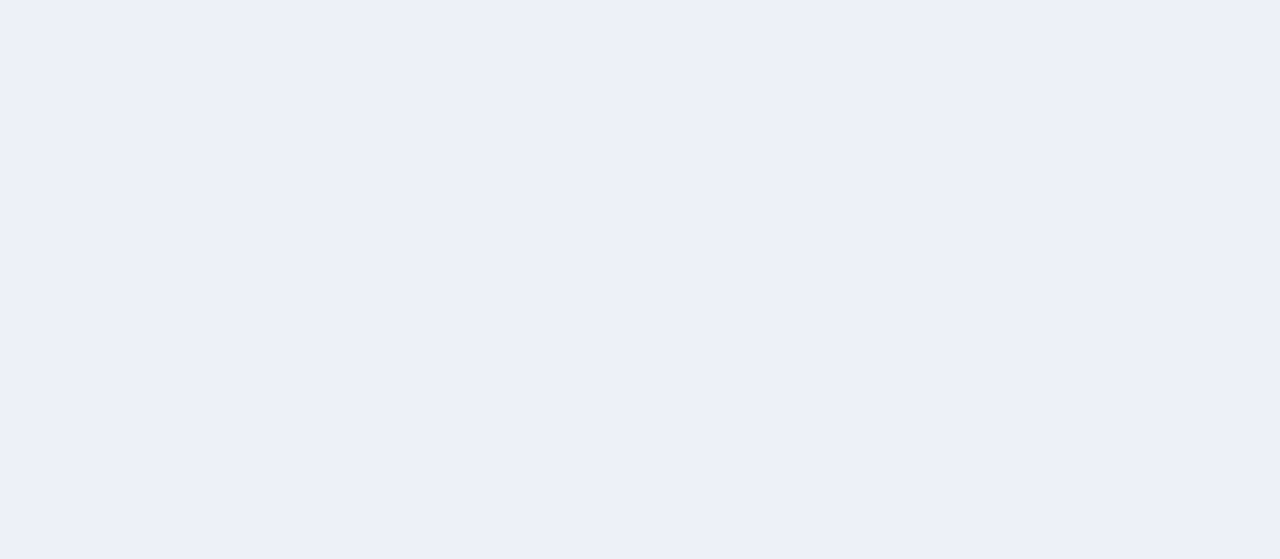 scroll, scrollTop: 0, scrollLeft: 0, axis: both 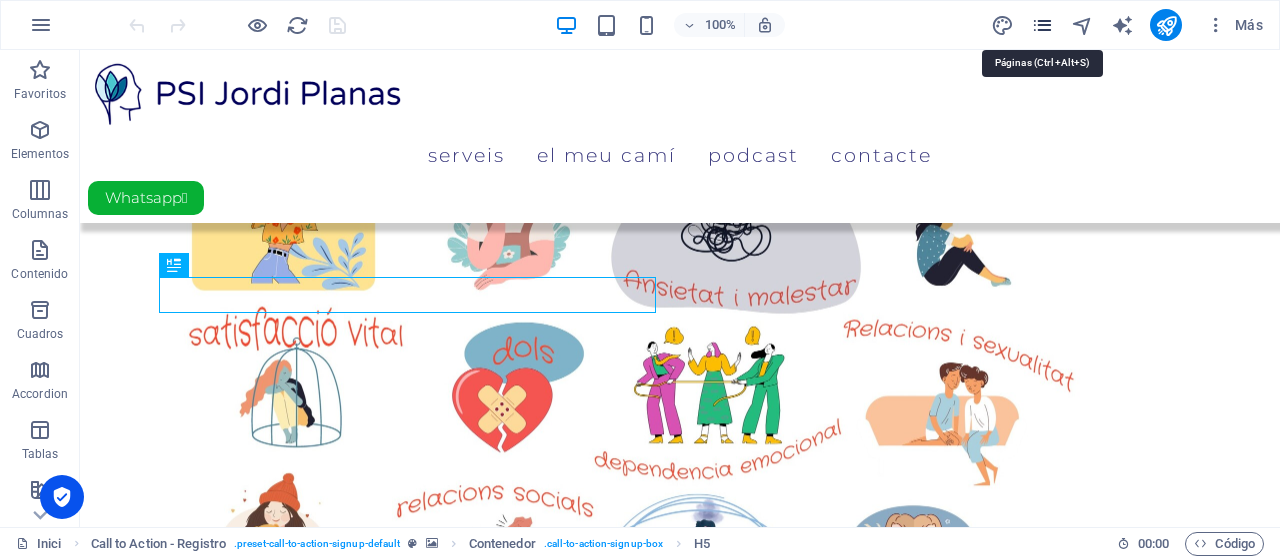 click at bounding box center [1042, 25] 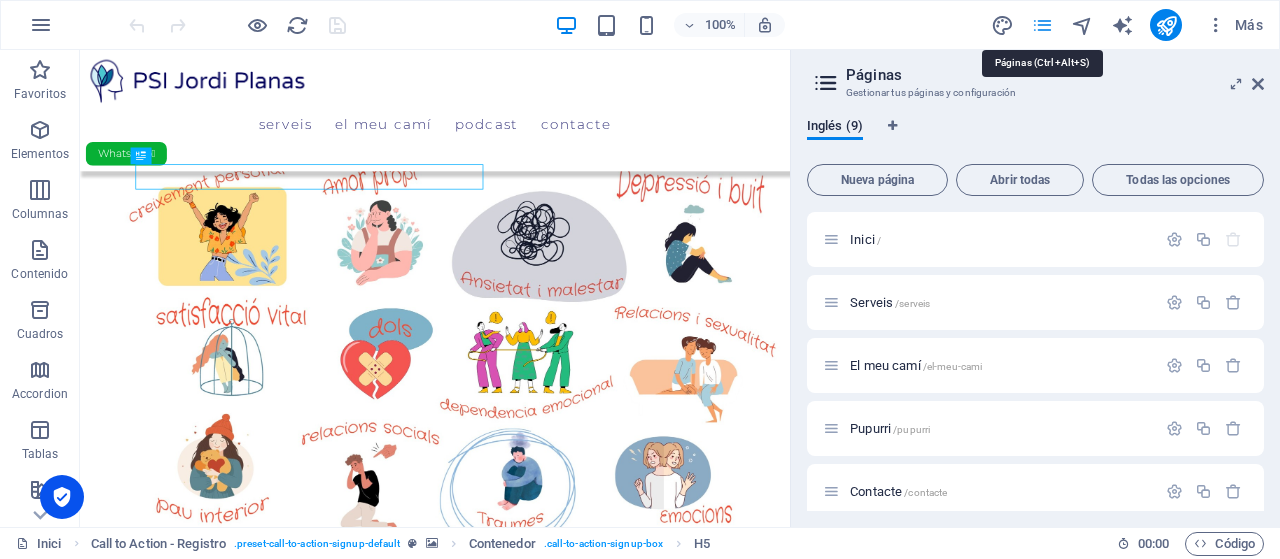 scroll, scrollTop: 1185, scrollLeft: 0, axis: vertical 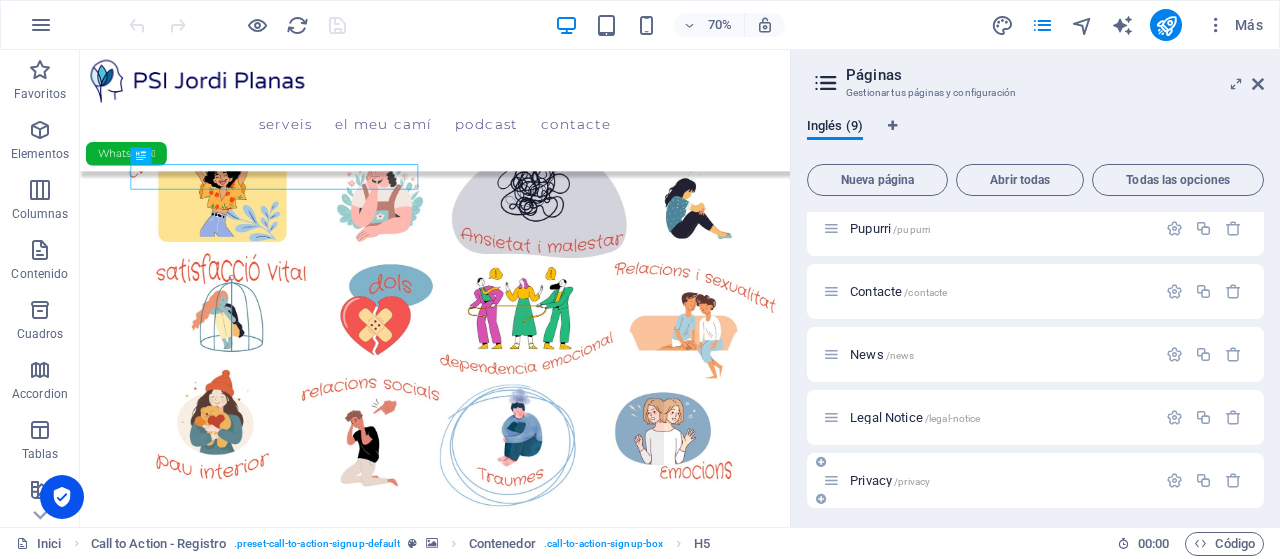 click on "/privacy" at bounding box center [912, 481] 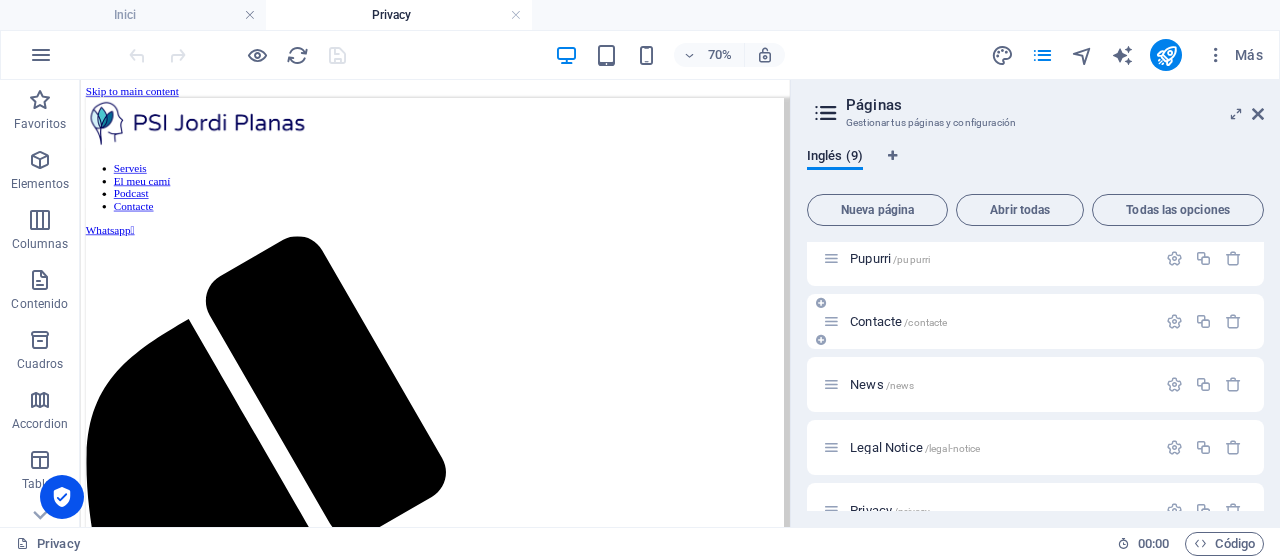 scroll, scrollTop: 0, scrollLeft: 0, axis: both 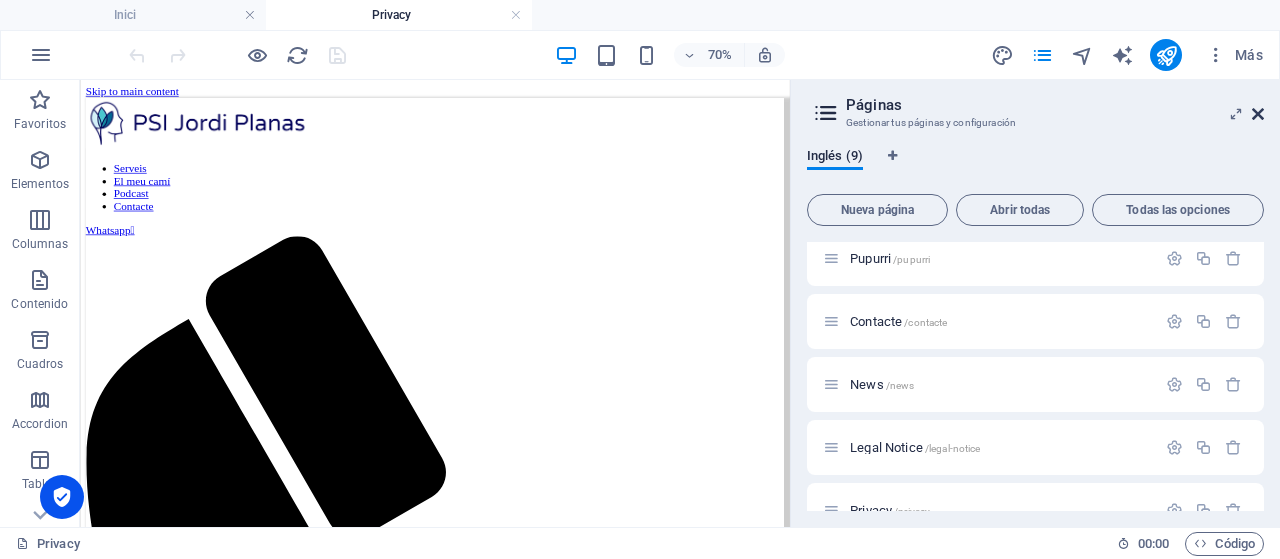 drag, startPoint x: 1258, startPoint y: 113, endPoint x: 1148, endPoint y: 30, distance: 137.80058 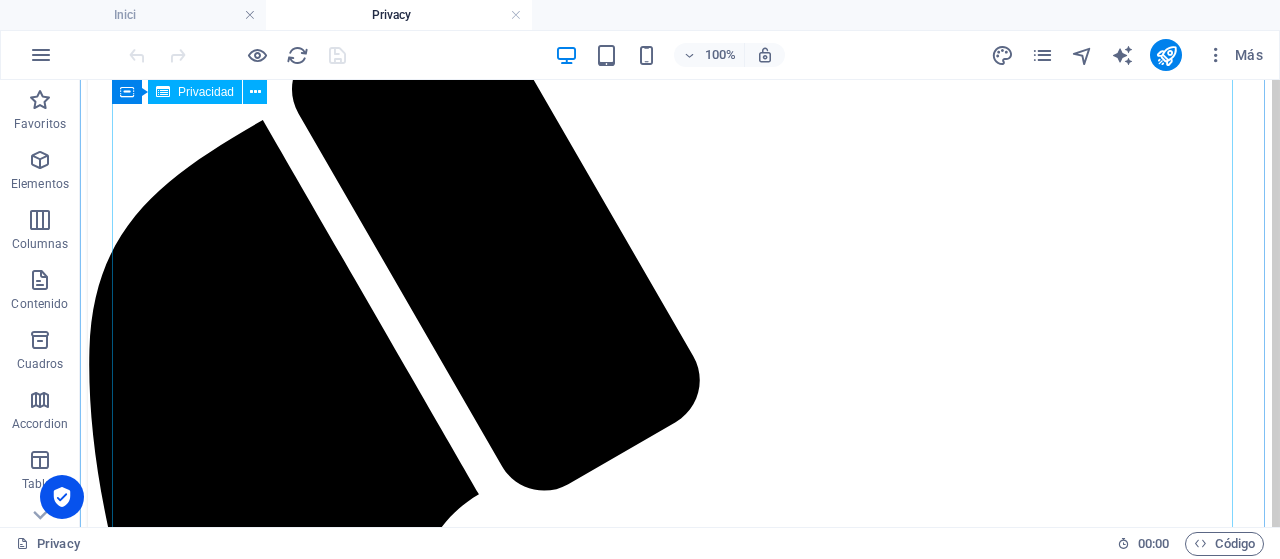 scroll, scrollTop: 300, scrollLeft: 0, axis: vertical 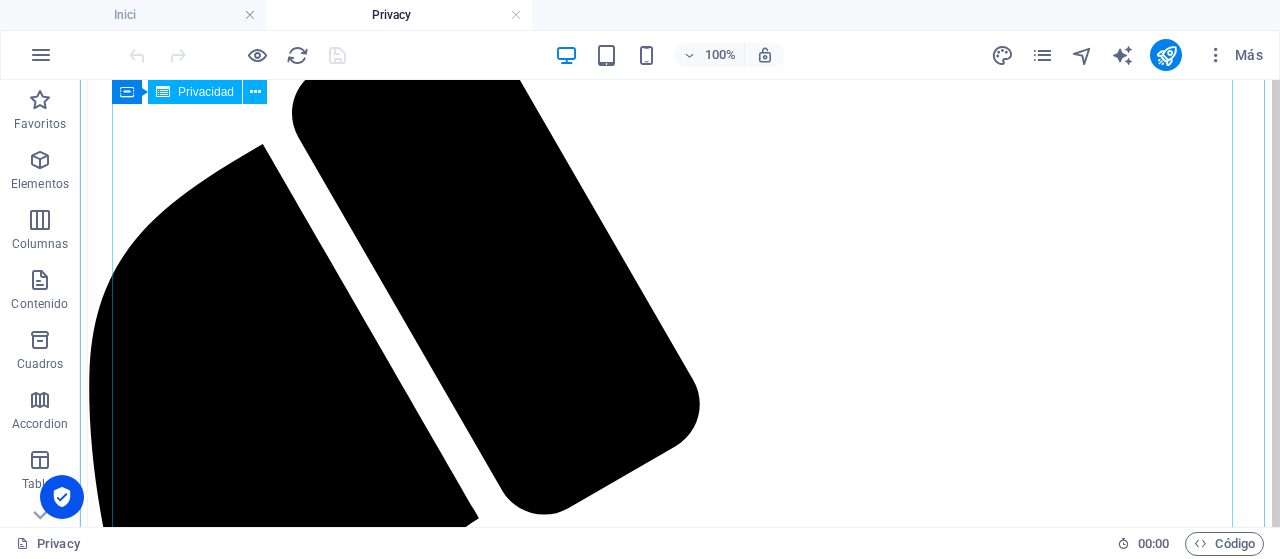 click on "Privacy Policy
An overview of data protection
General
The following gives a simple overview of what kind of personal information we collect, why we collect them and how we handle your data when you are visiting or using our website. Personal information is any data with which you could be personally identified. Detailed information on the subject of data protection can be found in our privacy policy found below.
Data collection on our website
Who is responsible for the data collection on this website?
The data collected on this website are processed by the website operator. The operator's contact details can be found in the website's required legal notice.
How do we collect your data?
Some data are collected when you provide them to us. This could, for example, be data you enter in a contact form.
What do we use your data for?
Part of the data is collected to ensure the proper functioning of the website. Other data can be used to analyze how visitors use the site." at bounding box center (680, 3552) 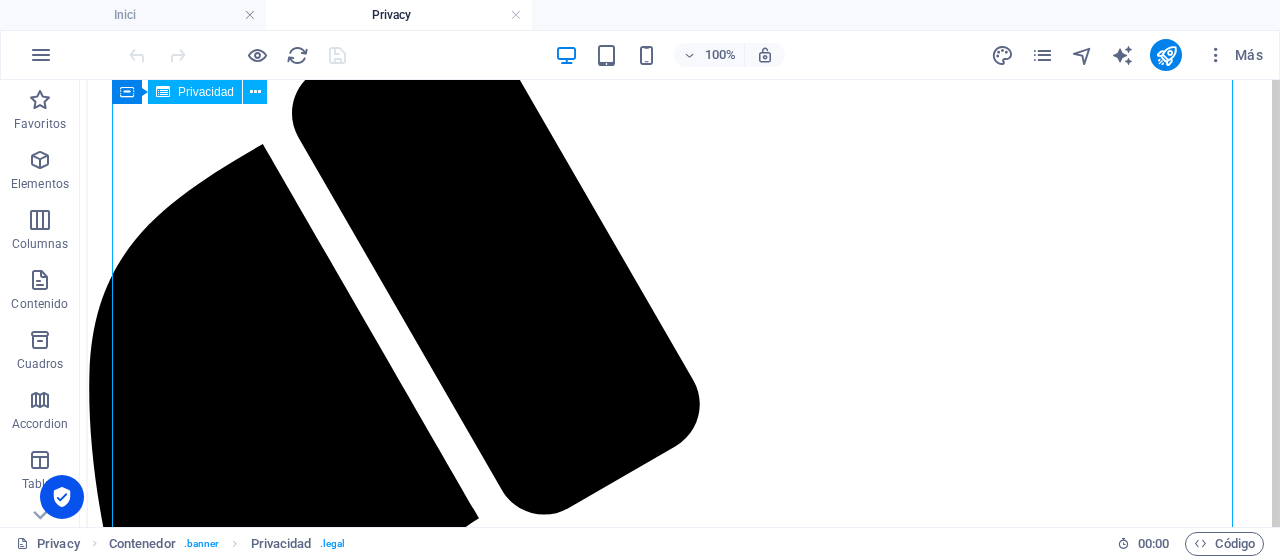 click on "Privacy Policy
An overview of data protection
General
The following gives a simple overview of what kind of personal information we collect, why we collect them and how we handle your data when you are visiting or using our website. Personal information is any data with which you could be personally identified. Detailed information on the subject of data protection can be found in our privacy policy found below.
Data collection on our website
Who is responsible for the data collection on this website?
The data collected on this website are processed by the website operator. The operator's contact details can be found in the website's required legal notice.
How do we collect your data?
Some data are collected when you provide them to us. This could, for example, be data you enter in a contact form.
What do we use your data for?
Part of the data is collected to ensure the proper functioning of the website. Other data can be used to analyze how visitors use the site." at bounding box center (680, 3552) 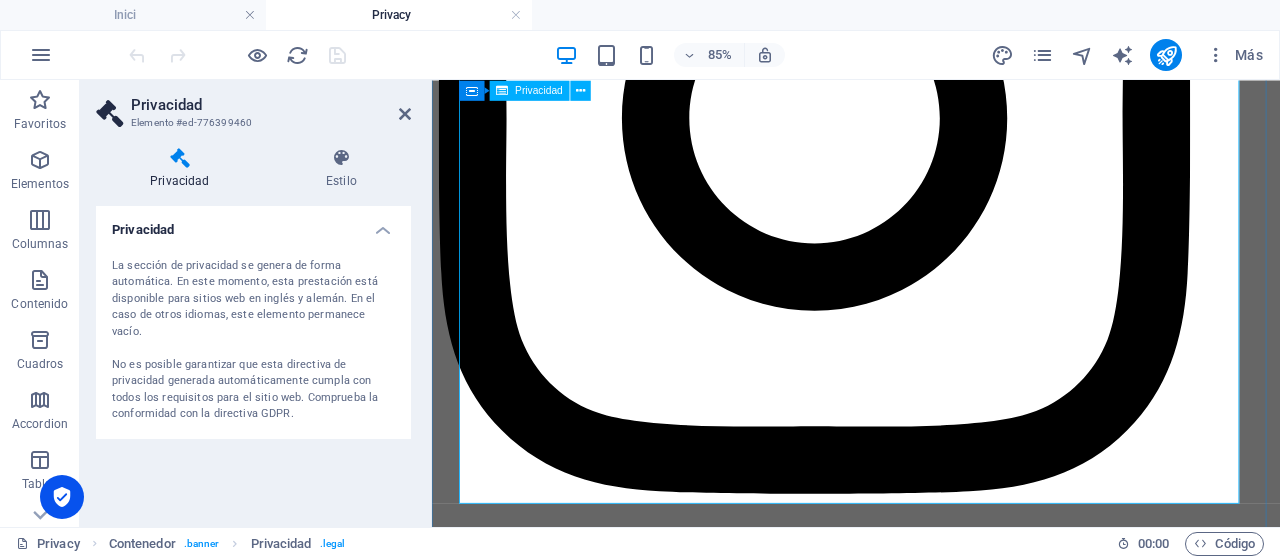scroll, scrollTop: 6636, scrollLeft: 0, axis: vertical 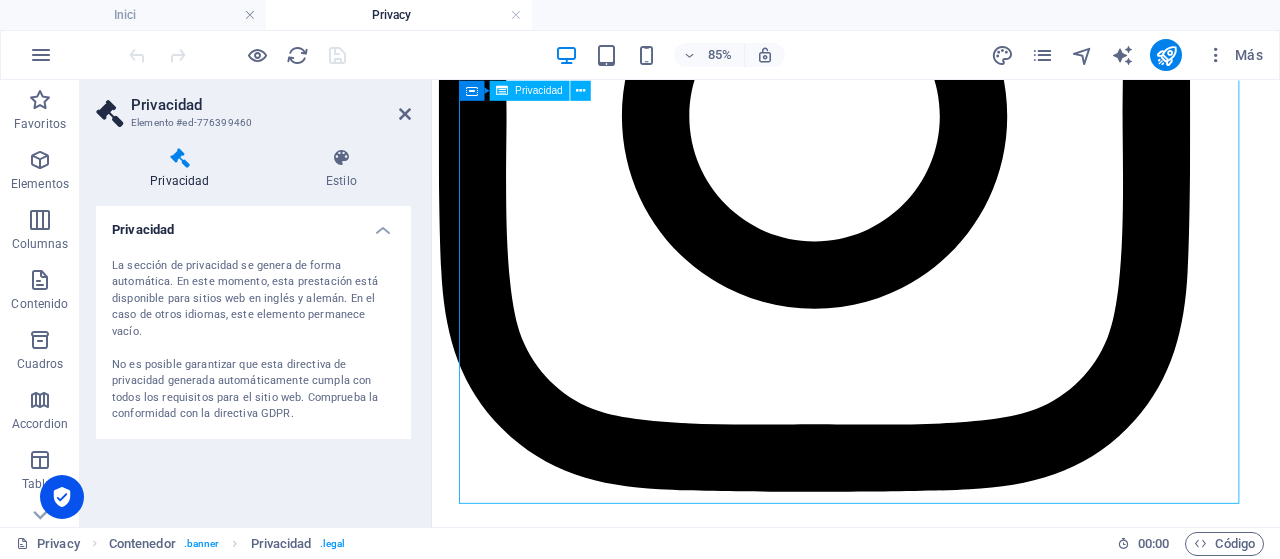 drag, startPoint x: 645, startPoint y: 528, endPoint x: 591, endPoint y: 462, distance: 85.276024 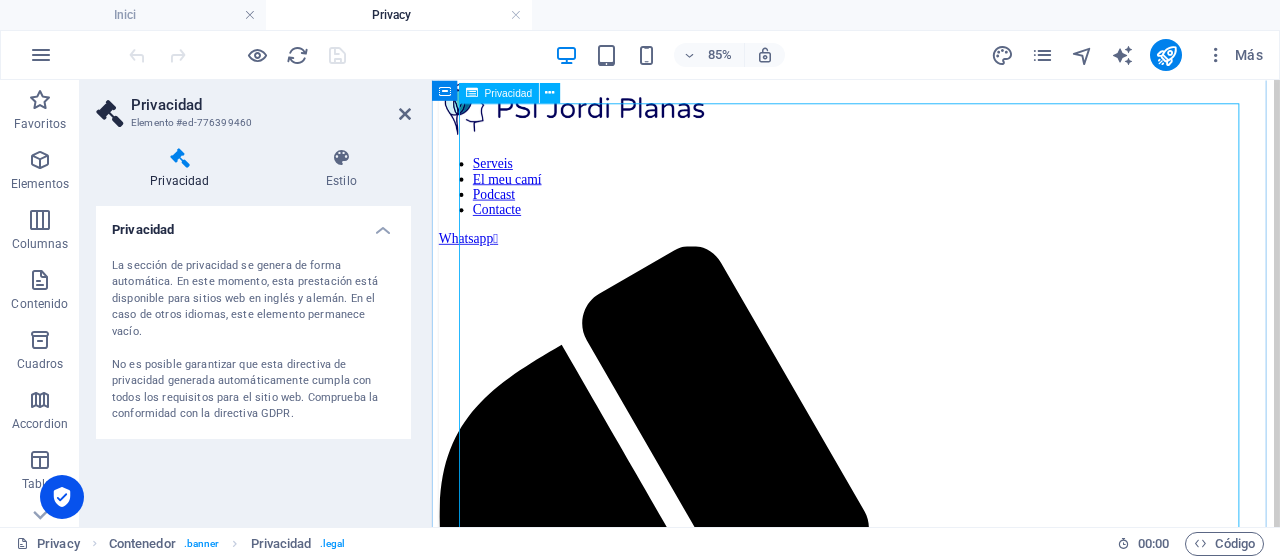 scroll, scrollTop: 0, scrollLeft: 0, axis: both 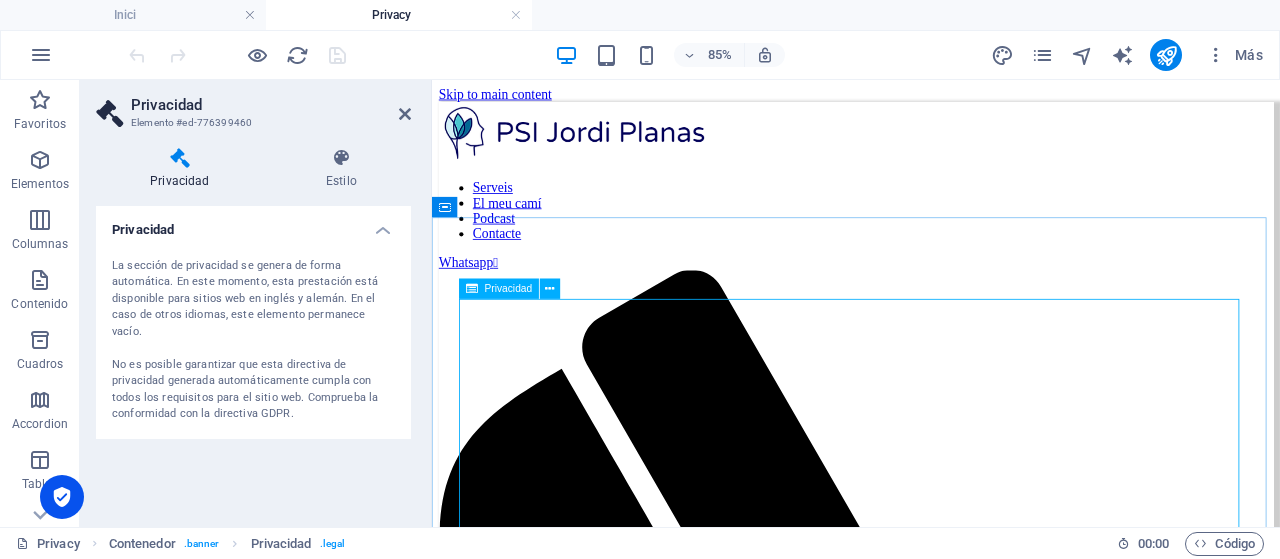 click on "Privacy Policy
An overview of data protection
General
The following gives a simple overview of what kind of personal information we collect, why we collect them and how we handle your data when you are visiting or using our website. Personal information is any data with which you could be personally identified. Detailed information on the subject of data protection can be found in our privacy policy found below.
Data collection on our website
Who is responsible for the data collection on this website?
The data collected on this website are processed by the website operator. The operator's contact details can be found in the website's required legal notice.
How do we collect your data?
Some data are collected when you provide them to us. This could, for example, be data you enter in a contact form.
What do we use your data for?
Part of the data is collected to ensure the proper functioning of the website. Other data can be used to analyze how visitors use the site." at bounding box center [931, 3737] 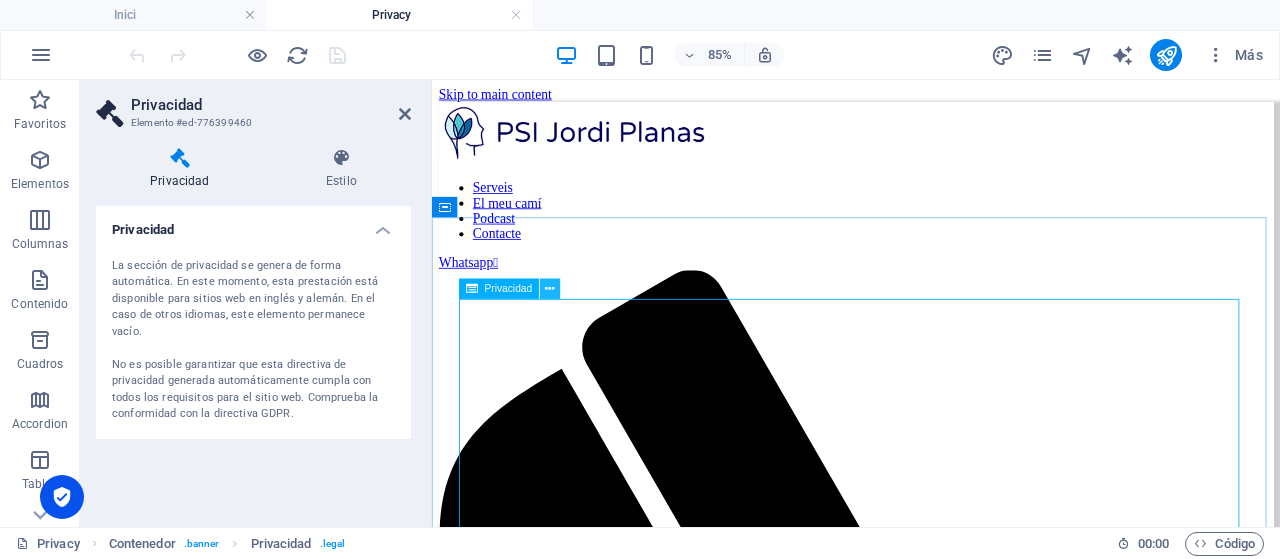 click at bounding box center (550, 288) 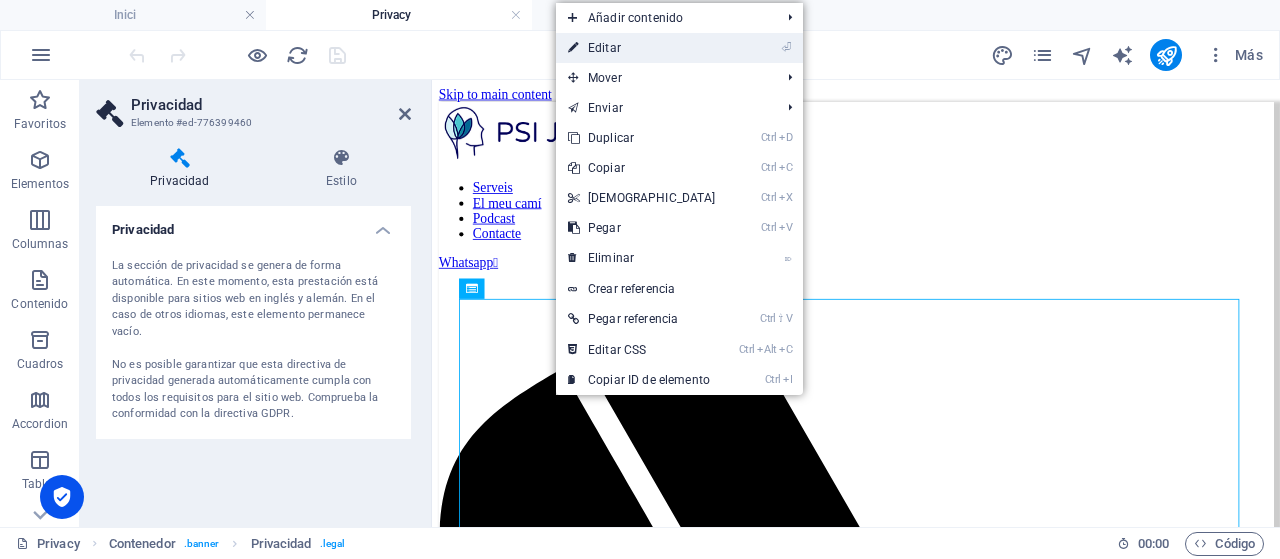 click on "⏎  Editar" at bounding box center [642, 48] 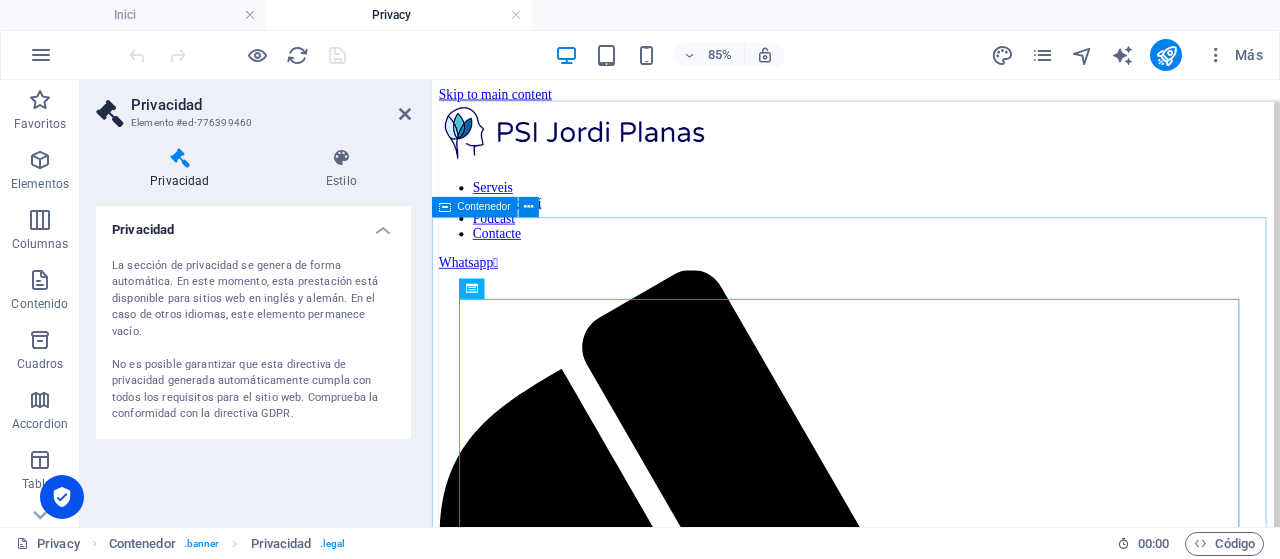 click on "Privacy Policy
An overview of data protection
General
The following gives a simple overview of what kind of personal information we collect, why we collect them and how we handle your data when you are visiting or using our website. Personal information is any data with which you could be personally identified. Detailed information on the subject of data protection can be found in our privacy policy found below.
Data collection on our website
Who is responsible for the data collection on this website?
The data collected on this website are processed by the website operator. The operator's contact details can be found in the website's required legal notice.
How do we collect your data?
Some data are collected when you provide them to us. This could, for example, be data you enter in a contact form.
What do we use your data for?
Part of the data is collected to ensure the proper functioning of the website. Other data can be used to analyze how visitors use the site." at bounding box center (931, 3737) 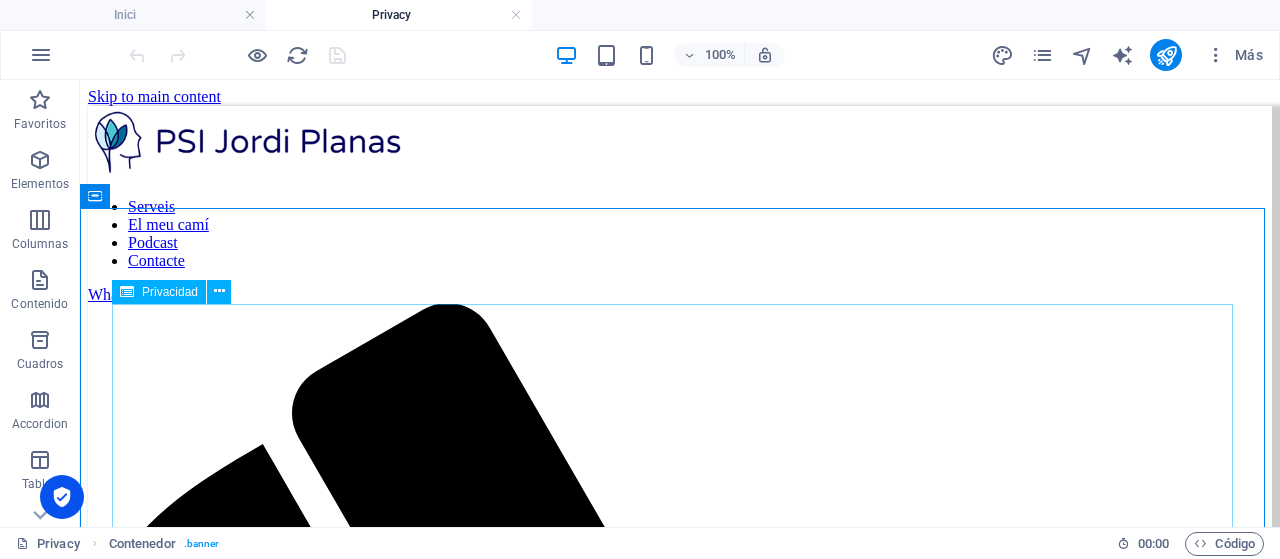 click on "Privacy Policy
An overview of data protection
General
The following gives a simple overview of what kind of personal information we collect, why we collect them and how we handle your data when you are visiting or using our website. Personal information is any data with which you could be personally identified. Detailed information on the subject of data protection can be found in our privacy policy found below.
Data collection on our website
Who is responsible for the data collection on this website?
The data collected on this website are processed by the website operator. The operator's contact details can be found in the website's required legal notice.
How do we collect your data?
Some data are collected when you provide them to us. This could, for example, be data you enter in a contact form.
What do we use your data for?
Part of the data is collected to ensure the proper functioning of the website. Other data can be used to analyze how visitors use the site." at bounding box center (680, 3852) 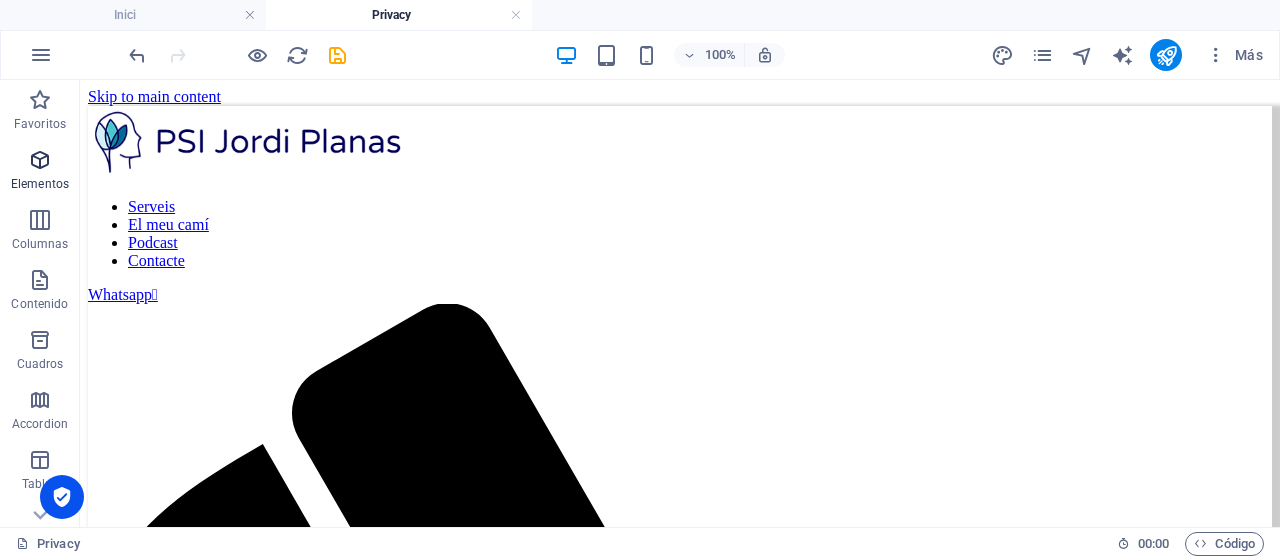 click on "Elementos" at bounding box center [40, 172] 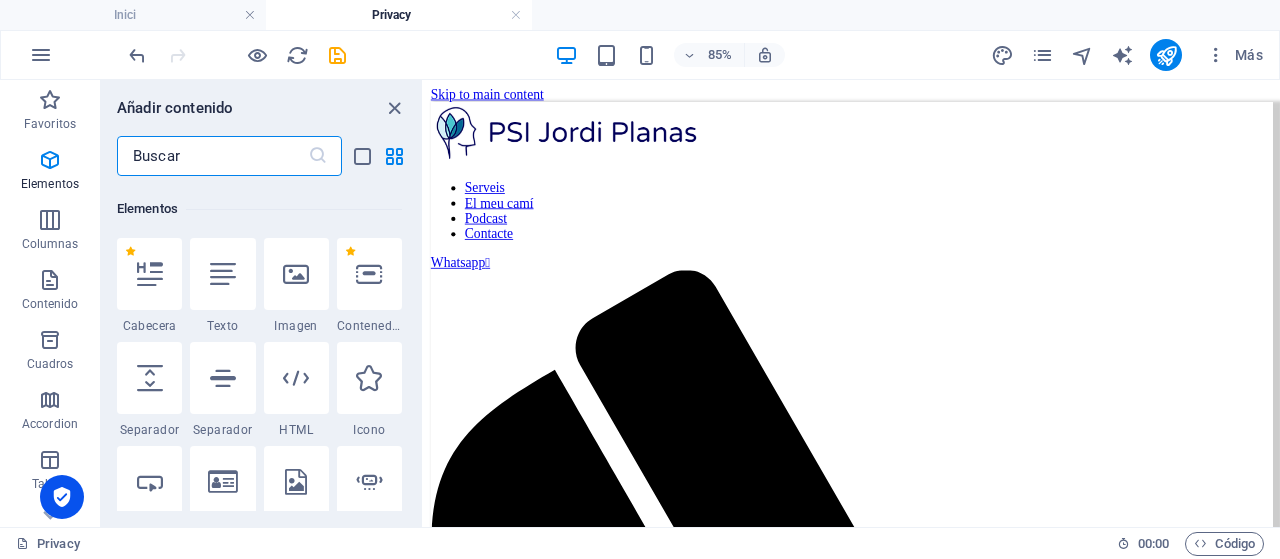 scroll, scrollTop: 377, scrollLeft: 0, axis: vertical 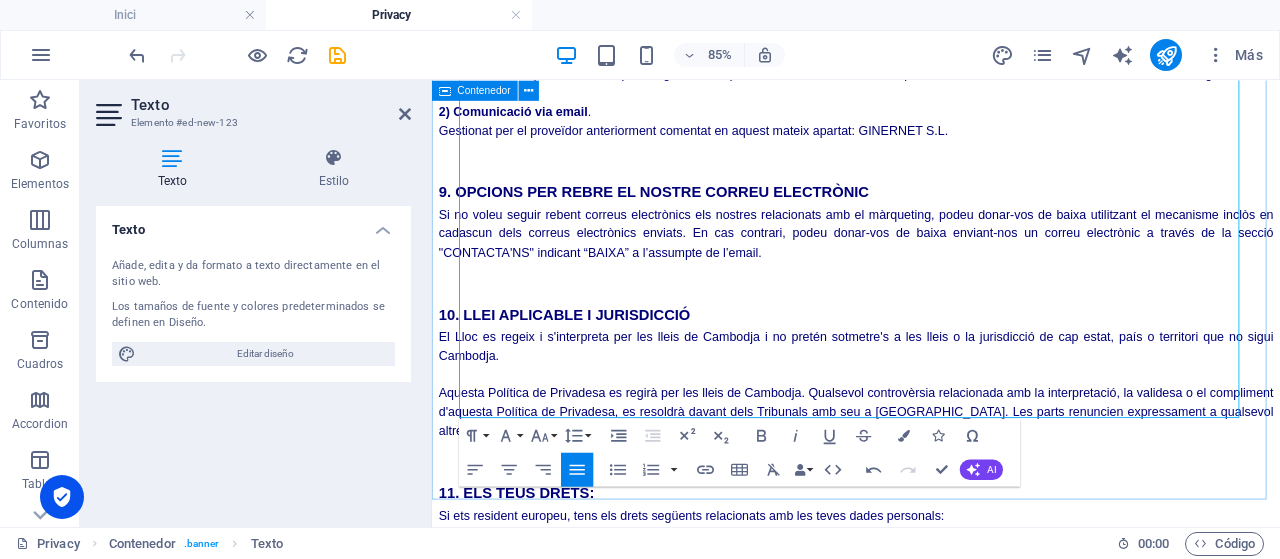 click on "POLÍTICA DE PRIVACITAT Darrera actualització: [DATE] Aquesta Política de Privadesa (que l'abreugem a “Política”) descriu com tractem la teva informació personal a través d'aquesta web (que abreugem en “Nosaltres”), i forma part integral dels Termes i Condicions d'ús d'aquest lloc  [URL][DOMAIN_NAME]  (“Lloc”). Et convidem a llegir-los i, et demanem que continuïs navegant si et sents còmode amb aquests termes i Política. 1.- RESPONSABLE DEL TRACTAMENT Identitat : (PSI [PERSON_NAME]) [PERSON_NAME] (també el prestador) Passaport : ESP-PAI055892 Domicili : [PERSON_NAME] - [GEOGRAPHIC_DATA], [GEOGRAPHIC_DATA], [GEOGRAPHIC_DATA], [GEOGRAPHIC_DATA], [GEOGRAPHIC_DATA]  E-Mail :  [EMAIL_ADDRESS][DOMAIN_NAME] Psicòleg col·legiat a [GEOGRAPHIC_DATA], amb núm. : P-03250 2. RECOLLIDA DE DADES PERSONALS Només  es recullen dades personals  quan tu et registres o emplenes algun dels formularis de forma explícita menors de 14 anys En aquests apartats es pot recollir la i : Nom i cognoms "" at bounding box center (931, -658) 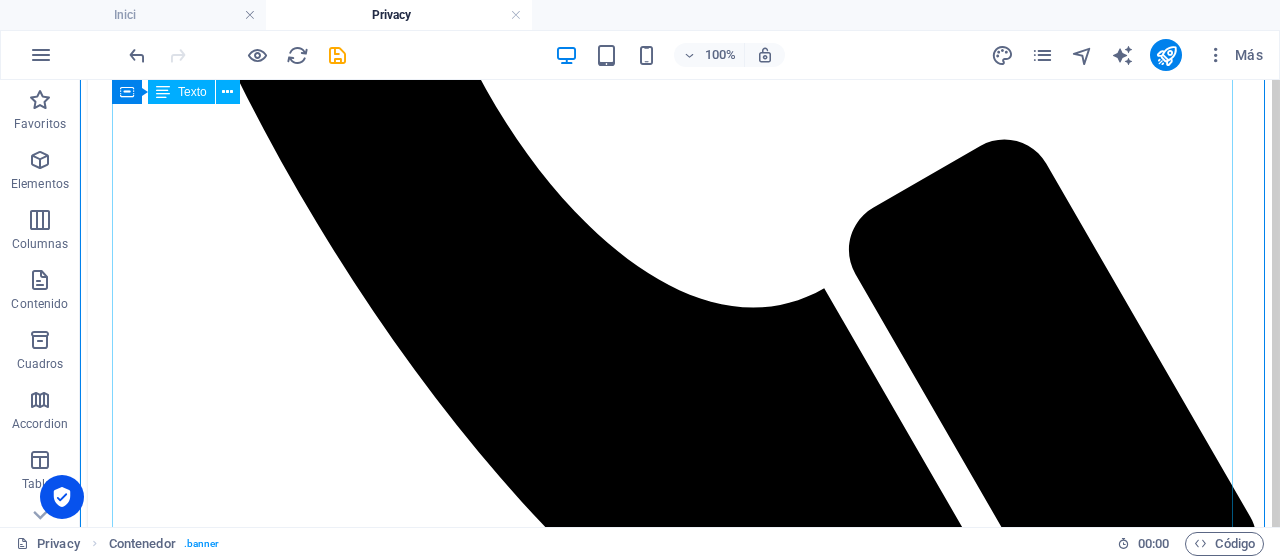 scroll, scrollTop: 523, scrollLeft: 0, axis: vertical 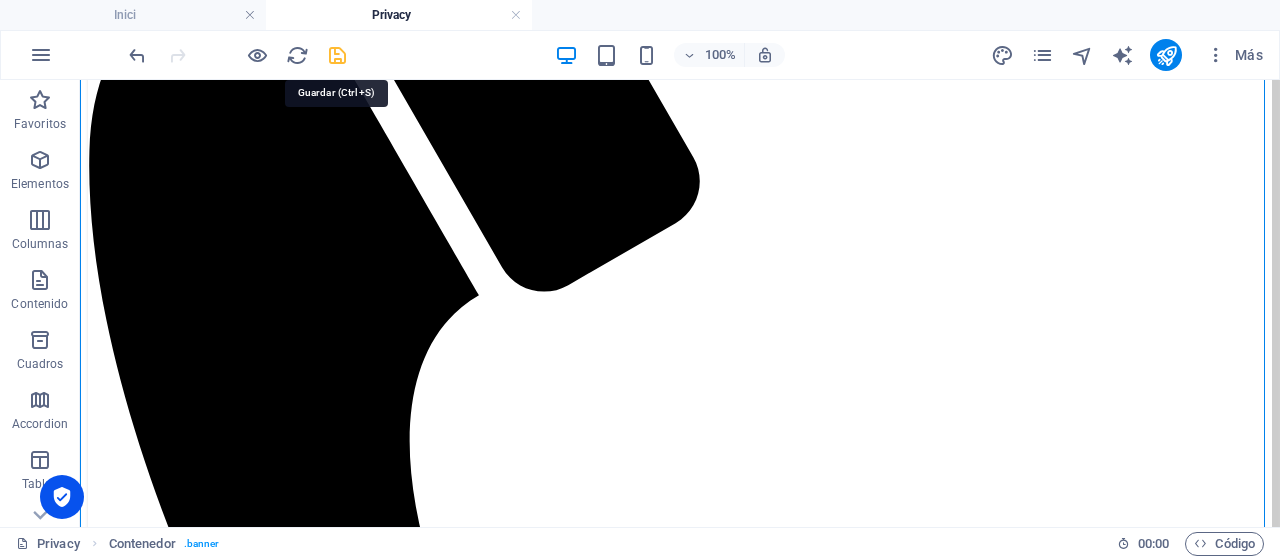 click at bounding box center (337, 55) 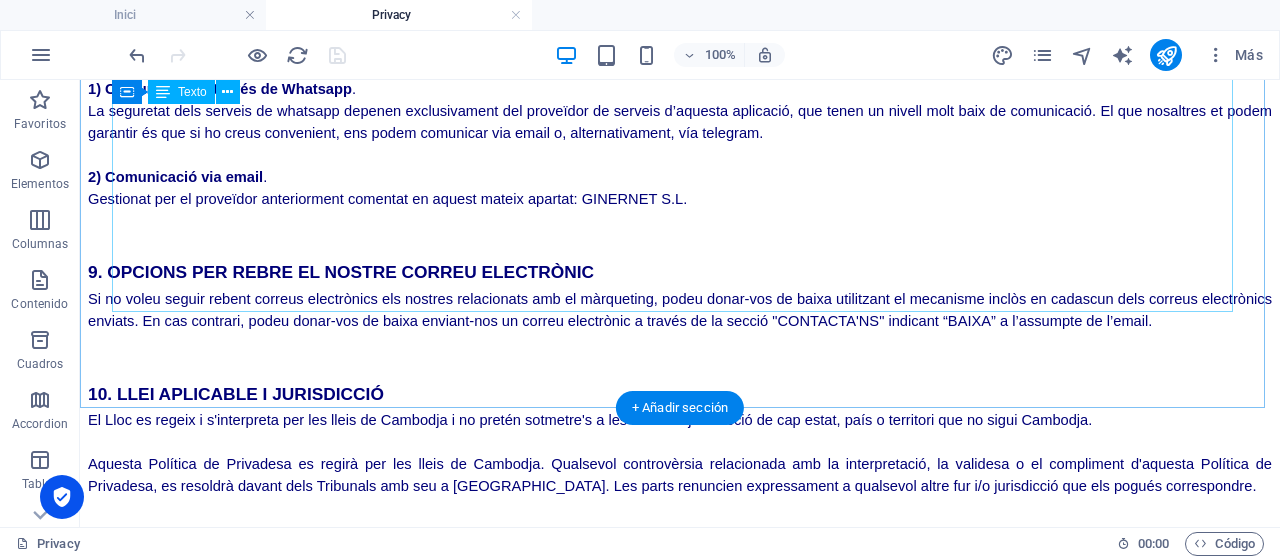 scroll, scrollTop: 3827, scrollLeft: 0, axis: vertical 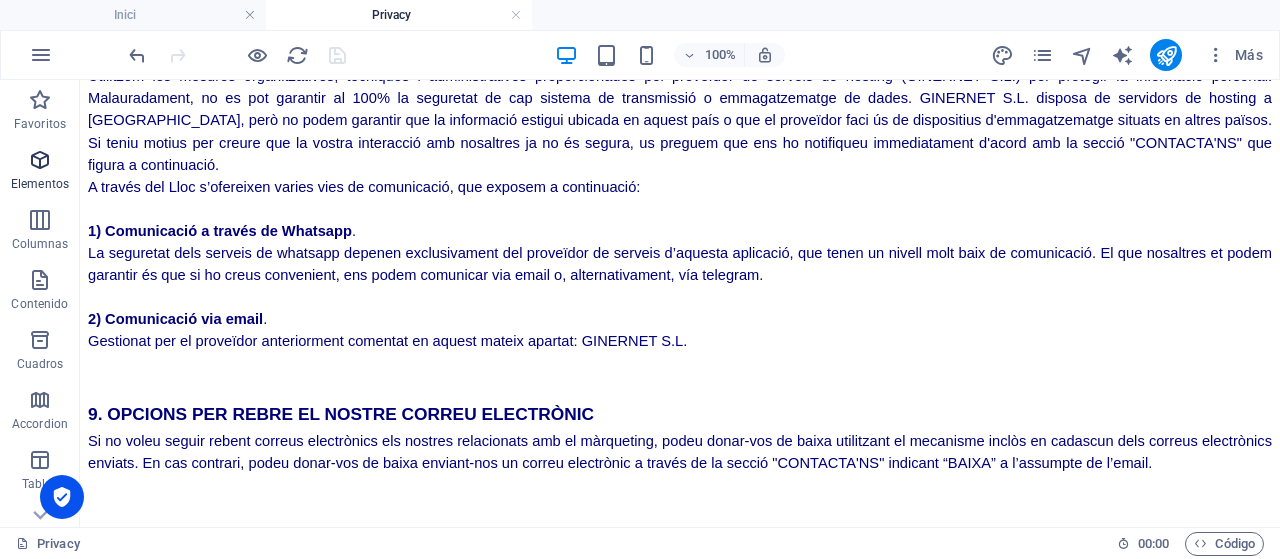 click at bounding box center (40, 160) 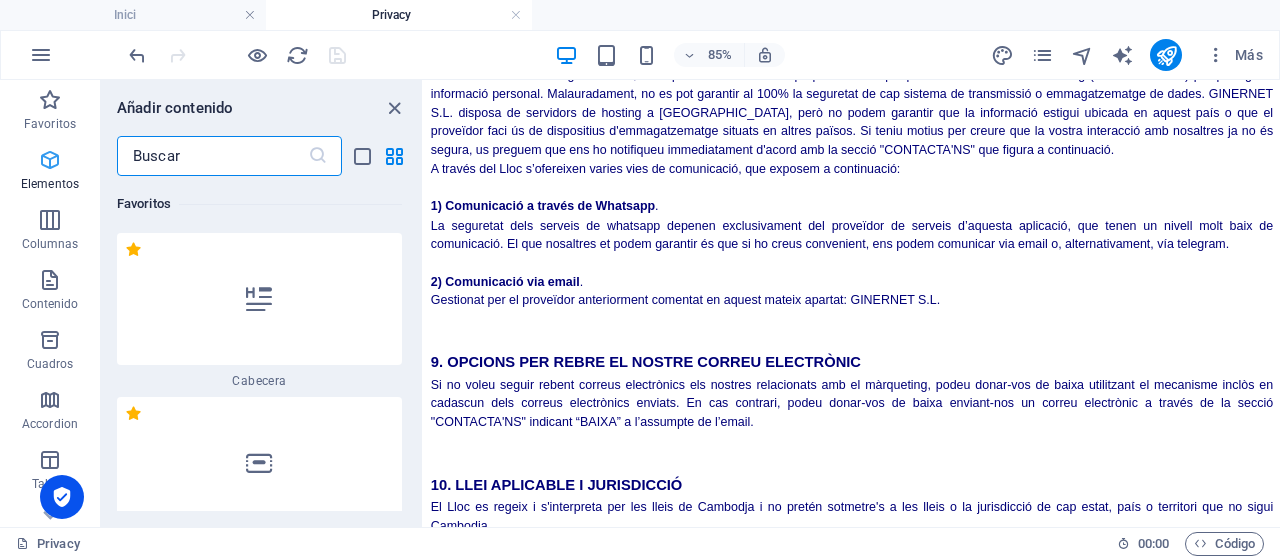 scroll, scrollTop: 4191, scrollLeft: 0, axis: vertical 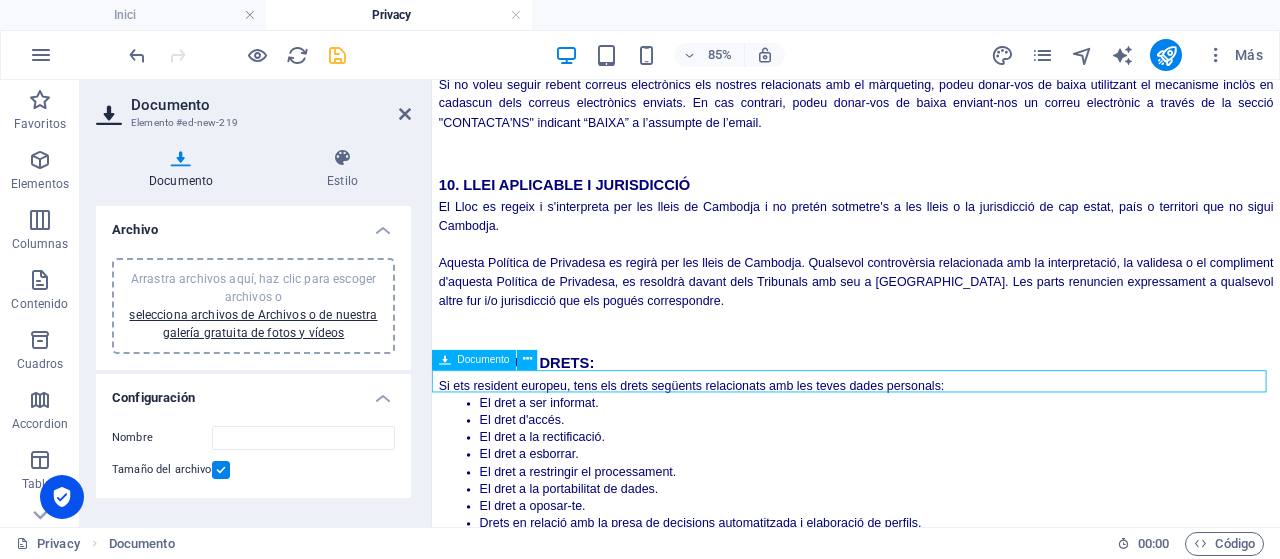 click on "Documento nuevo" at bounding box center (931, 968) 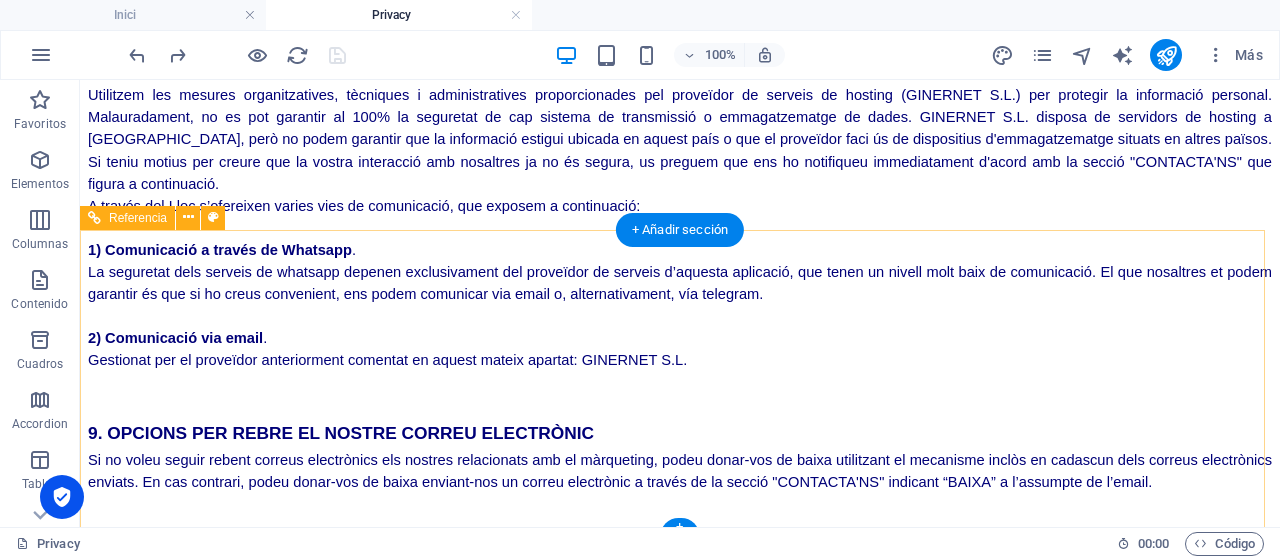 scroll, scrollTop: 3727, scrollLeft: 0, axis: vertical 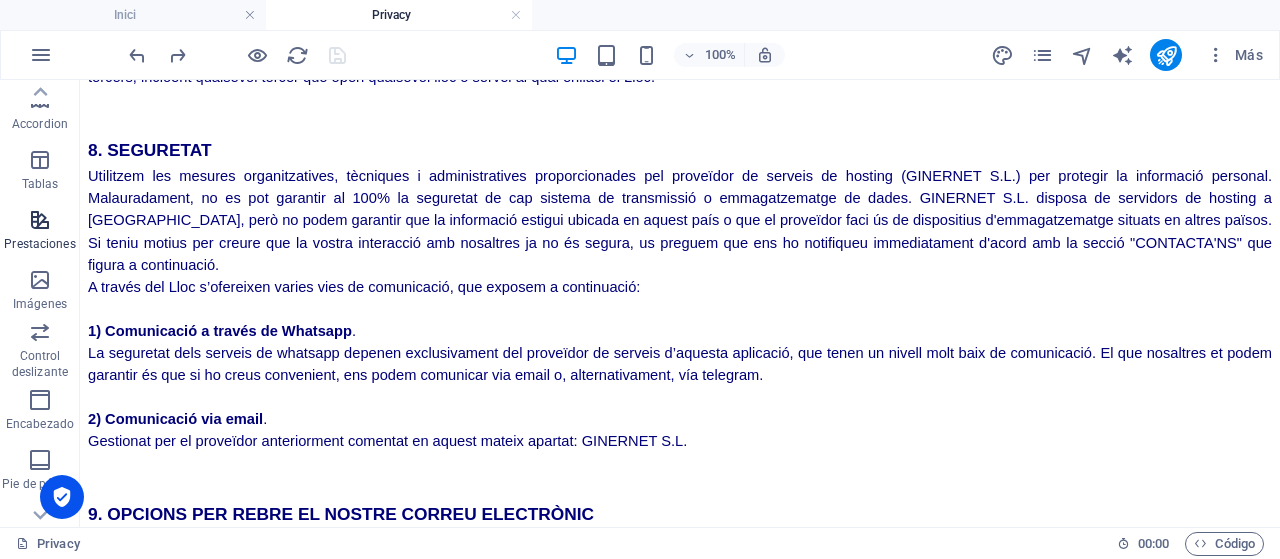 click at bounding box center (40, 220) 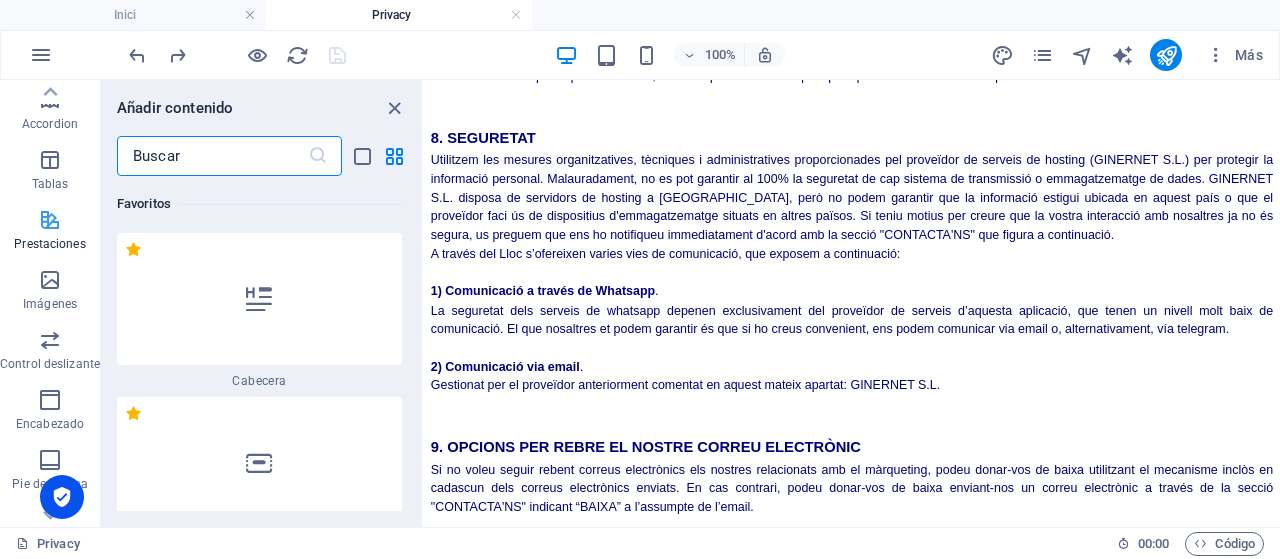 scroll, scrollTop: 4091, scrollLeft: 0, axis: vertical 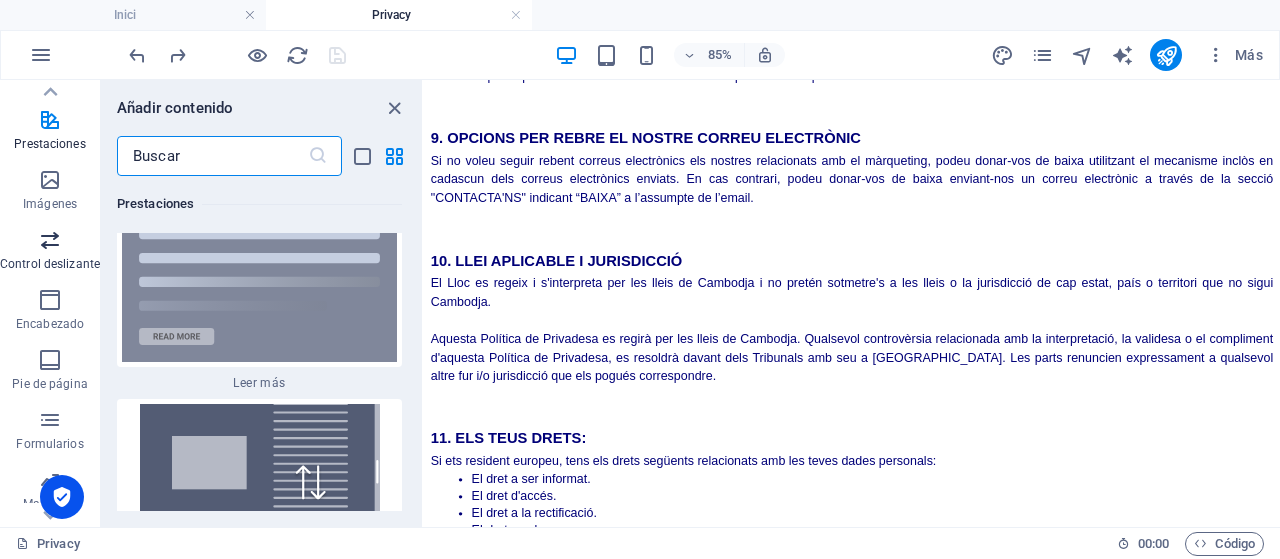 click at bounding box center [50, 240] 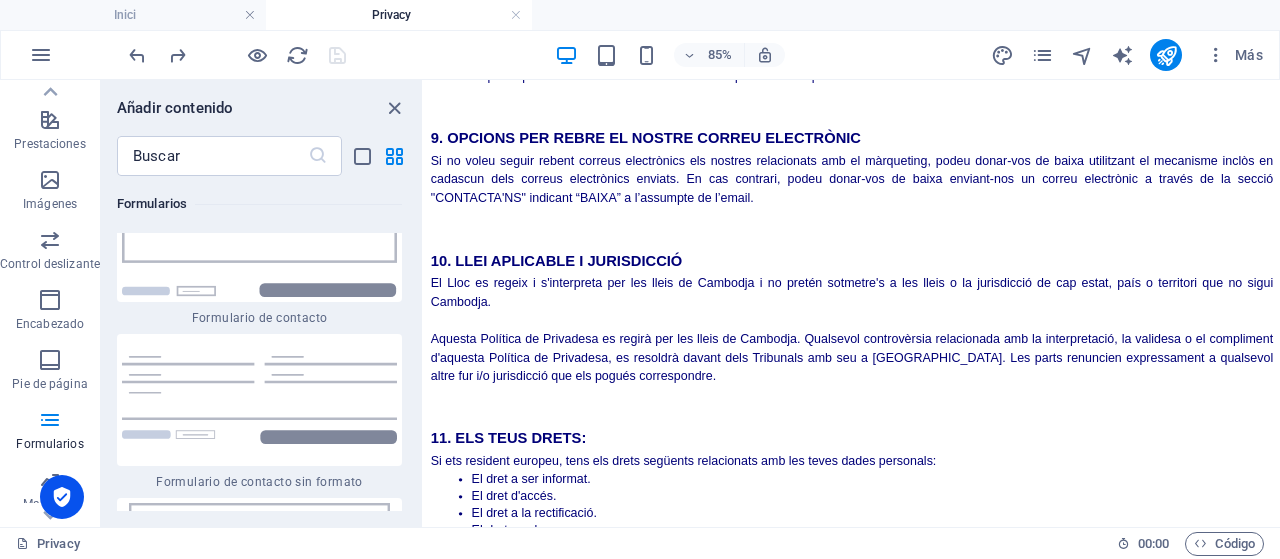 scroll, scrollTop: 29239, scrollLeft: 0, axis: vertical 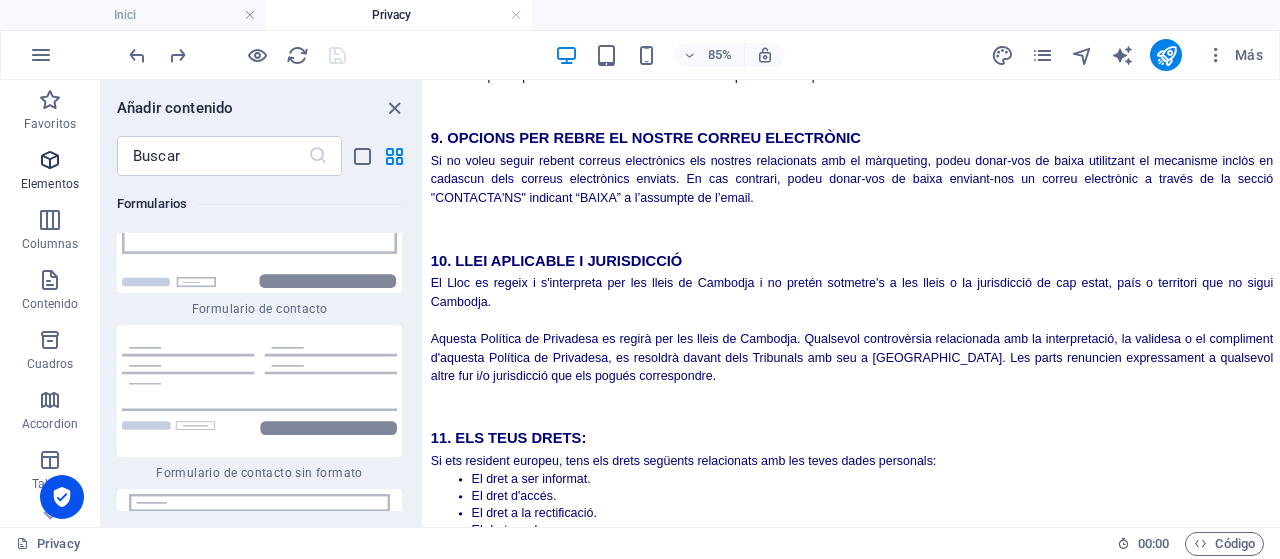 click at bounding box center [50, 160] 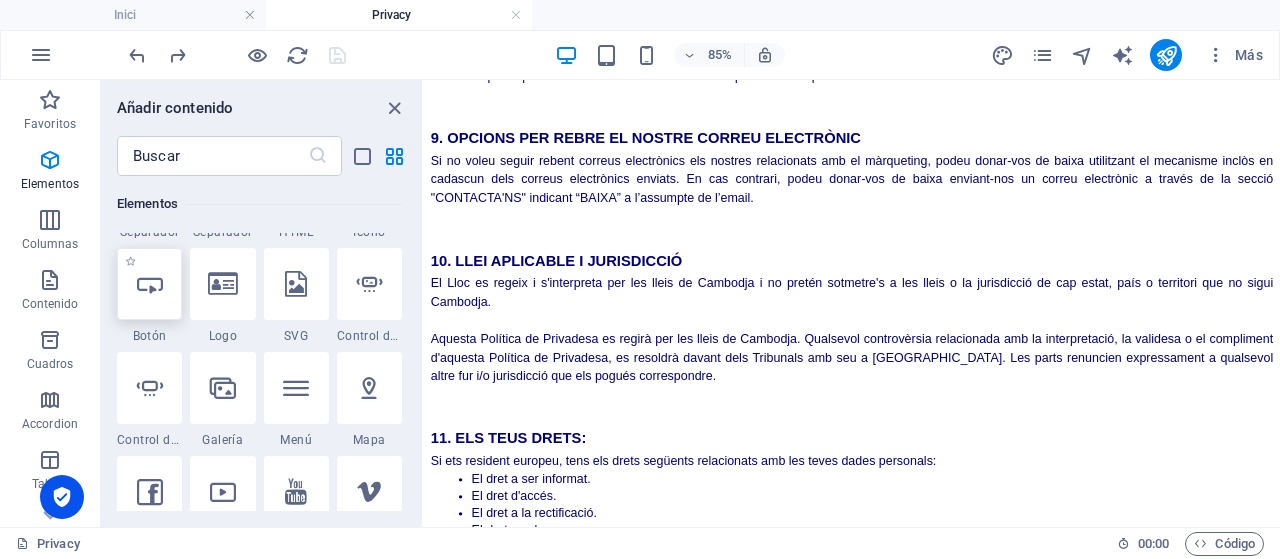 scroll, scrollTop: 577, scrollLeft: 0, axis: vertical 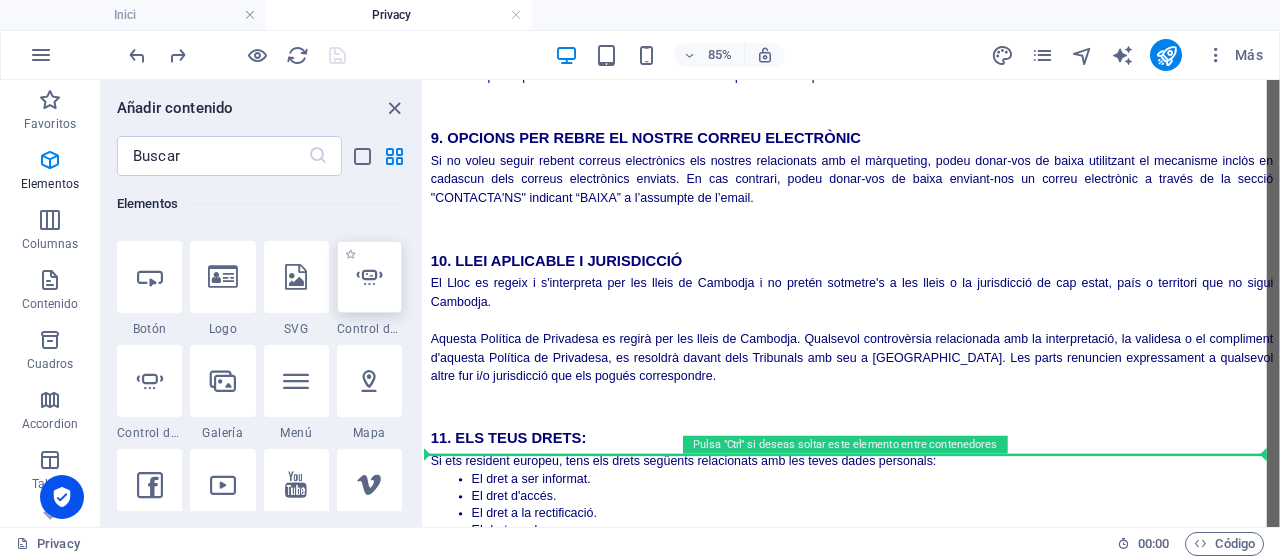 select on "ms" 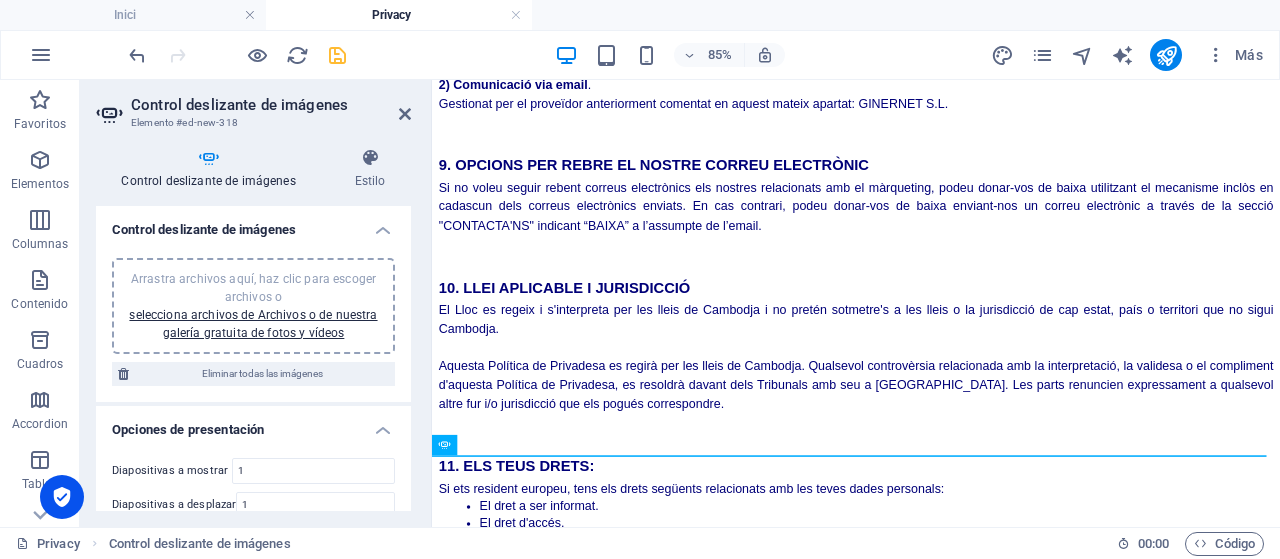 scroll, scrollTop: 4112, scrollLeft: 0, axis: vertical 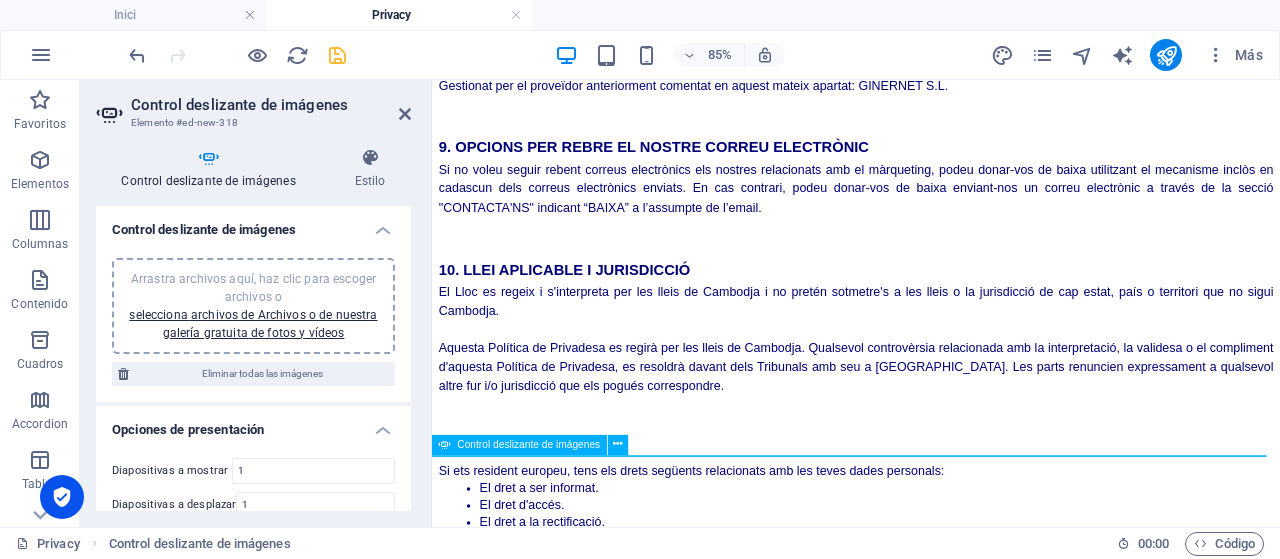 click on "Control deslizante de imágenes" at bounding box center (529, 444) 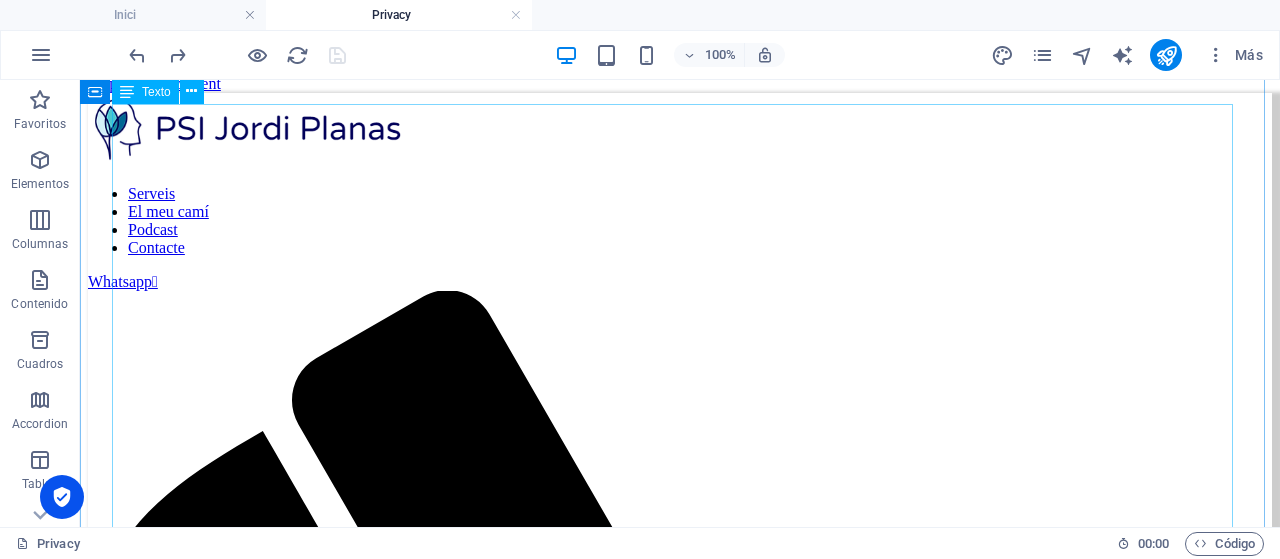 scroll, scrollTop: 0, scrollLeft: 0, axis: both 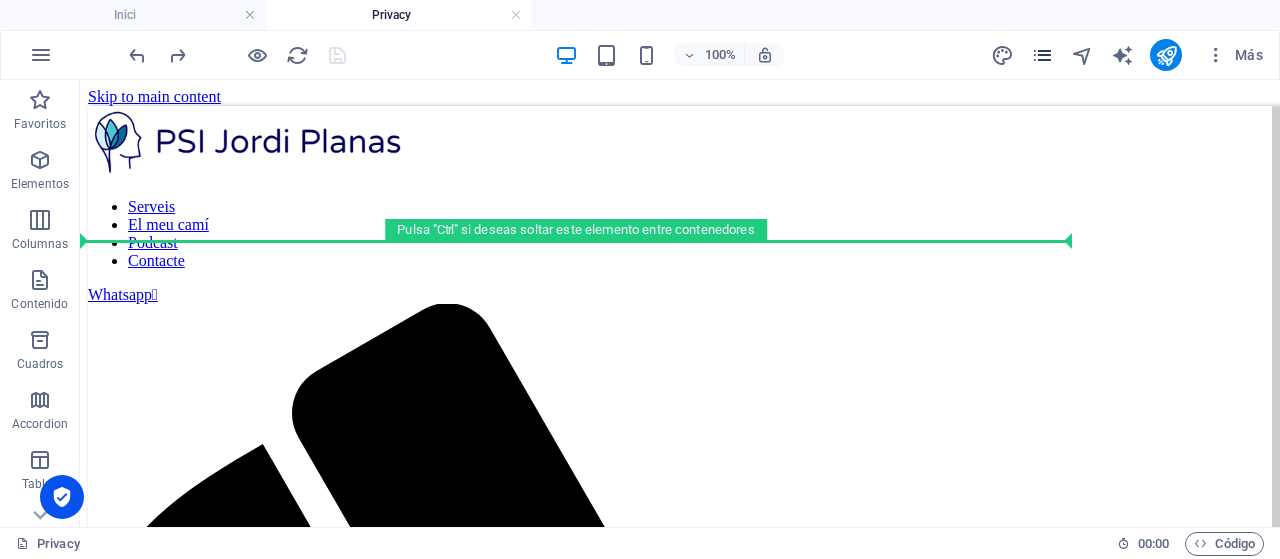 click at bounding box center [1042, 55] 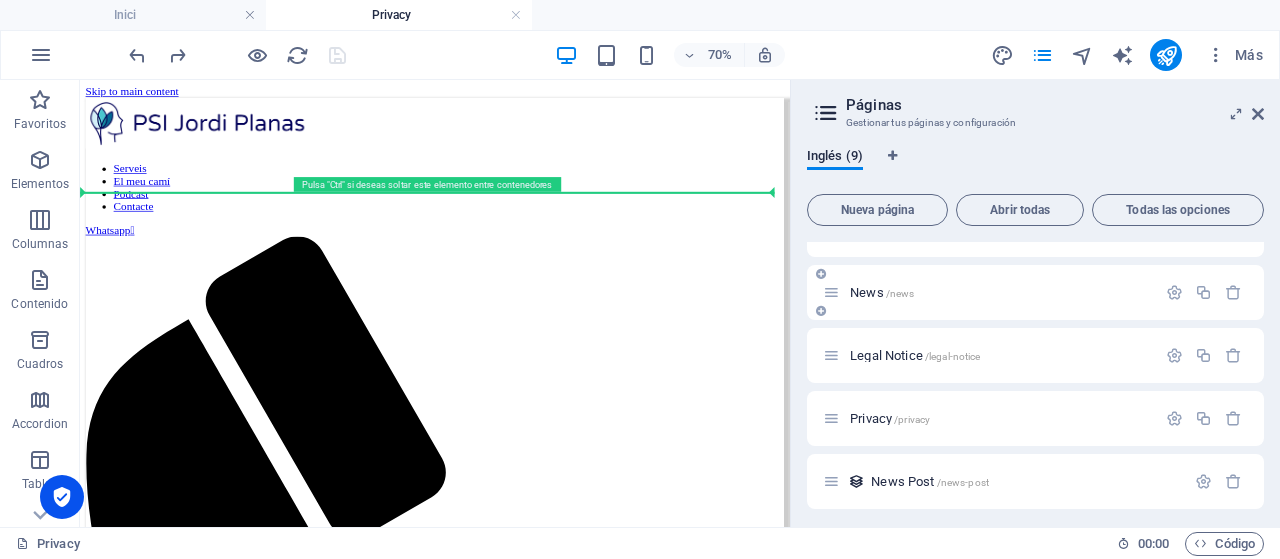 scroll, scrollTop: 298, scrollLeft: 0, axis: vertical 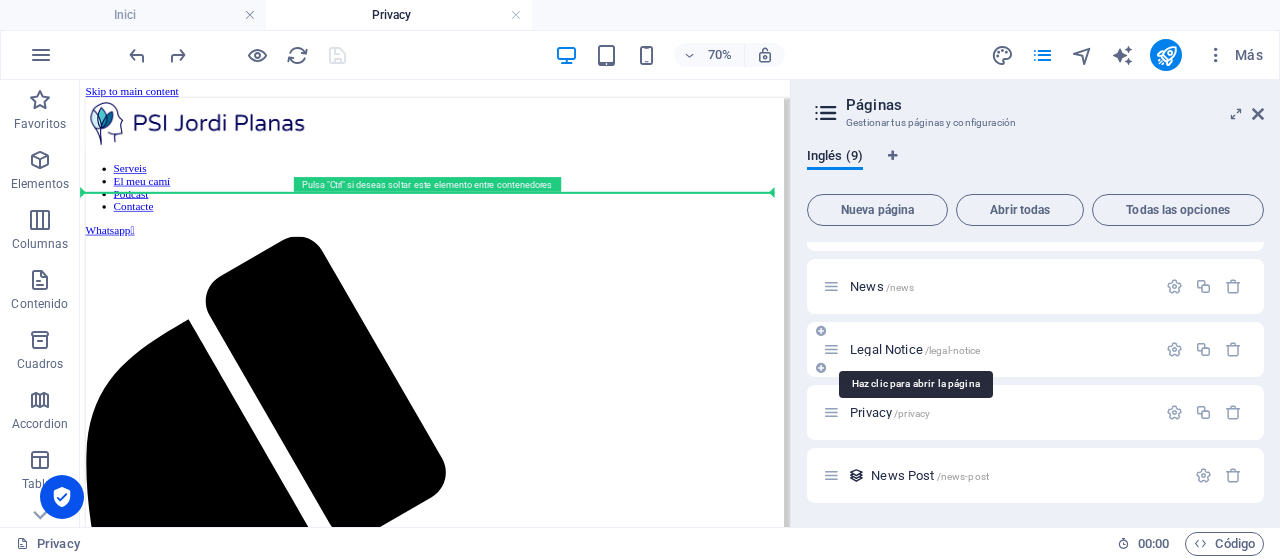 click on "Legal Notice /legal-notice" at bounding box center (915, 349) 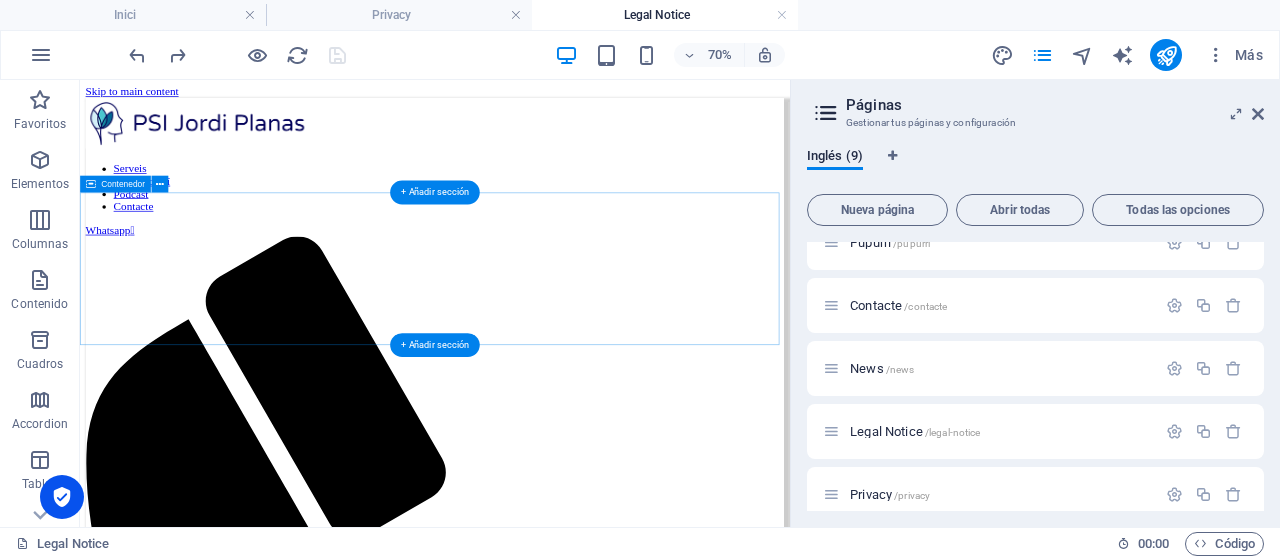 scroll, scrollTop: 0, scrollLeft: 0, axis: both 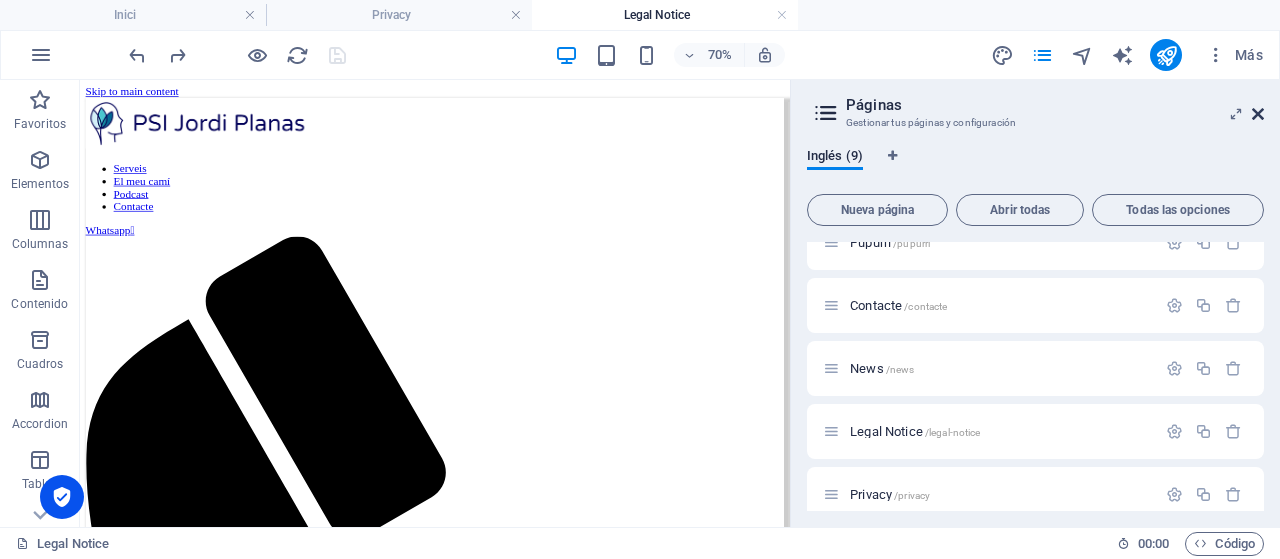 drag, startPoint x: 1255, startPoint y: 111, endPoint x: 946, endPoint y: 37, distance: 317.7373 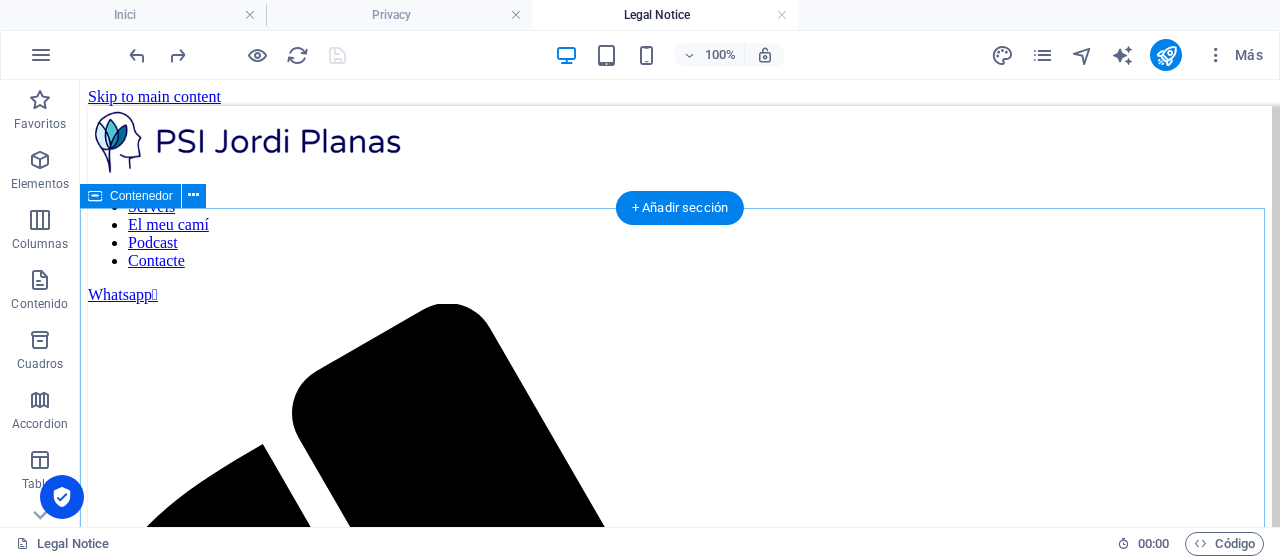 click on "Privacy Policy
An overview of data protection
General
The following gives a simple overview of what kind of personal information we collect, why we collect them and how we handle your data when you are visiting or using our website. Personal information is any data with which you could be personally identified. Detailed information on the subject of data protection can be found in our privacy policy found below.
Data collection on our website
Who is responsible for the data collection on this website?
The data collected on this website are processed by the website operator. The operator's contact details can be found in the website's required legal notice.
How do we collect your data?
Some data are collected when you provide them to us. This could, for example, be data you enter in a contact form.
What do we use your data for?
Part of the data is collected to ensure the proper functioning of the website. Other data can be used to analyze how visitors use the site." at bounding box center (680, 3852) 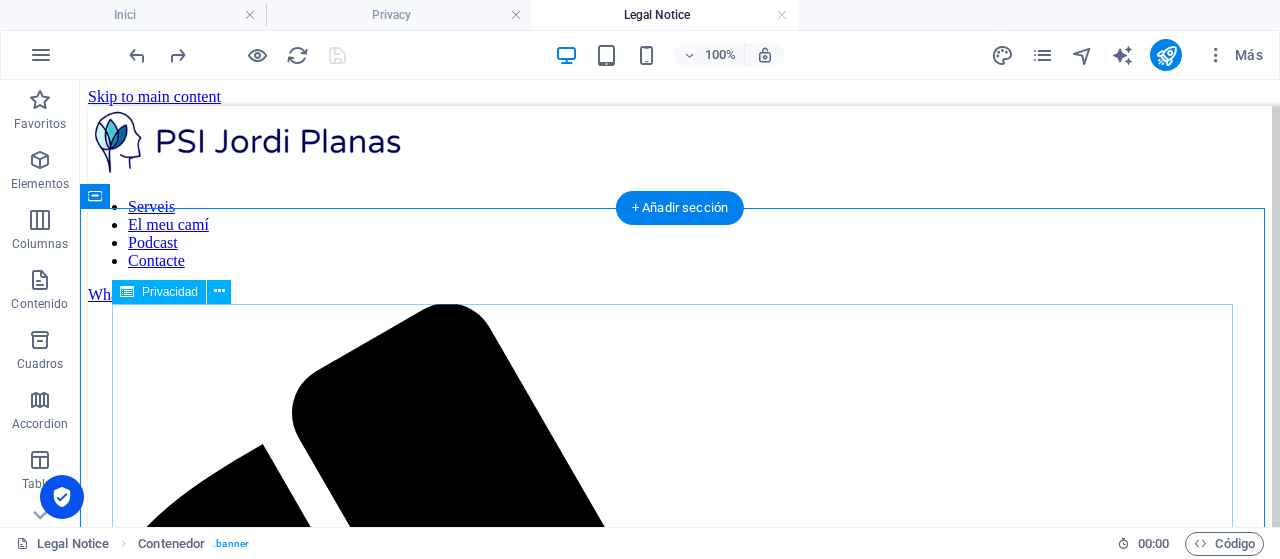 click on "Privacy Policy
An overview of data protection
General
The following gives a simple overview of what kind of personal information we collect, why we collect them and how we handle your data when you are visiting or using our website. Personal information is any data with which you could be personally identified. Detailed information on the subject of data protection can be found in our privacy policy found below.
Data collection on our website
Who is responsible for the data collection on this website?
The data collected on this website are processed by the website operator. The operator's contact details can be found in the website's required legal notice.
How do we collect your data?
Some data are collected when you provide them to us. This could, for example, be data you enter in a contact form.
What do we use your data for?
Part of the data is collected to ensure the proper functioning of the website. Other data can be used to analyze how visitors use the site." at bounding box center (680, 3852) 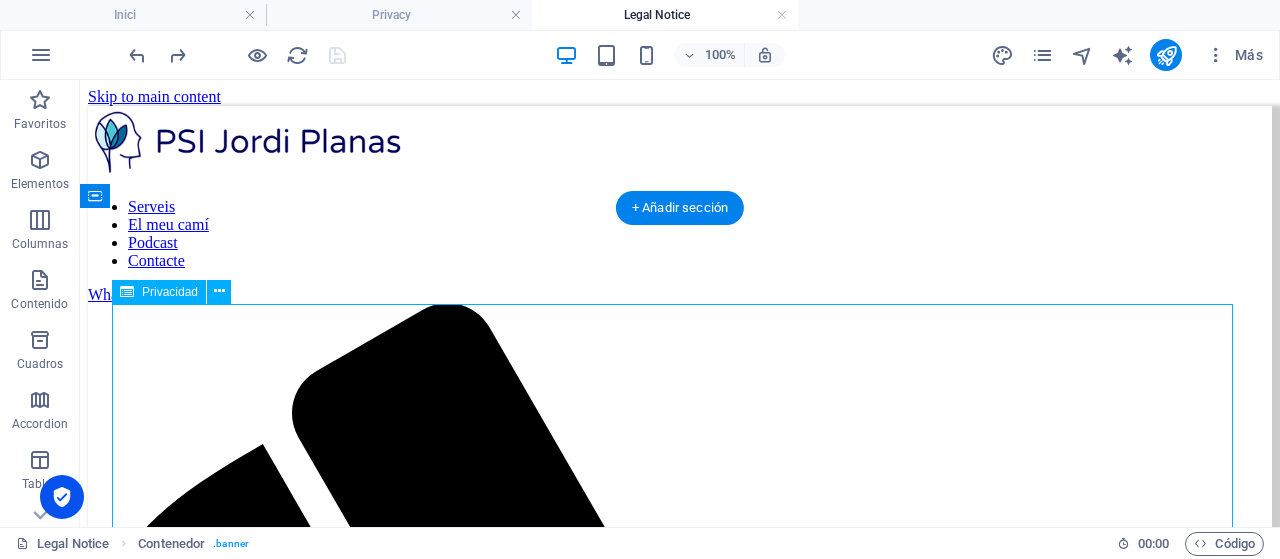 click on "Privacy Policy
An overview of data protection
General
The following gives a simple overview of what kind of personal information we collect, why we collect them and how we handle your data when you are visiting or using our website. Personal information is any data with which you could be personally identified. Detailed information on the subject of data protection can be found in our privacy policy found below.
Data collection on our website
Who is responsible for the data collection on this website?
The data collected on this website are processed by the website operator. The operator's contact details can be found in the website's required legal notice.
How do we collect your data?
Some data are collected when you provide them to us. This could, for example, be data you enter in a contact form.
What do we use your data for?
Part of the data is collected to ensure the proper functioning of the website. Other data can be used to analyze how visitors use the site." at bounding box center (680, 3852) 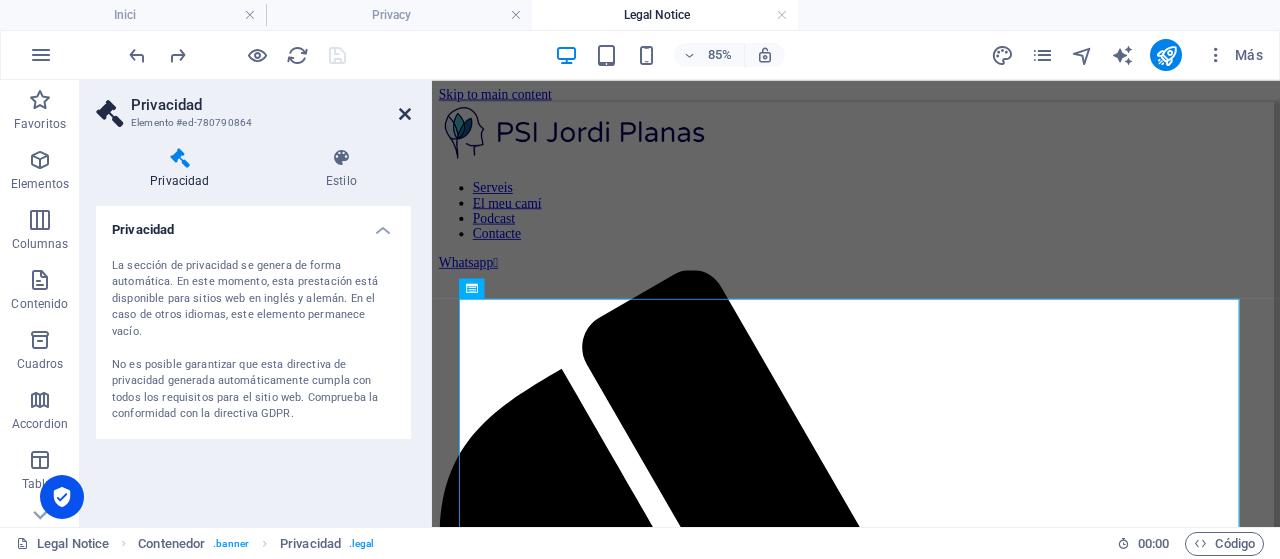 drag, startPoint x: 405, startPoint y: 113, endPoint x: 308, endPoint y: 51, distance: 115.12167 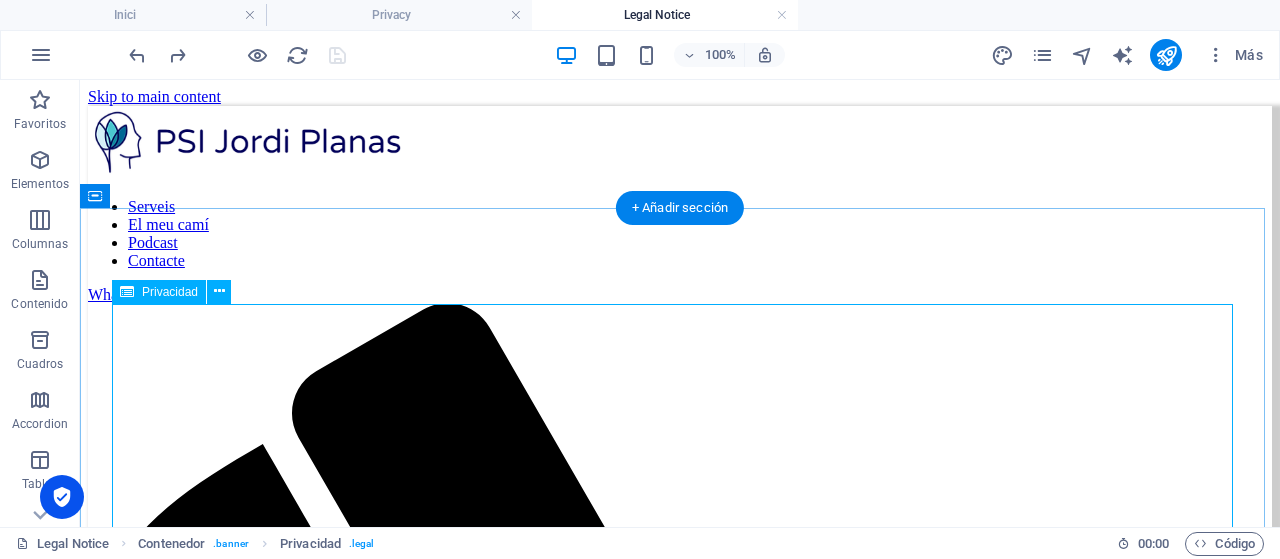 click on "Privacy Policy
An overview of data protection
General
The following gives a simple overview of what kind of personal information we collect, why we collect them and how we handle your data when you are visiting or using our website. Personal information is any data with which you could be personally identified. Detailed information on the subject of data protection can be found in our privacy policy found below.
Data collection on our website
Who is responsible for the data collection on this website?
The data collected on this website are processed by the website operator. The operator's contact details can be found in the website's required legal notice.
How do we collect your data?
Some data are collected when you provide them to us. This could, for example, be data you enter in a contact form.
What do we use your data for?
Part of the data is collected to ensure the proper functioning of the website. Other data can be used to analyze how visitors use the site." at bounding box center (680, 3852) 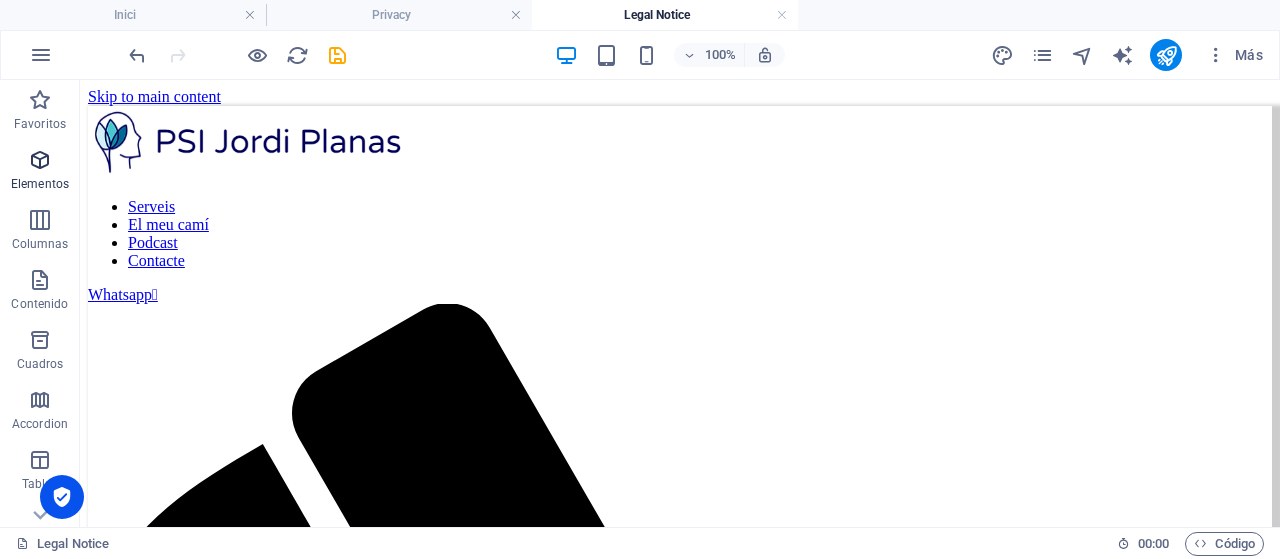 click at bounding box center (40, 160) 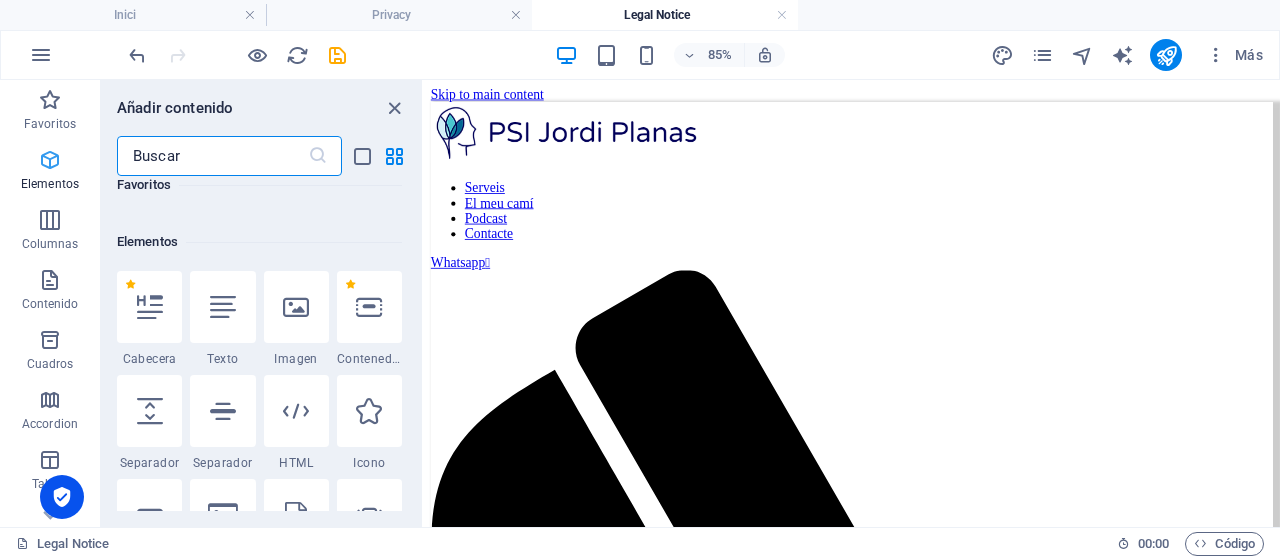 scroll, scrollTop: 377, scrollLeft: 0, axis: vertical 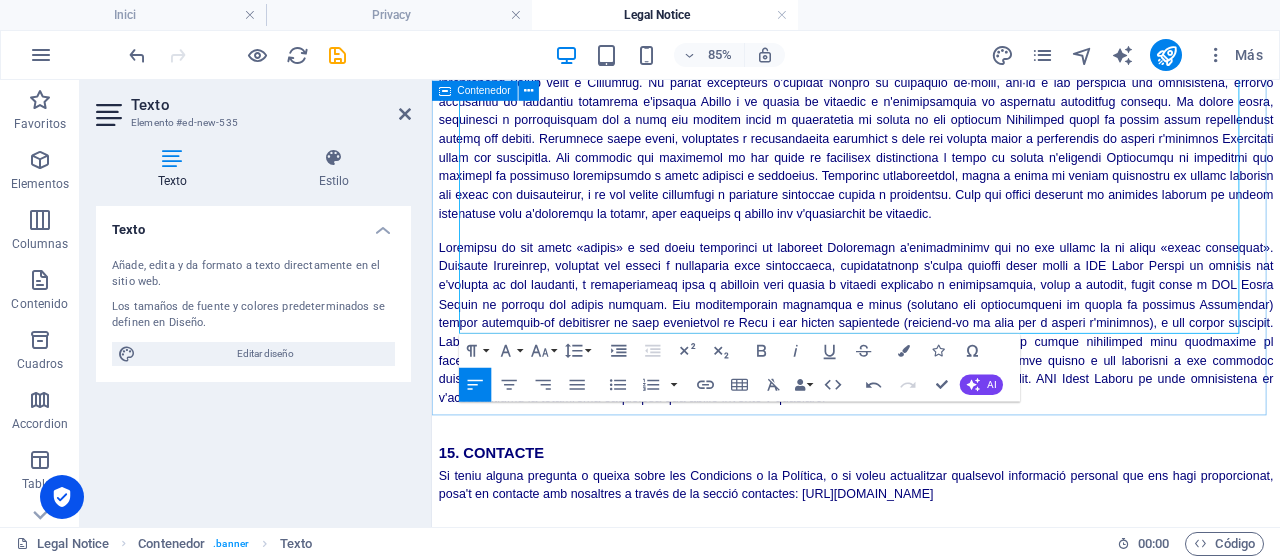 click on "AVÍS LEGAL Darrera actualització: 9 de Juliol de 2025 Benvingut al Lloc web de PSI Jordi Planas (el “Lloc”), gestionat per Jordi Plans Colomer (que abreugem en “Nosaltres”). El Lloc és una plataforma que aporta contingut divulgatiu i cursos en matèria de psicologia i on s’ofereixen serveis d’acompanyament psicològic i coaching.  Aquest document exposa les condicions d'ús del Lloc, accessible a través de www.jordipsicologo.es. Et convidem a llegir-los i, a llegir també el document Política de Privadesa abans de continuar navegant. Si us plau, continua amb nosaltres només si acceptes i et sents còmode amb aquestes condicions d'ús. La Política de Privadesa (“Política”) descriu la manera com Nosaltres podem utilitzar i divulgar la informació que puguem recopilar sobre tots els usuaris i espectadors a través del Lloc. 1.- TRANSPARÈNCIA A fi de que hi hagi total transparencia sobre Nosaltres, informem els usuaris de les nostres dades: Denominació social Passaport : ESP-PAI055892" at bounding box center (931, -1587) 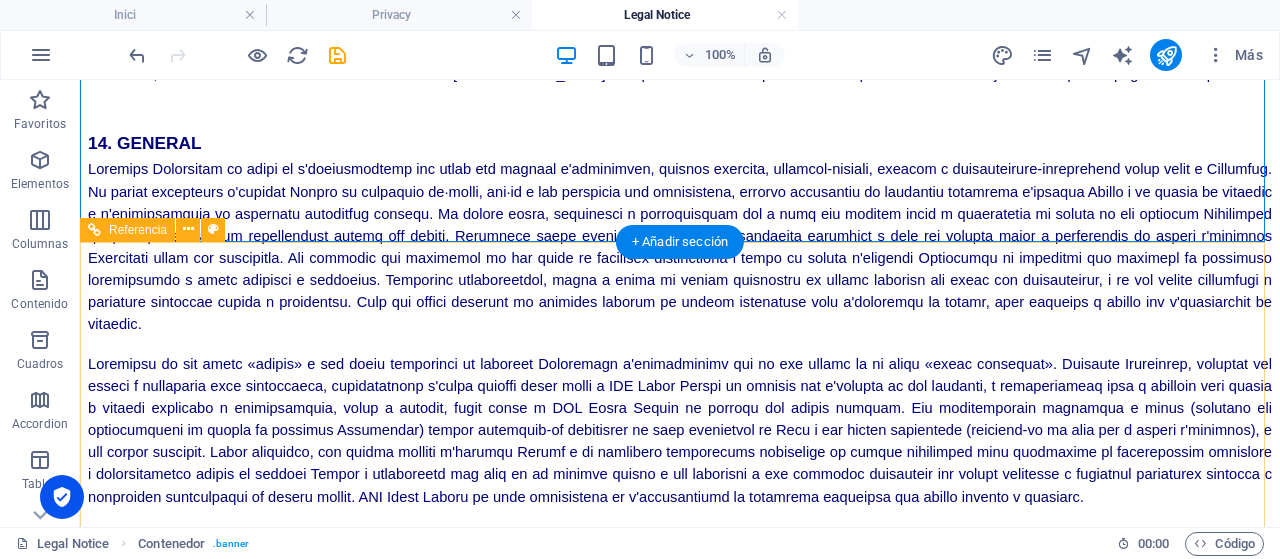 scroll, scrollTop: 5262, scrollLeft: 0, axis: vertical 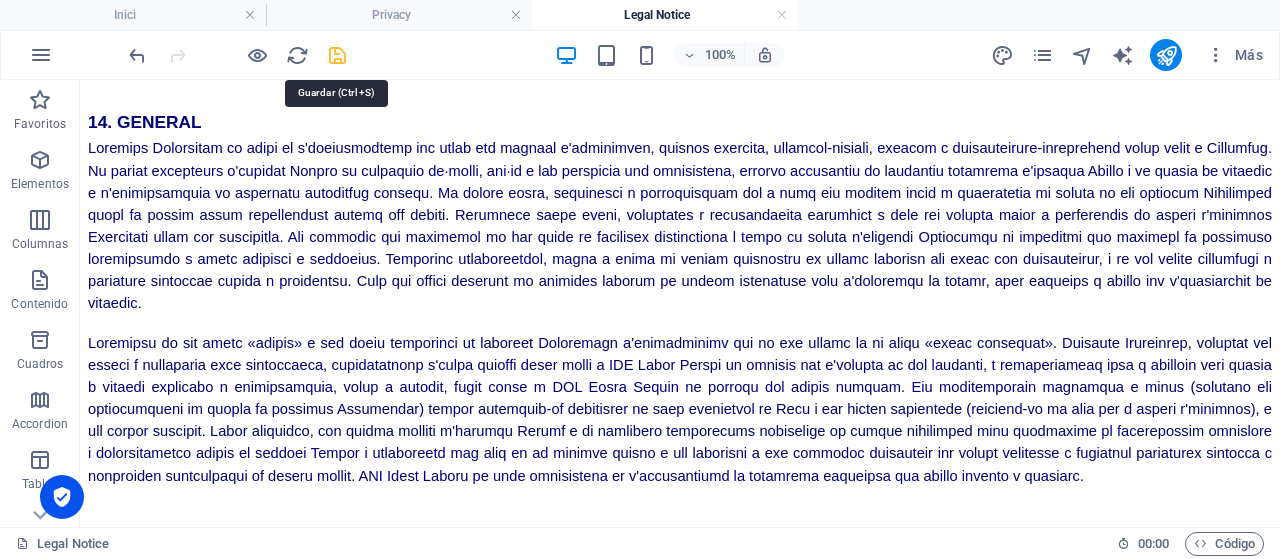 click at bounding box center [337, 55] 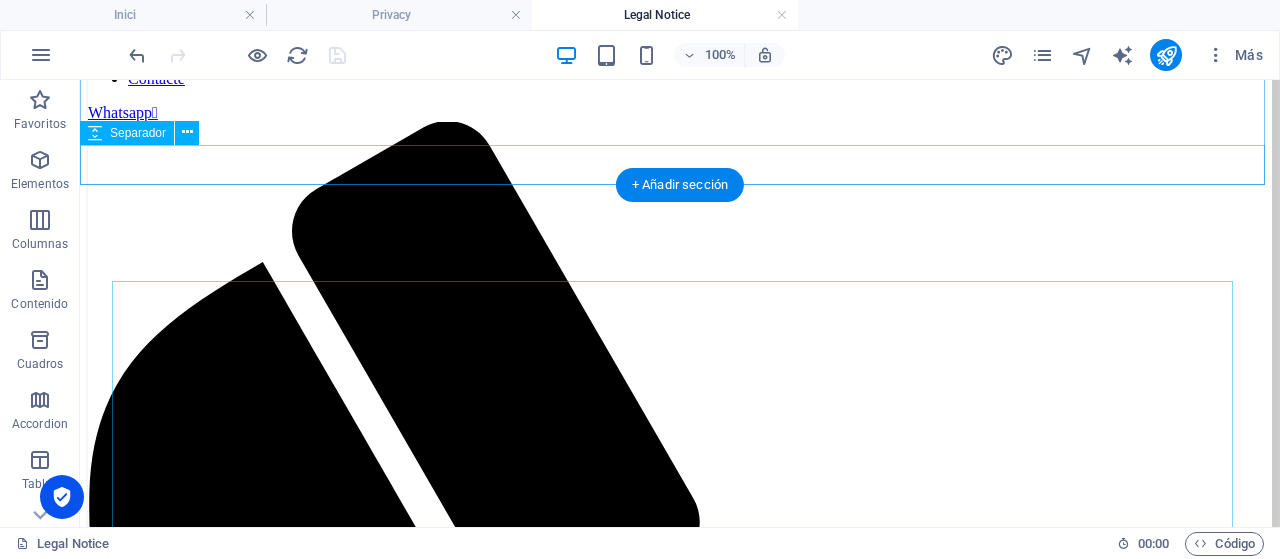 scroll, scrollTop: 0, scrollLeft: 0, axis: both 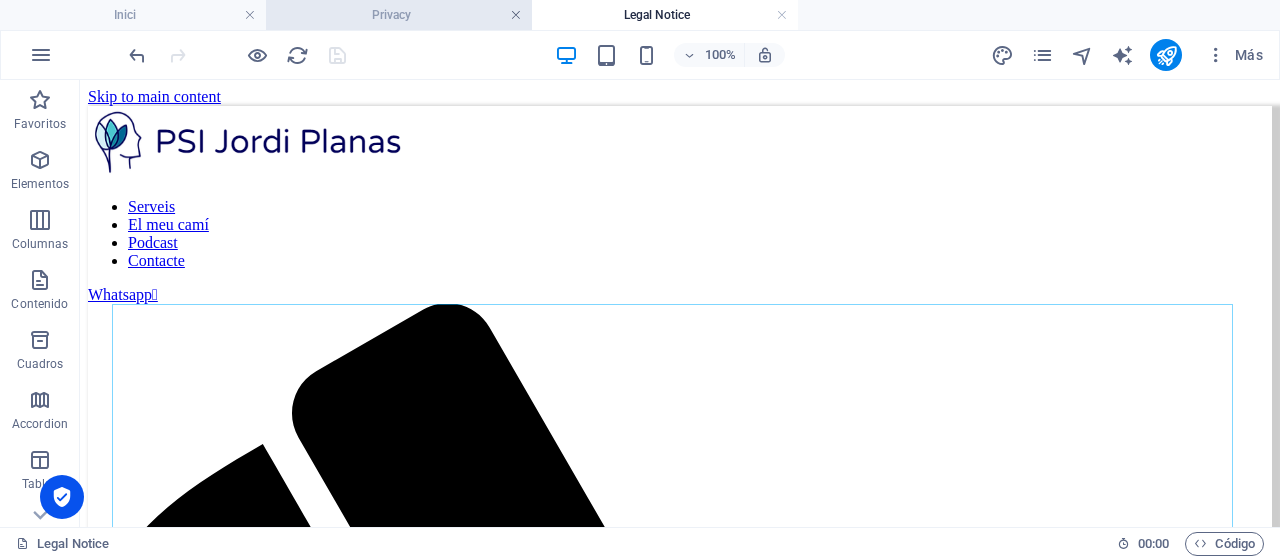 click at bounding box center (516, 15) 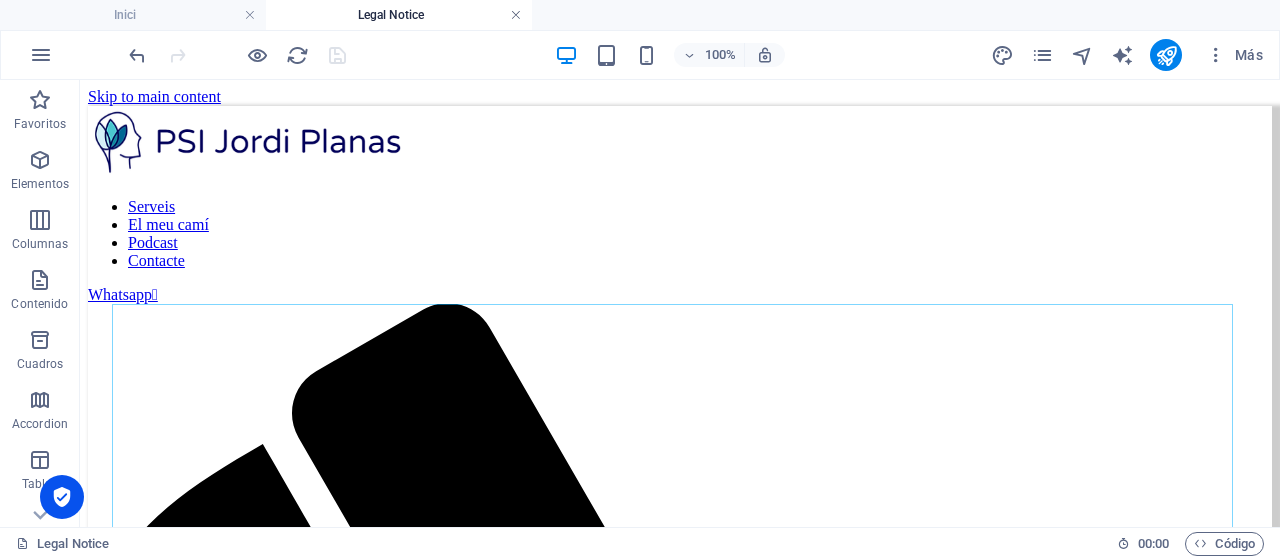 click at bounding box center [516, 15] 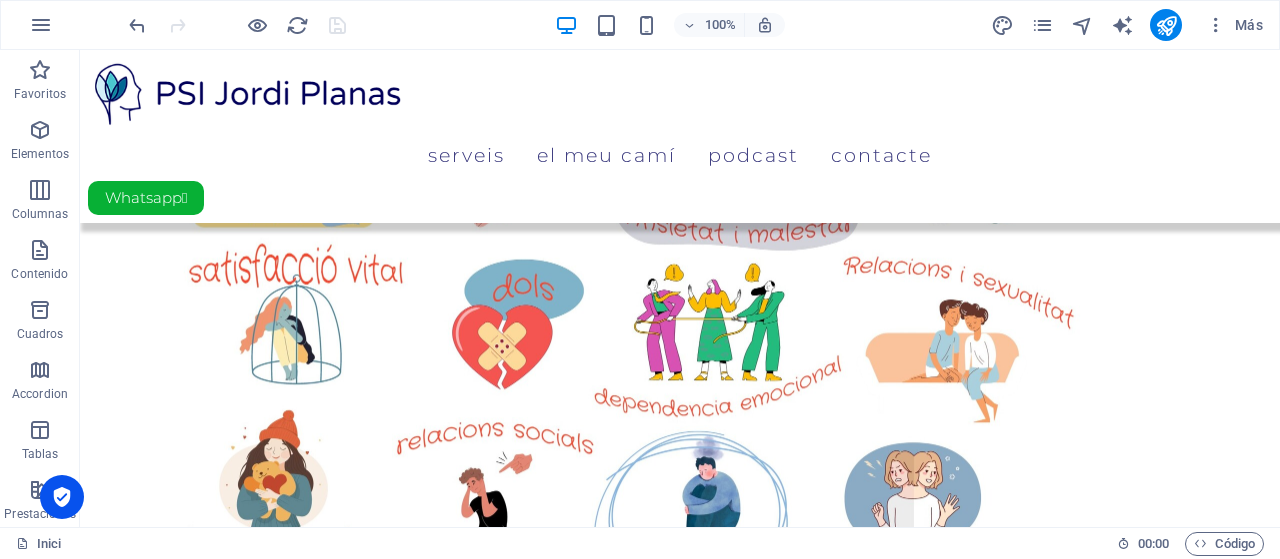 scroll, scrollTop: 1484, scrollLeft: 0, axis: vertical 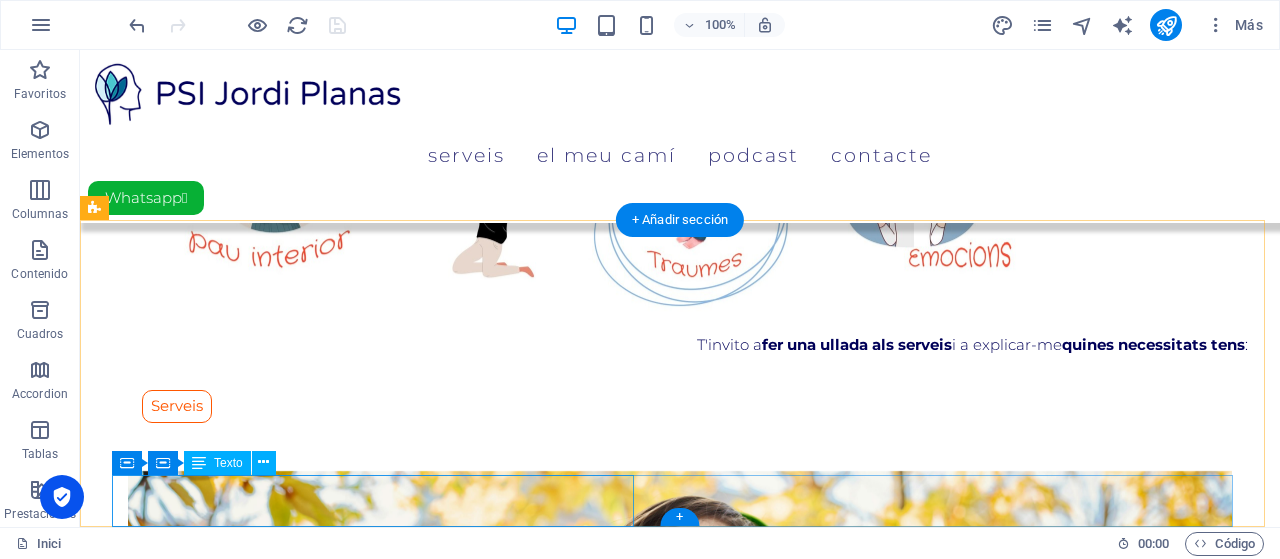 click on "PSI Jordi Planas          Termes i Condicions          Política de Privacitat" at bounding box center [680, 2060] 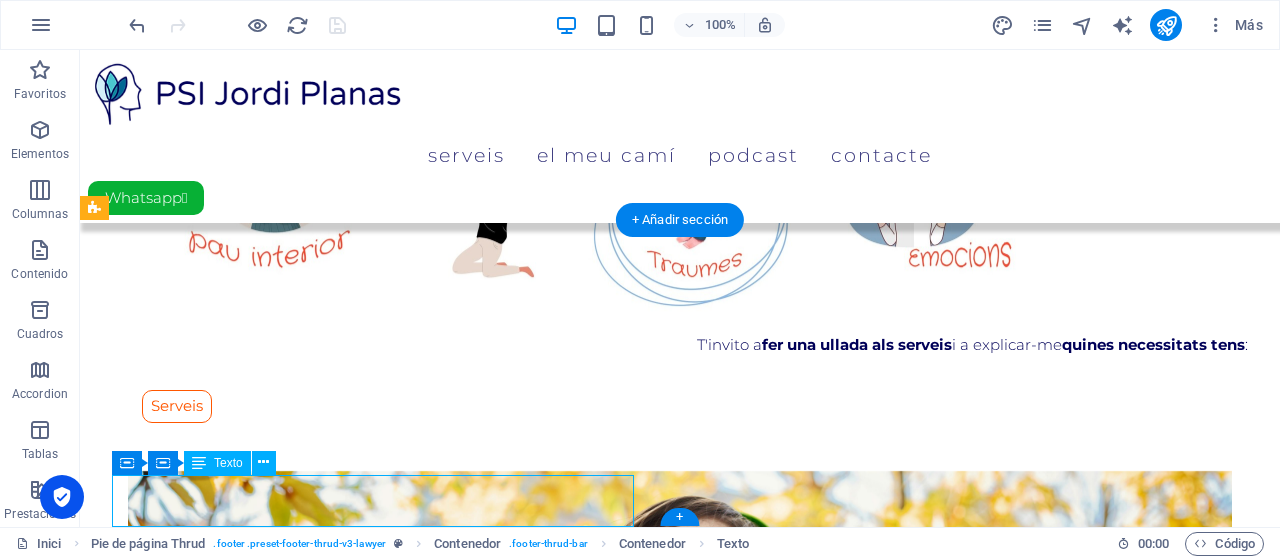 click on "PSI Jordi Planas          Termes i Condicions          Política de Privacitat" at bounding box center [680, 2060] 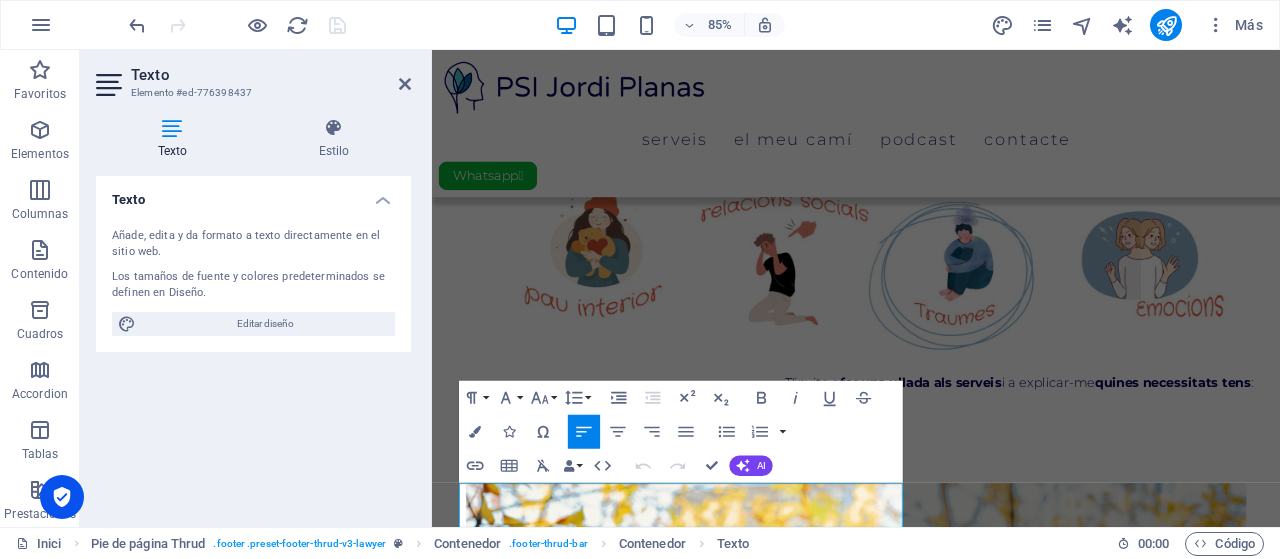 scroll, scrollTop: 1438, scrollLeft: 0, axis: vertical 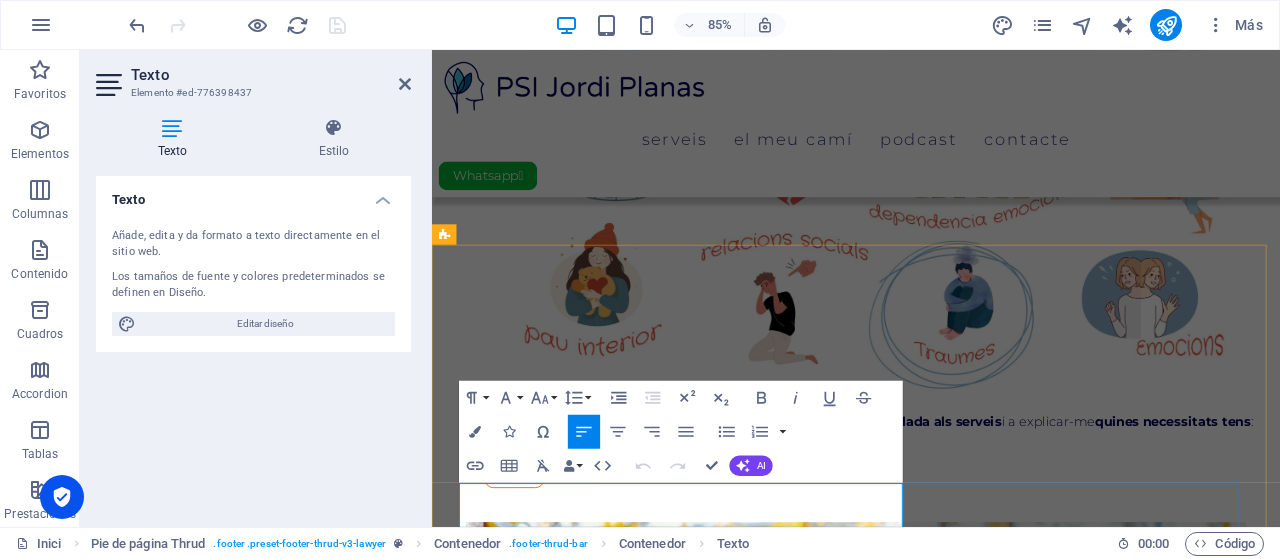 click on "Termes i Condicions" at bounding box center [725, 2240] 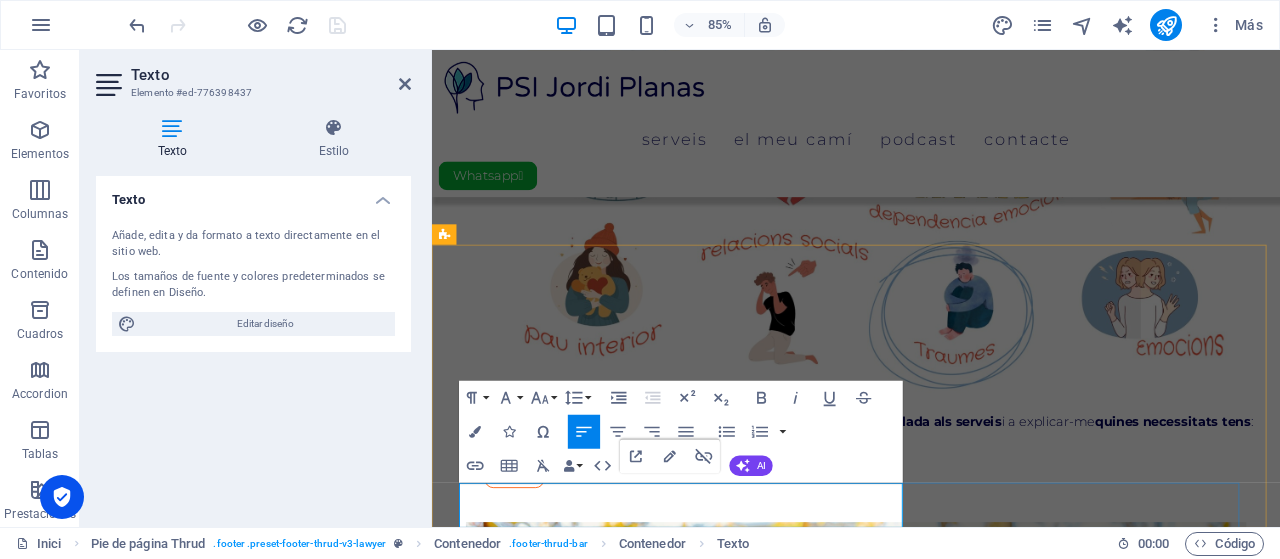 drag, startPoint x: 628, startPoint y: 570, endPoint x: 775, endPoint y: 574, distance: 147.05441 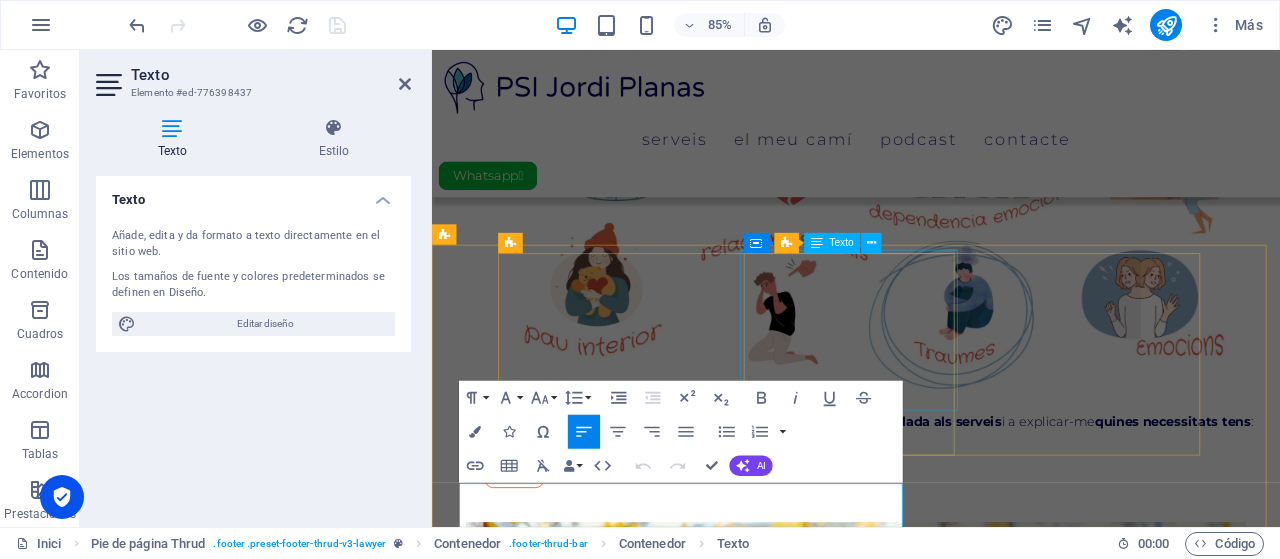 type 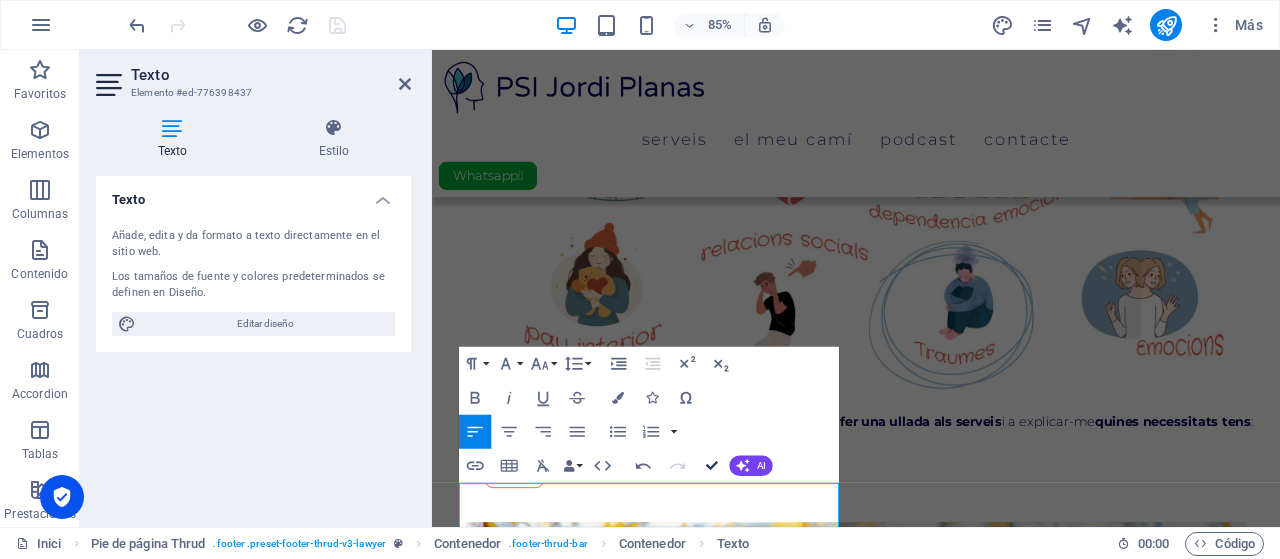 drag, startPoint x: 712, startPoint y: 462, endPoint x: 751, endPoint y: 321, distance: 146.29422 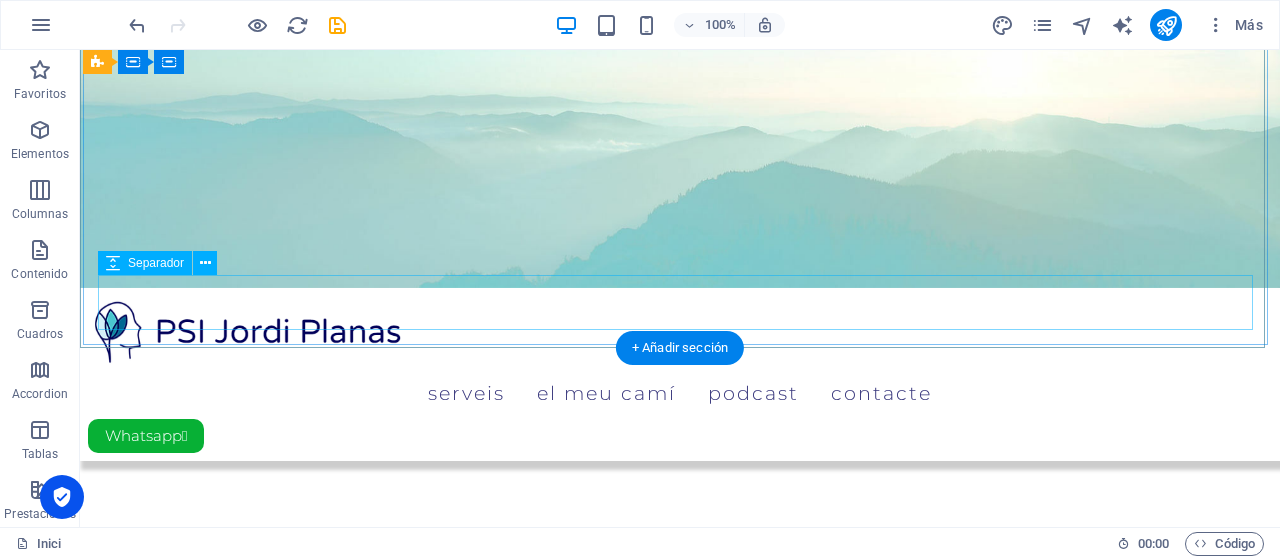 scroll, scrollTop: 0, scrollLeft: 0, axis: both 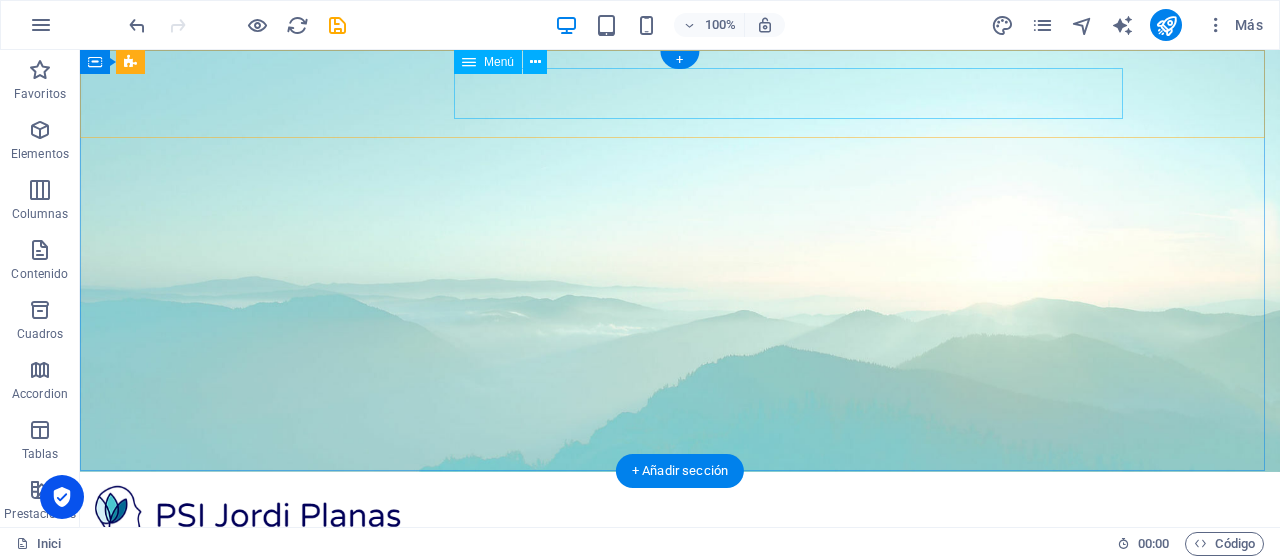 click on "Serveis El meu camí Podcast Contacte" at bounding box center [680, 577] 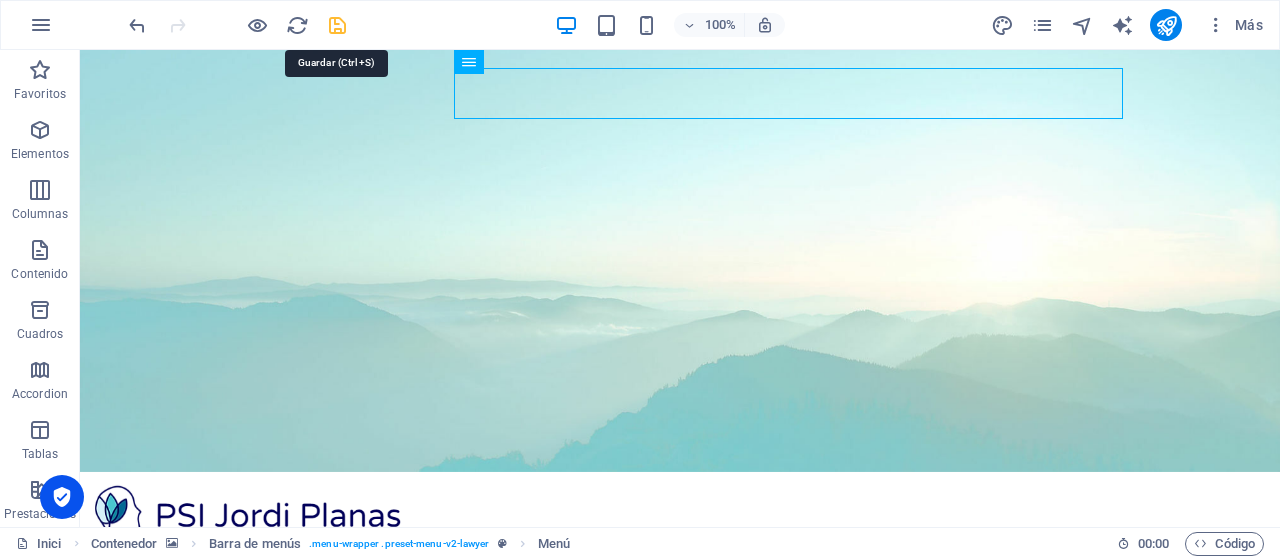 click at bounding box center (337, 25) 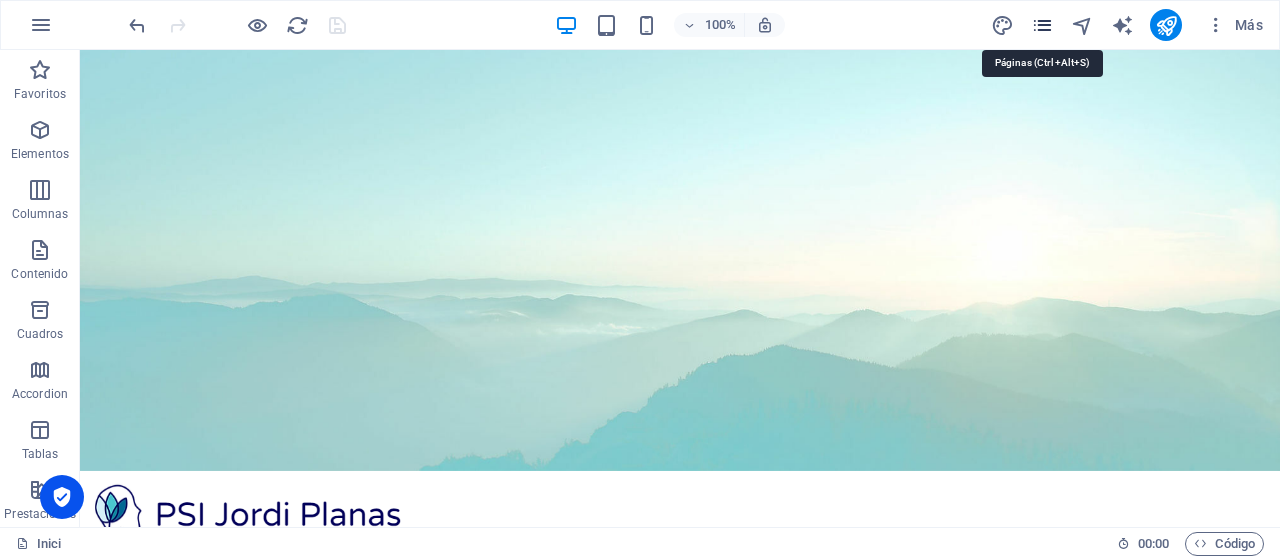 click at bounding box center [1042, 25] 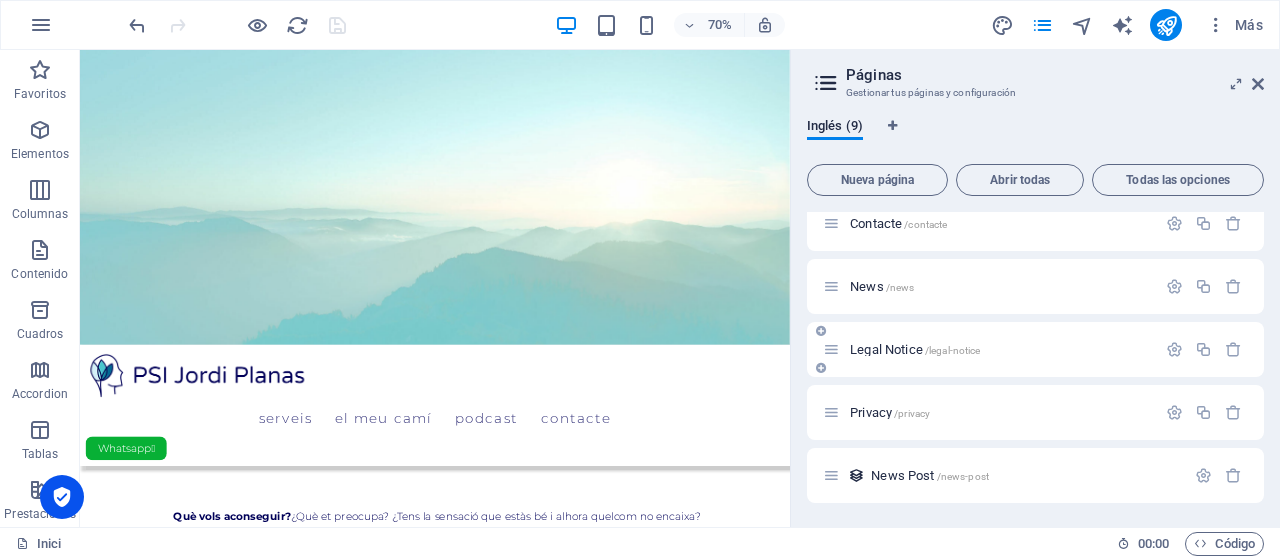 scroll, scrollTop: 168, scrollLeft: 0, axis: vertical 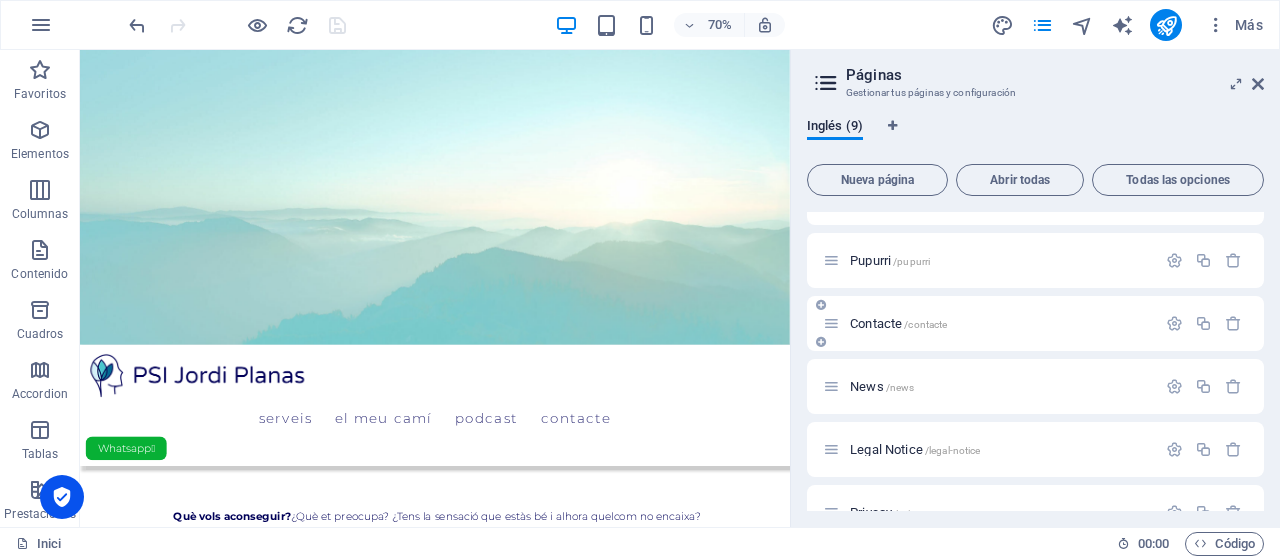 click on "Contacte /contacte" at bounding box center (898, 323) 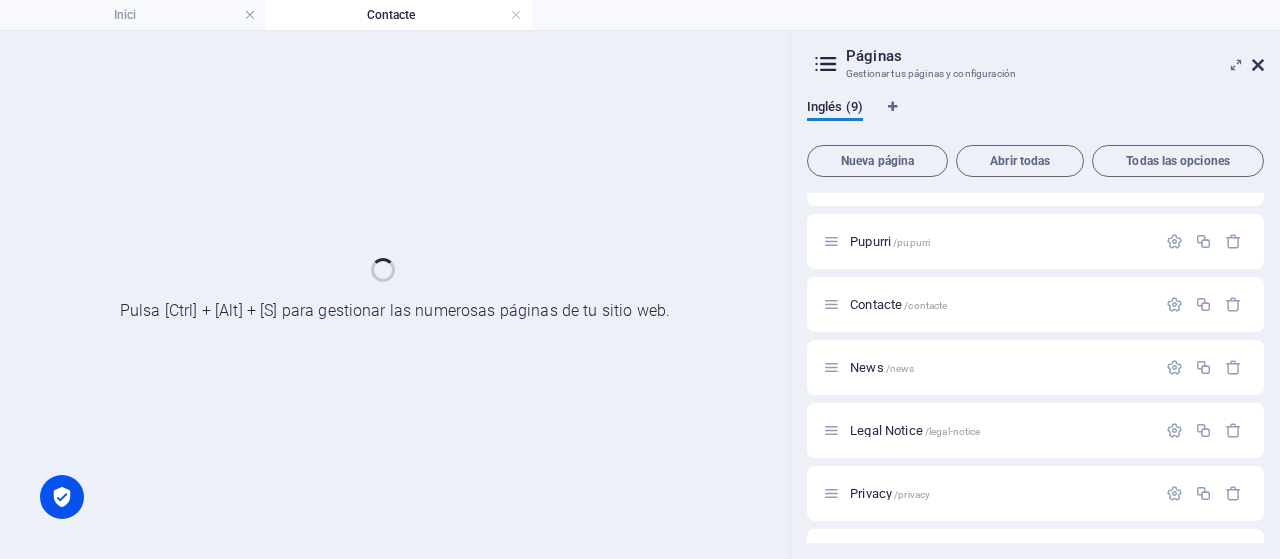 click at bounding box center [1258, 65] 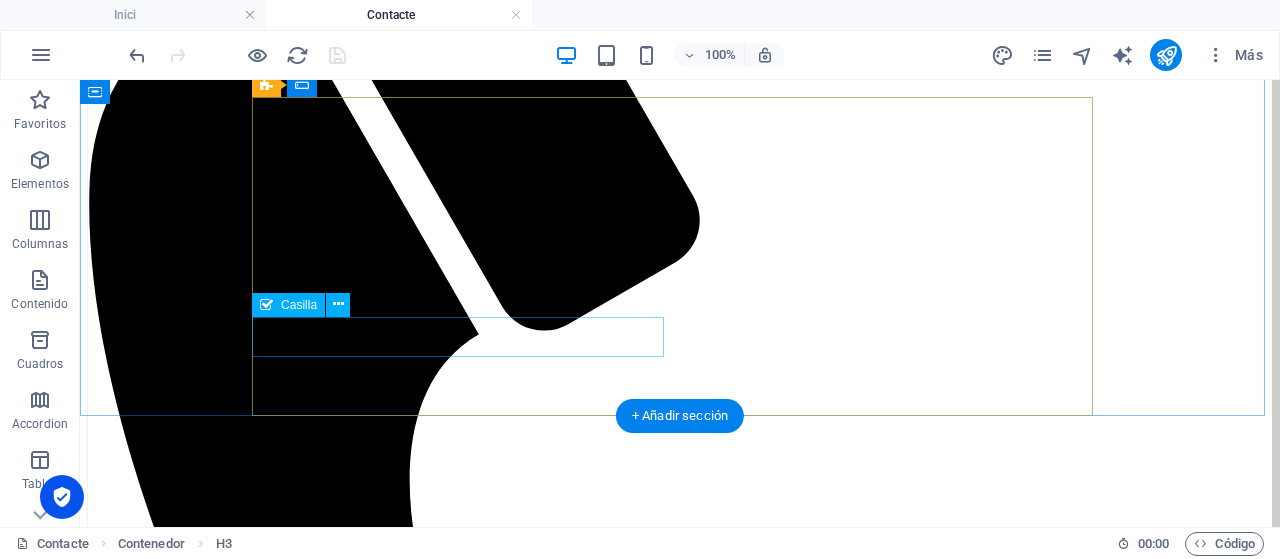scroll, scrollTop: 500, scrollLeft: 0, axis: vertical 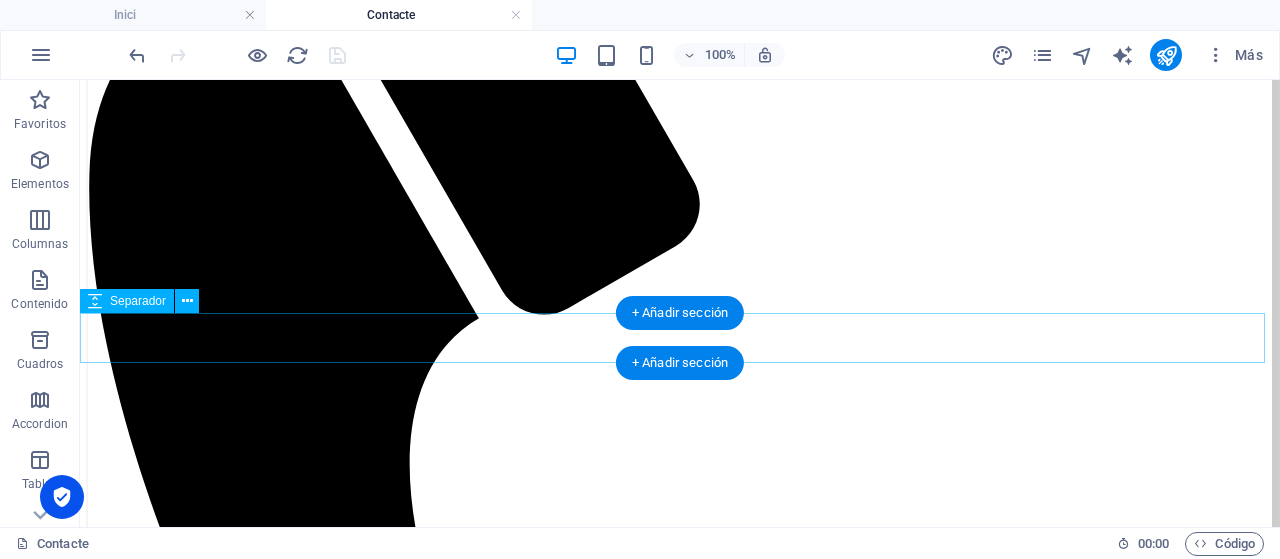 click at bounding box center [680, 2295] 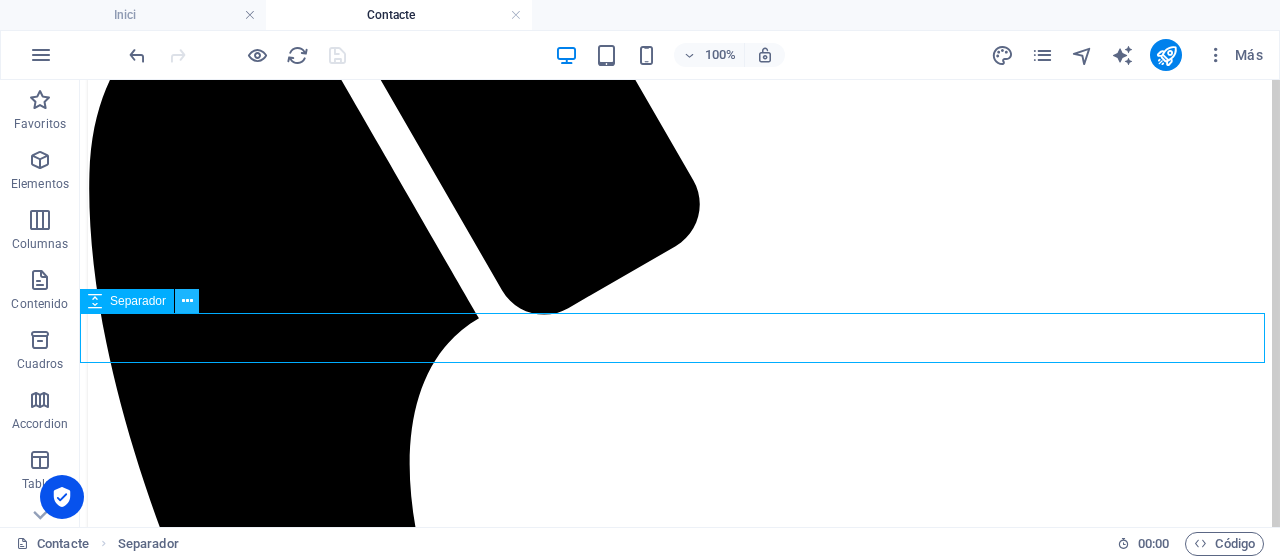 click at bounding box center [187, 301] 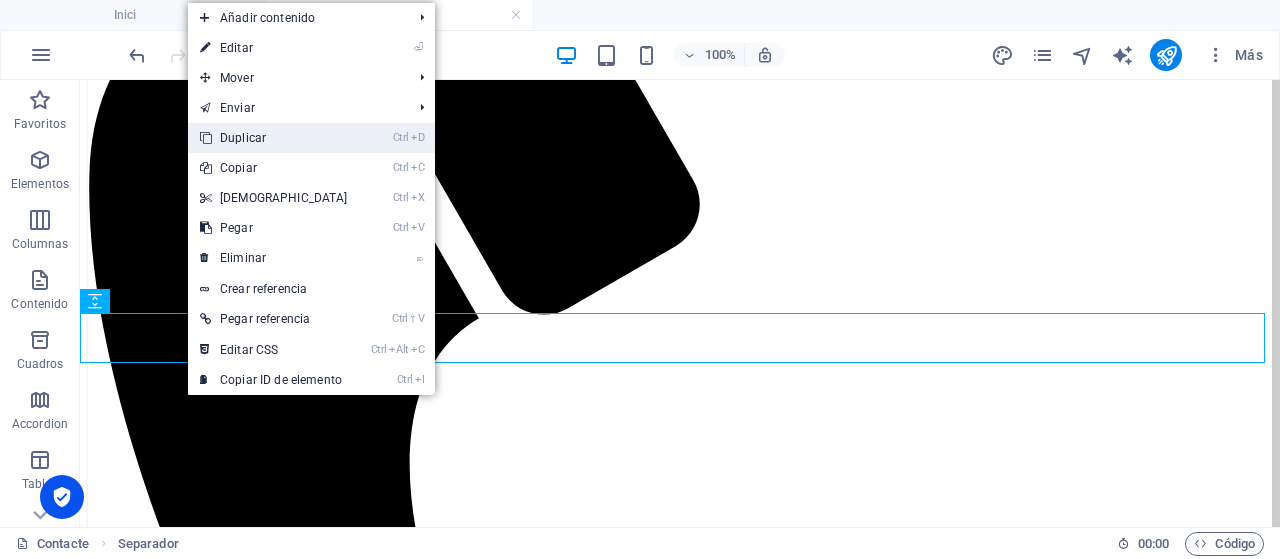 click on "Ctrl D  Duplicar" at bounding box center (274, 138) 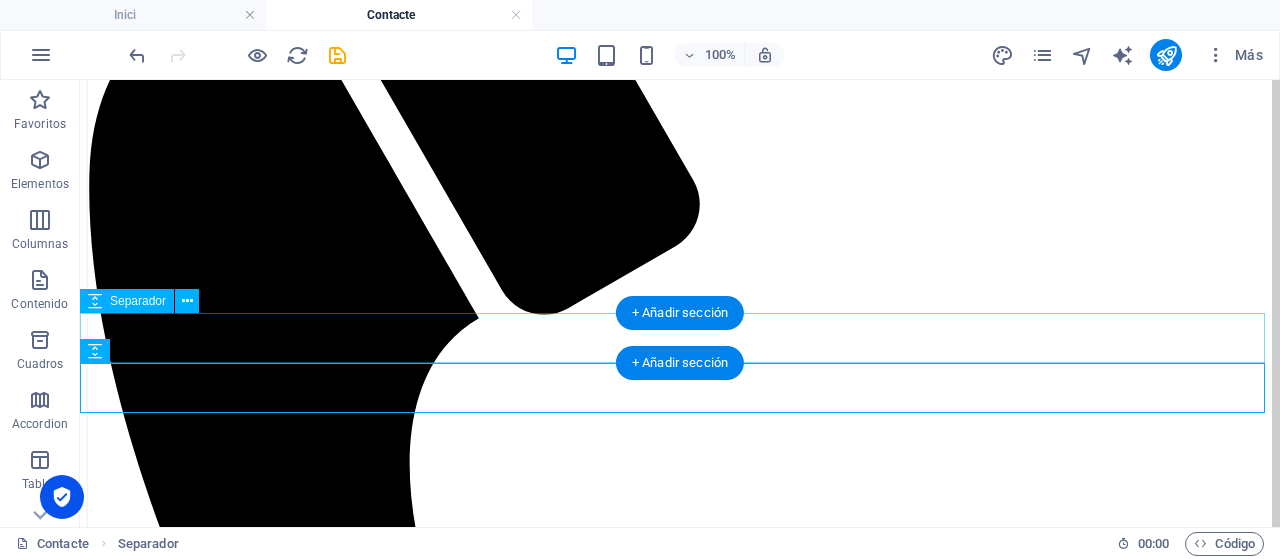 click at bounding box center [680, 2295] 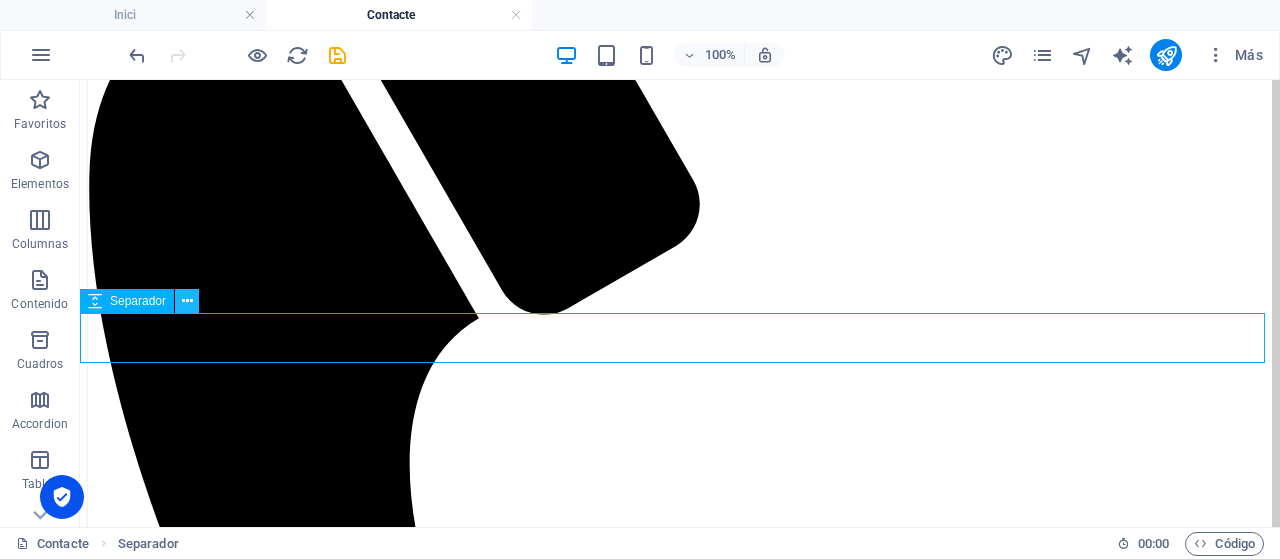 click at bounding box center [187, 301] 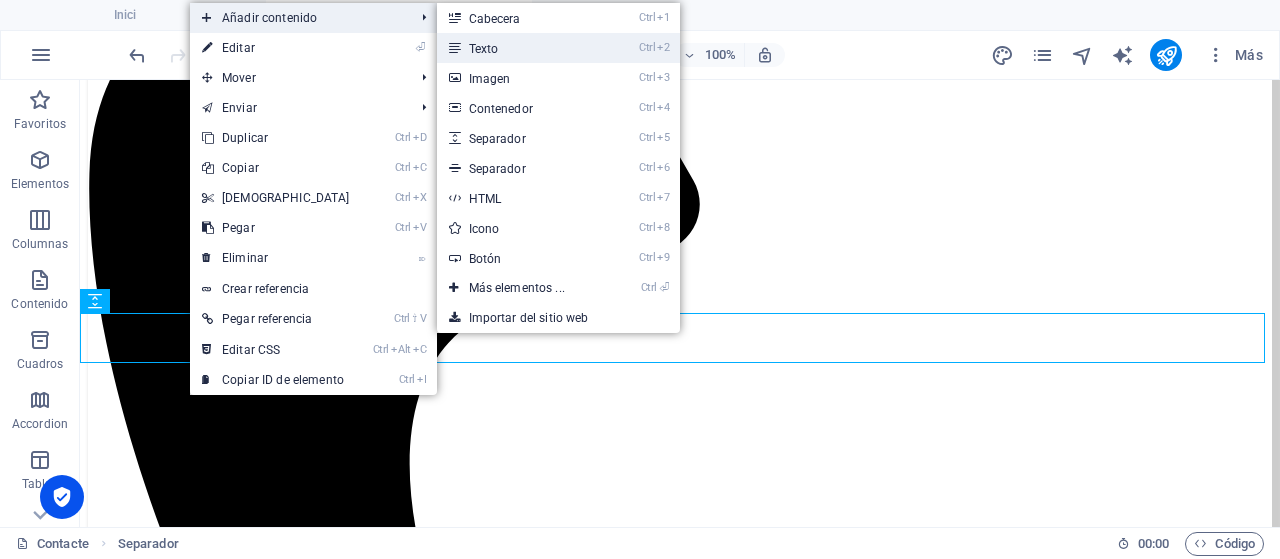 click on "Ctrl 2  Texto" at bounding box center (521, 48) 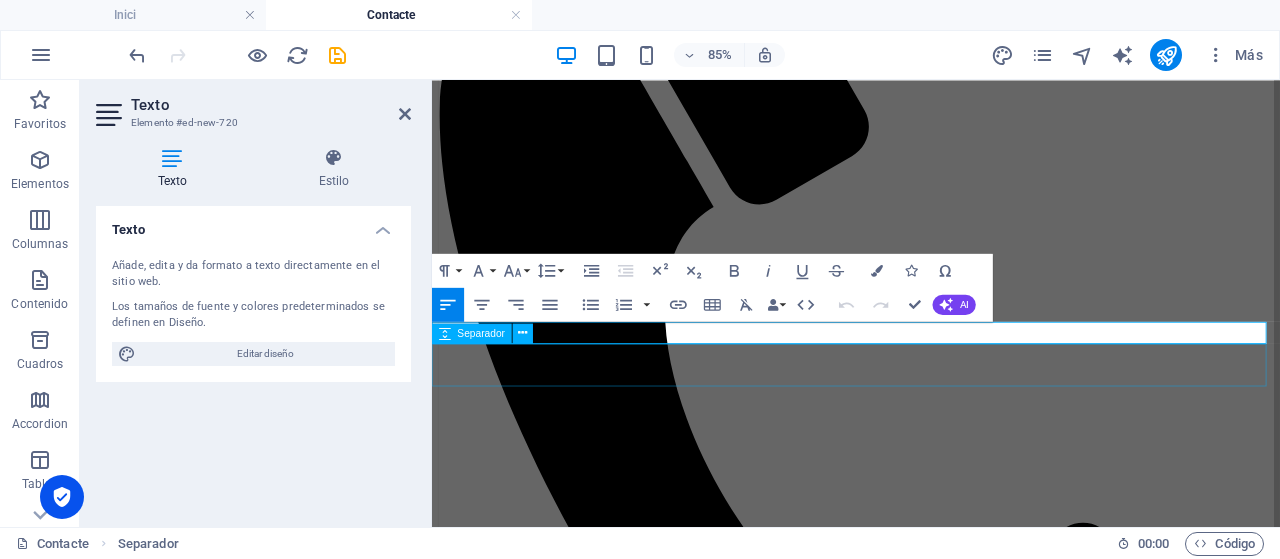 scroll, scrollTop: 533, scrollLeft: 0, axis: vertical 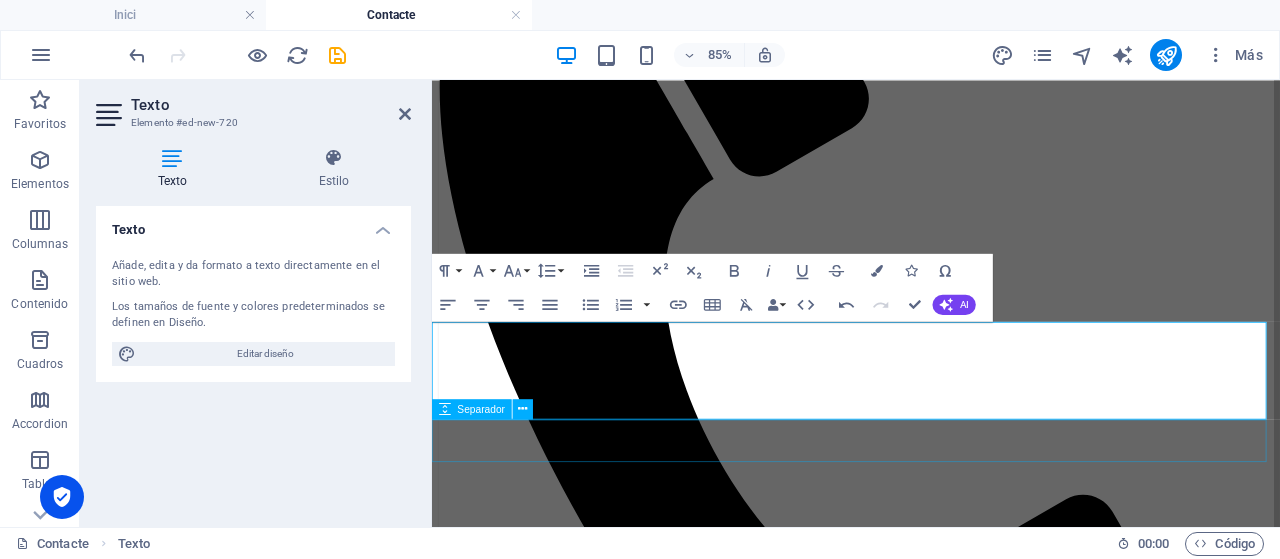 click at bounding box center (931, 2146) 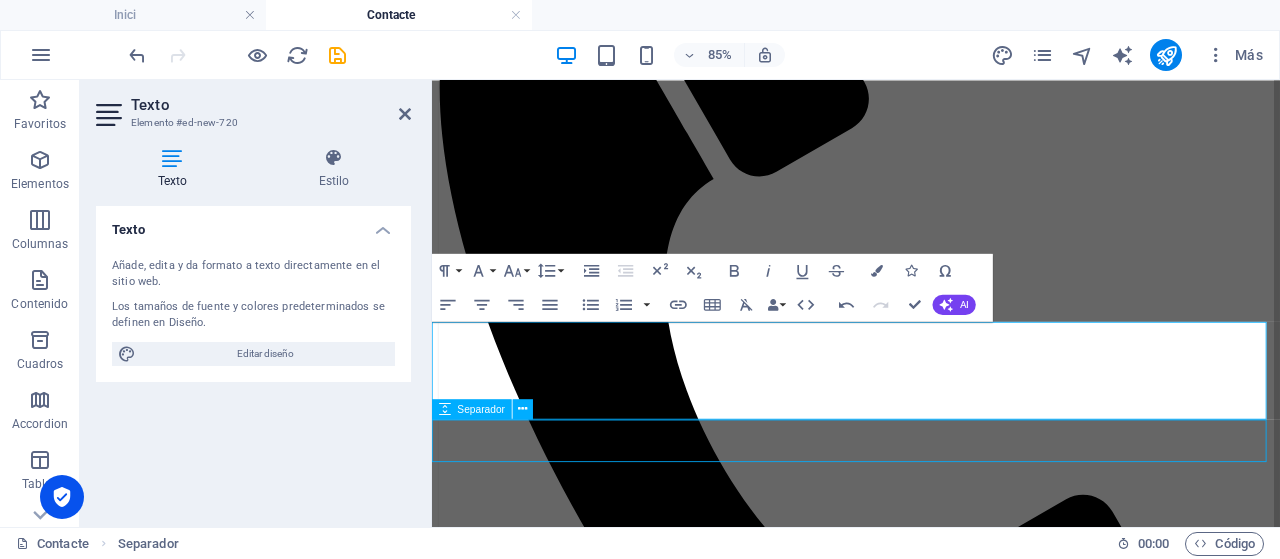 scroll, scrollTop: 500, scrollLeft: 0, axis: vertical 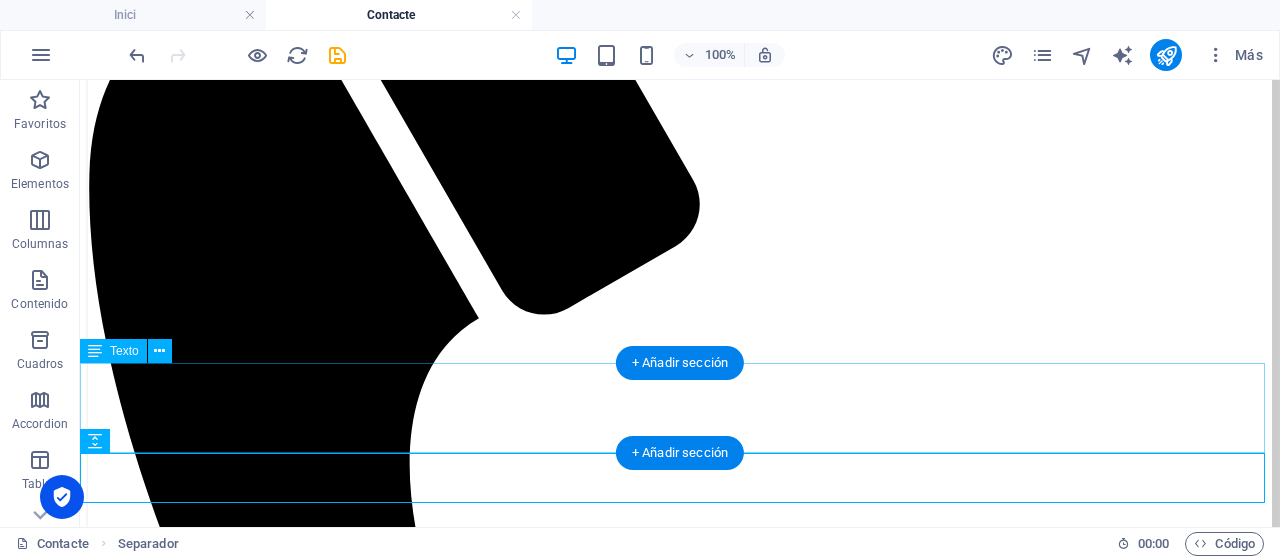 click on "Responsable del tractament de dades : Jordi Planas Colomer Finalitat : Processar l’enviament de respostes i, si escau, enviament d’informació sol·licitada.  Legitimació : consentiment de l’interessat. Drets de l’interessat : D’accés a la informació enviada, rectificació i supressió de dades, així com tots els altres drets especificats en la política de privacitat." at bounding box center [680, 2362] 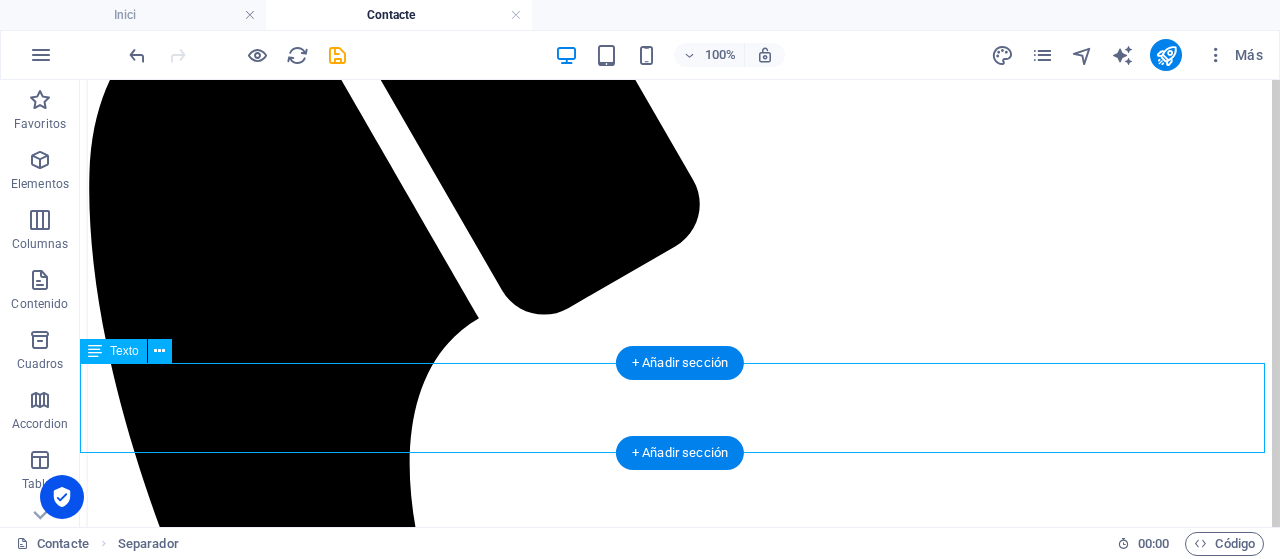 click on "Responsable del tractament de dades : Jordi Planas Colomer Finalitat : Processar l’enviament de respostes i, si escau, enviament d’informació sol·licitada.  Legitimació : consentiment de l’interessat. Drets de l’interessat : D’accés a la informació enviada, rectificació i supressió de dades, així com tots els altres drets especificats en la política de privacitat." at bounding box center (680, 2362) 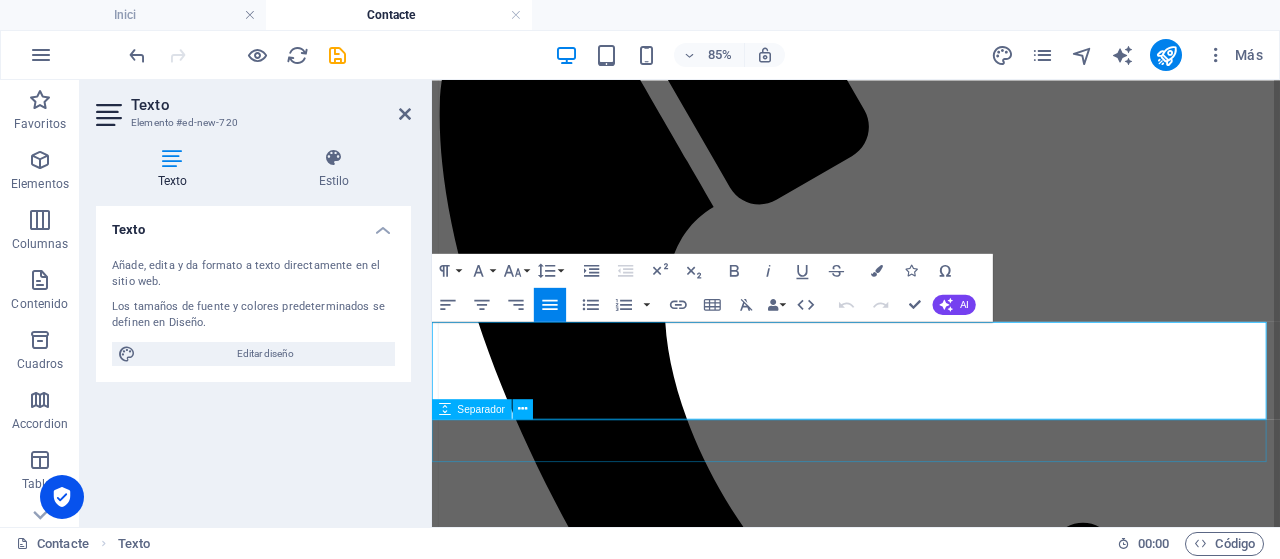 scroll, scrollTop: 533, scrollLeft: 0, axis: vertical 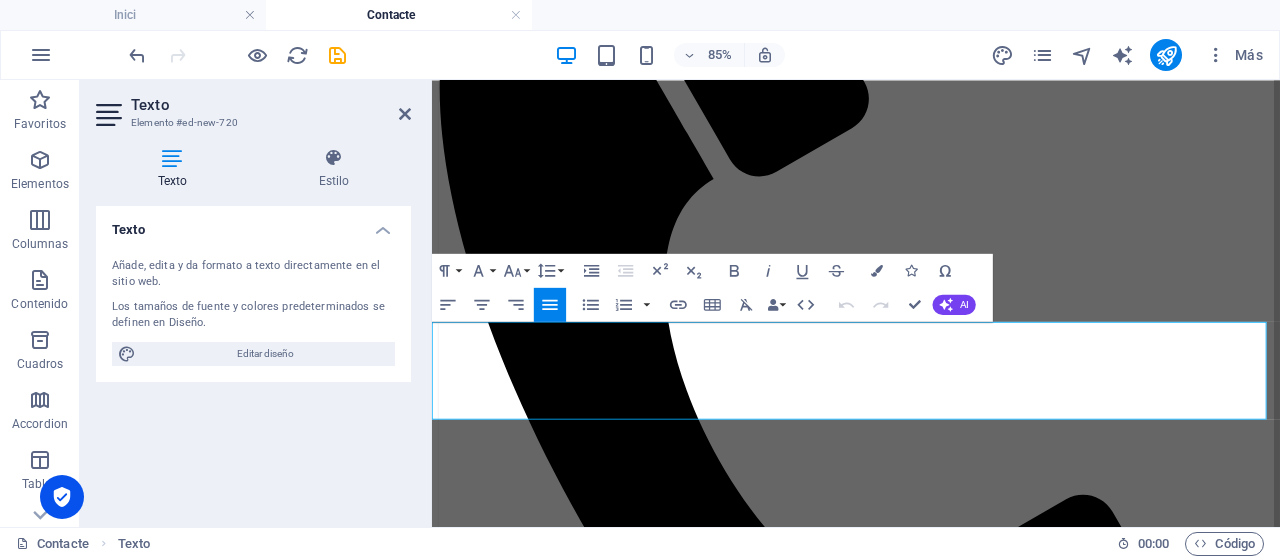 drag, startPoint x: 1313, startPoint y: 437, endPoint x: 491, endPoint y: 468, distance: 822.58435 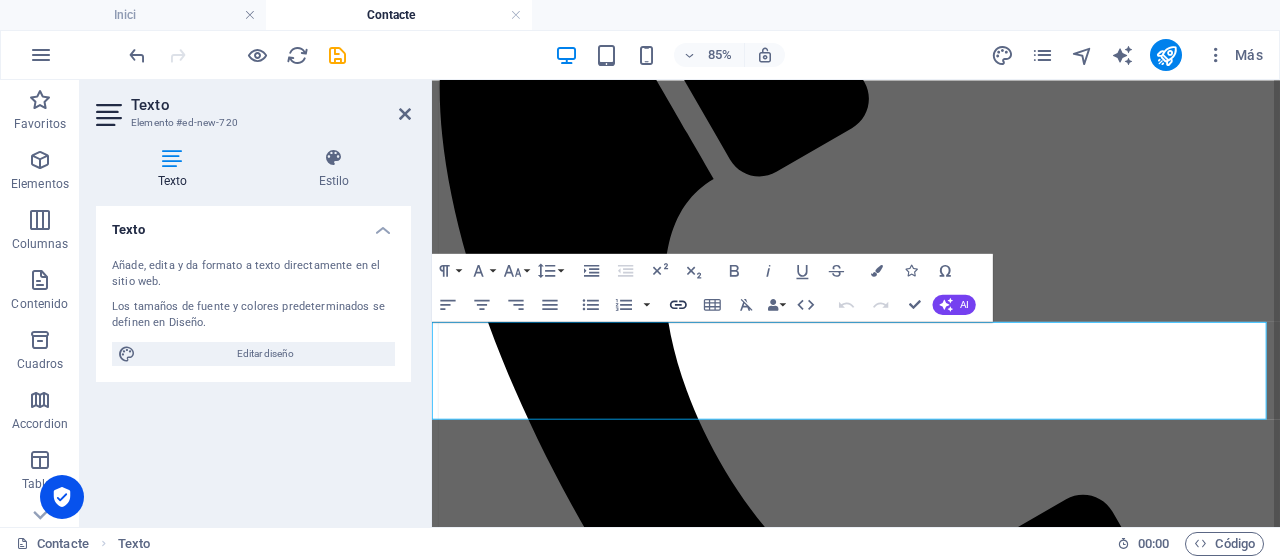 click 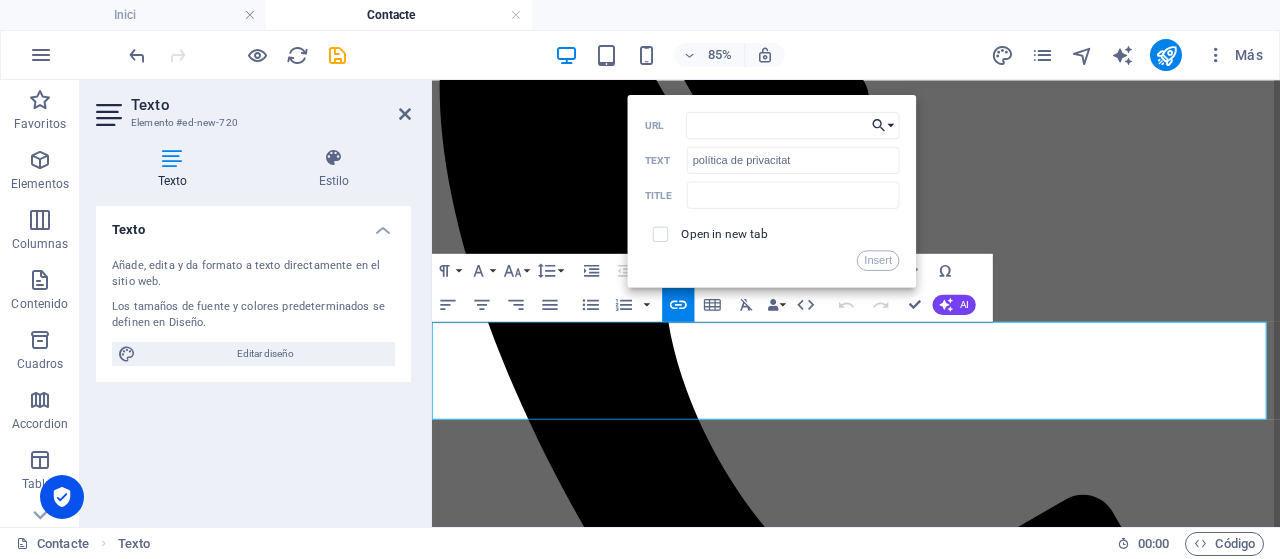 click on "Choose Link" at bounding box center (884, 124) 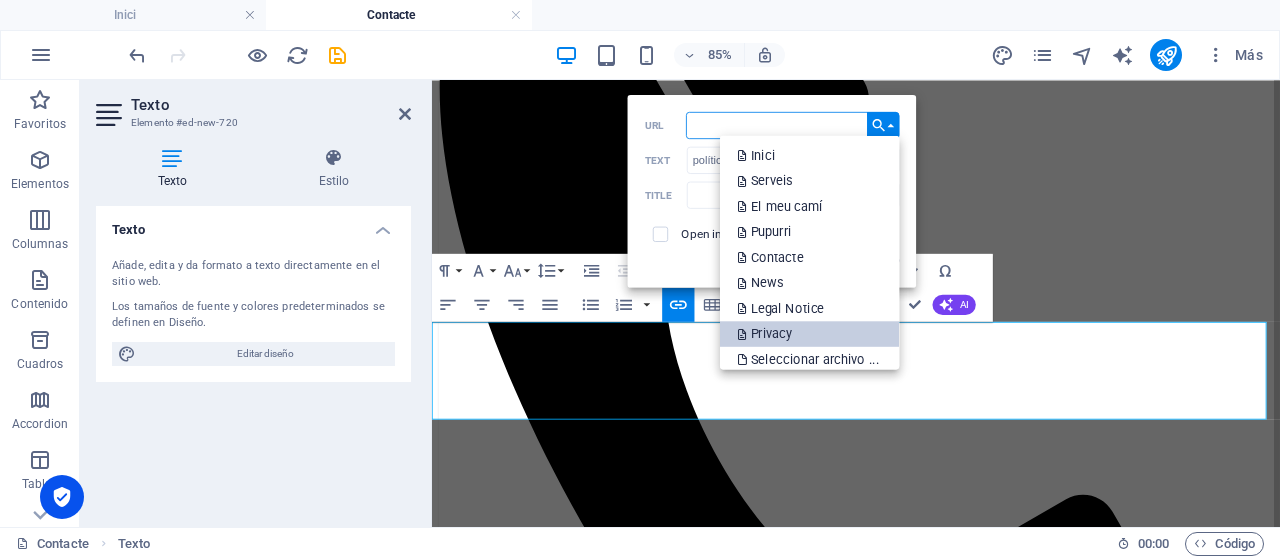 click on "Privacy" at bounding box center (810, 334) 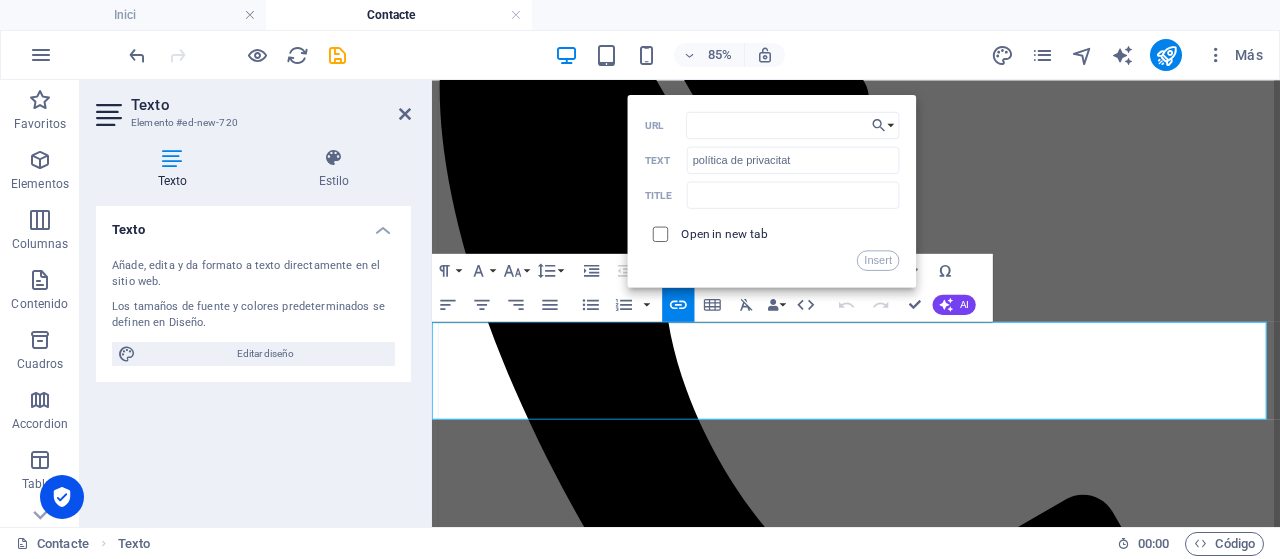 click at bounding box center [658, 230] 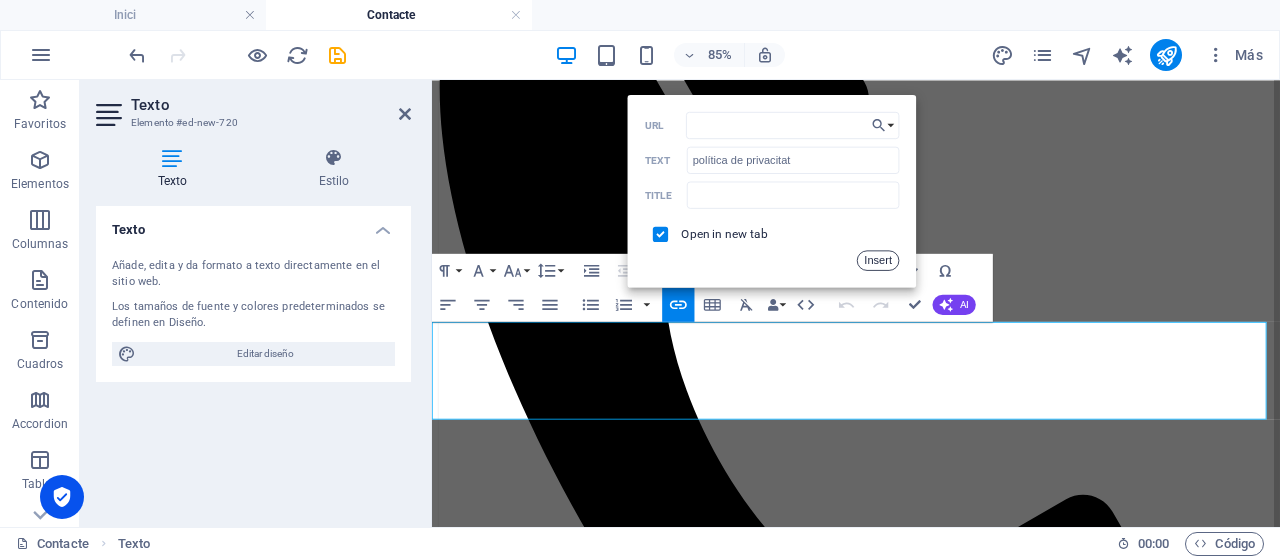 click on "Insert" at bounding box center [878, 260] 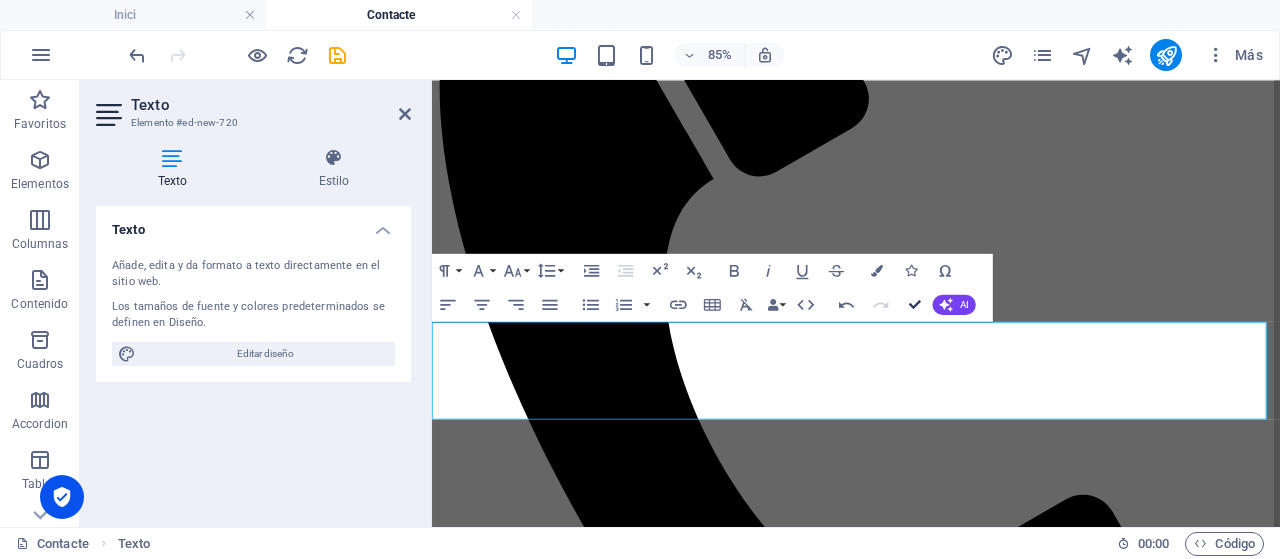 scroll, scrollTop: 500, scrollLeft: 0, axis: vertical 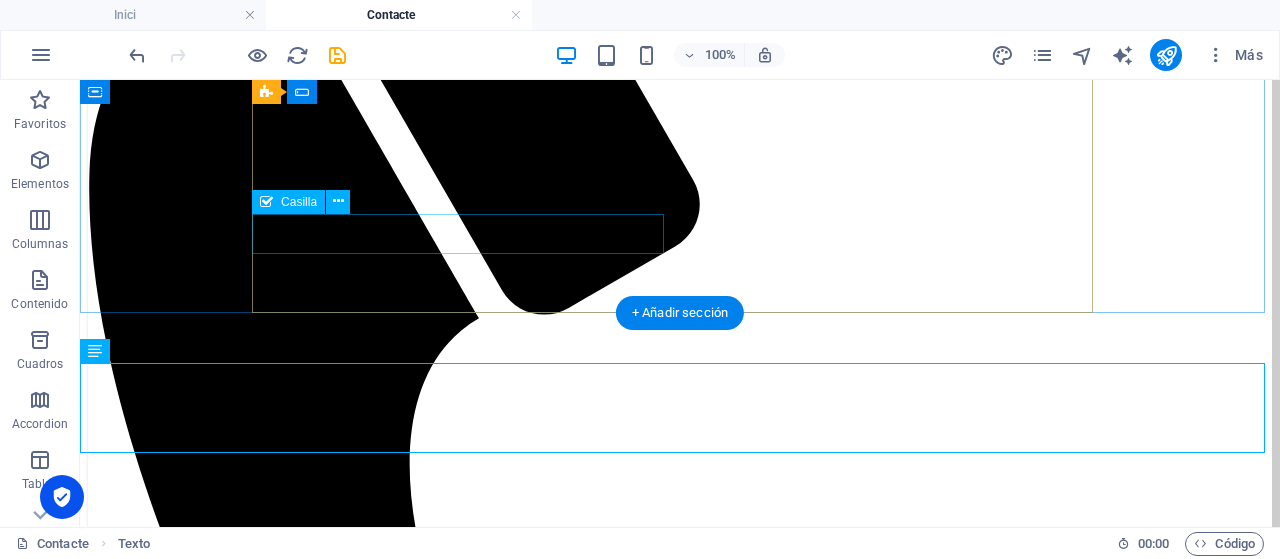 click on "He llegit i entenc la política de privacitat." at bounding box center [532, 2122] 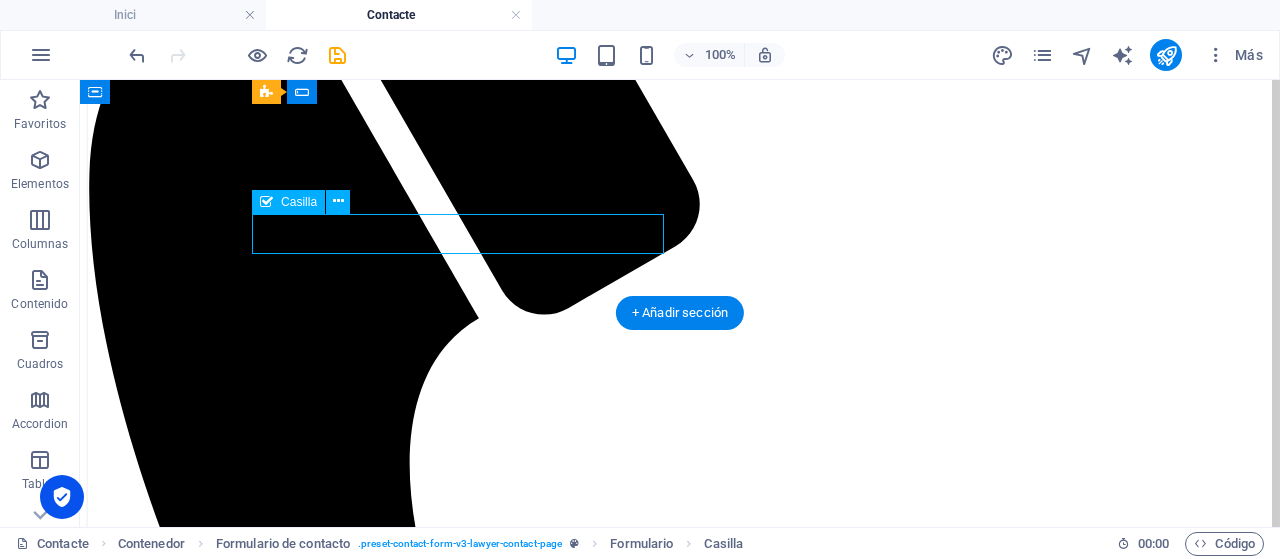 click on "He llegit i entenc la política de privacitat." at bounding box center [532, 2122] 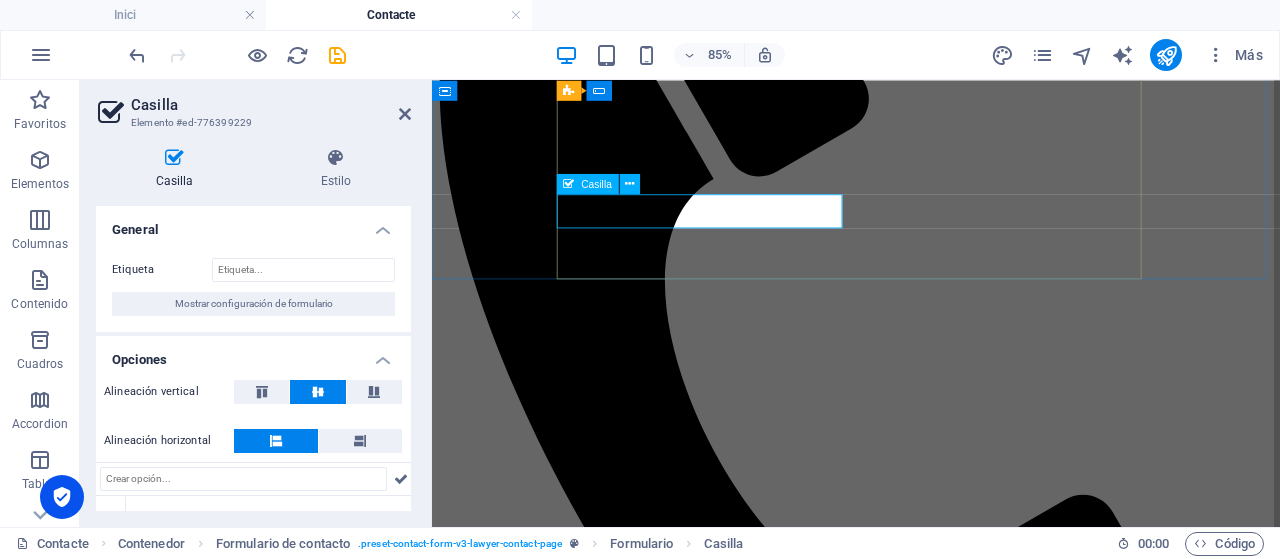 click on "He llegit i entenc la política de privacitat." at bounding box center [808, 1820] 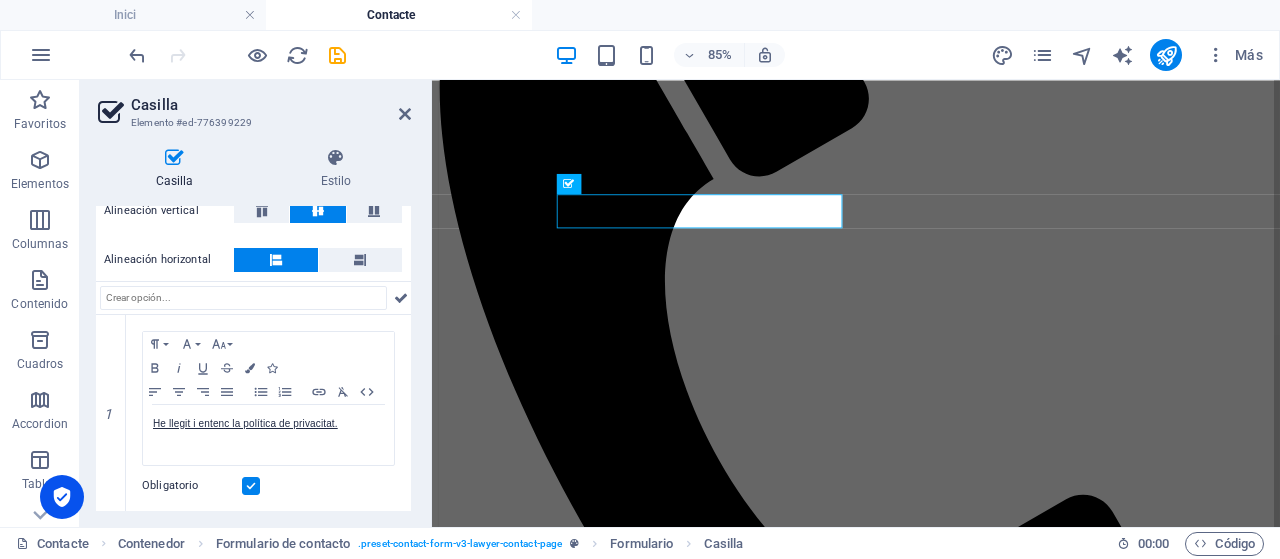 scroll, scrollTop: 182, scrollLeft: 0, axis: vertical 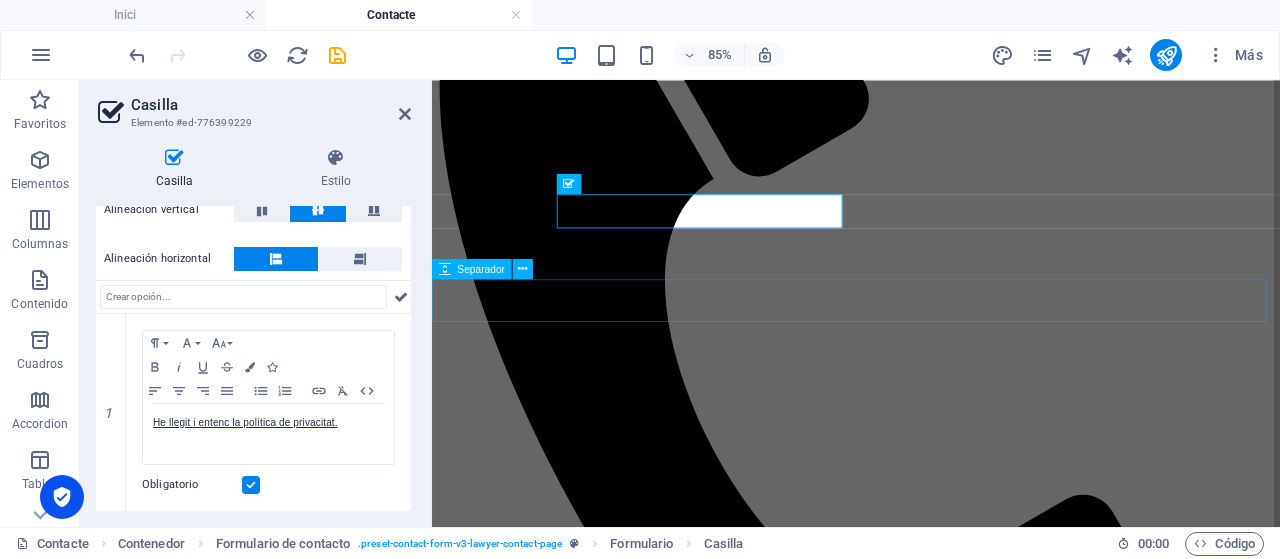 click at bounding box center (931, 1993) 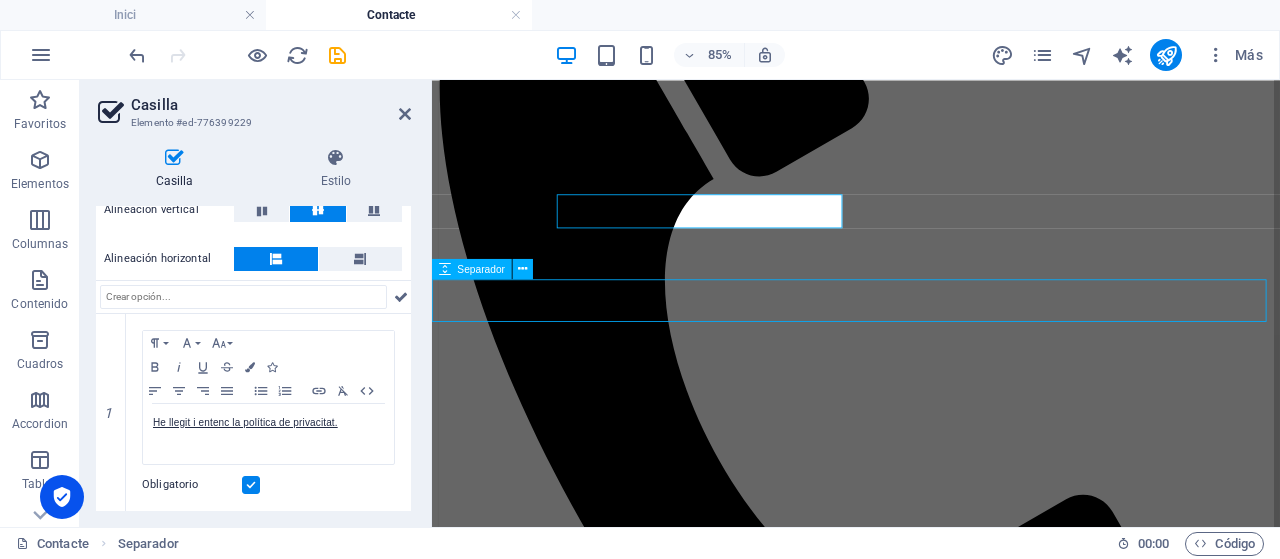 scroll, scrollTop: 500, scrollLeft: 0, axis: vertical 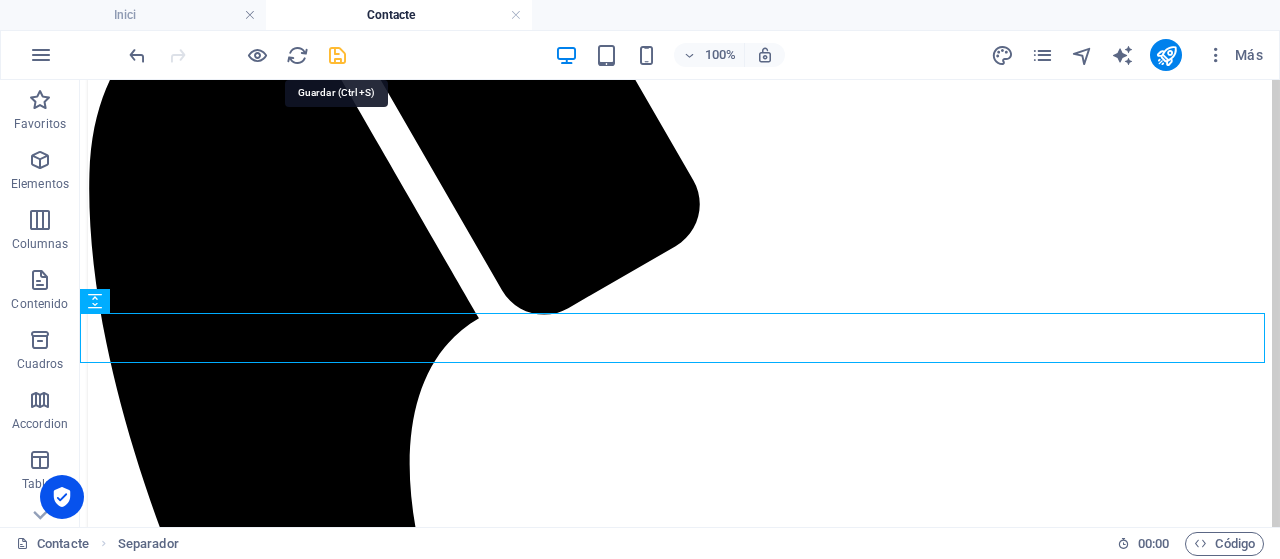 click at bounding box center [337, 55] 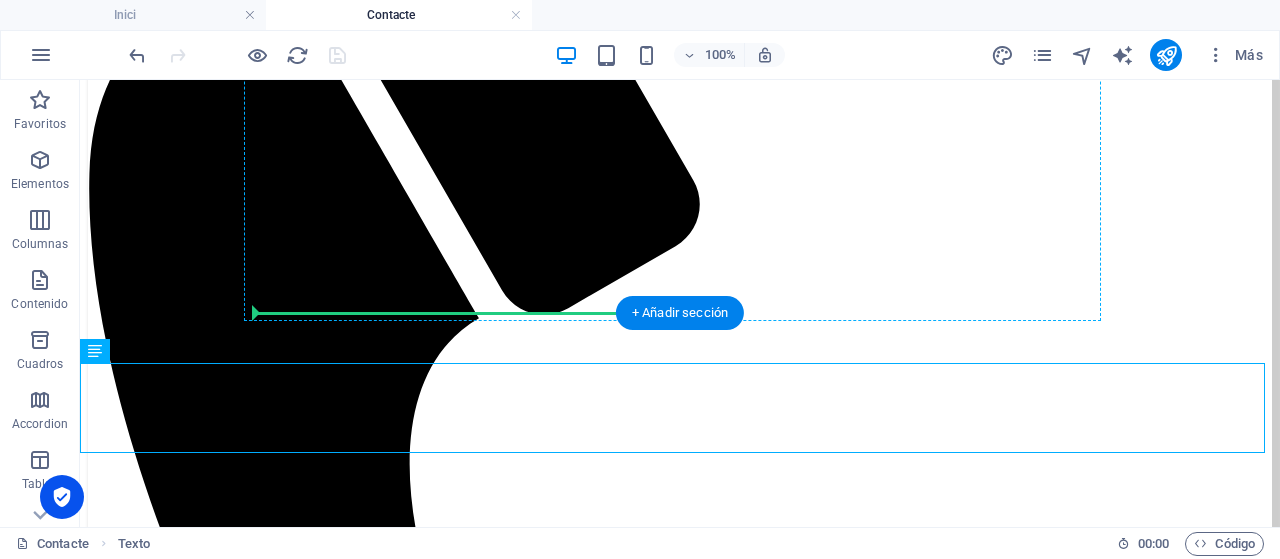 drag, startPoint x: 224, startPoint y: 391, endPoint x: 306, endPoint y: 309, distance: 115.965515 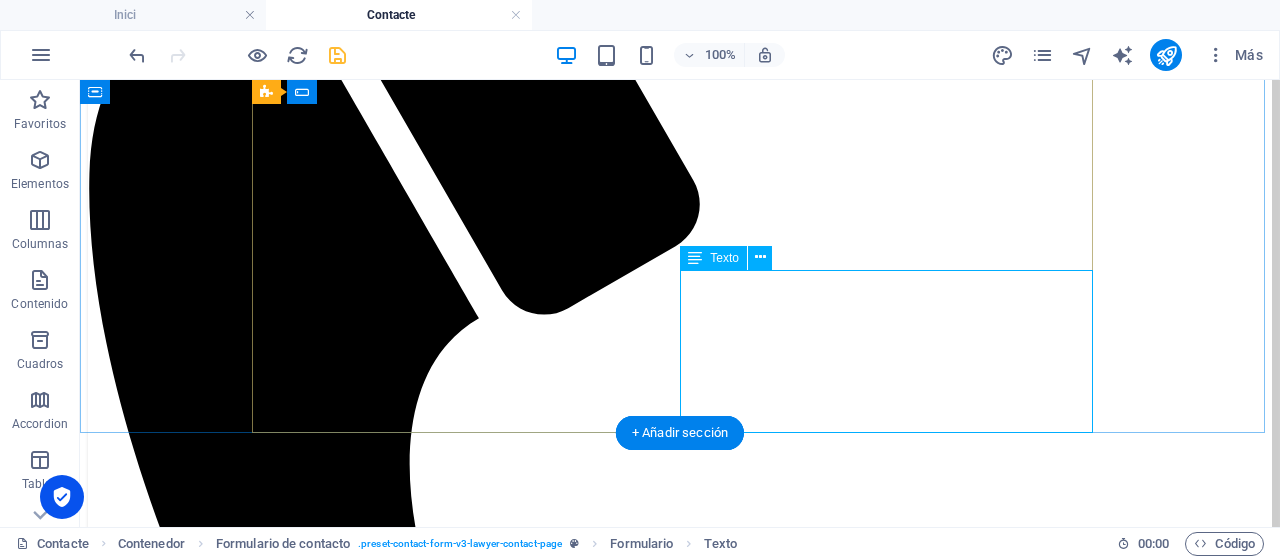 click on "Responsable del tractament de dades : Jordi Planas Colomer Finalitat : Processar l’enviament de respostes i, si escau, enviament d’informació sol·licitada.  Legitimació : consentiment de l’interessat. Drets de l’interessat : D’accés a la informació enviada, rectificació i supressió de dades, així com tots els altres drets especificats en la  política de privacitat ." at bounding box center (532, 2321) 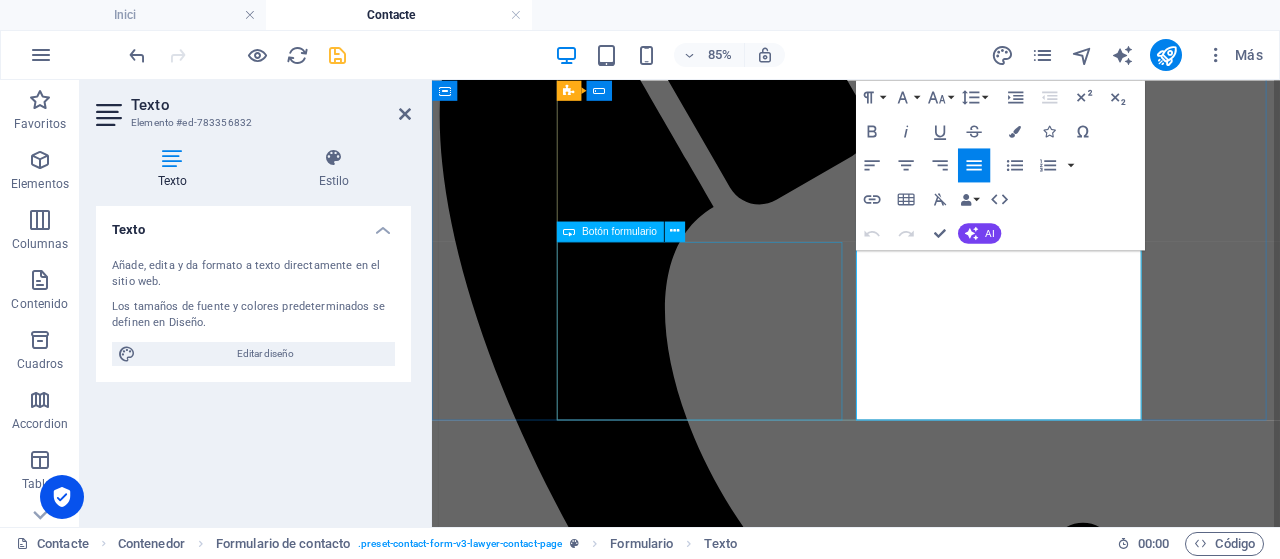 scroll, scrollTop: 533, scrollLeft: 0, axis: vertical 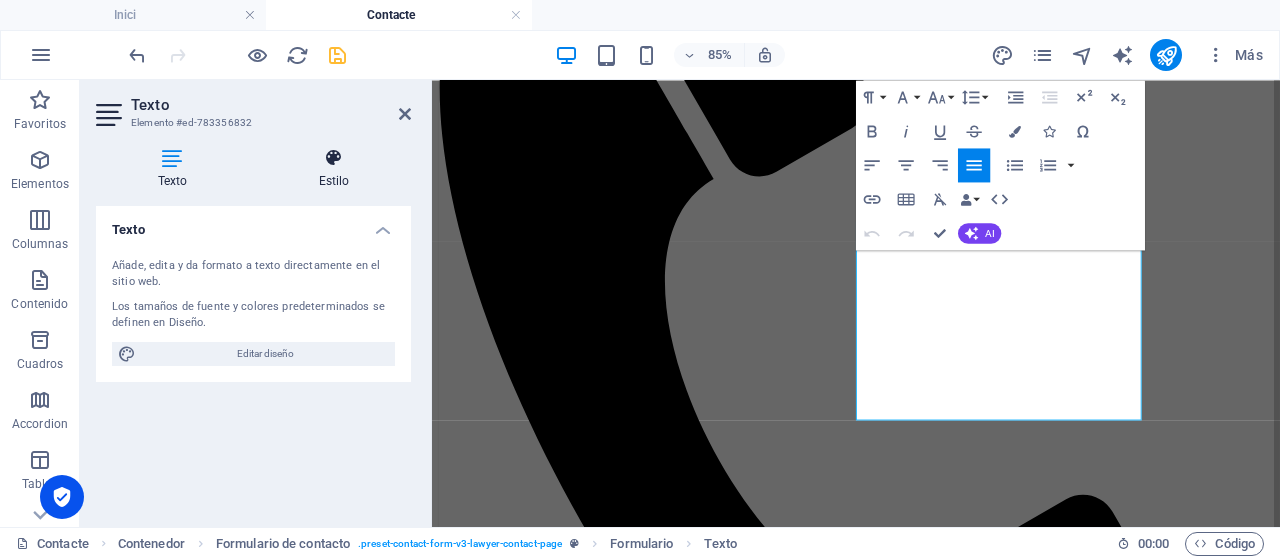 click on "Estilo" at bounding box center [334, 169] 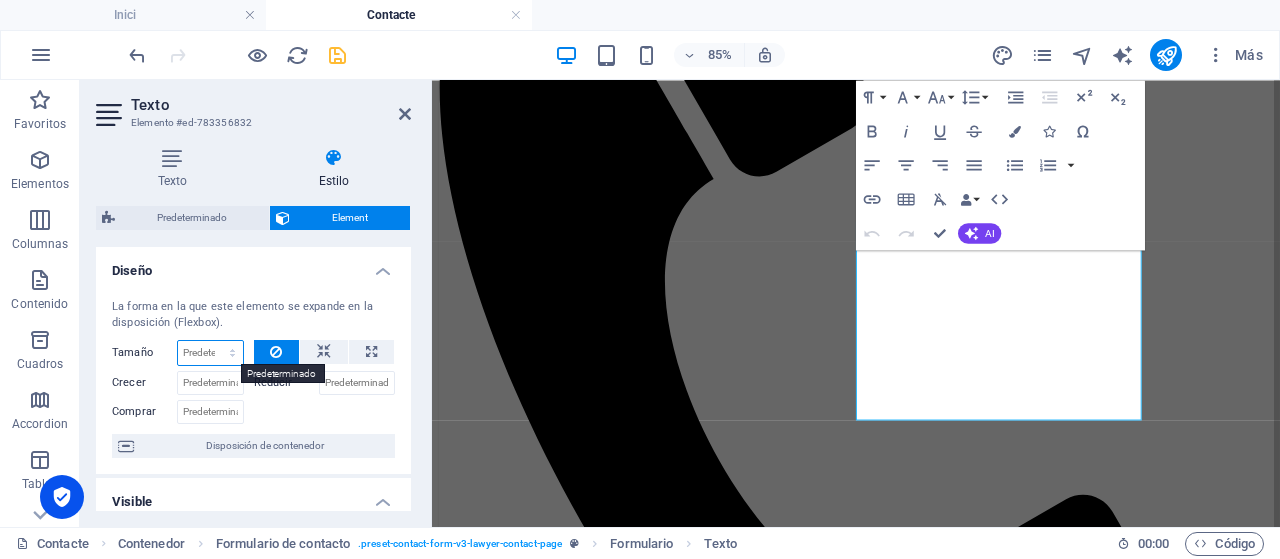 click on "Predeterminado automático px % 1/1 1/2 1/3 1/4 1/5 1/6 1/7 1/8 1/9 1/10" at bounding box center (210, 353) 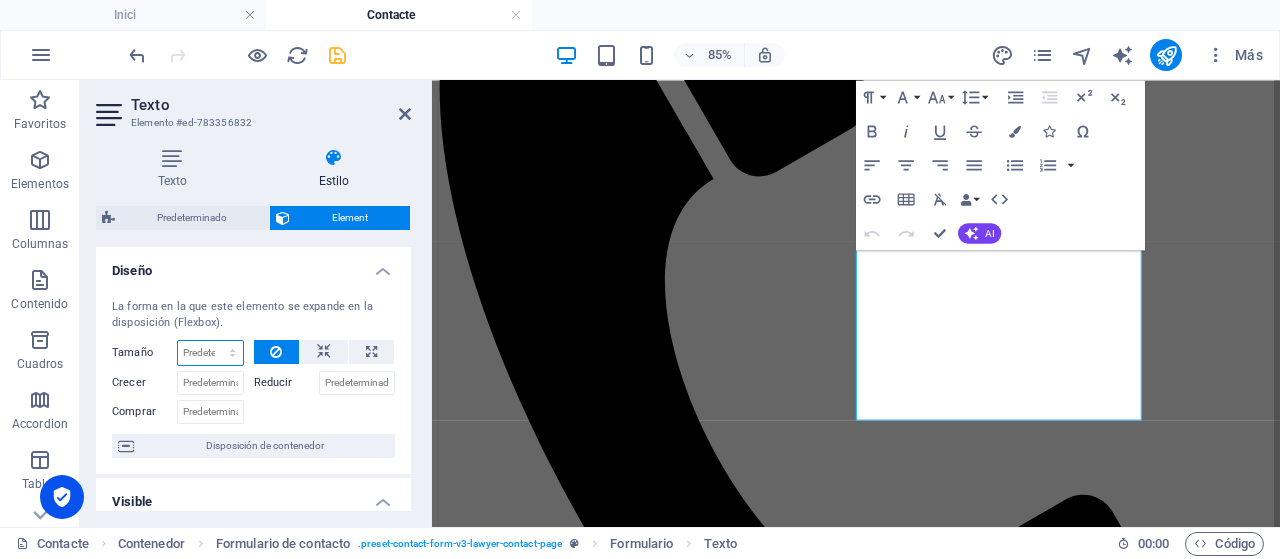 select on "%" 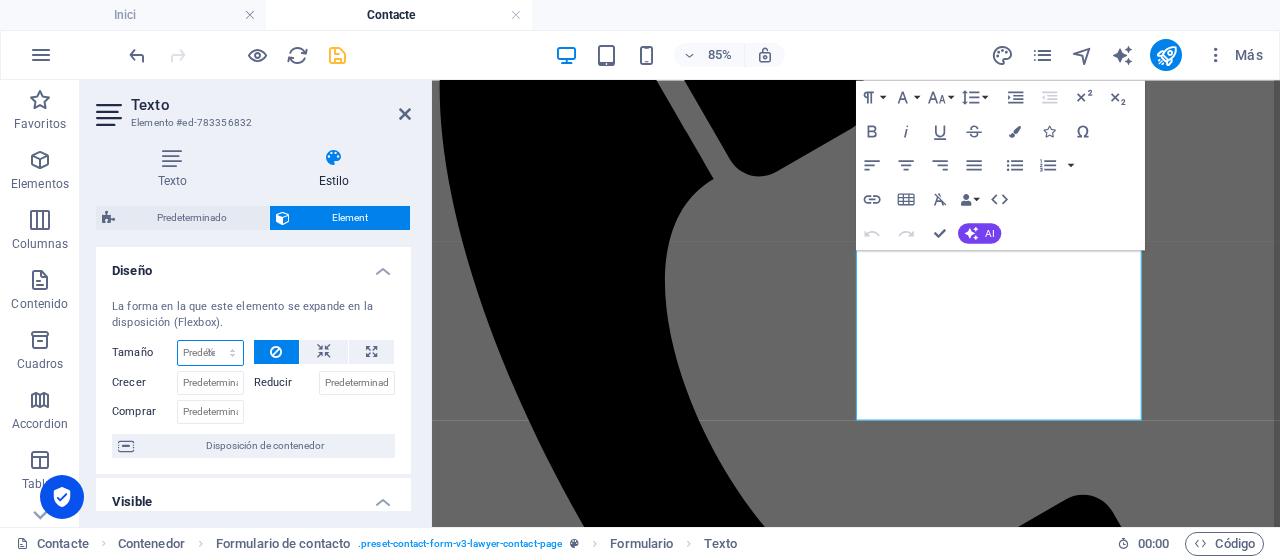 click on "Predeterminado automático px % 1/1 1/2 1/3 1/4 1/5 1/6 1/7 1/8 1/9 1/10" at bounding box center (210, 353) 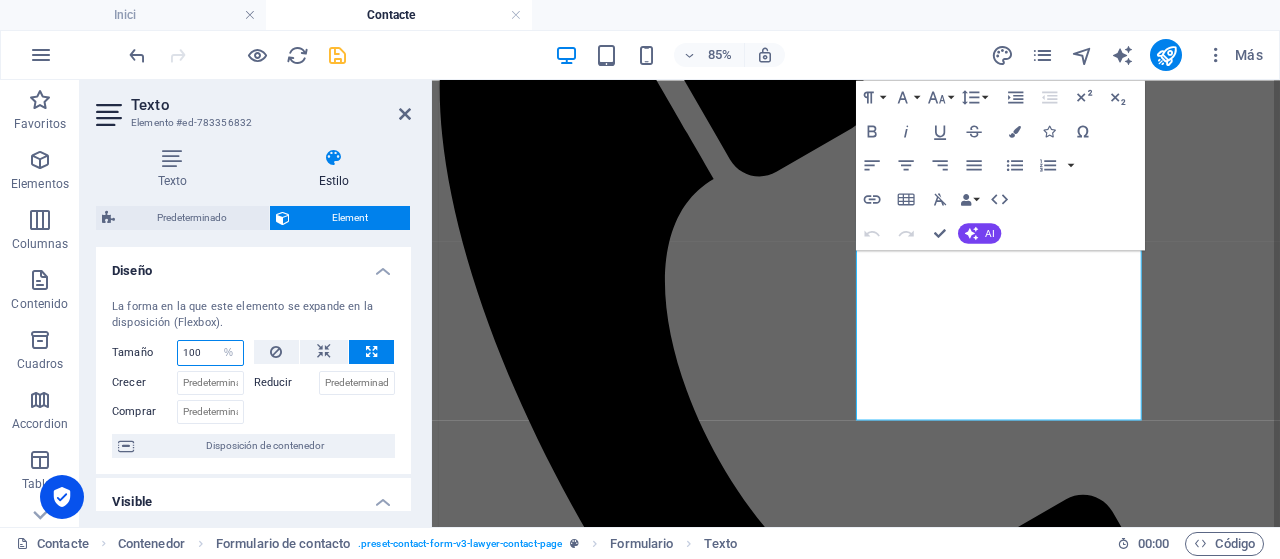 type on "100" 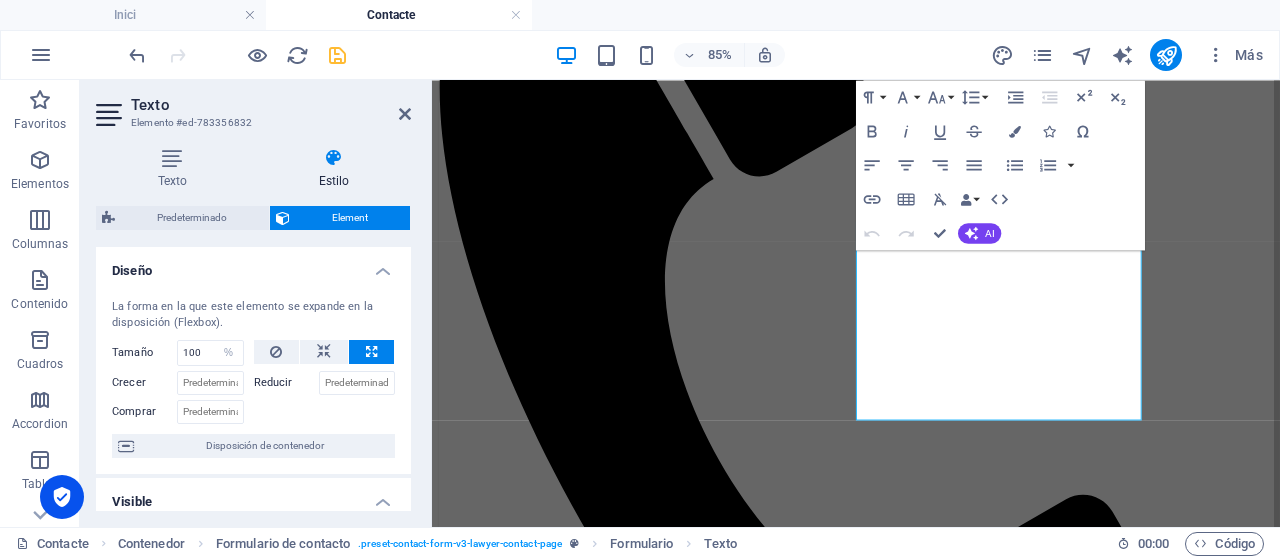 click on "Tamaño 100 Predeterminado automático px % 1/1 1/2 1/3 1/4 1/5 1/6 1/7 1/8 1/9 1/10" at bounding box center [178, 353] 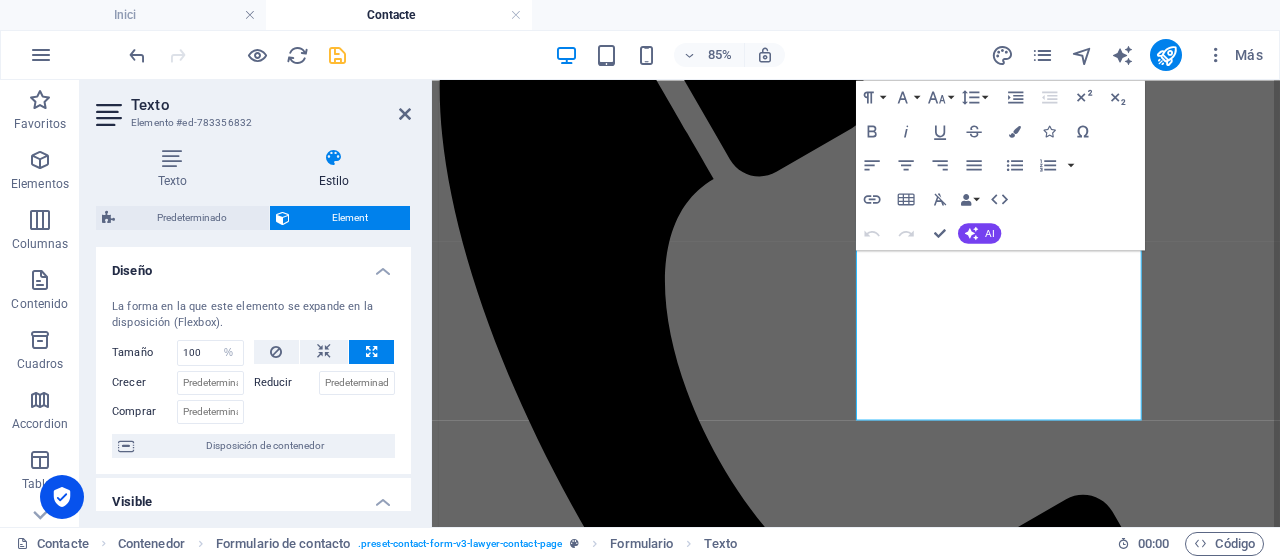 click on "Crecer" at bounding box center [144, 383] 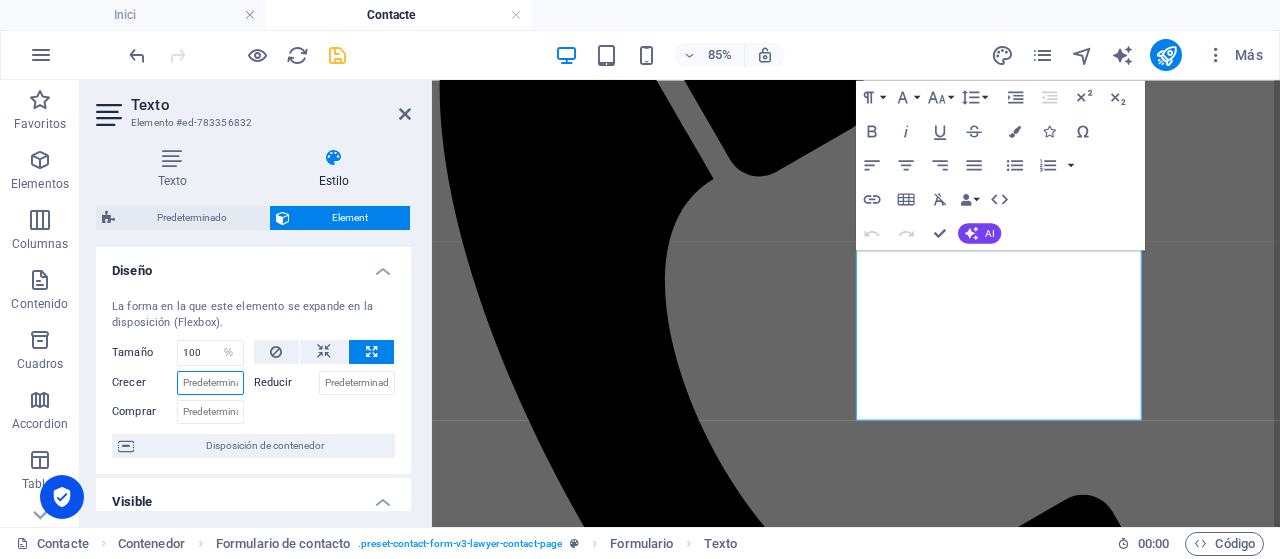 click on "Crecer" at bounding box center [210, 383] 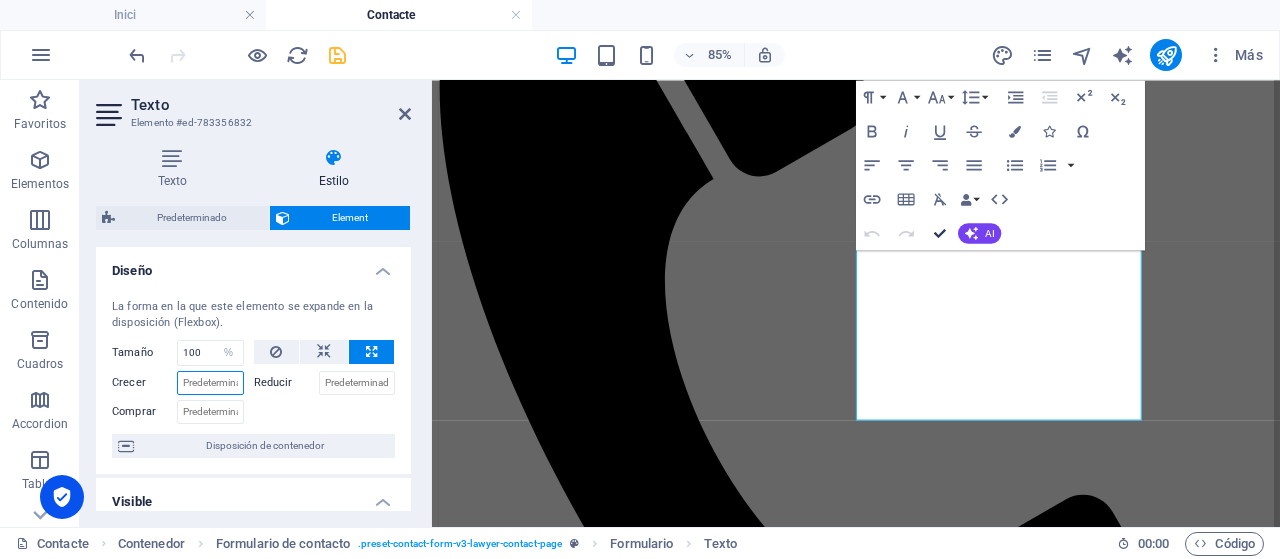 drag, startPoint x: 940, startPoint y: 231, endPoint x: 837, endPoint y: 151, distance: 130.41856 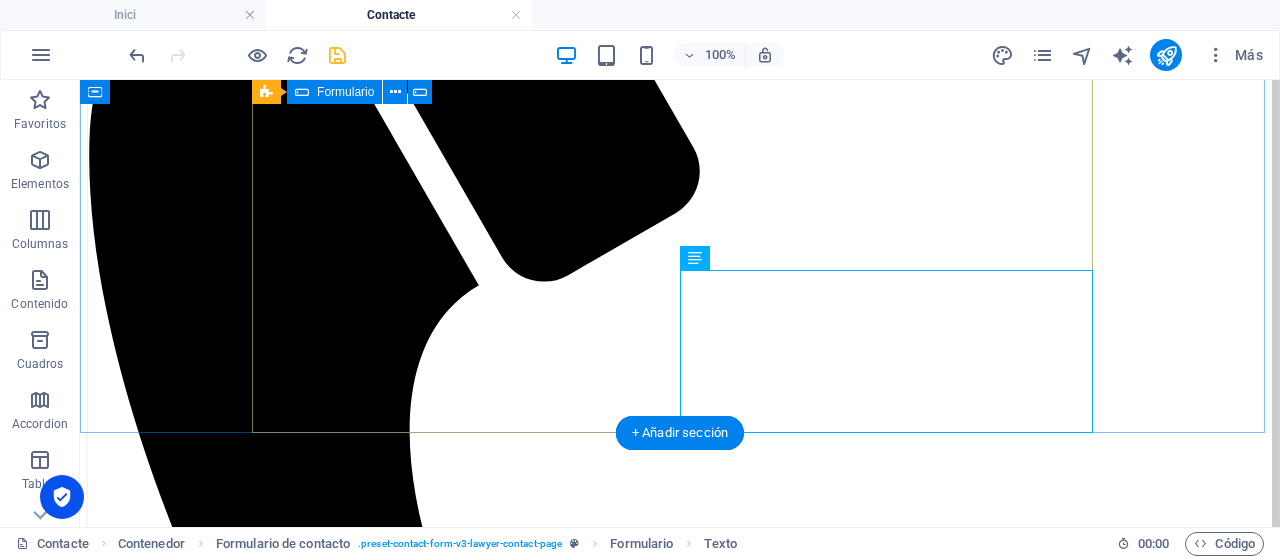scroll, scrollTop: 500, scrollLeft: 0, axis: vertical 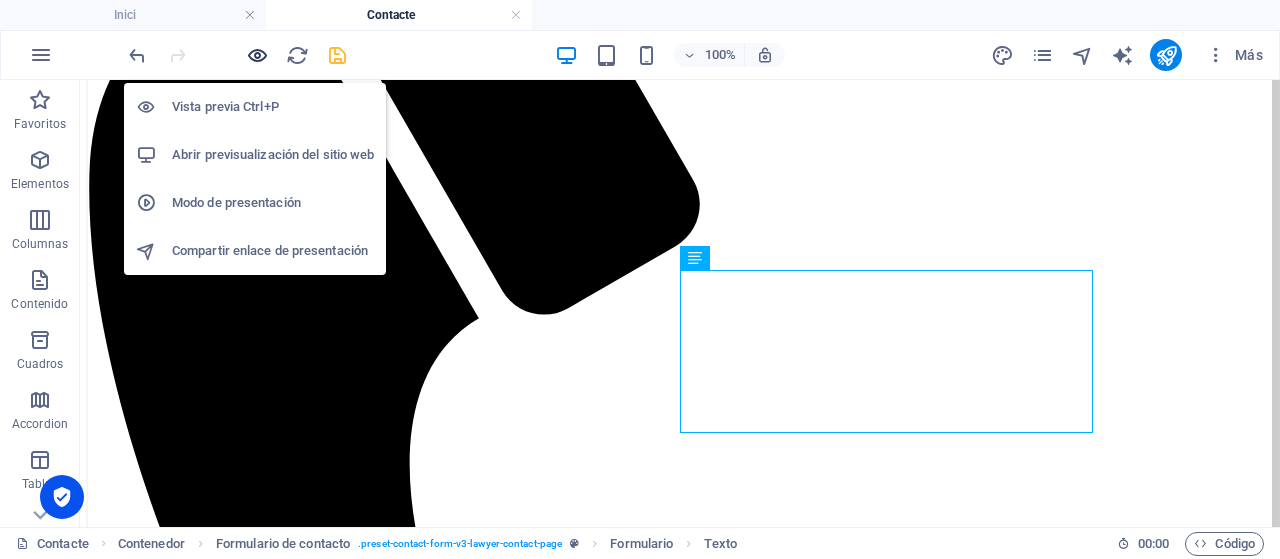 click at bounding box center (257, 55) 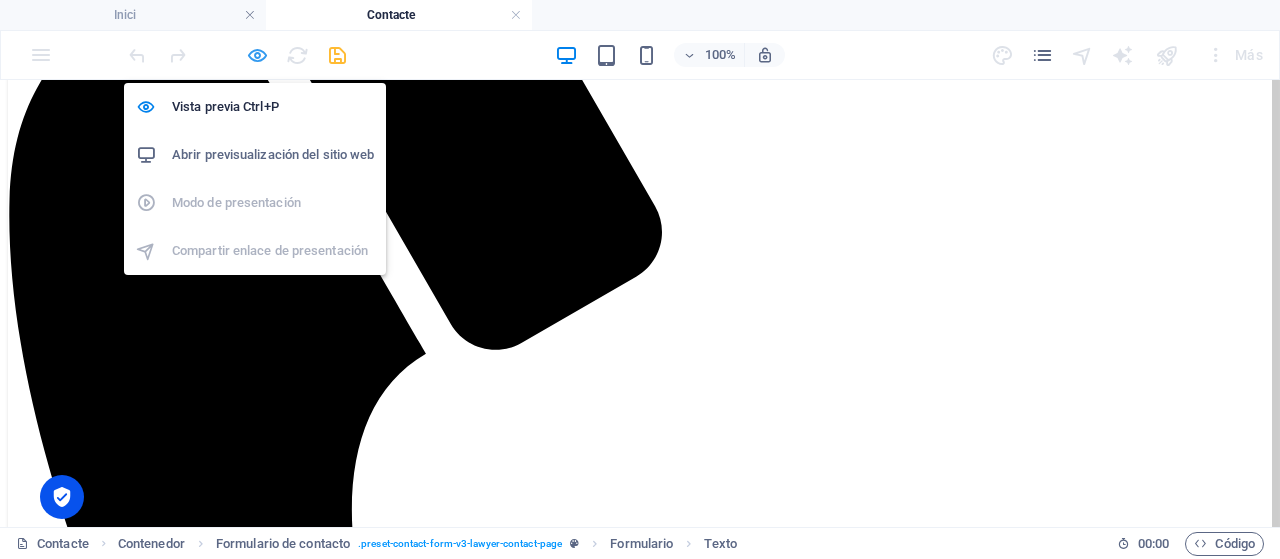 click at bounding box center [257, 55] 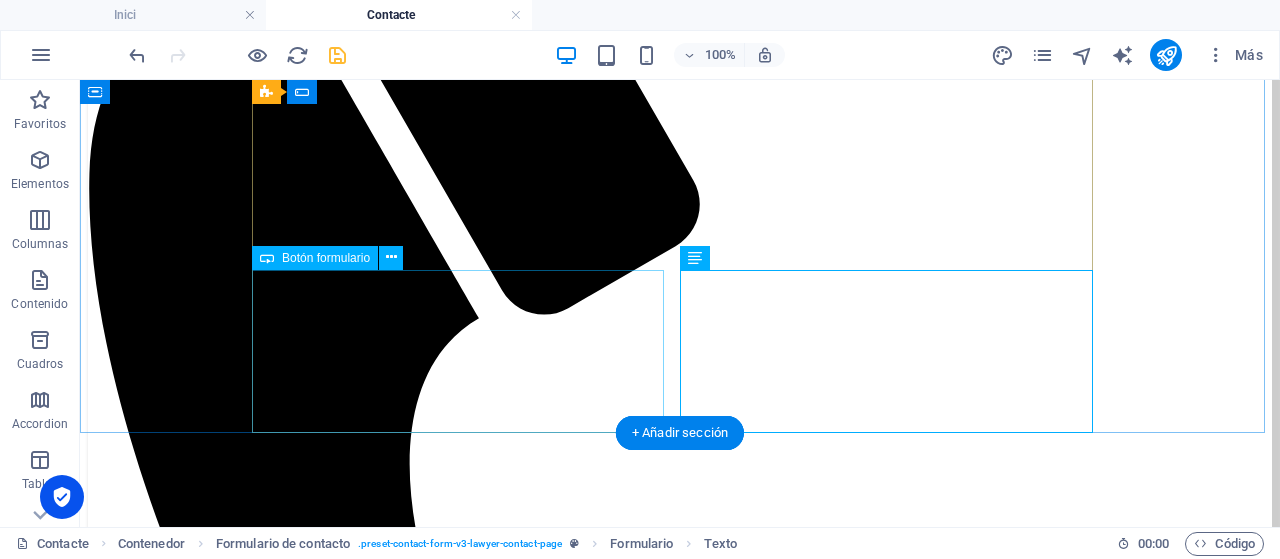 click on "Enviar missatge ✉ :)" at bounding box center (532, 2259) 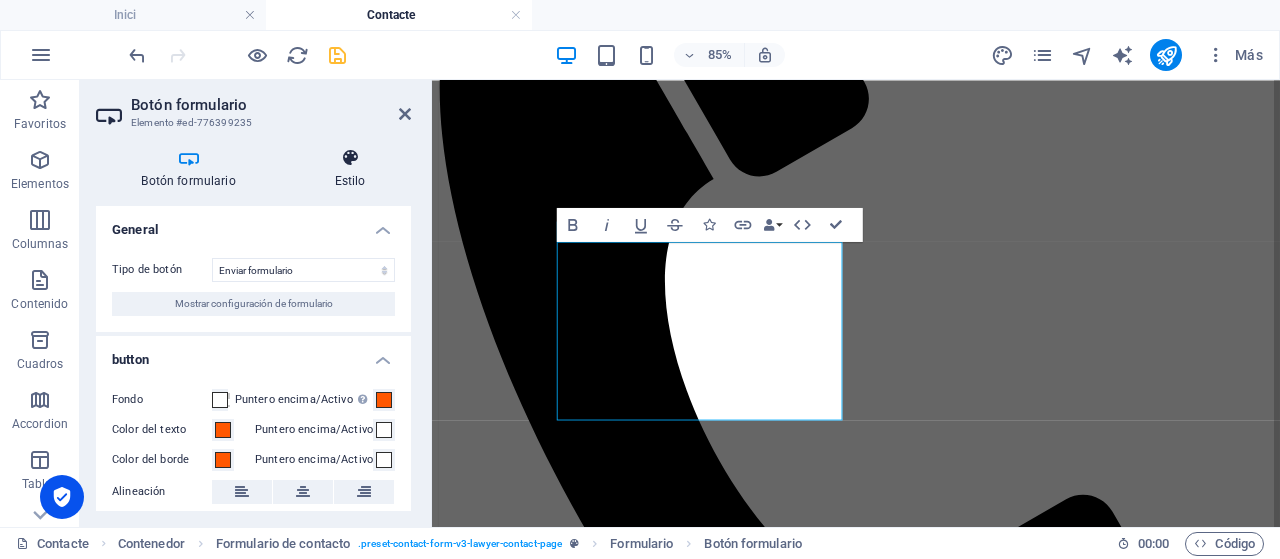 click at bounding box center (350, 158) 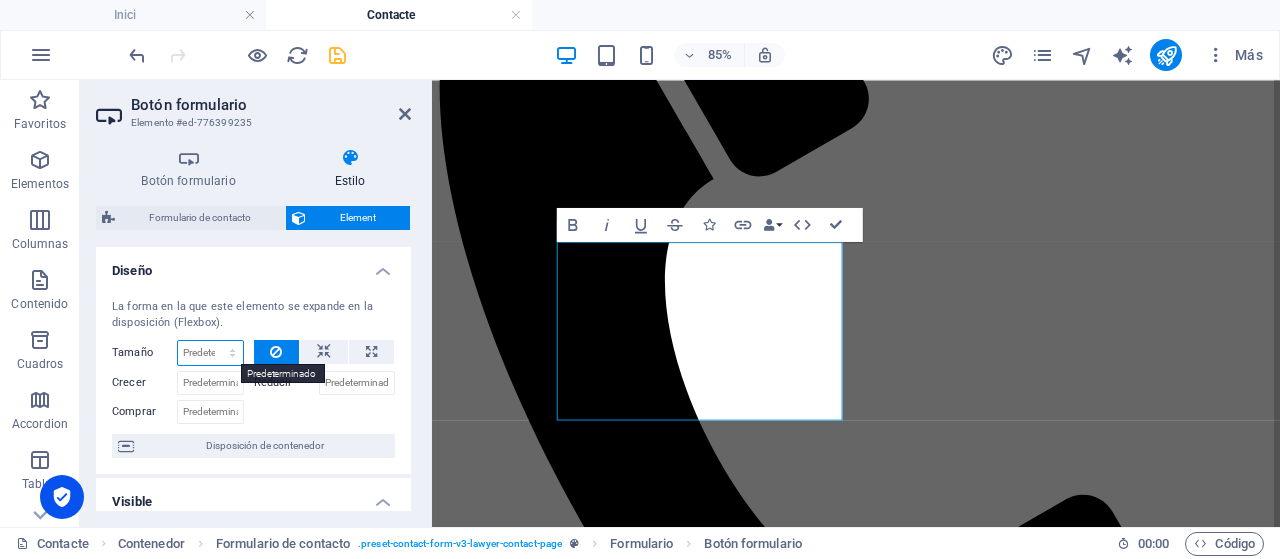 click on "Predeterminado automático px % 1/1 1/2 1/3 1/4 1/5 1/6 1/7 1/8 1/9 1/10" at bounding box center [210, 353] 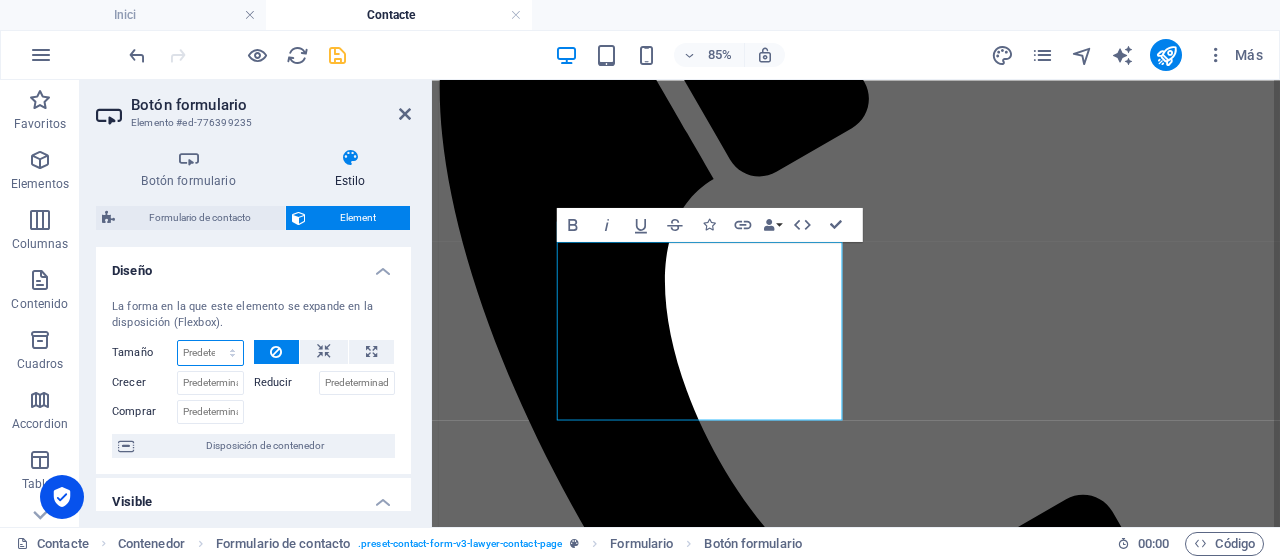 select on "%" 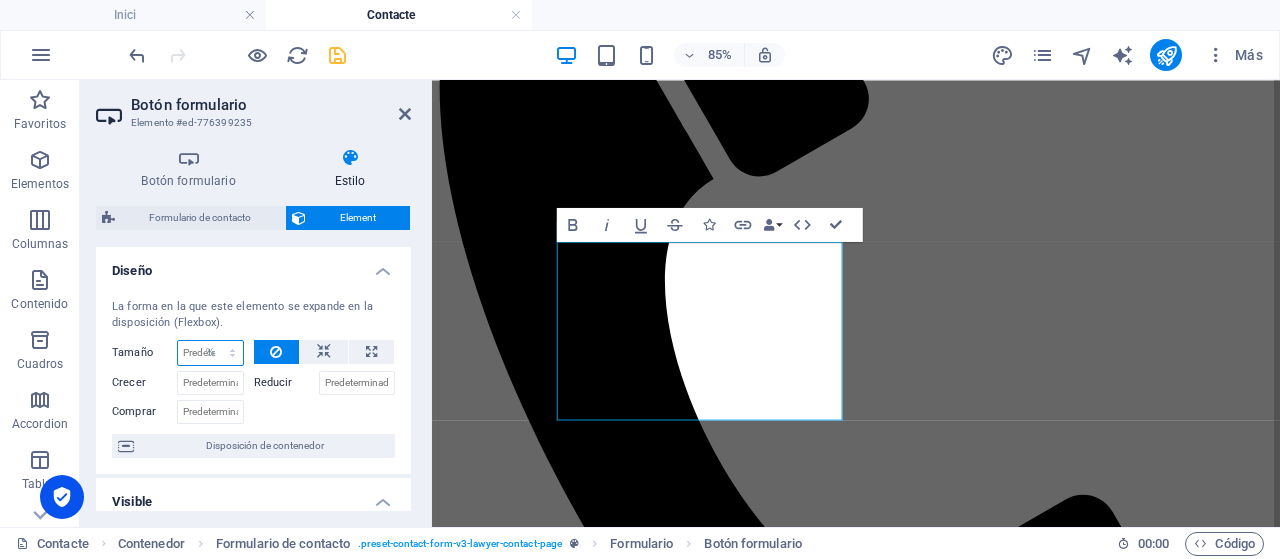 click on "Predeterminado automático px % 1/1 1/2 1/3 1/4 1/5 1/6 1/7 1/8 1/9 1/10" at bounding box center (210, 353) 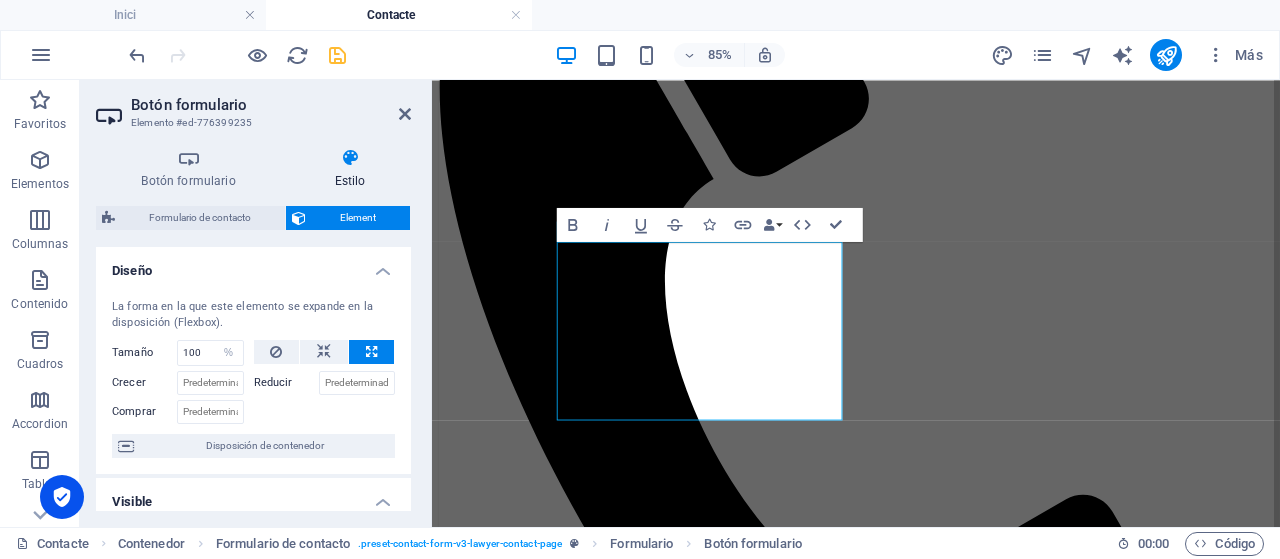click on "Tamaño" at bounding box center (144, 352) 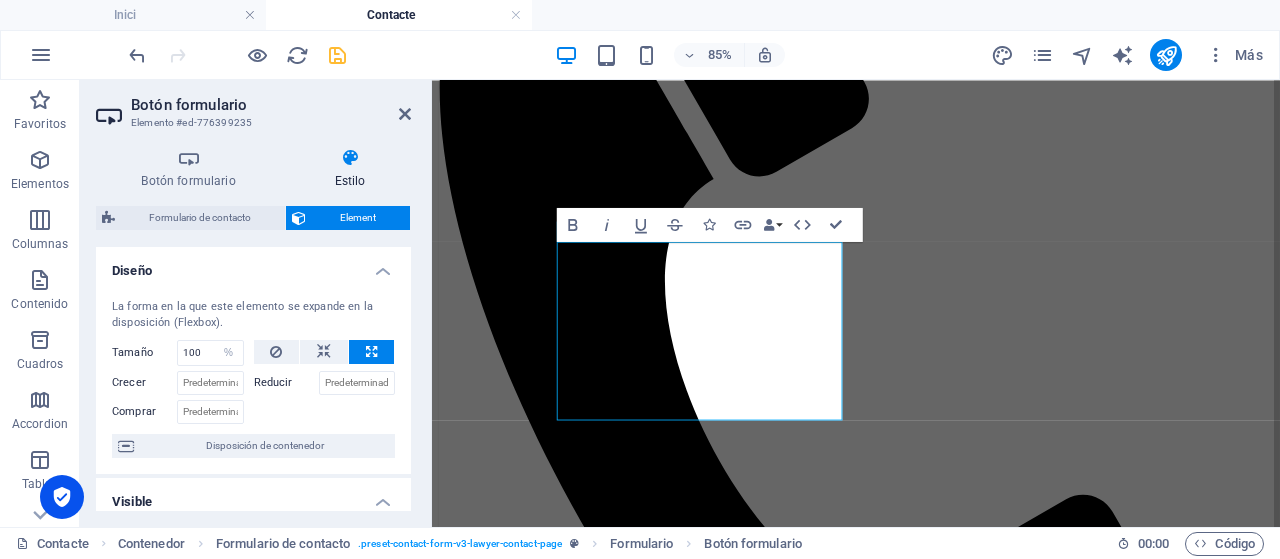 click on "Tamaño" at bounding box center [144, 352] 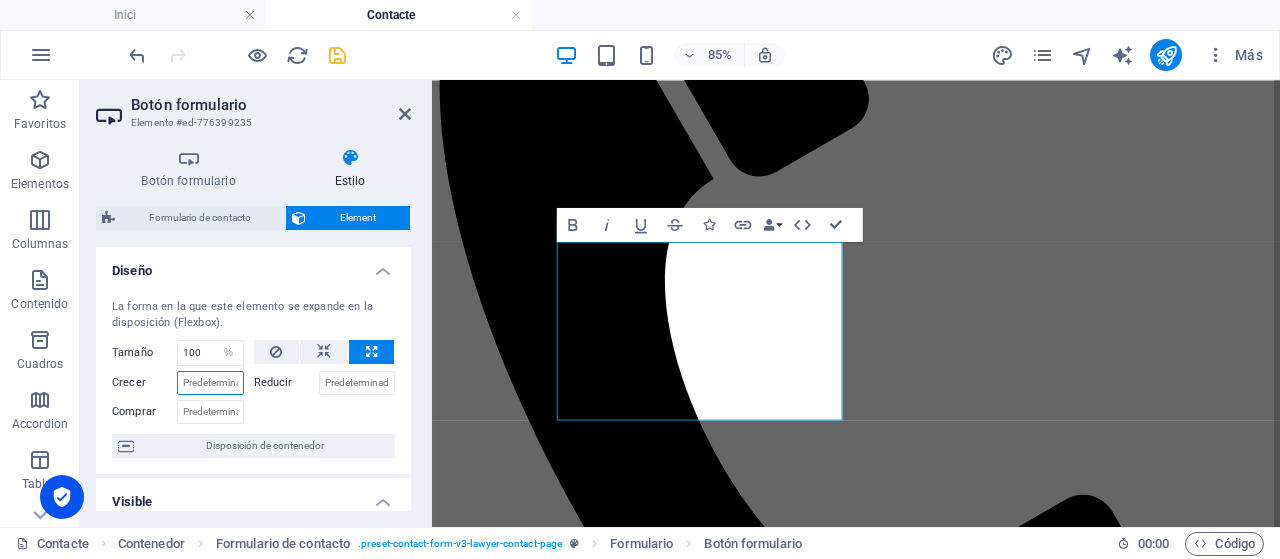 click on "Crecer" at bounding box center (210, 383) 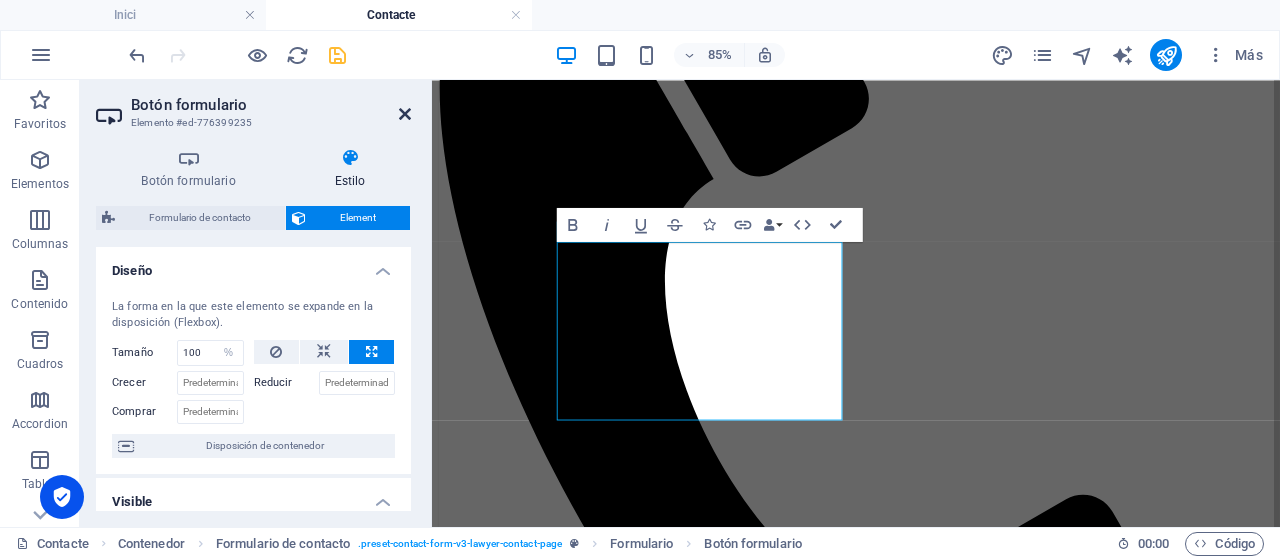 click at bounding box center [405, 114] 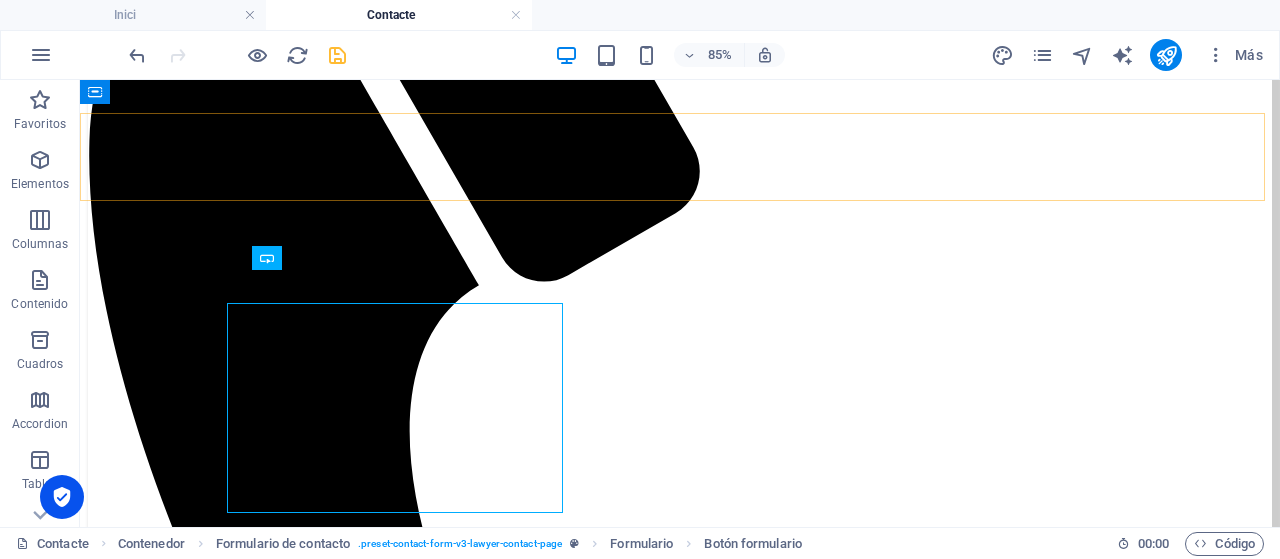 scroll, scrollTop: 500, scrollLeft: 0, axis: vertical 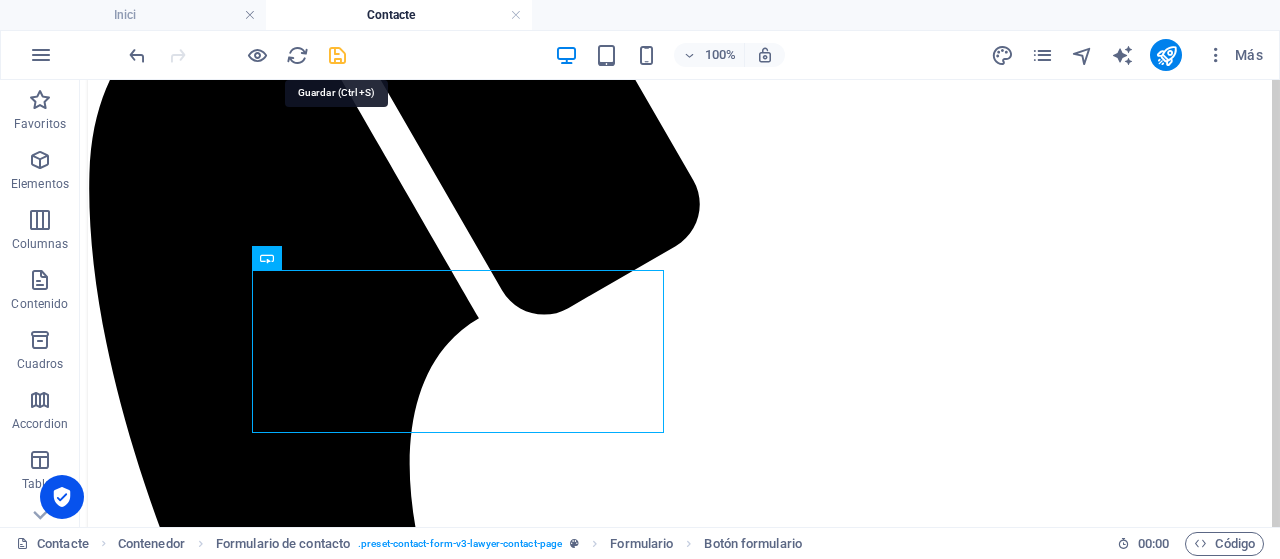click at bounding box center [337, 55] 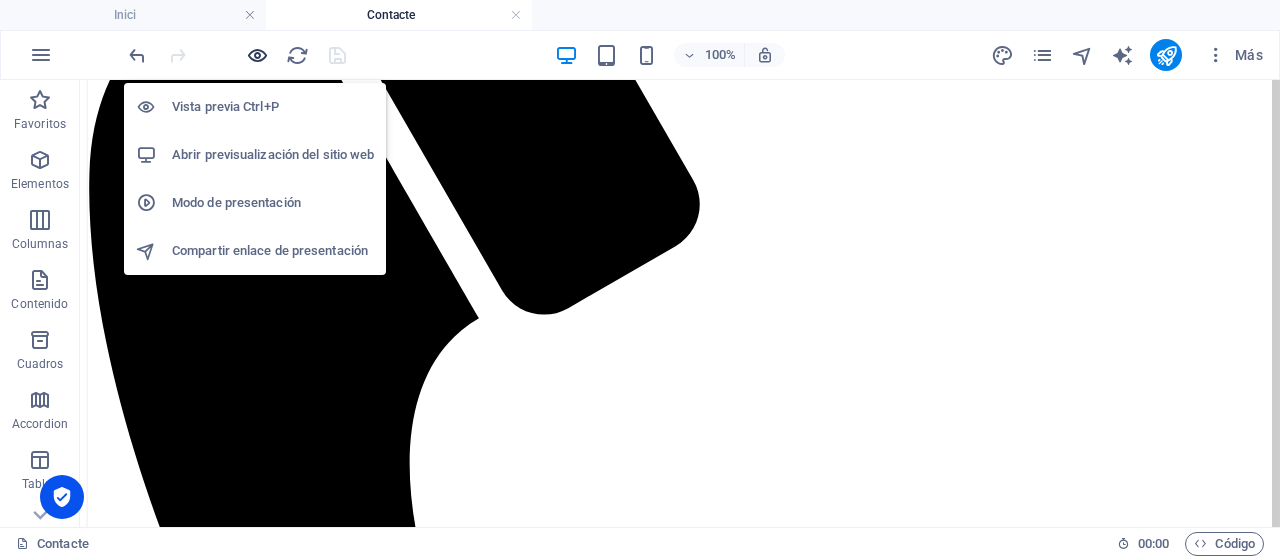 click at bounding box center [257, 55] 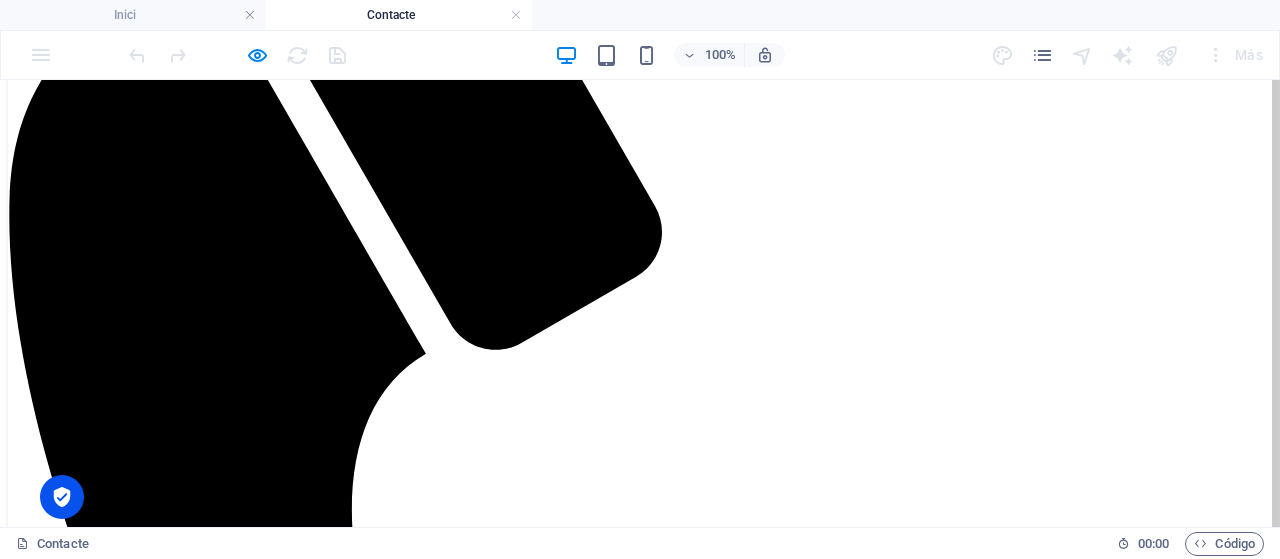 drag, startPoint x: 853, startPoint y: 229, endPoint x: 784, endPoint y: 229, distance: 69 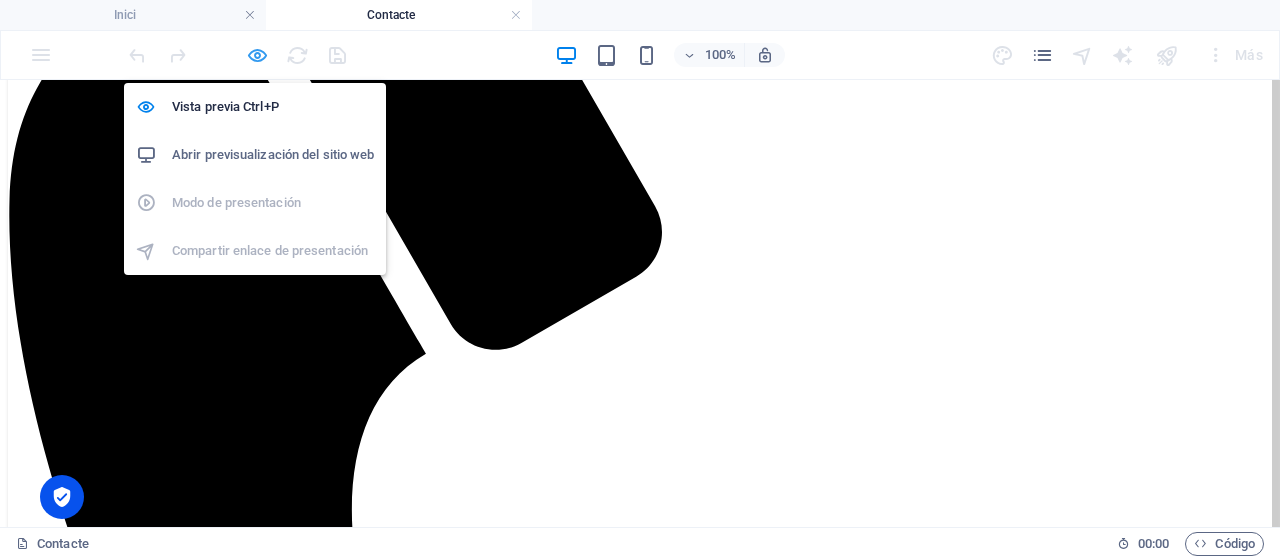 click at bounding box center (257, 55) 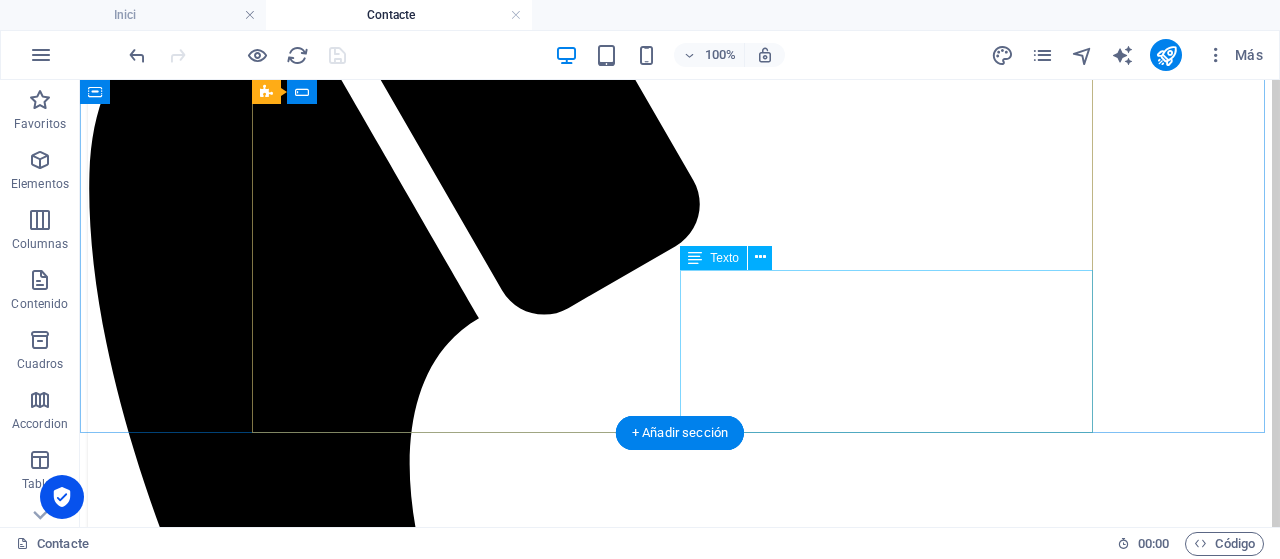 type 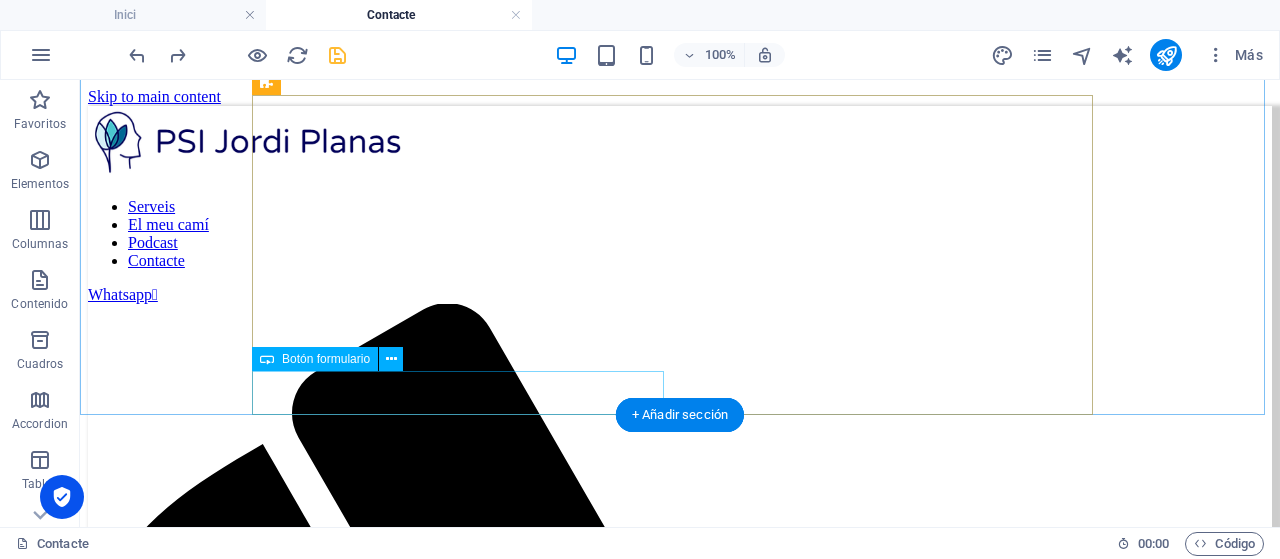 scroll, scrollTop: 600, scrollLeft: 0, axis: vertical 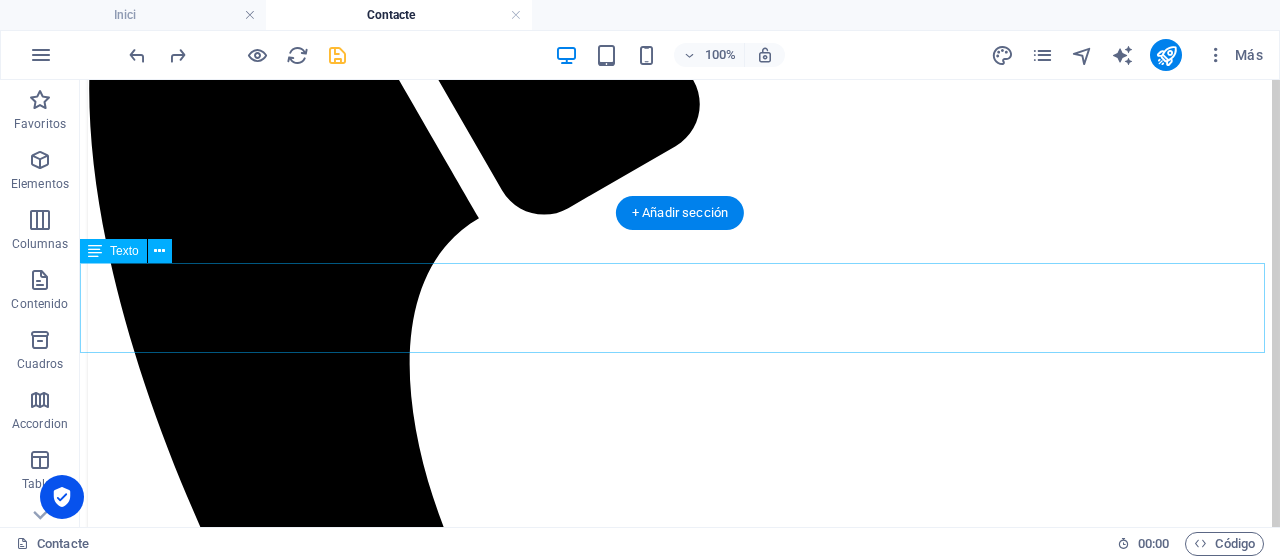 click on "Responsable del tractament de dades : Jordi Planas Colomer Finalitat : Processar l’enviament de respostes i, si escau, enviament d’informació sol·licitada.  Legitimació : consentiment de l’interessat. Drets de l’interessat : D’accés a la informació enviada, rectificació i supressió de dades, així com tots els altres drets especificats en la  política de privacitat ." at bounding box center (680, 2262) 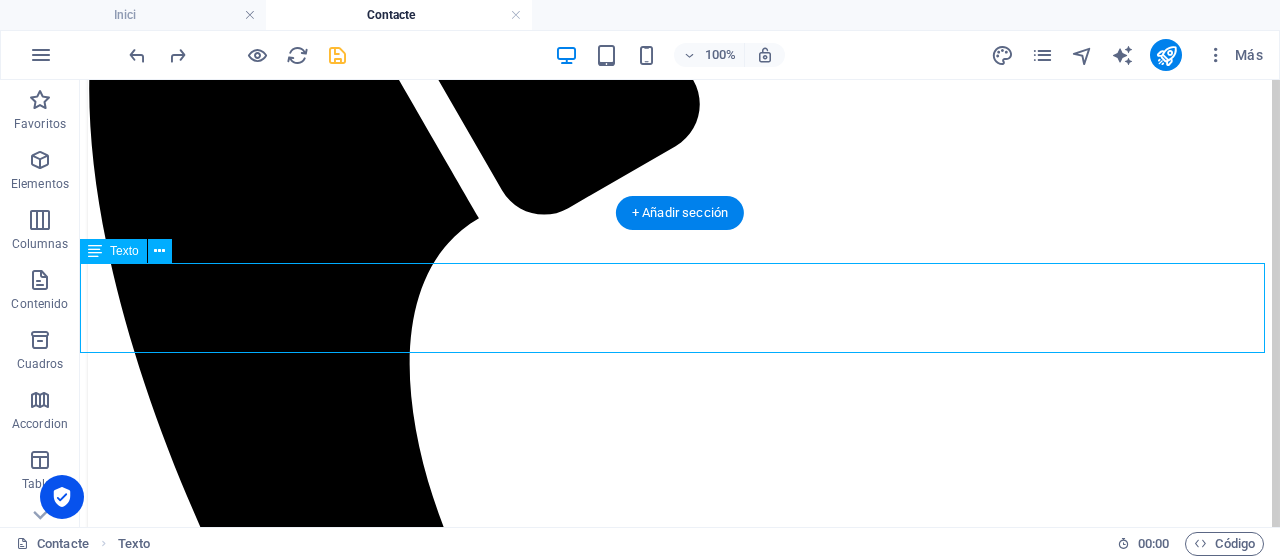 click on "Responsable del tractament de dades : Jordi Planas Colomer Finalitat : Processar l’enviament de respostes i, si escau, enviament d’informació sol·licitada.  Legitimació : consentiment de l’interessat. Drets de l’interessat : D’accés a la informació enviada, rectificació i supressió de dades, així com tots els altres drets especificats en la  política de privacitat ." at bounding box center (680, 2262) 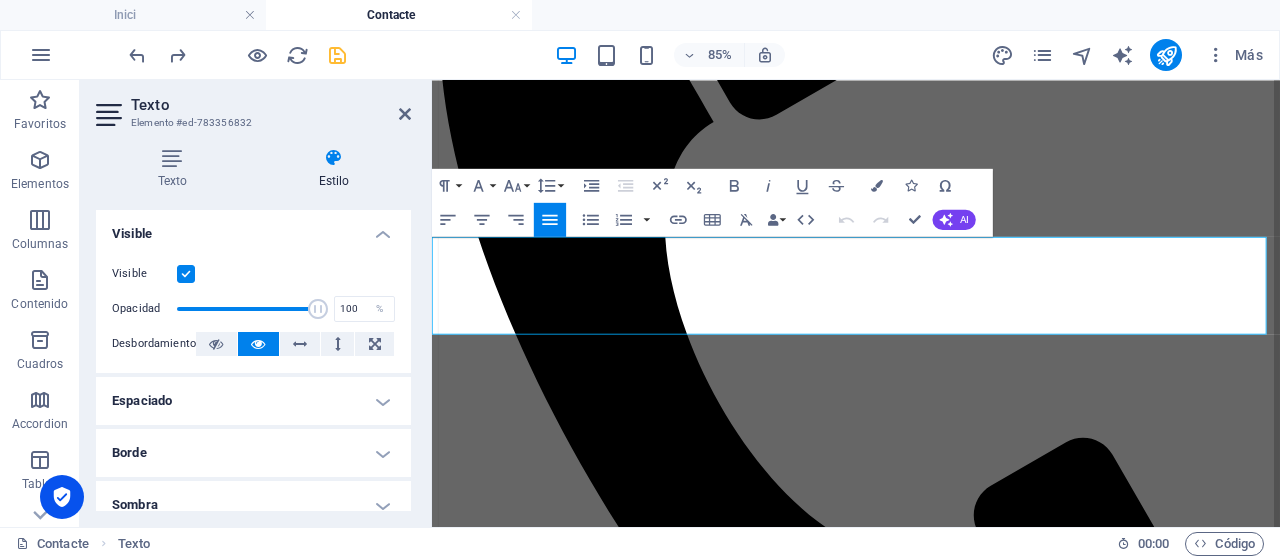 scroll, scrollTop: 633, scrollLeft: 0, axis: vertical 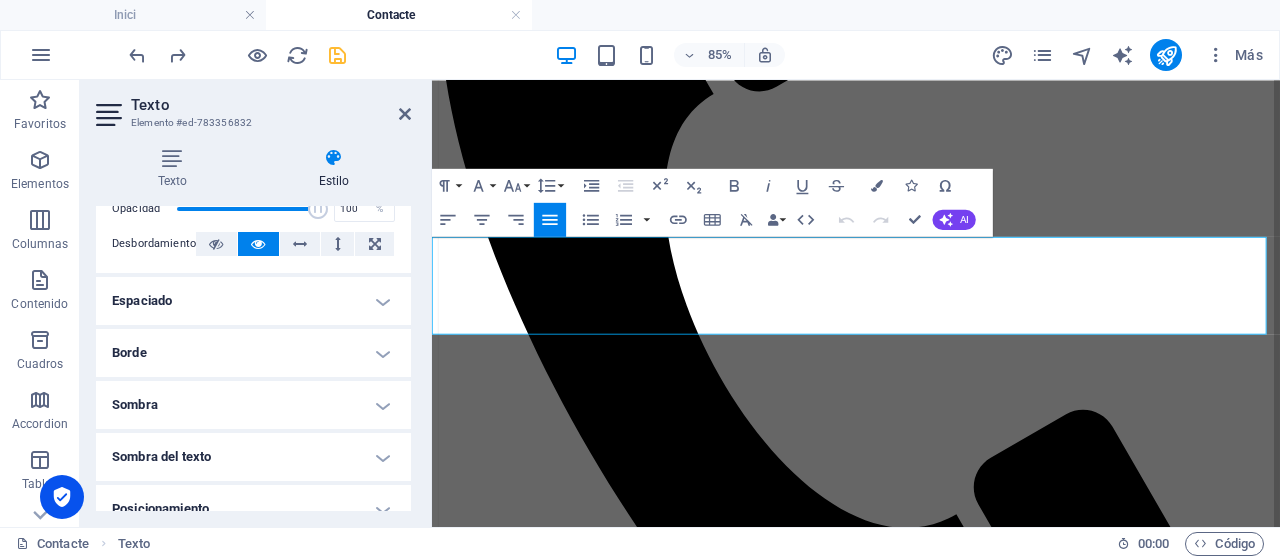 click on "Espaciado" at bounding box center (253, 301) 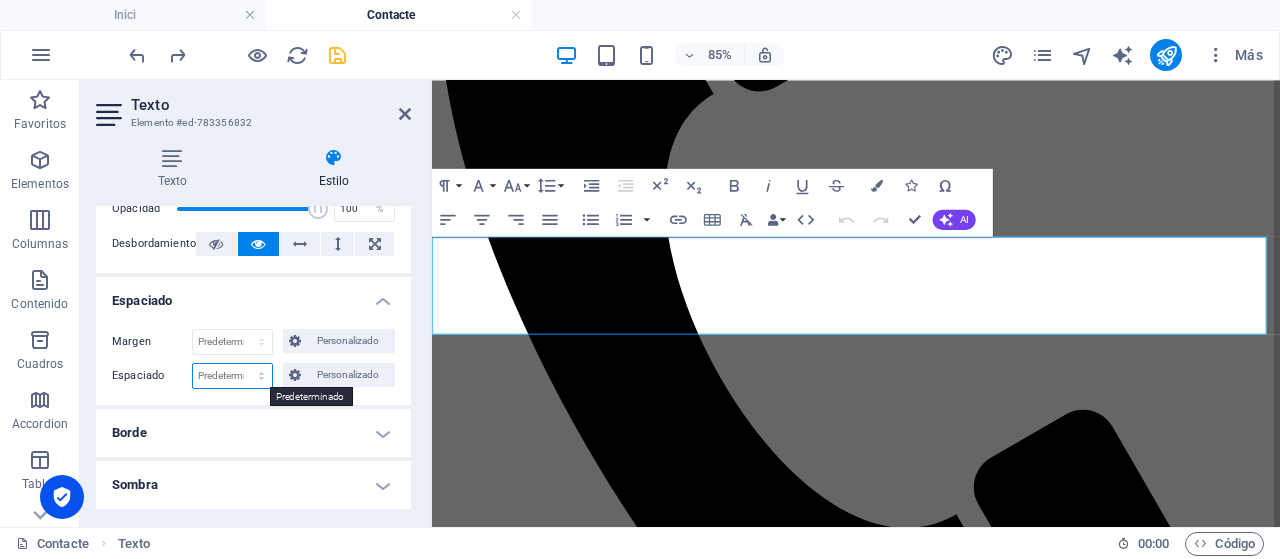 click on "Predeterminado px rem % vh vw Personalizado" at bounding box center [232, 376] 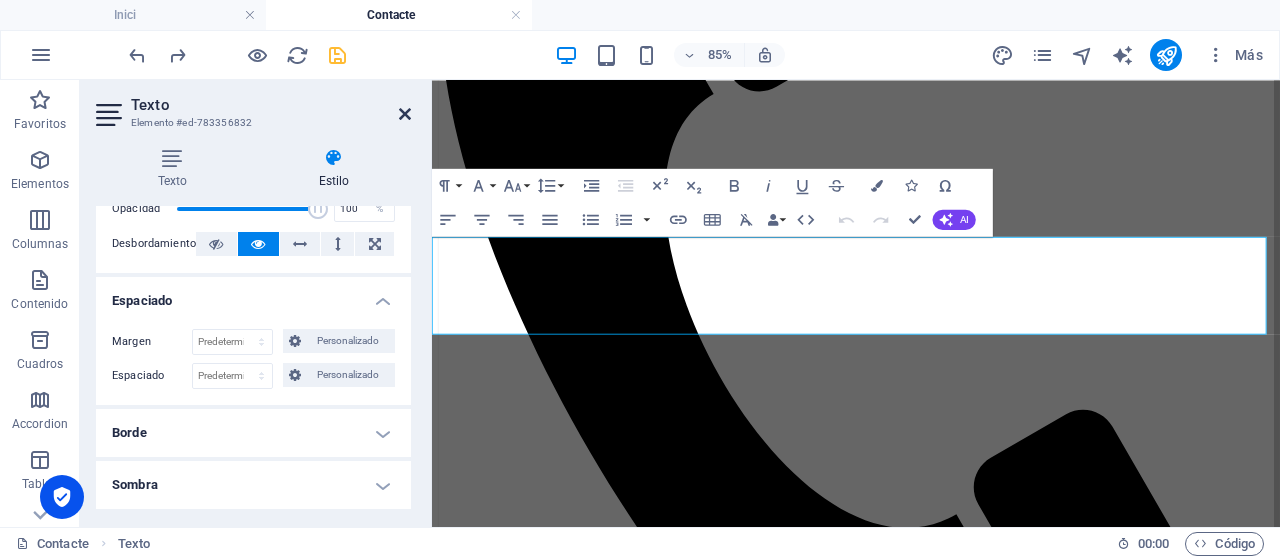 click at bounding box center [405, 114] 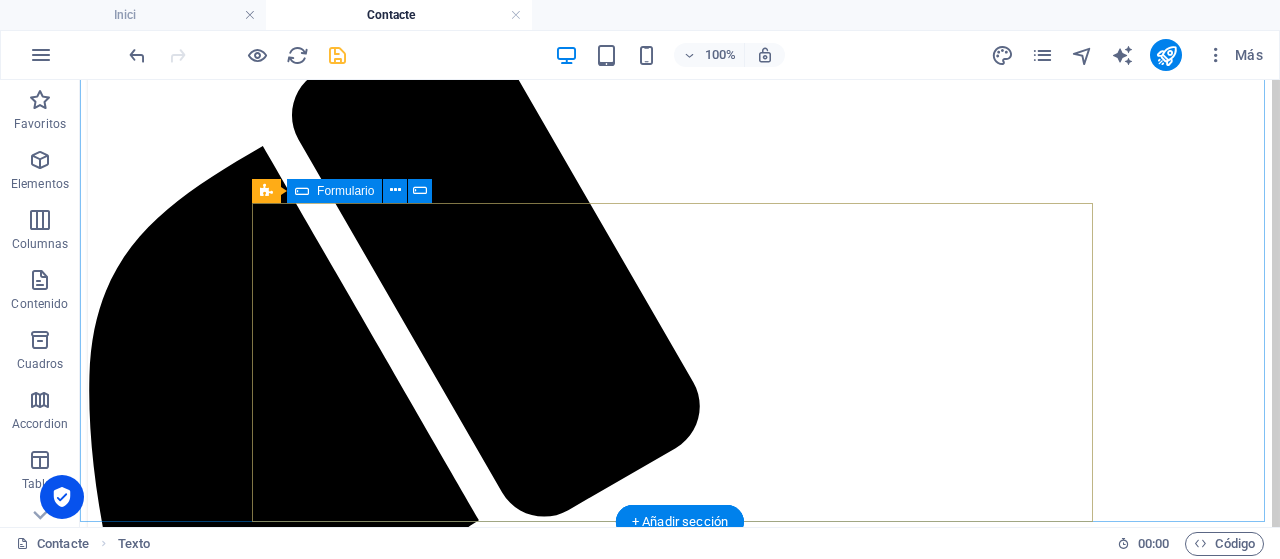 scroll, scrollTop: 0, scrollLeft: 0, axis: both 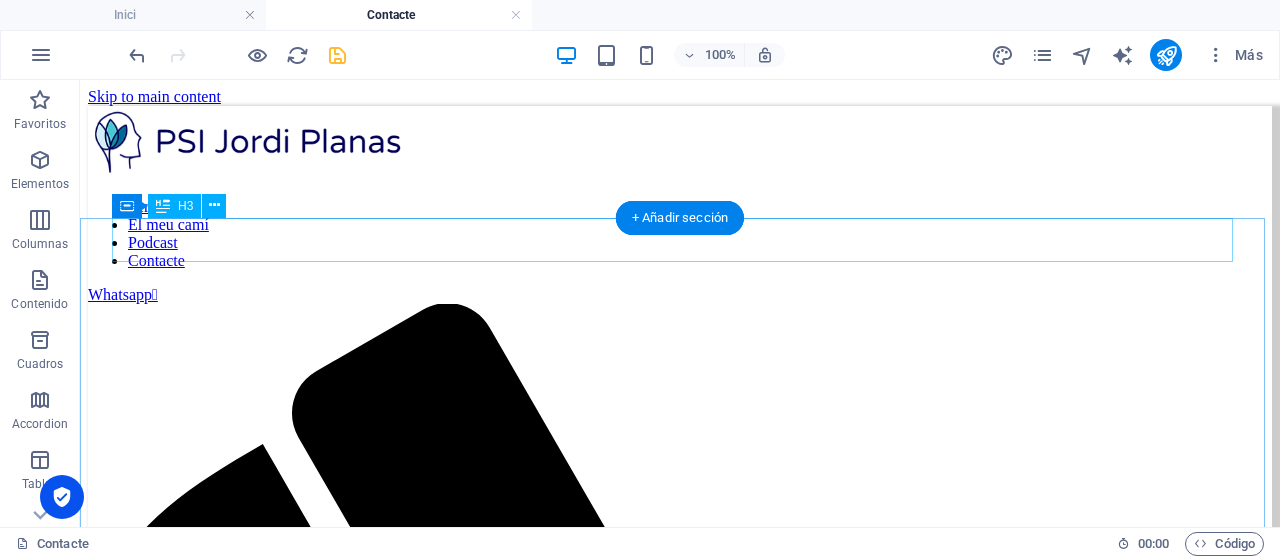 click on "T'escolto!" at bounding box center [680, 1956] 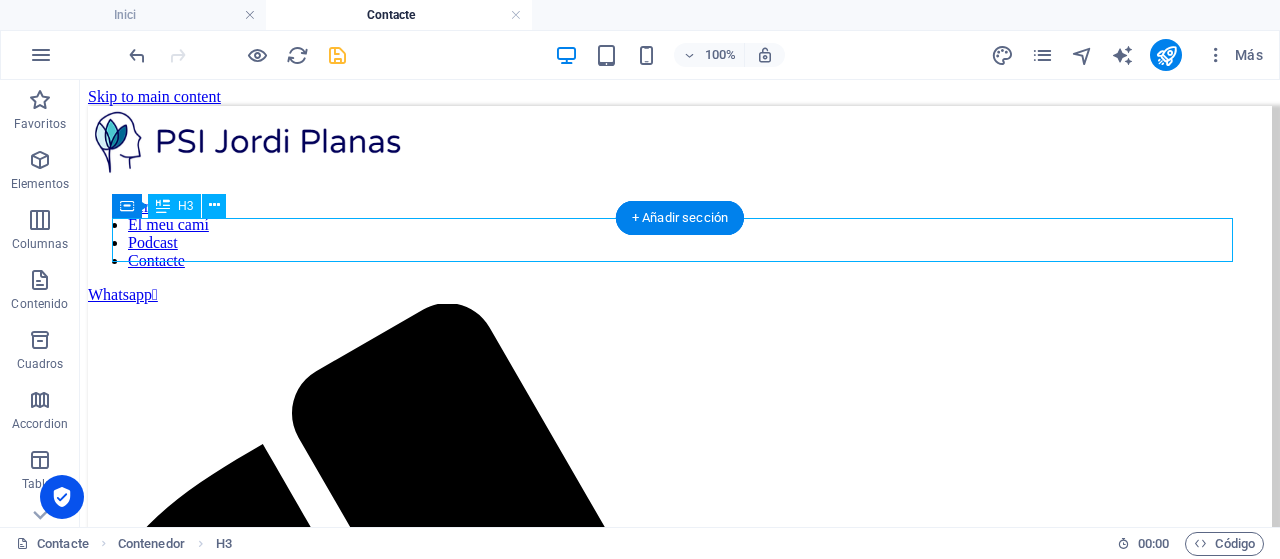 click on "T'escolto!" at bounding box center (680, 1956) 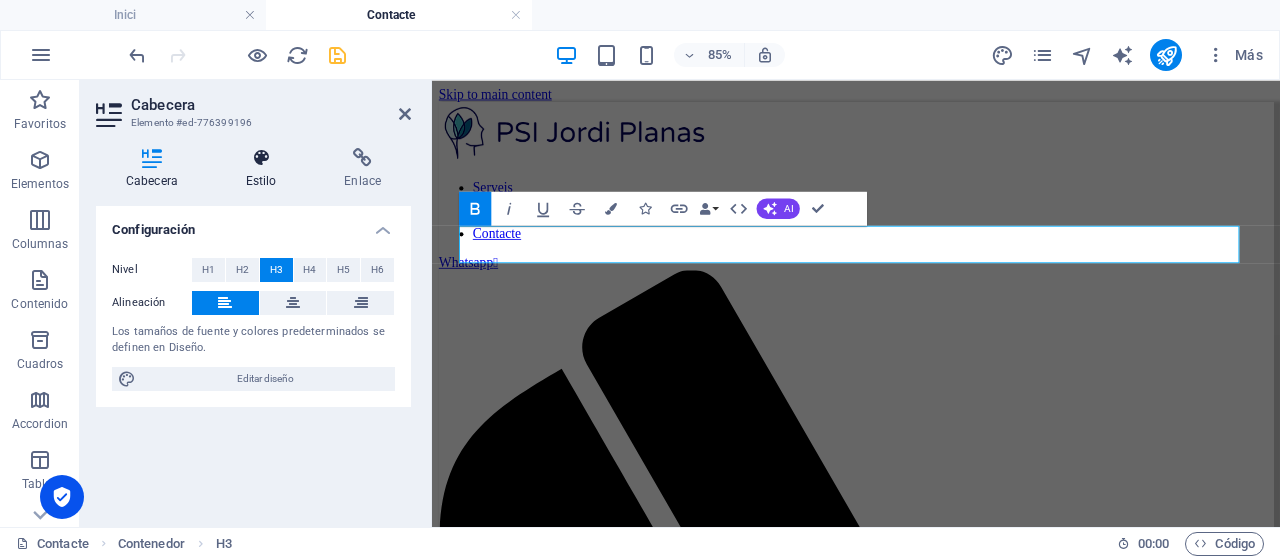 click on "Estilo" at bounding box center (265, 169) 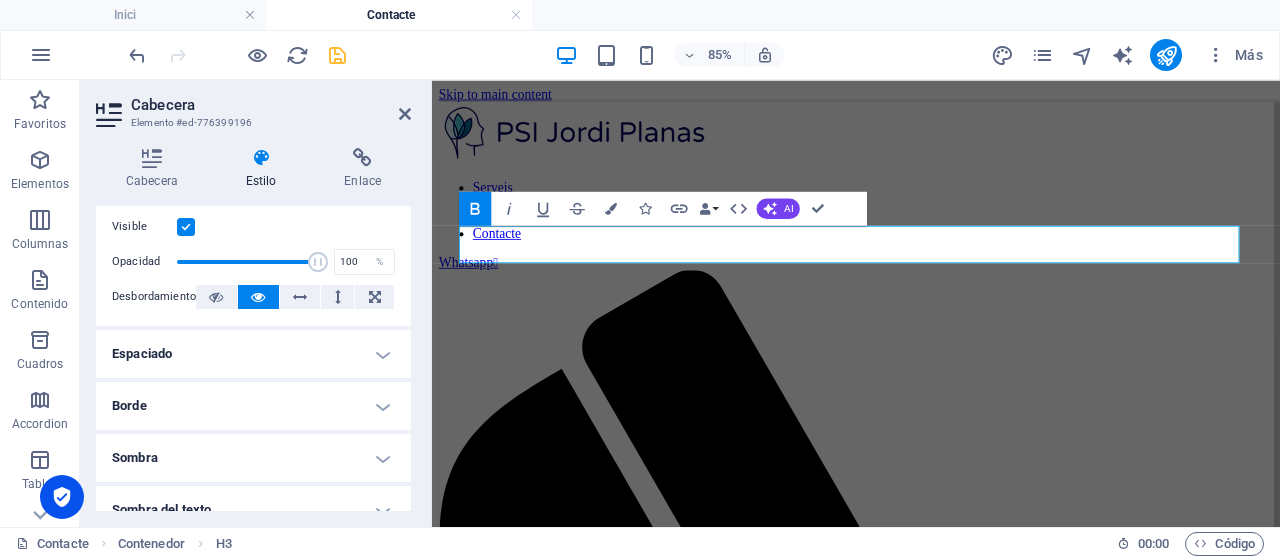 scroll, scrollTop: 300, scrollLeft: 0, axis: vertical 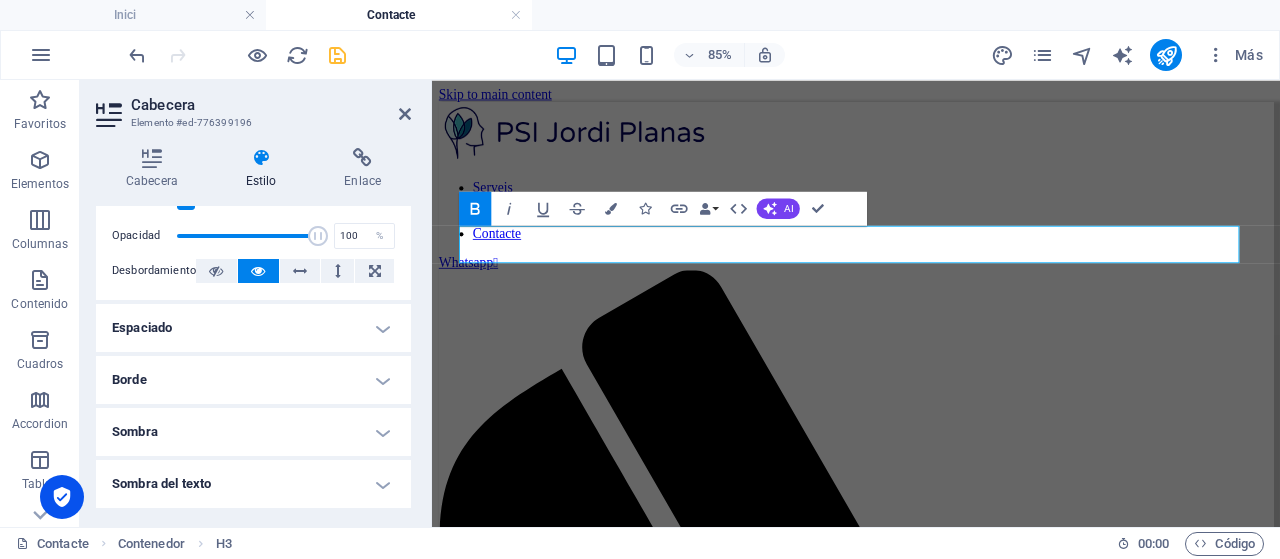 click on "Espaciado" at bounding box center [253, 328] 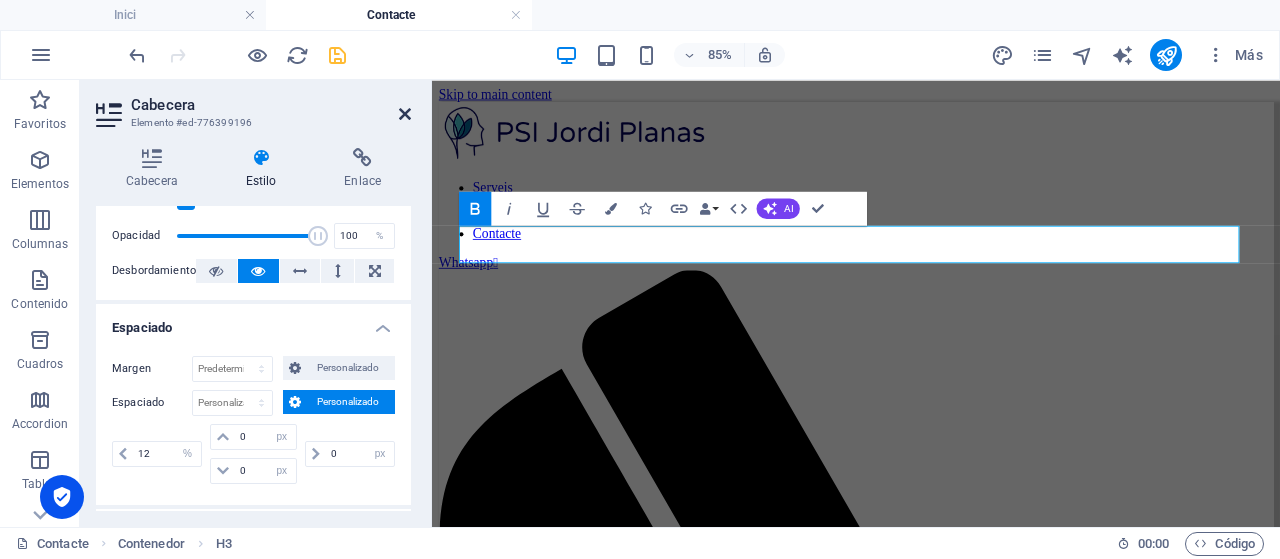 click at bounding box center [405, 114] 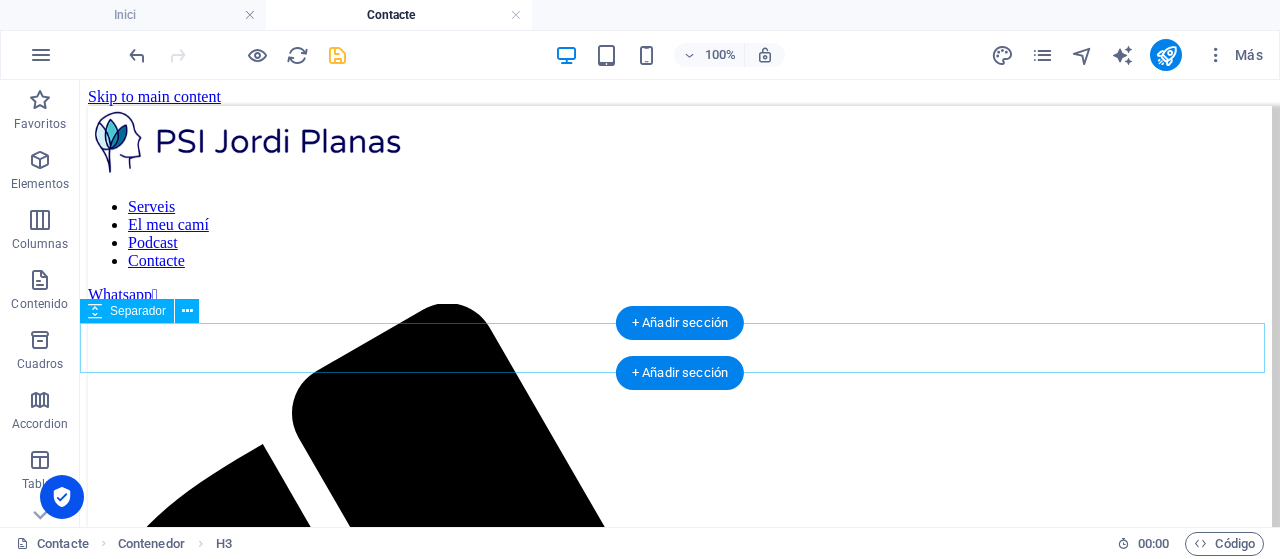 scroll, scrollTop: 500, scrollLeft: 0, axis: vertical 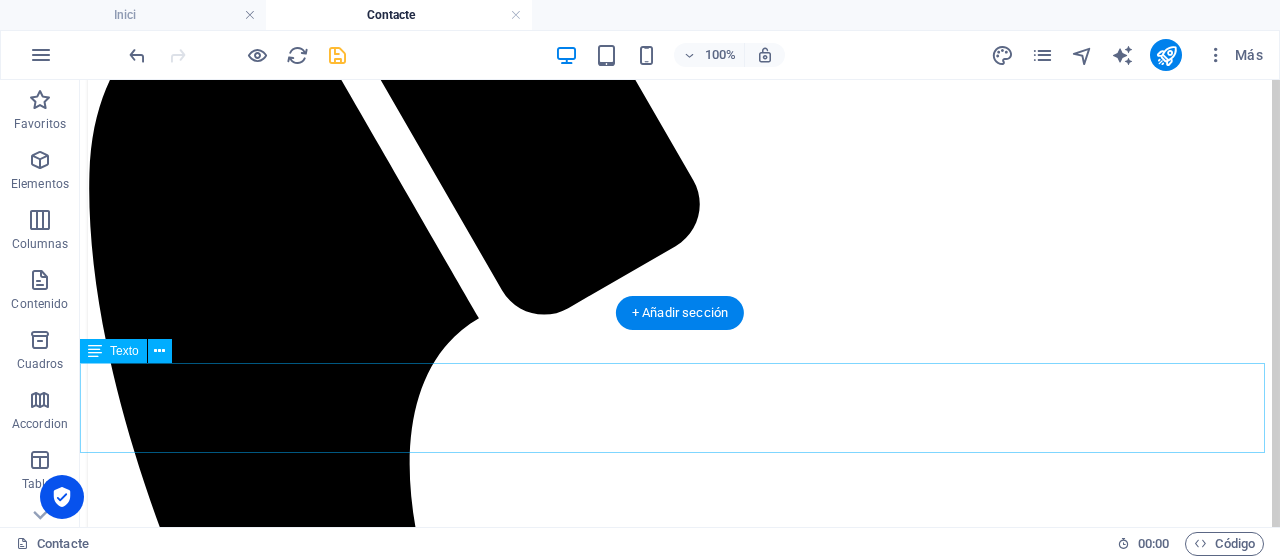 click on "Responsable del tractament de dades : Jordi Planas Colomer Finalitat : Processar l’enviament de respostes i, si escau, enviament d’informació sol·licitada.  Legitimació : consentiment de l’interessat. Drets de l’interessat : D’accés a la informació enviada, rectificació i supressió de dades, així com tots els altres drets especificats en la  política de privacitat ." at bounding box center [680, 2362] 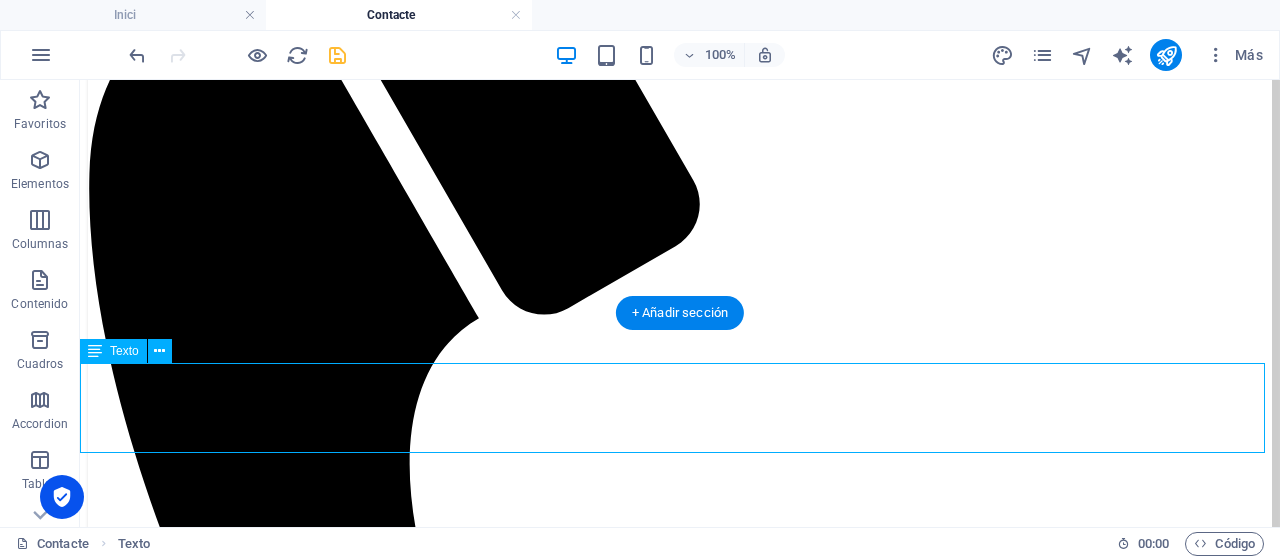 click on "Responsable del tractament de dades : Jordi Planas Colomer Finalitat : Processar l’enviament de respostes i, si escau, enviament d’informació sol·licitada.  Legitimació : consentiment de l’interessat. Drets de l’interessat : D’accés a la informació enviada, rectificació i supressió de dades, així com tots els altres drets especificats en la  política de privacitat ." at bounding box center [680, 2362] 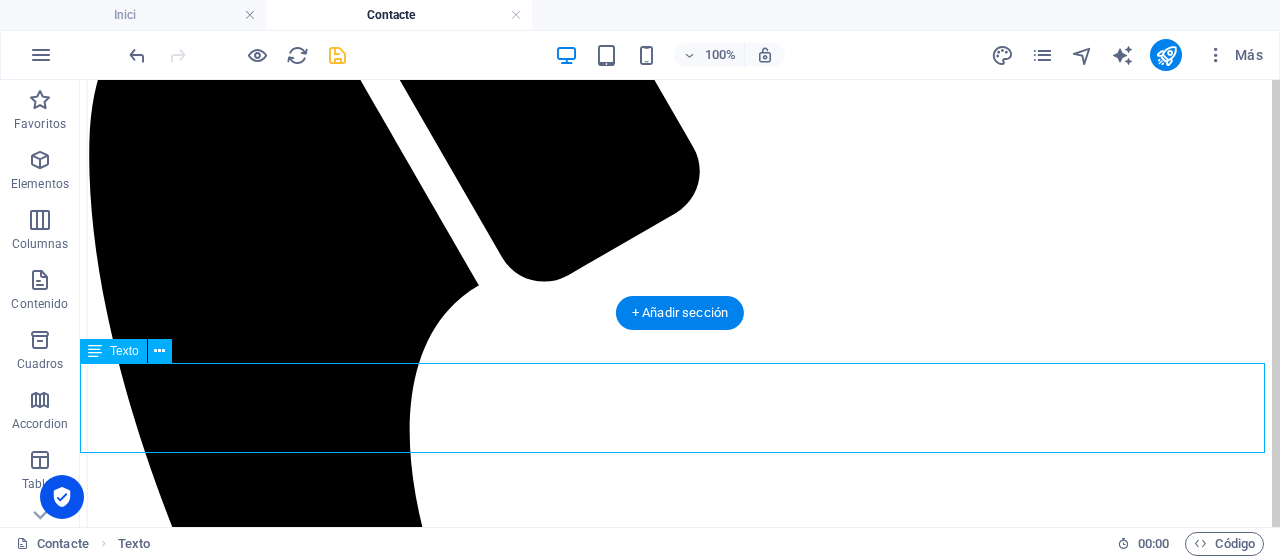 select on "px" 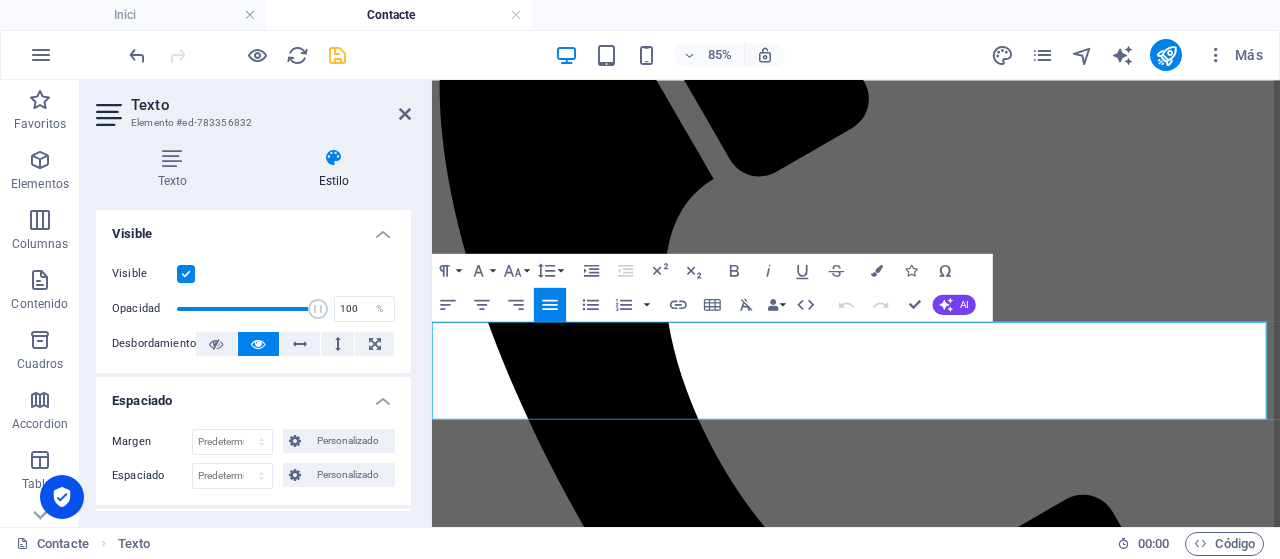 click at bounding box center [334, 158] 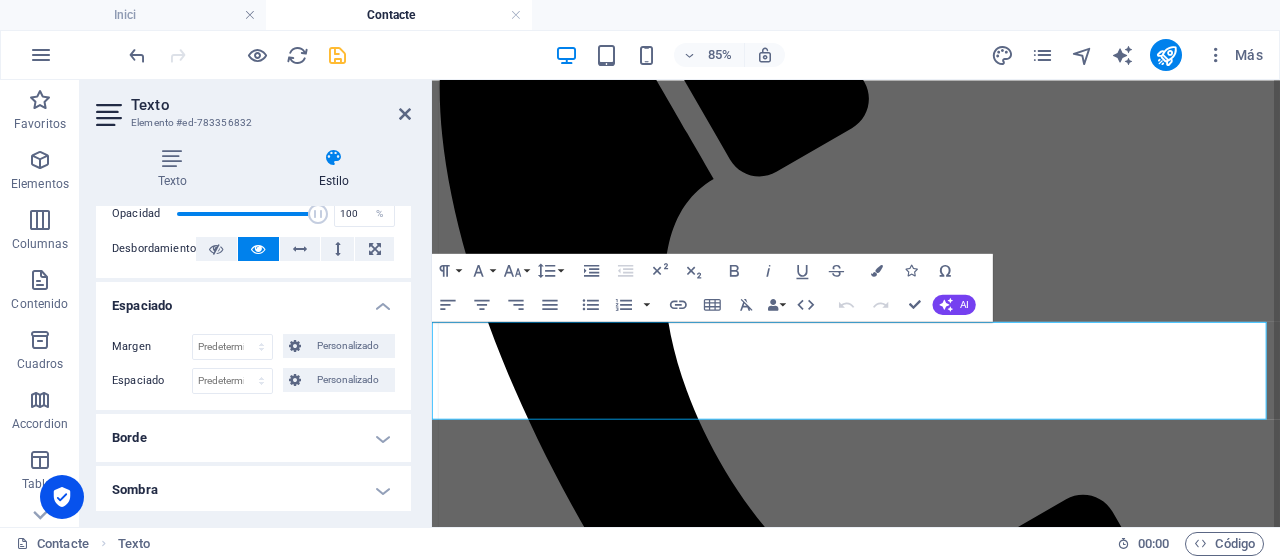 scroll, scrollTop: 200, scrollLeft: 0, axis: vertical 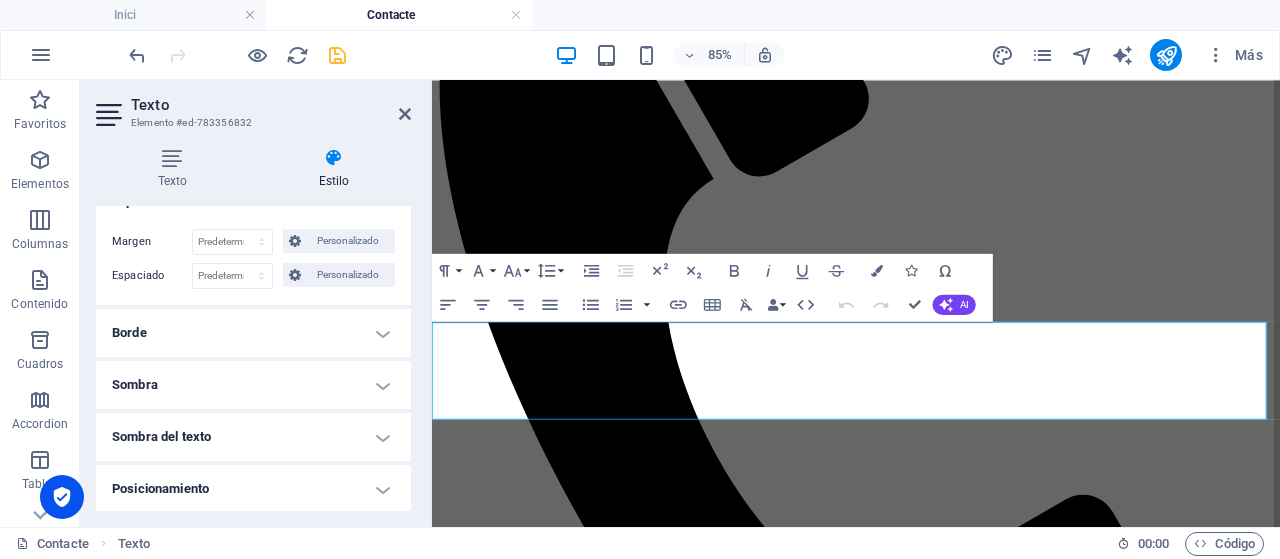 click on "Borde" at bounding box center [253, 333] 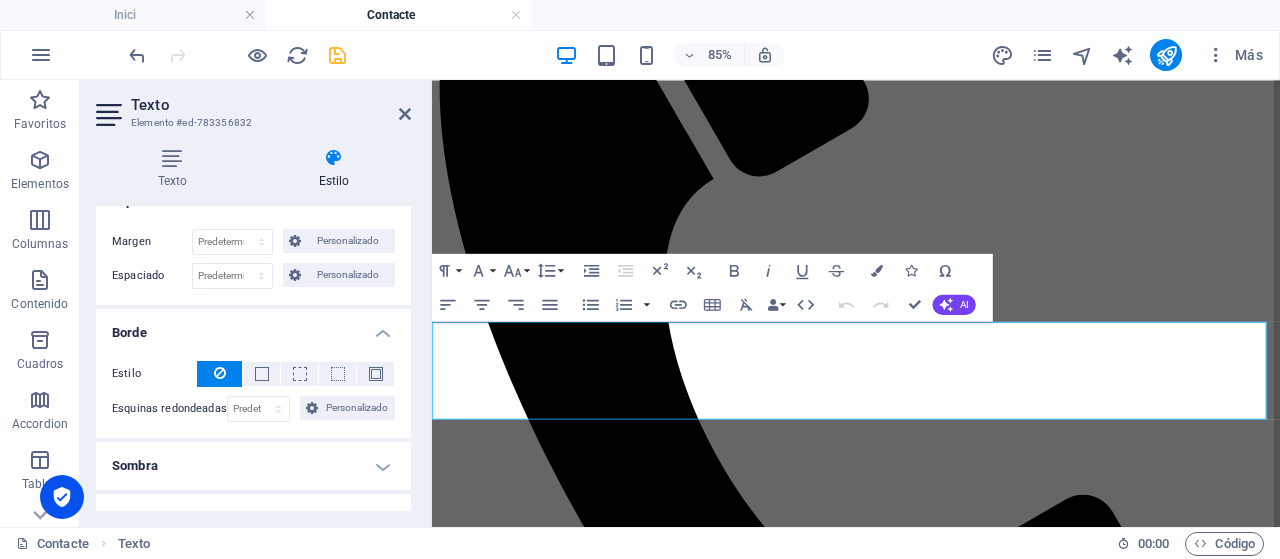 click on "Borde" at bounding box center (253, 327) 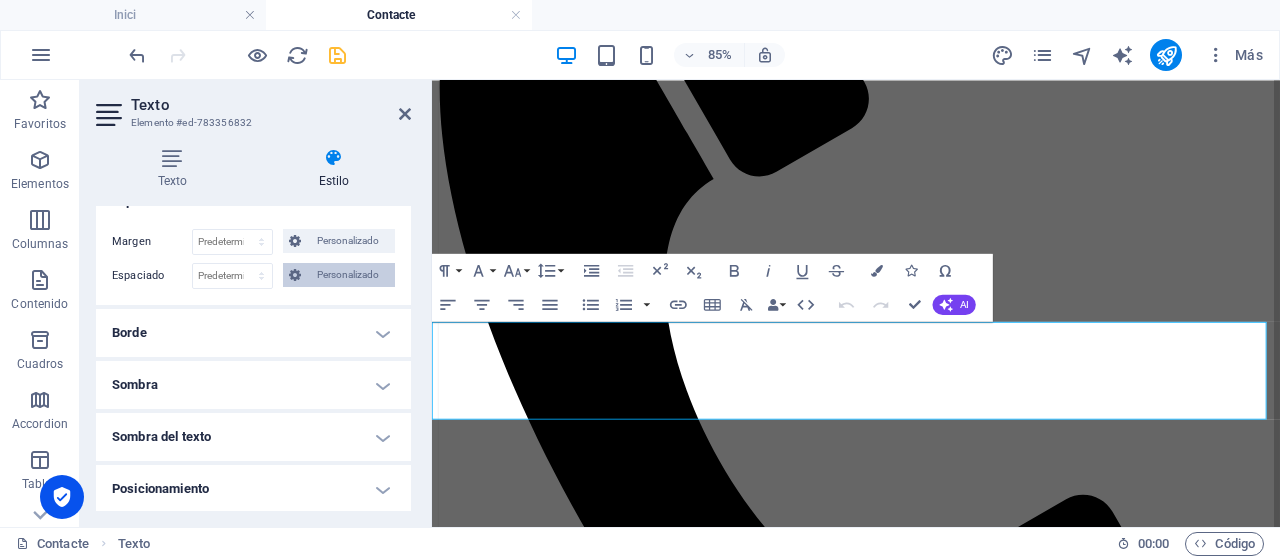 click on "Personalizado" at bounding box center [348, 275] 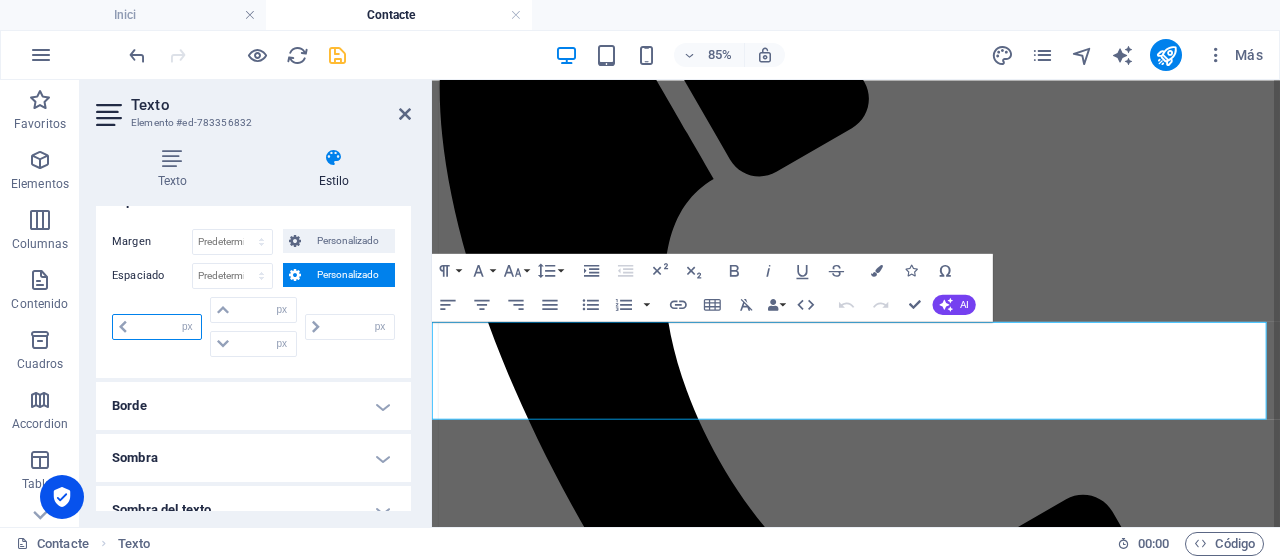 click at bounding box center (167, 327) 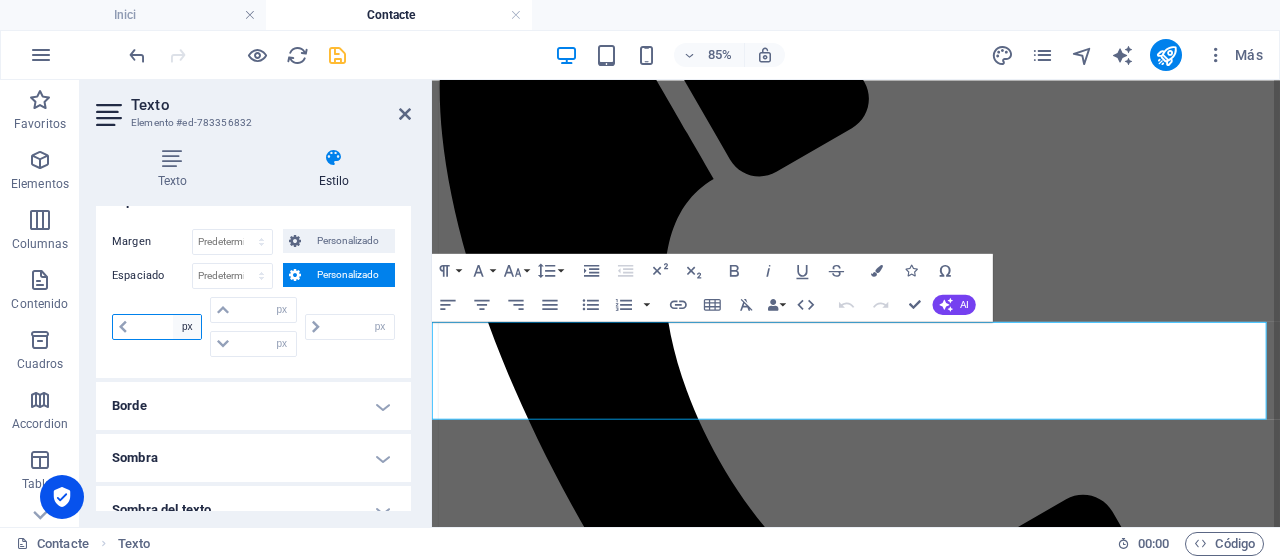 click on "px rem % vh vw" at bounding box center (187, 327) 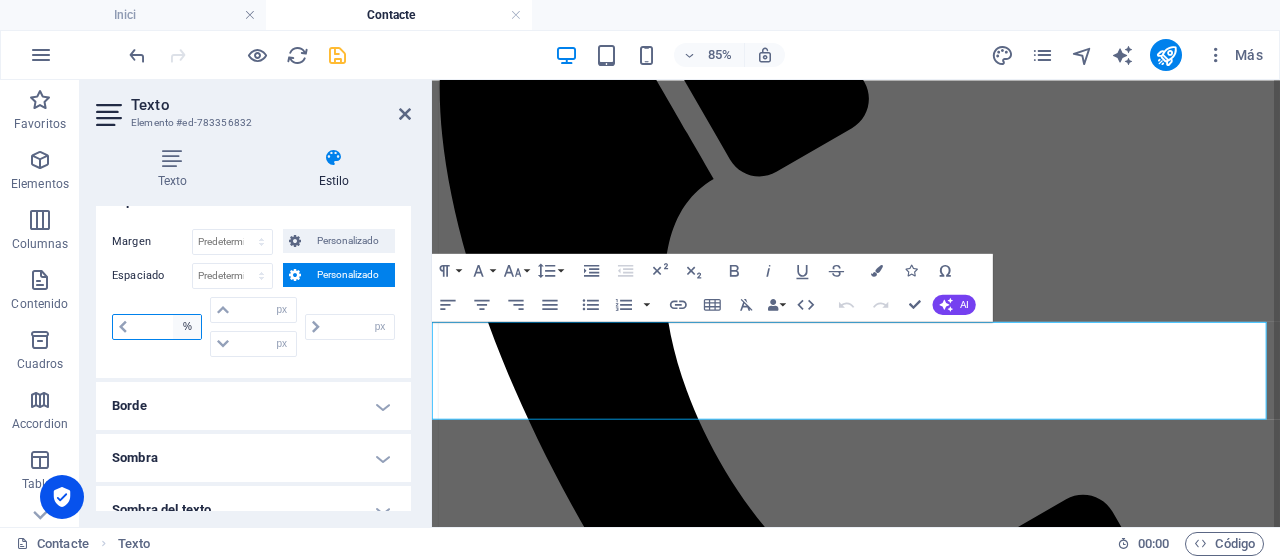 click on "px rem % vh vw" at bounding box center (187, 327) 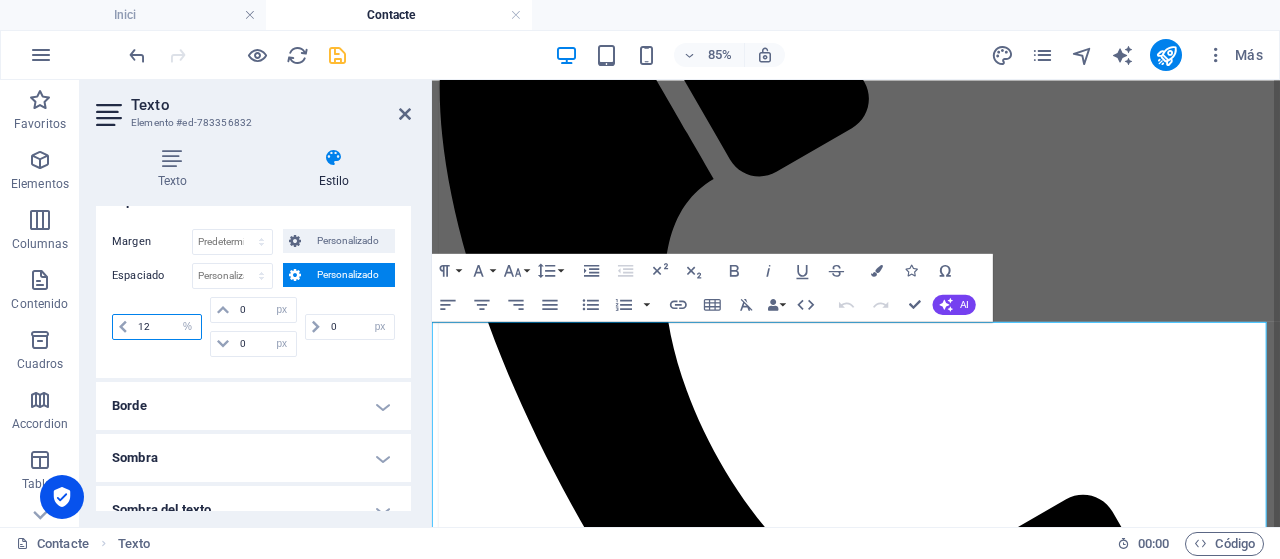 type on "12" 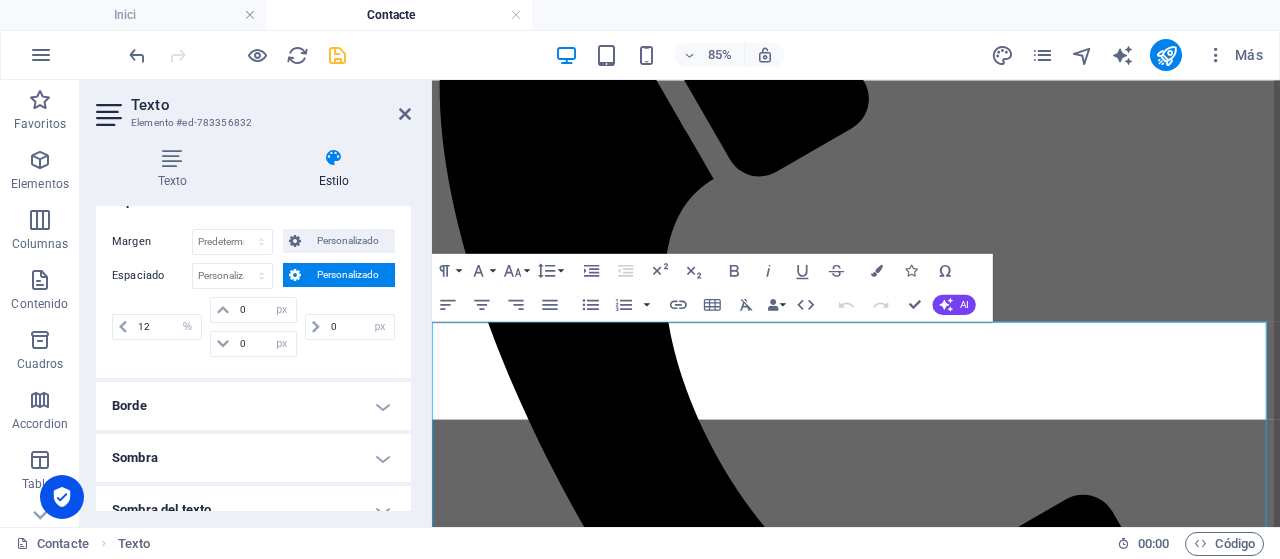 click on "12 px rem % vh vw" at bounding box center (159, 327) 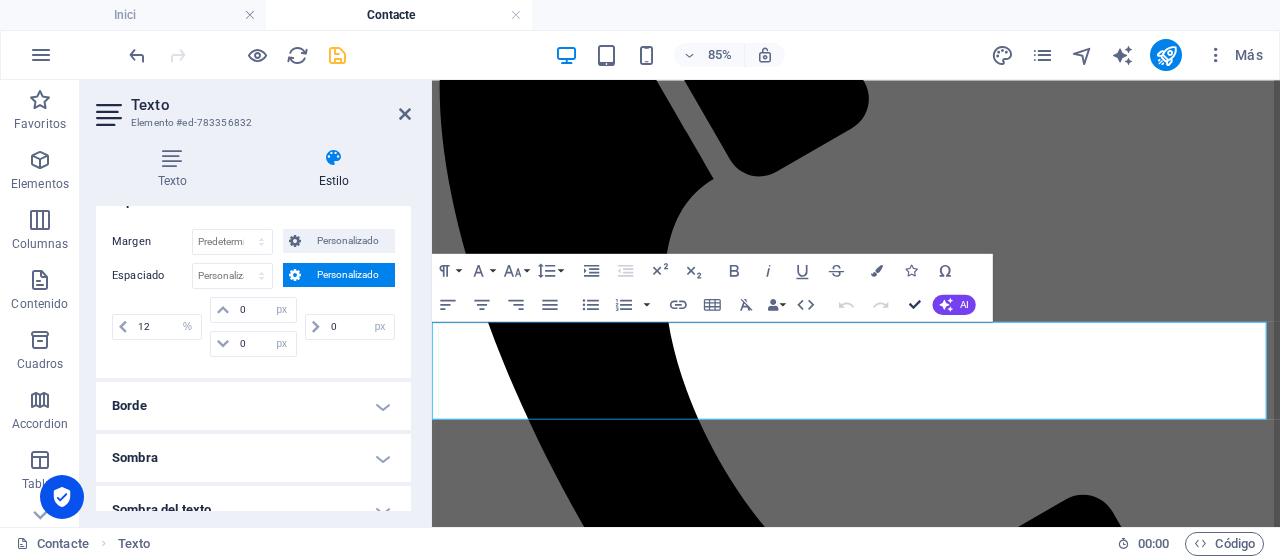 drag, startPoint x: 913, startPoint y: 303, endPoint x: 833, endPoint y: 222, distance: 113.84639 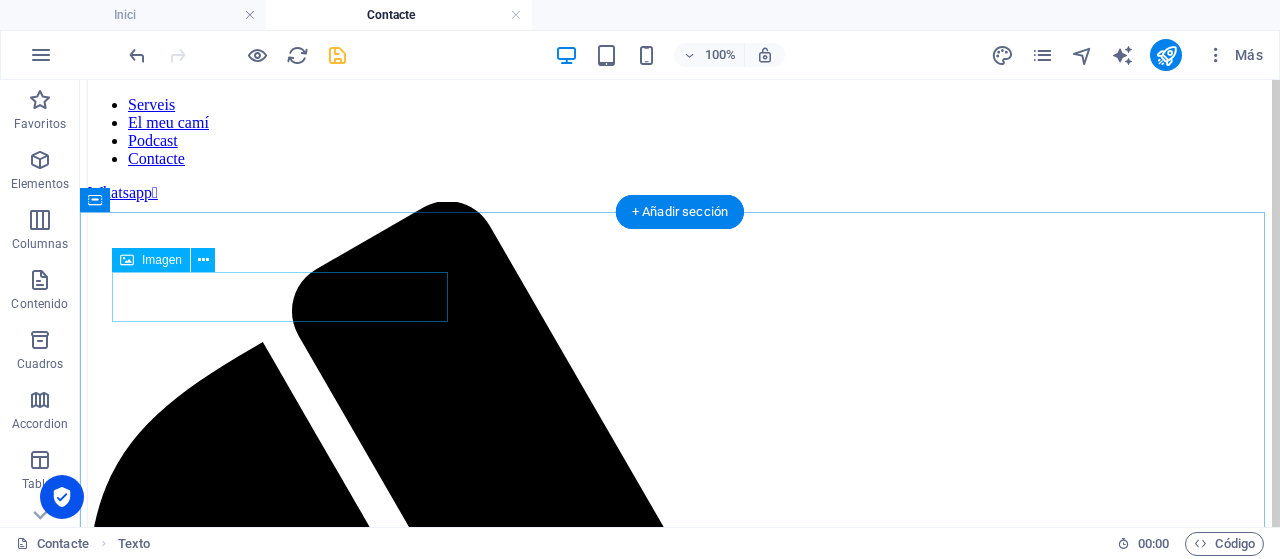 scroll, scrollTop: 0, scrollLeft: 0, axis: both 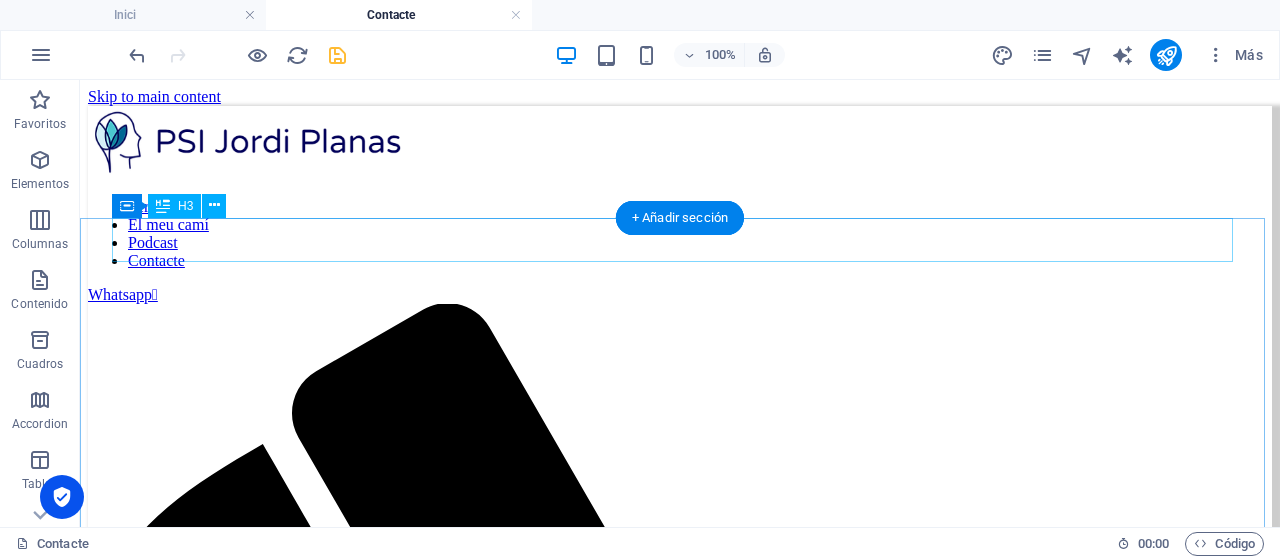 click on "T'escolto!" at bounding box center [680, 1956] 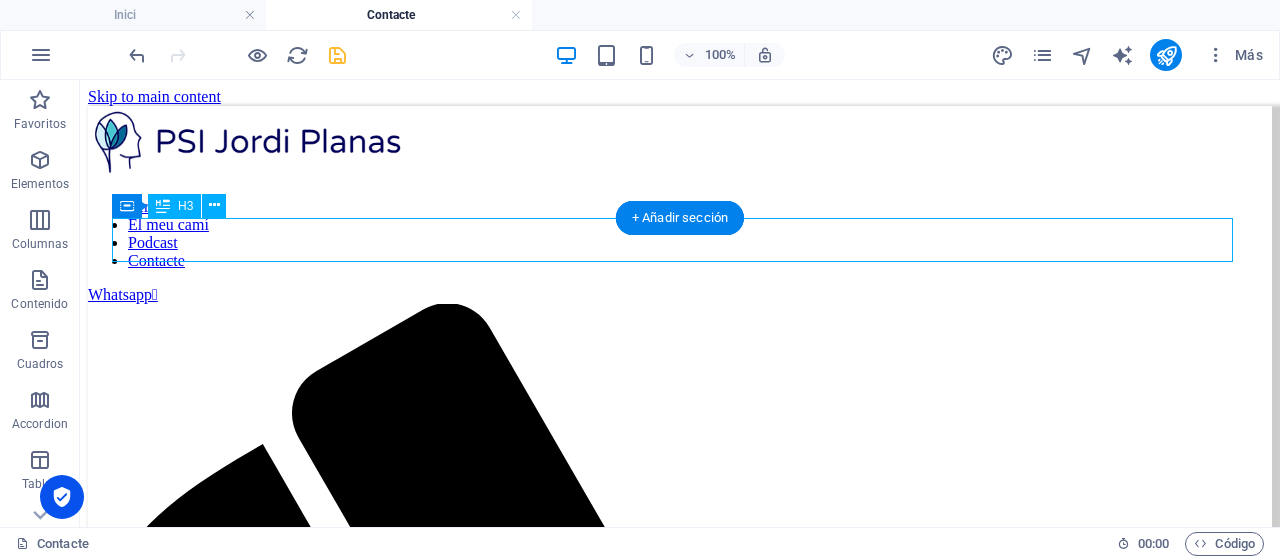 click on "T'escolto!" at bounding box center (680, 1956) 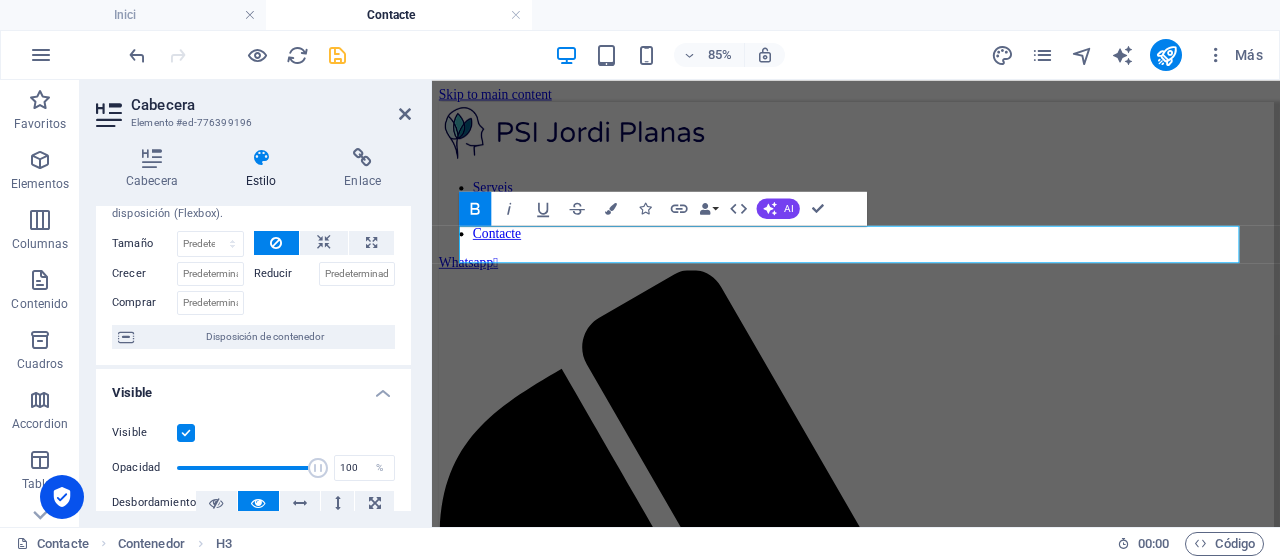 scroll, scrollTop: 0, scrollLeft: 0, axis: both 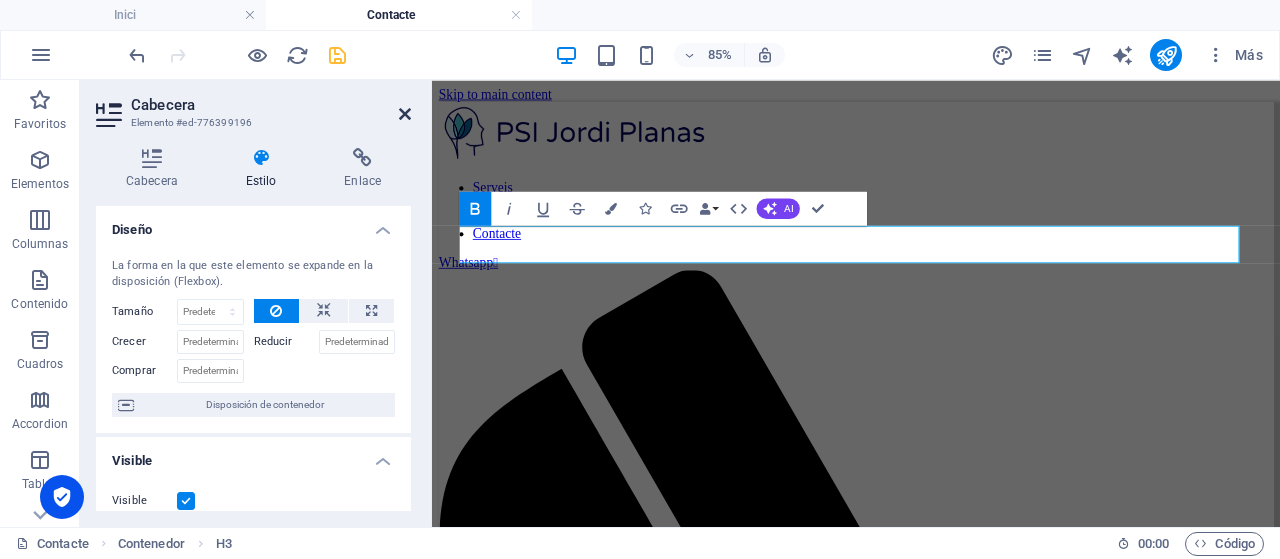 click at bounding box center (405, 114) 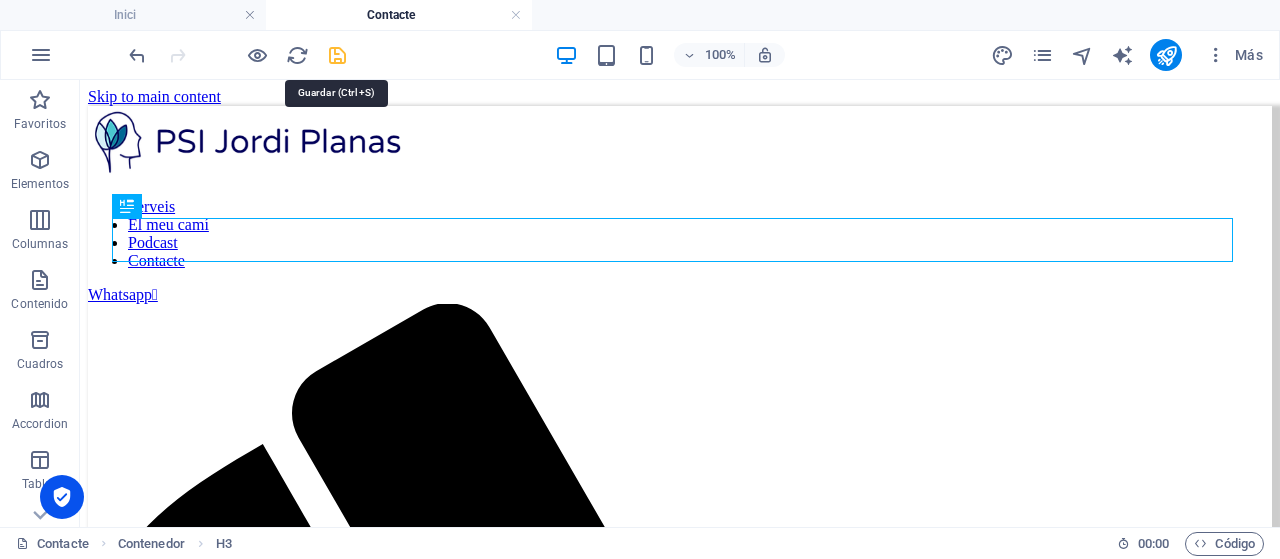 click at bounding box center [337, 55] 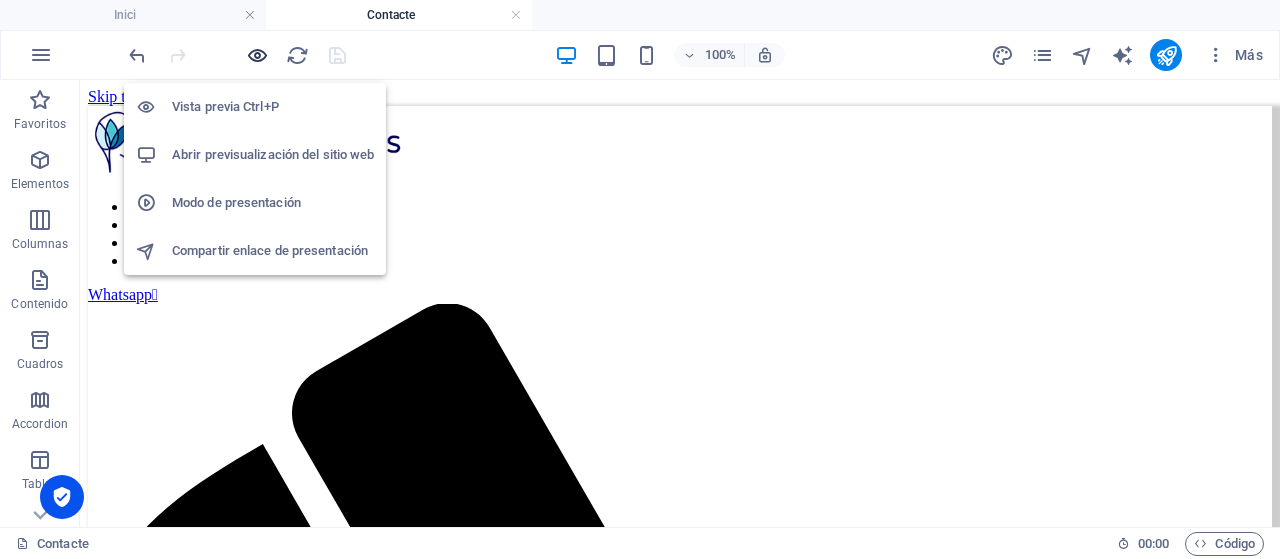 click at bounding box center (257, 55) 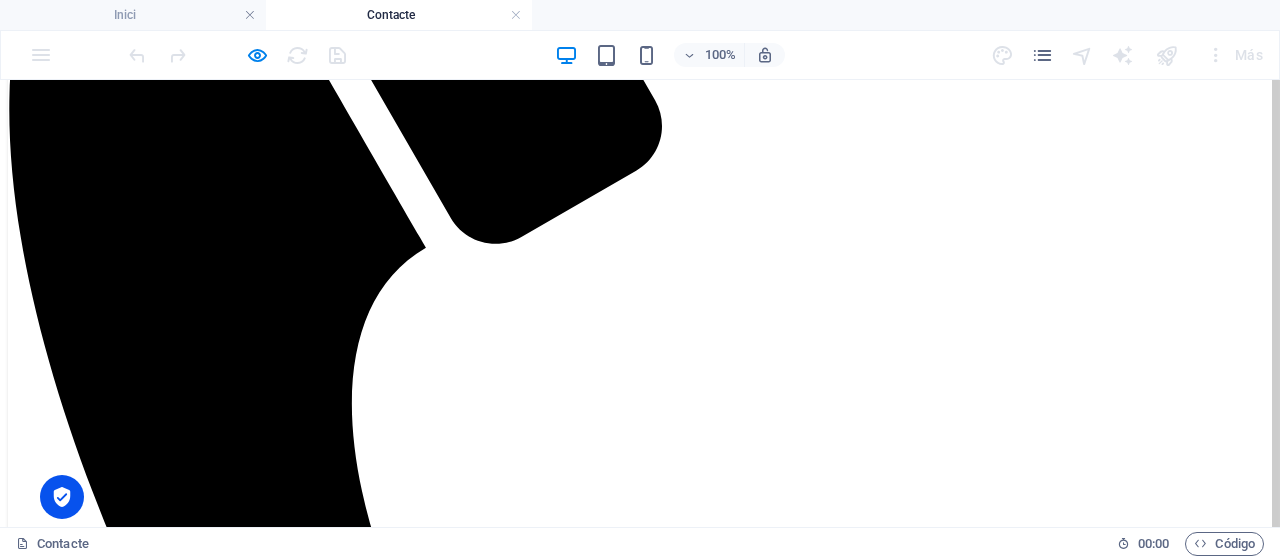 scroll, scrollTop: 500, scrollLeft: 0, axis: vertical 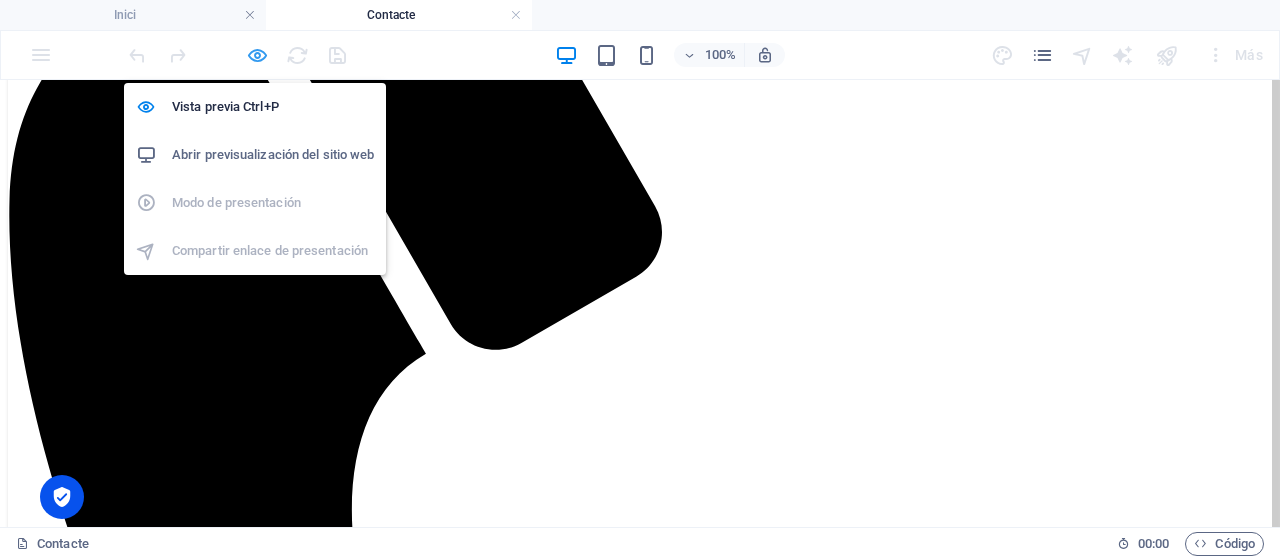 click at bounding box center (257, 55) 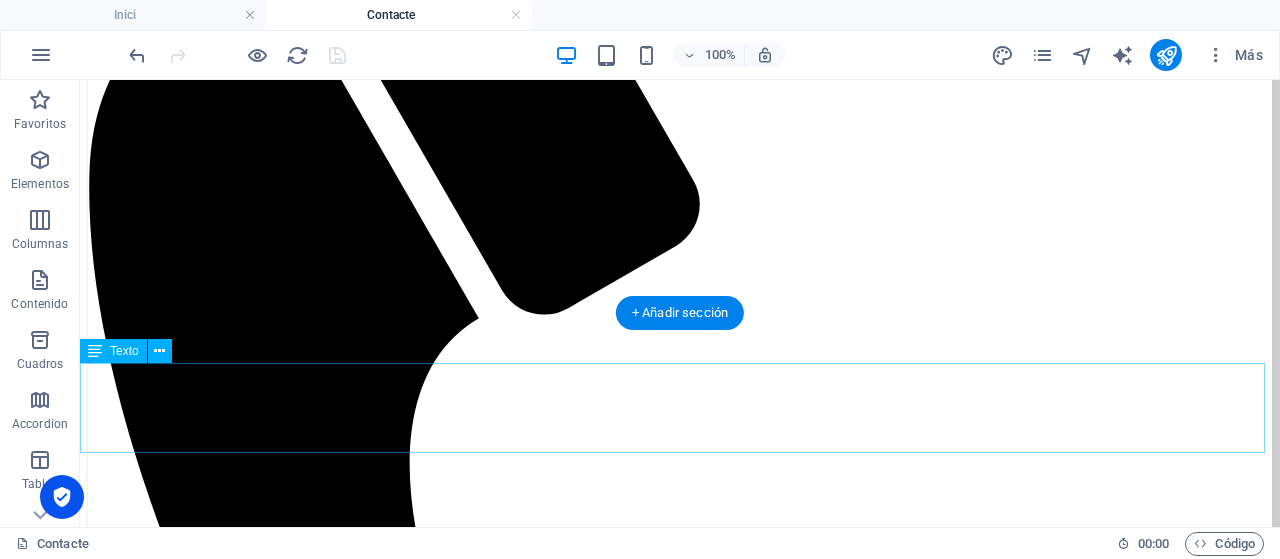 click on "Responsable del tractament de dades : Jordi Planas Colomer Finalitat : Processar l’enviament de respostes i, si escau, enviament d’informació sol·licitada.  Legitimació : consentiment de l’interessat. Drets de l’interessat : D’accés a la informació enviada, rectificació i supressió de dades, així com tots els altres drets especificats en la  política de privacitat ." at bounding box center [680, 2362] 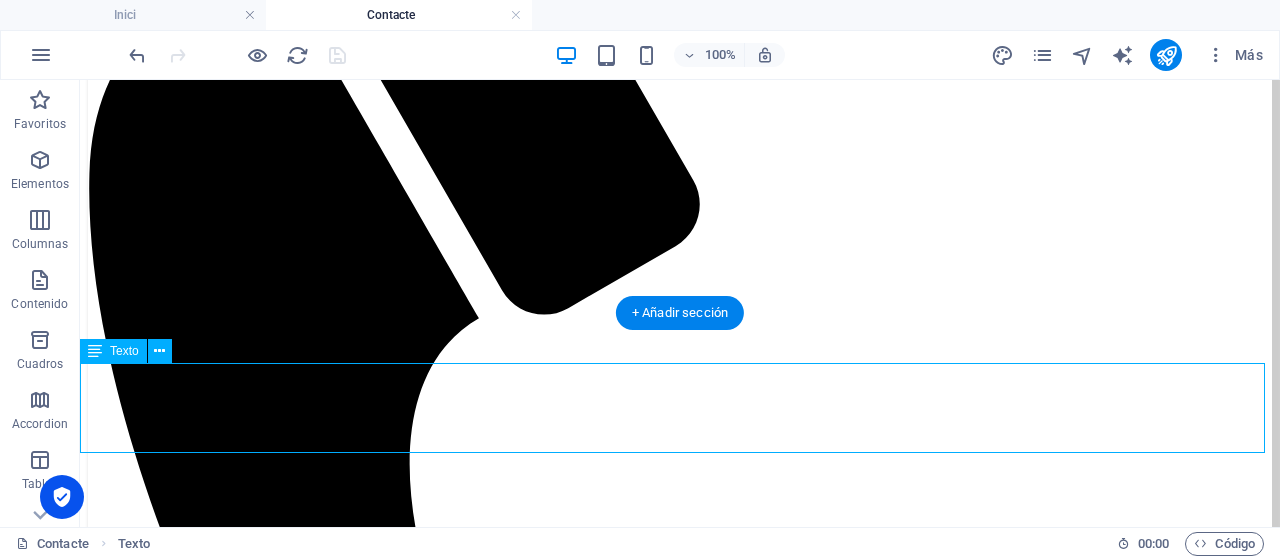 click on "Responsable del tractament de dades : Jordi Planas Colomer Finalitat : Processar l’enviament de respostes i, si escau, enviament d’informació sol·licitada.  Legitimació : consentiment de l’interessat. Drets de l’interessat : D’accés a la informació enviada, rectificació i supressió de dades, així com tots els altres drets especificats en la  política de privacitat ." at bounding box center (680, 2362) 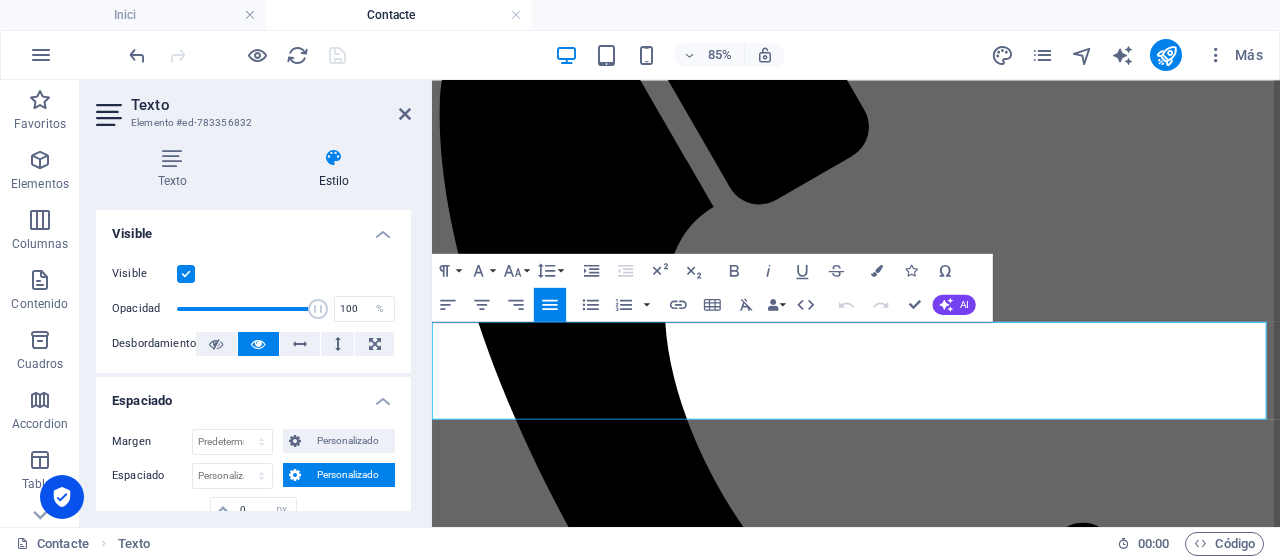 scroll, scrollTop: 533, scrollLeft: 0, axis: vertical 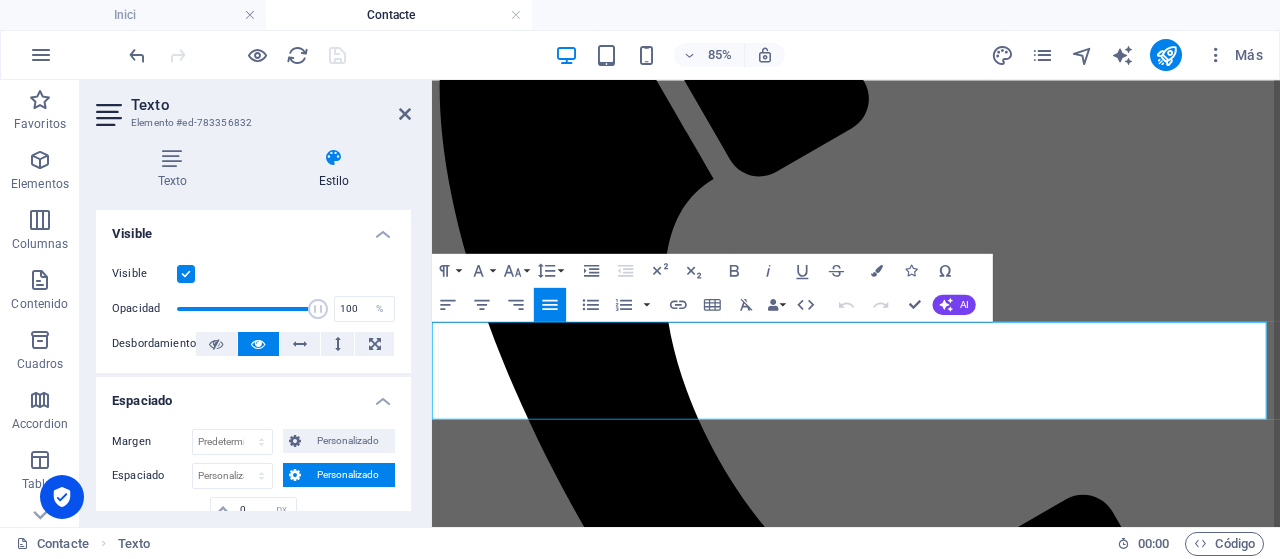 click on ": Processar l’enviament de respostes i, si escau, enviament d’informació sol·licitada." at bounding box center (886, 2052) 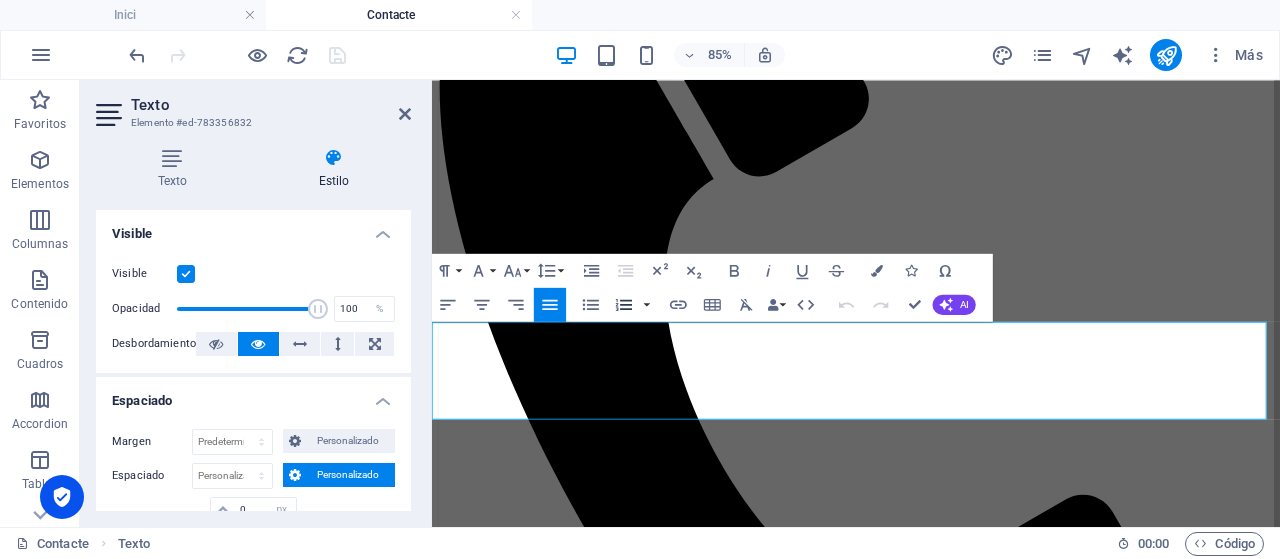 type 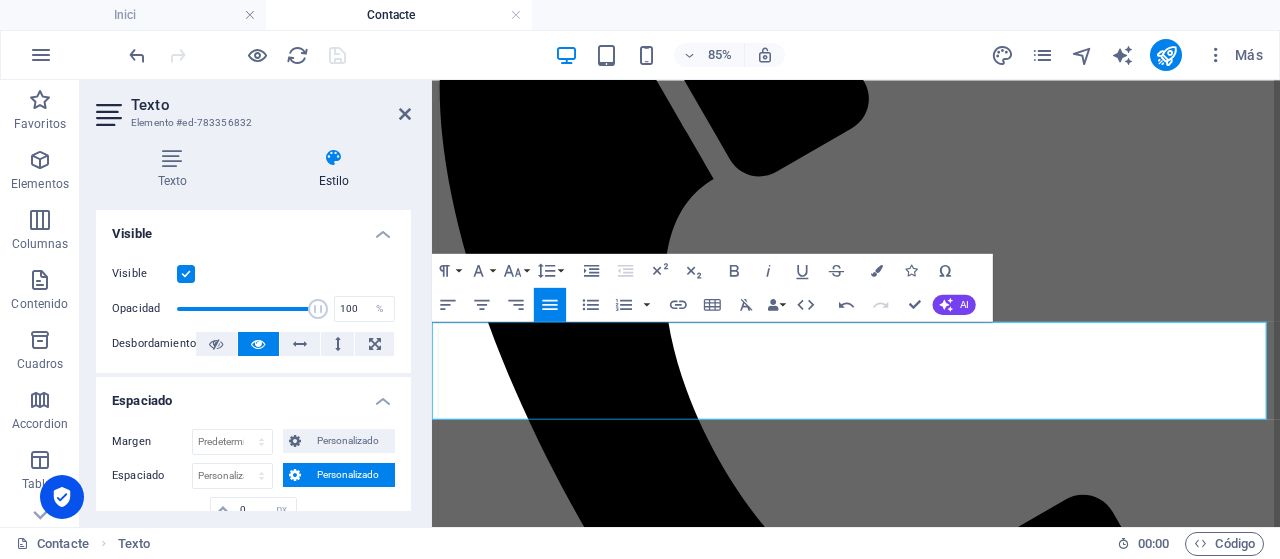 click on ": D’accés a la informació enviada, rectificació i supressió de dades, així com tots els altres drets especificats en la" at bounding box center (991, 2103) 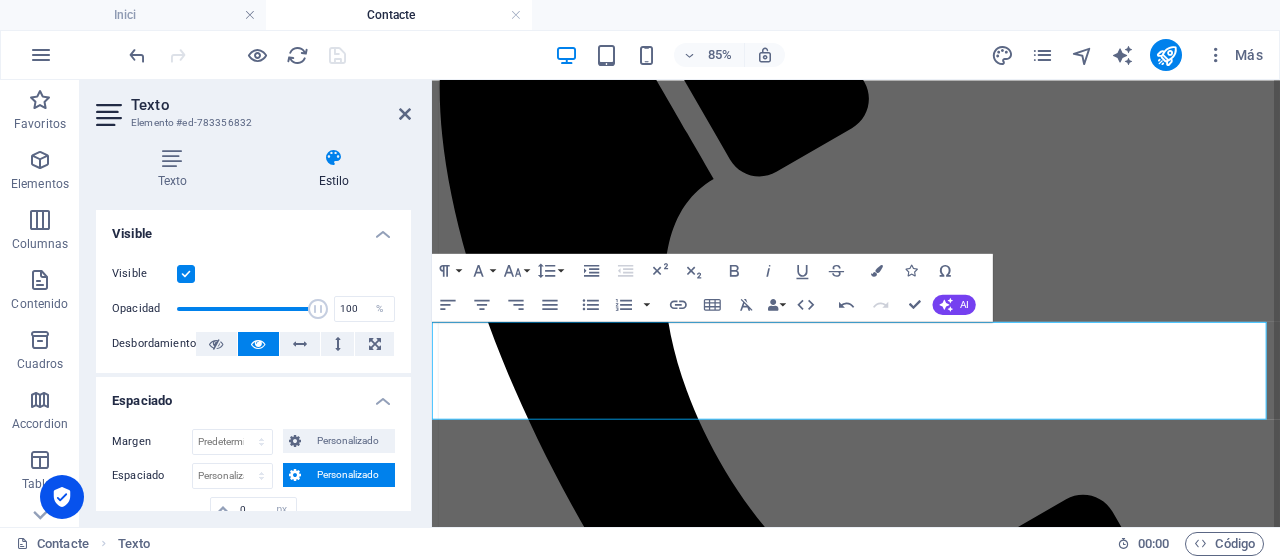 click on "Responsable del tractament de dades : Jordi Planas Colomer Finalitat : processar l’enviament de respostes i, si escau, enviament d’informació sol·licitada.  Legitimació : consentiment de l’interessat. Drets de l’interessat : accés a la informació enviada, rectificació i supressió de dades, així com tots els altres drets especificats en la  política de privacitat ." at bounding box center [990, 2069] 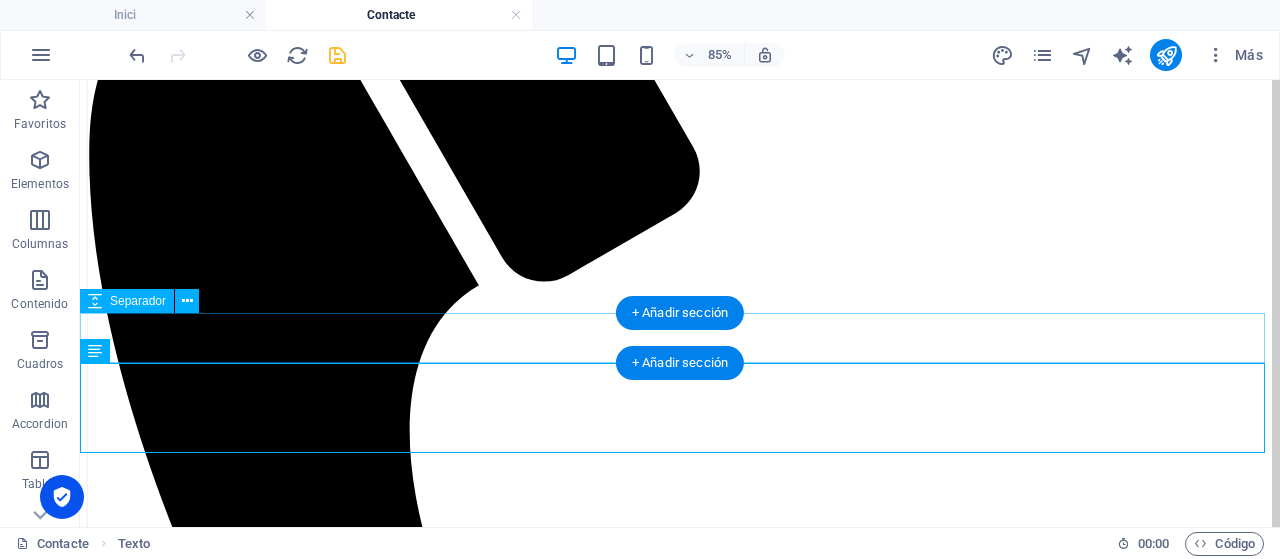 scroll, scrollTop: 500, scrollLeft: 0, axis: vertical 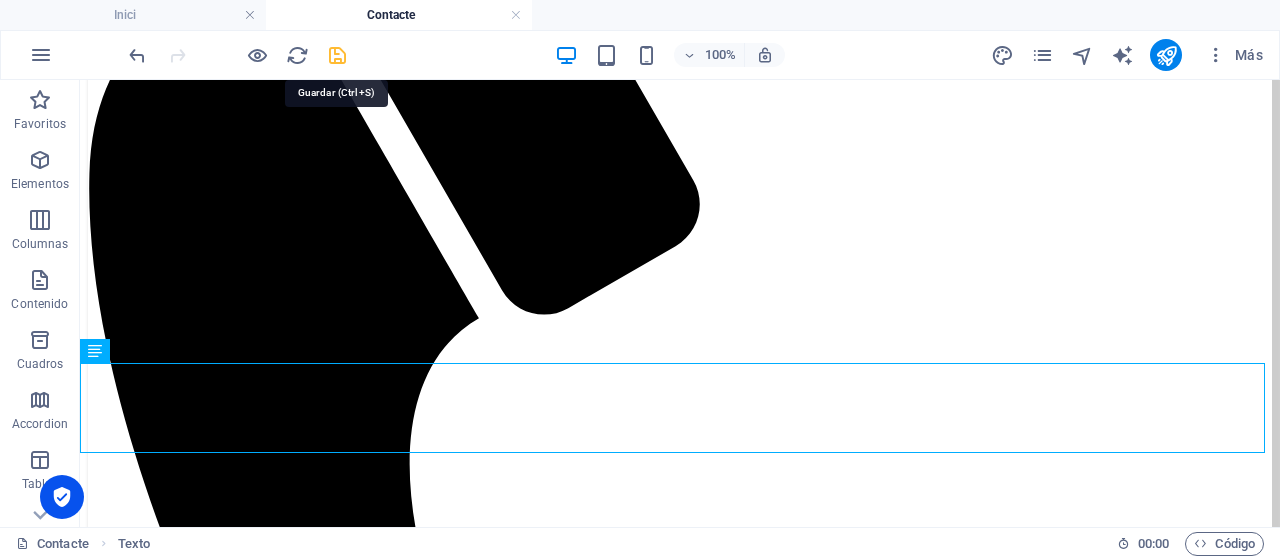 click at bounding box center (337, 55) 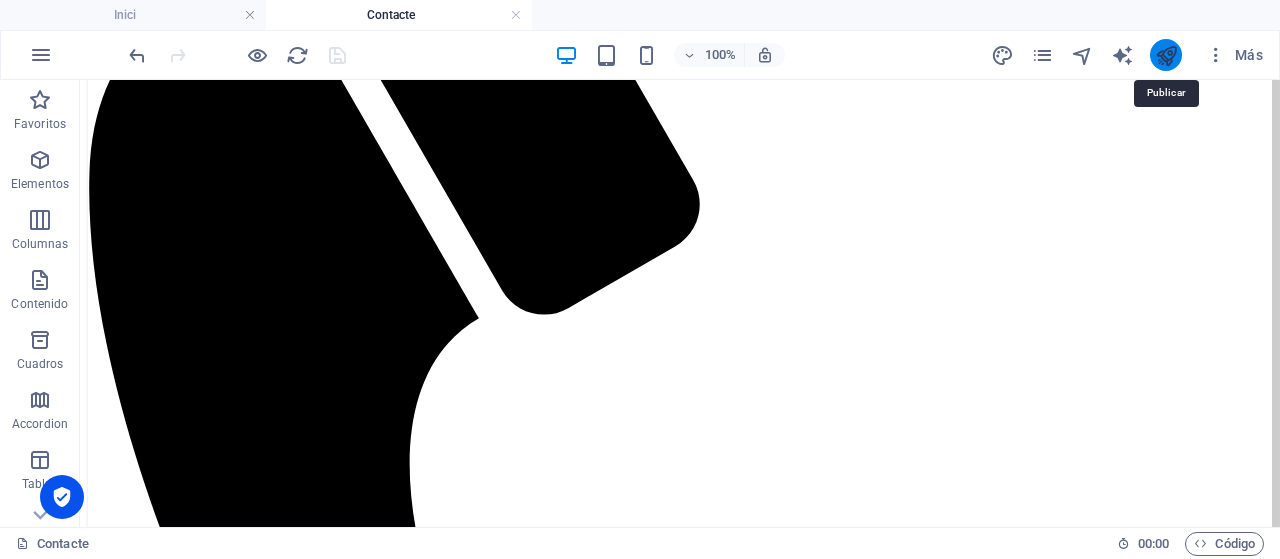 click at bounding box center [1166, 55] 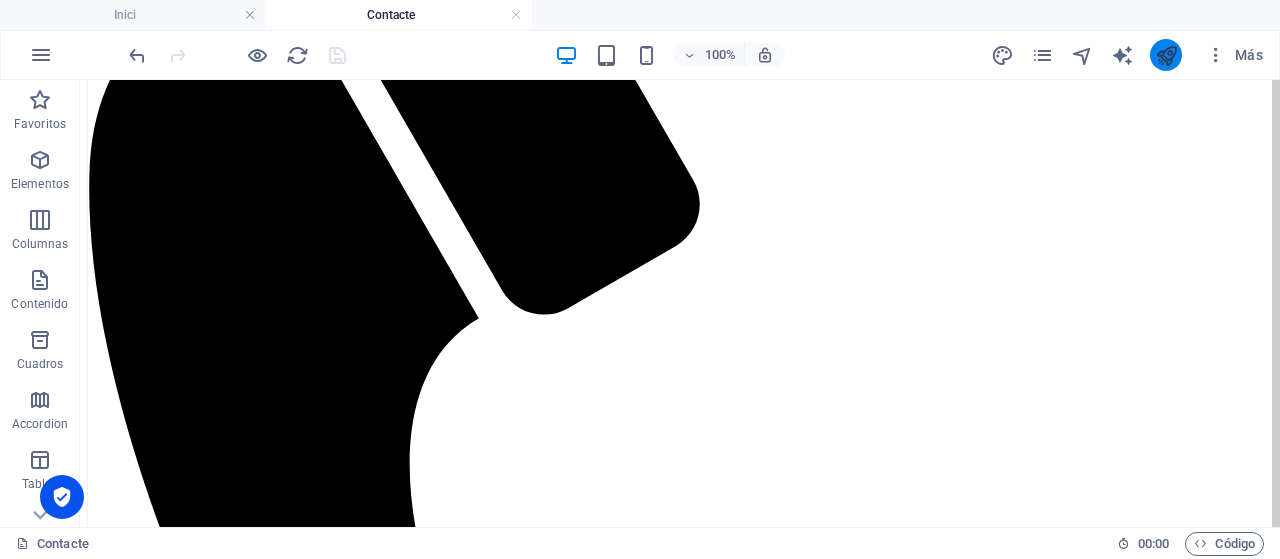 click at bounding box center (1166, 55) 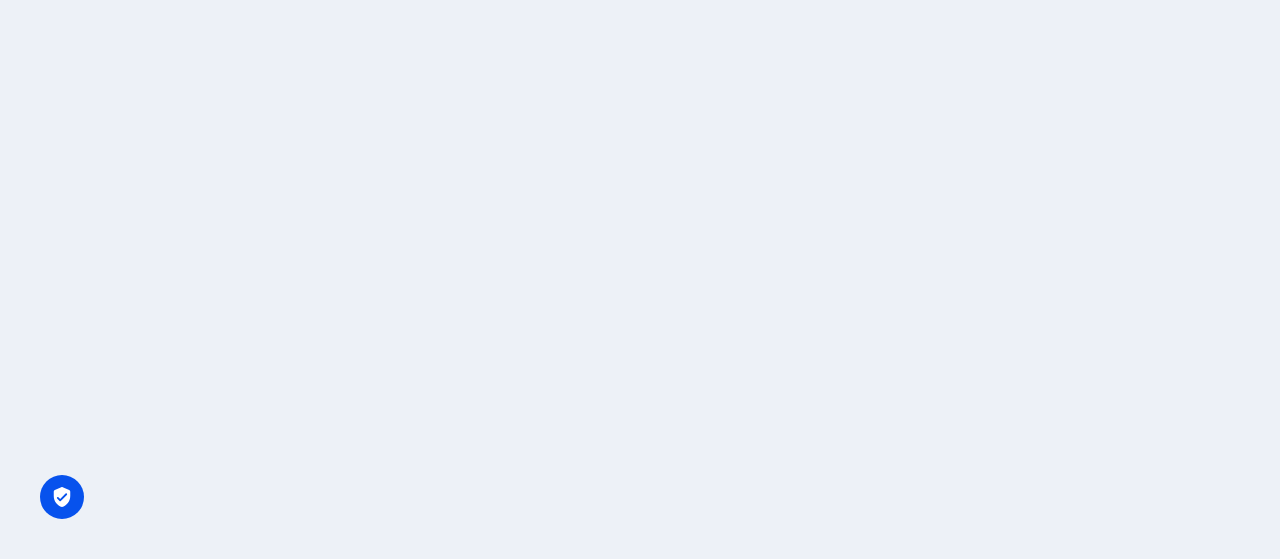 scroll, scrollTop: 0, scrollLeft: 0, axis: both 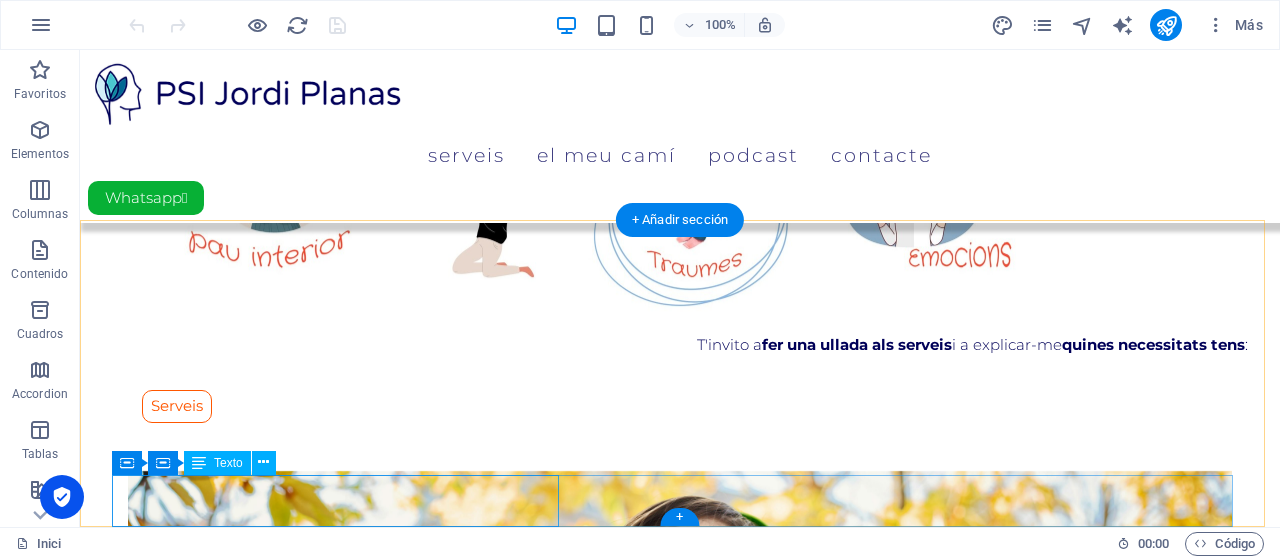 click on "PSI Jordi Planas         Avís Legal         Política de Privacitat" at bounding box center (680, 2060) 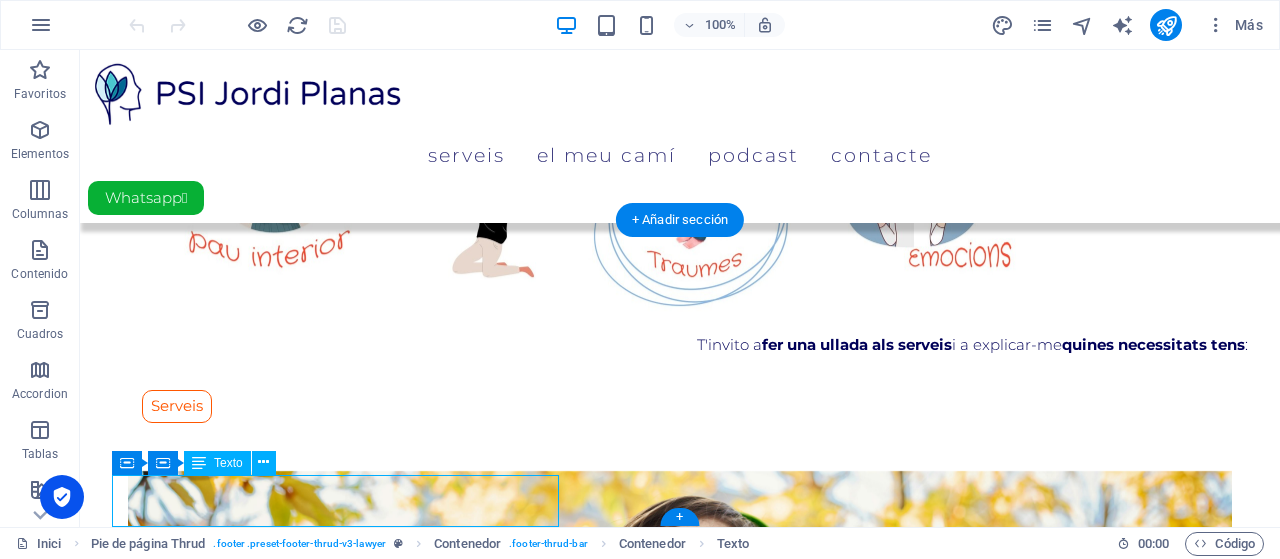 click on "PSI Jordi Planas         Avís Legal         Política de Privacitat" at bounding box center [680, 2060] 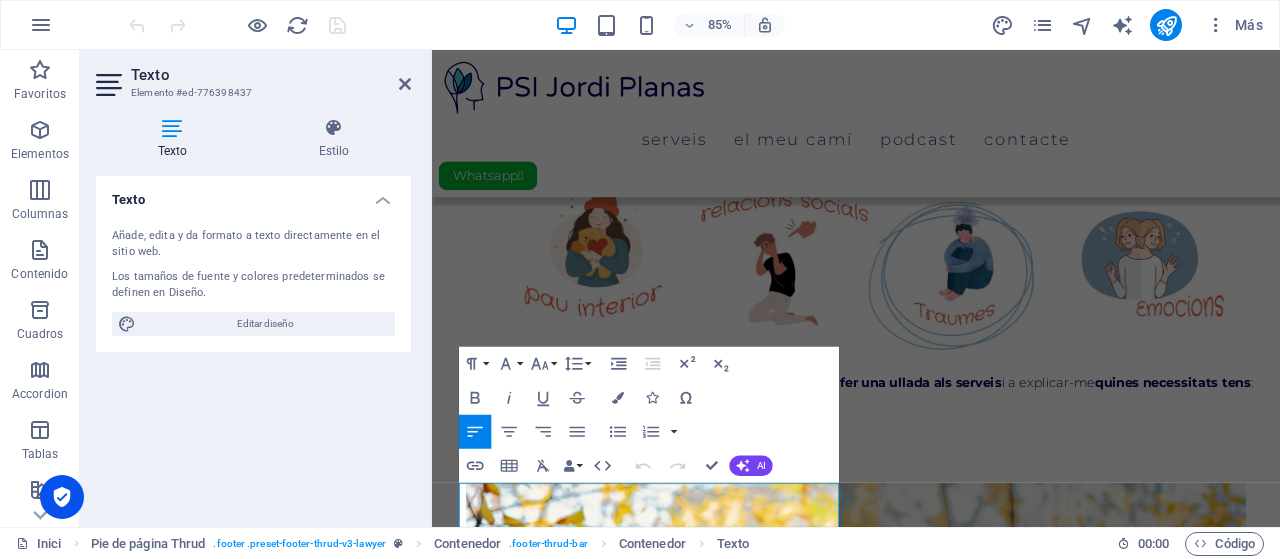 scroll, scrollTop: 1438, scrollLeft: 0, axis: vertical 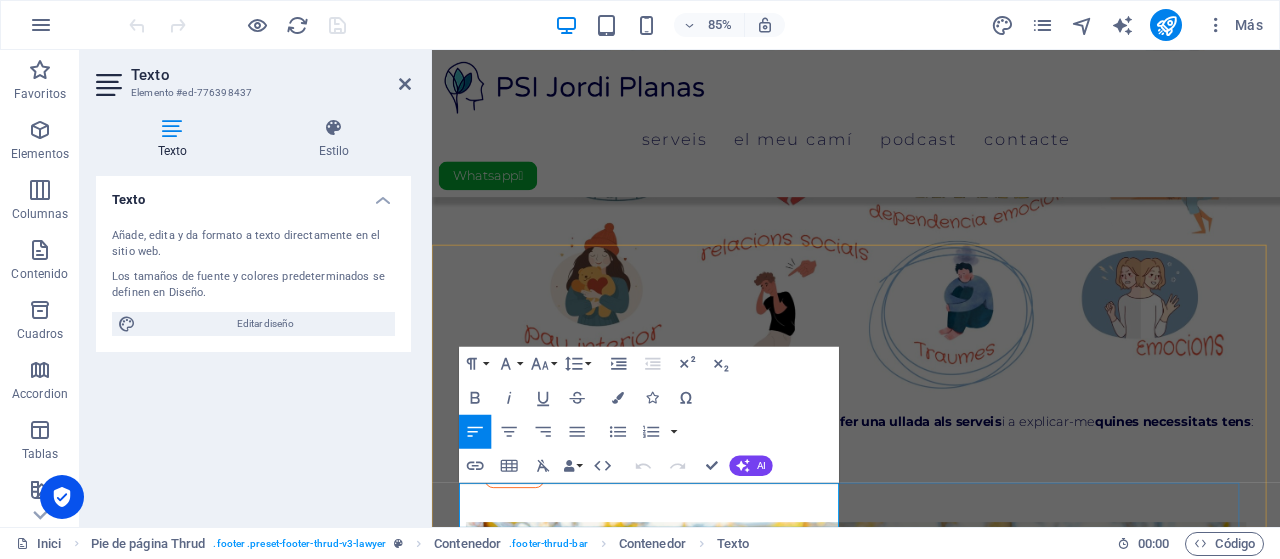 click on "PSI [PERSON_NAME]" at bounding box center [543, 2240] 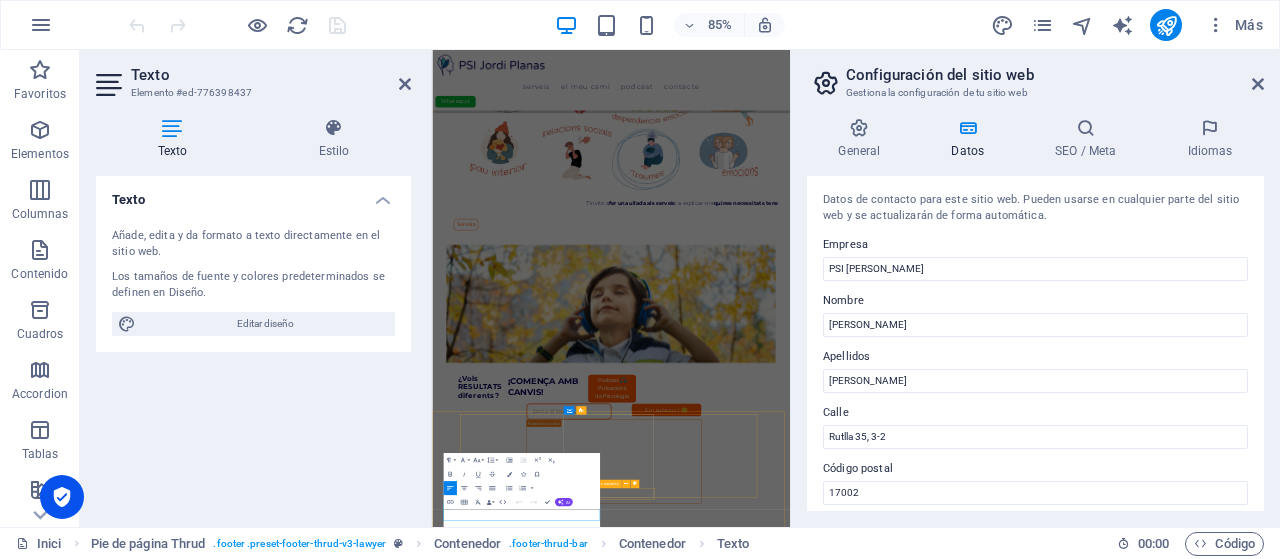 scroll, scrollTop: 654, scrollLeft: 0, axis: vertical 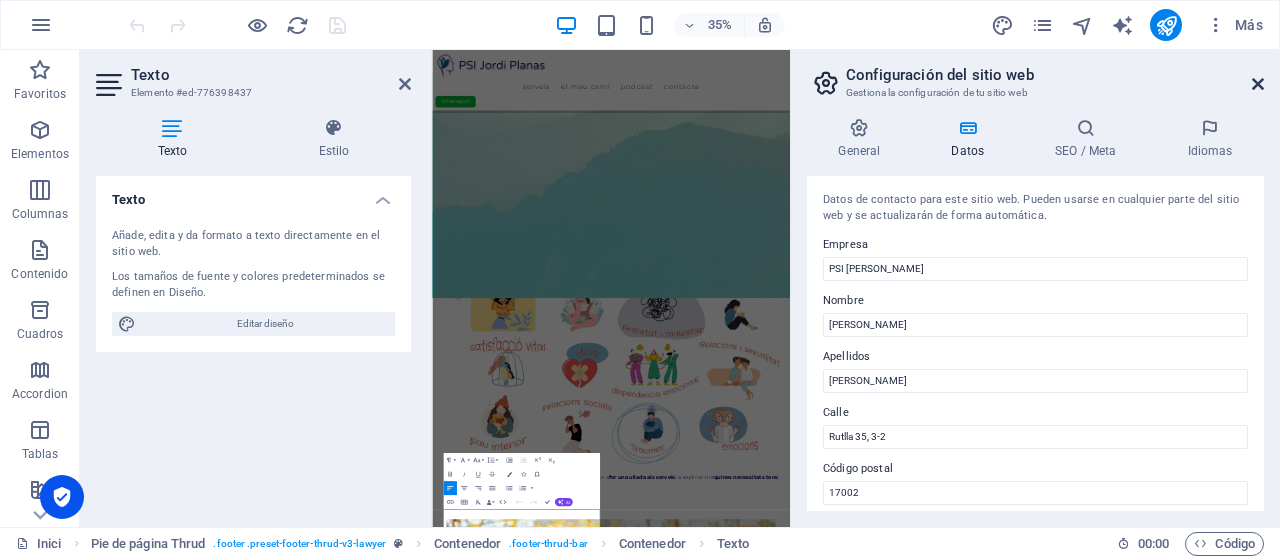 click at bounding box center [1258, 84] 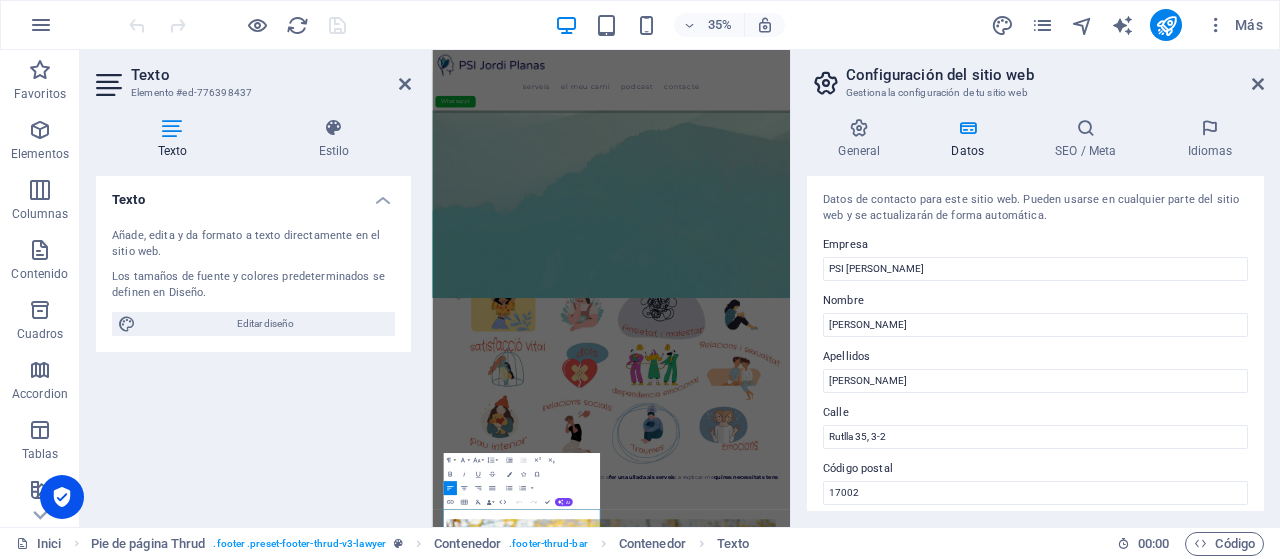 scroll, scrollTop: 1438, scrollLeft: 0, axis: vertical 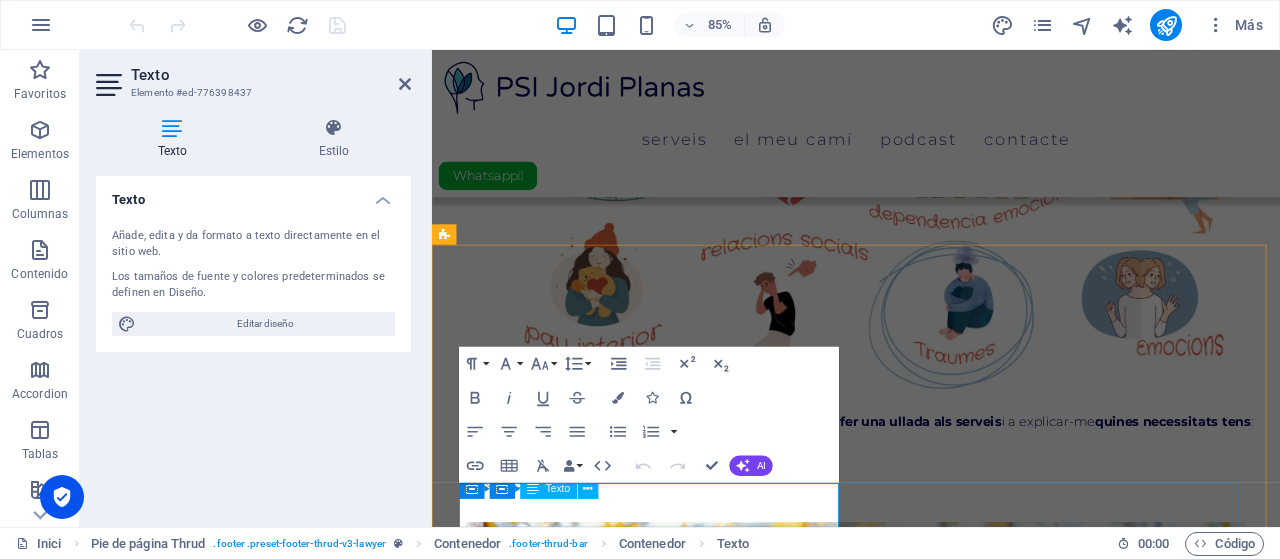 click on "PSI Jordi Planas         Avís Legal         Política de Privacitat" at bounding box center (931, 2241) 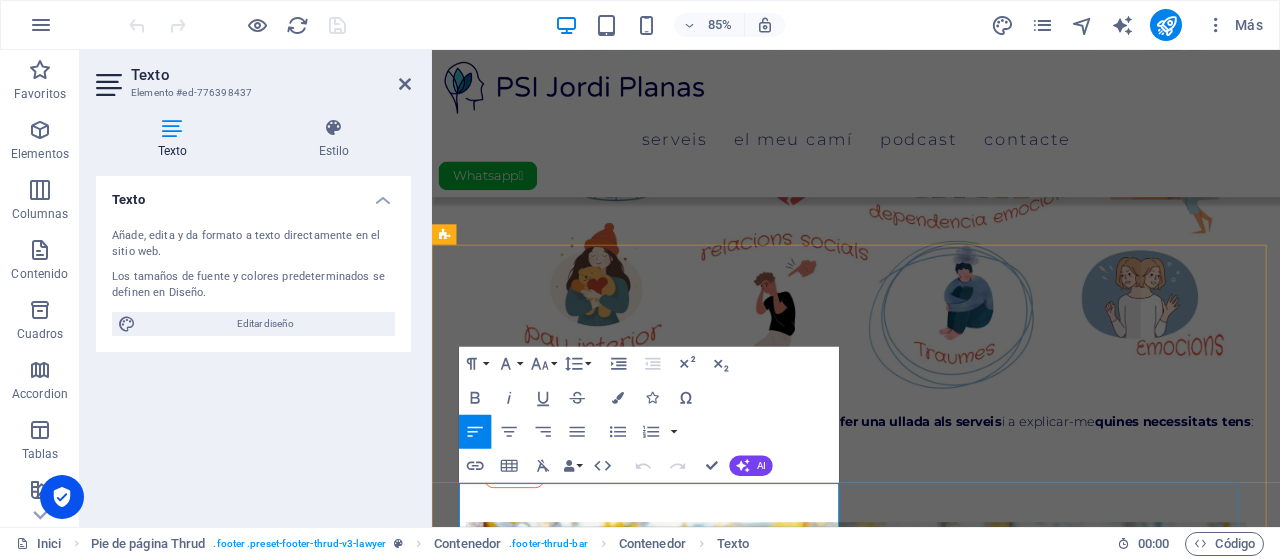 drag, startPoint x: 630, startPoint y: 571, endPoint x: 702, endPoint y: 574, distance: 72.06247 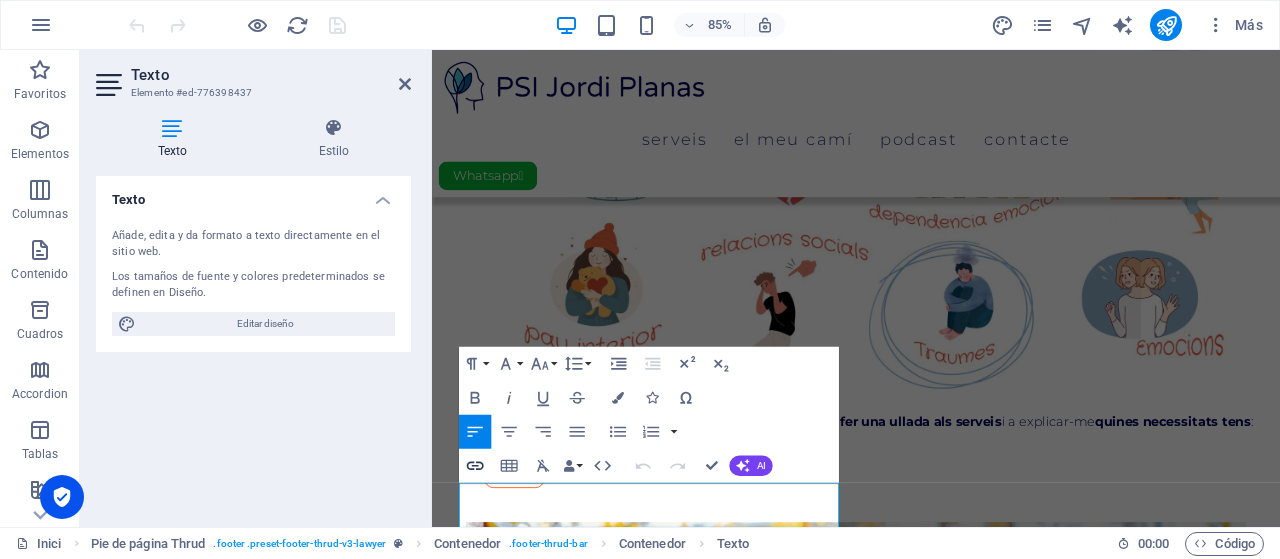 click 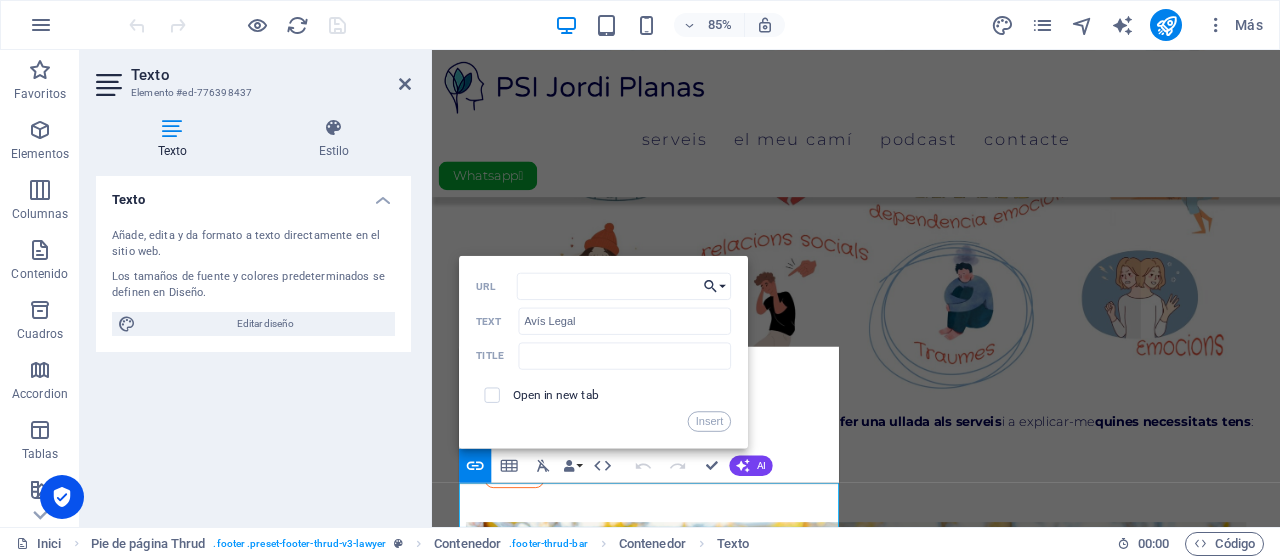 click on "Choose Link" at bounding box center (715, 286) 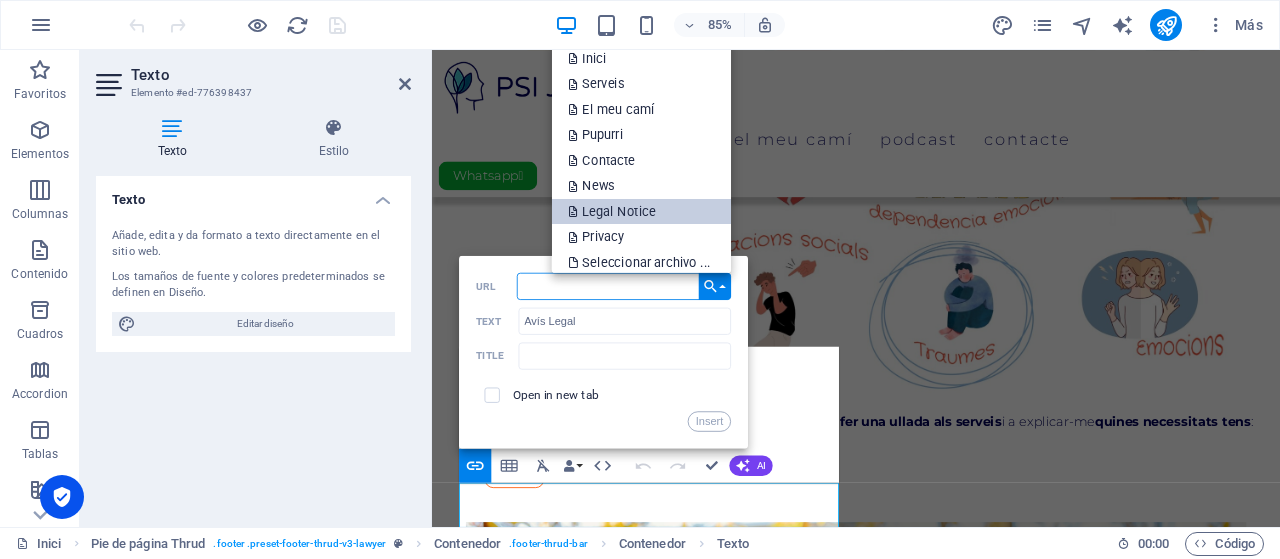 click on "Legal Notice" at bounding box center [614, 212] 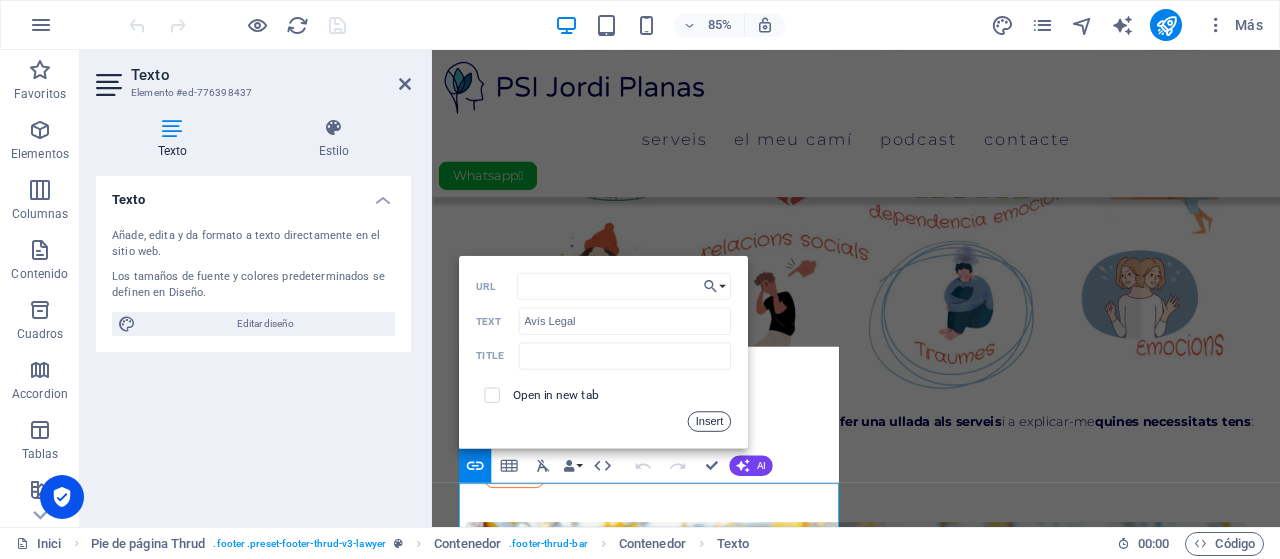 click on "Insert" at bounding box center [709, 421] 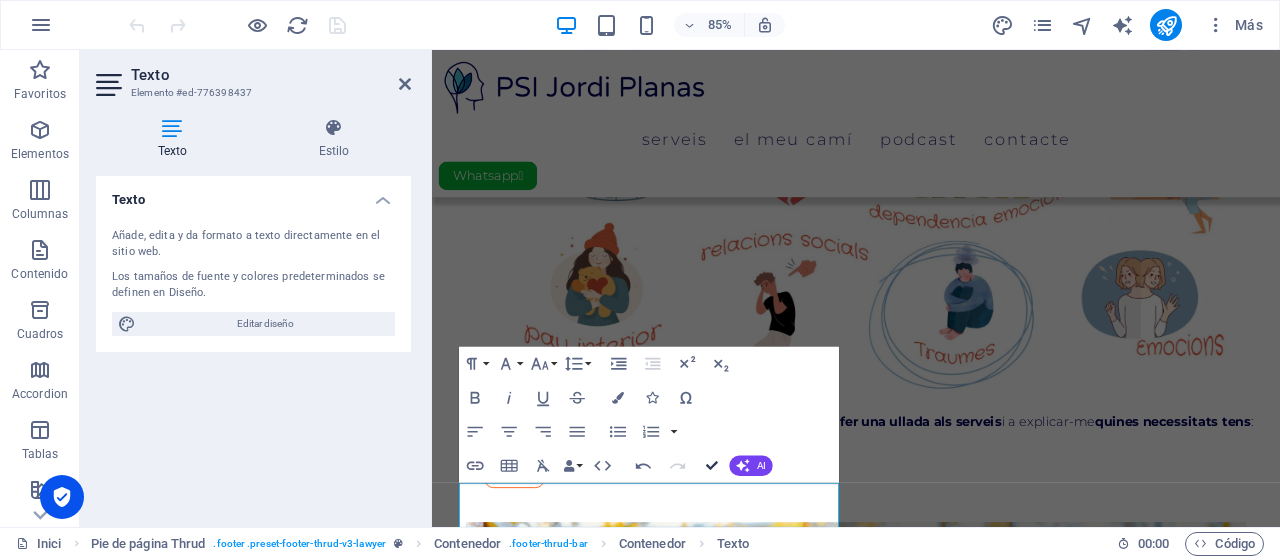 drag, startPoint x: 713, startPoint y: 462, endPoint x: 642, endPoint y: 389, distance: 101.8332 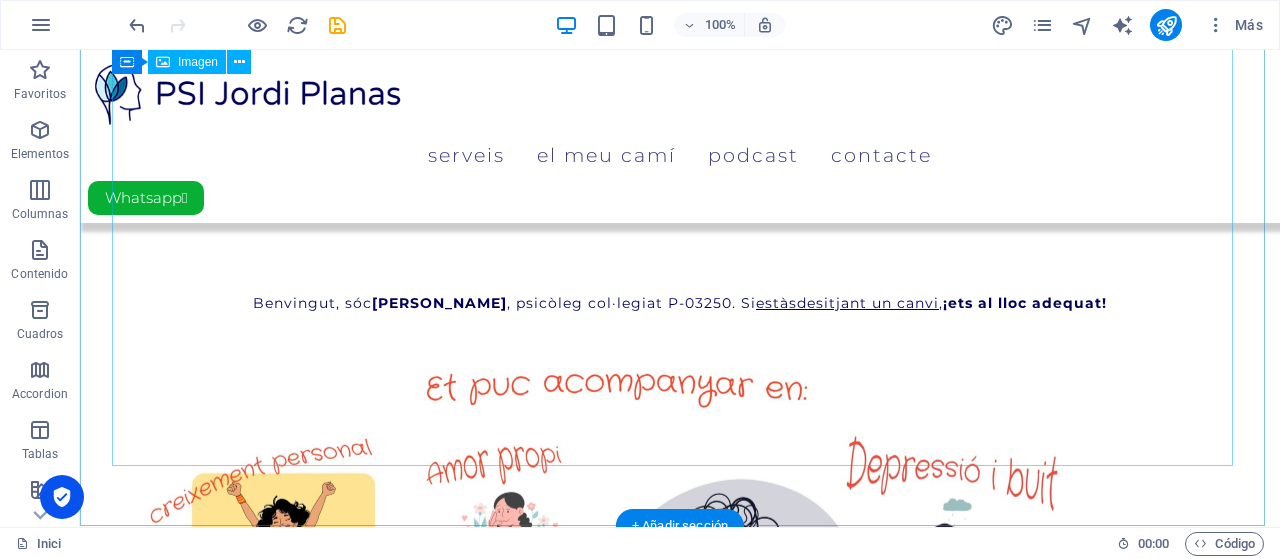 scroll, scrollTop: 784, scrollLeft: 0, axis: vertical 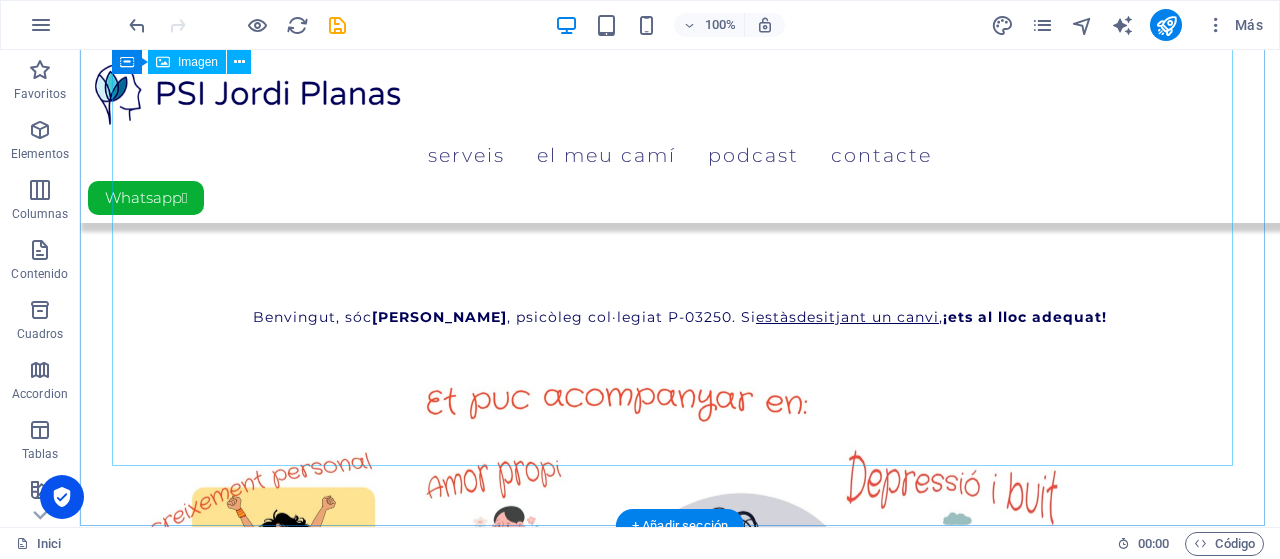click at bounding box center [680, 685] 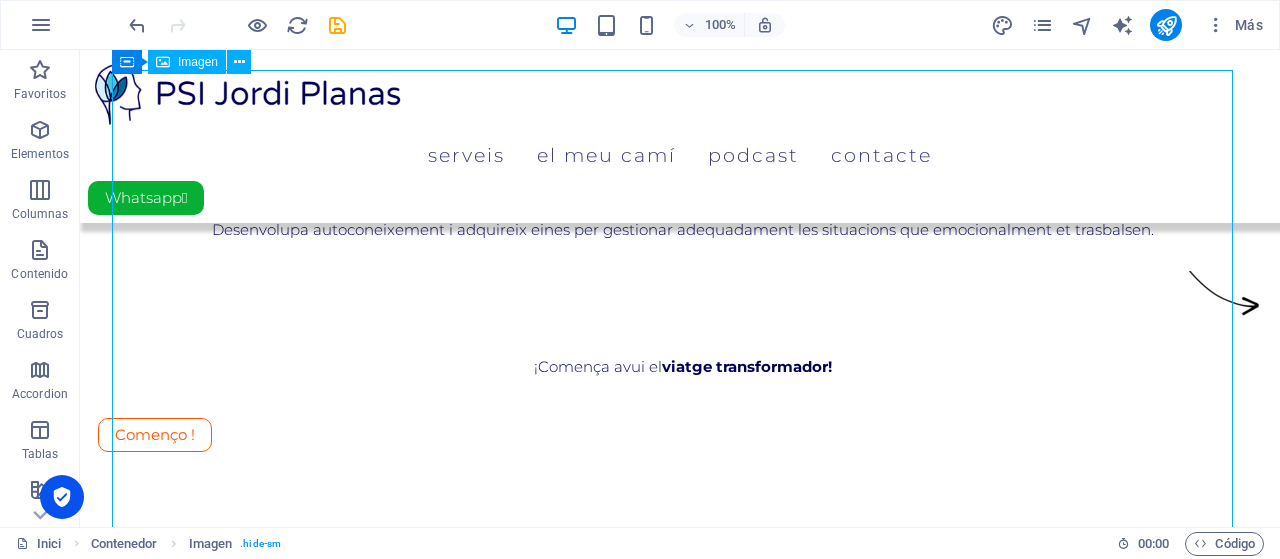 scroll, scrollTop: 484, scrollLeft: 0, axis: vertical 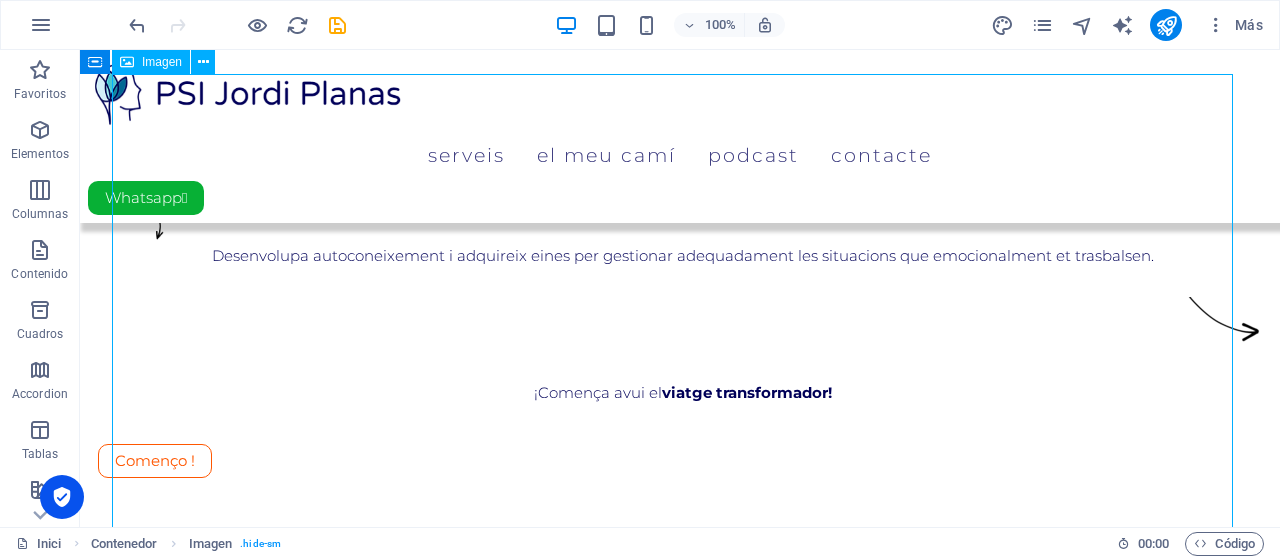 click at bounding box center (680, 985) 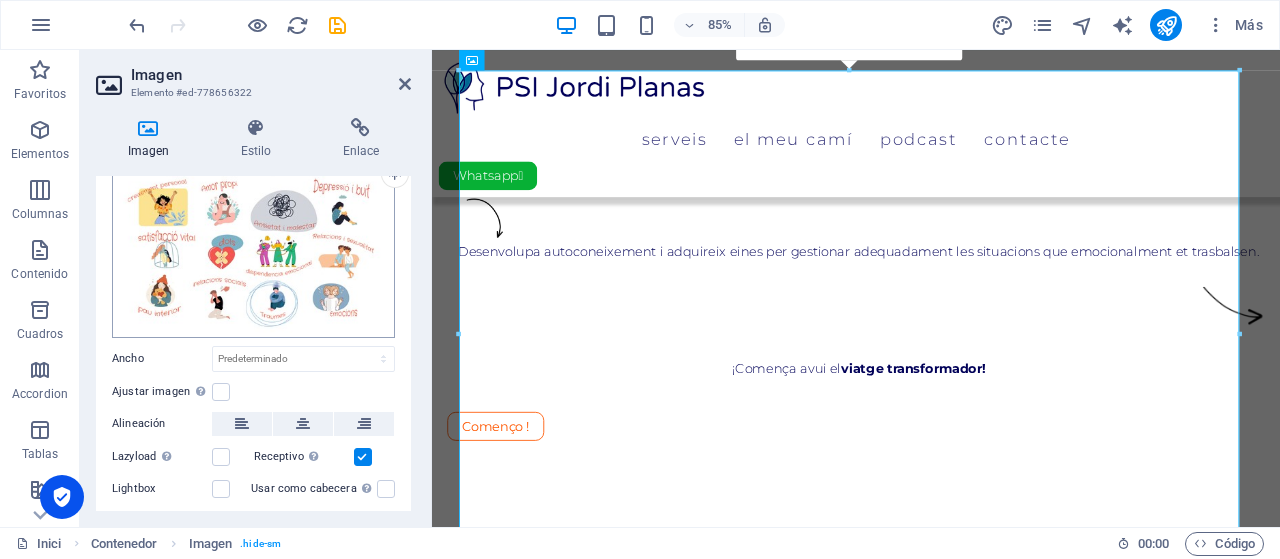 scroll, scrollTop: 100, scrollLeft: 0, axis: vertical 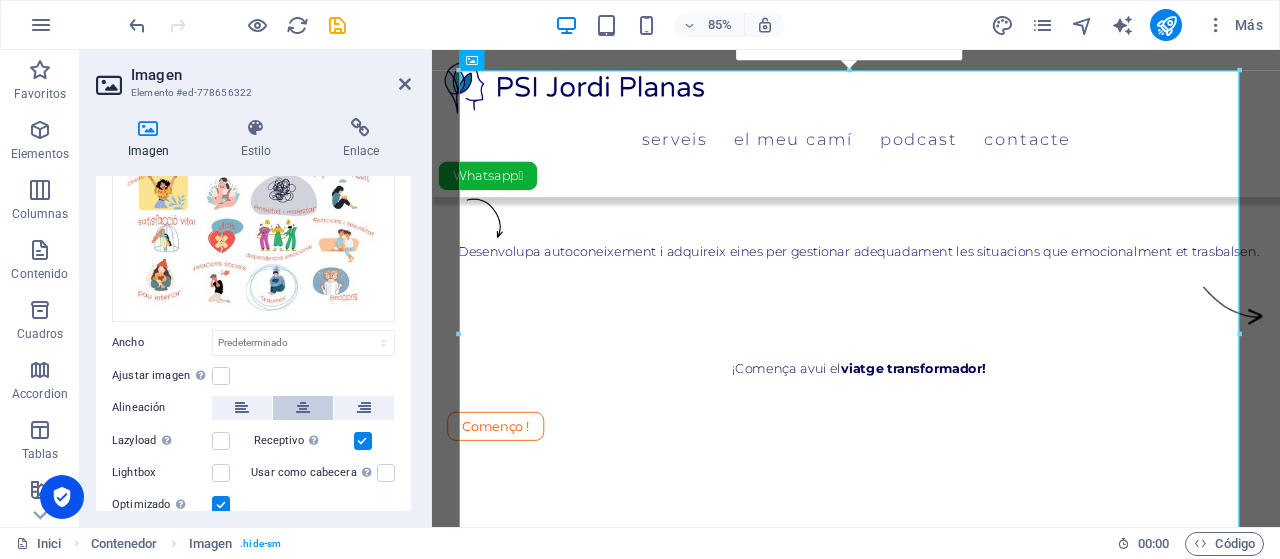 click at bounding box center [303, 408] 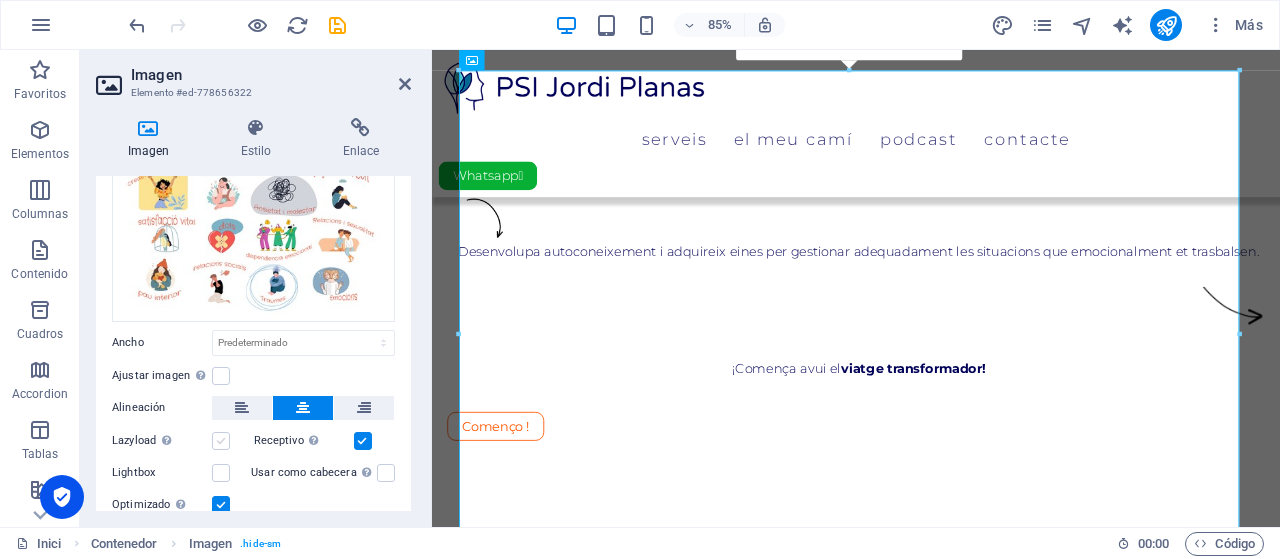 click at bounding box center [221, 441] 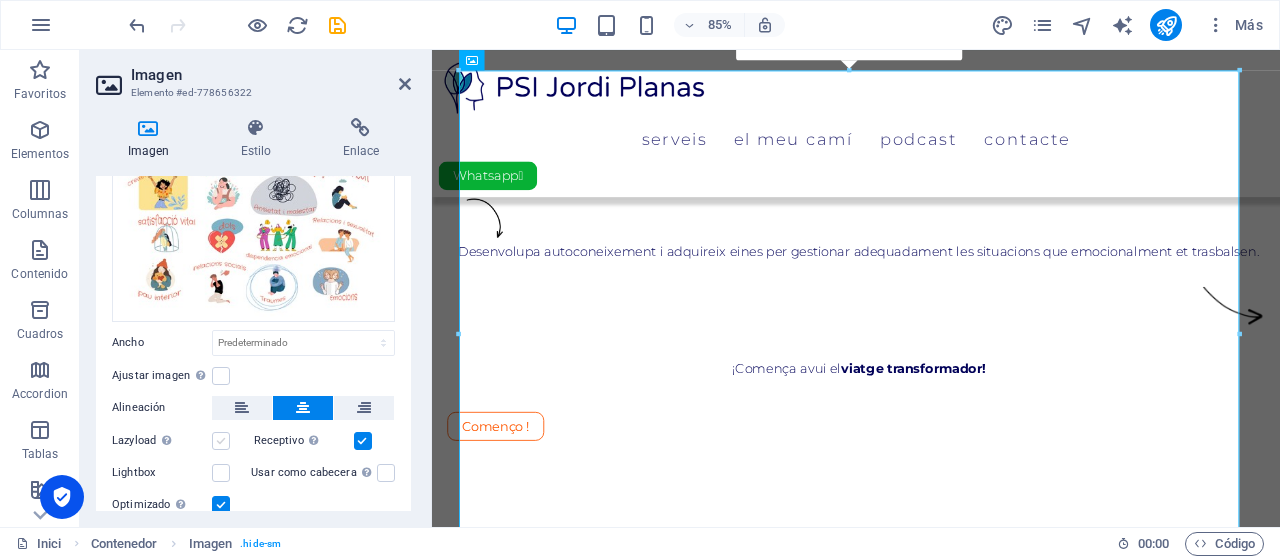 click on "Lazyload La carga de imágenes tras la carga de la página mejora la velocidad de la página." at bounding box center (0, 0) 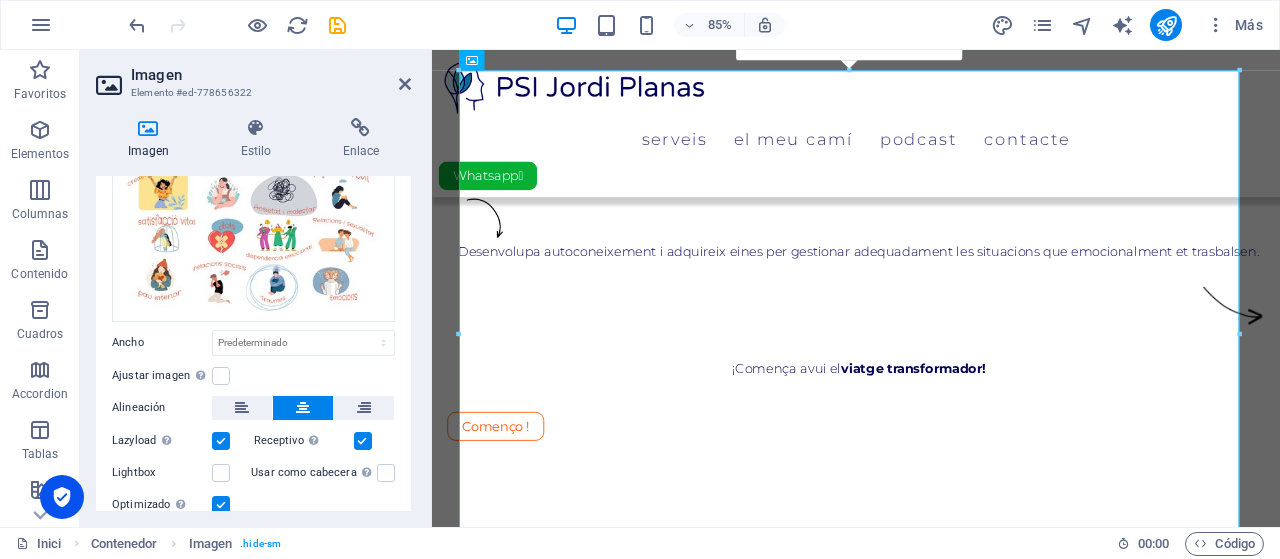 scroll, scrollTop: 170, scrollLeft: 0, axis: vertical 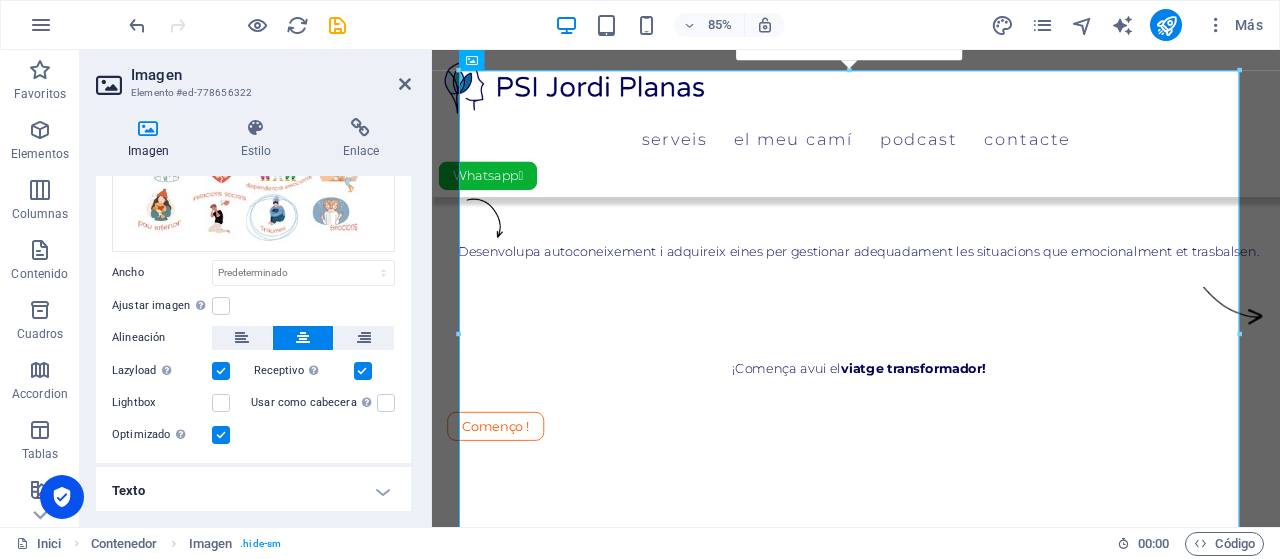 click at bounding box center (221, 435) 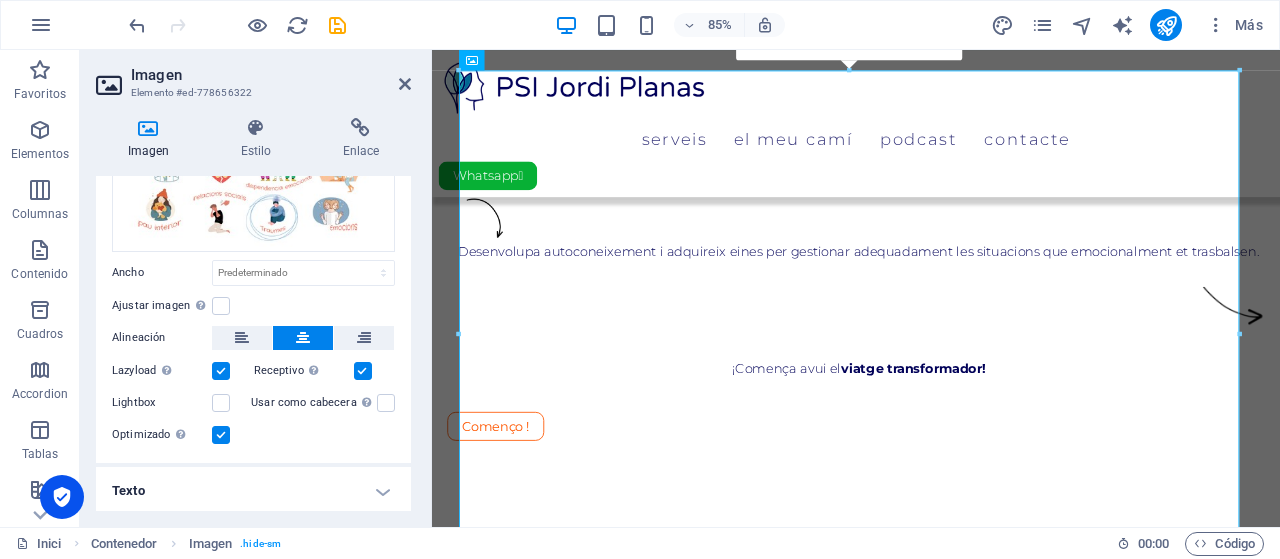 click on "Optimizado Las imágenes se comprimen para así mejorar la velocidad de las páginas." at bounding box center (0, 0) 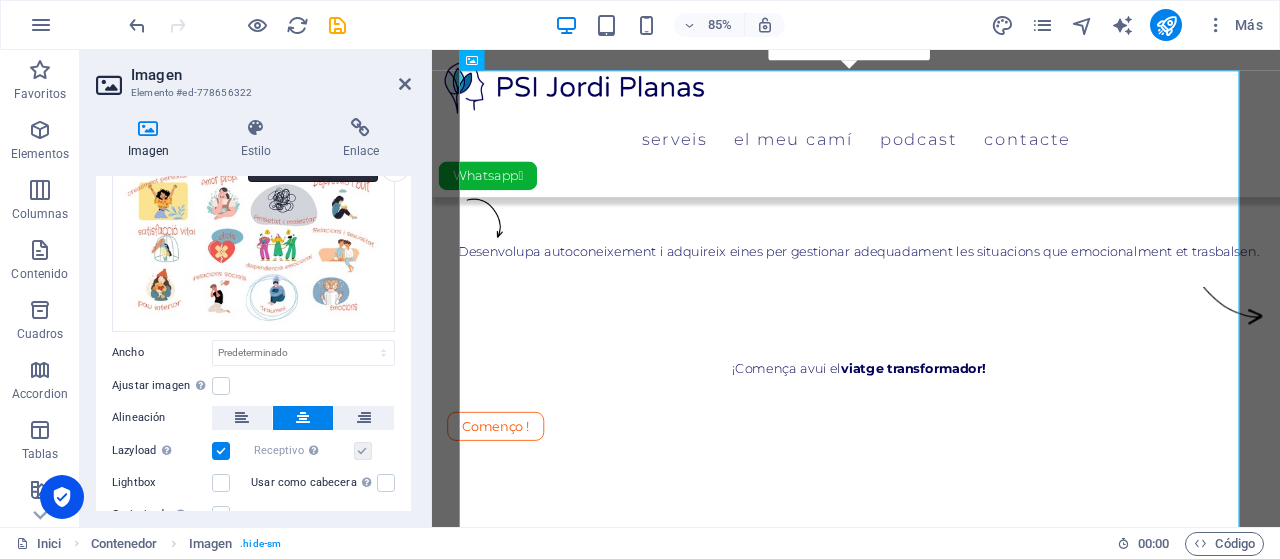 scroll, scrollTop: 0, scrollLeft: 0, axis: both 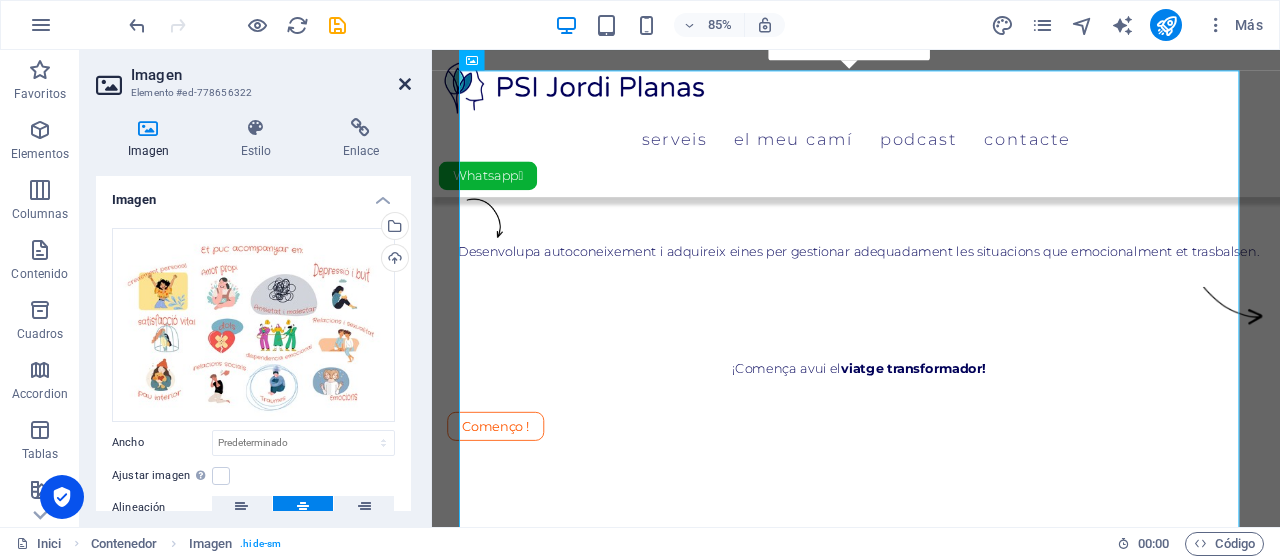 click at bounding box center [405, 84] 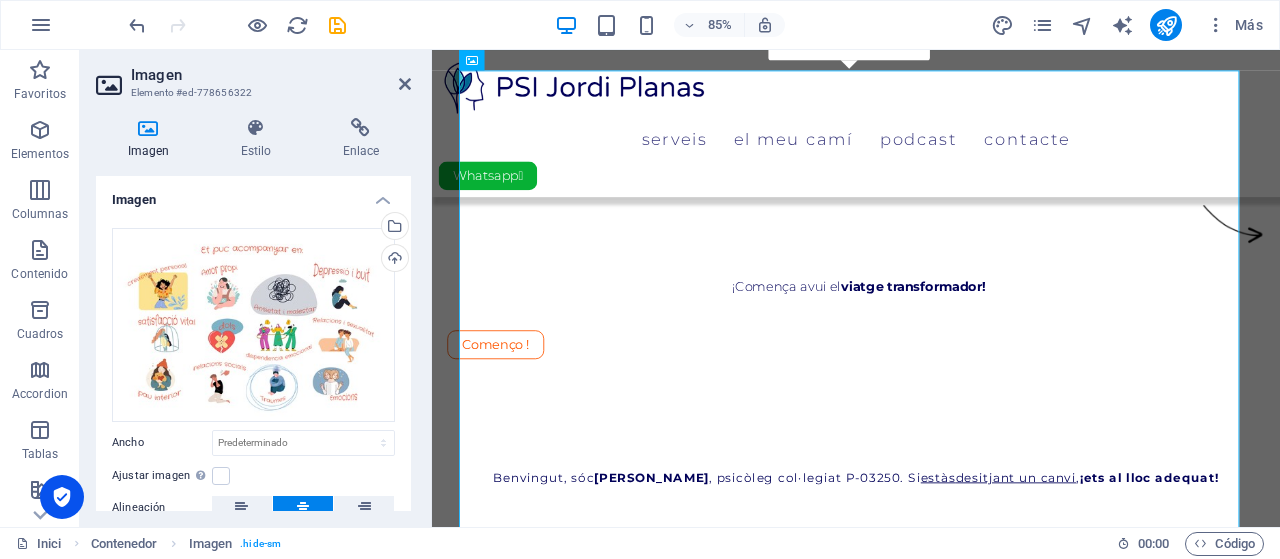 scroll, scrollTop: 484, scrollLeft: 0, axis: vertical 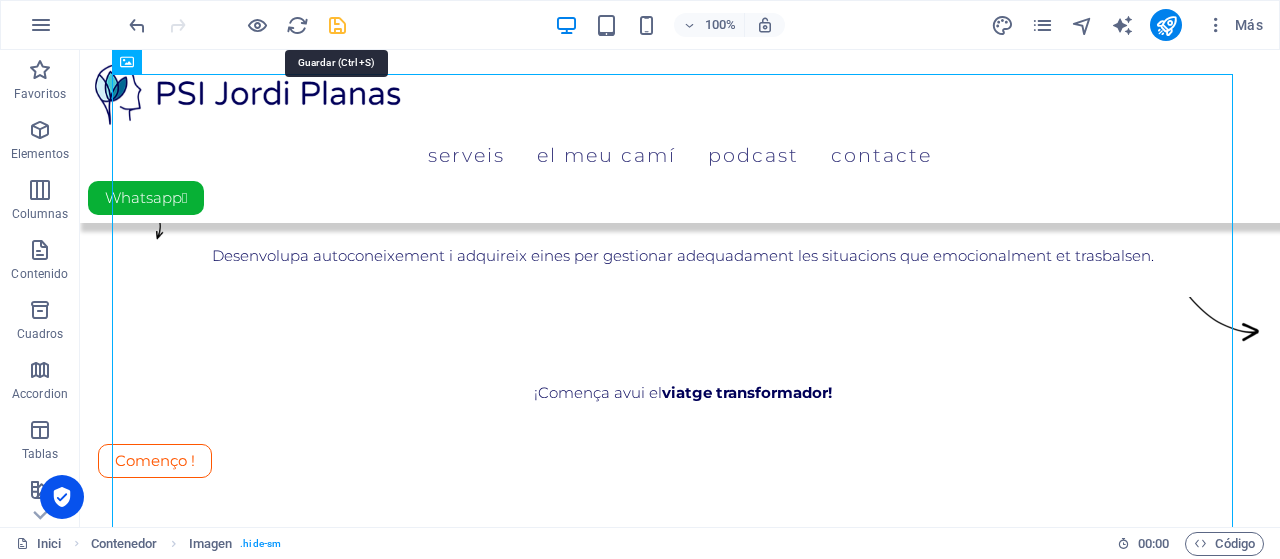 click at bounding box center (337, 25) 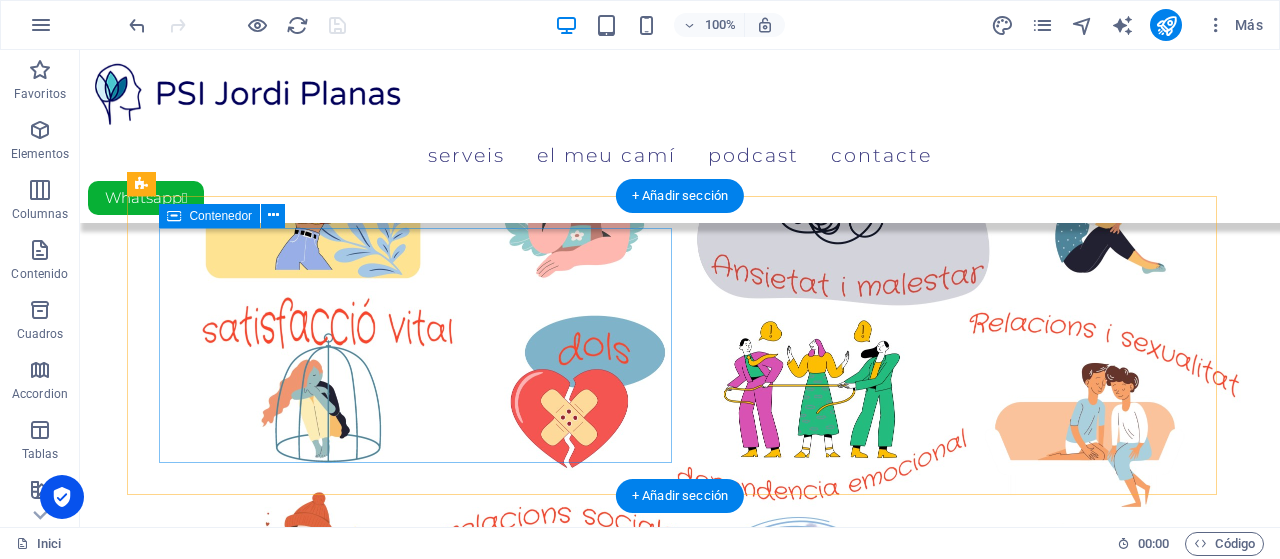 scroll, scrollTop: 1284, scrollLeft: 0, axis: vertical 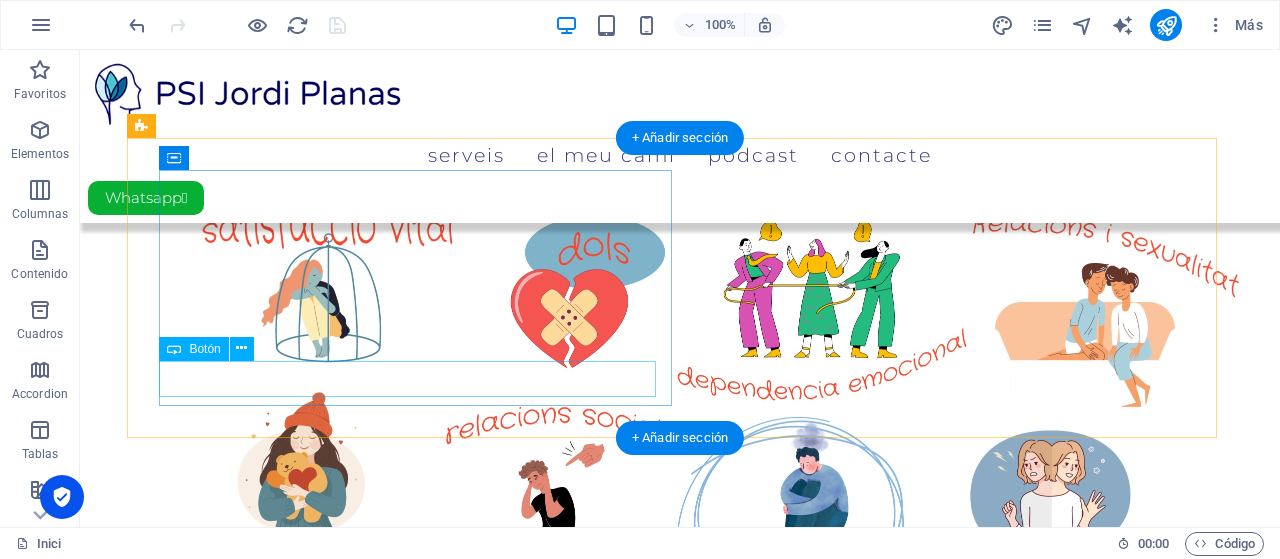 click on "Podcast 🎧 Pulsacions de Psicologia" at bounding box center (693, 1163) 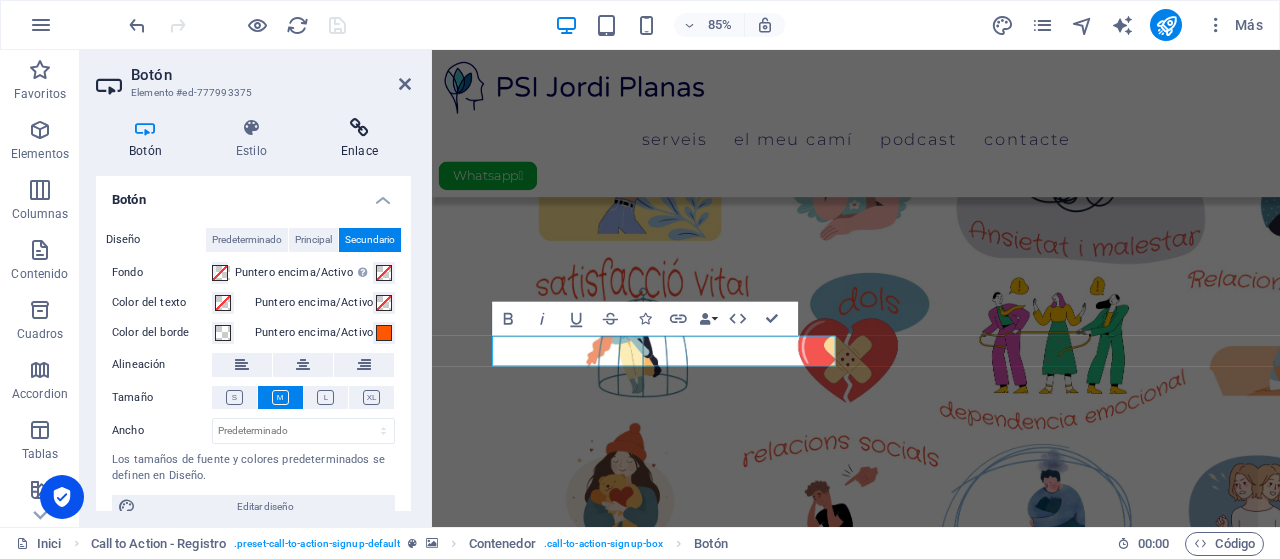 scroll, scrollTop: 1210, scrollLeft: 0, axis: vertical 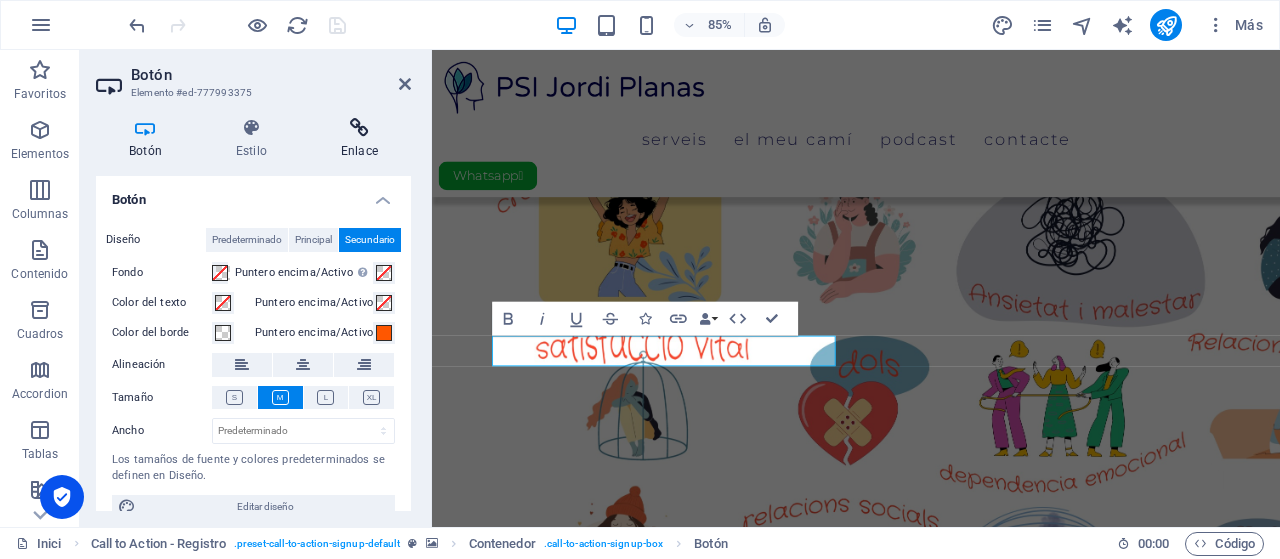 click at bounding box center [359, 128] 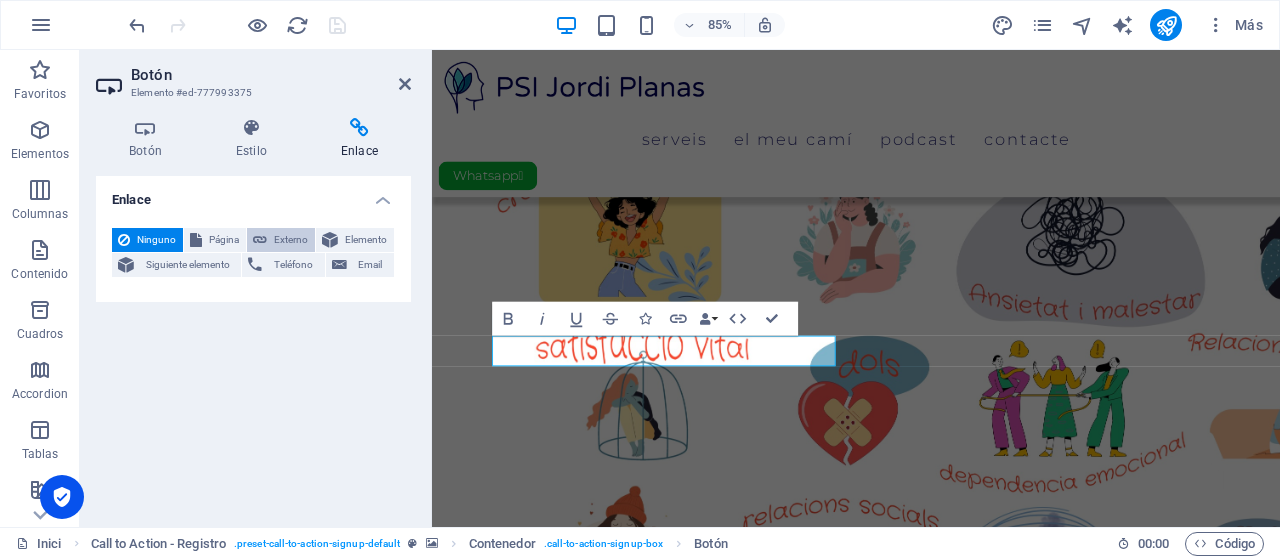 click on "Externo" at bounding box center (291, 240) 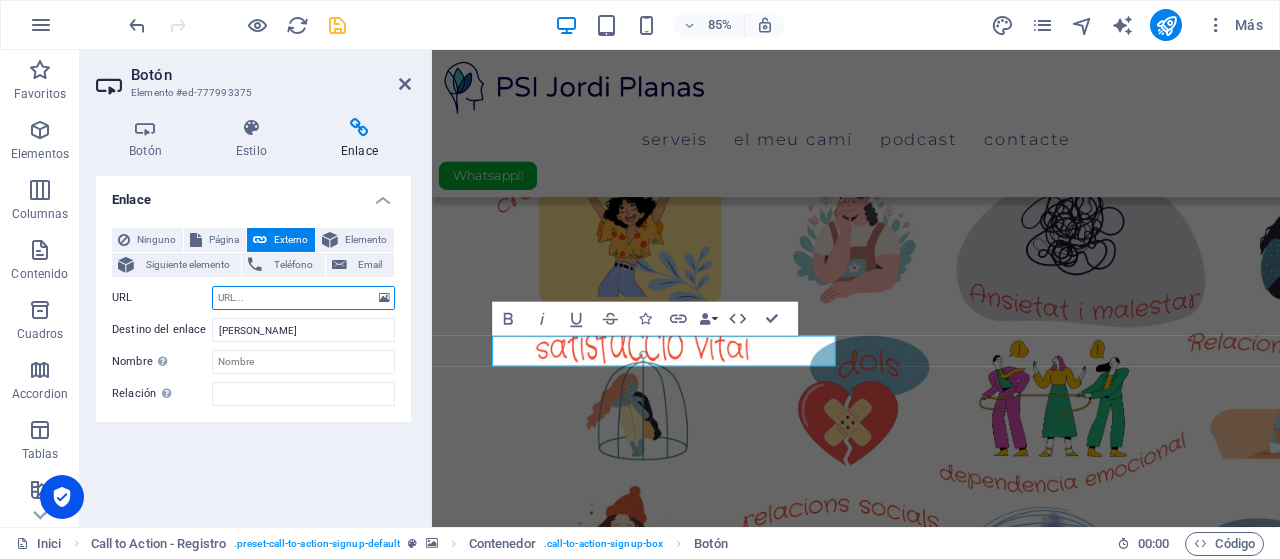 select on "blank" 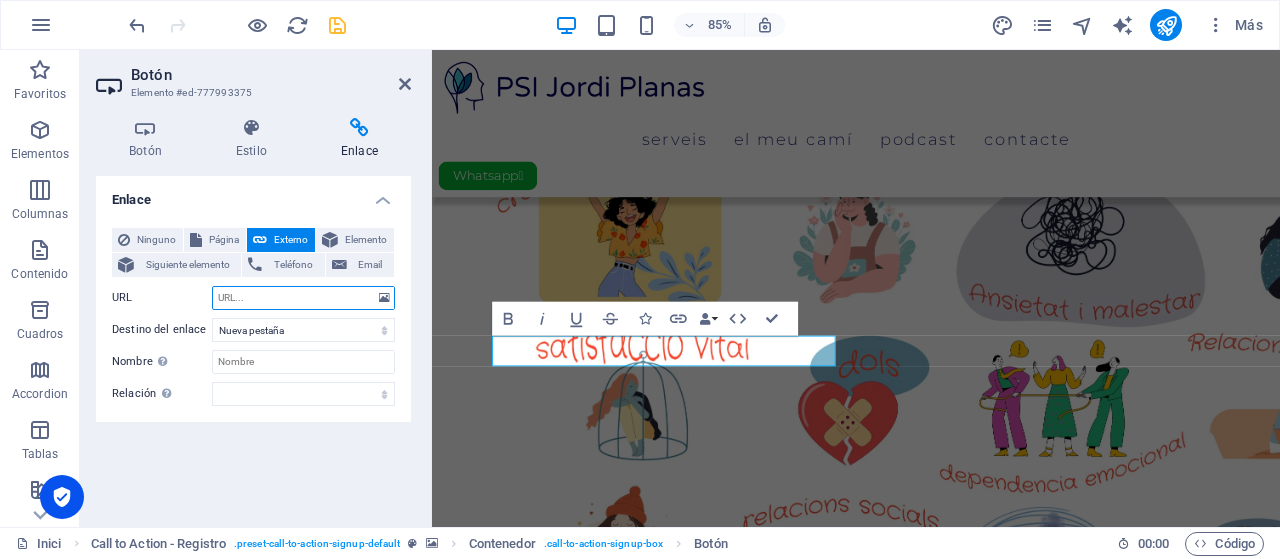 paste on "https://jordipic.wixsite.com/psijordiplanas" 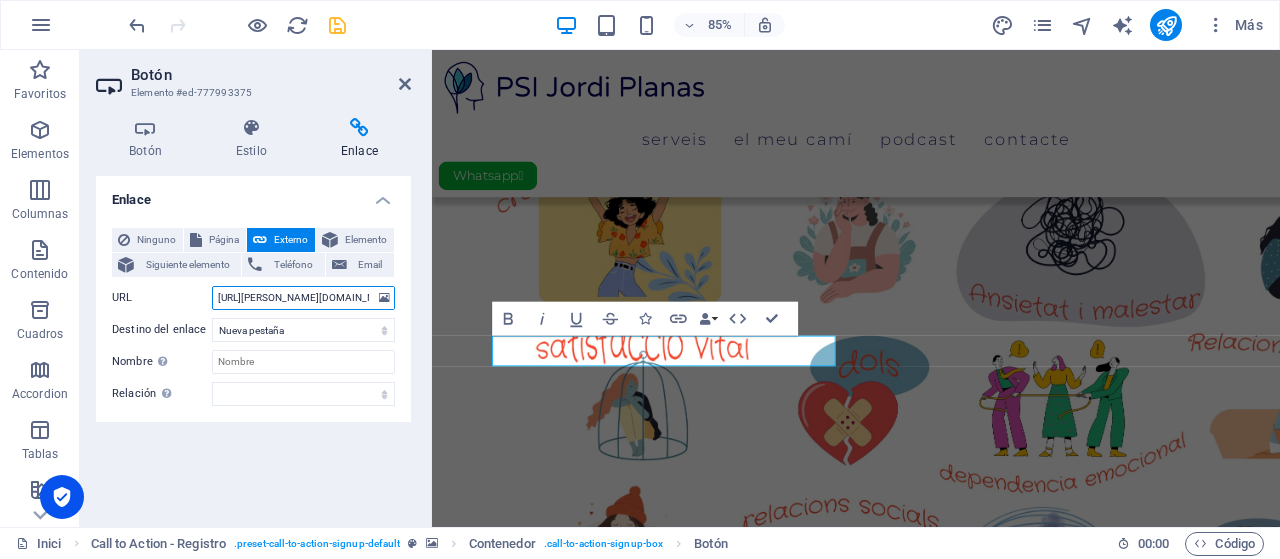 scroll, scrollTop: 0, scrollLeft: 39, axis: horizontal 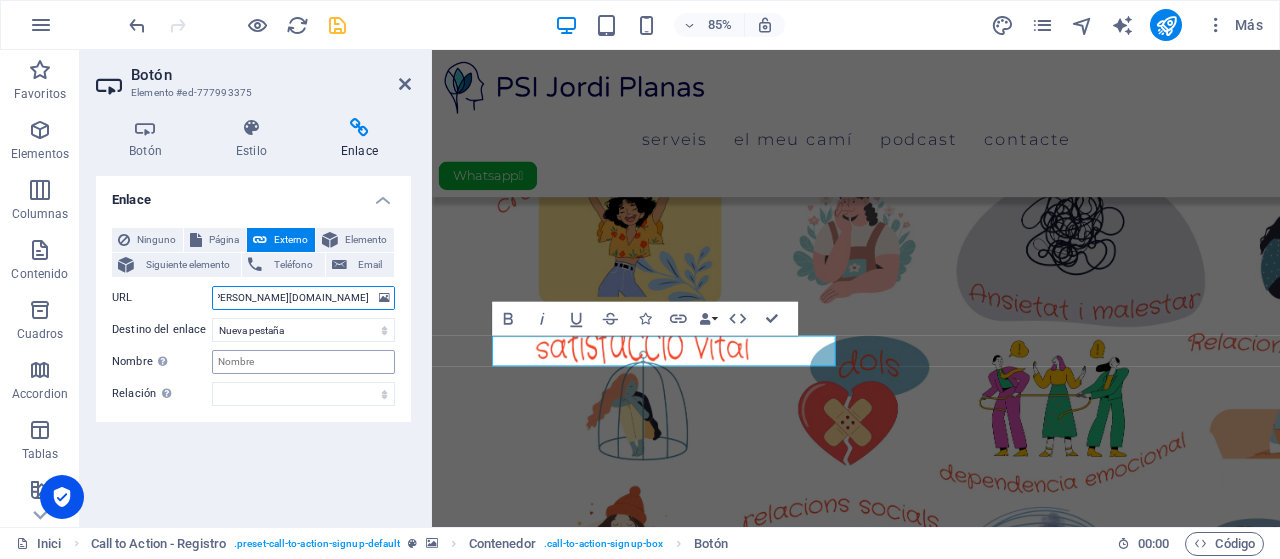 type on "https://jordipic.wixsite.com/psijordiplanas" 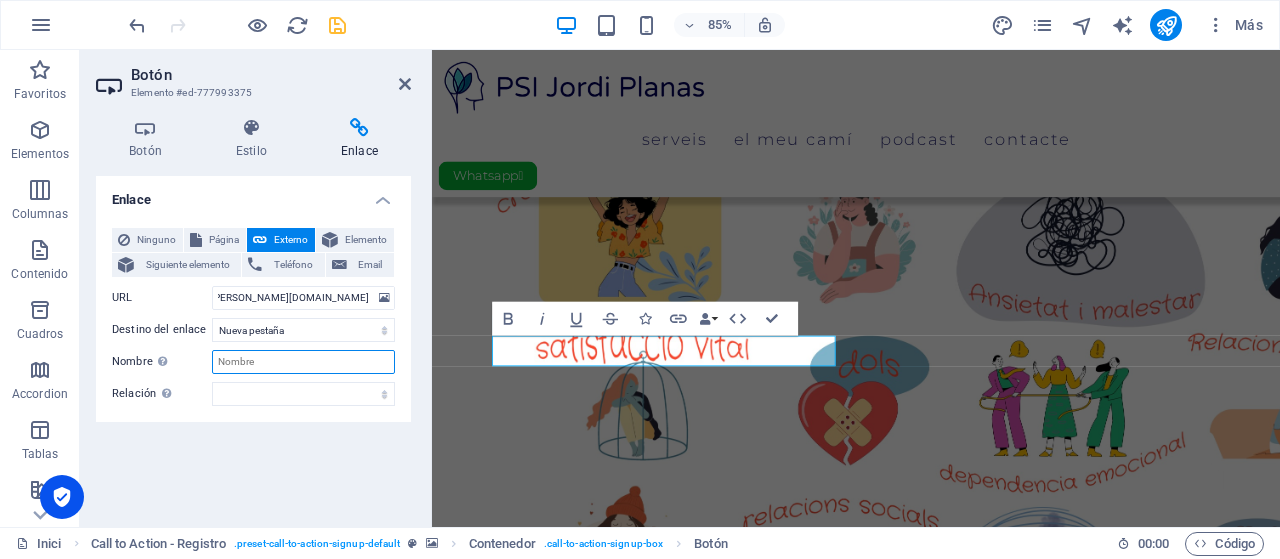 click on "Nombre Una descripción adicional del enlace no debería ser igual al texto del enlace. El título suele mostrarse como un texto de información cuando se mueve el ratón por encima del elemento. Déjalo en blanco en caso de dudas." at bounding box center (303, 362) 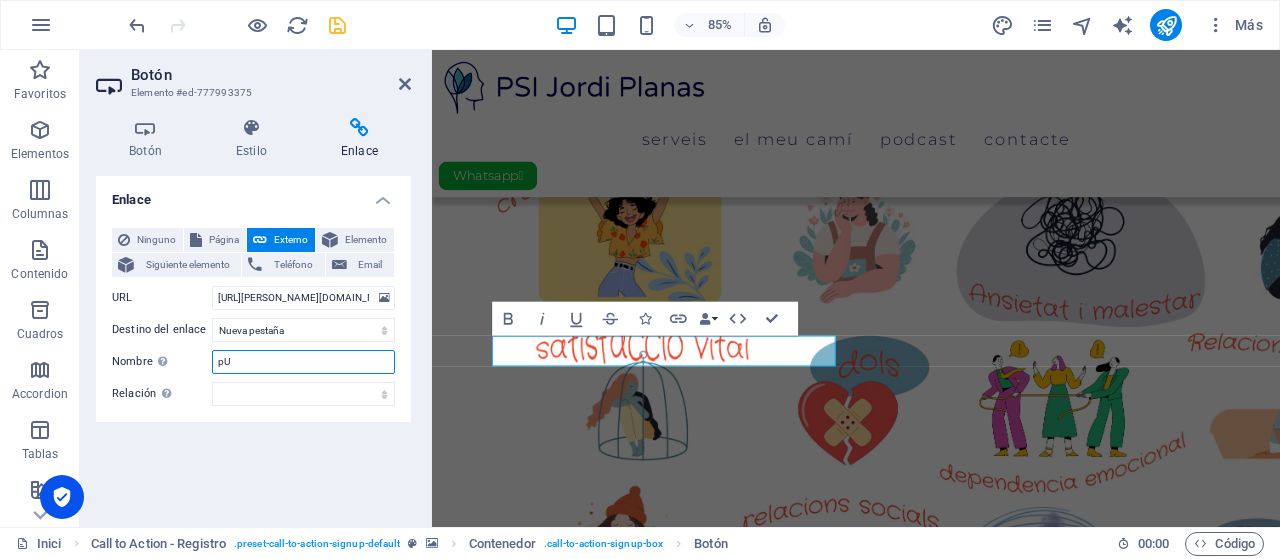 type on "p" 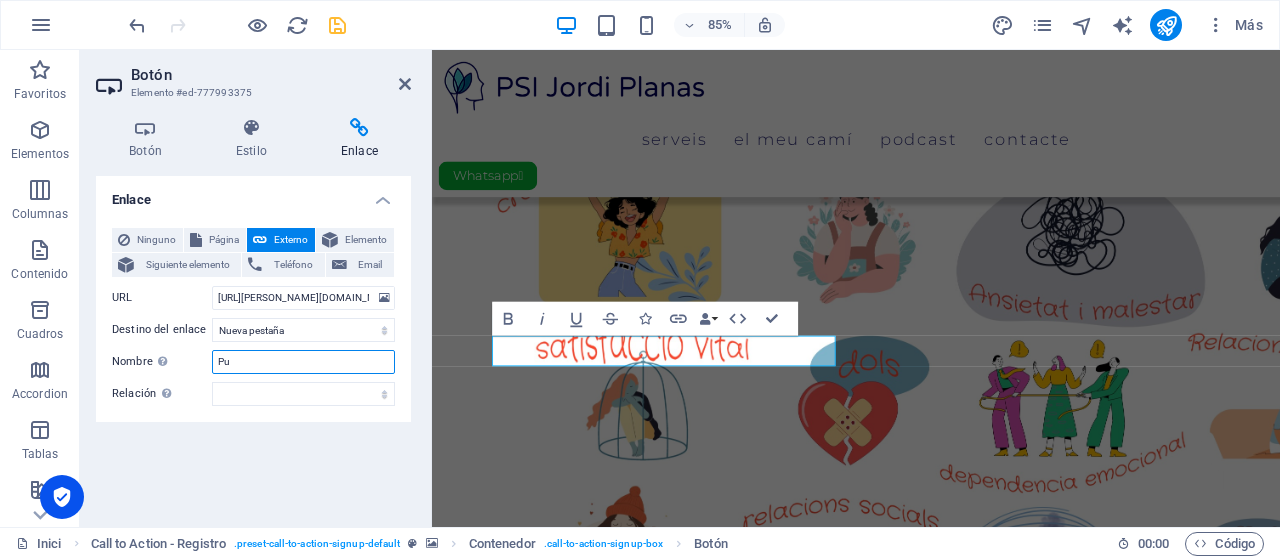 type on "P" 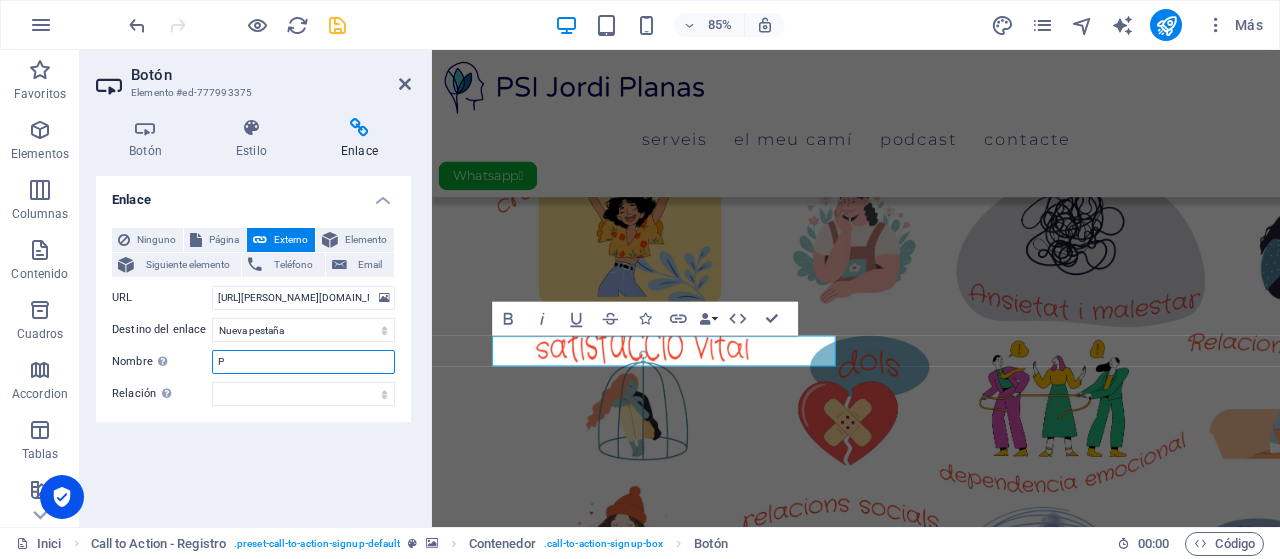 type 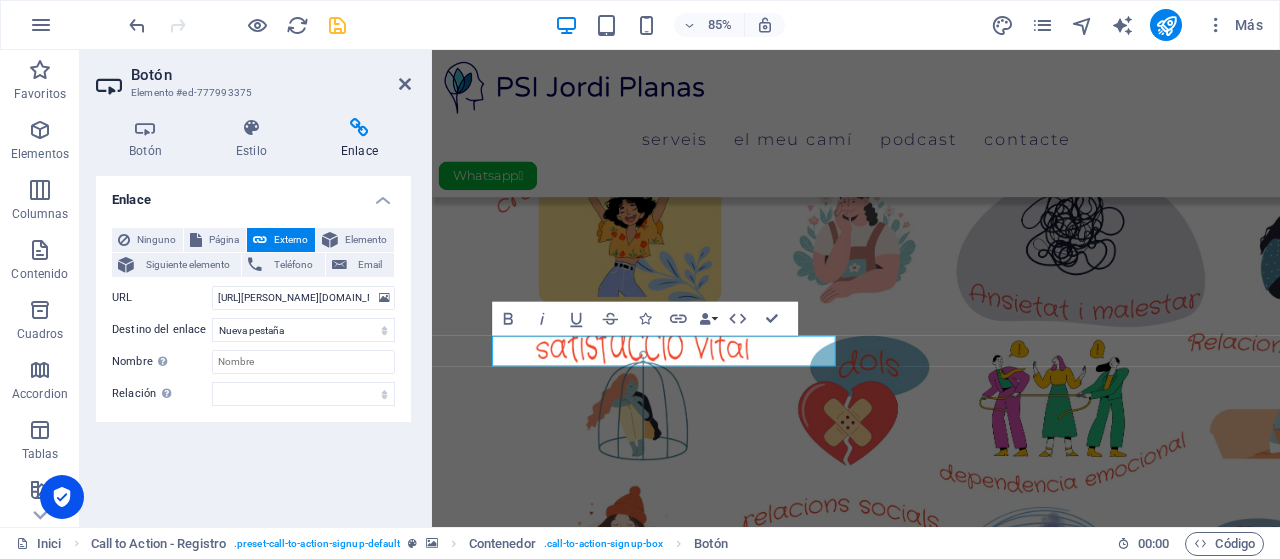 click on "Enlace Ninguno Página Externo Elemento Siguiente elemento Teléfono Email Página Inici Serveis El meu camí Pupurri Contacte News Legal Notice Privacy Elemento
URL https://jordipic.wixsite.com/psijordiplanas Teléfono Email Destino del enlace Nueva pestaña Misma pestaña Superposición Nombre Una descripción adicional del enlace no debería ser igual al texto del enlace. El título suele mostrarse como un texto de información cuando se mueve el ratón por encima del elemento. Déjalo en blanco en caso de dudas. Relación Define la  relación de este enlace con el destino del enlace . Por ejemplo, el valor "nofollow" indica a los buscadores que no sigan al enlace. Puede dejarse vacío. alternativo autor marcador externo ayuda licencia siguiente nofollow noreferrer noopener ant buscar etiqueta" at bounding box center [253, 343] 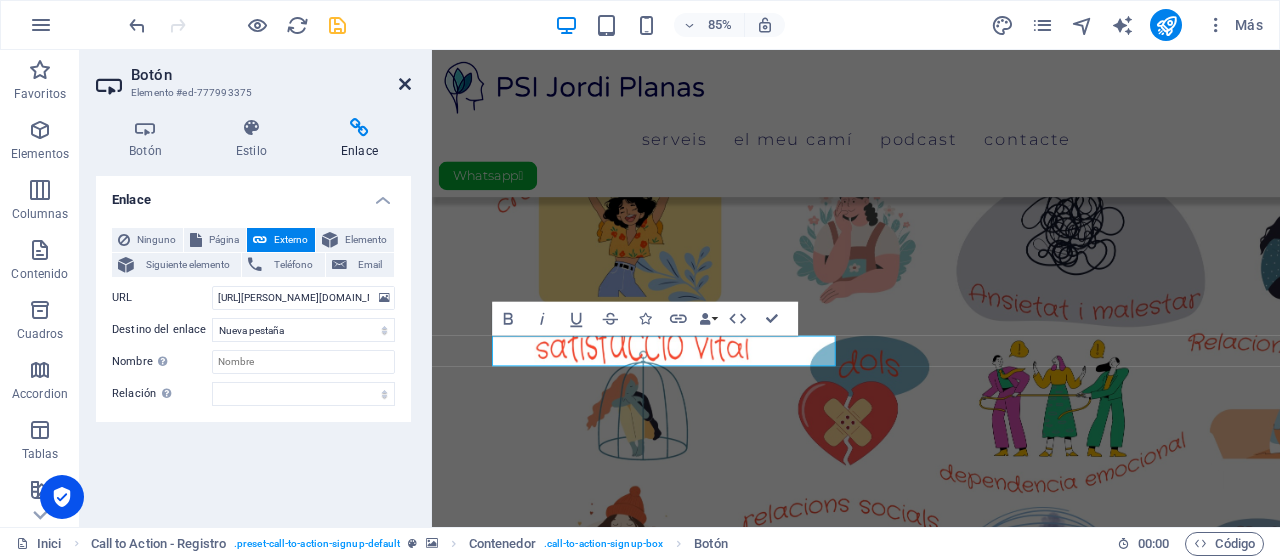 click at bounding box center (405, 84) 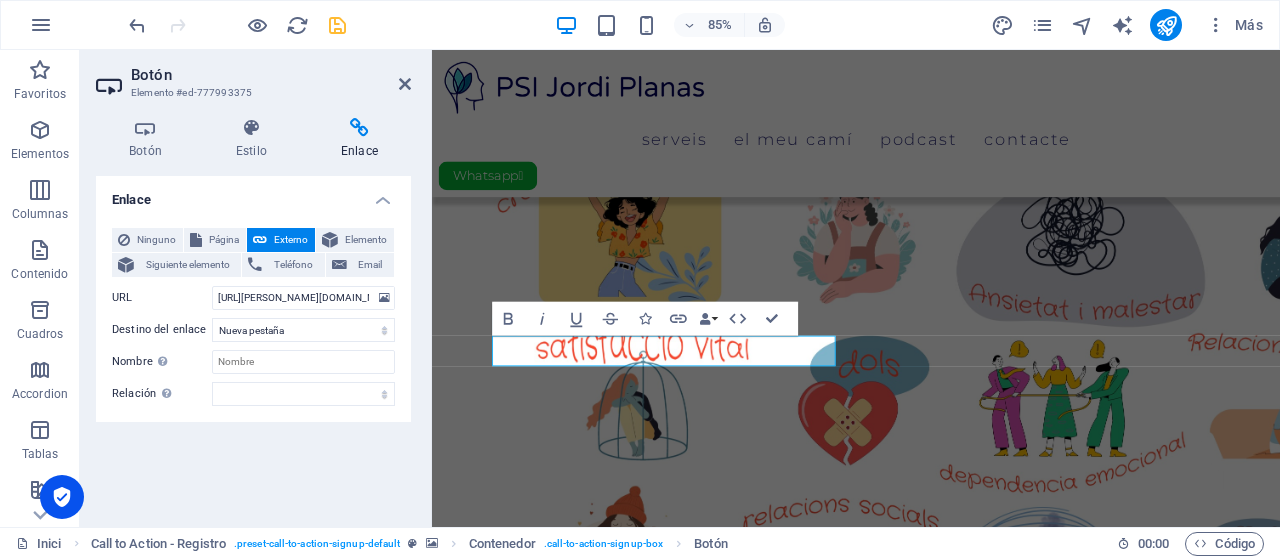 scroll, scrollTop: 1284, scrollLeft: 0, axis: vertical 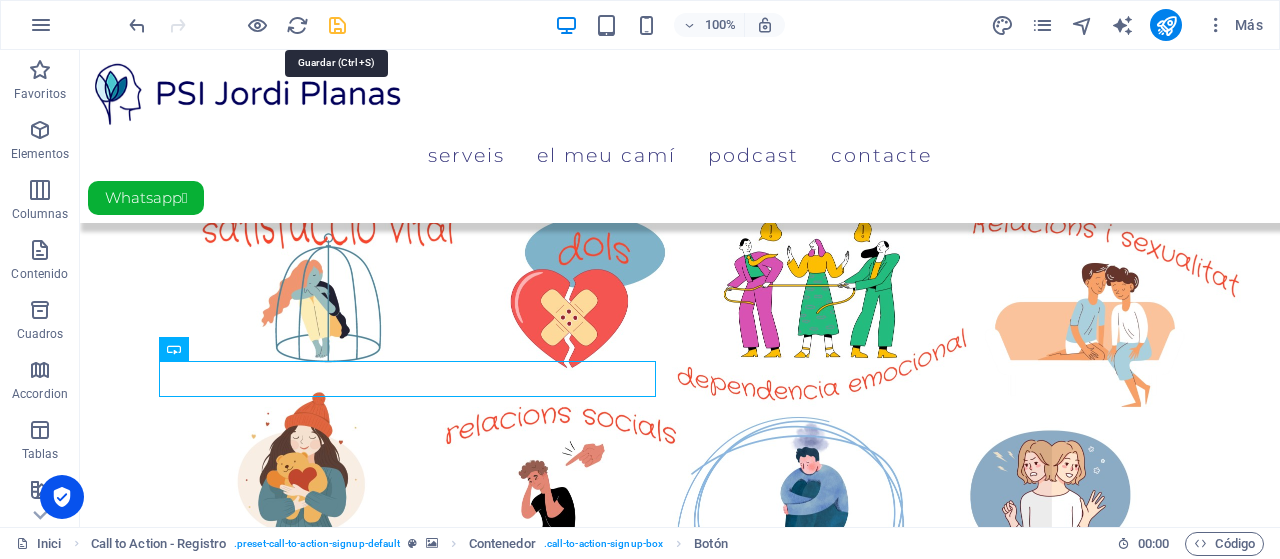 click at bounding box center [337, 25] 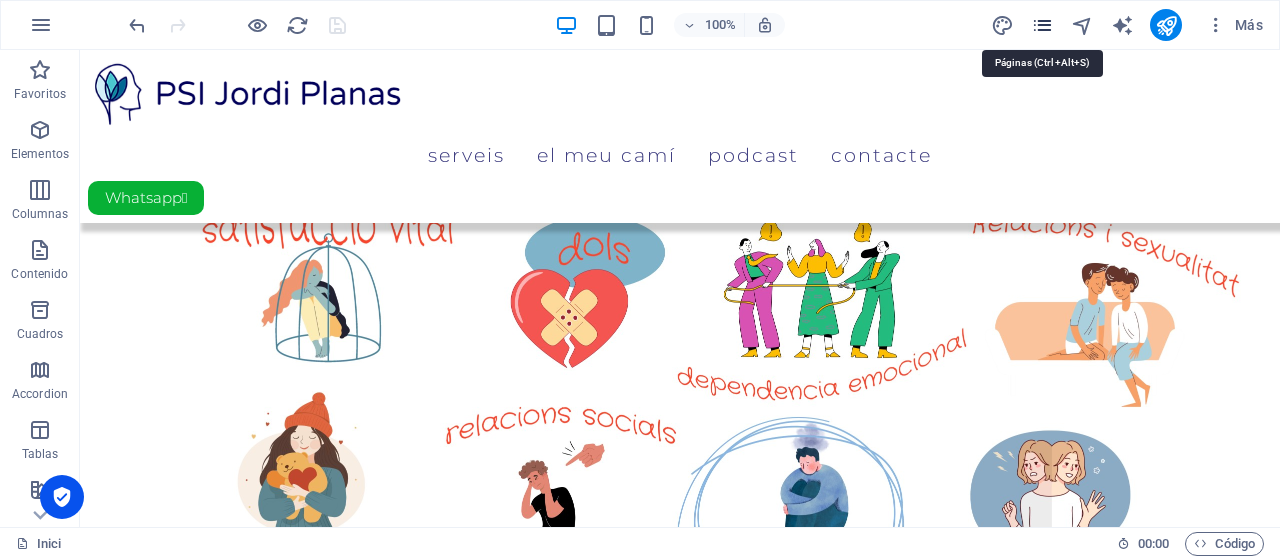 click at bounding box center (1042, 25) 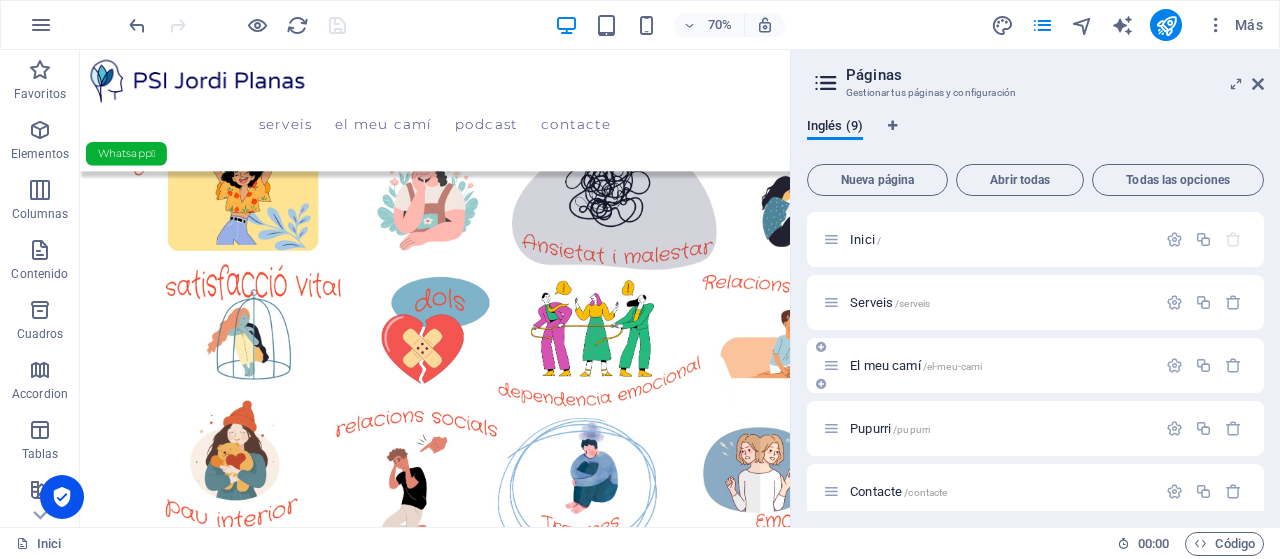 click on "El meu camí /el-meu-cami" at bounding box center [916, 365] 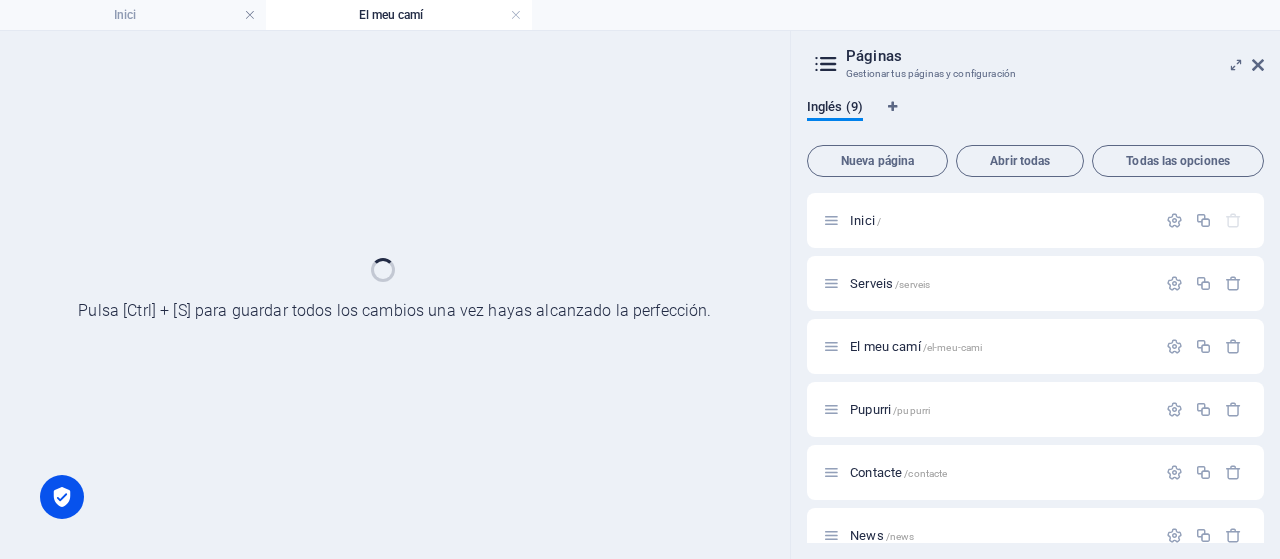 scroll, scrollTop: 0, scrollLeft: 0, axis: both 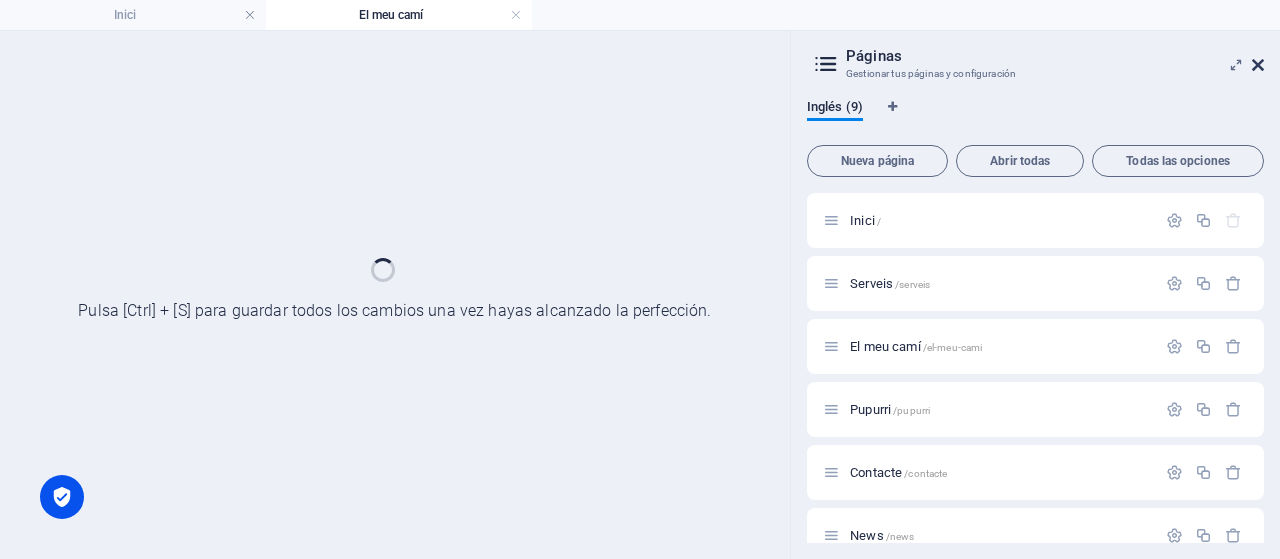 click at bounding box center (1258, 65) 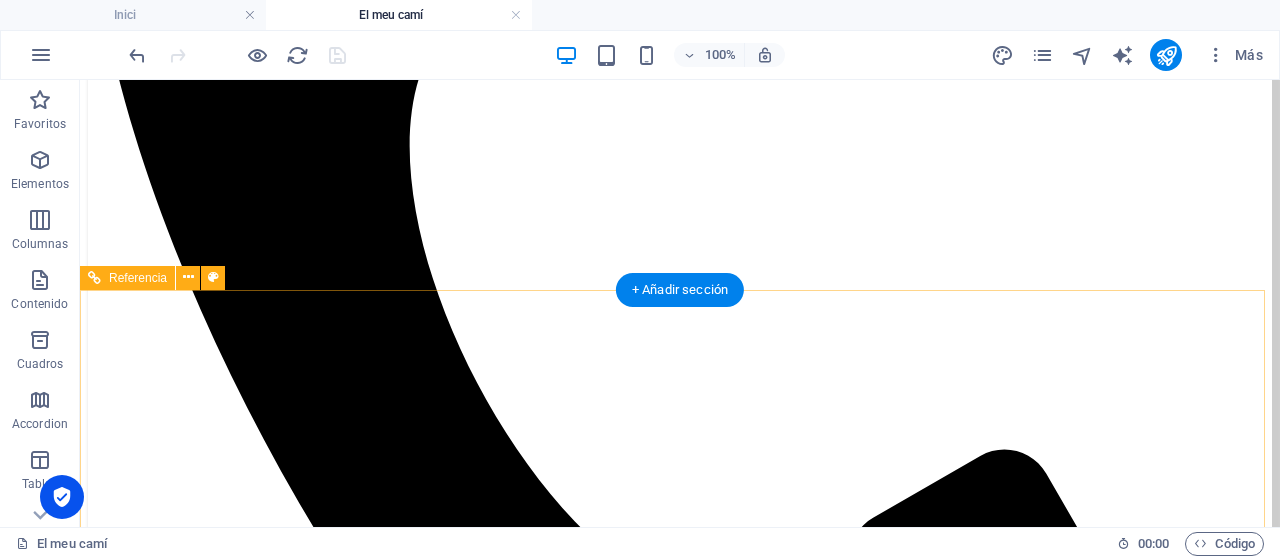 scroll, scrollTop: 700, scrollLeft: 0, axis: vertical 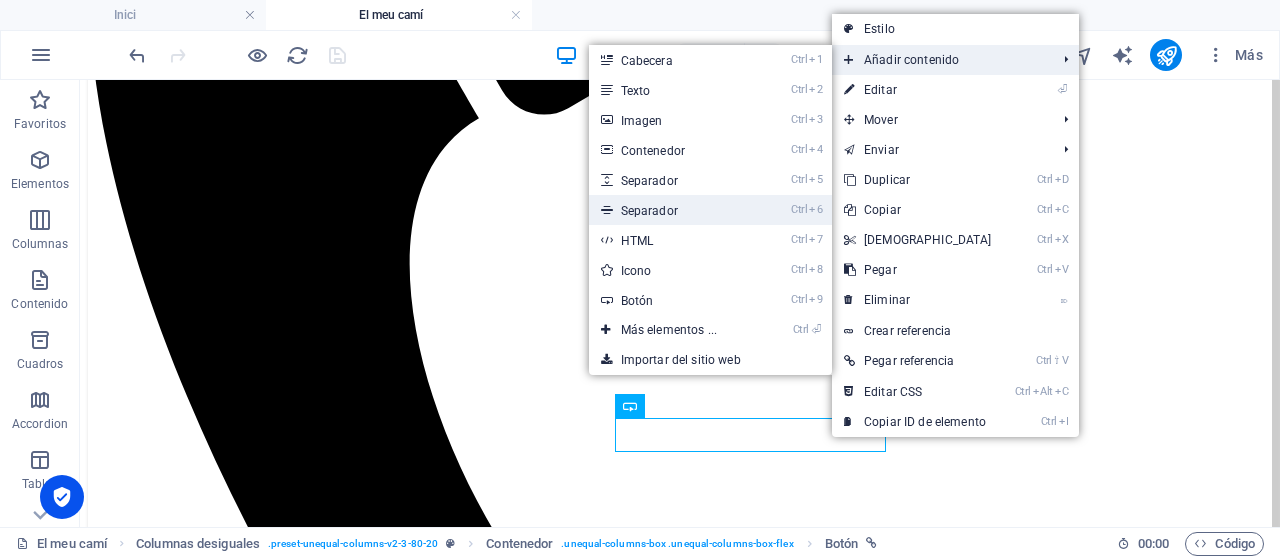 click on "Ctrl 6  Separador" at bounding box center (673, 210) 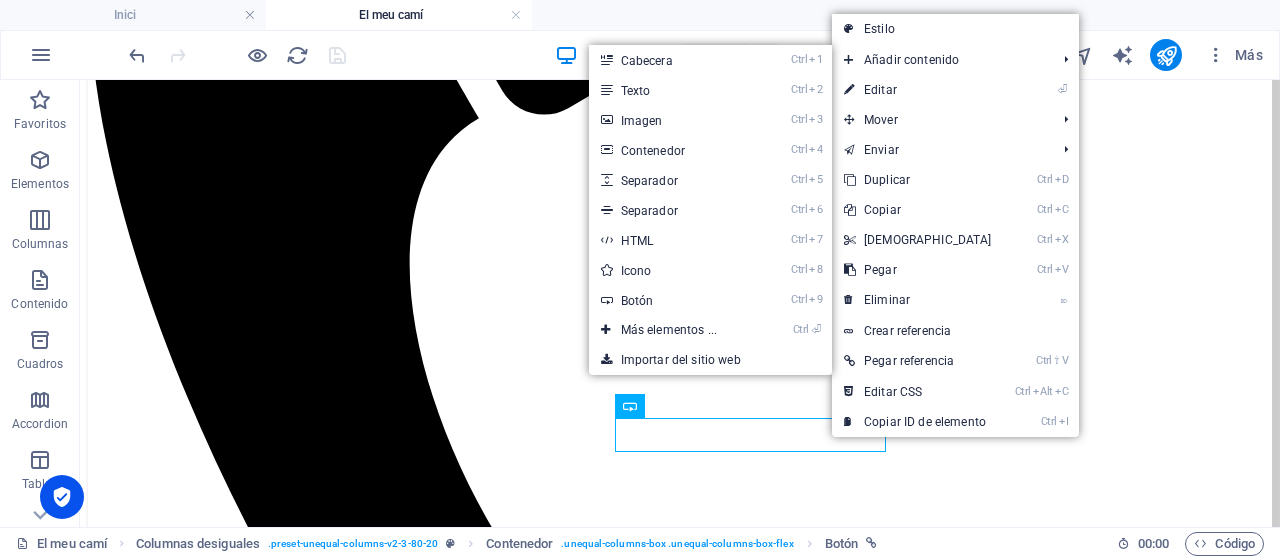 select on "%" 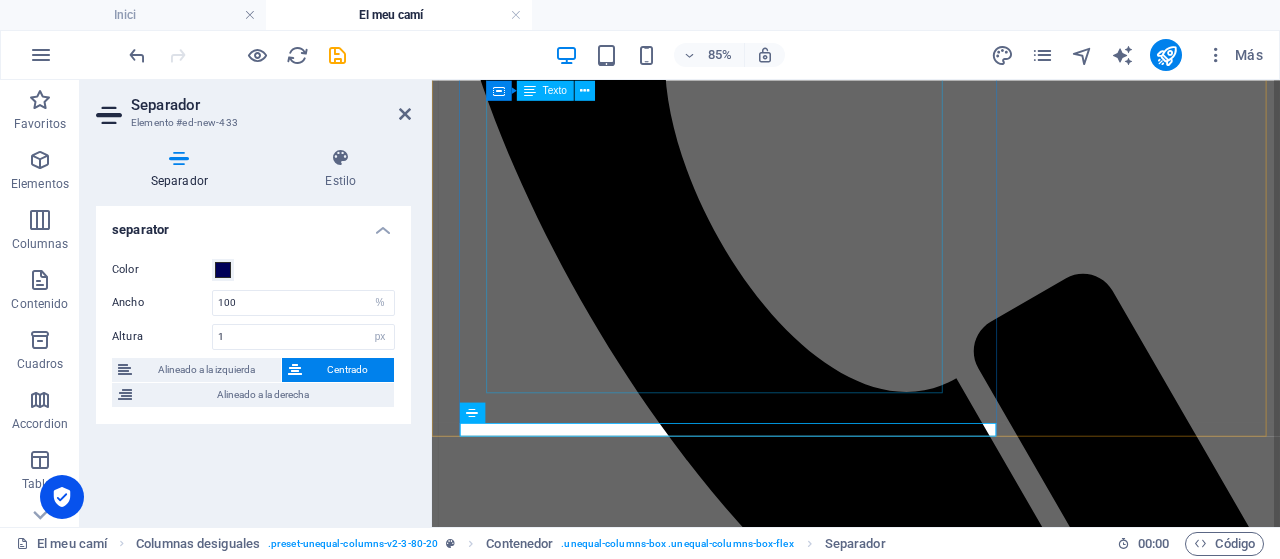 scroll, scrollTop: 700, scrollLeft: 0, axis: vertical 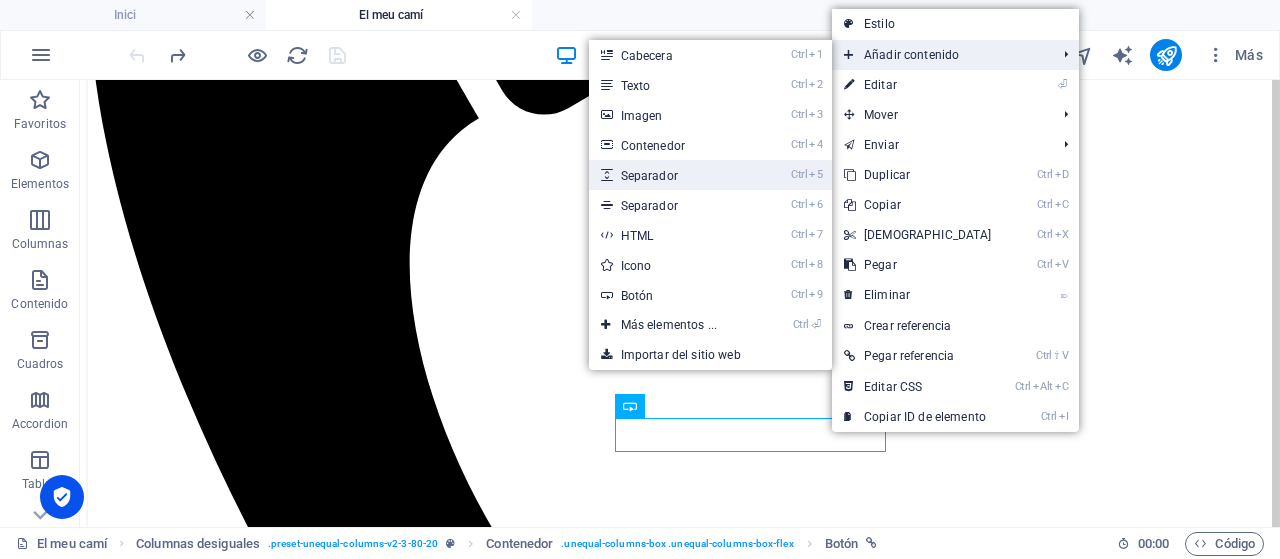 click on "Ctrl 5  Separador" at bounding box center [673, 175] 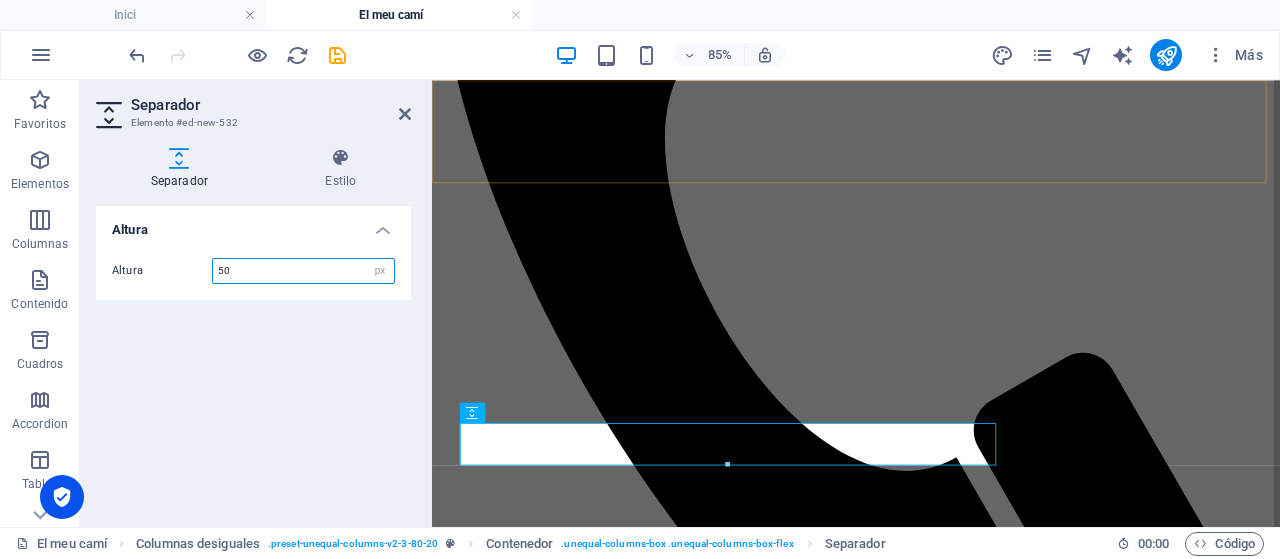 scroll, scrollTop: 793, scrollLeft: 0, axis: vertical 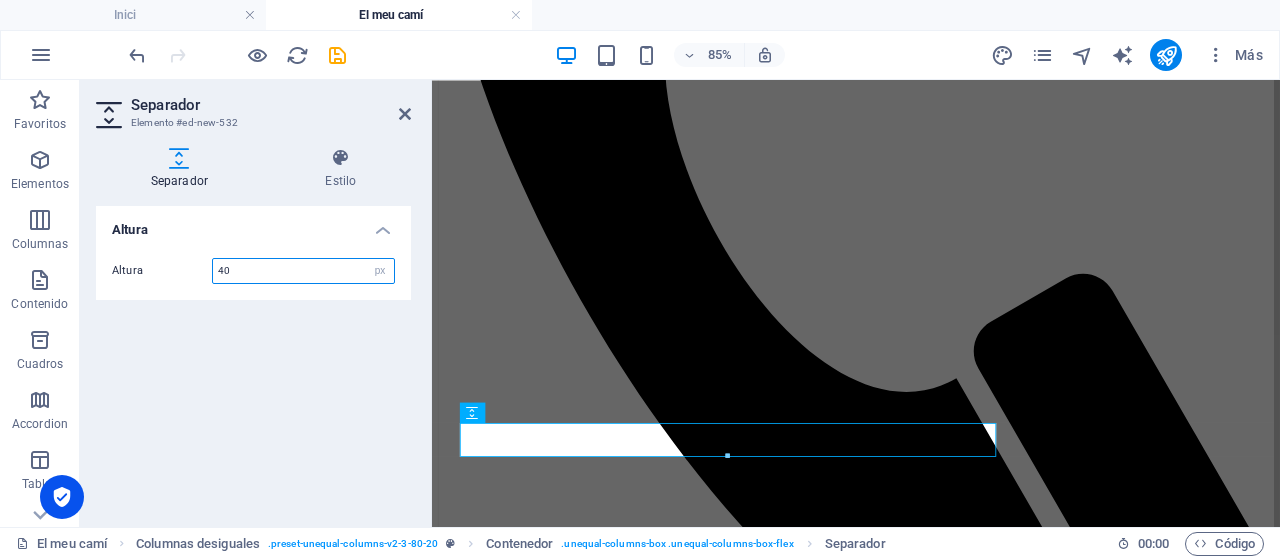 type on "40" 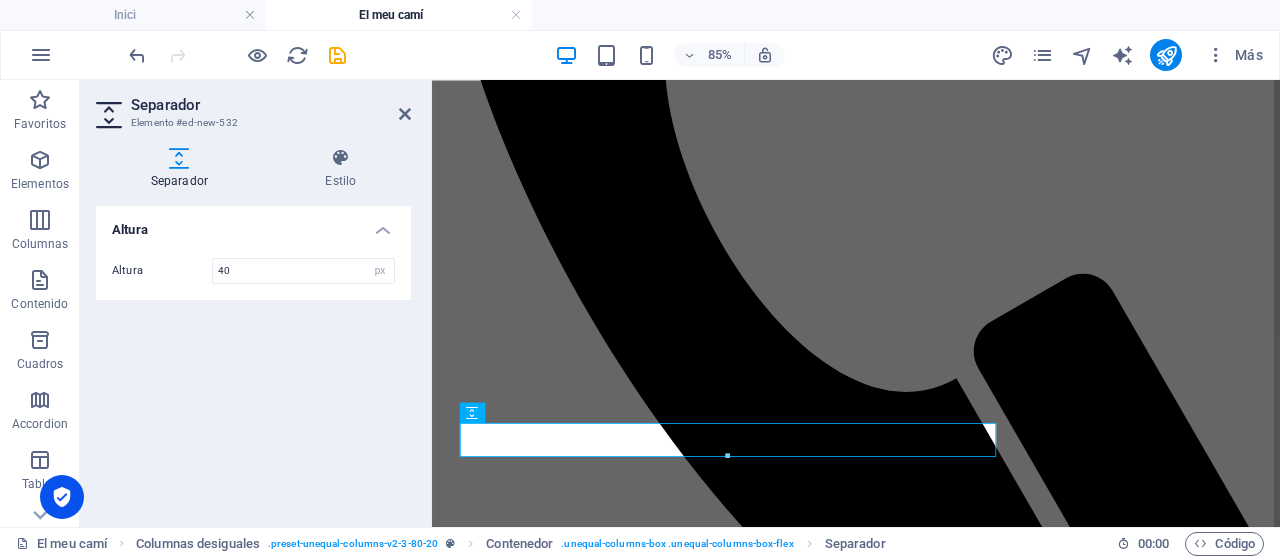 click on "Altura" at bounding box center (162, 270) 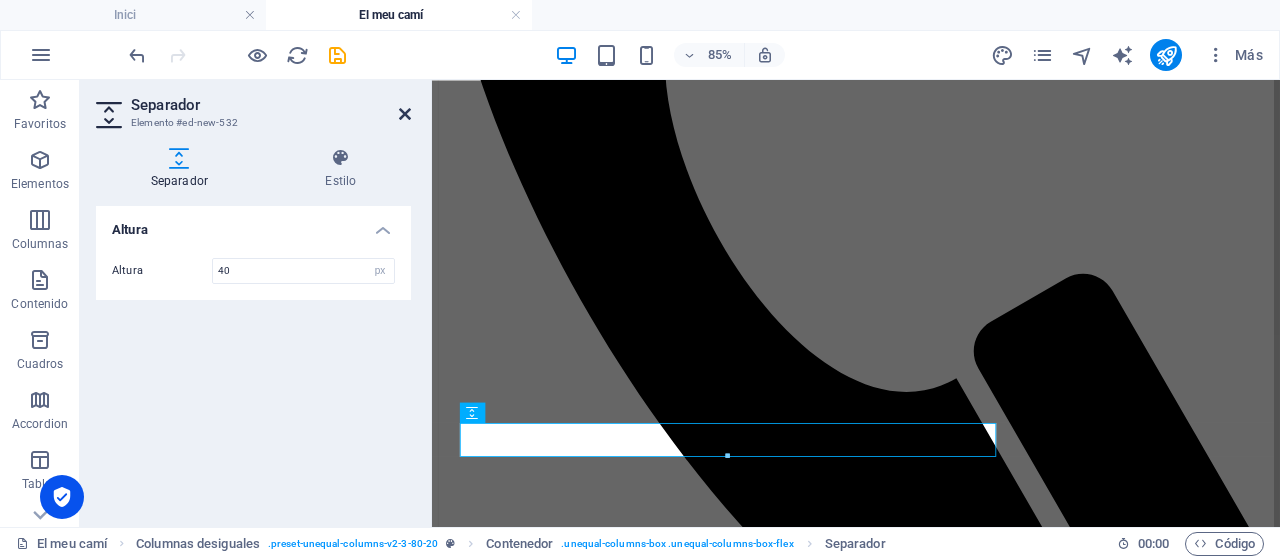 drag, startPoint x: 409, startPoint y: 115, endPoint x: 258, endPoint y: 67, distance: 158.44557 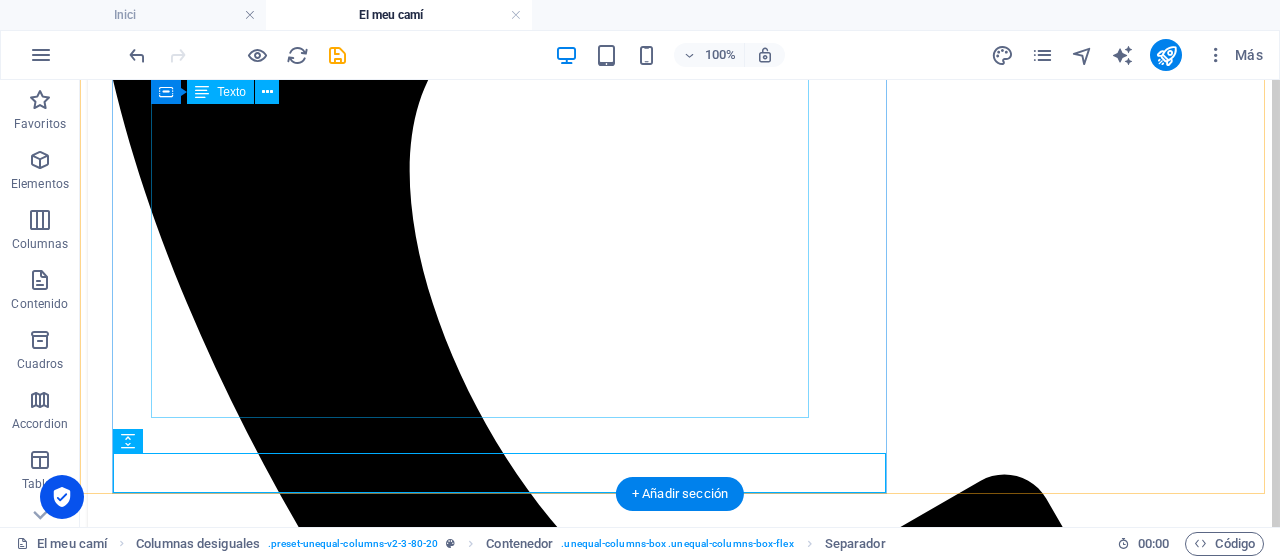 scroll, scrollTop: 700, scrollLeft: 0, axis: vertical 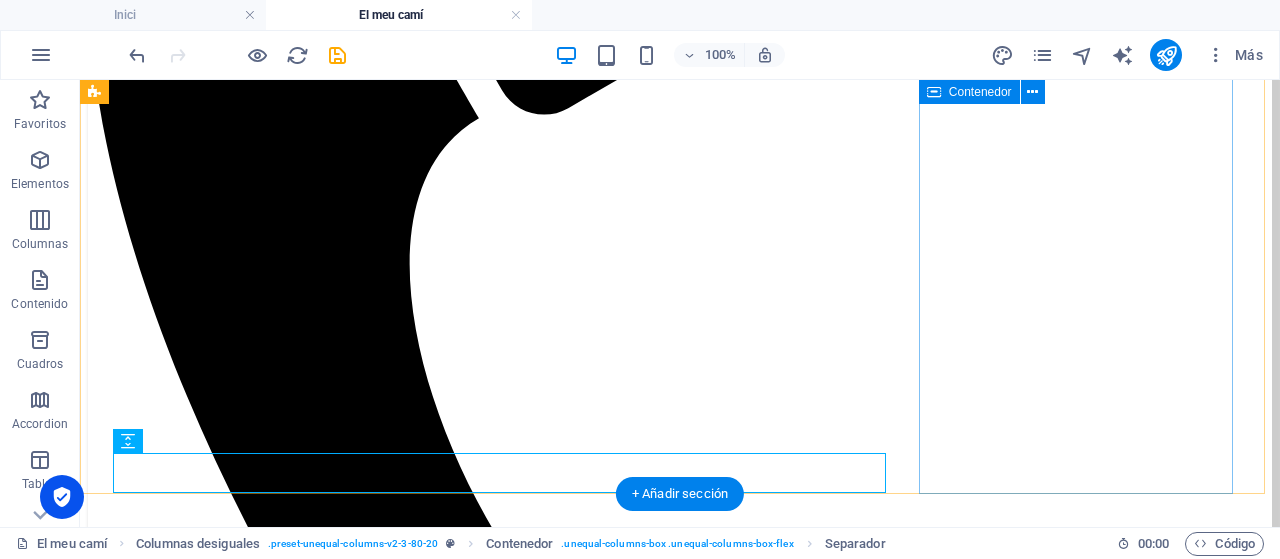 click at bounding box center (680, 2542) 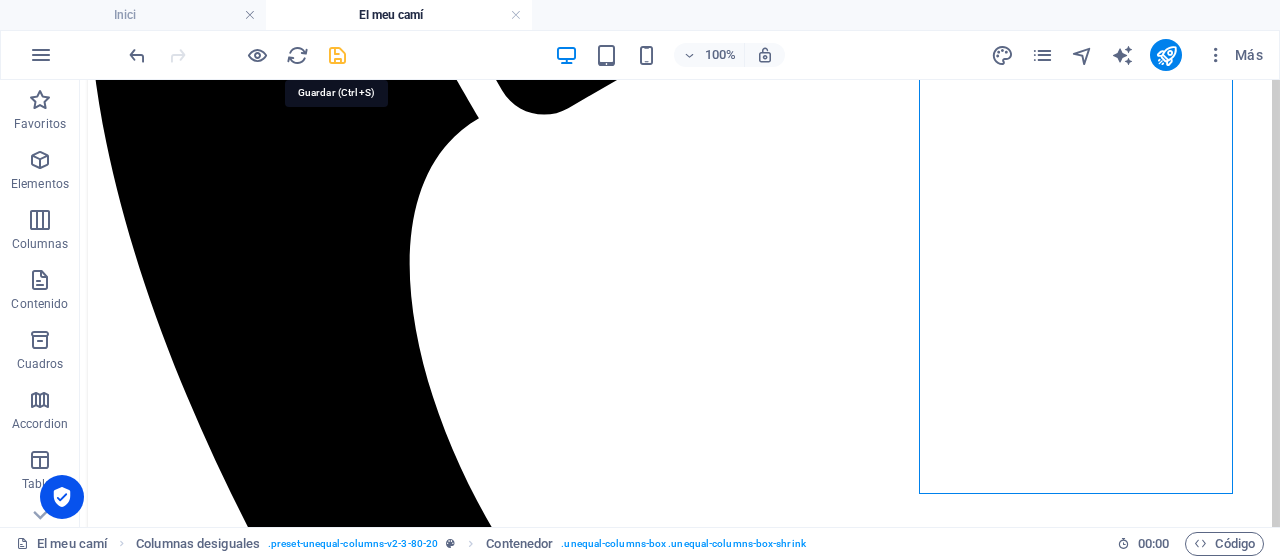 click at bounding box center [337, 55] 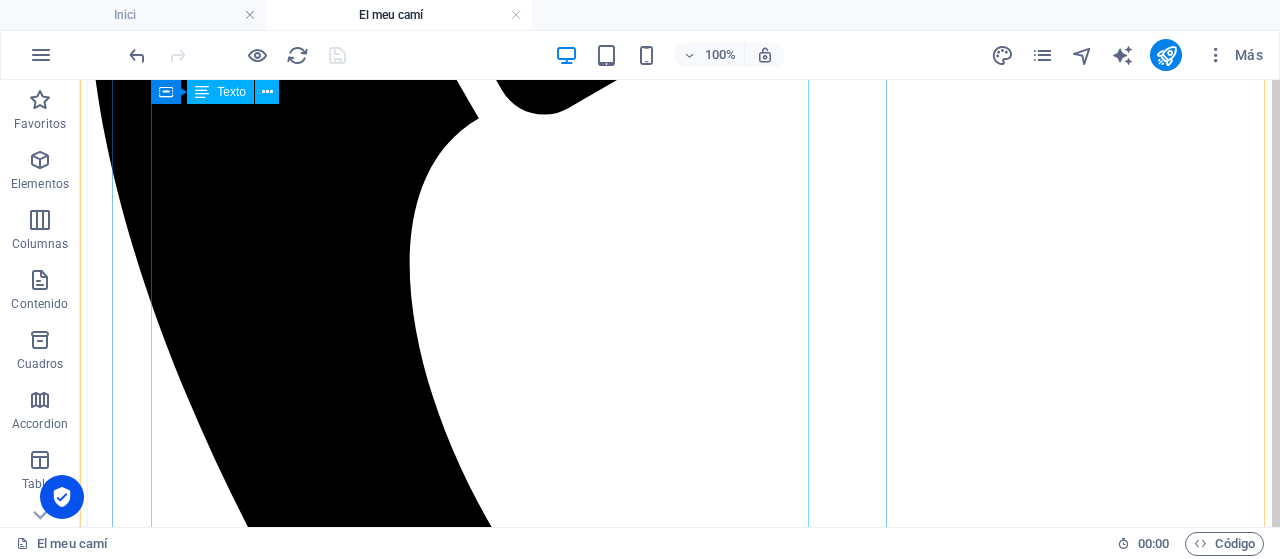 scroll, scrollTop: 0, scrollLeft: 0, axis: both 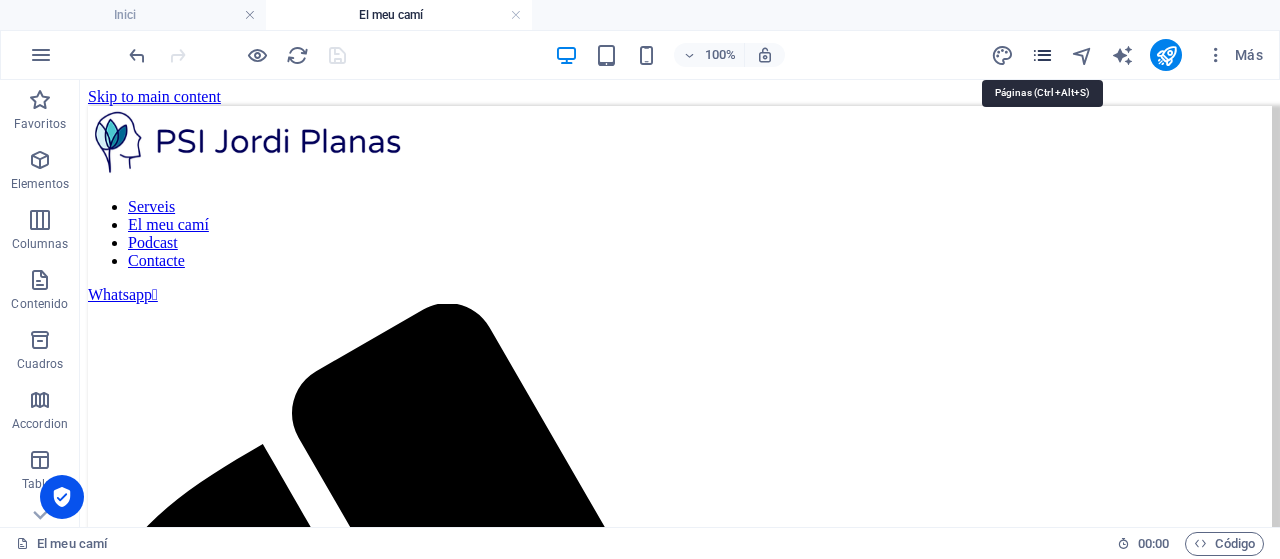 click at bounding box center [1042, 55] 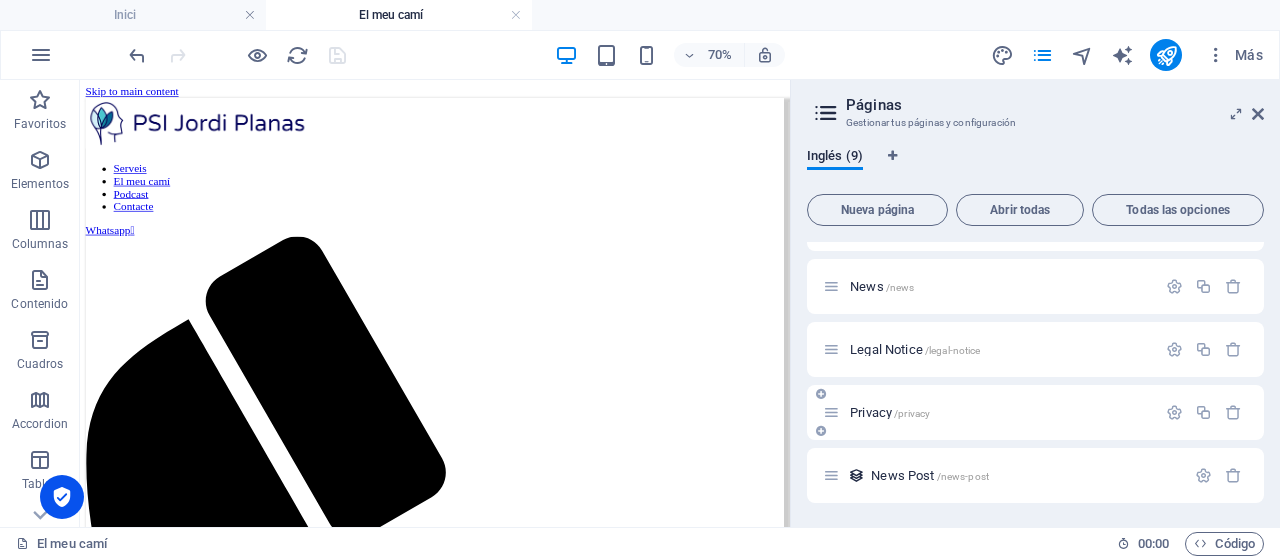 scroll, scrollTop: 198, scrollLeft: 0, axis: vertical 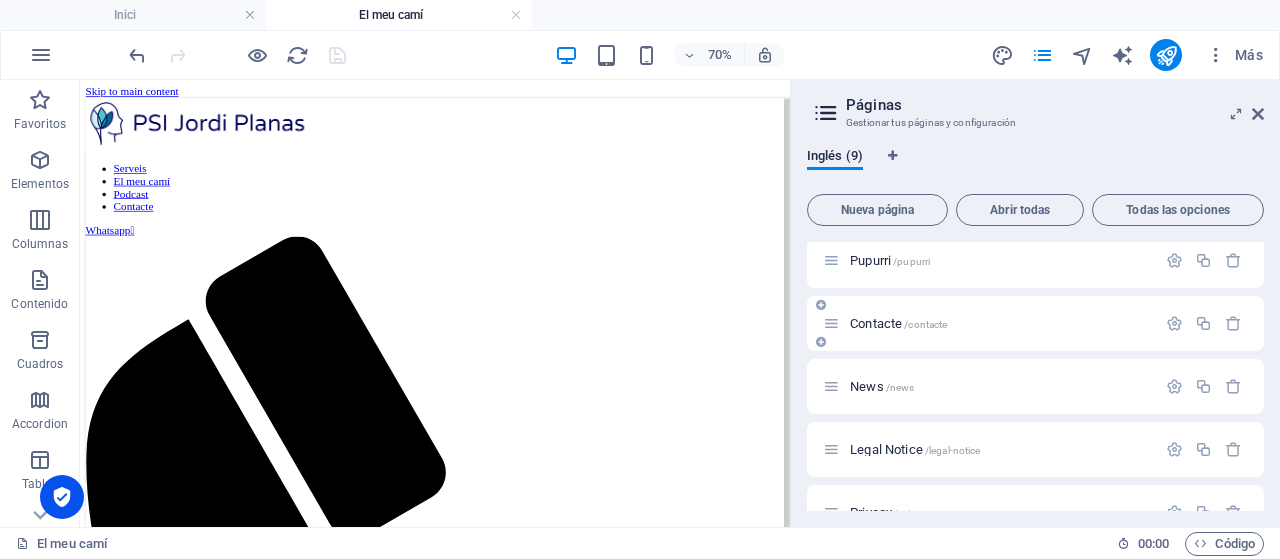 click on "Contacte /contacte" at bounding box center [898, 323] 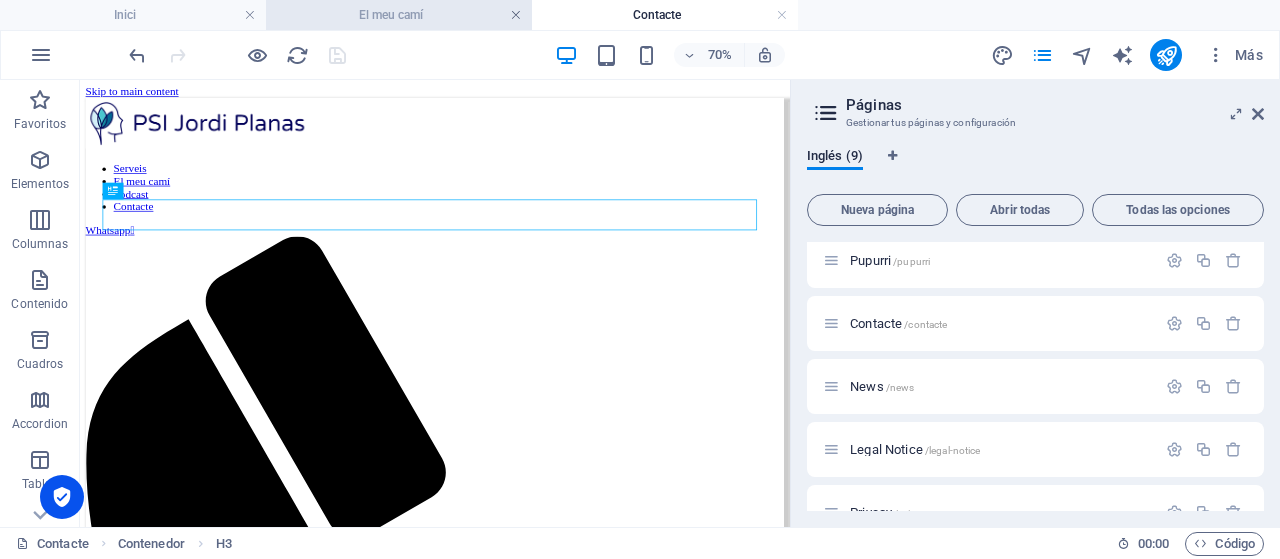 scroll, scrollTop: 0, scrollLeft: 0, axis: both 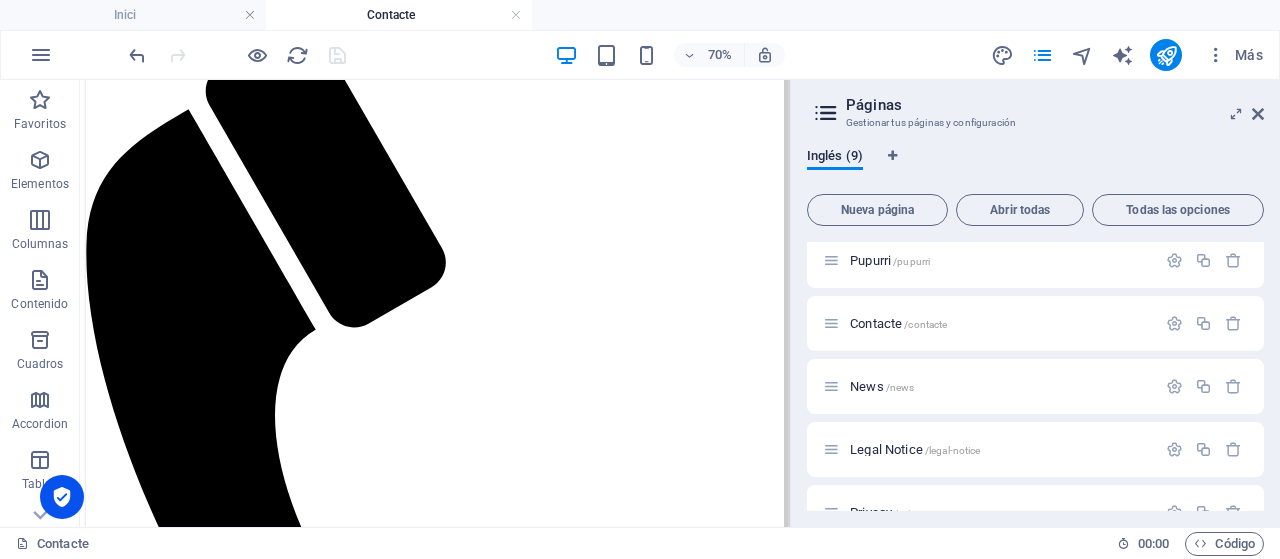 click at bounding box center [1258, 114] 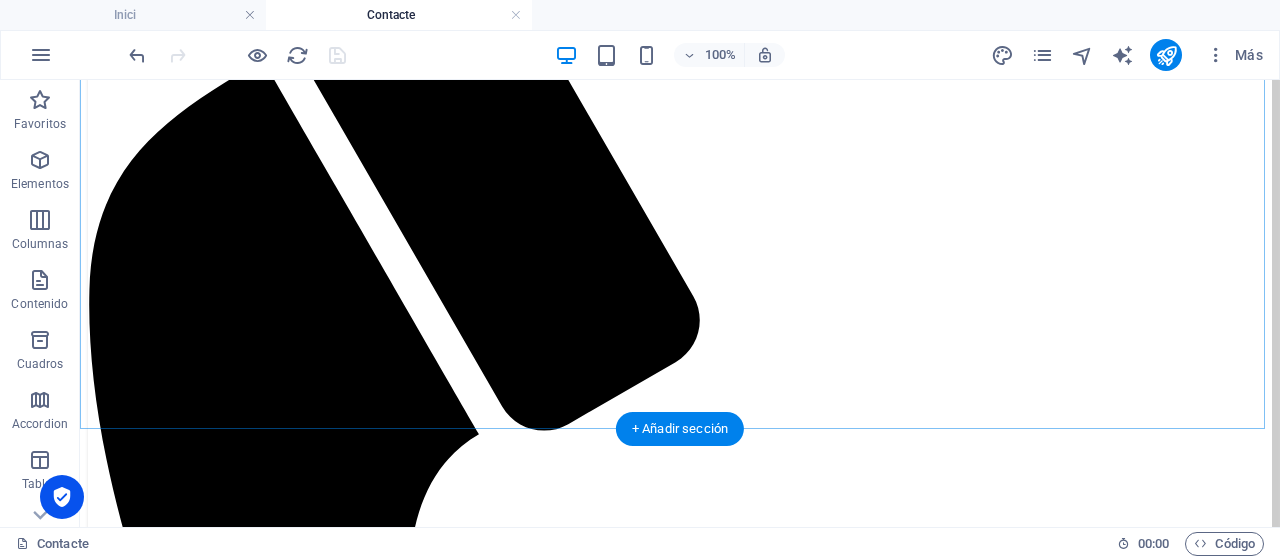 scroll, scrollTop: 266, scrollLeft: 0, axis: vertical 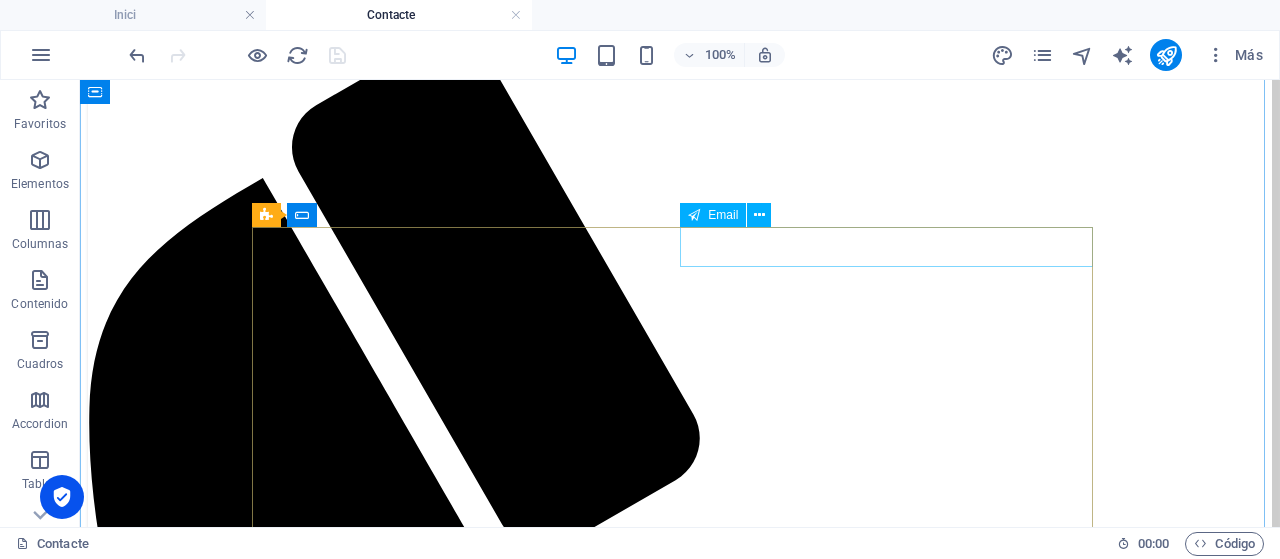 click on "asdf" at bounding box center (532, 2144) 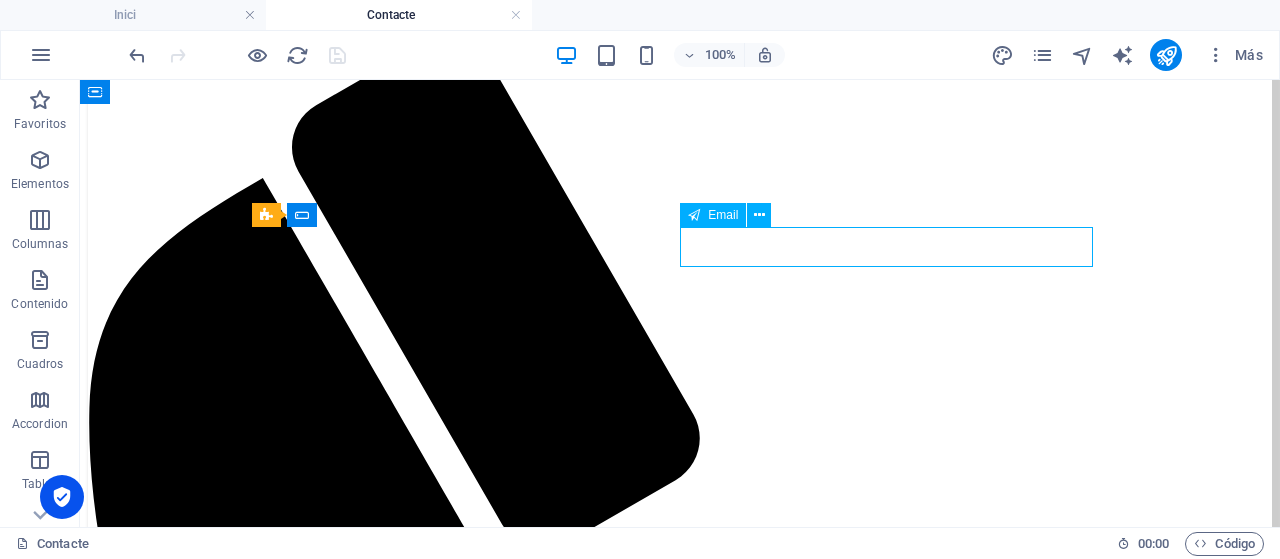 click on "asdf" at bounding box center [532, 2144] 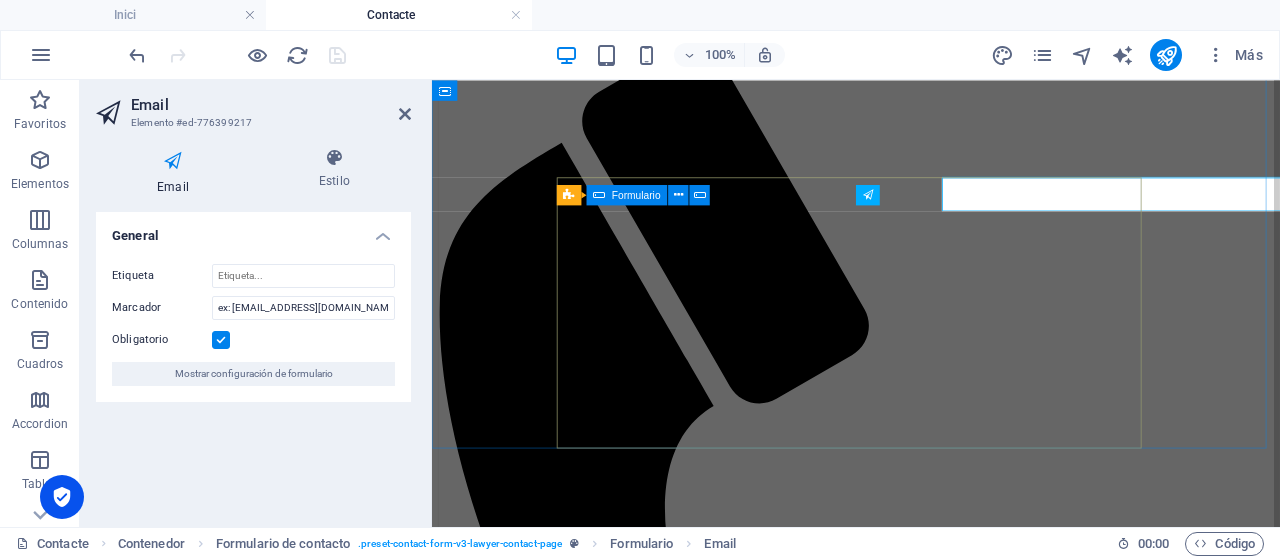 scroll, scrollTop: 300, scrollLeft: 0, axis: vertical 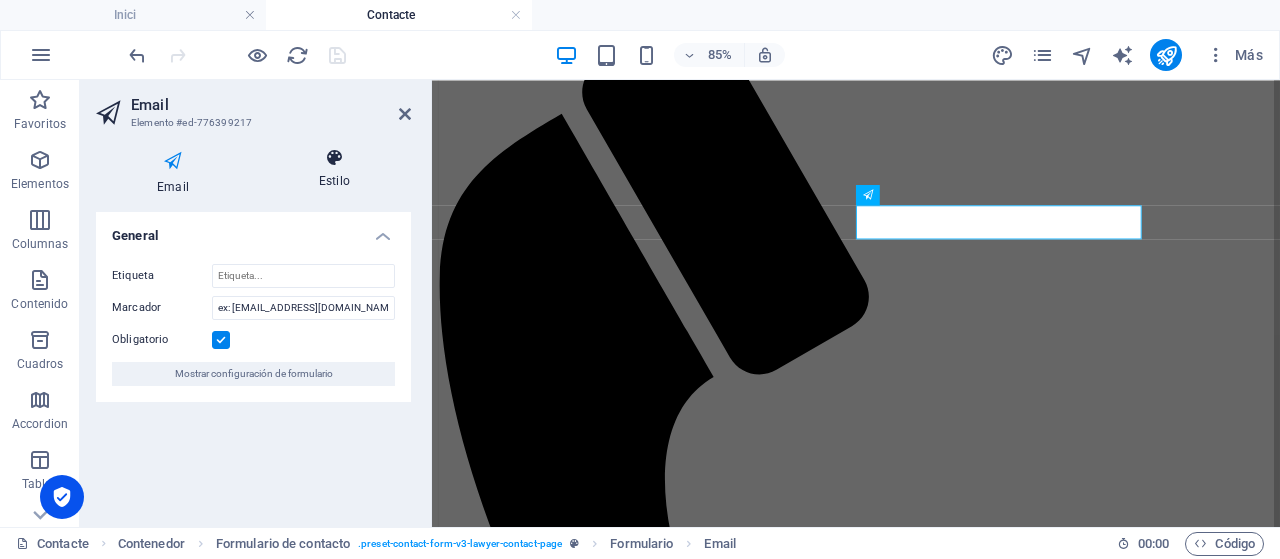 click on "Estilo" at bounding box center (334, 169) 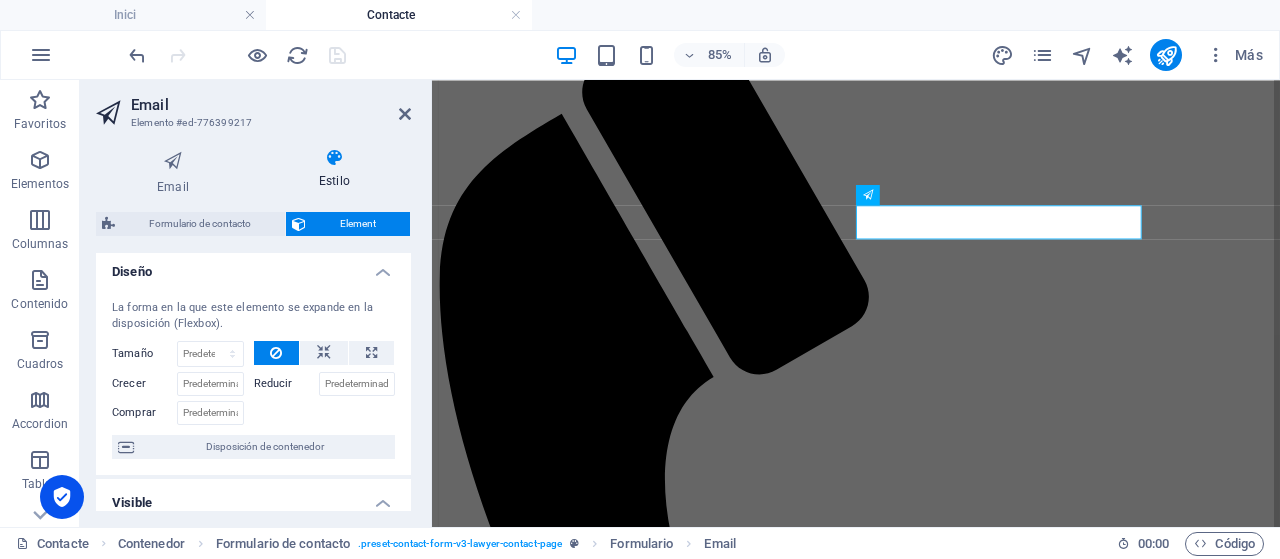 scroll, scrollTop: 0, scrollLeft: 0, axis: both 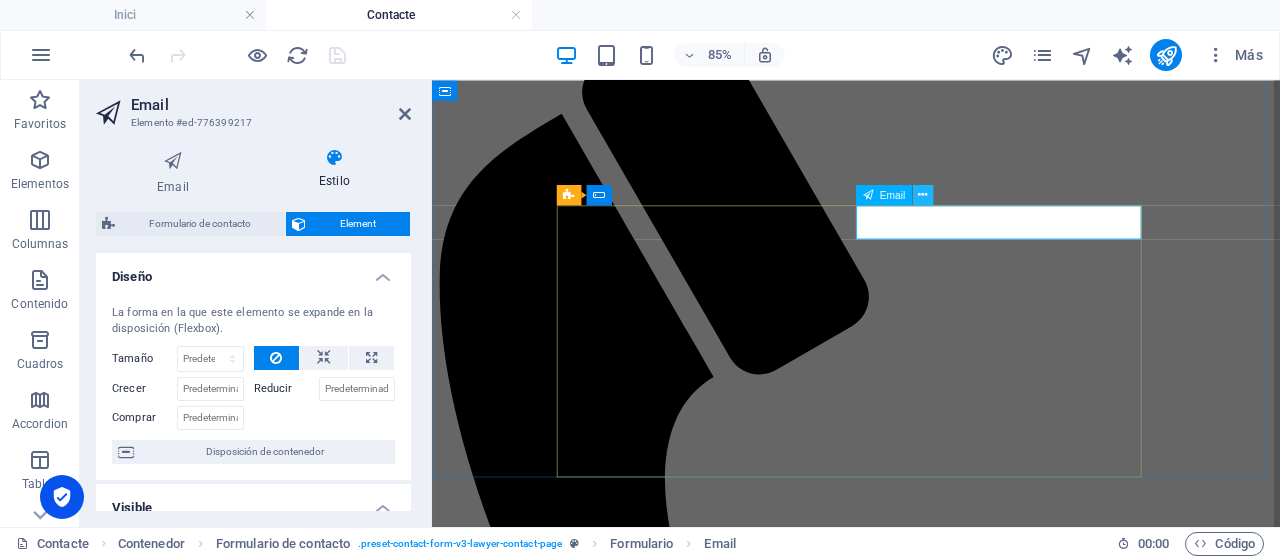 click at bounding box center [923, 195] 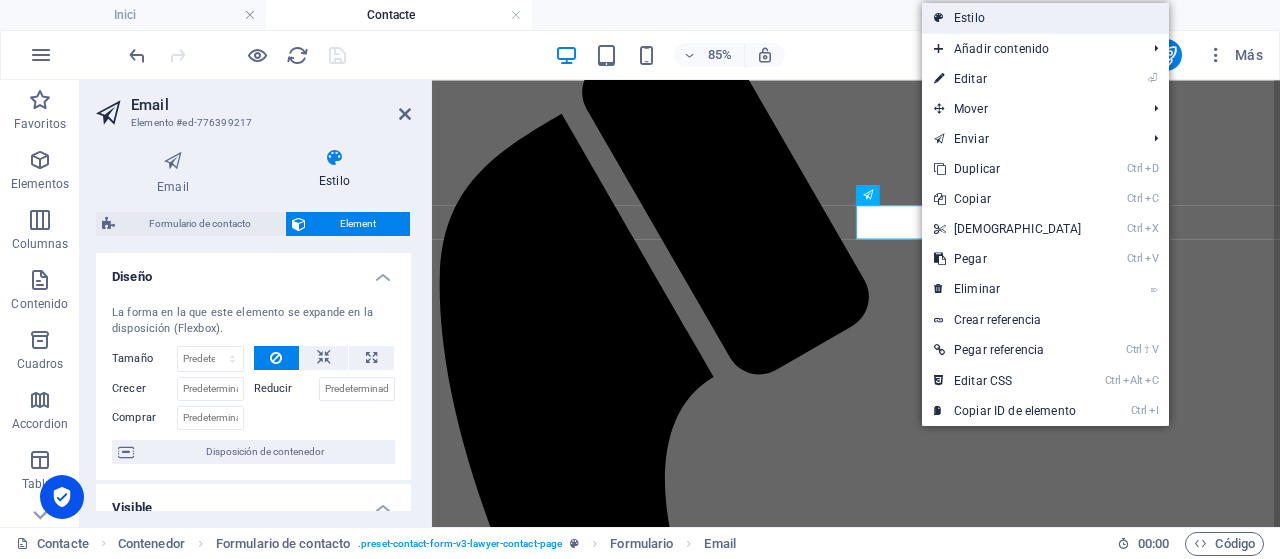 click on "Estilo" at bounding box center [1045, 18] 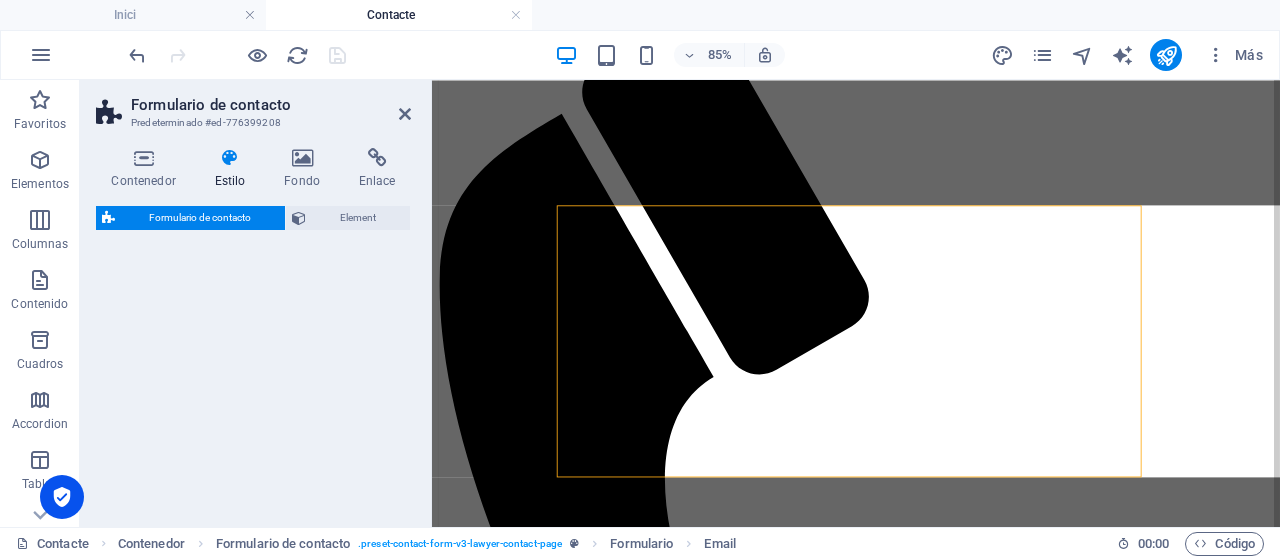 select on "rem" 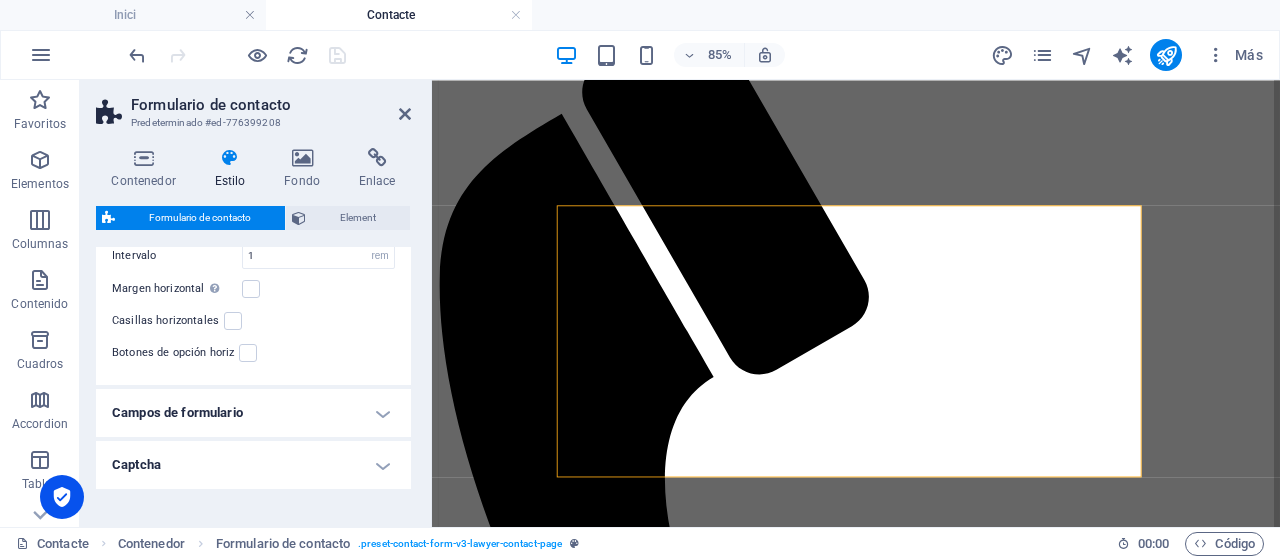scroll, scrollTop: 525, scrollLeft: 0, axis: vertical 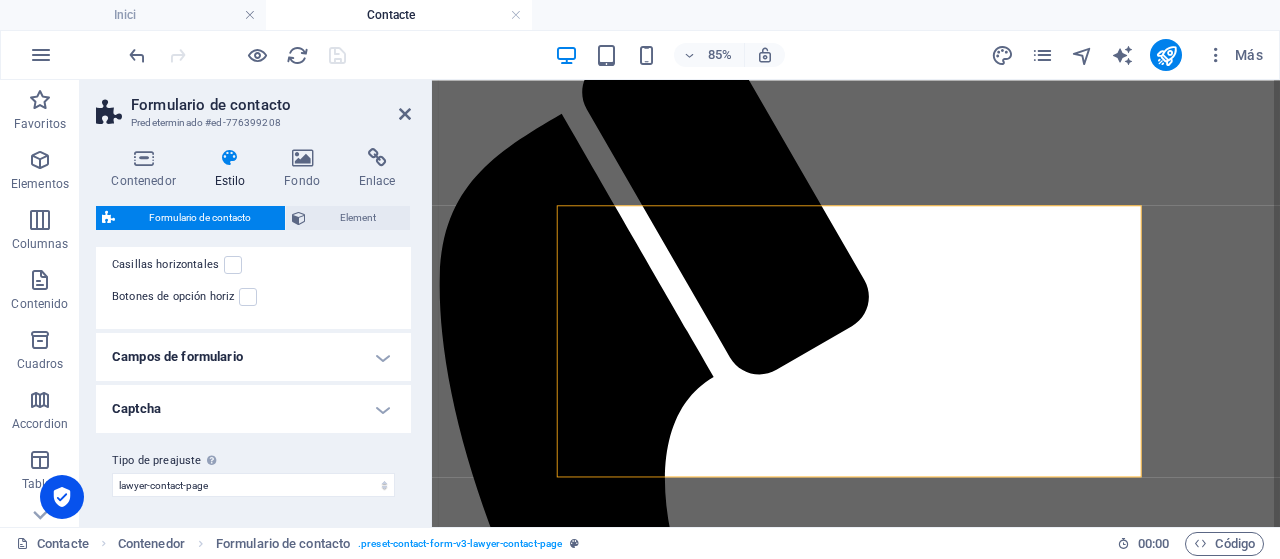 click on "Campos de formulario" at bounding box center [253, 357] 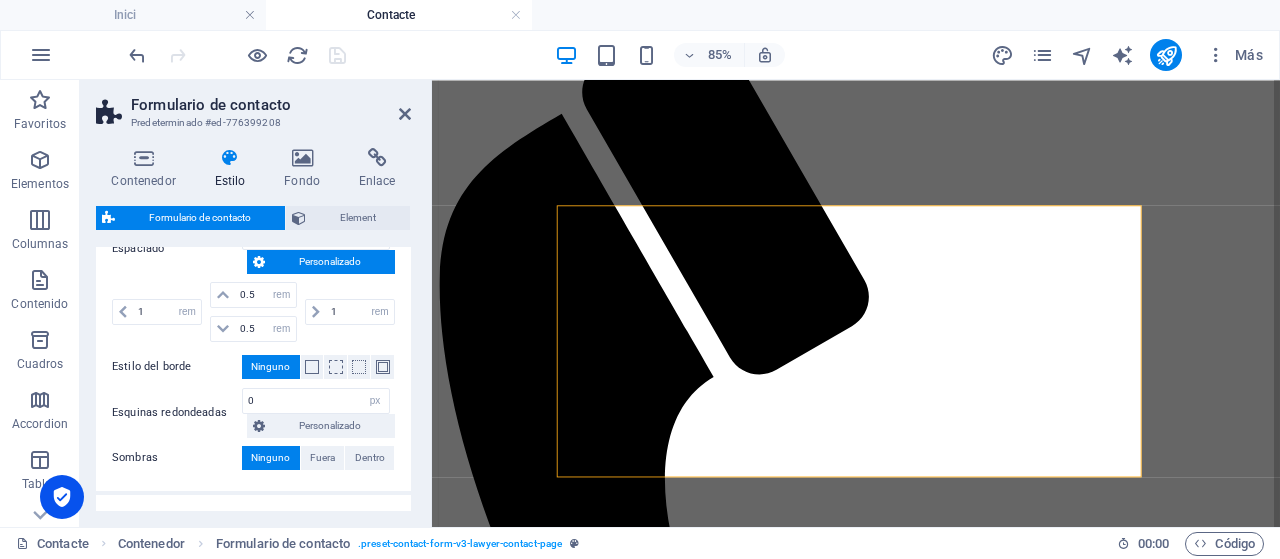 scroll, scrollTop: 1000, scrollLeft: 0, axis: vertical 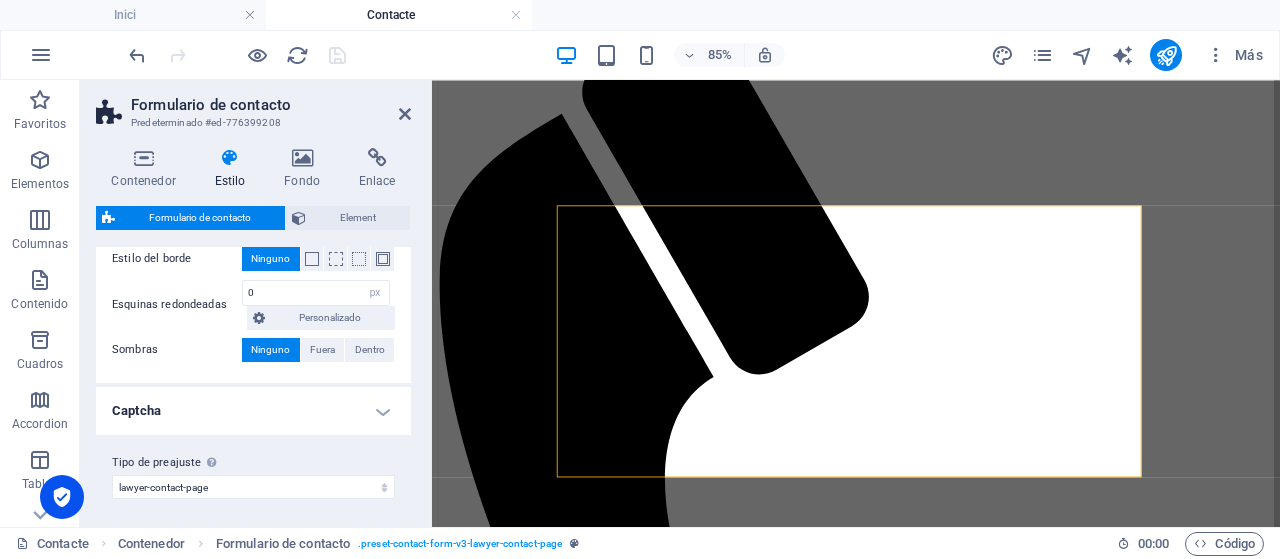 click on "Captcha" at bounding box center [253, 411] 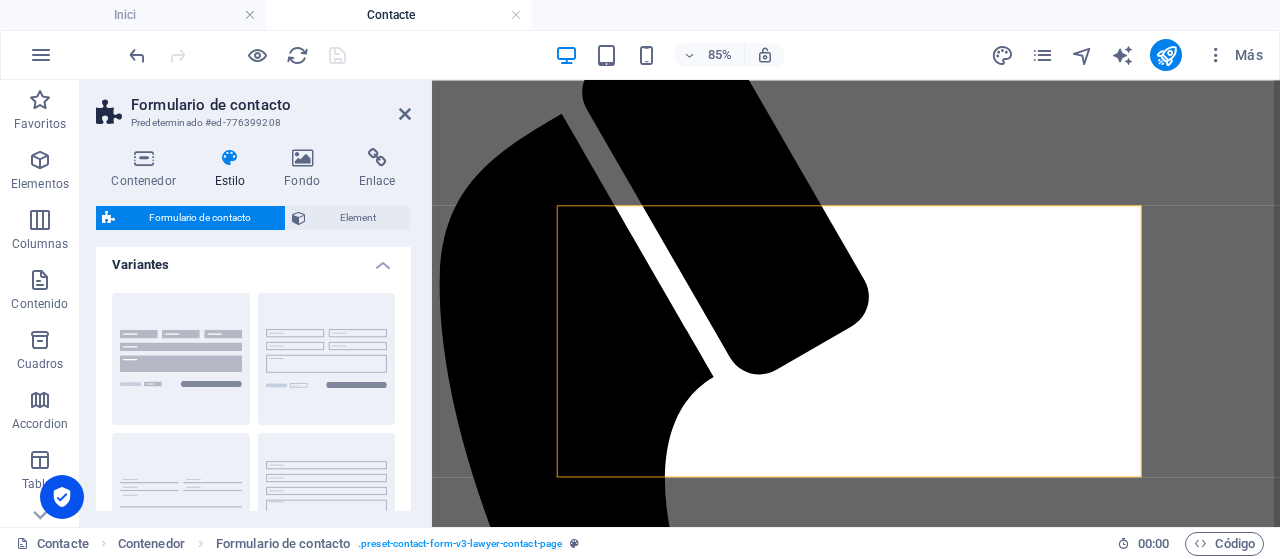 scroll, scrollTop: 0, scrollLeft: 0, axis: both 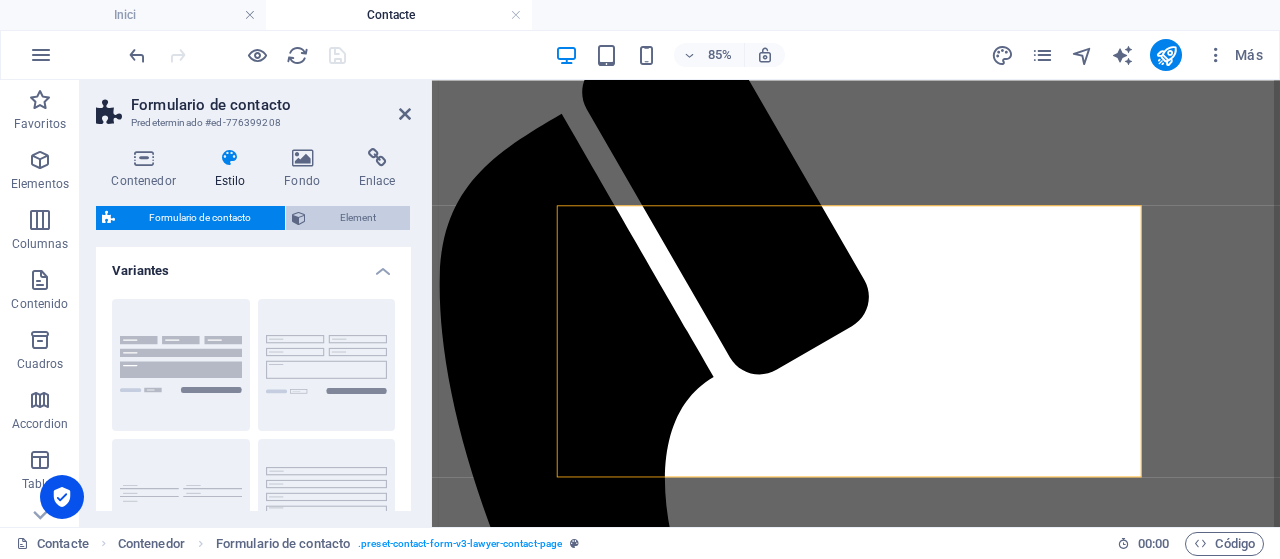 click on "Element" at bounding box center (358, 218) 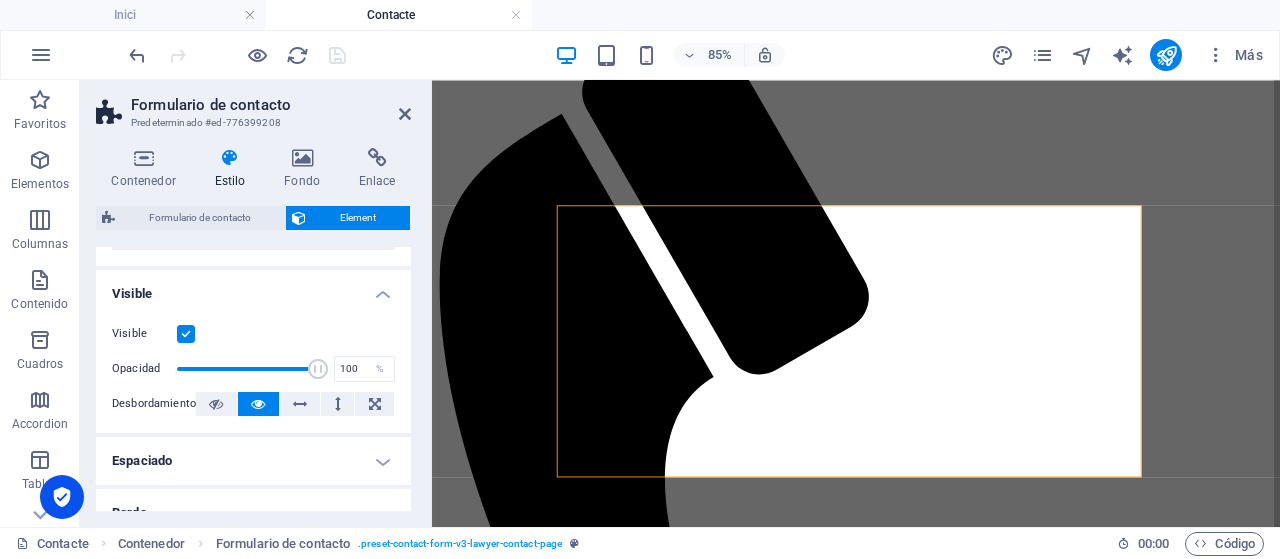 scroll, scrollTop: 300, scrollLeft: 0, axis: vertical 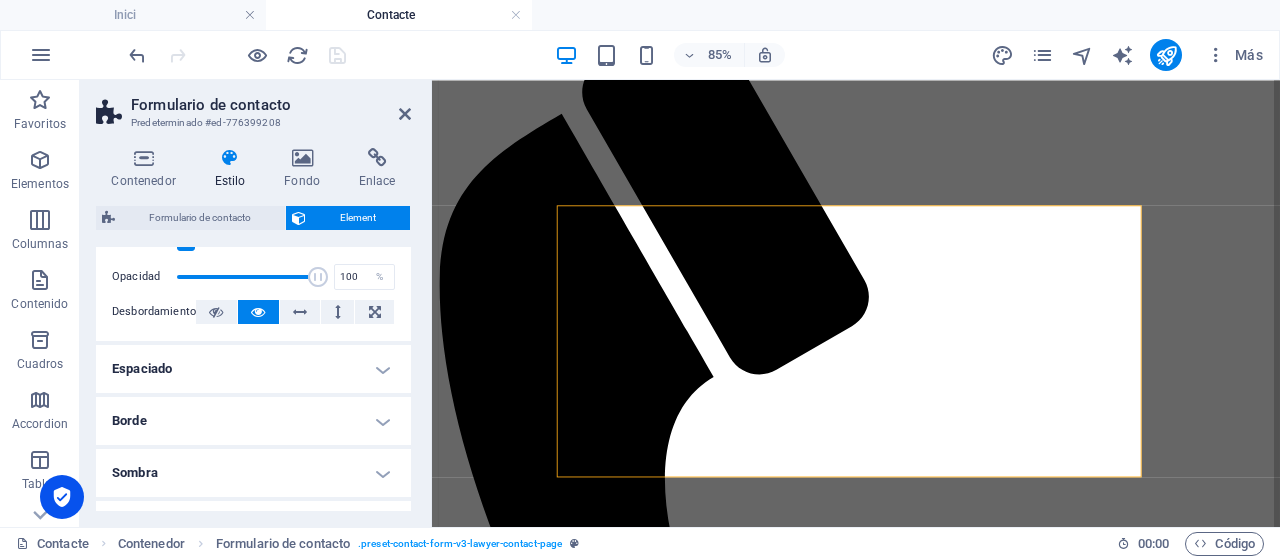 click on "Espaciado" at bounding box center (253, 369) 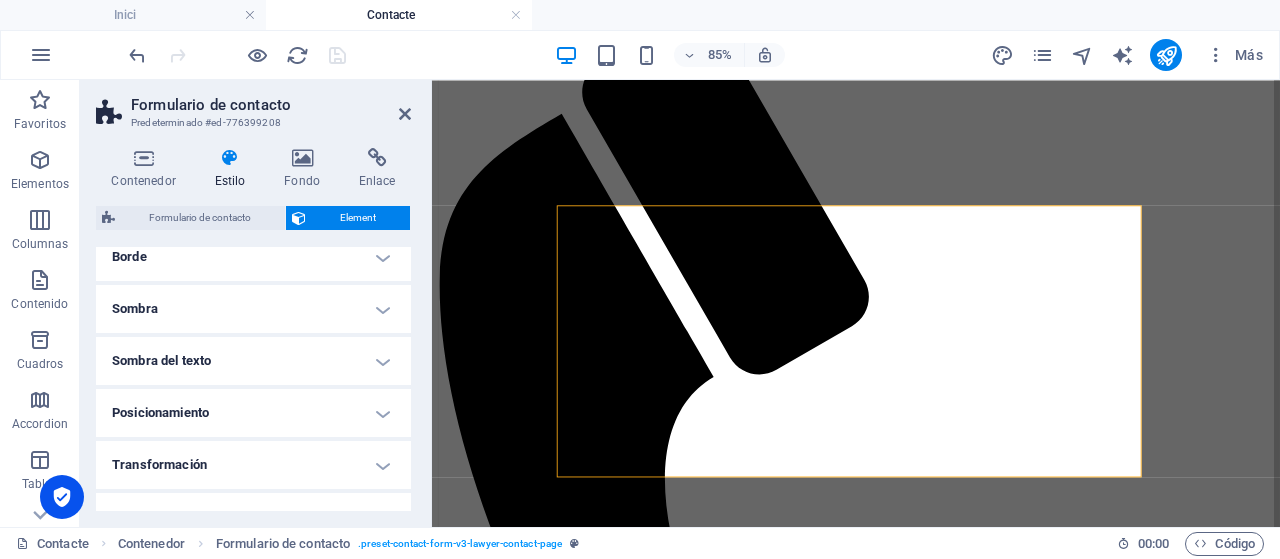 scroll, scrollTop: 500, scrollLeft: 0, axis: vertical 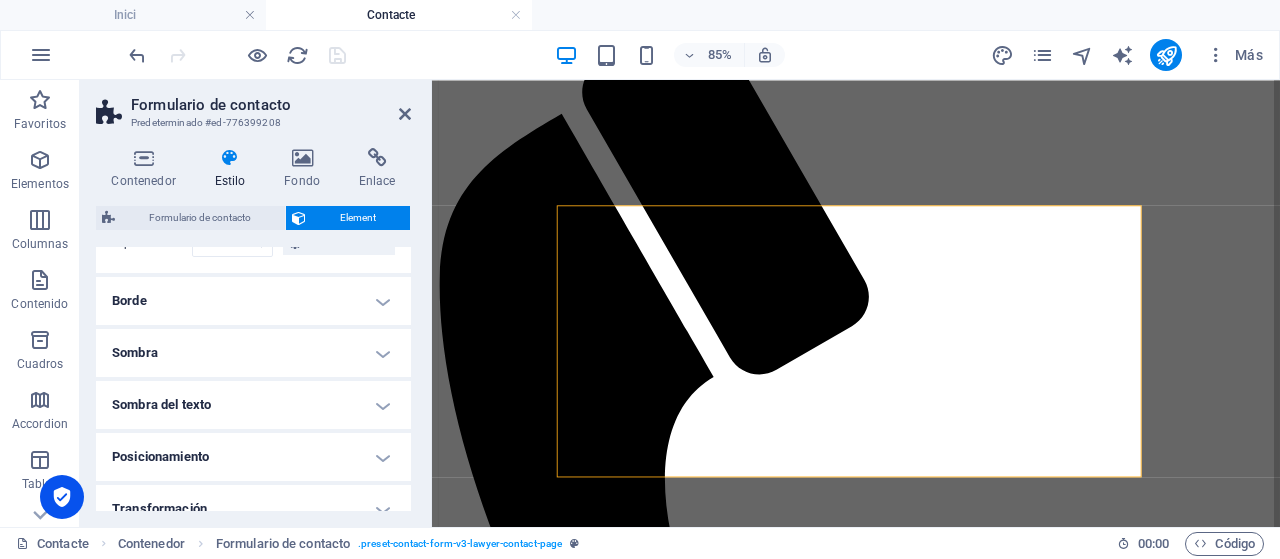 click on "Borde" at bounding box center [253, 301] 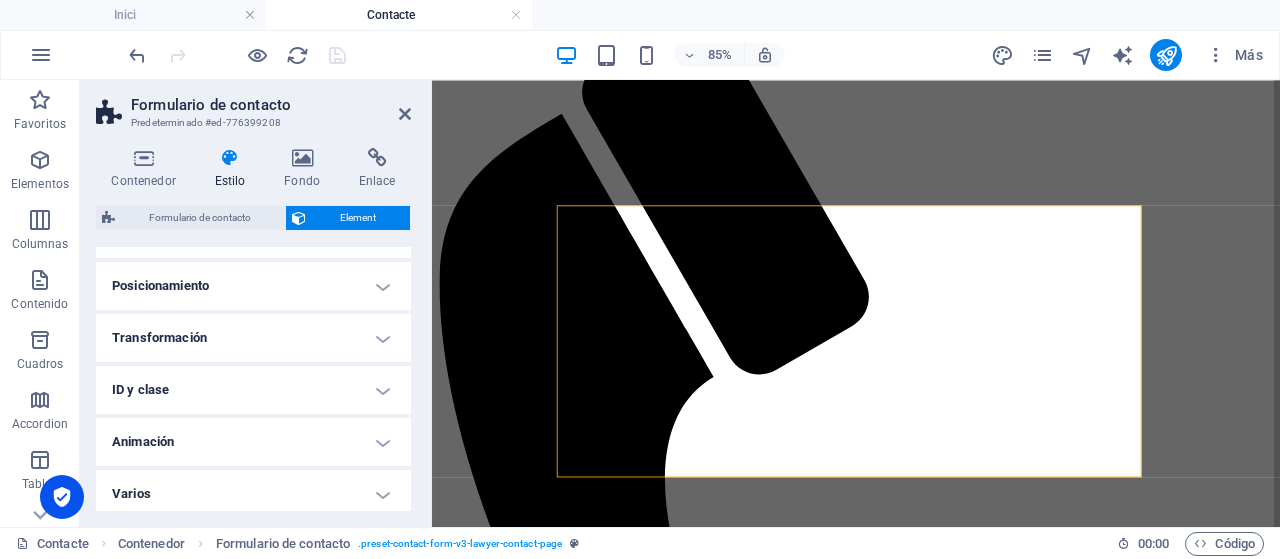 scroll, scrollTop: 778, scrollLeft: 0, axis: vertical 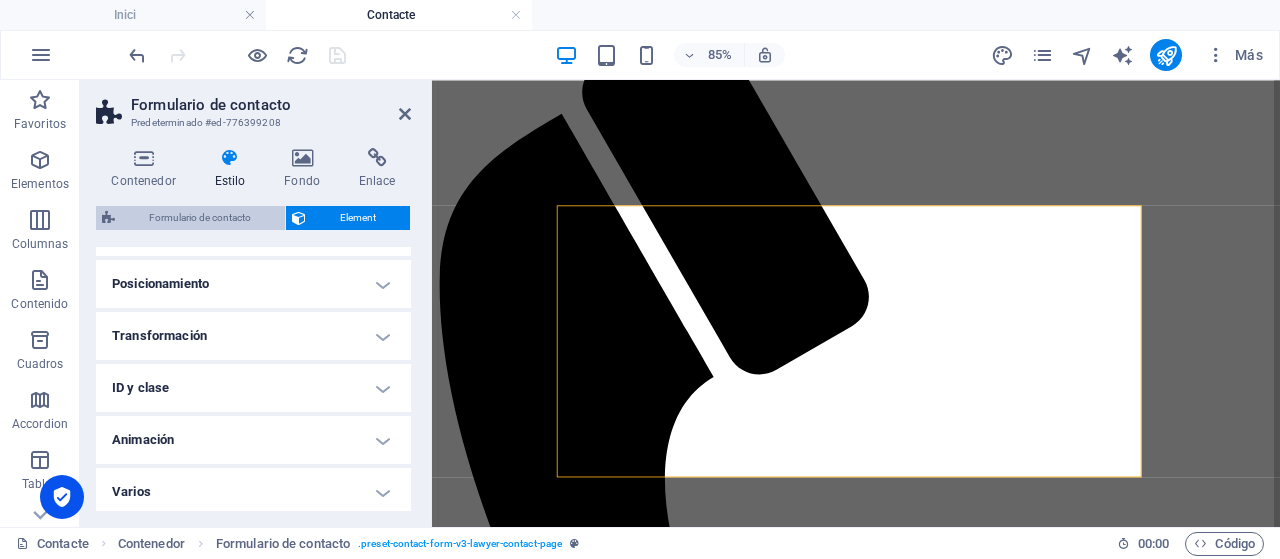 click on "Formulario de contacto" at bounding box center (200, 218) 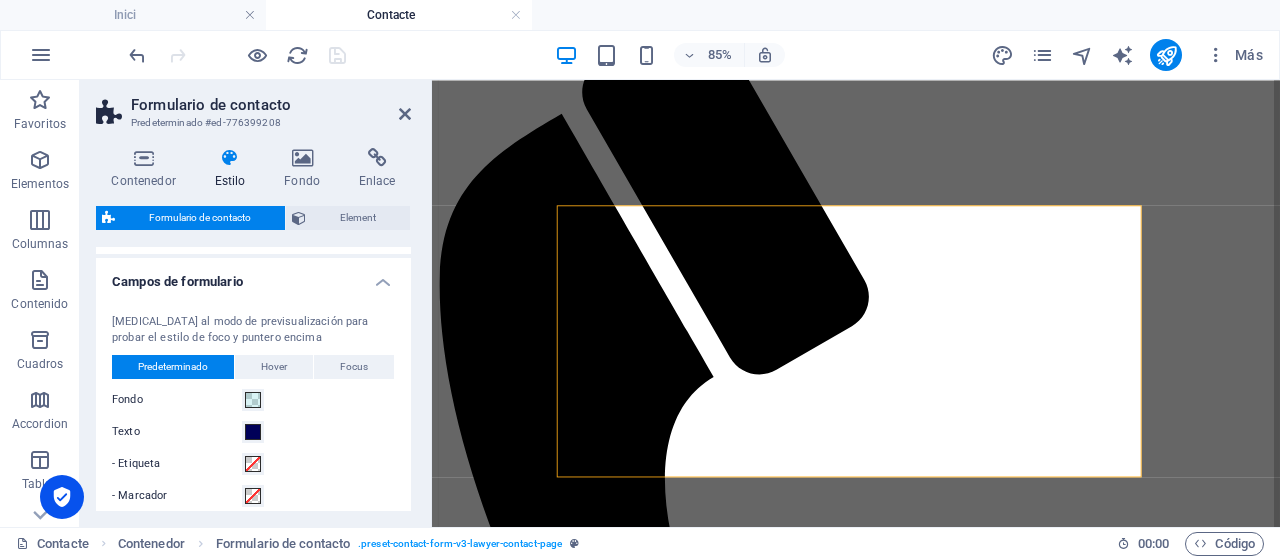 scroll, scrollTop: 500, scrollLeft: 0, axis: vertical 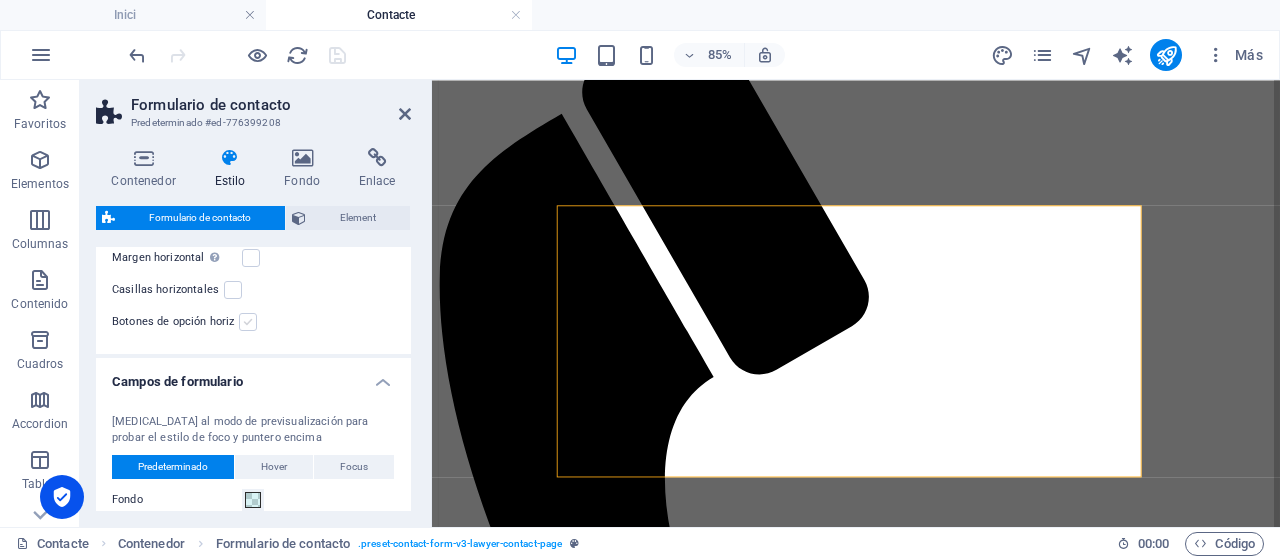 click at bounding box center (248, 322) 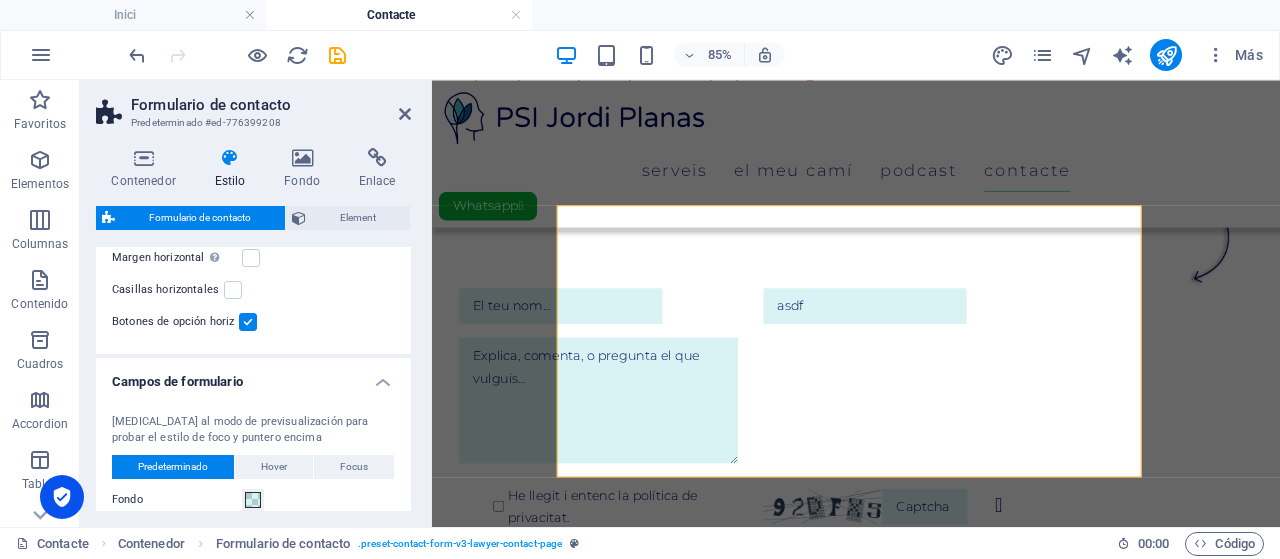 click at bounding box center (248, 322) 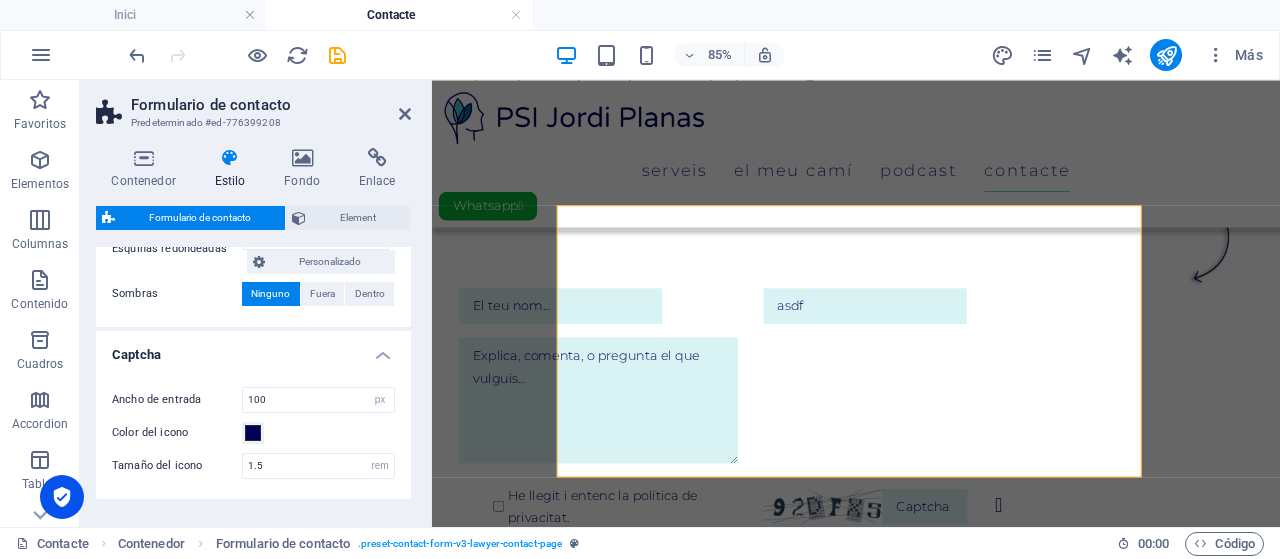 scroll, scrollTop: 1100, scrollLeft: 0, axis: vertical 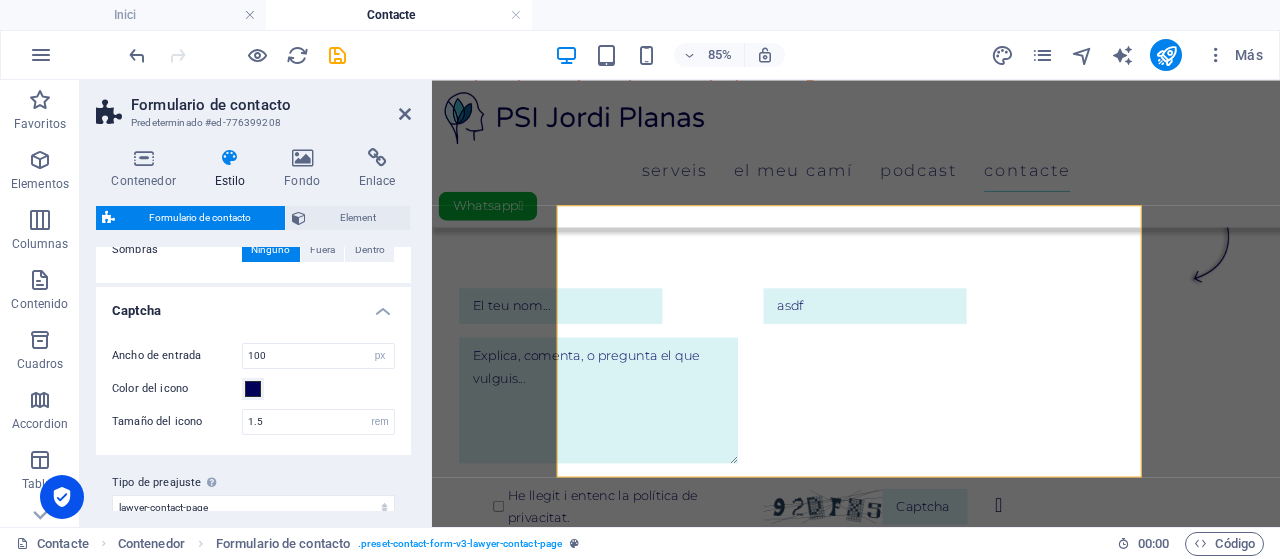 click on "Captcha" at bounding box center [253, 305] 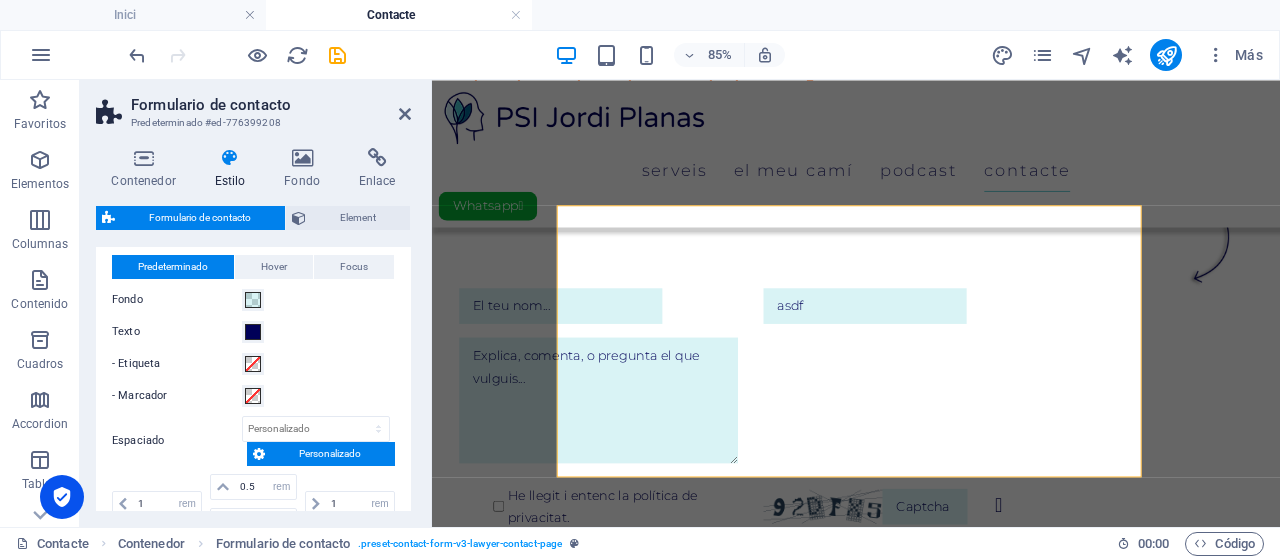 scroll, scrollTop: 500, scrollLeft: 0, axis: vertical 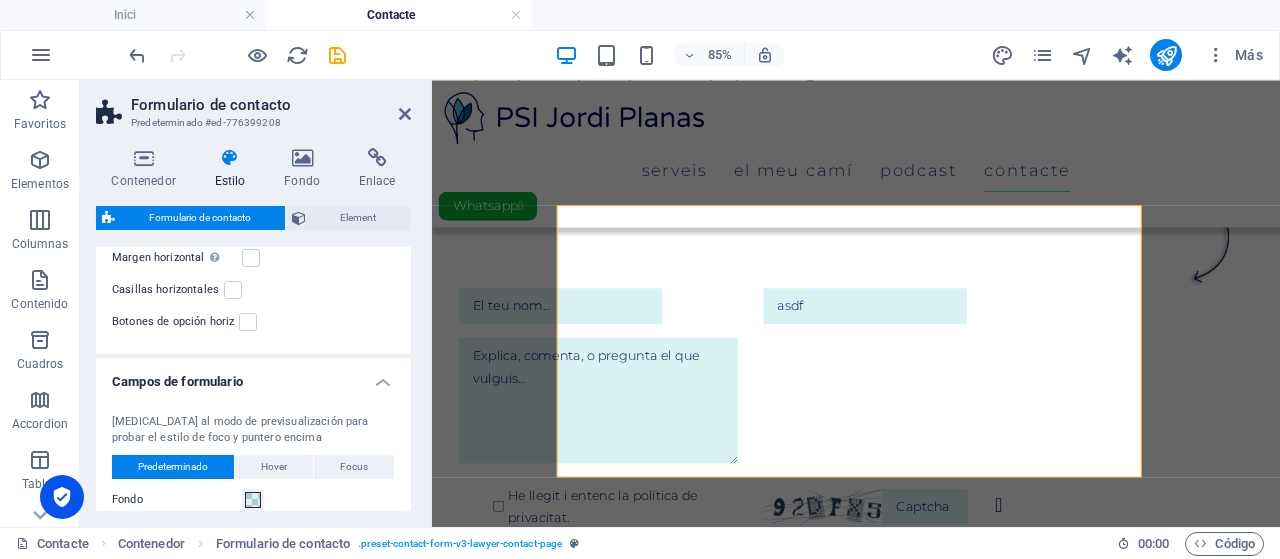 click on "Campos de formulario" at bounding box center [253, 376] 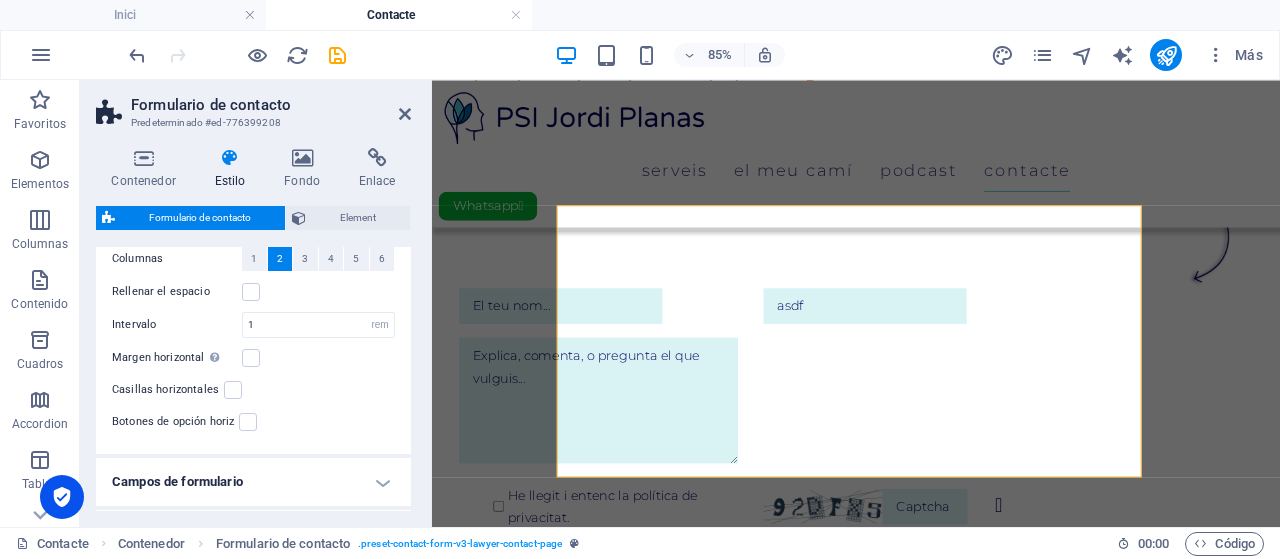 scroll, scrollTop: 300, scrollLeft: 0, axis: vertical 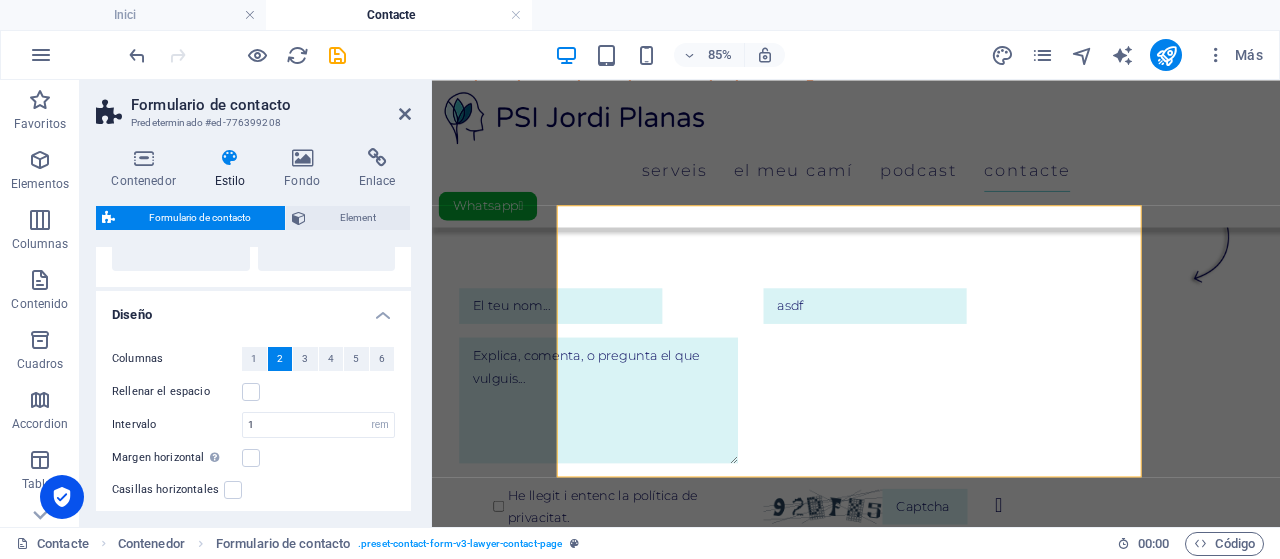 click on "Diseño" at bounding box center [253, 309] 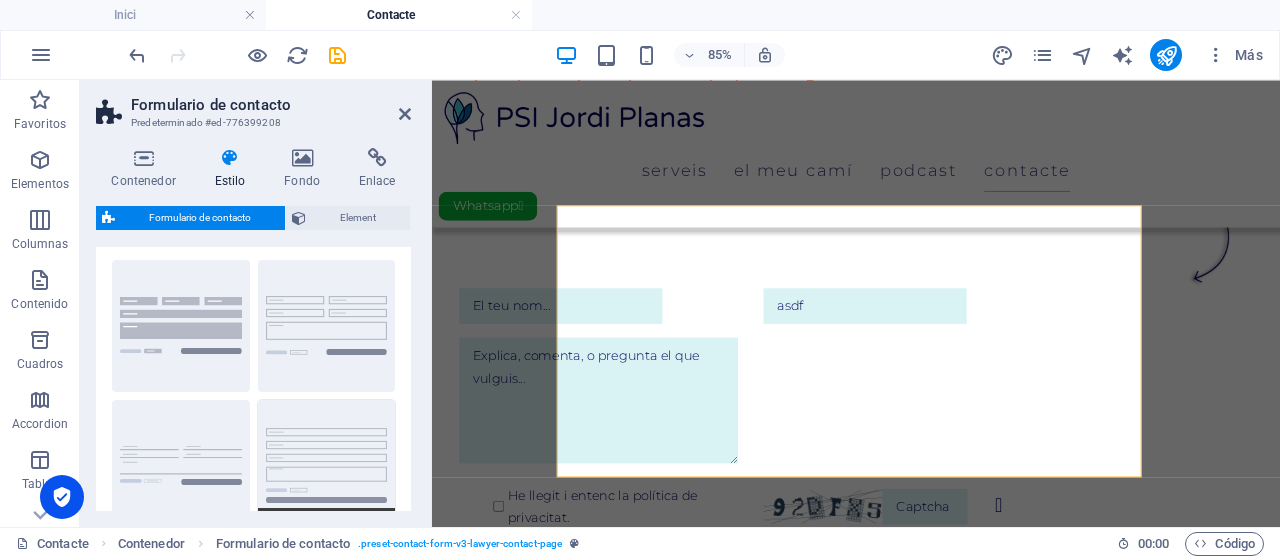 scroll, scrollTop: 0, scrollLeft: 0, axis: both 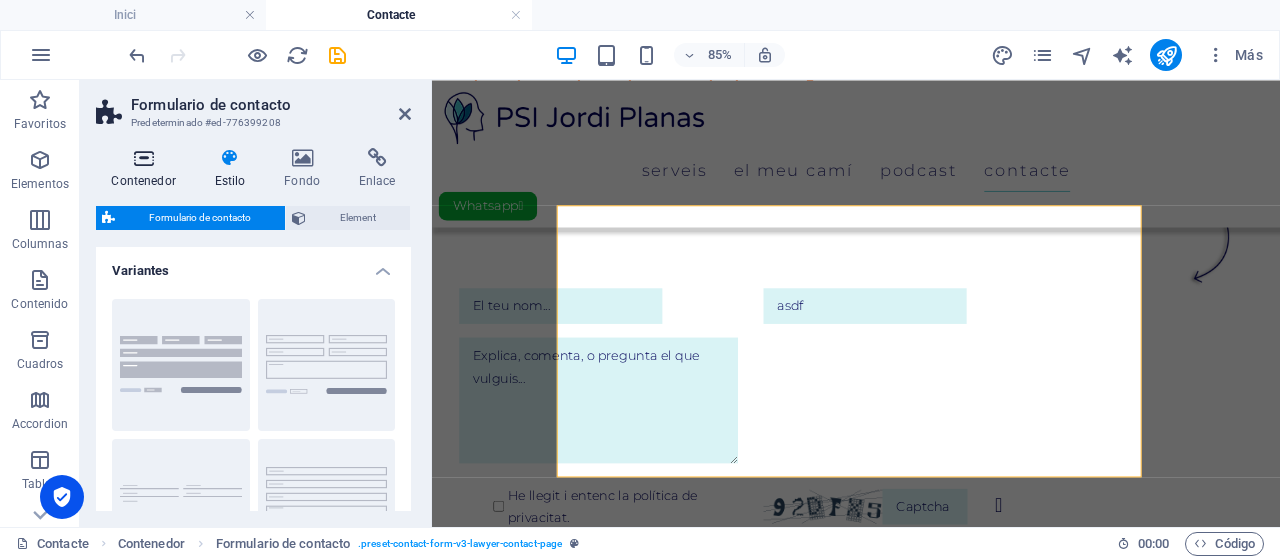 click at bounding box center [143, 158] 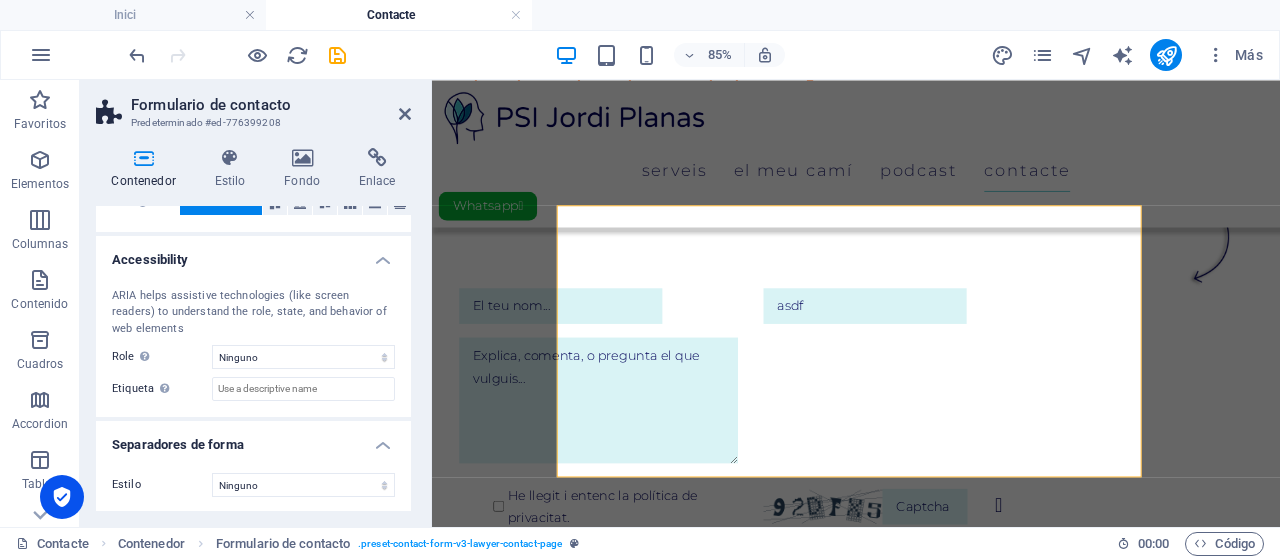 scroll, scrollTop: 392, scrollLeft: 0, axis: vertical 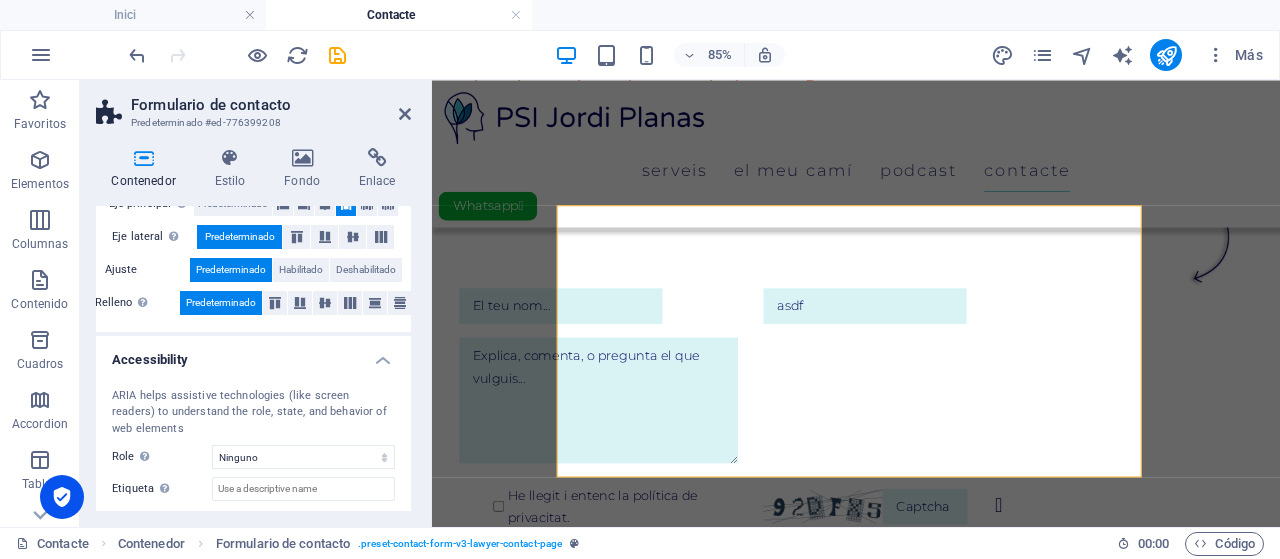 click on "Accessibility" at bounding box center (253, 354) 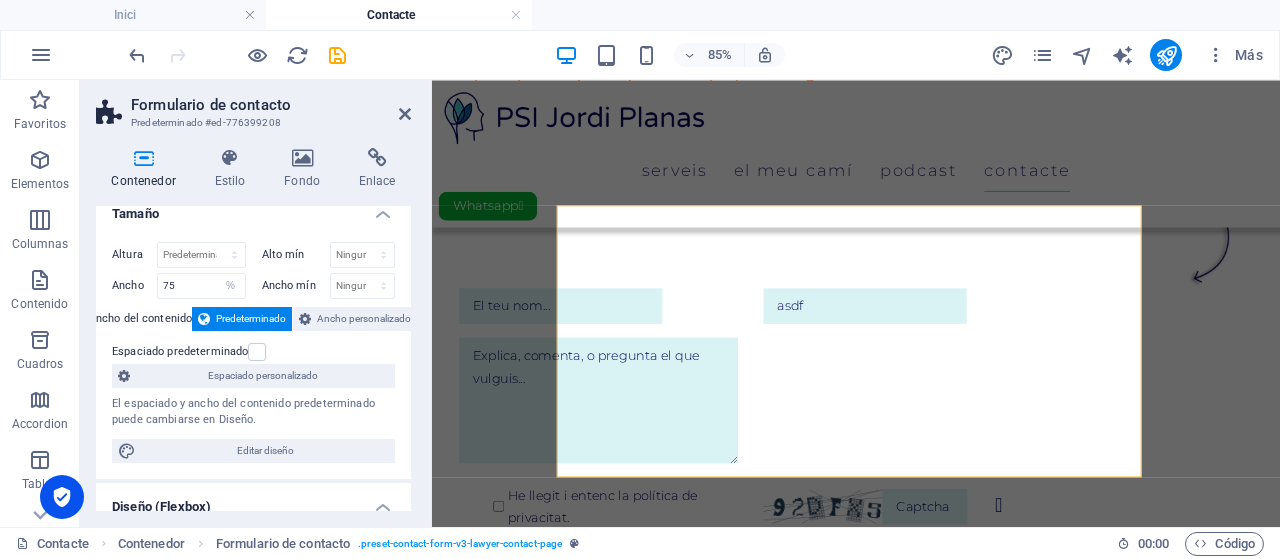 scroll, scrollTop: 0, scrollLeft: 0, axis: both 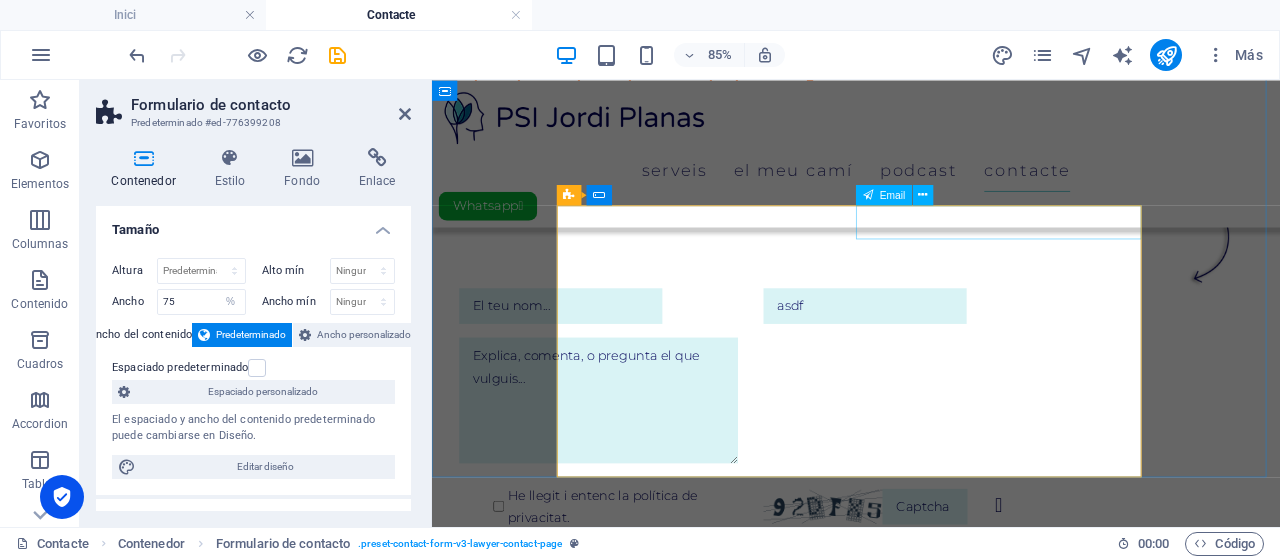 click on "asdf" at bounding box center (941, 346) 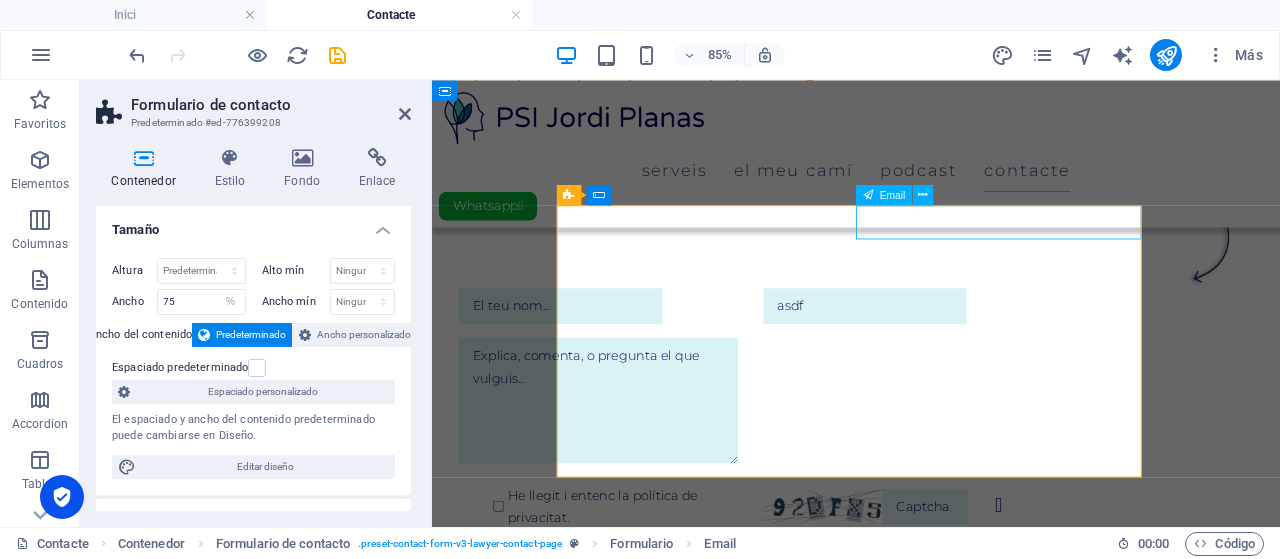 click on "asdf" at bounding box center (941, 346) 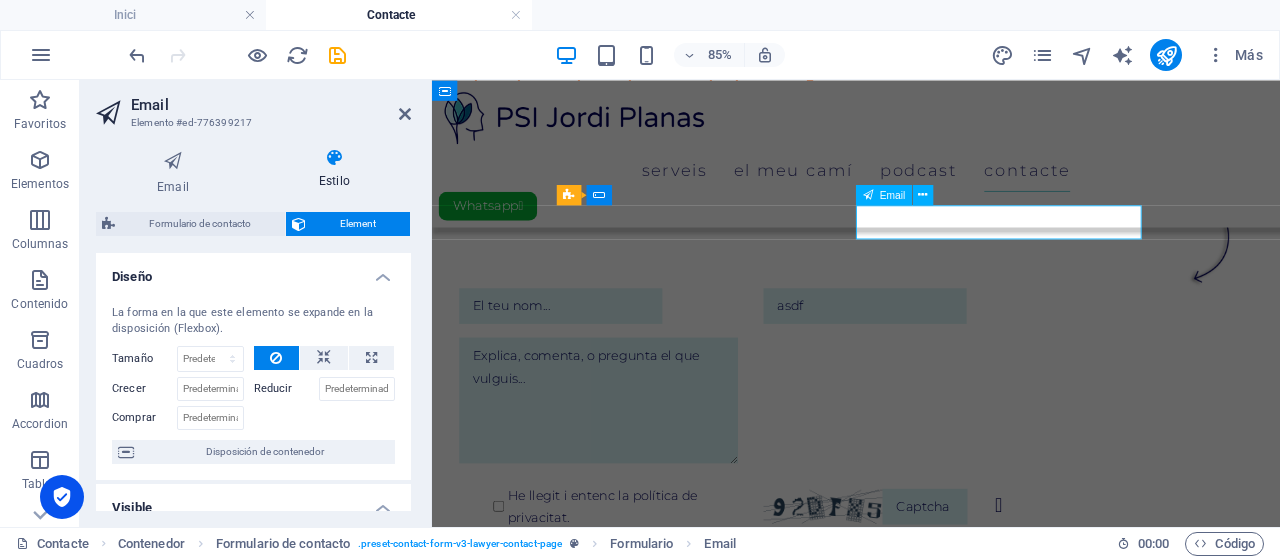 drag, startPoint x: 1018, startPoint y: 249, endPoint x: 947, endPoint y: 249, distance: 71 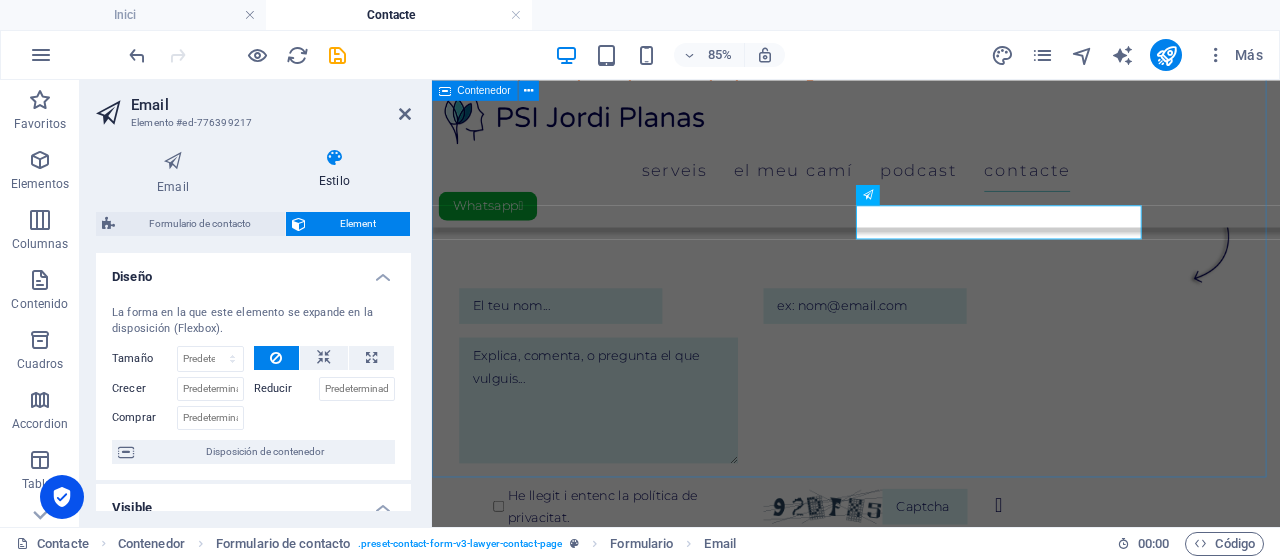 click on "T'escolto!     Aquest apartat el poso expressament perquè m'escriguis! Explica’m  les teves necessitats i inquietuds, fes suggeriments, o comparteix els teus dubtes  ¡Sigues tu mateix! ¡Fes preguntes!  No hi ha preguntes estúpides ni temes poc interessants. Perquè totes les inquietuds  són per alguna raó .   He llegit i entenc la política de privacitat. Unreadable? Regenerate Enviar missatge ✉ :)" at bounding box center [931, 313] 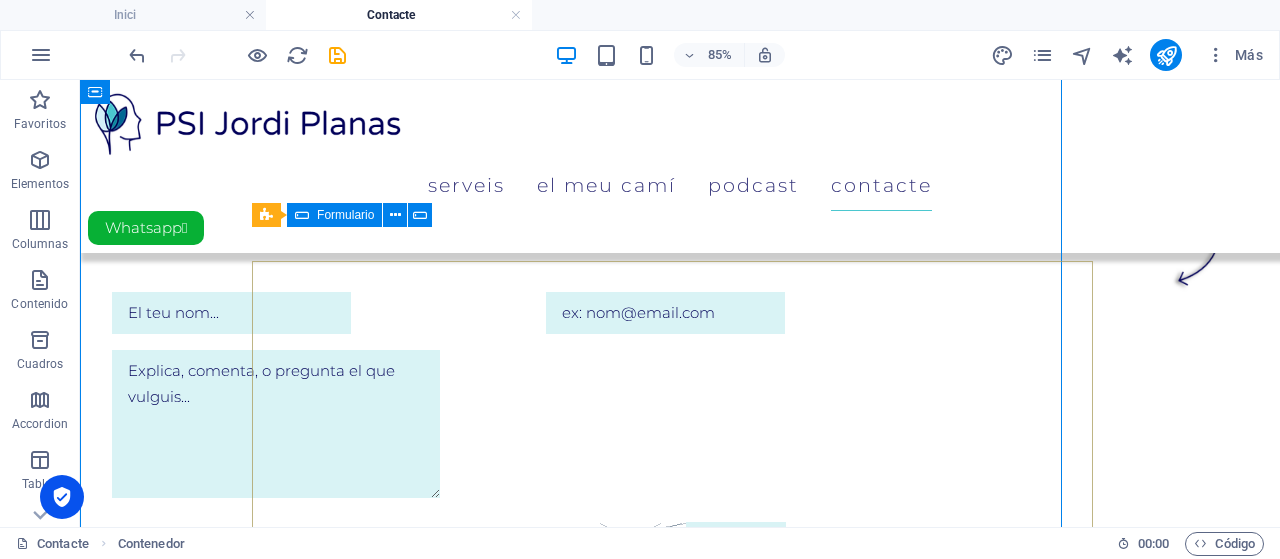 scroll, scrollTop: 266, scrollLeft: 0, axis: vertical 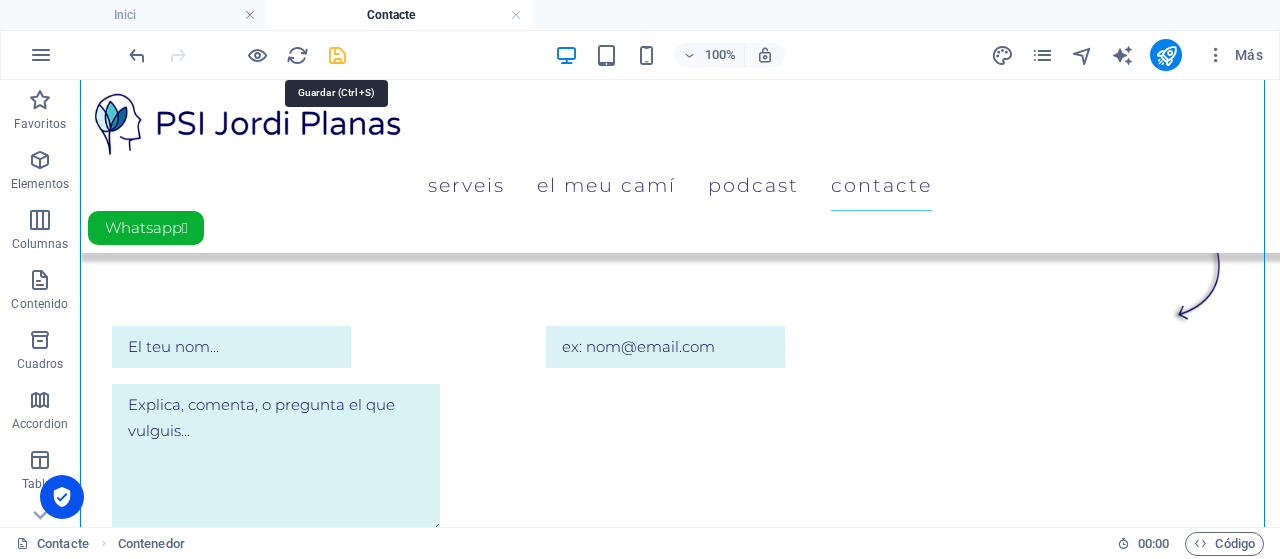 type 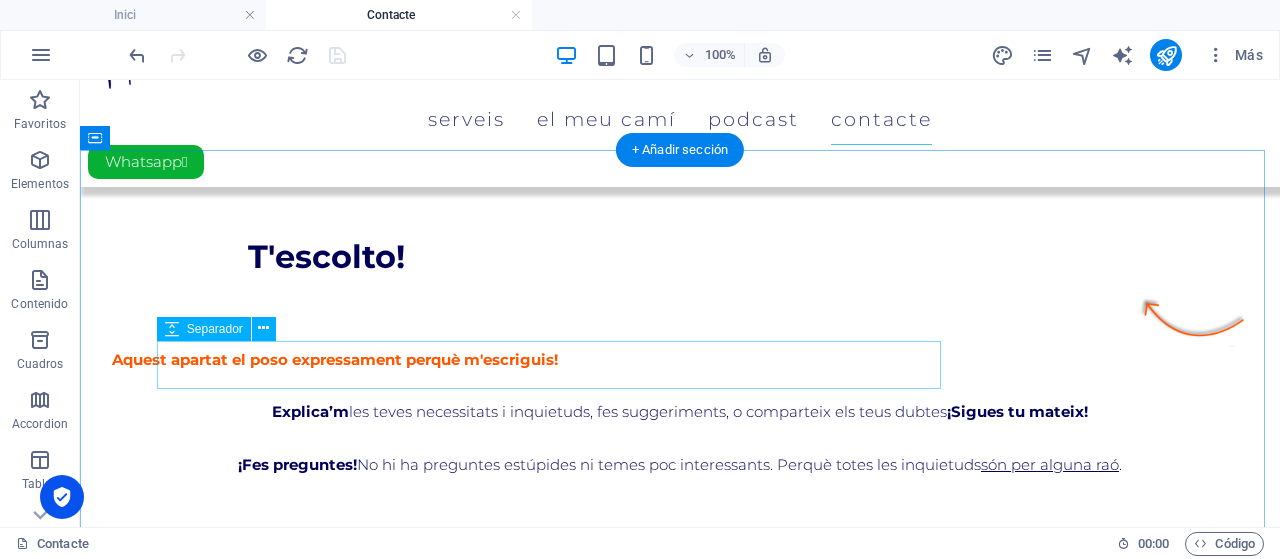 scroll, scrollTop: 266, scrollLeft: 0, axis: vertical 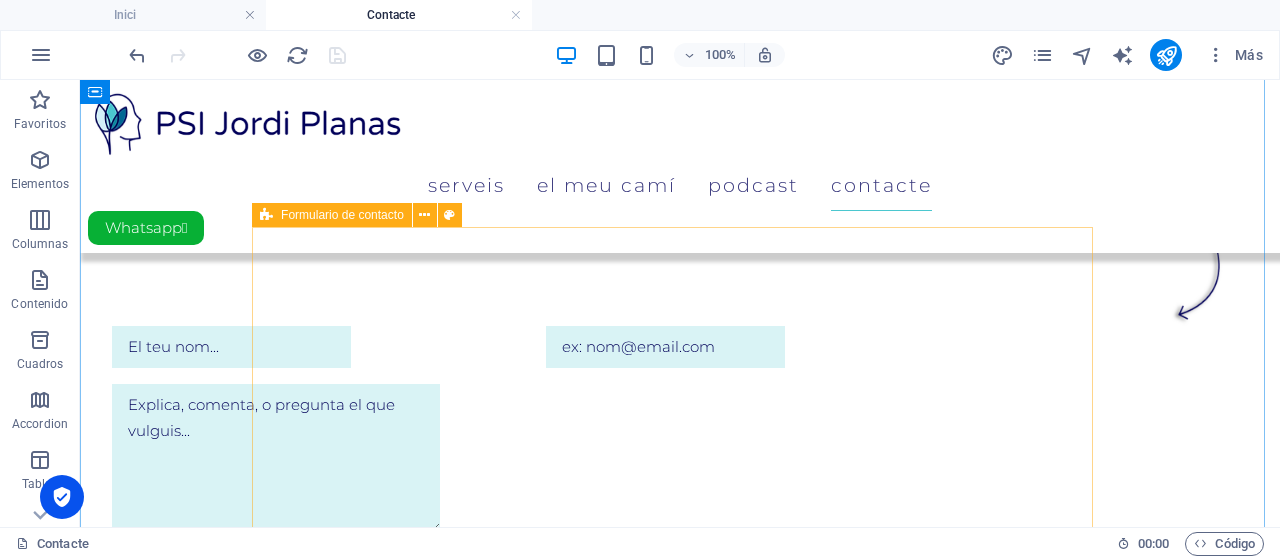 click on "Formulario de contacto" at bounding box center [332, 215] 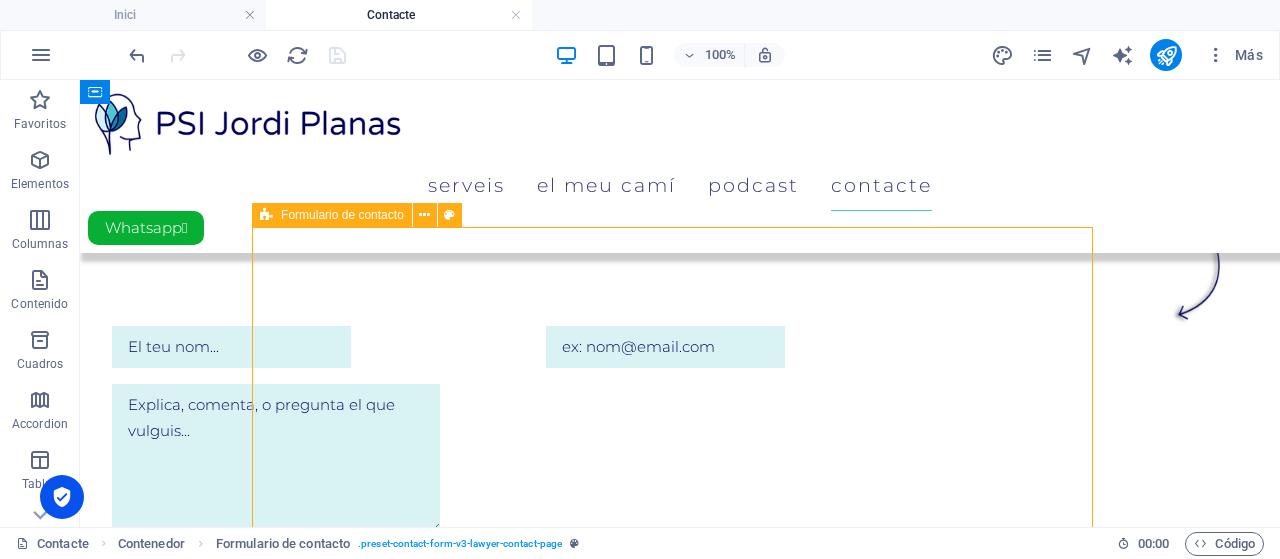 click on "Formulario de contacto" at bounding box center [332, 215] 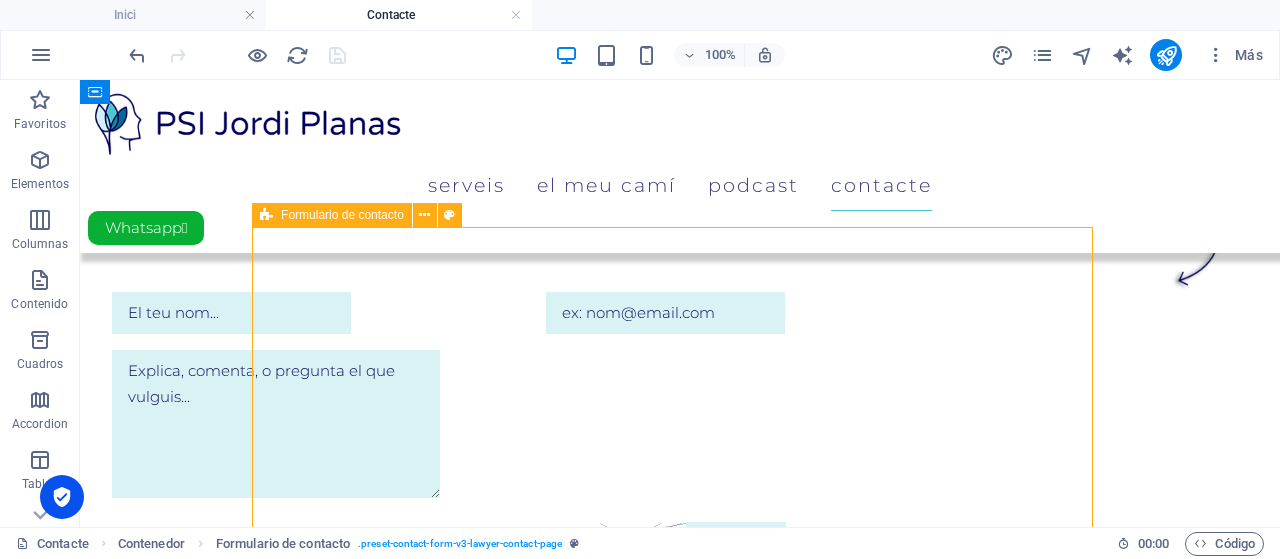 select on "%" 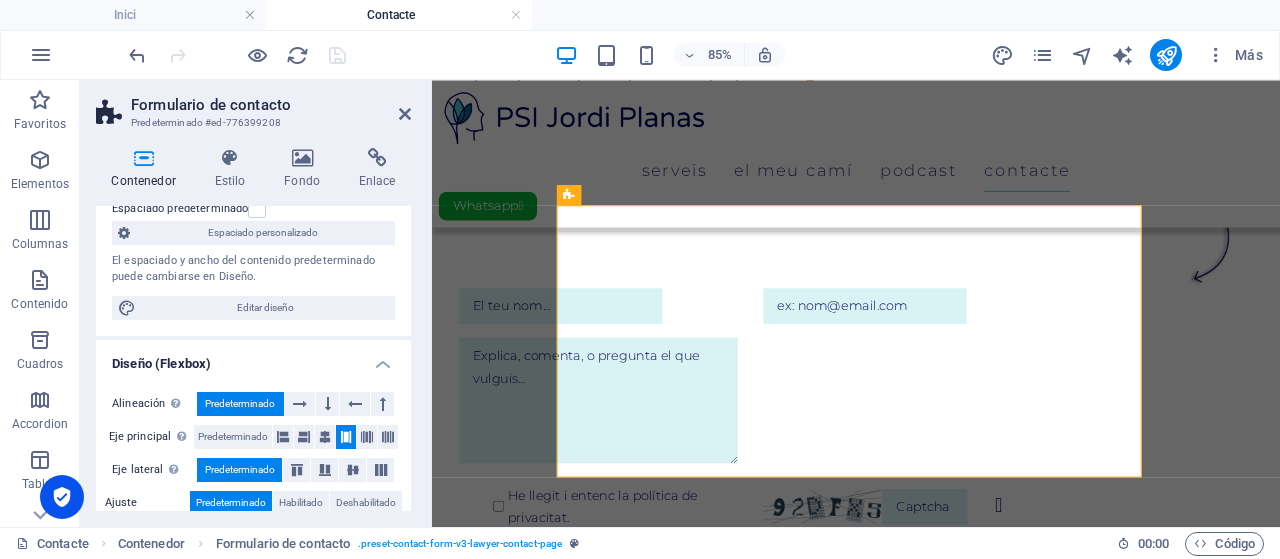 scroll, scrollTop: 158, scrollLeft: 0, axis: vertical 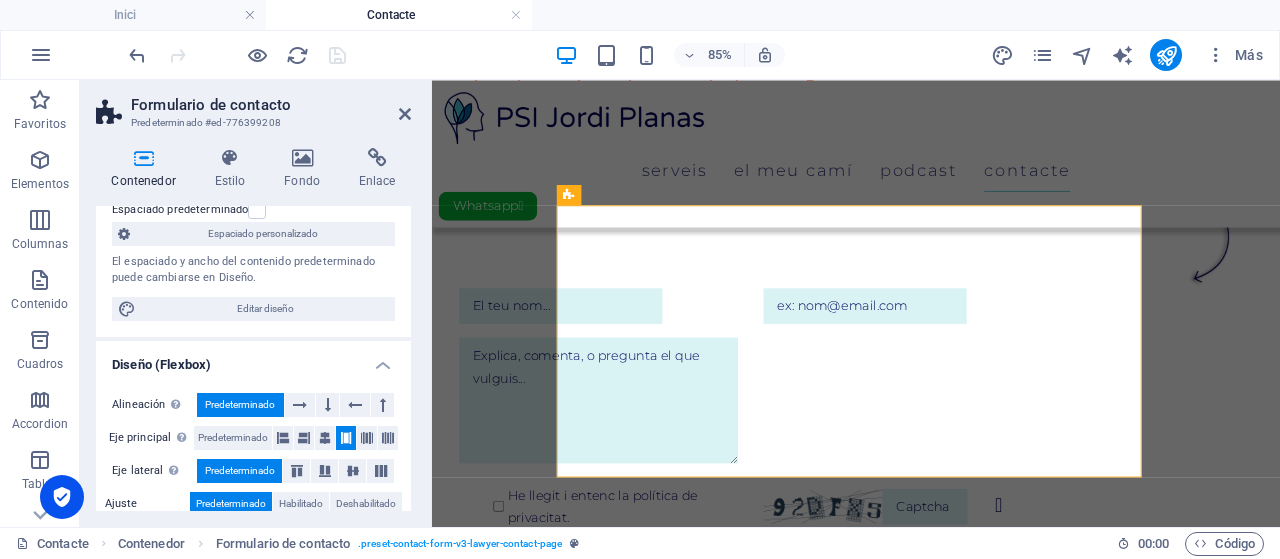 click on "Editar diseño" at bounding box center [265, 309] 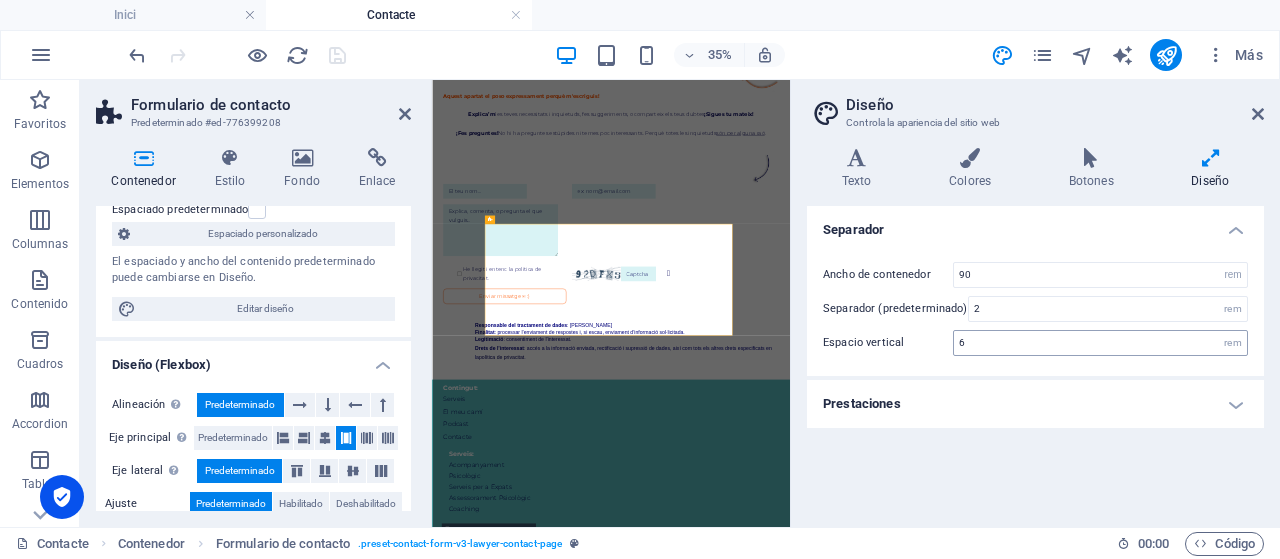 scroll, scrollTop: 36, scrollLeft: 0, axis: vertical 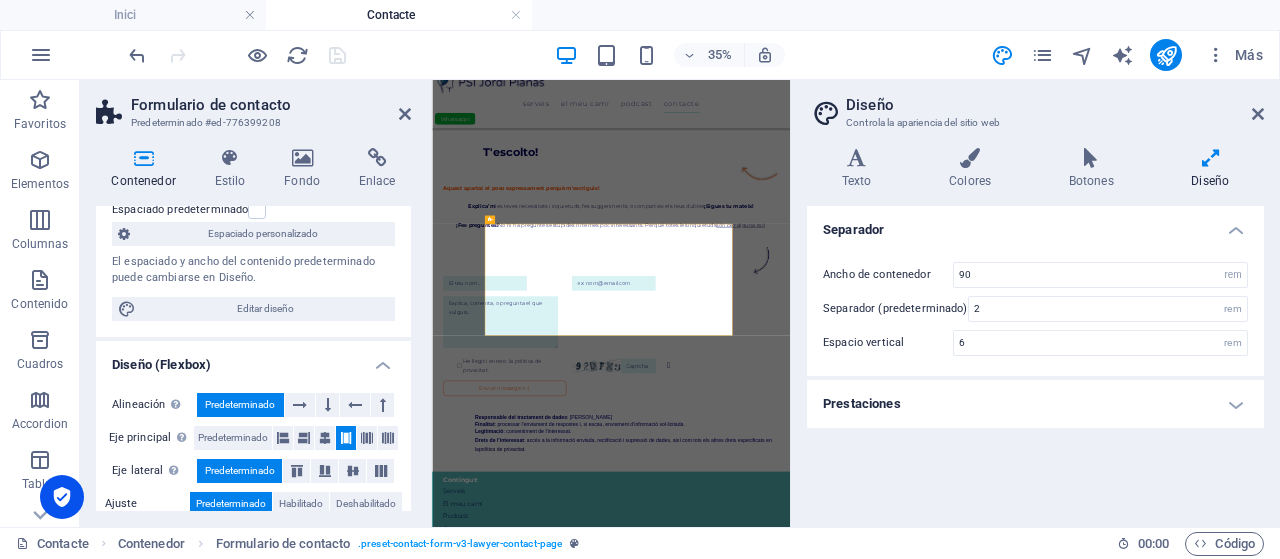 click on "Prestaciones" at bounding box center (1035, 404) 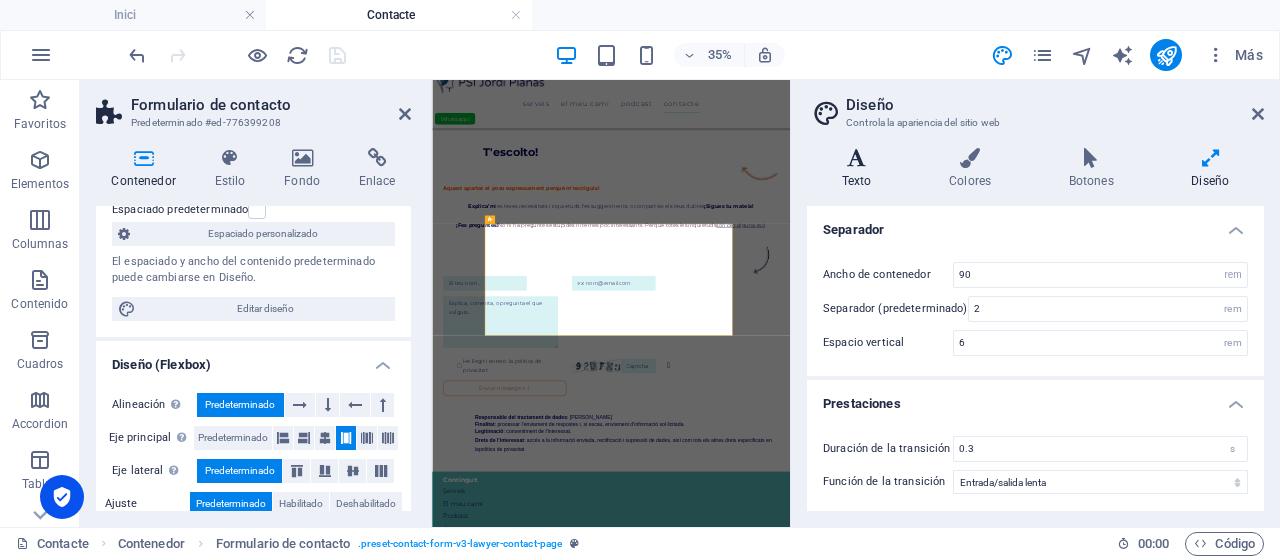 click on "Texto" at bounding box center [860, 169] 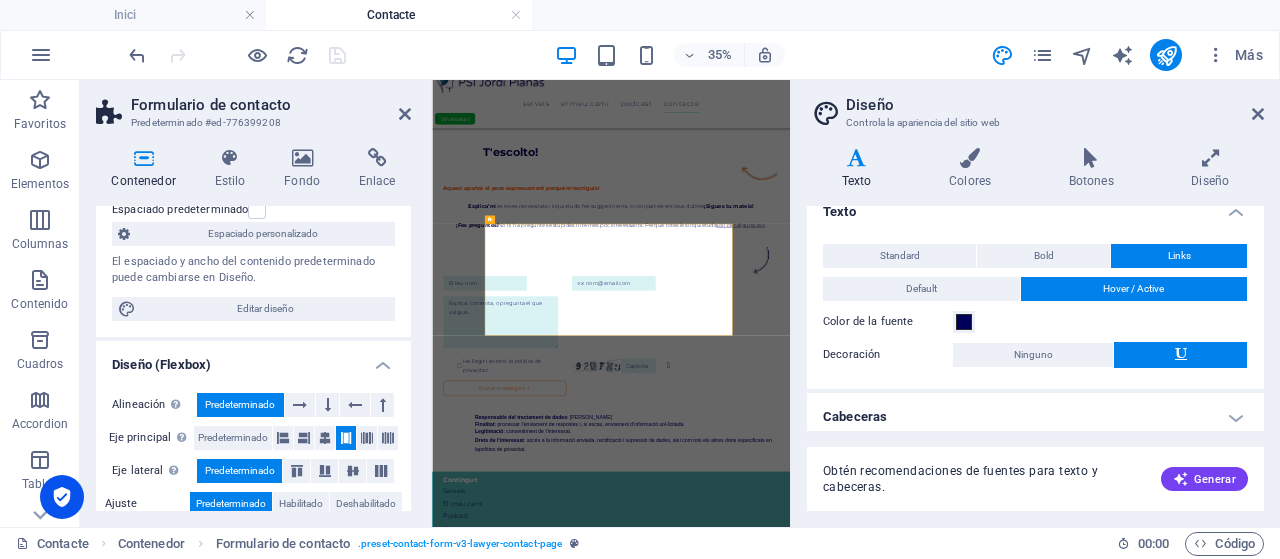 scroll, scrollTop: 26, scrollLeft: 0, axis: vertical 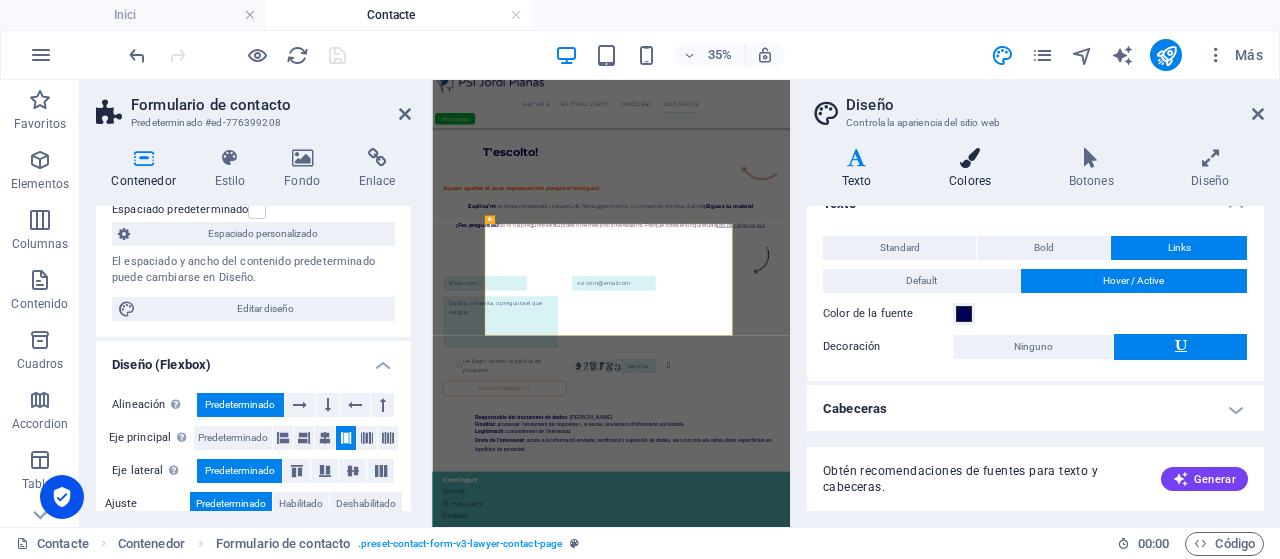 click at bounding box center (970, 158) 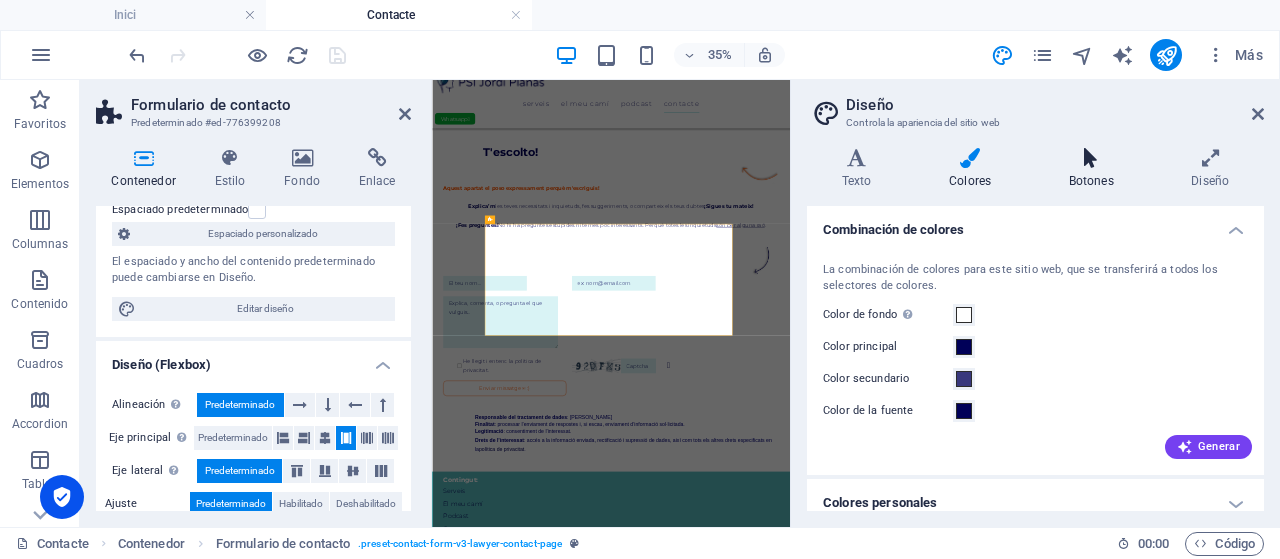 click on "Botones" at bounding box center [1095, 169] 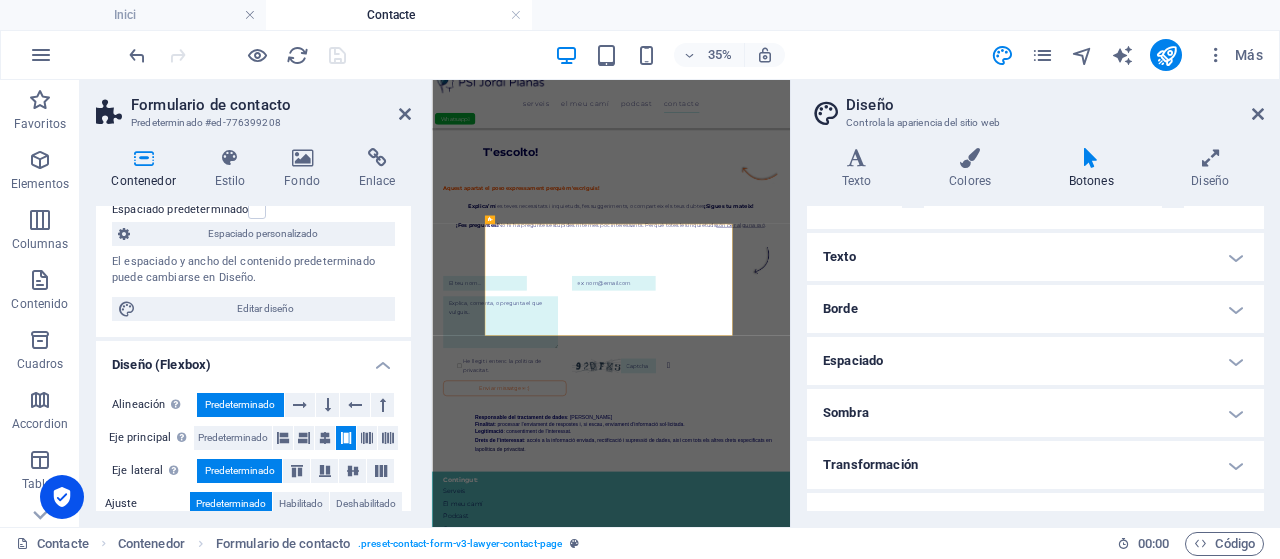 scroll, scrollTop: 167, scrollLeft: 0, axis: vertical 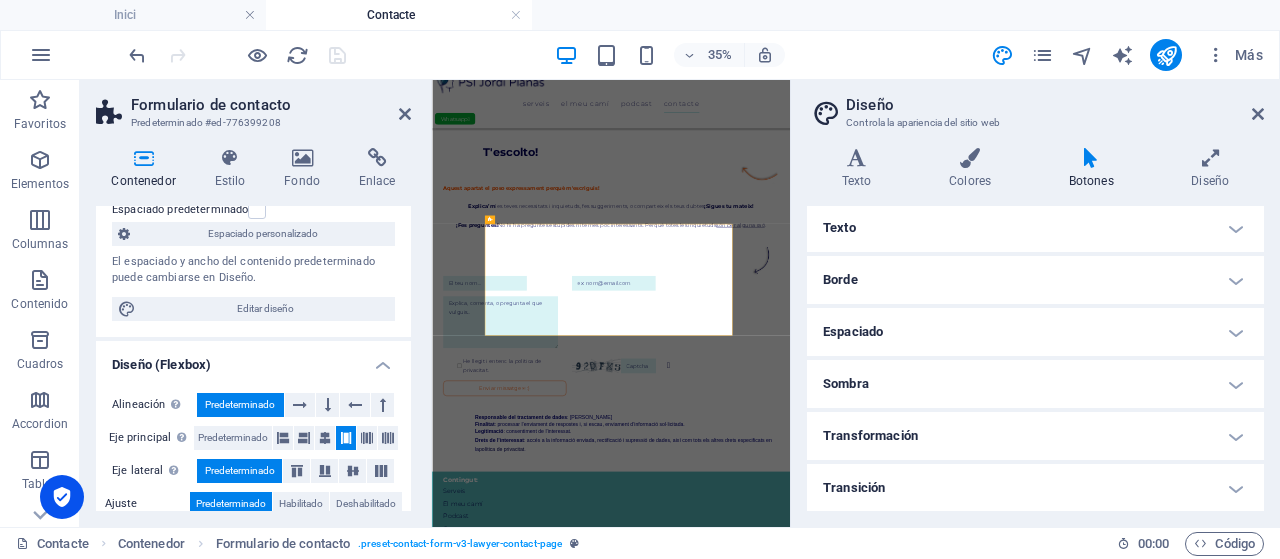 click on "Texto" at bounding box center [1035, 228] 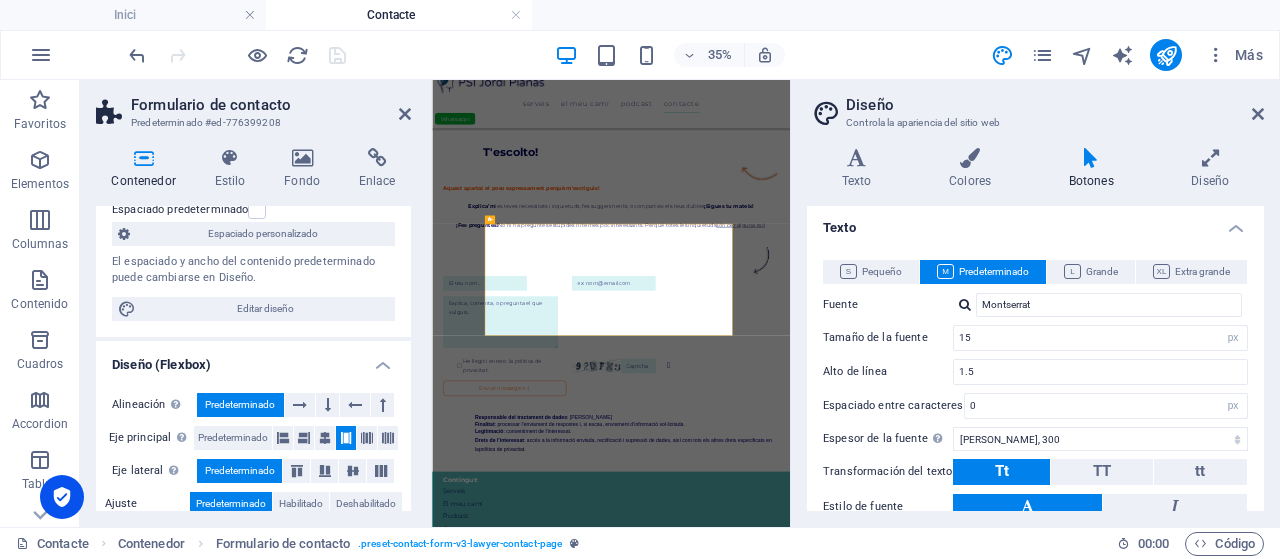click on "Texto" at bounding box center (1035, 222) 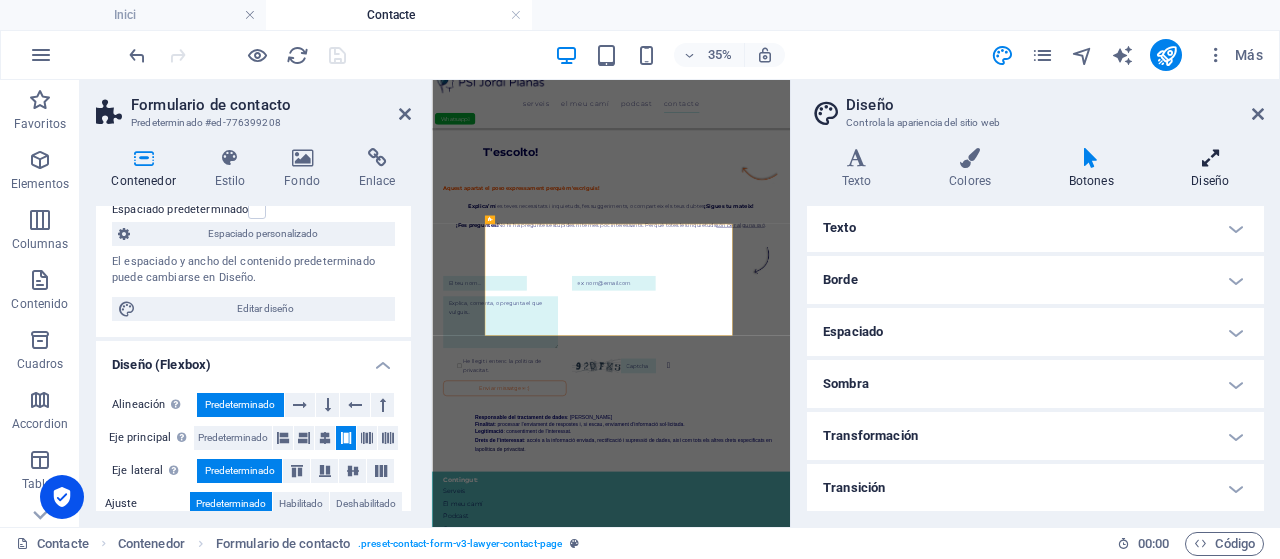 click at bounding box center (1210, 158) 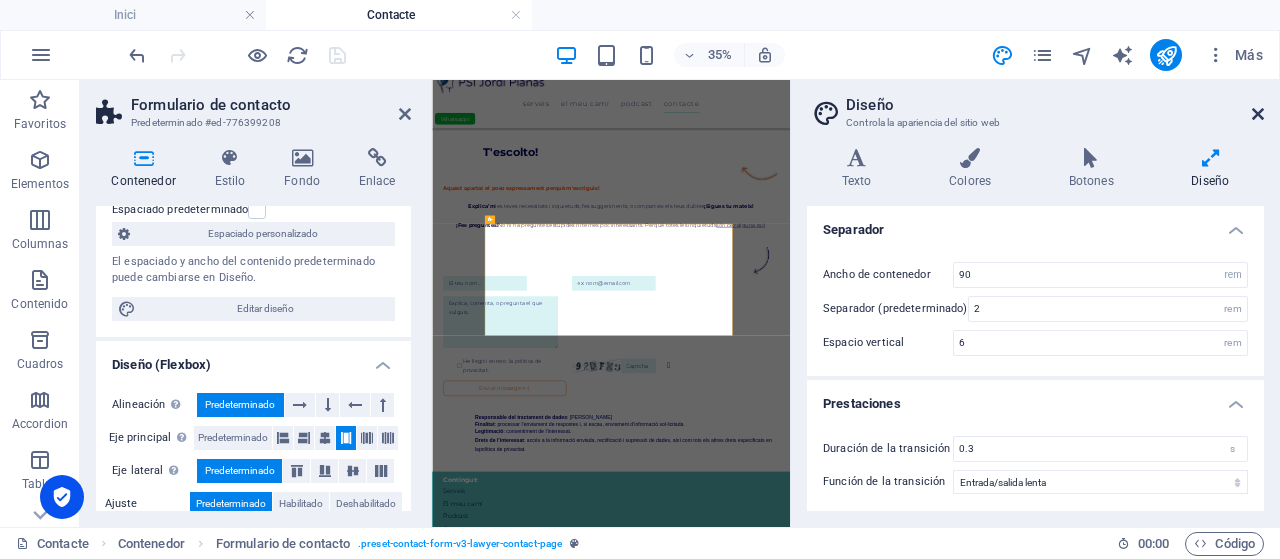 click at bounding box center (1258, 114) 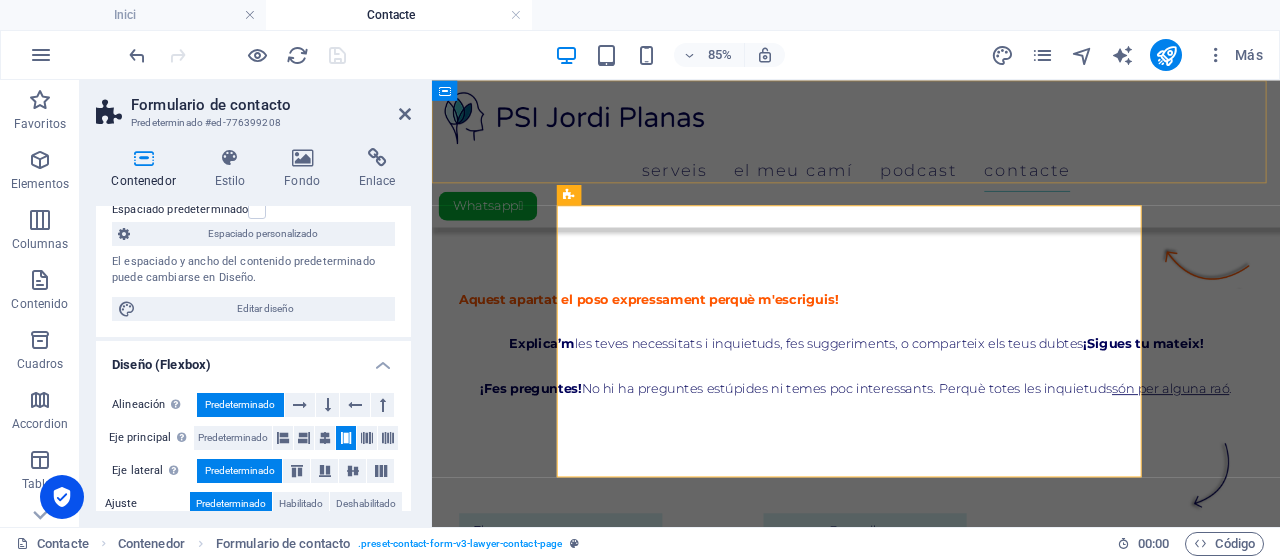 scroll, scrollTop: 300, scrollLeft: 0, axis: vertical 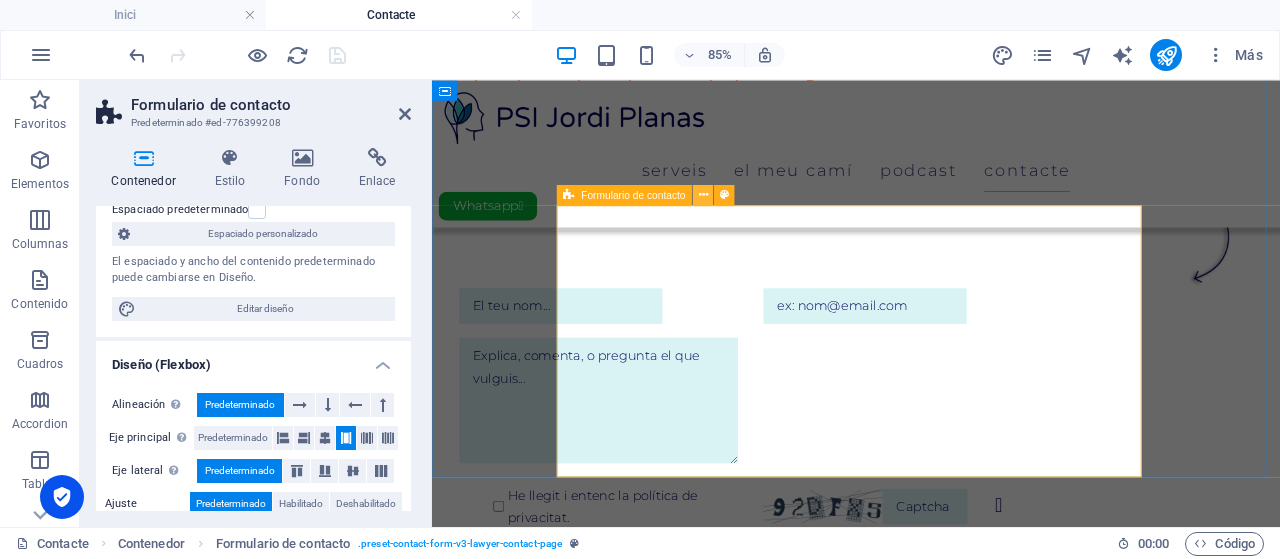 click at bounding box center (703, 195) 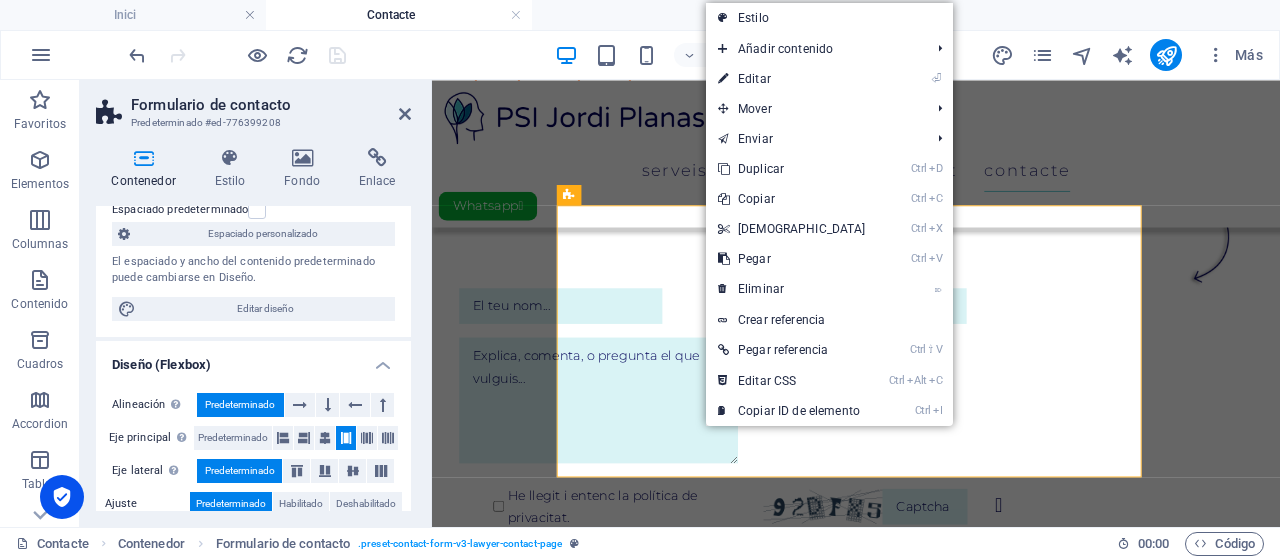 click on "Contenedor Estilo Fondo Enlace Tamaño Altura Predeterminado px rem % vh vw Alto mín Ninguno px rem % vh vw Ancho 75 Predeterminado px rem % em vh vw Ancho mín Ninguno px rem % vh vw Ancho del contenido Predeterminado Ancho personalizado Ancho Predeterminado px rem % em vh vw Ancho mín Ninguno px rem % vh vw Espaciado predeterminado Espaciado personalizado El espaciado y ancho del contenido predeterminado puede cambiarse en Diseño. Editar diseño Diseño (Flexbox) Alineación Determina flex-direction. Predeterminado Eje principal Determina la forma en la que los elementos deberían comportarse por el eje principal en este contenedor (contenido justificado). Predeterminado Eje lateral Controla la dirección vertical del elemento en el contenedor (alinear elementos). Predeterminado Ajuste Predeterminado Habilitado Deshabilitado Relleno Controla las distancias y la dirección de los elementos en el eje Y en varias líneas (alinear contenido). Predeterminado Accessibility Role Ninguno Alert %" at bounding box center [253, 329] 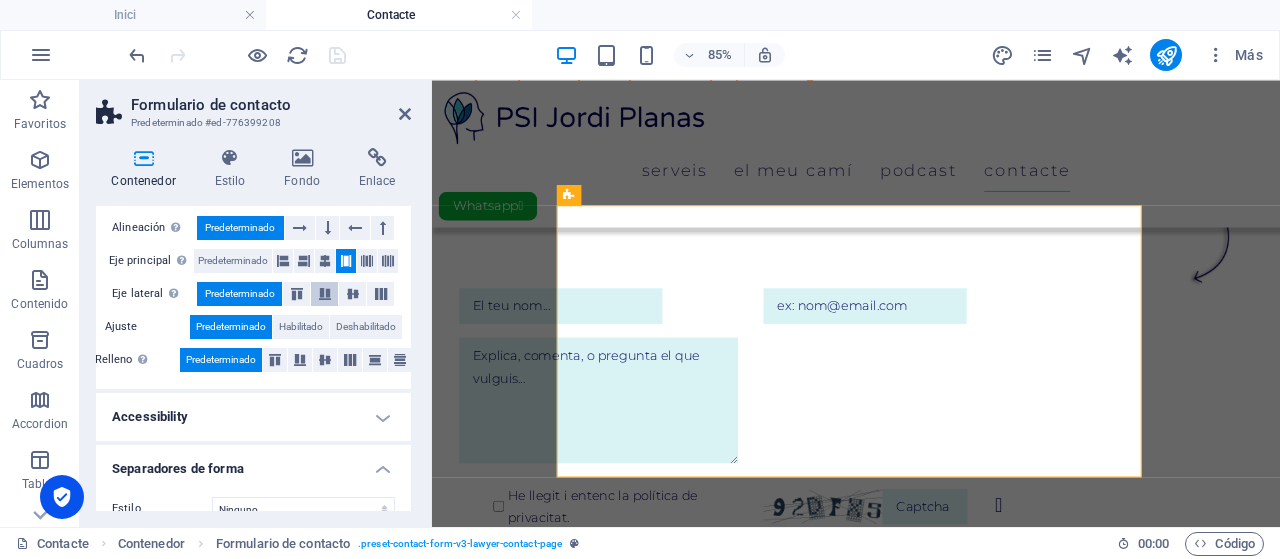 scroll, scrollTop: 358, scrollLeft: 0, axis: vertical 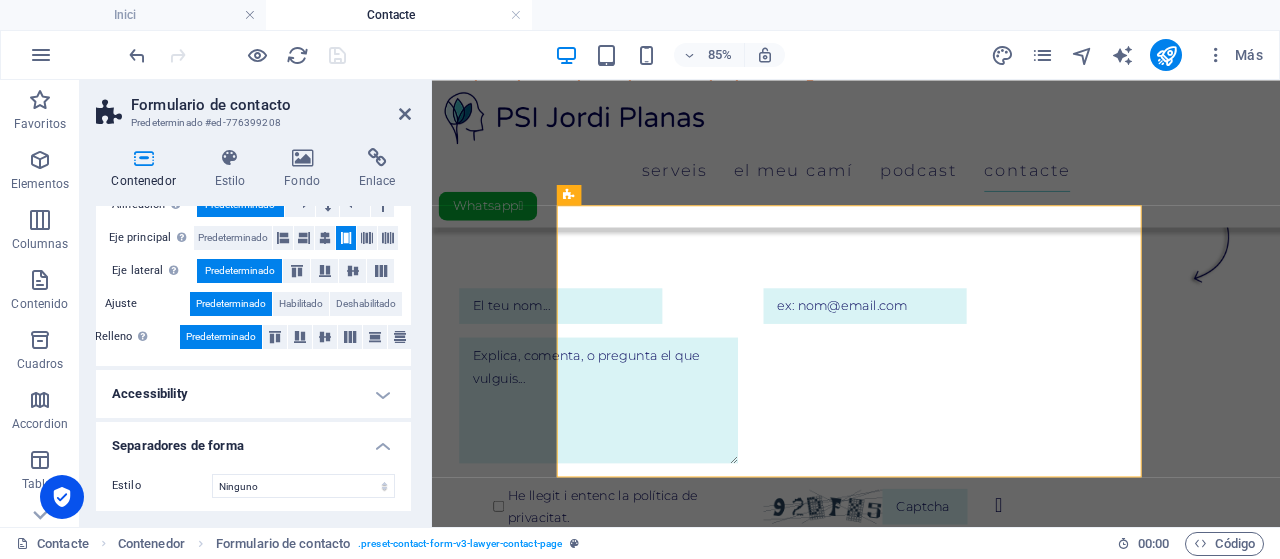click on "Accessibility" at bounding box center (253, 394) 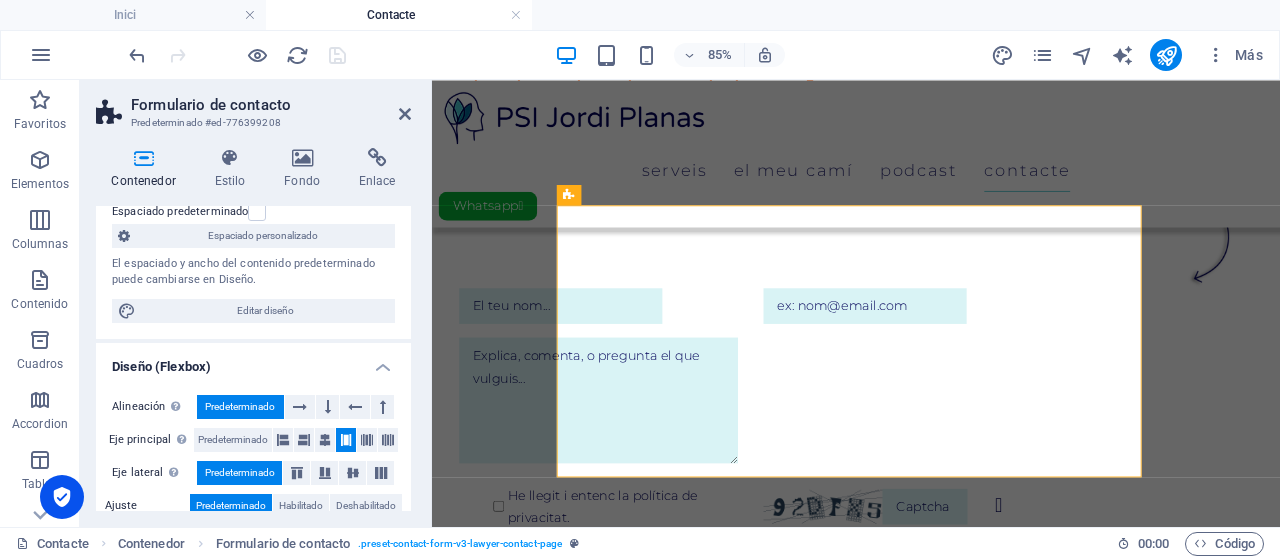 scroll, scrollTop: 92, scrollLeft: 0, axis: vertical 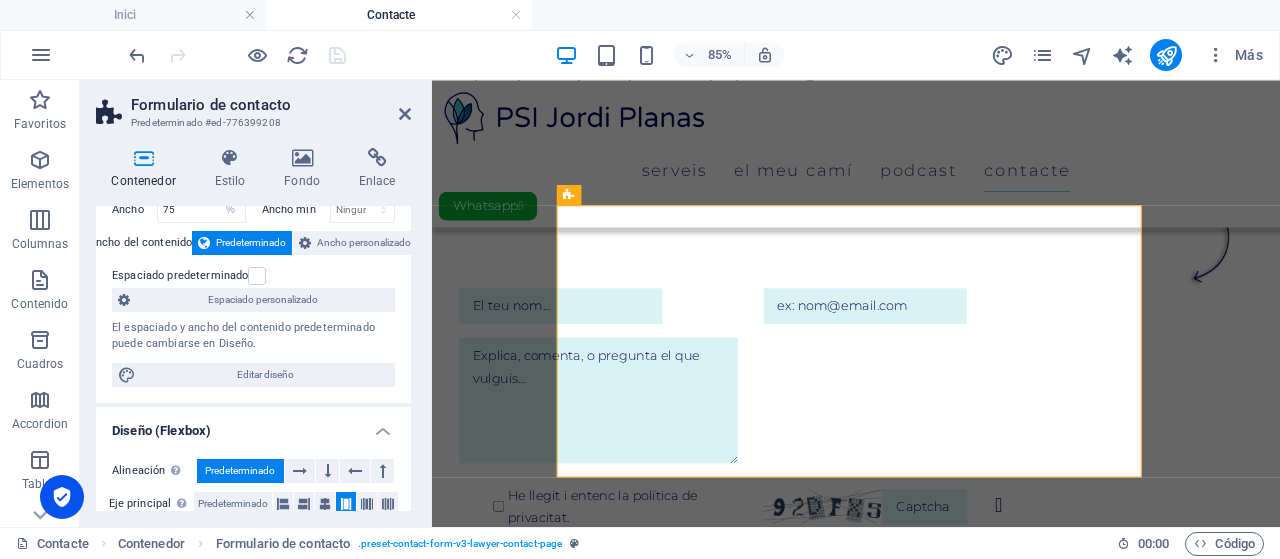 click on "Diseño (Flexbox)" at bounding box center [253, 425] 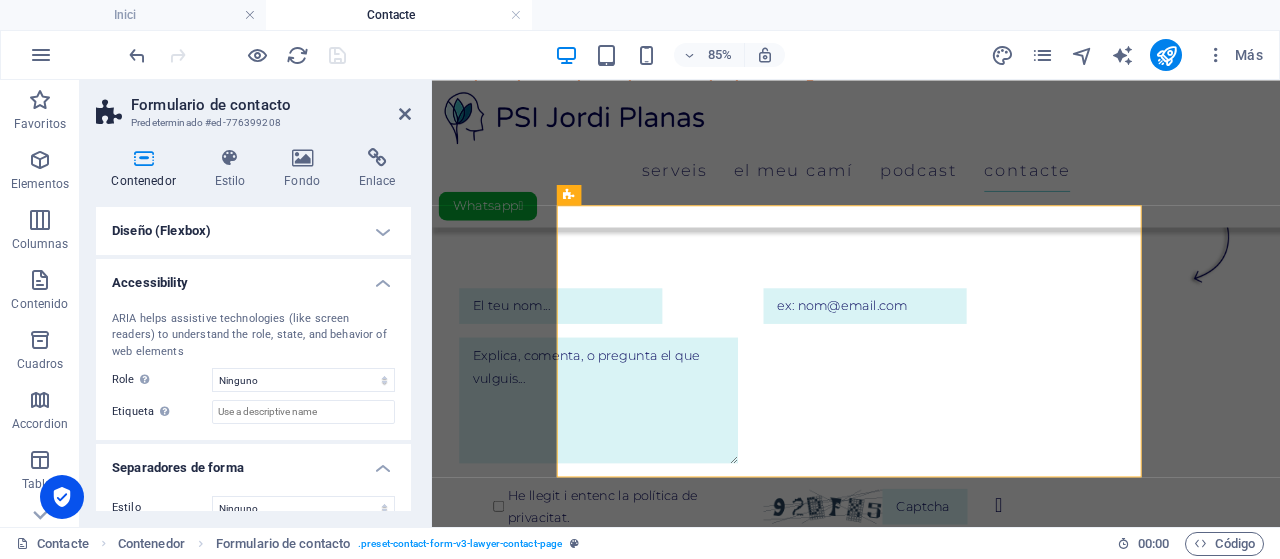 click on "Accessibility" at bounding box center [253, 277] 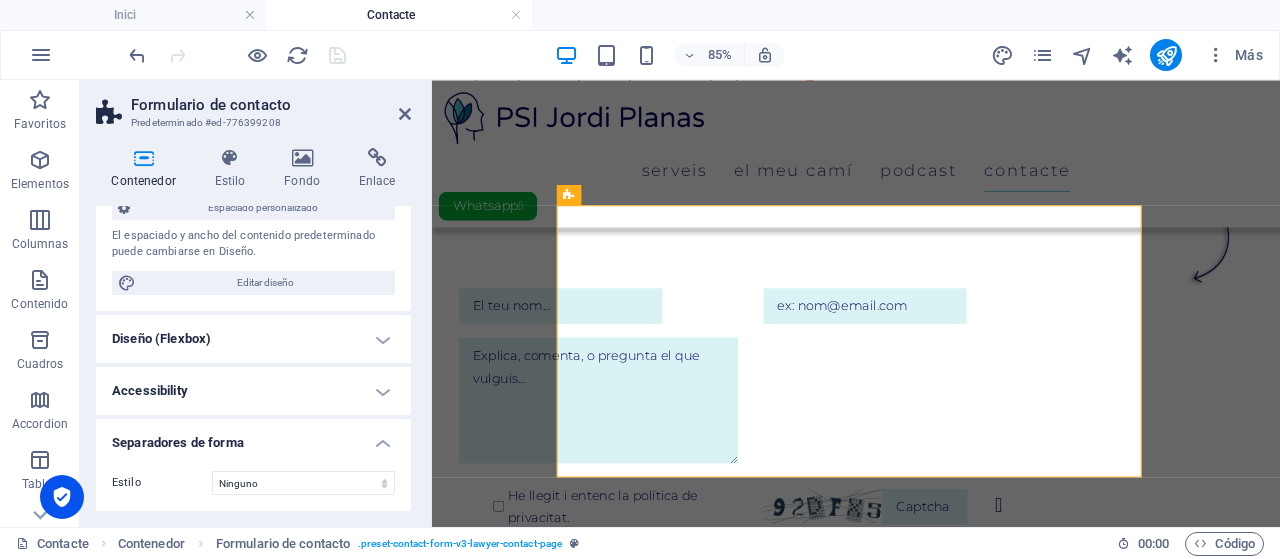 scroll, scrollTop: 182, scrollLeft: 0, axis: vertical 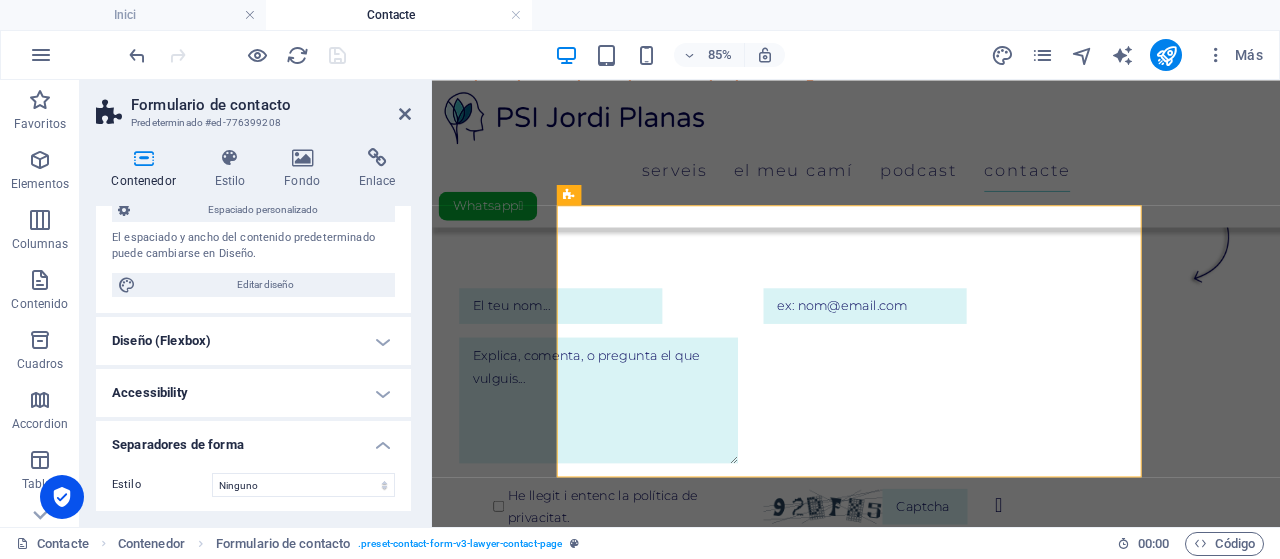 click on "Separadores de forma" at bounding box center (253, 439) 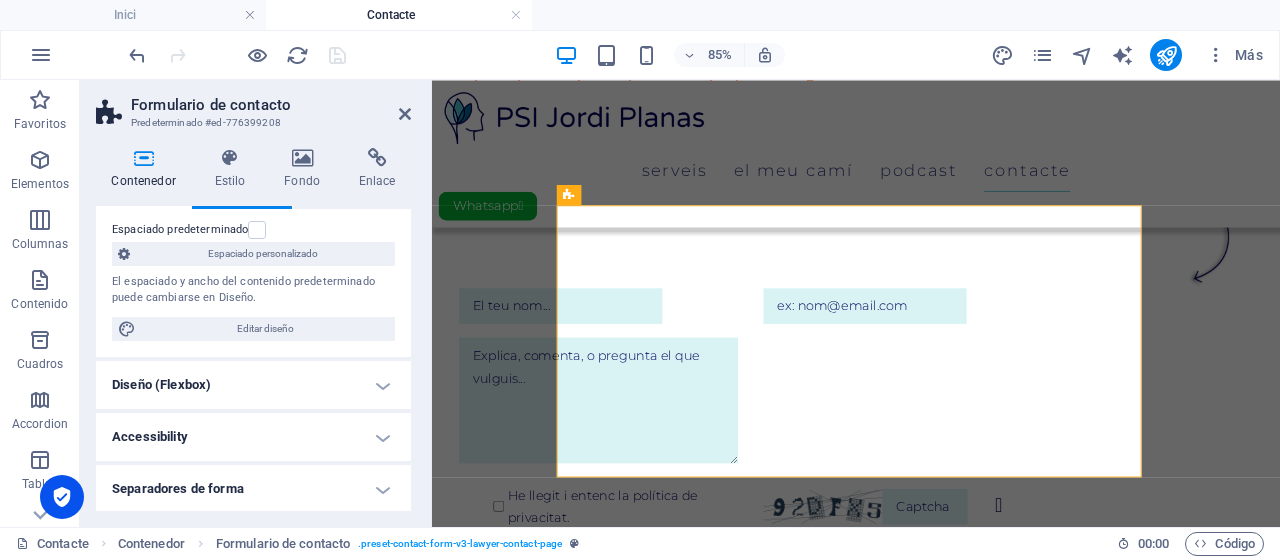 scroll, scrollTop: 38, scrollLeft: 0, axis: vertical 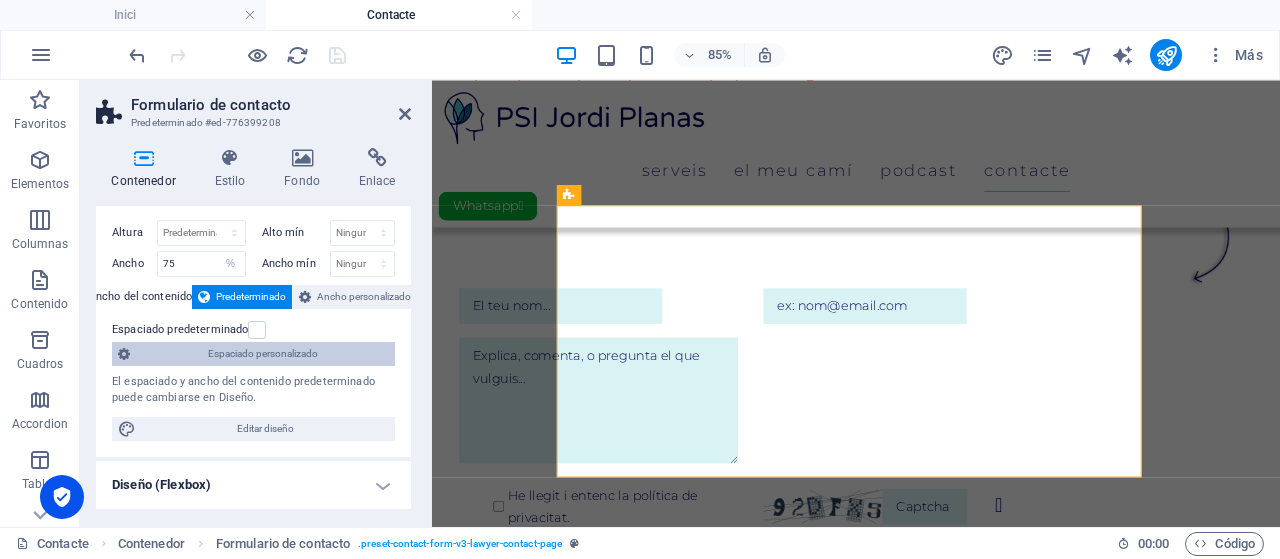 click on "Espaciado personalizado" at bounding box center [262, 354] 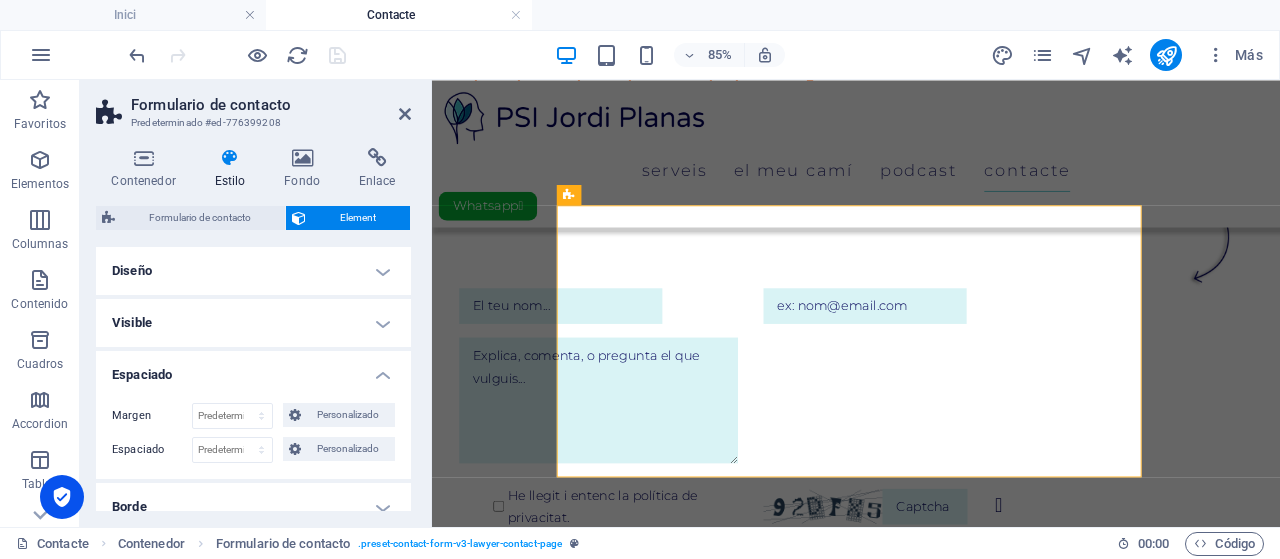 click on "Espaciado" at bounding box center (253, 369) 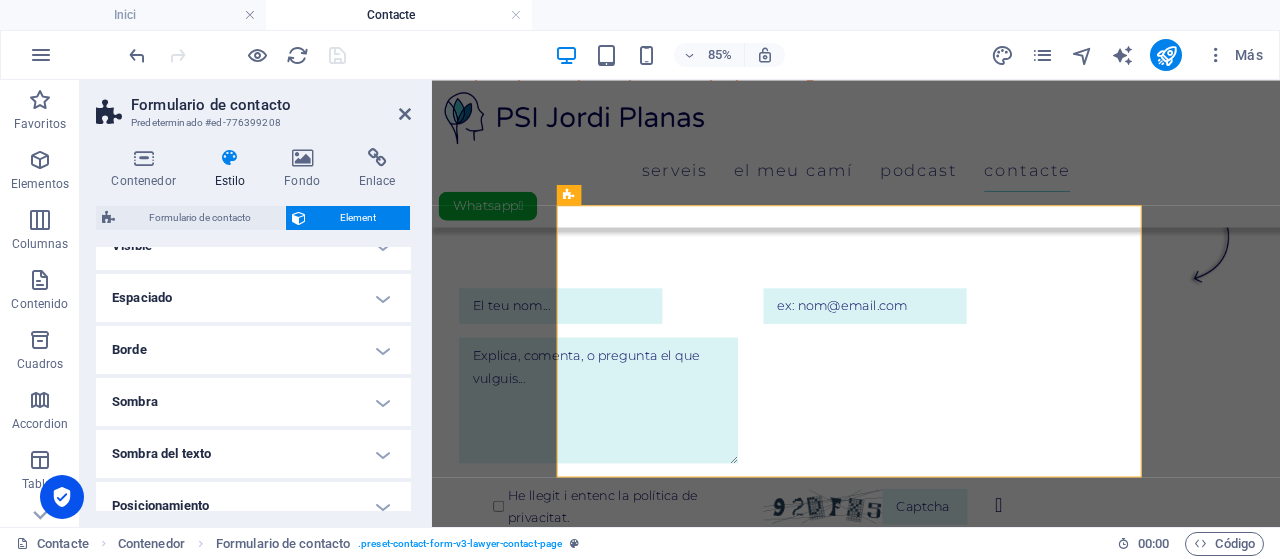 scroll, scrollTop: 100, scrollLeft: 0, axis: vertical 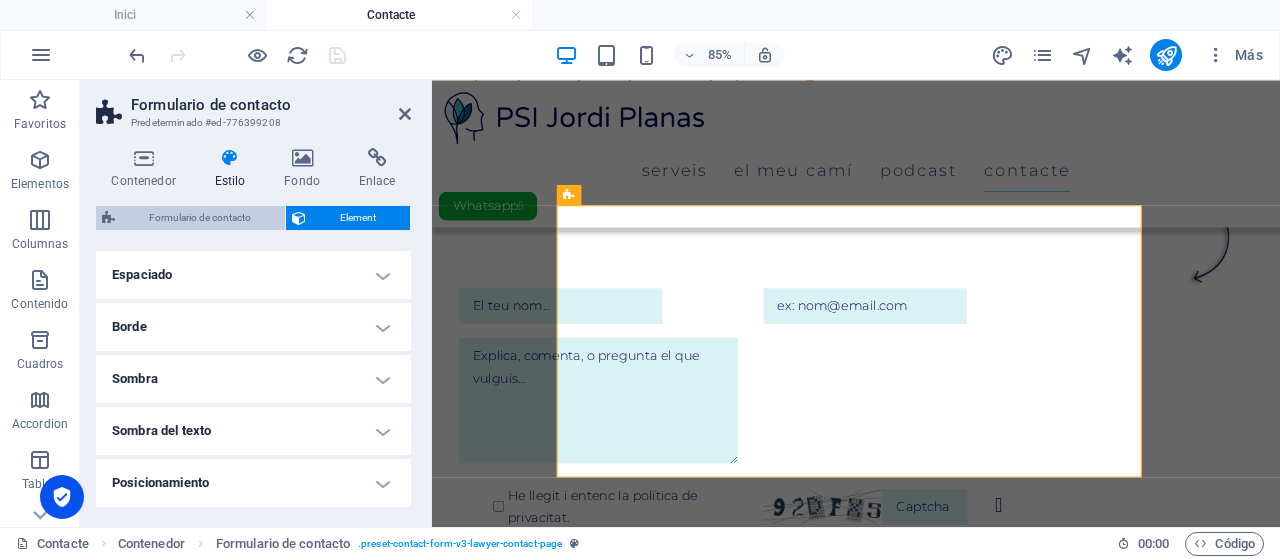 click on "Formulario de contacto" at bounding box center (200, 218) 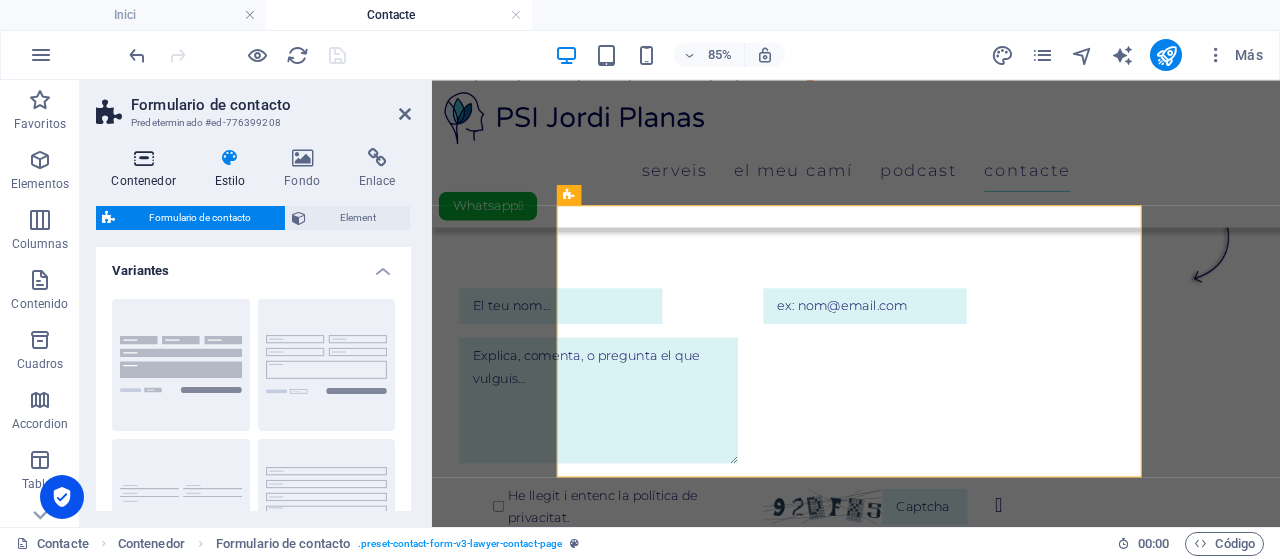 click on "Contenedor" at bounding box center [147, 169] 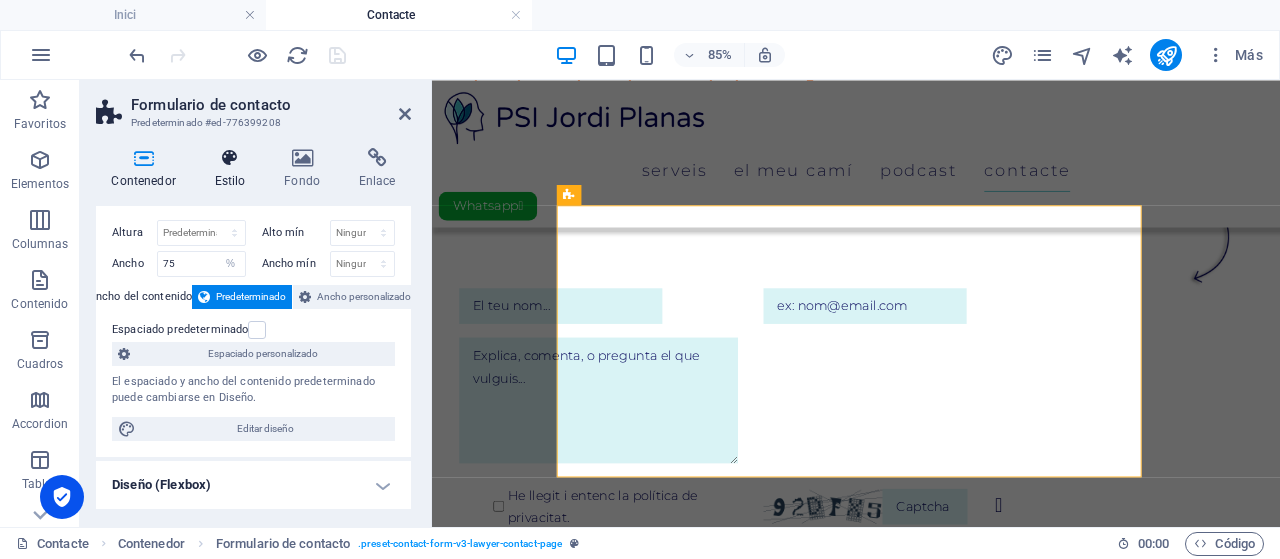 click at bounding box center (230, 158) 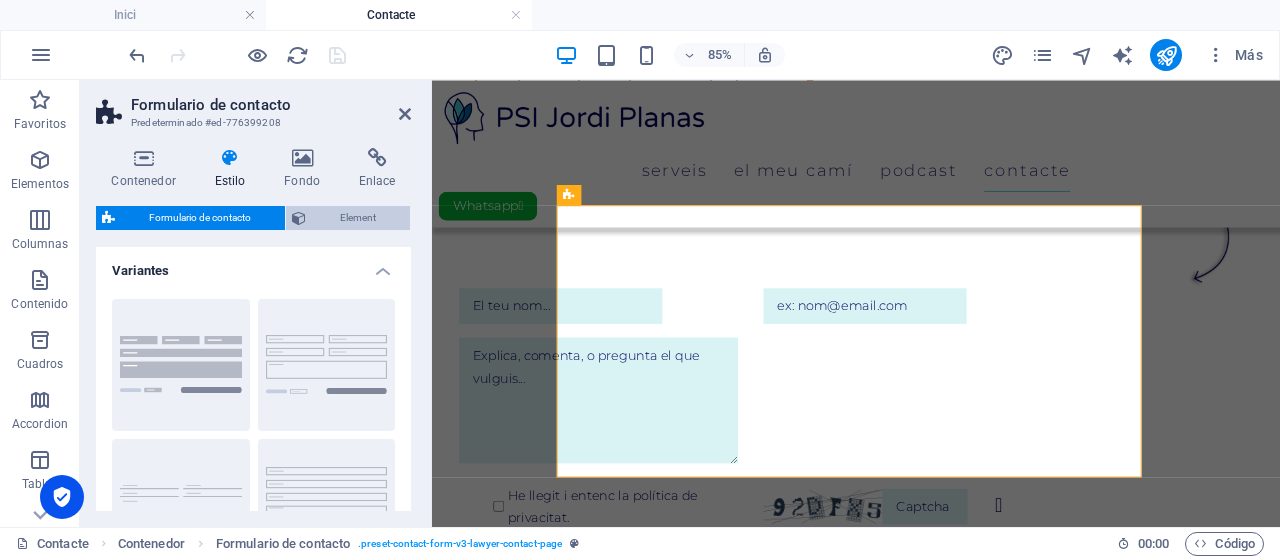 click on "Element" at bounding box center (358, 218) 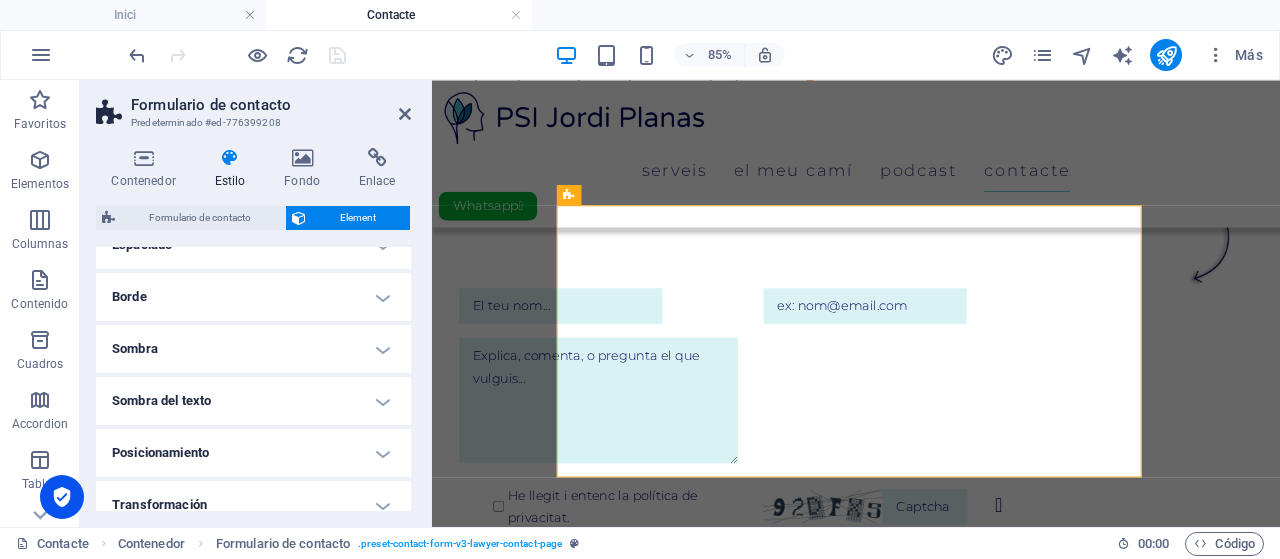 scroll, scrollTop: 0, scrollLeft: 0, axis: both 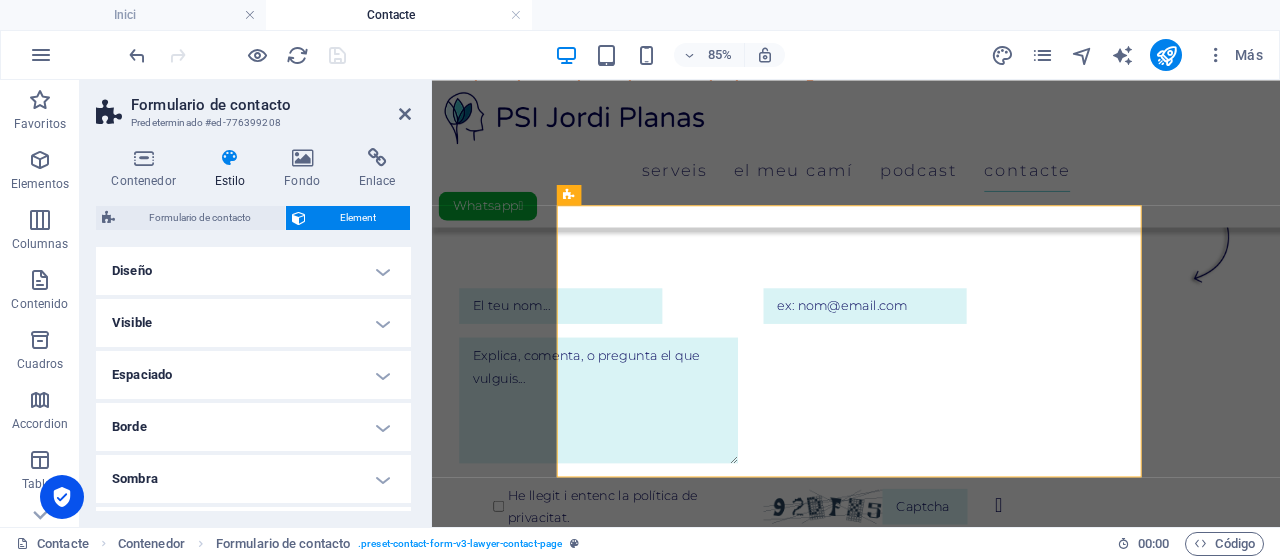 click on "Diseño" at bounding box center (253, 271) 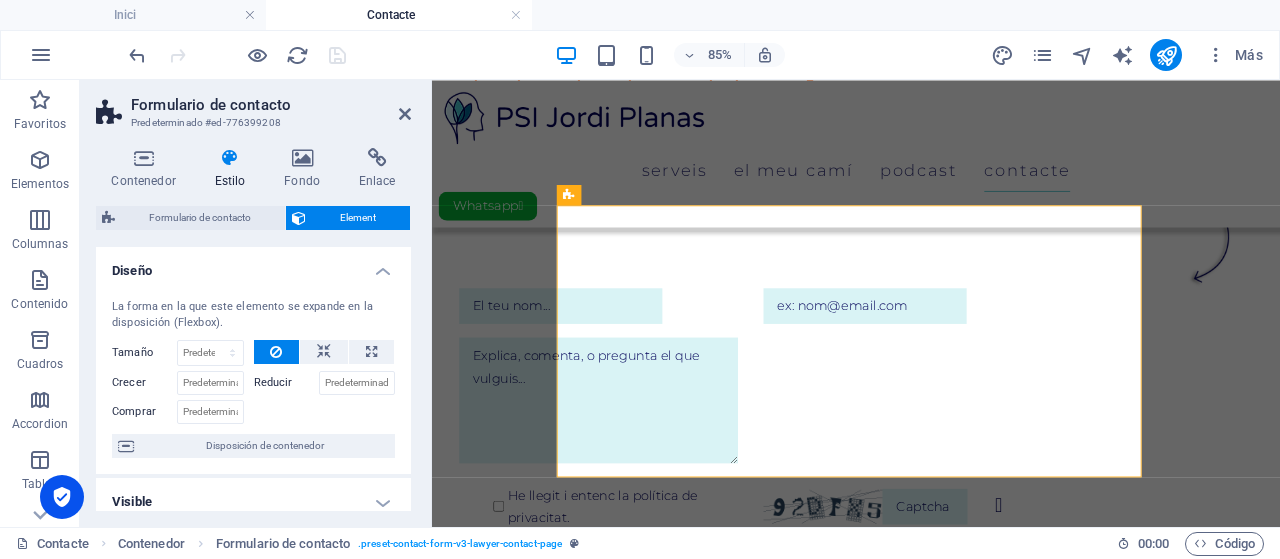 click on "Diseño" at bounding box center (253, 265) 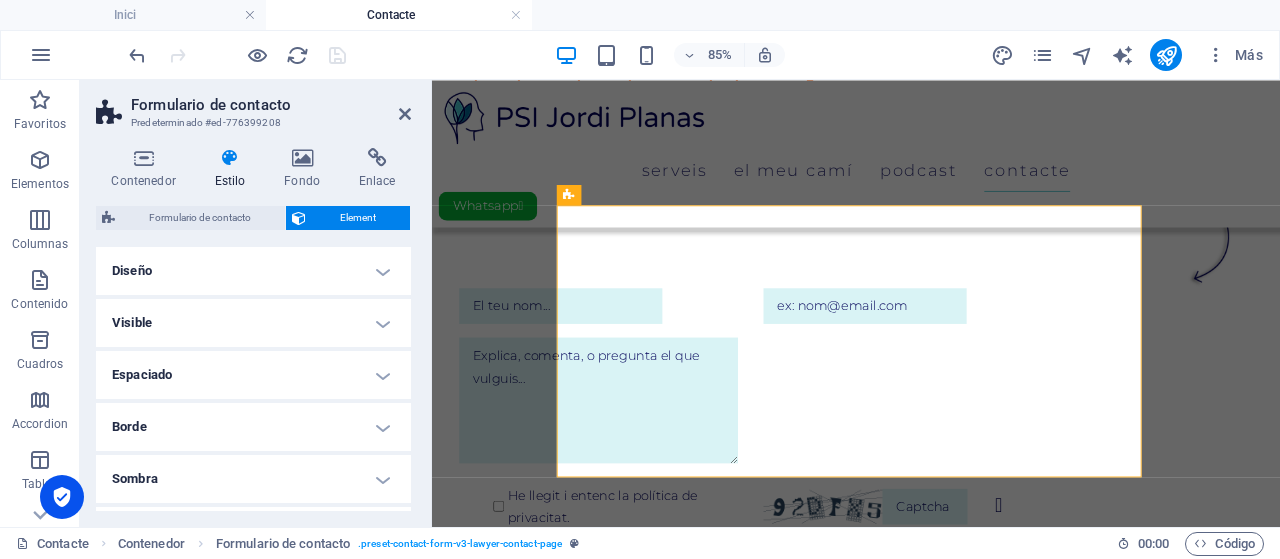 click on "Visible" at bounding box center (253, 323) 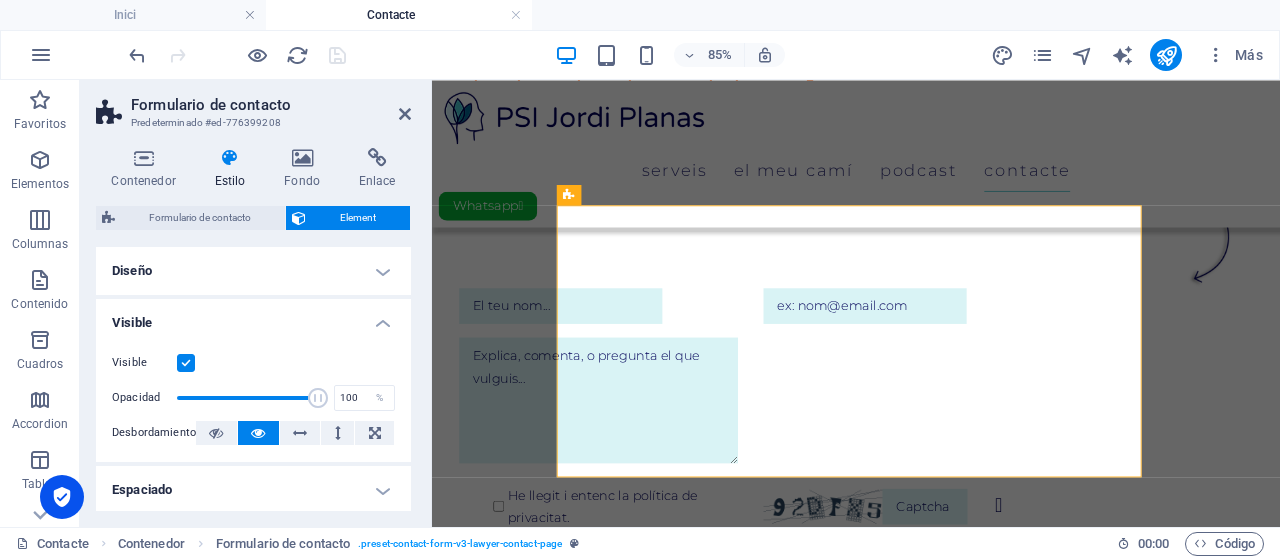 click on "Visible" at bounding box center [253, 317] 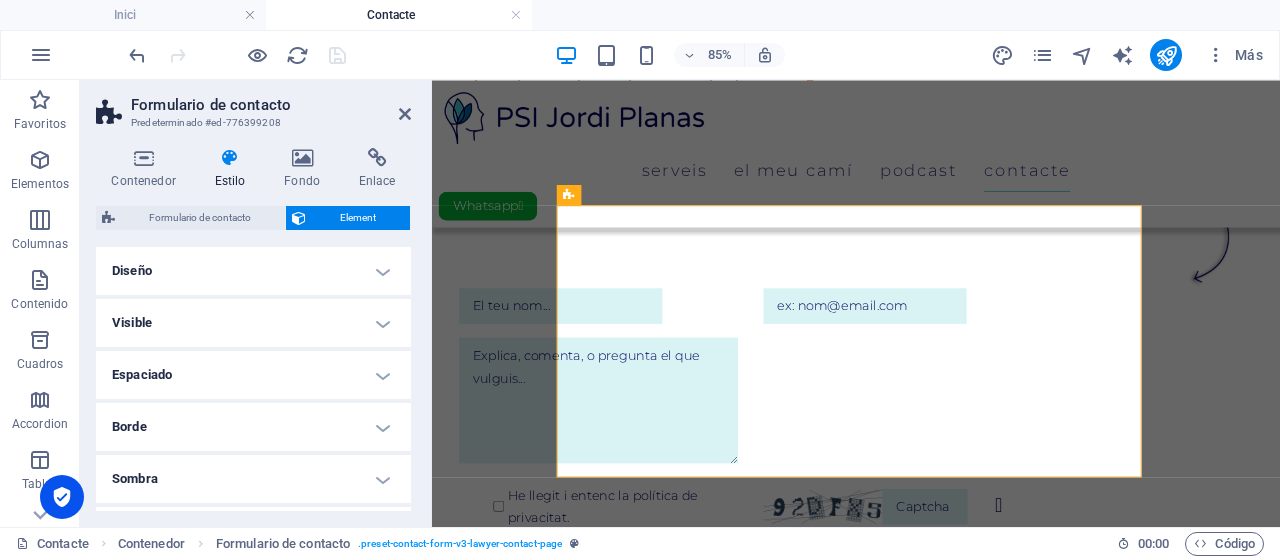click on "Espaciado" at bounding box center (253, 375) 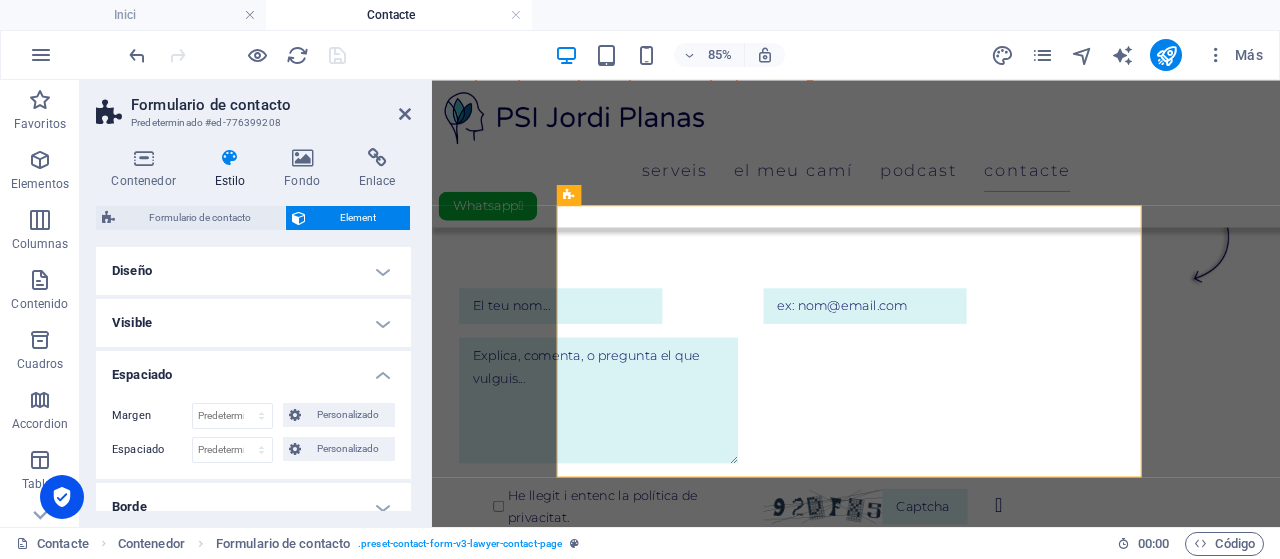 click on "Espaciado" at bounding box center [253, 369] 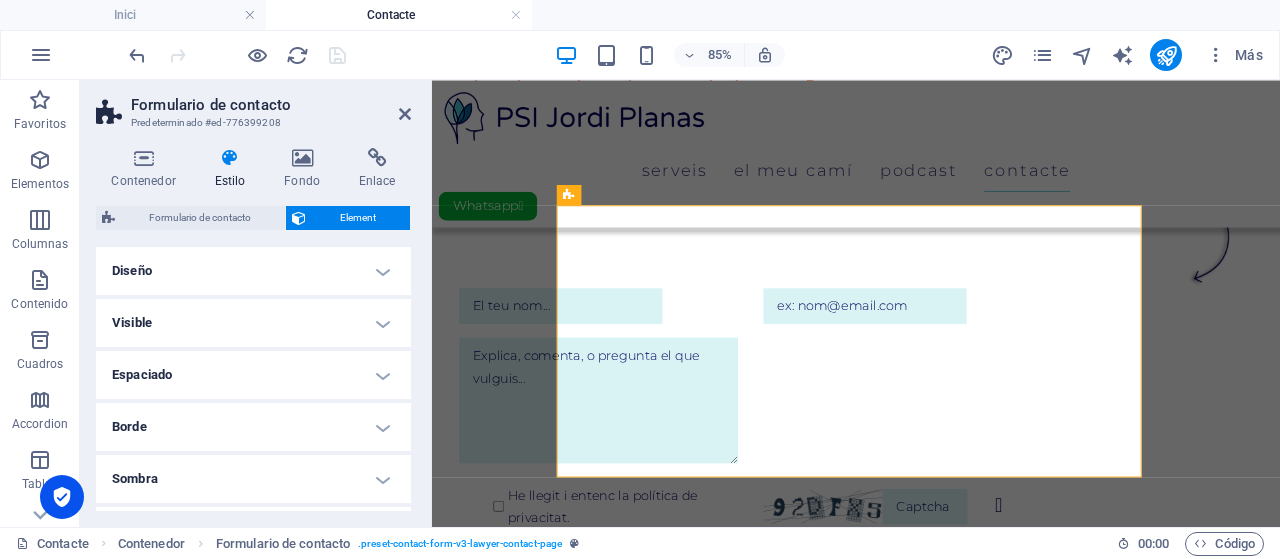 click on "Borde" at bounding box center [253, 427] 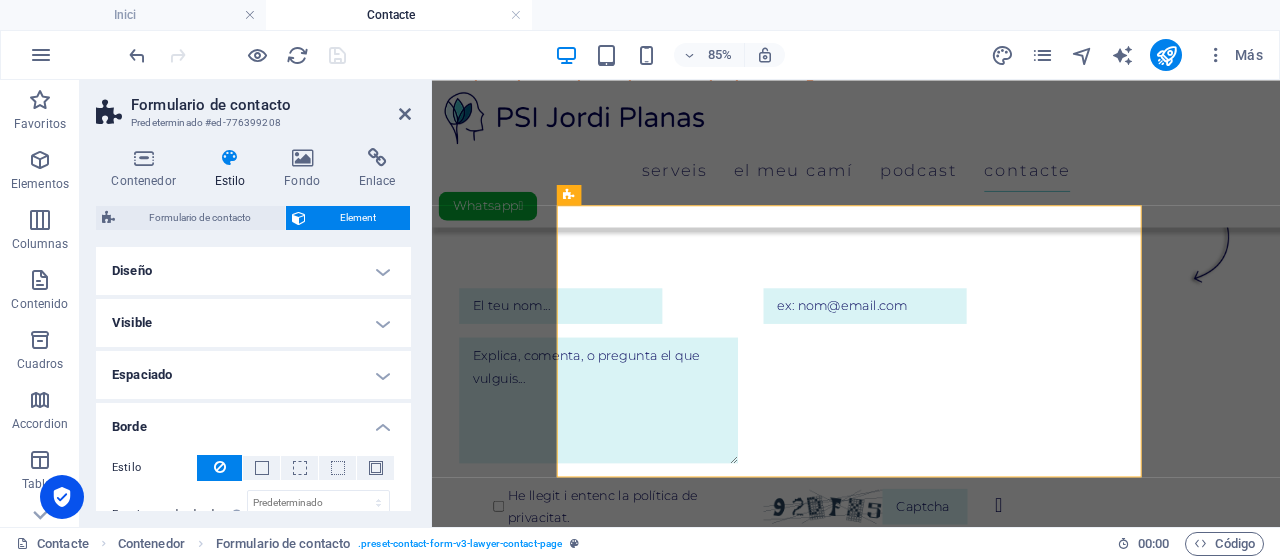 click on "Borde" at bounding box center [253, 421] 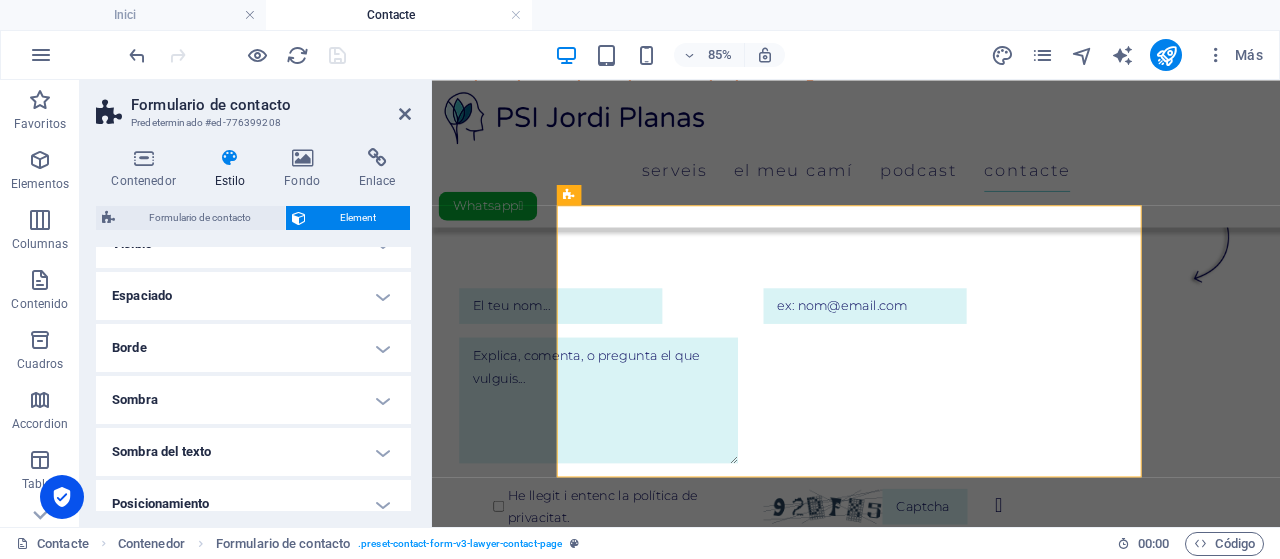 scroll, scrollTop: 0, scrollLeft: 0, axis: both 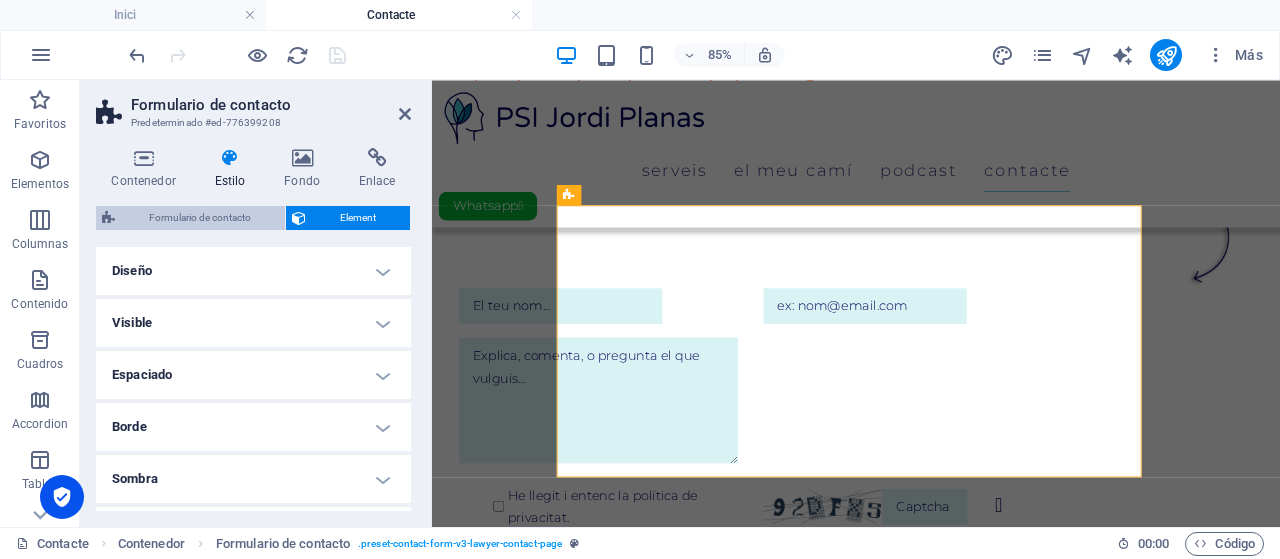 click on "Formulario de contacto" at bounding box center [200, 218] 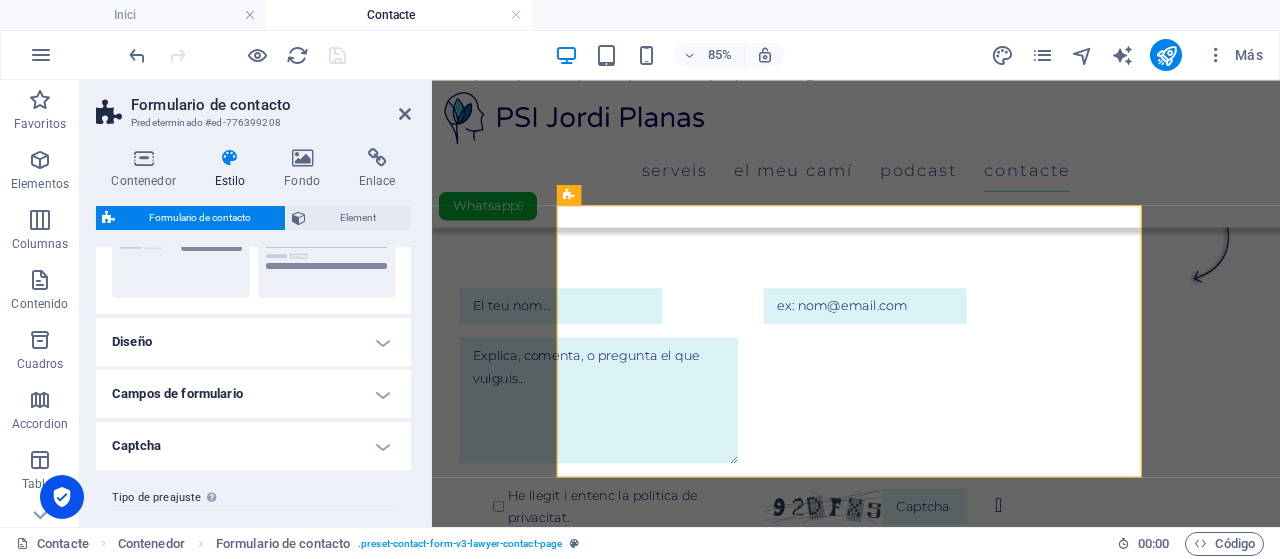 scroll, scrollTop: 300, scrollLeft: 0, axis: vertical 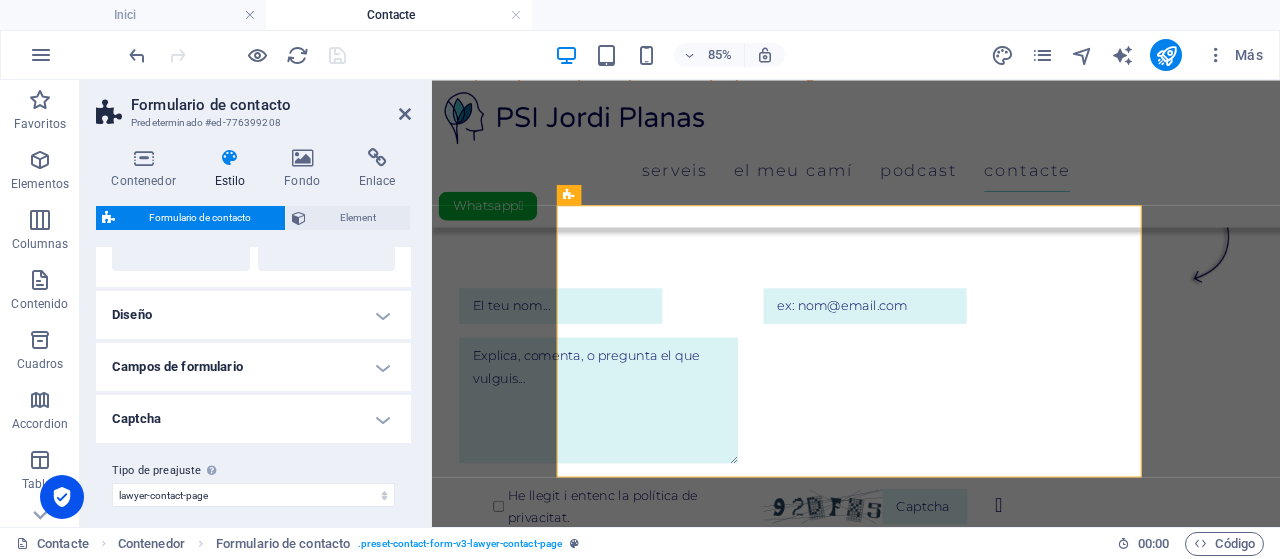 click on "Diseño" at bounding box center [253, 315] 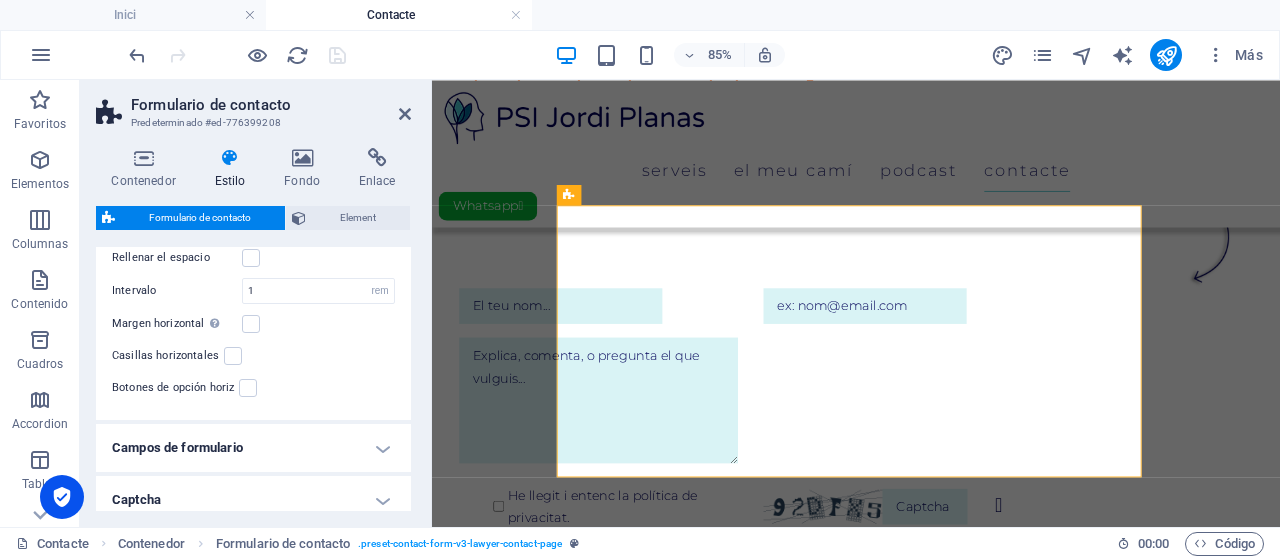 scroll, scrollTop: 500, scrollLeft: 0, axis: vertical 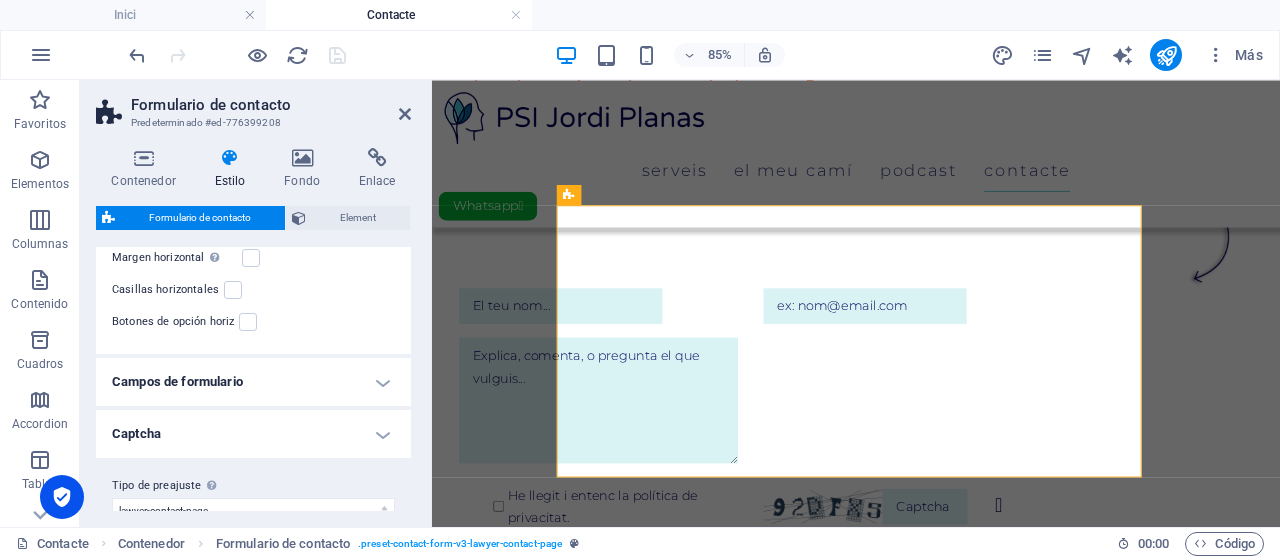 click on "Campos de formulario" at bounding box center [253, 382] 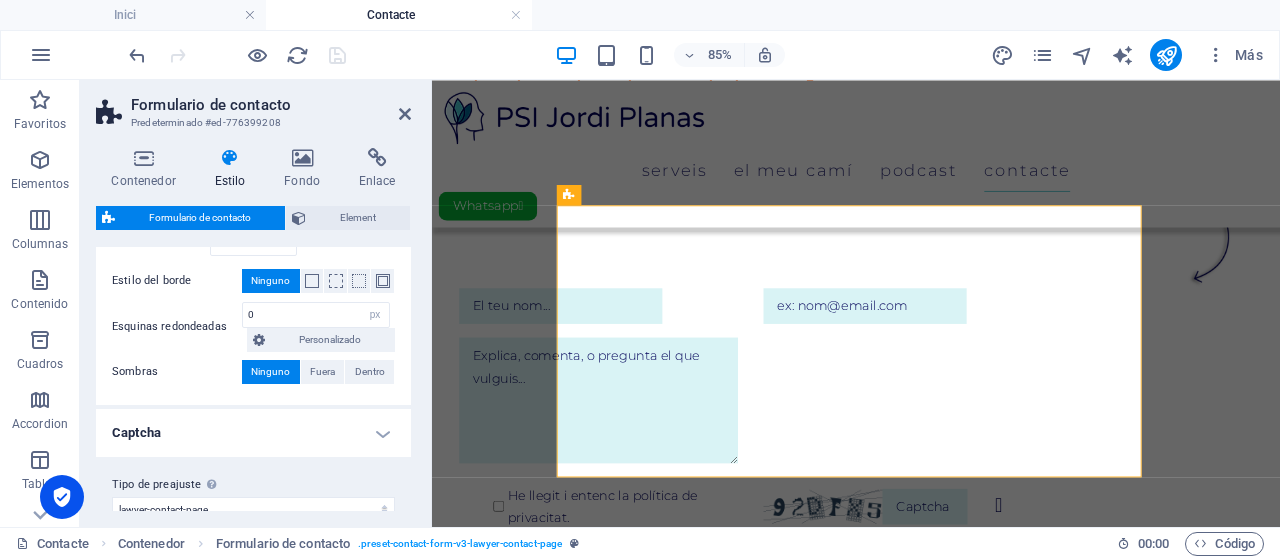 scroll, scrollTop: 1000, scrollLeft: 0, axis: vertical 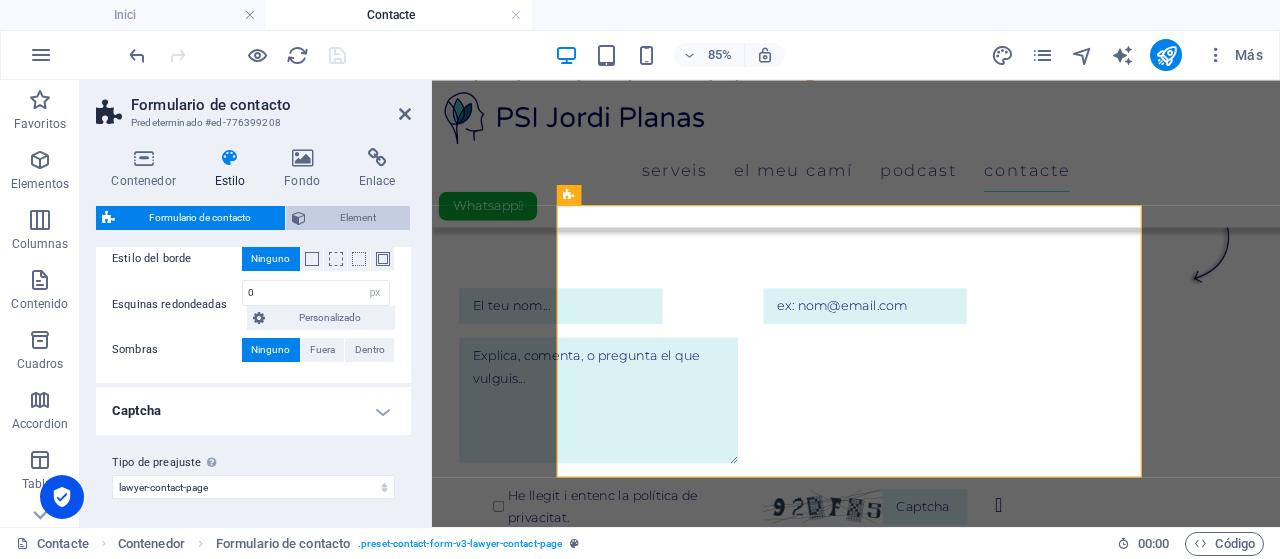 click on "Element" at bounding box center (348, 218) 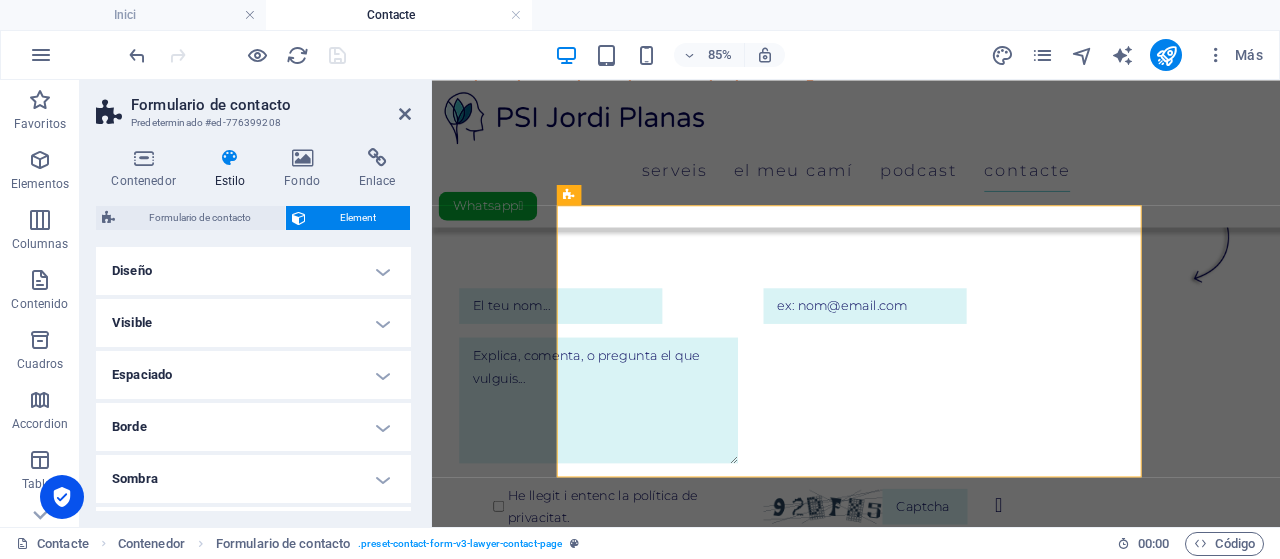 click on "Diseño" at bounding box center [253, 271] 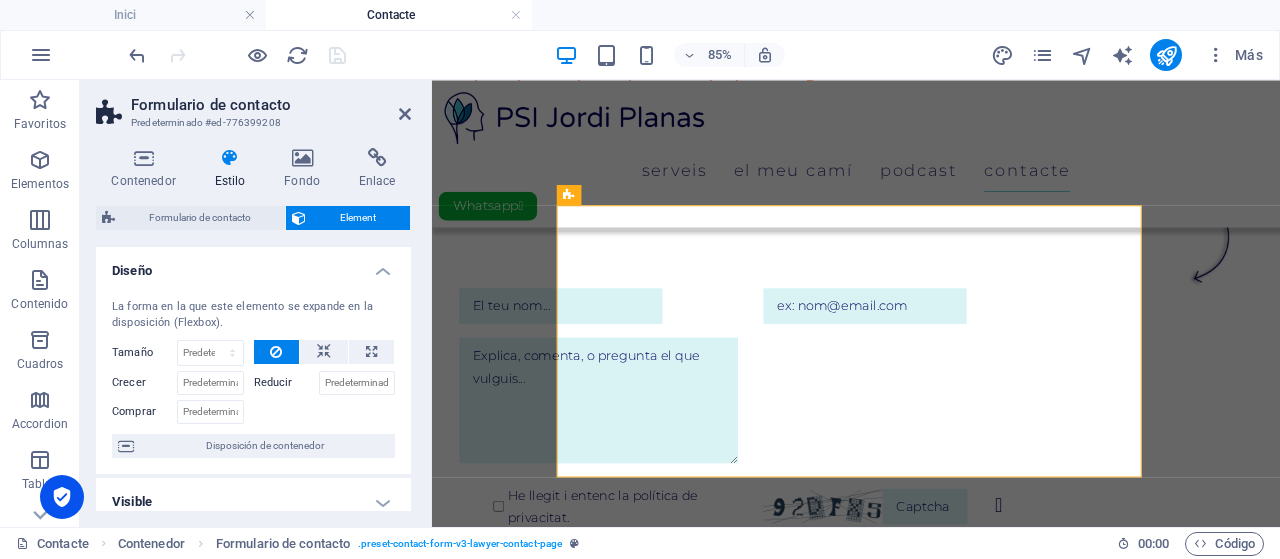scroll, scrollTop: 100, scrollLeft: 0, axis: vertical 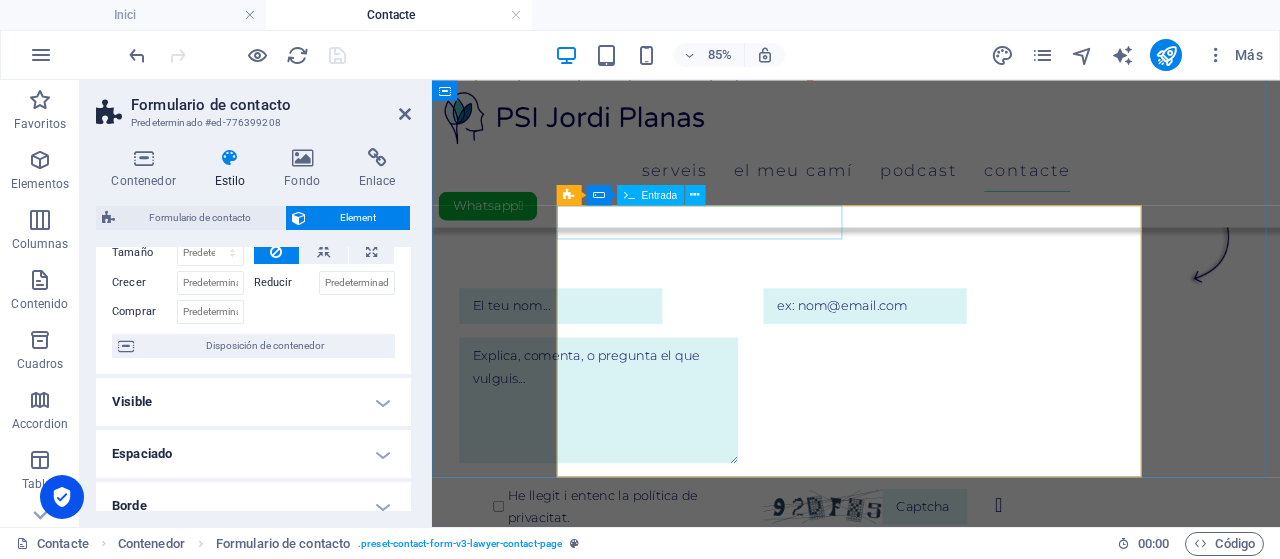 click on "Entrada" at bounding box center [660, 195] 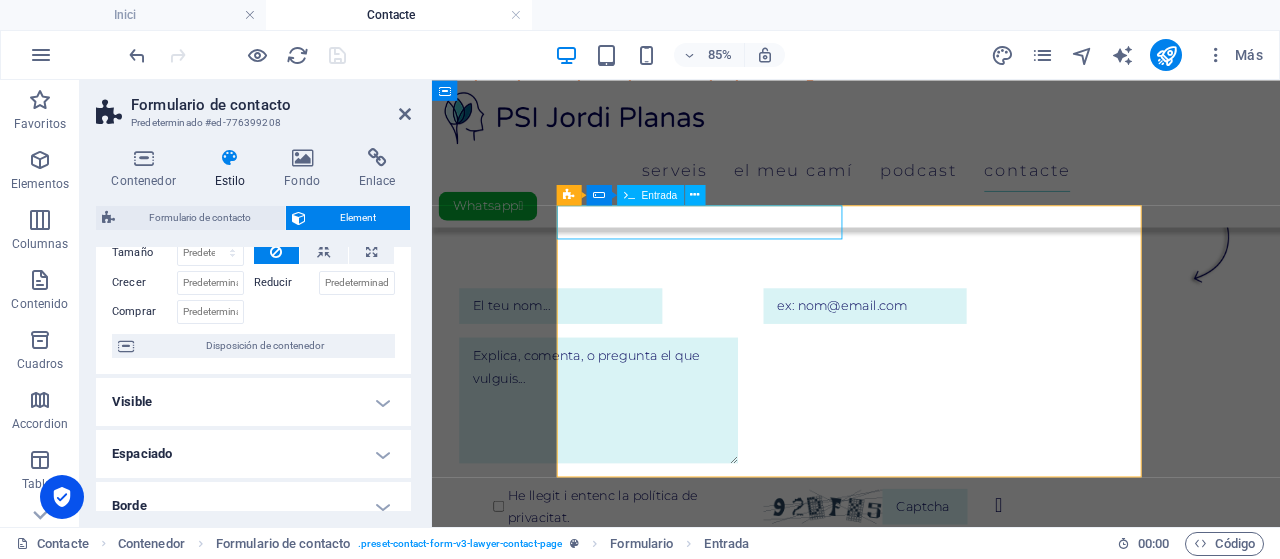 click on "Entrada" at bounding box center [660, 195] 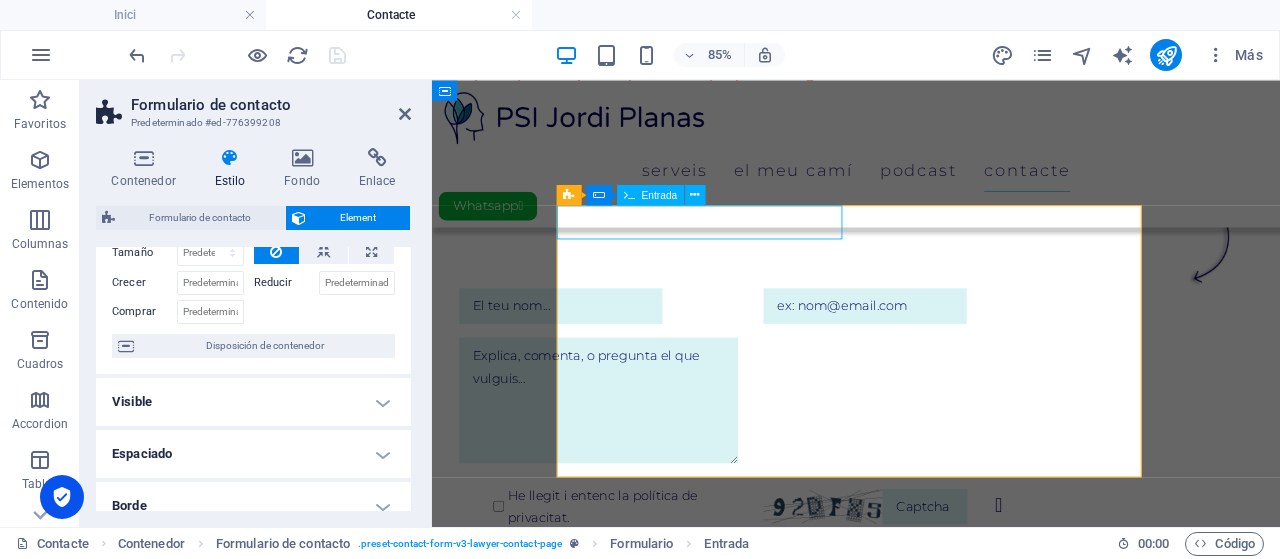 click on "Entrada" at bounding box center [660, 195] 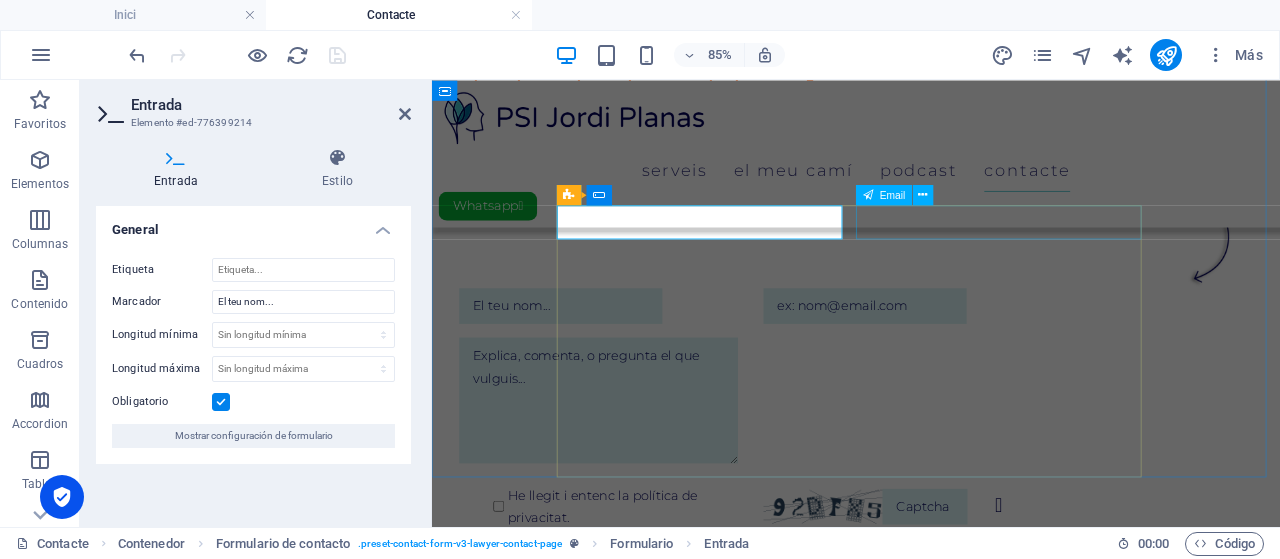 click at bounding box center (993, 346) 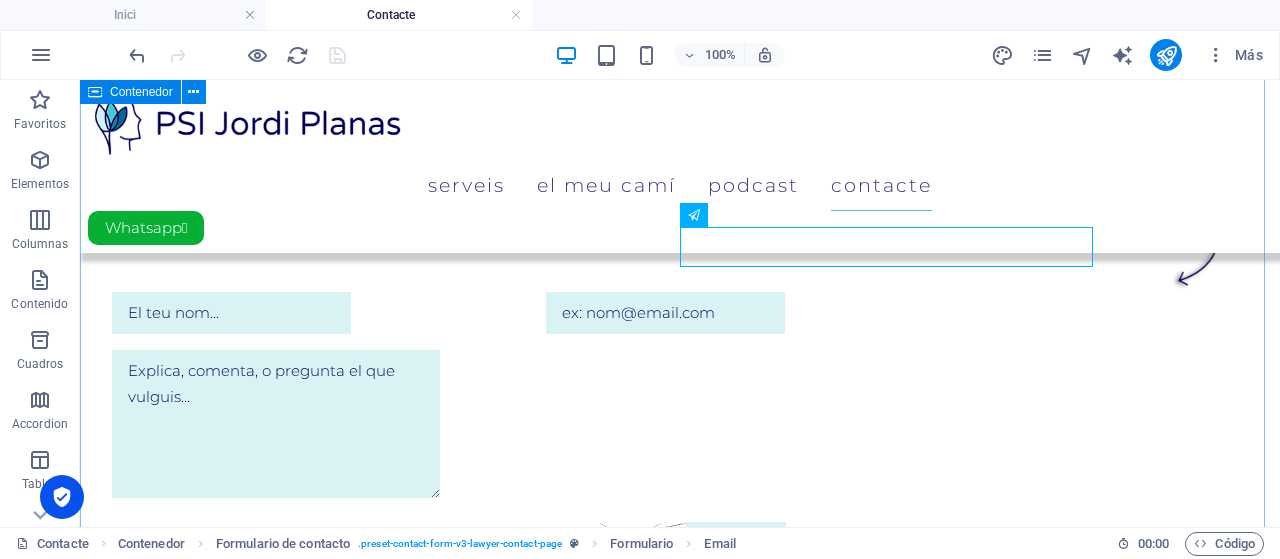 scroll, scrollTop: 266, scrollLeft: 0, axis: vertical 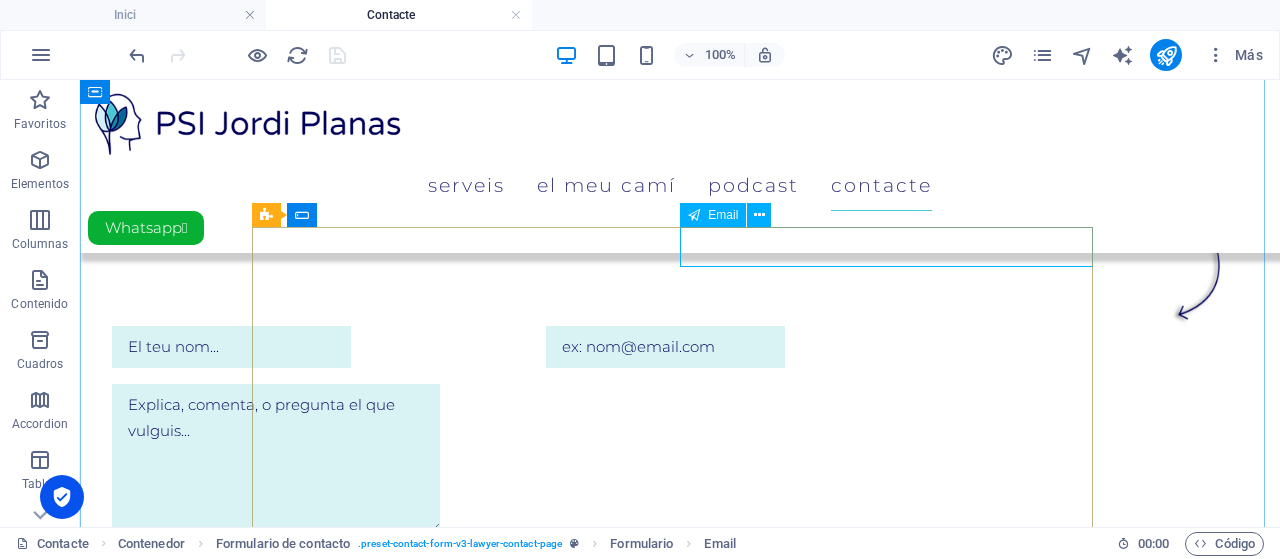 click on "Email" at bounding box center [713, 215] 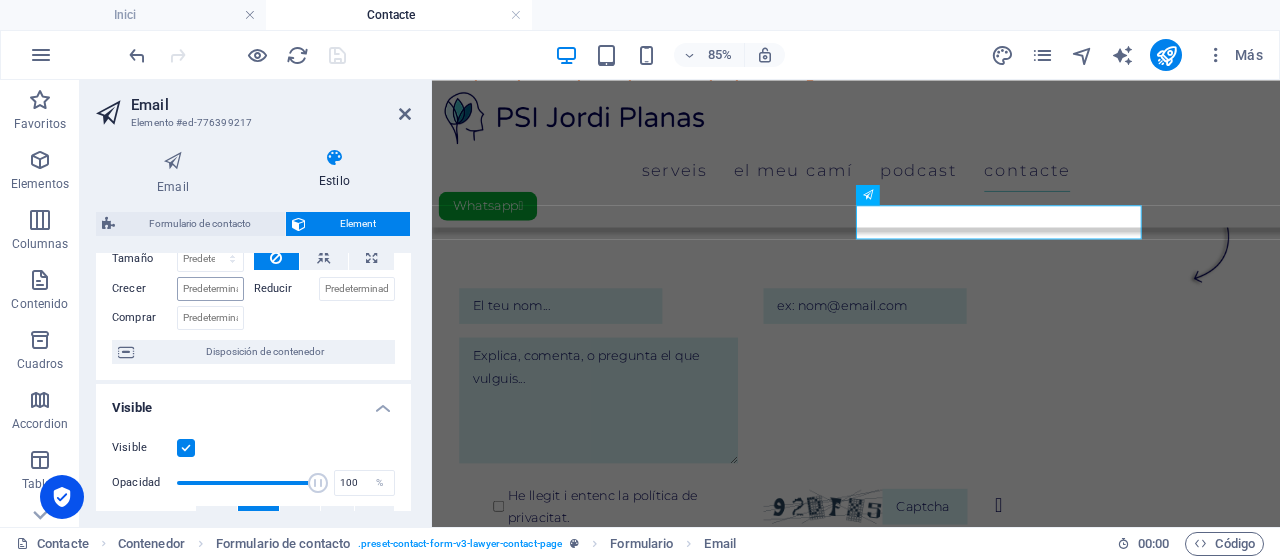 scroll, scrollTop: 0, scrollLeft: 0, axis: both 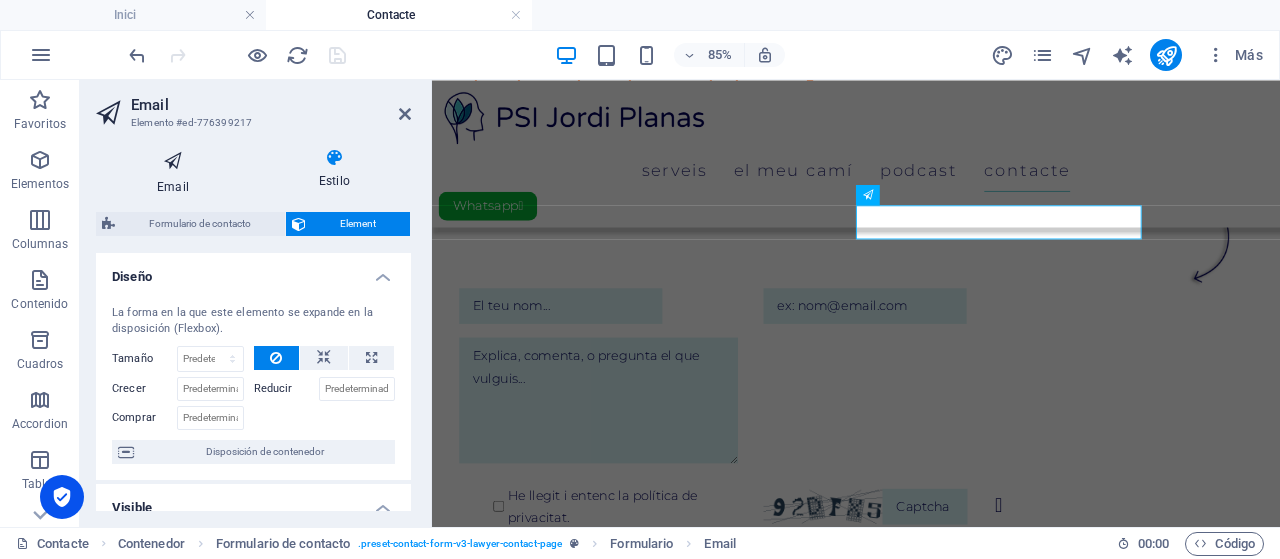 click at bounding box center [173, 161] 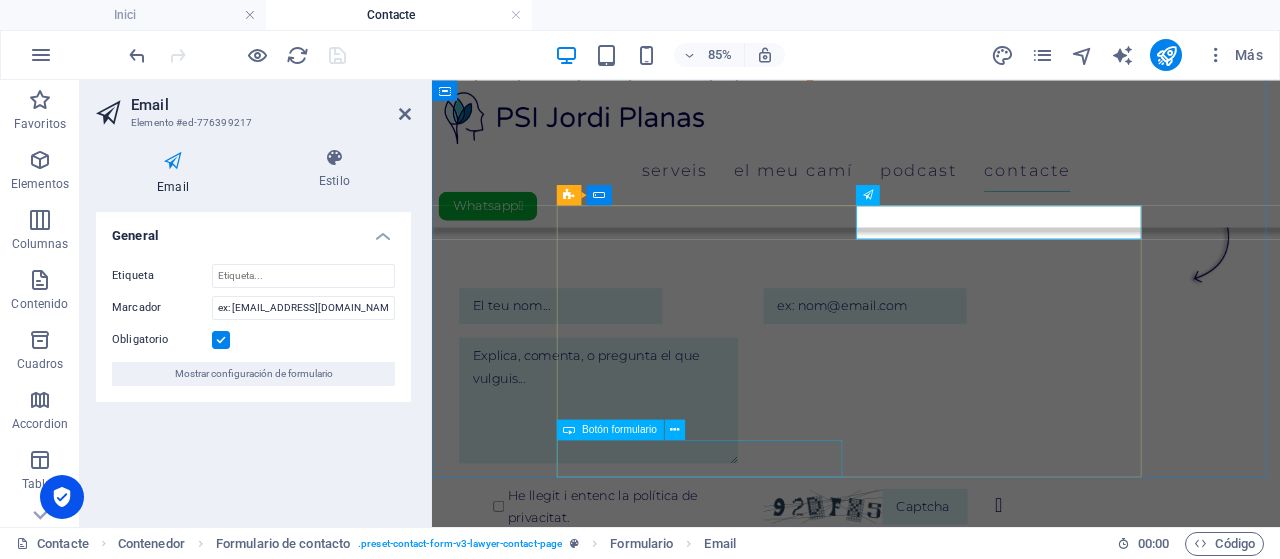click on "Enviar missatge ✉ :)" at bounding box center [635, 646] 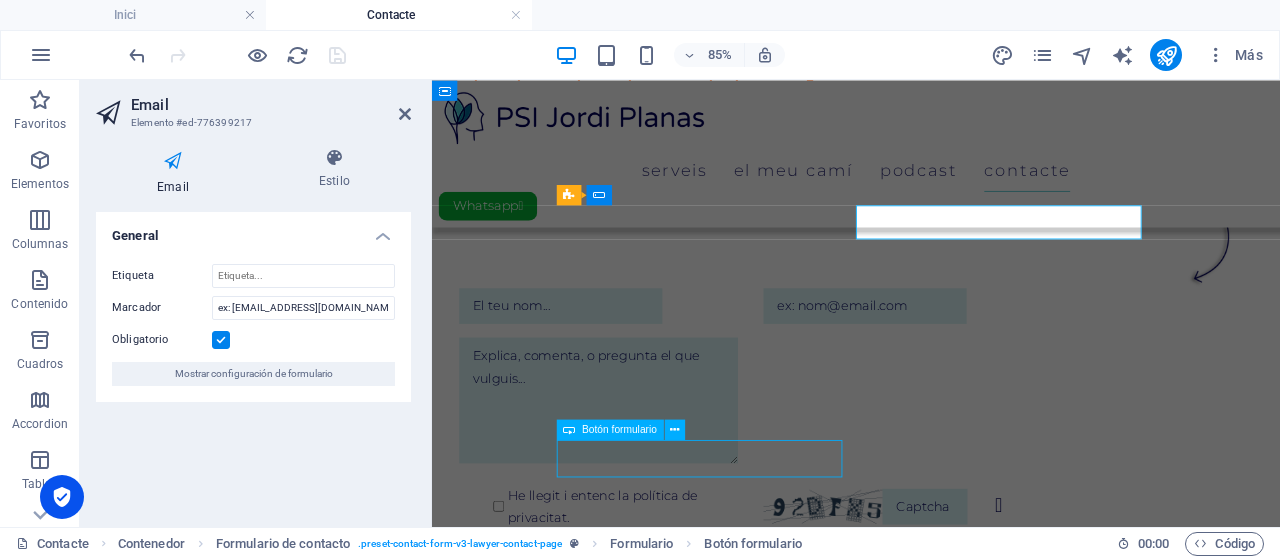 scroll, scrollTop: 266, scrollLeft: 0, axis: vertical 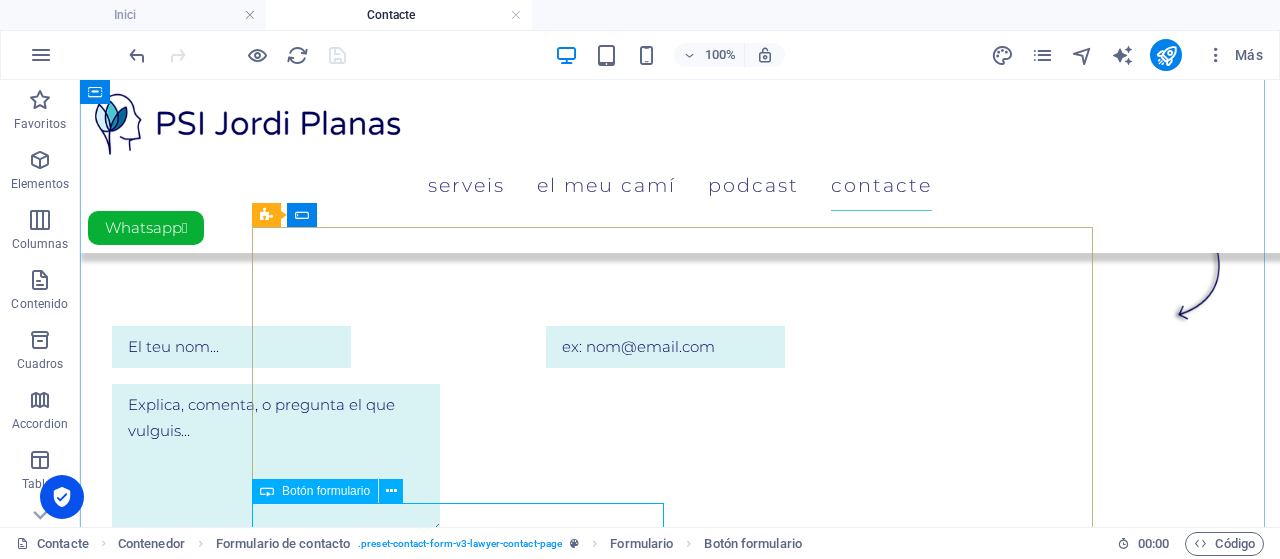 click on "Botón formulario" at bounding box center (326, 491) 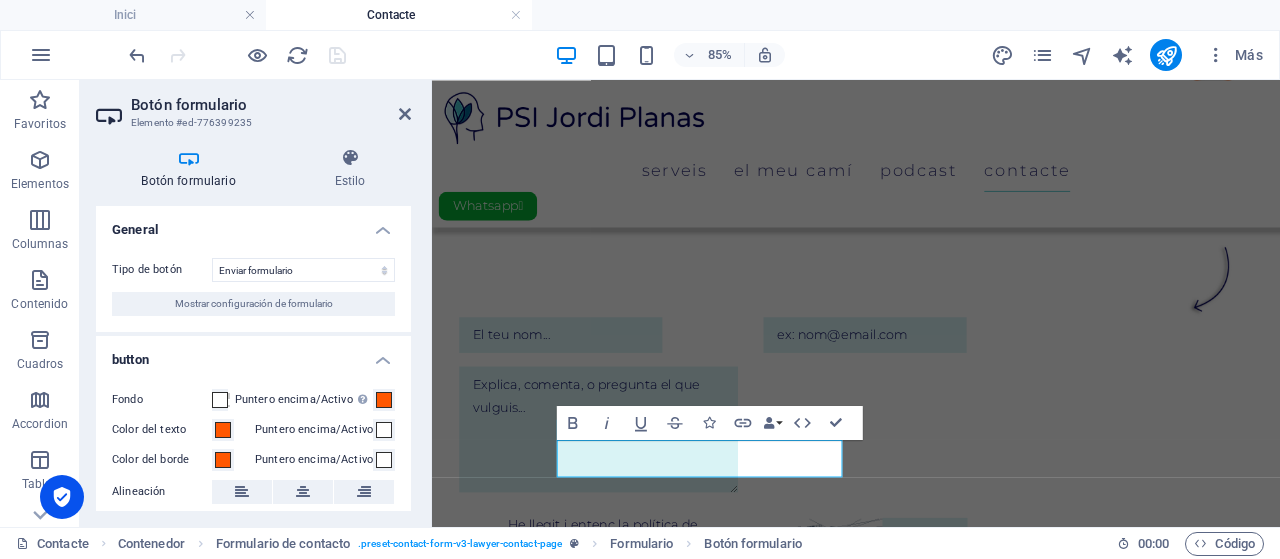 scroll, scrollTop: 300, scrollLeft: 0, axis: vertical 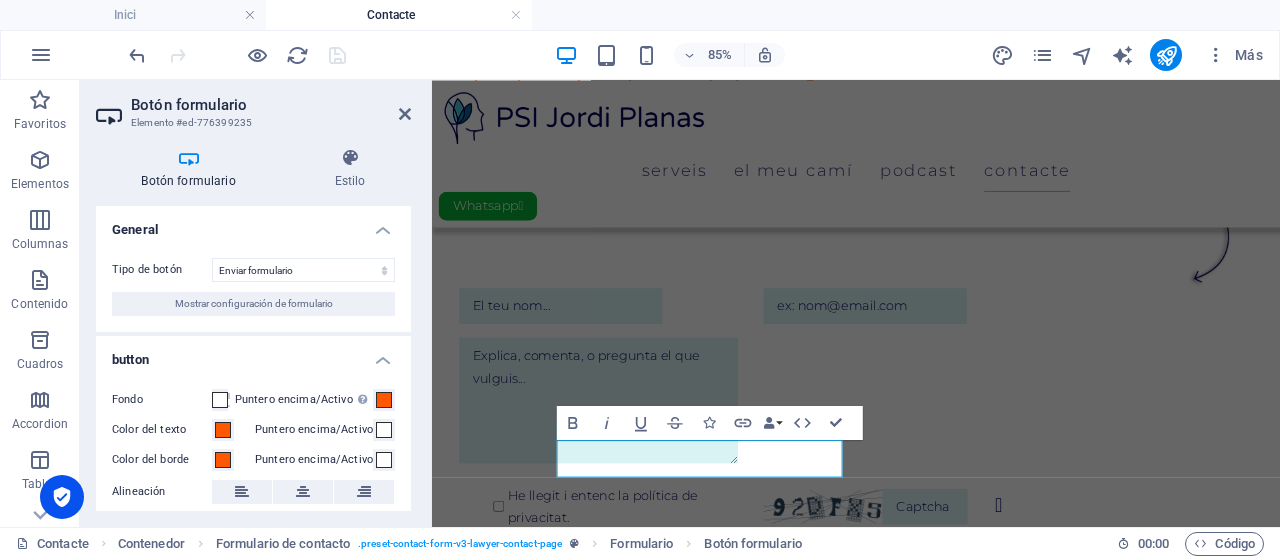 click at bounding box center (188, 158) 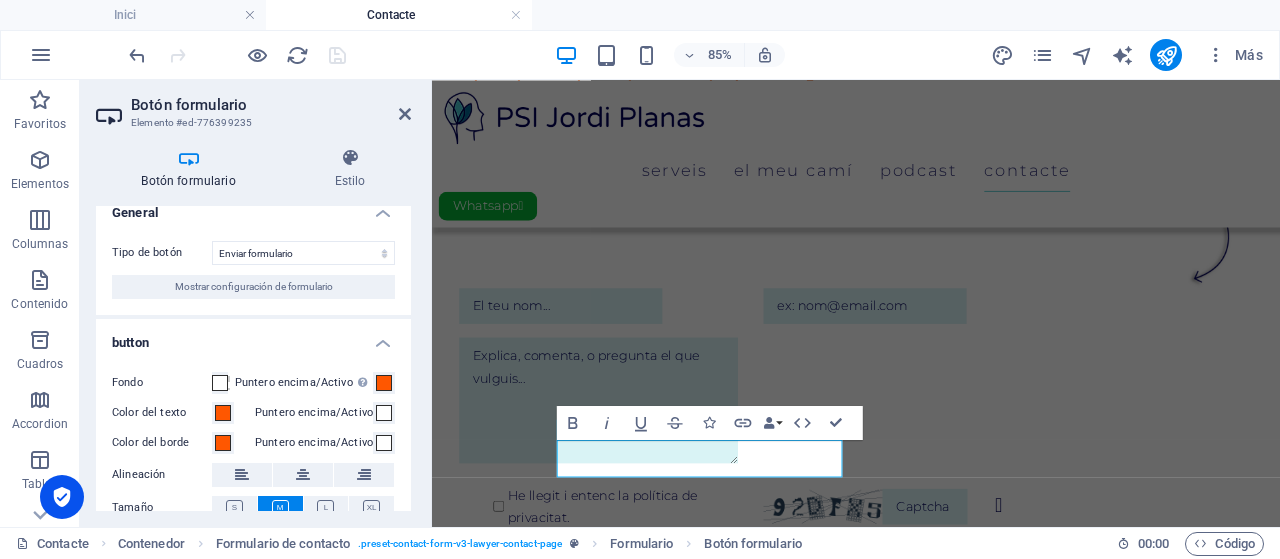 scroll, scrollTop: 0, scrollLeft: 0, axis: both 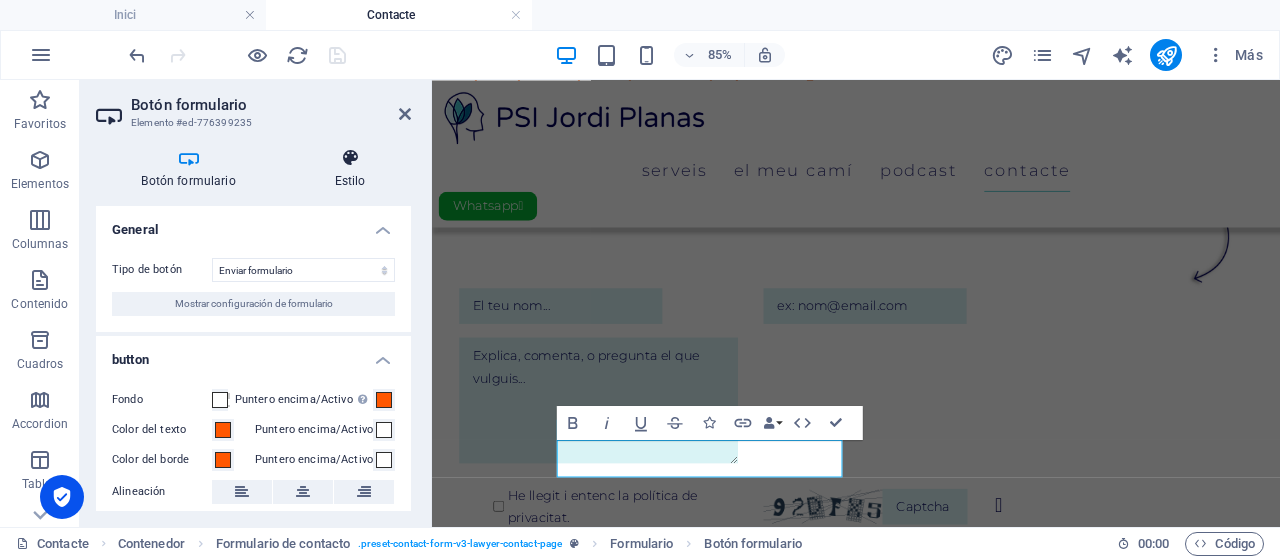 click at bounding box center (350, 158) 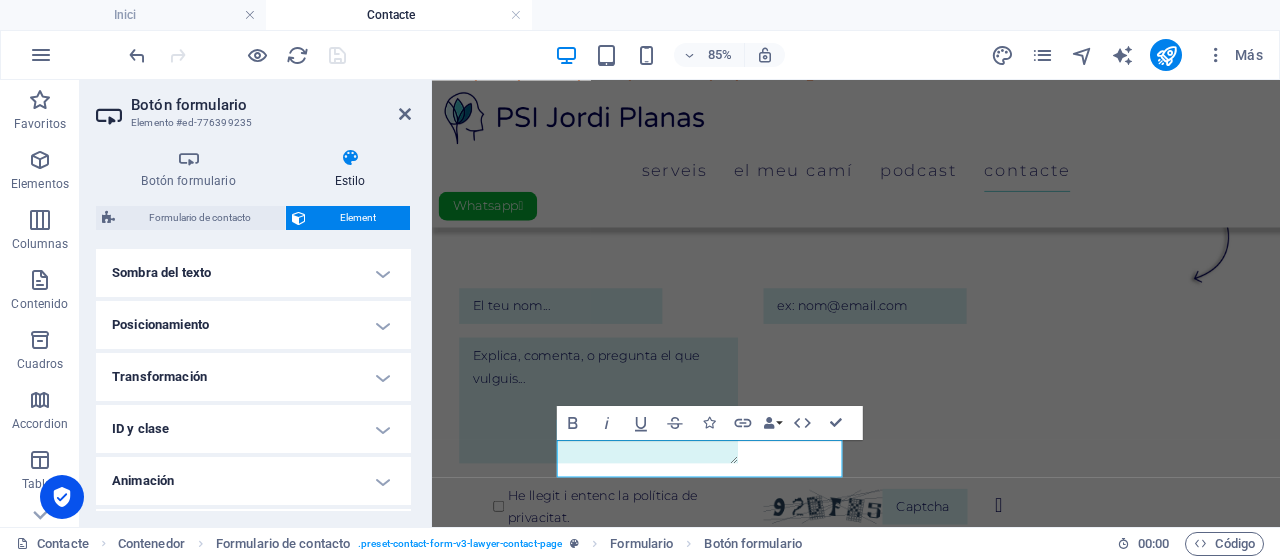 scroll, scrollTop: 596, scrollLeft: 0, axis: vertical 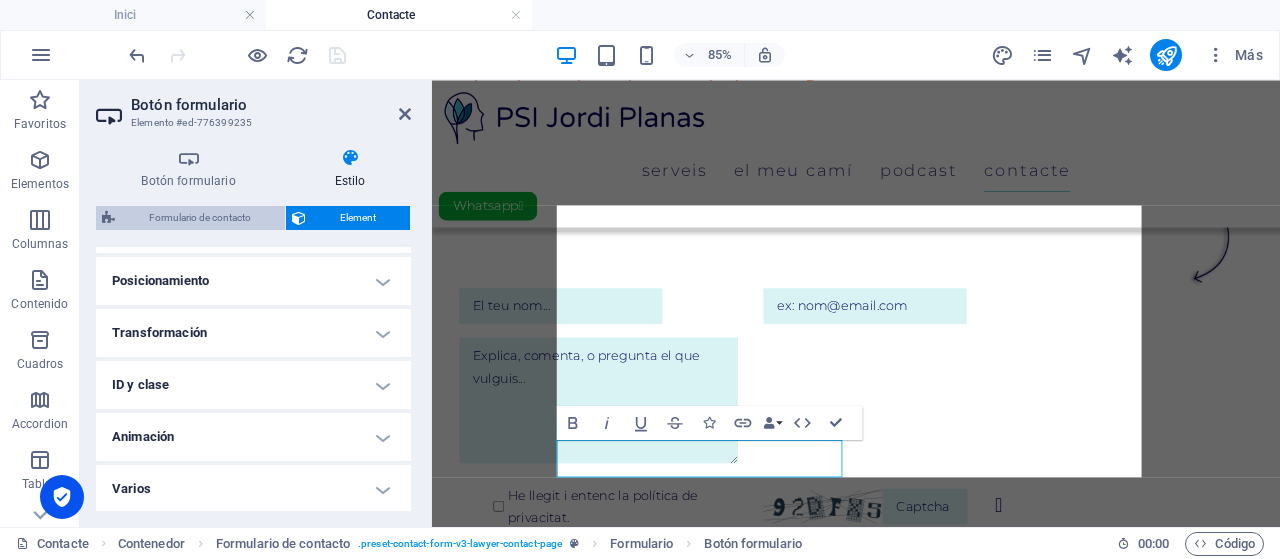 click on "Formulario de contacto" at bounding box center (200, 218) 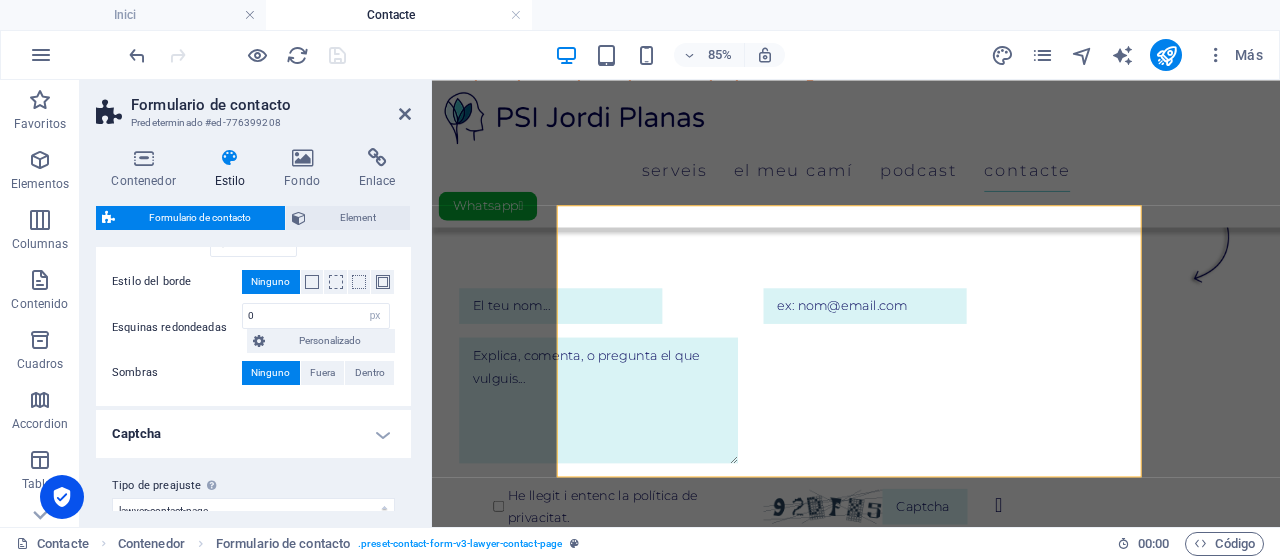 scroll, scrollTop: 1000, scrollLeft: 0, axis: vertical 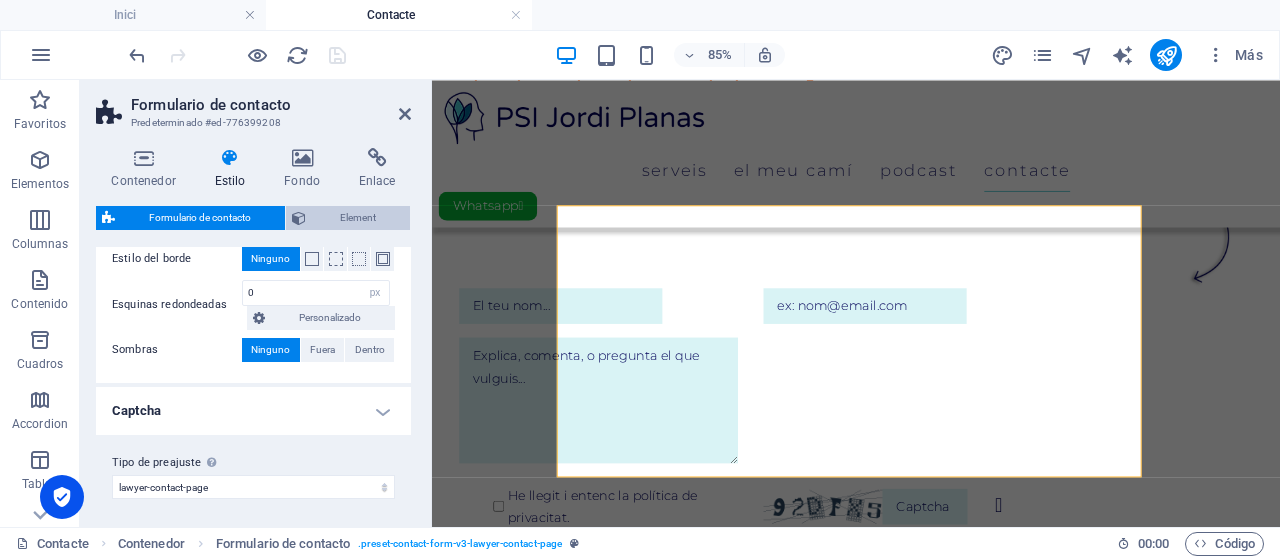 click on "Element" at bounding box center (358, 218) 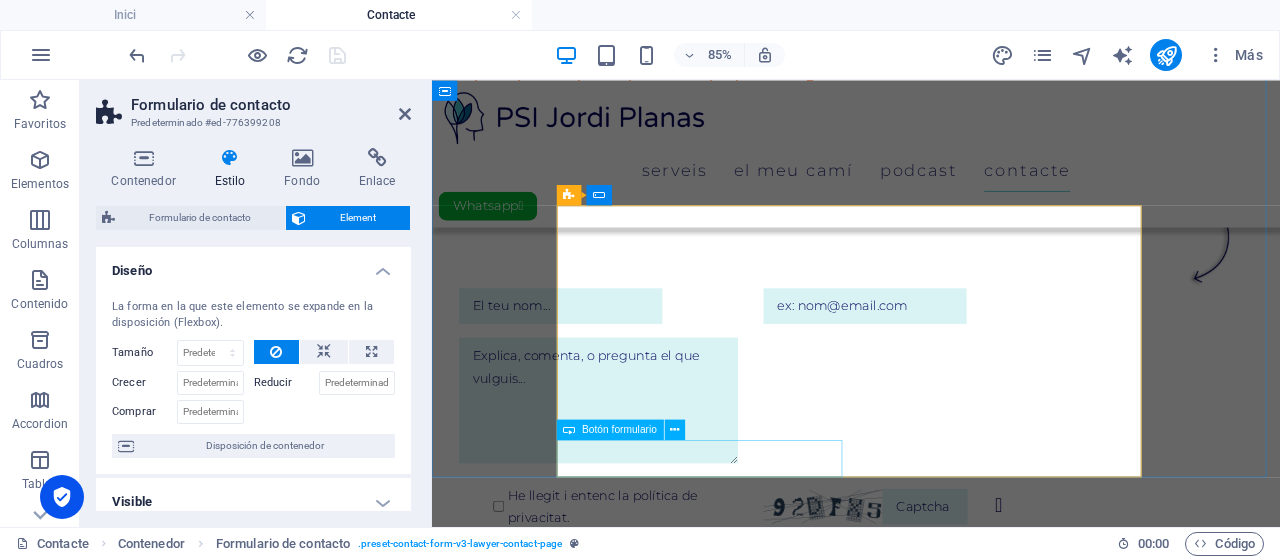 click on "Enviar missatge ✉ :)" at bounding box center [635, 646] 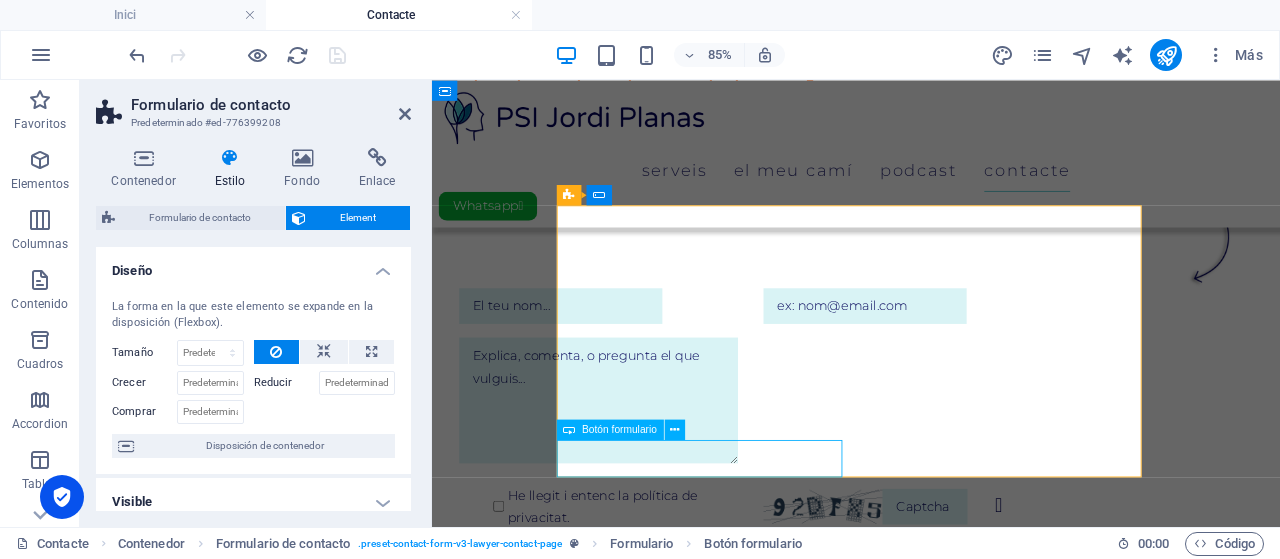 click on "Enviar missatge ✉ :)" at bounding box center [635, 646] 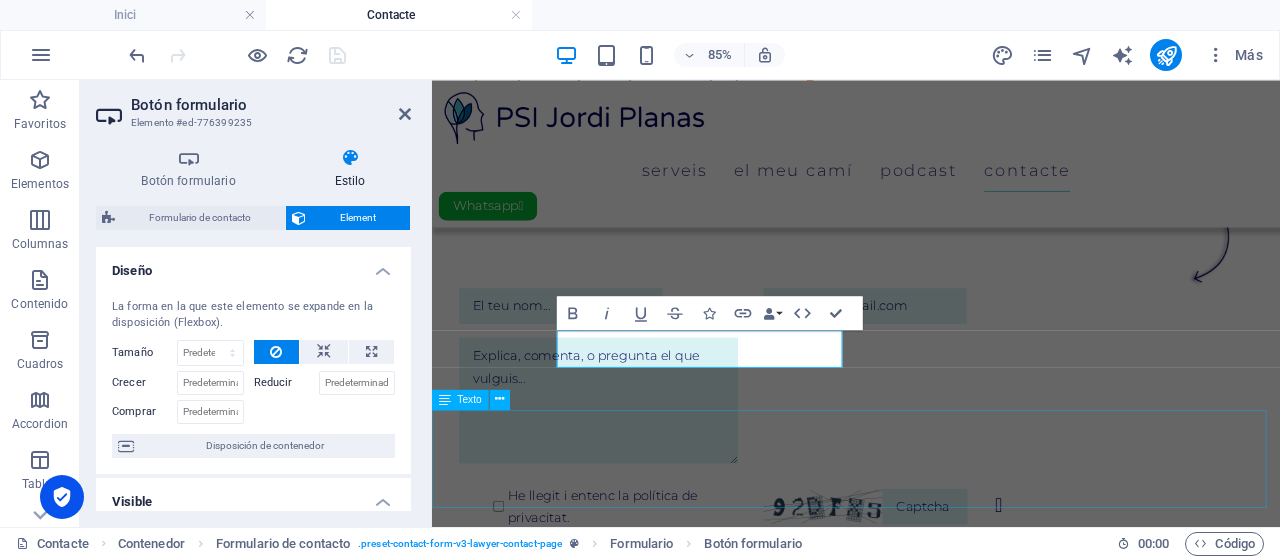 scroll, scrollTop: 500, scrollLeft: 0, axis: vertical 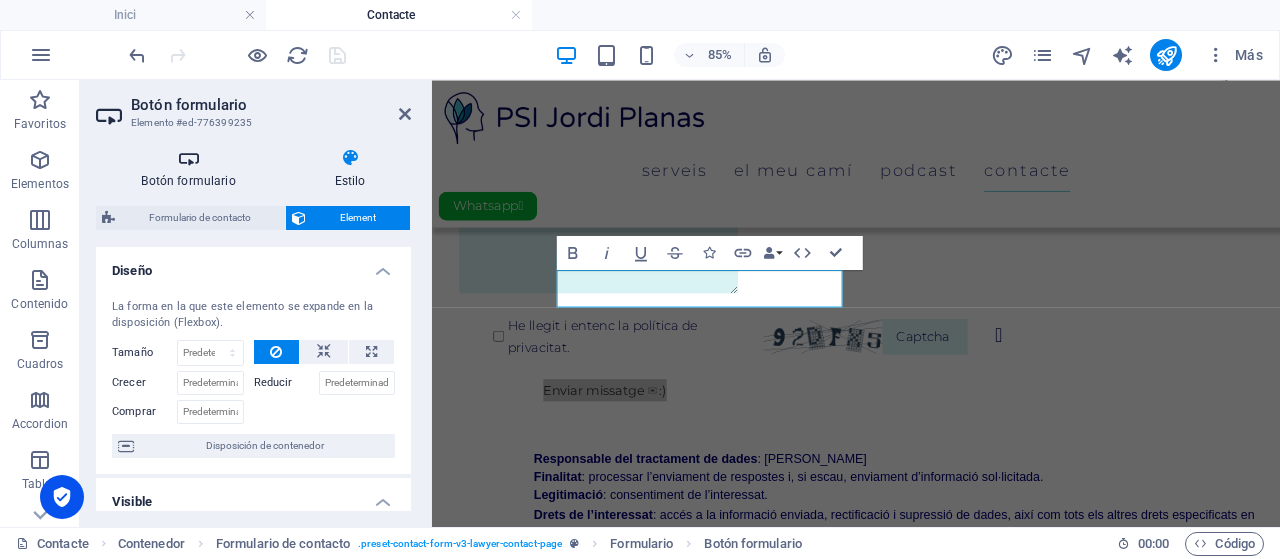 click at bounding box center (188, 158) 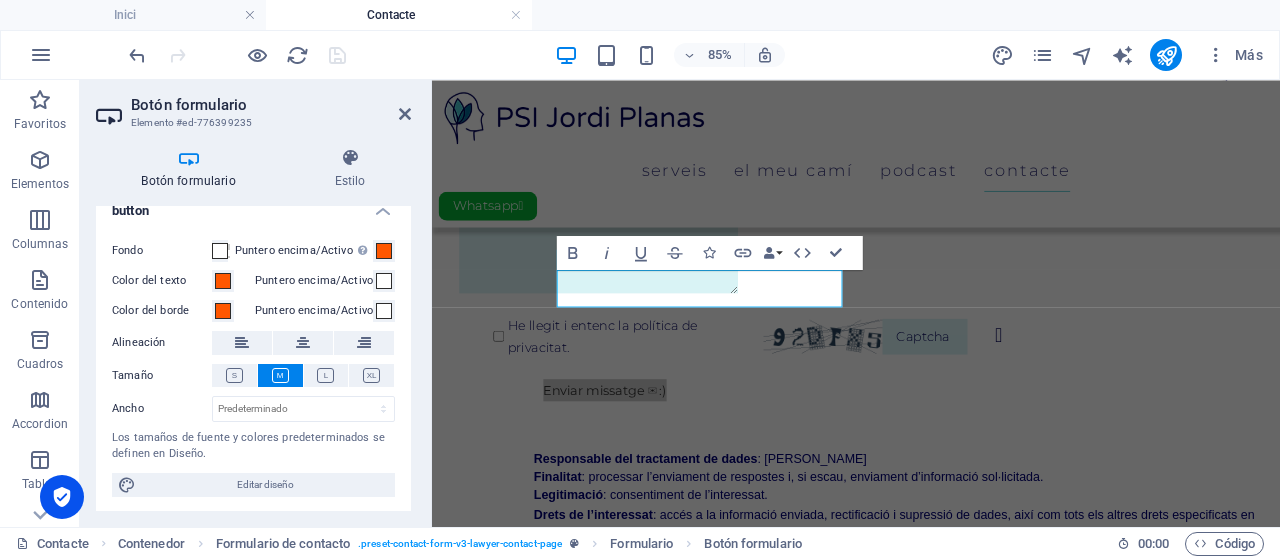 scroll, scrollTop: 0, scrollLeft: 0, axis: both 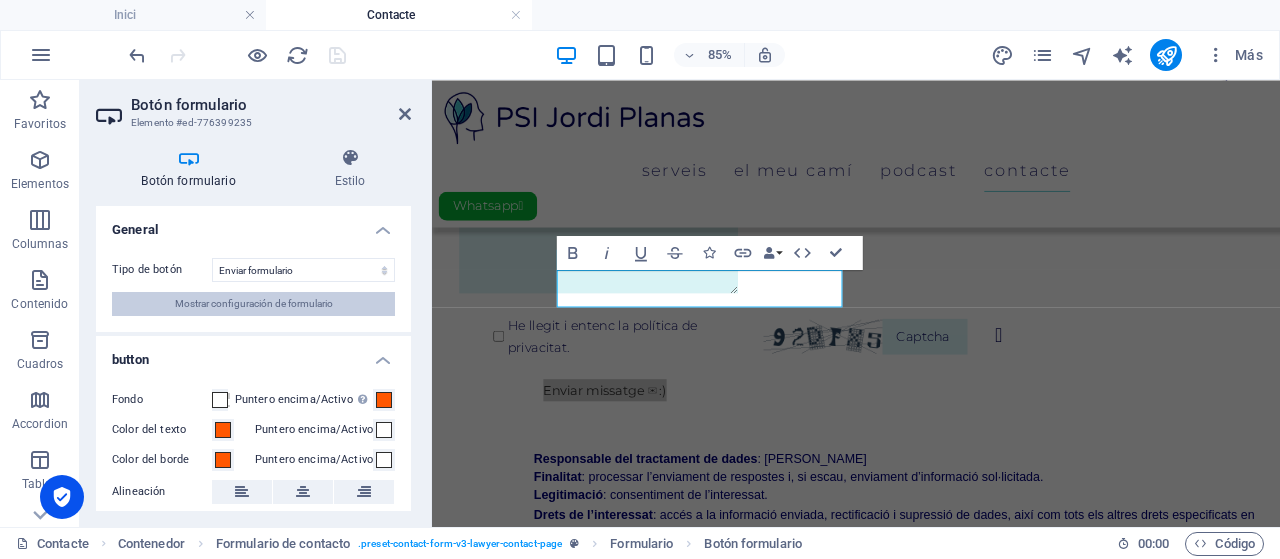 click on "Mostrar configuración de formulario" at bounding box center [254, 304] 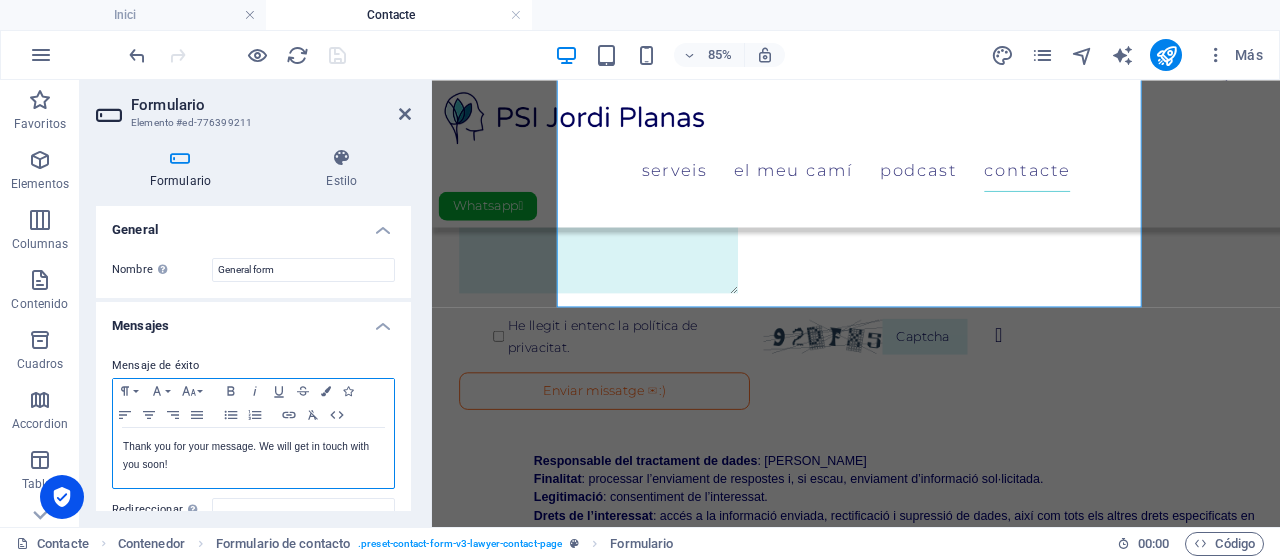 click on "Thank you for your message. We will get in touch with you soon!" at bounding box center (253, 456) 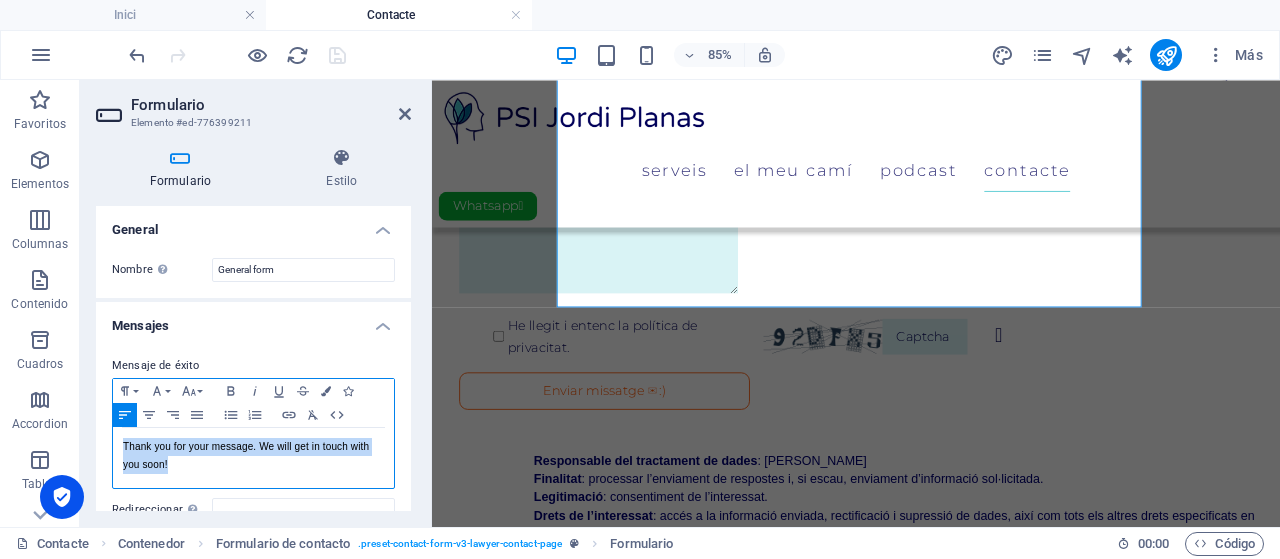 drag, startPoint x: 171, startPoint y: 462, endPoint x: 117, endPoint y: 449, distance: 55.542778 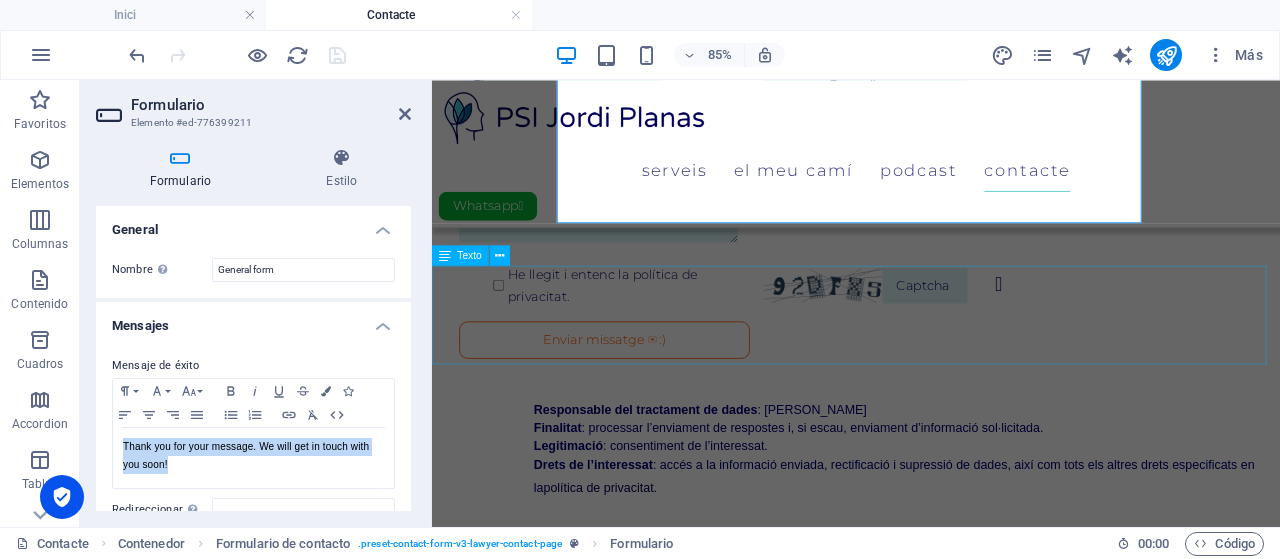 scroll, scrollTop: 500, scrollLeft: 0, axis: vertical 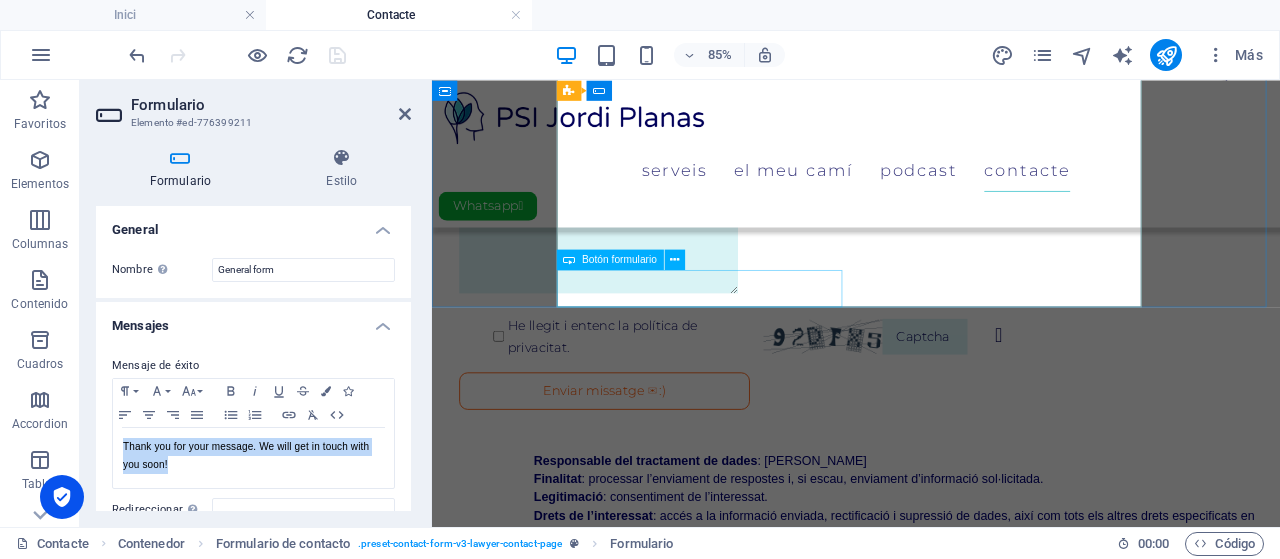 click on "Enviar missatge ✉ :)" at bounding box center (635, 446) 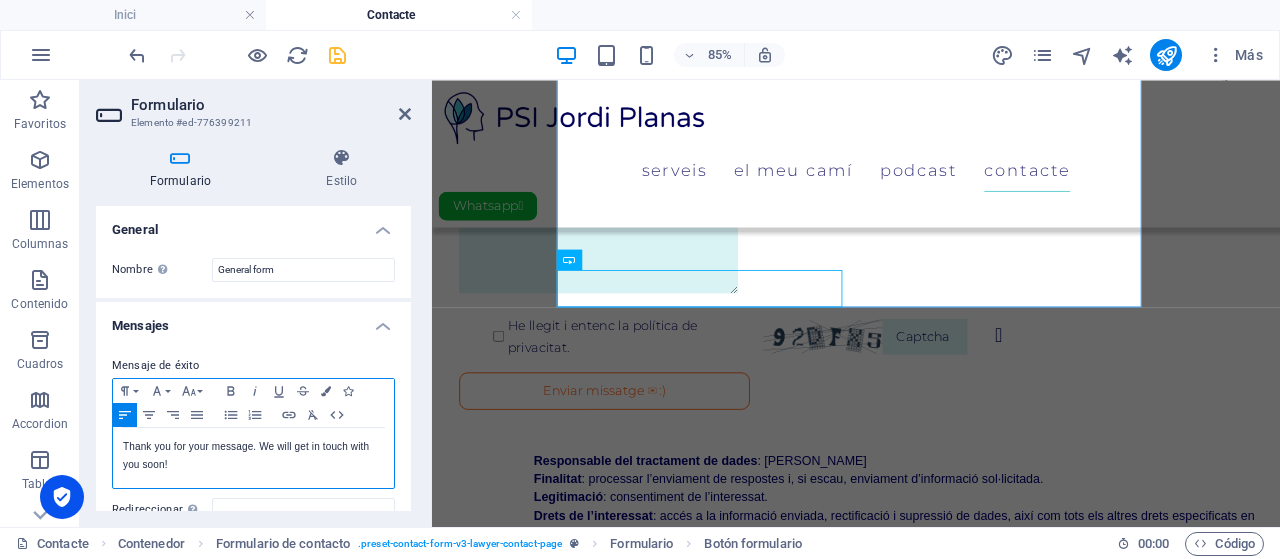 click on "​ Thank you for your message. We will get in touch with you soon!" at bounding box center (253, 456) 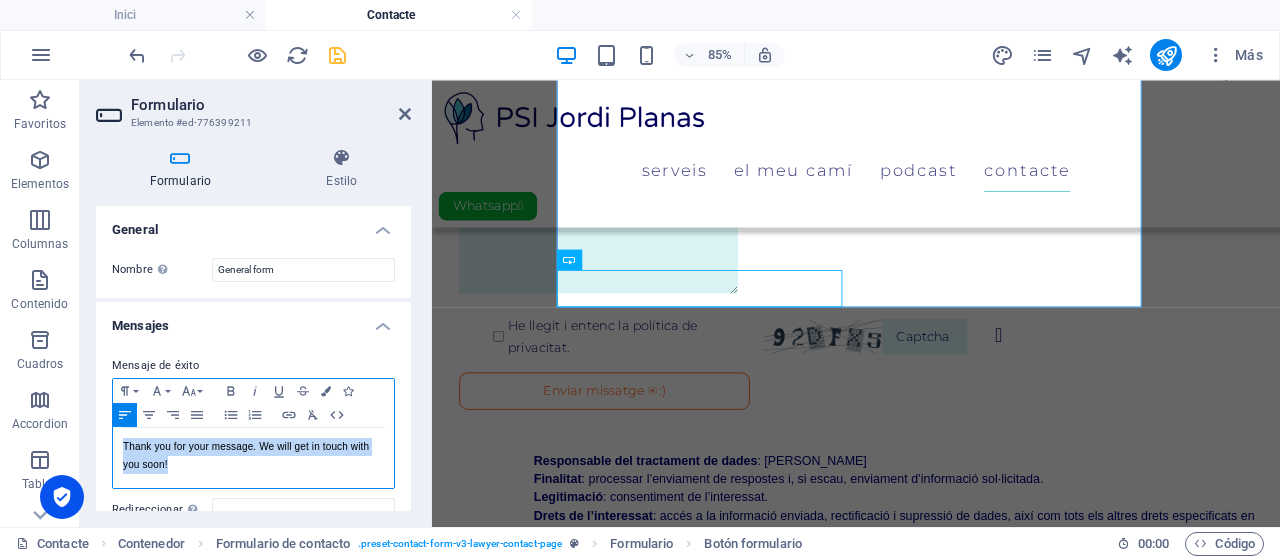 drag, startPoint x: 174, startPoint y: 463, endPoint x: 124, endPoint y: 445, distance: 53.14132 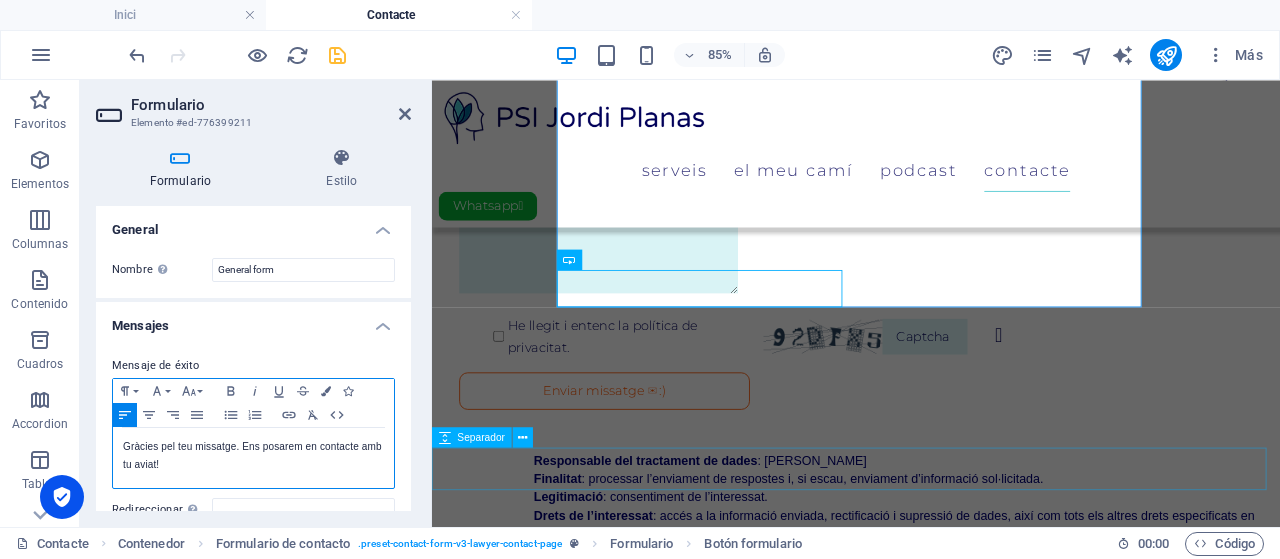 scroll, scrollTop: 181, scrollLeft: 1, axis: both 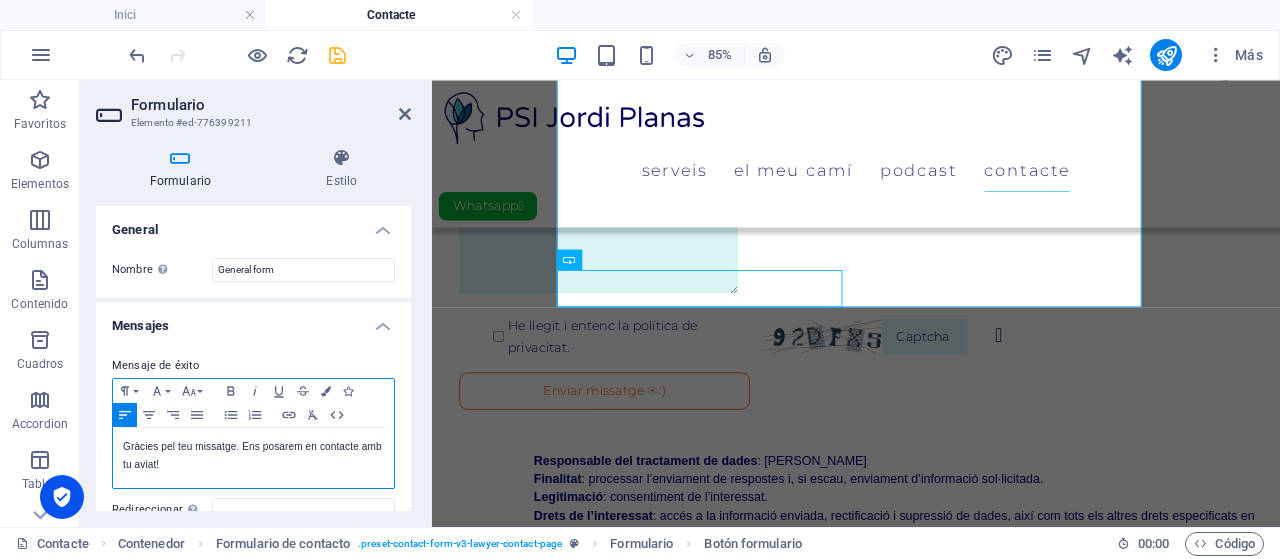 click on "Gràcies pel teu missatge. Ens posarem en contacte amb tu aviat!" at bounding box center (252, 455) 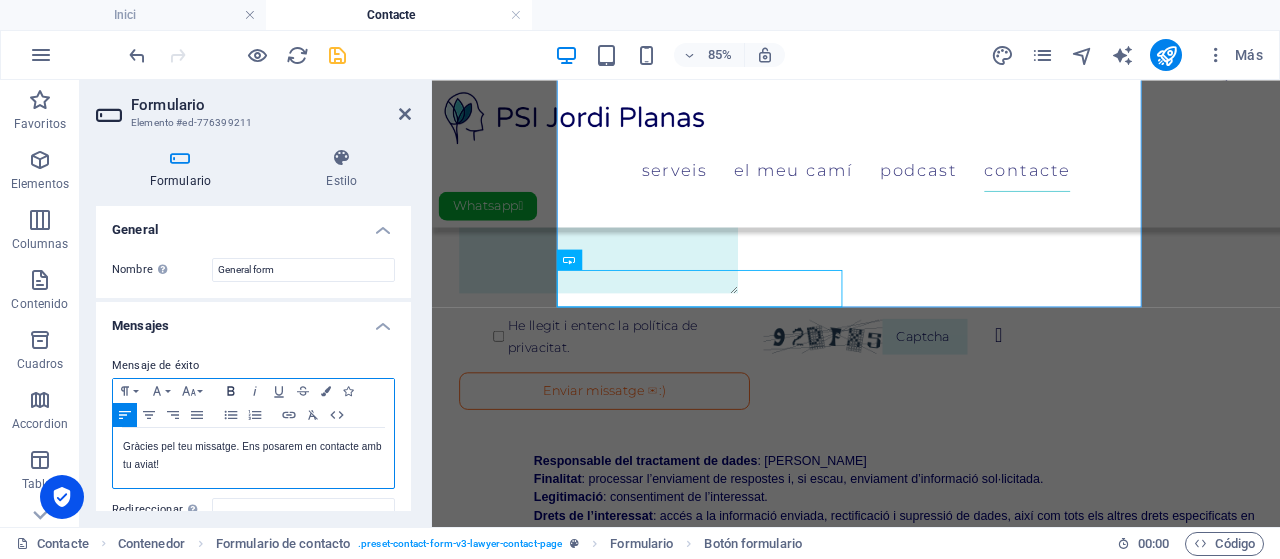 type 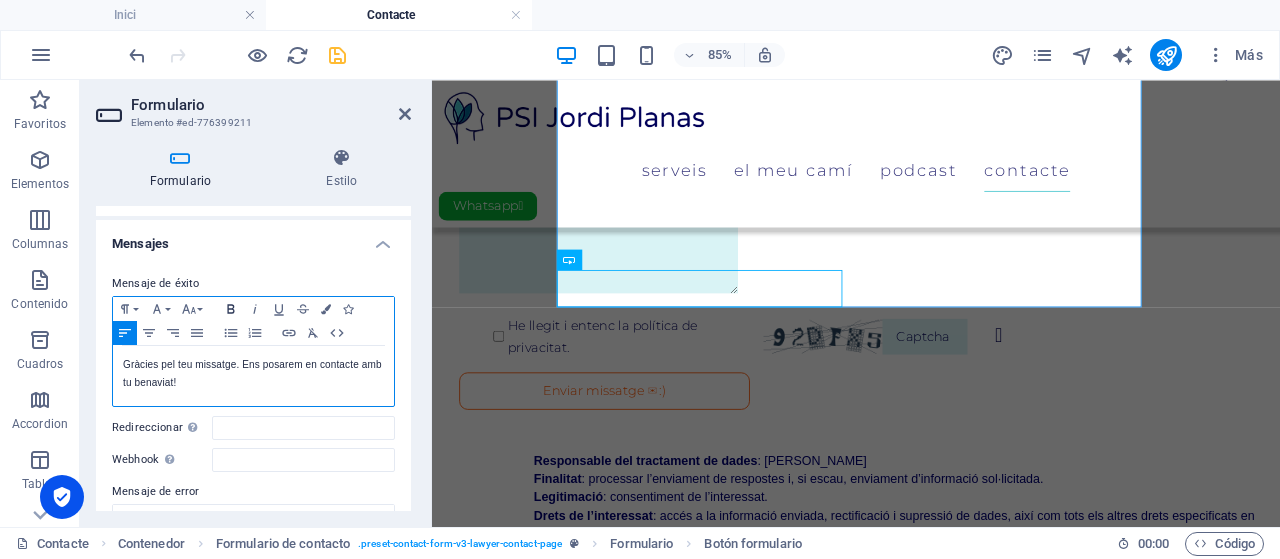 scroll, scrollTop: 200, scrollLeft: 0, axis: vertical 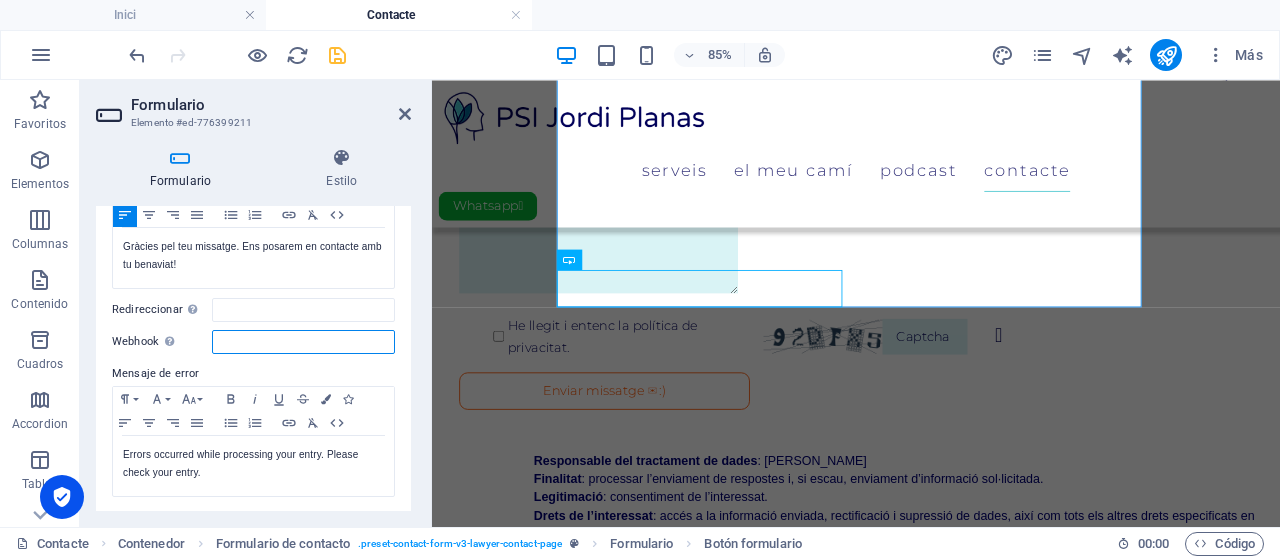 click on "Webhook Un webhook es una notificación push de este formulario a otro servidor. Cada vez que alguien envíe este formulario, los datos se enviarán a tu servidor." at bounding box center (303, 342) 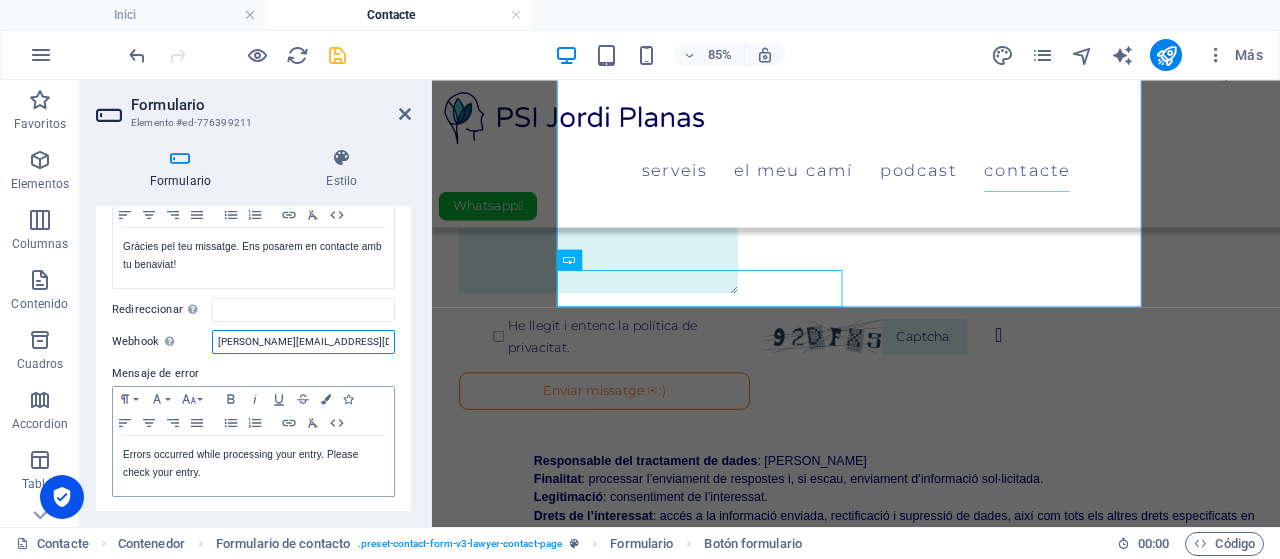 type on "jordipic@cop.es" 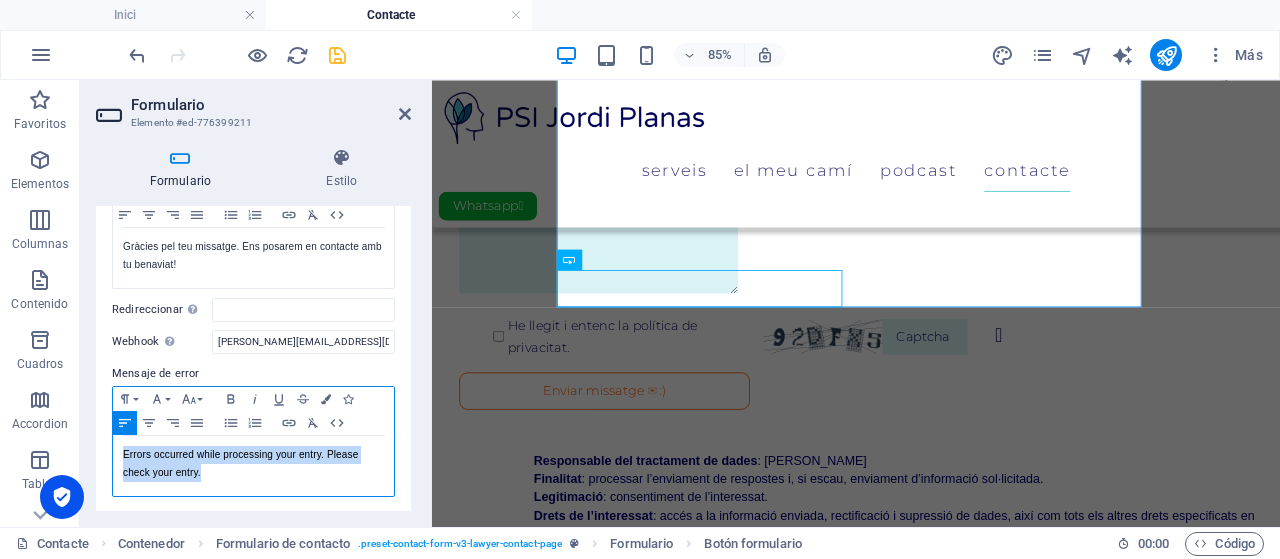drag, startPoint x: 201, startPoint y: 470, endPoint x: 122, endPoint y: 455, distance: 80.411446 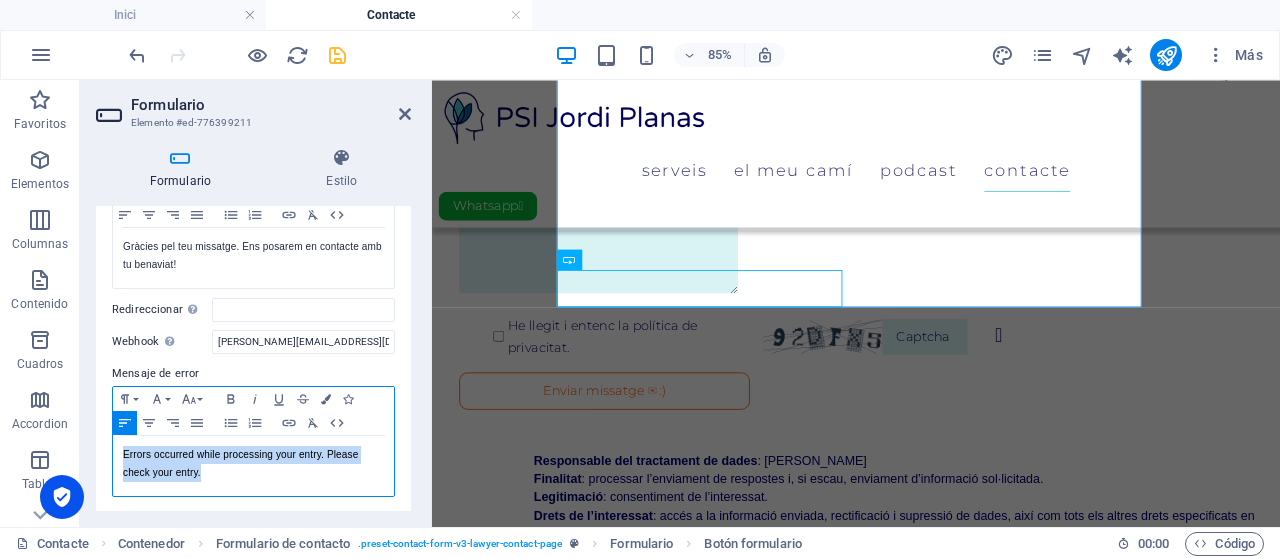 copy on "Errors occurred while processing your entry. Please check your entry." 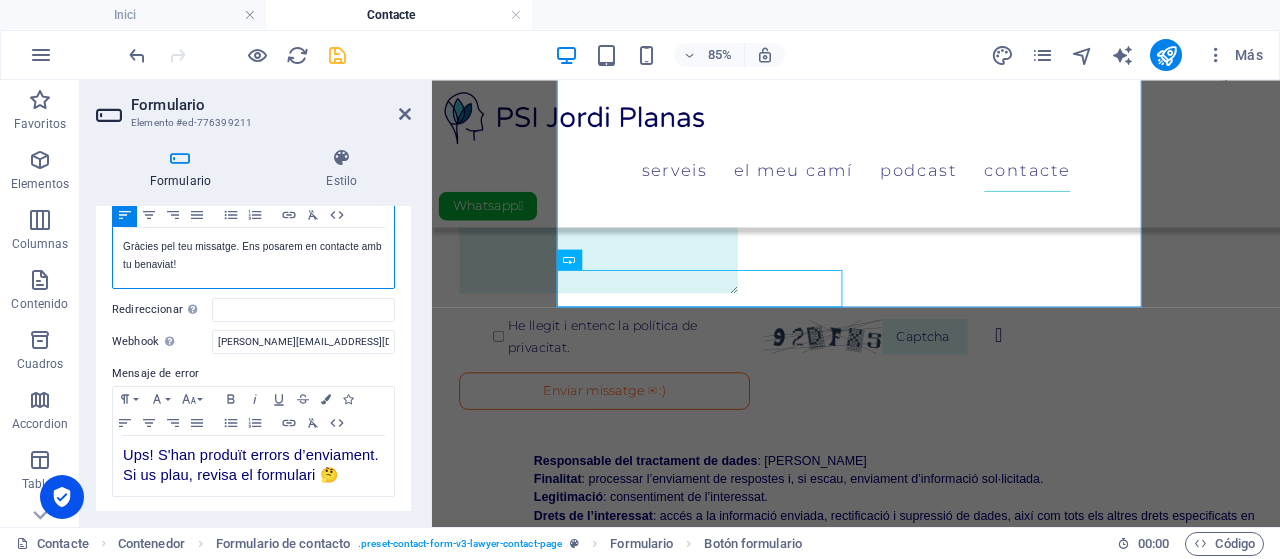 drag, startPoint x: 134, startPoint y: 250, endPoint x: 124, endPoint y: 247, distance: 10.440307 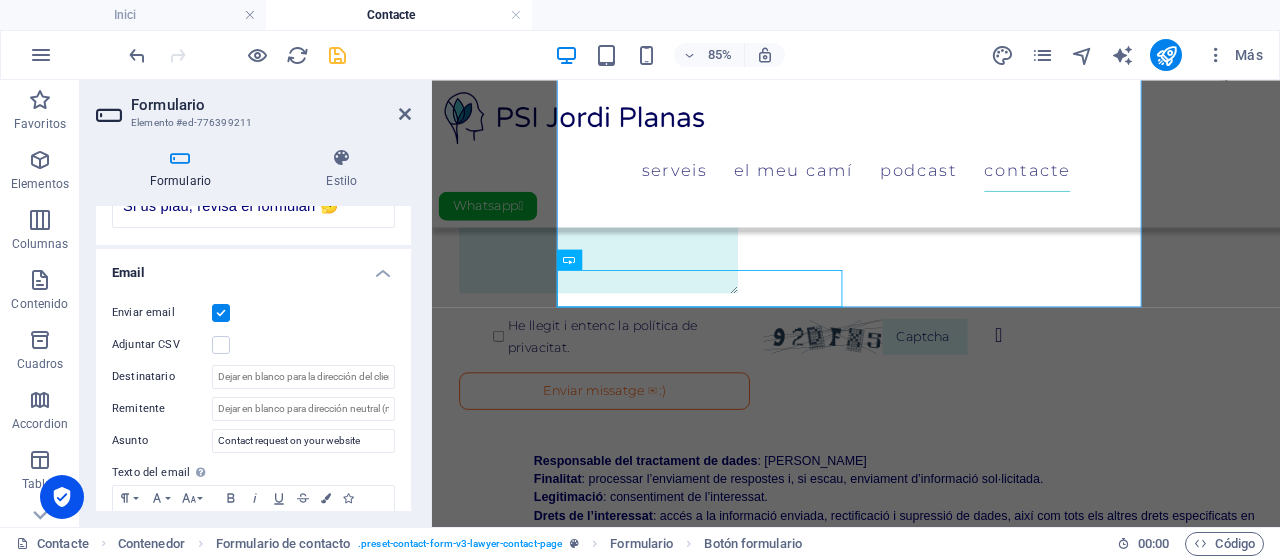scroll, scrollTop: 500, scrollLeft: 0, axis: vertical 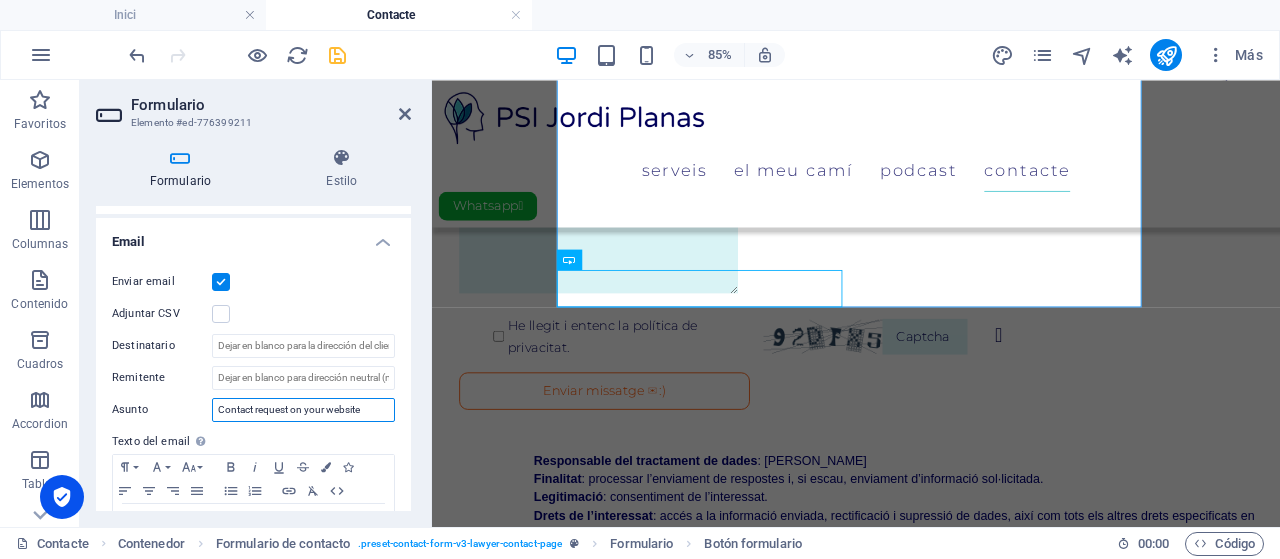 drag, startPoint x: 369, startPoint y: 423, endPoint x: 105, endPoint y: 404, distance: 264.68283 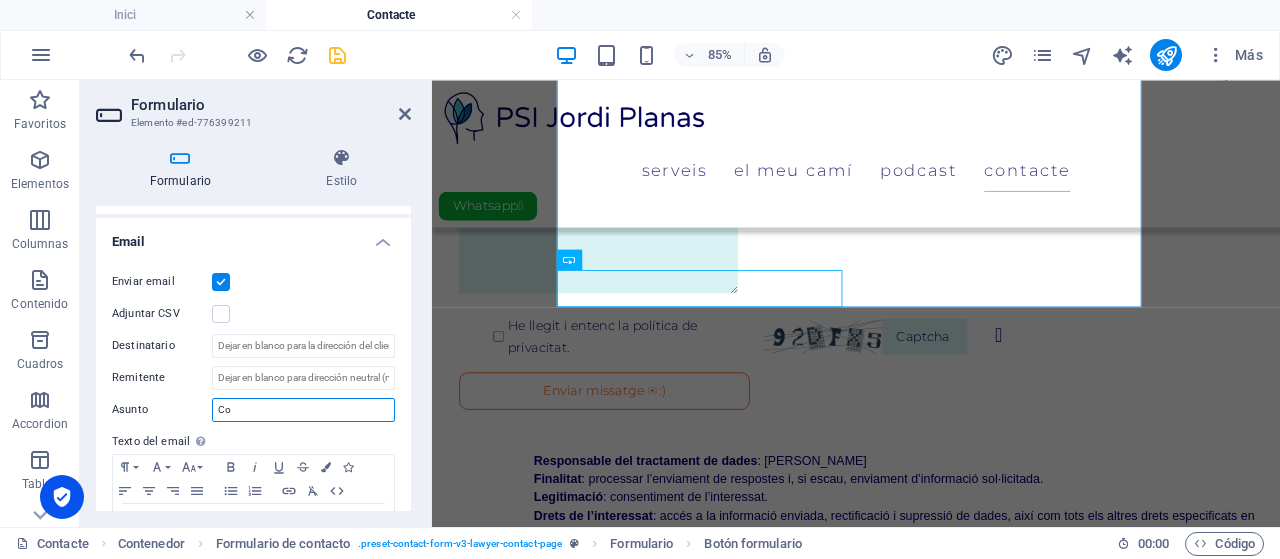 type on "C" 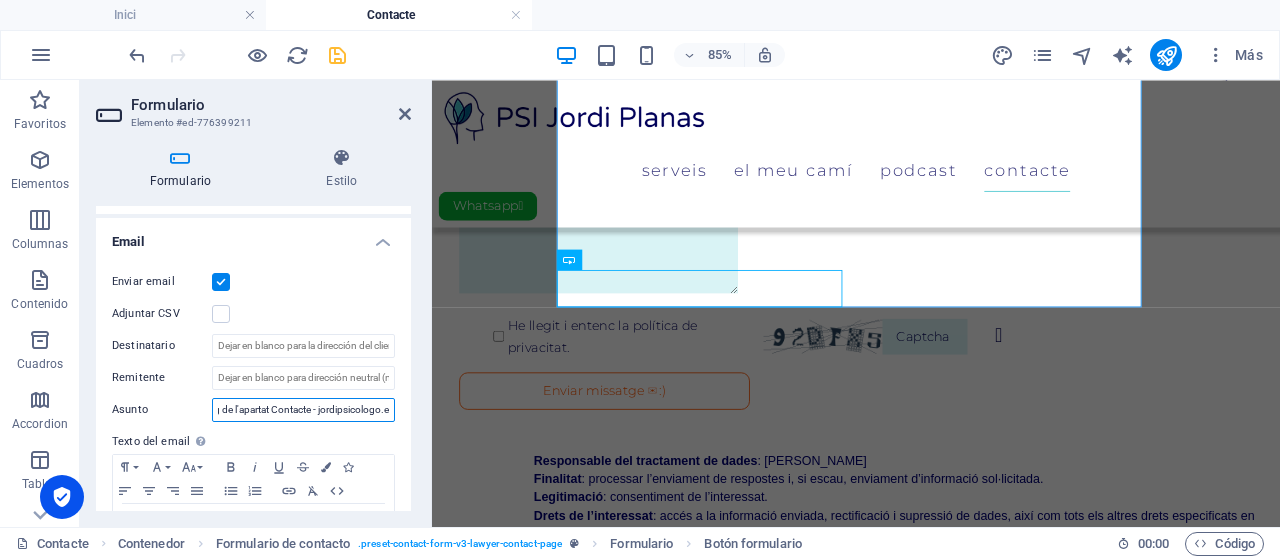 scroll, scrollTop: 0, scrollLeft: 30, axis: horizontal 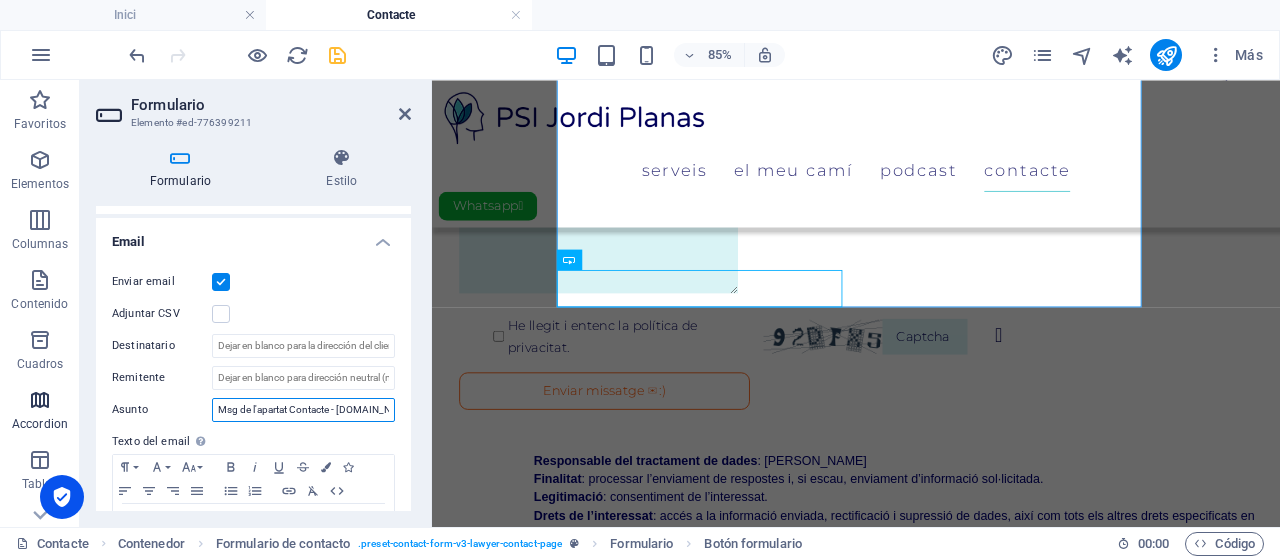 drag, startPoint x: 386, startPoint y: 425, endPoint x: 60, endPoint y: 417, distance: 326.09814 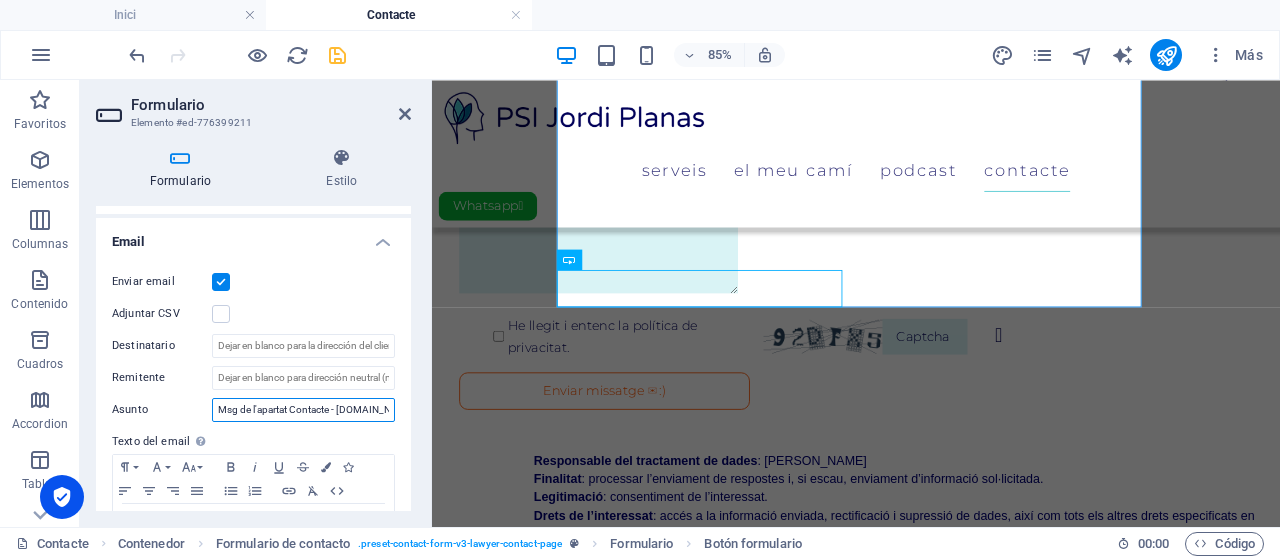 type on "Msg de l'apartat Contacte - jordipsicologo.es" 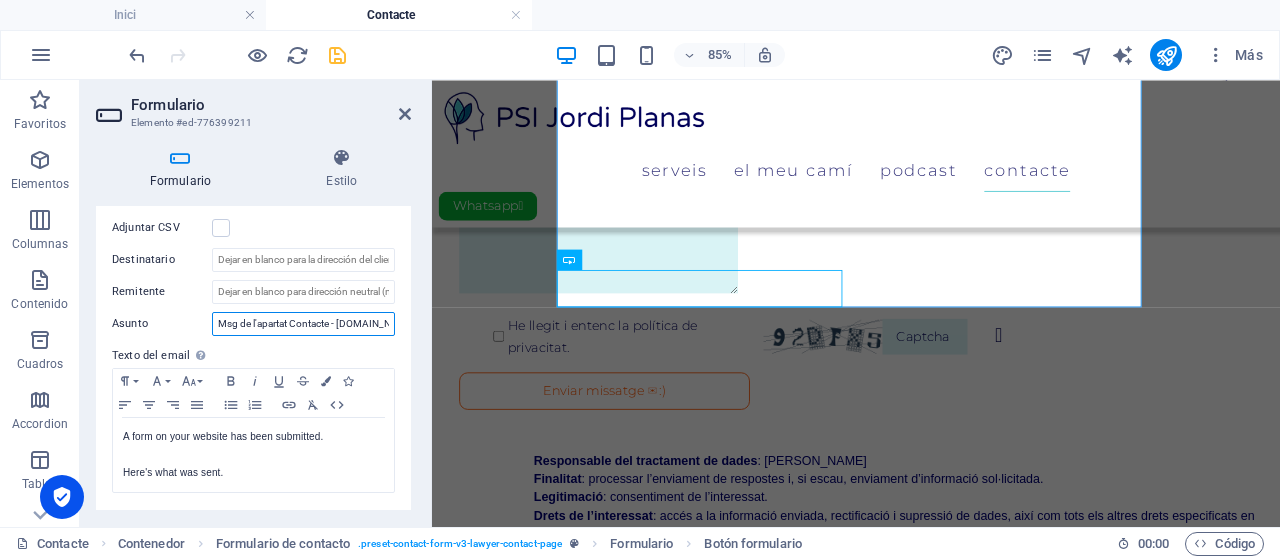 scroll, scrollTop: 600, scrollLeft: 0, axis: vertical 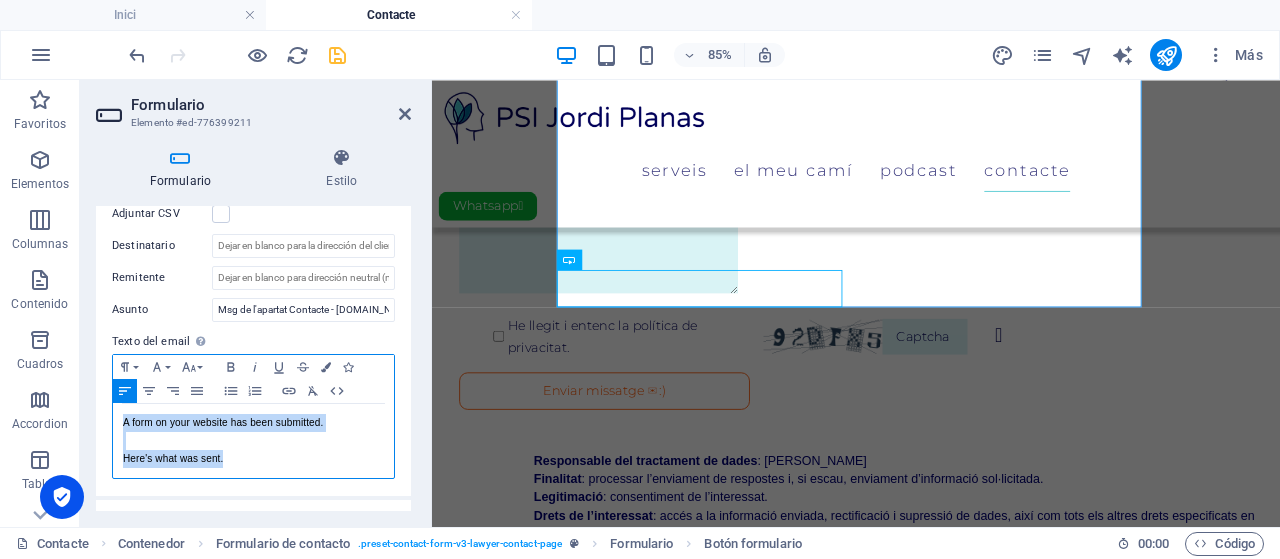 drag, startPoint x: 233, startPoint y: 476, endPoint x: 121, endPoint y: 441, distance: 117.341385 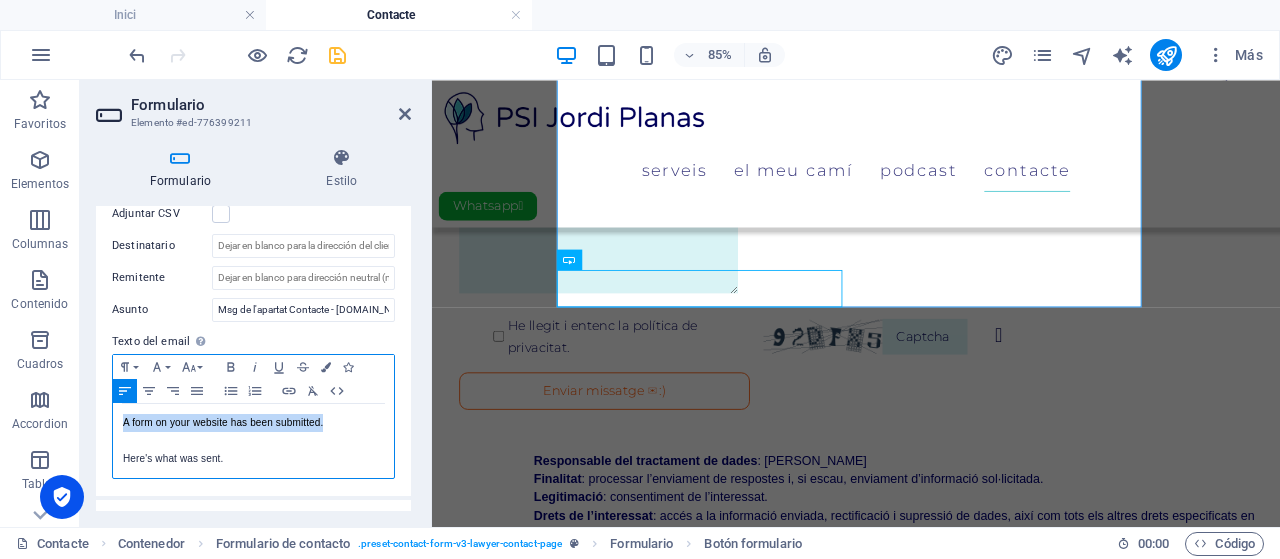 drag, startPoint x: 330, startPoint y: 443, endPoint x: 123, endPoint y: 443, distance: 207 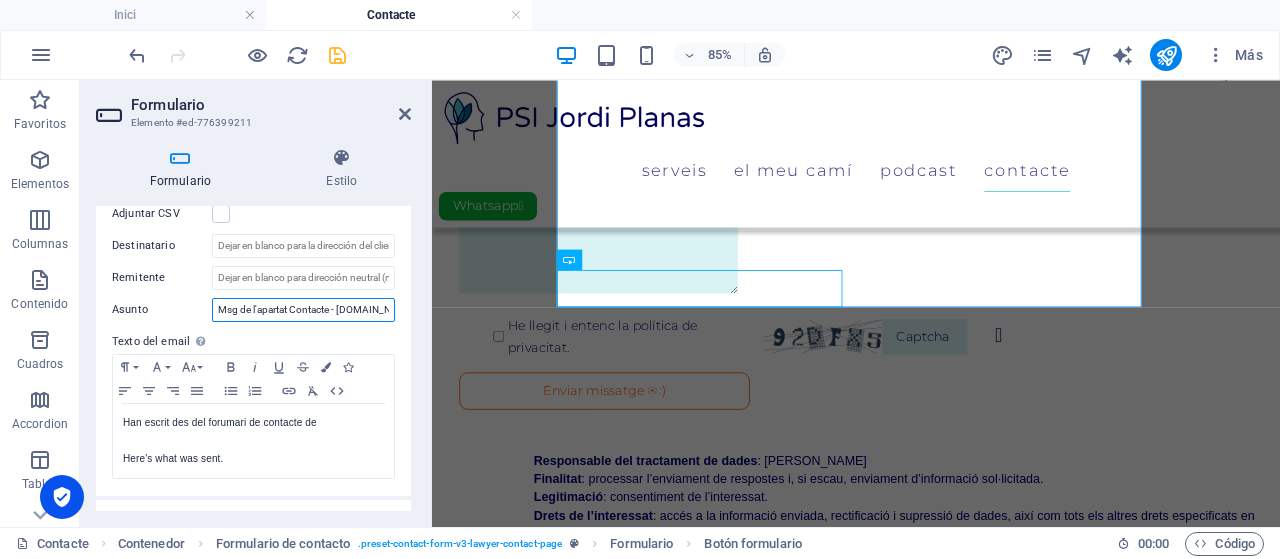 scroll, scrollTop: 0, scrollLeft: 30, axis: horizontal 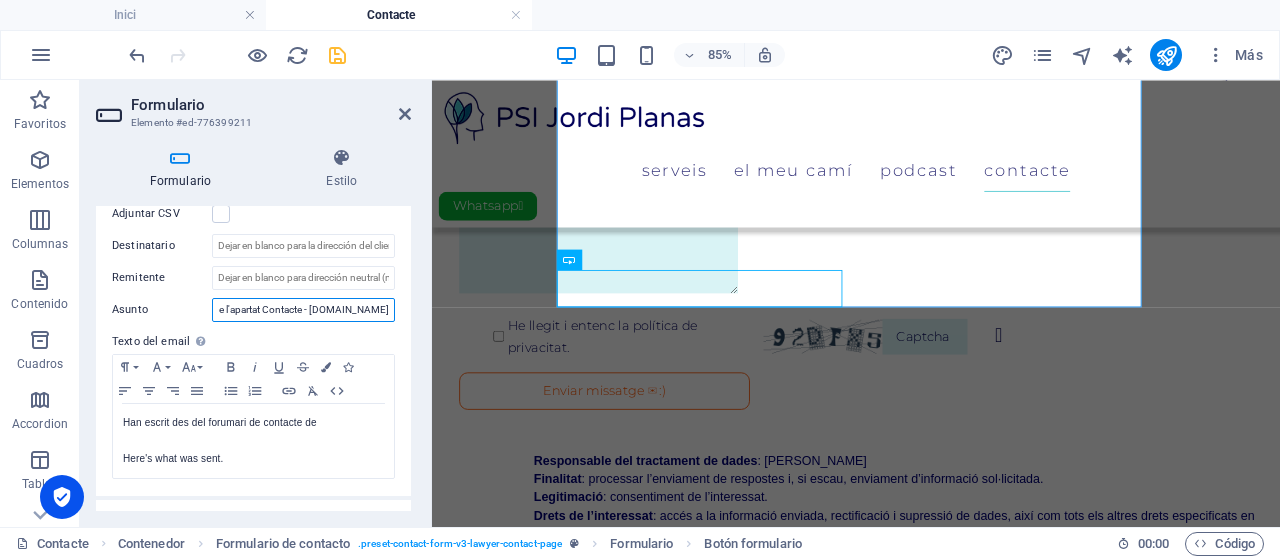 drag, startPoint x: 332, startPoint y: 324, endPoint x: 410, endPoint y: 324, distance: 78 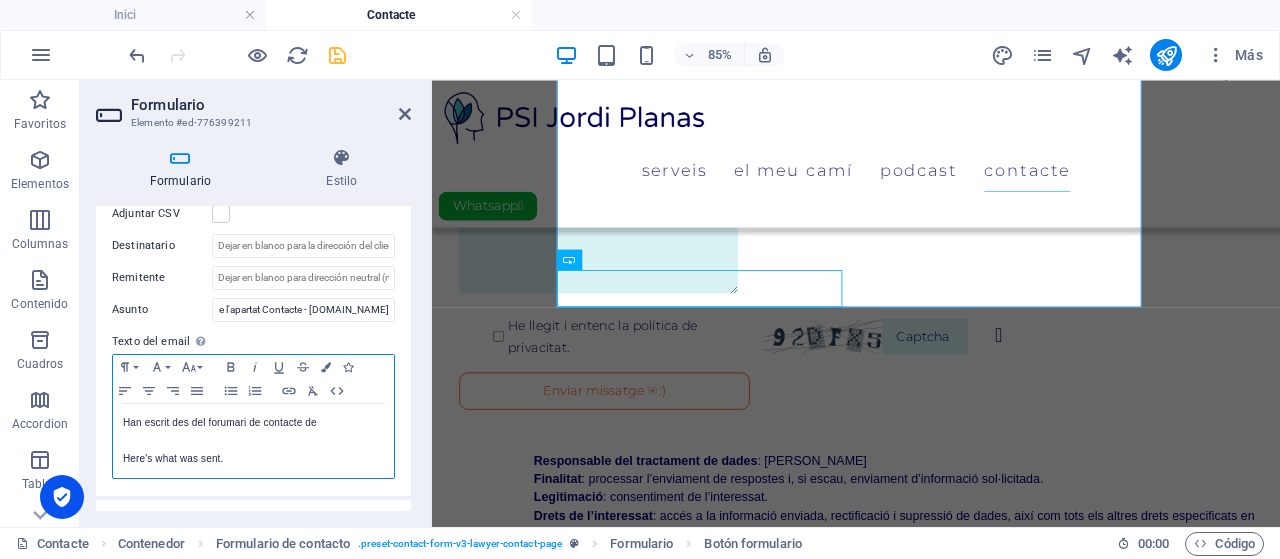 click on "Han escrit des del forumari de contacte de" at bounding box center [253, 423] 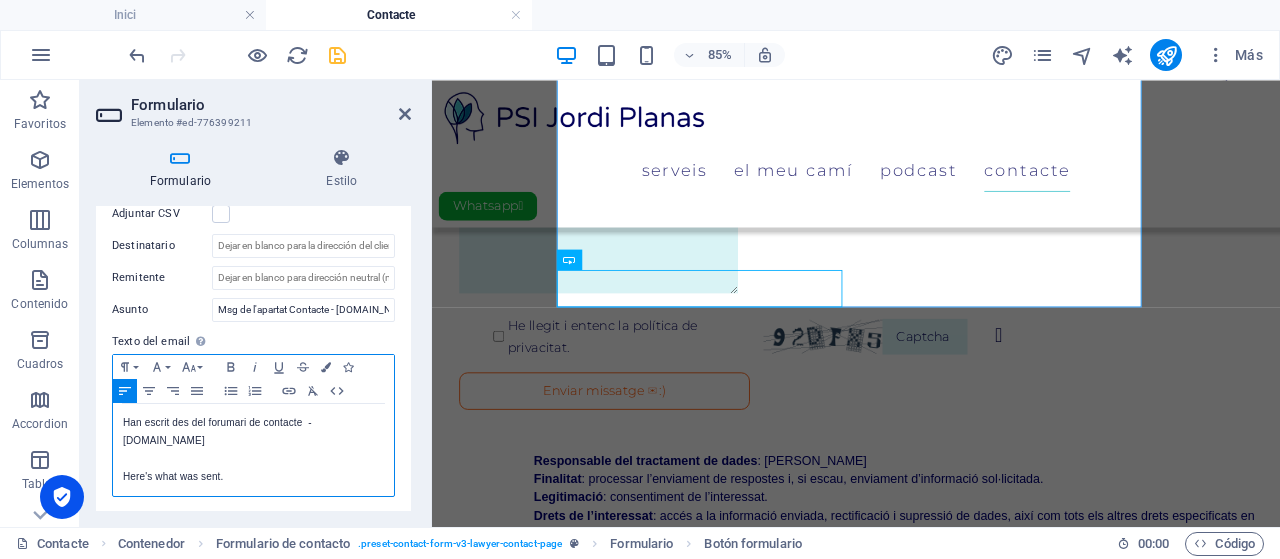 scroll, scrollTop: 0, scrollLeft: 4, axis: horizontal 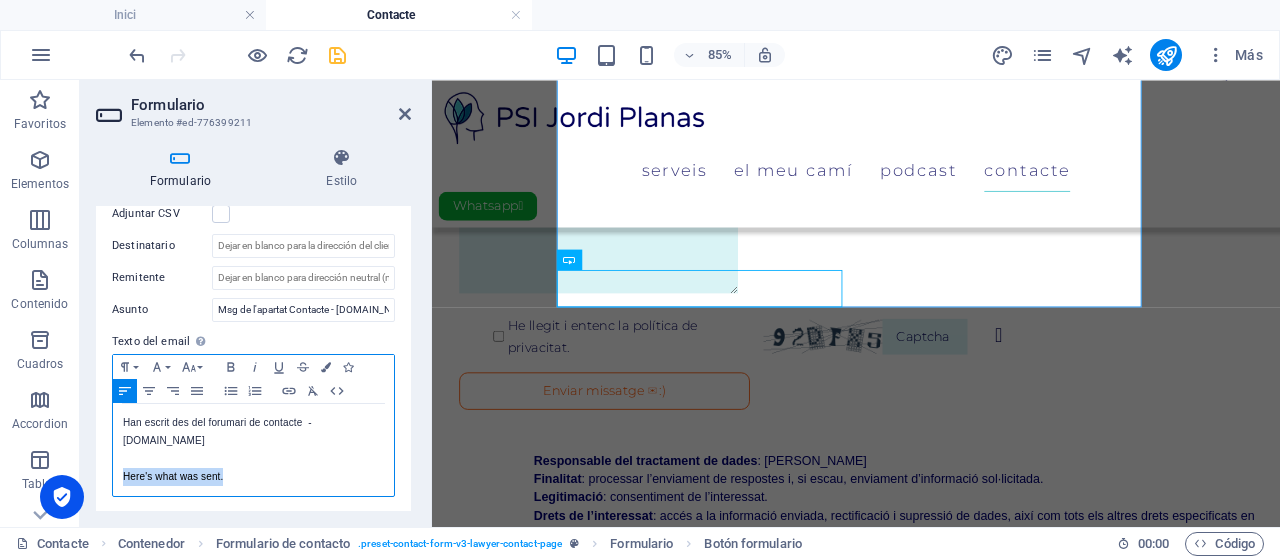 drag, startPoint x: 239, startPoint y: 487, endPoint x: 108, endPoint y: 488, distance: 131.00381 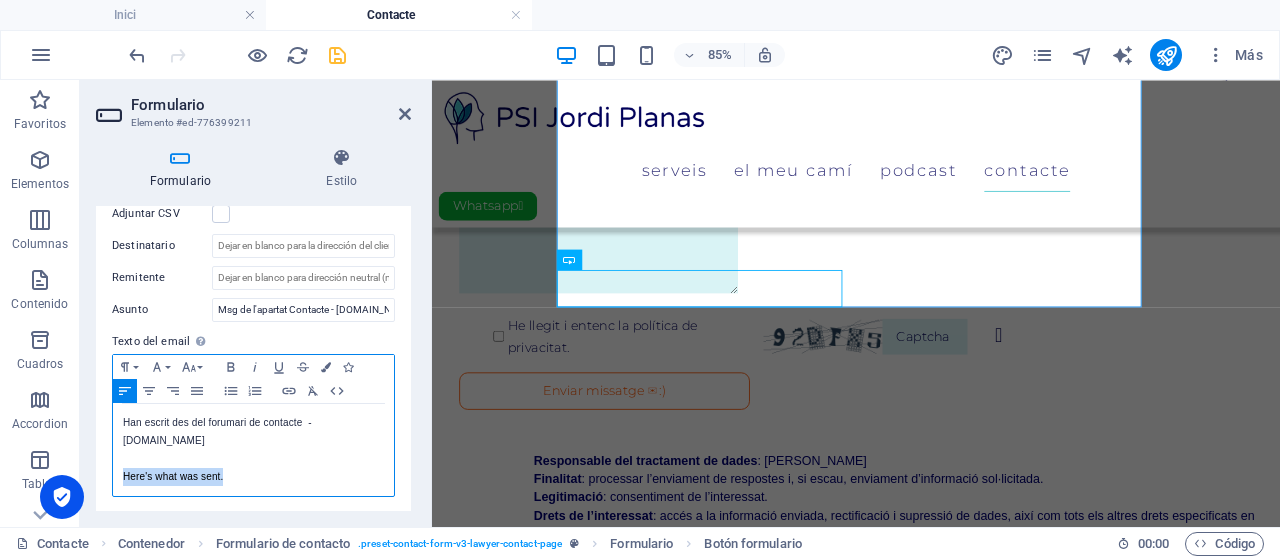 click on "Enviar email Adjuntar CSV Destinatario Remitente Asunto Msg de l'apartat Contacte - jordipsicologo.es Texto del email Define el texto a enviar si las entradas del formulario deben enviarse por email. Paragraph Format Normal Heading 1 Heading 2 Heading 3 Heading 4 Heading 5 Heading 6 Code Font Family Arial Georgia Impact Tahoma Times New Roman Verdana Montserrat Noto Serif Font Size 8 9 10 11 12 14 18 24 30 36 48 60 72 96 Bold Italic Underline Strikethrough Colors Icons Align Left Align Center Align Right Align Justify Unordered List Ordered List Insert Link Clear Formatting HTML Han escrit des del forumari de contacte  - jordipsicologo.es Here's what was sent.  - jordipsicologo.es Texto del email..." at bounding box center [253, 334] 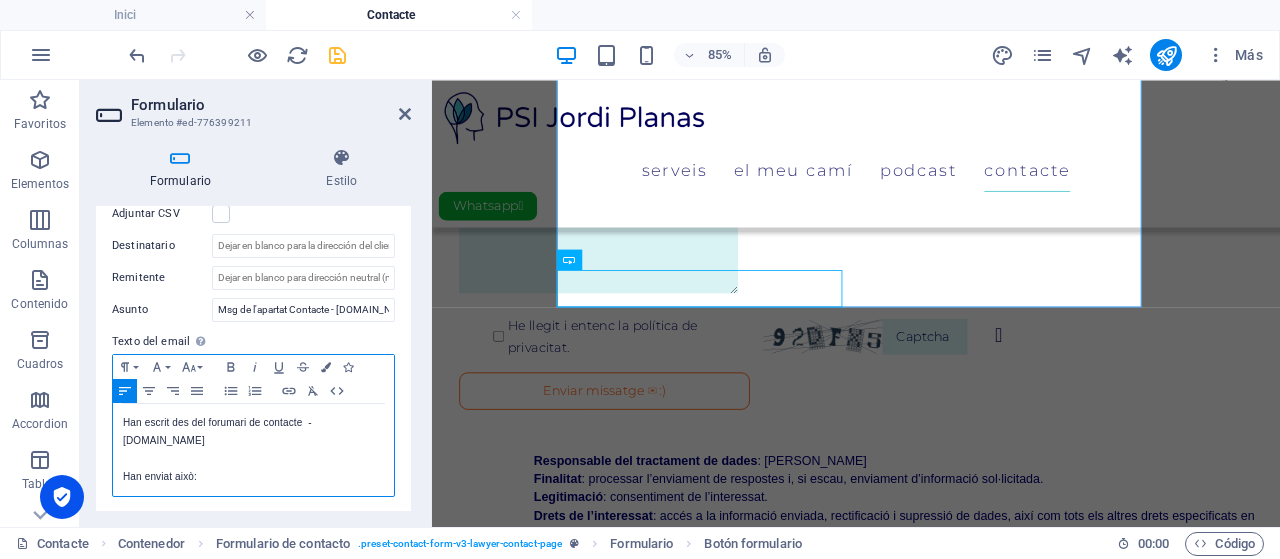 click on "​Han enviat això:" at bounding box center [253, 477] 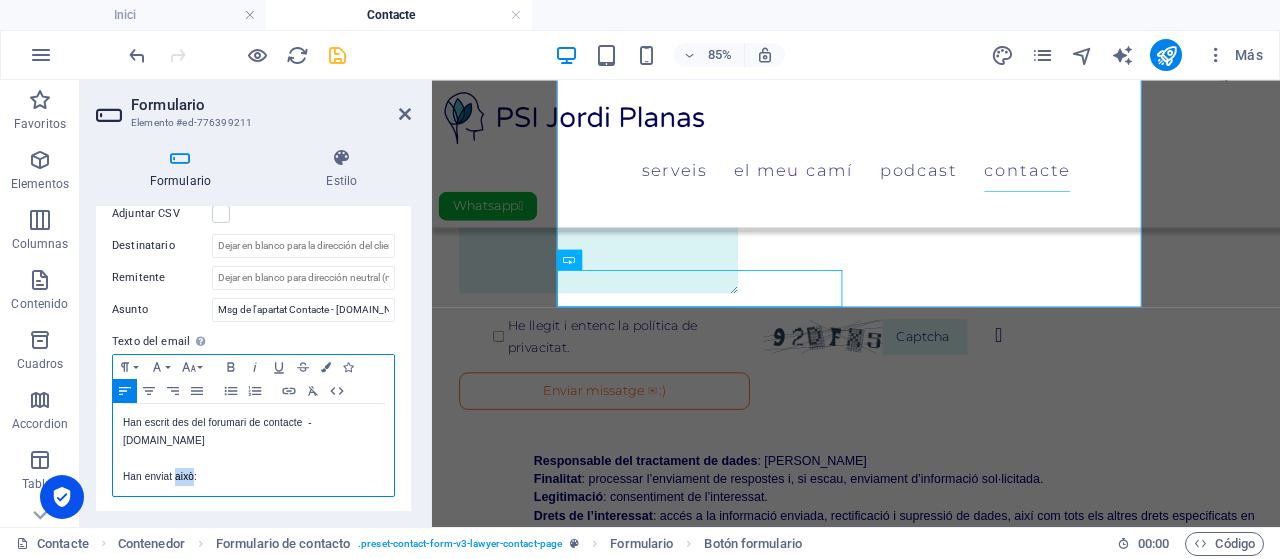 click on "​Han enviat això:" at bounding box center (253, 477) 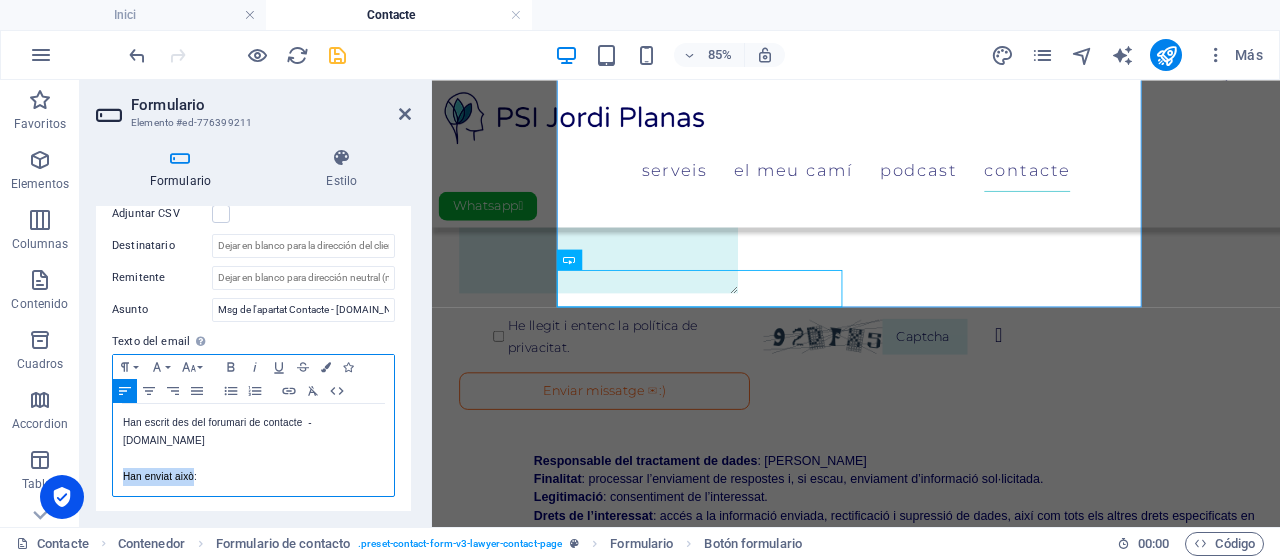 drag, startPoint x: 123, startPoint y: 490, endPoint x: 192, endPoint y: 491, distance: 69.00725 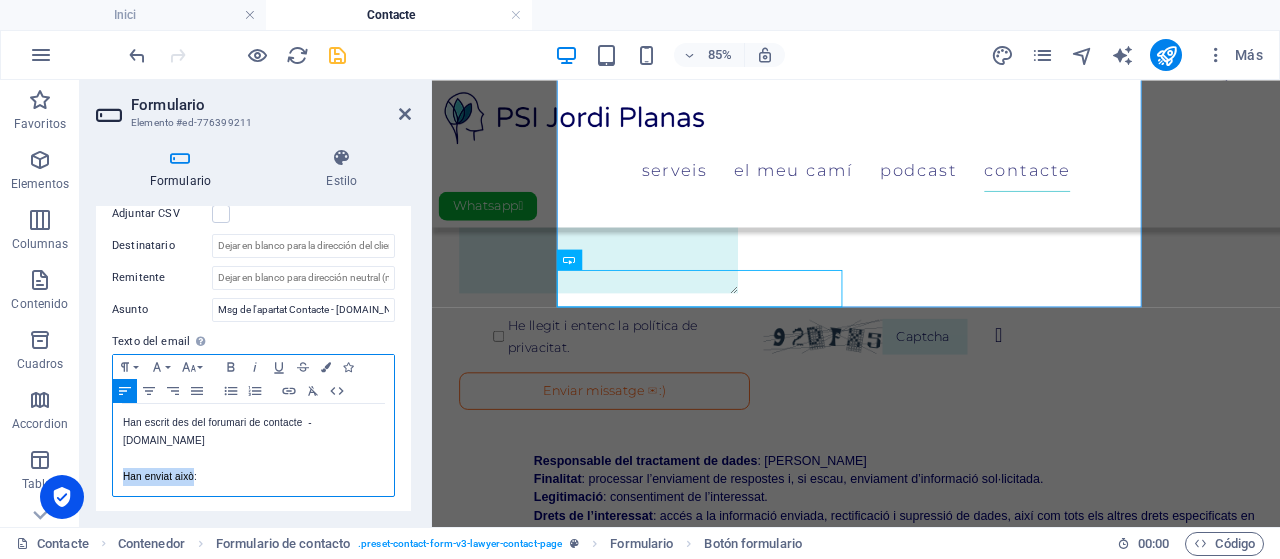 click on "​Han enviat això:" at bounding box center (253, 477) 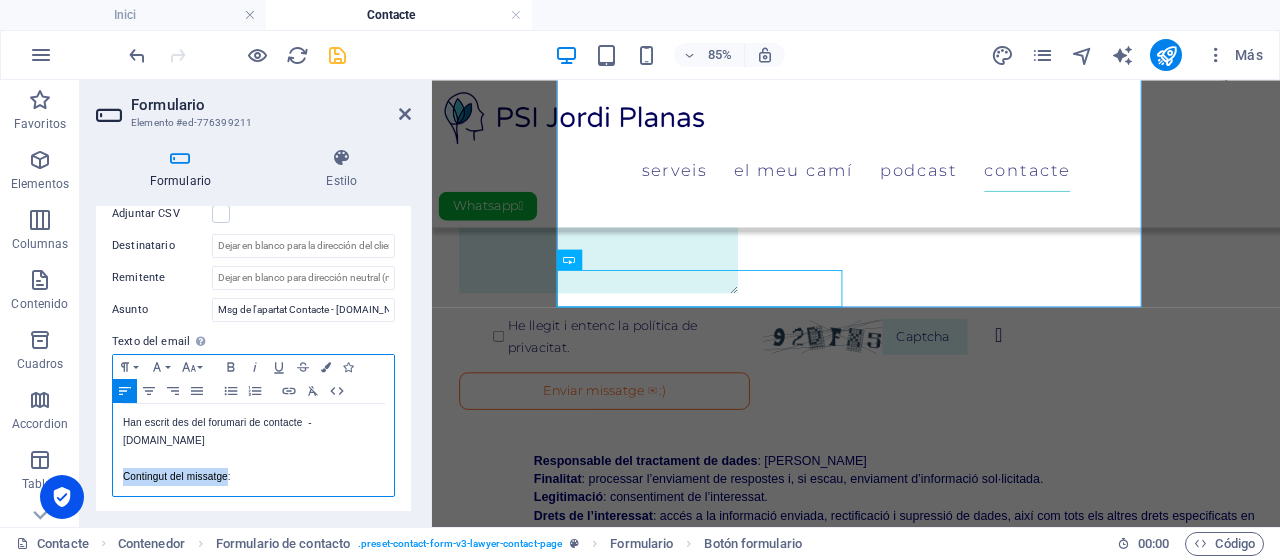 drag, startPoint x: 224, startPoint y: 490, endPoint x: 92, endPoint y: 489, distance: 132.00378 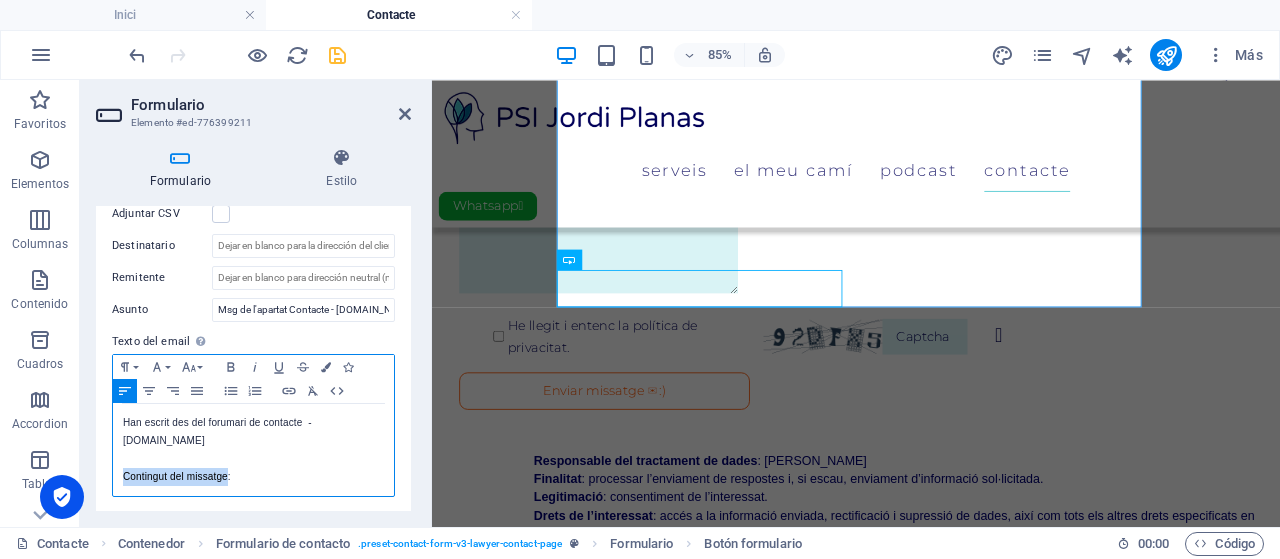 click on "Formulario Estilo General Nombre Define un nombre para el formulario. General form Mensajes Mensaje de éxito Paragraph Format Normal Heading 1 Heading 2 Heading 3 Heading 4 Heading 5 Heading 6 Code Font Family Arial Georgia Impact Tahoma Times New Roman Verdana Montserrat Noto Serif Font Size 8 9 10 11 12 14 18 24 30 36 48 60 72 96 Bold Italic Underline Strikethrough Colors Icons Align Left Align Center Align Right Align Justify Unordered List Ordered List Insert Link Clear Formatting HTML ​ ​ Gràcies pel teu missatge 🙏🏻 Ens posarem en contacte amb tu ben aviat! Gràcies pel teu missatge. Ens posarem en contacte amb tu aviat! Se muestra una vez el formulario se ha enviado correctamente... Redireccionar Defina un destino de redireccionamiento cuando un formulario se envíe correctamente. Por ejemplo, una página de éxito. Webhook Un webhook es una notificación push de este formulario a otro servidor. Cada vez que alguien envíe este formulario, los datos se enviarán a tu servidor.  Normal Code 8" at bounding box center [253, 329] 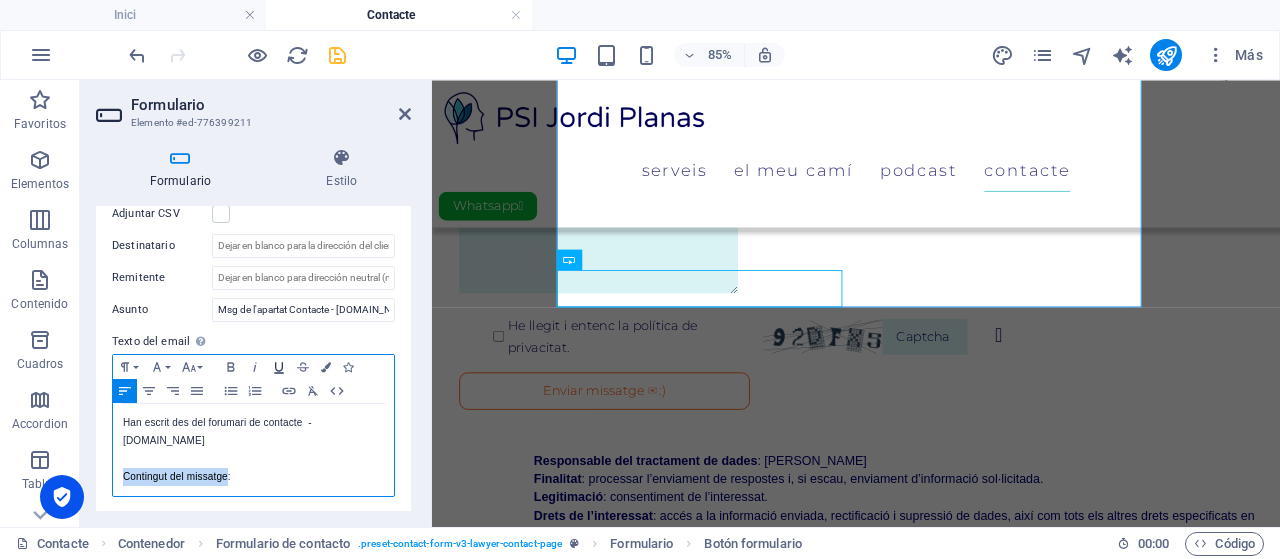 click 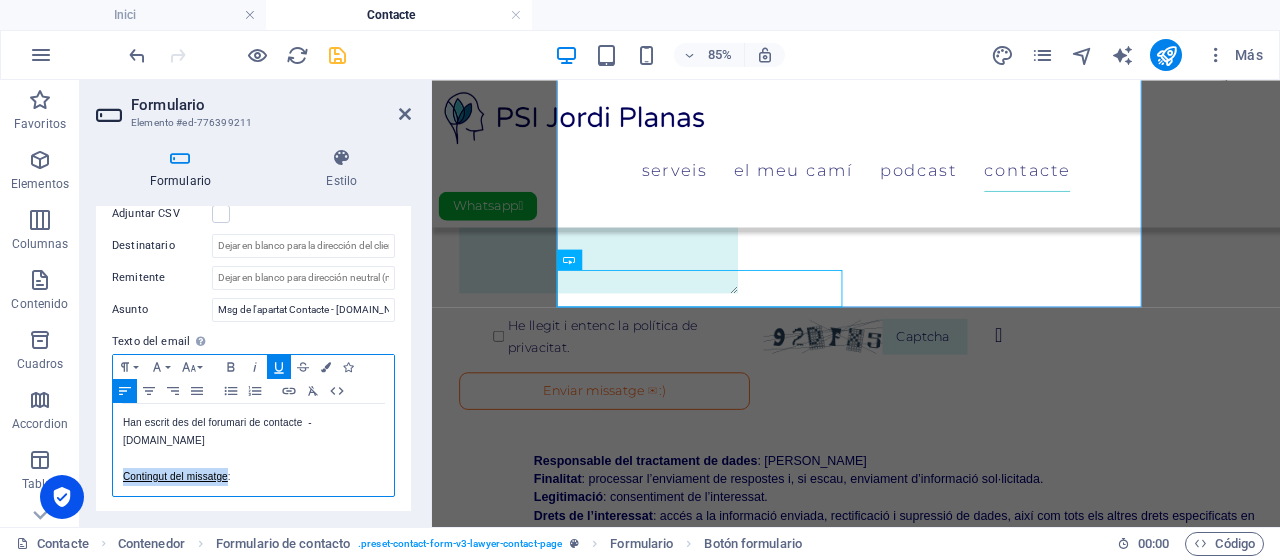 drag, startPoint x: 205, startPoint y: 458, endPoint x: 123, endPoint y: 441, distance: 83.74366 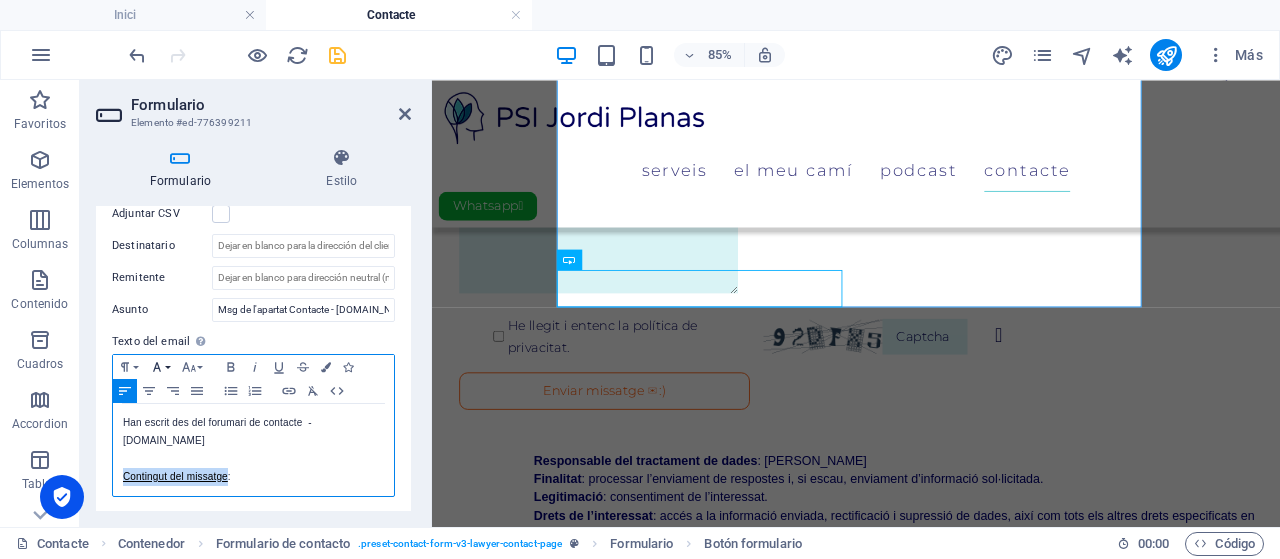 click 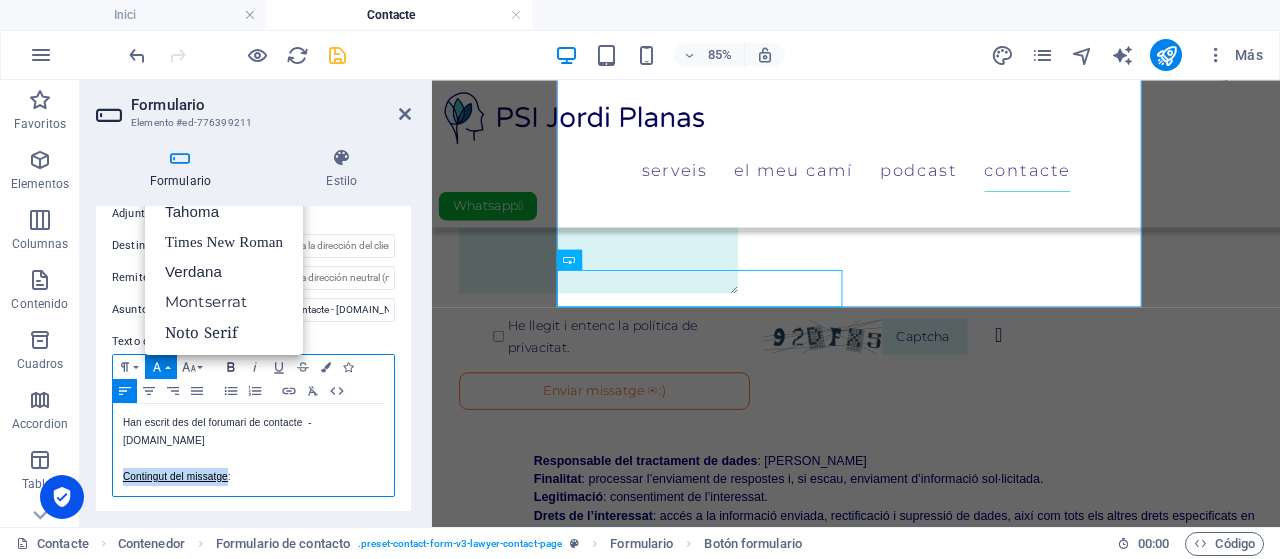 click 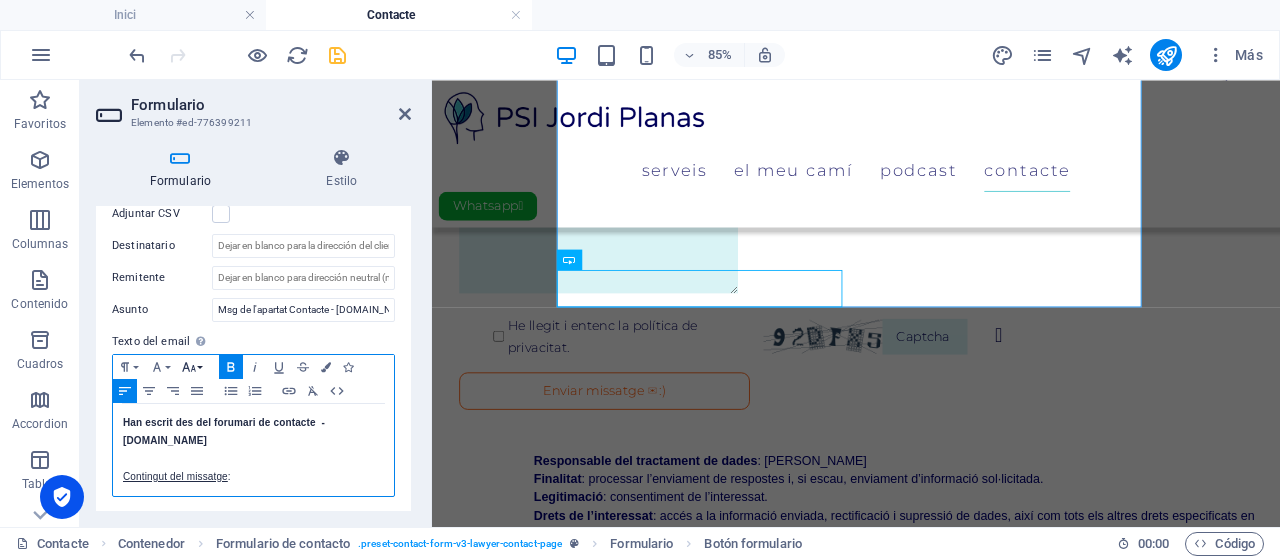 click 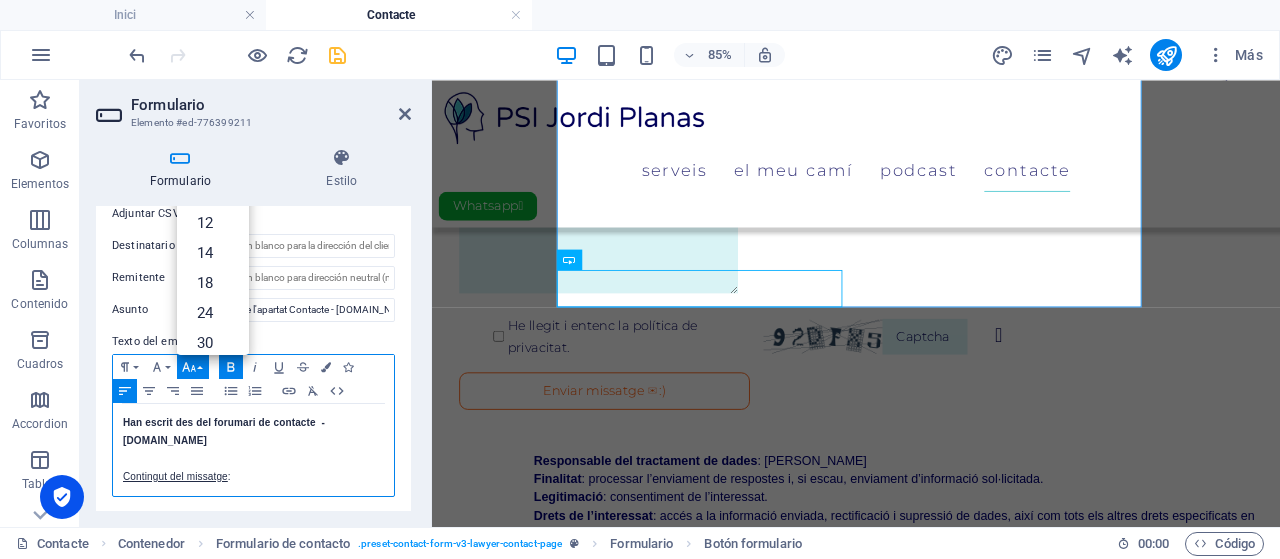 scroll, scrollTop: 82, scrollLeft: 0, axis: vertical 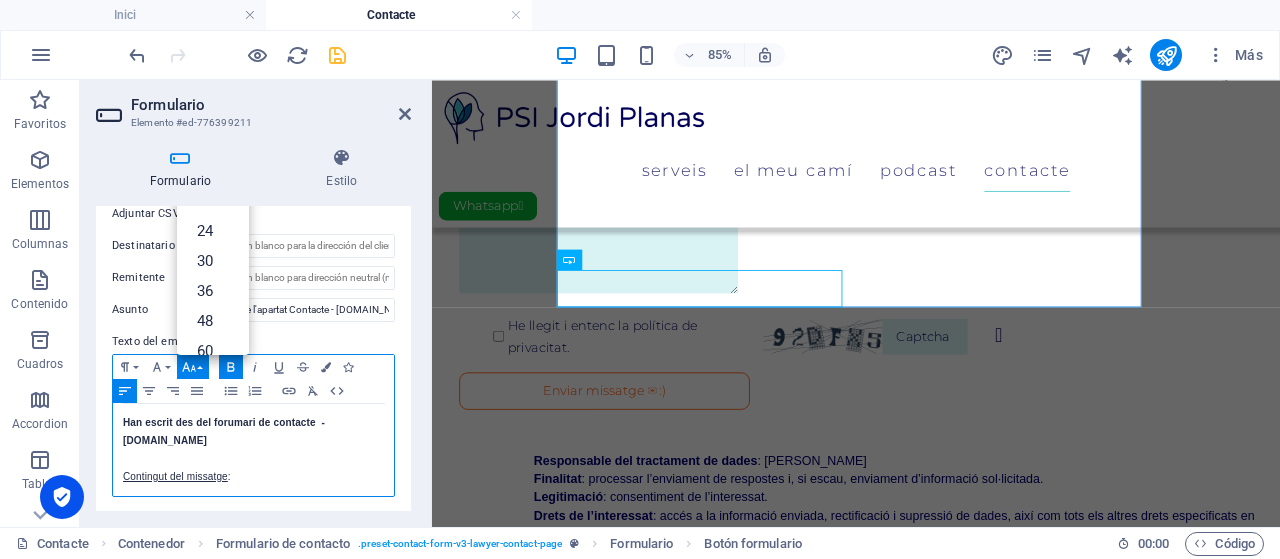 click at bounding box center [253, 459] 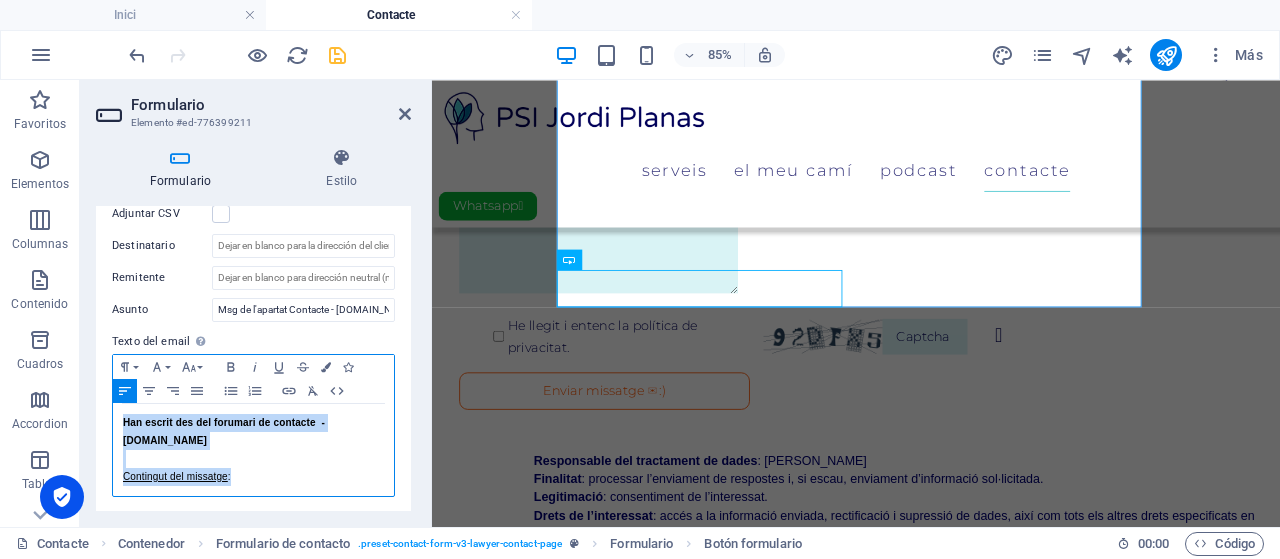 drag, startPoint x: 239, startPoint y: 492, endPoint x: 90, endPoint y: 439, distance: 158.14551 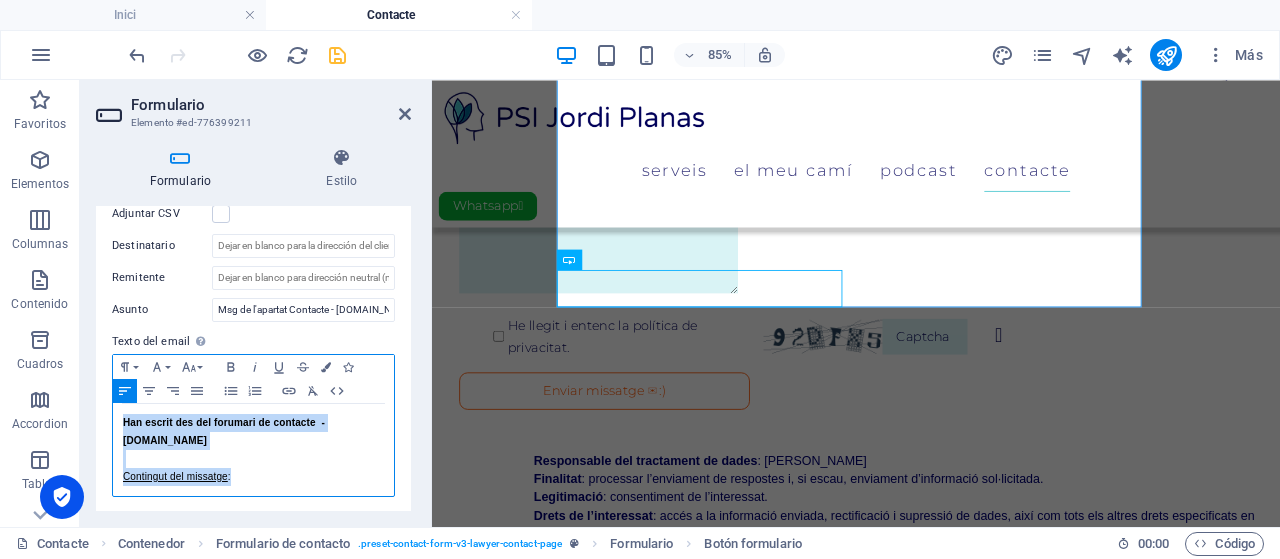 click on "Formulario Estilo General Nombre Define un nombre para el formulario. General form Mensajes Mensaje de éxito Paragraph Format Normal Heading 1 Heading 2 Heading 3 Heading 4 Heading 5 Heading 6 Code Font Family Arial Georgia Impact Tahoma Times New Roman Verdana Montserrat Noto Serif Font Size 8 9 10 11 12 14 18 24 30 36 48 60 72 96 Bold Italic Underline Strikethrough Colors Icons Align Left Align Center Align Right Align Justify Unordered List Ordered List Insert Link Clear Formatting HTML ​ ​ Gràcies pel teu missatge 🙏🏻 Ens posarem en contacte amb tu ben aviat! Gràcies pel teu missatge. Ens posarem en contacte amb tu aviat! Se muestra una vez el formulario se ha enviado correctamente... Redireccionar Defina un destino de redireccionamiento cuando un formulario se envíe correctamente. Por ejemplo, una página de éxito. Webhook Un webhook es una notificación push de este formulario a otro servidor. Cada vez que alguien envíe este formulario, los datos se enviarán a tu servidor.  Normal Code 8" at bounding box center [253, 329] 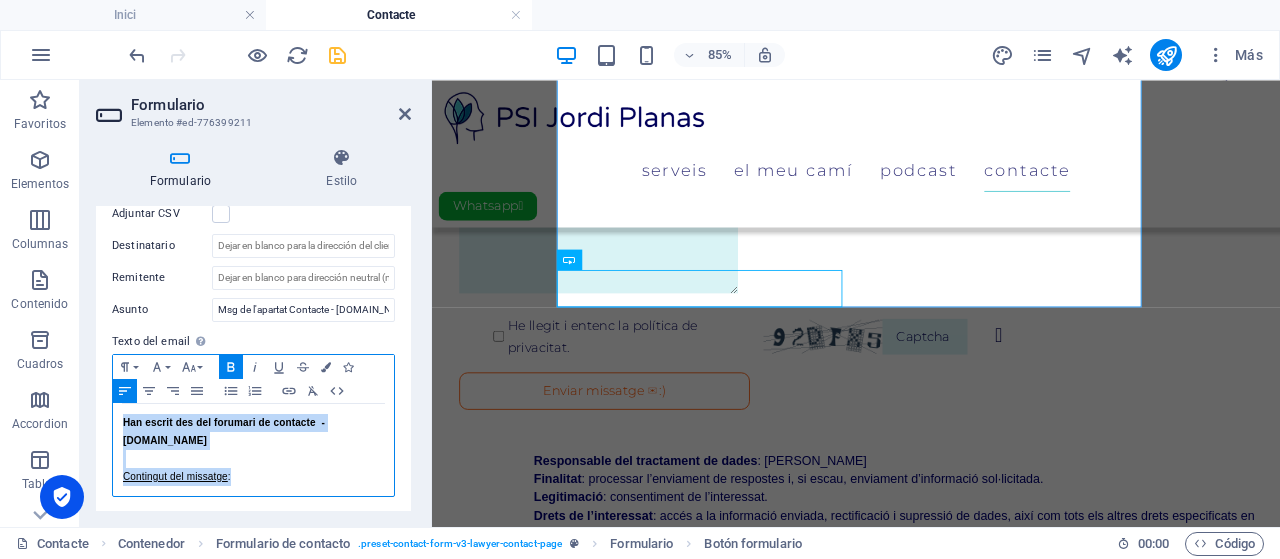 copy on "Han escrit des del forumari de contacte  - jordipsicologo.es Contingut del missatge :" 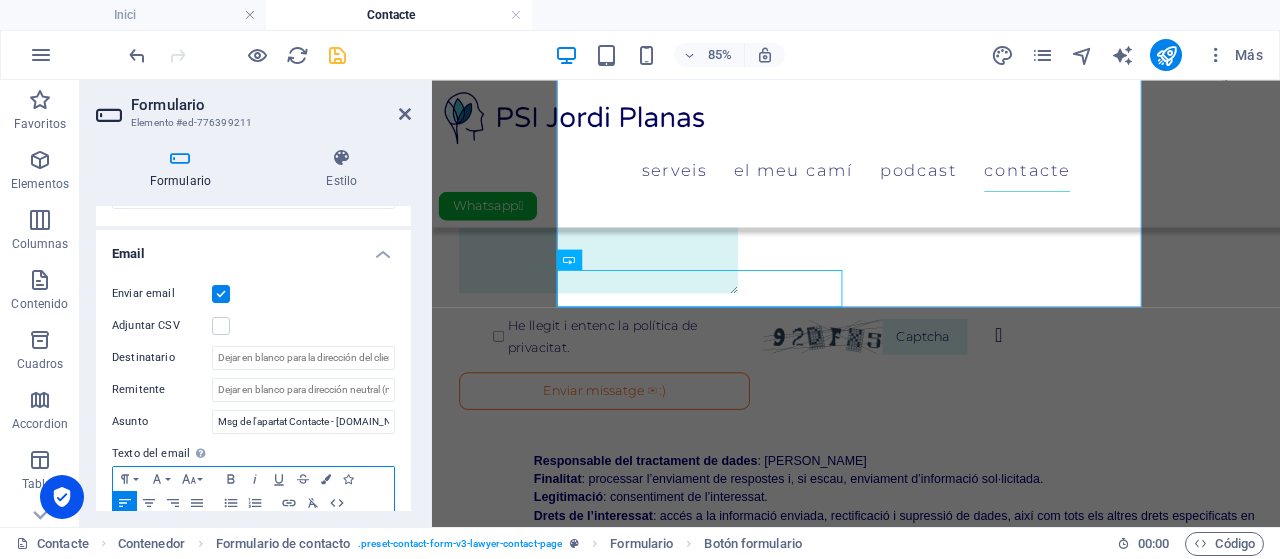 scroll, scrollTop: 600, scrollLeft: 0, axis: vertical 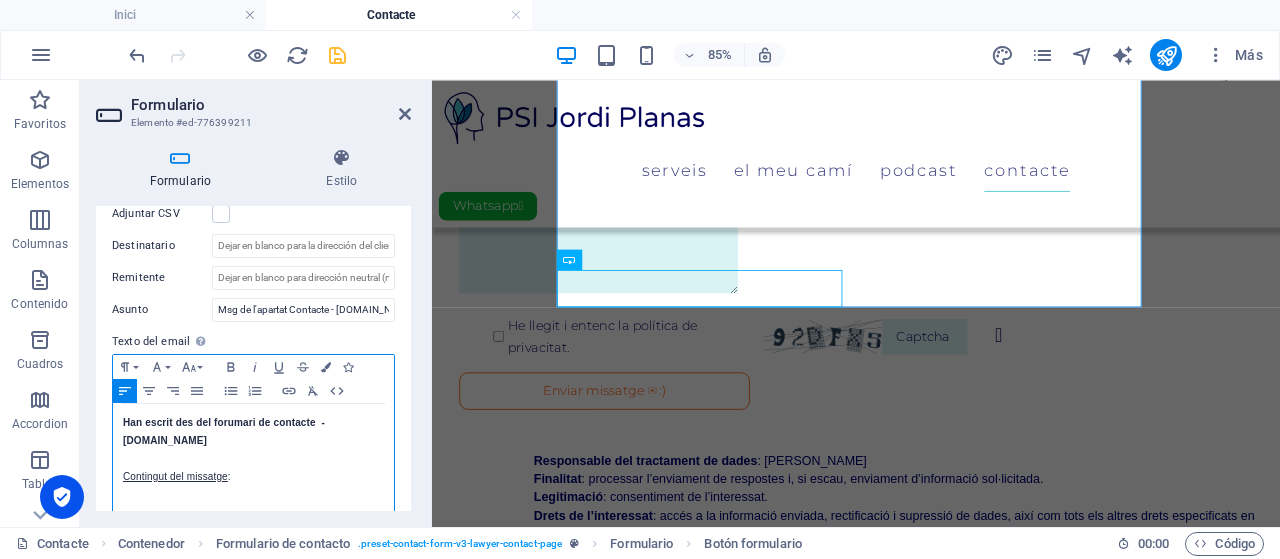 click on "Han escrit des del forumari de contacte  - jordipsicologo.es" at bounding box center (224, 431) 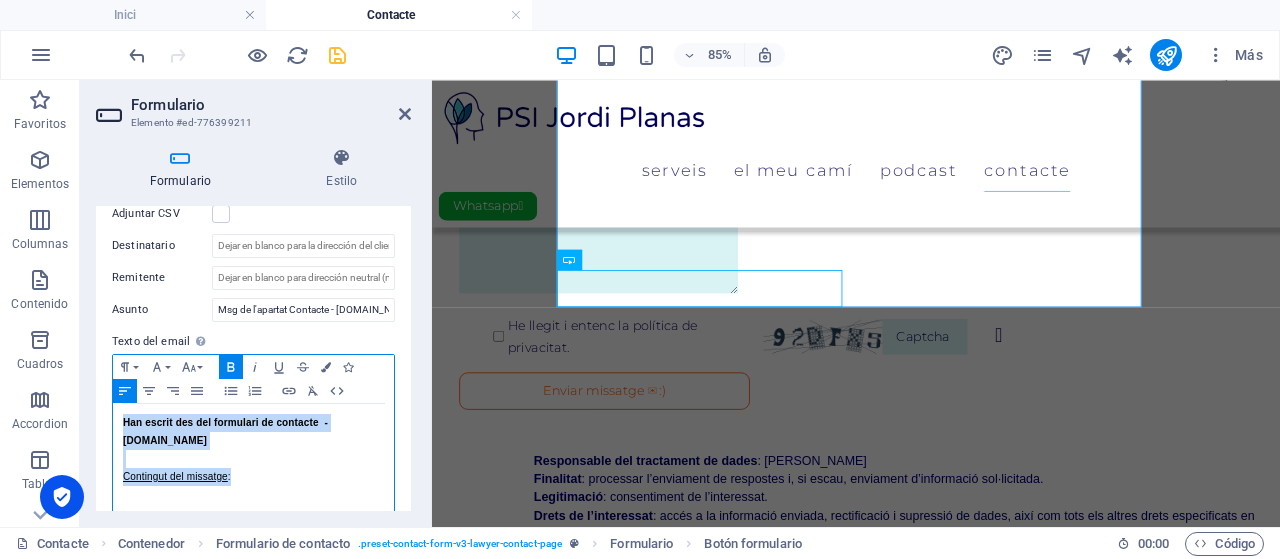 drag, startPoint x: 245, startPoint y: 496, endPoint x: 80, endPoint y: 440, distance: 174.24408 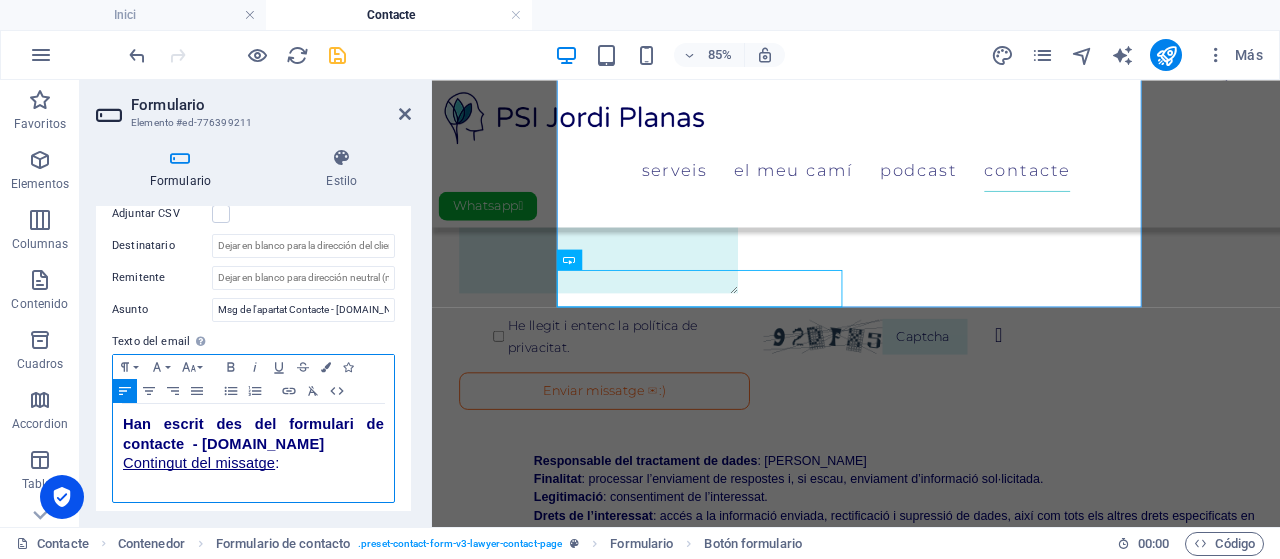 click on "Han escrit des del formulari de contacte  - jordipsicologo.es" at bounding box center (253, 434) 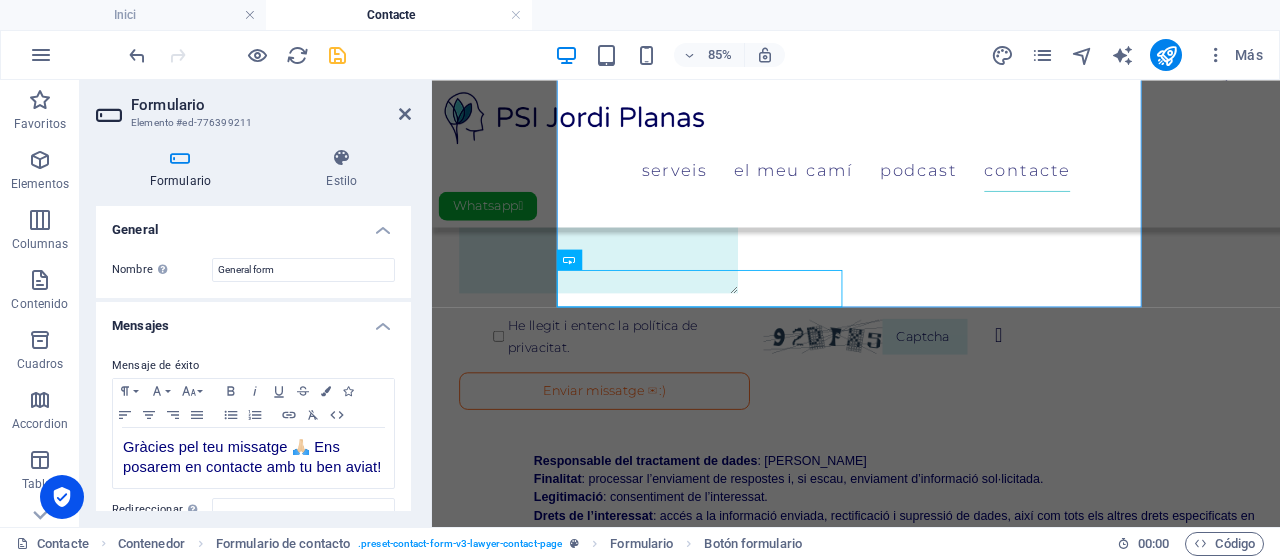 scroll, scrollTop: 0, scrollLeft: 0, axis: both 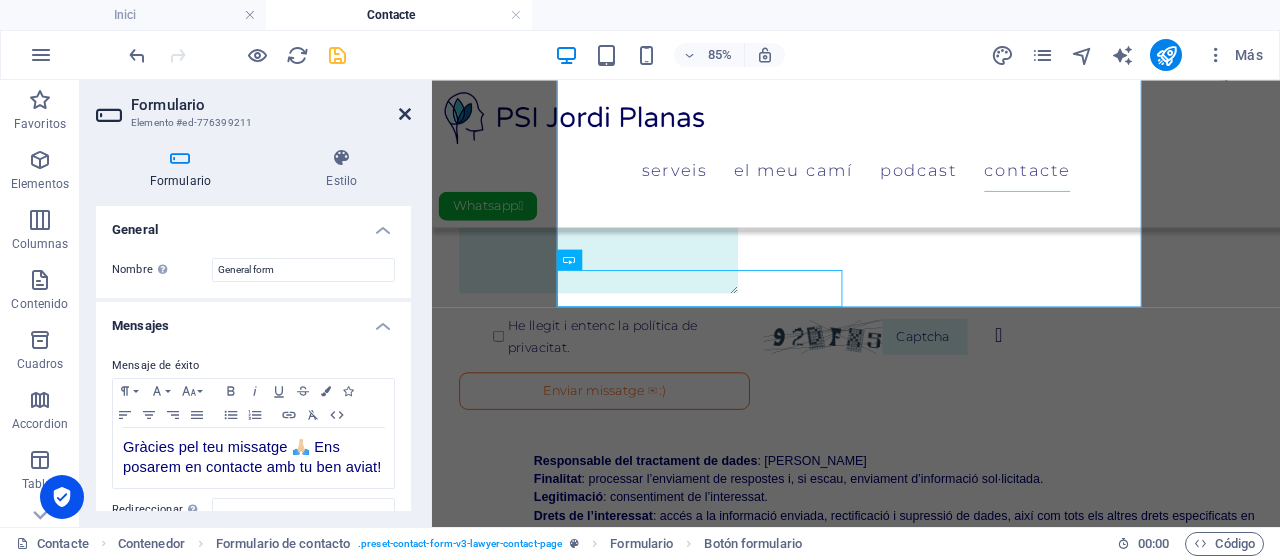 click at bounding box center [405, 114] 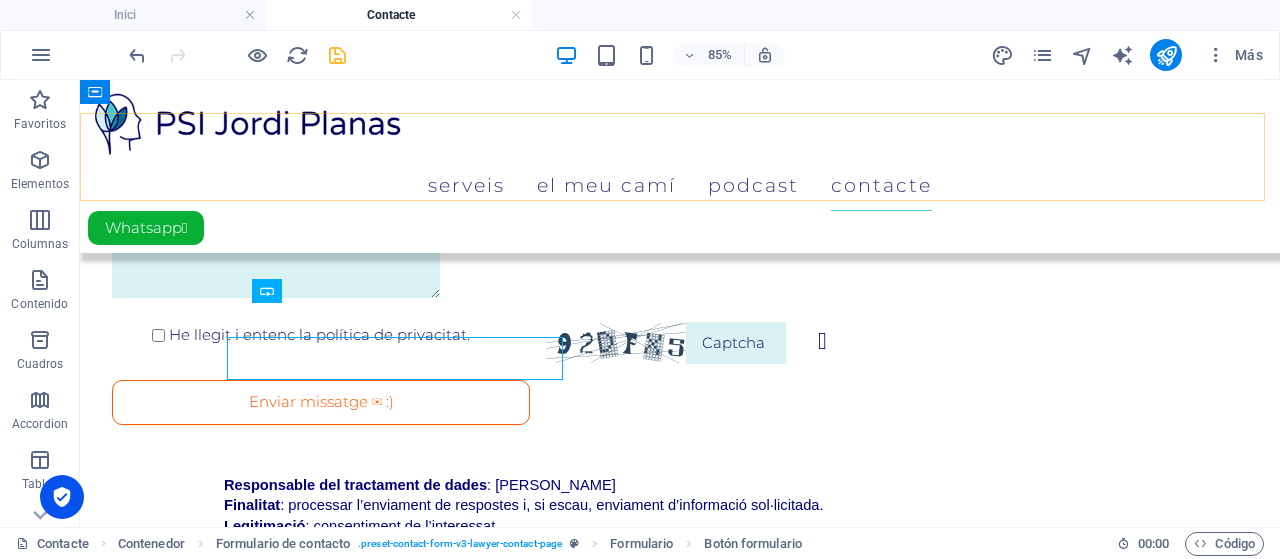 scroll, scrollTop: 466, scrollLeft: 0, axis: vertical 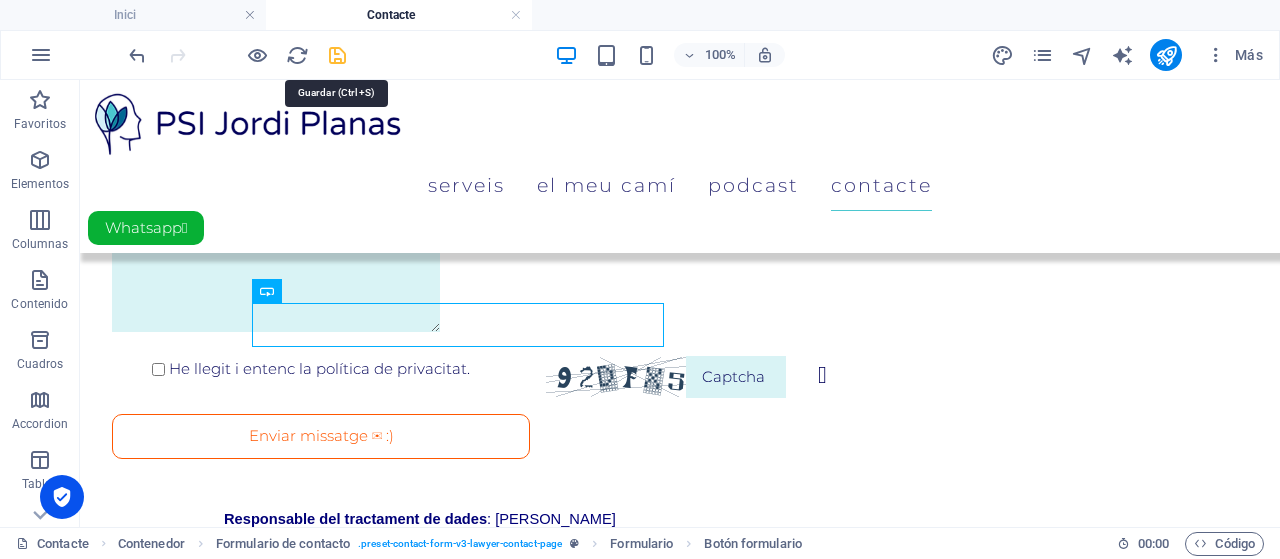 click at bounding box center [337, 55] 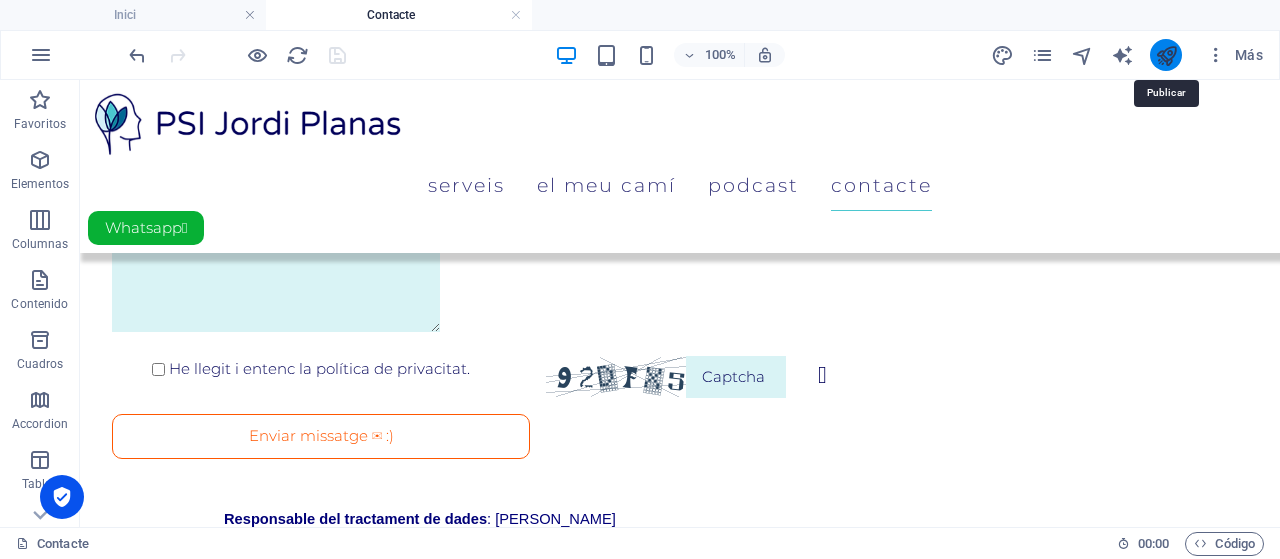 click at bounding box center (1166, 55) 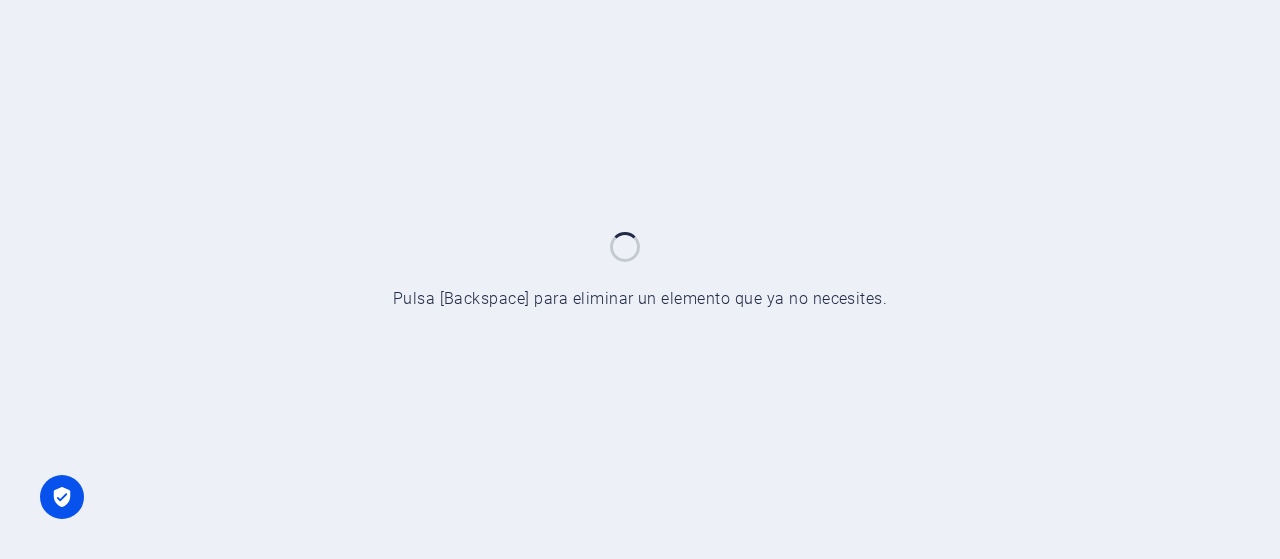 scroll, scrollTop: 0, scrollLeft: 0, axis: both 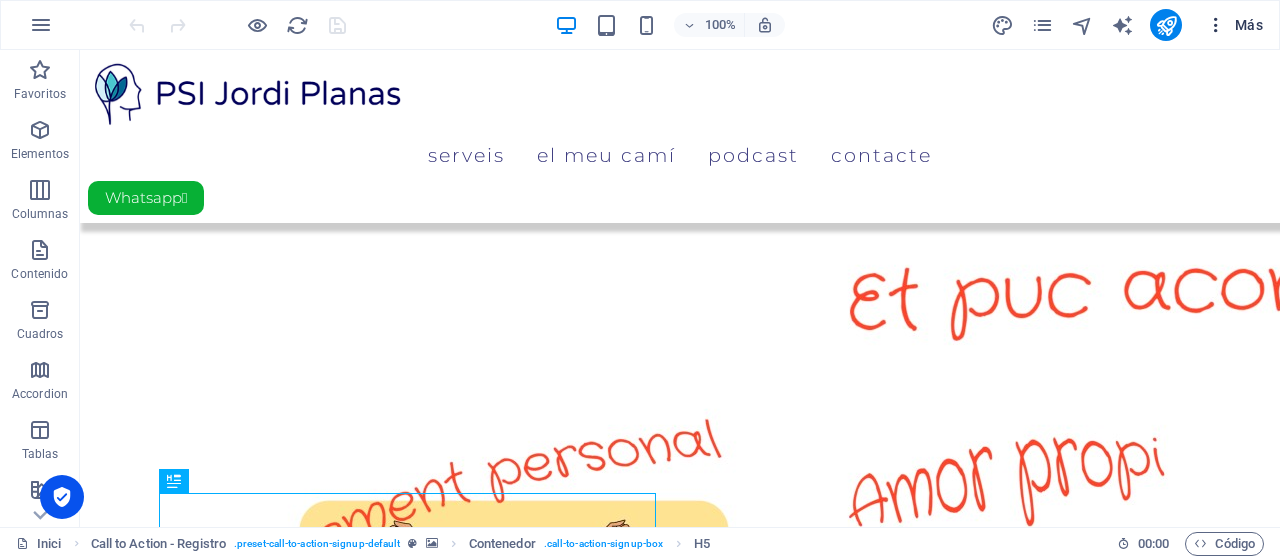 click on "Más" at bounding box center [1234, 25] 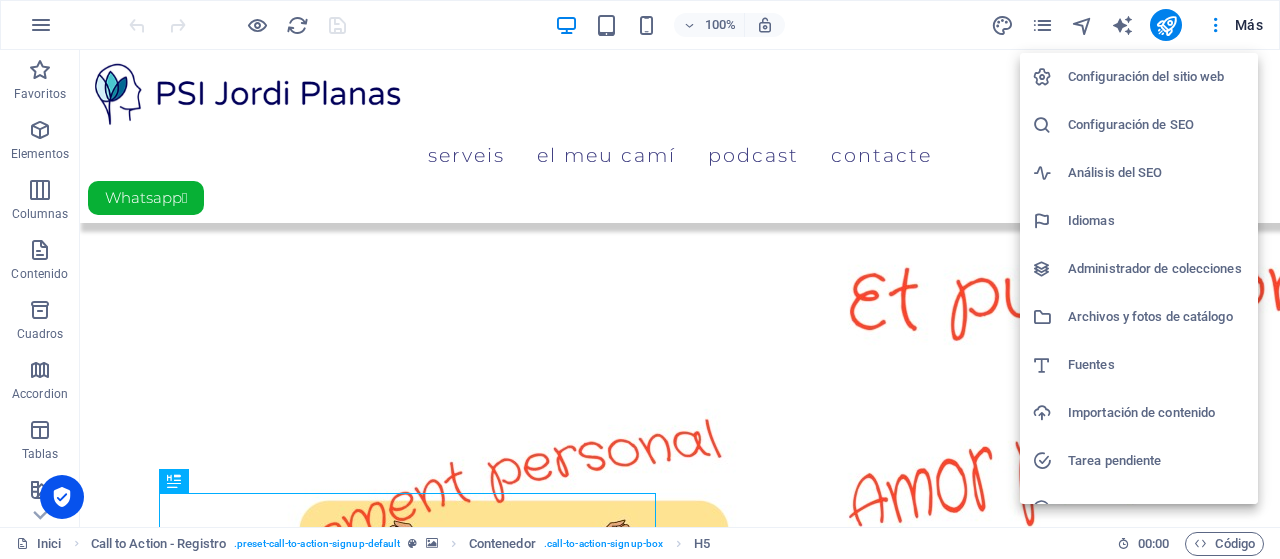 click at bounding box center [640, 279] 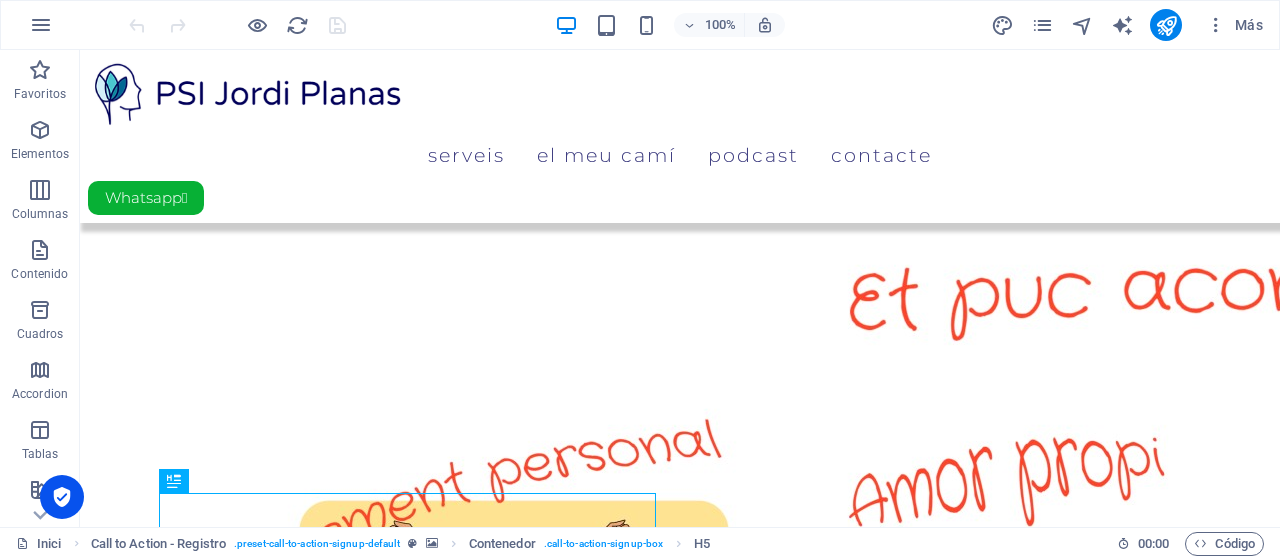 click at bounding box center (1042, 25) 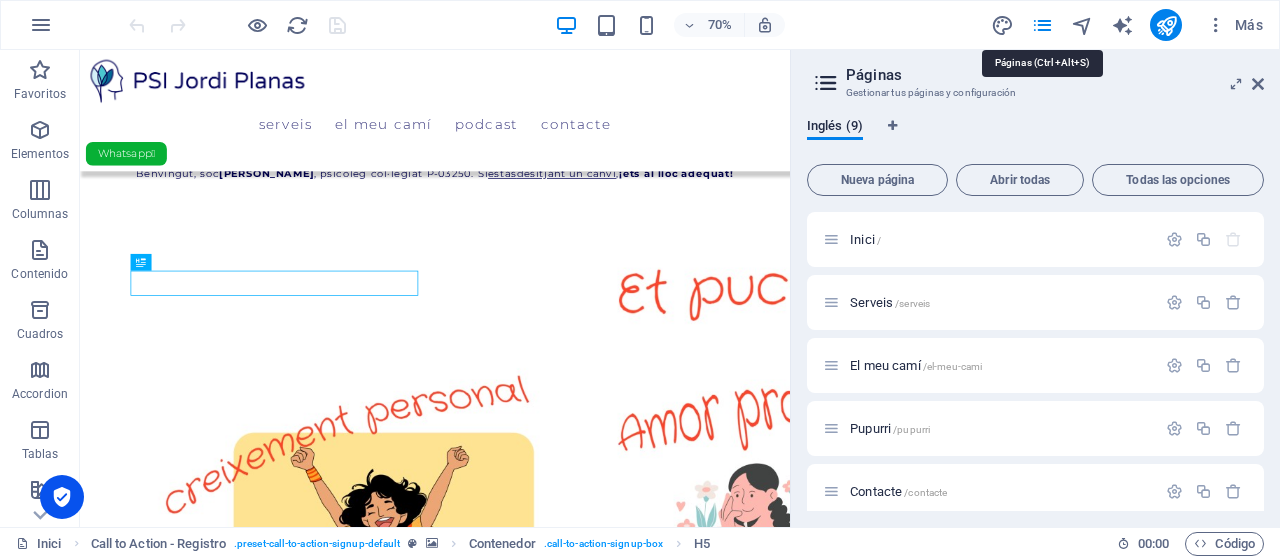 scroll, scrollTop: 1034, scrollLeft: 0, axis: vertical 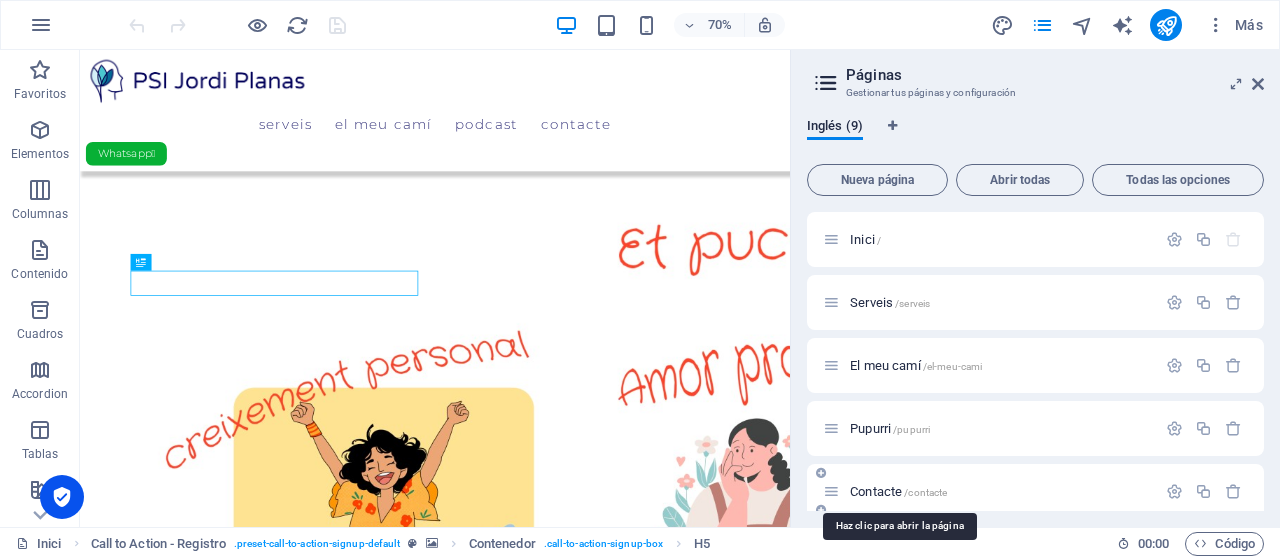 click on "Contacte /contacte" at bounding box center (898, 491) 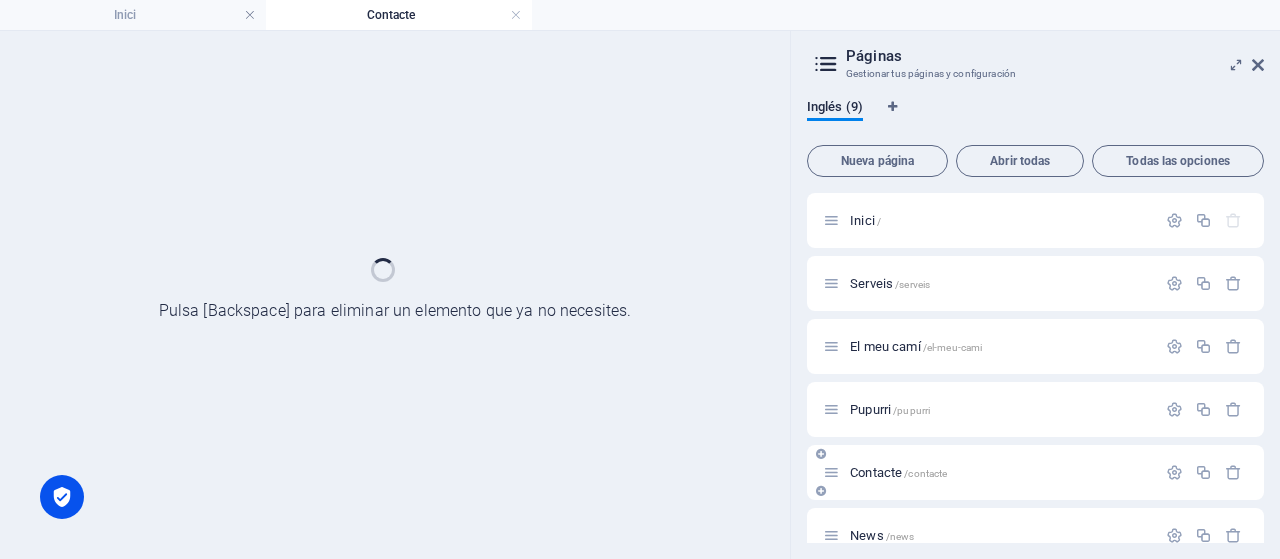 scroll, scrollTop: 0, scrollLeft: 0, axis: both 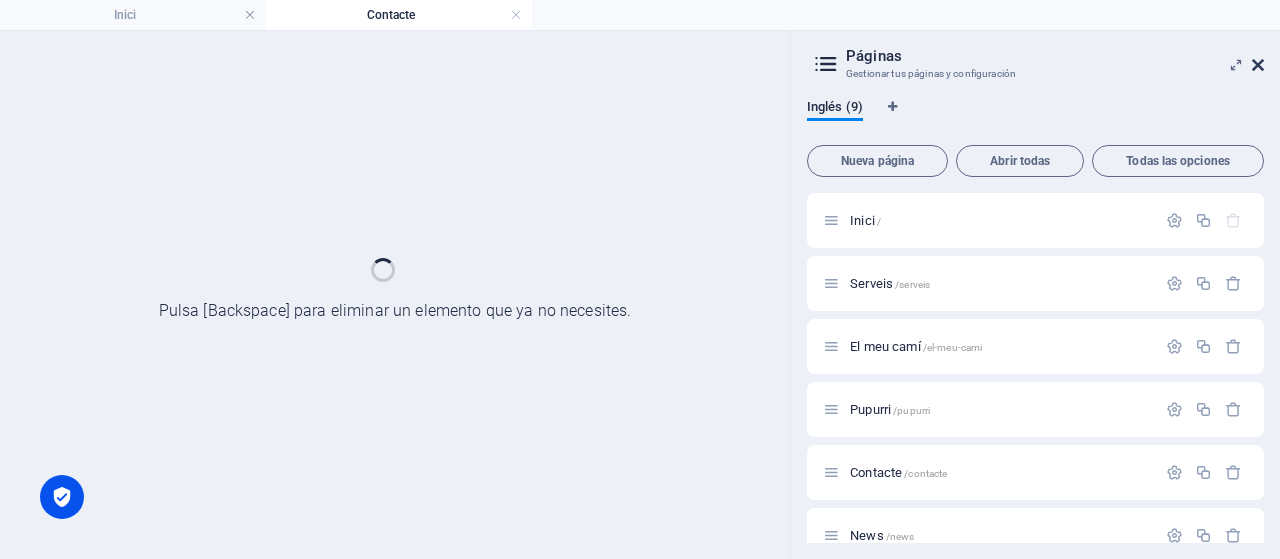 click at bounding box center [1258, 65] 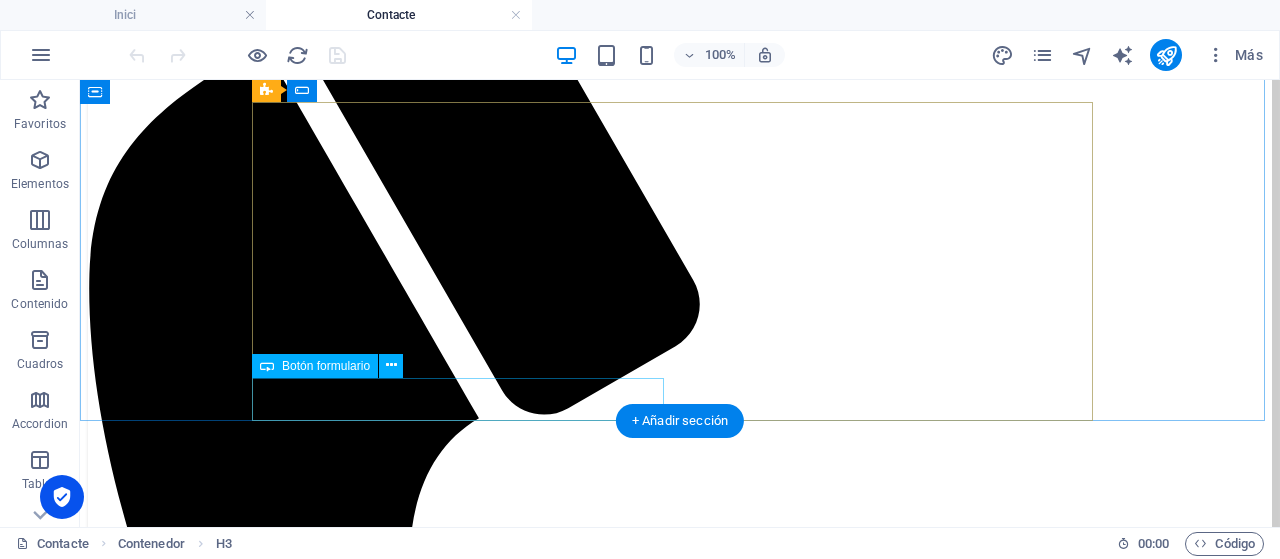 scroll, scrollTop: 500, scrollLeft: 0, axis: vertical 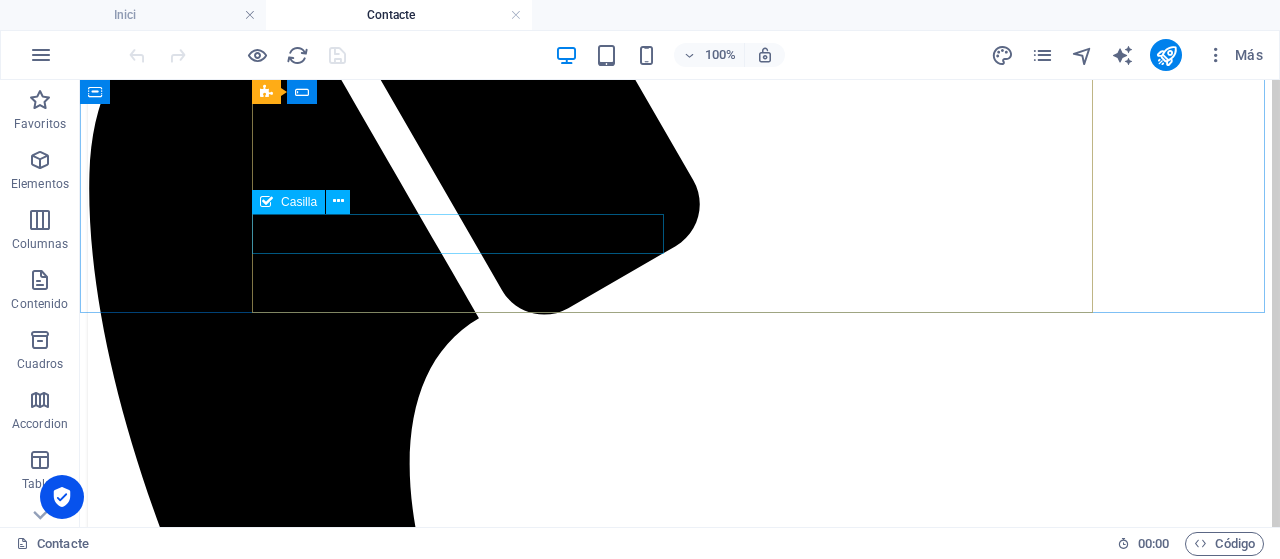 click on "Casilla" at bounding box center [299, 202] 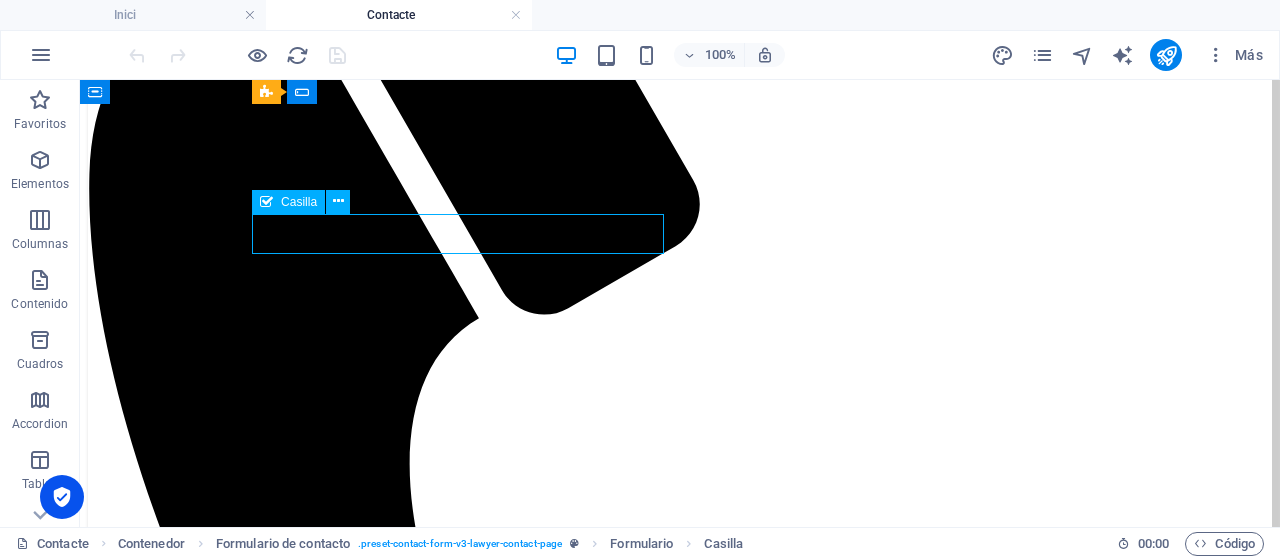 click on "Casilla" at bounding box center [299, 202] 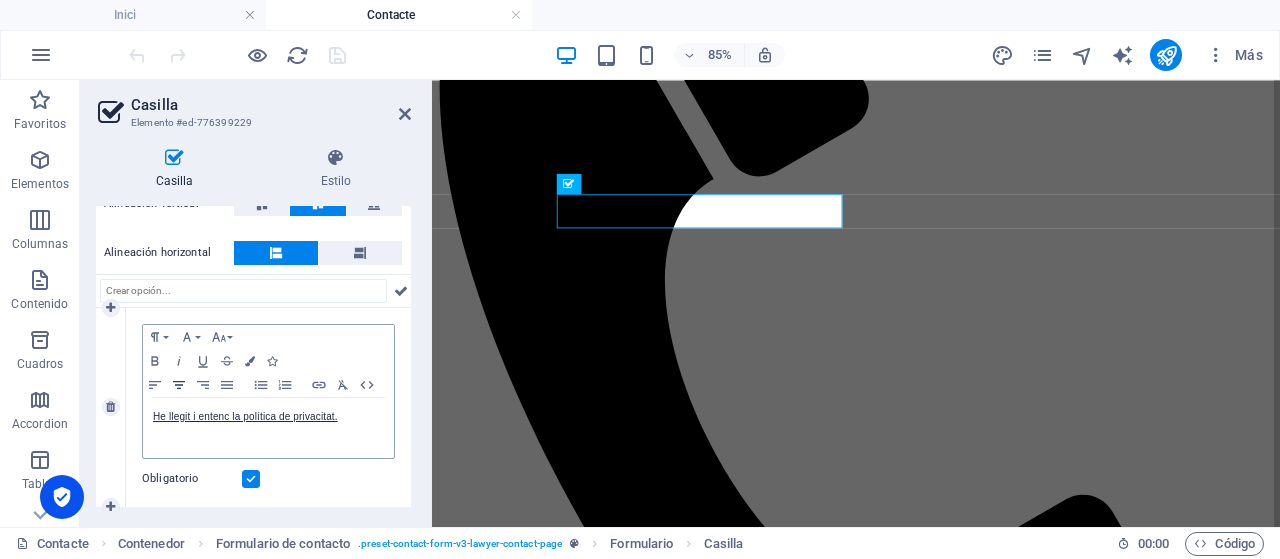 scroll, scrollTop: 190, scrollLeft: 0, axis: vertical 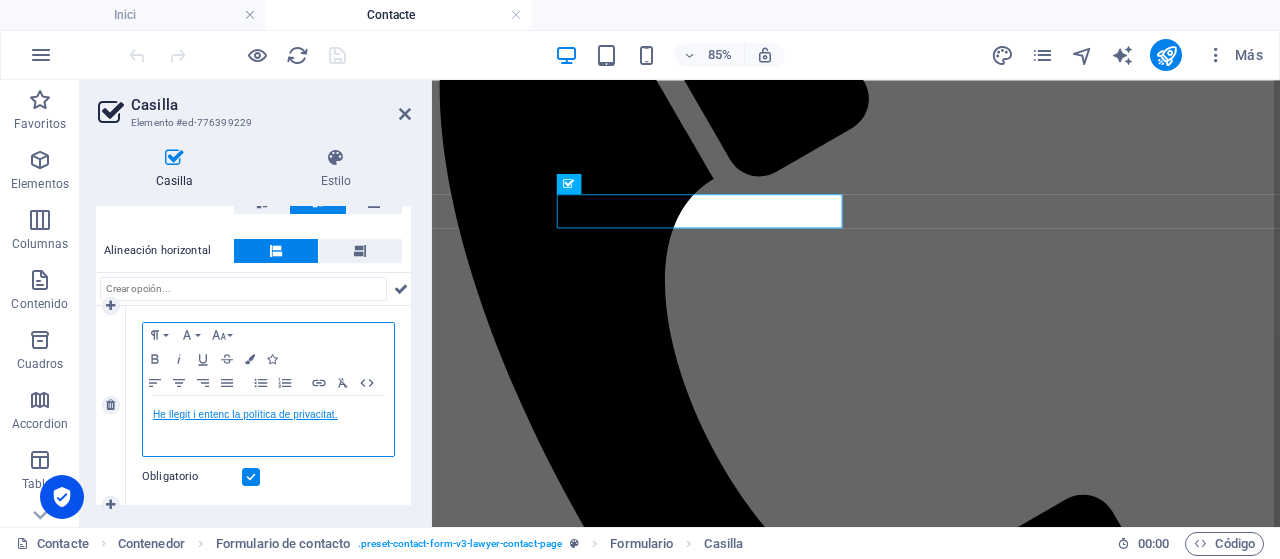 click on "He llegit i entenc la política de privacitat." at bounding box center (245, 414) 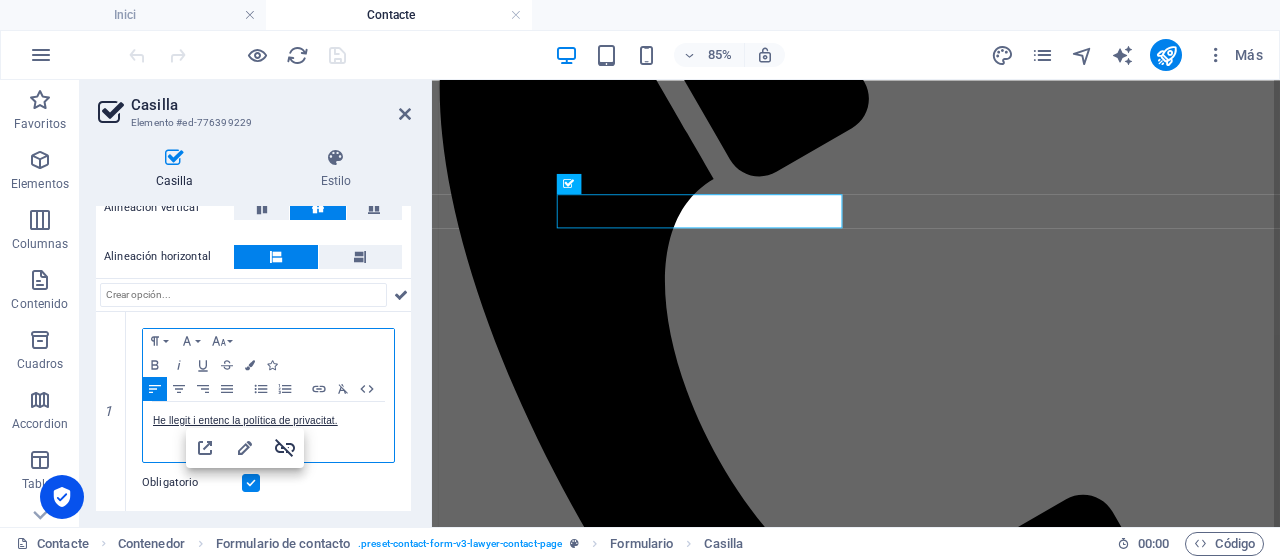 scroll, scrollTop: 182, scrollLeft: 0, axis: vertical 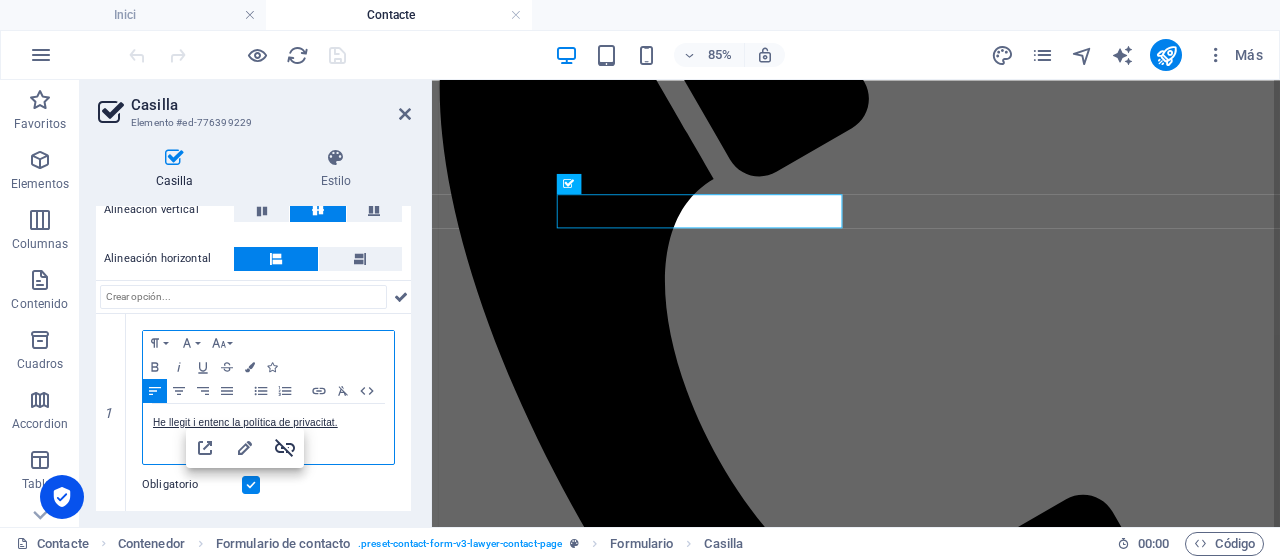 click 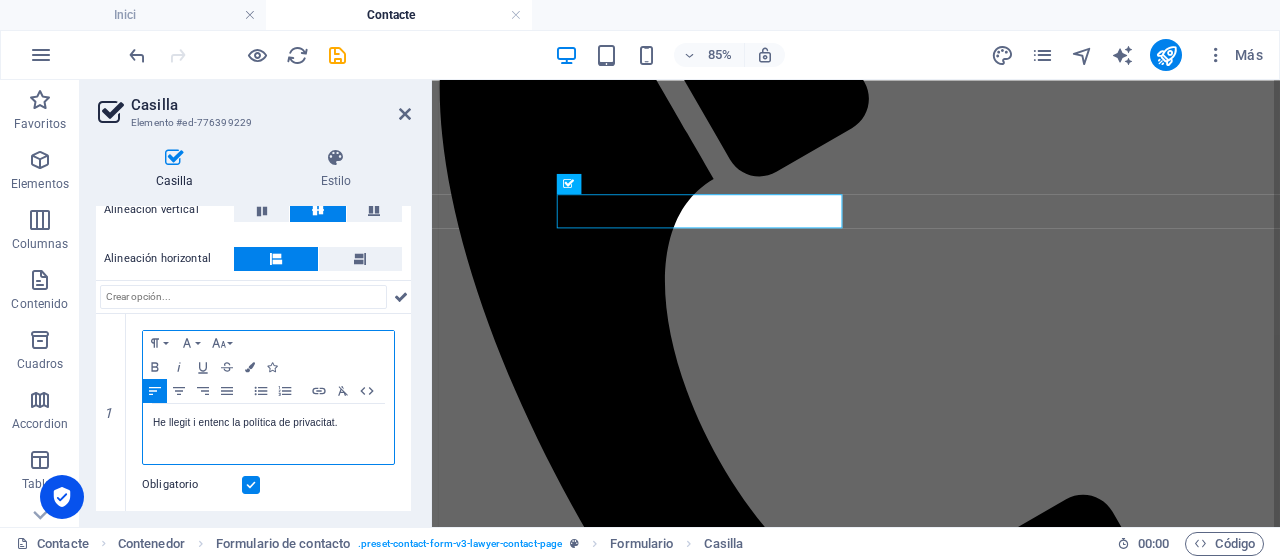 scroll, scrollTop: 190, scrollLeft: 0, axis: vertical 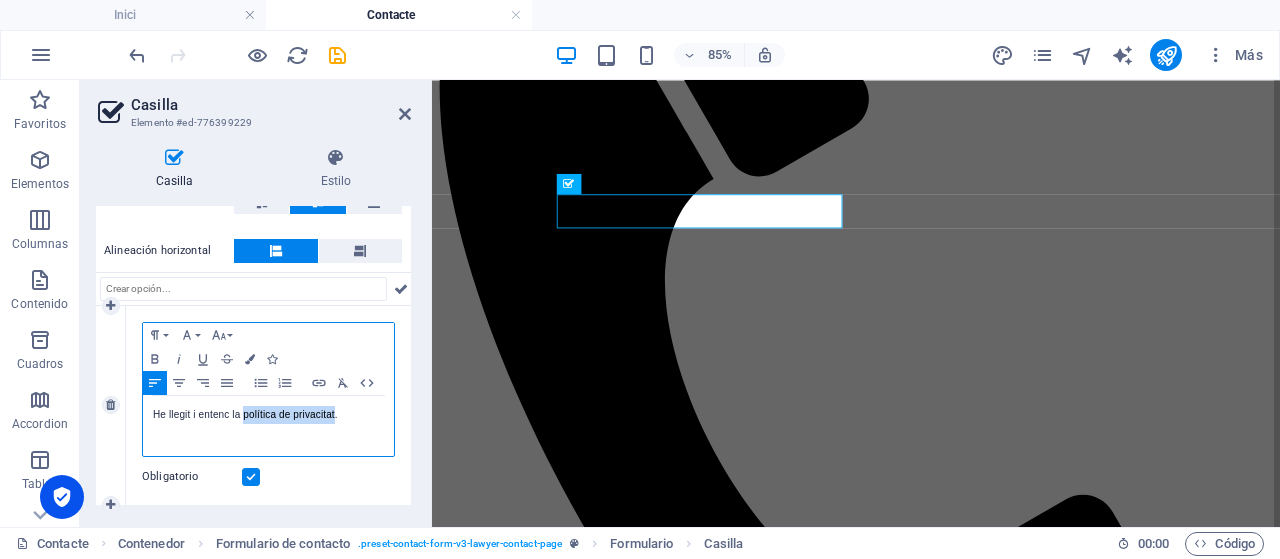 drag, startPoint x: 334, startPoint y: 407, endPoint x: 244, endPoint y: 412, distance: 90.13878 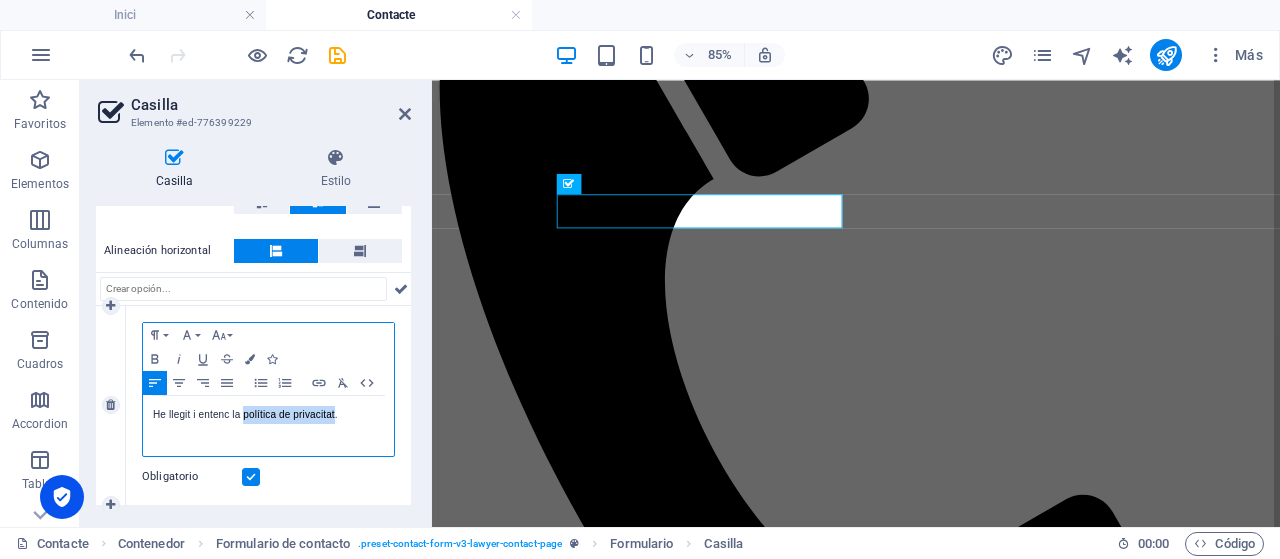 click on "He llegit i entenc la política de privacitat." at bounding box center [268, 415] 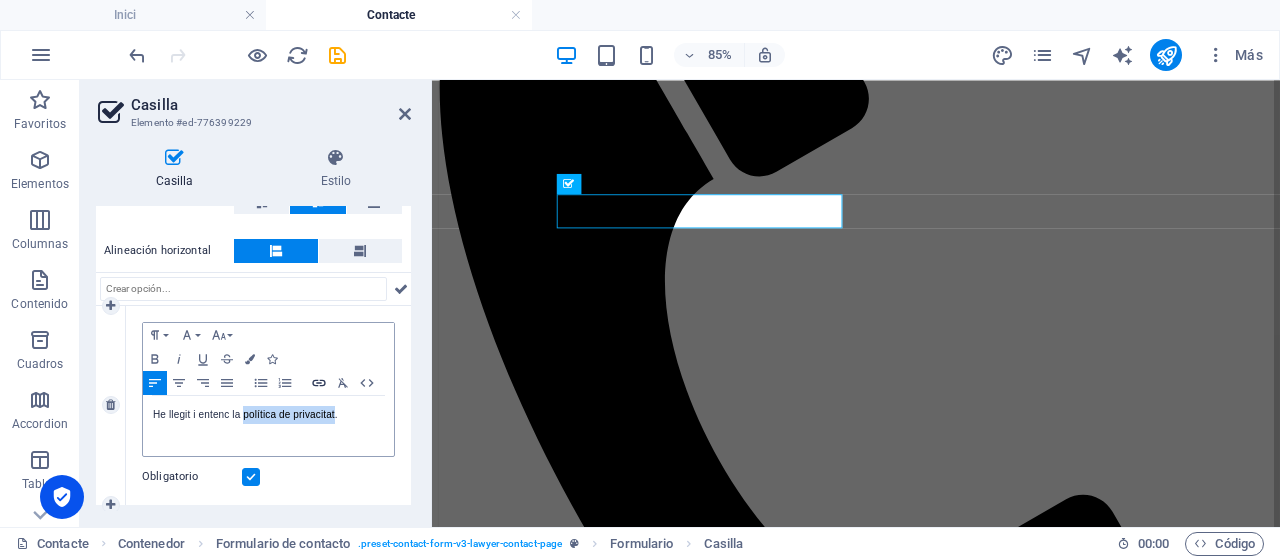 click 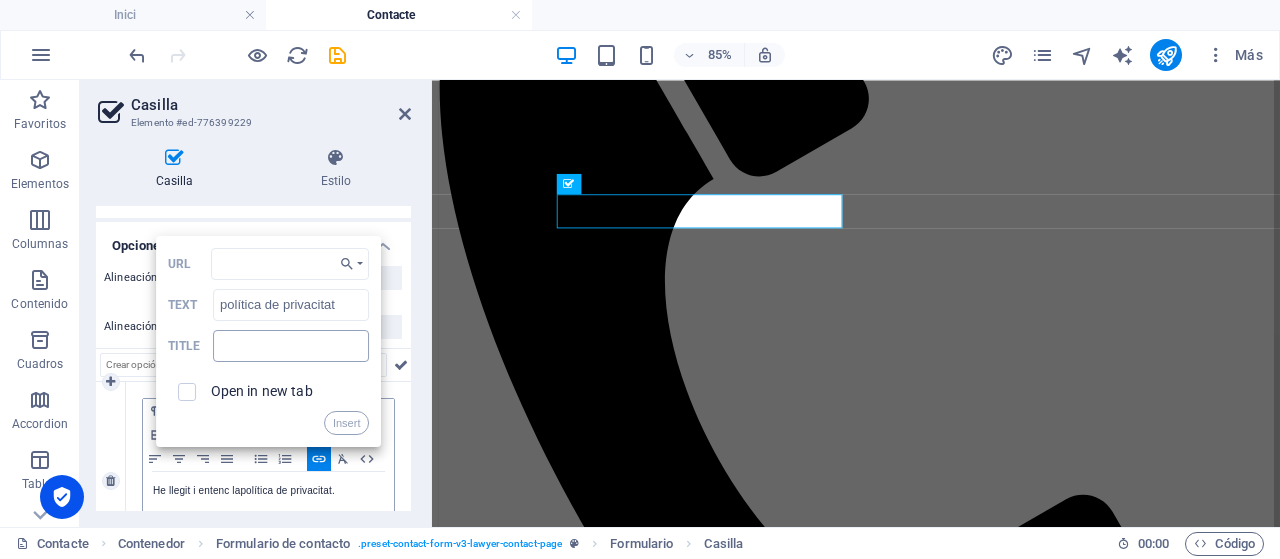 scroll, scrollTop: 90, scrollLeft: 0, axis: vertical 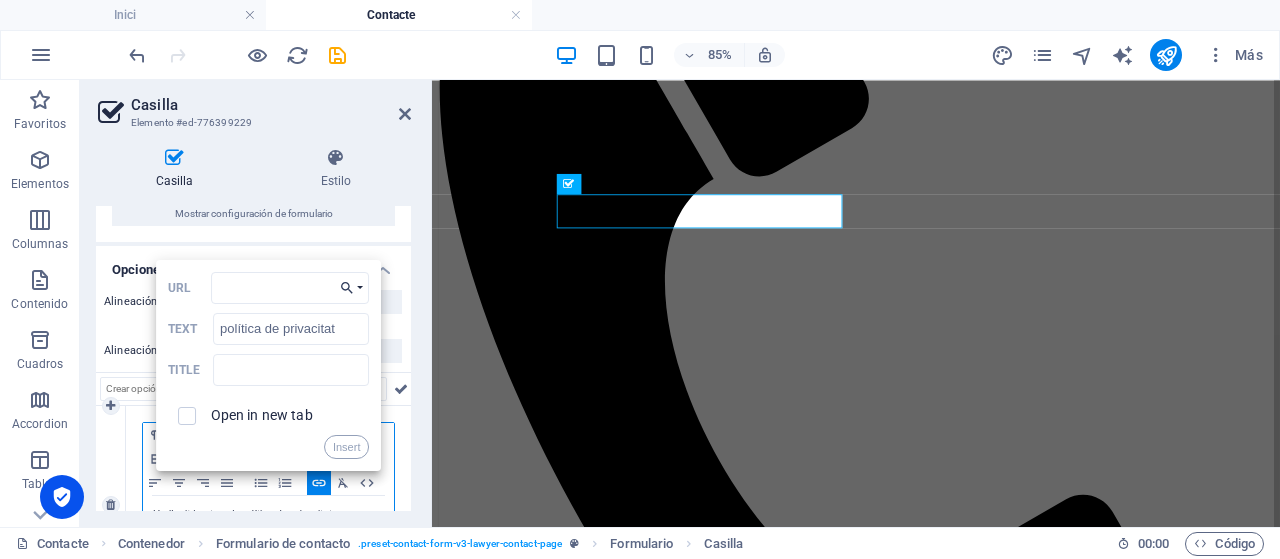 click on "Choose Link" at bounding box center [351, 288] 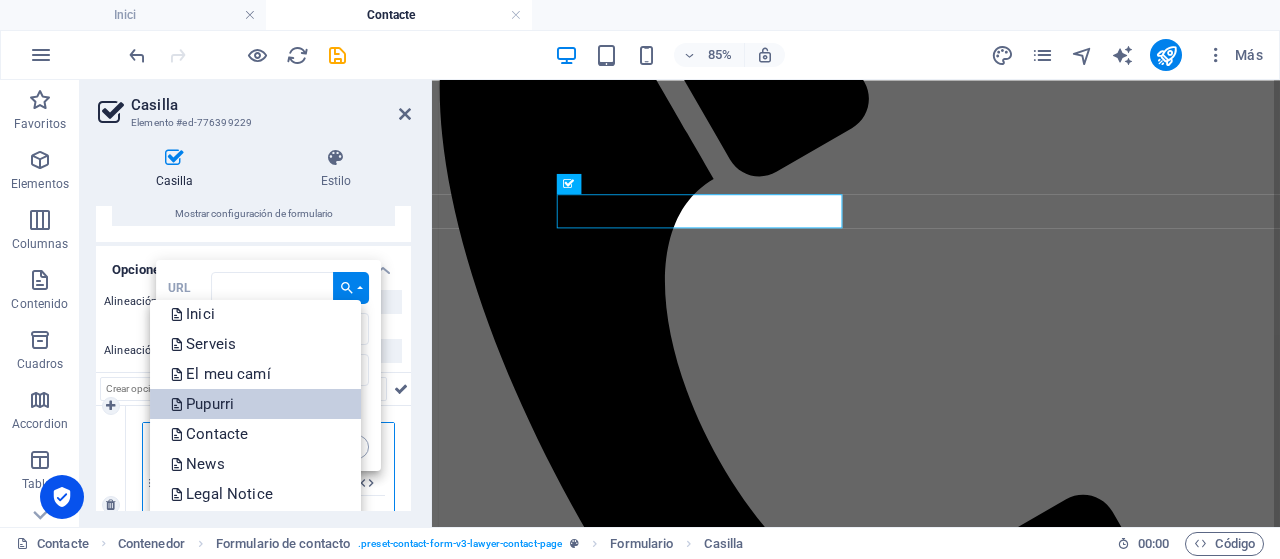 scroll, scrollTop: 10, scrollLeft: 0, axis: vertical 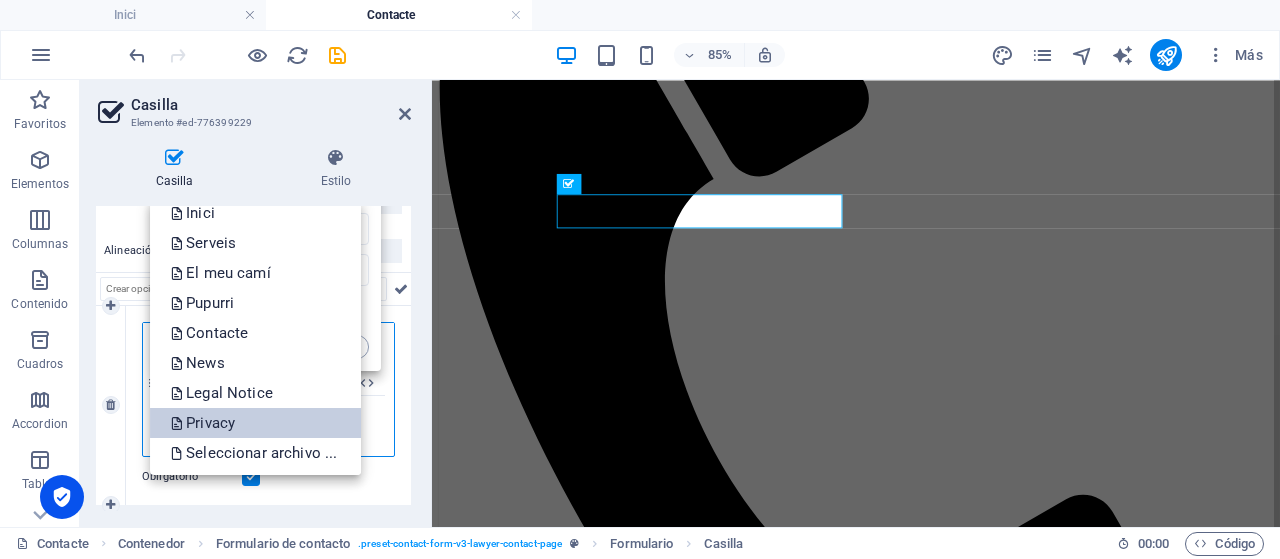 click on "Privacy" at bounding box center [255, 423] 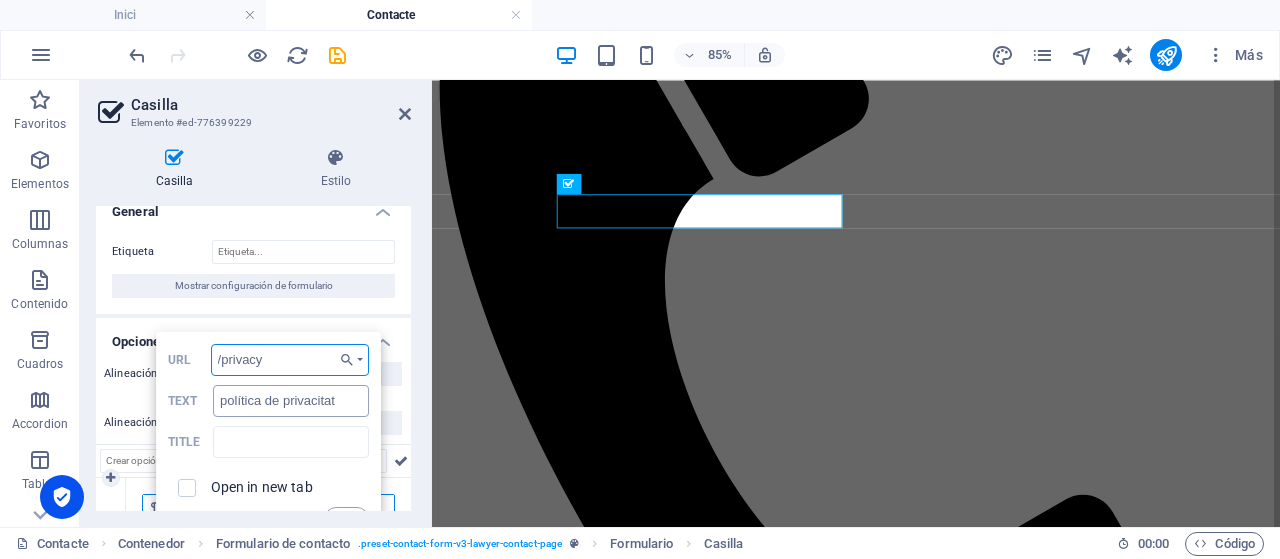 scroll, scrollTop: 118, scrollLeft: 0, axis: vertical 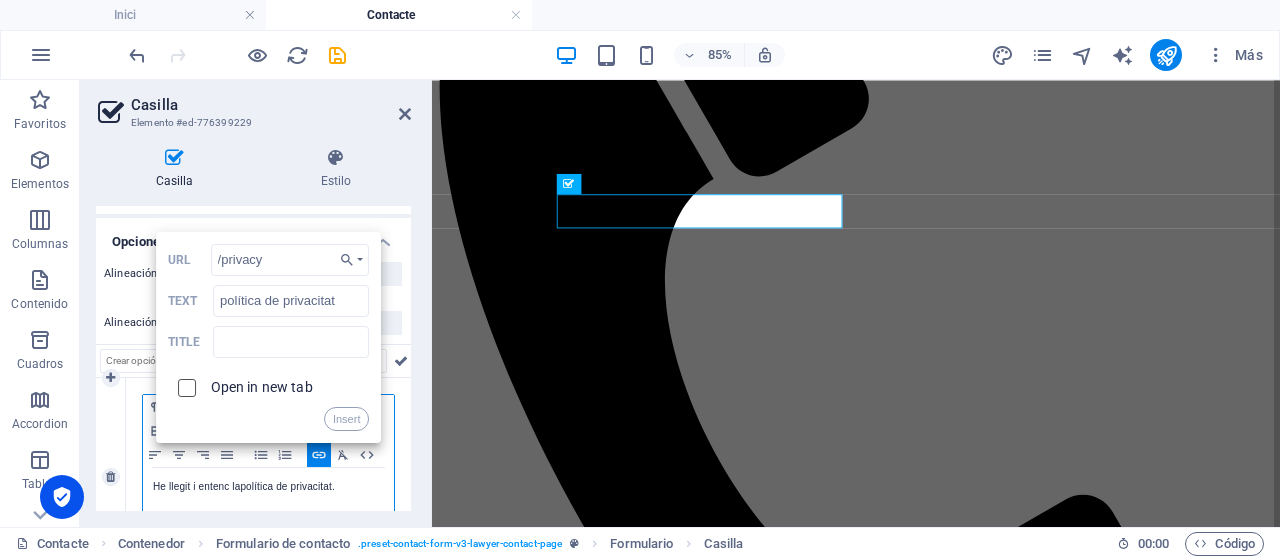 click at bounding box center [184, 385] 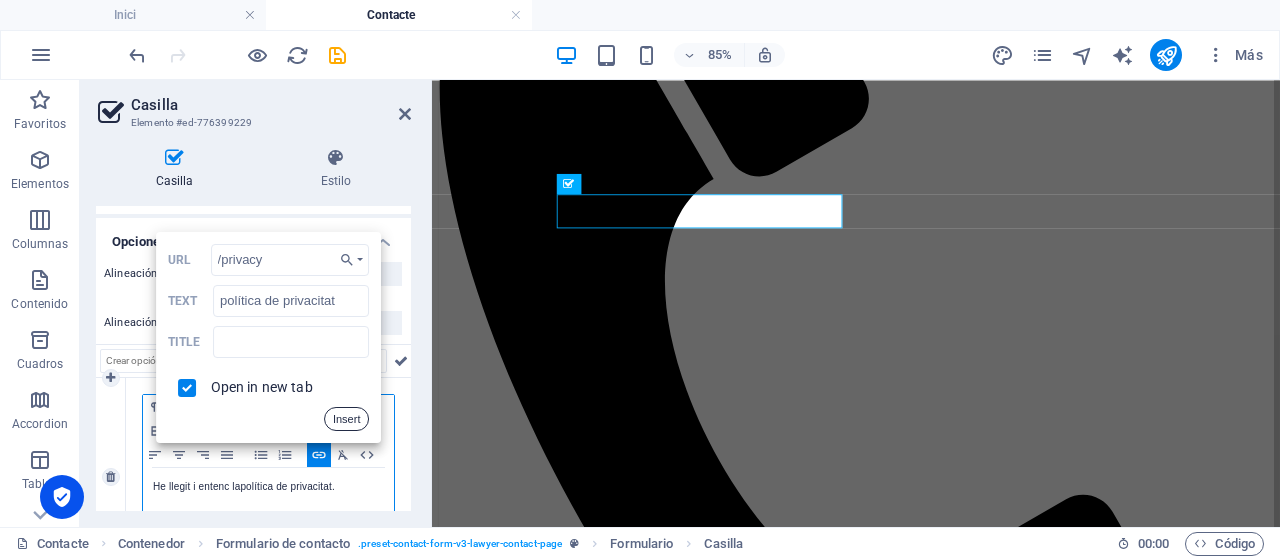 click on "Insert" at bounding box center (347, 419) 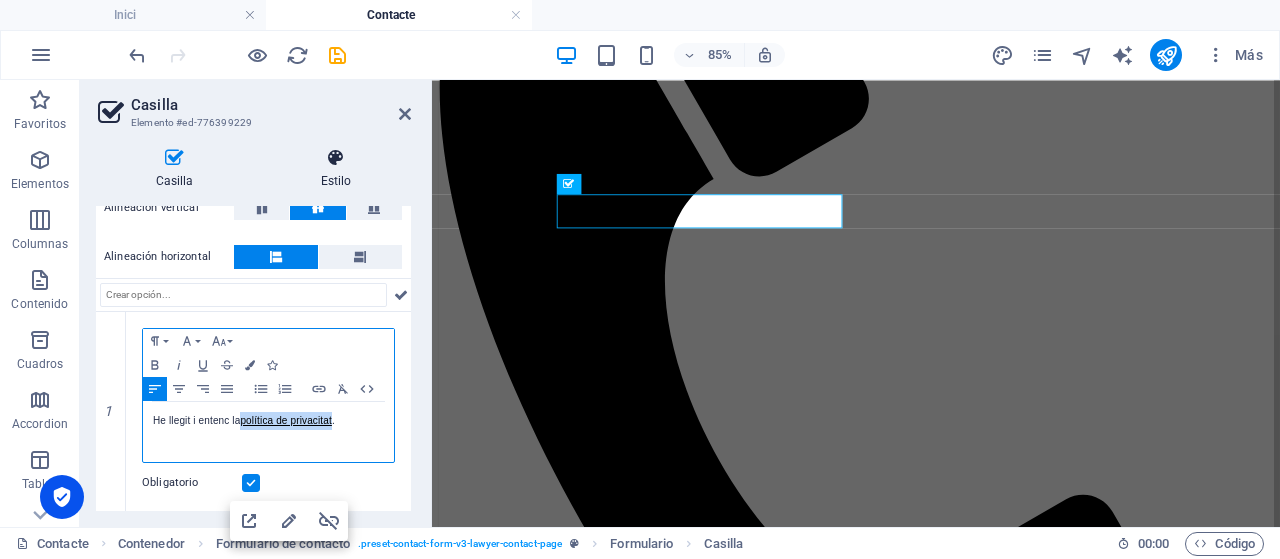 scroll, scrollTop: 182, scrollLeft: 0, axis: vertical 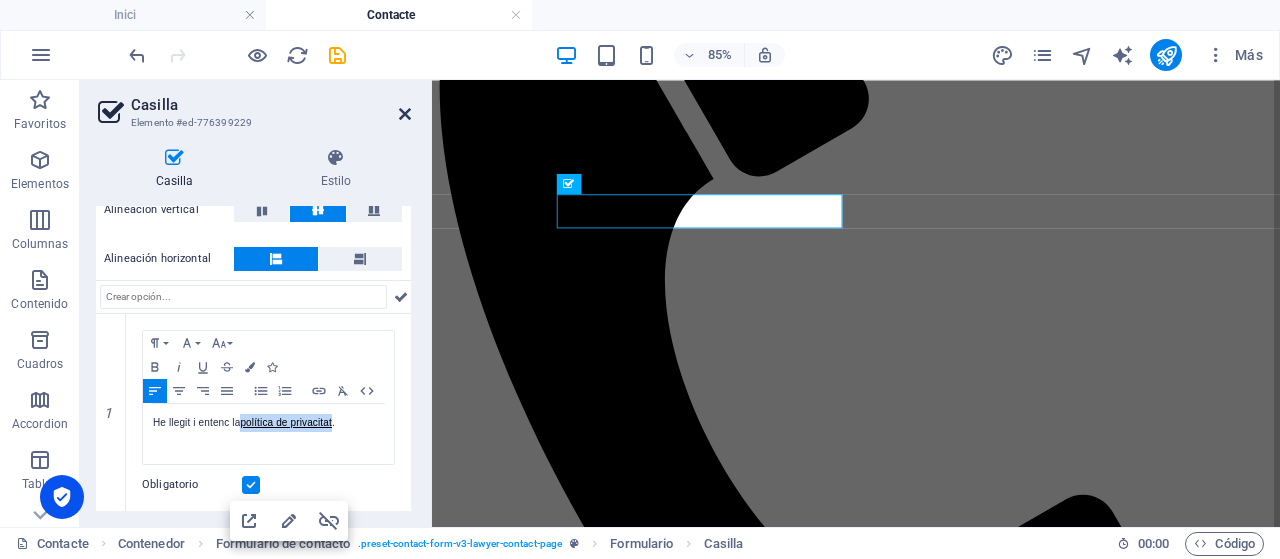 click at bounding box center (405, 114) 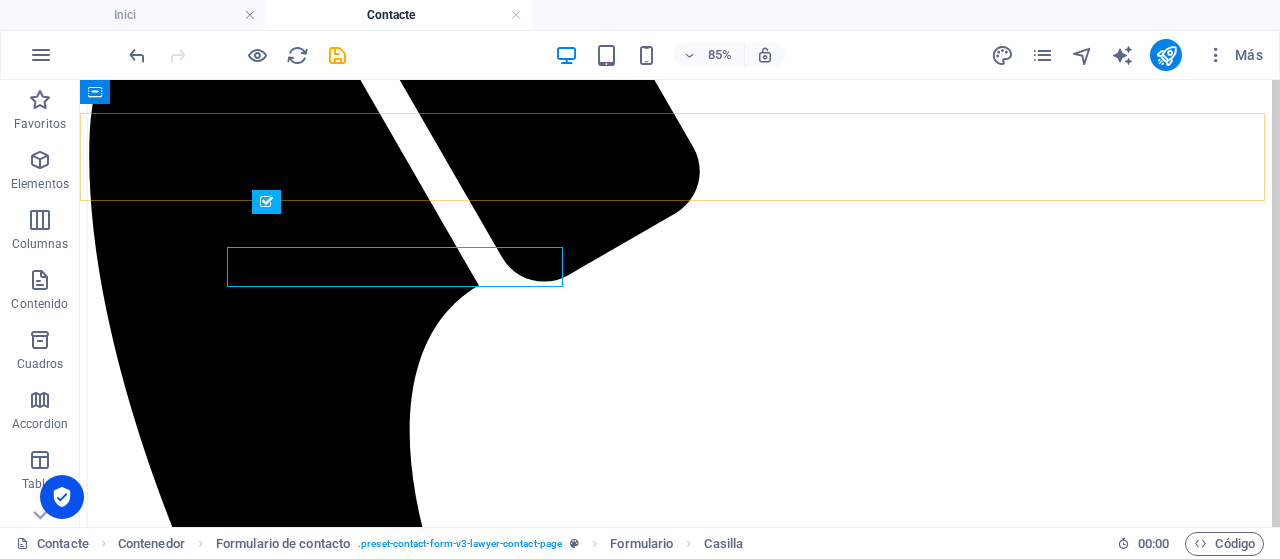 scroll, scrollTop: 500, scrollLeft: 0, axis: vertical 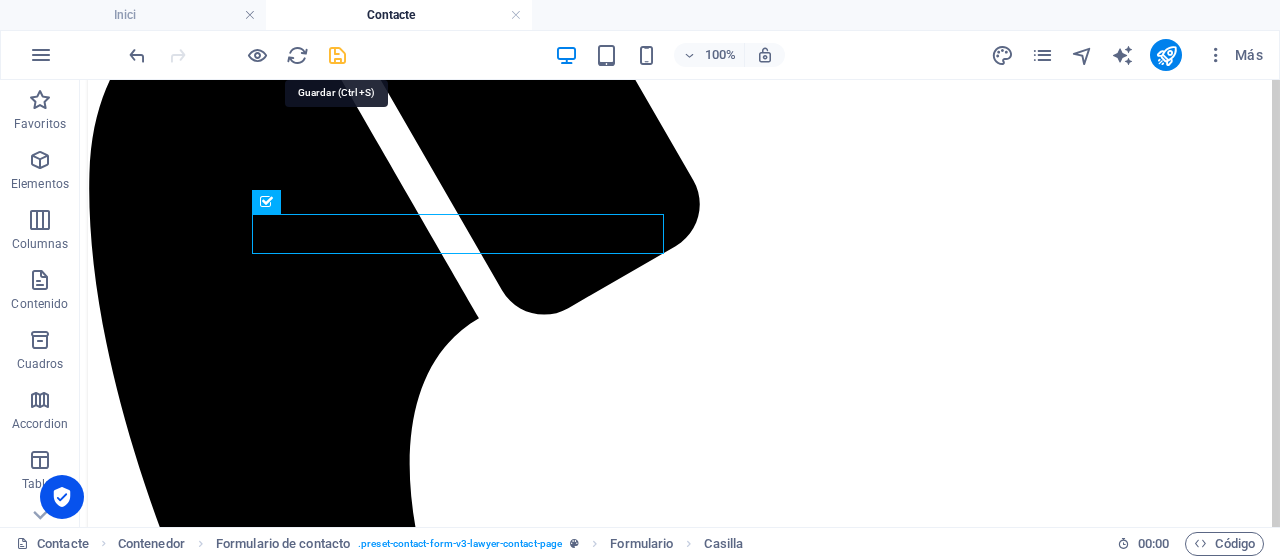 click at bounding box center (337, 55) 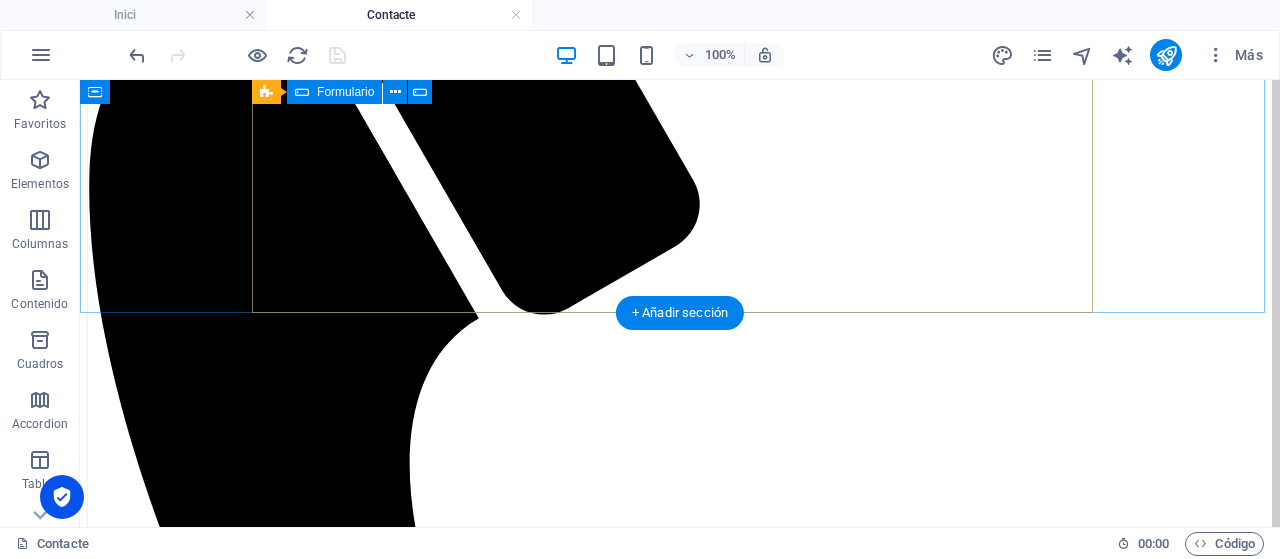 click on "He llegit i entenc la  política de privacitat . Unreadable? Regenerate Enviar missatge ✉ :)" 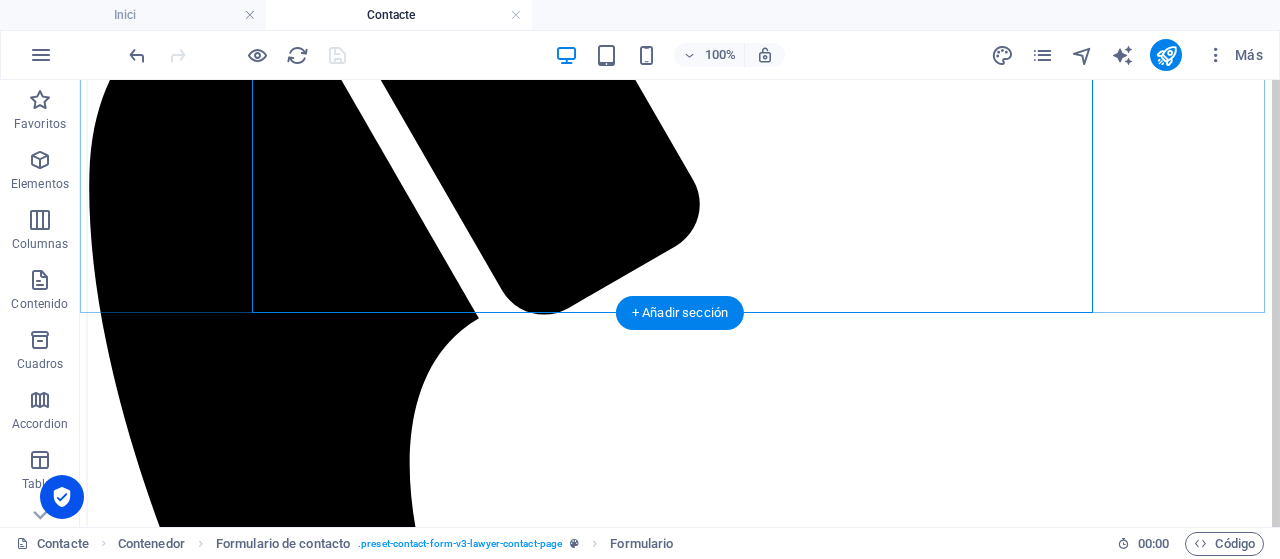 scroll, scrollTop: 200, scrollLeft: 0, axis: vertical 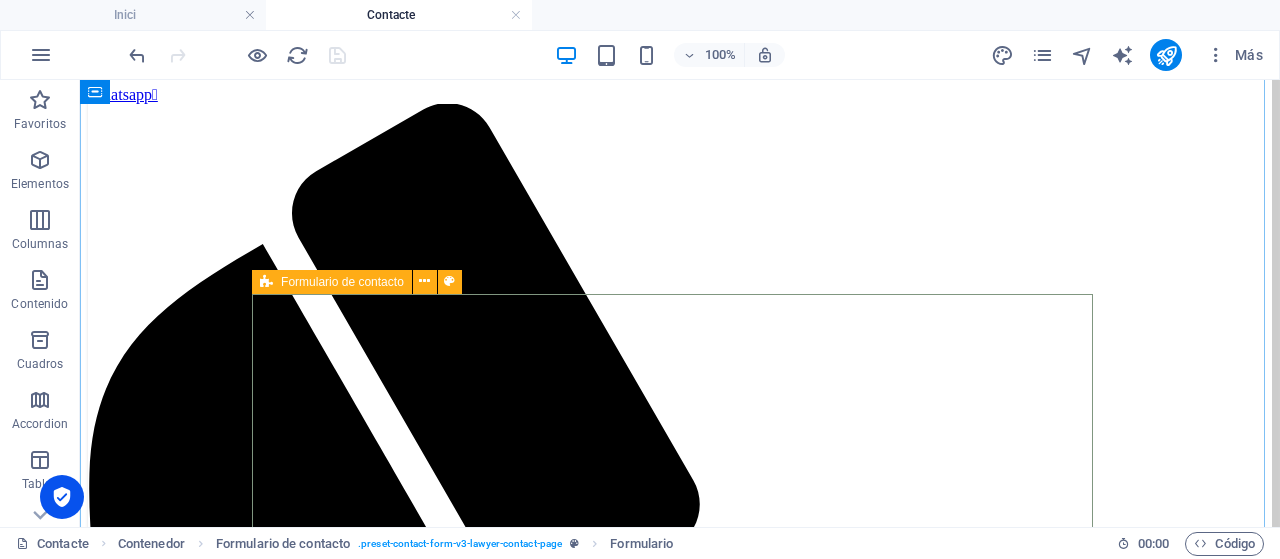 click at bounding box center [266, 282] 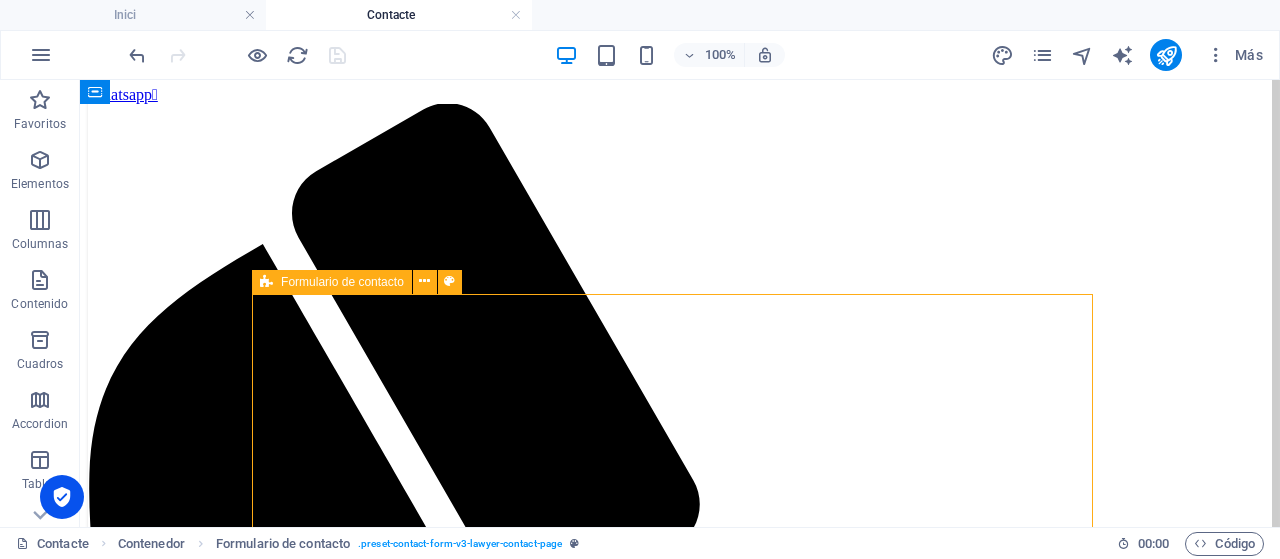 click at bounding box center [266, 282] 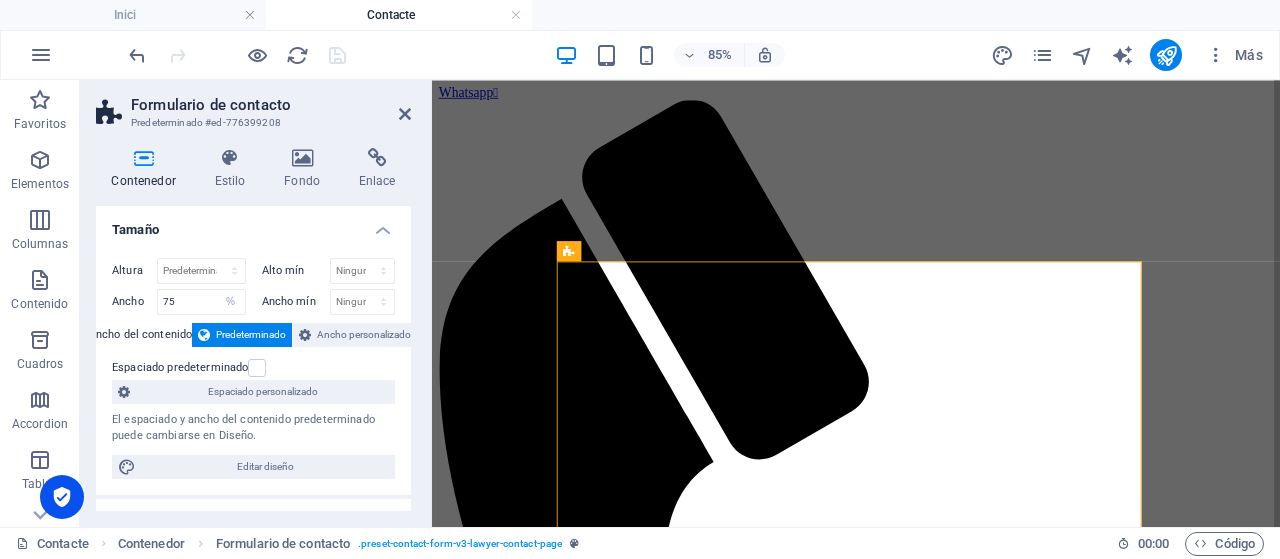 scroll, scrollTop: 234, scrollLeft: 0, axis: vertical 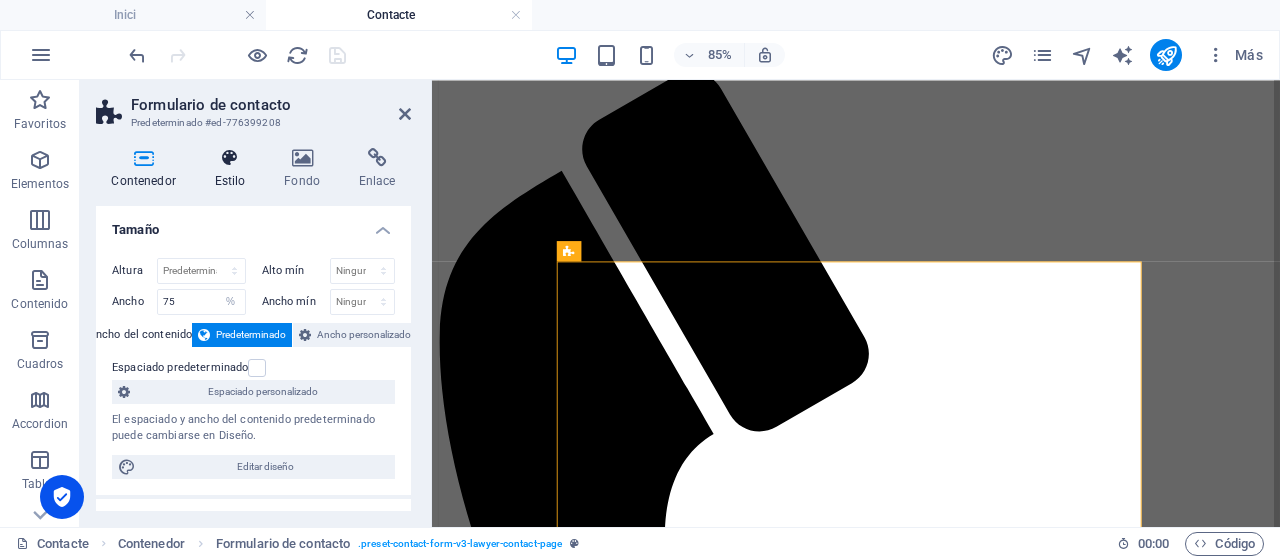 click at bounding box center (230, 158) 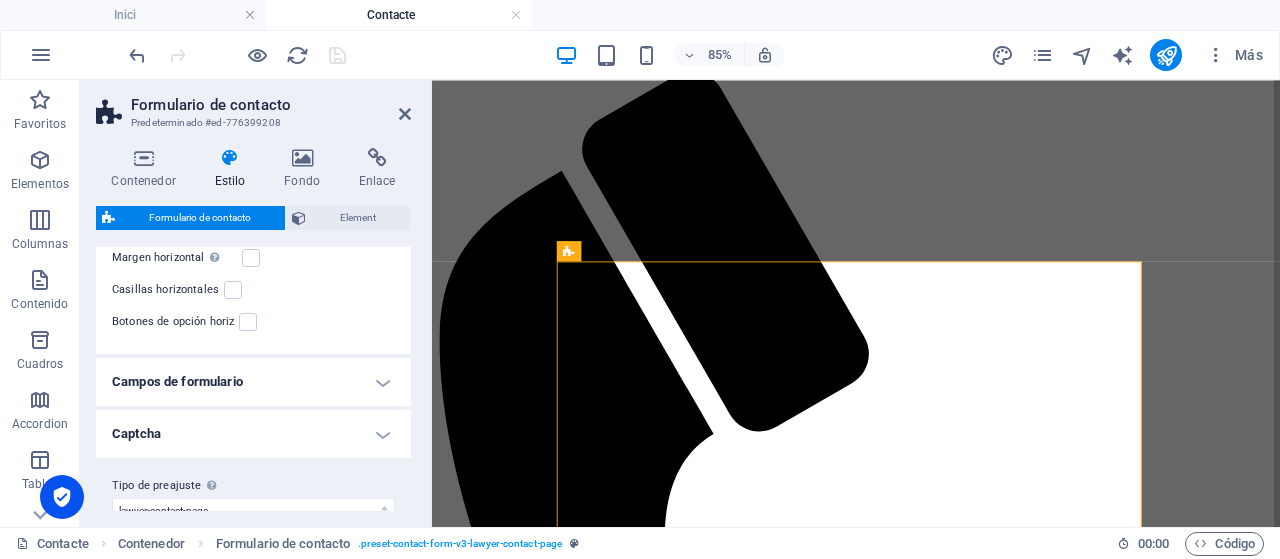 scroll, scrollTop: 525, scrollLeft: 0, axis: vertical 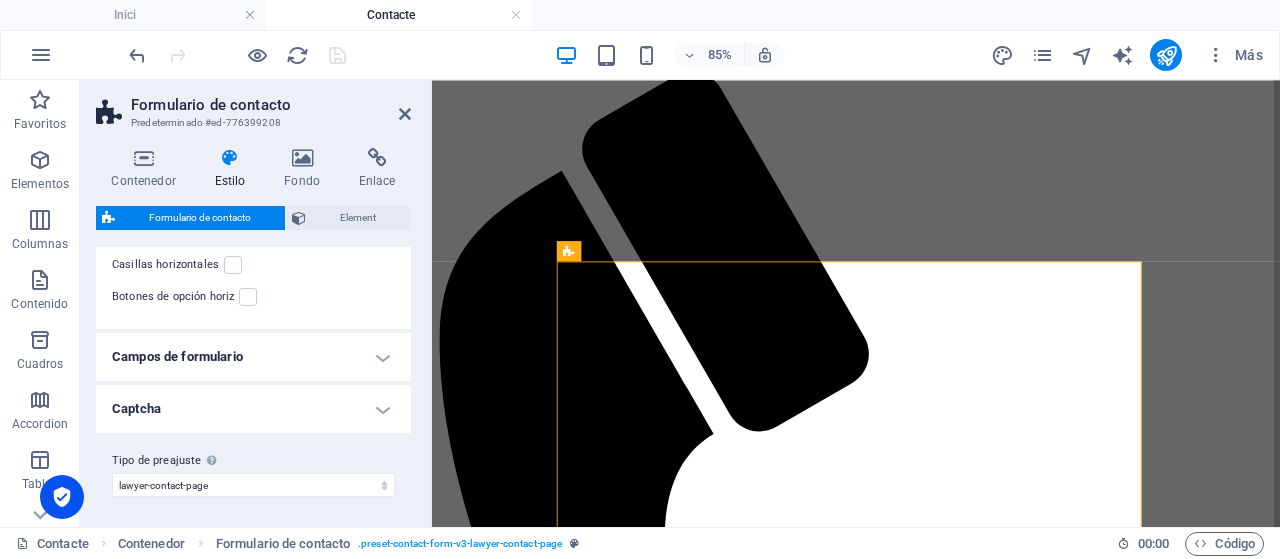 click on "Campos de formulario" at bounding box center [253, 357] 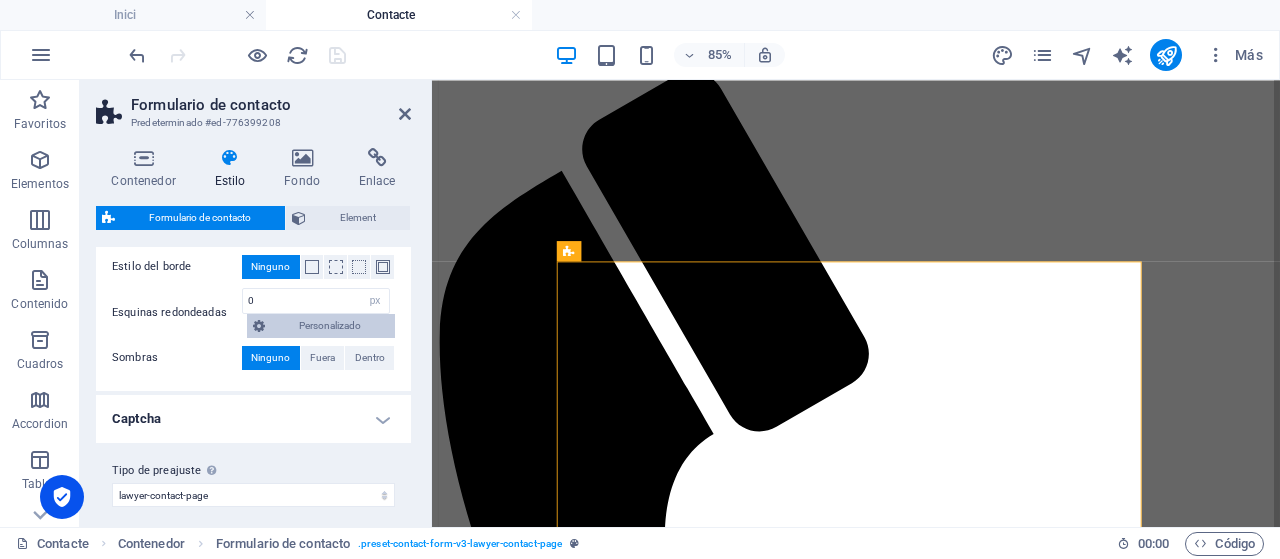 scroll, scrollTop: 1000, scrollLeft: 0, axis: vertical 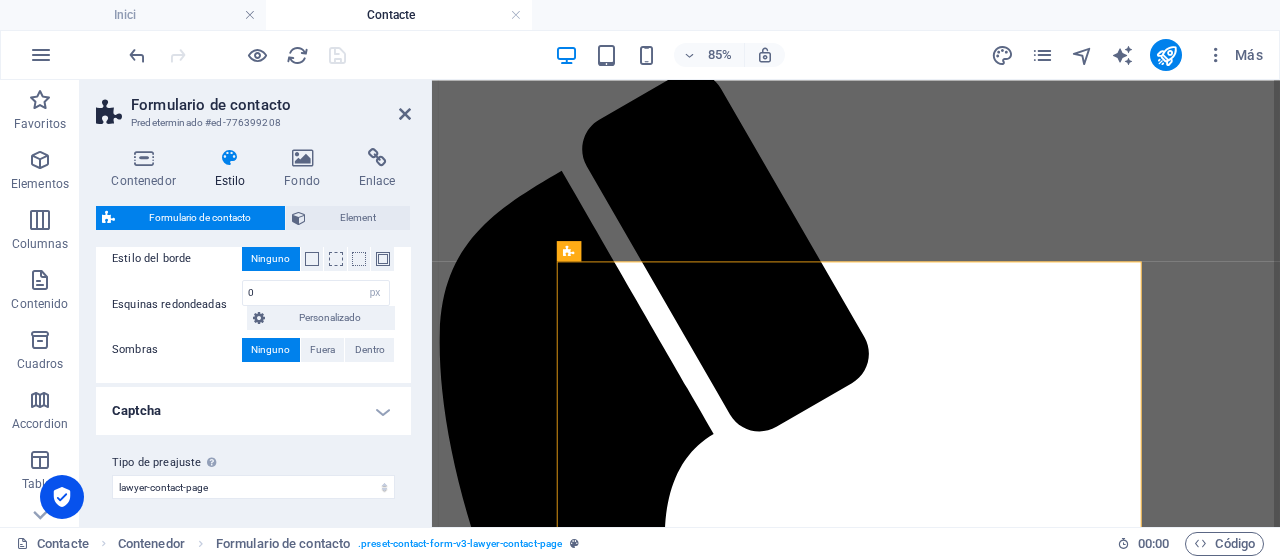 click on "Captcha" at bounding box center [253, 411] 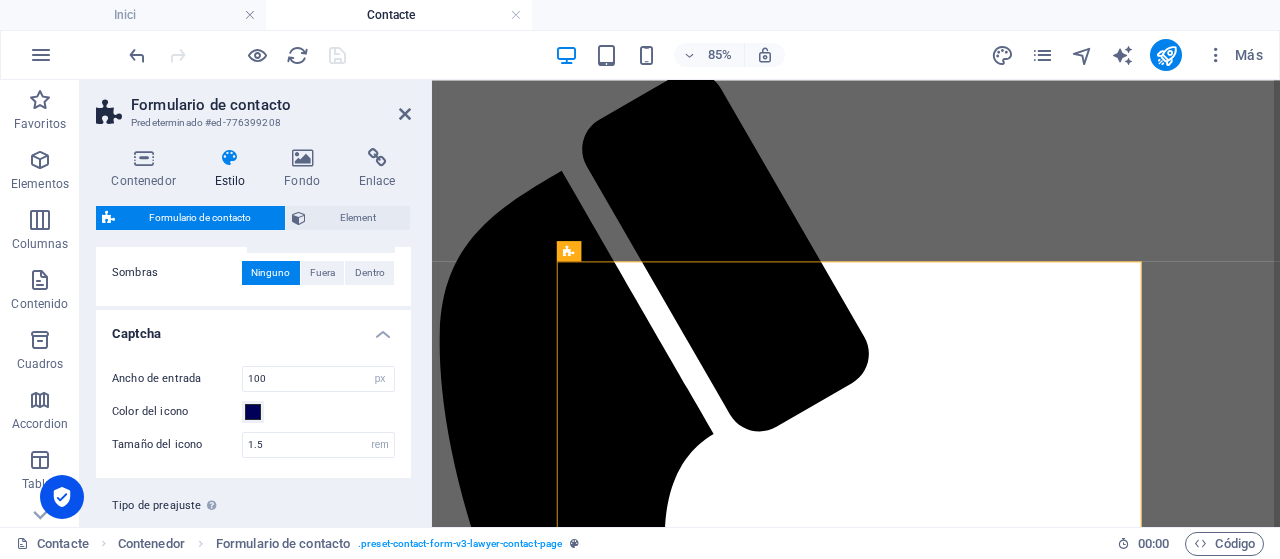 scroll, scrollTop: 1118, scrollLeft: 0, axis: vertical 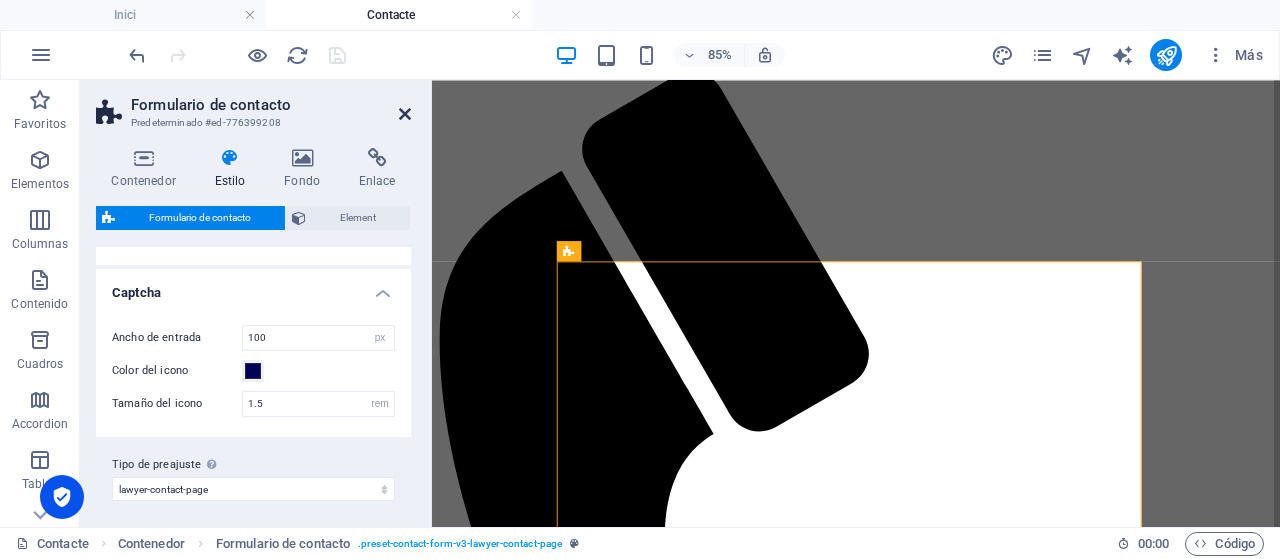 click at bounding box center (405, 114) 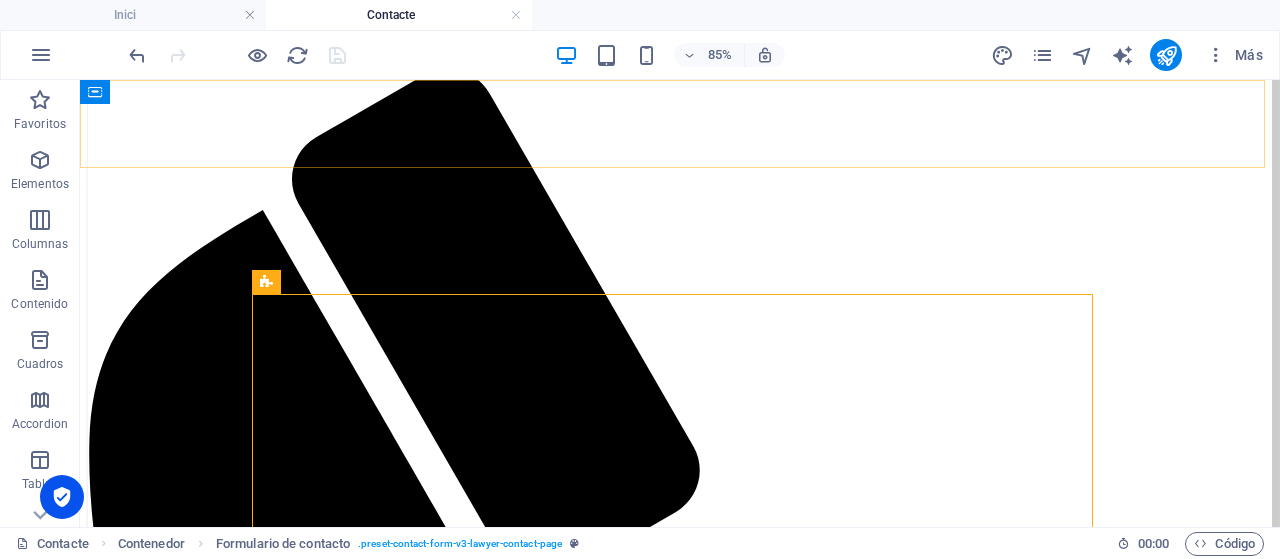scroll, scrollTop: 200, scrollLeft: 0, axis: vertical 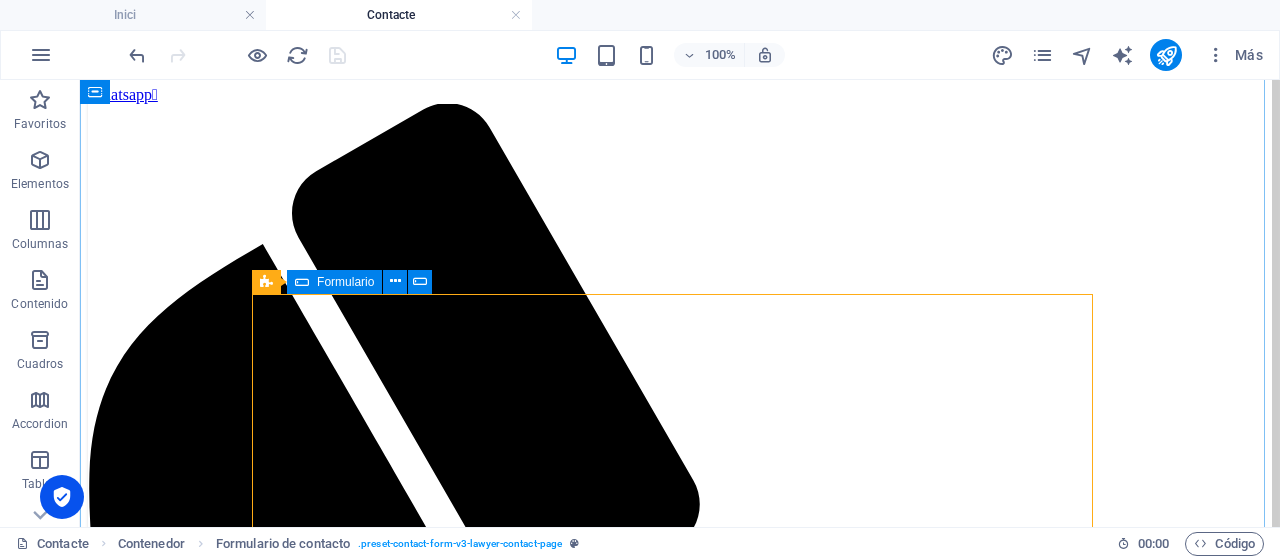click at bounding box center [302, 282] 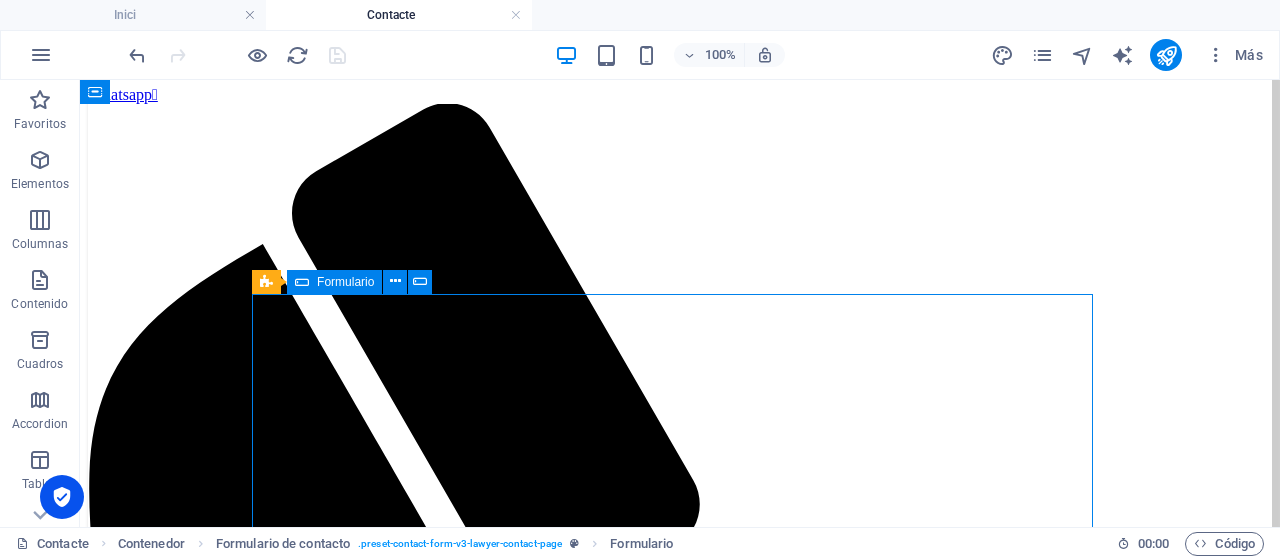 click at bounding box center [302, 282] 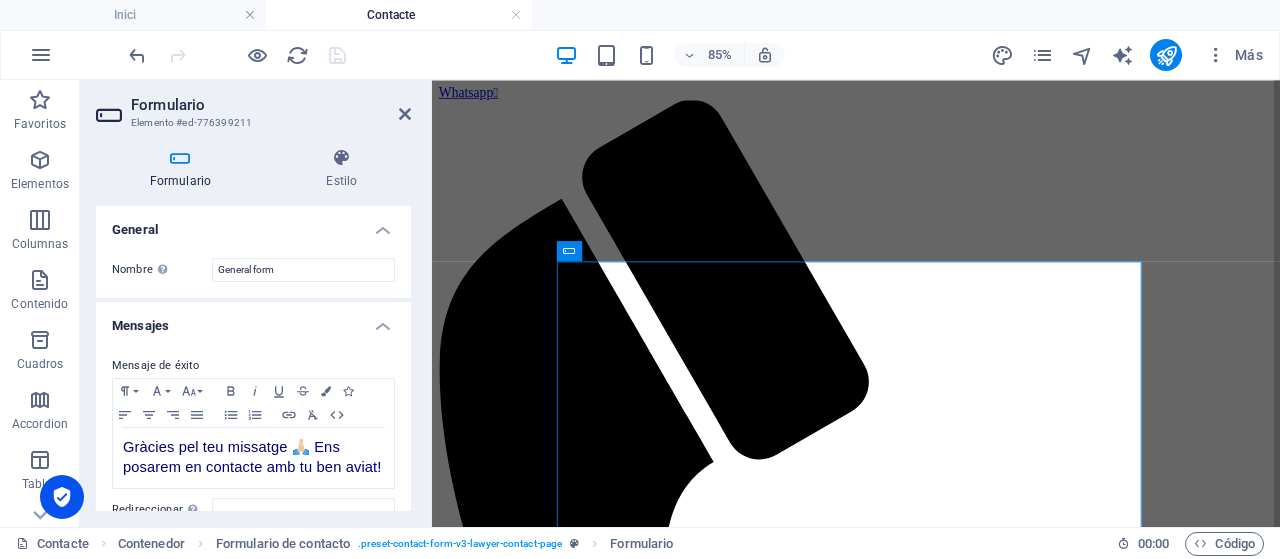 scroll, scrollTop: 234, scrollLeft: 0, axis: vertical 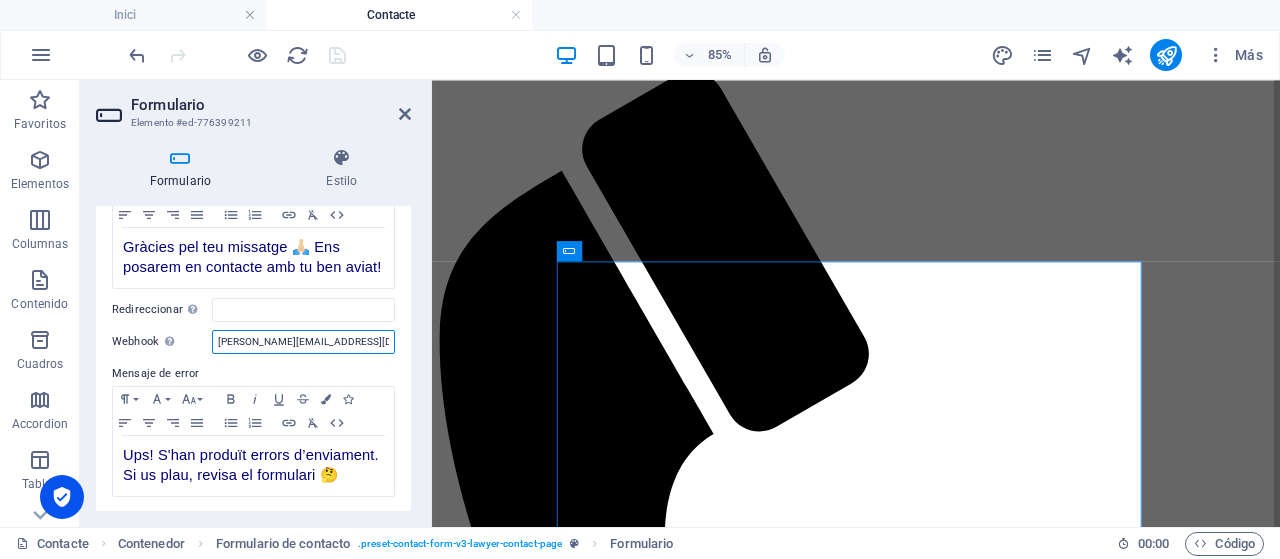 drag, startPoint x: 311, startPoint y: 359, endPoint x: 152, endPoint y: 357, distance: 159.01257 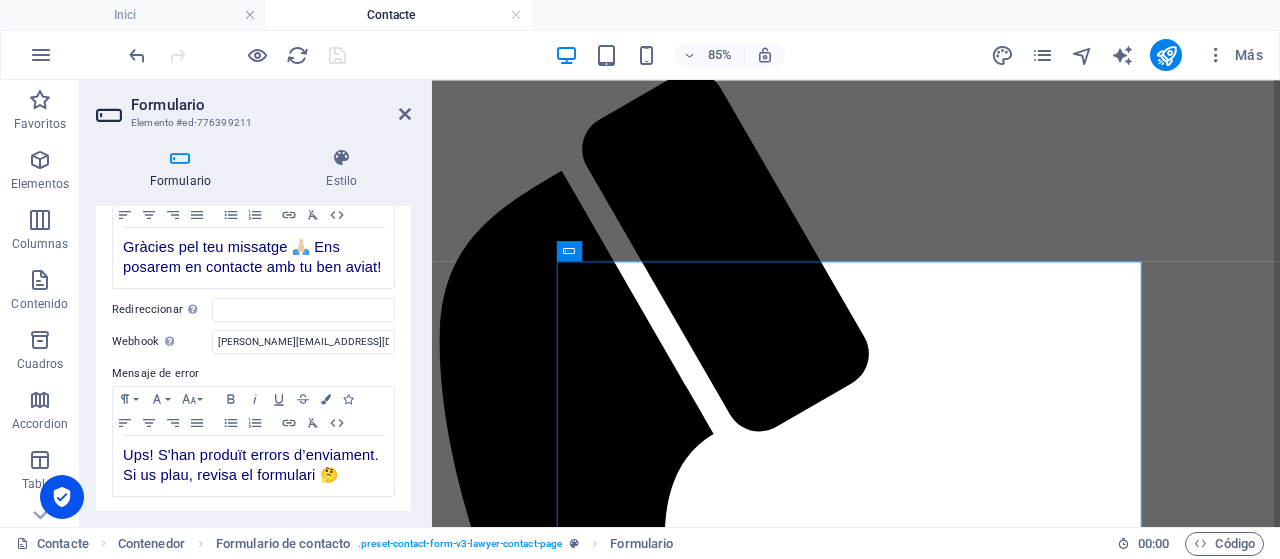click on "Contacte Contenedor Formulario de contacto . preset-contact-form-v3-lawyer-contact-page Formulario 00 : 00 Código" at bounding box center (640, 543) 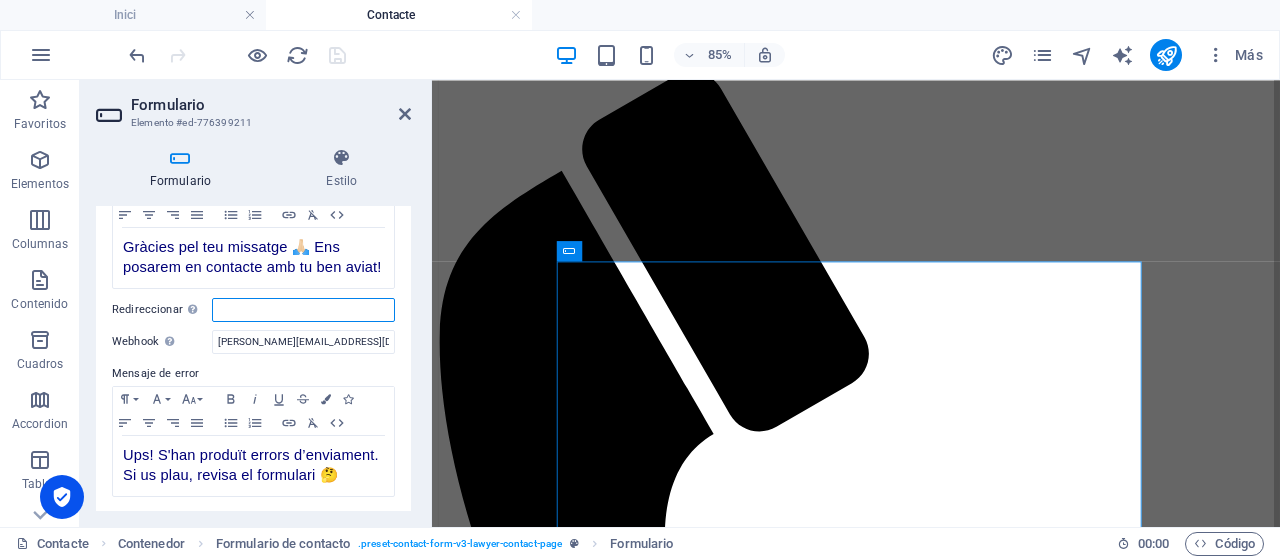 click on "Redireccionar Defina un destino de redireccionamiento cuando un formulario se envíe correctamente. Por ejemplo, una página de éxito." at bounding box center [303, 310] 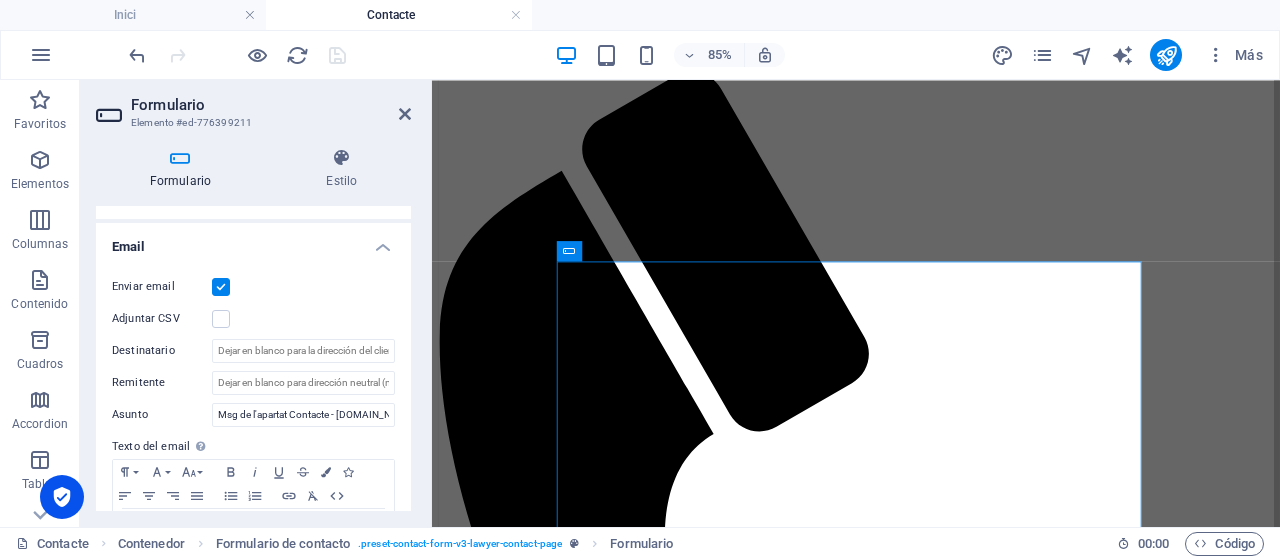 scroll, scrollTop: 500, scrollLeft: 0, axis: vertical 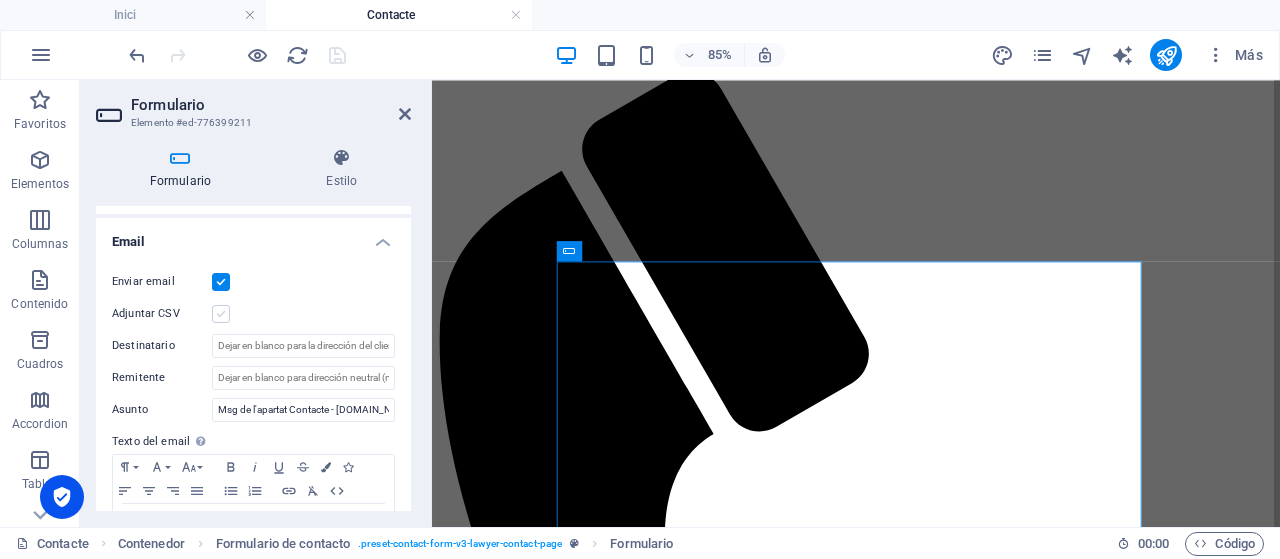 click at bounding box center [221, 314] 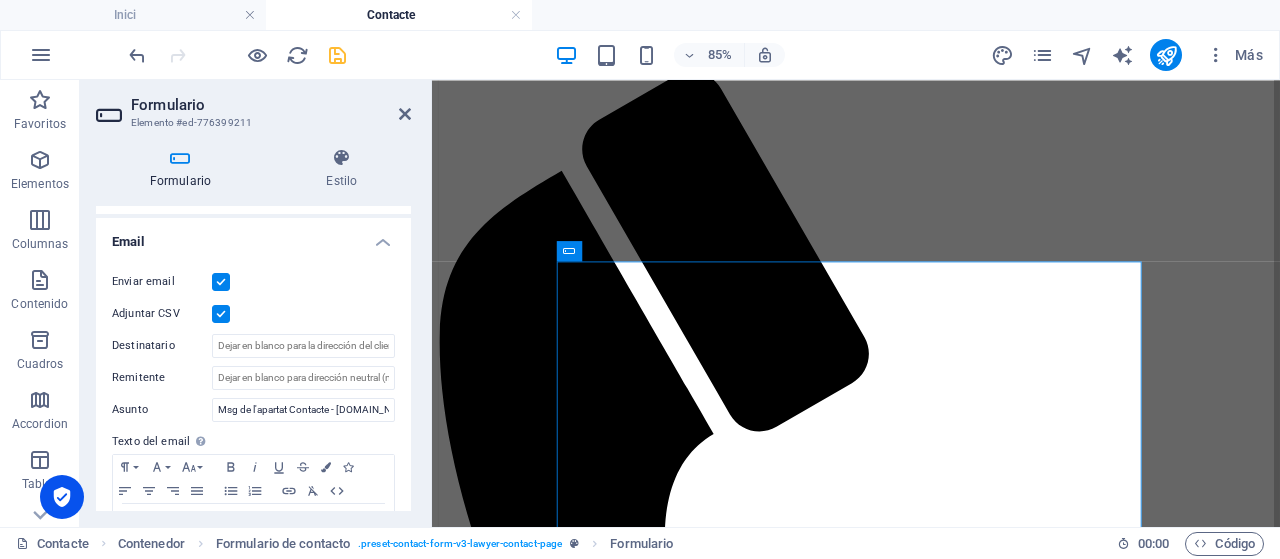 click at bounding box center [221, 314] 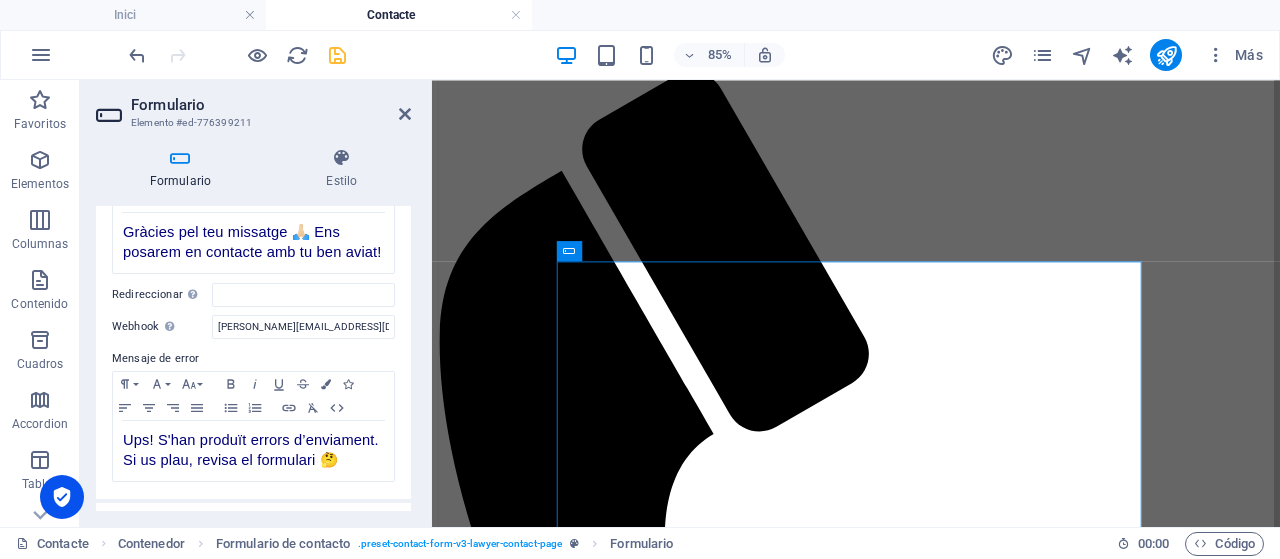 scroll, scrollTop: 200, scrollLeft: 0, axis: vertical 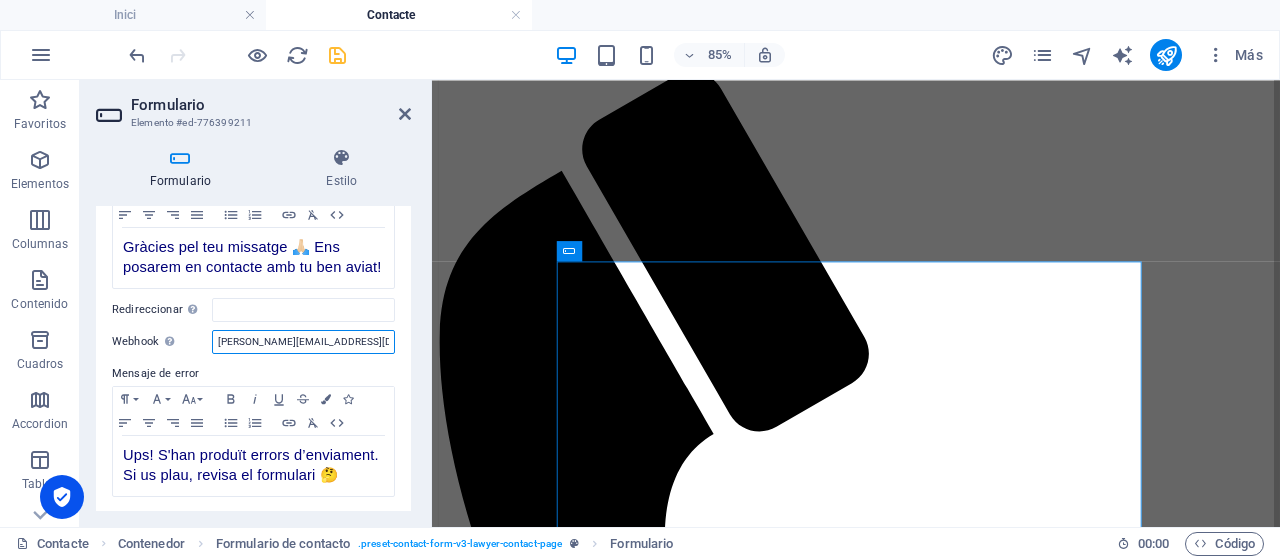 drag, startPoint x: 294, startPoint y: 351, endPoint x: 209, endPoint y: 356, distance: 85.146935 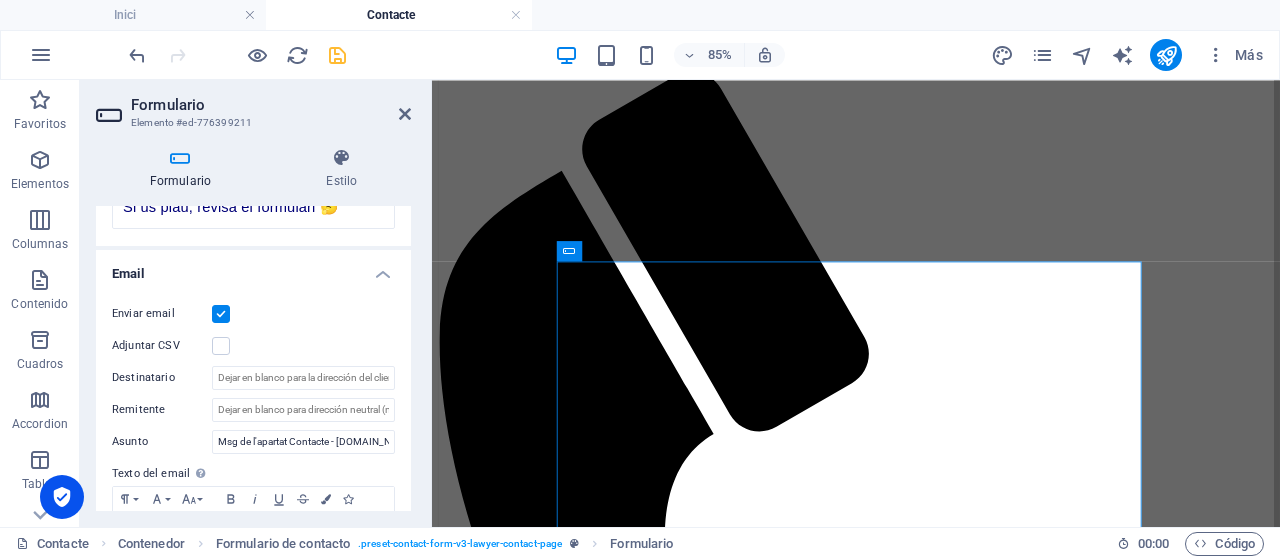 scroll, scrollTop: 500, scrollLeft: 0, axis: vertical 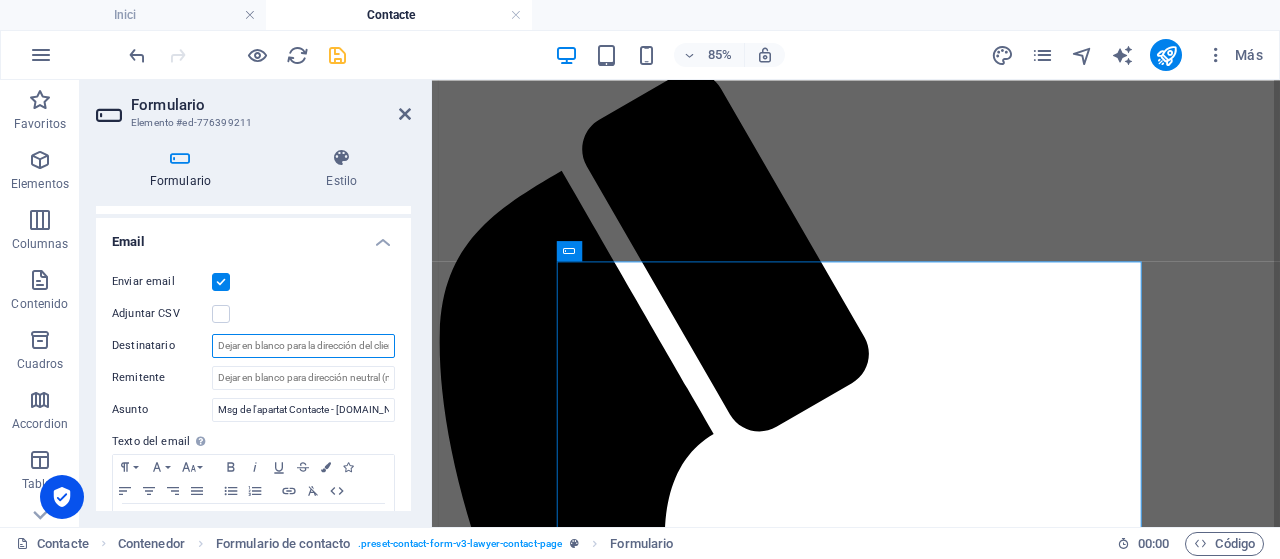 click on "Destinatario" at bounding box center [303, 346] 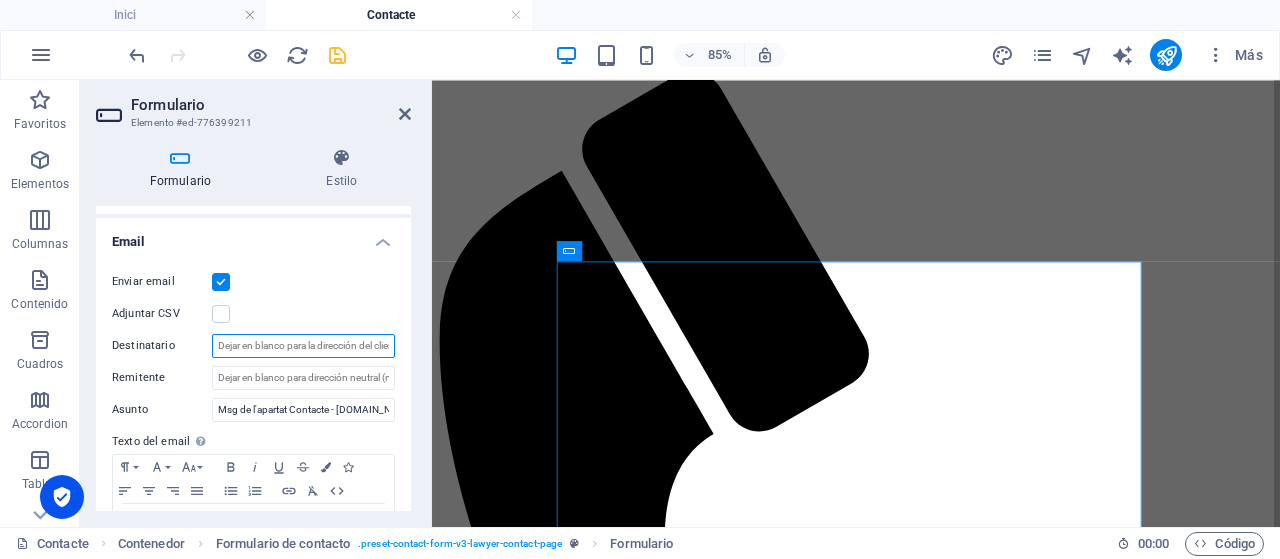 paste on "[PERSON_NAME][EMAIL_ADDRESS][DOMAIN_NAME]" 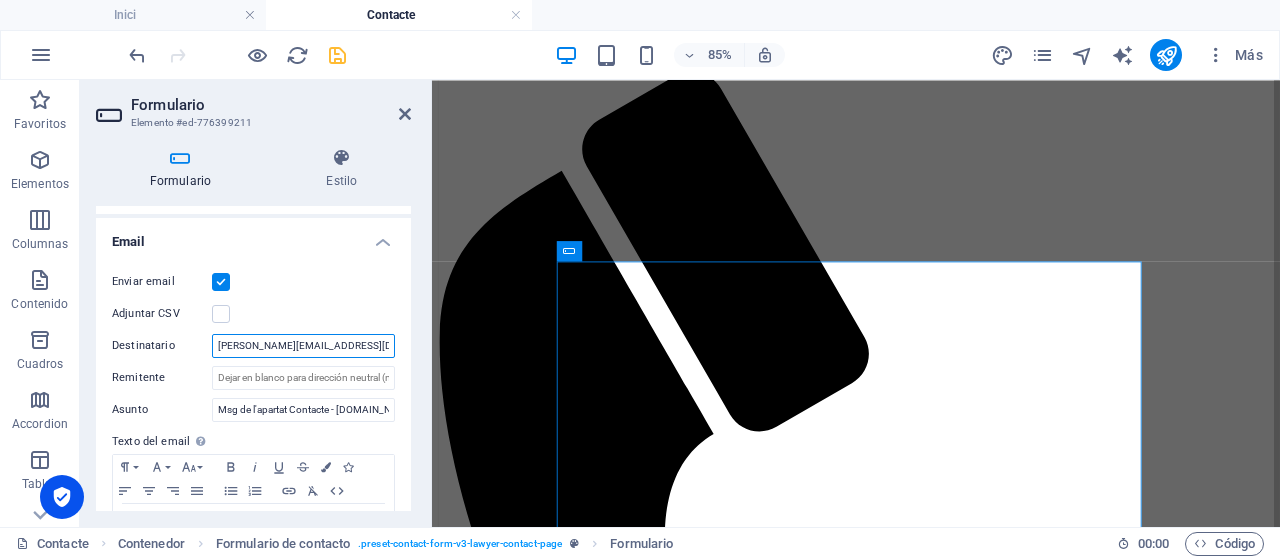 type on "[PERSON_NAME][EMAIL_ADDRESS][DOMAIN_NAME]" 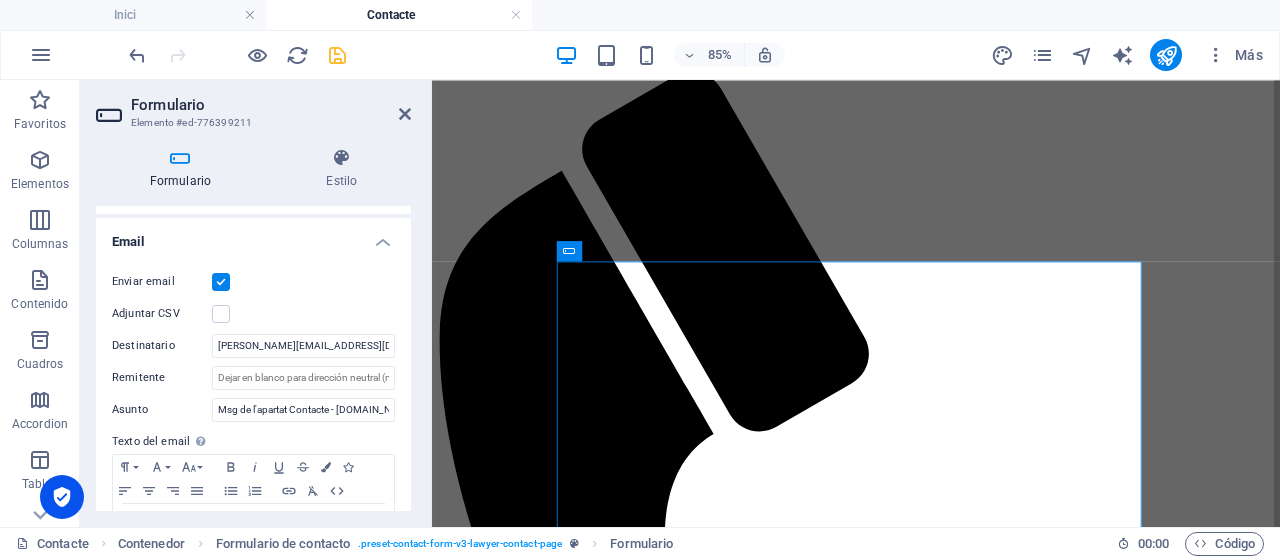 click on "Adjuntar CSV" at bounding box center (253, 314) 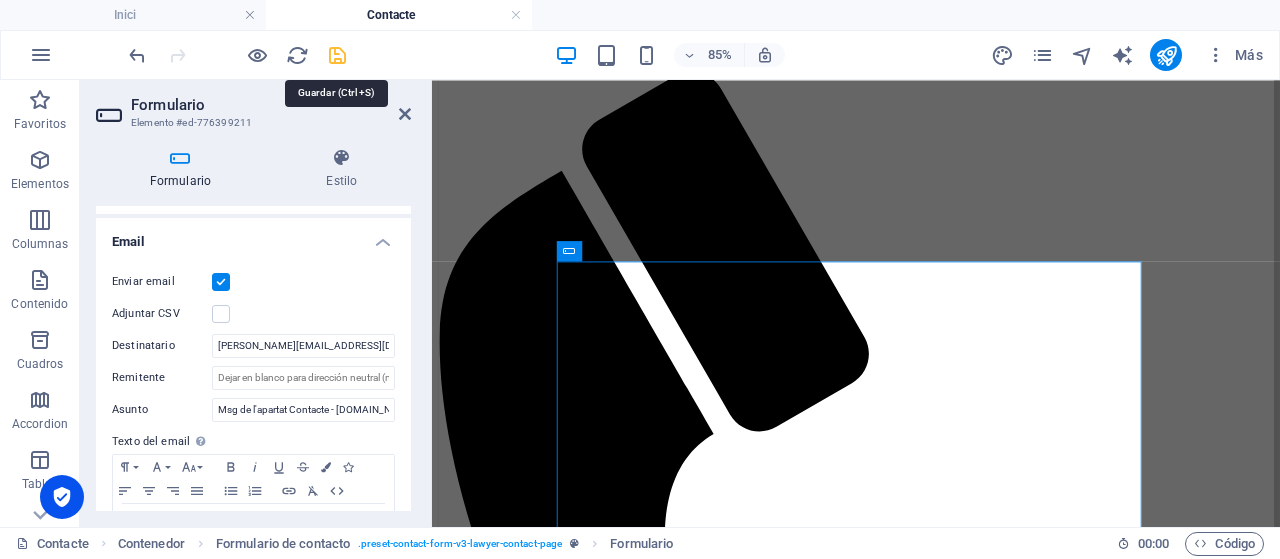 click at bounding box center (337, 55) 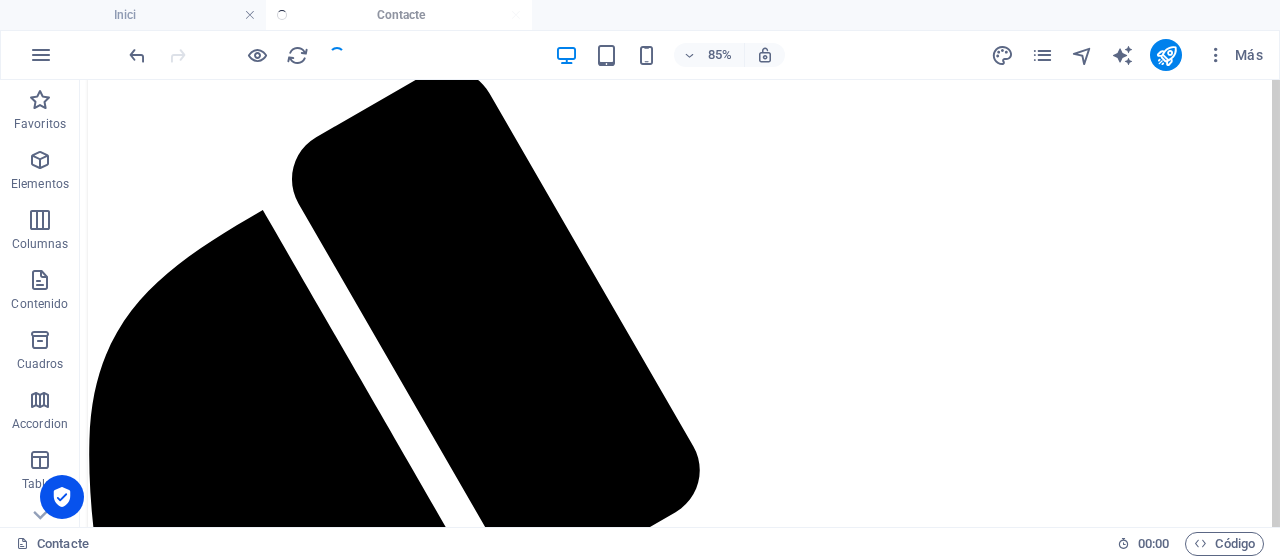scroll, scrollTop: 200, scrollLeft: 0, axis: vertical 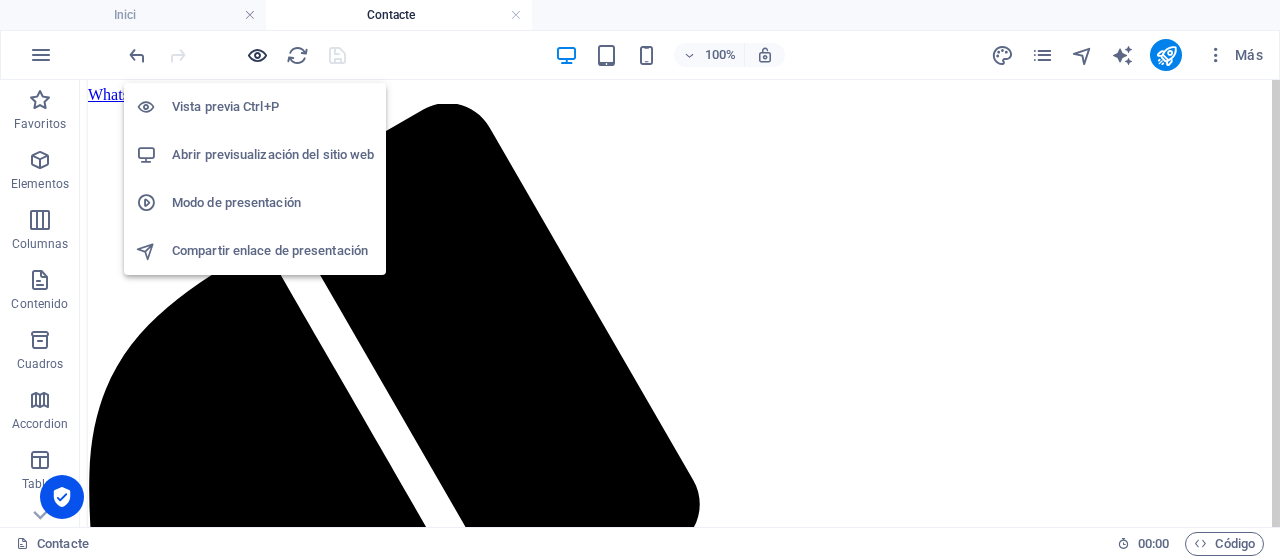click at bounding box center (257, 55) 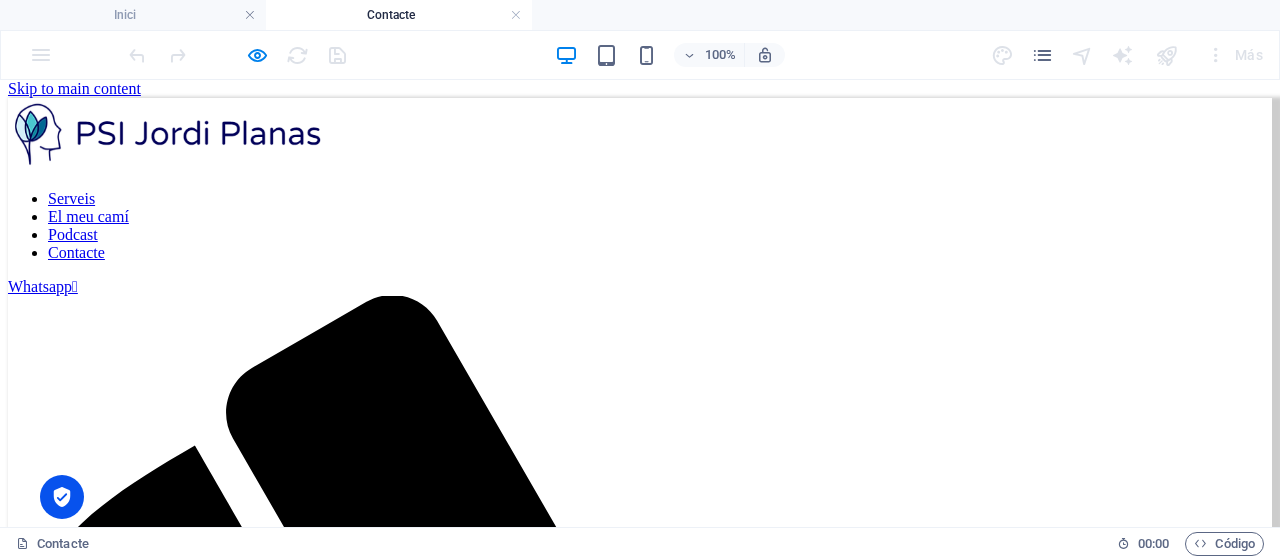 scroll, scrollTop: 0, scrollLeft: 0, axis: both 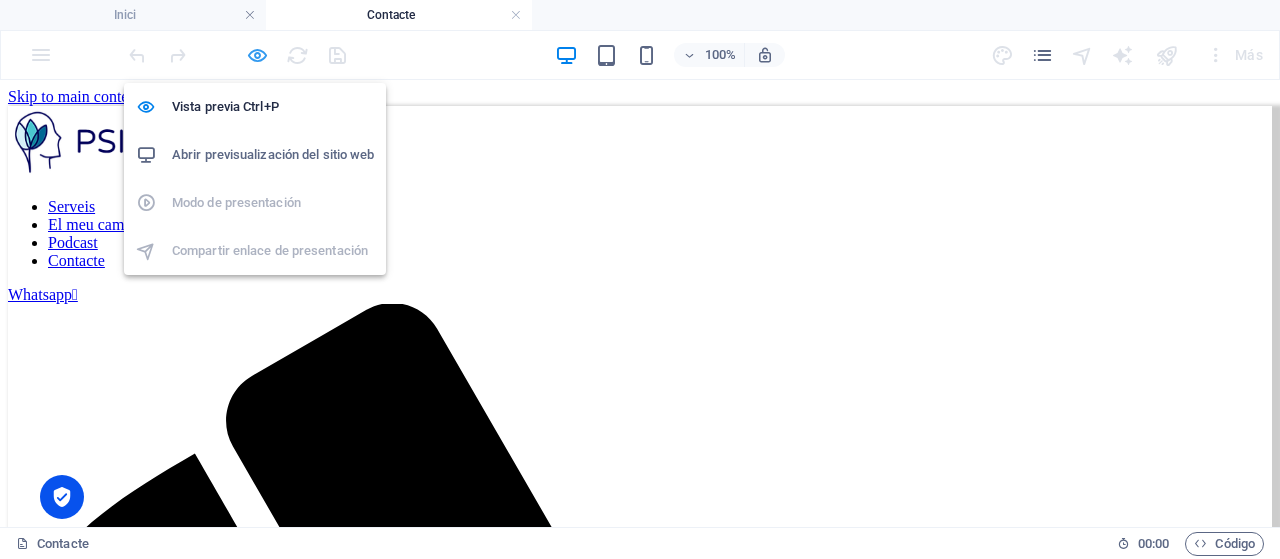 click at bounding box center (257, 55) 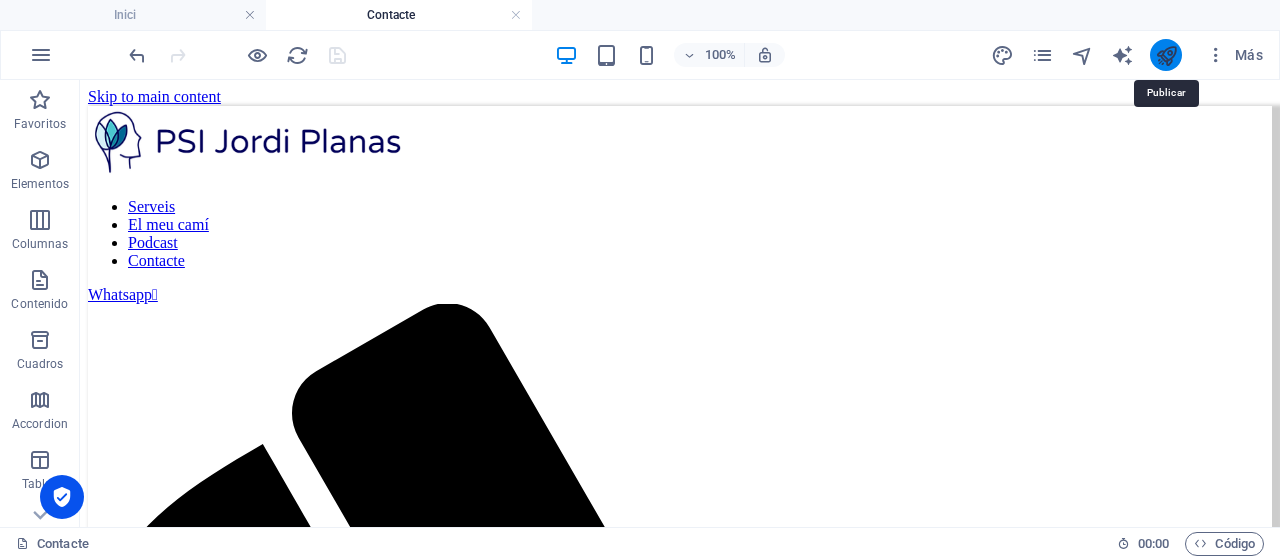 click at bounding box center [1166, 55] 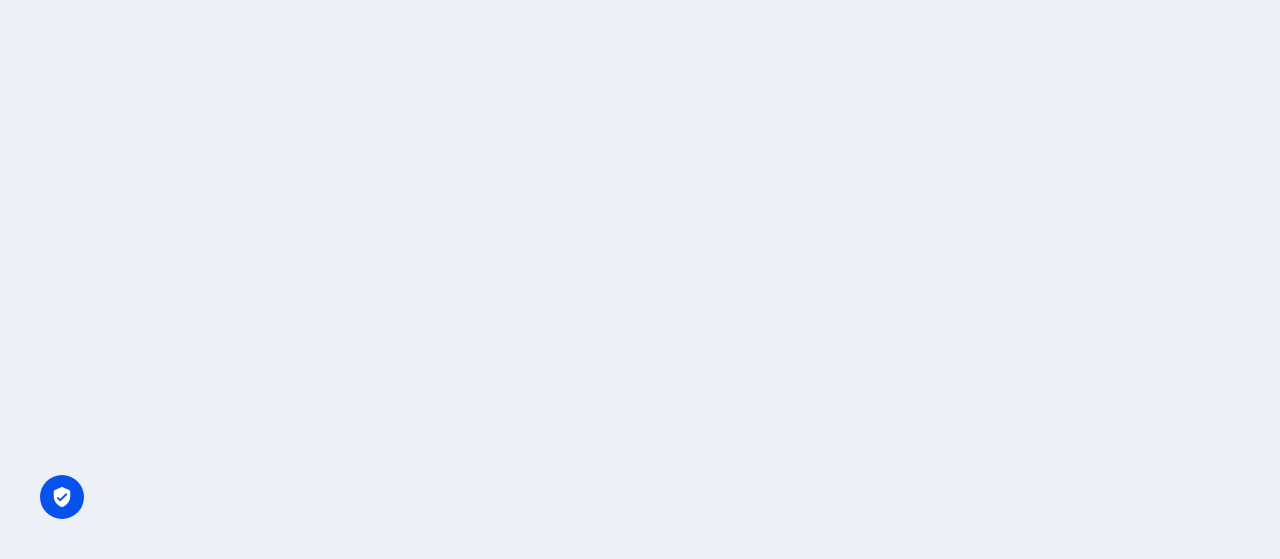 scroll, scrollTop: 0, scrollLeft: 0, axis: both 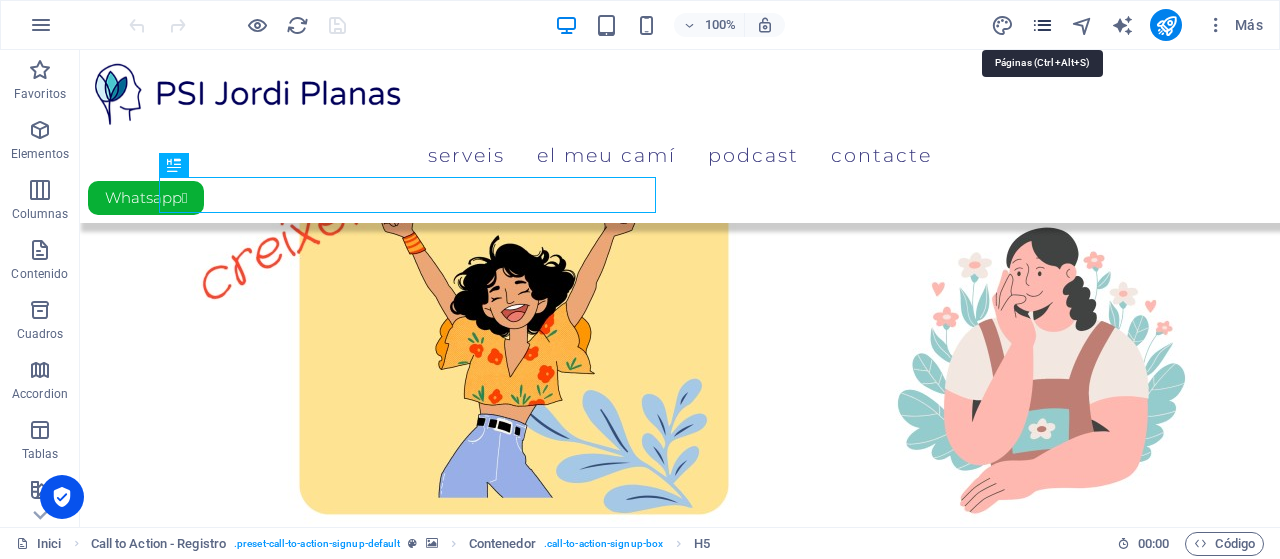 click at bounding box center [1042, 25] 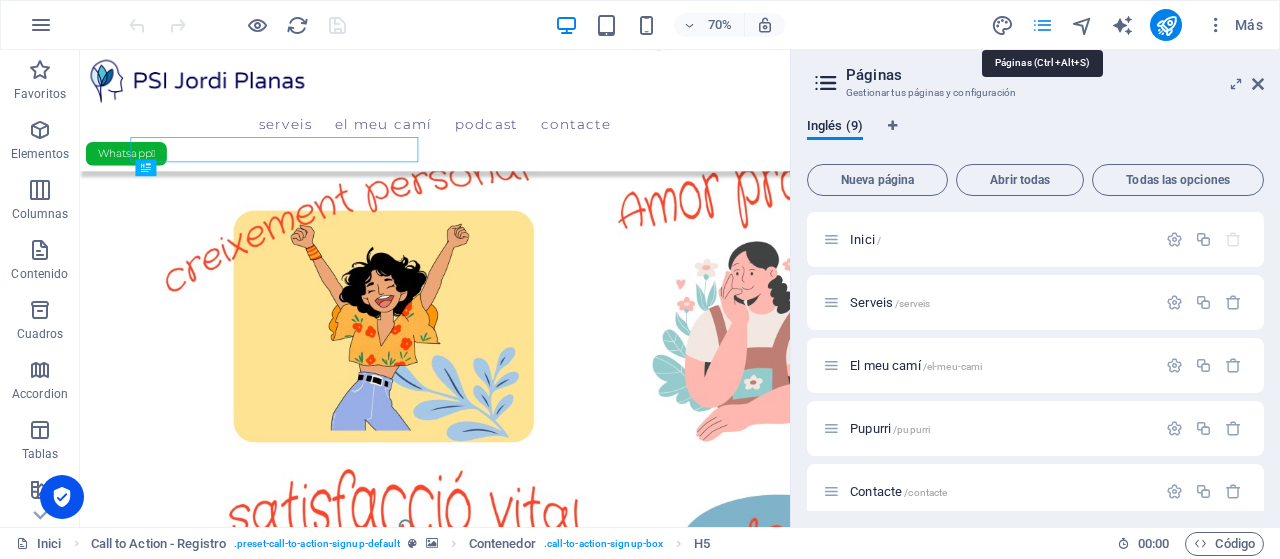 scroll, scrollTop: 1224, scrollLeft: 0, axis: vertical 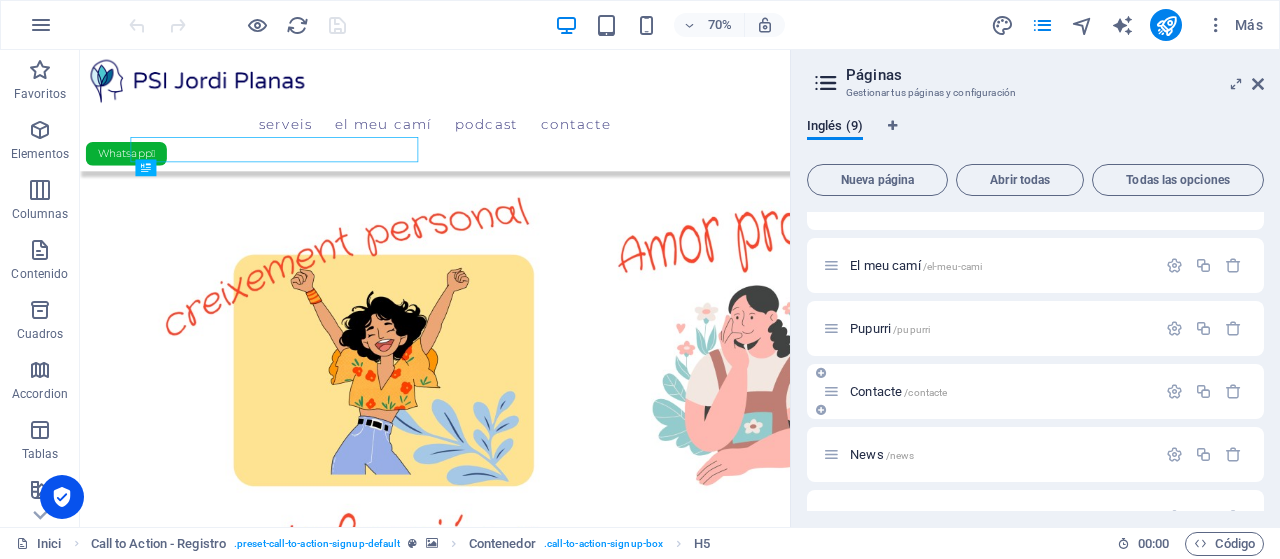 click on "Contacte /contacte" at bounding box center [898, 391] 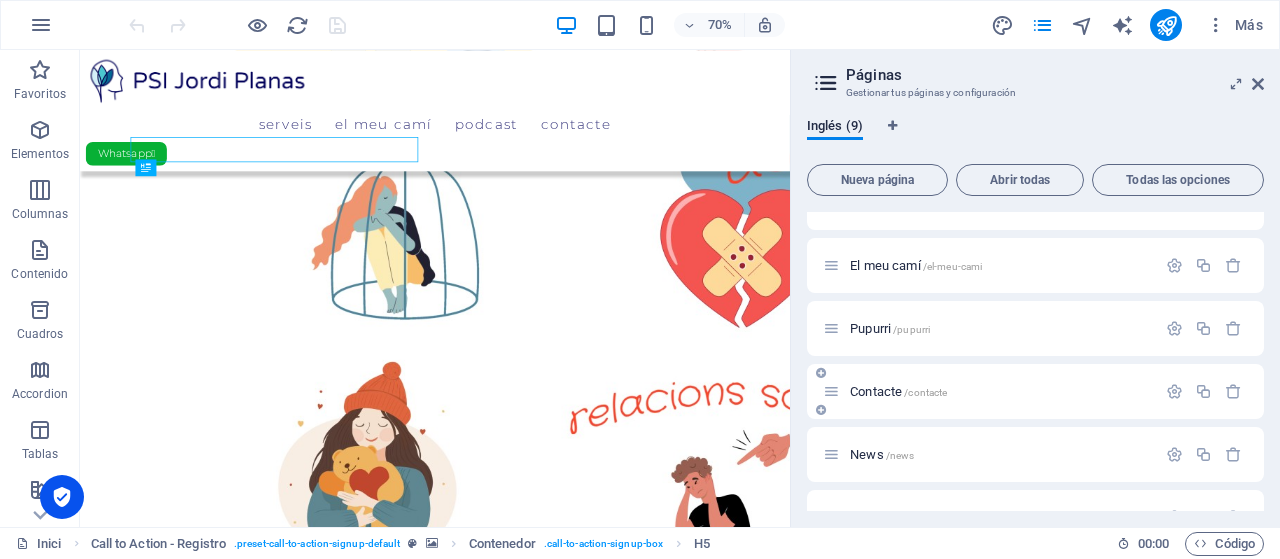 scroll, scrollTop: 0, scrollLeft: 0, axis: both 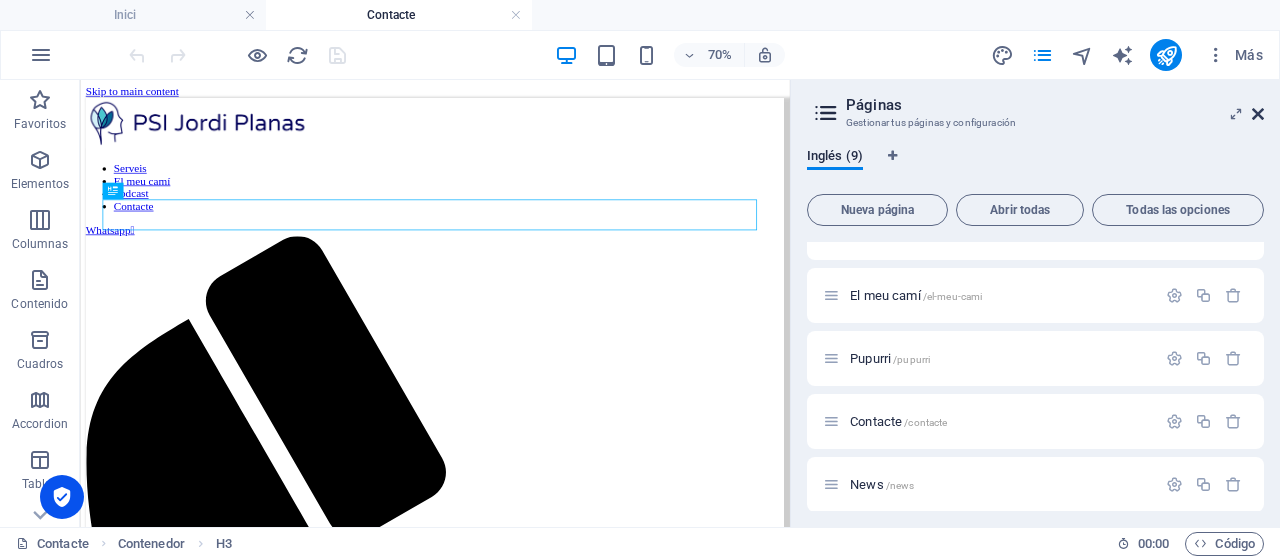 click at bounding box center [1258, 114] 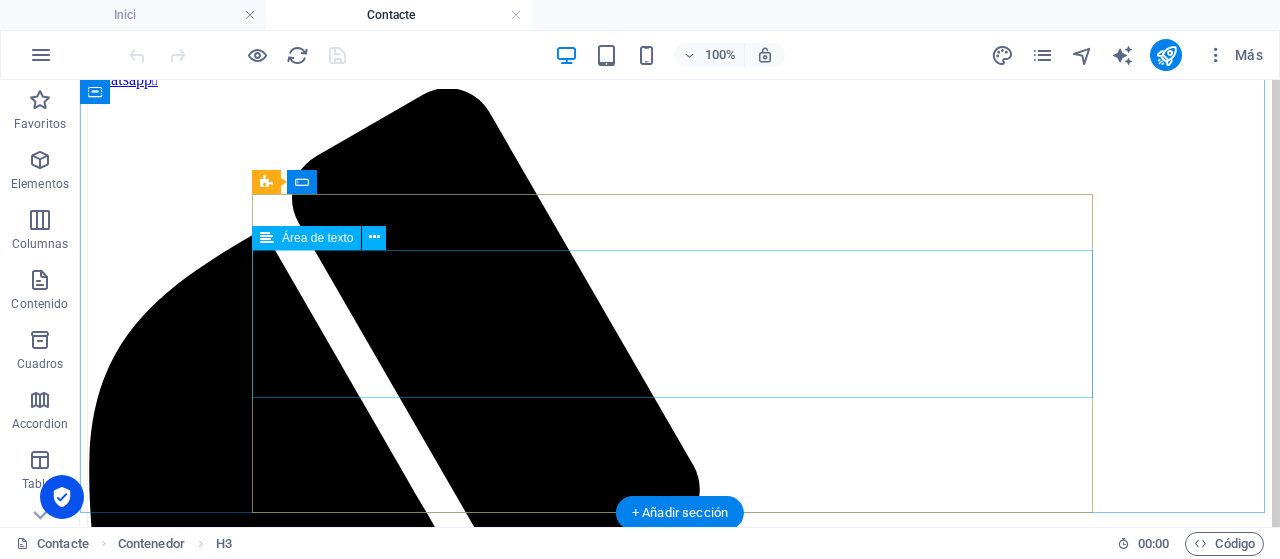 scroll, scrollTop: 300, scrollLeft: 0, axis: vertical 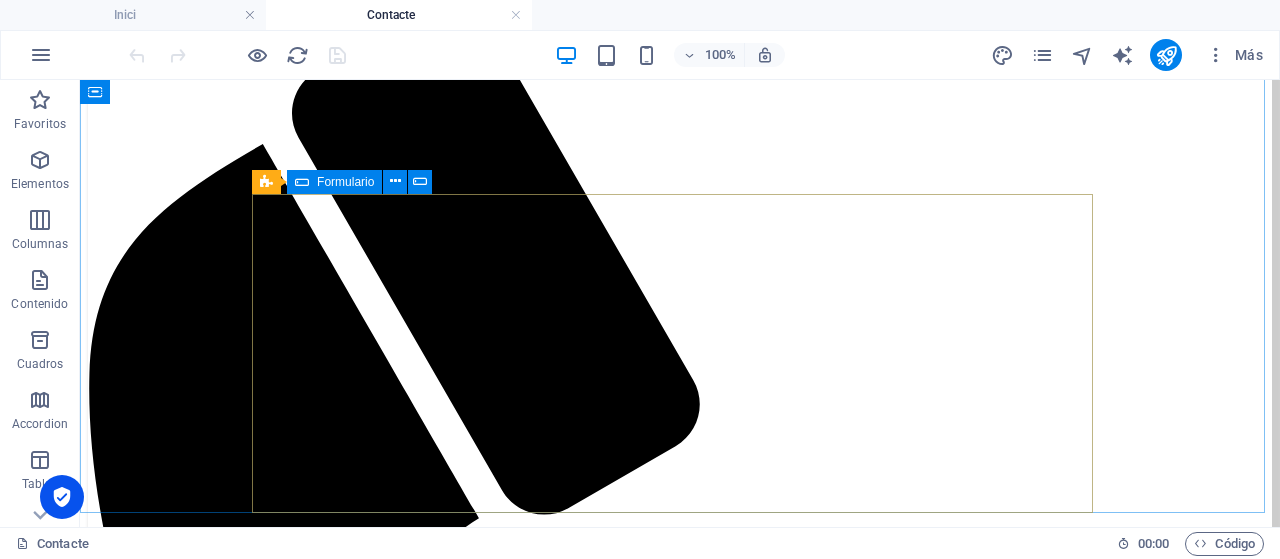 click on "Formulario" at bounding box center (345, 182) 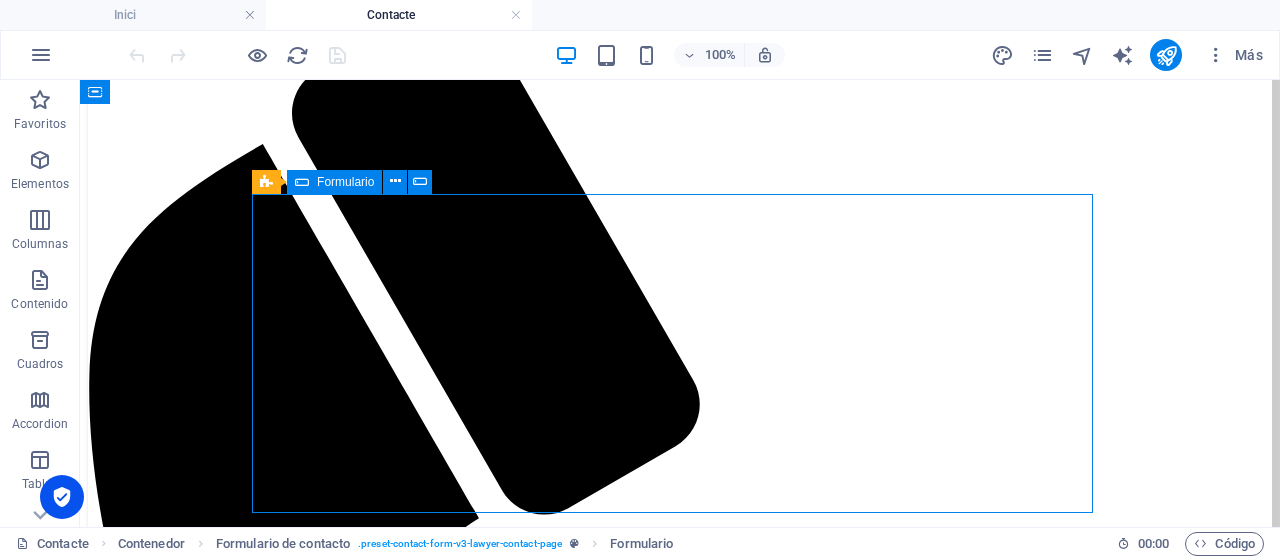drag, startPoint x: 324, startPoint y: 182, endPoint x: 20, endPoint y: 238, distance: 309.11487 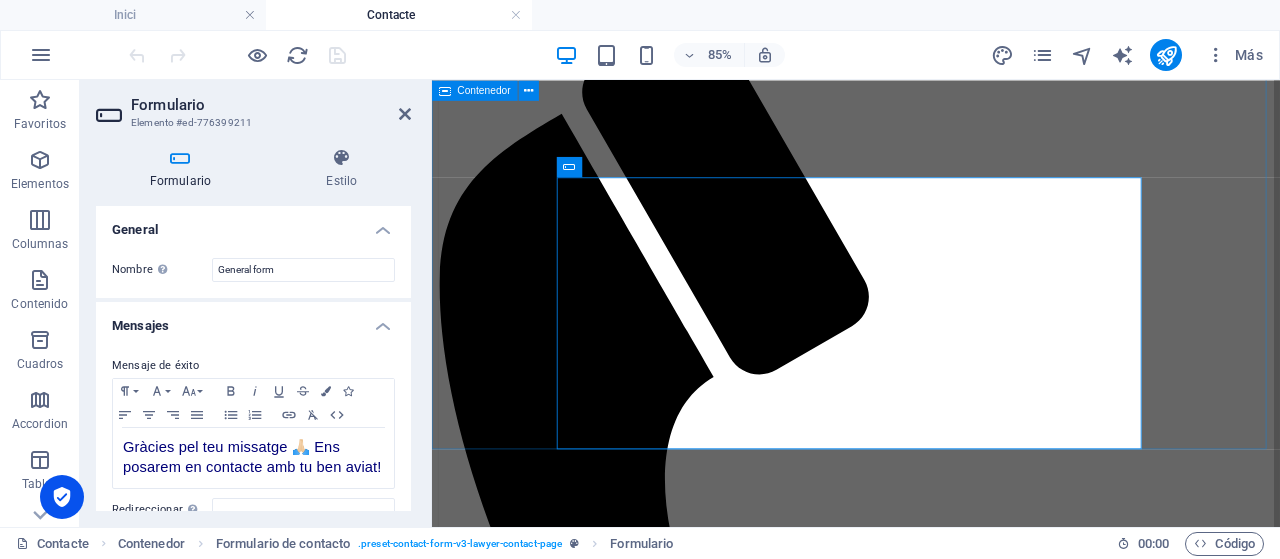 scroll, scrollTop: 333, scrollLeft: 0, axis: vertical 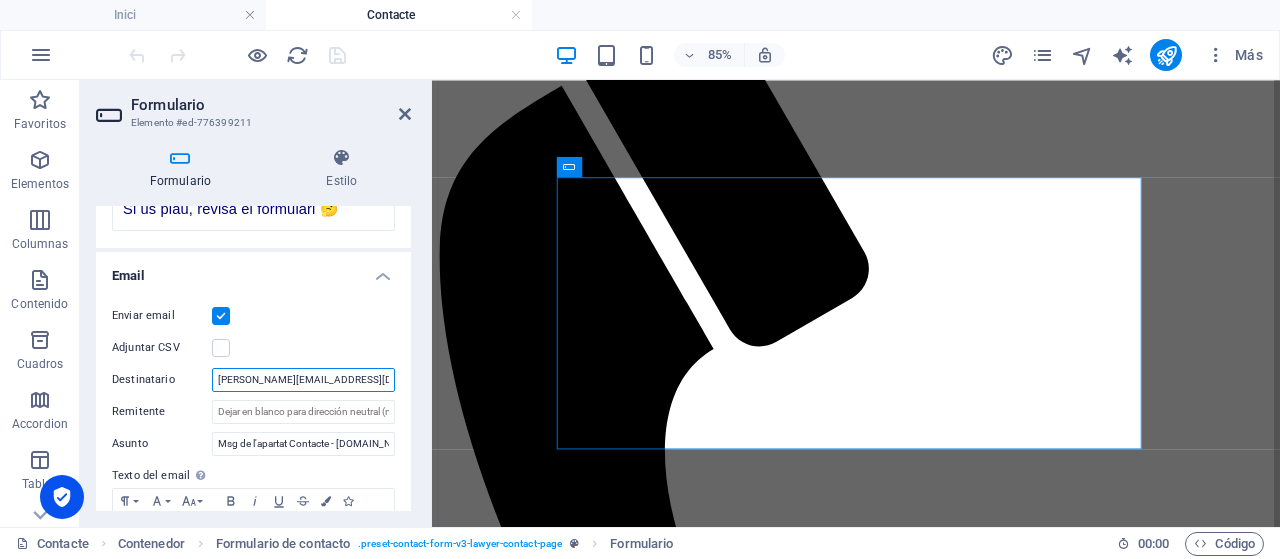 drag, startPoint x: 306, startPoint y: 395, endPoint x: 217, endPoint y: 397, distance: 89.02247 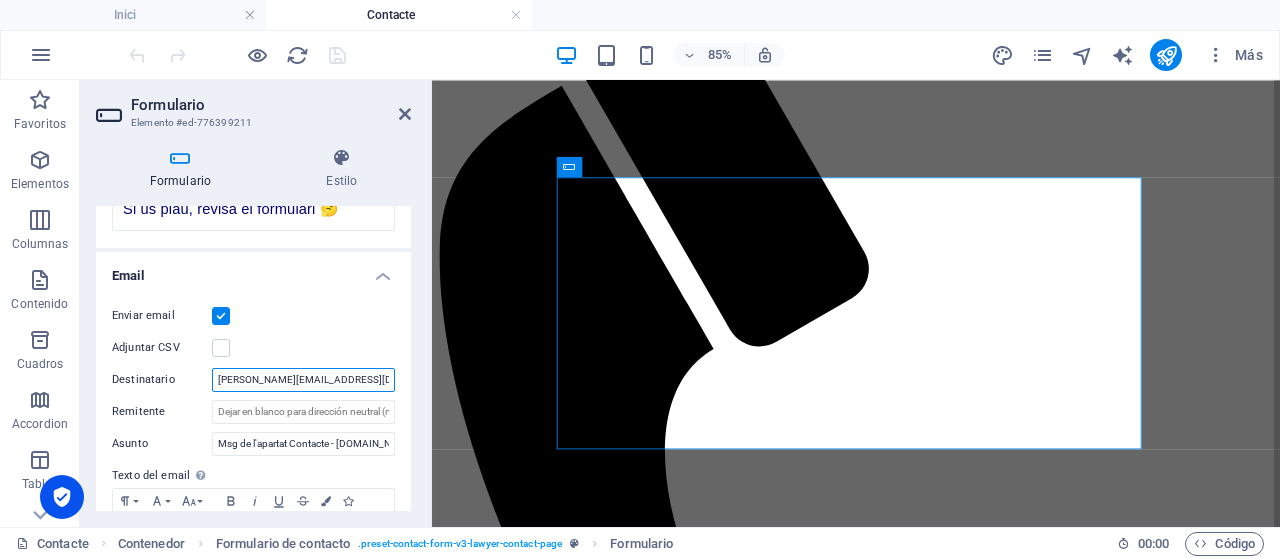 click on "jordipic@cop.es" at bounding box center [303, 380] 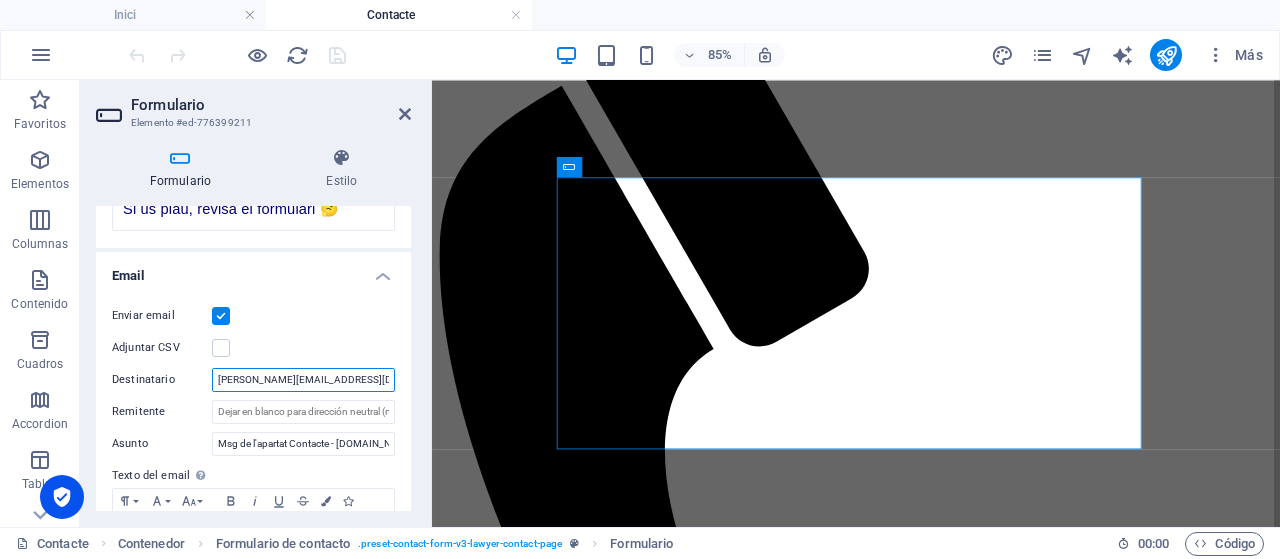 drag, startPoint x: 302, startPoint y: 395, endPoint x: 200, endPoint y: 395, distance: 102 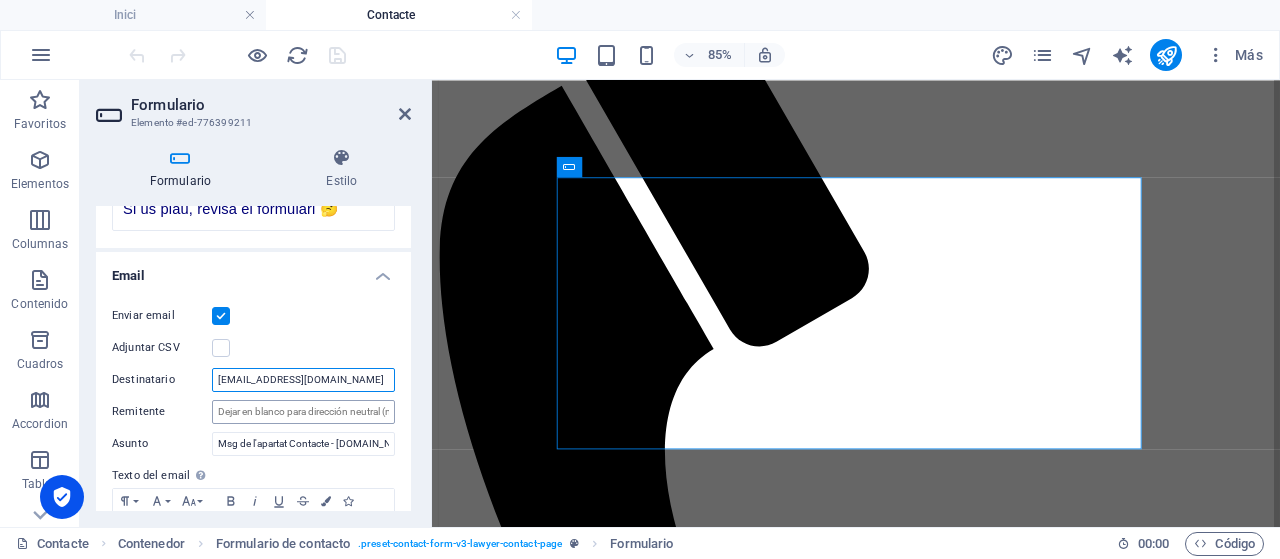type on "[EMAIL_ADDRESS][DOMAIN_NAME]" 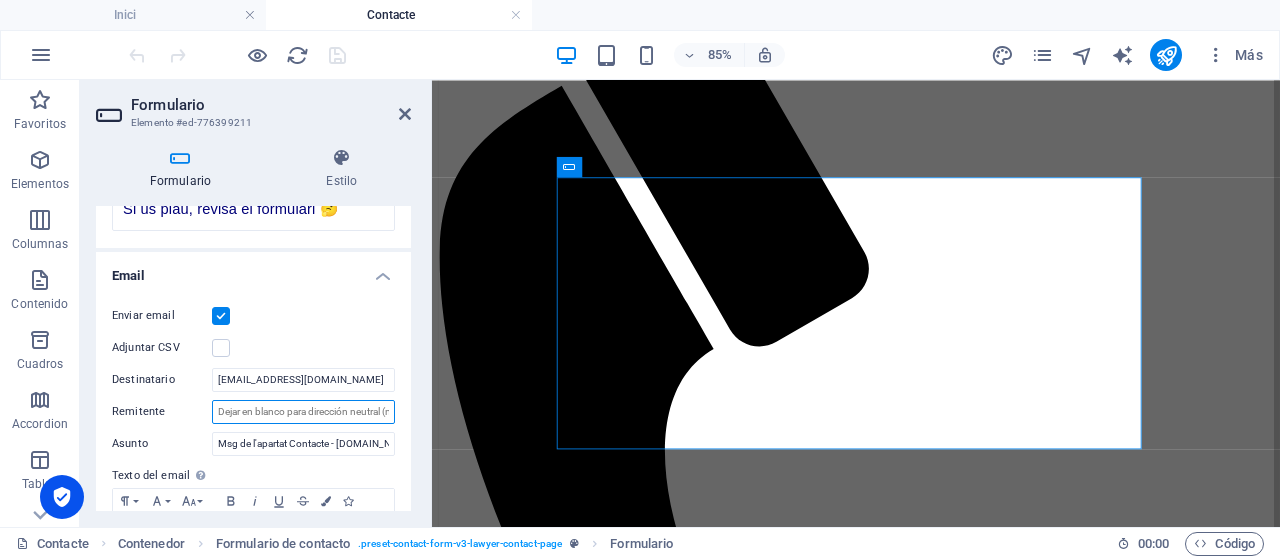 click on "Remitente" at bounding box center (303, 412) 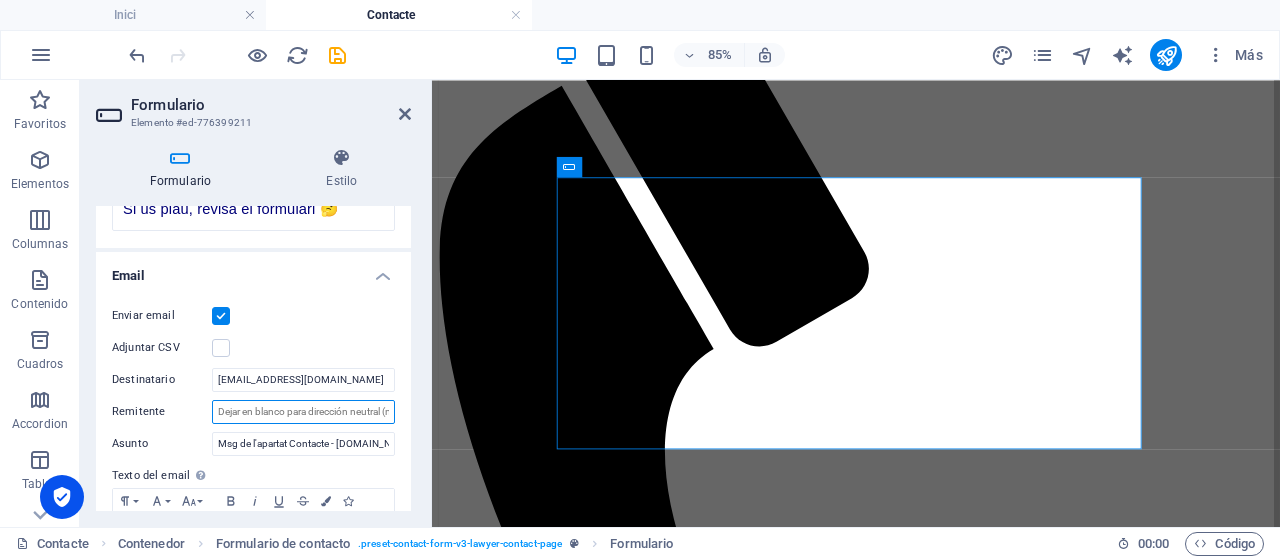 paste on "[EMAIL_ADDRESS][DOMAIN_NAME]" 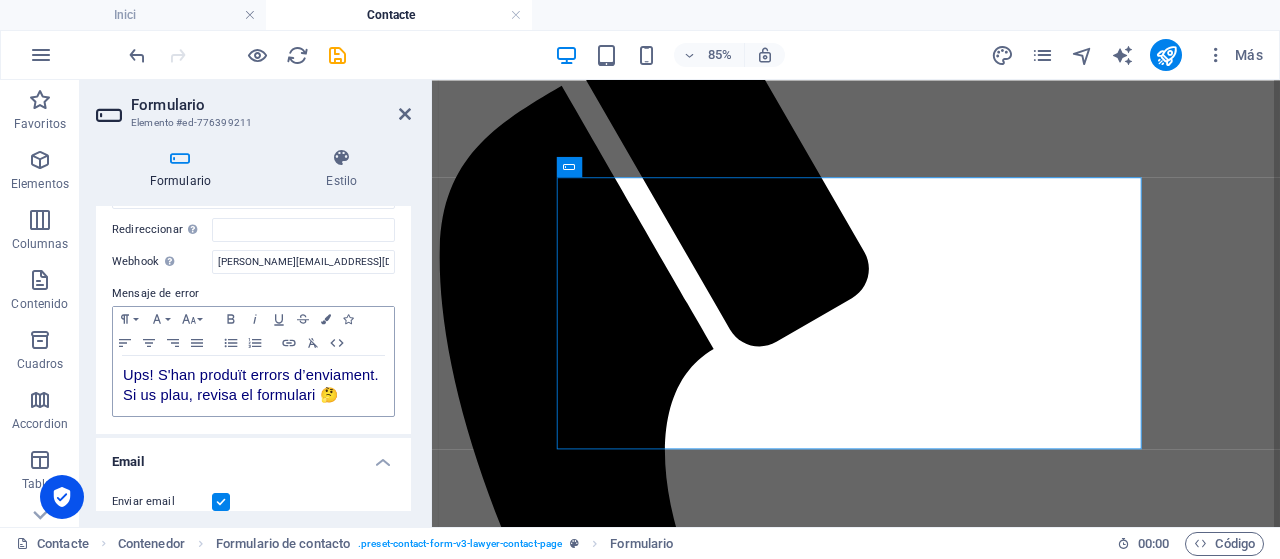 scroll, scrollTop: 266, scrollLeft: 0, axis: vertical 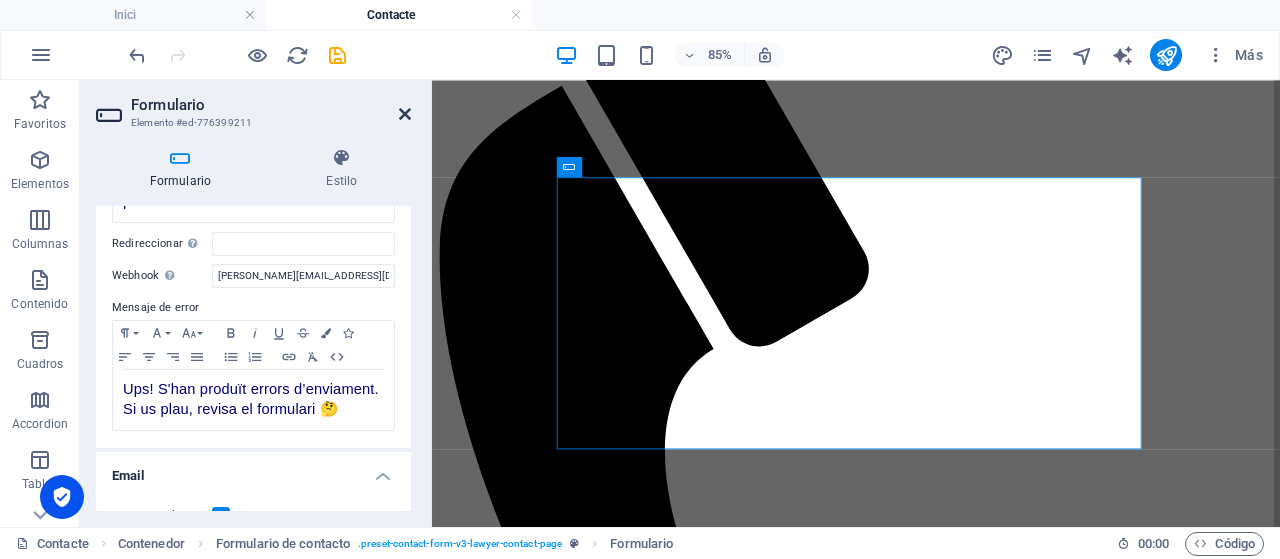 type on "[EMAIL_ADDRESS][DOMAIN_NAME]" 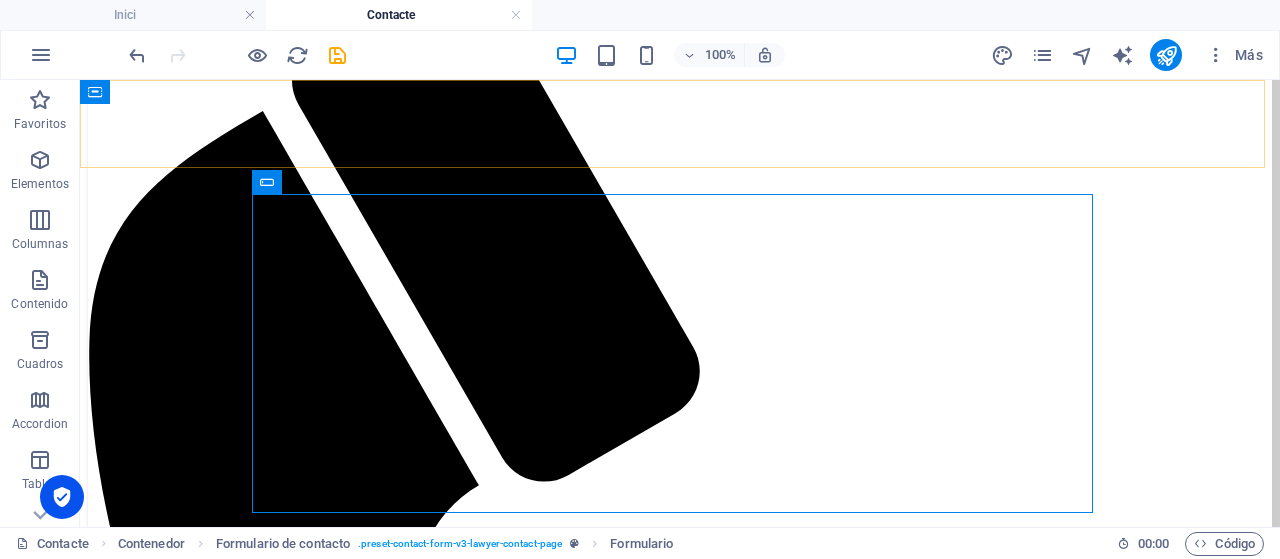 scroll, scrollTop: 300, scrollLeft: 0, axis: vertical 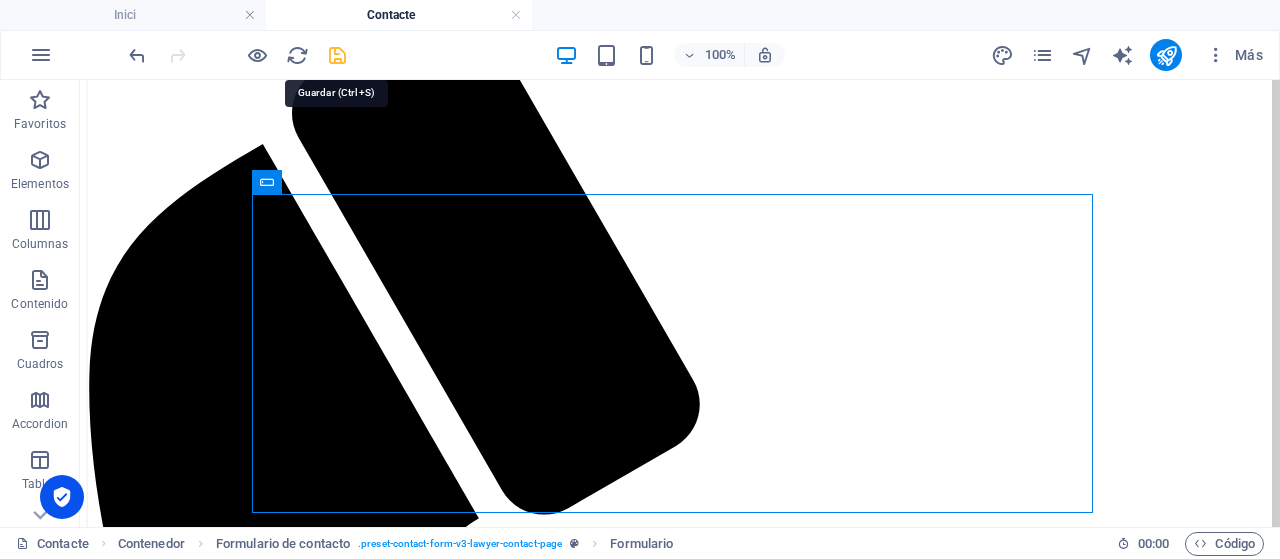 click at bounding box center (337, 55) 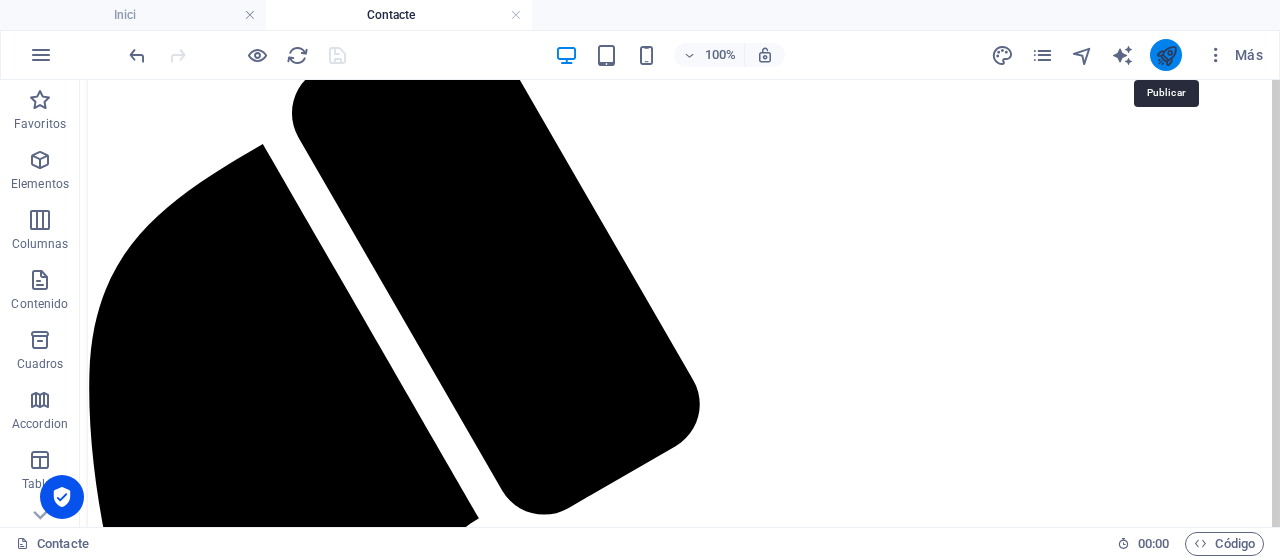 click at bounding box center [1166, 55] 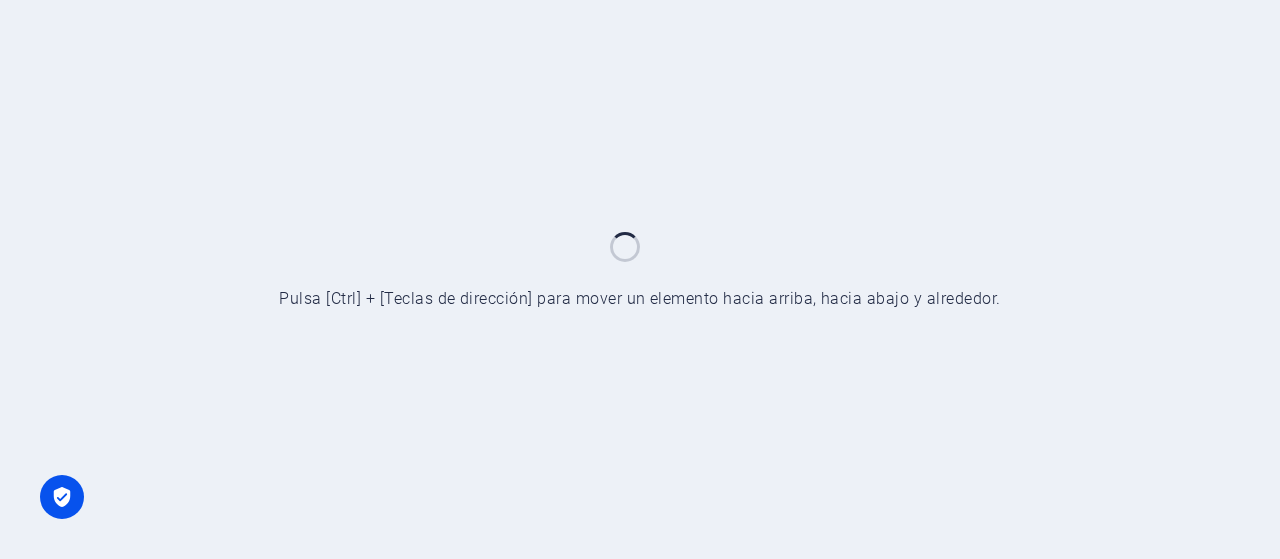 scroll, scrollTop: 0, scrollLeft: 0, axis: both 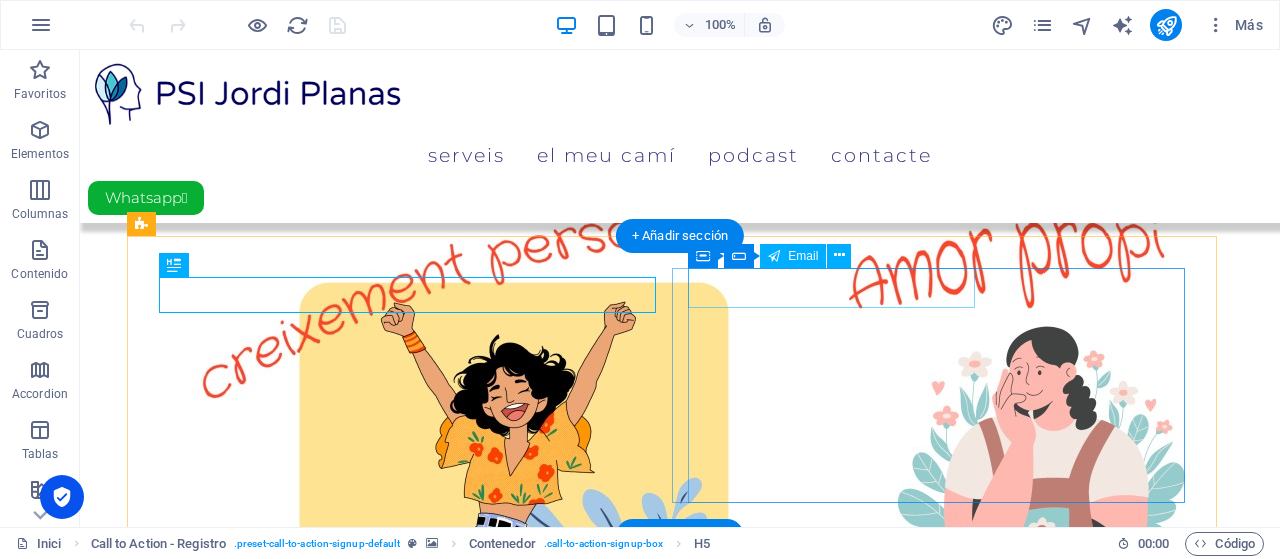 click 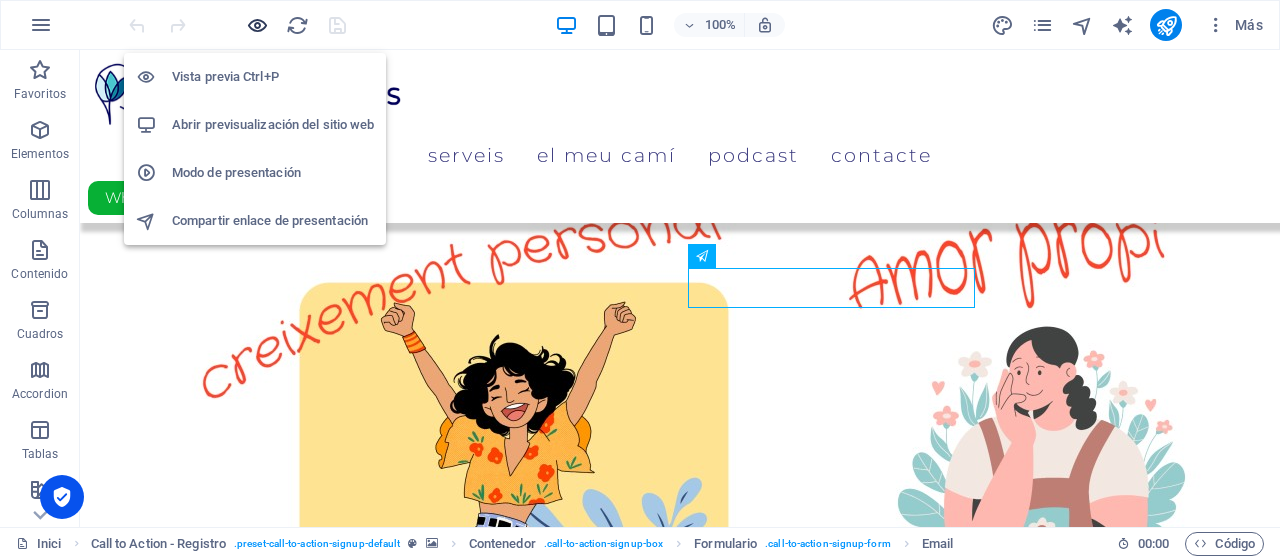 click at bounding box center (257, 25) 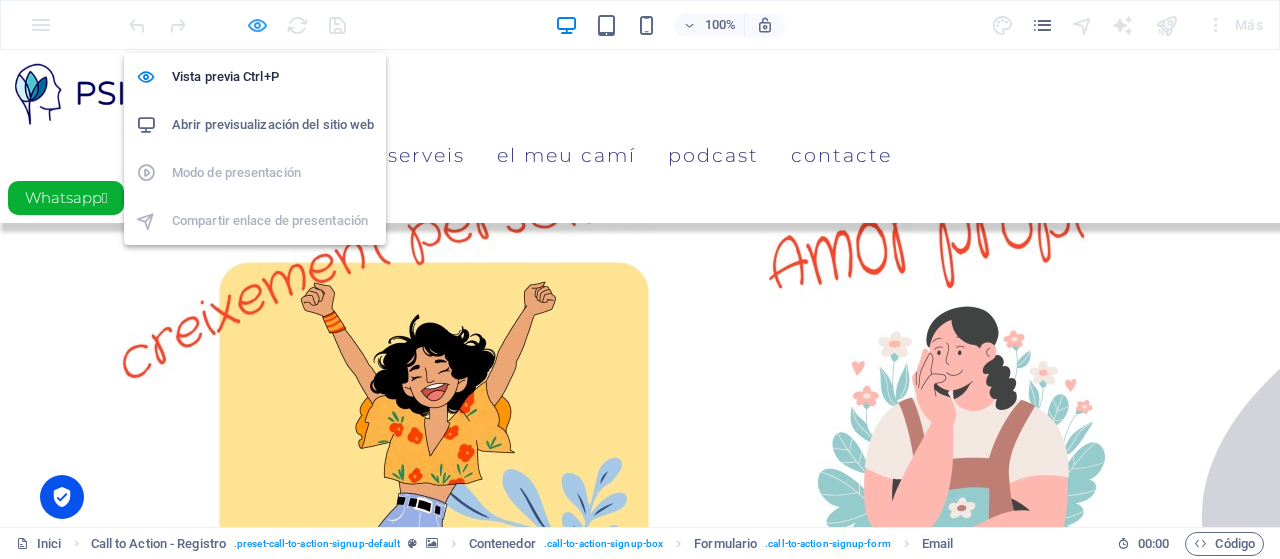 scroll, scrollTop: 1167, scrollLeft: 0, axis: vertical 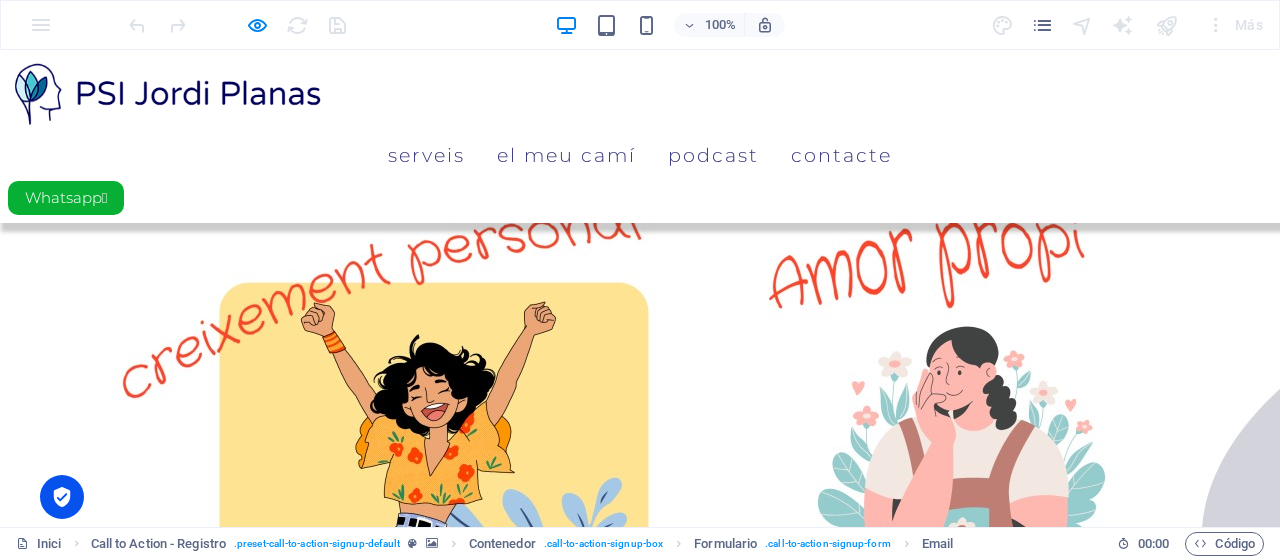 click 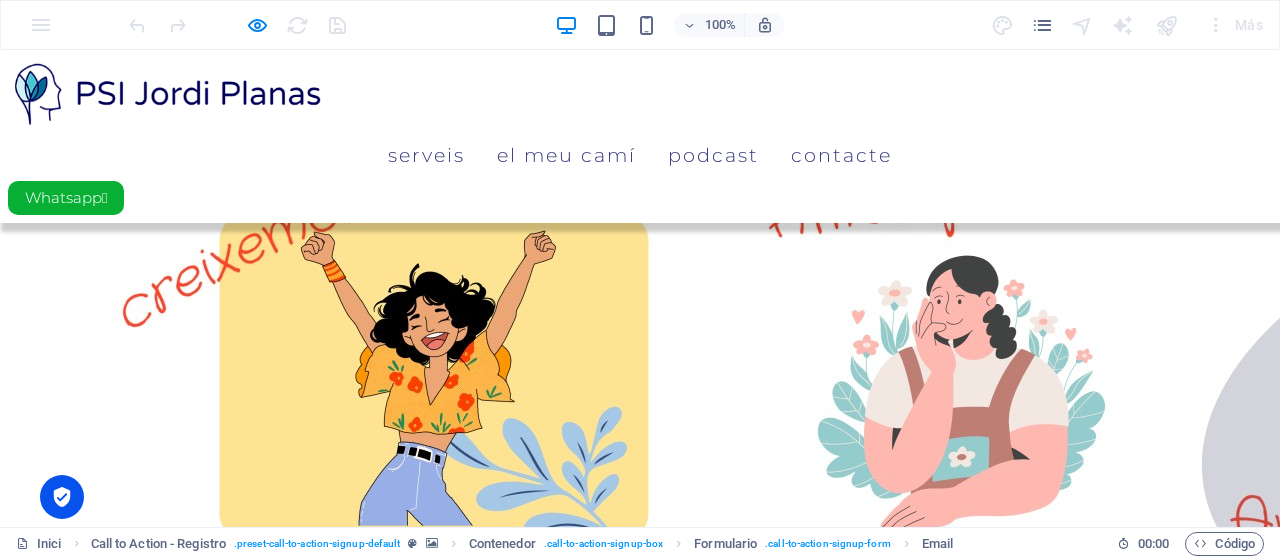 scroll, scrollTop: 1267, scrollLeft: 0, axis: vertical 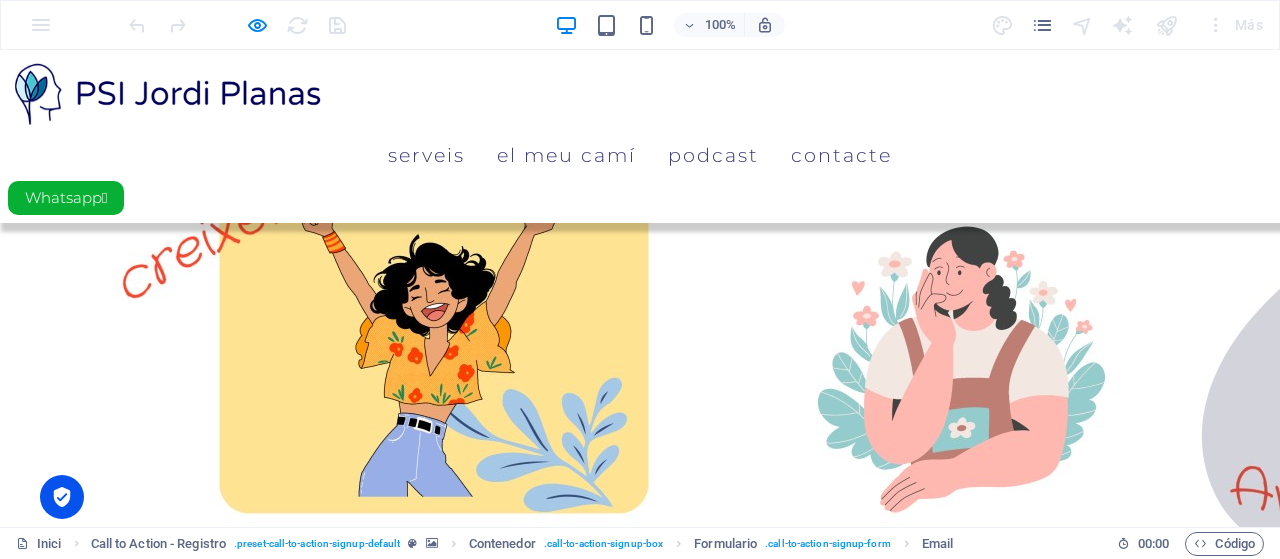 click on "[PERSON_NAME][EMAIL_ADDRESS][DOMAIN_NAME] Em subscric ! 😊 Unreadable? Regenerate" at bounding box center (640, 1965) 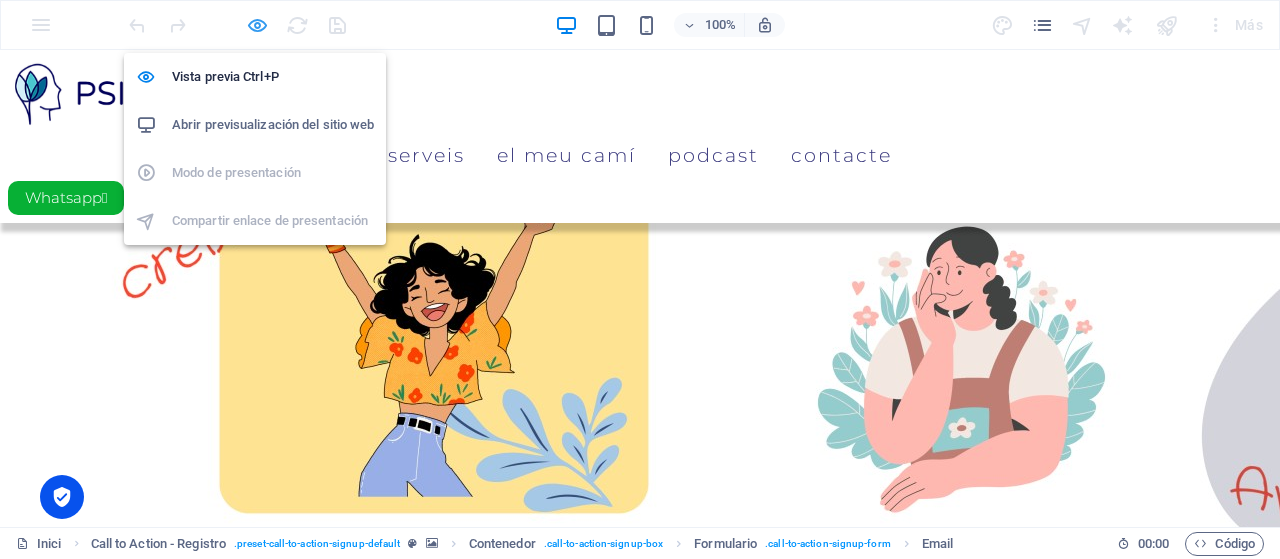 click at bounding box center (257, 25) 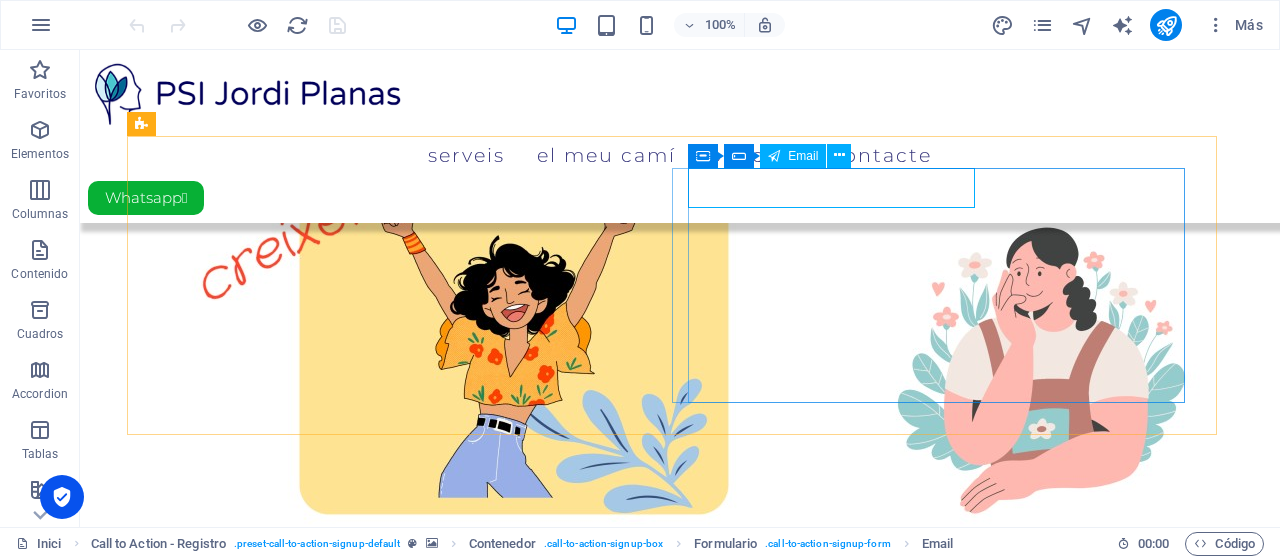 click on "Email" at bounding box center [803, 156] 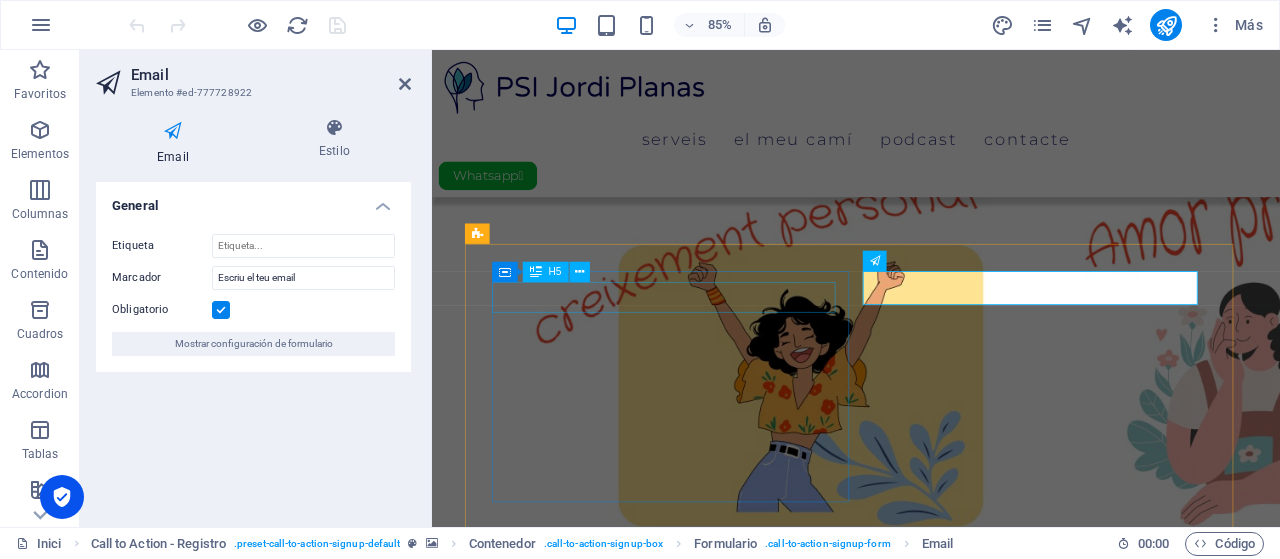 scroll, scrollTop: 1063, scrollLeft: 0, axis: vertical 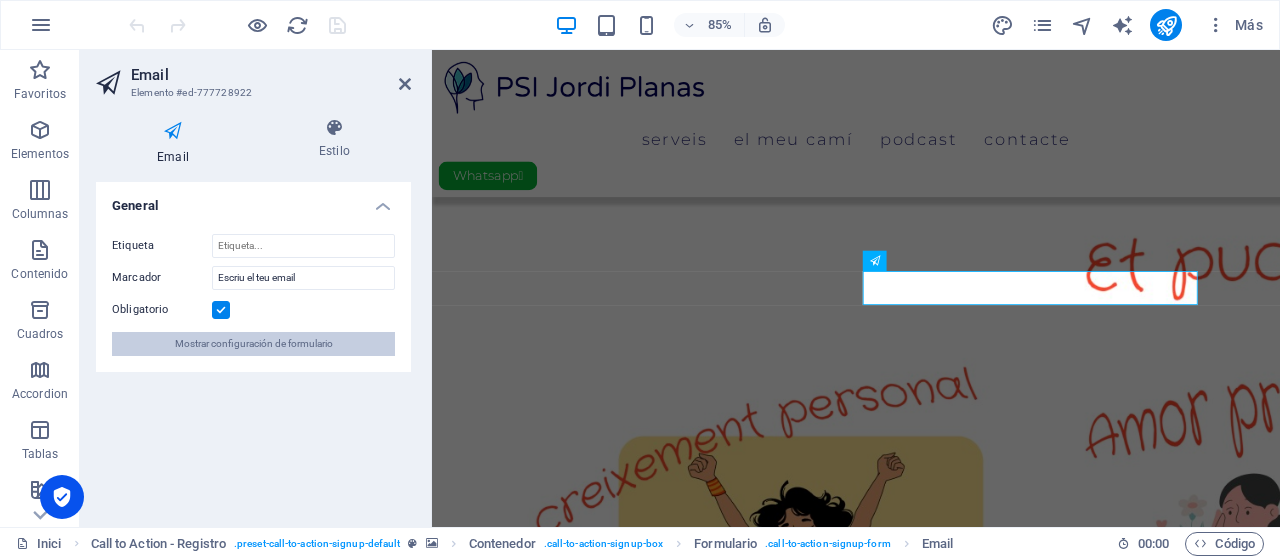 click on "Mostrar configuración de formulario" at bounding box center [254, 344] 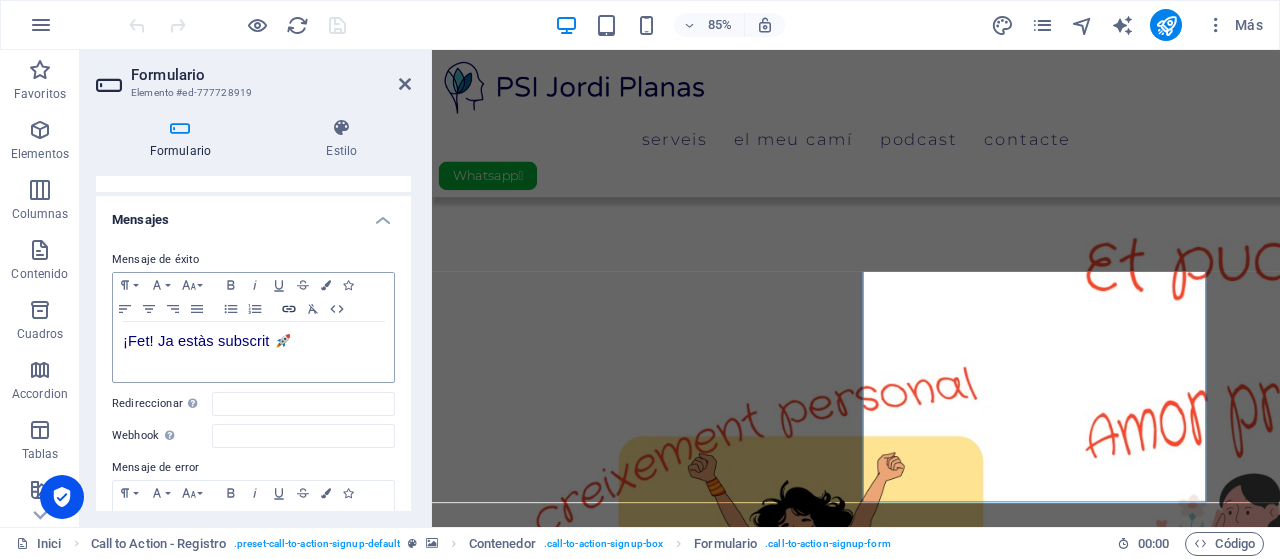 scroll, scrollTop: 100, scrollLeft: 0, axis: vertical 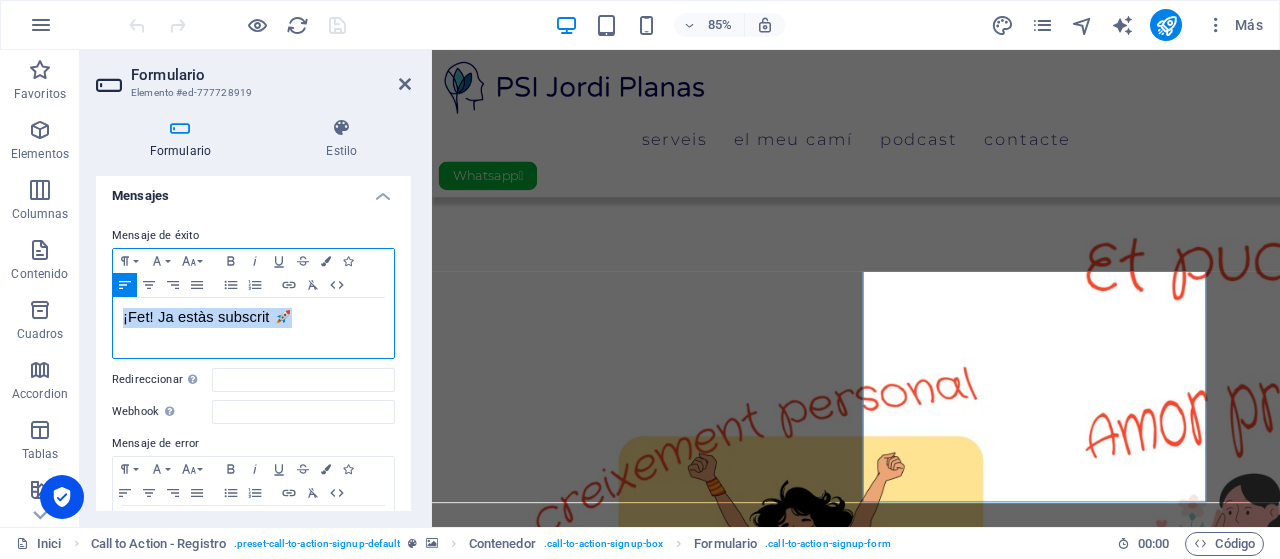 drag, startPoint x: 302, startPoint y: 319, endPoint x: 109, endPoint y: 322, distance: 193.02332 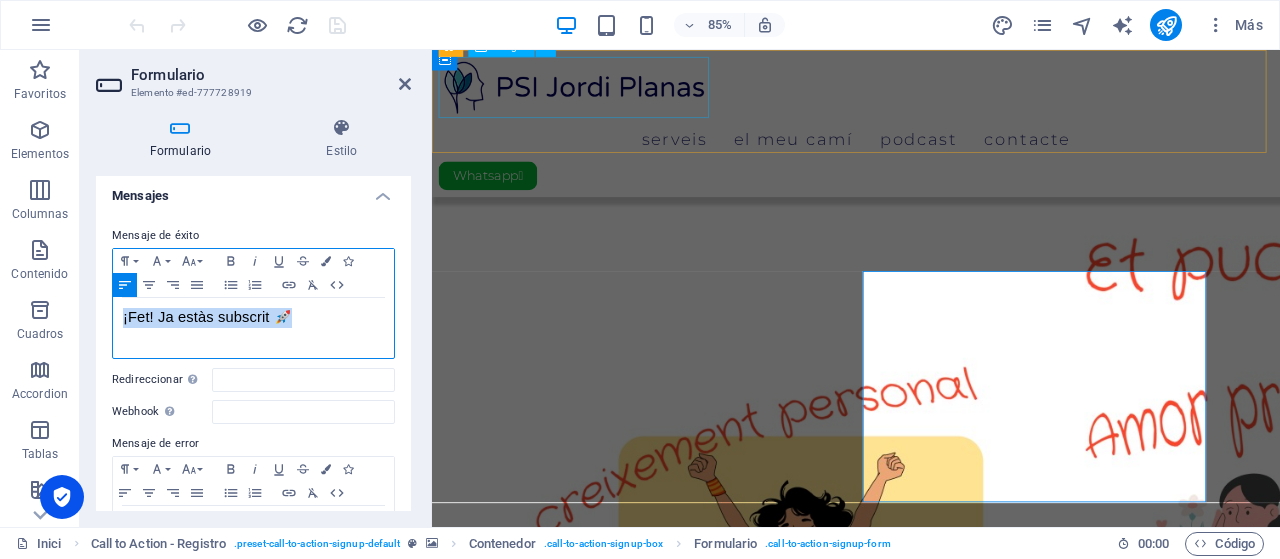 copy on "¡Fet! Ja estàs subscrit 🚀" 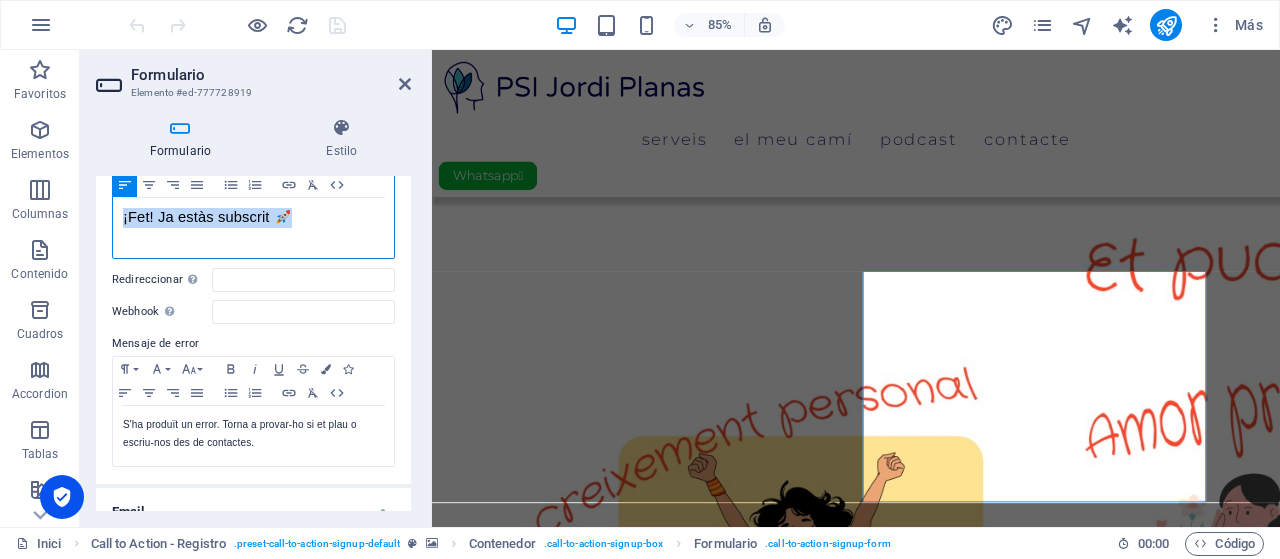 scroll, scrollTop: 300, scrollLeft: 0, axis: vertical 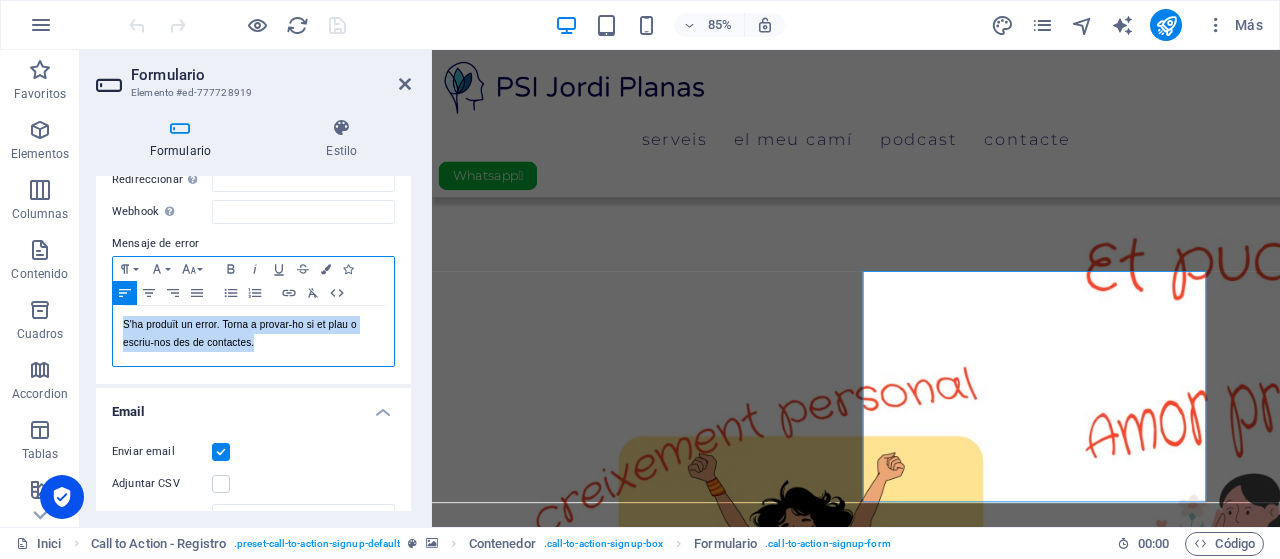drag, startPoint x: 272, startPoint y: 341, endPoint x: 112, endPoint y: 320, distance: 161.37224 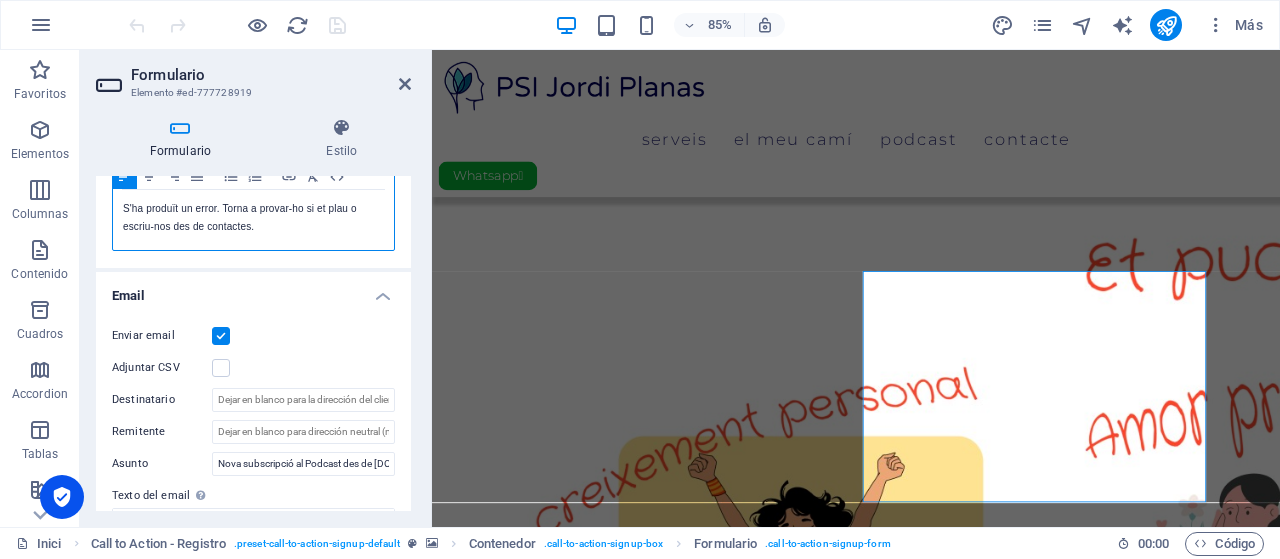 scroll, scrollTop: 500, scrollLeft: 0, axis: vertical 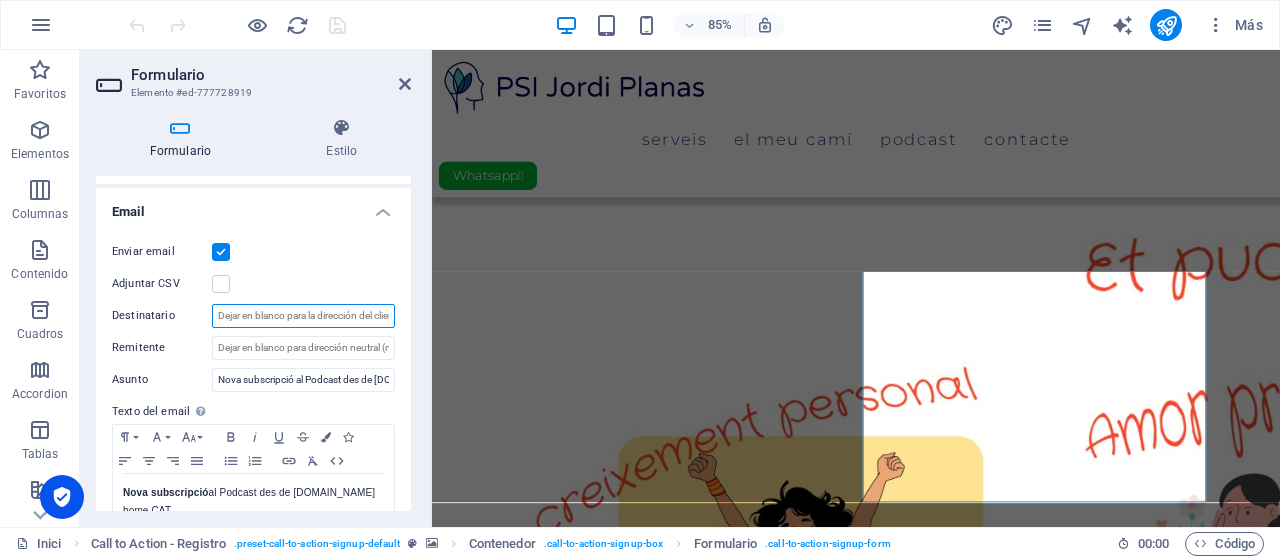 click on "Destinatario" at bounding box center [303, 316] 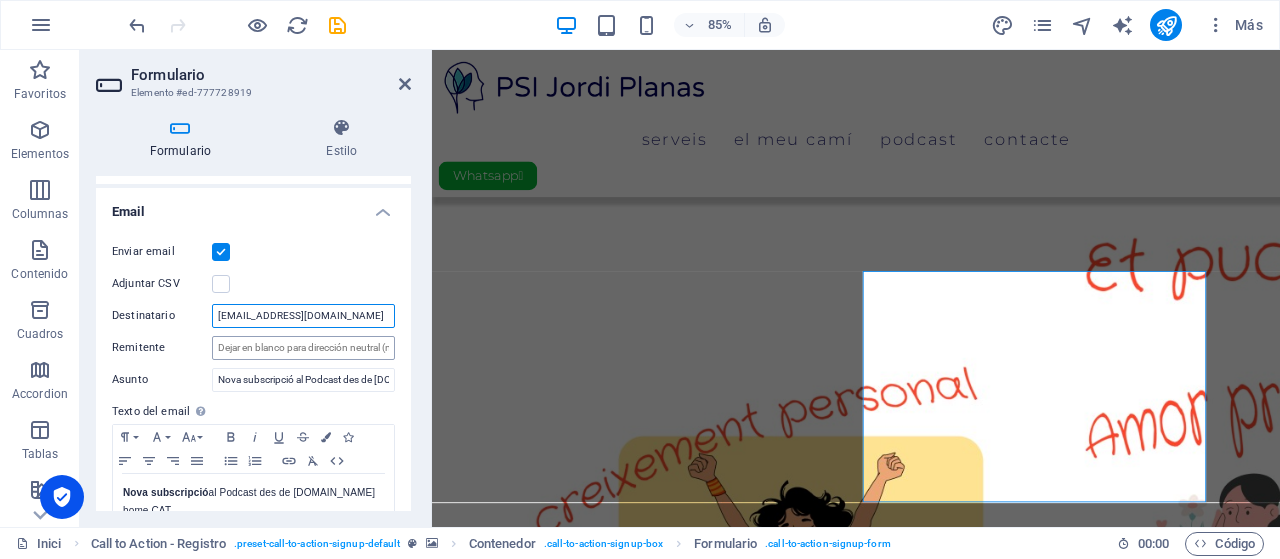 type on "[EMAIL_ADDRESS][DOMAIN_NAME]" 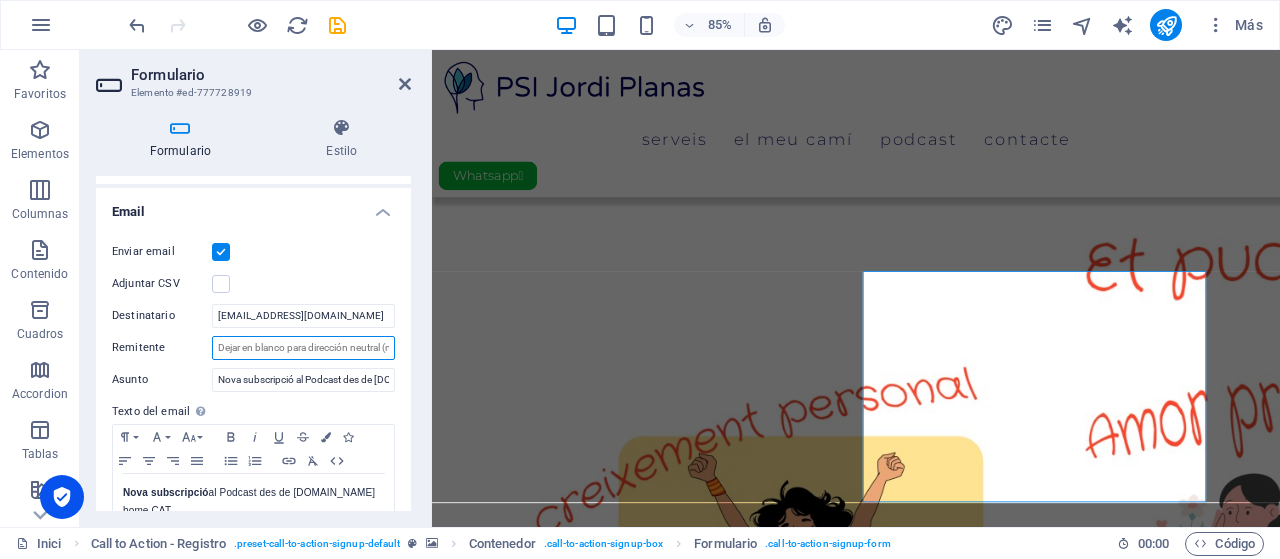 click on "Remitente" at bounding box center (303, 348) 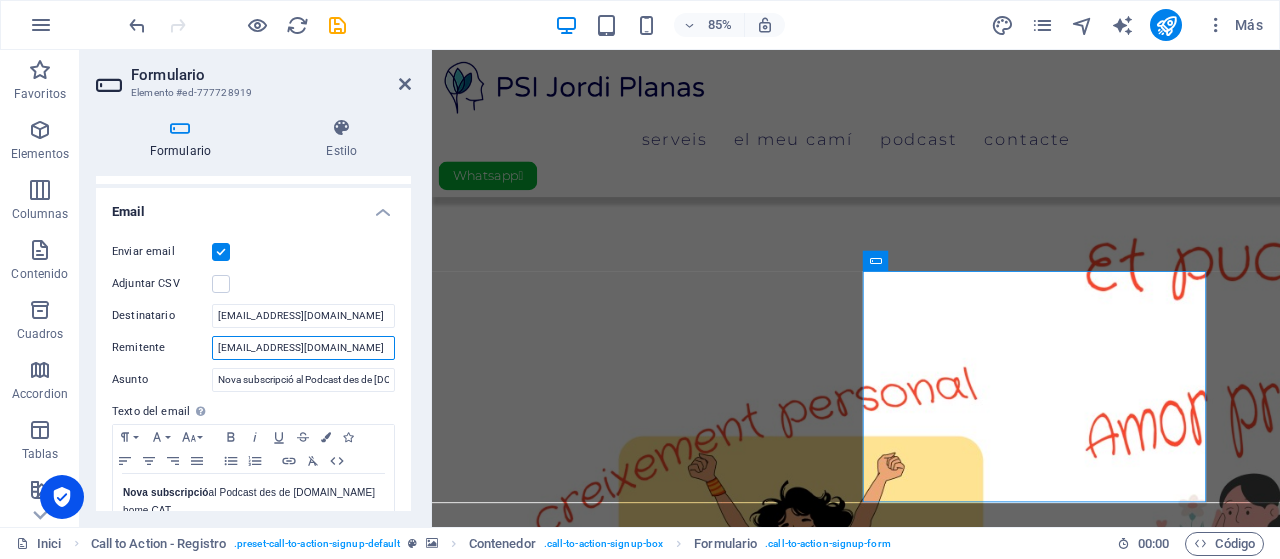 type on "[EMAIL_ADDRESS][DOMAIN_NAME]" 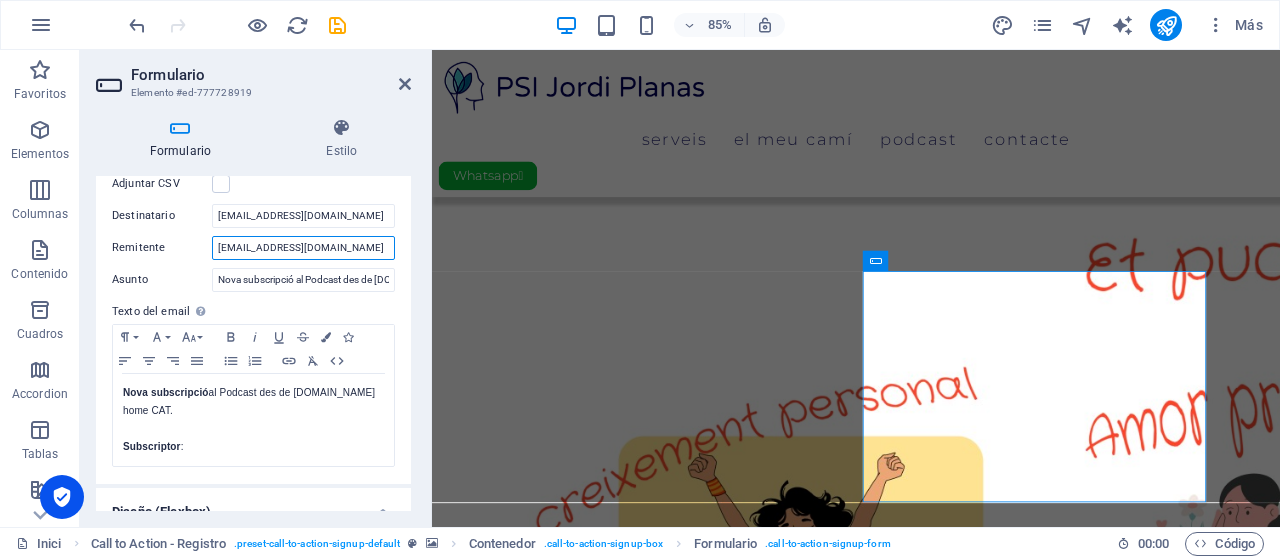 scroll, scrollTop: 599, scrollLeft: 0, axis: vertical 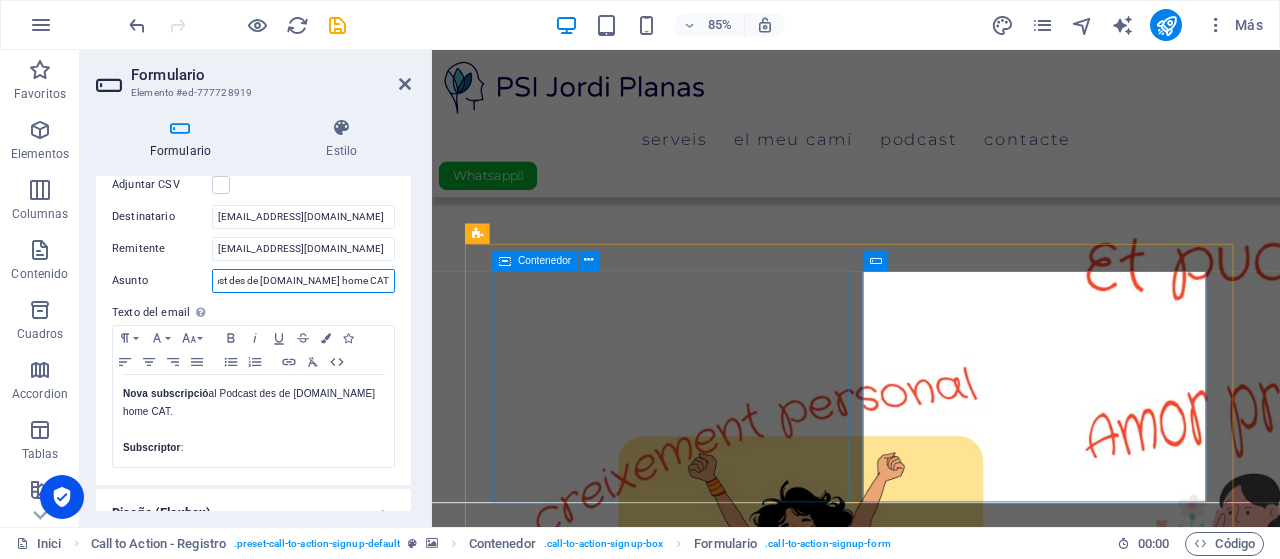 drag, startPoint x: 218, startPoint y: 279, endPoint x: 72, endPoint y: 259, distance: 147.3635 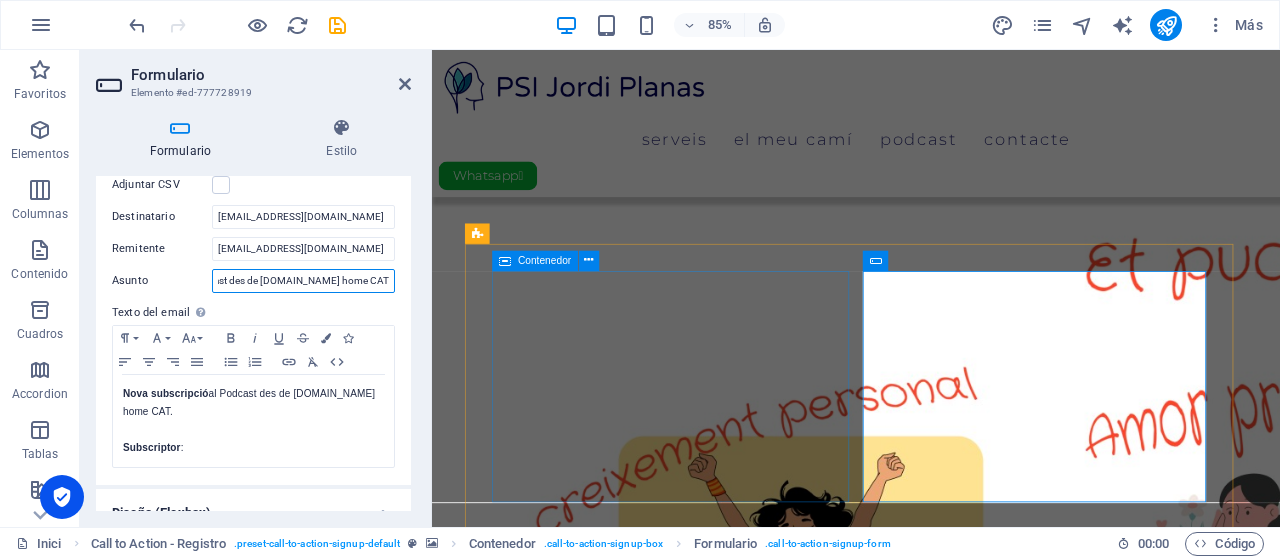 click on "Formulario Elemento #ed-777728919 Formulario Estilo General Nombre Define un nombre para el formulario. Formulari subscripció Mensajes Mensaje de éxito Paragraph Format Normal Heading 1 Heading 2 Heading 3 Heading 4 Heading 5 Heading 6 Code Font Family Arial [US_STATE] Impact Tahoma Times New [PERSON_NAME] Verdana Font Size 8 9 10 11 12 14 18 24 30 36 48 60 72 96 Bold Italic Underline Strikethrough Colors Icons Align Left Align Center Align Right Align Justify Unordered List Ordered List Insert Link Clear Formatting HTML ¡Fet! Ja estàs subscrit 🚀 Se muestra una vez el formulario se ha enviado correctamente... Redireccionar Defina un destino de redireccionamiento cuando un formulario se envíe correctamente. Por ejemplo, una página de éxito. Webhook Un webhook es una notificación push de este formulario a otro servidor. Cada vez que alguien envíe este formulario, los datos se enviarán a tu servidor.  Mensaje de error Paragraph Format Normal Heading 1 Heading 2 Heading 3 Heading 4 Heading 5 Heading 6 Code 8 9" at bounding box center (680, 288) 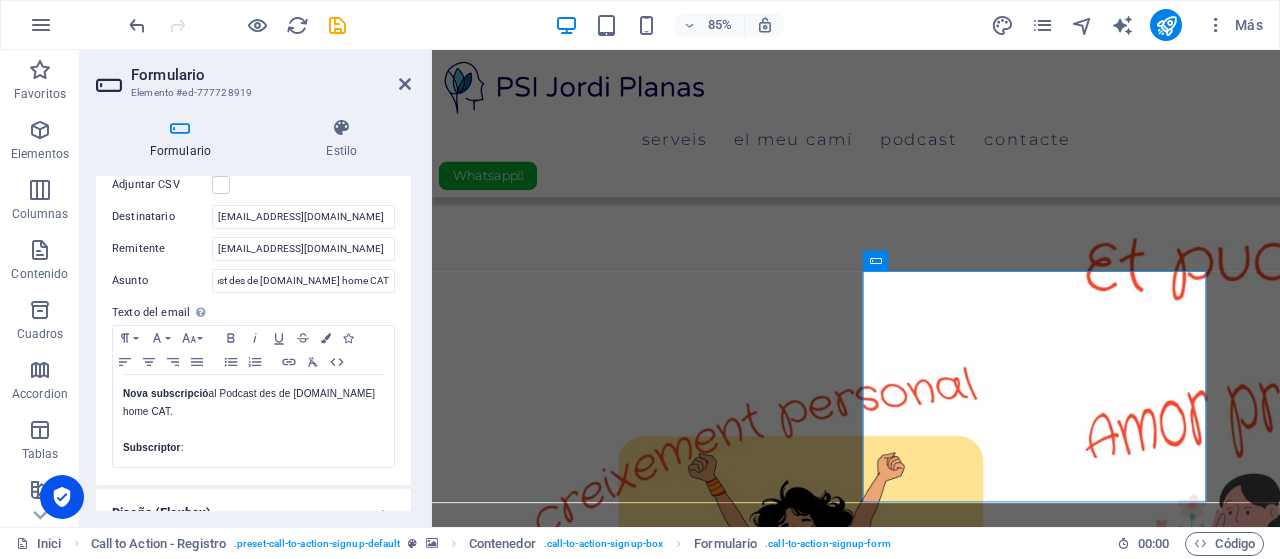 scroll, scrollTop: 0, scrollLeft: 0, axis: both 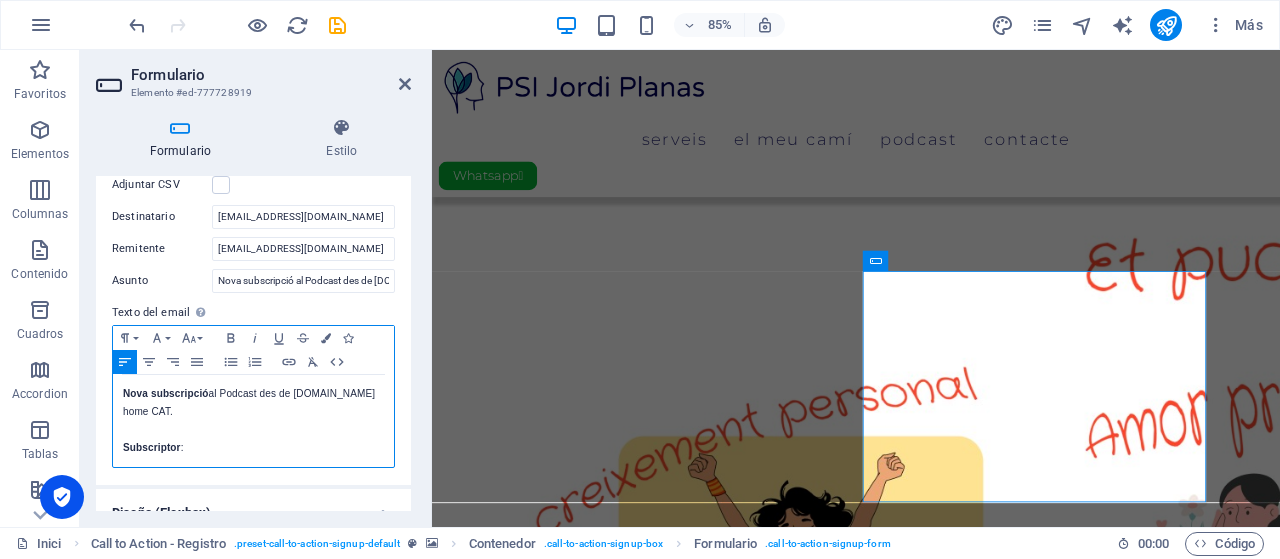 drag, startPoint x: 186, startPoint y: 449, endPoint x: 124, endPoint y: 390, distance: 85.58621 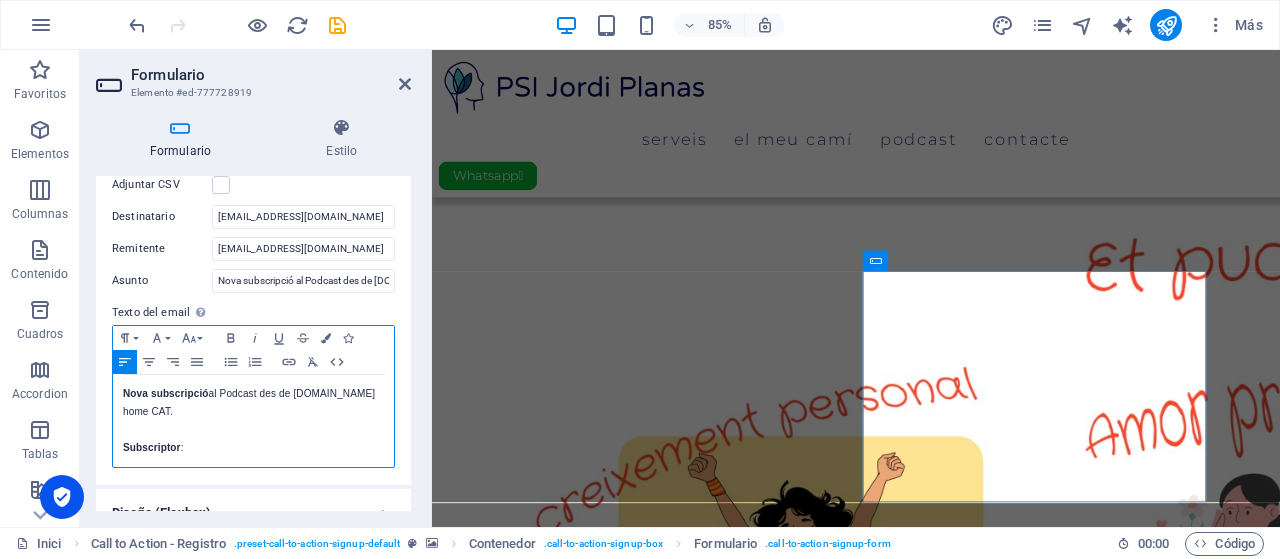 click on "Nova subscripció  al Podcast des de [DOMAIN_NAME] home CAT. Subscriptor :" at bounding box center (253, 421) 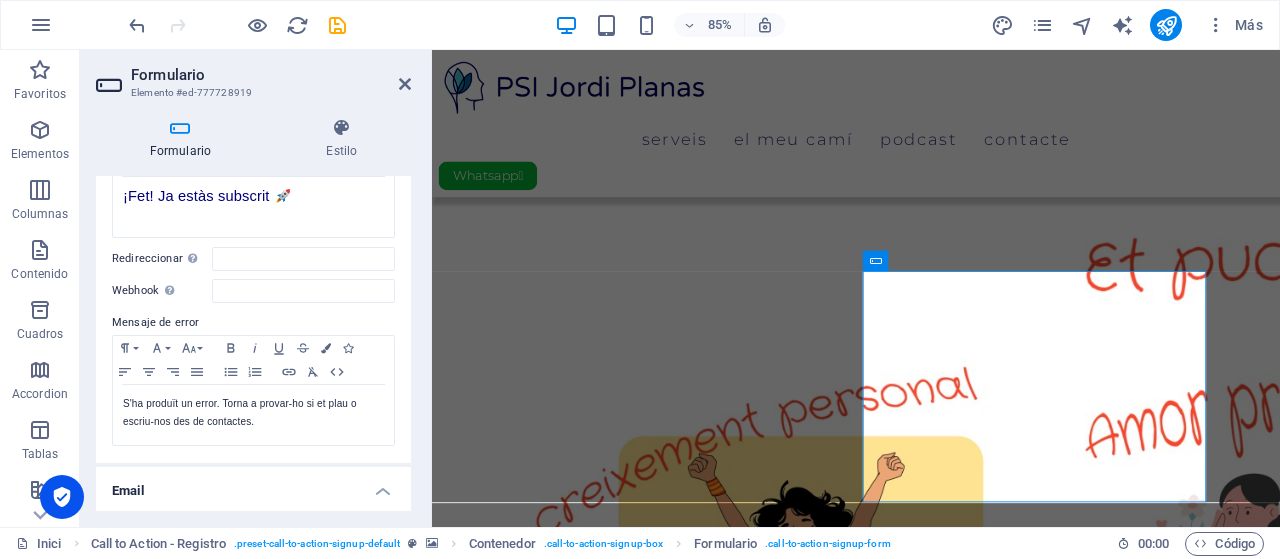 scroll, scrollTop: 199, scrollLeft: 0, axis: vertical 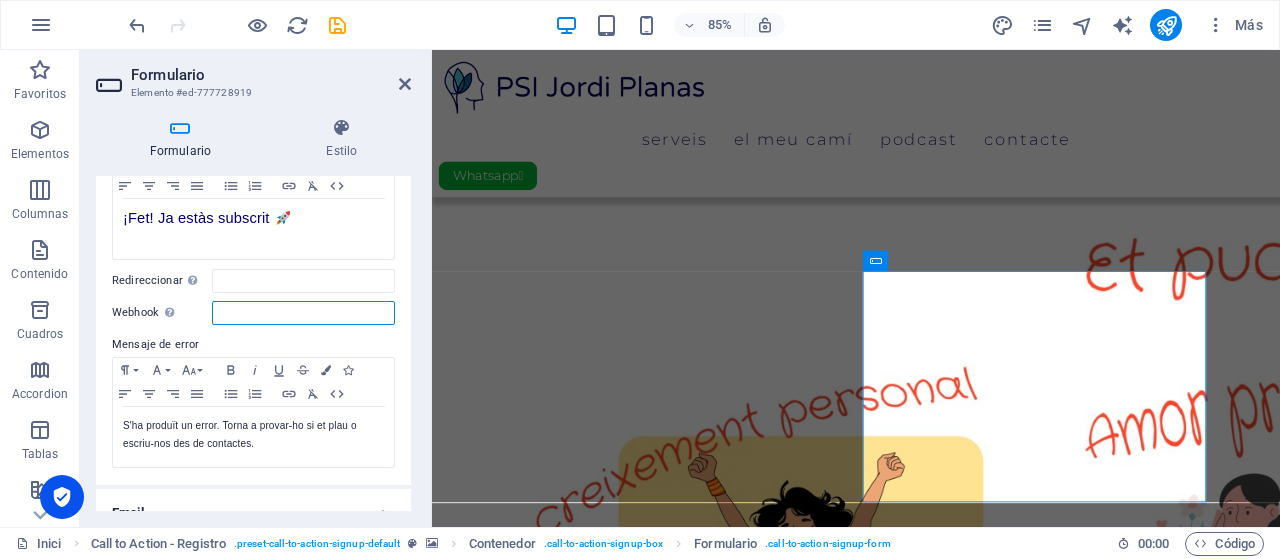 click on "Webhook Un webhook es una notificación push de este formulario a otro servidor. Cada vez que alguien envíe este formulario, los datos se enviarán a tu servidor." at bounding box center [303, 313] 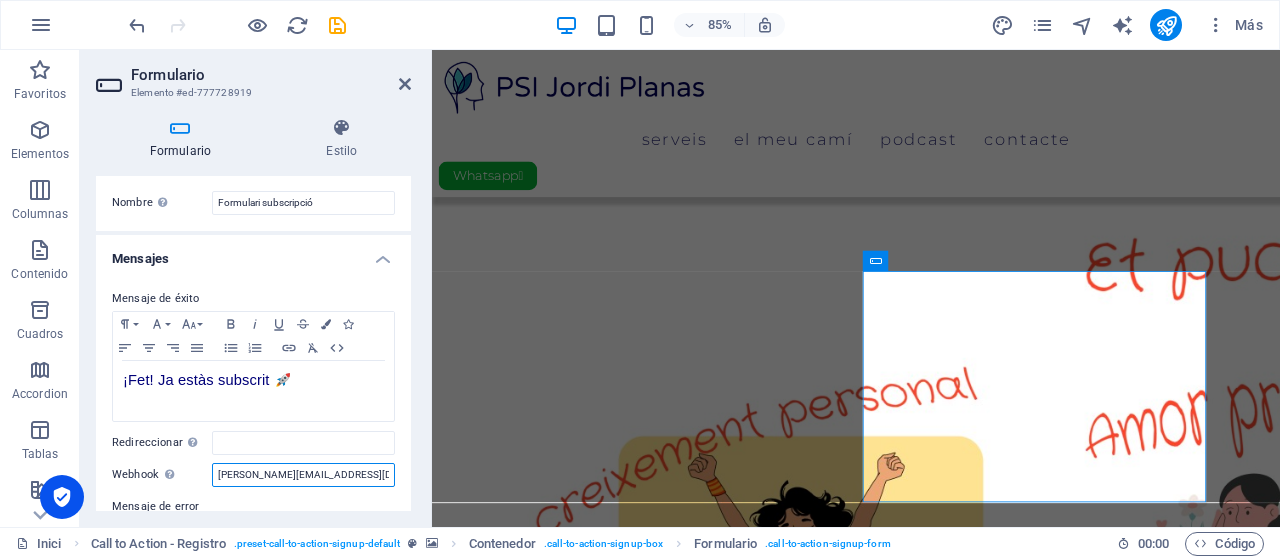 scroll, scrollTop: 0, scrollLeft: 0, axis: both 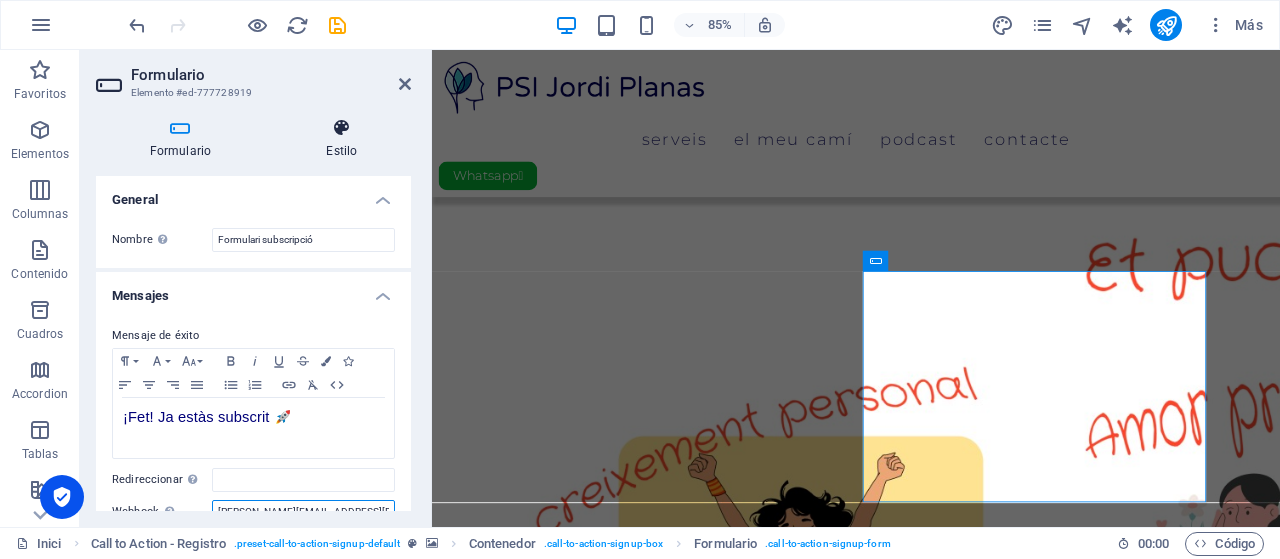 type on "[PERSON_NAME][EMAIL_ADDRESS][DOMAIN_NAME]" 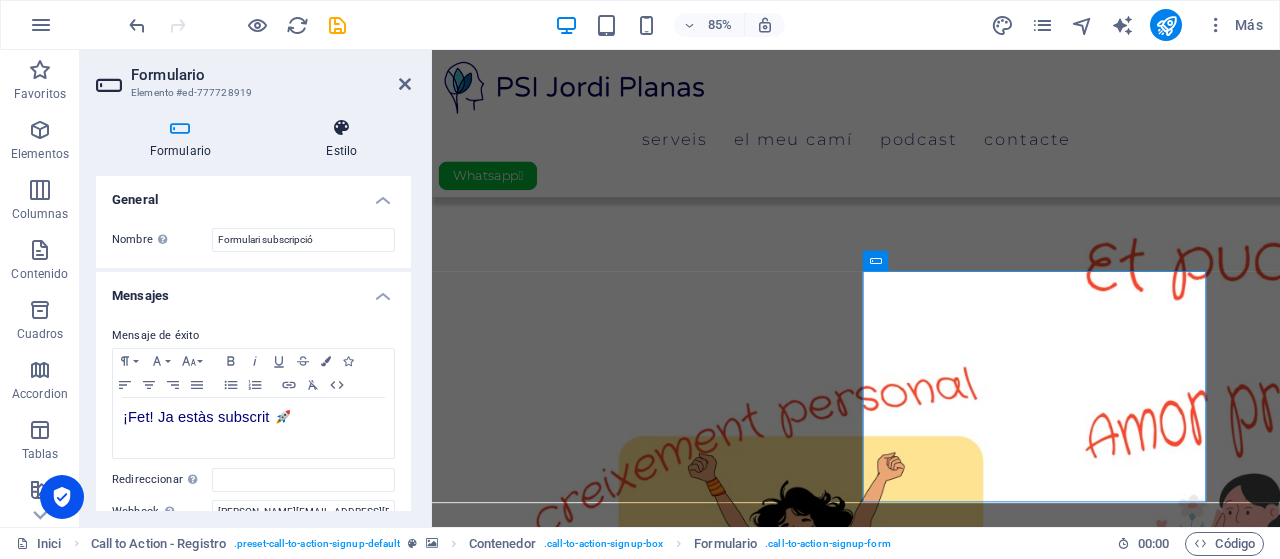 click at bounding box center (342, 128) 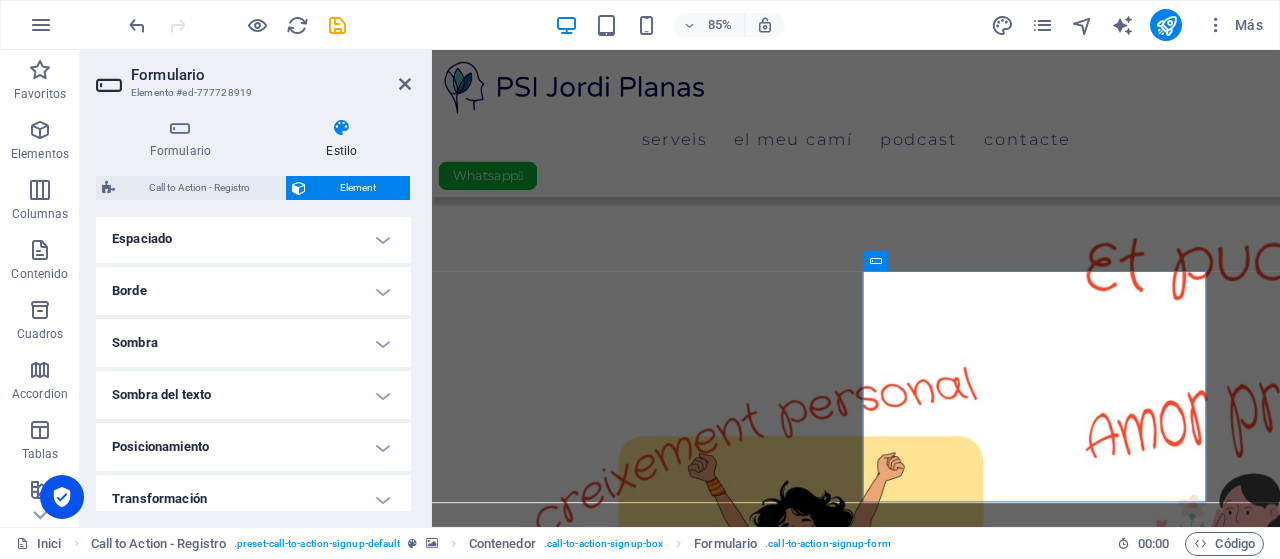 scroll, scrollTop: 566, scrollLeft: 0, axis: vertical 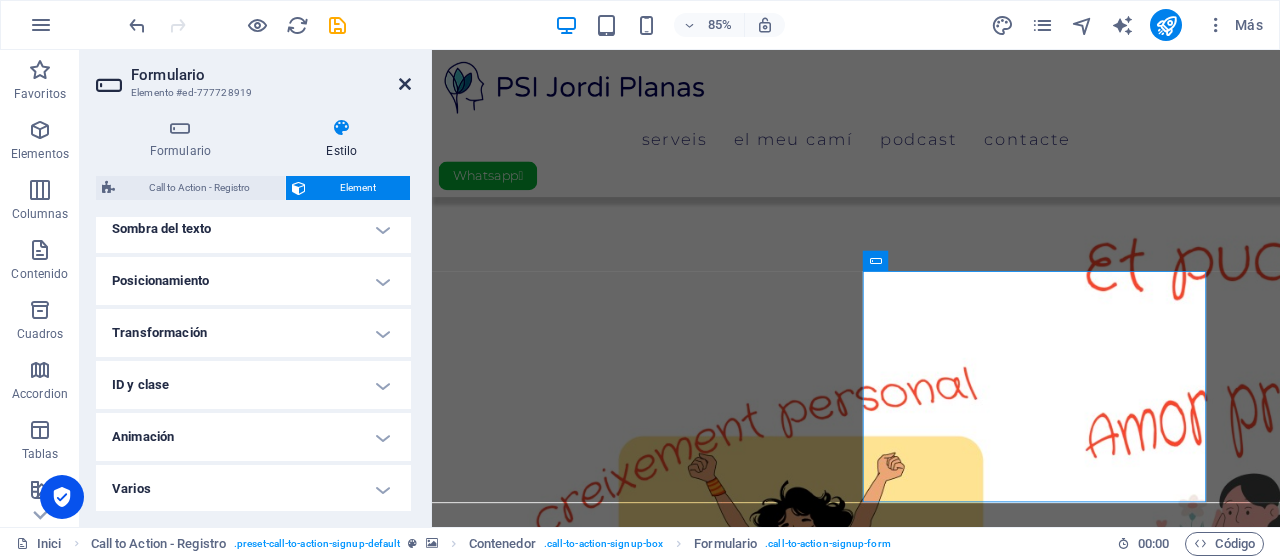 click at bounding box center [405, 84] 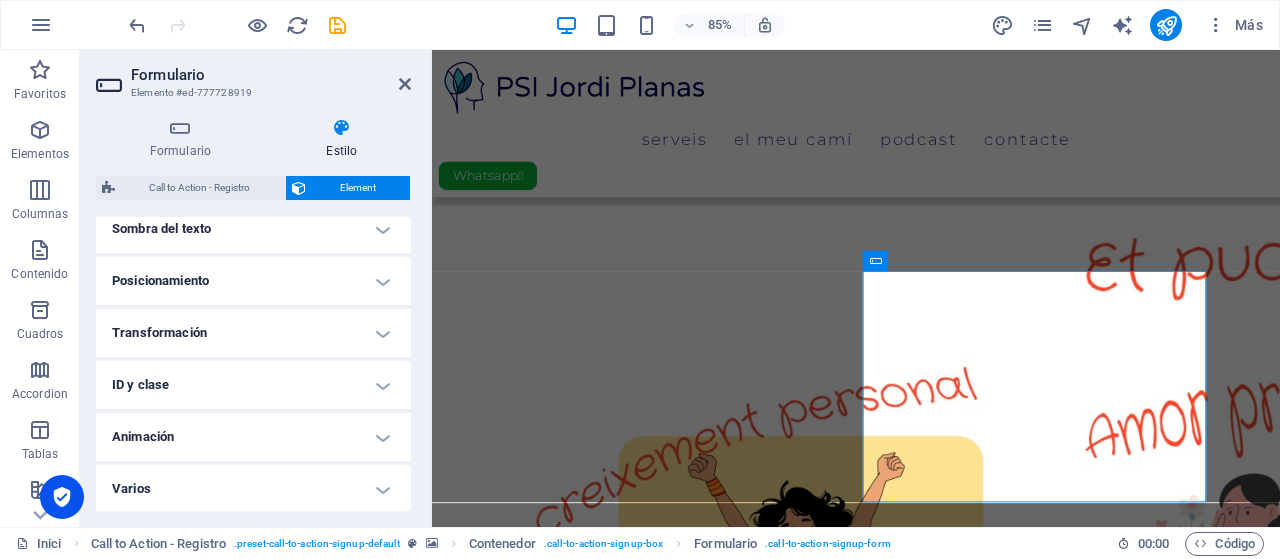 scroll, scrollTop: 1000, scrollLeft: 0, axis: vertical 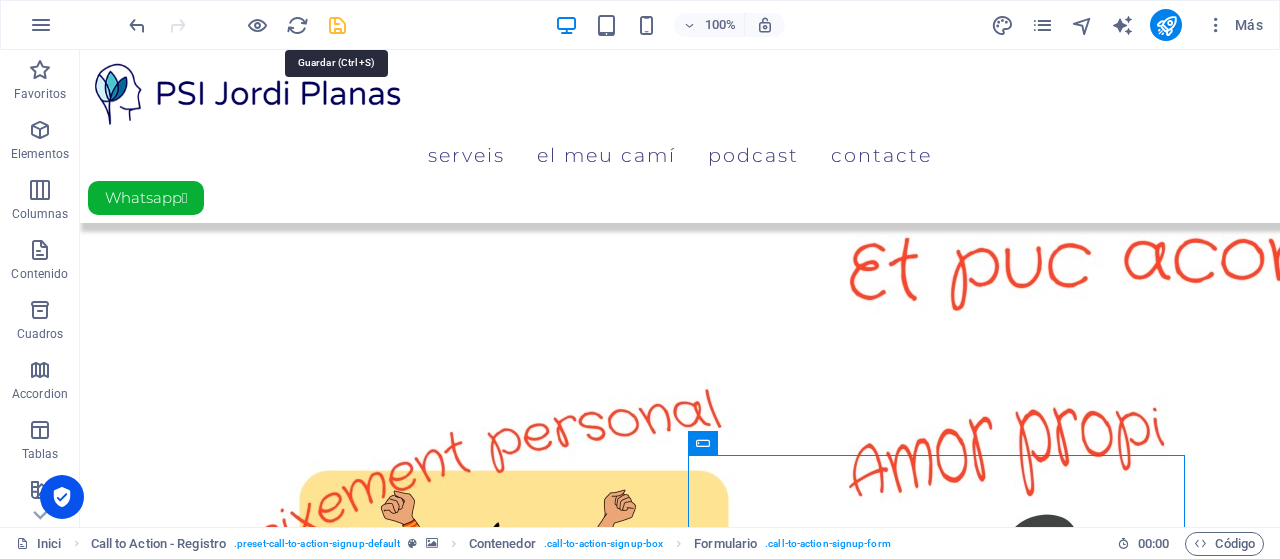 click at bounding box center (337, 25) 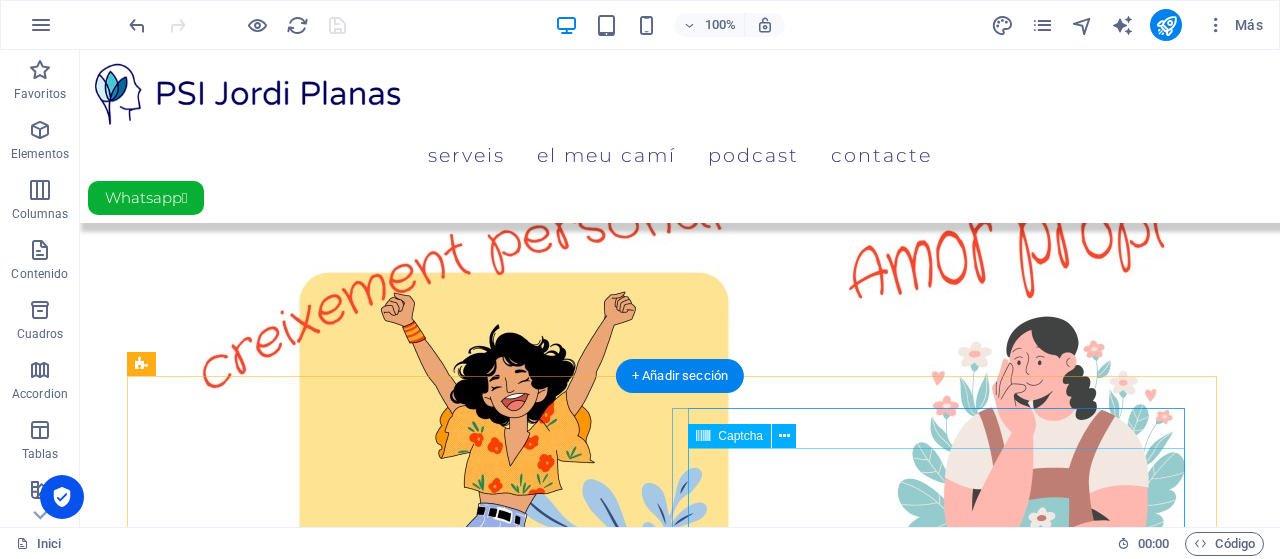 scroll, scrollTop: 1200, scrollLeft: 0, axis: vertical 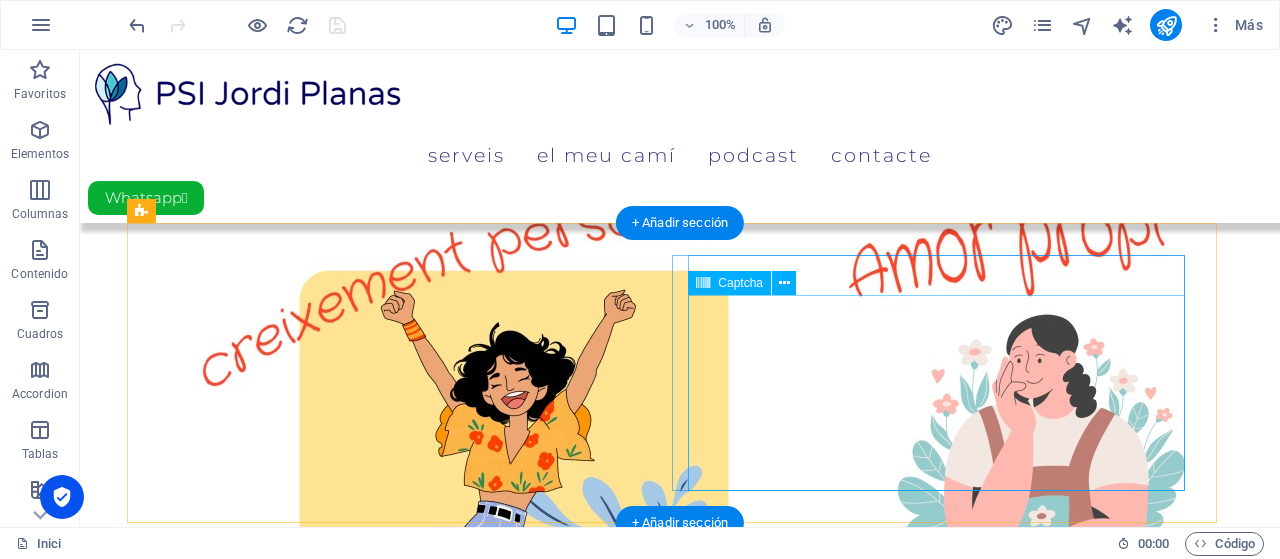 click on "Unreadable? Regenerate" 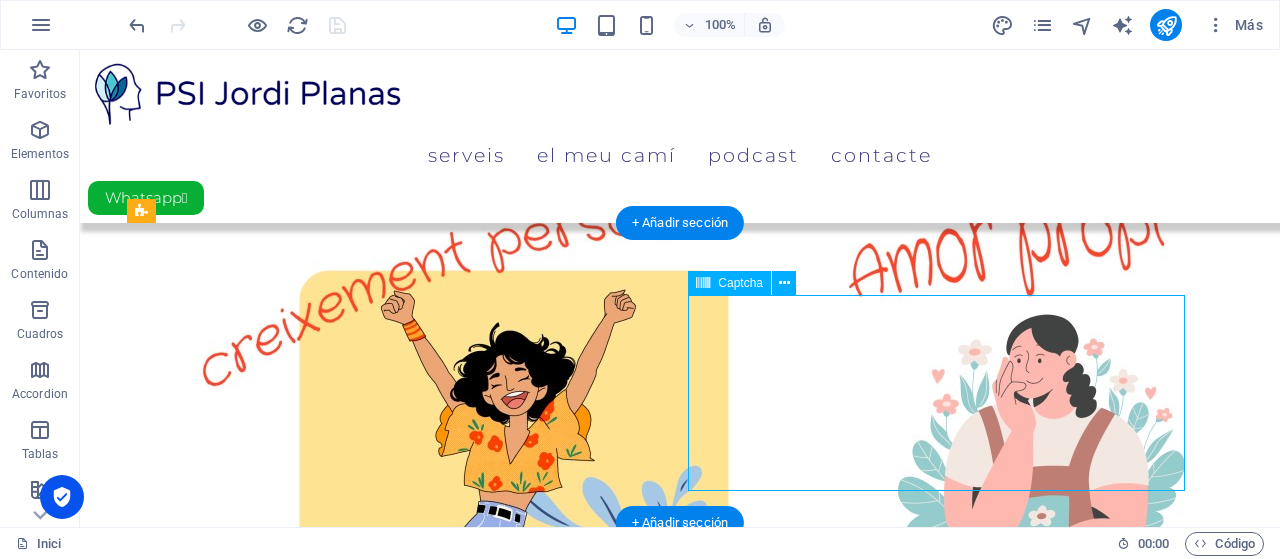 click on "Unreadable? Regenerate" 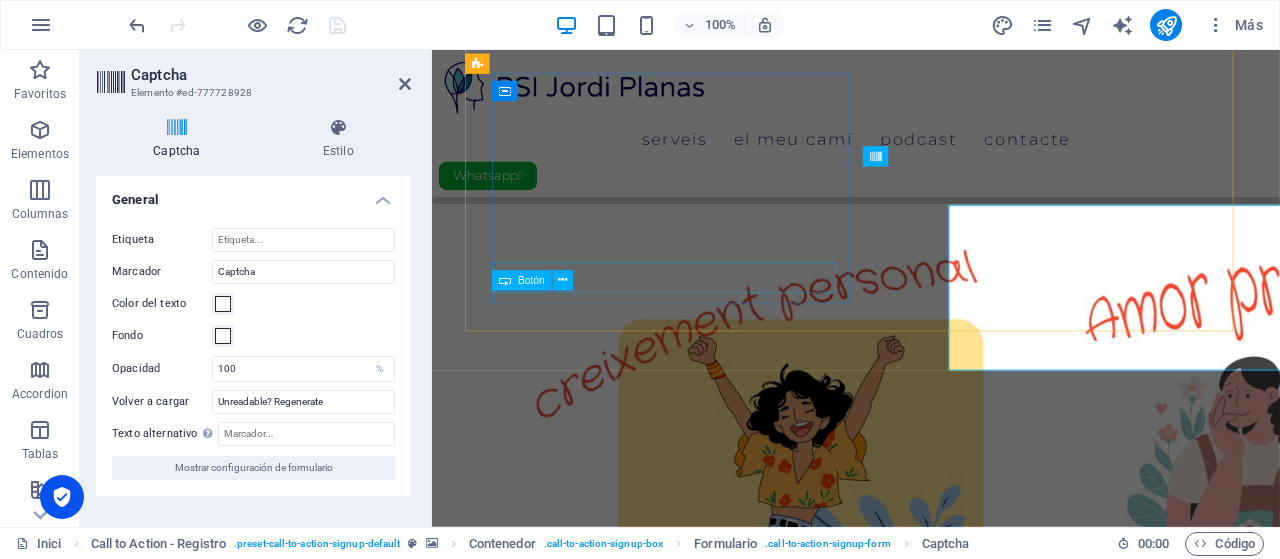 scroll, scrollTop: 1263, scrollLeft: 0, axis: vertical 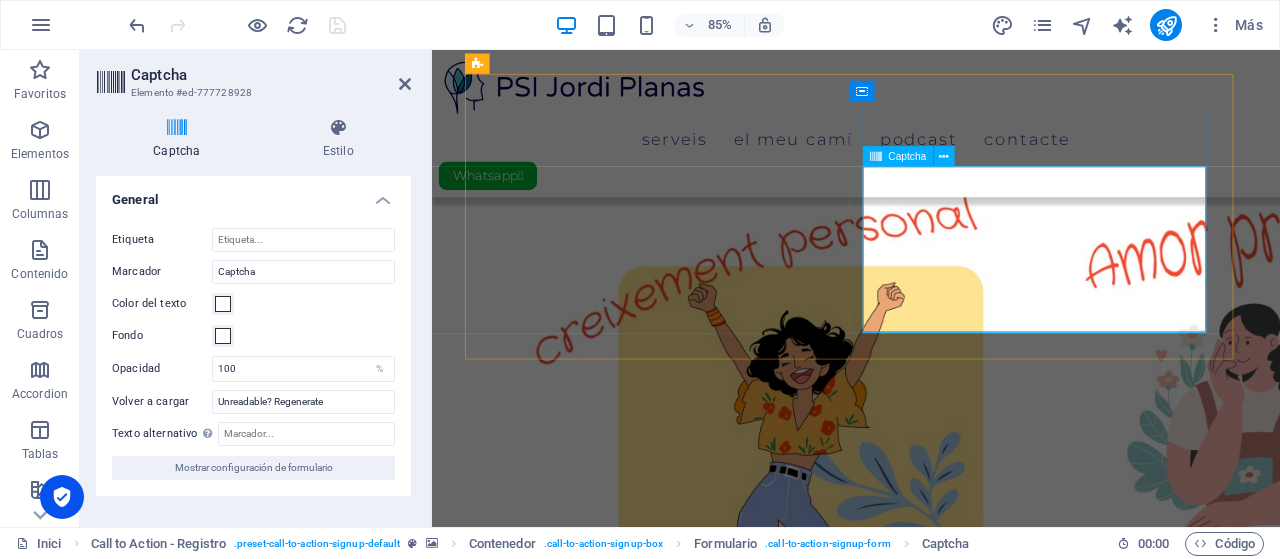 click on "Captcha" at bounding box center [907, 156] 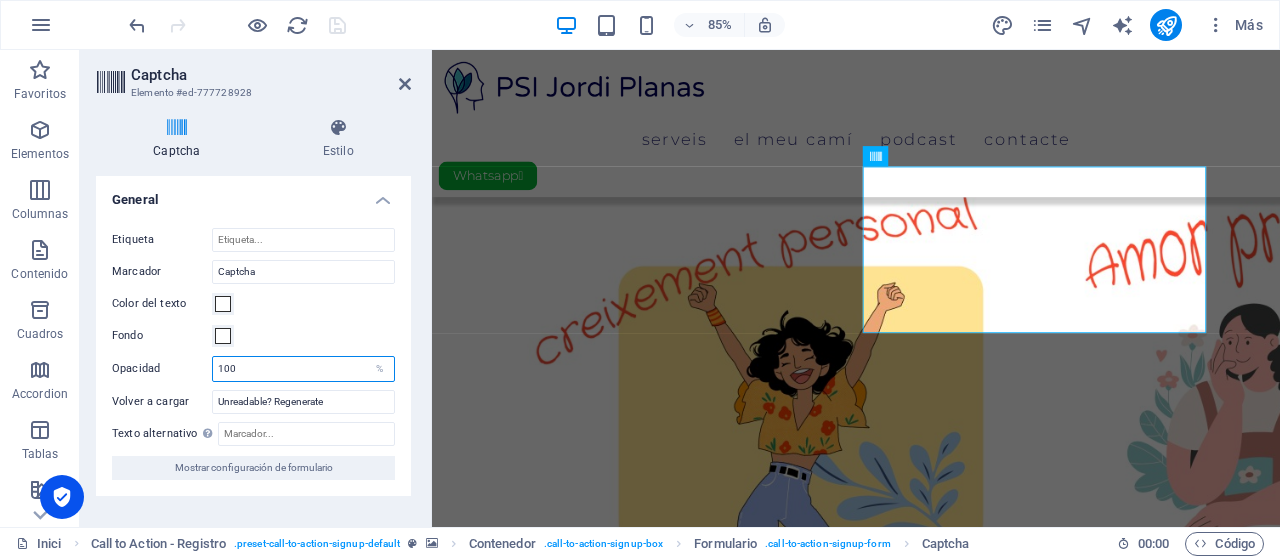 click on "100" at bounding box center [303, 369] 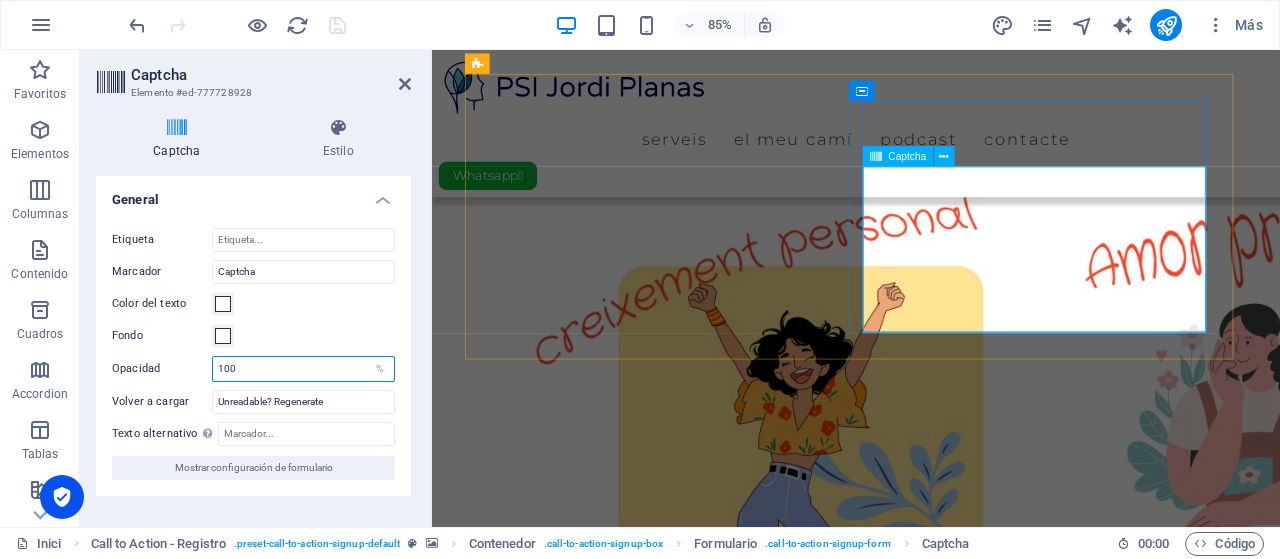 click on "Captcha" at bounding box center (907, 156) 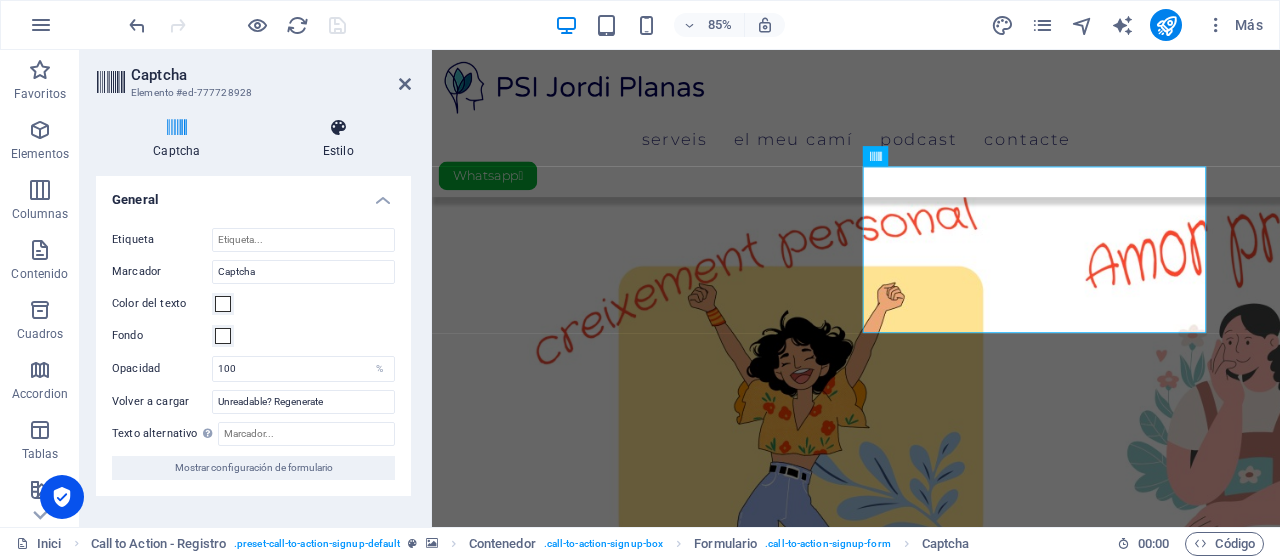click at bounding box center [338, 128] 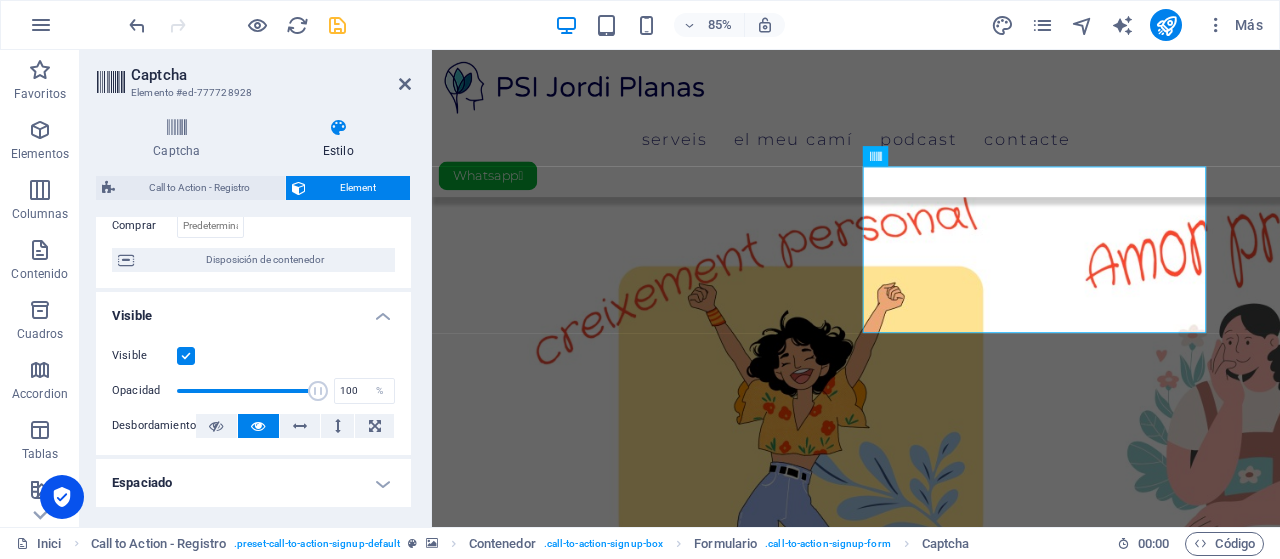 scroll, scrollTop: 0, scrollLeft: 0, axis: both 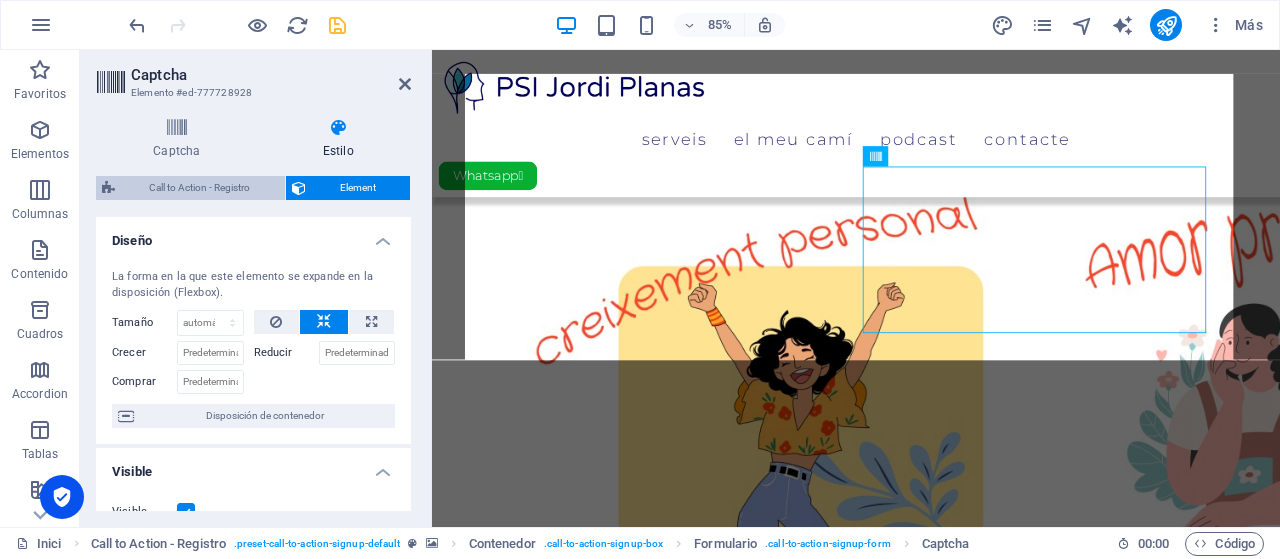 click on "Call to Action - Registro" at bounding box center [200, 188] 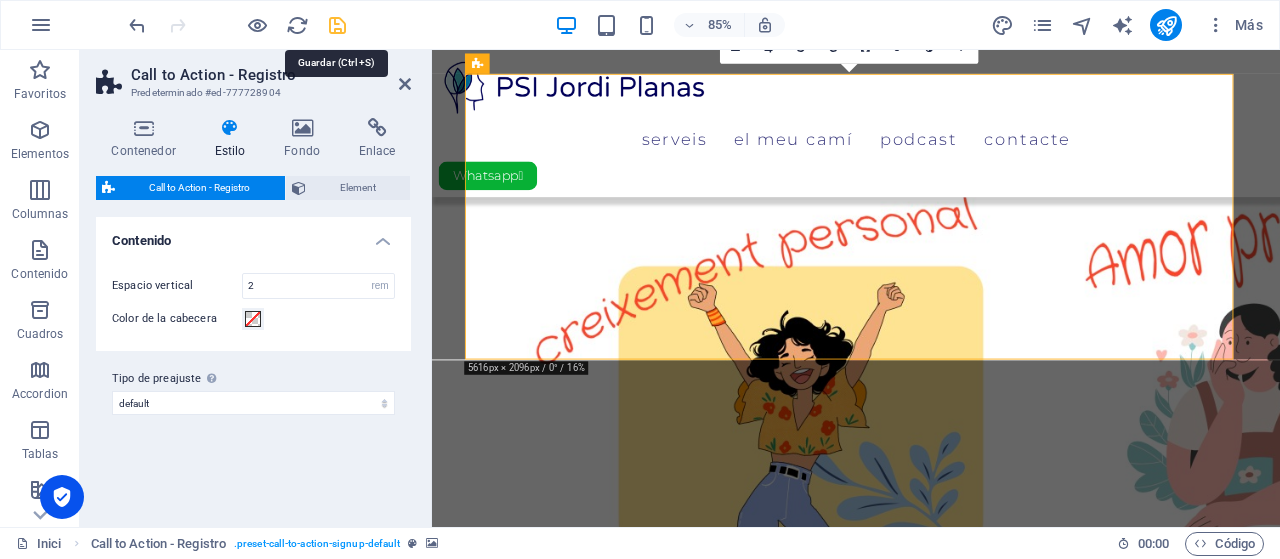 click at bounding box center (337, 25) 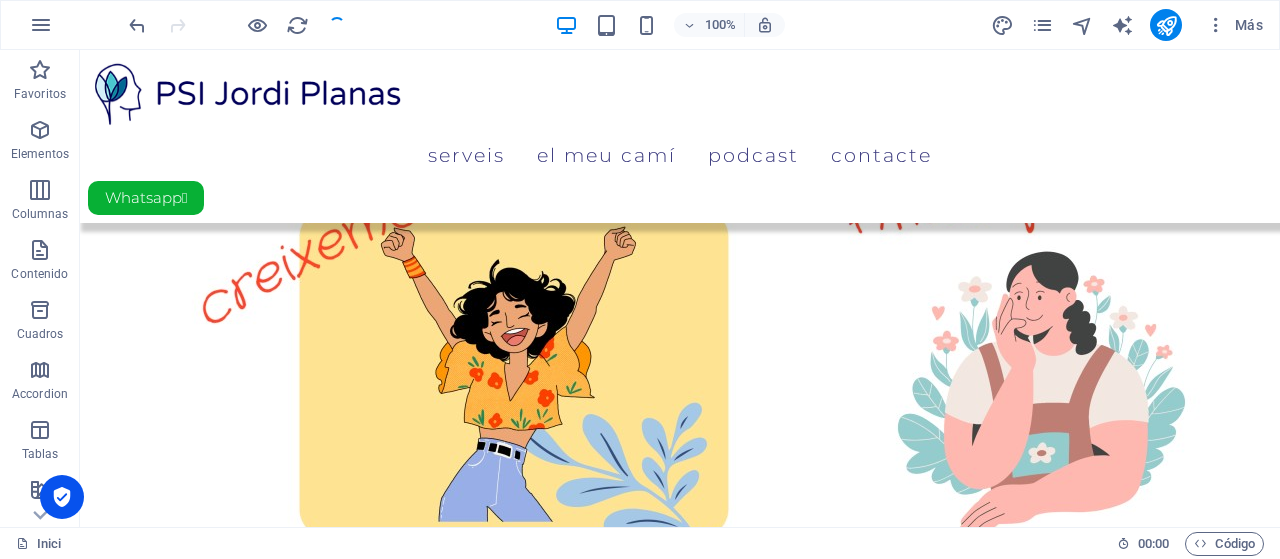 scroll, scrollTop: 1200, scrollLeft: 0, axis: vertical 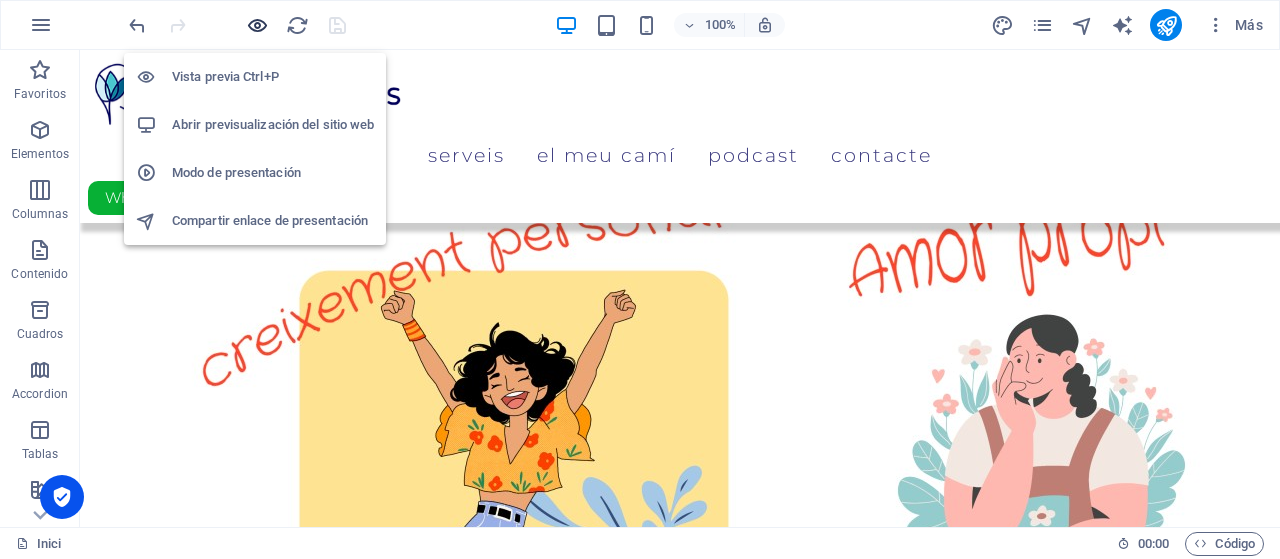 click at bounding box center (257, 25) 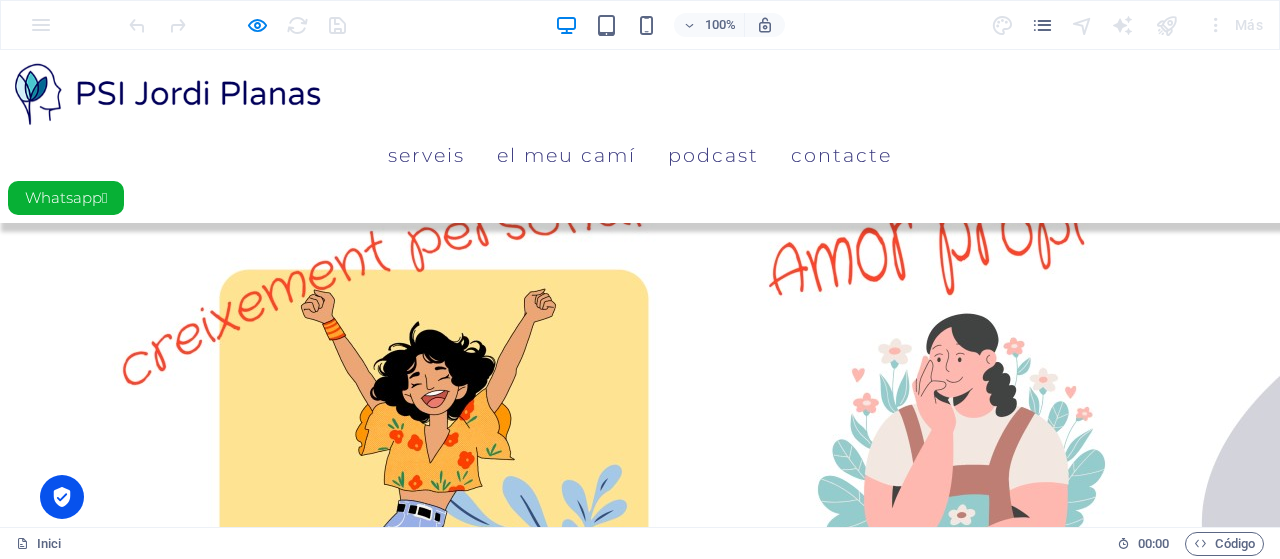 click on "[PERSON_NAME][EMAIL_ADDRESS][DOMAIN_NAME]" 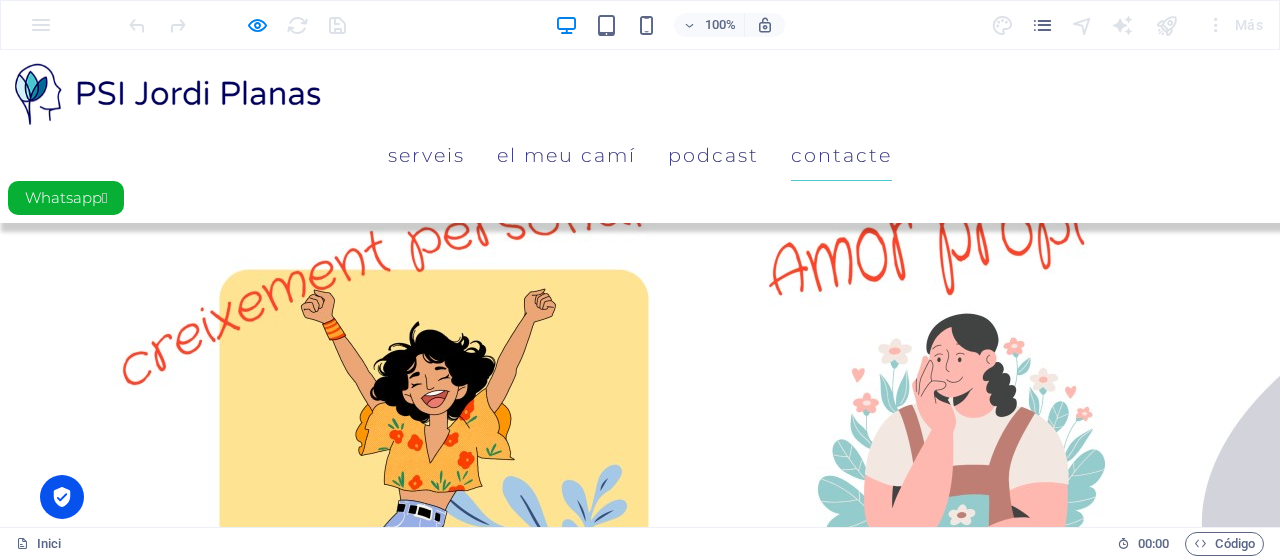 click on "Contacte" at bounding box center (841, 155) 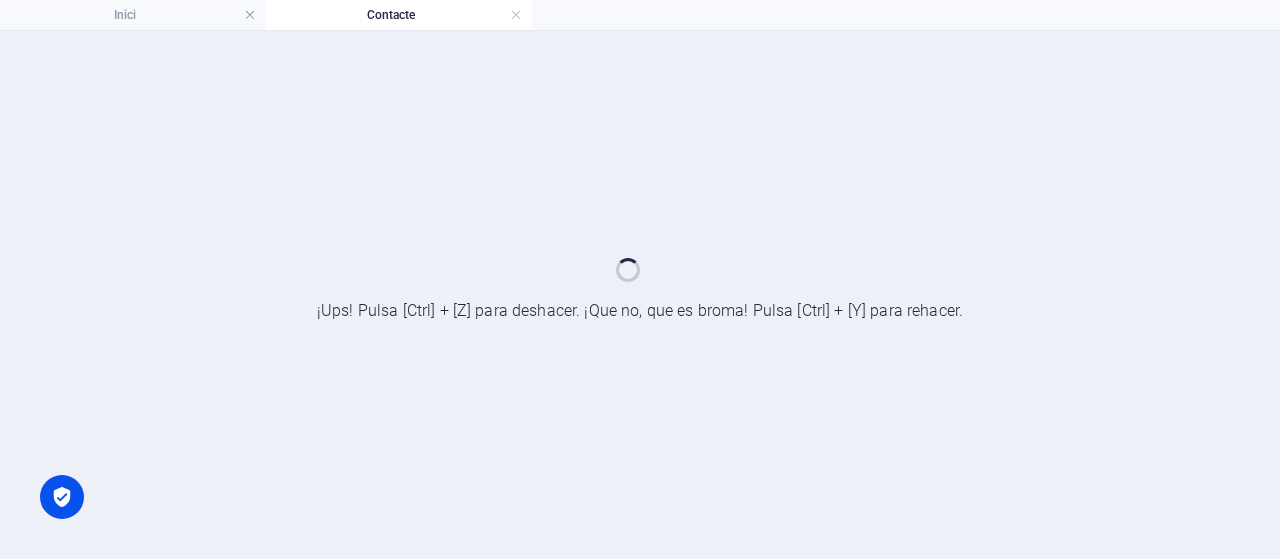 scroll, scrollTop: 0, scrollLeft: 0, axis: both 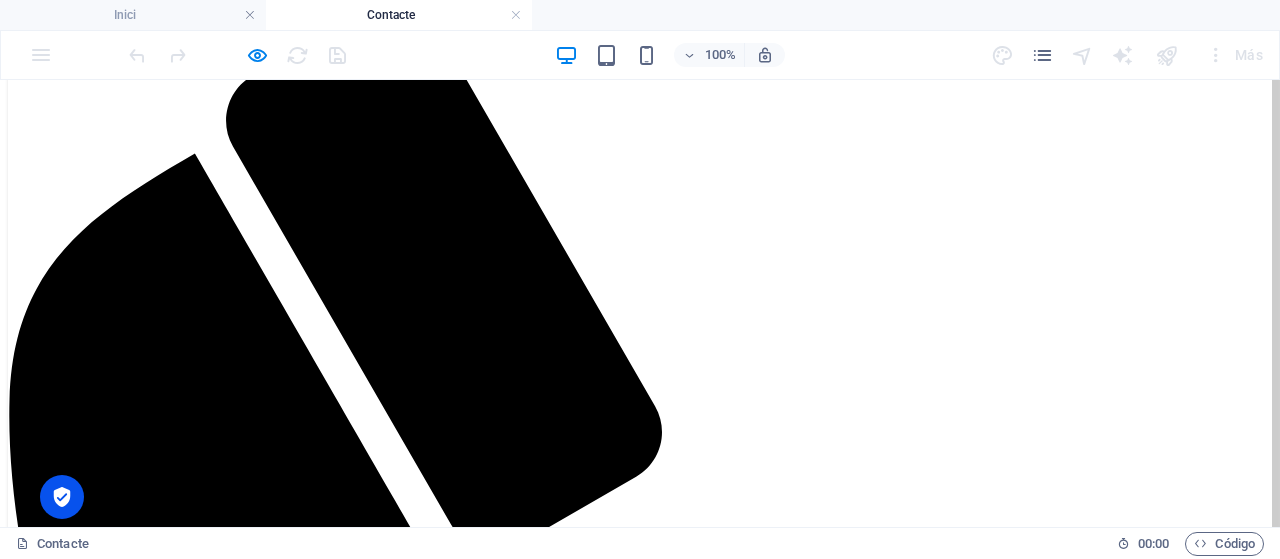 click 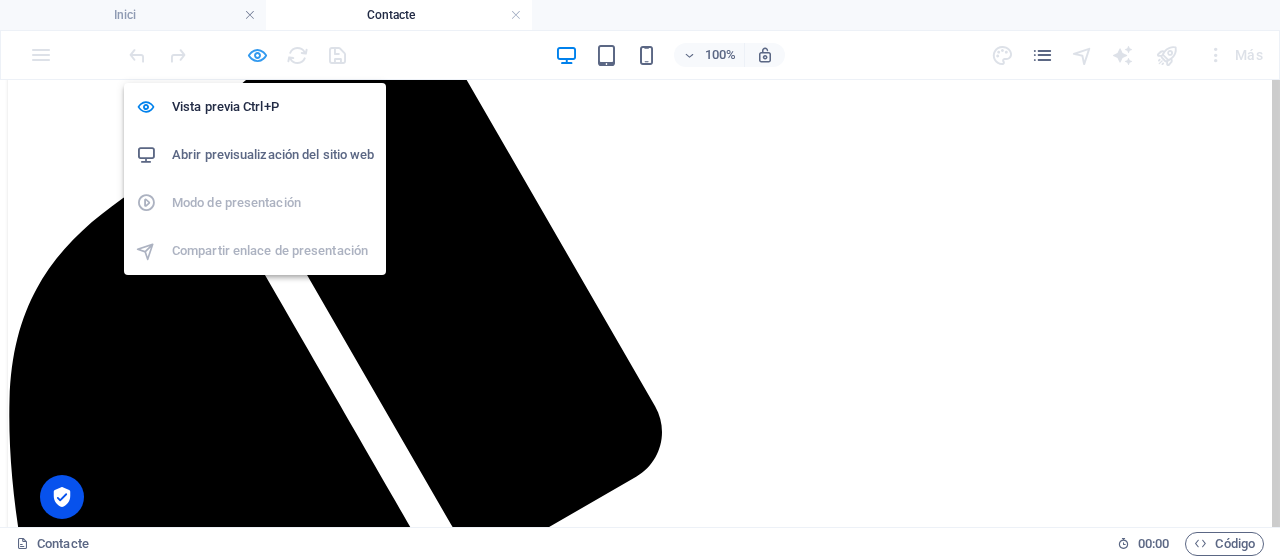 click at bounding box center [257, 55] 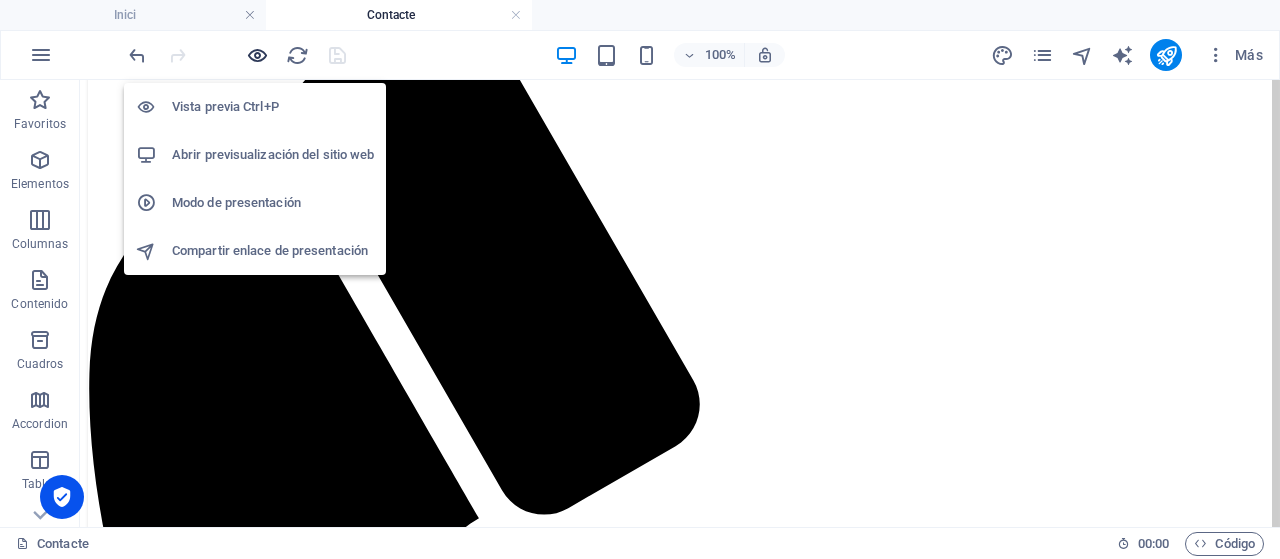 click at bounding box center [257, 55] 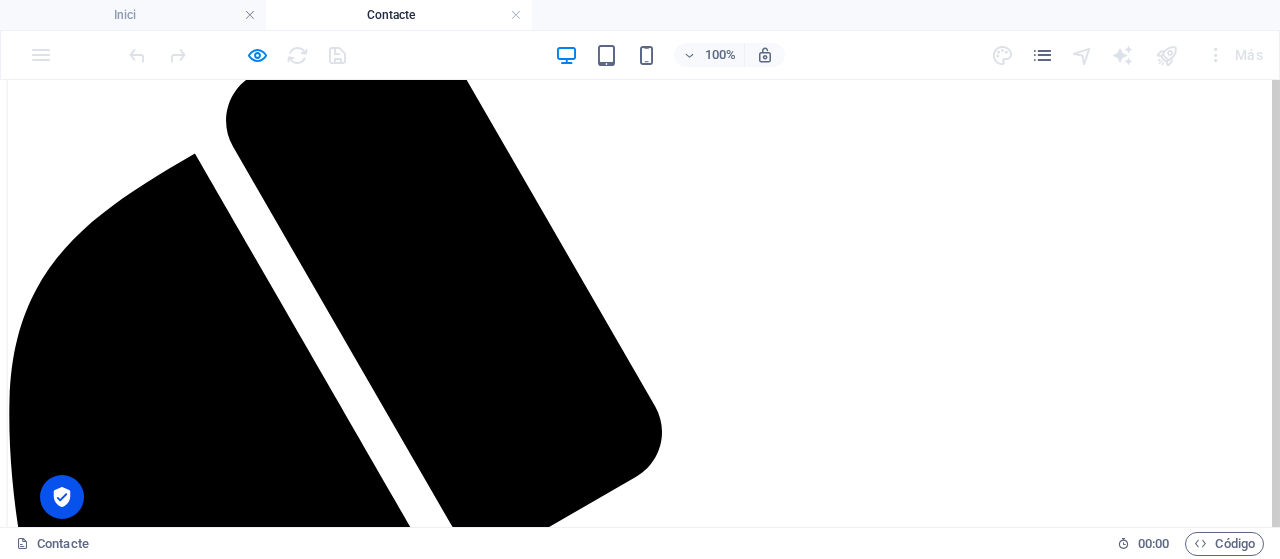 click 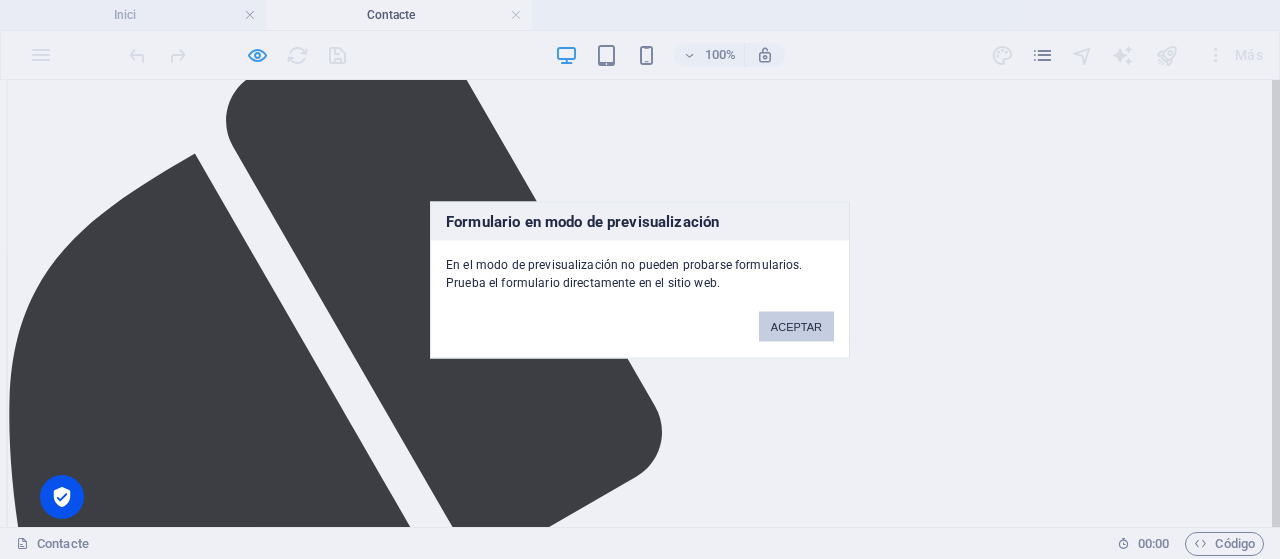 click on "ACEPTAR" at bounding box center [796, 326] 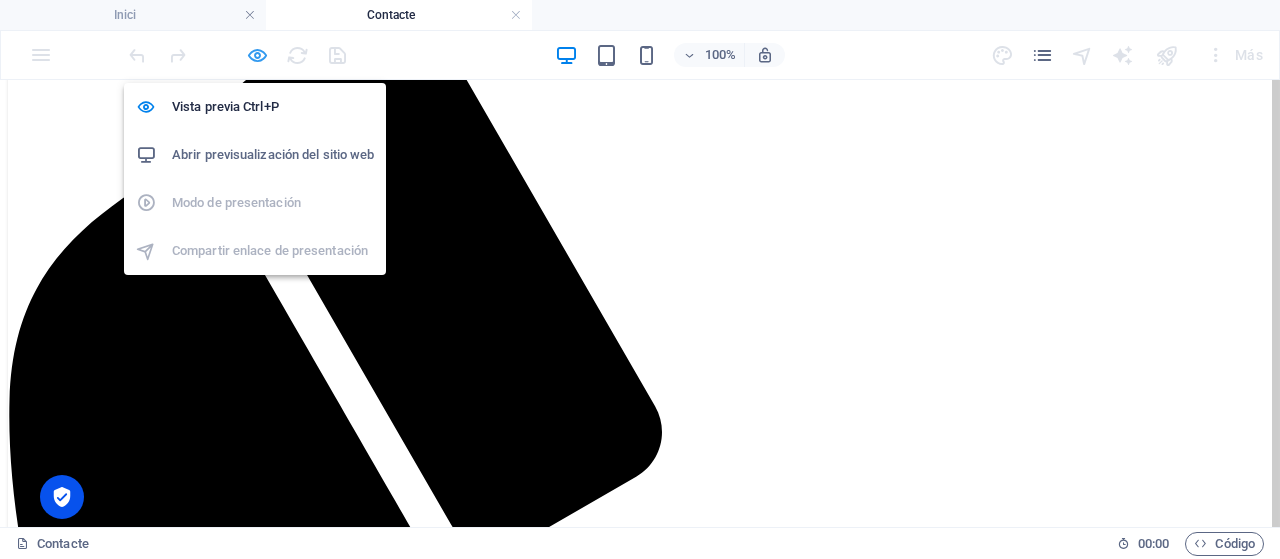 click at bounding box center (257, 55) 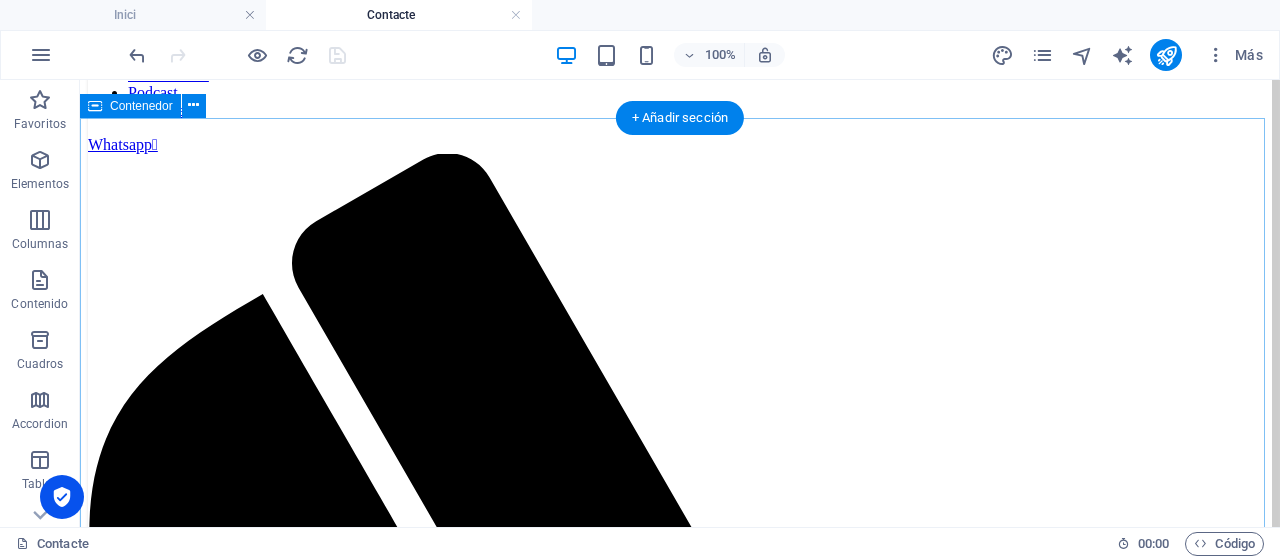 scroll, scrollTop: 100, scrollLeft: 0, axis: vertical 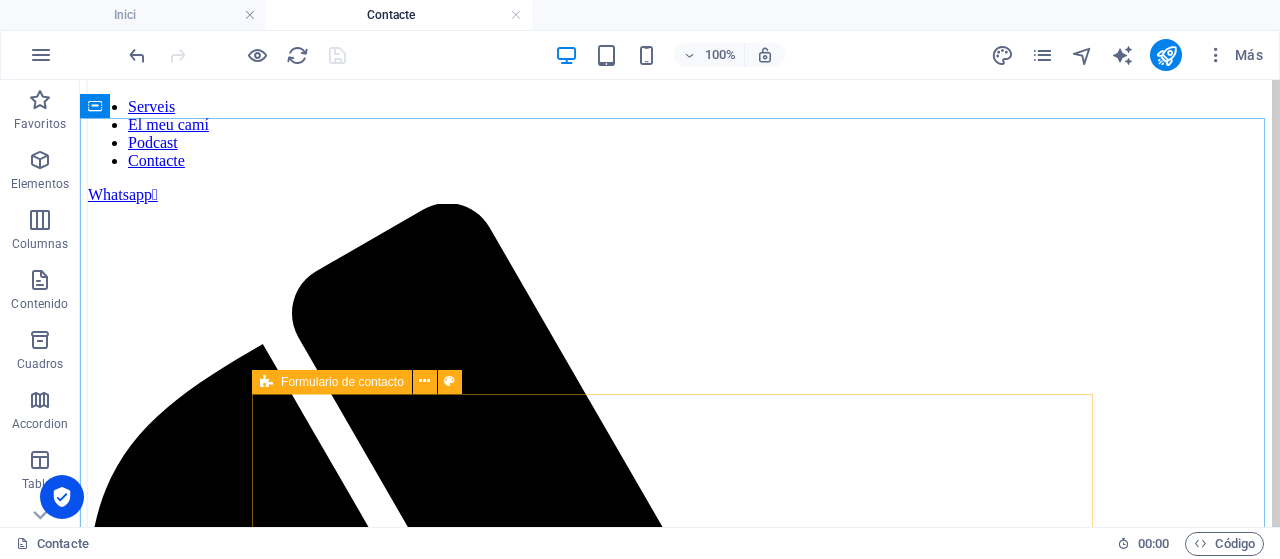 click on "Formulario de contacto" at bounding box center (342, 382) 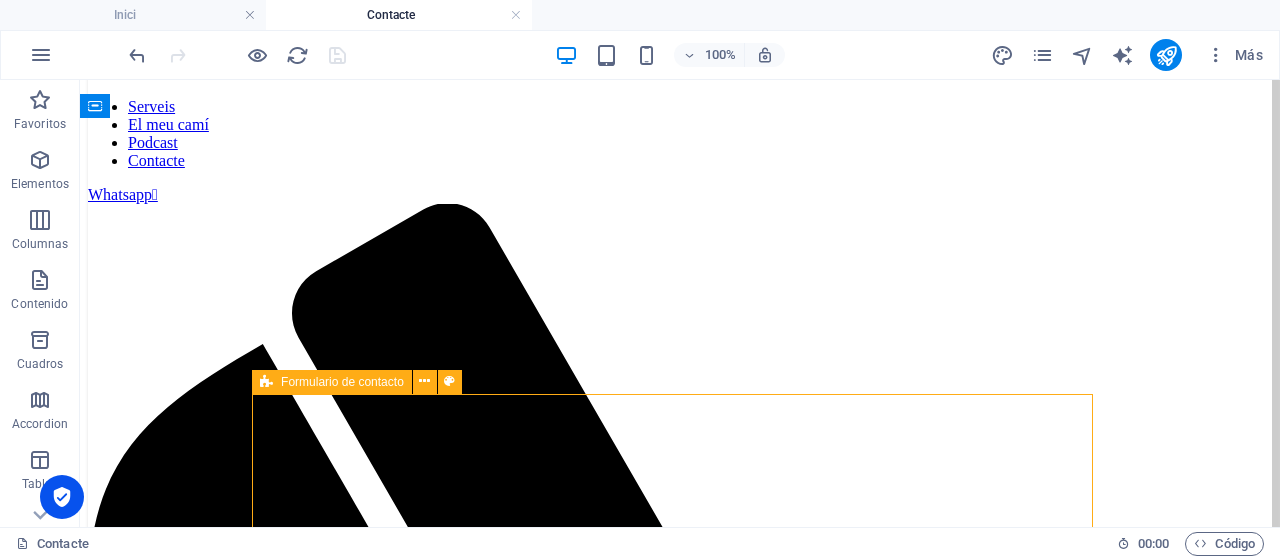 click on "Formulario de contacto" at bounding box center (342, 382) 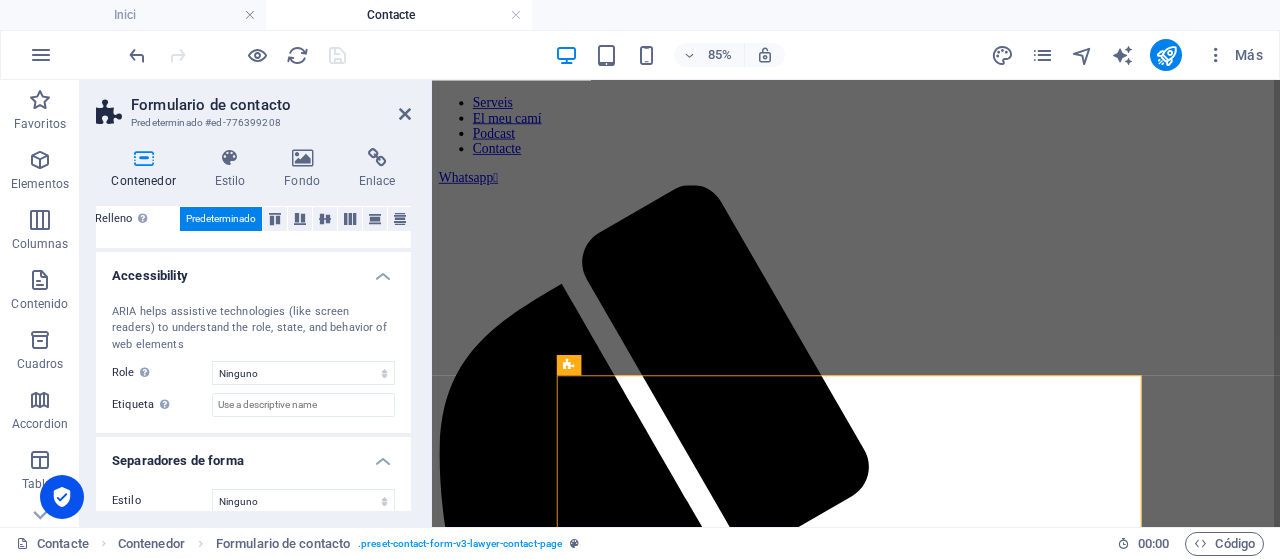 scroll, scrollTop: 492, scrollLeft: 0, axis: vertical 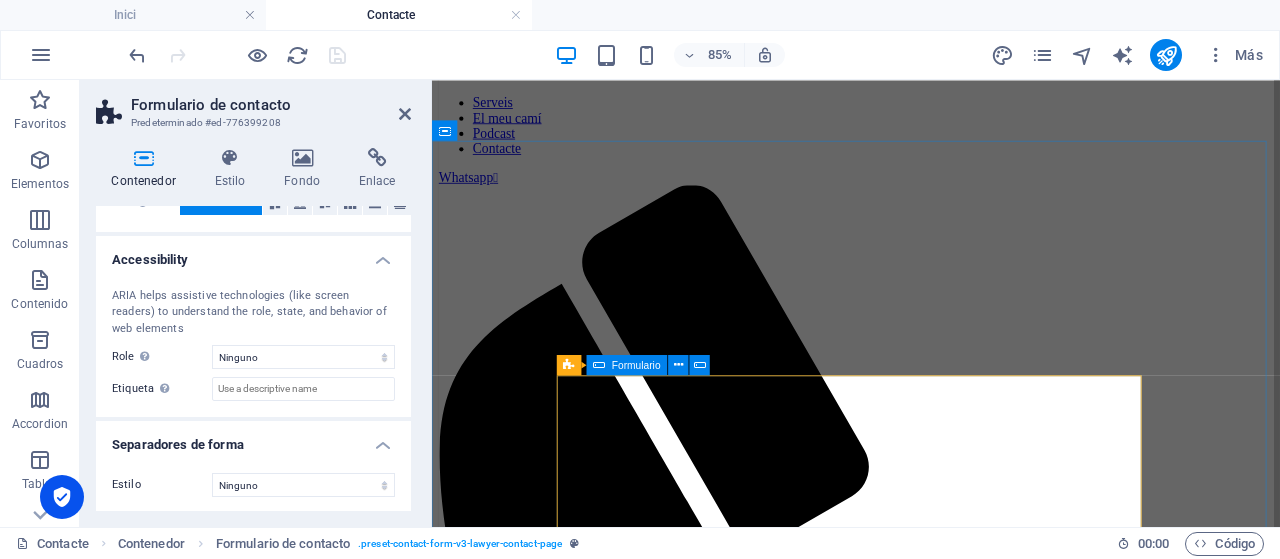 click on "Formulario" at bounding box center [636, 365] 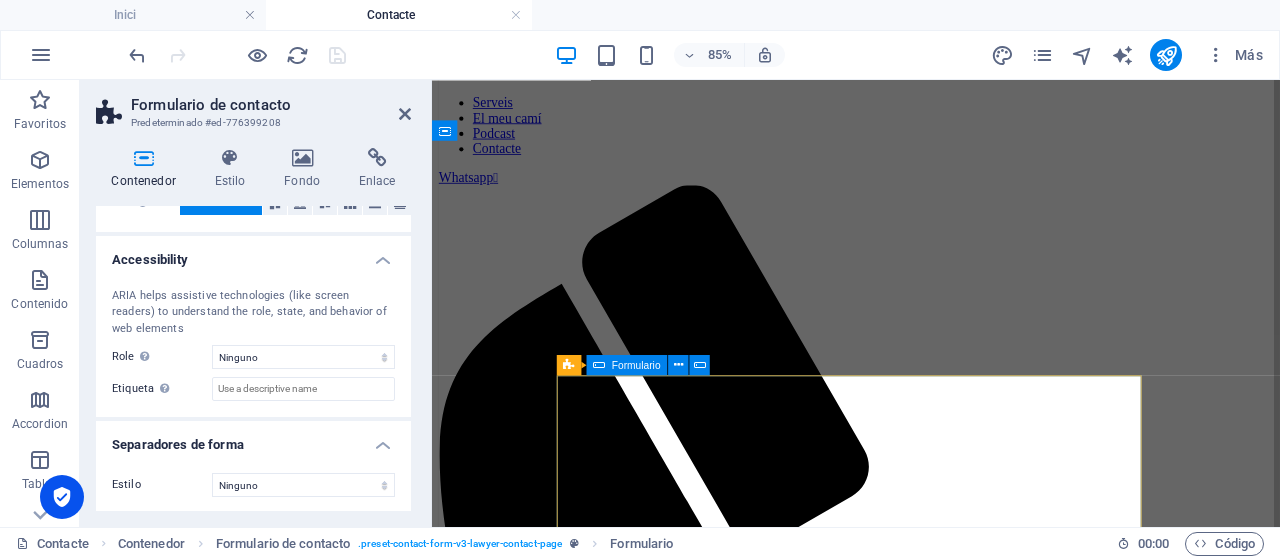 click on "Formulario" at bounding box center (636, 365) 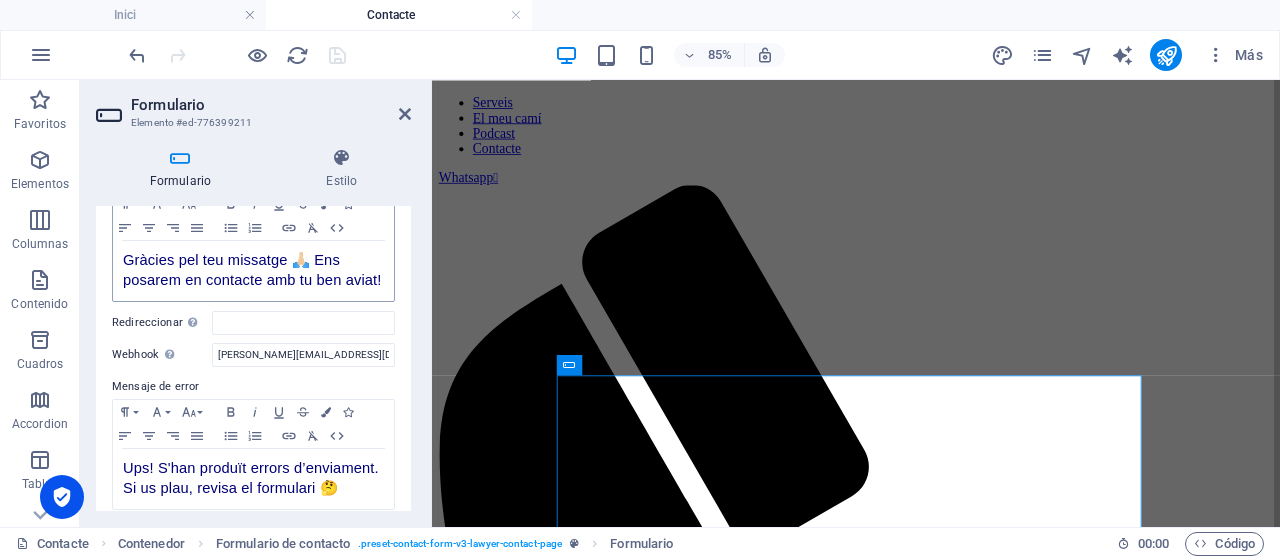 scroll, scrollTop: 200, scrollLeft: 0, axis: vertical 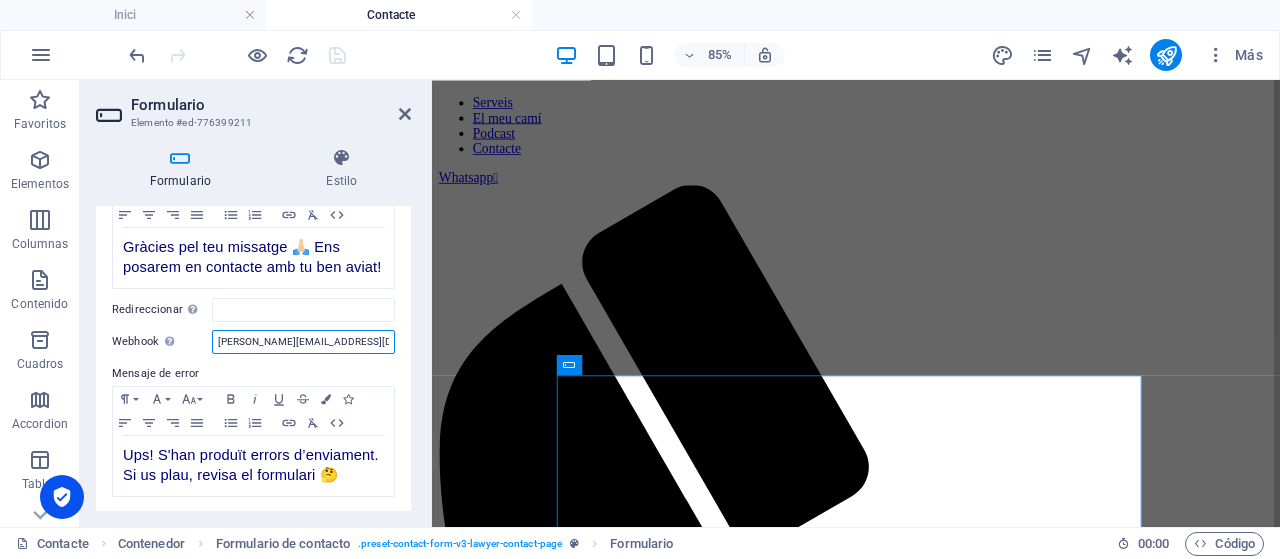 drag, startPoint x: 303, startPoint y: 359, endPoint x: 146, endPoint y: 359, distance: 157 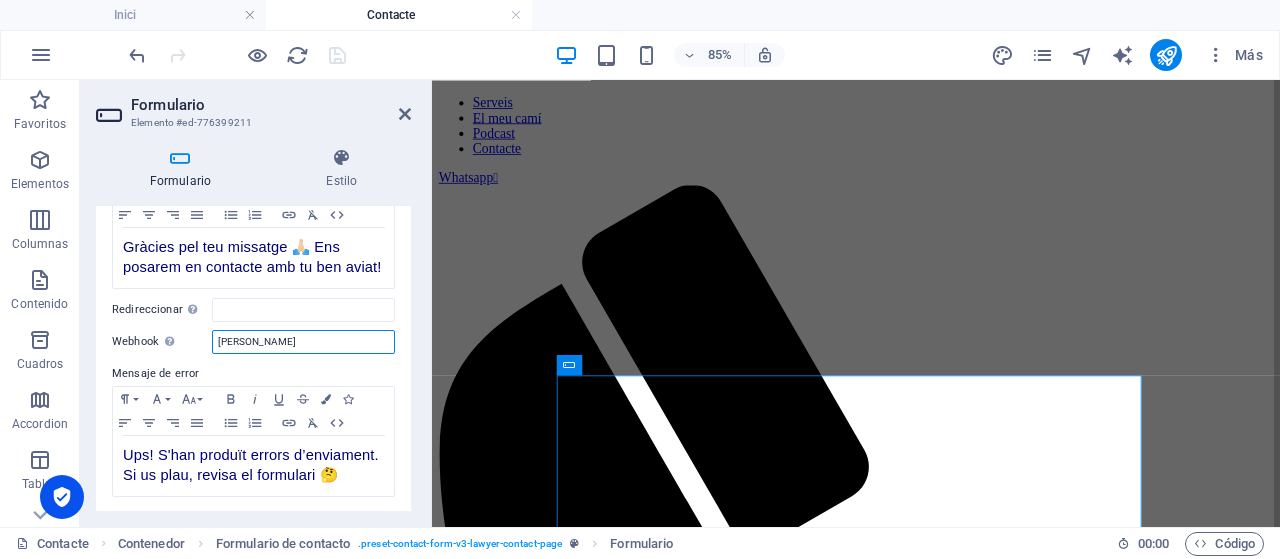 type on "J" 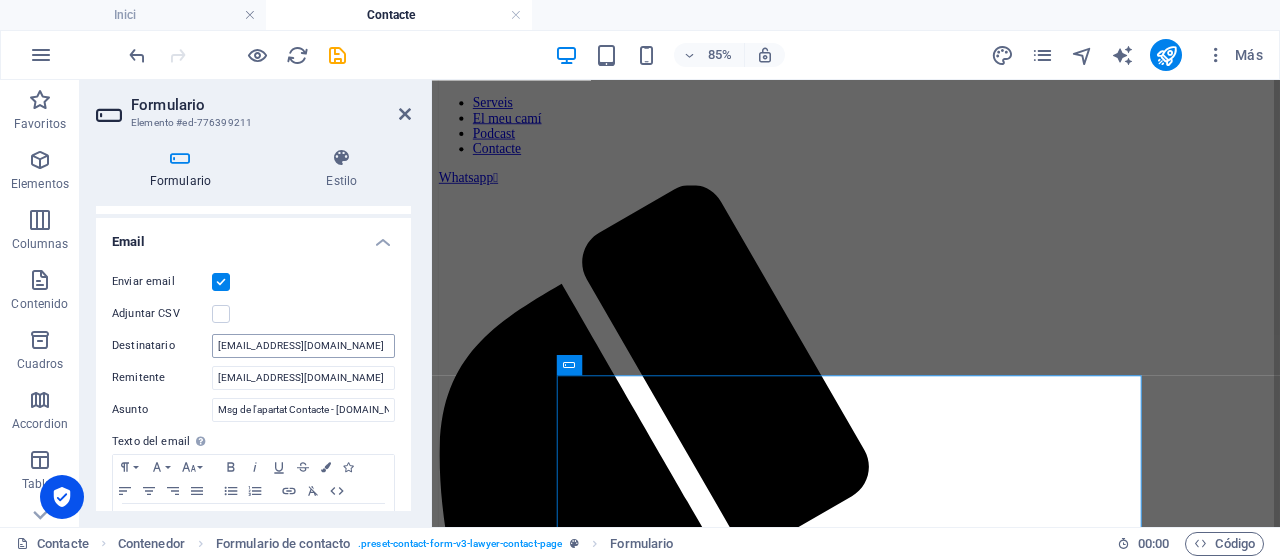 scroll, scrollTop: 200, scrollLeft: 0, axis: vertical 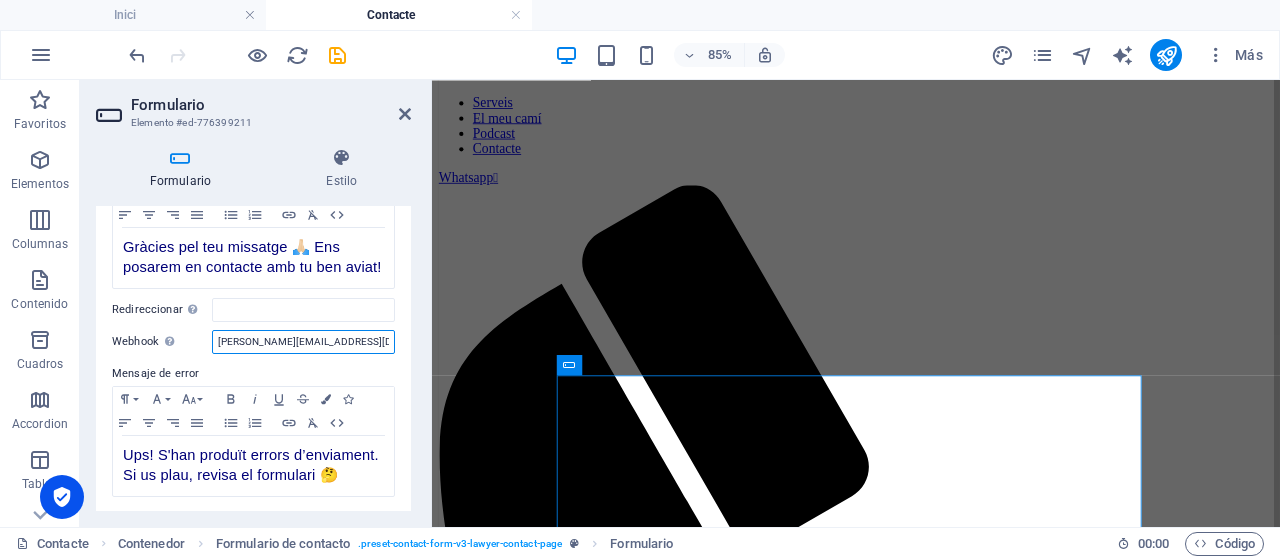 drag, startPoint x: 346, startPoint y: 354, endPoint x: 186, endPoint y: 354, distance: 160 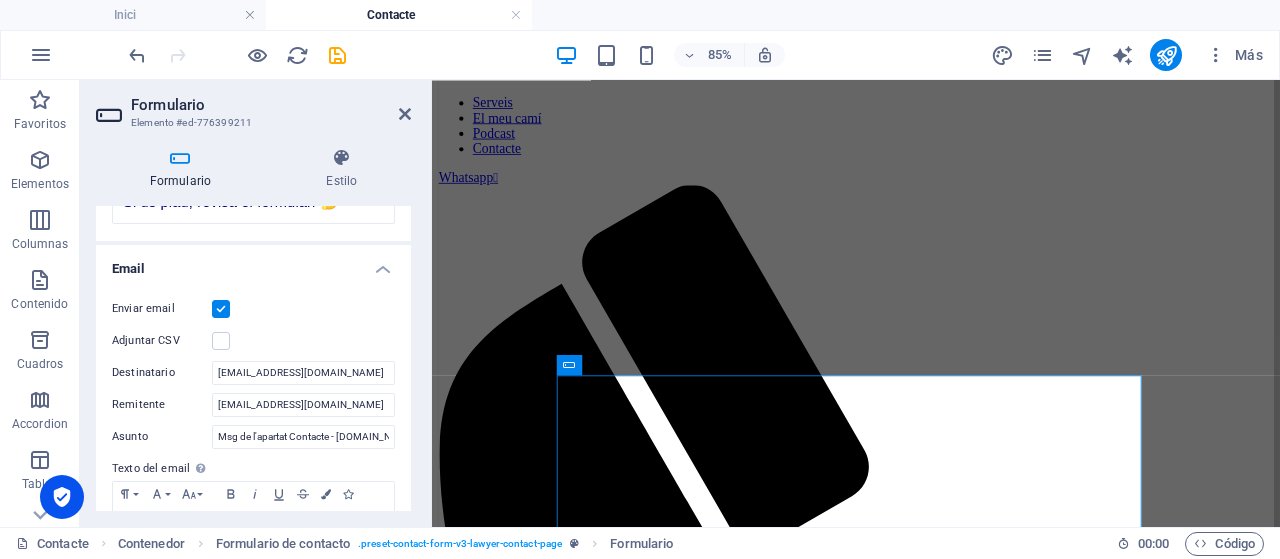 scroll, scrollTop: 500, scrollLeft: 0, axis: vertical 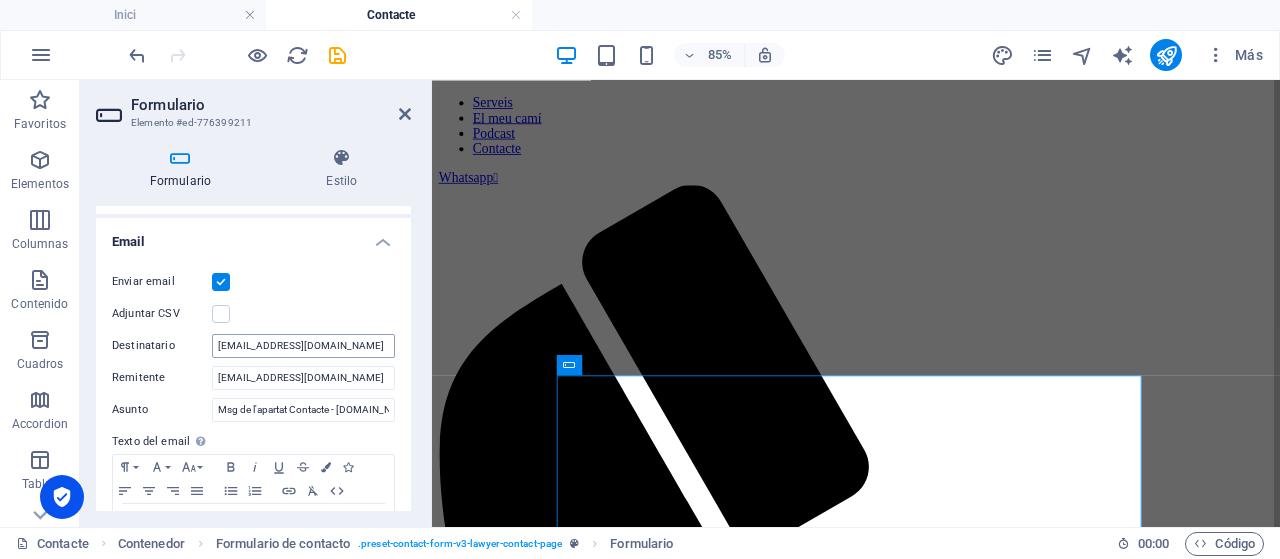 type on "[EMAIL_ADDRESS][DOMAIN_NAME]" 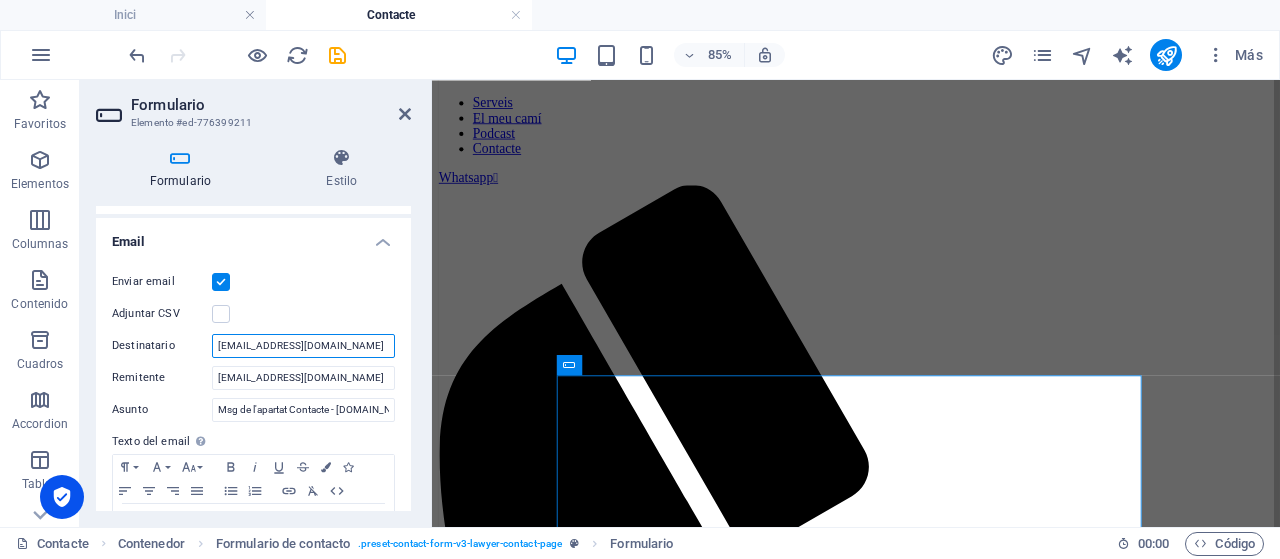drag, startPoint x: 339, startPoint y: 362, endPoint x: 212, endPoint y: 369, distance: 127.192764 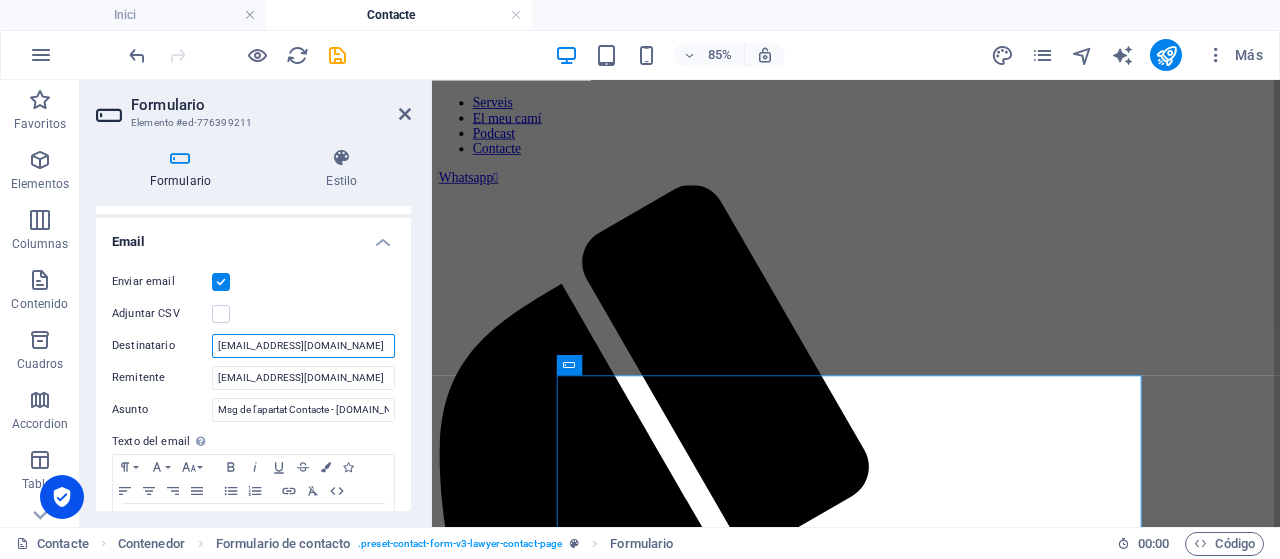 click on "[EMAIL_ADDRESS][DOMAIN_NAME]" at bounding box center [303, 346] 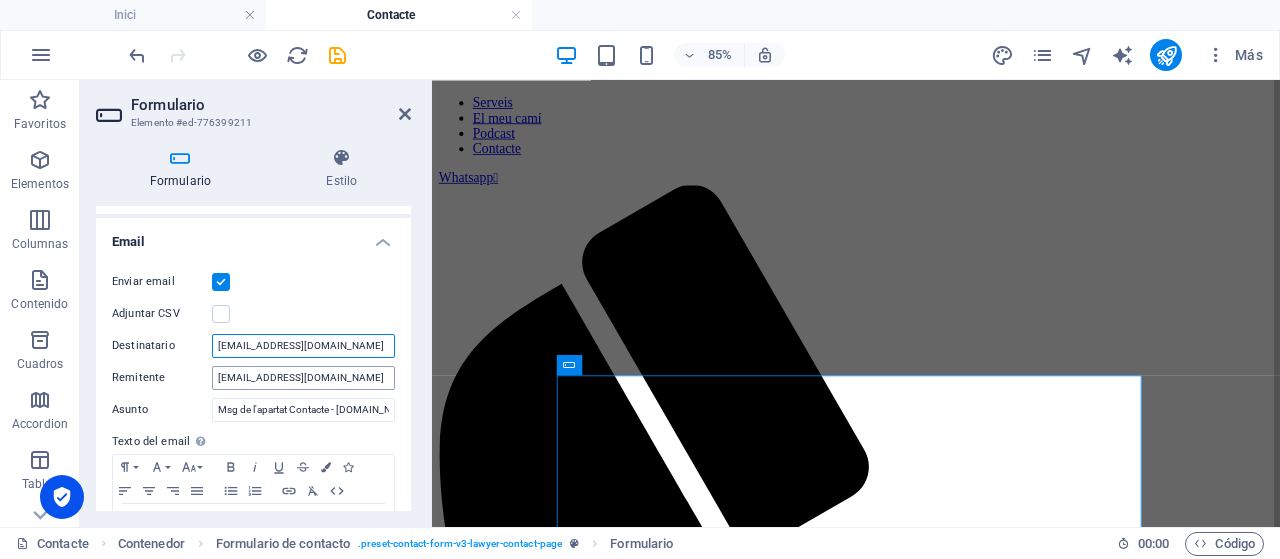 paste on "[EMAIL_ADDRESS][DOMAIN_NAME]" 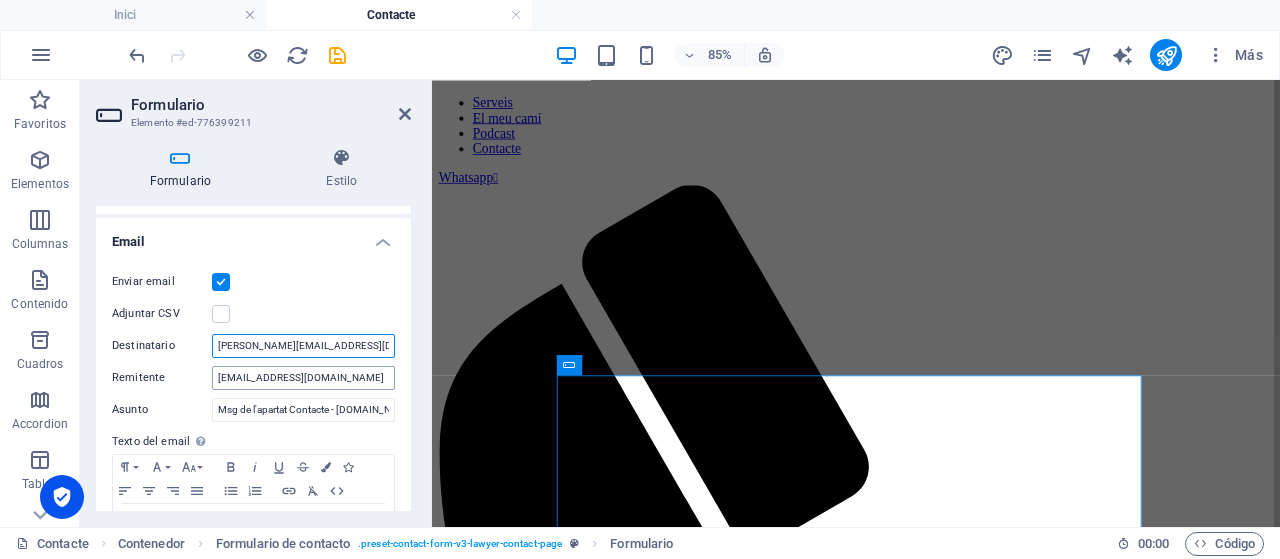 type on "[EMAIL_ADDRESS][DOMAIN_NAME]" 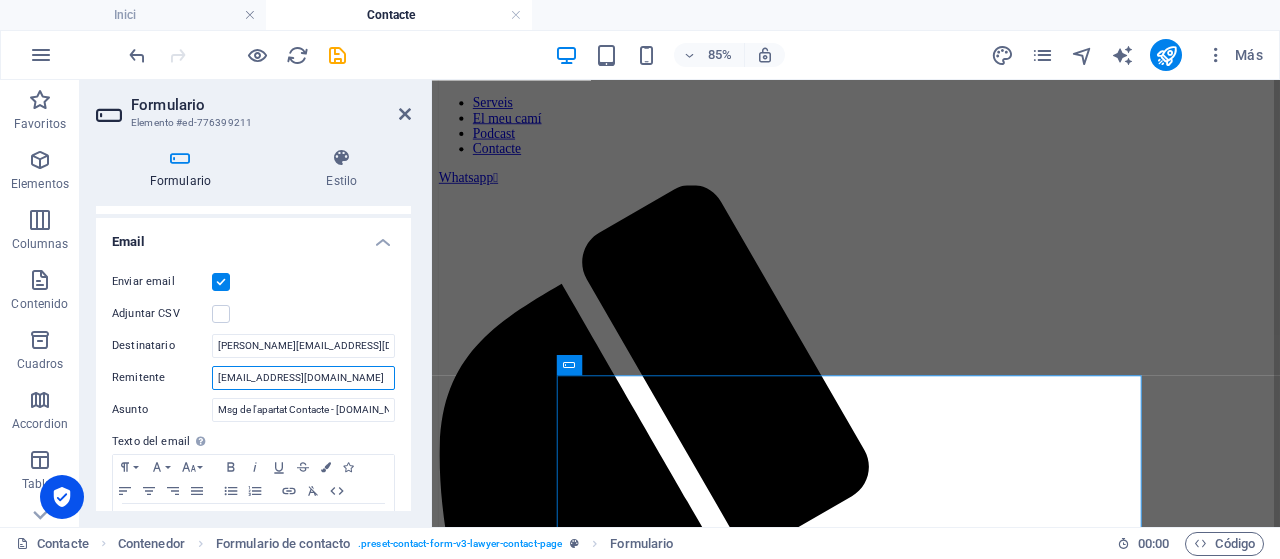 drag, startPoint x: 349, startPoint y: 390, endPoint x: 172, endPoint y: 391, distance: 177.00282 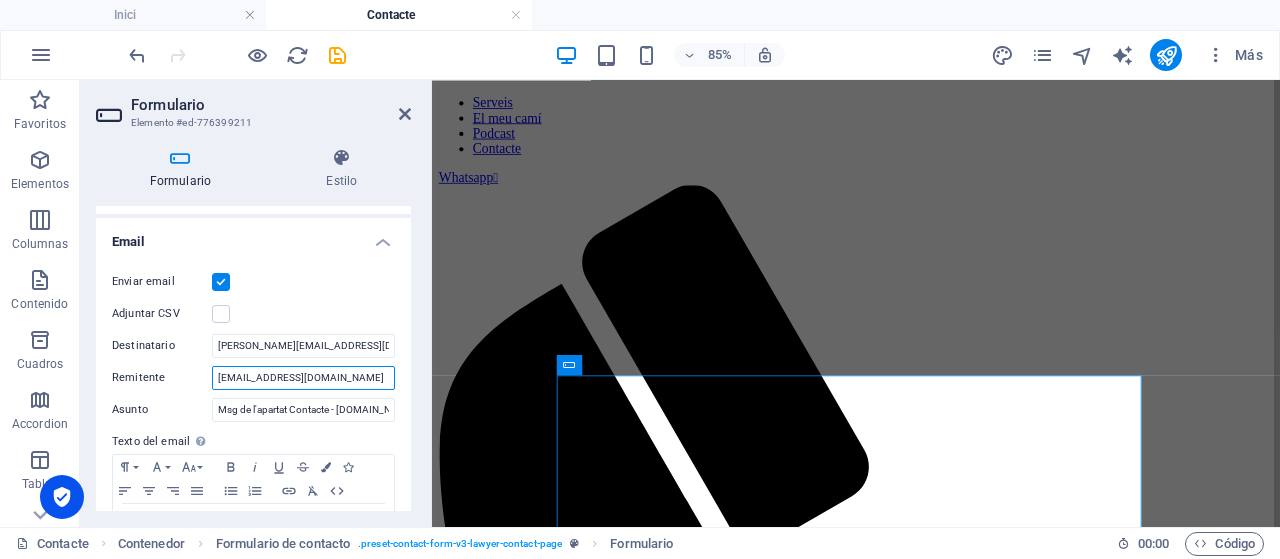 click on "Remitente jordipsi@jordipsicologo.es" at bounding box center (253, 378) 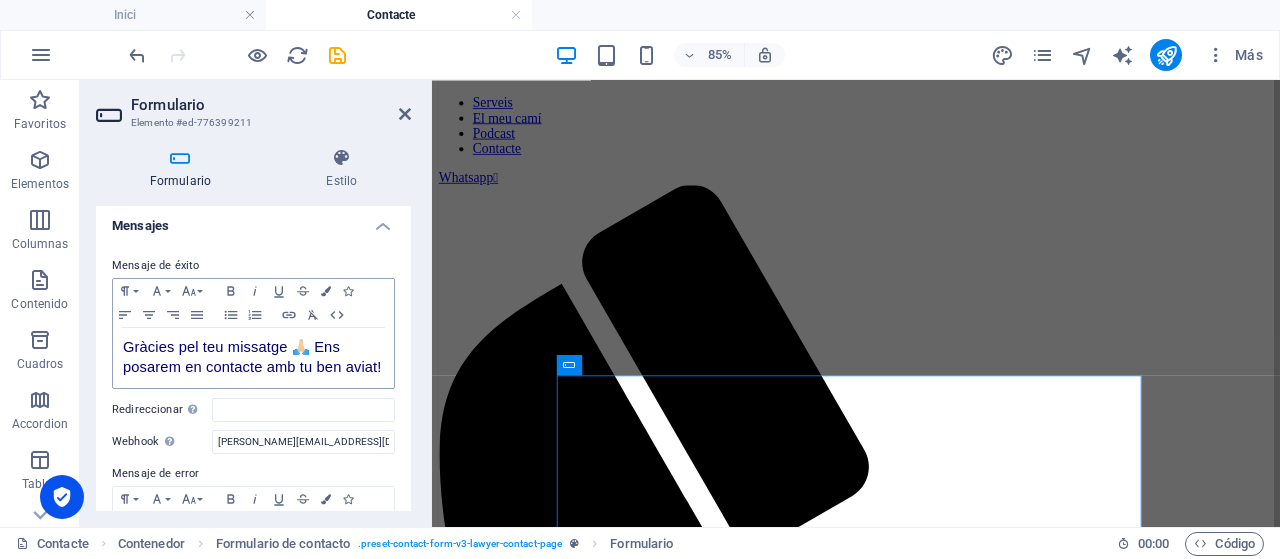 scroll, scrollTop: 300, scrollLeft: 0, axis: vertical 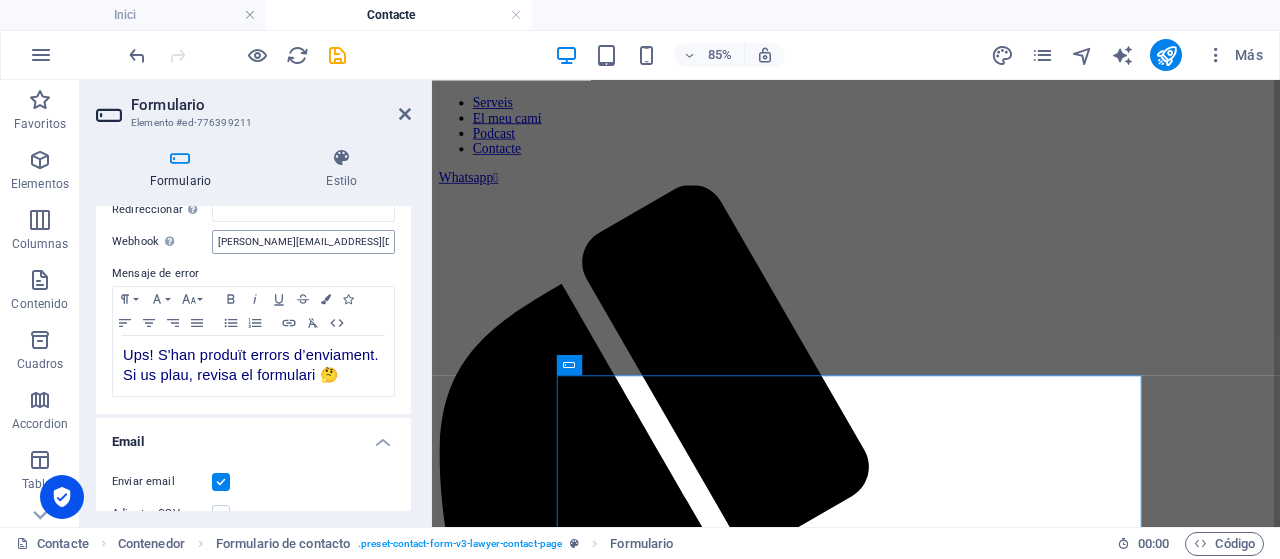 type on "[EMAIL_ADDRESS][DOMAIN_NAME]" 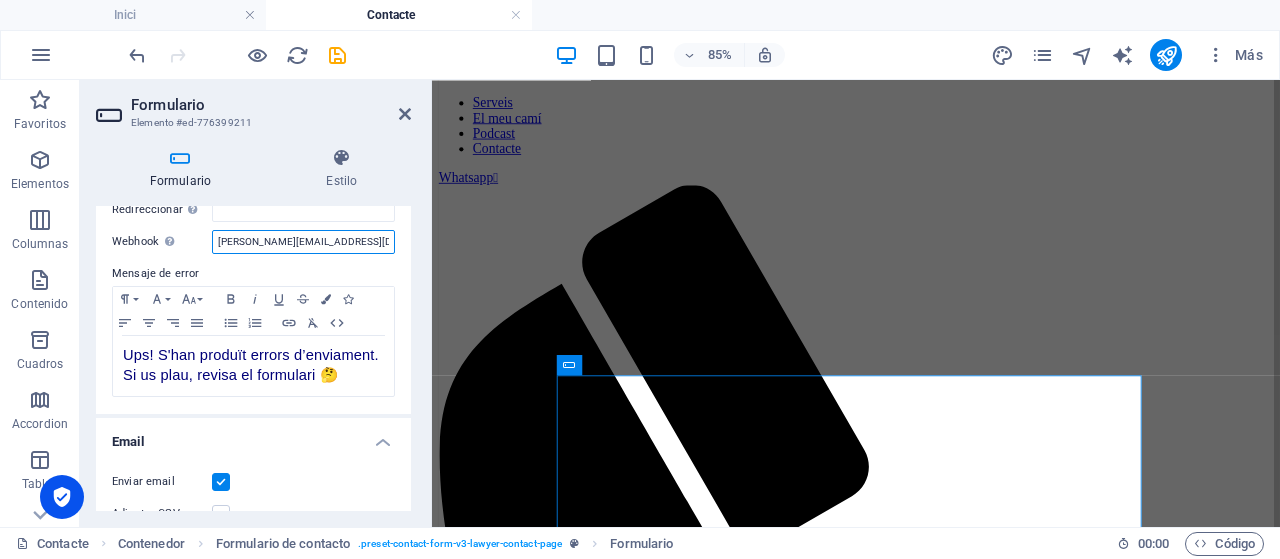 click on "[EMAIL_ADDRESS][DOMAIN_NAME]" at bounding box center (303, 242) 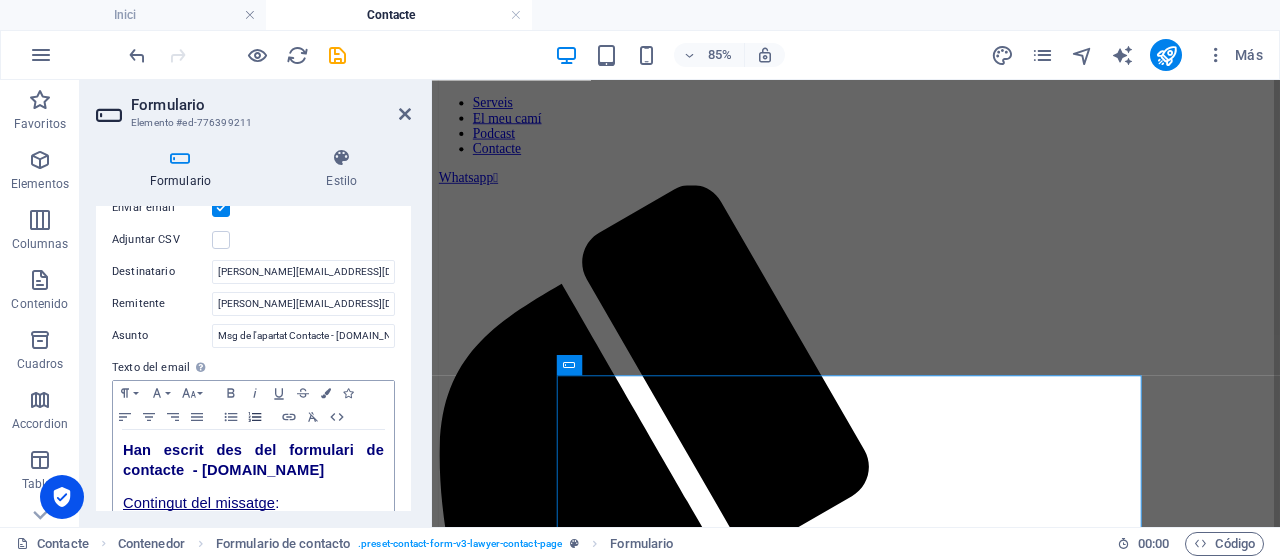 scroll, scrollTop: 600, scrollLeft: 0, axis: vertical 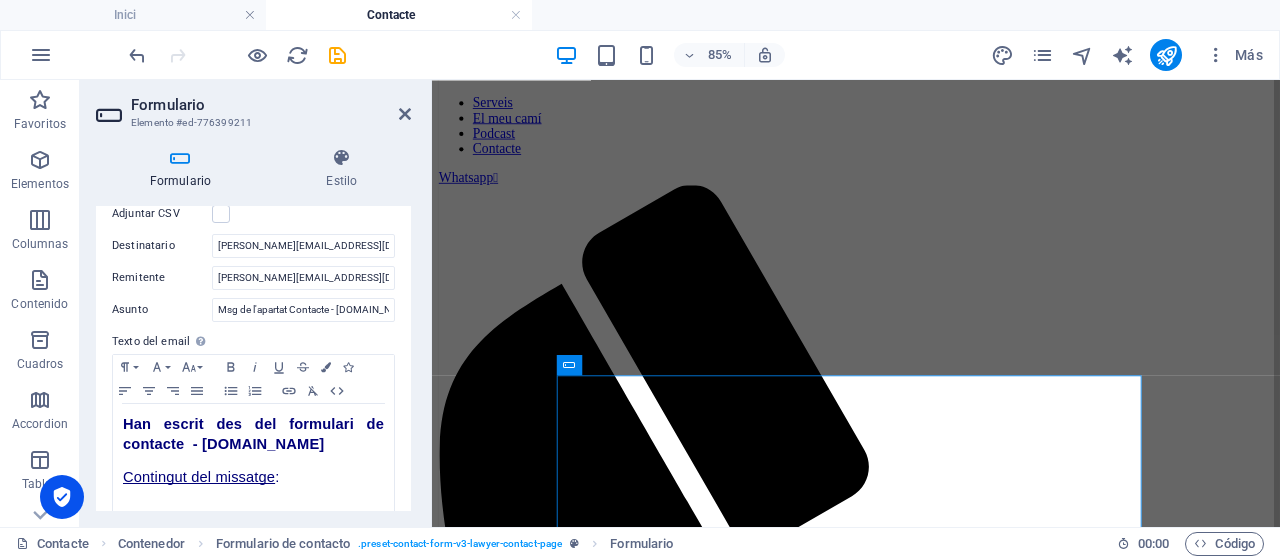 type on "[EMAIL_ADDRESS][DOMAIN_NAME]" 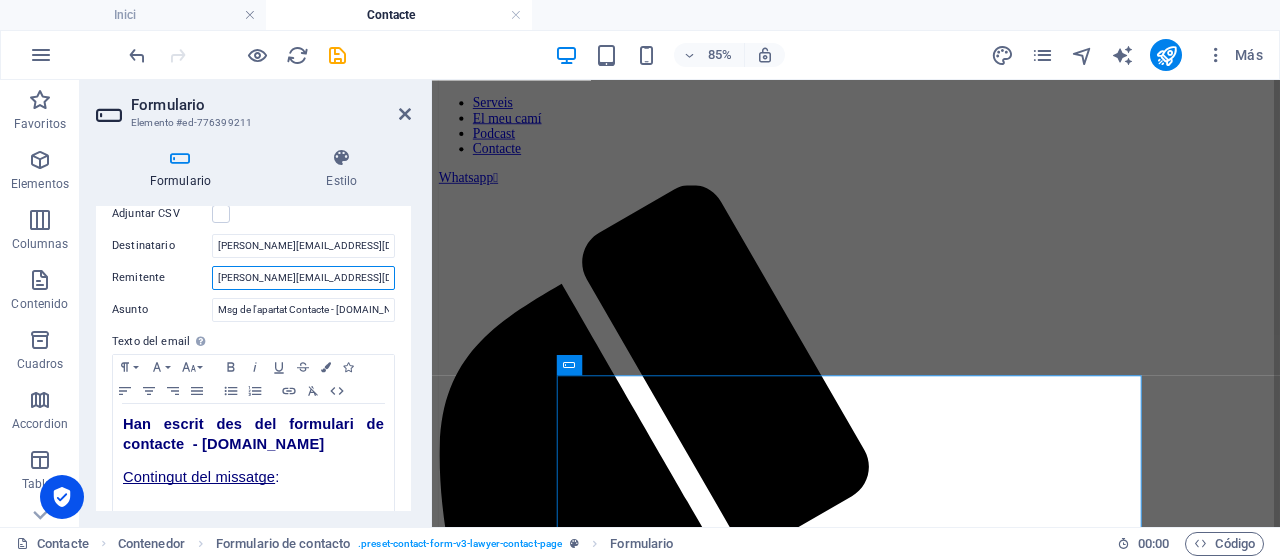 drag, startPoint x: 313, startPoint y: 291, endPoint x: 154, endPoint y: 288, distance: 159.0283 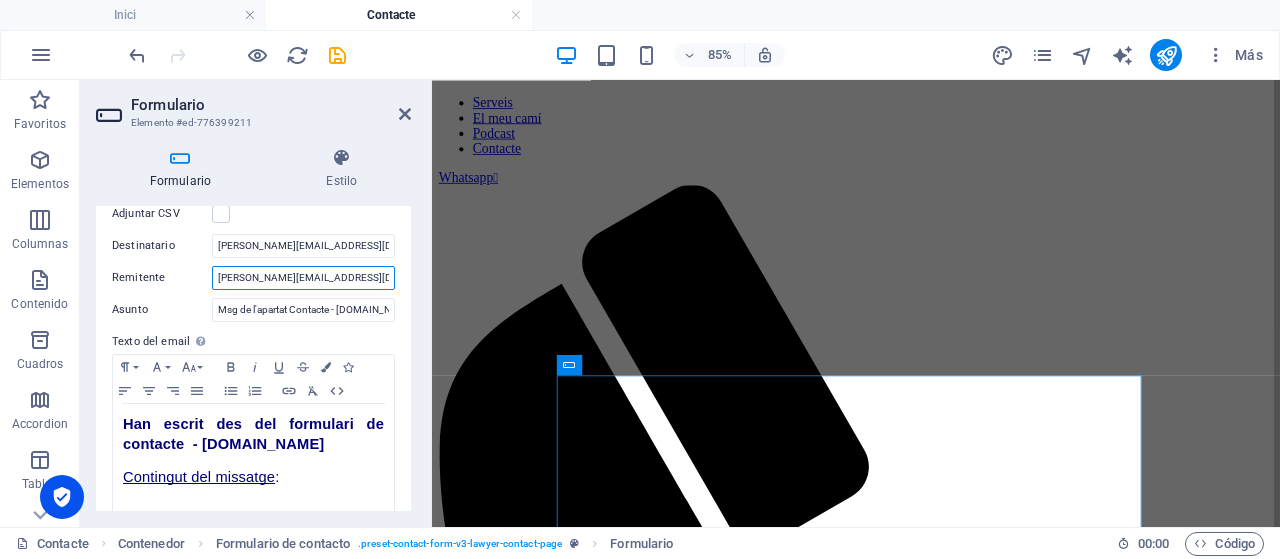 click on "Remitente jordipic@gmail.com" at bounding box center [253, 278] 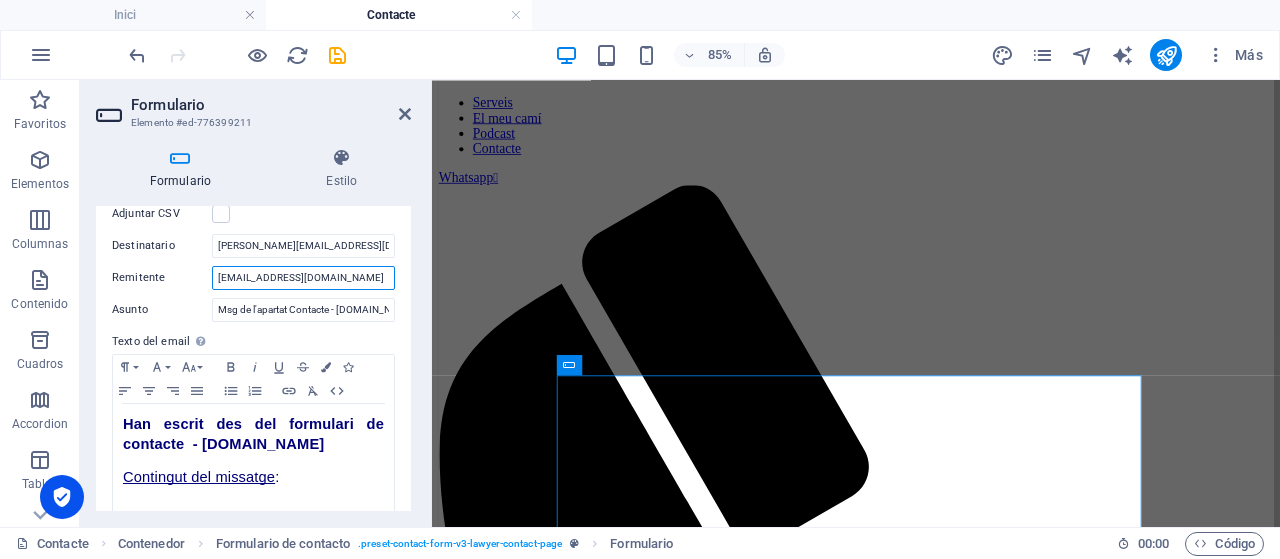 drag, startPoint x: 258, startPoint y: 294, endPoint x: 358, endPoint y: 294, distance: 100 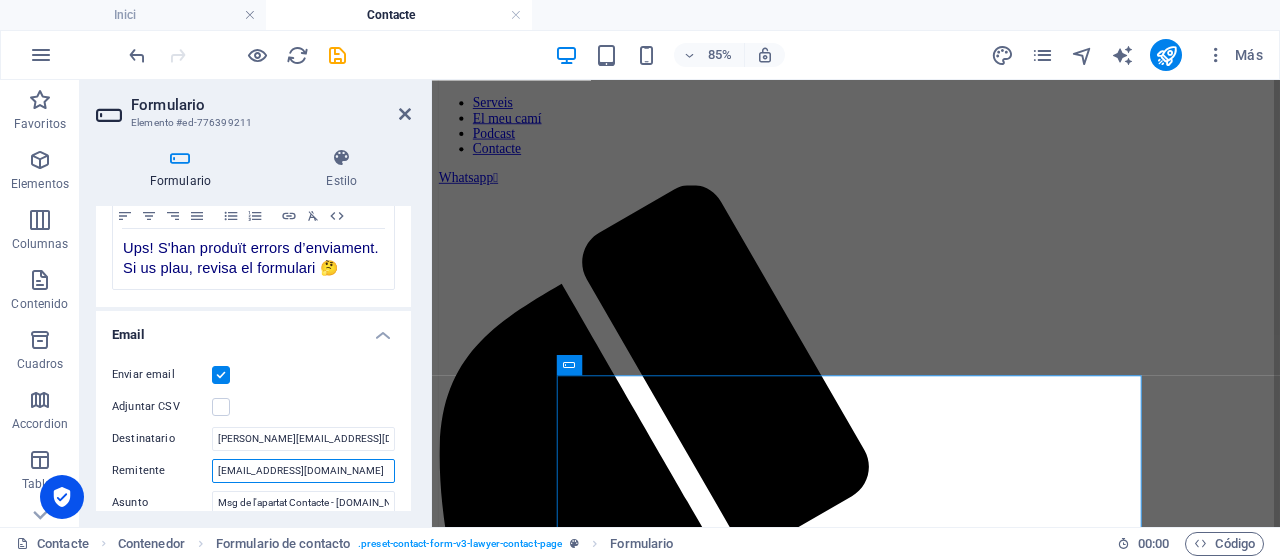 scroll, scrollTop: 500, scrollLeft: 0, axis: vertical 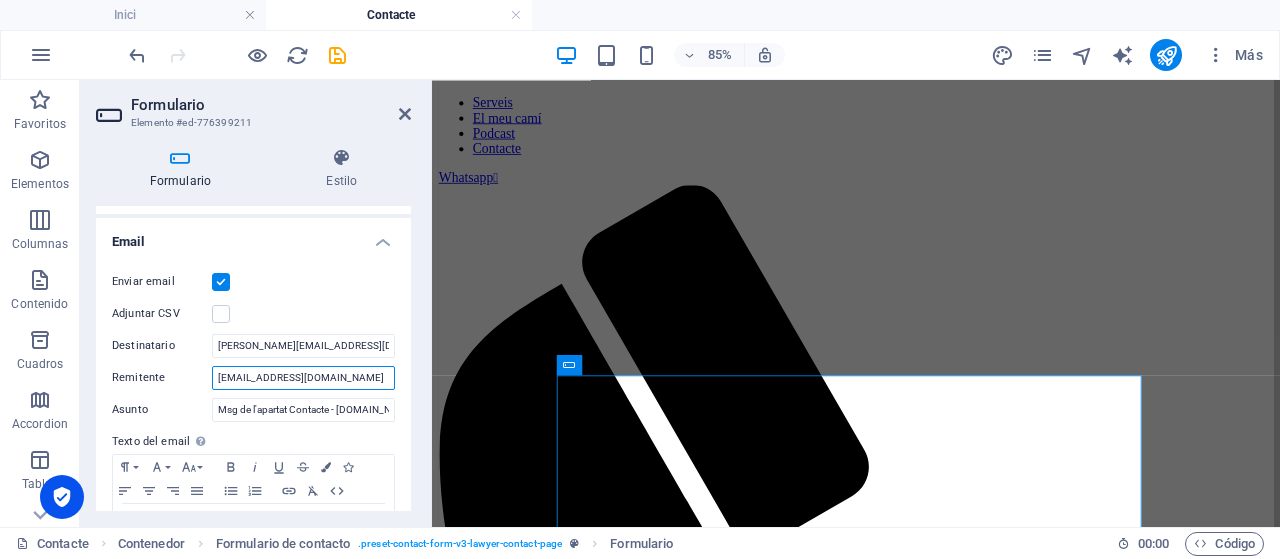 click on "jordipsi@cp4.grid-dns.net" at bounding box center [303, 378] 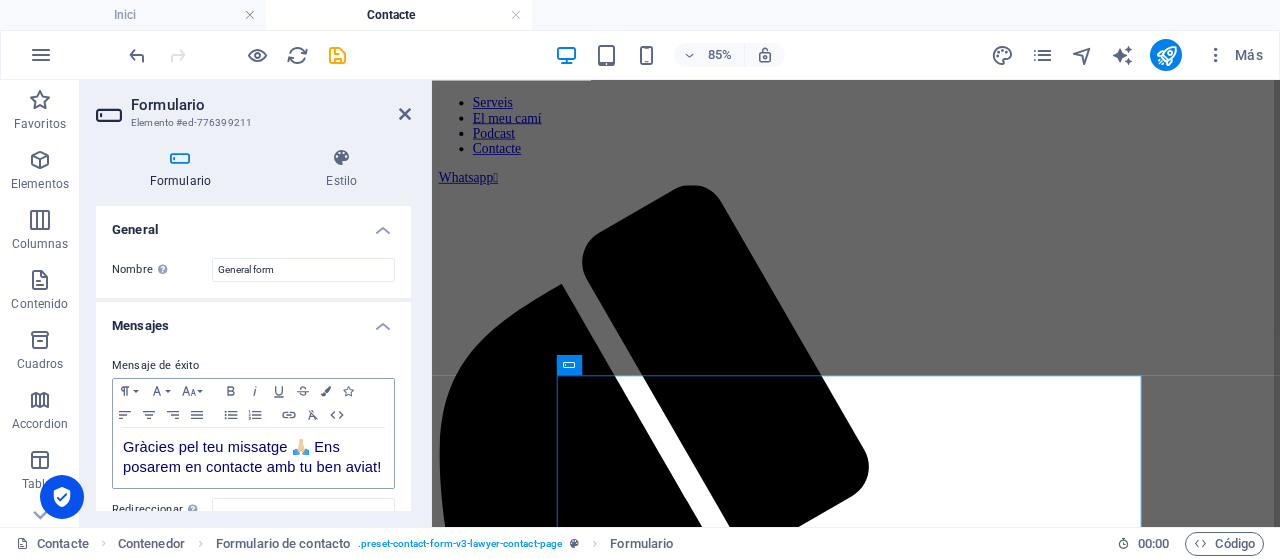 scroll, scrollTop: 200, scrollLeft: 0, axis: vertical 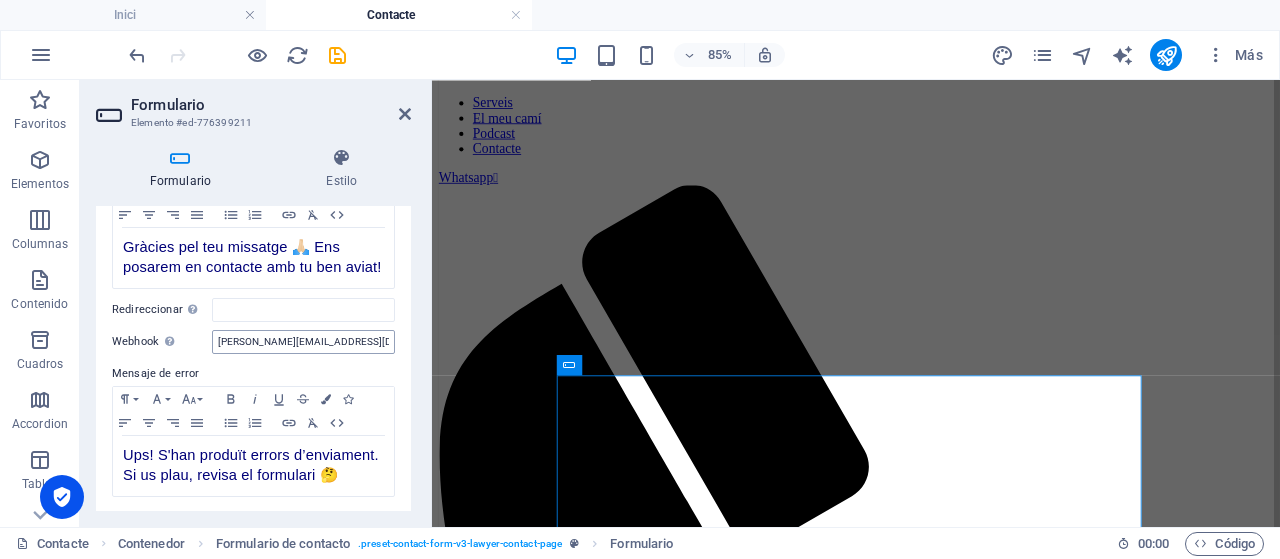type on "jordipsi@jordipsicologo.es" 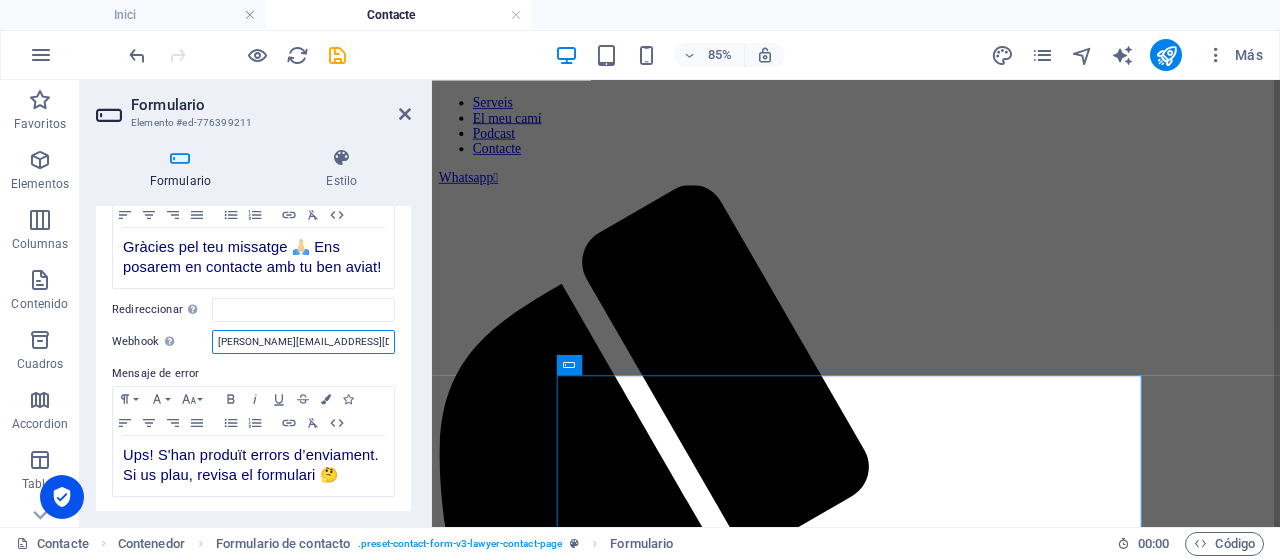 drag, startPoint x: 309, startPoint y: 355, endPoint x: 208, endPoint y: 361, distance: 101.17806 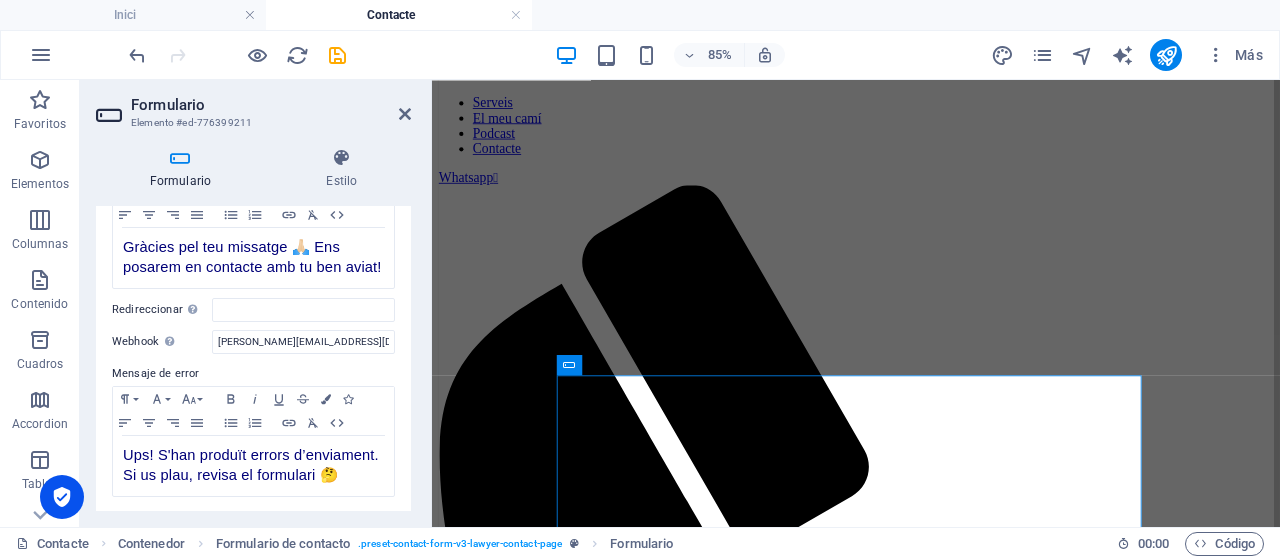 click on "Webhook Un webhook es una notificación push de este formulario a otro servidor. Cada vez que alguien envíe este formulario, los datos se enviarán a tu servidor." at bounding box center (162, 342) 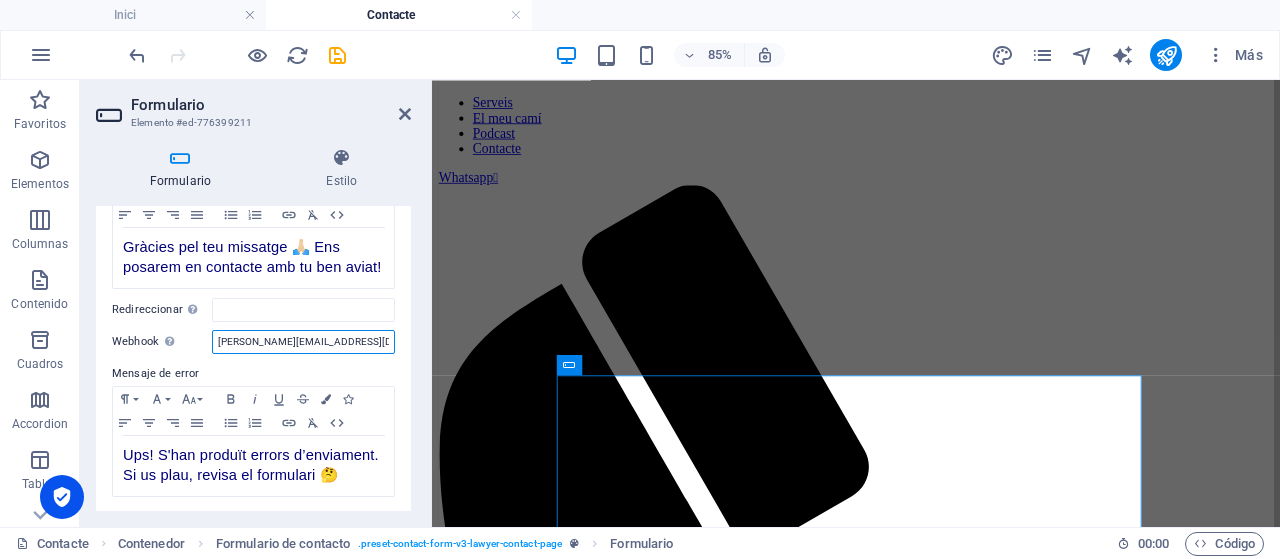 click on "jordipic@cop.com" at bounding box center [303, 342] 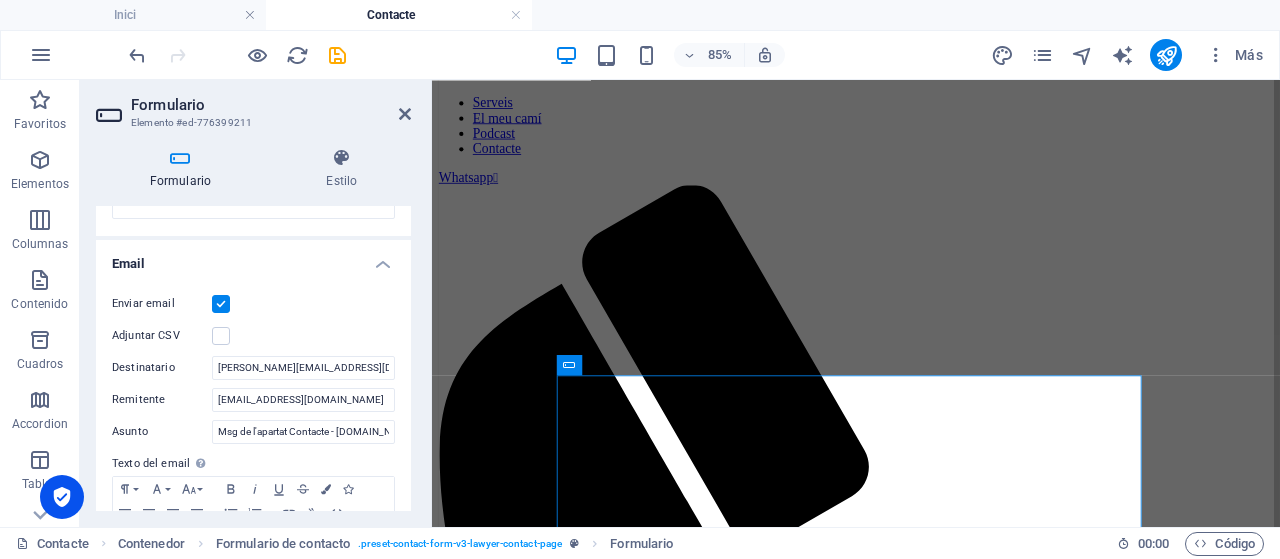scroll, scrollTop: 466, scrollLeft: 0, axis: vertical 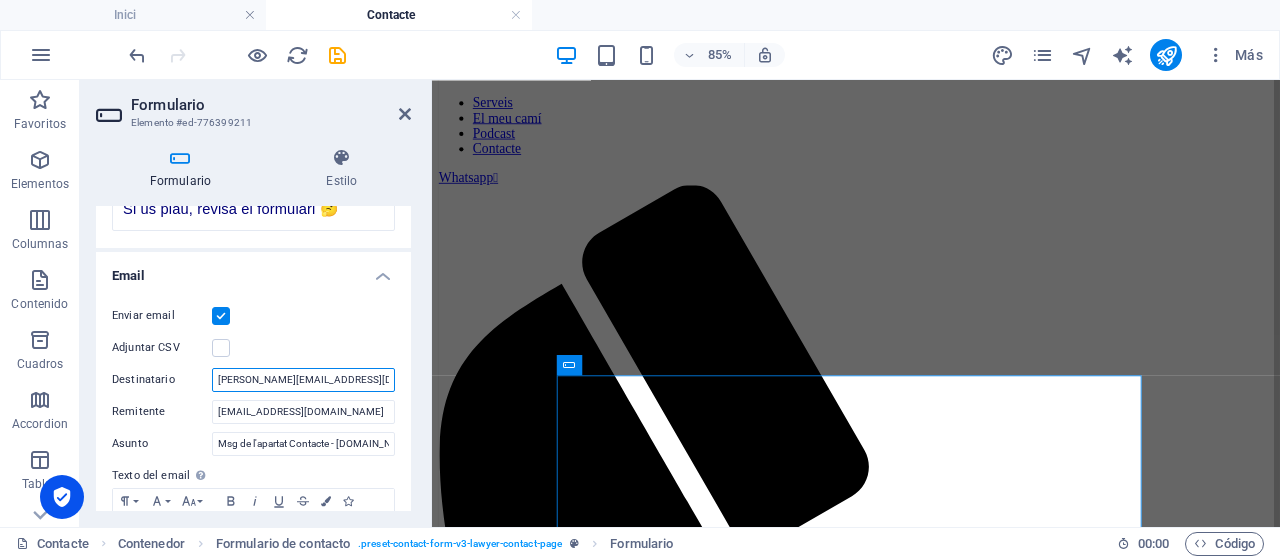 drag, startPoint x: 342, startPoint y: 391, endPoint x: 206, endPoint y: 391, distance: 136 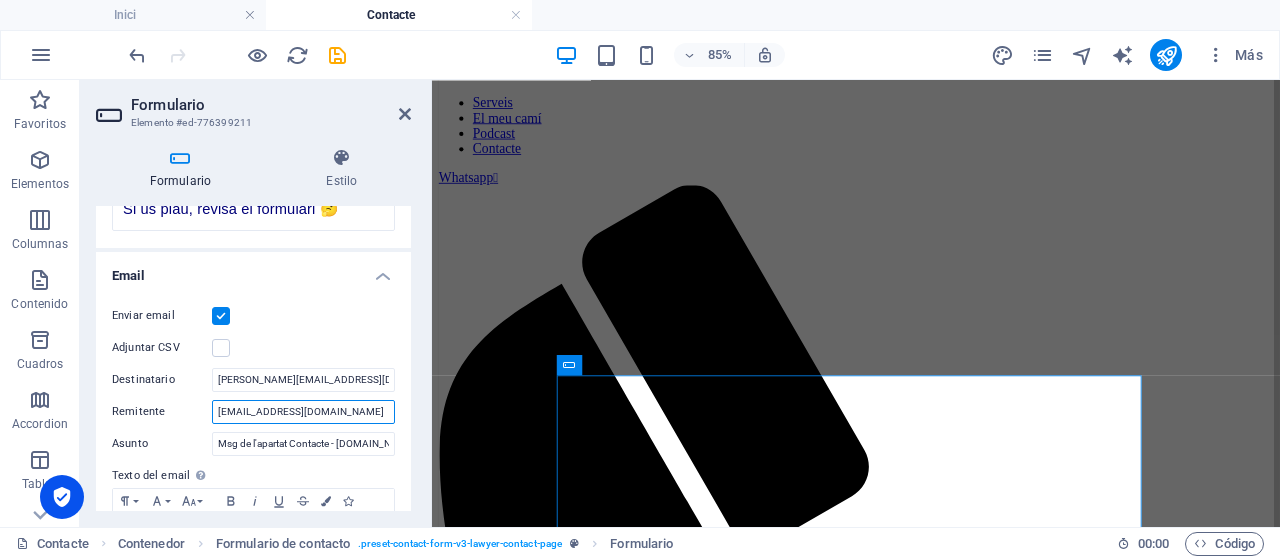 drag, startPoint x: 288, startPoint y: 427, endPoint x: 195, endPoint y: 441, distance: 94.04786 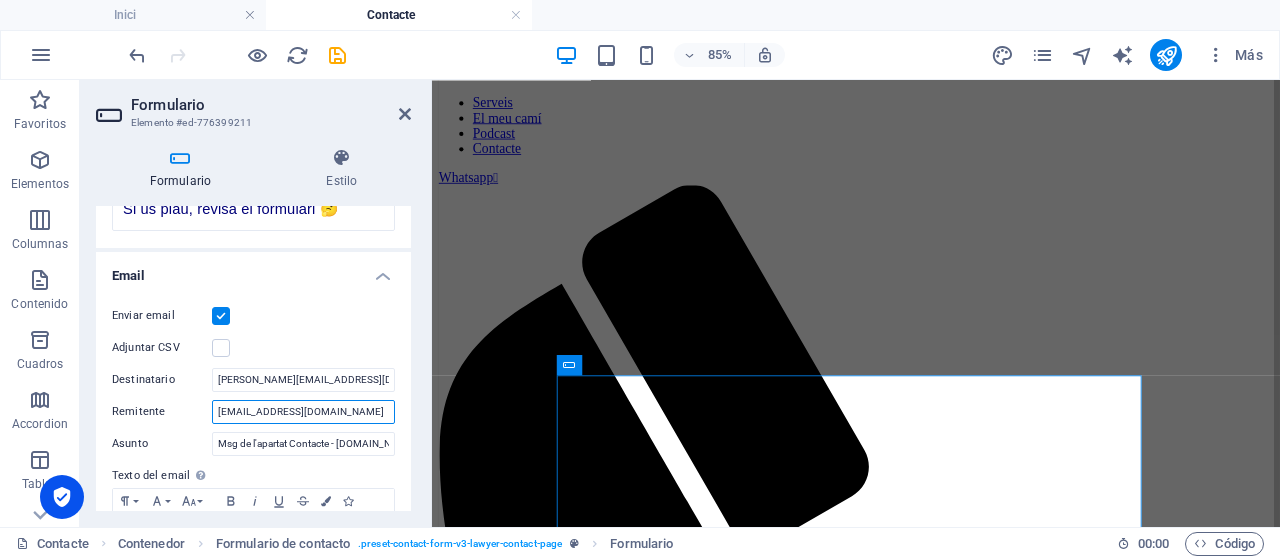 click on "Enviar email Adjuntar CSV Destinatario jordipic@gmail.com Remitente jordipsi@jordipsicologo.es Asunto Msg de l'apartat Contacte - jordipsicologo.es Texto del email Define el texto a enviar si las entradas del formulario deben enviarse por email. Paragraph Format Normal Heading 1 Heading 2 Heading 3 Heading 4 Heading 5 Heading 6 Code Font Family Arial Georgia Impact Tahoma Times New Roman Verdana Font Size 8 9 10 11 12 14 18 24 30 36 48 60 72 96 Bold Italic Underline Strikethrough Colors Icons Align Left Align Center Align Right Align Justify Unordered List Ordered List Insert Link Clear Formatting HTML Han escrit des del formulari de contacte  - jordipsicologo.es Contingut del missatge : Texto del email..." at bounding box center (253, 478) 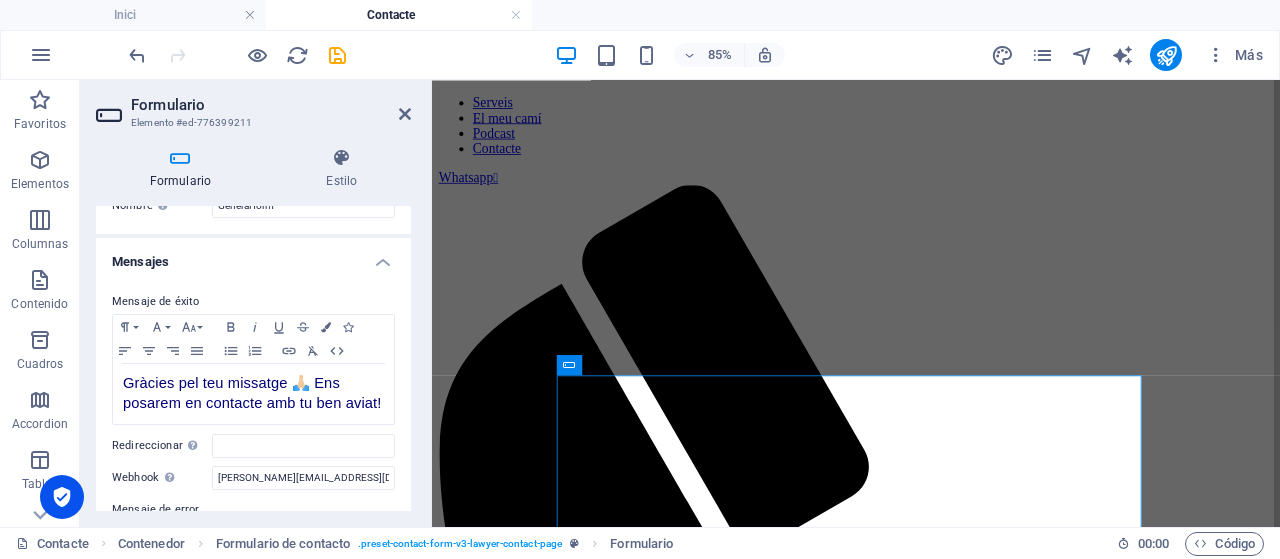 scroll, scrollTop: 0, scrollLeft: 0, axis: both 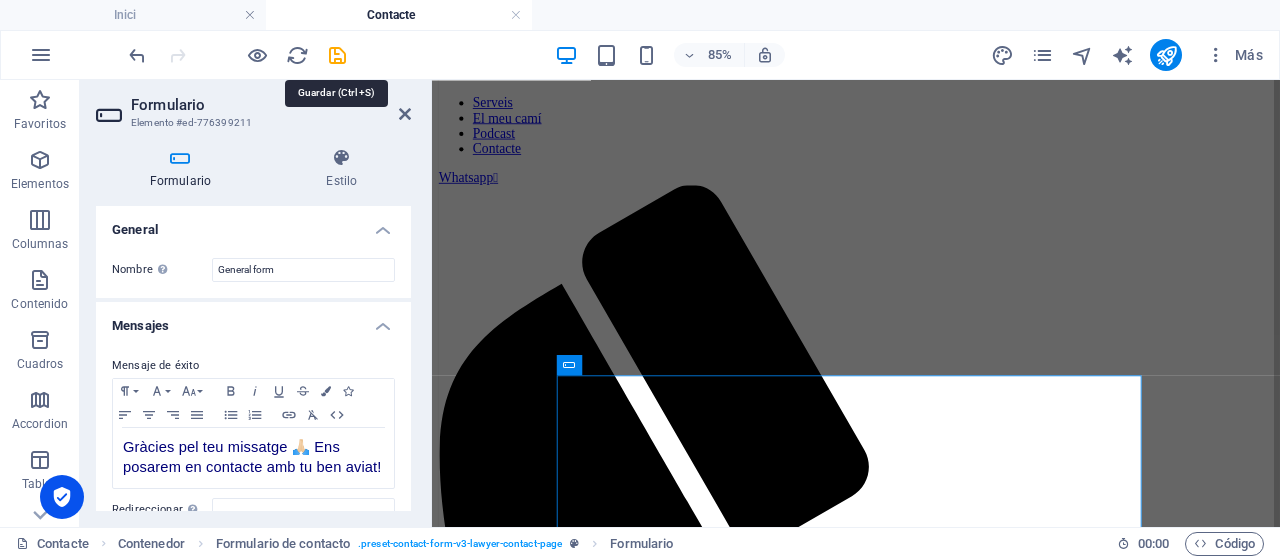drag, startPoint x: 339, startPoint y: 51, endPoint x: 356, endPoint y: 53, distance: 17.117243 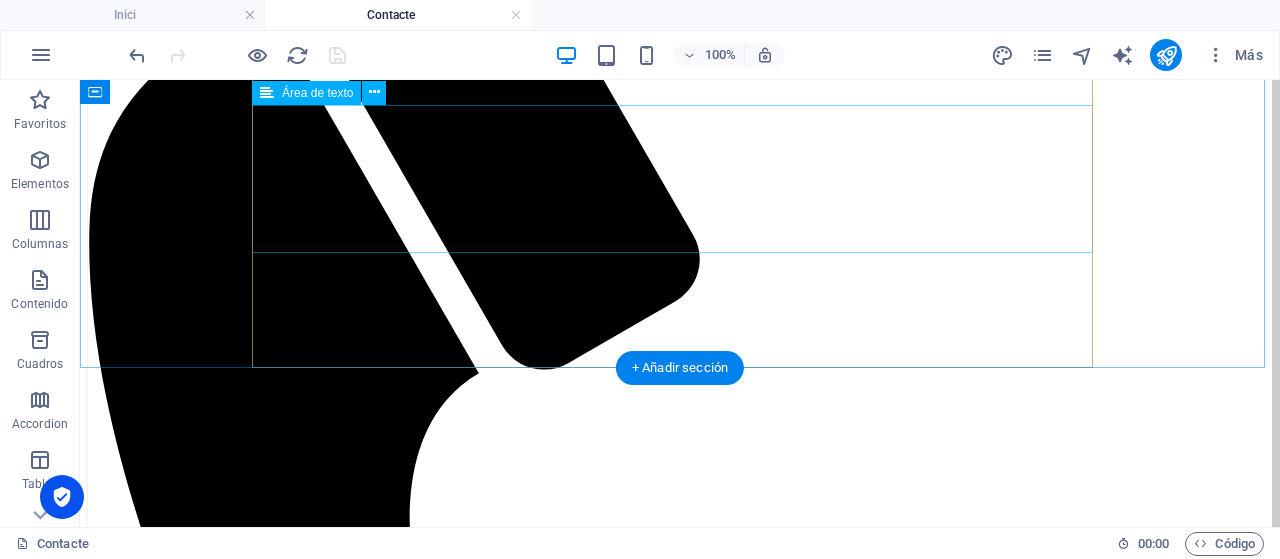 scroll, scrollTop: 447, scrollLeft: 0, axis: vertical 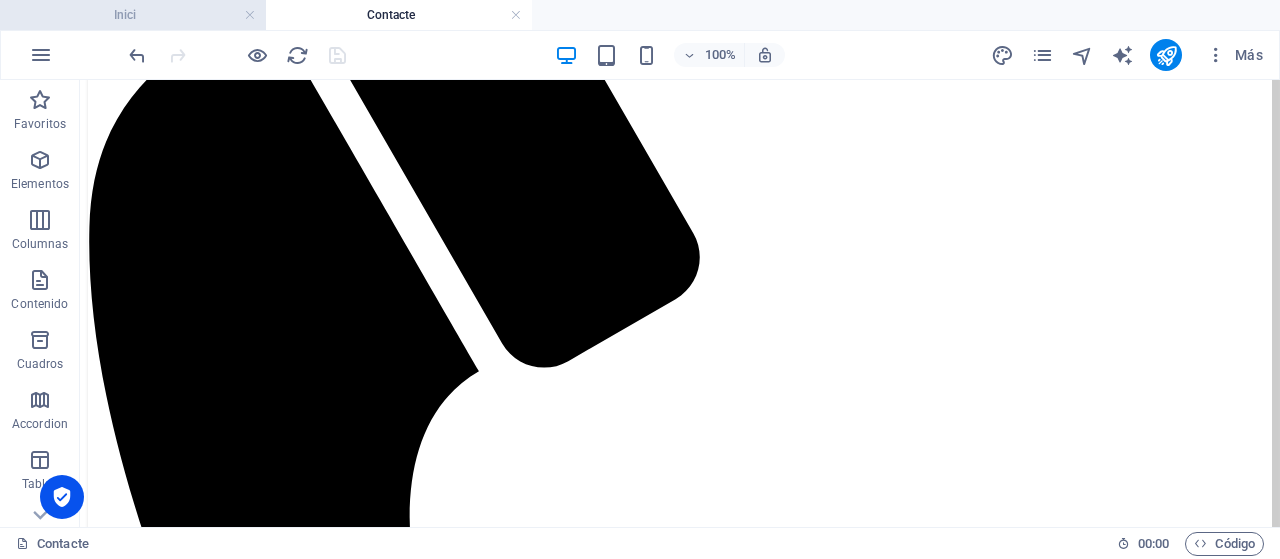 click on "Inici" at bounding box center (133, 15) 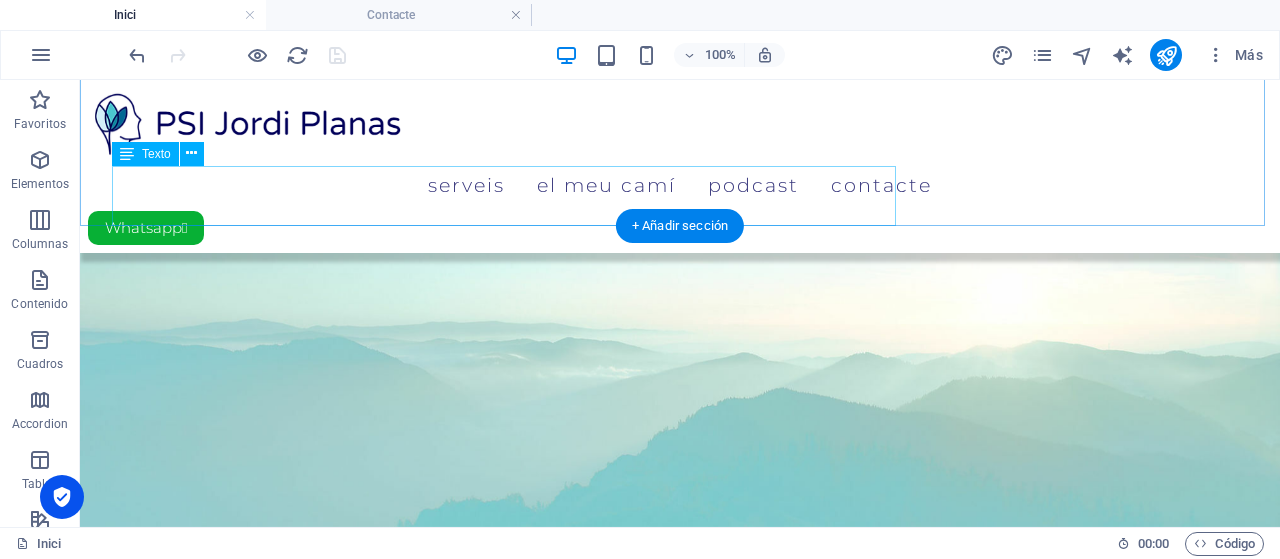 scroll, scrollTop: 1180, scrollLeft: 0, axis: vertical 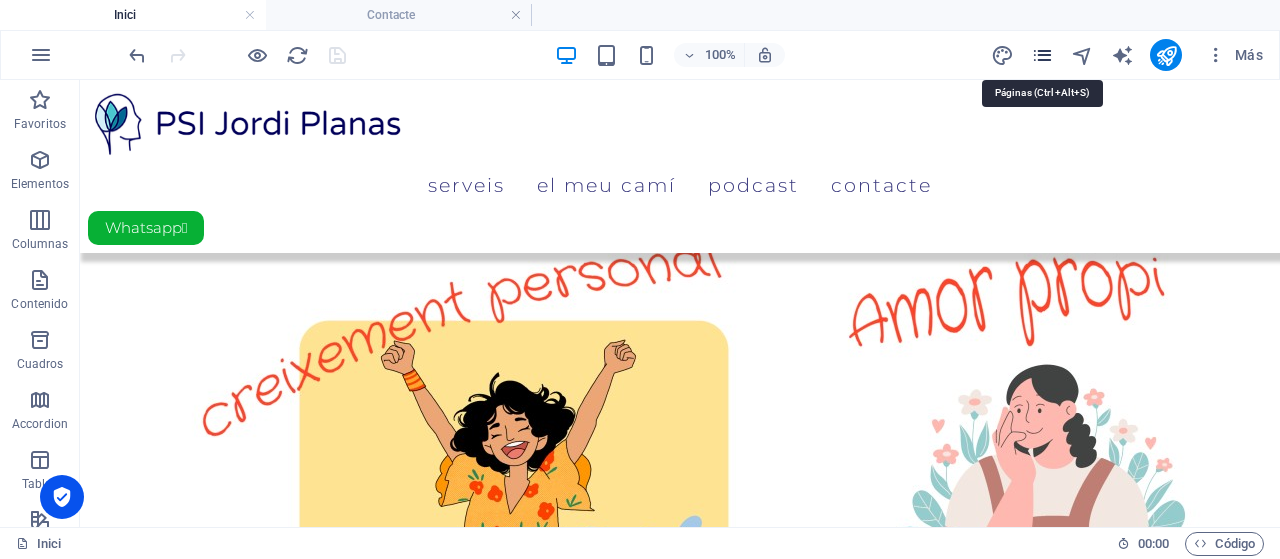 click at bounding box center (1042, 55) 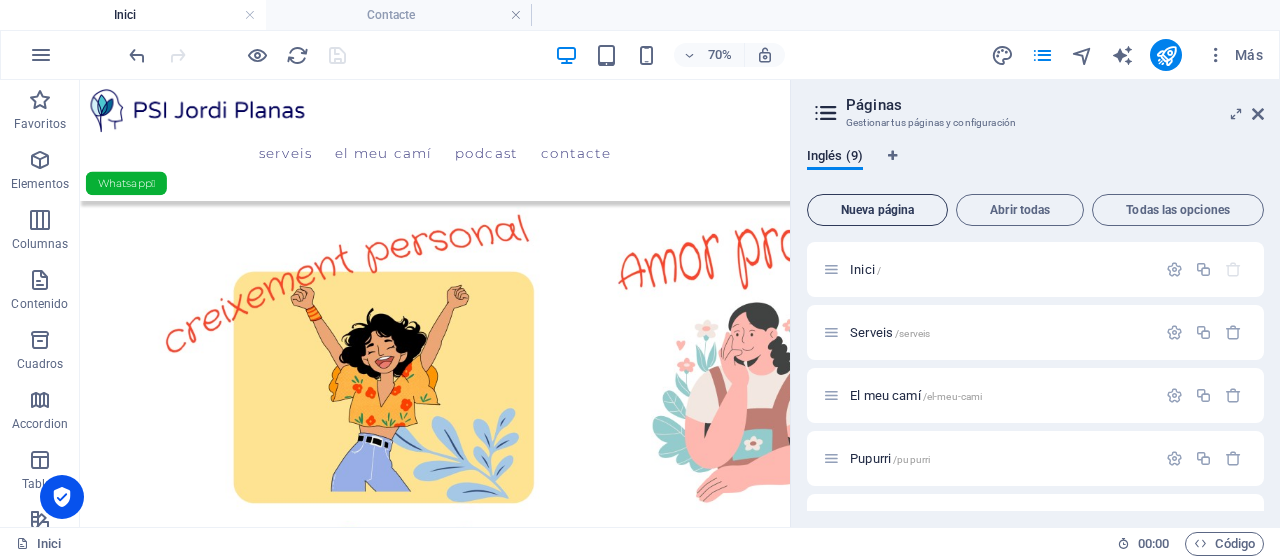 click on "Nueva página" at bounding box center [877, 210] 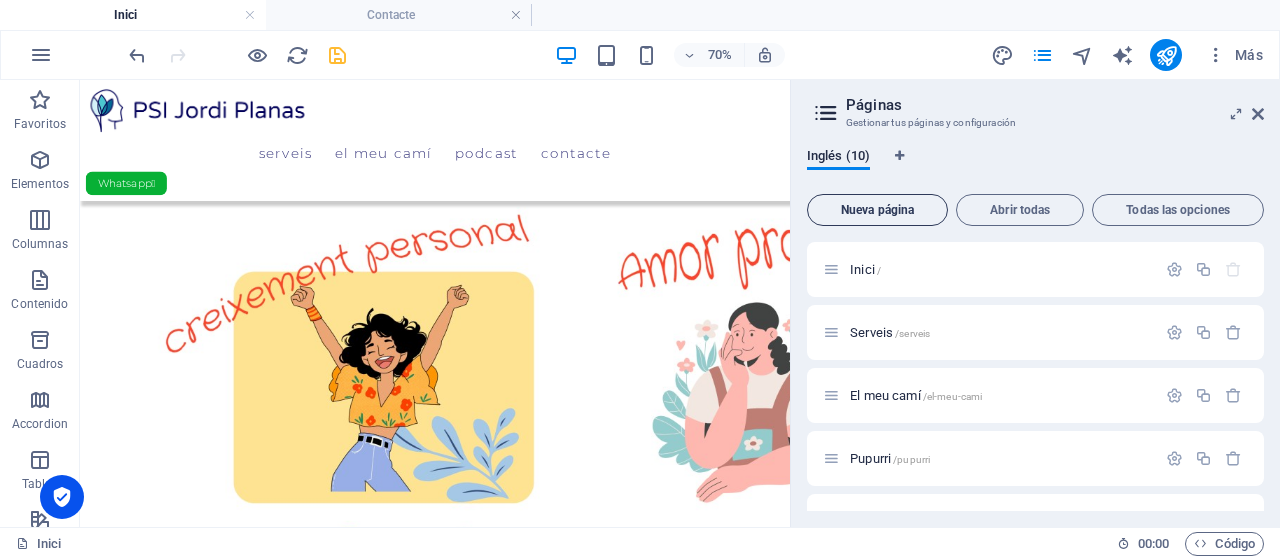 scroll, scrollTop: 535, scrollLeft: 0, axis: vertical 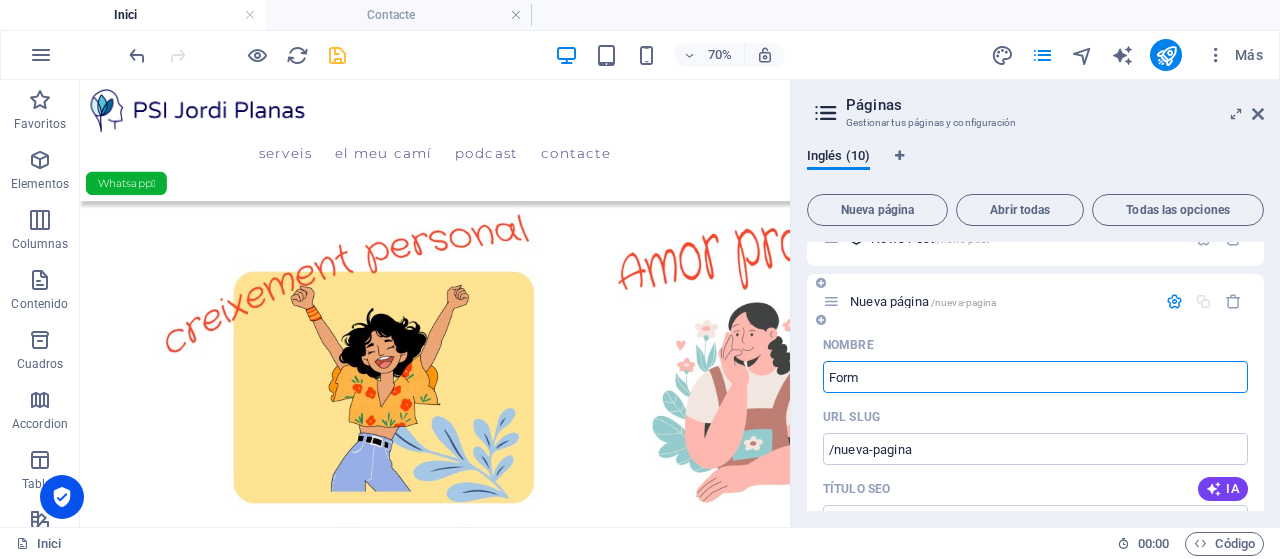 type on "Formu" 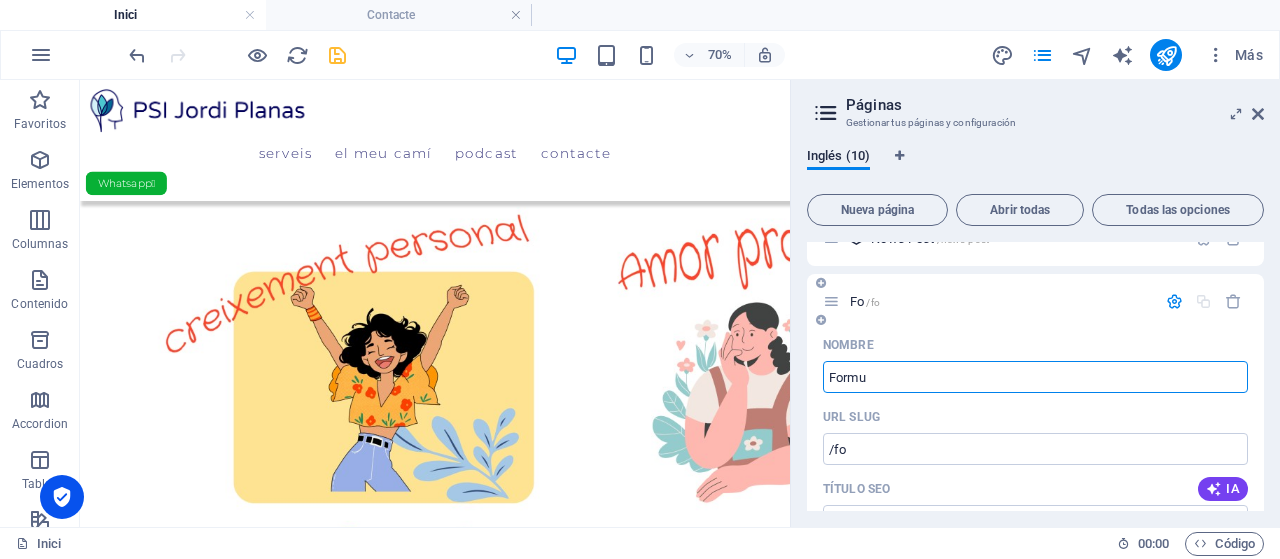 type on "/fo" 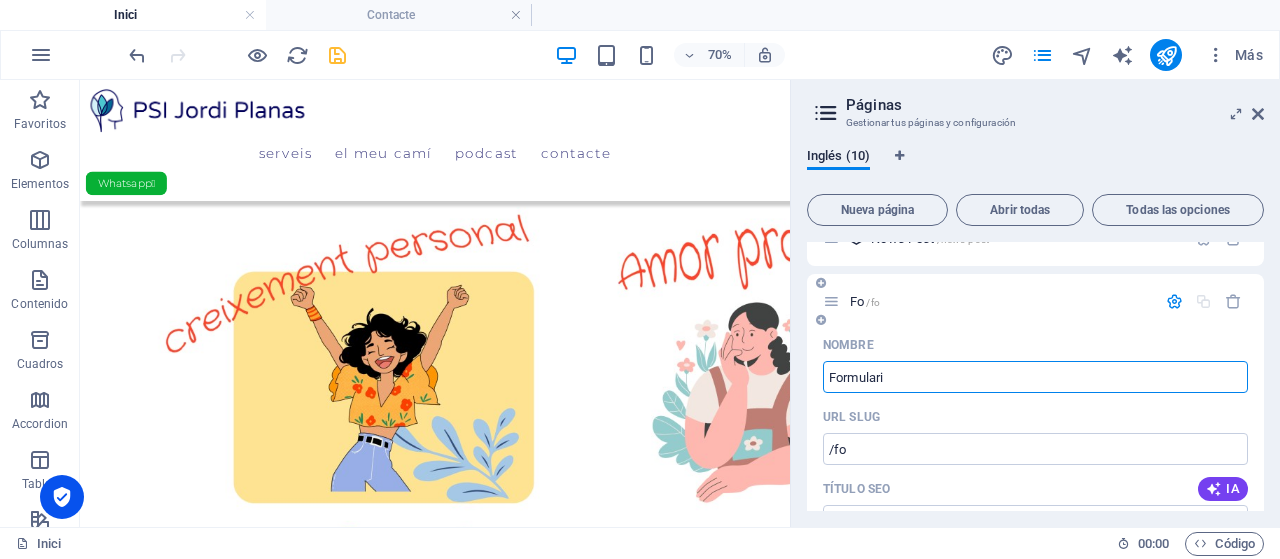 type on "Formulari" 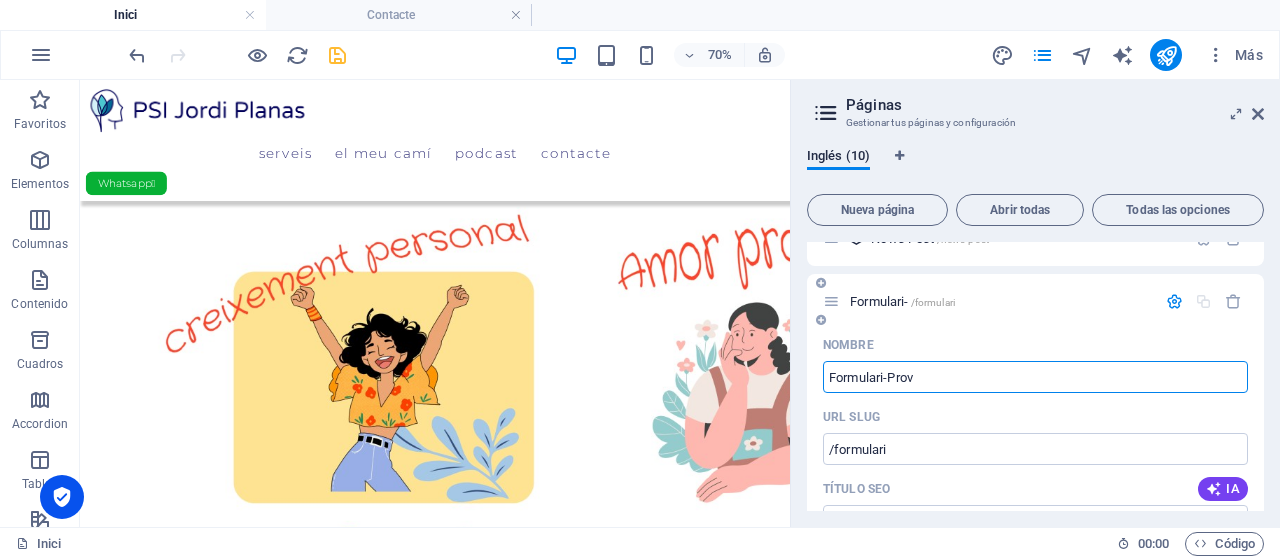 type on "Formulari-Prove" 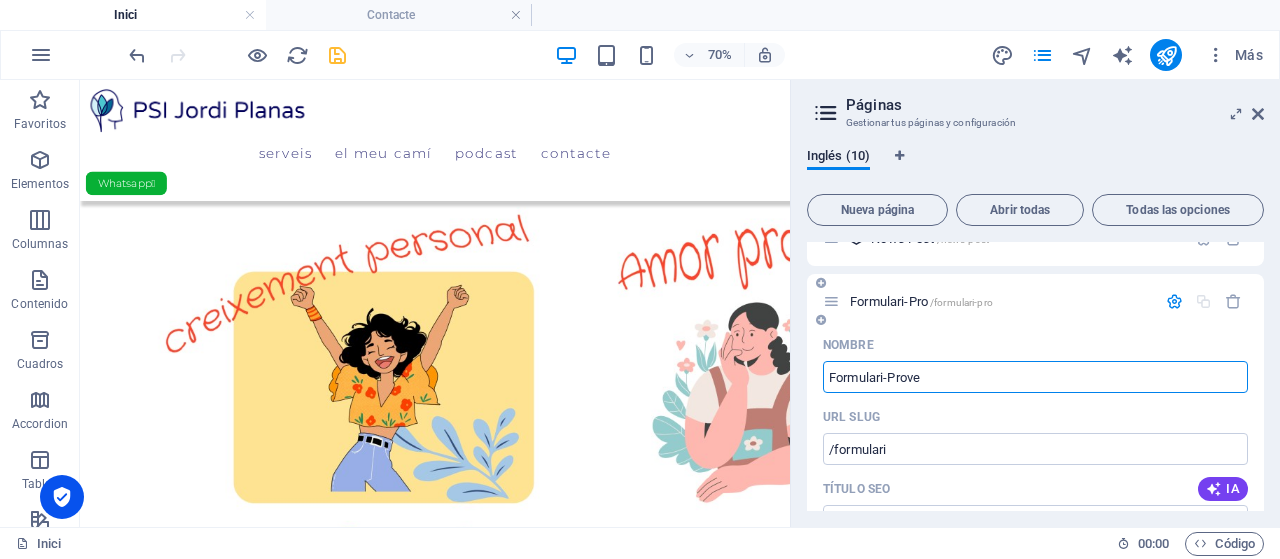 type on "/formulari-pro" 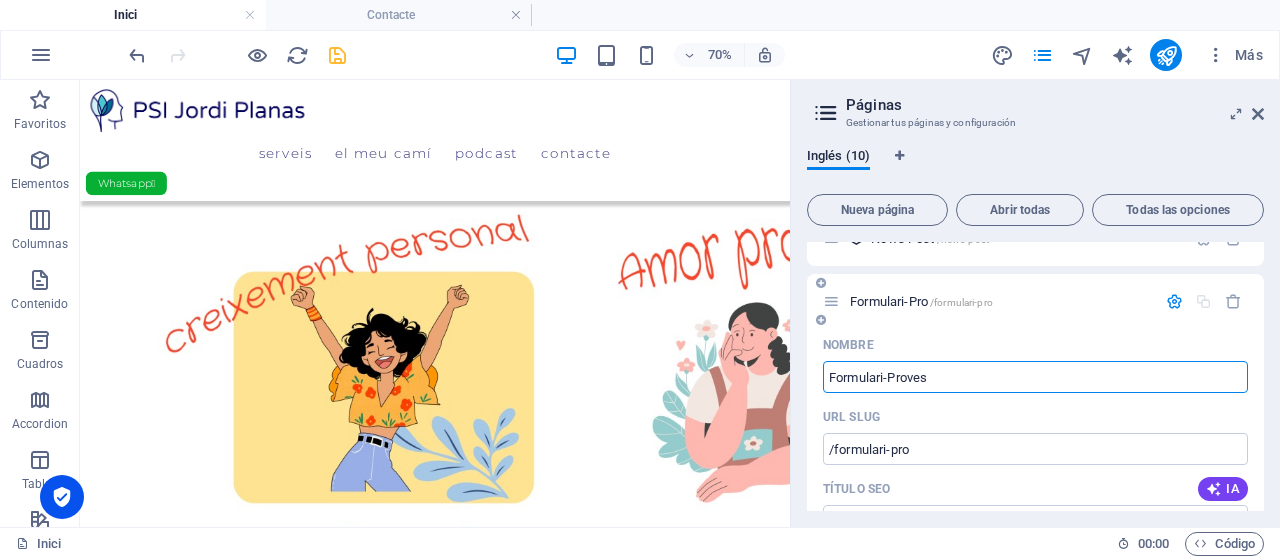 type on "Formulari-Proves" 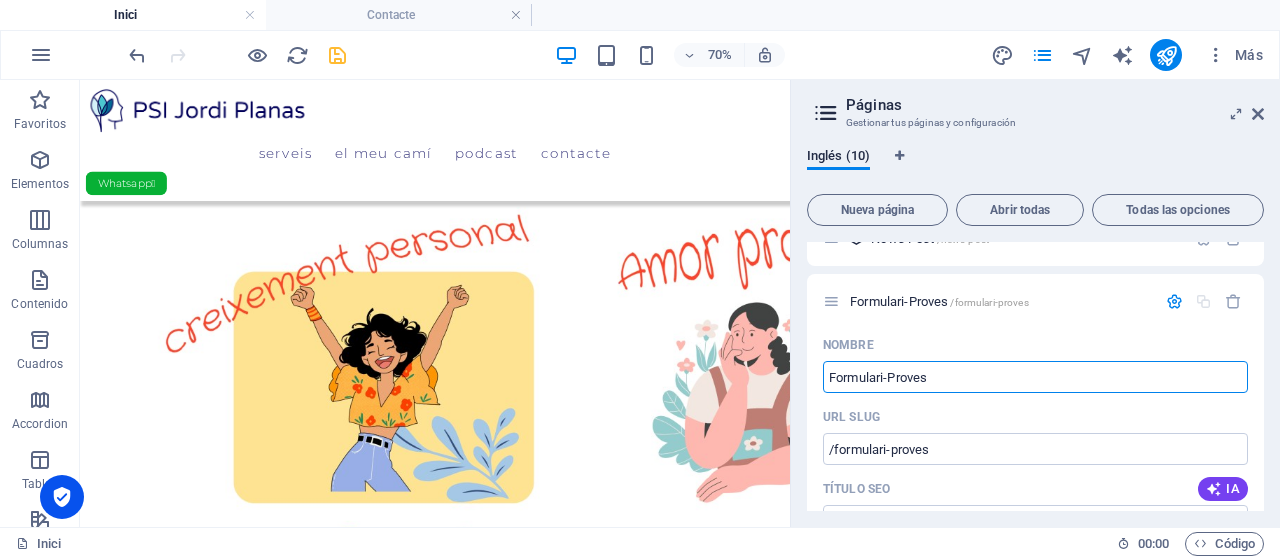 drag, startPoint x: 960, startPoint y: 373, endPoint x: 800, endPoint y: 381, distance: 160.19987 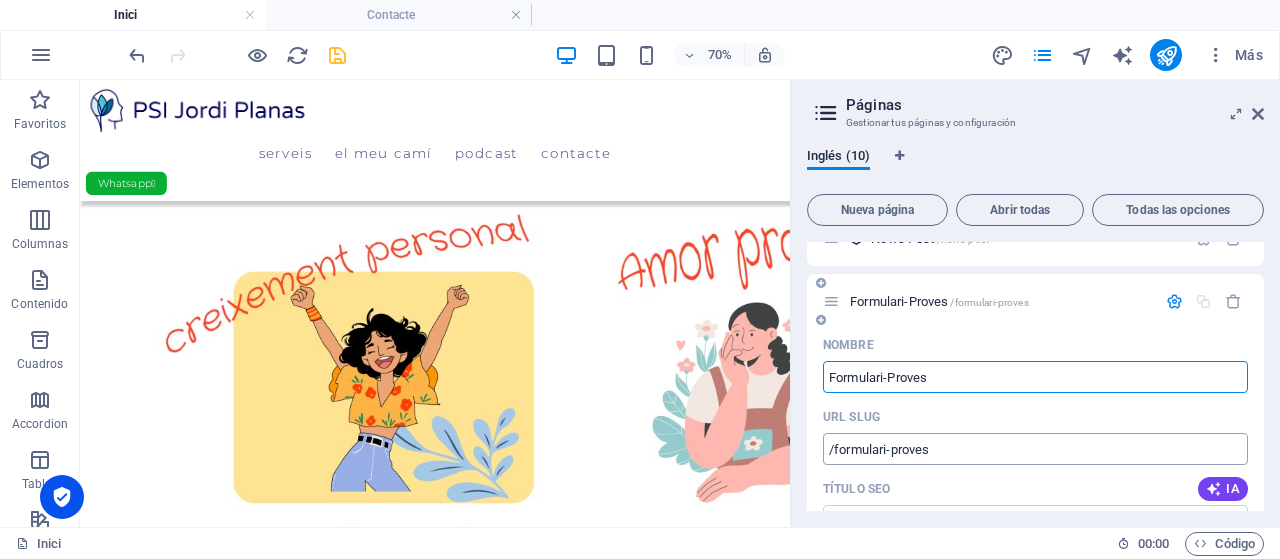 type on "Formulari-Proves" 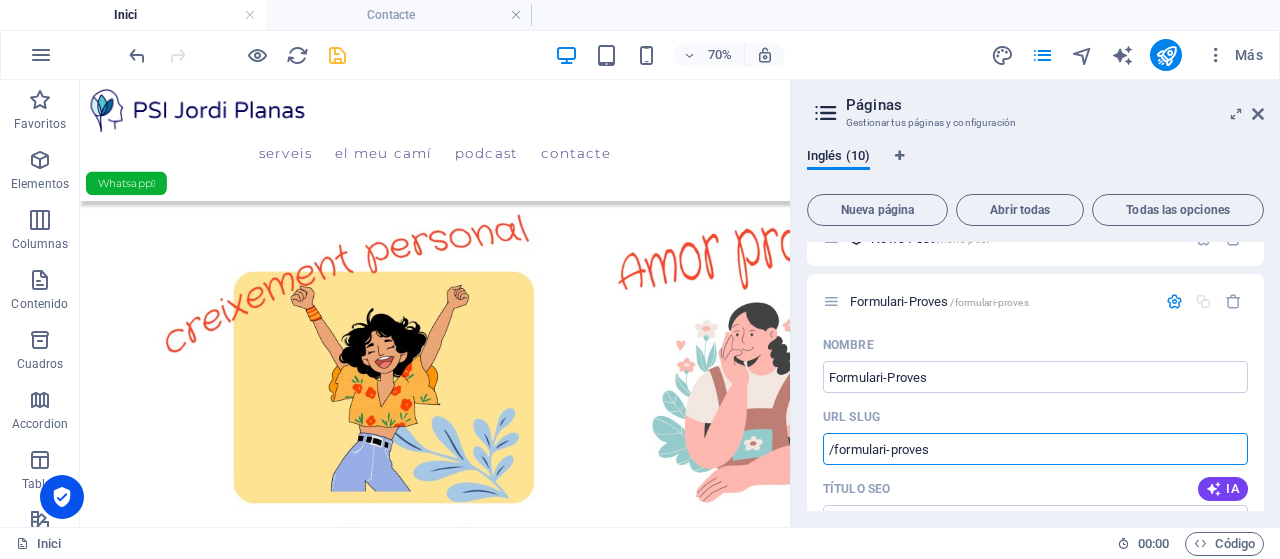 drag, startPoint x: 951, startPoint y: 443, endPoint x: 800, endPoint y: 439, distance: 151.05296 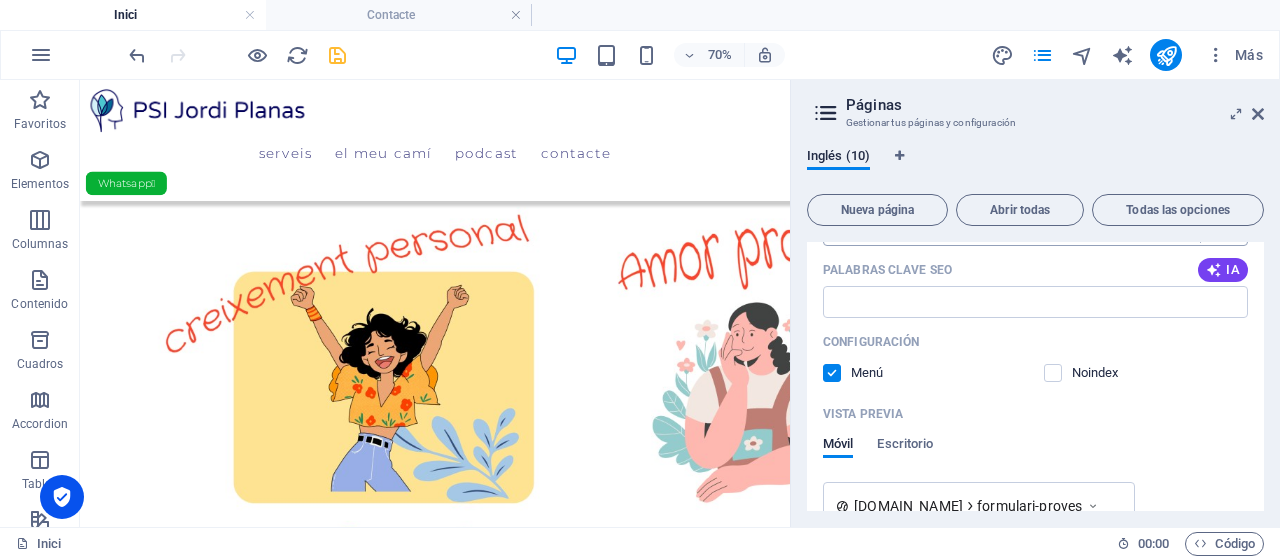 scroll, scrollTop: 935, scrollLeft: 0, axis: vertical 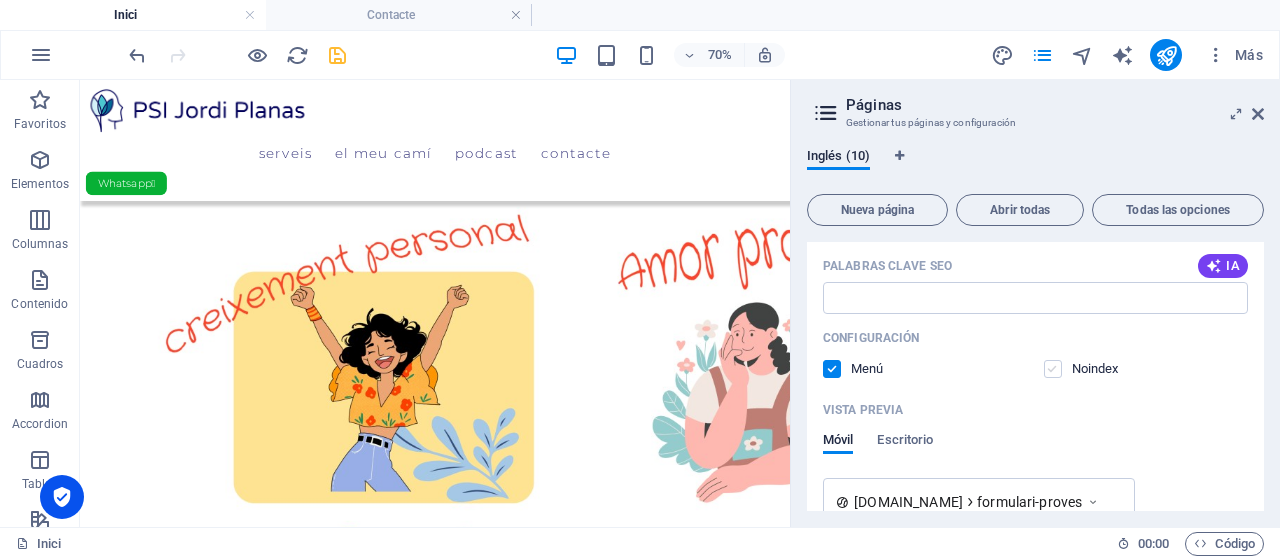 click at bounding box center [1053, 369] 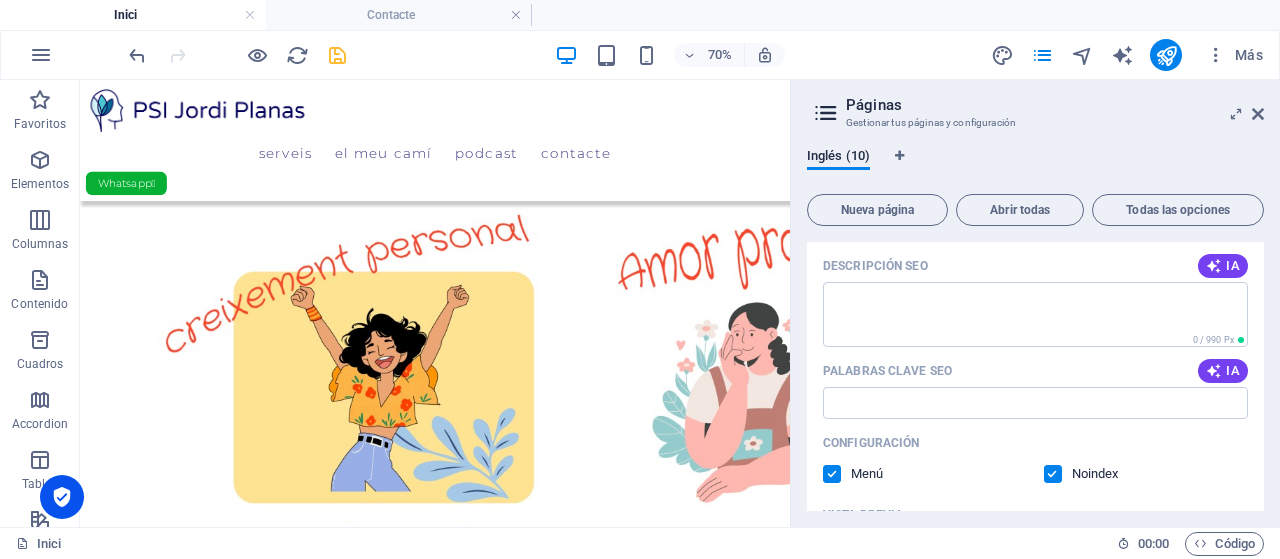 scroll, scrollTop: 857, scrollLeft: 0, axis: vertical 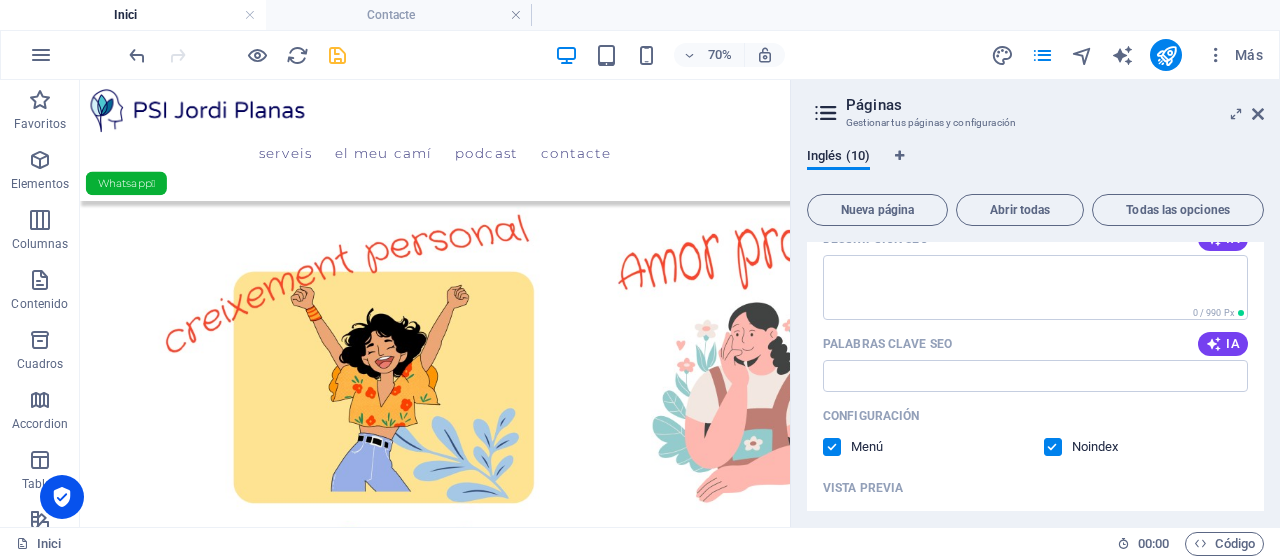 click at bounding box center [1053, 447] 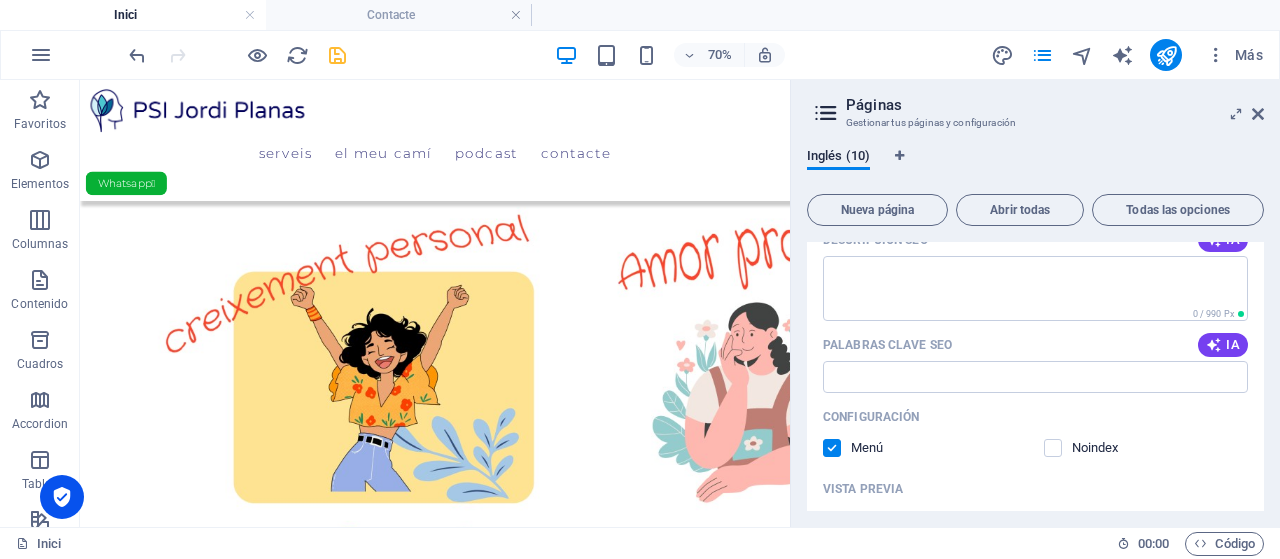 scroll, scrollTop: 857, scrollLeft: 0, axis: vertical 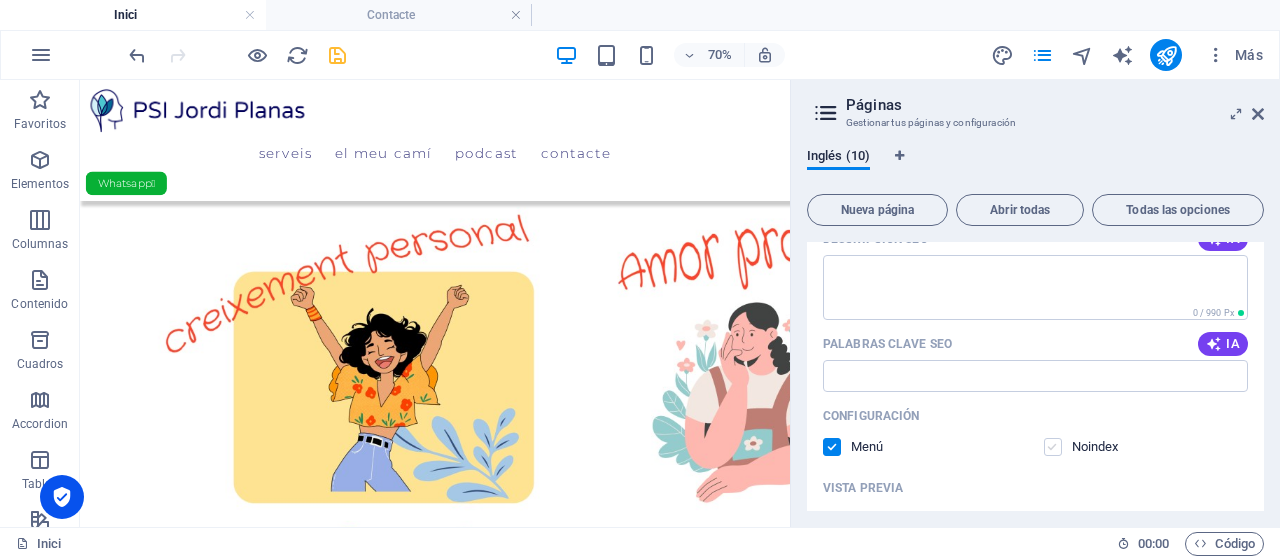 click at bounding box center (1053, 447) 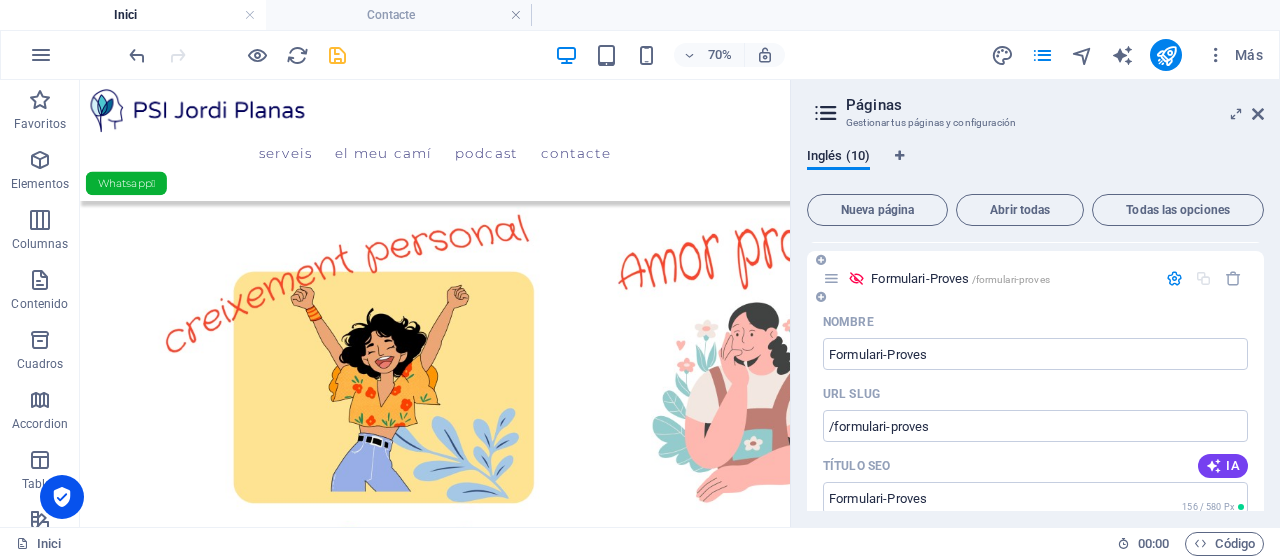scroll, scrollTop: 457, scrollLeft: 0, axis: vertical 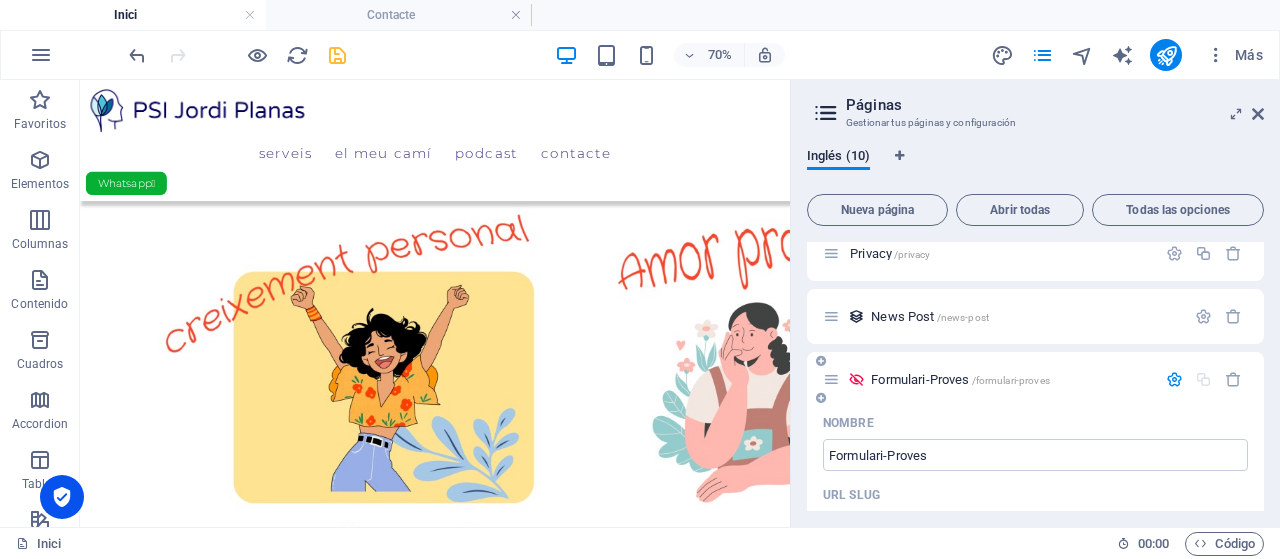 click on "Formulari-Proves /formulari-proves" at bounding box center [960, 379] 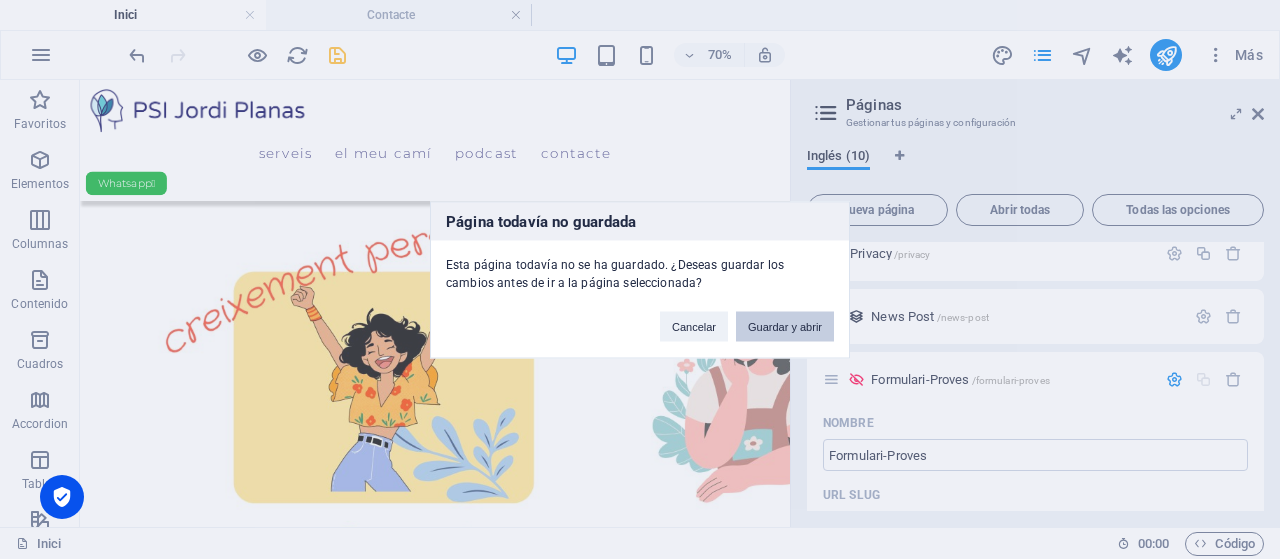 click on "Guardar y abrir" at bounding box center (785, 326) 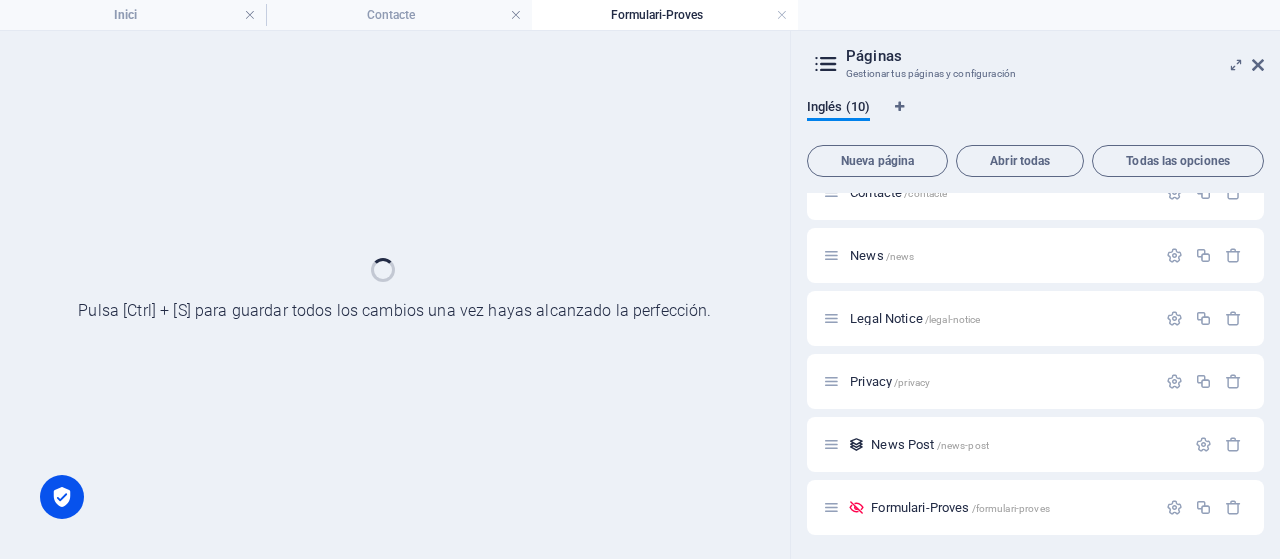 scroll, scrollTop: 279, scrollLeft: 0, axis: vertical 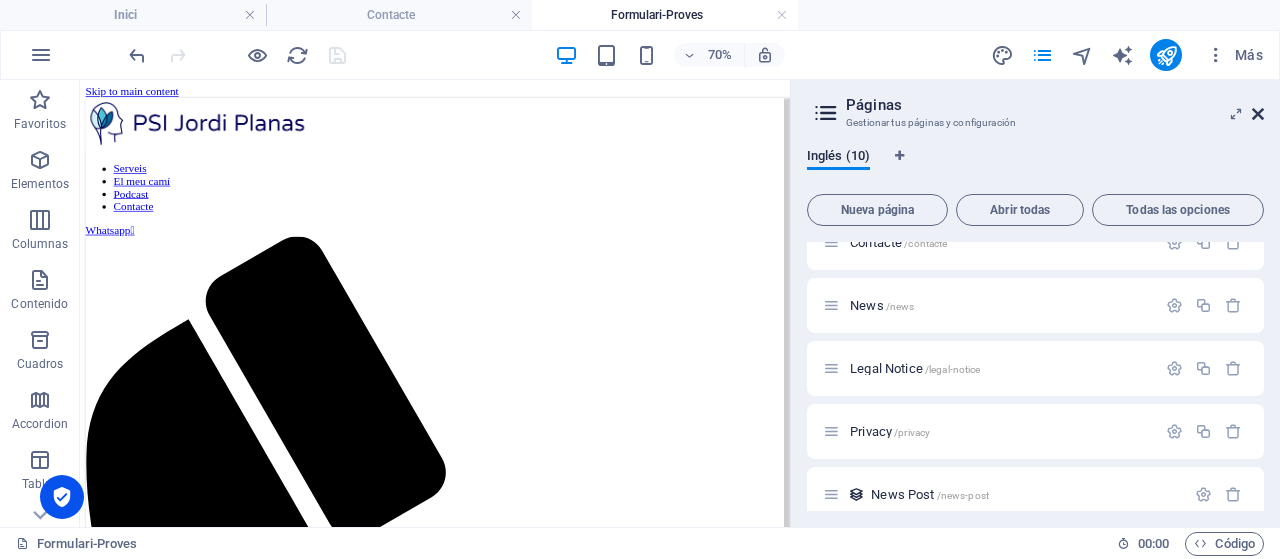 click at bounding box center (1258, 114) 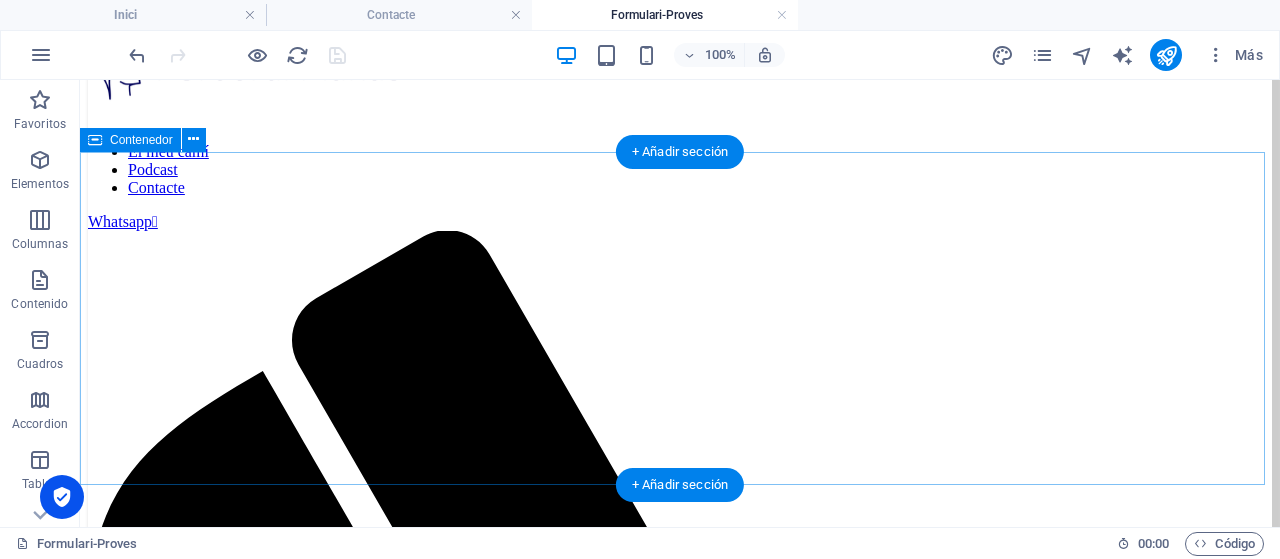 scroll, scrollTop: 100, scrollLeft: 0, axis: vertical 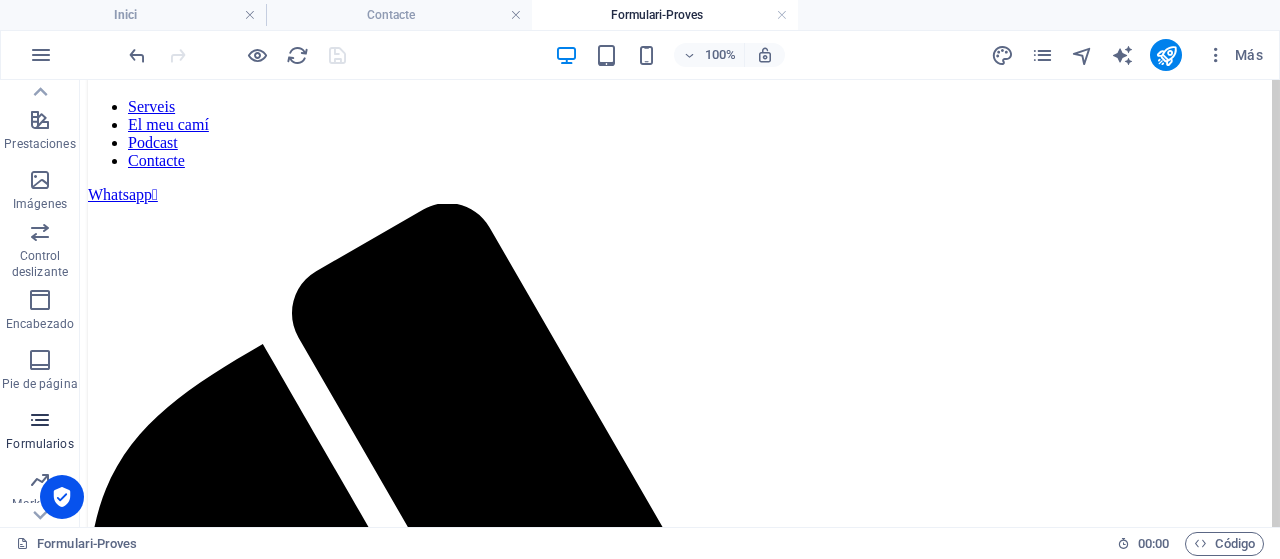click at bounding box center [40, 420] 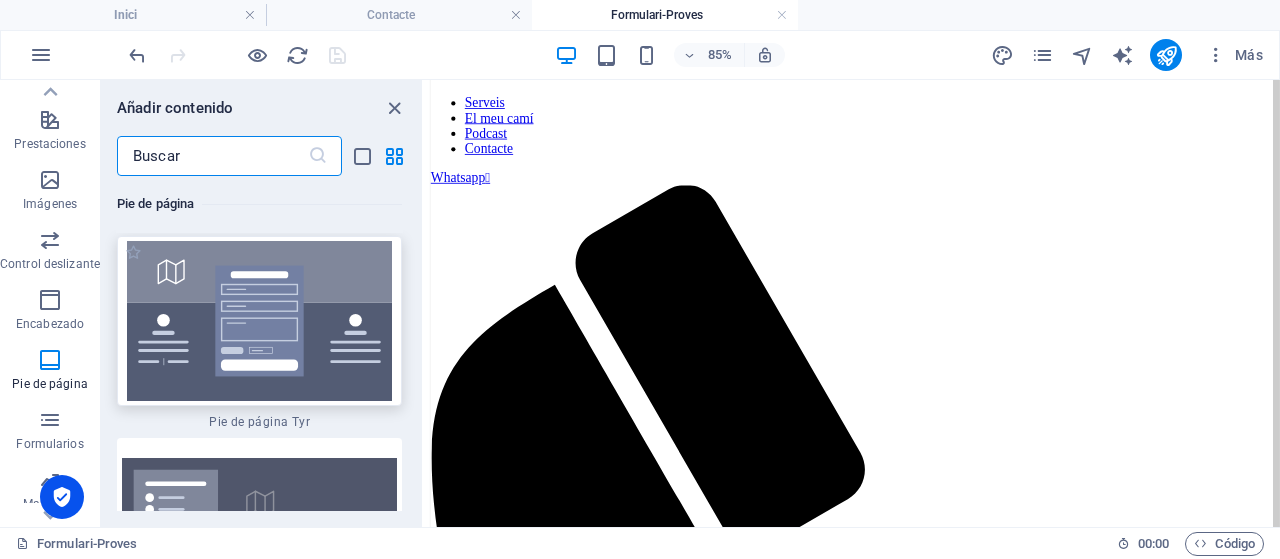 scroll, scrollTop: 26572, scrollLeft: 0, axis: vertical 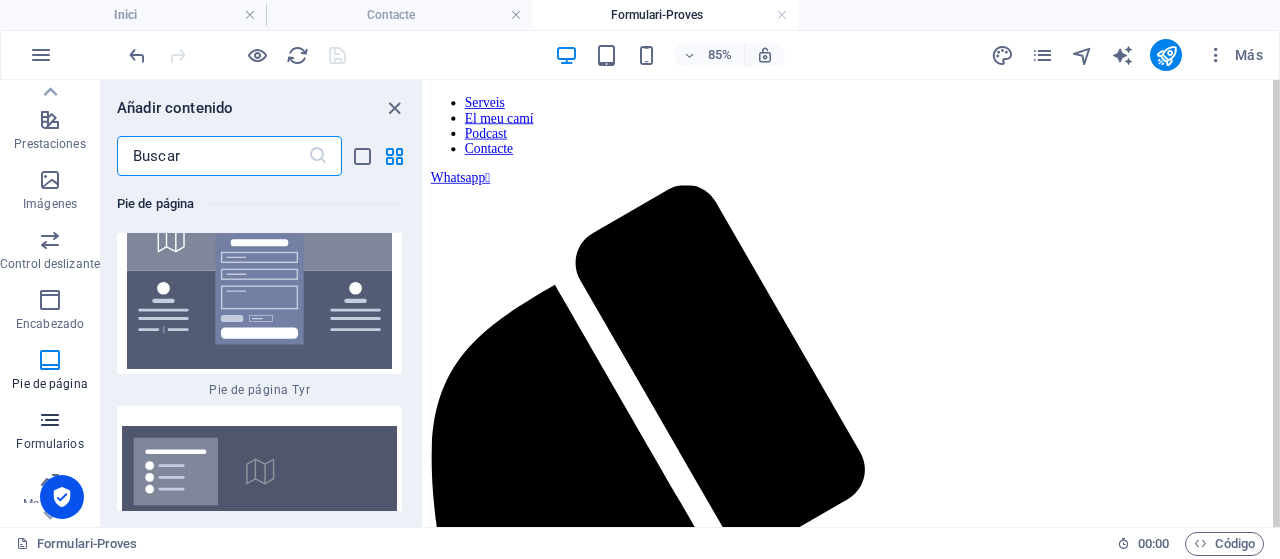 click on "Formularios" at bounding box center (50, 432) 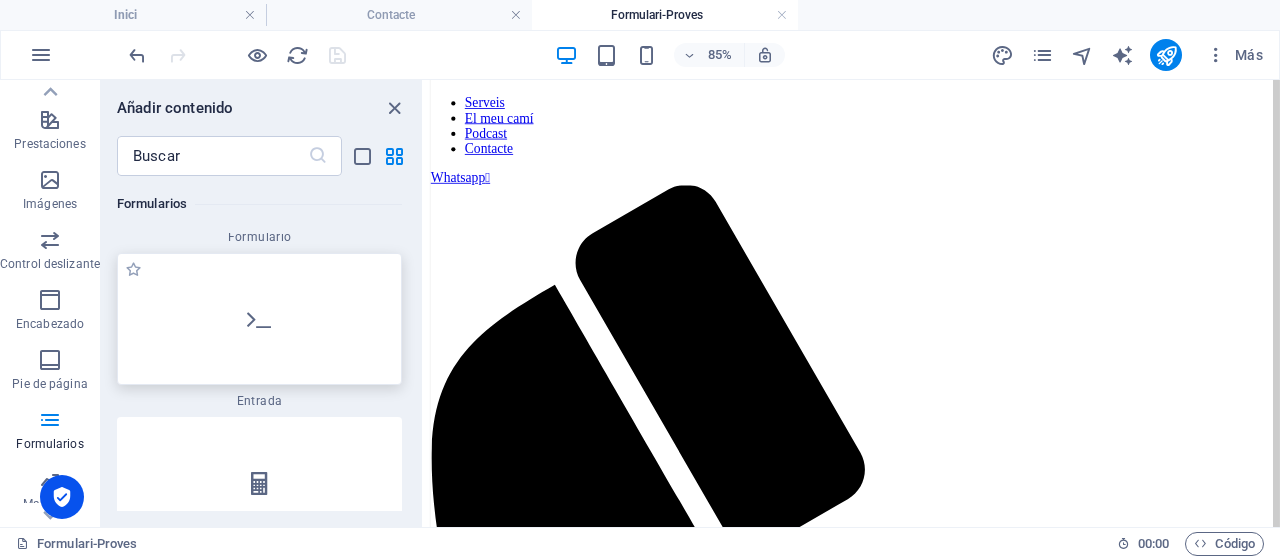 scroll, scrollTop: 30098, scrollLeft: 0, axis: vertical 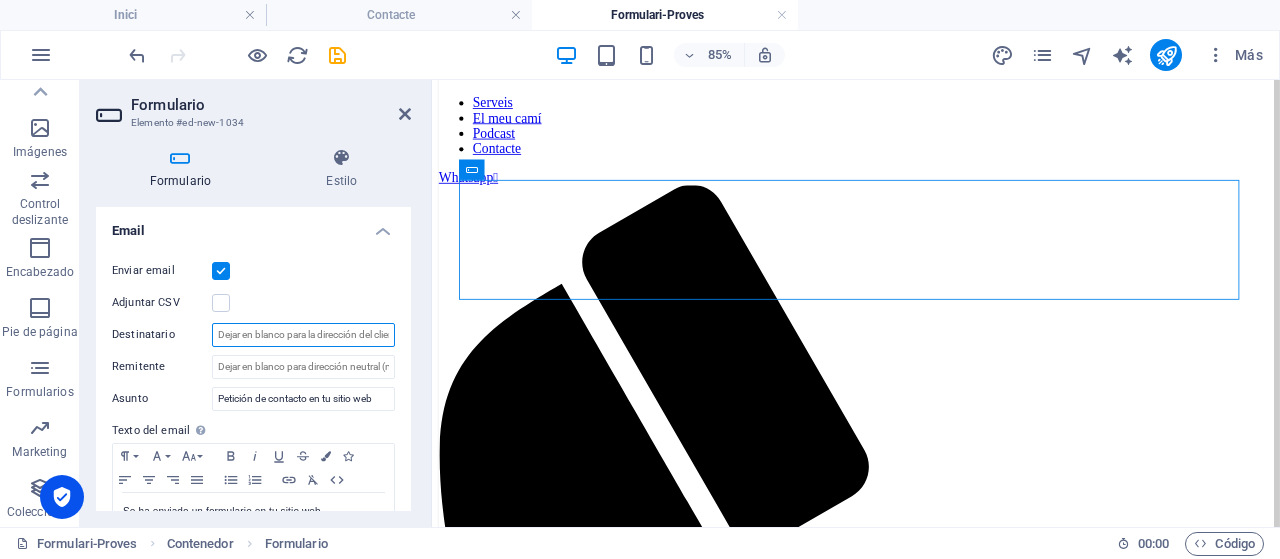click on "Destinatario" at bounding box center (303, 335) 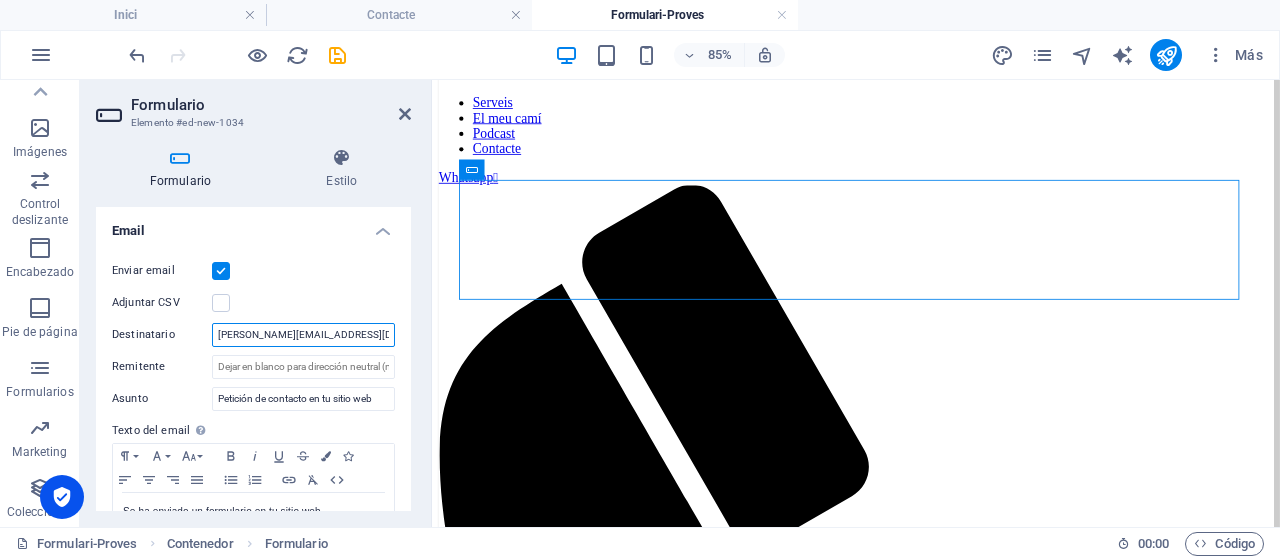 type on "jordipic@gmail.com" 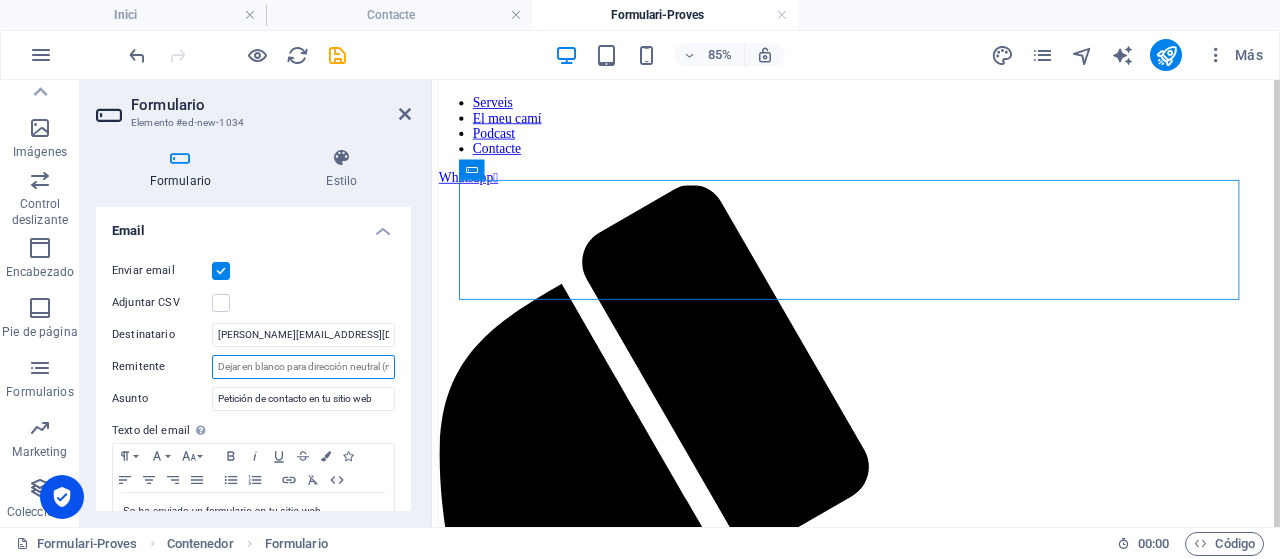 click on "Remitente" at bounding box center [303, 367] 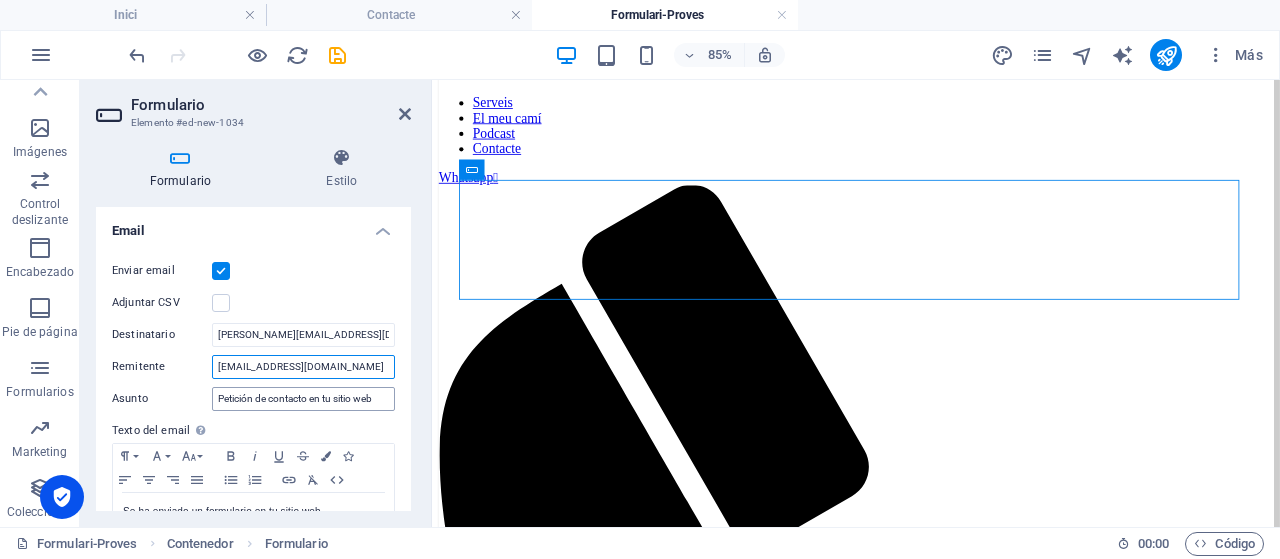 type on "jordipsi@jordipsicologo.es" 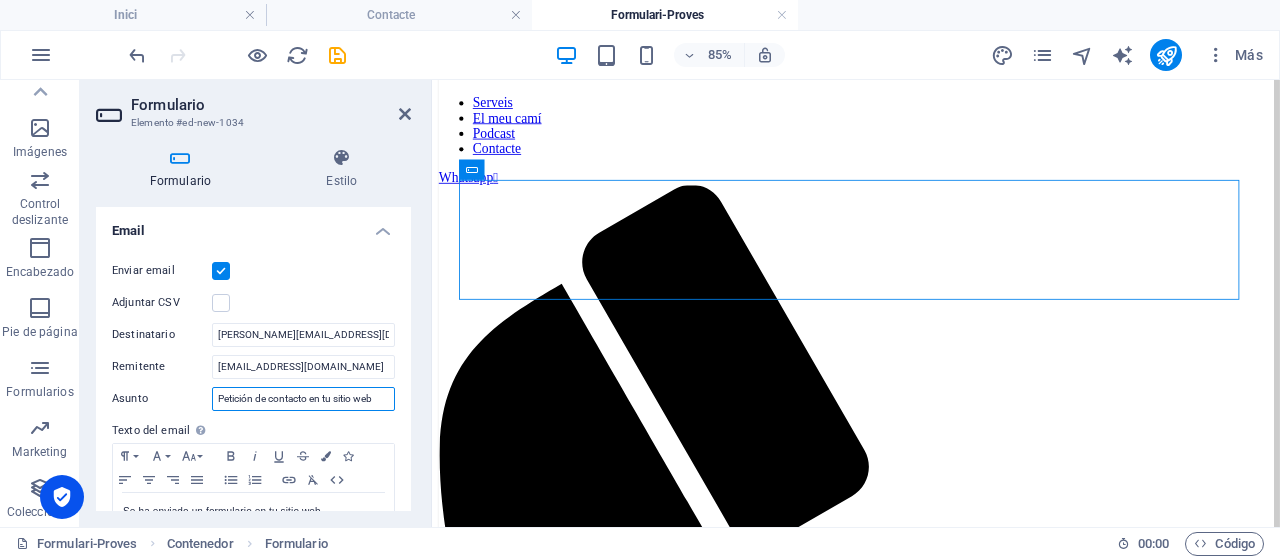 click on "Petición de contacto en tu sitio web" at bounding box center [303, 399] 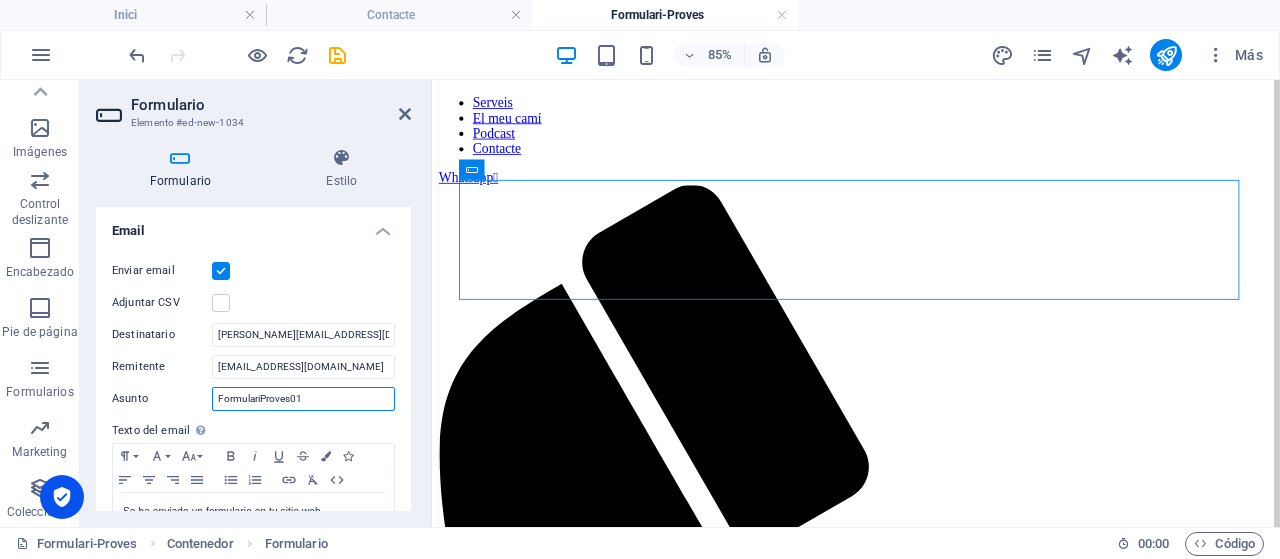 drag, startPoint x: 314, startPoint y: 396, endPoint x: 216, endPoint y: 399, distance: 98.045906 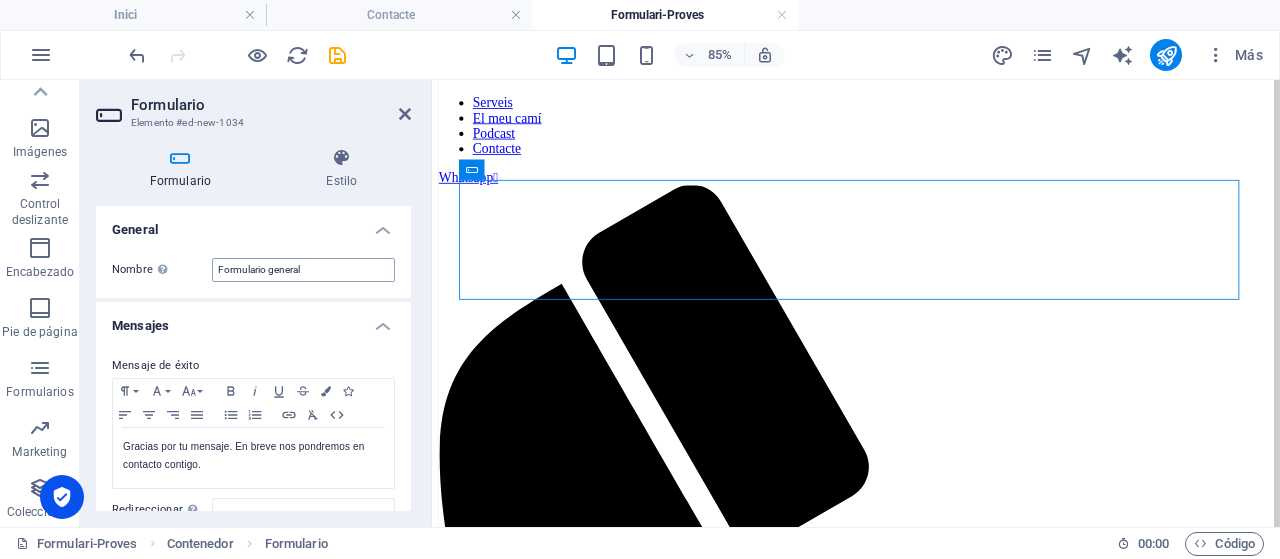 type on "FormulariProves01" 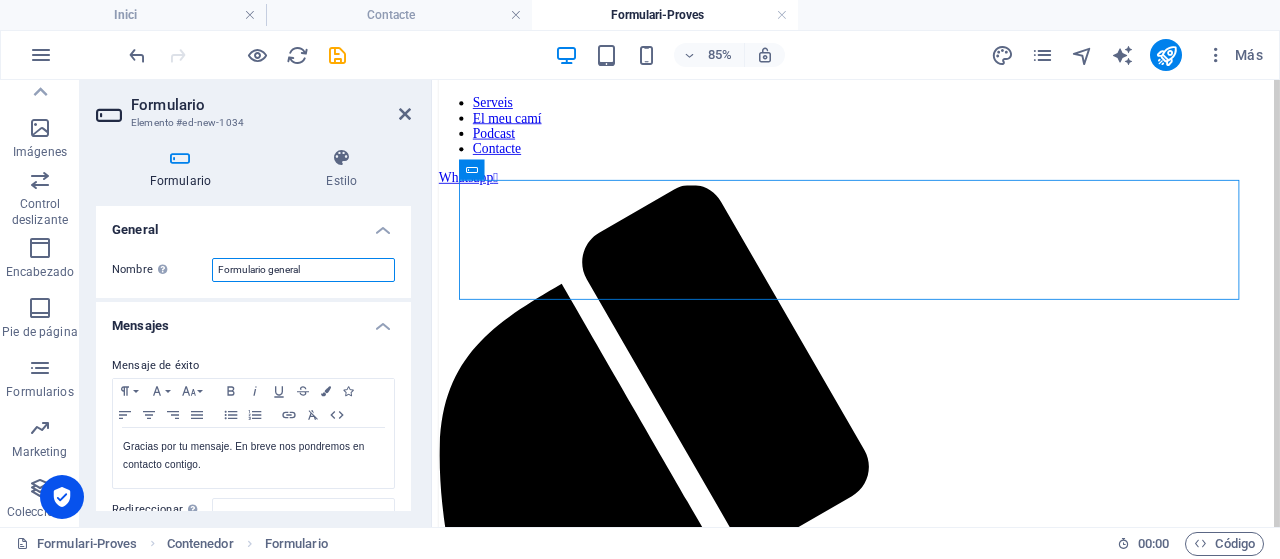 drag, startPoint x: 313, startPoint y: 265, endPoint x: 175, endPoint y: 265, distance: 138 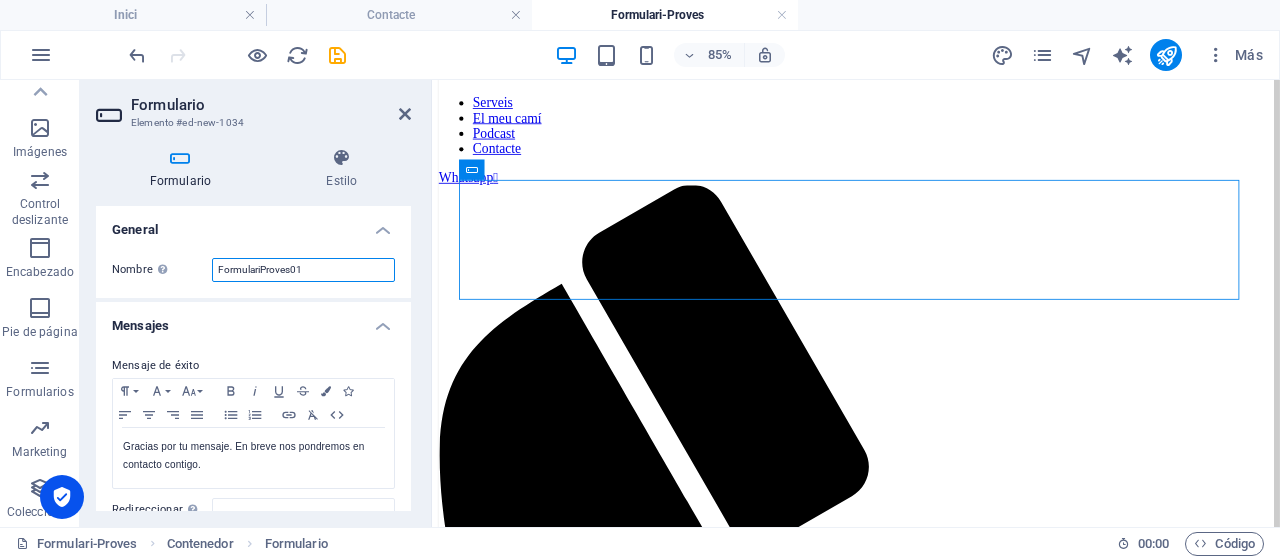scroll, scrollTop: 100, scrollLeft: 0, axis: vertical 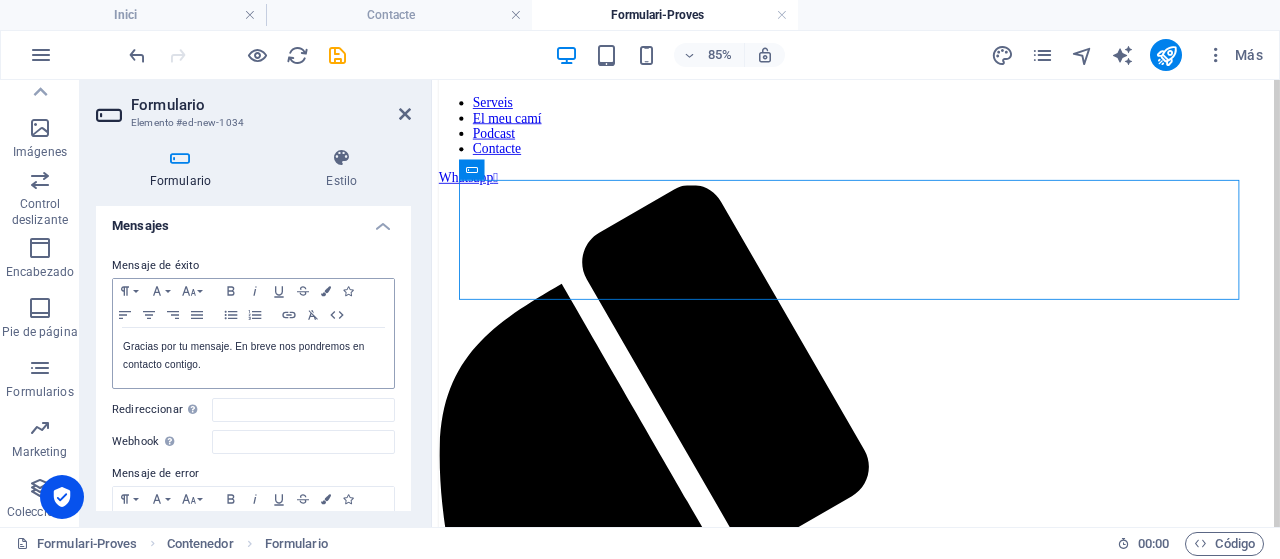 type on "FormulariProves01" 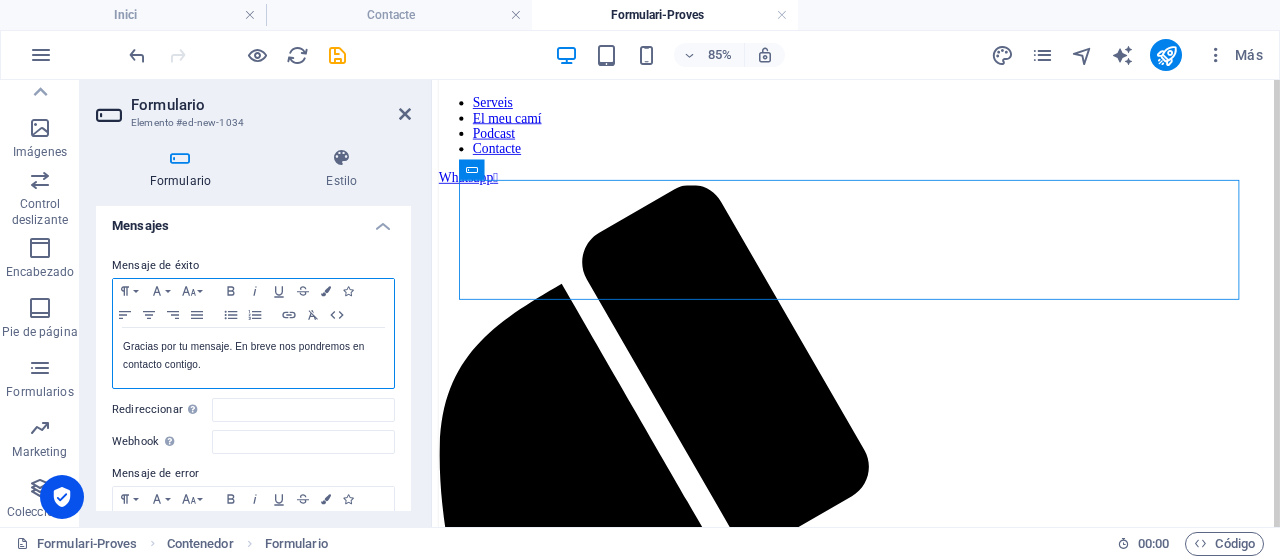 click on "Gracias por tu mensaje. En breve nos pondremos en contacto contigo." at bounding box center [253, 356] 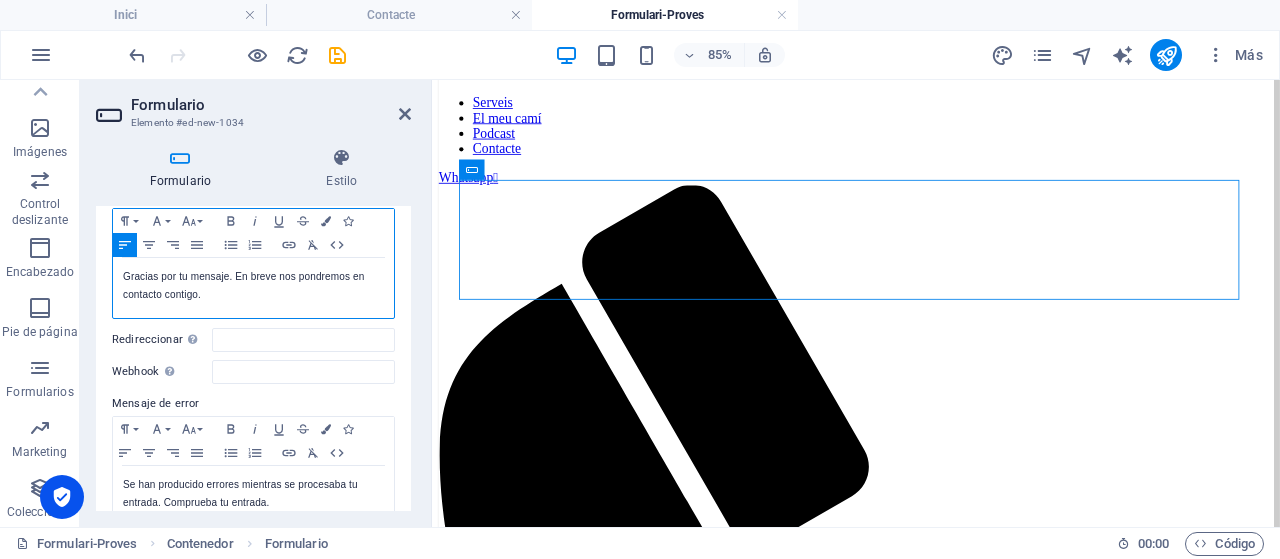 scroll, scrollTop: 200, scrollLeft: 0, axis: vertical 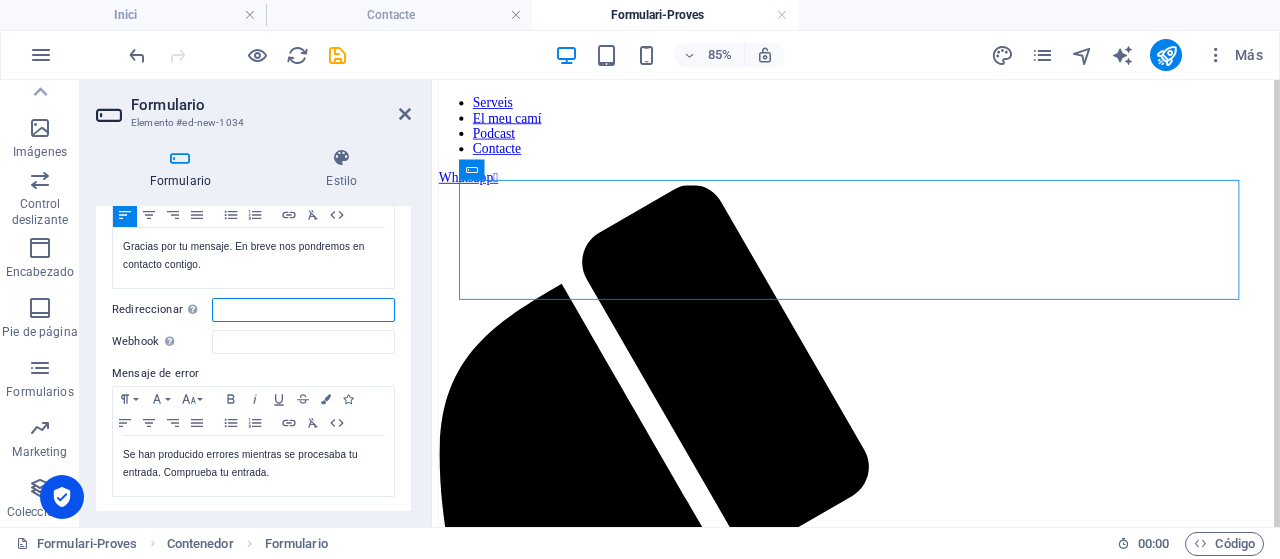 click on "Redireccionar Defina un destino de redireccionamiento cuando un formulario se envíe correctamente. Por ejemplo, una página de éxito." at bounding box center (303, 310) 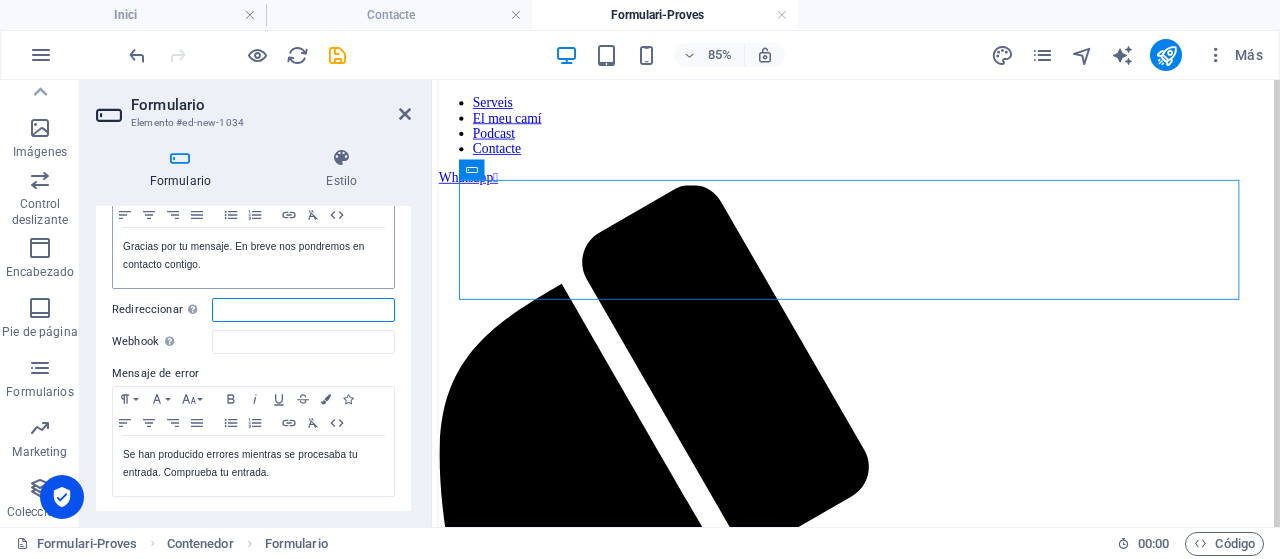 paste on "https://jordipsicologo.es/formulari-proves" 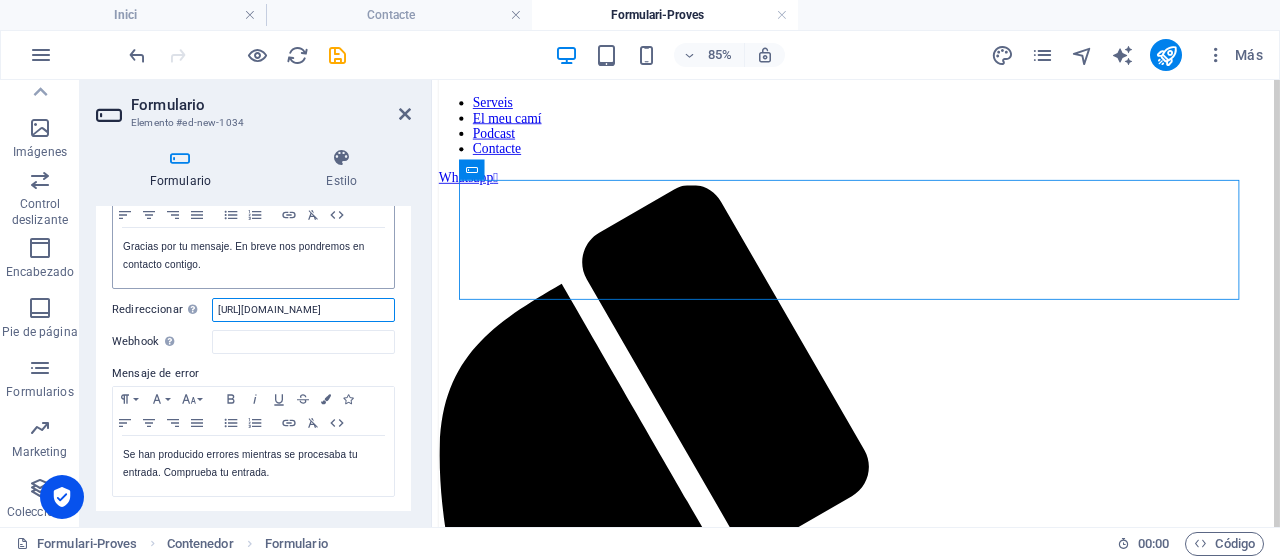 scroll, scrollTop: 0, scrollLeft: 18, axis: horizontal 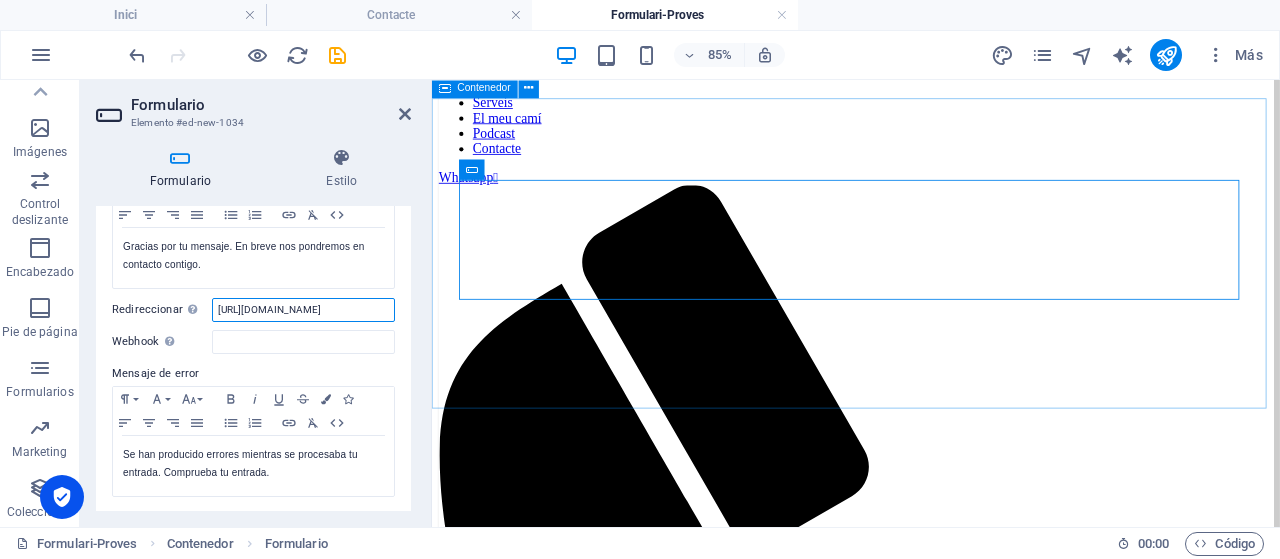 drag, startPoint x: 740, startPoint y: 385, endPoint x: 488, endPoint y: 346, distance: 255 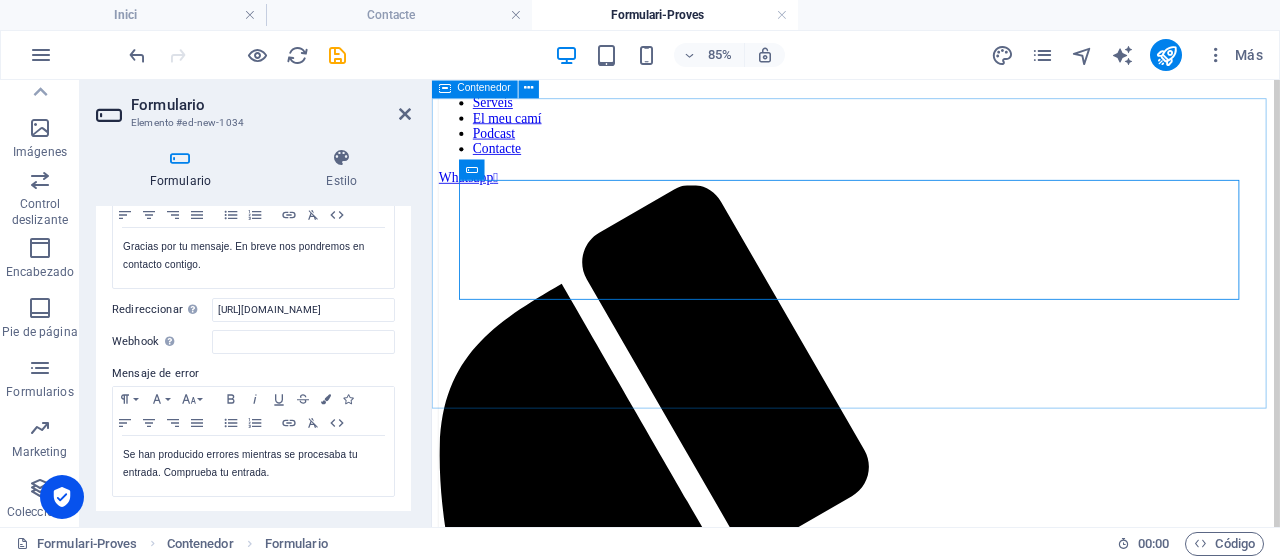 scroll, scrollTop: 0, scrollLeft: 0, axis: both 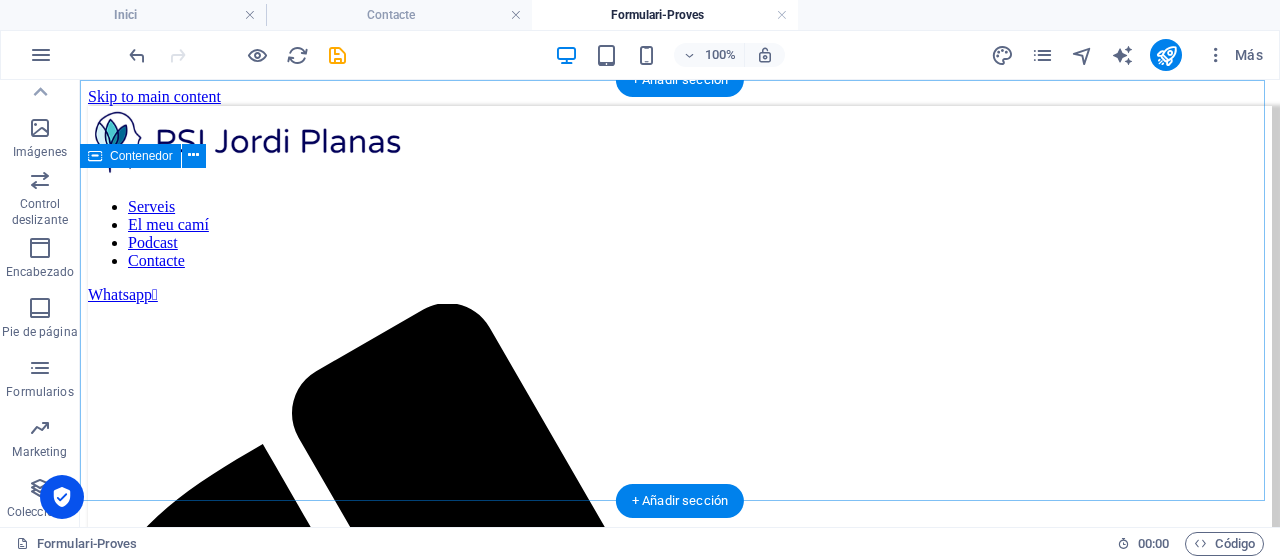 click on "Suelta el contenido aquí o  Añadir elementos  Pegar portapapeles" at bounding box center [680, 1947] 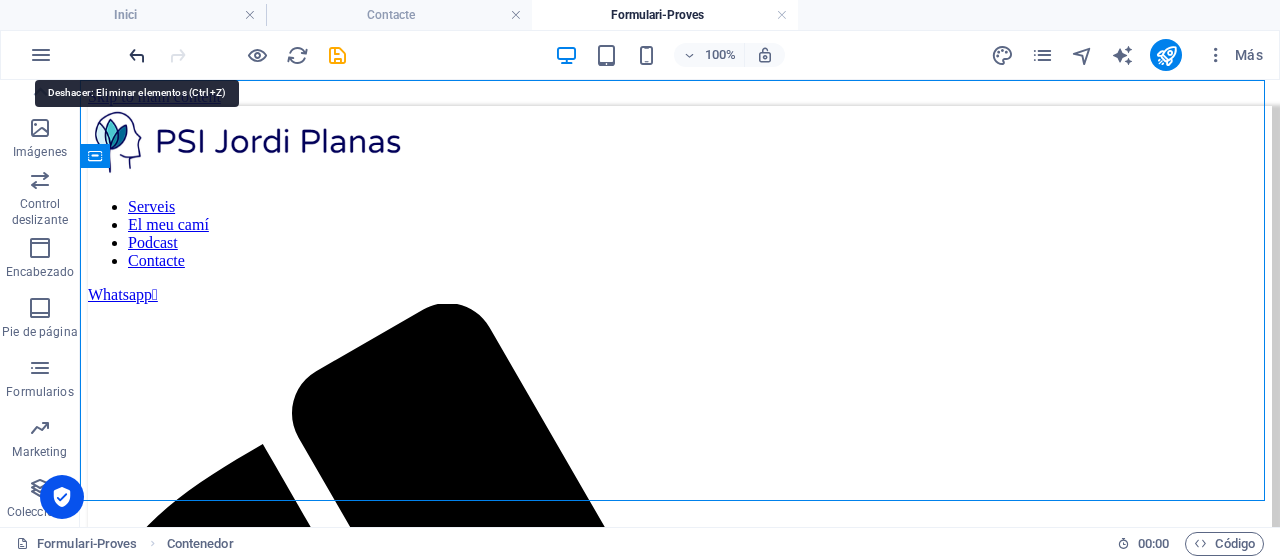 click at bounding box center (137, 55) 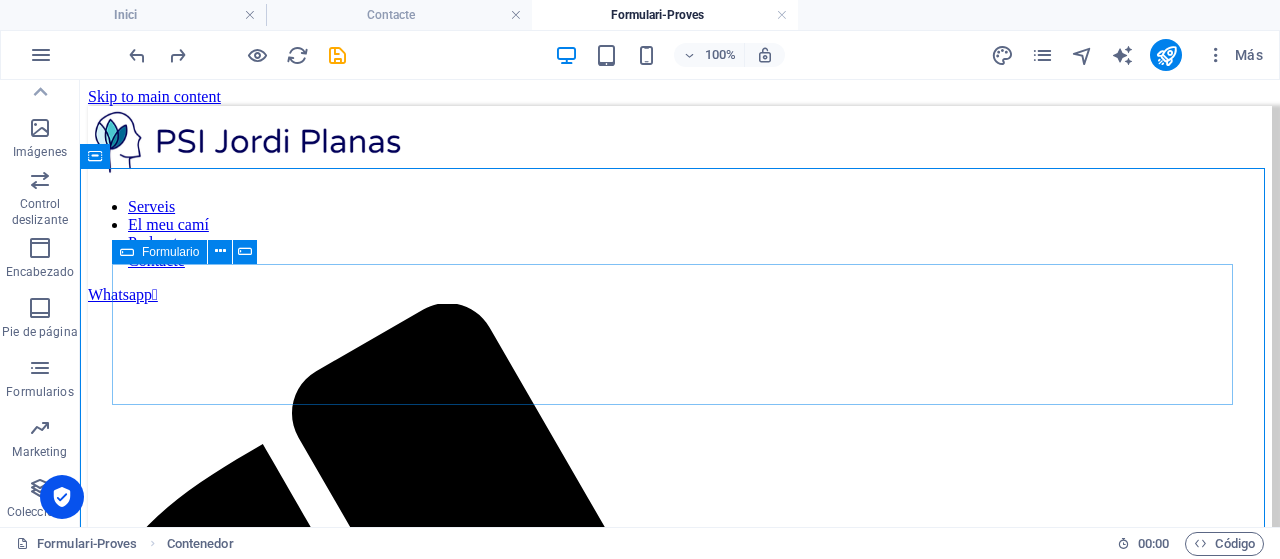 click on "Formulario" at bounding box center (170, 252) 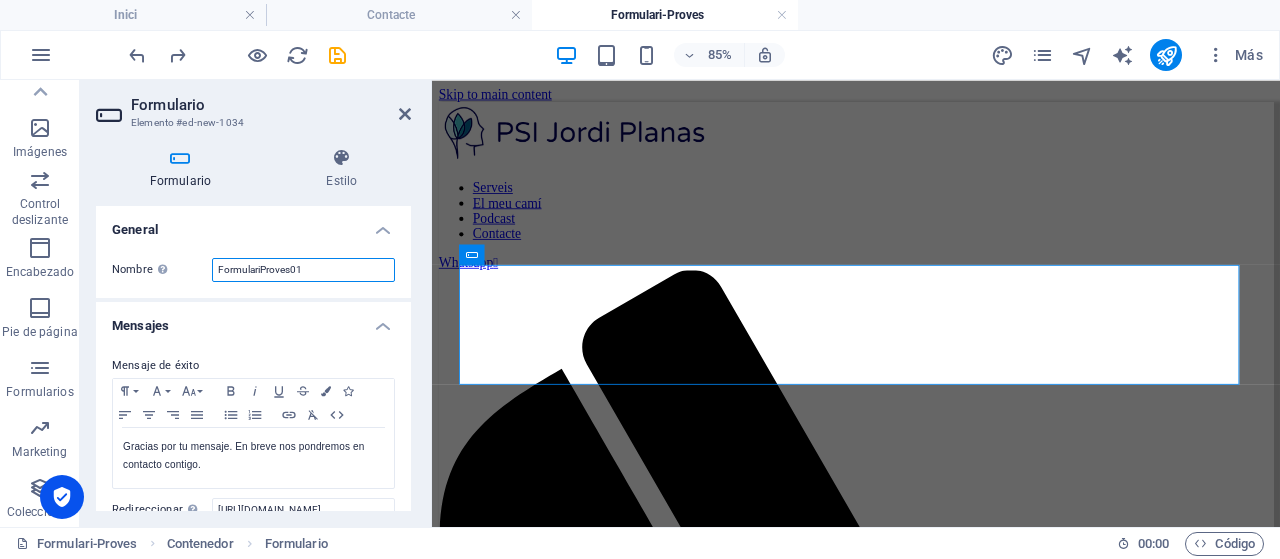 click on "FormulariProves01" at bounding box center [303, 270] 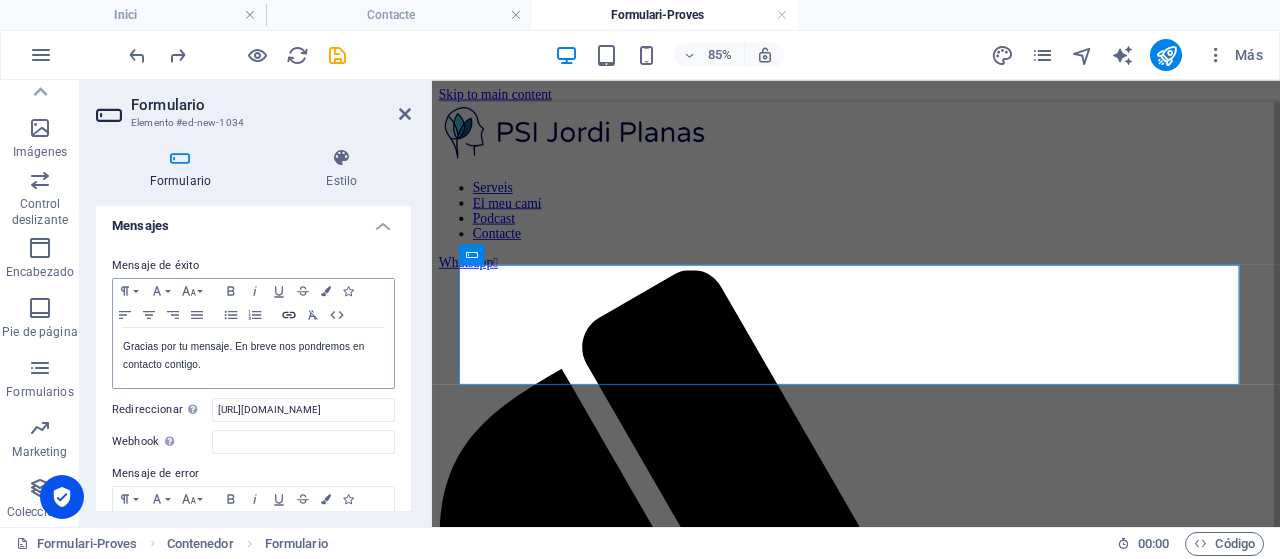 scroll, scrollTop: 200, scrollLeft: 0, axis: vertical 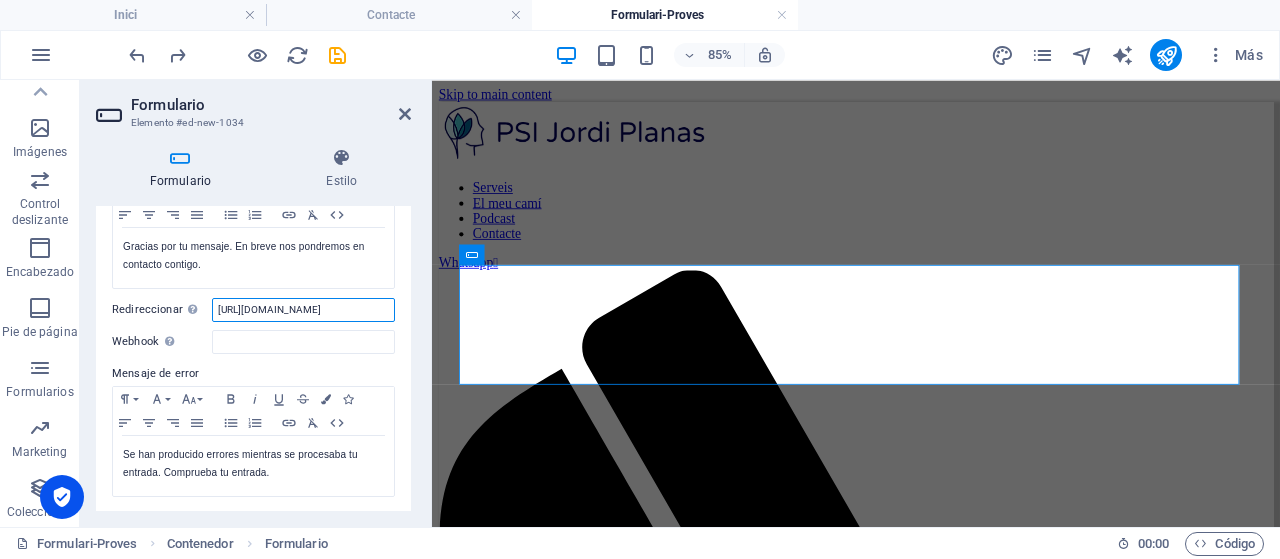 drag, startPoint x: 327, startPoint y: 305, endPoint x: 386, endPoint y: 305, distance: 59 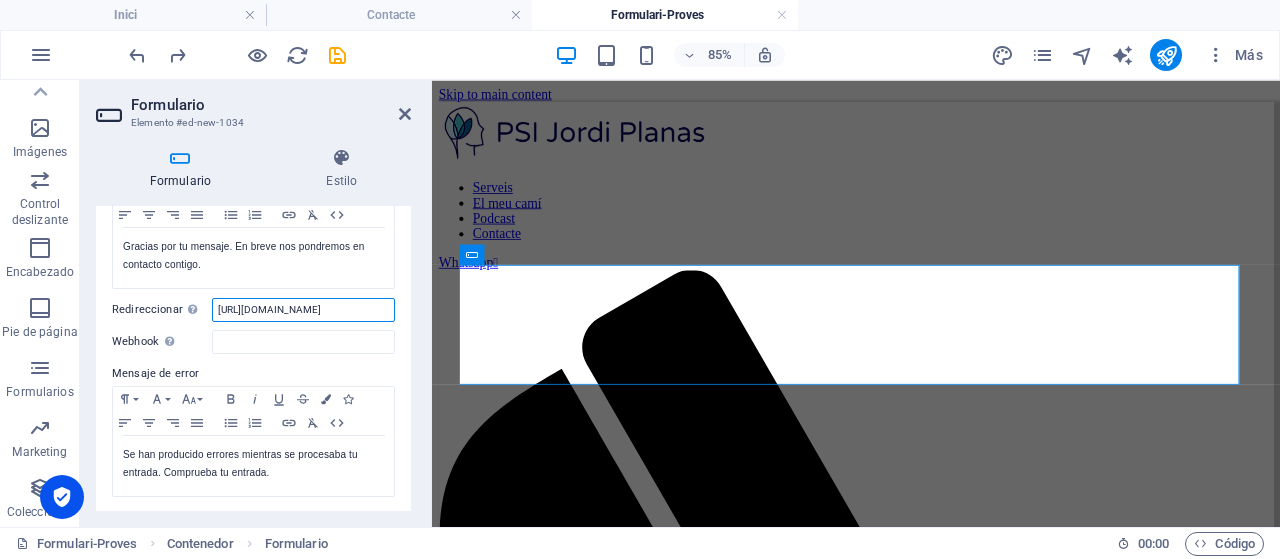 click on "https://jordipsicologo.es/formulari-proves" at bounding box center (303, 310) 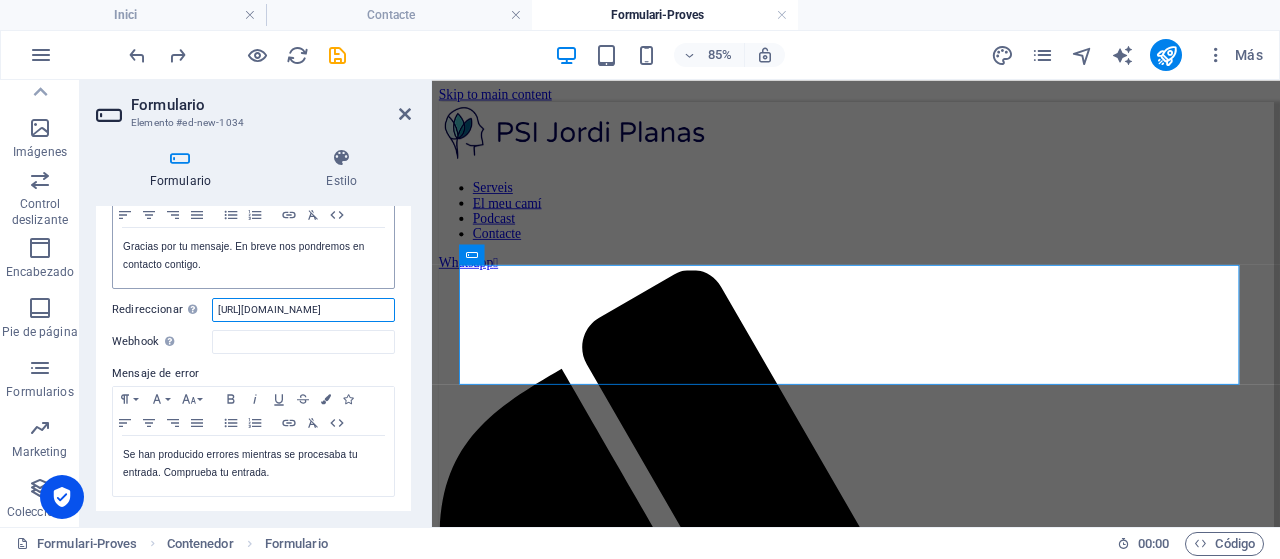 scroll, scrollTop: 0, scrollLeft: 0, axis: both 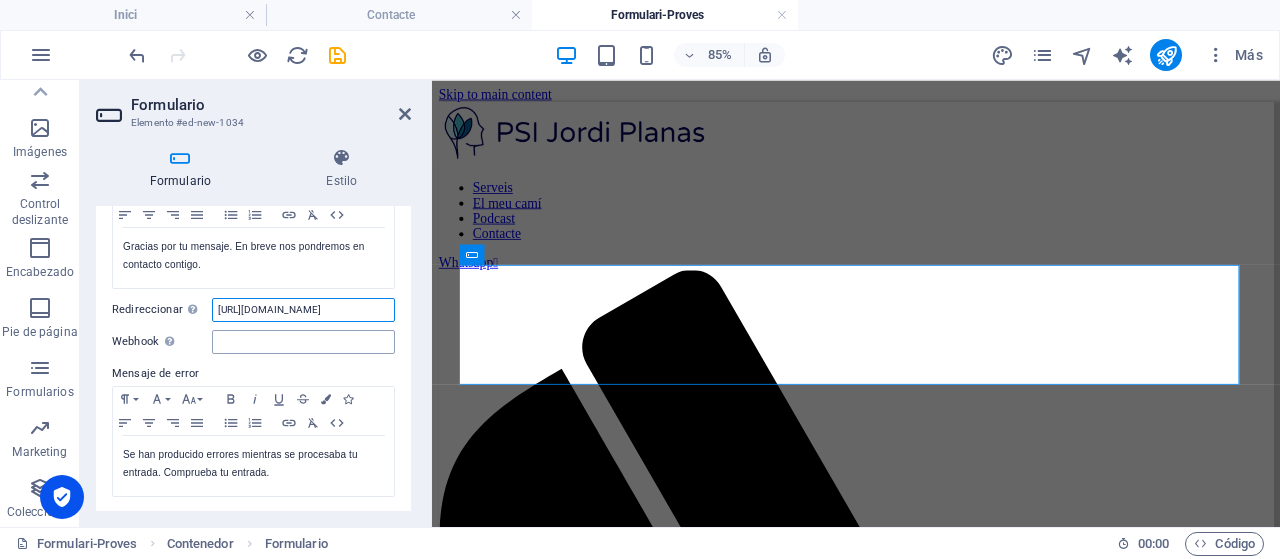 type on "https://jordipsicologo.es" 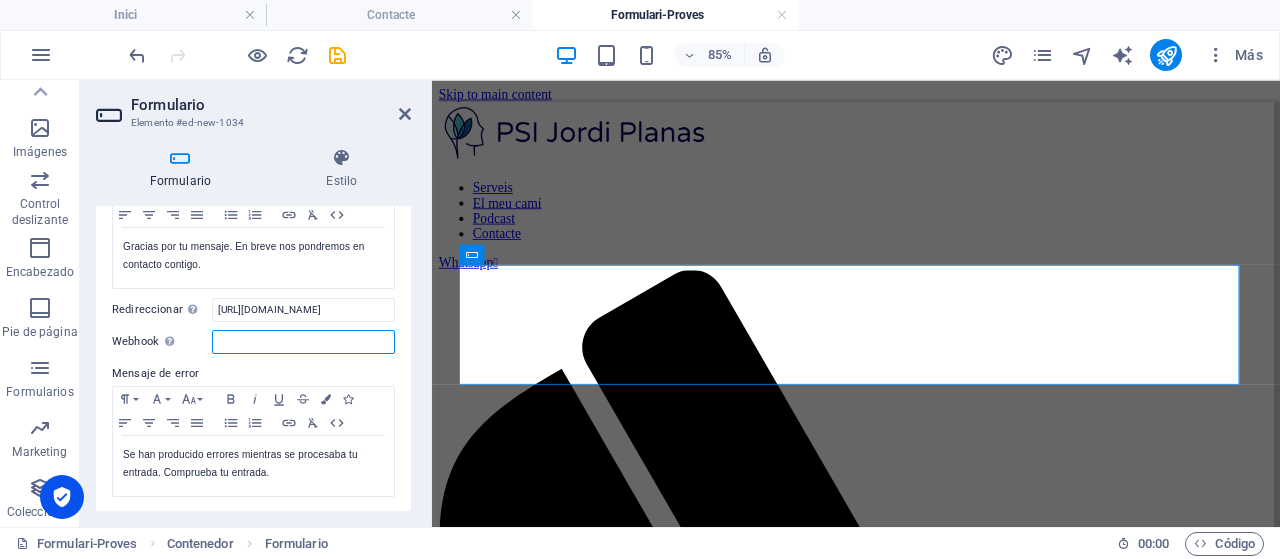 click on "Webhook Un webhook es una notificación push de este formulario a otro servidor. Cada vez que alguien envíe este formulario, los datos se enviarán a tu servidor." at bounding box center [303, 342] 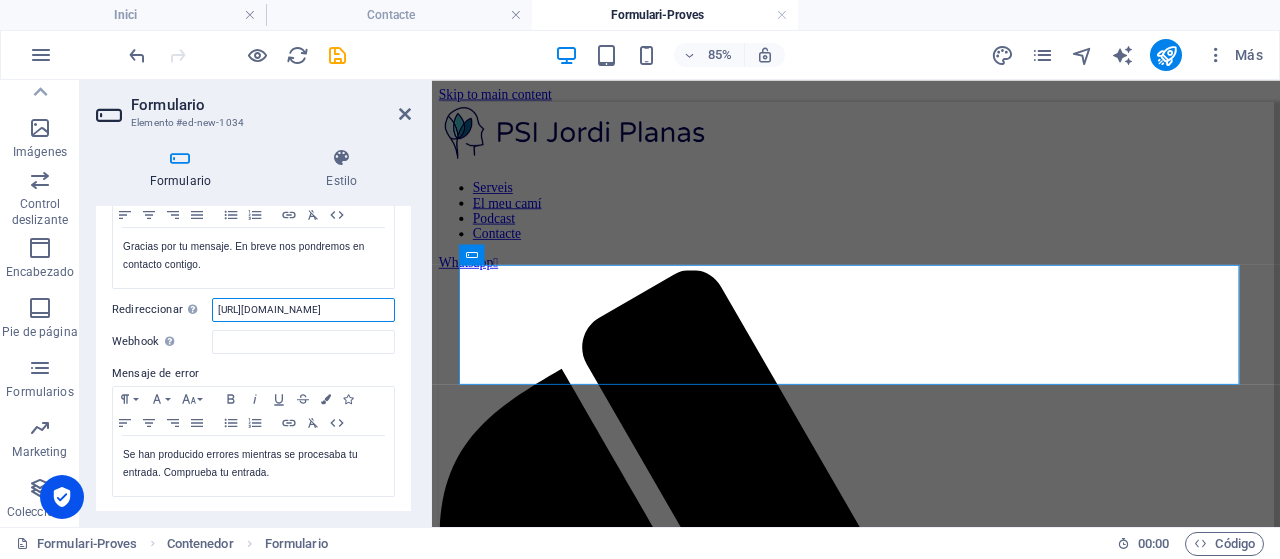 drag, startPoint x: 332, startPoint y: 302, endPoint x: 178, endPoint y: 302, distance: 154 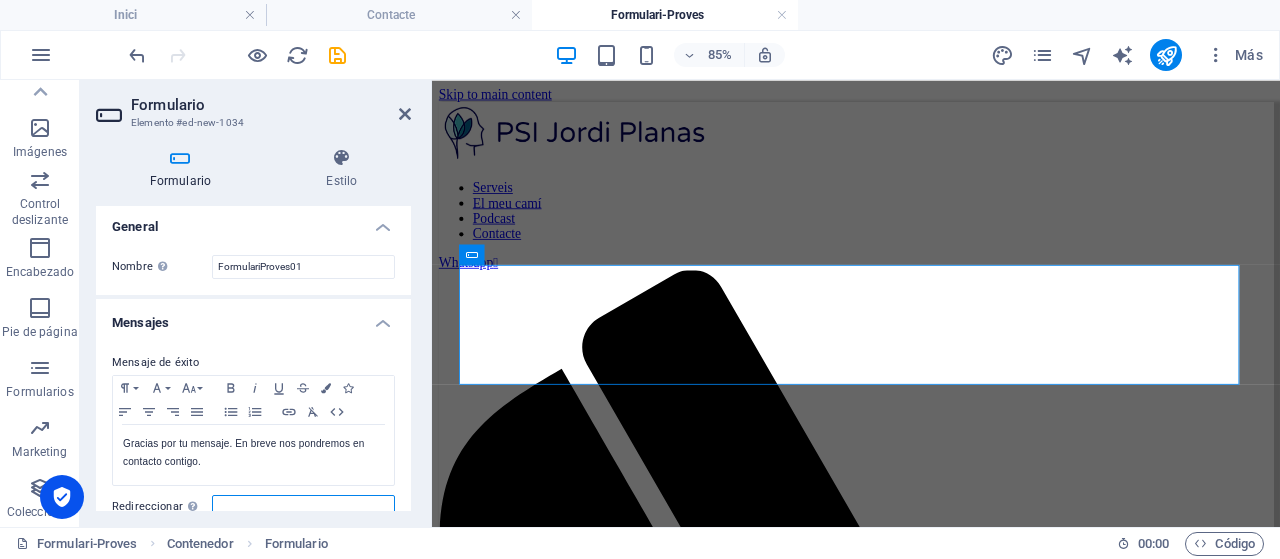 scroll, scrollTop: 0, scrollLeft: 0, axis: both 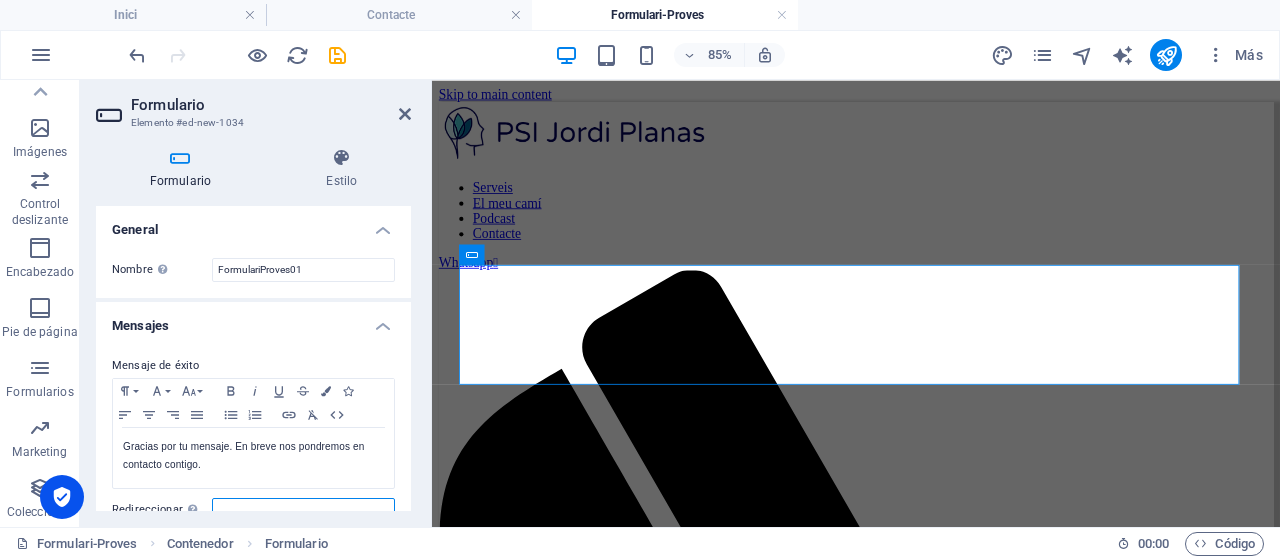 type 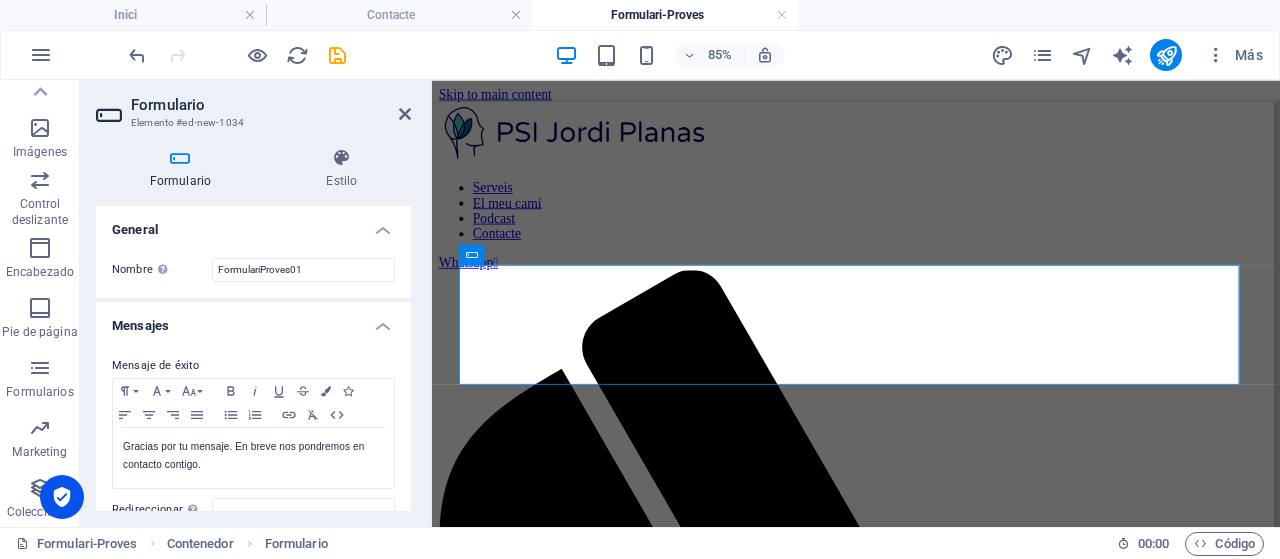 click at bounding box center [180, 158] 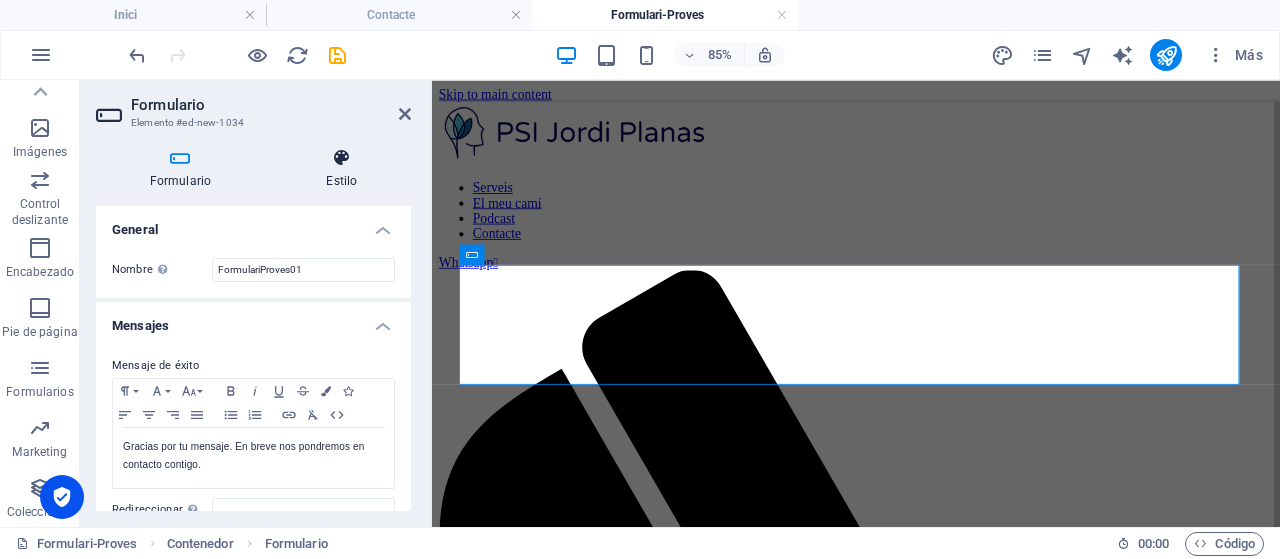 click at bounding box center [342, 158] 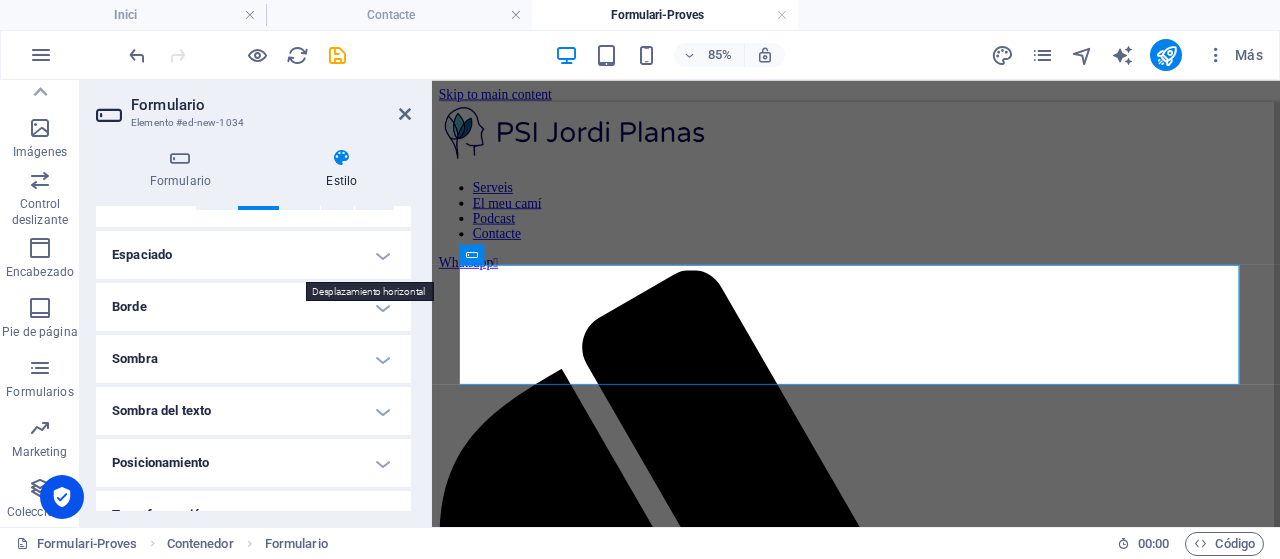 scroll, scrollTop: 400, scrollLeft: 0, axis: vertical 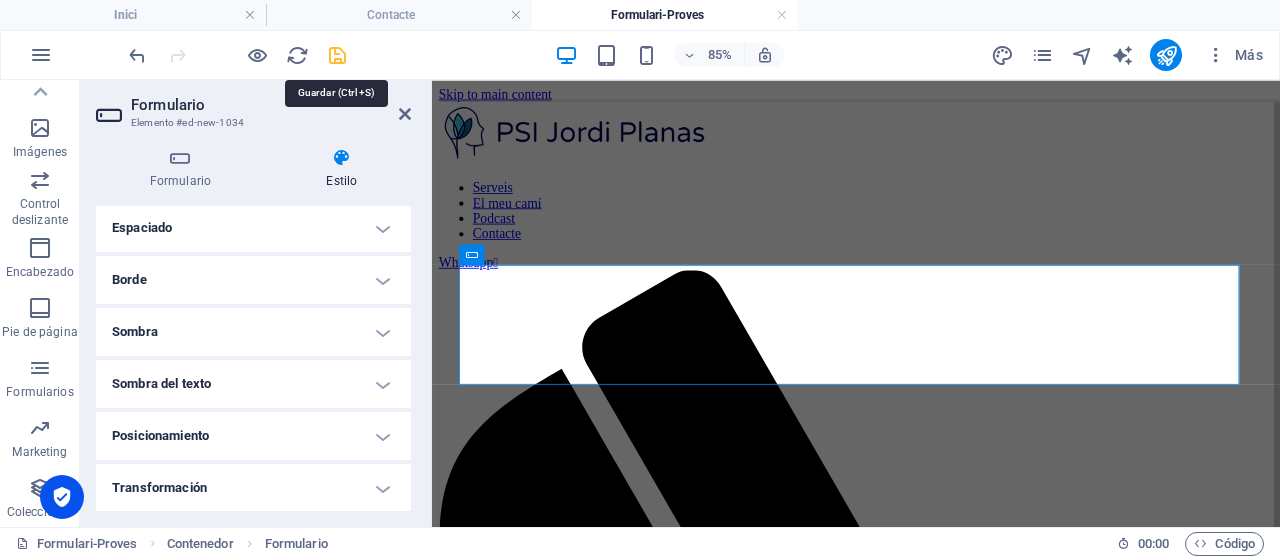 click at bounding box center [337, 55] 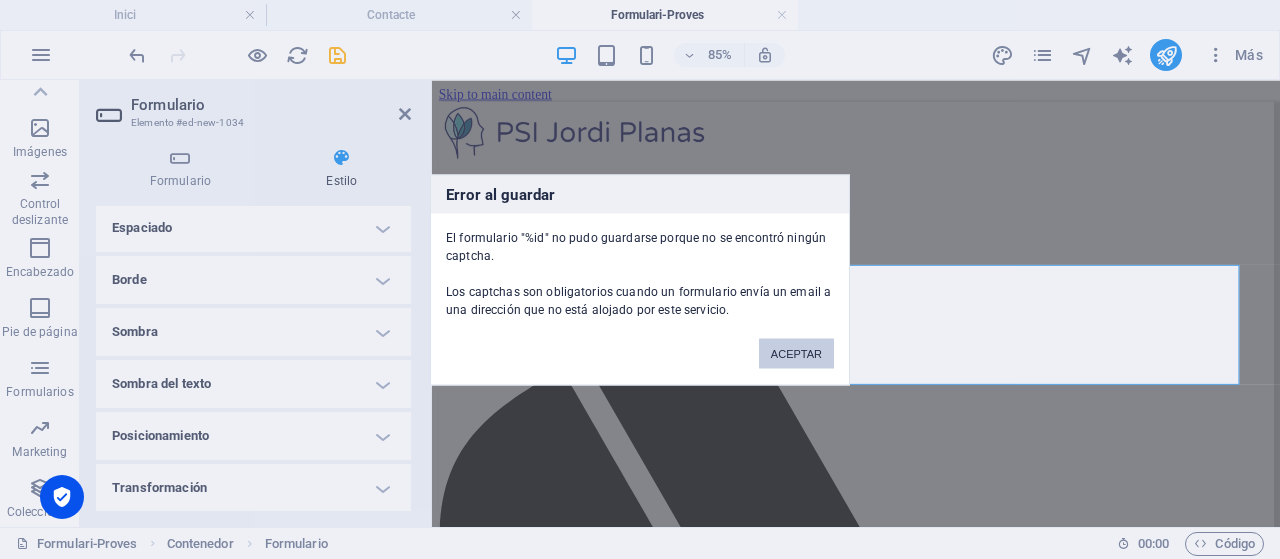click on "ACEPTAR" at bounding box center (796, 353) 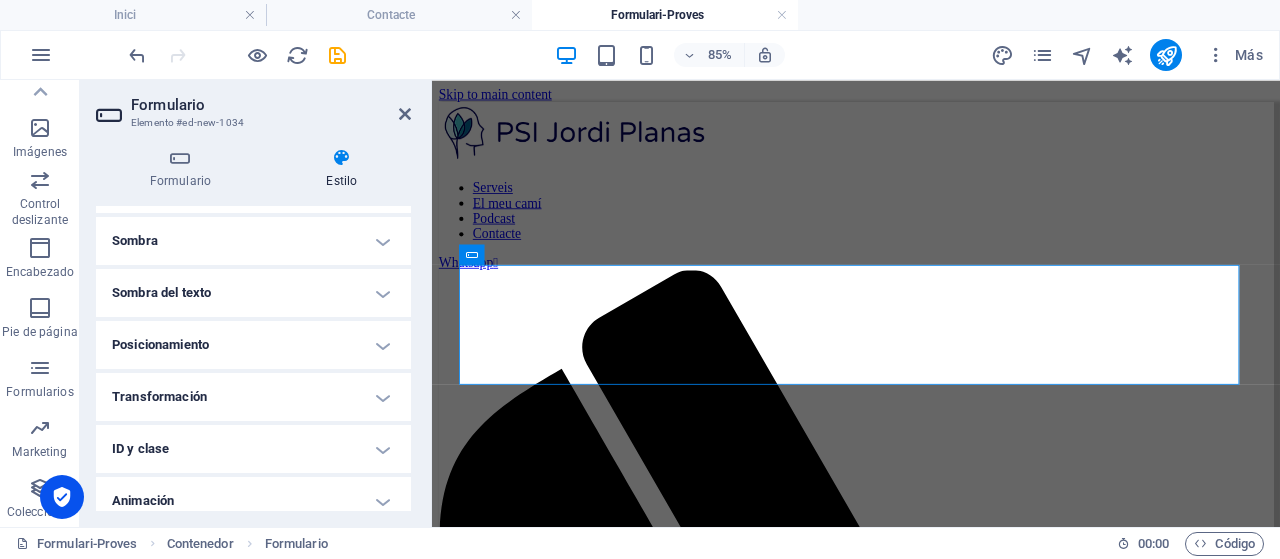 scroll, scrollTop: 555, scrollLeft: 0, axis: vertical 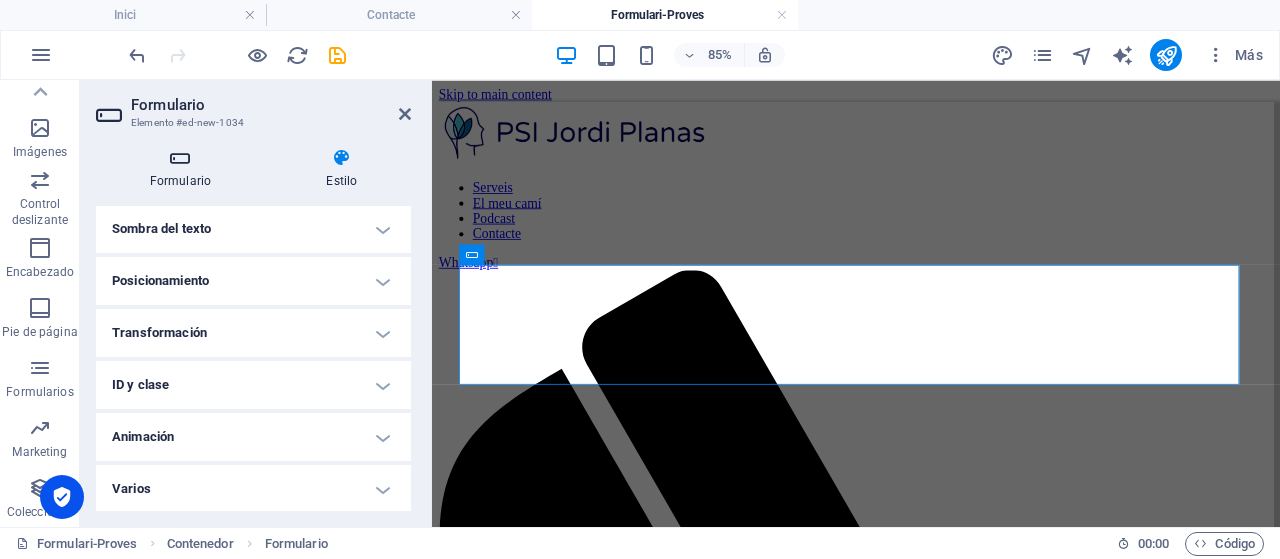 click at bounding box center [180, 158] 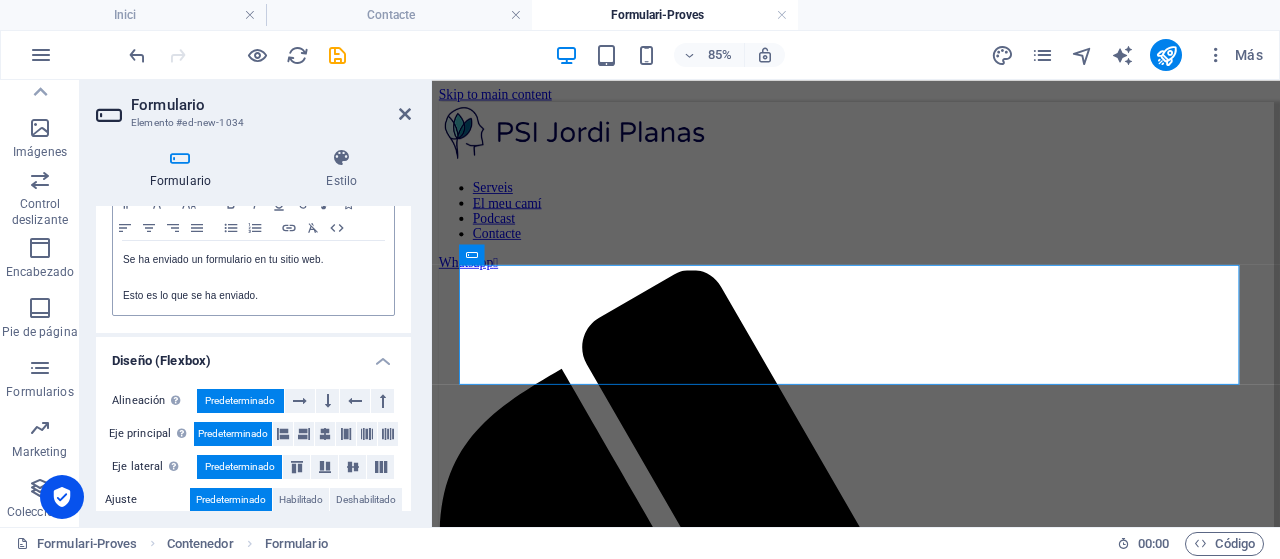scroll, scrollTop: 811, scrollLeft: 0, axis: vertical 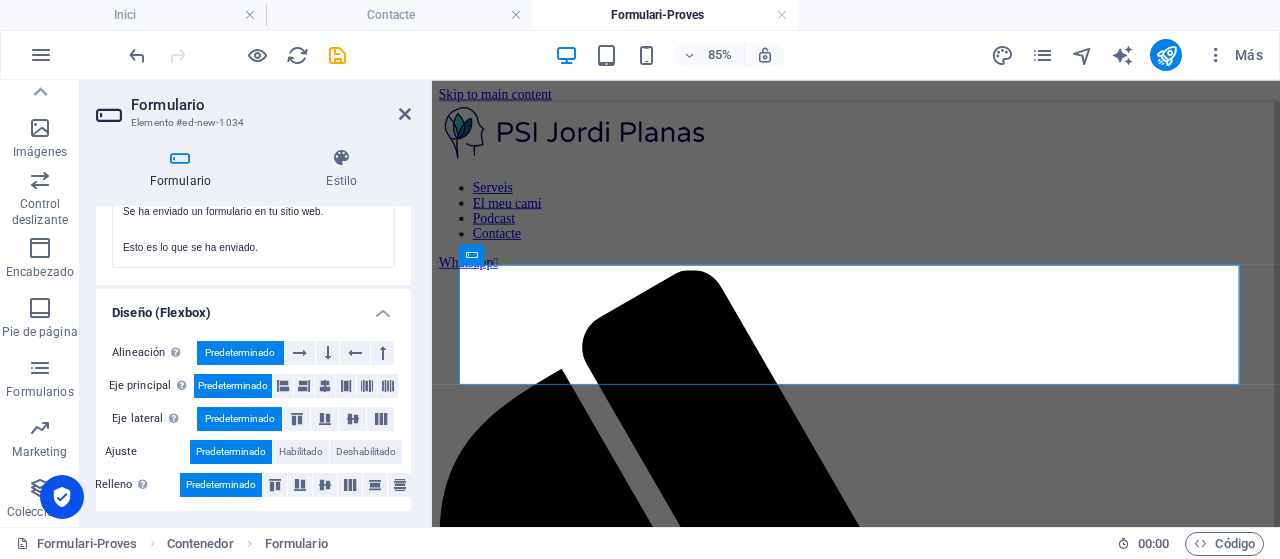click on "Diseño (Flexbox)" at bounding box center [253, 307] 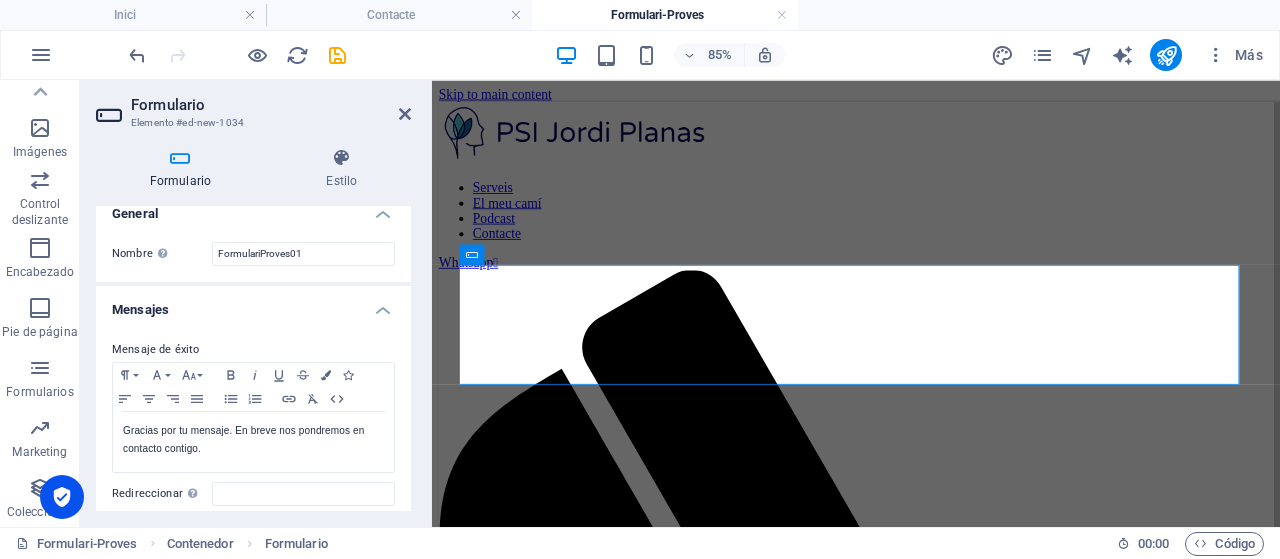 scroll, scrollTop: 0, scrollLeft: 0, axis: both 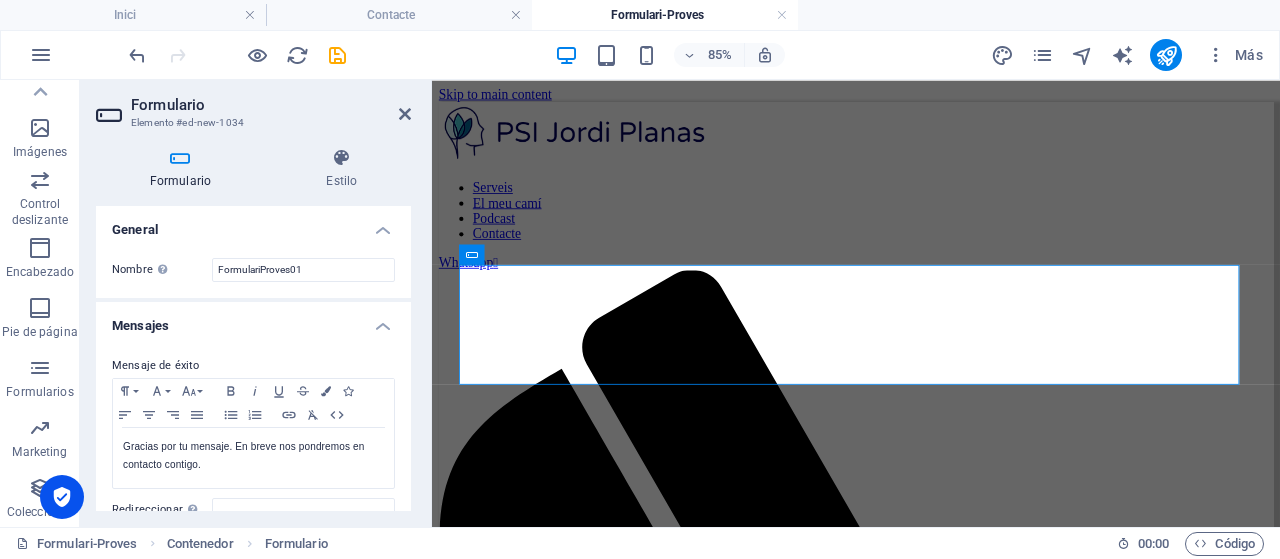 click on "Mensajes" at bounding box center [253, 320] 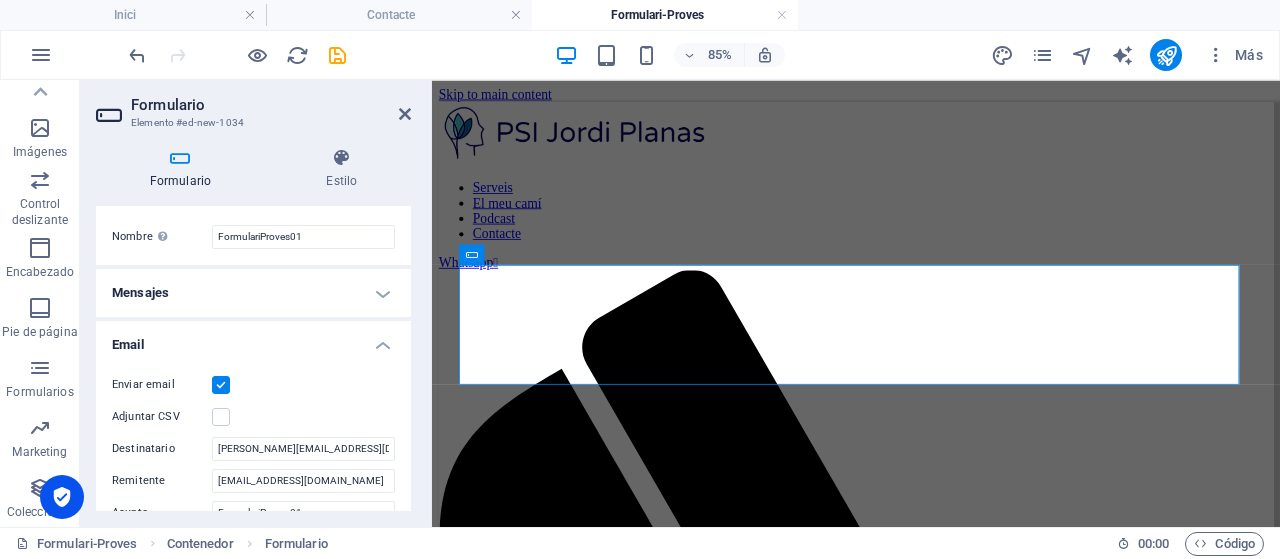 scroll, scrollTop: 0, scrollLeft: 0, axis: both 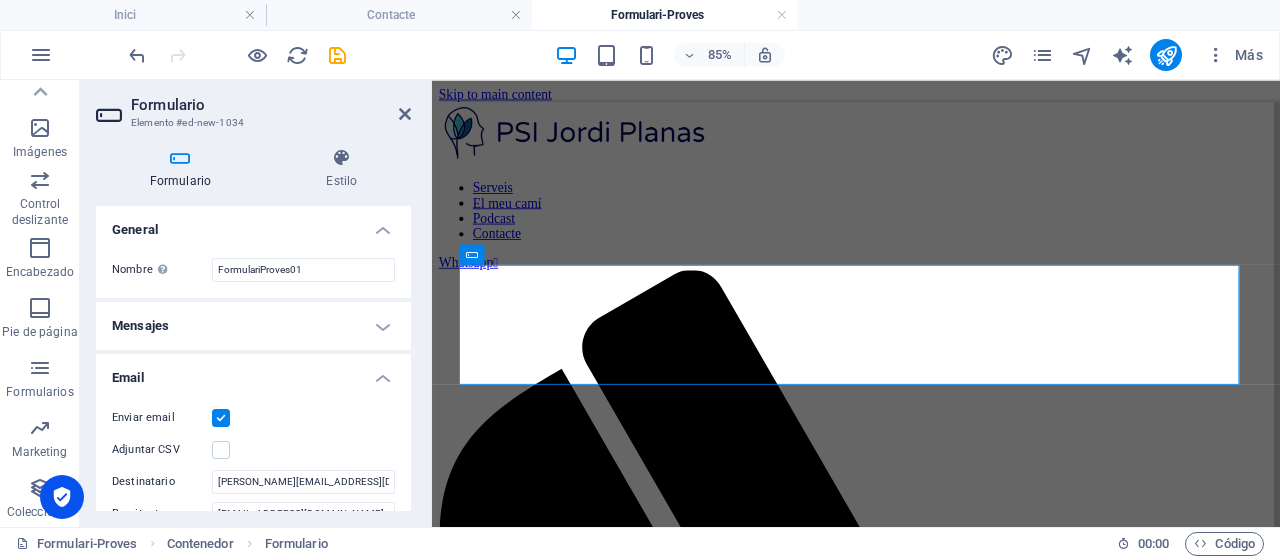 click on "Email" at bounding box center [253, 372] 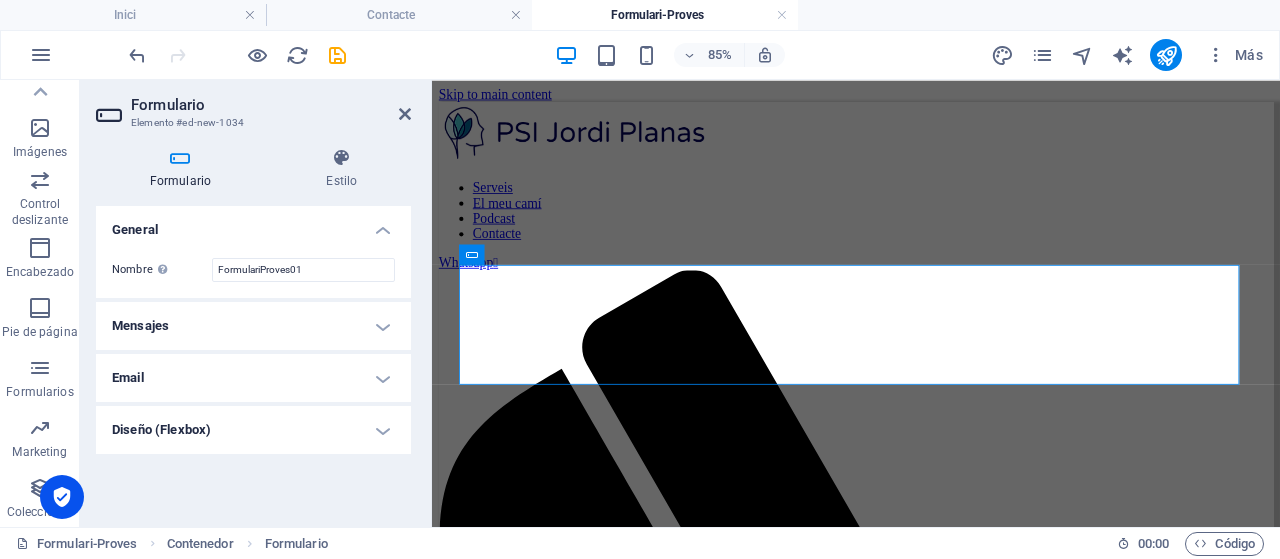 click on "Mensajes" at bounding box center (253, 326) 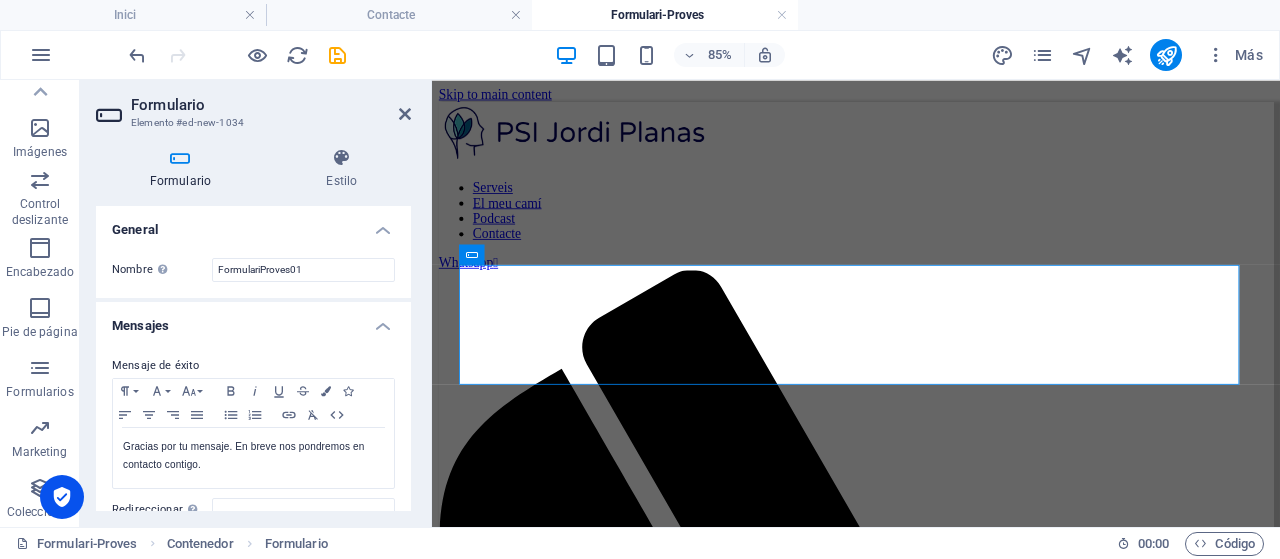 click on "Mensajes" at bounding box center (253, 320) 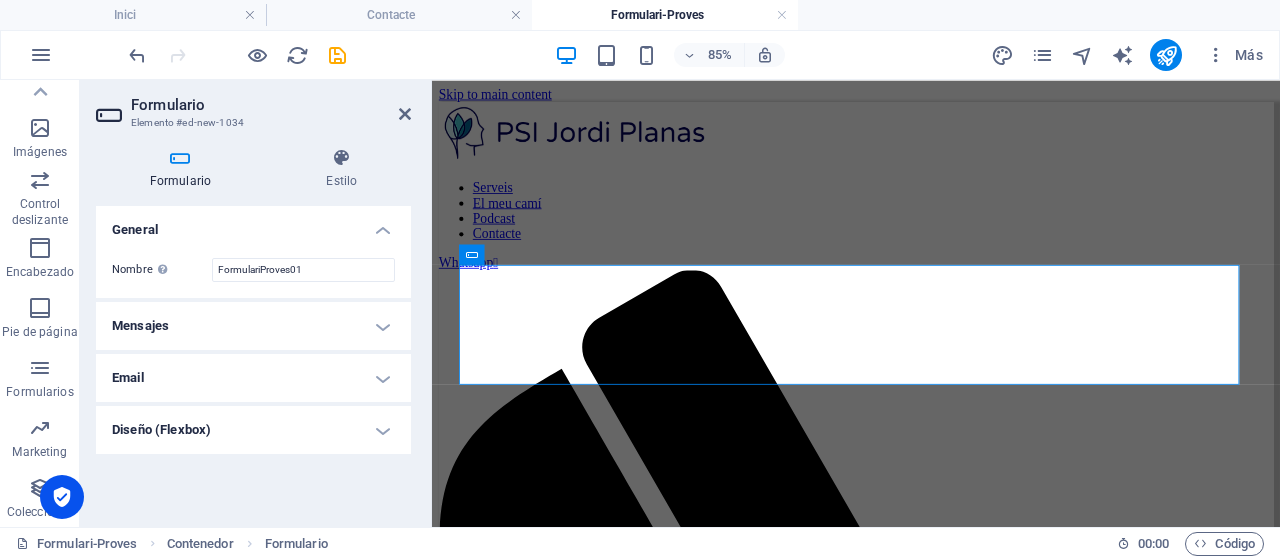 click on "Email" at bounding box center (253, 378) 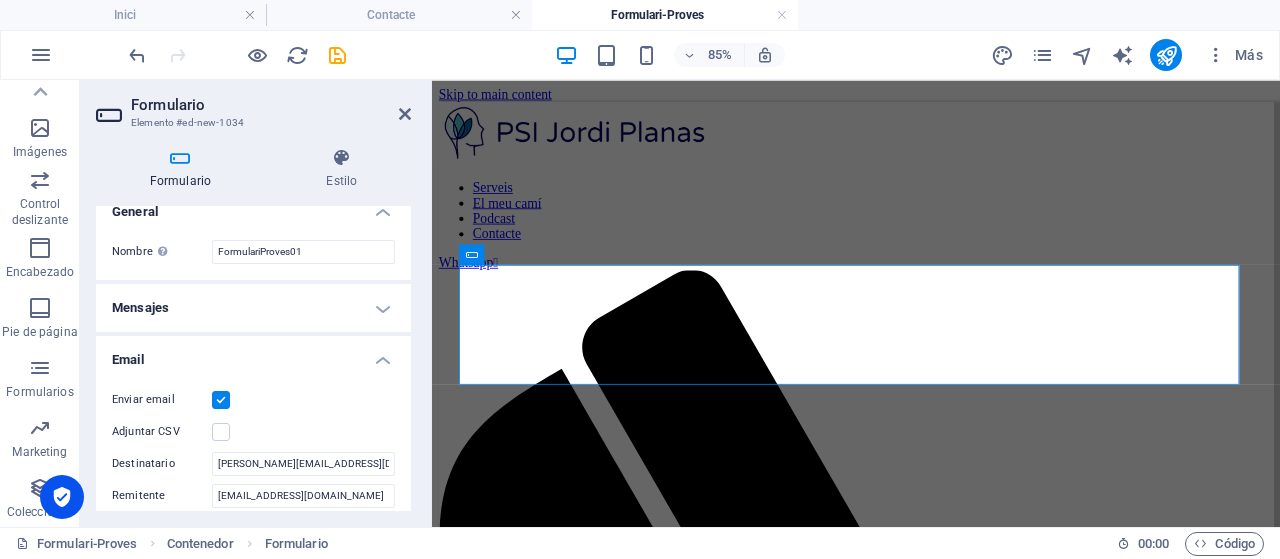 scroll, scrollTop: 0, scrollLeft: 0, axis: both 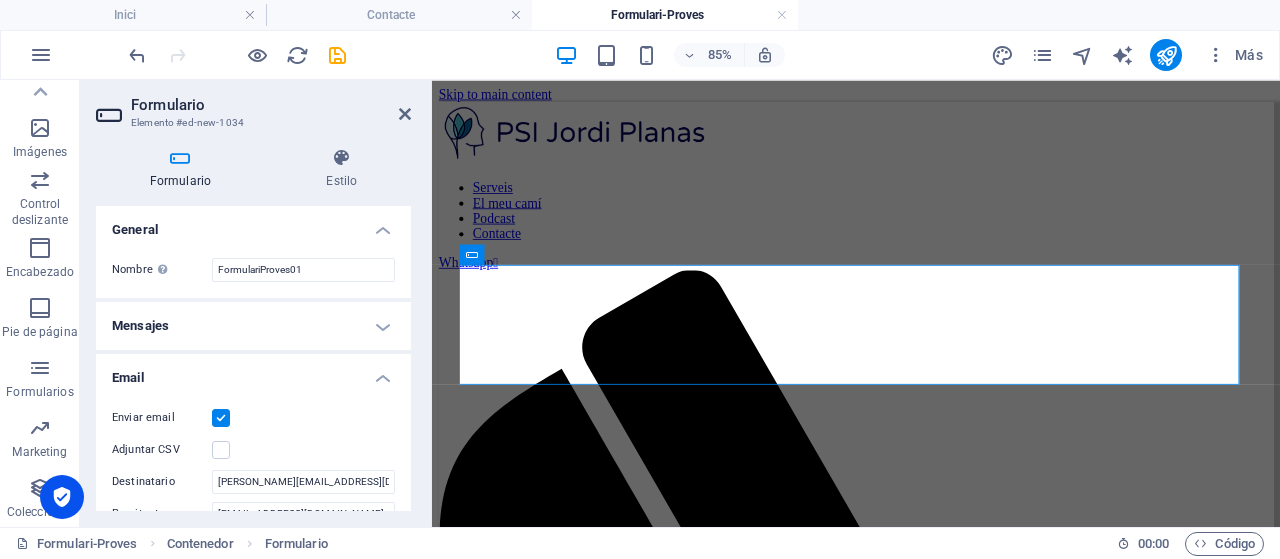 click on "Email" at bounding box center [253, 372] 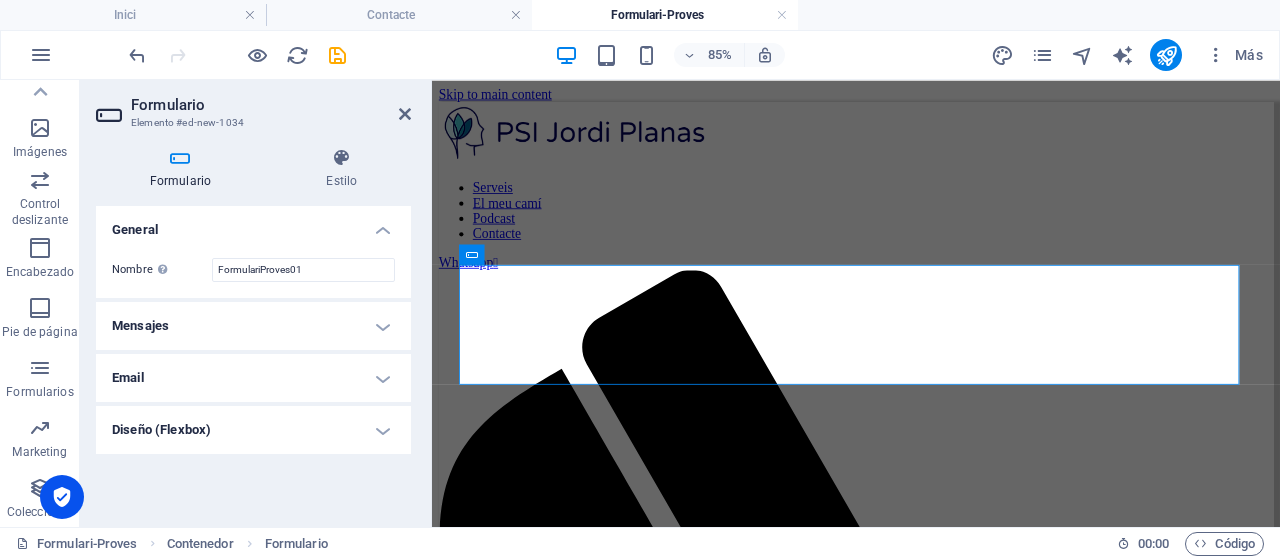 click on "Mensajes" at bounding box center [253, 326] 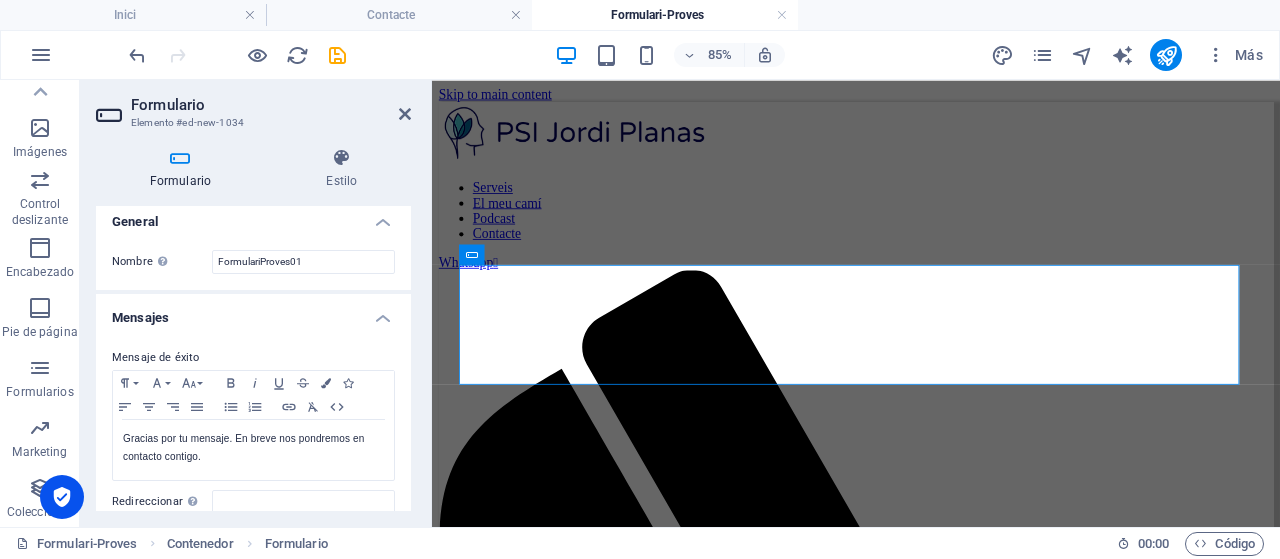 scroll, scrollTop: 4, scrollLeft: 0, axis: vertical 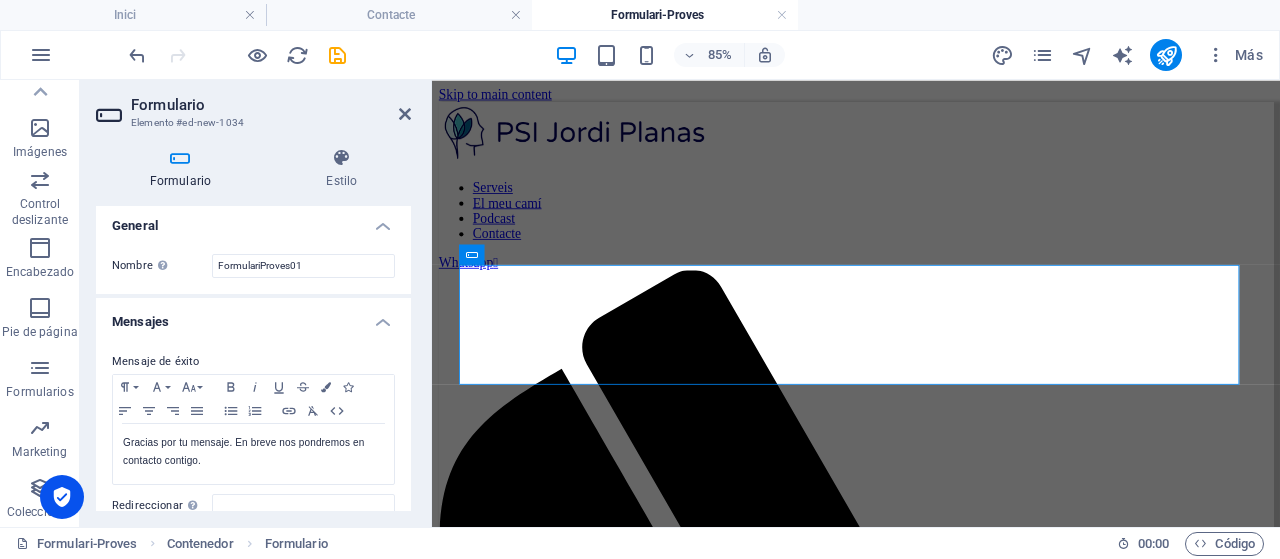 click on "Mensajes" at bounding box center [253, 316] 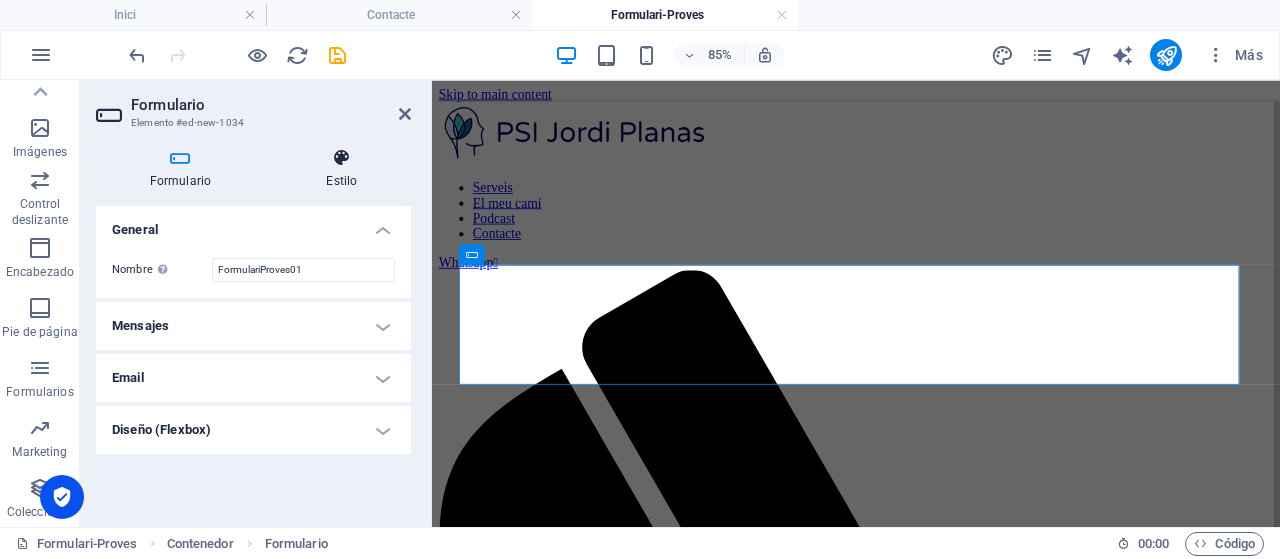 click at bounding box center [342, 158] 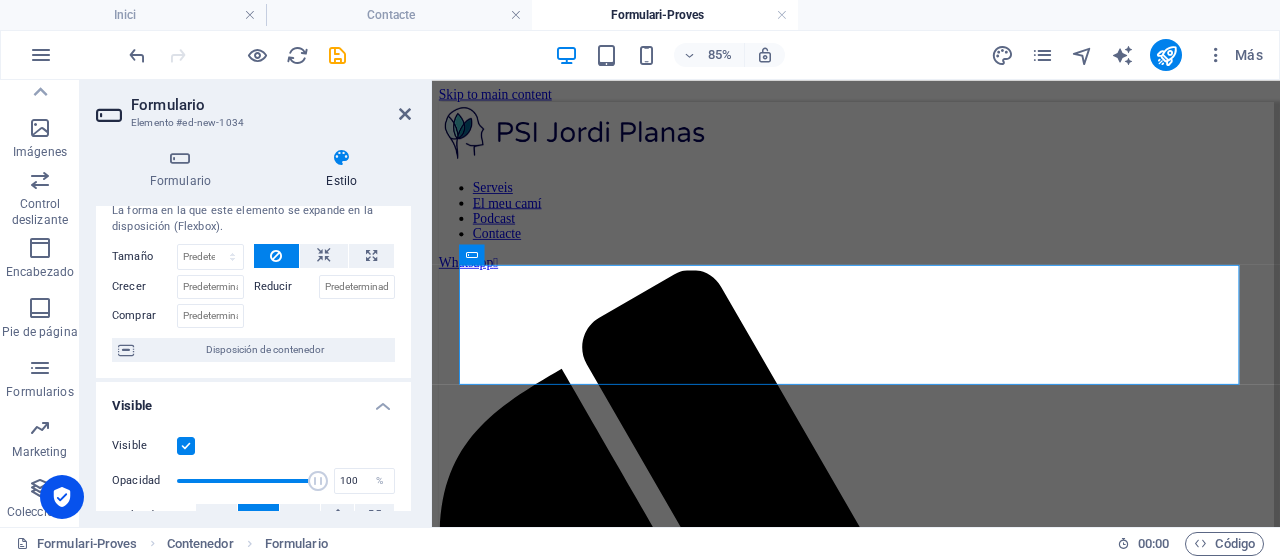 scroll, scrollTop: 0, scrollLeft: 0, axis: both 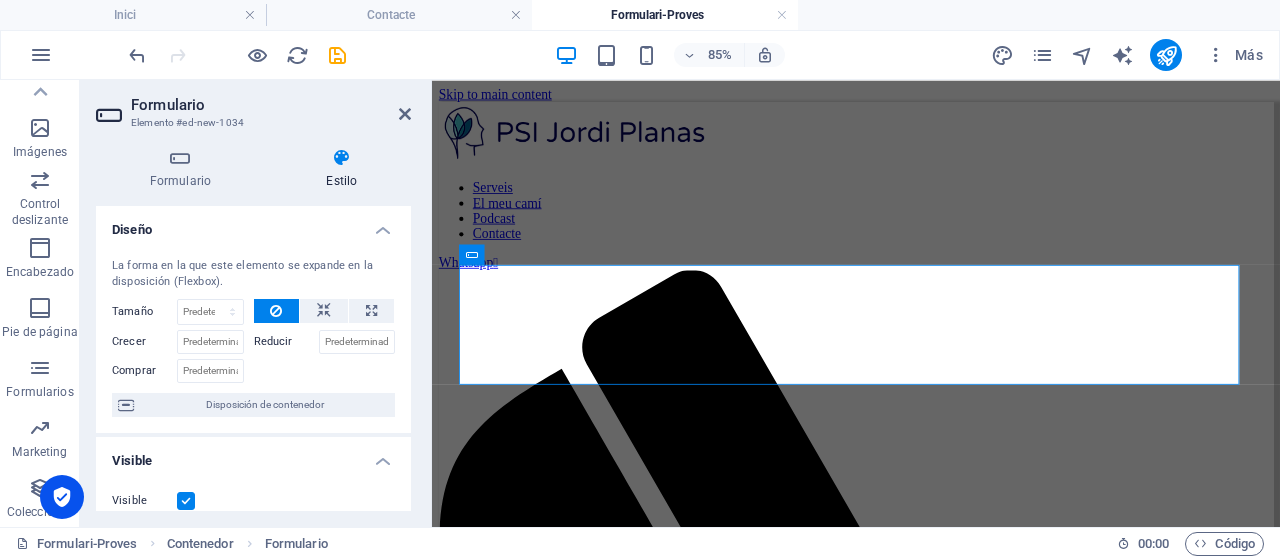 click on "Diseño" at bounding box center [253, 224] 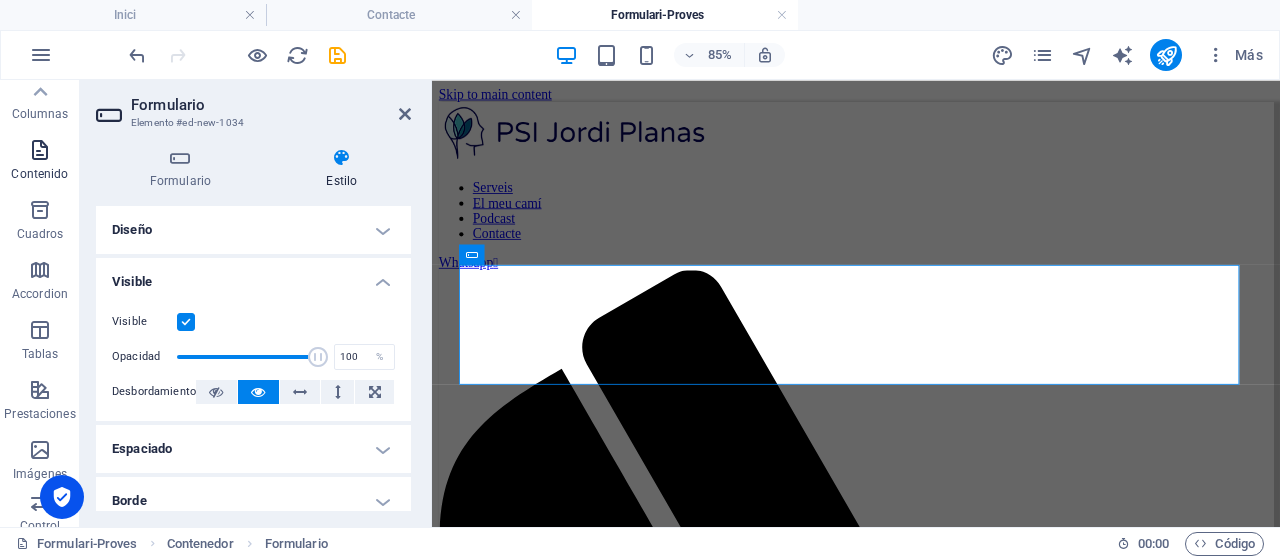 scroll, scrollTop: 0, scrollLeft: 0, axis: both 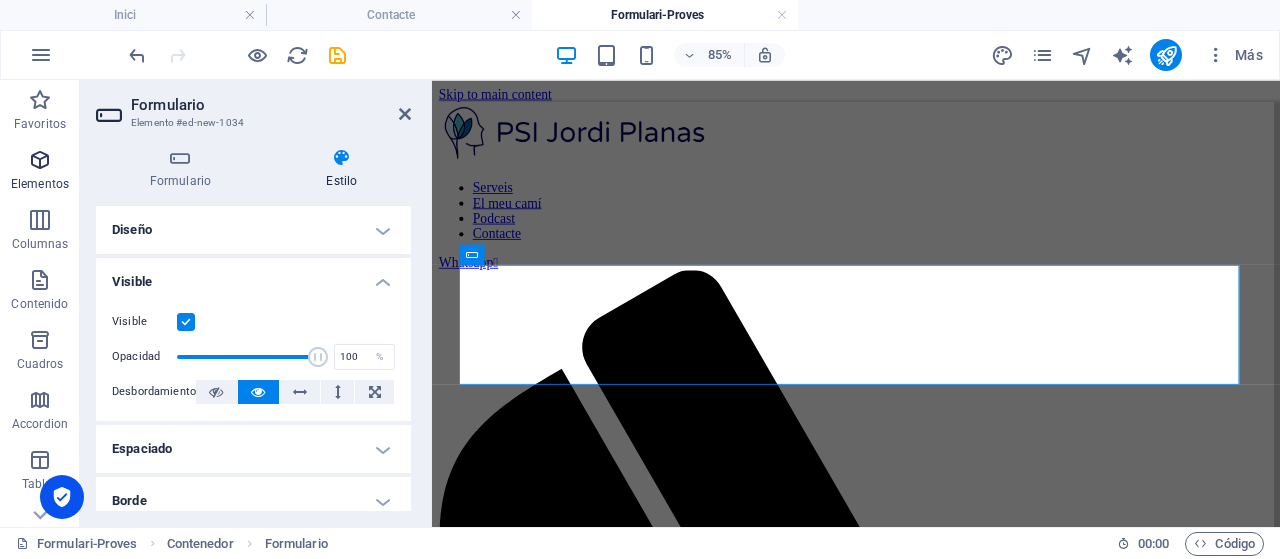 click at bounding box center (40, 160) 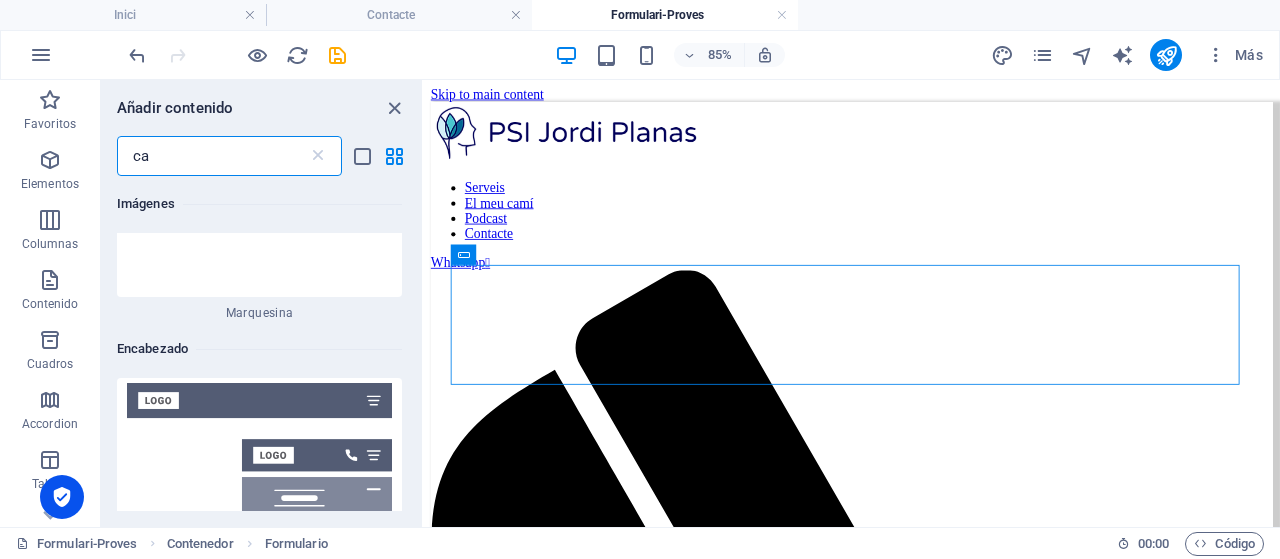 scroll, scrollTop: 2100, scrollLeft: 0, axis: vertical 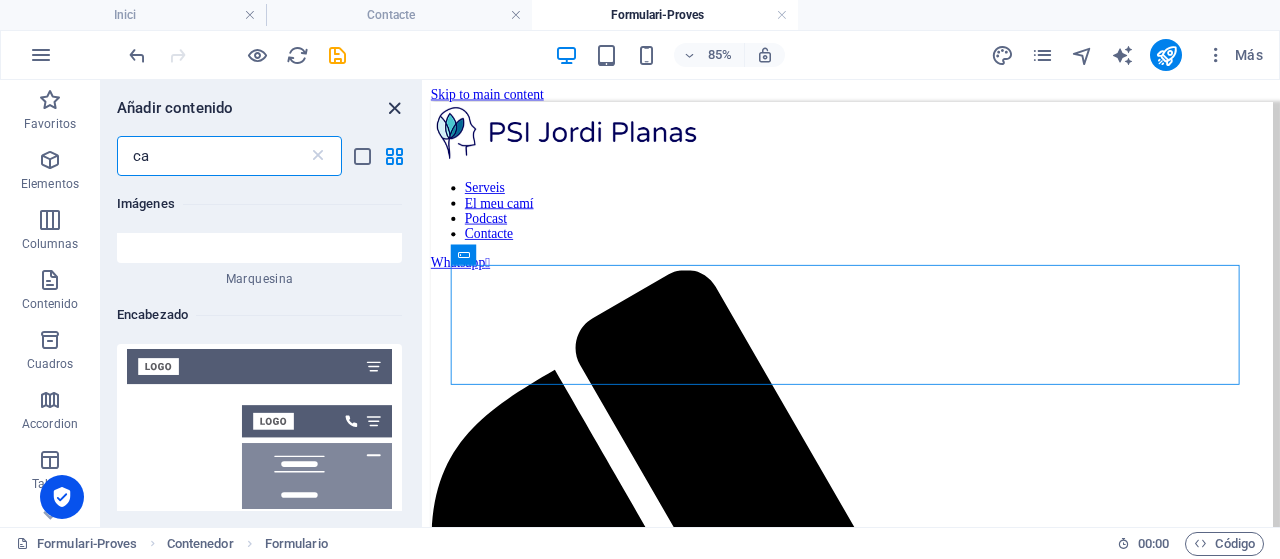 type on "ca" 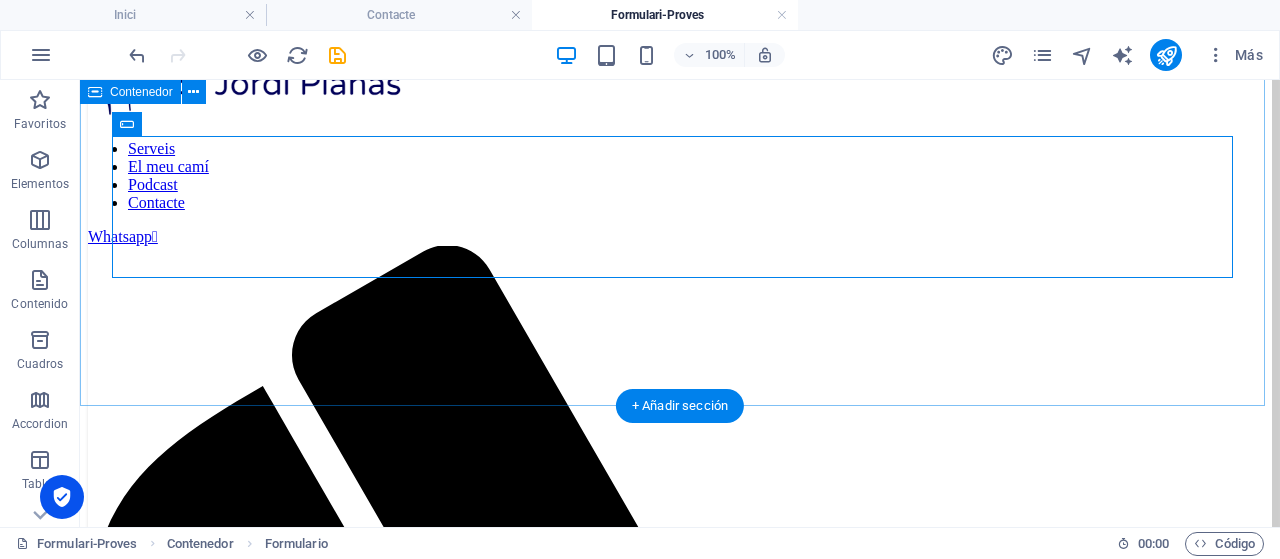 scroll, scrollTop: 0, scrollLeft: 0, axis: both 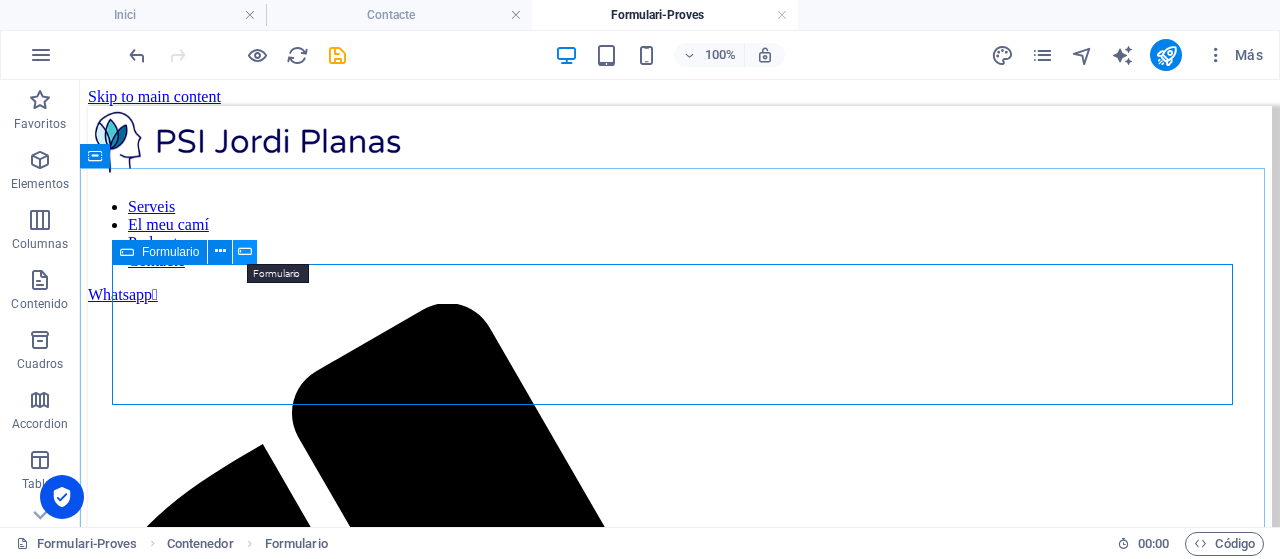 click at bounding box center [245, 251] 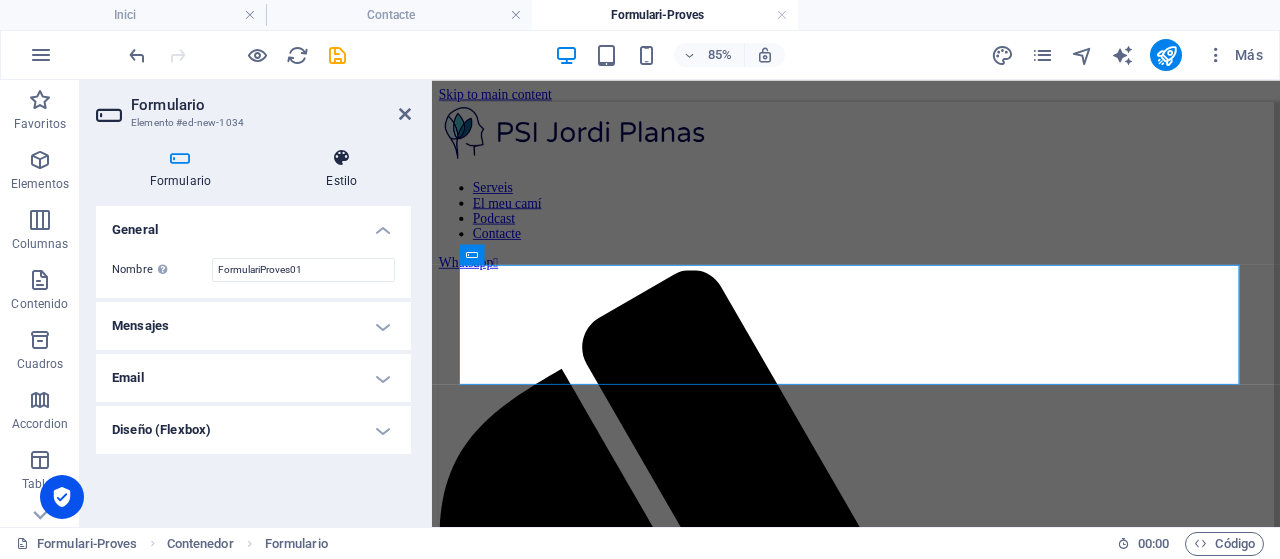 click at bounding box center [342, 158] 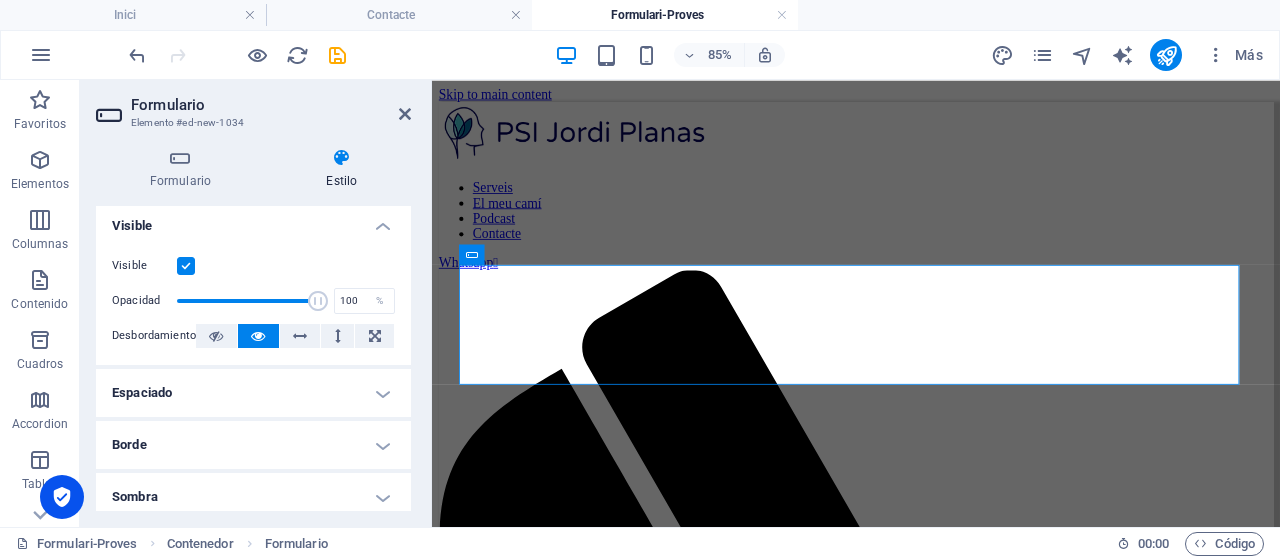 scroll, scrollTop: 0, scrollLeft: 0, axis: both 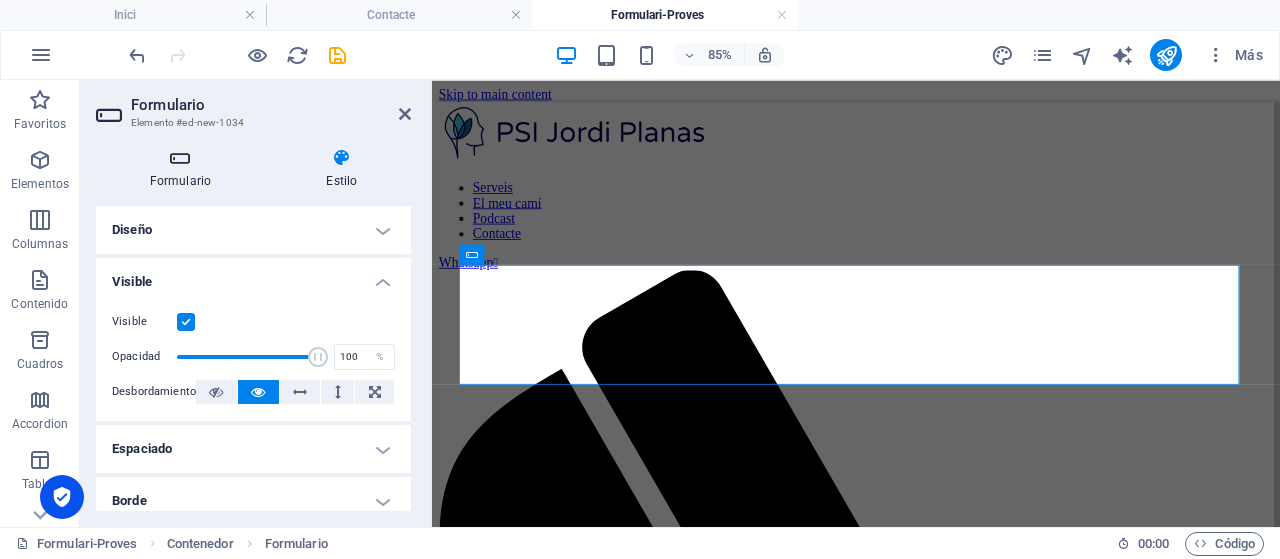 click at bounding box center (180, 158) 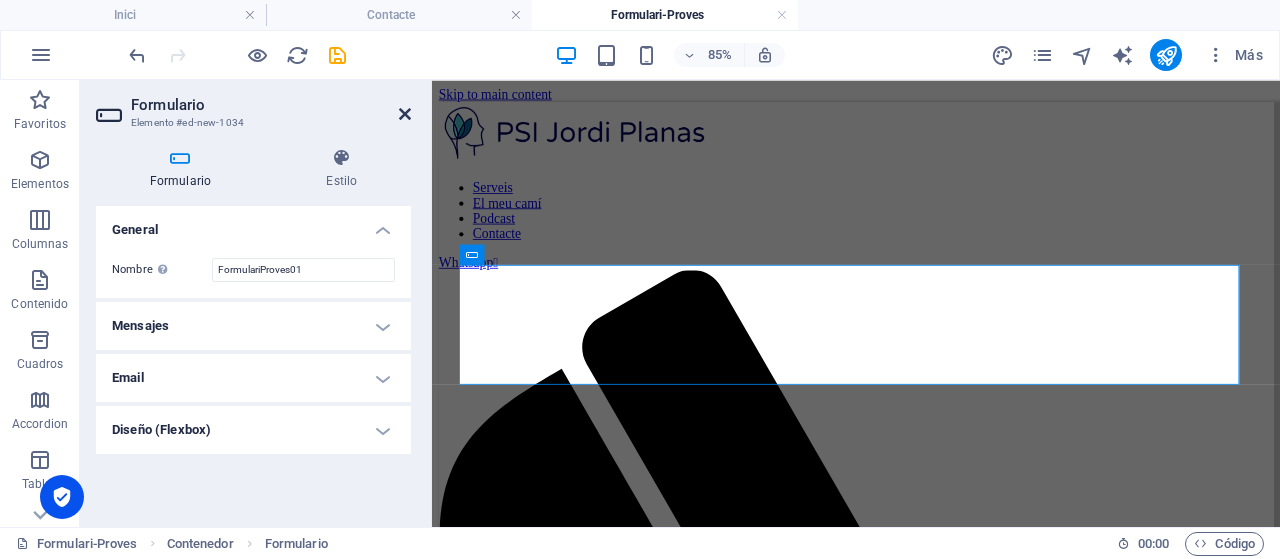 click at bounding box center [405, 114] 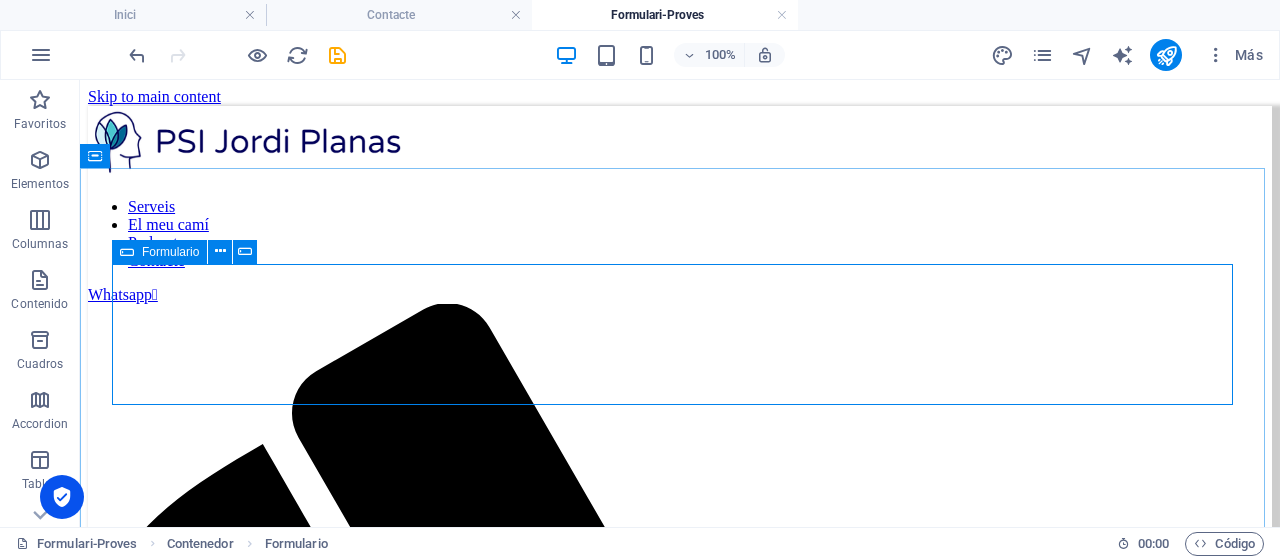 click on "Formulario" at bounding box center [170, 252] 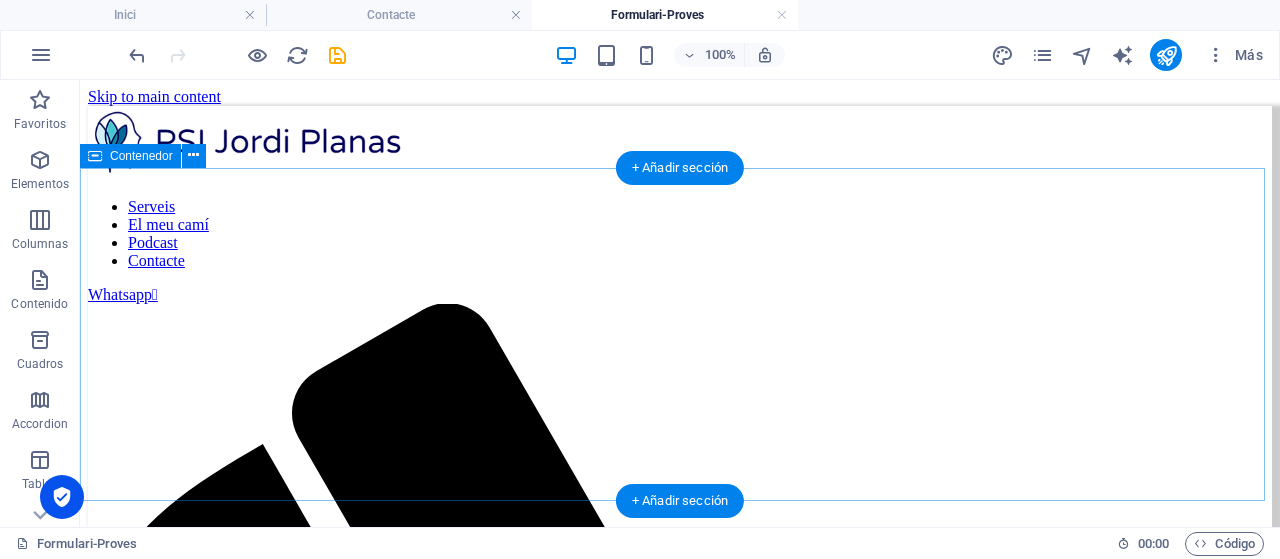 click on "Suelta el contenido aquí o  Añadir elementos  Pegar portapapeles" at bounding box center [680, 1947] 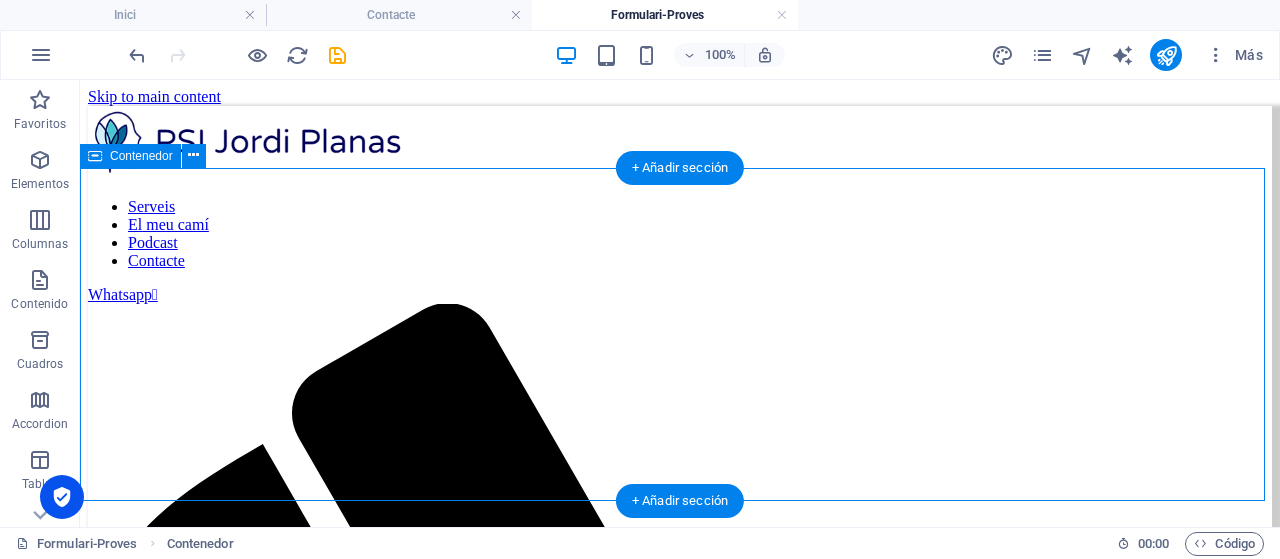 click on "Suelta el contenido aquí o  Añadir elementos  Pegar portapapeles" at bounding box center (680, 1947) 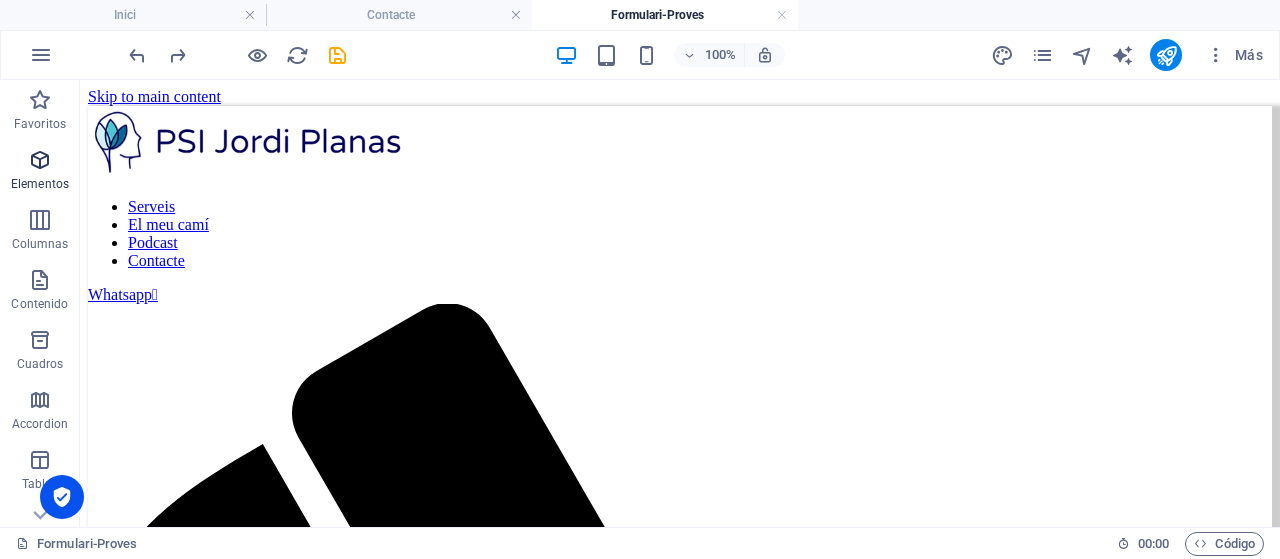 click at bounding box center (40, 160) 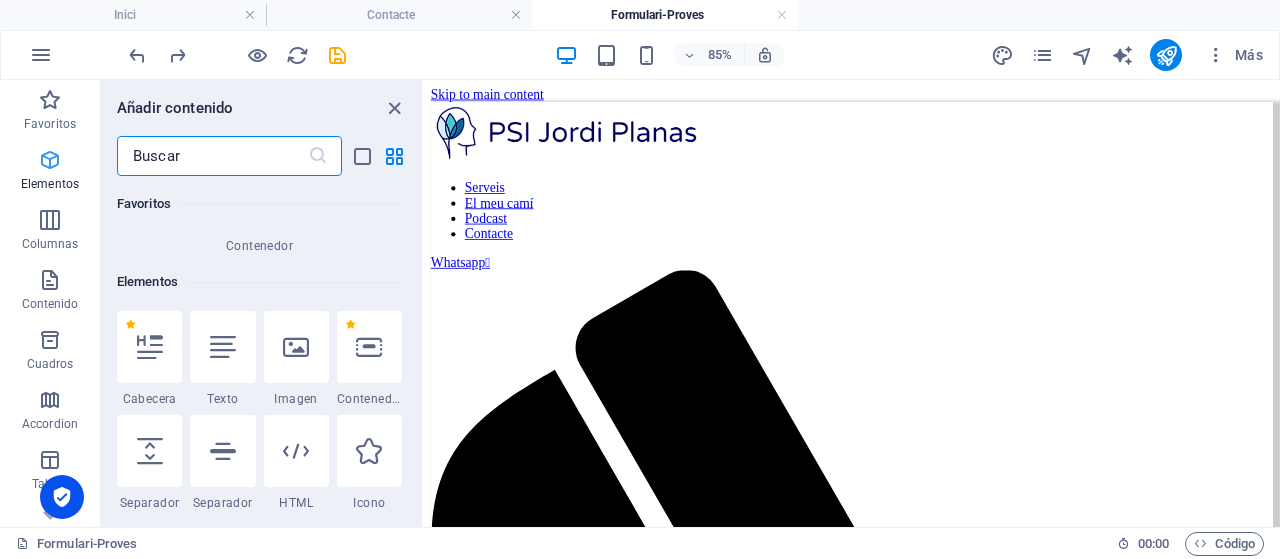 scroll, scrollTop: 377, scrollLeft: 0, axis: vertical 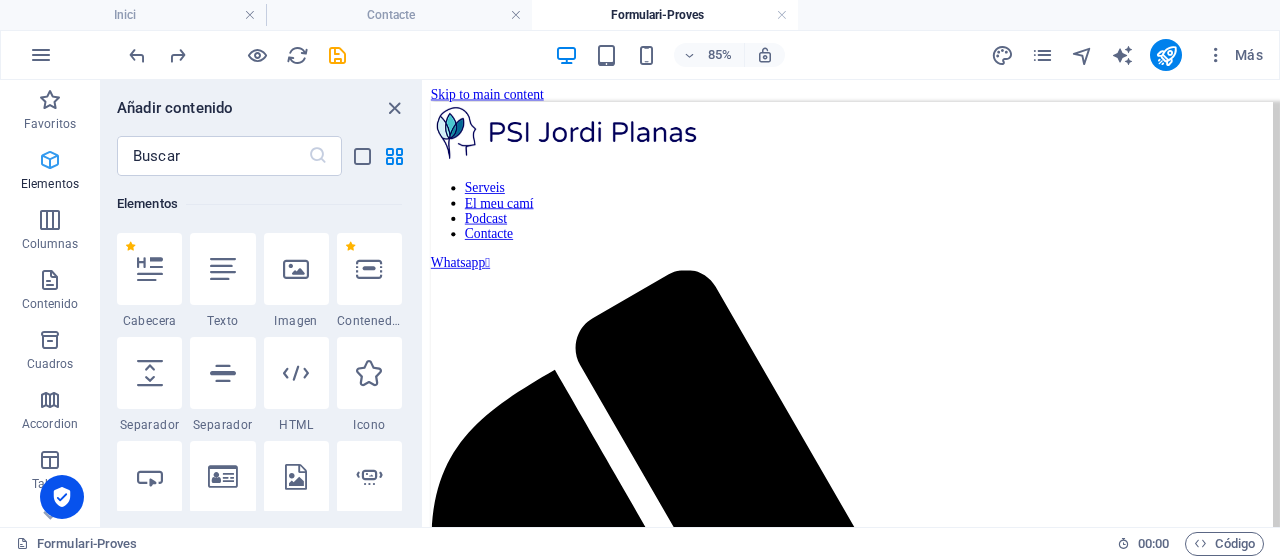 click at bounding box center (50, 160) 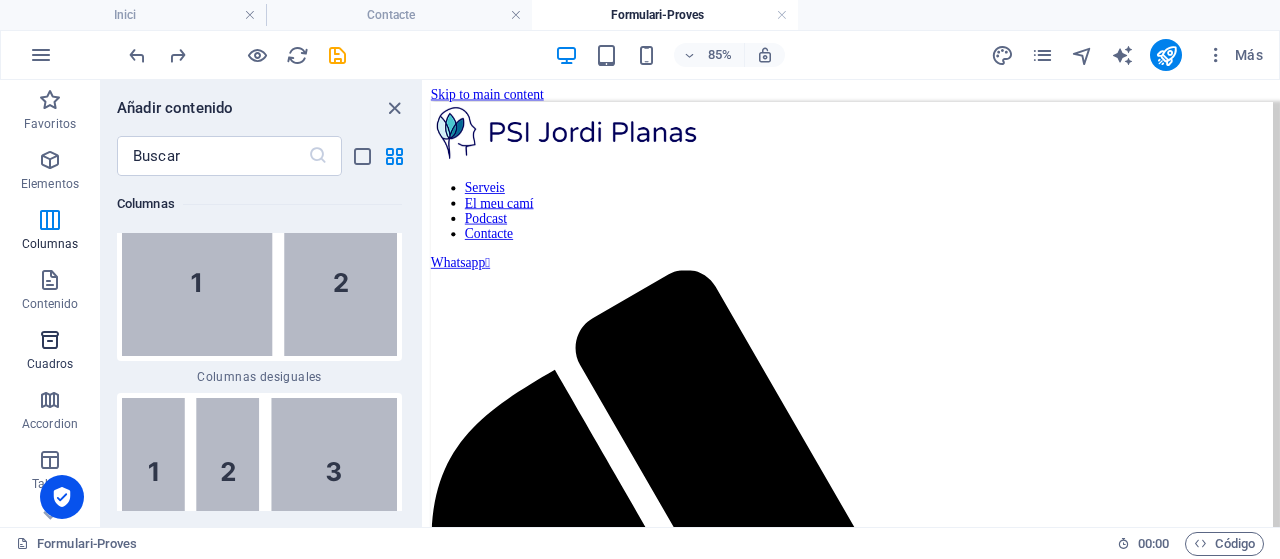 scroll, scrollTop: 3177, scrollLeft: 0, axis: vertical 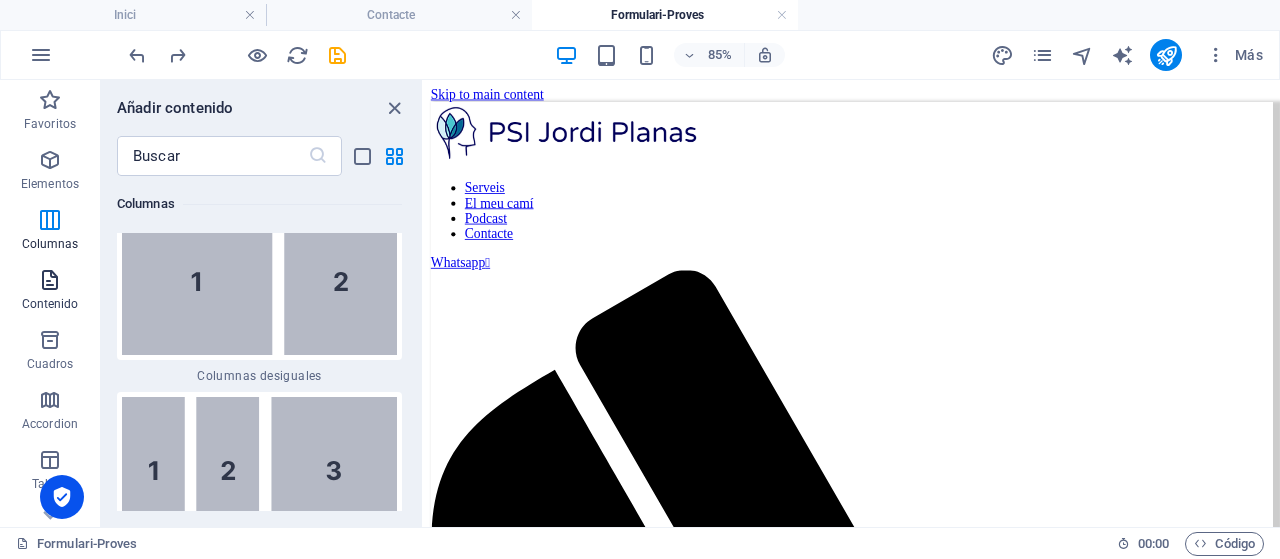 click at bounding box center [50, 280] 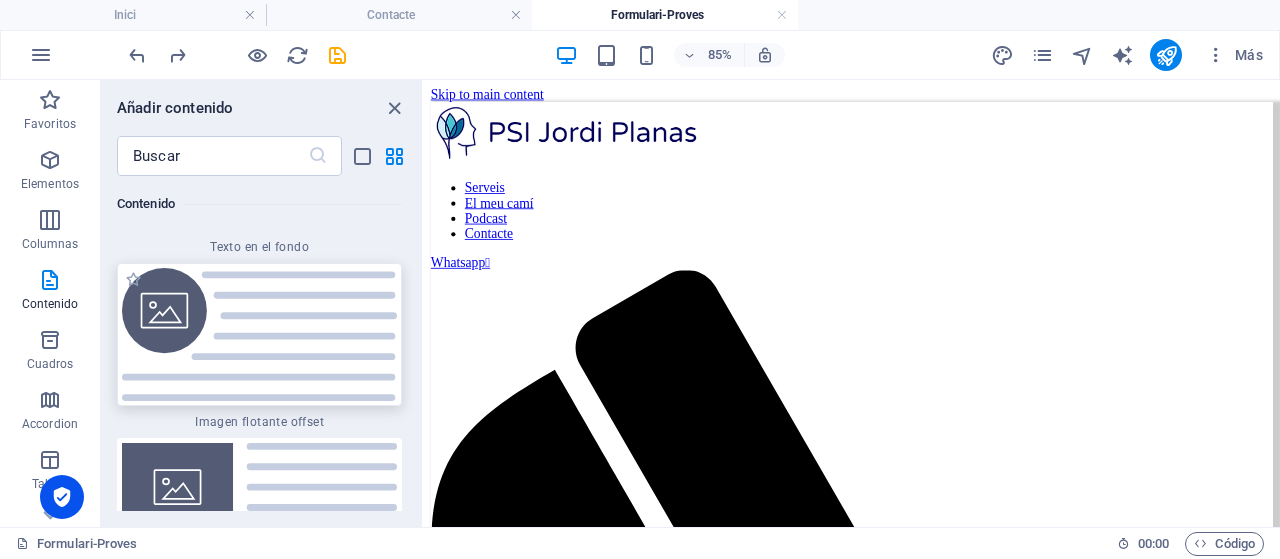 scroll, scrollTop: 8499, scrollLeft: 0, axis: vertical 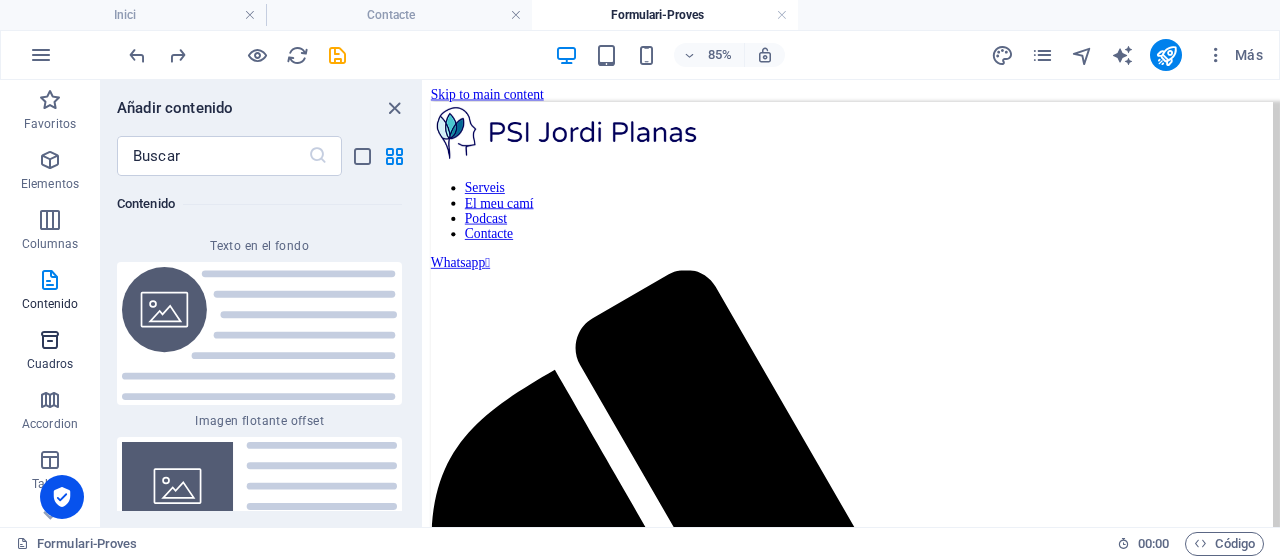 click at bounding box center [50, 340] 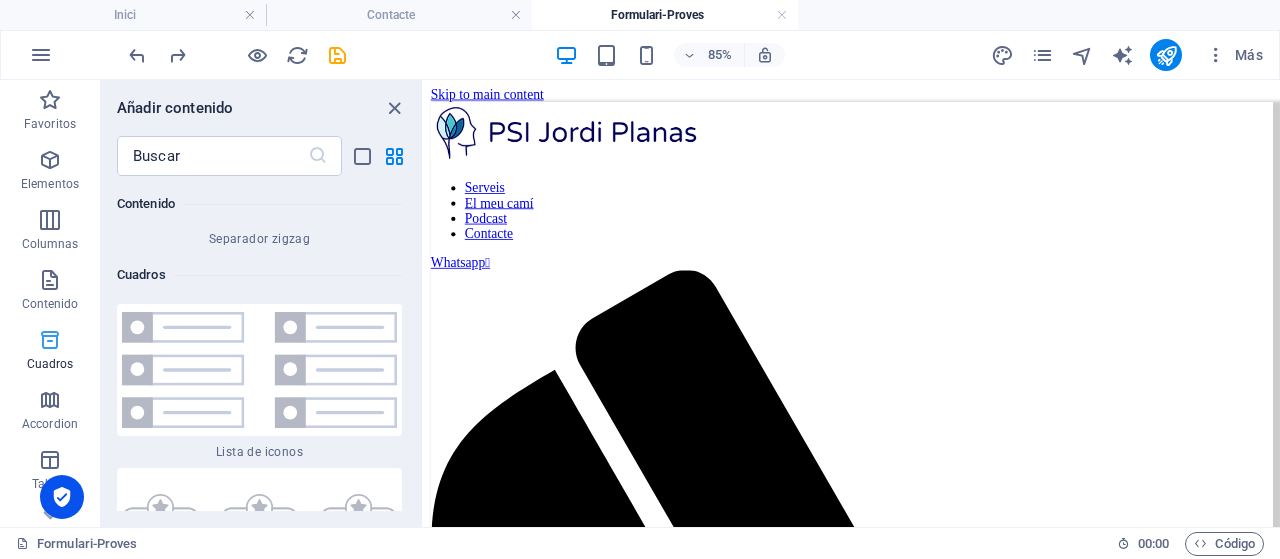 scroll, scrollTop: 10635, scrollLeft: 0, axis: vertical 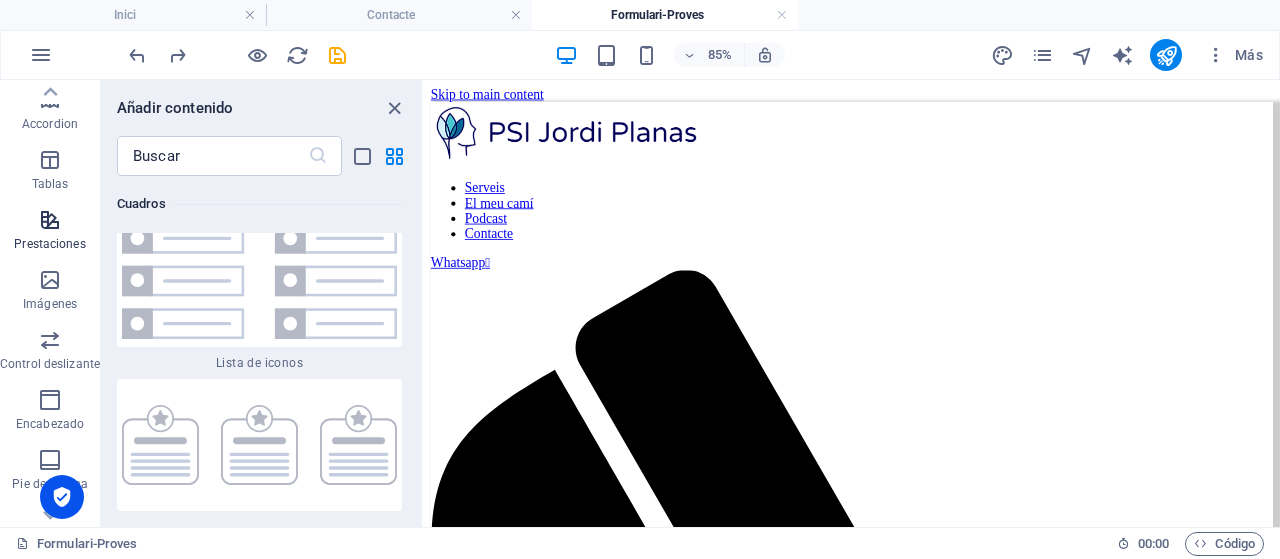 click at bounding box center (50, 220) 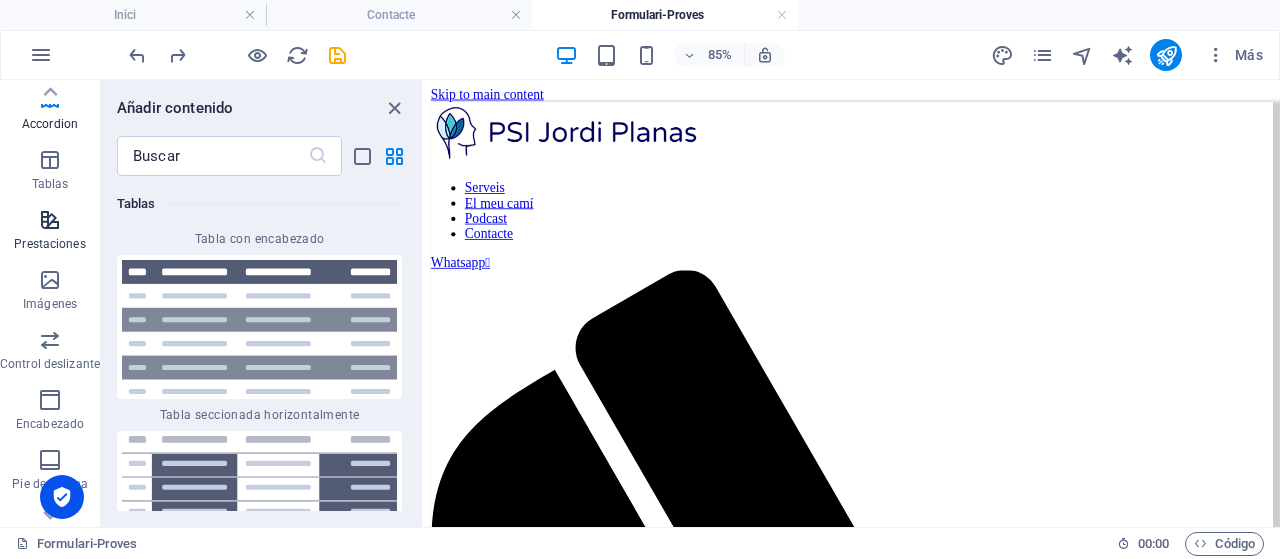 scroll, scrollTop: 15064, scrollLeft: 0, axis: vertical 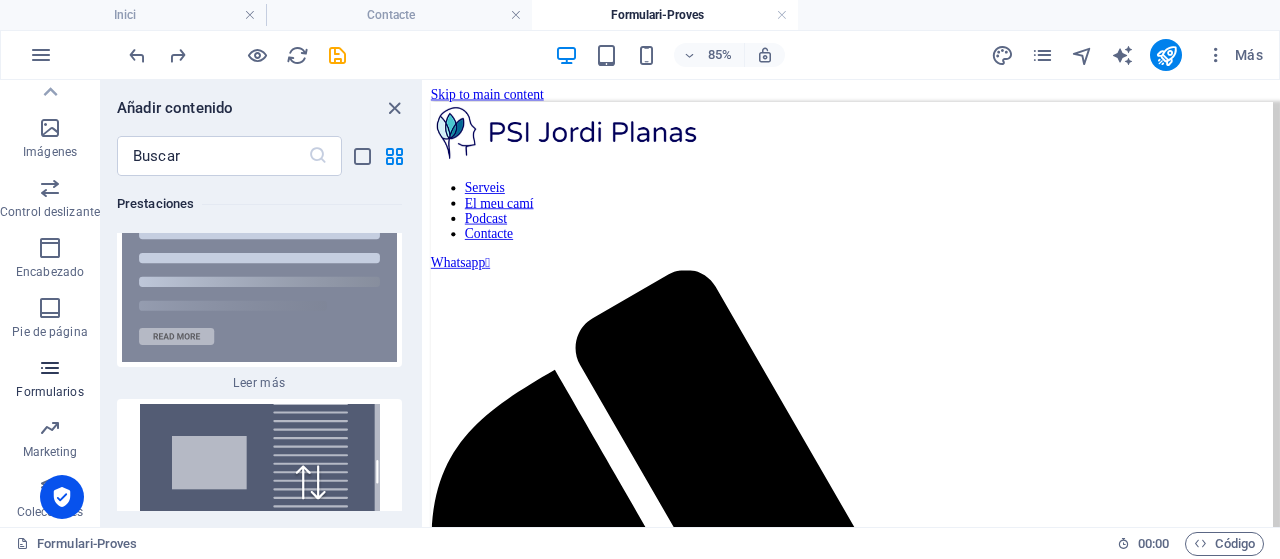 click at bounding box center [50, 368] 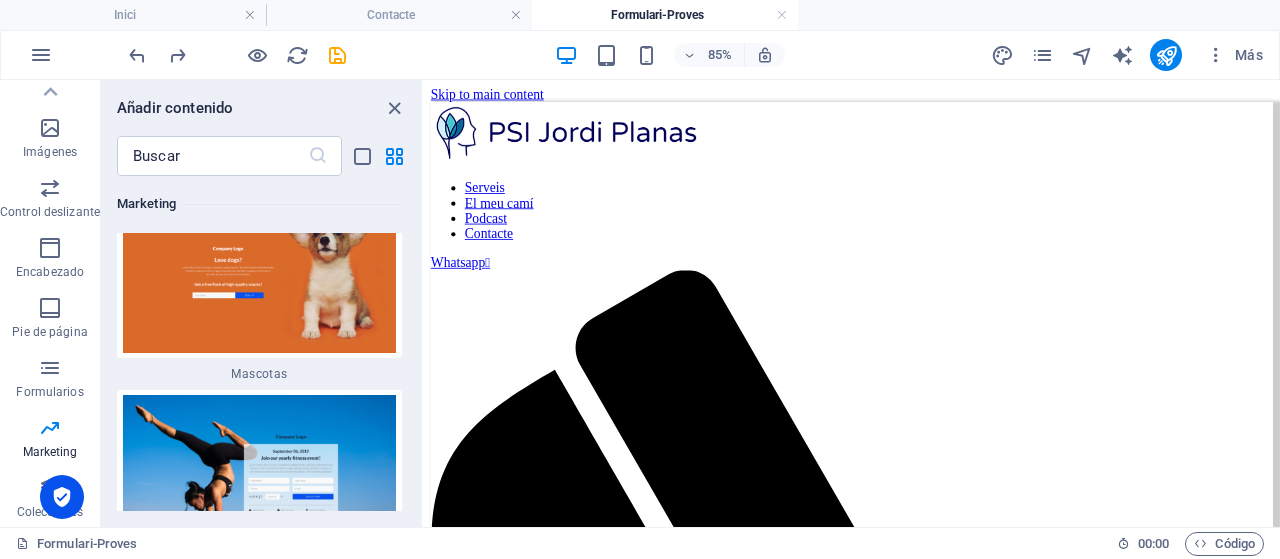 scroll, scrollTop: 34198, scrollLeft: 0, axis: vertical 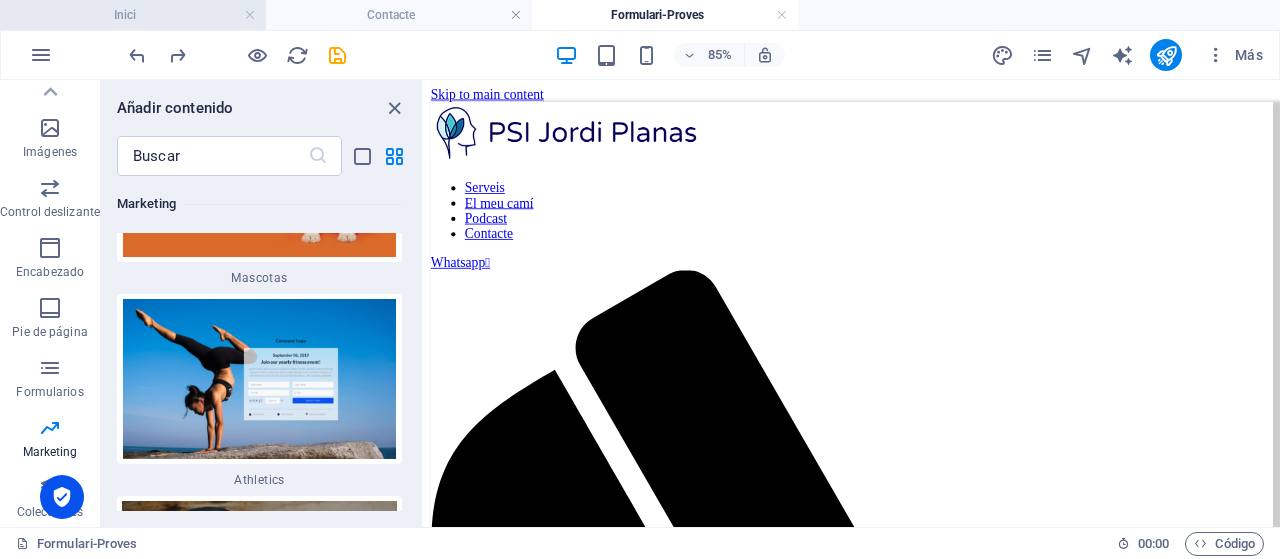 click on "Inici" at bounding box center (133, 15) 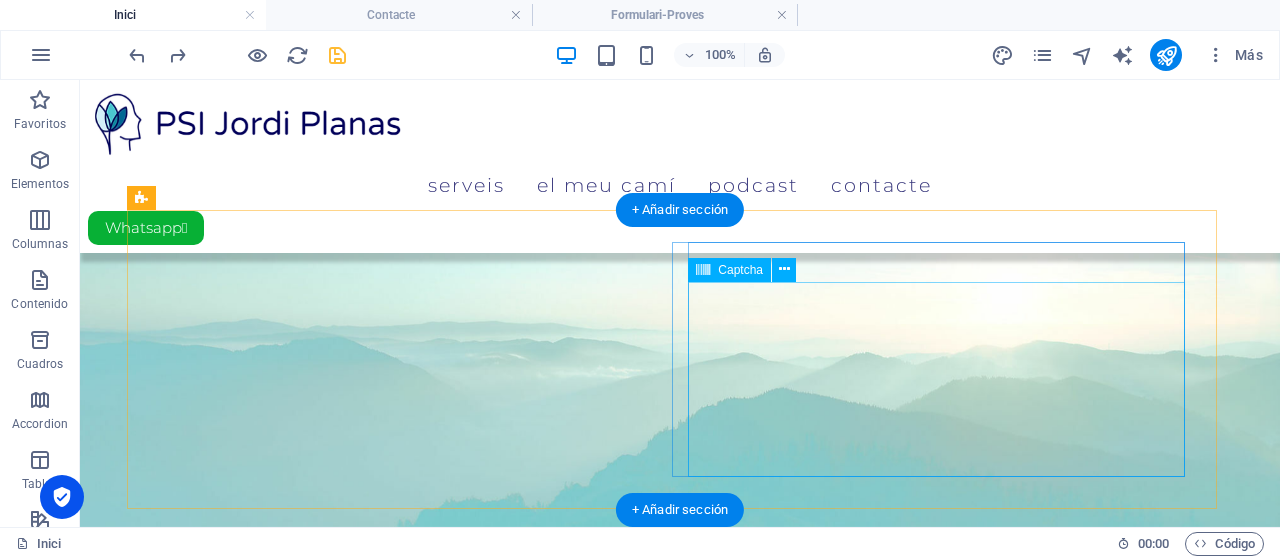 scroll, scrollTop: 1243, scrollLeft: 0, axis: vertical 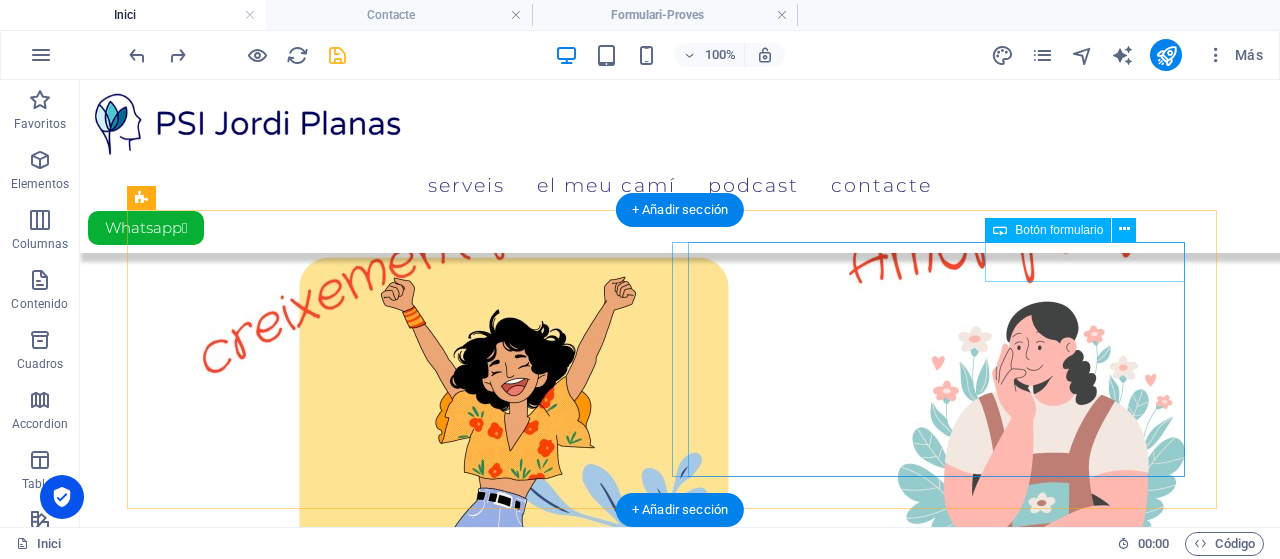 click on "Em subscric ! 😊" 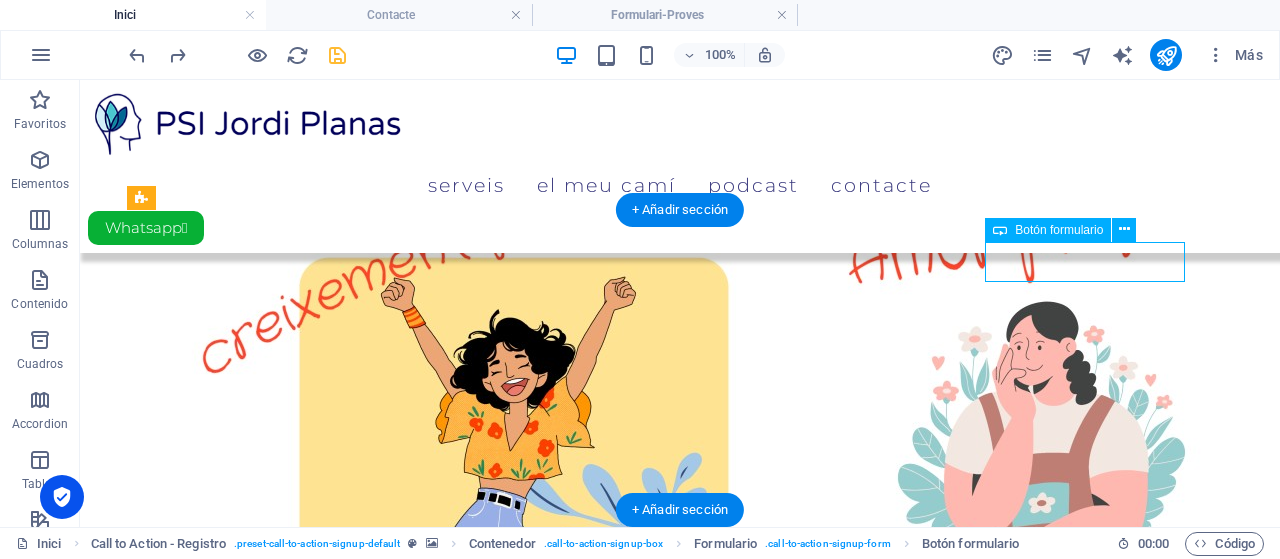 click on "Em subscric ! 😊" 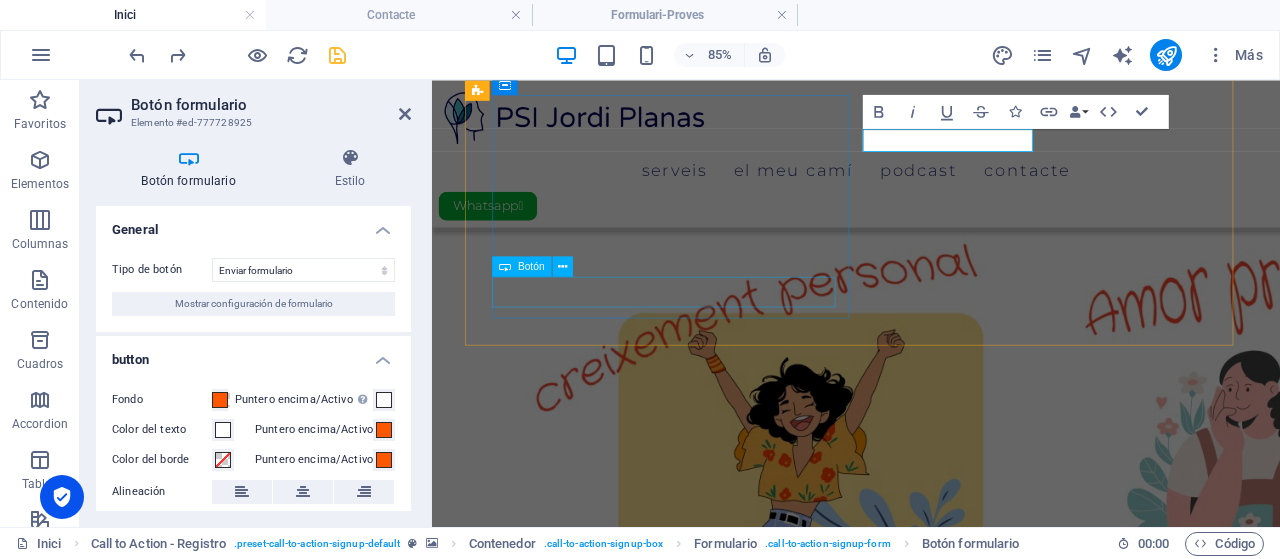 scroll, scrollTop: 1306, scrollLeft: 0, axis: vertical 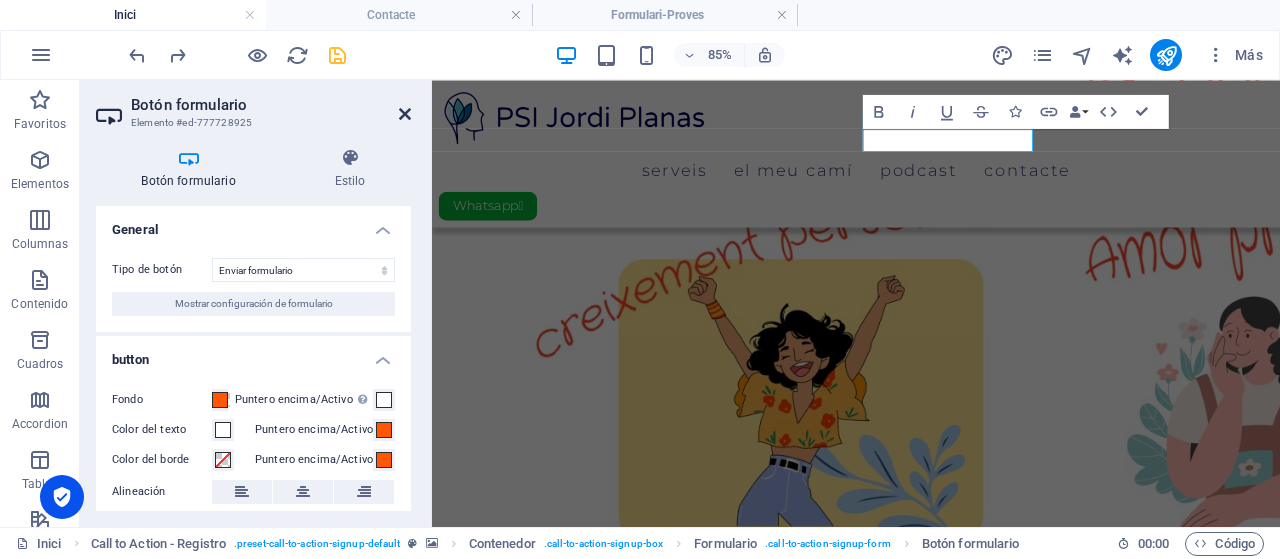 click at bounding box center (405, 114) 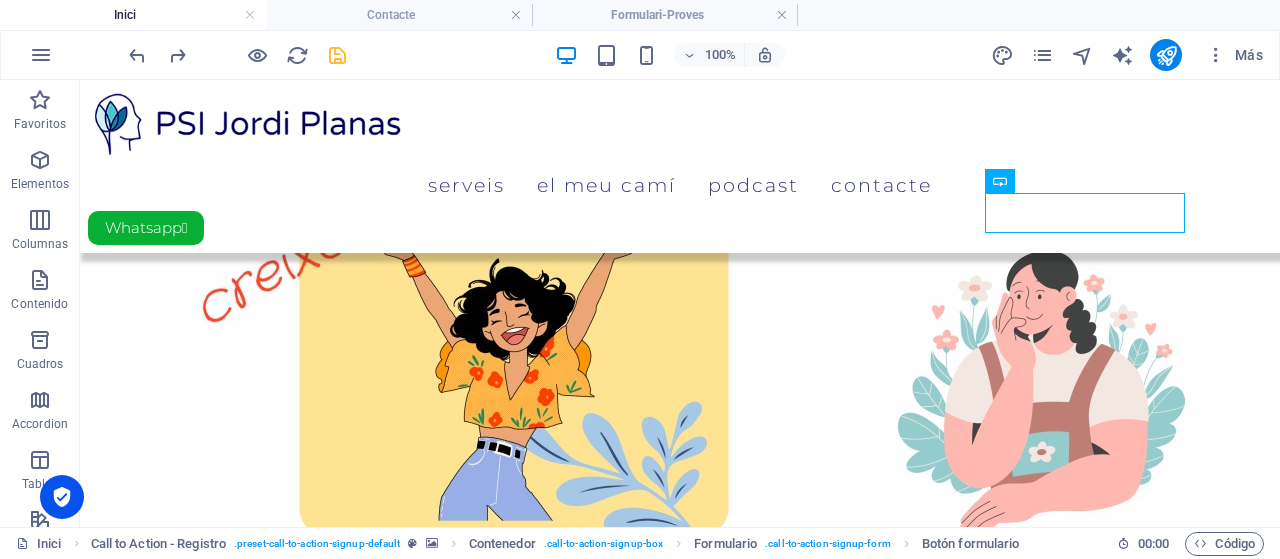 scroll, scrollTop: 1194, scrollLeft: 0, axis: vertical 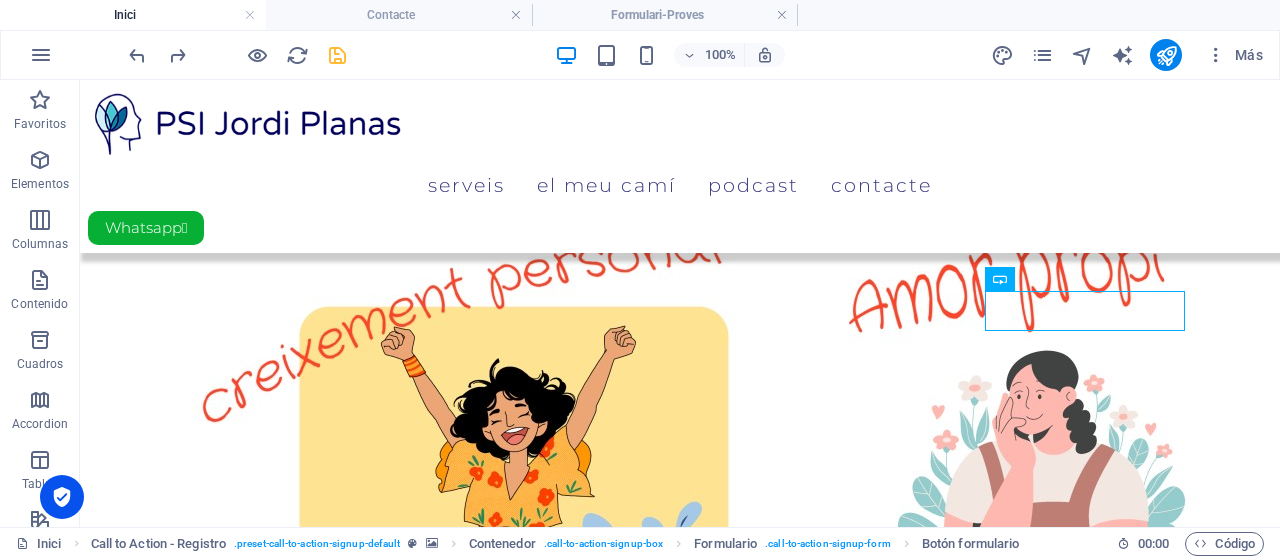 click on "Serveis El meu camí Podcast Contacte Whatsapp    Què vols aconseguir?  ¿Què et preocupa? ¿Tens la sensació que estàs bé i alhora quelcom no encaixa? Desenvolupa autoconeixement i adquireix eines per gestionar adequadament les situacions que emocionalment et trasbalsen.      ¡Comença avui el  viatge transformador!                 Començo ! Benvingut, sóc  Jordi Planas , psicòleg col·legiat P-03250. Si  estàs  desitjant un canvi ,  ¡ets al lloc adequat! T'invito a  fer   una ullada als serveis  i a explicar-me  quines necessitats tens :    Serveis ¿Vols RESULTATS diferents? ¡COMENÇA AMB CANVIS! Podcast 🎧 Pulsacions de Psicologia hola@papallona.es Em subscric ! 😊 Unreadable? Regenerate Contingut: Serveis El meu camí Podcast Contacte Serveis: Acompanyament Psicològic Serveis per a Expats Assessorament Psicològic Coaching
PSI Jordi Planas          Avís Legal          Política de Privacitat" at bounding box center [680, 1110] 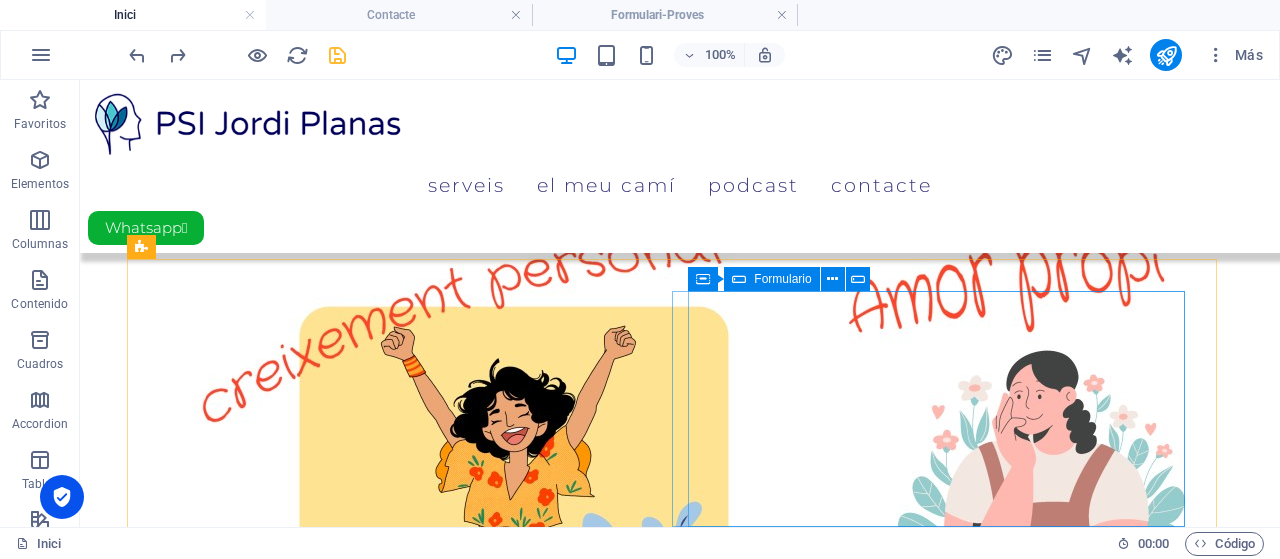 click on "Formulario" at bounding box center (771, 279) 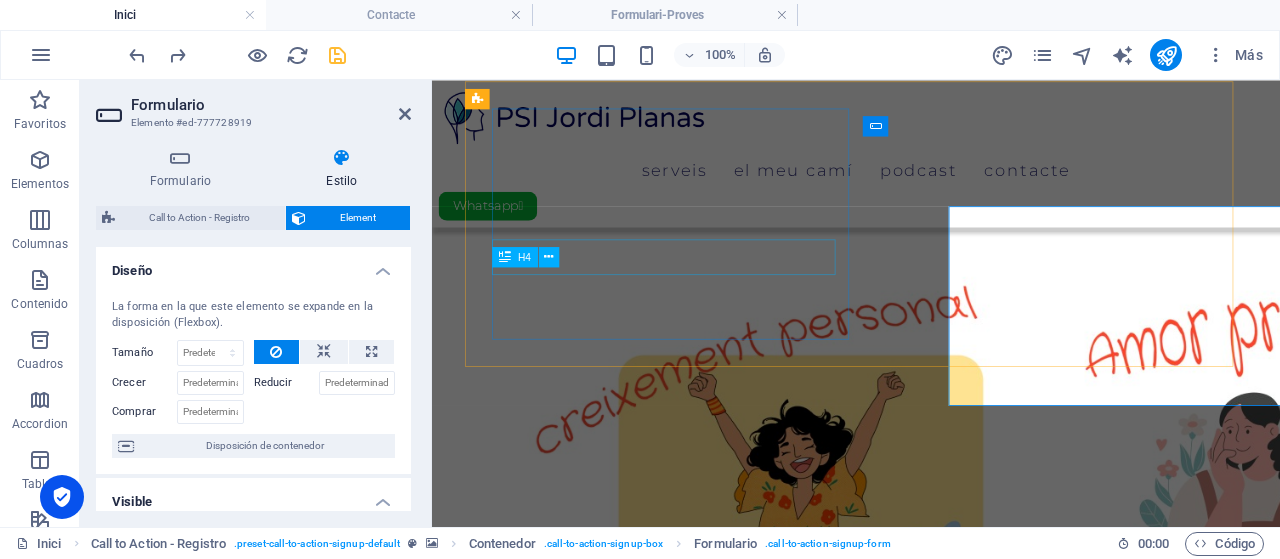scroll, scrollTop: 1257, scrollLeft: 0, axis: vertical 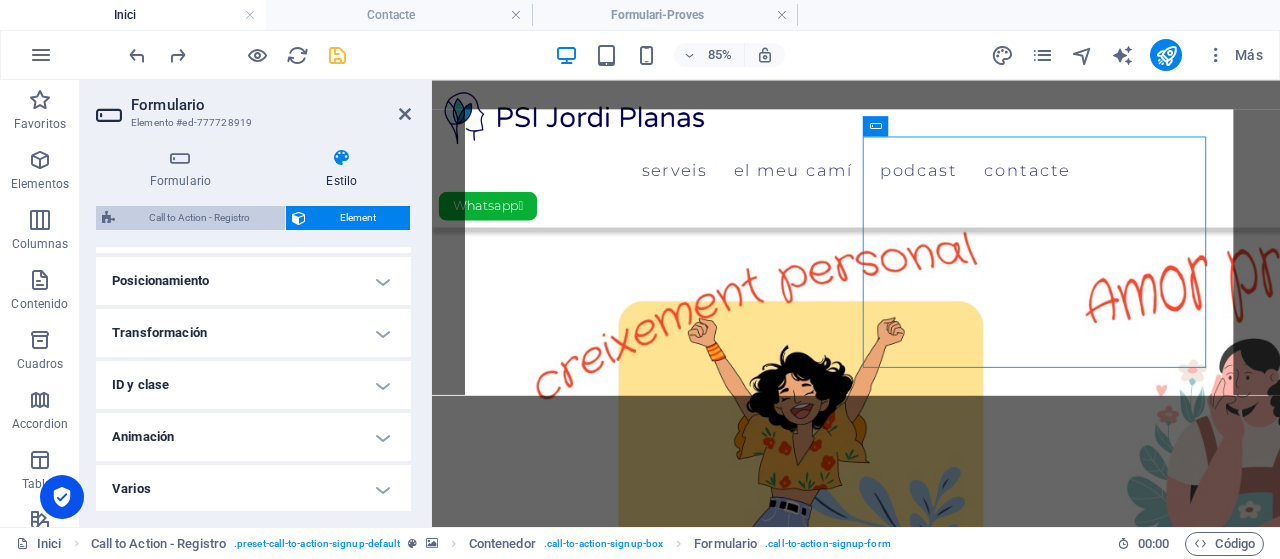 click on "Call to Action - Registro" at bounding box center [200, 218] 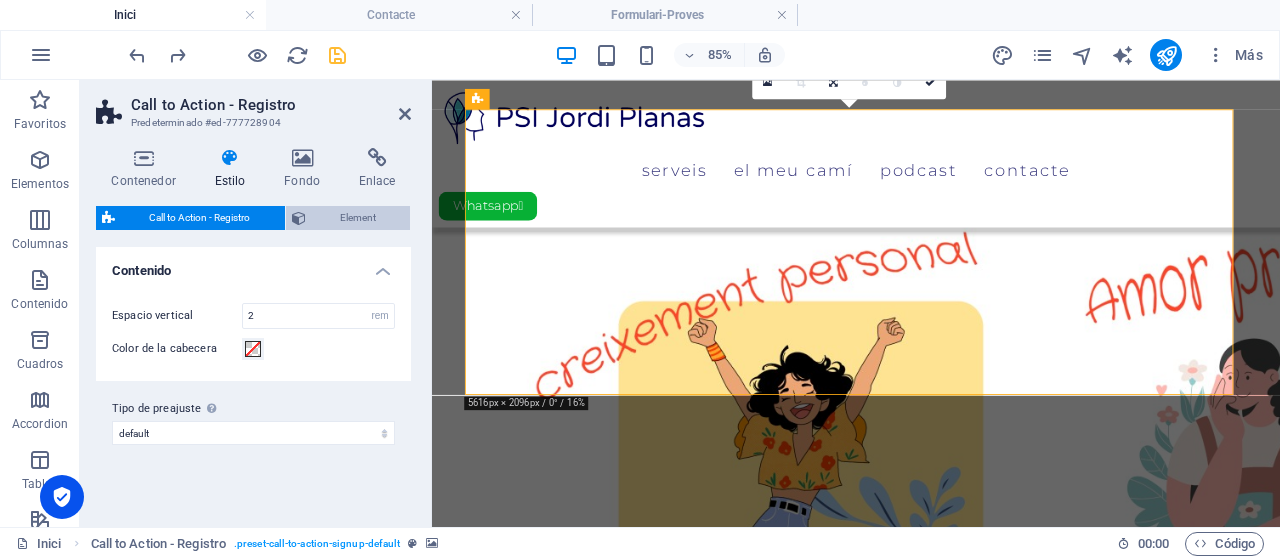 click on "Element" at bounding box center (358, 218) 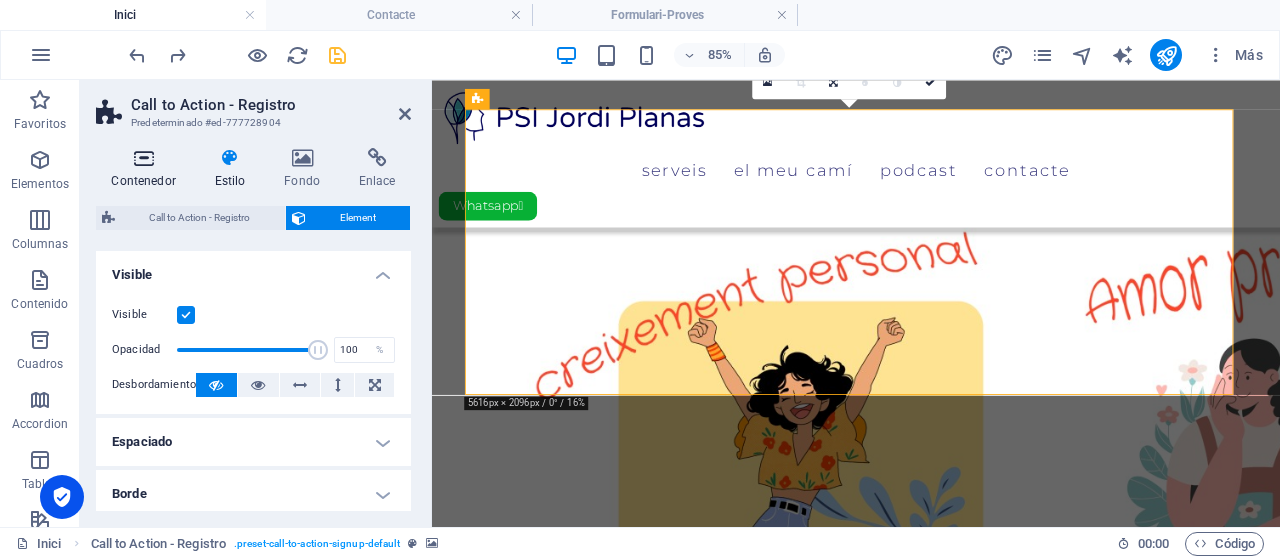 click on "Contenedor" at bounding box center (147, 169) 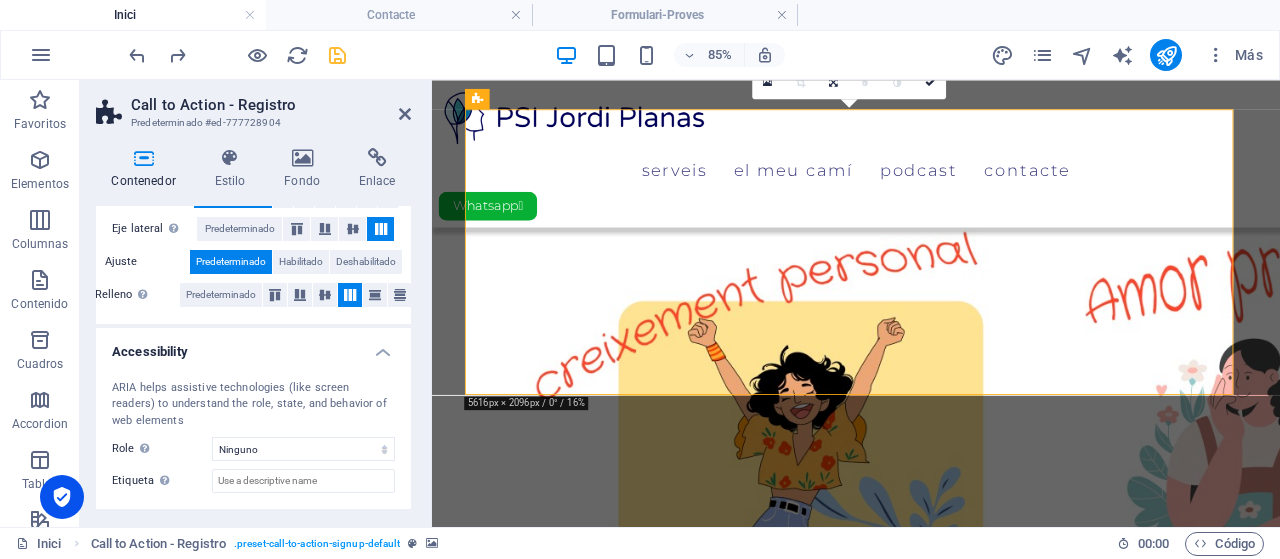scroll, scrollTop: 492, scrollLeft: 0, axis: vertical 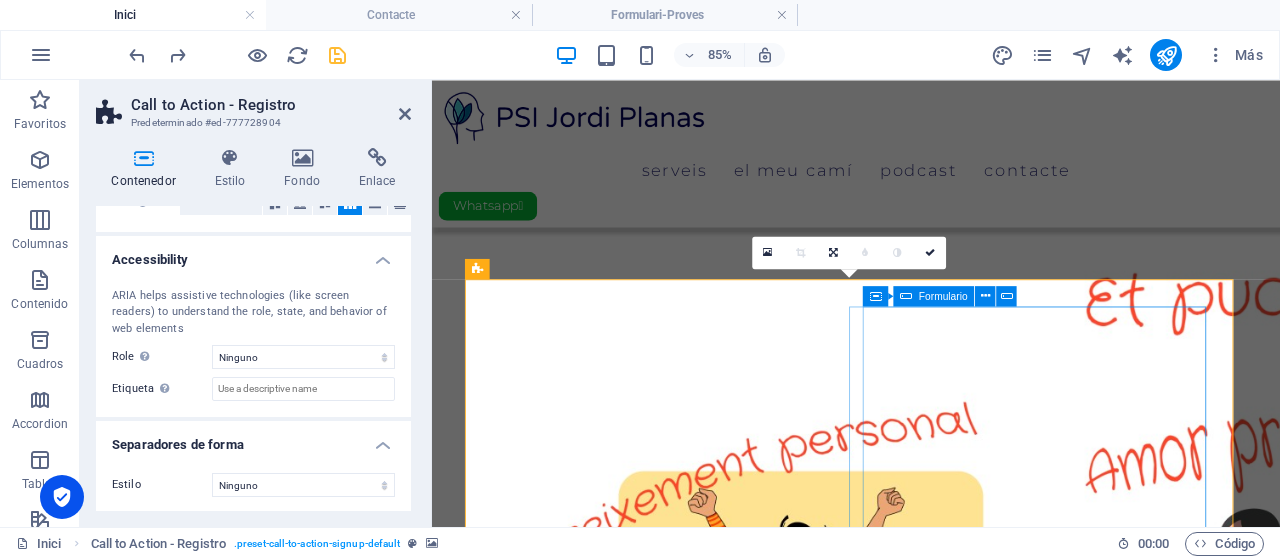 click on "Formulario" at bounding box center (943, 296) 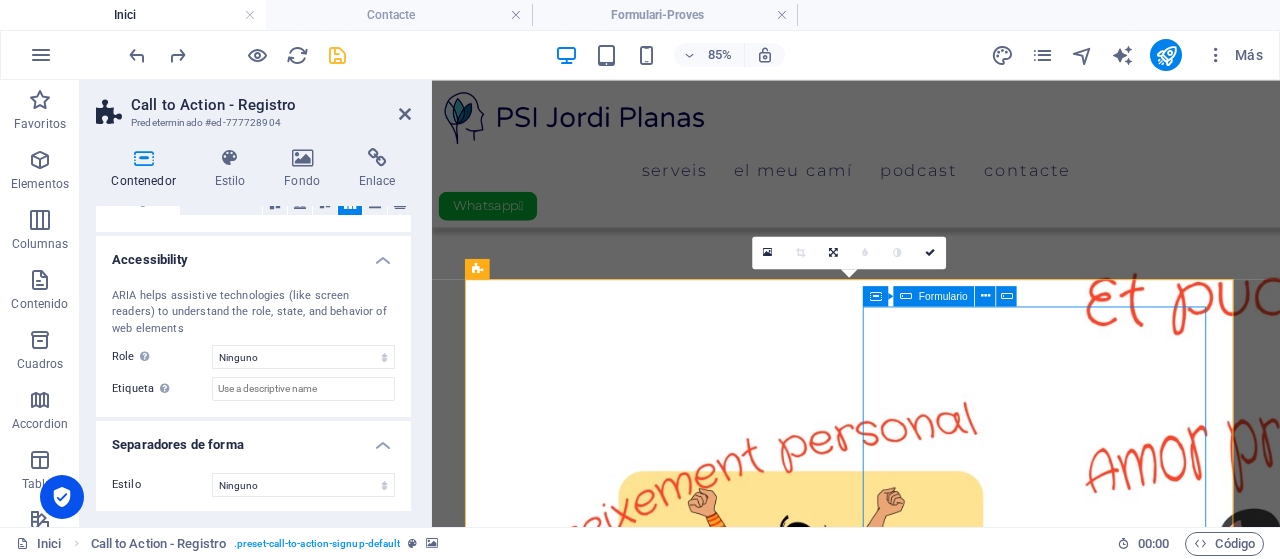 click on "Formulario" at bounding box center (943, 296) 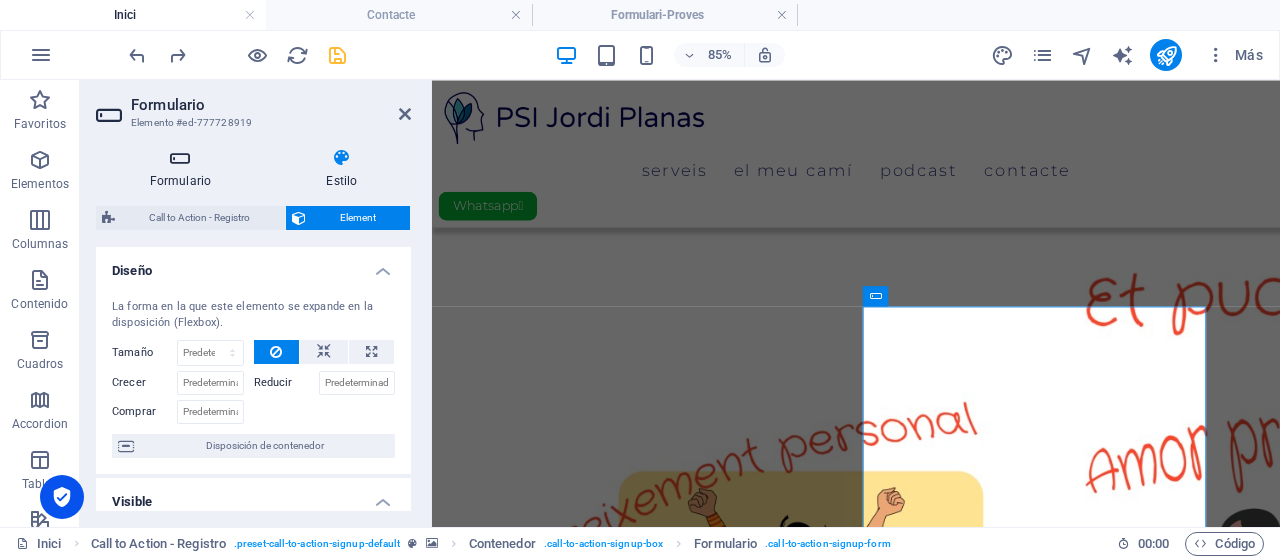 click on "Formulario" at bounding box center [184, 169] 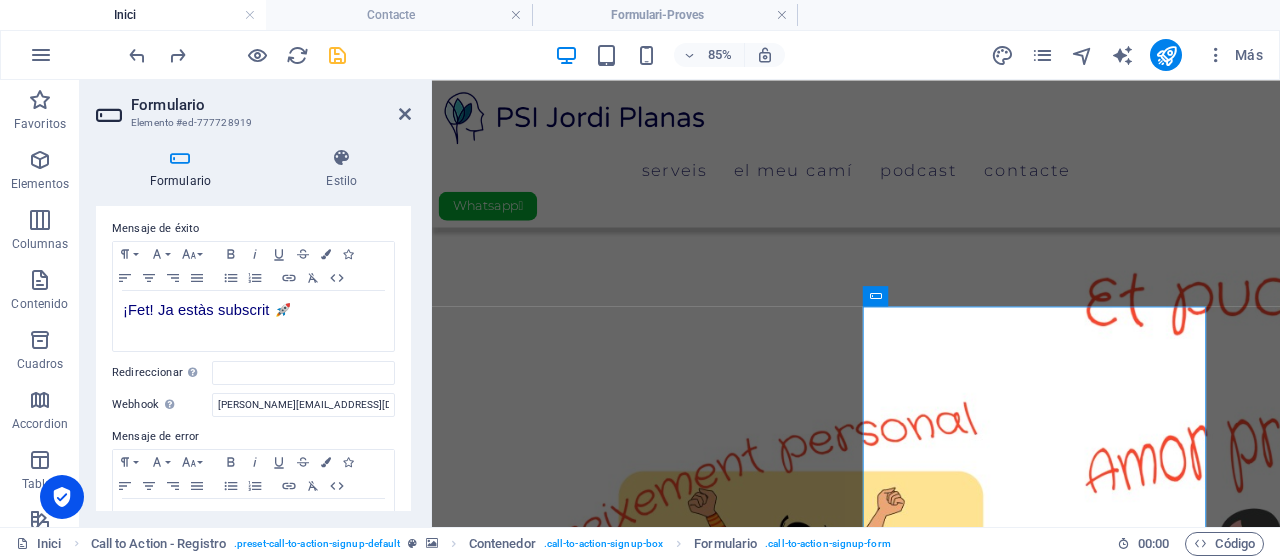 scroll, scrollTop: 200, scrollLeft: 0, axis: vertical 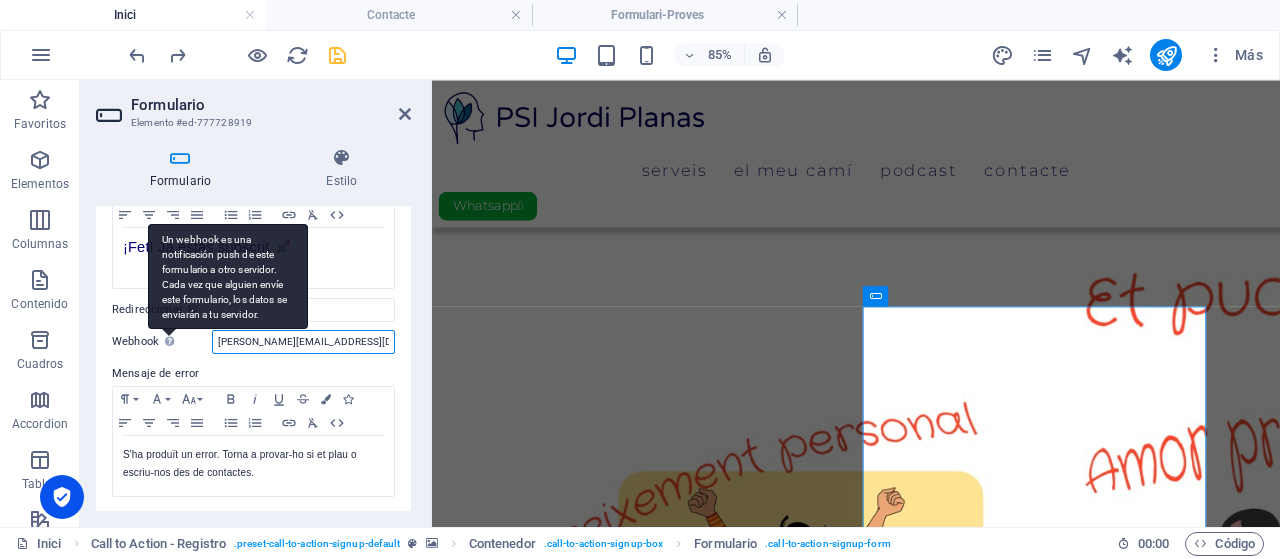 drag, startPoint x: 321, startPoint y: 337, endPoint x: 159, endPoint y: 333, distance: 162.04938 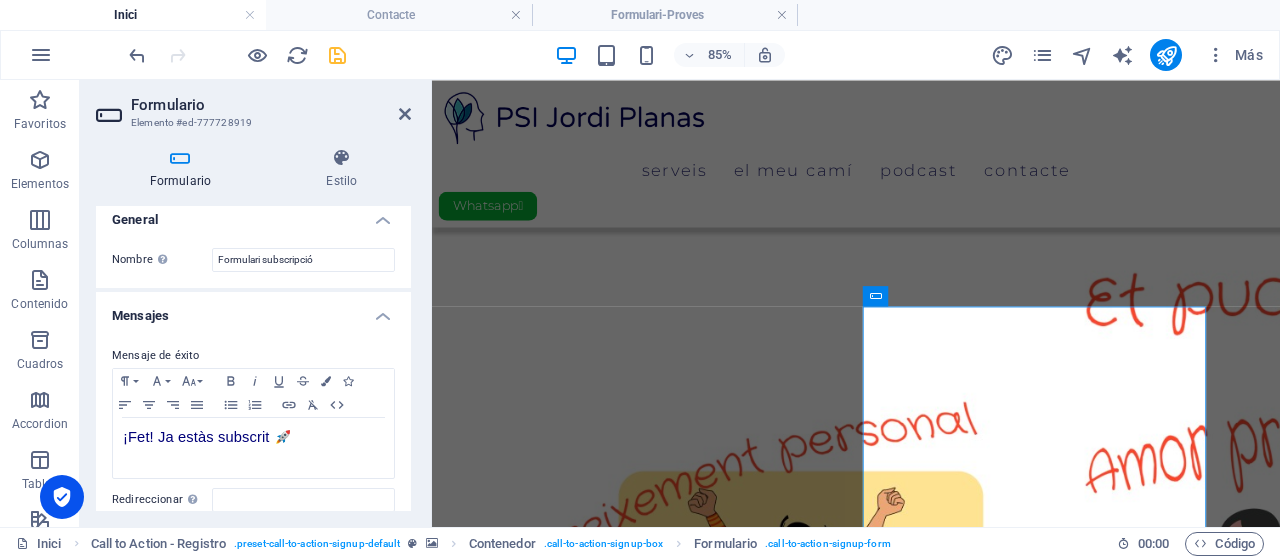 scroll, scrollTop: 0, scrollLeft: 0, axis: both 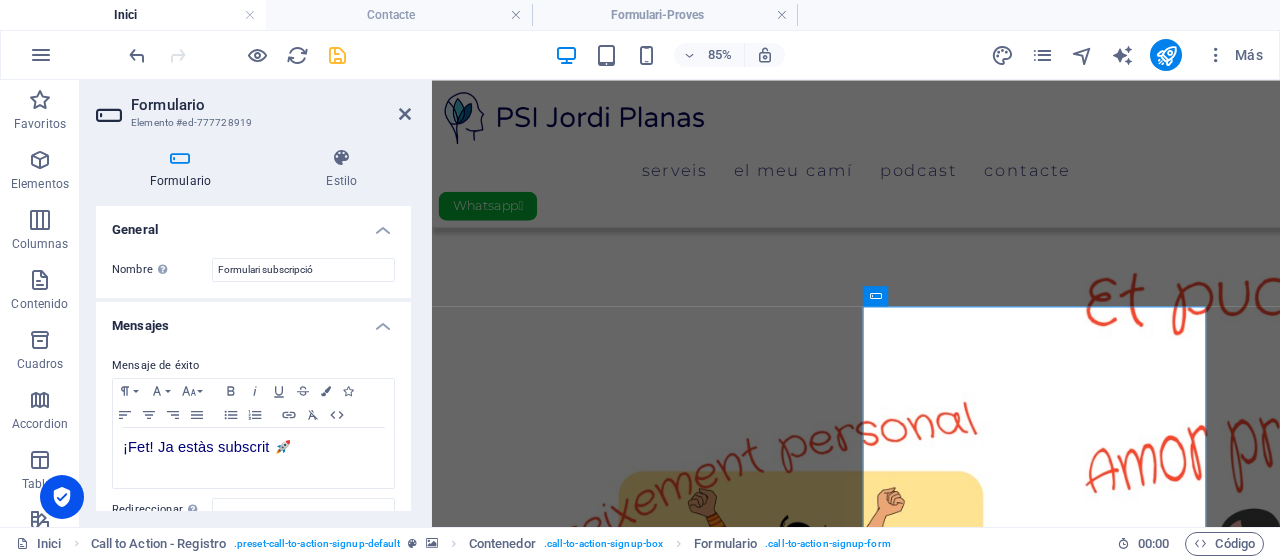 type 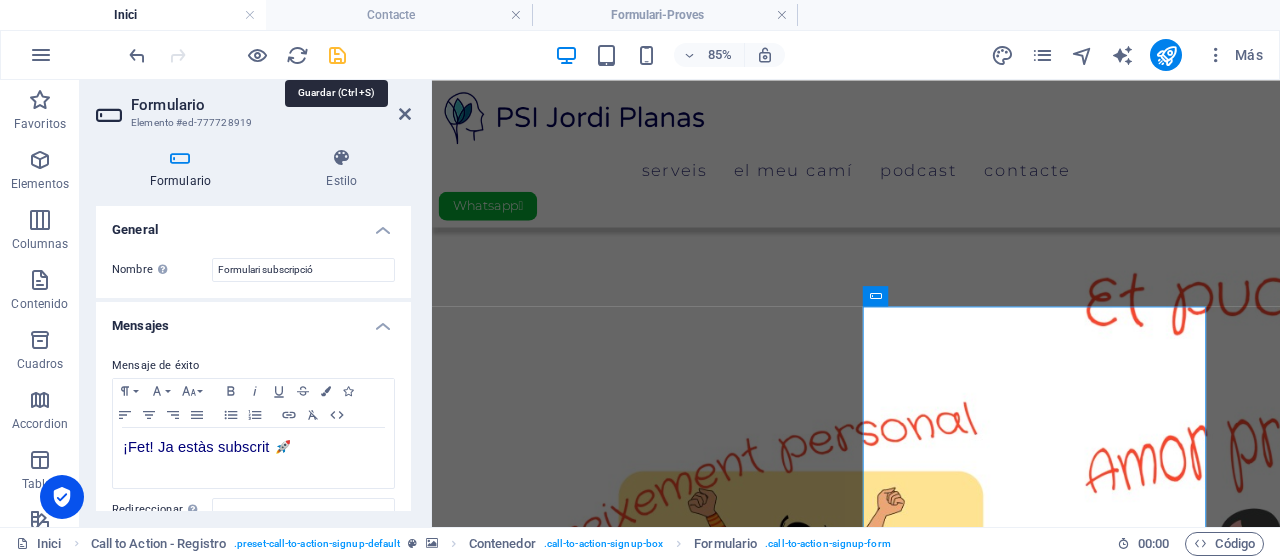 click at bounding box center [337, 55] 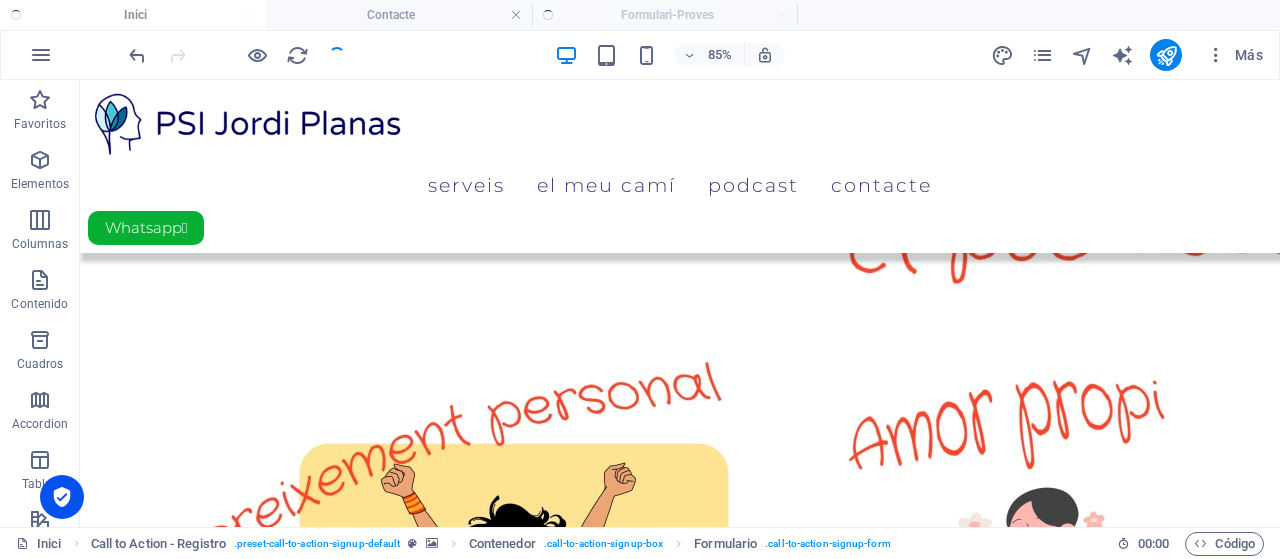scroll, scrollTop: 994, scrollLeft: 0, axis: vertical 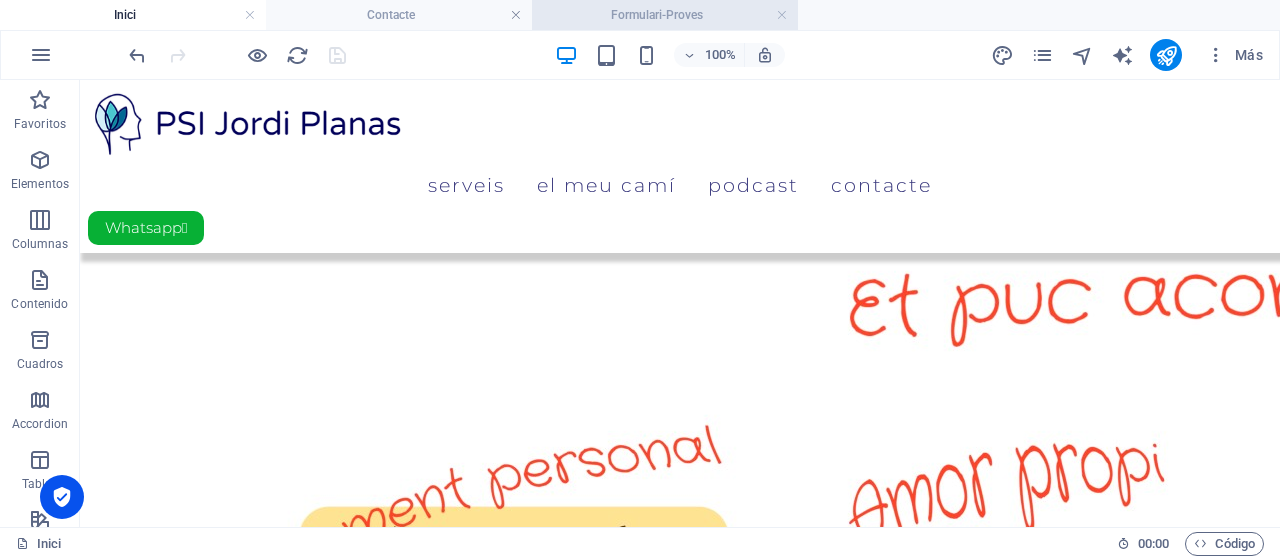 click on "Formulari-Proves" at bounding box center [665, 15] 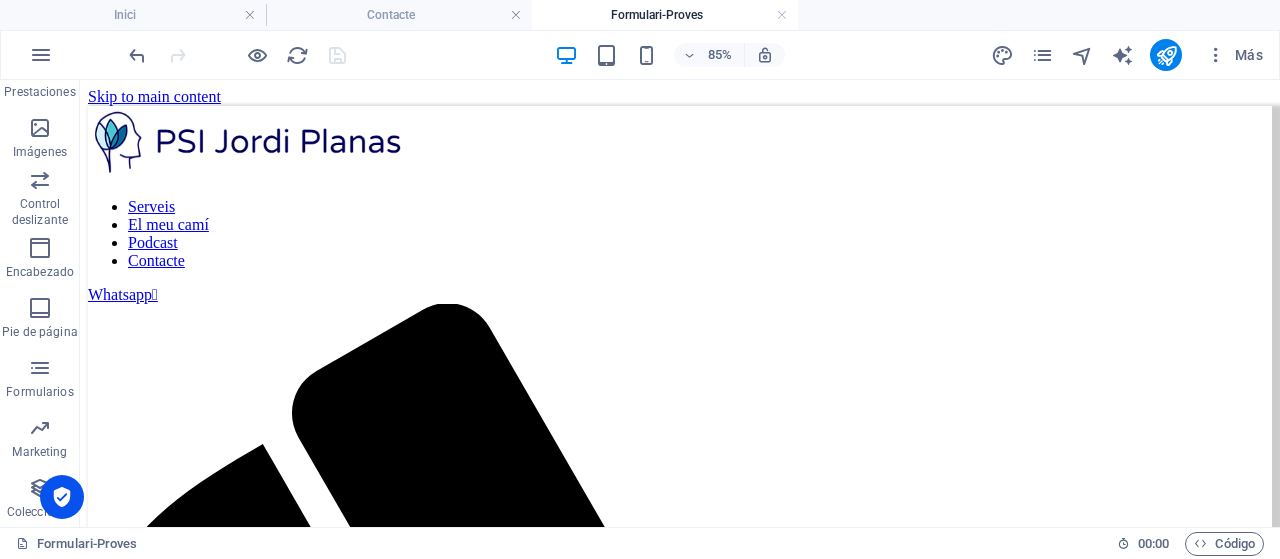 scroll, scrollTop: 0, scrollLeft: 0, axis: both 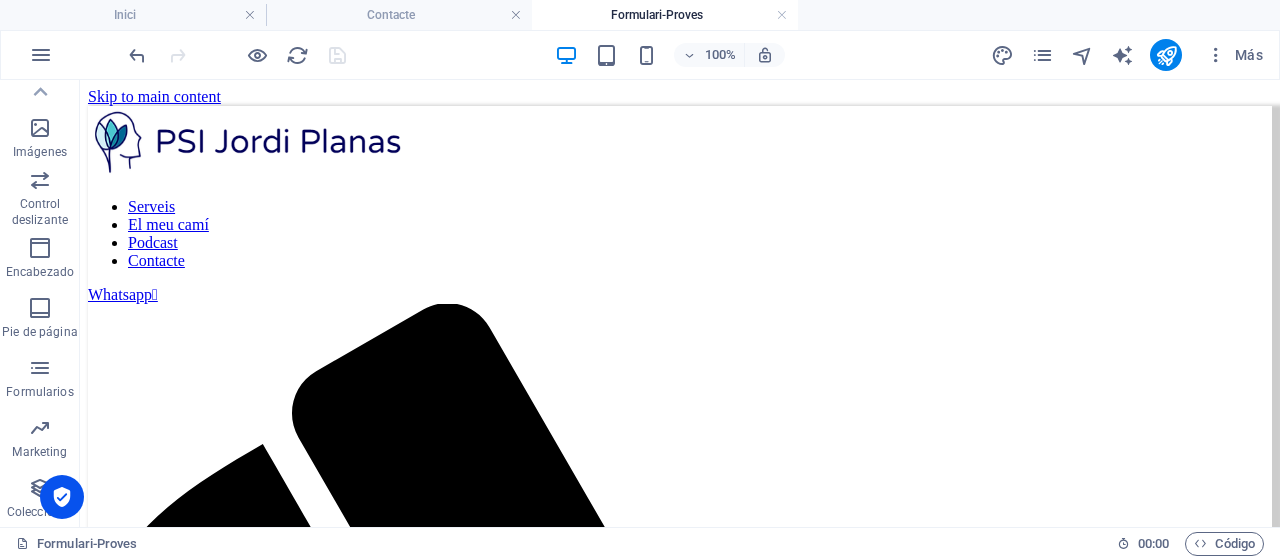 click at bounding box center [40, 368] 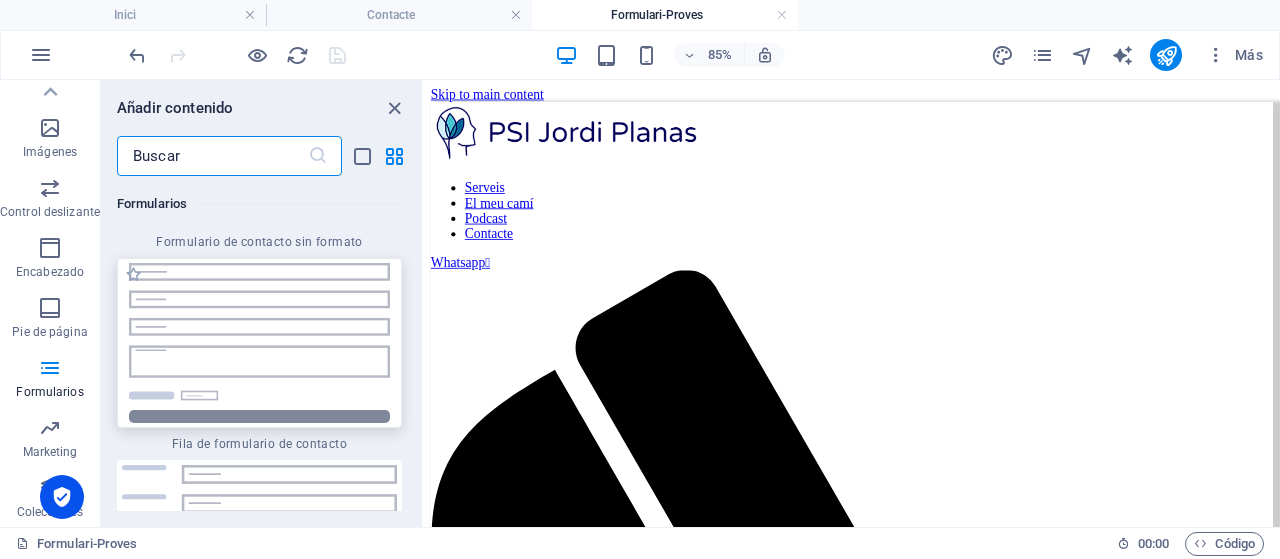 scroll, scrollTop: 29598, scrollLeft: 0, axis: vertical 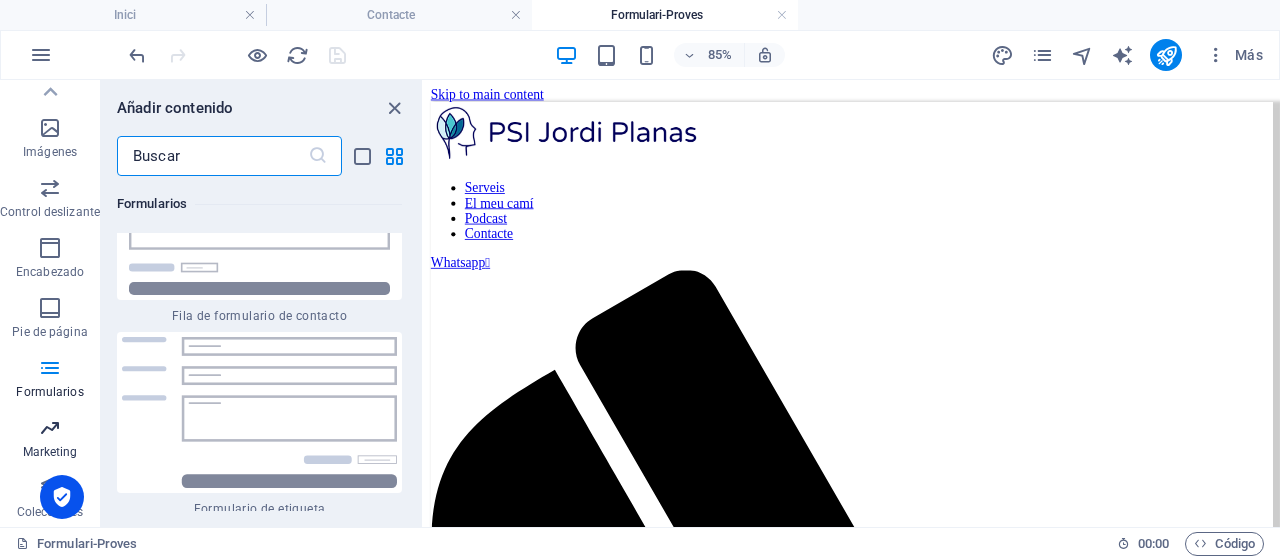 click at bounding box center [50, 428] 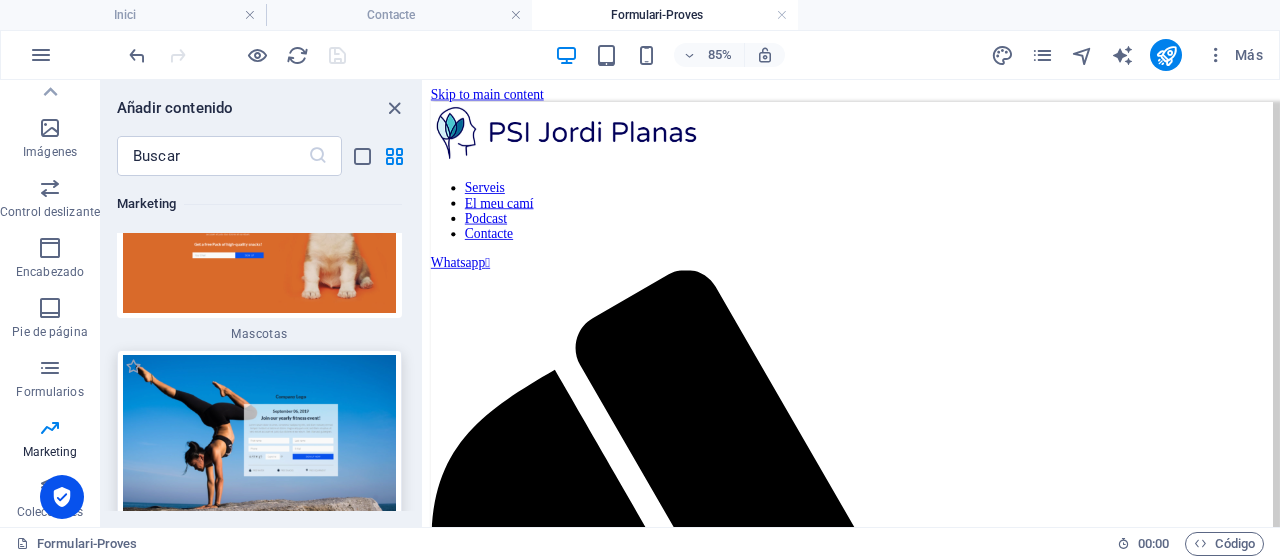 scroll, scrollTop: 34049, scrollLeft: 0, axis: vertical 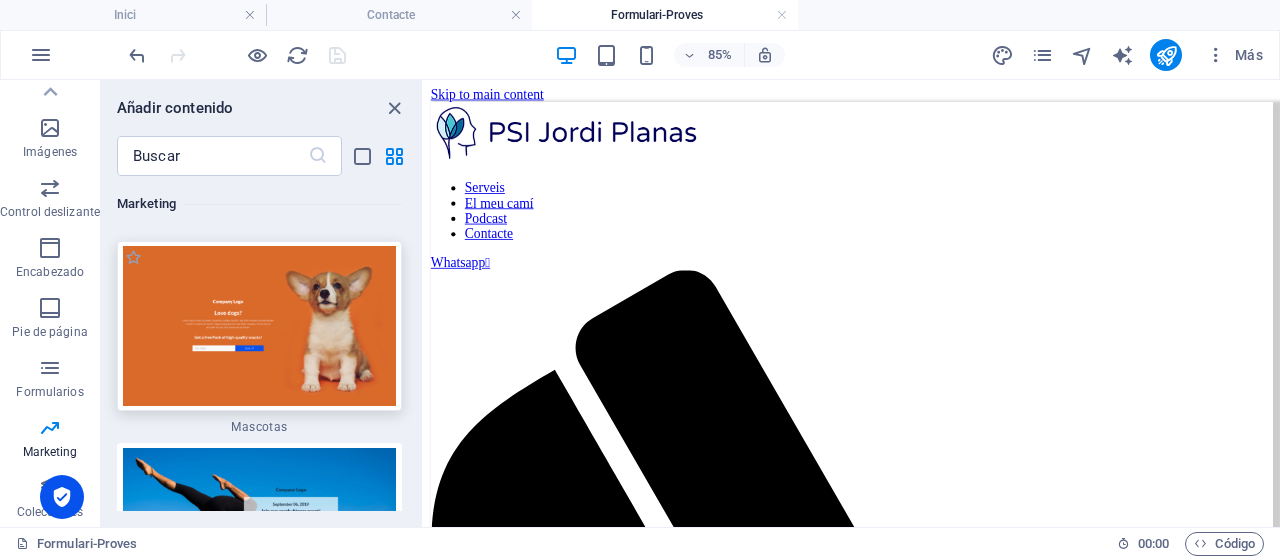 click at bounding box center (259, 326) 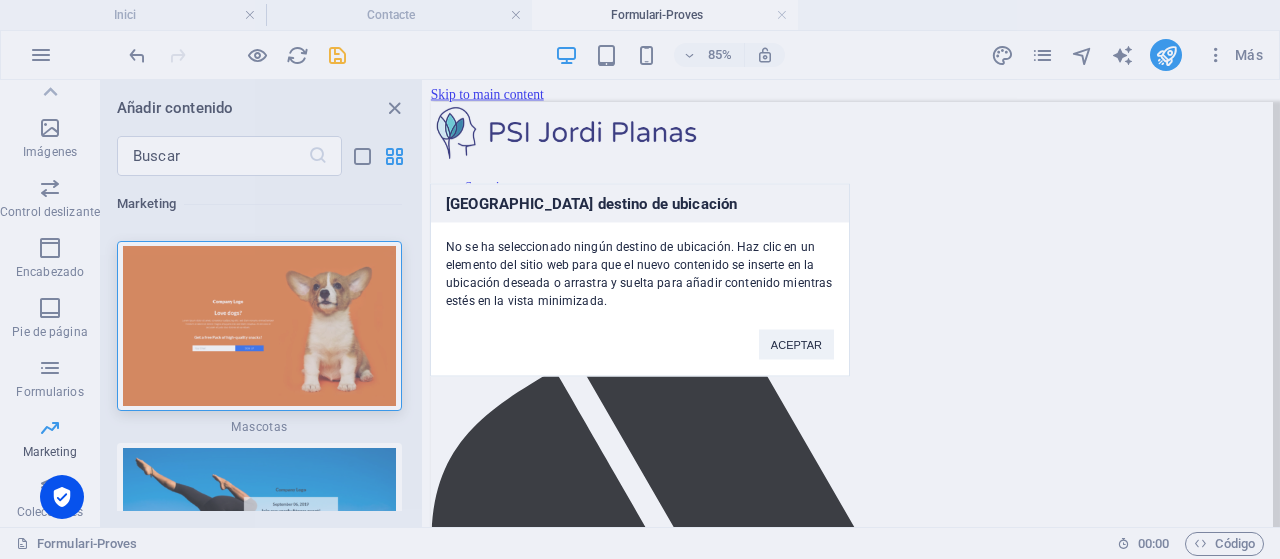 click on "Ningún destino de ubicación No se ha seleccionado ningún destino de ubicación. Haz clic en un elemento del sitio web para que el nuevo contenido se inserte en la ubicación deseada o arrastra y suelta para añadir contenido mientras estés en la vista minimizada. ACEPTAR" at bounding box center [640, 279] 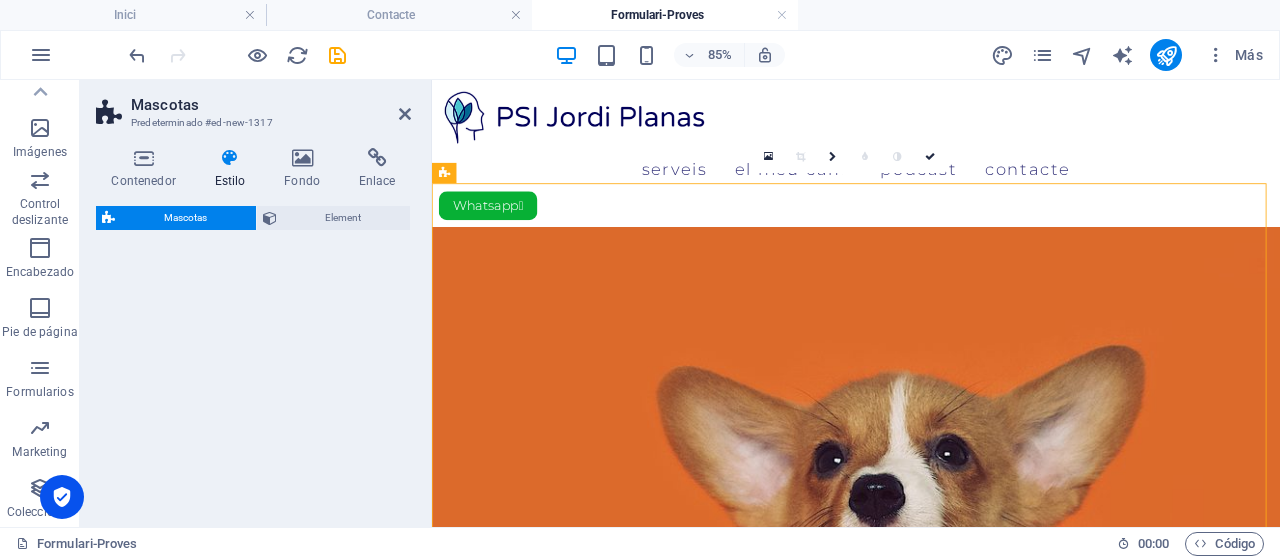 select on "%" 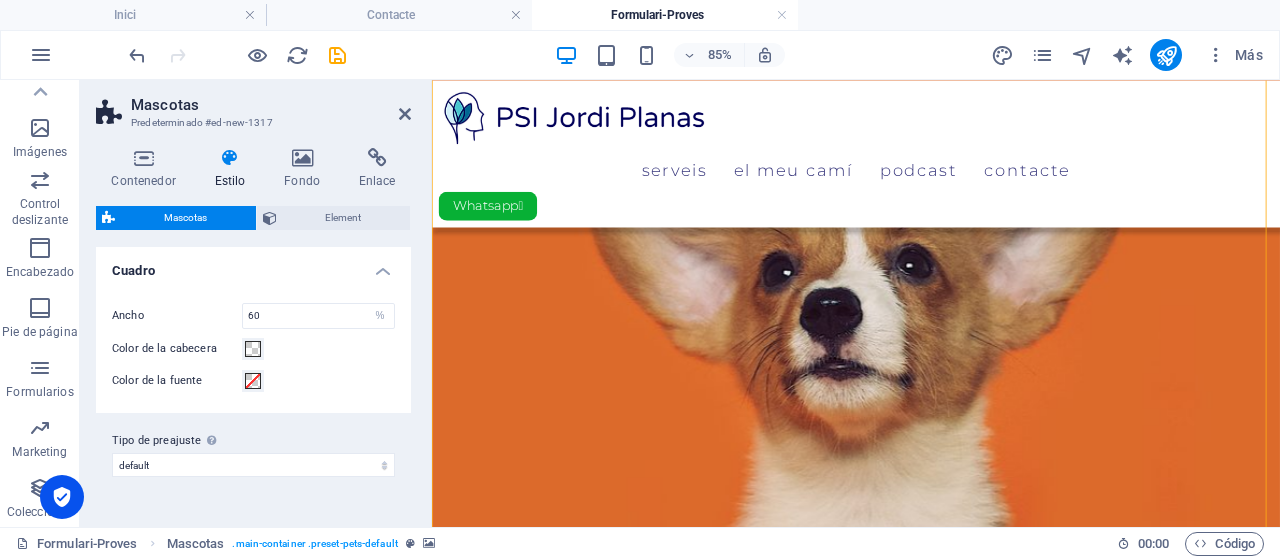 scroll, scrollTop: 0, scrollLeft: 0, axis: both 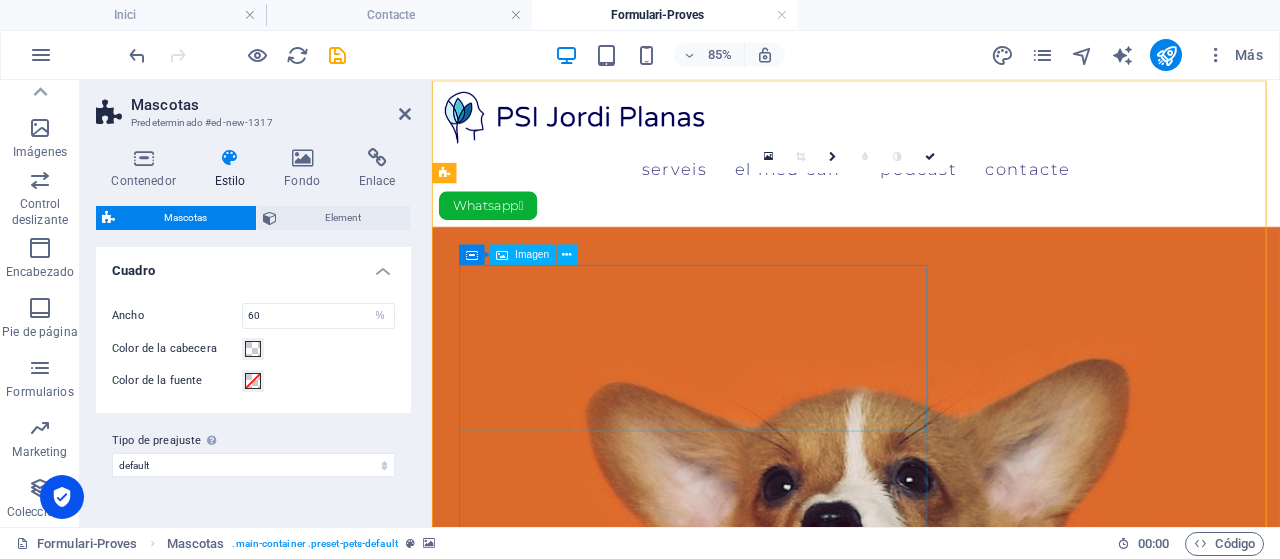 click at bounding box center [931, 1633] 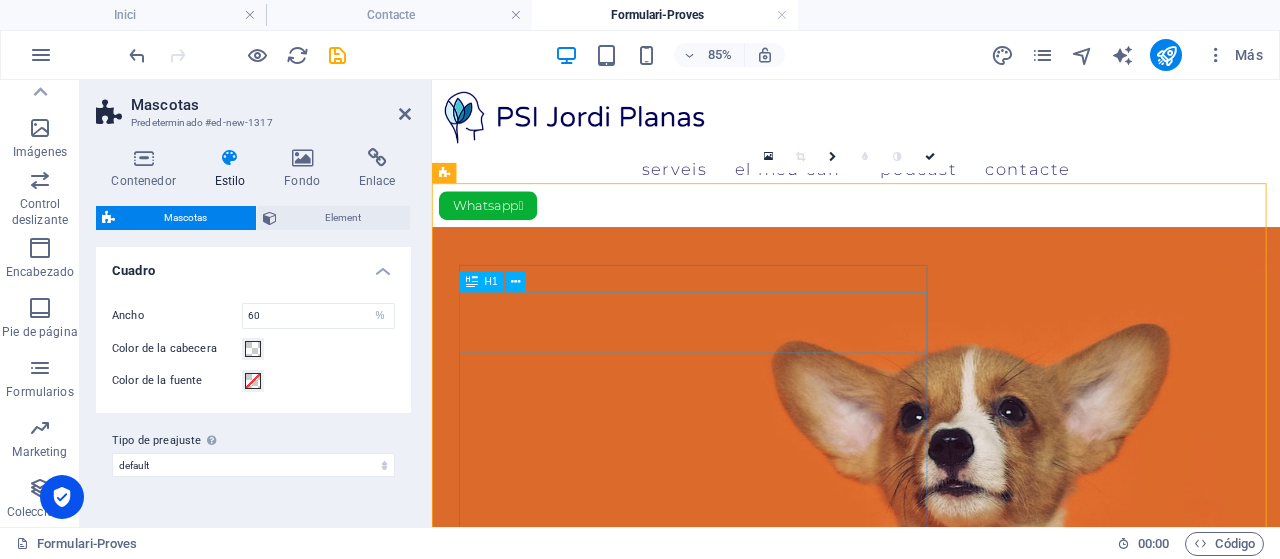 click on "Love dogs?" at bounding box center (931, 1280) 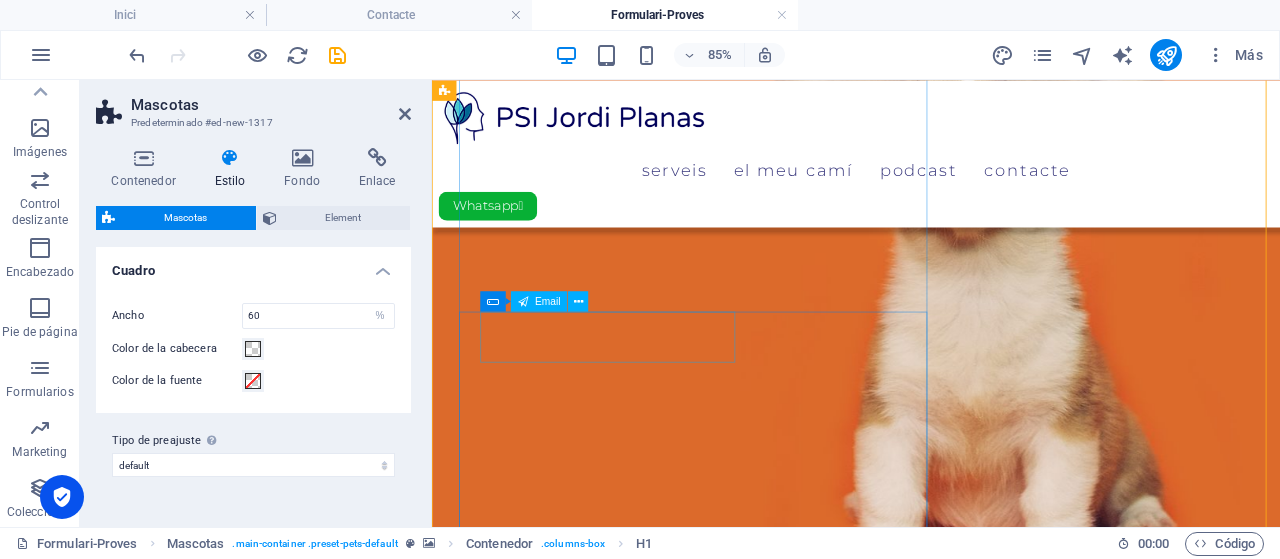 scroll, scrollTop: 400, scrollLeft: 0, axis: vertical 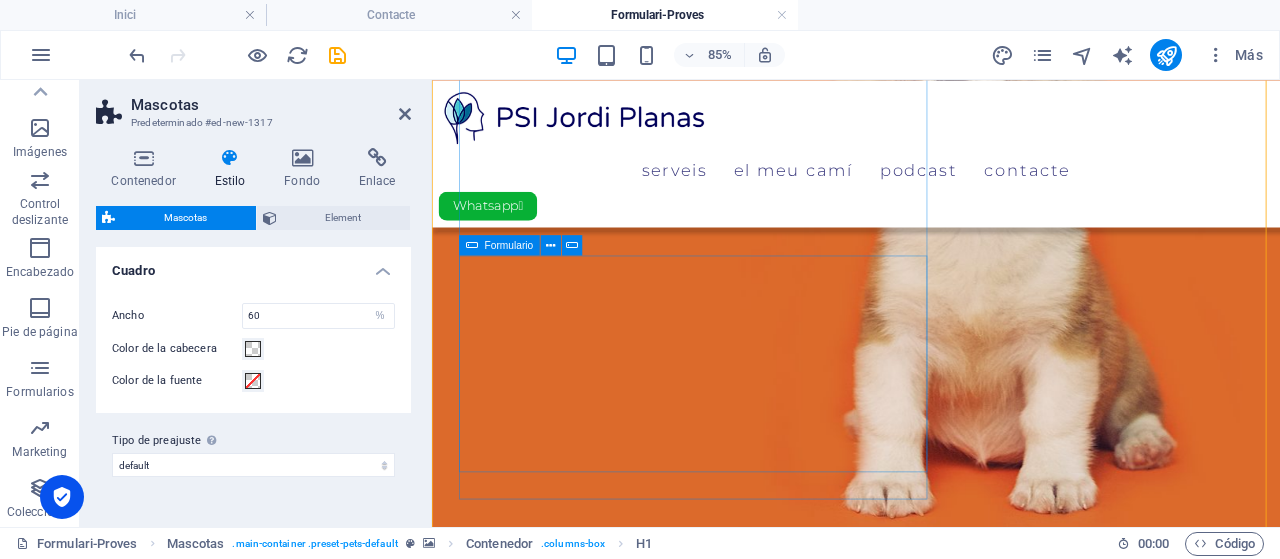 click on "Formulario" at bounding box center (509, 245) 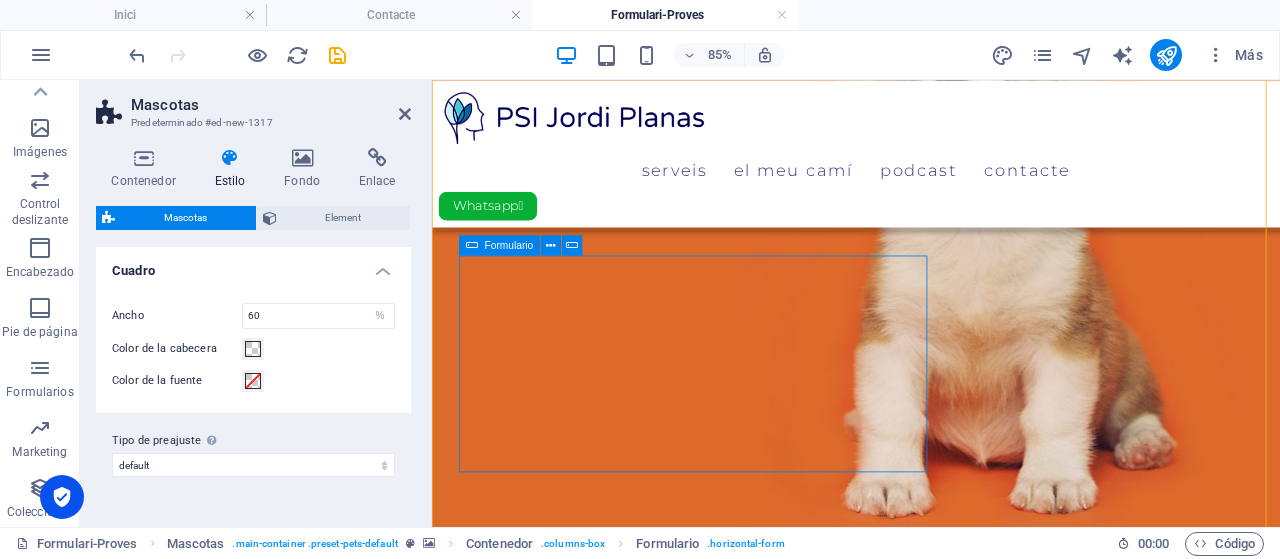 click on "Formulario" at bounding box center (509, 245) 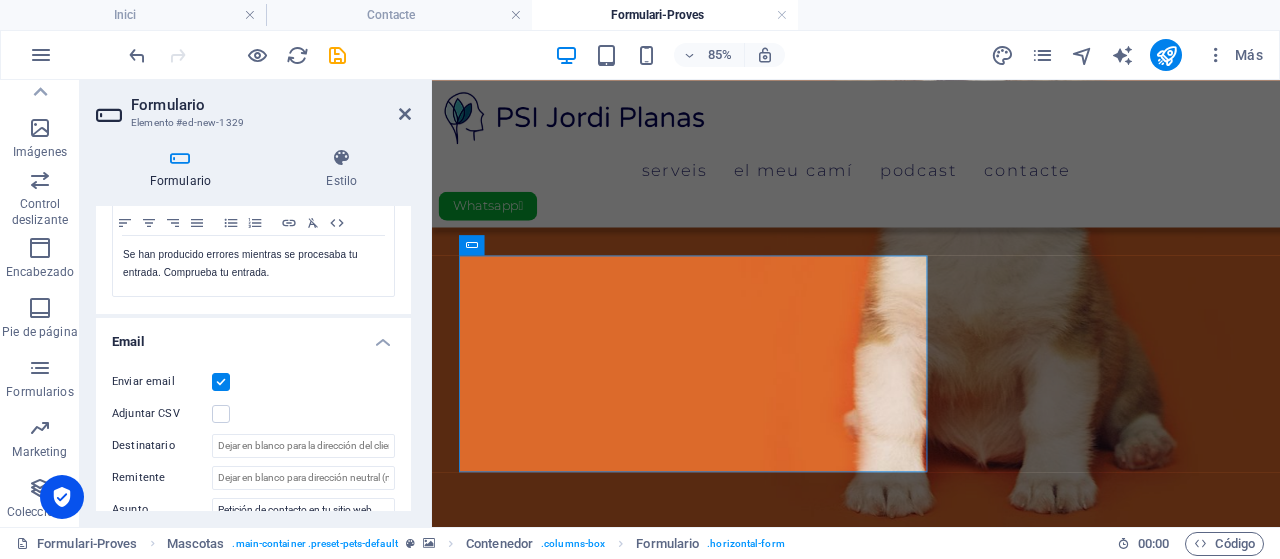 scroll, scrollTop: 500, scrollLeft: 0, axis: vertical 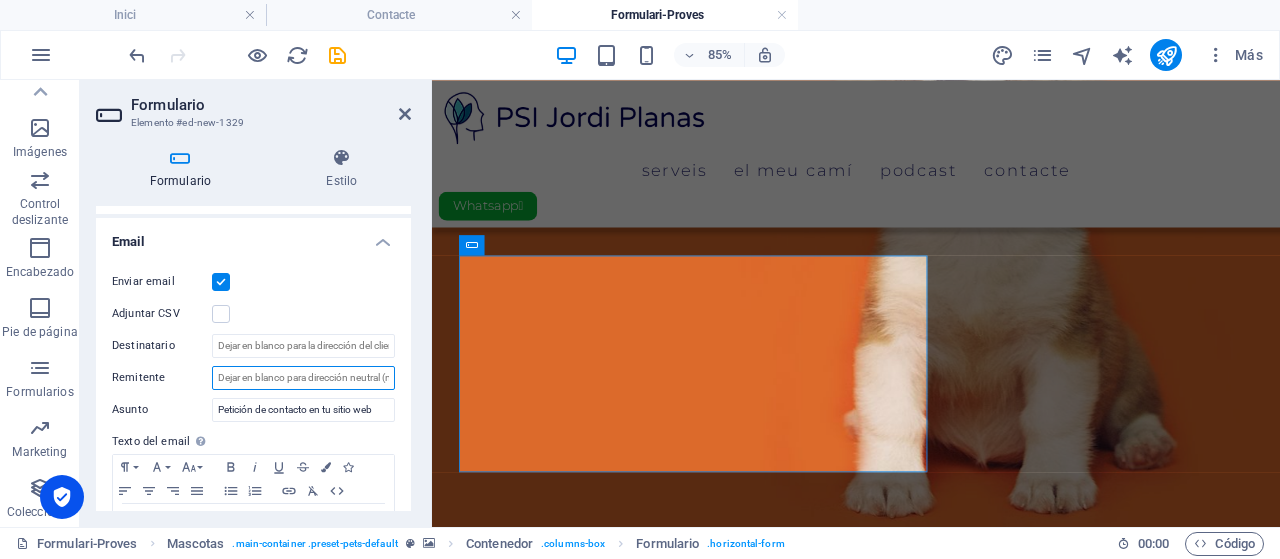 click on "Remitente" at bounding box center (303, 378) 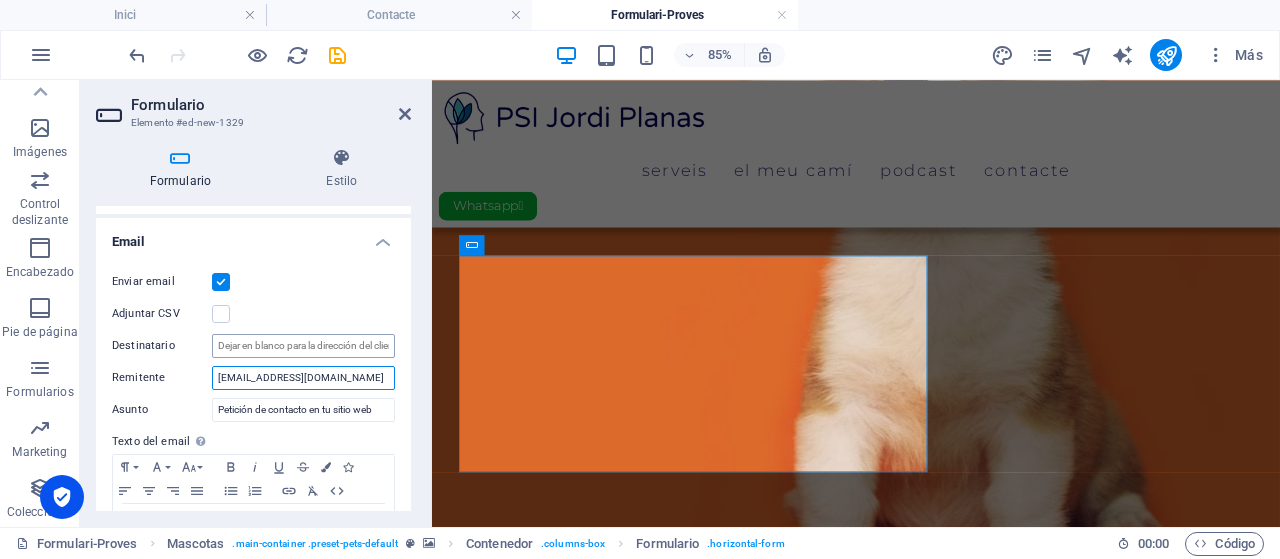type on "jordipsi@jordipsicologo.es" 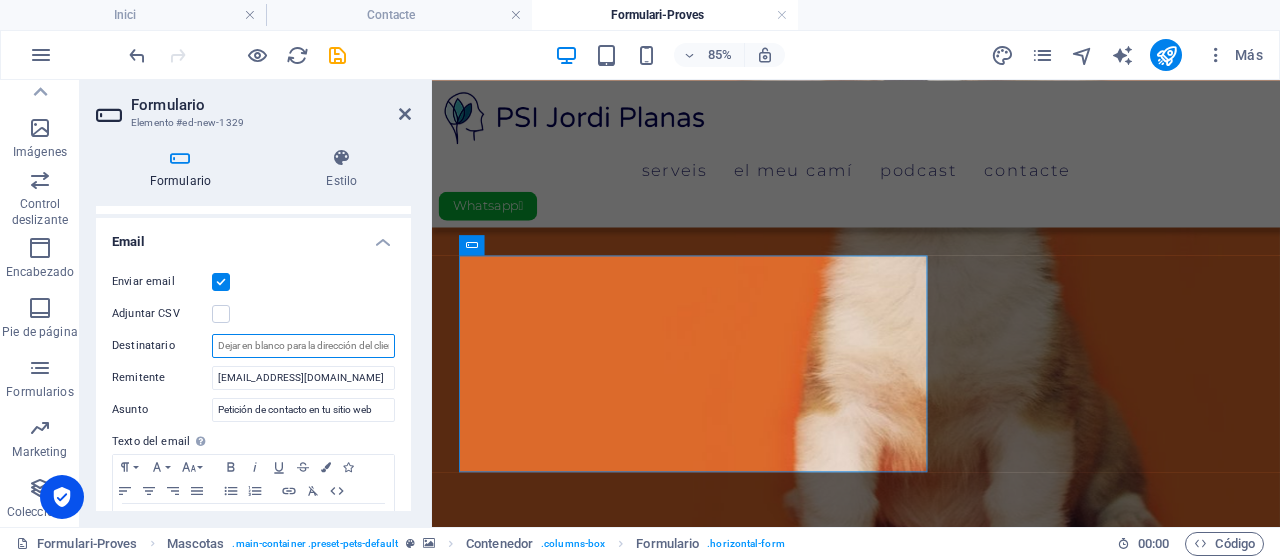 click on "Destinatario" at bounding box center (303, 346) 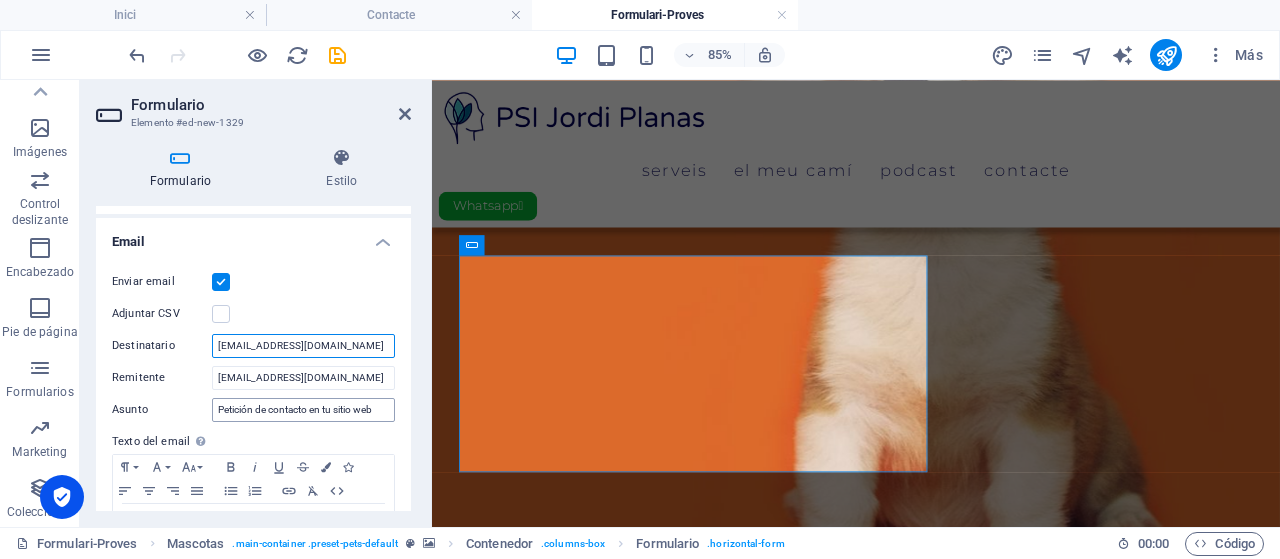 type on "jordipsi@jordipsicologo.es" 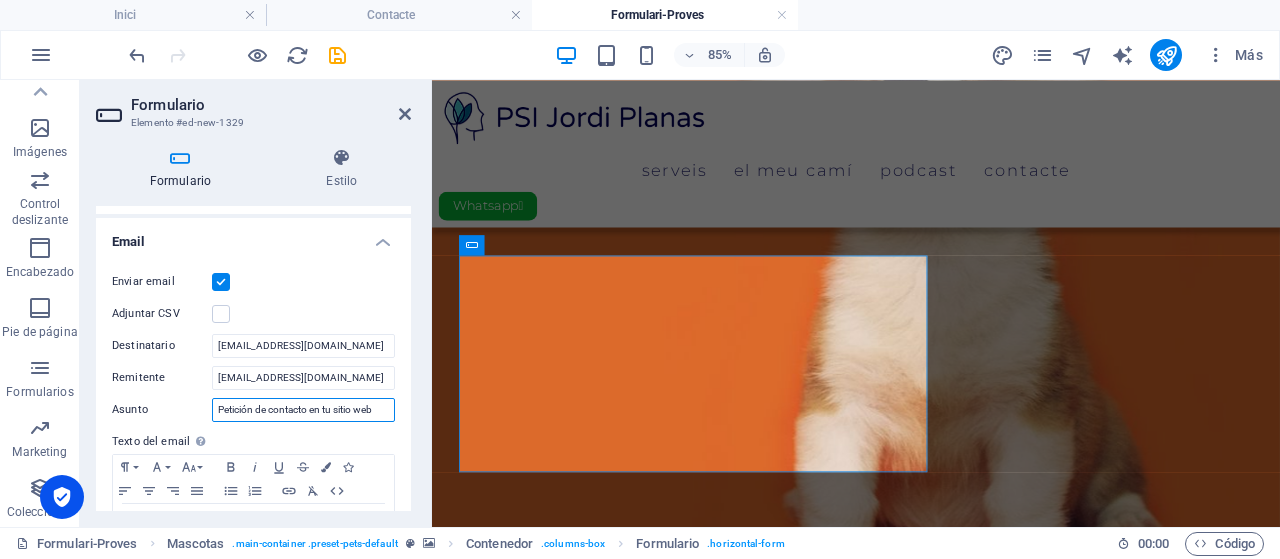 drag, startPoint x: 387, startPoint y: 404, endPoint x: 216, endPoint y: 404, distance: 171 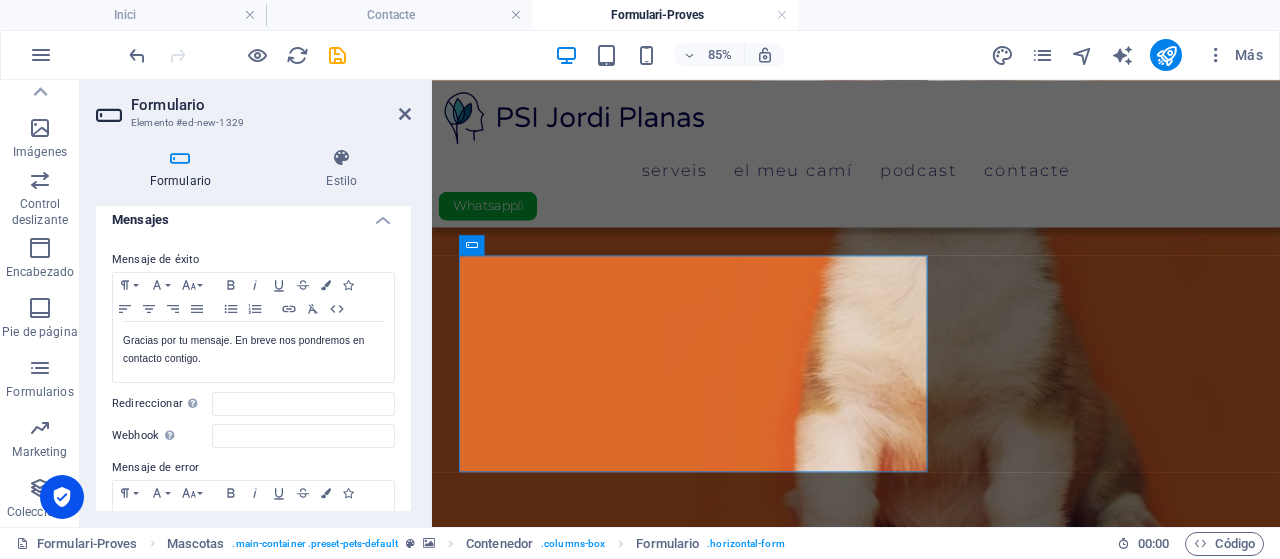 scroll, scrollTop: 0, scrollLeft: 0, axis: both 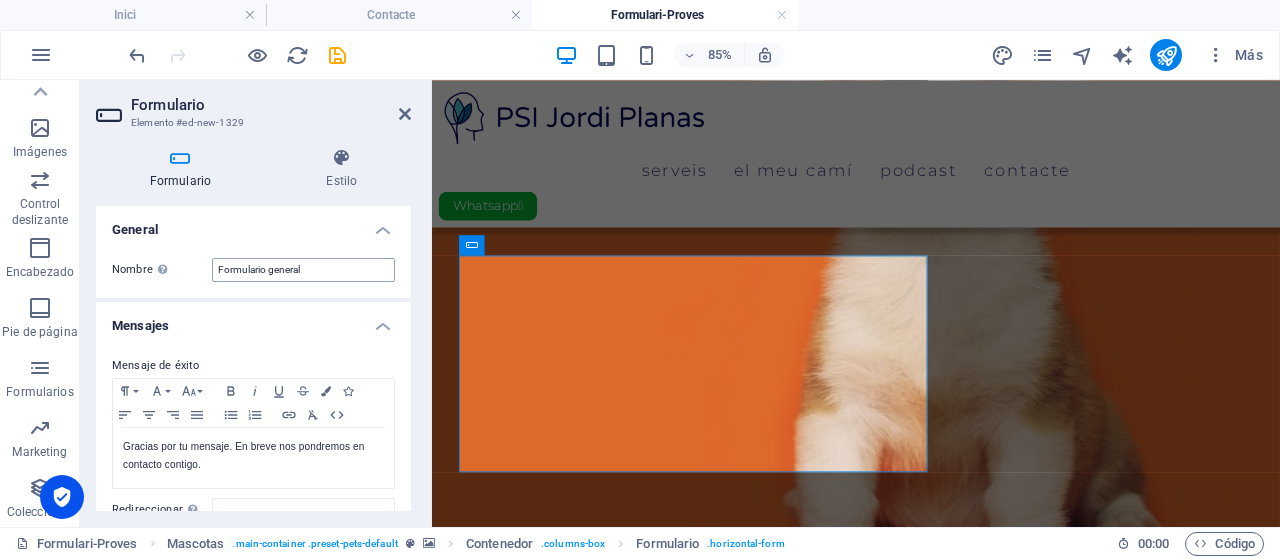 type on "FormulariGos" 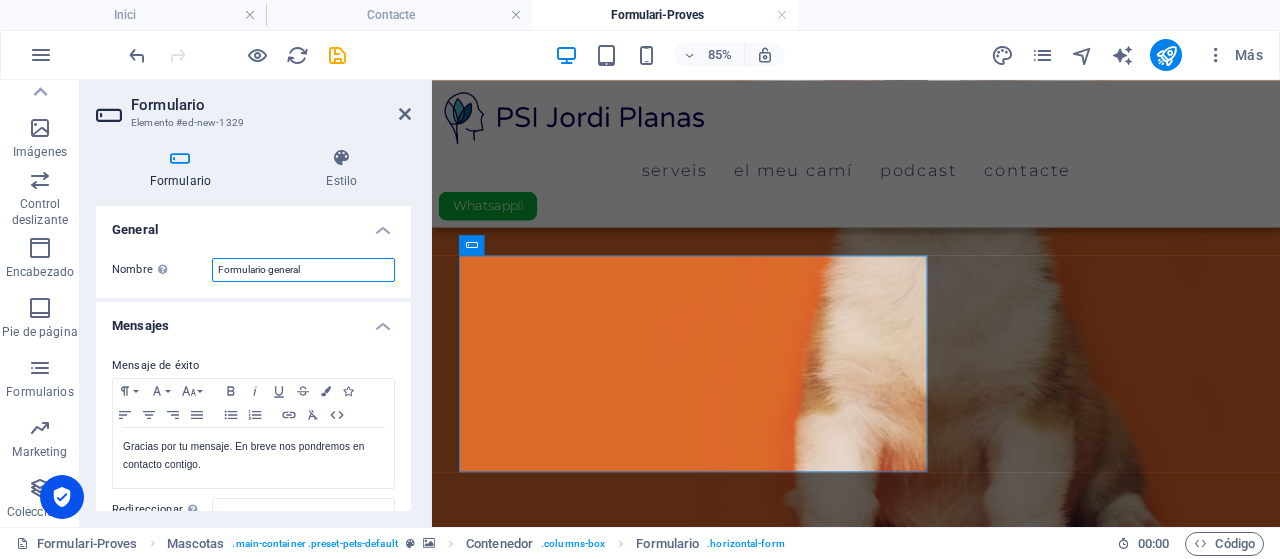 drag, startPoint x: 308, startPoint y: 267, endPoint x: 264, endPoint y: 267, distance: 44 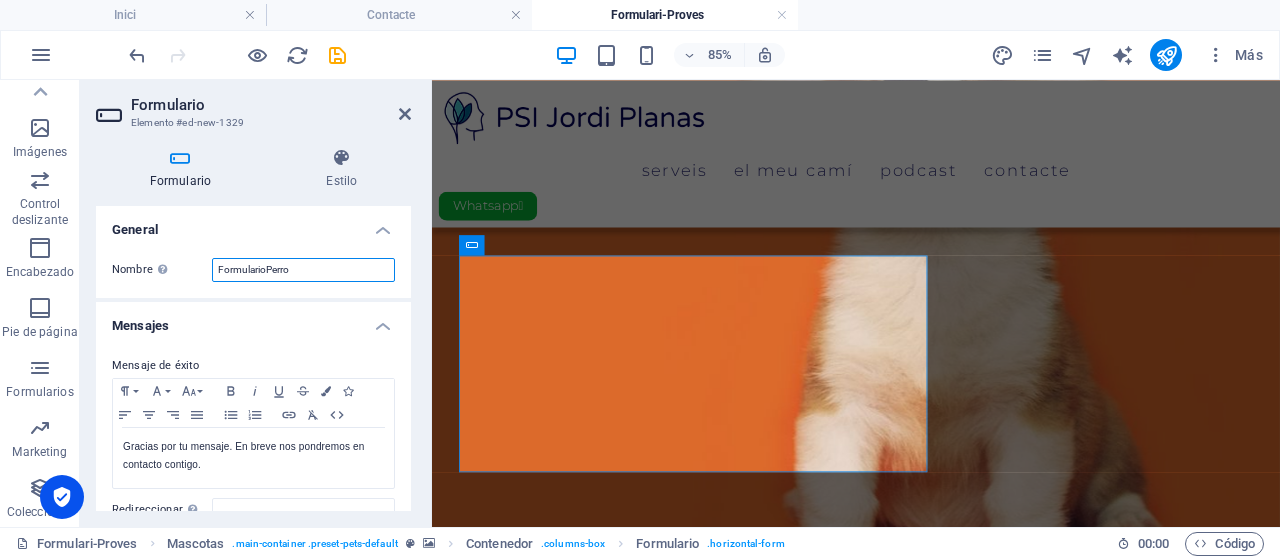 drag, startPoint x: 302, startPoint y: 272, endPoint x: 339, endPoint y: 272, distance: 37 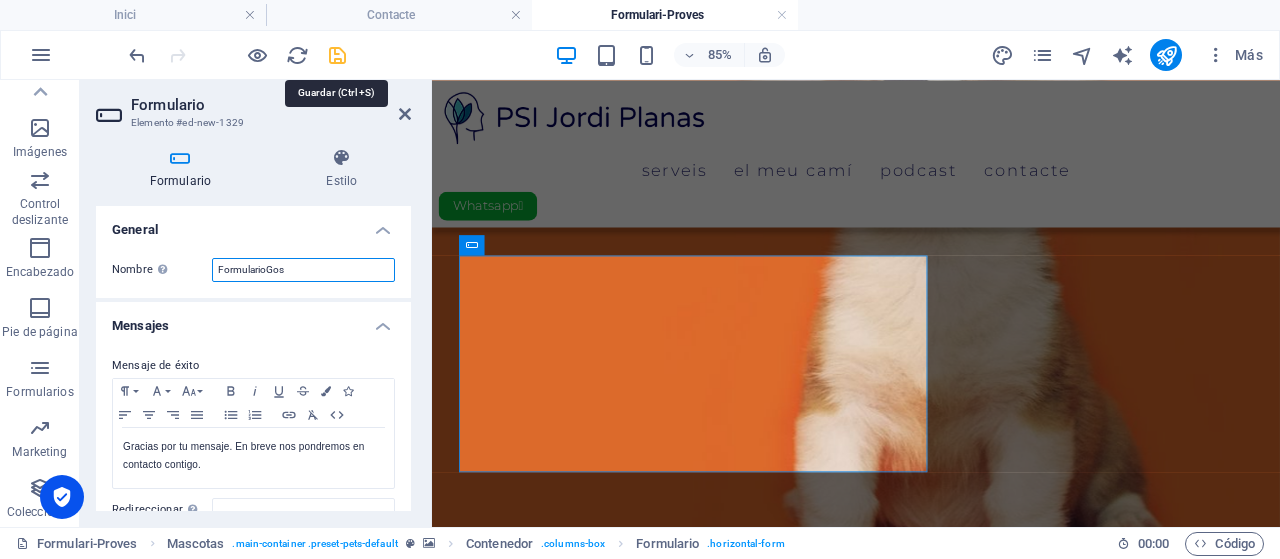 type on "FormularioGos" 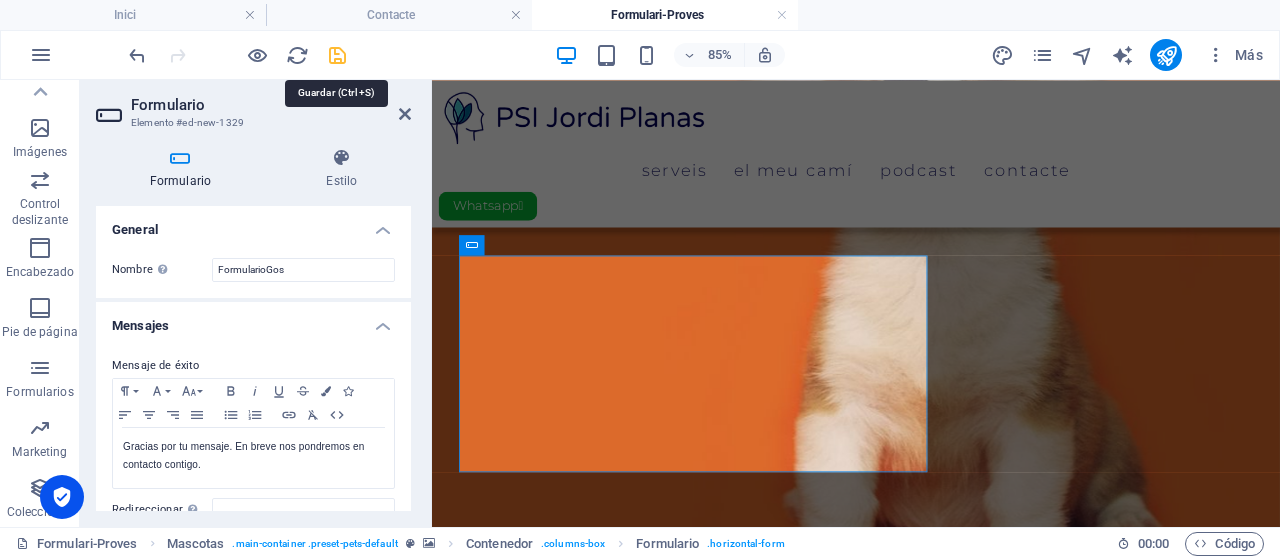 click at bounding box center [337, 55] 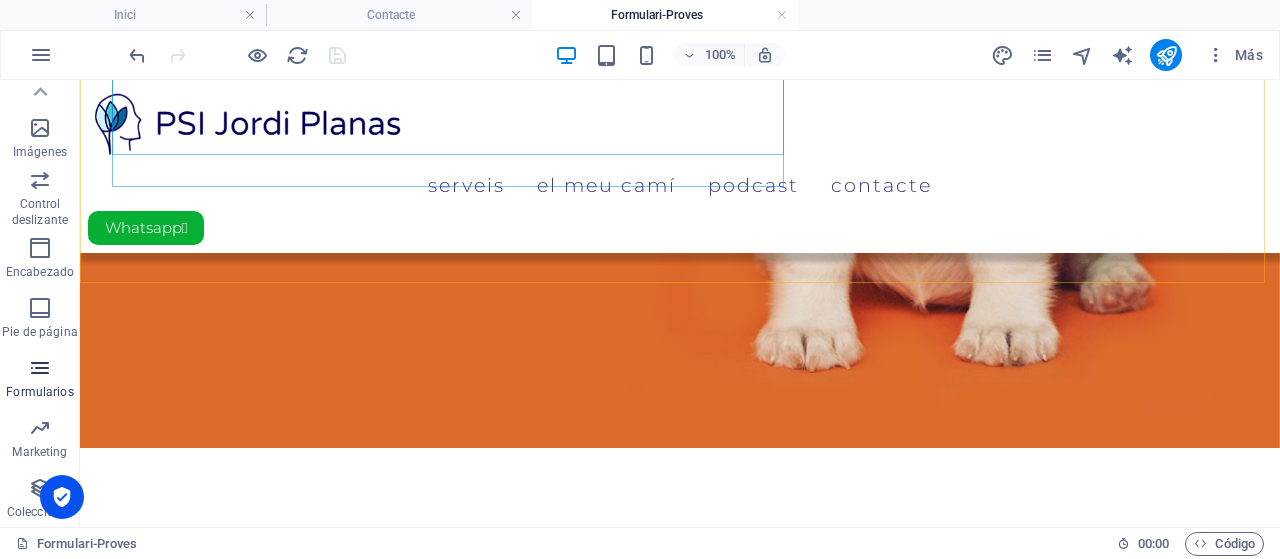 scroll, scrollTop: 700, scrollLeft: 0, axis: vertical 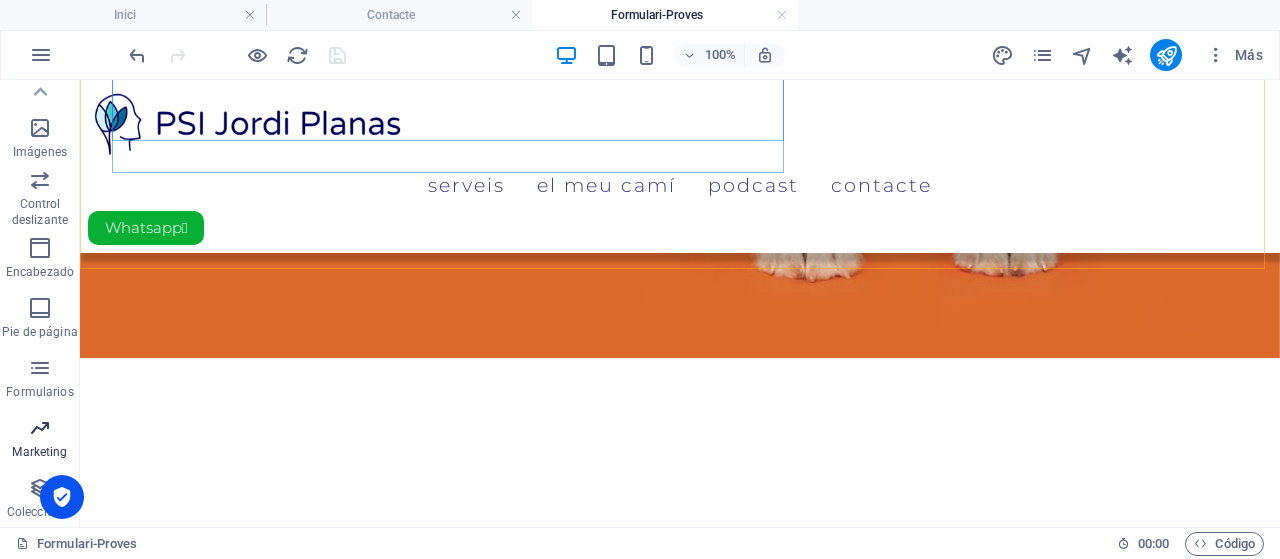 click at bounding box center (40, 428) 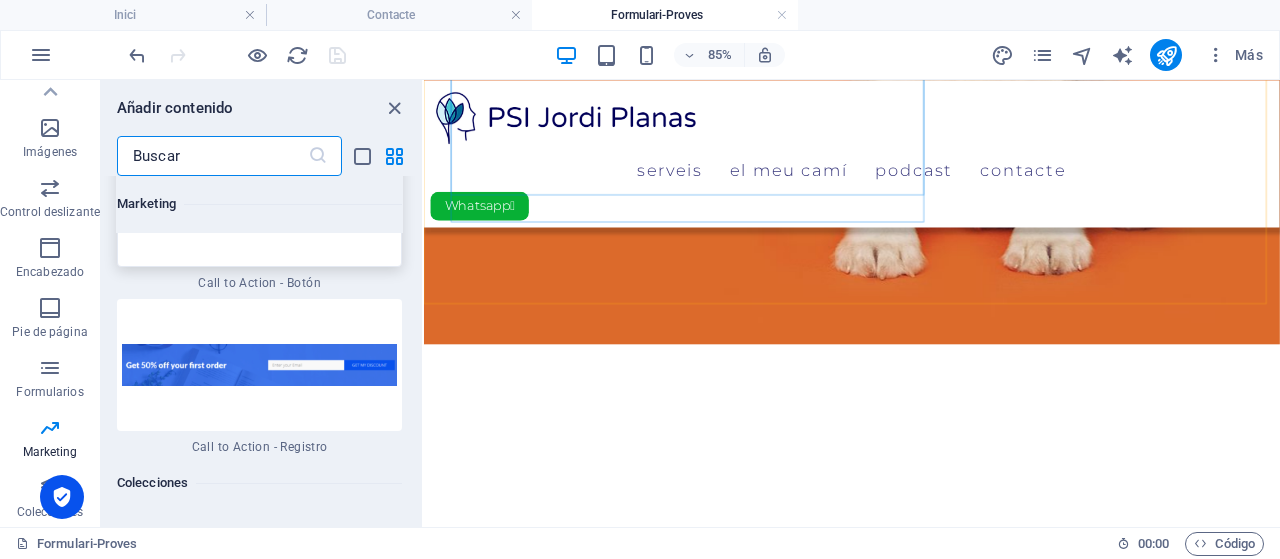 scroll, scrollTop: 36343, scrollLeft: 0, axis: vertical 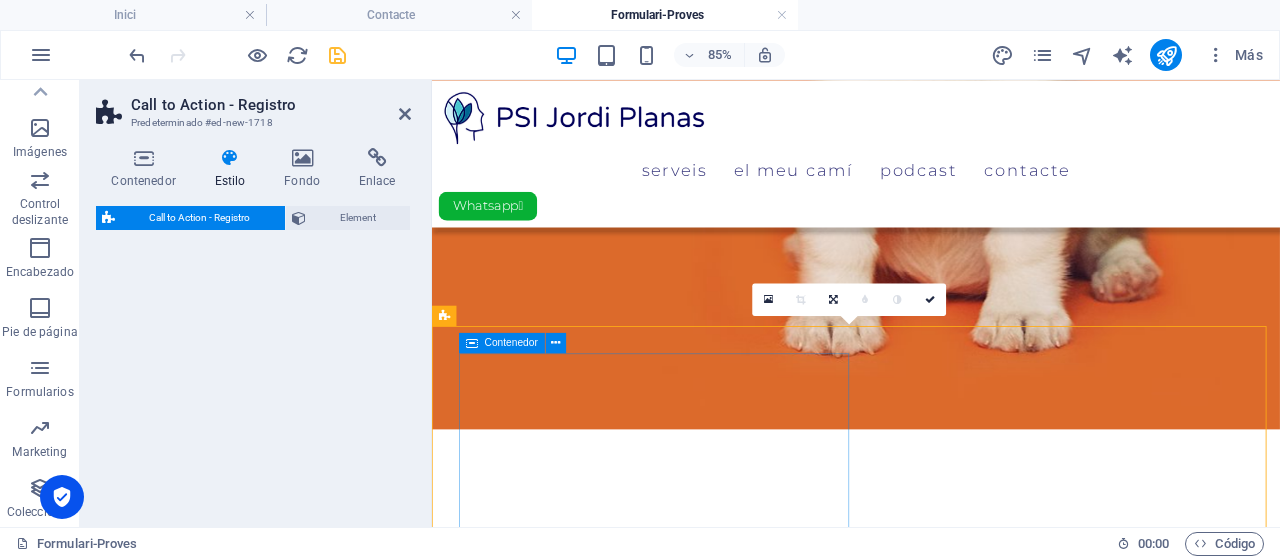 select on "rem" 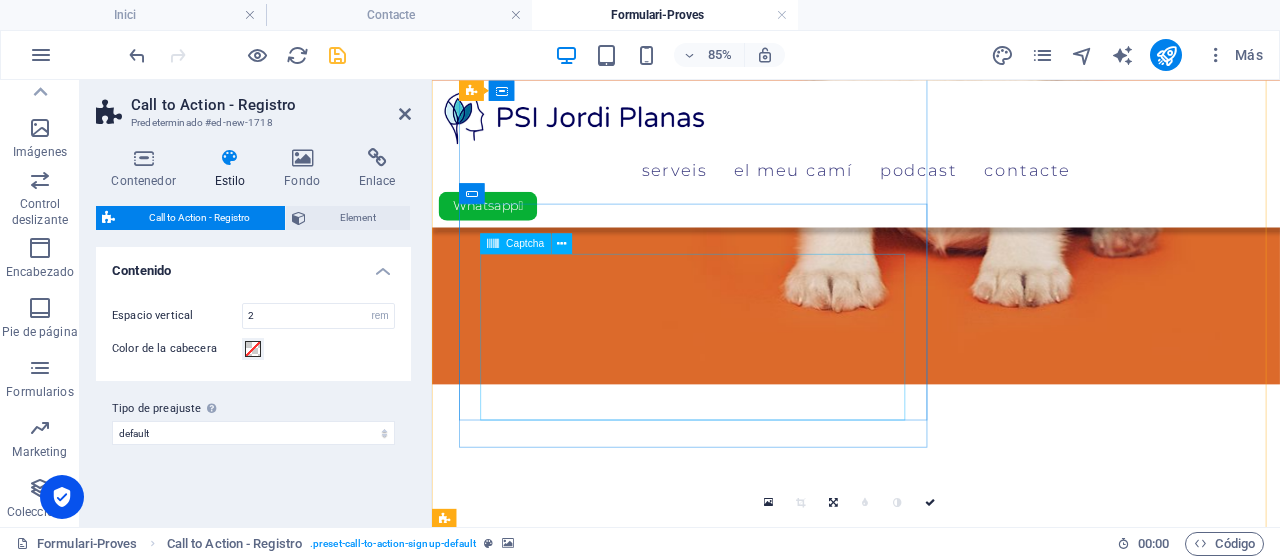 scroll, scrollTop: 800, scrollLeft: 0, axis: vertical 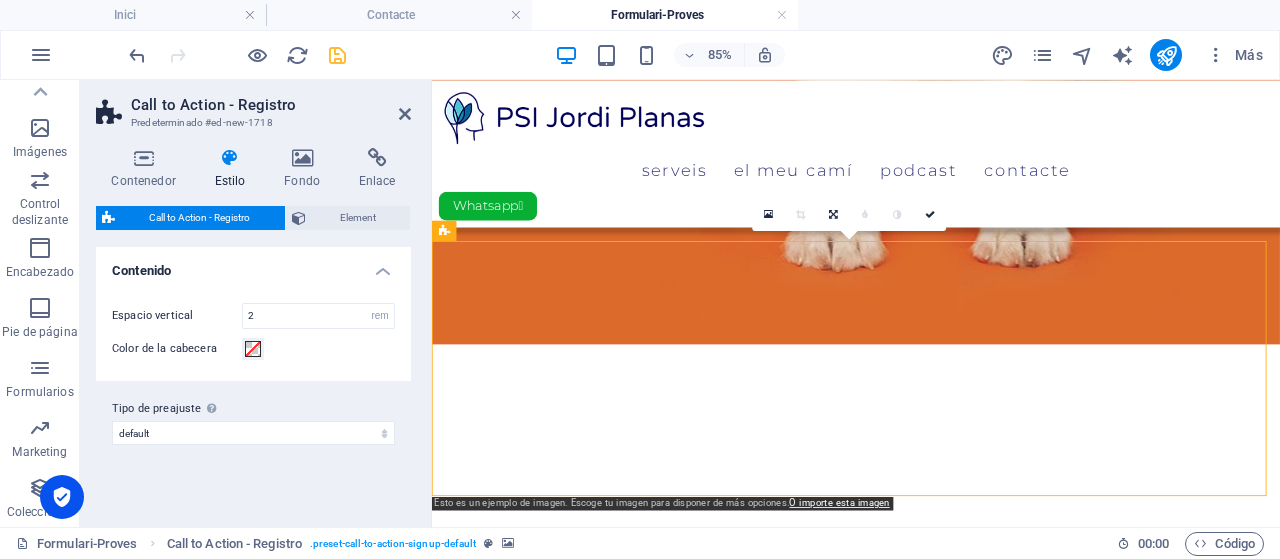 click at bounding box center (931, 1362) 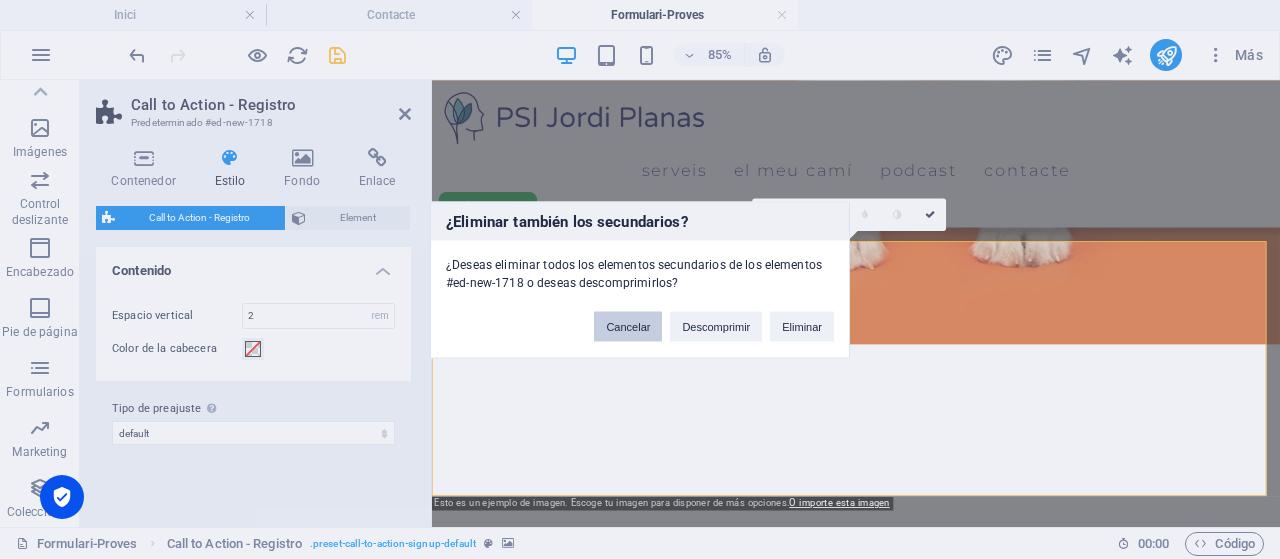 click on "Cancelar" at bounding box center [628, 326] 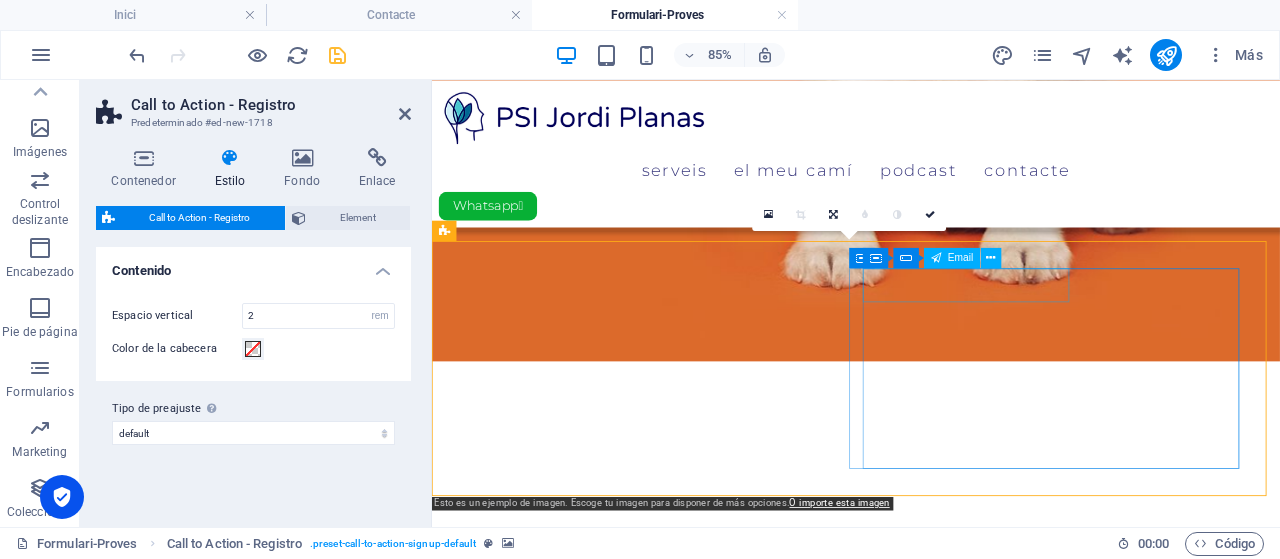 scroll, scrollTop: 700, scrollLeft: 0, axis: vertical 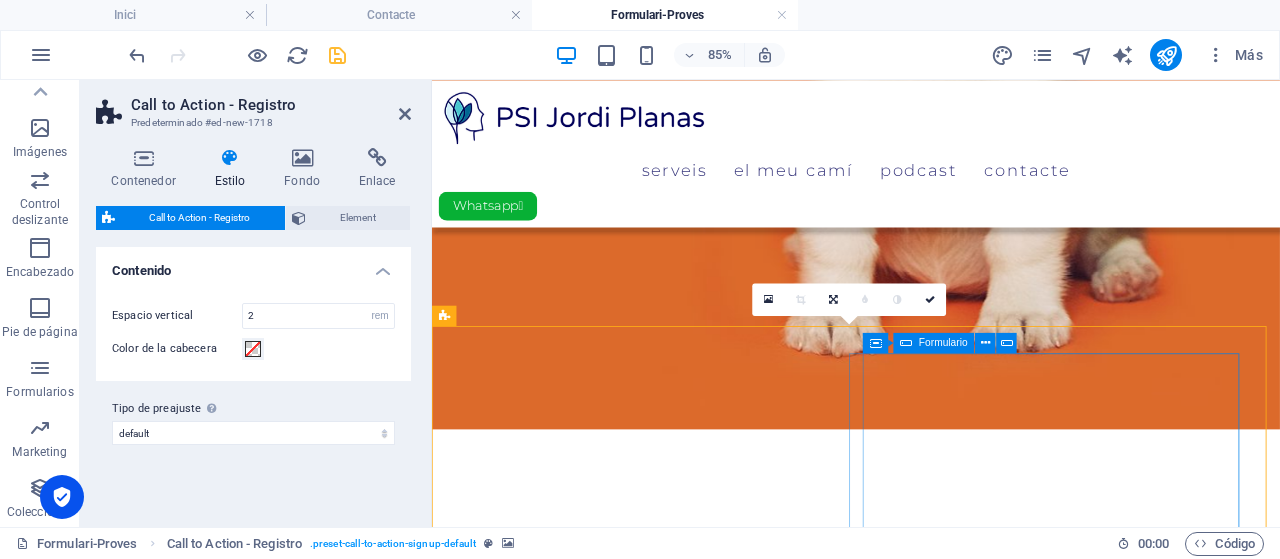 click at bounding box center [906, 343] 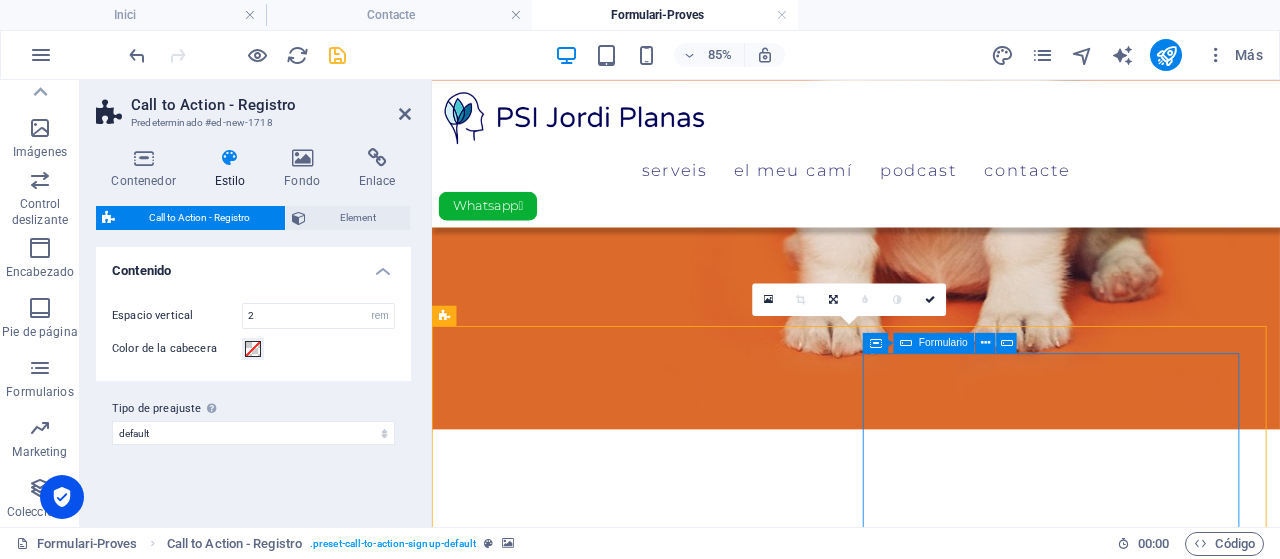 click at bounding box center [906, 343] 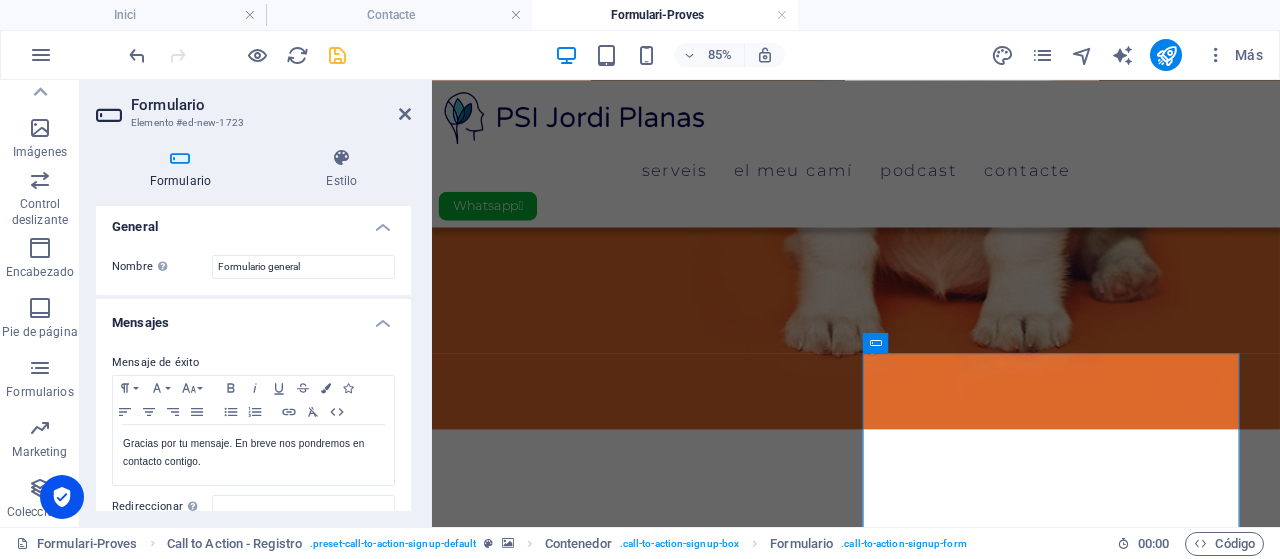 scroll, scrollTop: 0, scrollLeft: 0, axis: both 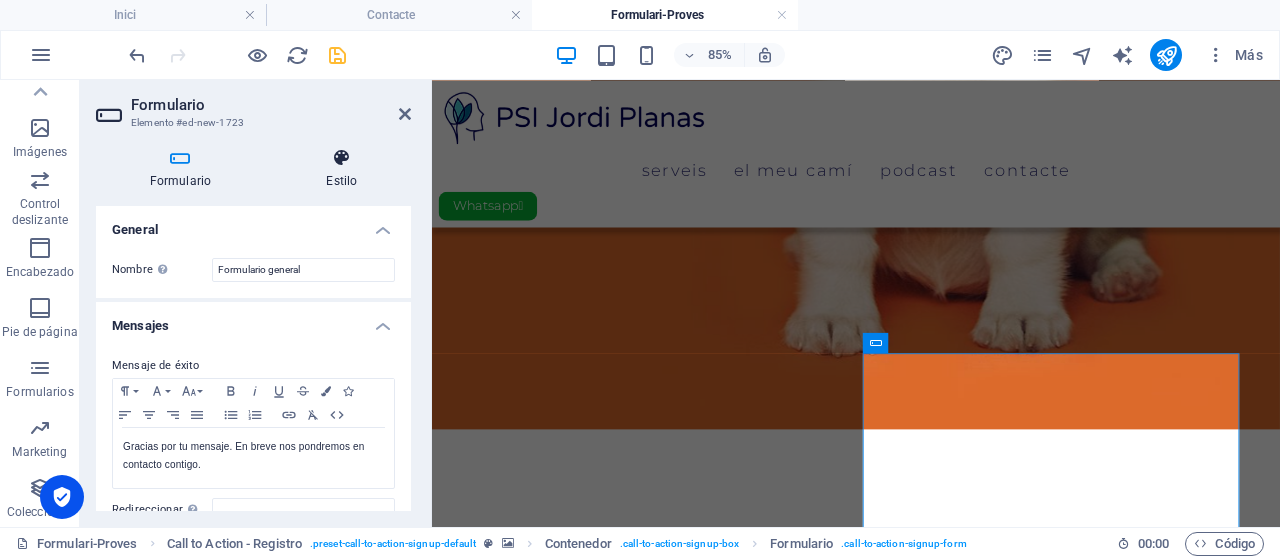 click on "Estilo" at bounding box center [342, 169] 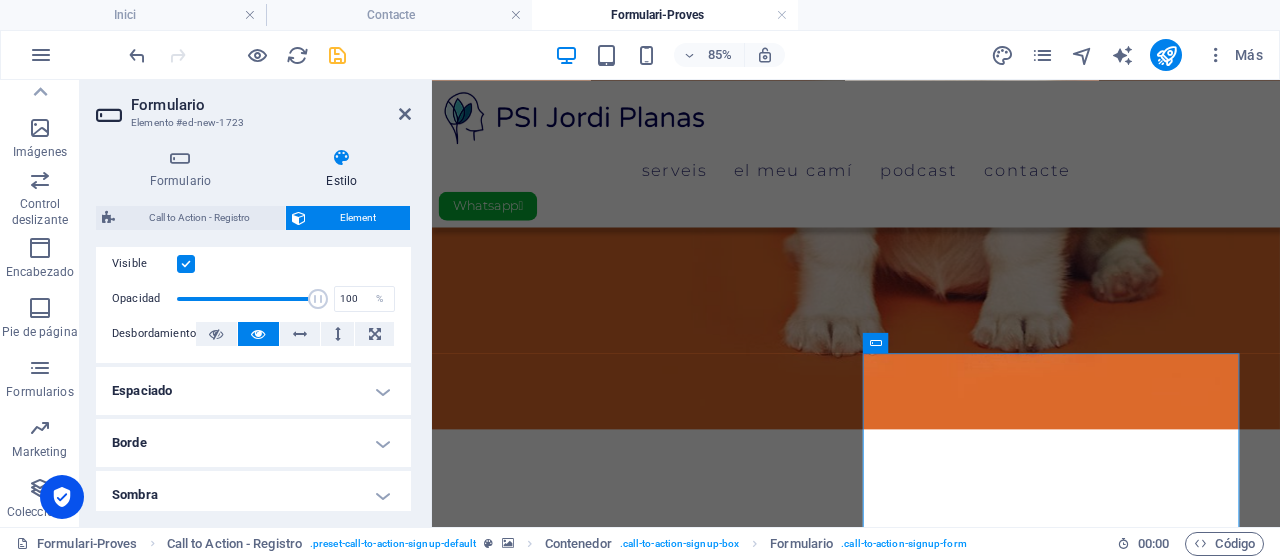 scroll, scrollTop: 596, scrollLeft: 0, axis: vertical 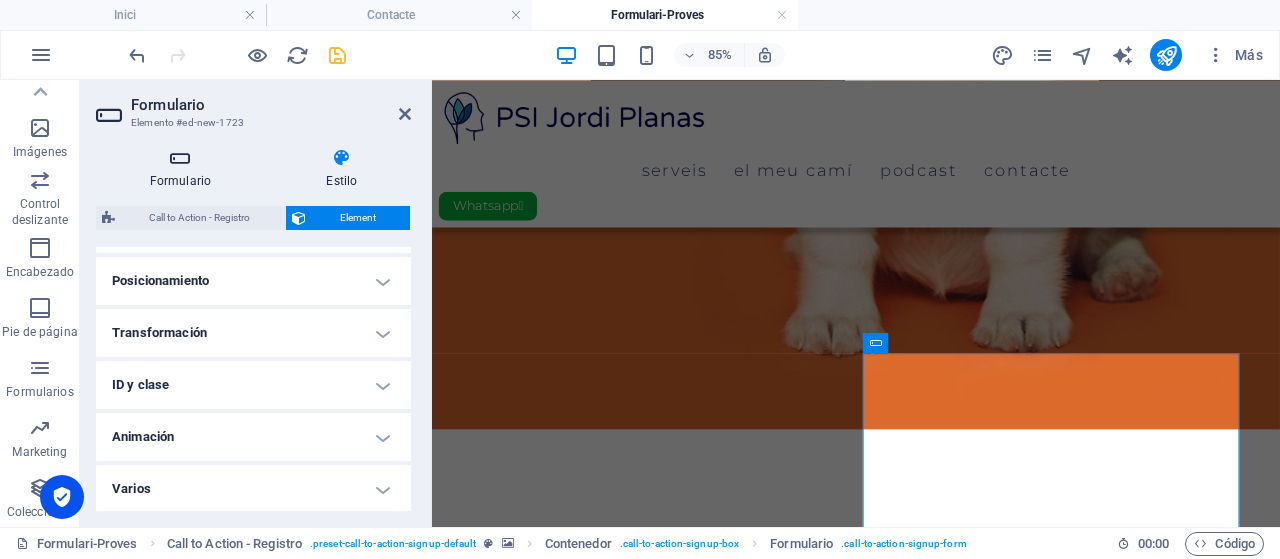 click on "Formulario" at bounding box center (184, 169) 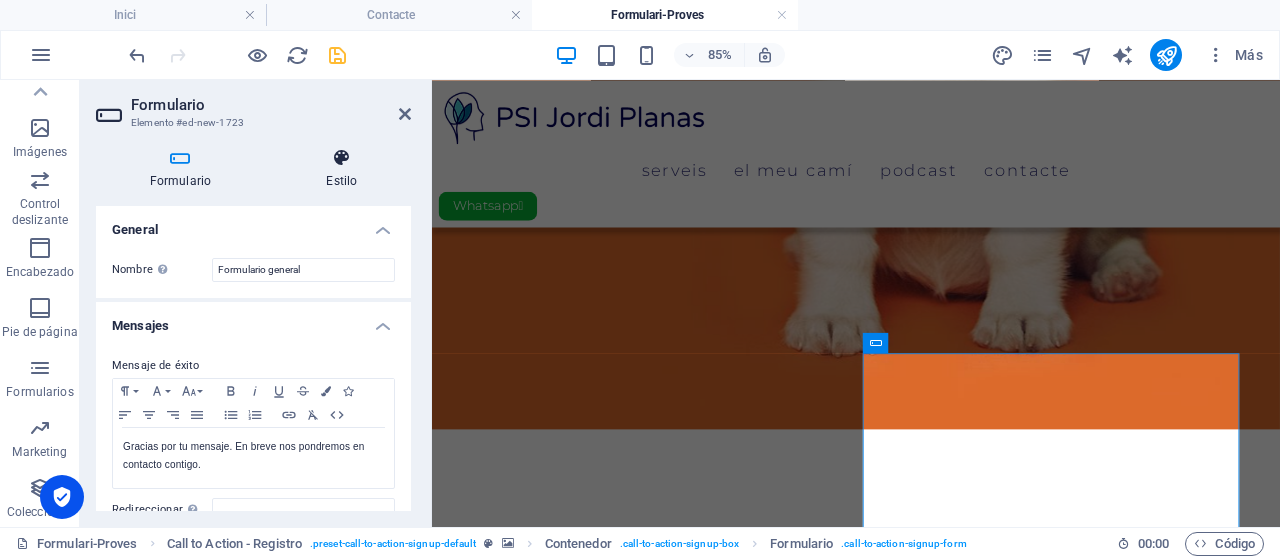 click at bounding box center (342, 158) 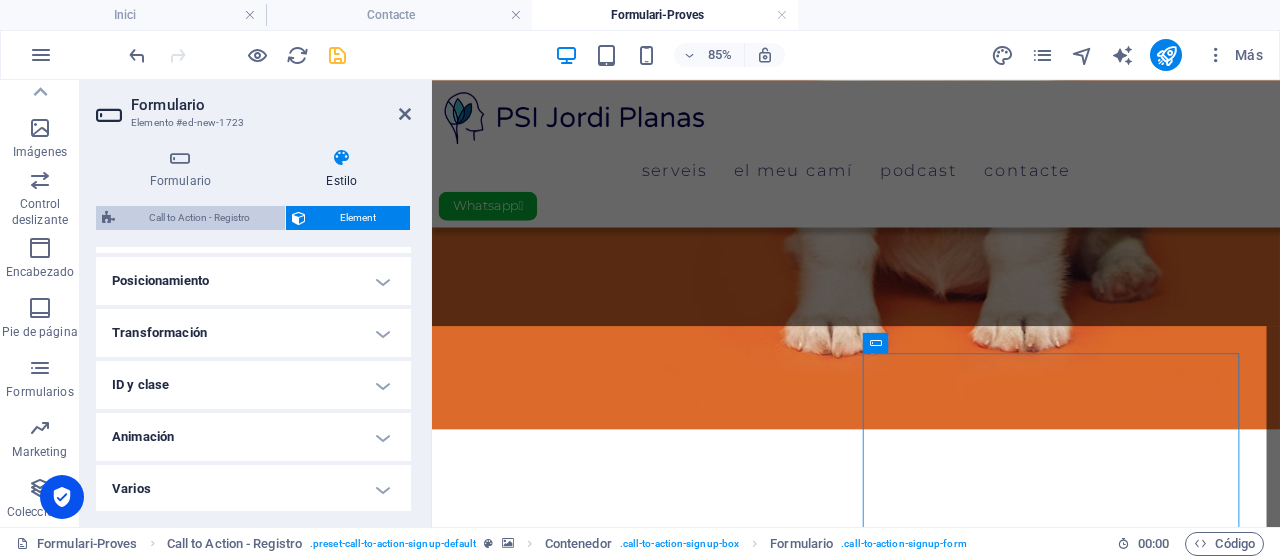 click on "Call to Action - Registro" at bounding box center [200, 218] 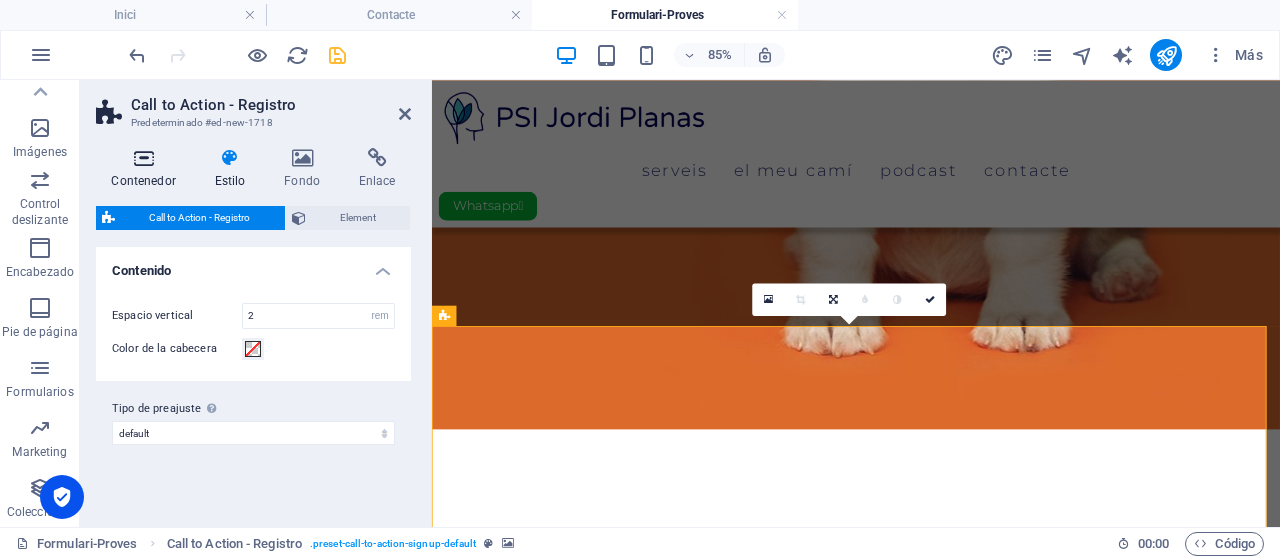 click on "Contenedor" at bounding box center (147, 169) 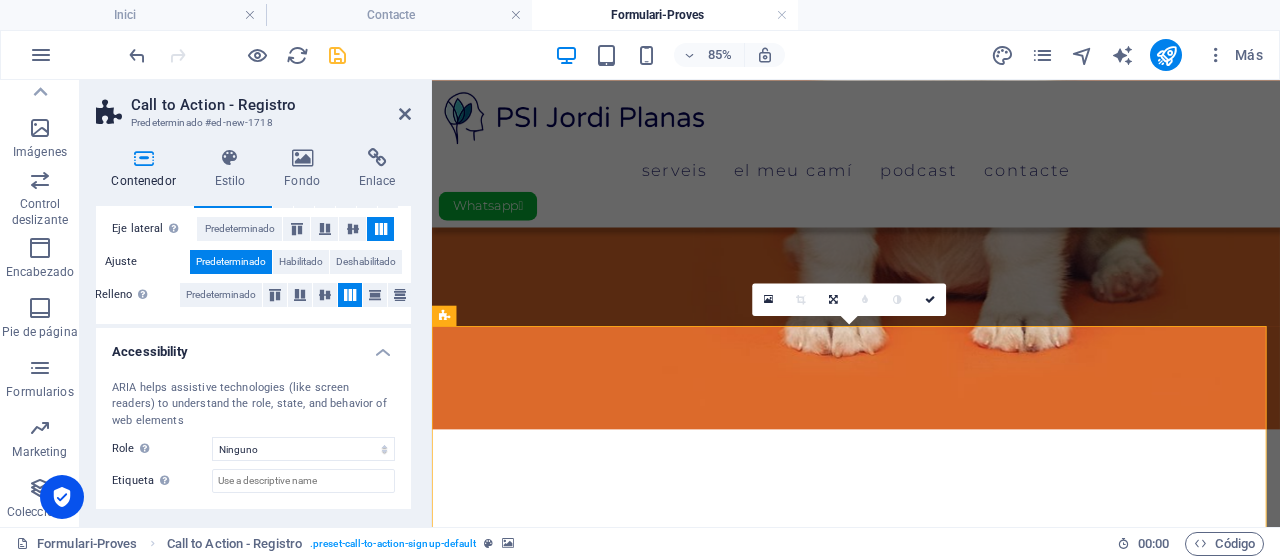 scroll, scrollTop: 492, scrollLeft: 0, axis: vertical 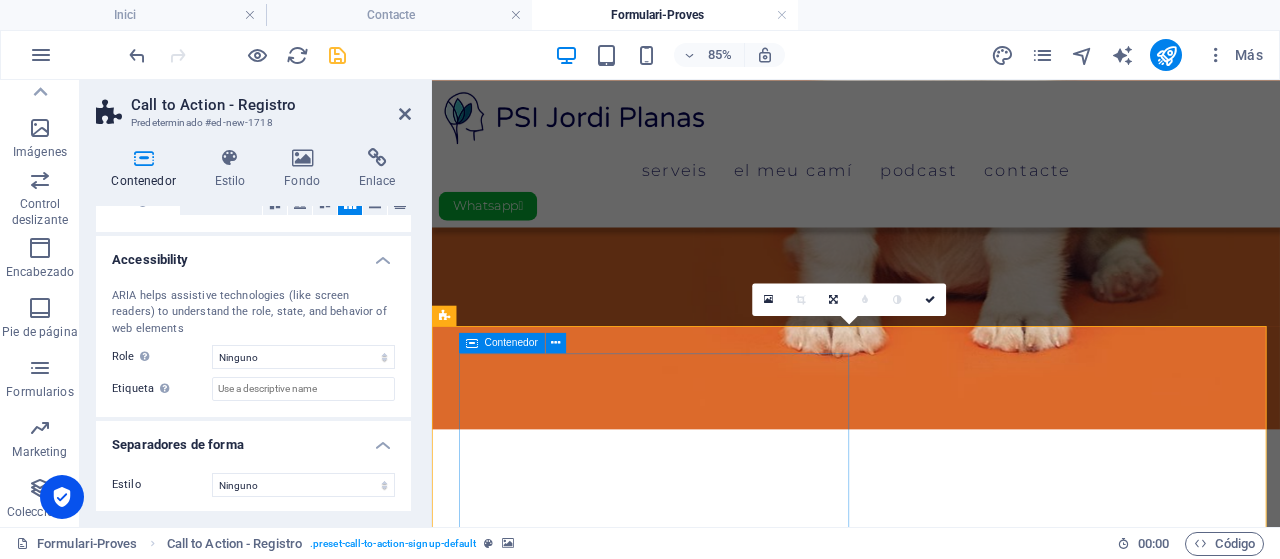 click on "Contenedor" at bounding box center (511, 343) 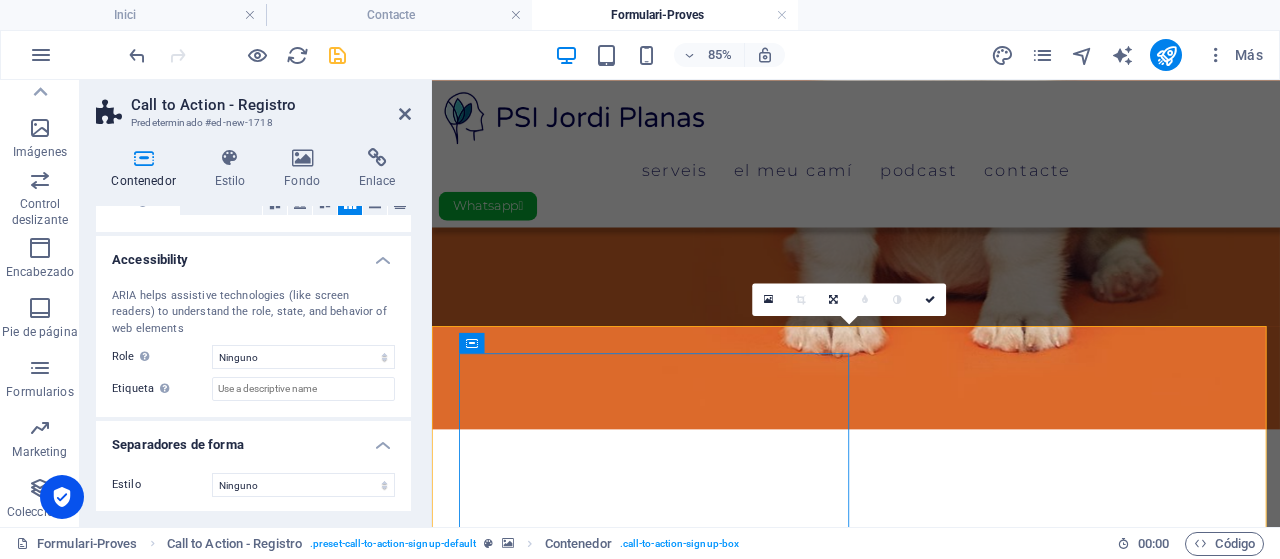 click at bounding box center (931, 1462) 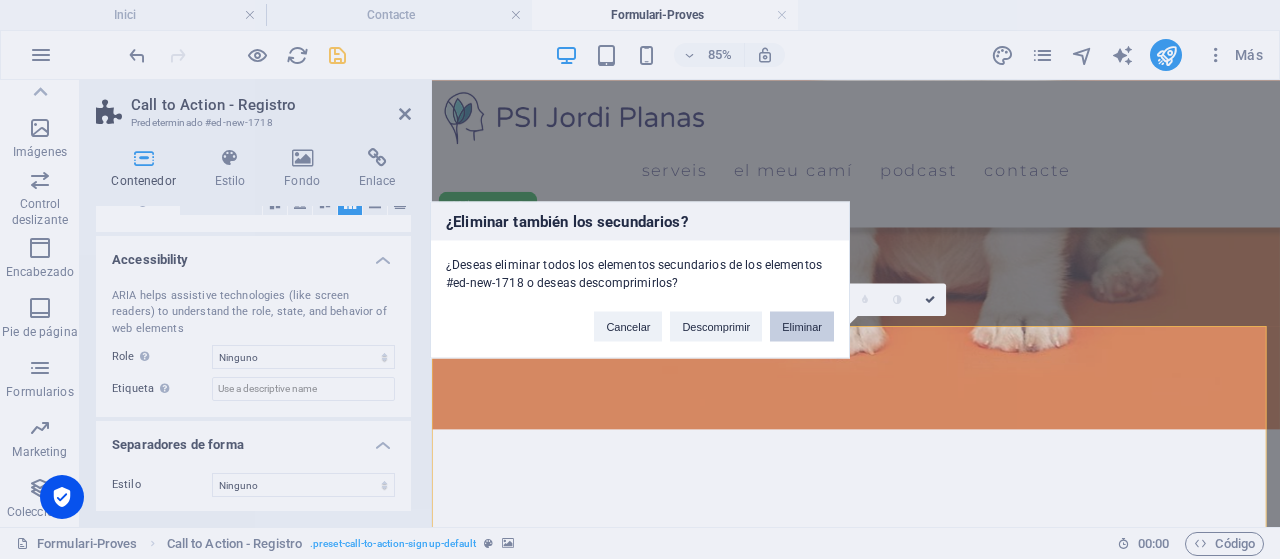click on "Eliminar" at bounding box center (802, 326) 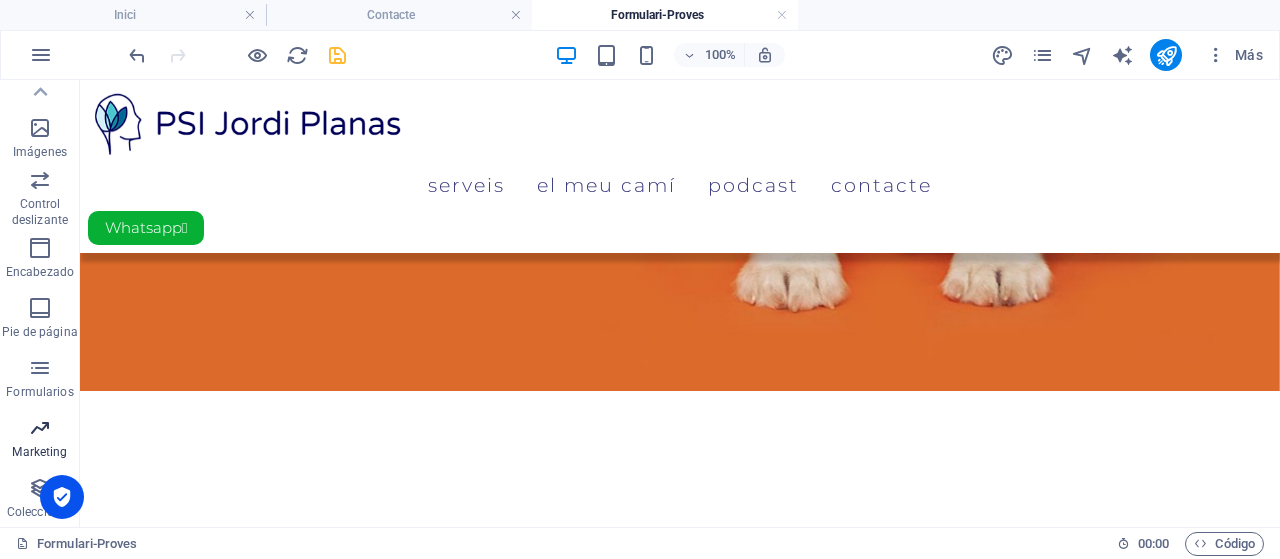 click on "Marketing" at bounding box center (40, 440) 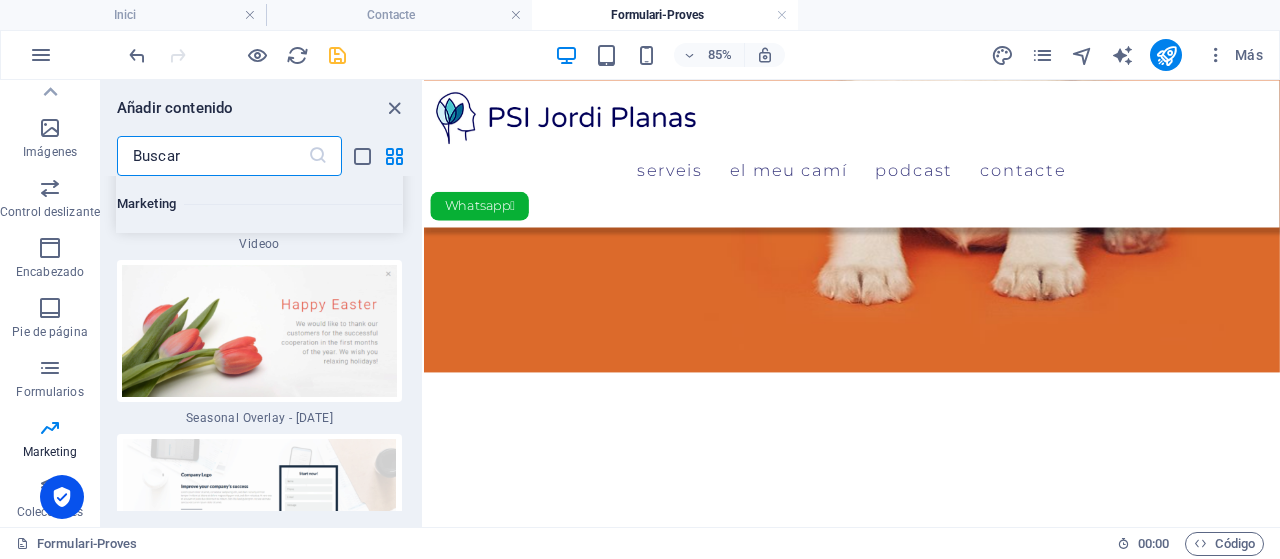 scroll, scrollTop: 33549, scrollLeft: 0, axis: vertical 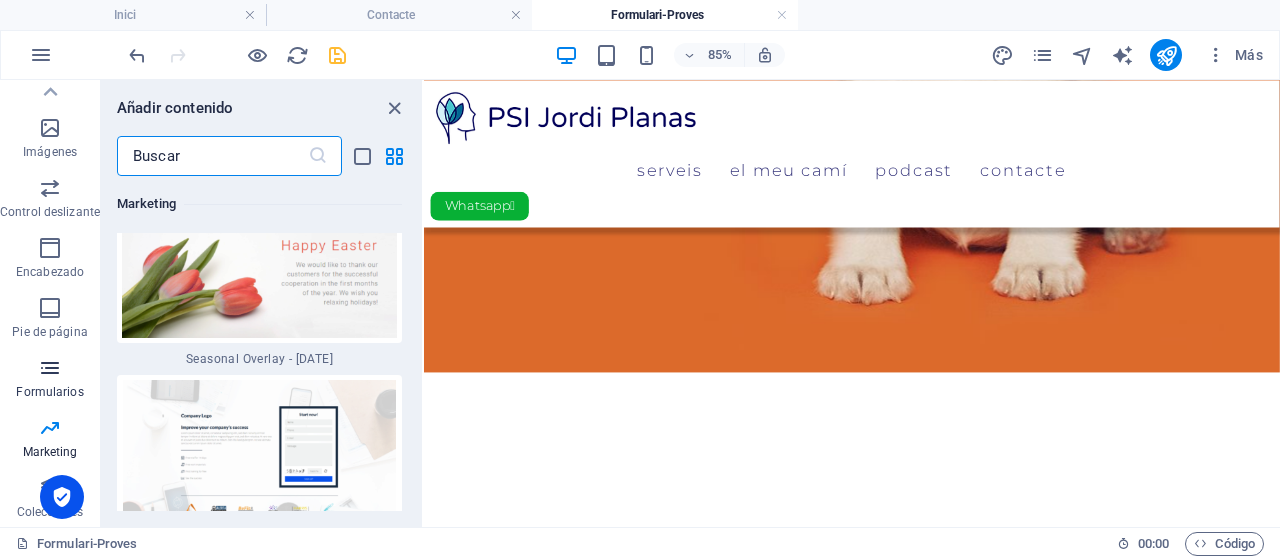 click at bounding box center (50, 368) 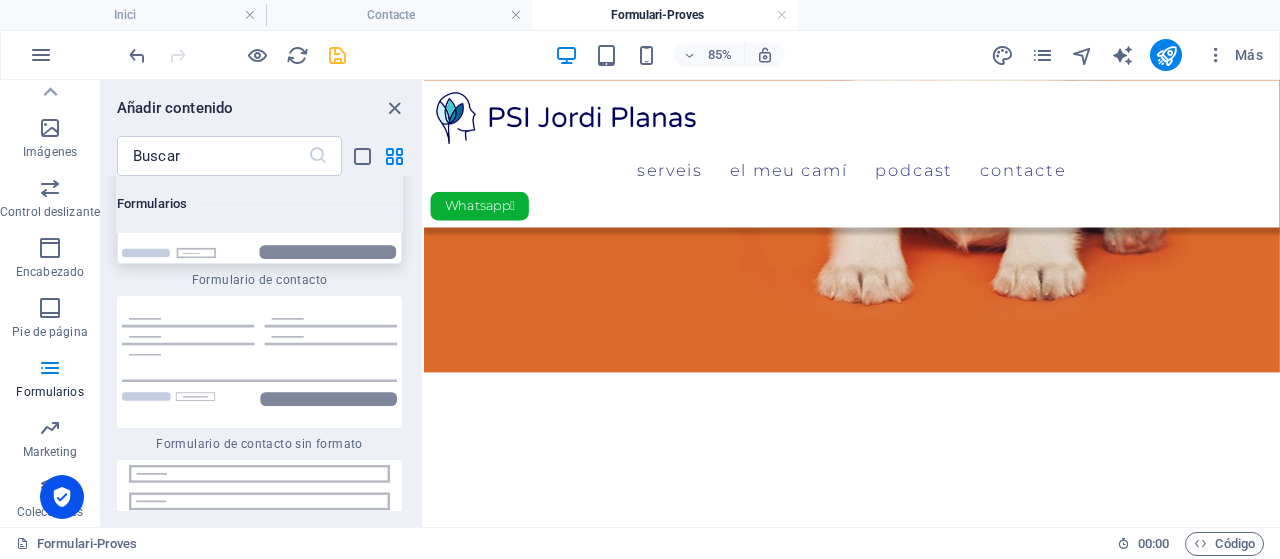 scroll, scrollTop: 29298, scrollLeft: 0, axis: vertical 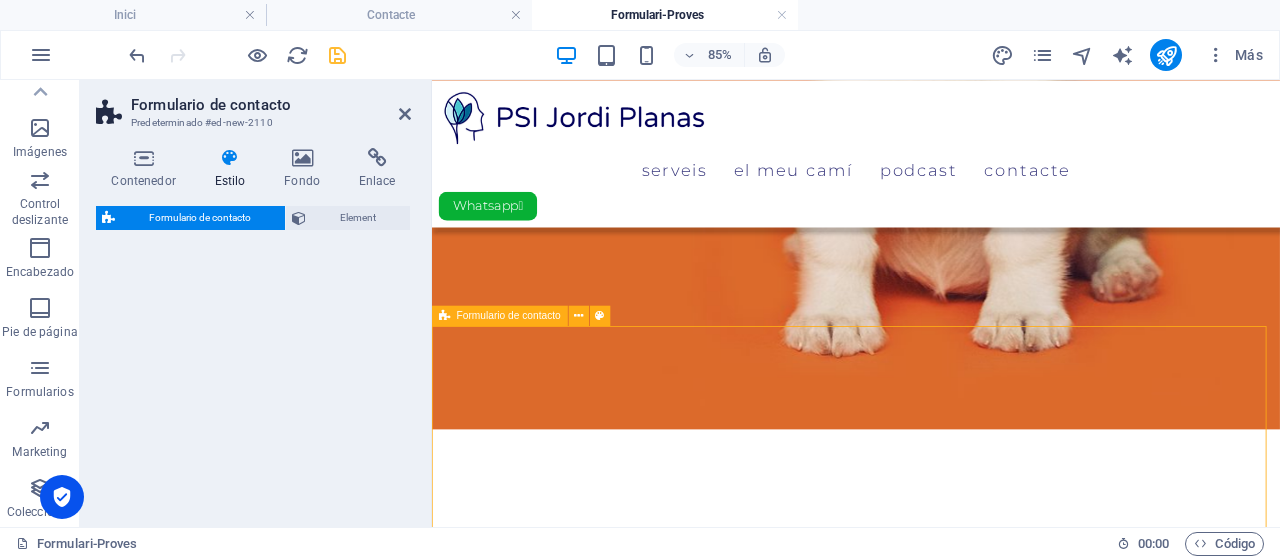 select on "rem" 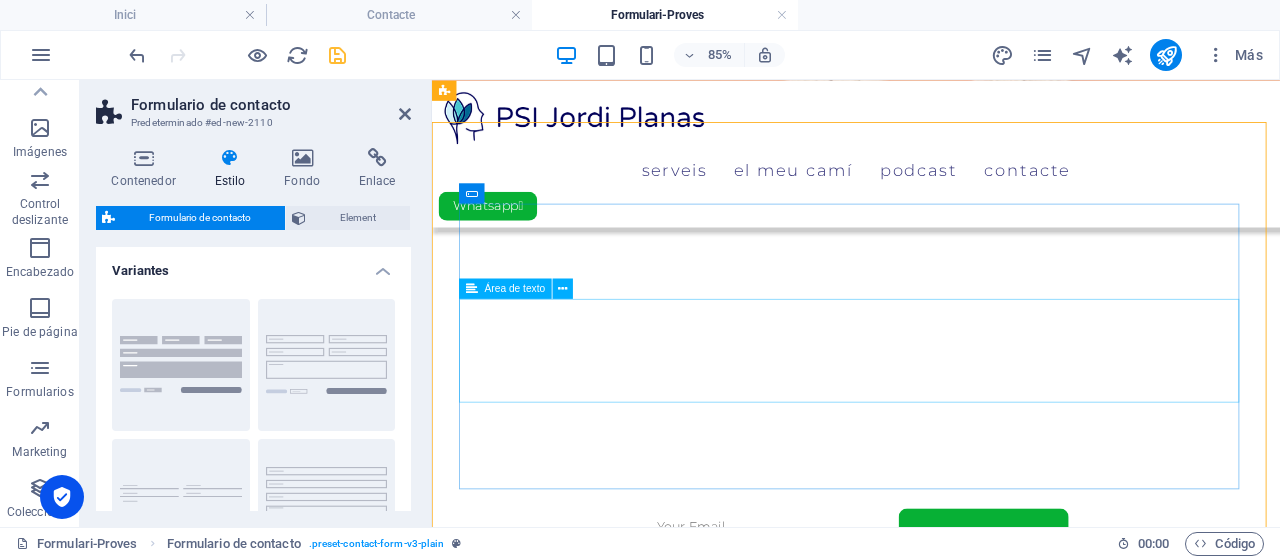 scroll, scrollTop: 800, scrollLeft: 0, axis: vertical 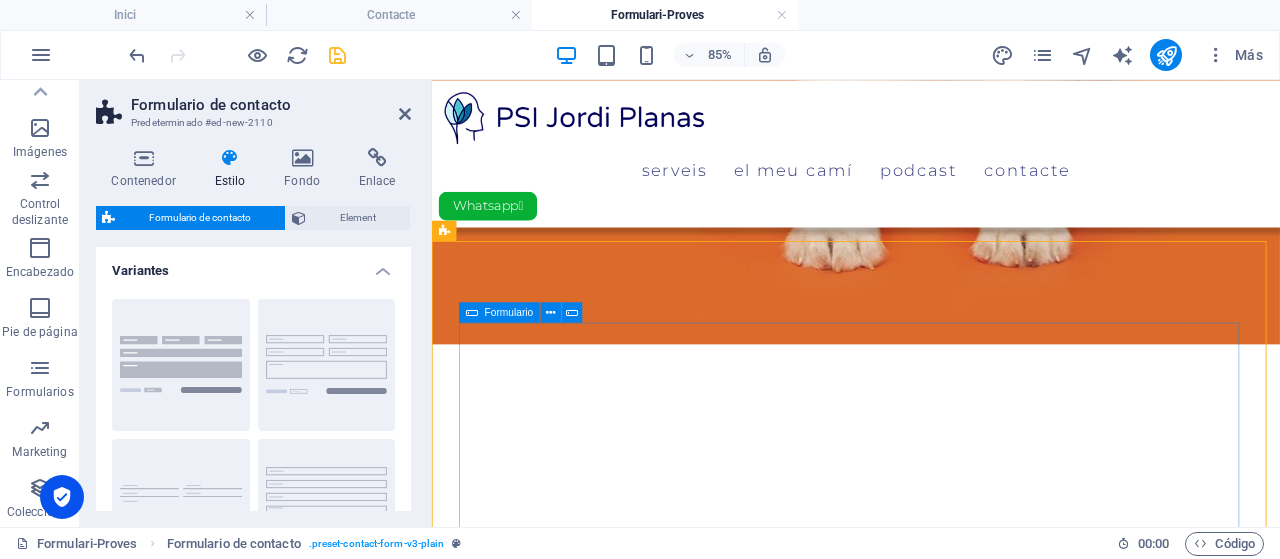 click on "Formulario" at bounding box center [509, 312] 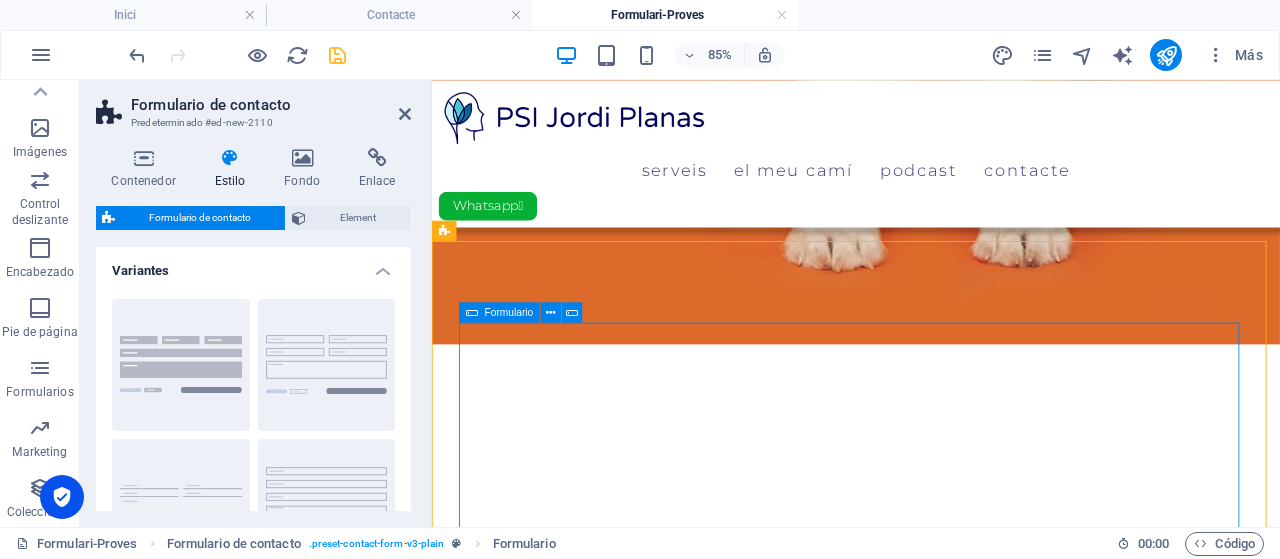 click on "Formulario" at bounding box center [509, 312] 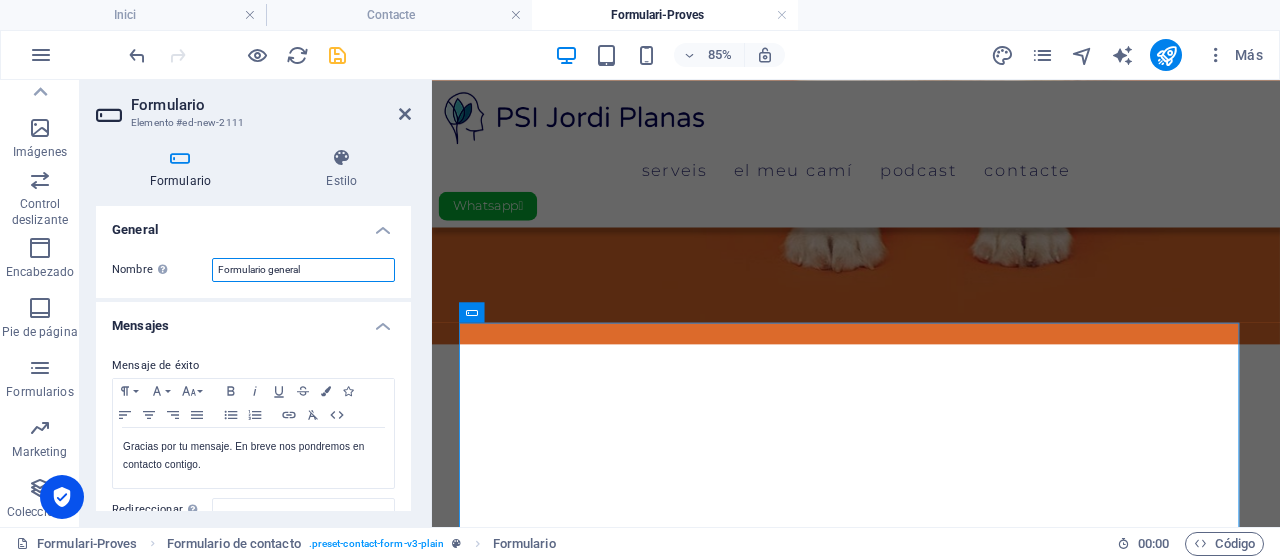 drag, startPoint x: 302, startPoint y: 268, endPoint x: 266, endPoint y: 267, distance: 36.013885 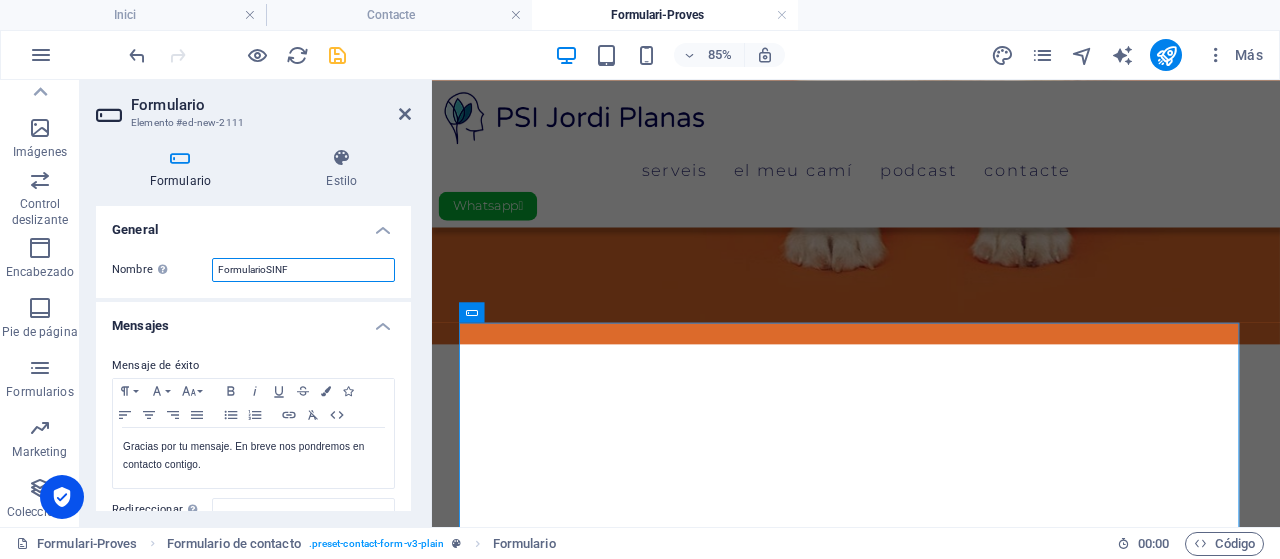 drag, startPoint x: 306, startPoint y: 263, endPoint x: 178, endPoint y: 267, distance: 128.06248 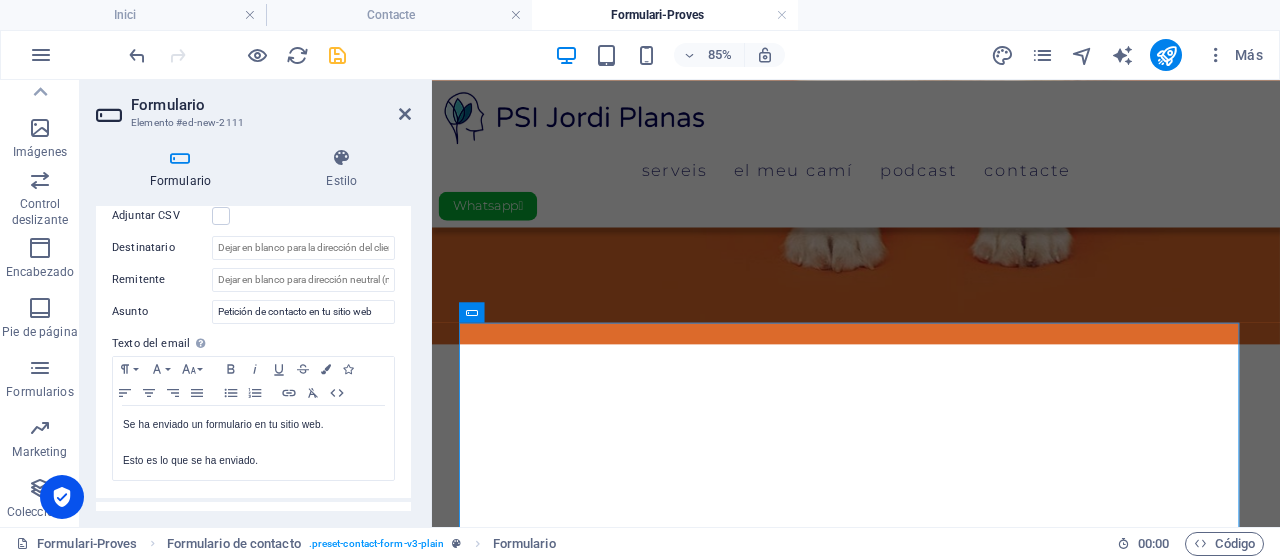scroll, scrollTop: 600, scrollLeft: 0, axis: vertical 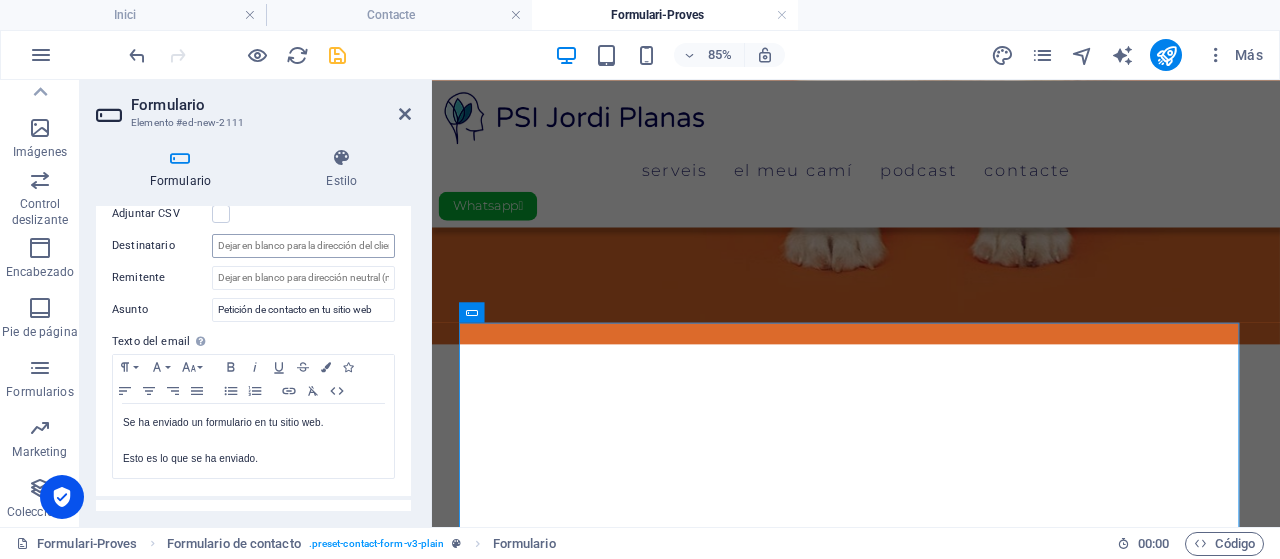 type on "FormularioSINF" 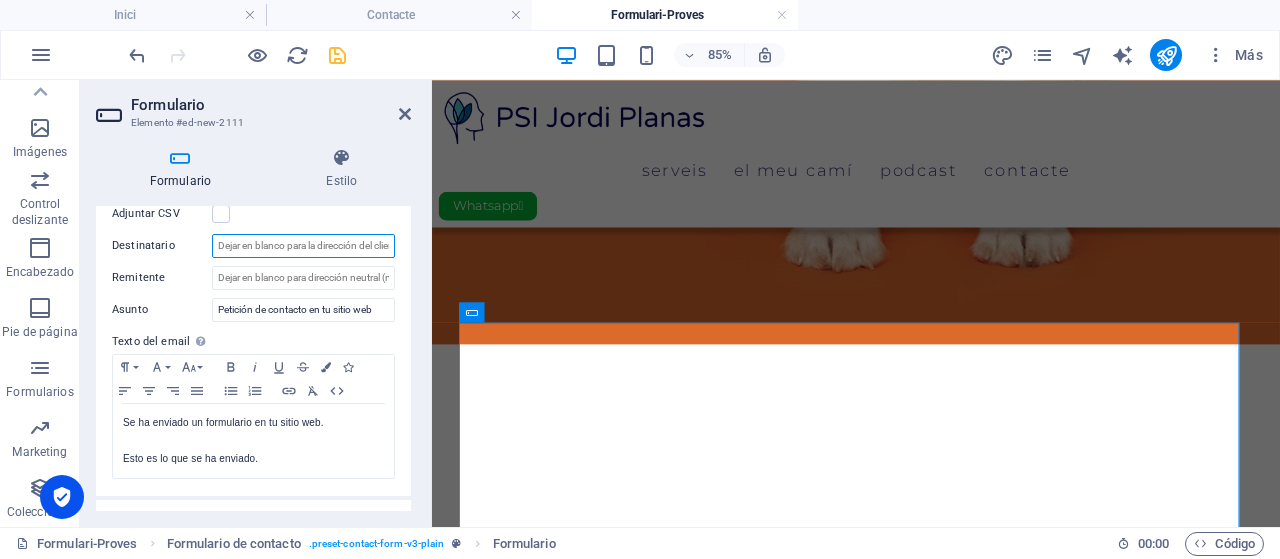 click on "Destinatario" at bounding box center [303, 246] 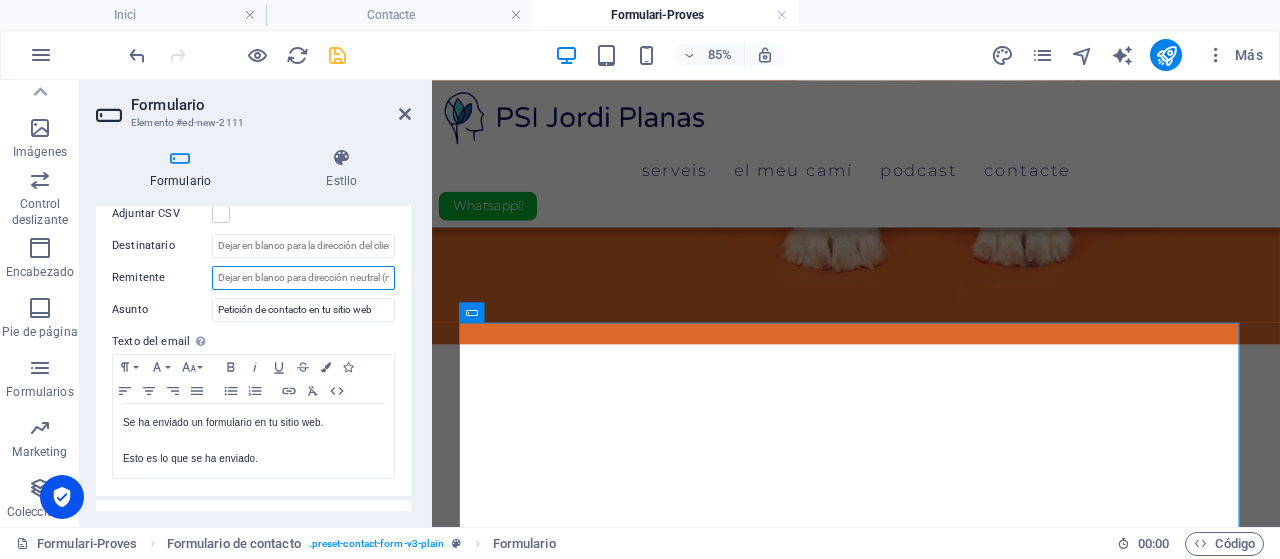 click on "Remitente" at bounding box center [303, 278] 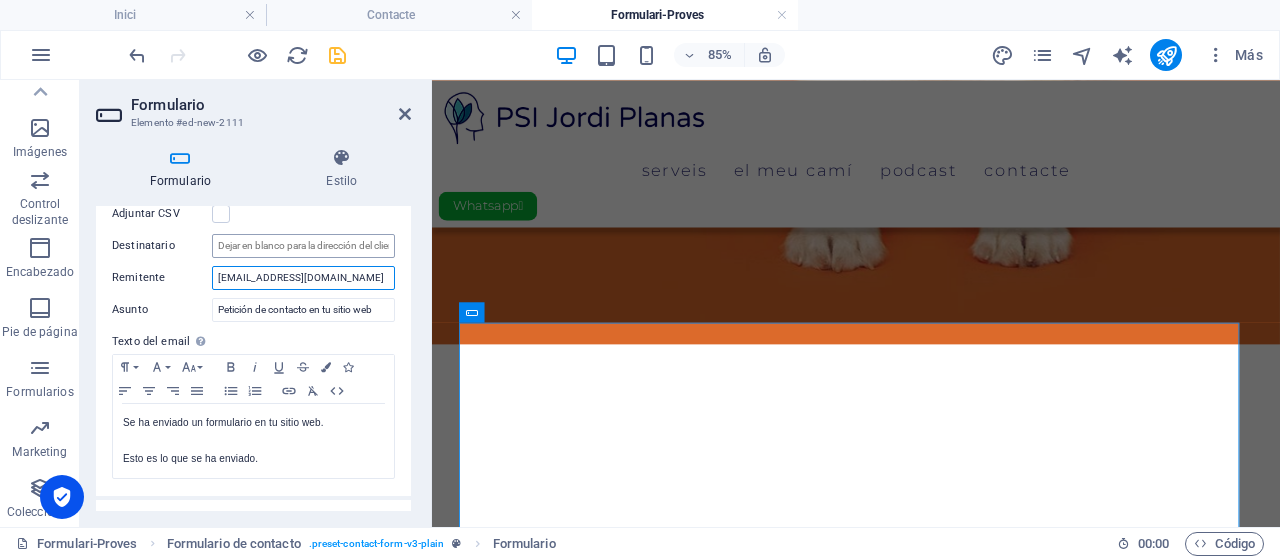 type on "jordipsi@jordipsicologo.es" 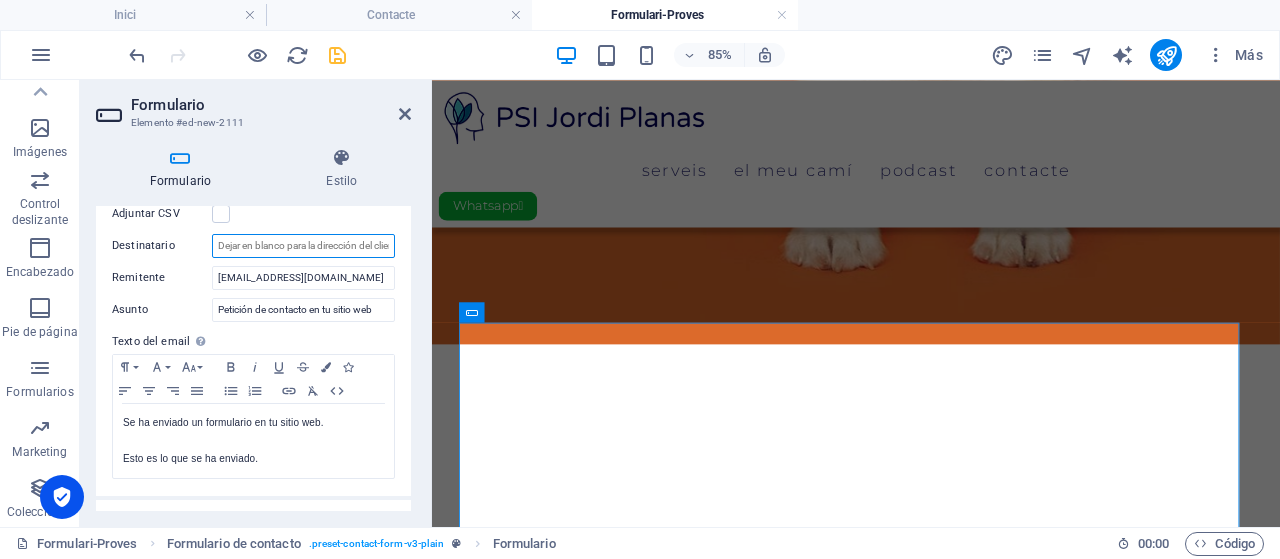 click on "Destinatario" at bounding box center (303, 246) 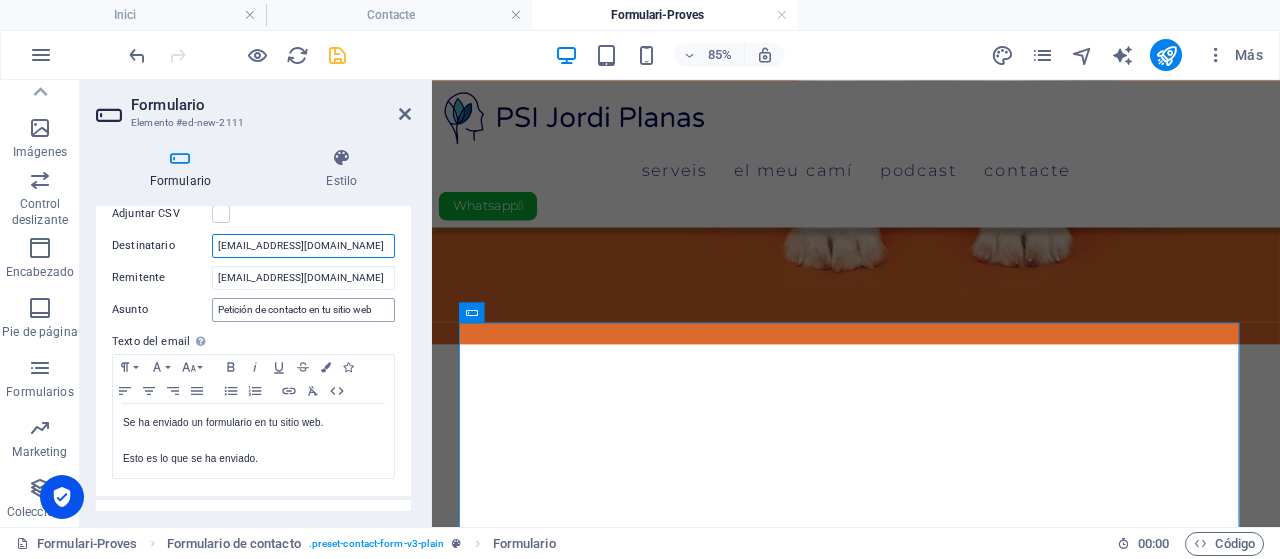type on "jordipsi@jordipsicologo.es" 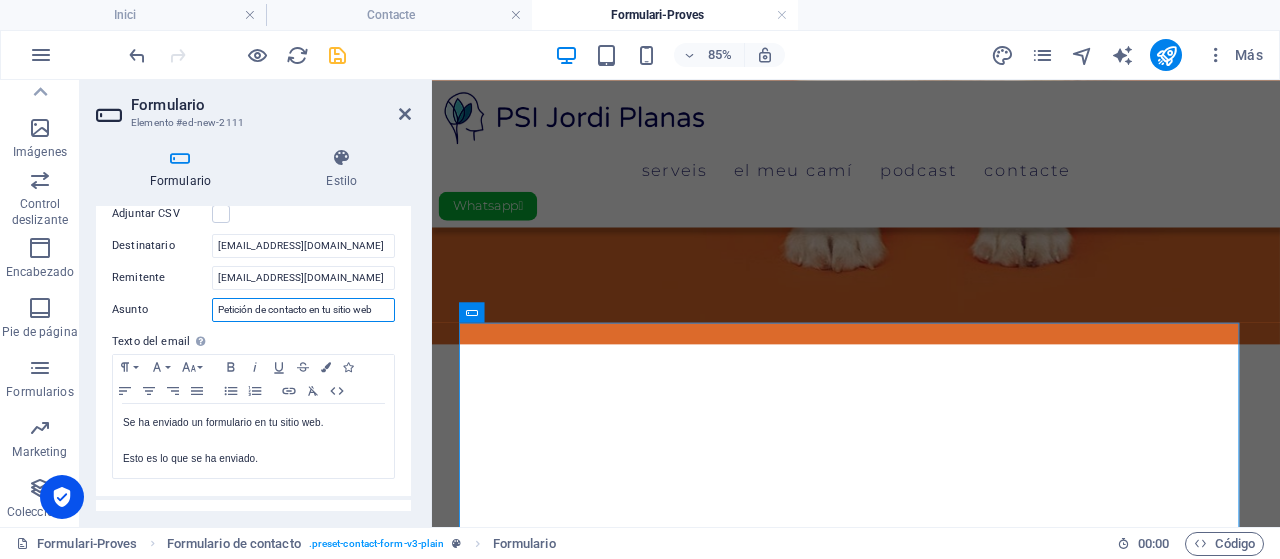 drag, startPoint x: 376, startPoint y: 303, endPoint x: 312, endPoint y: 301, distance: 64.03124 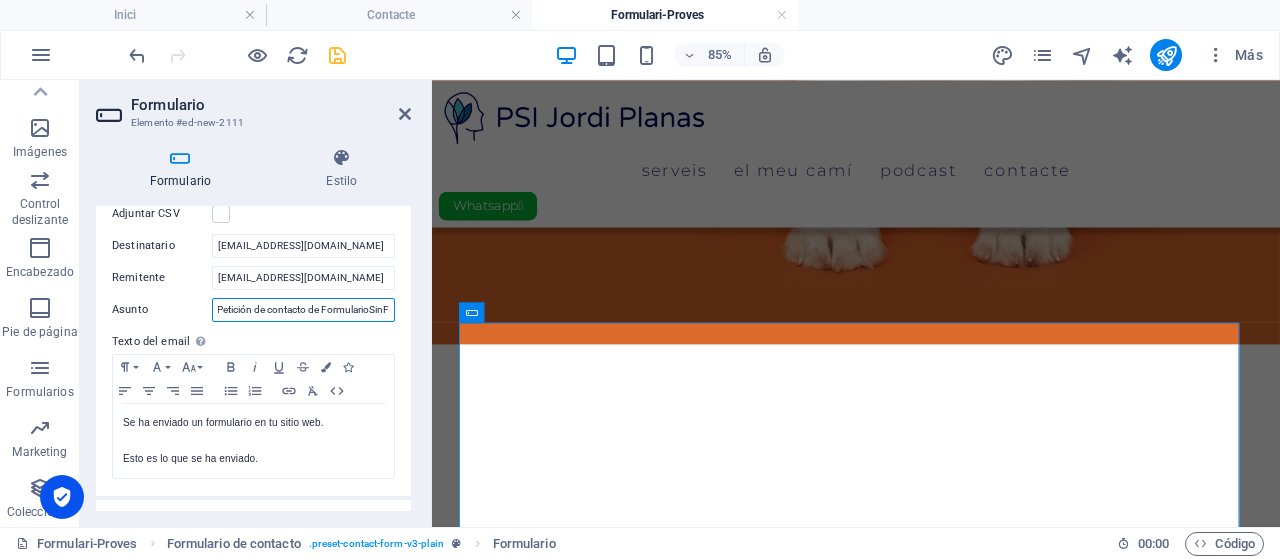 scroll, scrollTop: 0, scrollLeft: 6, axis: horizontal 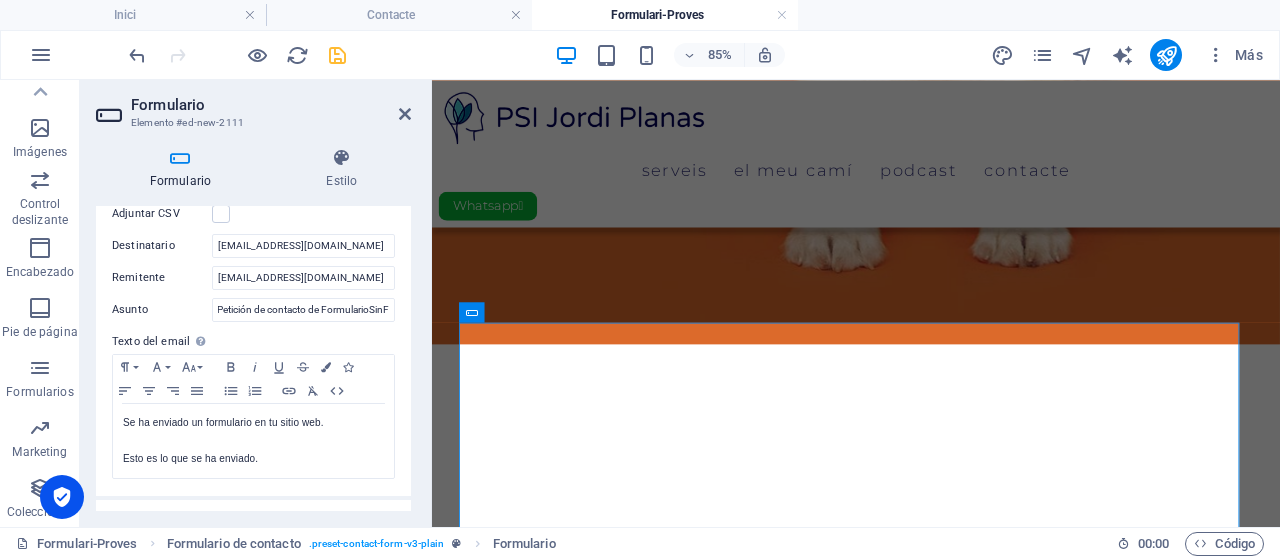 click on "Texto del email Define el texto a enviar si las entradas del formulario deben enviarse por email." at bounding box center [253, 342] 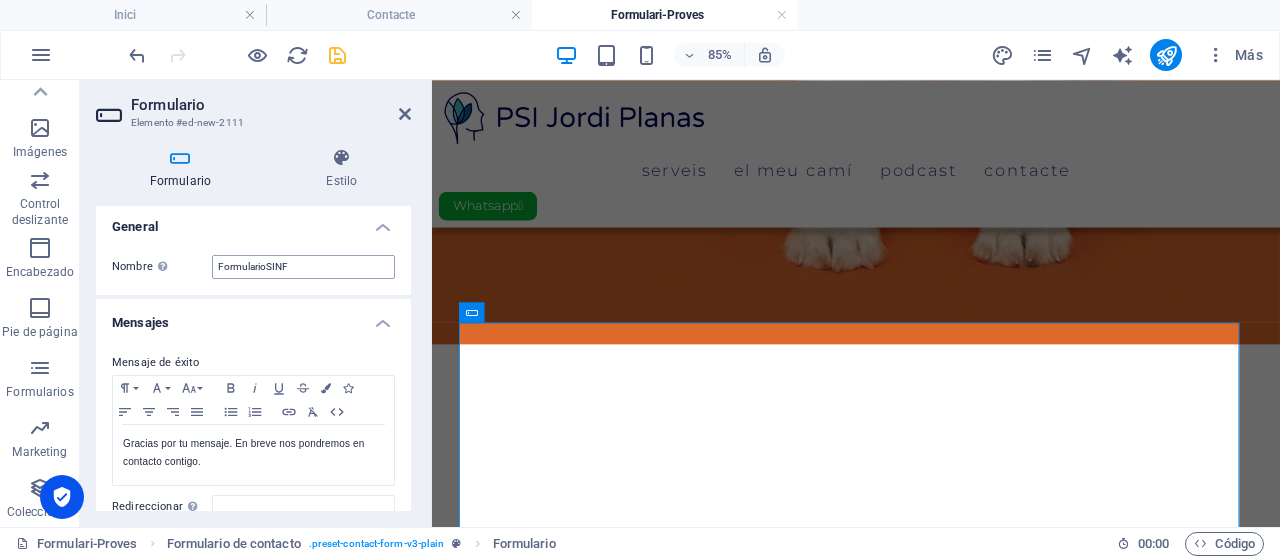 scroll, scrollTop: 0, scrollLeft: 0, axis: both 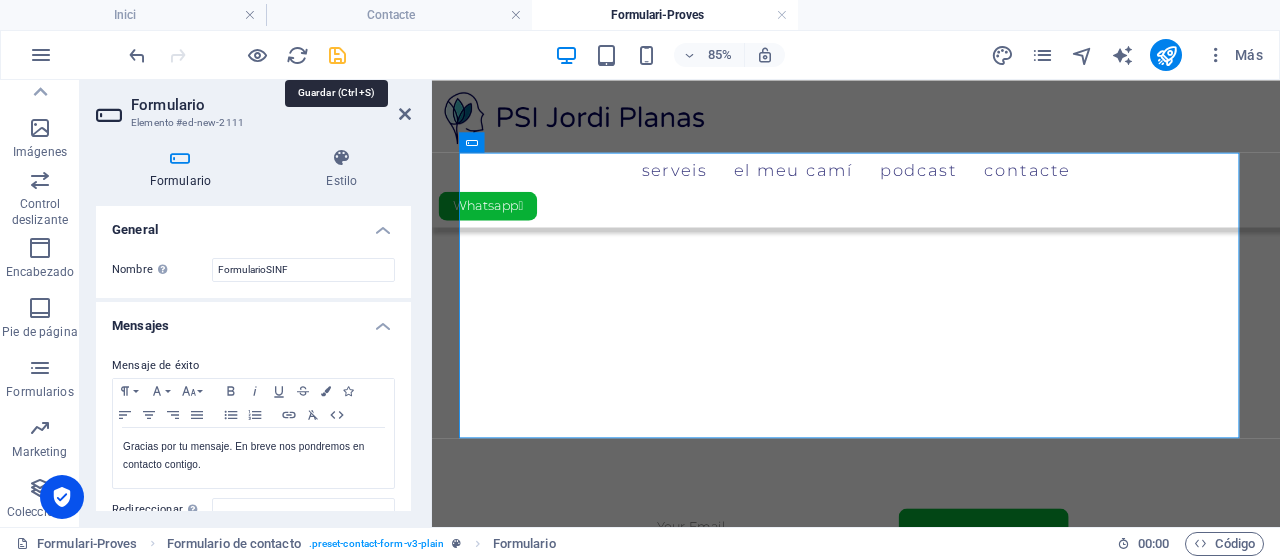 click at bounding box center [337, 55] 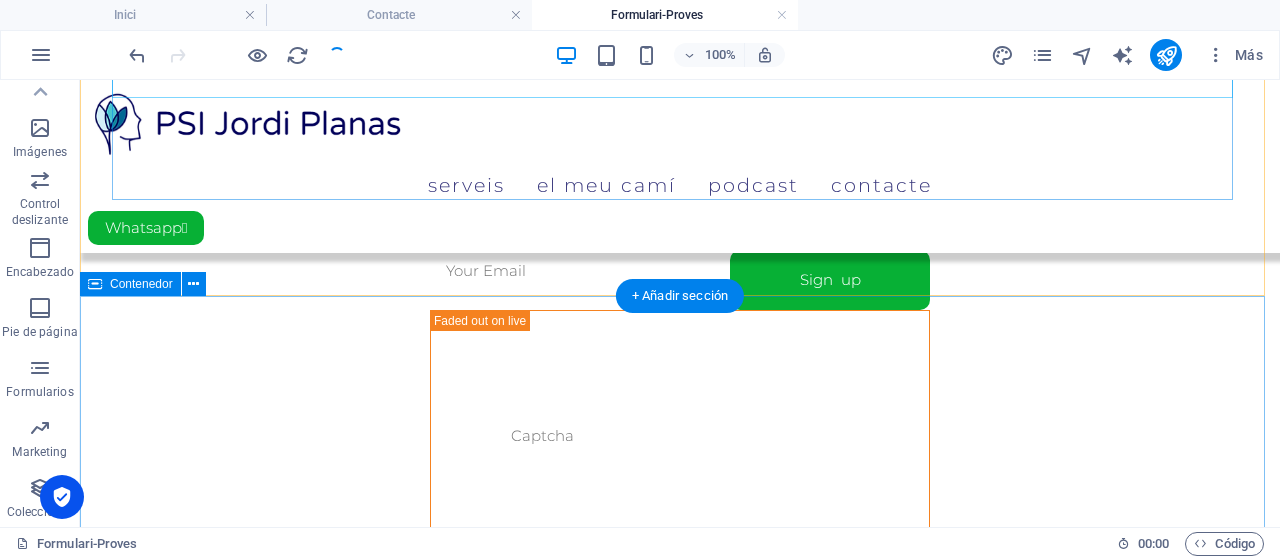 scroll, scrollTop: 1200, scrollLeft: 0, axis: vertical 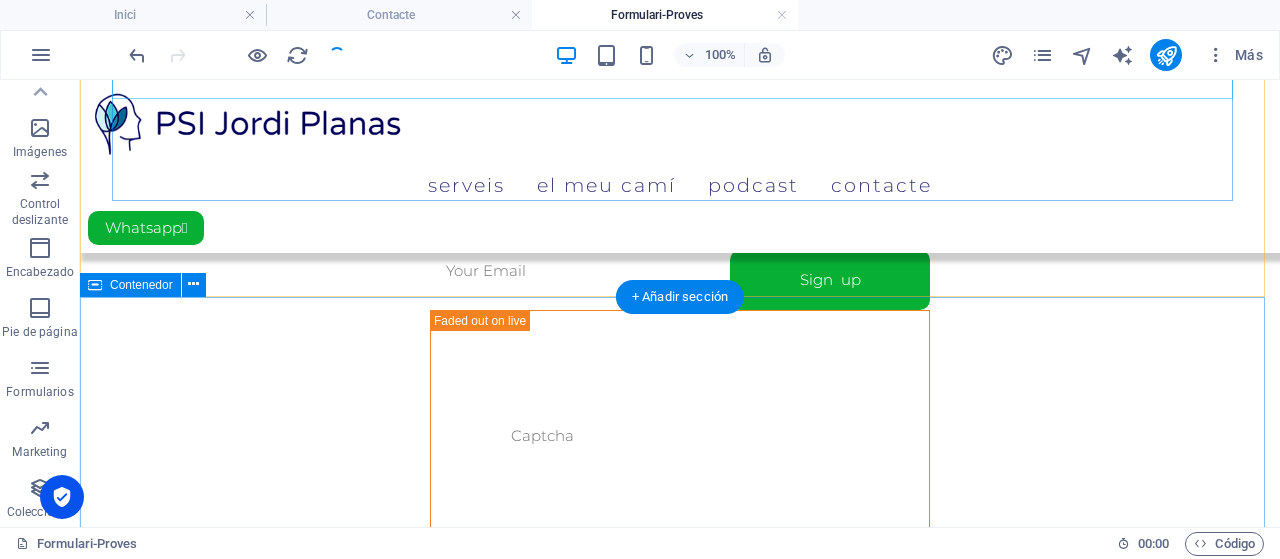 click on "Suelta el contenido aquí o  Añadir elementos  Pegar portapapeles" at bounding box center [680, 1389] 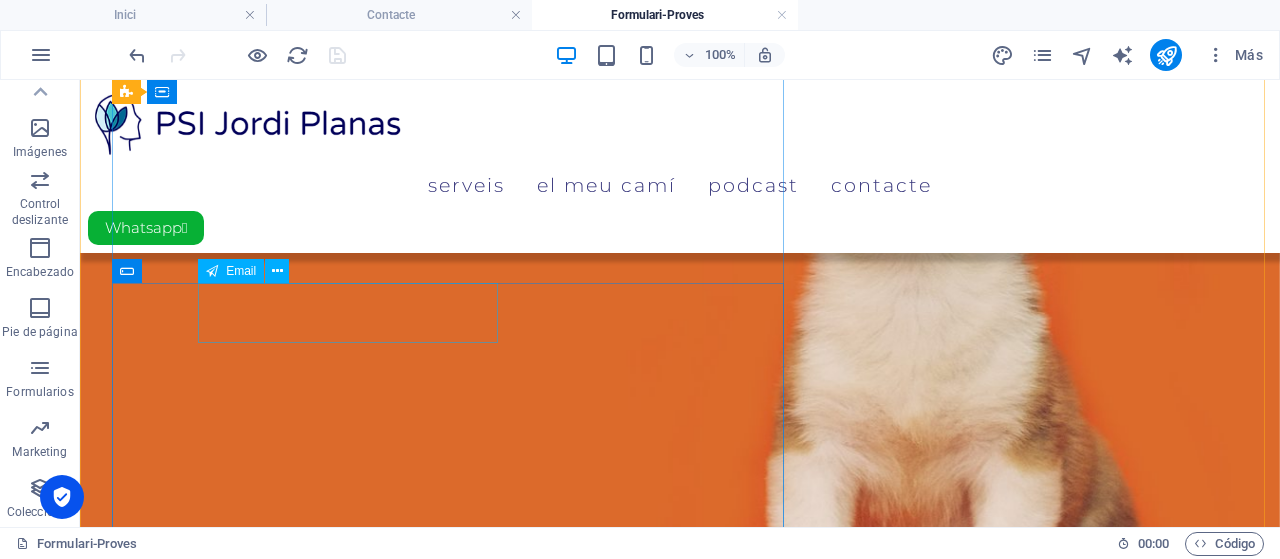 scroll, scrollTop: 300, scrollLeft: 0, axis: vertical 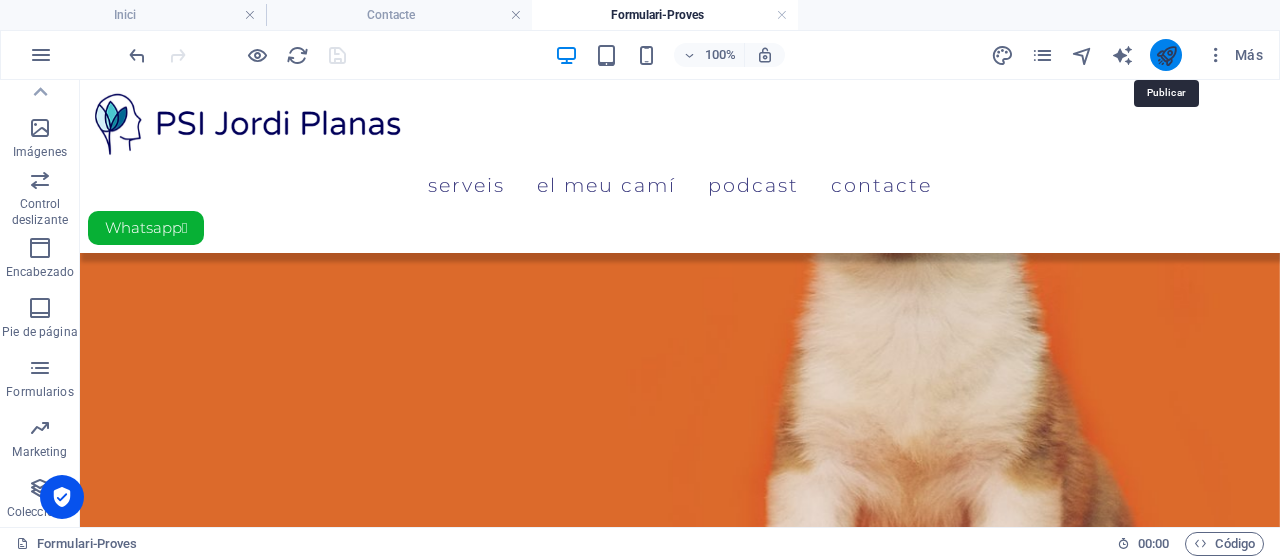 click at bounding box center [1166, 55] 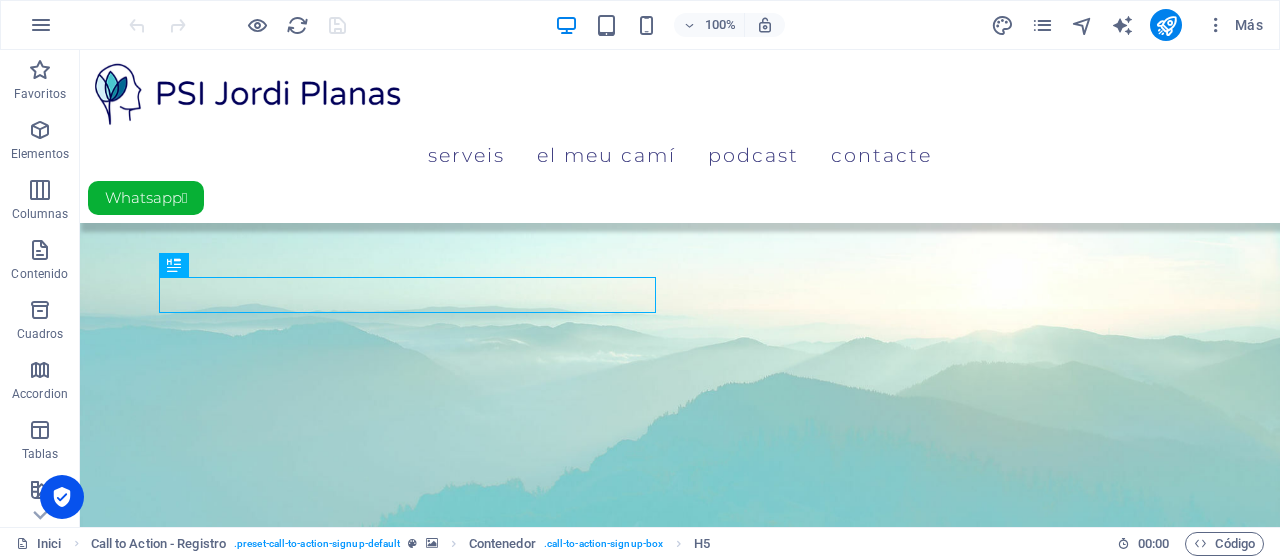 scroll, scrollTop: 1187, scrollLeft: 0, axis: vertical 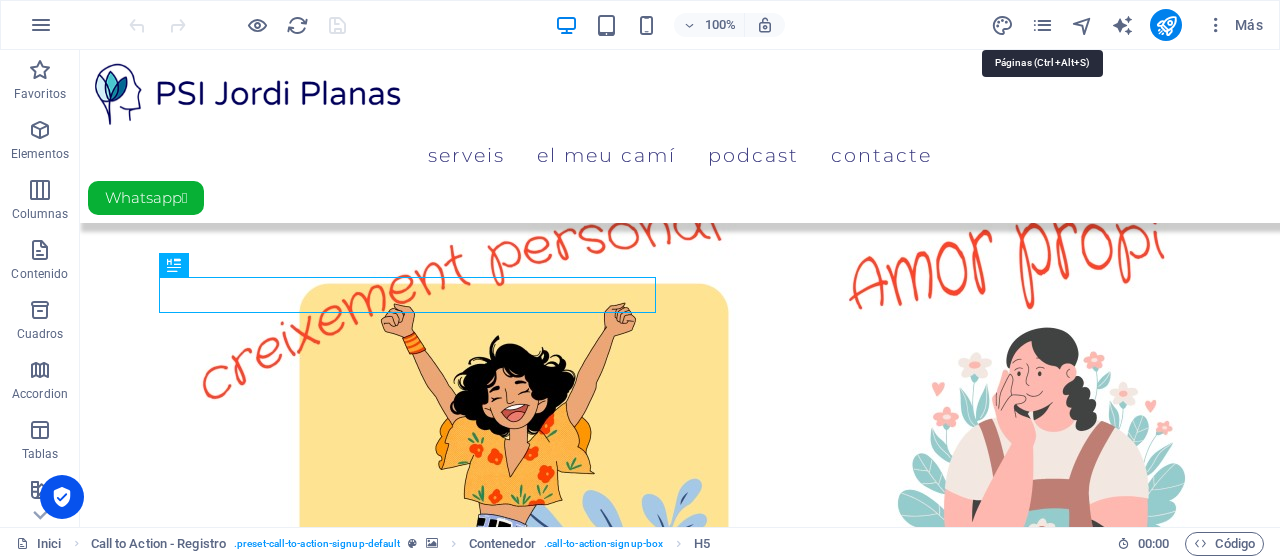 click at bounding box center (1042, 25) 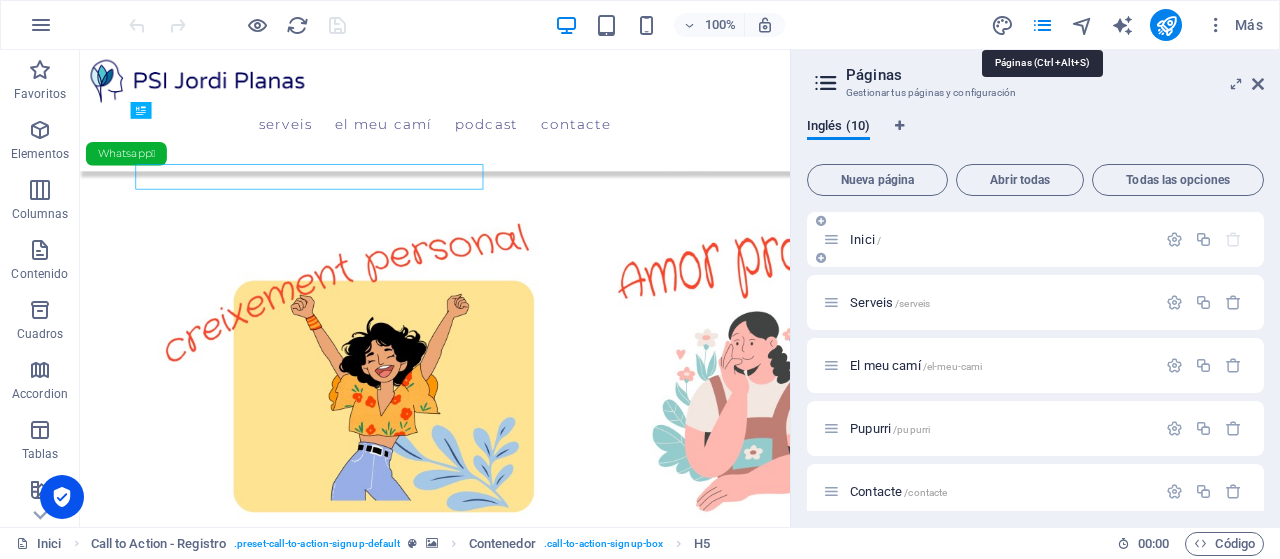 scroll, scrollTop: 1250, scrollLeft: 0, axis: vertical 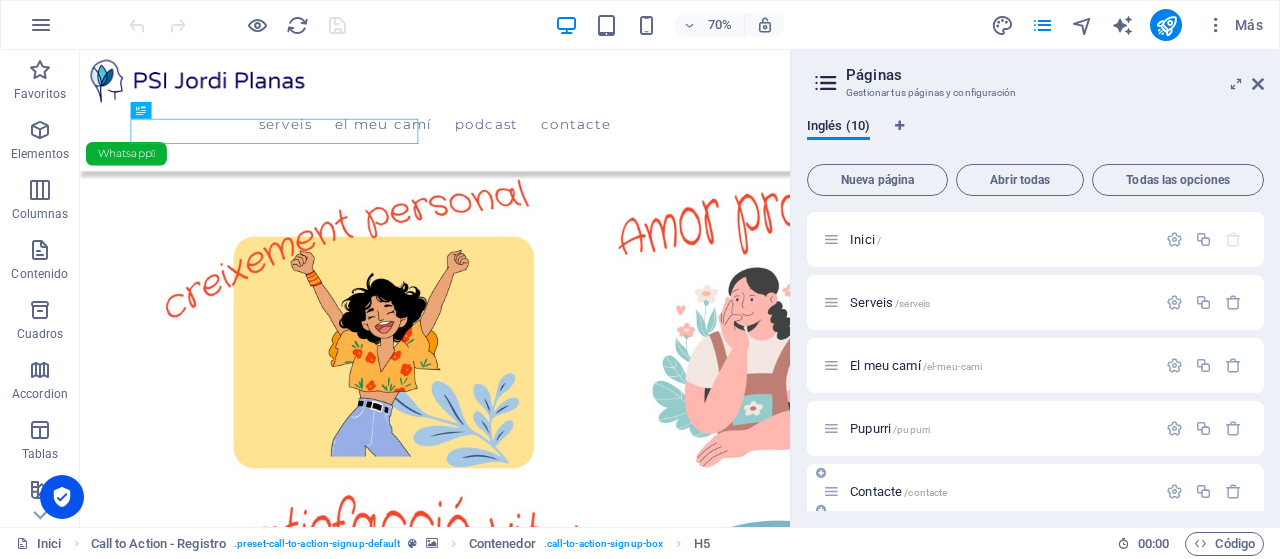 click on "Contacte /contacte" at bounding box center (898, 491) 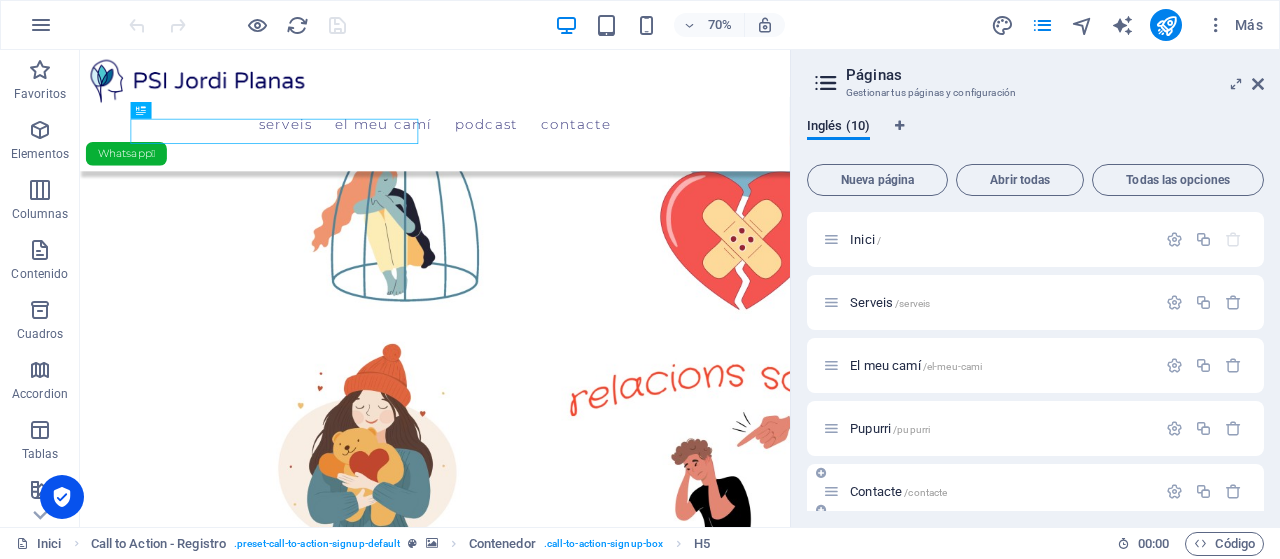 scroll, scrollTop: 0, scrollLeft: 0, axis: both 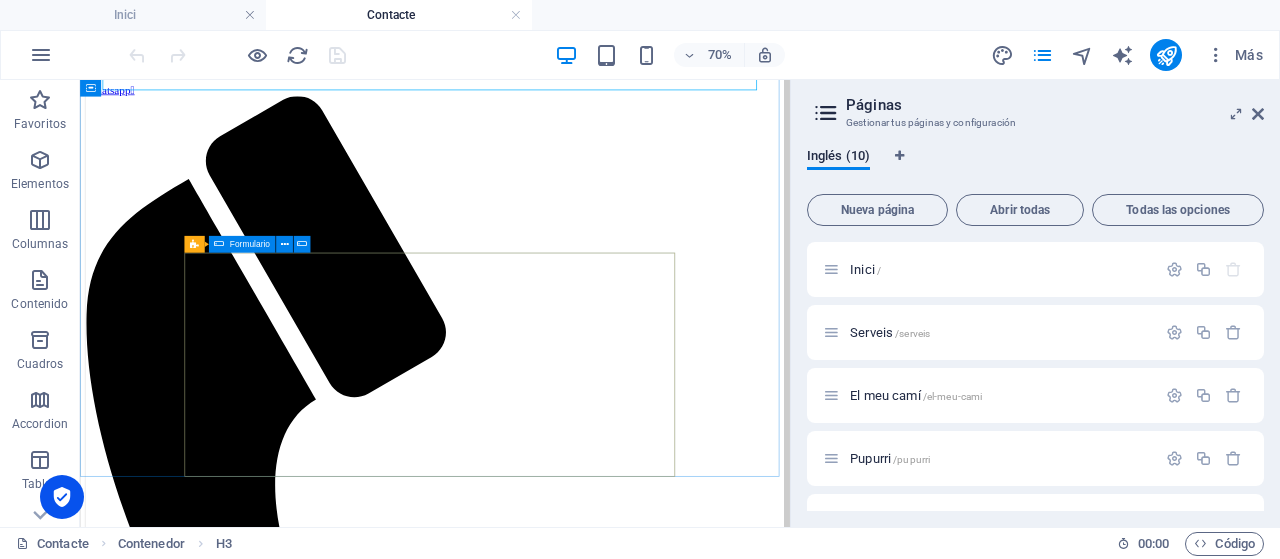 click on "Formulario" at bounding box center (250, 245) 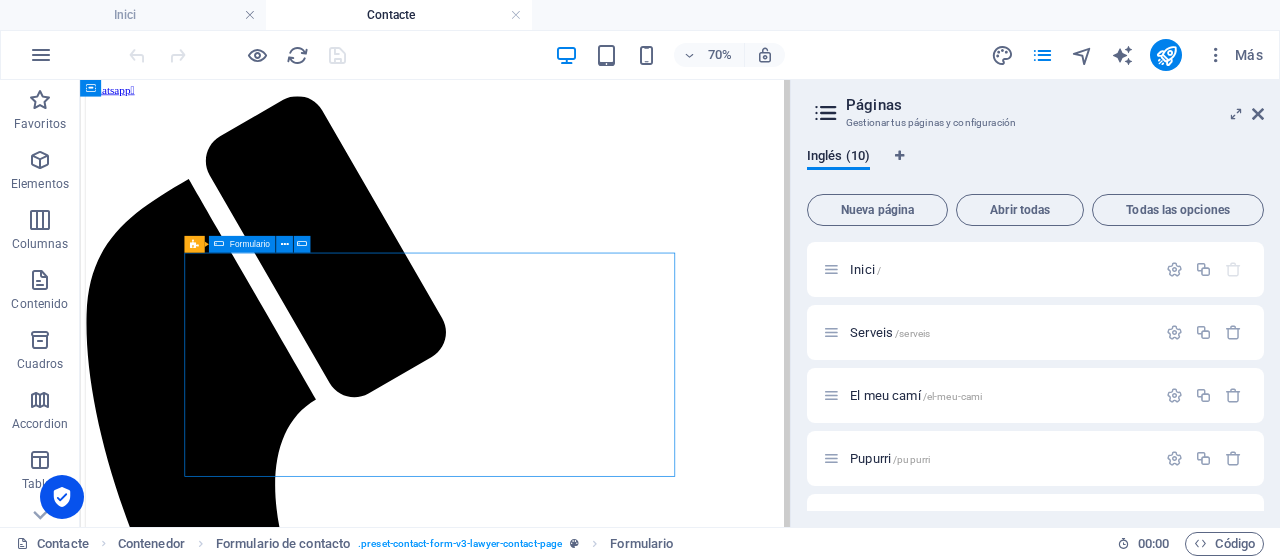 click on "Formulario" at bounding box center (250, 245) 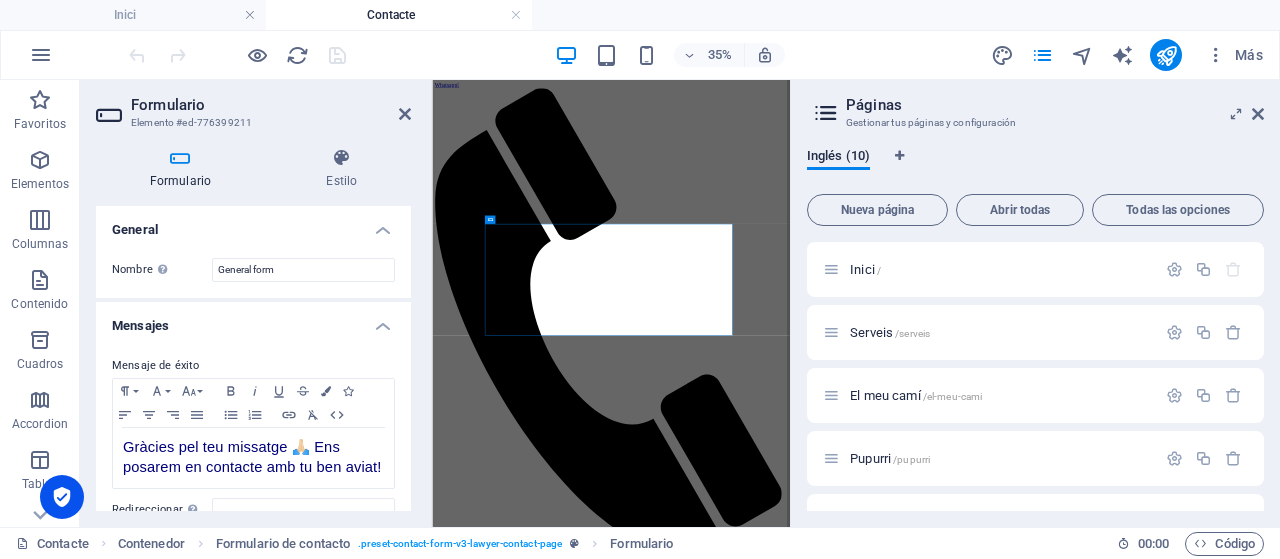 scroll, scrollTop: 36, scrollLeft: 0, axis: vertical 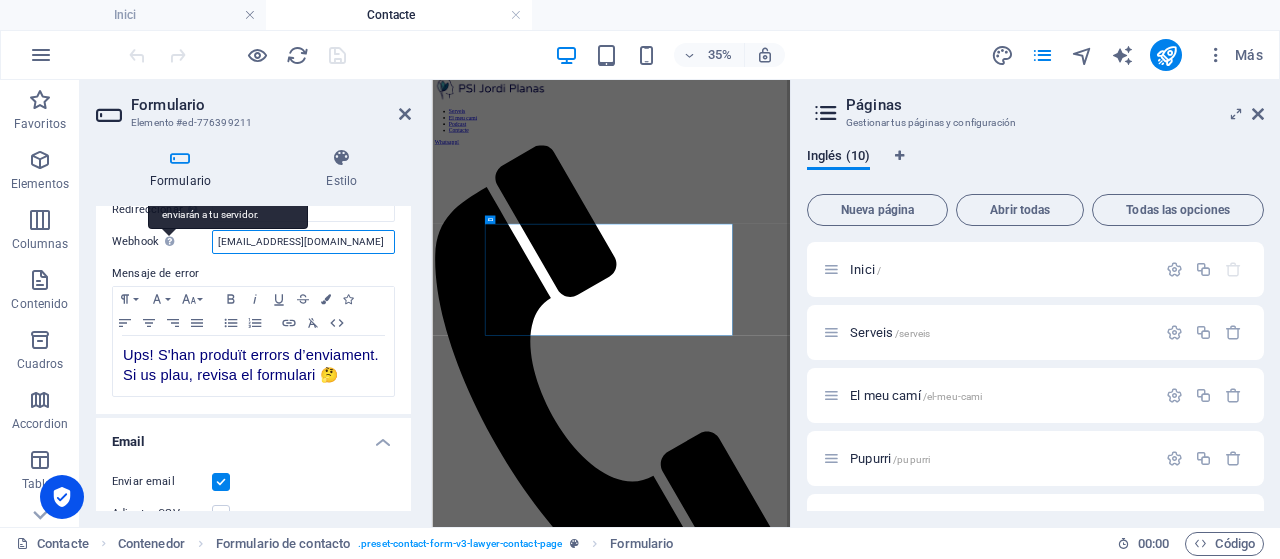 drag, startPoint x: 321, startPoint y: 259, endPoint x: 171, endPoint y: 255, distance: 150.05333 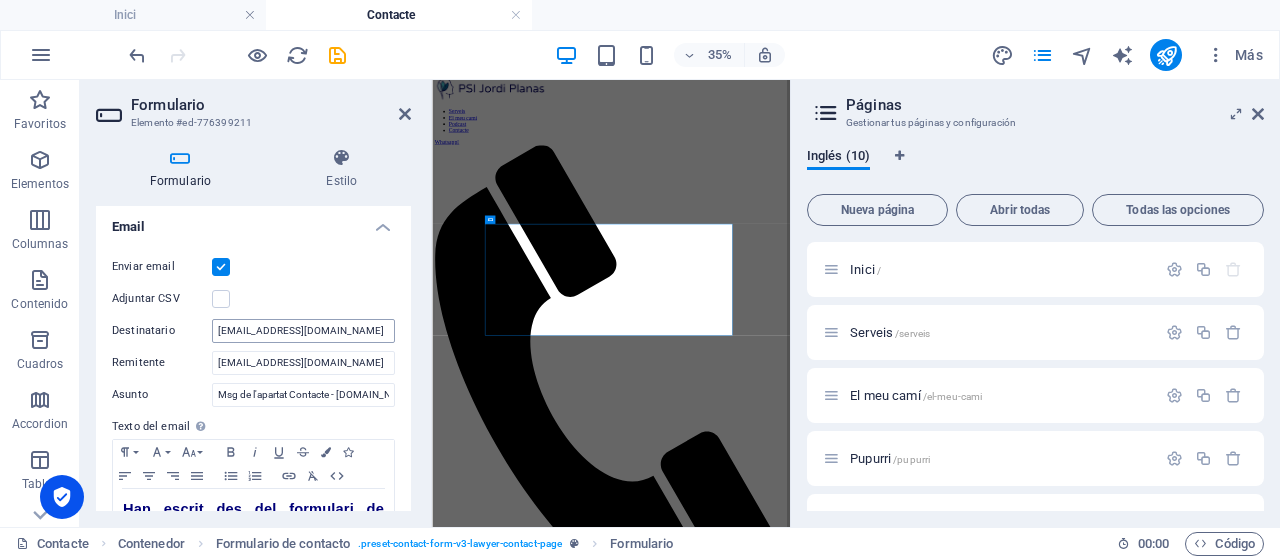 scroll, scrollTop: 600, scrollLeft: 0, axis: vertical 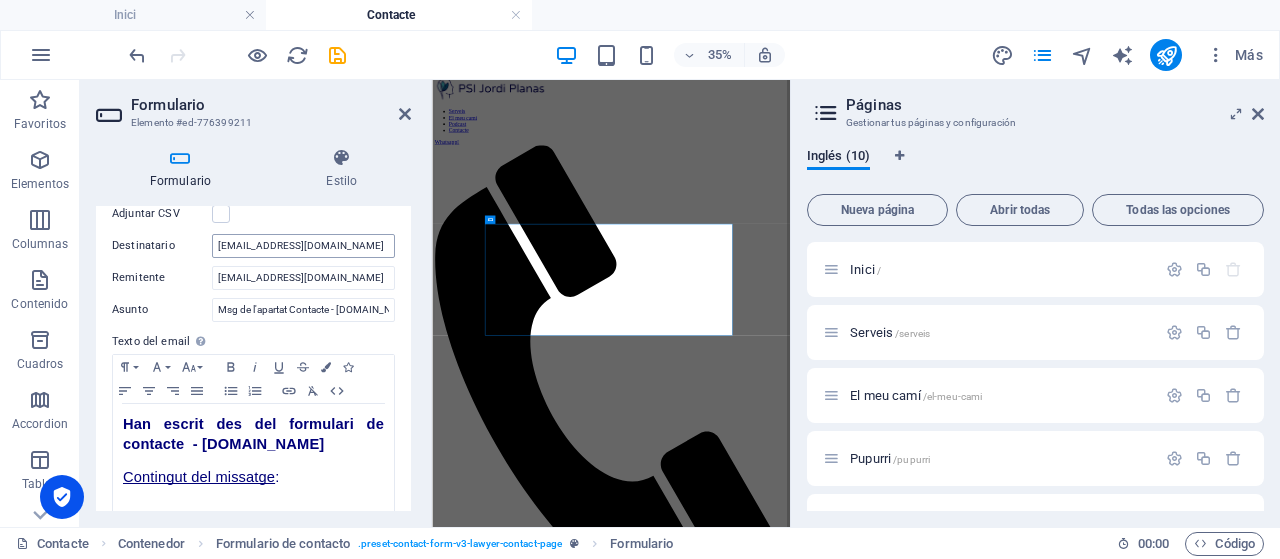 type 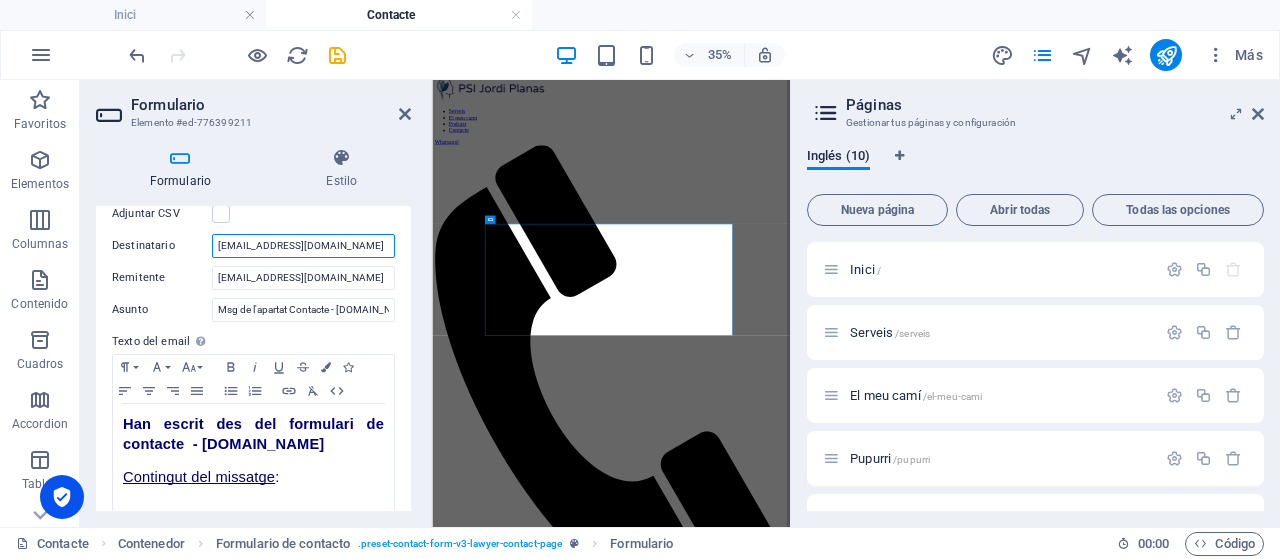 drag, startPoint x: 316, startPoint y: 263, endPoint x: 212, endPoint y: 261, distance: 104.019226 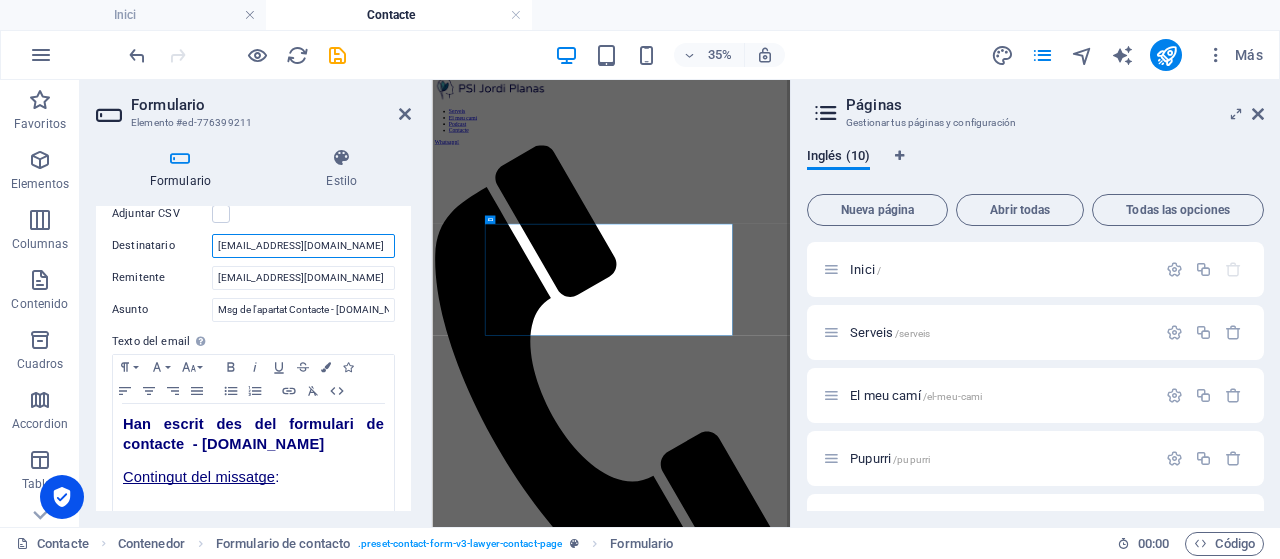 click on "[EMAIL_ADDRESS][DOMAIN_NAME]" at bounding box center (303, 246) 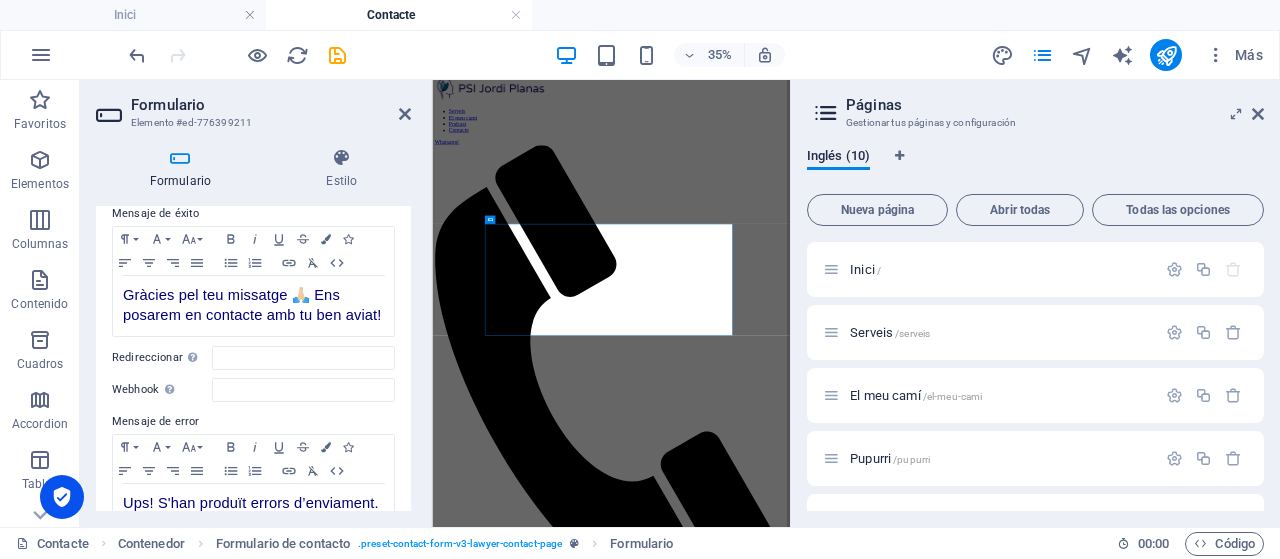 scroll, scrollTop: 166, scrollLeft: 0, axis: vertical 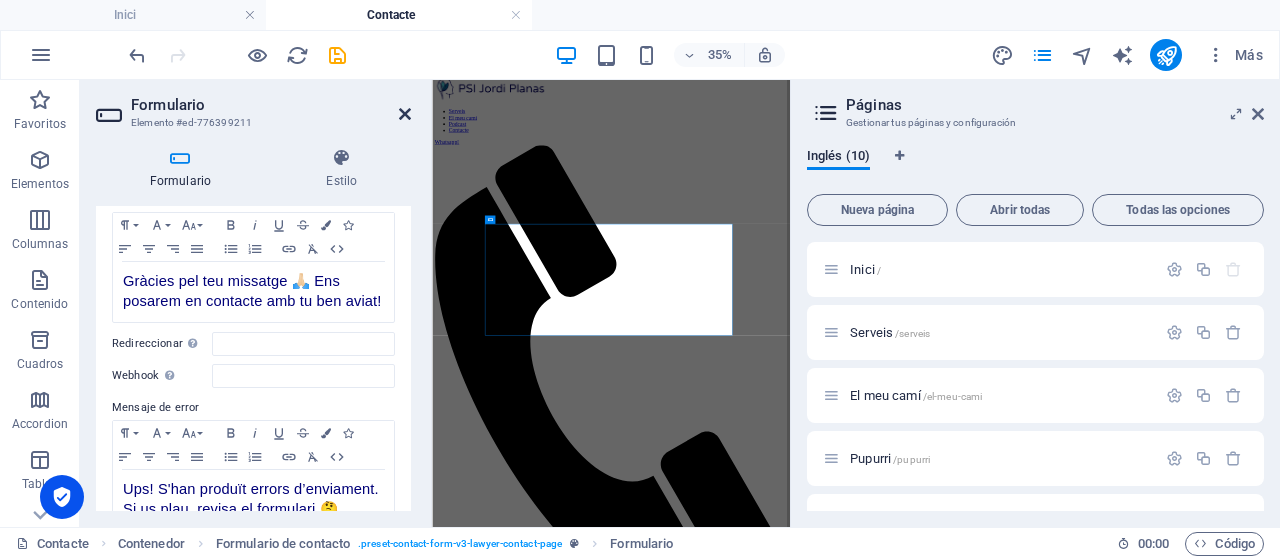 click at bounding box center (405, 114) 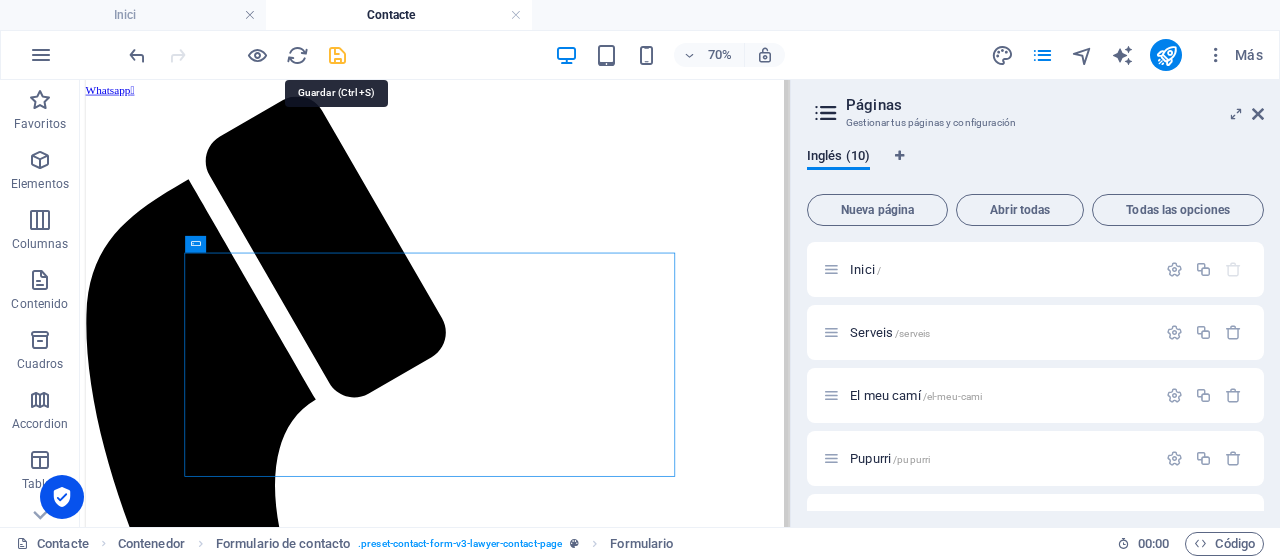 click at bounding box center (337, 55) 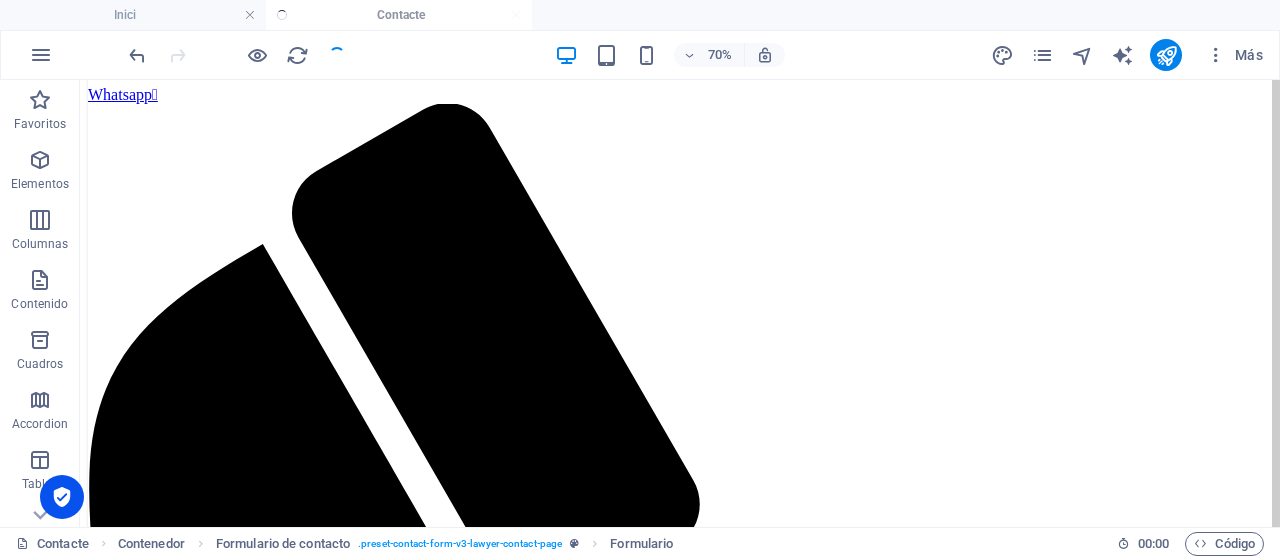 scroll, scrollTop: 166, scrollLeft: 0, axis: vertical 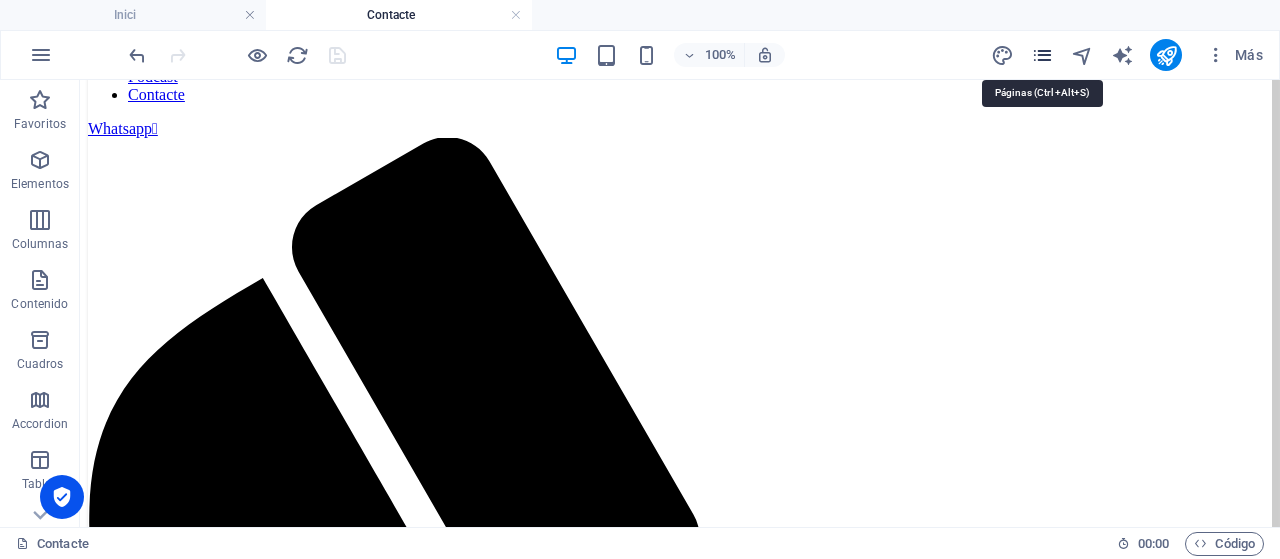 click at bounding box center (1042, 55) 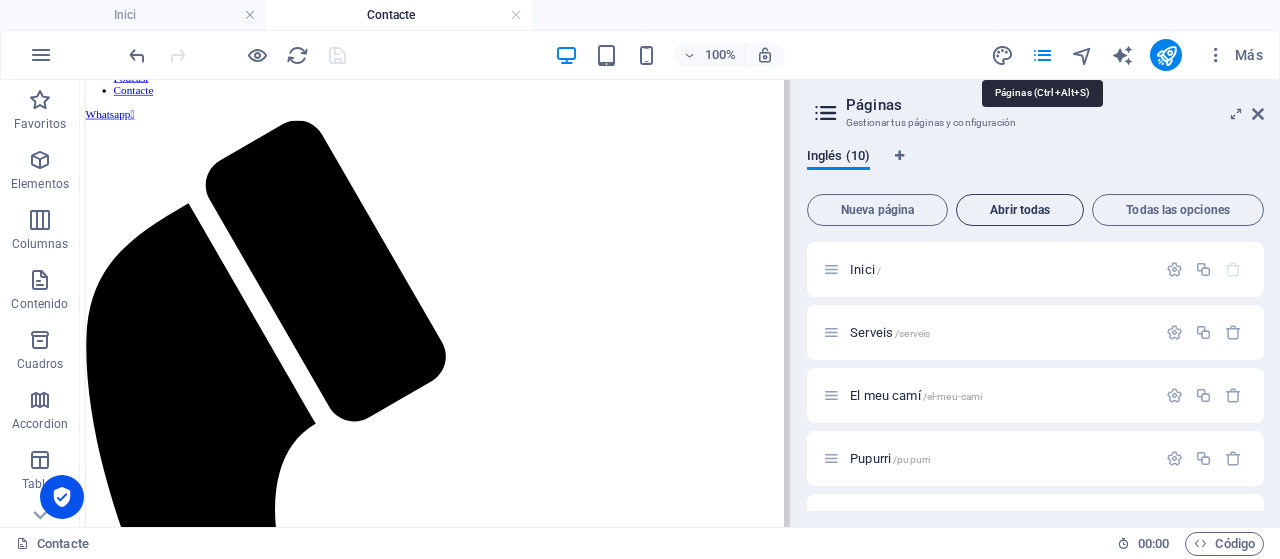 scroll, scrollTop: 200, scrollLeft: 0, axis: vertical 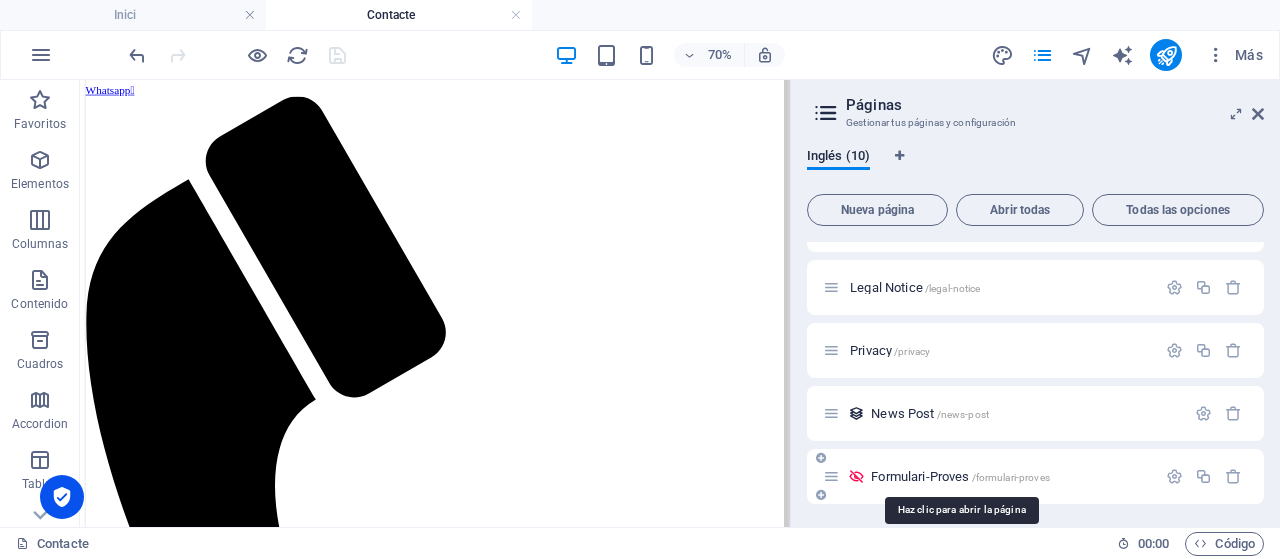 click on "Formulari-Proves /formulari-proves" at bounding box center [960, 476] 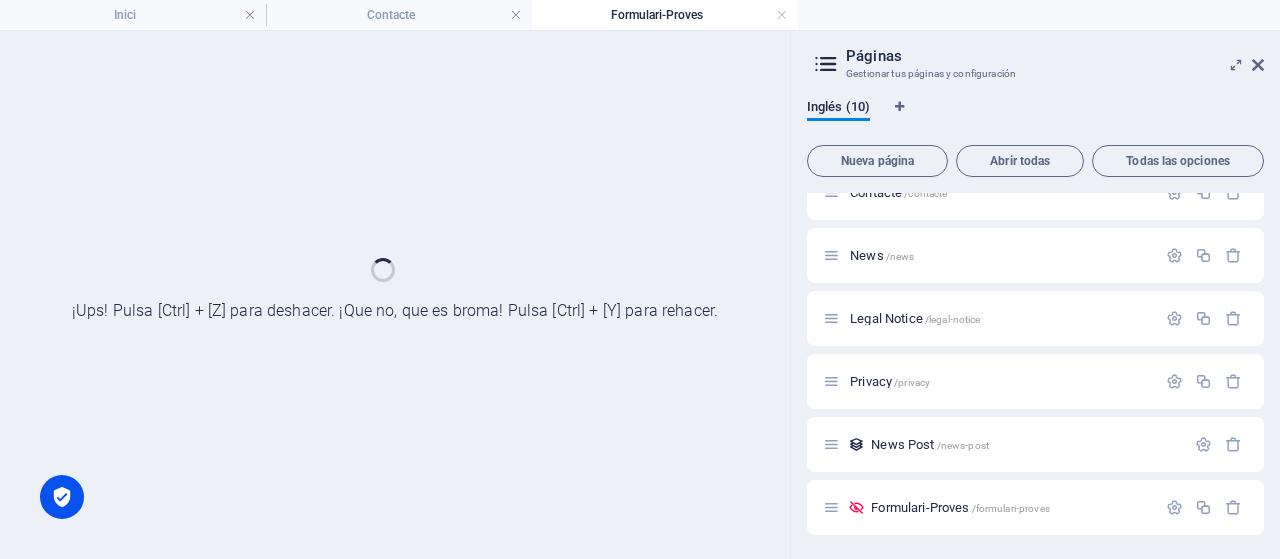 scroll, scrollTop: 0, scrollLeft: 0, axis: both 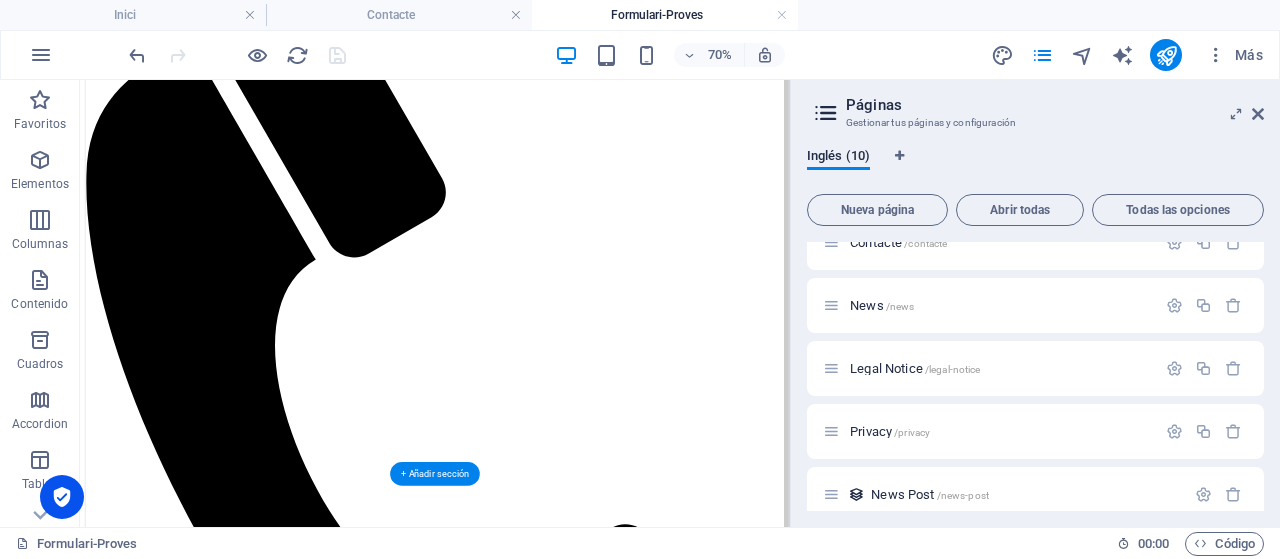 click at bounding box center [587, 1230] 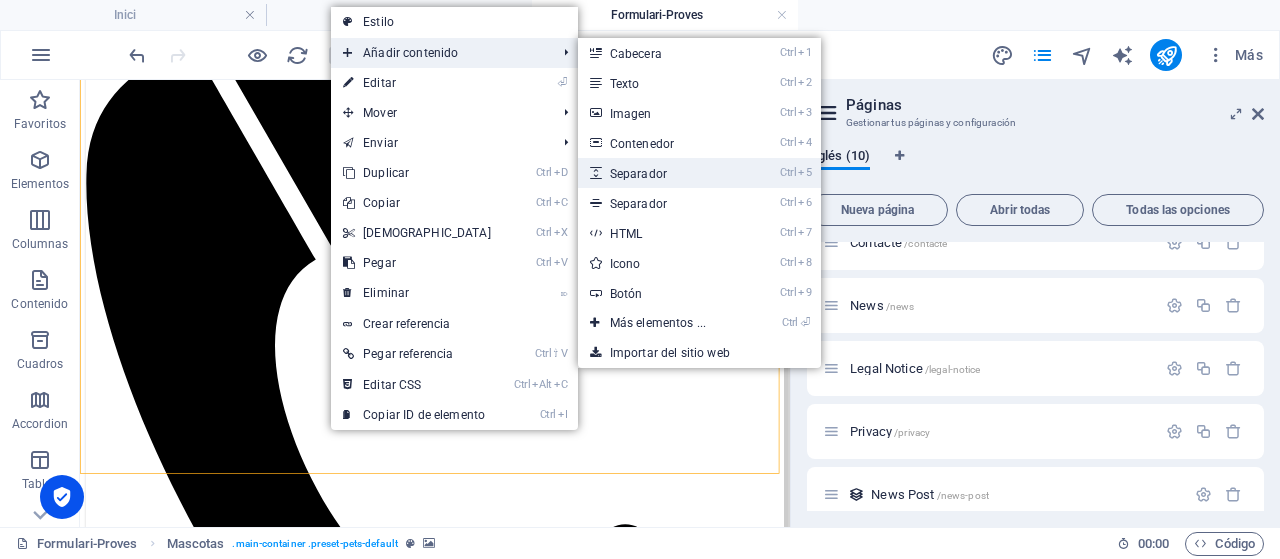 drag, startPoint x: 642, startPoint y: 168, endPoint x: 304, endPoint y: 364, distance: 390.7173 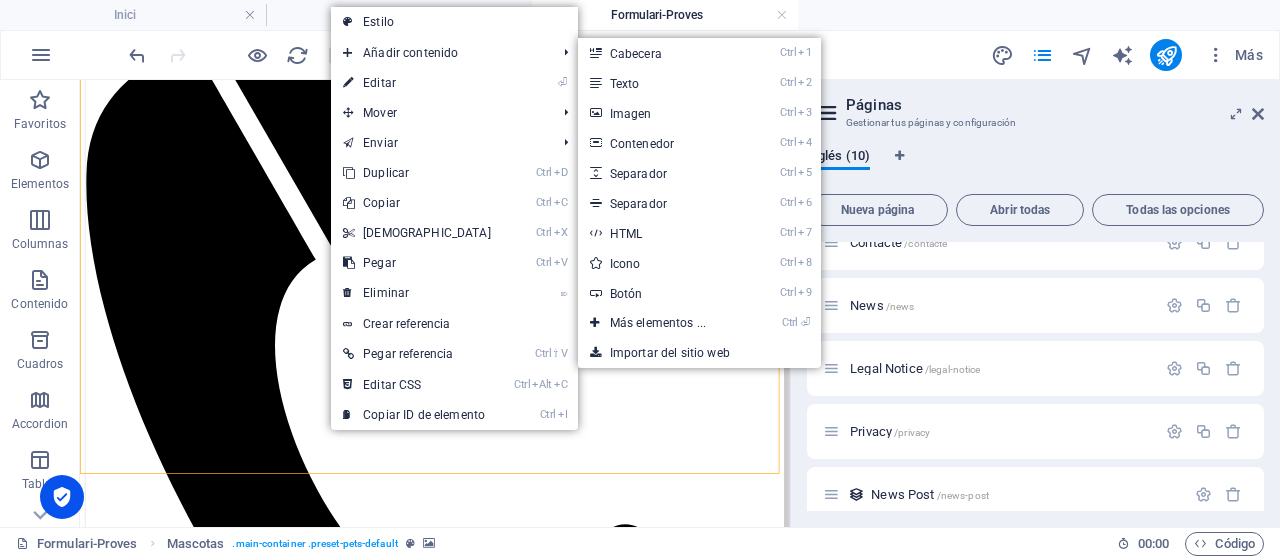 select on "px" 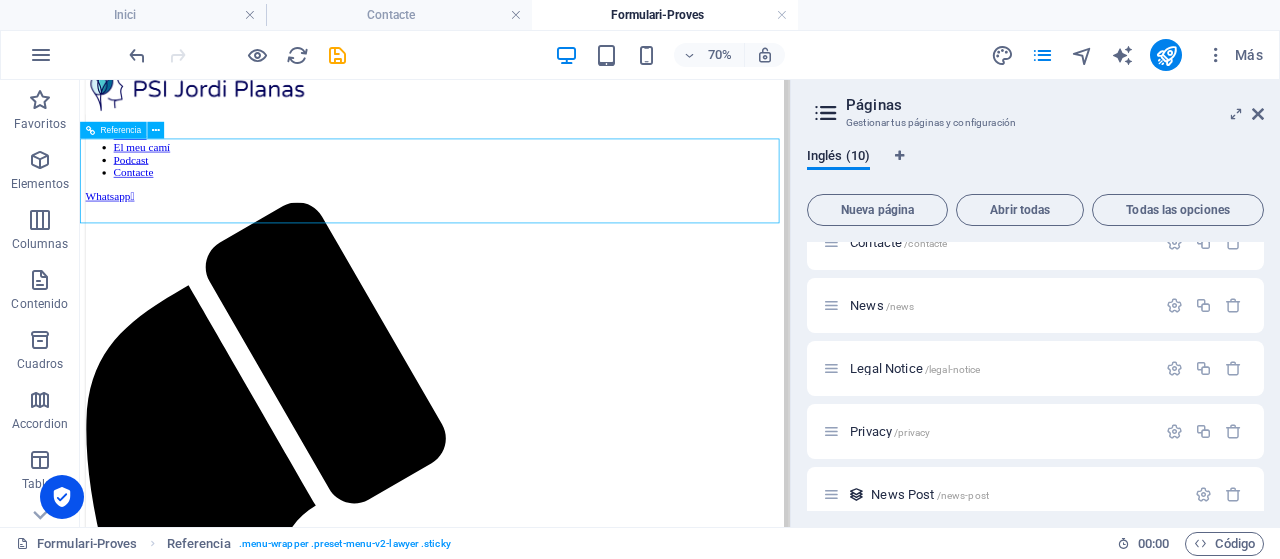 scroll, scrollTop: 0, scrollLeft: 0, axis: both 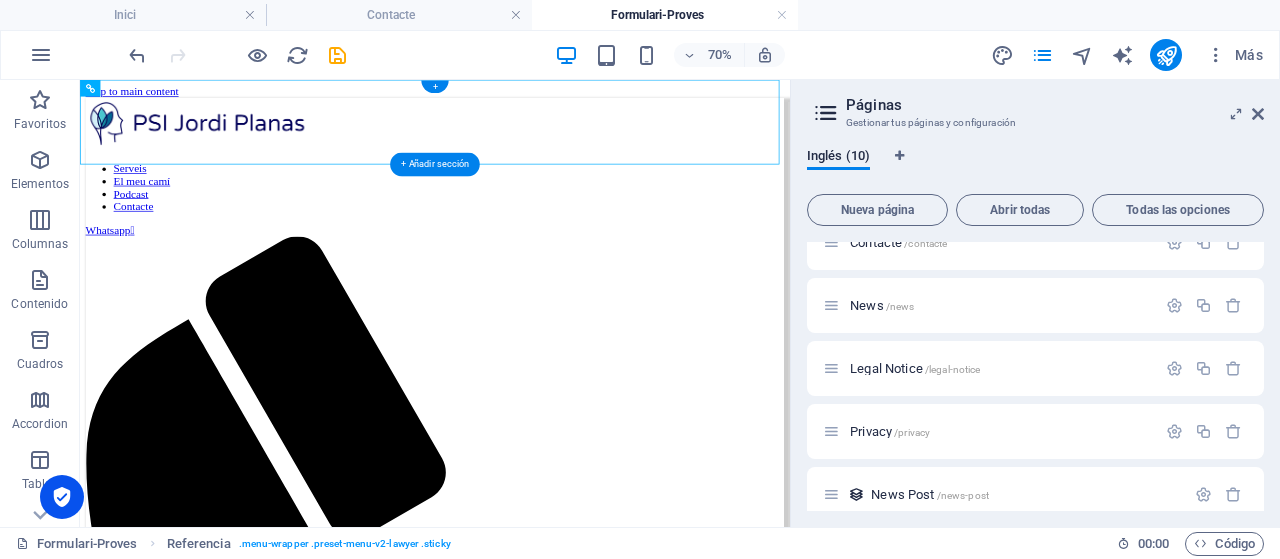 drag, startPoint x: 436, startPoint y: 99, endPoint x: 762, endPoint y: 162, distance: 332.03162 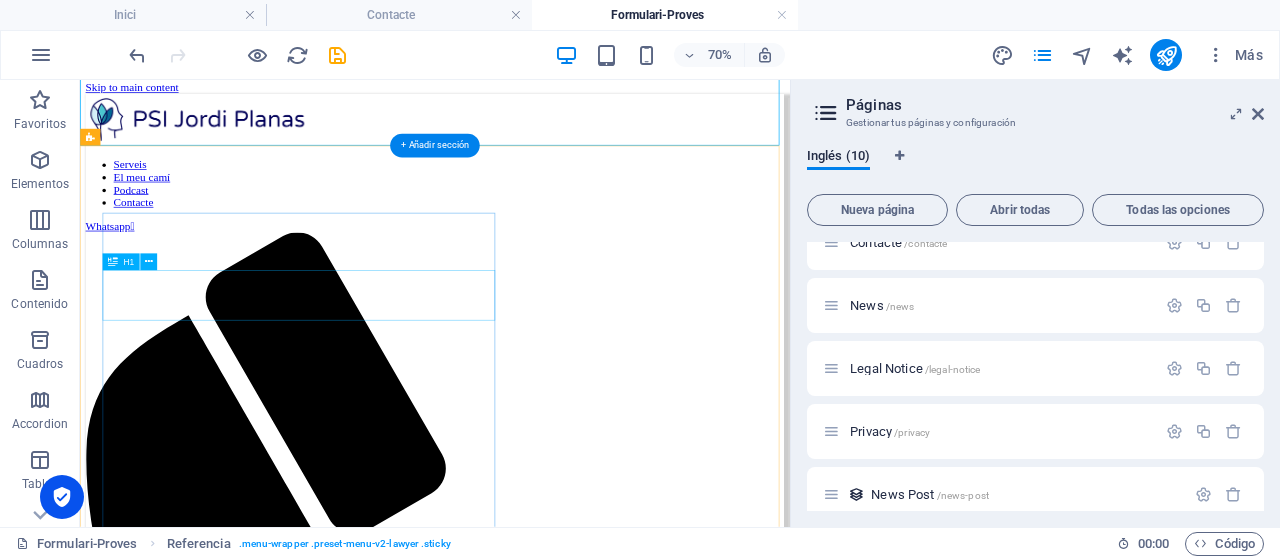 scroll, scrollTop: 100, scrollLeft: 0, axis: vertical 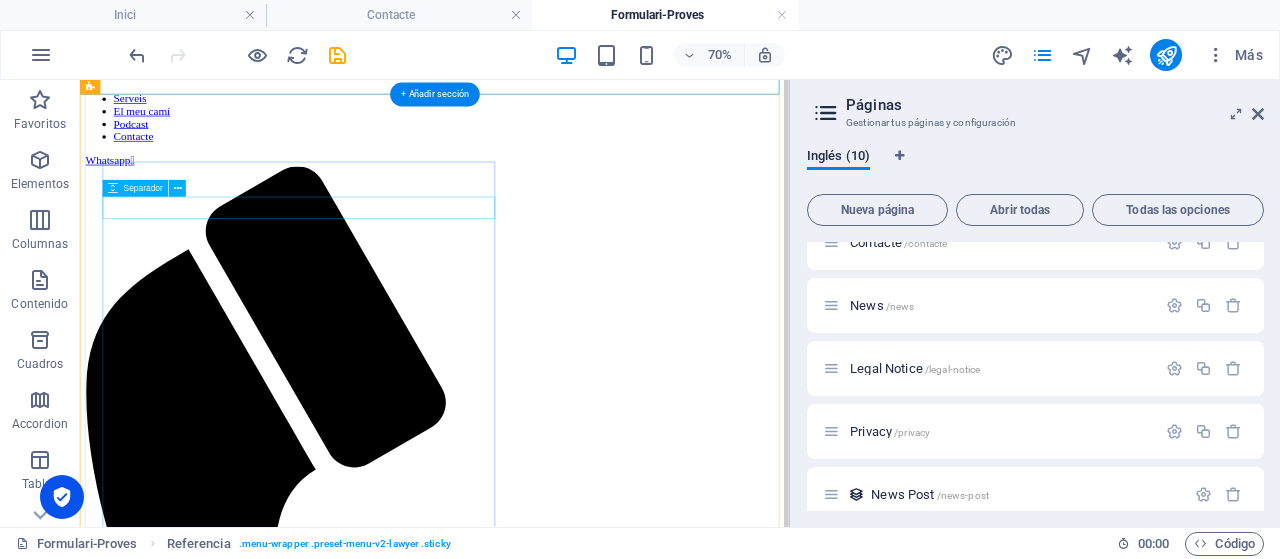 click at bounding box center (587, 2488) 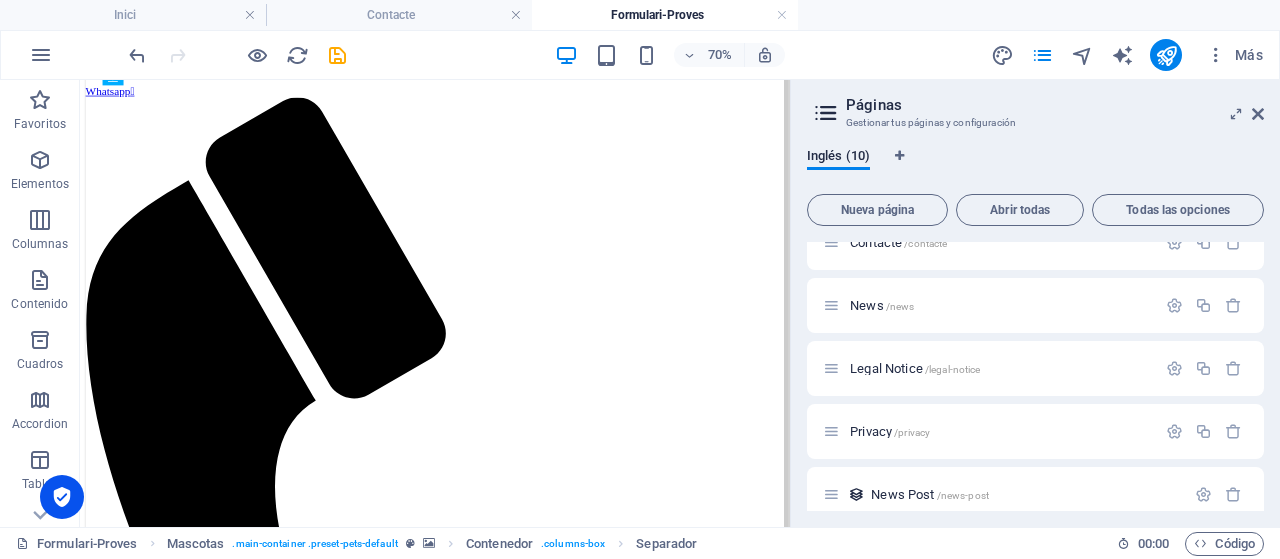 scroll, scrollTop: 300, scrollLeft: 0, axis: vertical 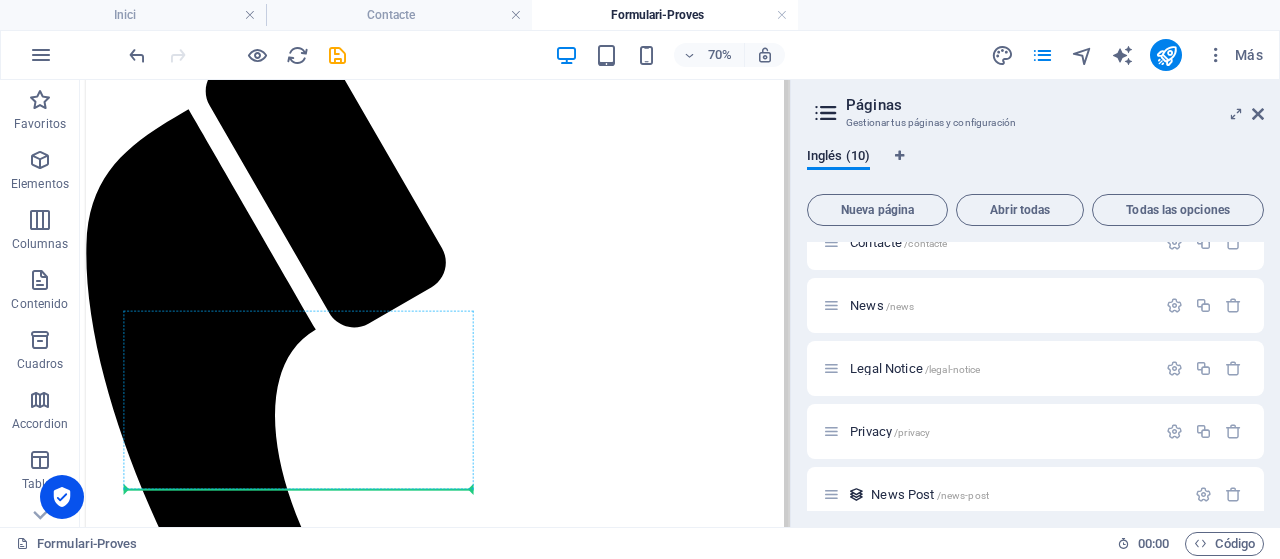 drag, startPoint x: 402, startPoint y: 217, endPoint x: 370, endPoint y: 613, distance: 397.29083 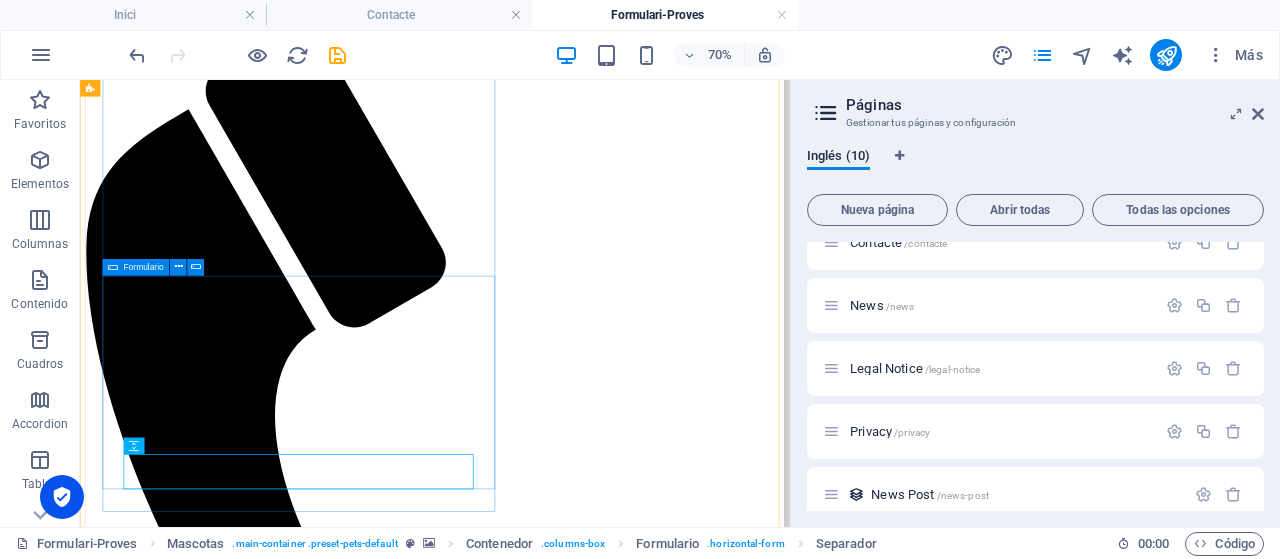 click on "Formulario" at bounding box center (143, 267) 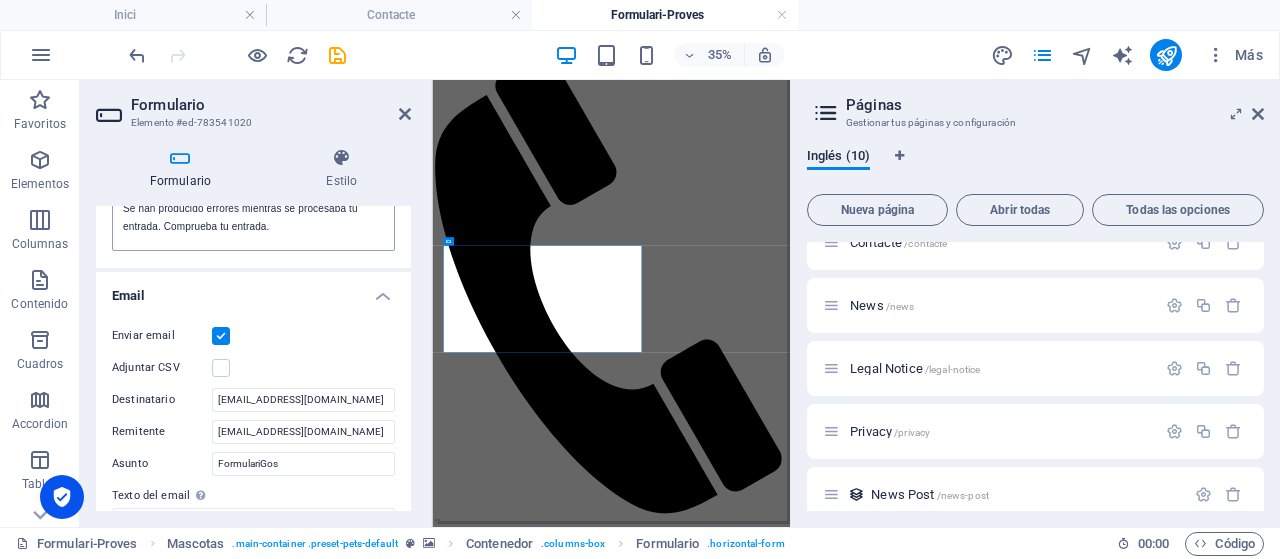 scroll, scrollTop: 500, scrollLeft: 0, axis: vertical 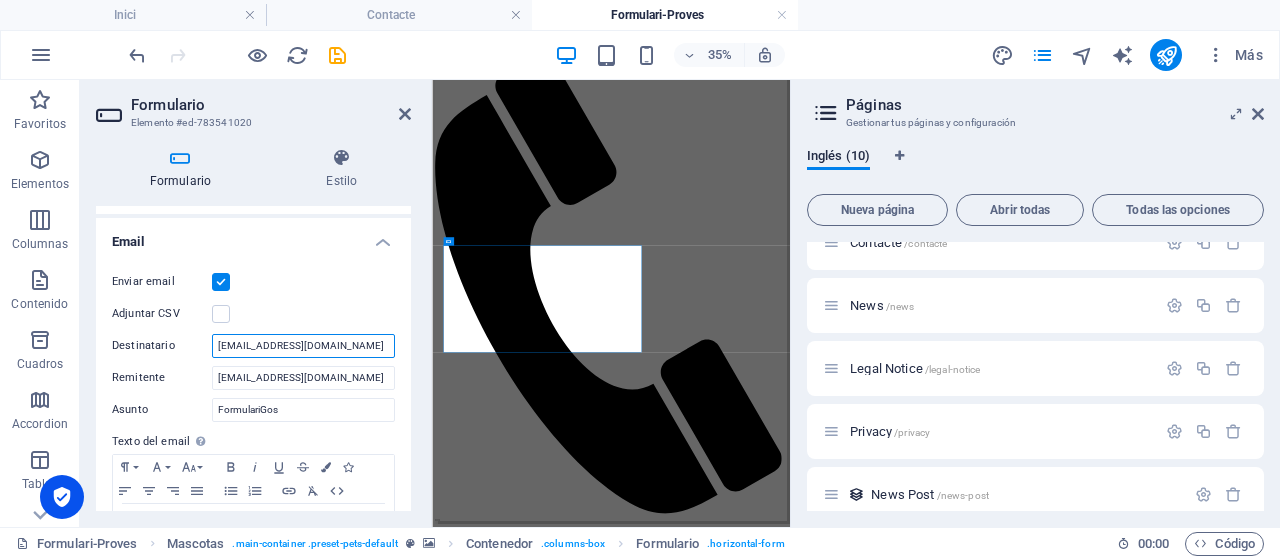 drag, startPoint x: 347, startPoint y: 344, endPoint x: 172, endPoint y: 344, distance: 175 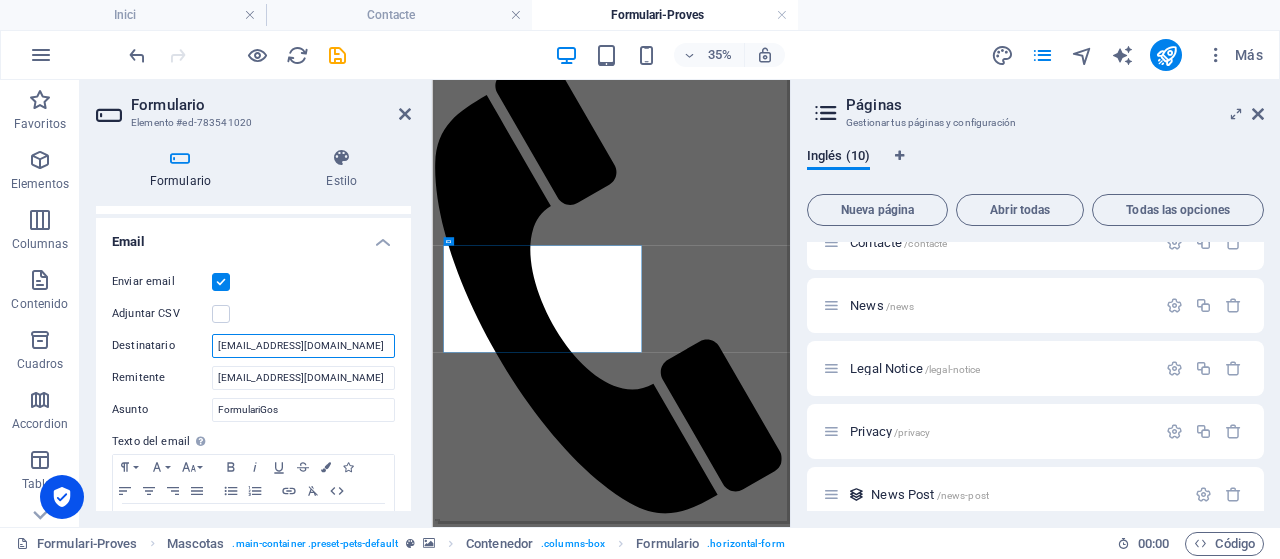 type on "[EMAIL_ADDRESS][DOMAIN_NAME]" 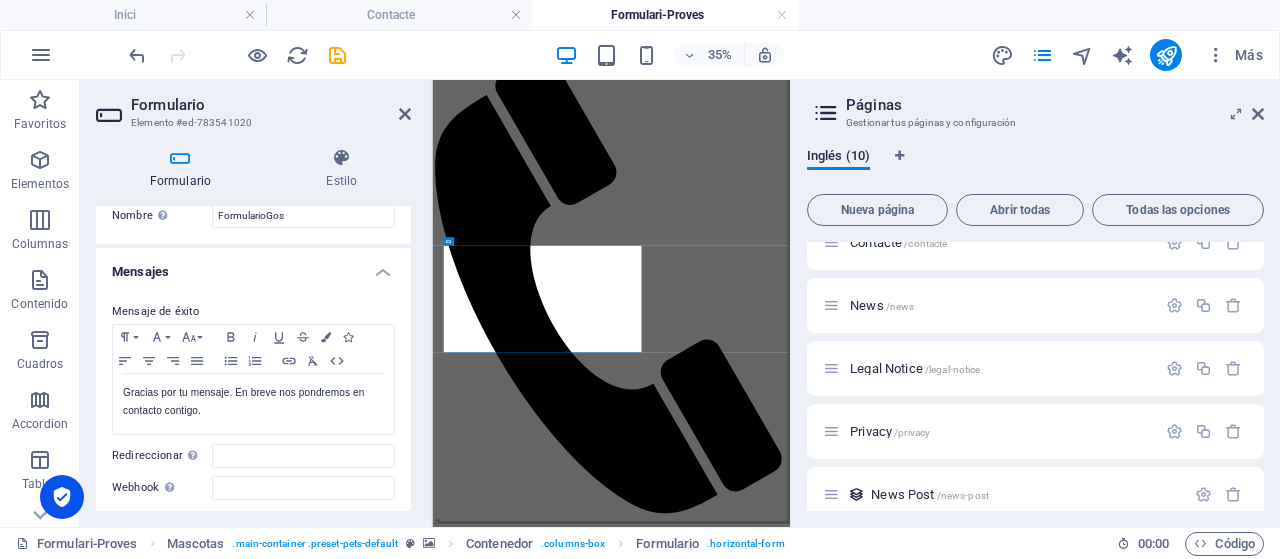 scroll, scrollTop: 0, scrollLeft: 0, axis: both 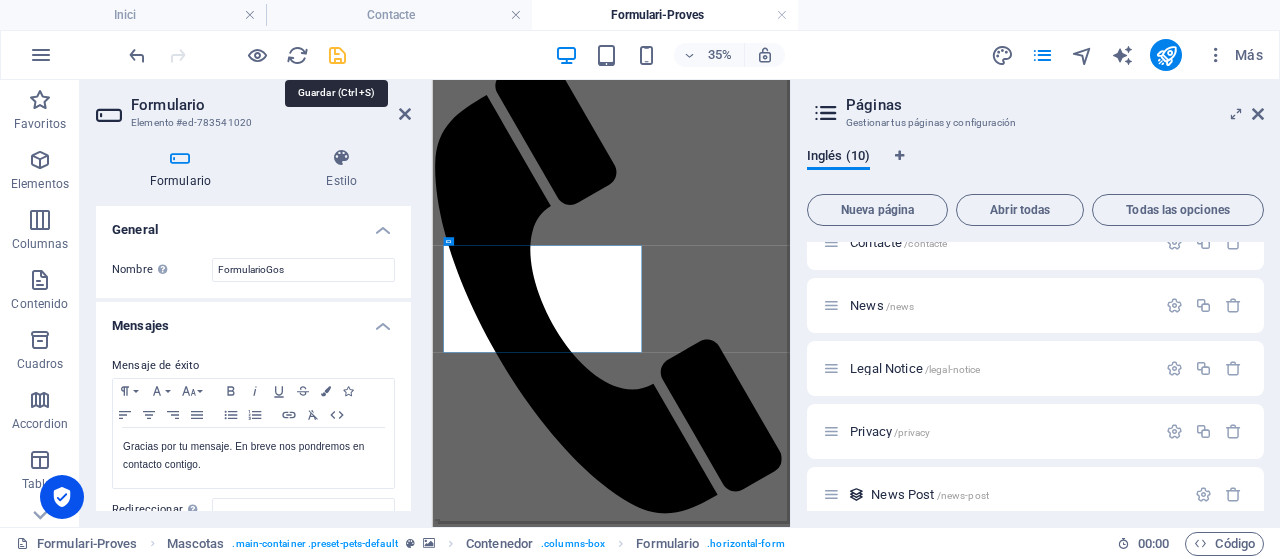 drag, startPoint x: 338, startPoint y: 43, endPoint x: 256, endPoint y: 85, distance: 92.13034 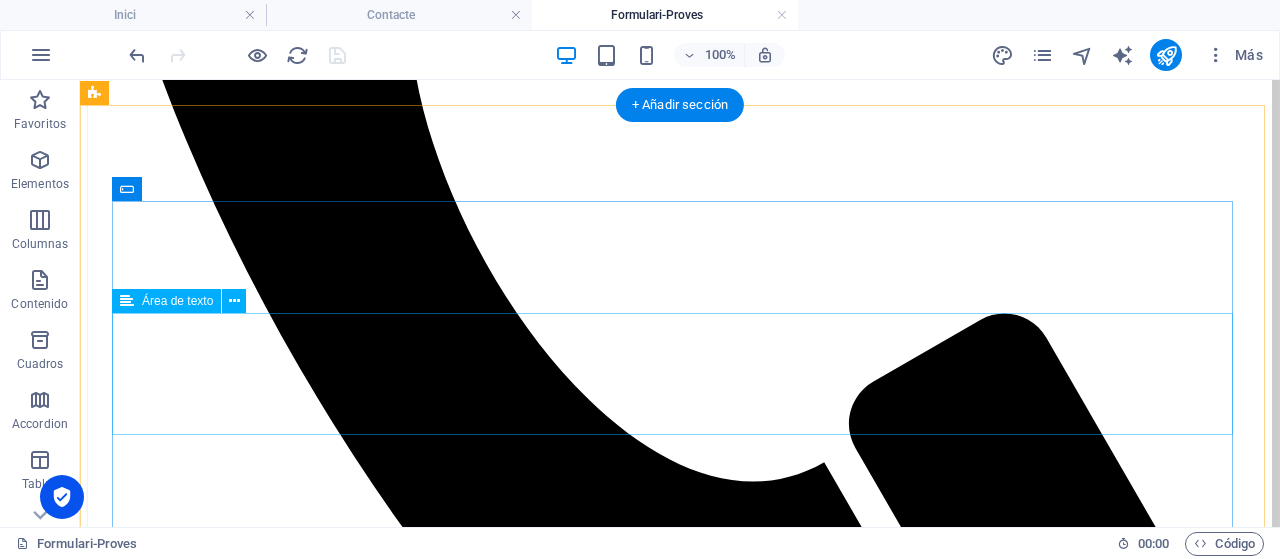 scroll, scrollTop: 1000, scrollLeft: 0, axis: vertical 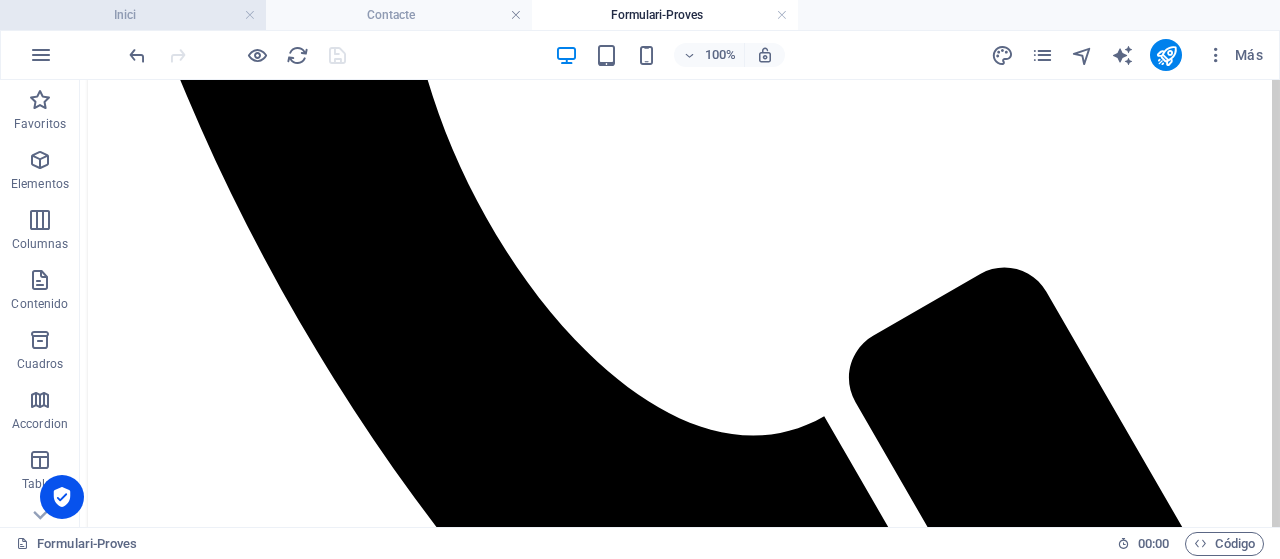 click on "Inici" at bounding box center [133, 15] 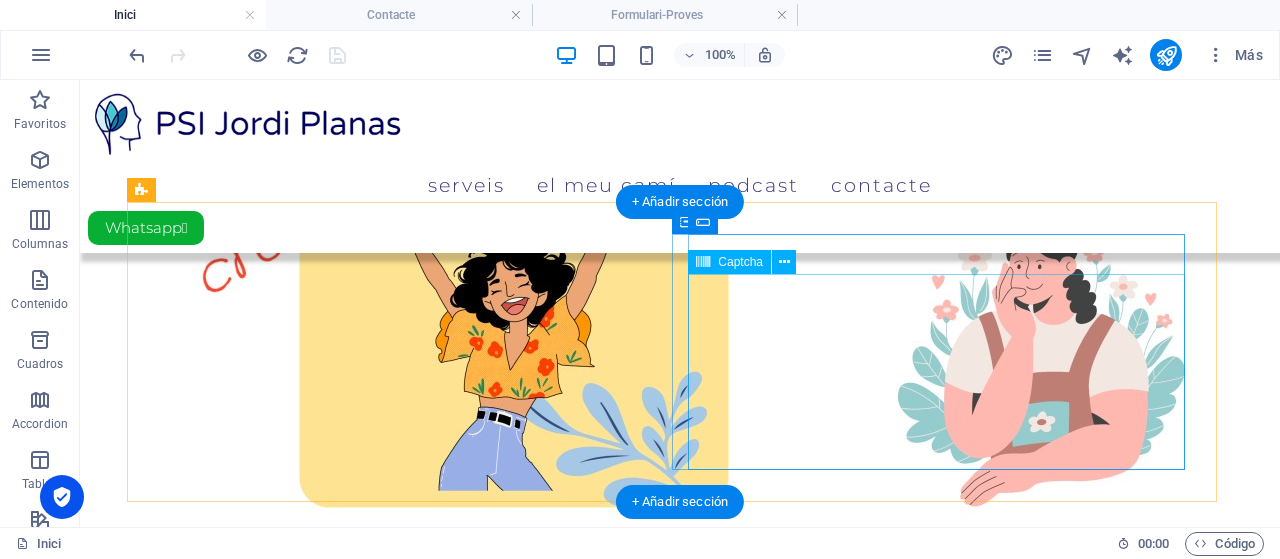 scroll, scrollTop: 1350, scrollLeft: 0, axis: vertical 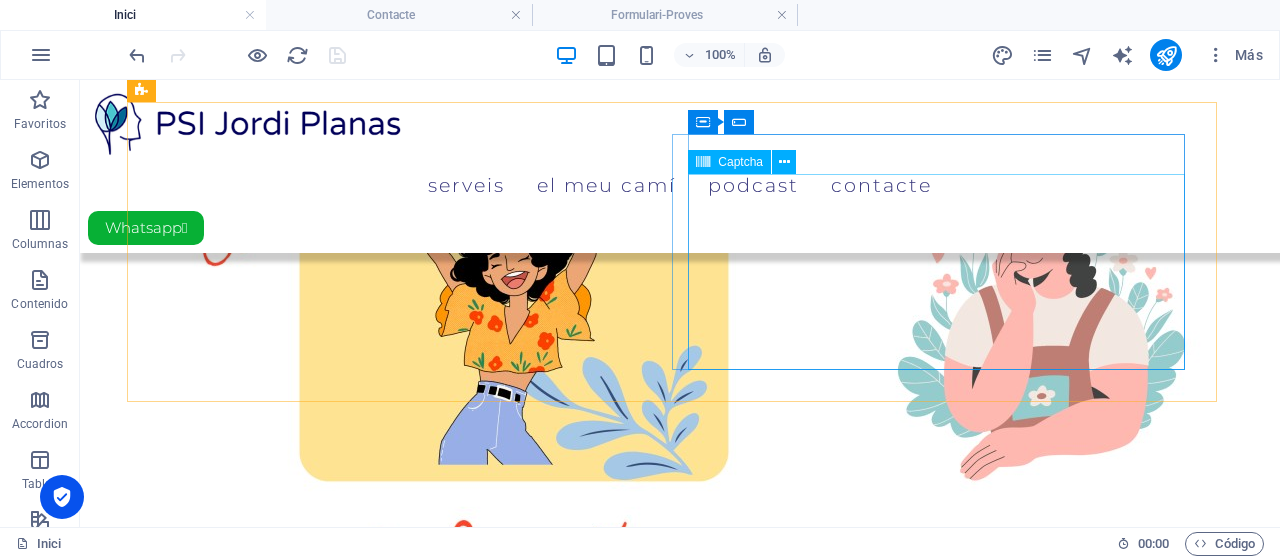 click on "Captcha" at bounding box center (740, 162) 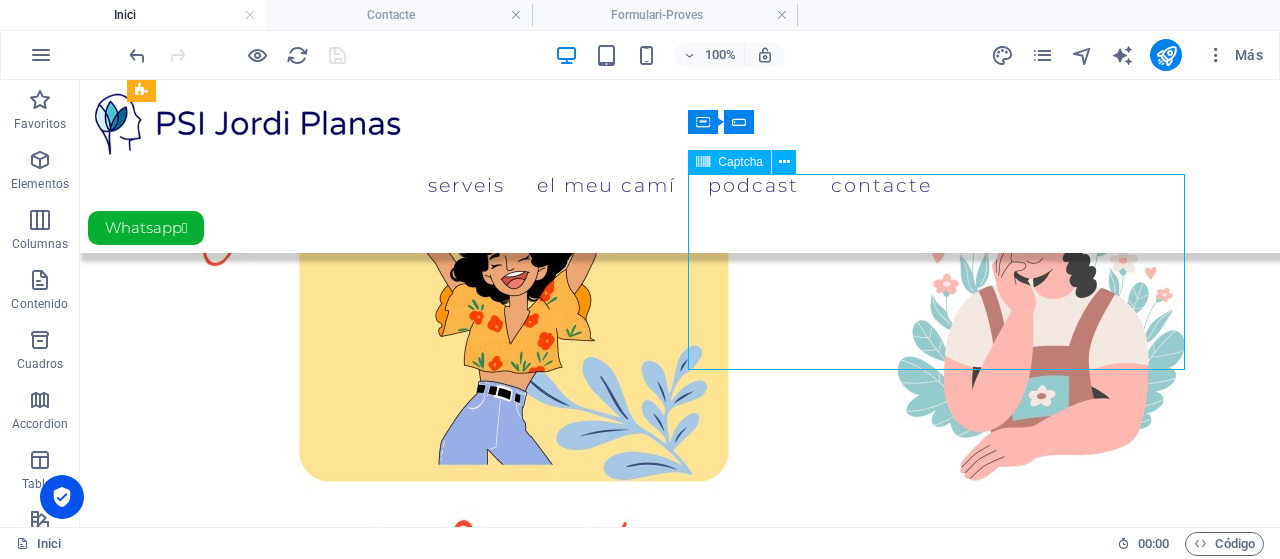 click on "Captcha" at bounding box center [740, 162] 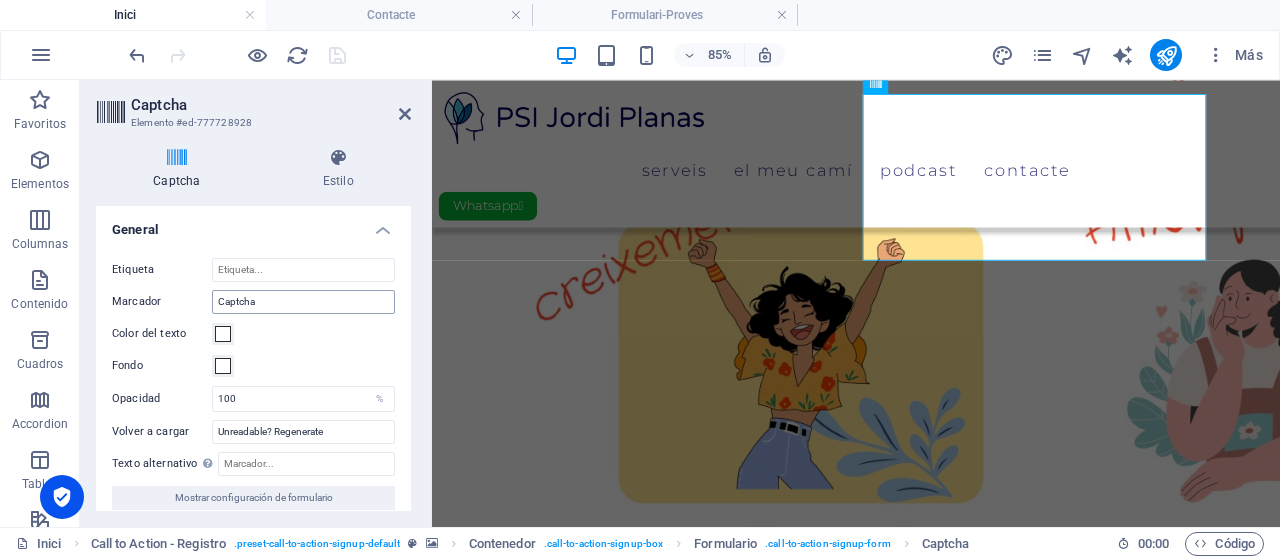 scroll, scrollTop: 1384, scrollLeft: 0, axis: vertical 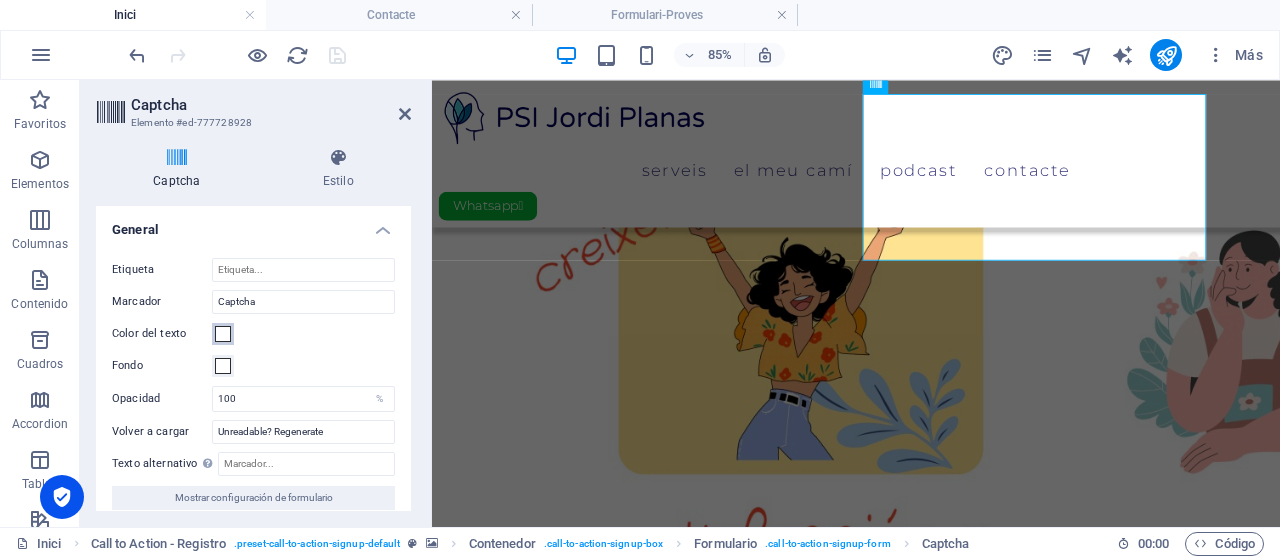 click at bounding box center (223, 334) 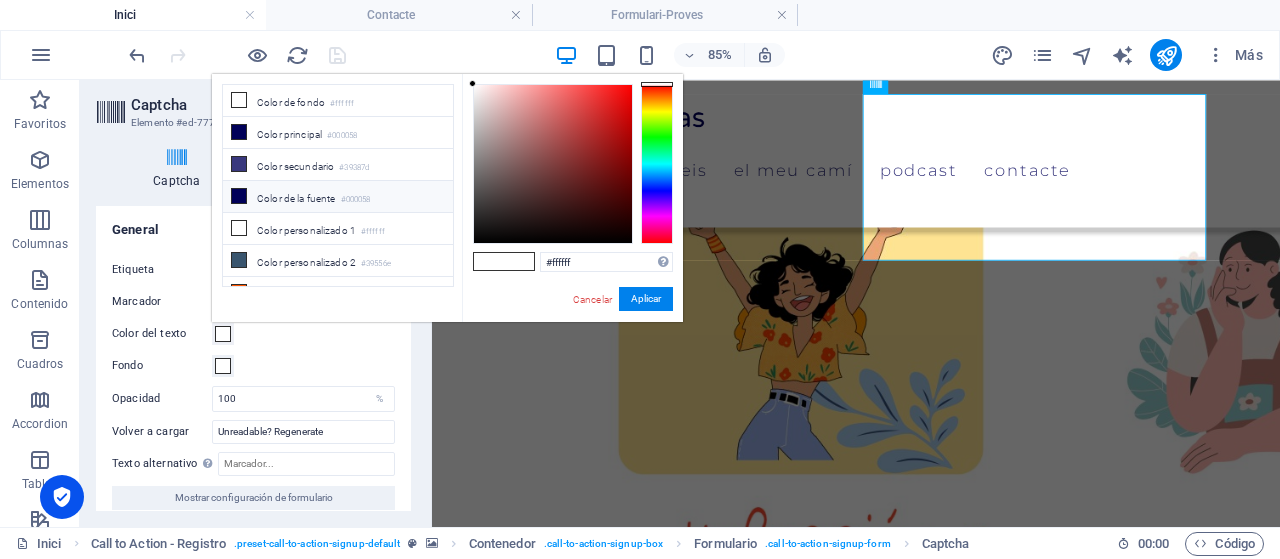 click on "Color de la fuente
#000058" at bounding box center (338, 197) 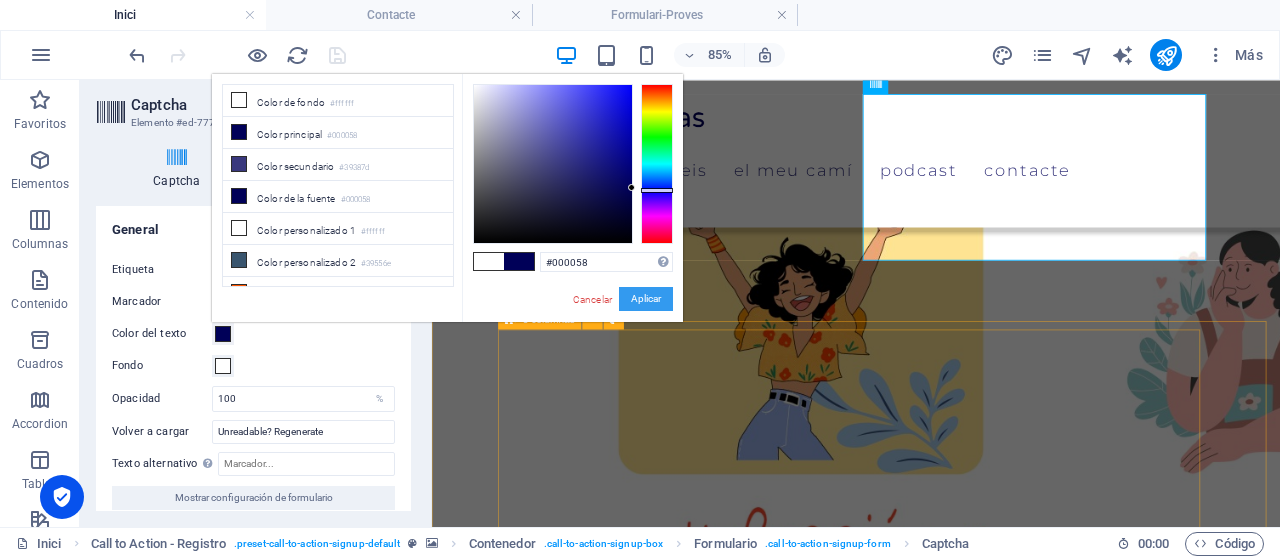 click on "Aplicar" at bounding box center [646, 299] 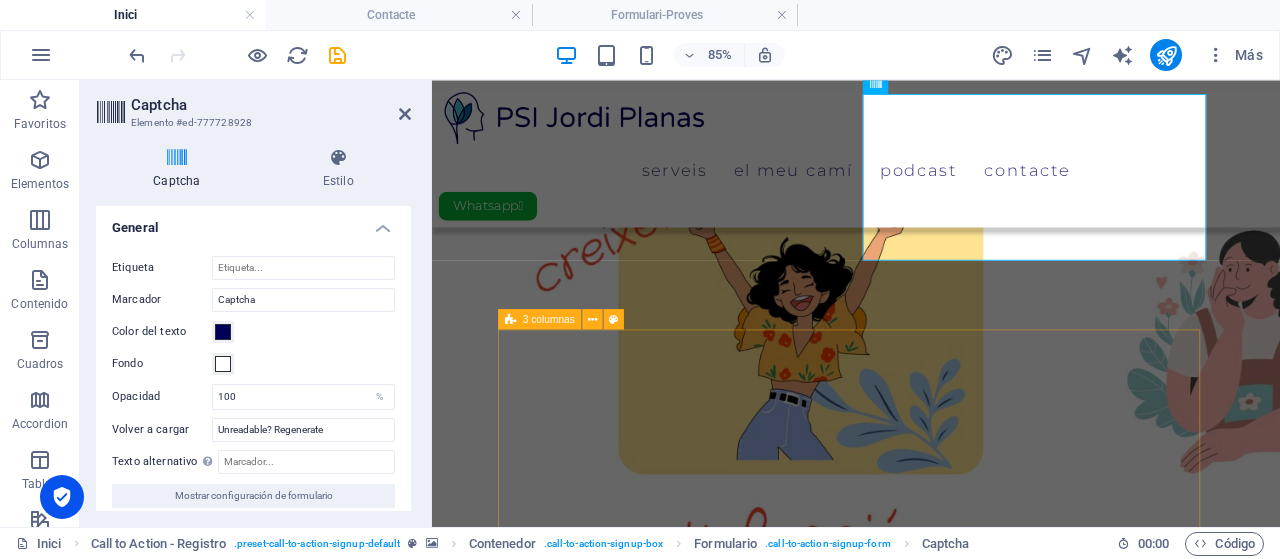 scroll, scrollTop: 0, scrollLeft: 0, axis: both 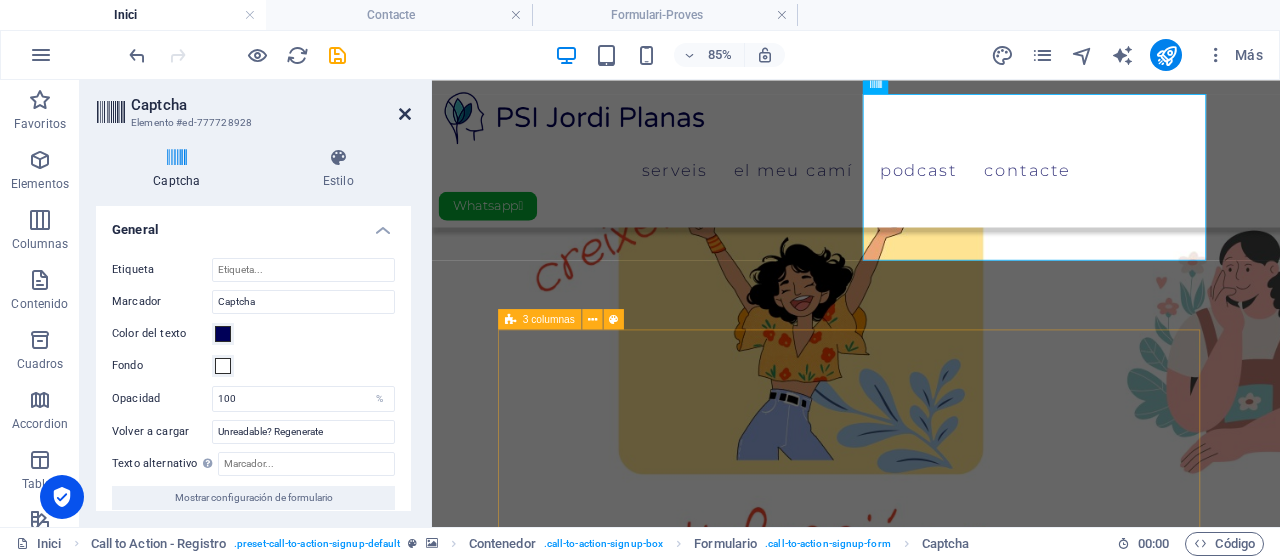 click at bounding box center (405, 114) 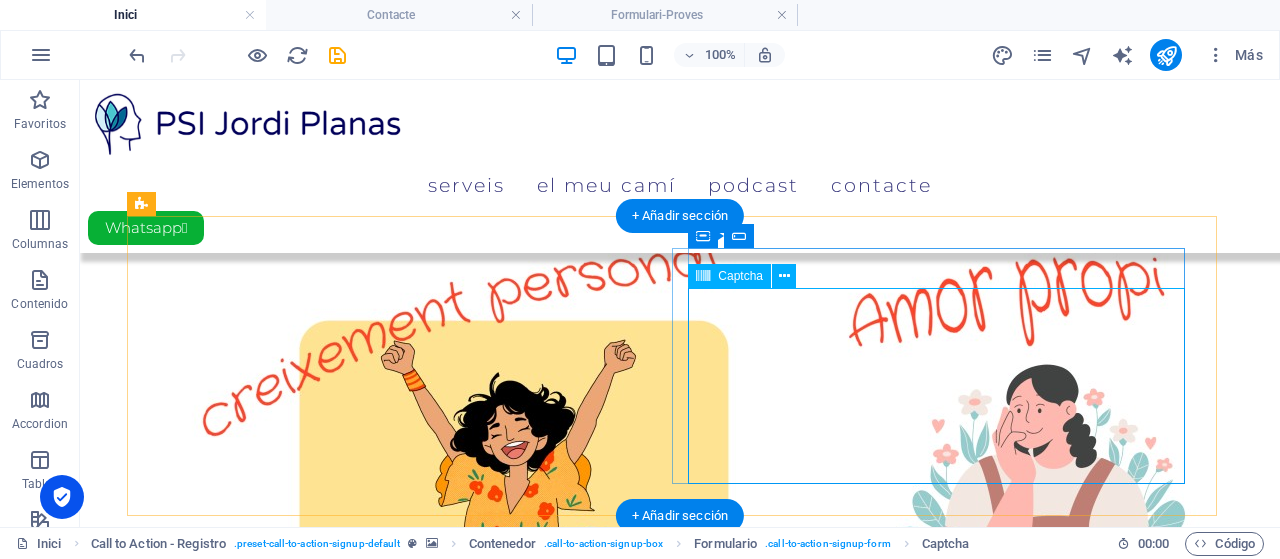 scroll, scrollTop: 1151, scrollLeft: 0, axis: vertical 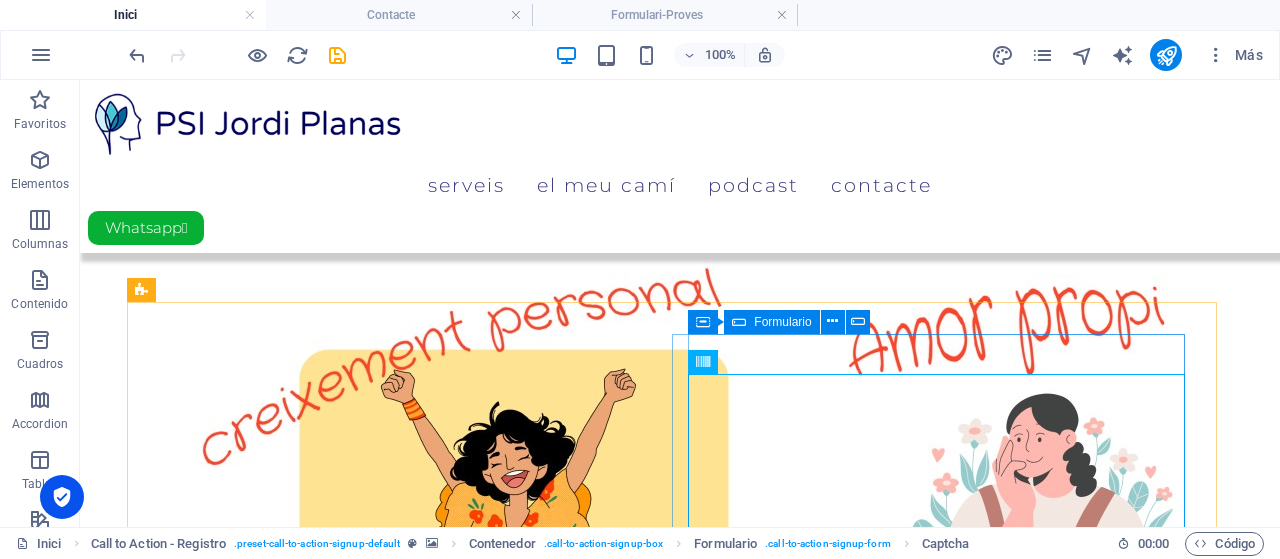 click on "Formulario" at bounding box center (771, 322) 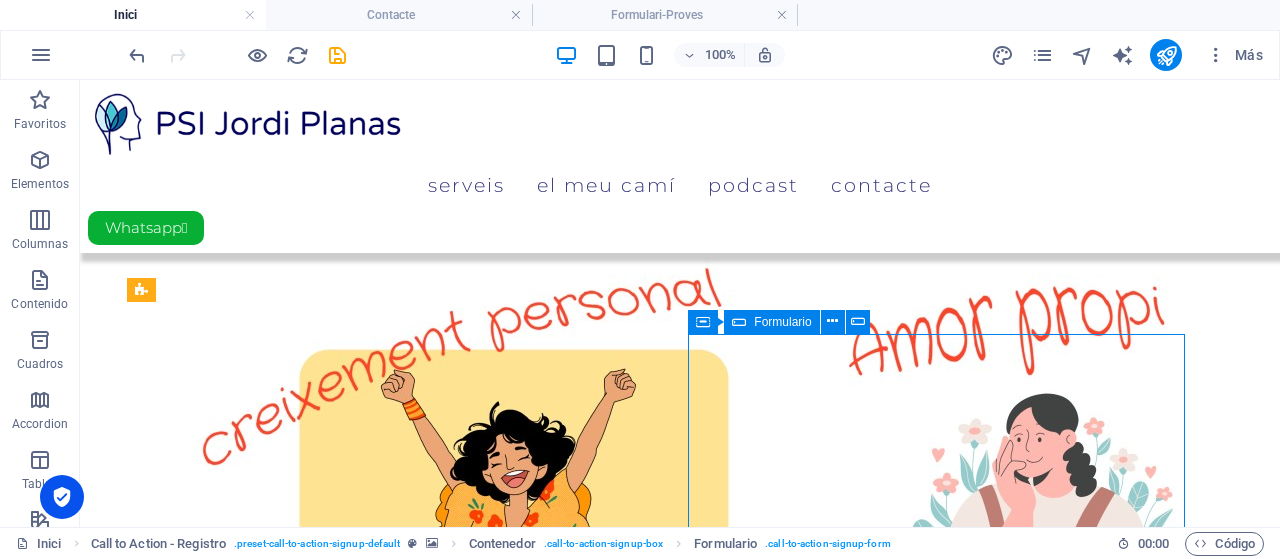 click on "Formulario" at bounding box center (771, 322) 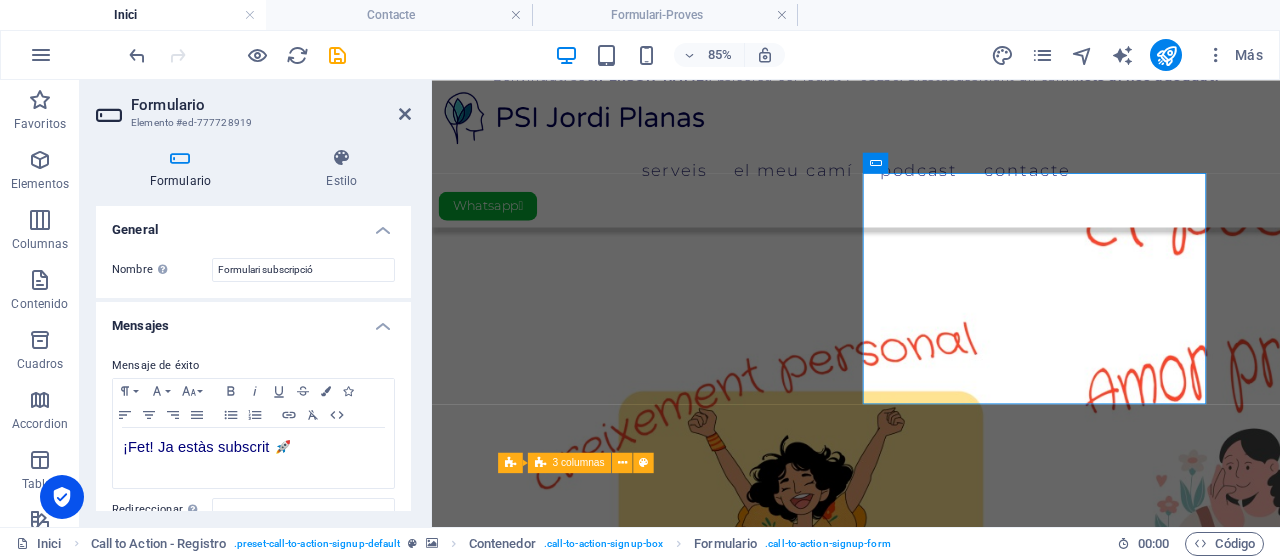 scroll, scrollTop: 1214, scrollLeft: 0, axis: vertical 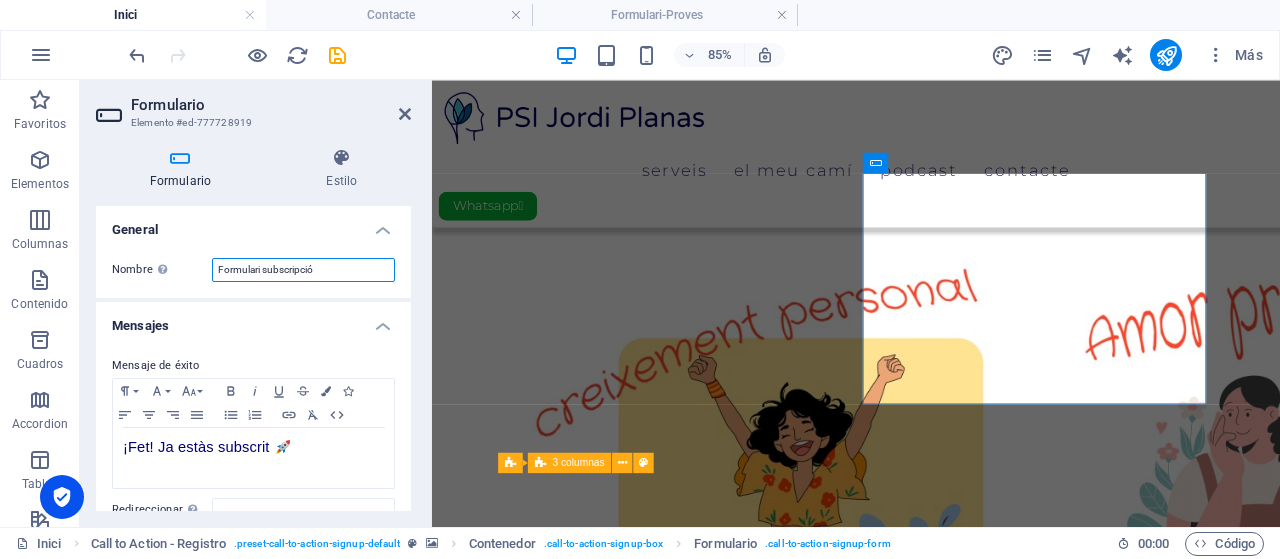 click on "Formulari subscripció" at bounding box center (303, 270) 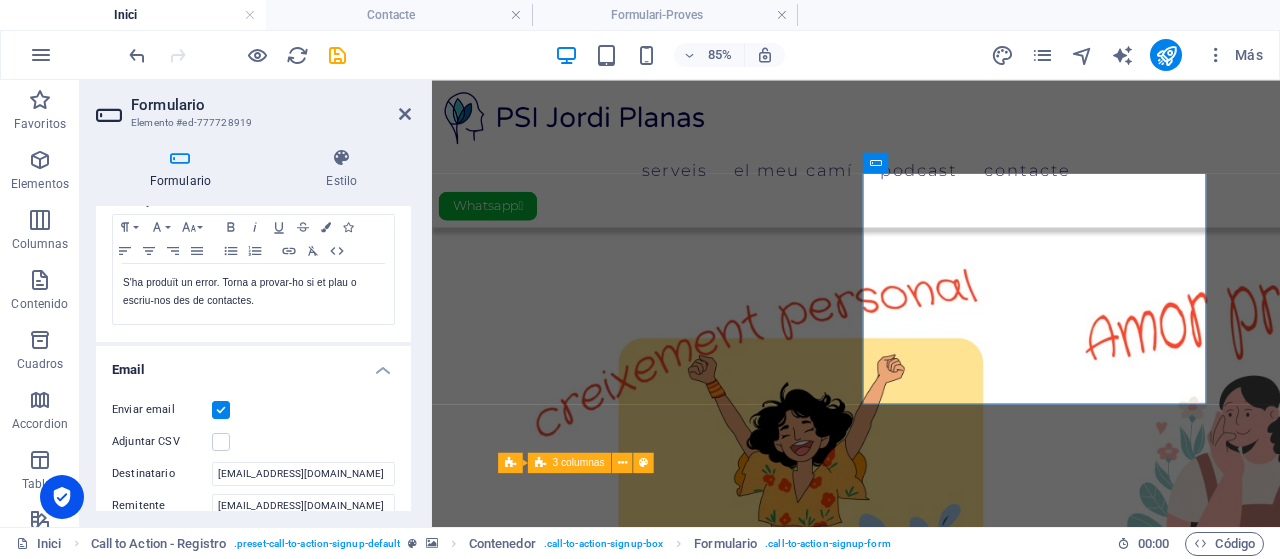 scroll, scrollTop: 400, scrollLeft: 0, axis: vertical 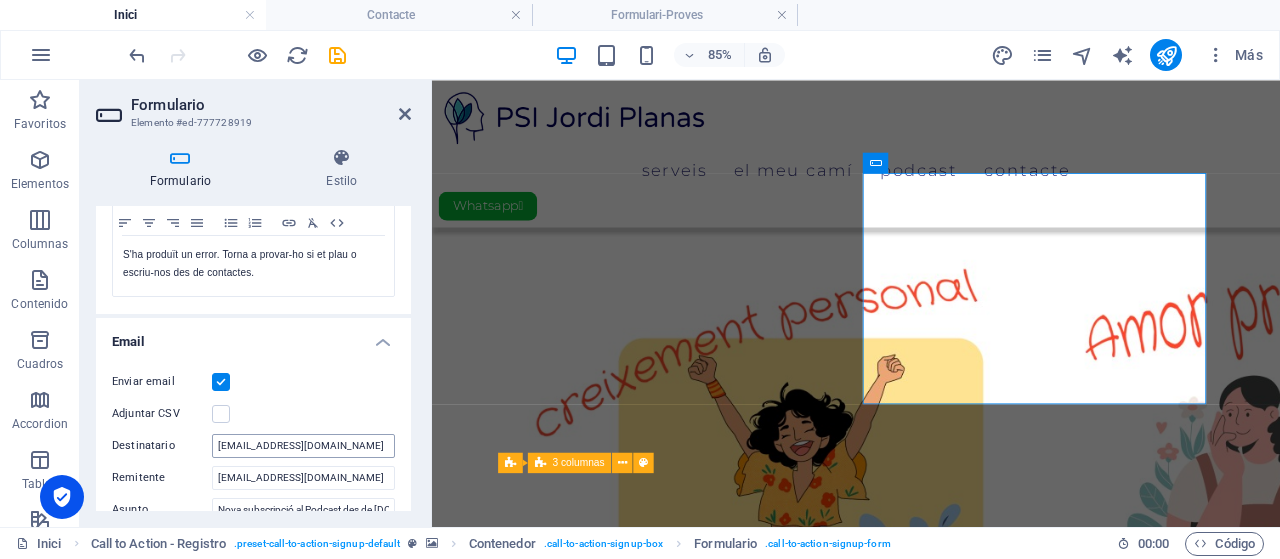 type on "Formulari Subscripció" 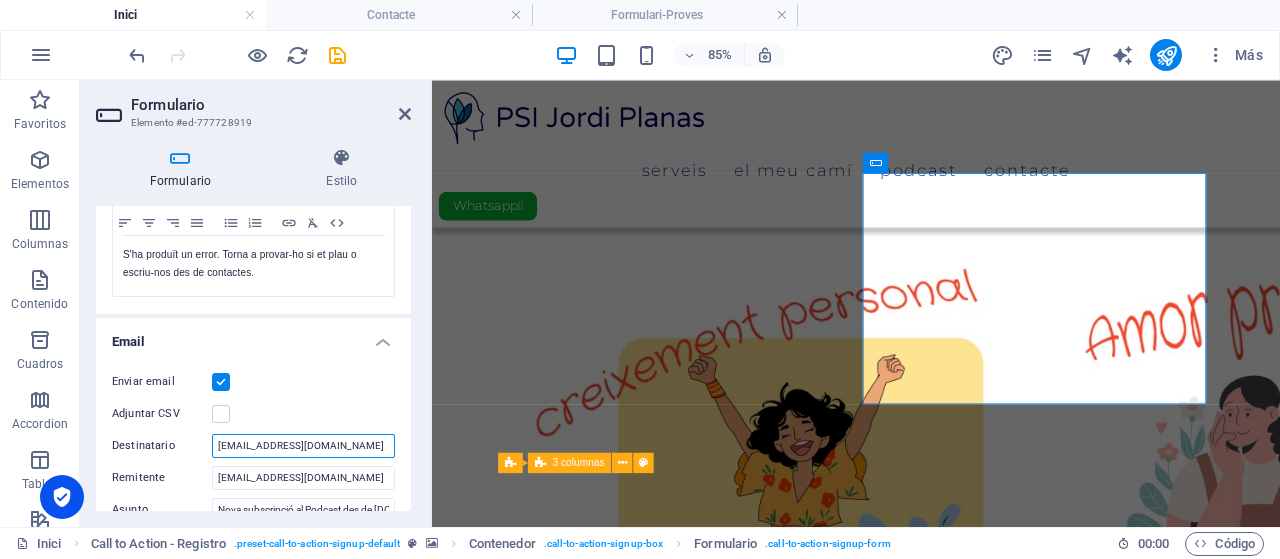 drag, startPoint x: 354, startPoint y: 442, endPoint x: 144, endPoint y: 441, distance: 210.00238 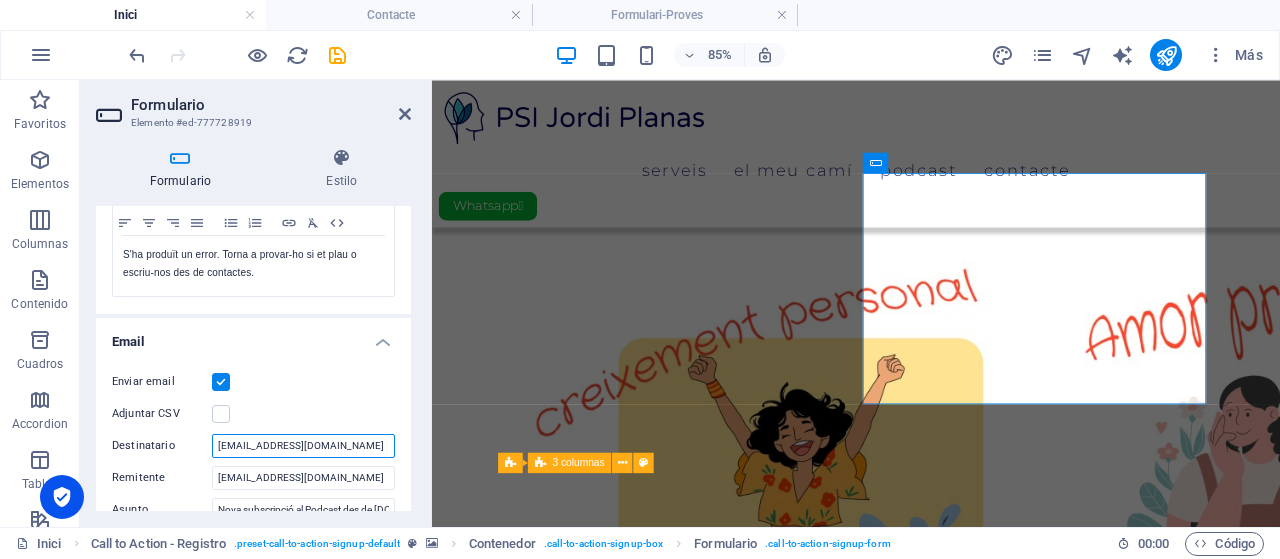 click on "Destinatario jordipsi@jordipsicologo.es" at bounding box center (253, 446) 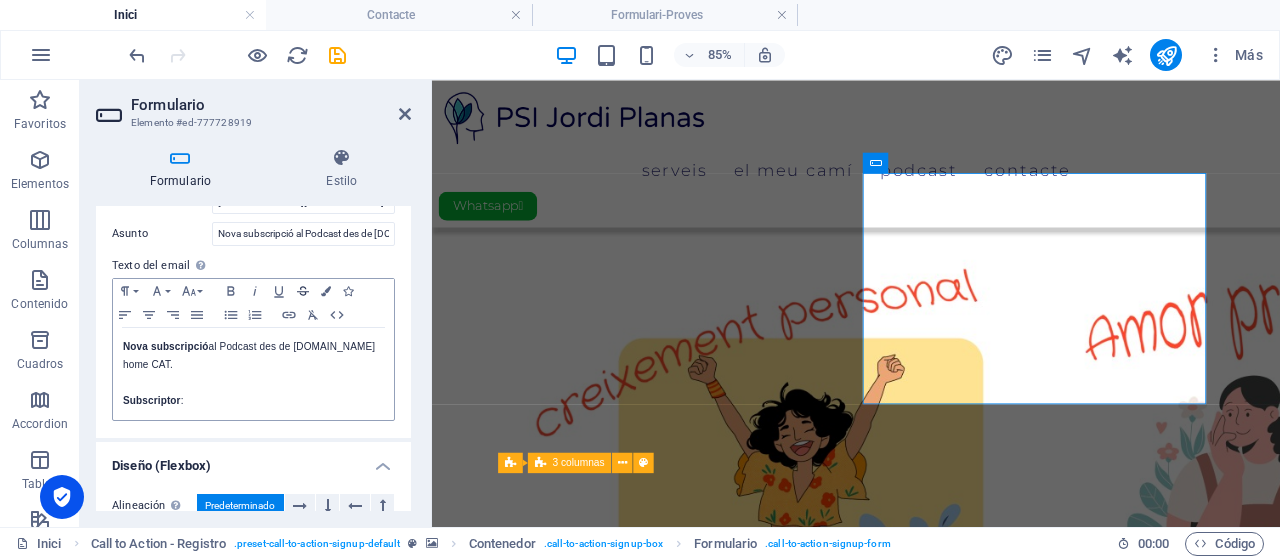 scroll, scrollTop: 700, scrollLeft: 0, axis: vertical 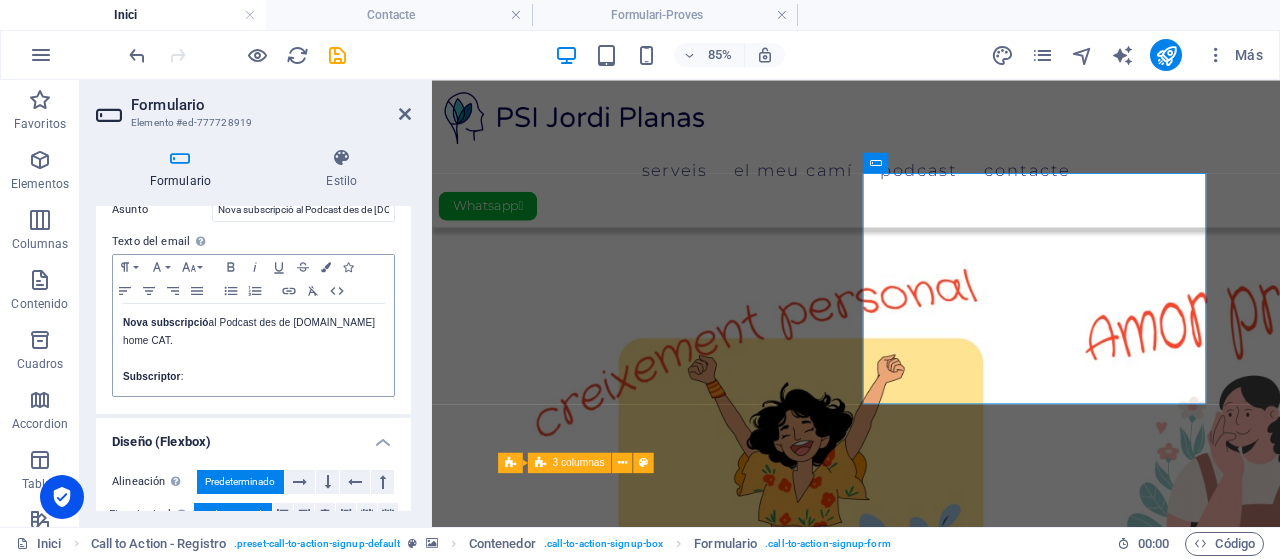 type on "jordipic@gmail.com" 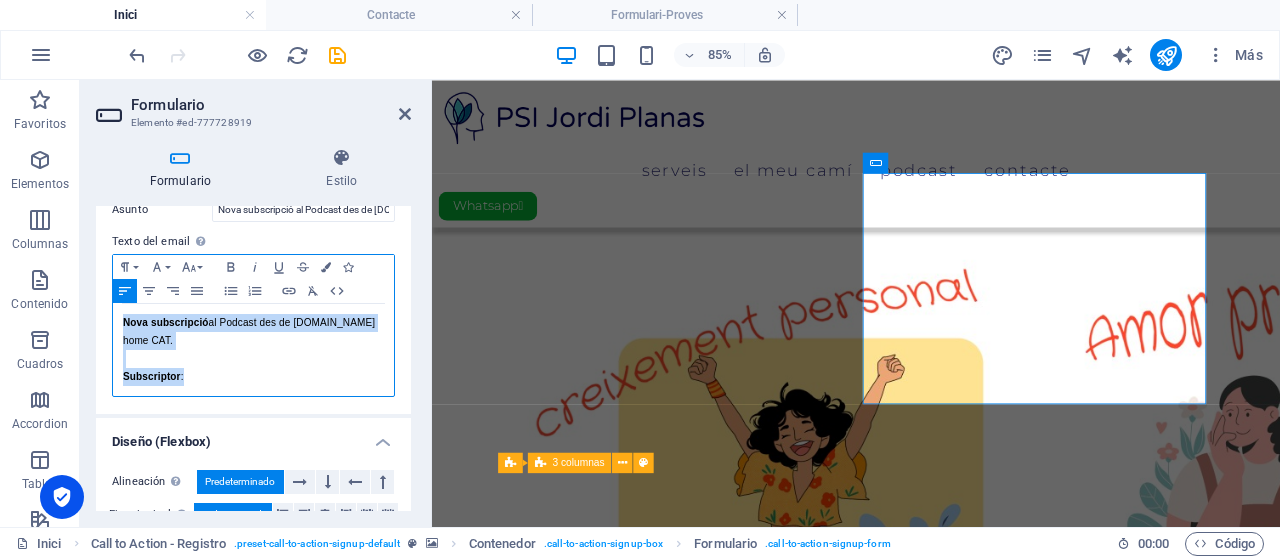 drag, startPoint x: 190, startPoint y: 375, endPoint x: 114, endPoint y: 324, distance: 91.525955 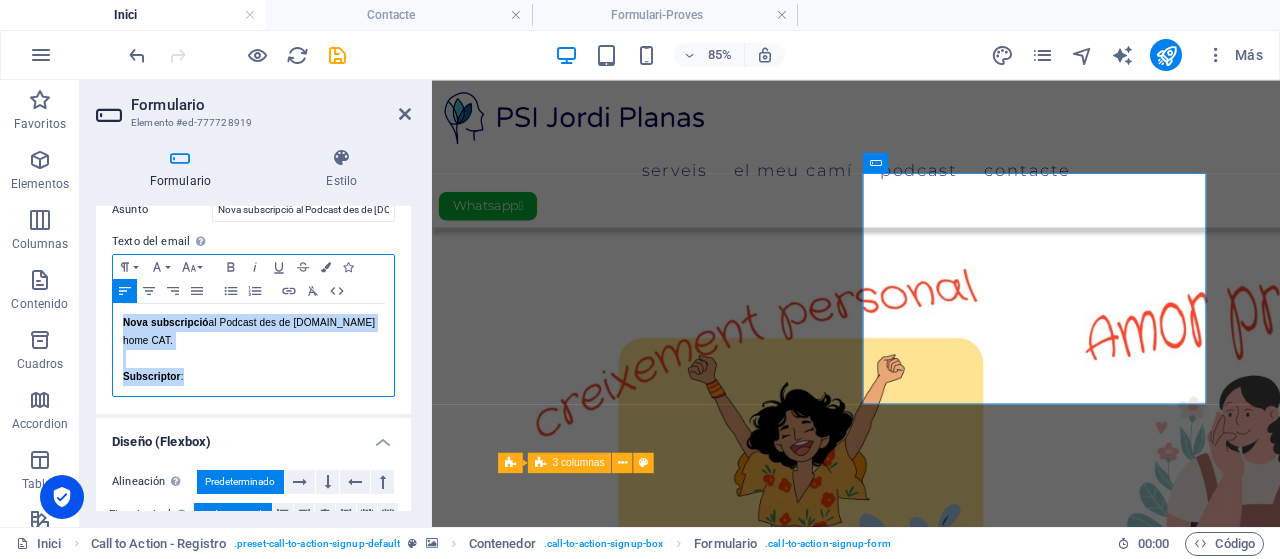 click on "Nova subscripció  al Podcast des de jordipsicologo.es home CAT. Subscriptor :" at bounding box center [253, 350] 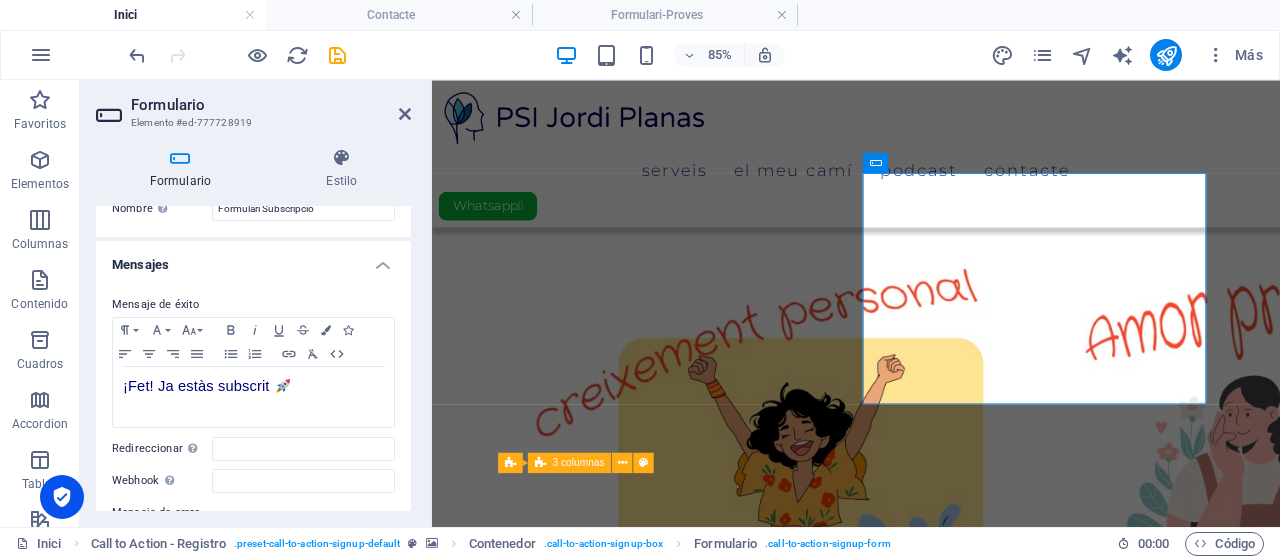 scroll, scrollTop: 0, scrollLeft: 0, axis: both 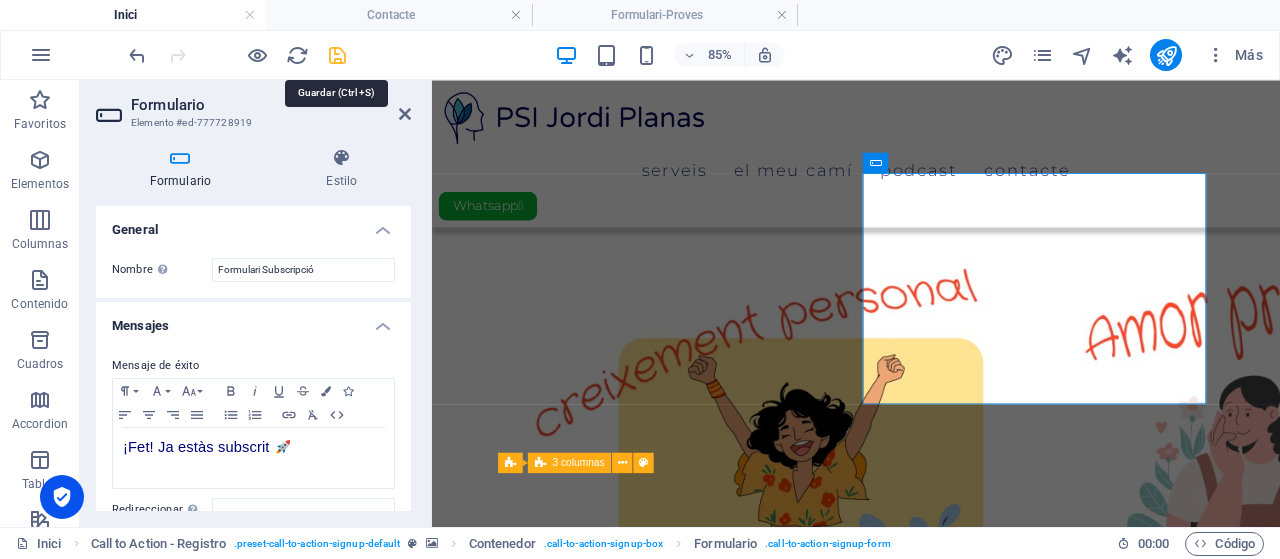 click at bounding box center (337, 55) 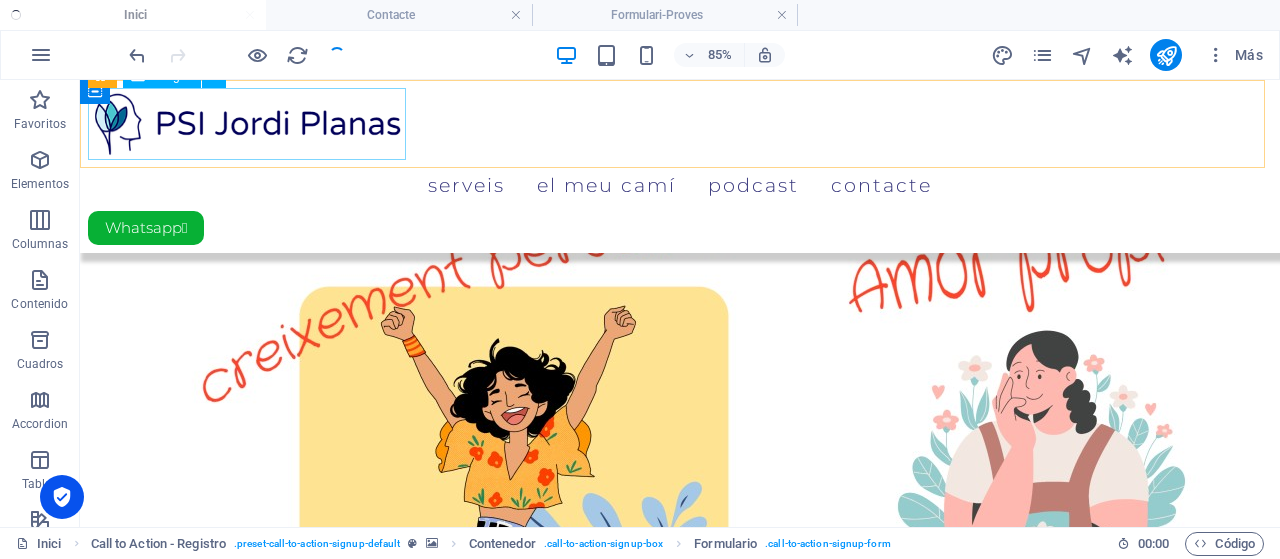 scroll, scrollTop: 1151, scrollLeft: 0, axis: vertical 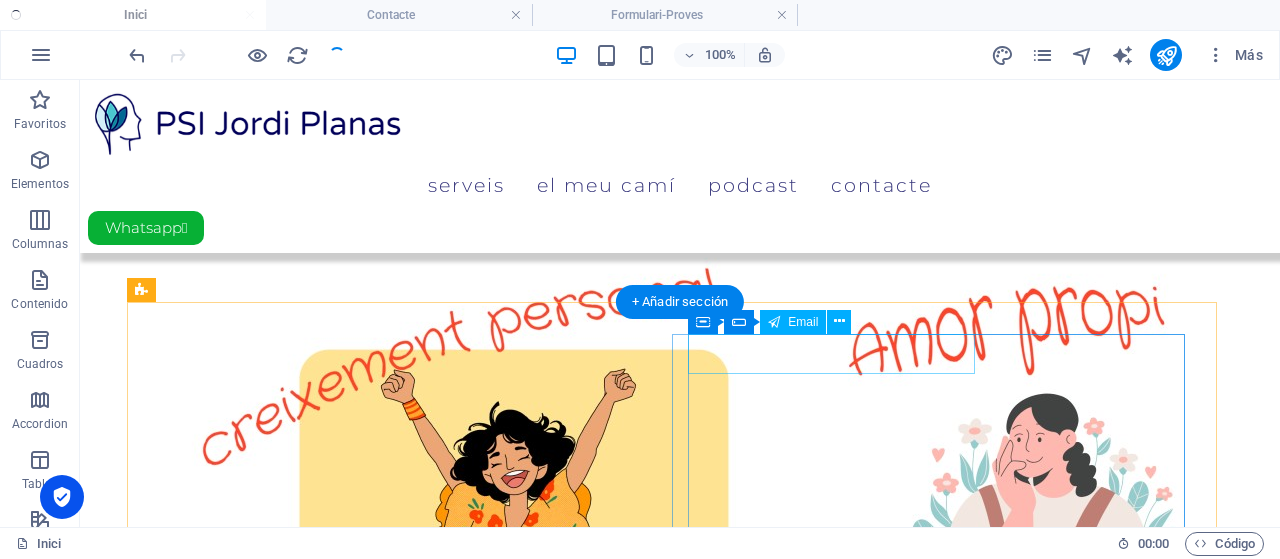 click on "[EMAIL_ADDRESS][DOMAIN_NAME]" 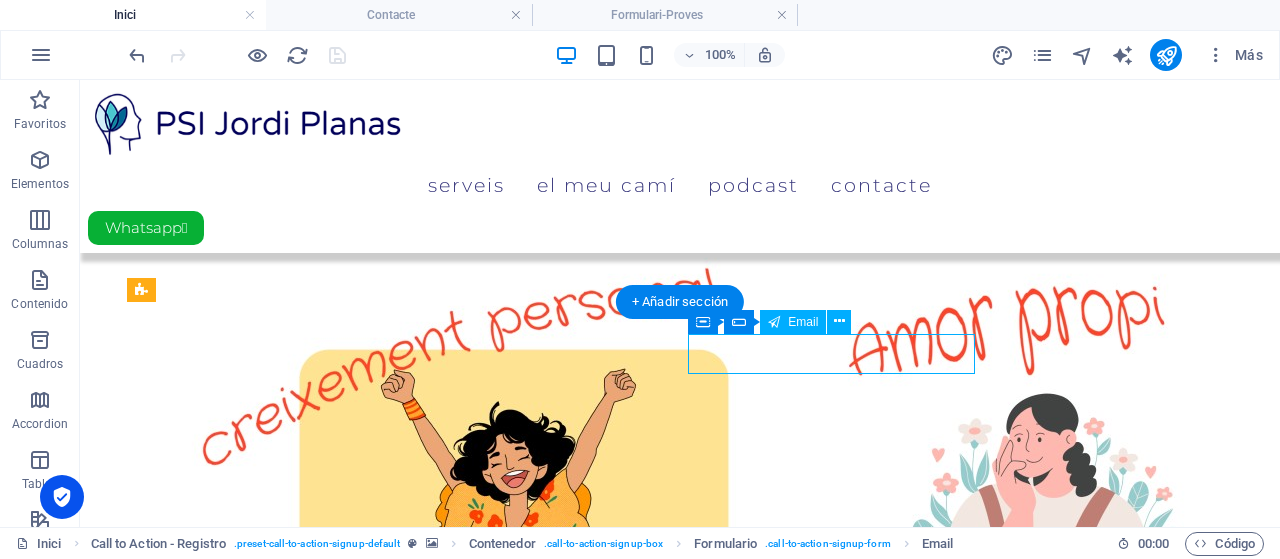 click on "[EMAIL_ADDRESS][DOMAIN_NAME]" 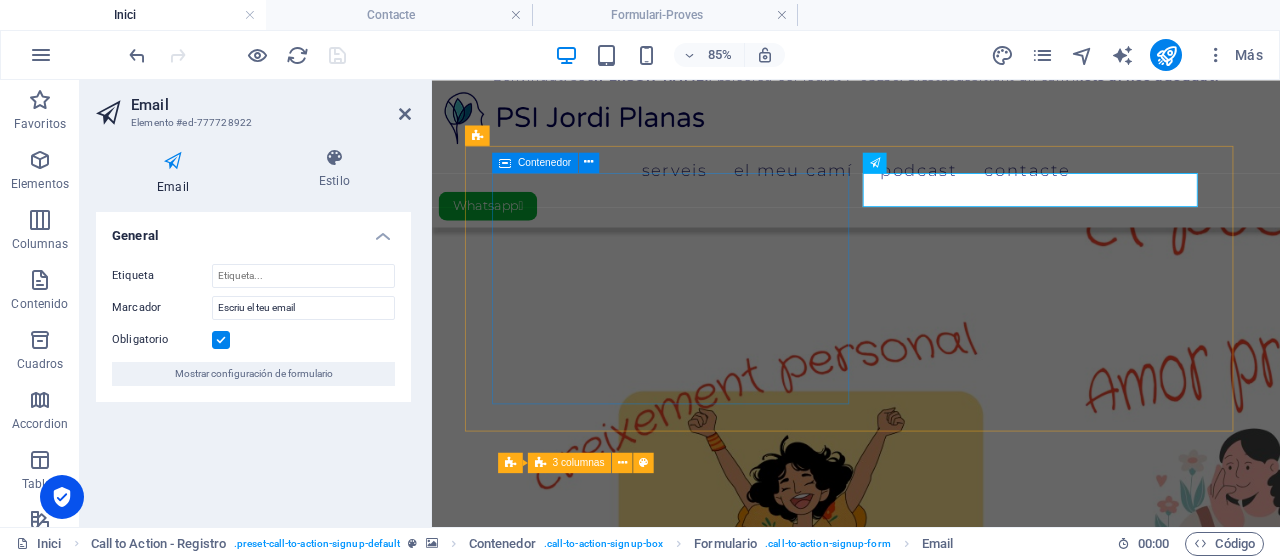 scroll, scrollTop: 1214, scrollLeft: 0, axis: vertical 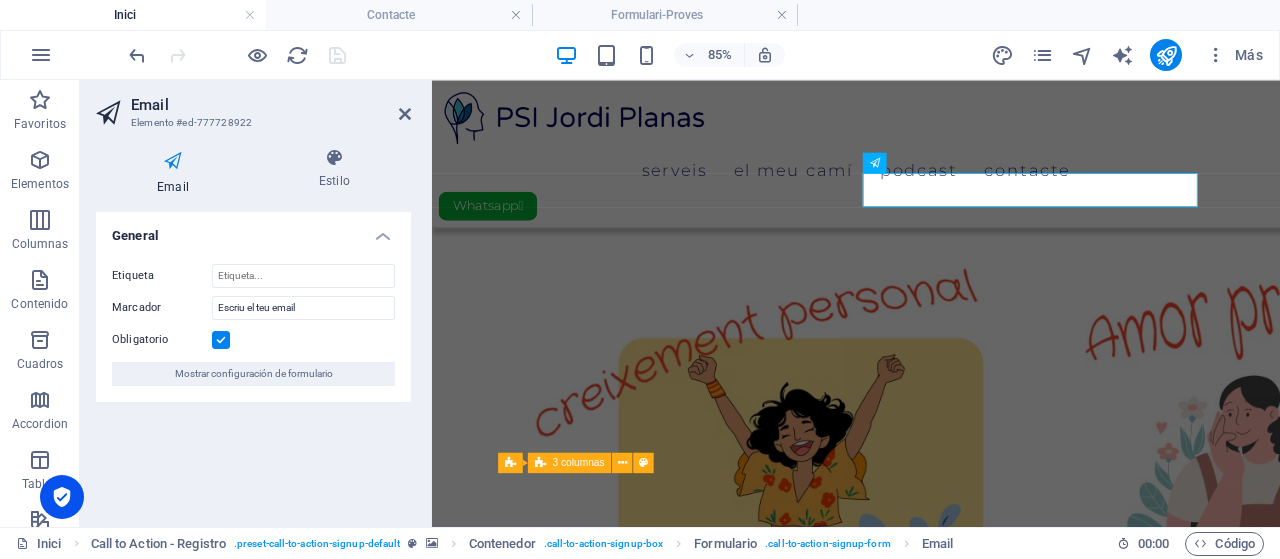 click at bounding box center [173, 161] 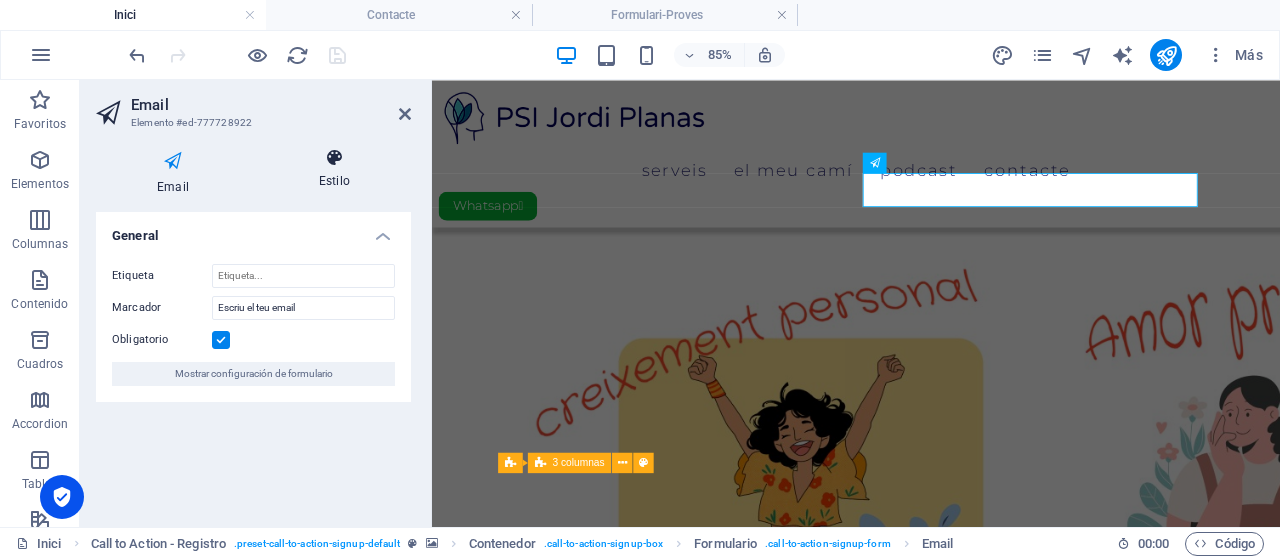 click on "Estilo" at bounding box center [334, 169] 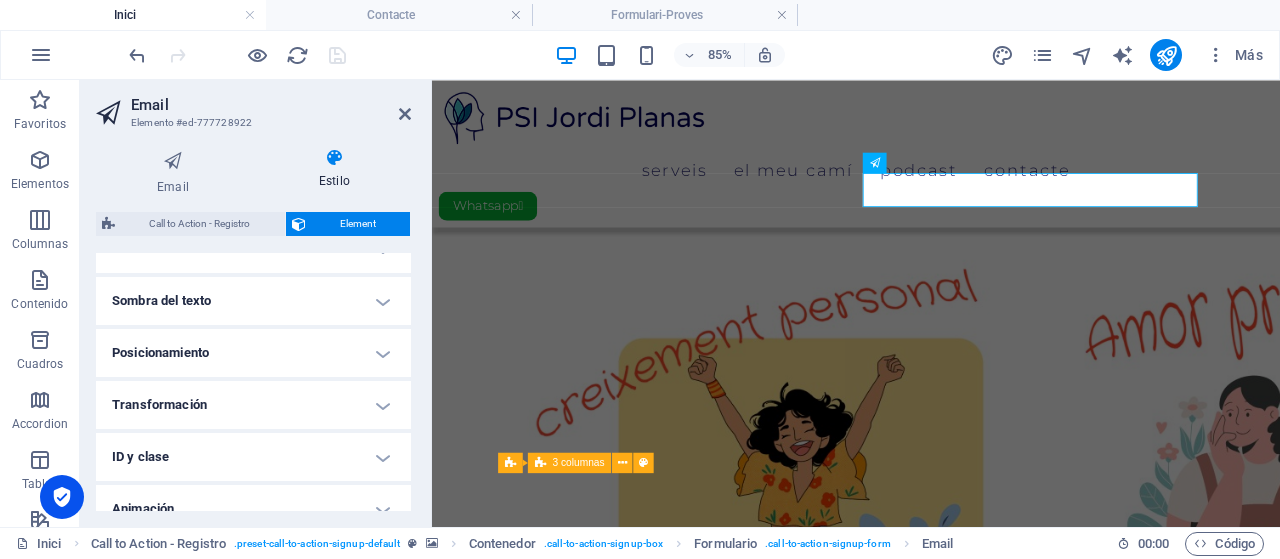 scroll, scrollTop: 502, scrollLeft: 0, axis: vertical 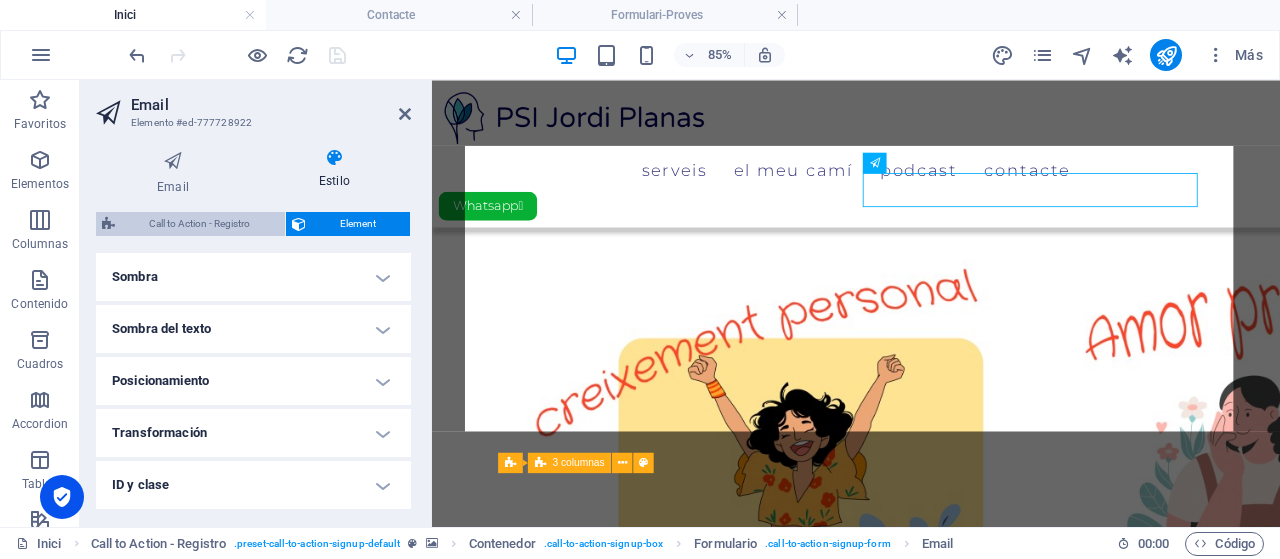 click on "Call to Action - Registro" at bounding box center (200, 224) 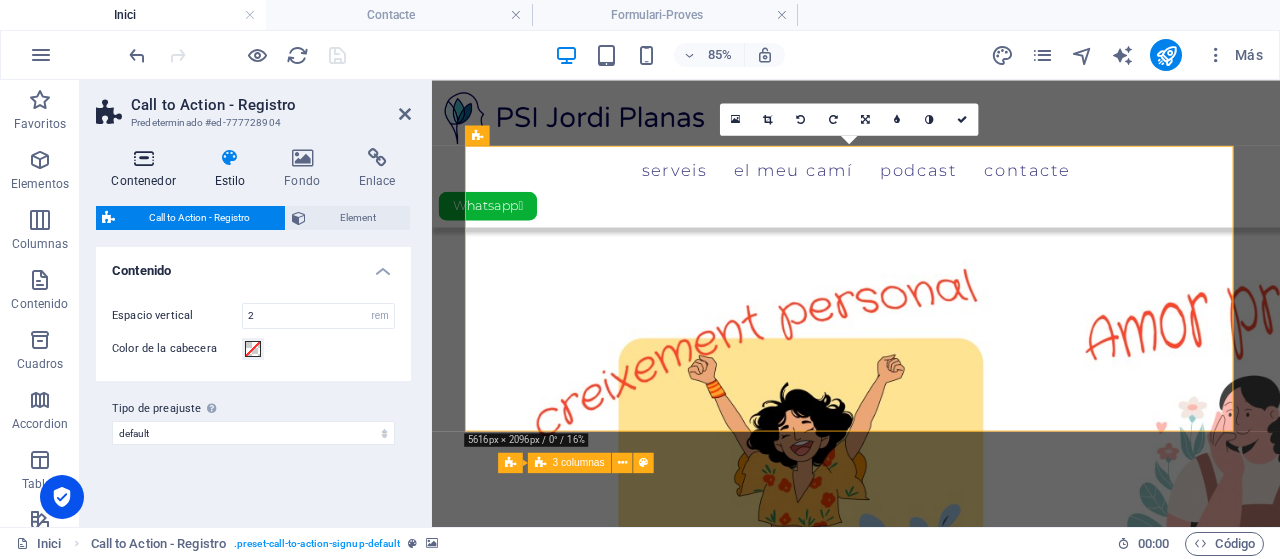 click at bounding box center [143, 158] 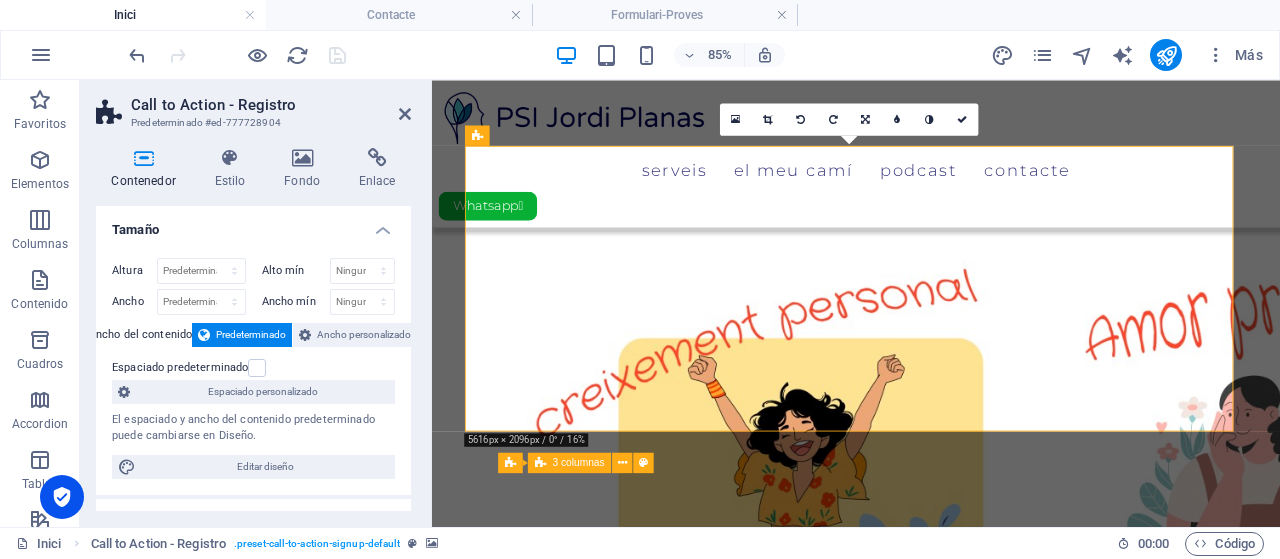 scroll, scrollTop: 100, scrollLeft: 0, axis: vertical 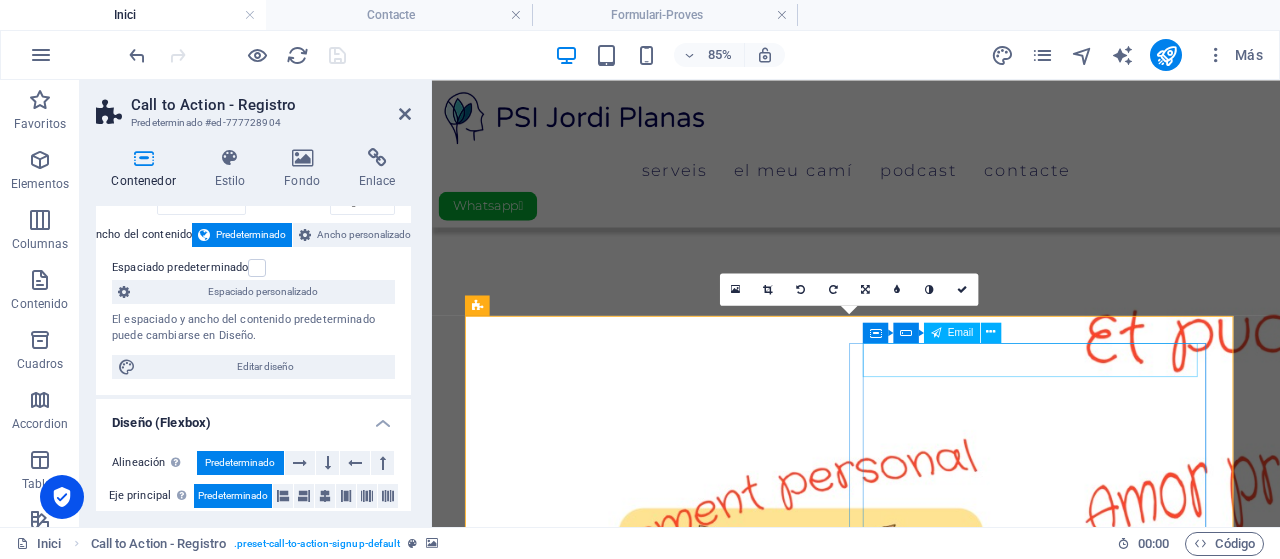 click on "Email" at bounding box center (961, 332) 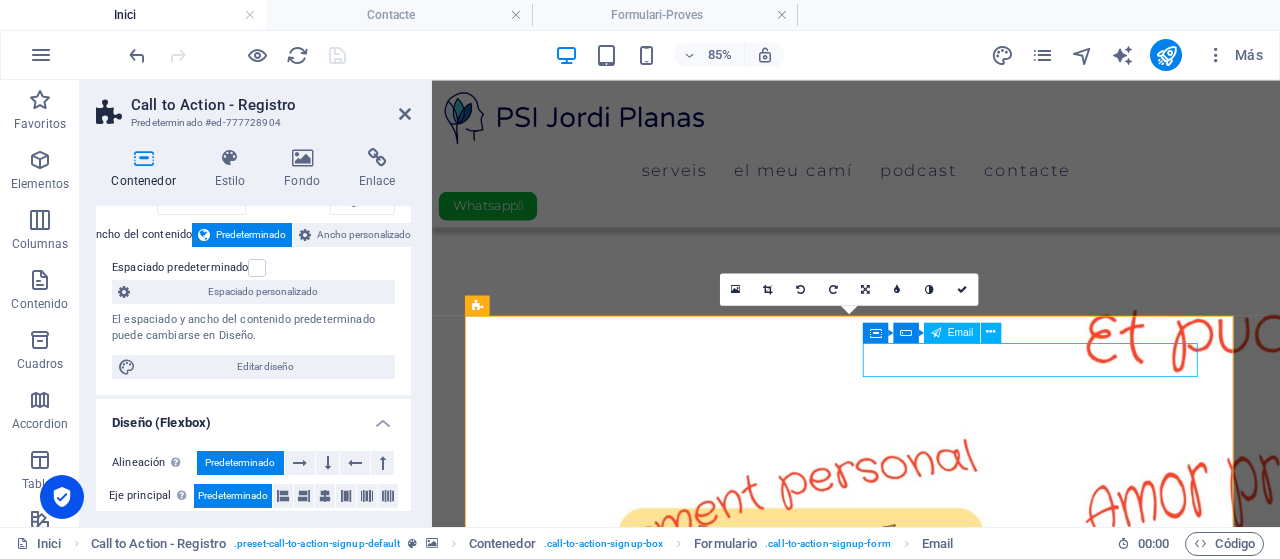 click on "Email" at bounding box center (961, 332) 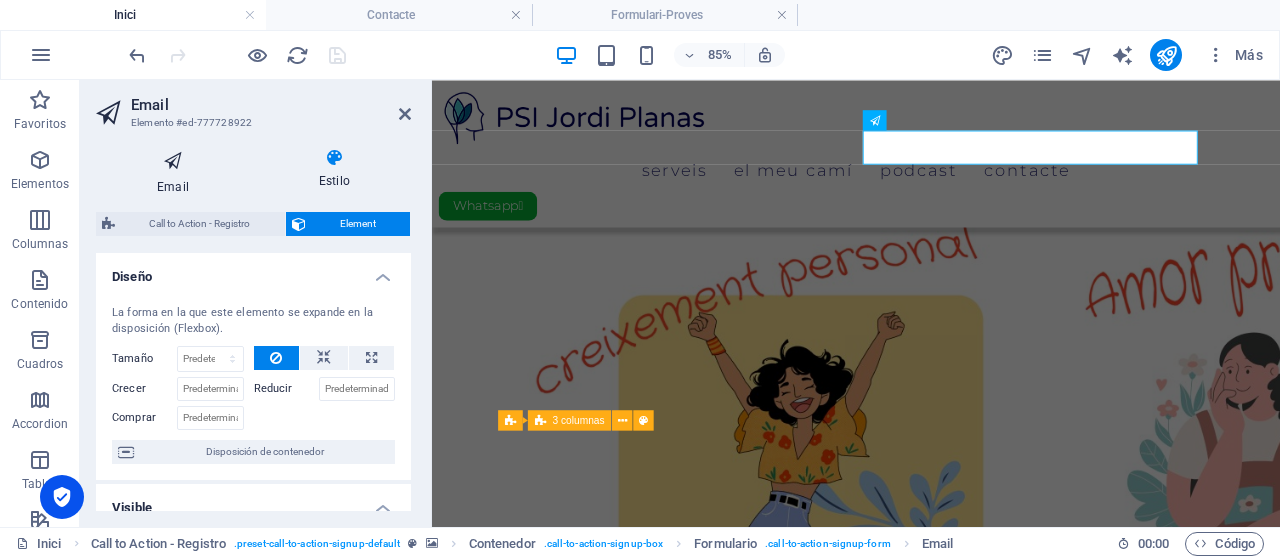 click at bounding box center (173, 161) 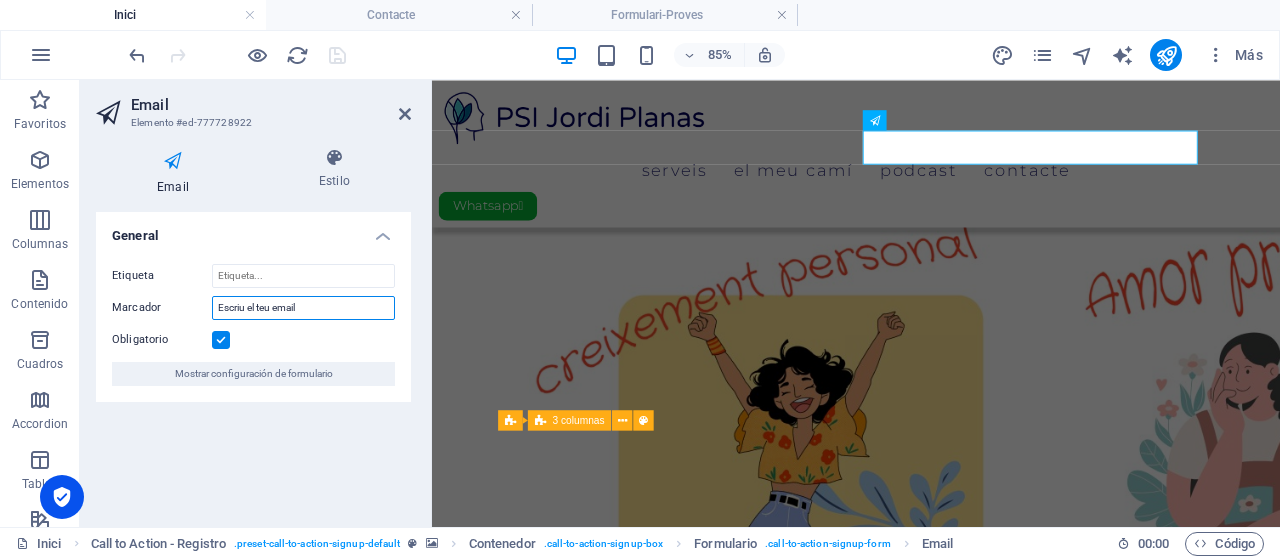 click on "Escriu el teu email" at bounding box center [303, 308] 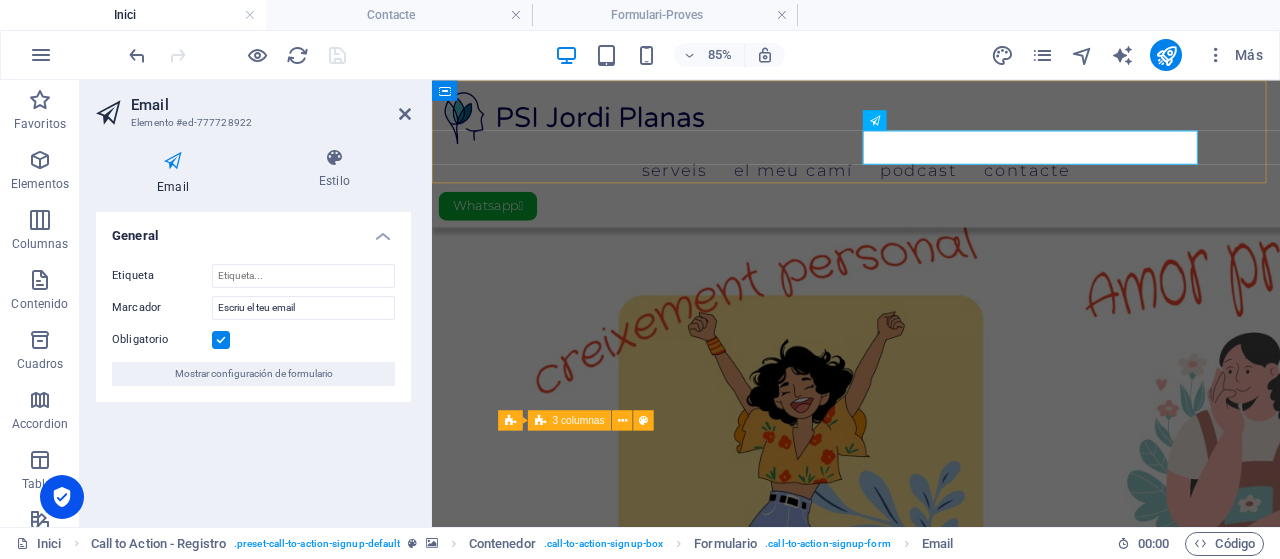 click on "Serveis El meu camí Podcast Contacte Whatsapp   " at bounding box center [931, 166] 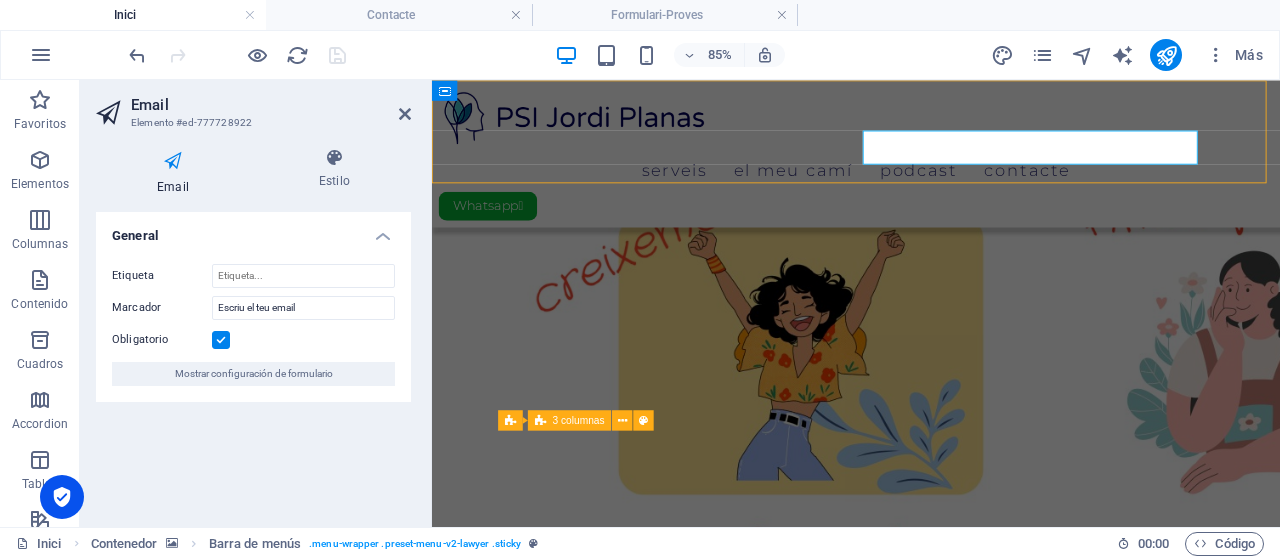 scroll, scrollTop: 1201, scrollLeft: 0, axis: vertical 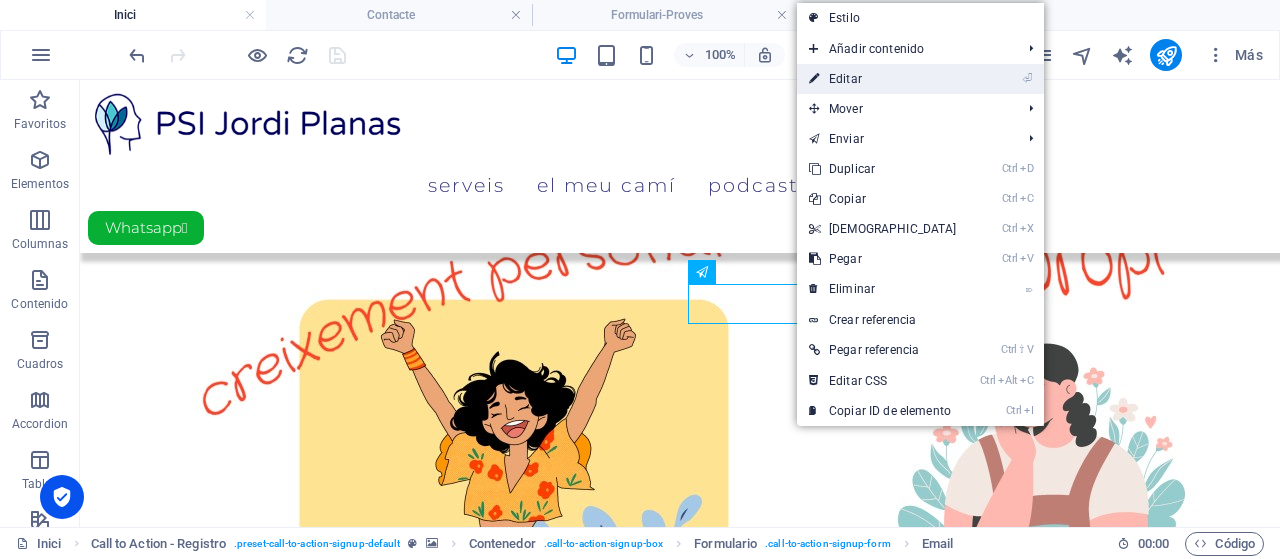 click on "⏎  Editar" at bounding box center (883, 79) 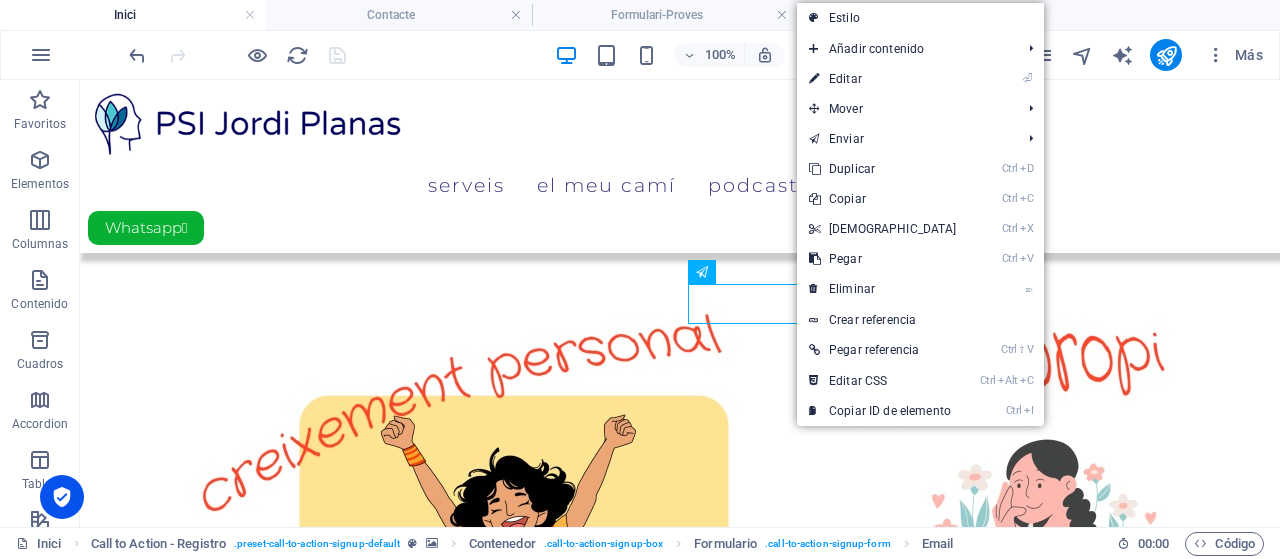 scroll, scrollTop: 1264, scrollLeft: 0, axis: vertical 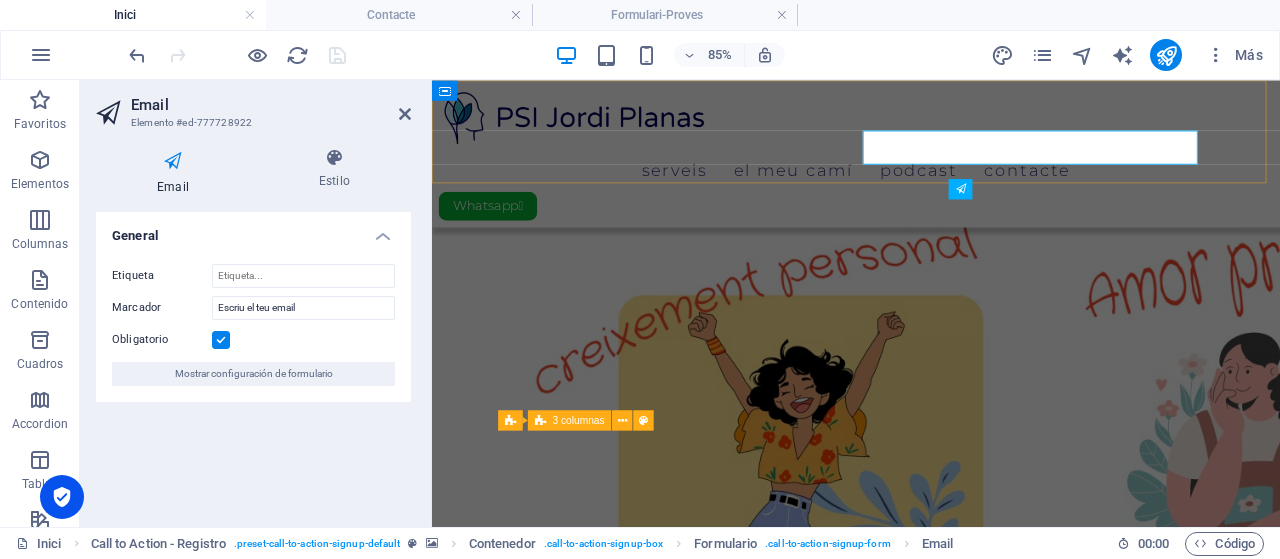 click on "Serveis El meu camí Podcast Contacte Whatsapp   " at bounding box center [931, 166] 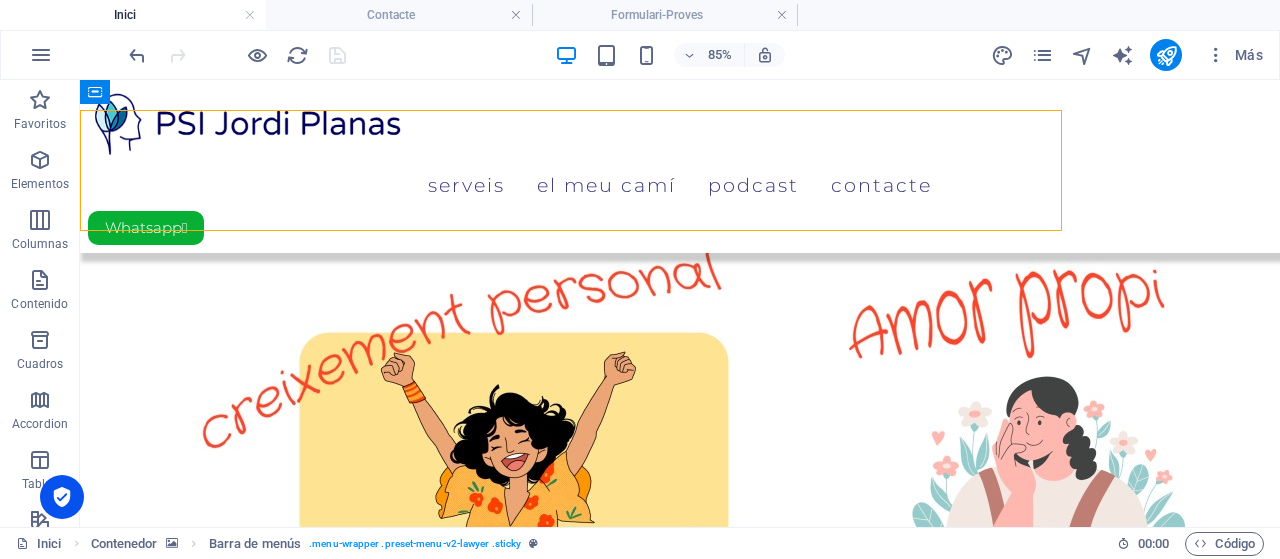 scroll, scrollTop: 1201, scrollLeft: 0, axis: vertical 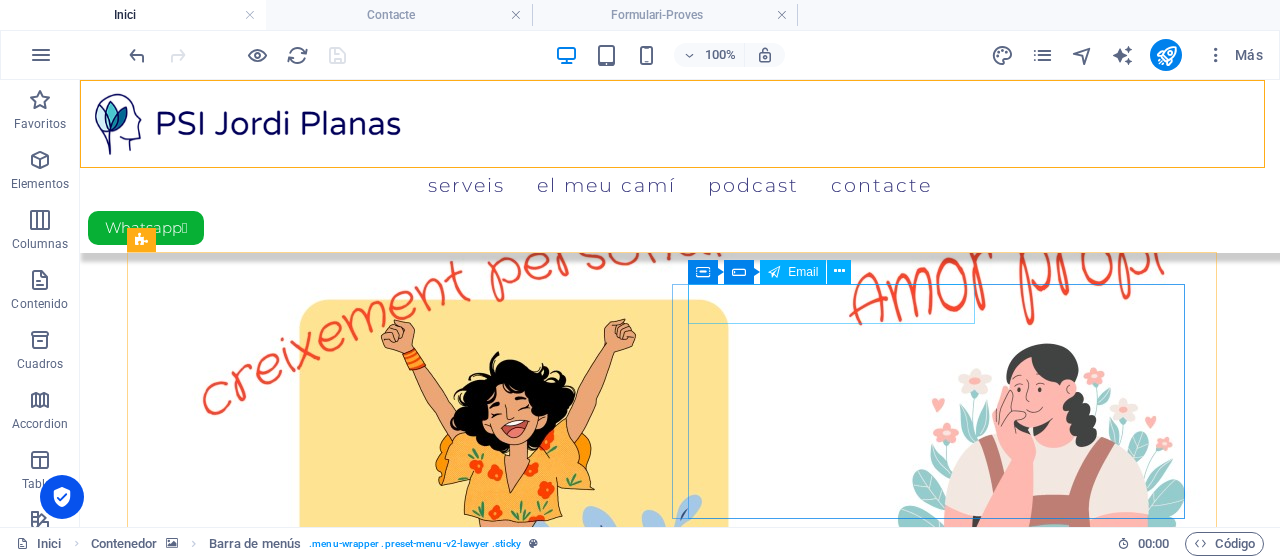 click on "Email" at bounding box center [803, 272] 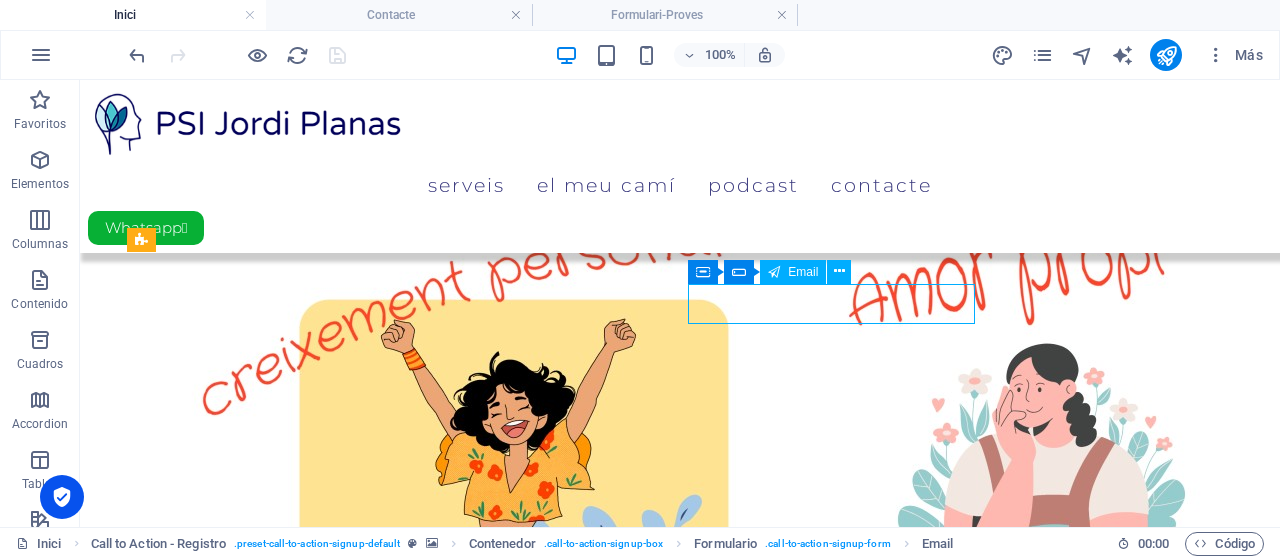 click on "Email" at bounding box center [803, 272] 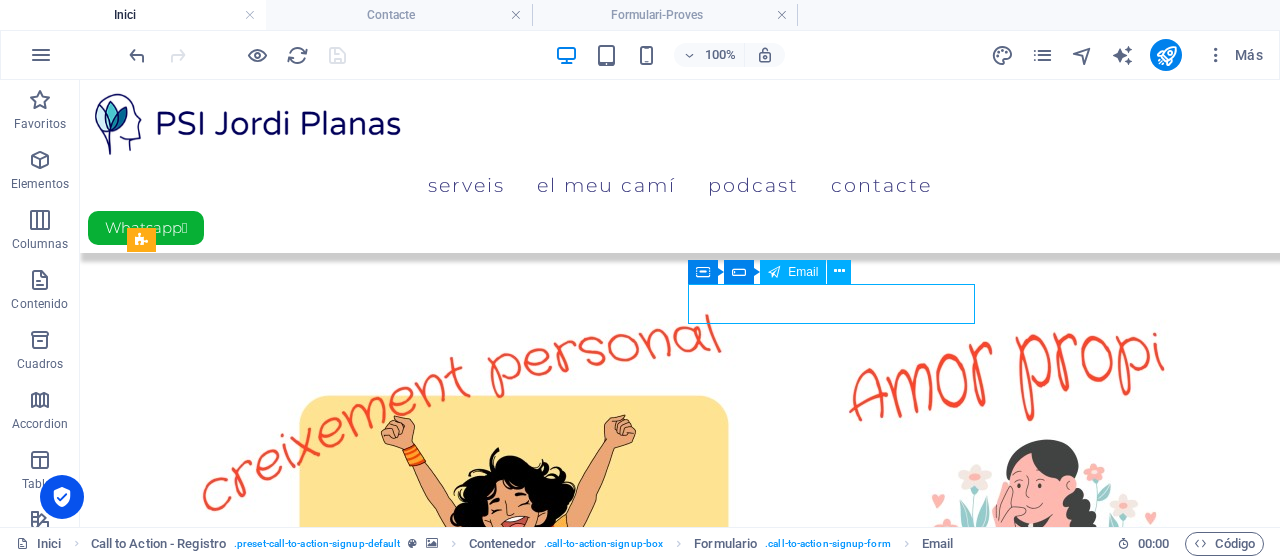 scroll, scrollTop: 1264, scrollLeft: 0, axis: vertical 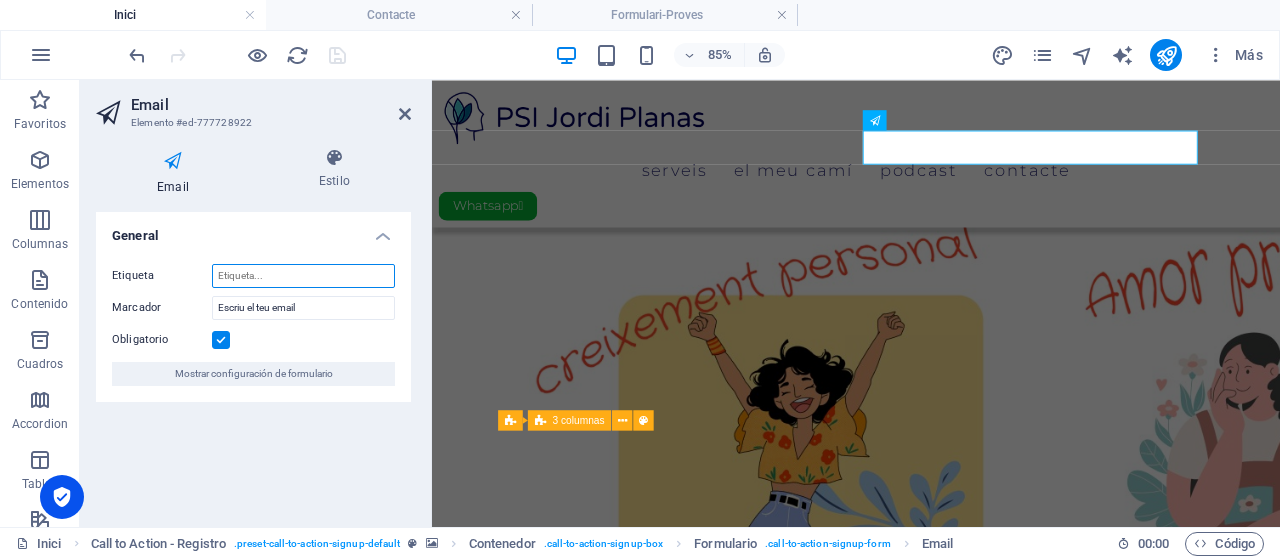 click on "Etiqueta" at bounding box center [303, 276] 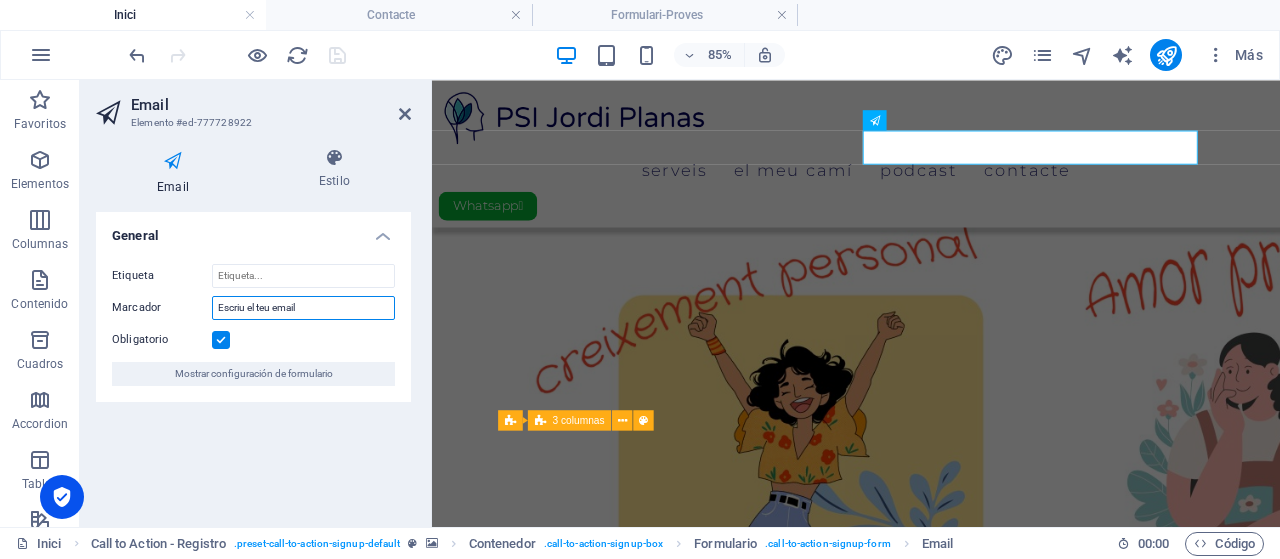 click on "Escriu el teu email" at bounding box center [303, 308] 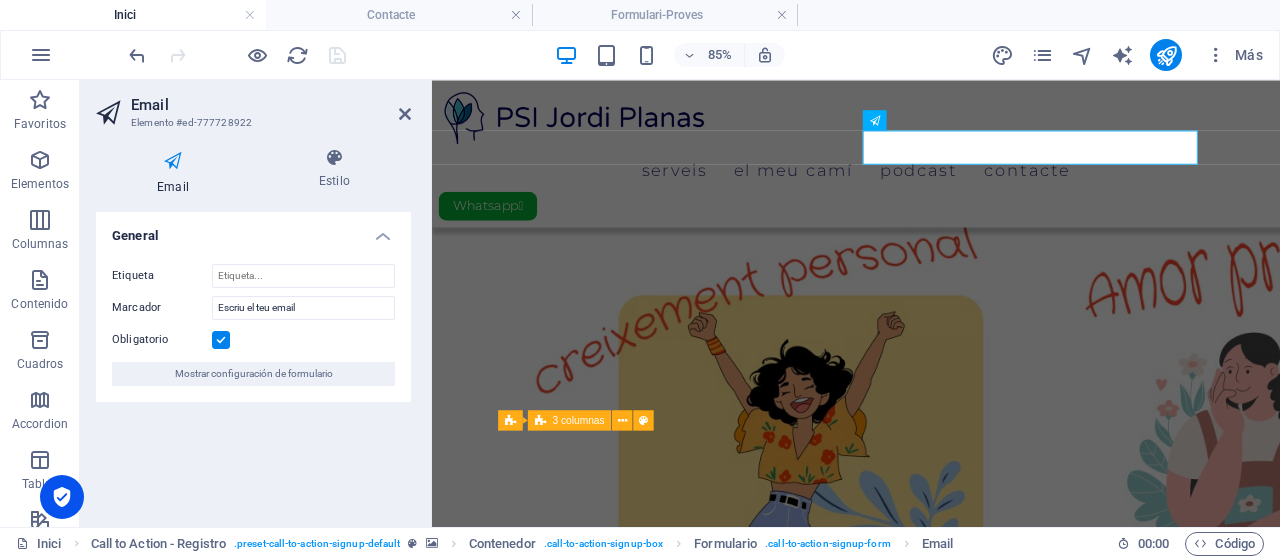 click at bounding box center [173, 161] 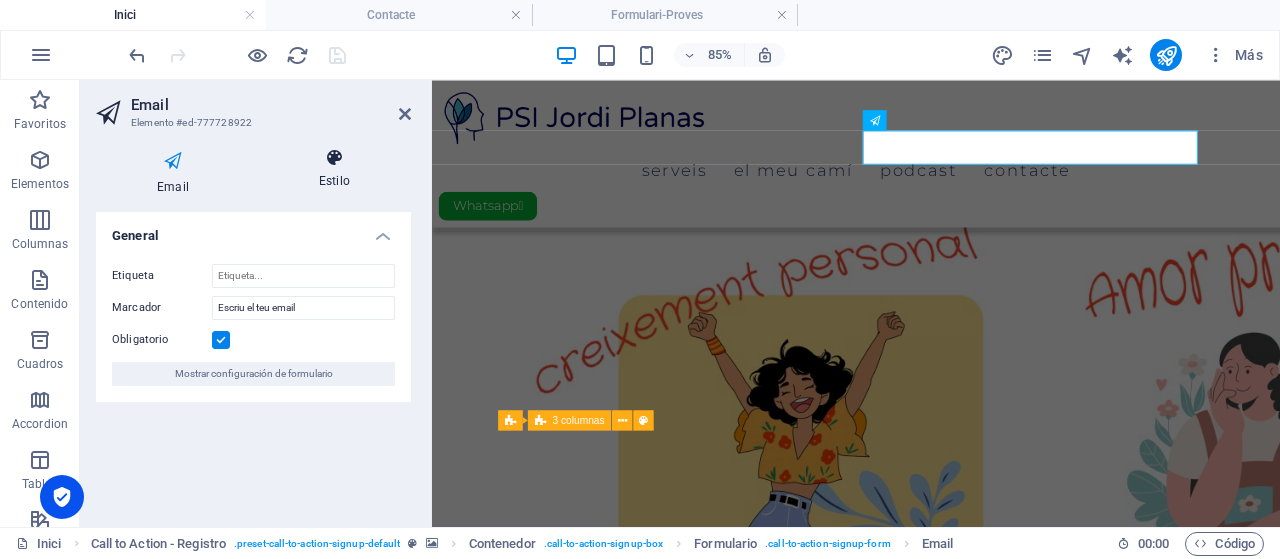 click at bounding box center [334, 158] 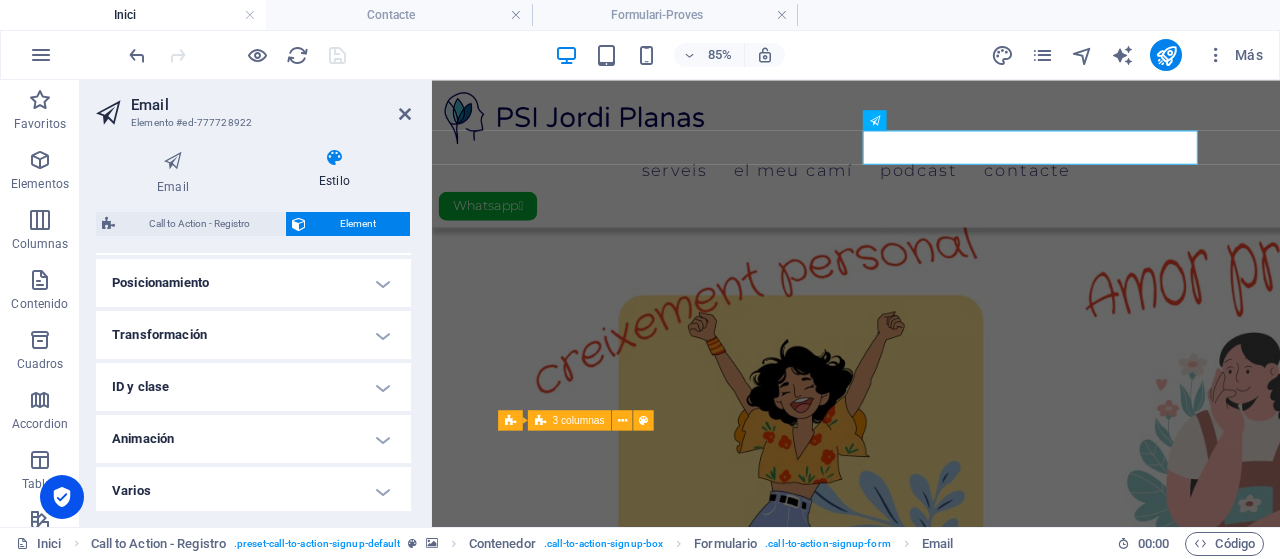 scroll, scrollTop: 602, scrollLeft: 0, axis: vertical 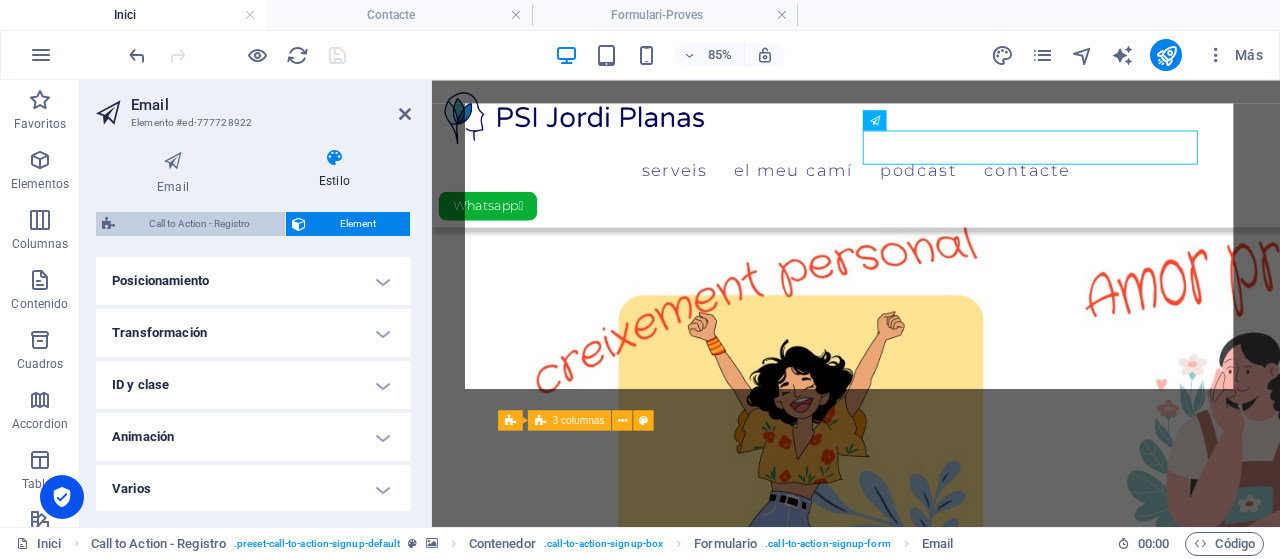 click on "Call to Action - Registro" at bounding box center [200, 224] 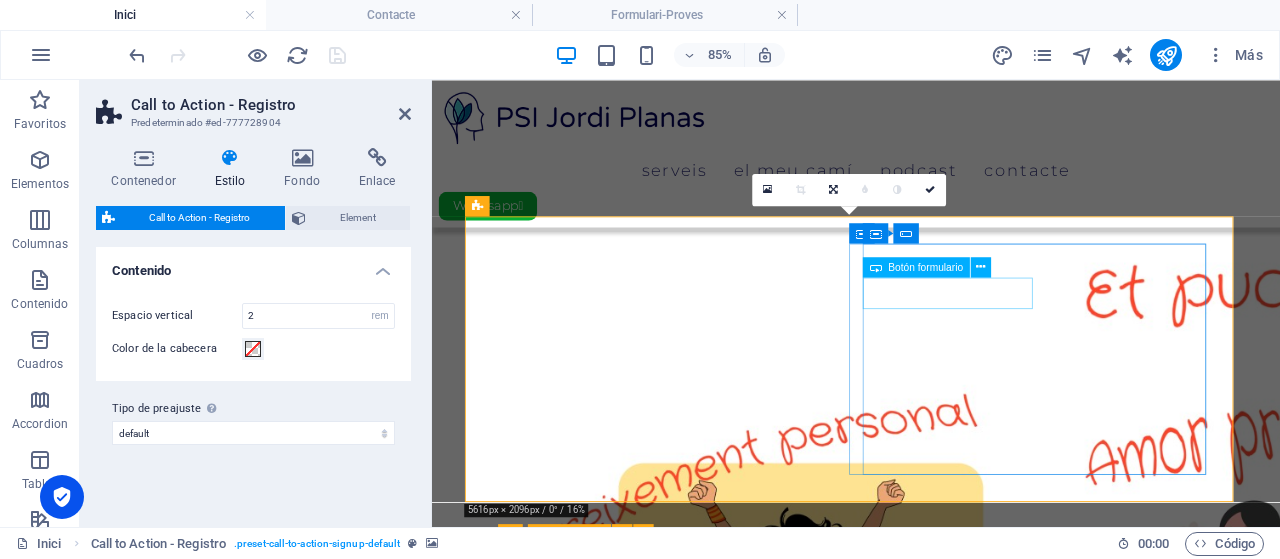 scroll, scrollTop: 1064, scrollLeft: 0, axis: vertical 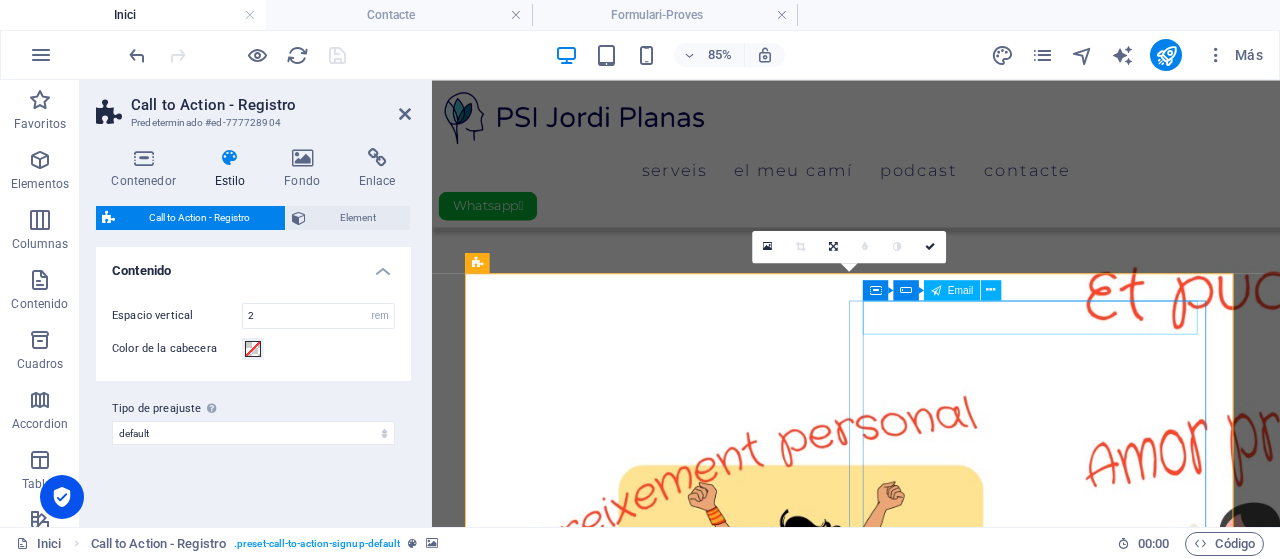 click on "hola@papallona.es" 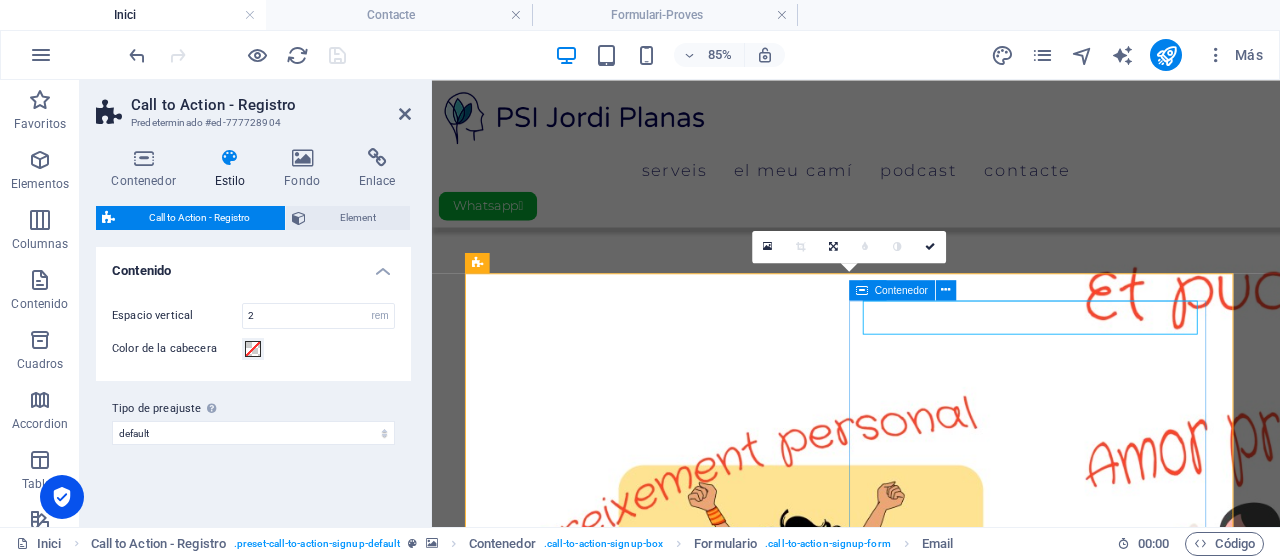 drag, startPoint x: 1071, startPoint y: 355, endPoint x: 934, endPoint y: 355, distance: 137 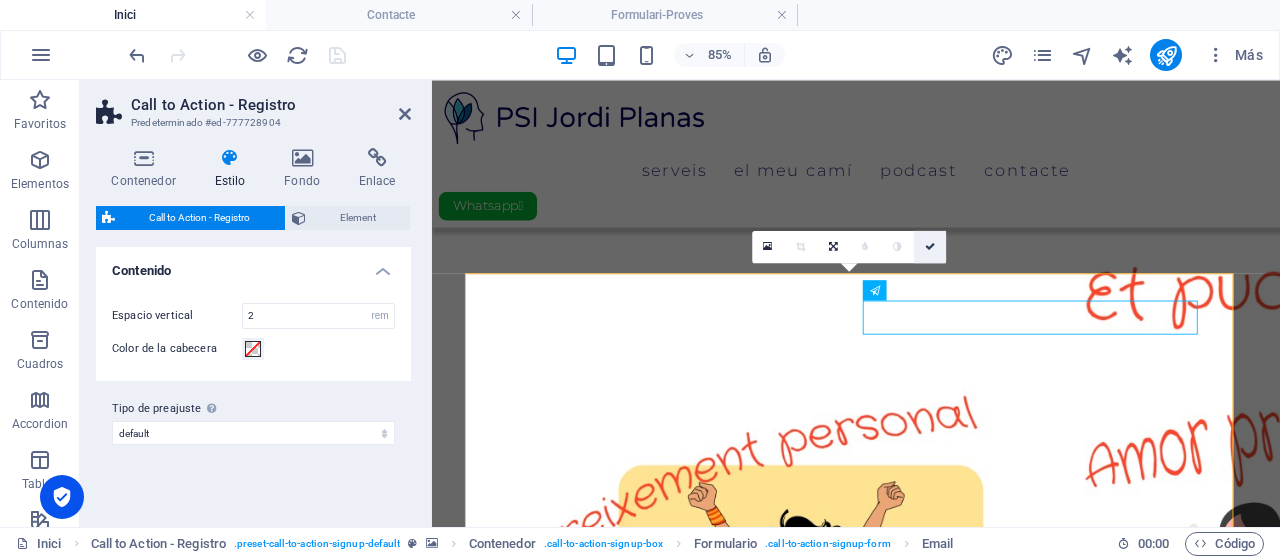 type 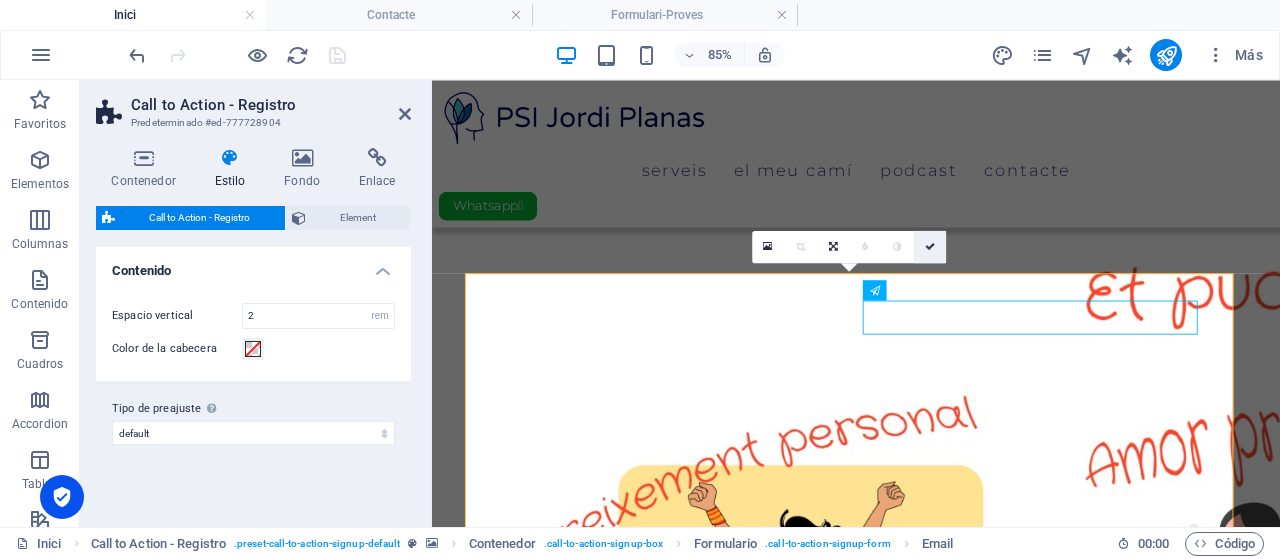 click at bounding box center [930, 246] 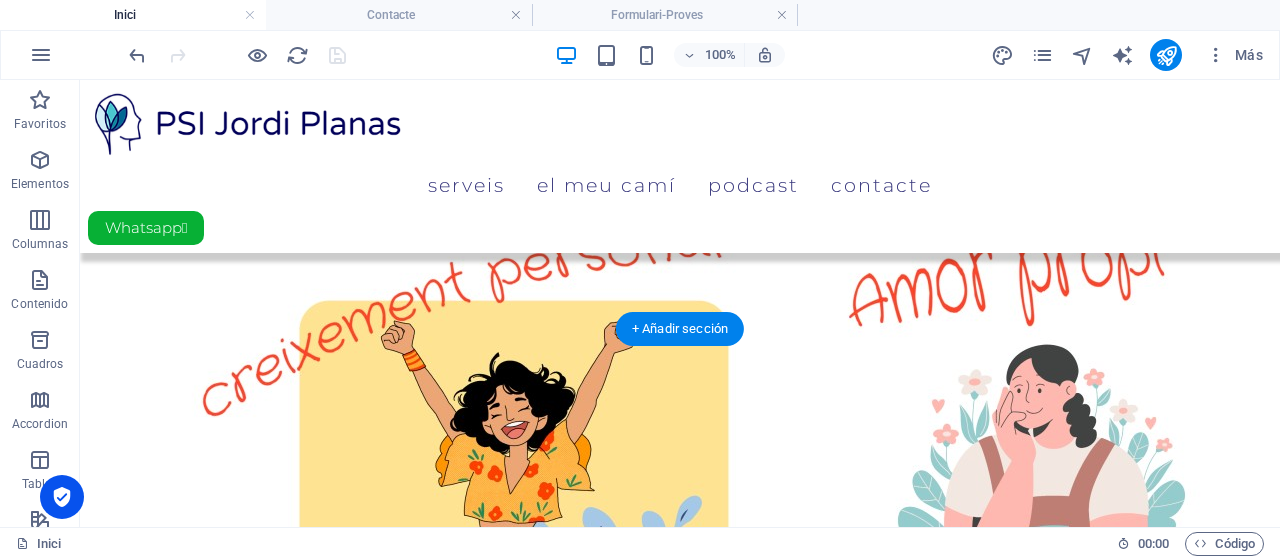 scroll, scrollTop: 1201, scrollLeft: 0, axis: vertical 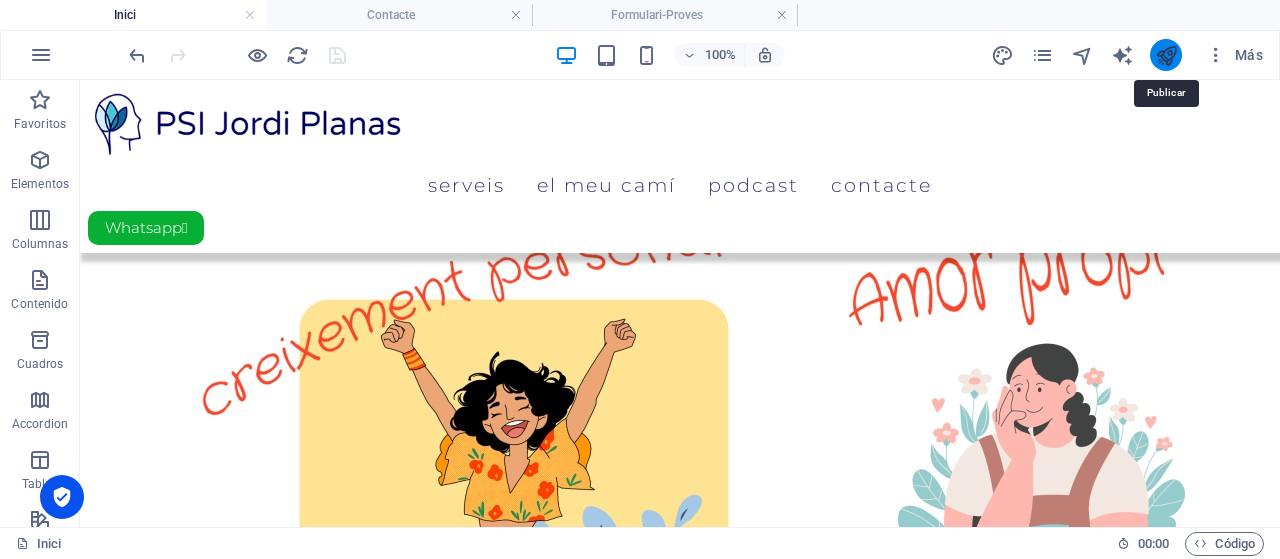 click at bounding box center [1166, 55] 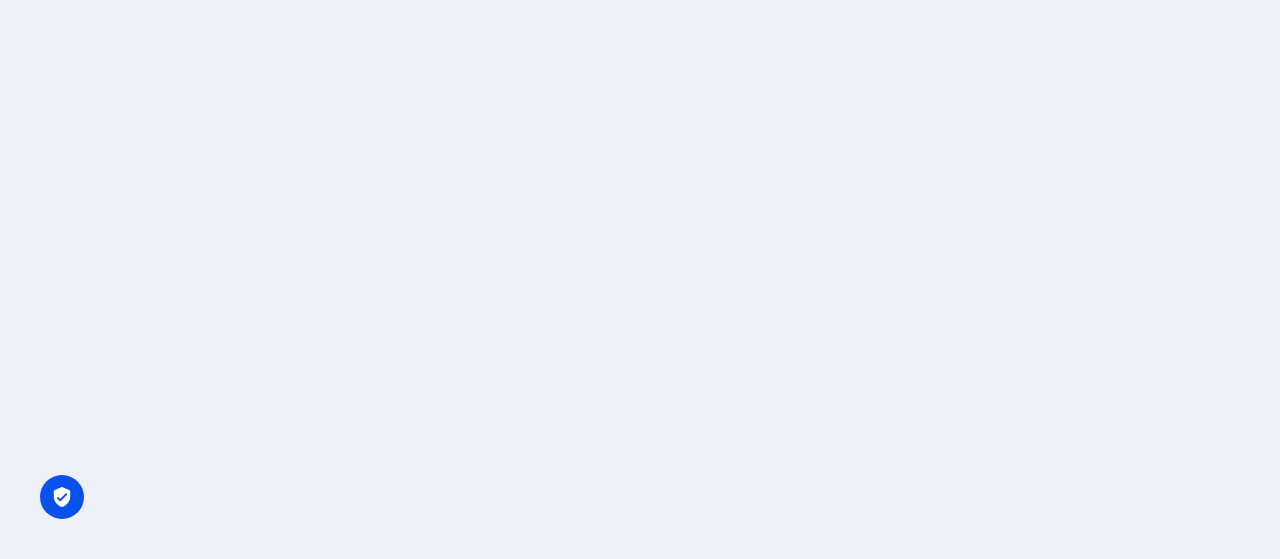 scroll, scrollTop: 0, scrollLeft: 0, axis: both 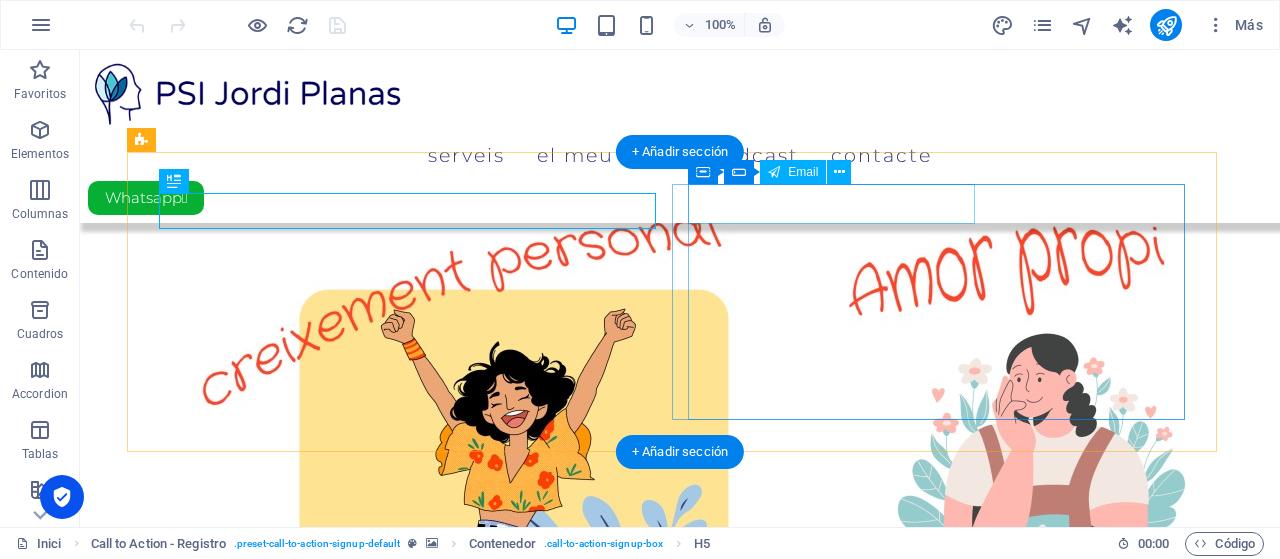 click on "Serveis El meu camí Podcast Contacte Whatsapp    Què vols aconseguir?  ¿Què et preocupa? ¿Tens la sensació que estàs bé i alhora quelcom no encaixa? Desenvolupa autoconeixement i adquireix eines per gestionar adequadament les situacions que emocionalment et trasbalsen.      ¡Comença avui el  viatge transformador!                 Començo ! Benvingut, sóc  [PERSON_NAME] , psicòleg col·legiat P-03250. Si  estàs  desitjant un canvi ,  ¡ets al lloc adequat! T'invito a  fer   una ullada als serveis  i a explicar-me  quines necessitats tens :    Serveis ¿Vols RESULTATS diferents? ¡COMENÇA AMB CANVIS! Podcast 🎧 Pulsacions de Psicologia [EMAIL_ADDRESS][DOMAIN_NAME] Em subscric ! 😊 Unreadable? Regenerate Contingut: Serveis El meu camí Podcast Contacte Serveis: Acompanyament Psicològic Serveis per a Expats Assessorament Psicològic Coaching
PSI [PERSON_NAME]          Avís Legal          Política de Privacitat" at bounding box center [680, 1093] 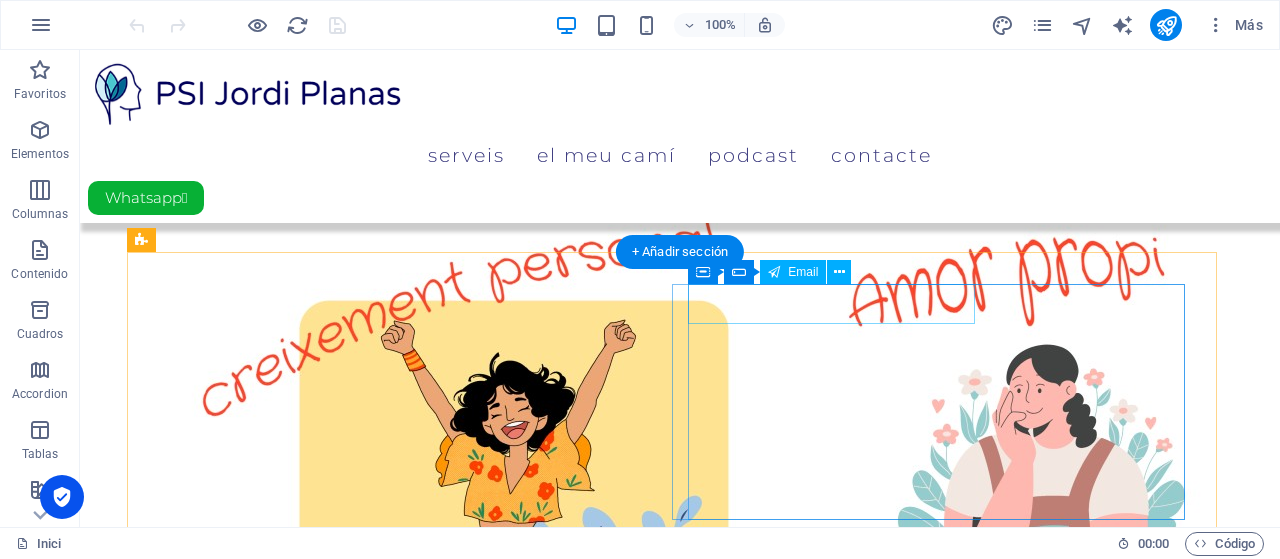 click on "[EMAIL_ADDRESS][DOMAIN_NAME]" 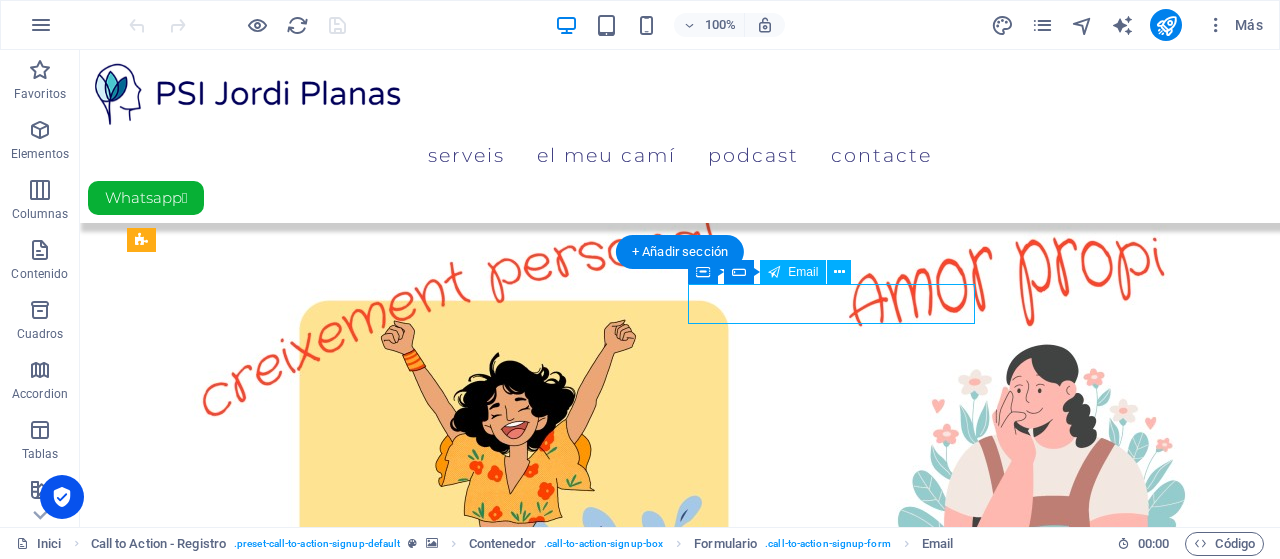 click on "[EMAIL_ADDRESS][DOMAIN_NAME]" 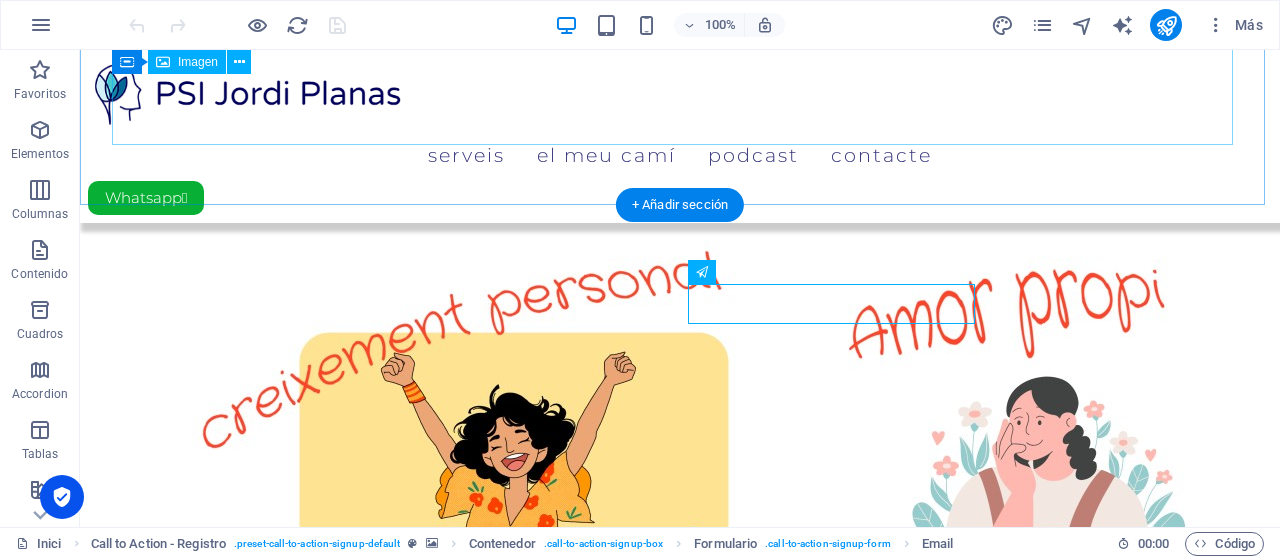 scroll, scrollTop: 1170, scrollLeft: 0, axis: vertical 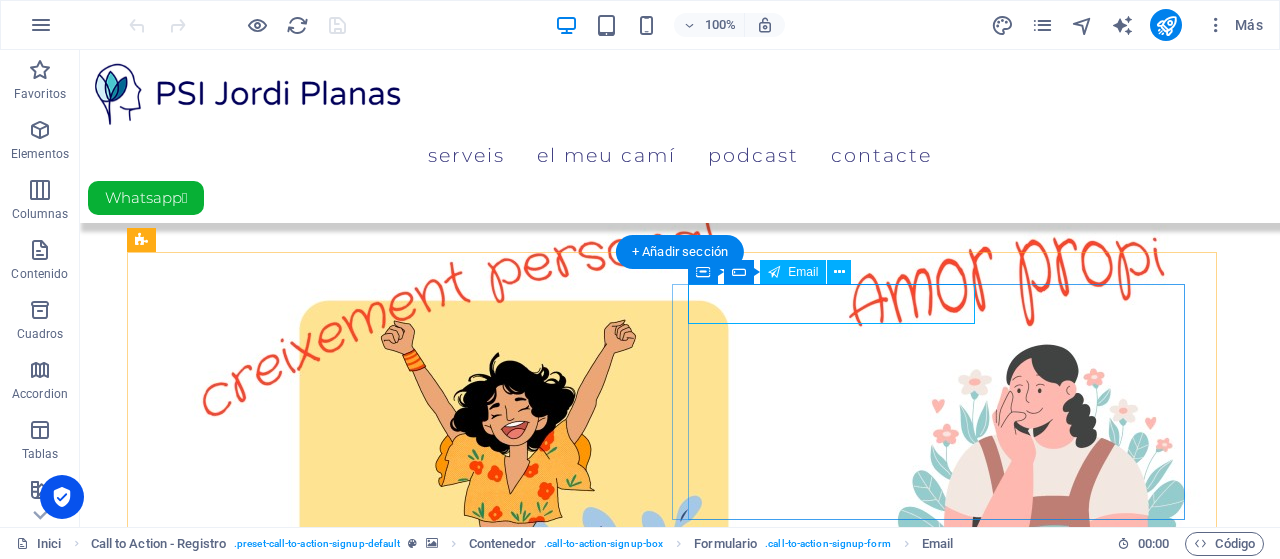click on "[EMAIL_ADDRESS][DOMAIN_NAME]" 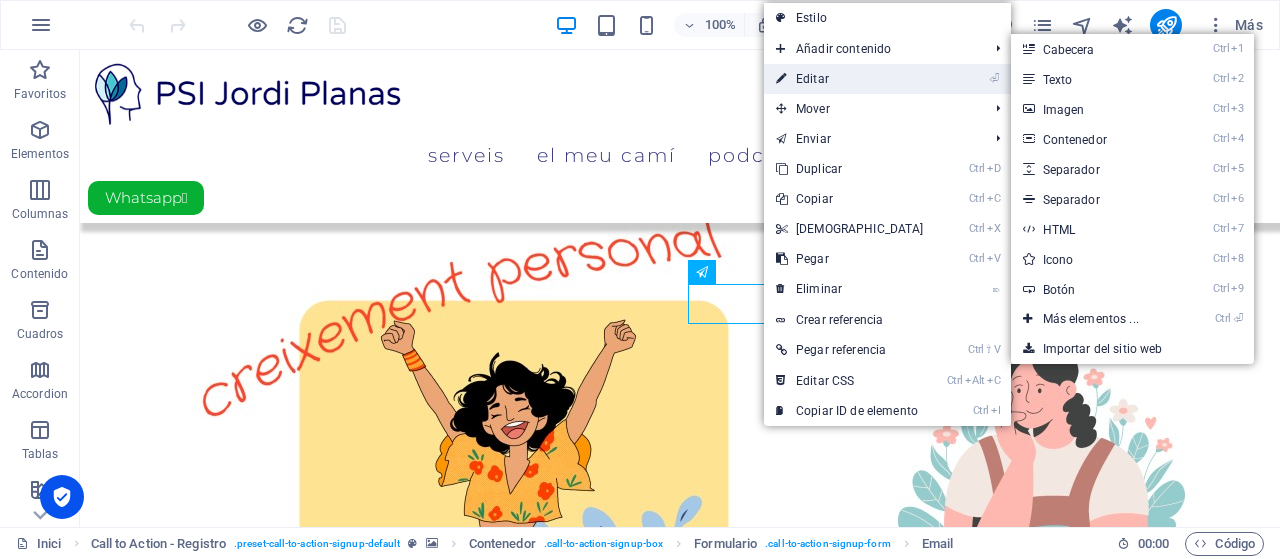 click on "⏎  Editar" at bounding box center (850, 79) 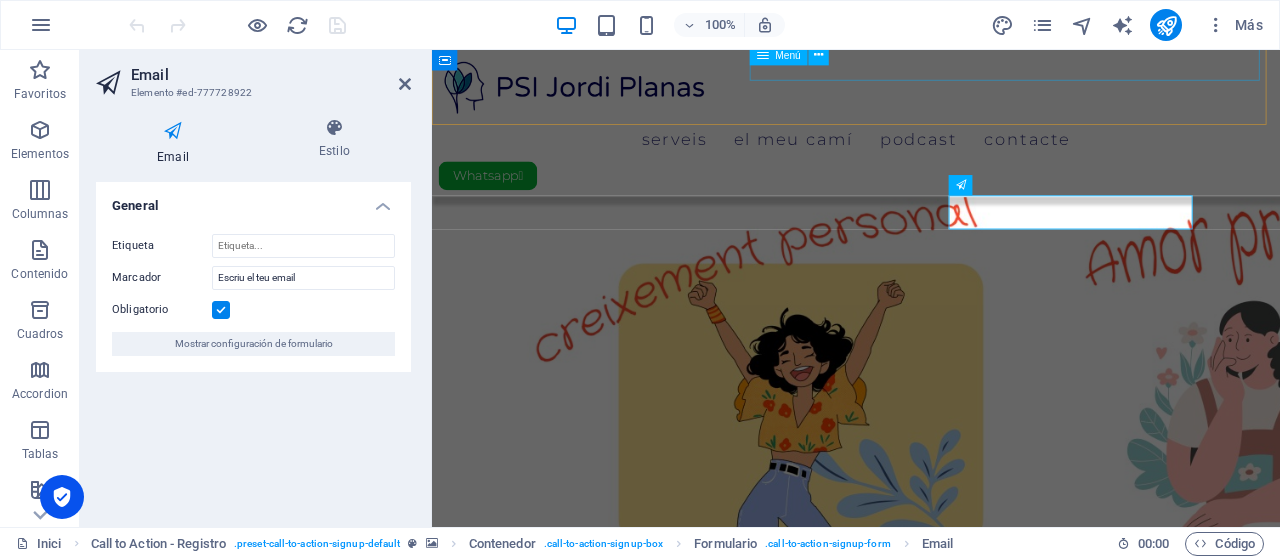scroll, scrollTop: 1234, scrollLeft: 0, axis: vertical 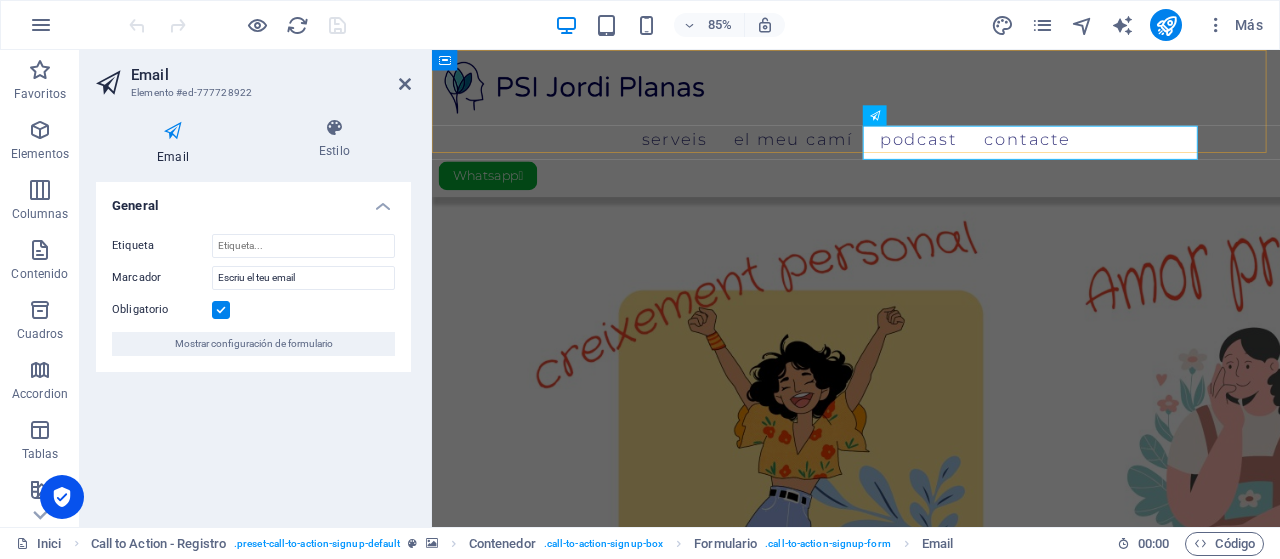 click on "Serveis El meu camí Podcast Contacte Whatsapp   " at bounding box center [931, 136] 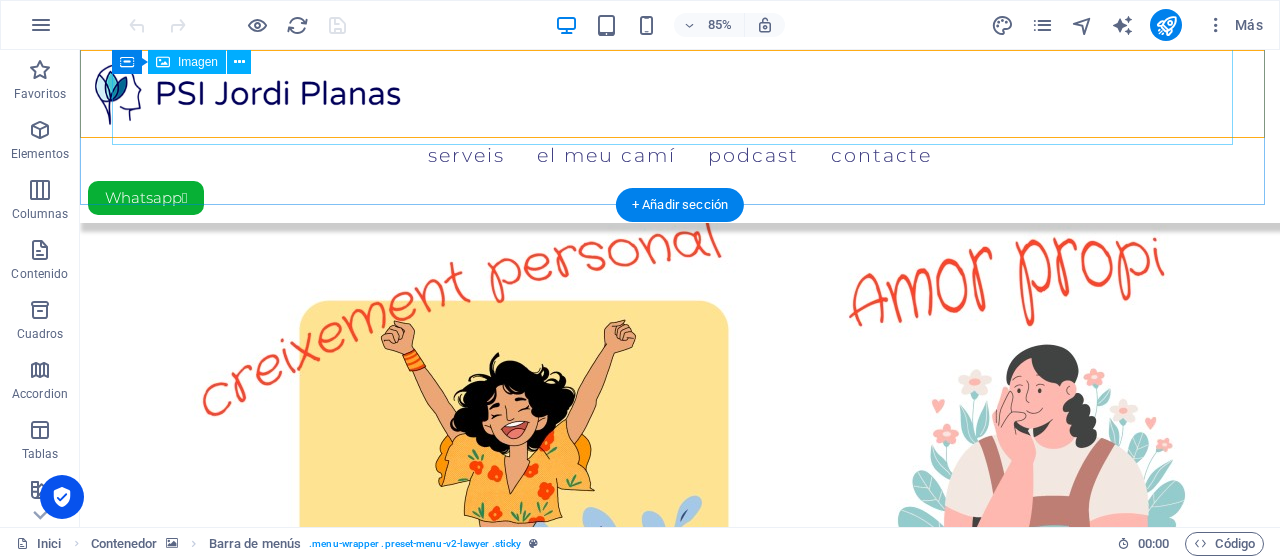 click at bounding box center [680, 763] 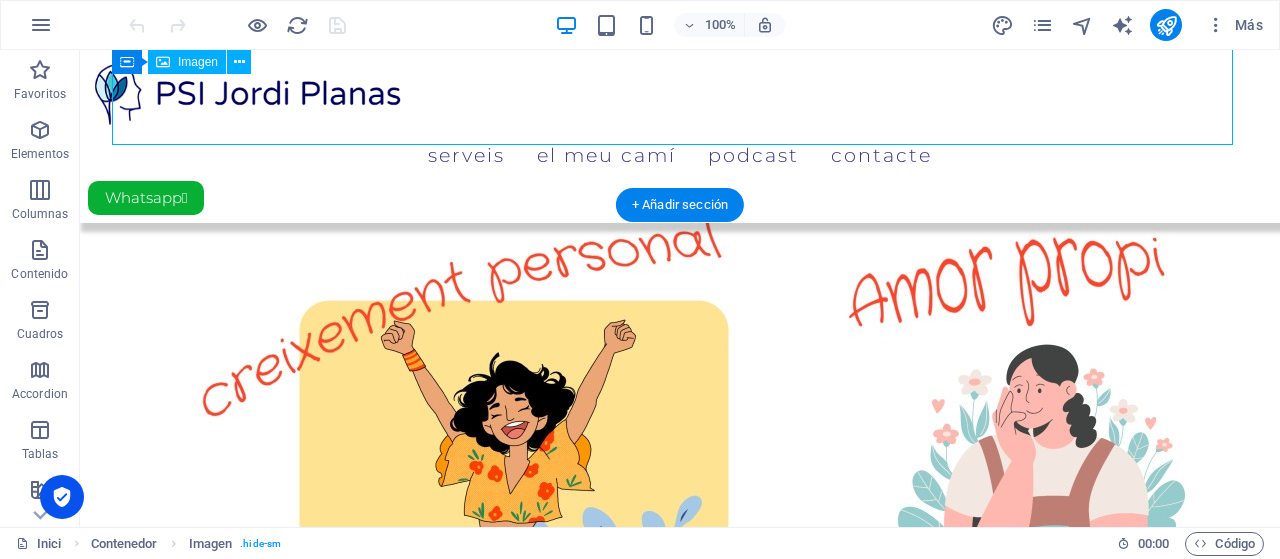 click at bounding box center [680, 763] 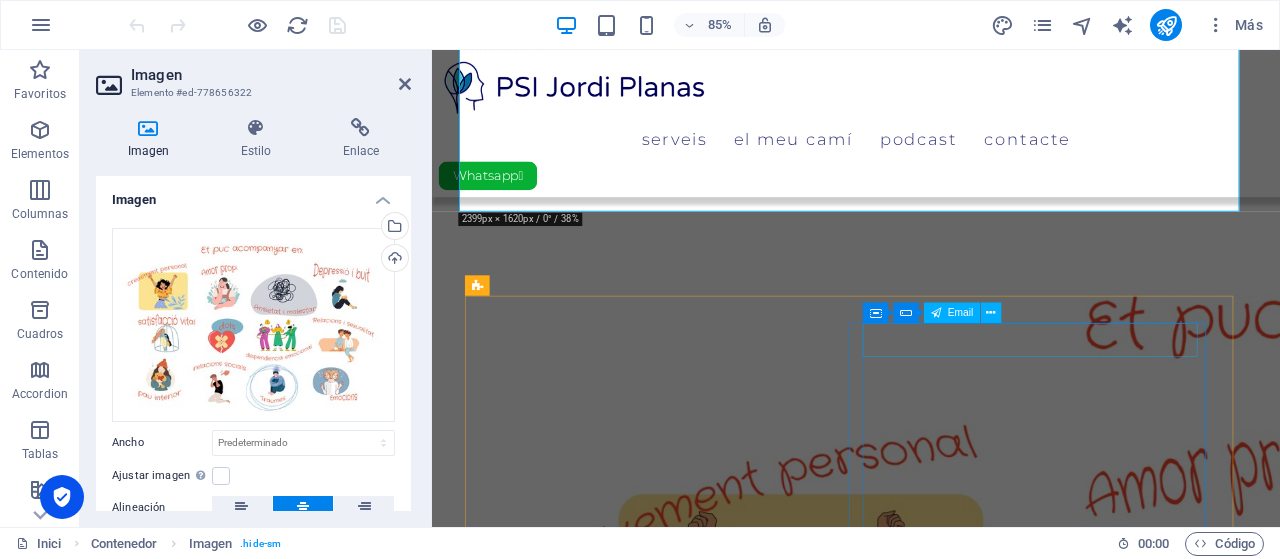 scroll, scrollTop: 1002, scrollLeft: 0, axis: vertical 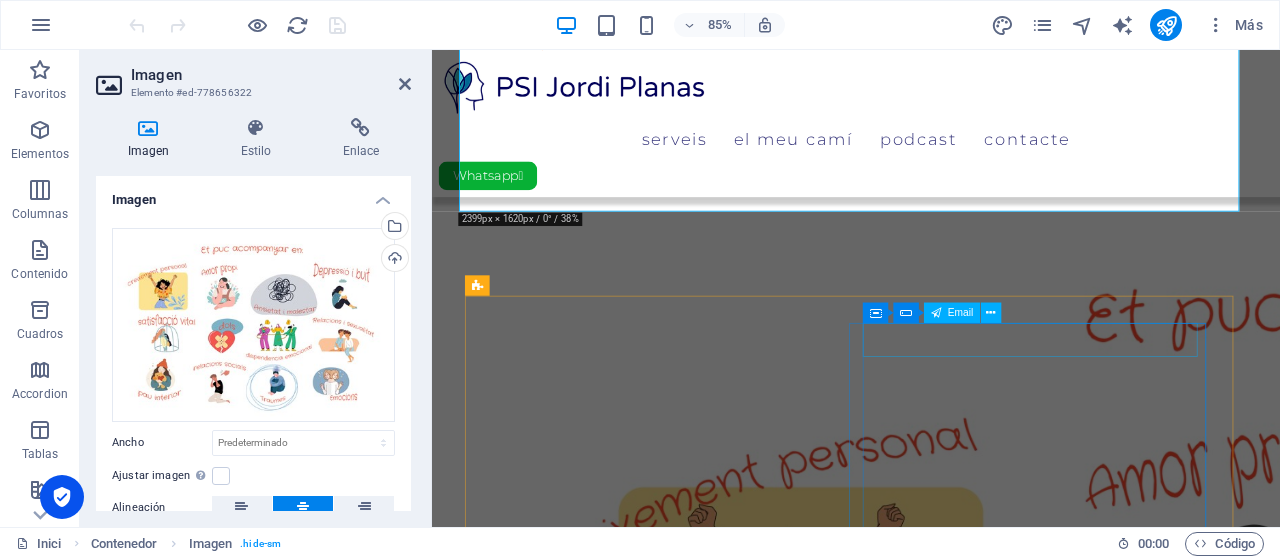 click on "[EMAIL_ADDRESS][DOMAIN_NAME]" 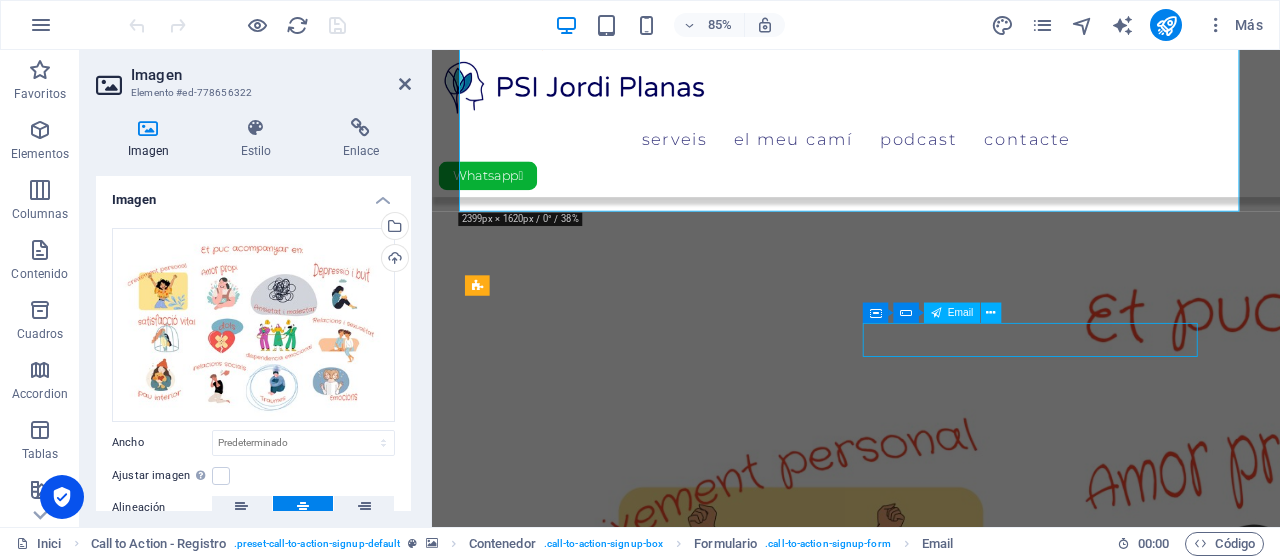 click on "[EMAIL_ADDRESS][DOMAIN_NAME]" 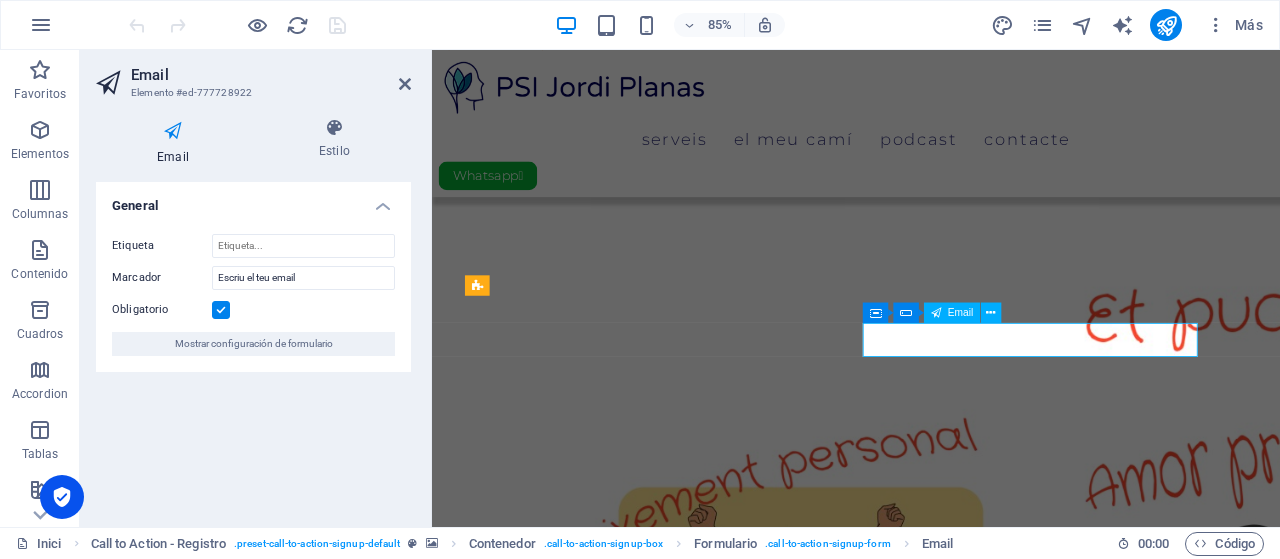 click on "[EMAIL_ADDRESS][DOMAIN_NAME]" 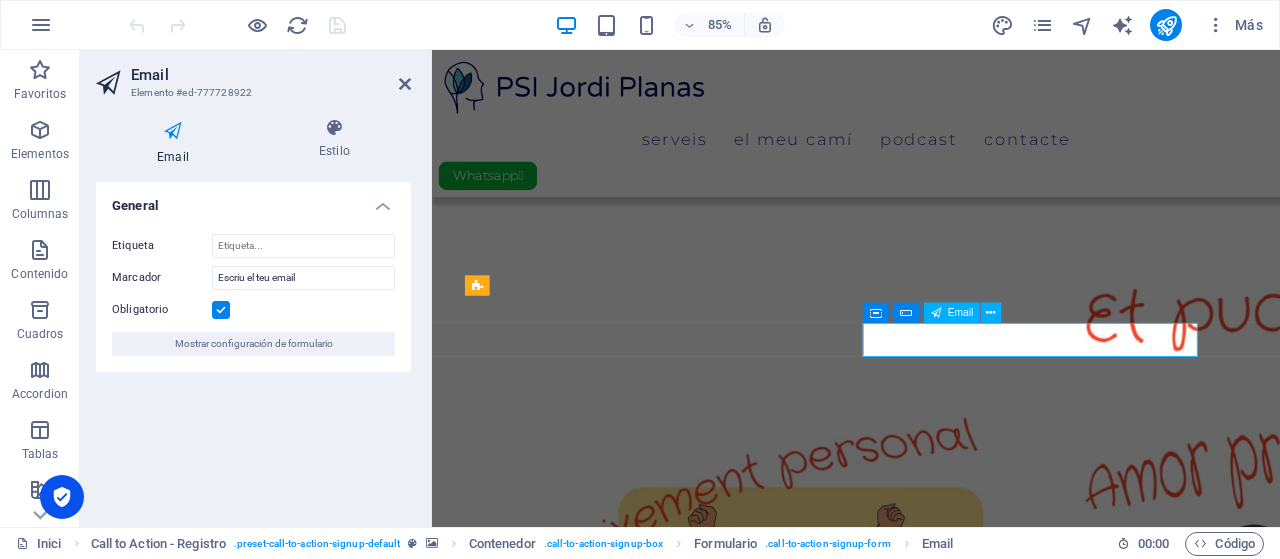 type on "h" 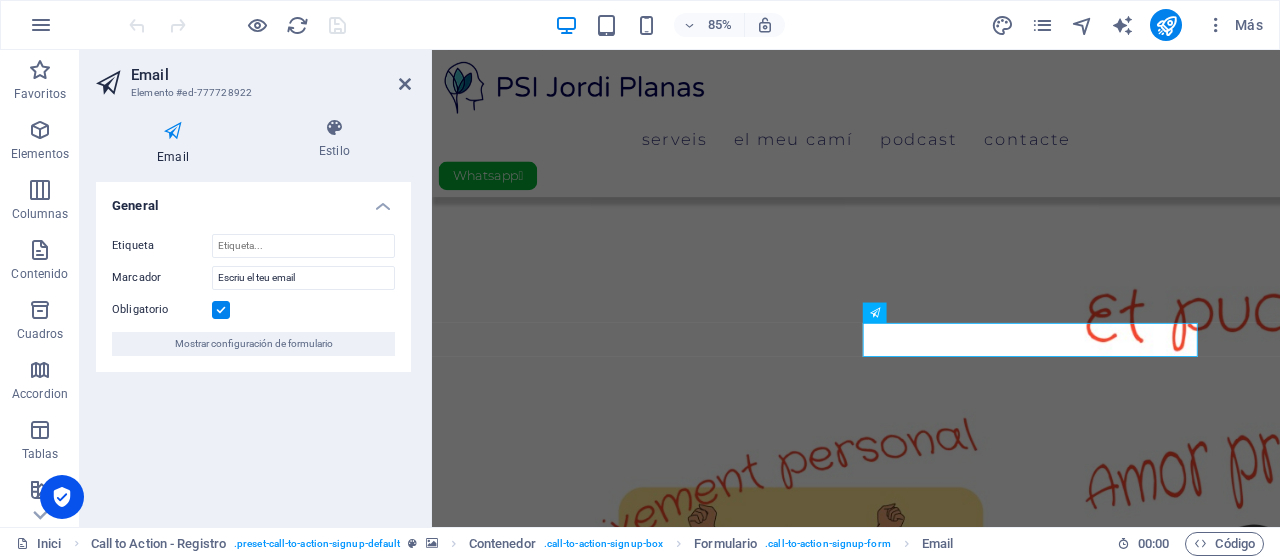 type 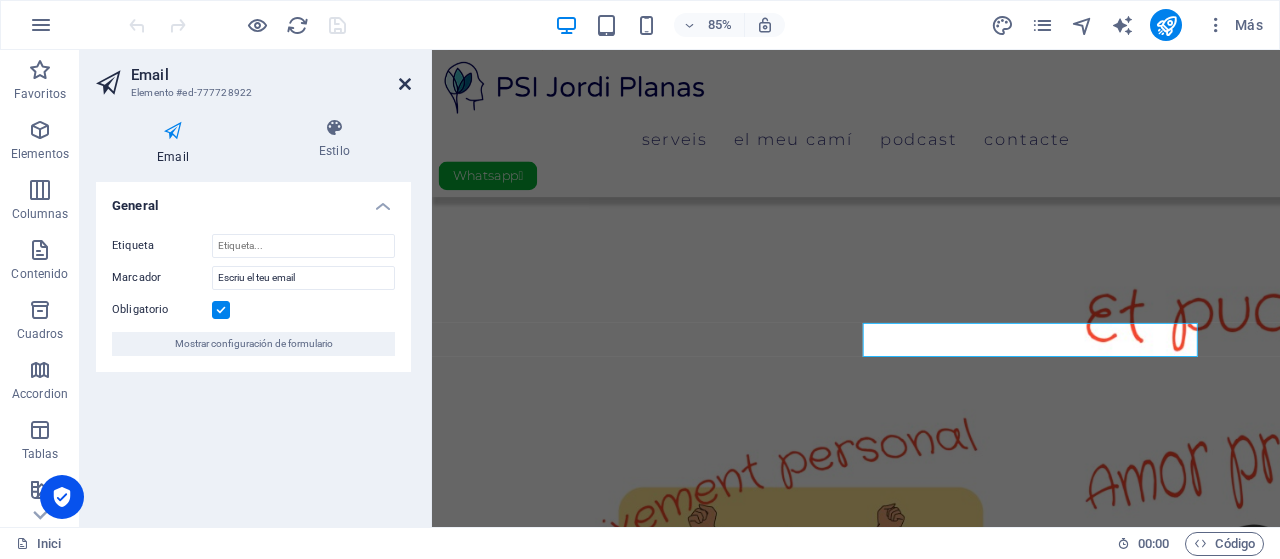 click at bounding box center [405, 84] 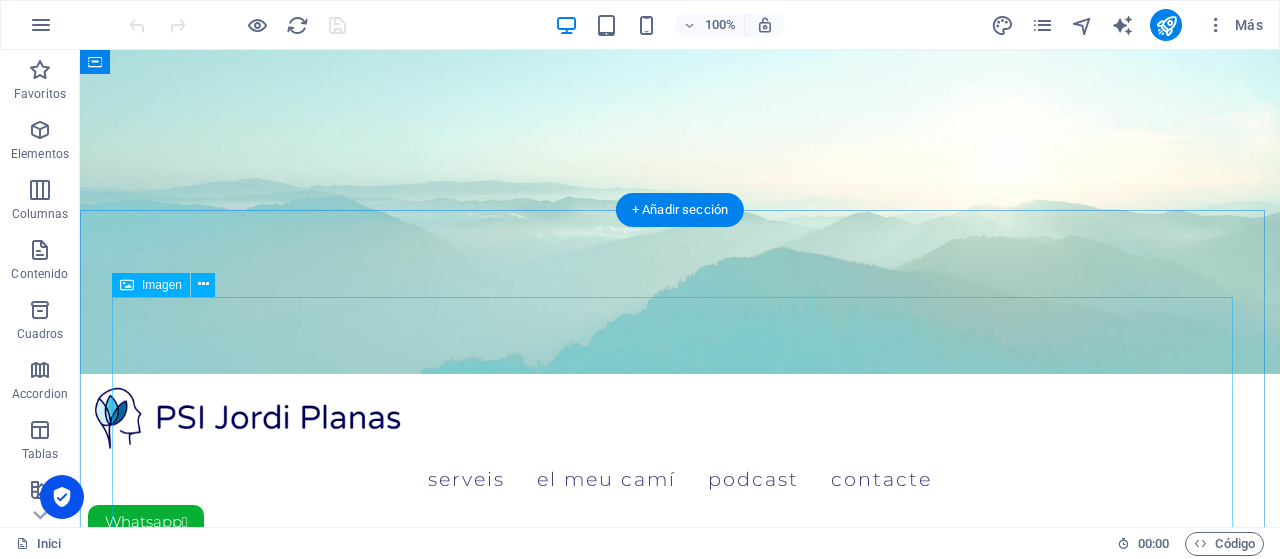 scroll, scrollTop: 39, scrollLeft: 0, axis: vertical 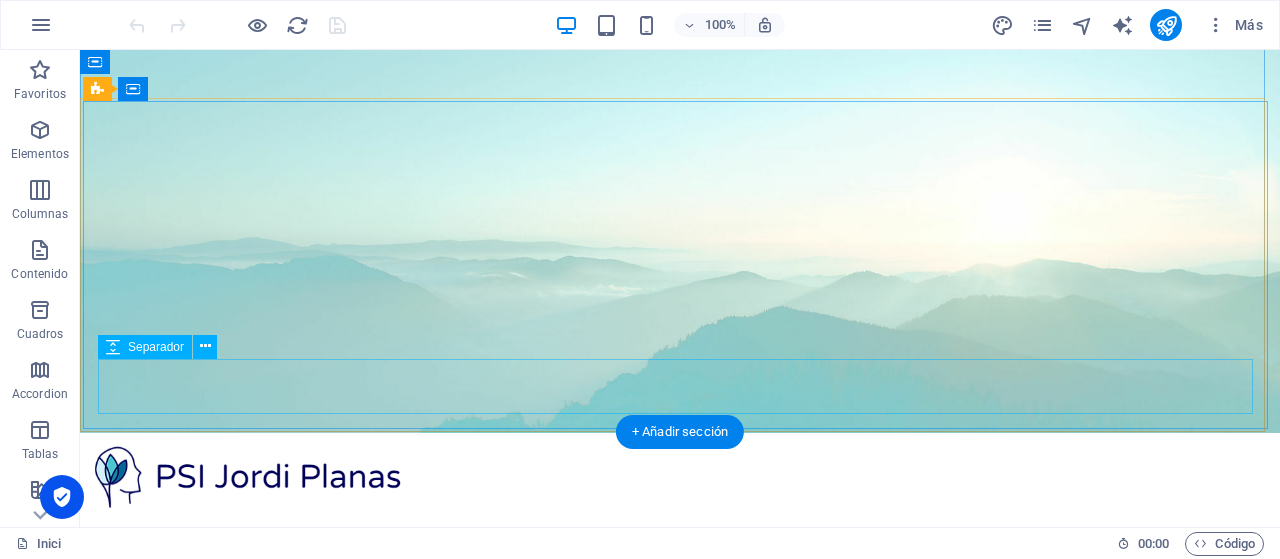 click at bounding box center [683, 1035] 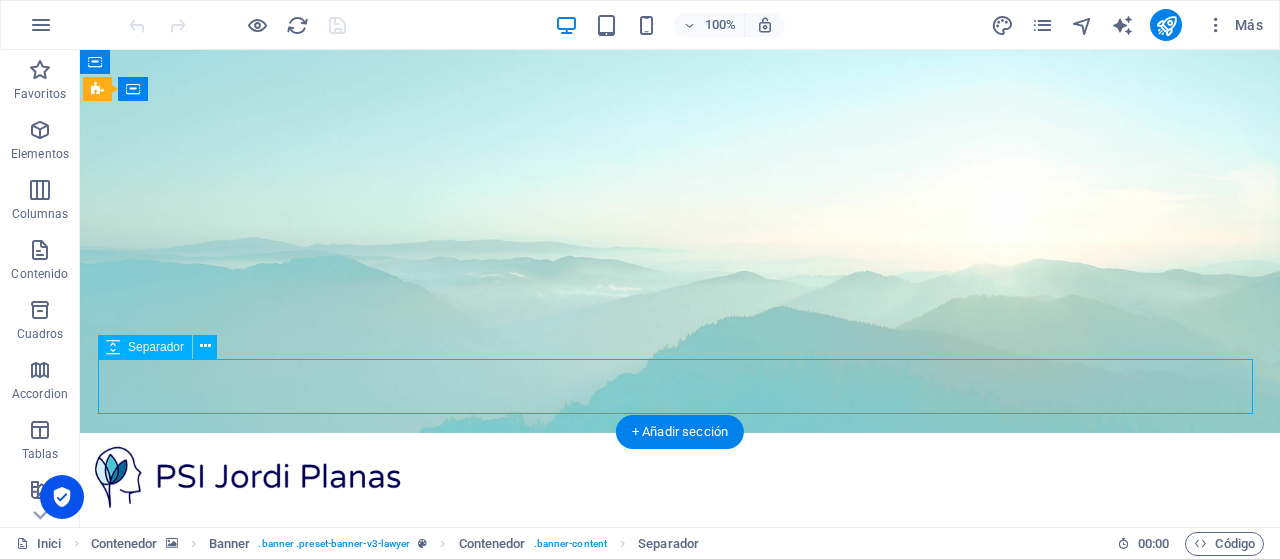 click at bounding box center (683, 1035) 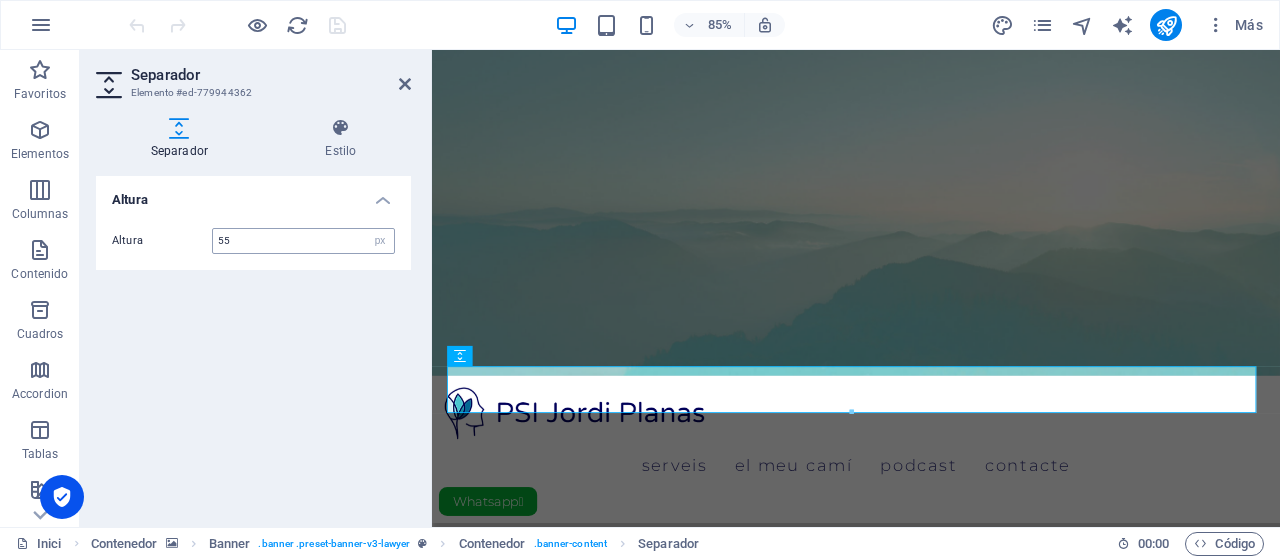 click on "55" at bounding box center (303, 241) 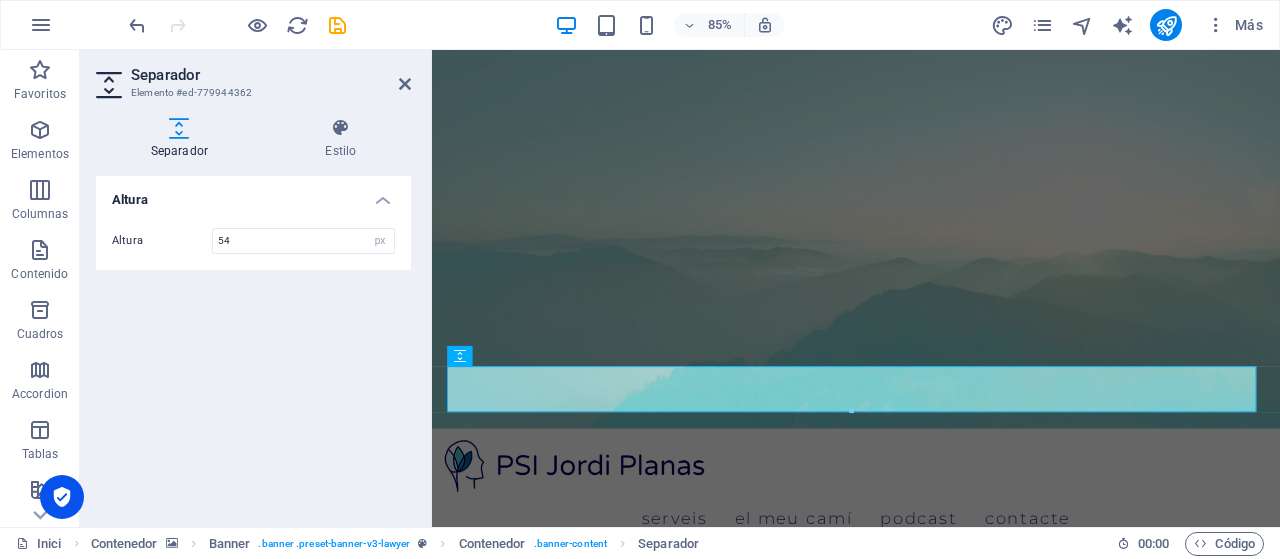 type on "54" 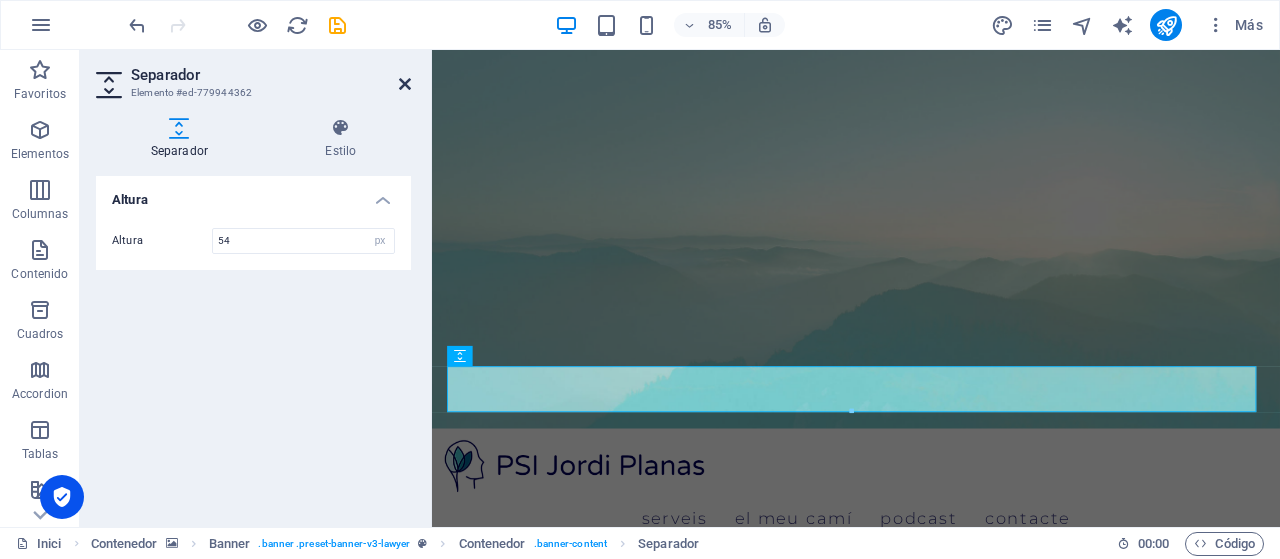click at bounding box center [405, 84] 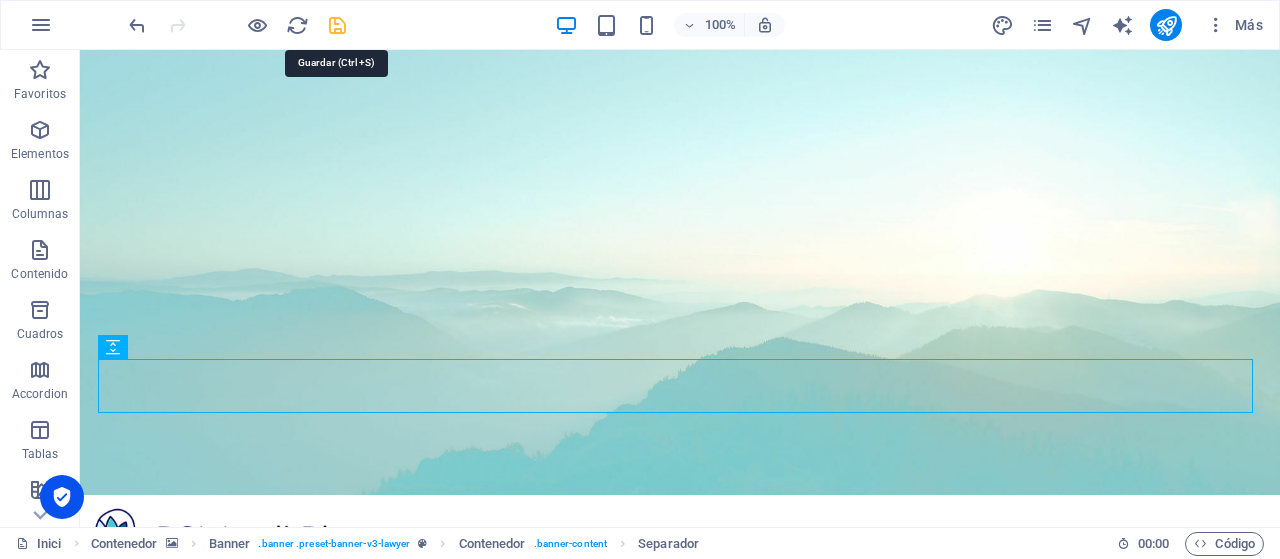 click at bounding box center (337, 25) 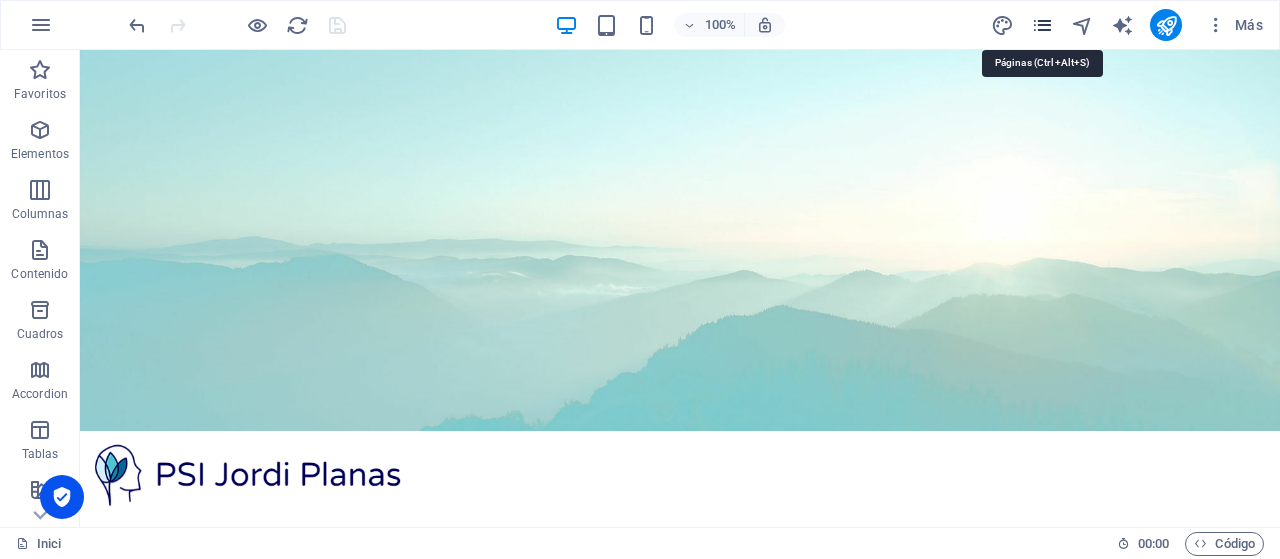 click at bounding box center [1042, 25] 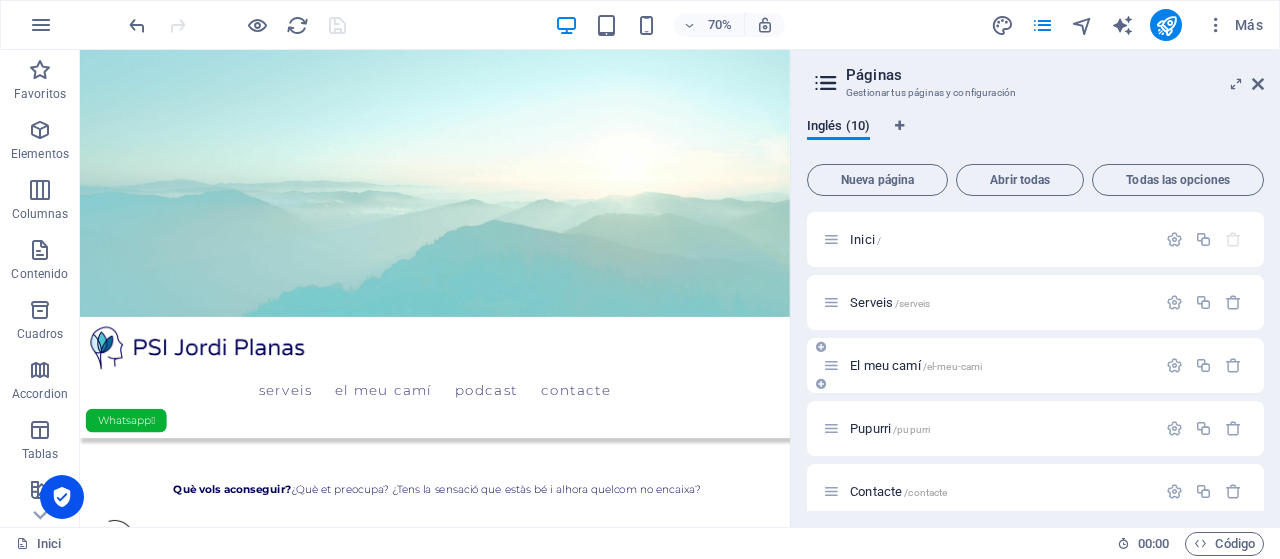 scroll, scrollTop: 100, scrollLeft: 0, axis: vertical 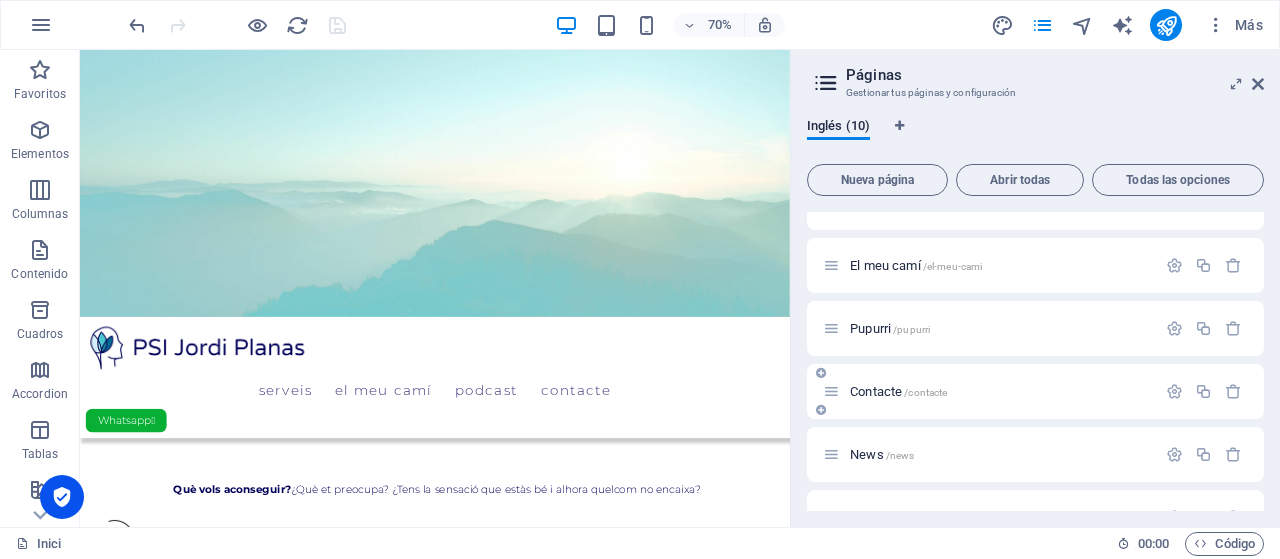 click on "Contacte /contacte" at bounding box center [898, 391] 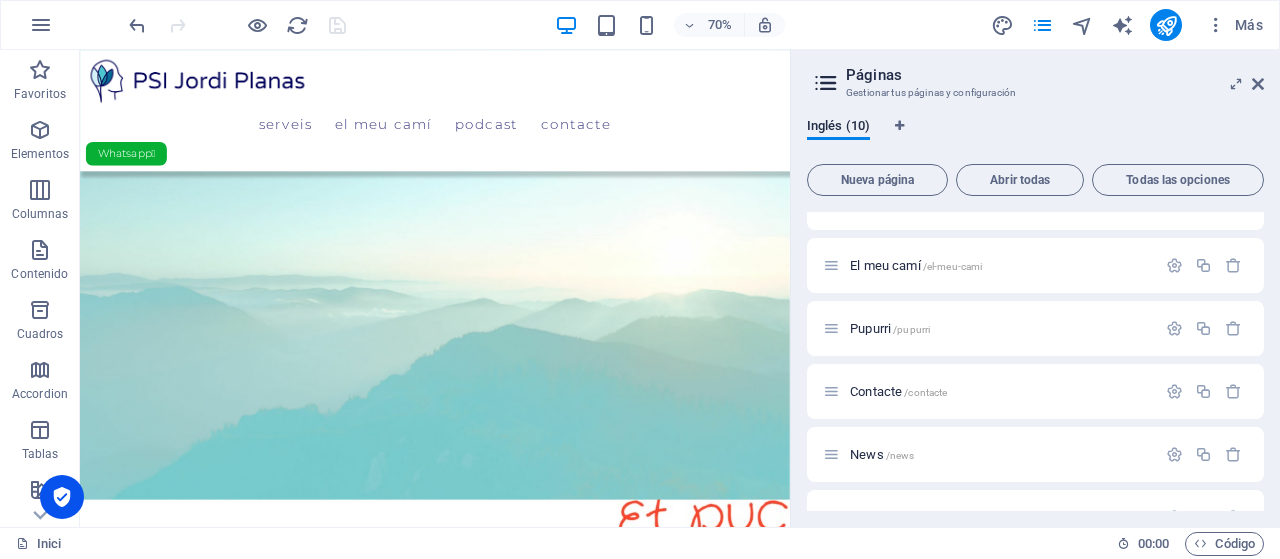 scroll, scrollTop: 0, scrollLeft: 0, axis: both 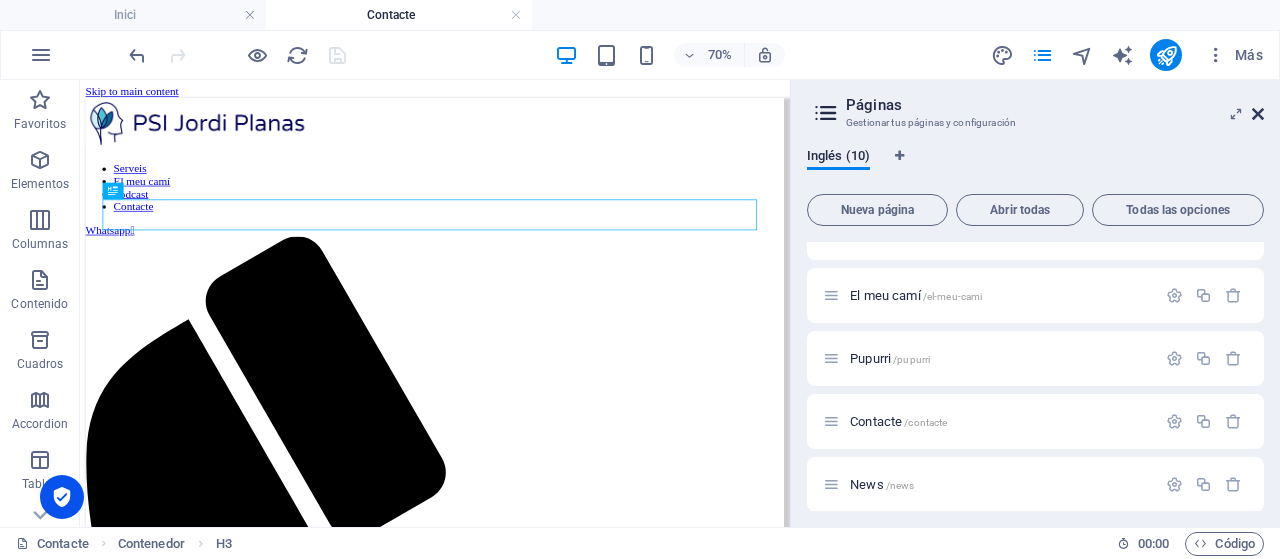 drag, startPoint x: 1258, startPoint y: 115, endPoint x: 1126, endPoint y: 24, distance: 160.32779 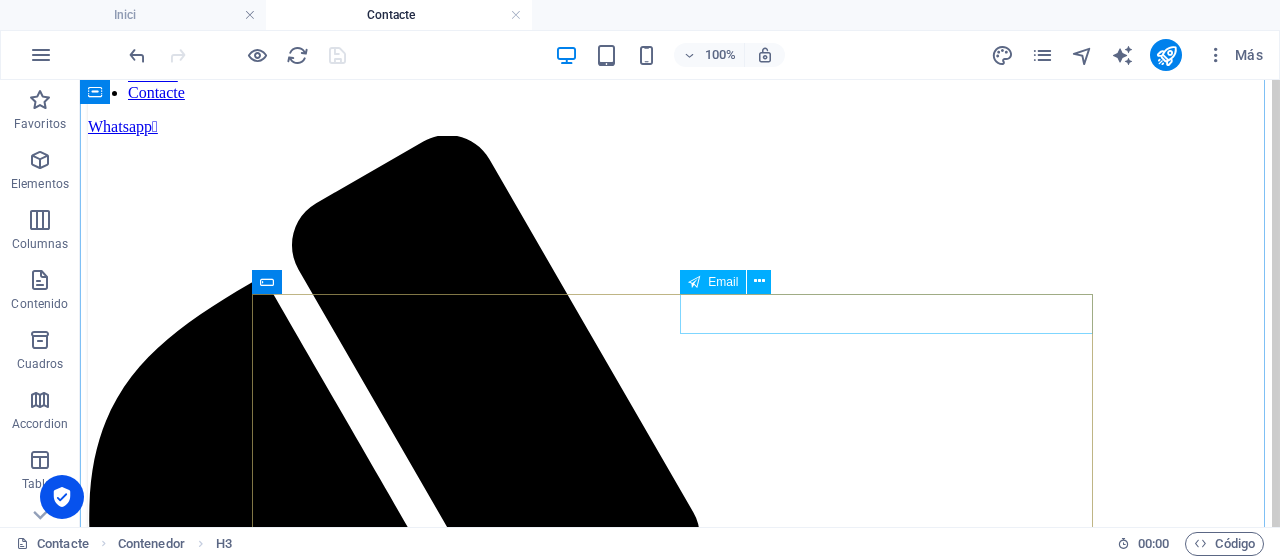 scroll, scrollTop: 200, scrollLeft: 0, axis: vertical 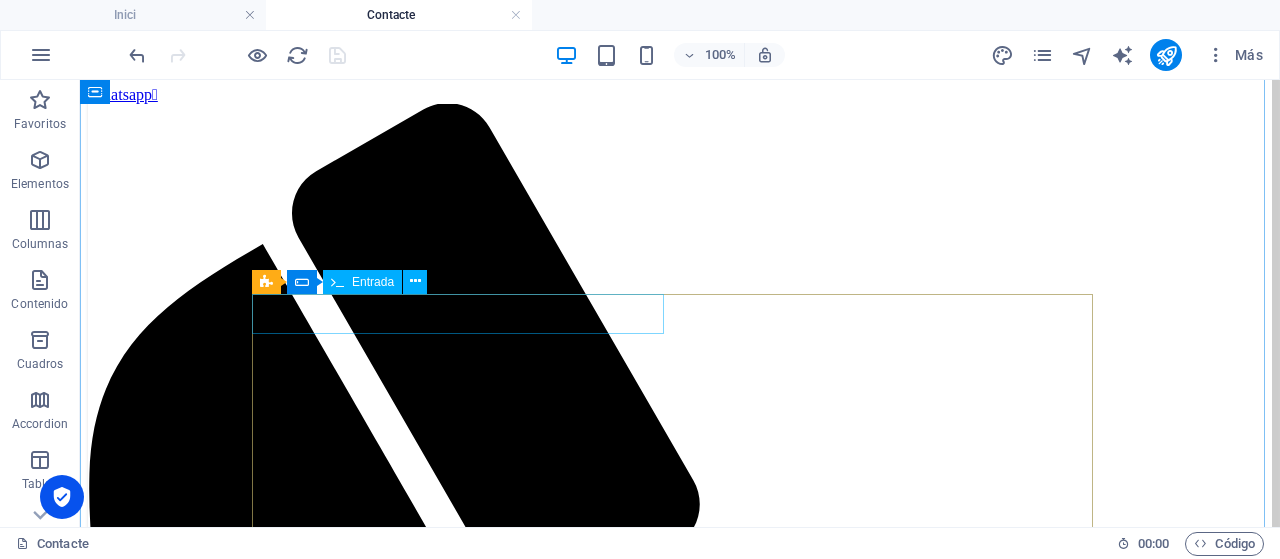 click on "[PERSON_NAME]" 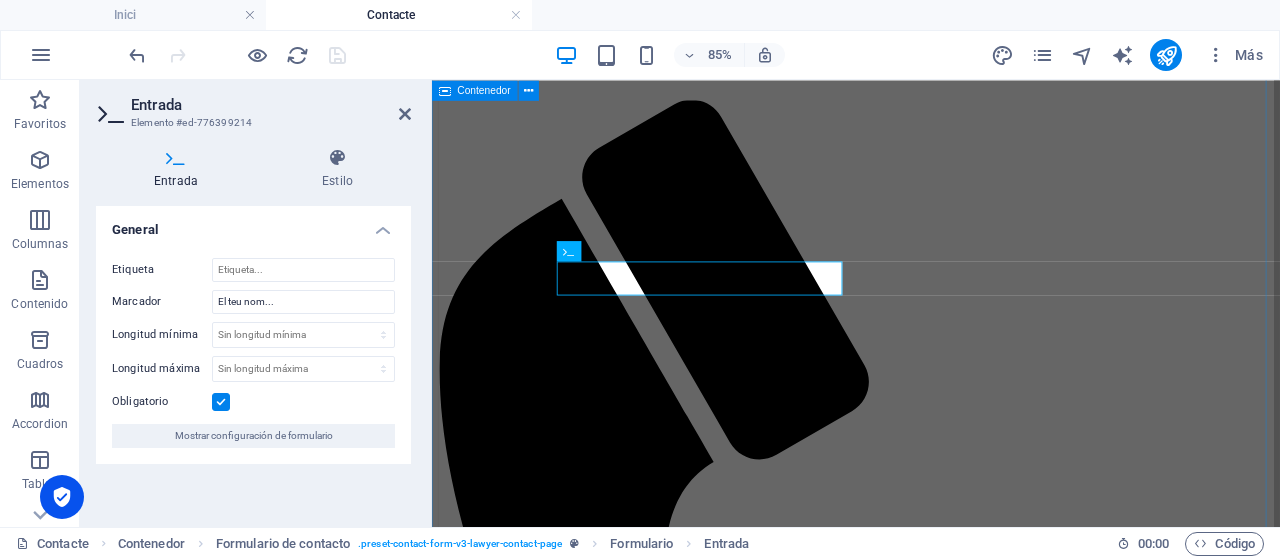 scroll, scrollTop: 234, scrollLeft: 0, axis: vertical 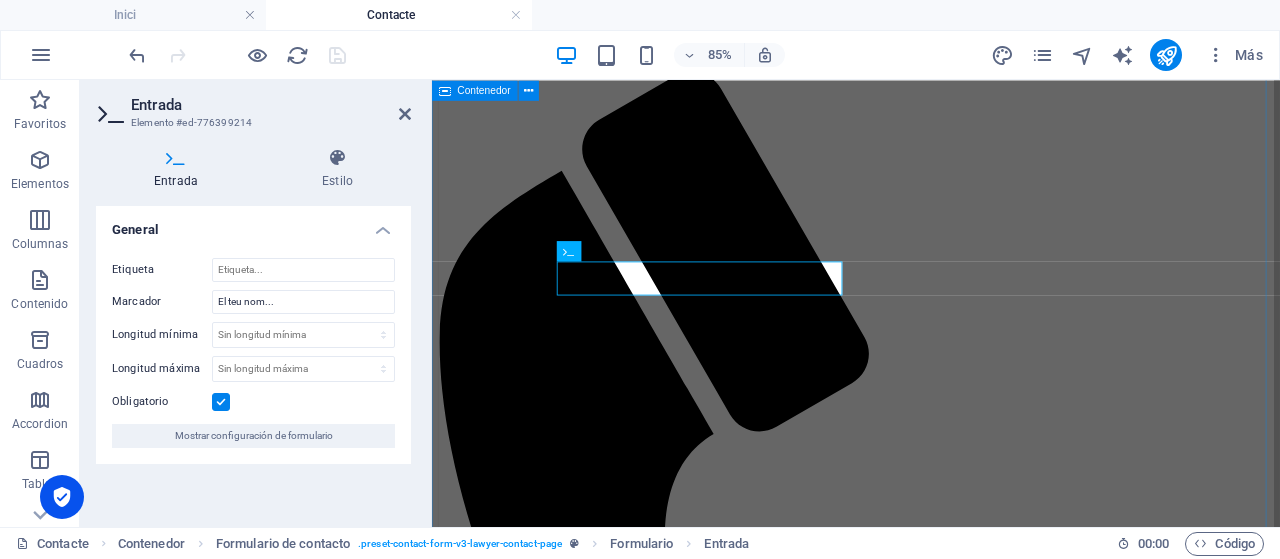 drag, startPoint x: 704, startPoint y: 315, endPoint x: 564, endPoint y: 314, distance: 140.00357 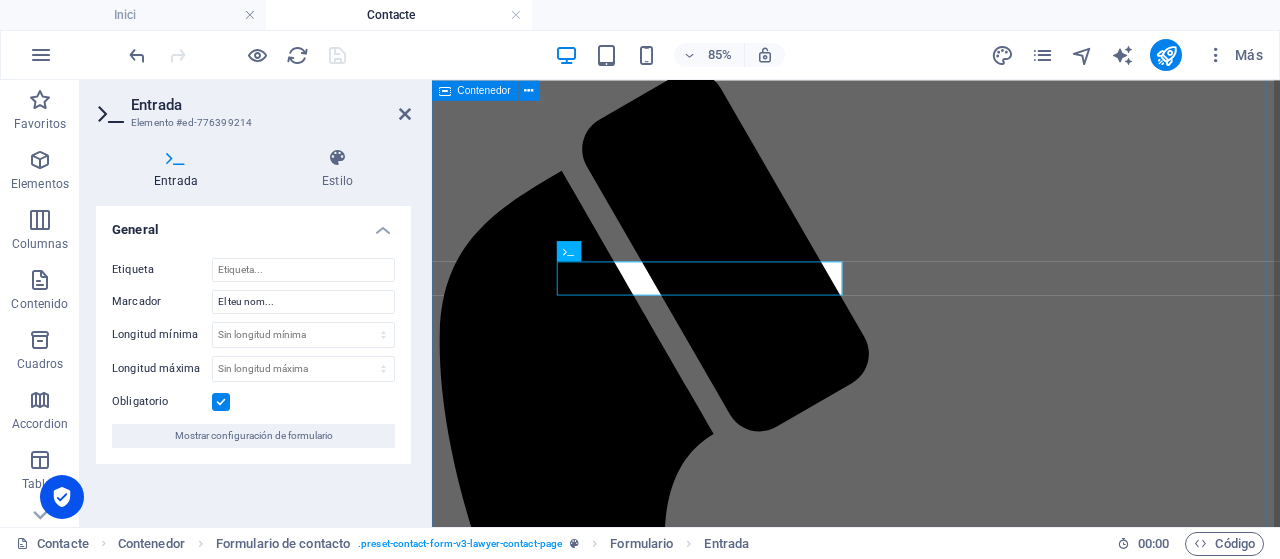 click on "T'escolto!     Aquest apartat el poso expressament perquè m'escriguis! Explica’m  les teves necessitats i inquietuds, fes suggeriments, o comparteix els teus dubtes  ¡Sigues tu mateix! ¡Fes preguntes!  No hi ha preguntes estúpides ni temes poc interessants. Perquè totes les inquietuds  són per alguna raó . [PERSON_NAME] [EMAIL_ADDRESS][DOMAIN_NAME]   He llegit i entenc la  política de privacitat . Unreadable? Regenerate Enviar missatge ✉ :)" at bounding box center (931, 1855) 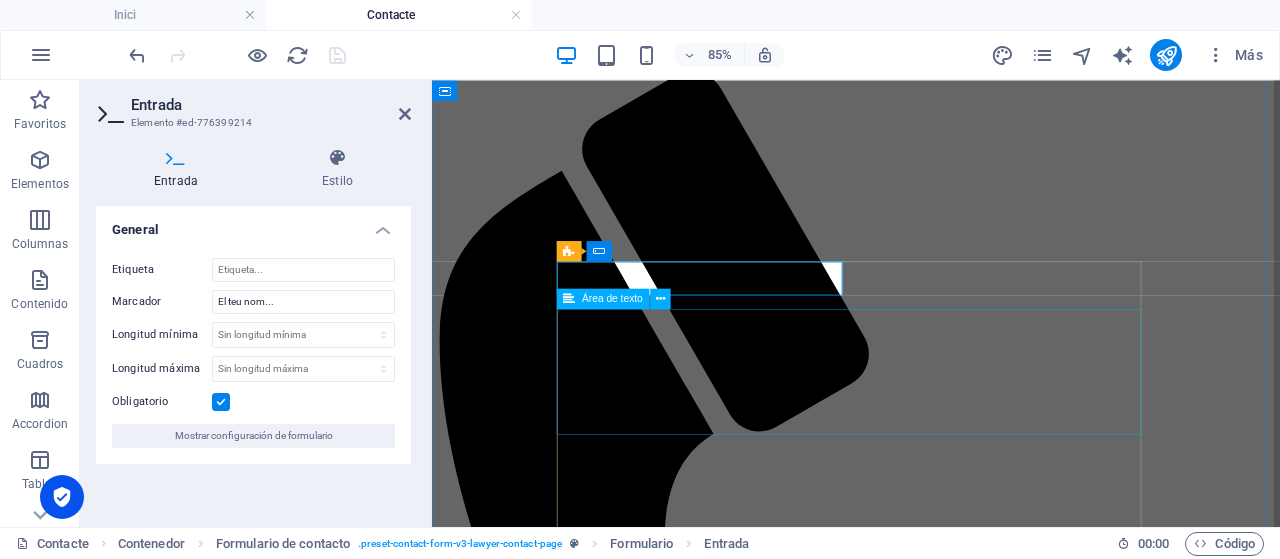 click 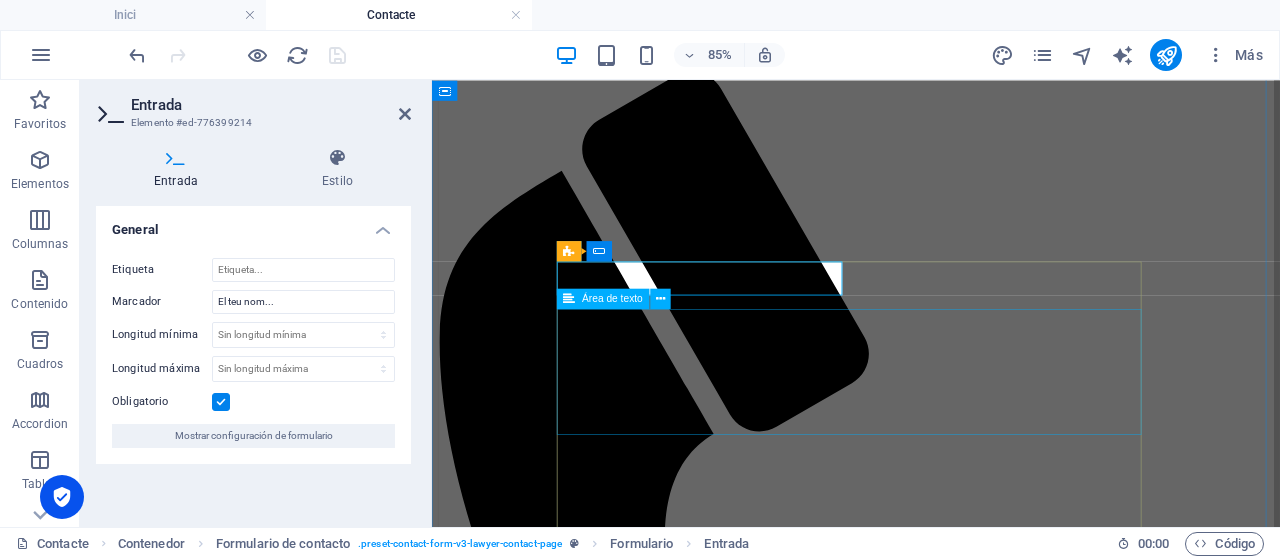 type 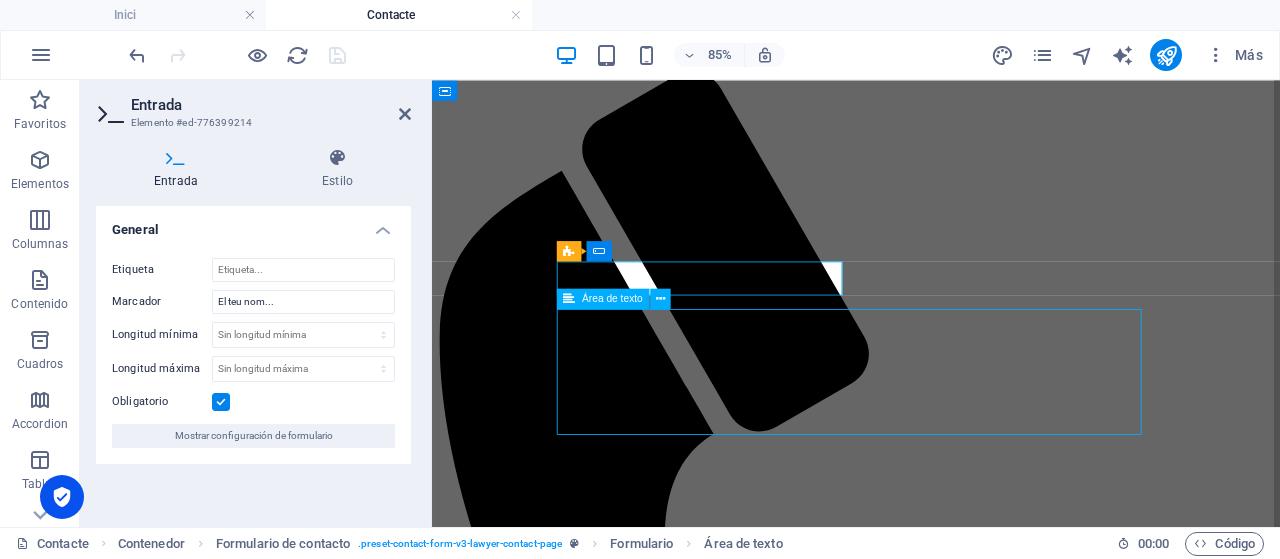 scroll, scrollTop: 200, scrollLeft: 0, axis: vertical 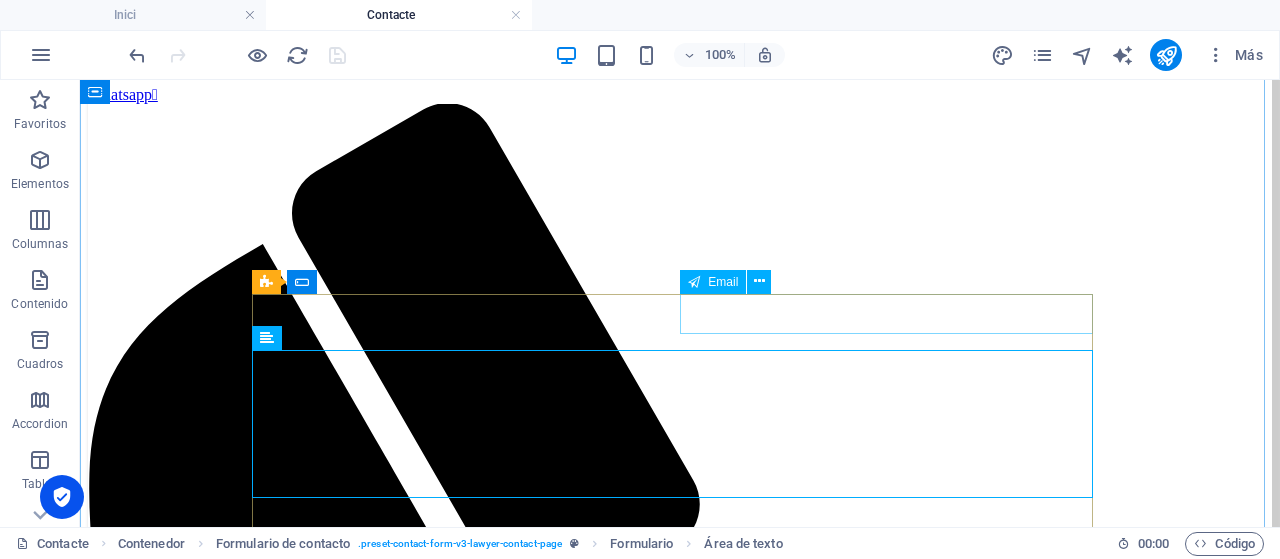 click on "[EMAIL_ADDRESS][DOMAIN_NAME]" 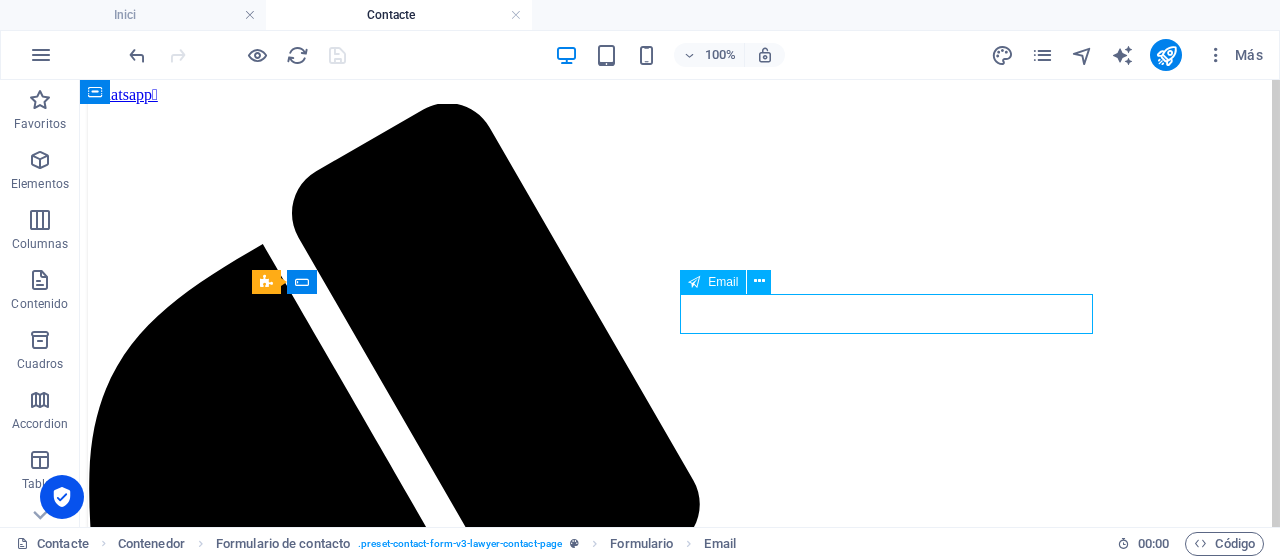 click on "[EMAIL_ADDRESS][DOMAIN_NAME]" 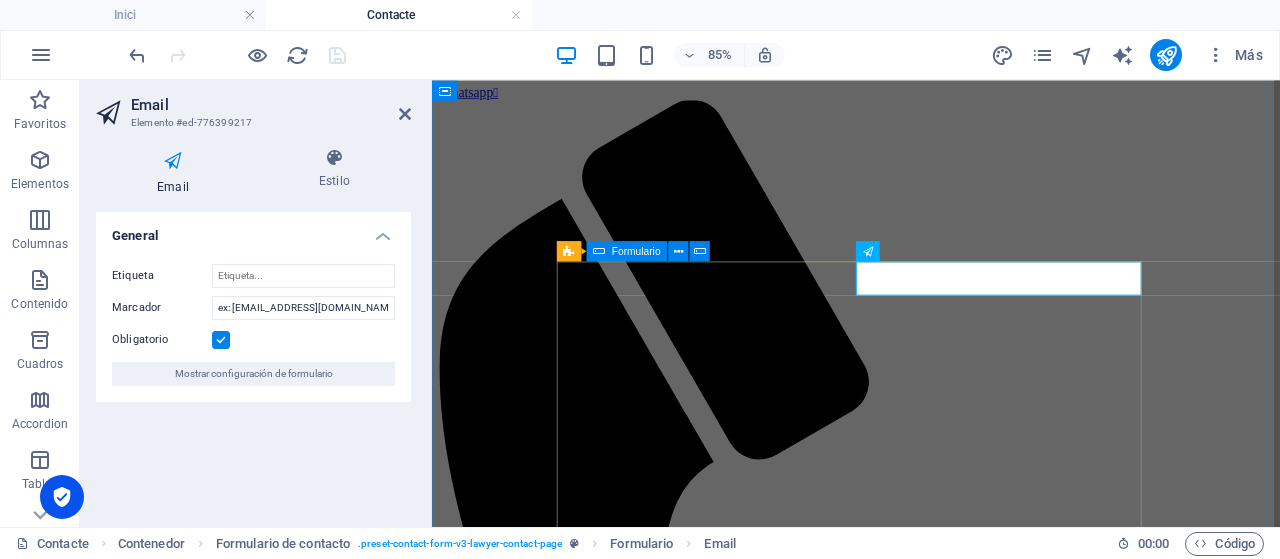 scroll, scrollTop: 234, scrollLeft: 0, axis: vertical 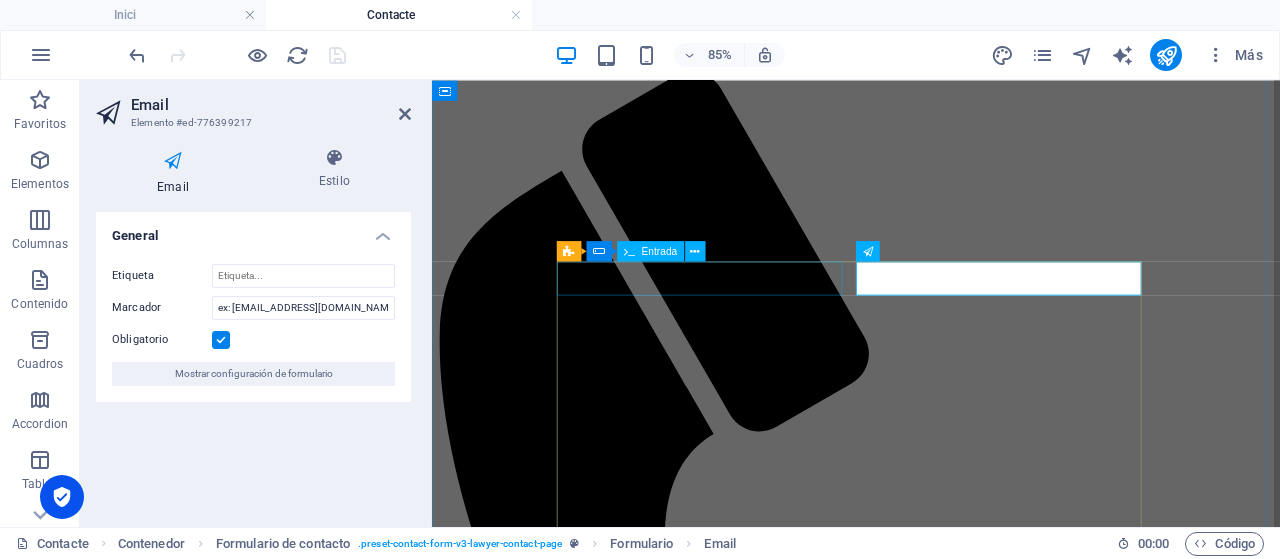 drag, startPoint x: 1171, startPoint y: 314, endPoint x: 861, endPoint y: 314, distance: 310 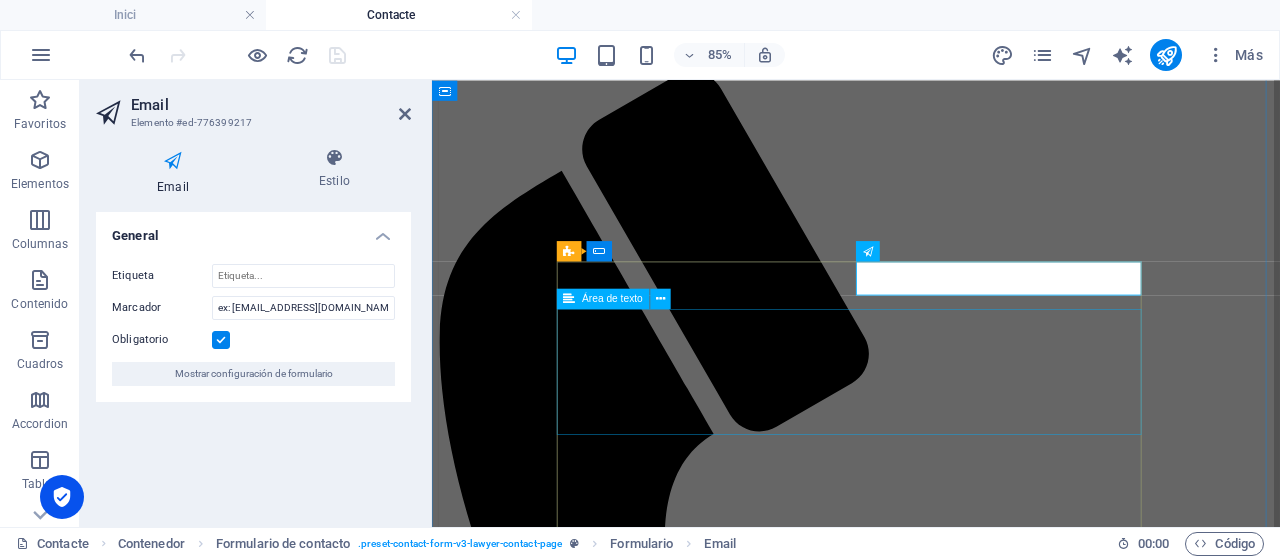 click 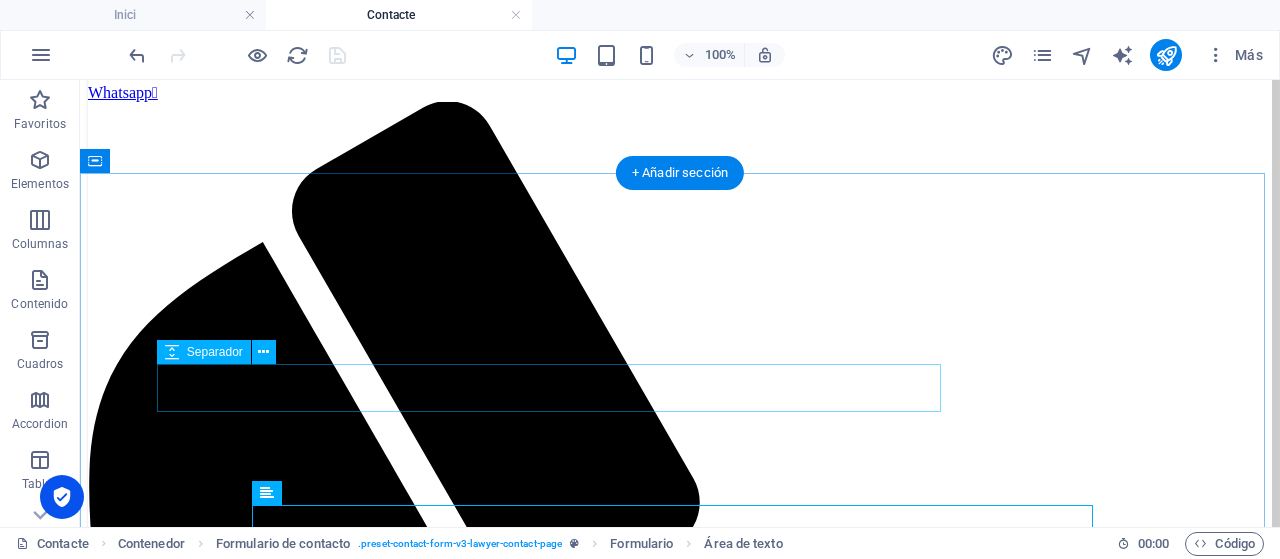 scroll, scrollTop: 0, scrollLeft: 0, axis: both 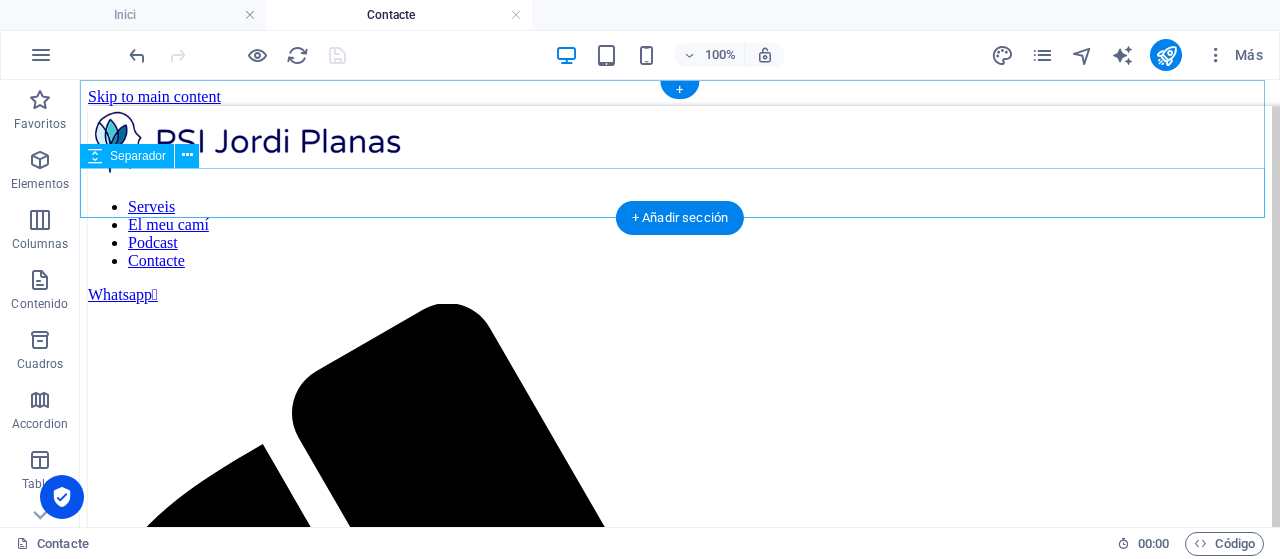 click at bounding box center [680, 1901] 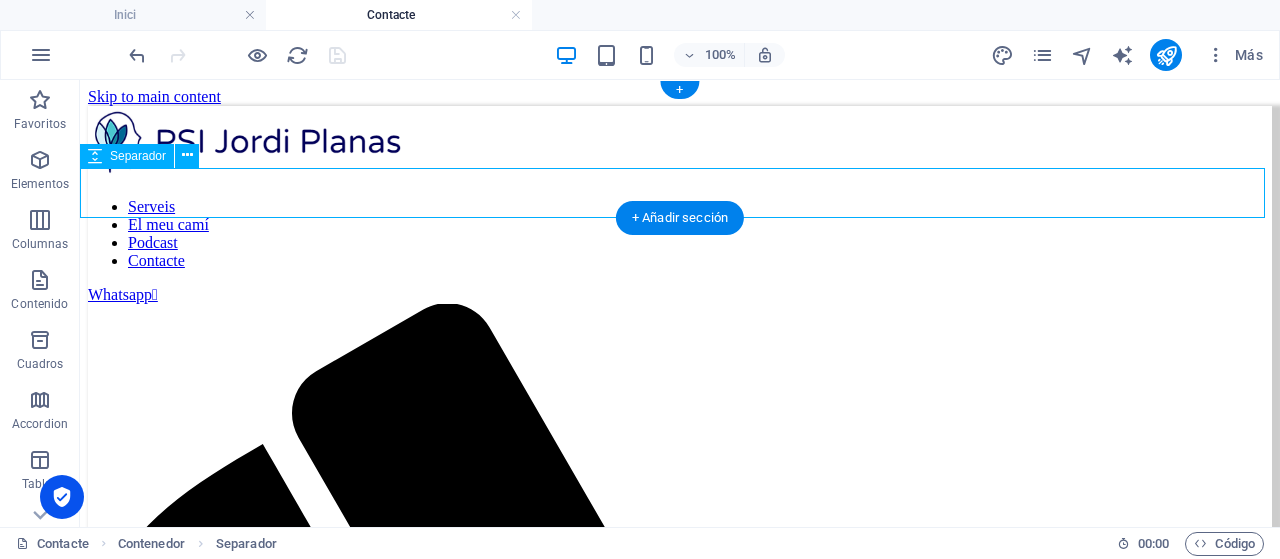 click at bounding box center [680, 1901] 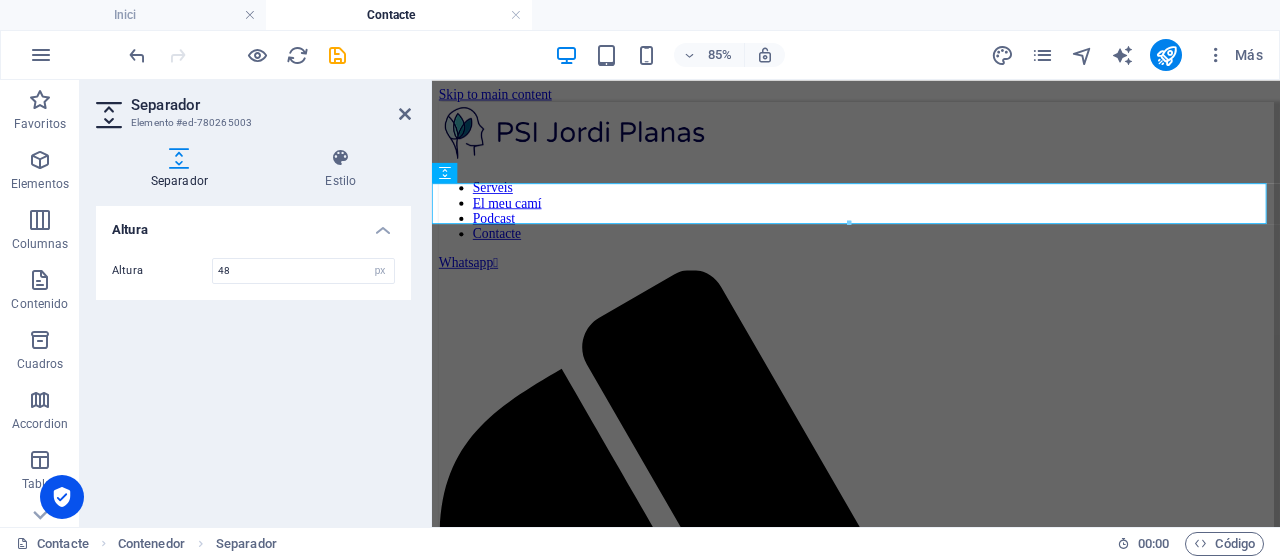 type on "48" 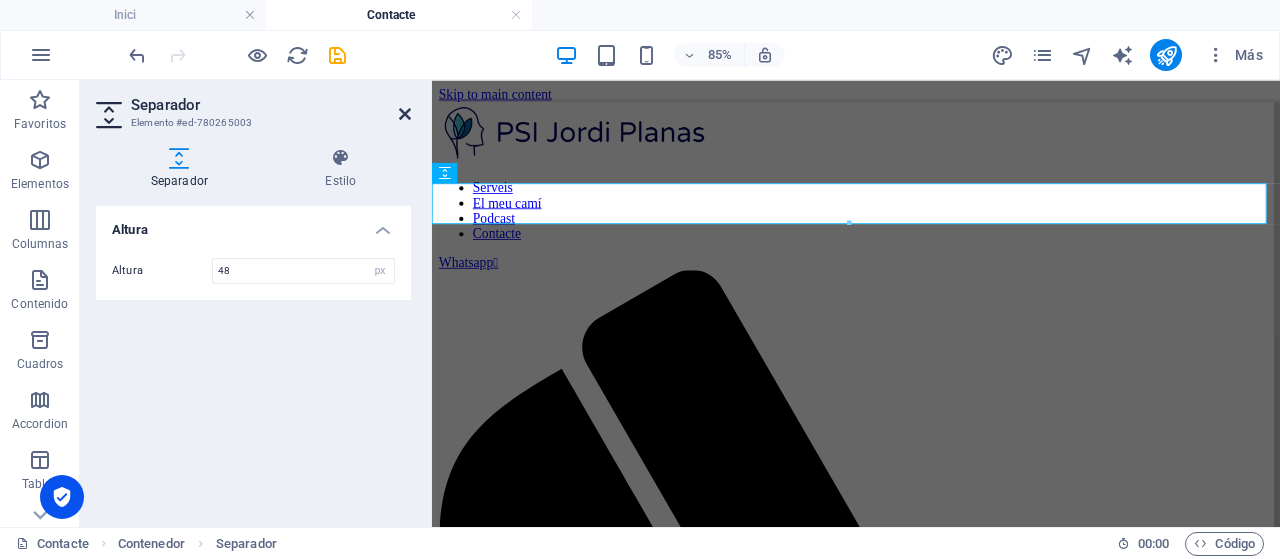 click at bounding box center [405, 114] 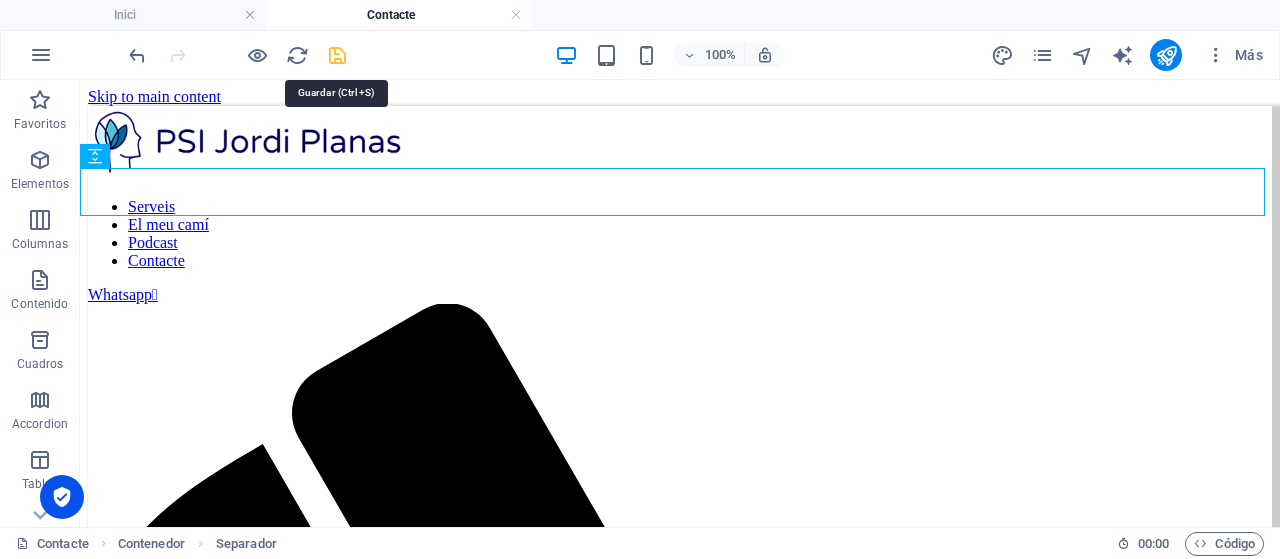 click at bounding box center (337, 55) 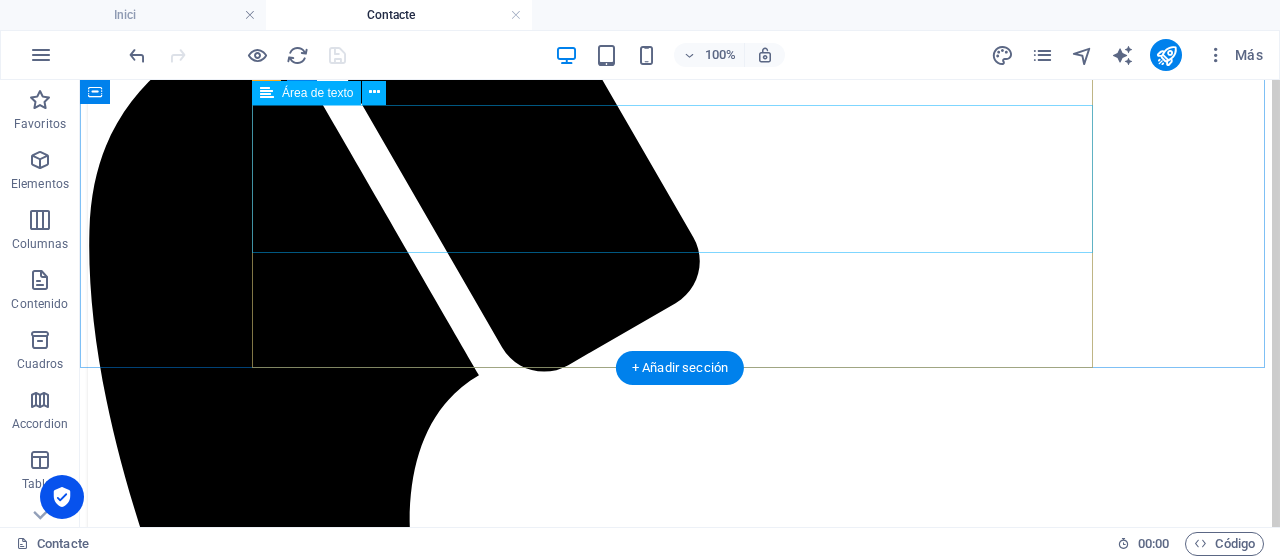scroll, scrollTop: 0, scrollLeft: 0, axis: both 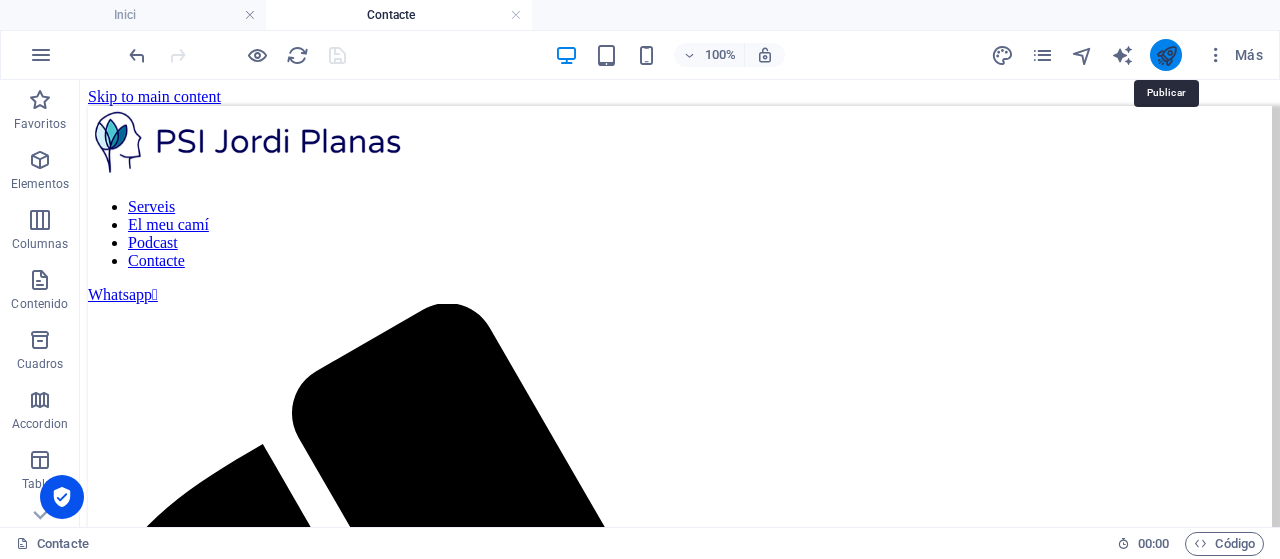 click at bounding box center [1166, 55] 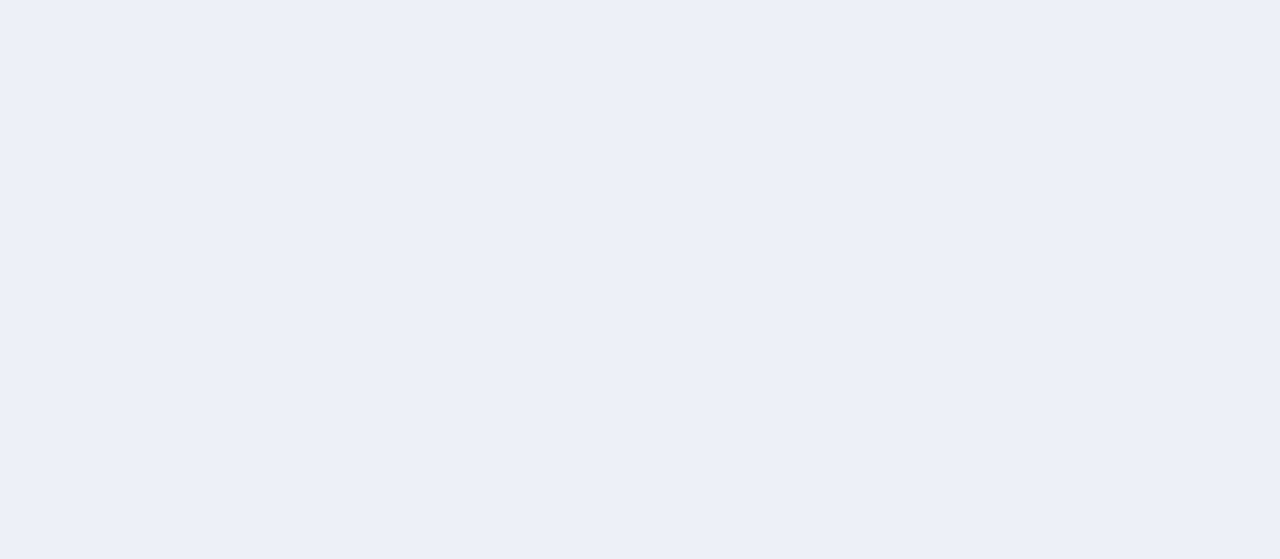 scroll, scrollTop: 0, scrollLeft: 0, axis: both 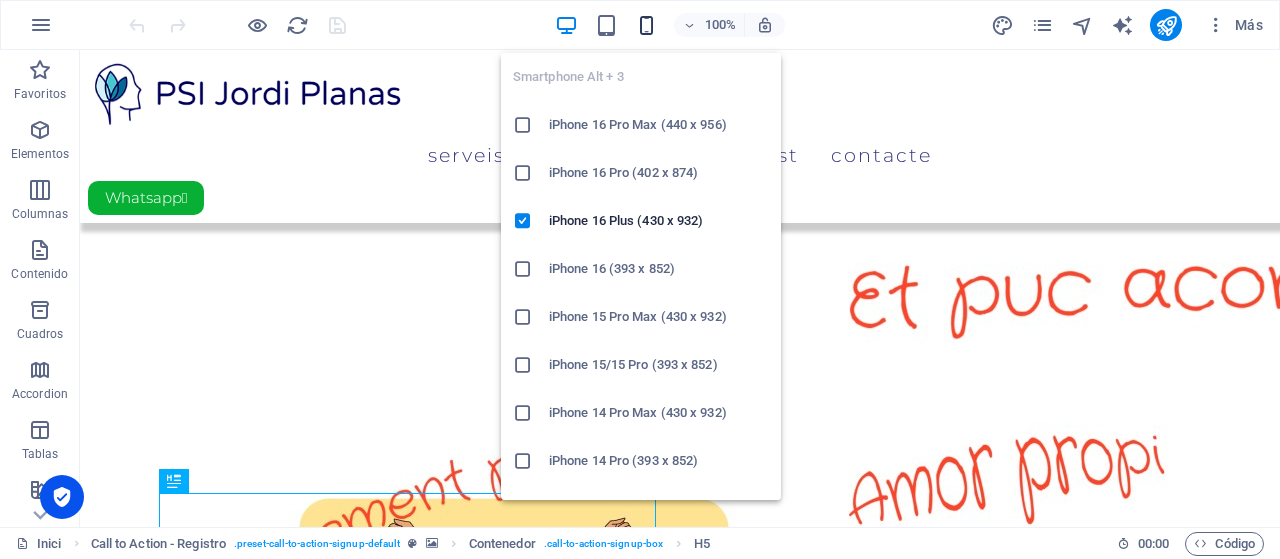 click at bounding box center (646, 25) 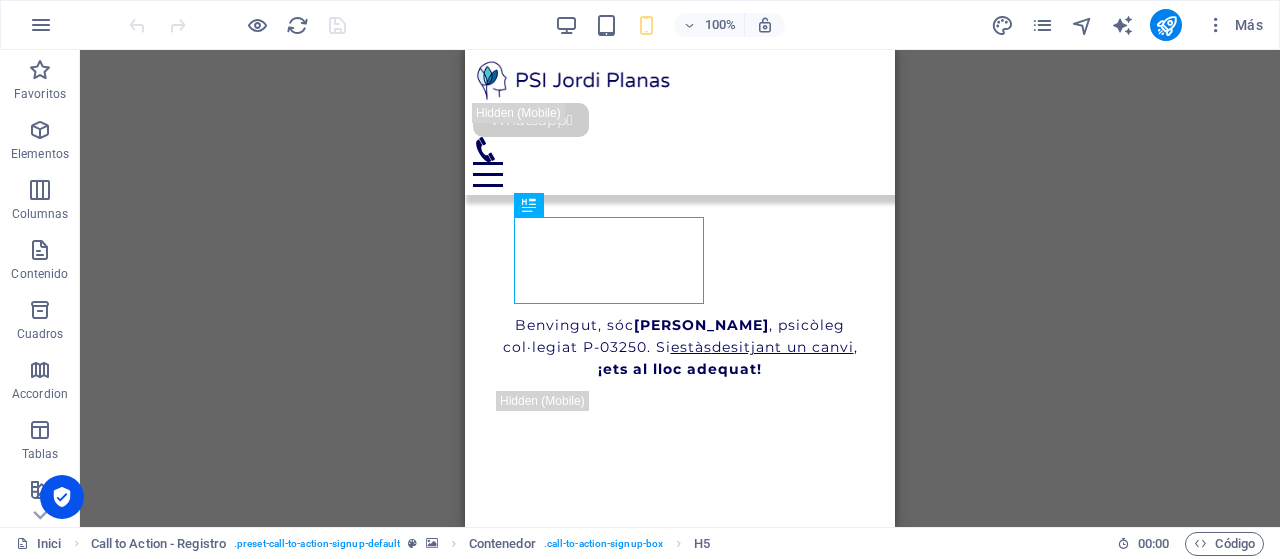 scroll, scrollTop: 1068, scrollLeft: 0, axis: vertical 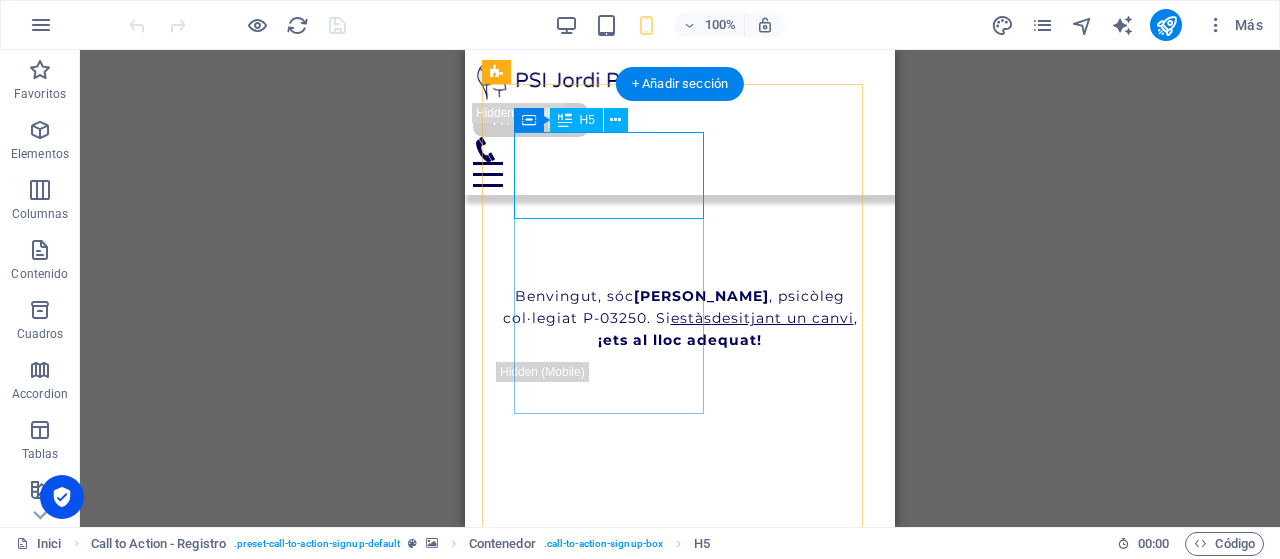 click on "¿Vols RESULTATS diferents?" at bounding box center [577, 2943] 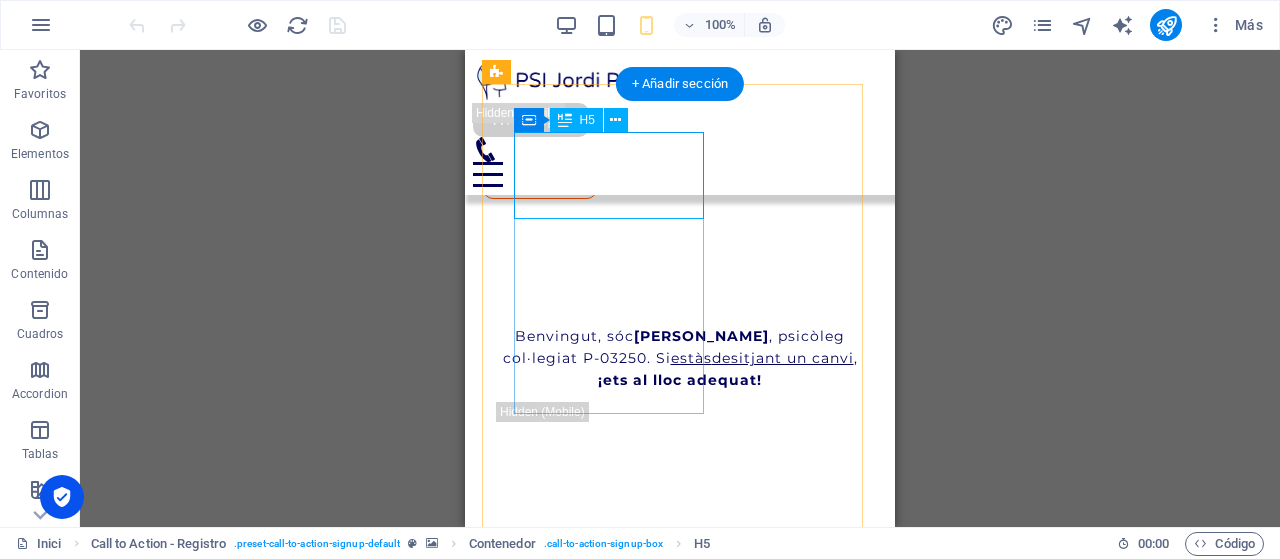 scroll, scrollTop: 968, scrollLeft: 0, axis: vertical 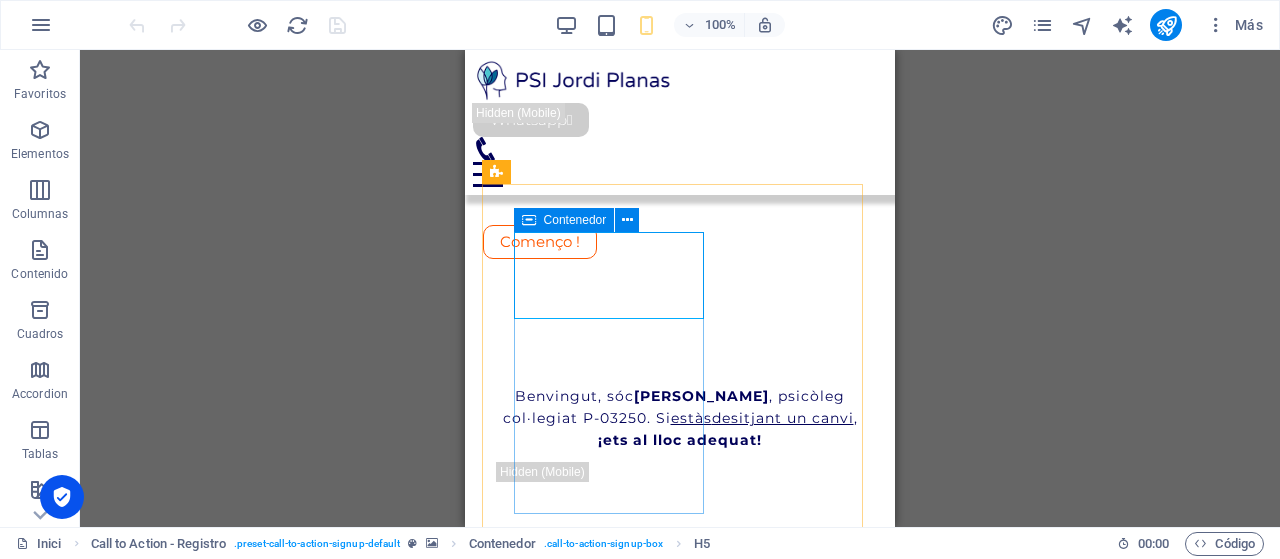 click on "Contenedor" at bounding box center [575, 220] 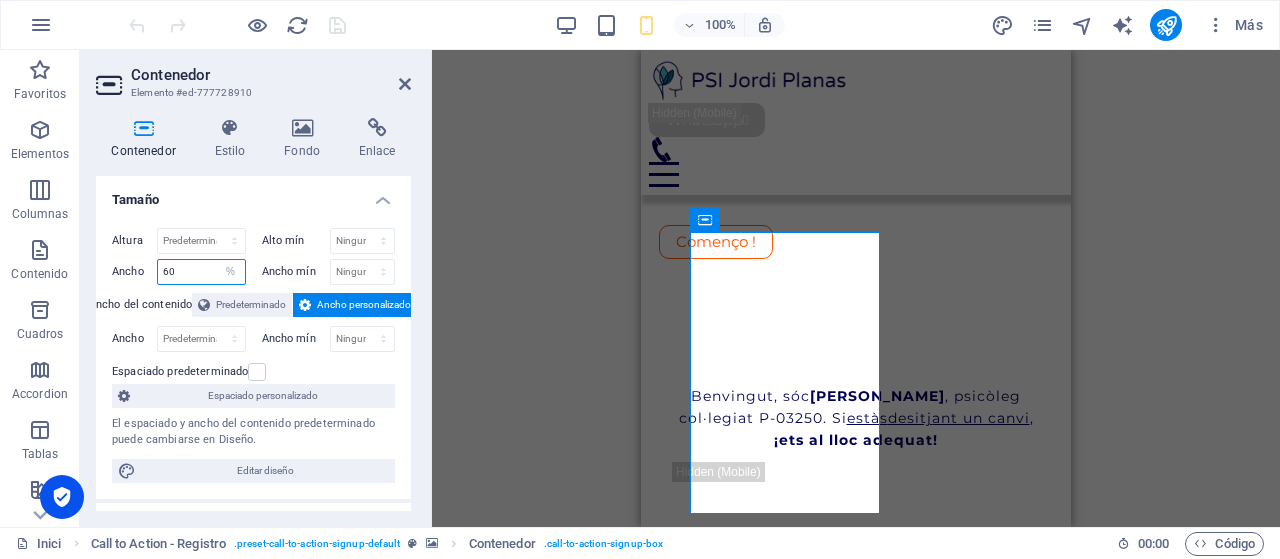 drag, startPoint x: 190, startPoint y: 267, endPoint x: 152, endPoint y: 267, distance: 38 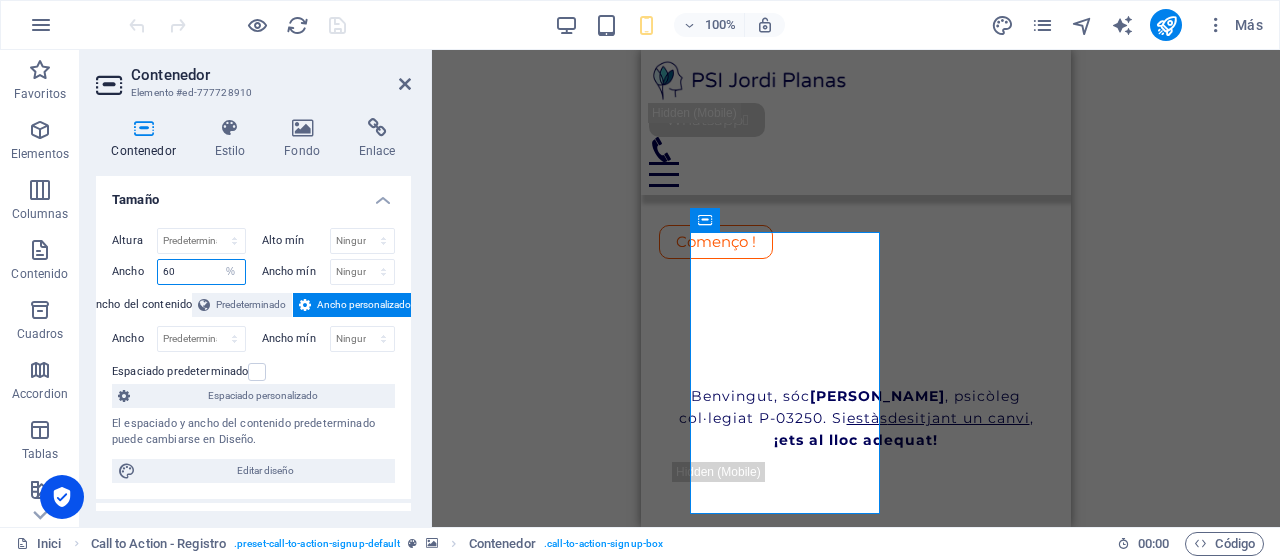 click on "Ancho 60 Predeterminado px rem % em vh vw" at bounding box center [179, 272] 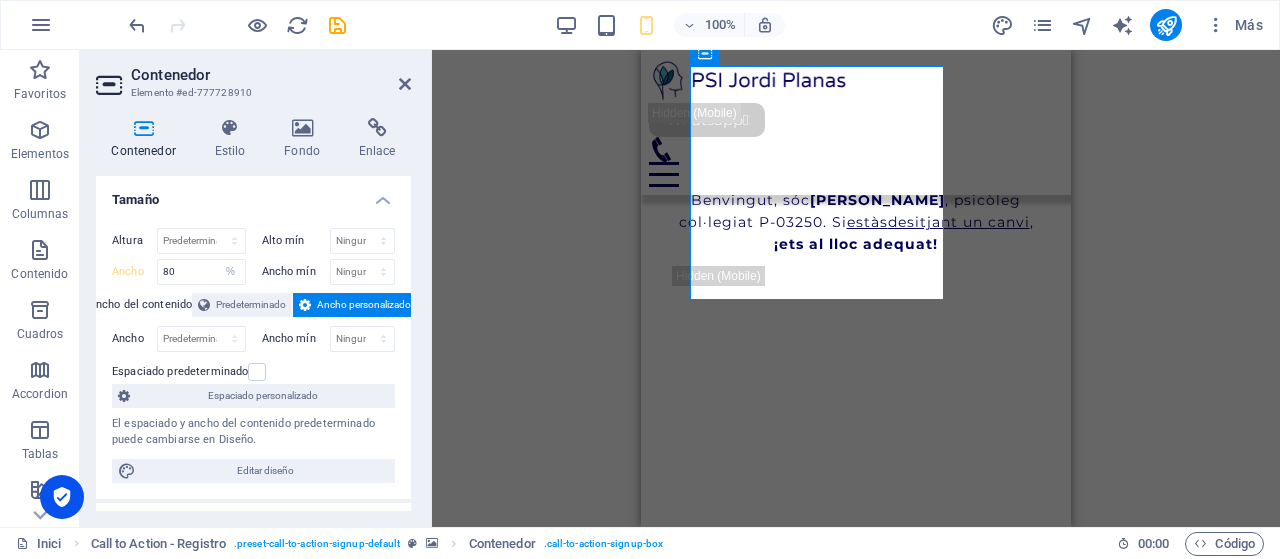 scroll, scrollTop: 1068, scrollLeft: 0, axis: vertical 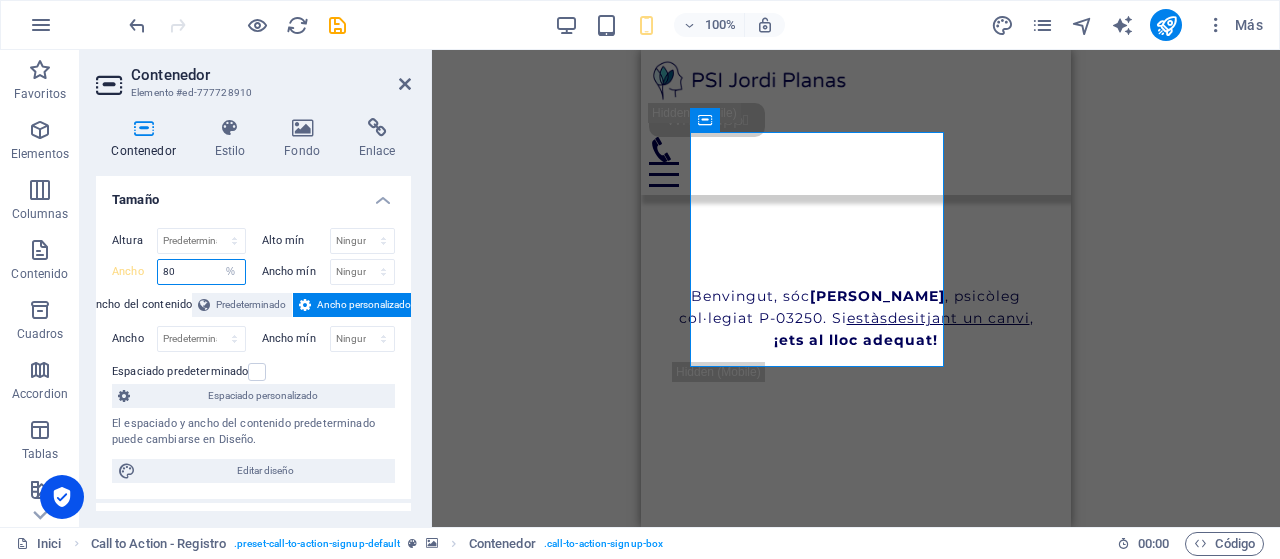 click on "80" at bounding box center [201, 272] 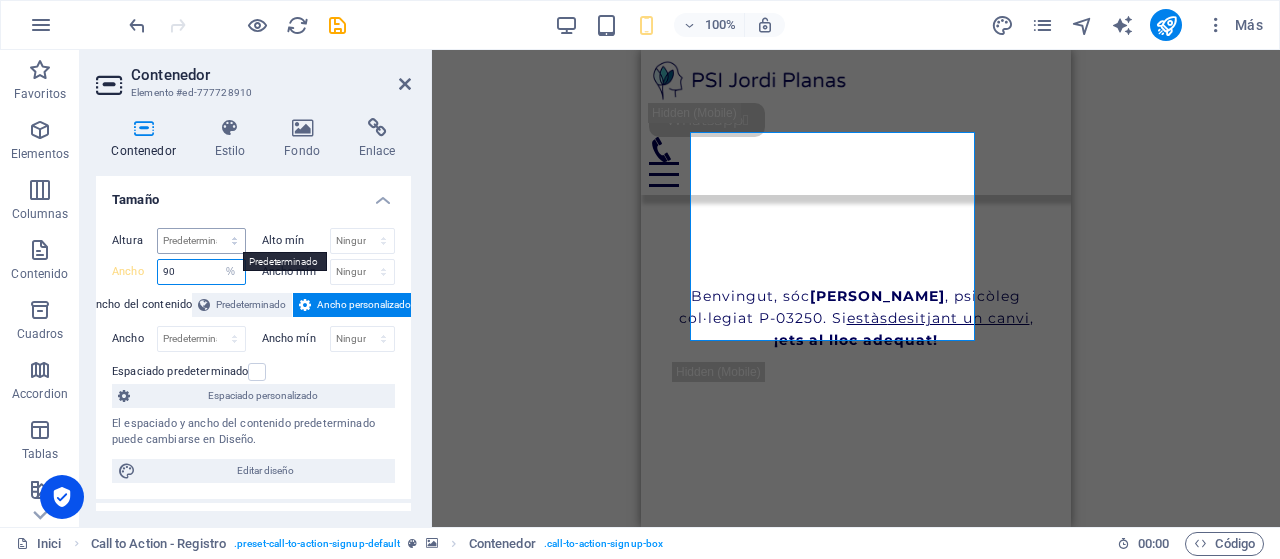 type on "9" 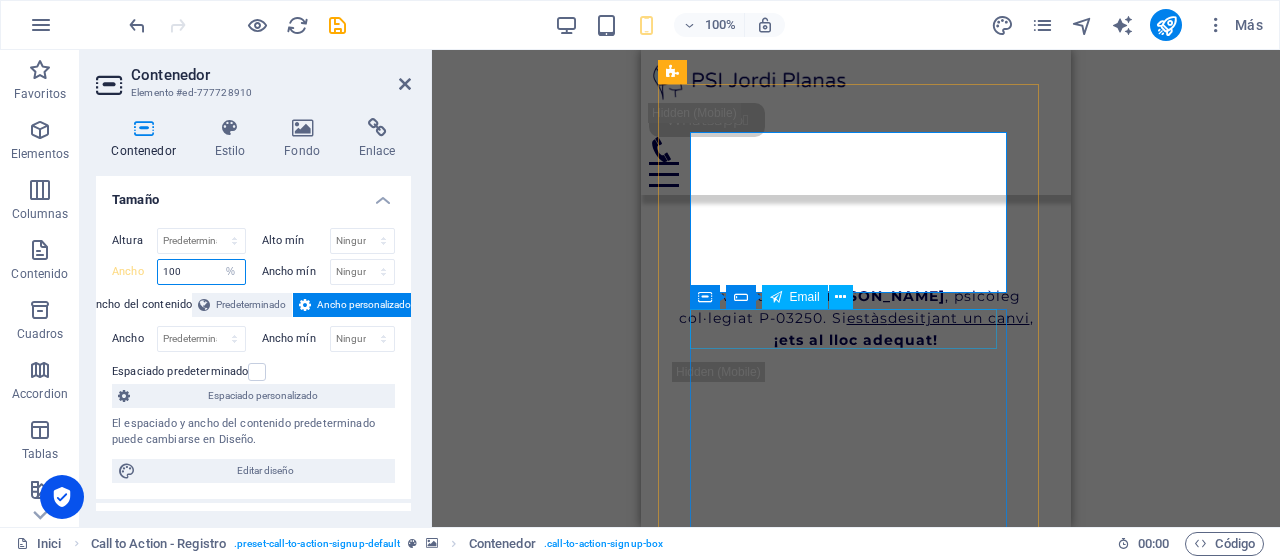 type on "100" 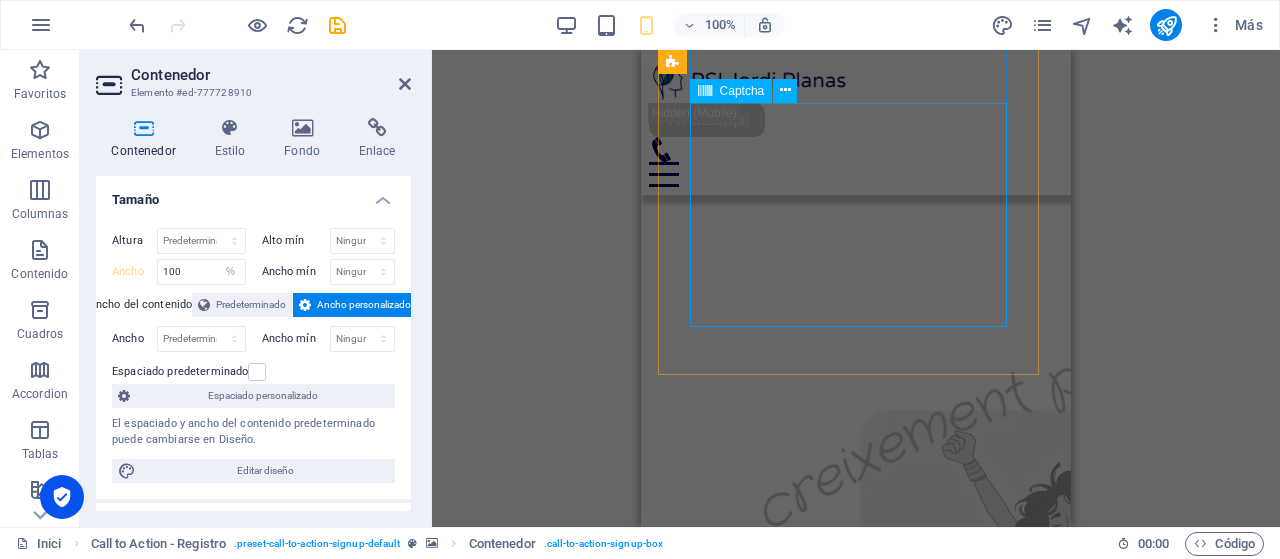 scroll, scrollTop: 1368, scrollLeft: 0, axis: vertical 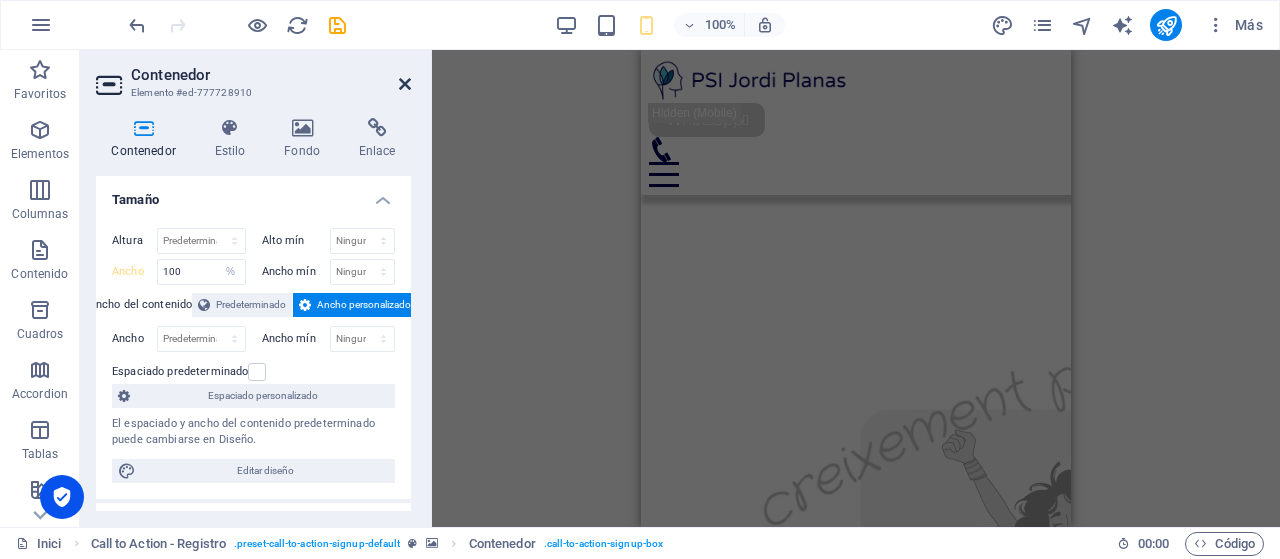 click at bounding box center [405, 84] 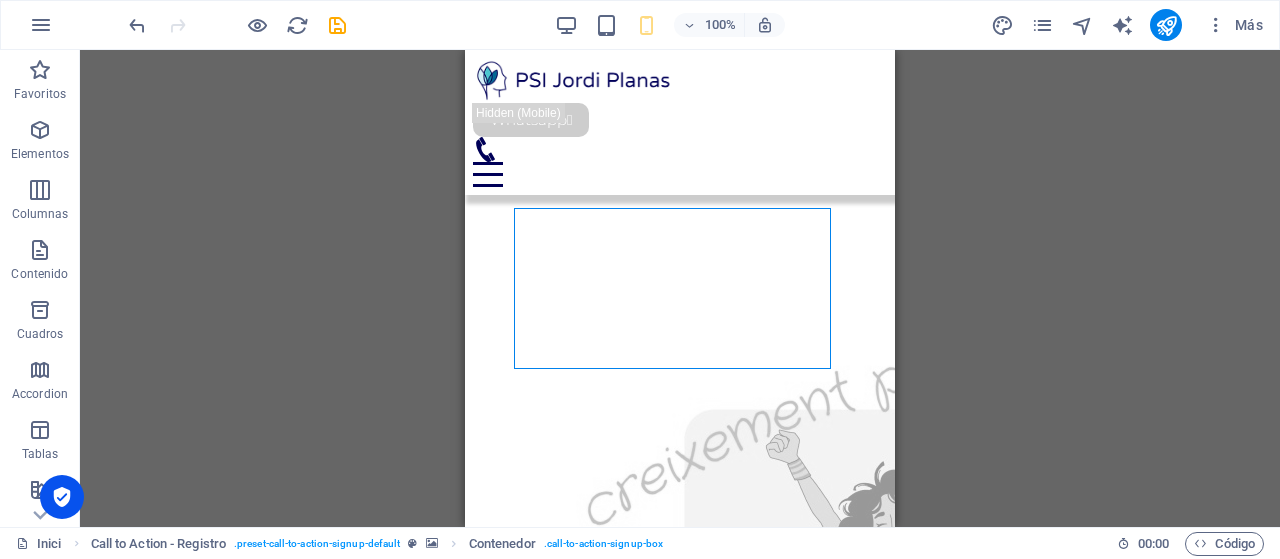 scroll, scrollTop: 992, scrollLeft: 0, axis: vertical 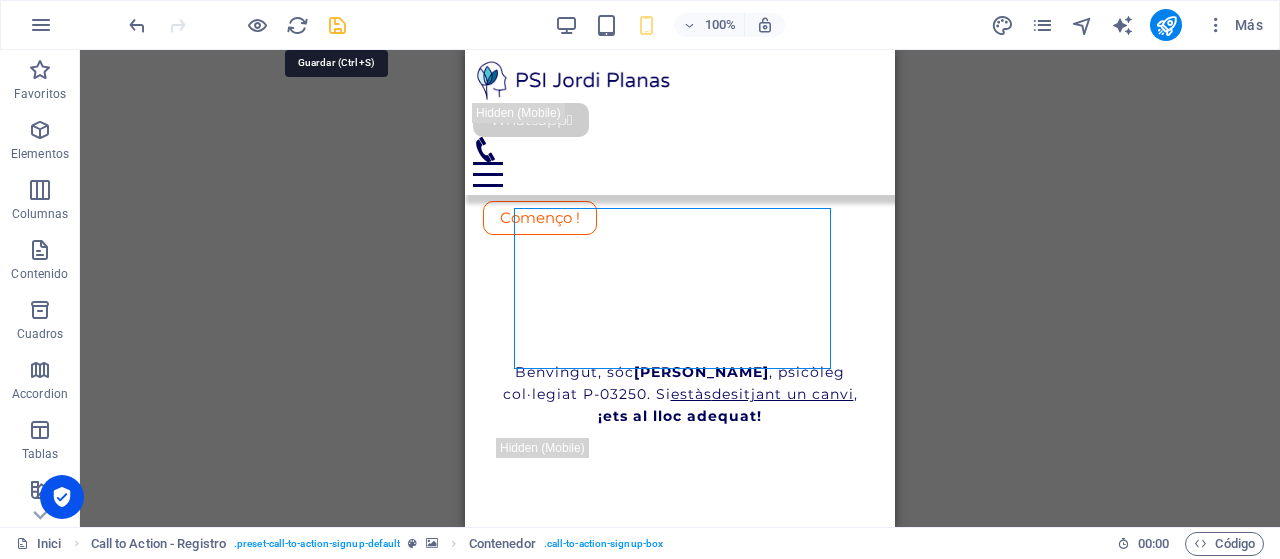 click at bounding box center (337, 25) 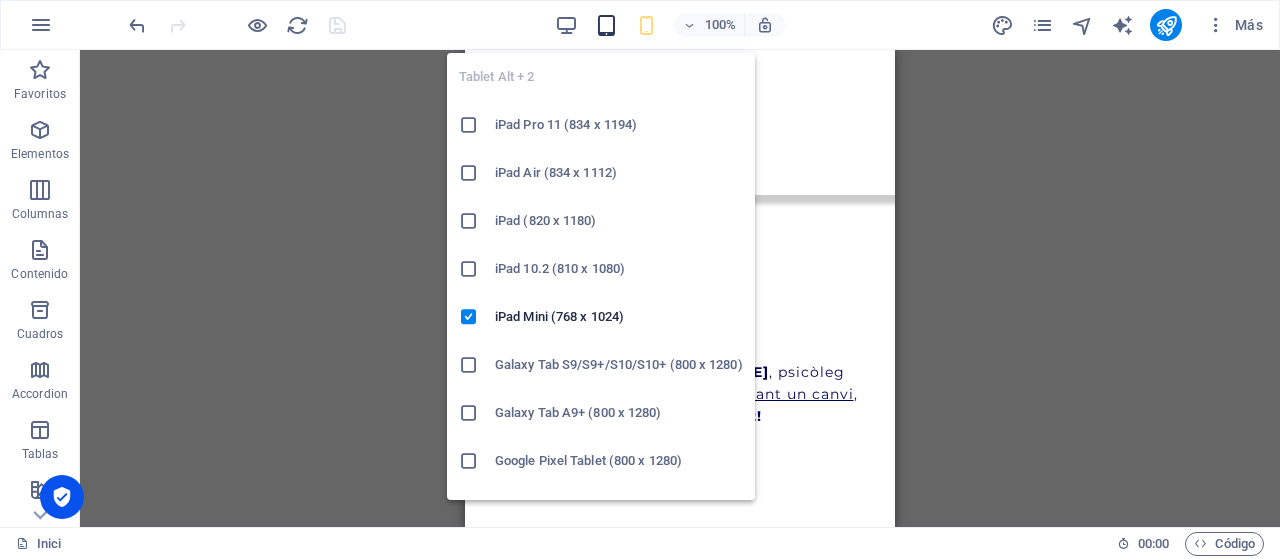 click at bounding box center [606, 25] 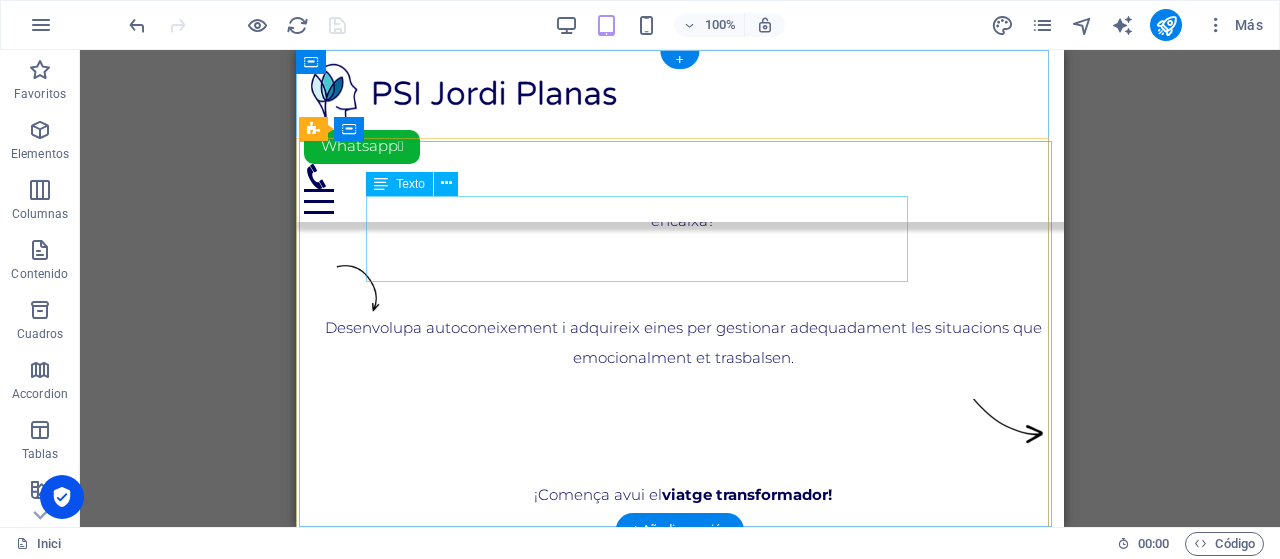 scroll, scrollTop: 0, scrollLeft: 0, axis: both 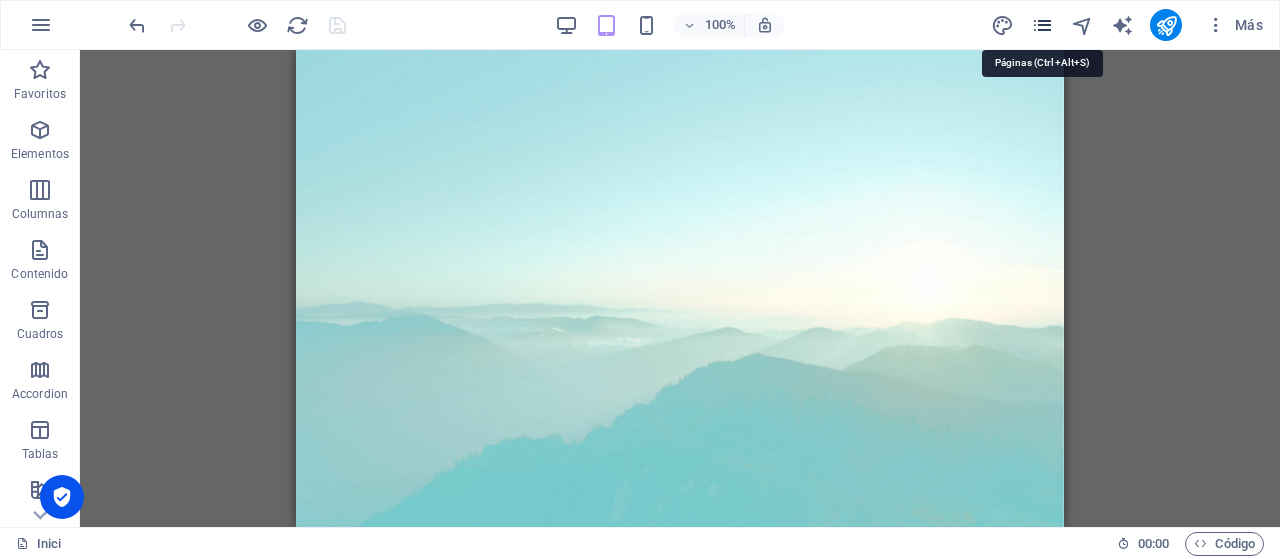 click at bounding box center (1042, 25) 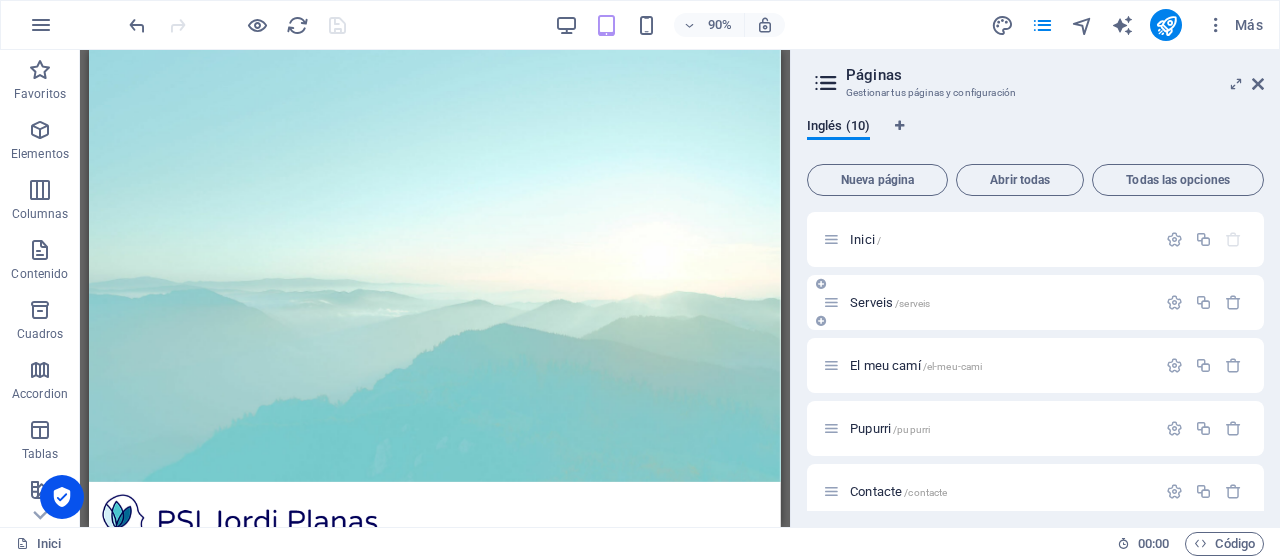 click on "Serveis /serveis" at bounding box center (890, 302) 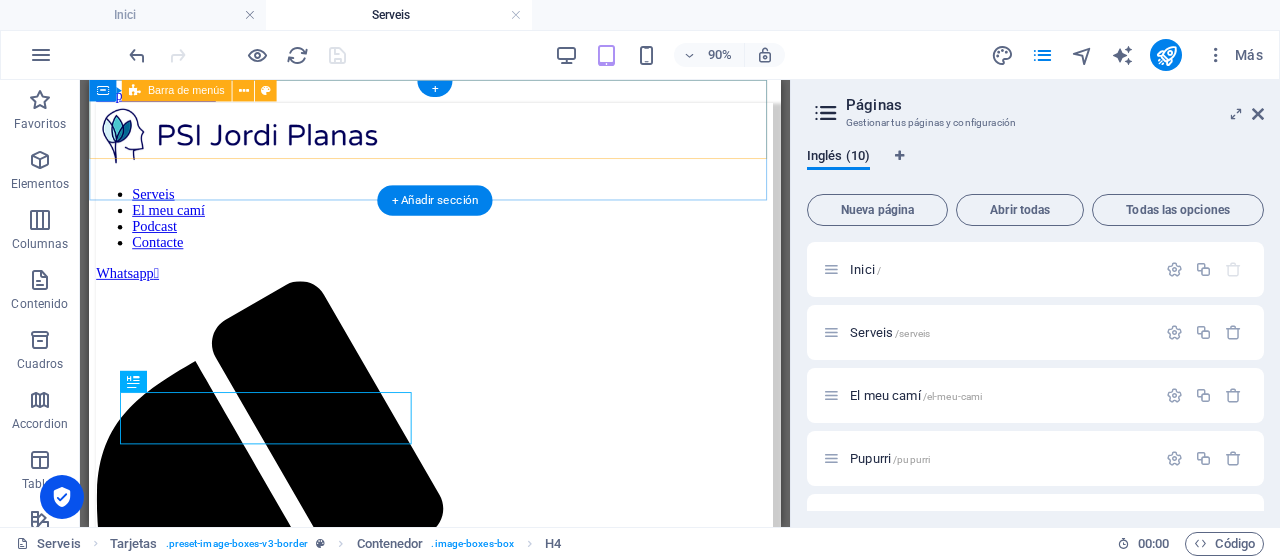 scroll, scrollTop: 0, scrollLeft: 0, axis: both 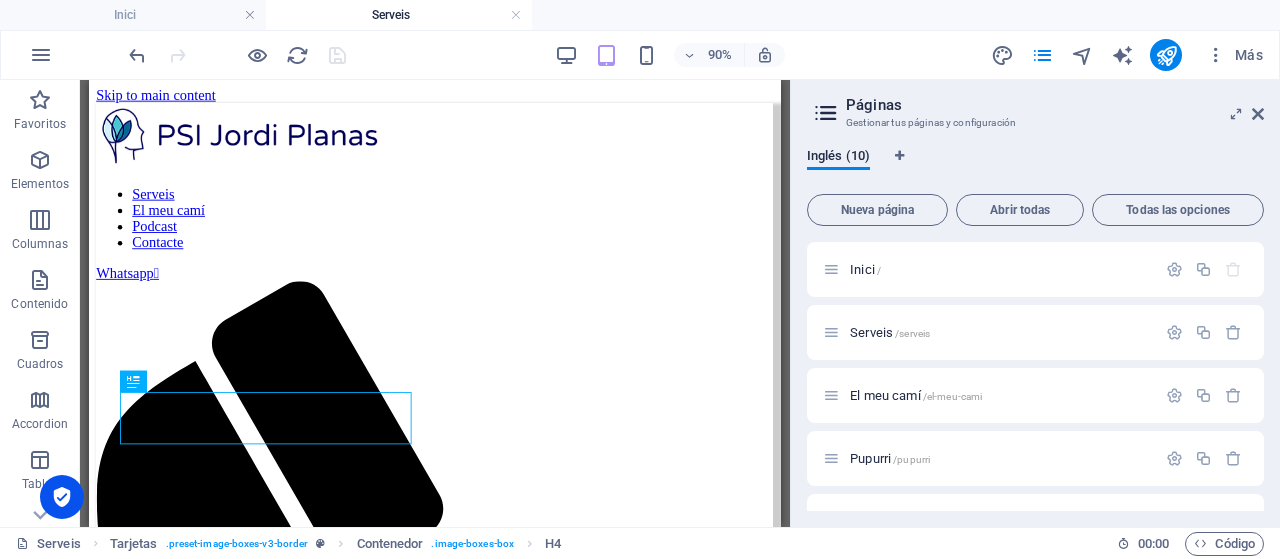 click on "Páginas Gestionar tus páginas y configuración Inglés (10) Nueva página Abrir todas Todas las opciones Inici / Serveis /serveis El meu camí /el-meu-cami Pupurri /pupurri Contacte /contacte News /news Legal Notice /legal-notice Privacy /privacy News Post /news-post Formulari-Proves /formulari-proves" at bounding box center [1035, 303] 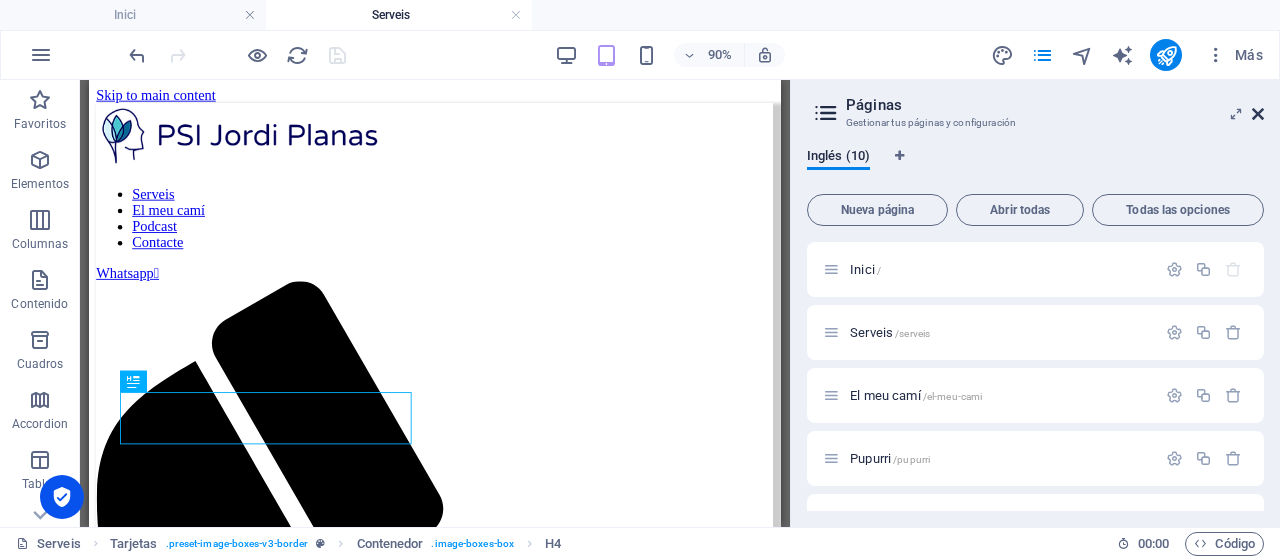 click at bounding box center [1258, 114] 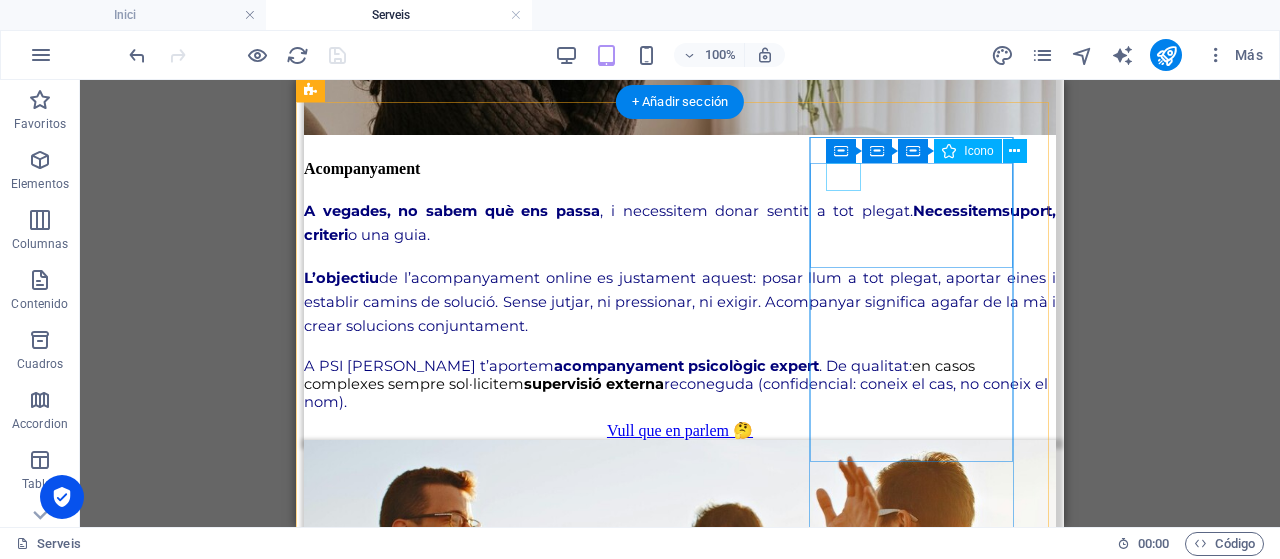 scroll, scrollTop: 1600, scrollLeft: 0, axis: vertical 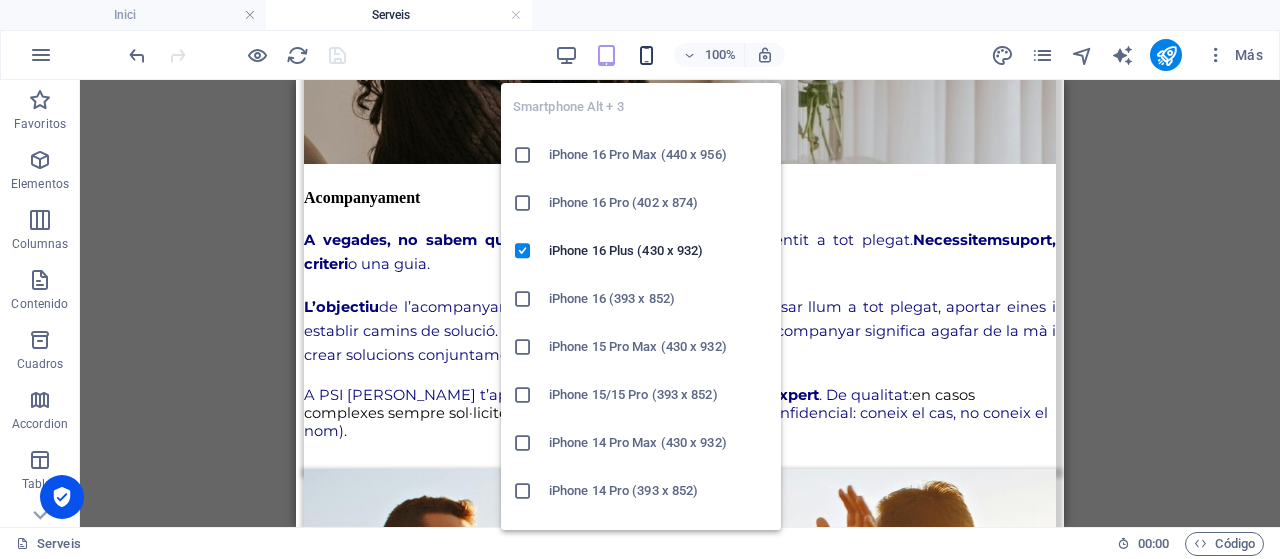 click at bounding box center (646, 55) 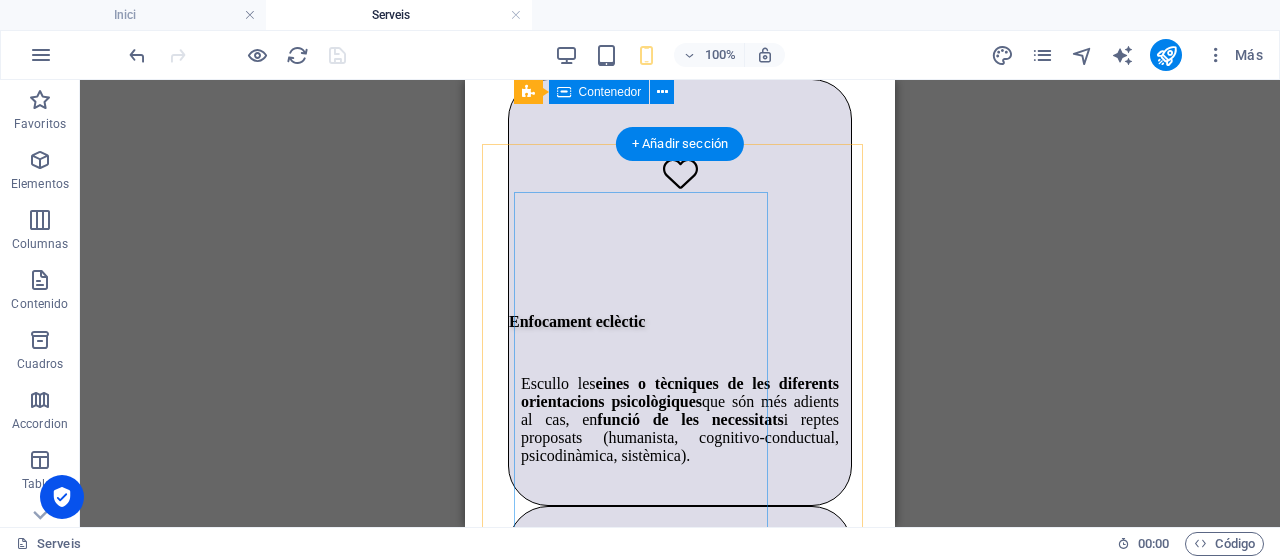 scroll, scrollTop: 3898, scrollLeft: 0, axis: vertical 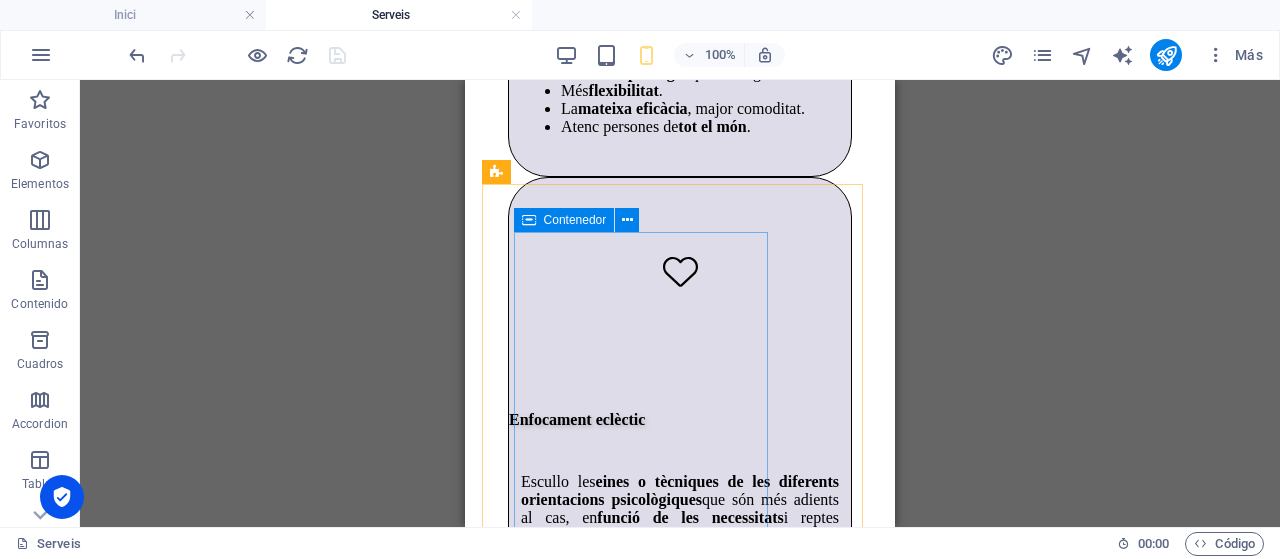 click on "Contenedor" at bounding box center [564, 220] 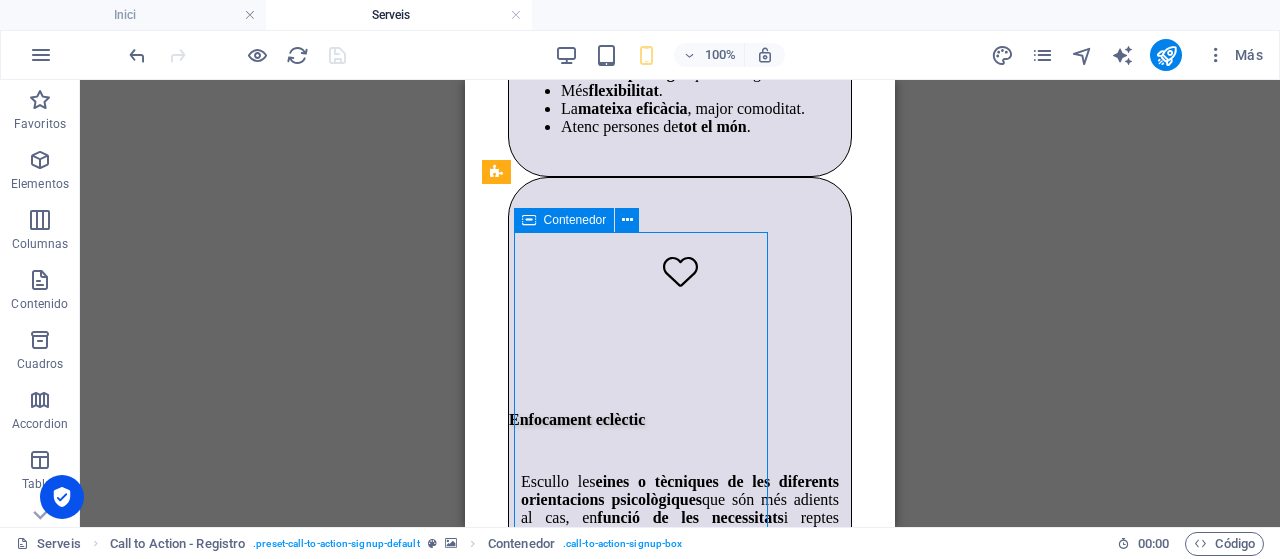 click on "Contenedor" at bounding box center [564, 220] 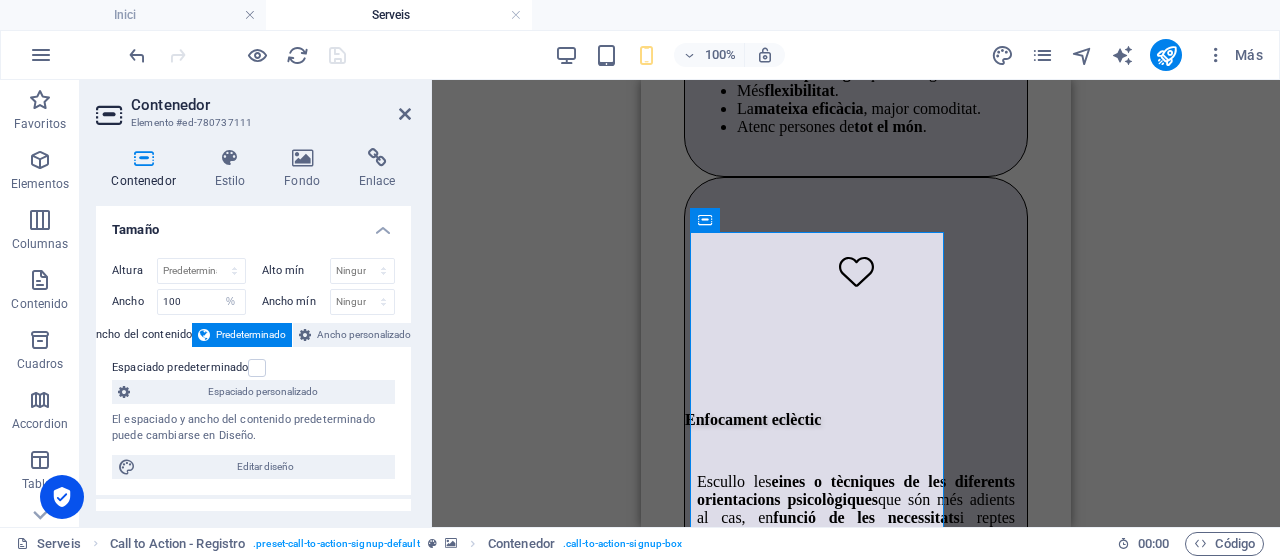 click at bounding box center (856, 1021) 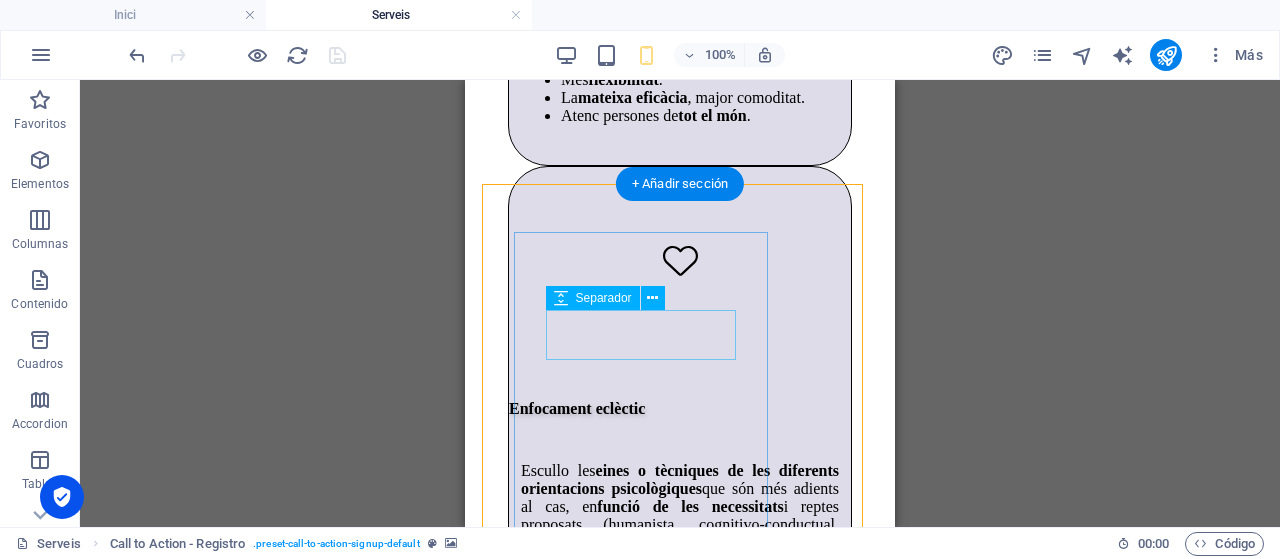 scroll, scrollTop: 3898, scrollLeft: 0, axis: vertical 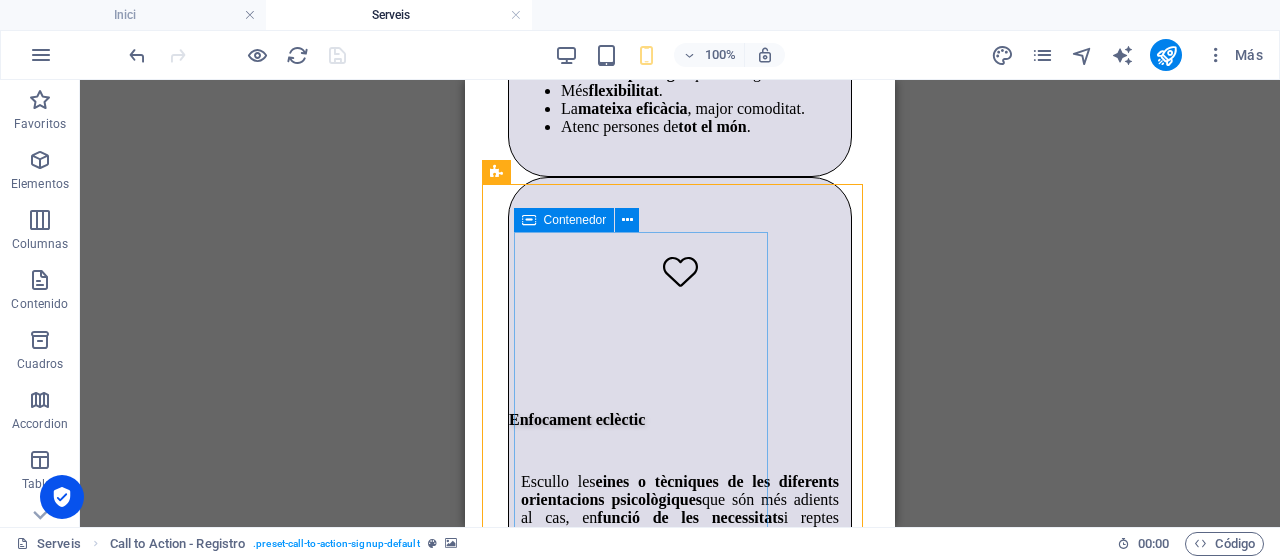 click on "Contenedor" at bounding box center (575, 220) 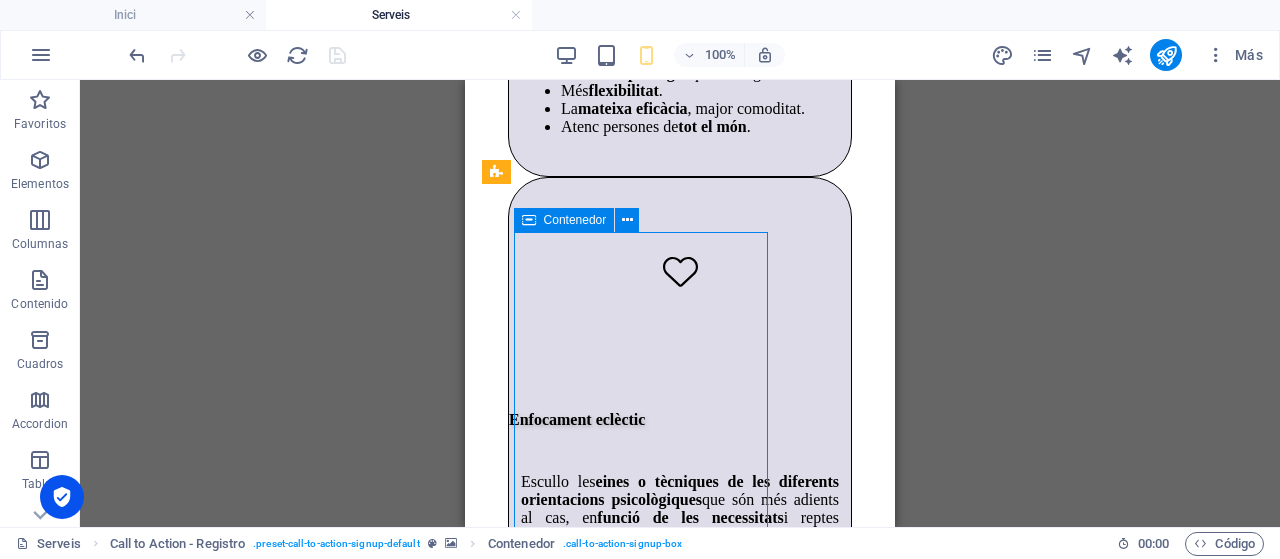 click on "Contenedor" at bounding box center [575, 220] 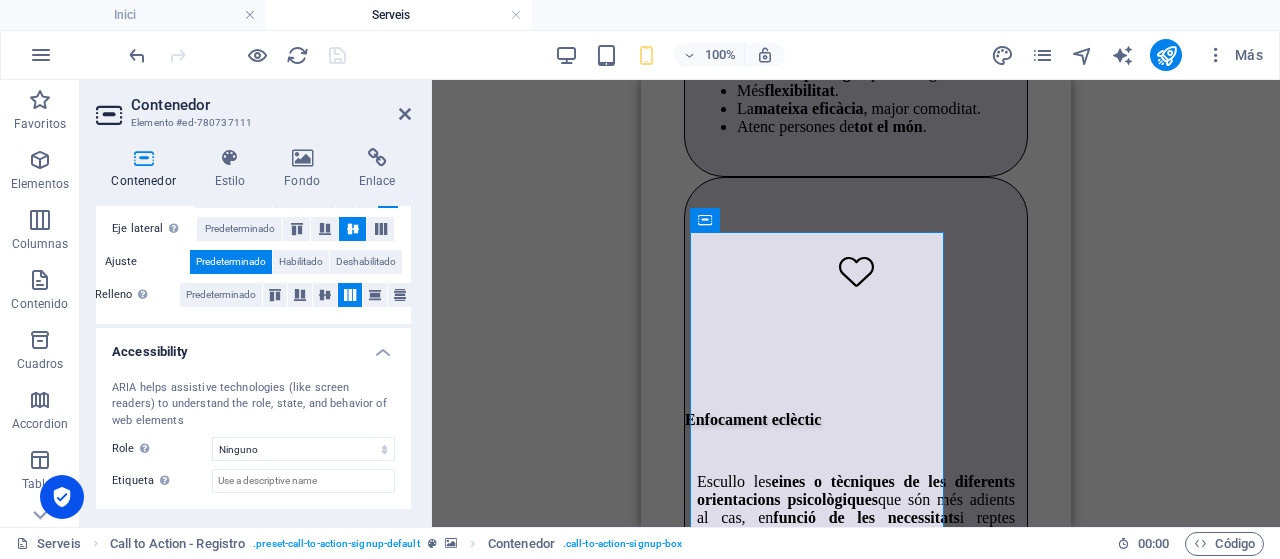 scroll, scrollTop: 0, scrollLeft: 0, axis: both 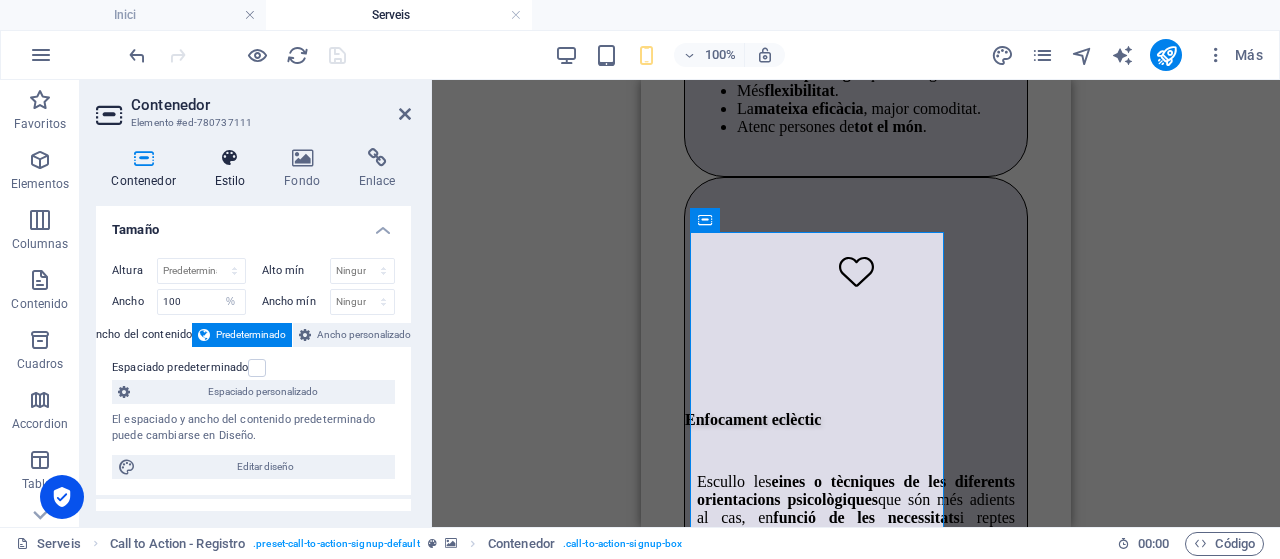 click on "Estilo" at bounding box center (234, 169) 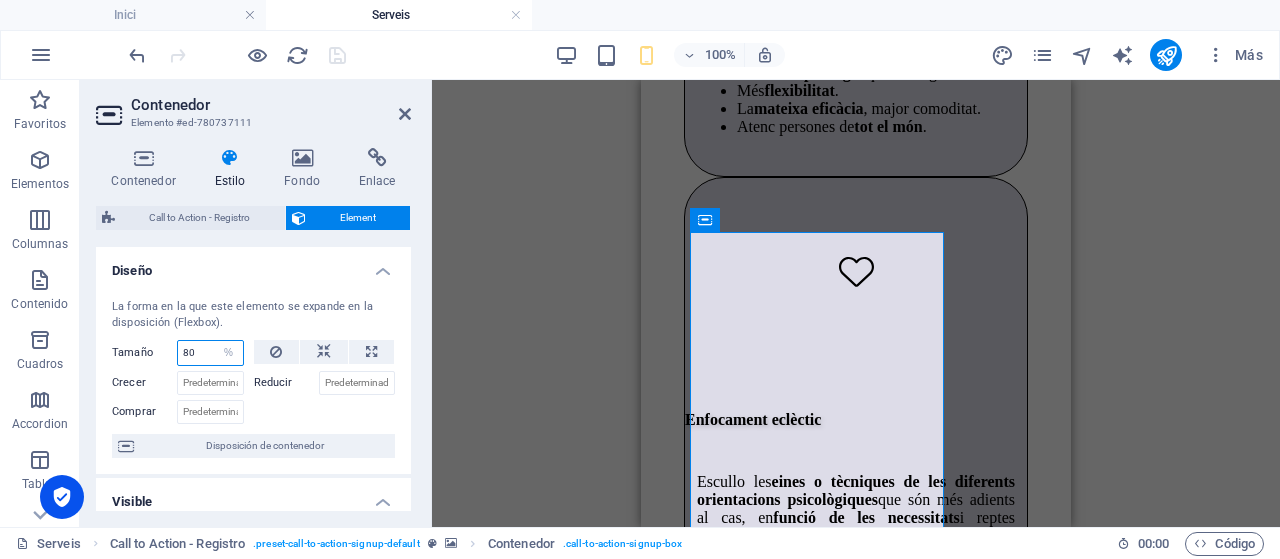 drag, startPoint x: 185, startPoint y: 347, endPoint x: 149, endPoint y: 349, distance: 36.05551 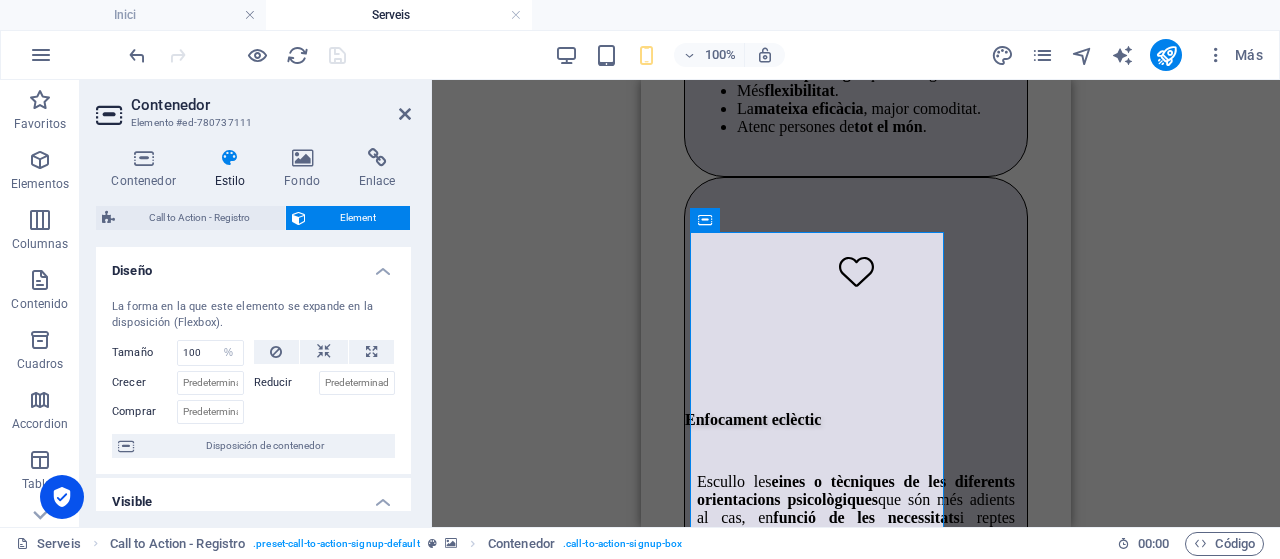 click on "Tamaño" at bounding box center [144, 352] 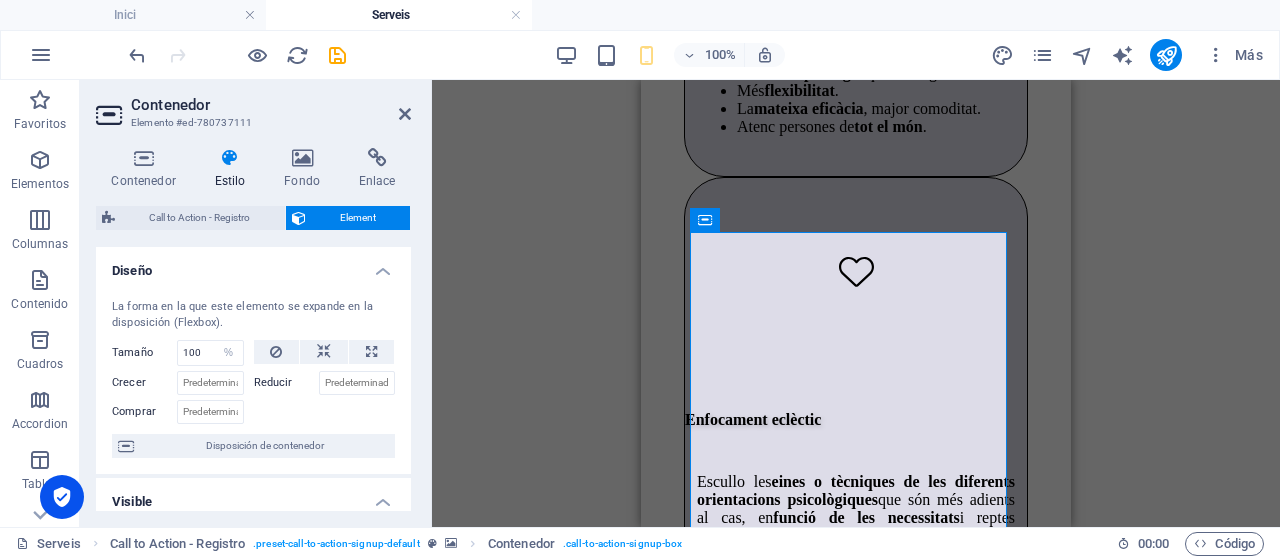 type on "80" 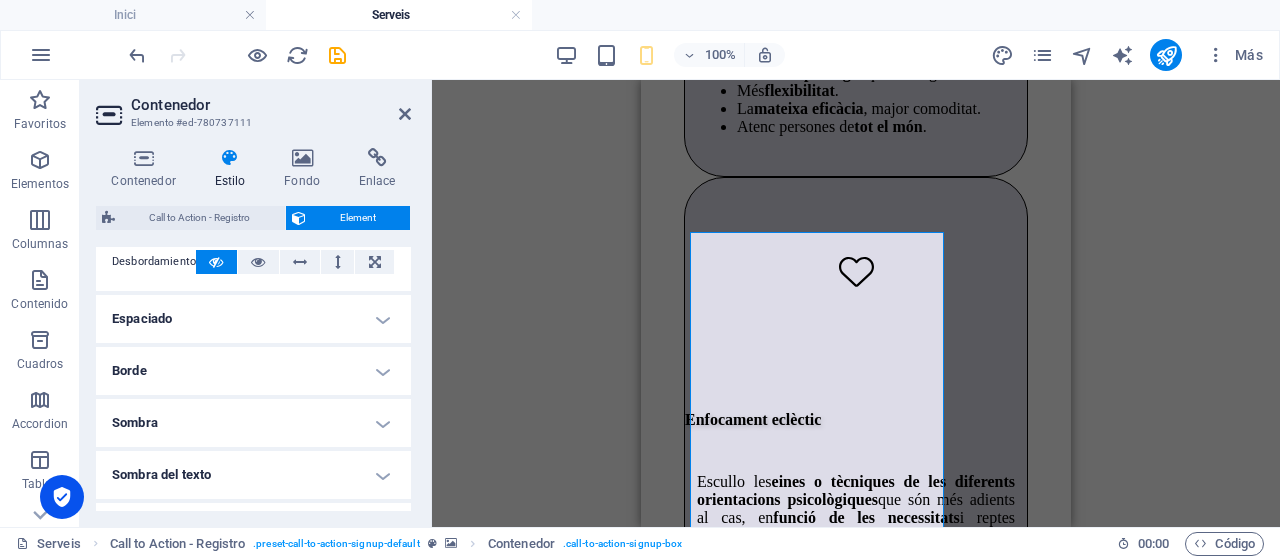 scroll, scrollTop: 400, scrollLeft: 0, axis: vertical 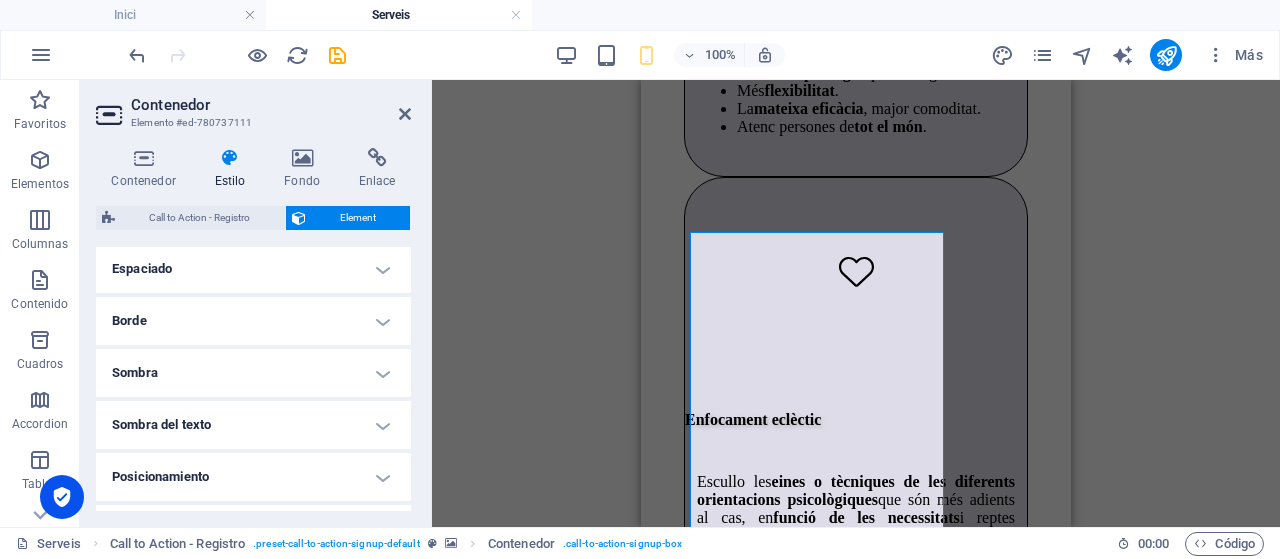 click on "Espaciado" at bounding box center [253, 269] 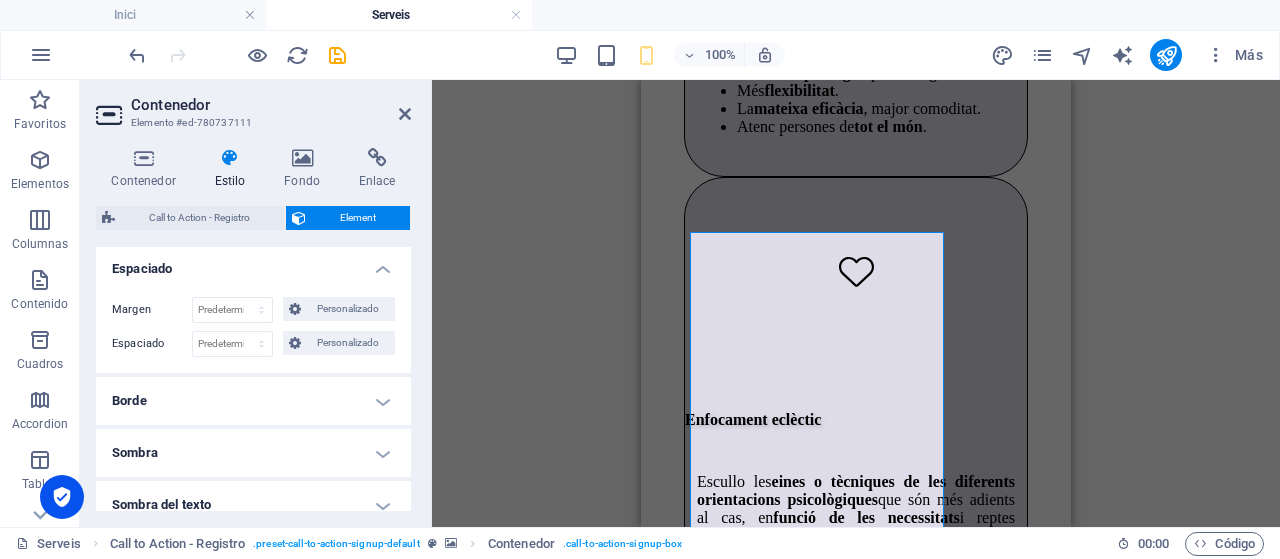 scroll, scrollTop: 0, scrollLeft: 0, axis: both 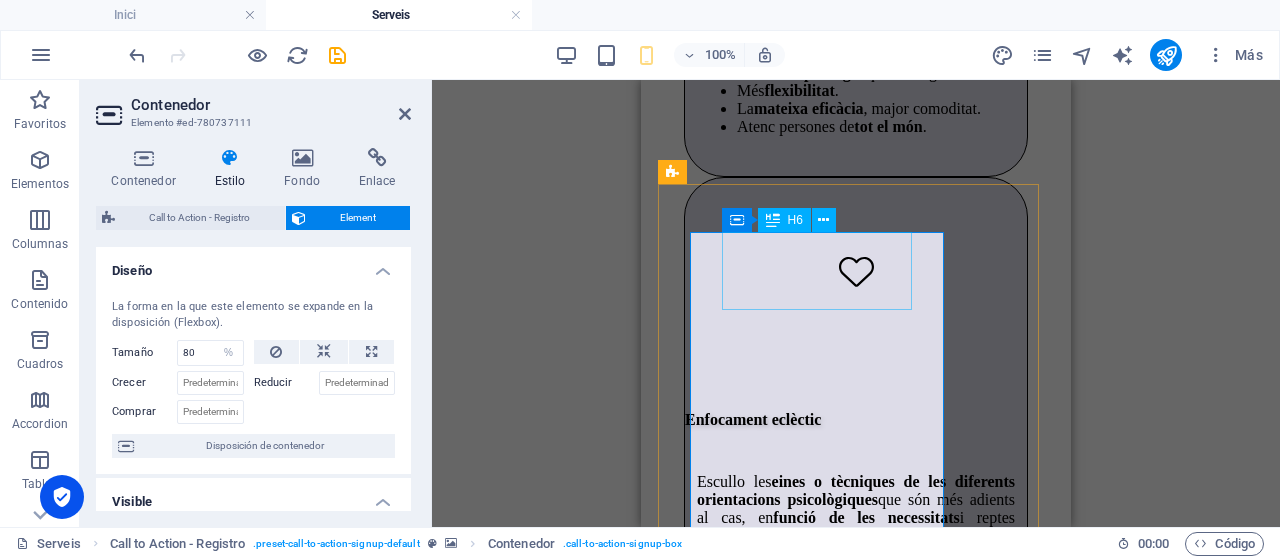 click at bounding box center [773, 220] 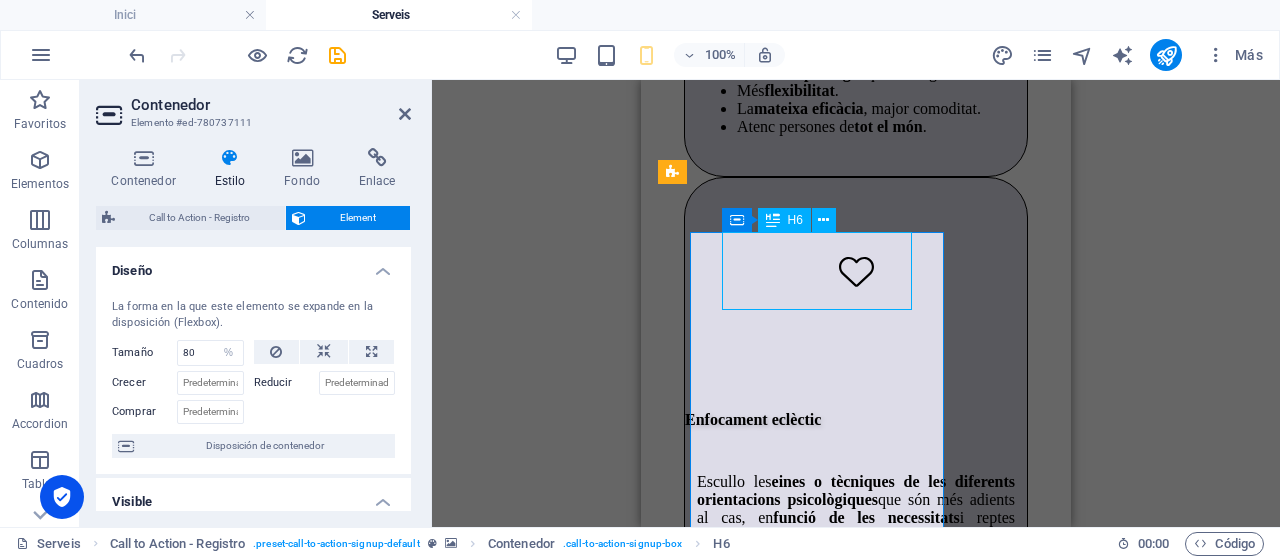 click at bounding box center [773, 220] 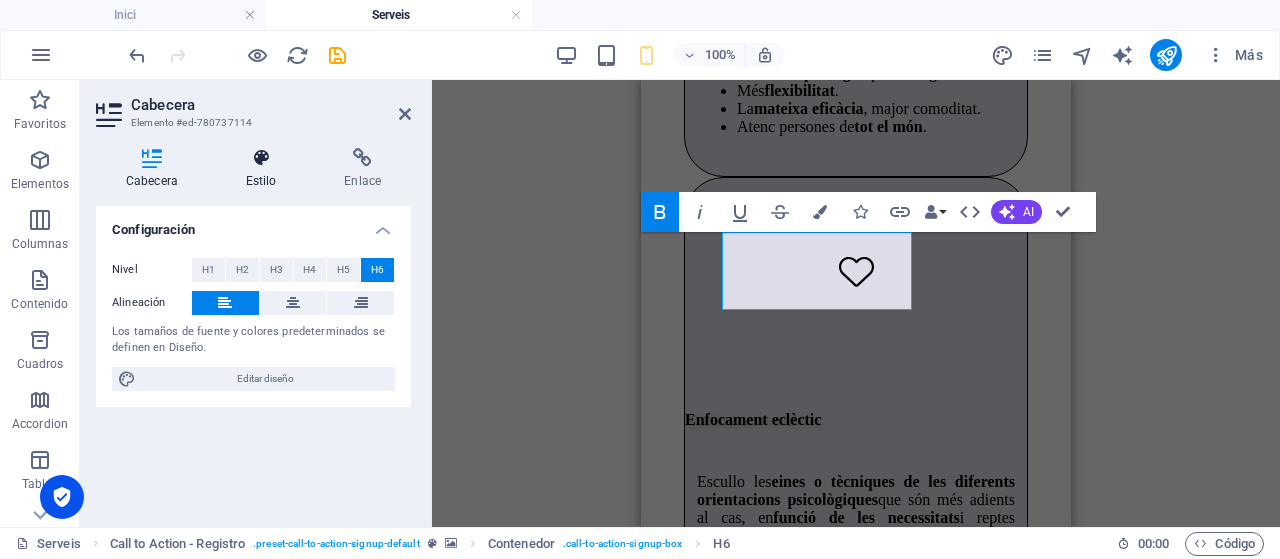click at bounding box center (261, 158) 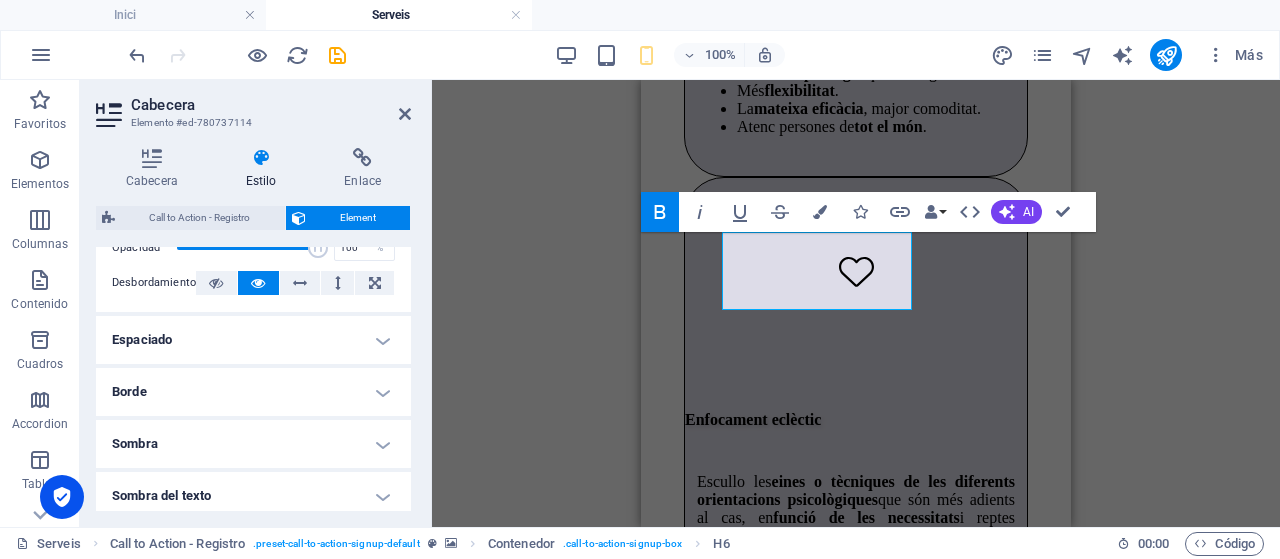 scroll, scrollTop: 400, scrollLeft: 0, axis: vertical 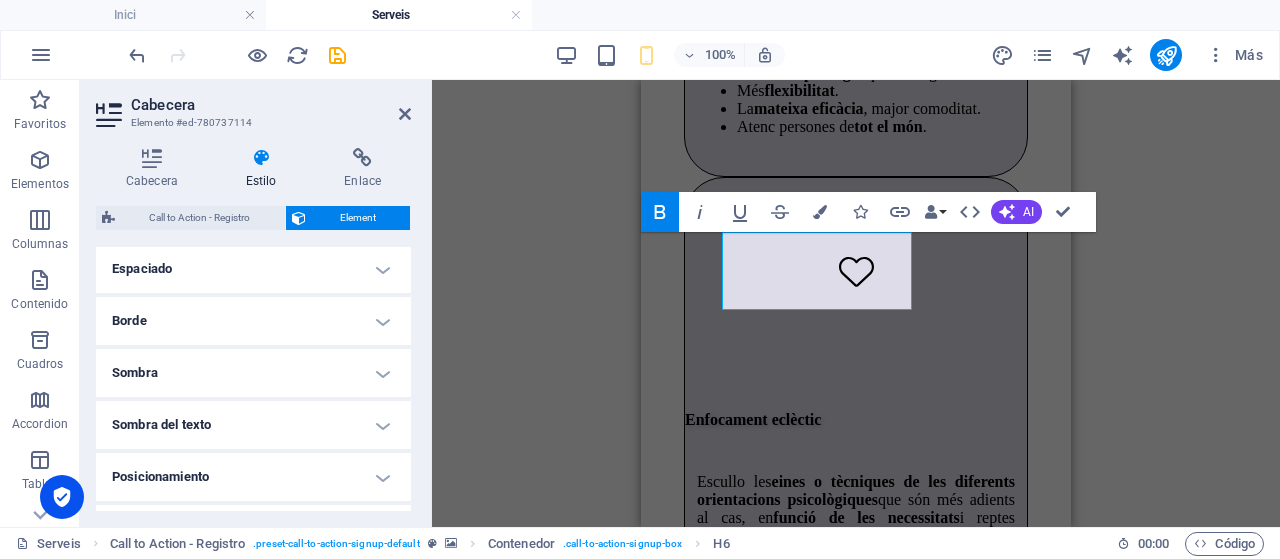 click on "Espaciado" at bounding box center (253, 269) 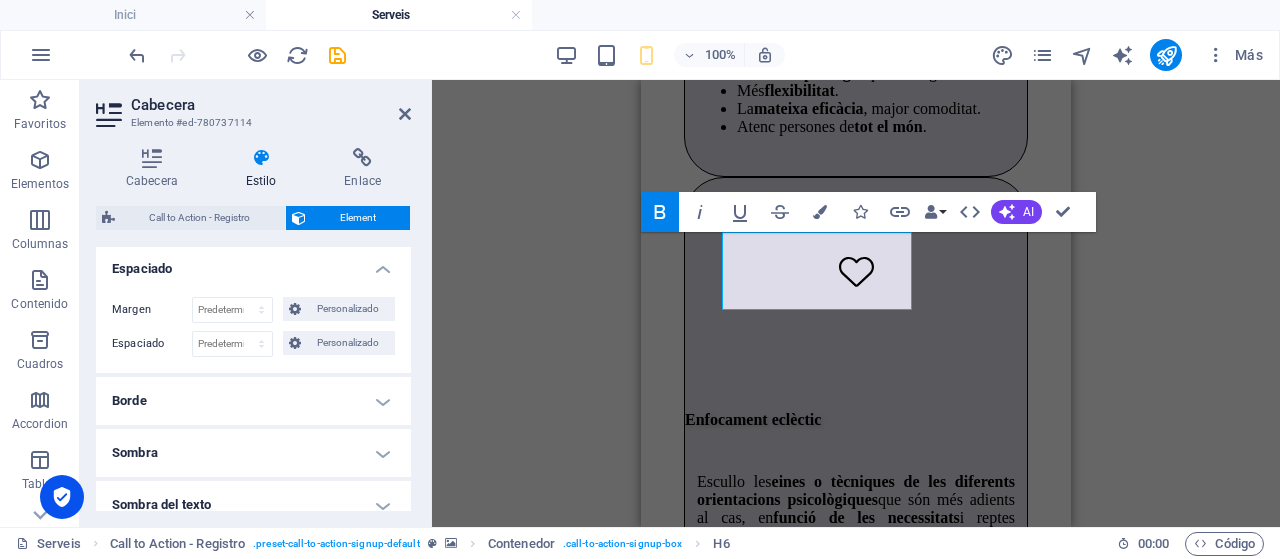 click on "Borde" at bounding box center [253, 401] 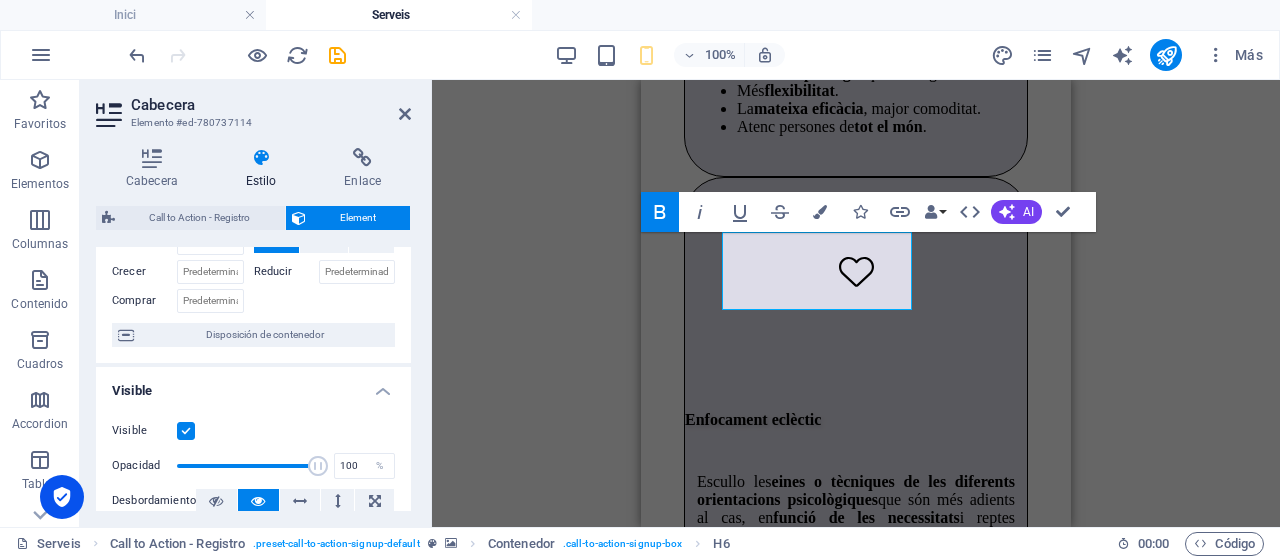 scroll, scrollTop: 0, scrollLeft: 0, axis: both 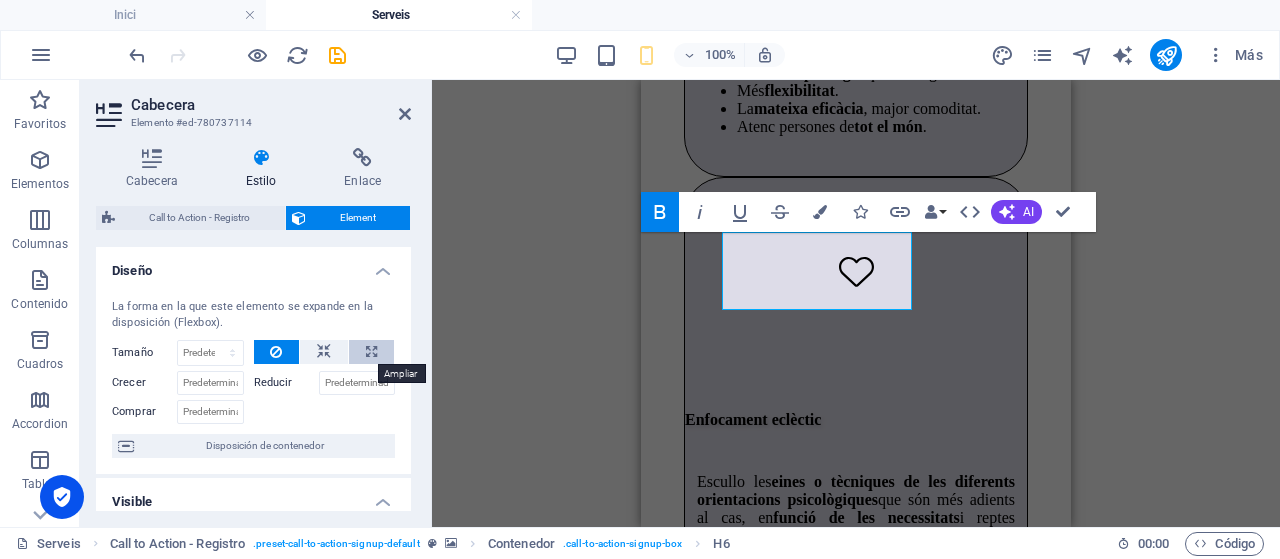 click at bounding box center (371, 352) 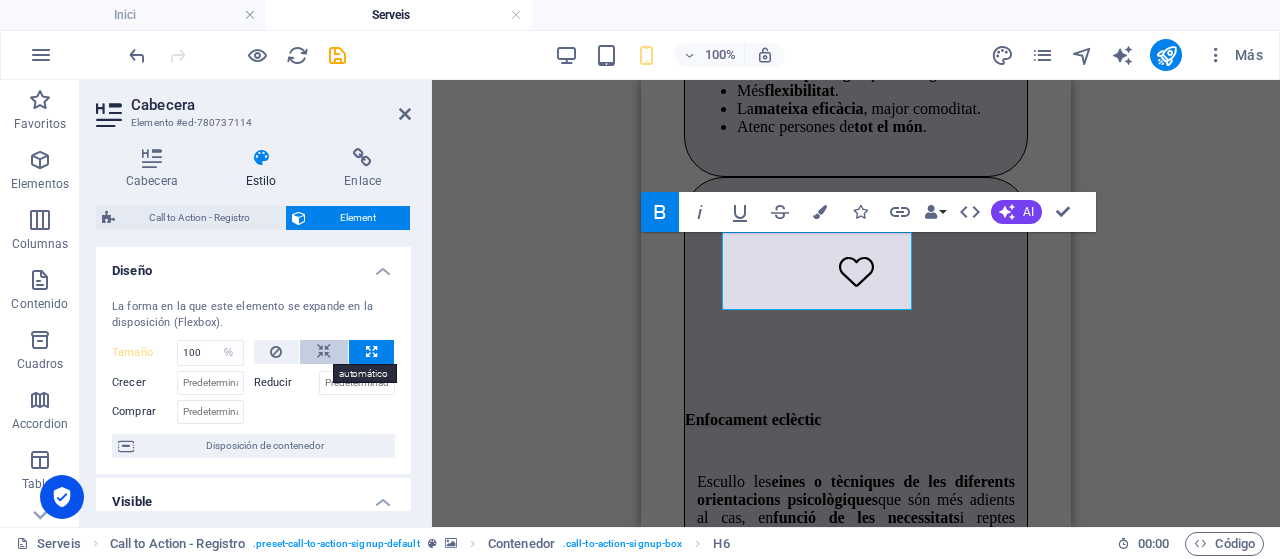 click at bounding box center [324, 352] 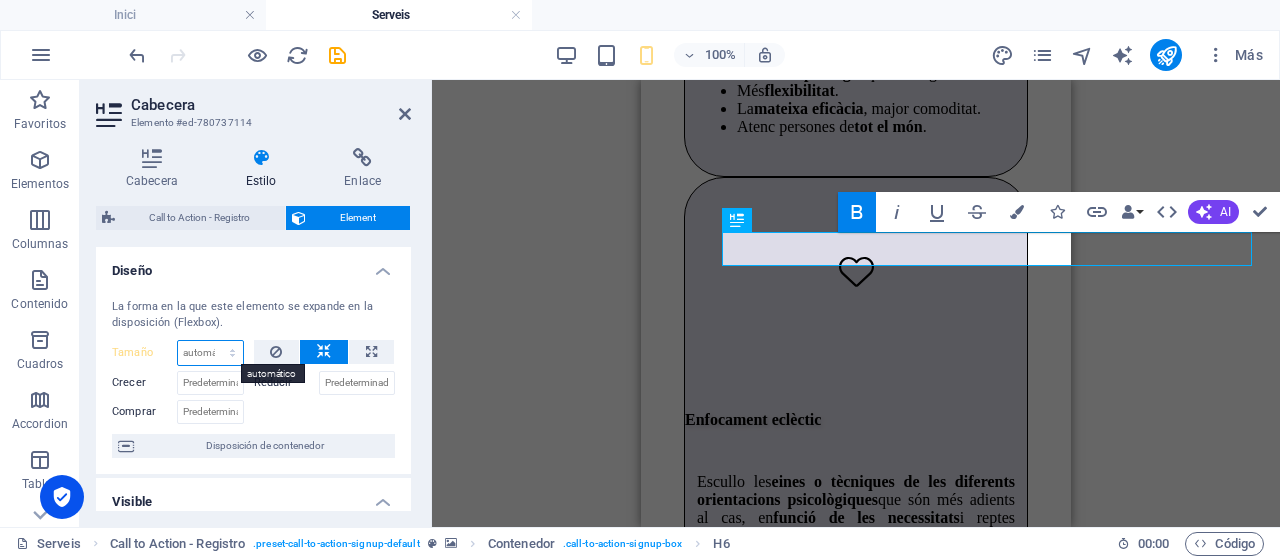 click on "Predeterminado automático px % 1/1 1/2 1/3 1/4 1/5 1/6 1/7 1/8 1/9 1/10" at bounding box center [210, 353] 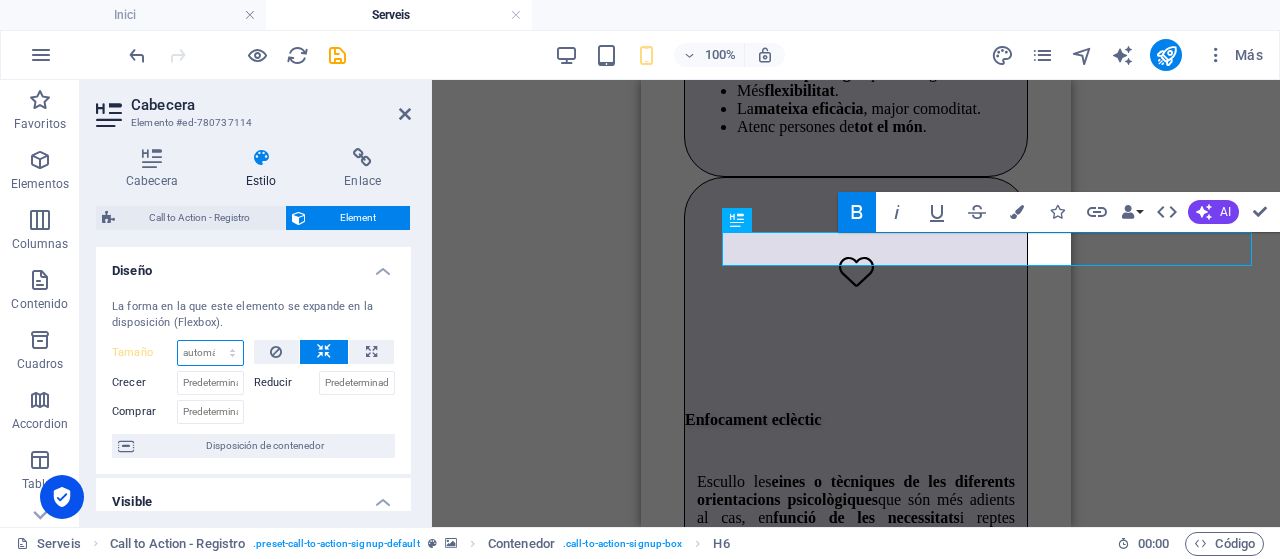 select on "%" 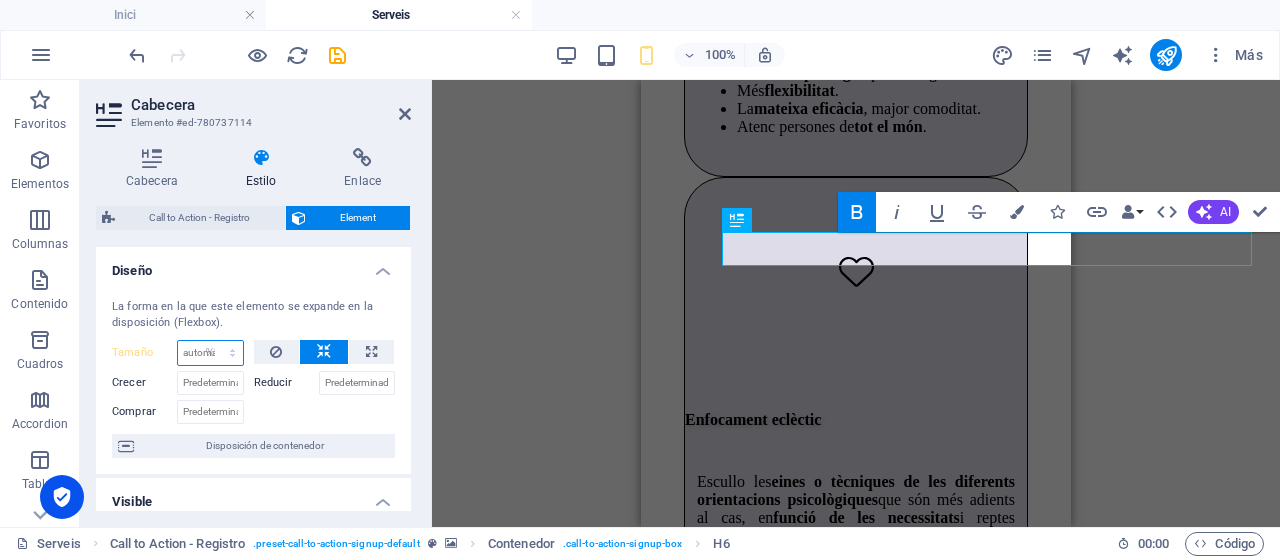 click on "Predeterminado automático px % 1/1 1/2 1/3 1/4 1/5 1/6 1/7 1/8 1/9 1/10" at bounding box center [210, 353] 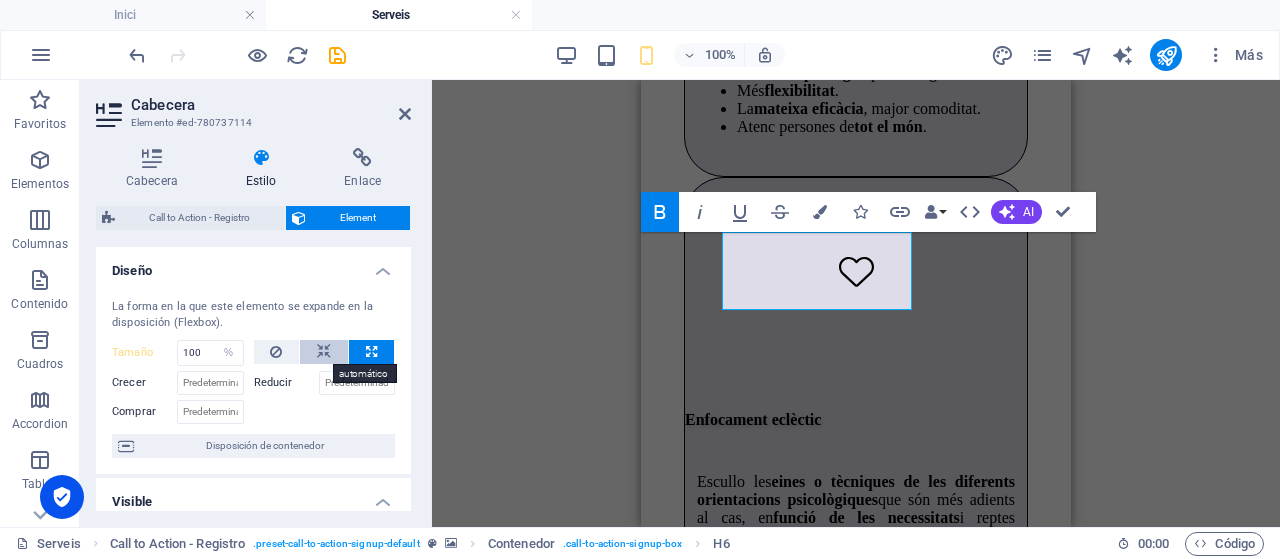 click at bounding box center (324, 352) 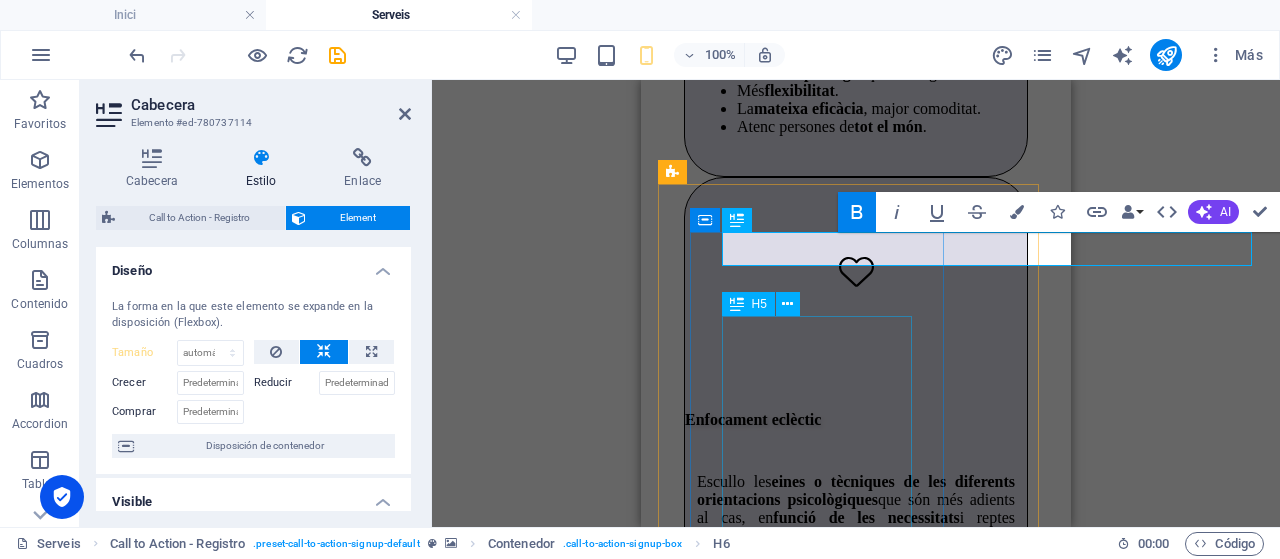 click on "Cada persona és única i requereix un ritme, unes eines i un procés personalitzat. Contacte amb mi per una primera consulta i descobreix com et puc ajudar." at bounding box center (856, 1756) 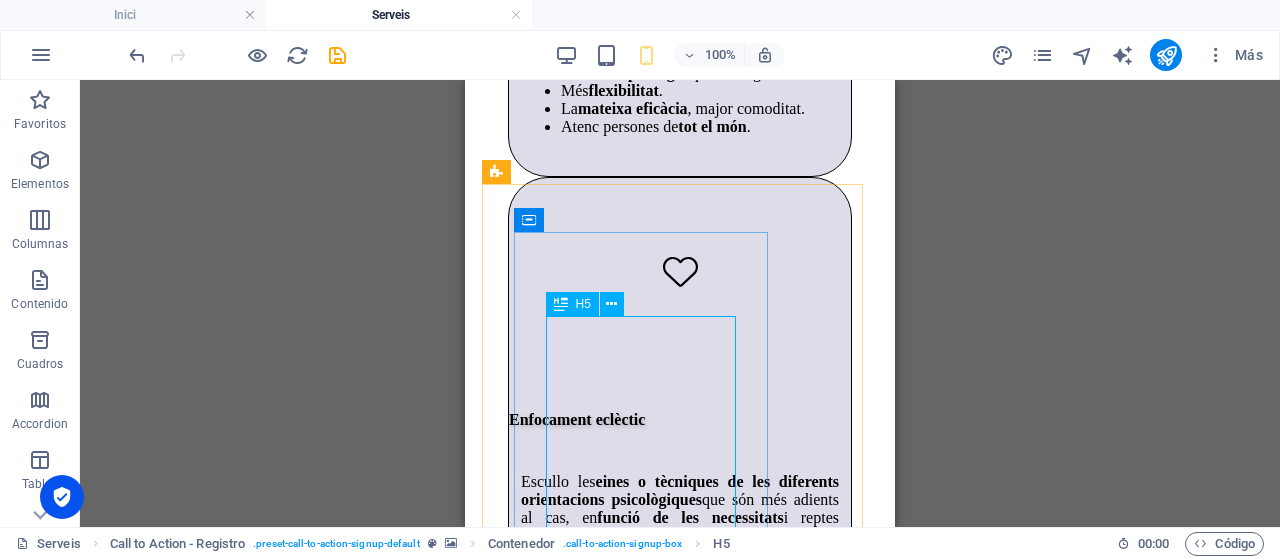 click on "H5" at bounding box center (583, 304) 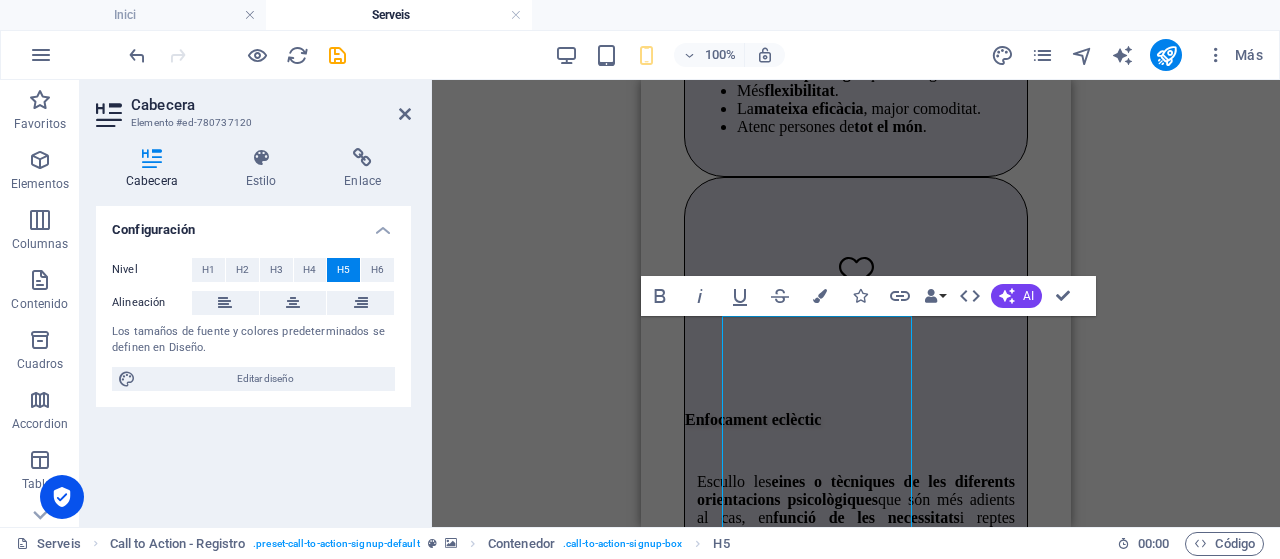select on "%" 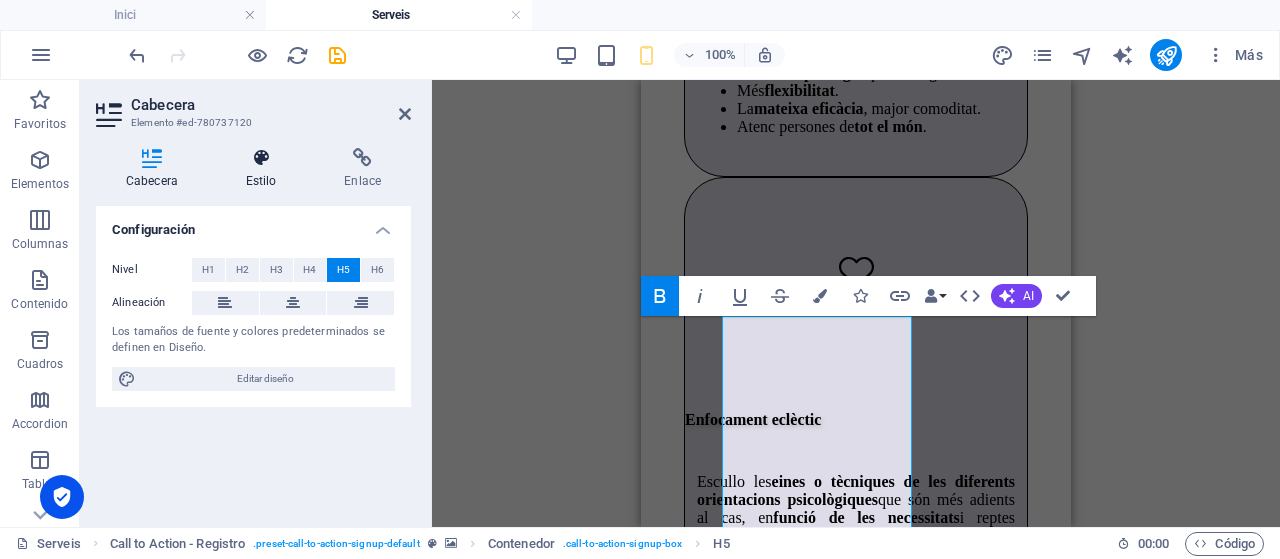 click at bounding box center [261, 158] 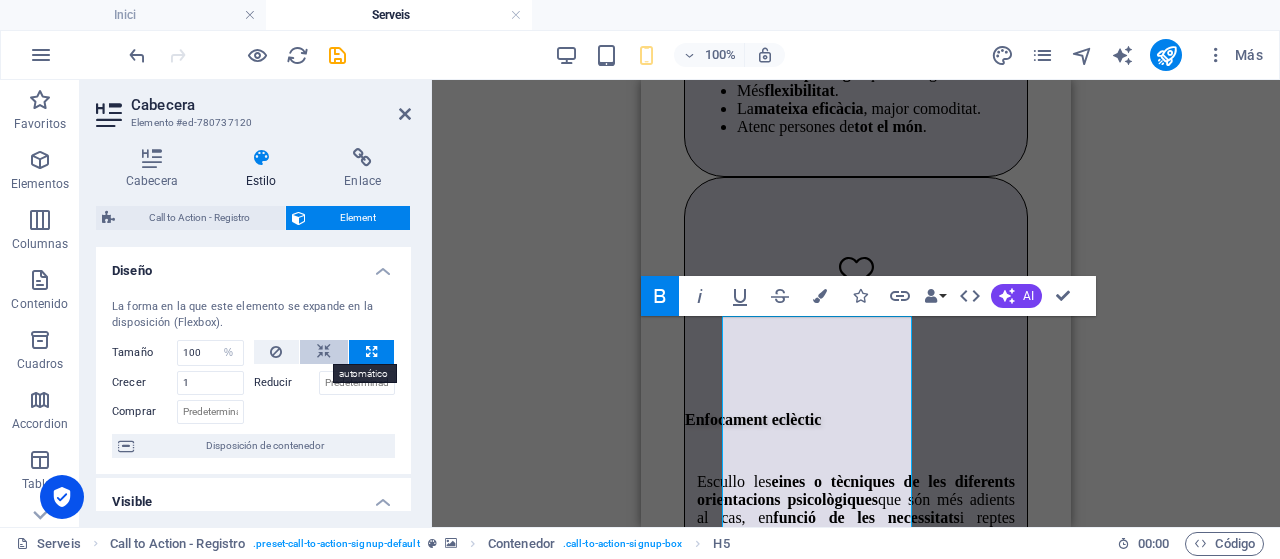 click at bounding box center [324, 352] 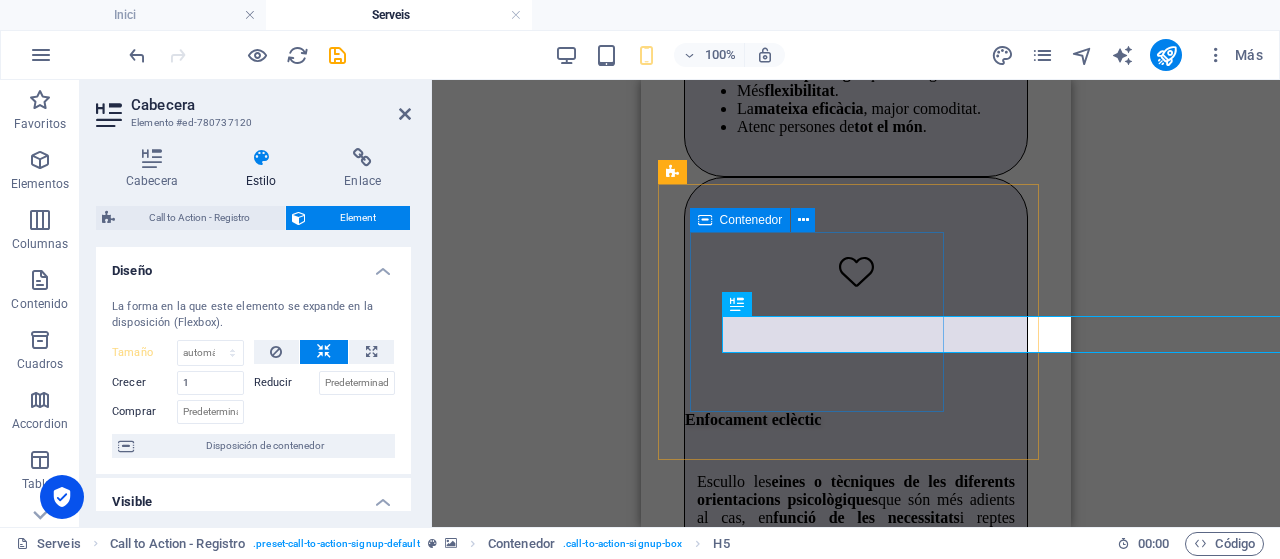 click on "¿Sents que és  e l moment de fer un procés  de canvi? Cada persona és única i requereix un ritme, unes eines i un procés personalitzat. Contacte amb mi per una primera consulta i descobreix com et puc ajudar.  ... si , m'aniria bé parlar-ne!  😅" at bounding box center [856, 1408] 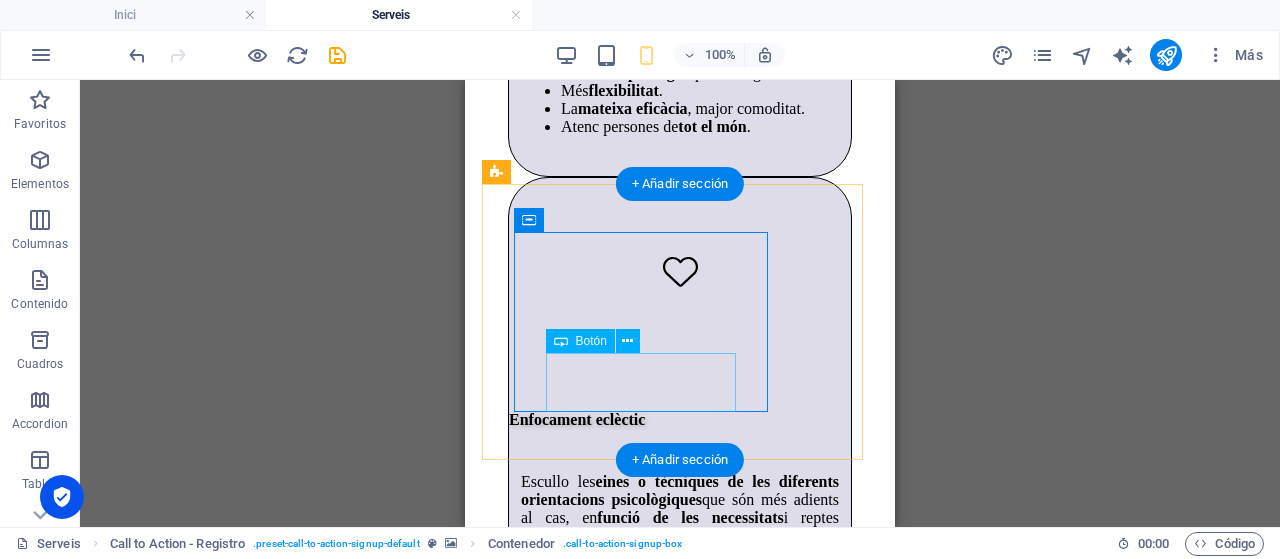 click on "... si , m'aniria bé parlar-ne!  😅" at bounding box center [680, 1511] 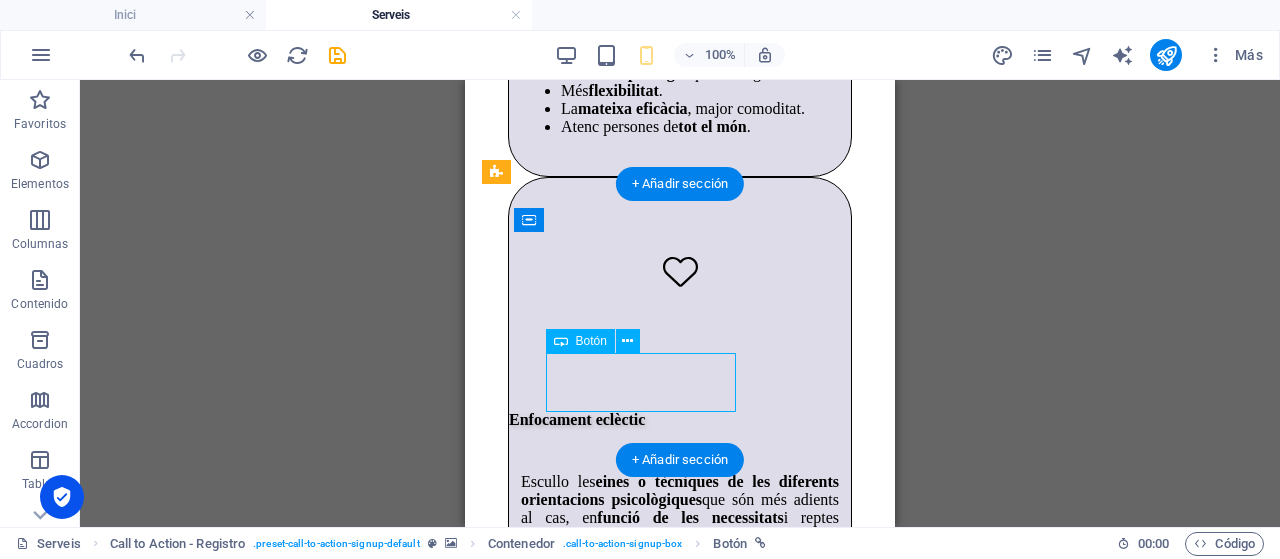 click on "... si , m'aniria bé parlar-ne!  😅" at bounding box center (680, 1511) 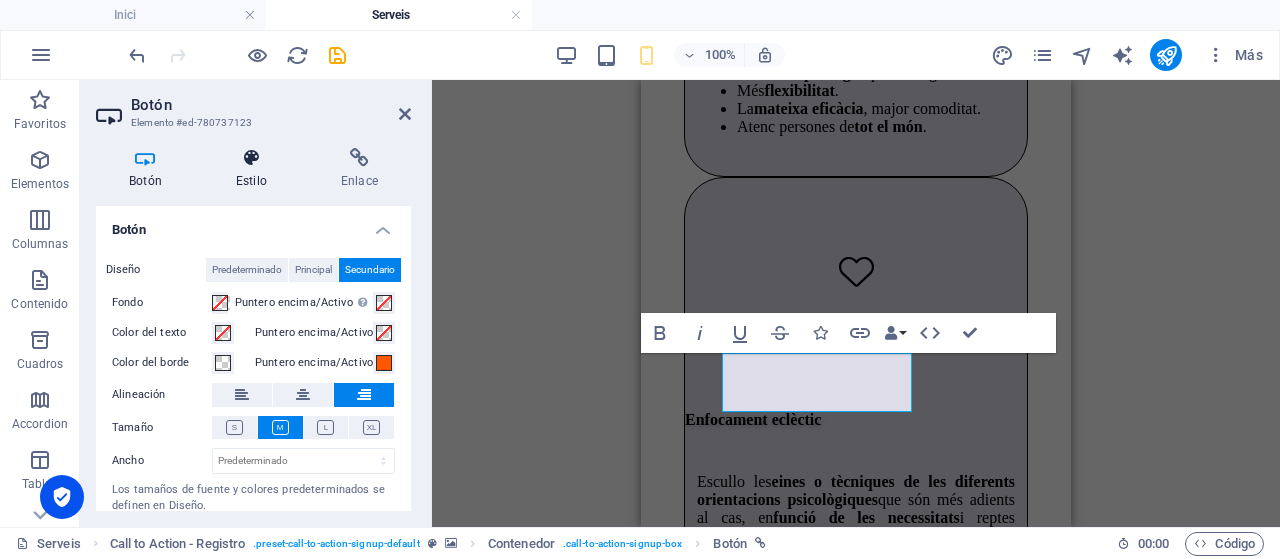 click at bounding box center [251, 158] 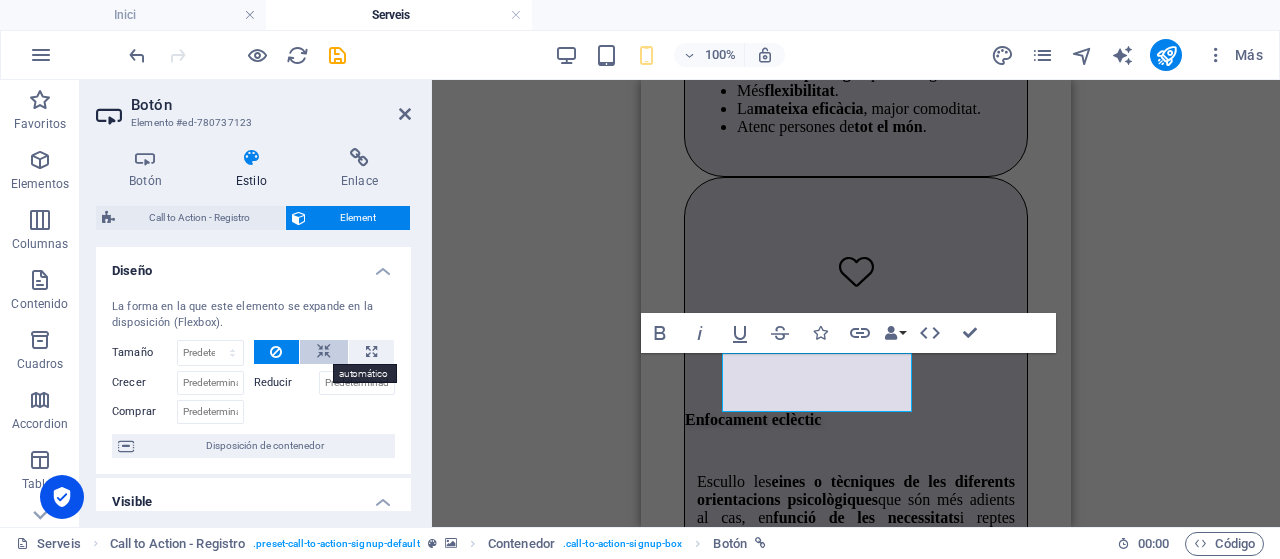 click at bounding box center [324, 352] 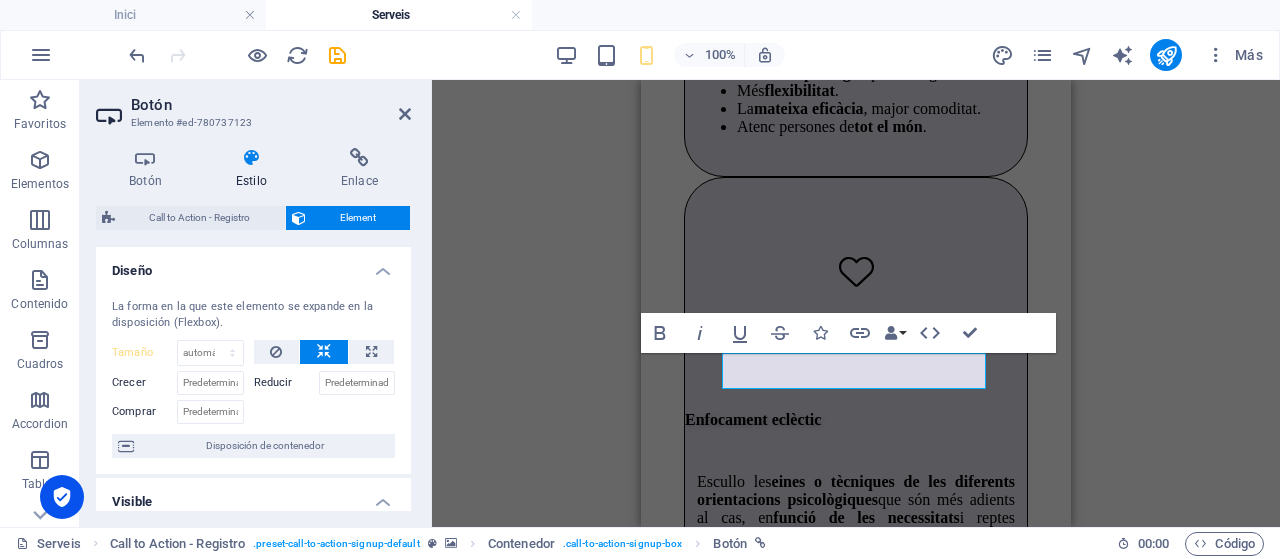 click on "Diseño" at bounding box center [253, 265] 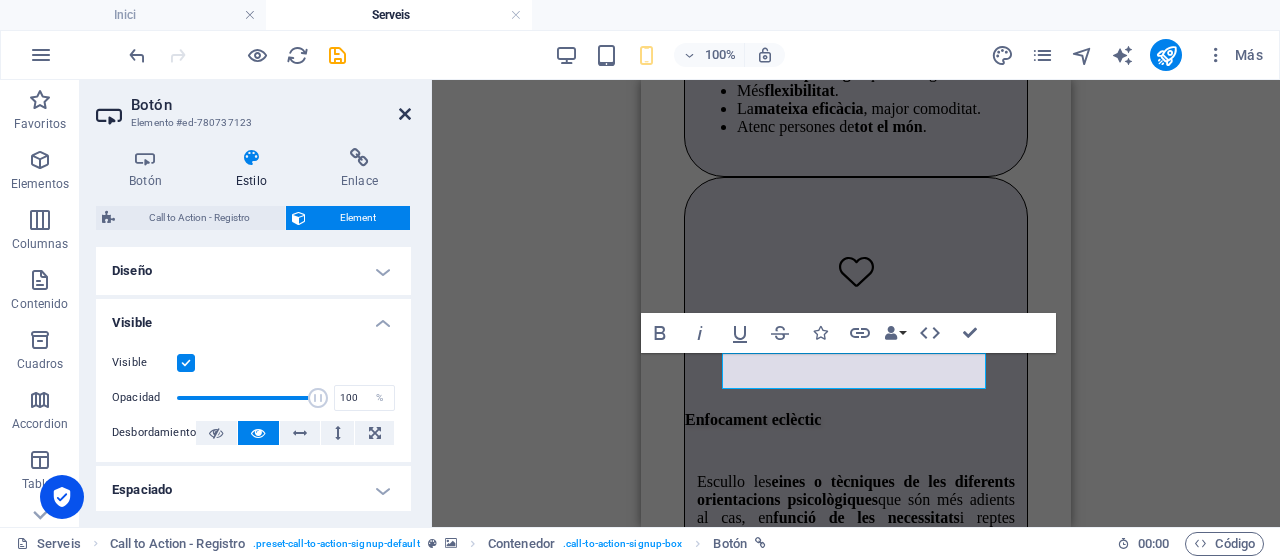 click at bounding box center (405, 114) 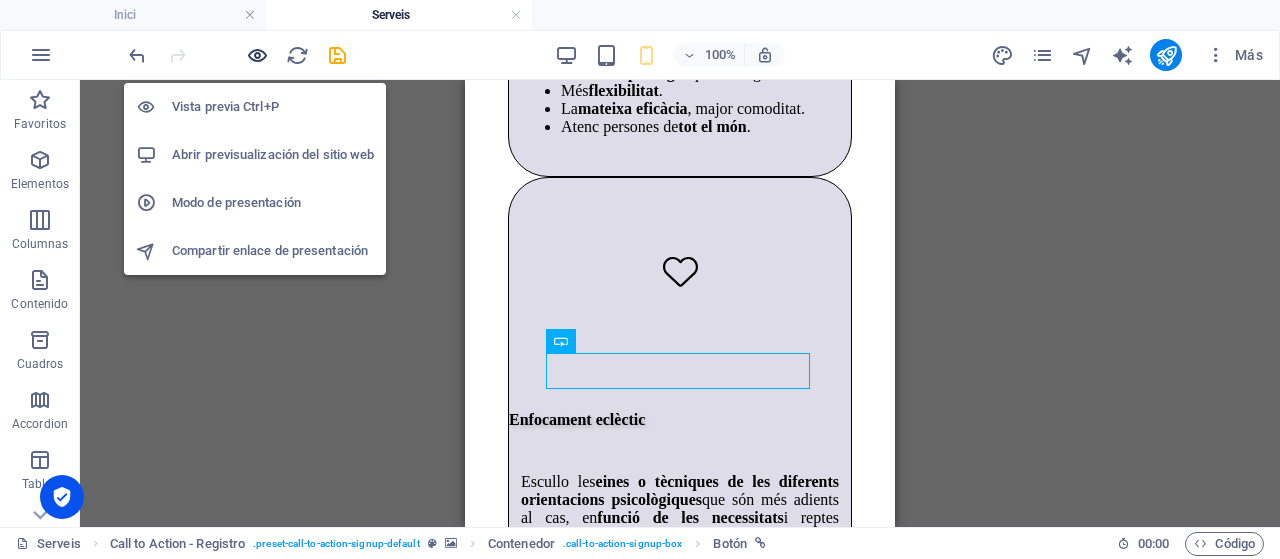 click at bounding box center (257, 55) 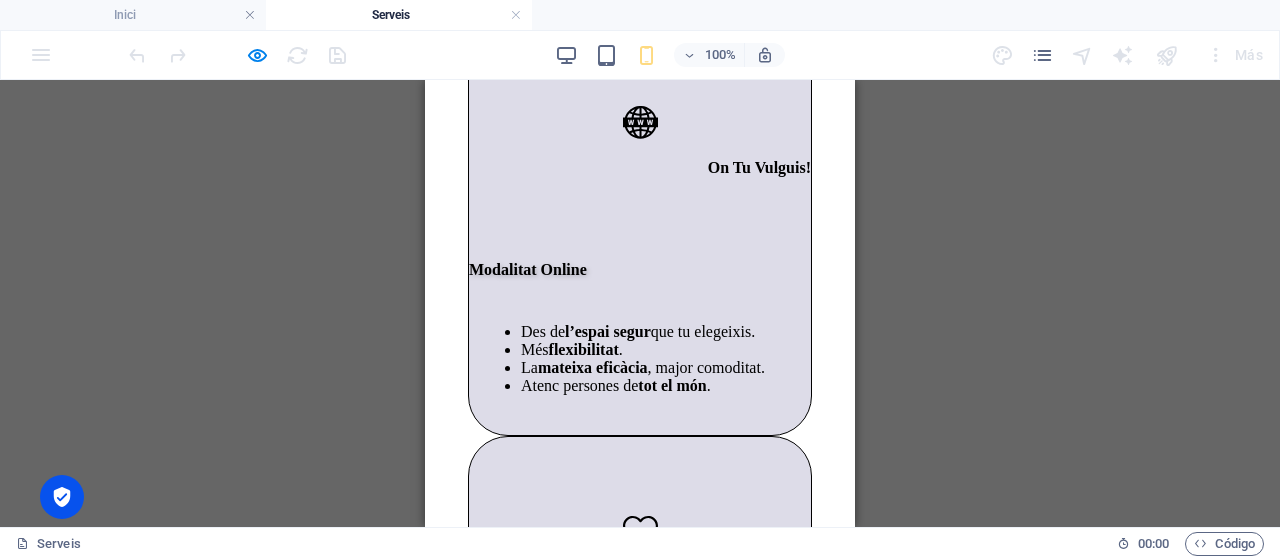 scroll, scrollTop: 3716, scrollLeft: 0, axis: vertical 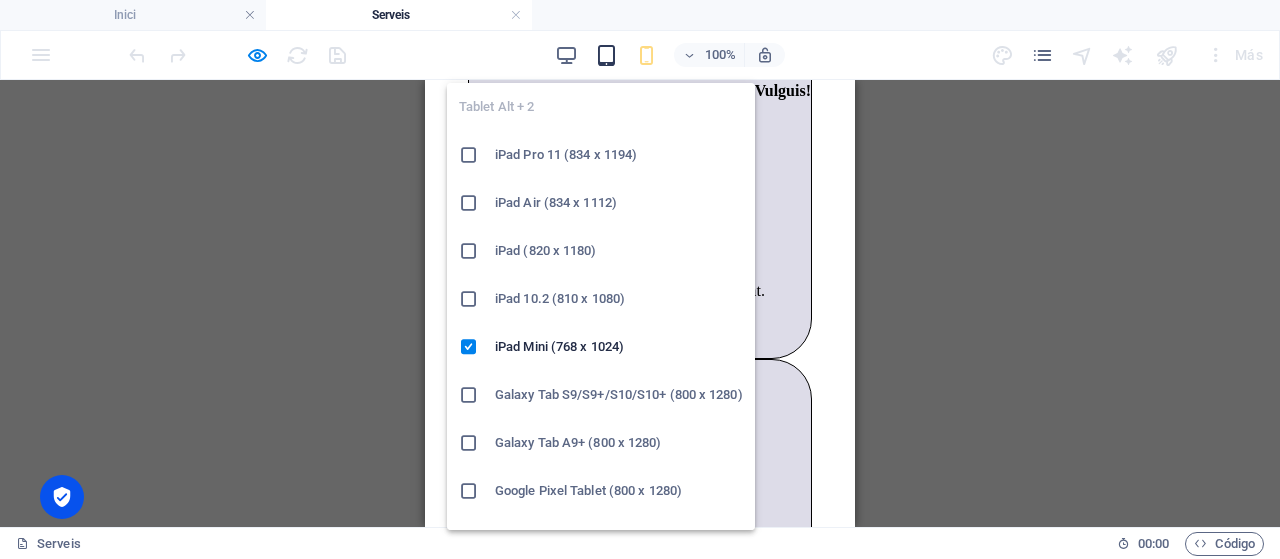 click at bounding box center (606, 55) 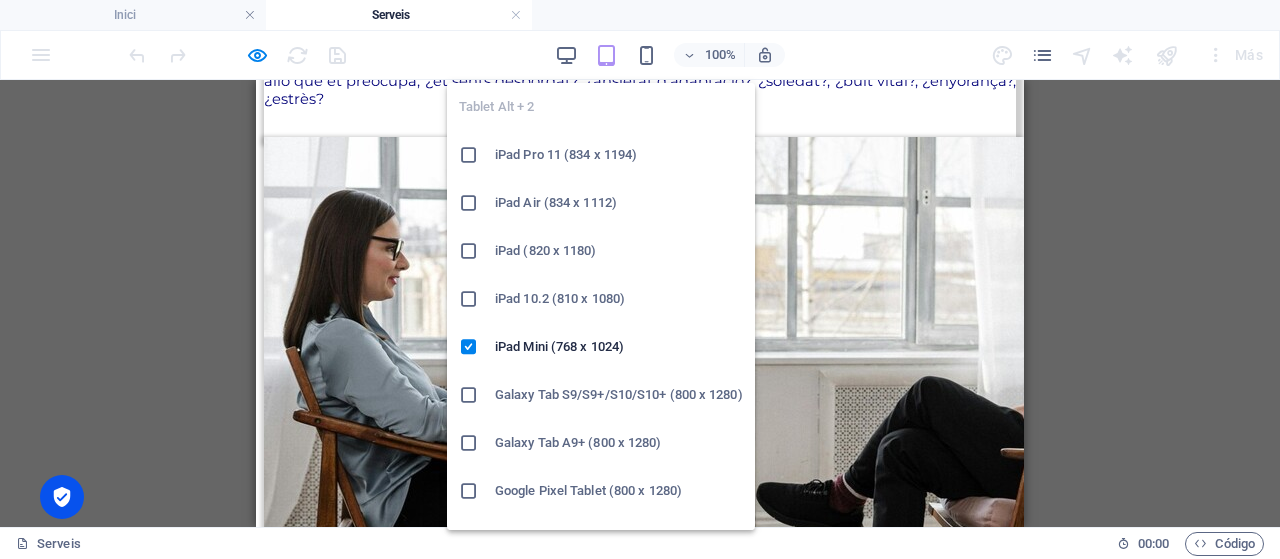 scroll, scrollTop: 2572, scrollLeft: 0, axis: vertical 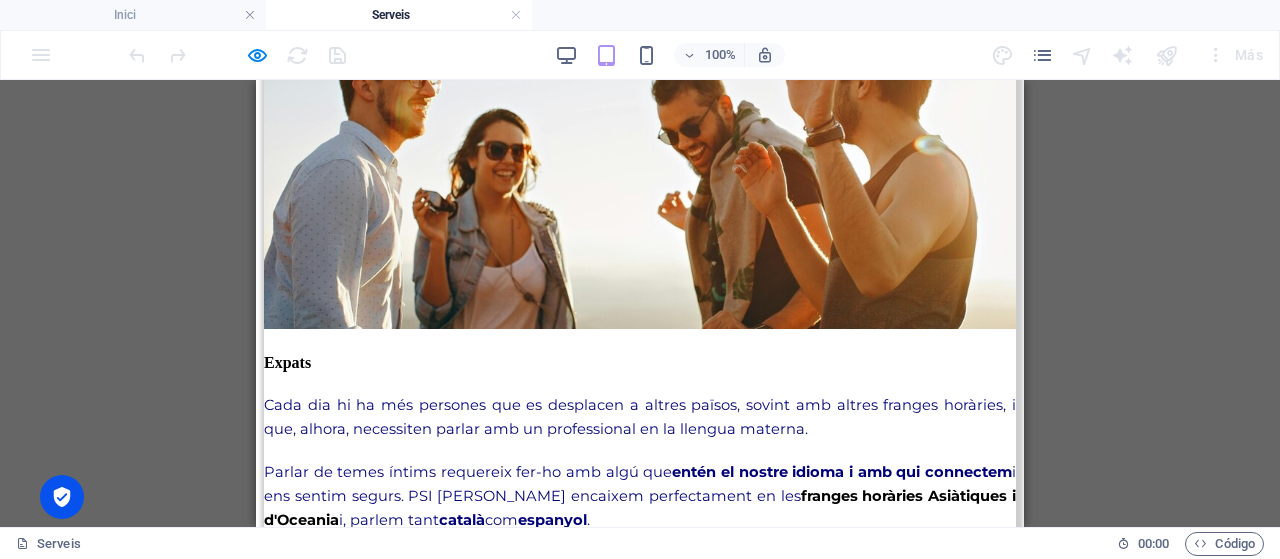 click on "Cada persona és única i requereix un ritme, unes eines i un procés personalitzat. Contacte amb mi per una primera consulta i descobreix com et puc ajudar." at bounding box center (619, 3870) 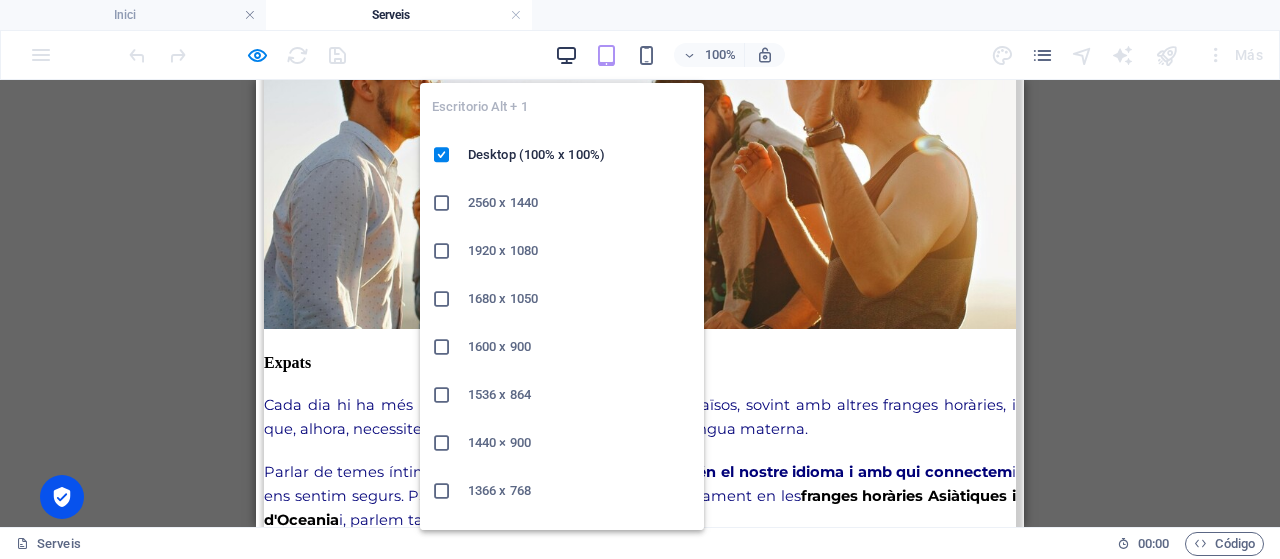 click at bounding box center (566, 55) 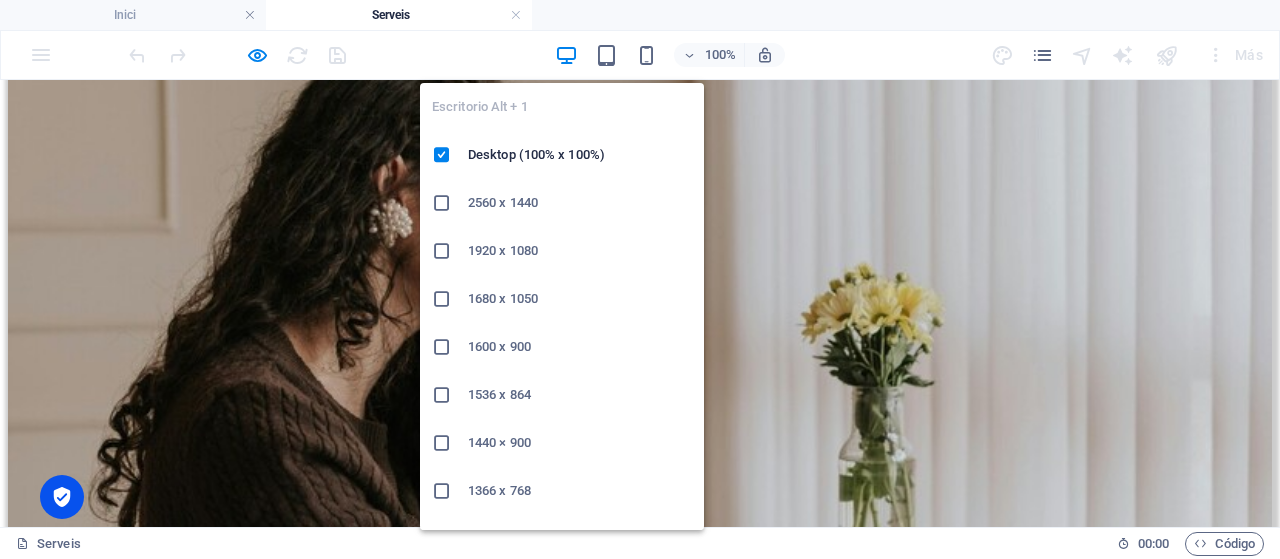 scroll, scrollTop: 1926, scrollLeft: 0, axis: vertical 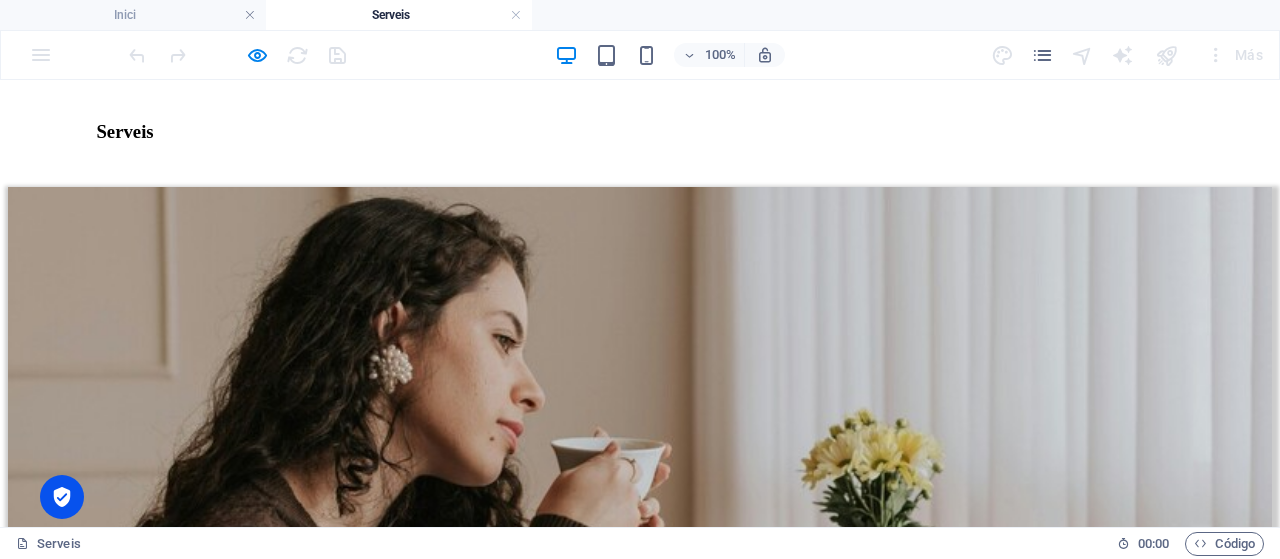 click on "Cada persona és única i requereix un ritme, unes eines i un procés personalitzat. Contacte amb mi per una primera consulta i descobreix com et puc ajudar." at bounding box center [498, 5061] 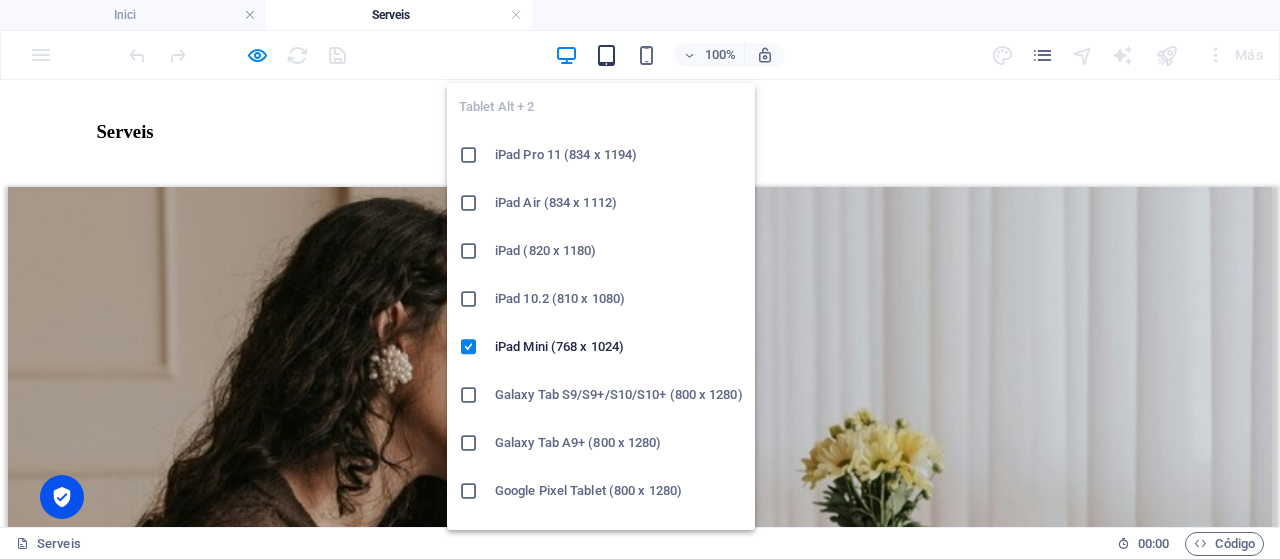 click at bounding box center (606, 55) 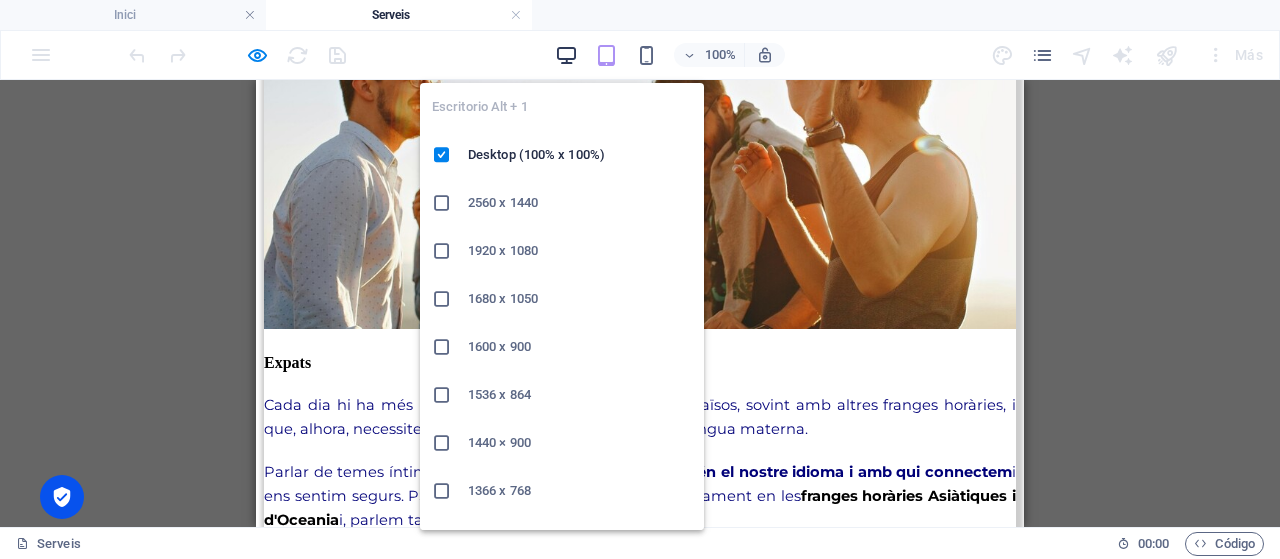 click at bounding box center [566, 55] 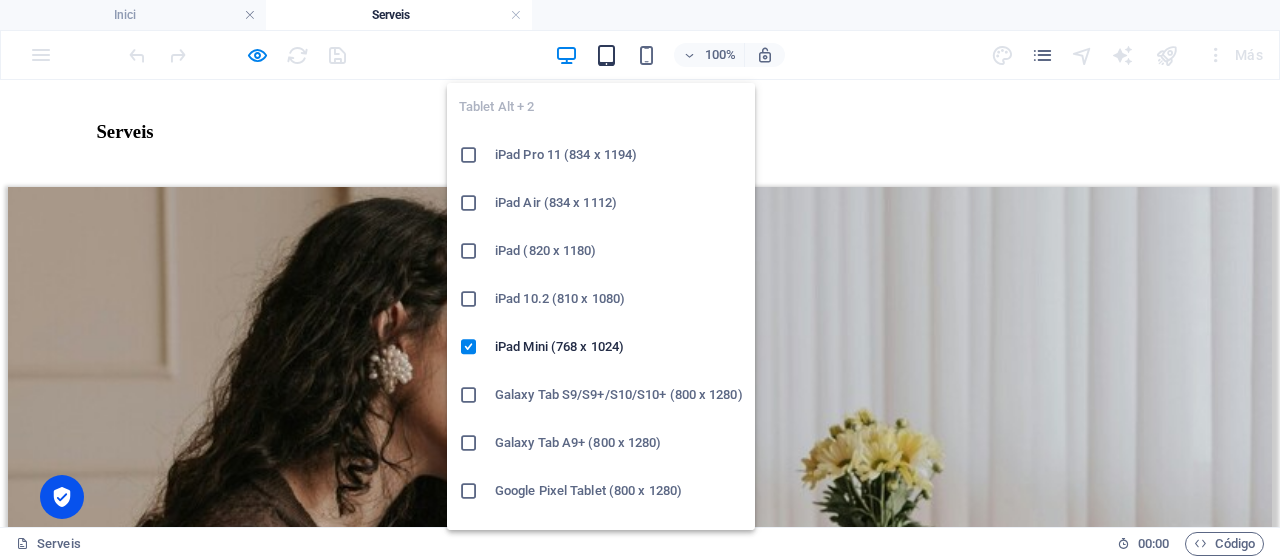 click at bounding box center (606, 55) 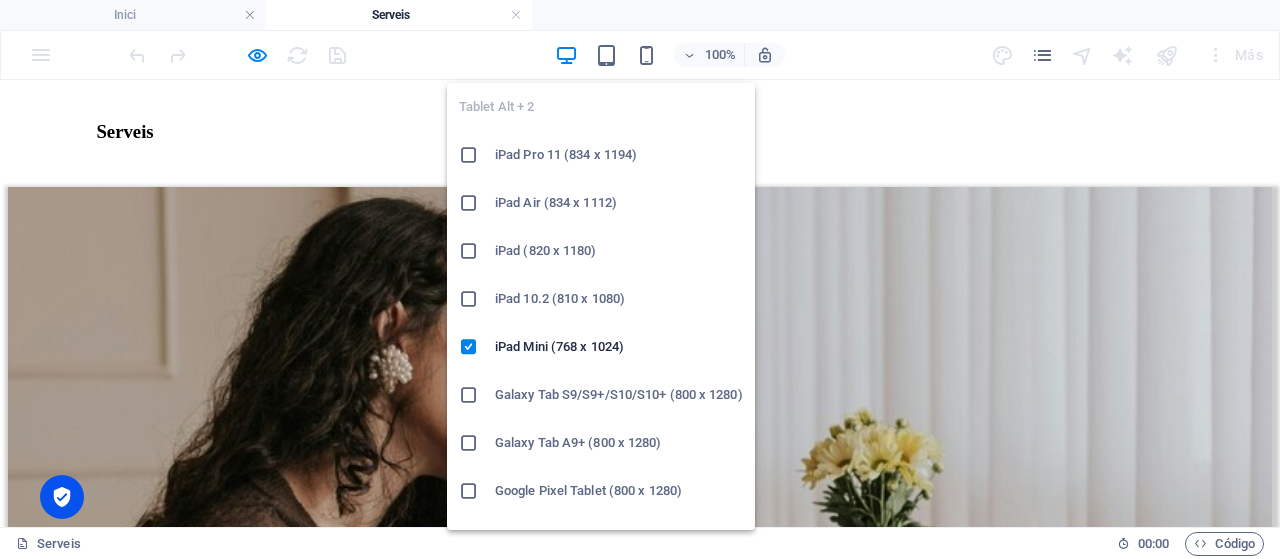 scroll, scrollTop: 2072, scrollLeft: 0, axis: vertical 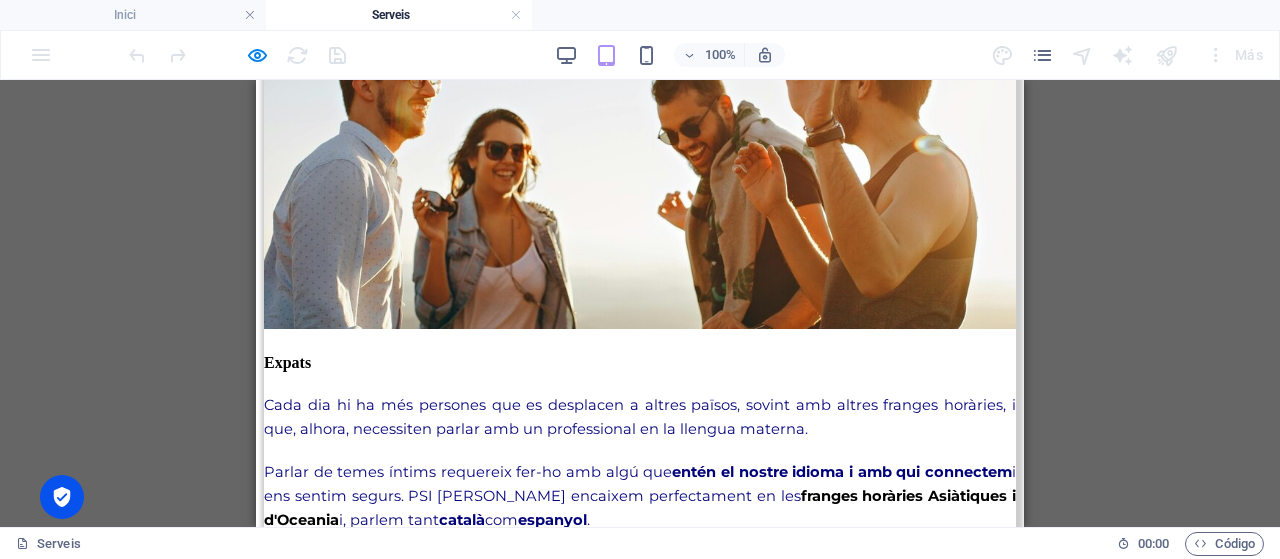 click on "l moment de fer un procés" at bounding box center [419, 3752] 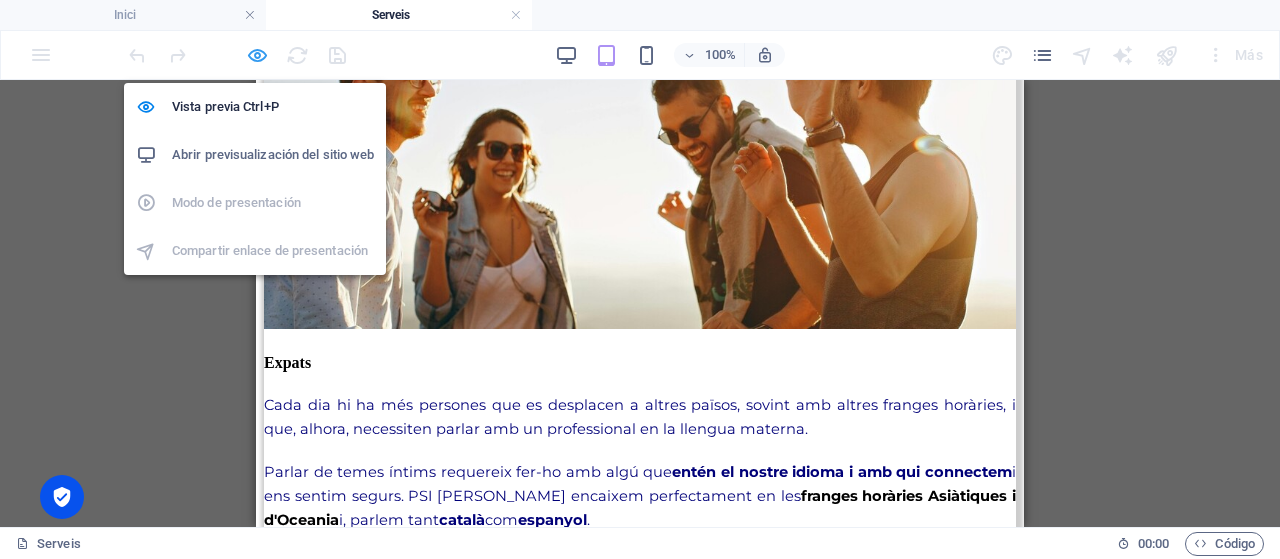 drag, startPoint x: 256, startPoint y: 55, endPoint x: 327, endPoint y: 213, distance: 173.21951 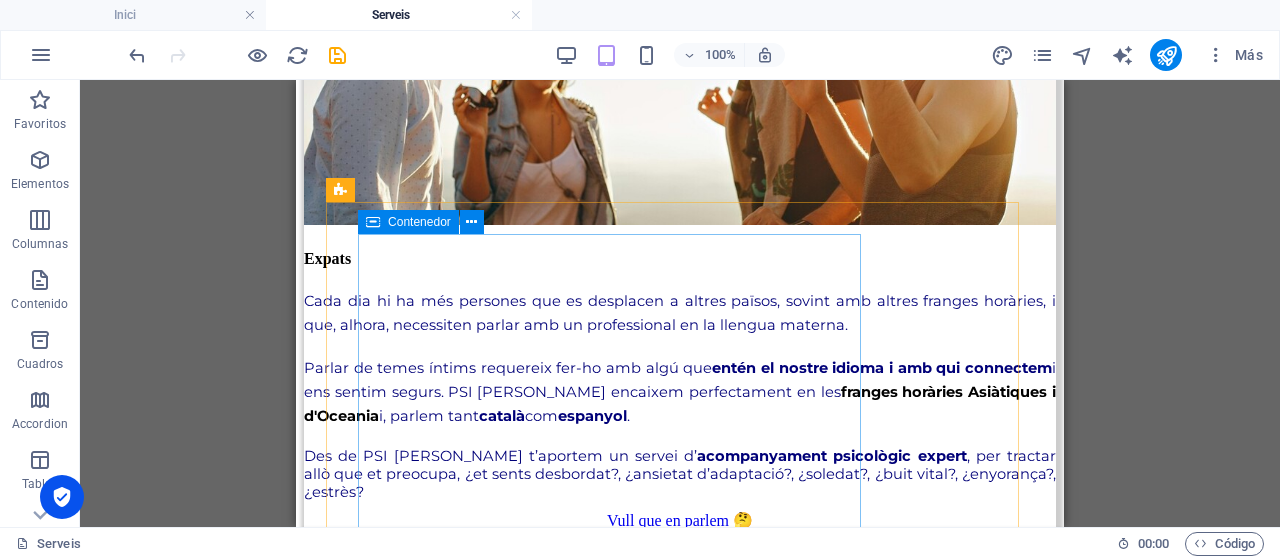 click at bounding box center [373, 222] 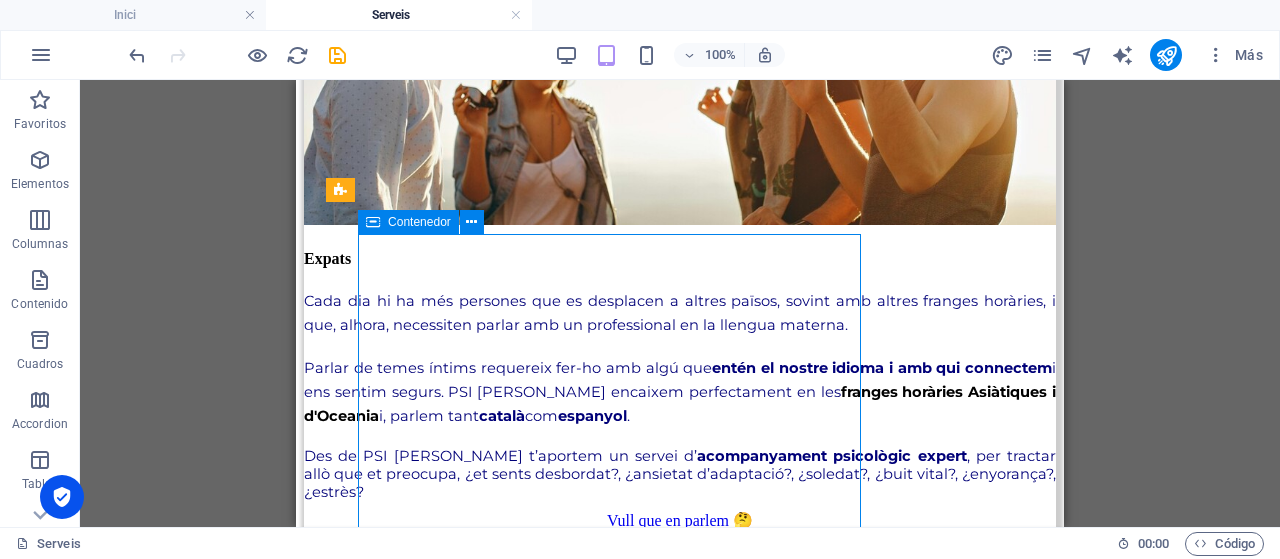 click at bounding box center (373, 222) 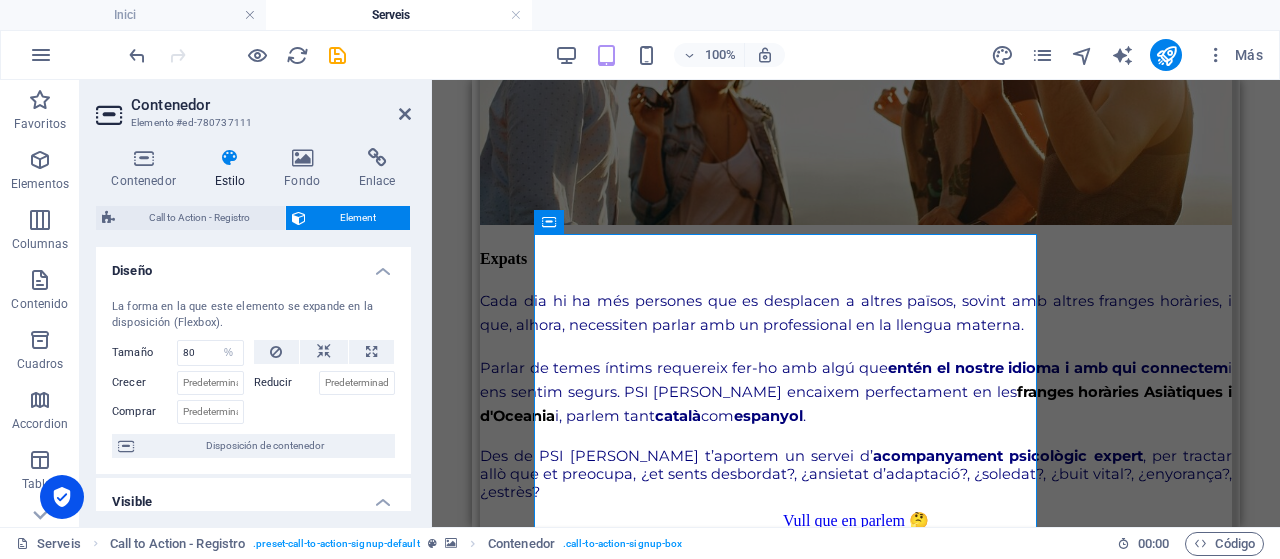 scroll, scrollTop: 2376, scrollLeft: 0, axis: vertical 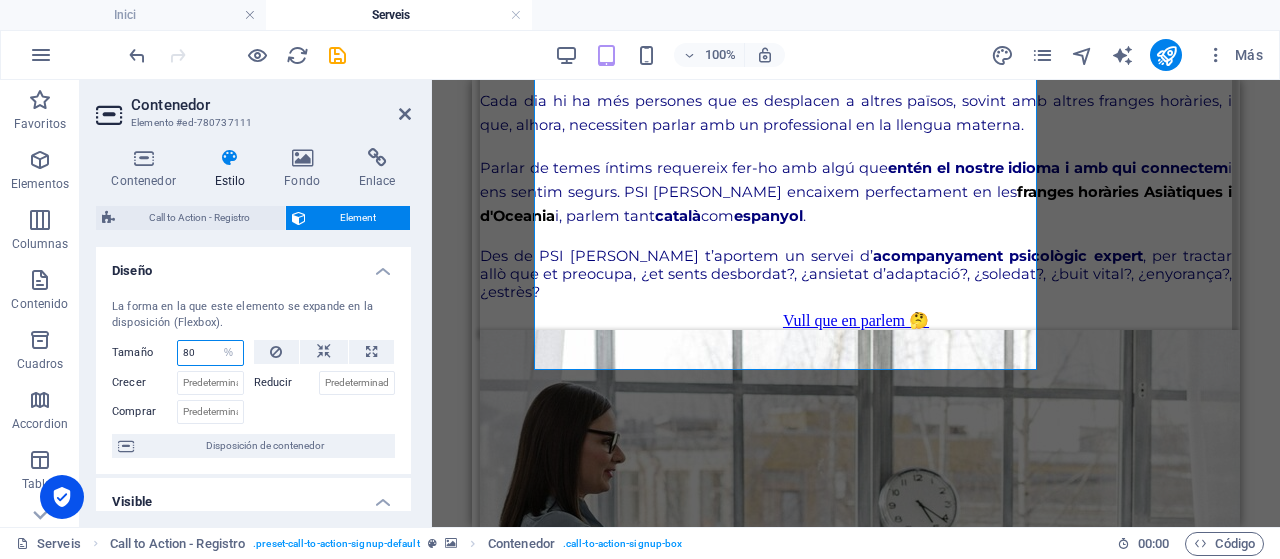 drag, startPoint x: 196, startPoint y: 347, endPoint x: 178, endPoint y: 345, distance: 18.110771 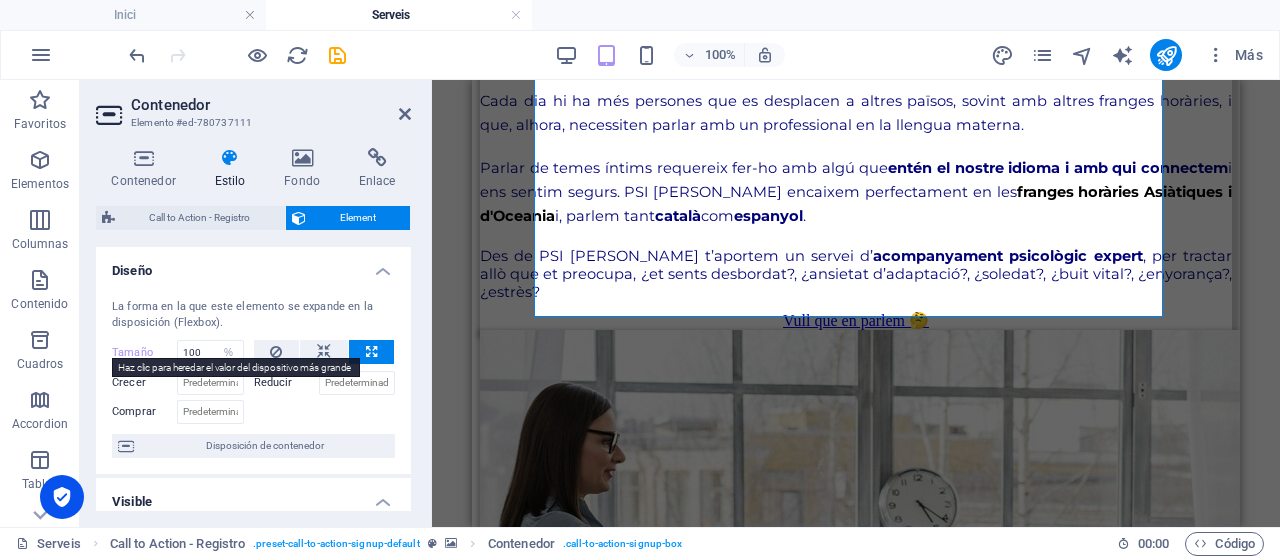 click on "Tamaño" at bounding box center (144, 352) 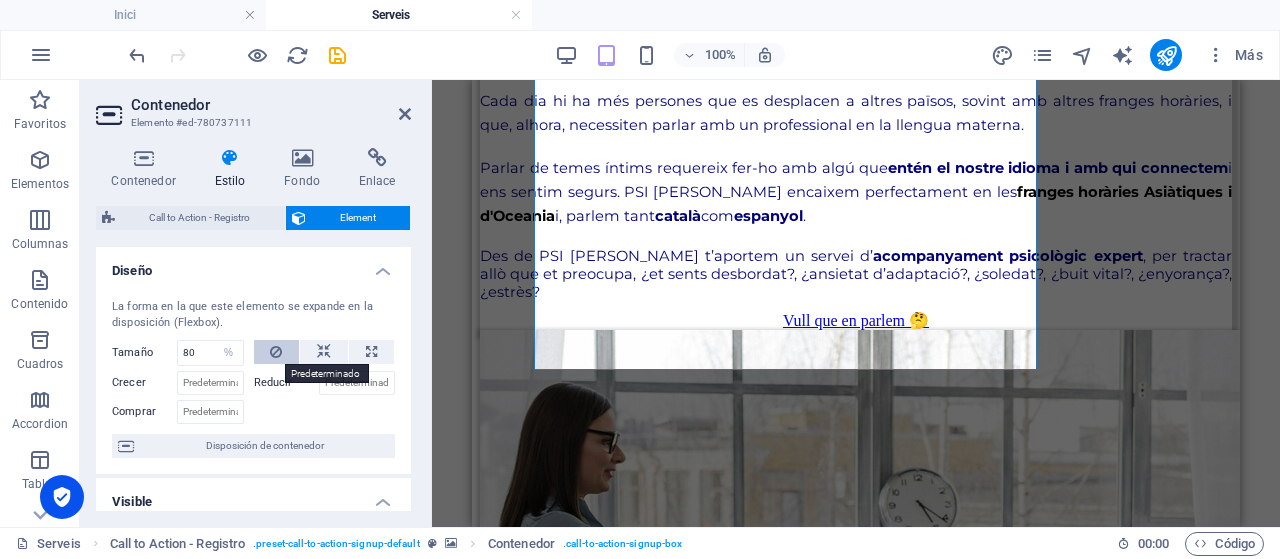 click at bounding box center (276, 352) 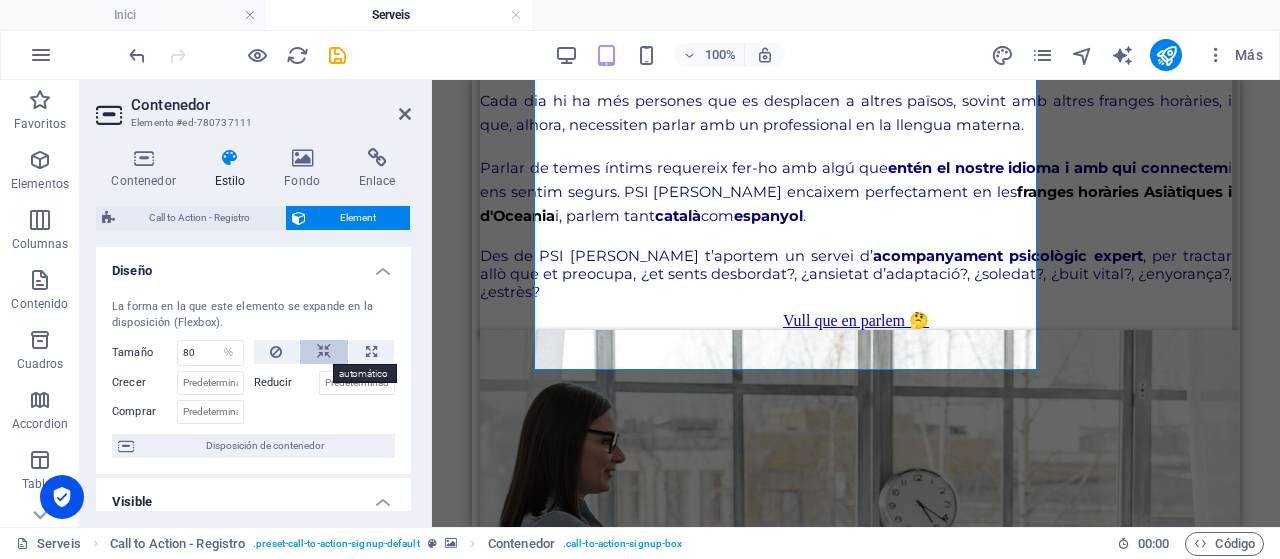 click at bounding box center (324, 352) 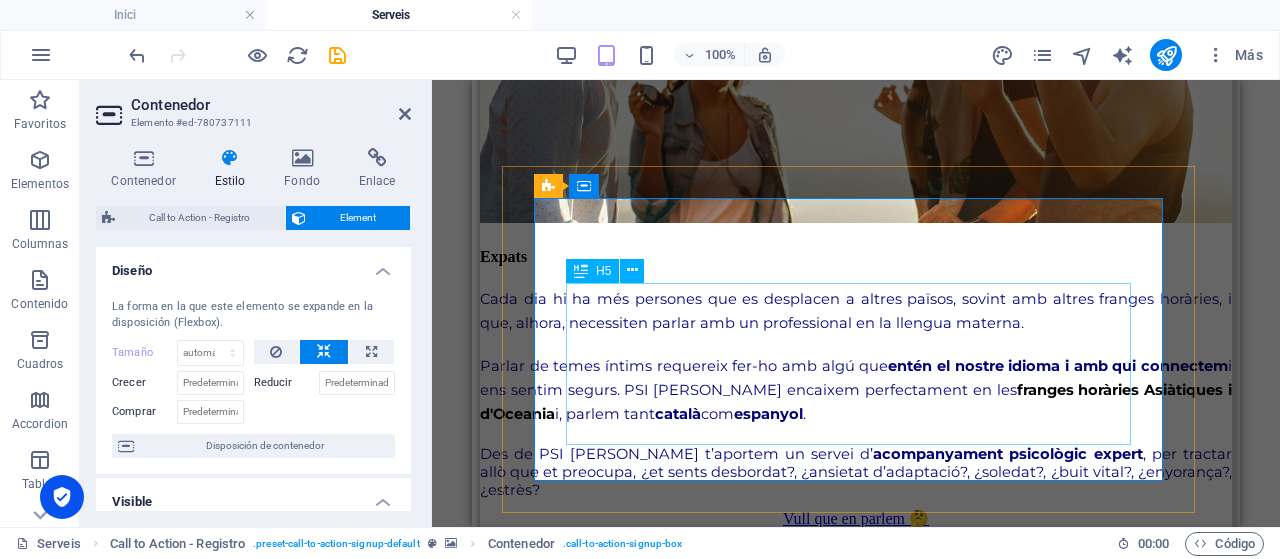 scroll, scrollTop: 2176, scrollLeft: 0, axis: vertical 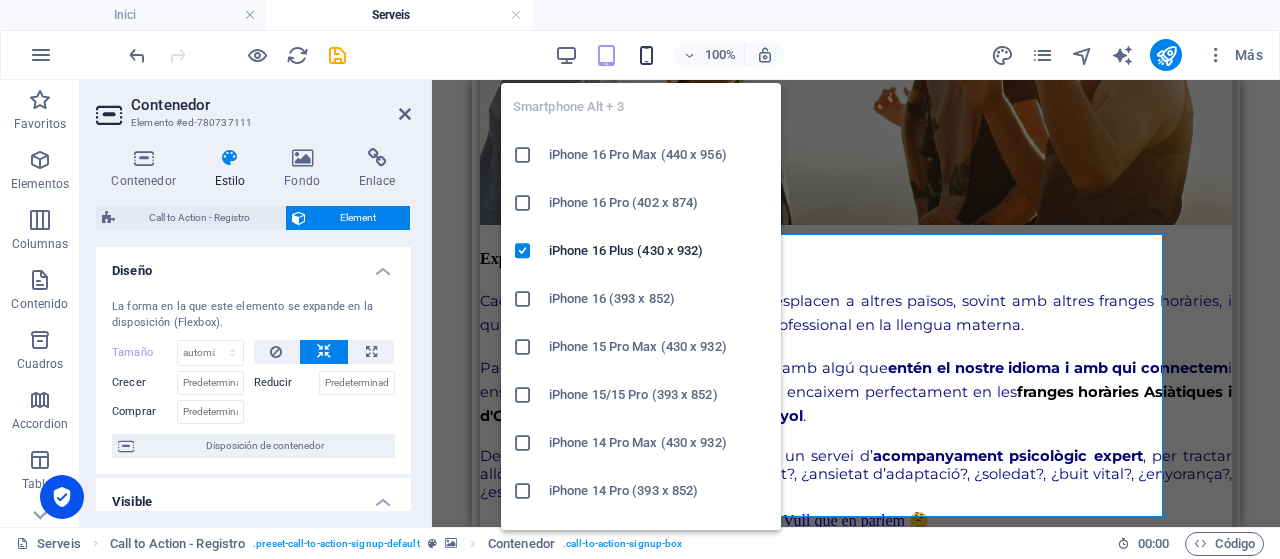 click at bounding box center [646, 55] 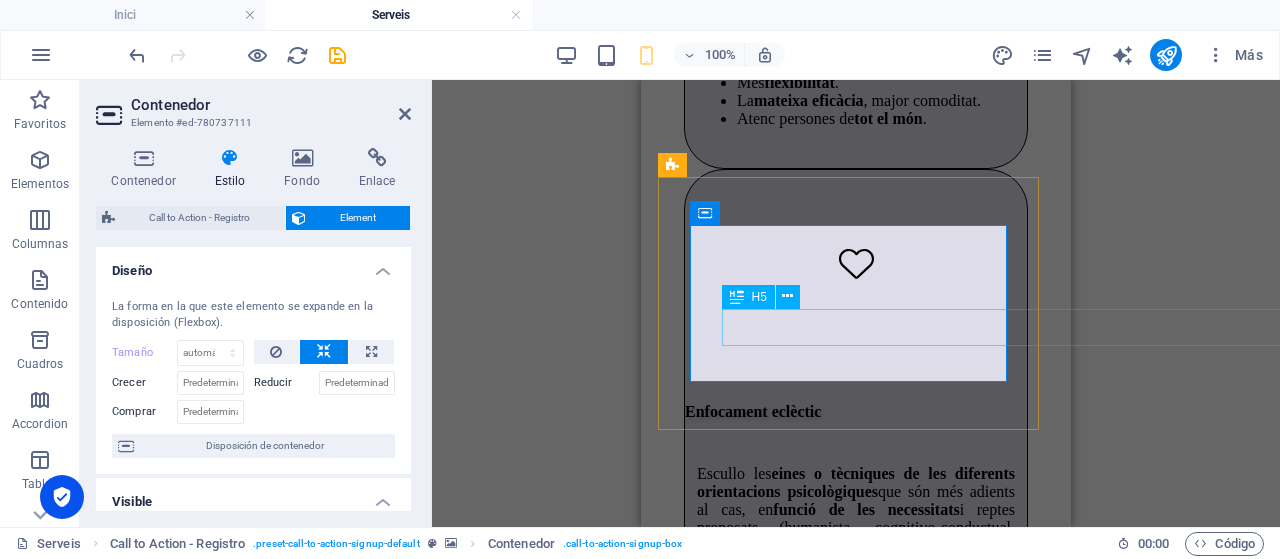 click on "H5" at bounding box center [759, 297] 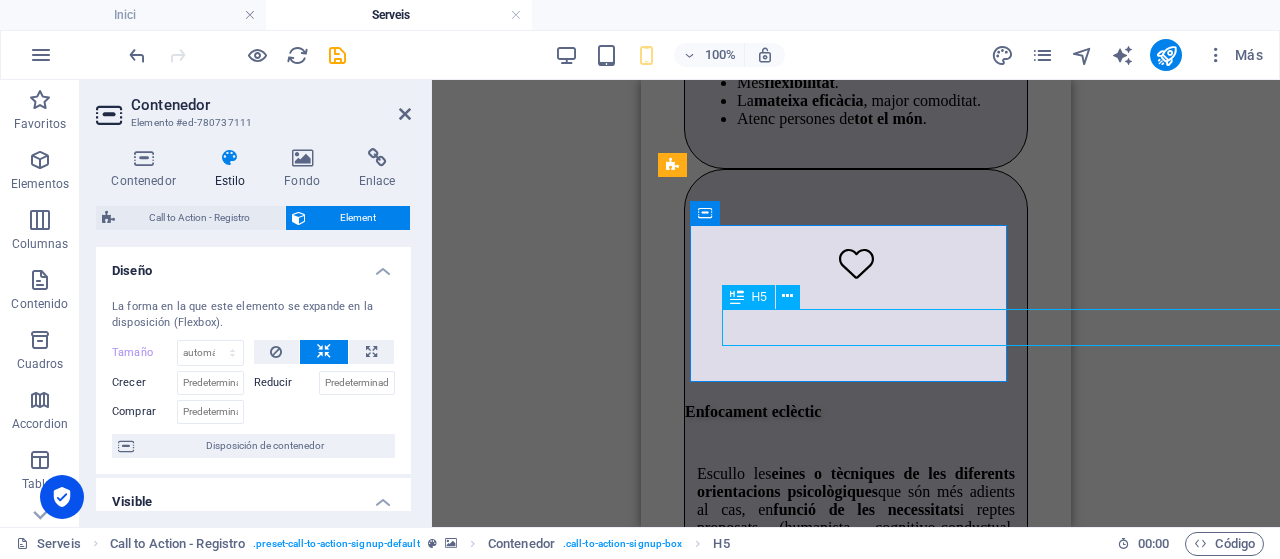 click on "H5" at bounding box center [759, 297] 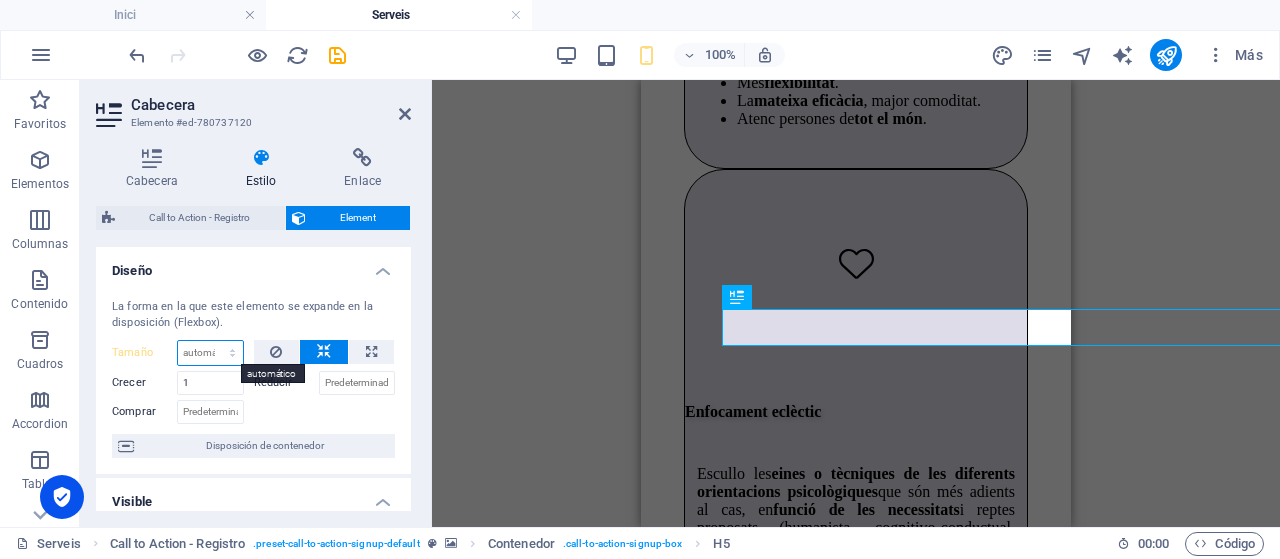 click on "Predeterminado automático px % 1/1 1/2 1/3 1/4 1/5 1/6 1/7 1/8 1/9 1/10" at bounding box center (210, 353) 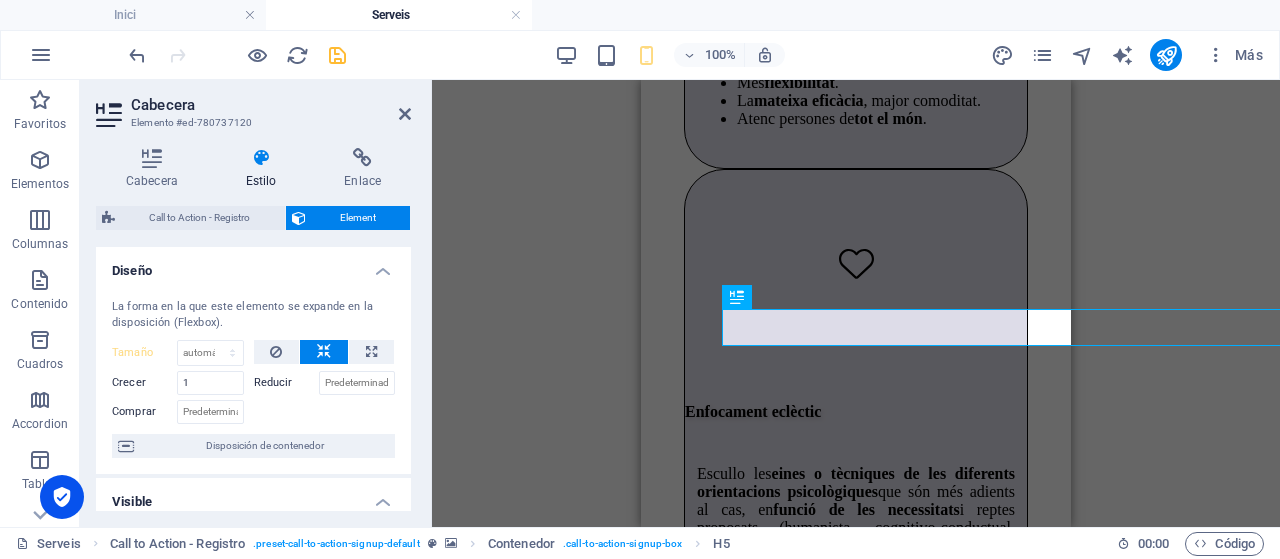 click at bounding box center [337, 55] 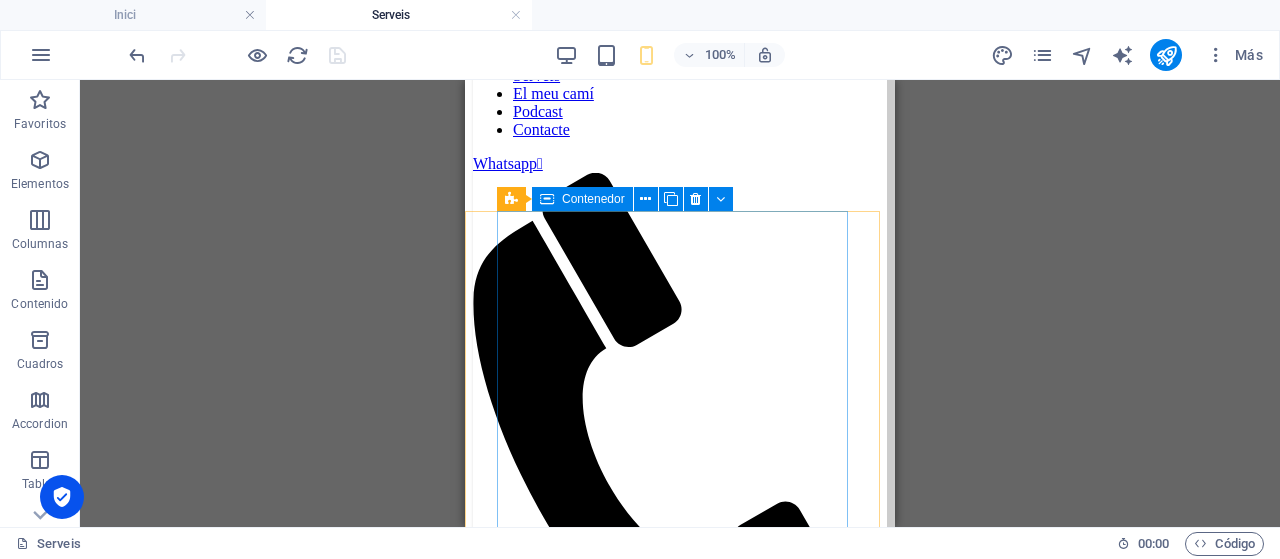 scroll, scrollTop: 0, scrollLeft: 0, axis: both 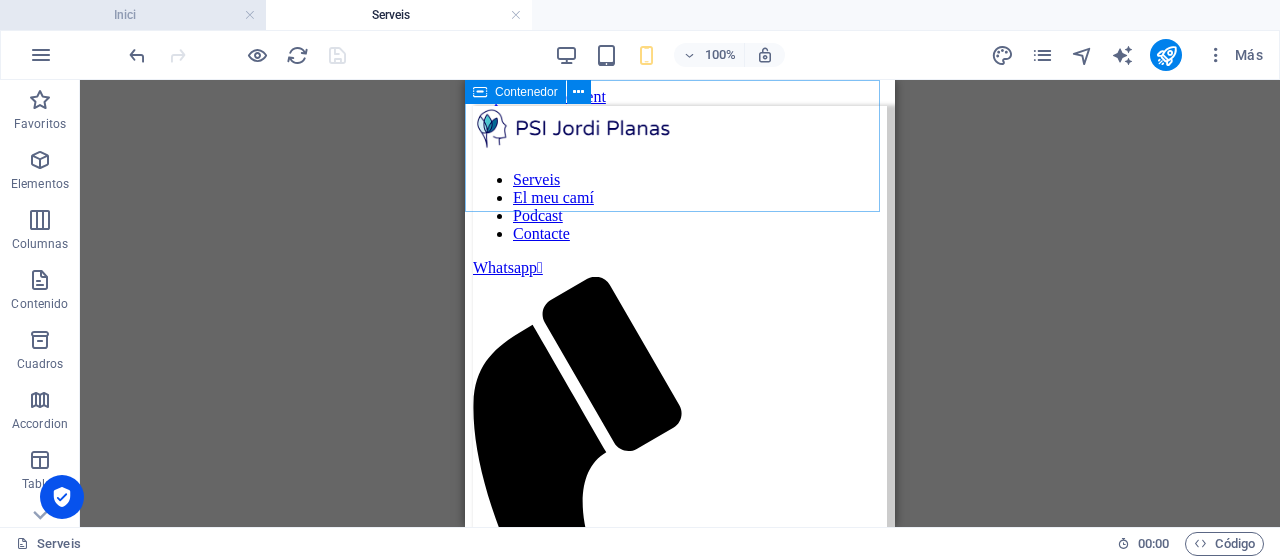click on "Inici" at bounding box center [133, 15] 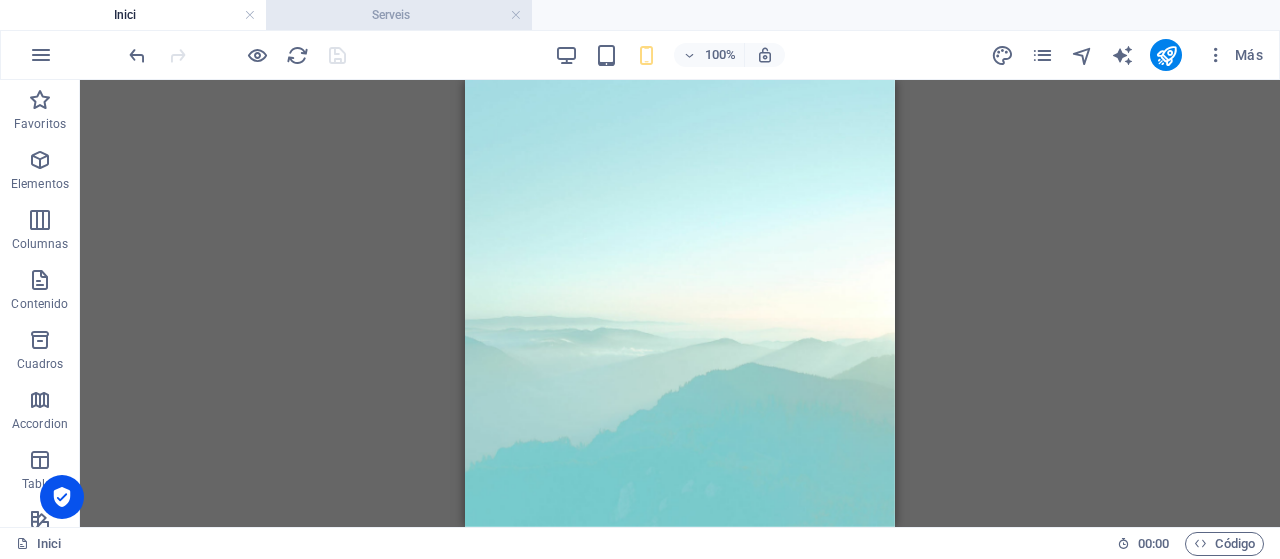click on "Serveis" at bounding box center [399, 15] 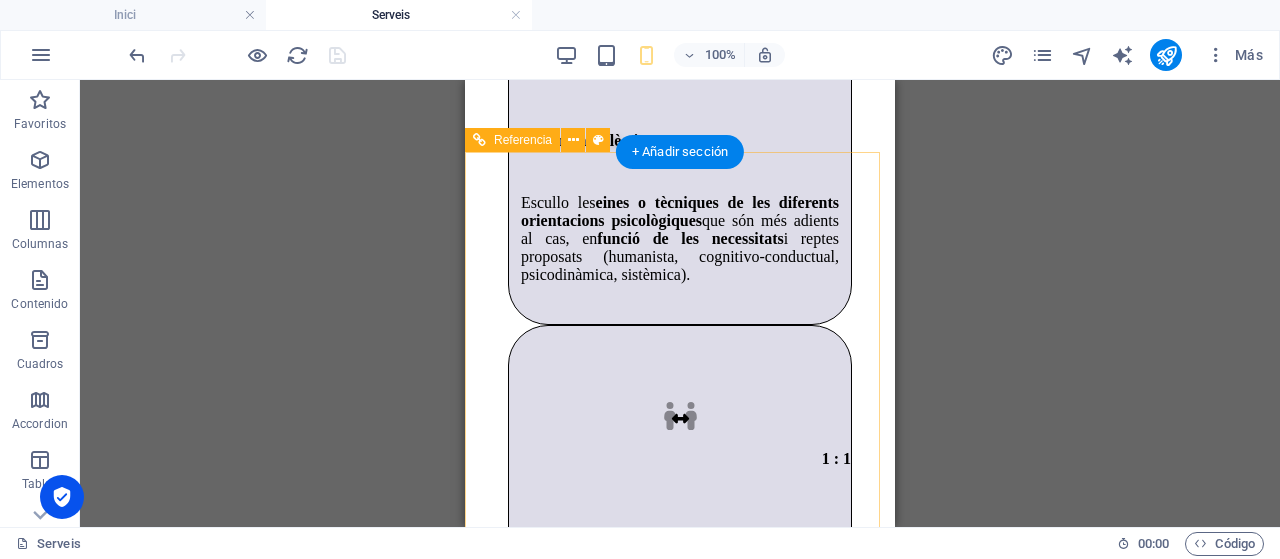scroll, scrollTop: 4200, scrollLeft: 0, axis: vertical 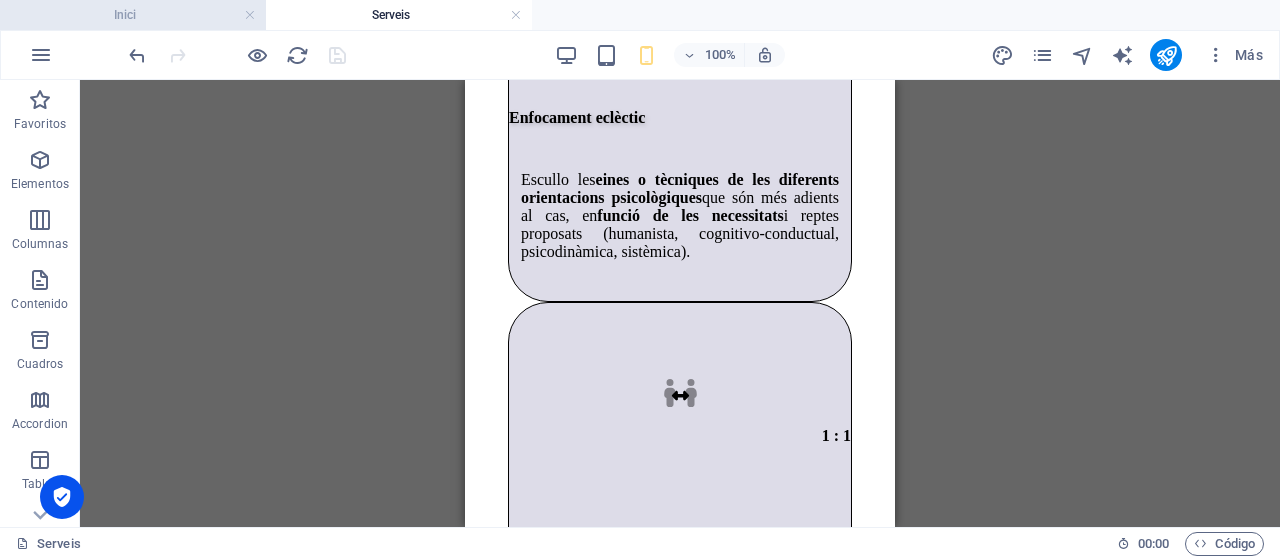 click on "Inici" at bounding box center [133, 15] 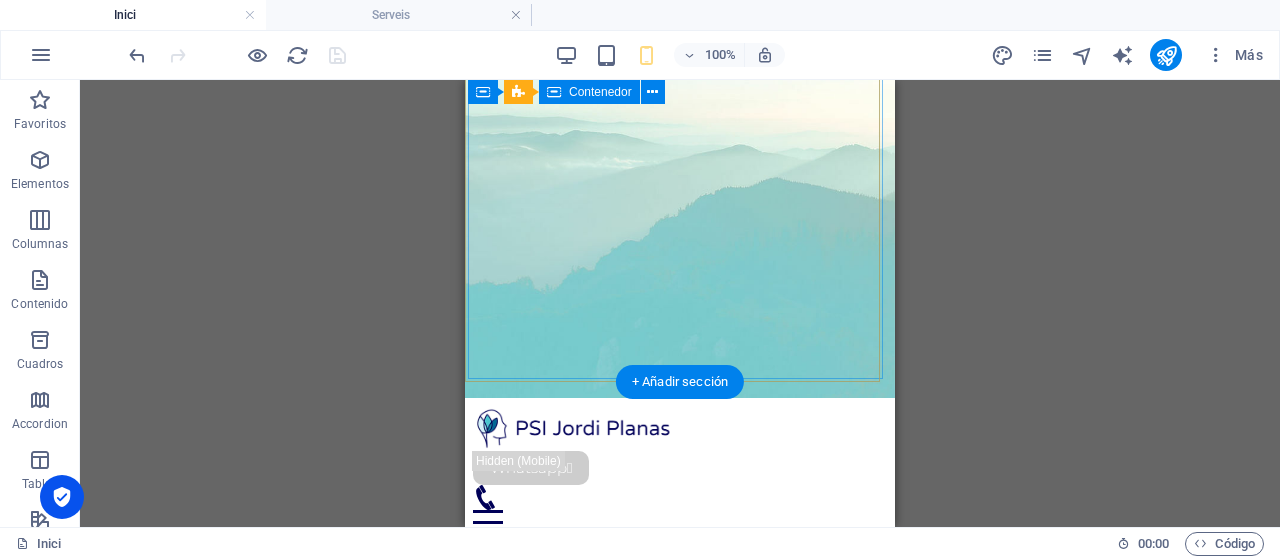 scroll, scrollTop: 300, scrollLeft: 0, axis: vertical 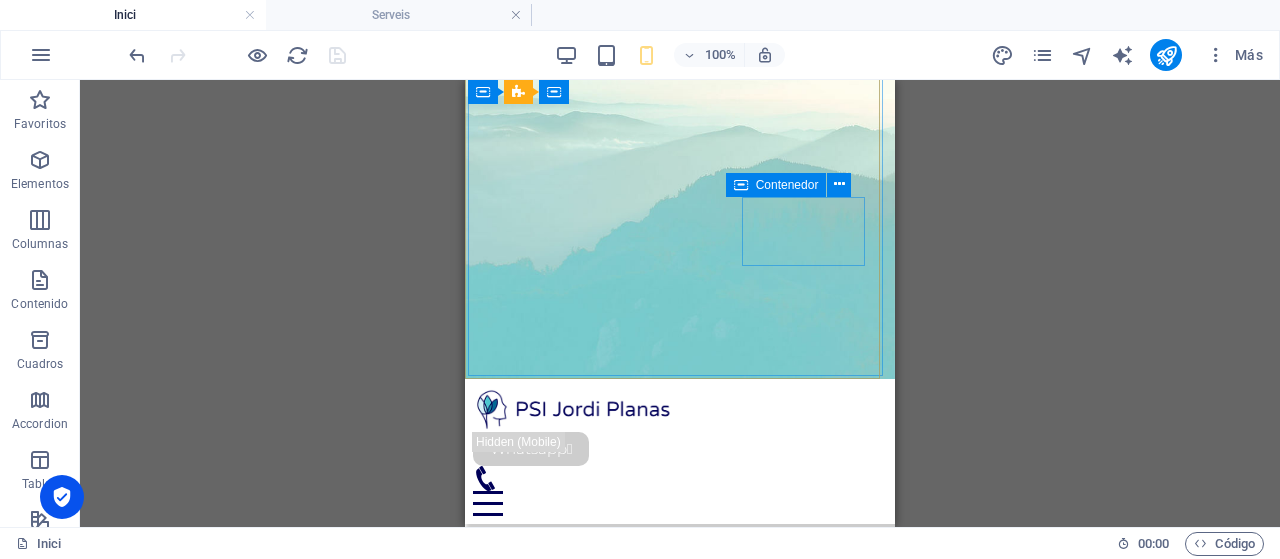 click at bounding box center (741, 185) 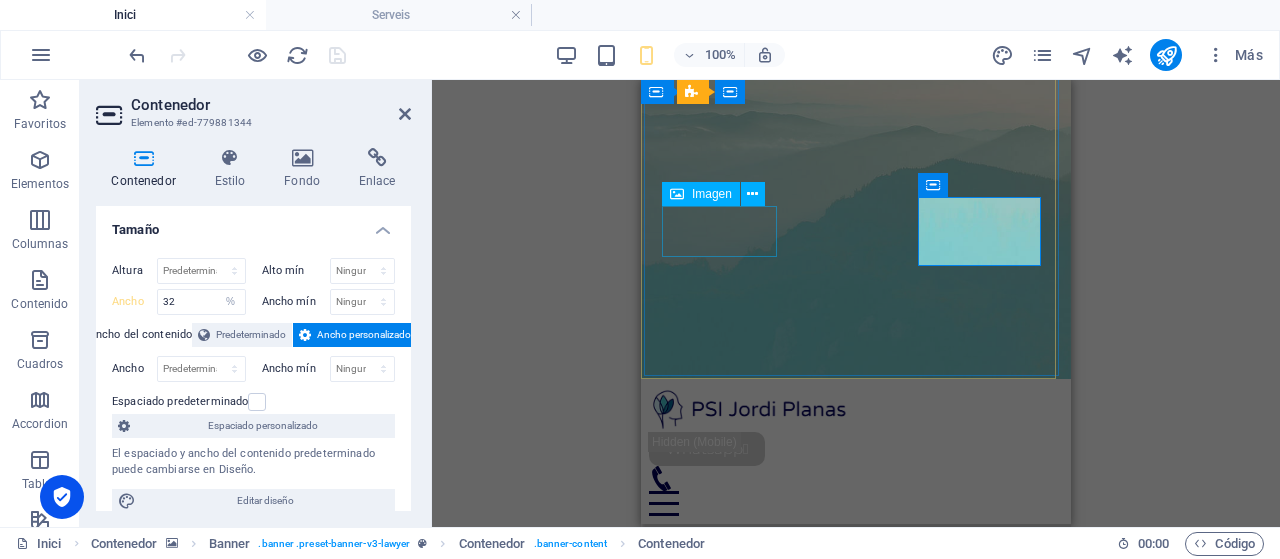 click at bounding box center (677, 194) 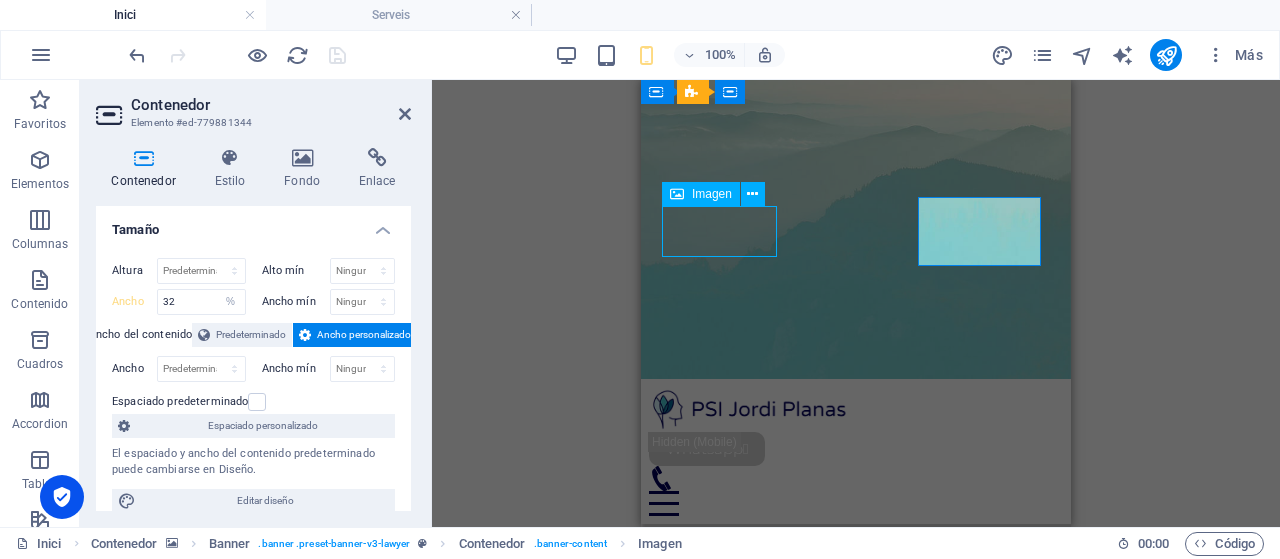 click at bounding box center (677, 194) 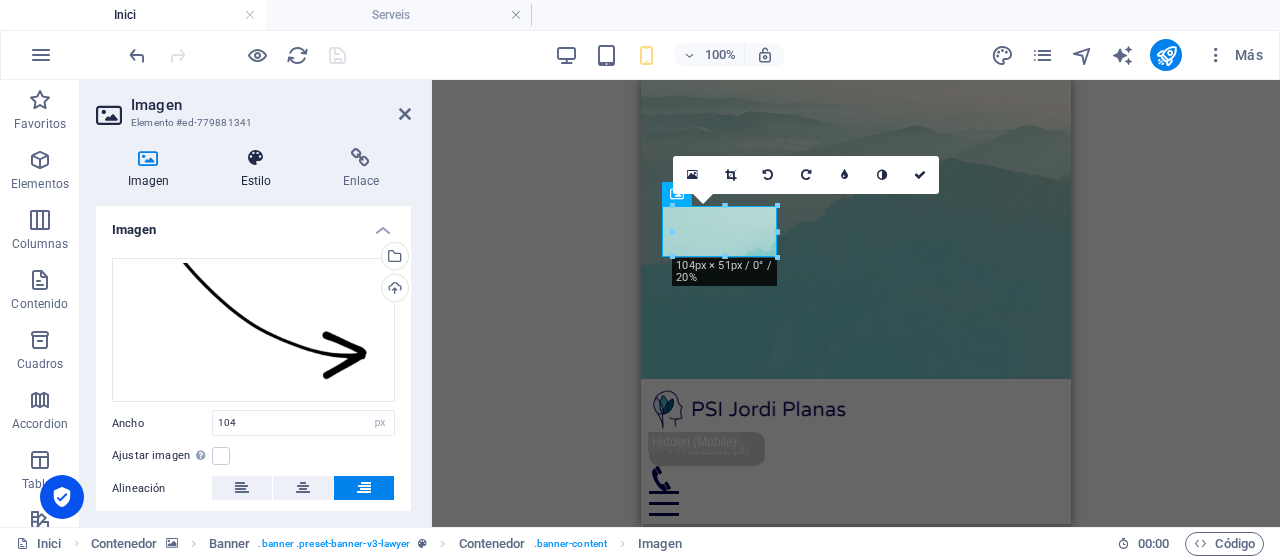 click on "Estilo" at bounding box center (260, 169) 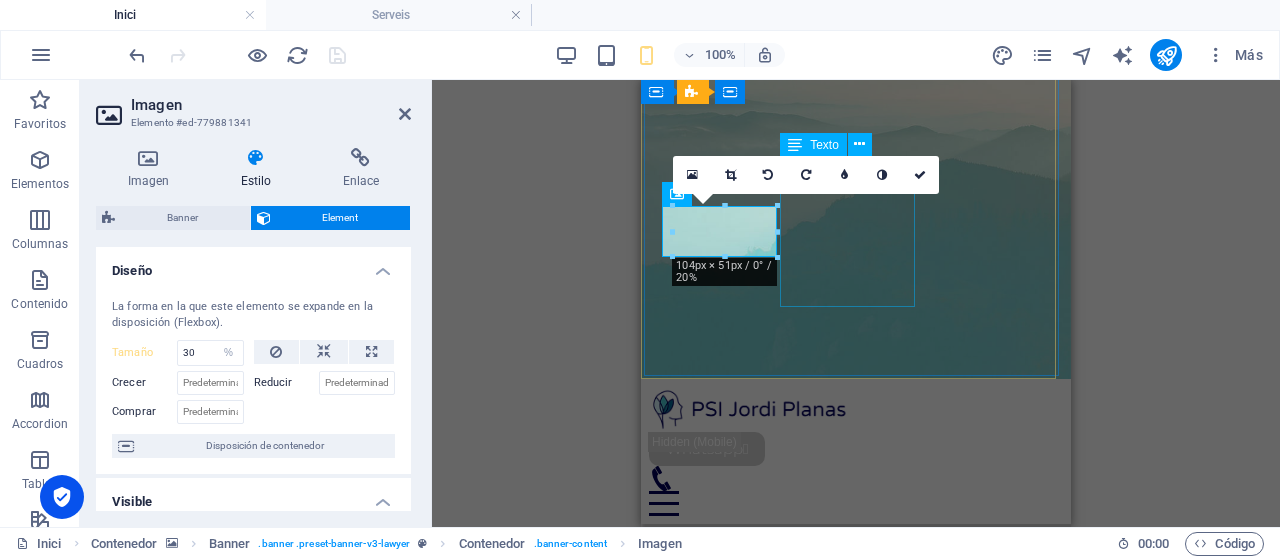 click on "¡Comença avui el  viatge transformador!" at bounding box center (859, 916) 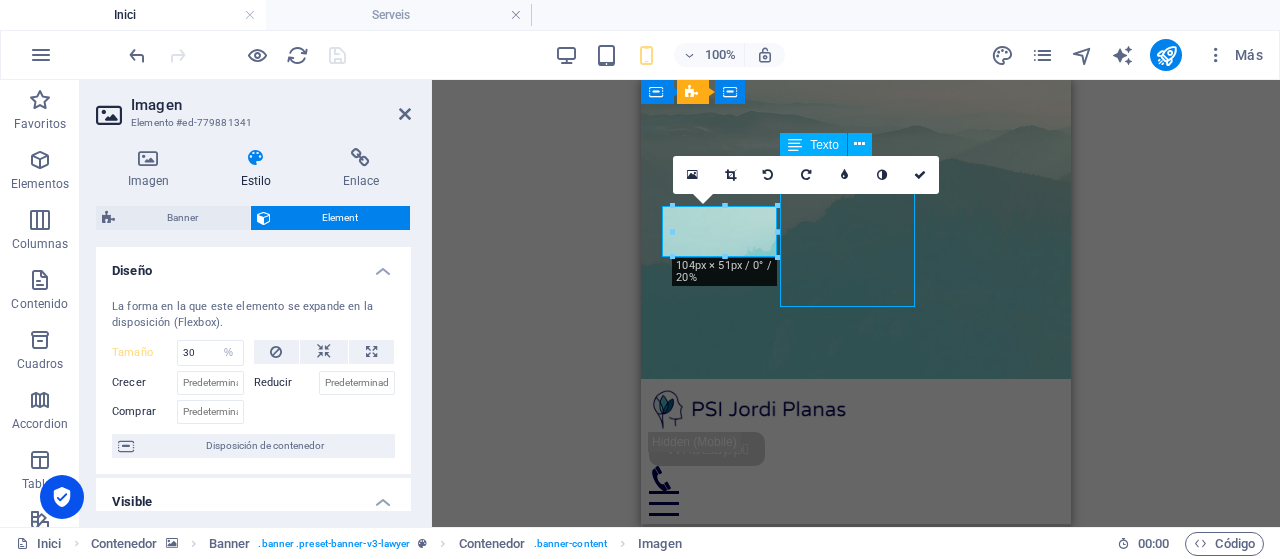 click on "¡Comença avui el  viatge transformador!" at bounding box center [859, 916] 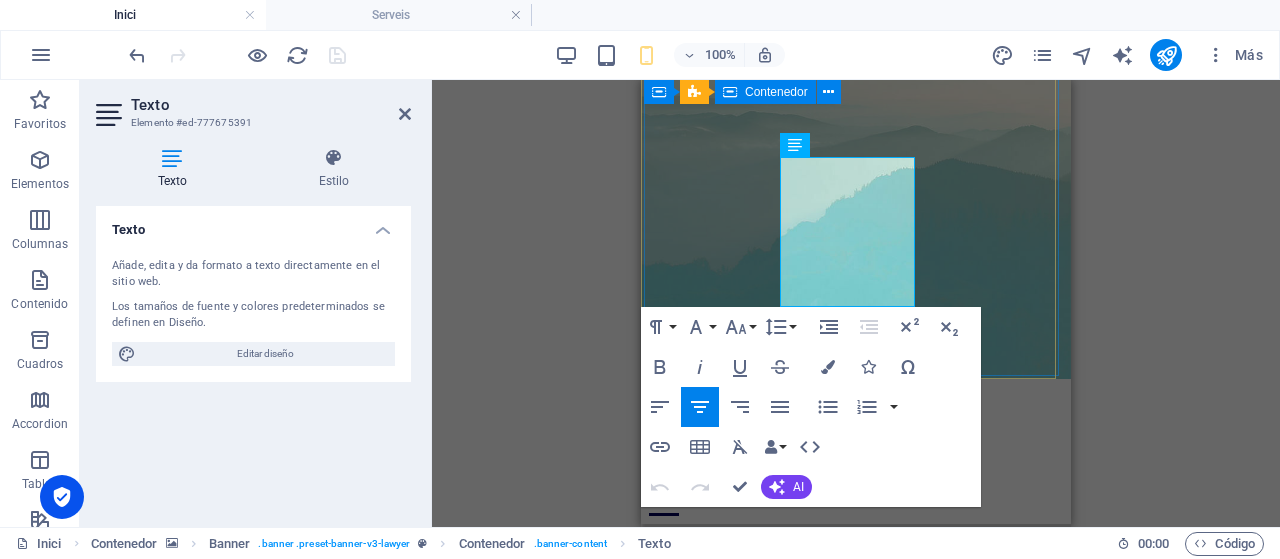 click on "Què vols aconseguir?  ¿Què et preocupa? ¿Tens la sensació que estàs bé i alhora quelcom no encaixa? Desenvolupa autoconeixement i adquireix eines per gestionar adequadament les situacions que emocionalment et trasbalsen.      ¡Comença avui el  viatge transformador!                 Començo !" at bounding box center (859, 806) 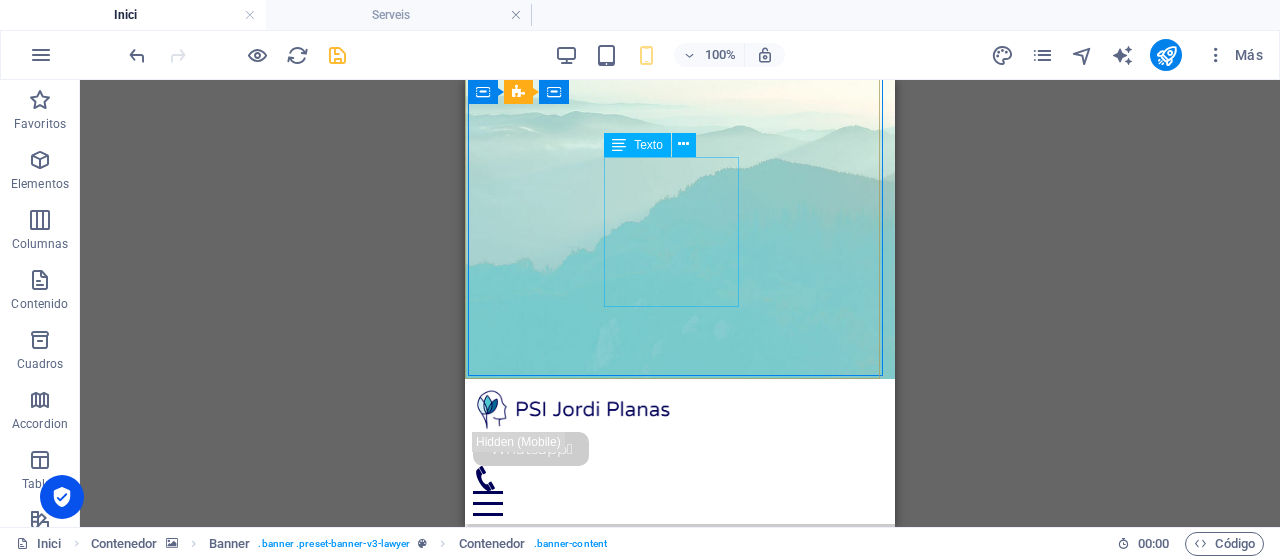 click at bounding box center [619, 145] 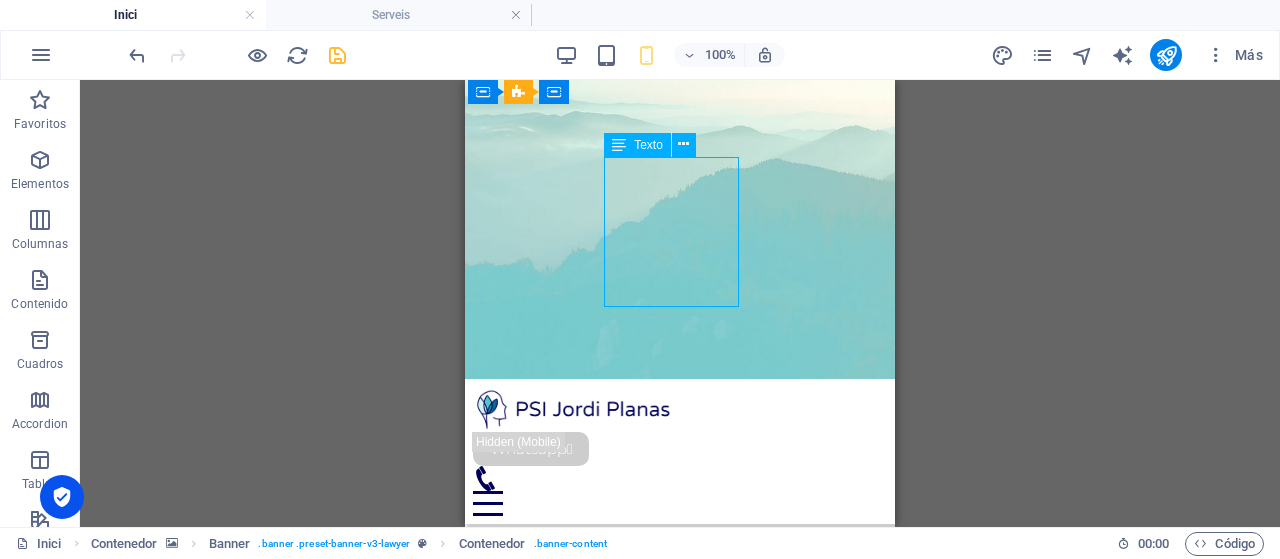 click at bounding box center (619, 145) 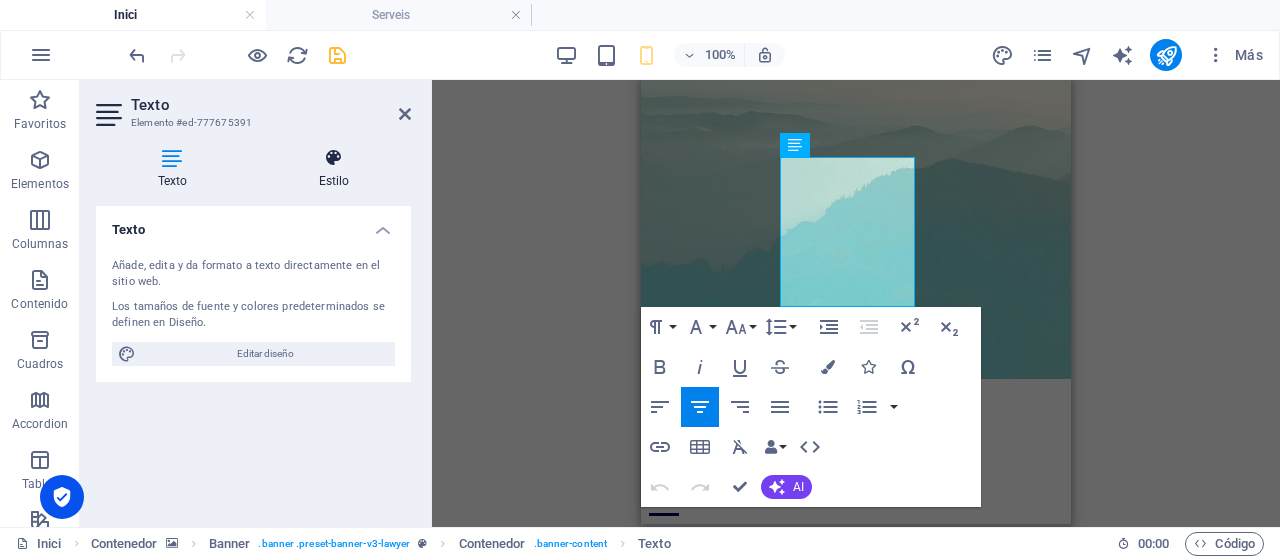 click at bounding box center (334, 158) 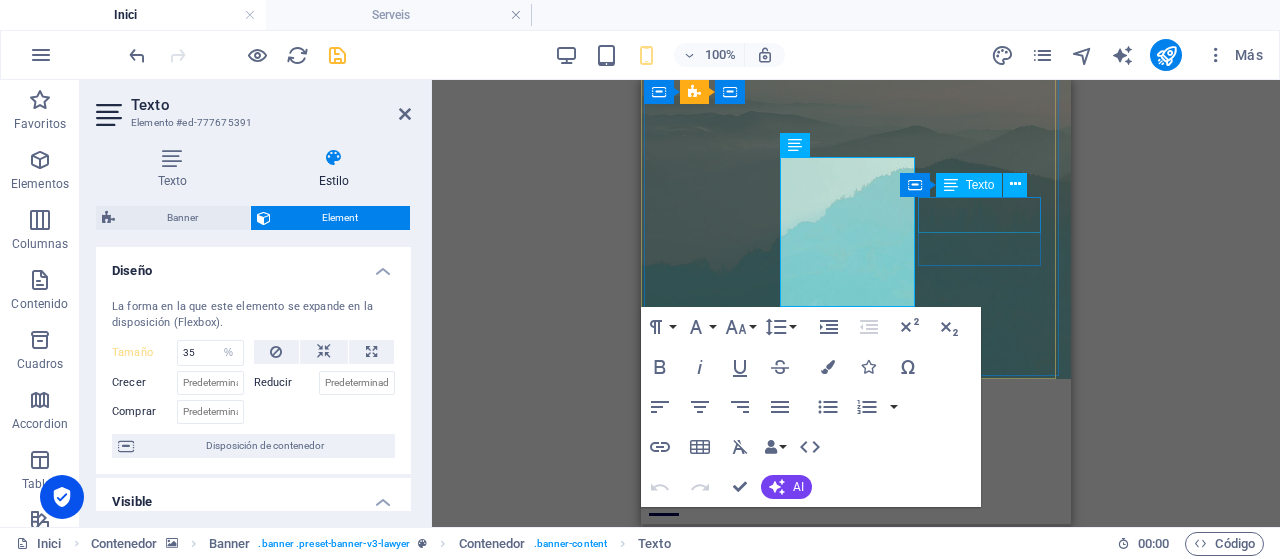 click at bounding box center [723, 964] 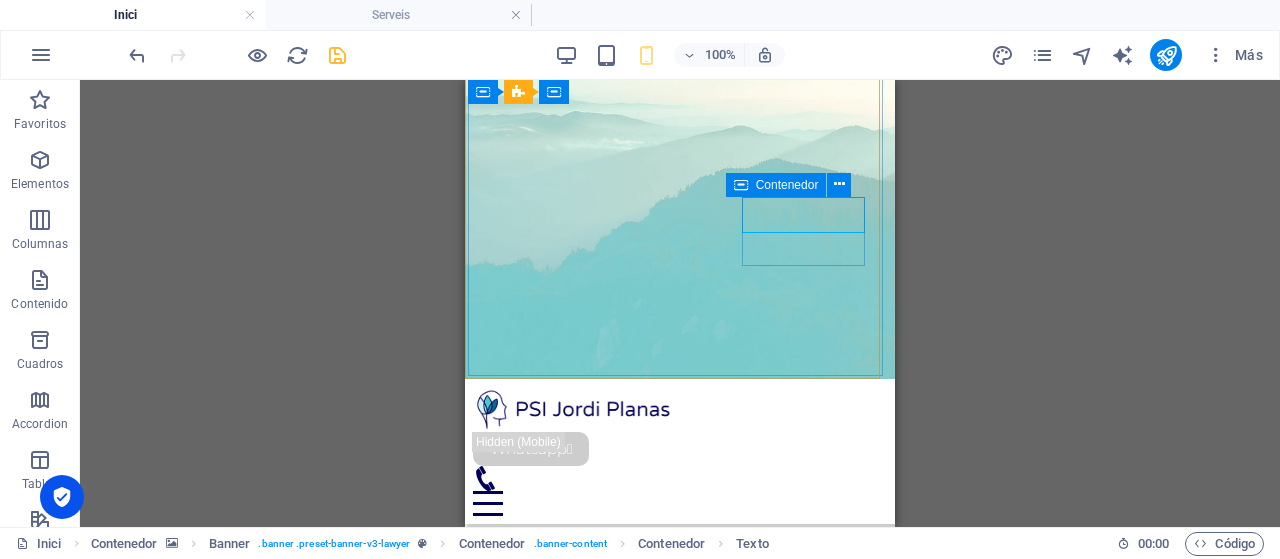 click on "Contenedor" at bounding box center [787, 185] 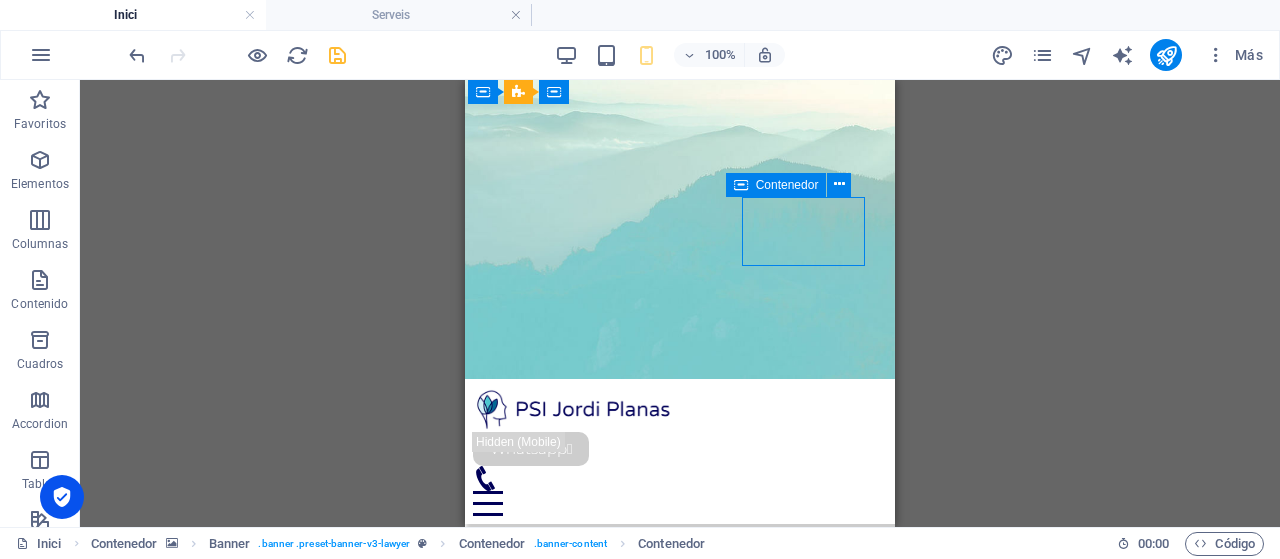 click on "Contenedor" at bounding box center (787, 185) 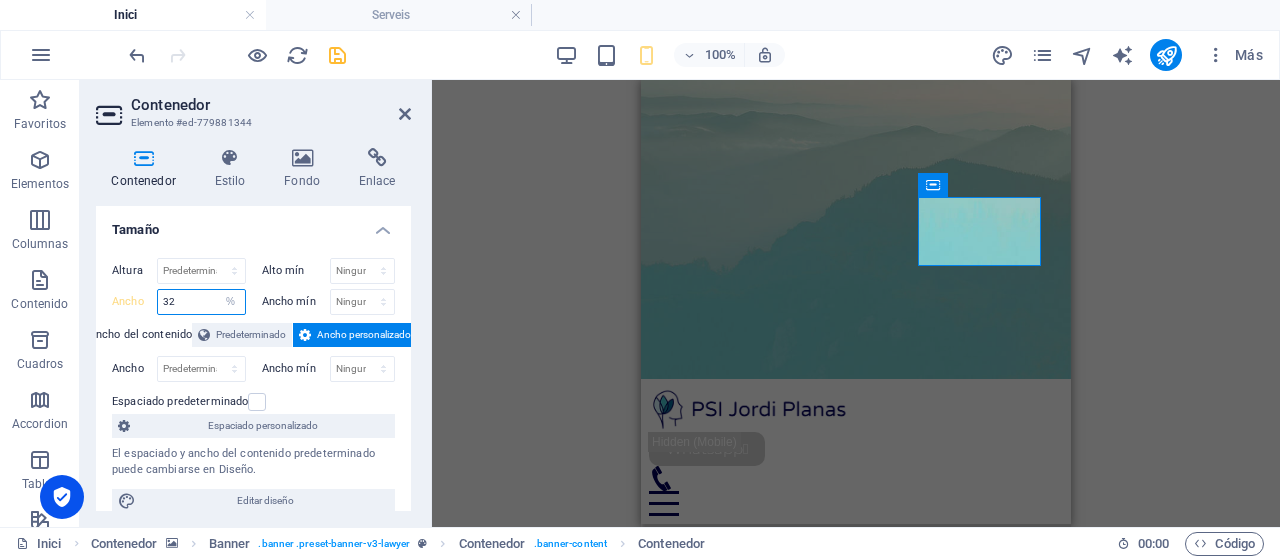drag, startPoint x: 181, startPoint y: 296, endPoint x: 169, endPoint y: 297, distance: 12.0415945 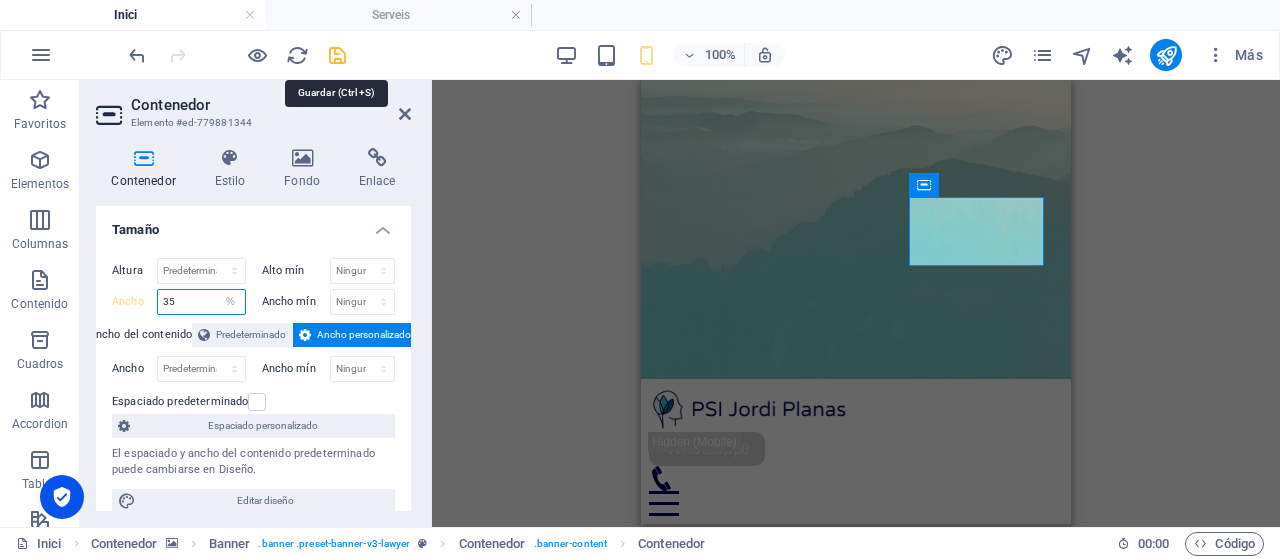 type on "35" 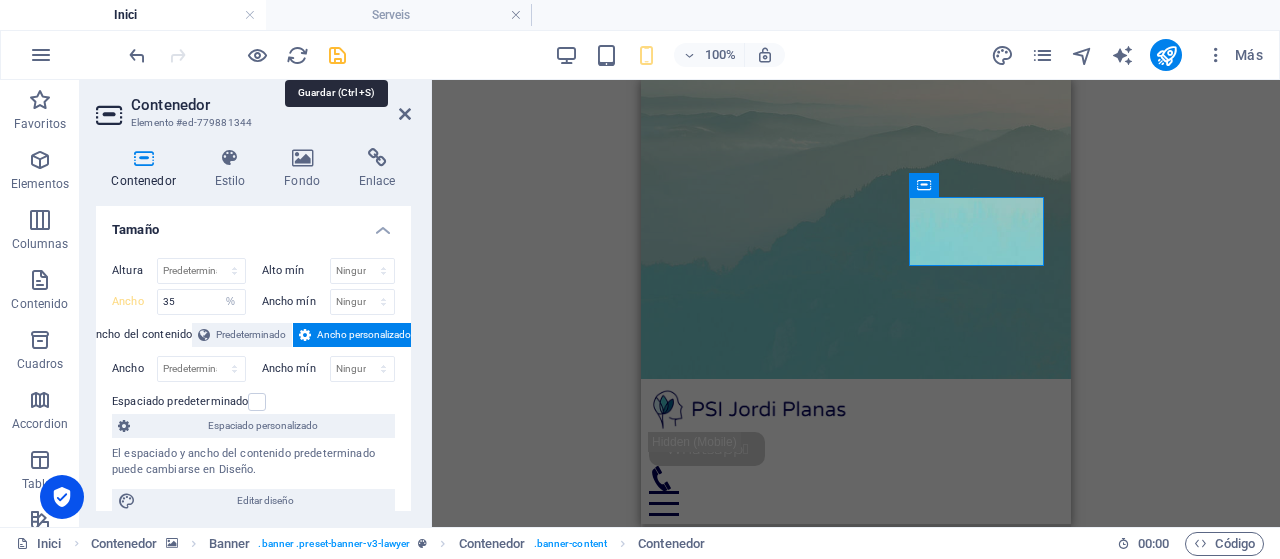 click at bounding box center (337, 55) 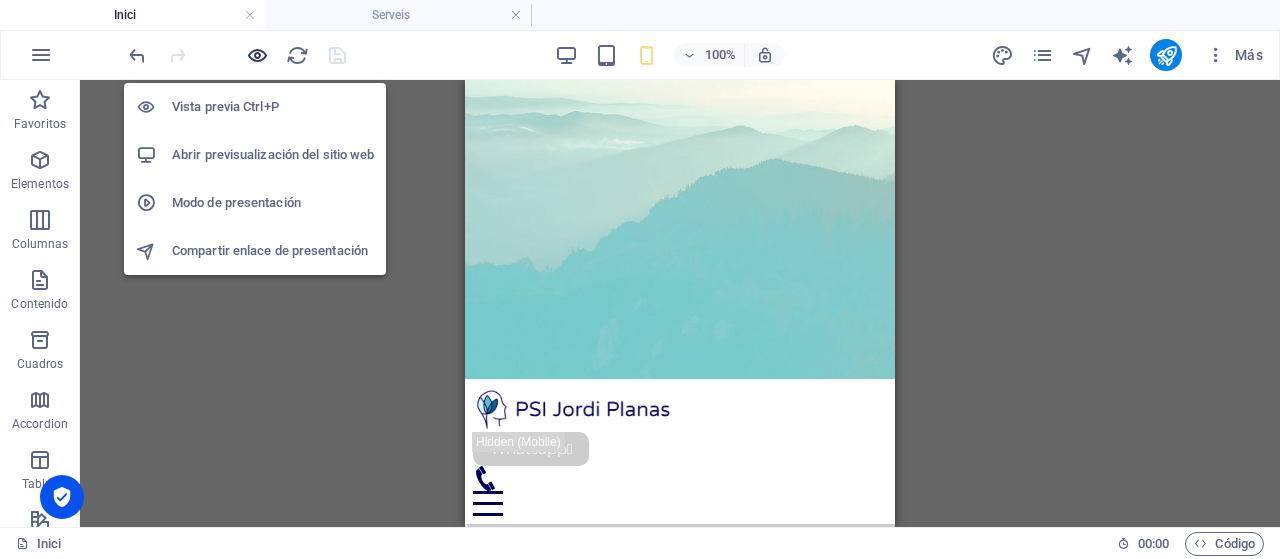click at bounding box center (257, 55) 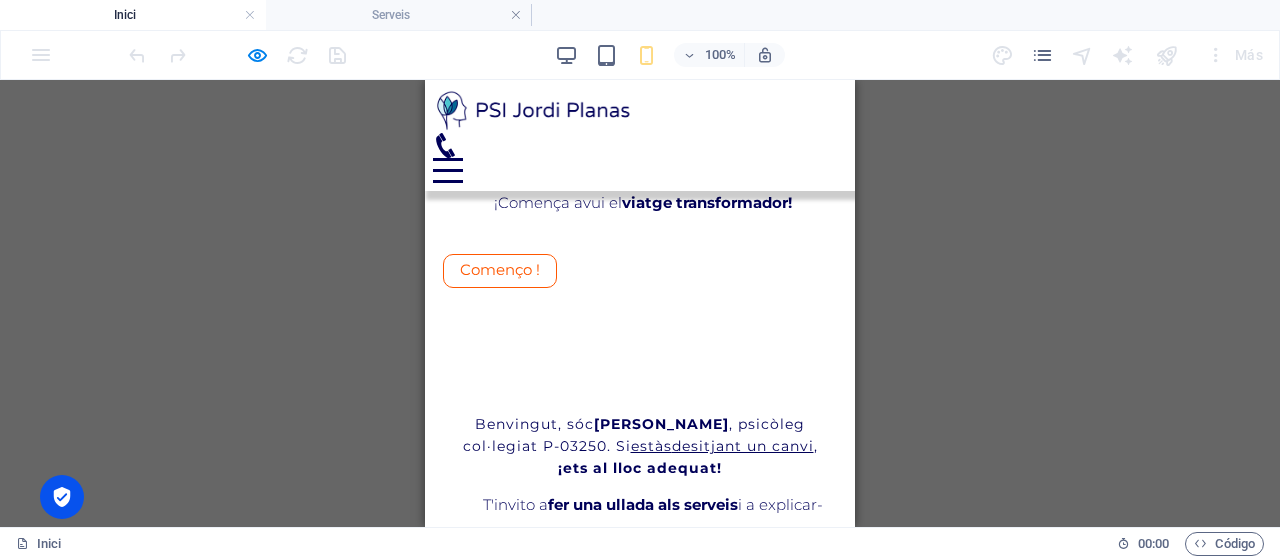 scroll, scrollTop: 800, scrollLeft: 0, axis: vertical 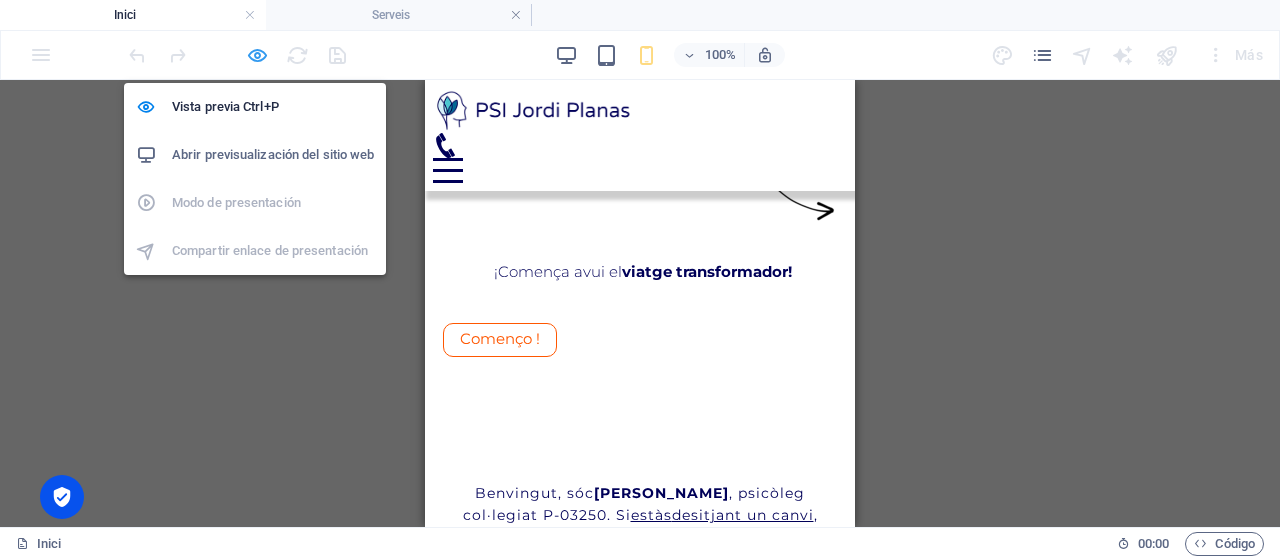 click at bounding box center (257, 55) 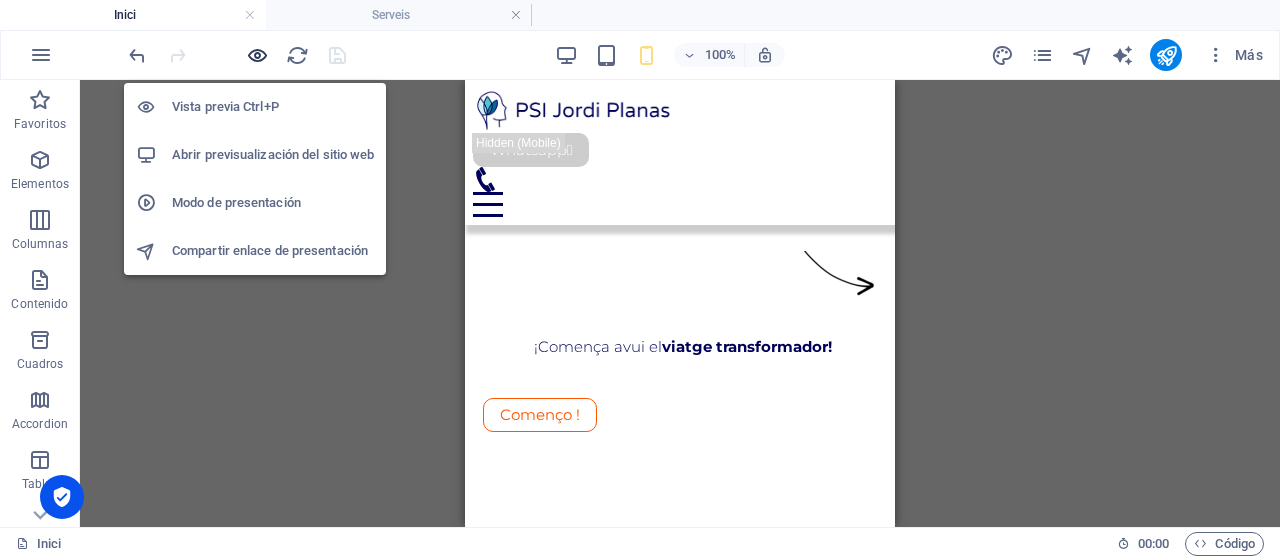 scroll, scrollTop: 1062, scrollLeft: 0, axis: vertical 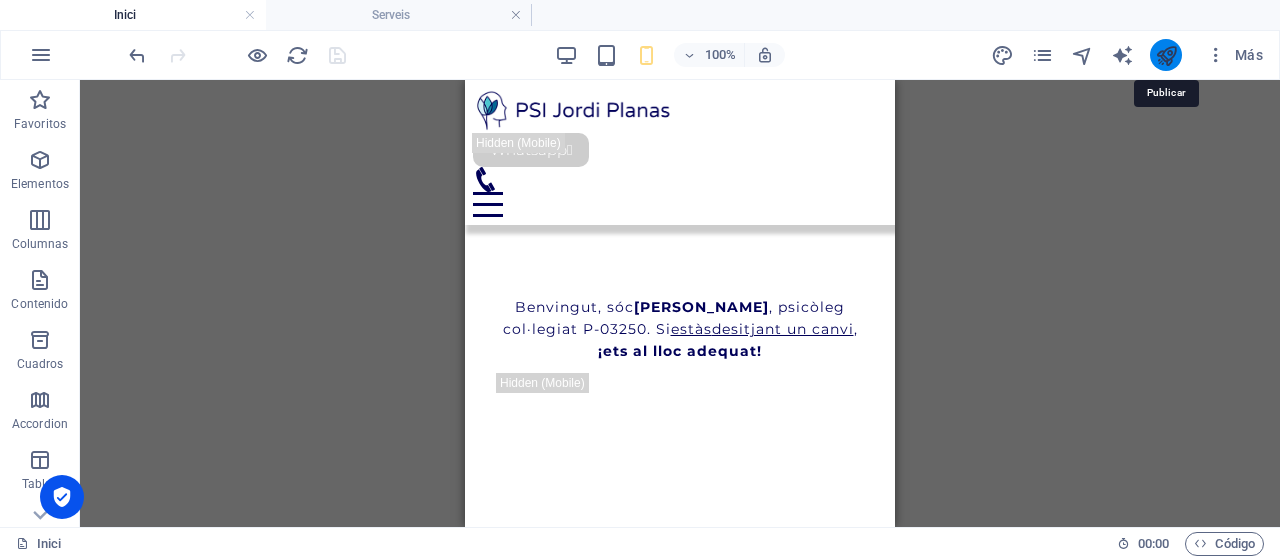 click at bounding box center (1166, 55) 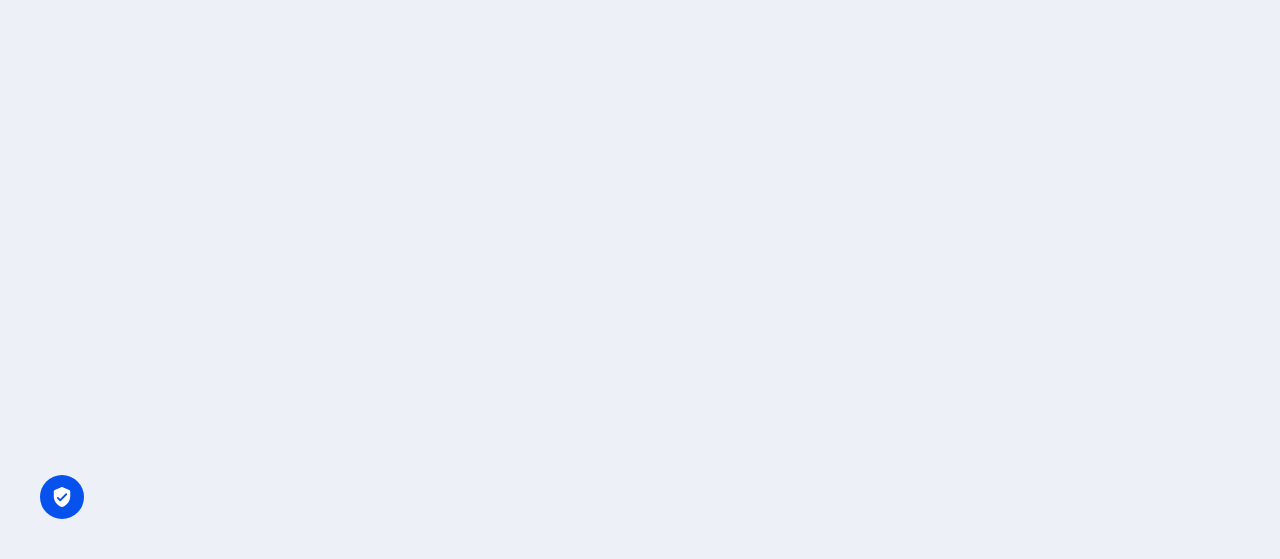 scroll, scrollTop: 0, scrollLeft: 0, axis: both 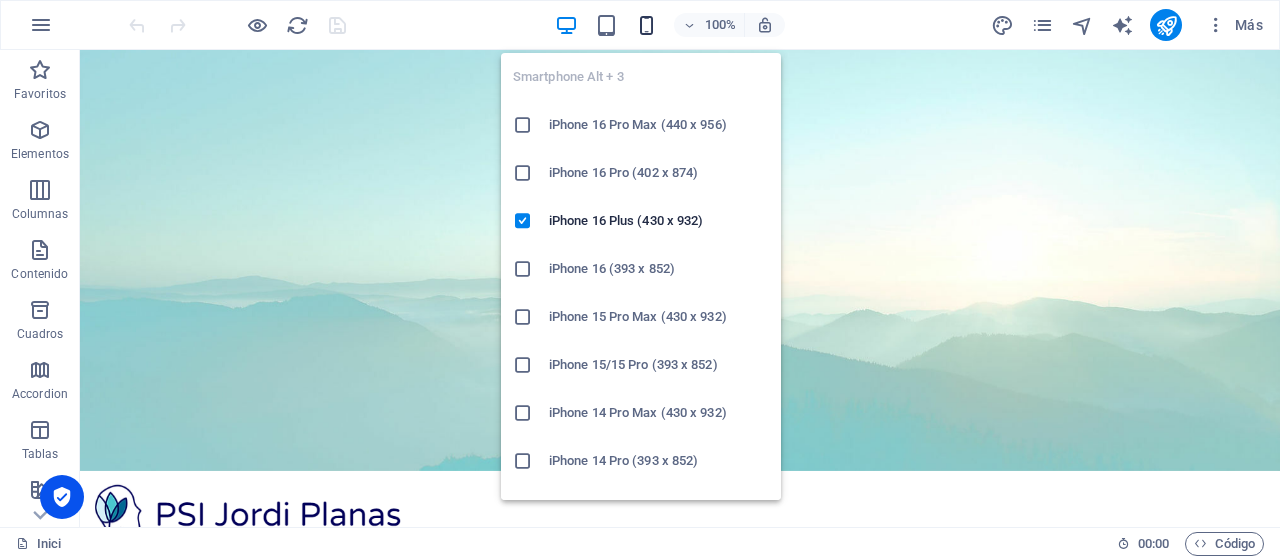 click at bounding box center (646, 25) 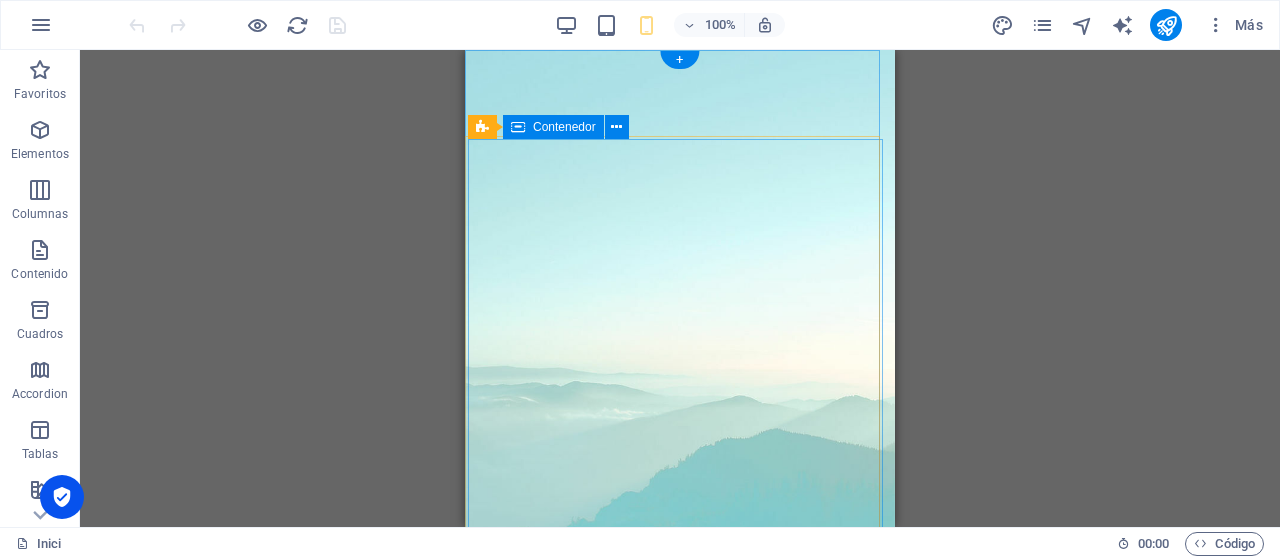 scroll, scrollTop: 100, scrollLeft: 0, axis: vertical 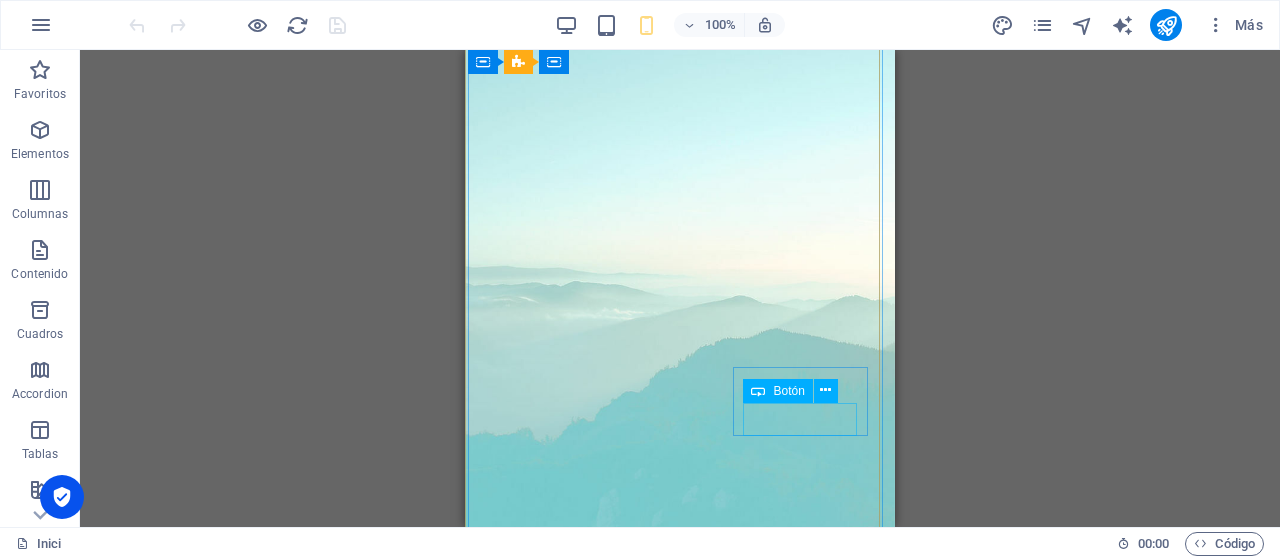 click on "Començo !" at bounding box center (553, 1169) 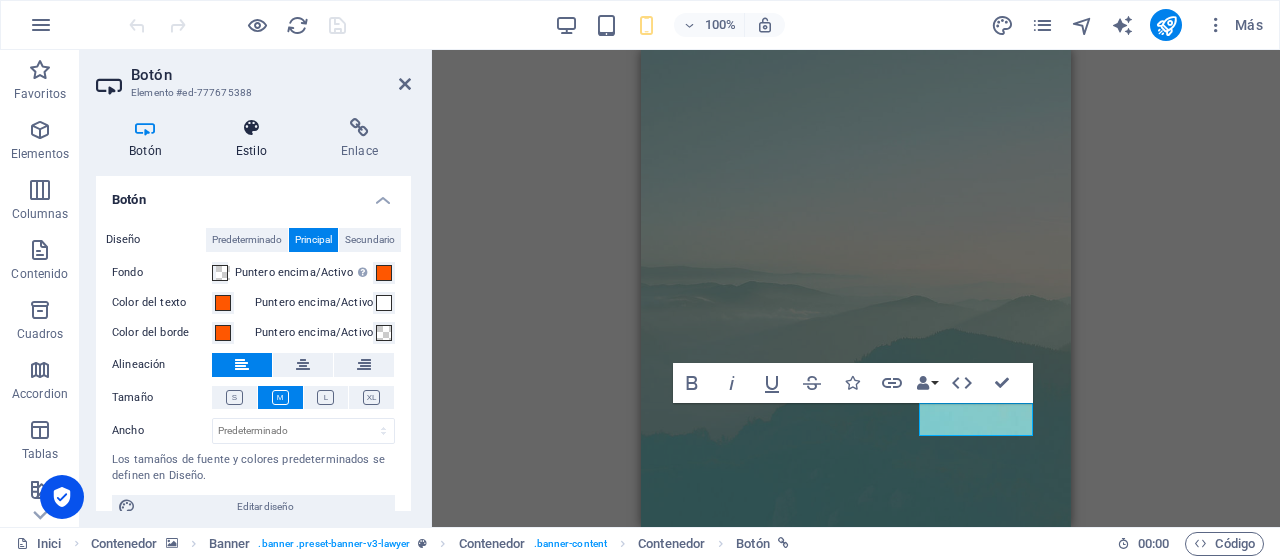 click at bounding box center (251, 128) 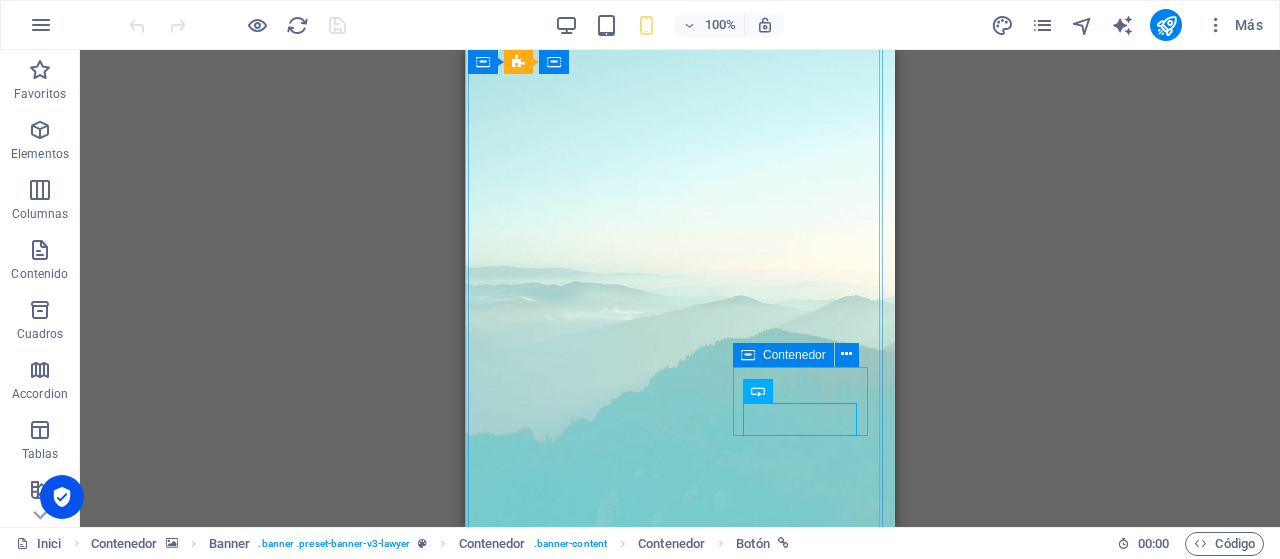 click at bounding box center (748, 355) 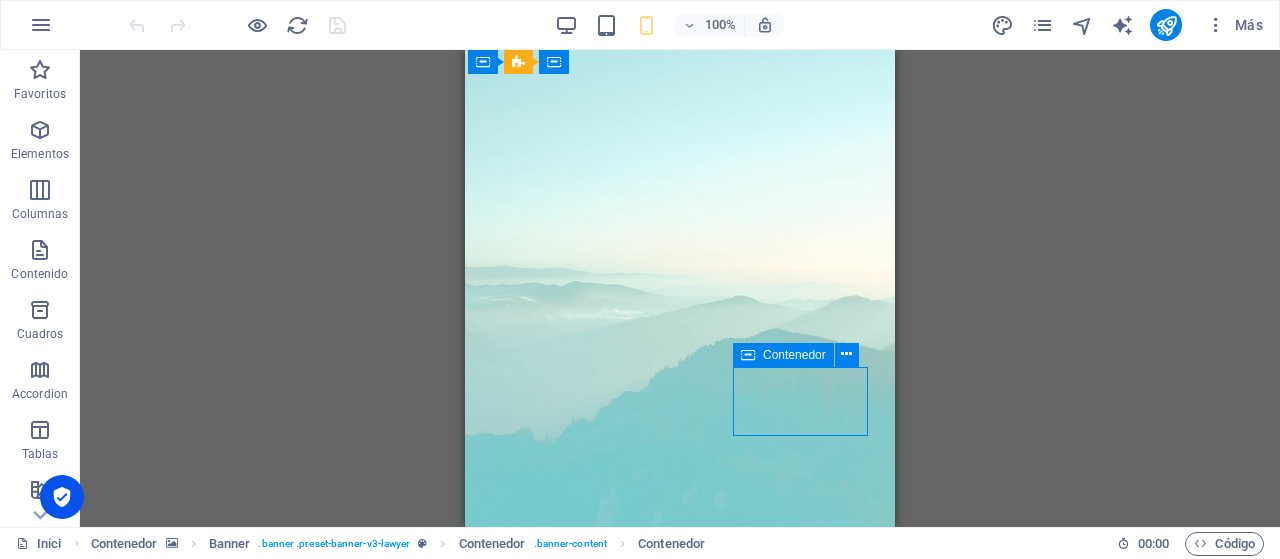 click at bounding box center [748, 355] 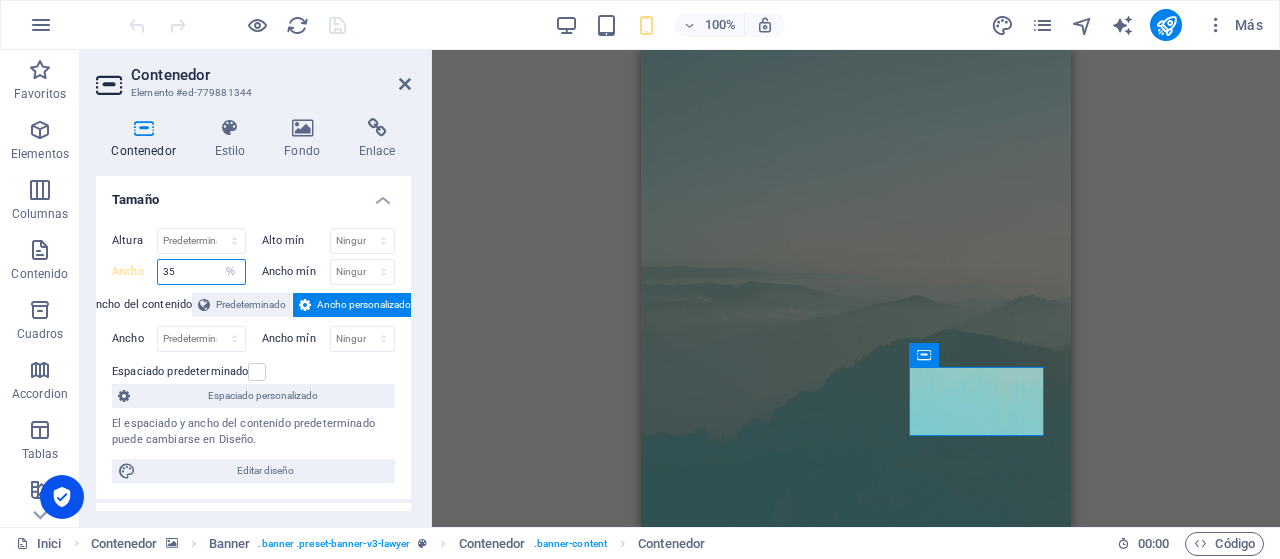 click on "35" at bounding box center [201, 272] 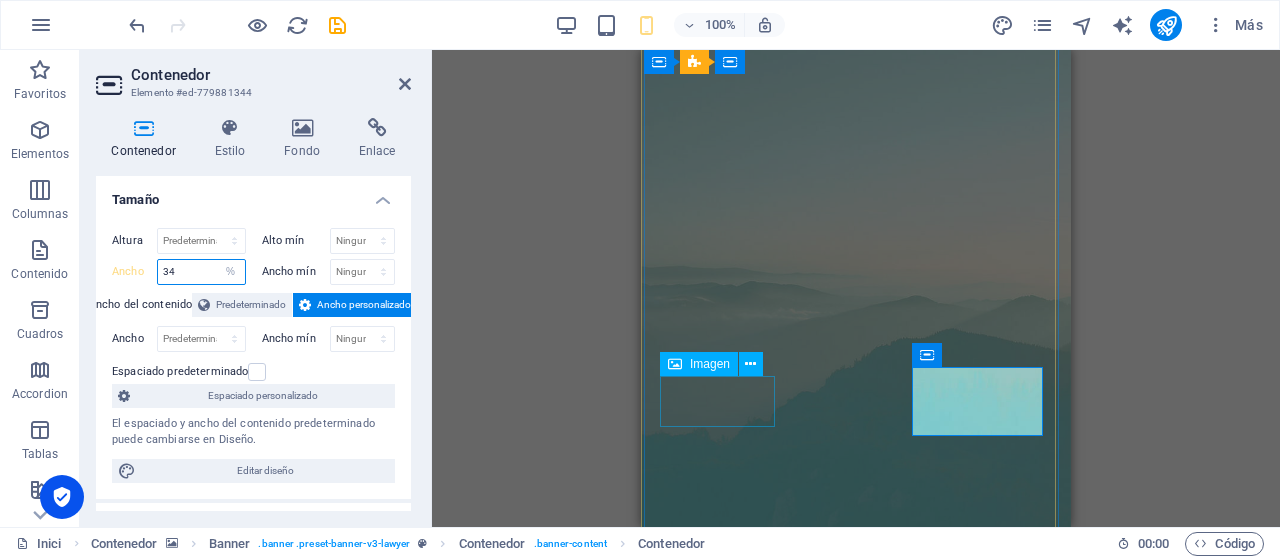 click on "Imagen" at bounding box center (710, 364) 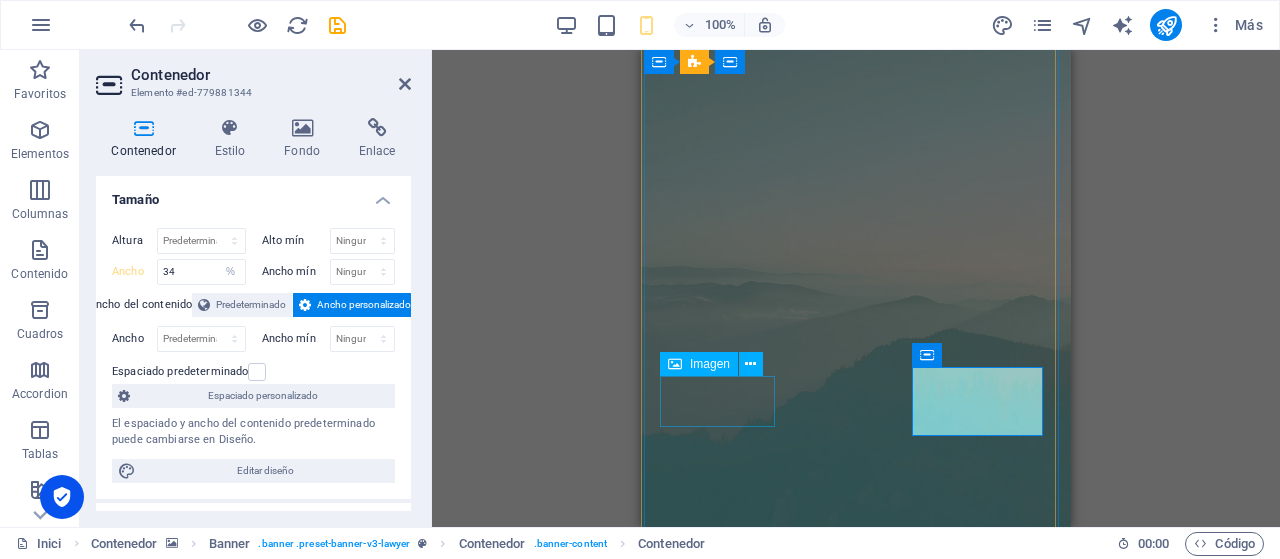click on "Imagen" at bounding box center (710, 364) 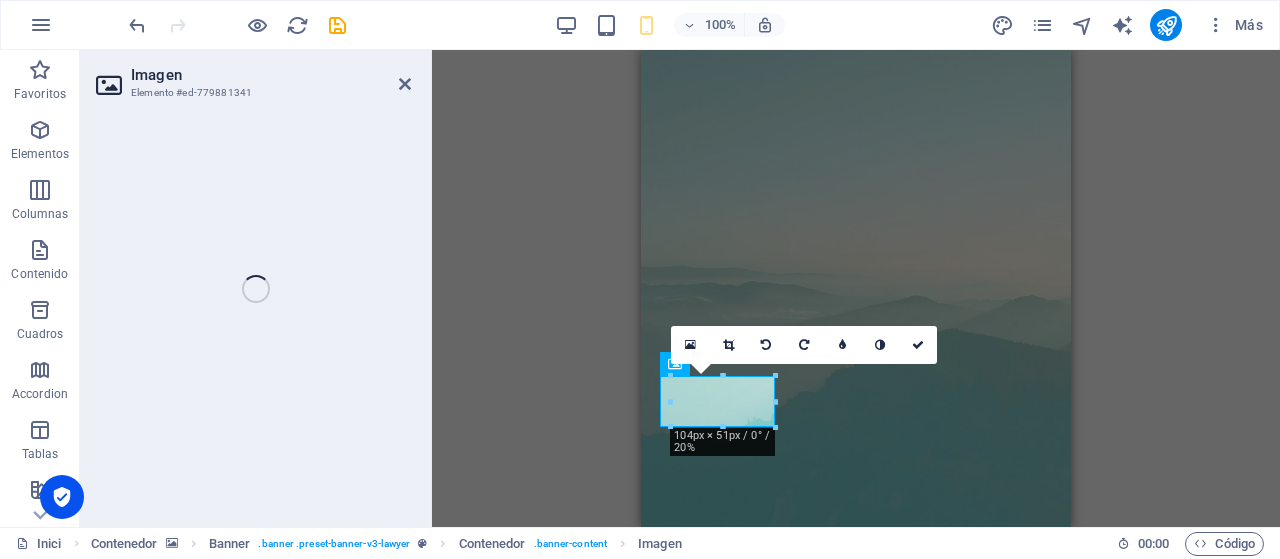 select on "px" 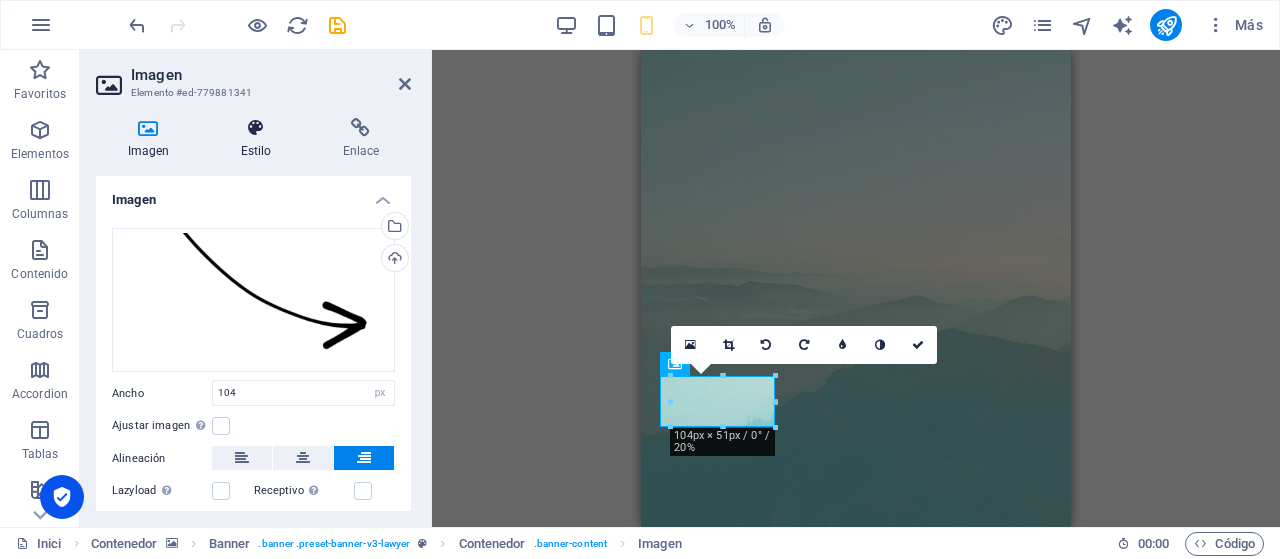 click on "Estilo" at bounding box center (260, 139) 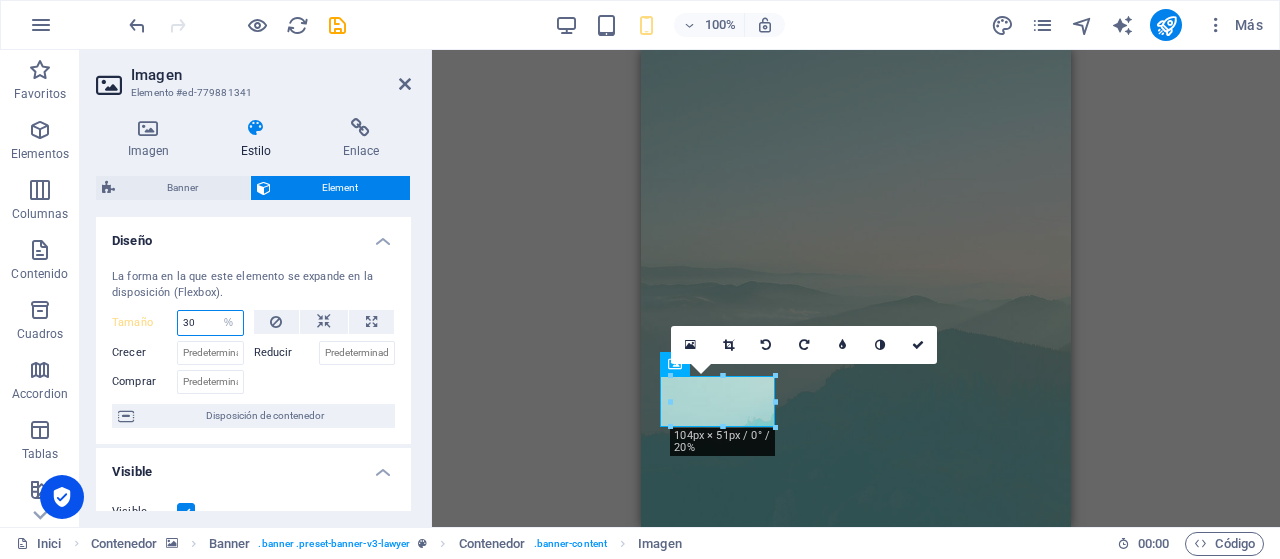 click on "30" at bounding box center (210, 323) 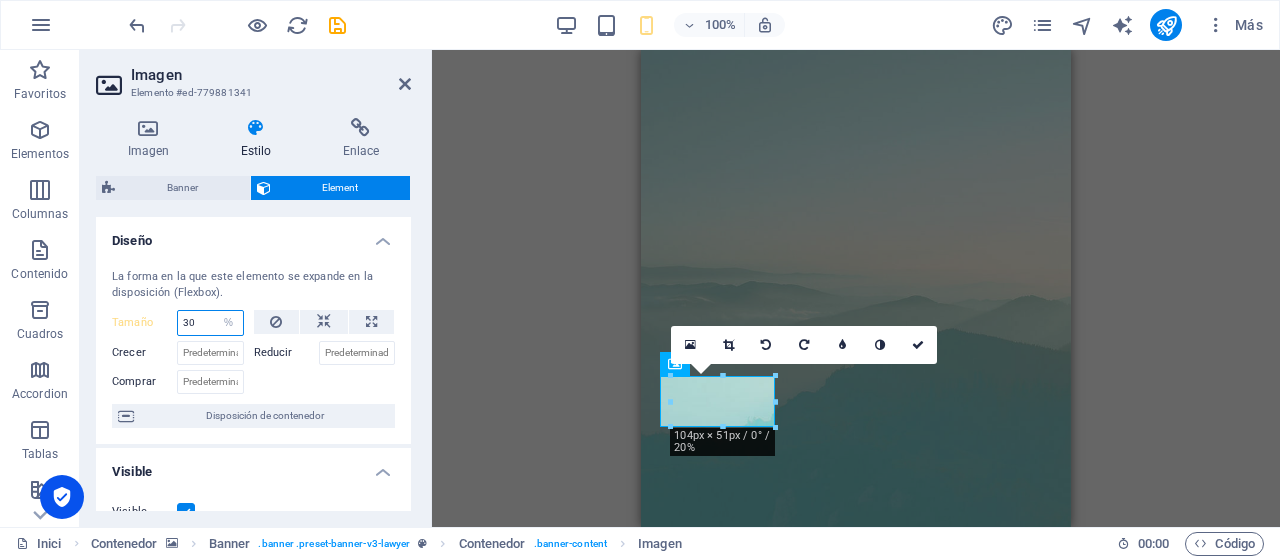 type on "3" 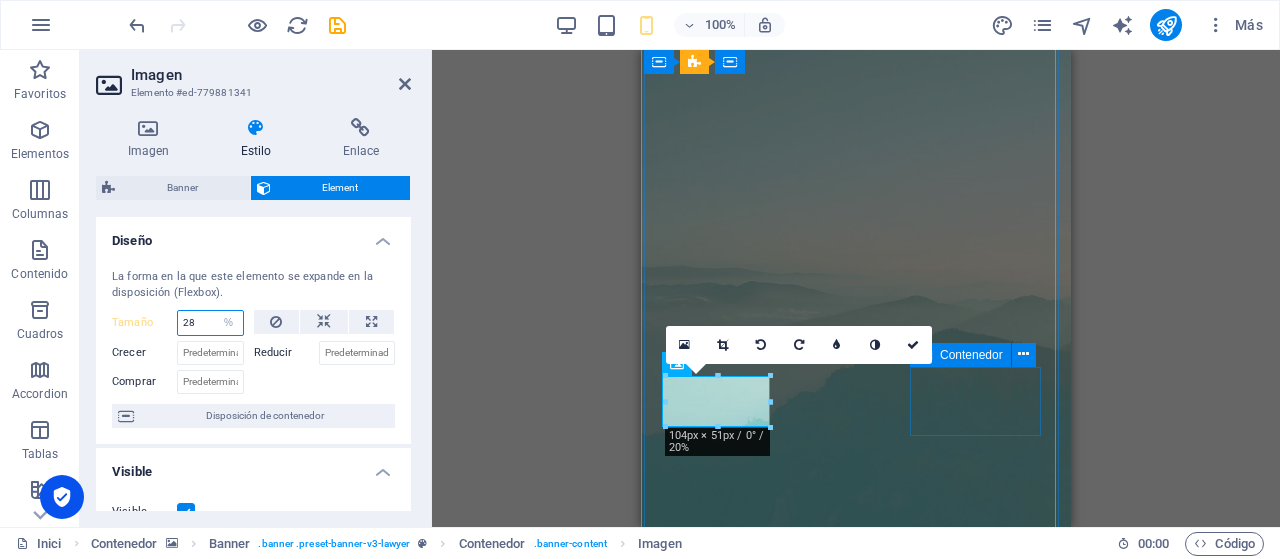 click on "Contenedor" at bounding box center [971, 355] 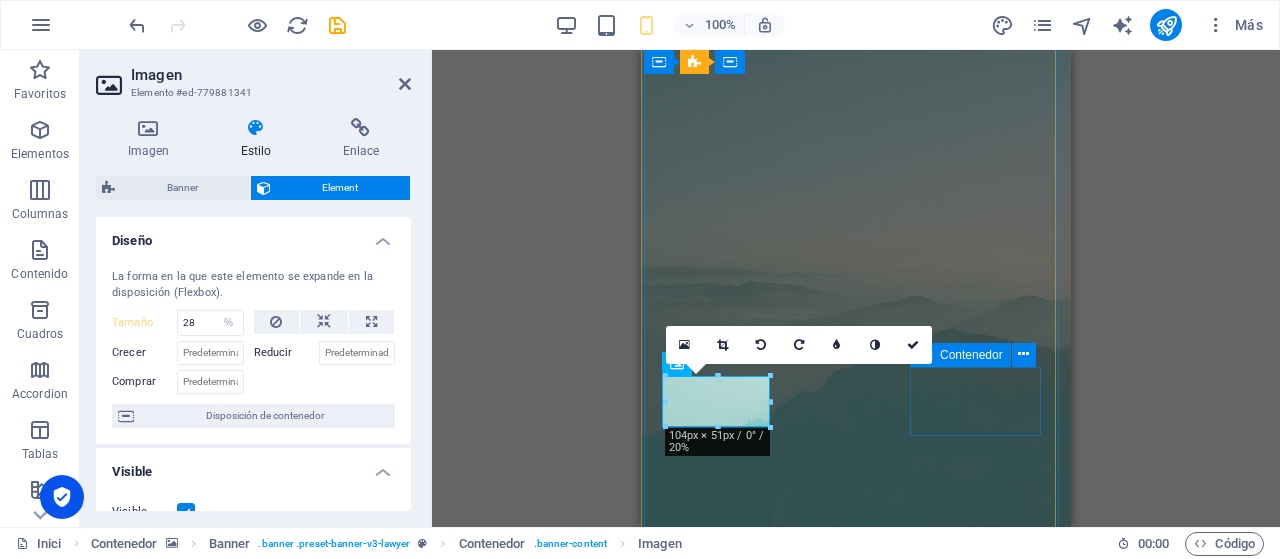 click on "Contenedor" at bounding box center (971, 355) 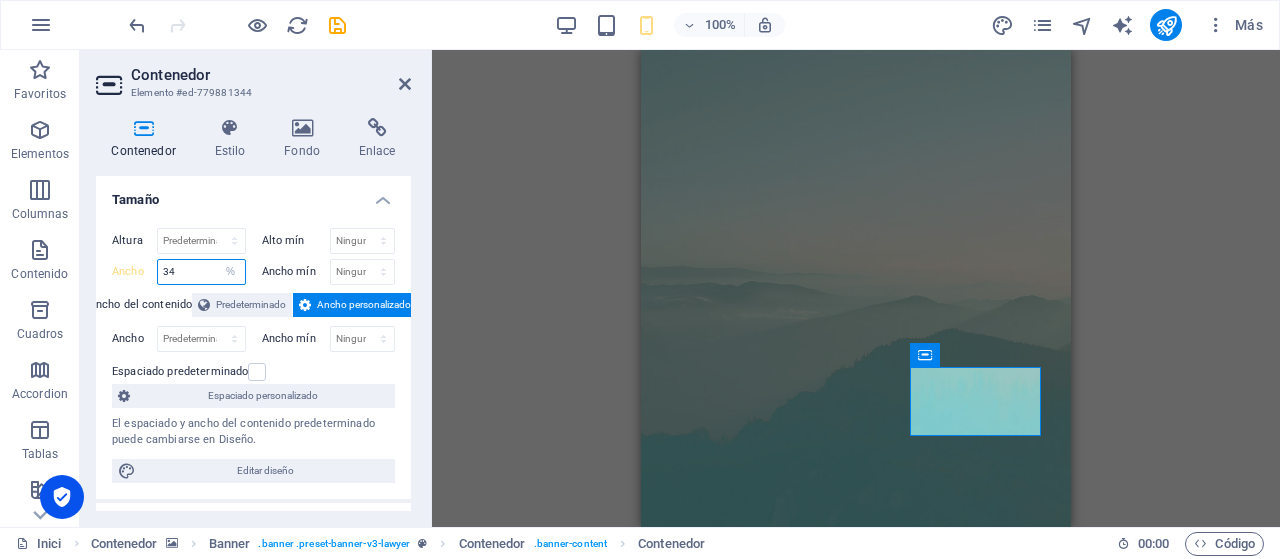 click on "34" at bounding box center (201, 272) 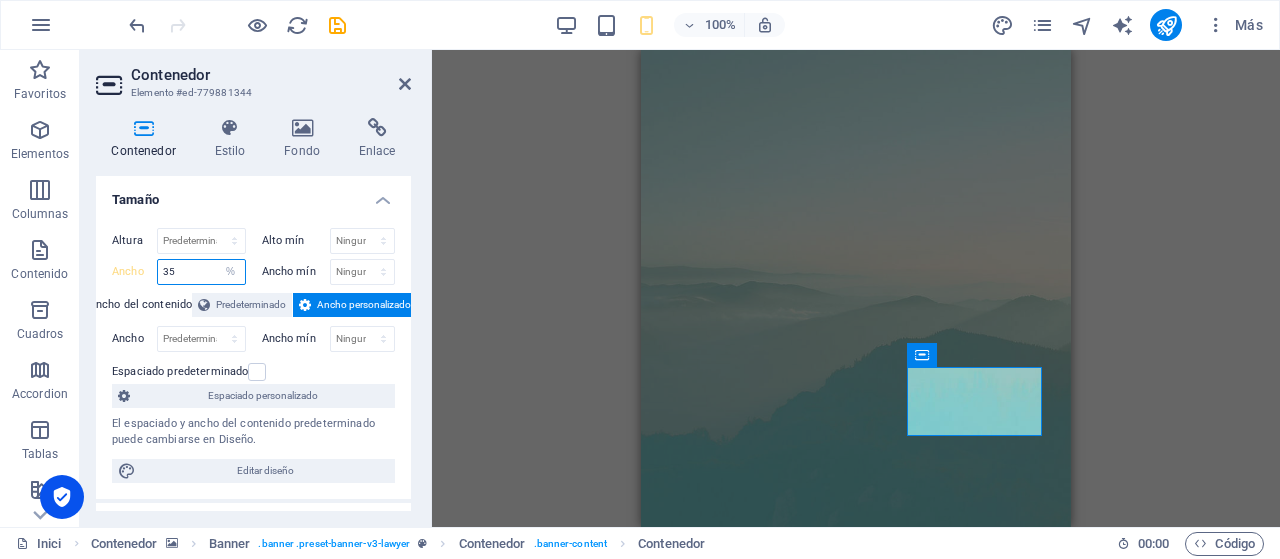 type on "35" 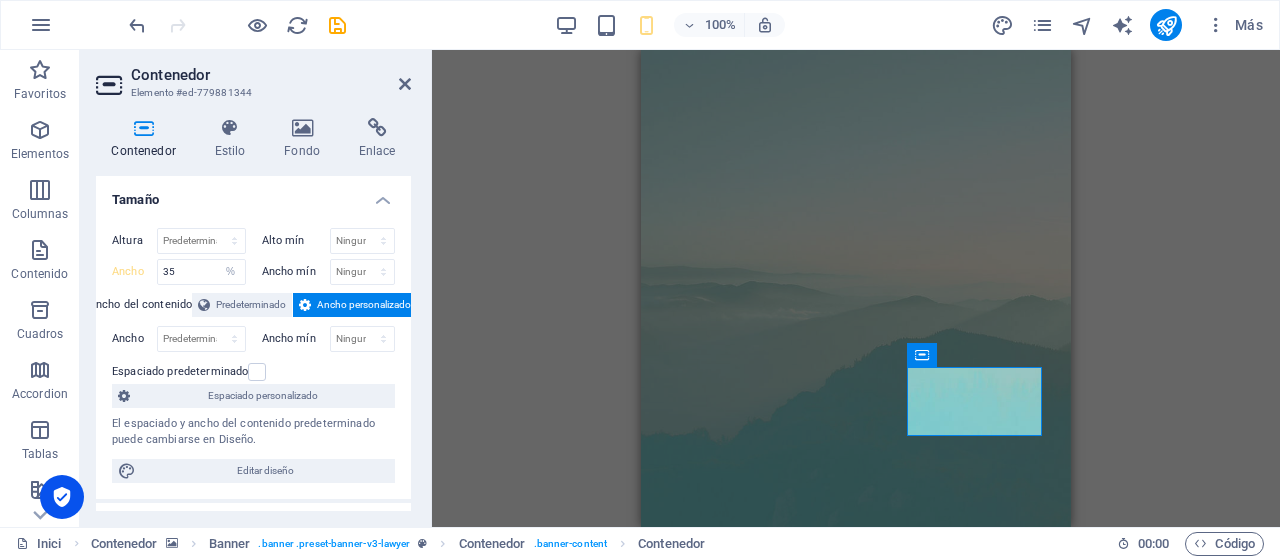 click on "Tamaño" at bounding box center (253, 194) 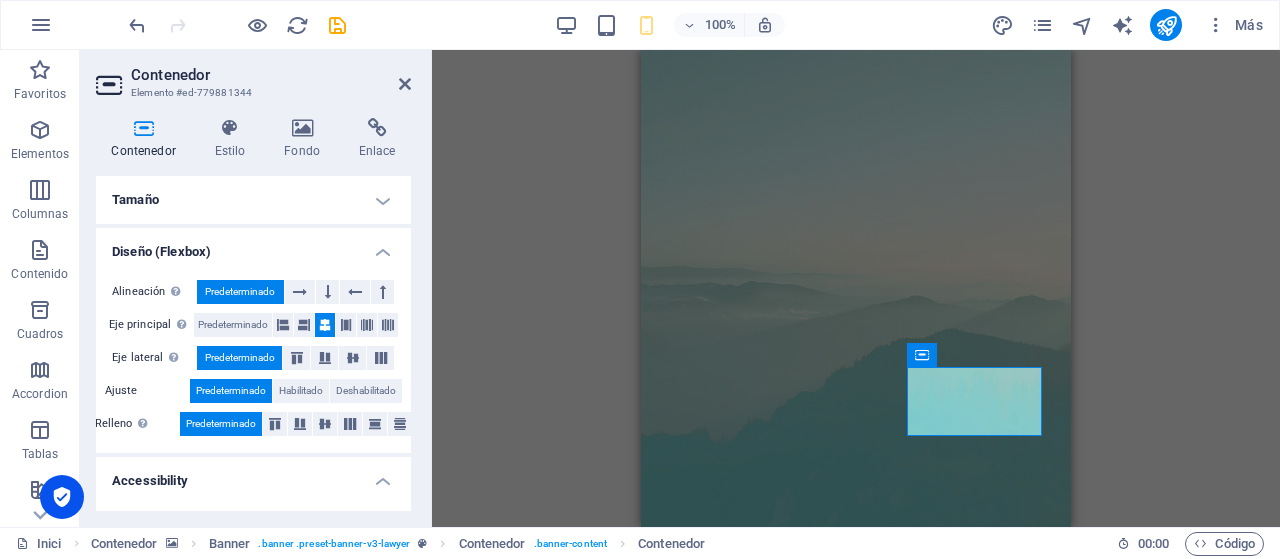 click on "Tamaño" at bounding box center [253, 200] 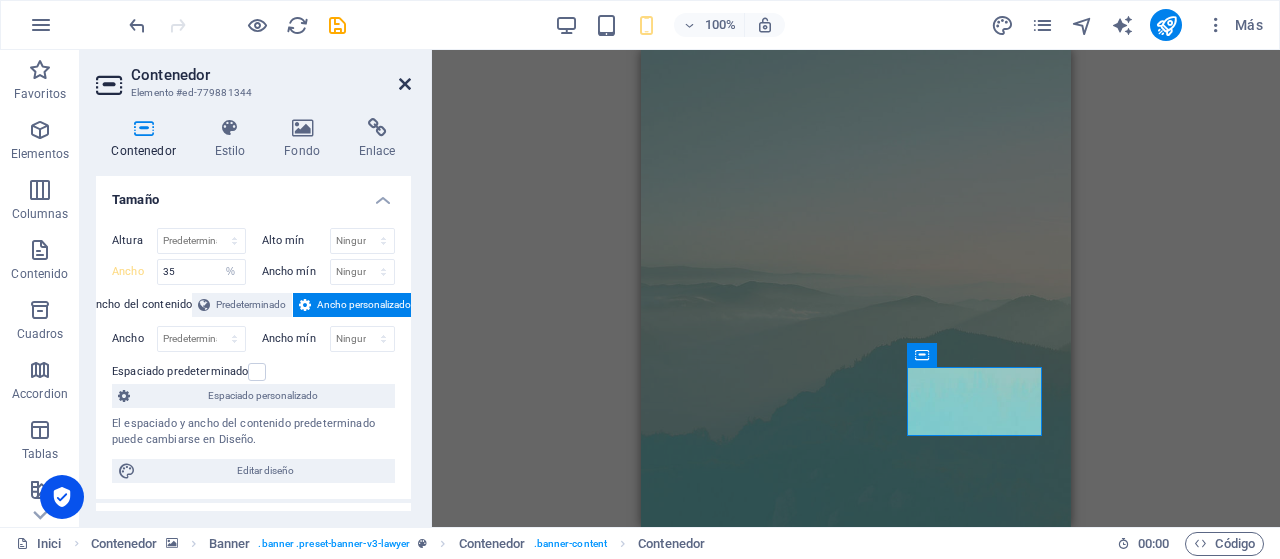 click at bounding box center [405, 84] 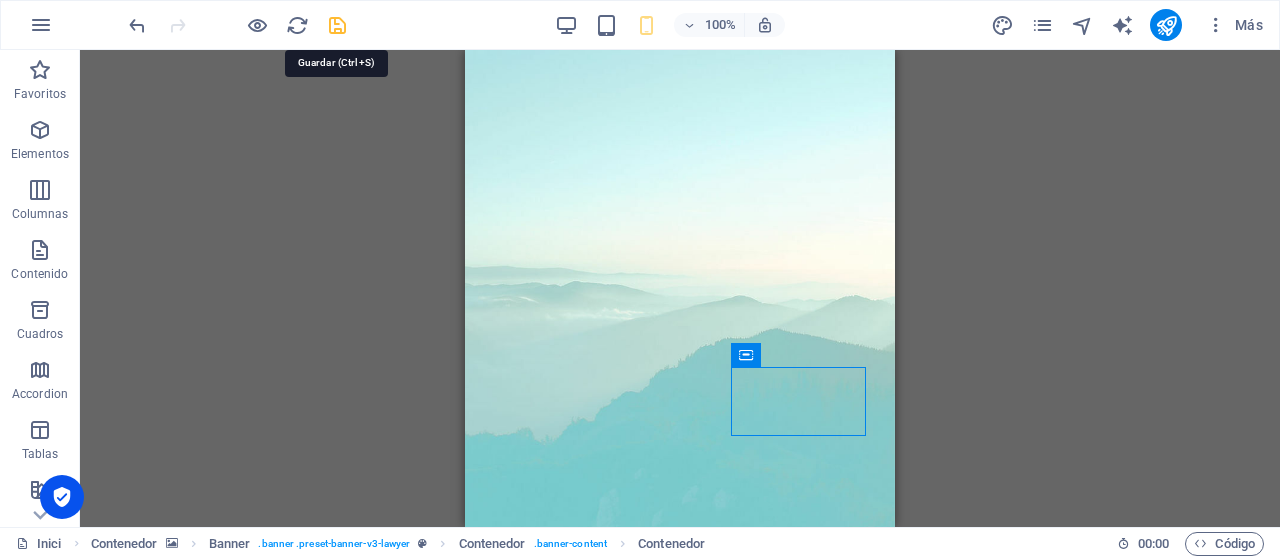 click at bounding box center [337, 25] 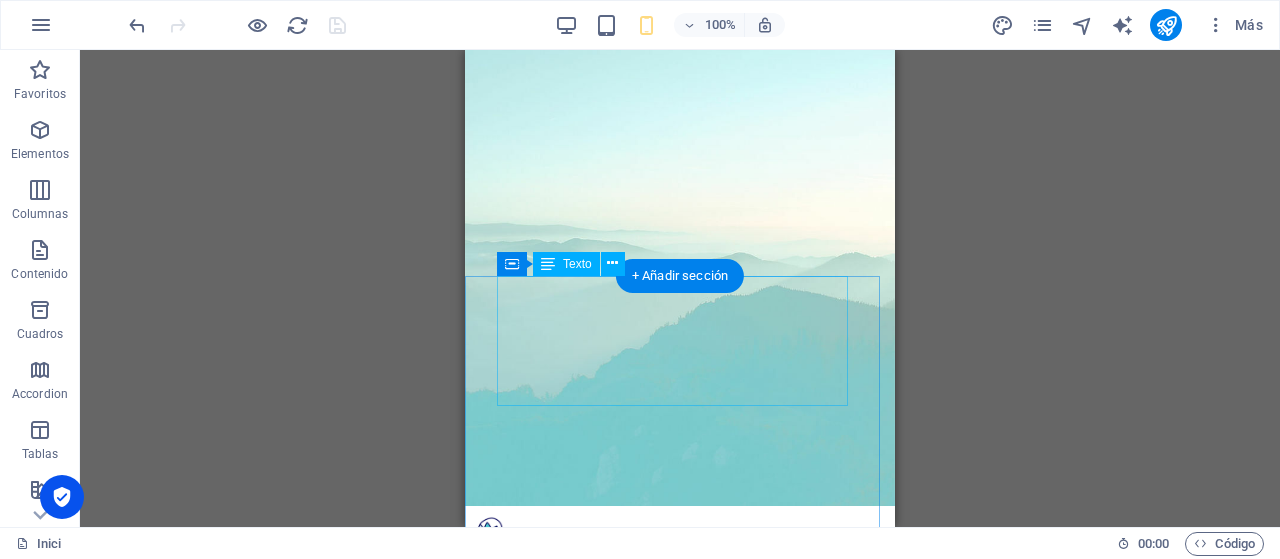 scroll, scrollTop: 0, scrollLeft: 0, axis: both 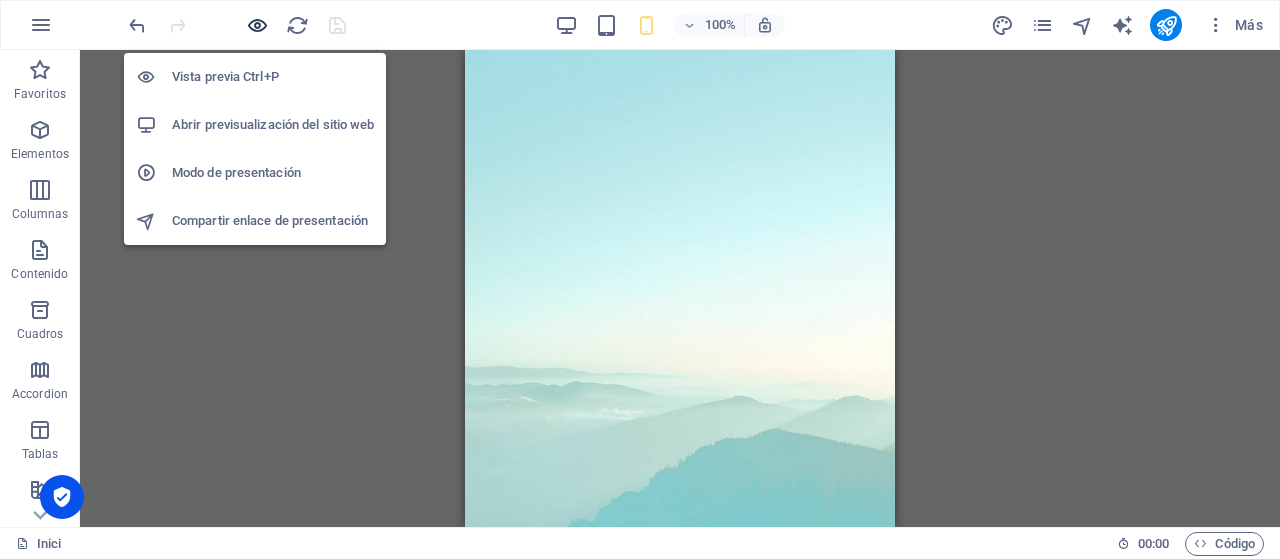 click at bounding box center [257, 25] 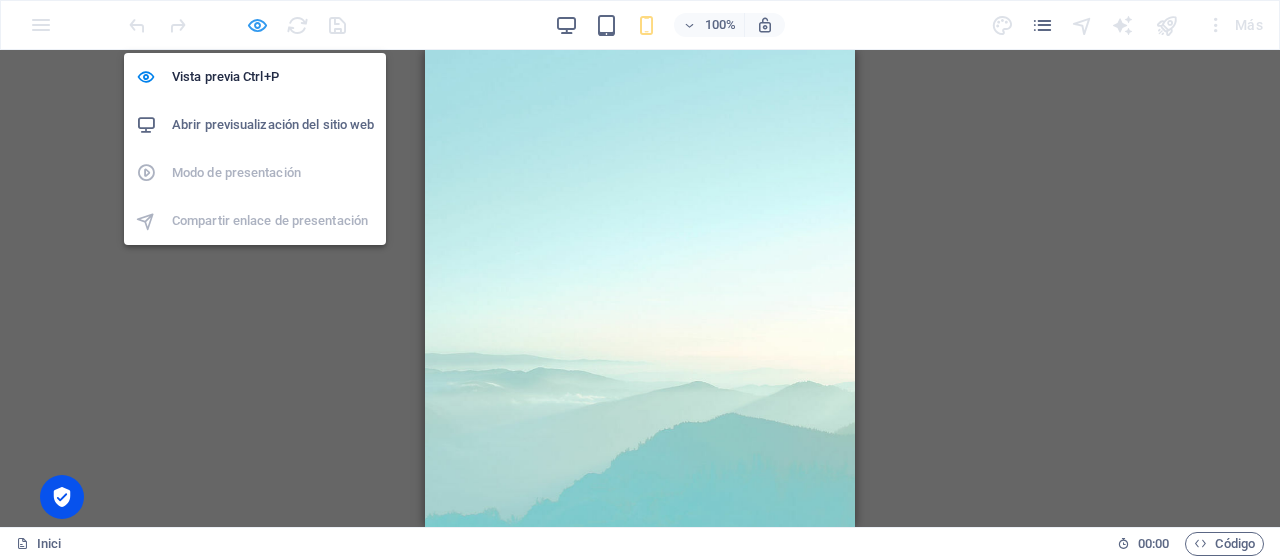 click at bounding box center (257, 25) 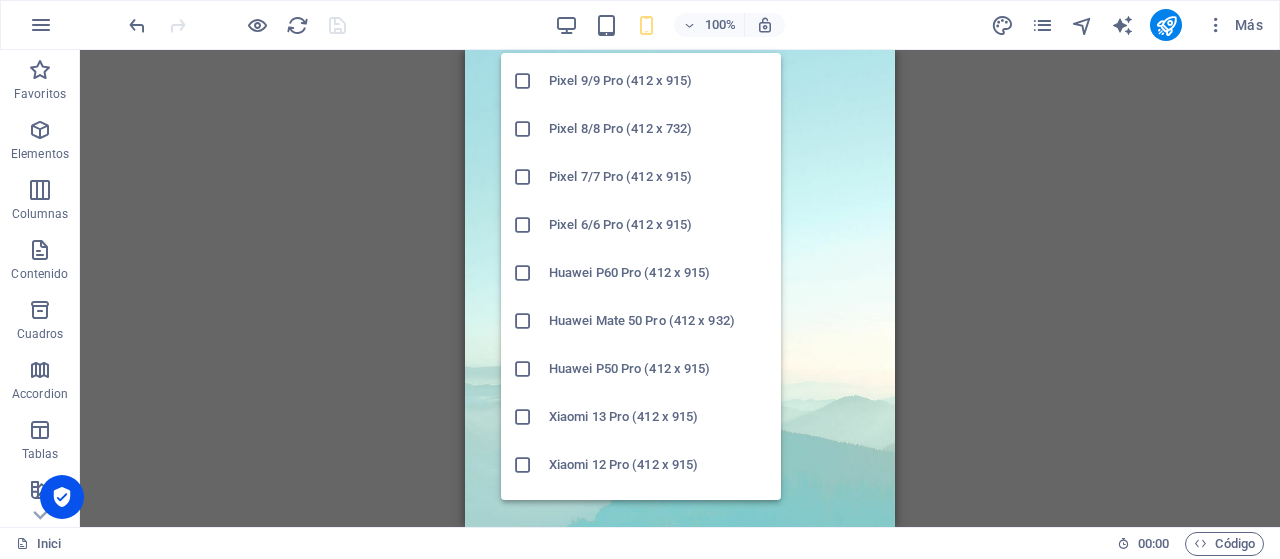 scroll, scrollTop: 1136, scrollLeft: 0, axis: vertical 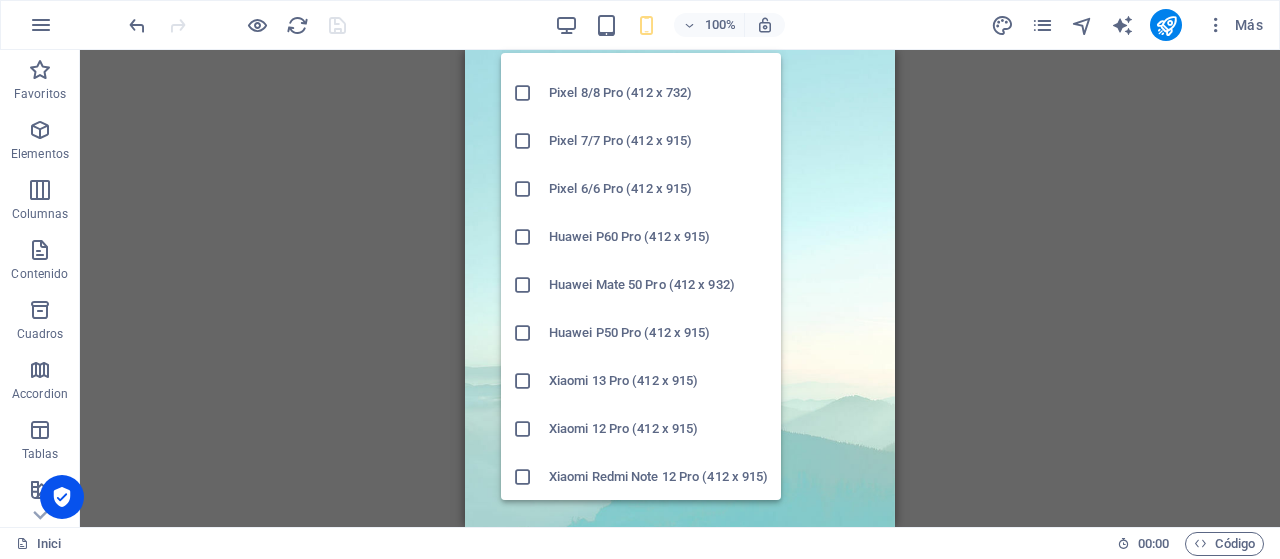 click at bounding box center [523, 285] 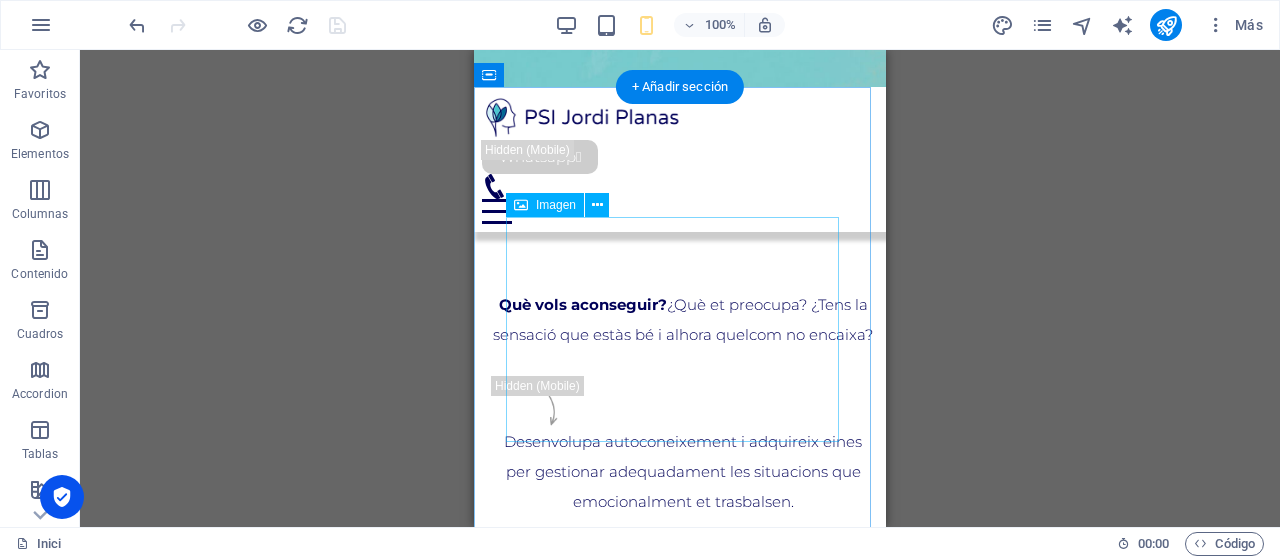 scroll, scrollTop: 0, scrollLeft: 0, axis: both 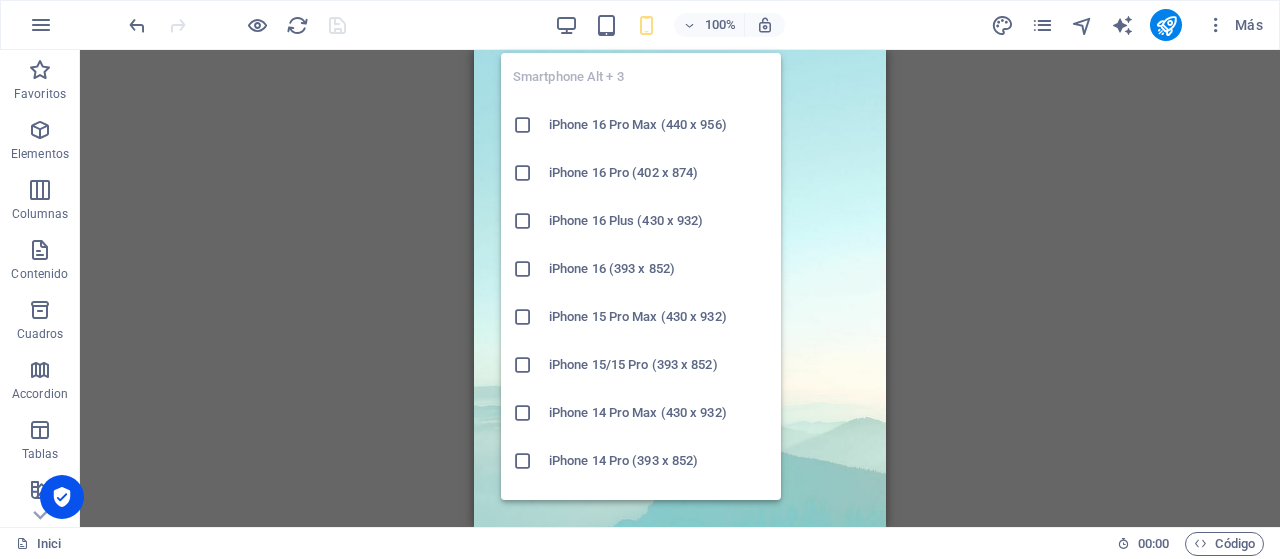 click at bounding box center (646, 25) 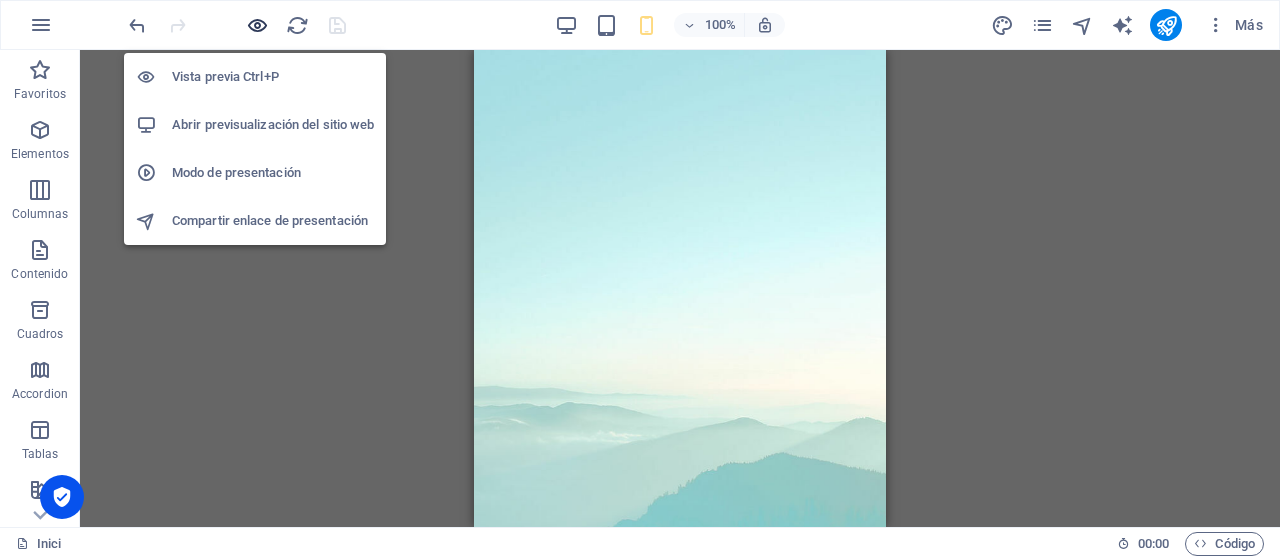 click at bounding box center (257, 25) 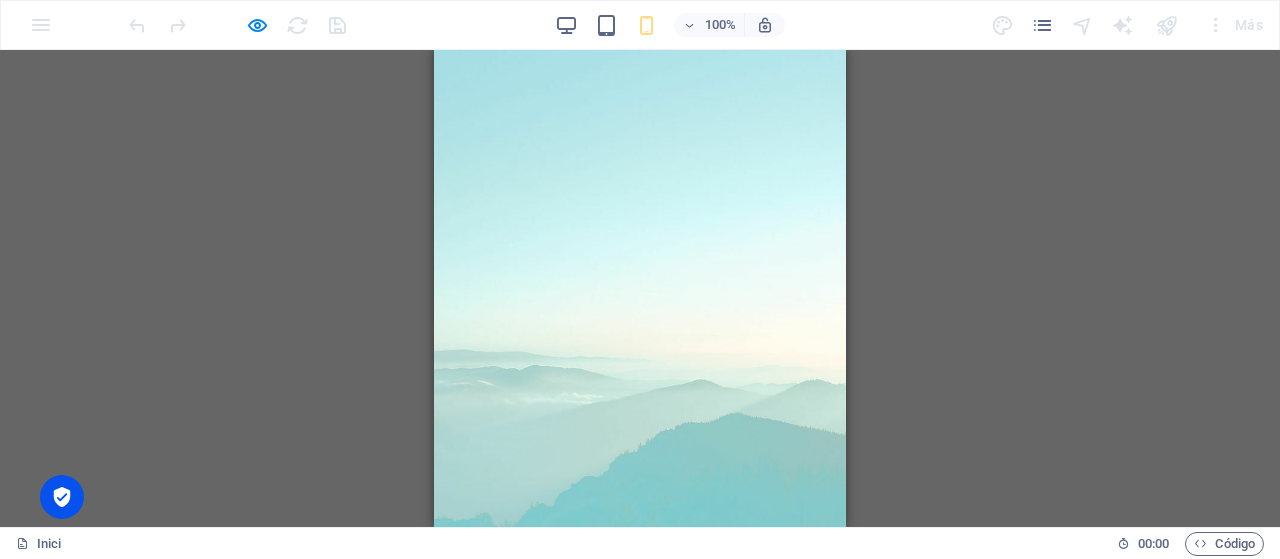scroll, scrollTop: 0, scrollLeft: 0, axis: both 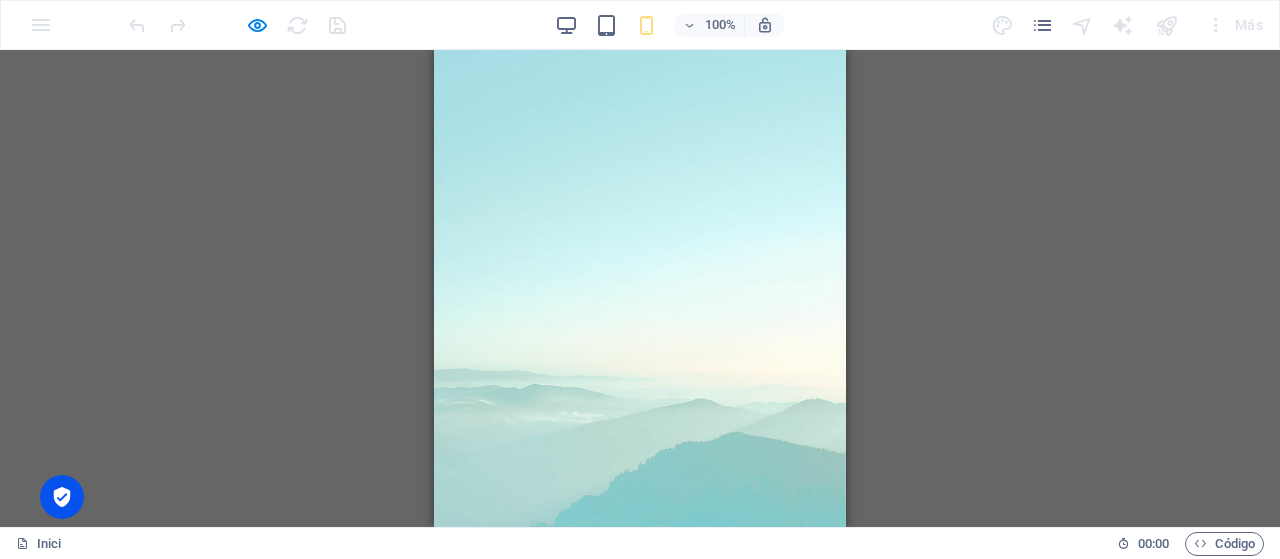 click at bounding box center (457, 733) 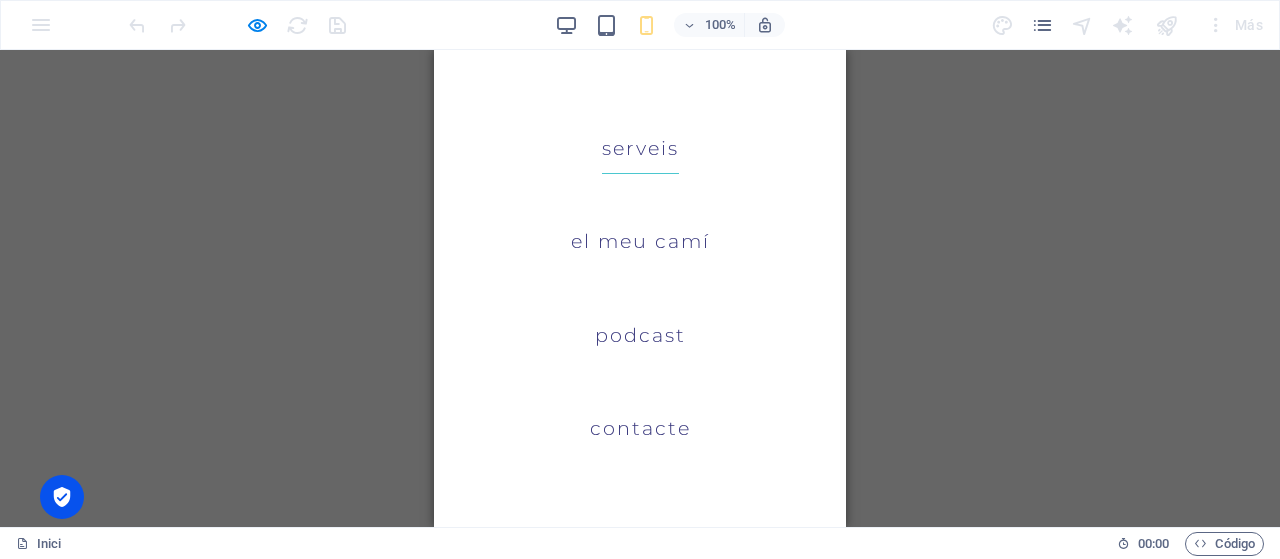 click on "Serveis" at bounding box center (640, 148) 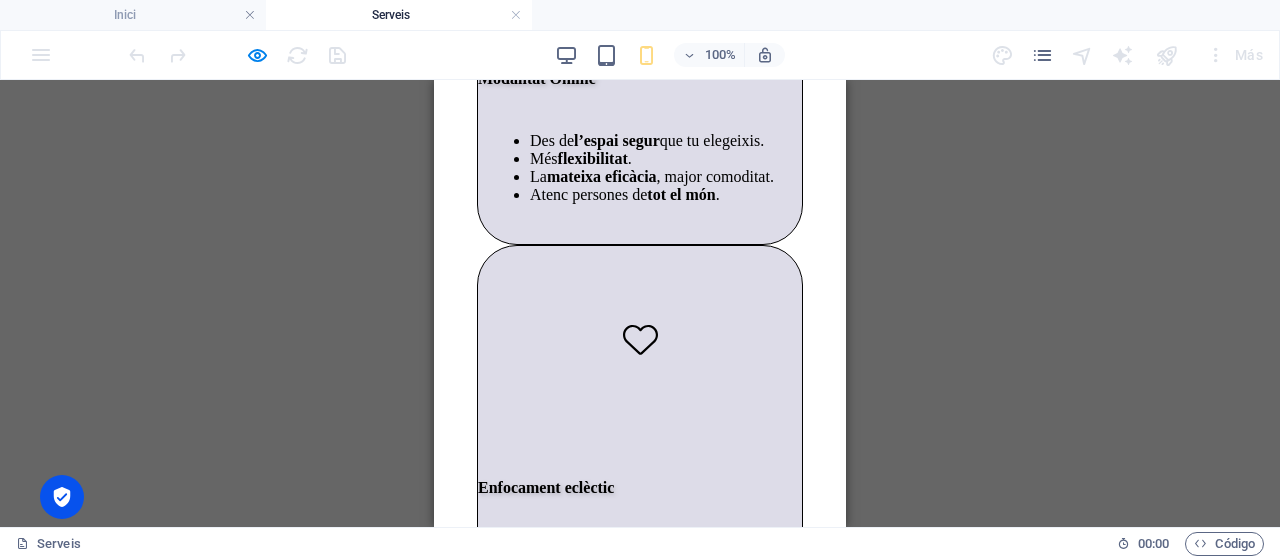 scroll, scrollTop: 3700, scrollLeft: 0, axis: vertical 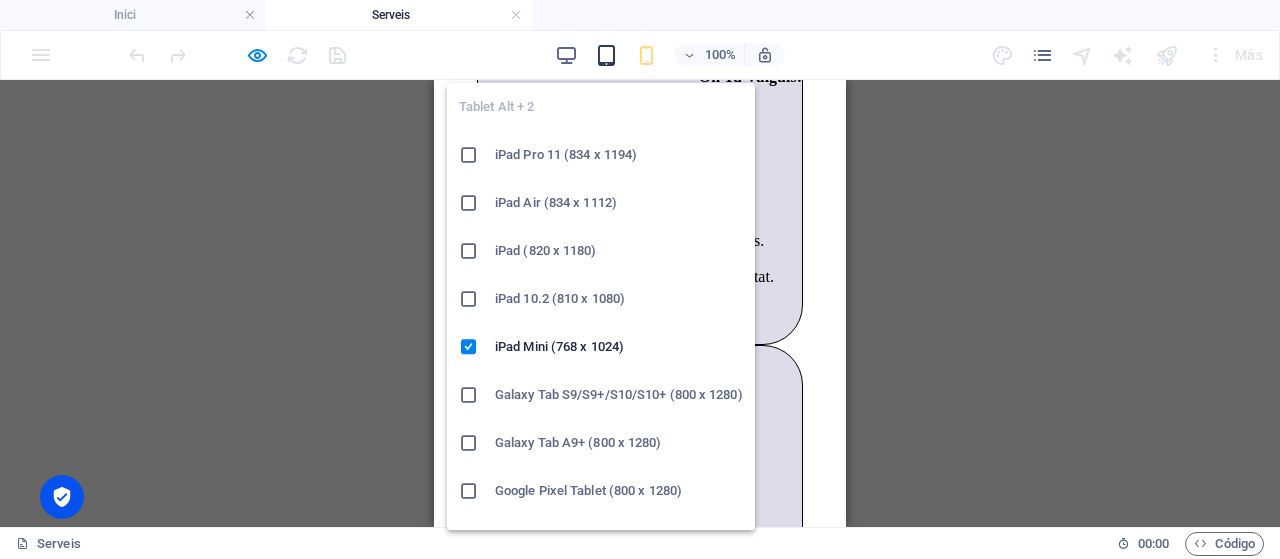 click at bounding box center (606, 55) 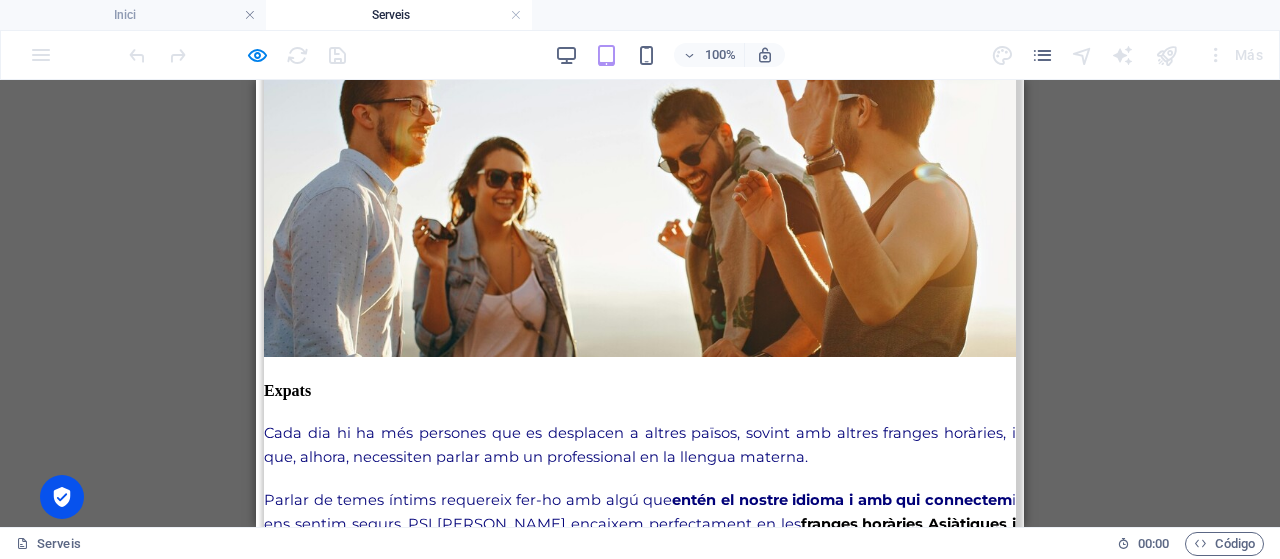 scroll, scrollTop: 2019, scrollLeft: 0, axis: vertical 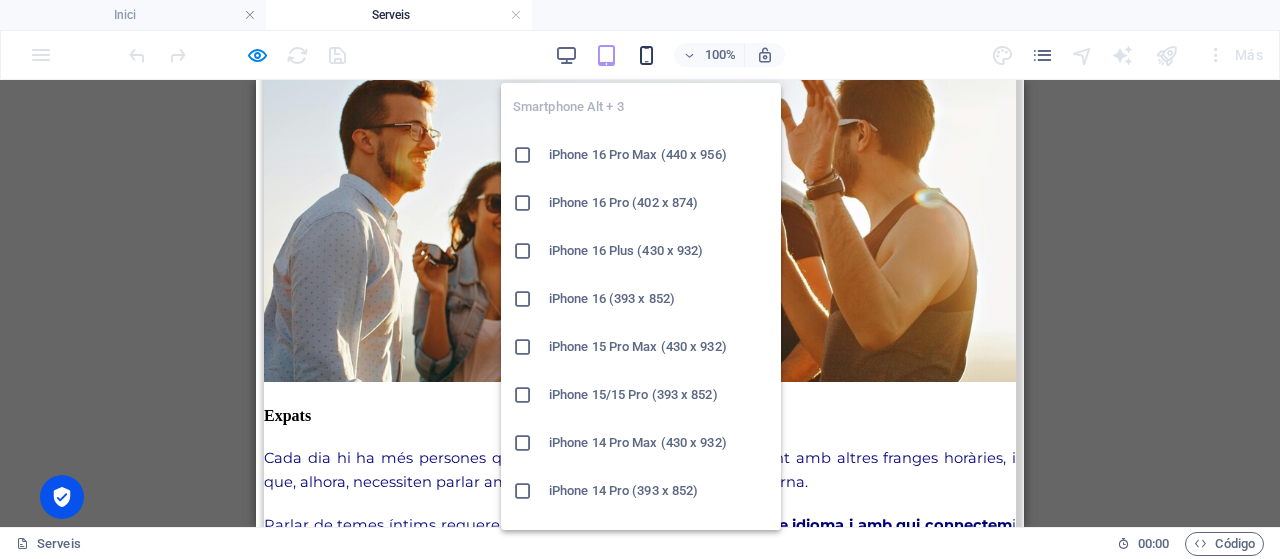 click at bounding box center [646, 55] 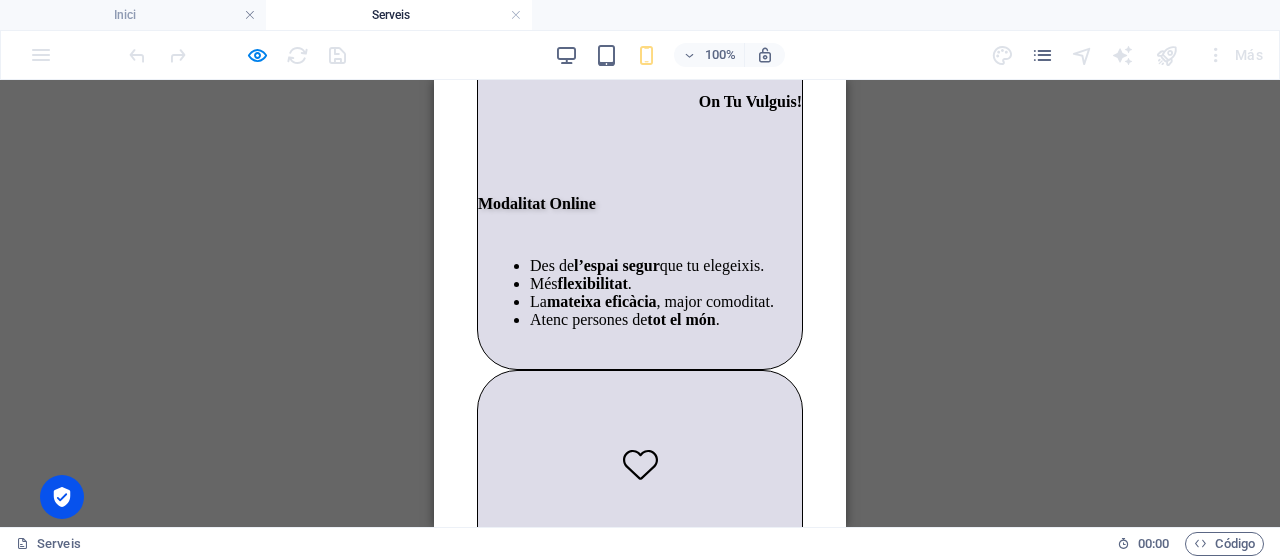 scroll, scrollTop: 3650, scrollLeft: 0, axis: vertical 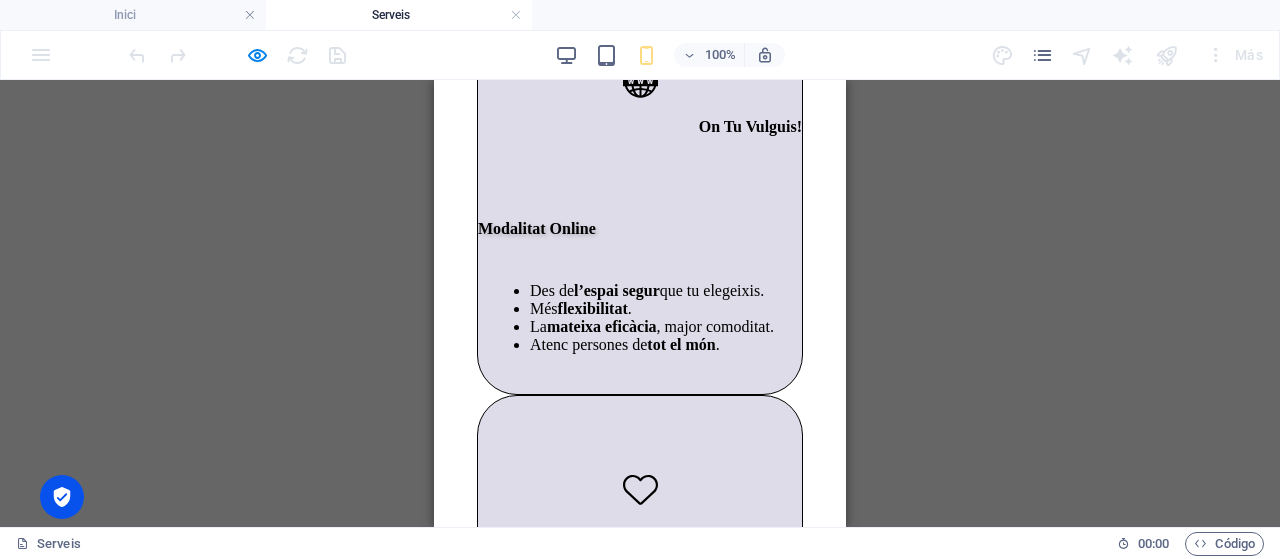 click on "¿Sents que és  e l moment de fer un procés  de canvi?" at bounding box center (640, 1523) 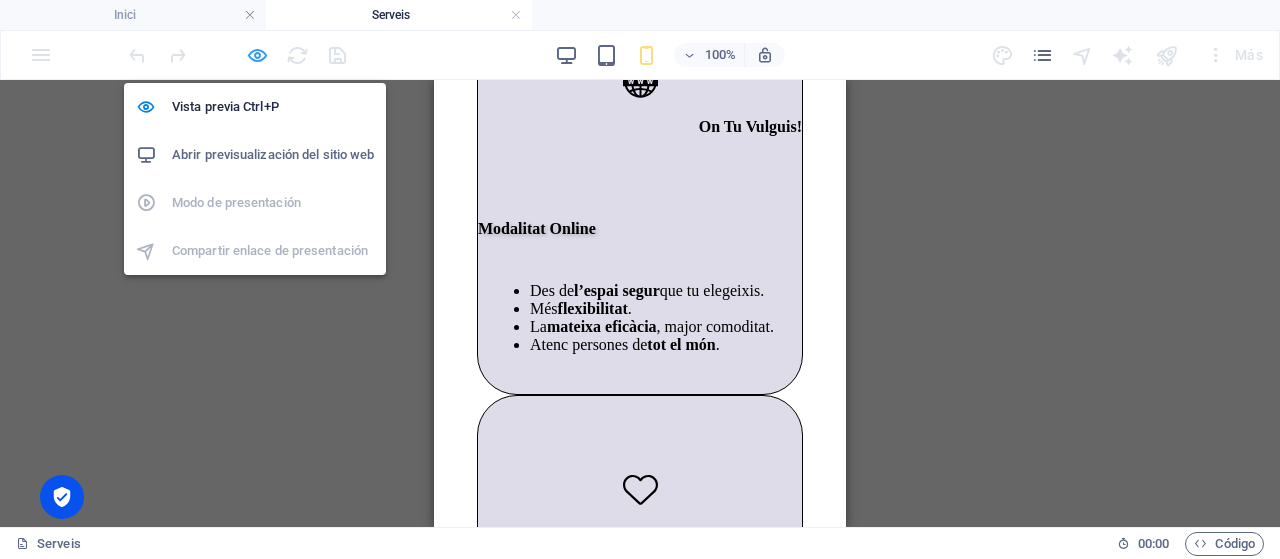 click at bounding box center (257, 55) 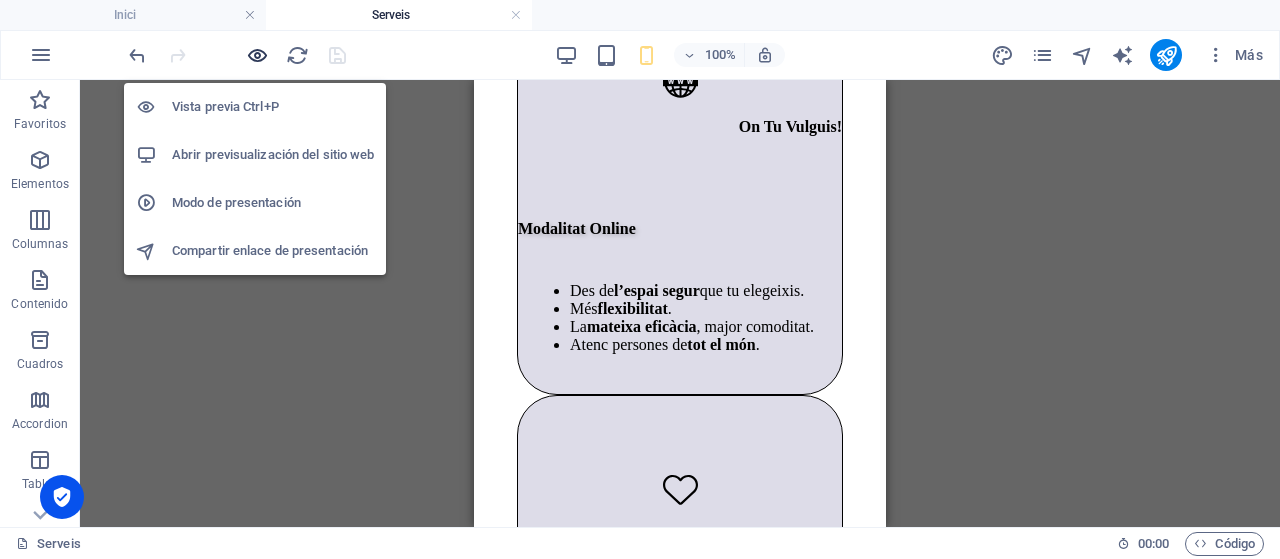 scroll, scrollTop: 3788, scrollLeft: 0, axis: vertical 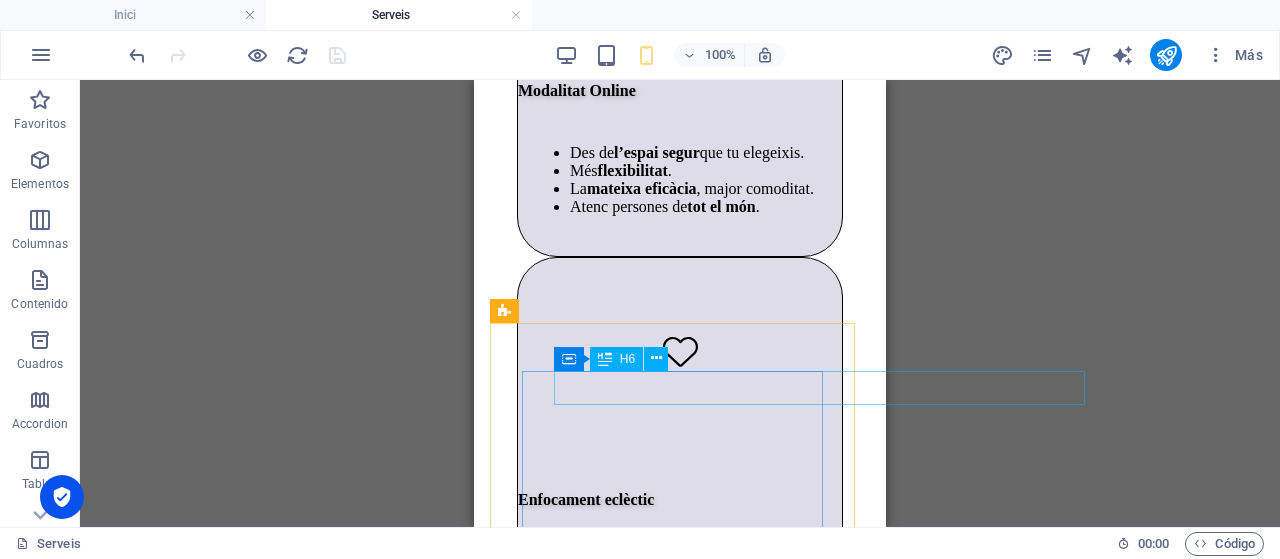 click at bounding box center [605, 359] 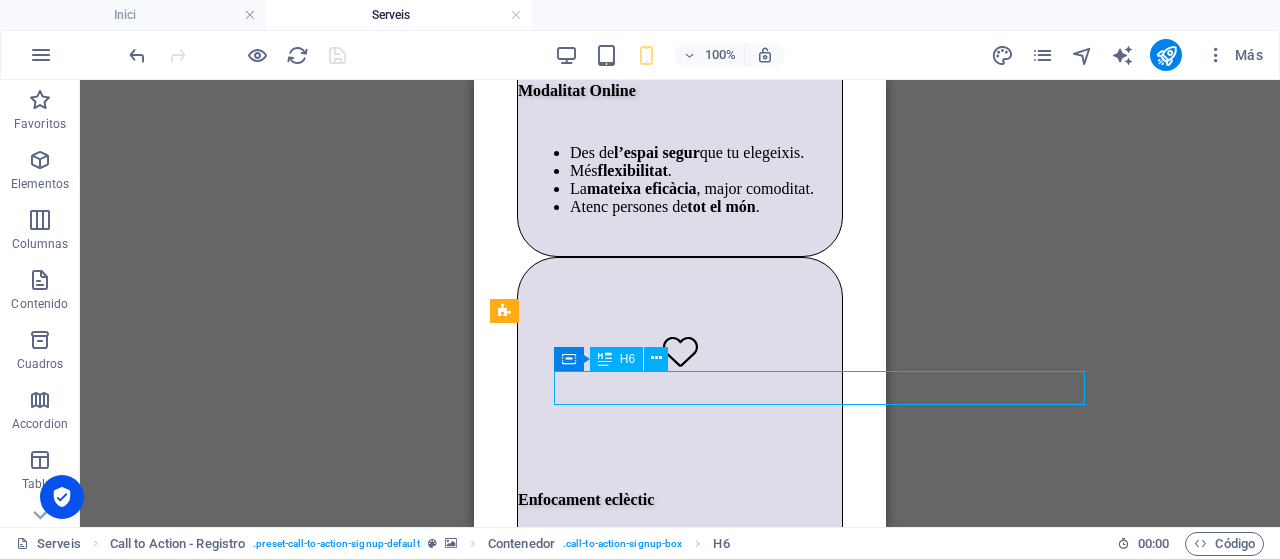 click at bounding box center (605, 359) 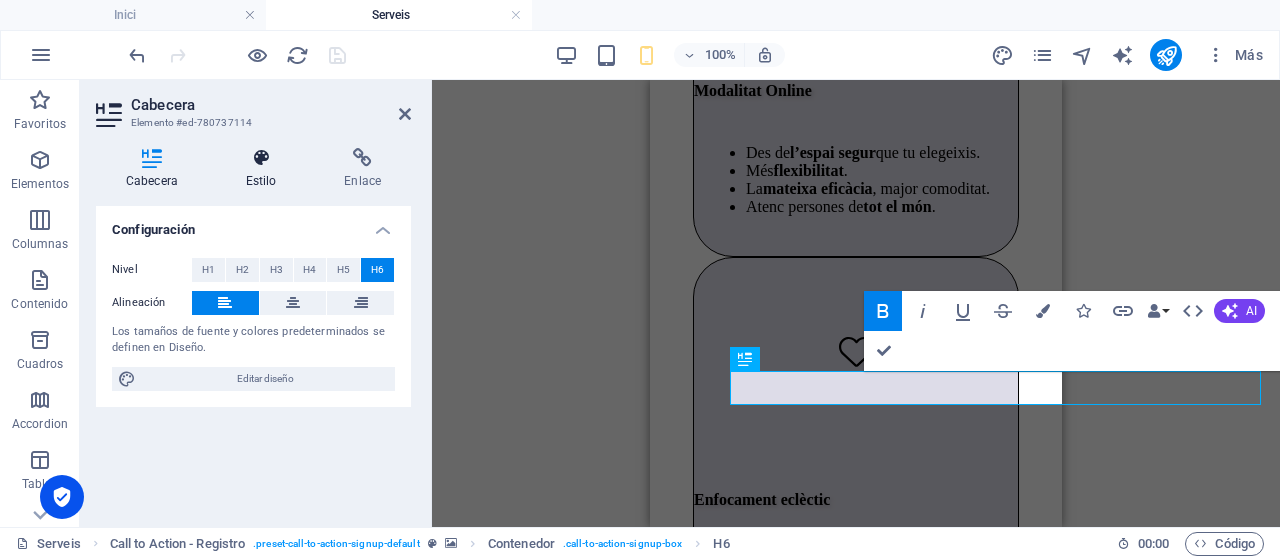 click at bounding box center (261, 158) 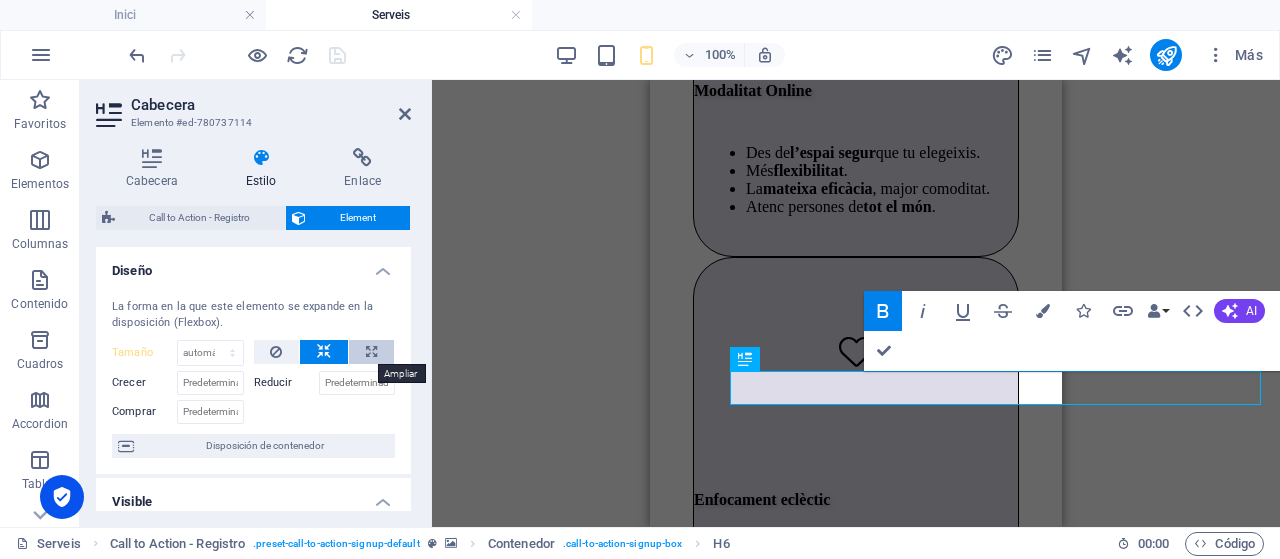 click at bounding box center (371, 352) 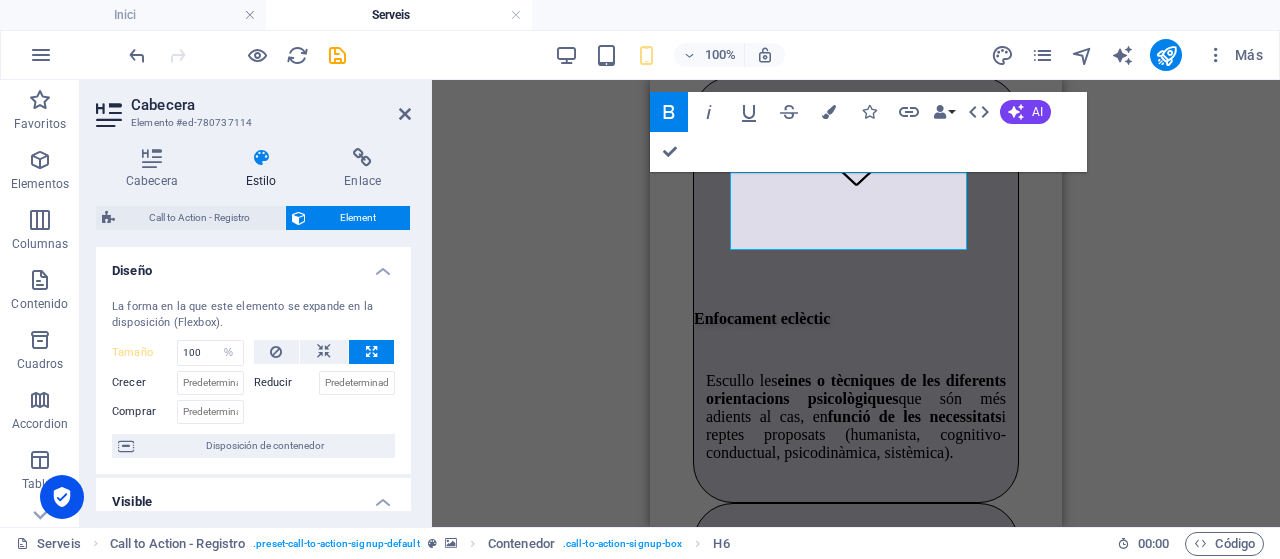 scroll, scrollTop: 3988, scrollLeft: 0, axis: vertical 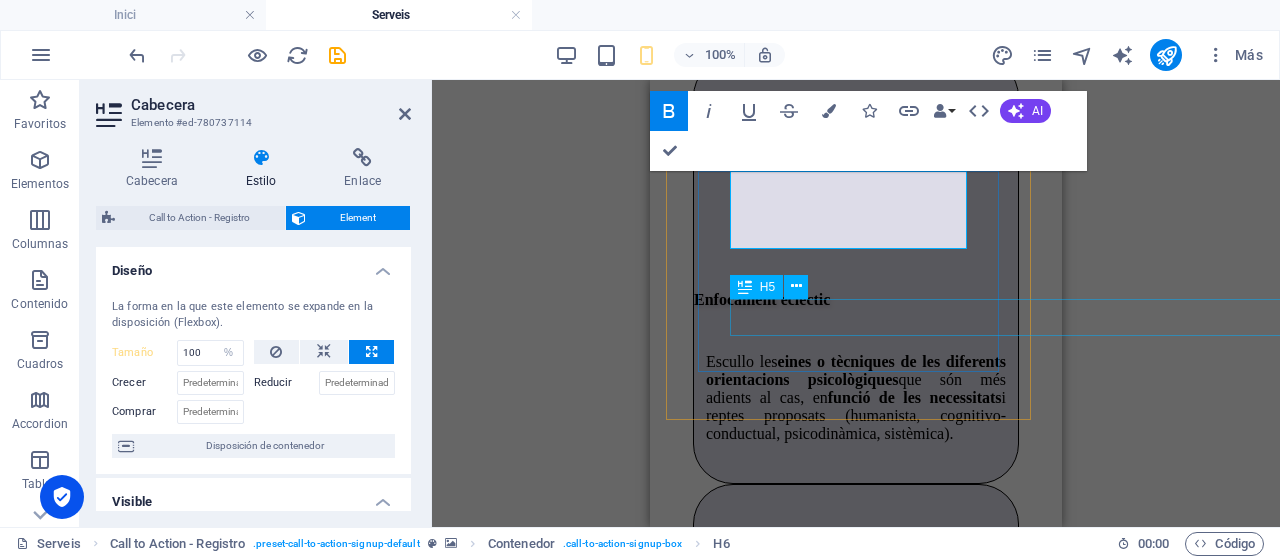 click on "Cada persona és única i requereix un ritme, unes eines i un procés personalitzat. Contacte amb mi per una primera consulta i descobreix com et puc ajudar." at bounding box center (856, 1356) 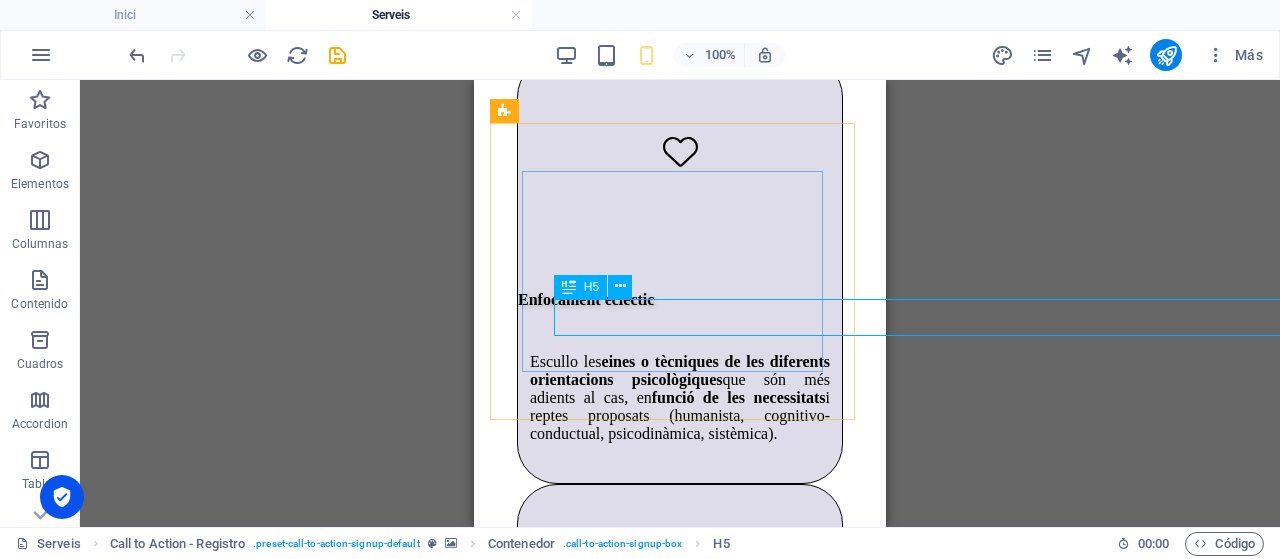 click on "H5" at bounding box center (591, 287) 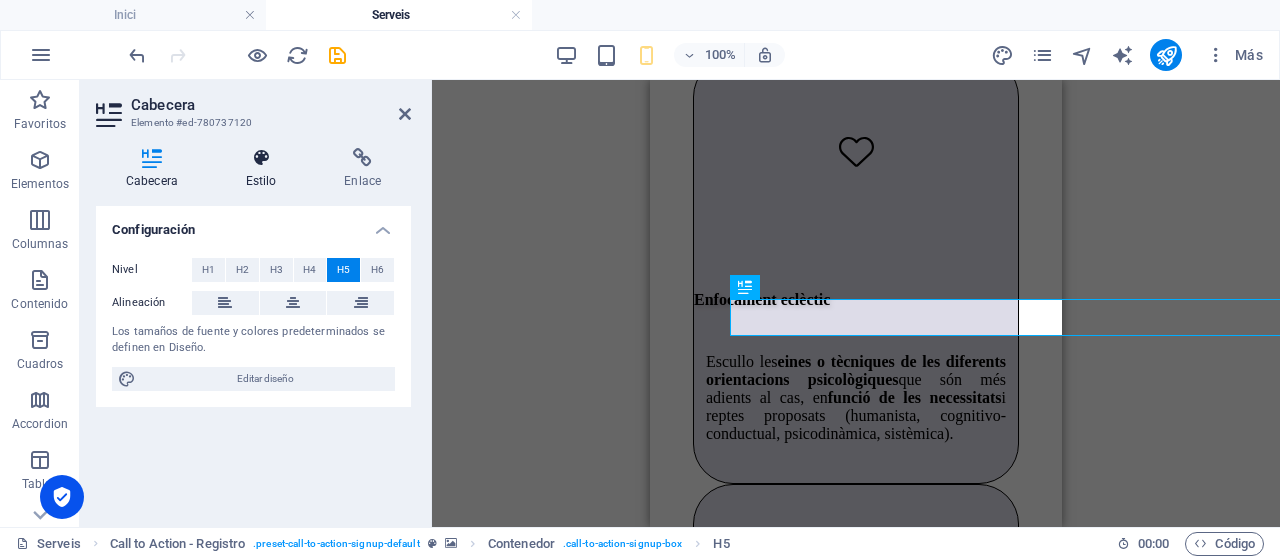 click on "Estilo" at bounding box center [265, 169] 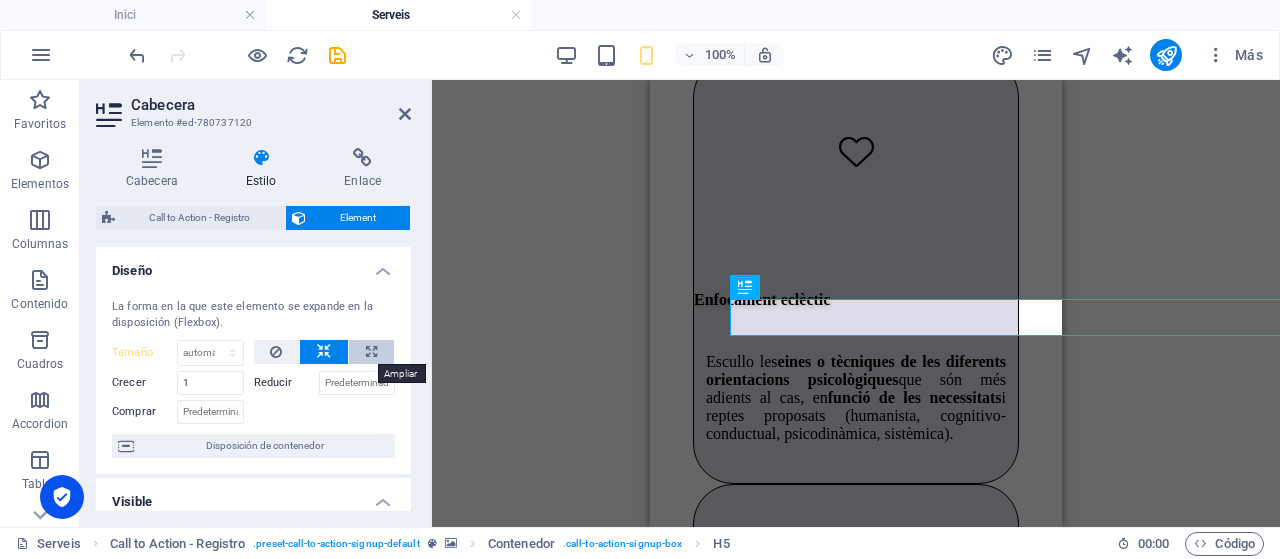 click at bounding box center [371, 352] 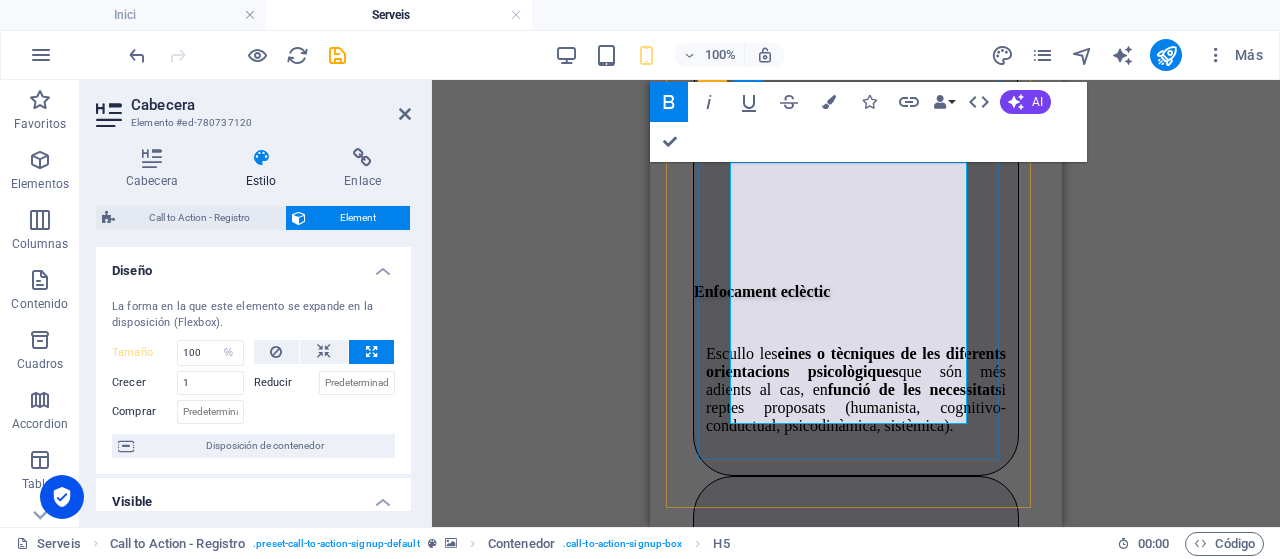 scroll, scrollTop: 3988, scrollLeft: 0, axis: vertical 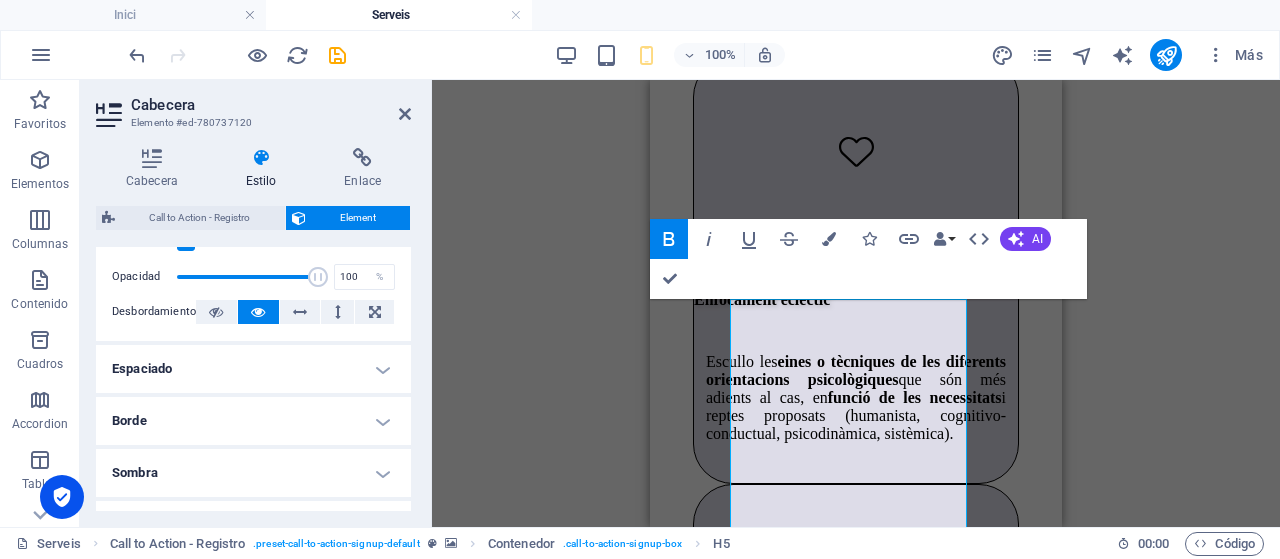 click on "Espaciado" at bounding box center [253, 369] 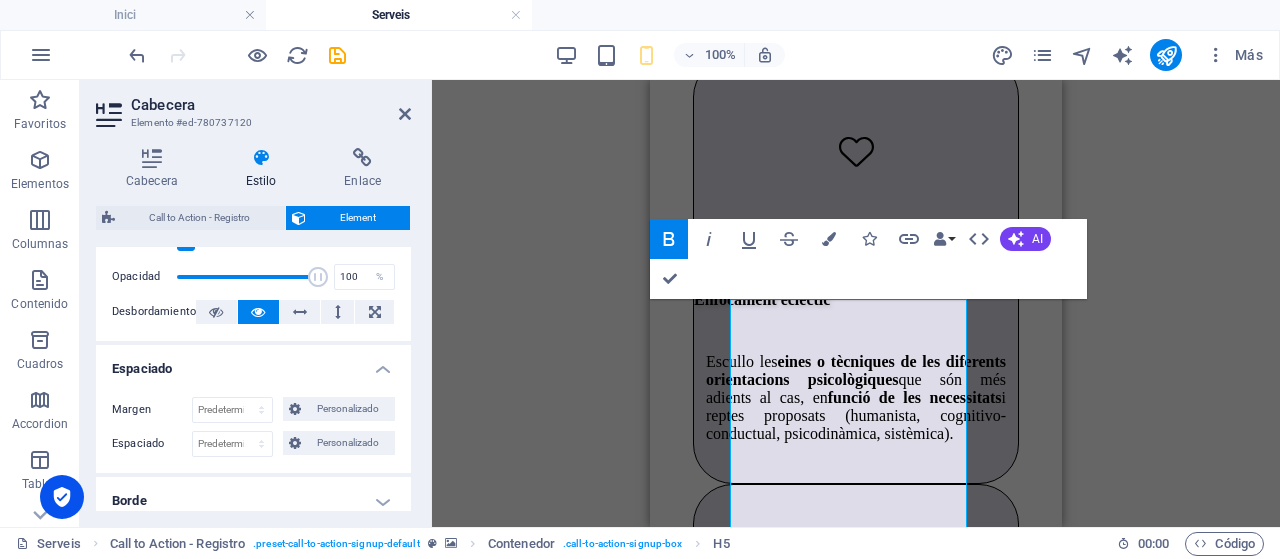 scroll, scrollTop: 500, scrollLeft: 0, axis: vertical 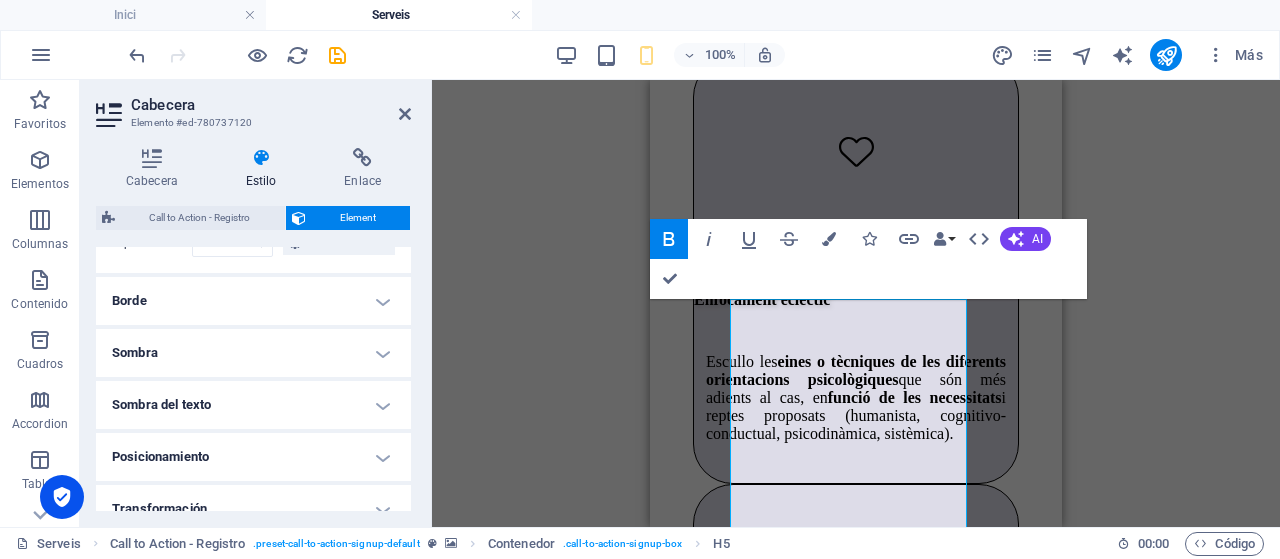 click on "Borde" at bounding box center (253, 301) 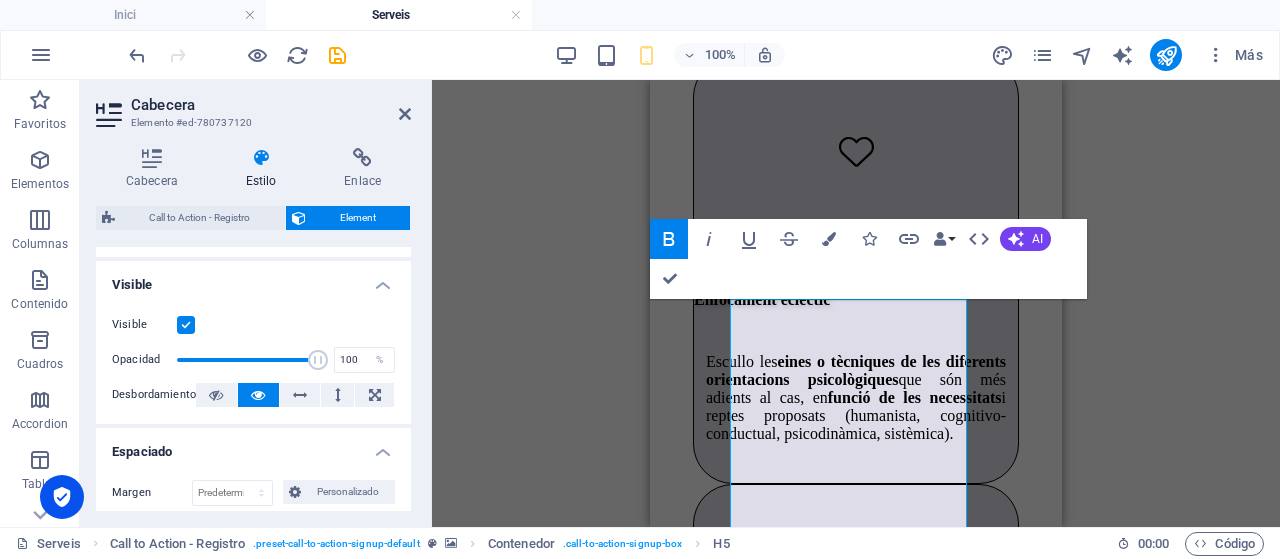 scroll, scrollTop: 0, scrollLeft: 0, axis: both 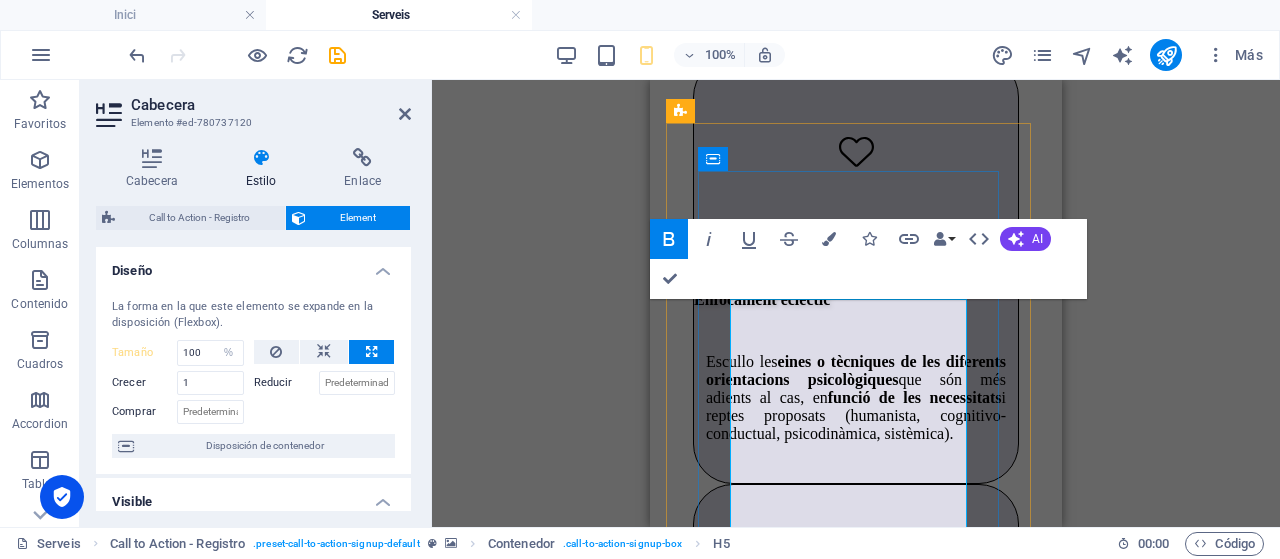 click on "Cada persona és única i requereix un ritme, unes eines i un procés personalitzat. Contacte amb mi per una primera consulta i descobreix com et puc ajudar." at bounding box center [840, 1580] 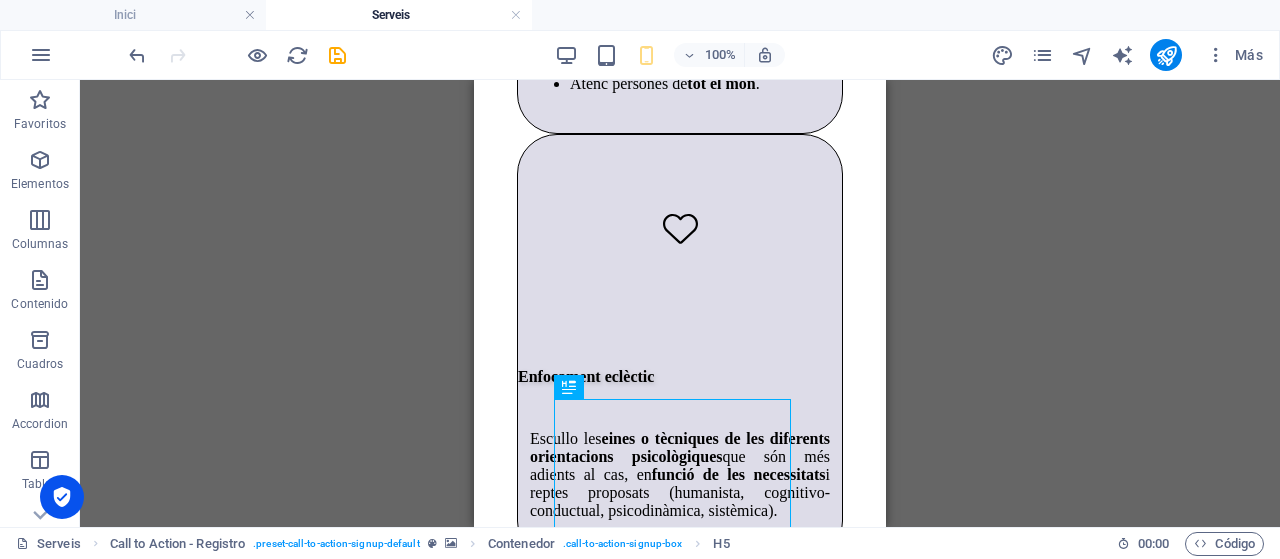 scroll, scrollTop: 3888, scrollLeft: 0, axis: vertical 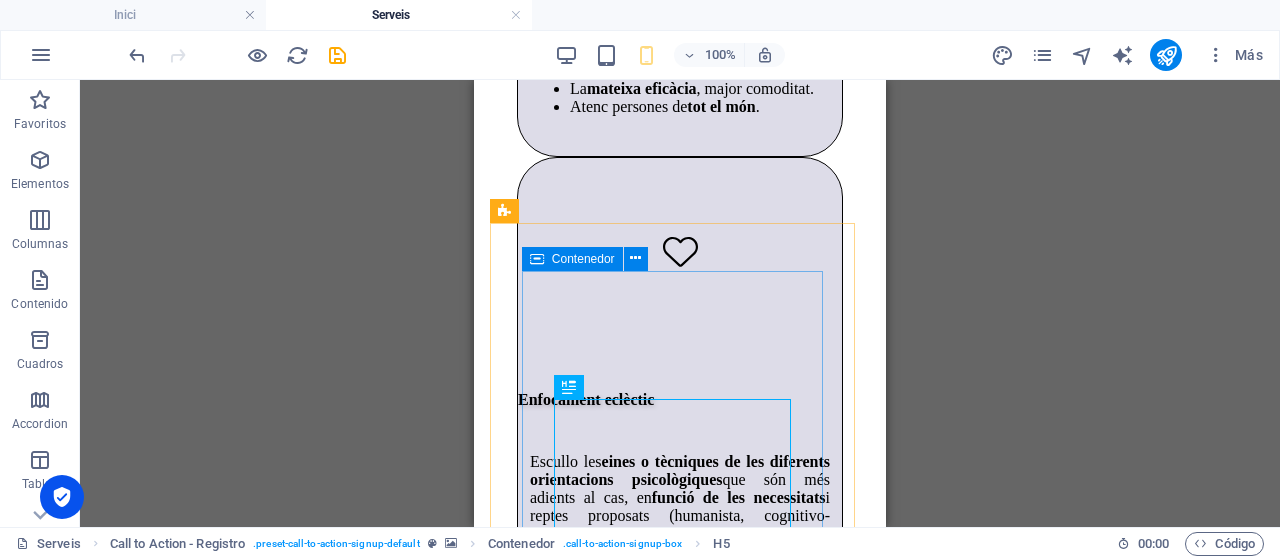 click on "Contenedor" at bounding box center (583, 259) 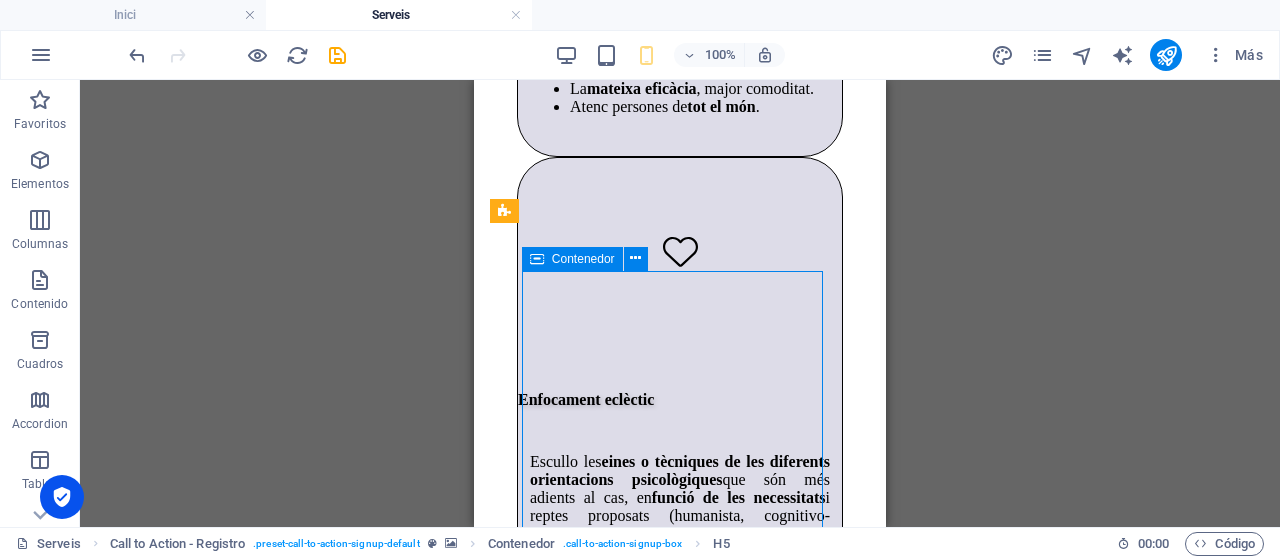 click on "Contenedor" at bounding box center (583, 259) 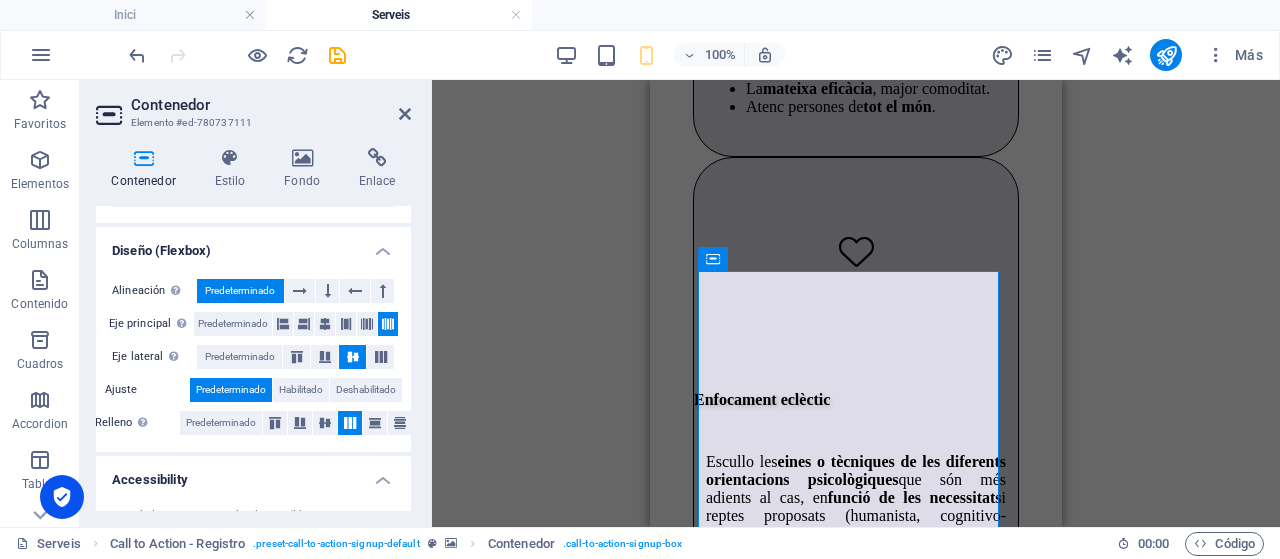 scroll, scrollTop: 300, scrollLeft: 0, axis: vertical 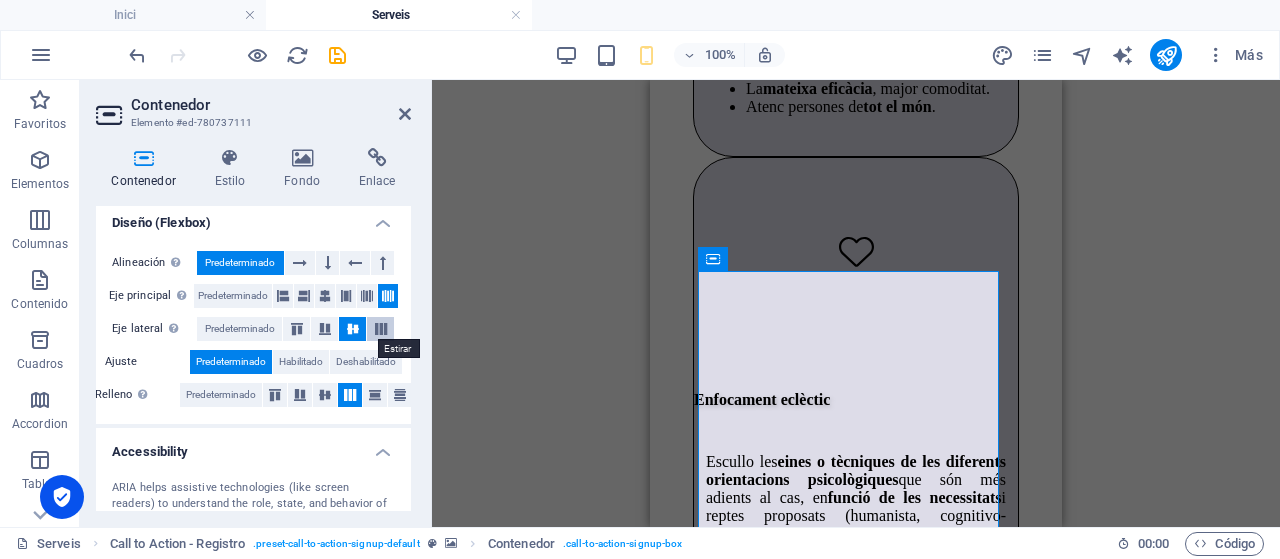 click at bounding box center (381, 329) 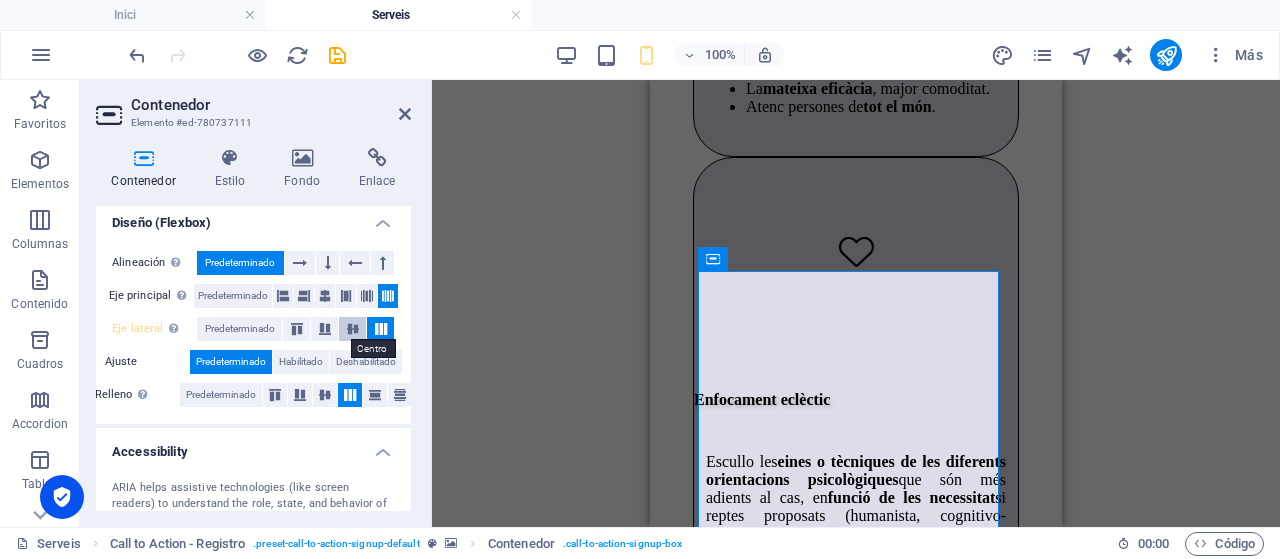 click at bounding box center (353, 329) 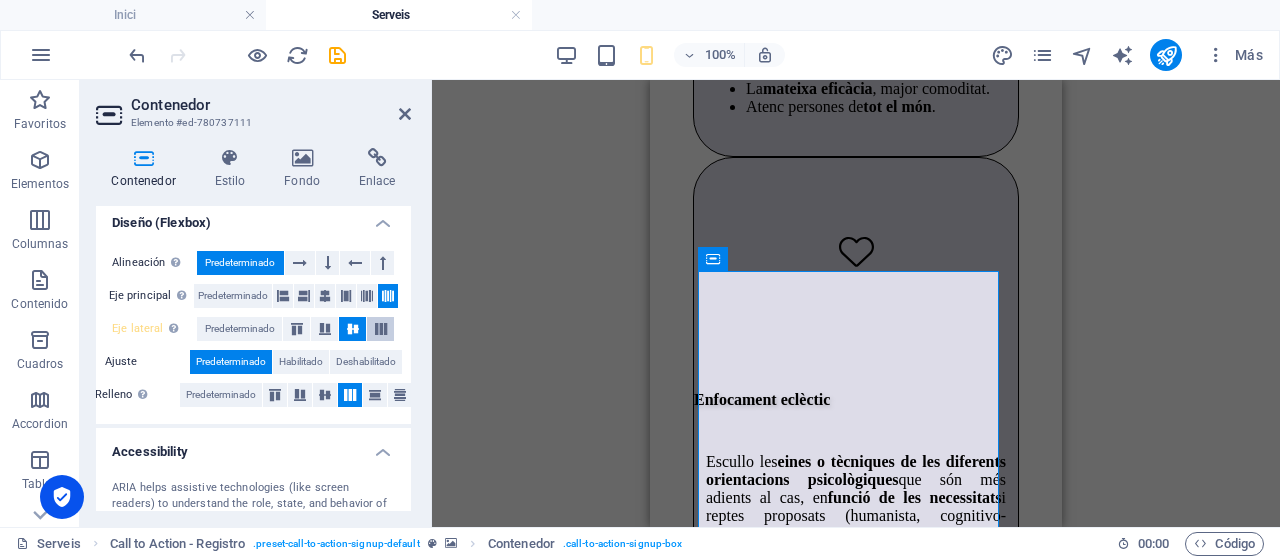 click at bounding box center (381, 329) 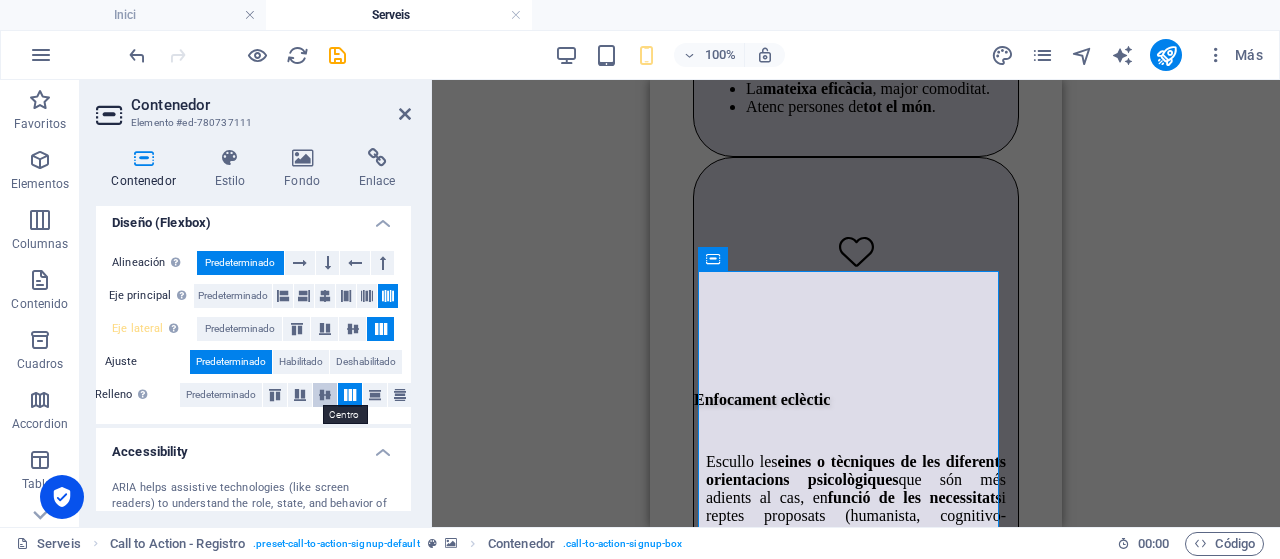 click at bounding box center [325, 395] 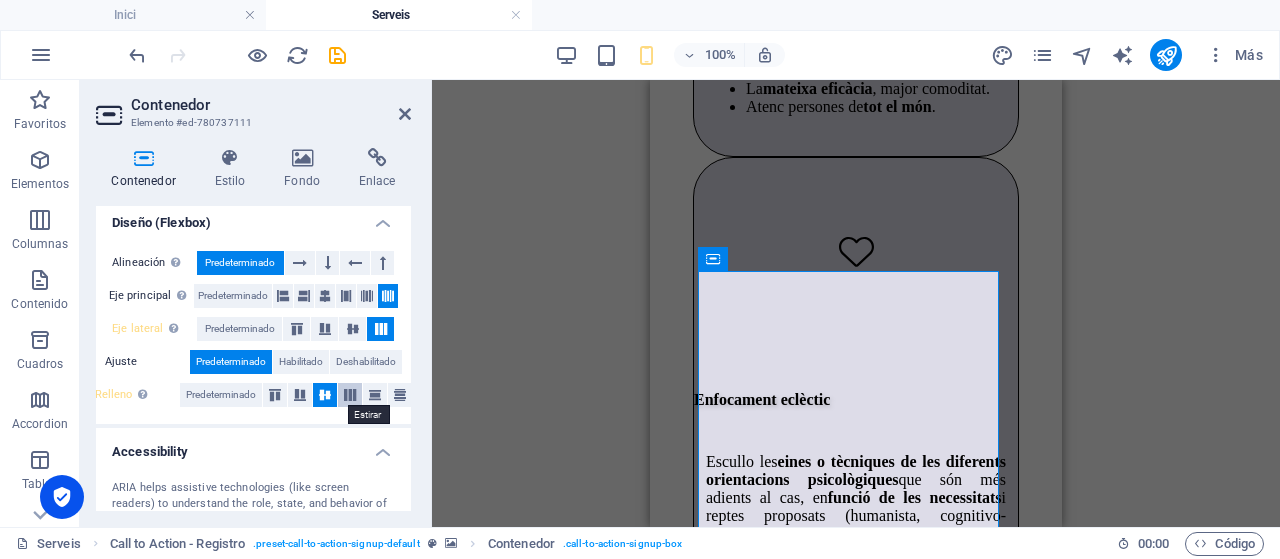 click at bounding box center [350, 395] 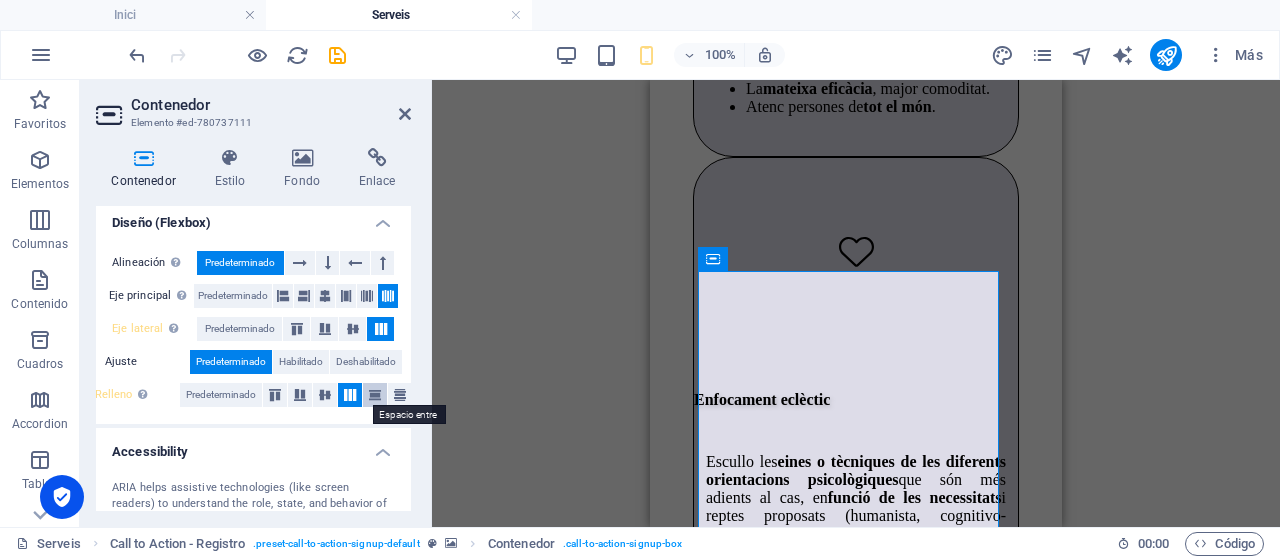 click at bounding box center [375, 395] 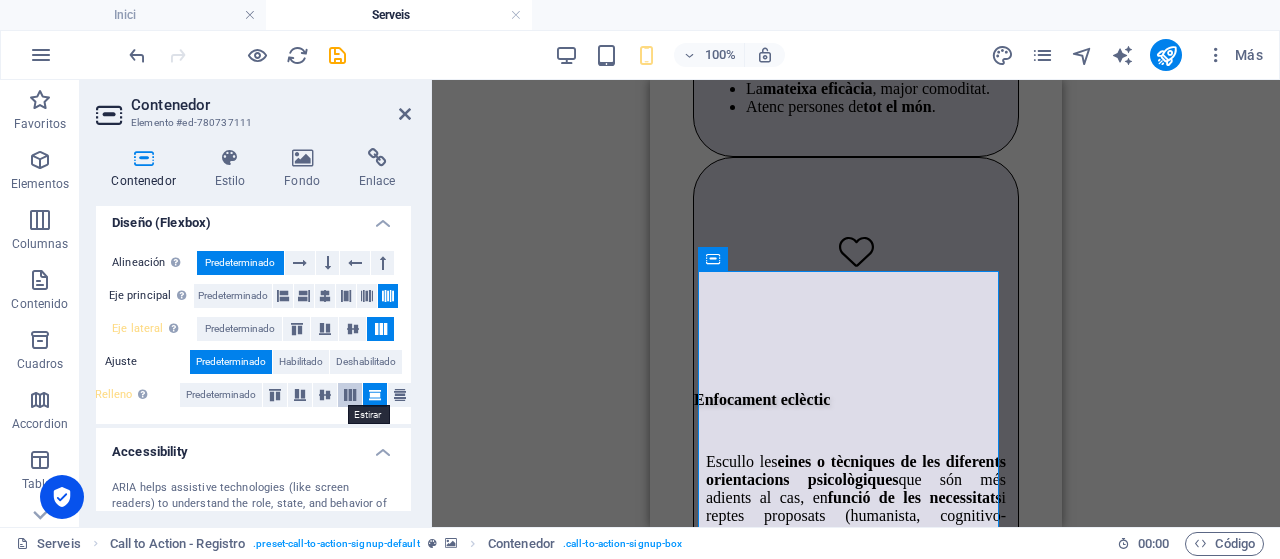 click at bounding box center (350, 395) 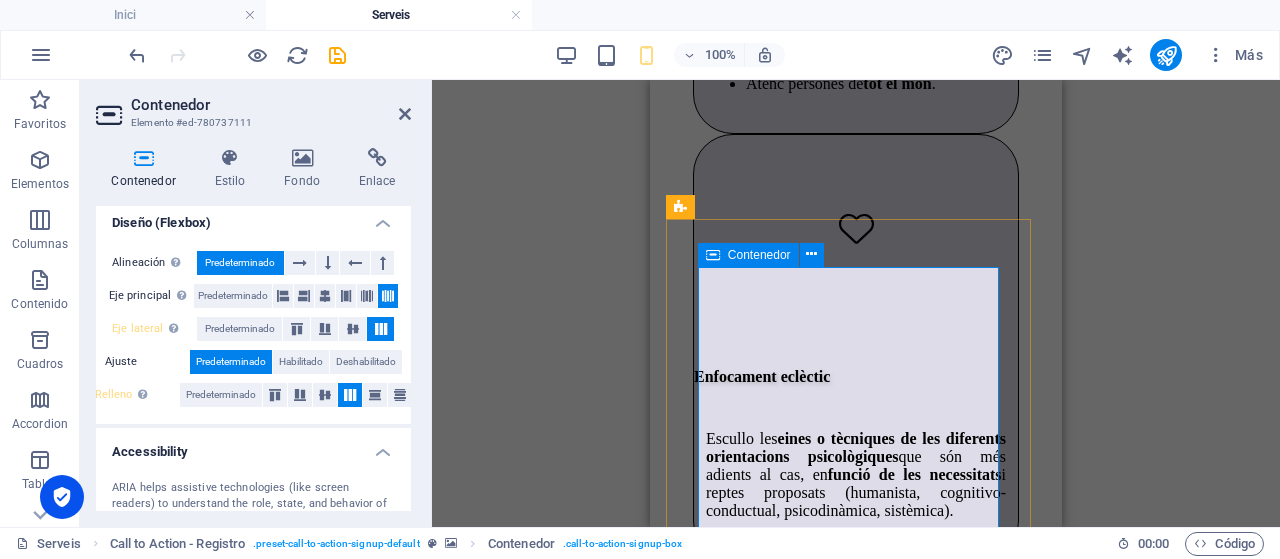 scroll, scrollTop: 3888, scrollLeft: 0, axis: vertical 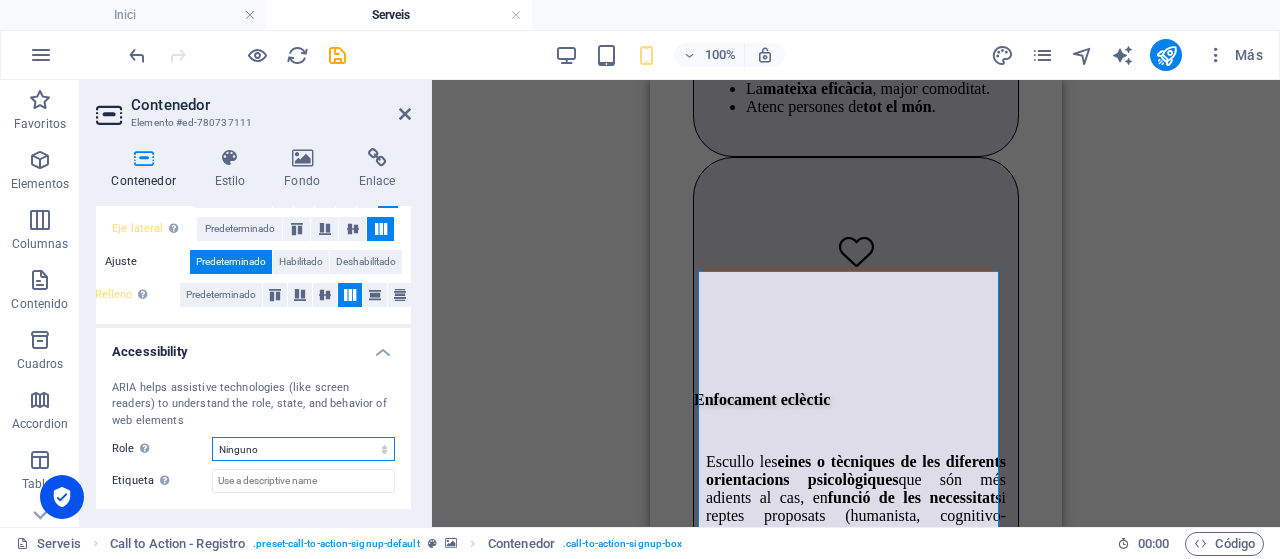 click on "Ninguno Alert Article Banner Comment Complementary Dialog Encabezado Marquee Pie de página Presentation Region Section Separator Status Timer" at bounding box center [303, 449] 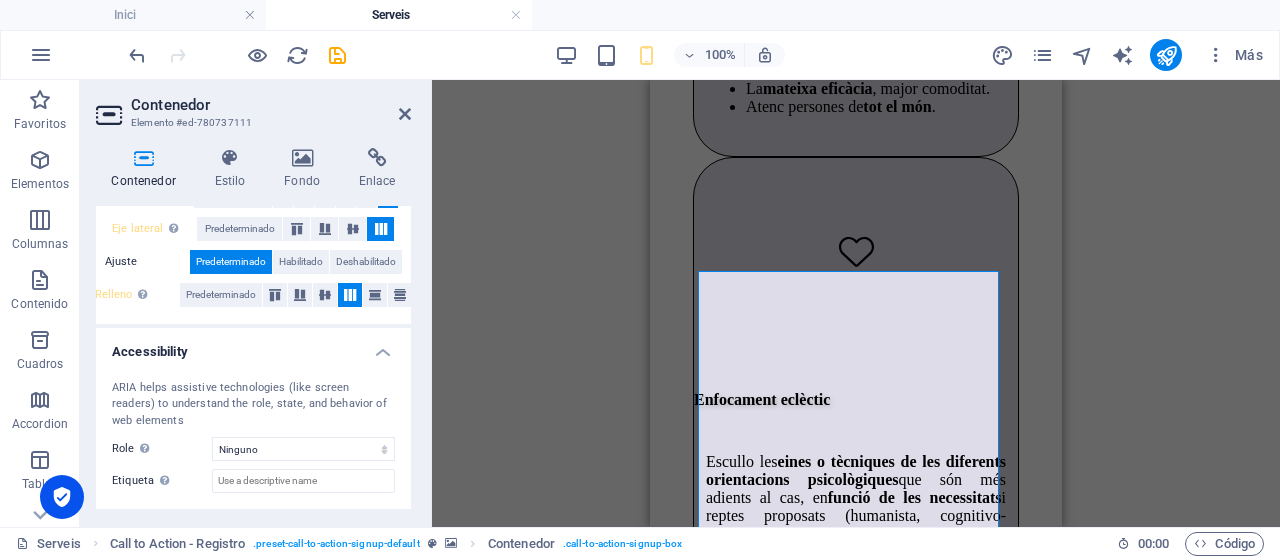 click on "Role The ARIA role defines the purpose of an element.  Here you can find all explanations and recommendations" at bounding box center (162, 449) 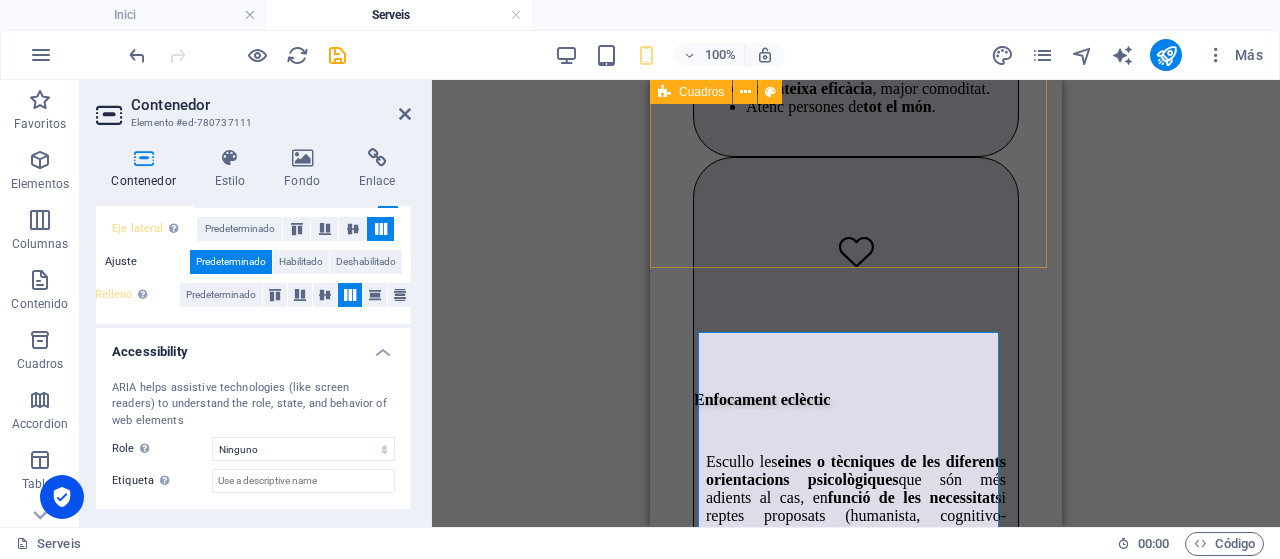 scroll, scrollTop: 3788, scrollLeft: 0, axis: vertical 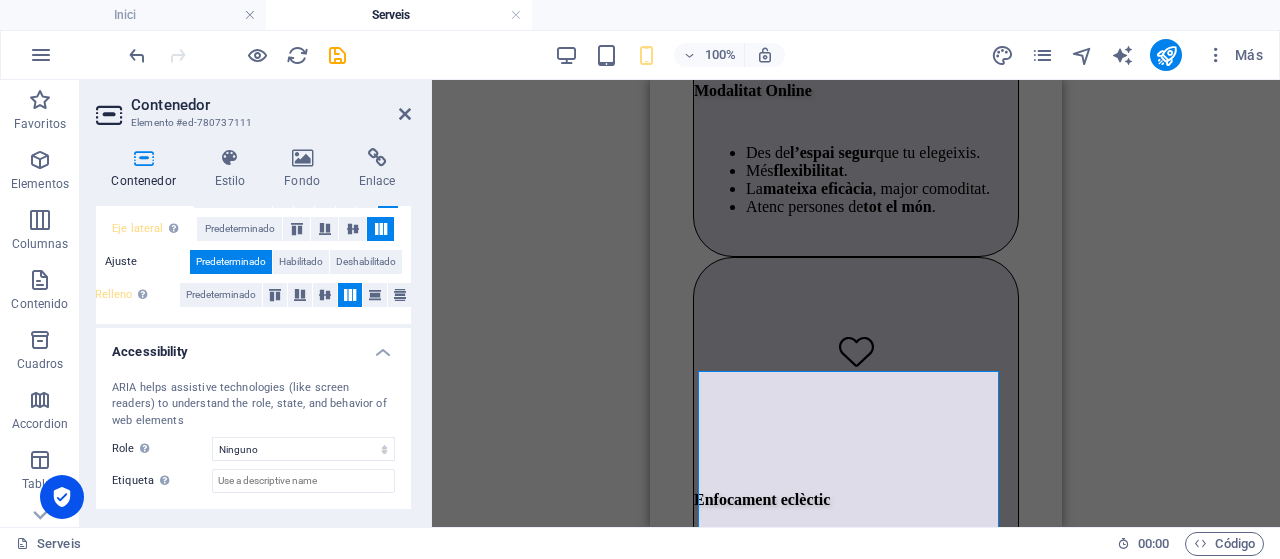 click at bounding box center (856, 1101) 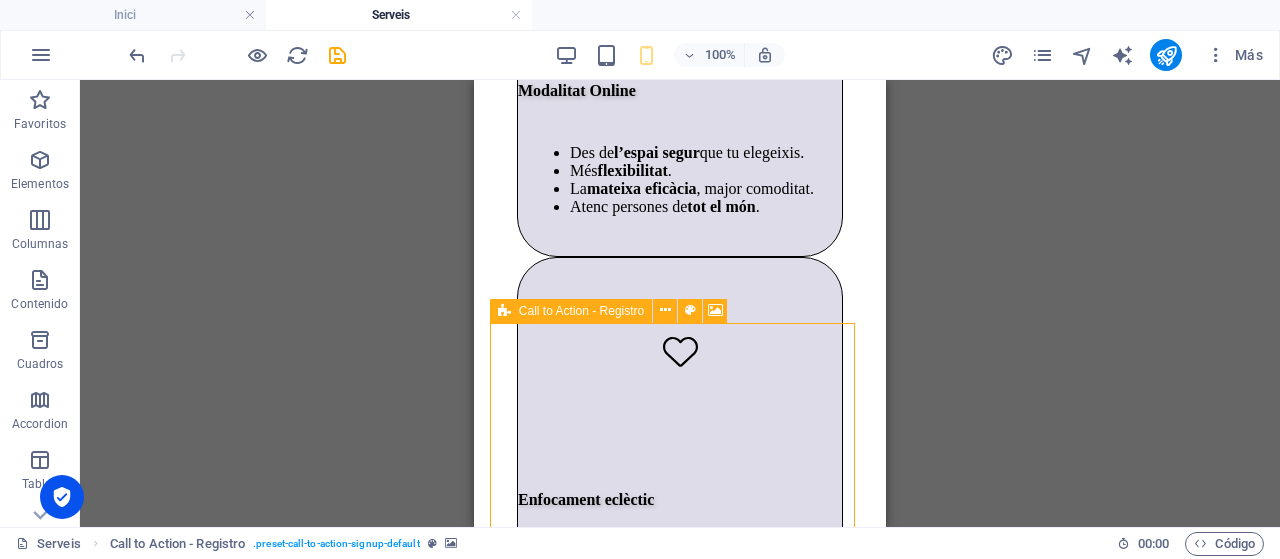 click on "Call to Action - Registro" at bounding box center [581, 311] 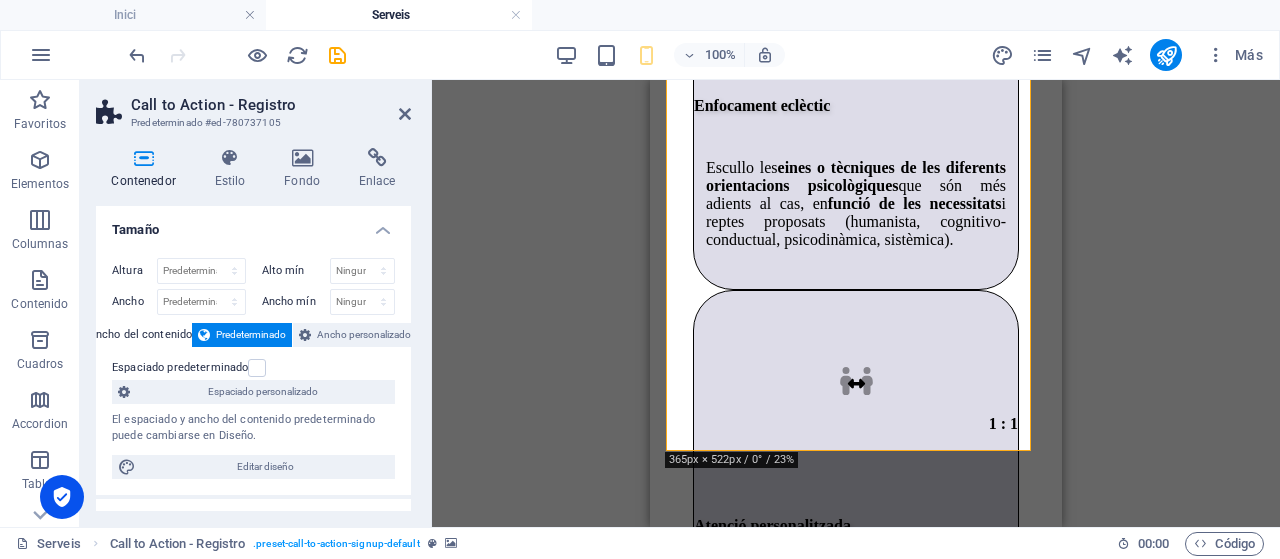 scroll, scrollTop: 4188, scrollLeft: 0, axis: vertical 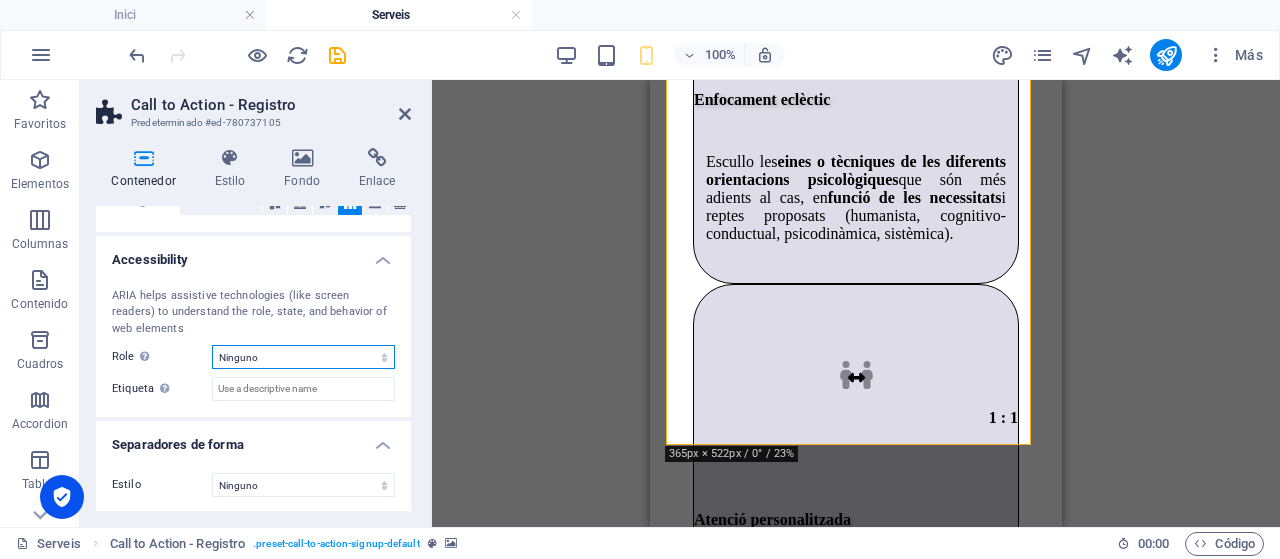 click on "Ninguno Alert Article Banner Comment Complementary Dialog Encabezado Marquee Pie de página Presentation Region Section Separator Status Timer" at bounding box center [303, 357] 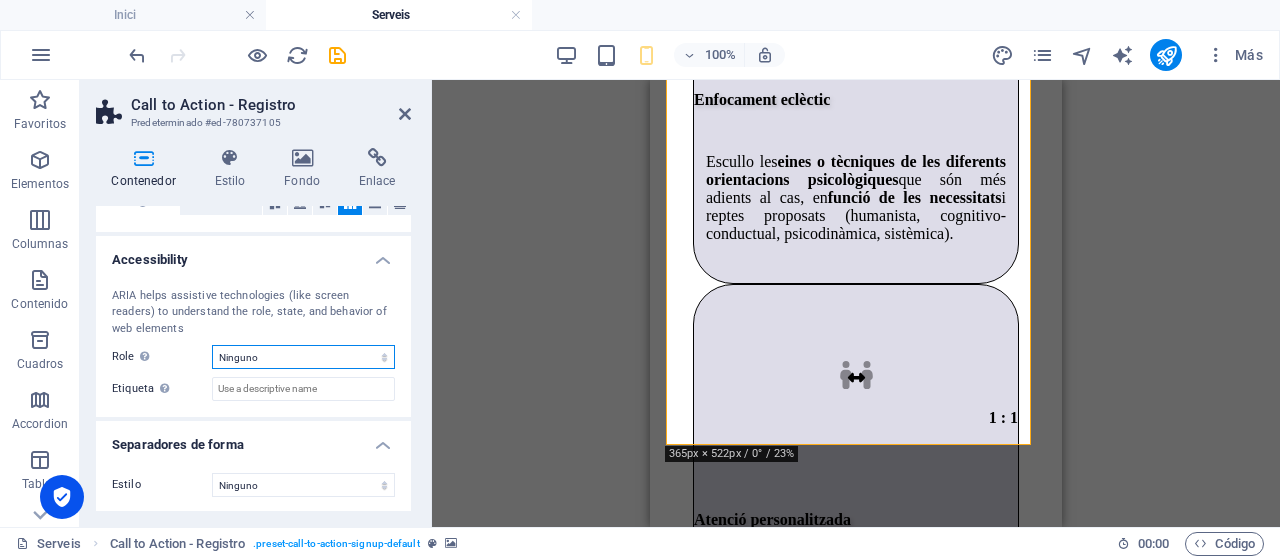 select on "banner" 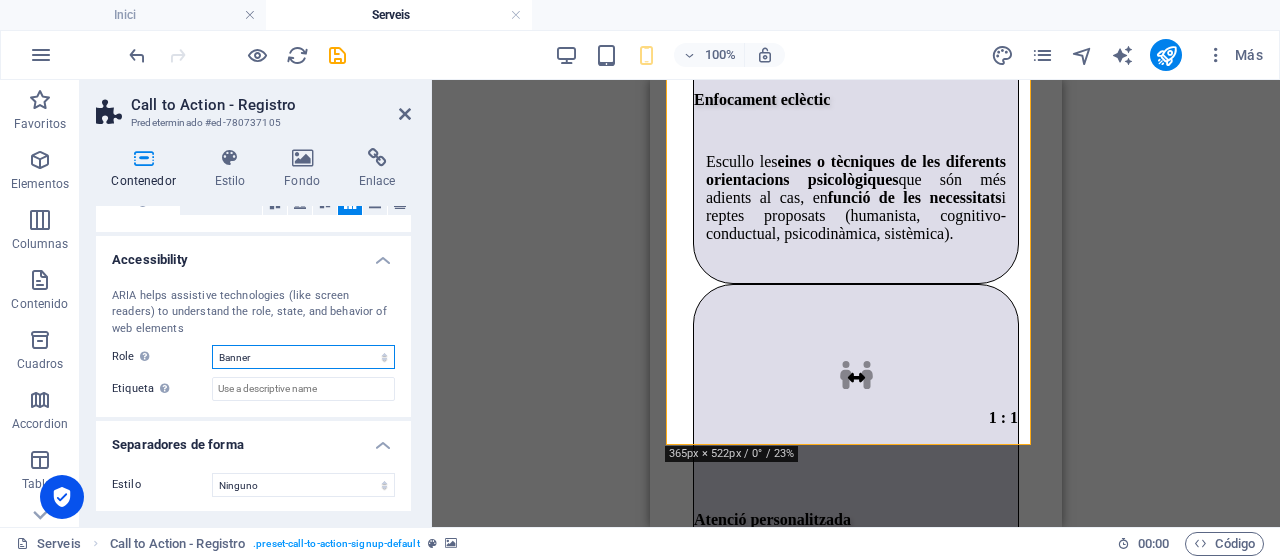 click on "Ninguno Alert Article Banner Comment Complementary Dialog Encabezado Marquee Pie de página Presentation Region Section Separator Status Timer" at bounding box center (303, 357) 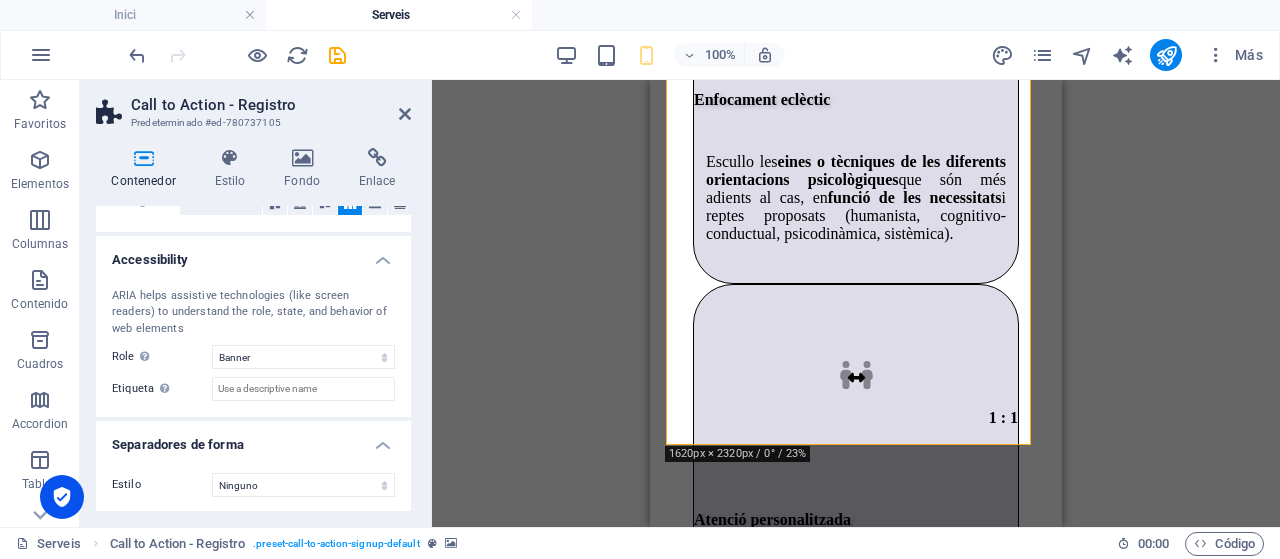 click on "ARIA helps assistive technologies (like screen readers) to understand the role, state, and behavior of web elements Role The ARIA role defines the purpose of an element.  Here you can find all explanations and recommendations Ninguno Alert Article Banner Comment Complementary Dialog Encabezado Marquee Pie de página Presentation Region Section Separator Status Timer Etiqueta Use the  ARIA label  to provide a clear and descriptive name for elements that aren not self-explanatory on their own." at bounding box center (253, 345) 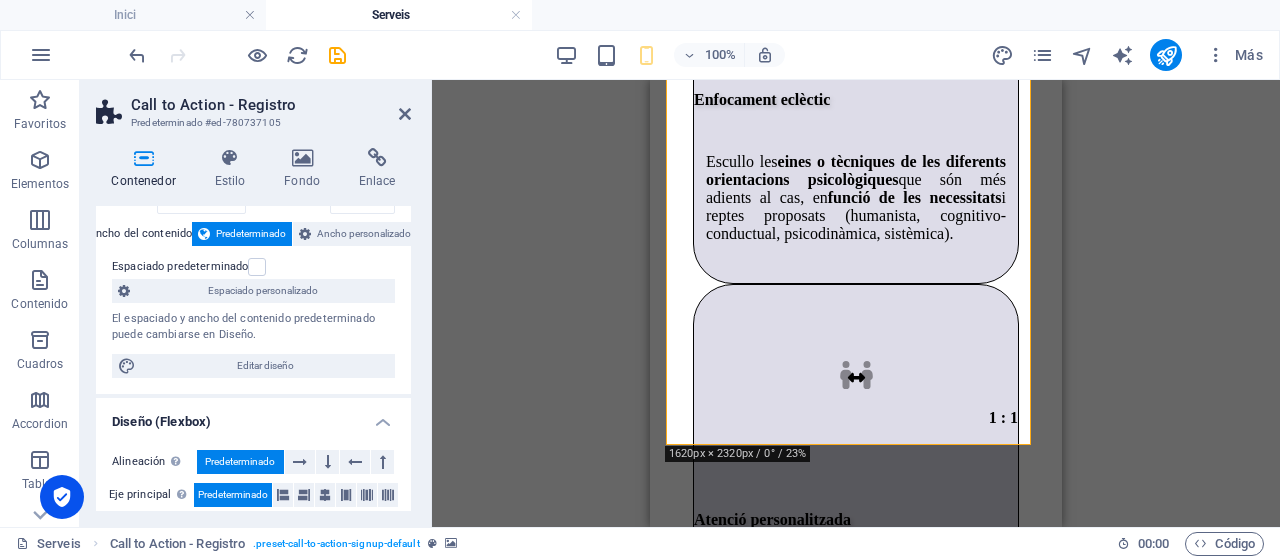 scroll, scrollTop: 92, scrollLeft: 0, axis: vertical 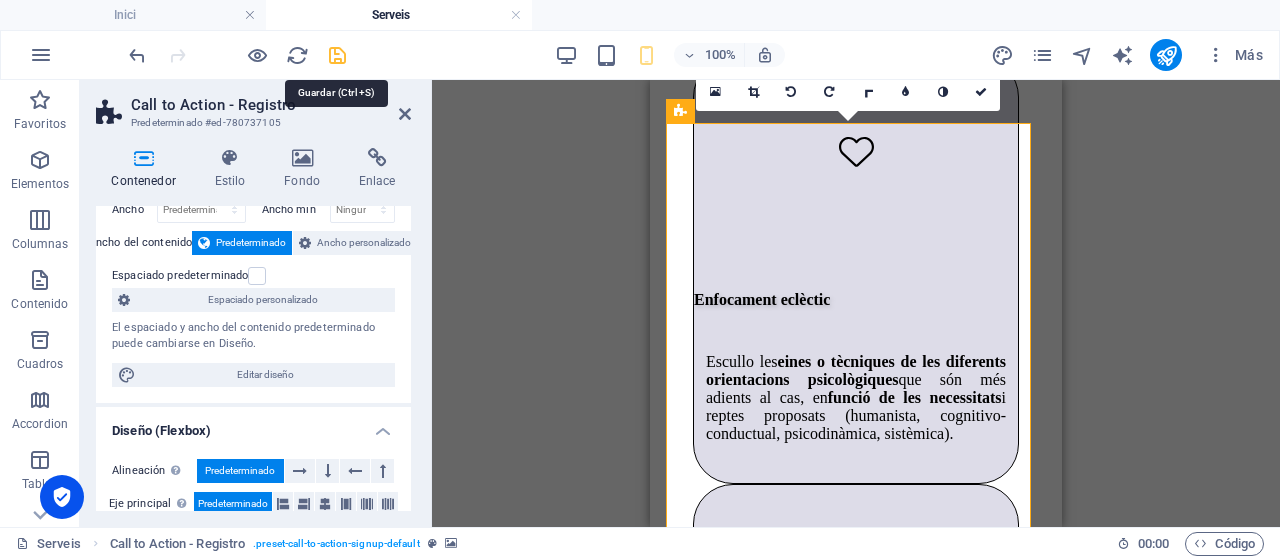 click at bounding box center [337, 55] 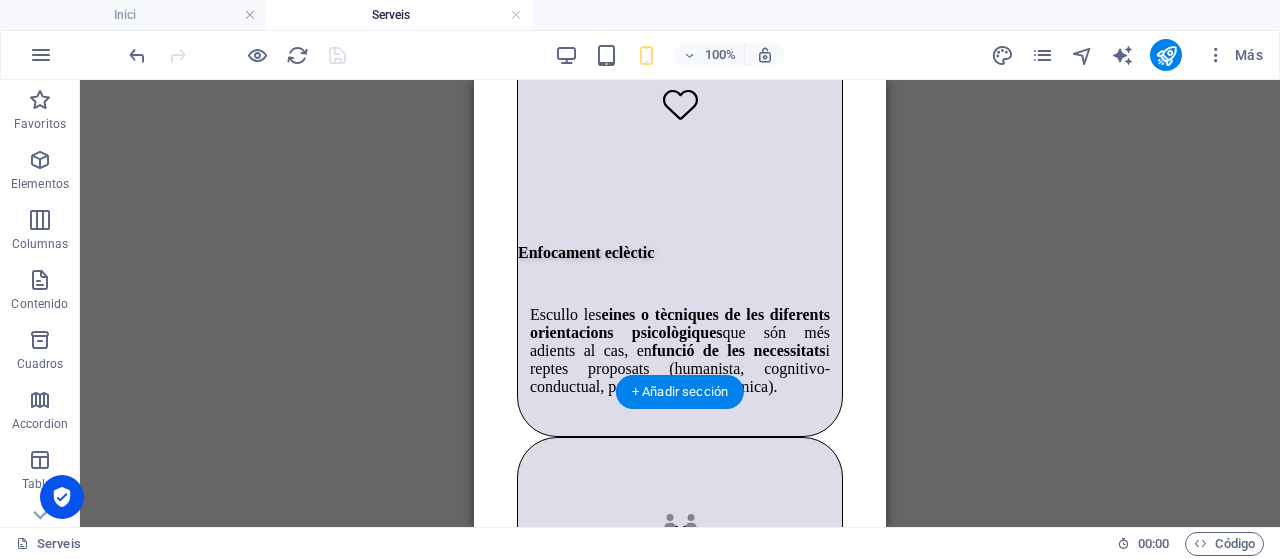 scroll, scrollTop: 3988, scrollLeft: 0, axis: vertical 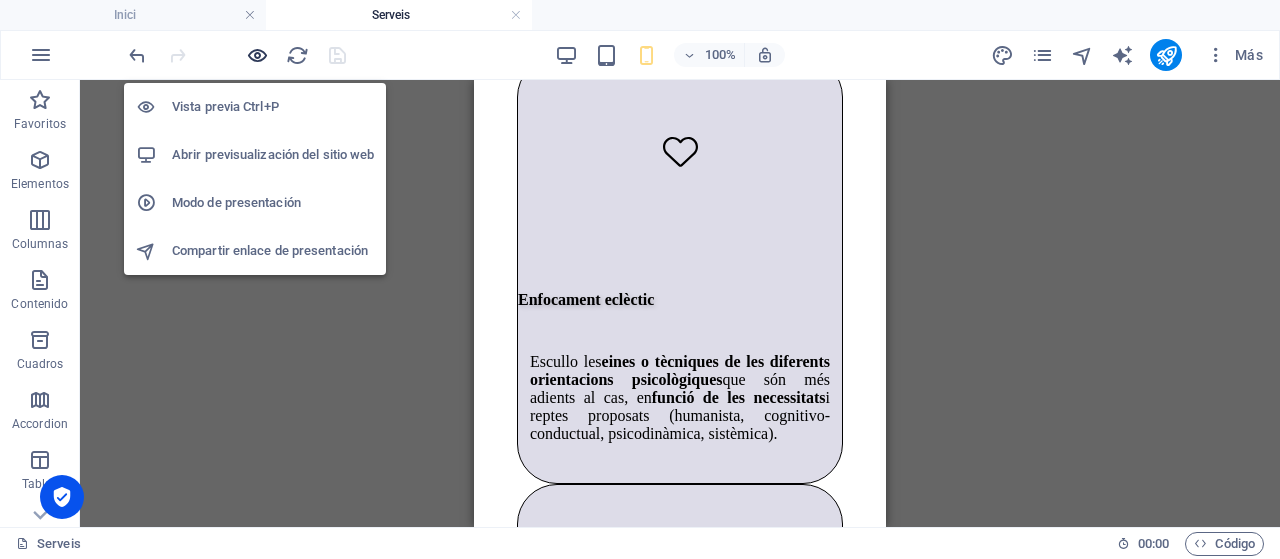 click at bounding box center [257, 55] 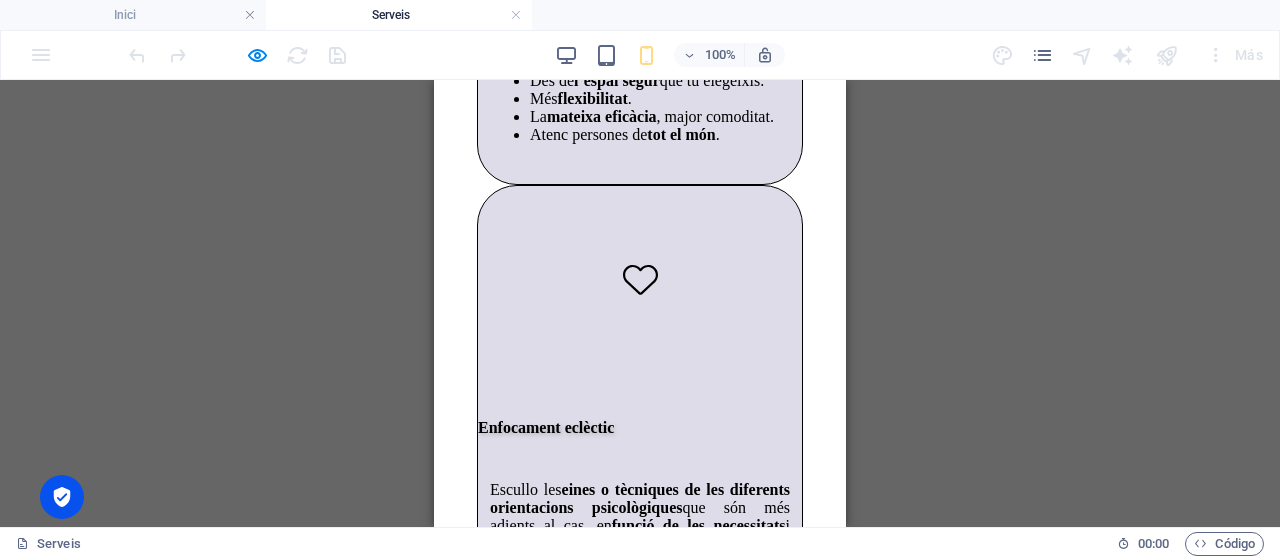 scroll, scrollTop: 3754, scrollLeft: 0, axis: vertical 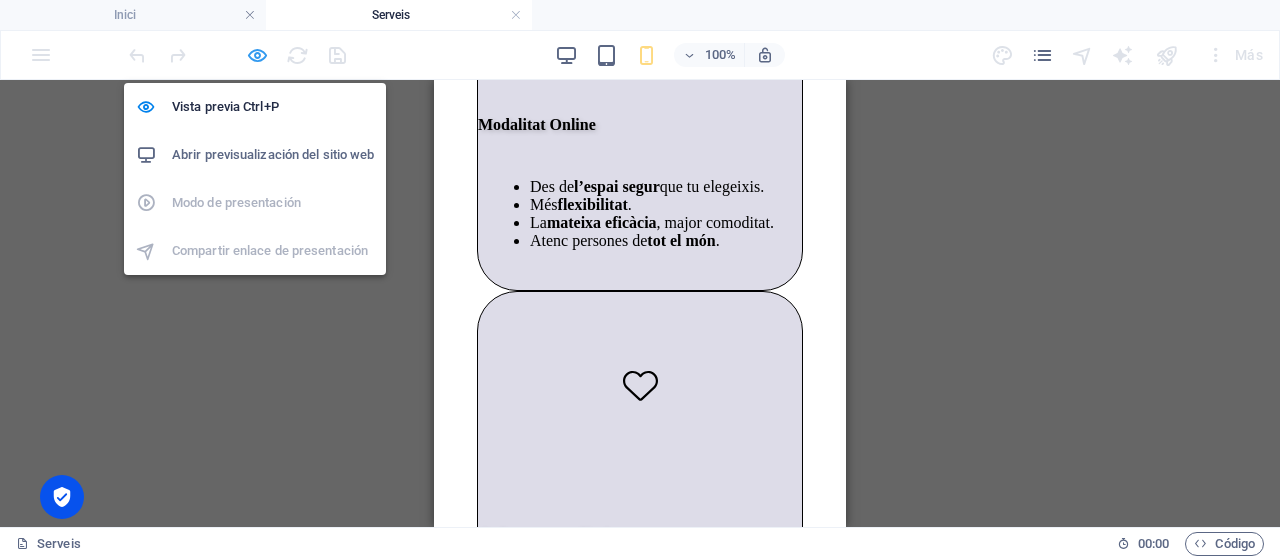 click at bounding box center (257, 55) 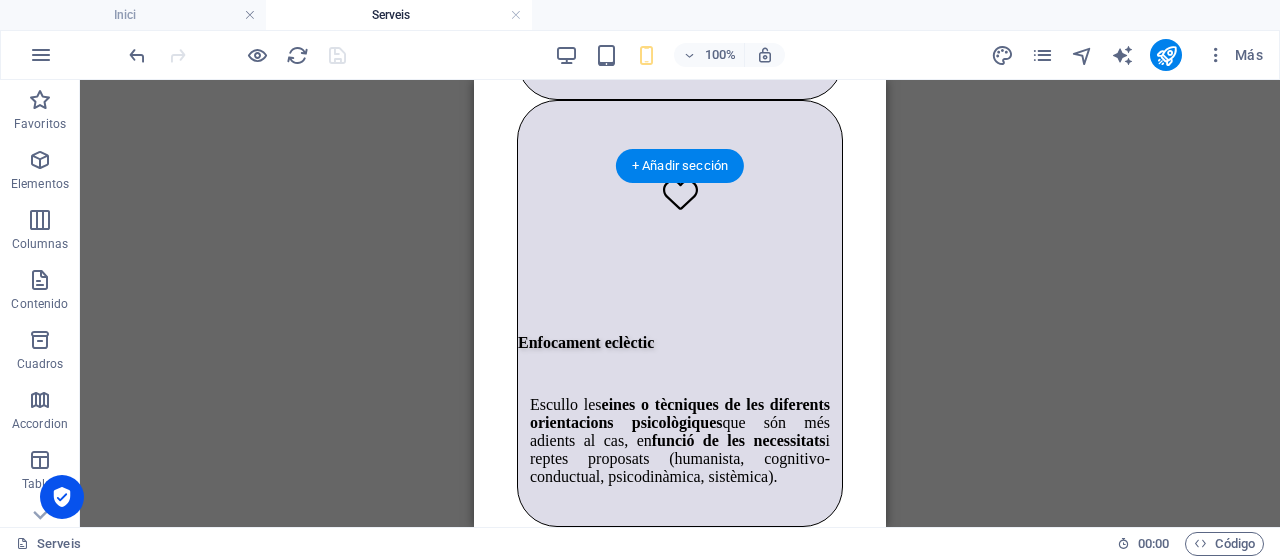scroll, scrollTop: 3845, scrollLeft: 0, axis: vertical 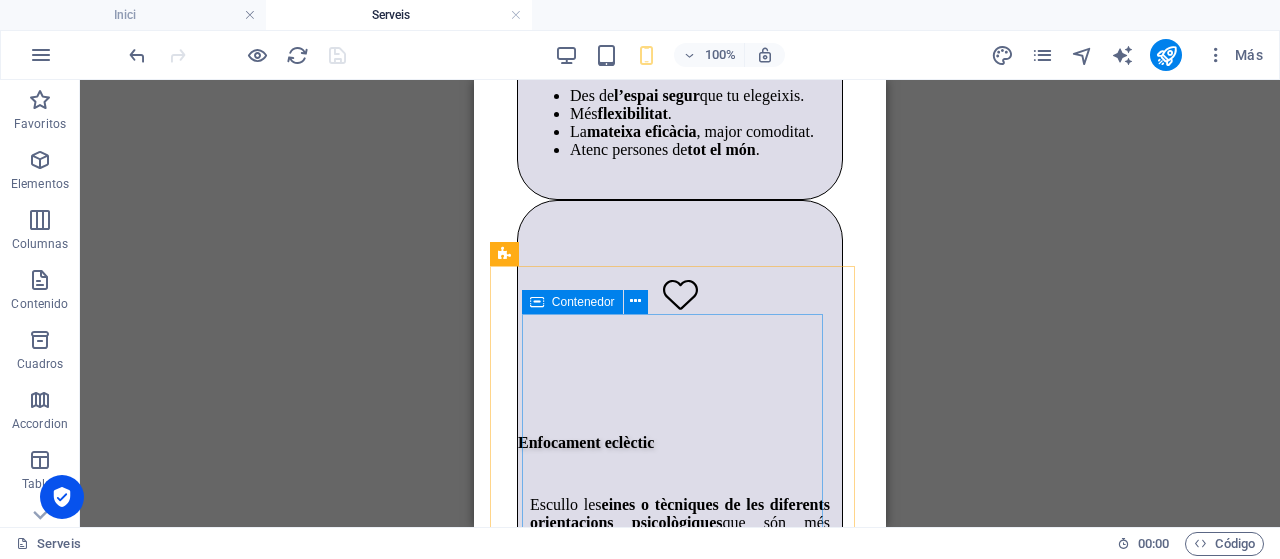 click on "Contenedor" at bounding box center (583, 302) 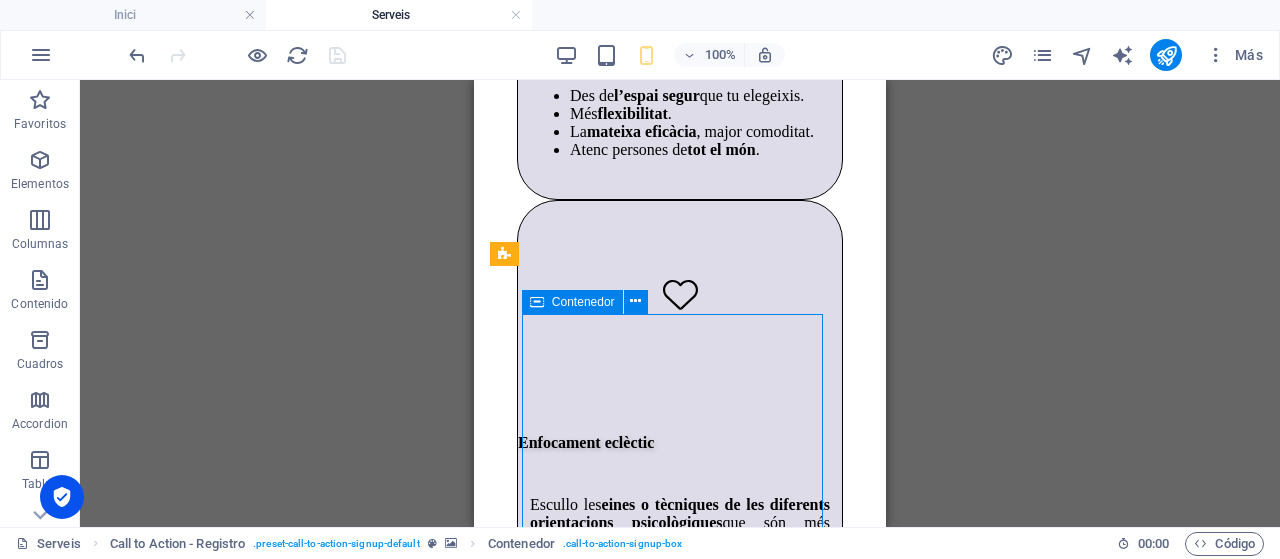 click on "Contenedor" at bounding box center [583, 302] 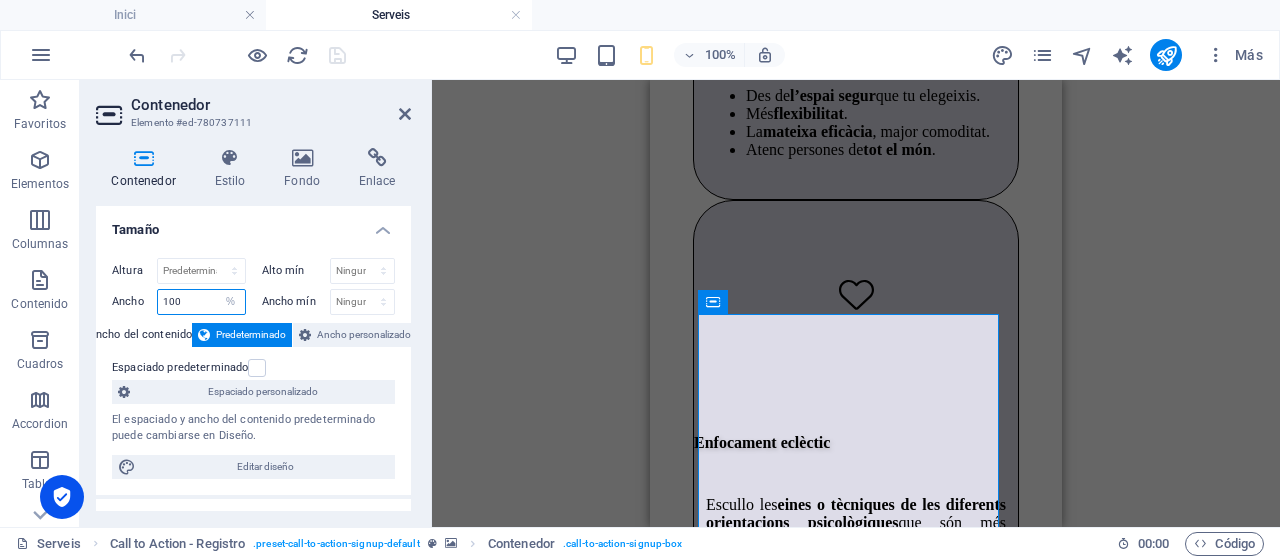drag, startPoint x: 196, startPoint y: 292, endPoint x: 158, endPoint y: 299, distance: 38.63936 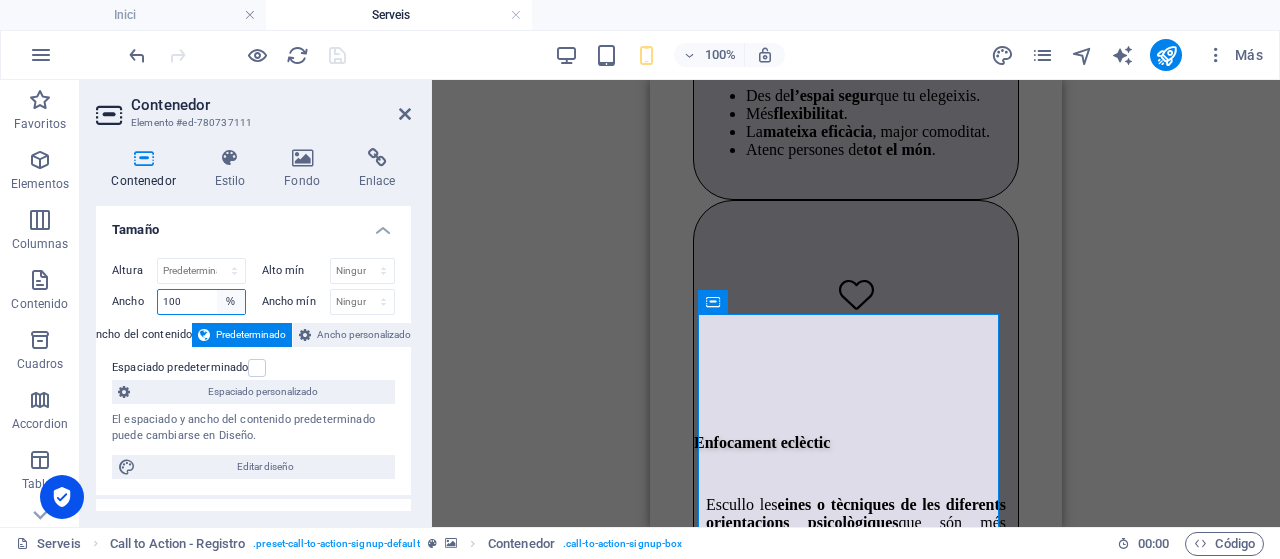 click on "Predeterminado px rem % em vh vw" at bounding box center [231, 302] 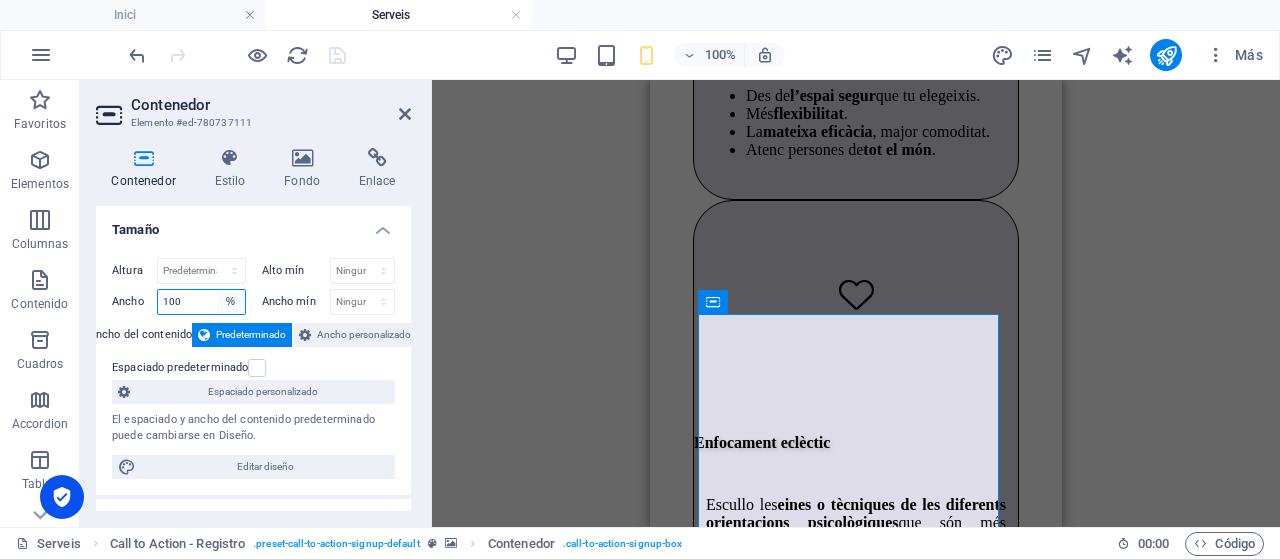 select on "default" 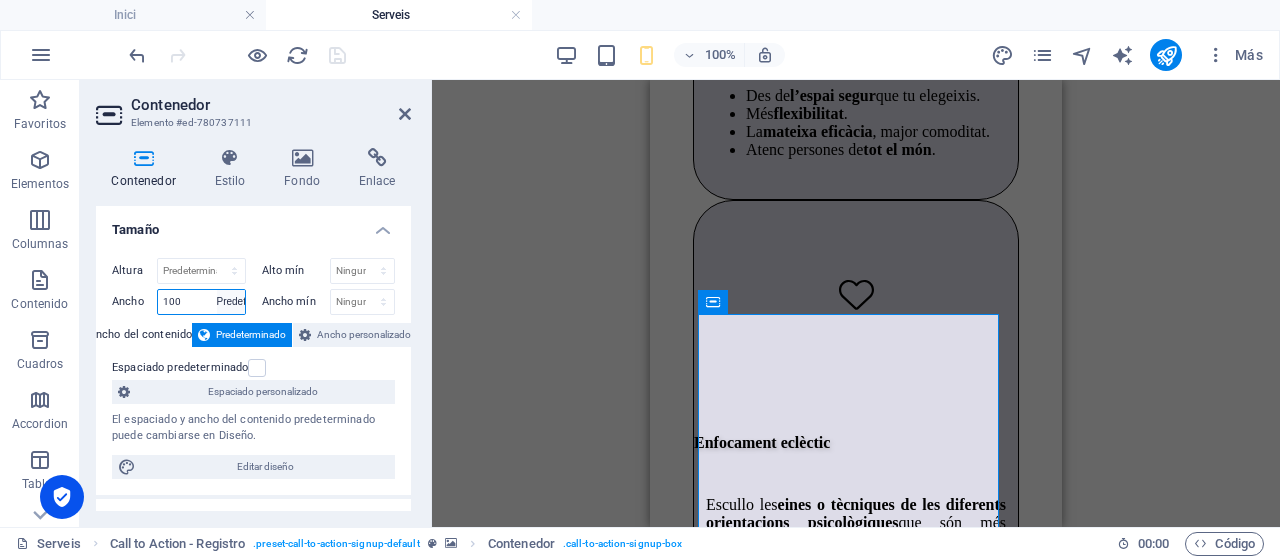 click on "Predeterminado px rem % em vh vw" at bounding box center (231, 302) 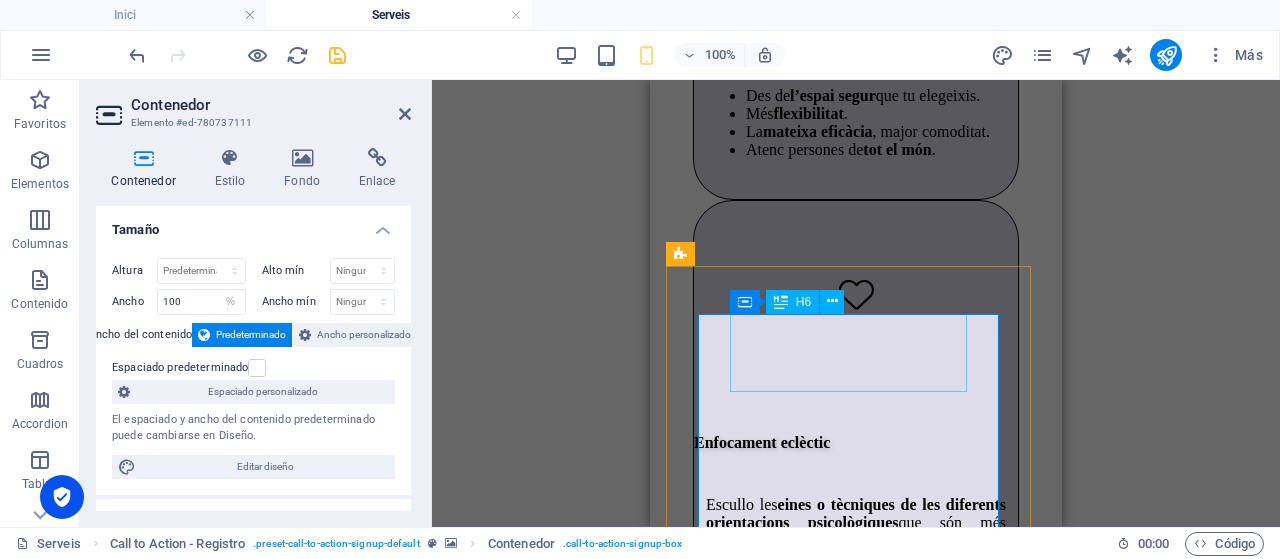click on "¿Sents que és  e l moment de fer un procés  de canvi?" at bounding box center (856, 1597) 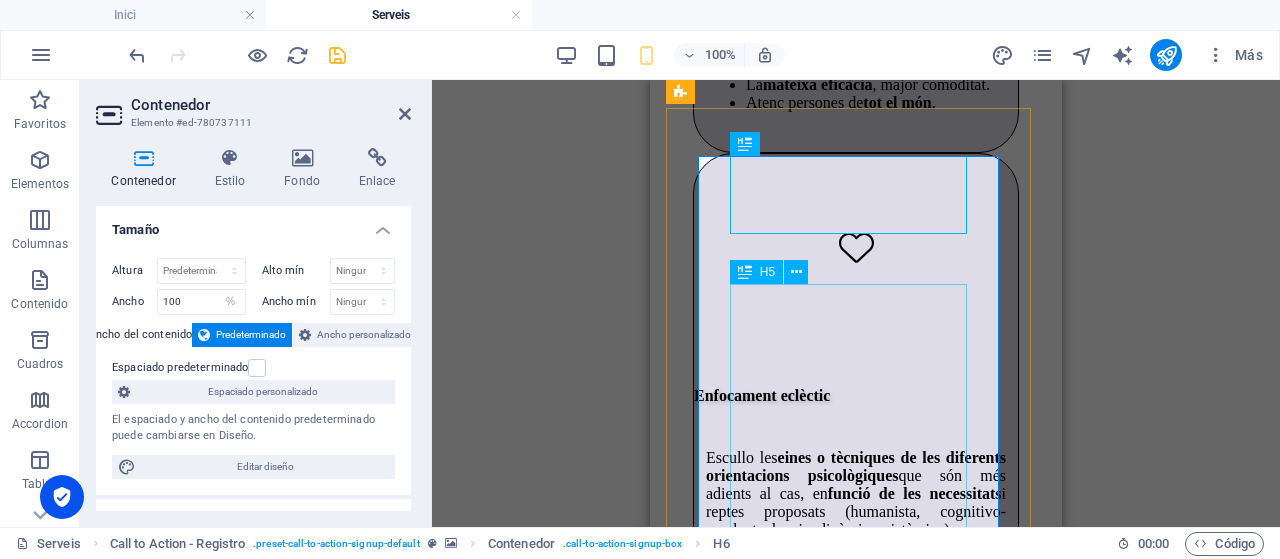 scroll, scrollTop: 3845, scrollLeft: 0, axis: vertical 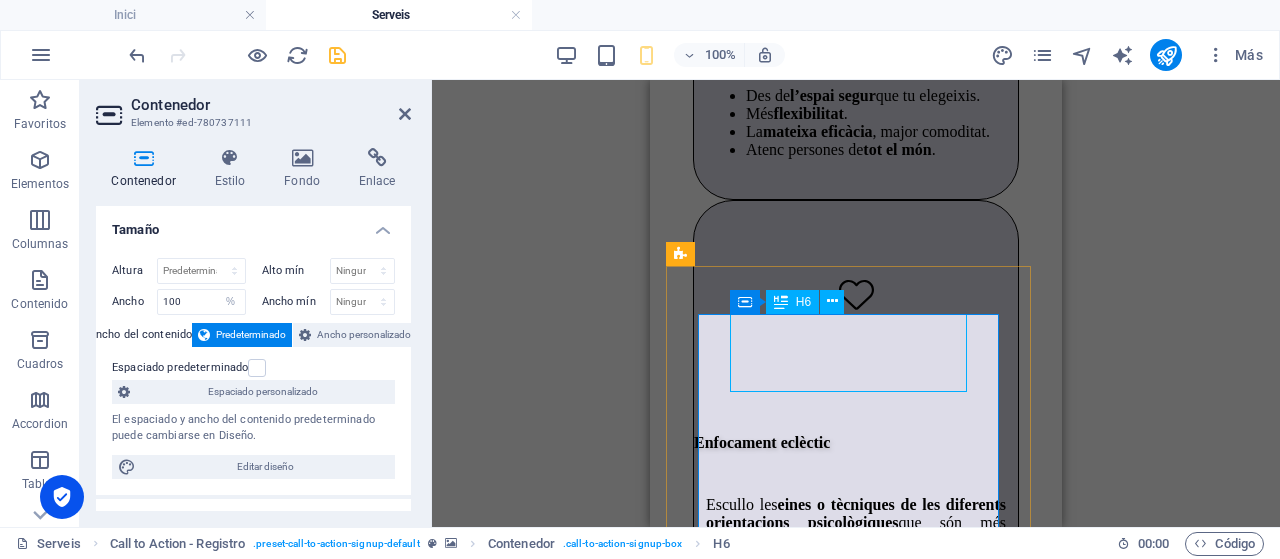 click on "H6" at bounding box center (792, 302) 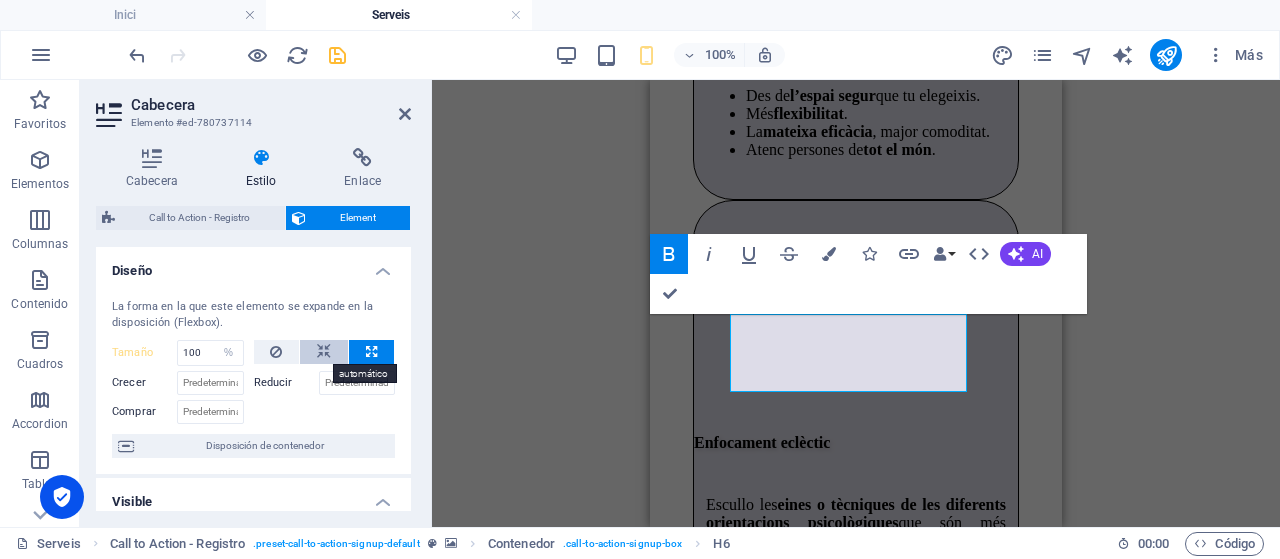click at bounding box center [324, 352] 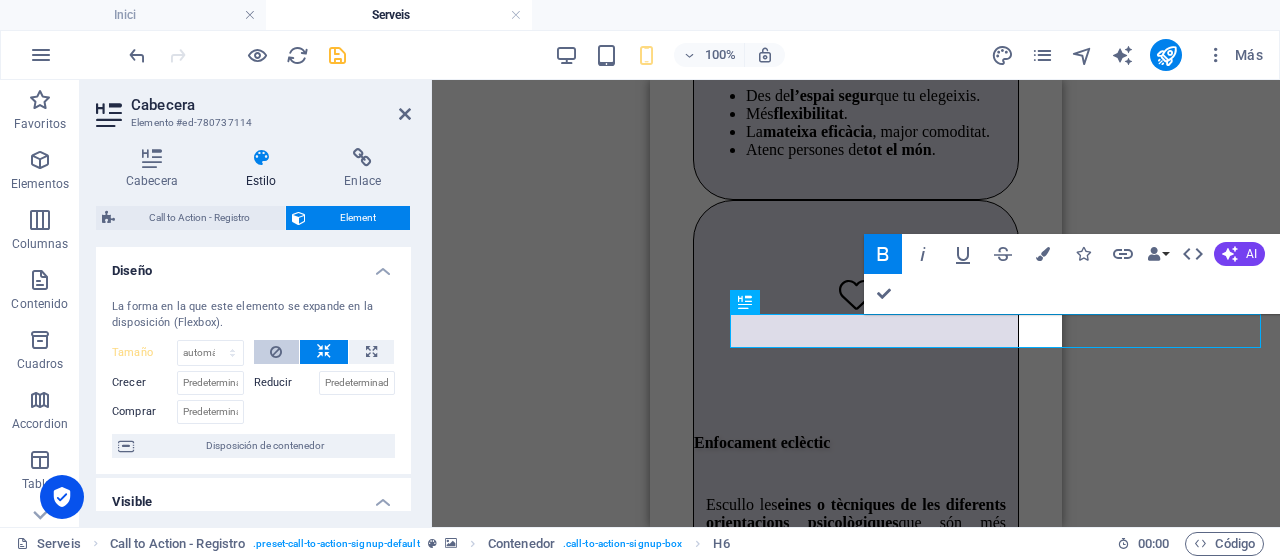 click at bounding box center [276, 352] 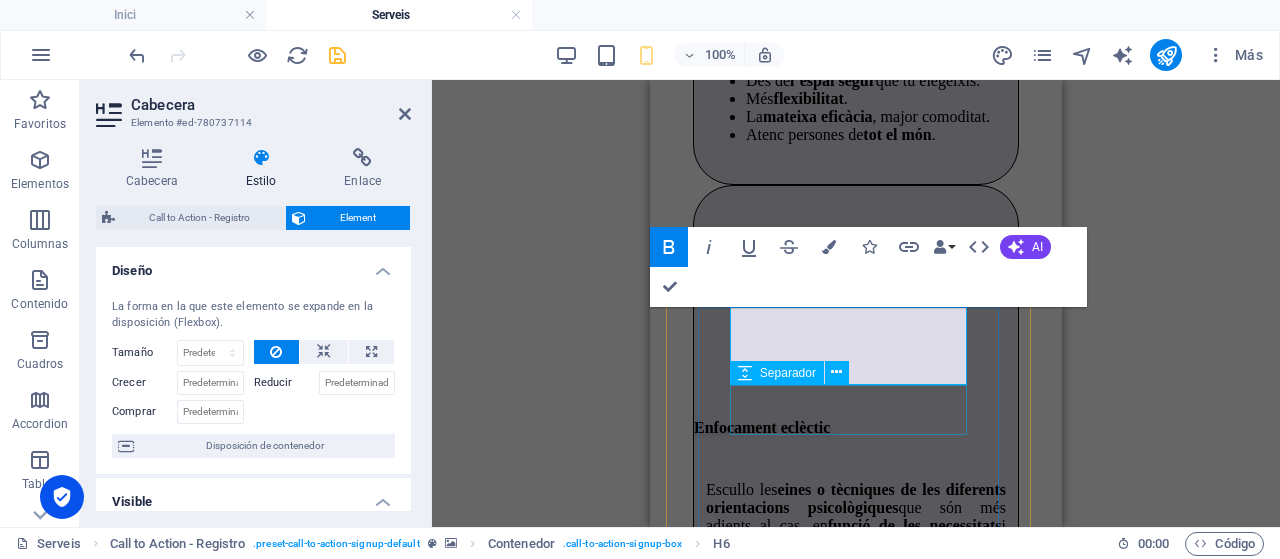 scroll, scrollTop: 3945, scrollLeft: 0, axis: vertical 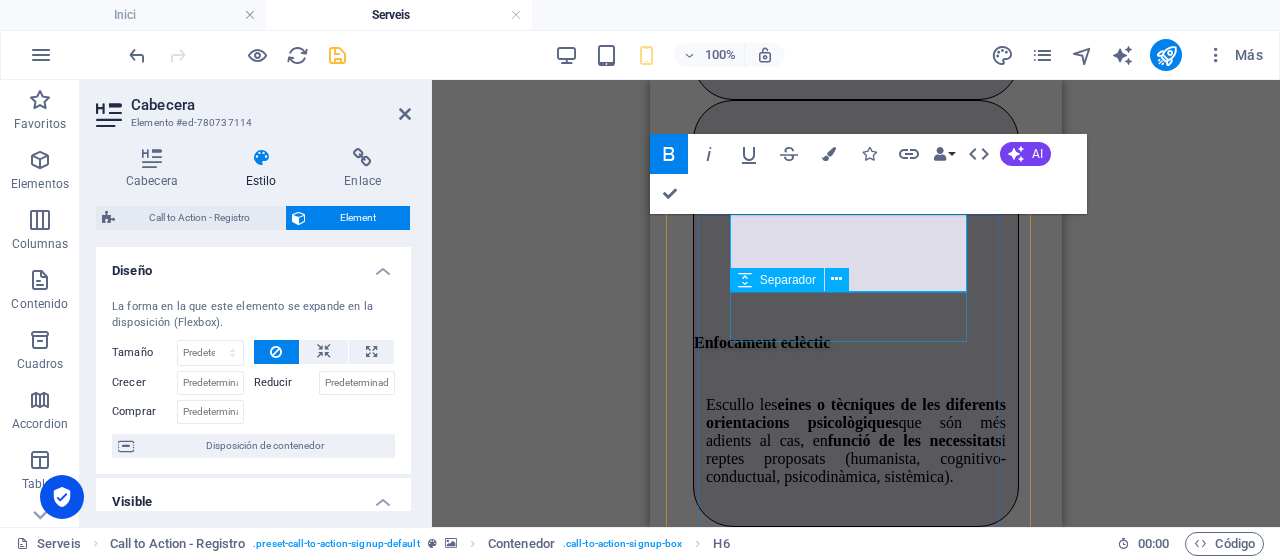 click at bounding box center (856, 1553) 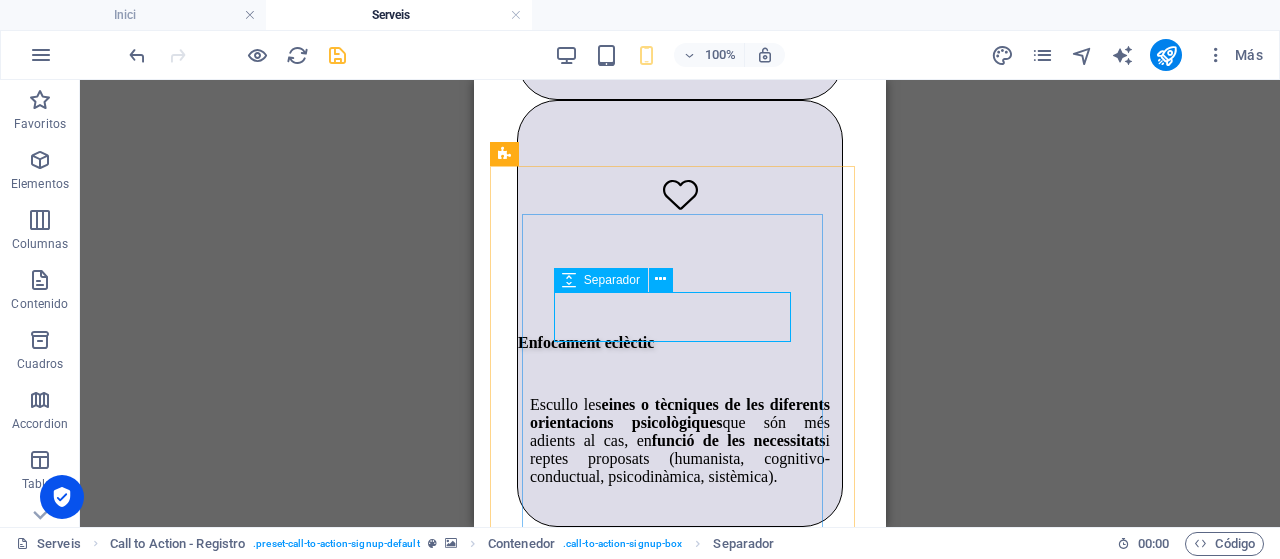 click on "Separador" at bounding box center [612, 280] 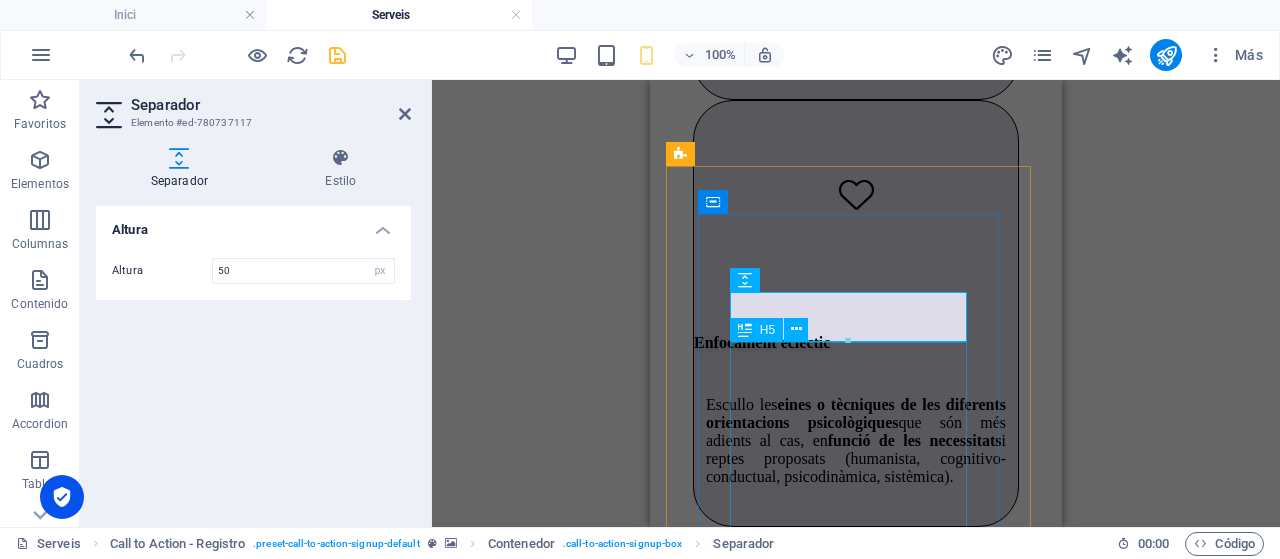 click on "Cada persona és única i requereix un ritme, unes eines i un procés personalitzat. Contacte amb mi per una primera consulta i descobreix com et puc ajudar." at bounding box center (856, 1624) 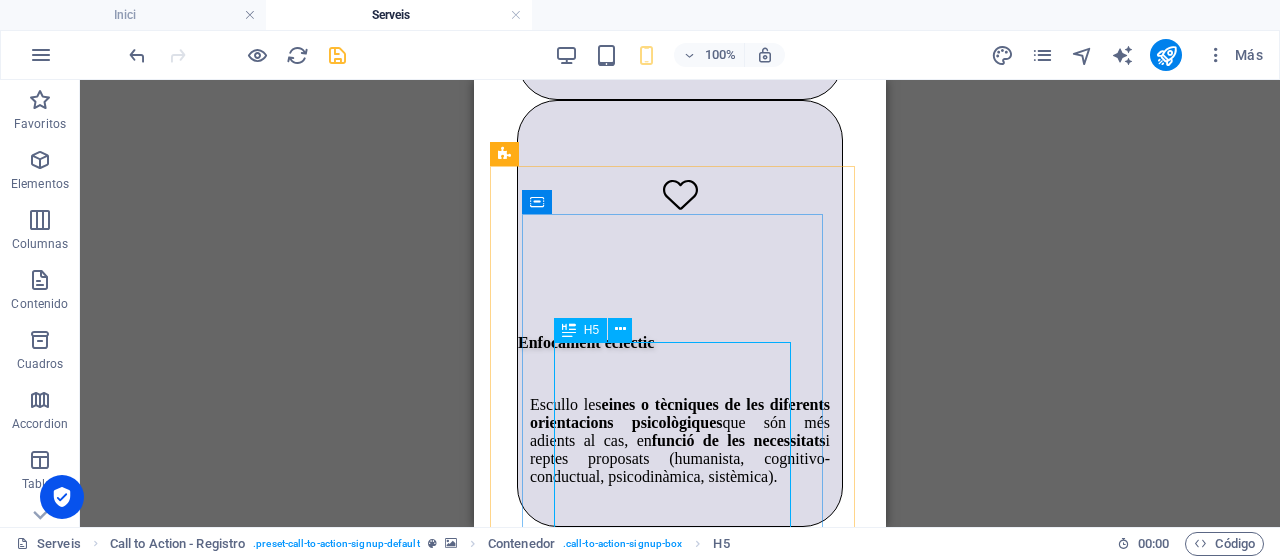 click on "H5" at bounding box center [591, 330] 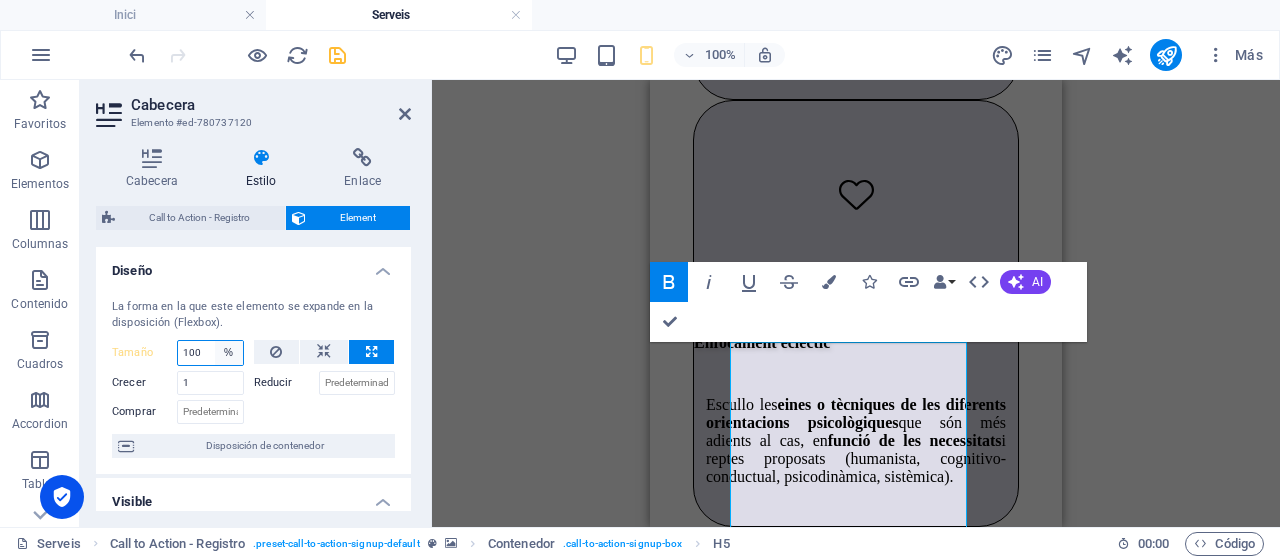 click on "Predeterminado automático px % 1/1 1/2 1/3 1/4 1/5 1/6 1/7 1/8 1/9 1/10" at bounding box center (229, 353) 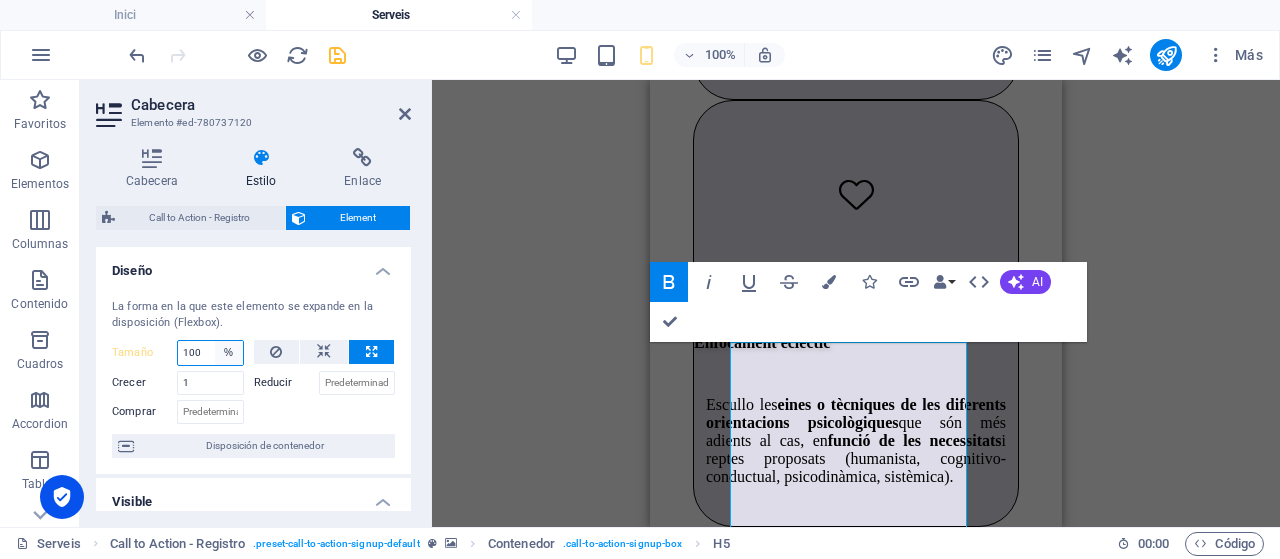 select on "r4bpd8qsv3g" 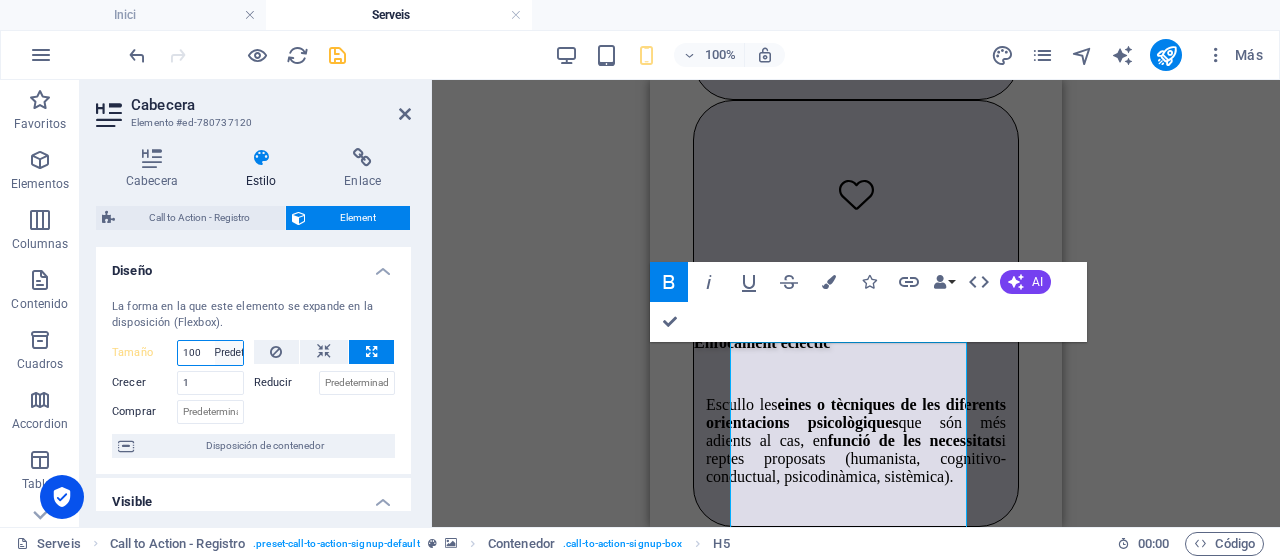click on "Predeterminado automático px % 1/1 1/2 1/3 1/4 1/5 1/6 1/7 1/8 1/9 1/10" at bounding box center (229, 353) 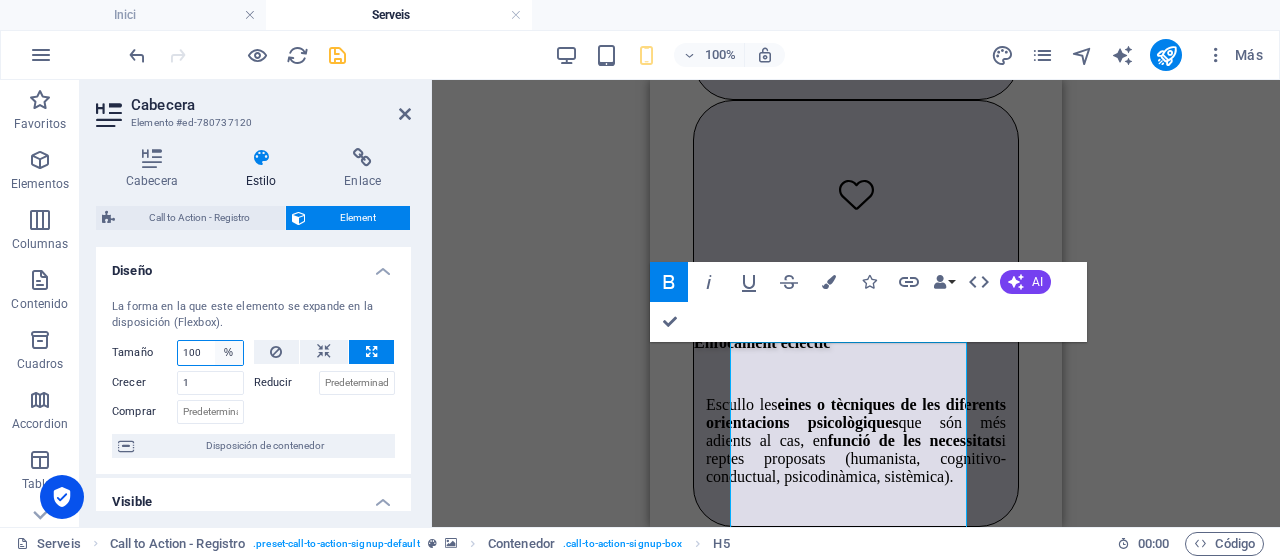 click on "Predeterminado automático px % 1/1 1/2 1/3 1/4 1/5 1/6 1/7 1/8 1/9 1/10" at bounding box center [229, 353] 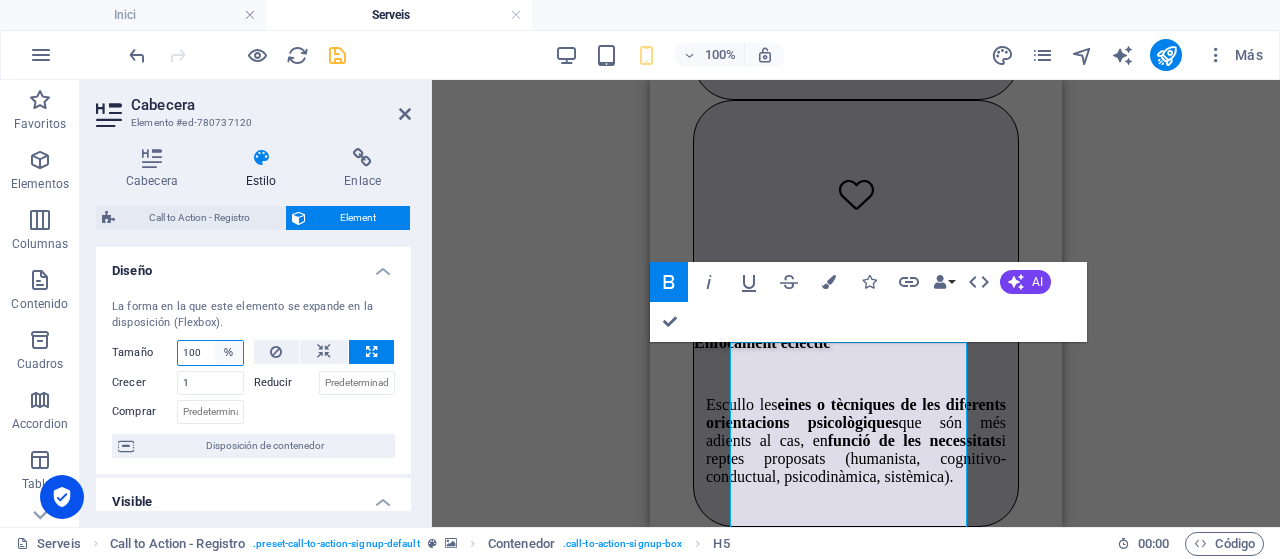 select on "r4bpd8qsv3g" 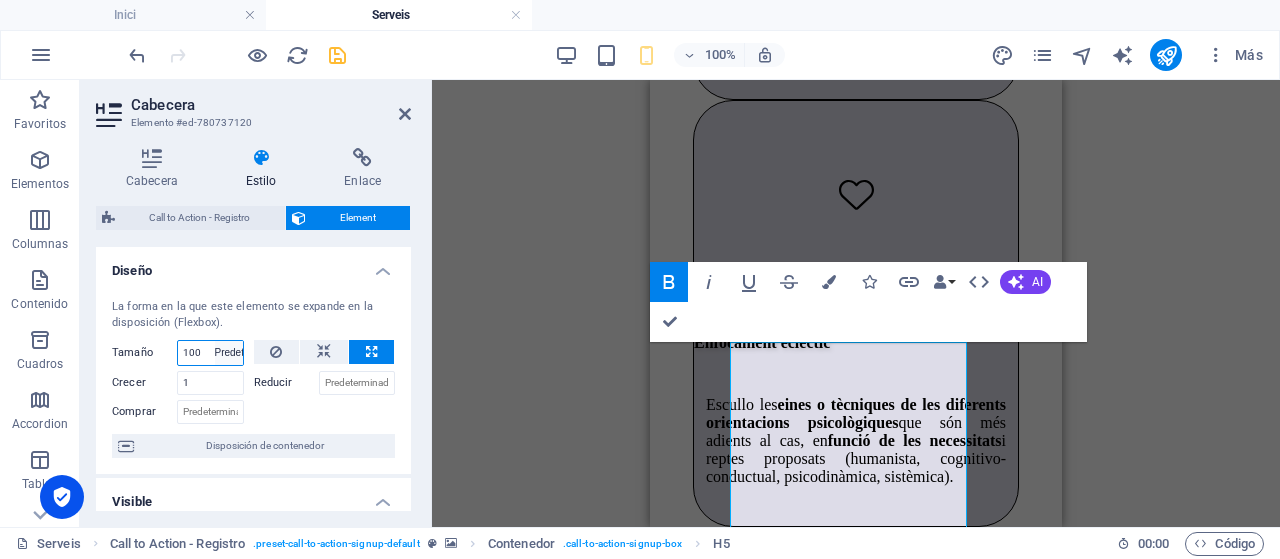 click on "Predeterminado automático px % 1/1 1/2 1/3 1/4 1/5 1/6 1/7 1/8 1/9 1/10" at bounding box center (229, 353) 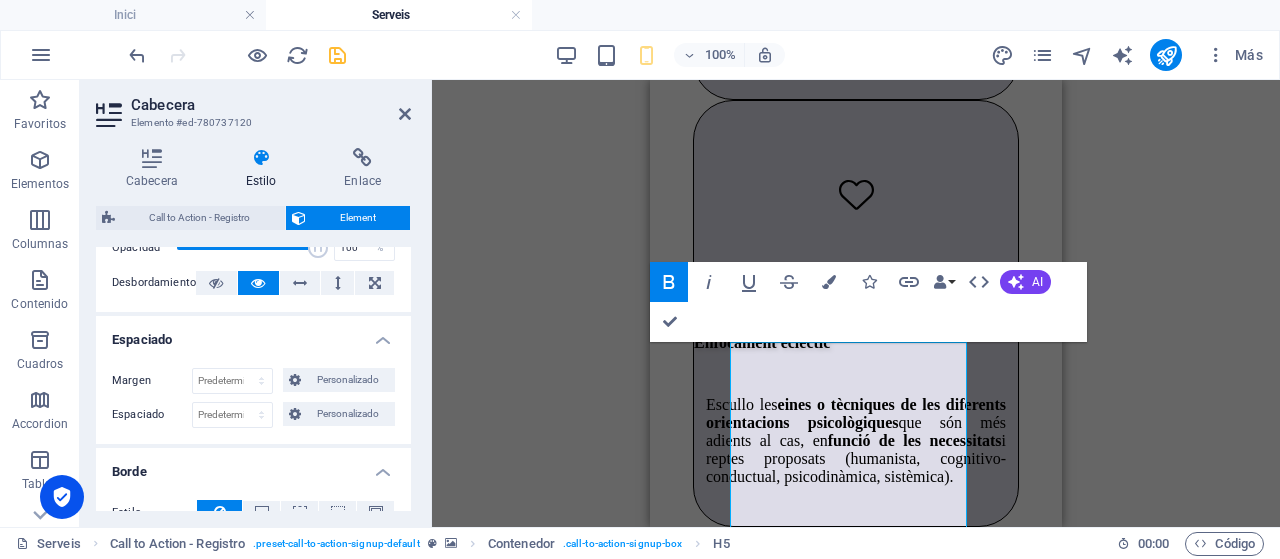 scroll, scrollTop: 0, scrollLeft: 0, axis: both 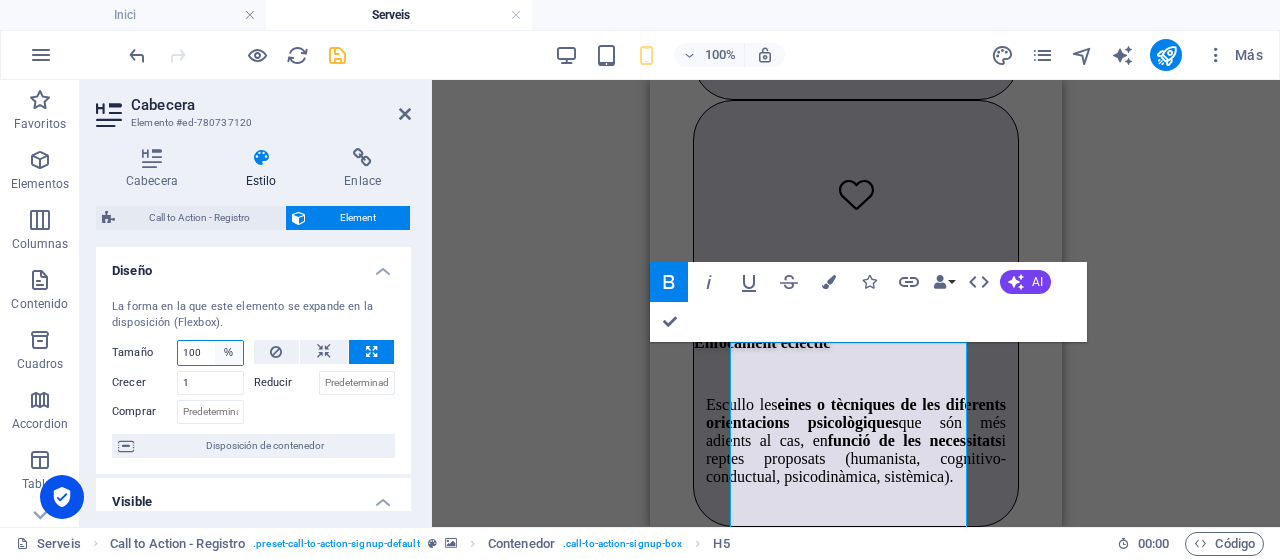 click on "Predeterminado automático px % 1/1 1/2 1/3 1/4 1/5 1/6 1/7 1/8 1/9 1/10" at bounding box center (229, 353) 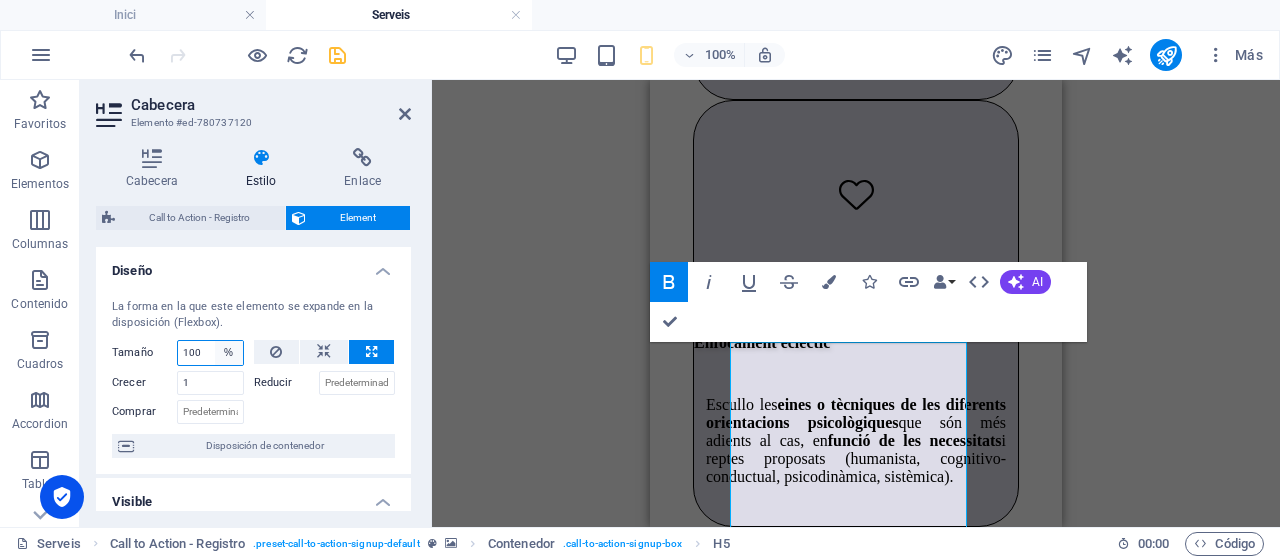 select on "auto" 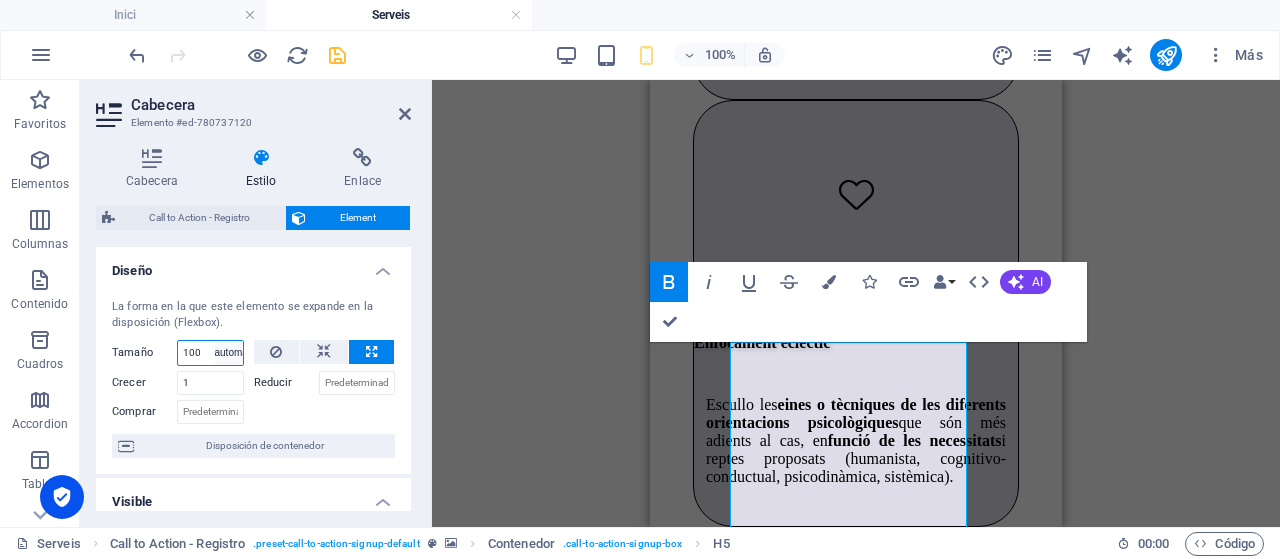click on "Predeterminado automático px % 1/1 1/2 1/3 1/4 1/5 1/6 1/7 1/8 1/9 1/10" at bounding box center [229, 353] 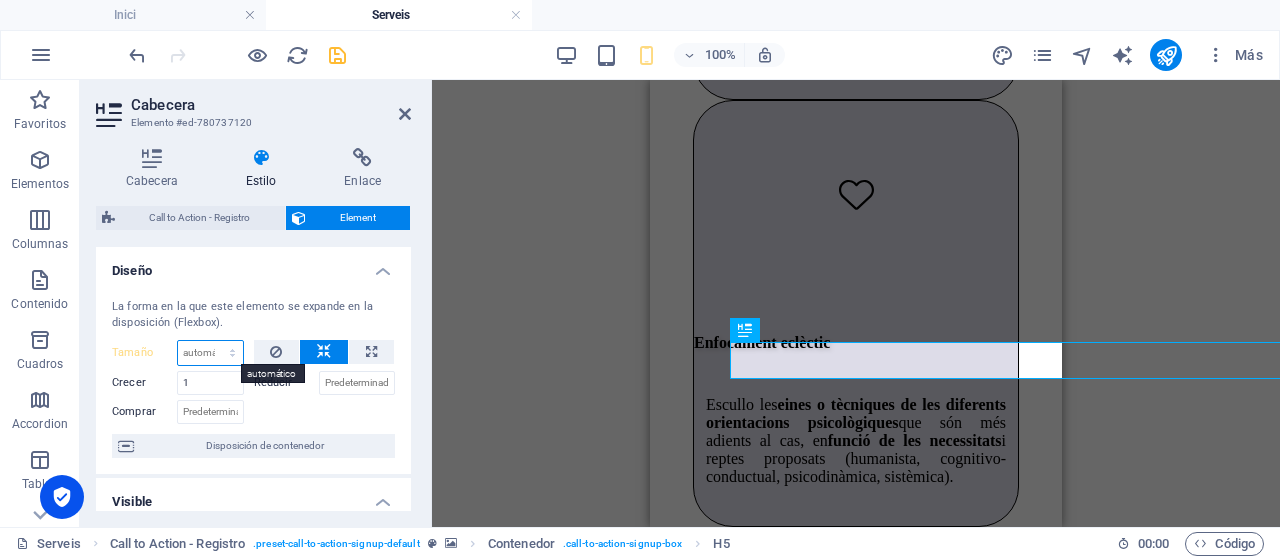 click on "Predeterminado automático px % 1/1 1/2 1/3 1/4 1/5 1/6 1/7 1/8 1/9 1/10" at bounding box center (210, 353) 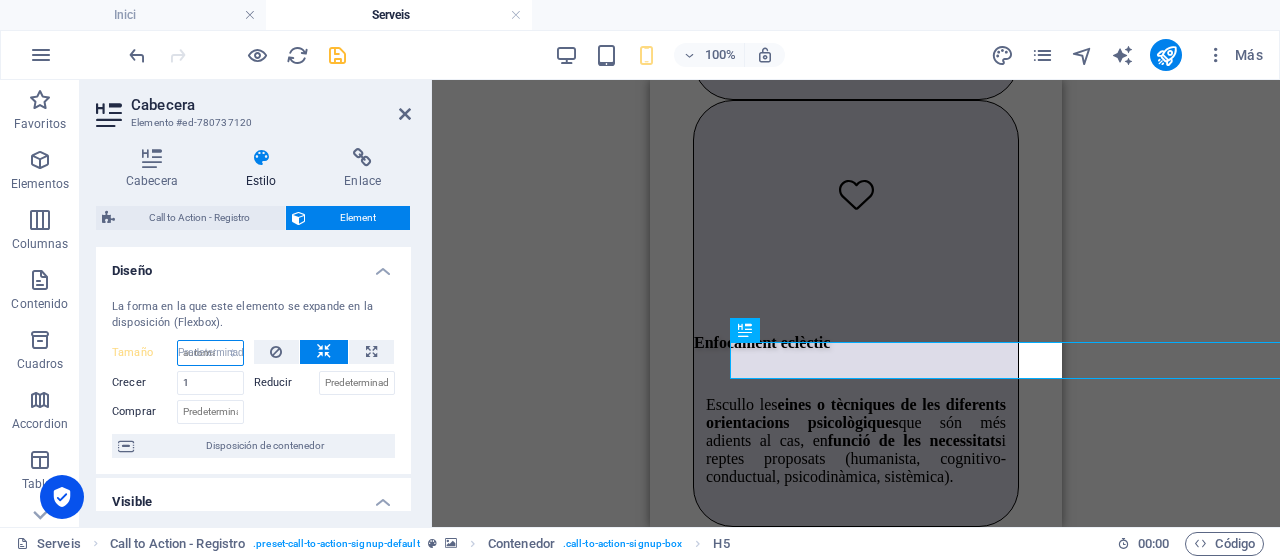 click on "Predeterminado automático px % 1/1 1/2 1/3 1/4 1/5 1/6 1/7 1/8 1/9 1/10" at bounding box center (210, 353) 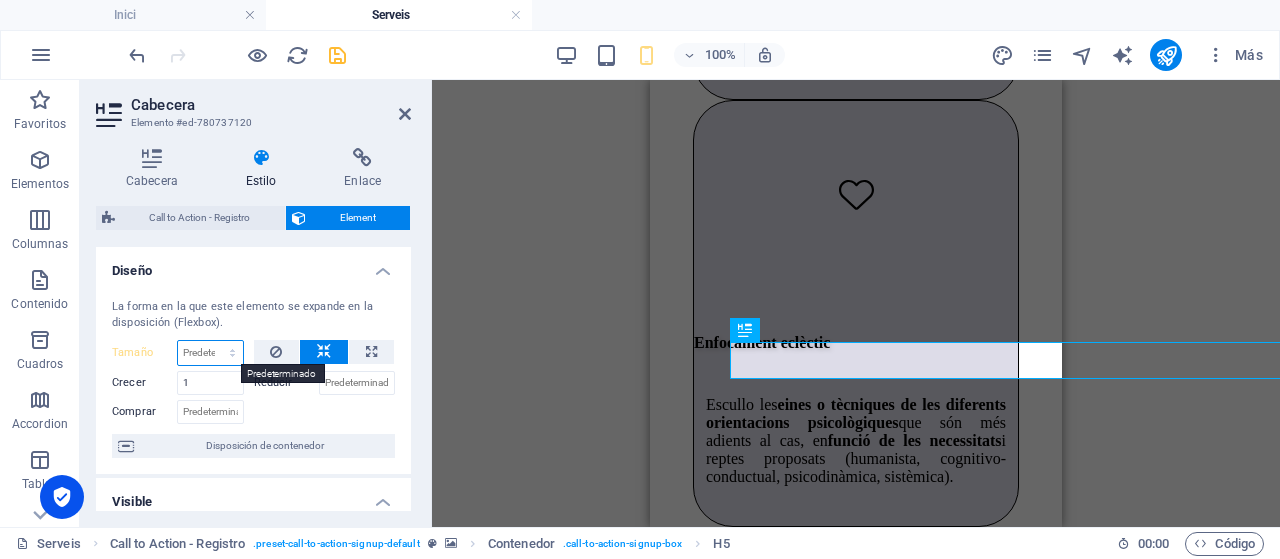 click on "Predeterminado automático px % 1/1 1/2 1/3 1/4 1/5 1/6 1/7 1/8 1/9 1/10" at bounding box center [210, 353] 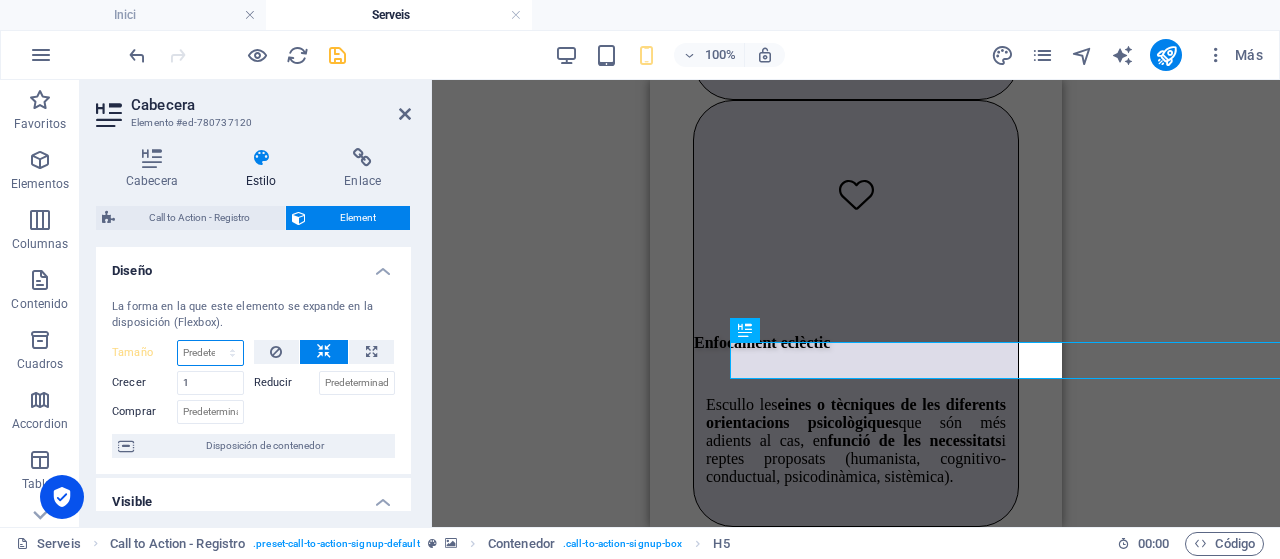 select on "%" 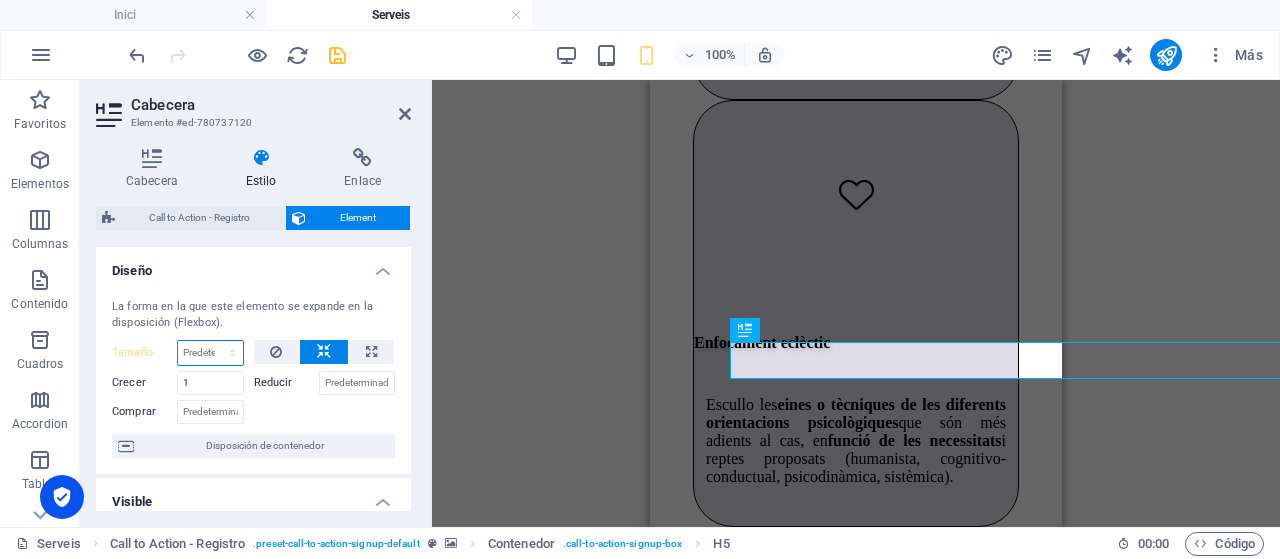 click on "Predeterminado automático px % 1/1 1/2 1/3 1/4 1/5 1/6 1/7 1/8 1/9 1/10" at bounding box center (210, 353) 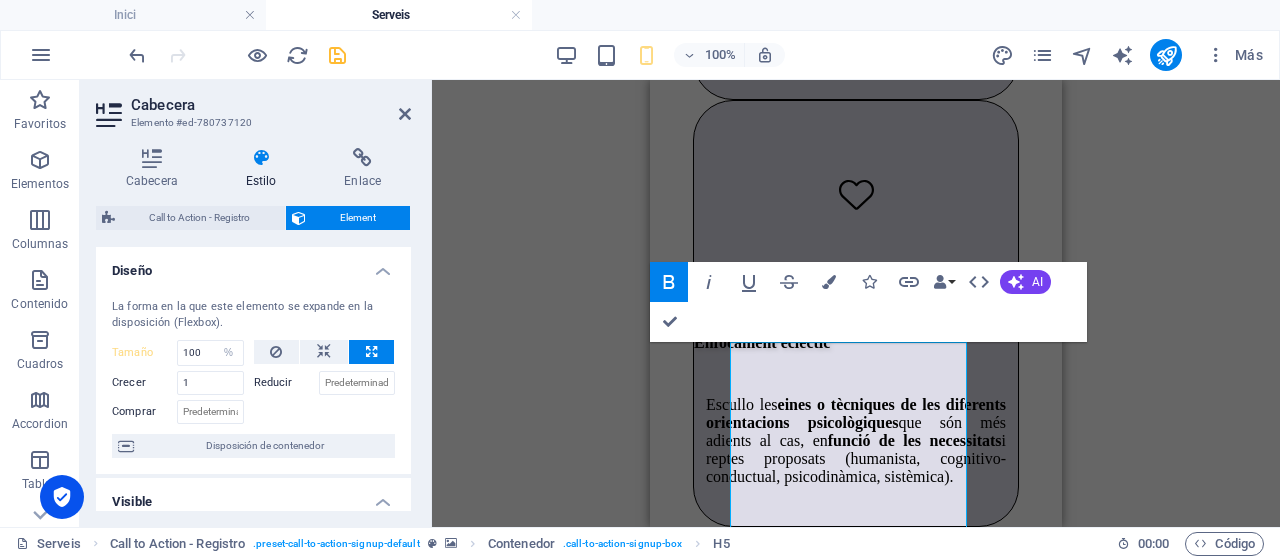 click on "La forma en la que este elemento se expande en la disposición (Flexbox). Tamaño 100 Predeterminado automático px % 1/1 1/2 1/3 1/4 1/5 1/6 1/7 1/8 1/9 1/10 Crecer 1 Reducir Comprar Disposición de contenedor" at bounding box center (253, 378) 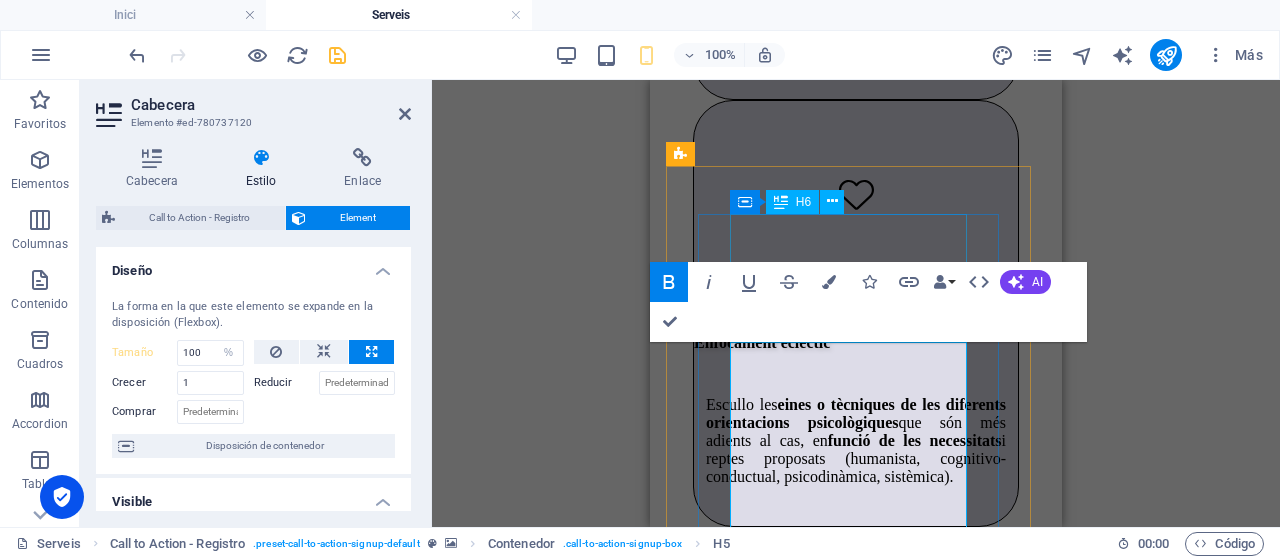 click on "¿Sents que és  e l moment de fer un procés  de canvi?" at bounding box center (856, 1497) 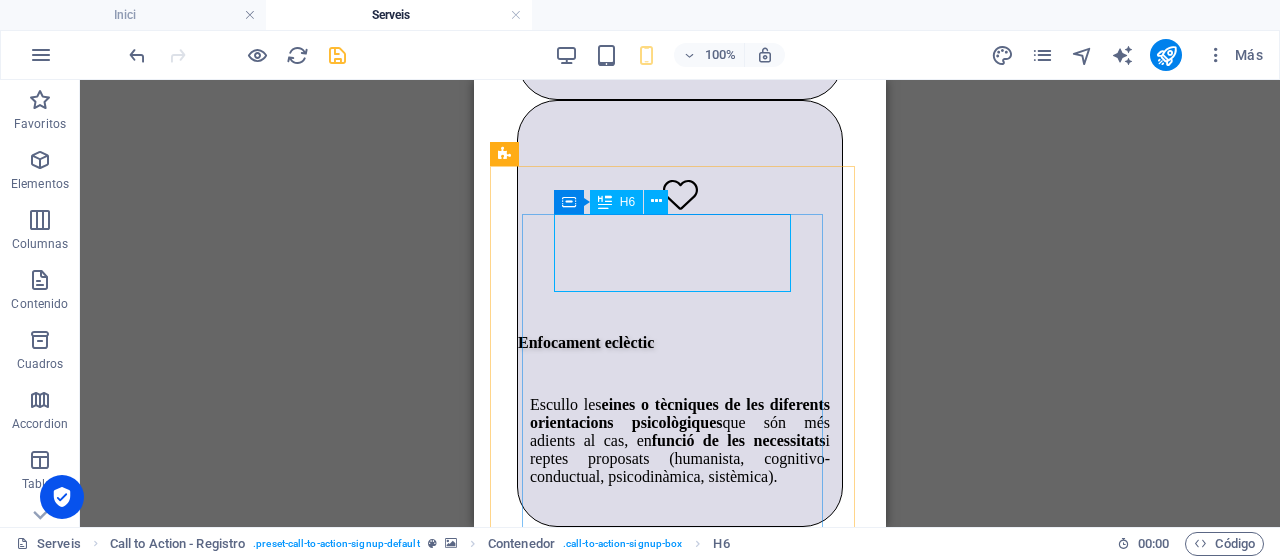 click on "H6" at bounding box center (627, 202) 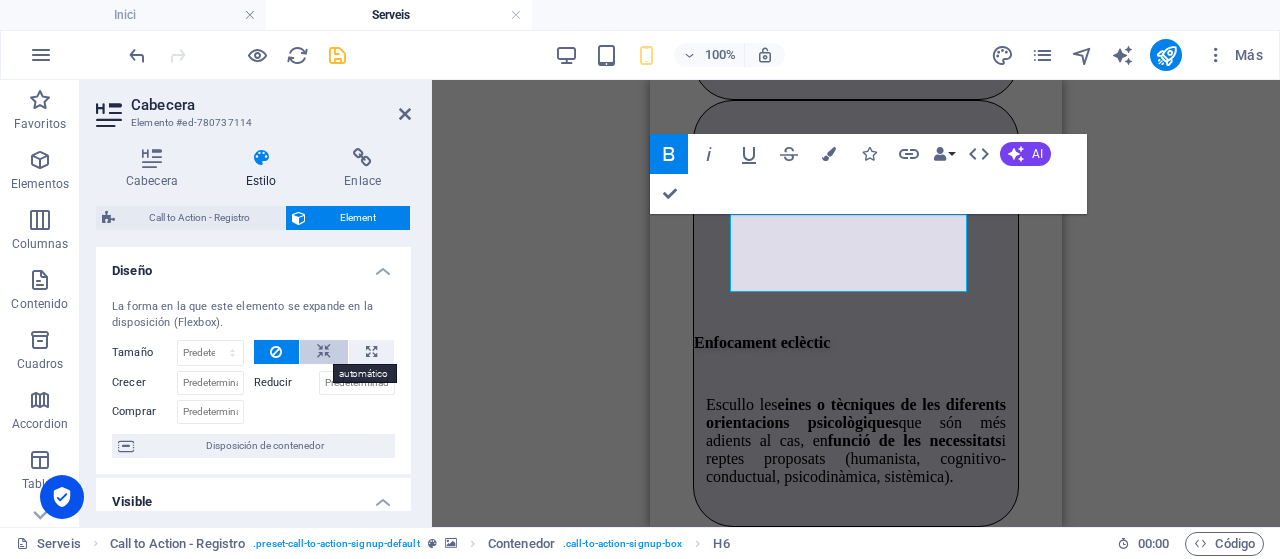 click at bounding box center (324, 352) 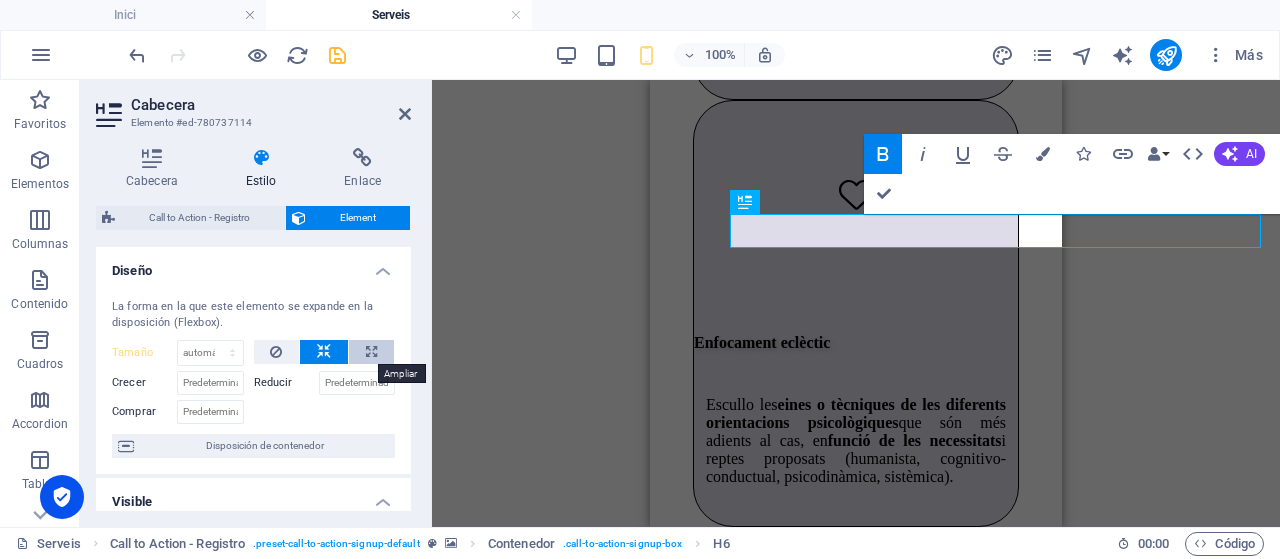 click at bounding box center (371, 352) 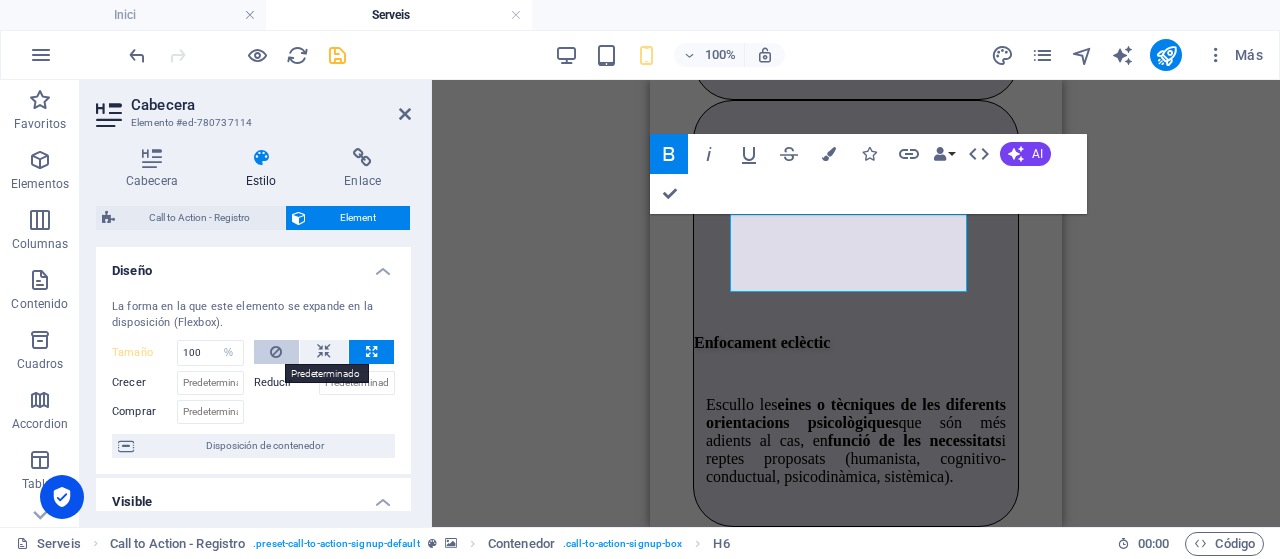 click at bounding box center [276, 352] 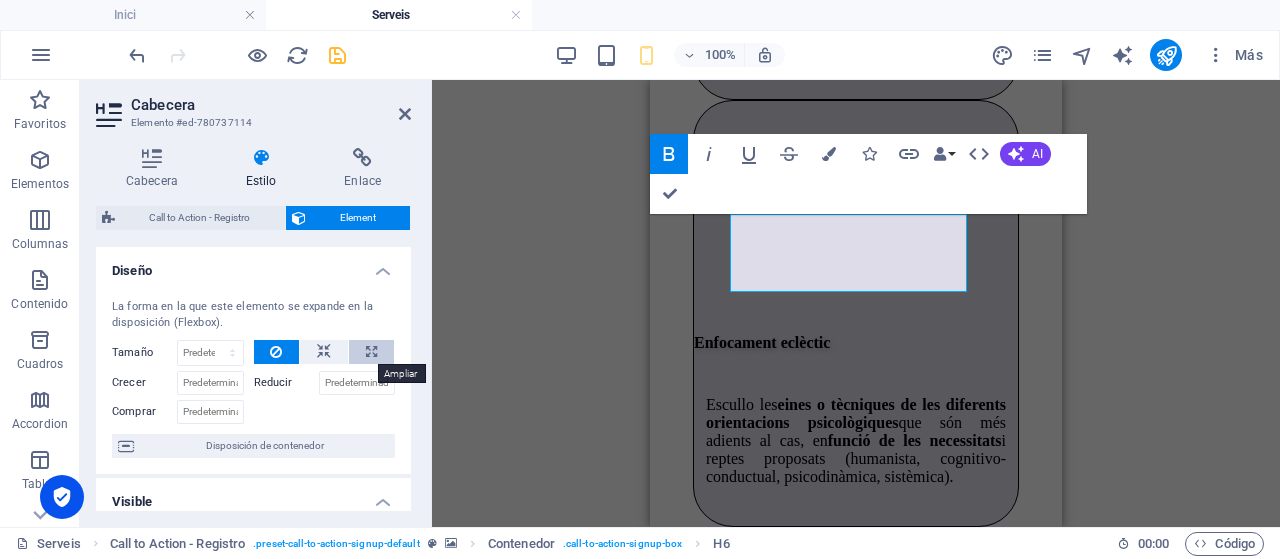 click at bounding box center (371, 352) 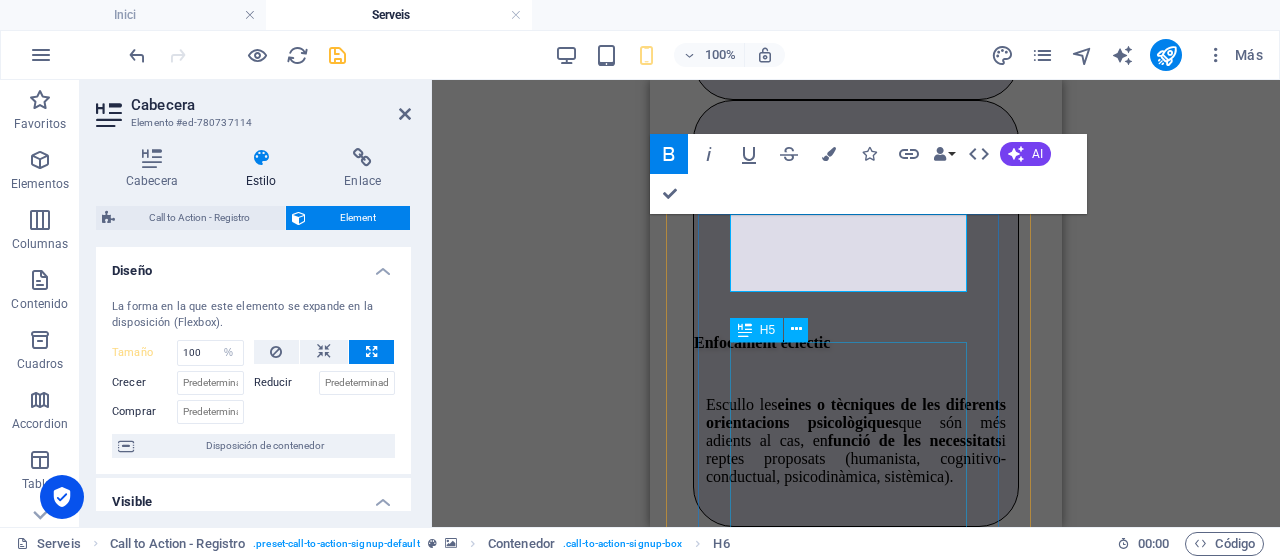 click on "H5" at bounding box center [767, 330] 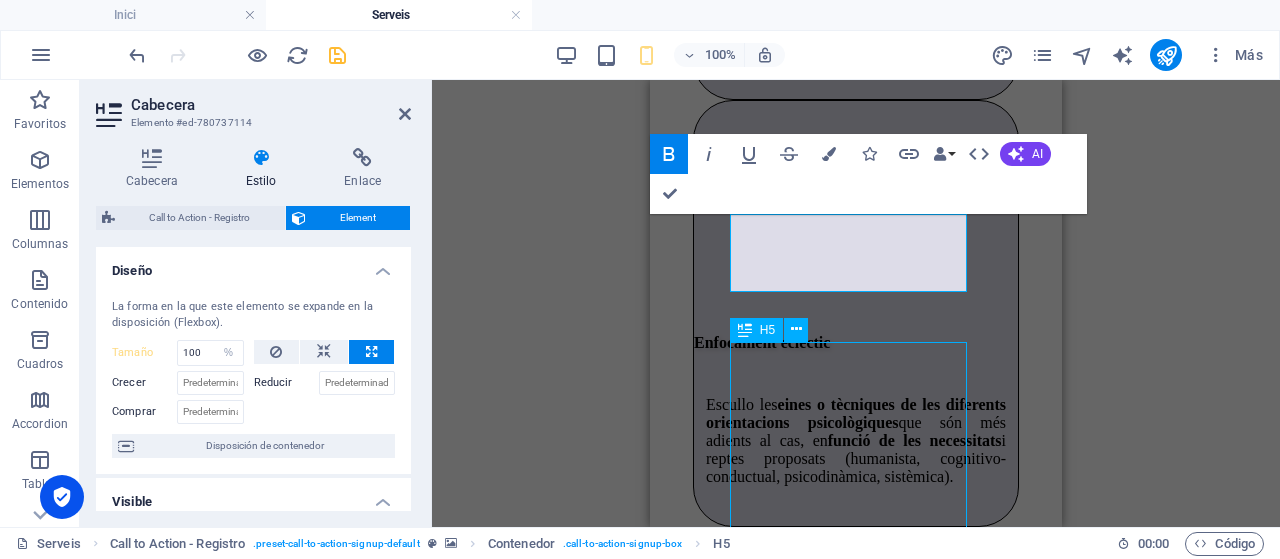 click on "H5" at bounding box center (767, 330) 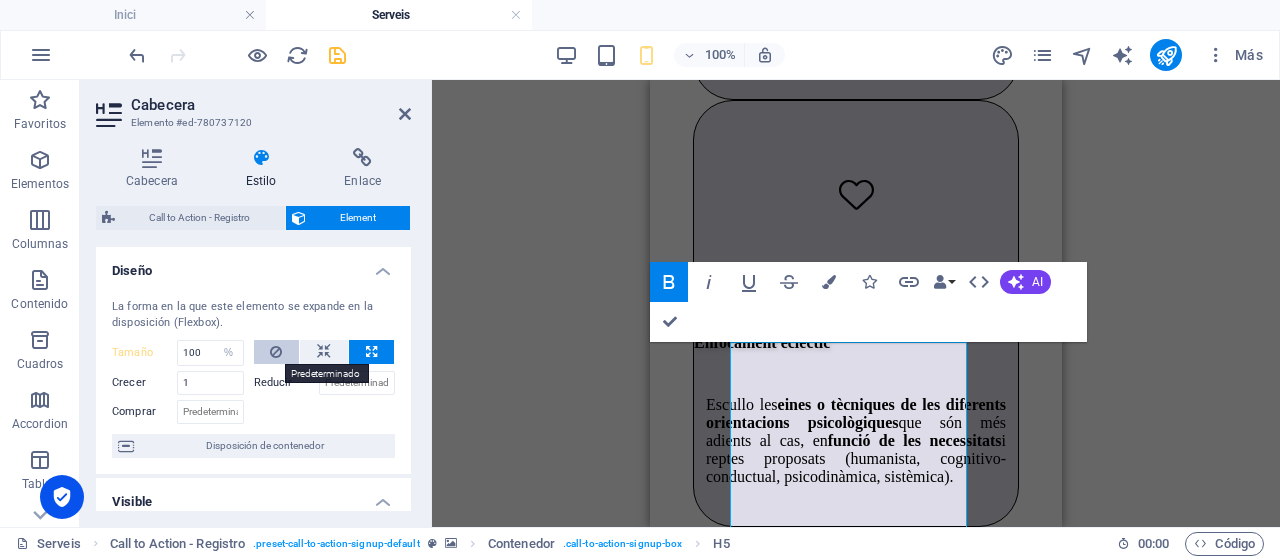 click at bounding box center [276, 352] 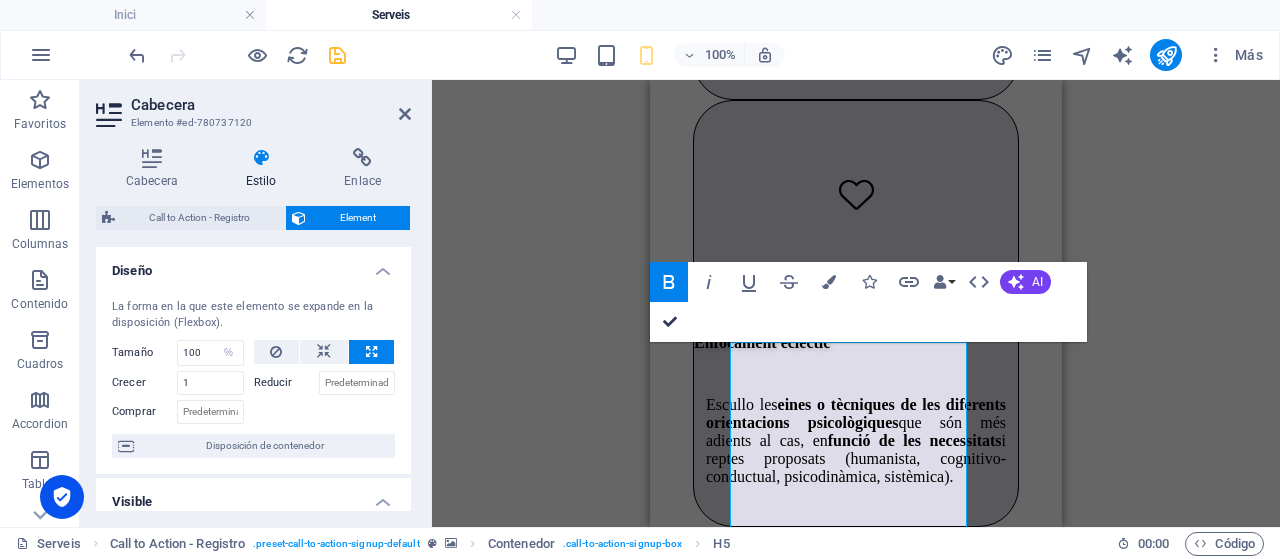 drag, startPoint x: 667, startPoint y: 316, endPoint x: 95, endPoint y: 235, distance: 577.70667 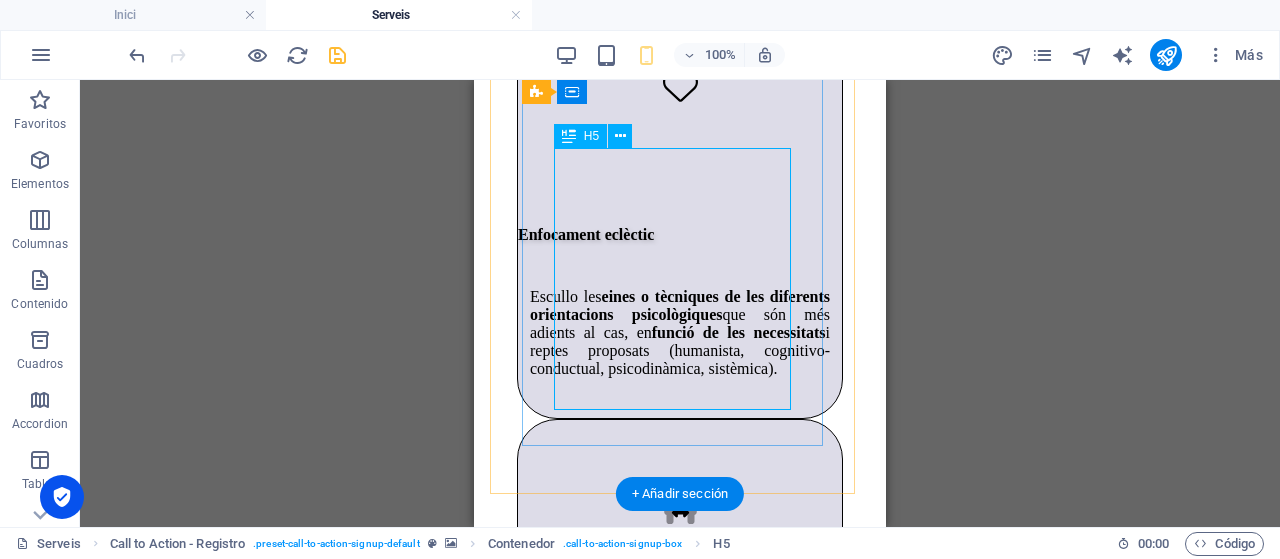 scroll, scrollTop: 3945, scrollLeft: 0, axis: vertical 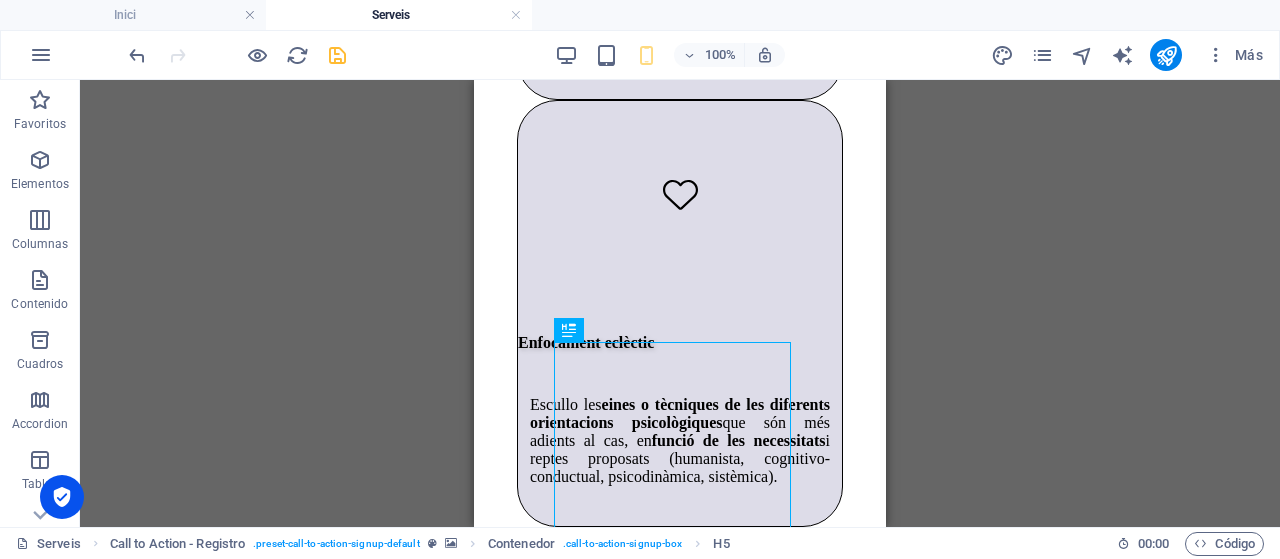 click at bounding box center (337, 55) 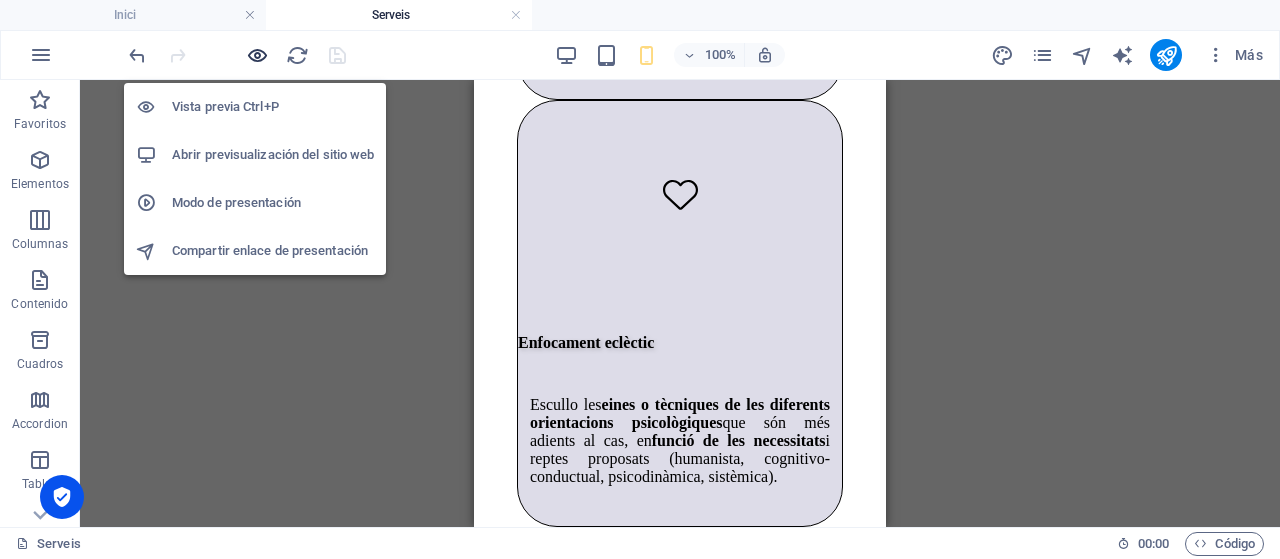 click at bounding box center [257, 55] 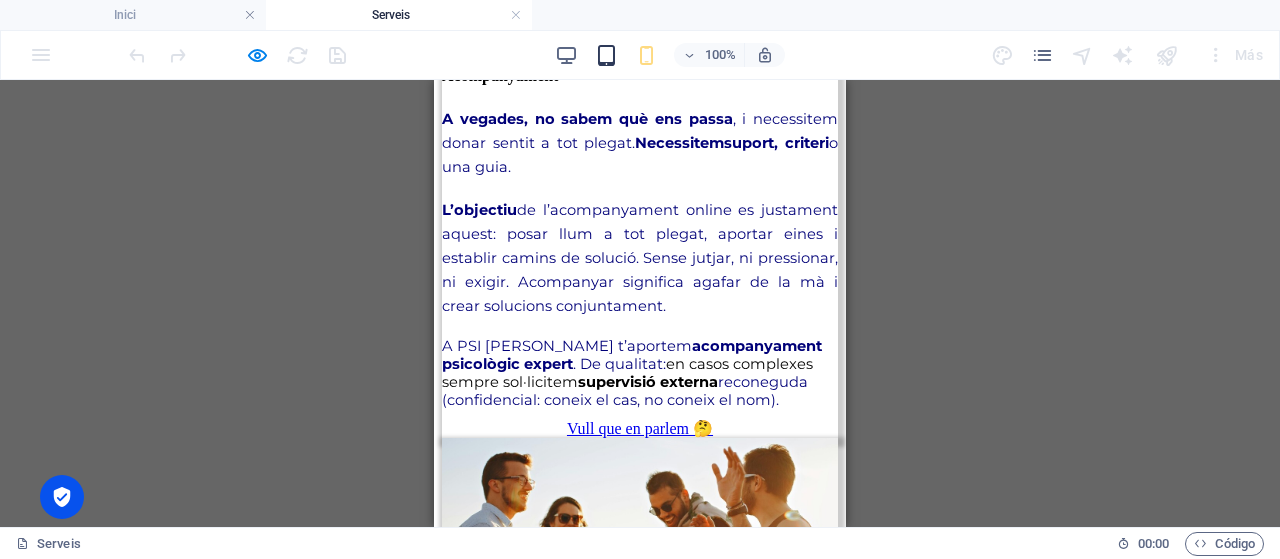 scroll, scrollTop: 754, scrollLeft: 0, axis: vertical 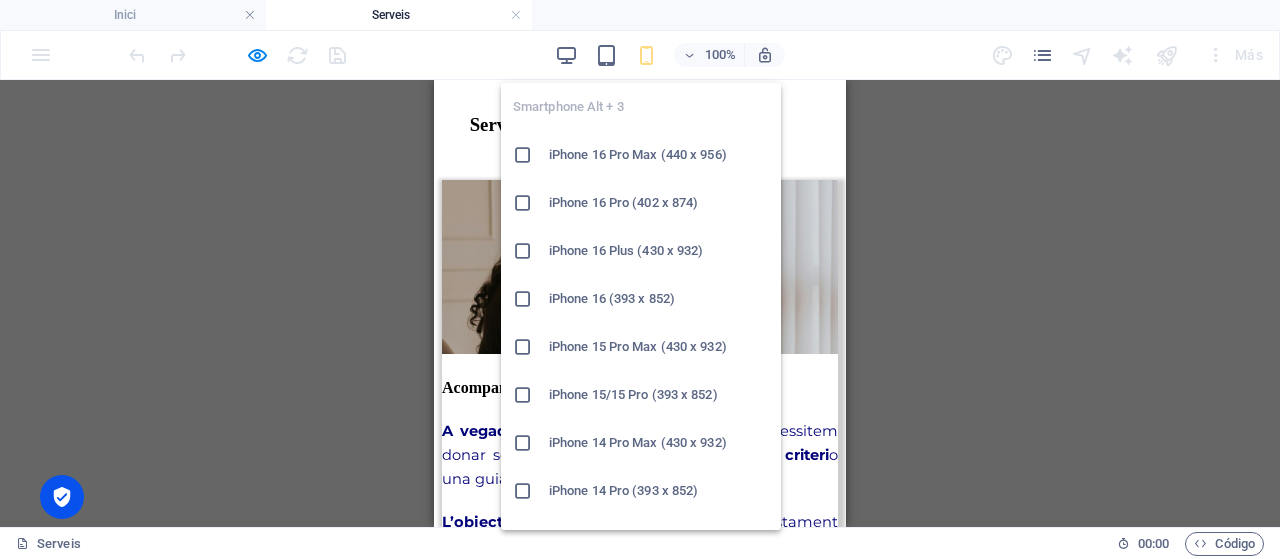 click at bounding box center [646, 55] 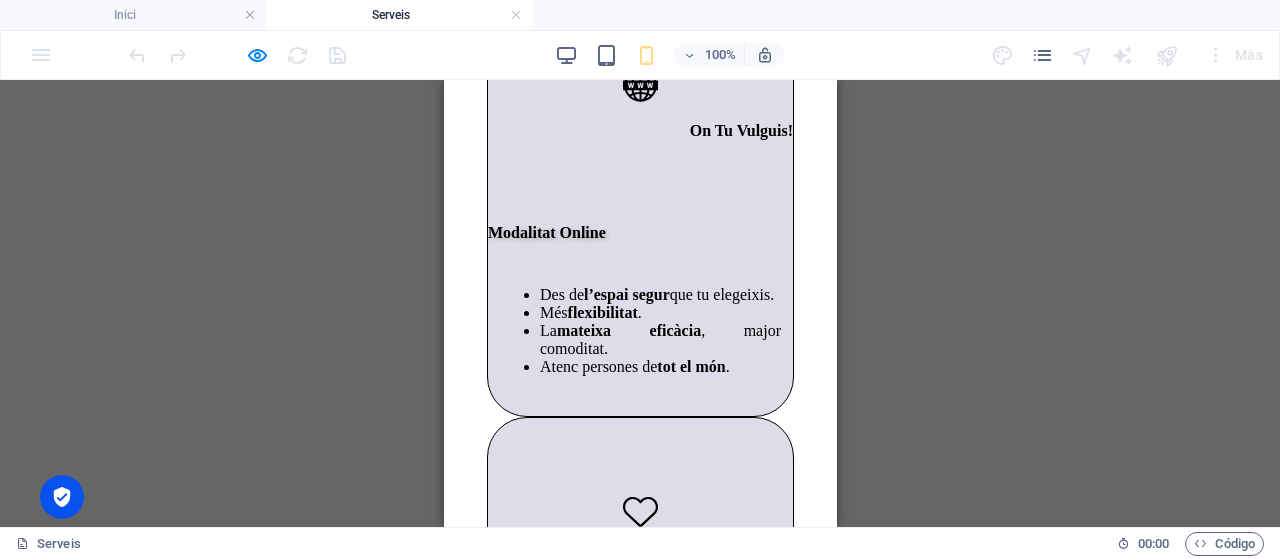 scroll, scrollTop: 3595, scrollLeft: 0, axis: vertical 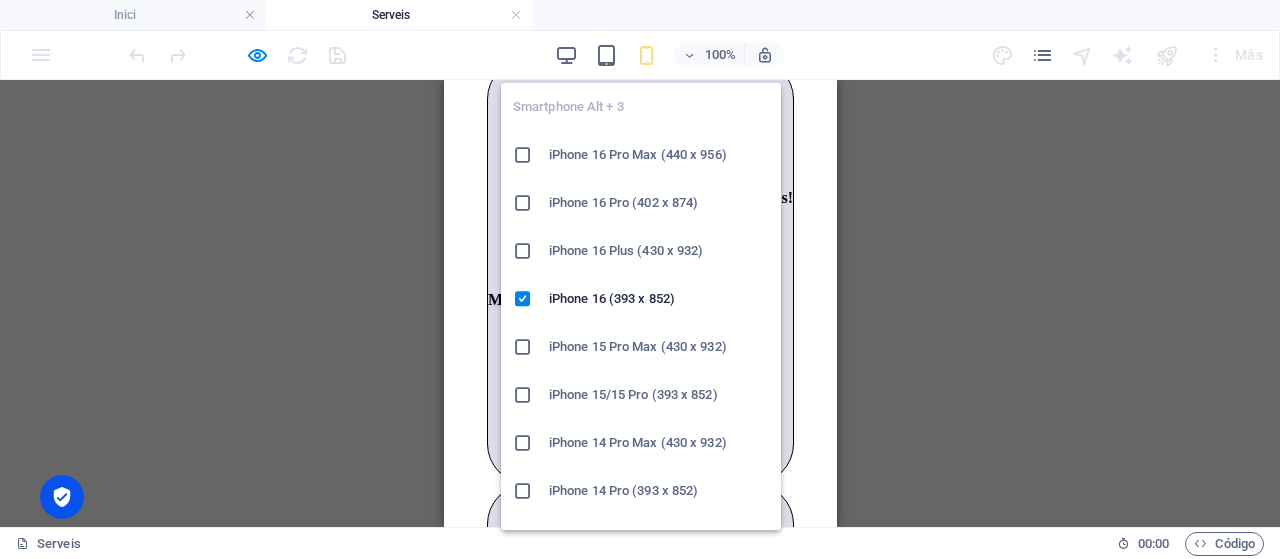 click on "iPhone 15 Pro Max (430 x 932)" at bounding box center (659, 347) 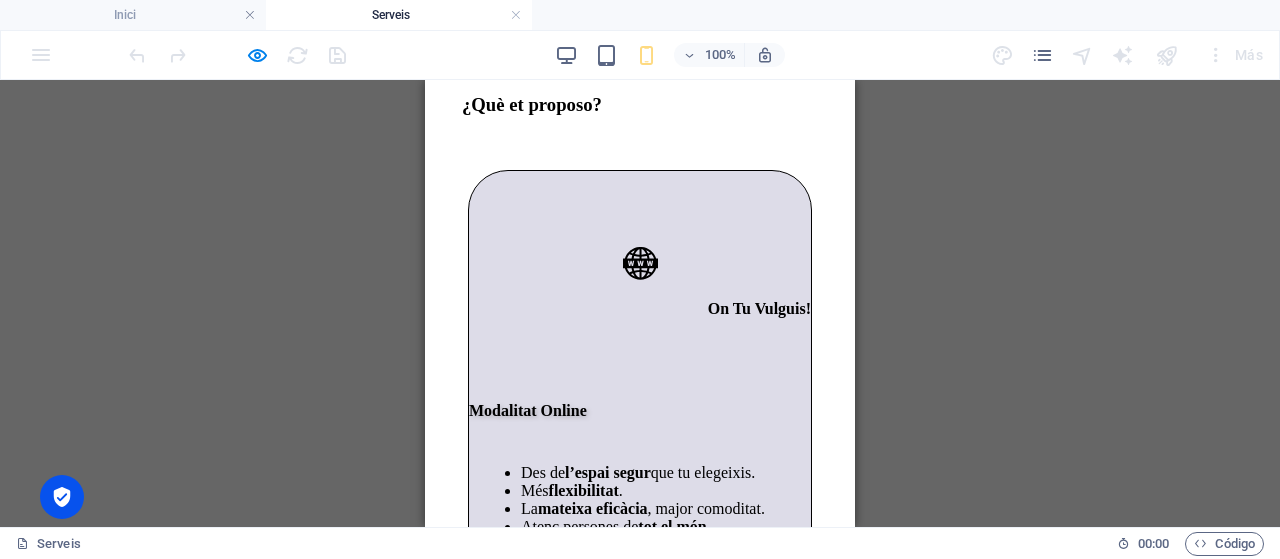 scroll, scrollTop: 3442, scrollLeft: 0, axis: vertical 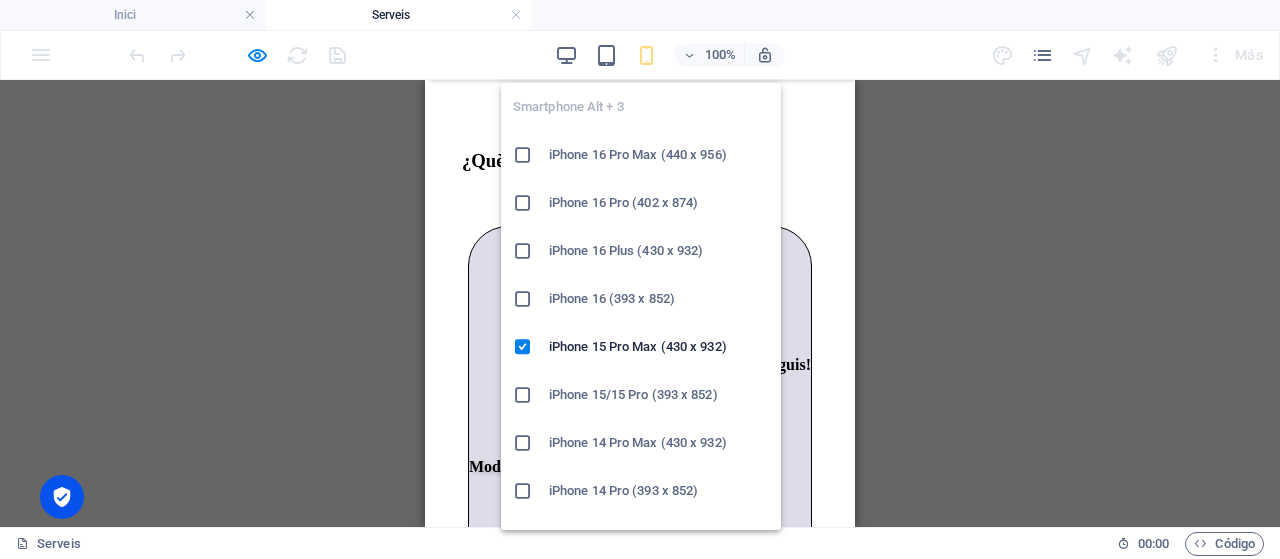click at bounding box center [646, 55] 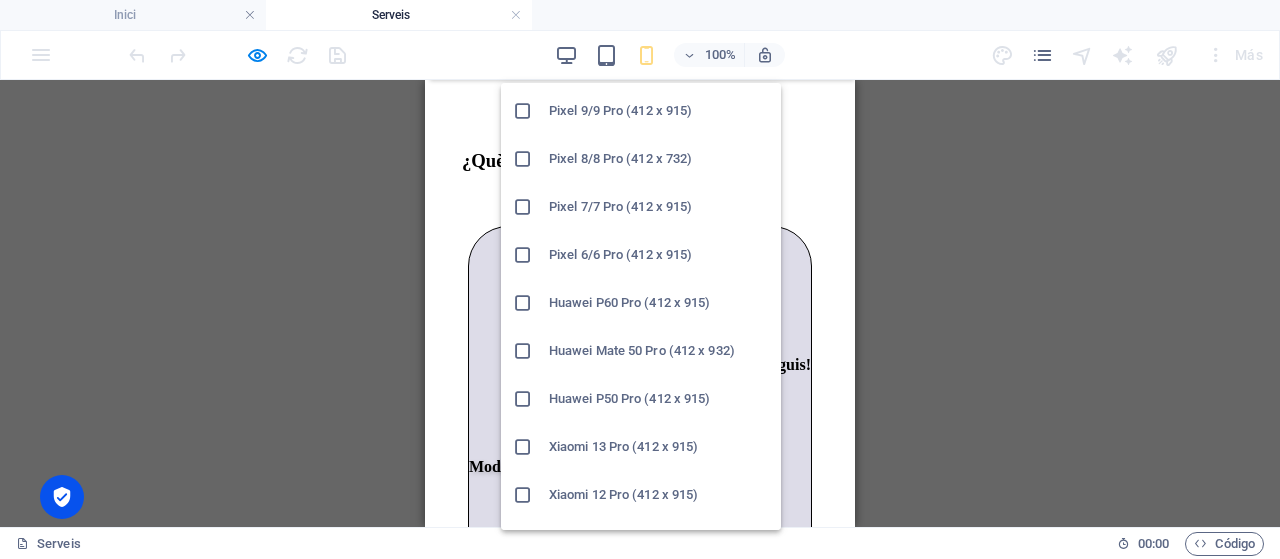 scroll, scrollTop: 1136, scrollLeft: 0, axis: vertical 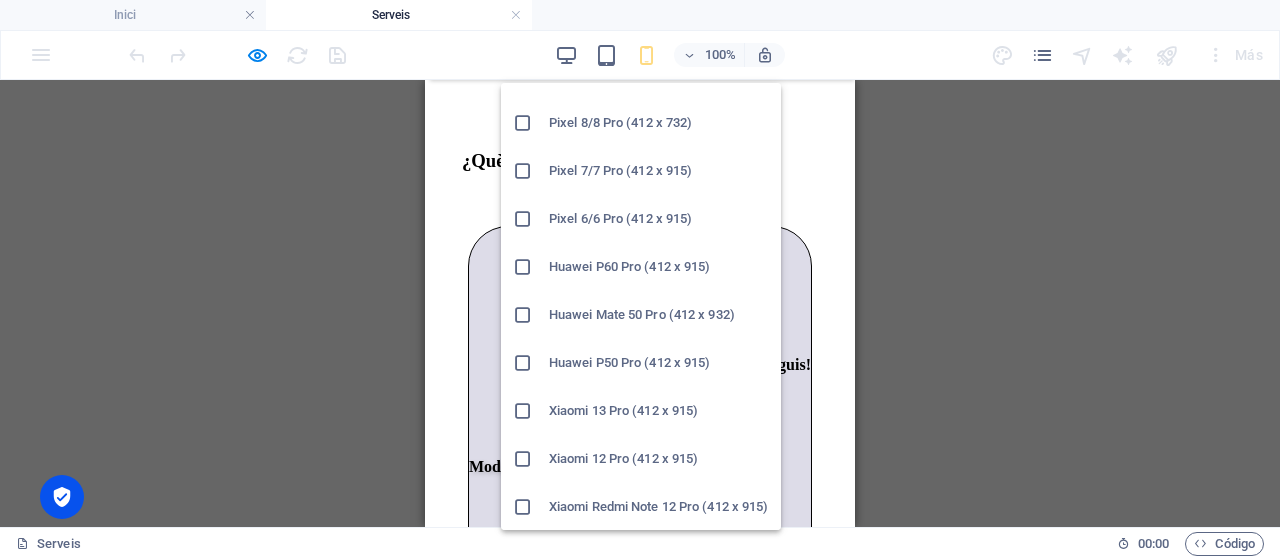 click on "Huawei P50 Pro (412 x 915)" at bounding box center [659, 363] 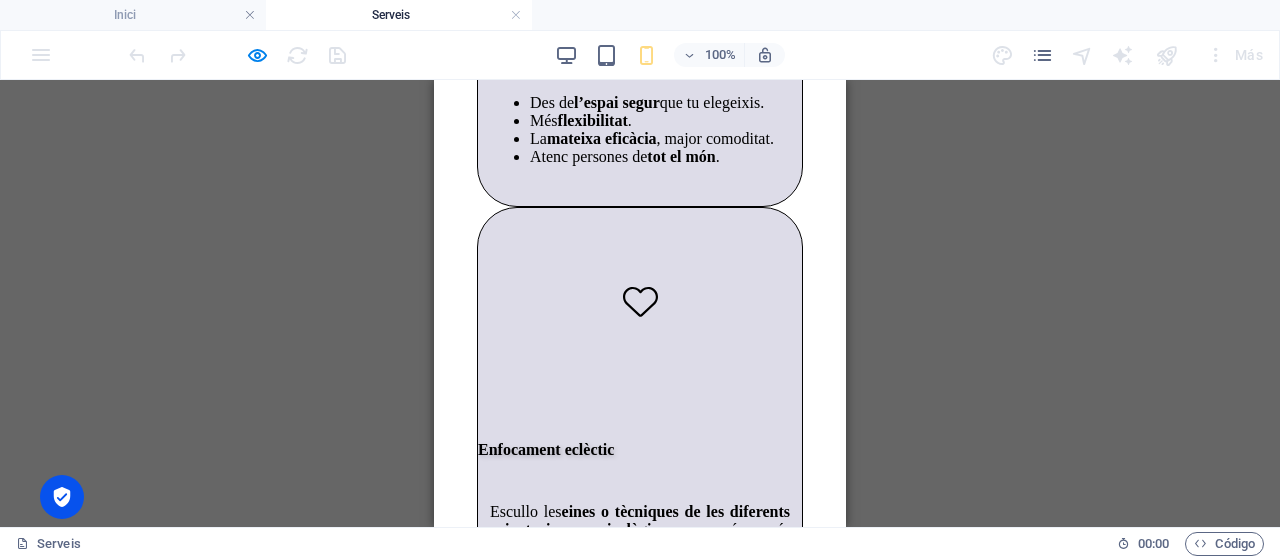 scroll, scrollTop: 3862, scrollLeft: 0, axis: vertical 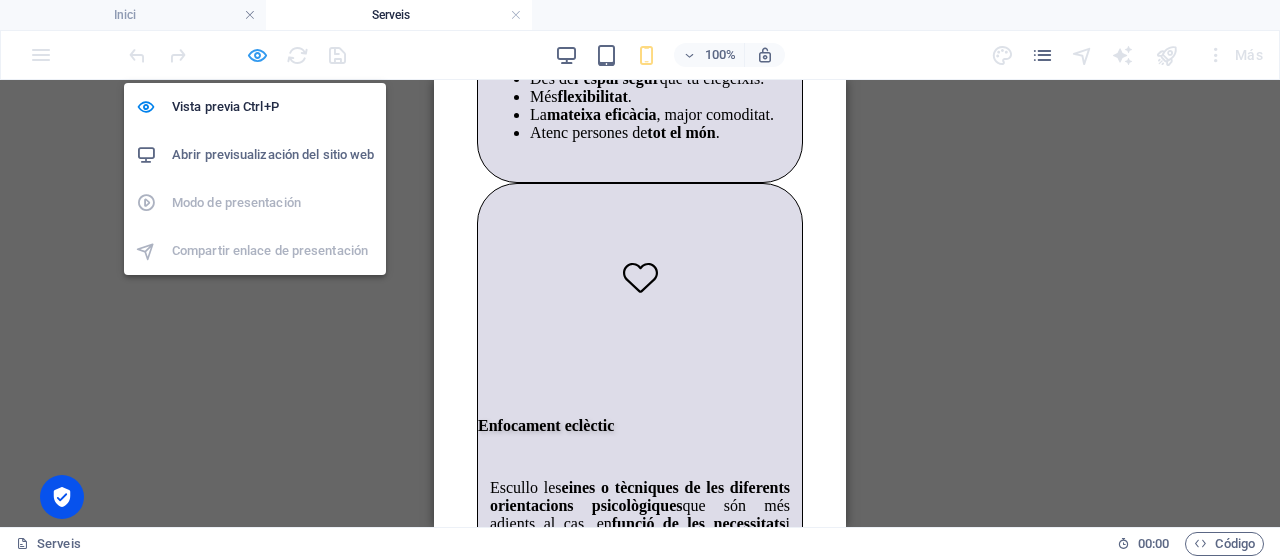 click at bounding box center [257, 55] 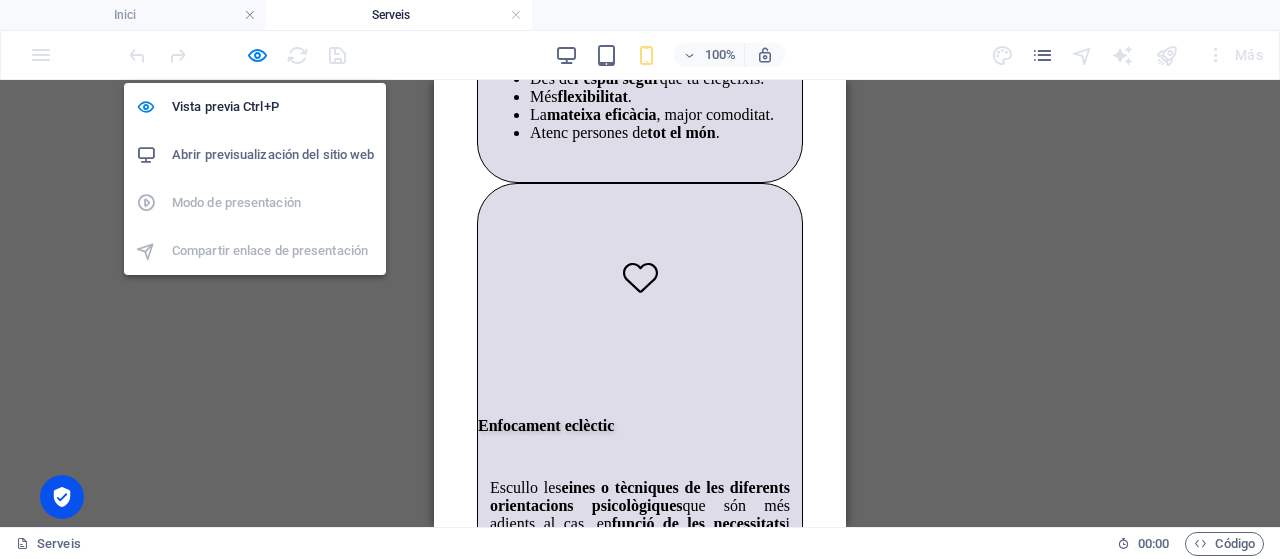 scroll, scrollTop: 3895, scrollLeft: 0, axis: vertical 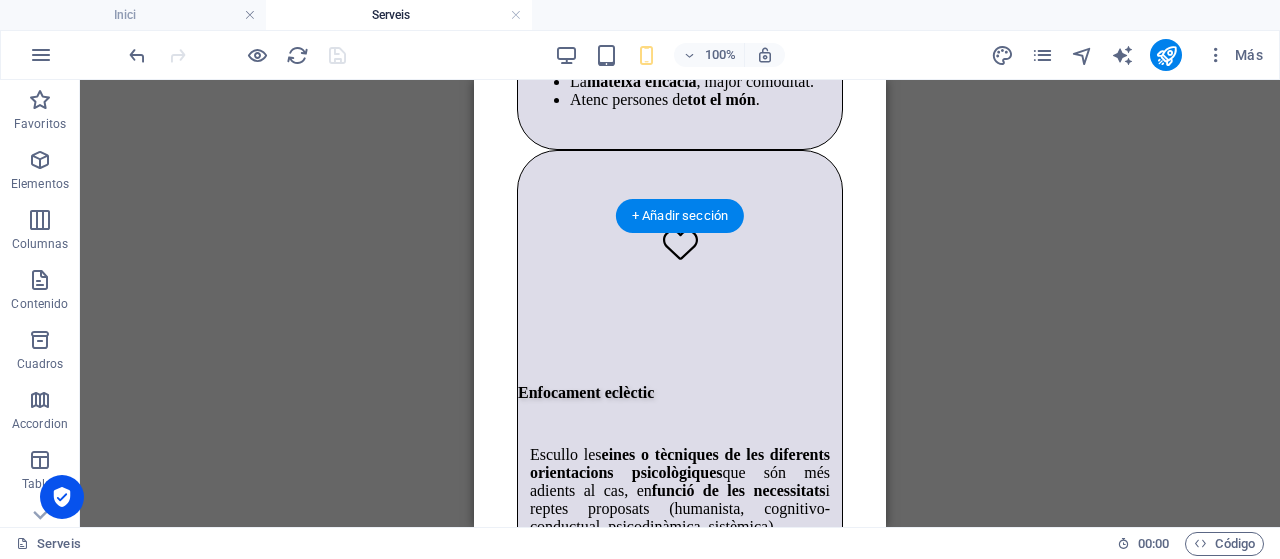 click at bounding box center [680, 994] 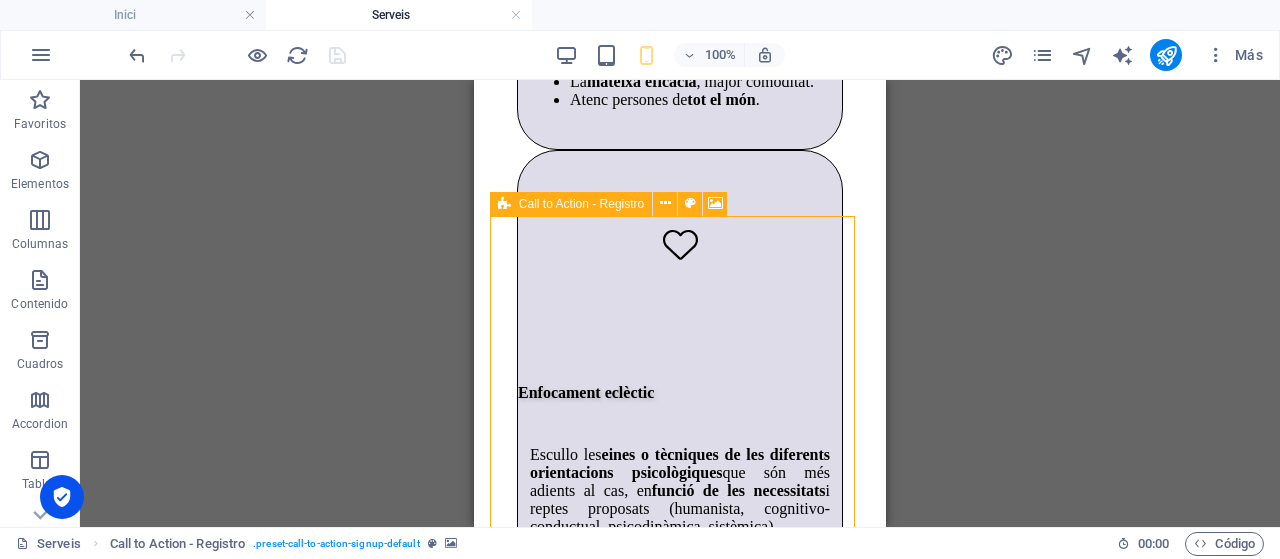 click on "Call to Action - Registro" at bounding box center (581, 204) 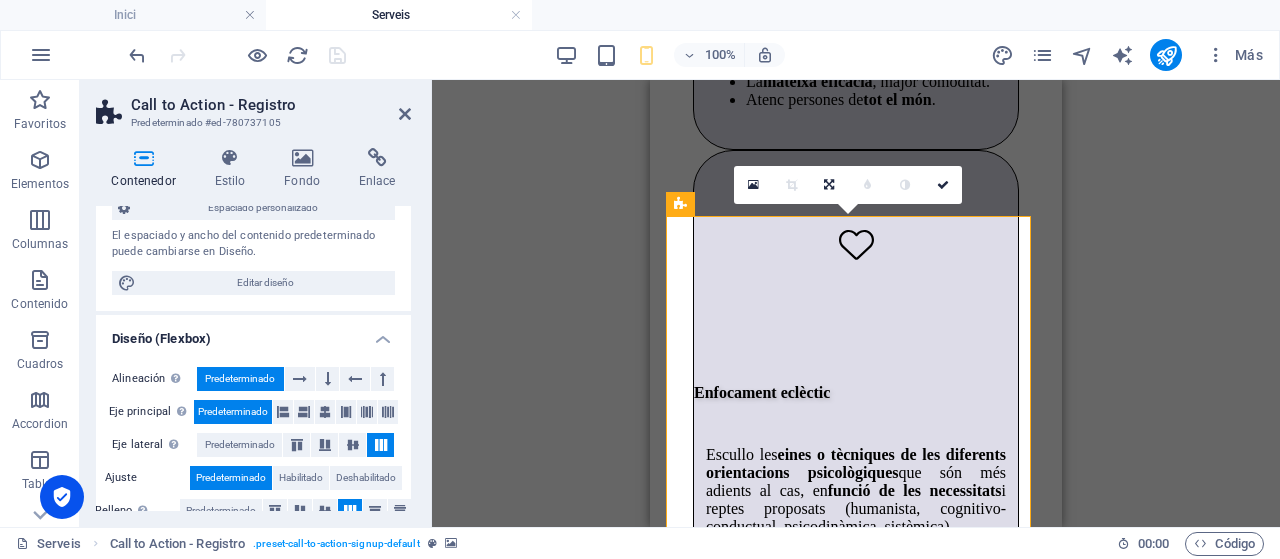 scroll, scrollTop: 300, scrollLeft: 0, axis: vertical 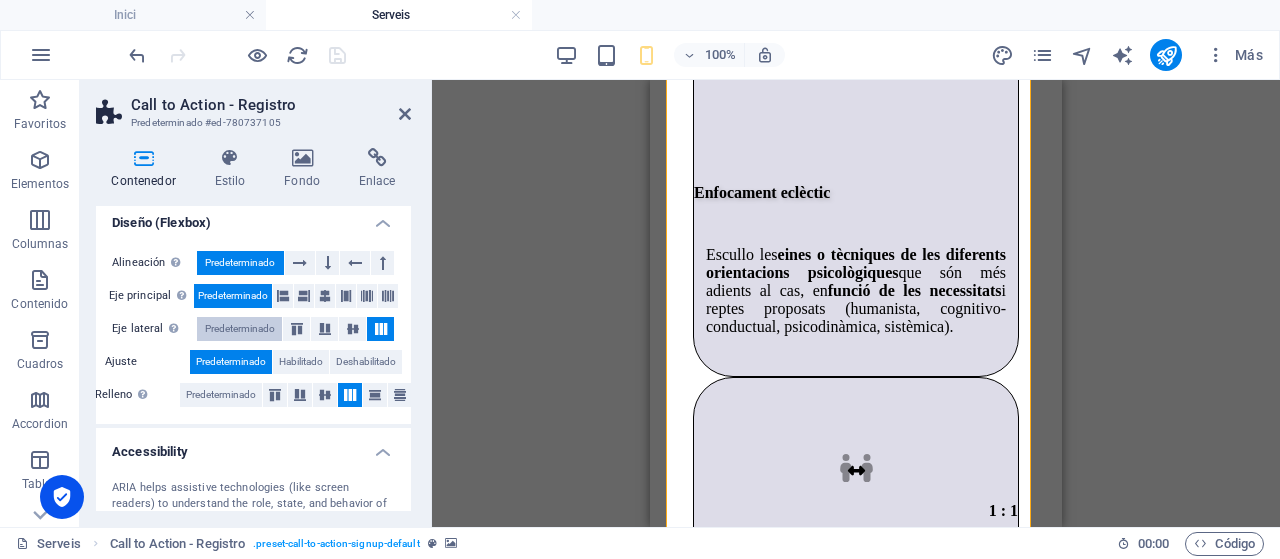 click on "Predeterminado" at bounding box center [240, 329] 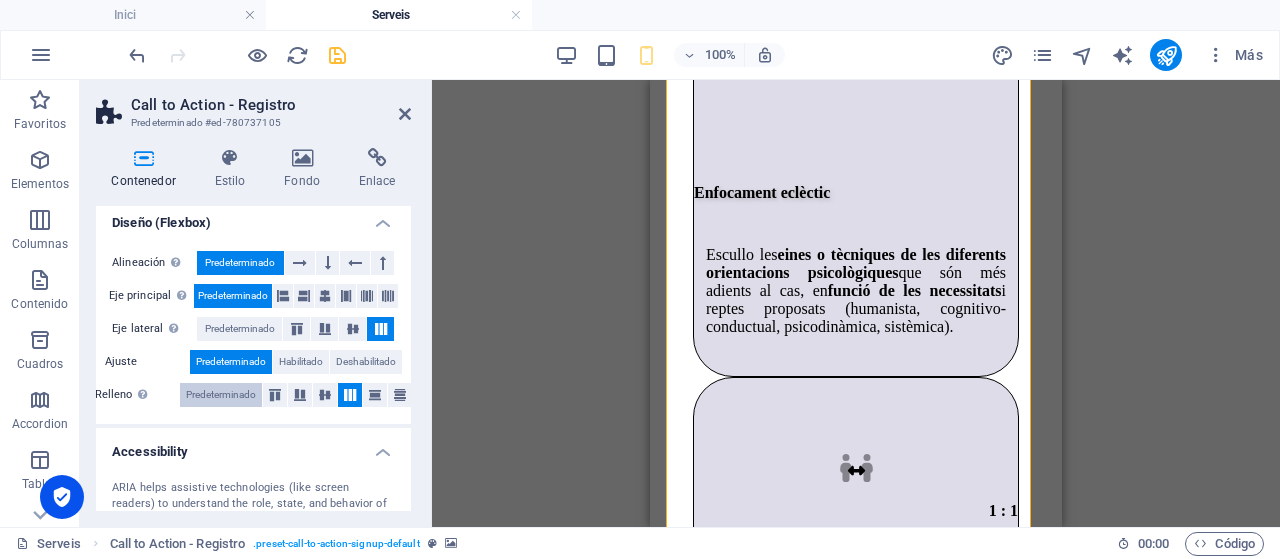 click on "Predeterminado" at bounding box center (221, 395) 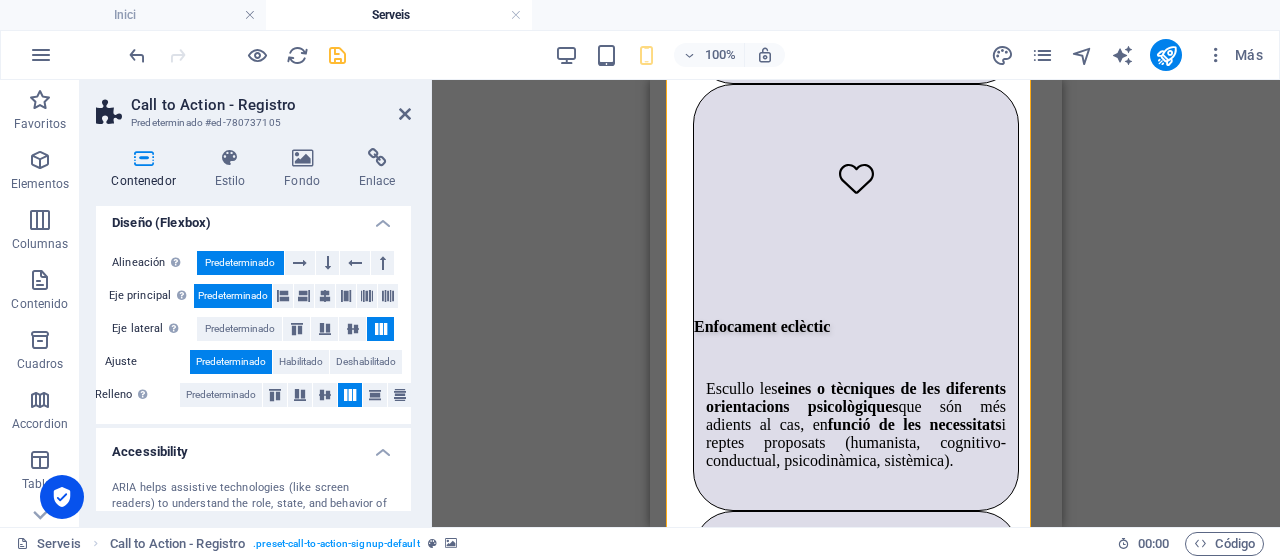 scroll, scrollTop: 3895, scrollLeft: 0, axis: vertical 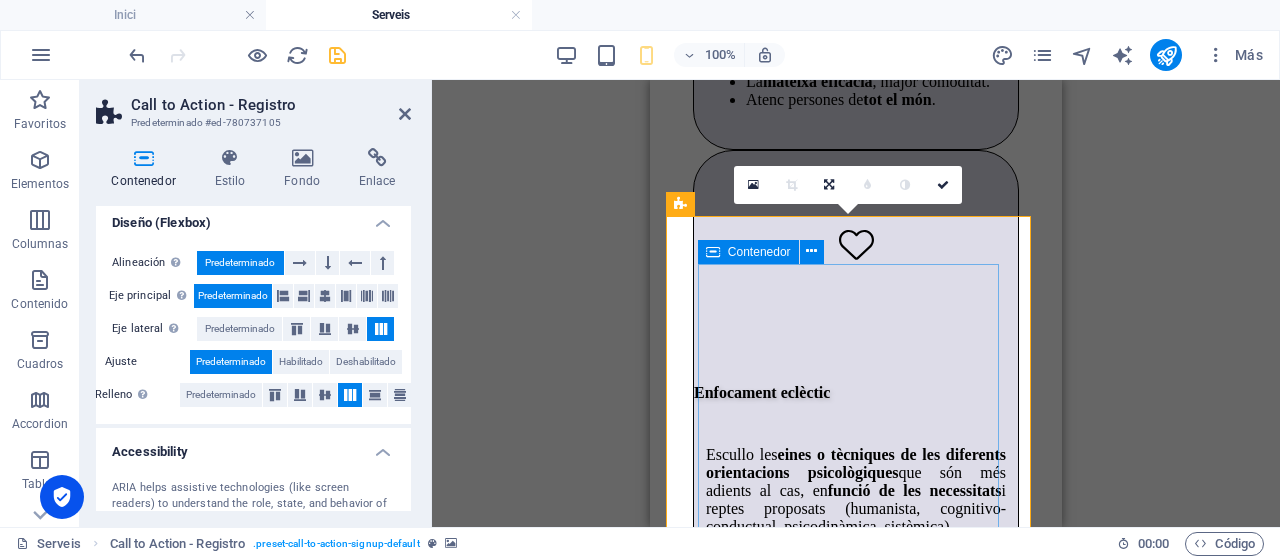 click on "Contenedor" at bounding box center (759, 252) 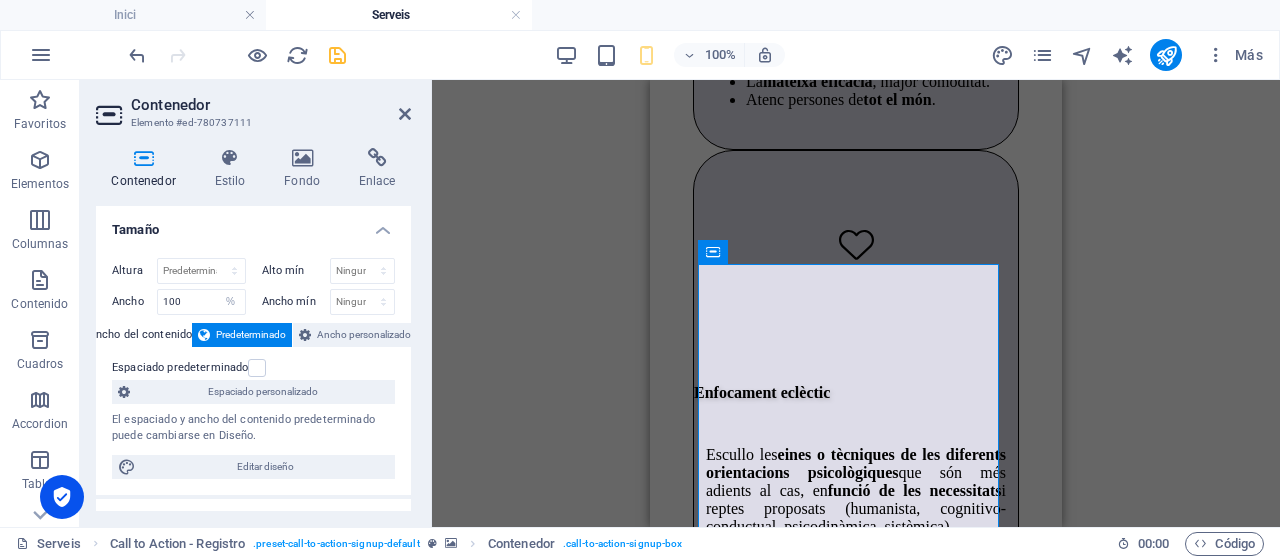 scroll, scrollTop: 200, scrollLeft: 0, axis: vertical 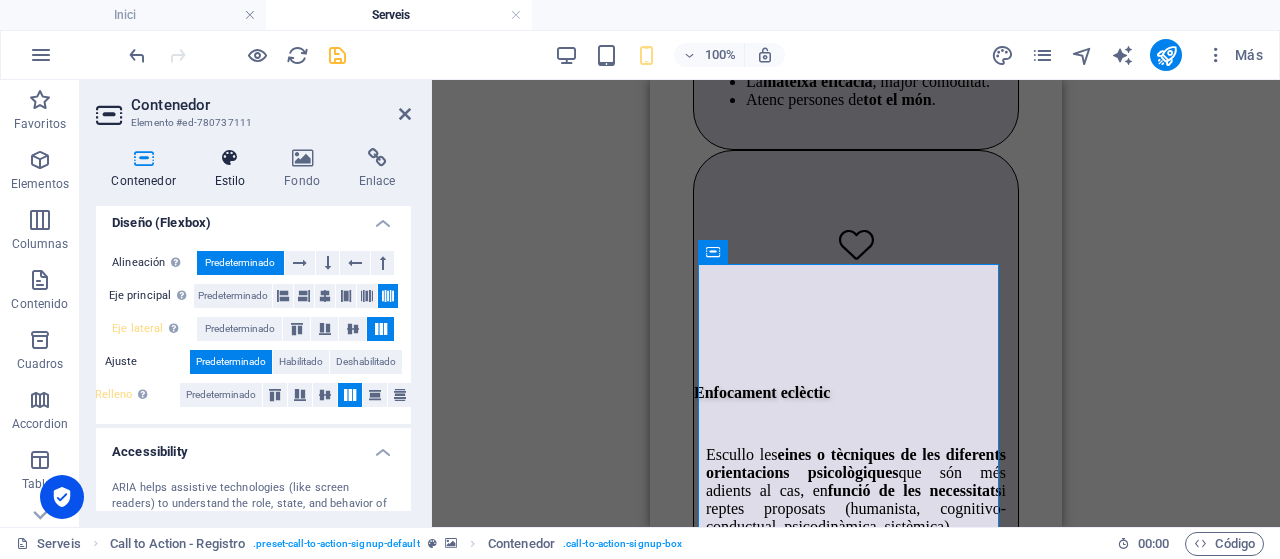 click at bounding box center [230, 158] 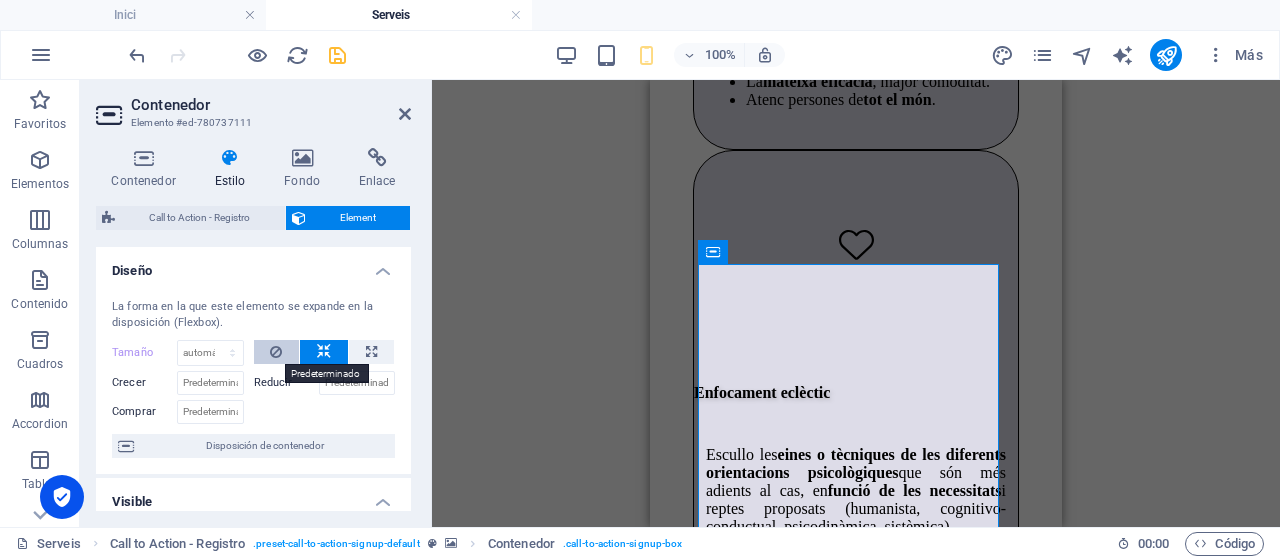 click at bounding box center [276, 352] 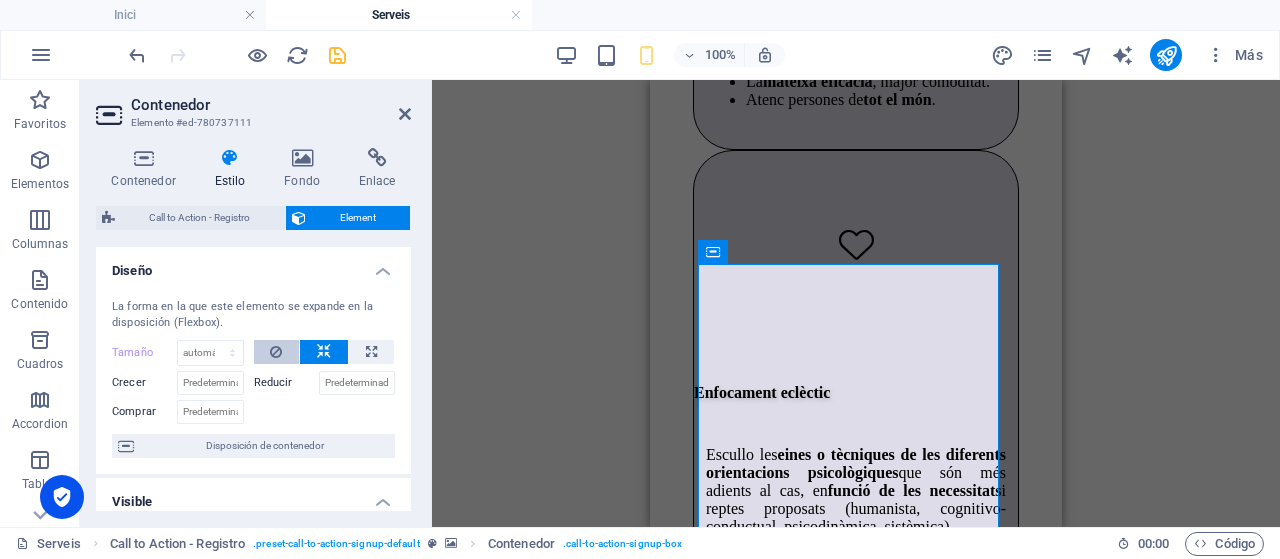 click at bounding box center [276, 352] 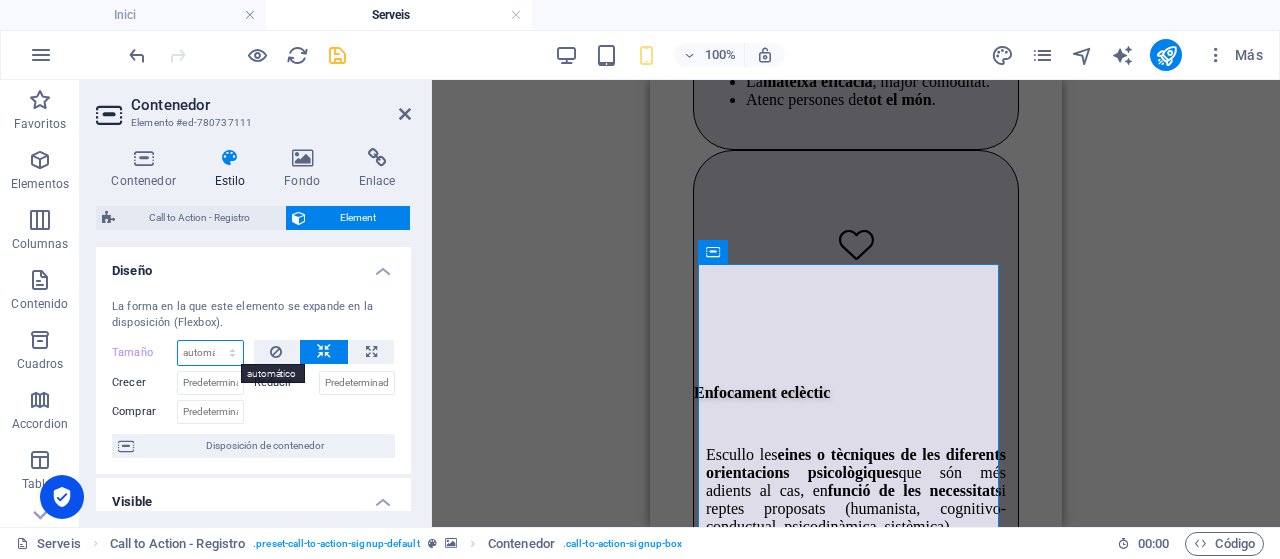click on "Predeterminado automático px % 1/1 1/2 1/3 1/4 1/5 1/6 1/7 1/8 1/9 1/10" at bounding box center (210, 353) 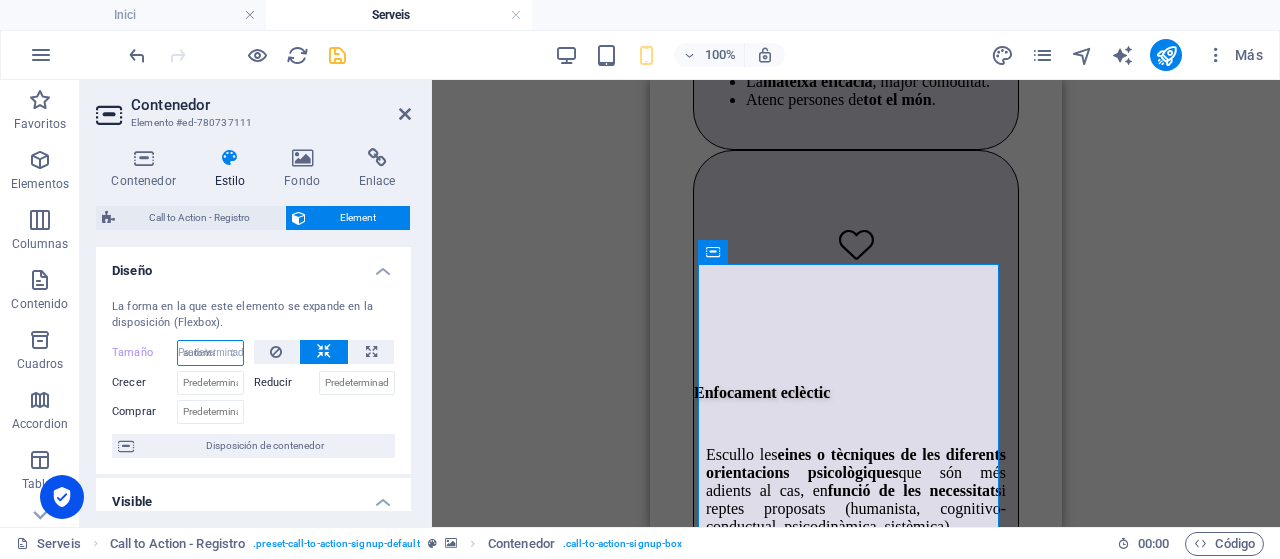 click on "Predeterminado automático px % 1/1 1/2 1/3 1/4 1/5 1/6 1/7 1/8 1/9 1/10" at bounding box center (210, 353) 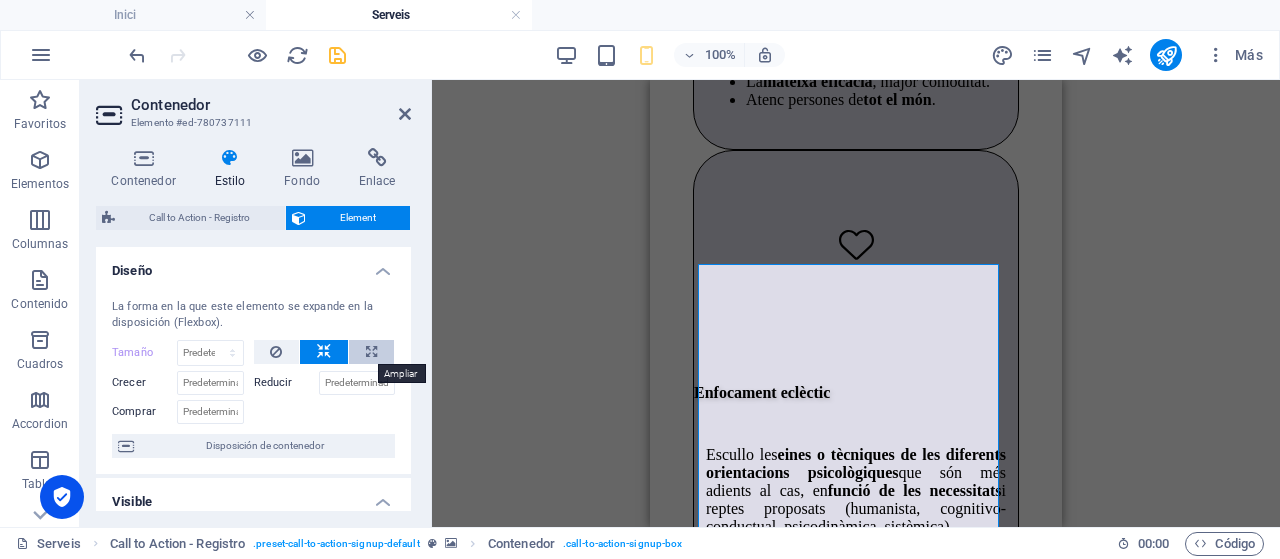 click at bounding box center [371, 352] 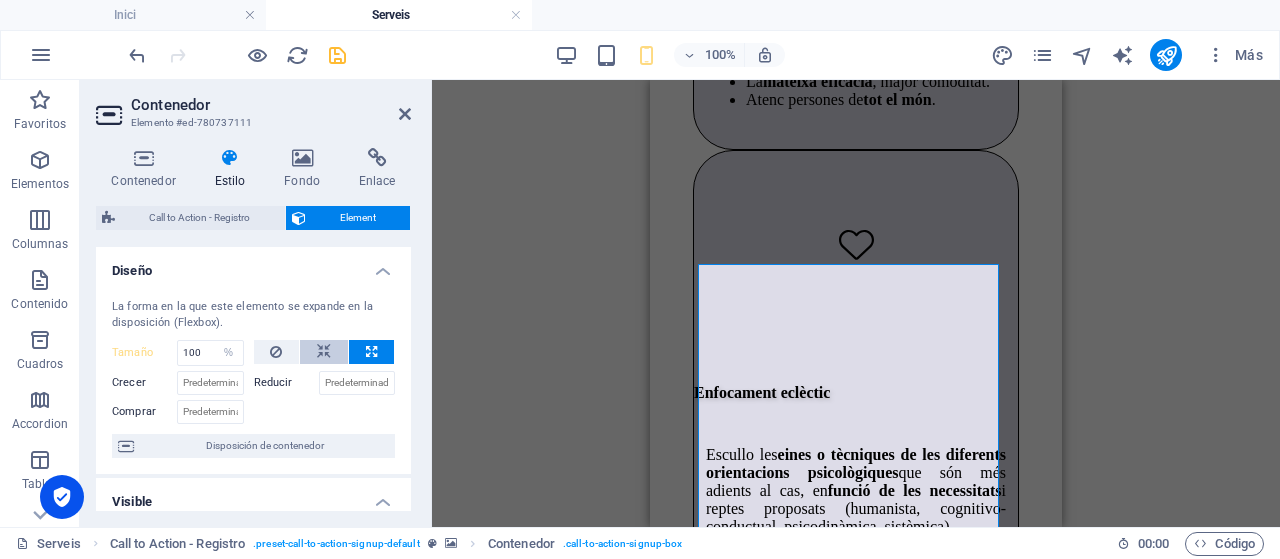 click at bounding box center (324, 352) 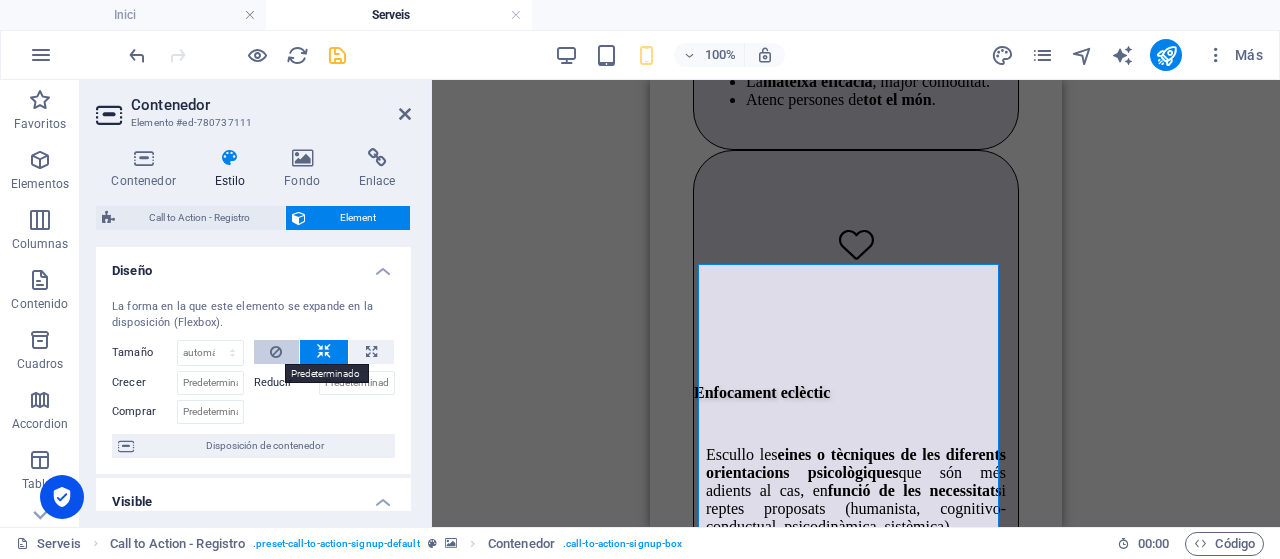 click at bounding box center (276, 352) 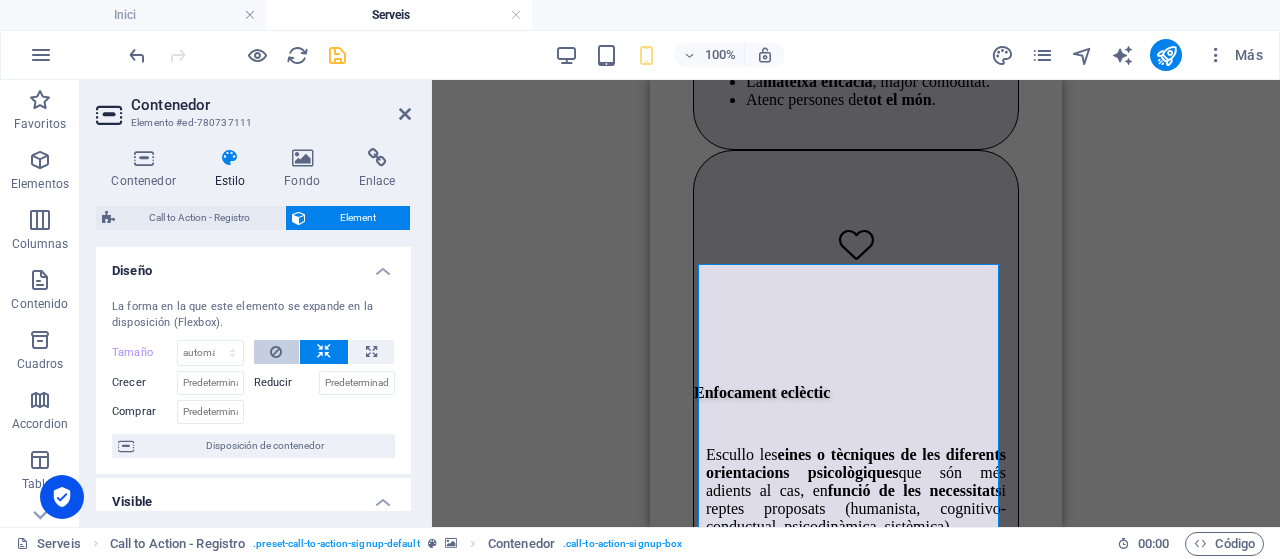 click at bounding box center (276, 352) 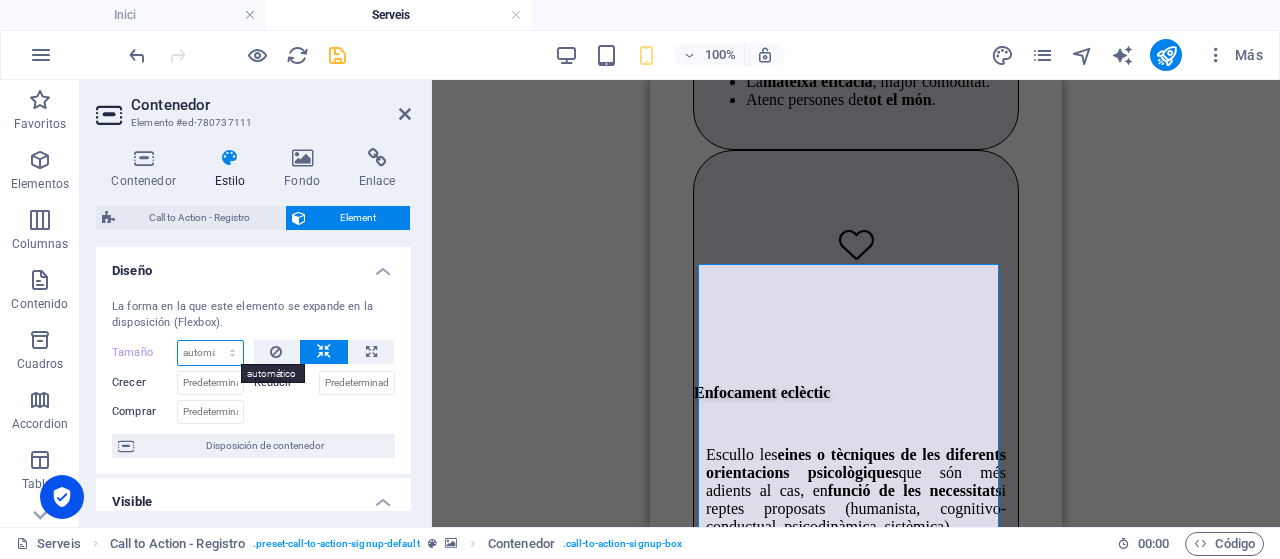 click on "Predeterminado automático px % 1/1 1/2 1/3 1/4 1/5 1/6 1/7 1/8 1/9 1/10" at bounding box center [210, 353] 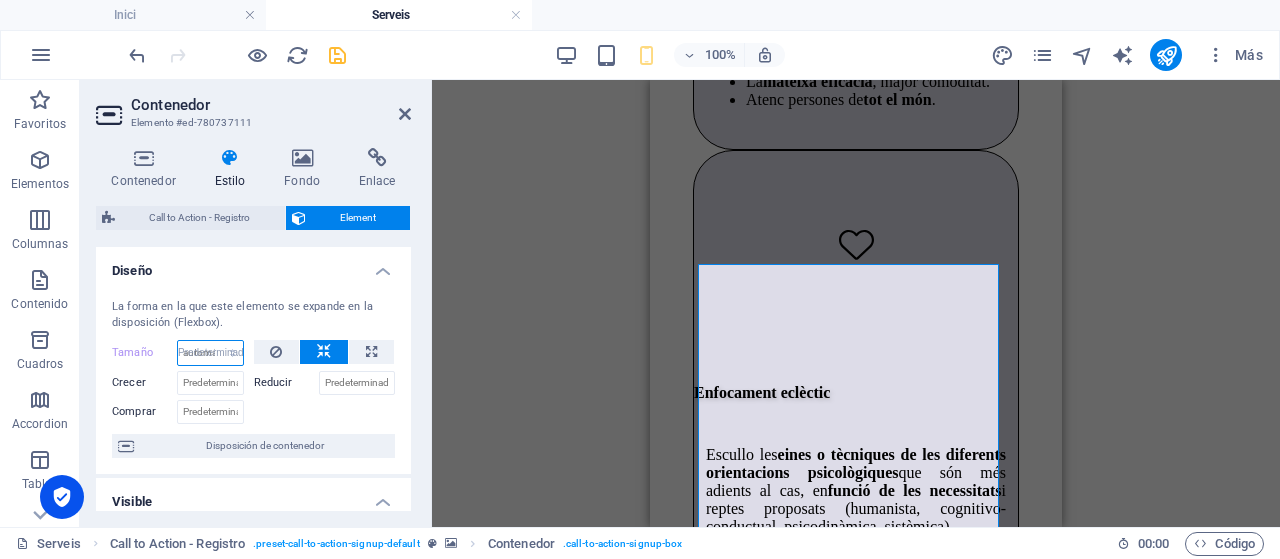 click on "Predeterminado automático px % 1/1 1/2 1/3 1/4 1/5 1/6 1/7 1/8 1/9 1/10" at bounding box center [210, 353] 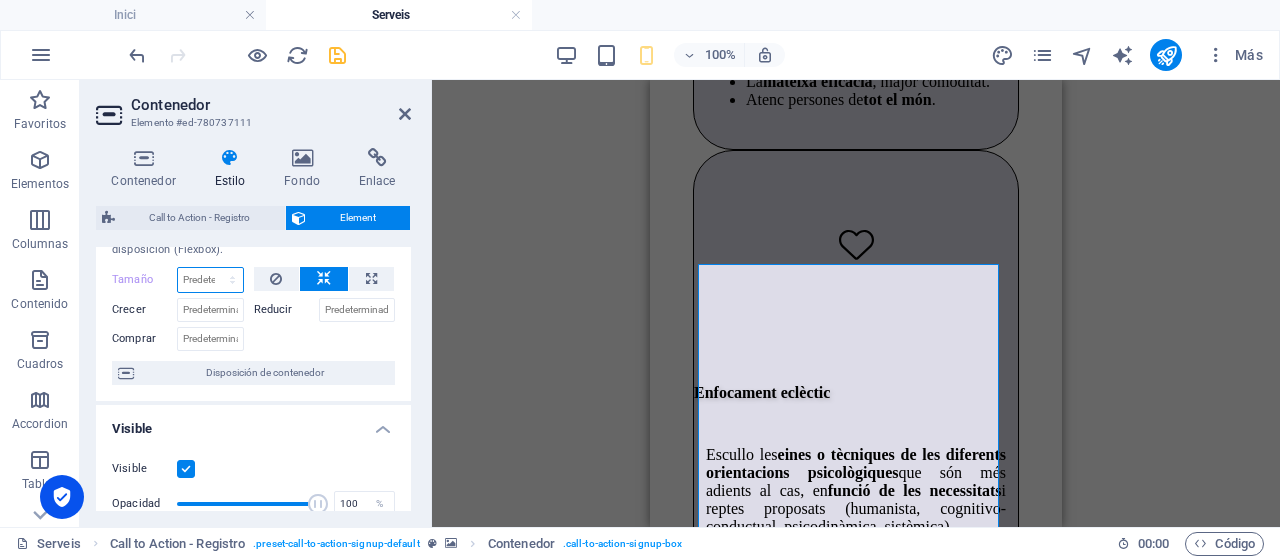 scroll, scrollTop: 100, scrollLeft: 0, axis: vertical 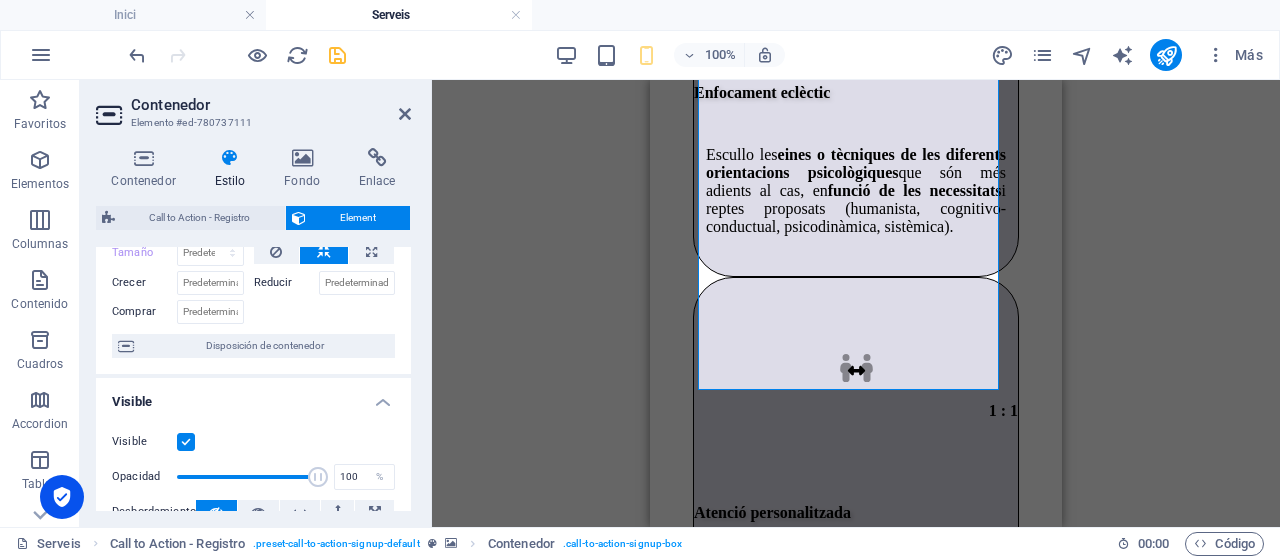 click at bounding box center [856, 694] 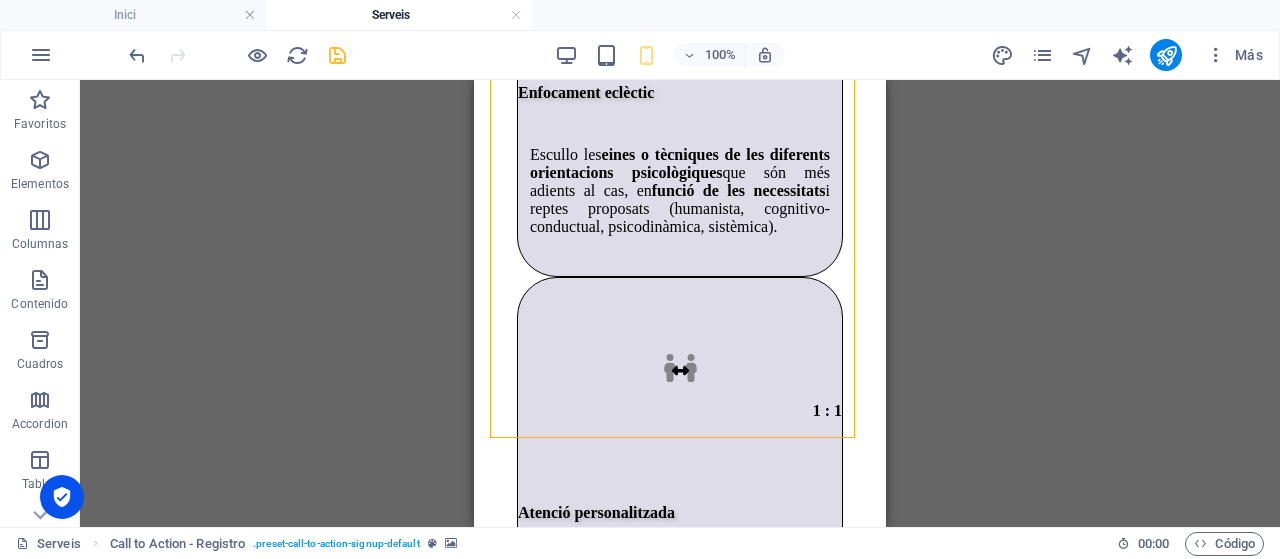 click at bounding box center (680, 694) 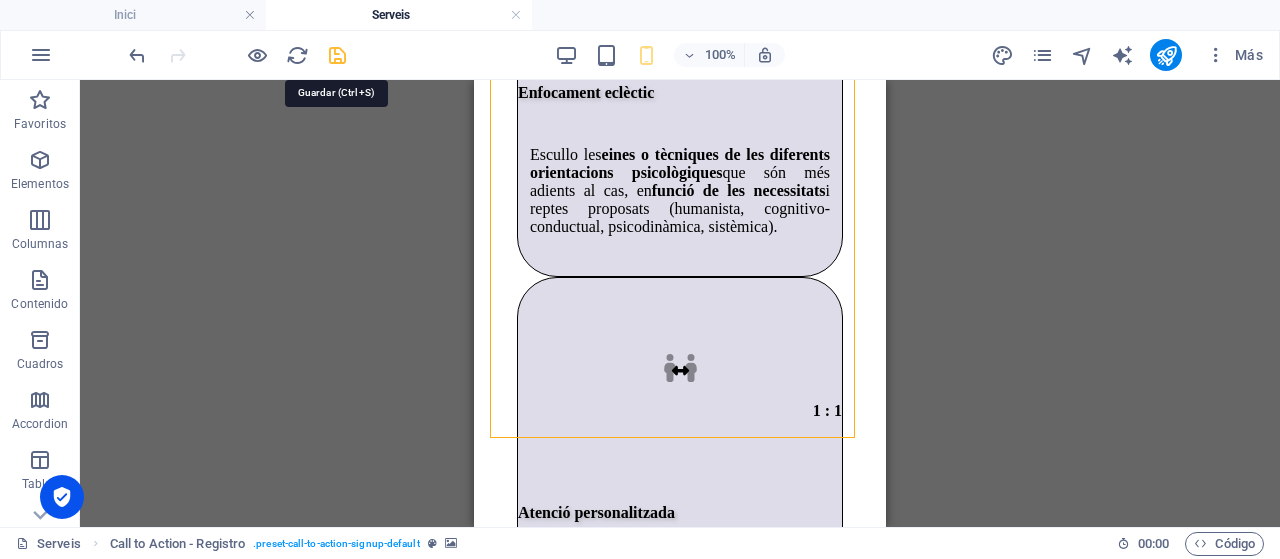 click at bounding box center [337, 55] 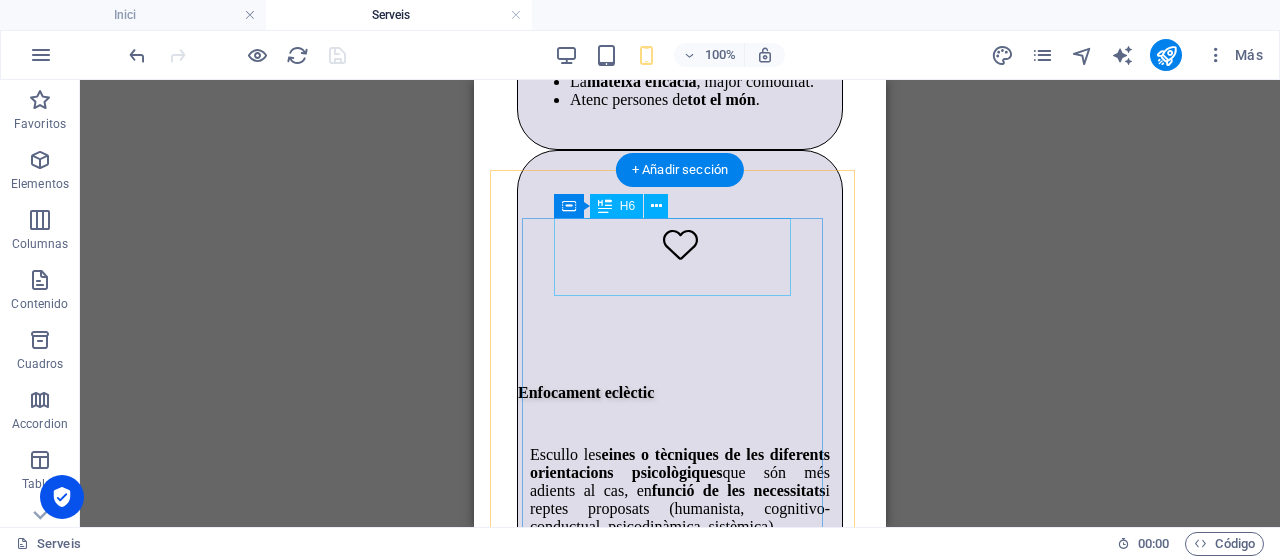 scroll, scrollTop: 3995, scrollLeft: 0, axis: vertical 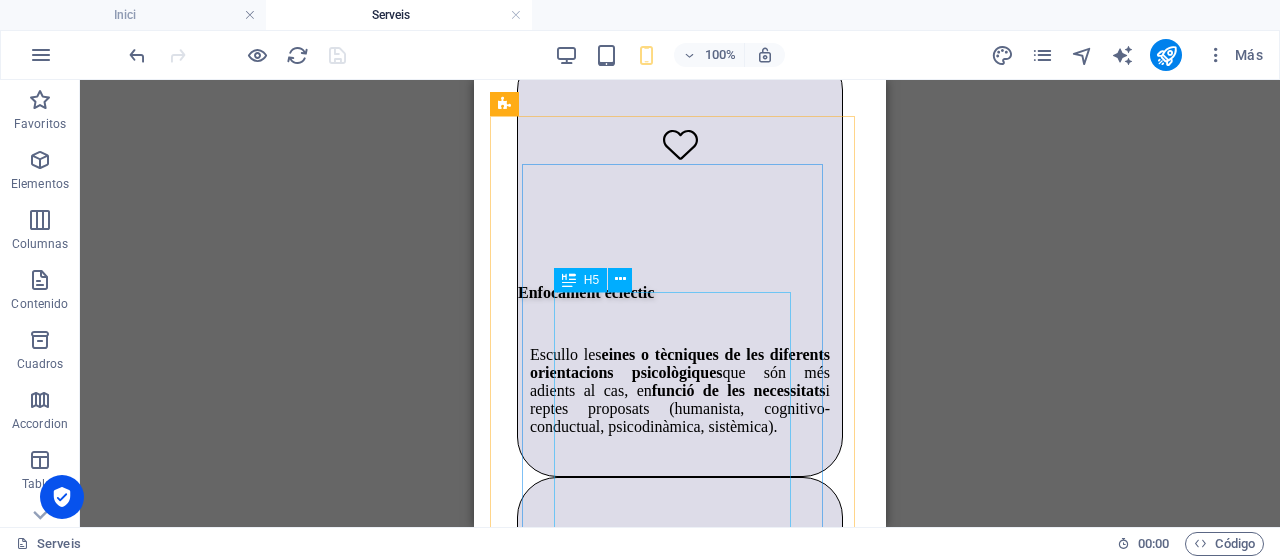 click on "H5" at bounding box center (591, 280) 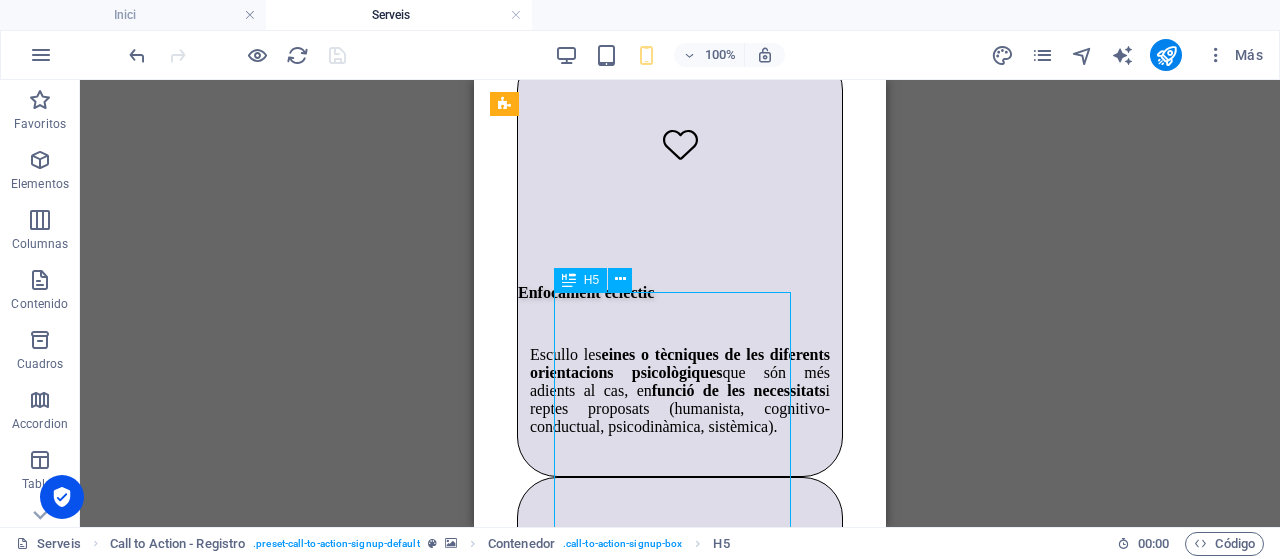 click on "H5" at bounding box center (591, 280) 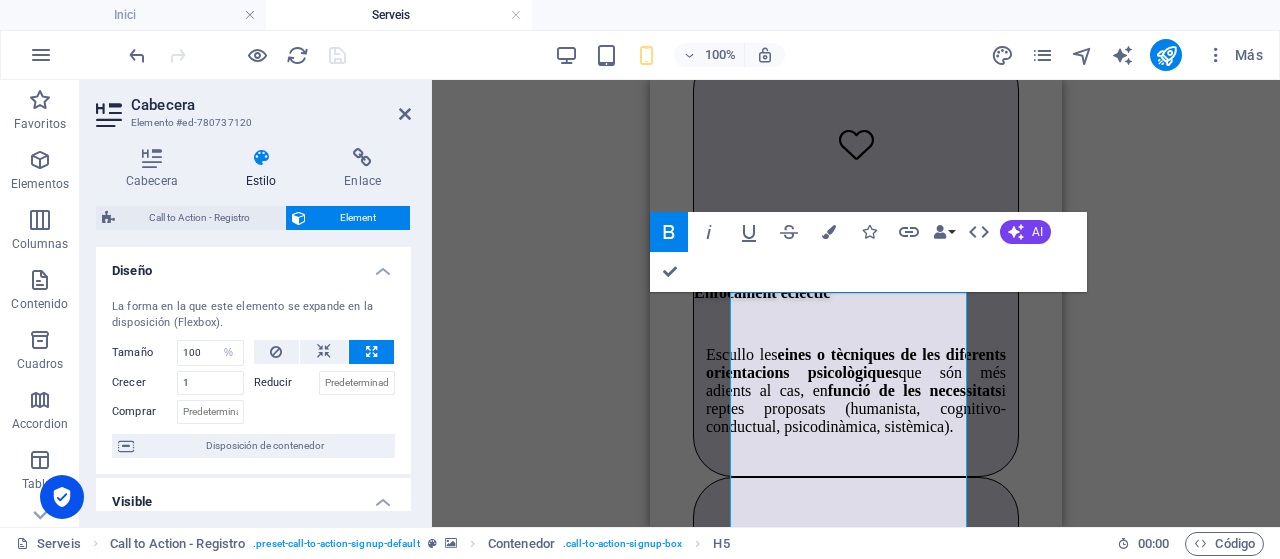 click on "Estilo" at bounding box center (265, 169) 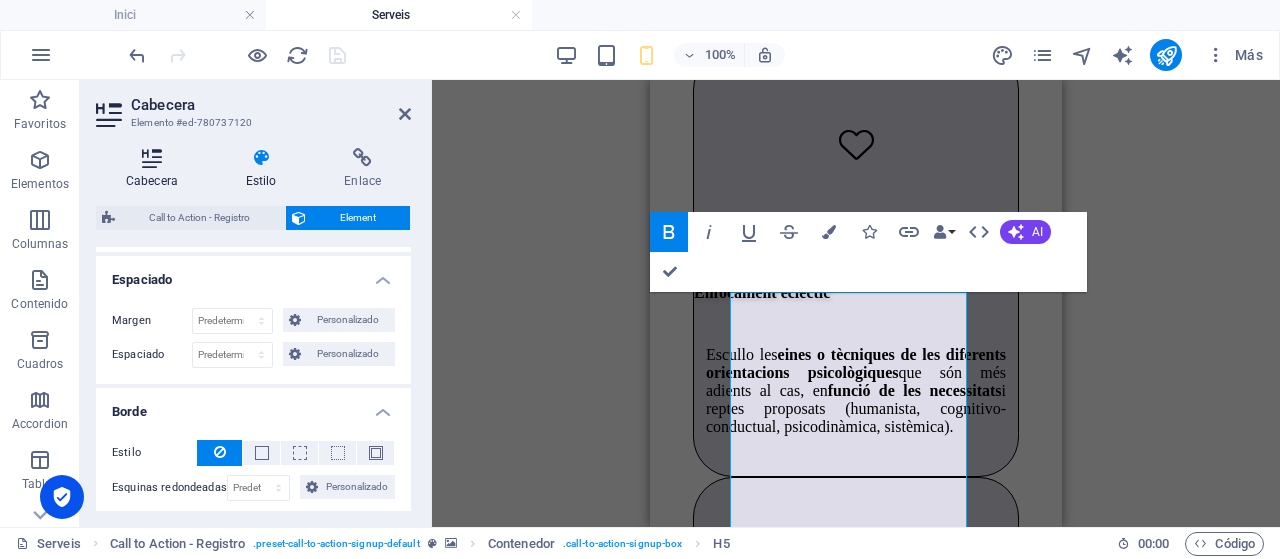 scroll, scrollTop: 400, scrollLeft: 0, axis: vertical 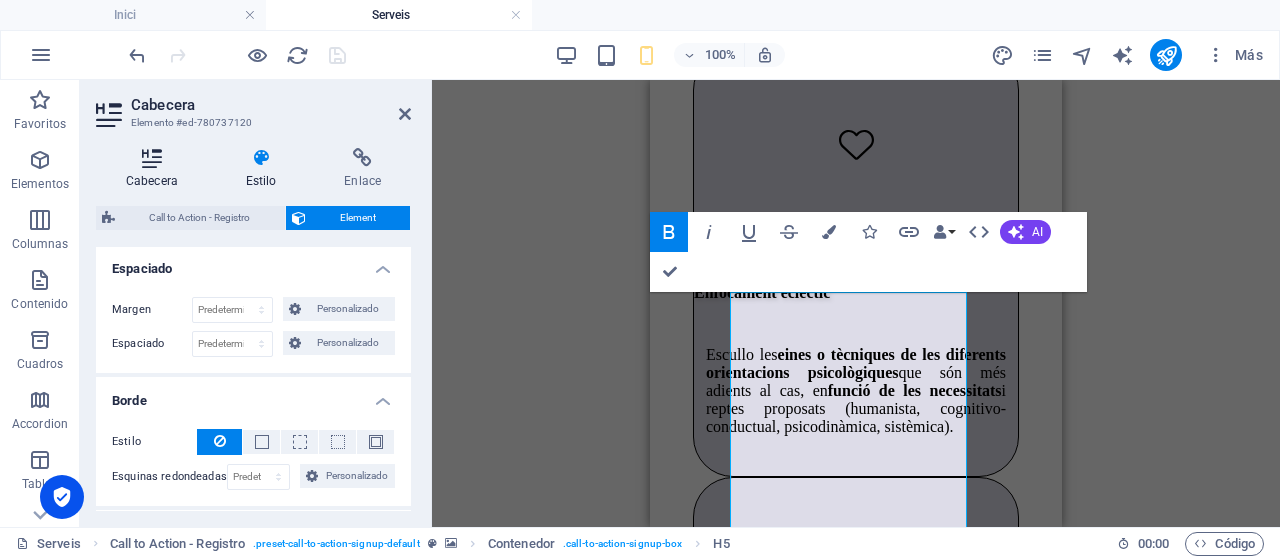 click at bounding box center [152, 158] 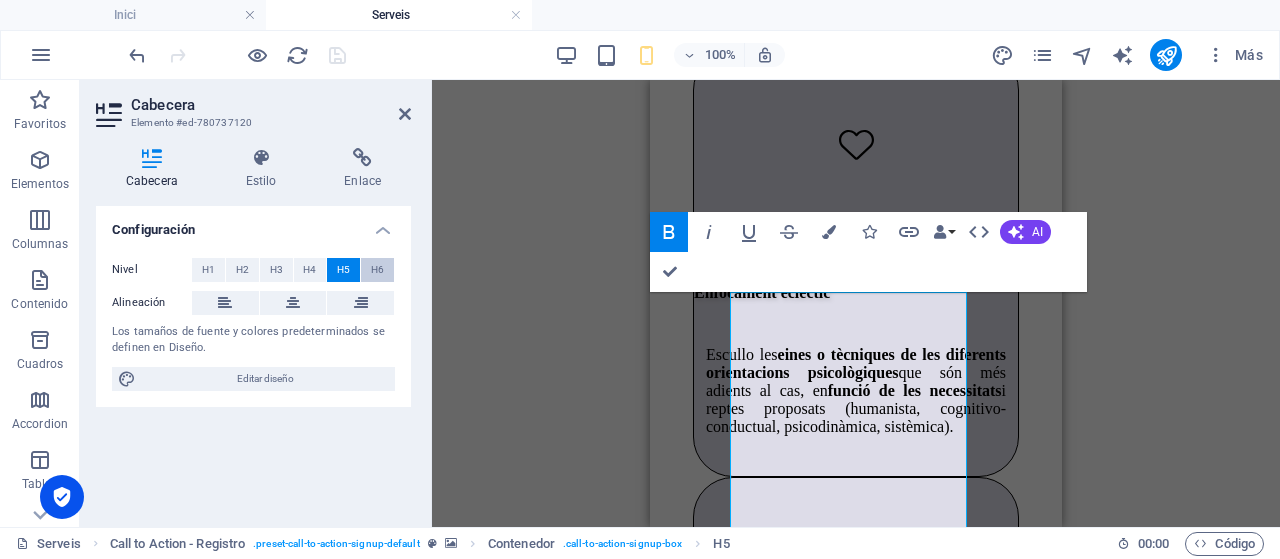 click on "H6" at bounding box center [377, 270] 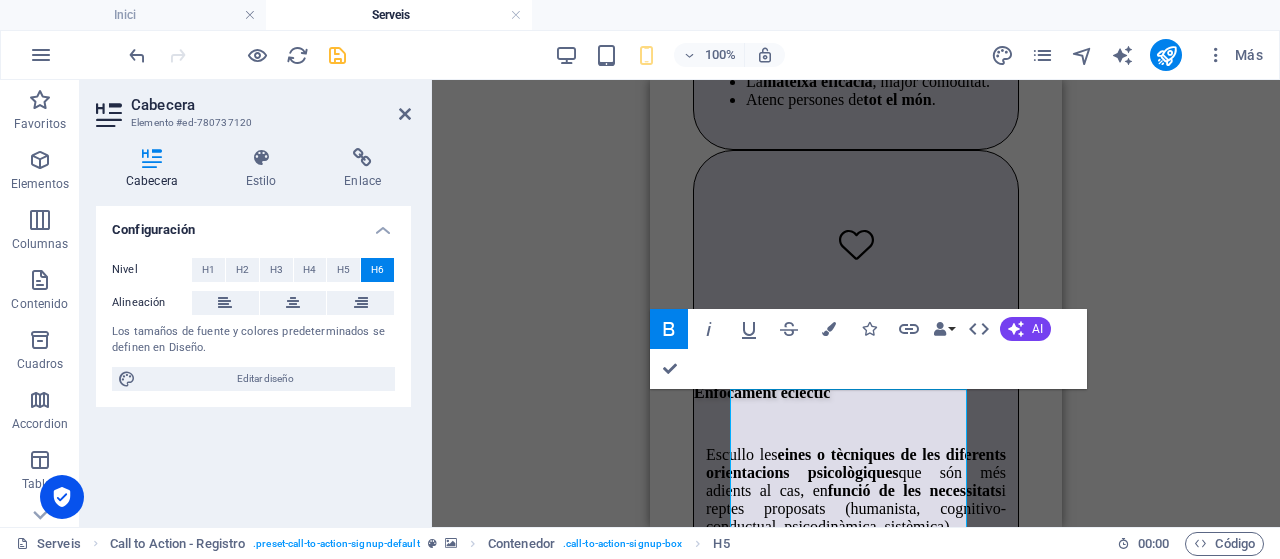 scroll, scrollTop: 3795, scrollLeft: 0, axis: vertical 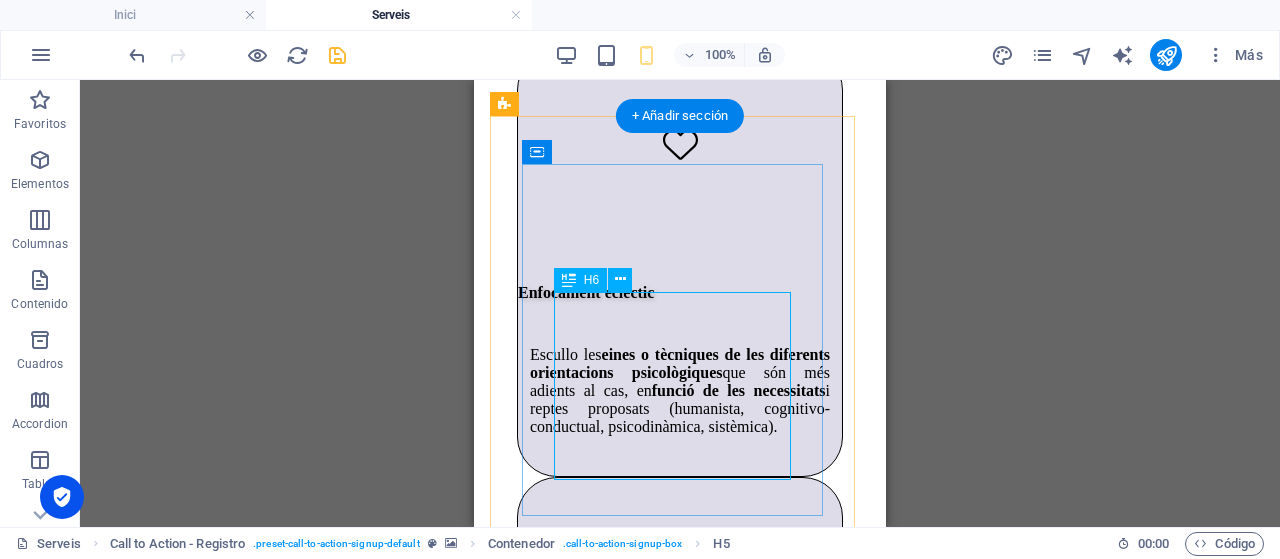 click on "Cada persona és única i requereix un ritme, unes eines i un procés personalitzat. Contacte amb mi per una primera consulta i descobreix com et puc ajudar." at bounding box center [680, 1497] 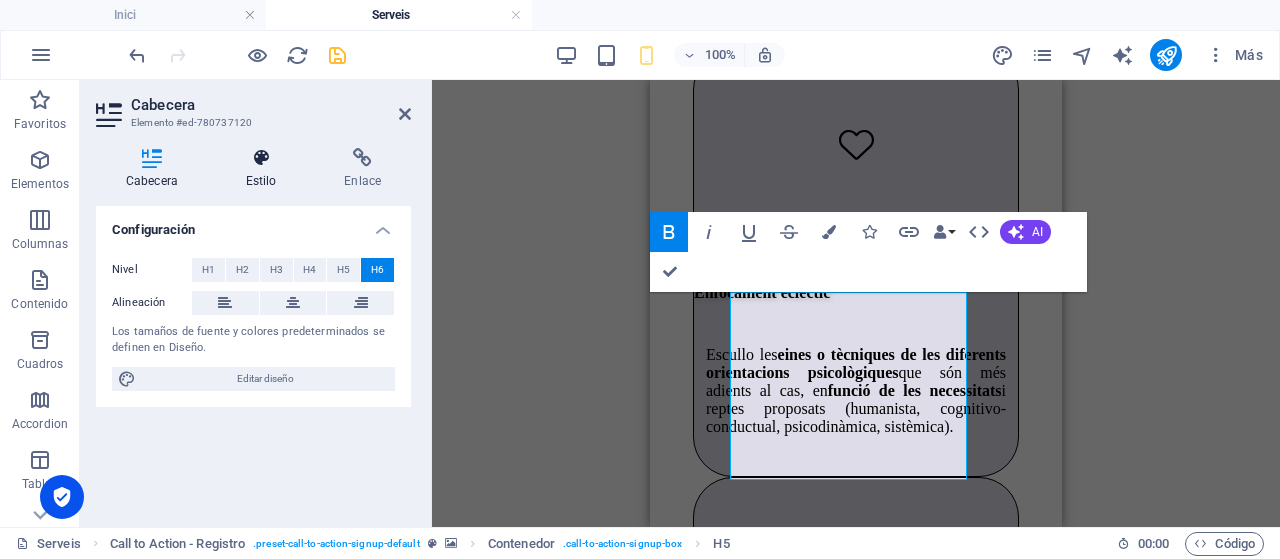 click on "Estilo" at bounding box center (265, 169) 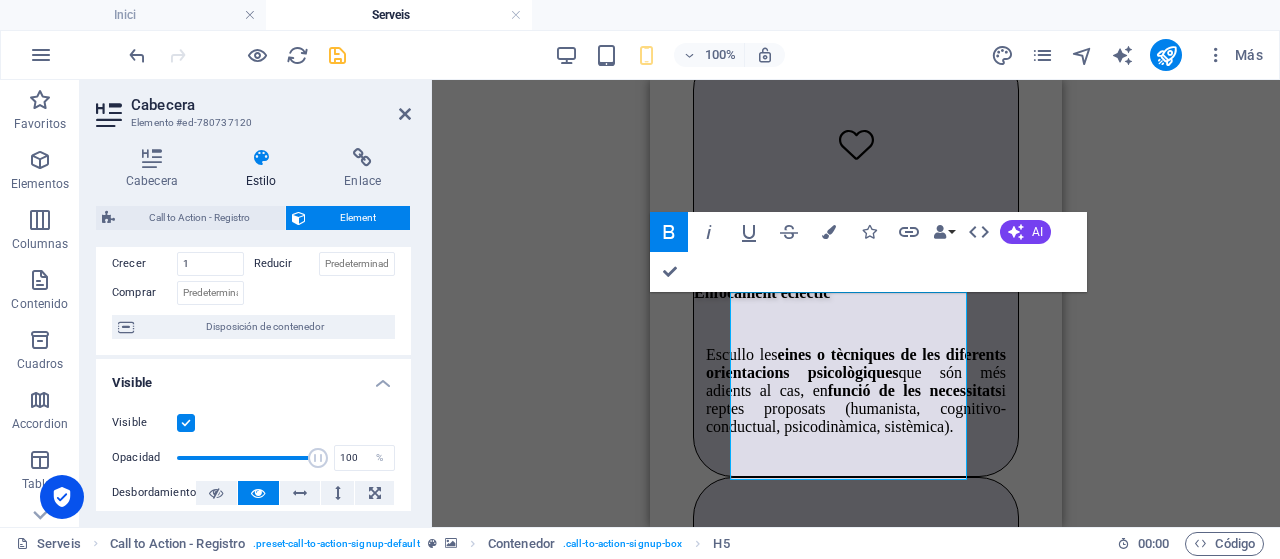 scroll, scrollTop: 0, scrollLeft: 0, axis: both 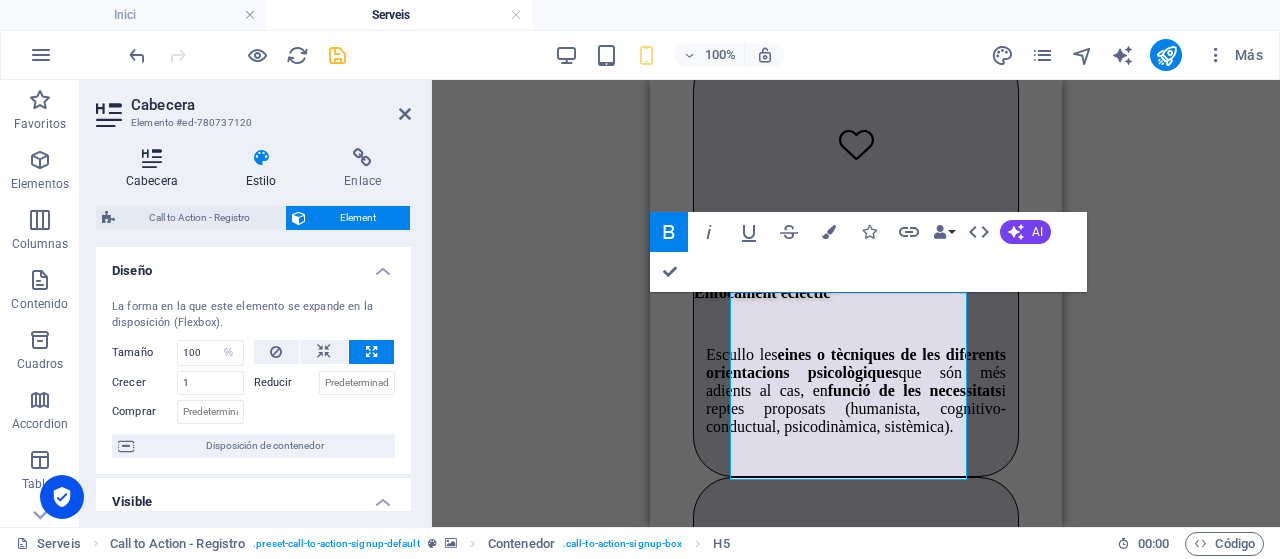 click on "Cabecera" at bounding box center [156, 169] 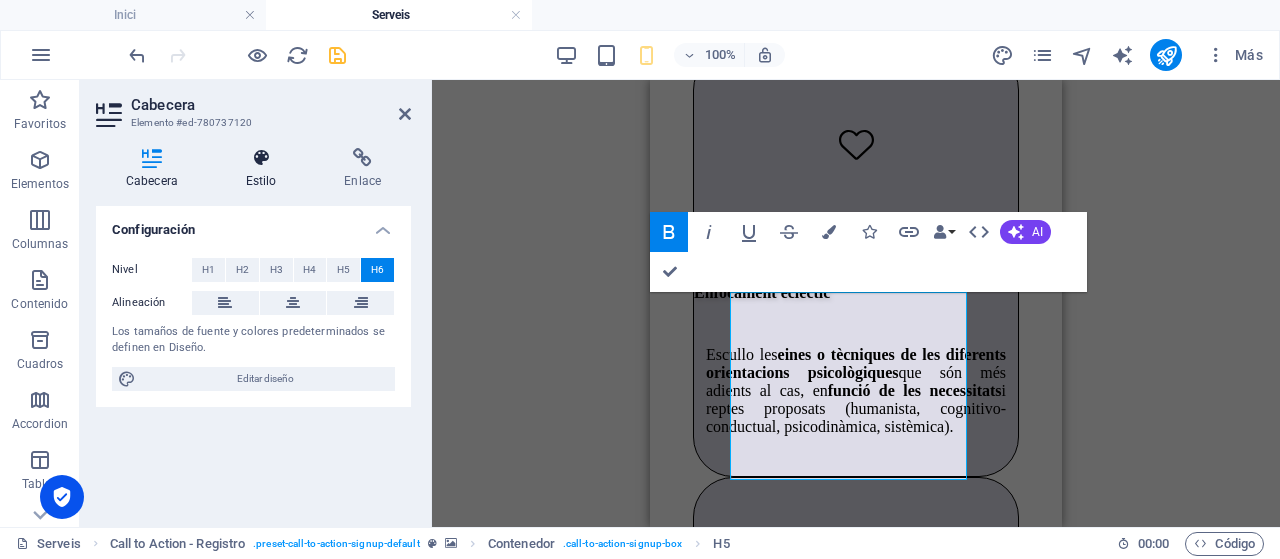 click at bounding box center (261, 158) 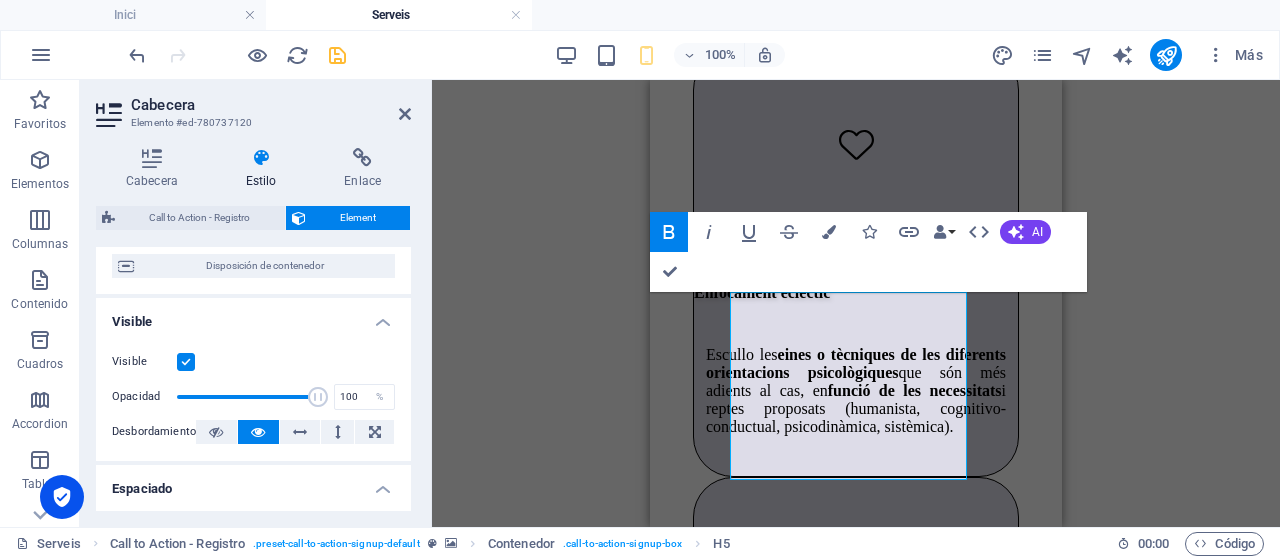scroll, scrollTop: 0, scrollLeft: 0, axis: both 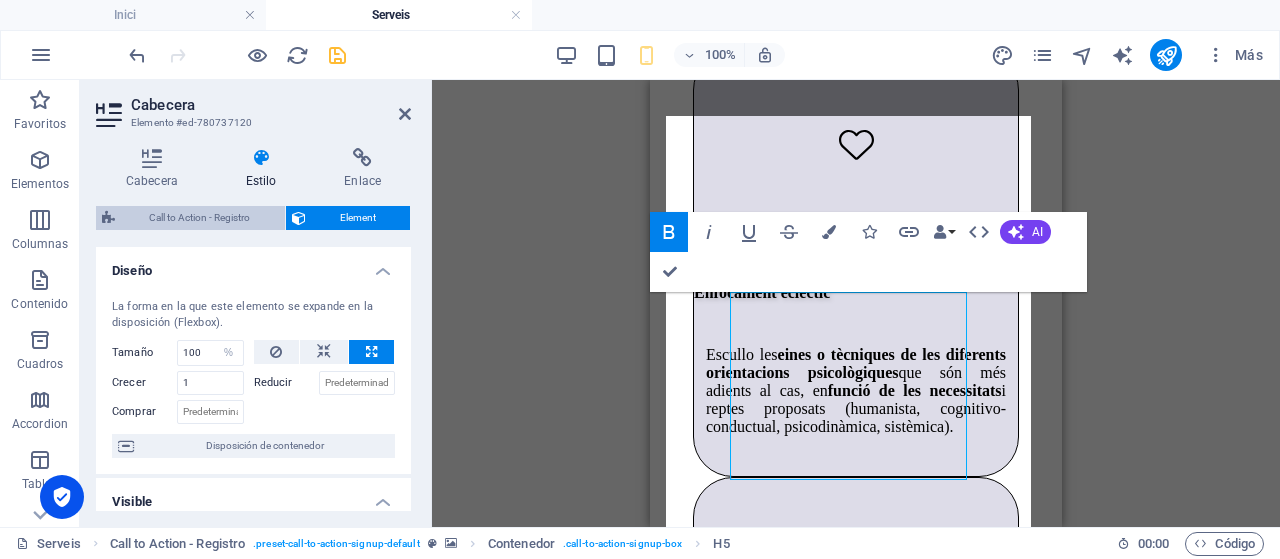 click on "Call to Action - Registro" at bounding box center (200, 218) 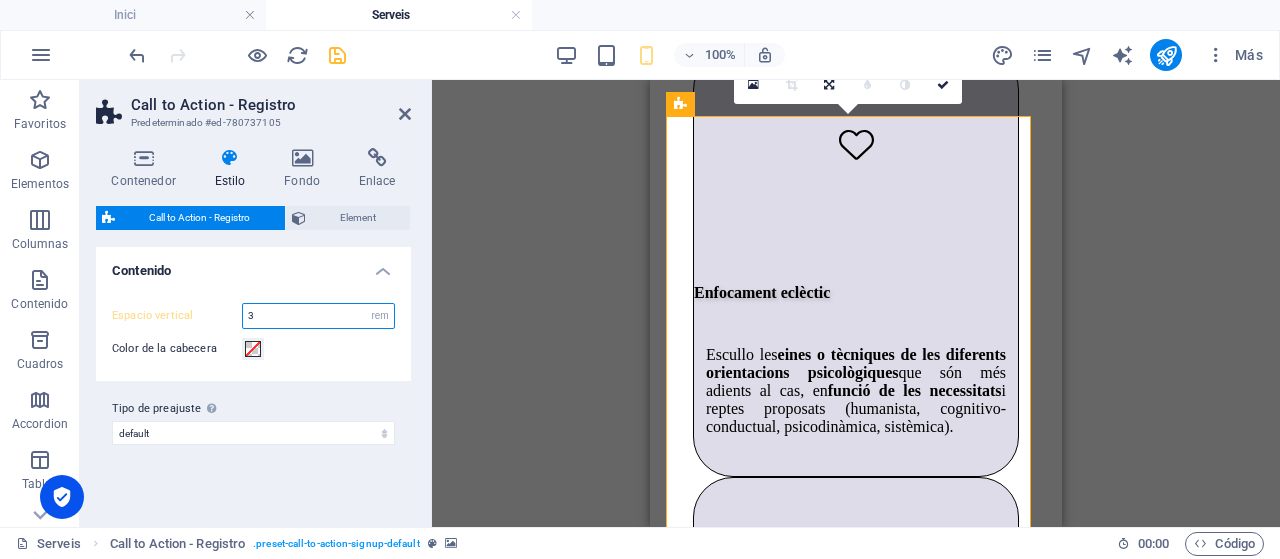 drag, startPoint x: 255, startPoint y: 313, endPoint x: 228, endPoint y: 311, distance: 27.073973 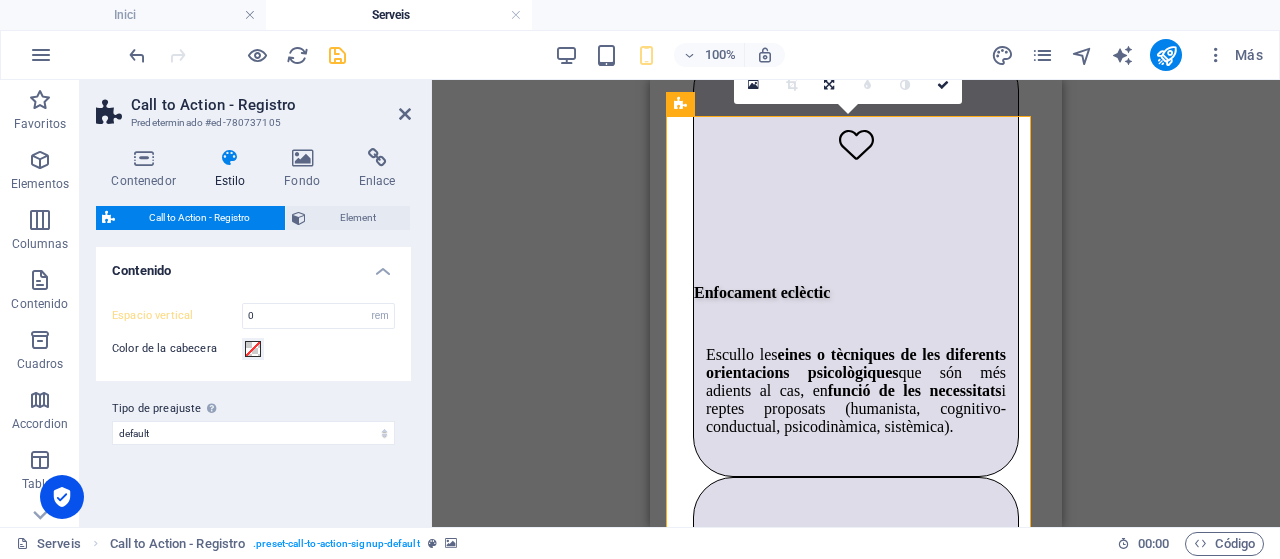 click on "Espacio vertical 0 px rem % vh vw Color de la cabecera" at bounding box center [253, 332] 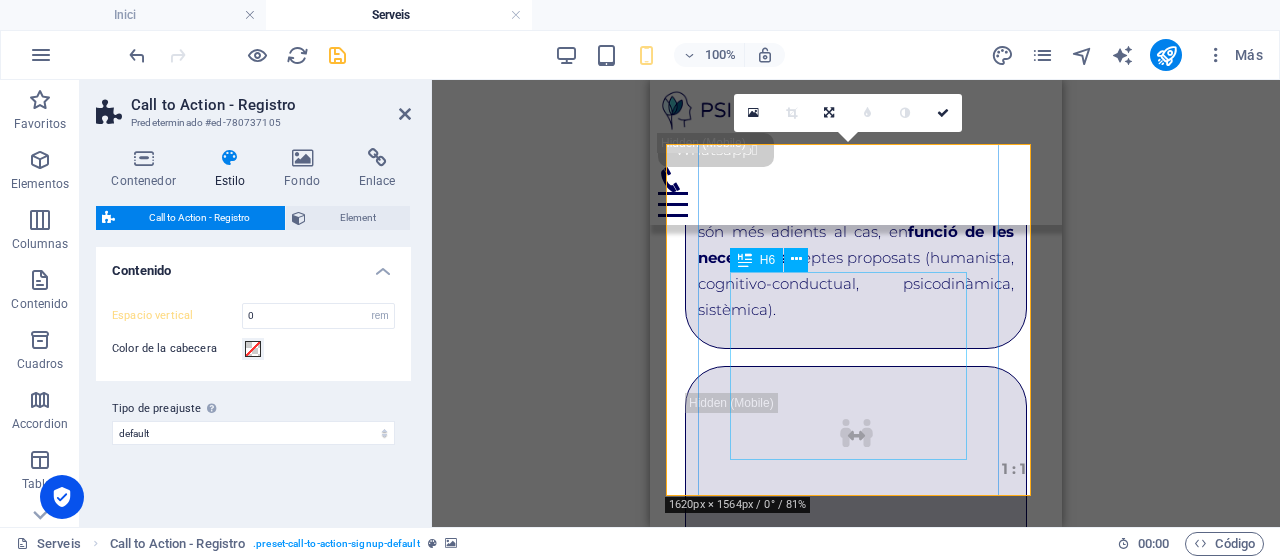 scroll, scrollTop: 3995, scrollLeft: 0, axis: vertical 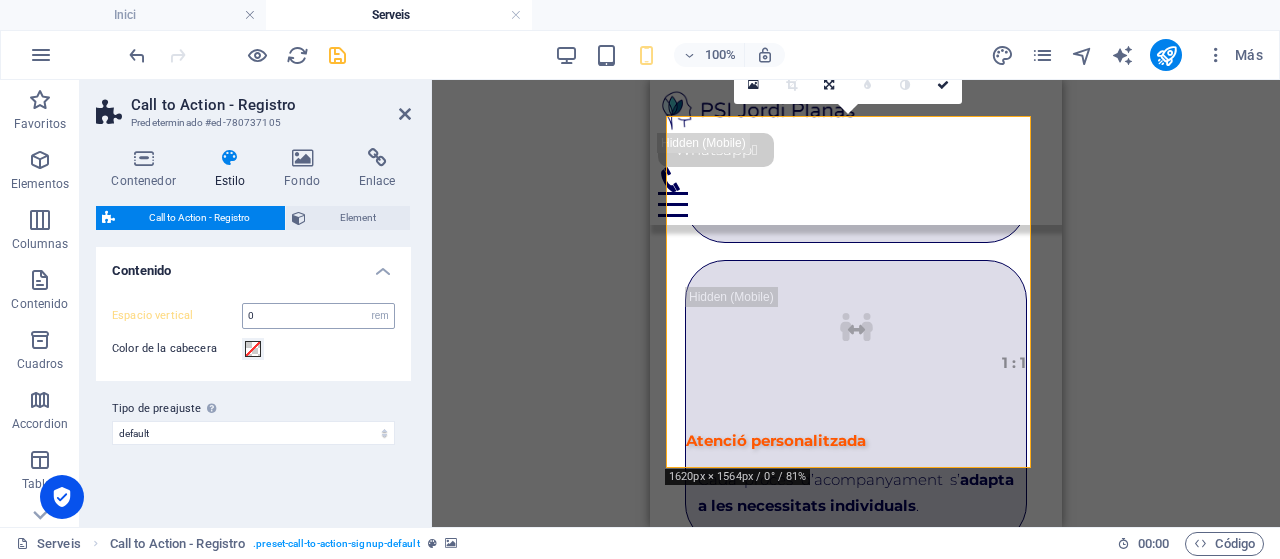 type on "3" 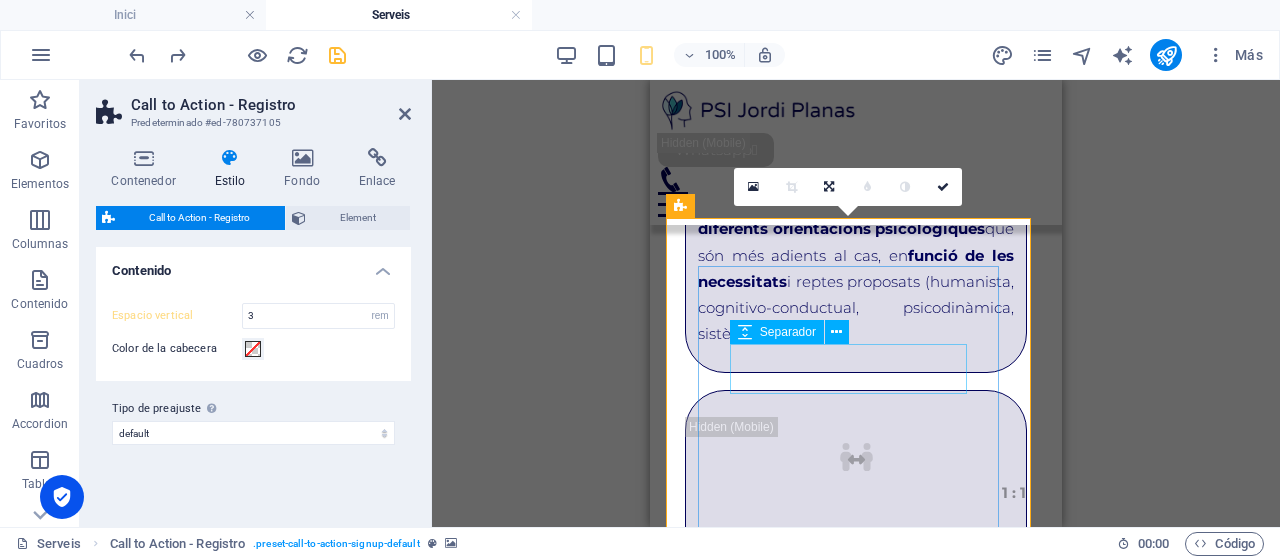 scroll, scrollTop: 3895, scrollLeft: 0, axis: vertical 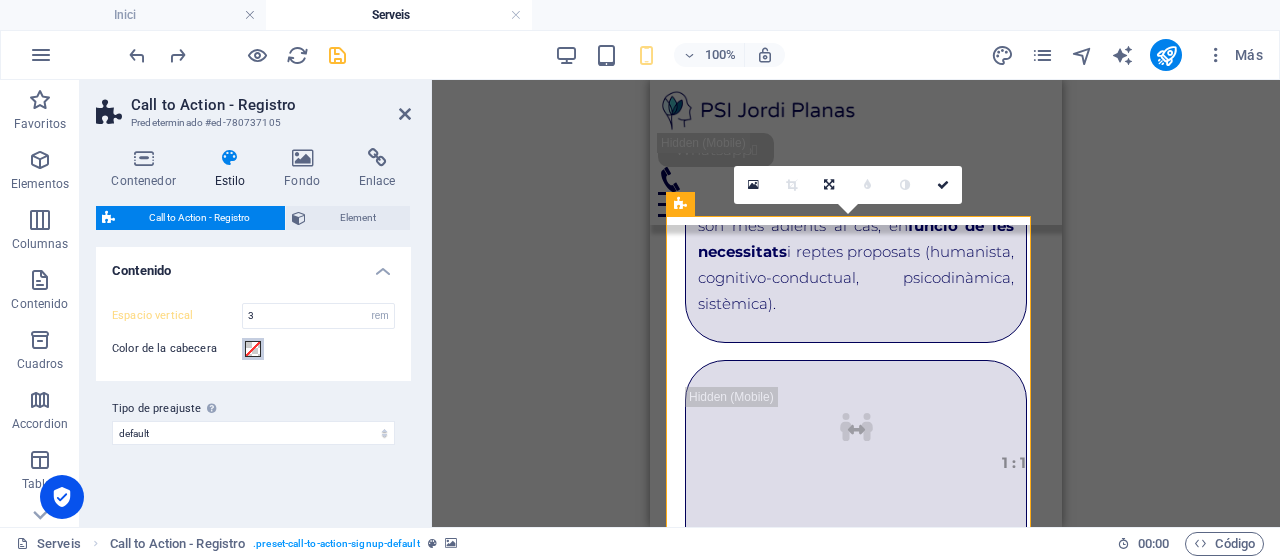 click at bounding box center (253, 349) 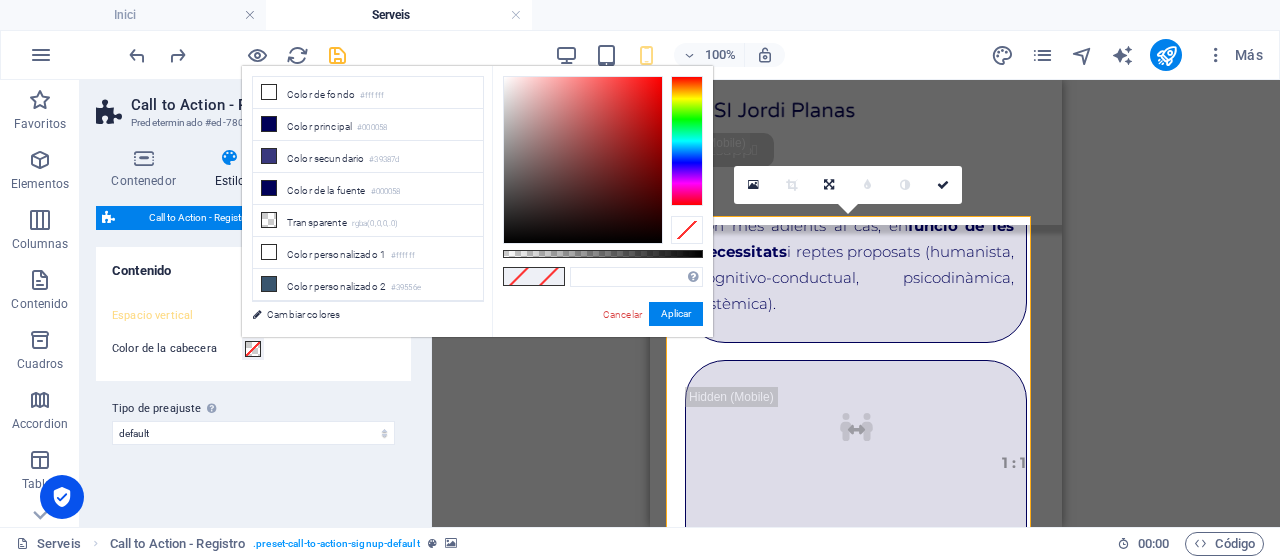 click on "Cancelar" at bounding box center (622, 314) 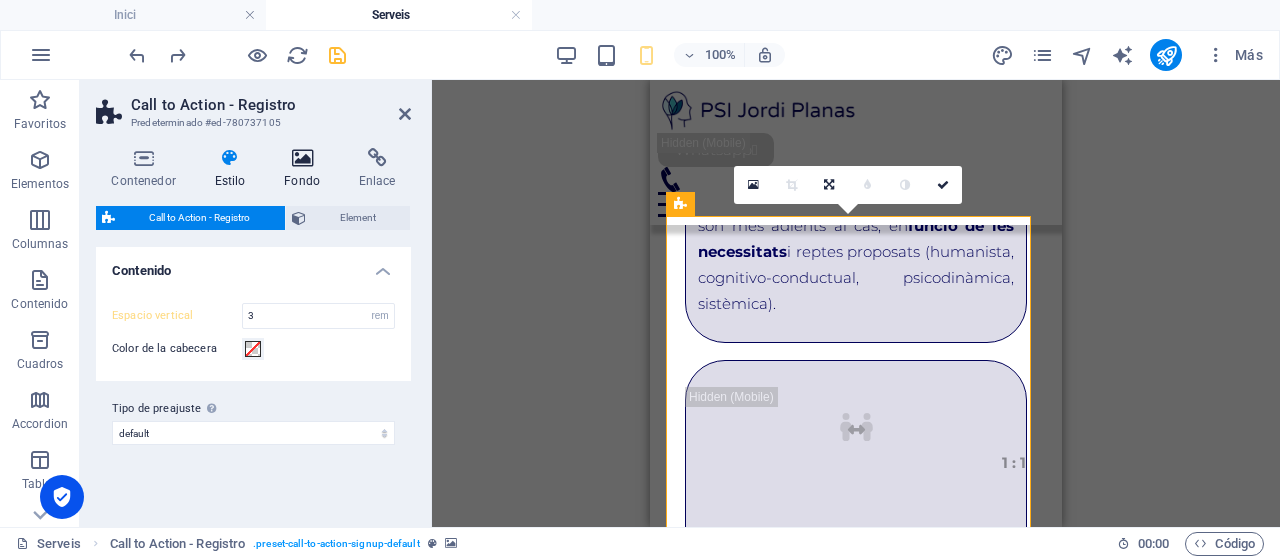 click at bounding box center [302, 158] 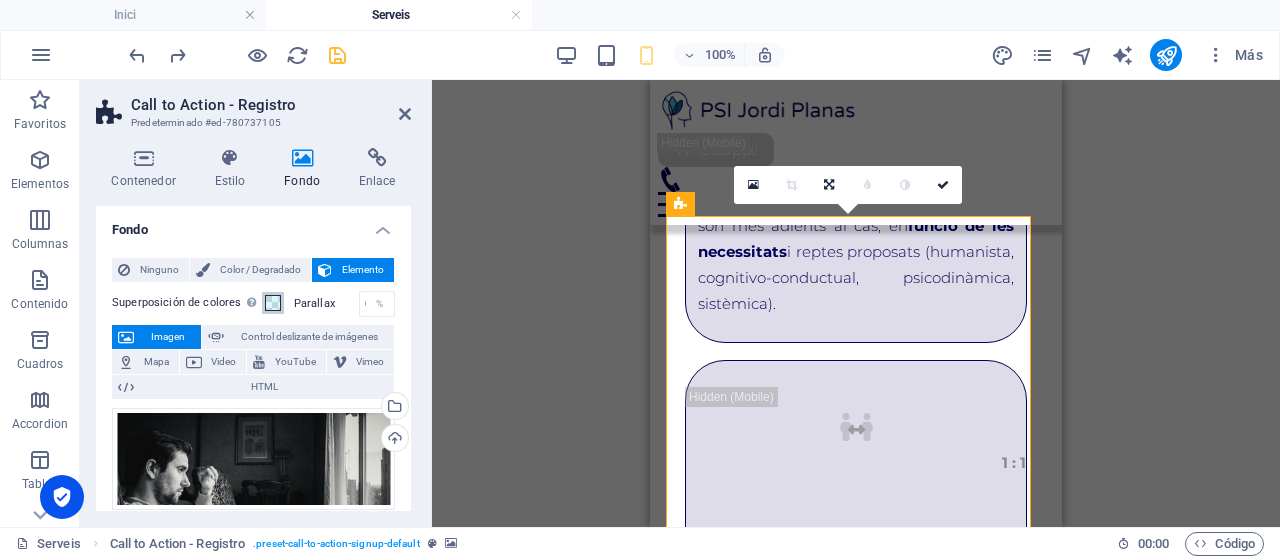 click at bounding box center [273, 303] 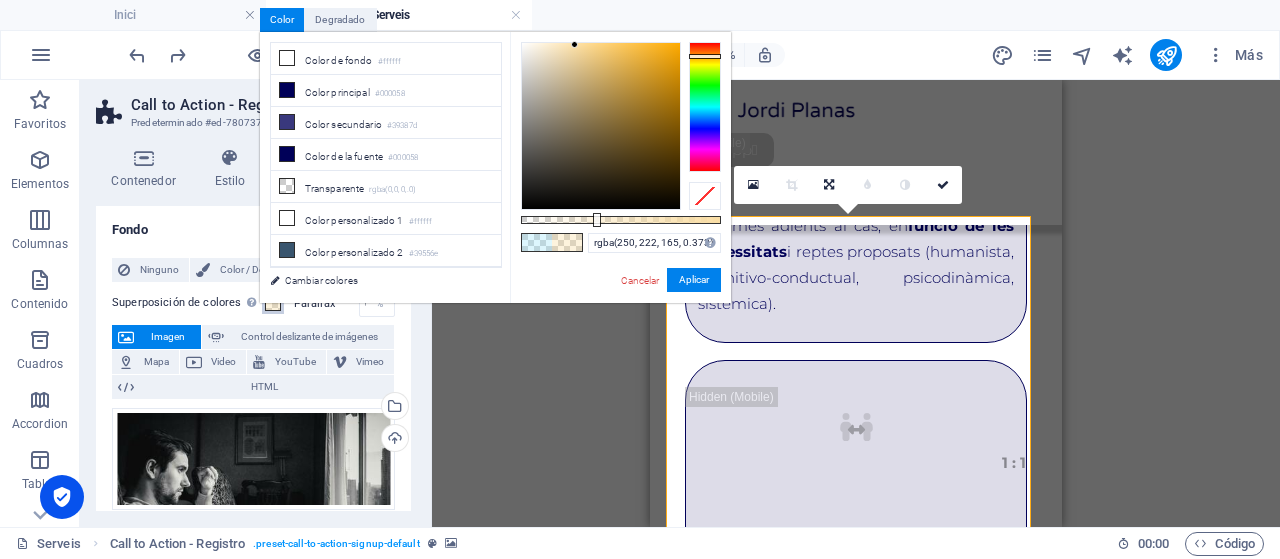 click at bounding box center [705, 107] 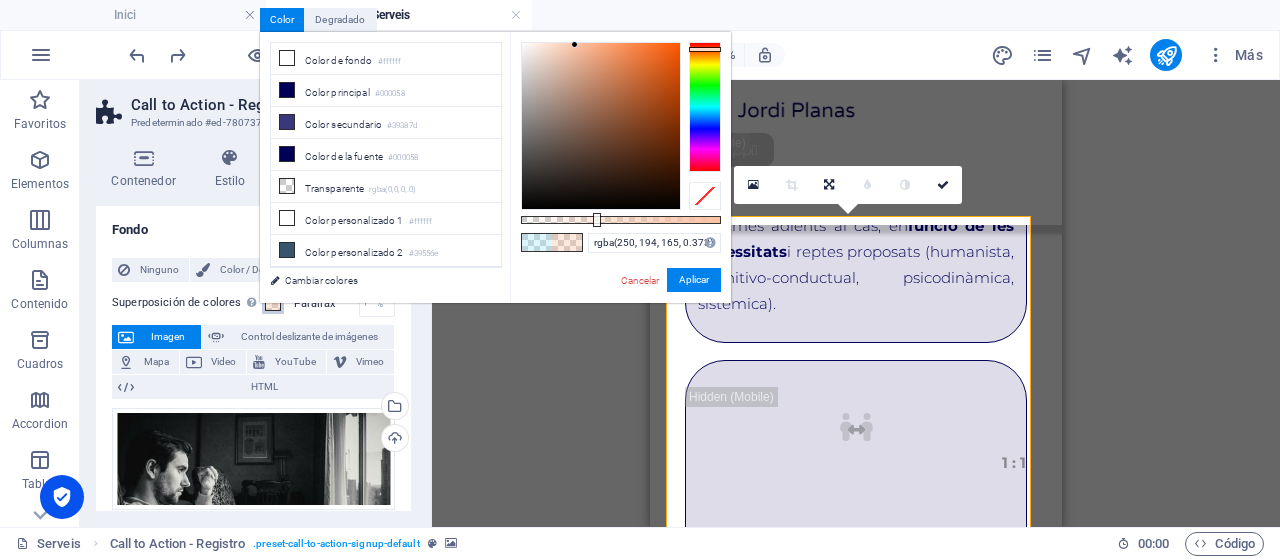click at bounding box center (705, 107) 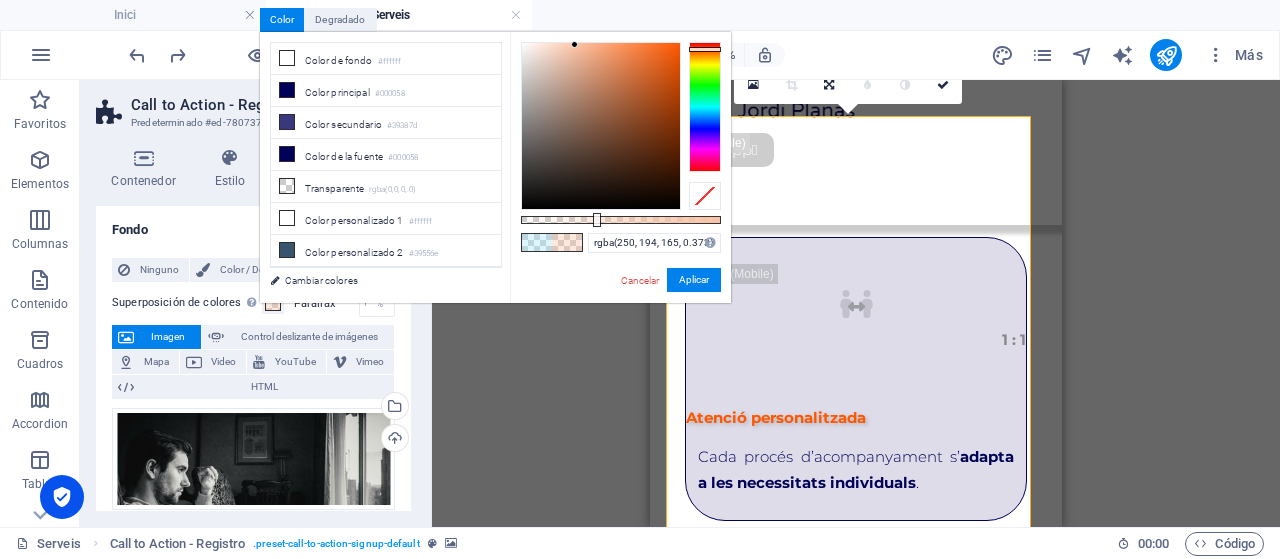 scroll, scrollTop: 3995, scrollLeft: 0, axis: vertical 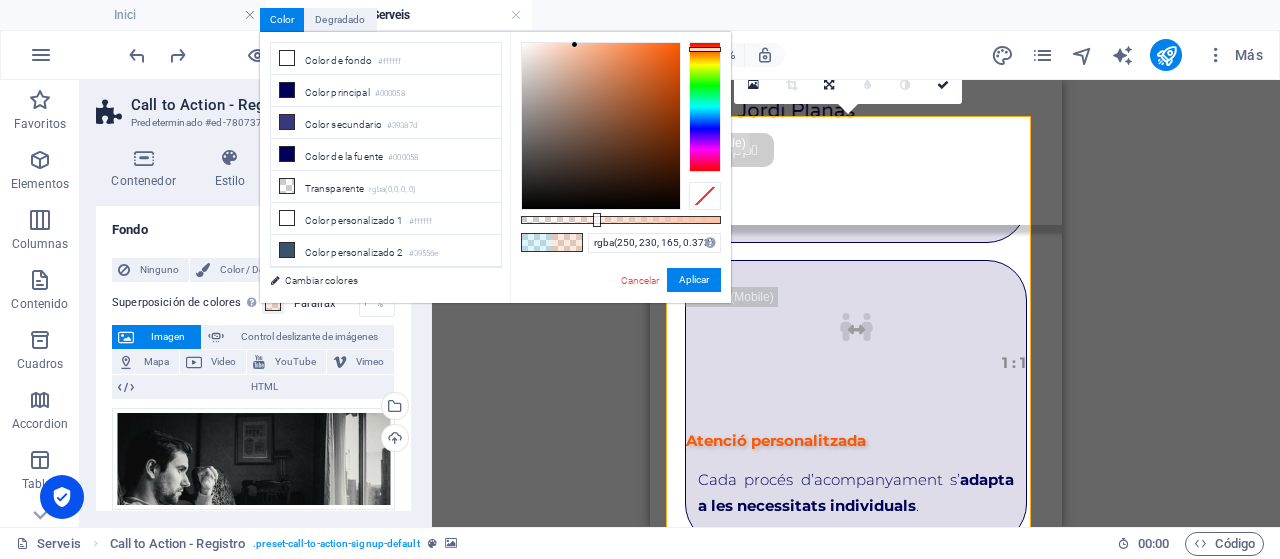click at bounding box center [705, 107] 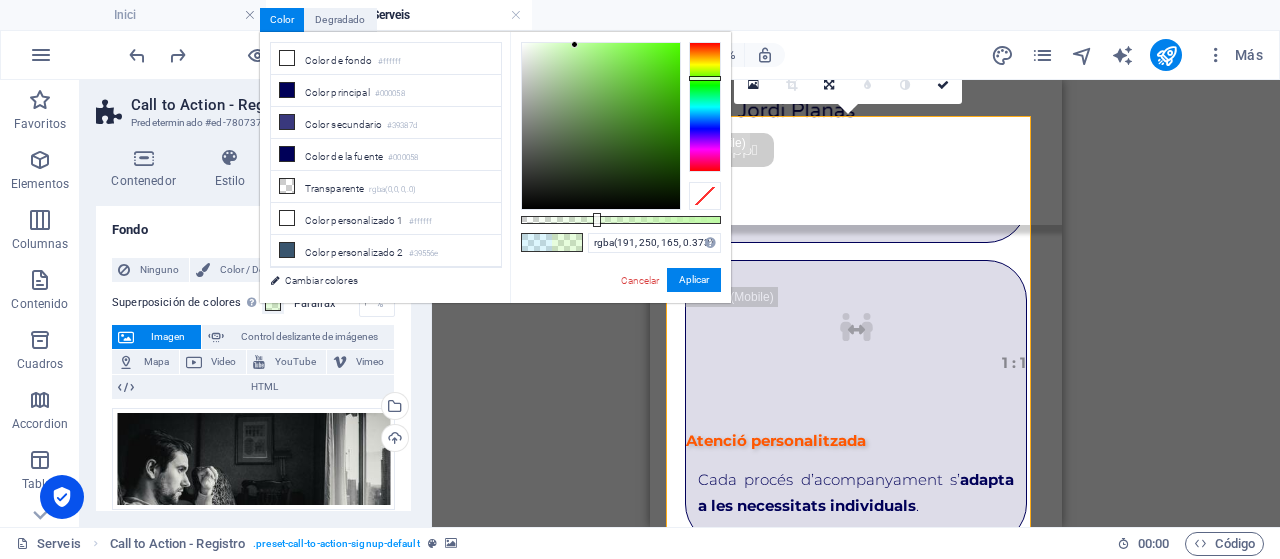 click at bounding box center [705, 107] 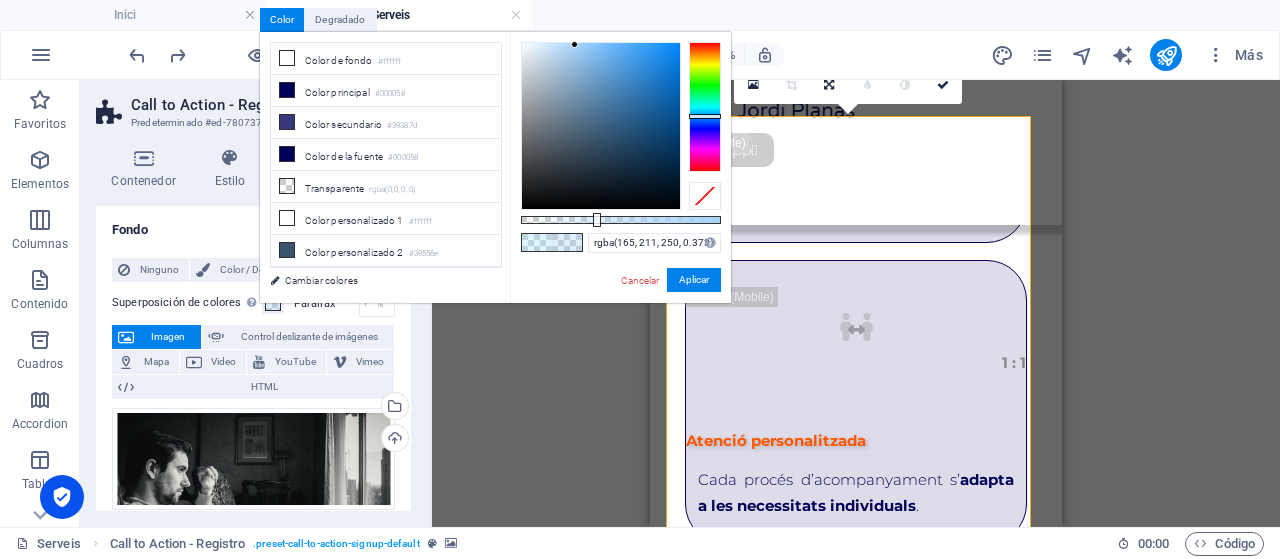 click at bounding box center [705, 107] 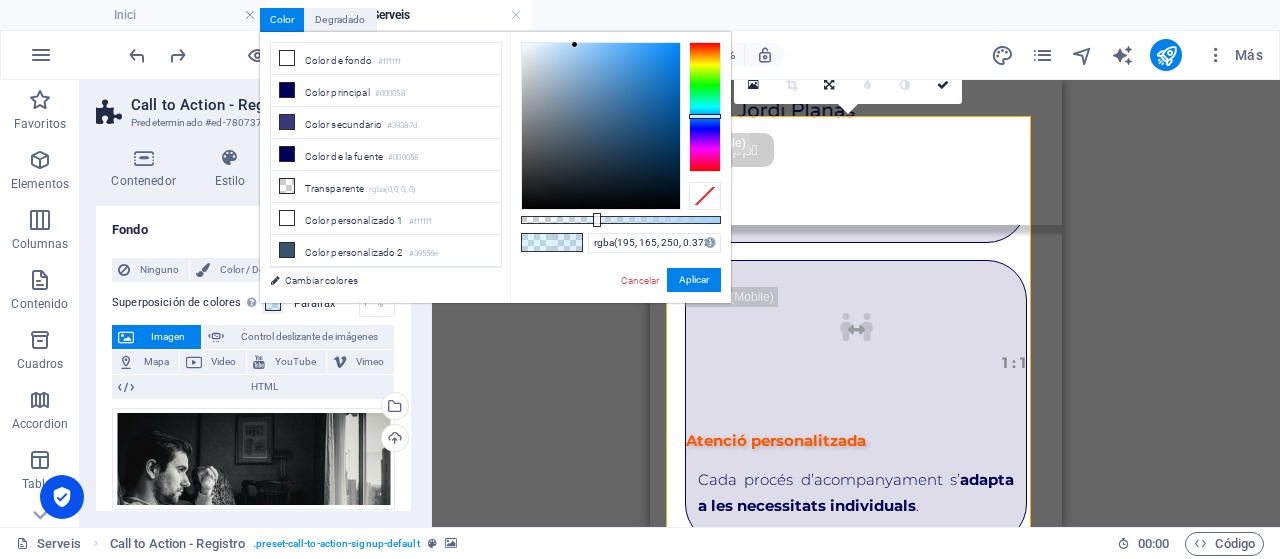 click at bounding box center [705, 107] 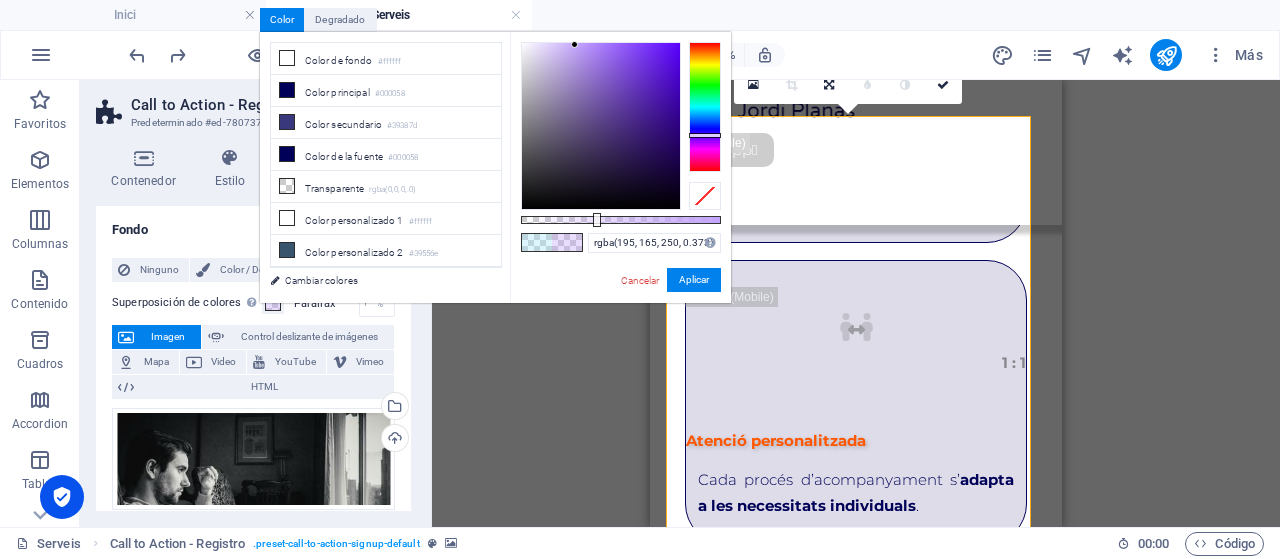 type on "rgba(250, 165, 218, 0.373)" 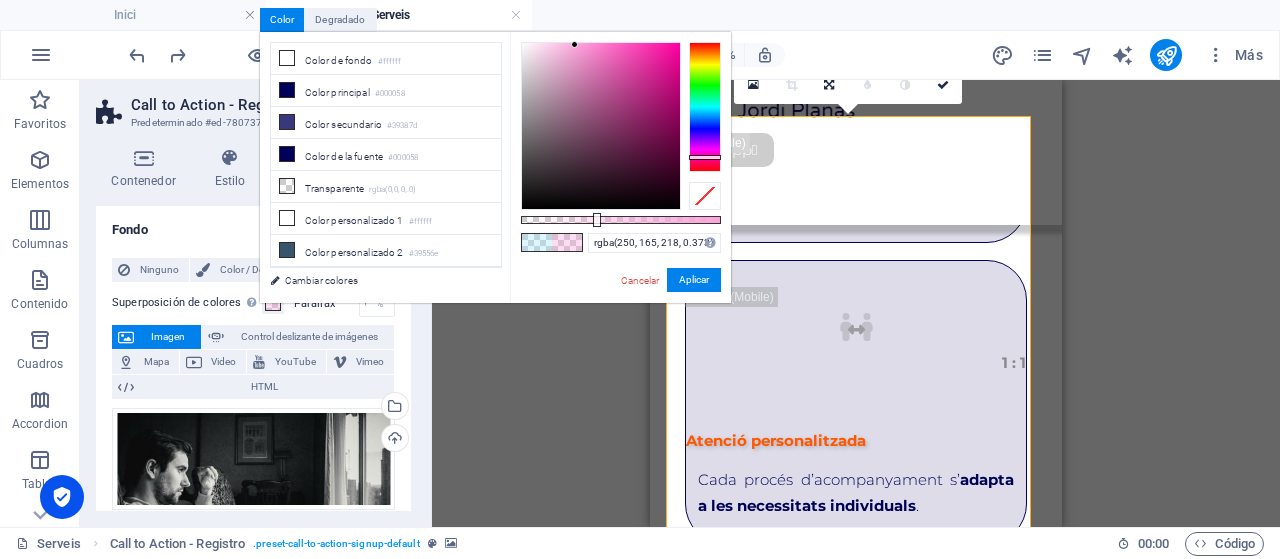 click at bounding box center [705, 107] 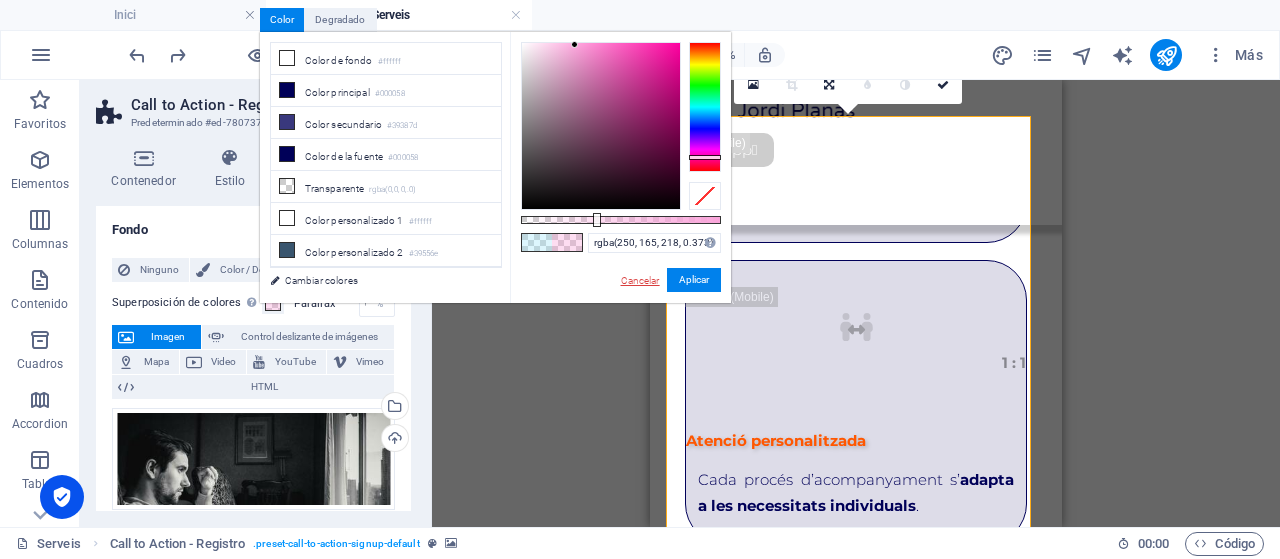 click on "Cancelar" at bounding box center (640, 280) 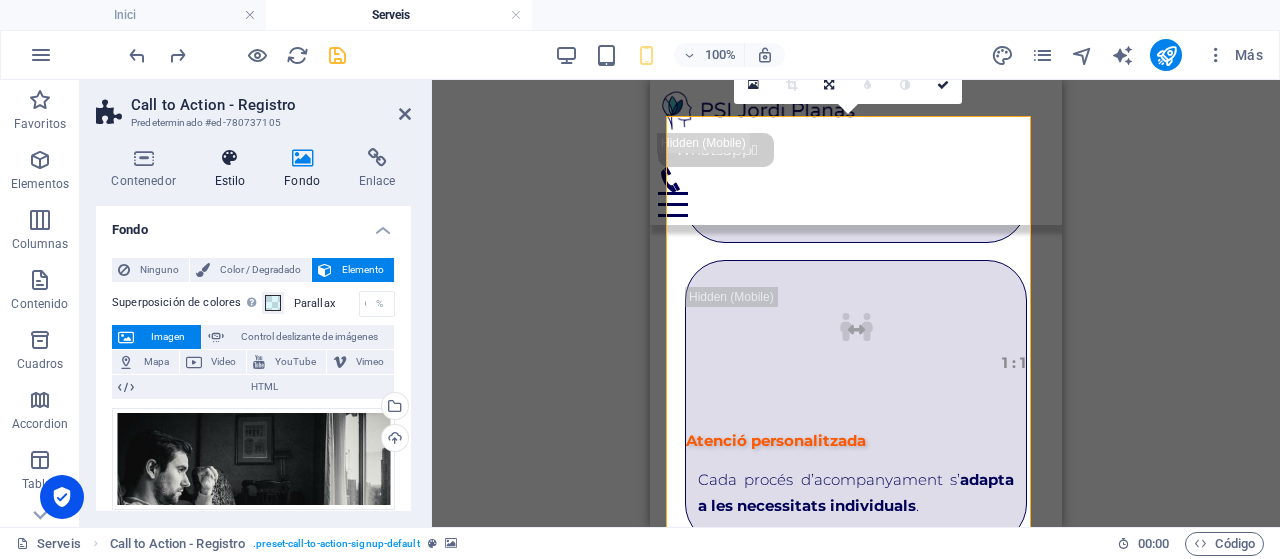 click at bounding box center (230, 158) 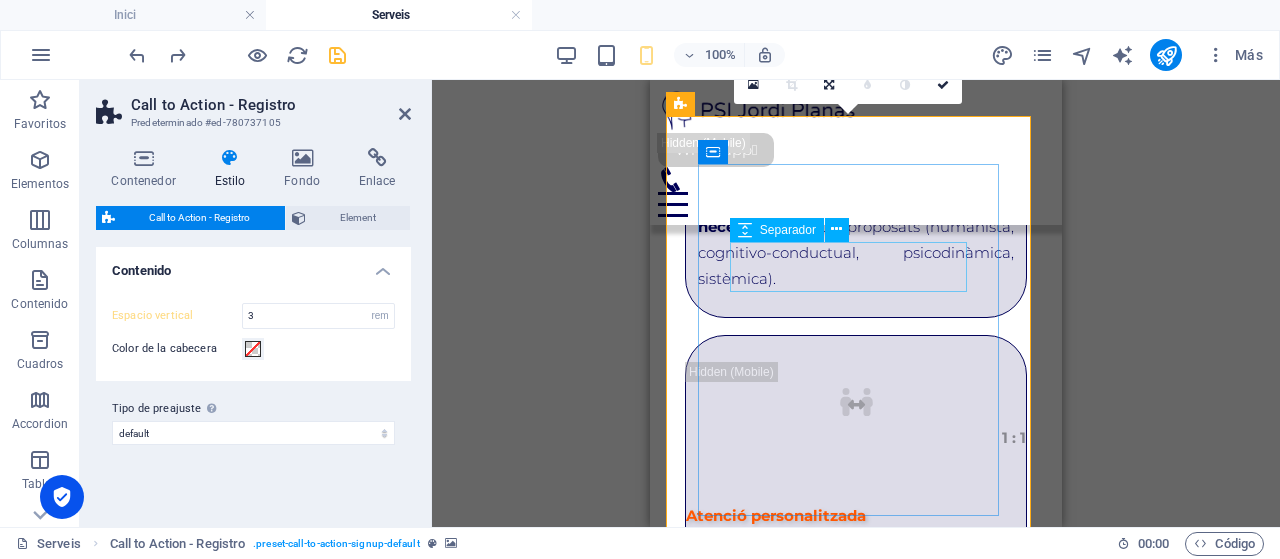 scroll, scrollTop: 3895, scrollLeft: 0, axis: vertical 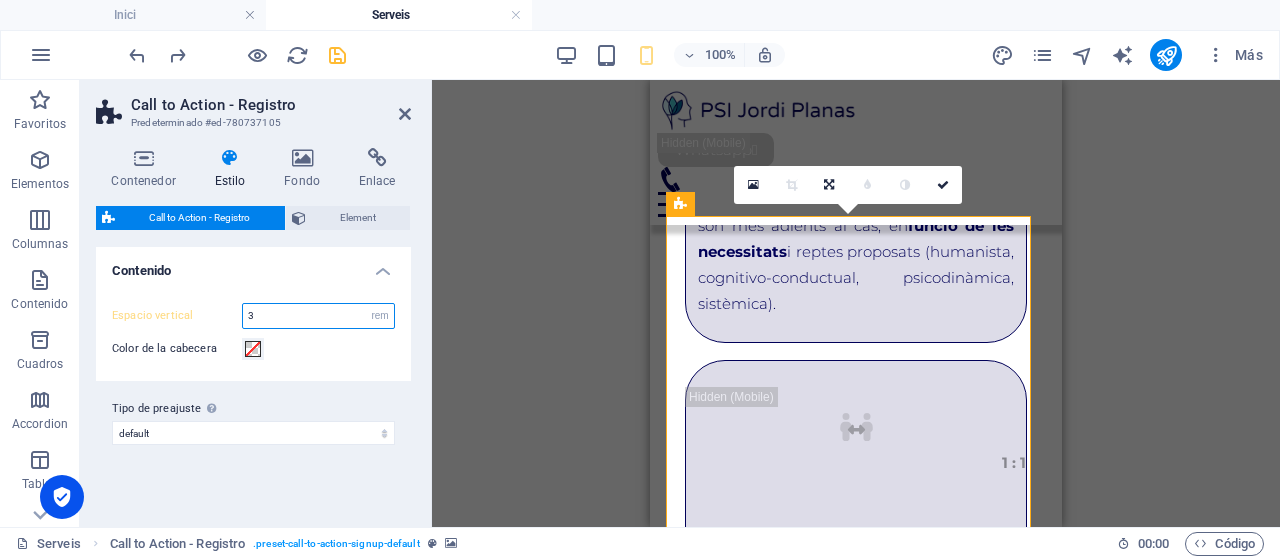 drag, startPoint x: 282, startPoint y: 315, endPoint x: 224, endPoint y: 317, distance: 58.034473 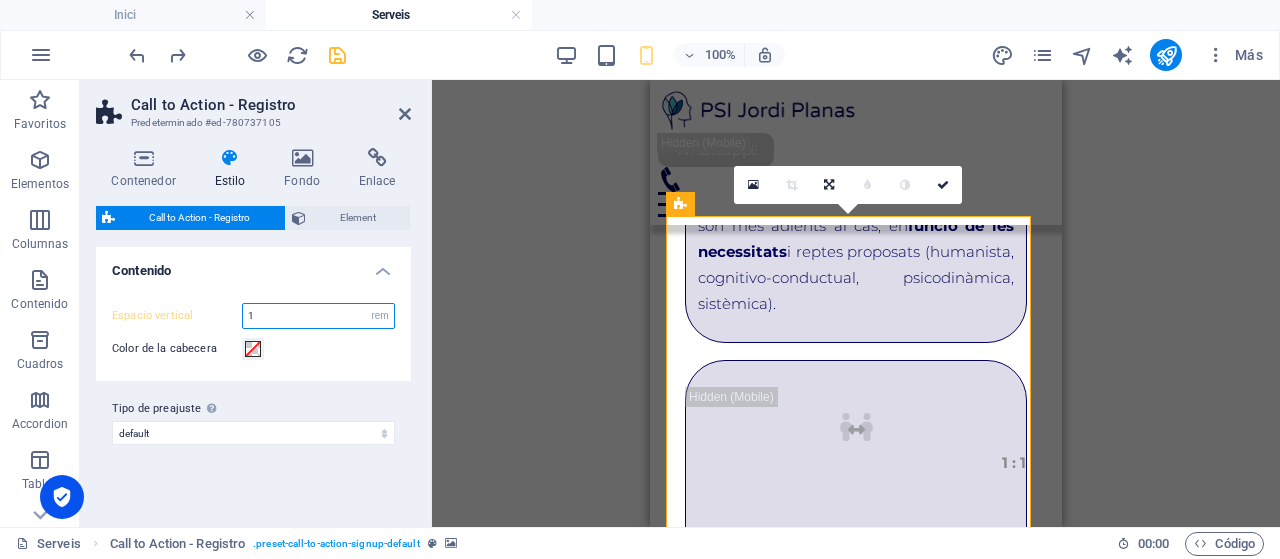 type on "1" 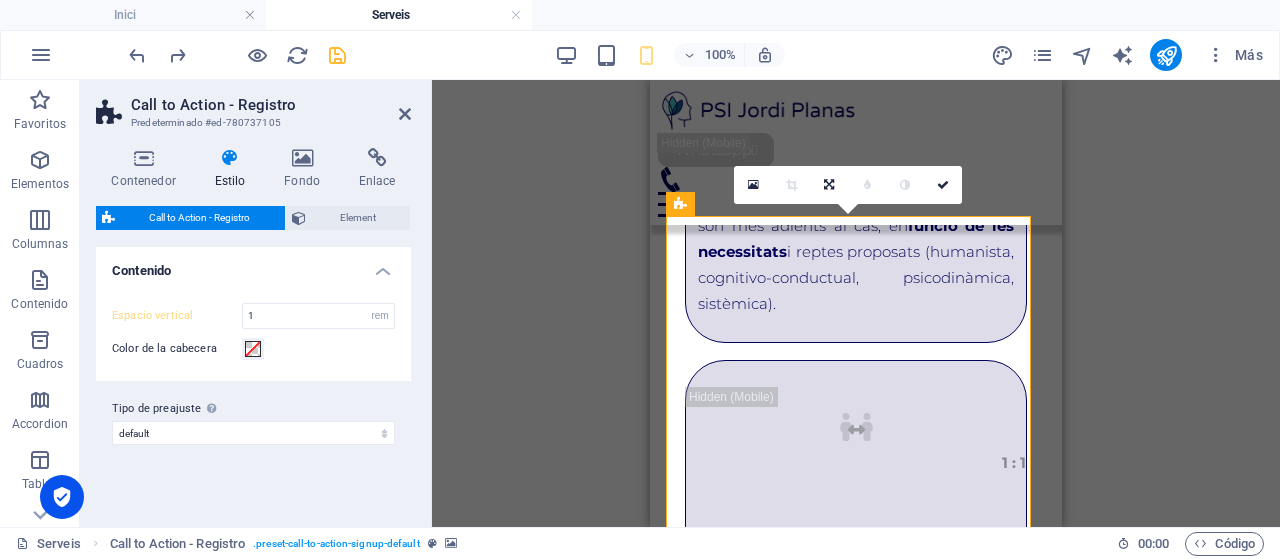 click on "Espacio vertical 1 px rem % vh vw Color de la cabecera" at bounding box center (253, 332) 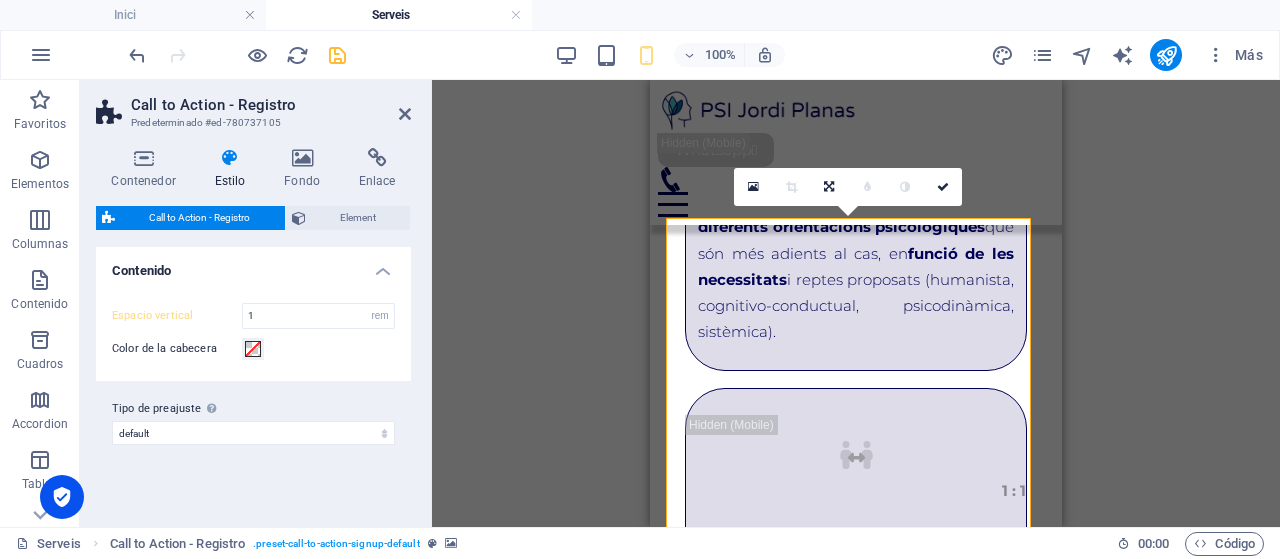 scroll, scrollTop: 3895, scrollLeft: 0, axis: vertical 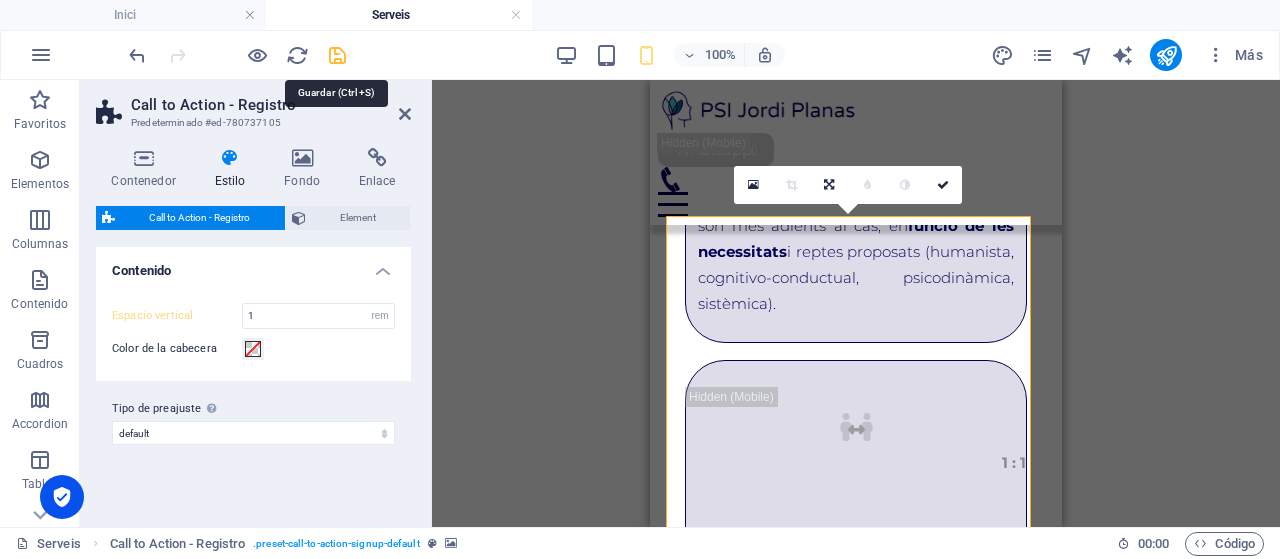 click at bounding box center (337, 55) 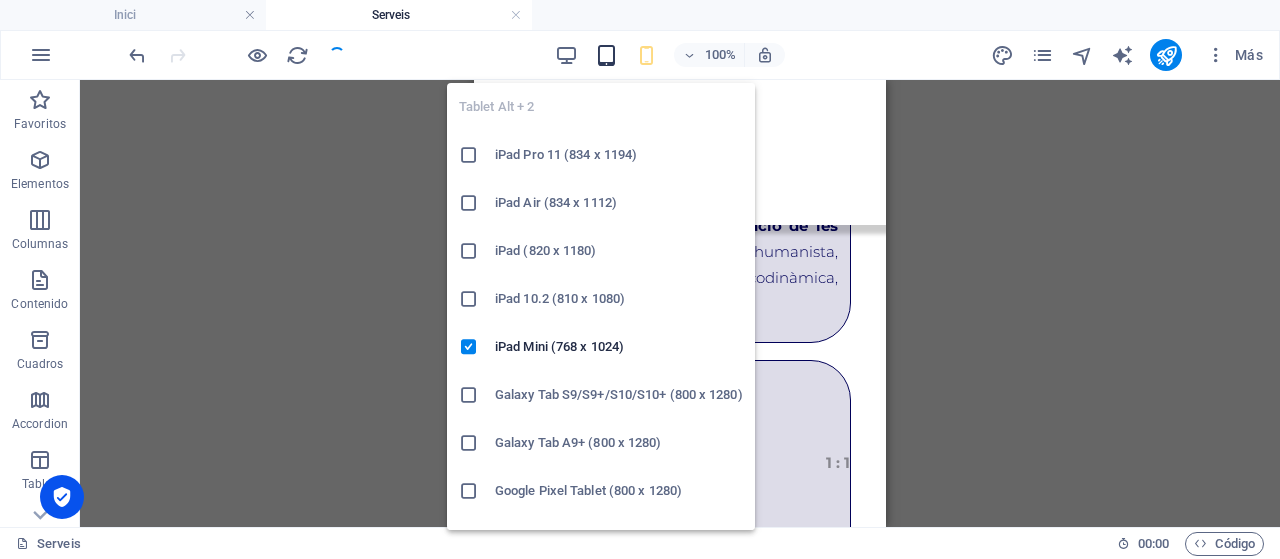 click at bounding box center (606, 55) 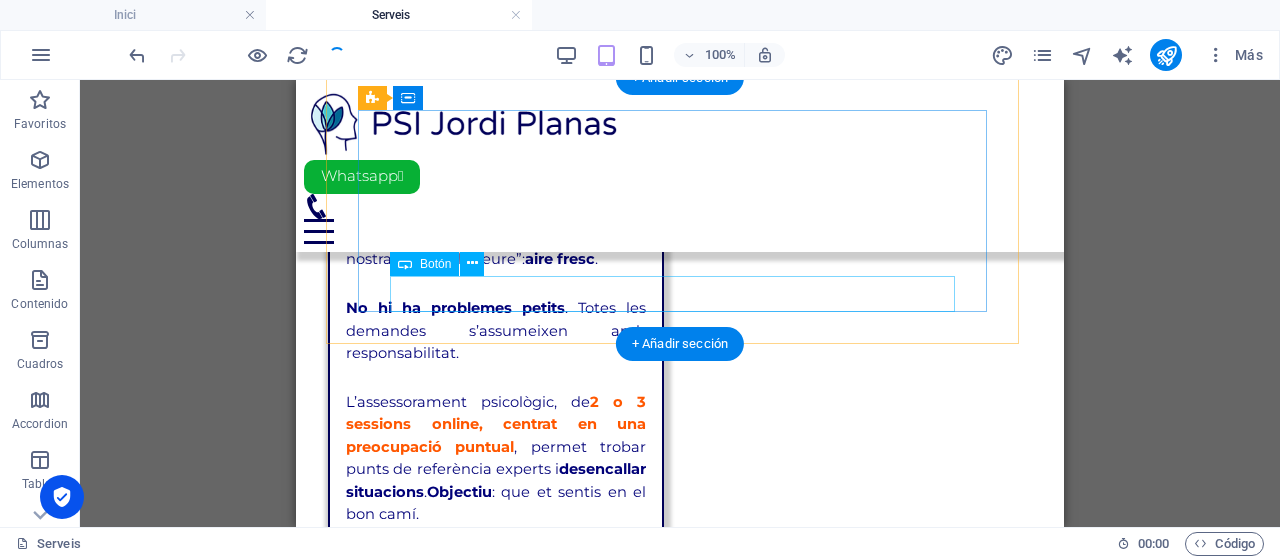 scroll, scrollTop: 2116, scrollLeft: 0, axis: vertical 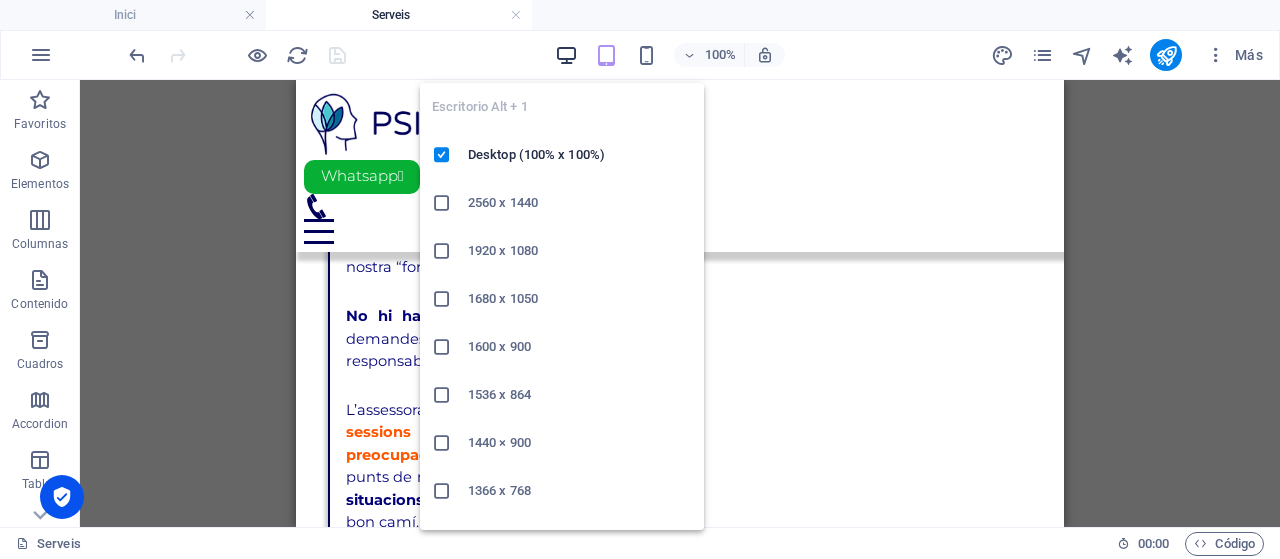 click at bounding box center [566, 55] 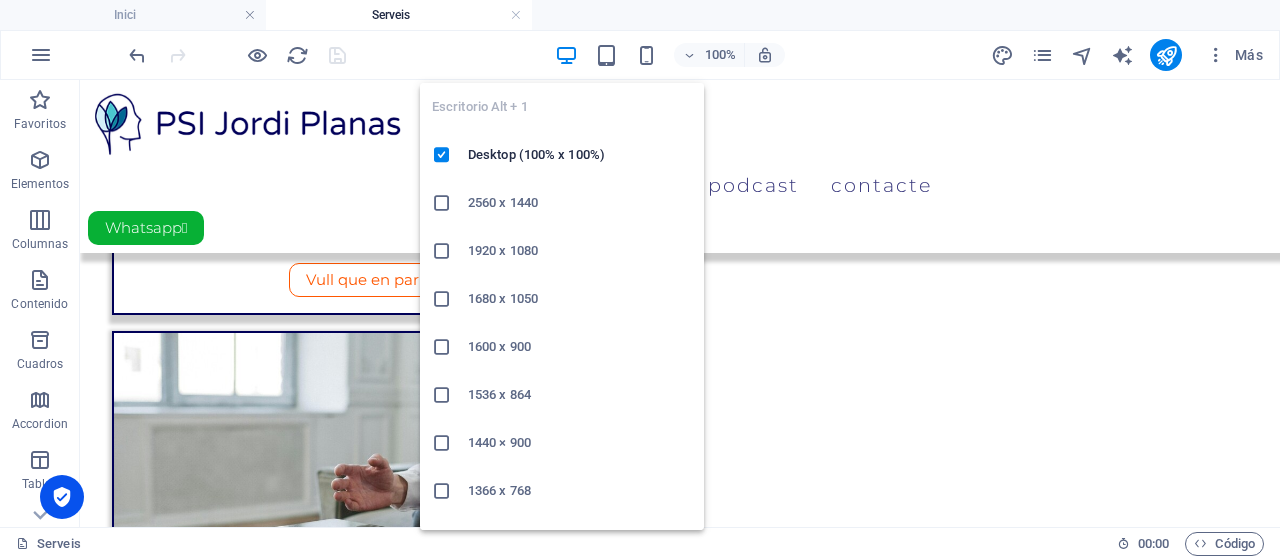scroll, scrollTop: 1882, scrollLeft: 0, axis: vertical 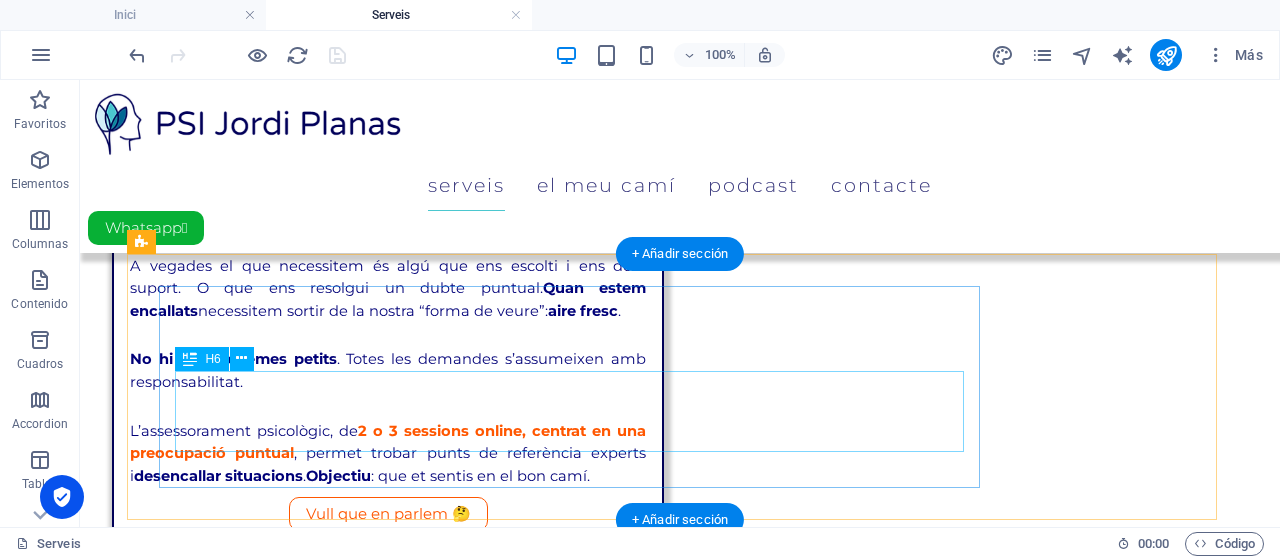 click on "Cada persona és única i requereix un ritme, unes eines i un procés personalitzat. Contacte amb mi per una primera consulta i descobreix com et puc ajudar." at bounding box center (760, 2824) 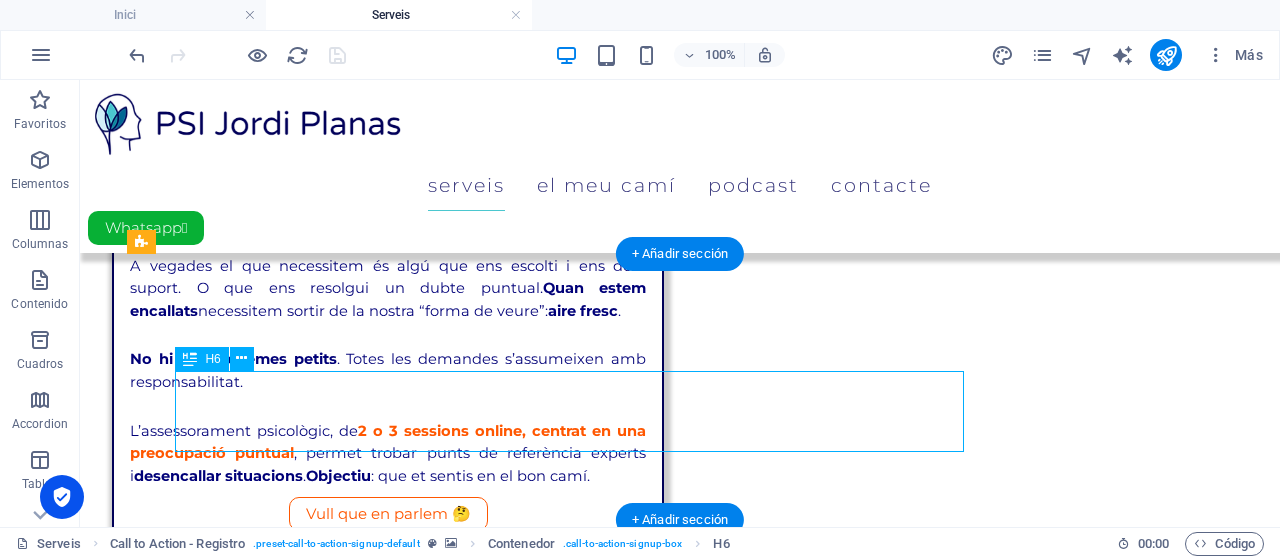 click on "Cada persona és única i requereix un ritme, unes eines i un procés personalitzat. Contacte amb mi per una primera consulta i descobreix com et puc ajudar." at bounding box center (760, 2824) 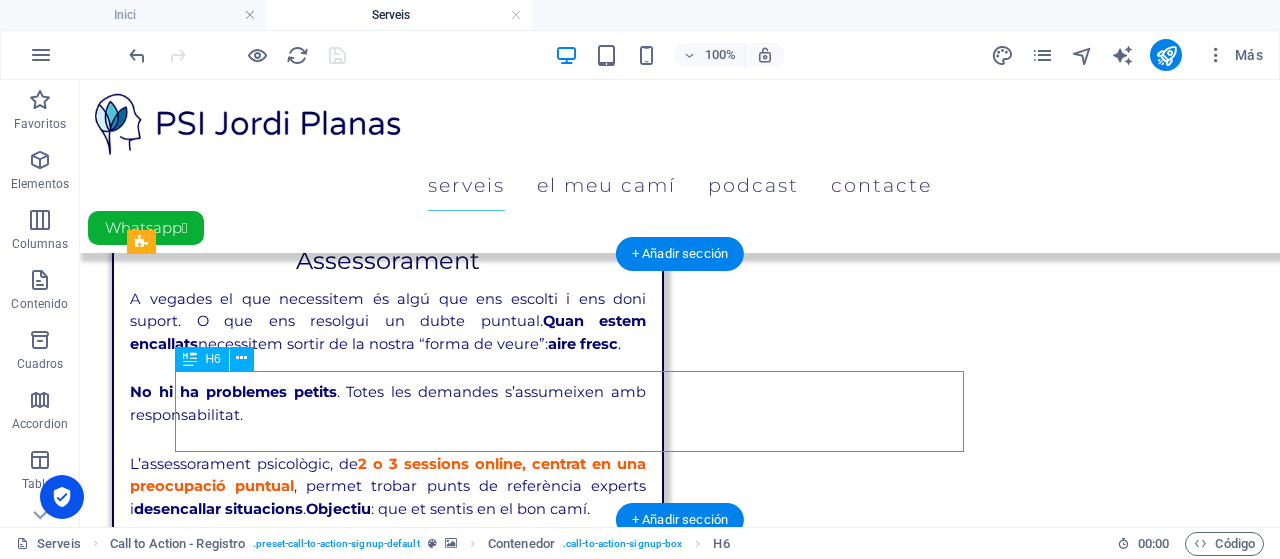 select on "%" 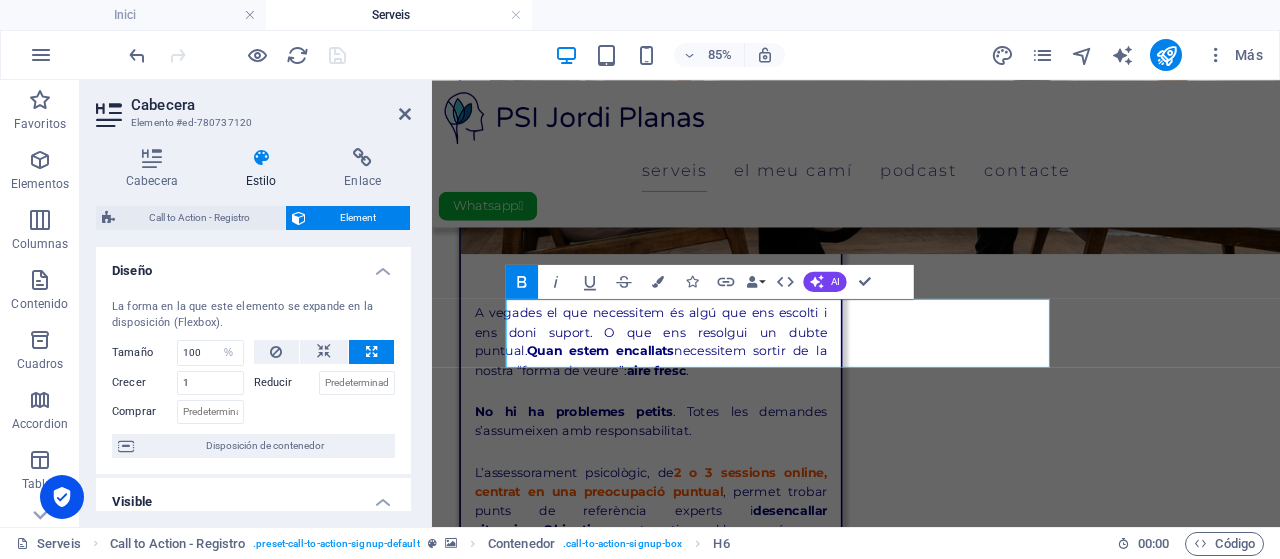 scroll, scrollTop: 1972, scrollLeft: 0, axis: vertical 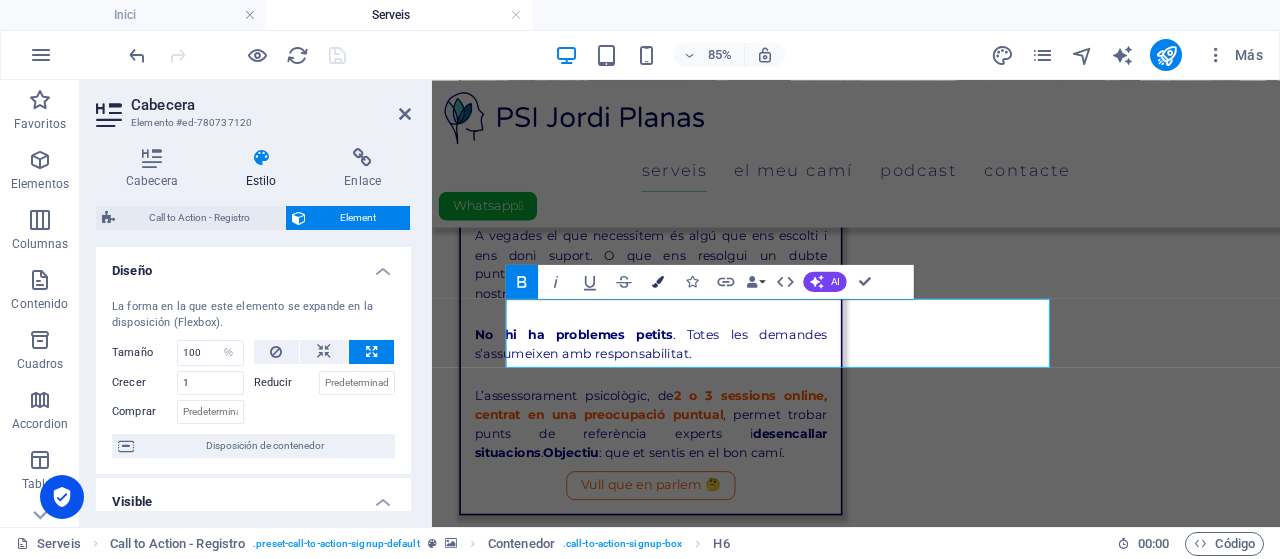 click on "Colors" at bounding box center (658, 281) 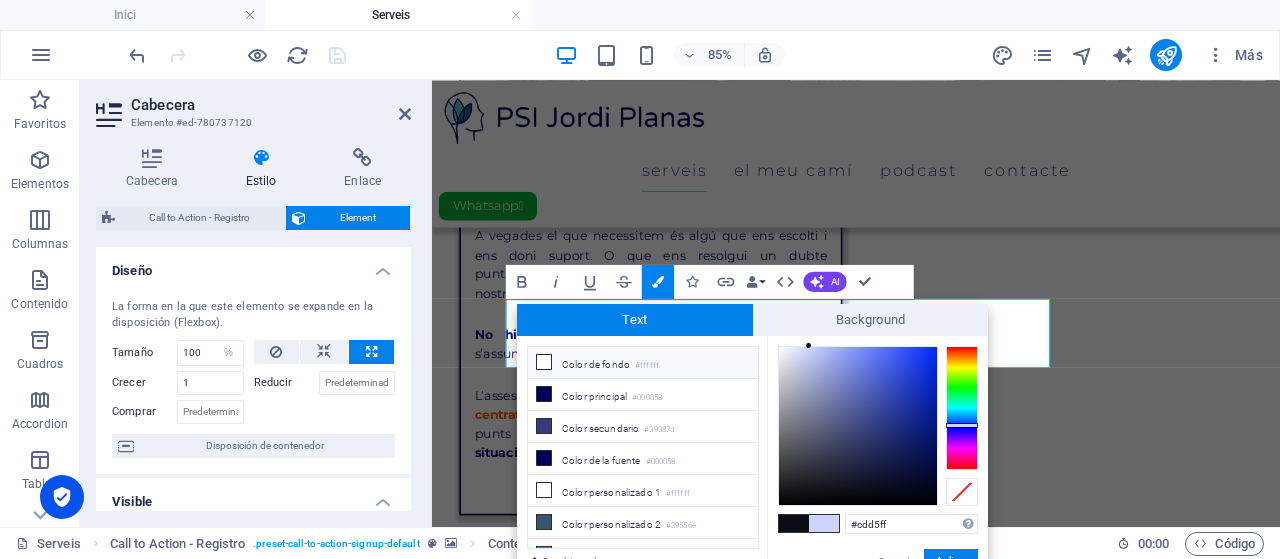 click on "Color de fondo
#ffffff" at bounding box center (643, 363) 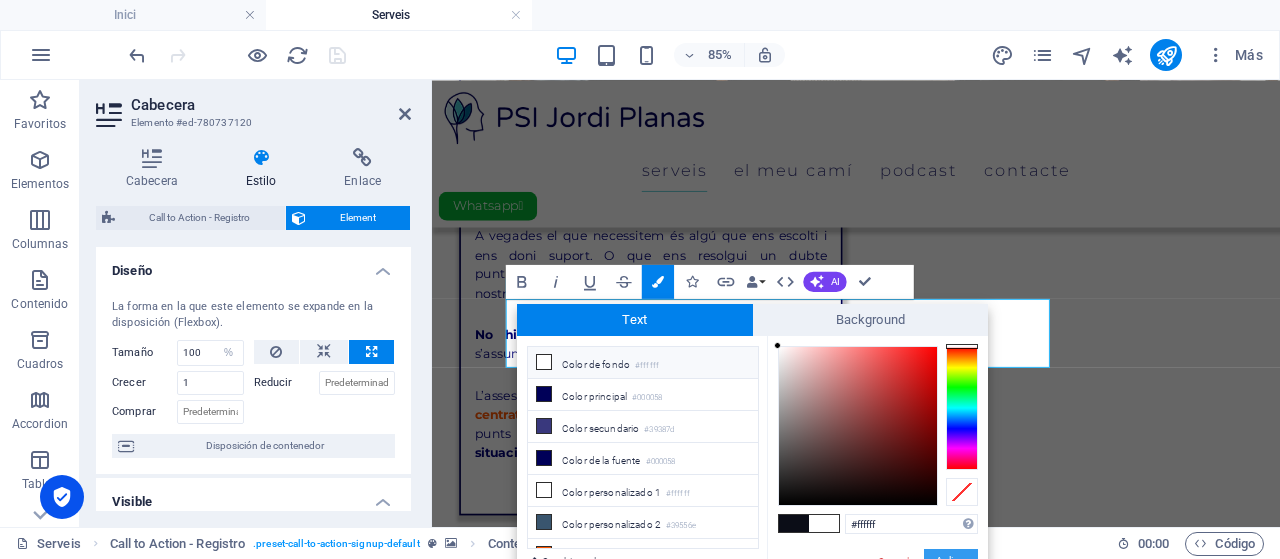 click on "Aplicar" at bounding box center [951, 561] 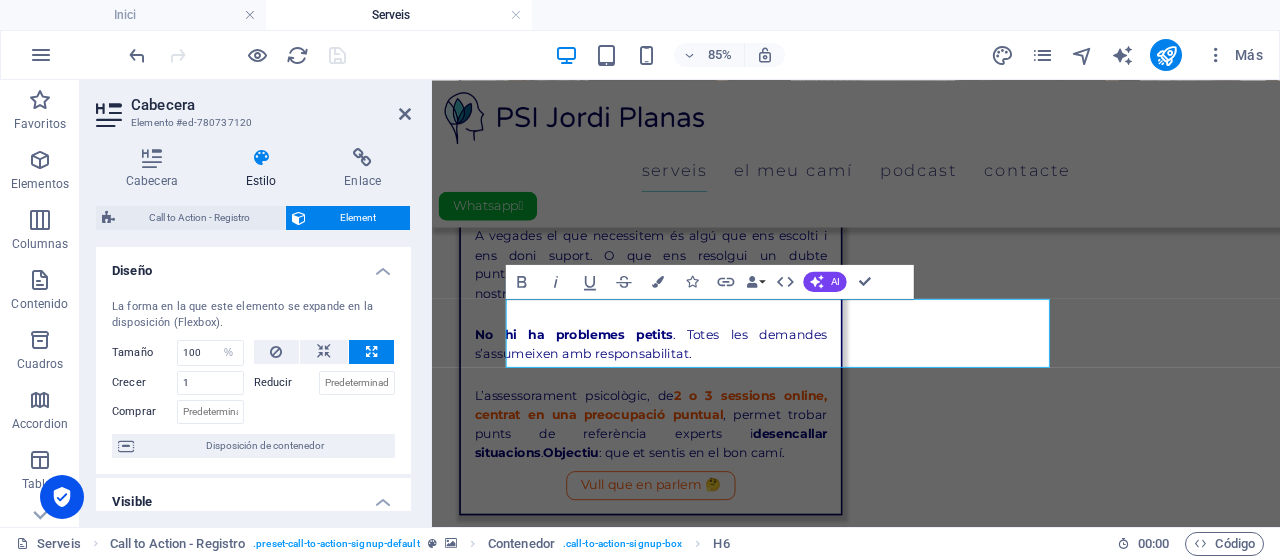 click on "Serveis El meu camí Podcast Contacte Whatsapp    Serveis Acompanyament A vegades, no sabem què ens passa , i necessitem donar sentit a tot plegat.  Necessitem  suport, criteri  o una guia. L’objectiu  de l’acompanyament online es justament aquest: posar llum a tot plegat, aportar eines i establir camins de solució. Sense jutjar, ni pressionar, ni exigir. Acompanyar significa agafar de la mà i crear solucions conjuntament.  A PSI Jordi Planas t’aportem  acompanyament psicològic expert . De qualitat :  en casos complexes sempre sol·licitem  supervisió externa  reconeguda (confidencial: coneix el cas, no coneix el nom).  Vull que en parlem 🤔 Expats Cada dia hi ha més persones que es desplacen a altres països, sovint amb altres franges horàries, i que, alhora, necessiten parlar amb un professional en la llengua materna.   Parlar de temes íntims requereix fer-ho amb algú que  entén el nostre idioma i amb qui connectem franges horàries Asiàtiques i d'Oceania  i, parlem tant  c" at bounding box center (931, 1030) 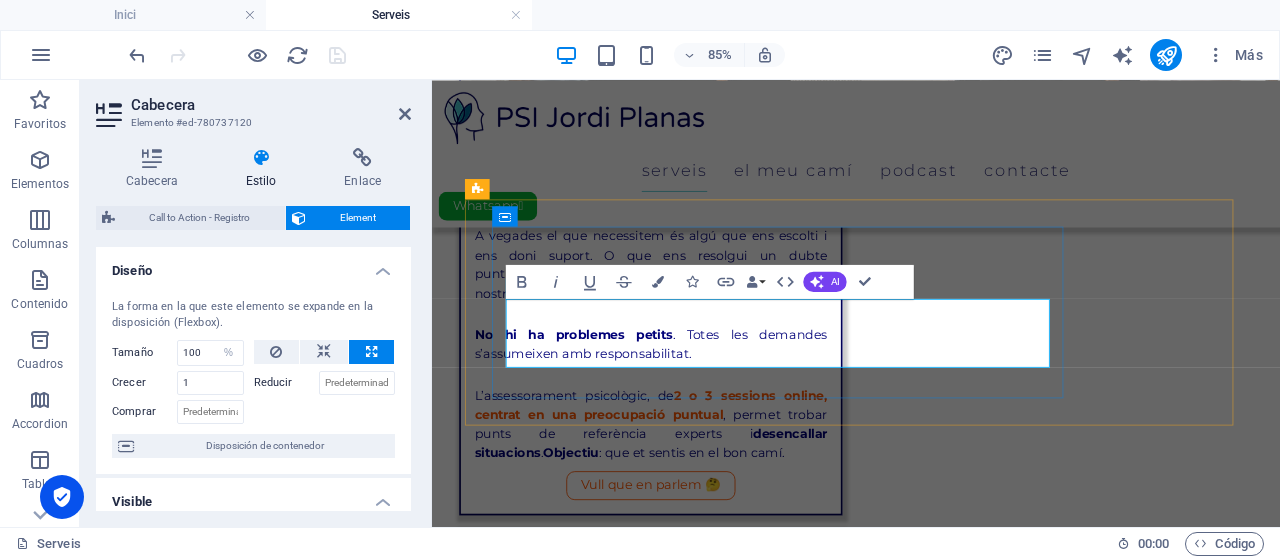 click on "Cada persona és única i requereix un ritme, unes eines i un procés personalitzat. Contacte amb mi per una primera consulta i descobreix com et puc ajudar." at bounding box center [1003, 2947] 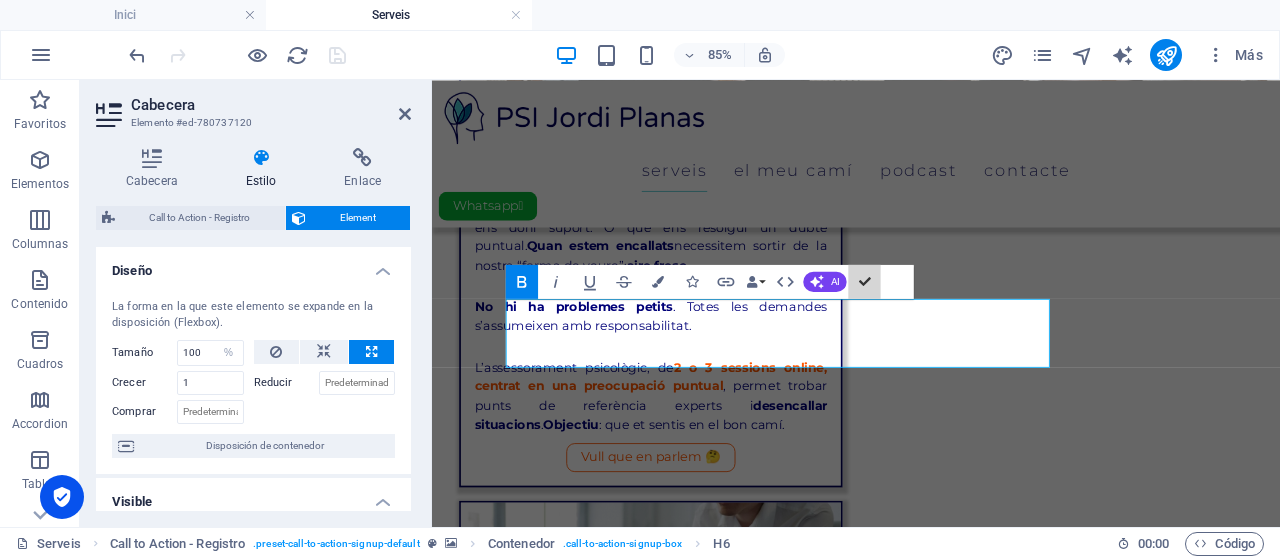 scroll, scrollTop: 1917, scrollLeft: 0, axis: vertical 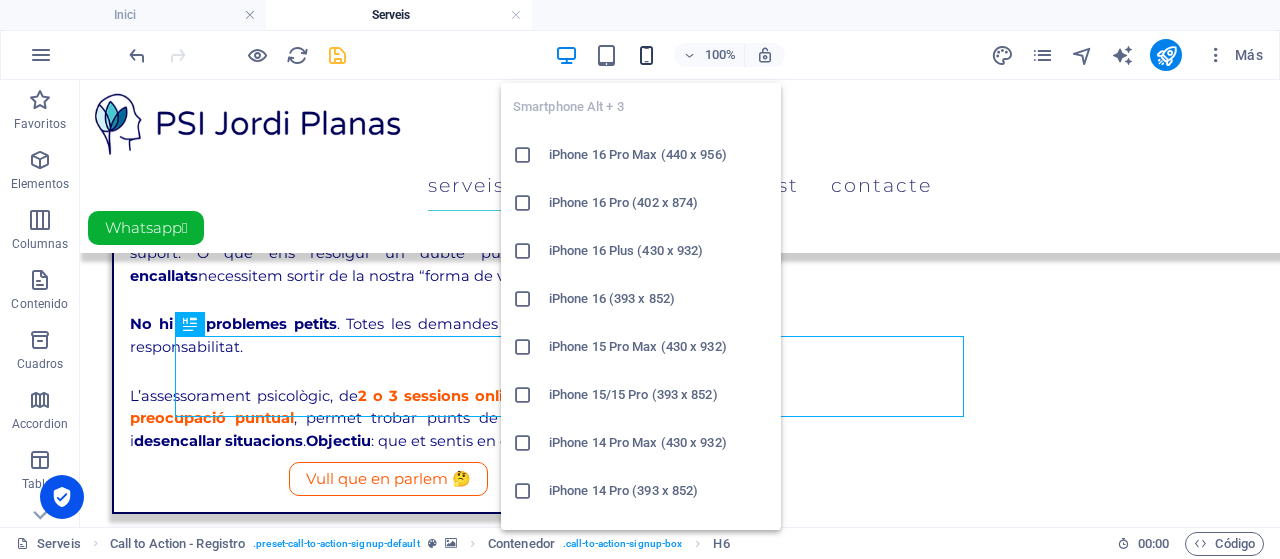 click at bounding box center (646, 55) 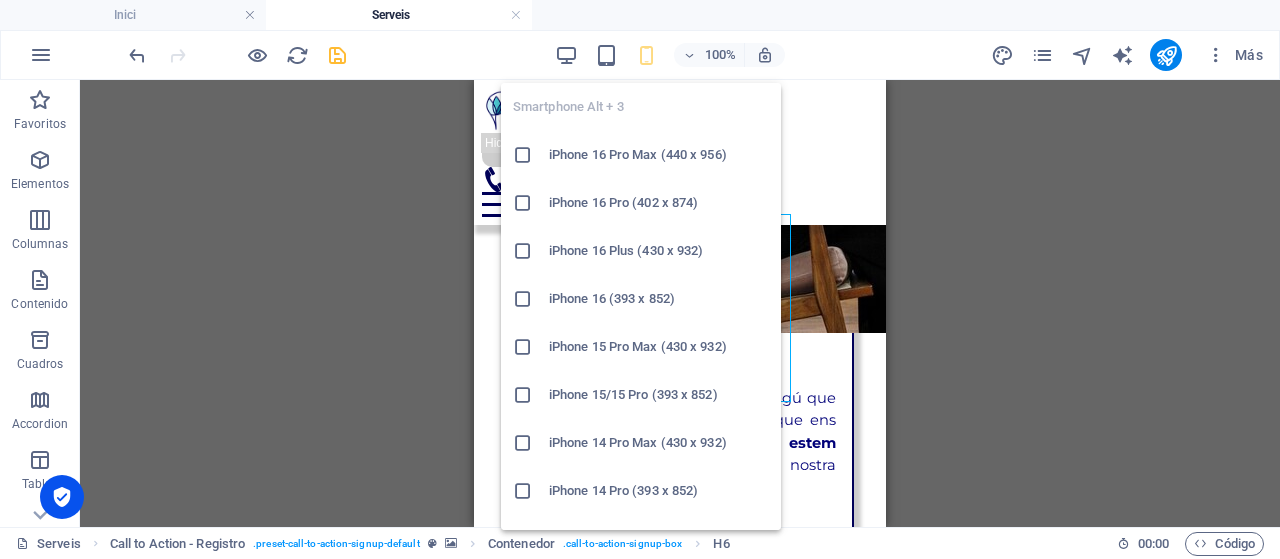 scroll, scrollTop: 4066, scrollLeft: 0, axis: vertical 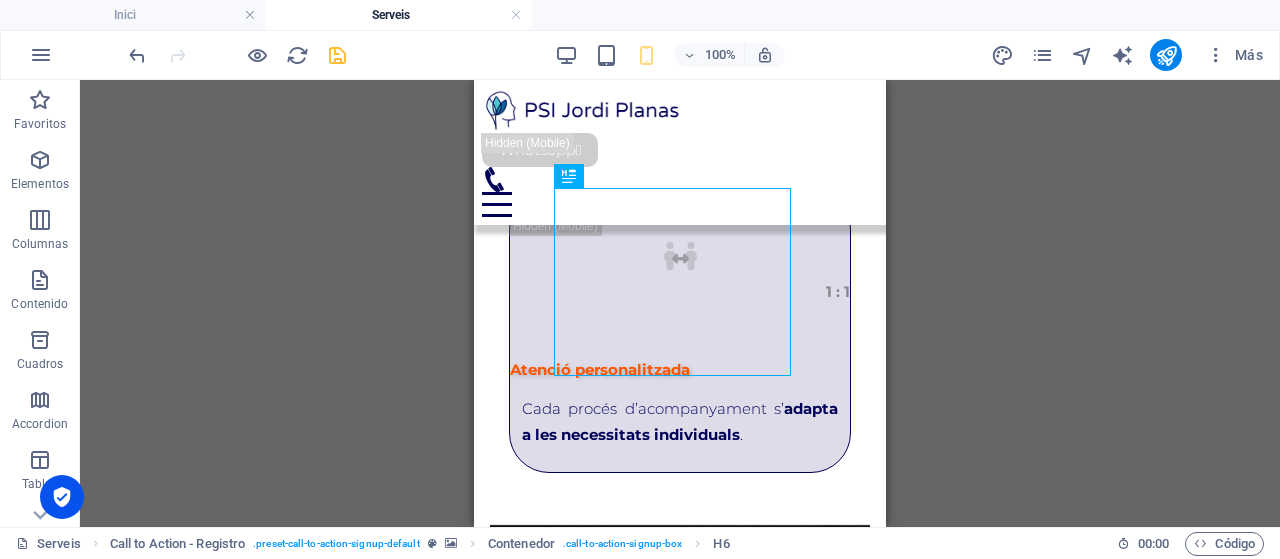 click on "H4   Tarjetas   Contenedor   Cuadros   Texto   Contenedor   Contenedor   Contenedor   Separador   H6   Call to Action - Registro   Call to Action - Registro   Contenedor   Separador   H6   Botón   Referencia   Barra de menús   Contenedor   Botón   Texto   Contenedor   Contenedor   Contenedor   Texto   Separador   Imagen   Contenedor   Contenedor   Texto   Contenedor   Contenedor   Separador   Separador   Contenedor   Contenedor   Menú   Contenedor   HTML   Contenedor" at bounding box center (680, 303) 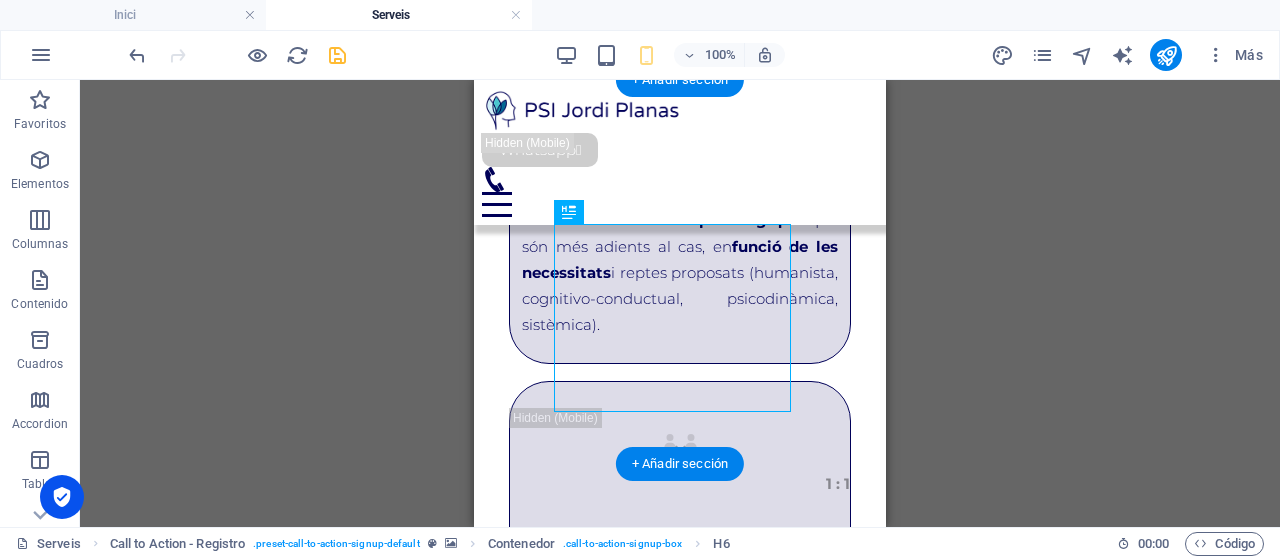 scroll, scrollTop: 3866, scrollLeft: 0, axis: vertical 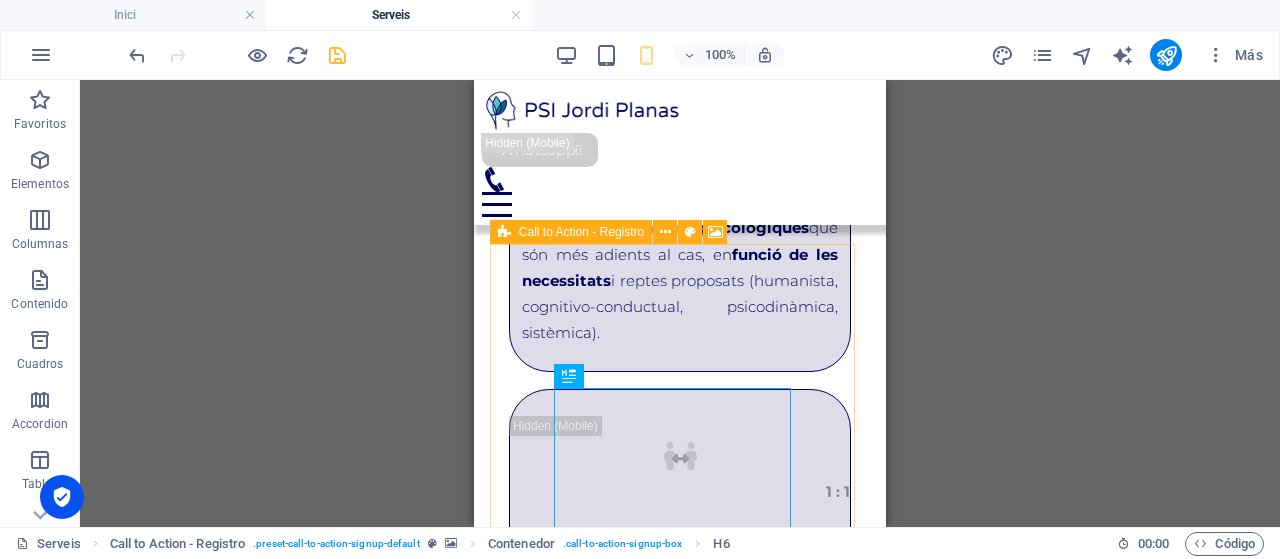 click on "Call to Action - Registro" at bounding box center [581, 232] 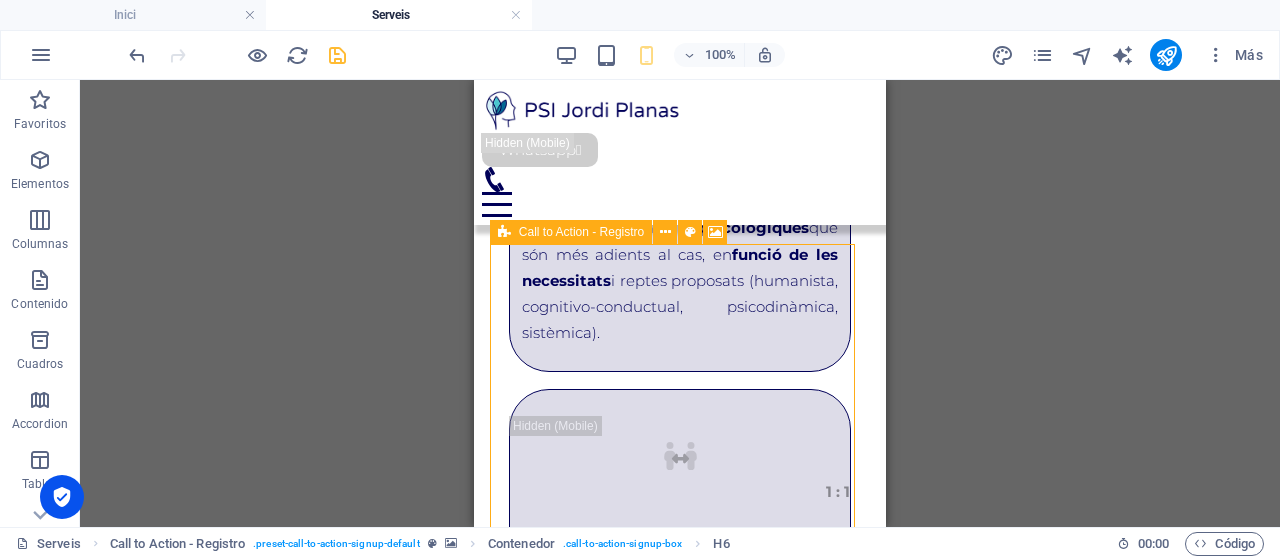click on "Call to Action - Registro" at bounding box center (581, 232) 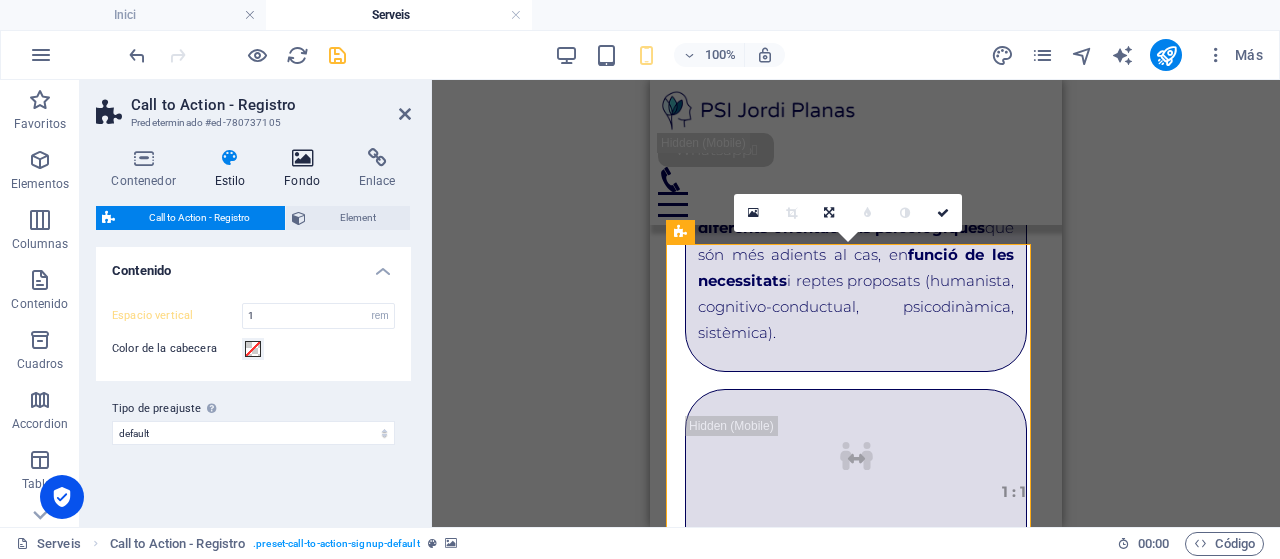 click at bounding box center (302, 158) 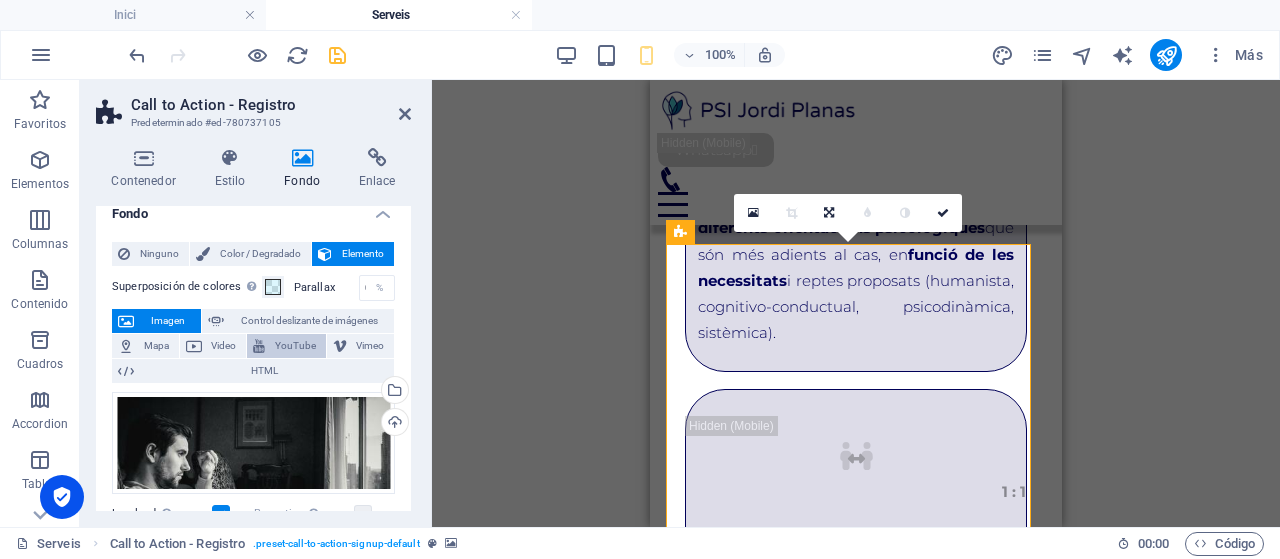 scroll, scrollTop: 0, scrollLeft: 0, axis: both 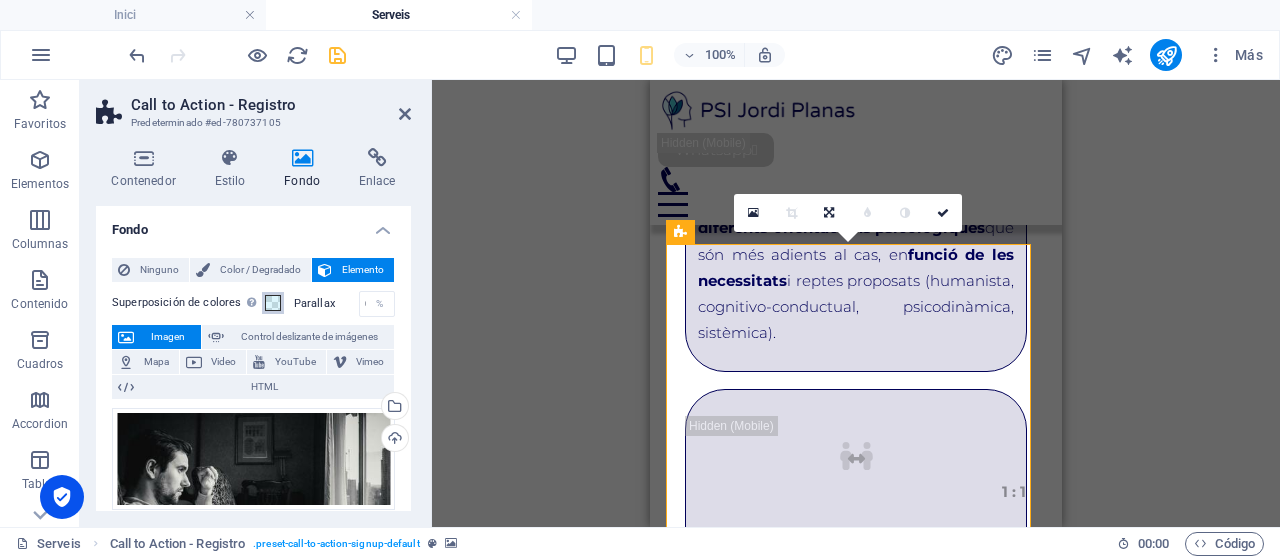 click at bounding box center (273, 303) 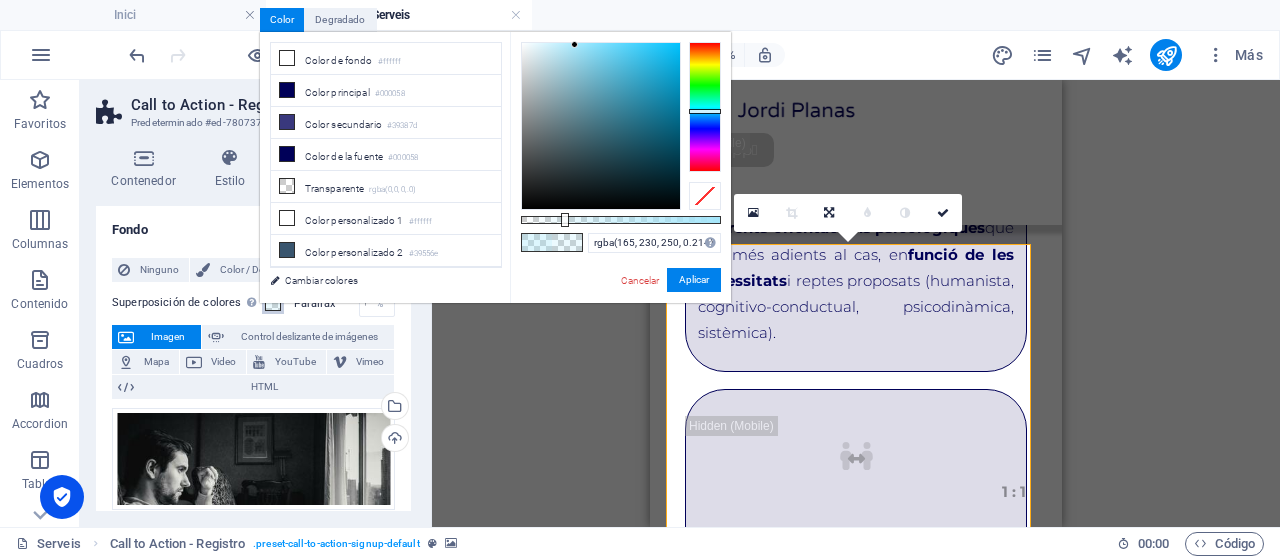 drag, startPoint x: 595, startPoint y: 218, endPoint x: 563, endPoint y: 217, distance: 32.01562 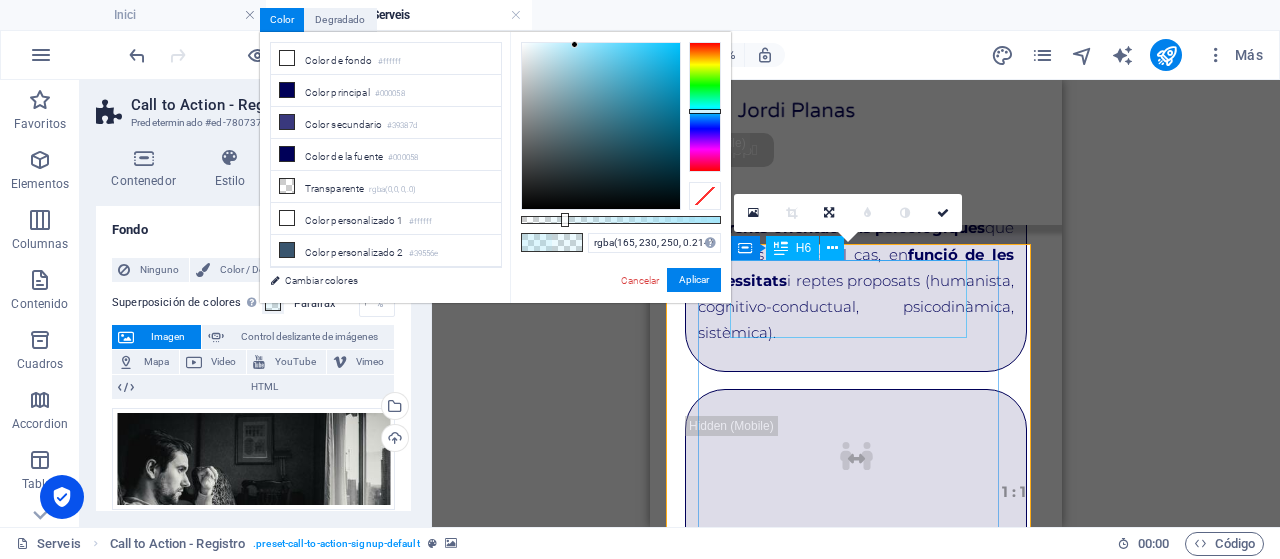 scroll, scrollTop: 3966, scrollLeft: 0, axis: vertical 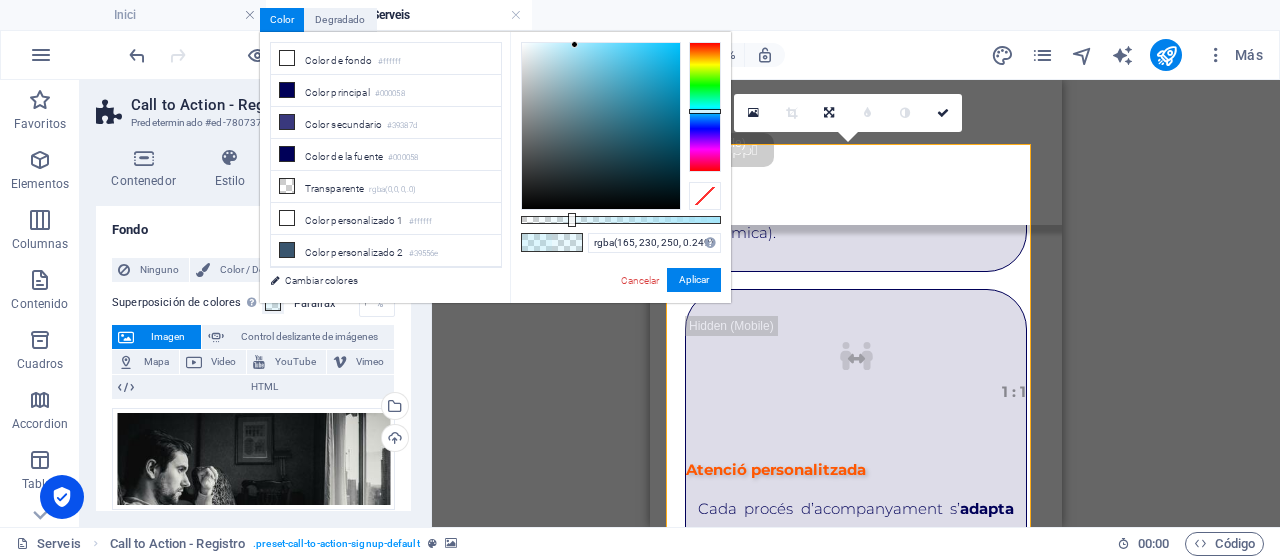 click at bounding box center [572, 220] 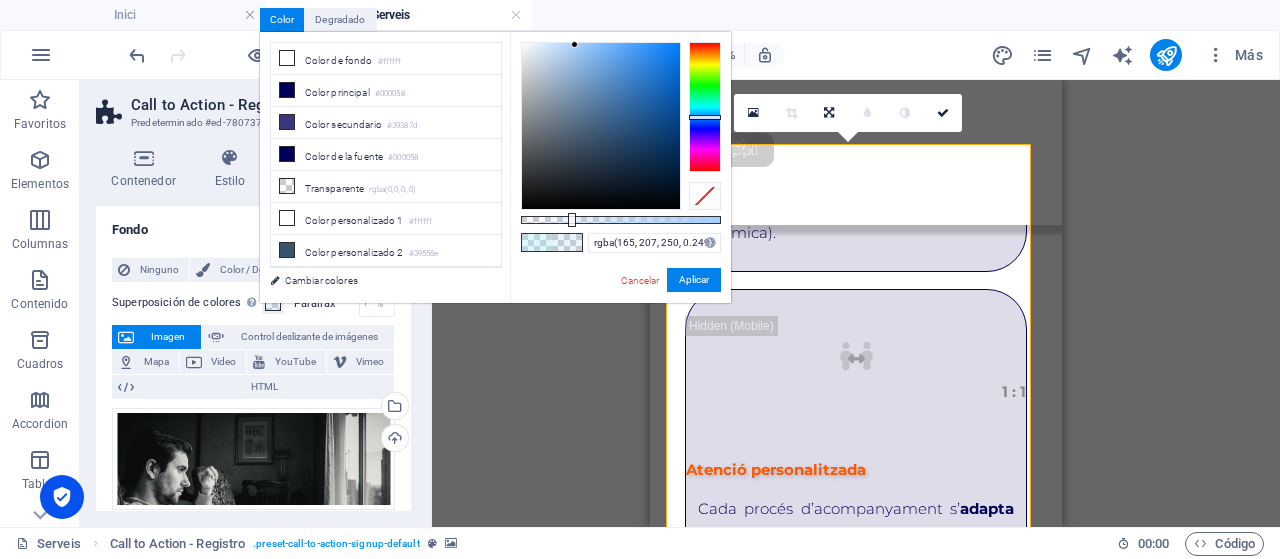 click at bounding box center (705, 117) 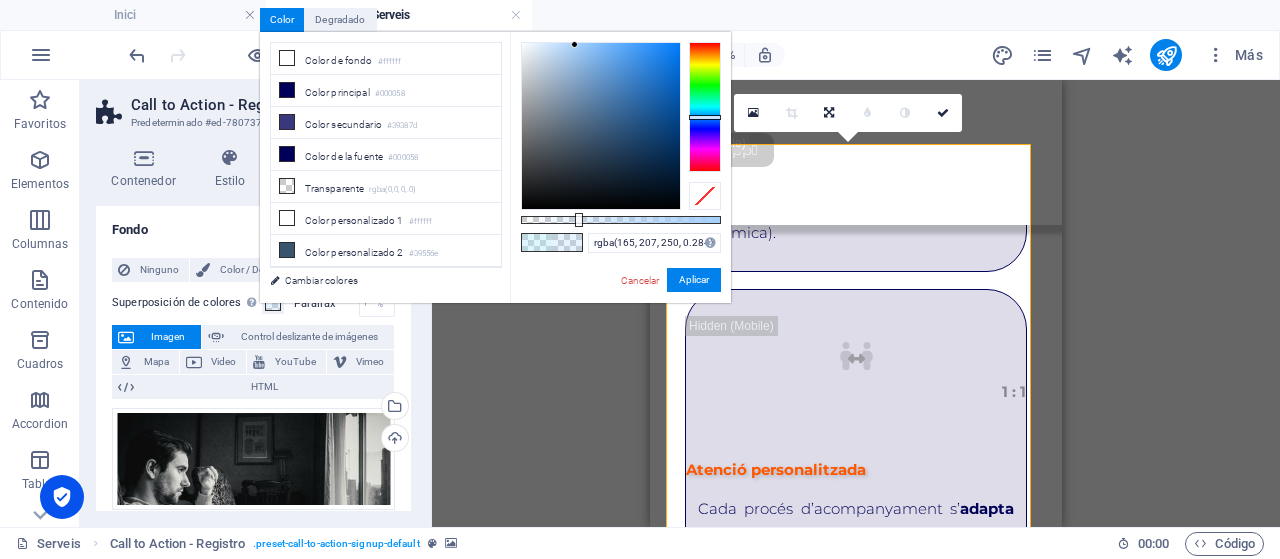 click at bounding box center (579, 220) 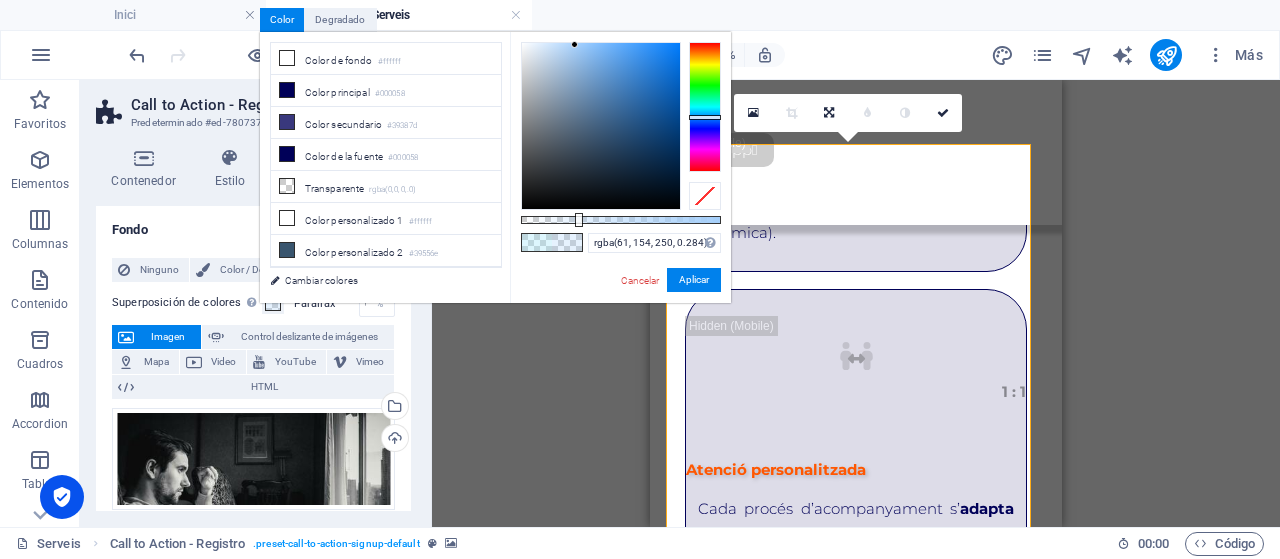 click at bounding box center (601, 126) 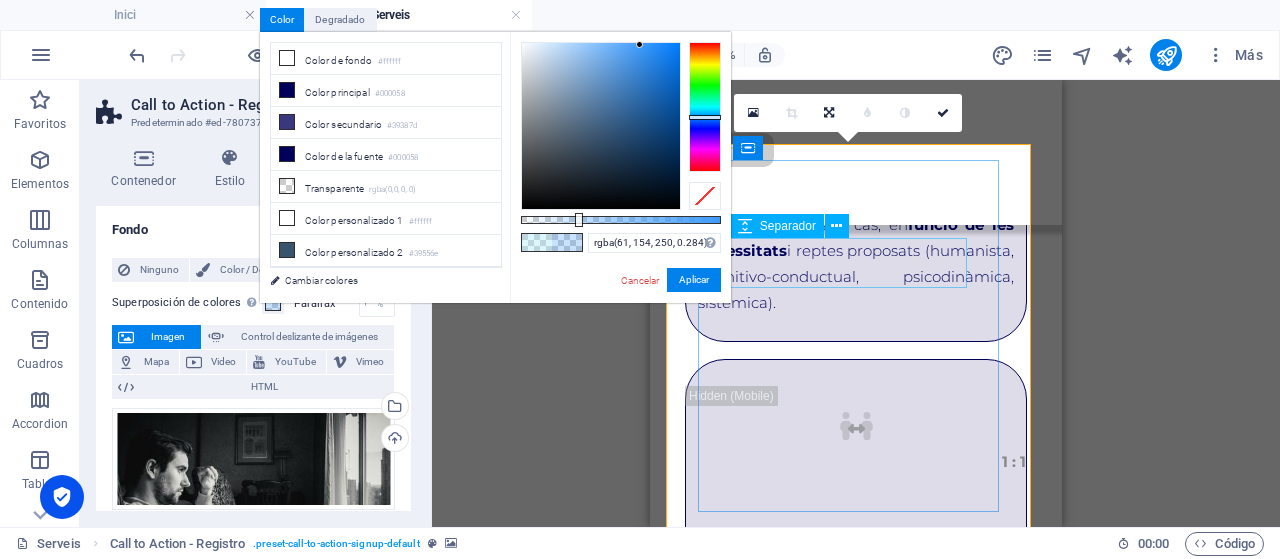 scroll, scrollTop: 3866, scrollLeft: 0, axis: vertical 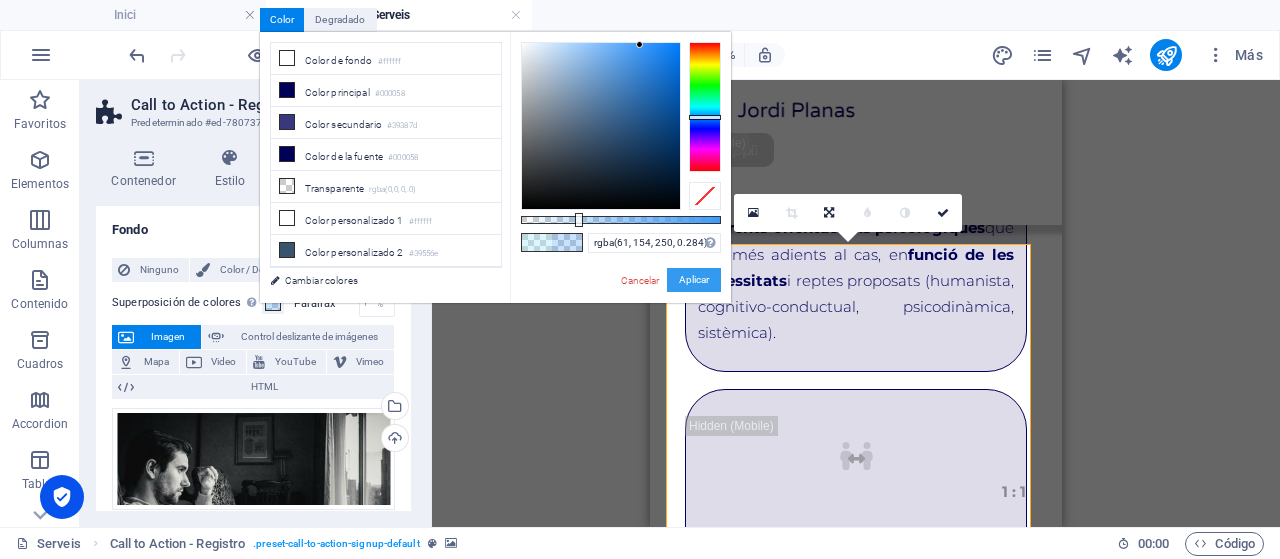 click on "Aplicar" at bounding box center [694, 280] 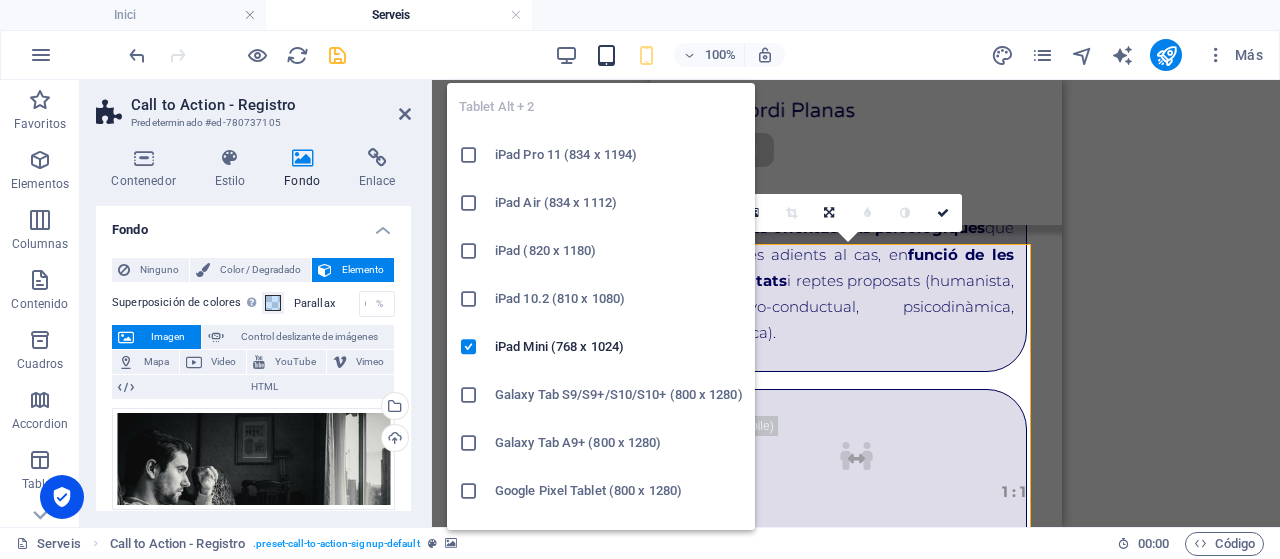 click at bounding box center [606, 55] 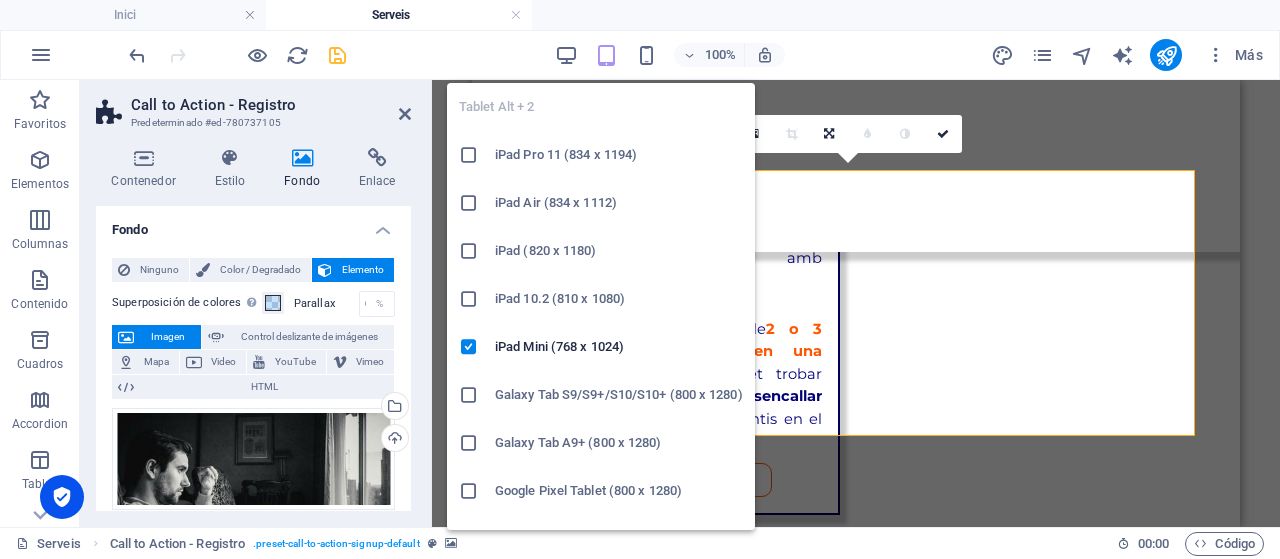 scroll, scrollTop: 2208, scrollLeft: 0, axis: vertical 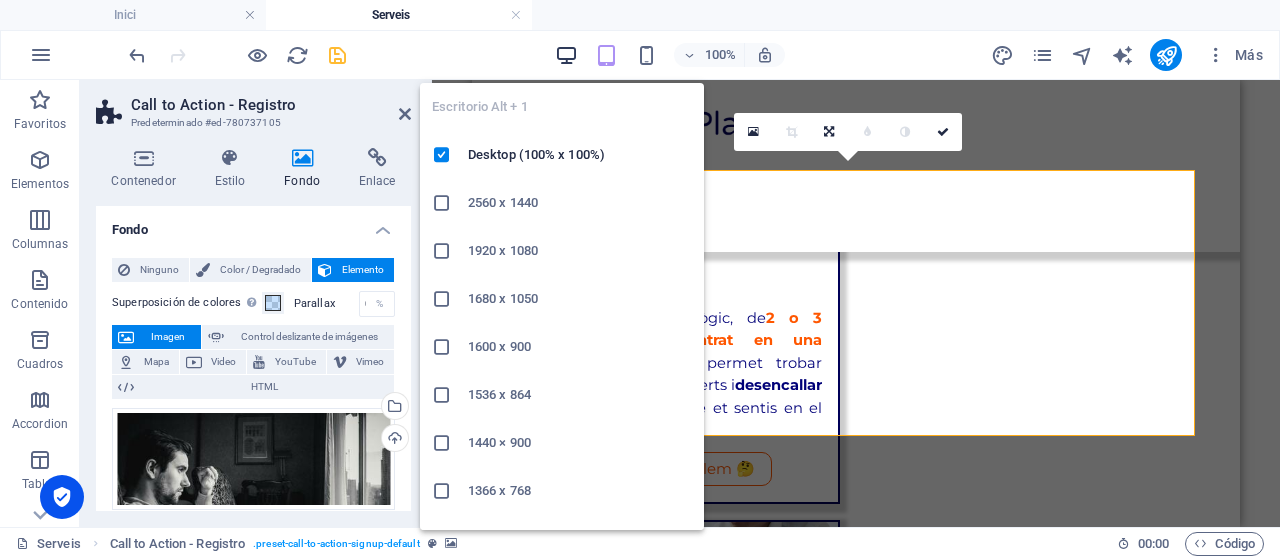 click at bounding box center (566, 55) 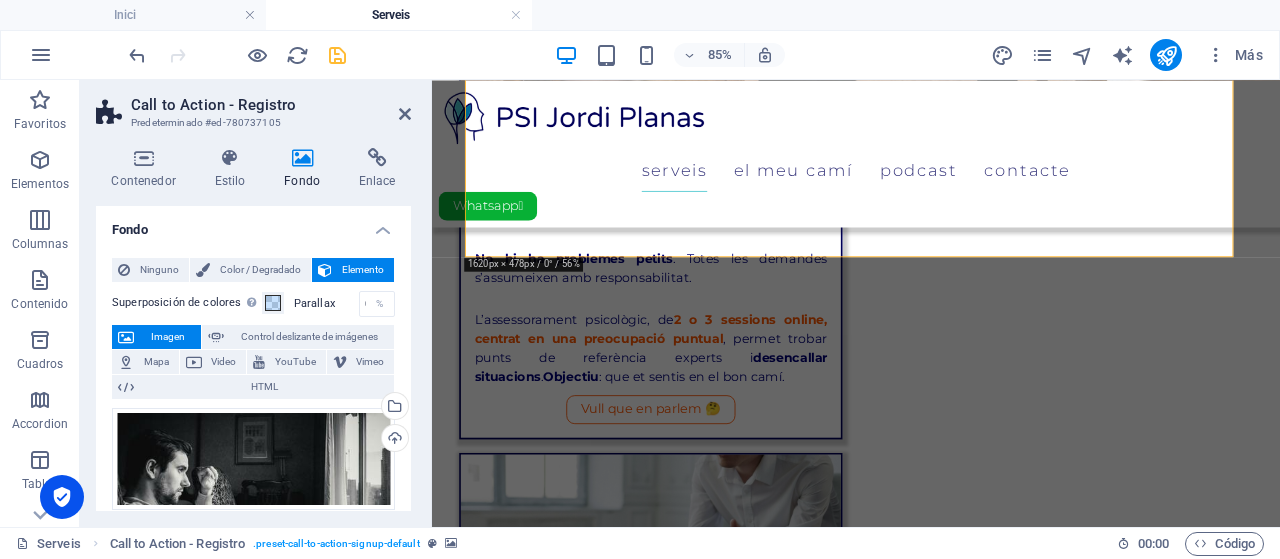 scroll, scrollTop: 1970, scrollLeft: 0, axis: vertical 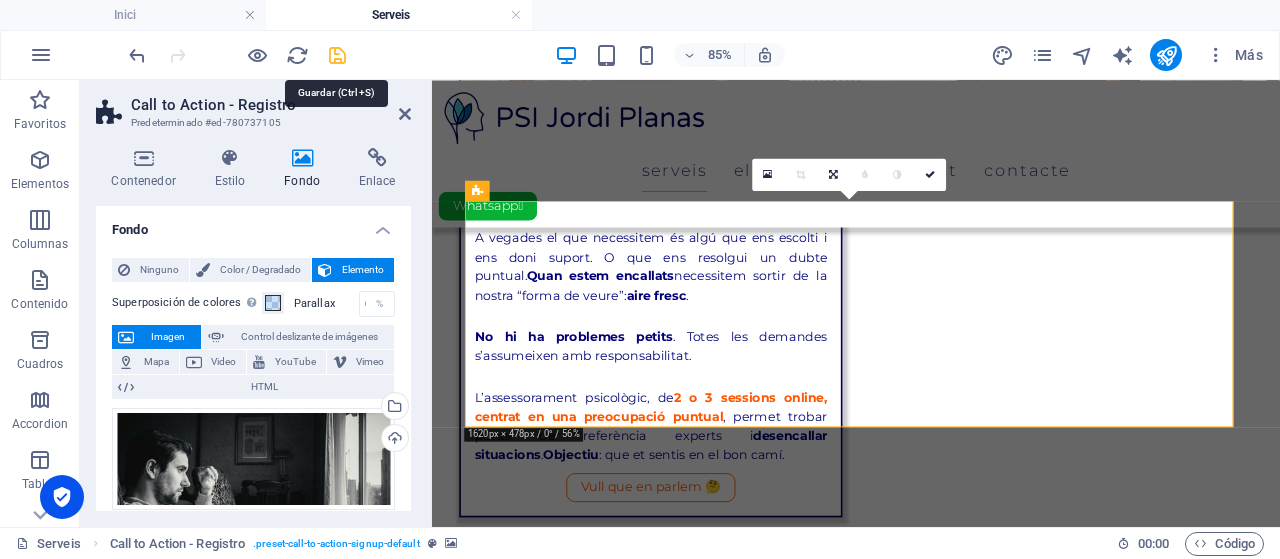 click at bounding box center [337, 55] 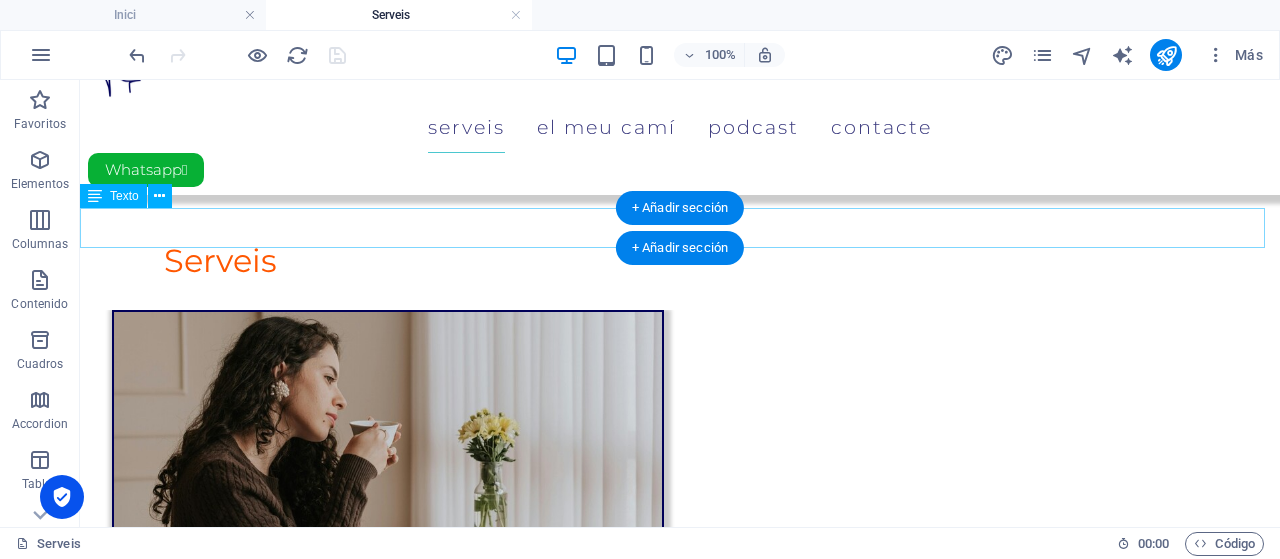 scroll, scrollTop: 0, scrollLeft: 0, axis: both 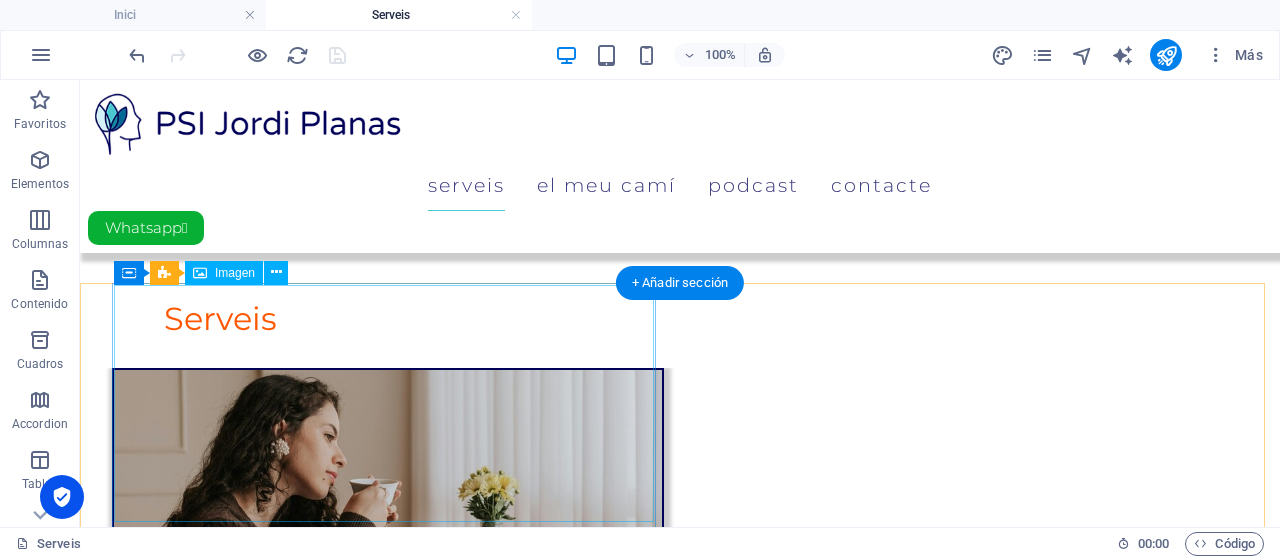 click at bounding box center (388, 490) 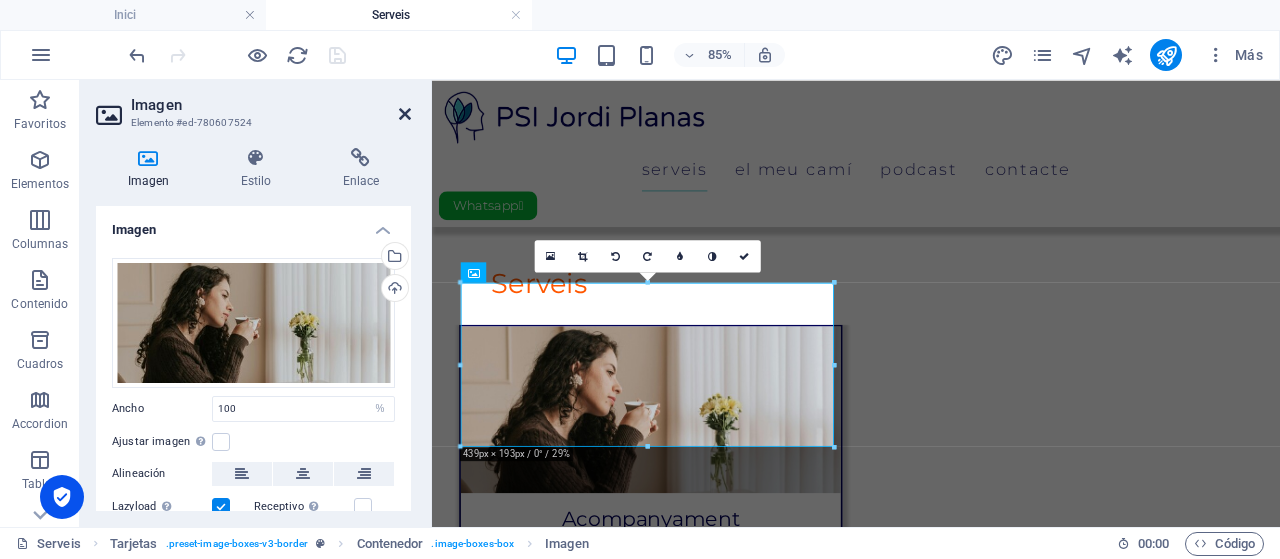 click at bounding box center [405, 114] 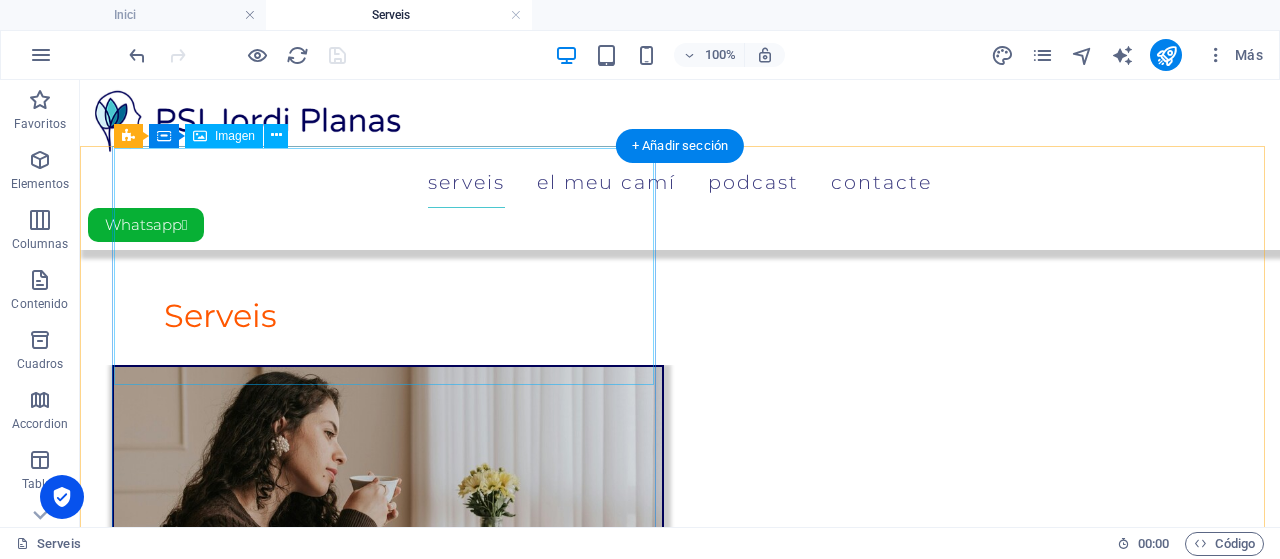 scroll, scrollTop: 0, scrollLeft: 0, axis: both 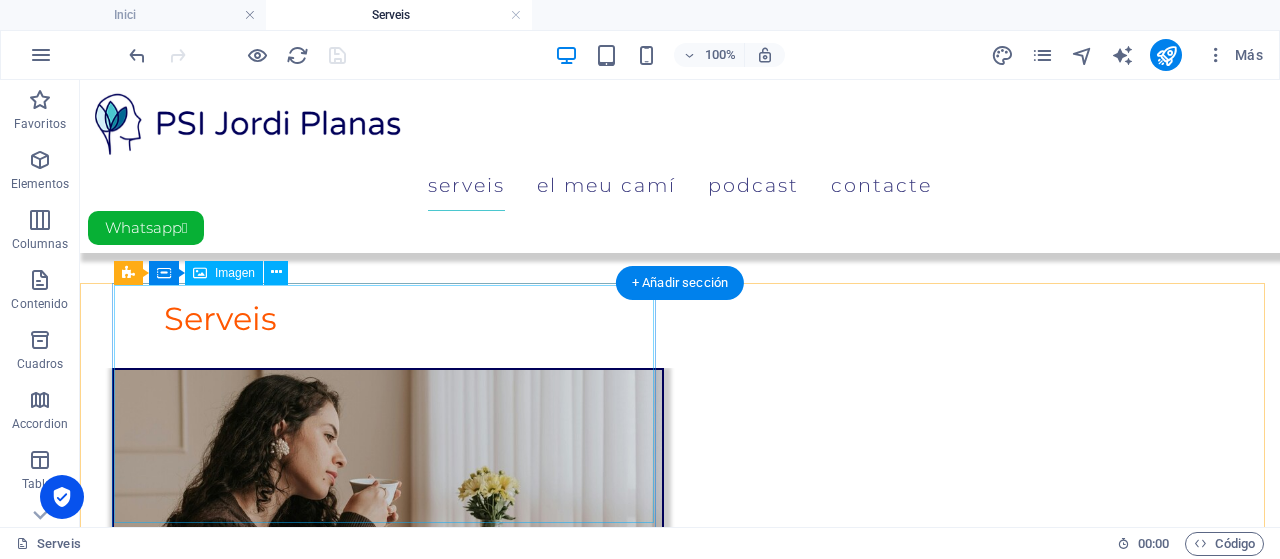 click at bounding box center (388, 490) 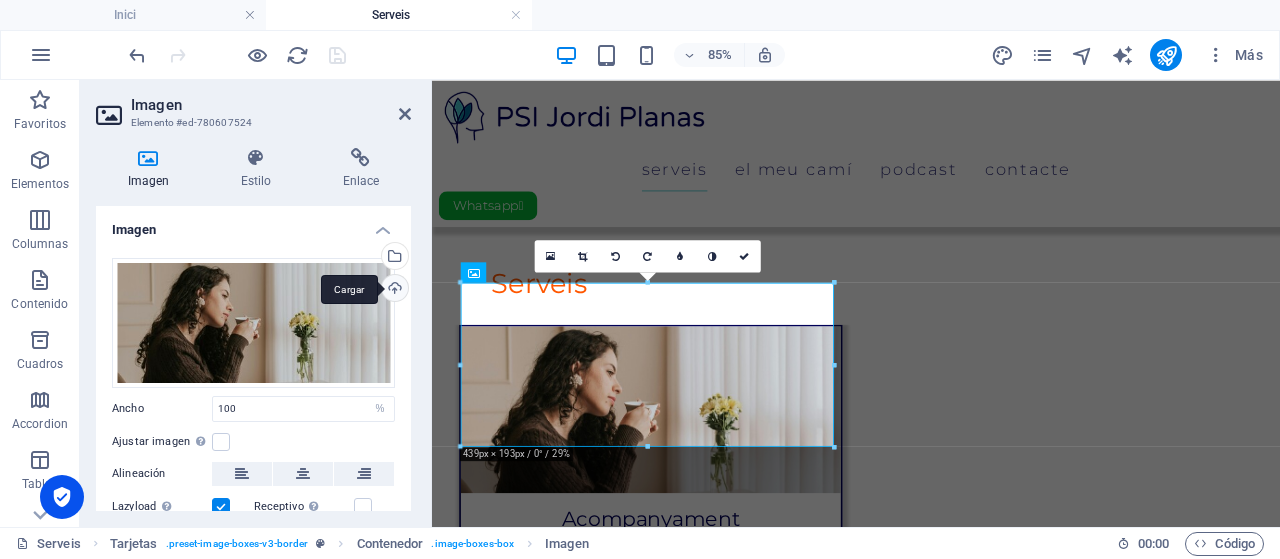 click on "Cargar" at bounding box center [393, 290] 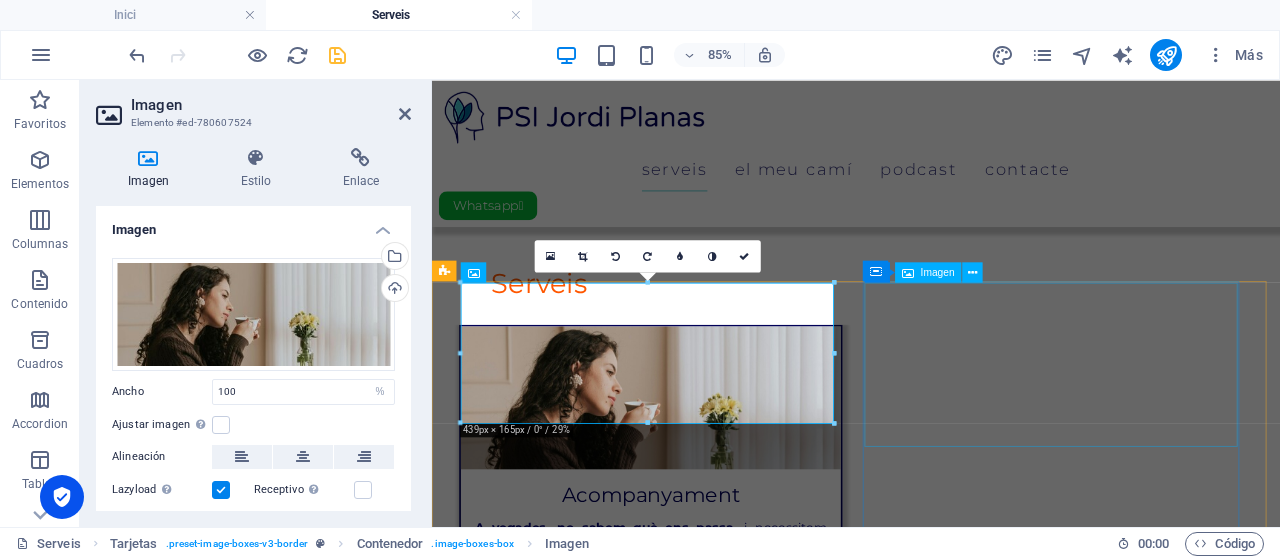 click at bounding box center (689, 1114) 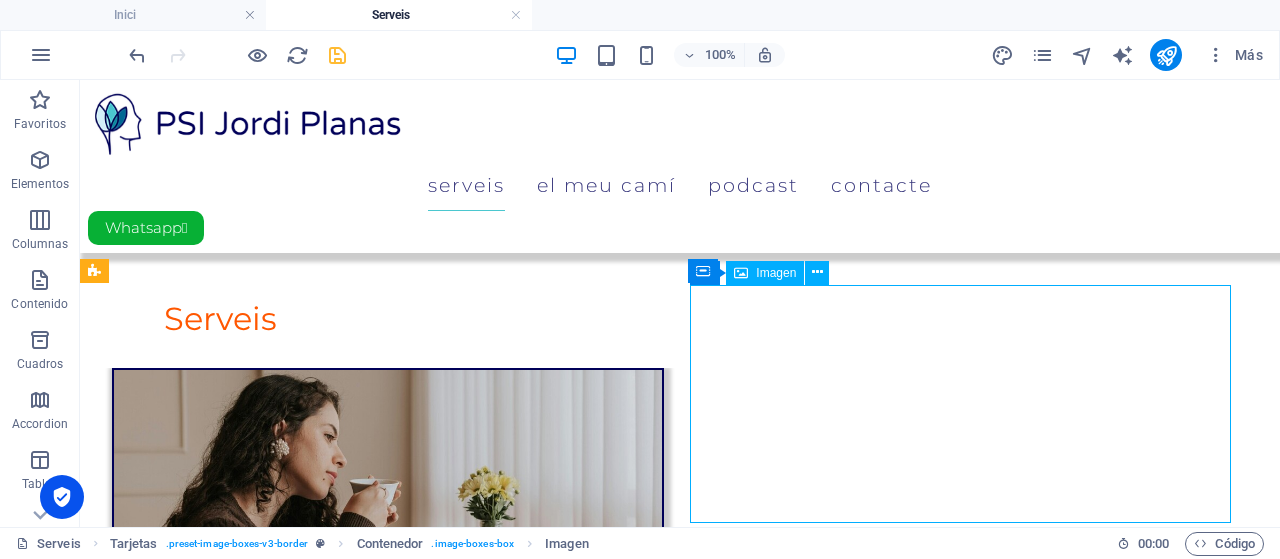 click at bounding box center [388, 1102] 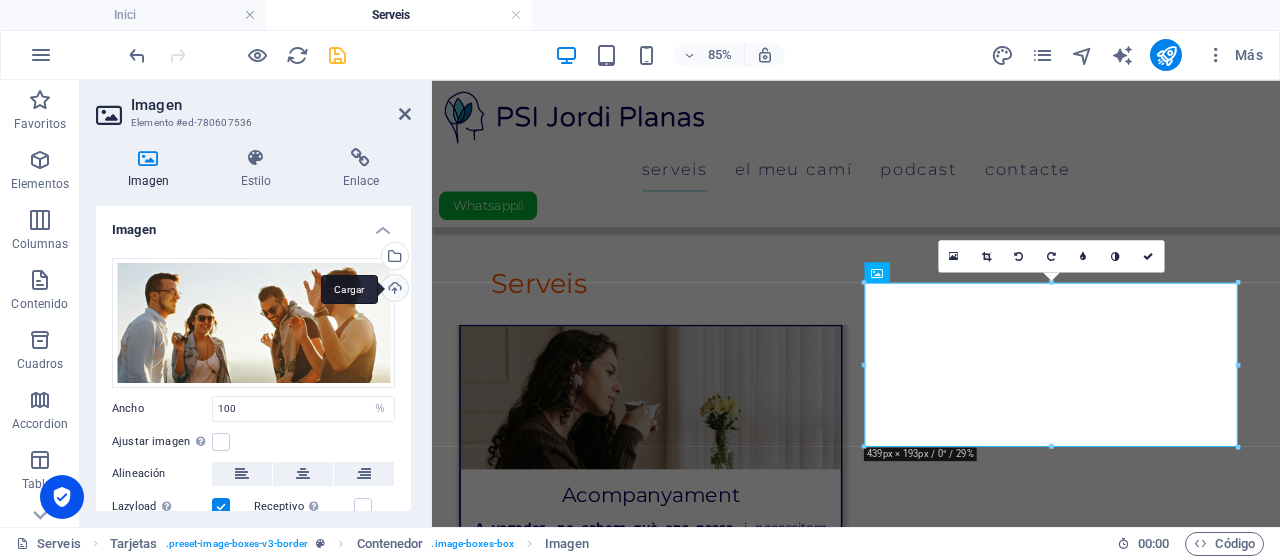 click on "Cargar" at bounding box center (393, 290) 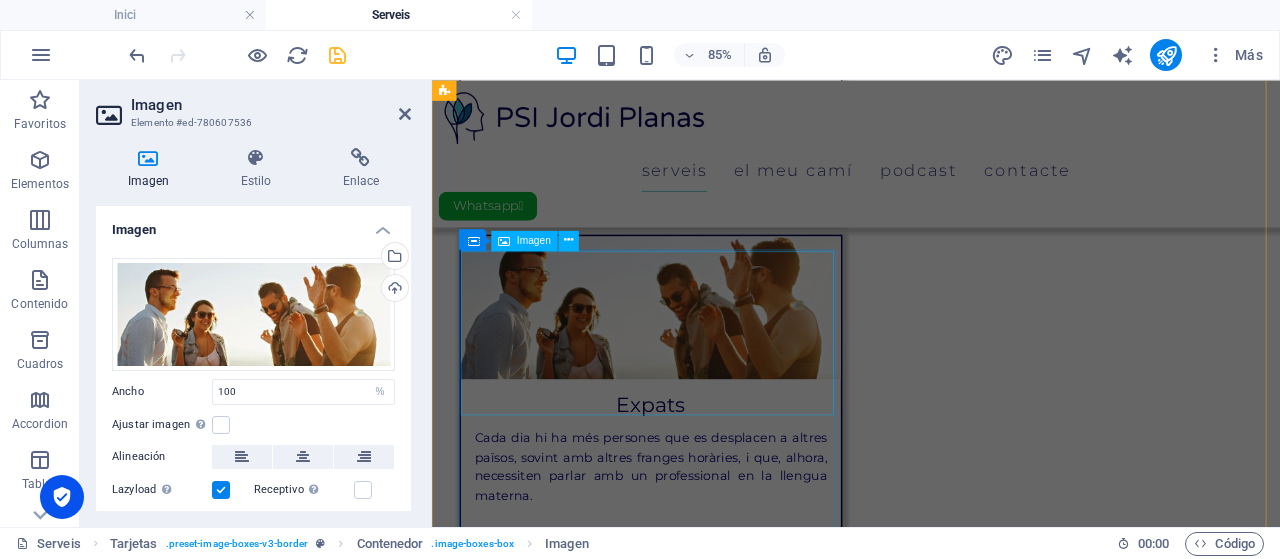 scroll, scrollTop: 800, scrollLeft: 0, axis: vertical 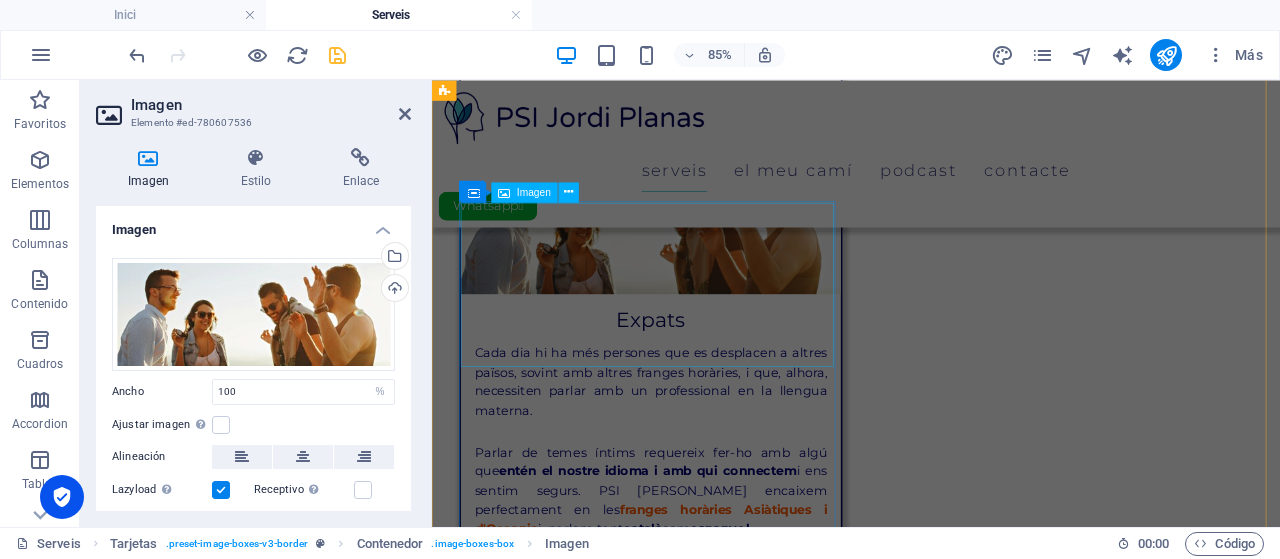 click at bounding box center (689, 1084) 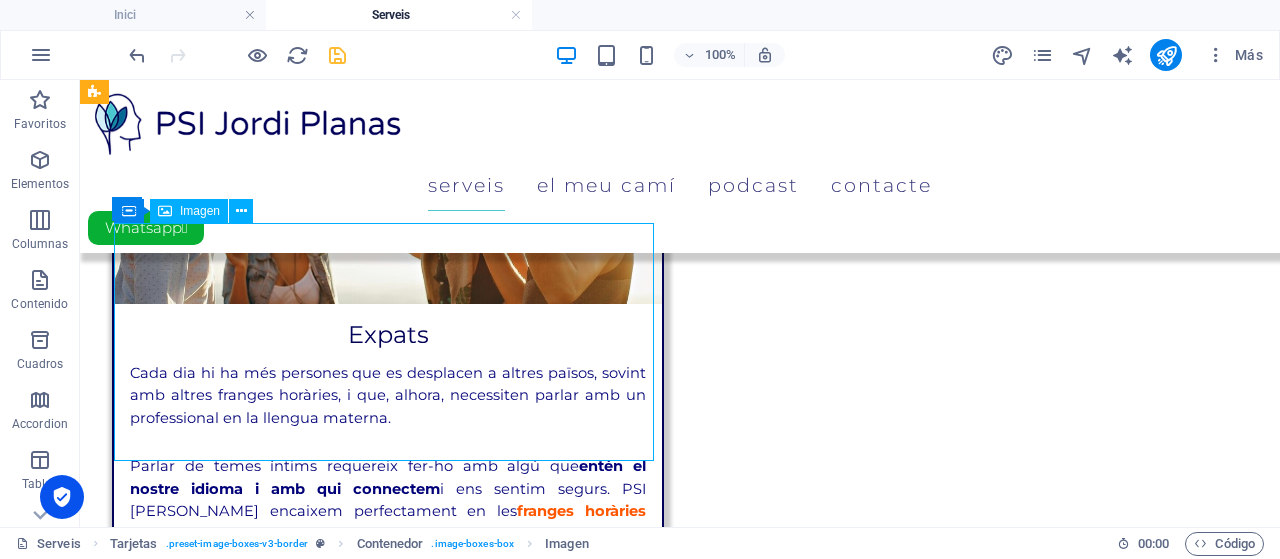 scroll, scrollTop: 734, scrollLeft: 0, axis: vertical 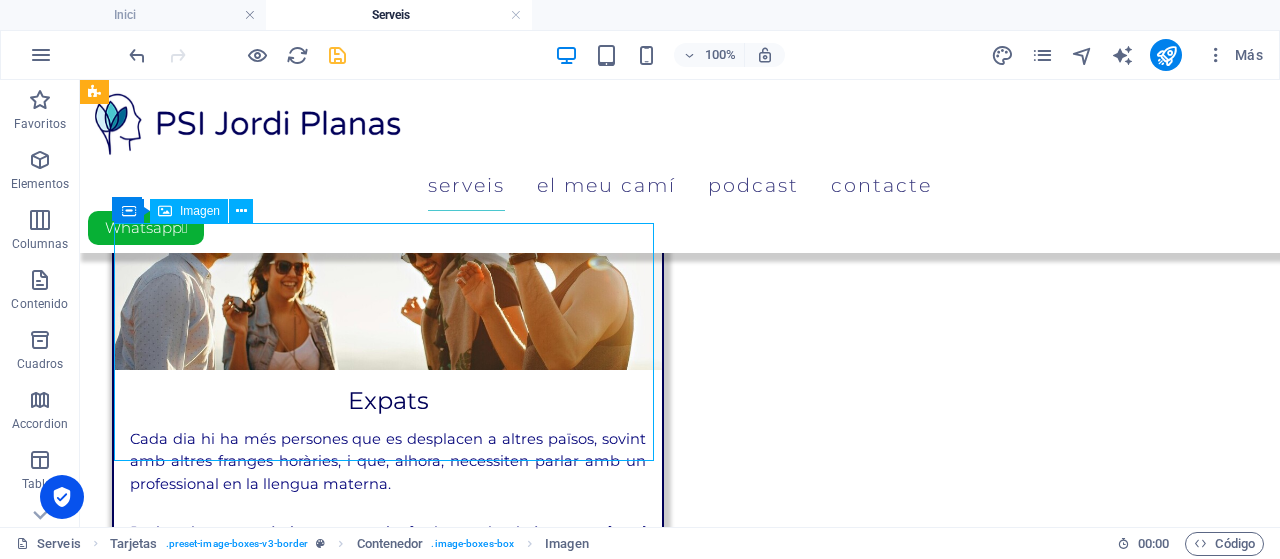 click at bounding box center (388, 1050) 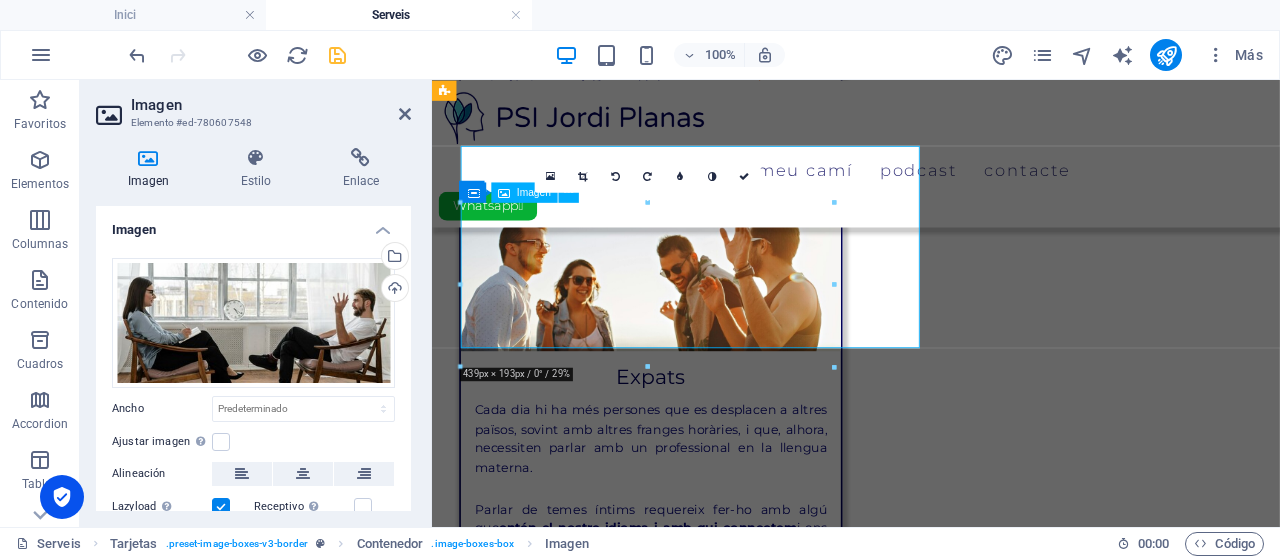 scroll, scrollTop: 800, scrollLeft: 0, axis: vertical 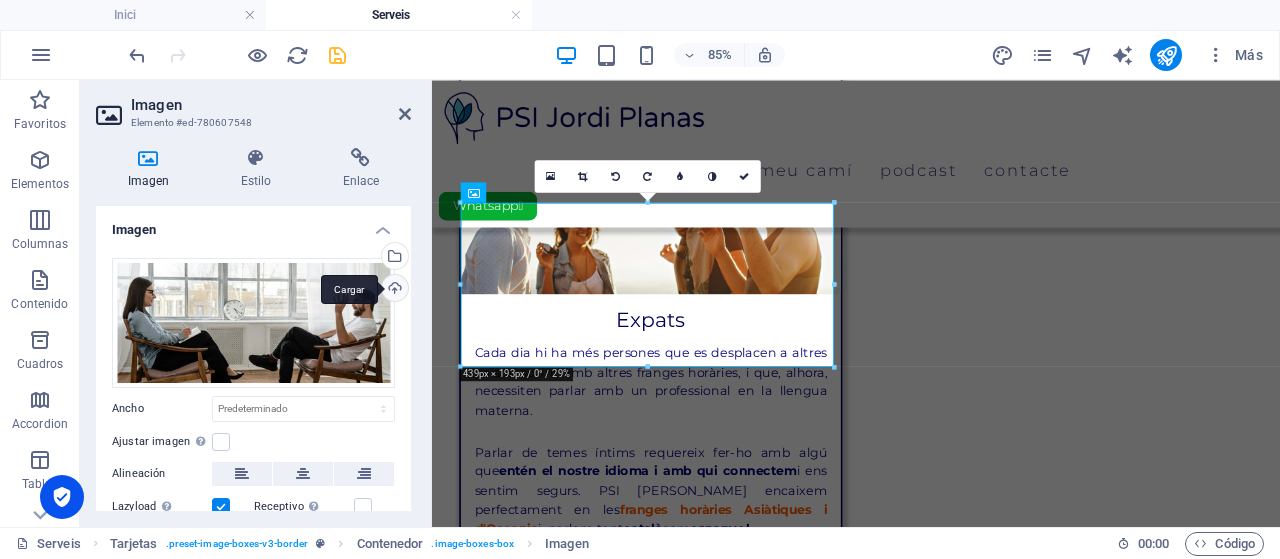 click on "Cargar" at bounding box center (393, 290) 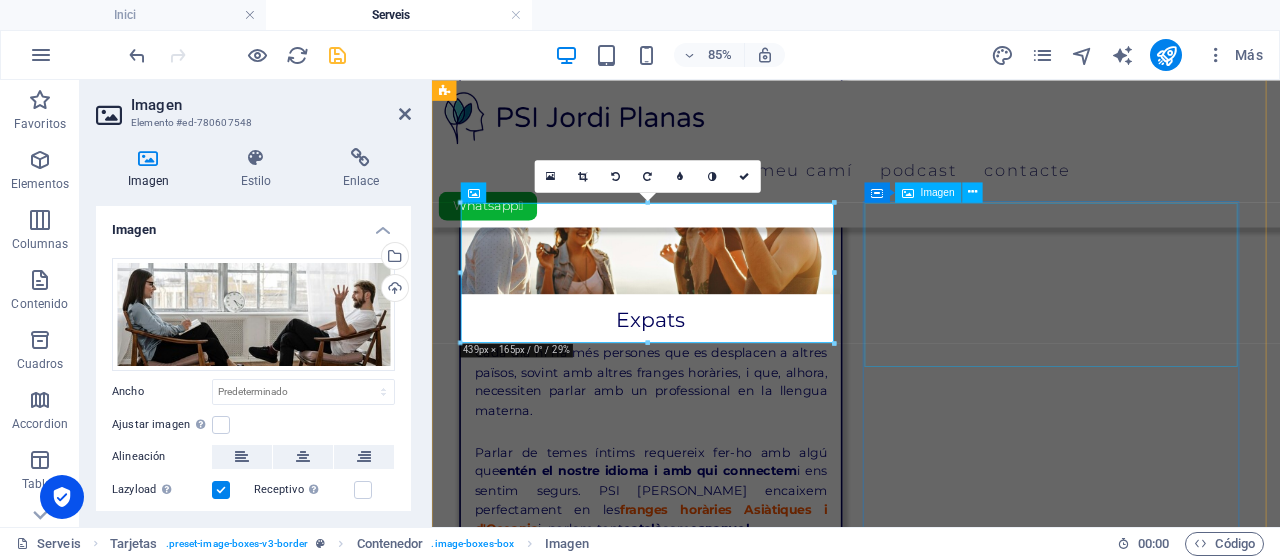 click at bounding box center (689, 1758) 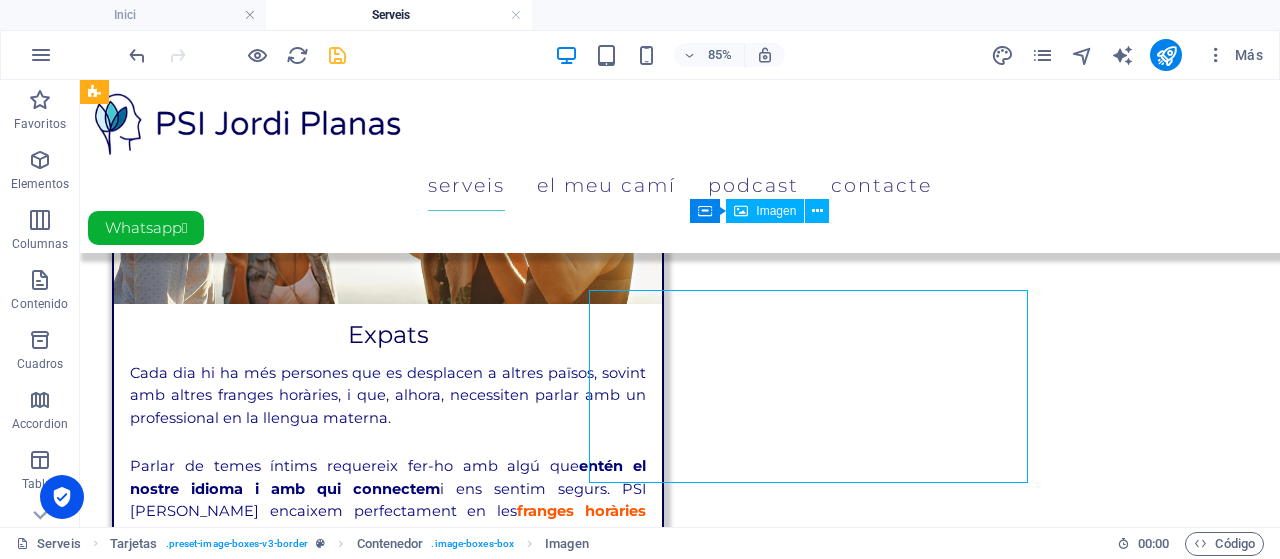 scroll, scrollTop: 734, scrollLeft: 0, axis: vertical 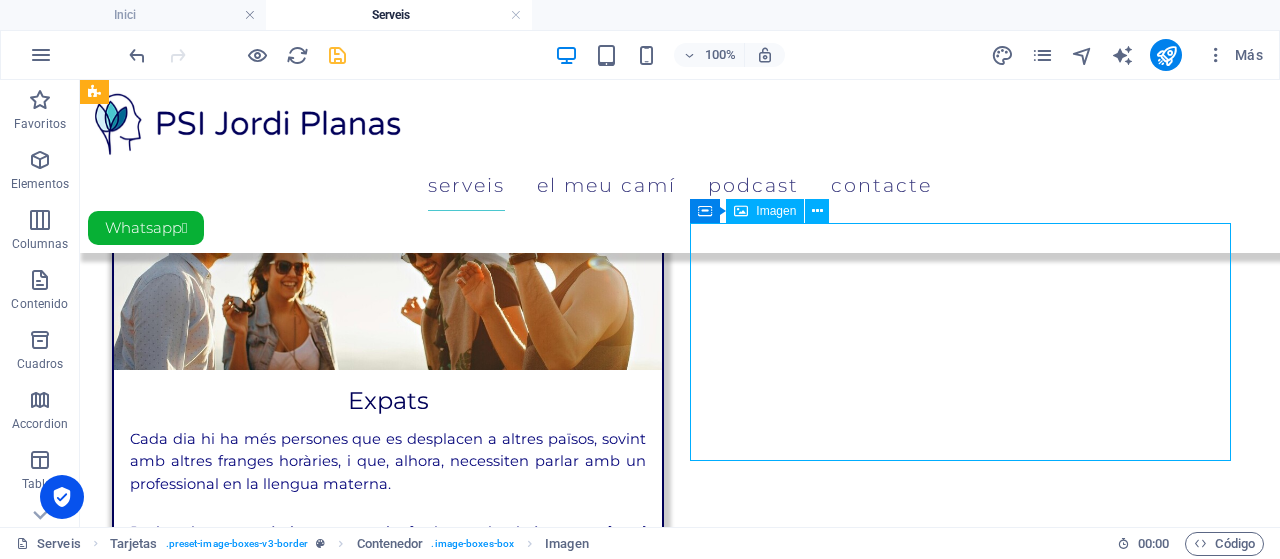 click at bounding box center [388, 1701] 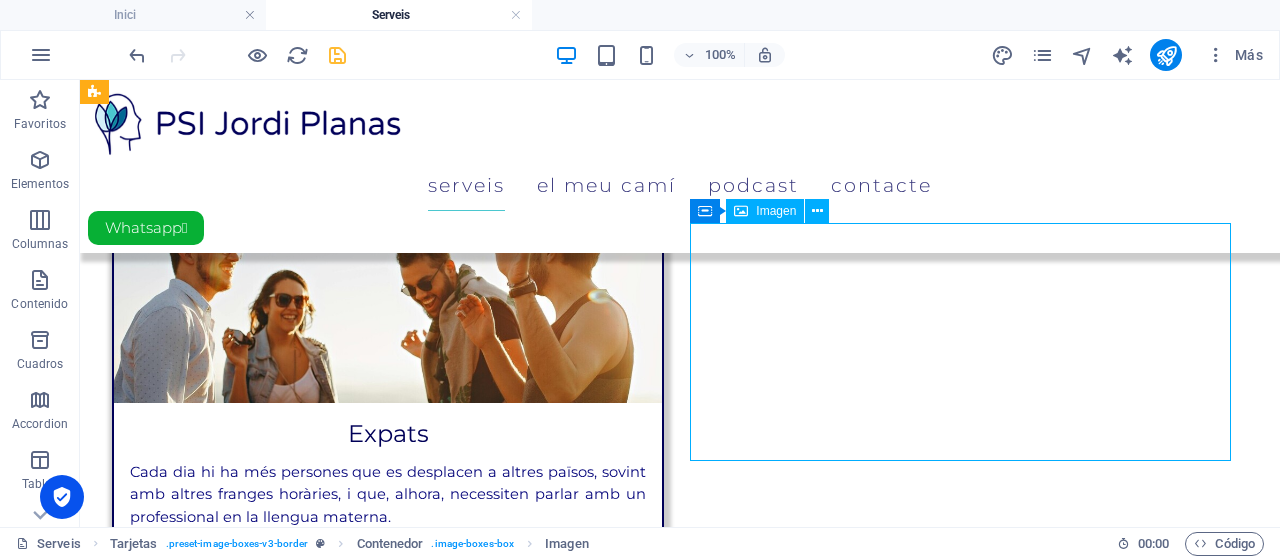 select on "%" 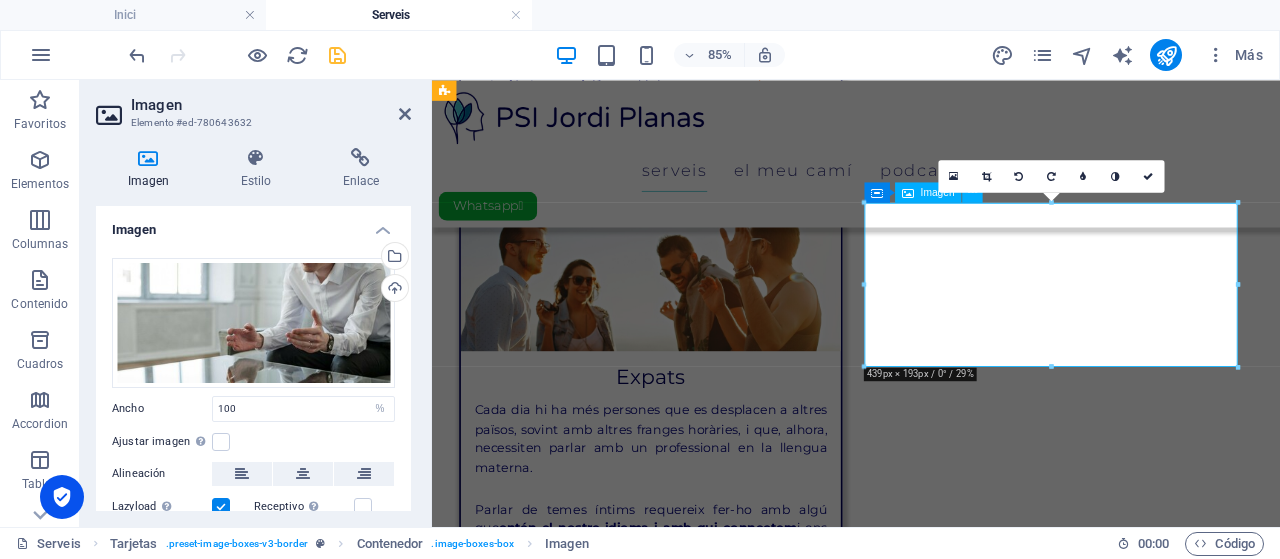 scroll, scrollTop: 800, scrollLeft: 0, axis: vertical 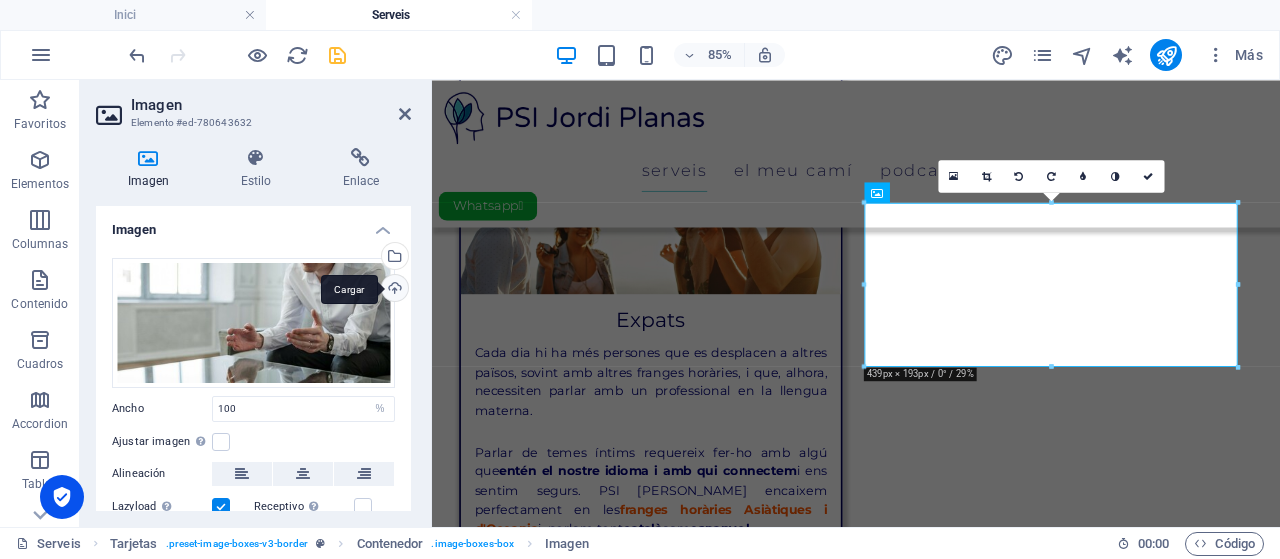 click on "Cargar" at bounding box center [393, 290] 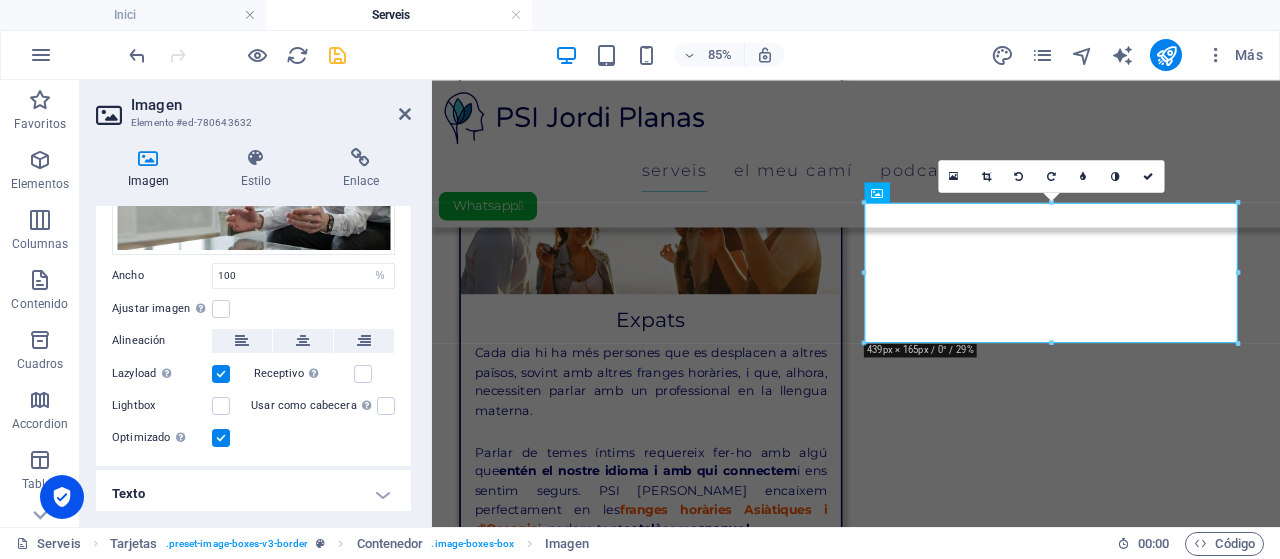 scroll, scrollTop: 120, scrollLeft: 0, axis: vertical 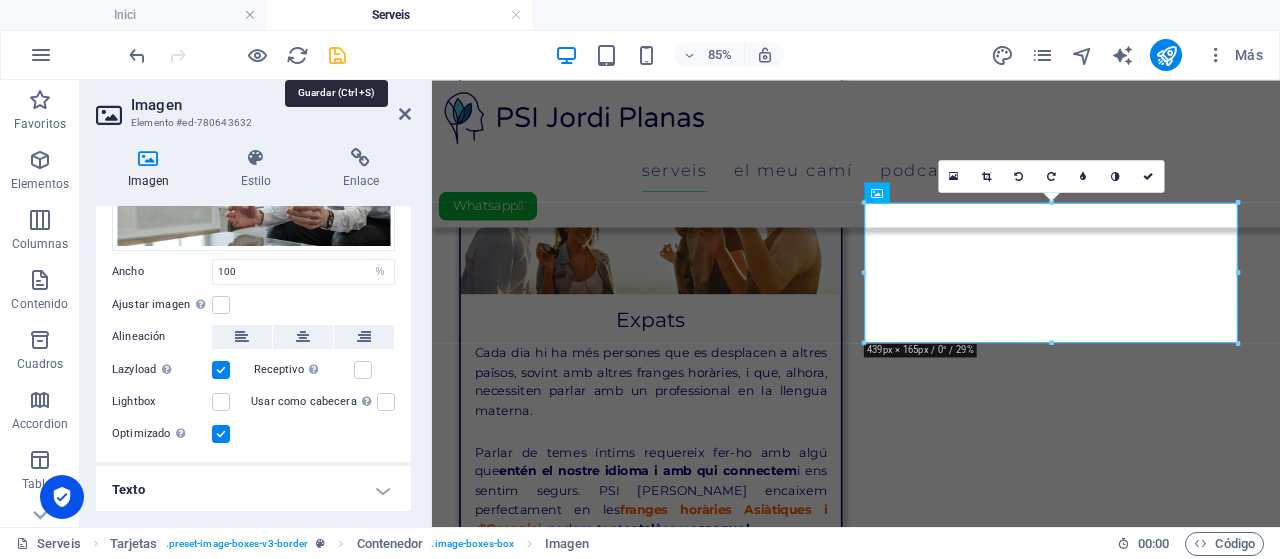 click at bounding box center (337, 55) 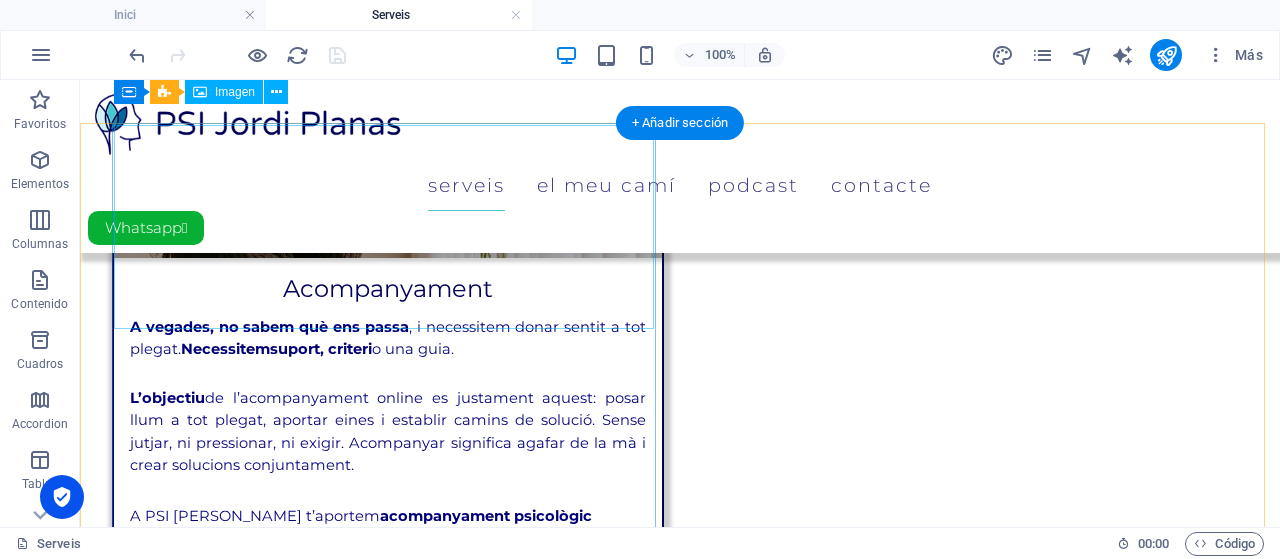scroll, scrollTop: 0, scrollLeft: 0, axis: both 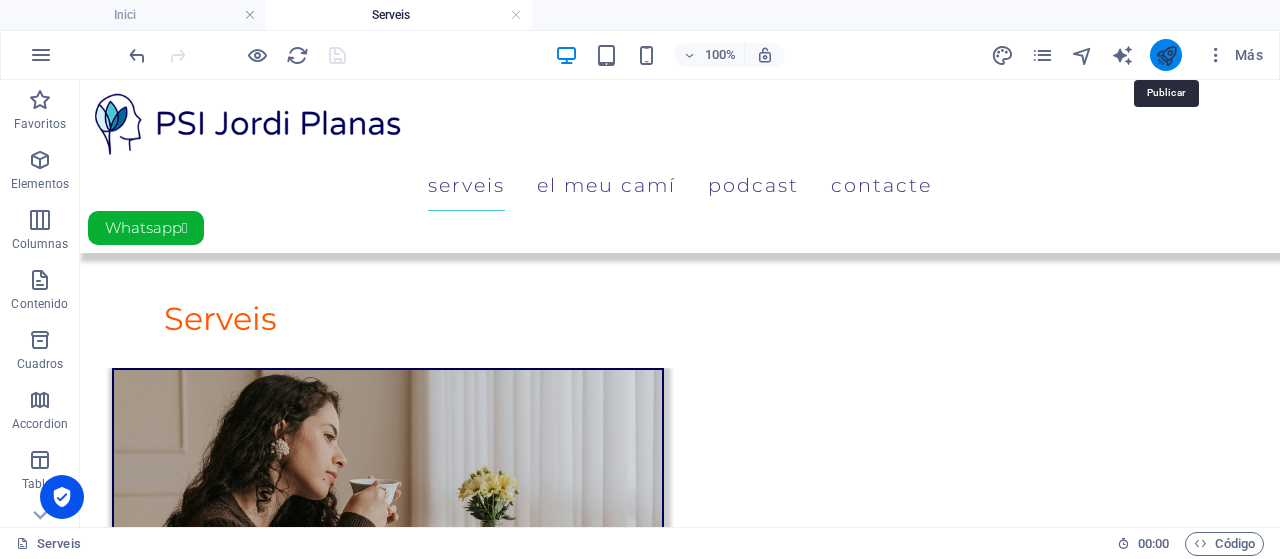 click at bounding box center [1166, 55] 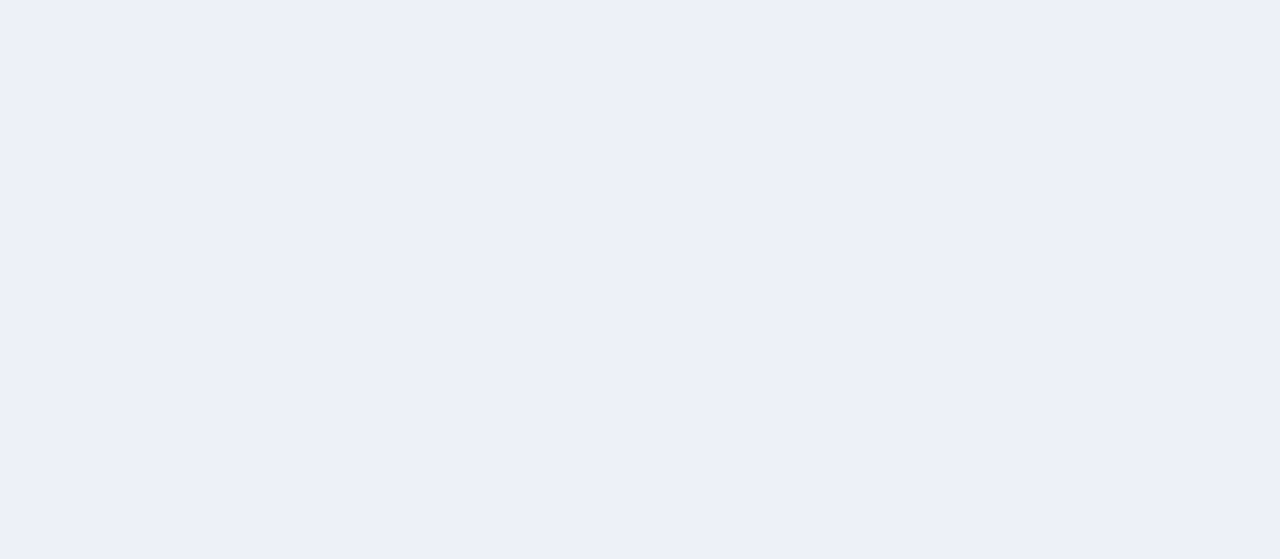 scroll, scrollTop: 0, scrollLeft: 0, axis: both 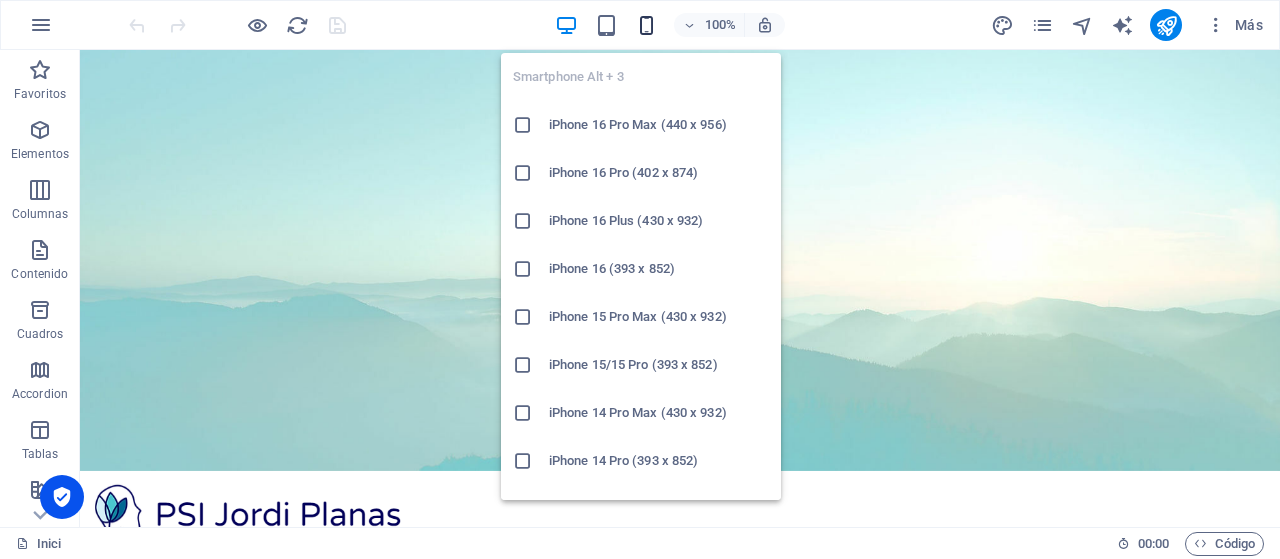 click at bounding box center [646, 25] 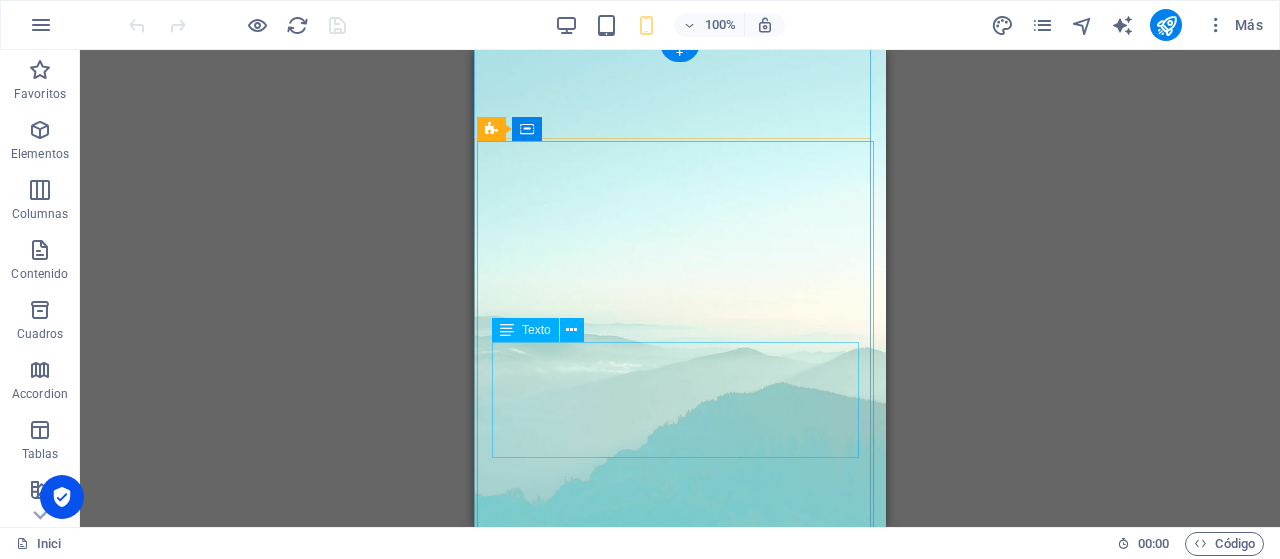 scroll, scrollTop: 100, scrollLeft: 0, axis: vertical 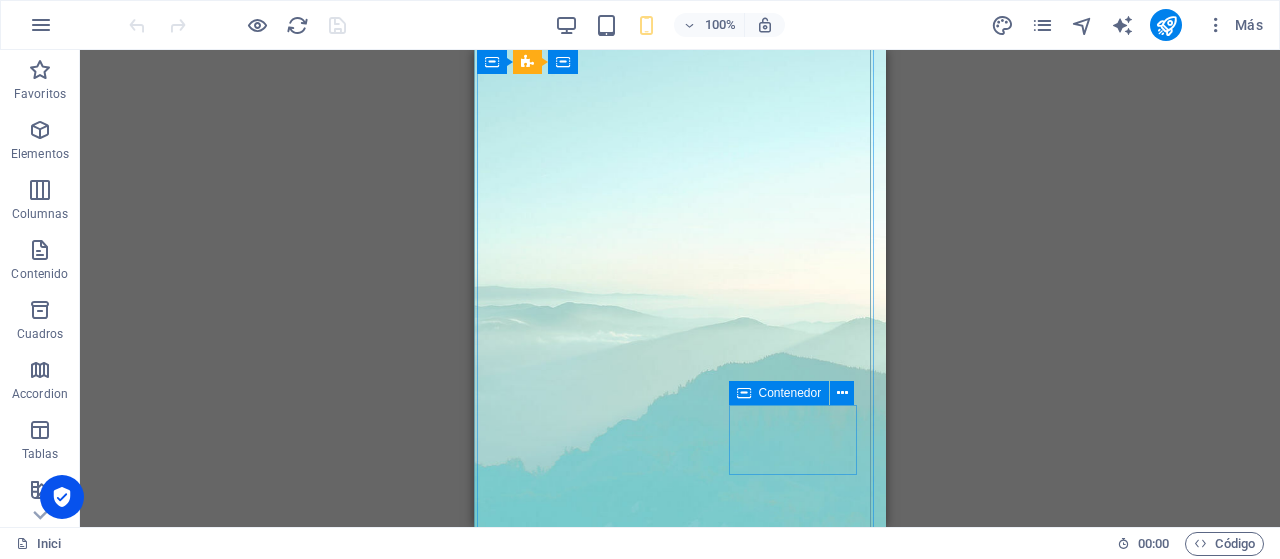 click at bounding box center [744, 393] 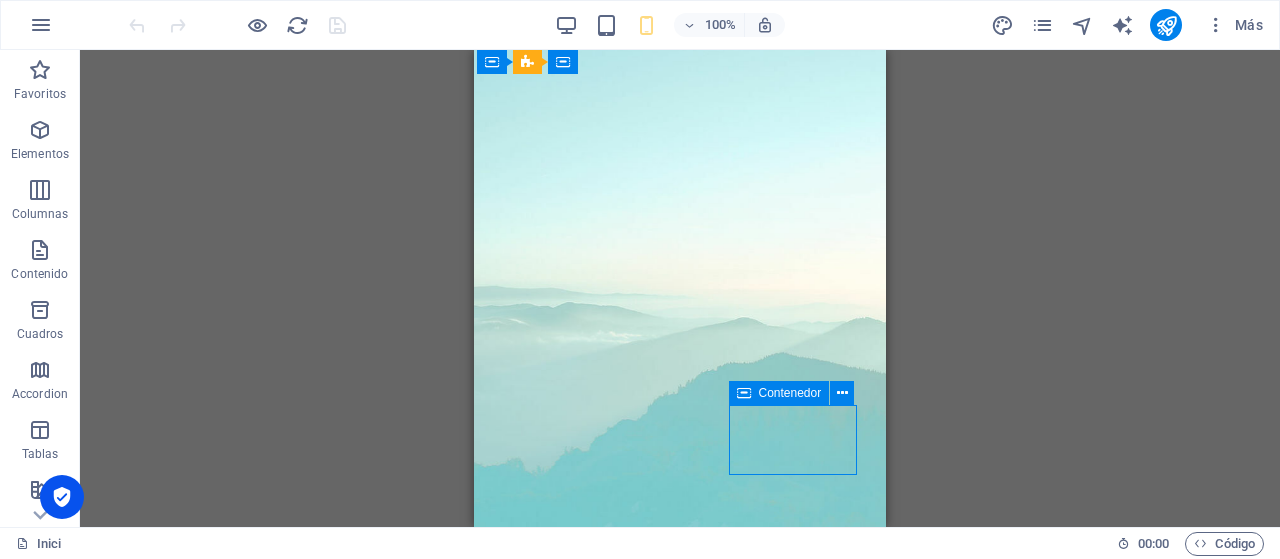 click at bounding box center [744, 393] 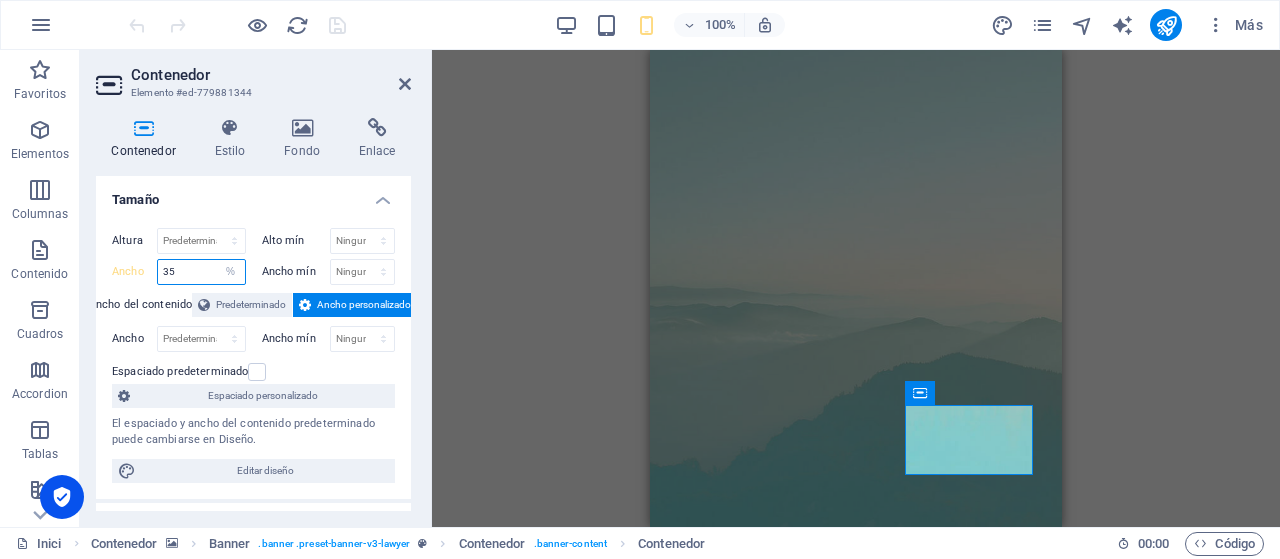 drag, startPoint x: 172, startPoint y: 263, endPoint x: 192, endPoint y: 255, distance: 21.540659 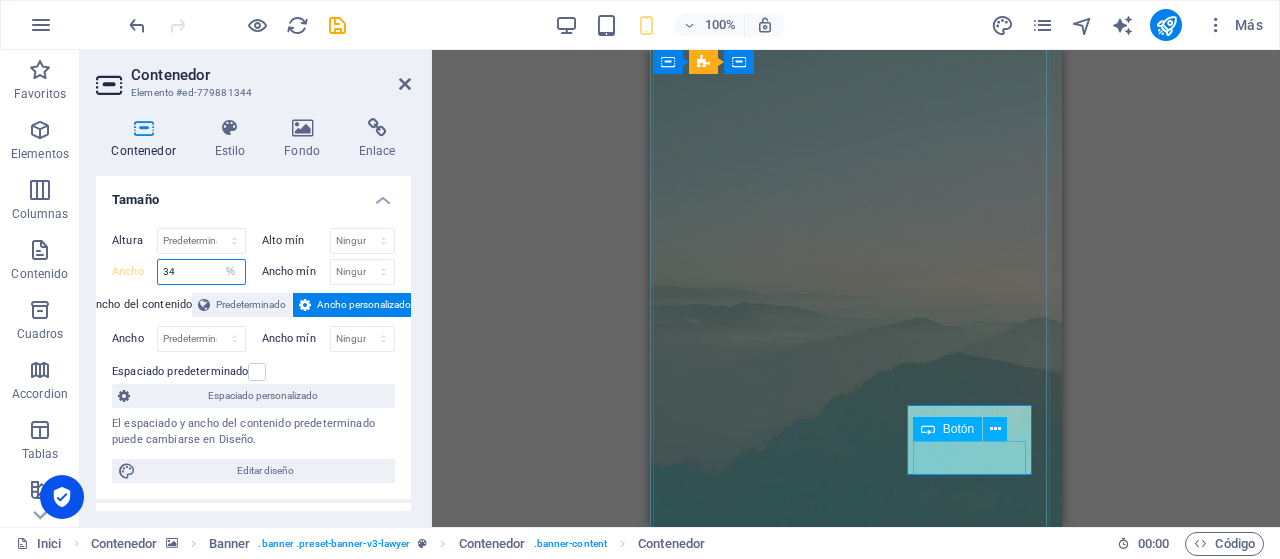 click on "Botón" at bounding box center [958, 429] 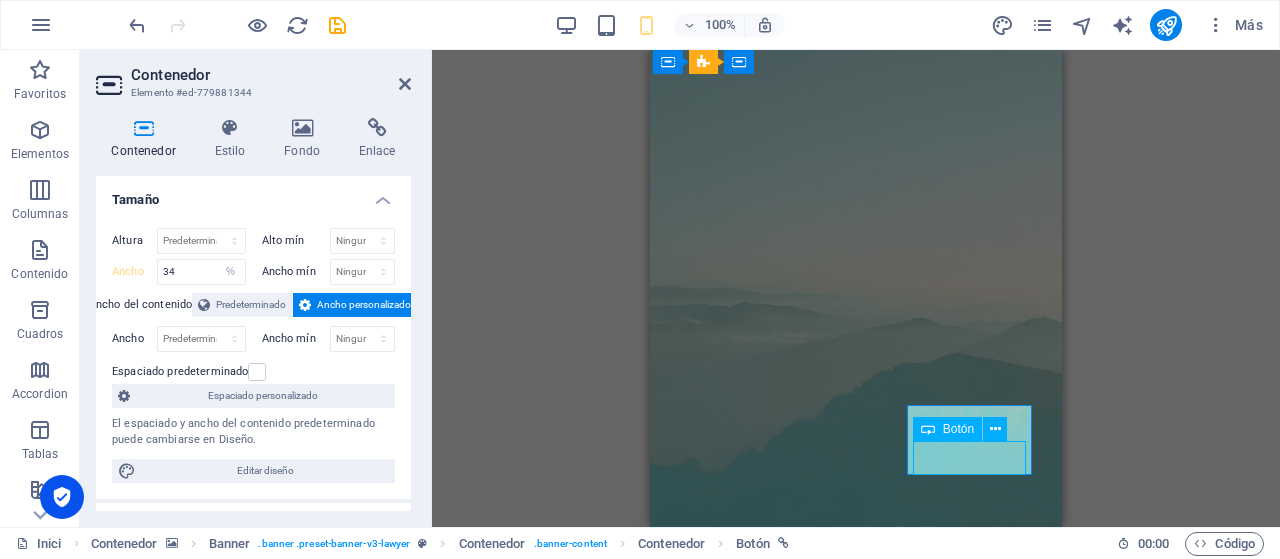 click on "Botón" at bounding box center [958, 429] 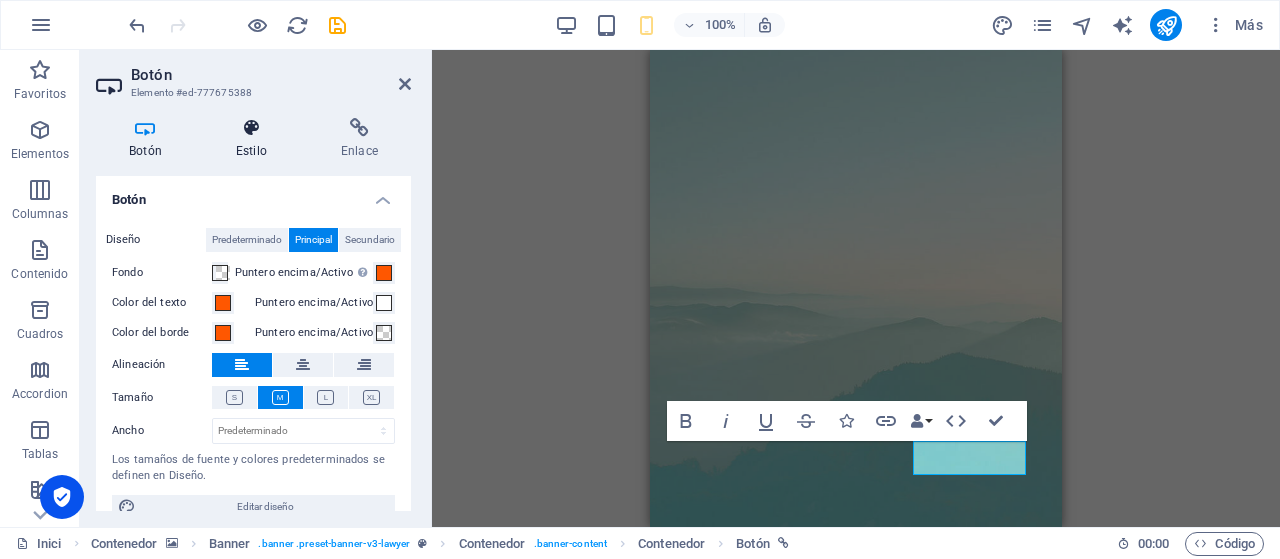 click at bounding box center [251, 128] 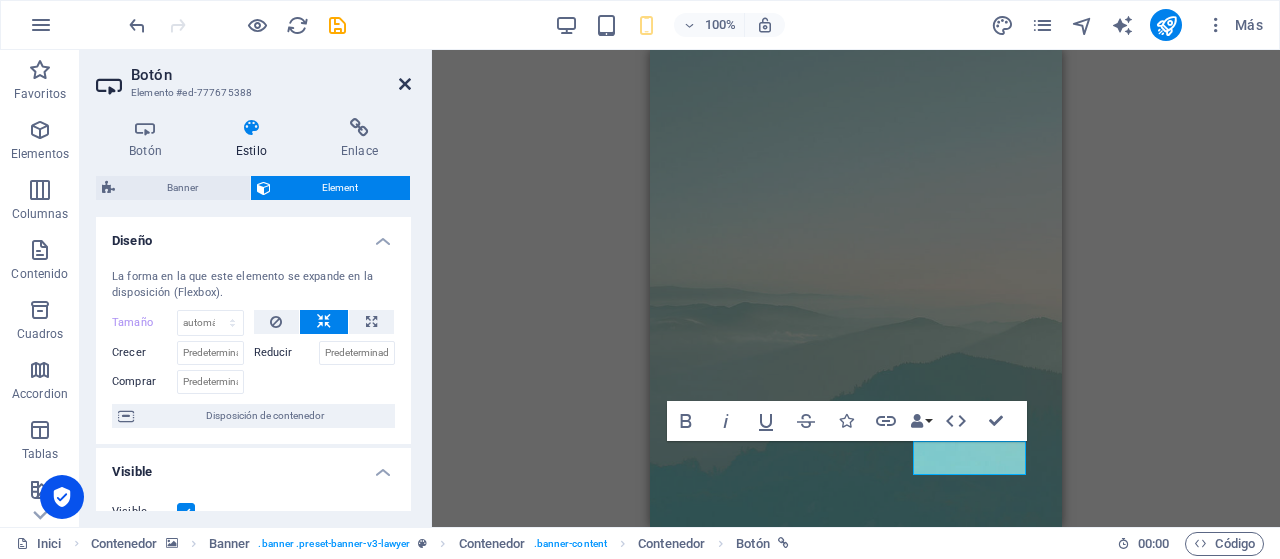 click at bounding box center [405, 84] 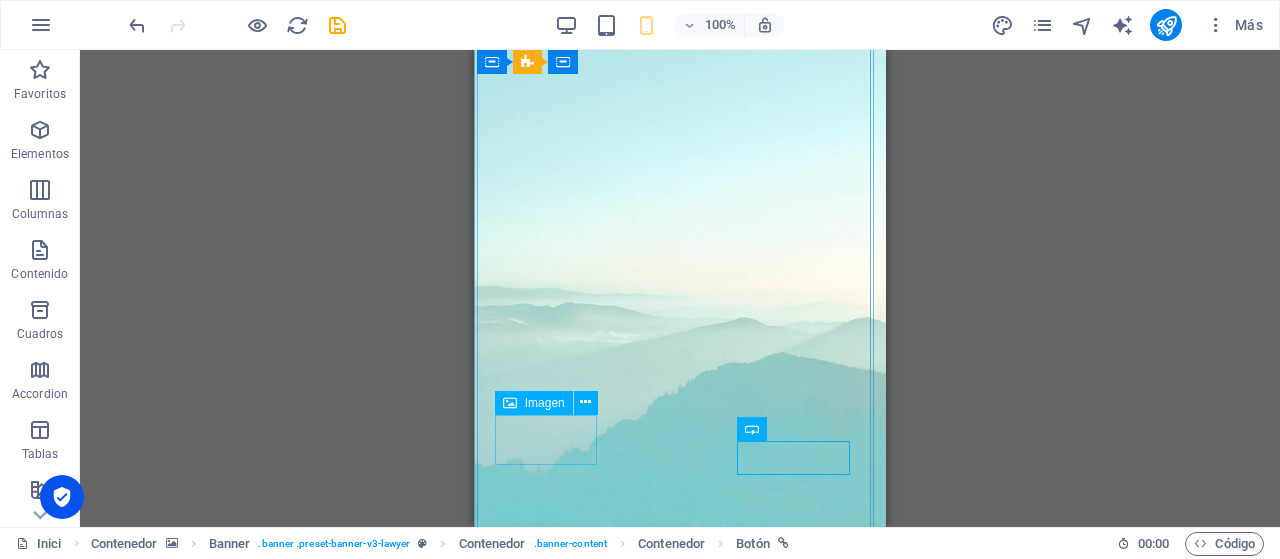 click at bounding box center (683, 1068) 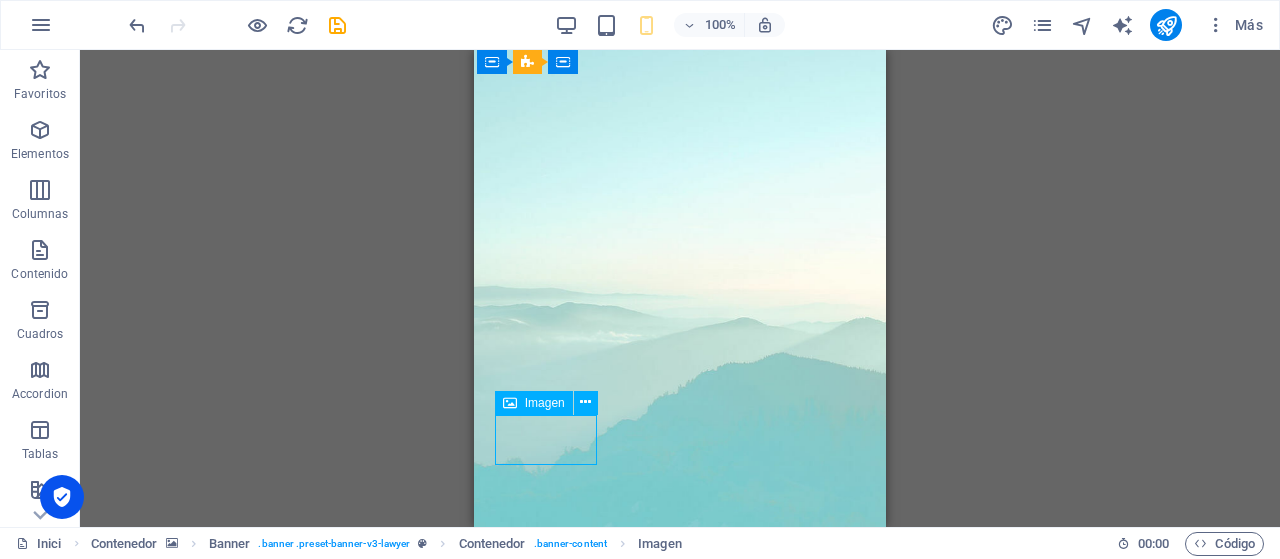 click at bounding box center (683, 1068) 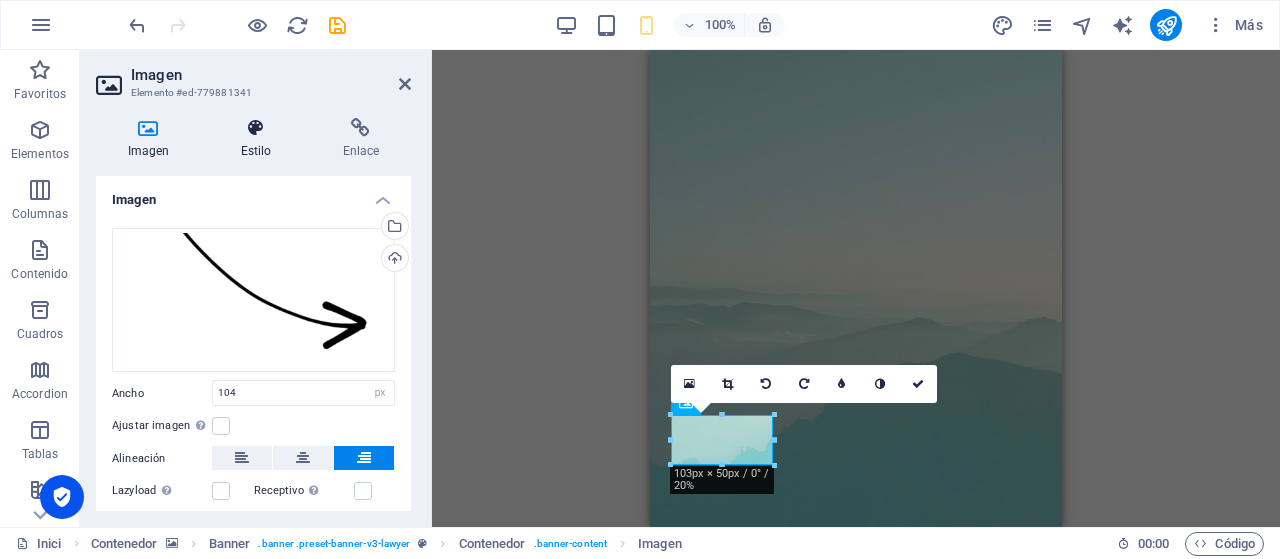 click at bounding box center (256, 128) 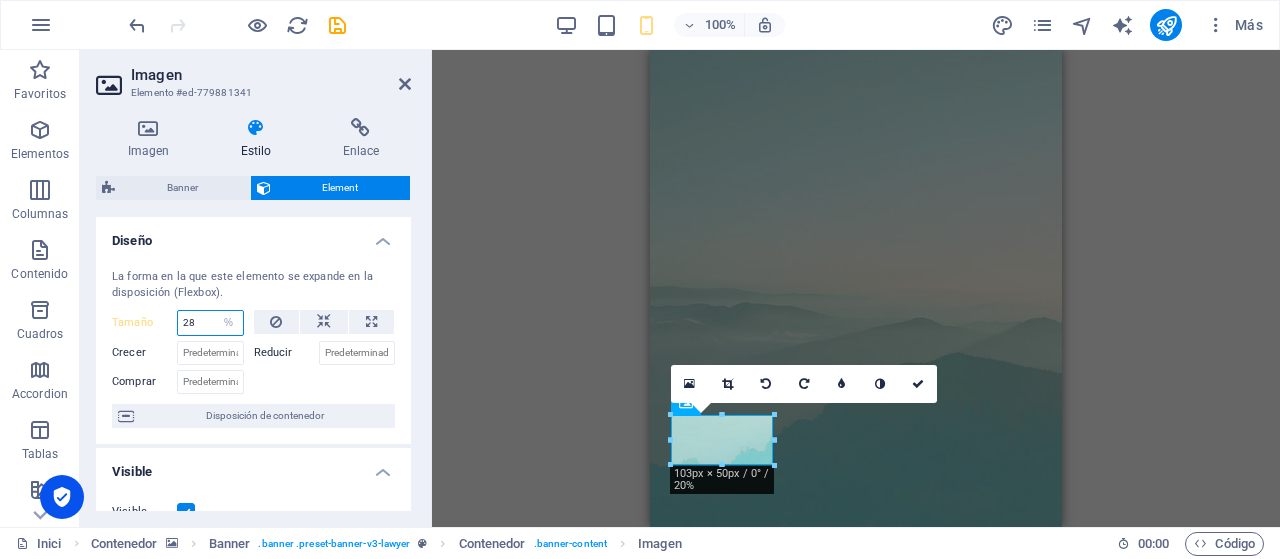 click on "28" at bounding box center (210, 323) 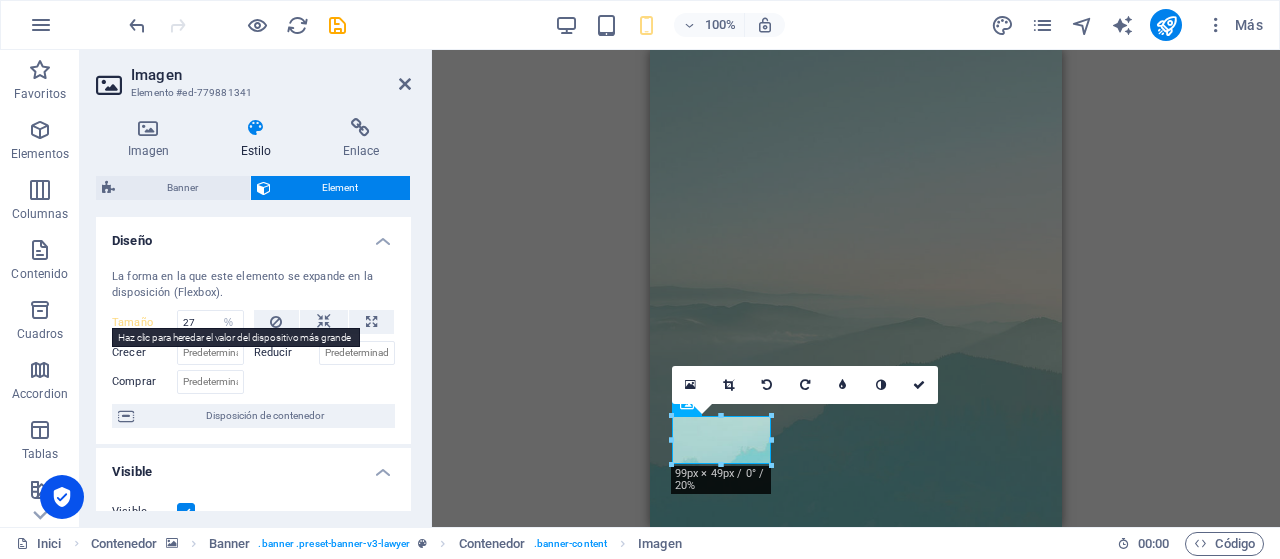 click on "Tamaño" at bounding box center (144, 322) 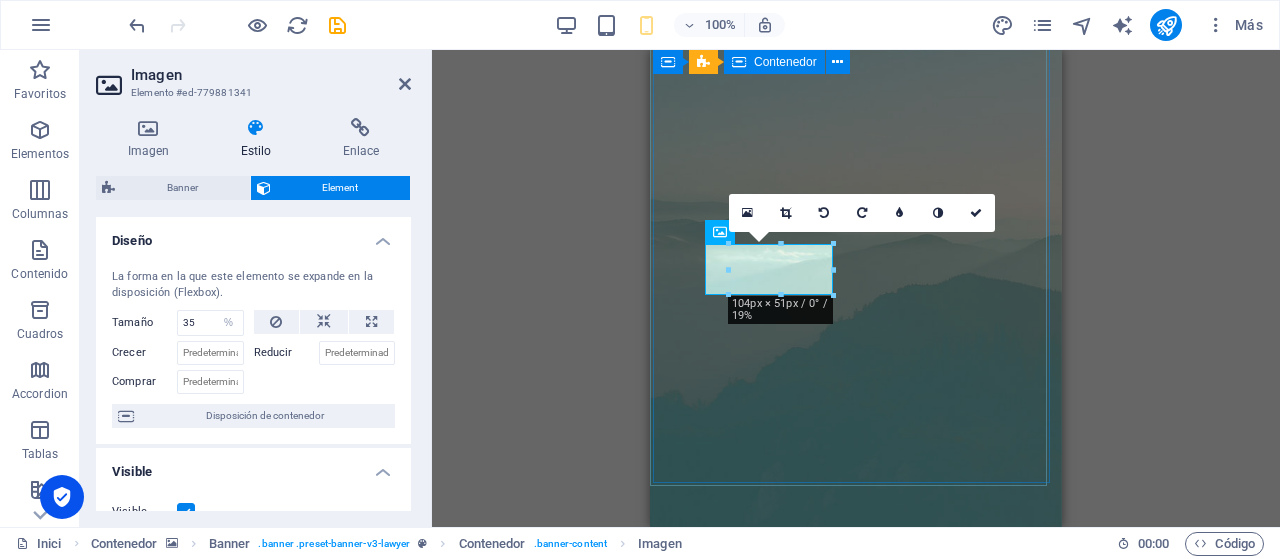 scroll, scrollTop: 200, scrollLeft: 0, axis: vertical 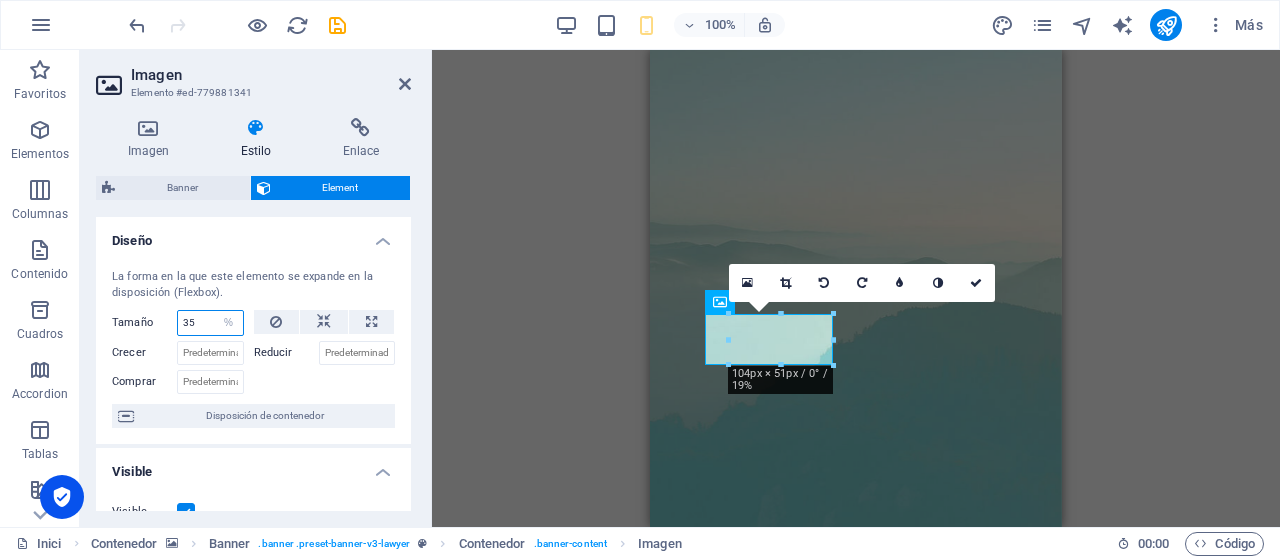drag, startPoint x: 202, startPoint y: 323, endPoint x: 155, endPoint y: 323, distance: 47 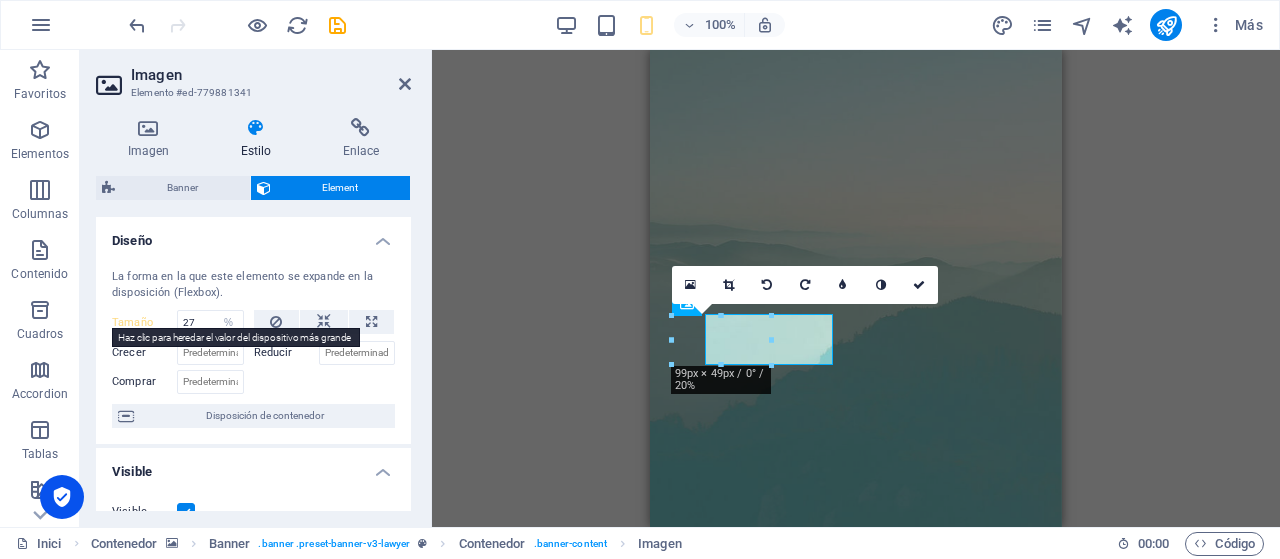 click on "Tamaño" at bounding box center (144, 322) 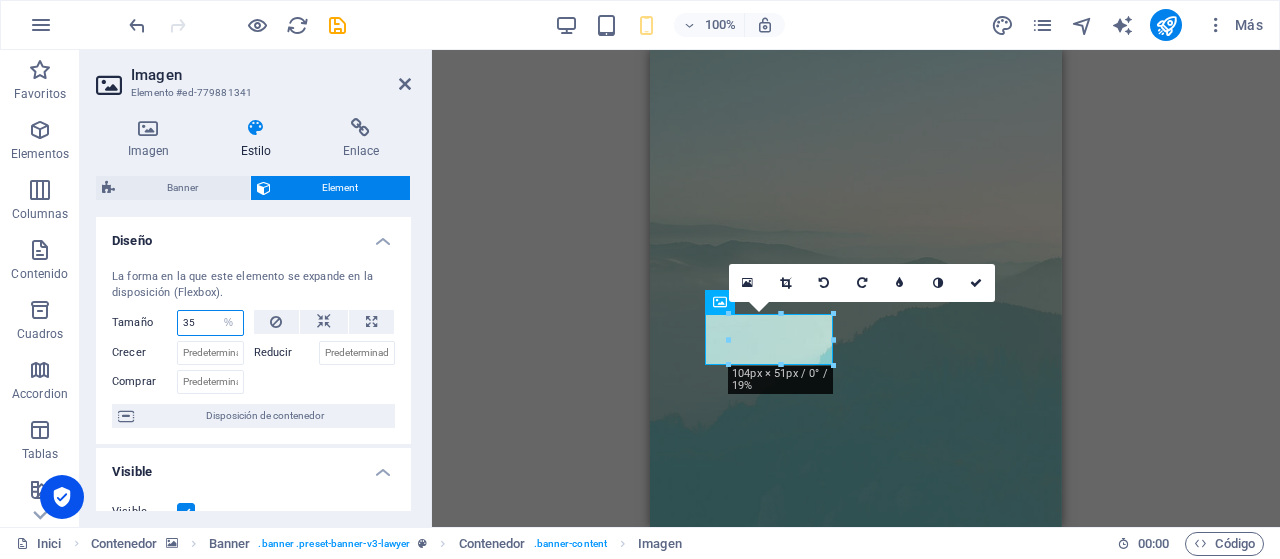 click on "35" at bounding box center [210, 323] 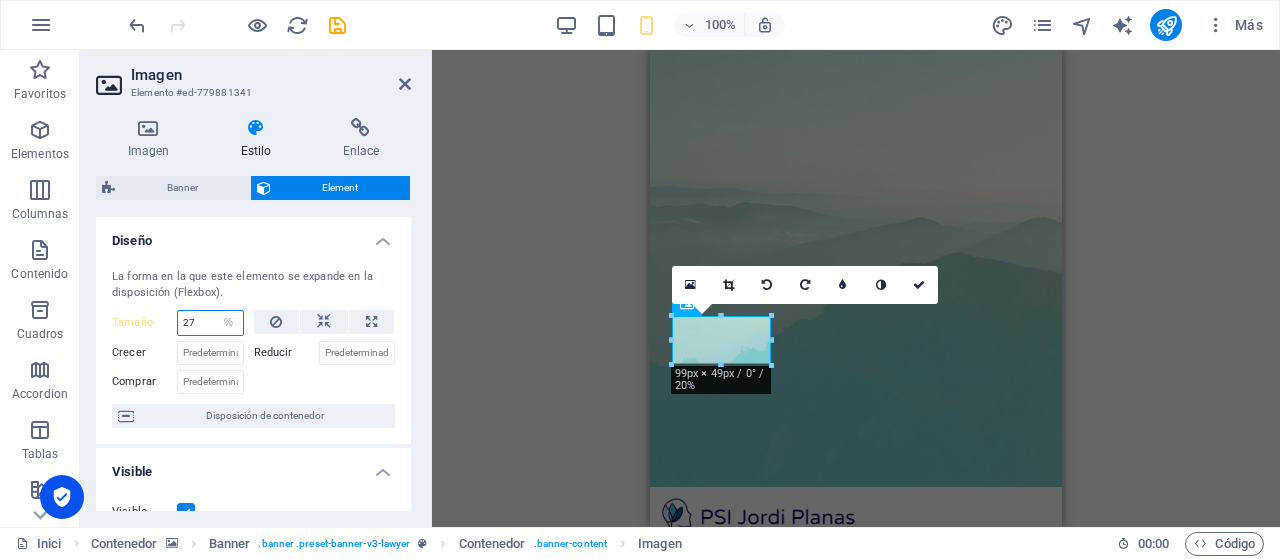 type on "27" 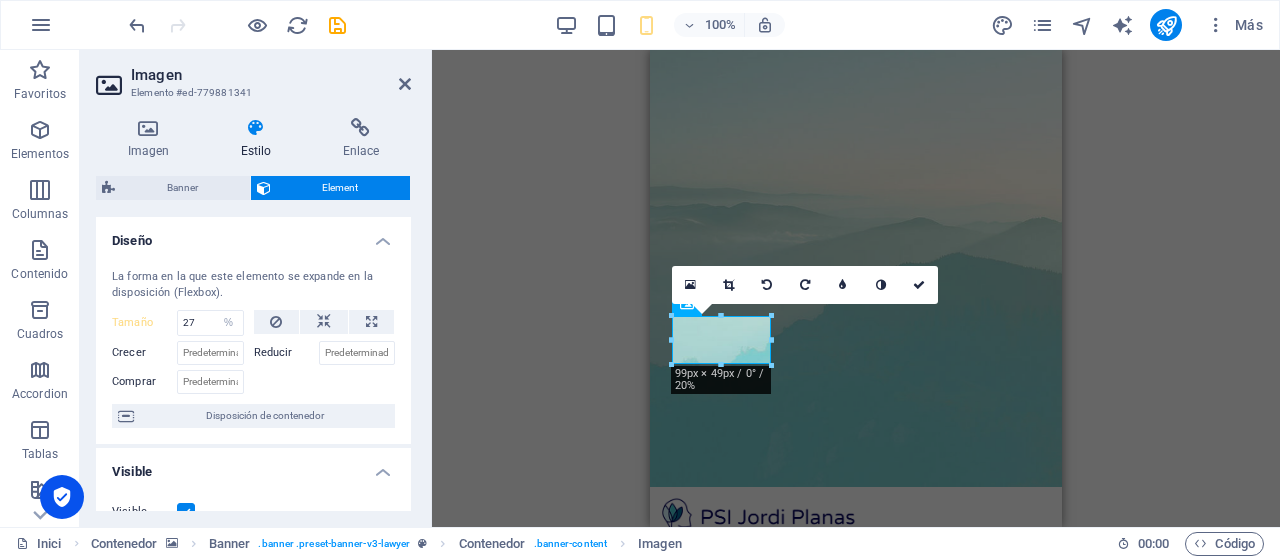 click on "La forma en la que este elemento se expande en la disposición (Flexbox)." at bounding box center (253, 285) 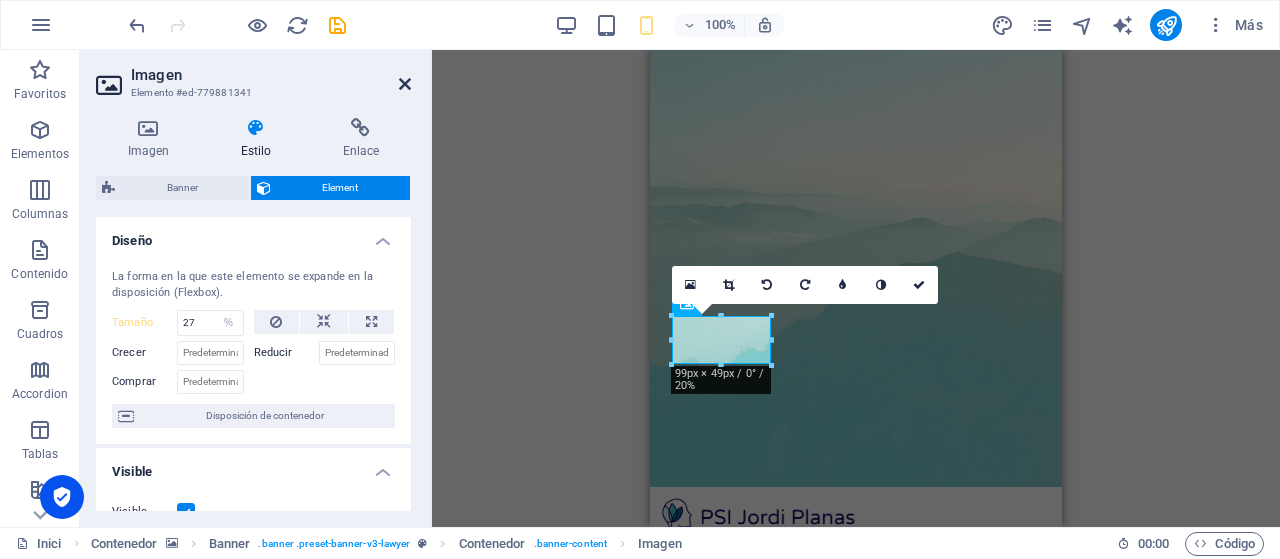 click at bounding box center [405, 84] 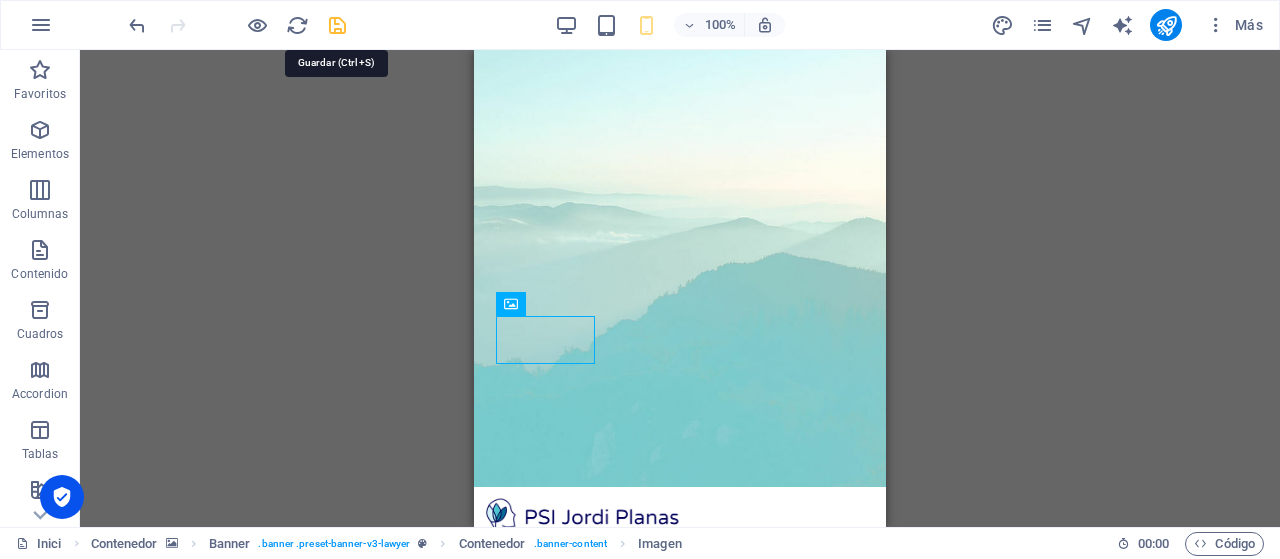 click at bounding box center [337, 25] 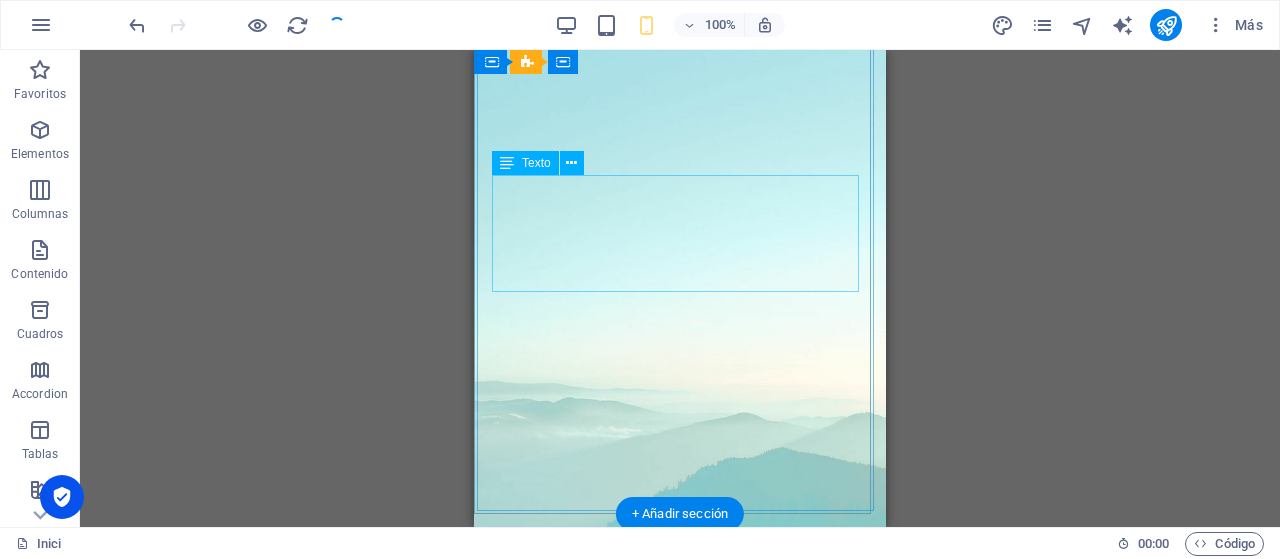 scroll, scrollTop: 0, scrollLeft: 0, axis: both 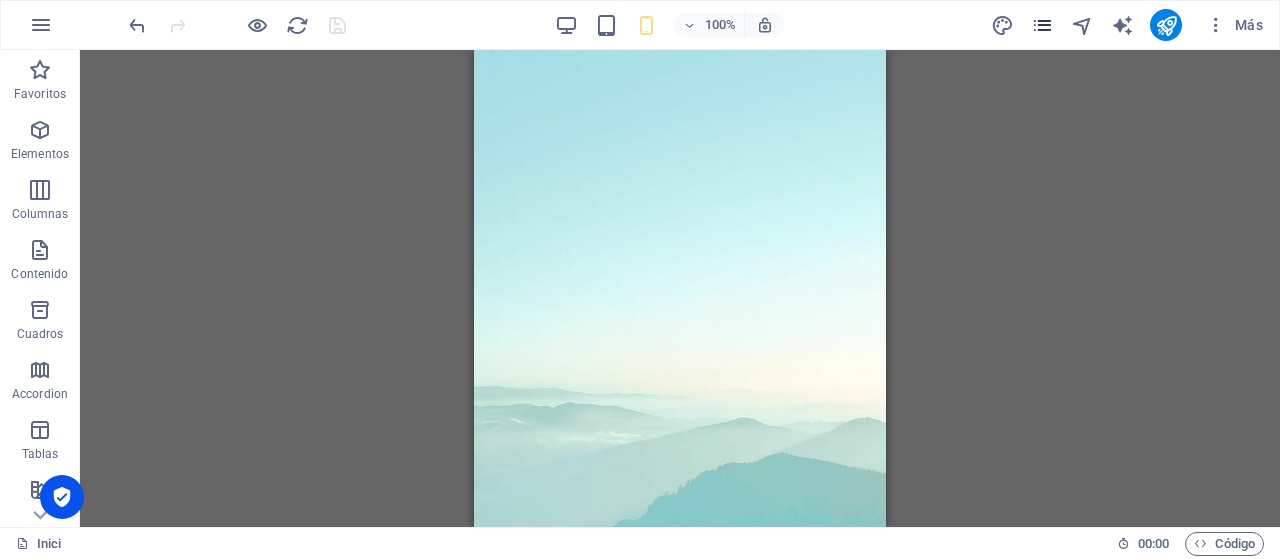 click at bounding box center [1042, 25] 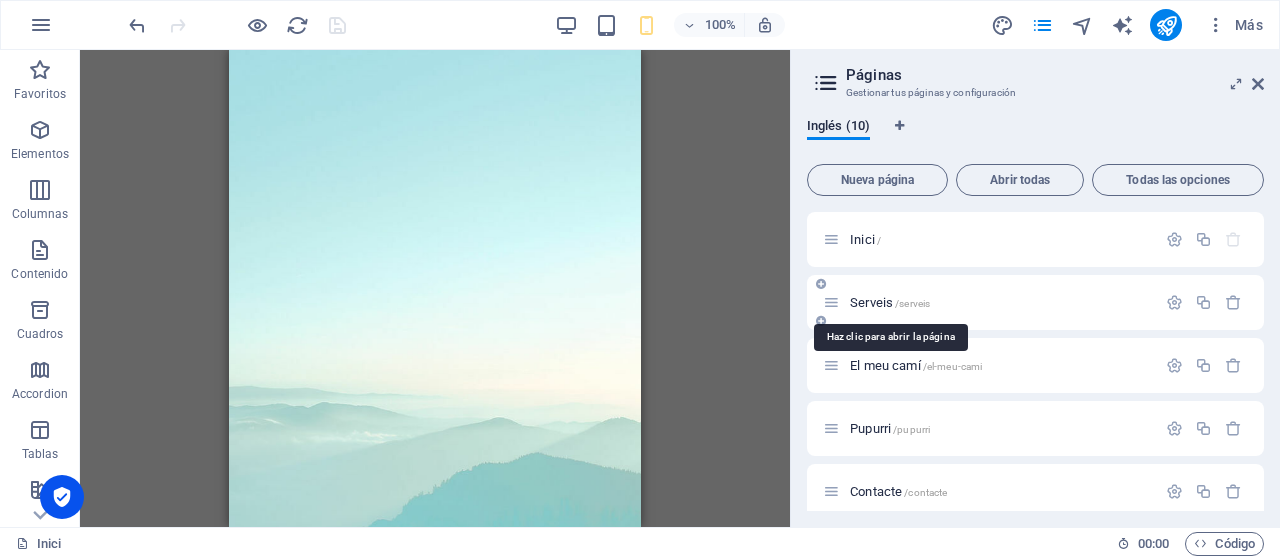 click on "Serveis /serveis" at bounding box center [890, 302] 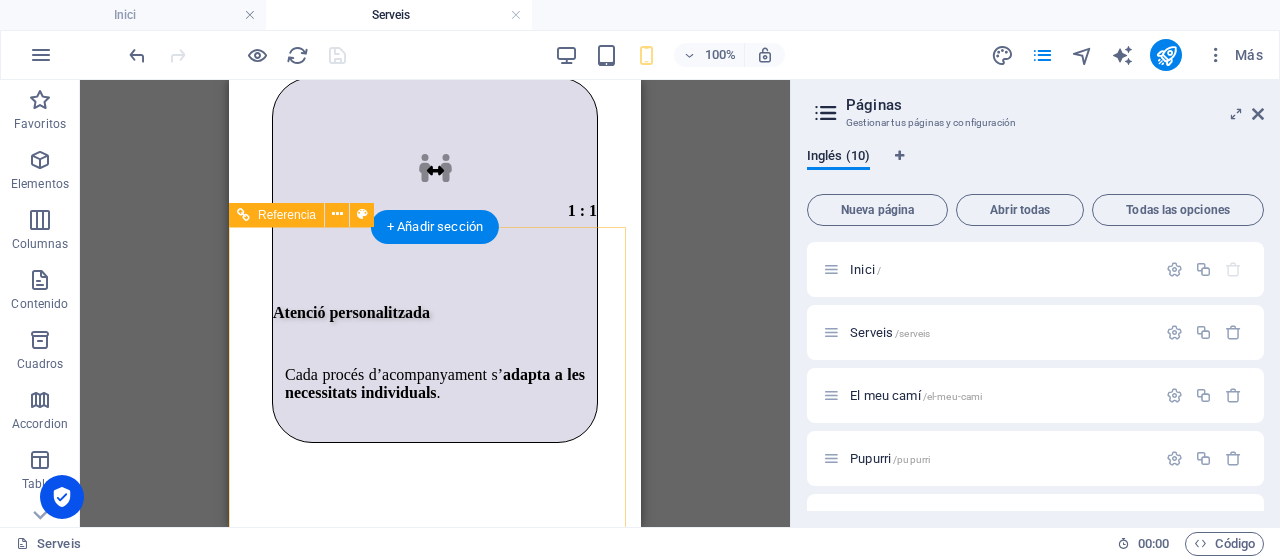scroll, scrollTop: 4299, scrollLeft: 0, axis: vertical 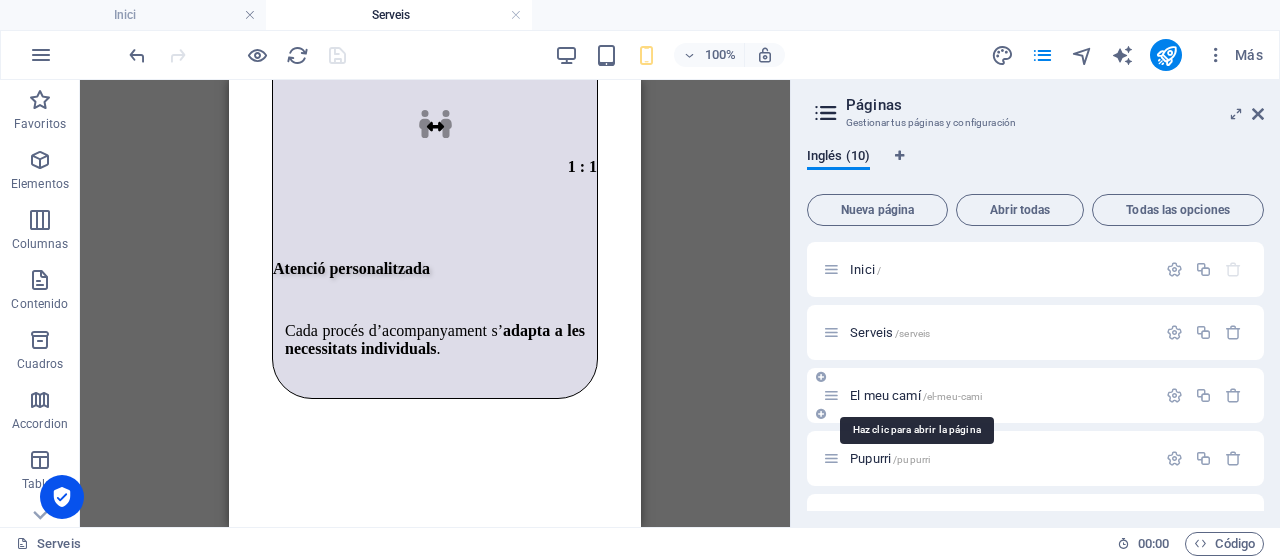 click on "El meu camí /[GEOGRAPHIC_DATA]-cami" at bounding box center [916, 395] 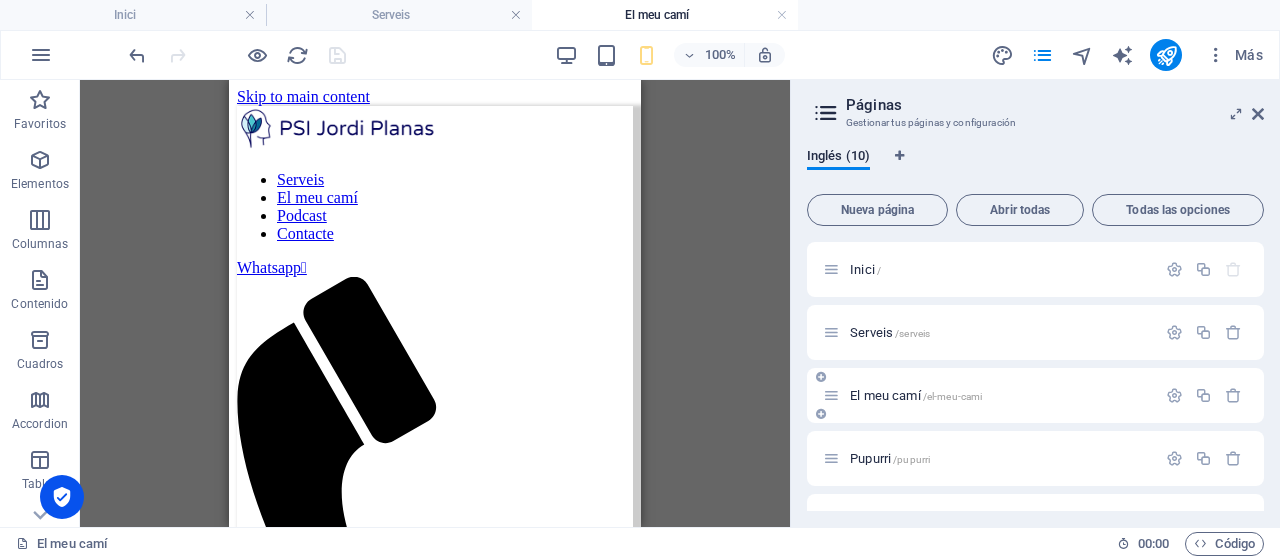 scroll, scrollTop: 0, scrollLeft: 0, axis: both 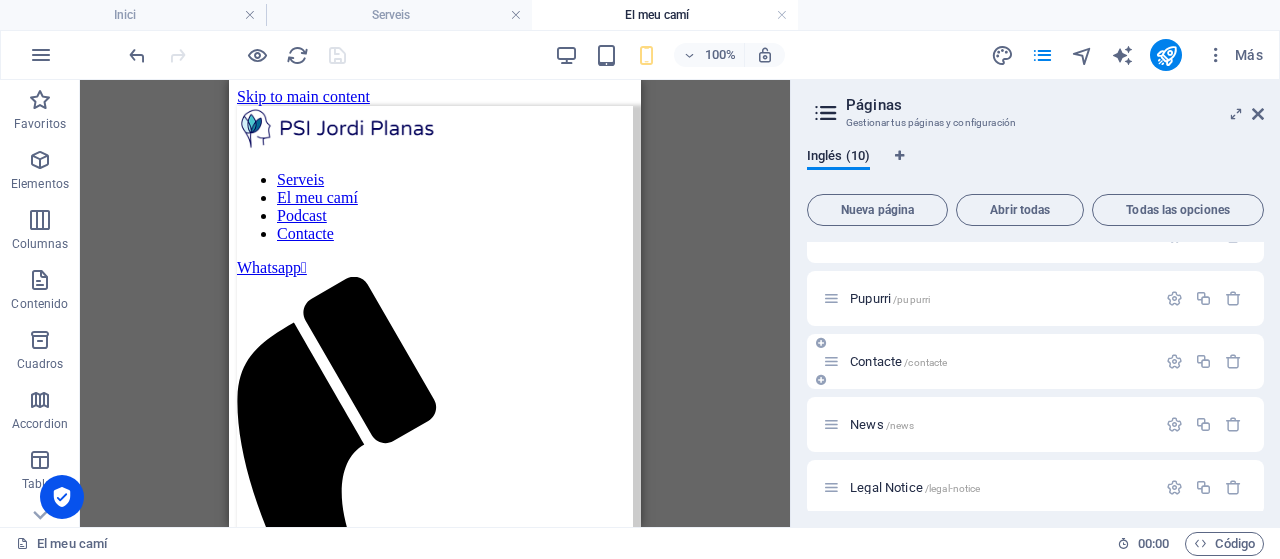 click on "Contacte /contacte" at bounding box center [898, 361] 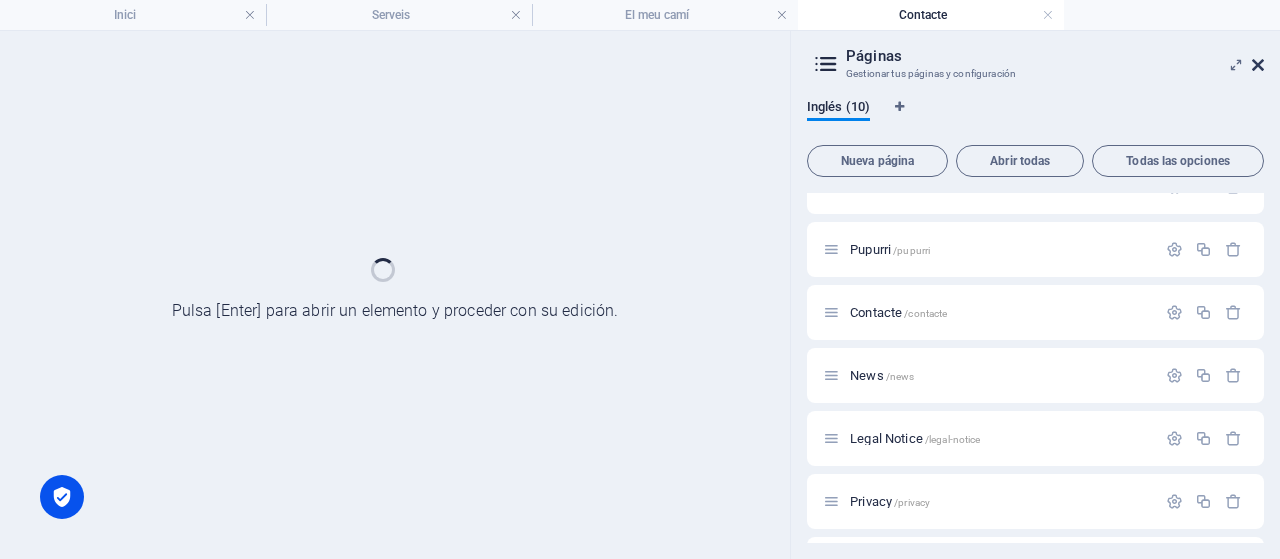 click at bounding box center [1258, 65] 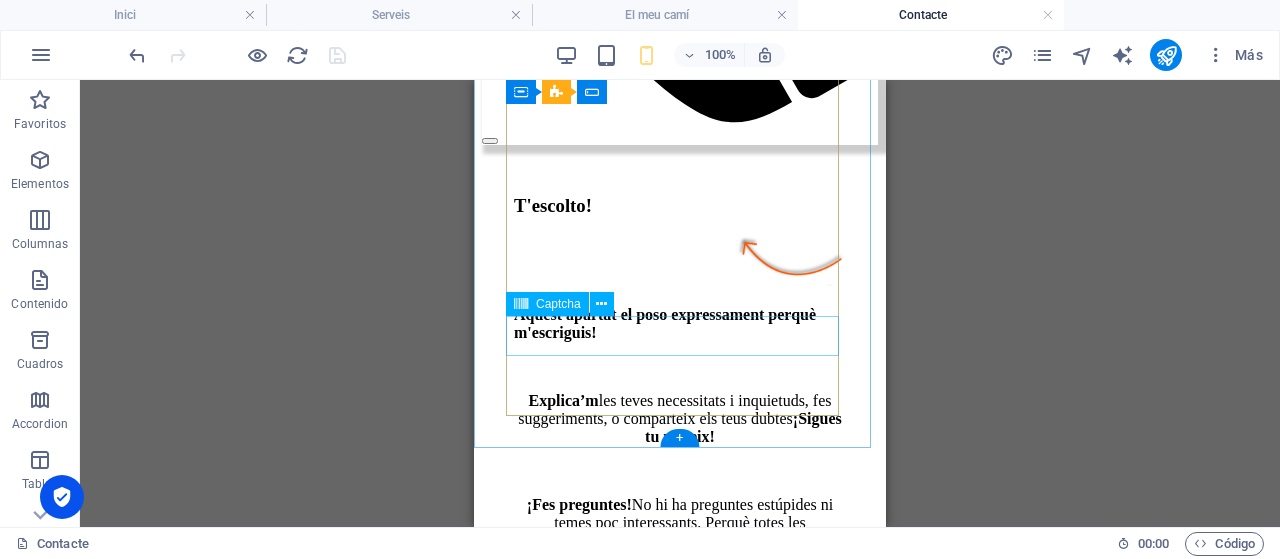 scroll, scrollTop: 700, scrollLeft: 0, axis: vertical 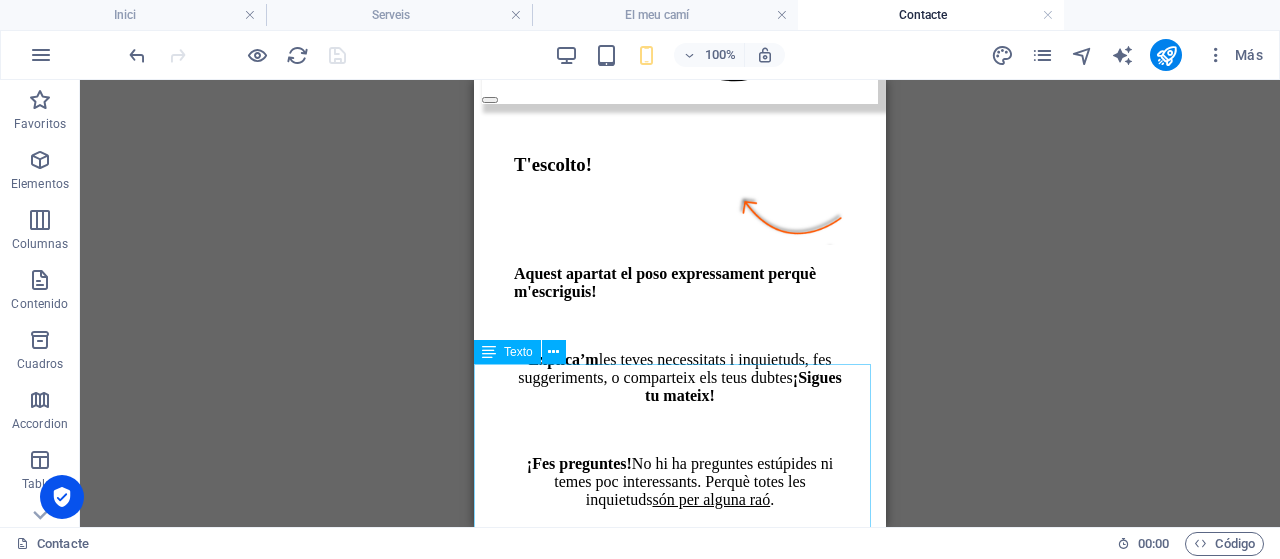 click on "Texto" at bounding box center [518, 352] 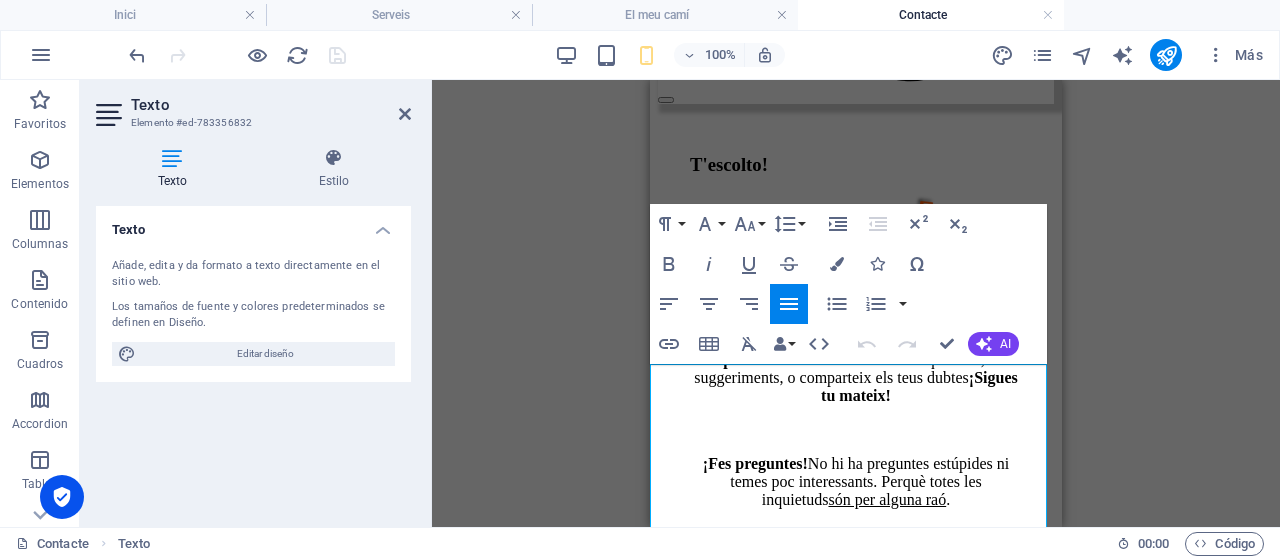 click on "Arrastra aquí para reemplazar el contenido existente. Si quieres crear un elemento nuevo, pulsa “Ctrl”.
H3   Contenedor   Texto   Texto   Texto   Separador   Formulario de contacto   Entrada   Formulario de contacto   Contenedor   Formulario de contacto   Formulario   Email   Área de texto   Casilla   Captcha   Botón formulario   Texto Paragraph Format Normal Heading 1 Heading 2 Heading 3 Heading 4 Heading 5 Heading 6 Code Font Family Arial [US_STATE] Impact Tahoma Times New Roman Verdana Montserrat Noto Serif Font Size 8 9 10 11 12 14 18 24 30 36 48 60 72 96 Line Height Default Single 1.15 1.5 Double Increase Indent Decrease Indent Superscript Subscript Bold Italic Underline Strikethrough Colors Icons Special Characters Align Left Align Center Align Right Align Justify Unordered List   Default Circle Disc Square    Ordered List   Default Lower Alpha Lower Greek Lower Roman Upper Alpha Upper Roman    Insert Link Insert Table Clear Formatting Data Bindings Empresa Nombre Apellidos Calle" at bounding box center [856, 303] 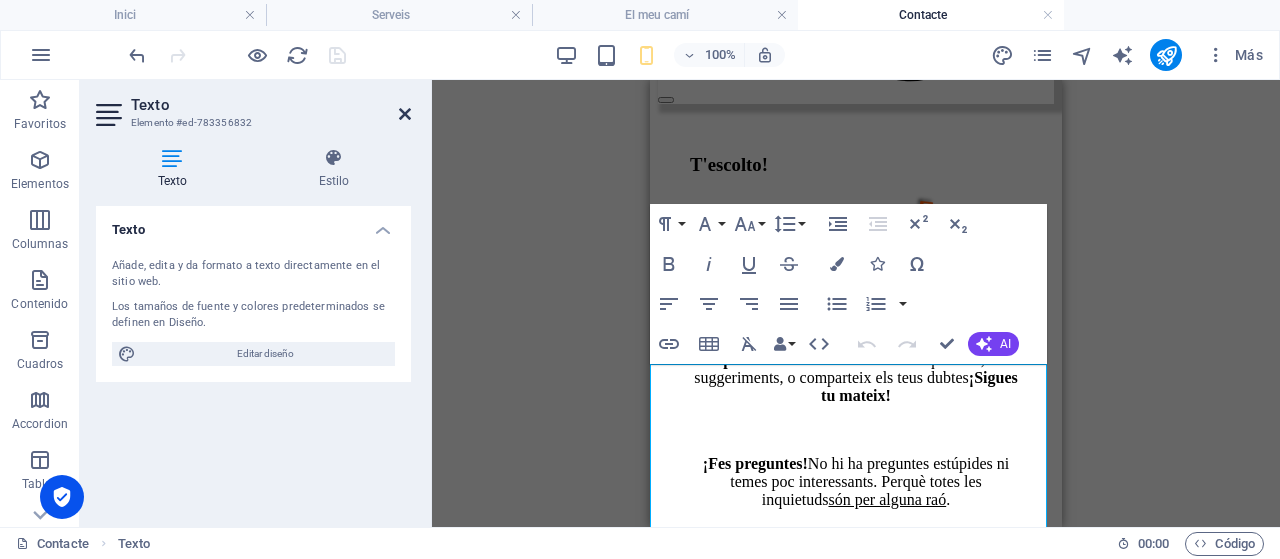 click at bounding box center [405, 114] 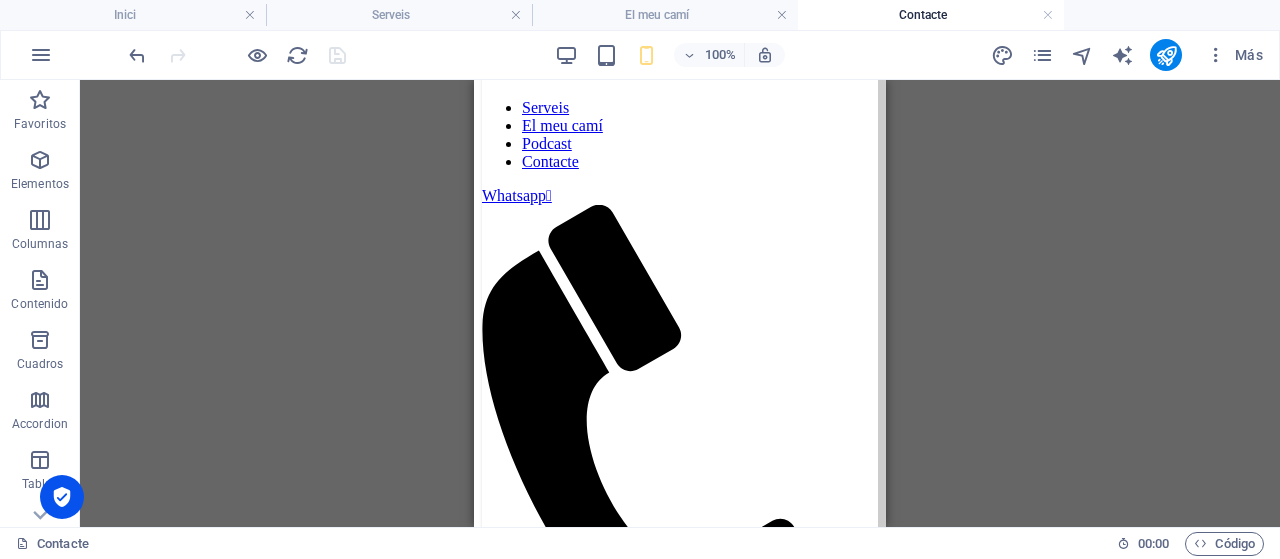 scroll, scrollTop: 66, scrollLeft: 0, axis: vertical 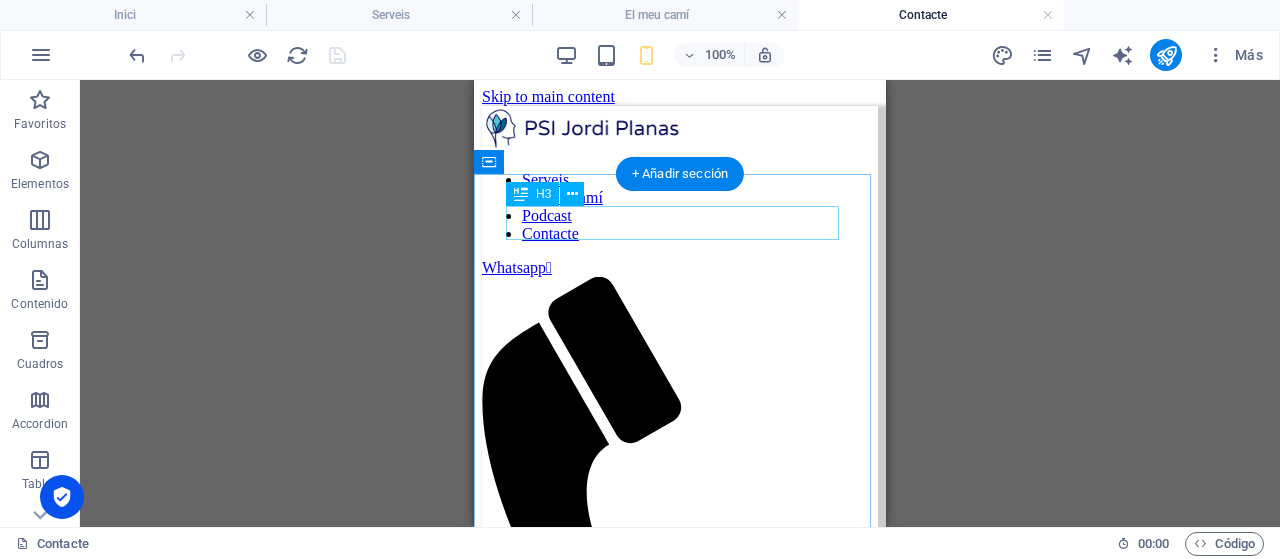 click on "T'escolto!" at bounding box center (680, 865) 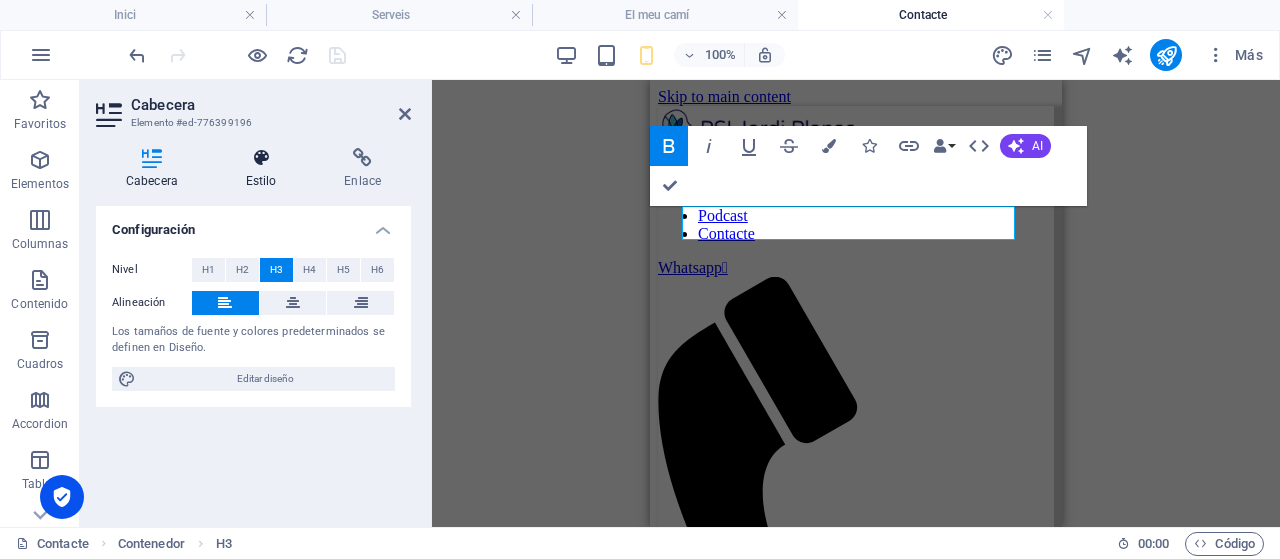 click at bounding box center [261, 158] 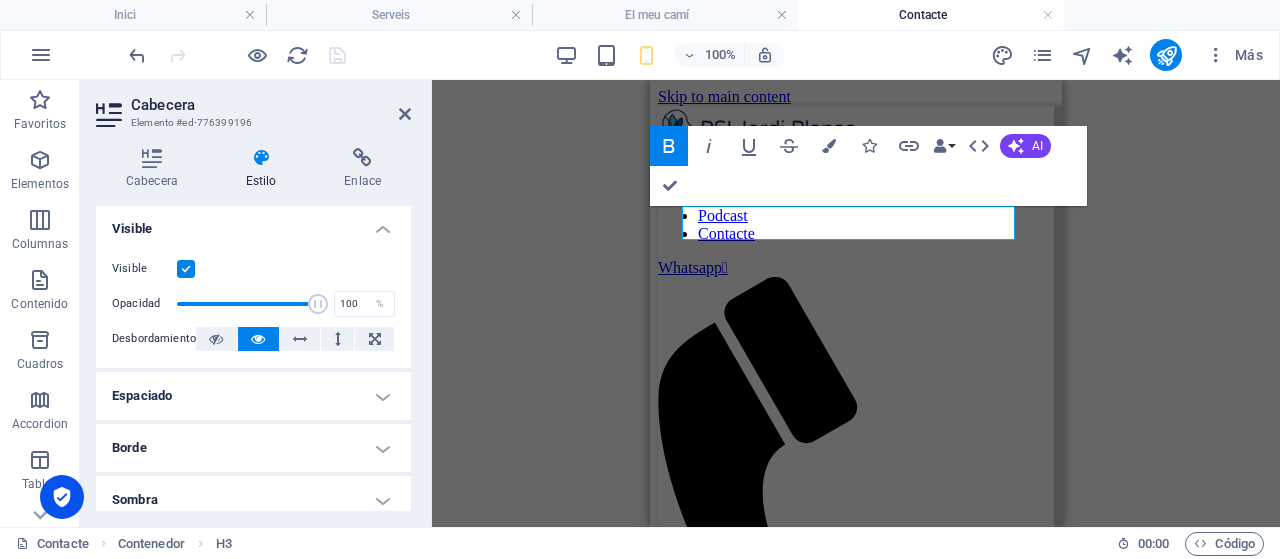 scroll, scrollTop: 400, scrollLeft: 0, axis: vertical 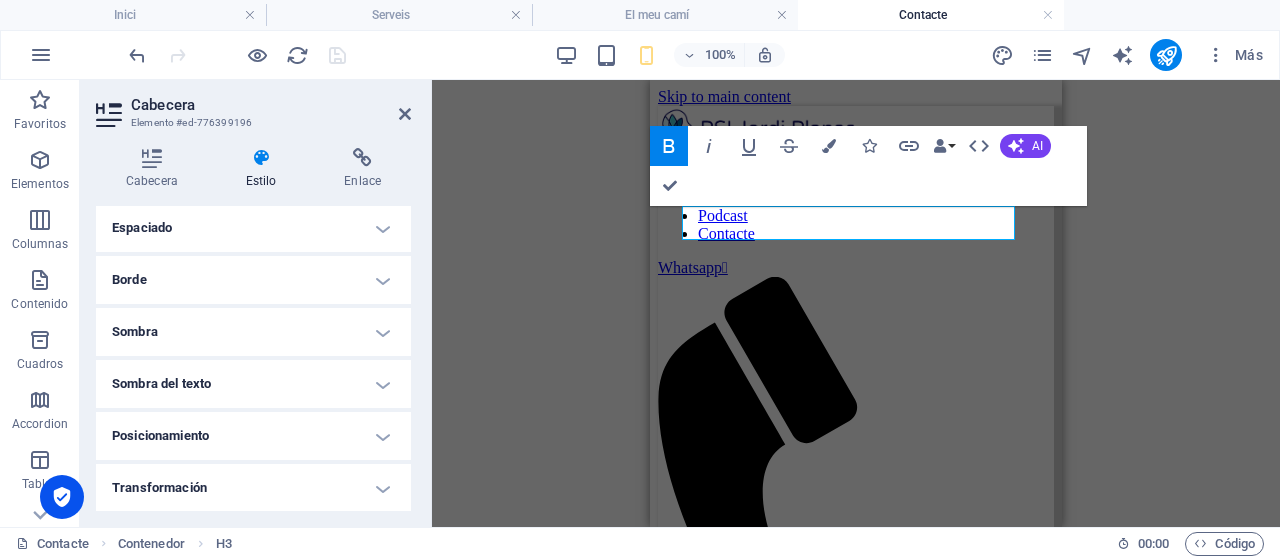 click on "Espaciado" at bounding box center (253, 228) 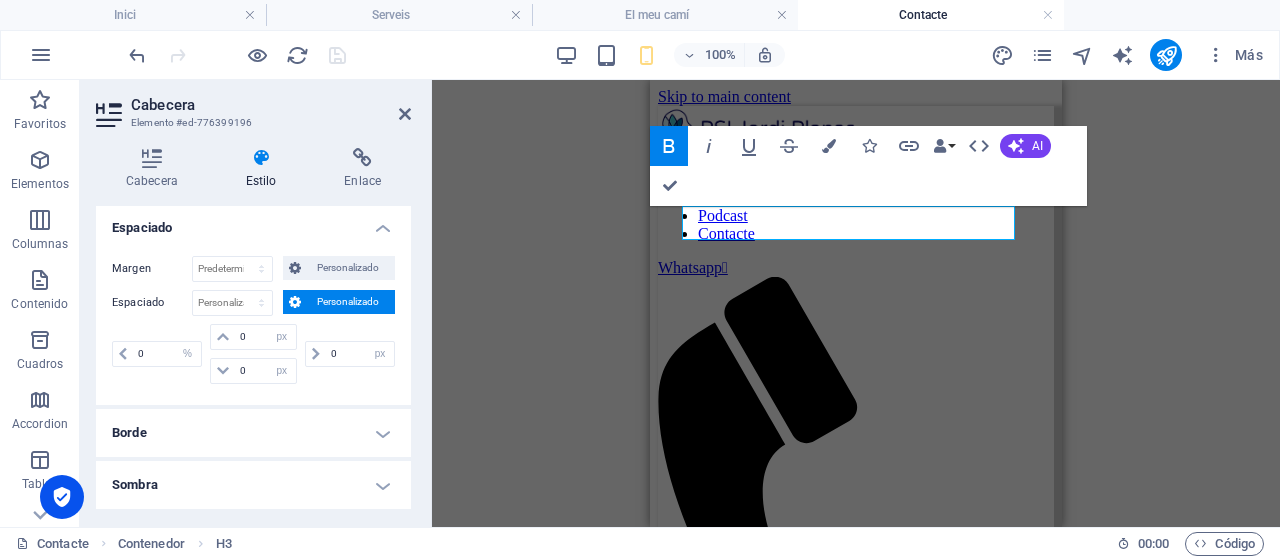 click on "Borde" at bounding box center [253, 433] 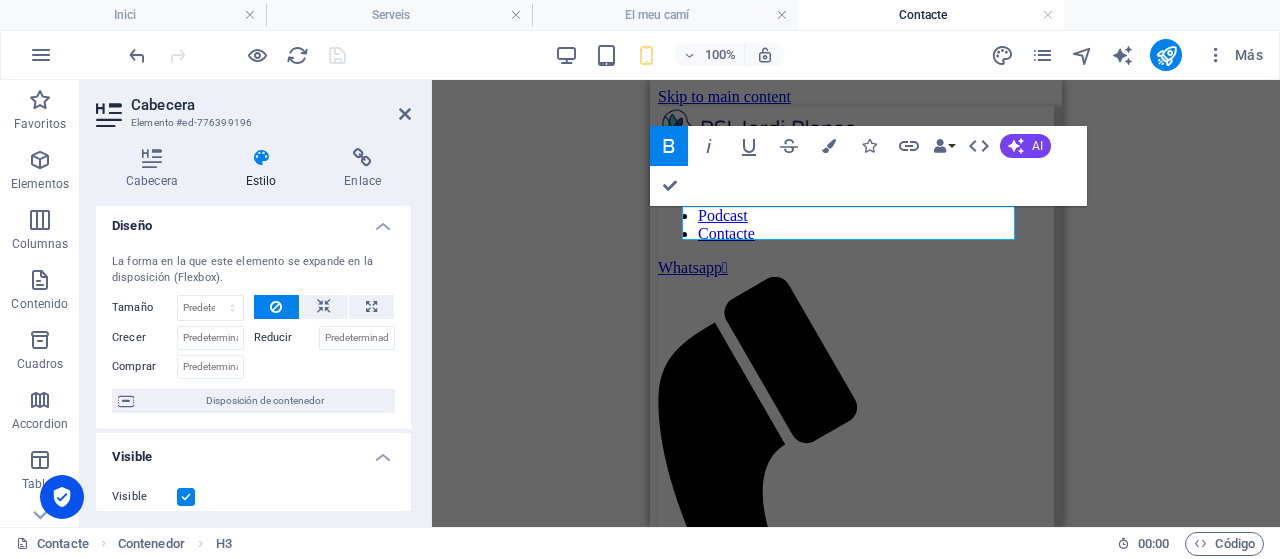 scroll, scrollTop: 0, scrollLeft: 0, axis: both 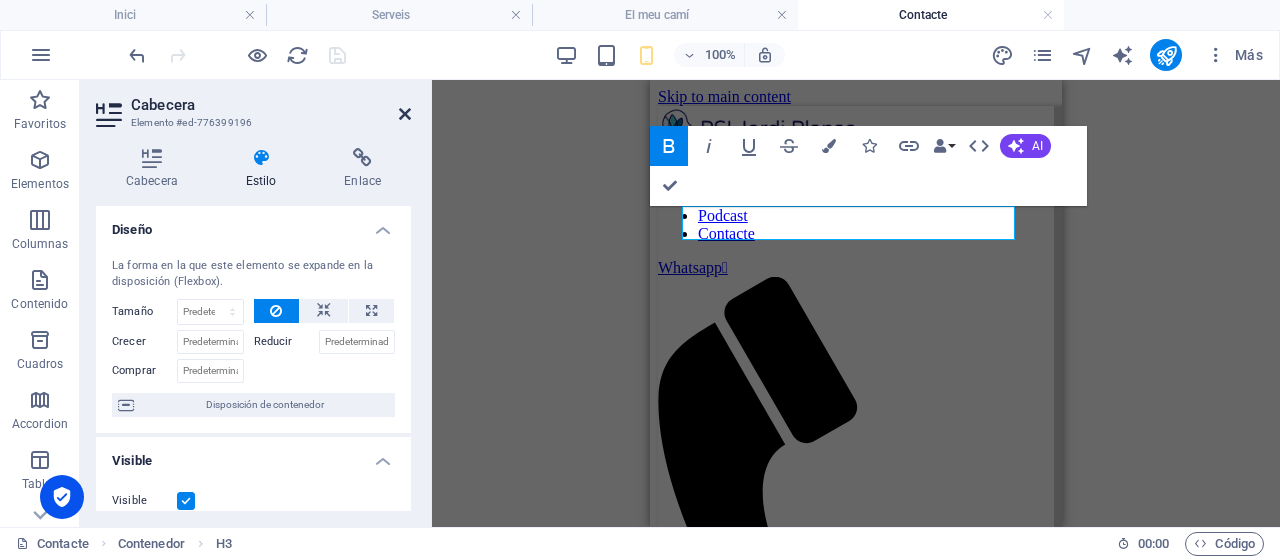 click at bounding box center [405, 114] 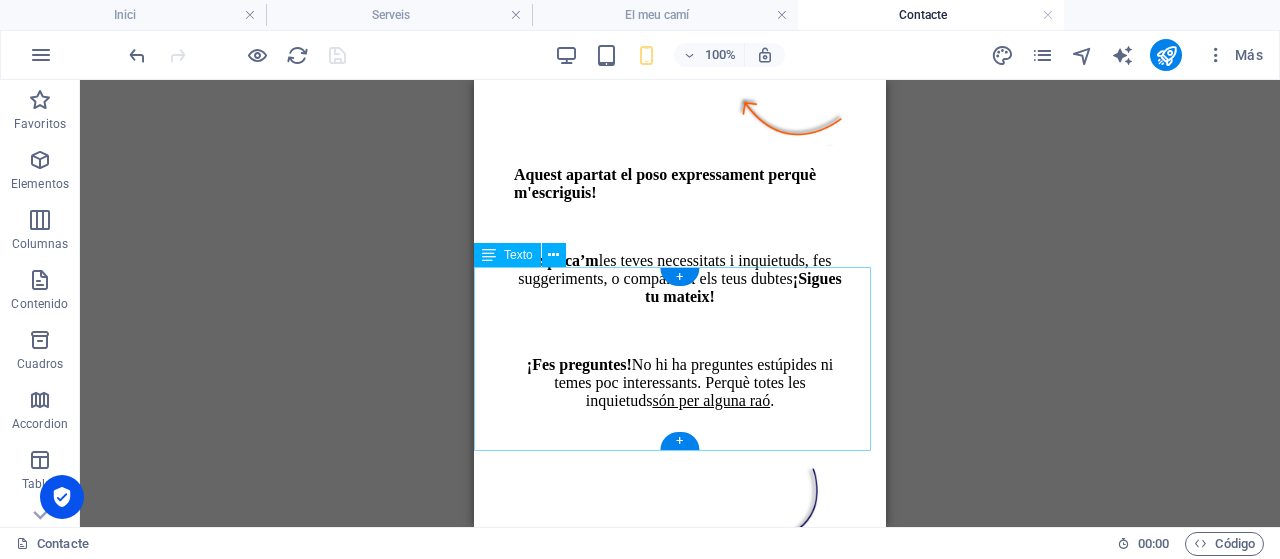 scroll, scrollTop: 800, scrollLeft: 0, axis: vertical 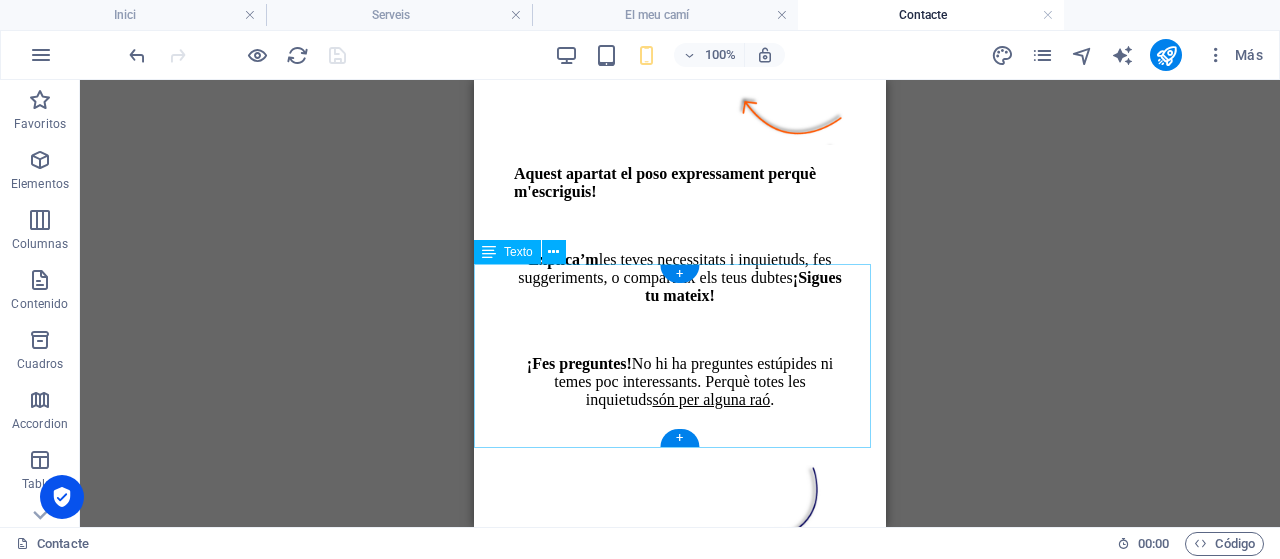 click on "Responsable del tractament de dades : [PERSON_NAME] Finalitat : processar l’enviament de respostes i, si escau, enviament d’informació sol·licitada.  Legitimació : consentiment de l’interessat. Drets de l’interessat : accés a la informació enviada, rectificació i supressió de dades, així com tots els altres drets especificats en la  política de privacitat ." at bounding box center [680, 1059] 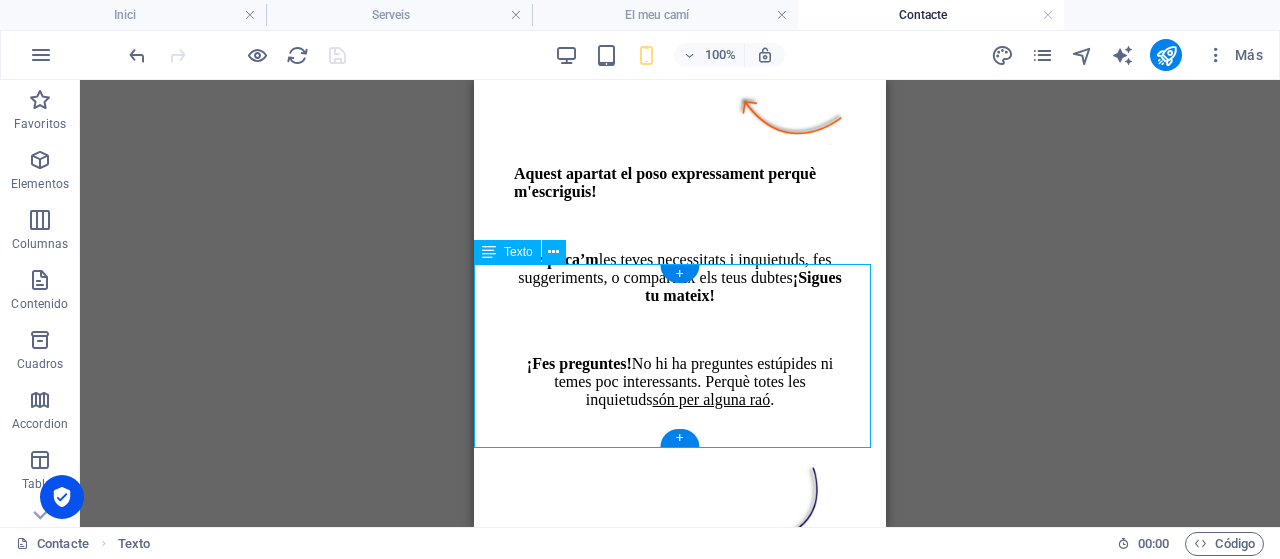 click on "Responsable del tractament de dades : [PERSON_NAME] Finalitat : processar l’enviament de respostes i, si escau, enviament d’informació sol·licitada.  Legitimació : consentiment de l’interessat. Drets de l’interessat : accés a la informació enviada, rectificació i supressió de dades, així com tots els altres drets especificats en la  política de privacitat ." at bounding box center [680, 1059] 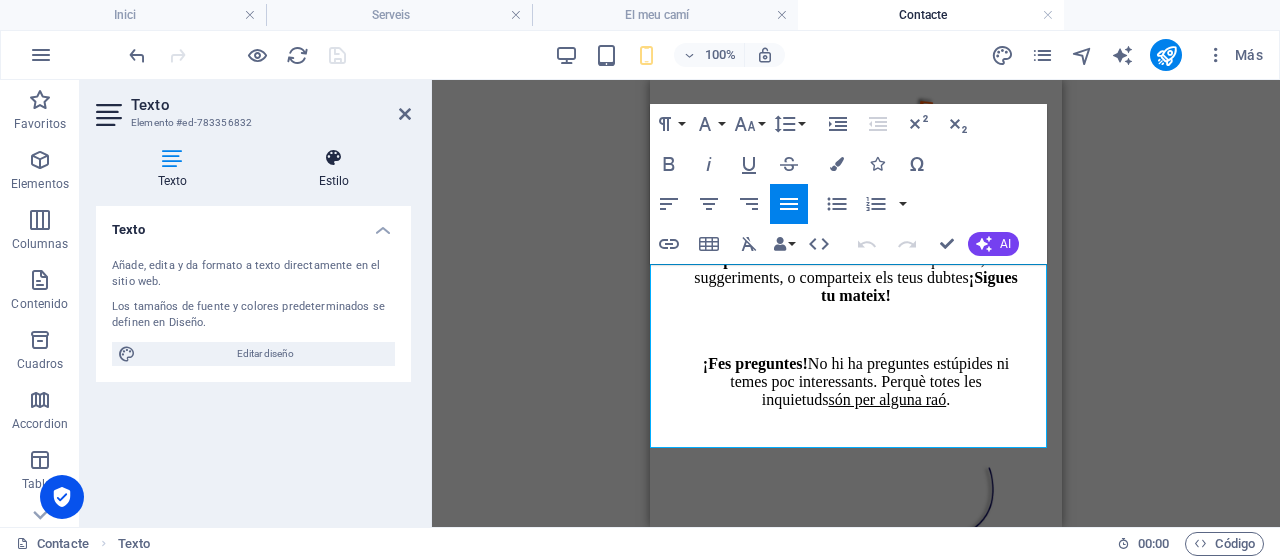 click at bounding box center (334, 158) 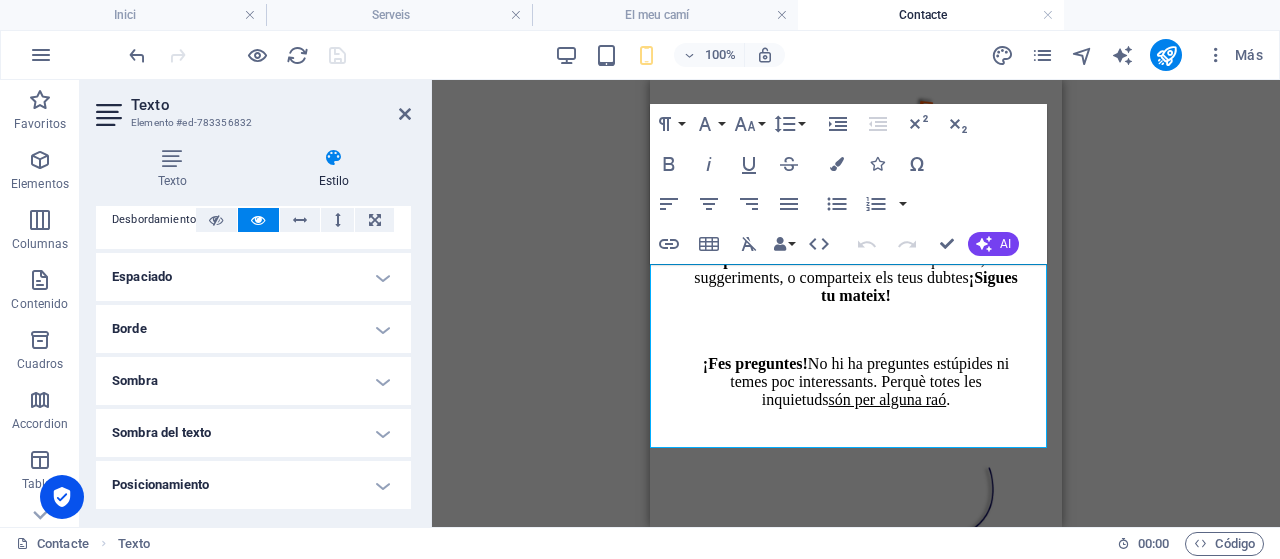 scroll, scrollTop: 100, scrollLeft: 0, axis: vertical 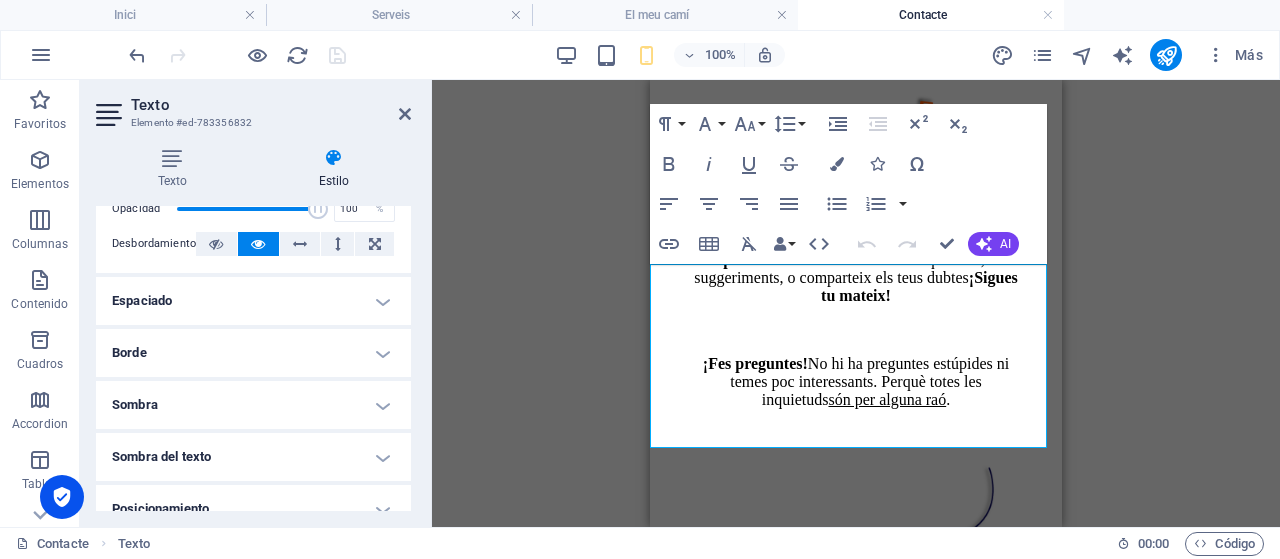click on "Espaciado" at bounding box center [253, 301] 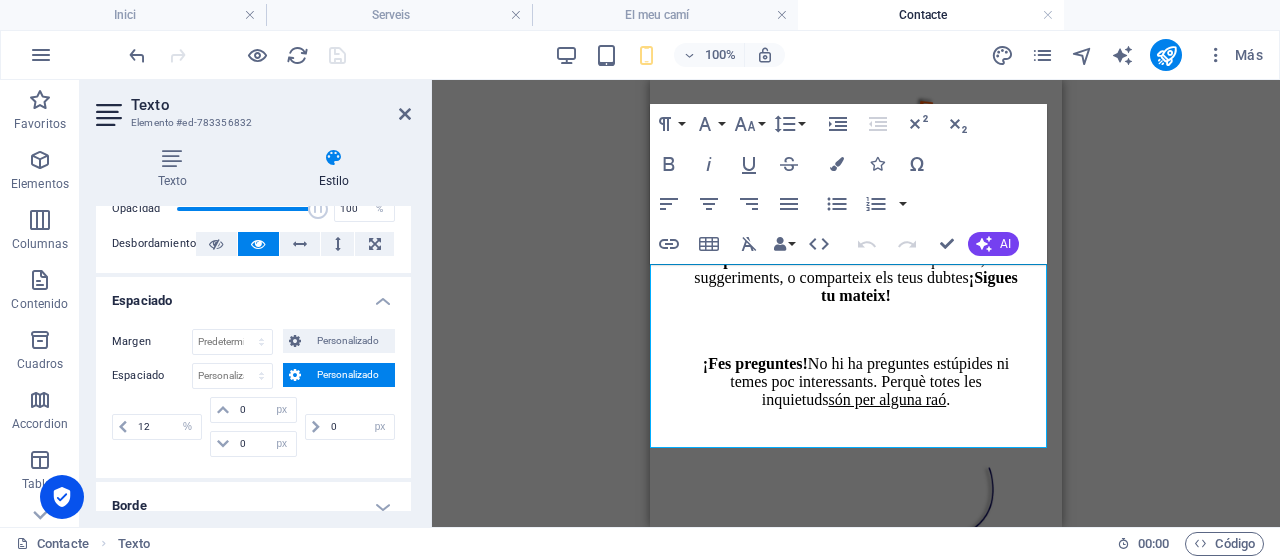 click on "Arrastra aquí para reemplazar el contenido existente. Si quieres crear un elemento nuevo, pulsa “Ctrl”.
H3   Contenedor   Texto   Texto   Texto   Separador   Formulario de contacto   Entrada   Formulario de contacto   Formulario de contacto   Formulario   Email   Área de texto   Casilla   Captcha   Botón formulario   Texto   Imagen   Referencia   Contenedor   Referencia   Contenedor Paragraph Format Normal Heading 1 Heading 2 Heading 3 Heading 4 Heading 5 Heading 6 Code Font Family Arial [US_STATE] Impact Tahoma Times New Roman Verdana Montserrat Noto Serif Font Size 8 9 10 11 12 14 18 24 30 36 48 60 72 96 Line Height Default Single 1.15 1.5 Double Increase Indent Decrease Indent Superscript Subscript Bold Italic Underline Strikethrough Colors Icons Special Characters Align Left Align Center Align Right Align Justify Unordered List   Default Circle Disc Square    Ordered List   Default Lower Alpha Lower Greek Lower Roman Upper Alpha Upper Roman    Insert Link Insert Table Data Bindings" at bounding box center (856, 303) 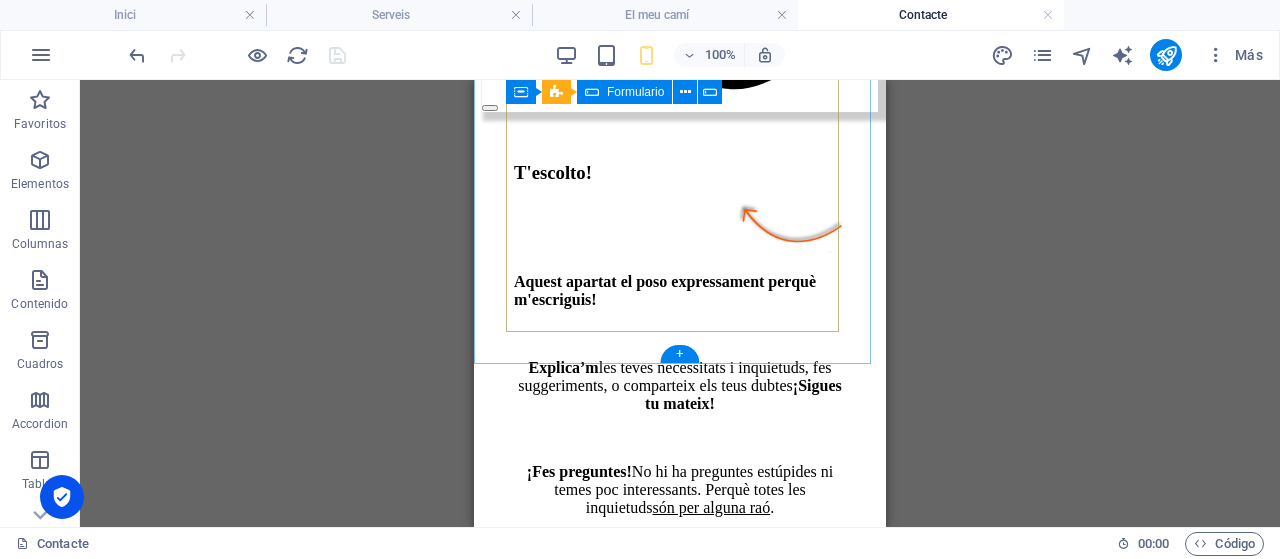scroll, scrollTop: 700, scrollLeft: 0, axis: vertical 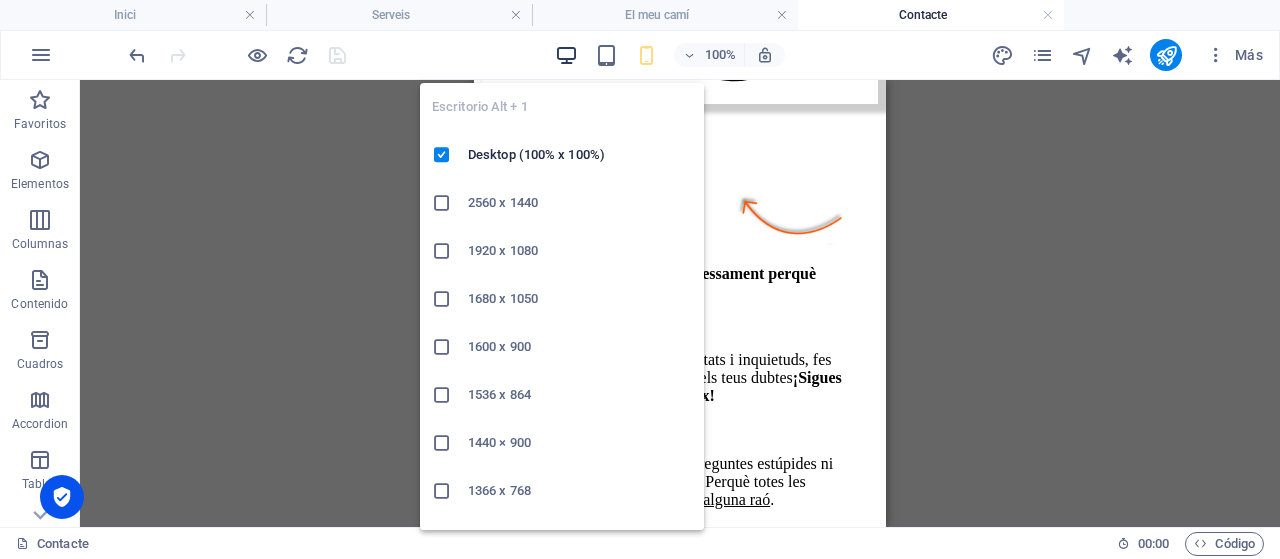 click at bounding box center [566, 55] 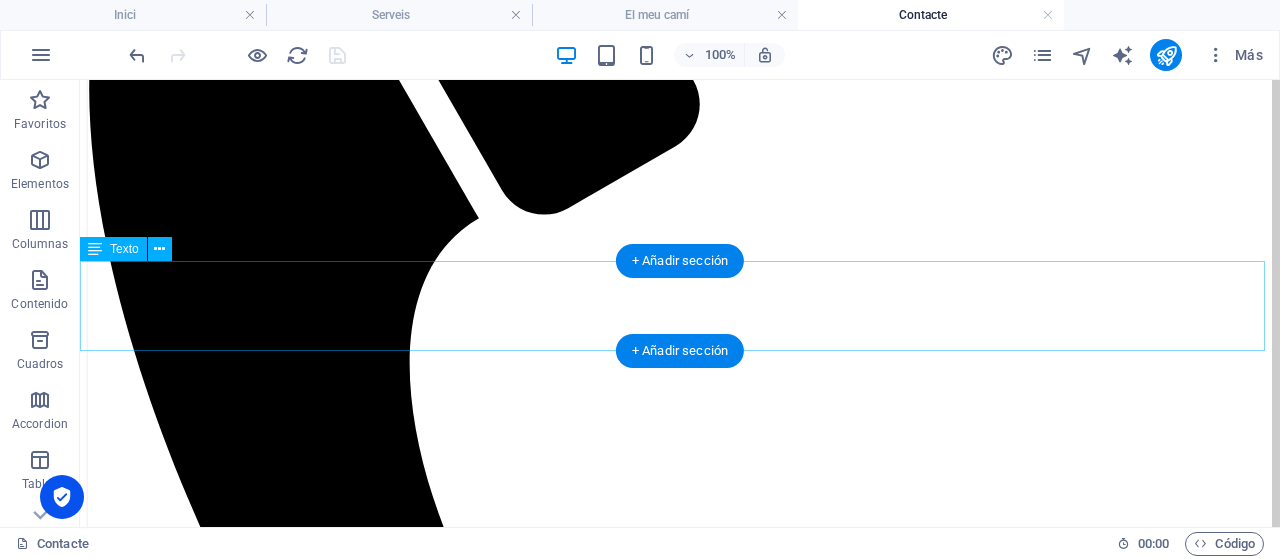 scroll, scrollTop: 500, scrollLeft: 0, axis: vertical 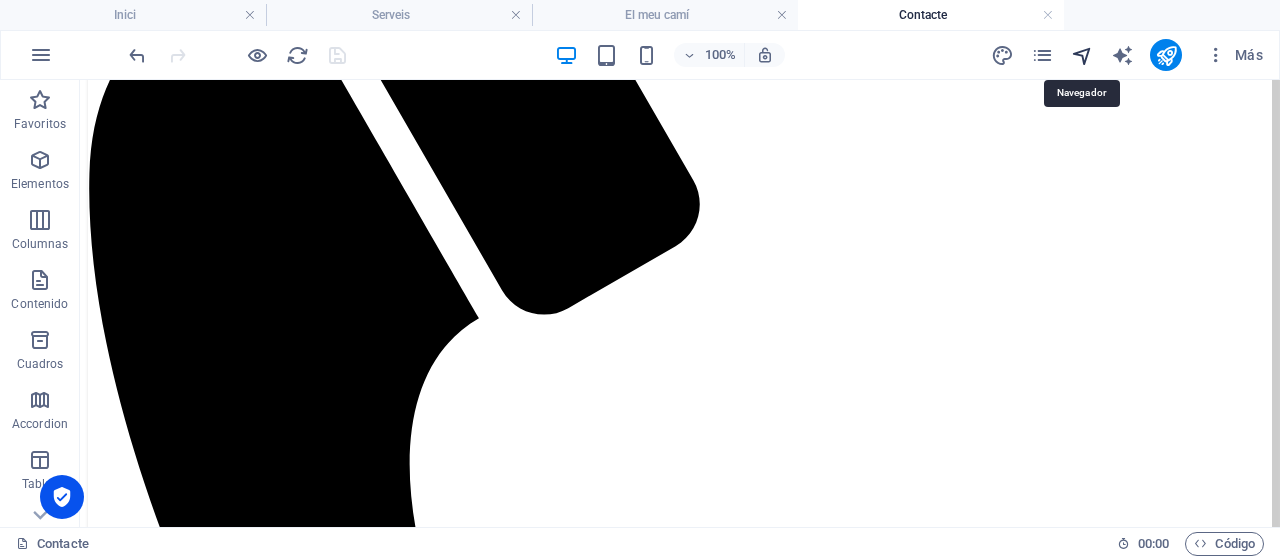 click at bounding box center [1082, 55] 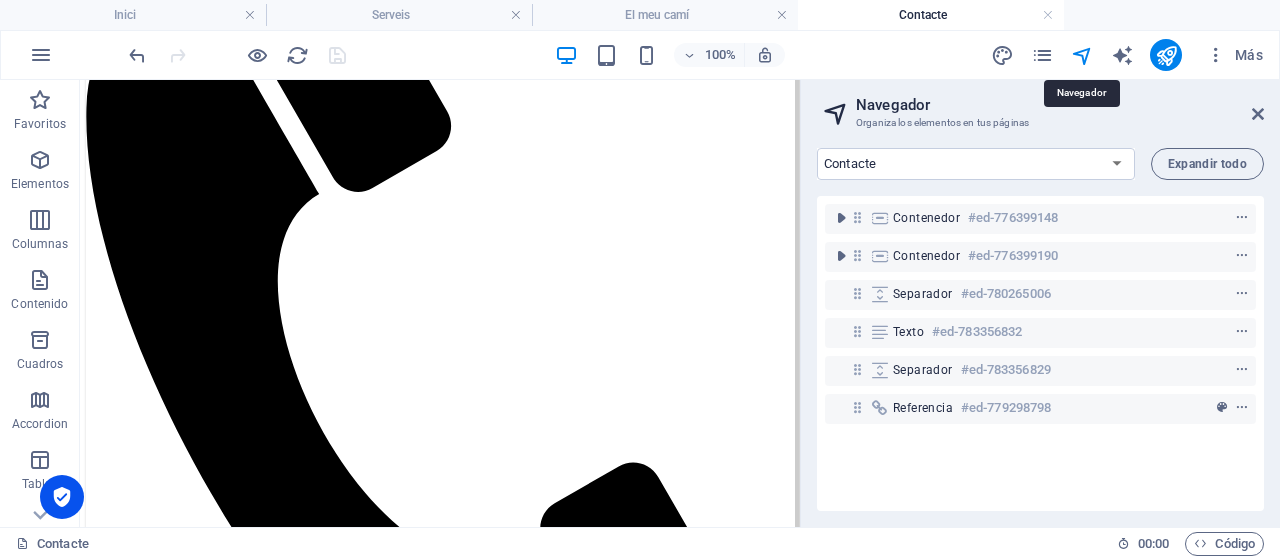scroll, scrollTop: 533, scrollLeft: 0, axis: vertical 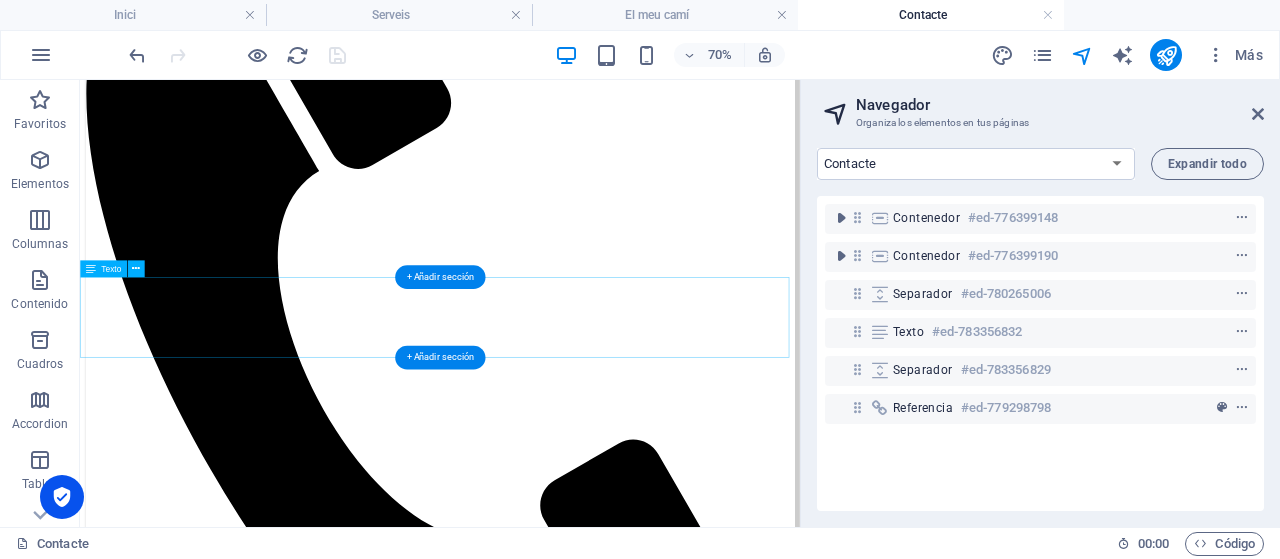 click on "Responsable del tractament de dades : [PERSON_NAME] Finalitat : processar l’enviament de respostes i, si escau, enviament d’informació sol·licitada.  Legitimació : consentiment de l’interessat. Drets de l’interessat : accés a la informació enviada, rectificació i supressió de dades, així com tots els altres drets especificats en la  política de privacitat ." at bounding box center (594, 2109) 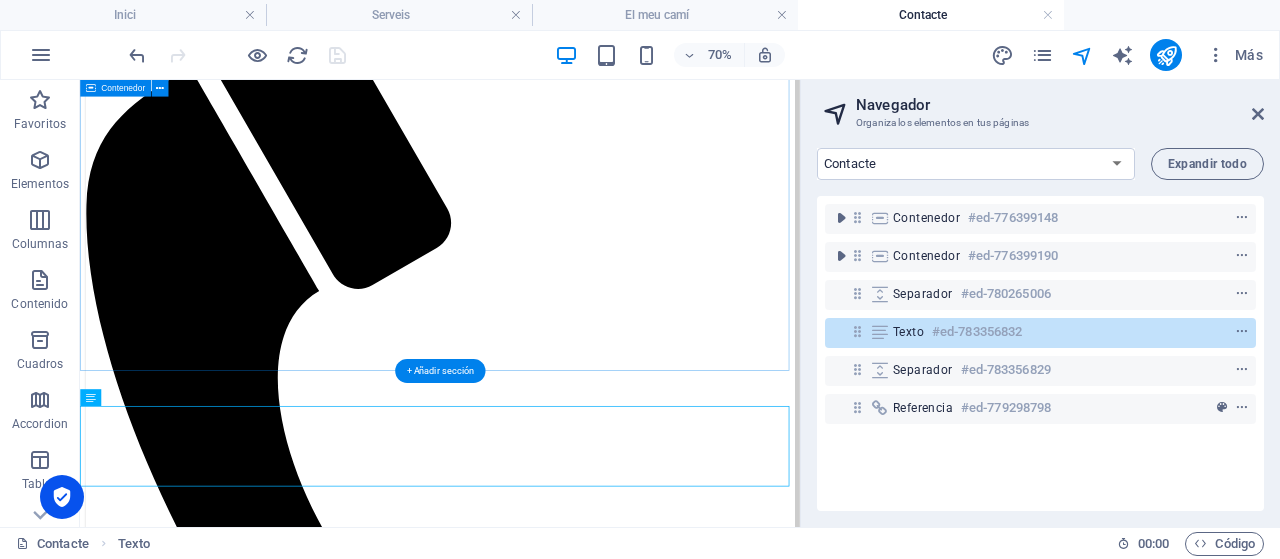 scroll, scrollTop: 333, scrollLeft: 0, axis: vertical 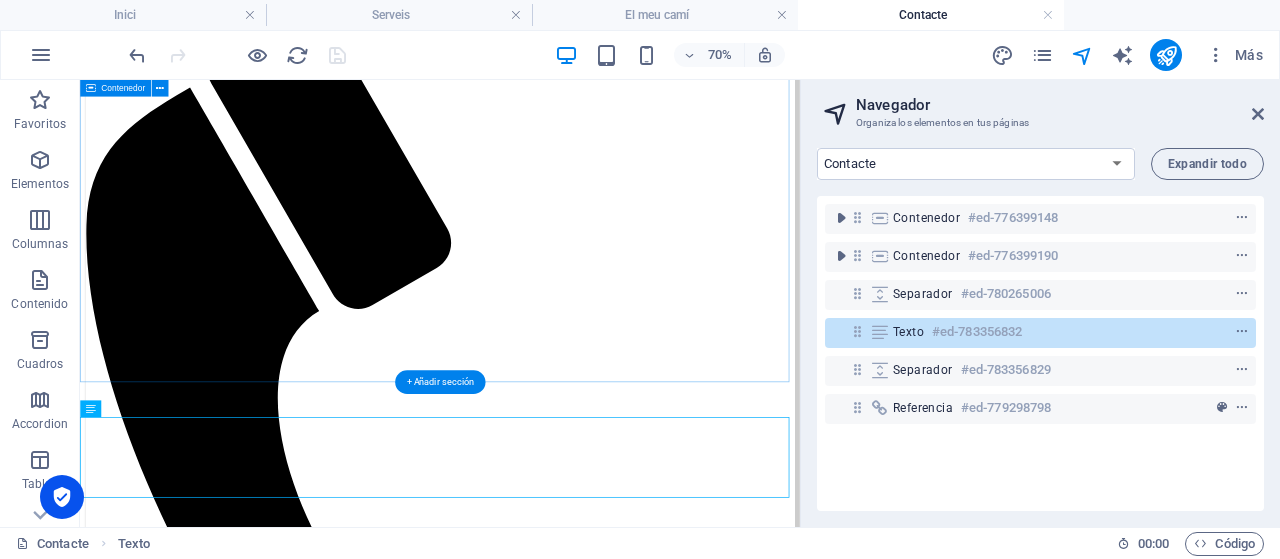 click on "T'escolto!     Aquest apartat el poso expressament perquè m'escriguis! Explica’m  les teves necessitats i inquietuds, fes suggeriments, o comparteix els teus dubtes  ¡Sigues tu mateix! ¡Fes preguntes!  No hi ha preguntes estúpides ni temes poc interessants. Perquè totes les inquietuds  són per alguna raó .   He llegit i entenc la  política de privacitat . Unreadable? Regenerate Enviar missatge ✉ :)" at bounding box center (594, 1795) 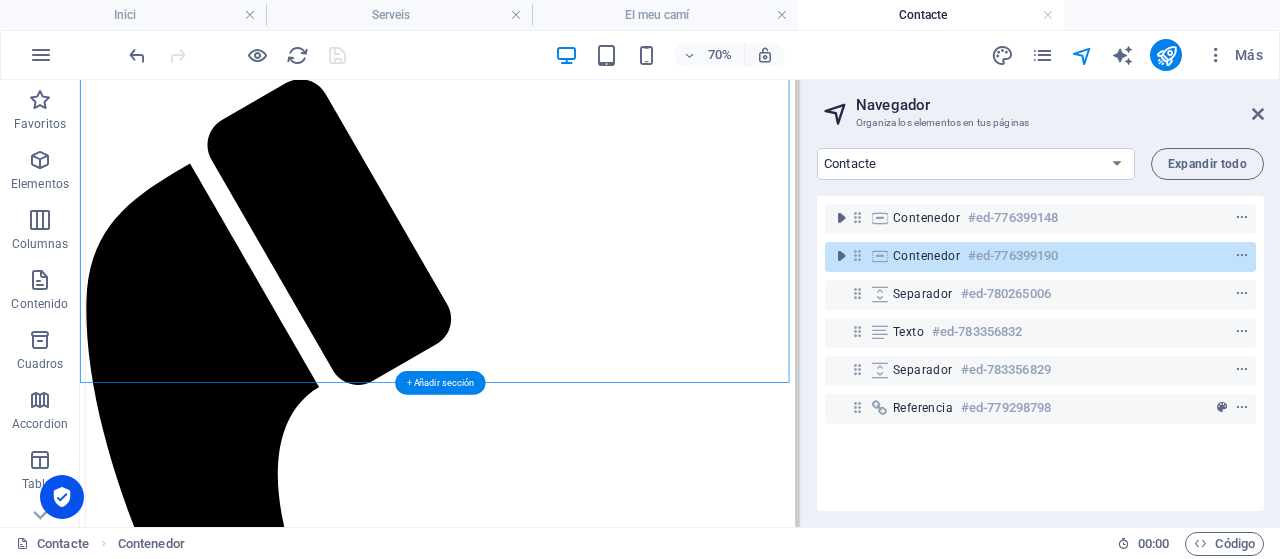 scroll, scrollTop: 333, scrollLeft: 0, axis: vertical 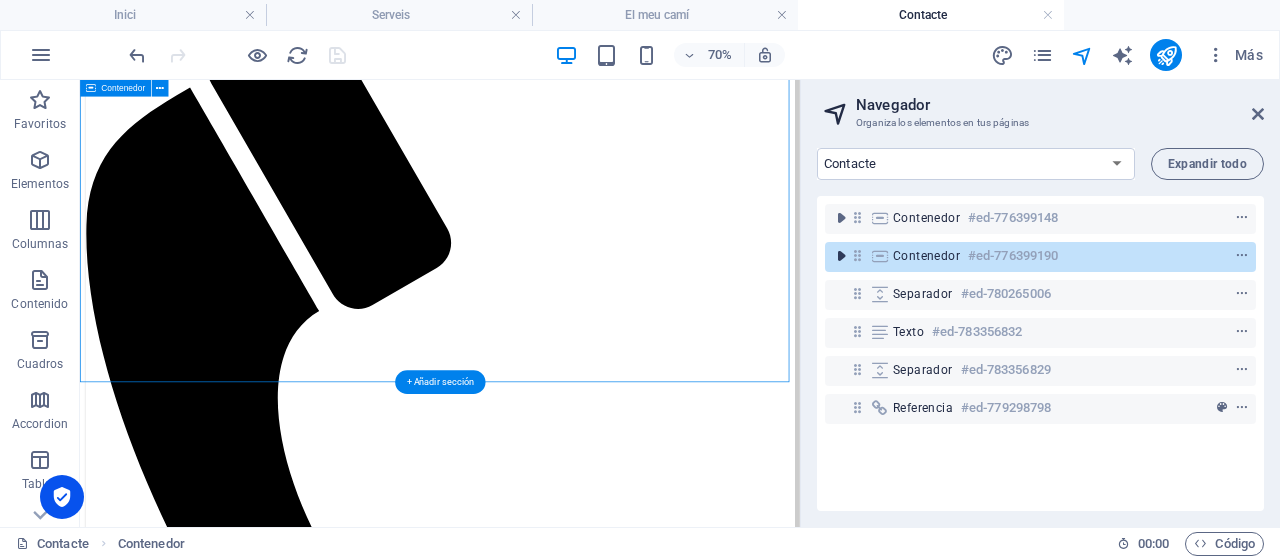 click at bounding box center [841, 256] 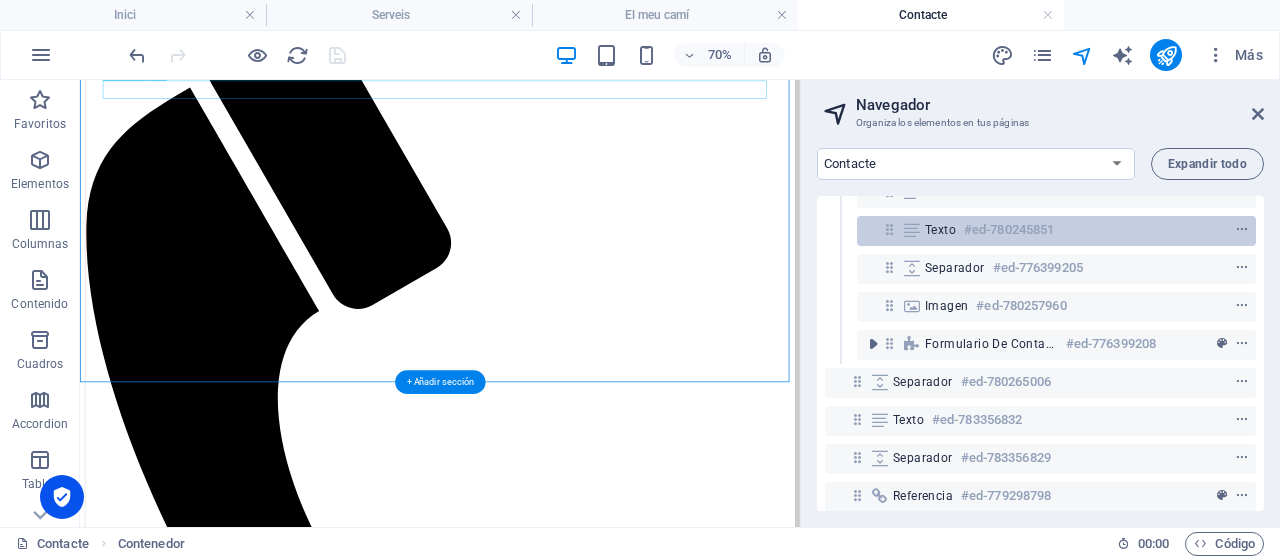 scroll, scrollTop: 278, scrollLeft: 0, axis: vertical 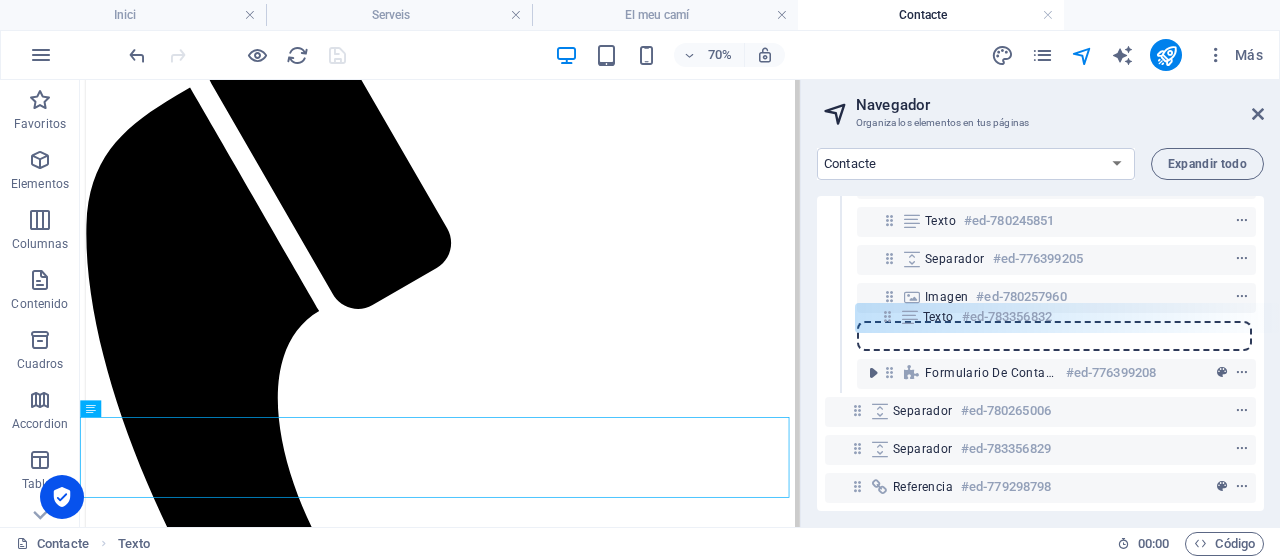 drag, startPoint x: 856, startPoint y: 397, endPoint x: 886, endPoint y: 313, distance: 89.19641 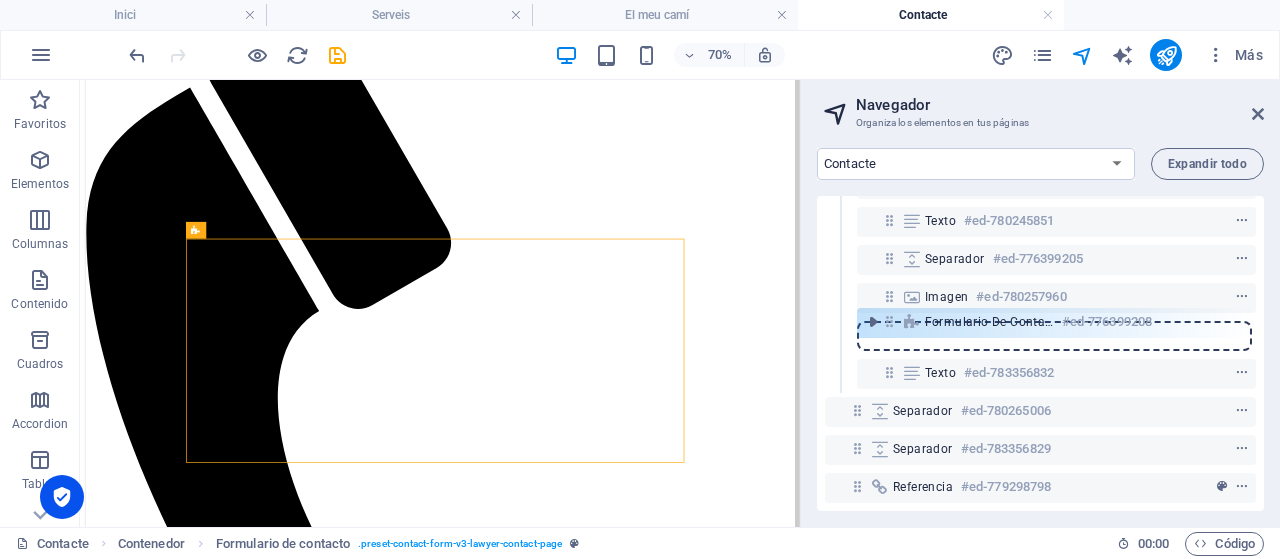 drag, startPoint x: 890, startPoint y: 354, endPoint x: 890, endPoint y: 311, distance: 43 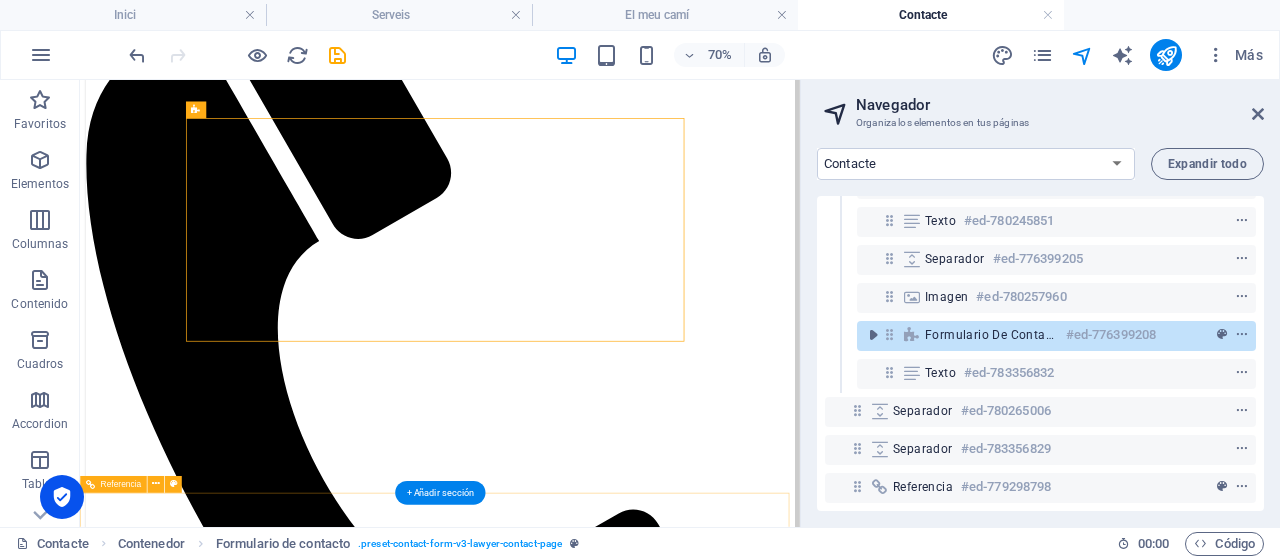 scroll, scrollTop: 533, scrollLeft: 0, axis: vertical 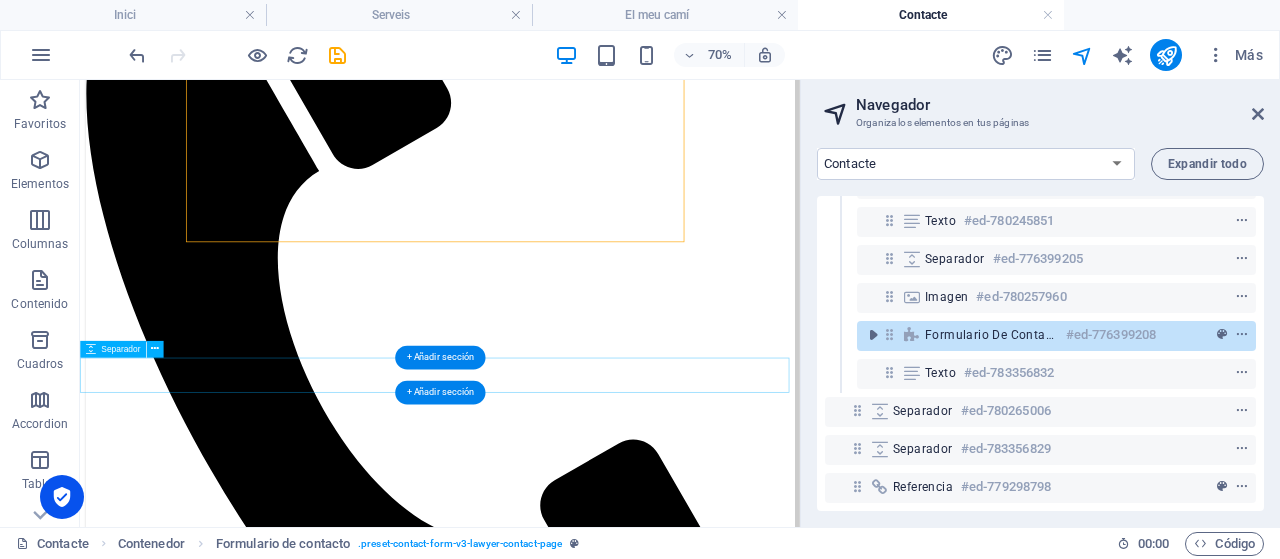 click at bounding box center (594, 2185) 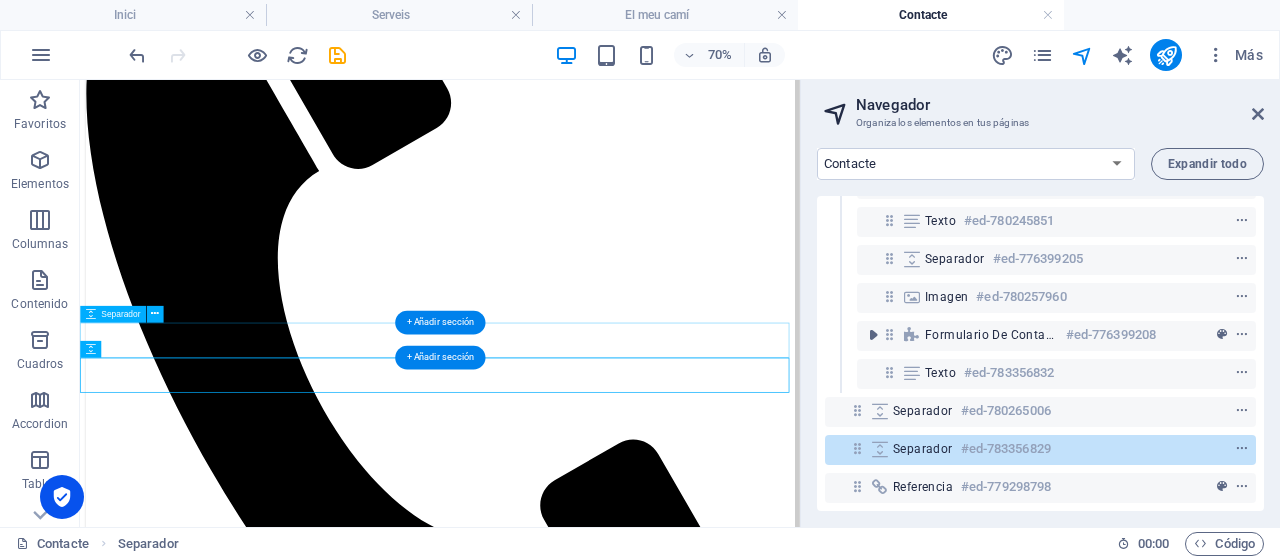 click at bounding box center (594, 2135) 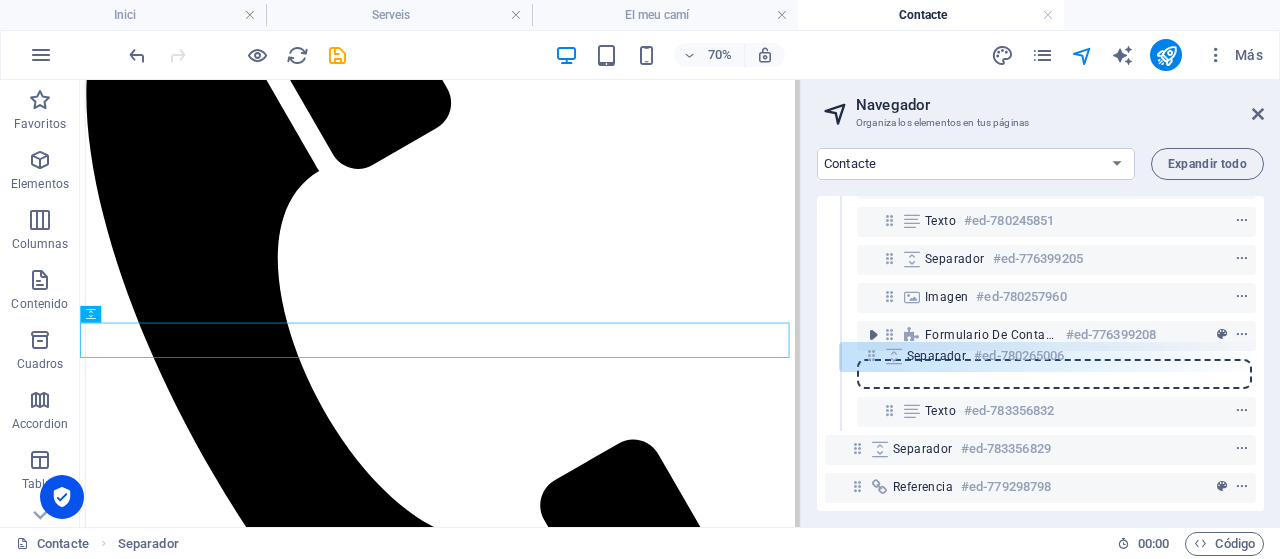 drag, startPoint x: 857, startPoint y: 396, endPoint x: 870, endPoint y: 349, distance: 48.76474 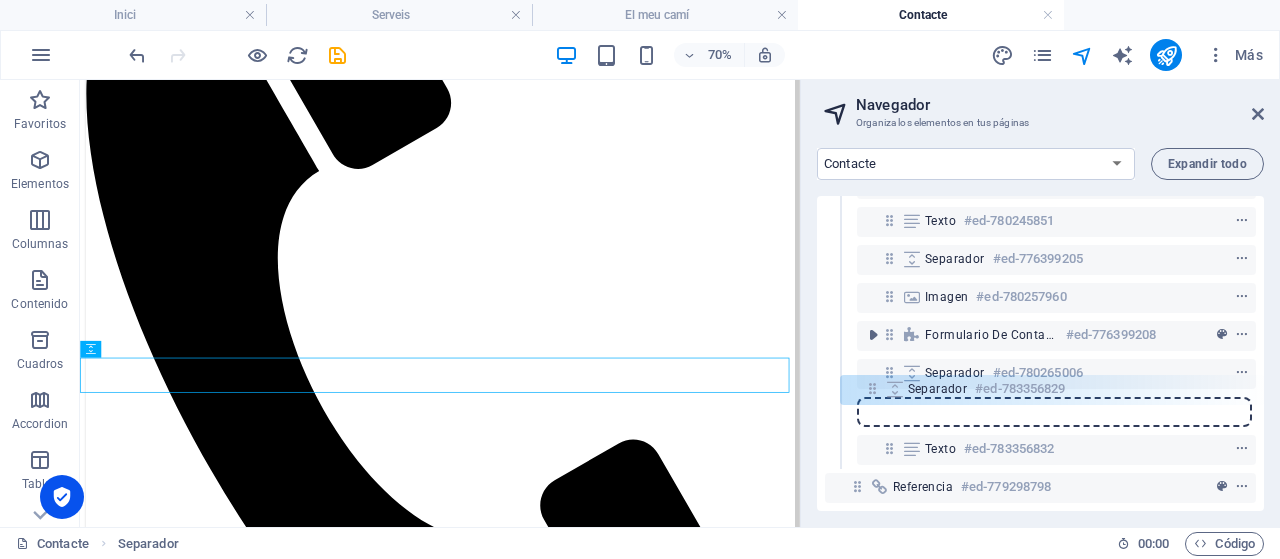 drag, startPoint x: 852, startPoint y: 435, endPoint x: 867, endPoint y: 384, distance: 53.160137 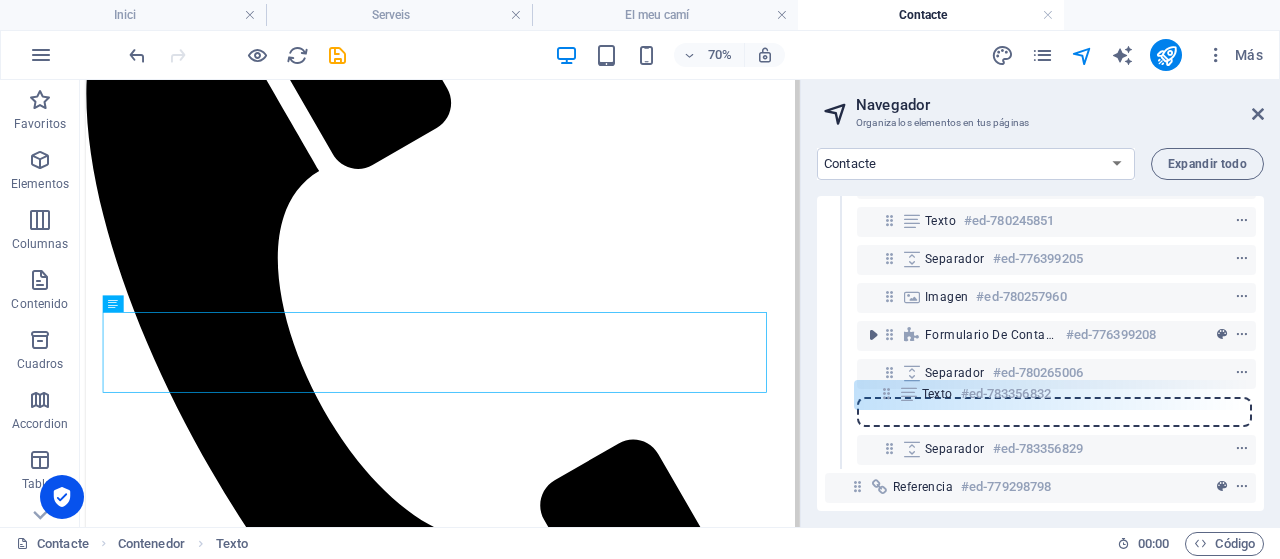 drag, startPoint x: 890, startPoint y: 435, endPoint x: 887, endPoint y: 389, distance: 46.09772 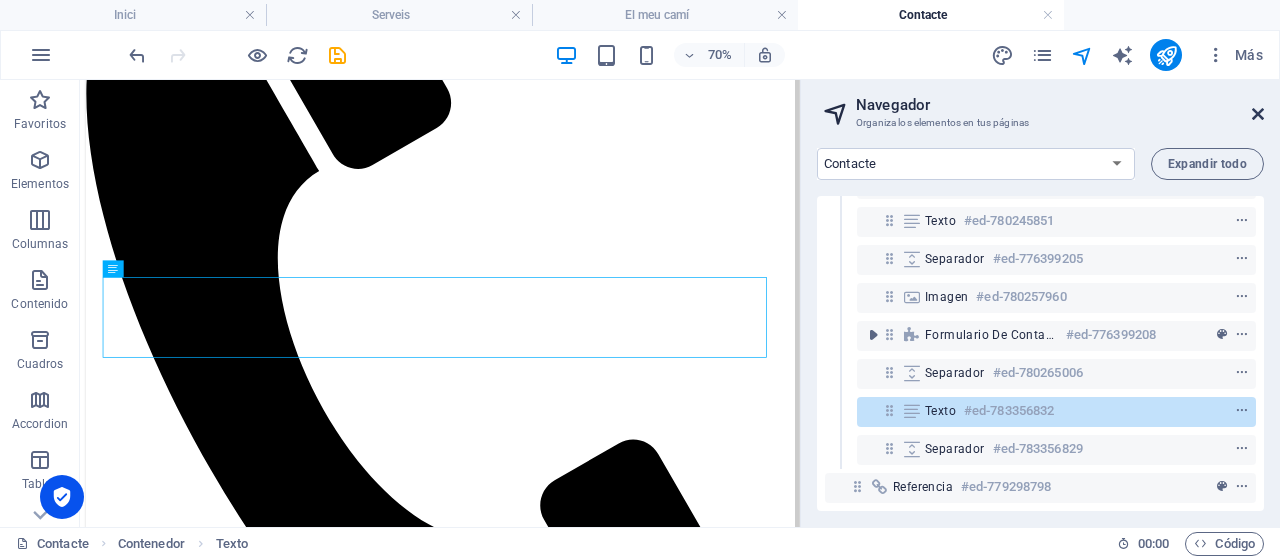 drag, startPoint x: 1258, startPoint y: 115, endPoint x: 1162, endPoint y: 29, distance: 128.88754 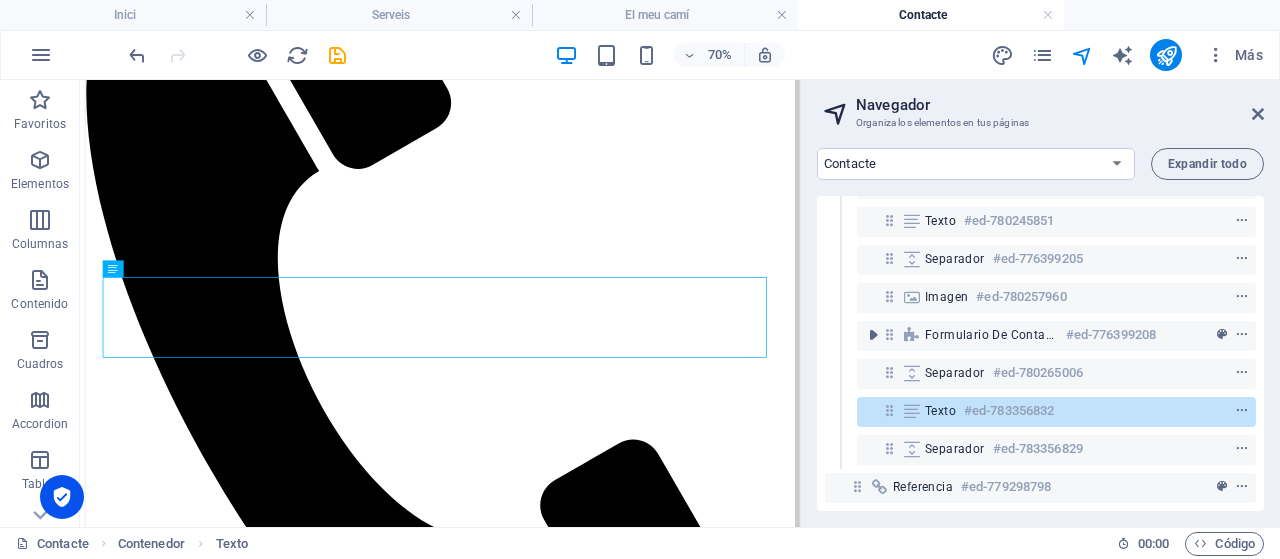 scroll, scrollTop: 500, scrollLeft: 0, axis: vertical 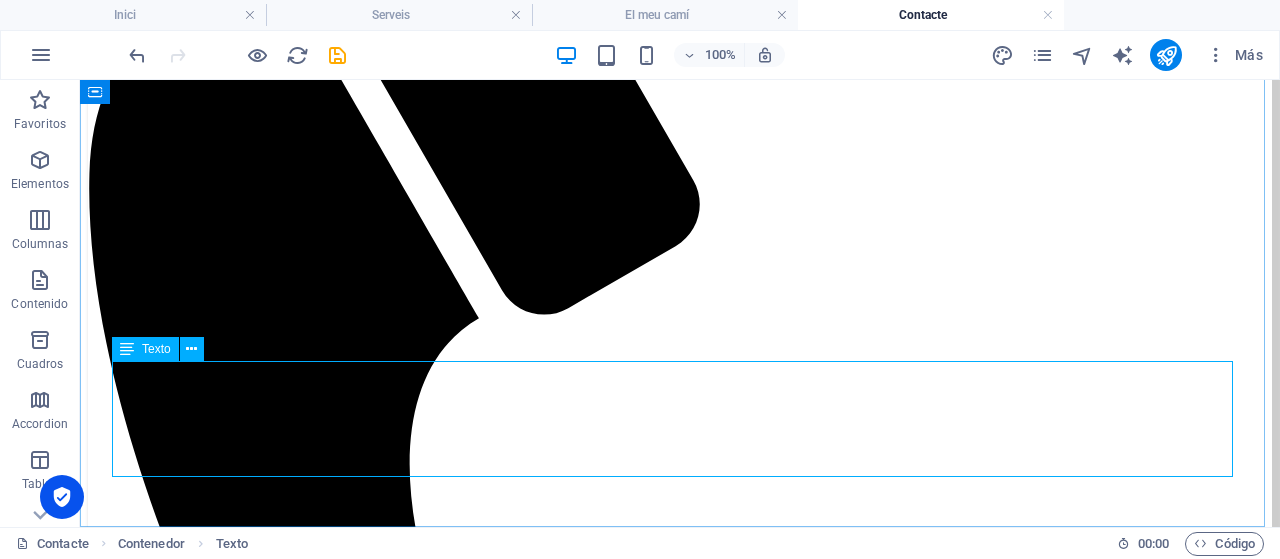 click at bounding box center (127, 349) 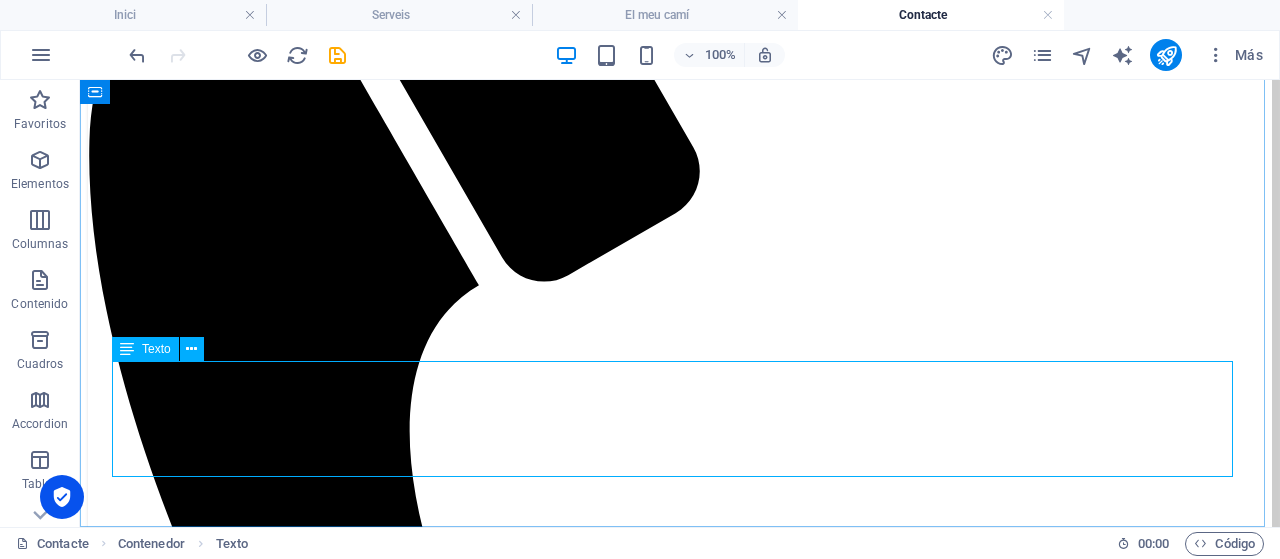 select on "%" 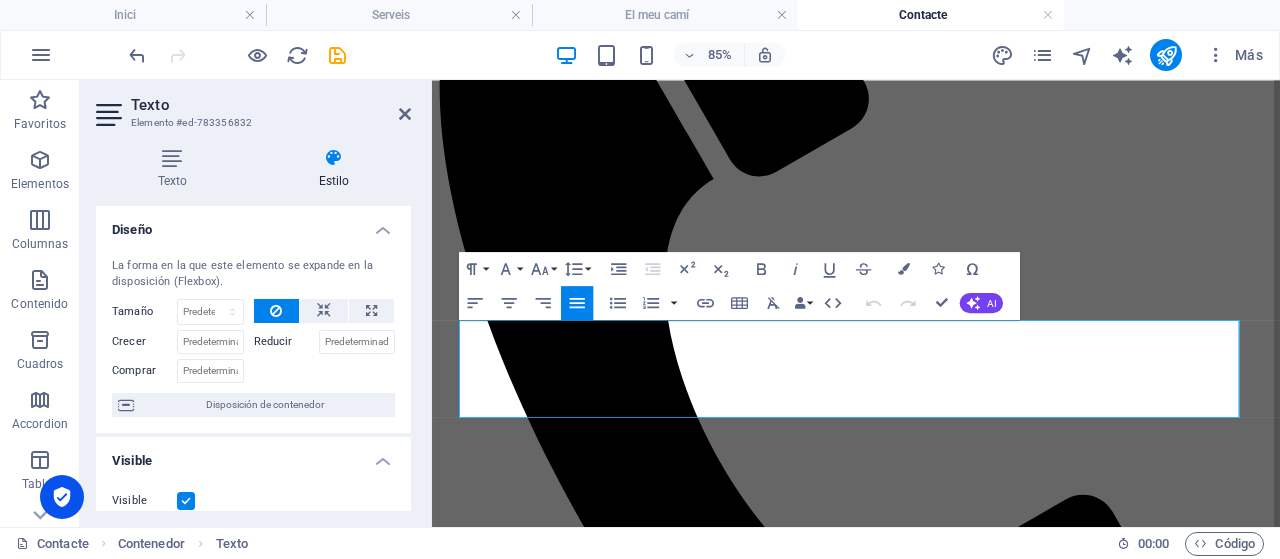 click at bounding box center (334, 158) 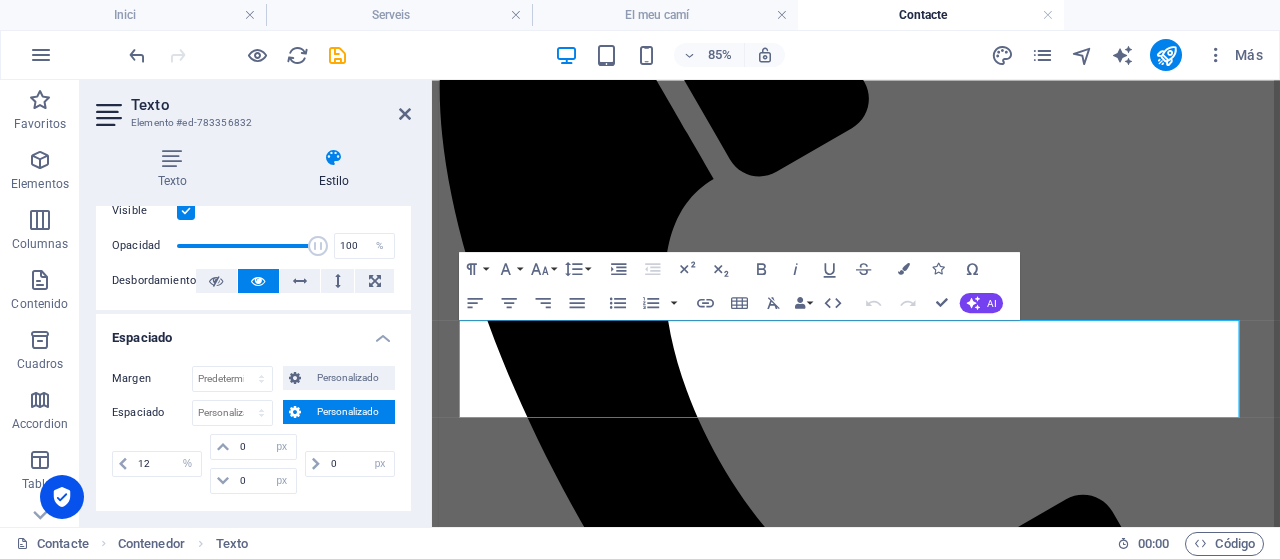 scroll, scrollTop: 400, scrollLeft: 0, axis: vertical 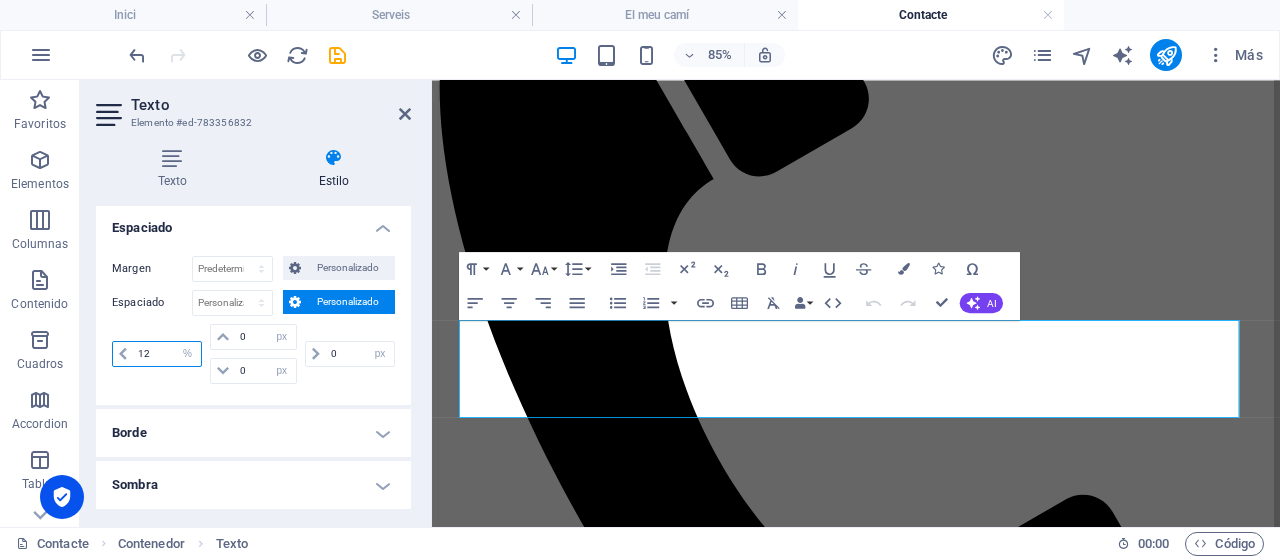drag, startPoint x: 161, startPoint y: 347, endPoint x: 129, endPoint y: 347, distance: 32 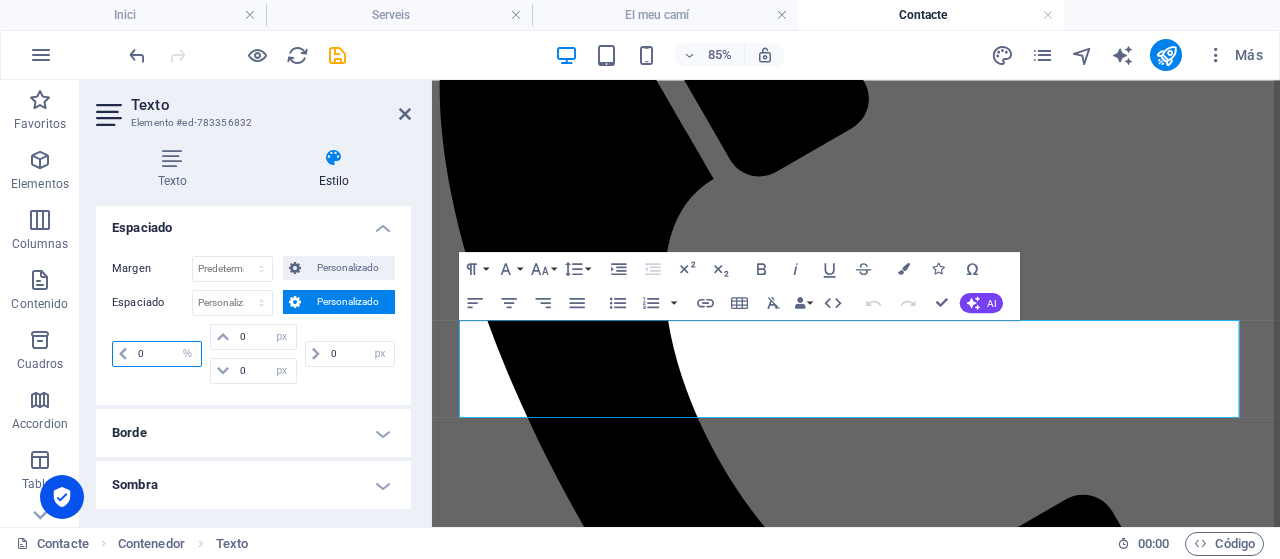 type on "0" 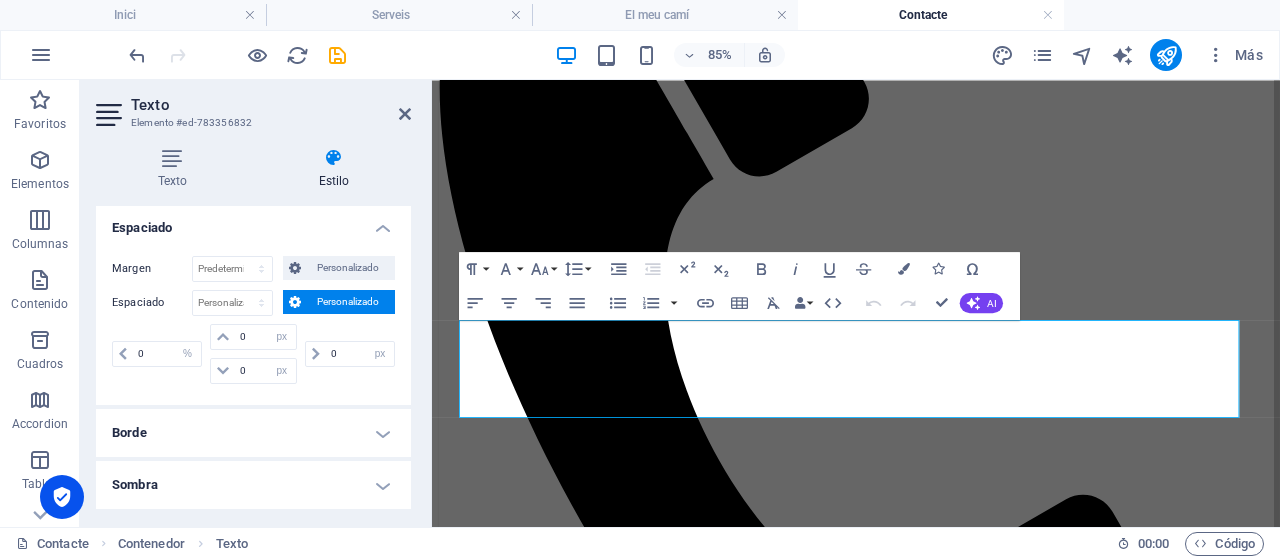 click on "Espaciado Predeterminado px rem % vh vw Personalizado Personalizado 0 px rem % vh vw 0 px rem % vh vw 0 px rem % vh vw 0 px rem % vh vw" at bounding box center [253, 339] 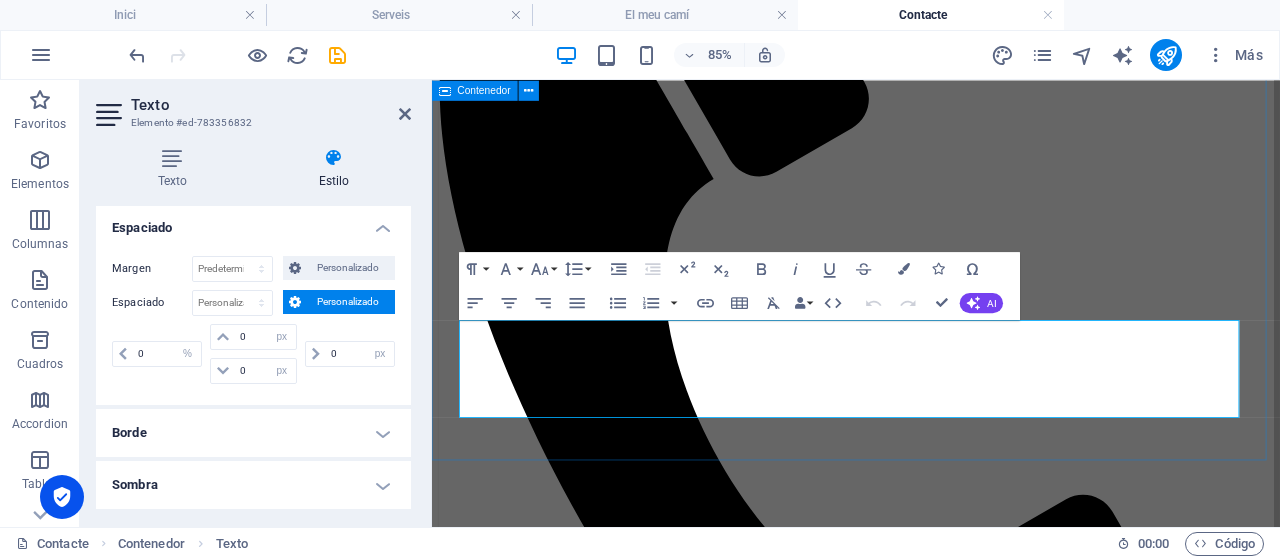 drag, startPoint x: 565, startPoint y: 464, endPoint x: 459, endPoint y: 372, distance: 140.35669 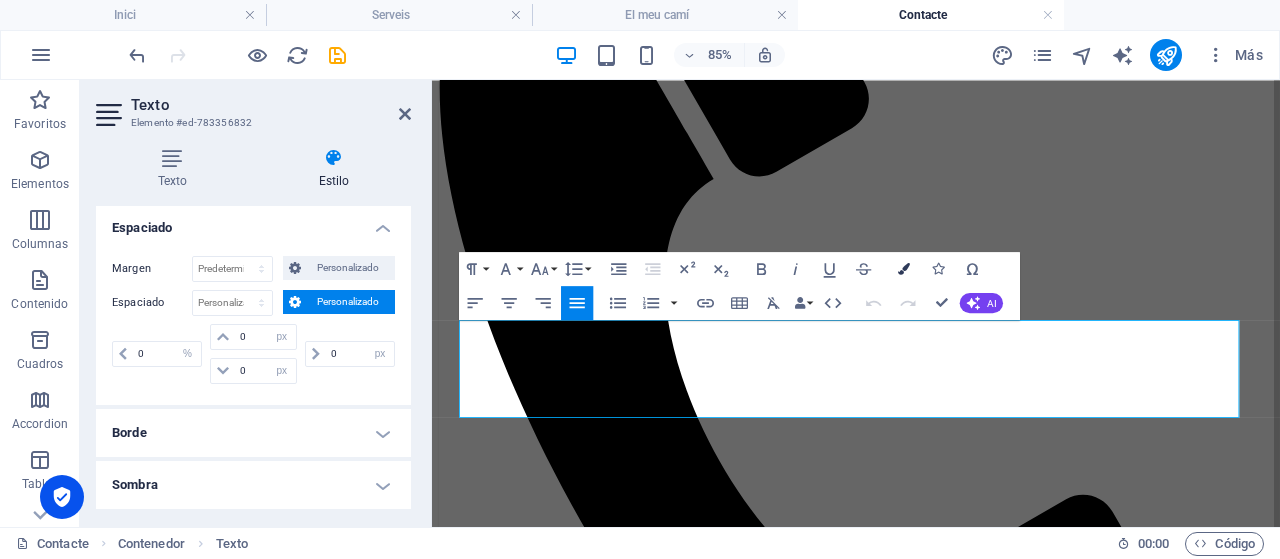 click at bounding box center (905, 268) 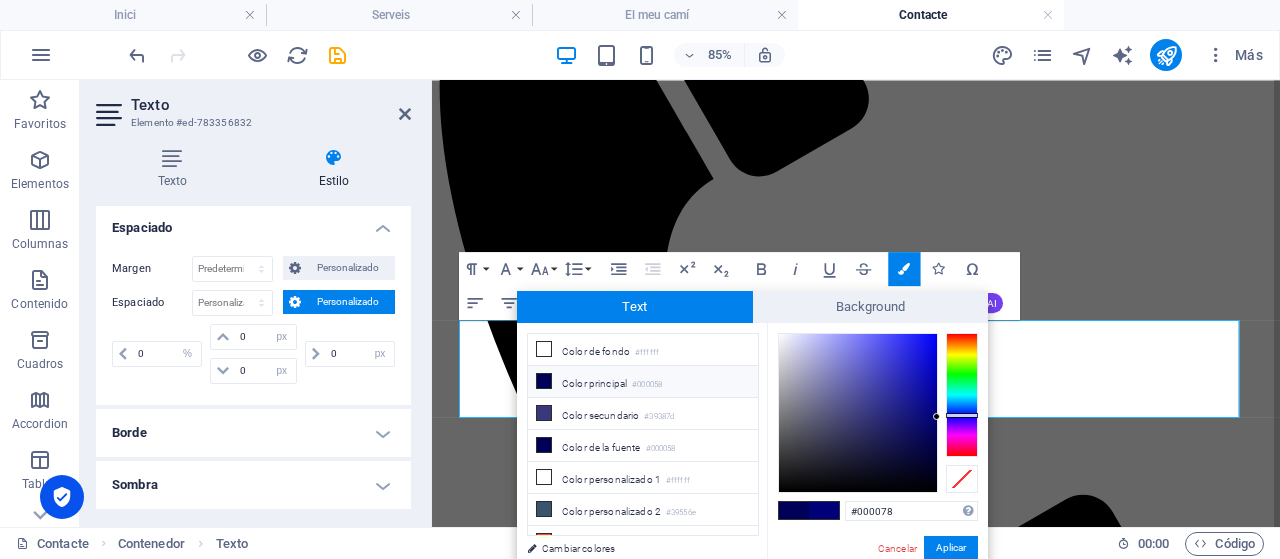 drag, startPoint x: 898, startPoint y: 505, endPoint x: 820, endPoint y: 506, distance: 78.00641 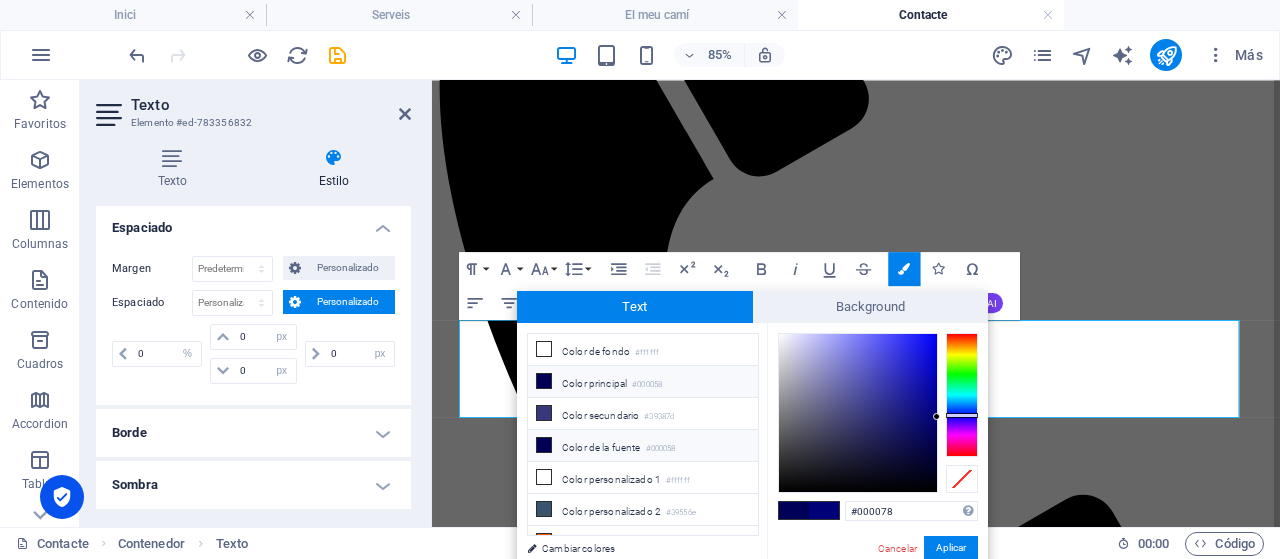 click on "Color de la fuente
#000058" at bounding box center [643, 446] 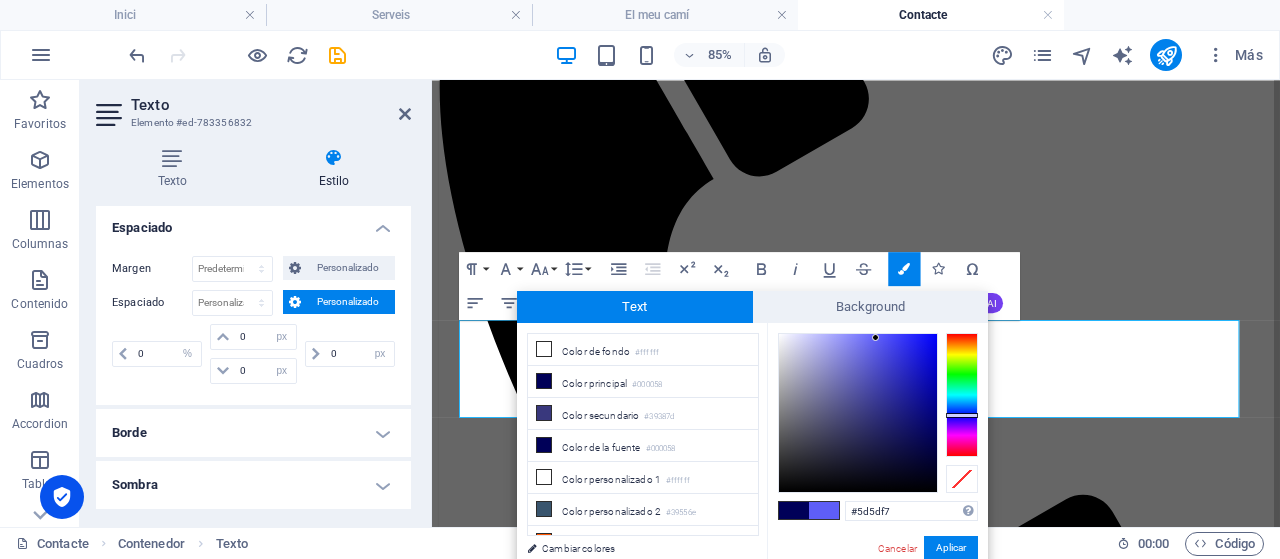 type on "#5b5bf7" 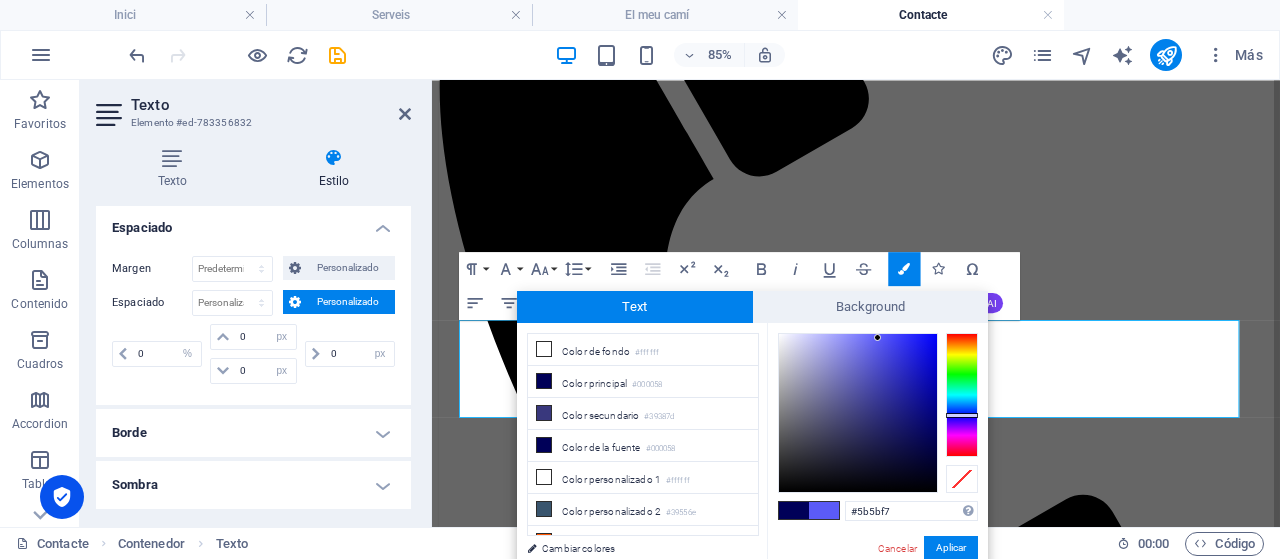 drag, startPoint x: 932, startPoint y: 434, endPoint x: 878, endPoint y: 338, distance: 110.145355 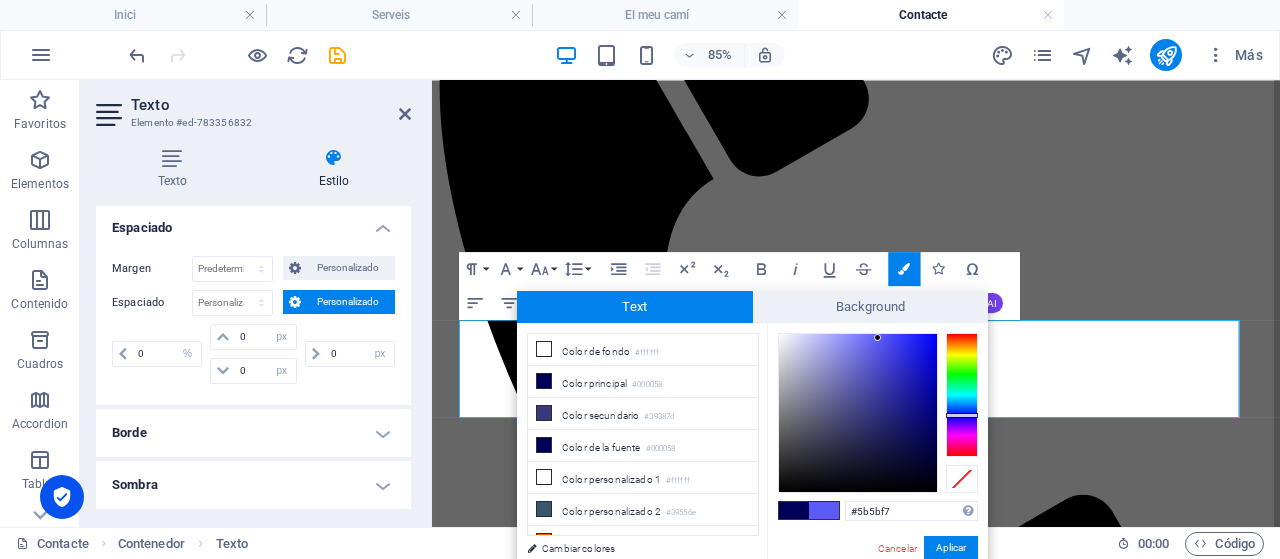click at bounding box center (877, 337) 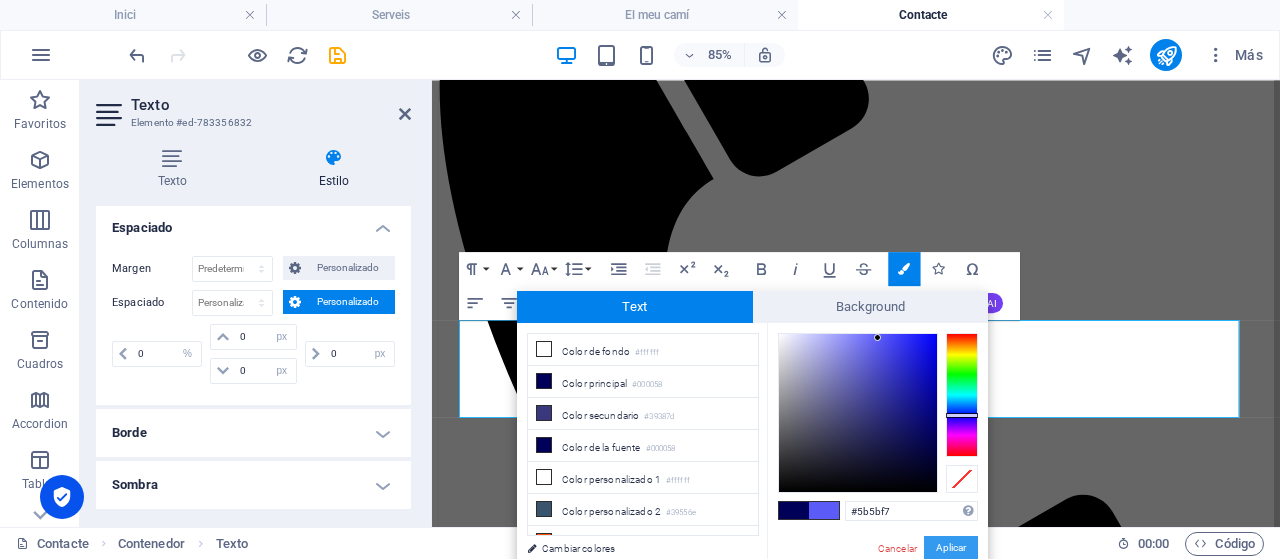 click on "Aplicar" at bounding box center (951, 548) 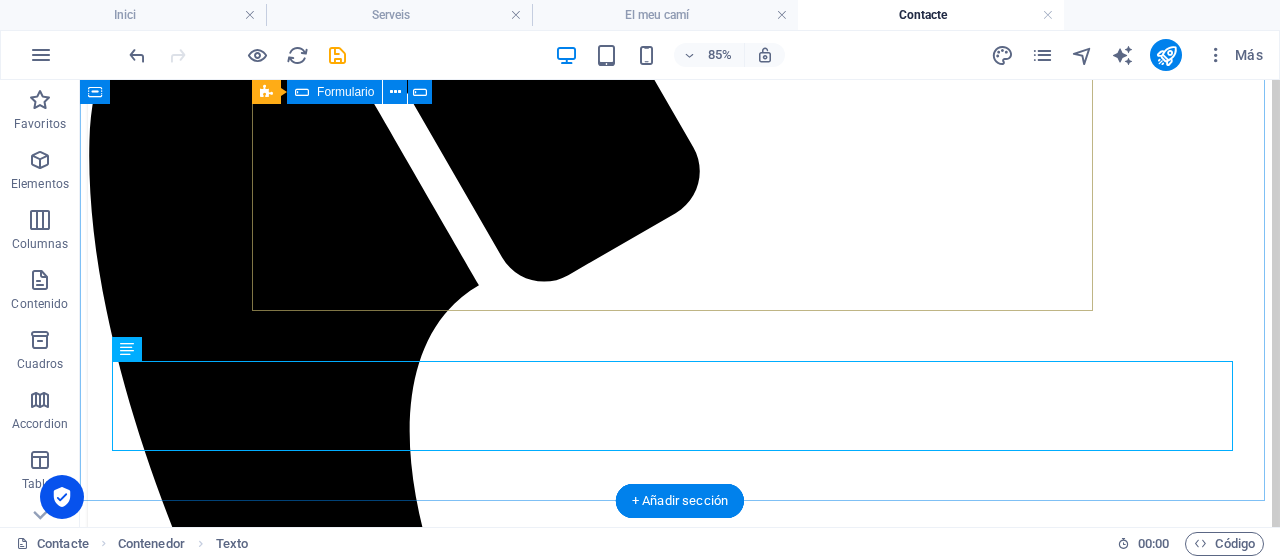 scroll, scrollTop: 500, scrollLeft: 0, axis: vertical 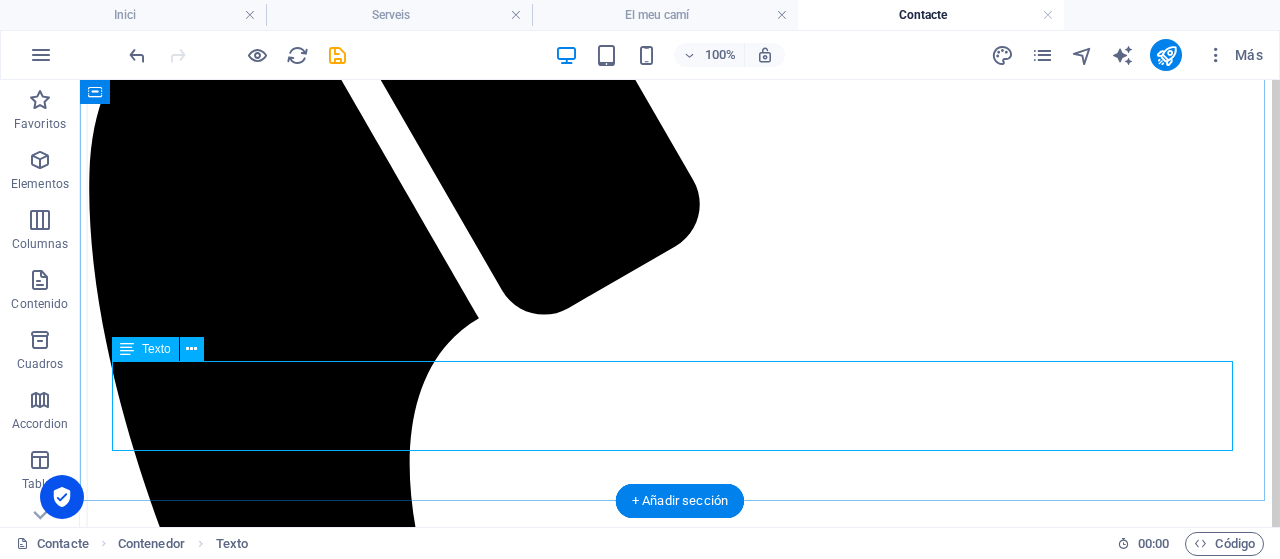 click on "Responsable del tractament de dades : [PERSON_NAME] Finalitat : processar l’enviament de respostes i, si escau, enviament d’informació sol·licitada.  Legitimació : consentiment de l’interessat. Drets de l’interessat : accés a la informació enviada, rectificació i supressió de dades, així com tots els altres drets especificats en la  política de privacitat ." at bounding box center (680, 2360) 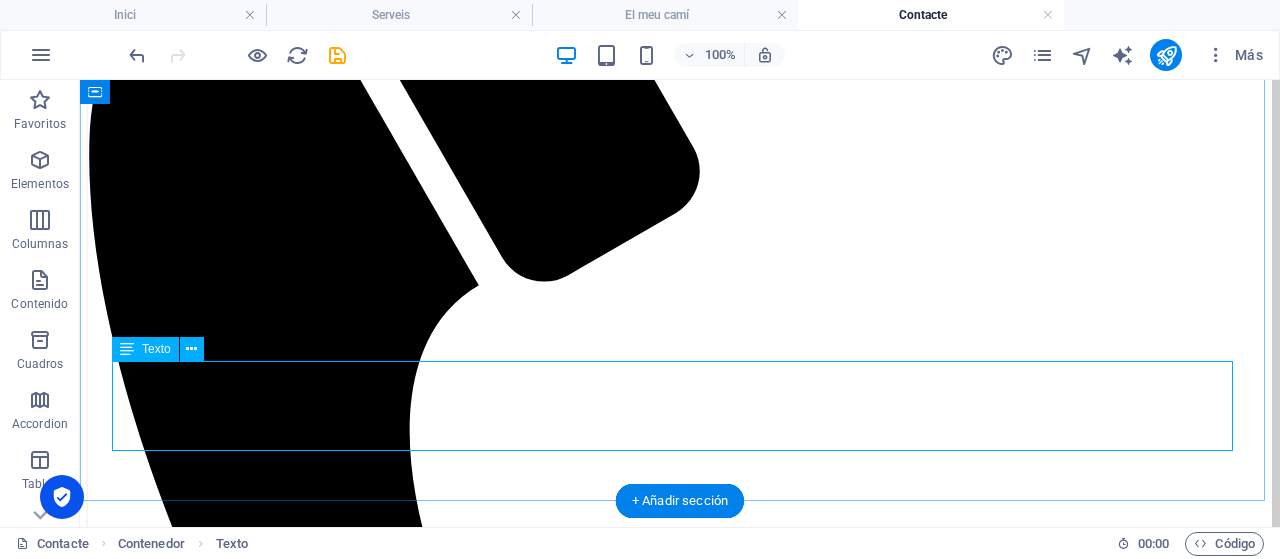 select on "%" 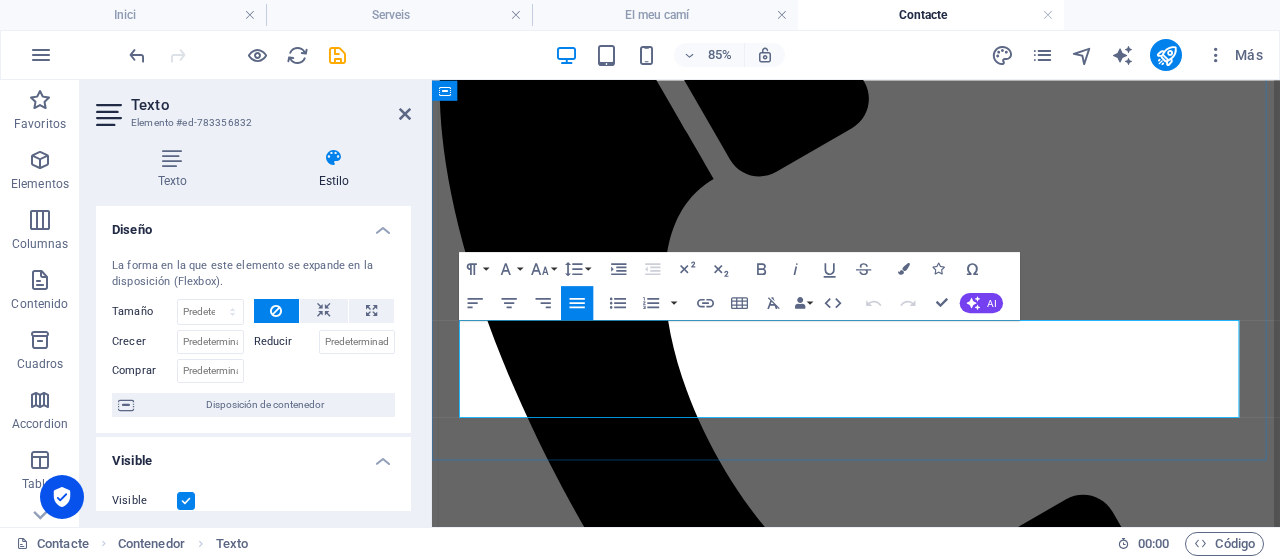 click on ": processar l’enviament de respostes i, si escau, enviament d’informació sol·licitada." at bounding box center (767, 2050) 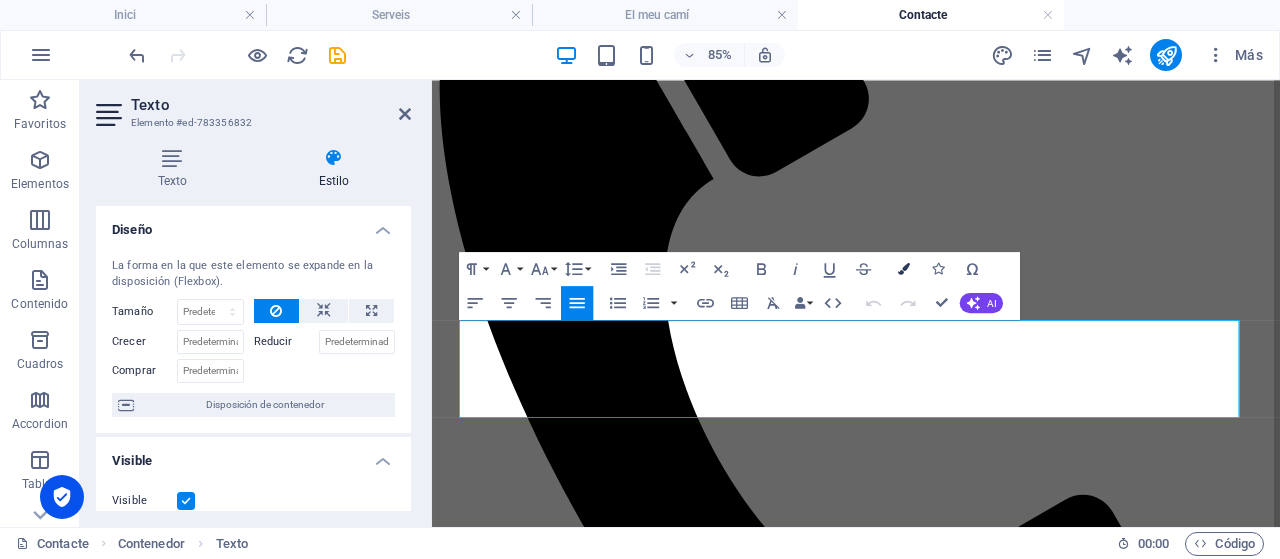 click at bounding box center [905, 268] 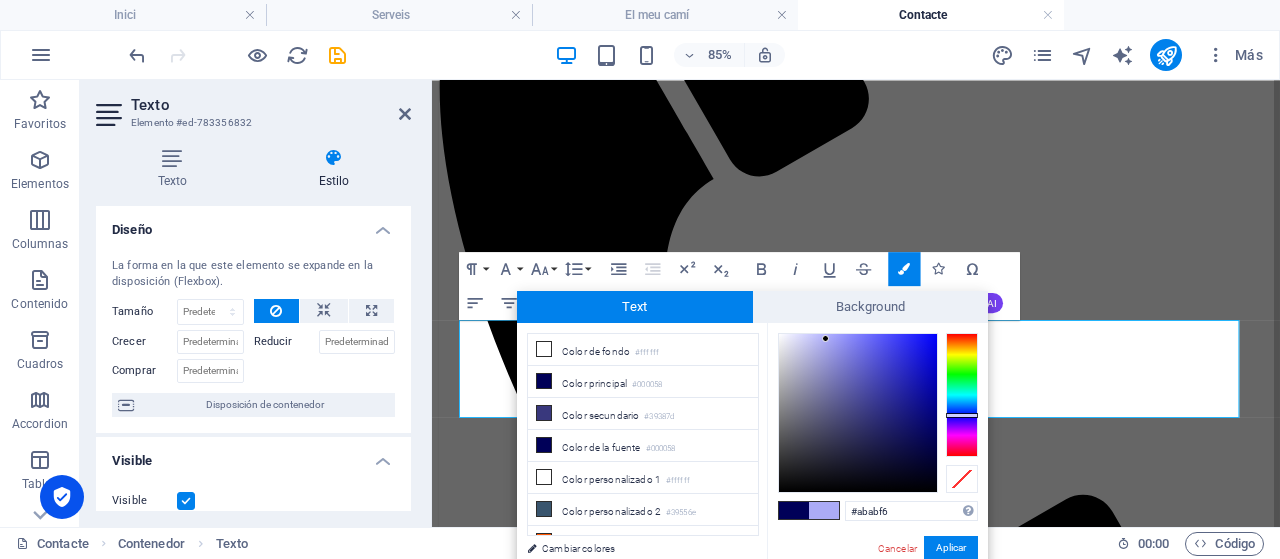 click at bounding box center [858, 413] 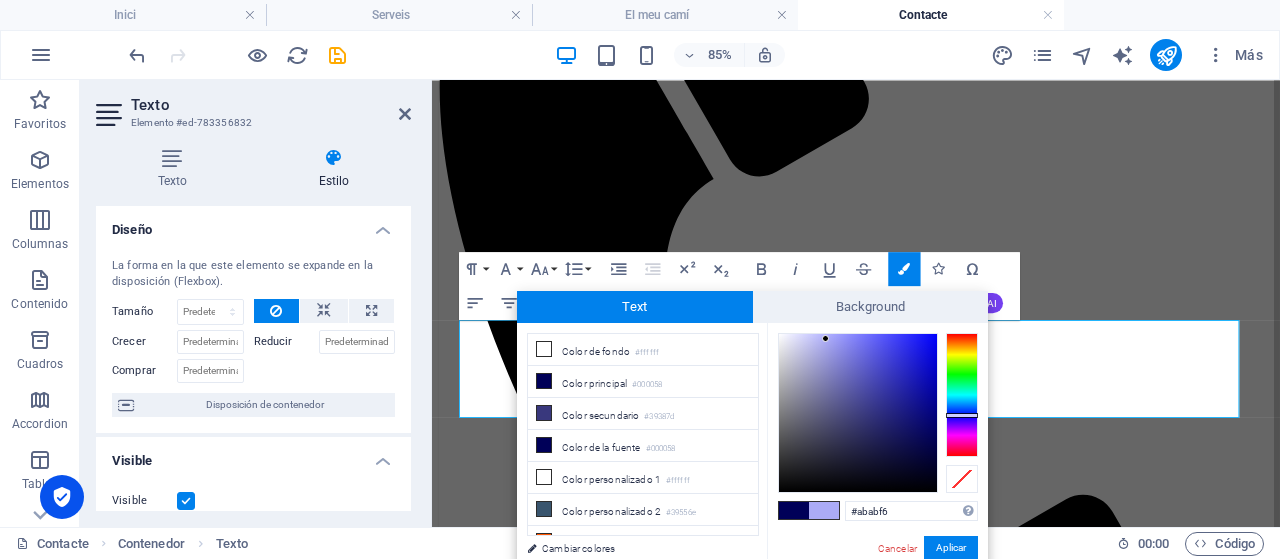 type on "#9a9aca" 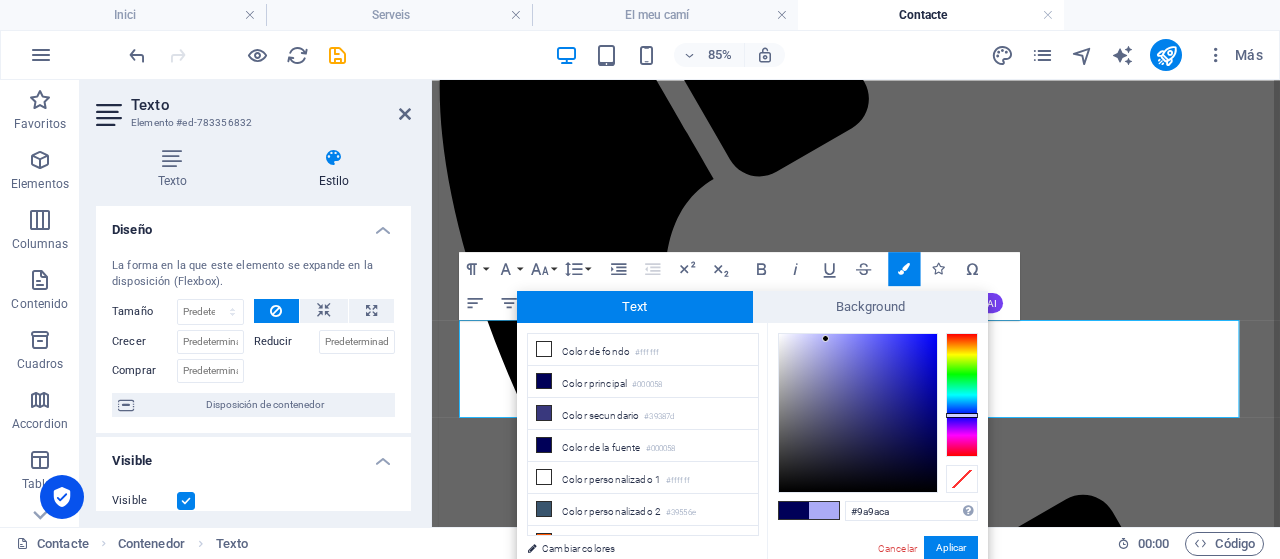 click at bounding box center [858, 413] 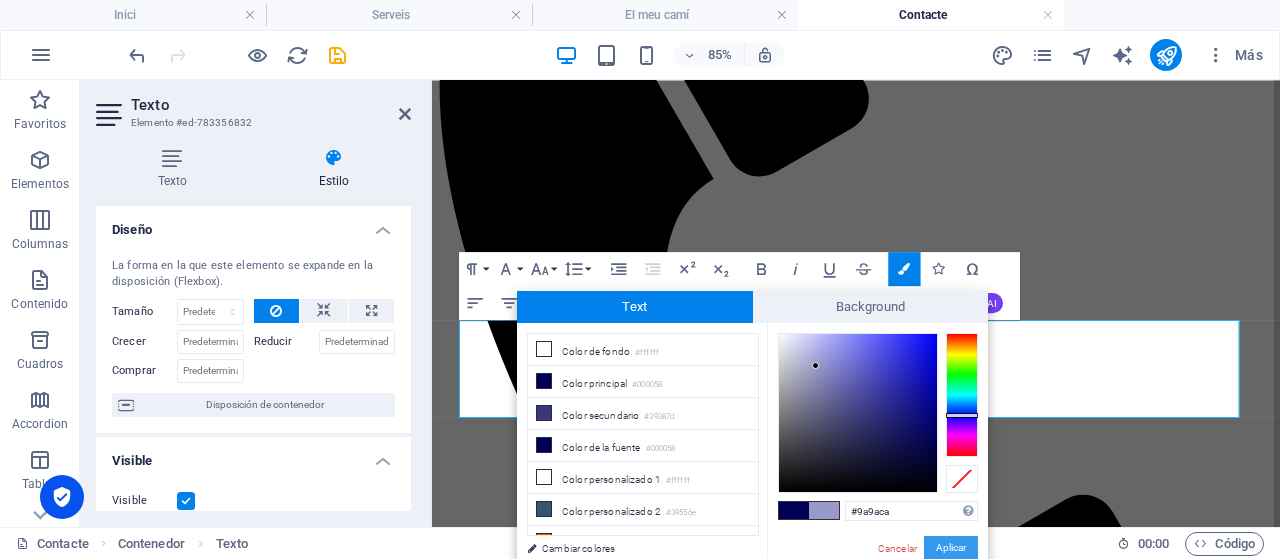click on "Aplicar" at bounding box center [951, 548] 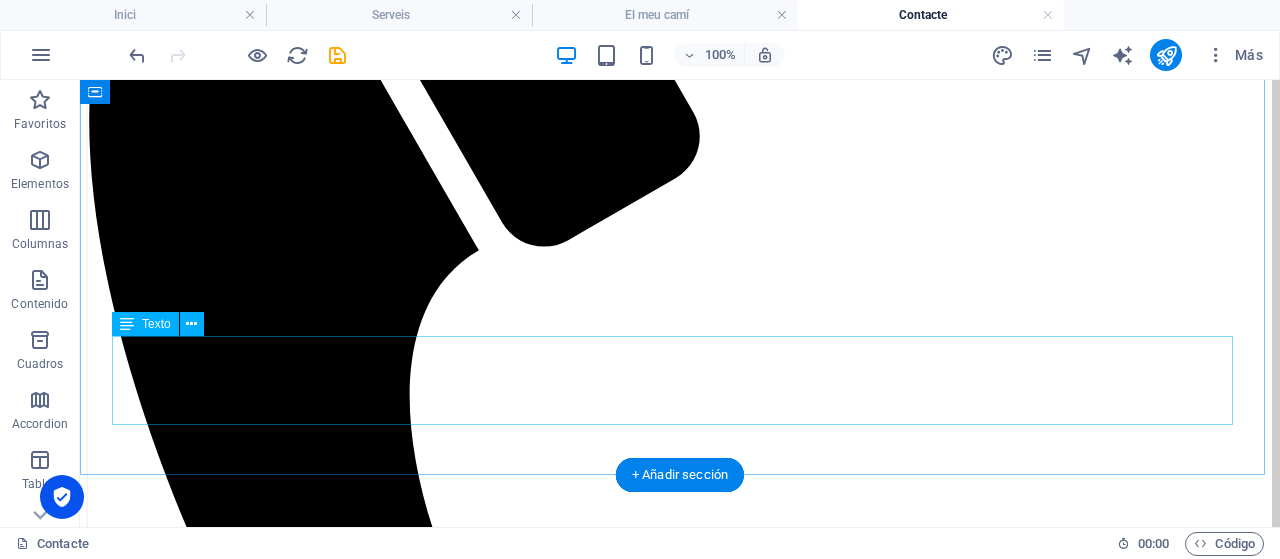 scroll, scrollTop: 600, scrollLeft: 0, axis: vertical 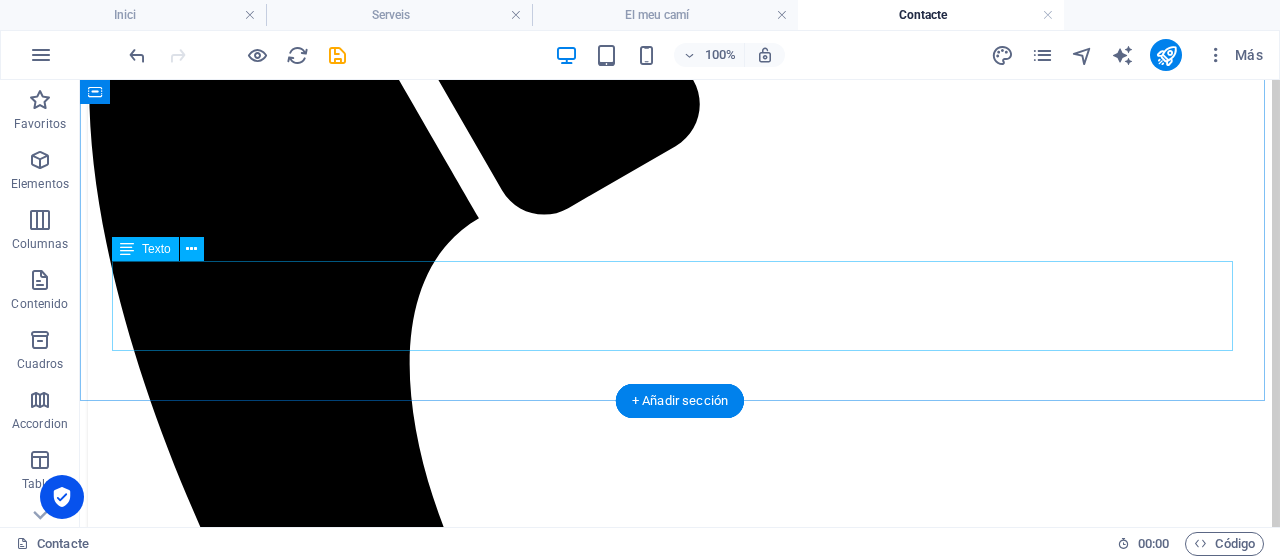 click on "Responsable del tractament de dades : [PERSON_NAME] Finalitat : processar l’enviament de respostes i, si escau, enviament d’informació sol·licitada.  Legitimació : consentiment de l’interessat. Drets de l’interessat : accés a la informació enviada, rectificació i supressió de dades, així com tots els altres drets especificats en la  política de privacitat ." at bounding box center [680, 2260] 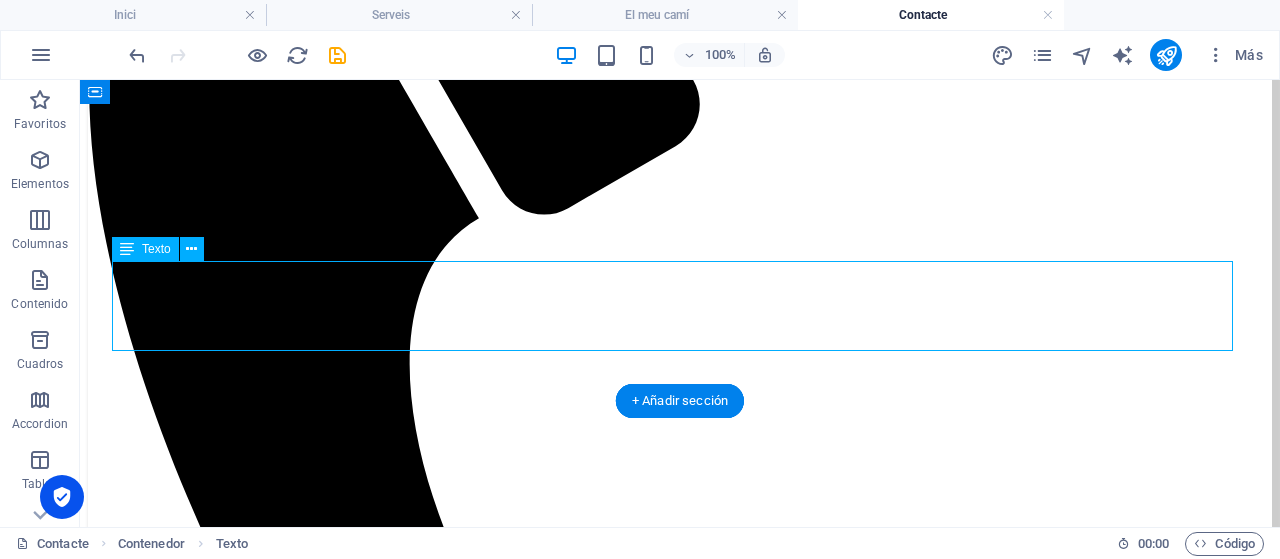 click on "Responsable del tractament de dades : [PERSON_NAME] Finalitat : processar l’enviament de respostes i, si escau, enviament d’informació sol·licitada.  Legitimació : consentiment de l’interessat. Drets de l’interessat : accés a la informació enviada, rectificació i supressió de dades, així com tots els altres drets especificats en la  política de privacitat ." at bounding box center [680, 2260] 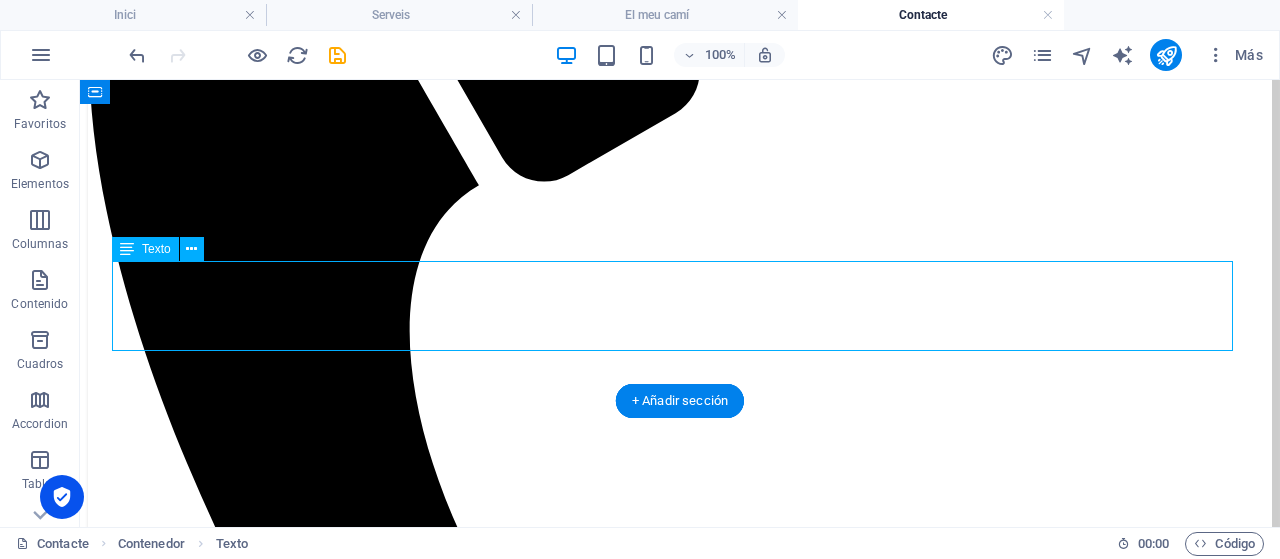 select on "%" 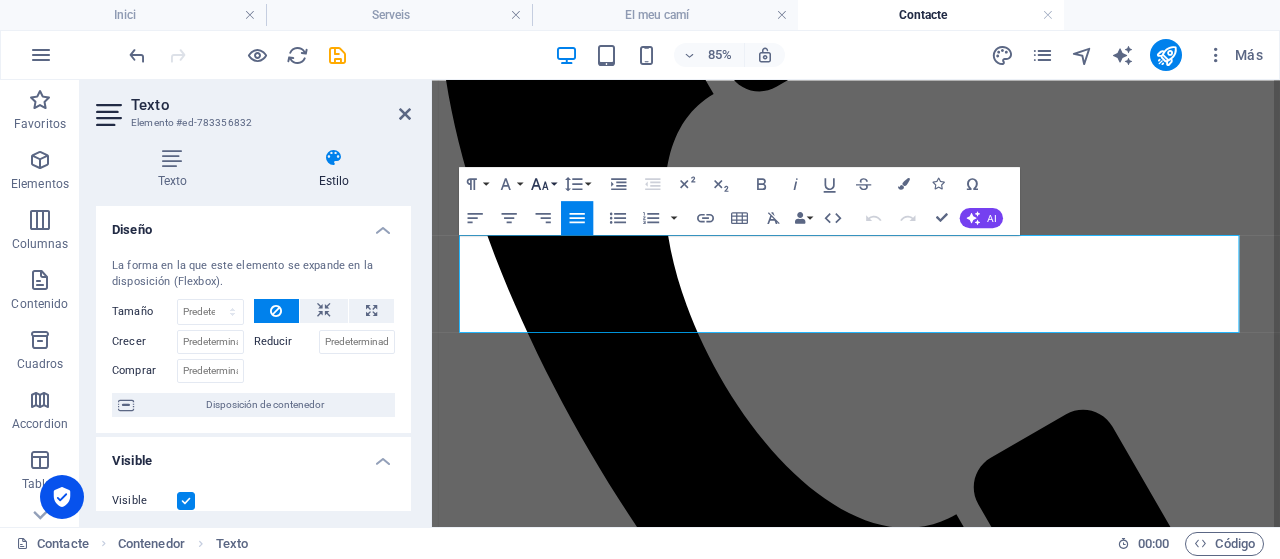 click on "Font Size" at bounding box center [543, 183] 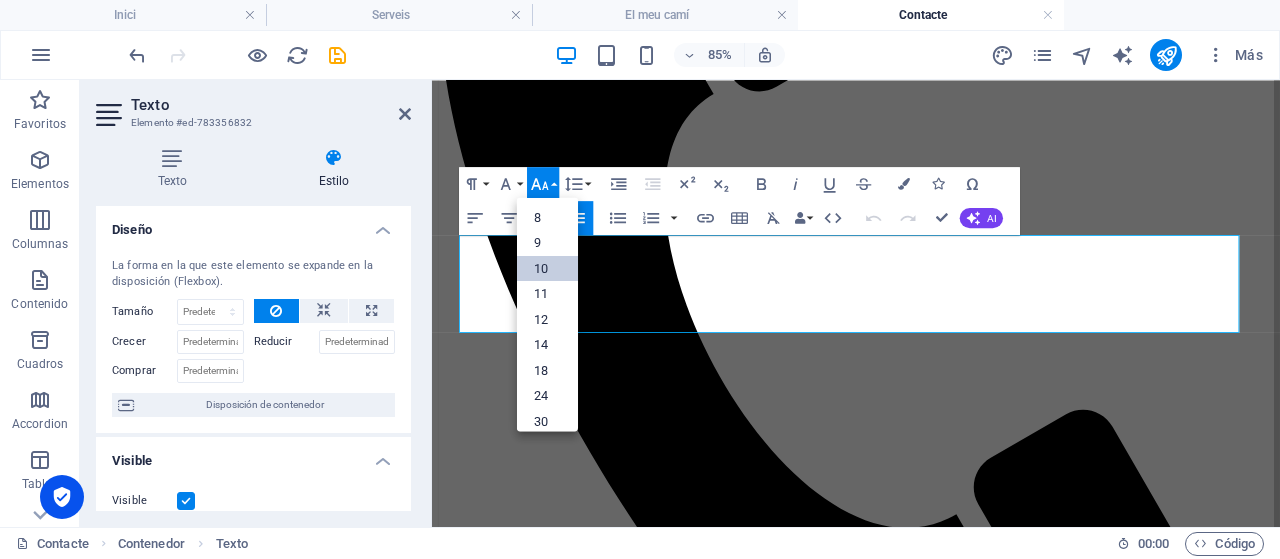 click on "10" at bounding box center [547, 268] 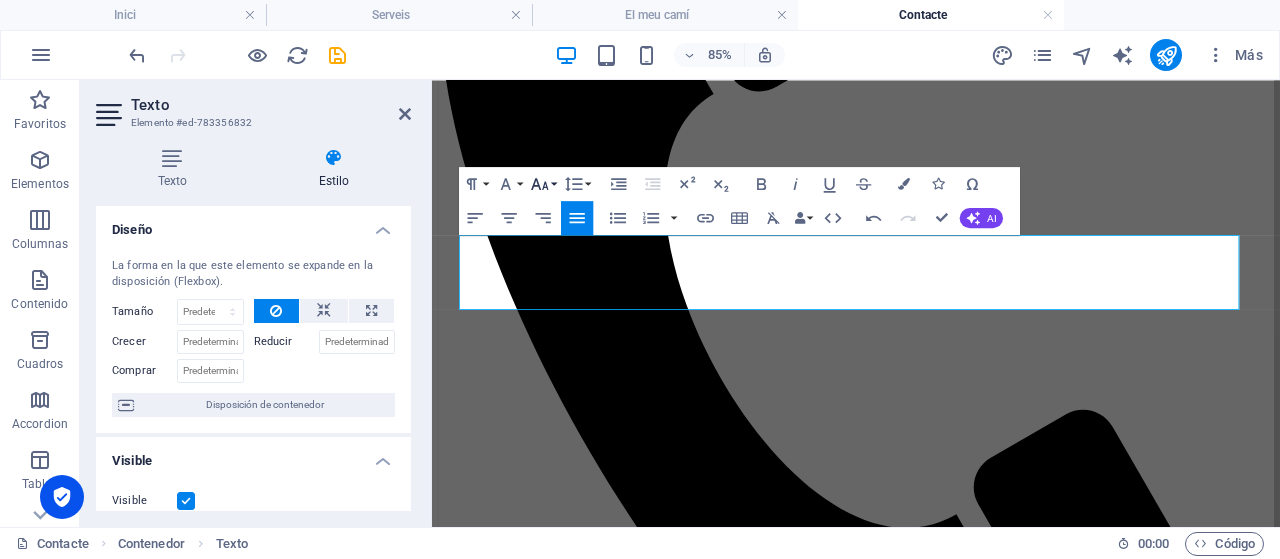 click on "Font Size" at bounding box center (543, 183) 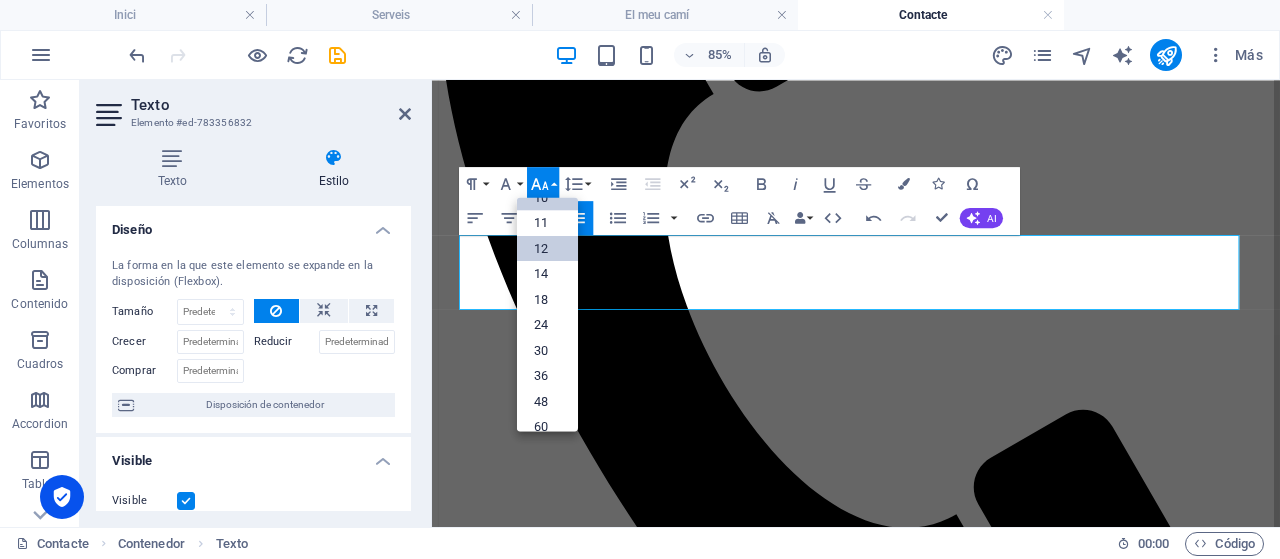 click on "12" at bounding box center [547, 248] 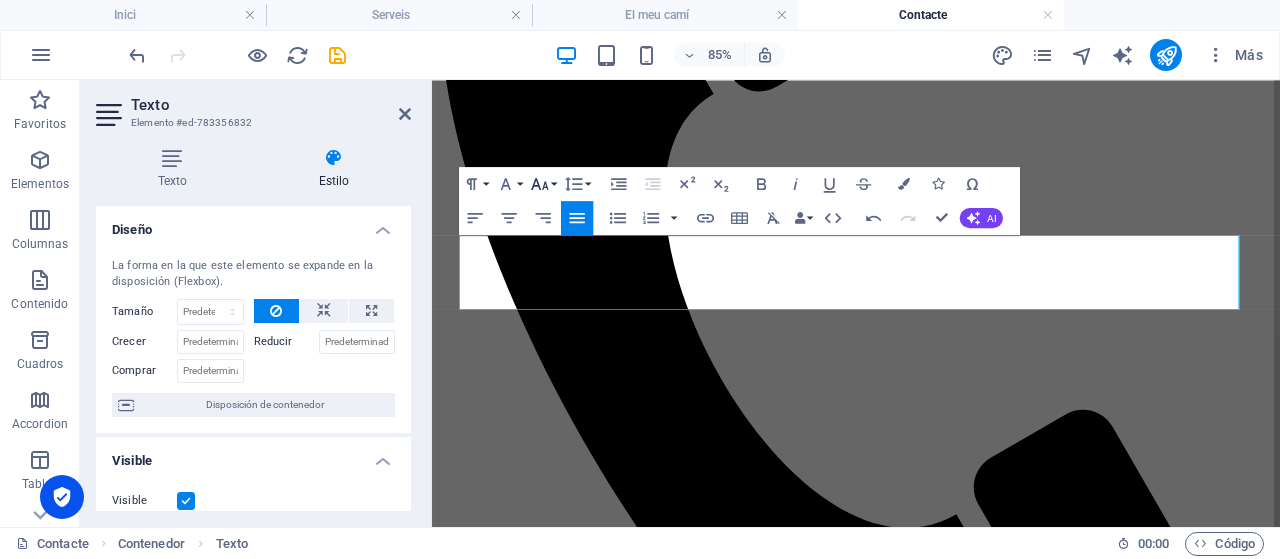 click 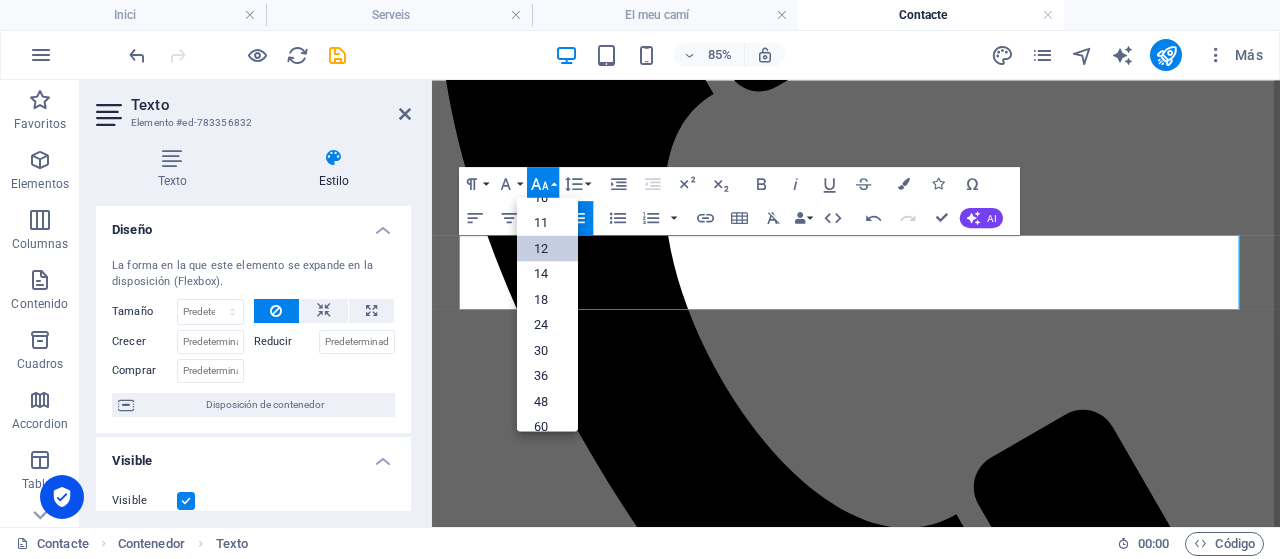 scroll, scrollTop: 143, scrollLeft: 0, axis: vertical 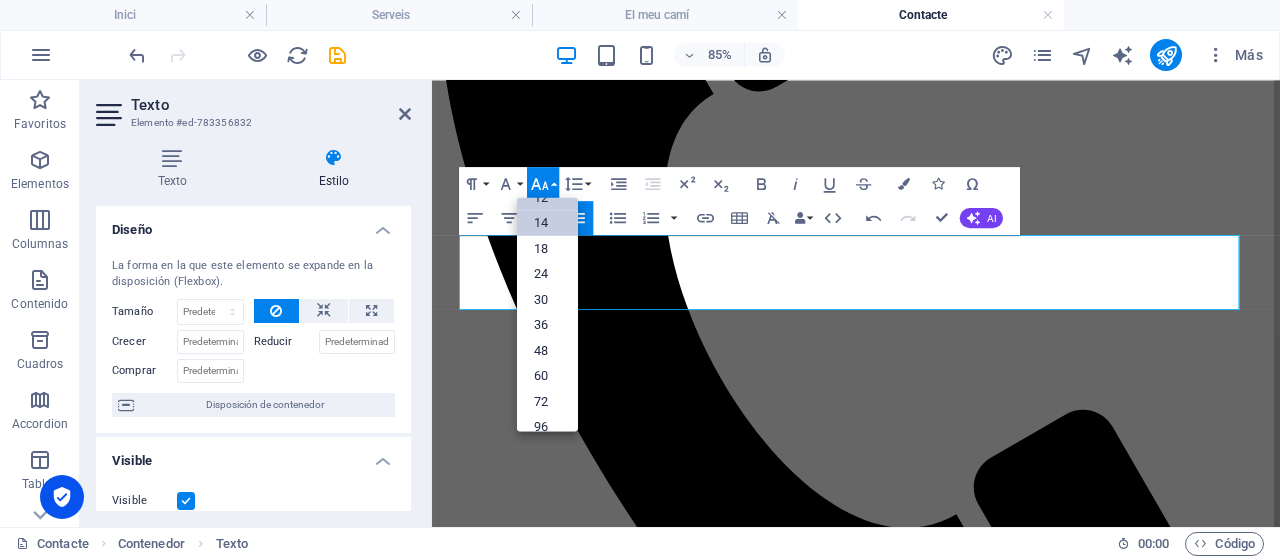 click on "14" at bounding box center [547, 223] 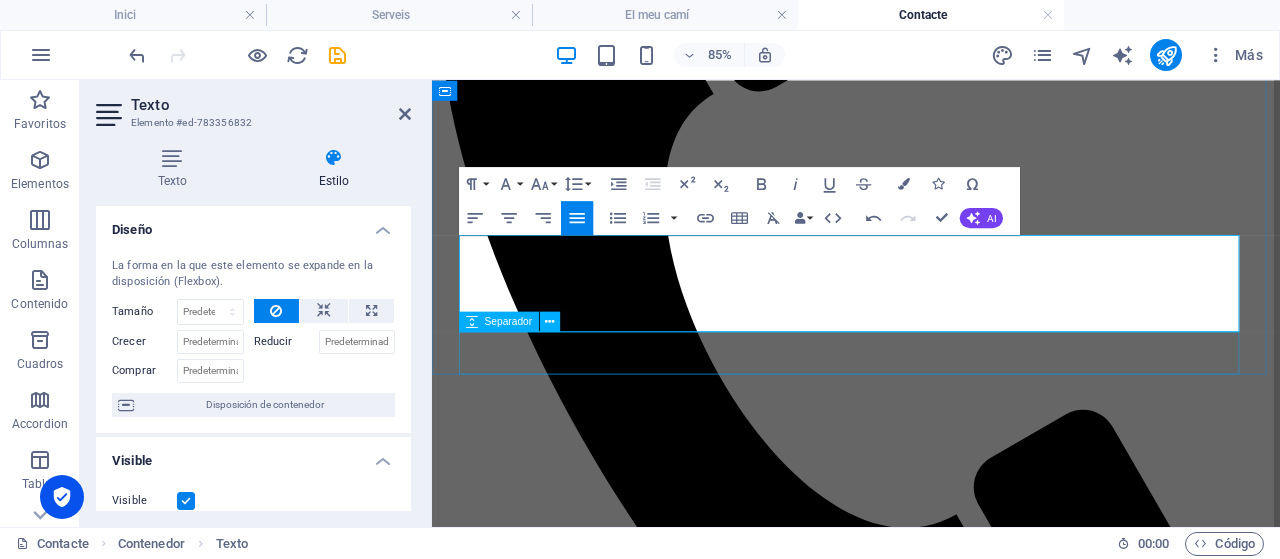 click at bounding box center [931, 2026] 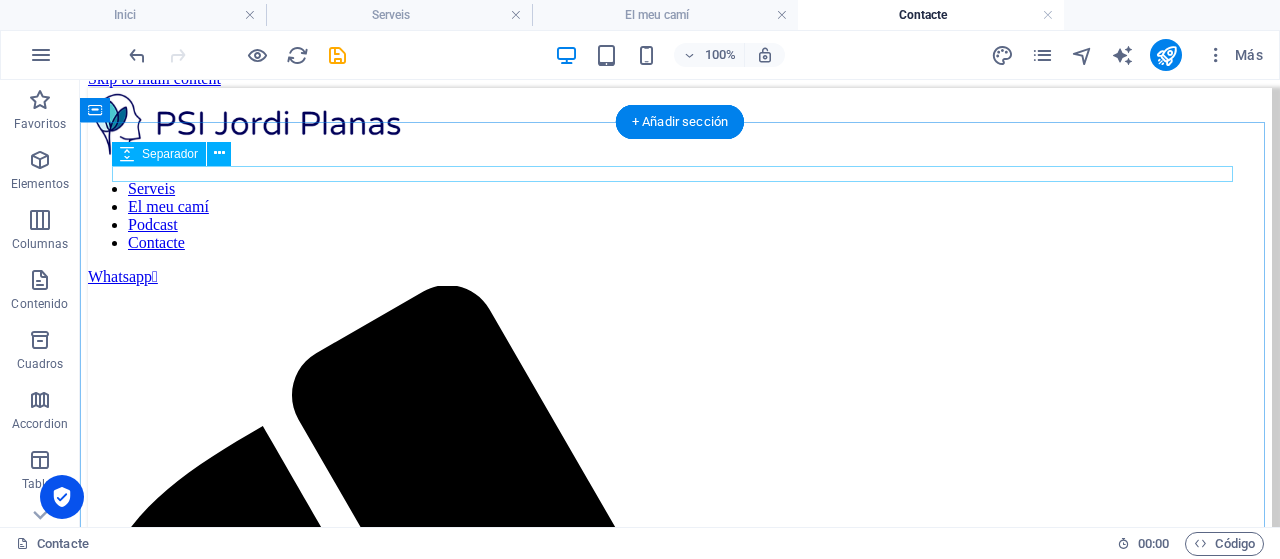 scroll, scrollTop: 0, scrollLeft: 0, axis: both 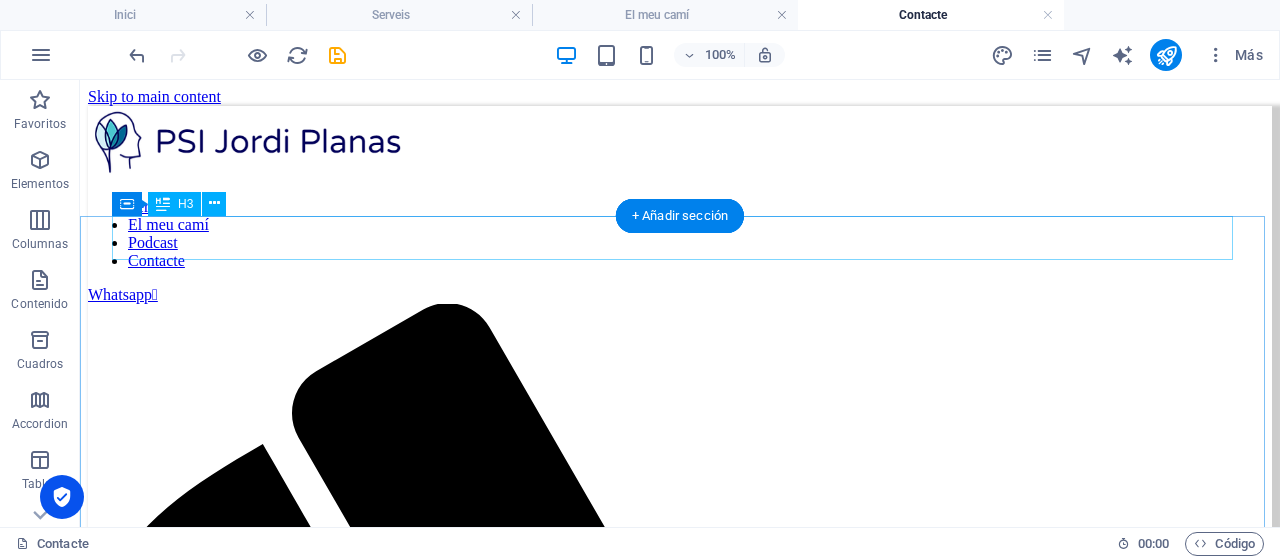 click on "T'escolto!" at bounding box center [680, 1954] 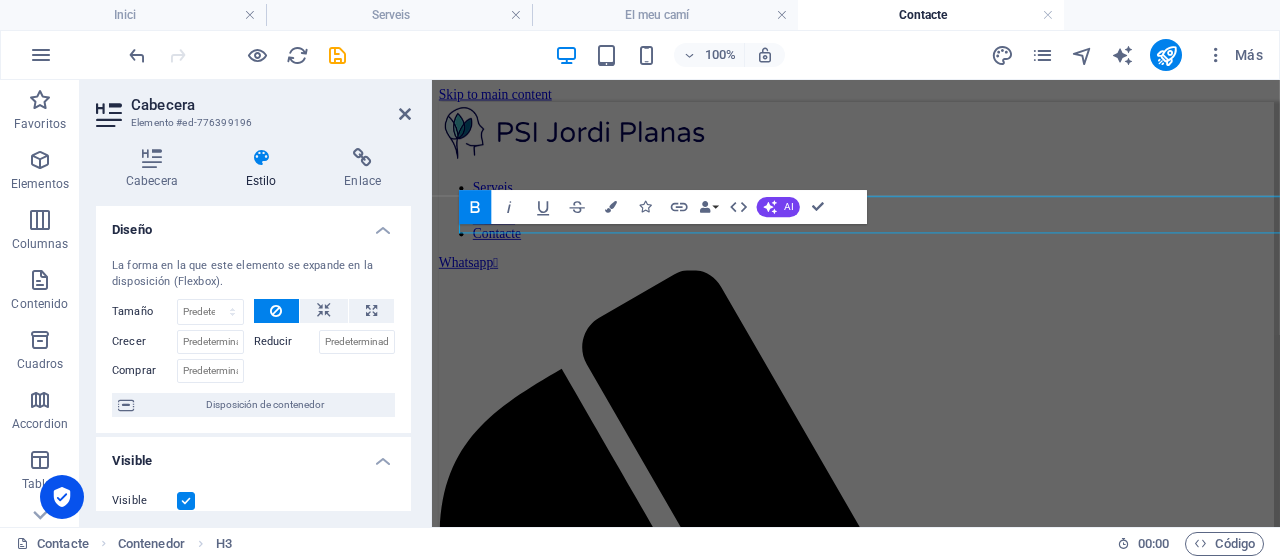 type on "12" 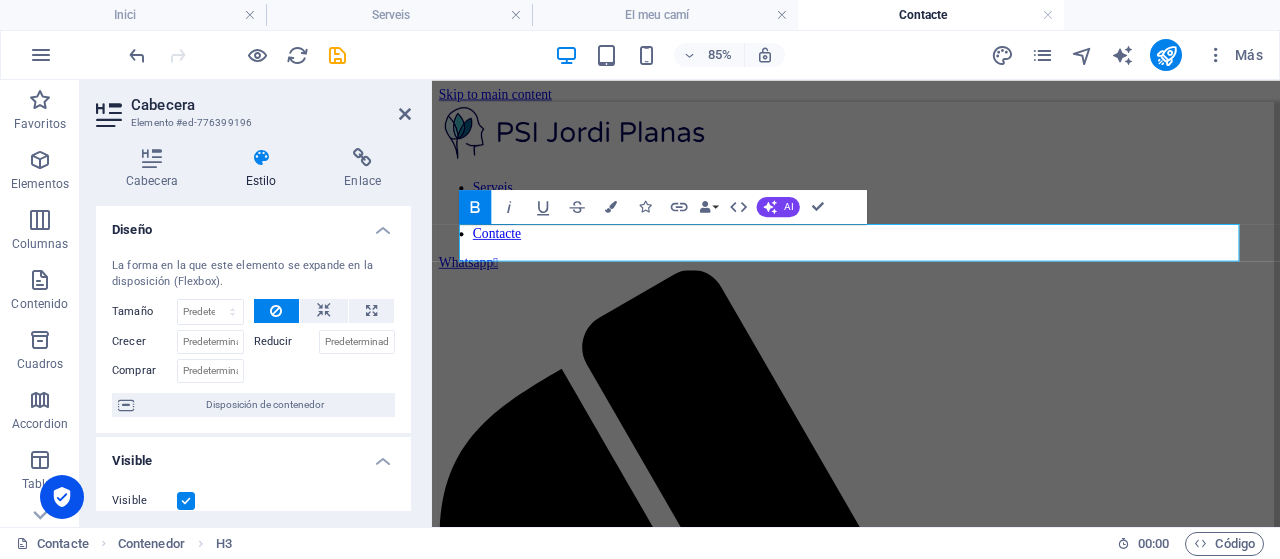 click on "Estilo" at bounding box center (265, 169) 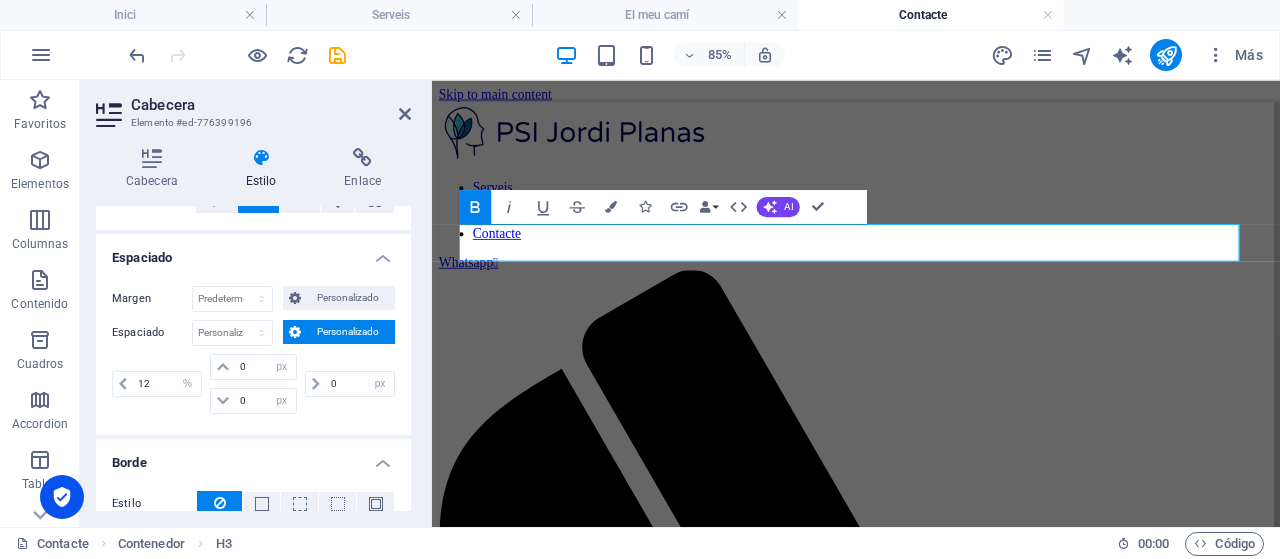 scroll, scrollTop: 400, scrollLeft: 0, axis: vertical 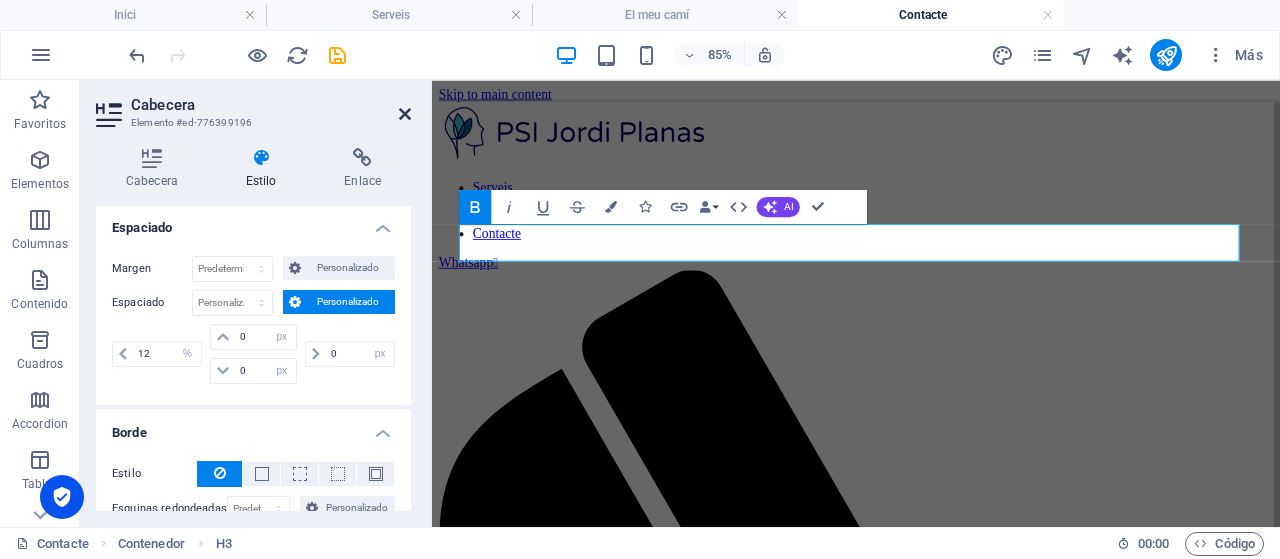 click at bounding box center [405, 114] 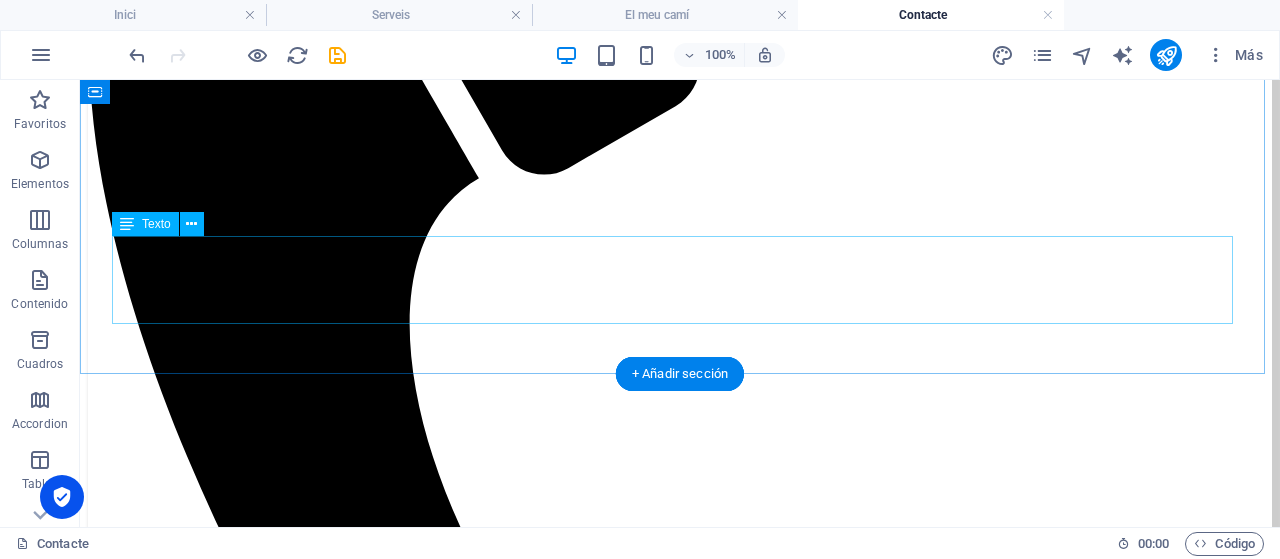 scroll, scrollTop: 600, scrollLeft: 0, axis: vertical 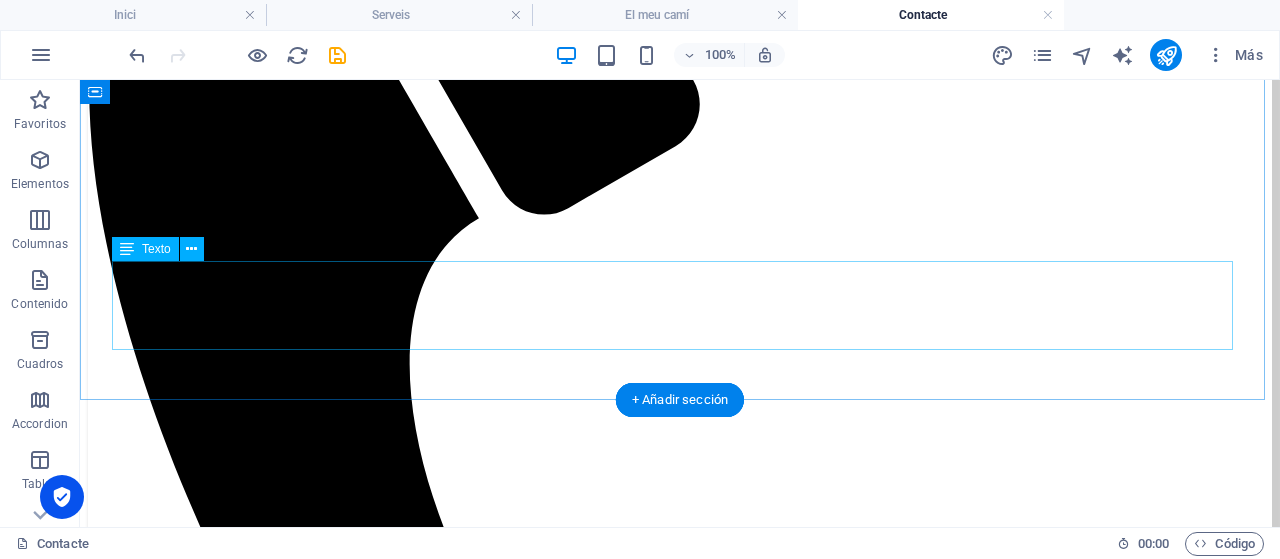 click on "Responsable del tractament de dades : [PERSON_NAME] Finalitat : processar l’enviament de respostes i, si escau, enviament d’informació sol·licitada.  Legitimació : consentiment de l’interessat. Drets de l’interessat : accés a la informació enviada, rectificació i supressió de dades, així com tots els altres drets especificats en la  política de privacitat ." at bounding box center [680, 2260] 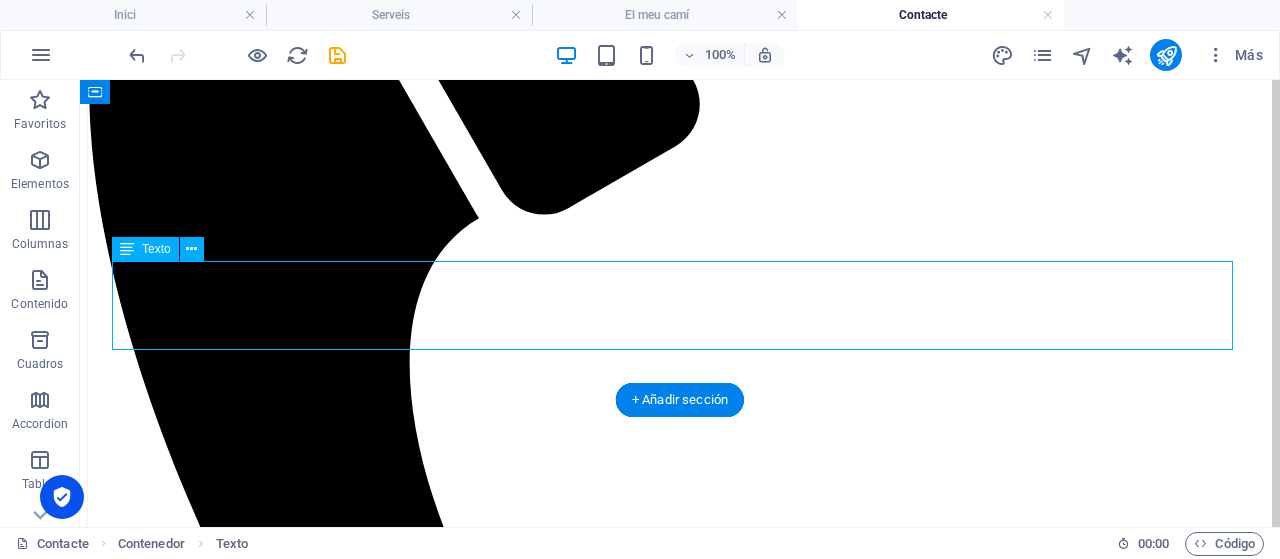 click on "Responsable del tractament de dades : [PERSON_NAME] Finalitat : processar l’enviament de respostes i, si escau, enviament d’informació sol·licitada.  Legitimació : consentiment de l’interessat. Drets de l’interessat : accés a la informació enviada, rectificació i supressió de dades, així com tots els altres drets especificats en la  política de privacitat ." at bounding box center [680, 2260] 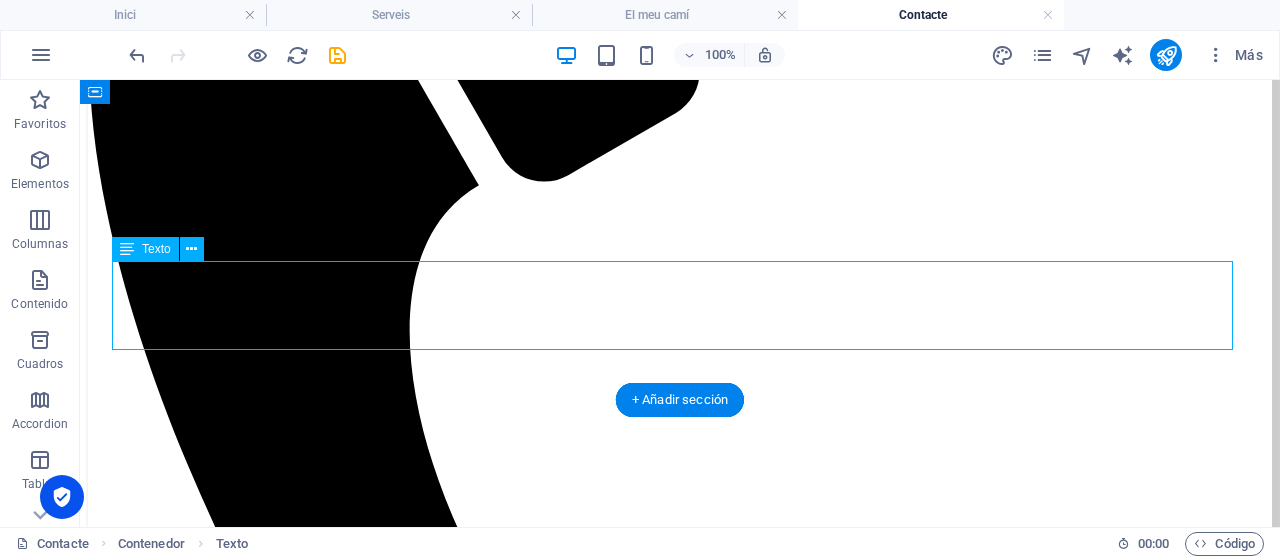 select on "%" 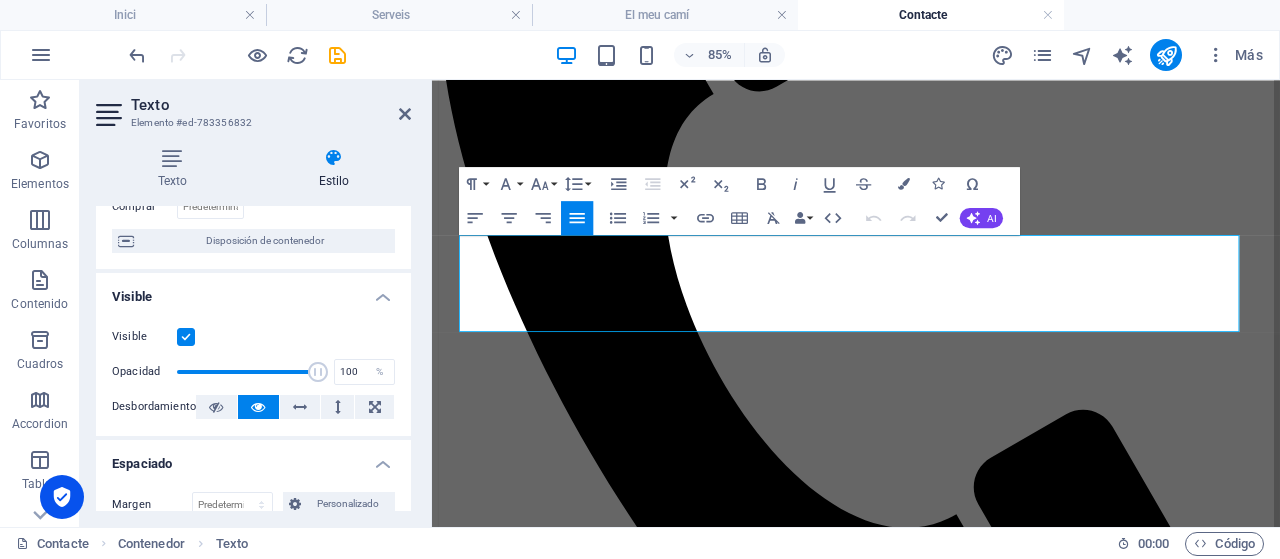 scroll, scrollTop: 0, scrollLeft: 0, axis: both 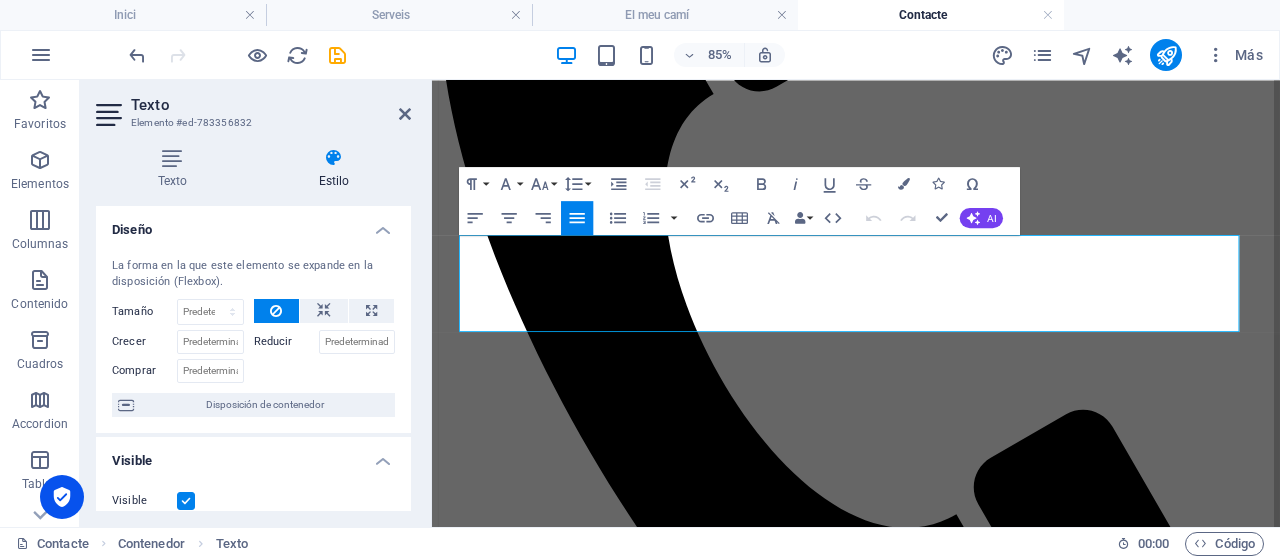 click on "Texto" at bounding box center (271, 105) 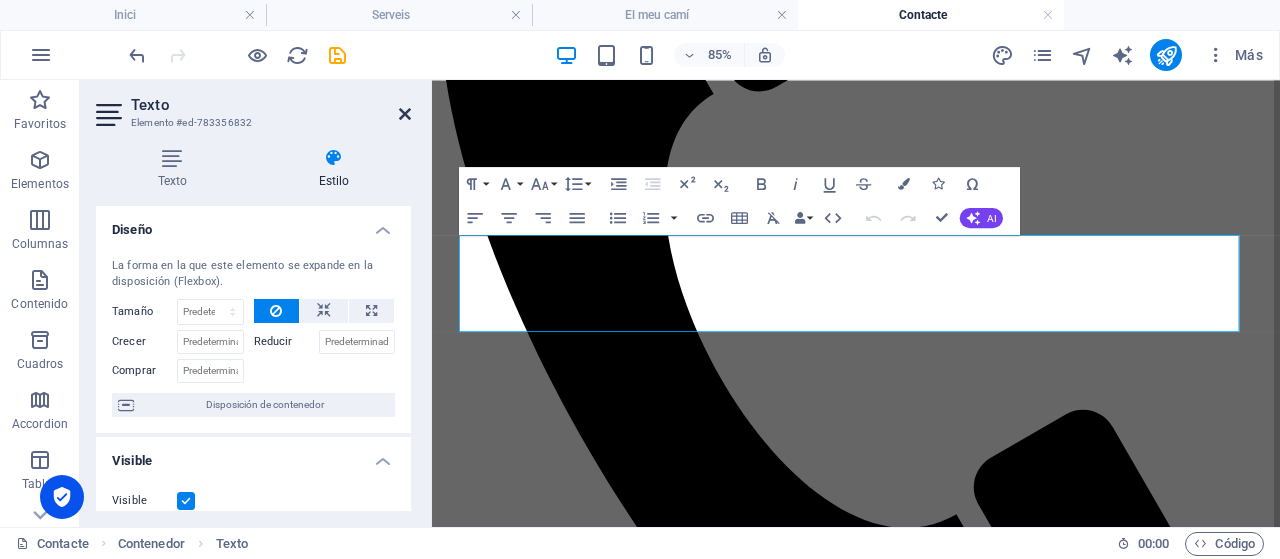 click at bounding box center (405, 114) 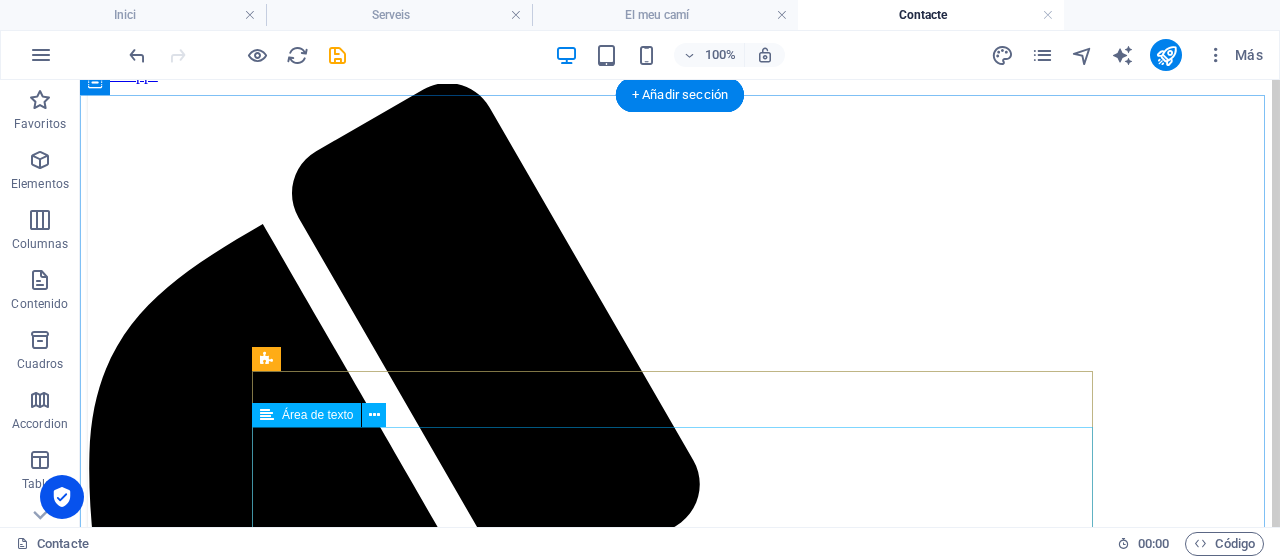 scroll, scrollTop: 300, scrollLeft: 0, axis: vertical 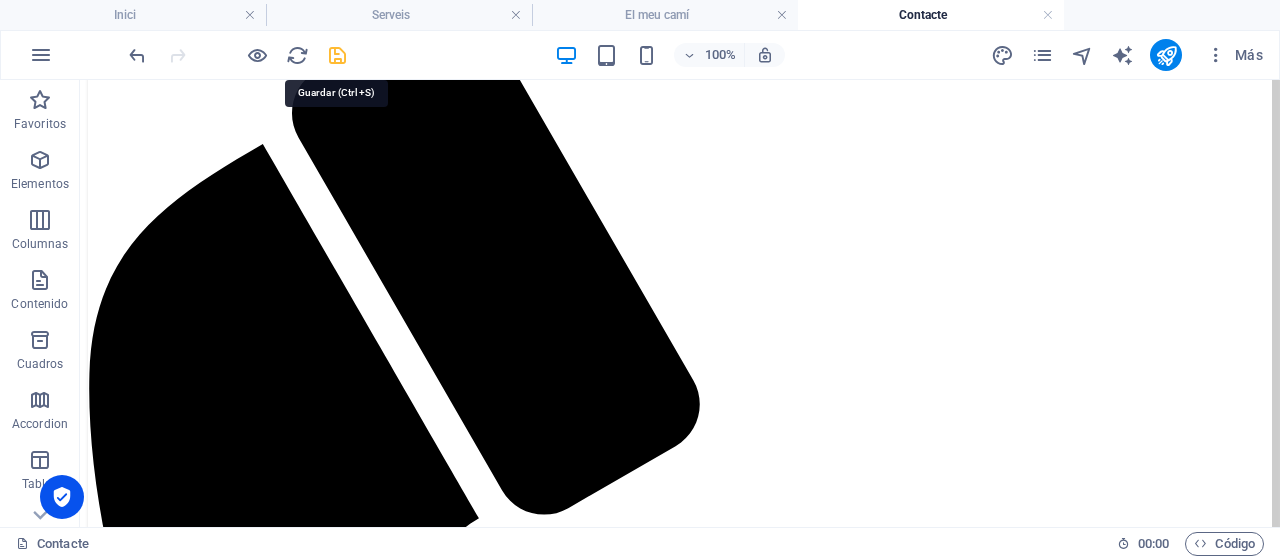 click at bounding box center [337, 55] 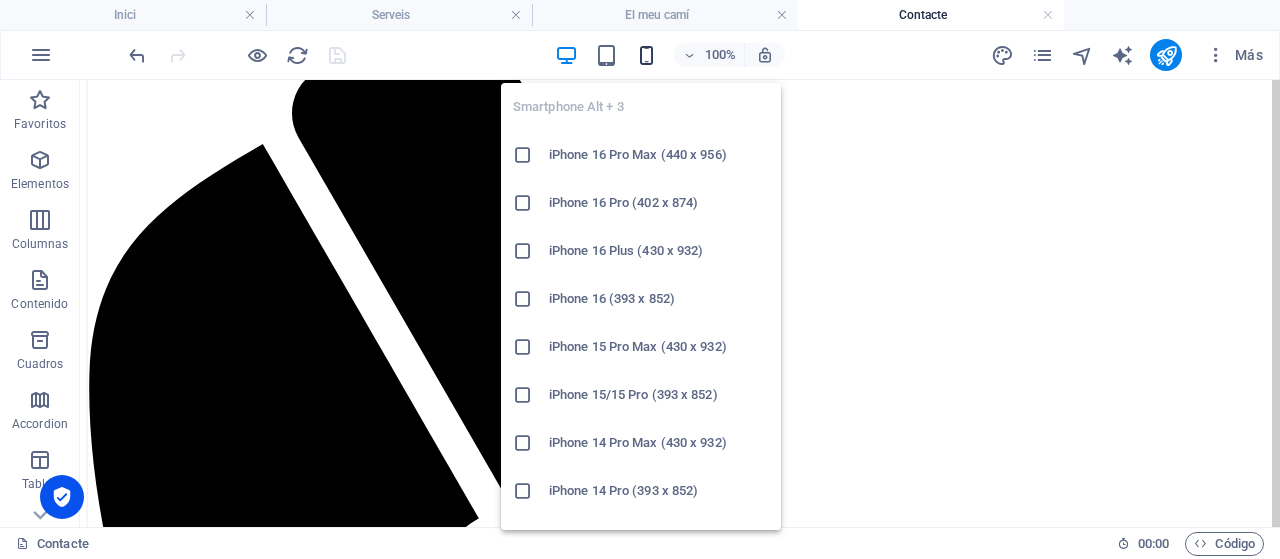 click at bounding box center [646, 55] 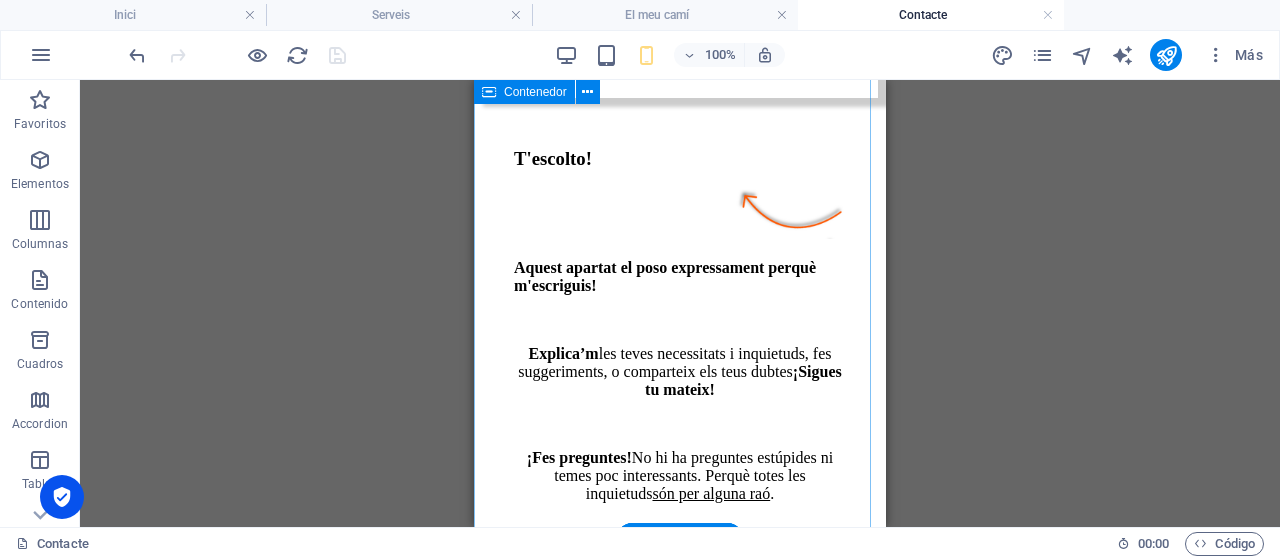 scroll, scrollTop: 906, scrollLeft: 0, axis: vertical 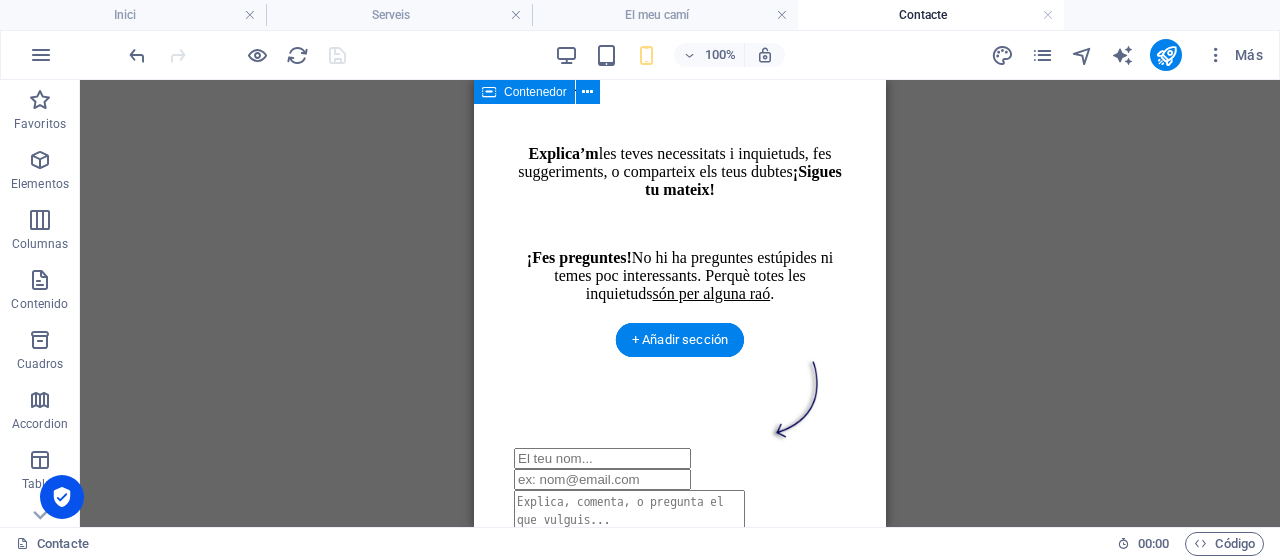 click on "T'escolto!     Aquest apartat el poso expressament perquè m'escriguis! Explica’m  les teves necessitats i inquietuds, fes suggeriments, o comparteix els teus dubtes  ¡Sigues tu mateix! ¡Fes preguntes!  No hi ha preguntes estúpides ni temes poc interessants. Perquè totes les inquietuds  són per alguna raó .   He llegit i entenc la  política de privacitat . Unreadable? Regenerate Enviar missatge ✉ :) Responsable del tractament de dades : [PERSON_NAME] Finalitat : processar l’enviament de respostes i, si escau, enviament d’informació sol·licitada.  Legitimació : consentiment de l’interessat. Drets de l’interessat : accés a la informació enviada, rectificació i supressió de dades, així com tots els altres drets especificats en la  política de privacitat ." at bounding box center [680, 467] 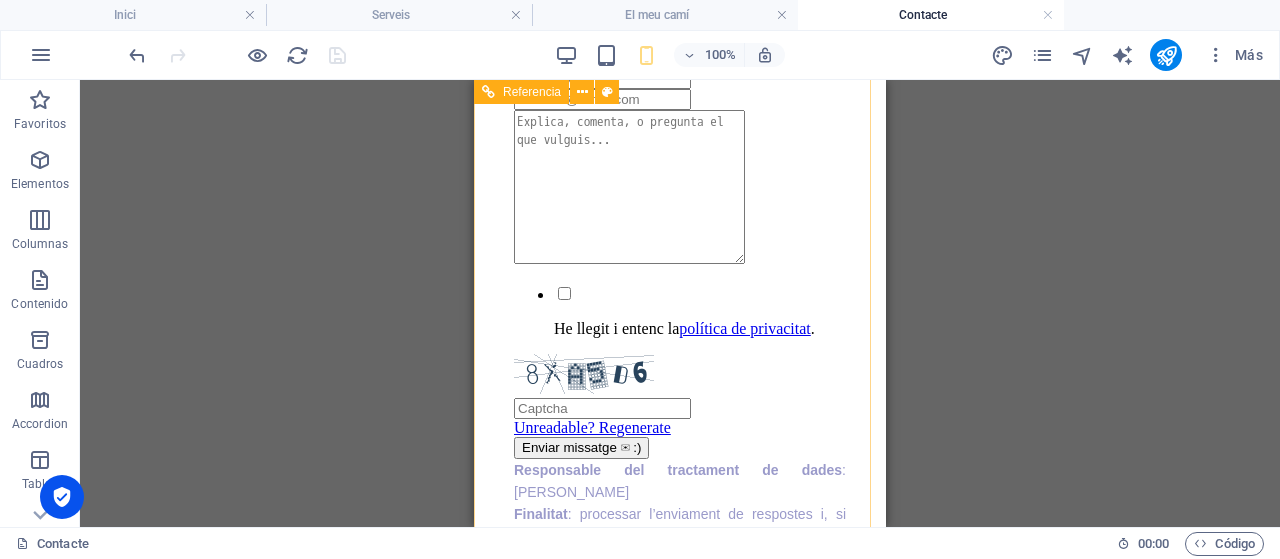 scroll, scrollTop: 778, scrollLeft: 0, axis: vertical 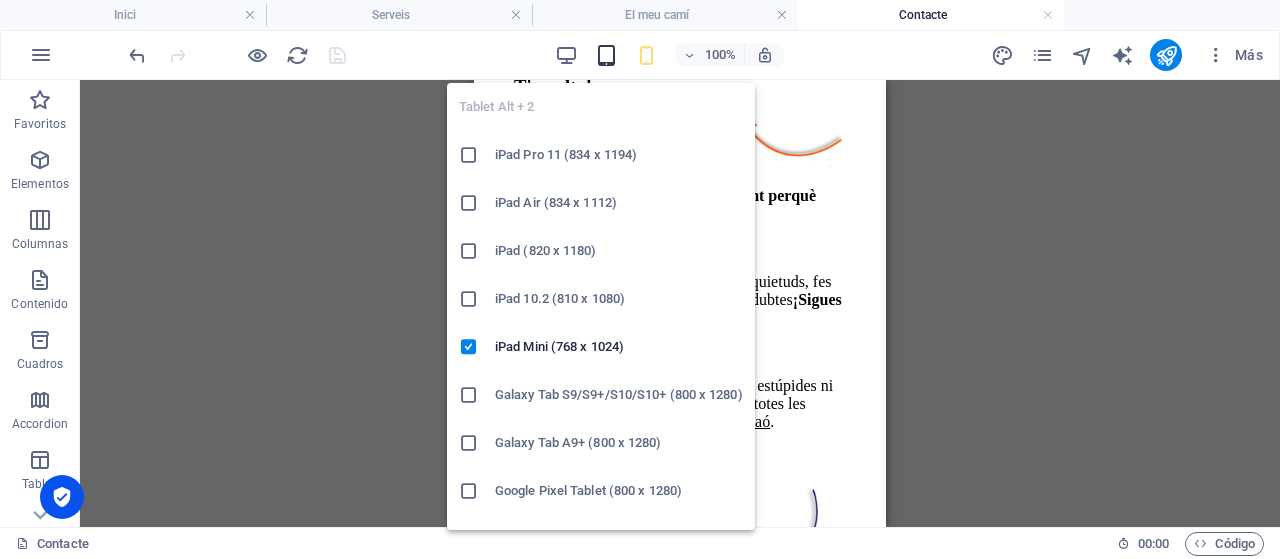 click at bounding box center [606, 55] 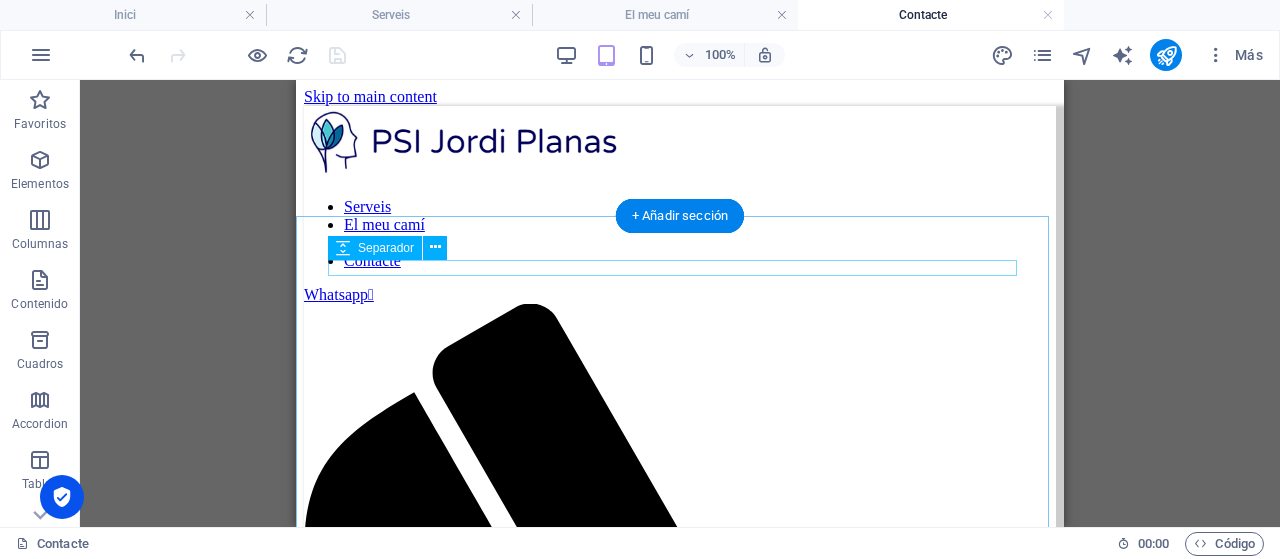 scroll, scrollTop: 200, scrollLeft: 0, axis: vertical 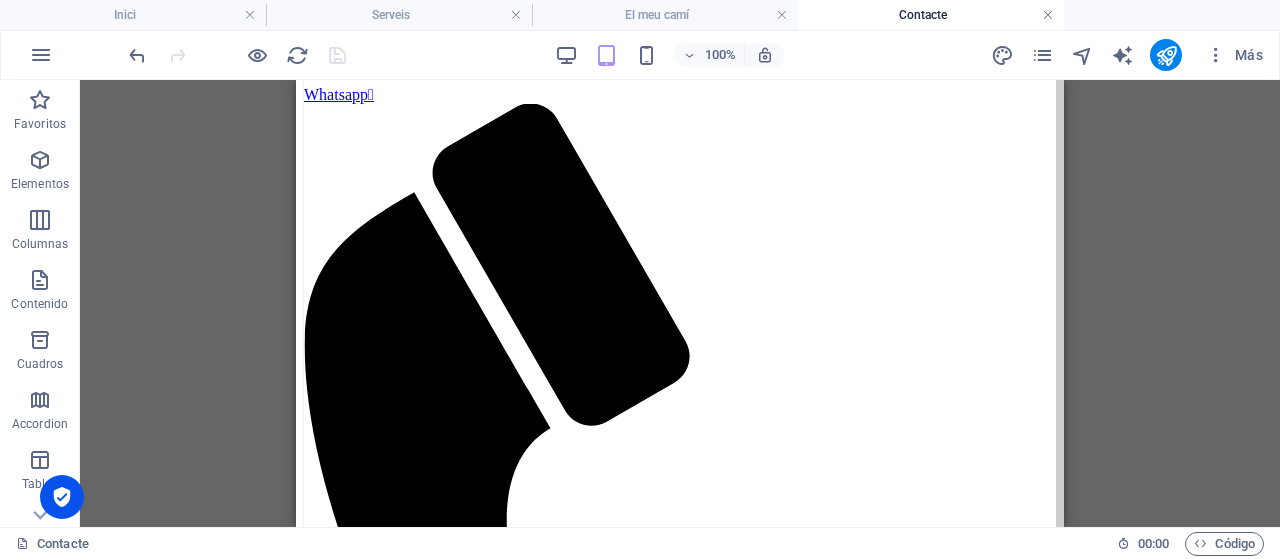 click at bounding box center [1048, 15] 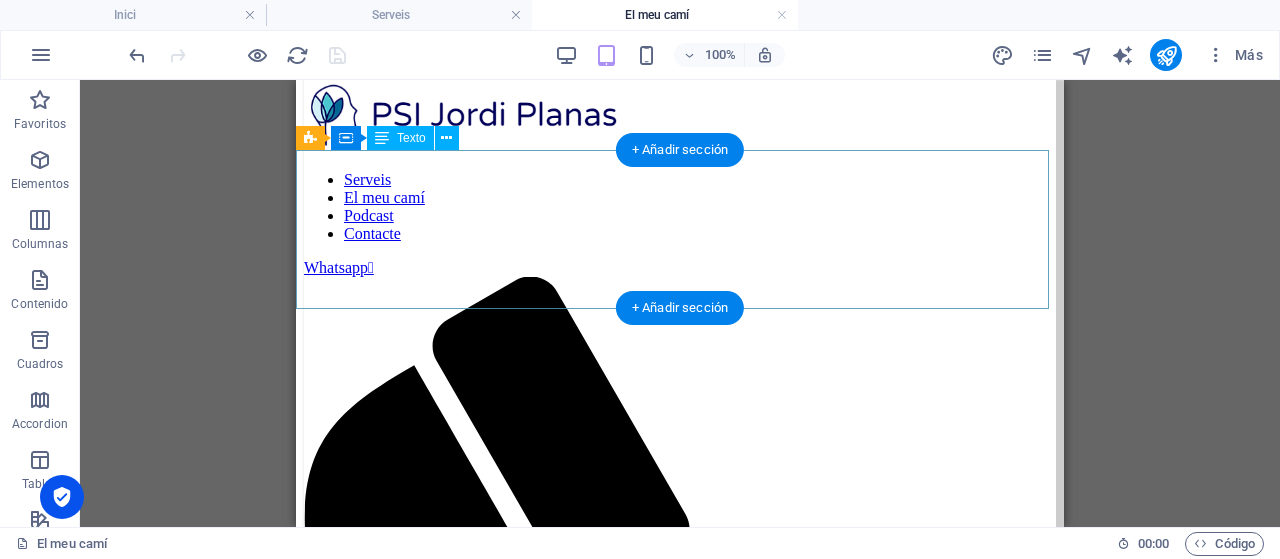 scroll, scrollTop: 0, scrollLeft: 0, axis: both 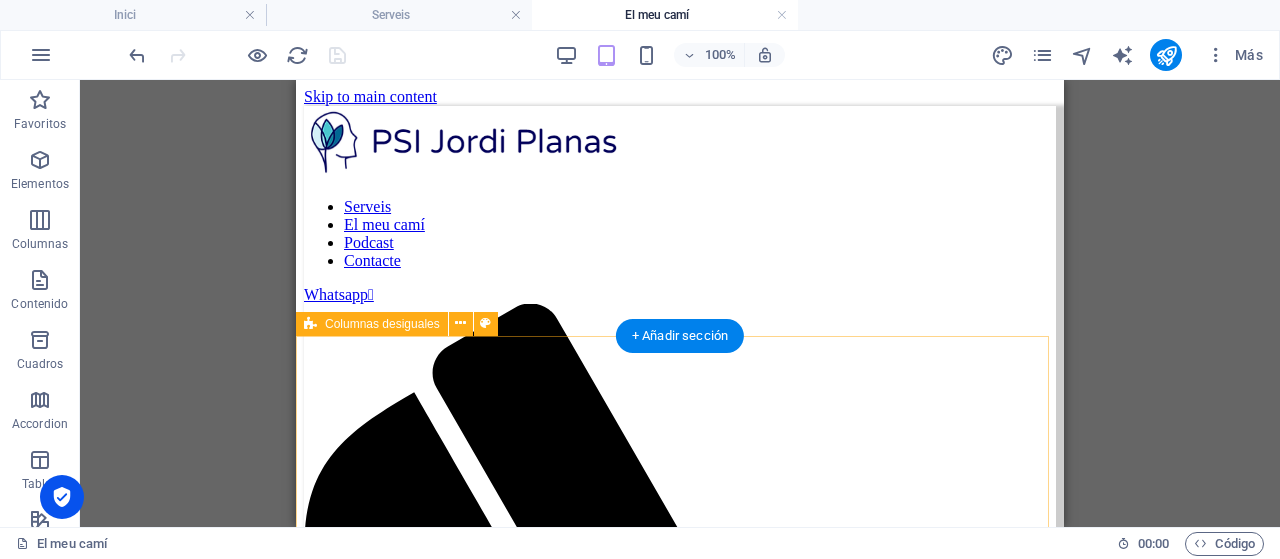 click on "Fer acompanyament no té res a veure amb seguir un manual . La carrera t’aporta un mapa, però per ajudar de veritat,  s’ha d’haver trepitjat el terreny amb profunditat , i la millor forma de fer-ho és haver fet molts anys de teràpia. [PERSON_NAME] vaig decidir fer-ne a 38 anys, quan vaig sentir la necessitat de  “fer neteja ”. La teràpia és  més que “solucionar problemes ”, és prendre  consciència d’un mateix , del perquè fem les coses, del que ens mou per dintre; és també una  alliberació de condicionants , mandats, falses “obligacions”; i un creixement, ja que aporta  eines i maduresa per gestionar  tant les pròpies emocions, com els conflictes interpersonals, o els reptes.  Vaig poder  comprovar com la meva infància em condicionava  sense que jo en fos conscient (el    maltractament psicològic a casa; l'exigència; la prohibició de parlar dels problemes; la falta d’intimitat i de suport). Gràcies a la teràpia vaig   ampliar perspectiva, i  al camp de la psicologia" at bounding box center [680, 2437] 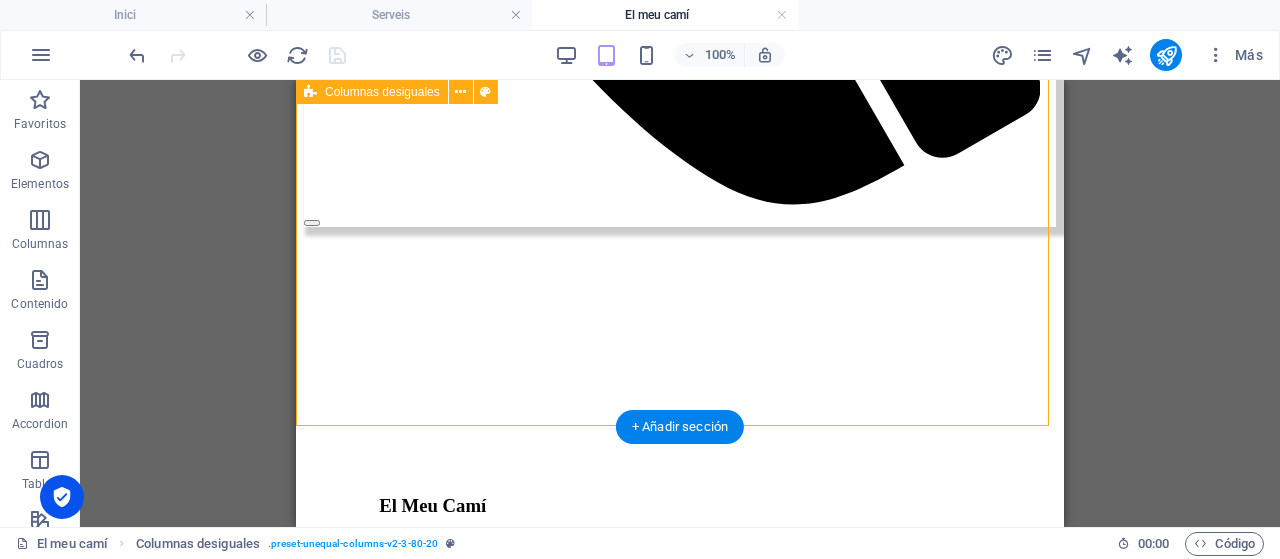 scroll, scrollTop: 1100, scrollLeft: 0, axis: vertical 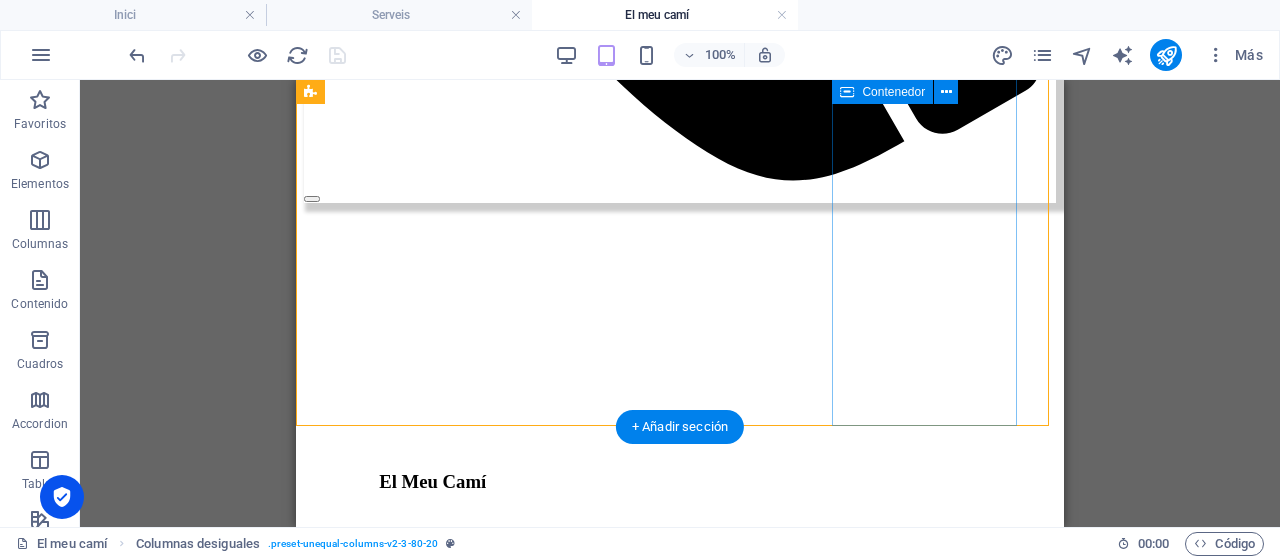 click at bounding box center (680, 1837) 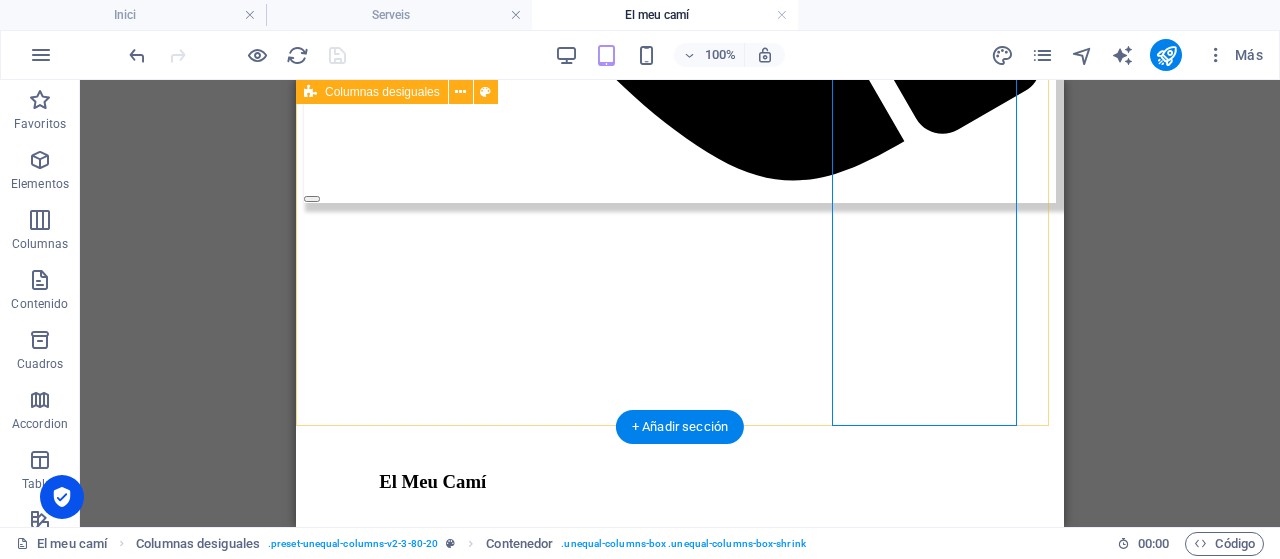 click on "Fer acompanyament no té res a veure amb seguir un manual . La carrera t’aporta un mapa, però per ajudar de veritat,  s’ha d’haver trepitjat el terreny amb profunditat , i la millor forma de fer-ho és haver fet molts anys de teràpia. [PERSON_NAME] vaig decidir fer-ne a 38 anys, quan vaig sentir la necessitat de  “fer neteja ”. La teràpia és  més que “solucionar problemes ”, és prendre  consciència d’un mateix , del perquè fem les coses, del que ens mou per dintre; és també una  alliberació de condicionants , mandats, falses “obligacions”; i un creixement, ja que aporta  eines i maduresa per gestionar  tant les pròpies emocions, com els conflictes interpersonals, o els reptes.  Vaig poder  comprovar com la meva infància em condicionava  sense que jo en fos conscient (el    maltractament psicològic a casa; l'exigència; la prohibició de parlar dels problemes; la falta d’intimitat i de suport). Gràcies a la teràpia vaig   ampliar perspectiva, i  al camp de la psicologia" at bounding box center [680, 1337] 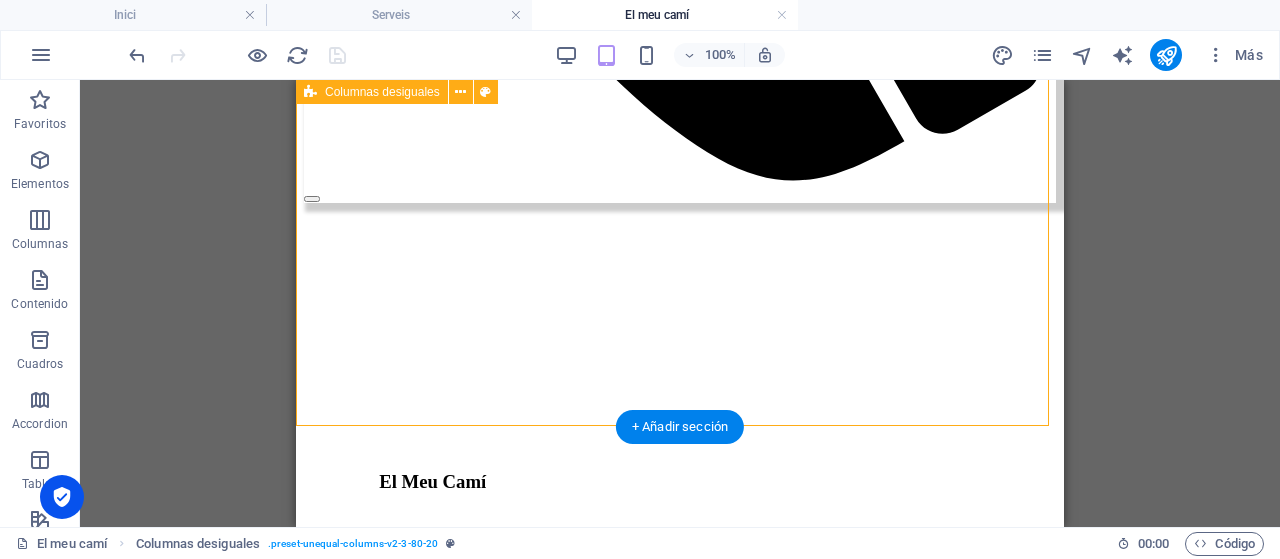click on "Fer acompanyament no té res a veure amb seguir un manual . La carrera t’aporta un mapa, però per ajudar de veritat,  s’ha d’haver trepitjat el terreny amb profunditat , i la millor forma de fer-ho és haver fet molts anys de teràpia. [PERSON_NAME] vaig decidir fer-ne a 38 anys, quan vaig sentir la necessitat de  “fer neteja ”. La teràpia és  més que “solucionar problemes ”, és prendre  consciència d’un mateix , del perquè fem les coses, del que ens mou per dintre; és també una  alliberació de condicionants , mandats, falses “obligacions”; i un creixement, ja que aporta  eines i maduresa per gestionar  tant les pròpies emocions, com els conflictes interpersonals, o els reptes.  Vaig poder  comprovar com la meva infància em condicionava  sense que jo en fos conscient (el    maltractament psicològic a casa; l'exigència; la prohibició de parlar dels problemes; la falta d’intimitat i de suport). Gràcies a la teràpia vaig   ampliar perspectiva, i  al camp de la psicologia" at bounding box center (680, 1337) 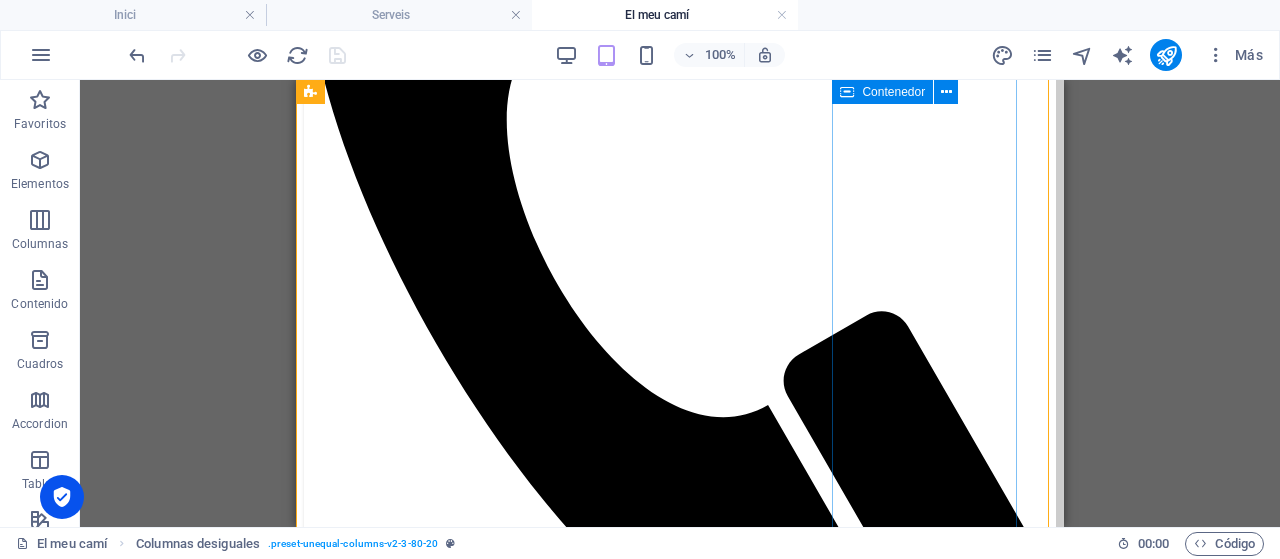 scroll, scrollTop: 1100, scrollLeft: 0, axis: vertical 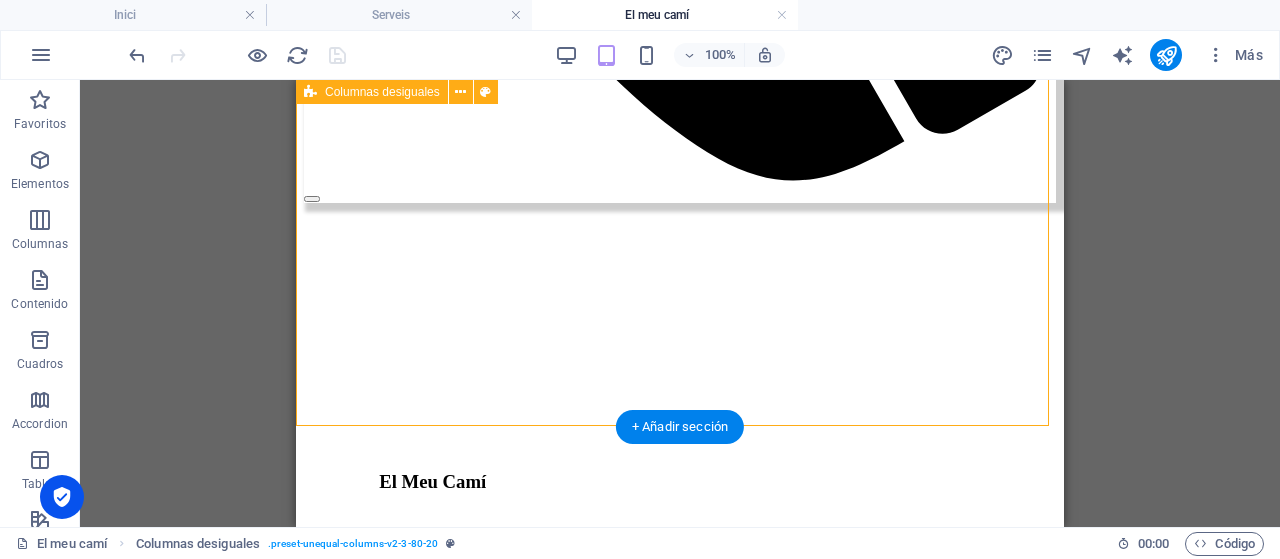 click on "Fer acompanyament no té res a veure amb seguir un manual . La carrera t’aporta un mapa, però per ajudar de veritat,  s’ha d’haver trepitjat el terreny amb profunditat , i la millor forma de fer-ho és haver fet molts anys de teràpia. [PERSON_NAME] vaig decidir fer-ne a 38 anys, quan vaig sentir la necessitat de  “fer neteja ”. La teràpia és  més que “solucionar problemes ”, és prendre  consciència d’un mateix , del perquè fem les coses, del que ens mou per dintre; és també una  alliberació de condicionants , mandats, falses “obligacions”; i un creixement, ja que aporta  eines i maduresa per gestionar  tant les pròpies emocions, com els conflictes interpersonals, o els reptes.  Vaig poder  comprovar com la meva infància em condicionava  sense que jo en fos conscient (el    maltractament psicològic a casa; l'exigència; la prohibició de parlar dels problemes; la falta d’intimitat i de suport). Gràcies a la teràpia vaig   ampliar perspectiva, i  al camp de la psicologia" at bounding box center (680, 1337) 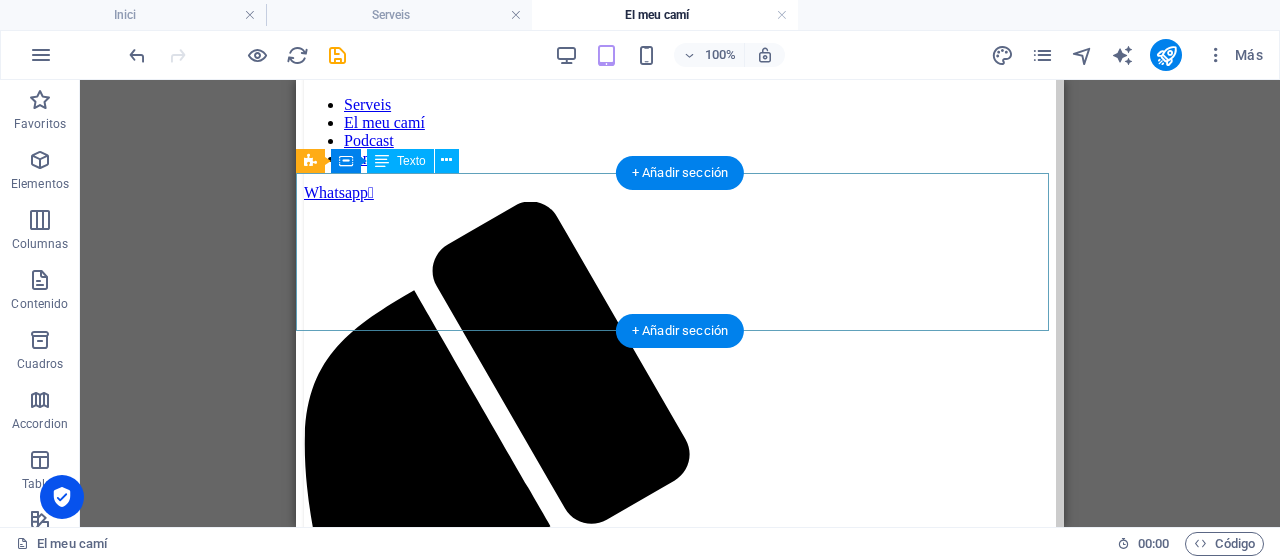 scroll, scrollTop: 0, scrollLeft: 0, axis: both 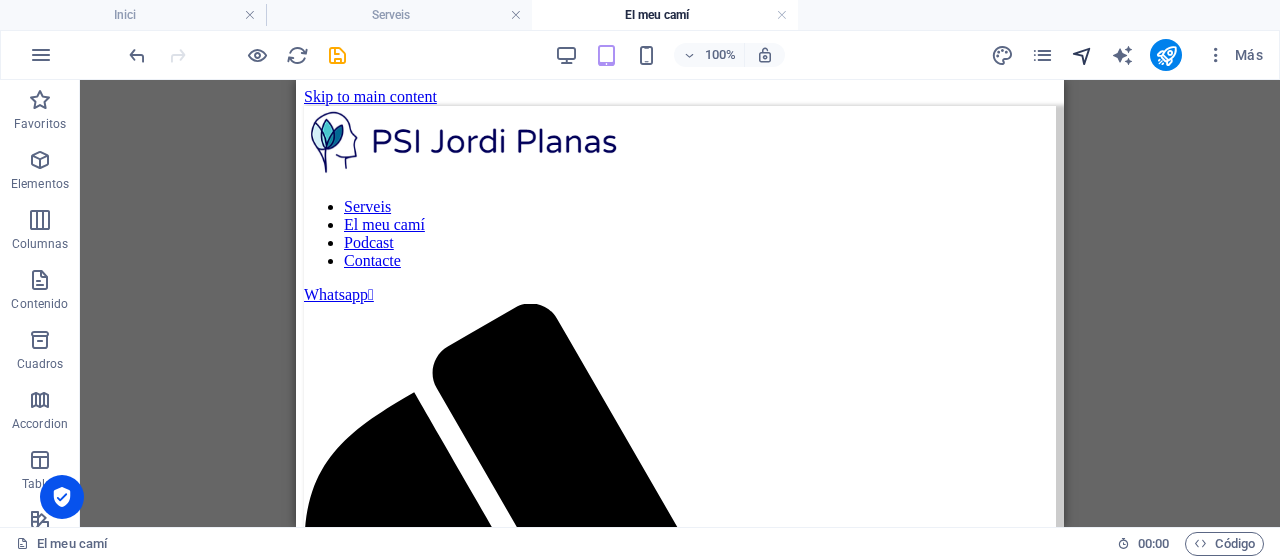 click at bounding box center (1082, 55) 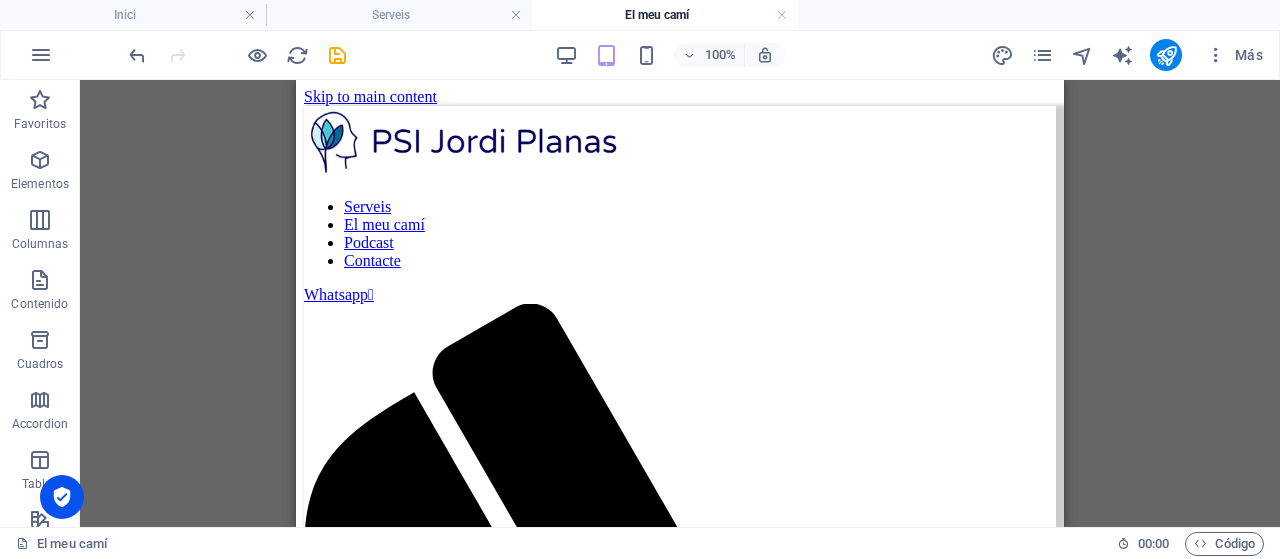 select on "15055797-en" 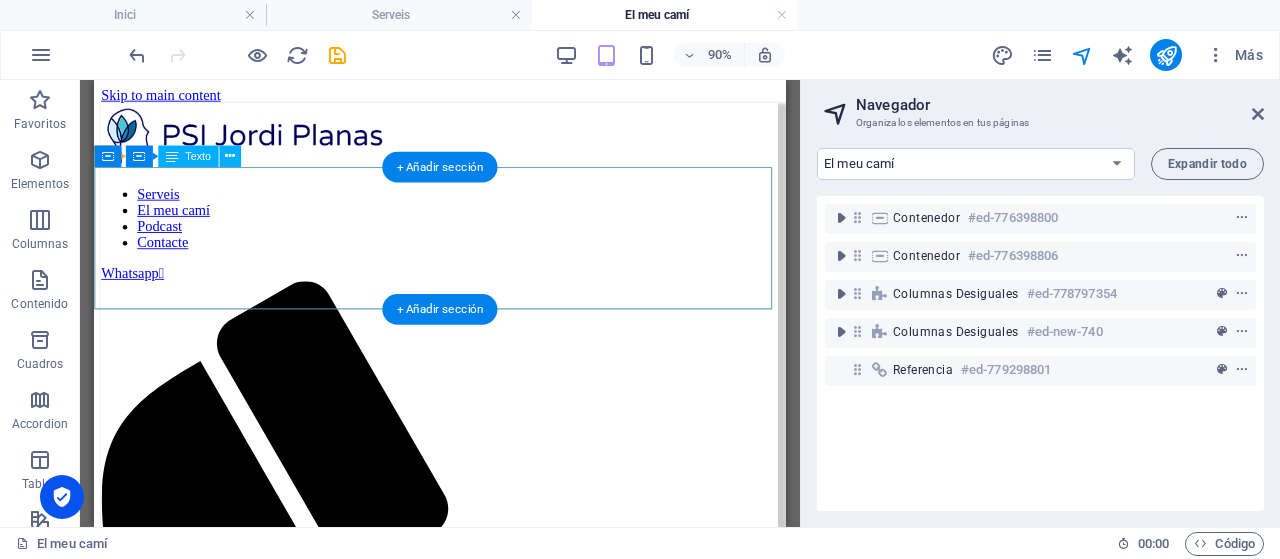 click on "El Meu Camí" at bounding box center [478, 1560] 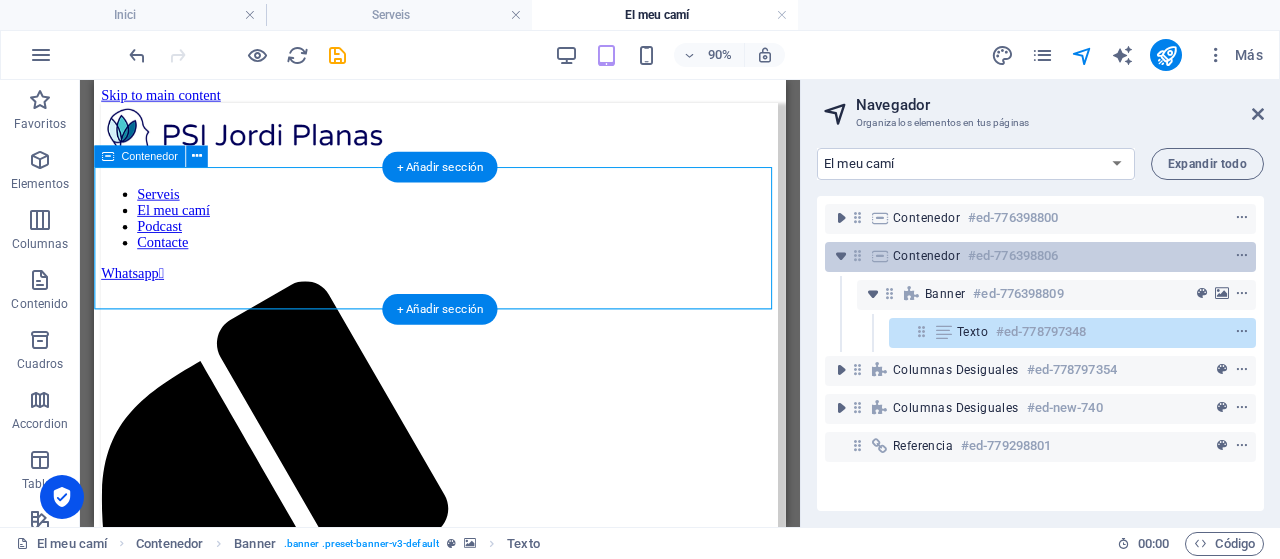 click on "Contenedor" at bounding box center [926, 256] 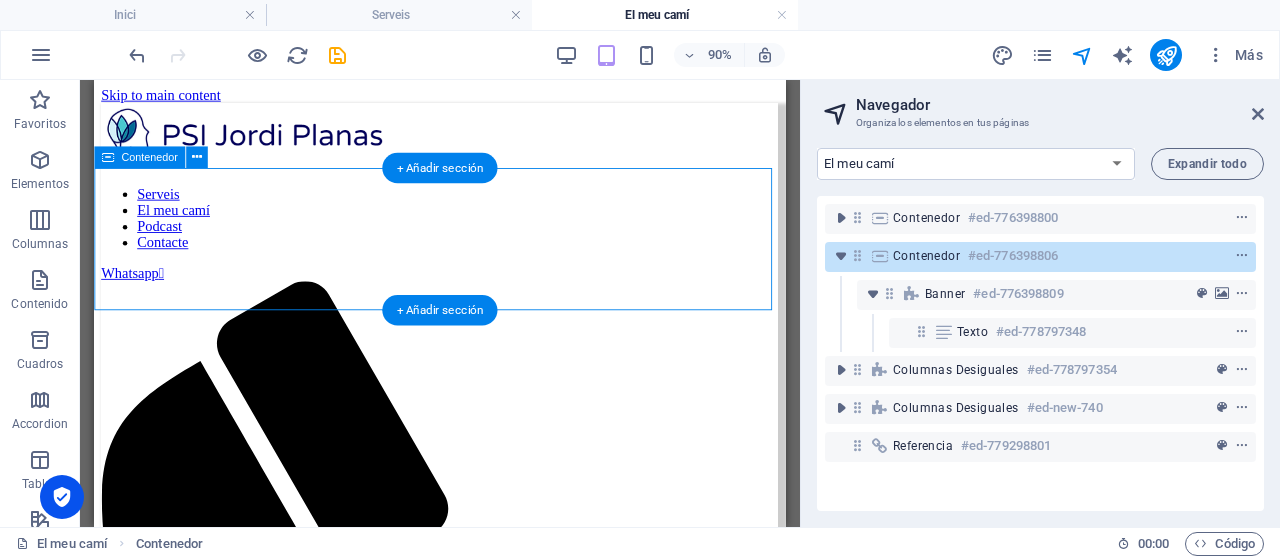 scroll, scrollTop: 0, scrollLeft: 0, axis: both 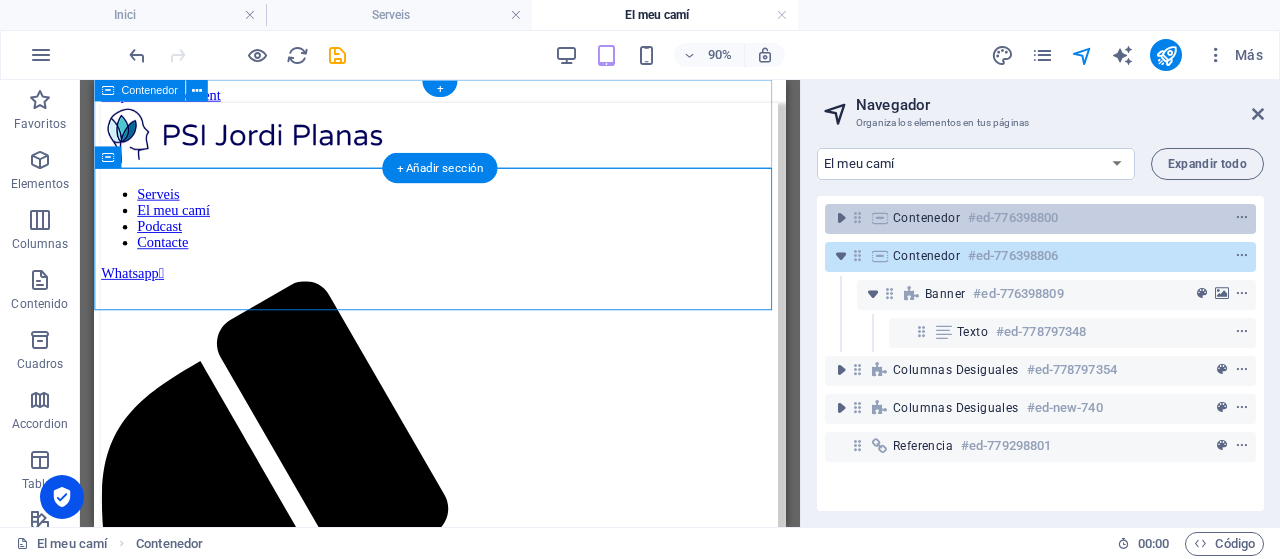 click on "Contenedor" at bounding box center (926, 218) 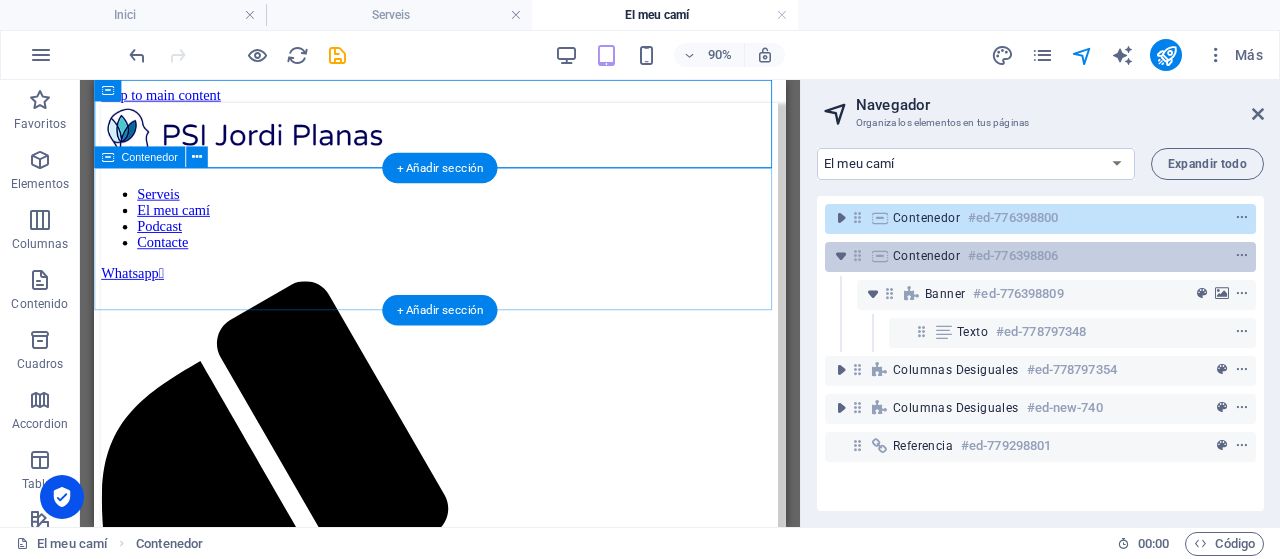 click on "Contenedor" at bounding box center (926, 256) 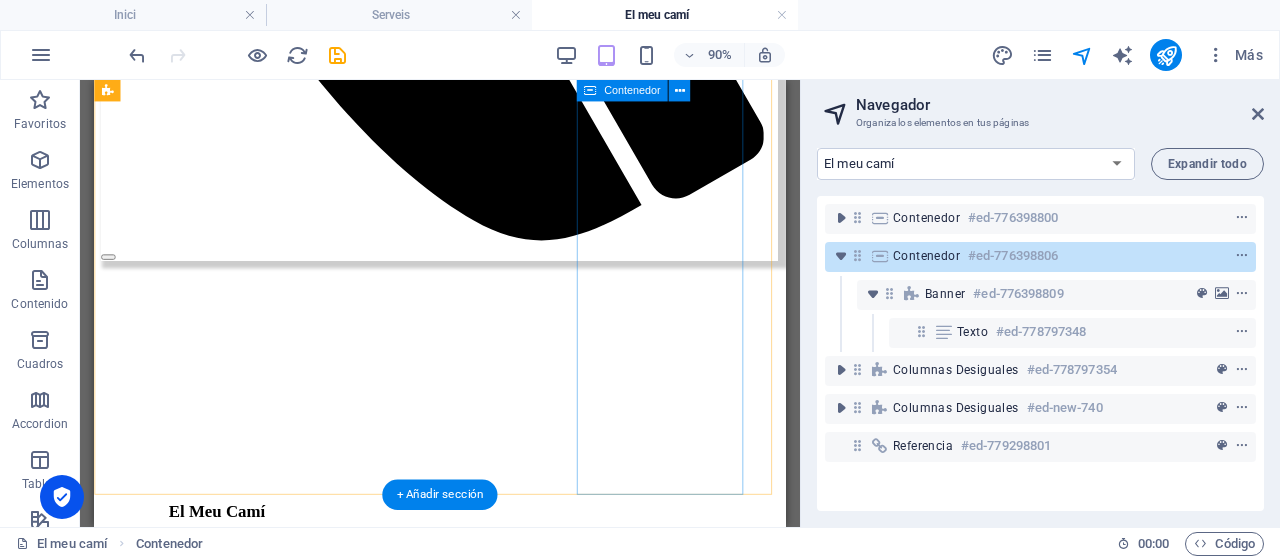 scroll, scrollTop: 1100, scrollLeft: 0, axis: vertical 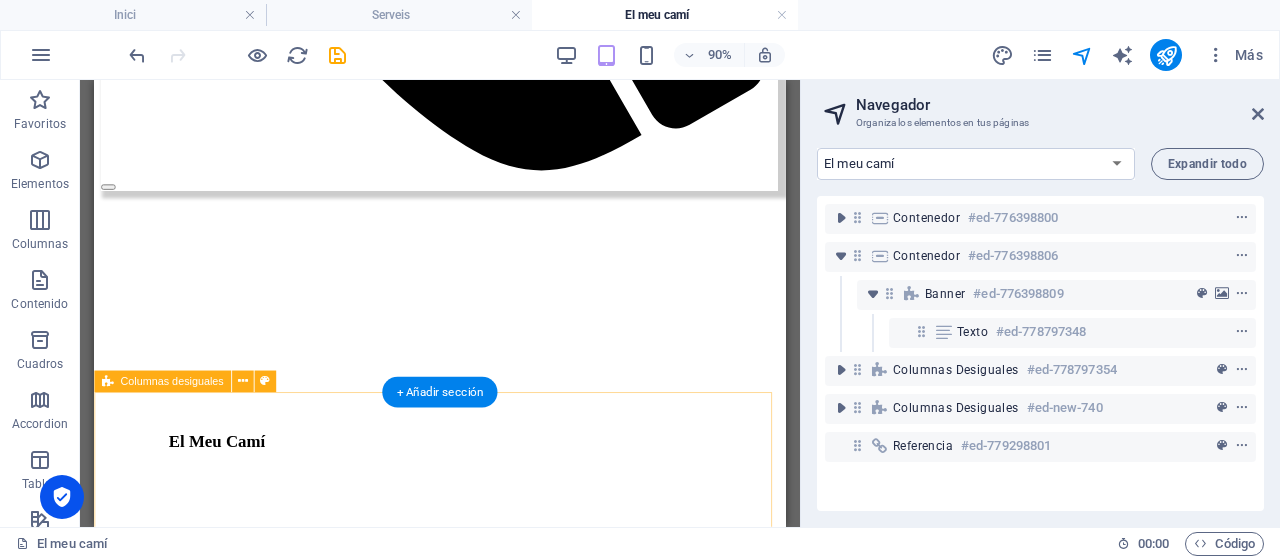 click on "Fer acompanyament no té res a veure amb seguir un manual . La carrera t’aporta un mapa, però per ajudar de veritat,  s’ha d’haver trepitjat el terreny amb profunditat , i la millor forma de fer-ho és haver fet molts anys de teràpia. [PERSON_NAME] vaig decidir fer-ne a 38 anys, quan vaig sentir la necessitat de  “fer neteja ”. La teràpia és  més que “solucionar problemes ”, és prendre  consciència d’un mateix , del perquè fem les coses, del que ens mou per dintre; és també una  alliberació de condicionants , mandats, falses “obligacions”; i un creixement, ja que aporta  eines i maduresa per gestionar  tant les pròpies emocions, com els conflictes interpersonals, o els reptes.  Vaig poder  comprovar com la meva infància em condicionava  sense que jo en fos conscient (el    maltractament psicològic a casa; l'exigència; la prohibició de parlar dels problemes; la falta d’intimitat i de suport). Gràcies a la teràpia vaig   ampliar perspectiva, i  al camp de la psicologia" at bounding box center [478, 2919] 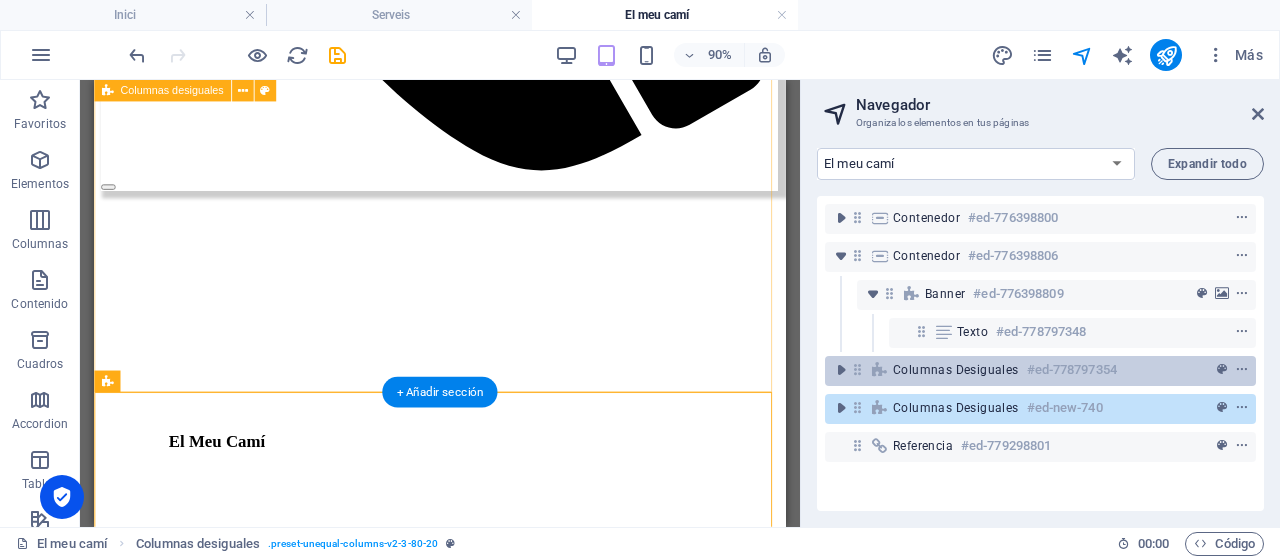 click at bounding box center (857, 369) 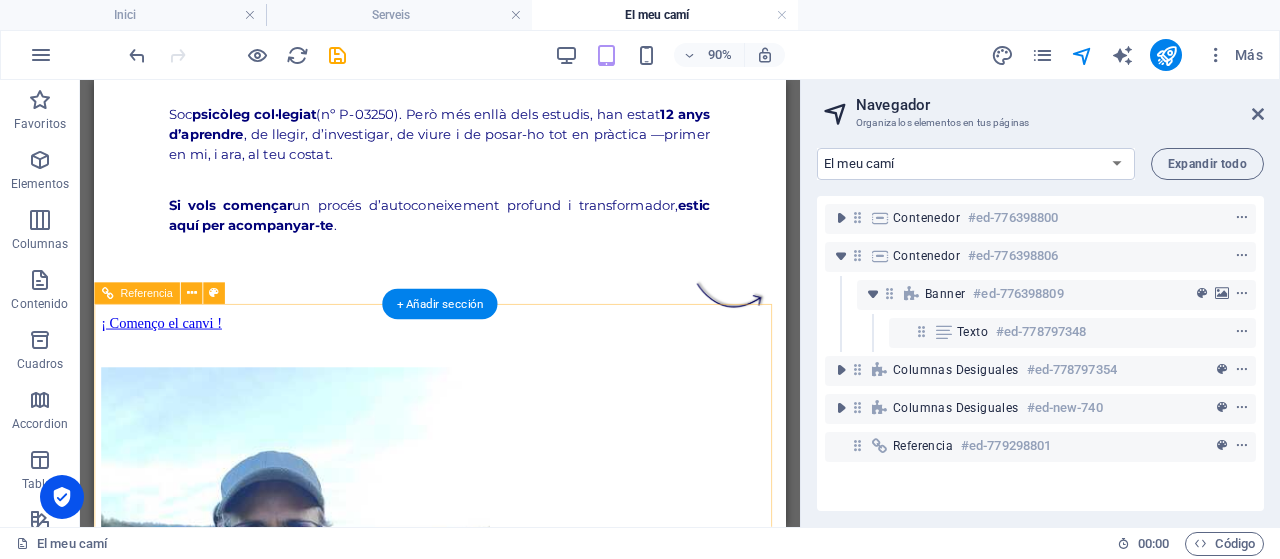 scroll, scrollTop: 2235, scrollLeft: 0, axis: vertical 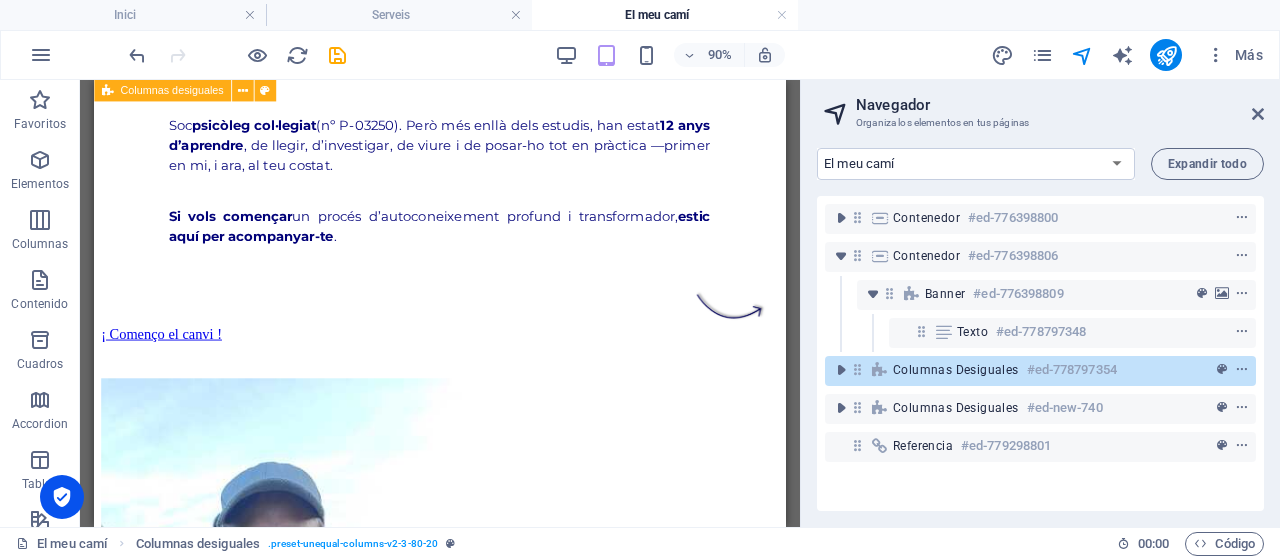 click at bounding box center [857, 369] 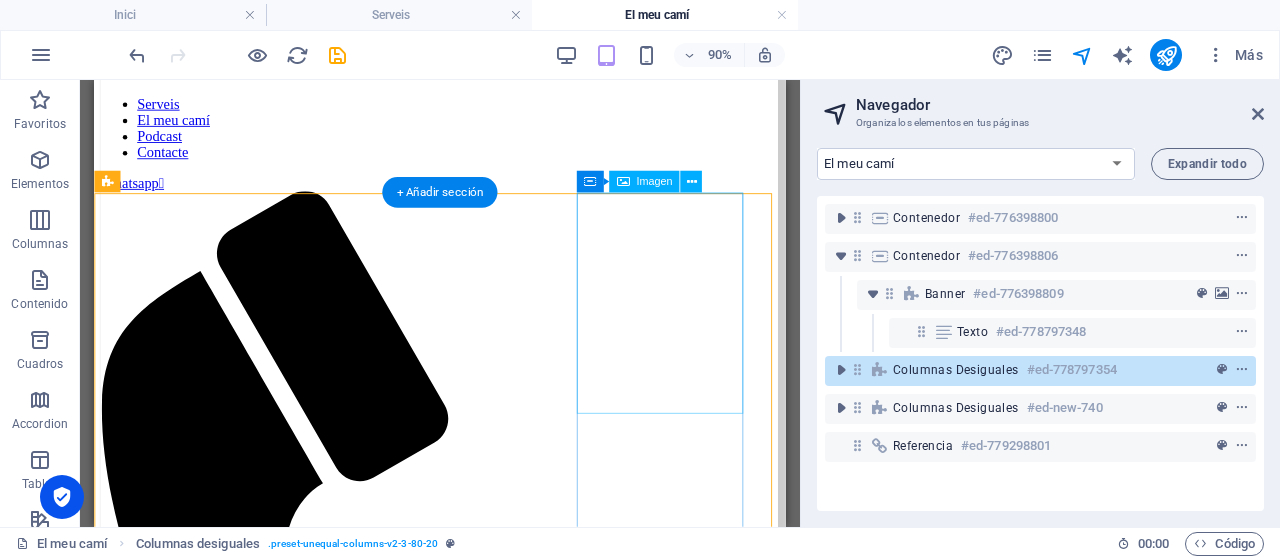 scroll, scrollTop: 2, scrollLeft: 0, axis: vertical 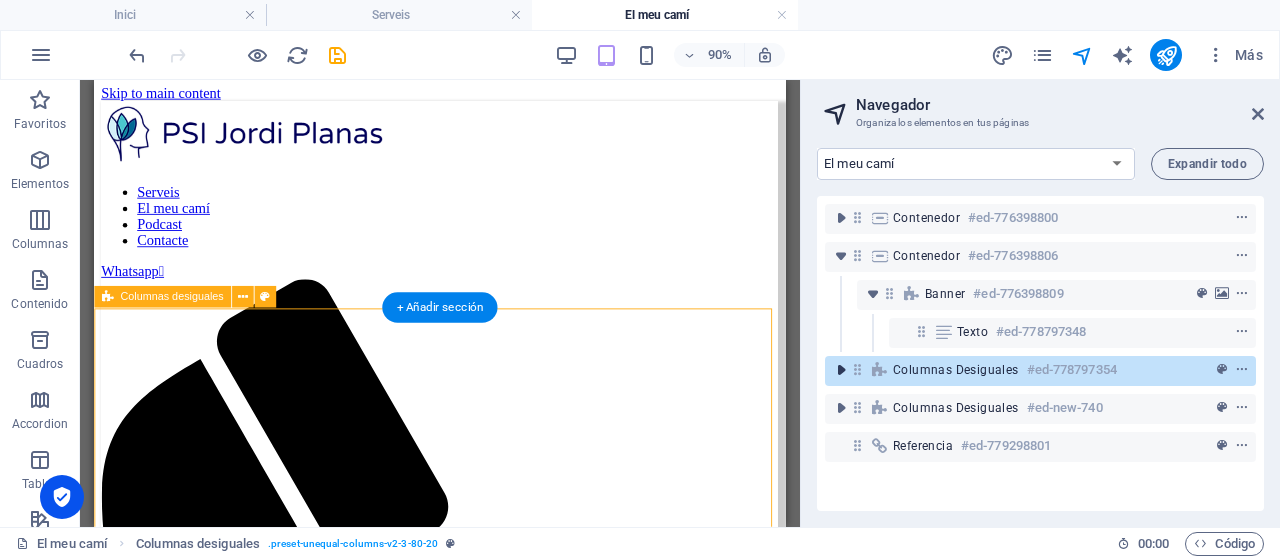 click at bounding box center [841, 370] 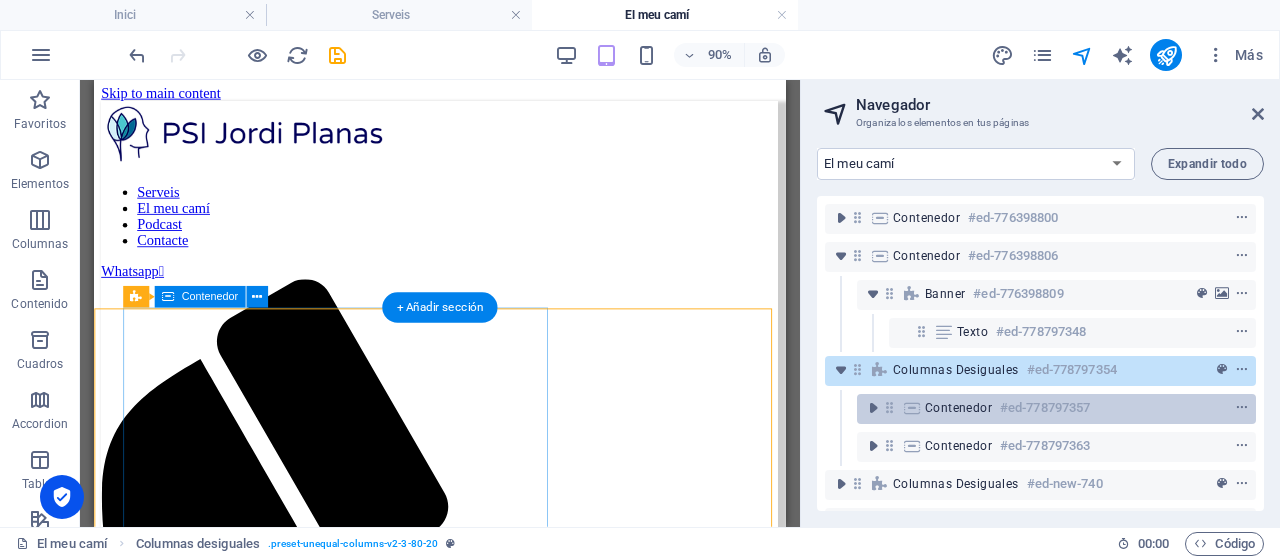 click on "Contenedor" at bounding box center [958, 408] 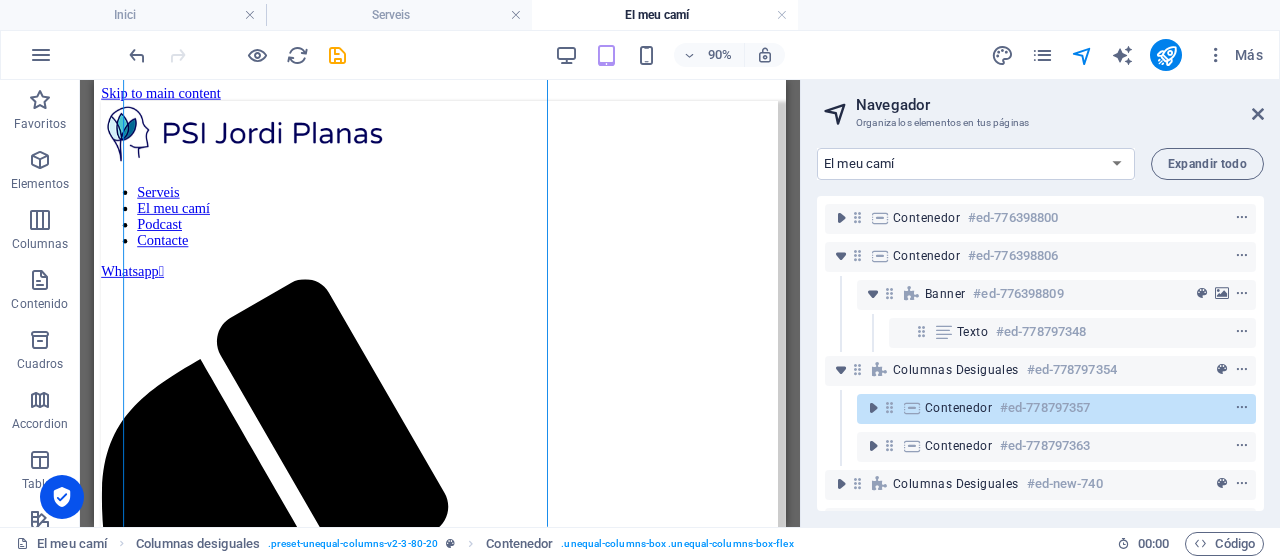 scroll, scrollTop: 602, scrollLeft: 0, axis: vertical 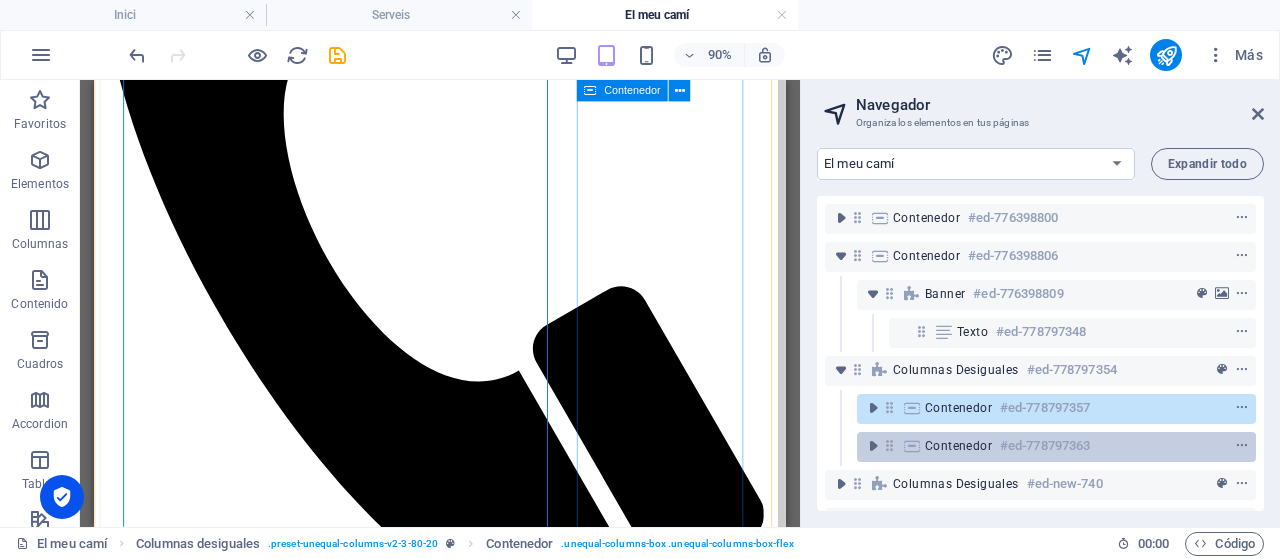 click on "Contenedor" at bounding box center [958, 446] 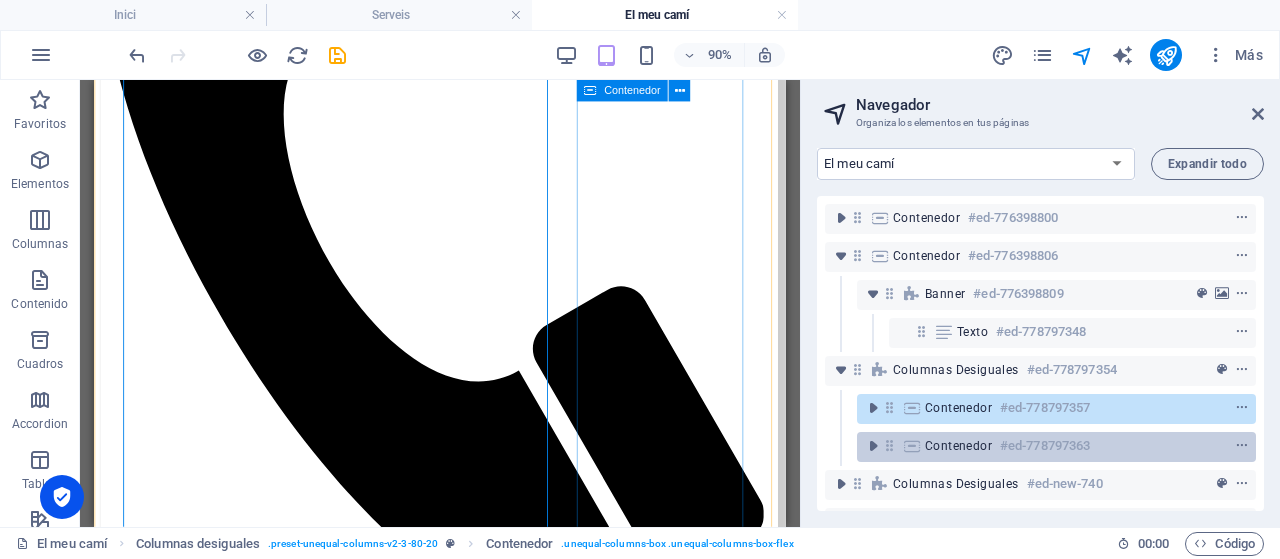scroll, scrollTop: 603, scrollLeft: 0, axis: vertical 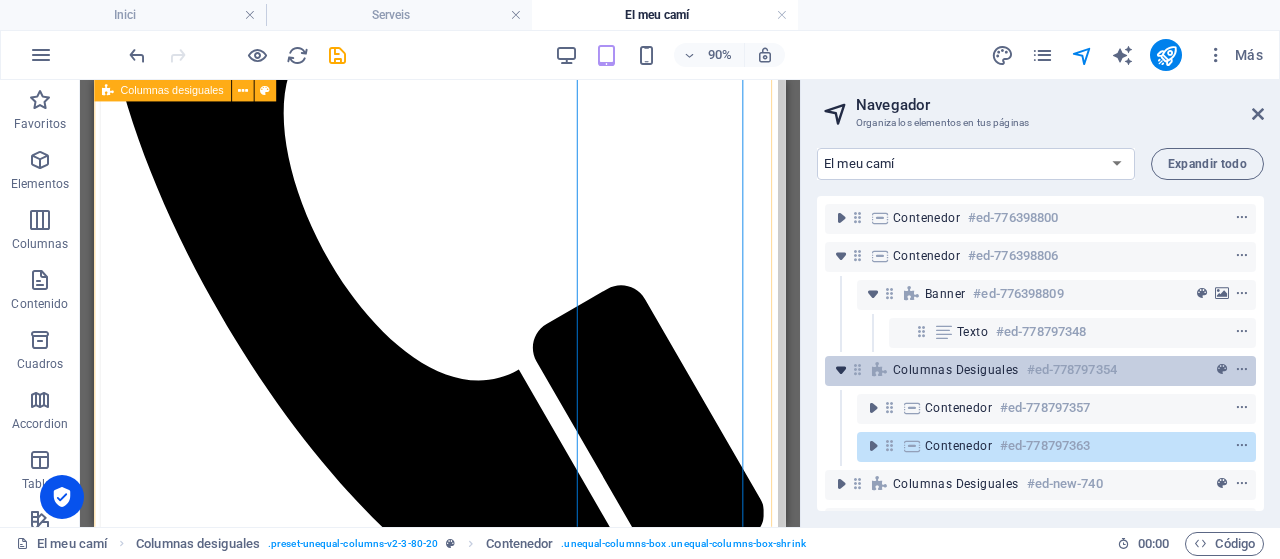 click at bounding box center (841, 370) 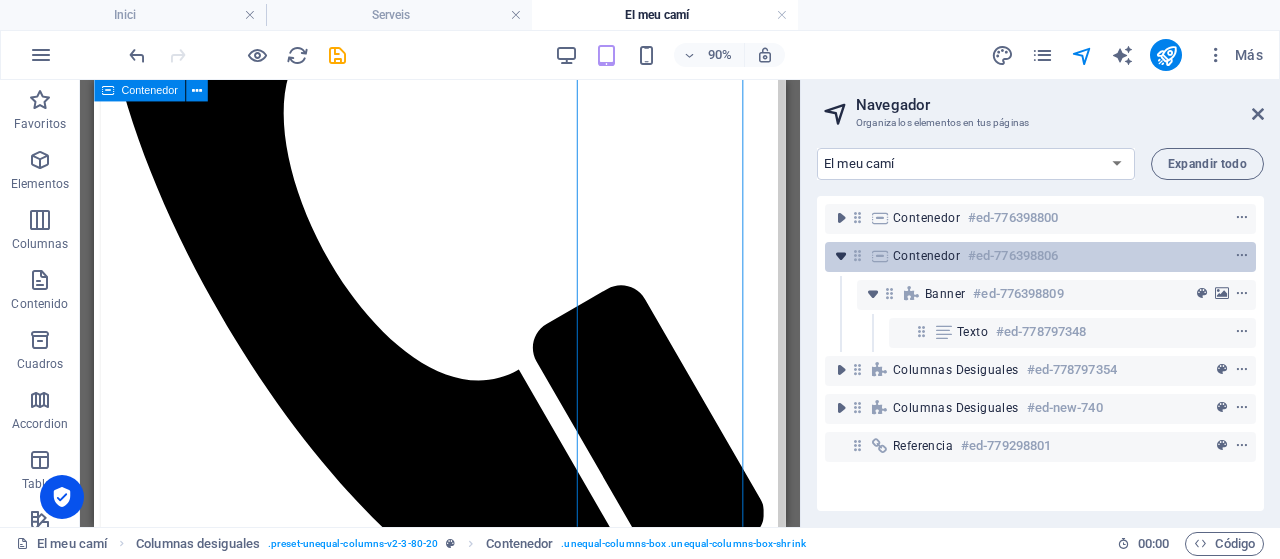 click at bounding box center (841, 256) 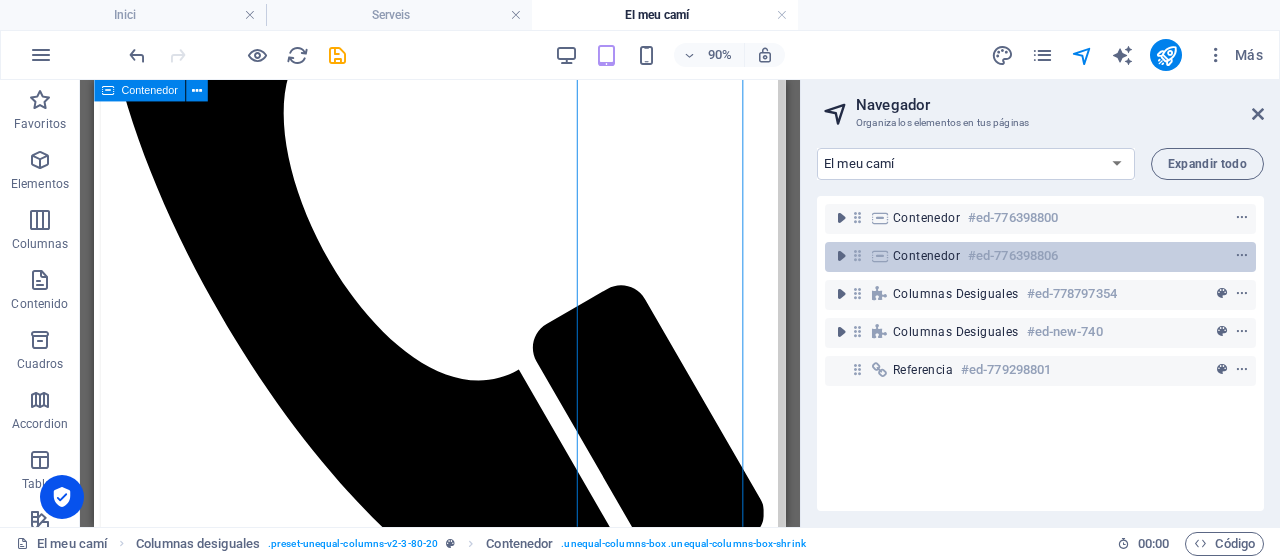 click on "Contenedor" at bounding box center (926, 256) 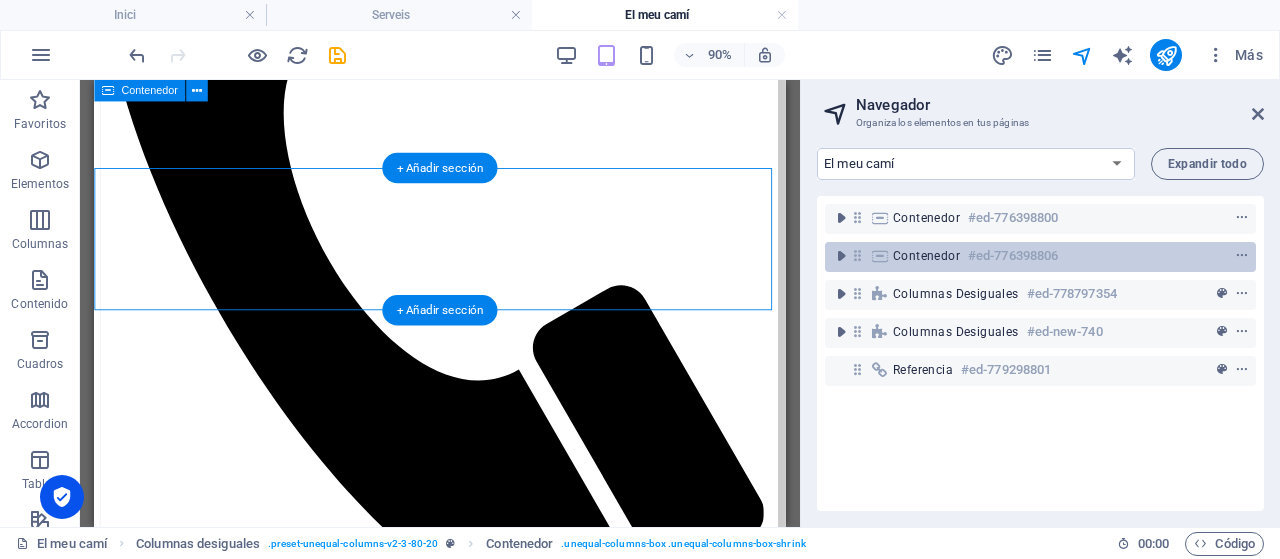 scroll, scrollTop: 0, scrollLeft: 0, axis: both 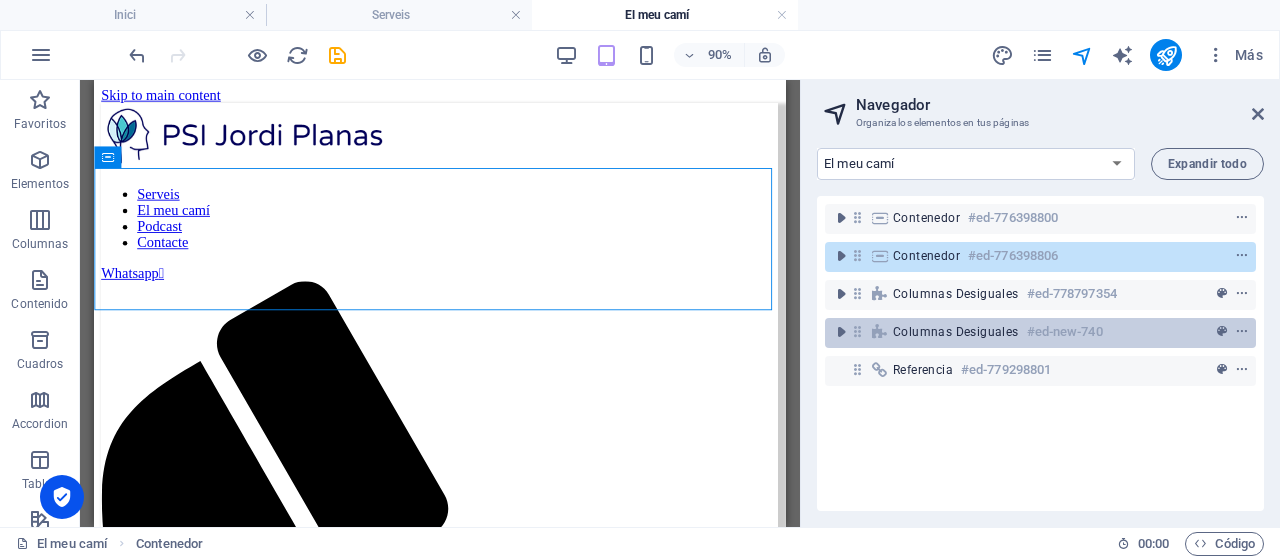 click on "Columnas desiguales" at bounding box center (956, 332) 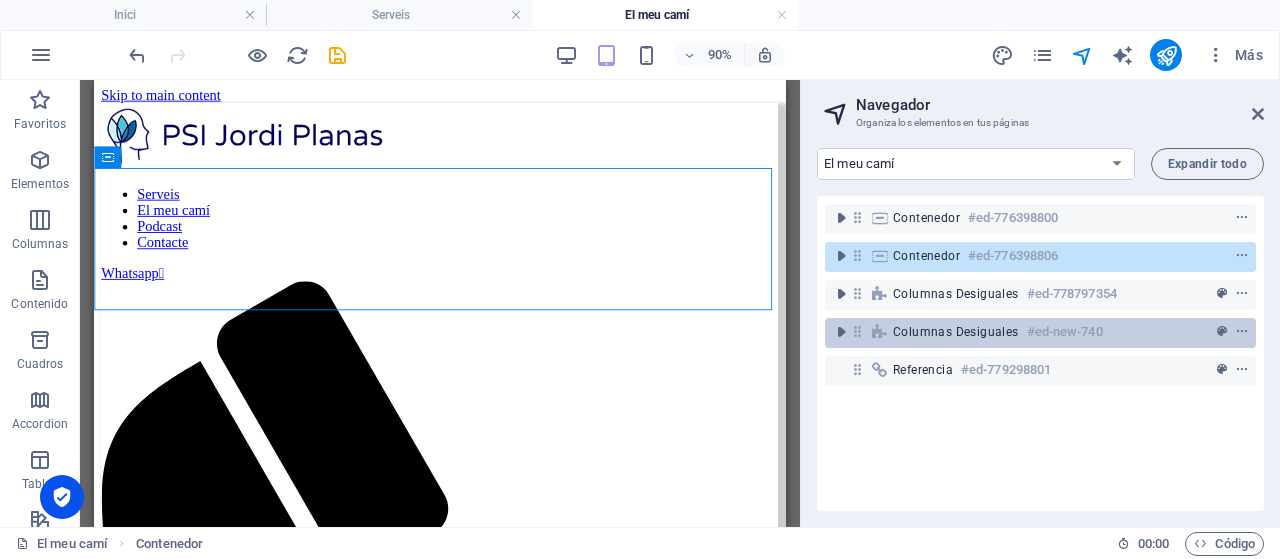 scroll, scrollTop: 1794, scrollLeft: 0, axis: vertical 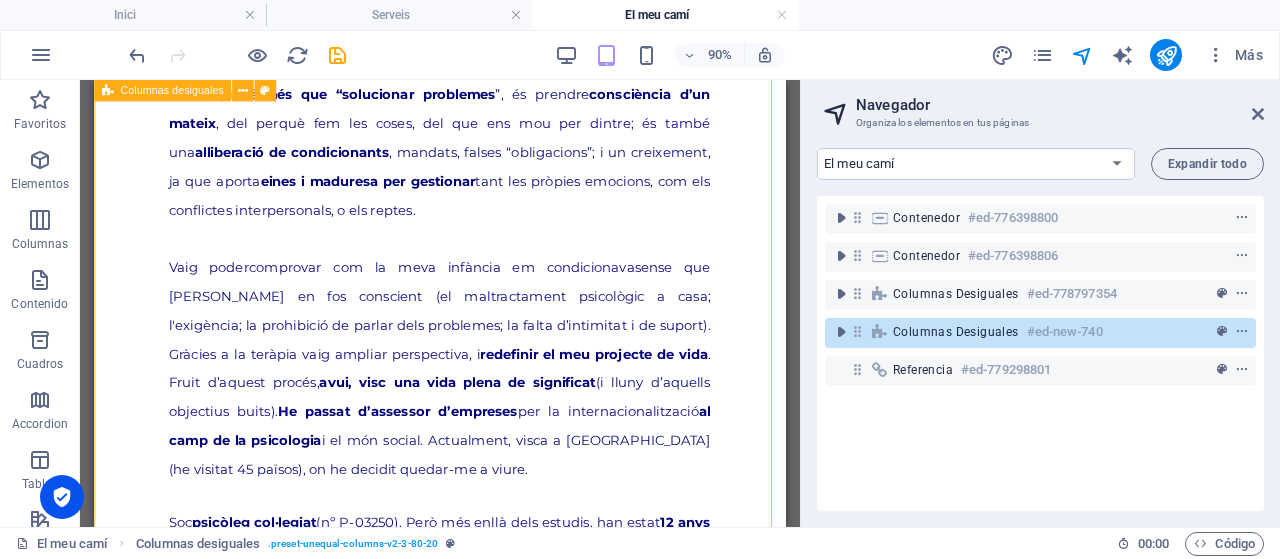 click at bounding box center (857, 331) 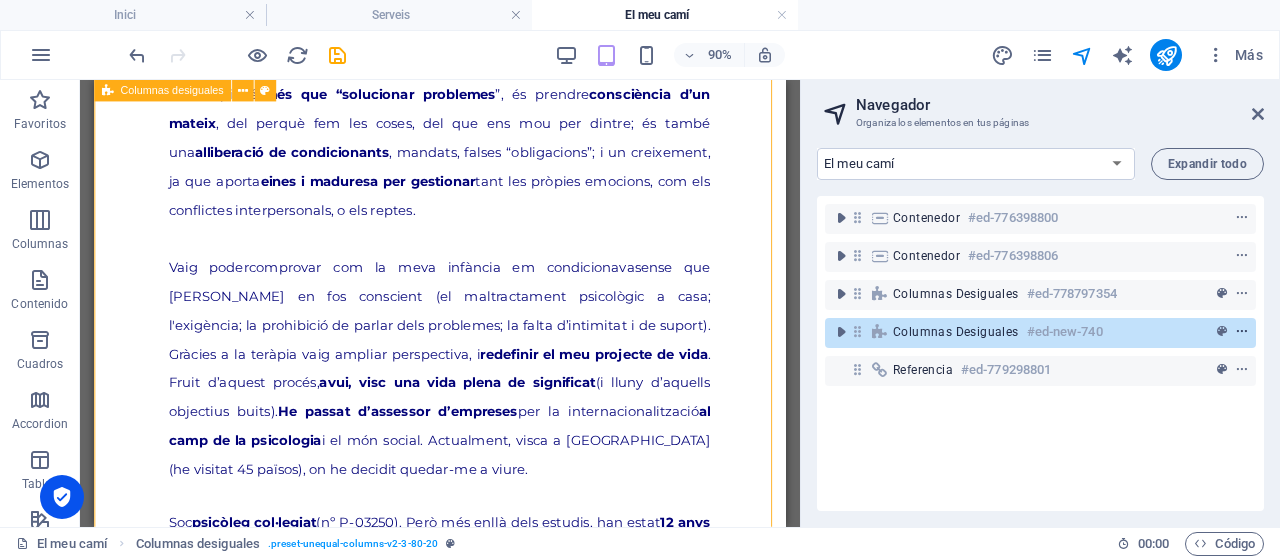click at bounding box center (1242, 332) 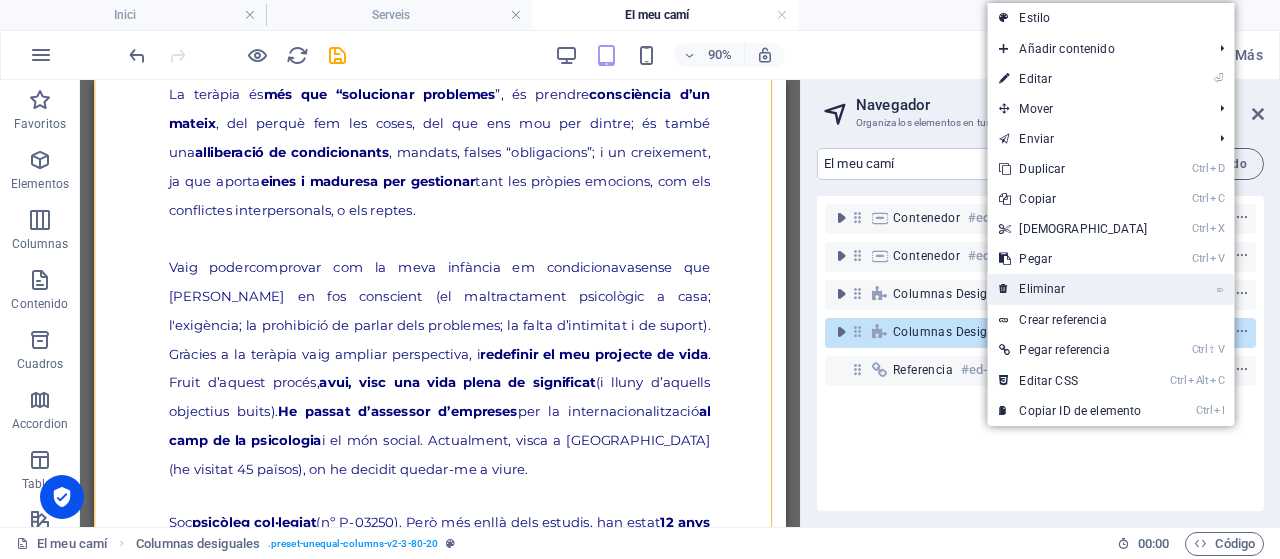 click on "⌦  Eliminar" at bounding box center [1073, 289] 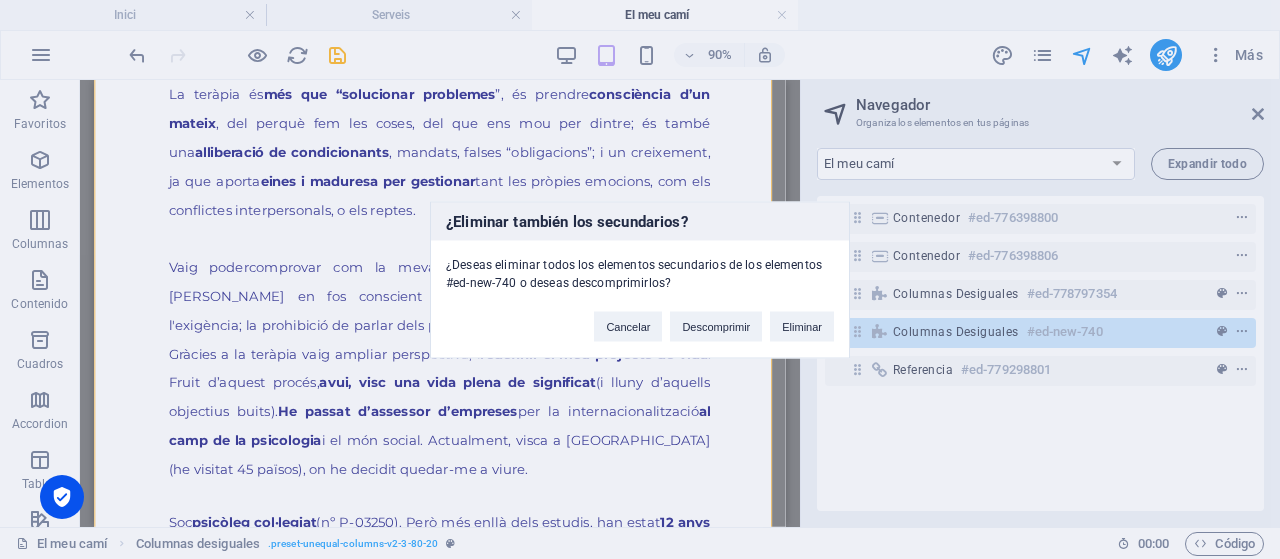 click on "Eliminar" at bounding box center [802, 326] 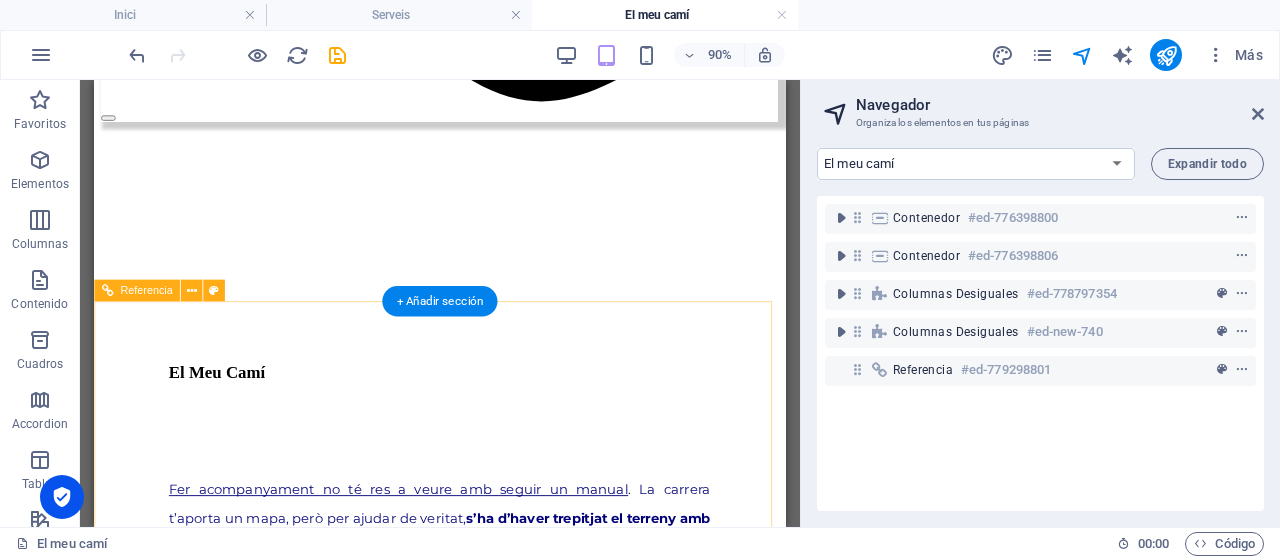 scroll, scrollTop: 1200, scrollLeft: 0, axis: vertical 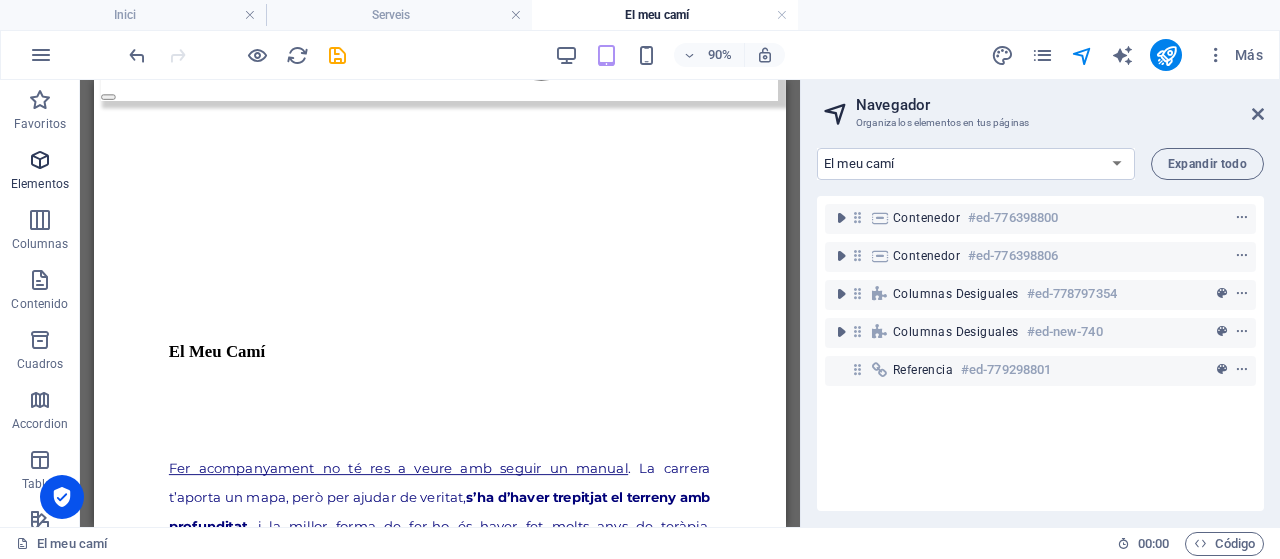 click at bounding box center (40, 160) 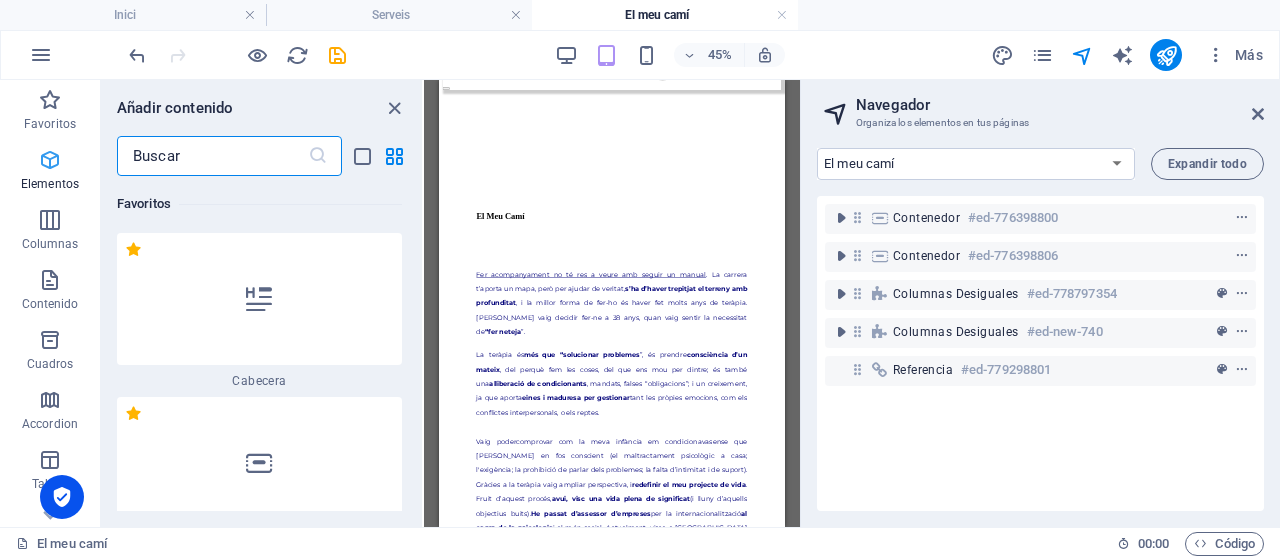 scroll, scrollTop: 848, scrollLeft: 0, axis: vertical 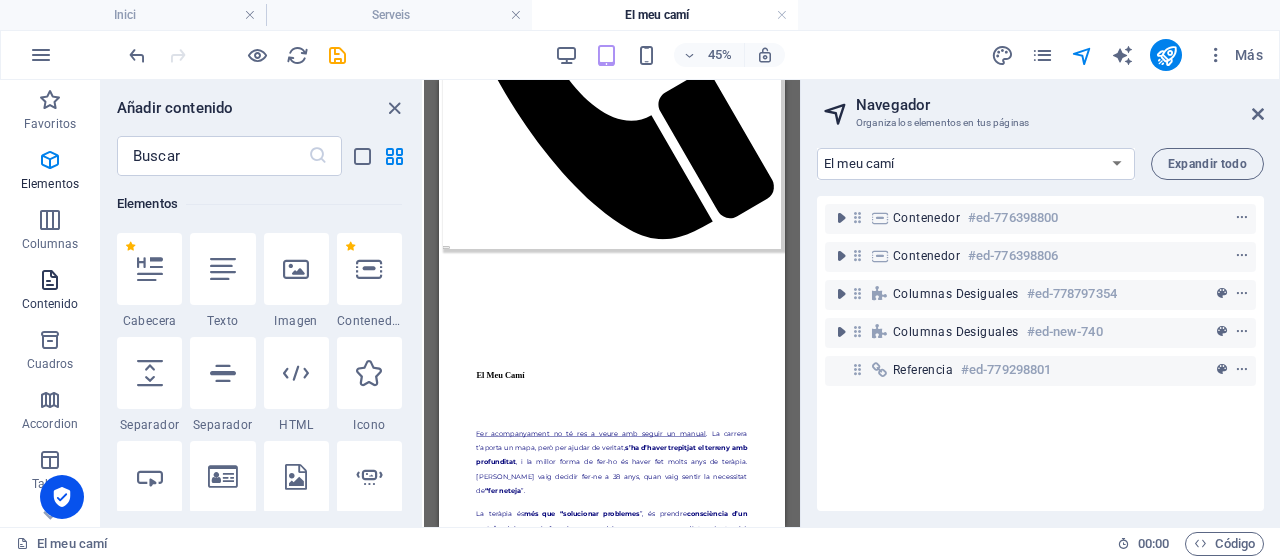 click at bounding box center [50, 280] 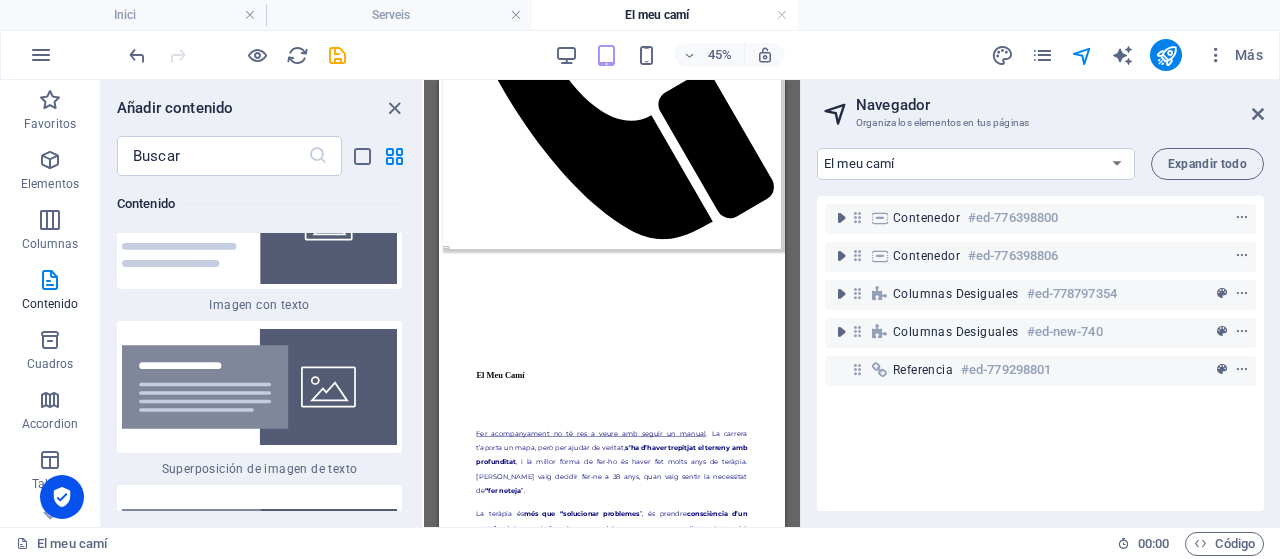 scroll, scrollTop: 7699, scrollLeft: 0, axis: vertical 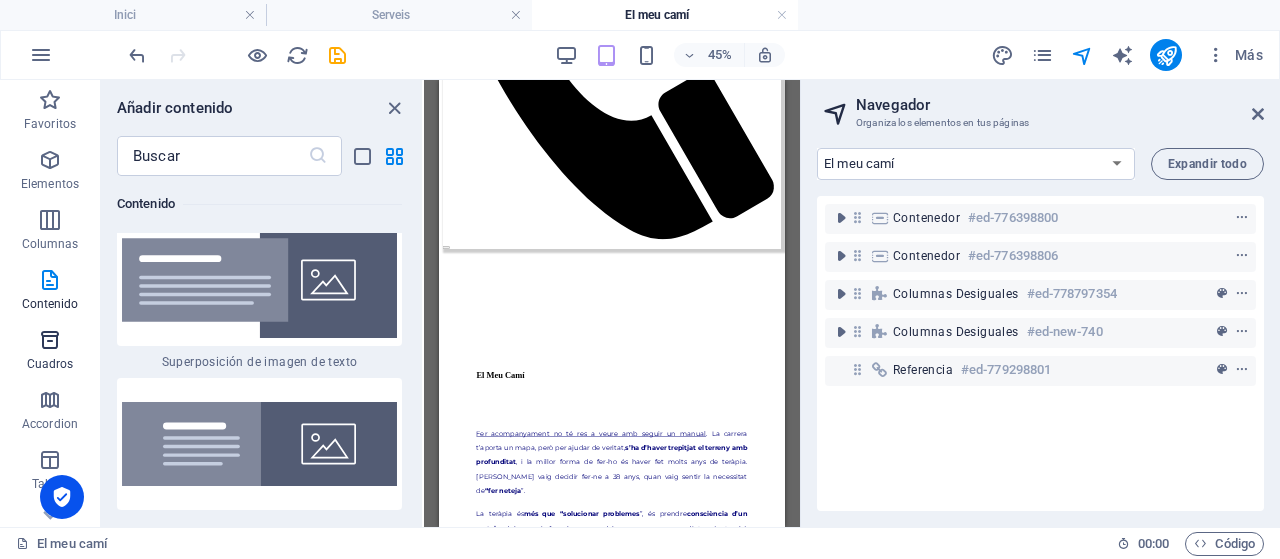 click at bounding box center (50, 340) 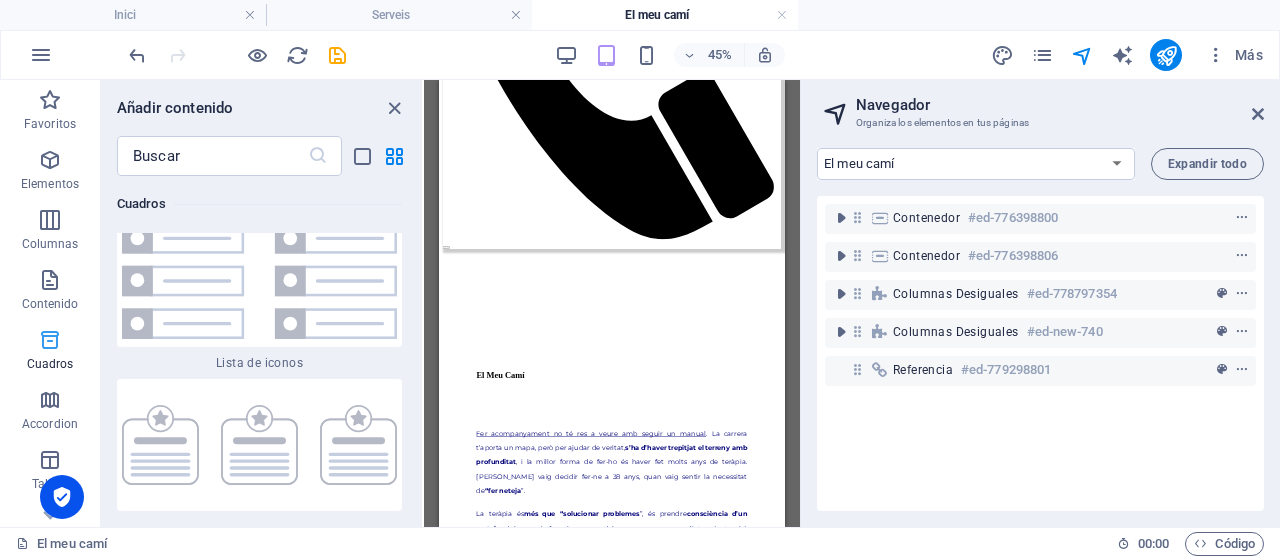 scroll, scrollTop: 10635, scrollLeft: 0, axis: vertical 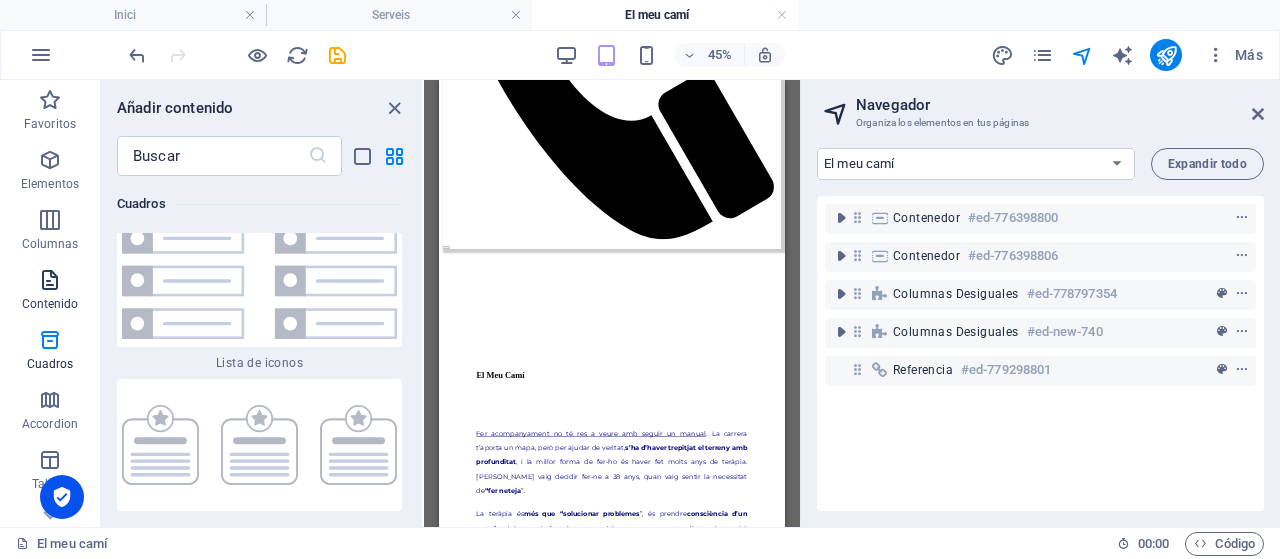 click on "Contenido" at bounding box center (50, 304) 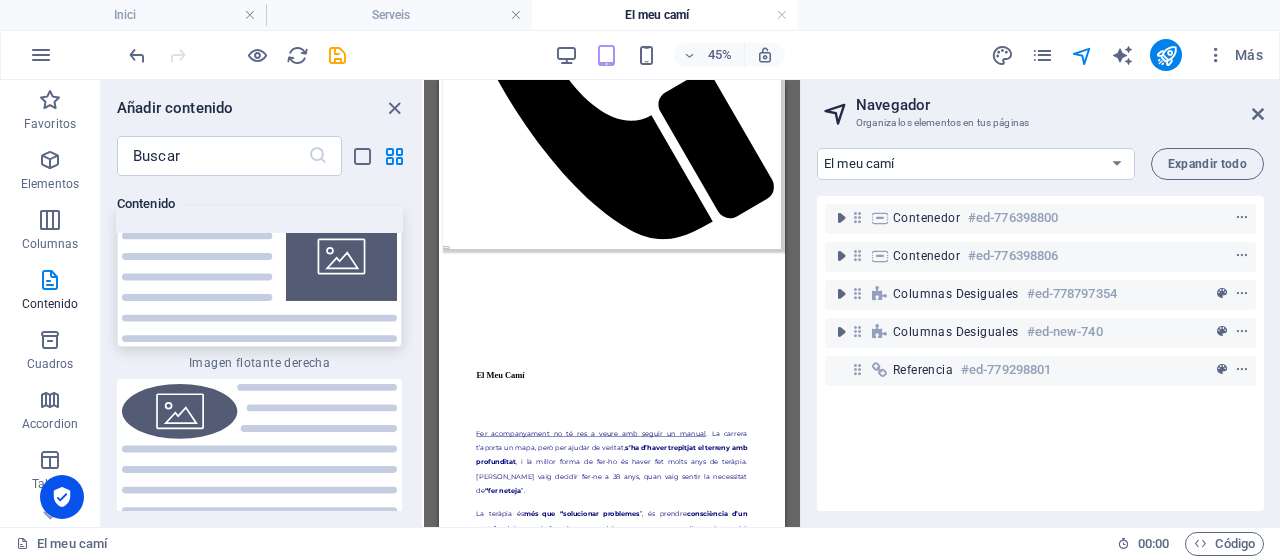 scroll, scrollTop: 8800, scrollLeft: 0, axis: vertical 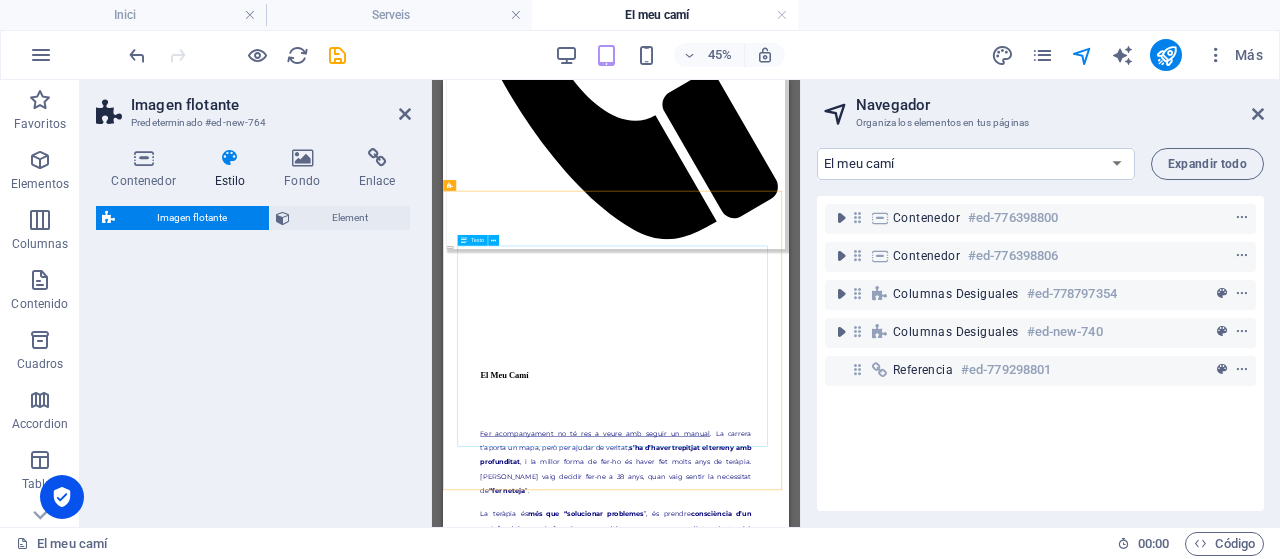 select on "%" 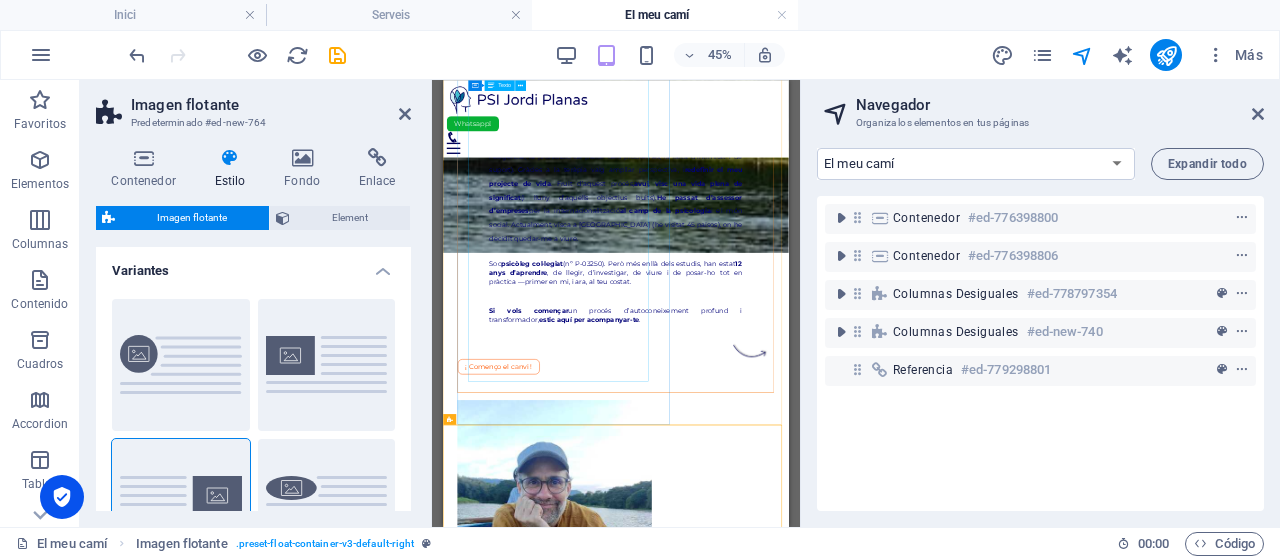 scroll, scrollTop: 600, scrollLeft: 0, axis: vertical 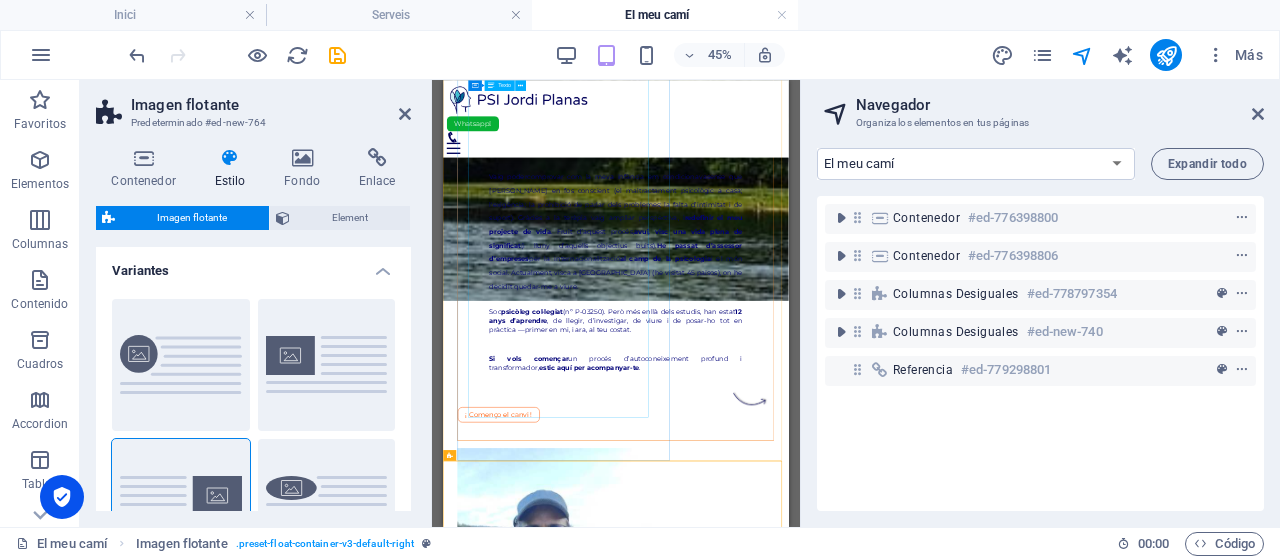 click on "Fer acompanyament no té res a veure amb seguir un manual . La carrera t’aporta un mapa, però per ajudar de veritat,  s’ha d’haver trepitjat el terreny amb profunditat , i la millor forma de fer-ho és haver fet molts anys de teràpia. [PERSON_NAME] vaig decidir fer-ne a 38 anys, quan vaig sentir la necessitat de  “fer neteja ”. La teràpia és  més que “solucionar problemes ”, és prendre  consciència d’un mateix , del perquè fem les coses, del que ens mou per dintre; és també una  alliberació de condicionants , mandats, falses “obligacions”; i un creixement, ja que aporta  eines i maduresa per gestionar  tant les pròpies emocions, com els conflictes interpersonals, o els reptes.  Vaig poder  comprovar com la meva infància em condicionava  sense que jo en fos conscient (el    maltractament psicològic a casa; l'exigència; la prohibició de parlar dels problemes; la falta d’intimitat i de suport). Gràcies a la teràpia vaig   ampliar perspectiva, i  al camp de la psicologia" at bounding box center [827, 333] 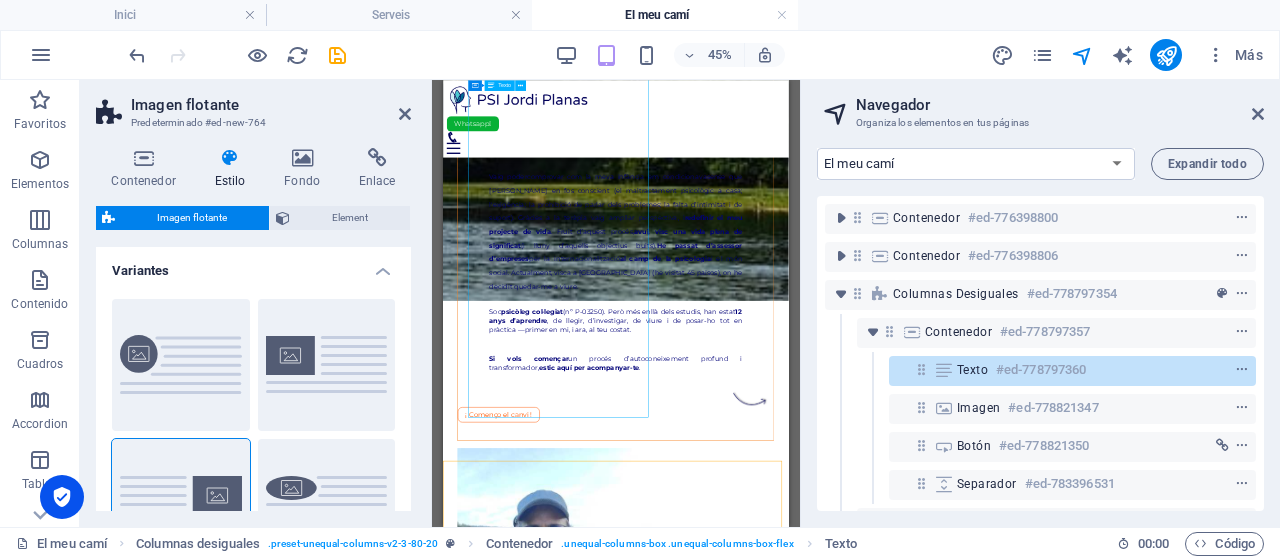 click on "Fer acompanyament no té res a veure amb seguir un manual . La carrera t’aporta un mapa, però per ajudar de veritat,  s’ha d’haver trepitjat el terreny amb profunditat , i la millor forma de fer-ho és haver fet molts anys de teràpia. Jo vaig decidir fer-ne a 38 anys, quan vaig sentir la necessitat de  “fer neteja ”. La teràpia és  més que “solucionar problemes ”, és prendre  consciència d’un mateix , del perquè fem les coses, del que ens mou per dintre; és també una  alliberació de condicionants , mandats, falses “obligacions”; i un creixement, ja que aporta  eines i maduresa per gestionar  tant les pròpies emocions, com els conflictes interpersonals, o els reptes.  Vaig poder  comprovar com la meva infància em condicionava  sense que jo en fos conscient (el    maltractament psicològic a casa; l'exigència; la prohibició de parlar dels problemes; la falta d’intimitat i de suport). Gràcies a la teràpia vaig   ampliar perspectiva, i  al camp de la psicologia" at bounding box center [827, 333] 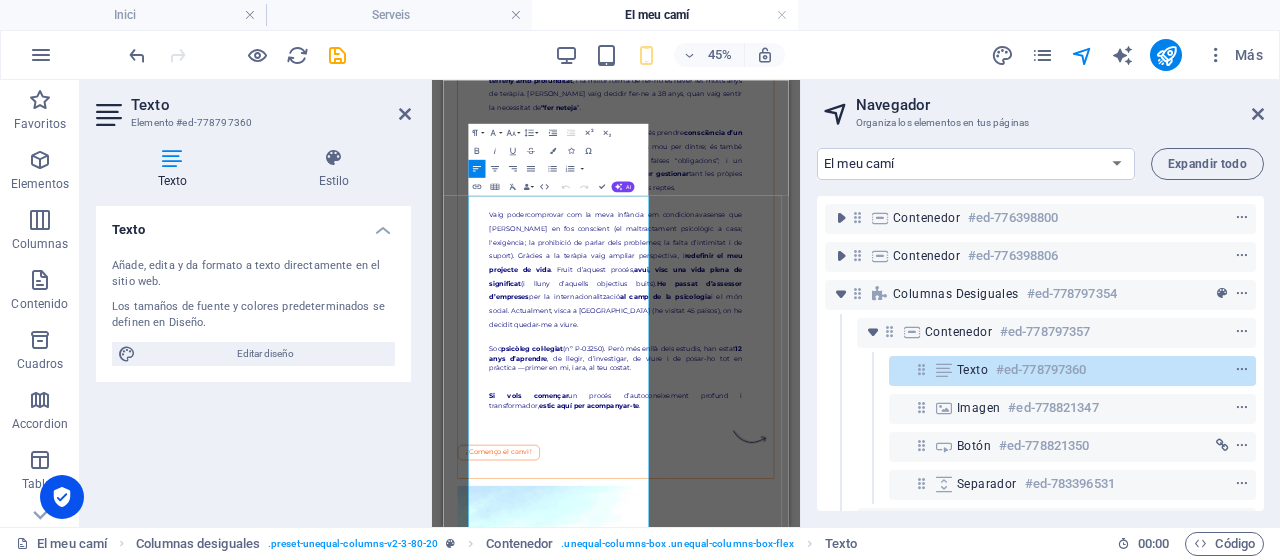 scroll, scrollTop: 0, scrollLeft: 0, axis: both 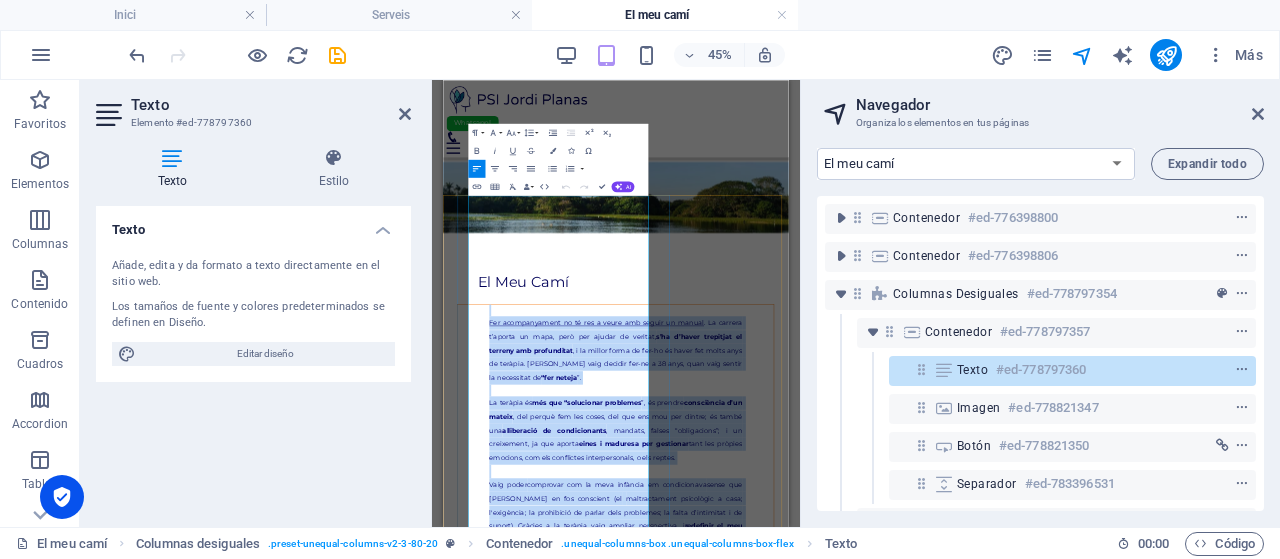 copy on "Fer acompanyament no té res a veure amb seguir un manual . La carrera t’aporta un mapa, però per ajudar de veritat,  s’ha d’haver trepitjat el terreny amb profunditat , i la millor forma de fer-ho és haver fet molts anys de teràpia. Jo vaig decidir fer-ne a 38 anys, quan vaig sentir la necessitat de  “fer neteja ”. La teràpia és  més que “solucionar problemes ”, és prendre  consciència d’un mateix , del perquè fem les coses, del que ens mou per dintre; és també una  alliberació de condicionants , mandats, falses “obligacions”; i un creixement, ja que aporta  eines i maduresa per gestionar  tant les pròpies emocions, com els conflictes interpersonals, o els reptes.  Vaig poder  comprovar com la meva infància em condicionava  sense que jo en fos conscient (el    maltractament psicològic a casa; l'exigència; la prohibició de parlar dels problemes; la falta d’intimitat i de suport). Gràcies a la teràpia vaig   ampliar perspectiva, i  redefinir el meu projecte de vida . Fruit d’aquest procés,  avui, visc una vi..." 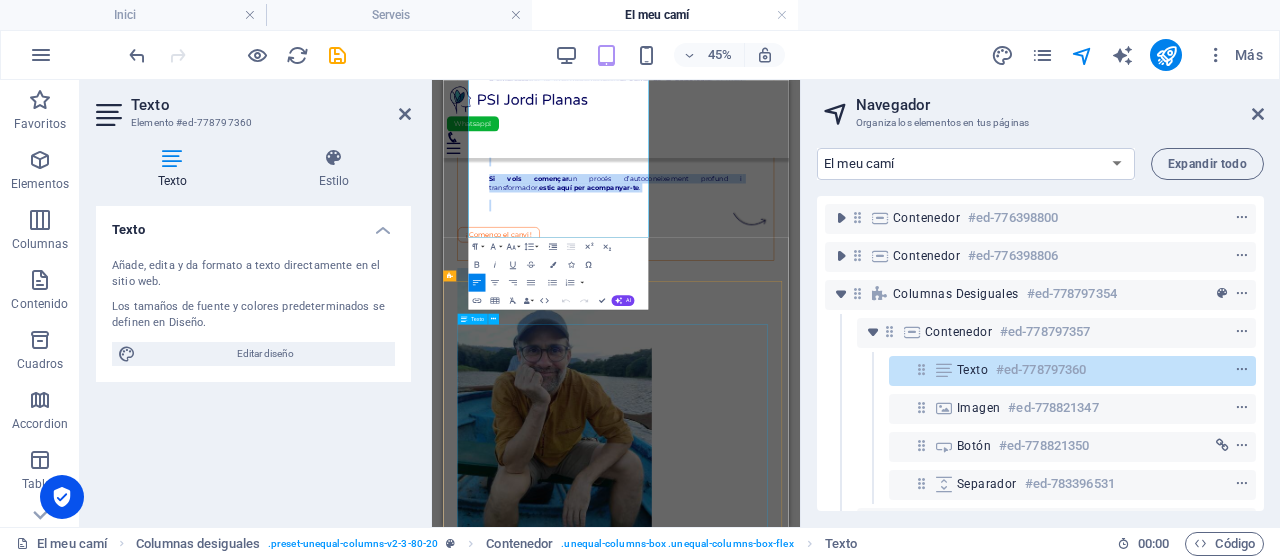 click at bounding box center (827, 1460) 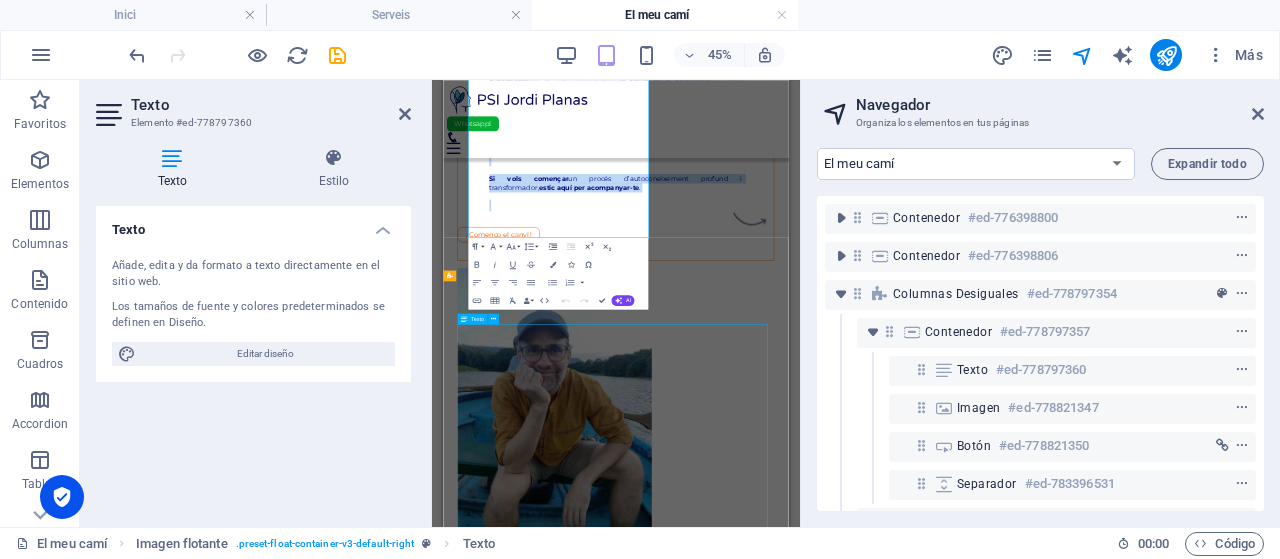 scroll, scrollTop: 1583, scrollLeft: 0, axis: vertical 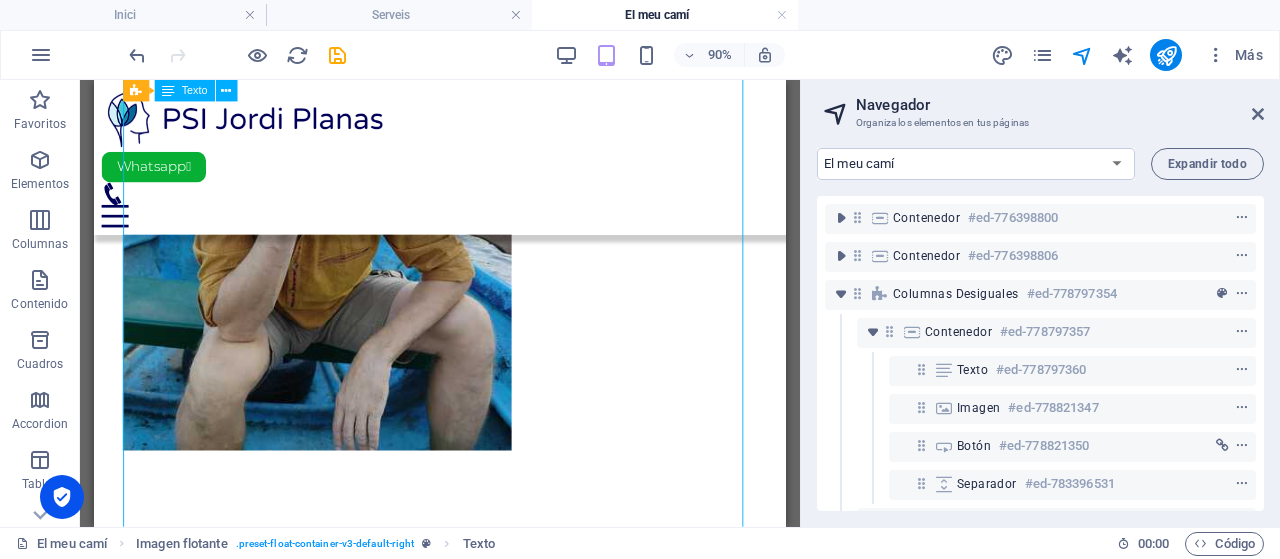 click at bounding box center [478, 877] 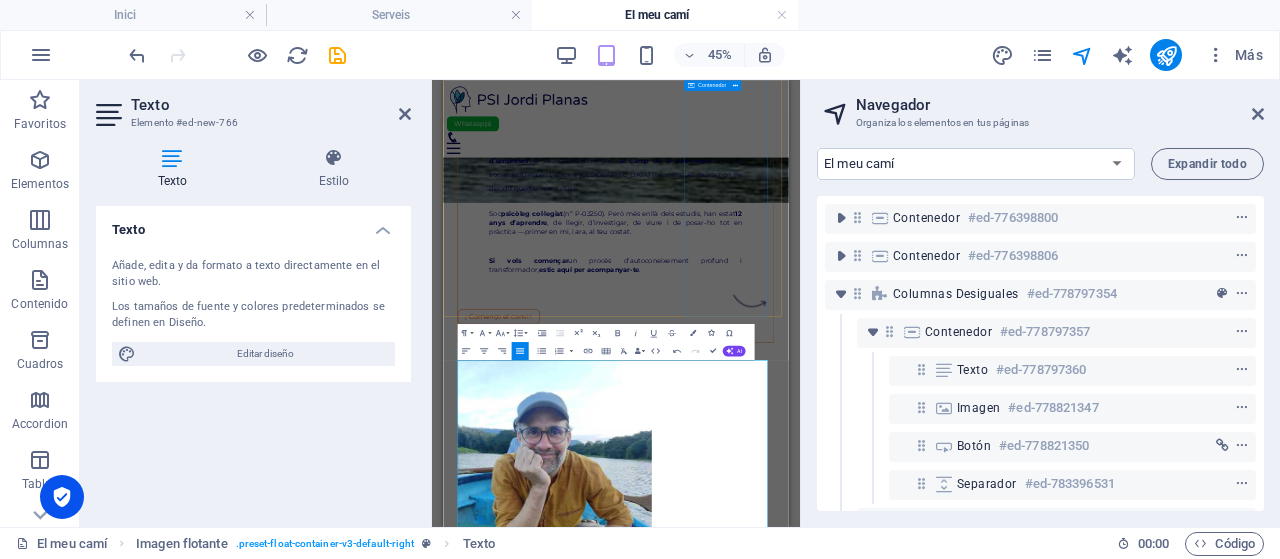 scroll, scrollTop: 758, scrollLeft: 0, axis: vertical 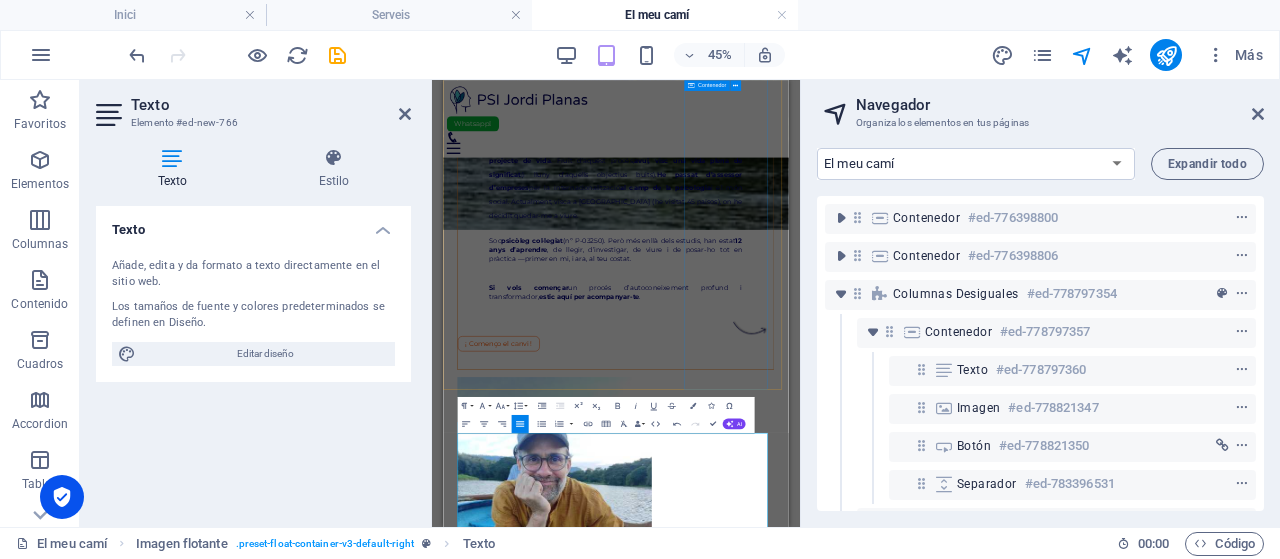 click at bounding box center [827, 1028] 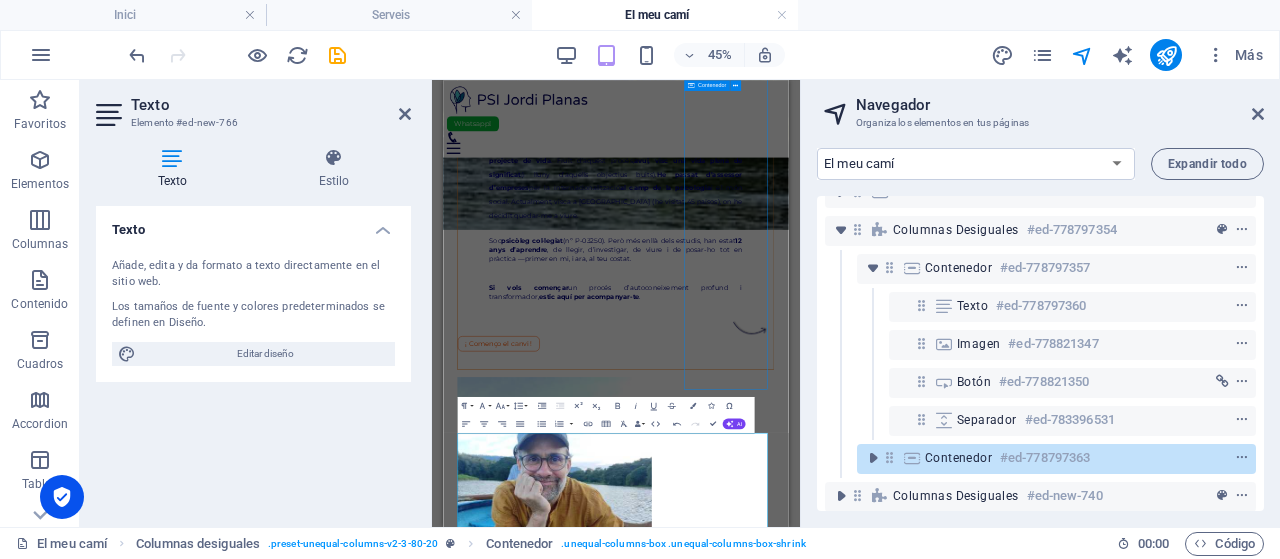 scroll, scrollTop: 126, scrollLeft: 0, axis: vertical 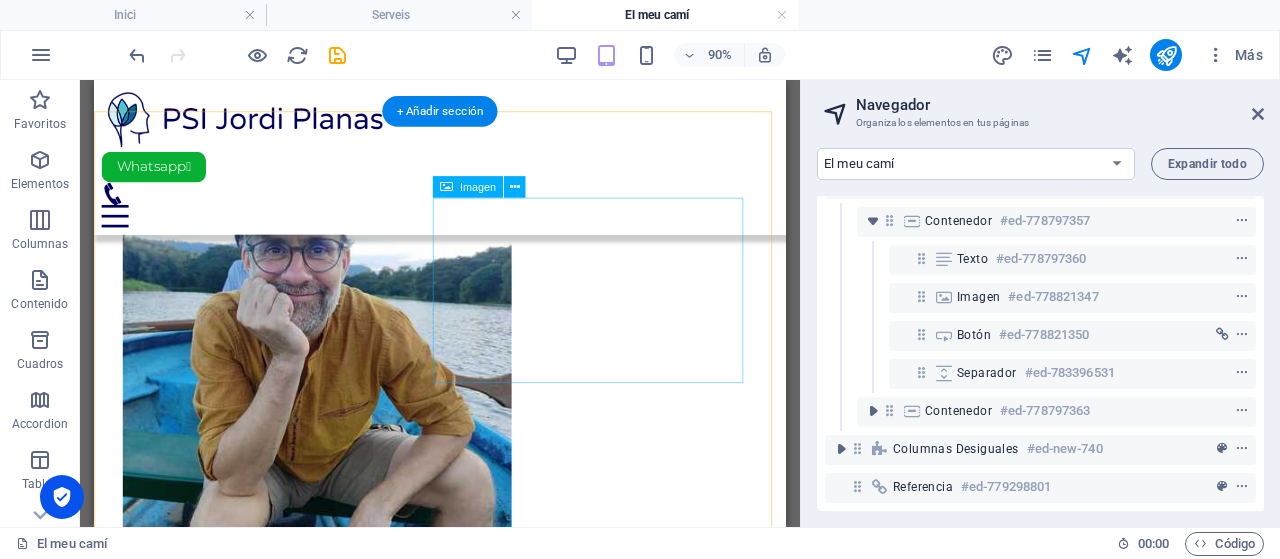 click at bounding box center [654, 864] 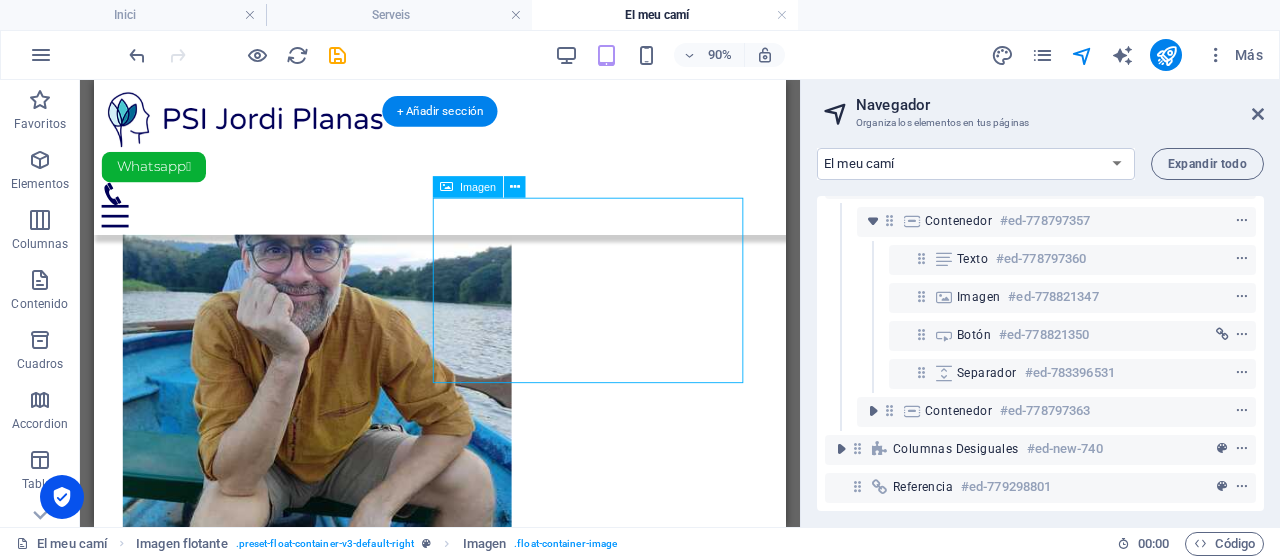 click at bounding box center (654, 864) 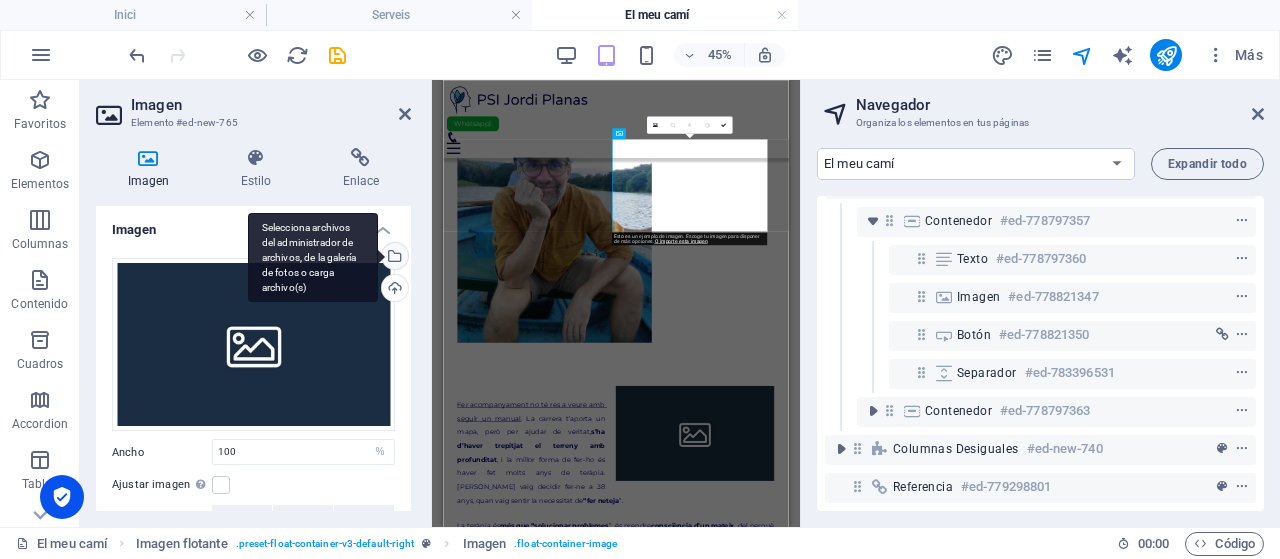 click on "Selecciona archivos del administrador de archivos, de la galería de fotos o carga archivo(s)" at bounding box center (313, 258) 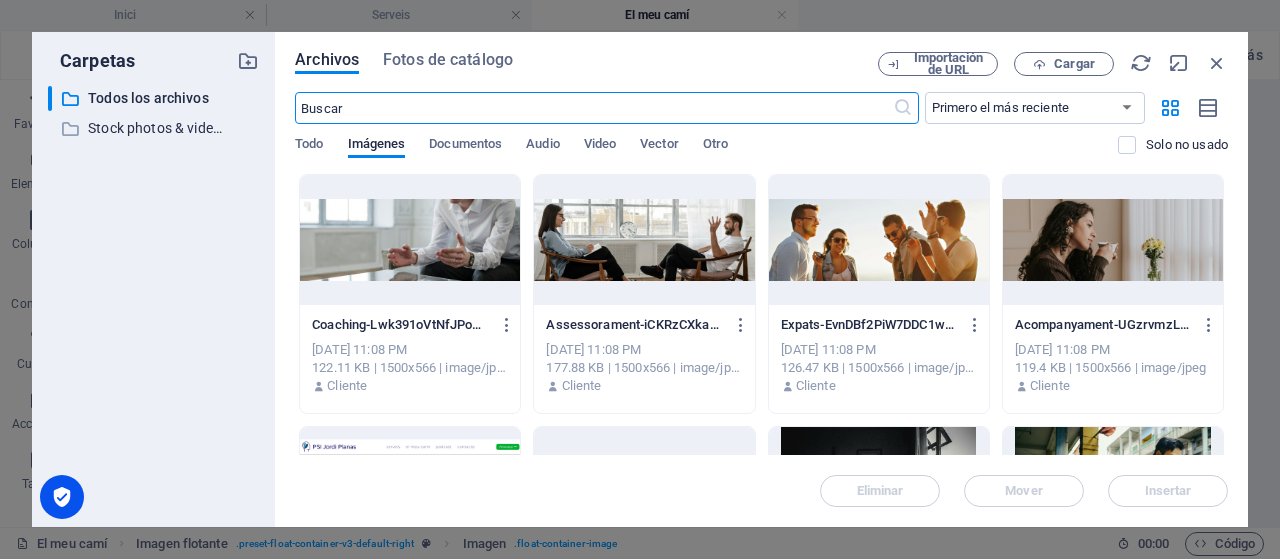 scroll, scrollTop: 7222, scrollLeft: 0, axis: vertical 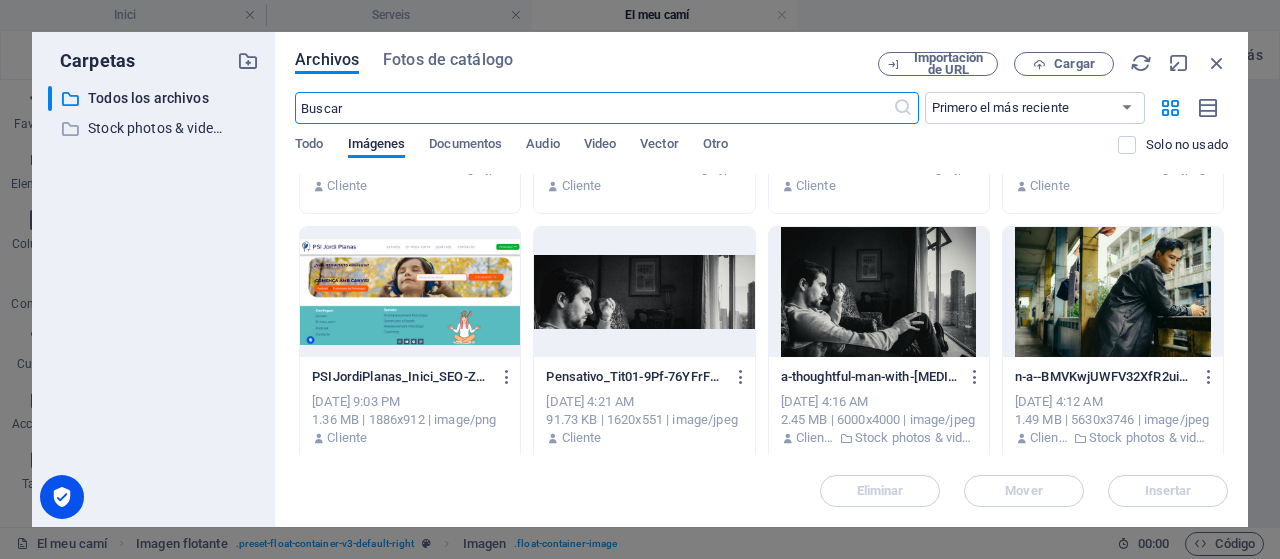 click at bounding box center [879, 292] 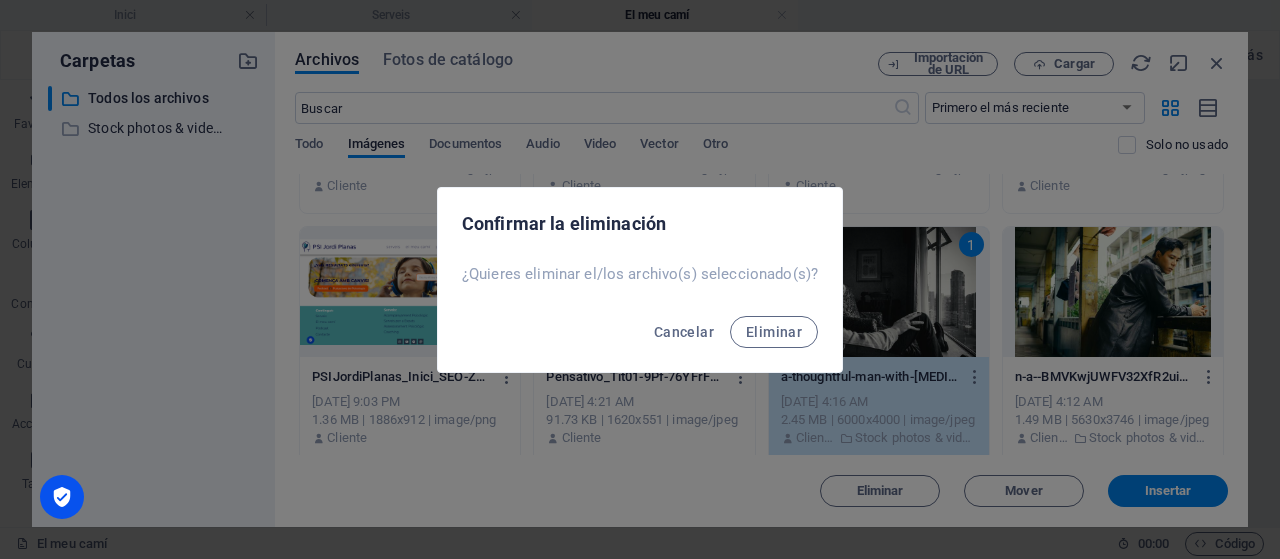 scroll, scrollTop: 1412, scrollLeft: 0, axis: vertical 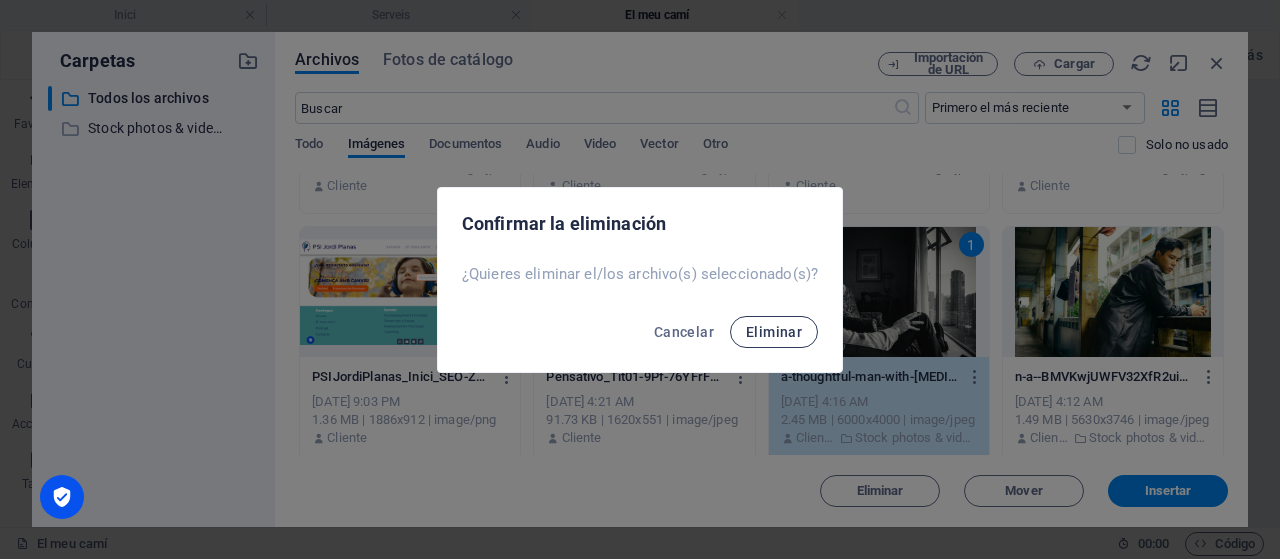 click on "Eliminar" at bounding box center (774, 332) 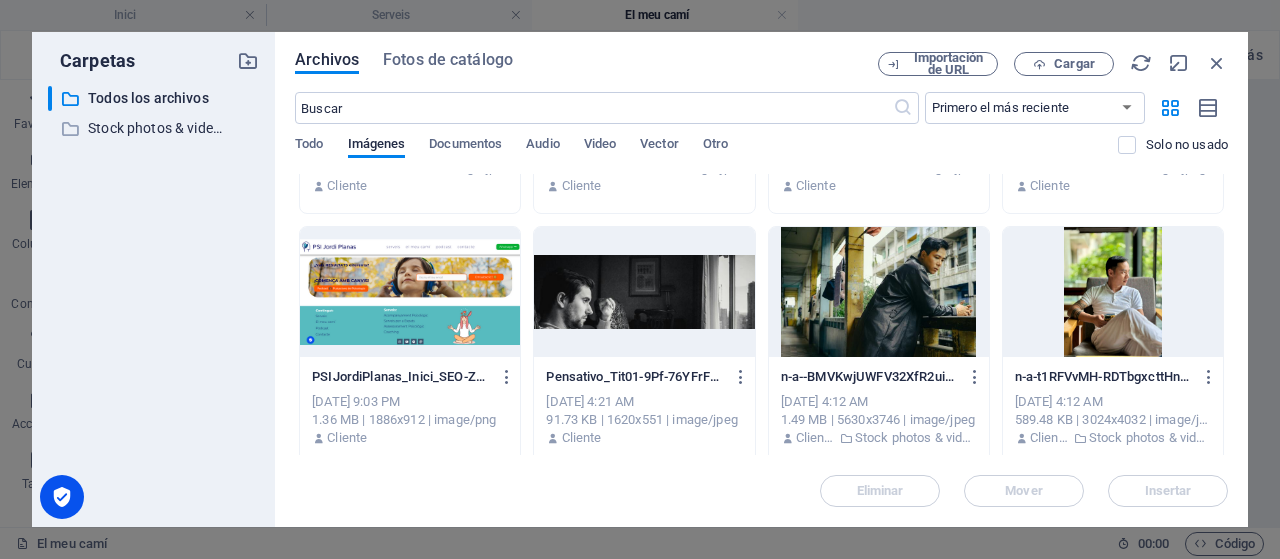 click at bounding box center (879, 292) 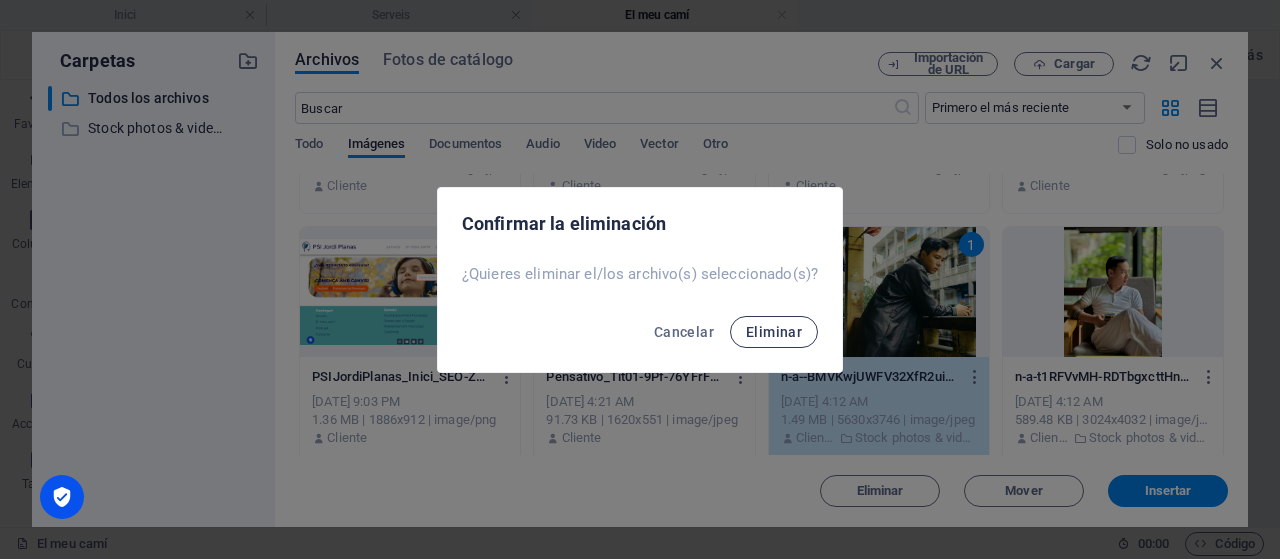 click on "Eliminar" at bounding box center (774, 332) 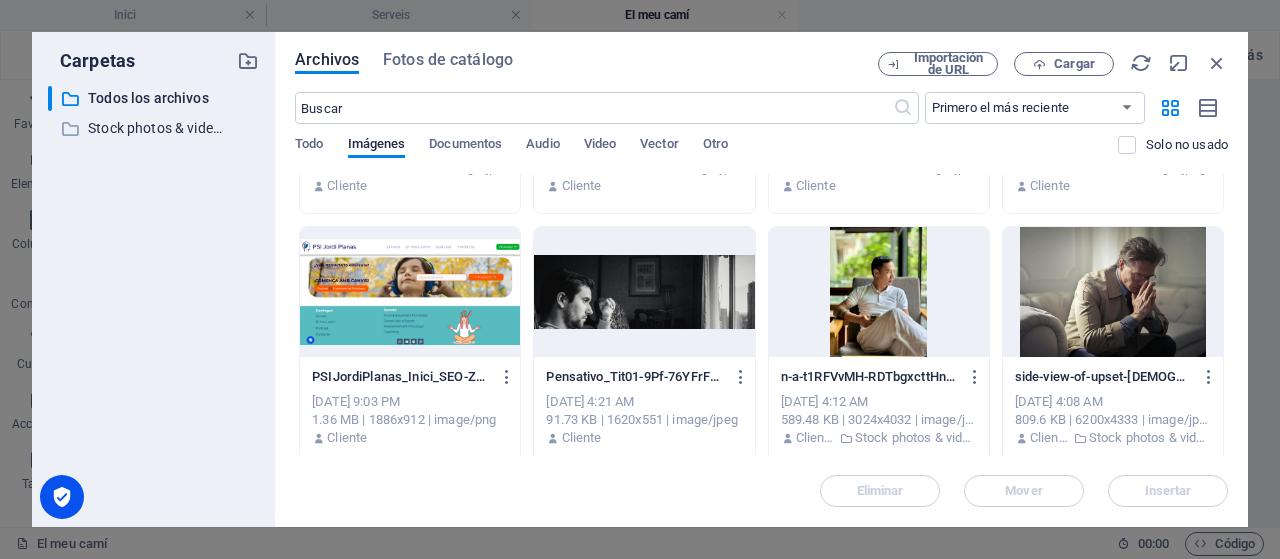click at bounding box center (879, 292) 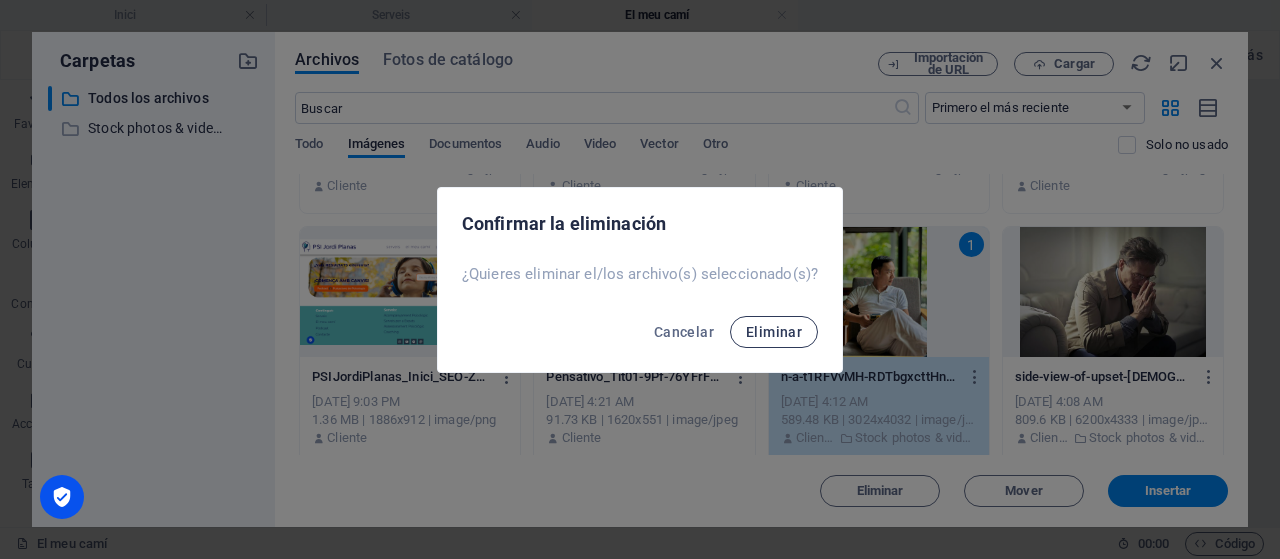 click on "Eliminar" at bounding box center [774, 332] 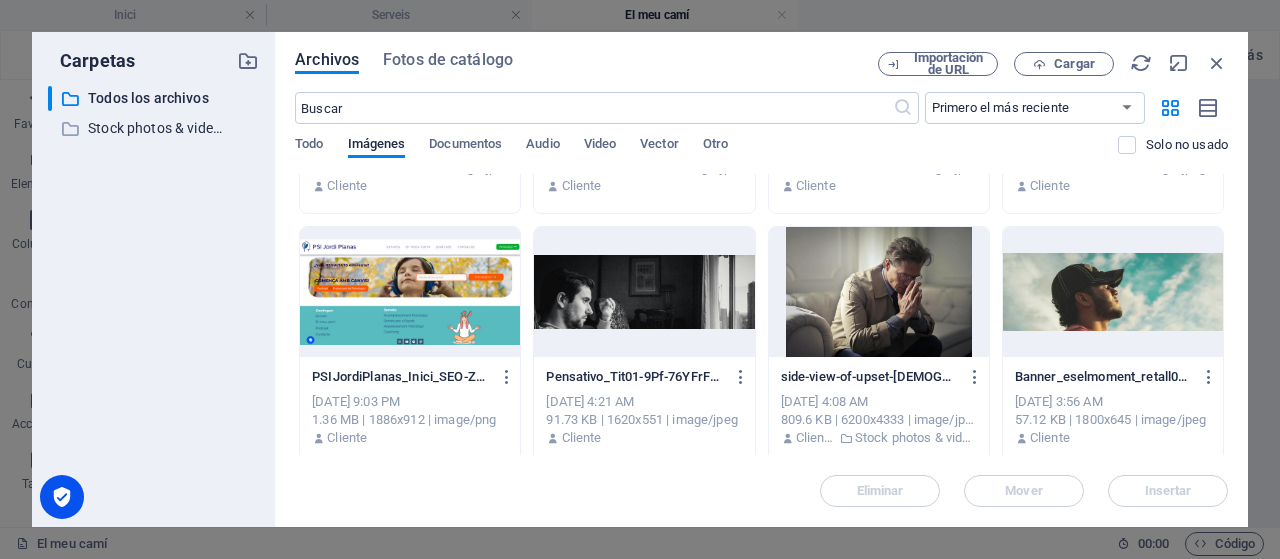 click at bounding box center (879, 292) 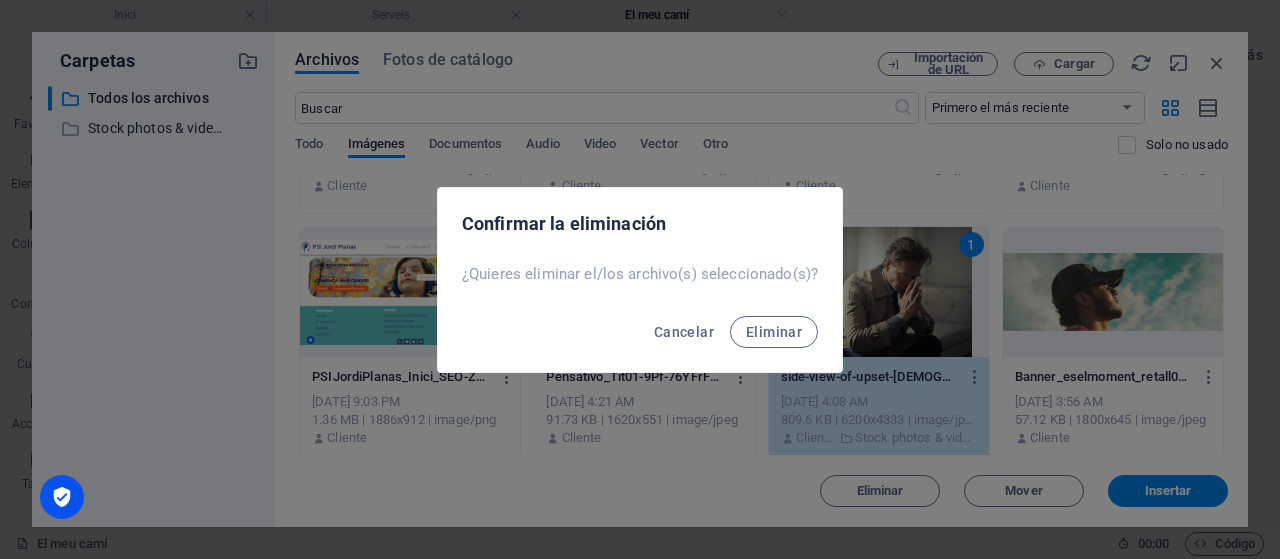 type 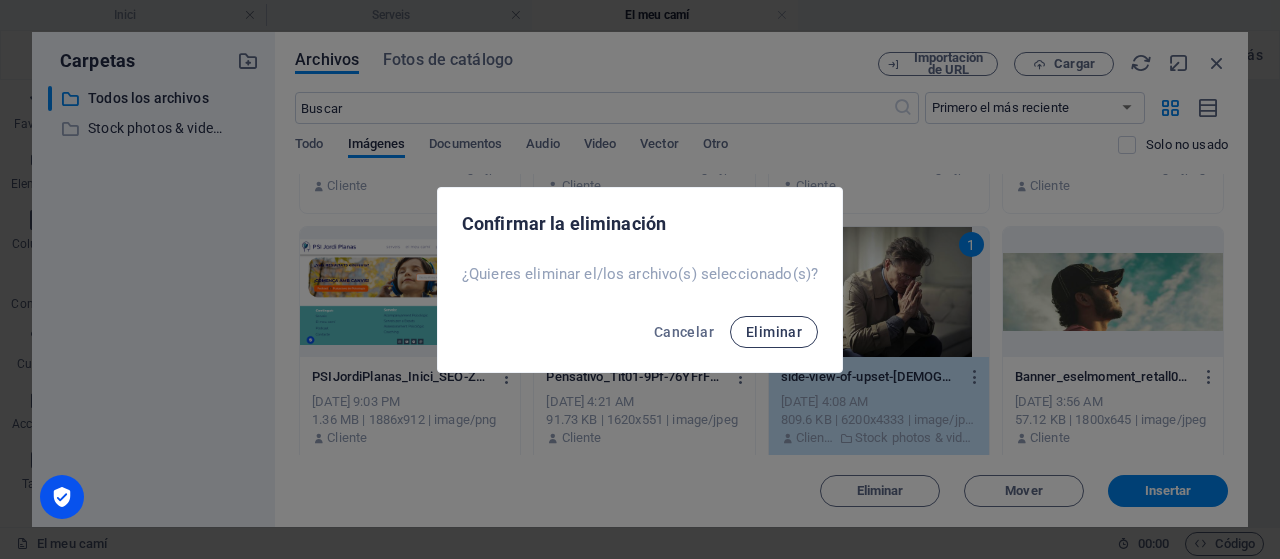 click on "Eliminar" at bounding box center [774, 332] 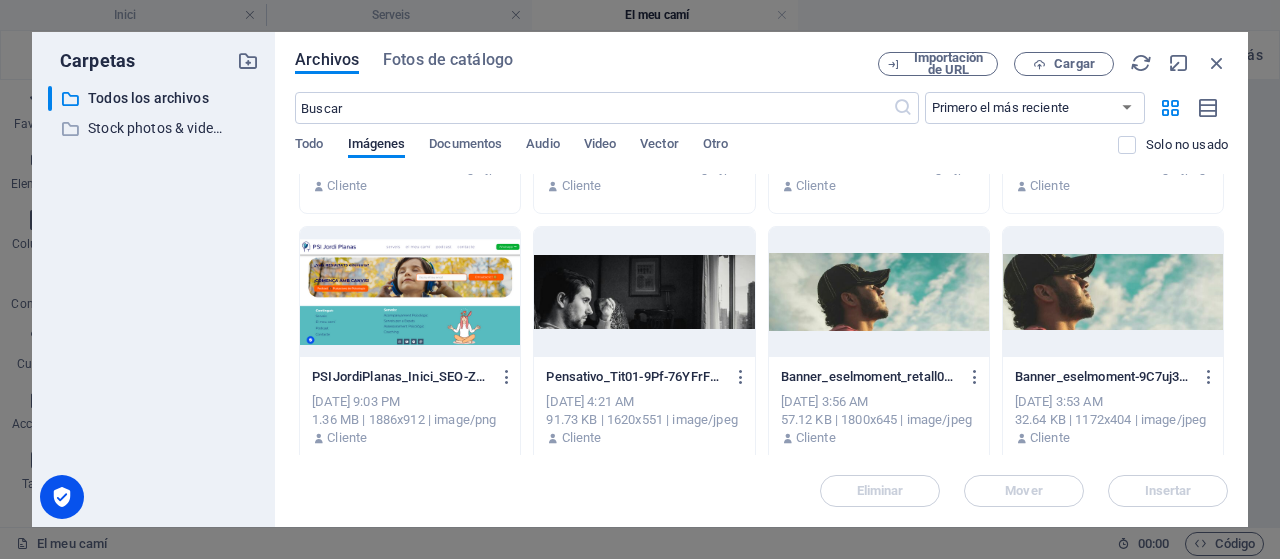 click at bounding box center [879, 292] 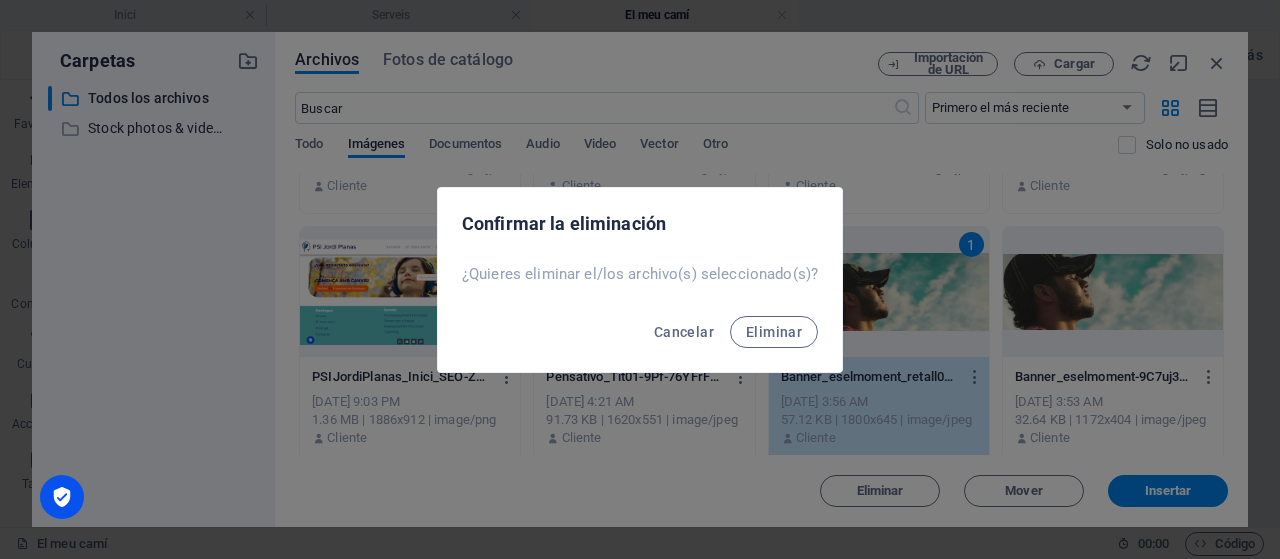 type 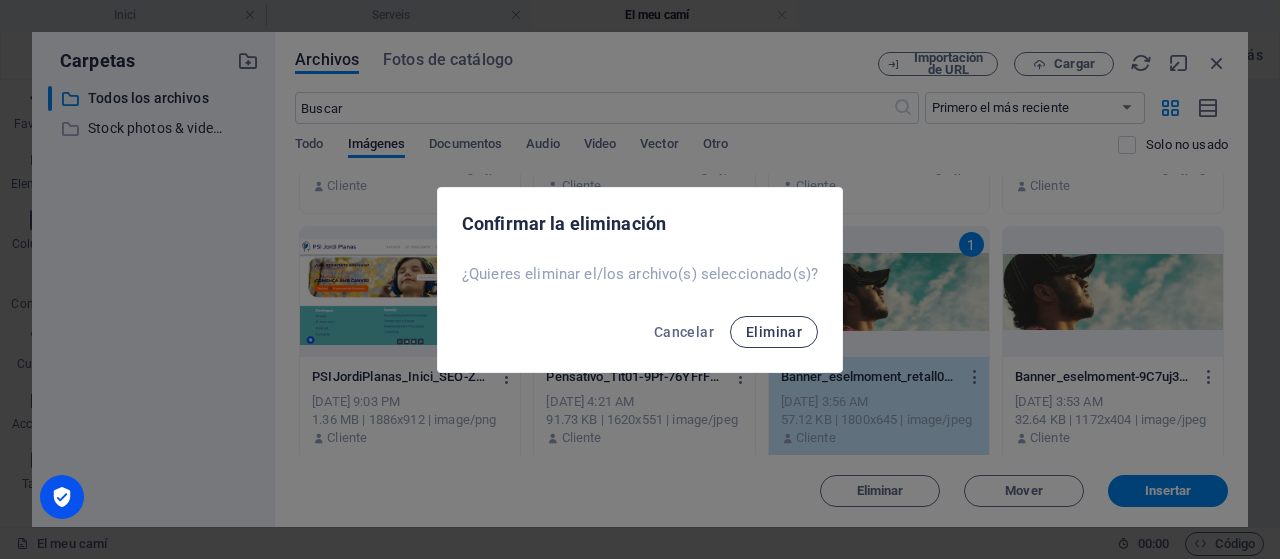 click on "Eliminar" at bounding box center (774, 332) 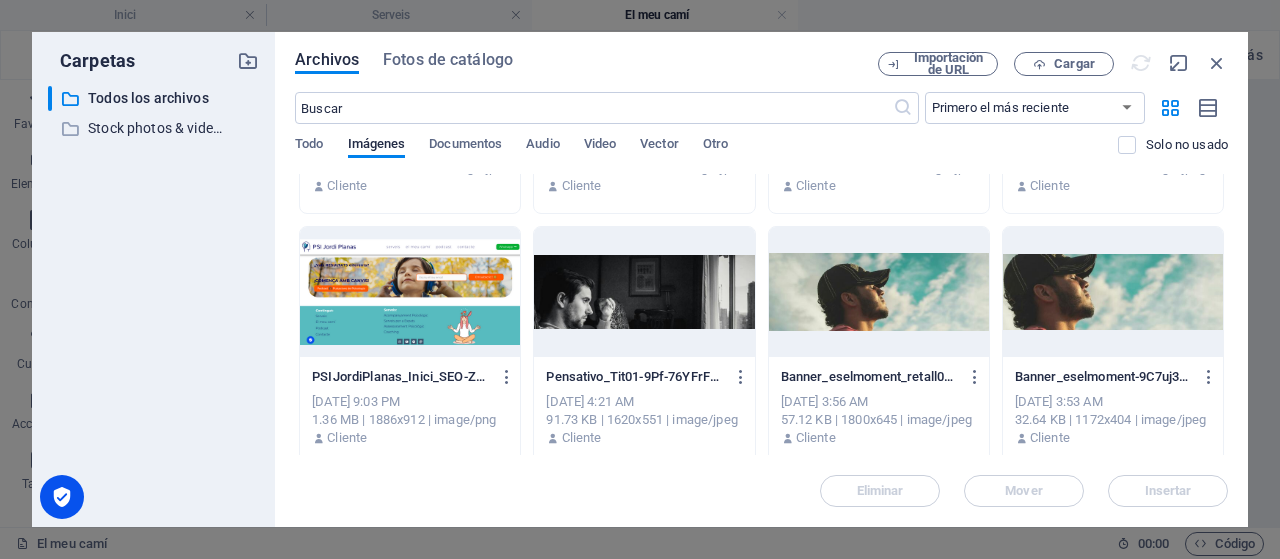click at bounding box center (1113, 292) 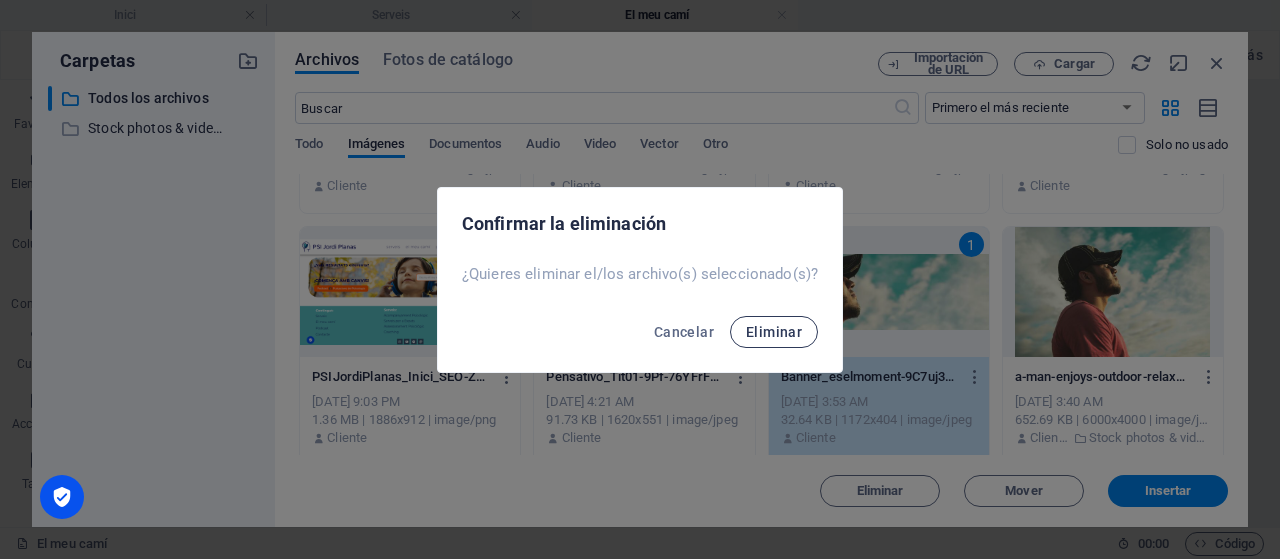 click on "Eliminar" at bounding box center (774, 332) 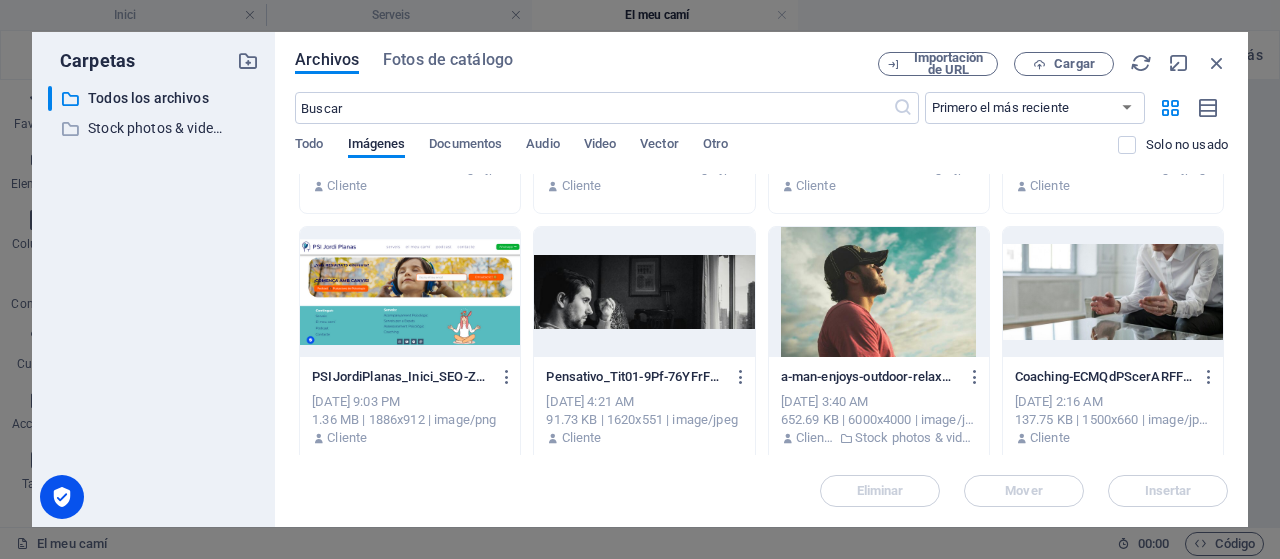 click at bounding box center [879, 292] 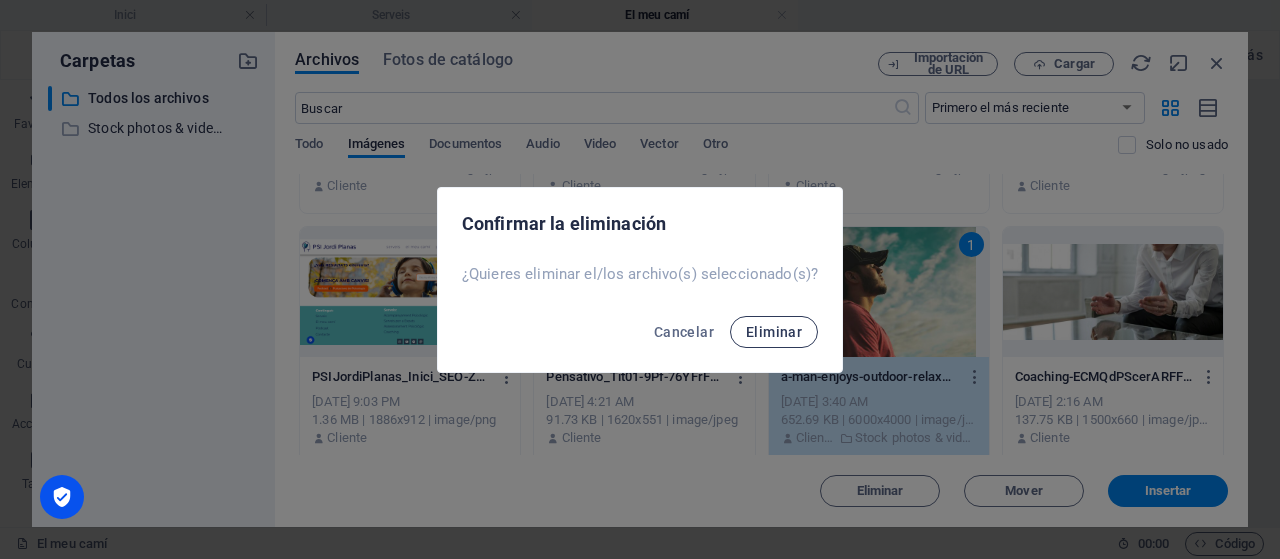 click on "Eliminar" at bounding box center [774, 332] 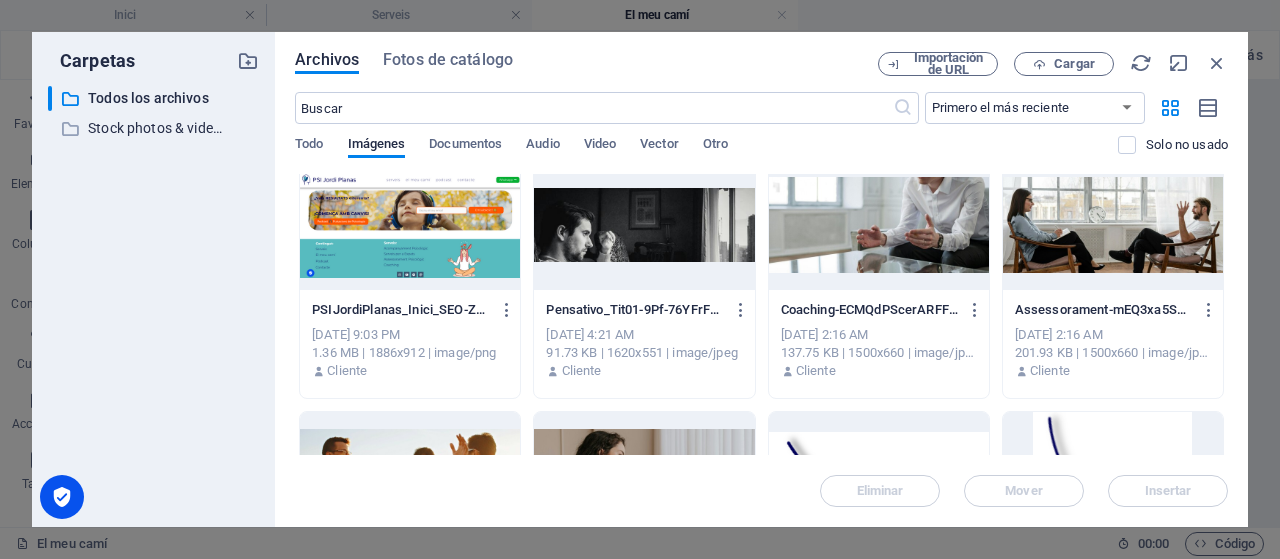 scroll, scrollTop: 300, scrollLeft: 0, axis: vertical 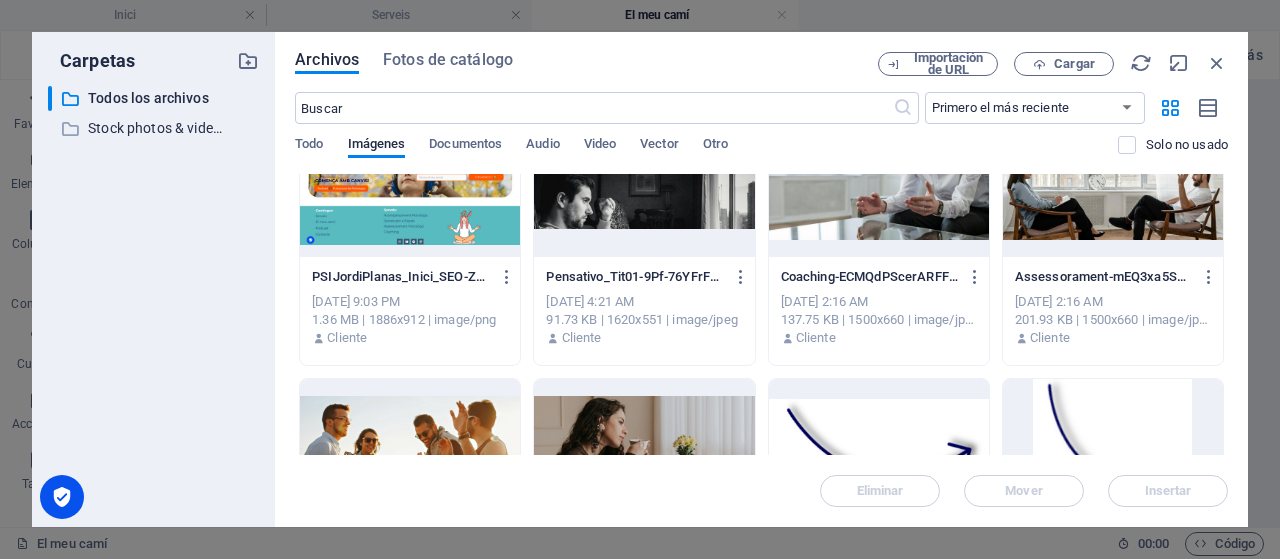 click at bounding box center [879, 192] 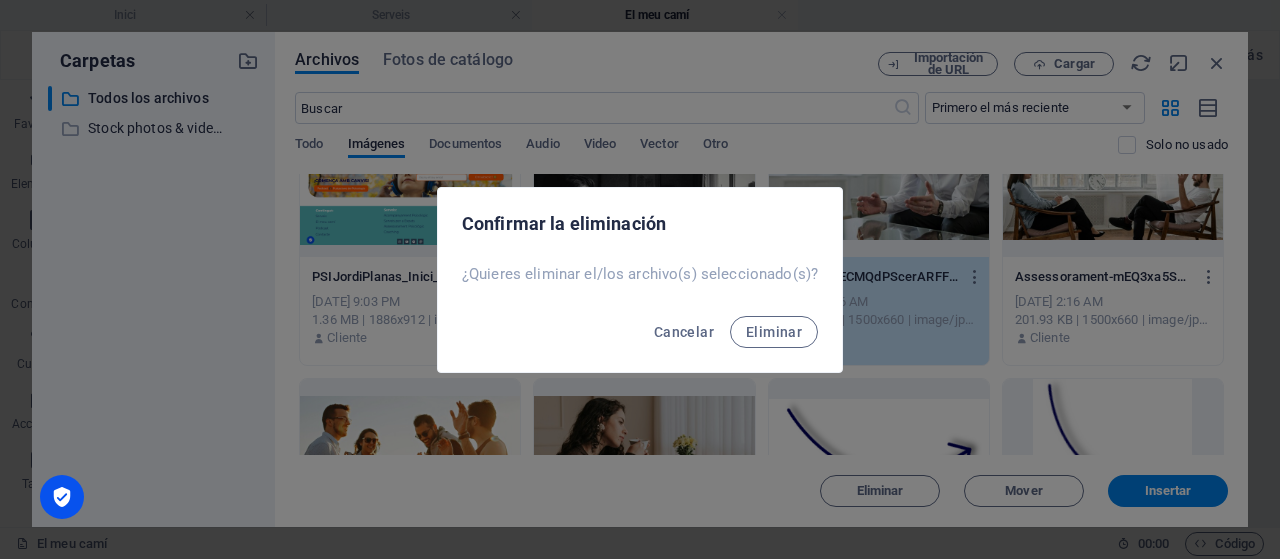 type 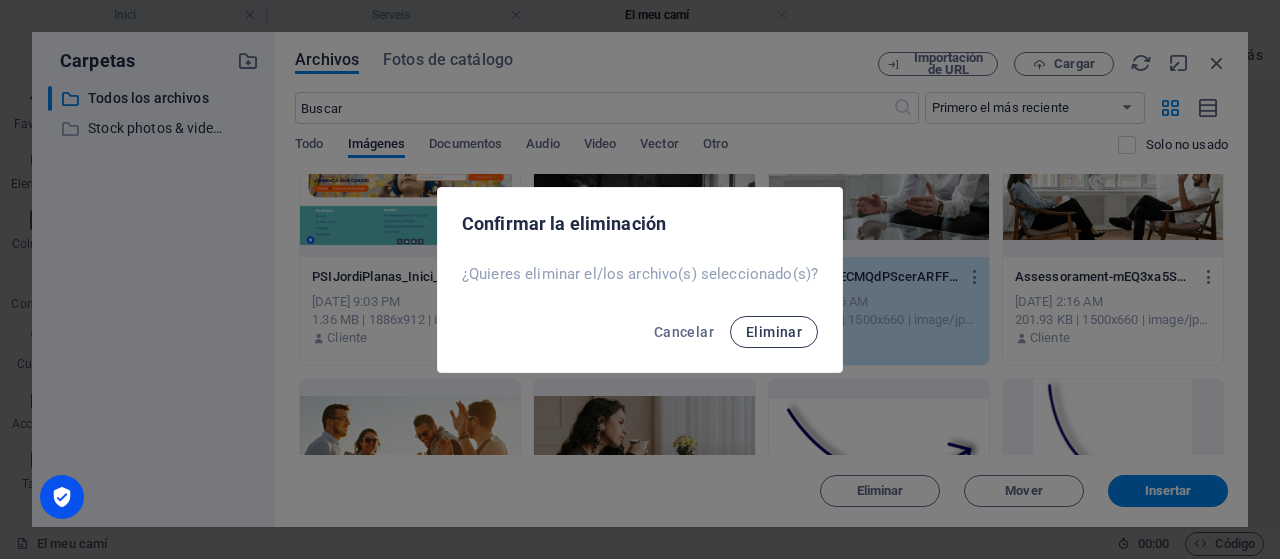click on "Eliminar" at bounding box center [774, 332] 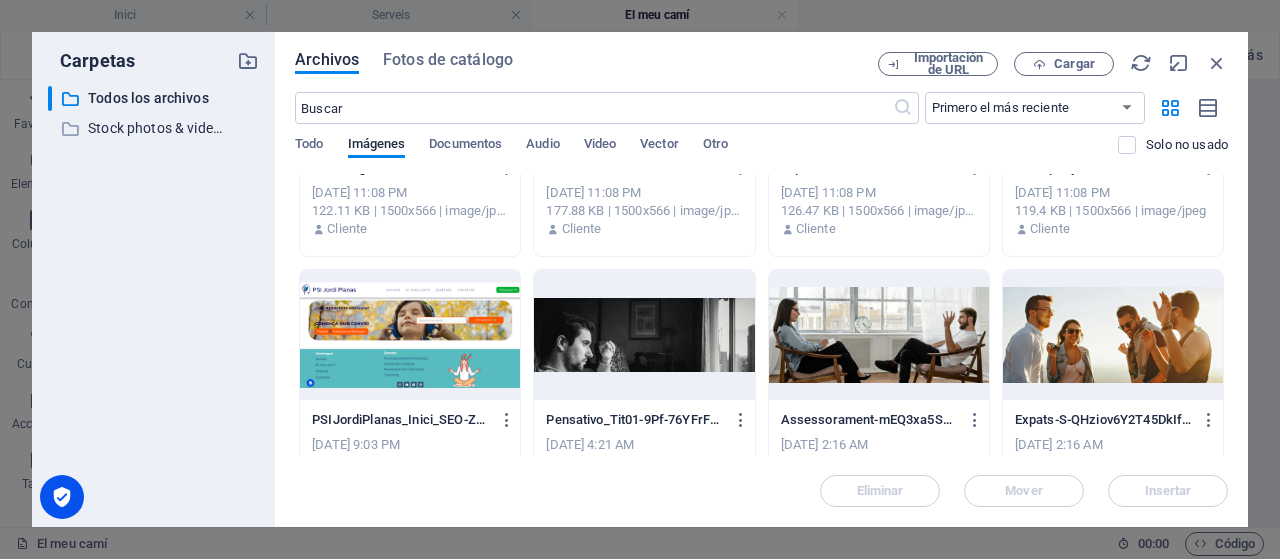 scroll, scrollTop: 200, scrollLeft: 0, axis: vertical 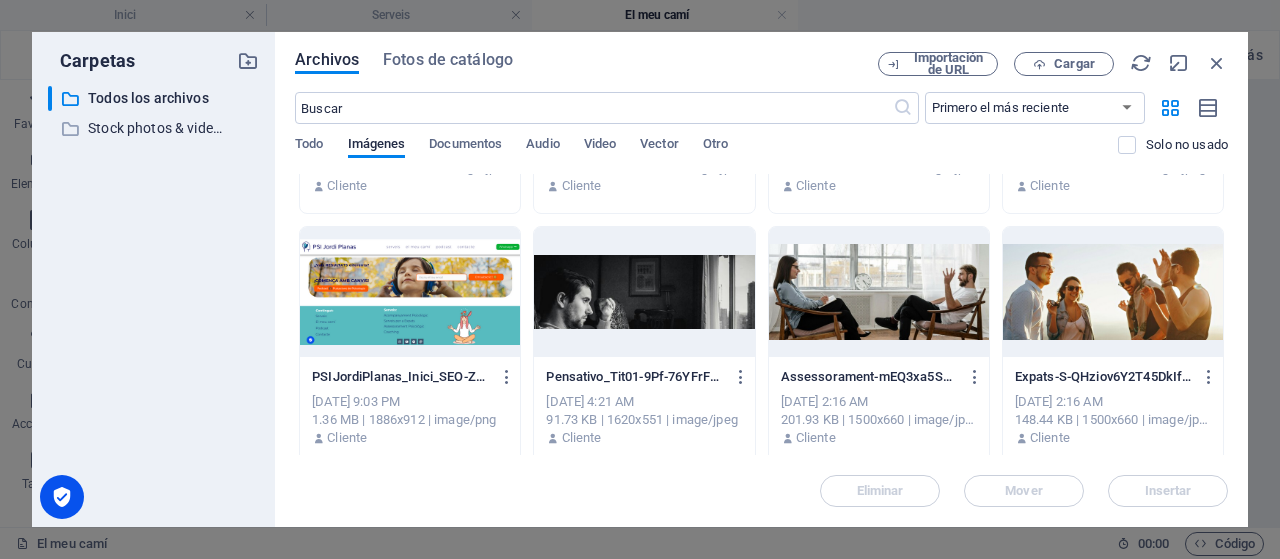 click at bounding box center [1113, 292] 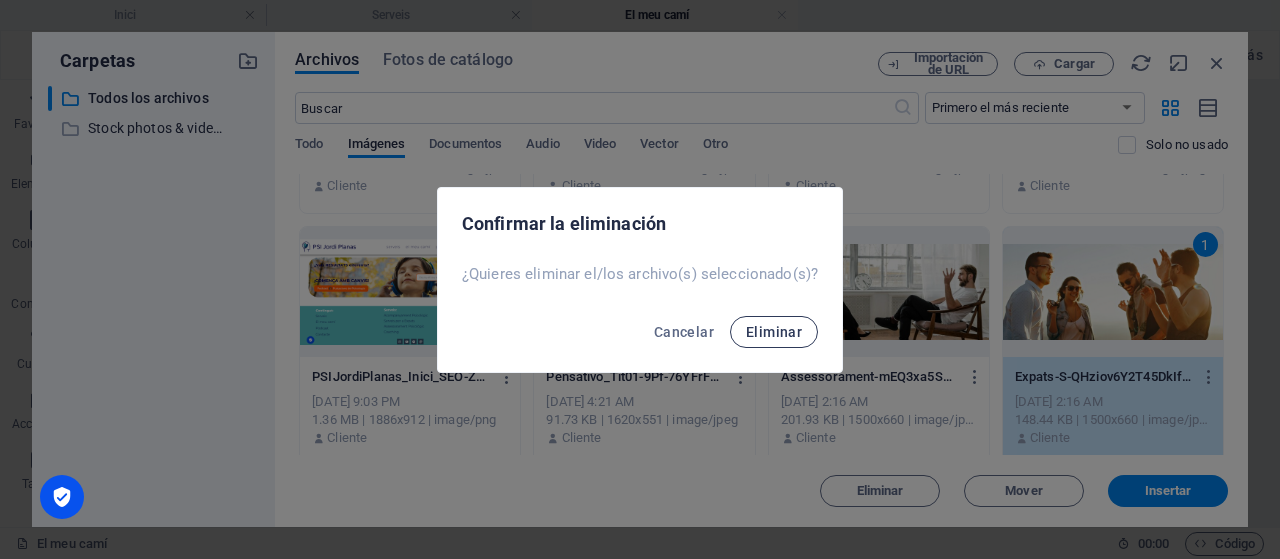 click on "Eliminar" at bounding box center [774, 332] 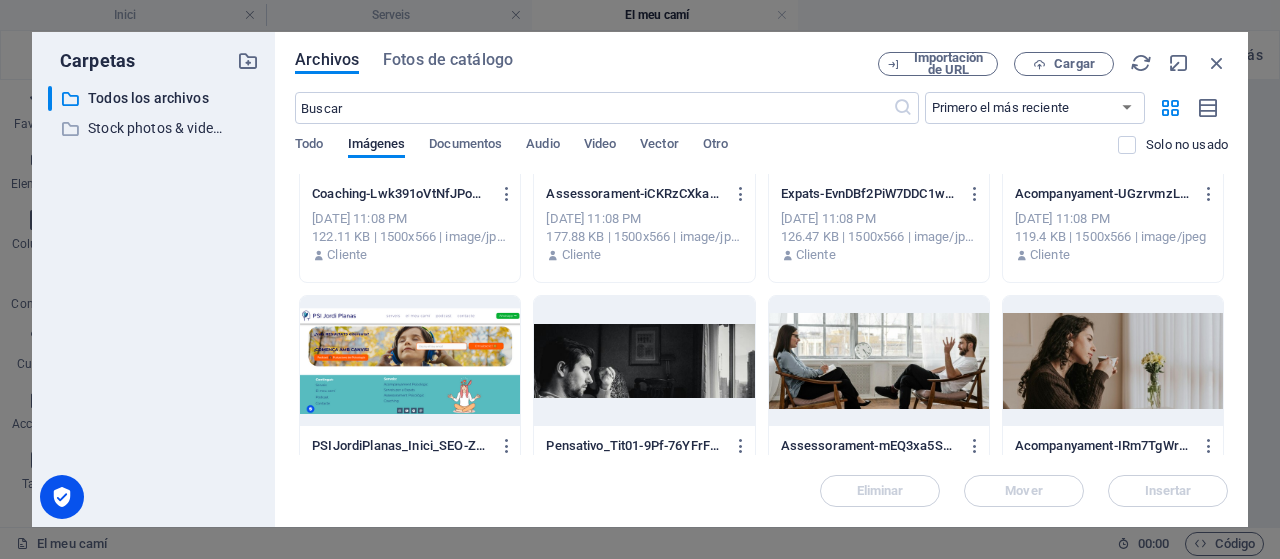 scroll, scrollTop: 200, scrollLeft: 0, axis: vertical 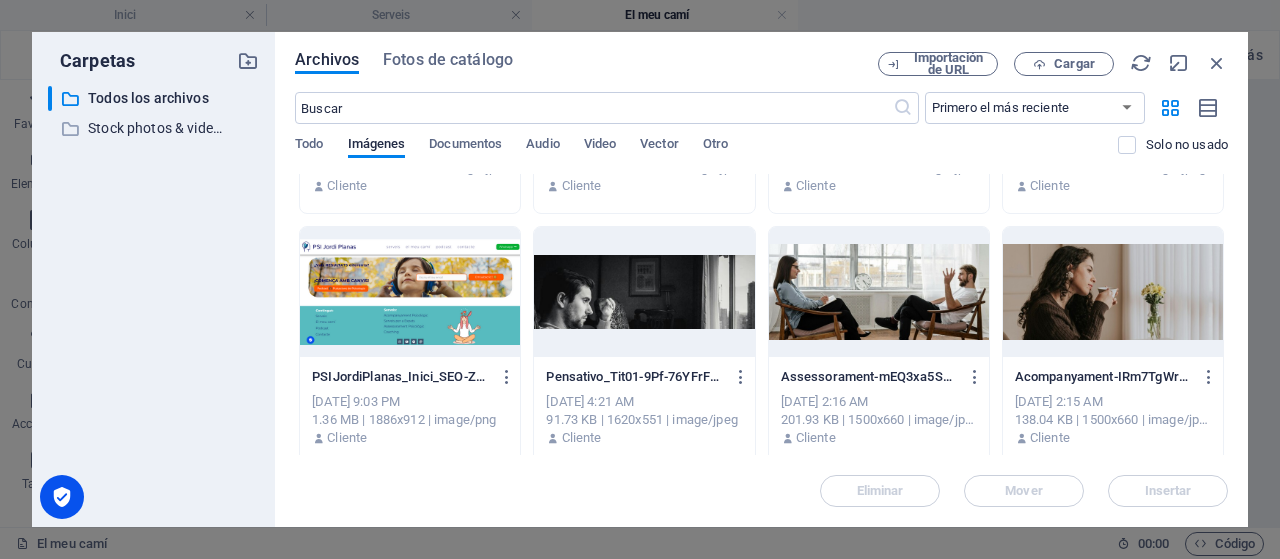 click at bounding box center (879, 292) 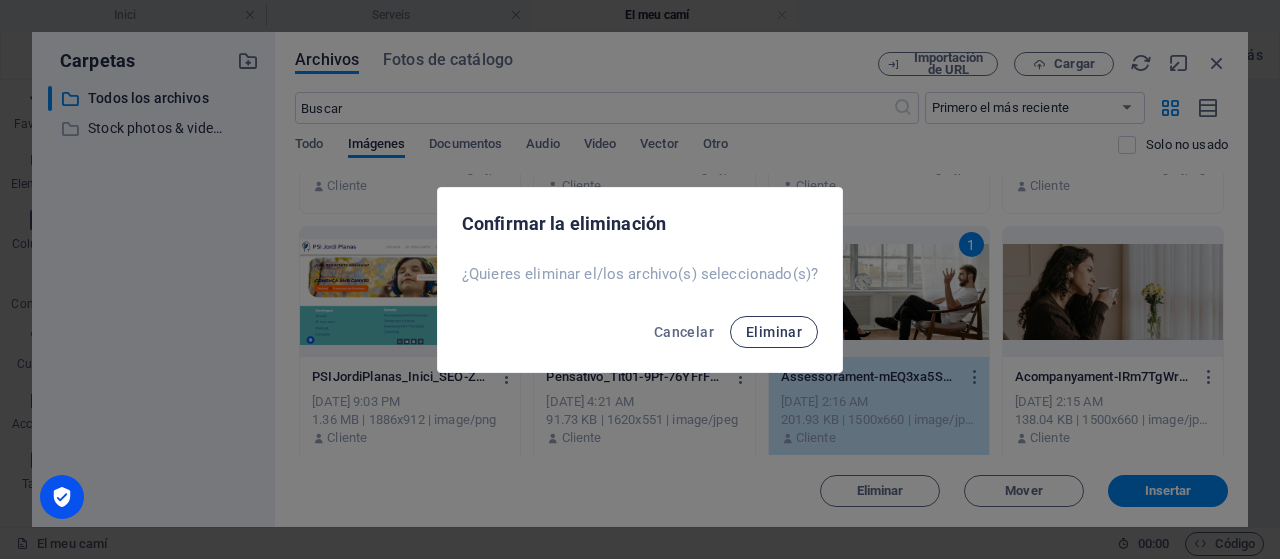click on "Eliminar" at bounding box center [774, 332] 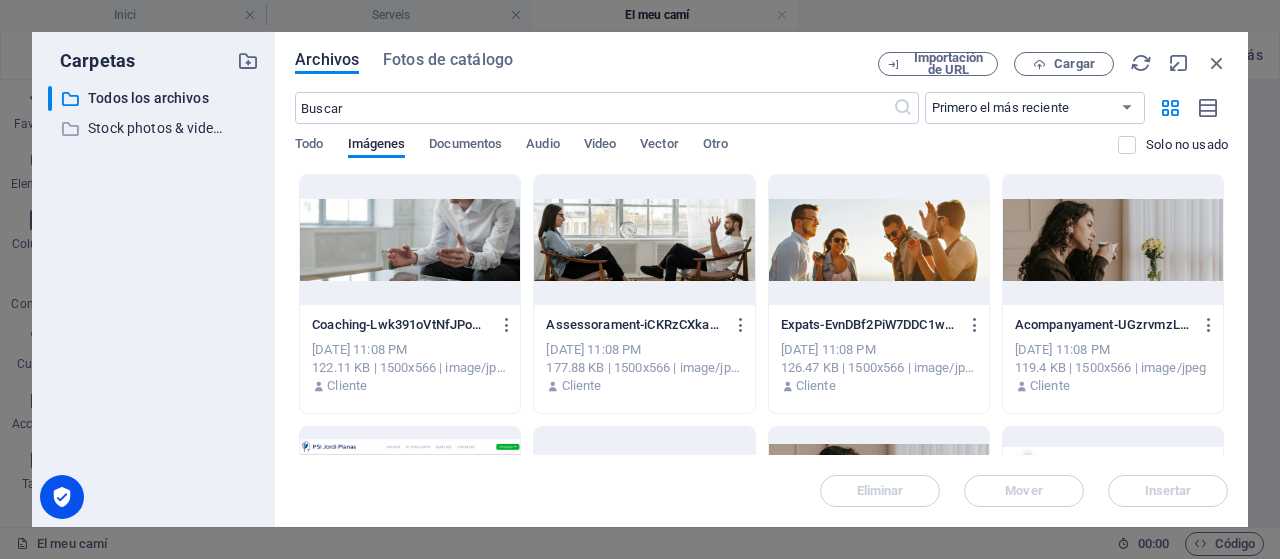 scroll, scrollTop: 200, scrollLeft: 0, axis: vertical 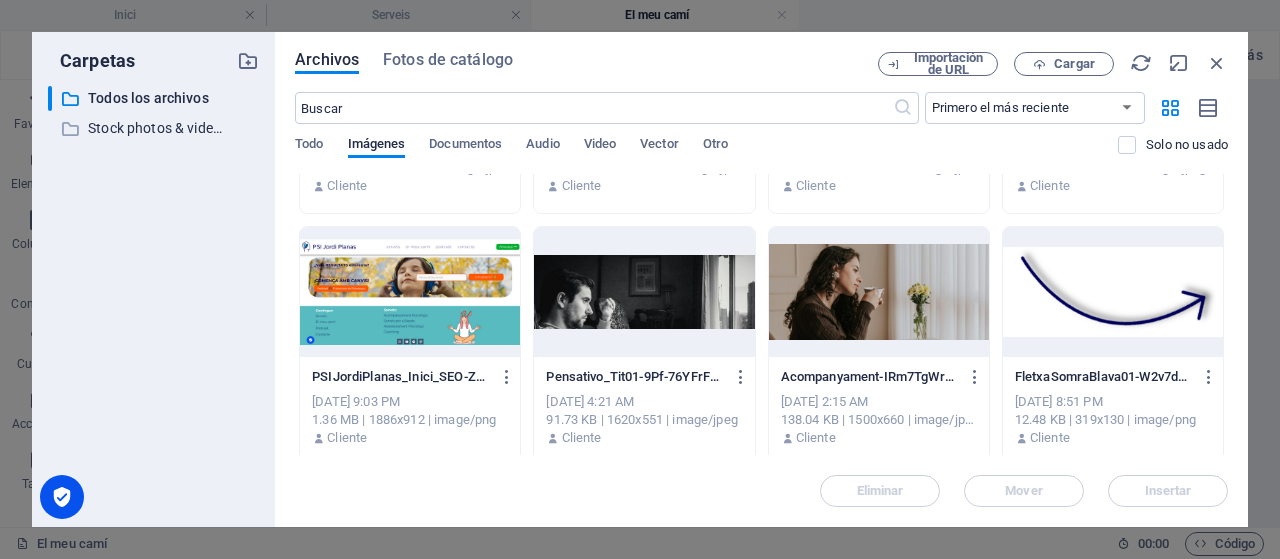 click at bounding box center (879, 292) 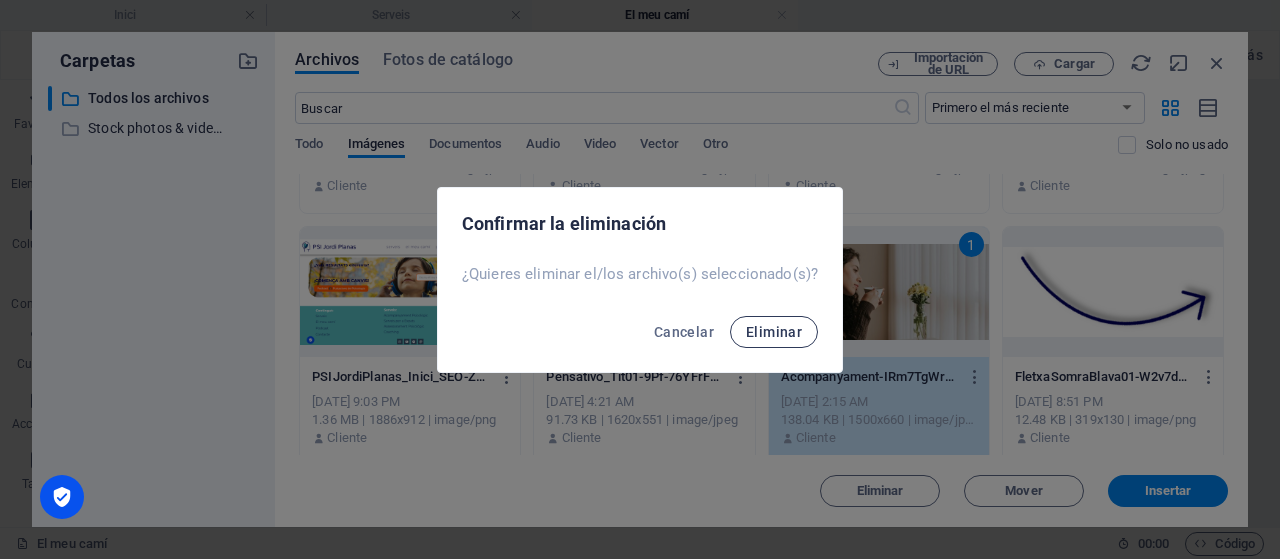 click on "Eliminar" at bounding box center [774, 332] 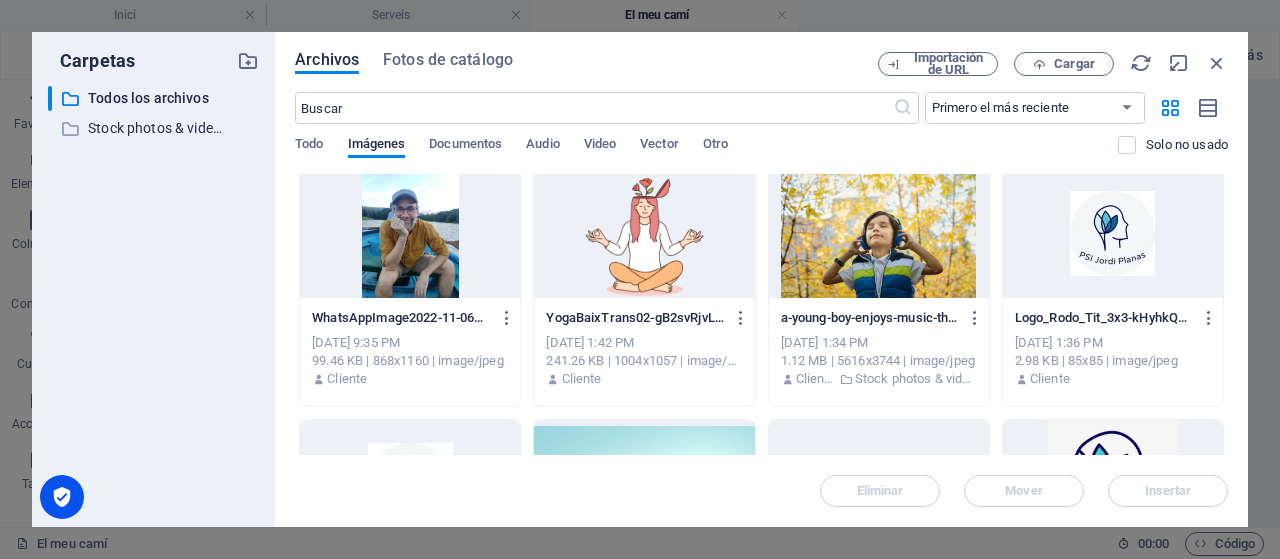 scroll, scrollTop: 970, scrollLeft: 0, axis: vertical 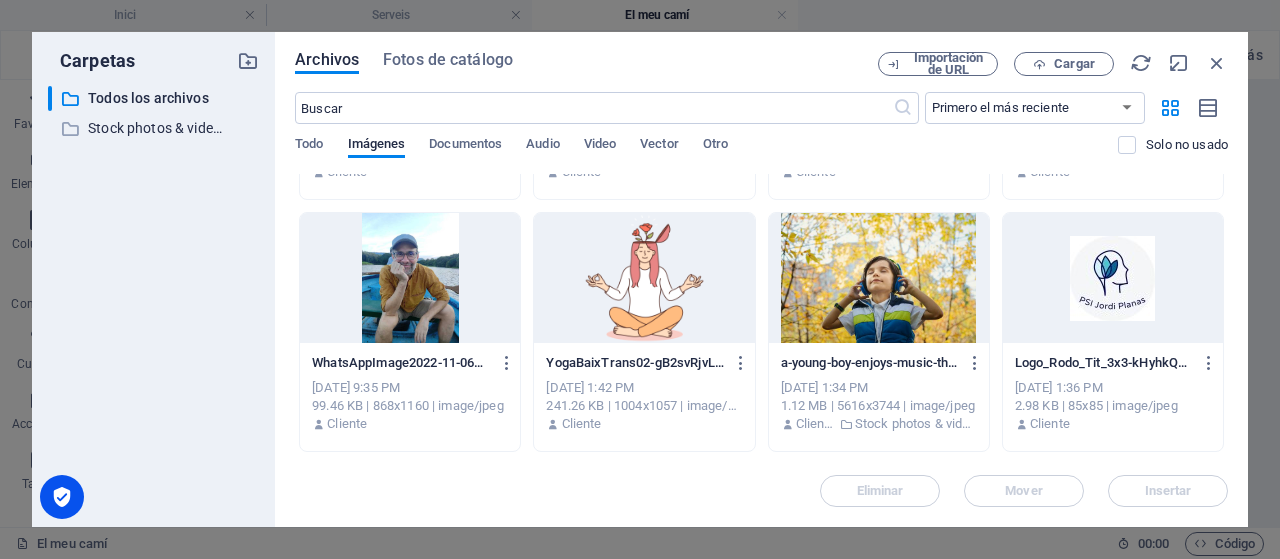 click at bounding box center [410, 278] 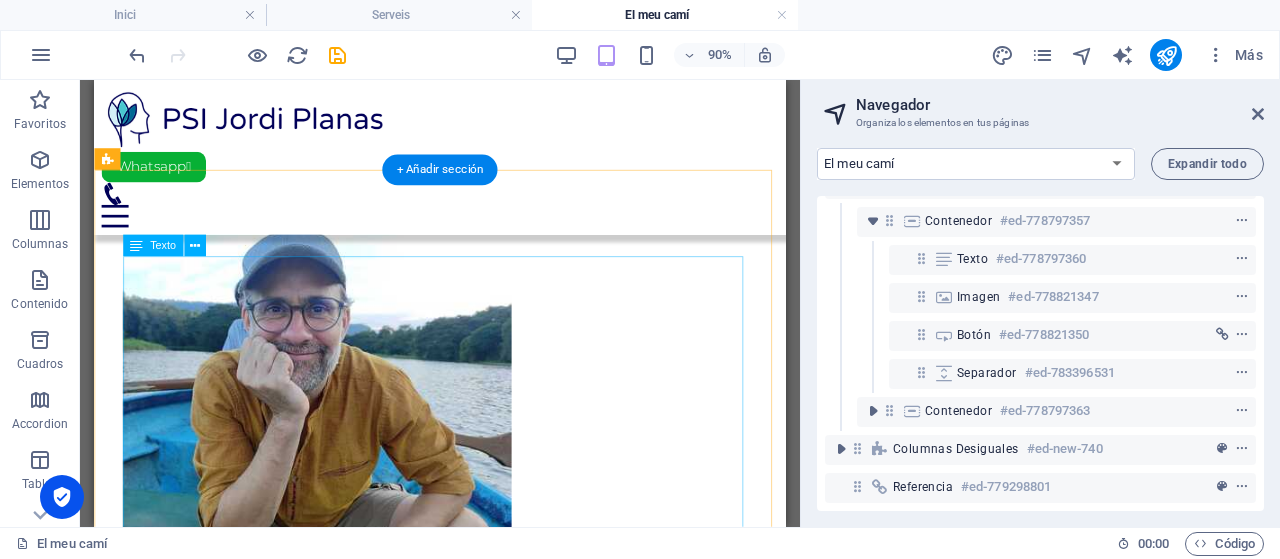 scroll, scrollTop: 1412, scrollLeft: 0, axis: vertical 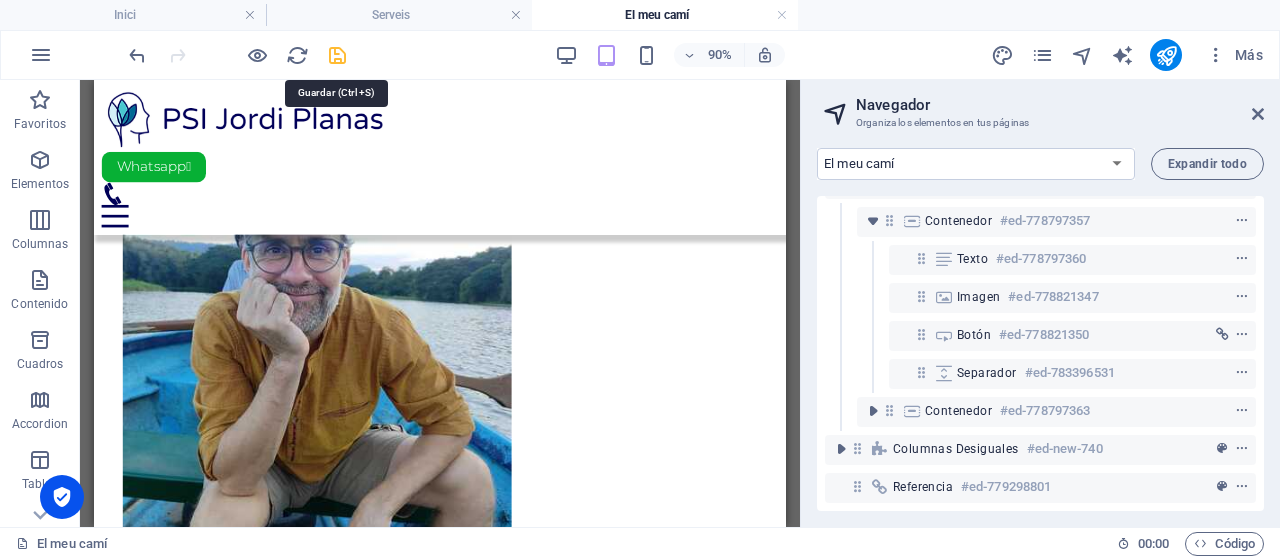 click at bounding box center (337, 55) 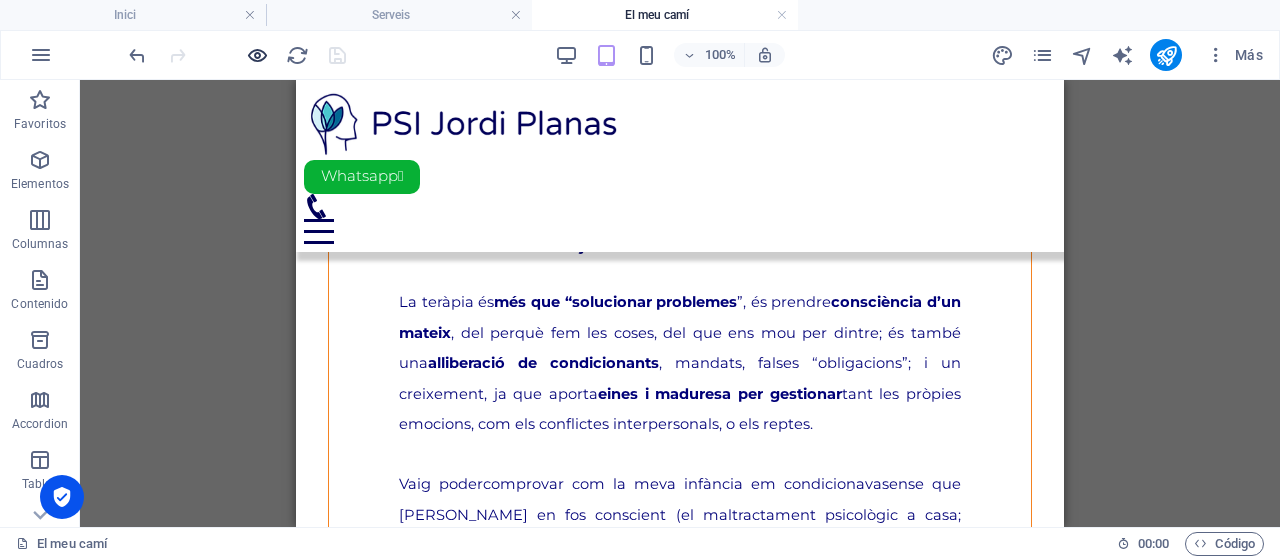 click at bounding box center (257, 55) 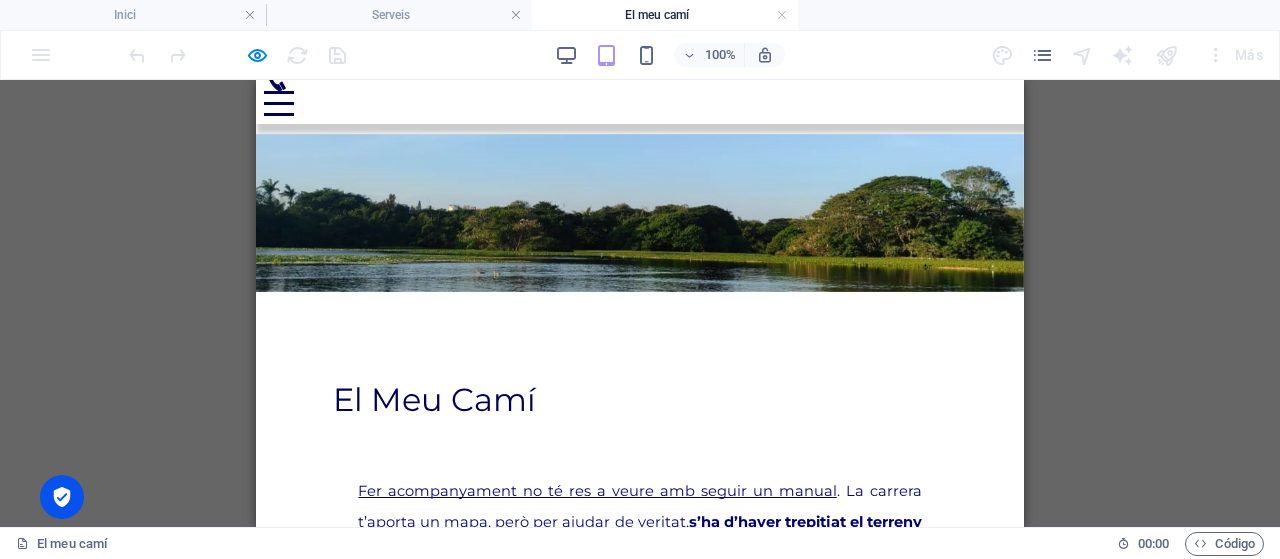 scroll, scrollTop: 11, scrollLeft: 0, axis: vertical 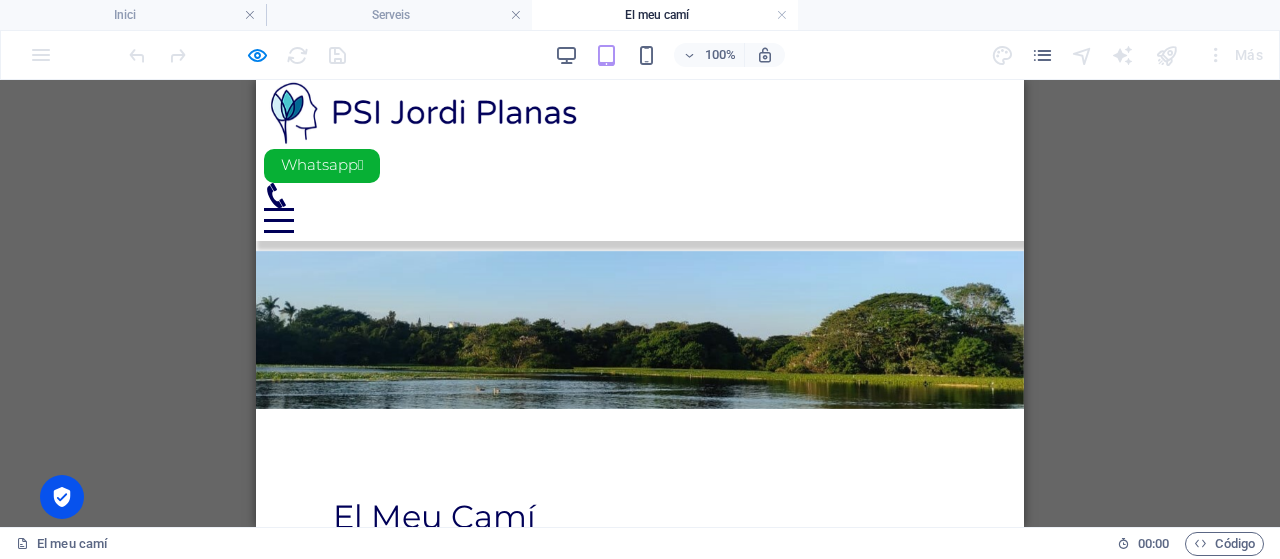 click at bounding box center (504, 1857) 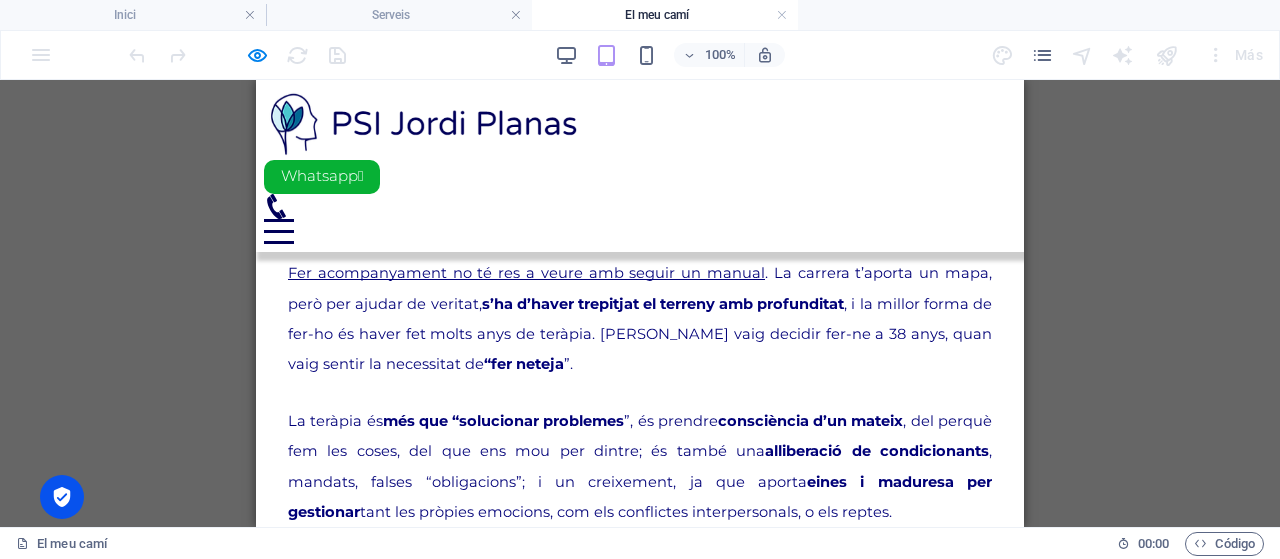 scroll, scrollTop: 1711, scrollLeft: 0, axis: vertical 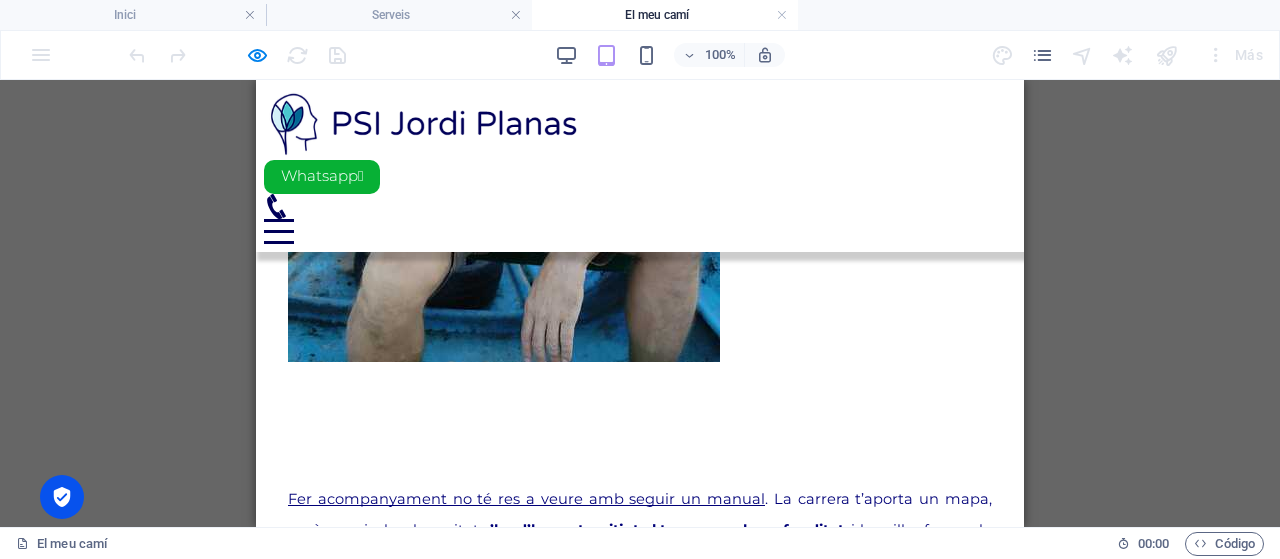 click on "ampliar perspectiva, i" at bounding box center (642, 874) 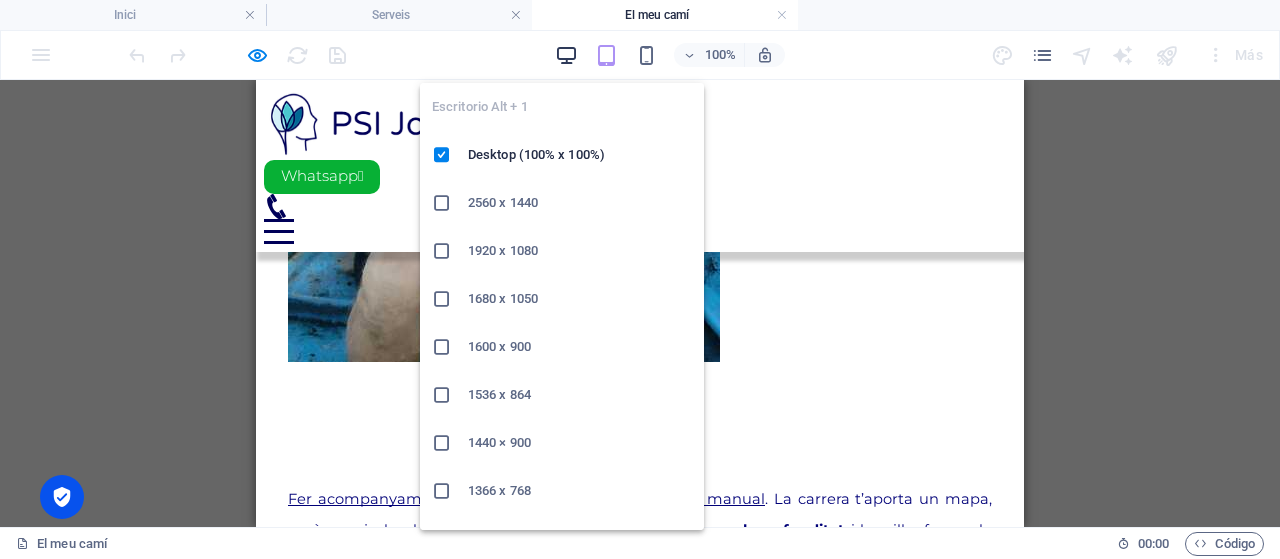 click at bounding box center [566, 55] 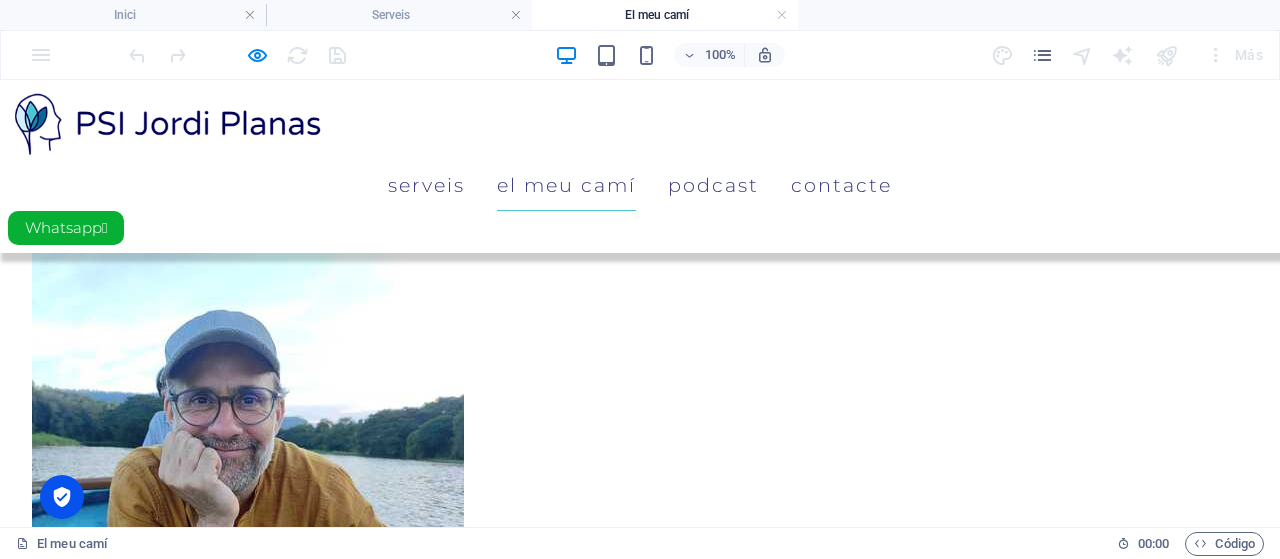 scroll, scrollTop: 1016, scrollLeft: 0, axis: vertical 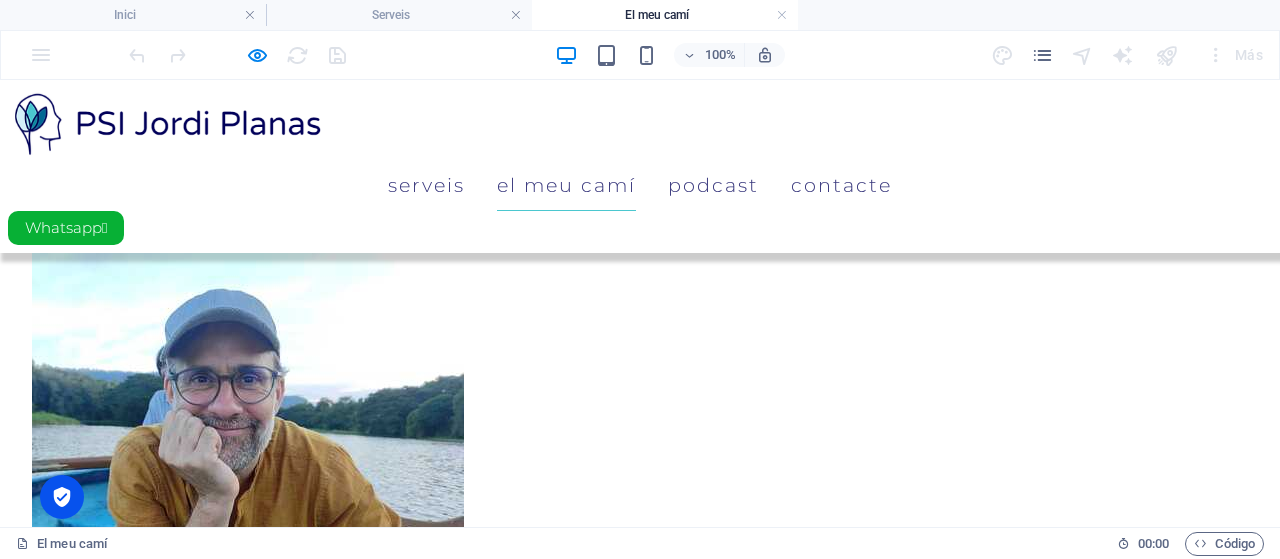 click on ", i la millor forma de fer-ho és haver fet molts anys de teràpia. Jo vaig decidir fer-ne a 38 anys, quan vaig sentir la necessitat de" at bounding box center (669, 940) 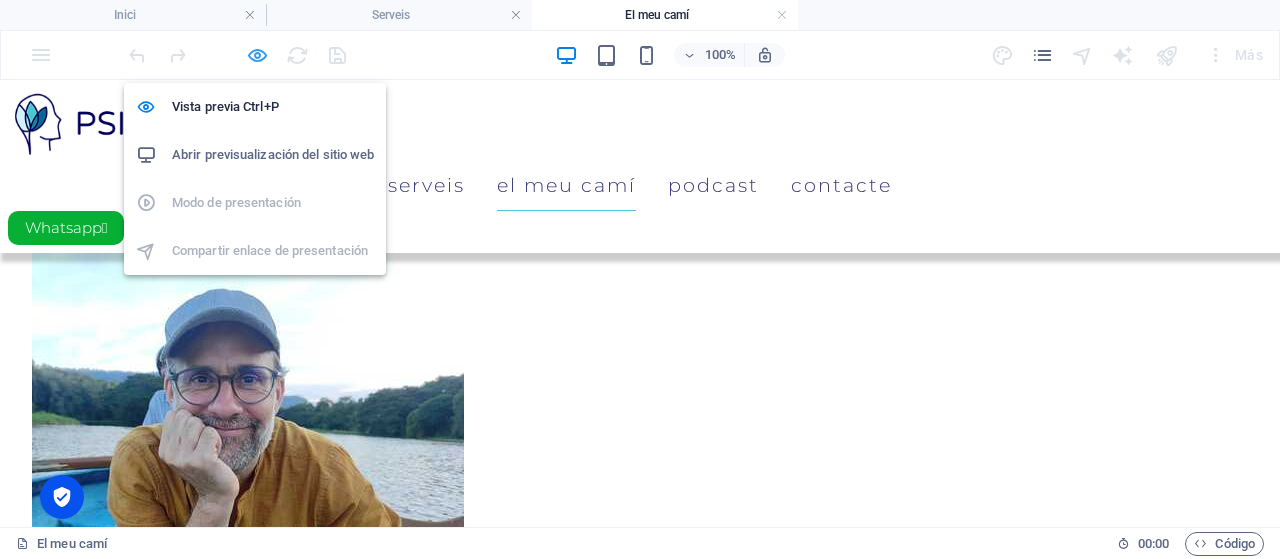 click at bounding box center (257, 55) 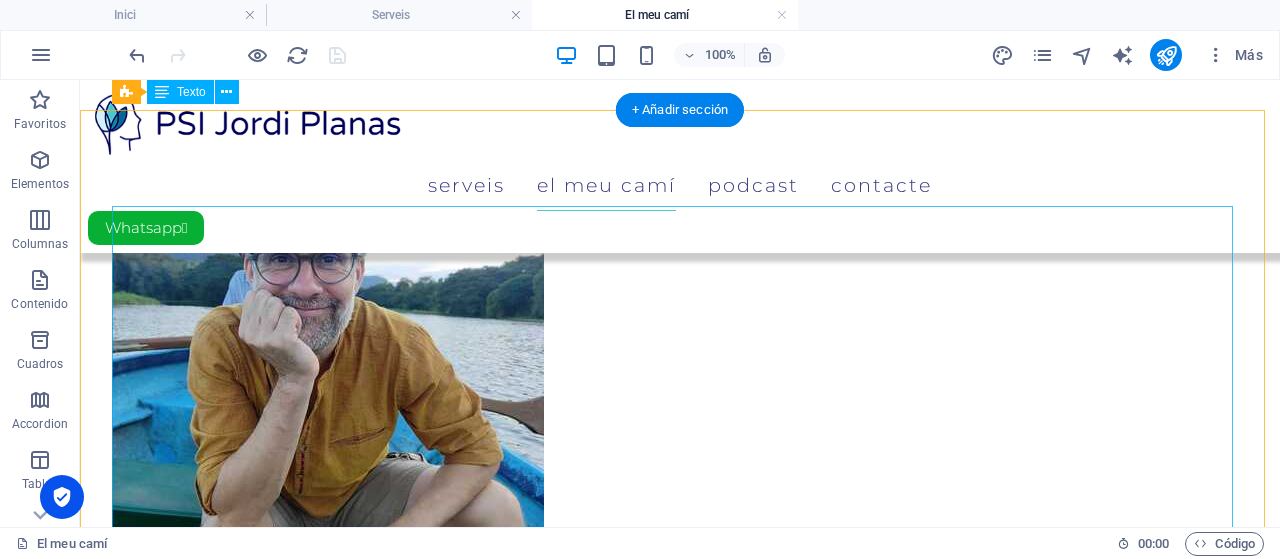 scroll, scrollTop: 1068, scrollLeft: 0, axis: vertical 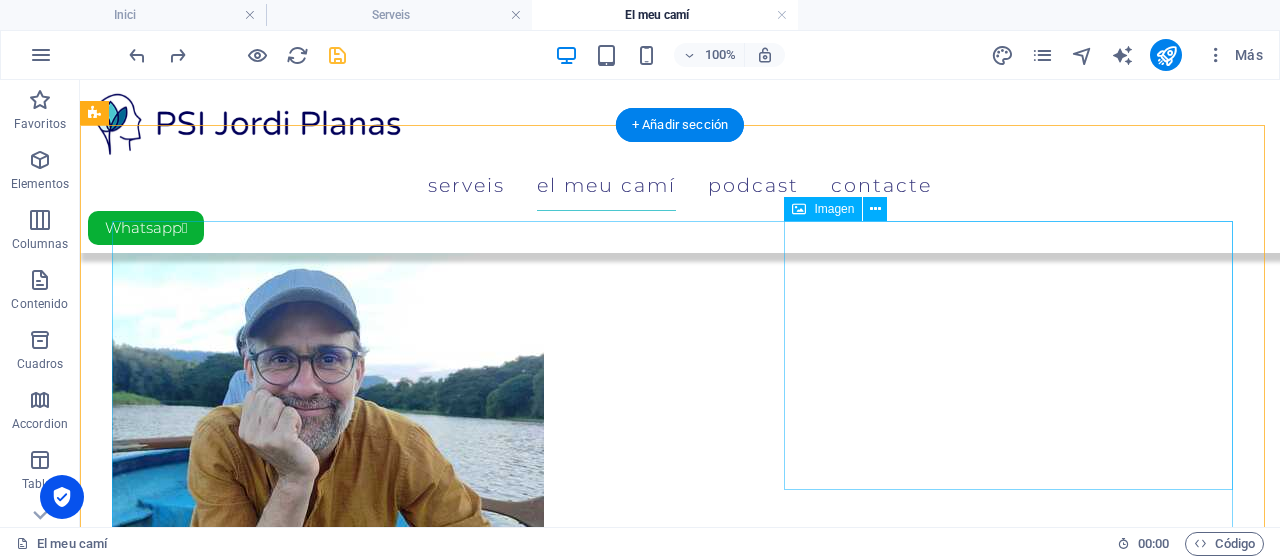 click at bounding box center [1021, 1149] 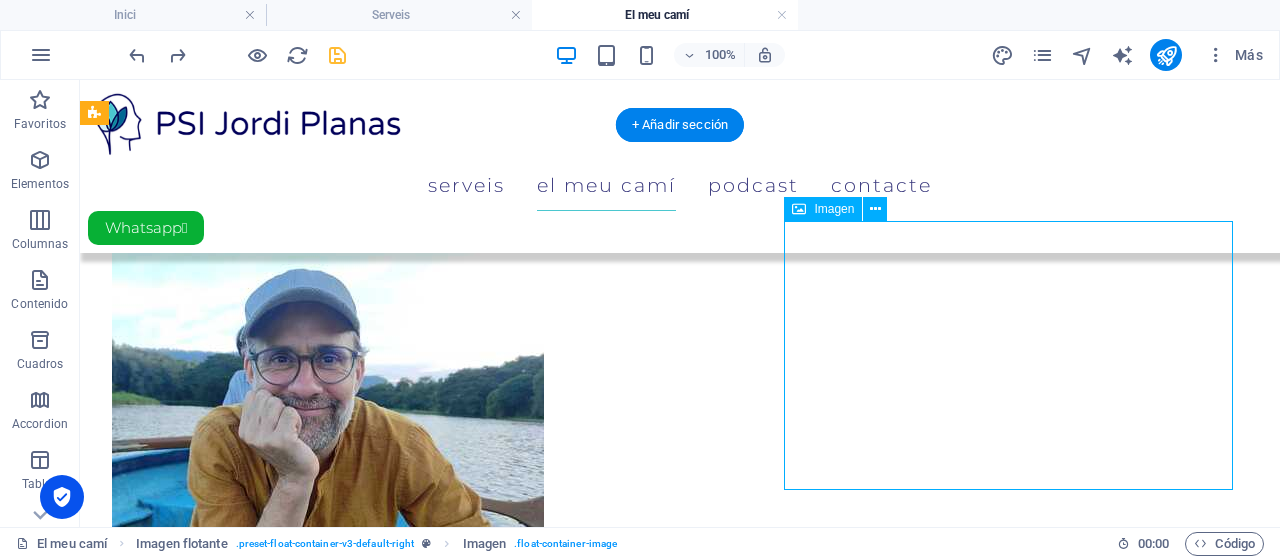 click at bounding box center (1021, 1149) 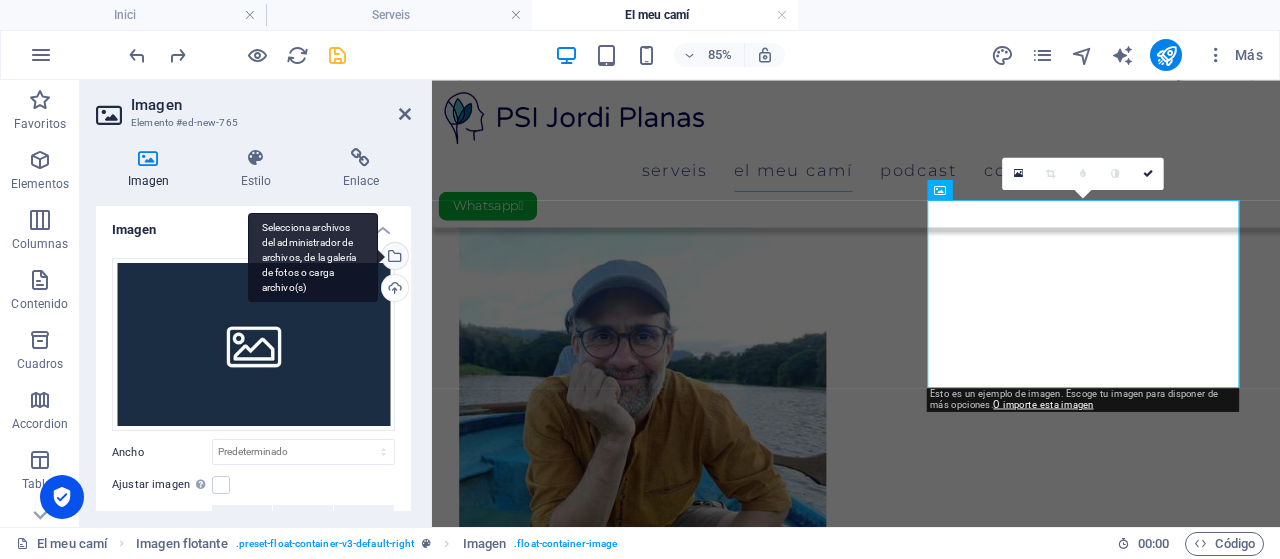 click on "Selecciona archivos del administrador de archivos, de la galería de fotos o carga archivo(s)" at bounding box center (393, 258) 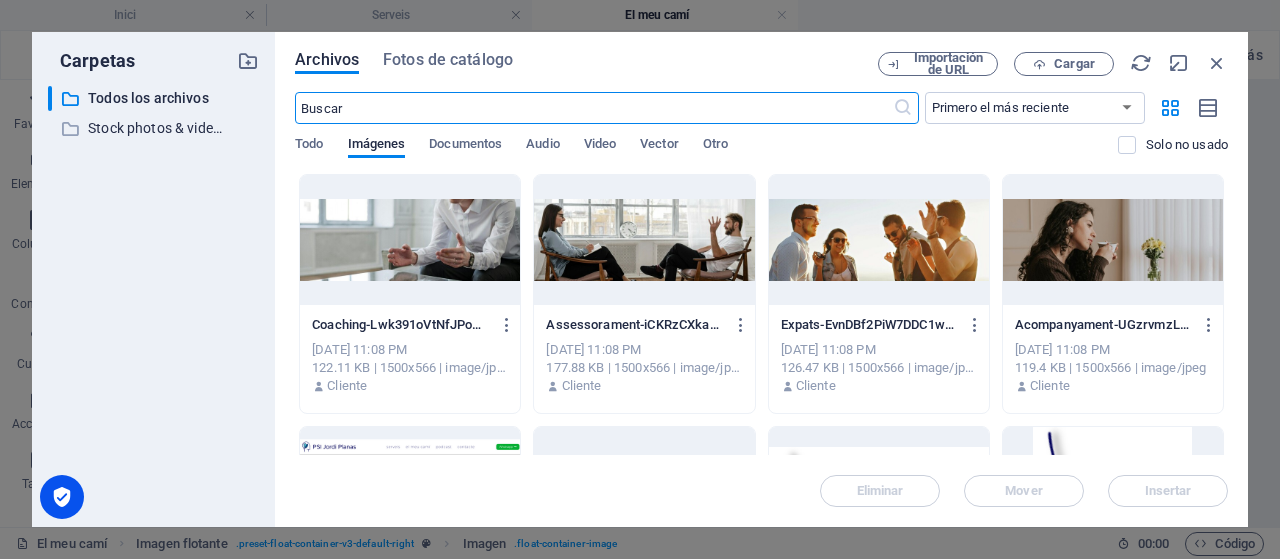 scroll, scrollTop: 1106, scrollLeft: 0, axis: vertical 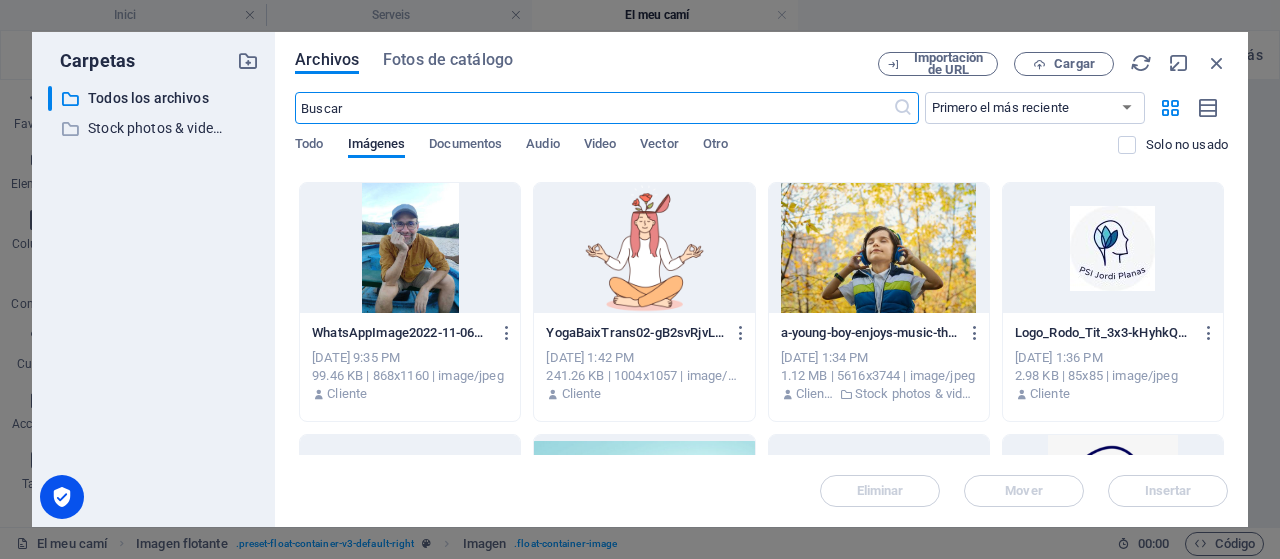 click at bounding box center (410, 248) 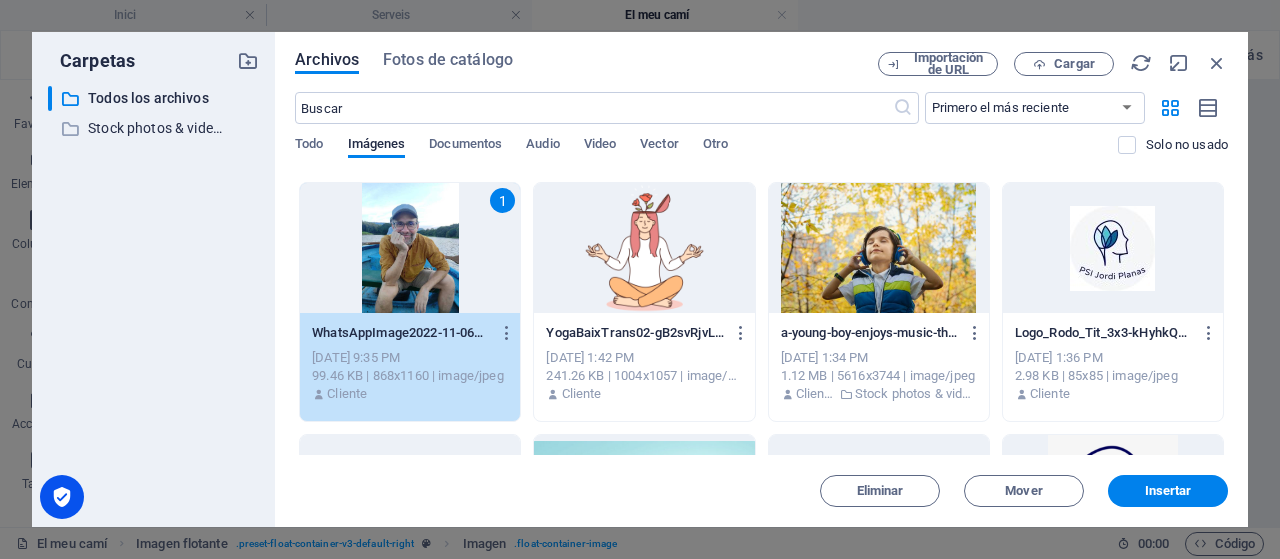 click on "1" at bounding box center (410, 248) 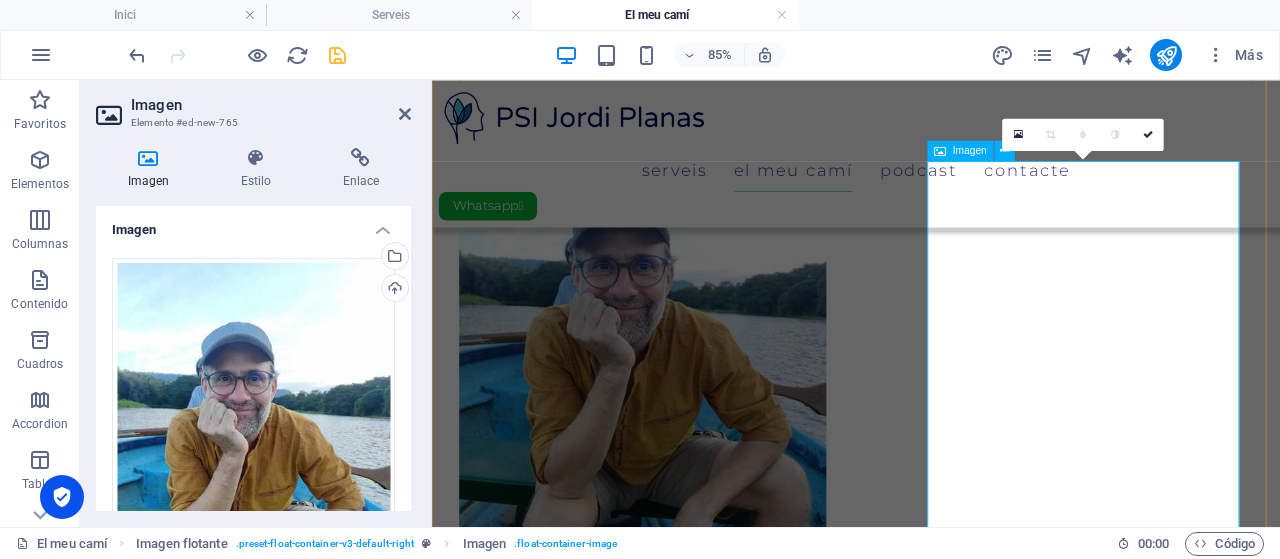 scroll, scrollTop: 1391, scrollLeft: 0, axis: vertical 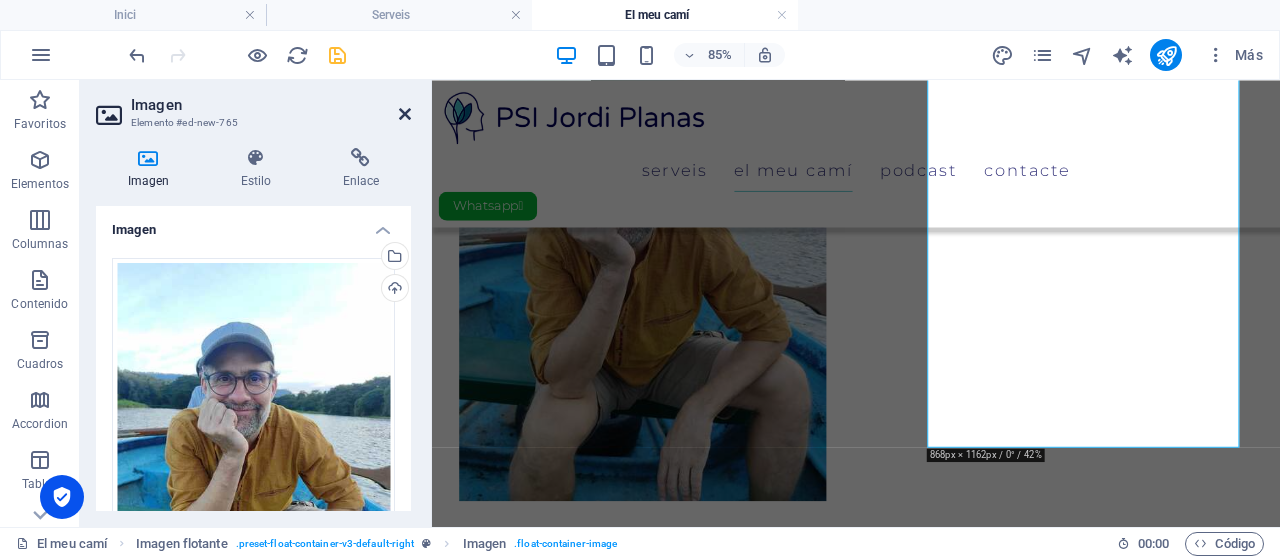 click on "Imagen" at bounding box center (271, 105) 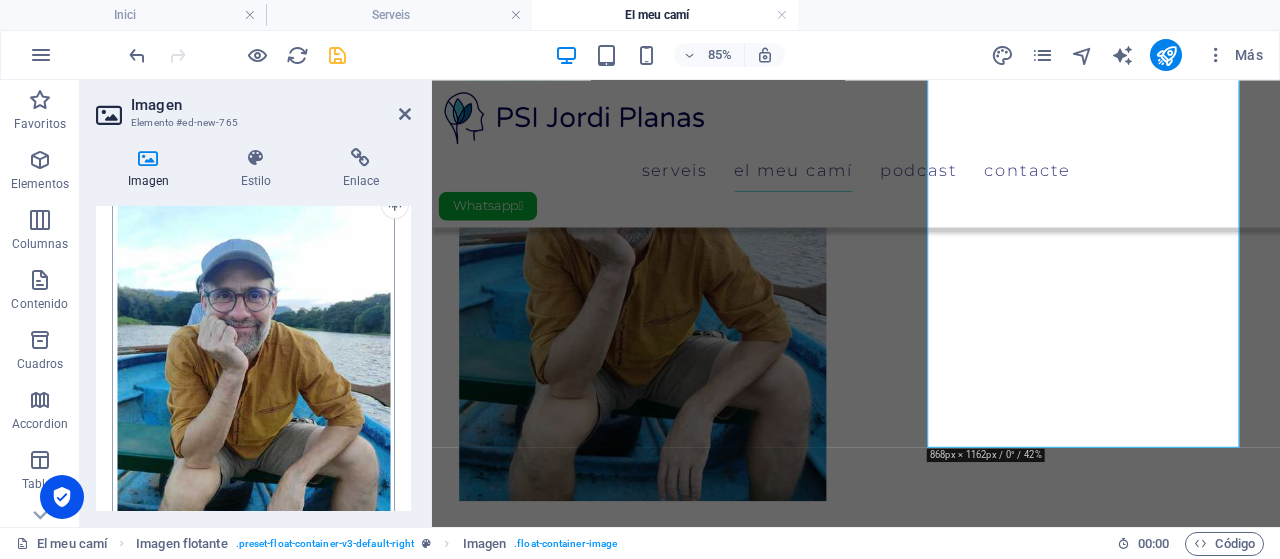 scroll, scrollTop: 200, scrollLeft: 0, axis: vertical 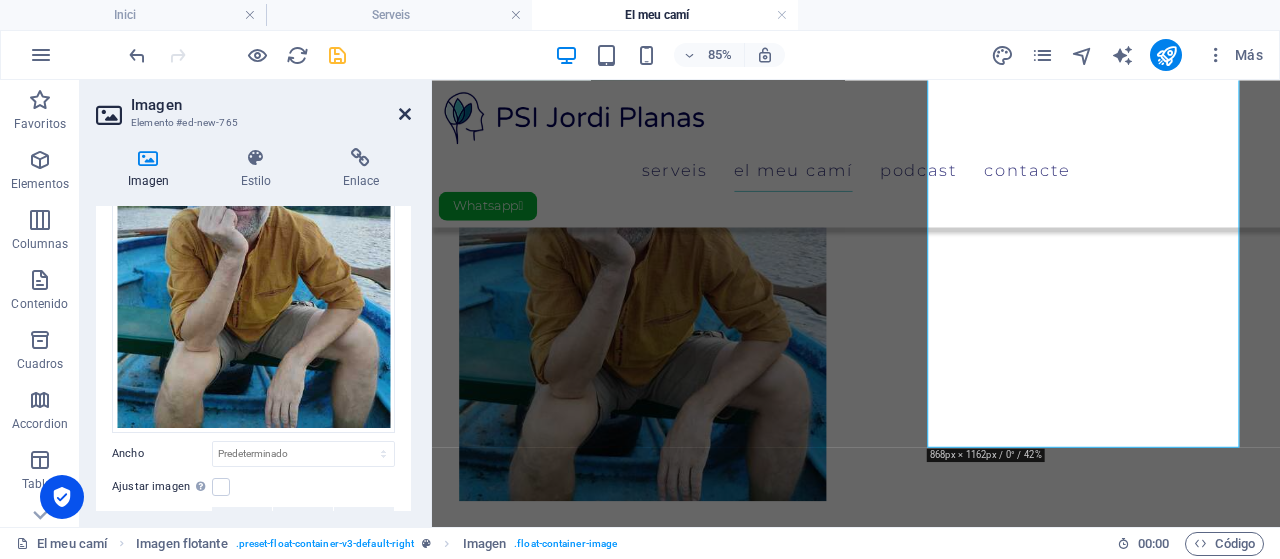 click at bounding box center [405, 114] 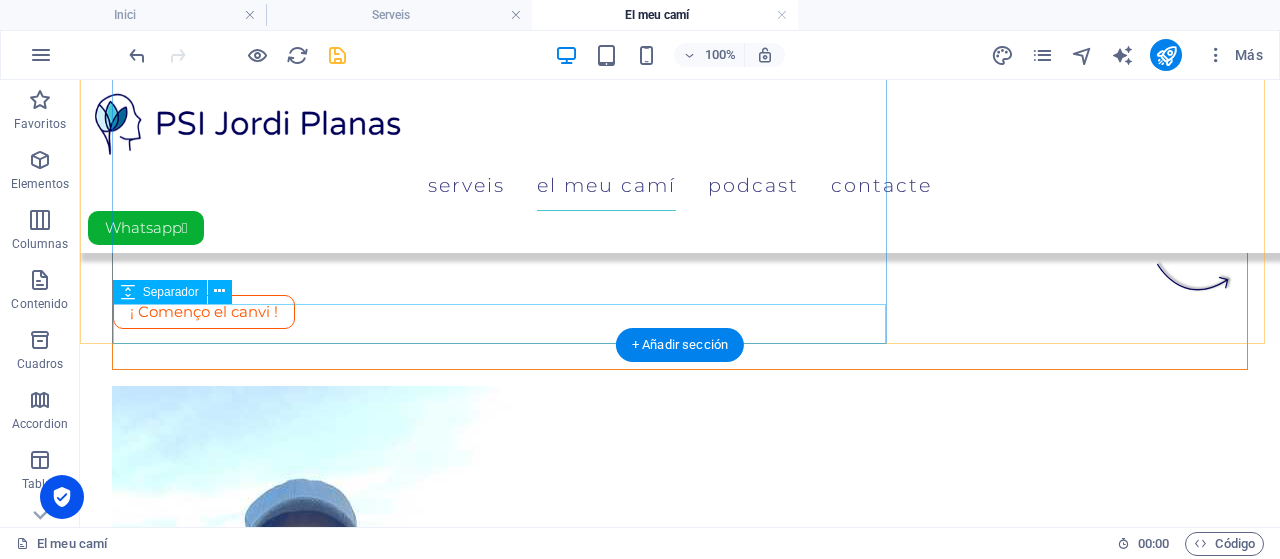 scroll, scrollTop: 868, scrollLeft: 0, axis: vertical 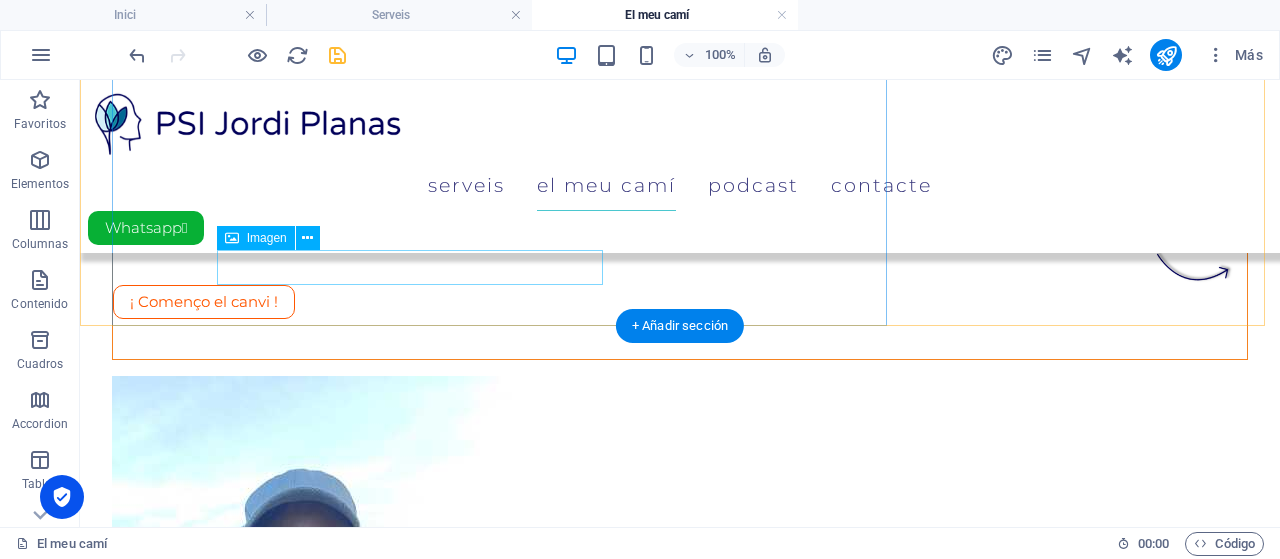 click at bounding box center (674, 267) 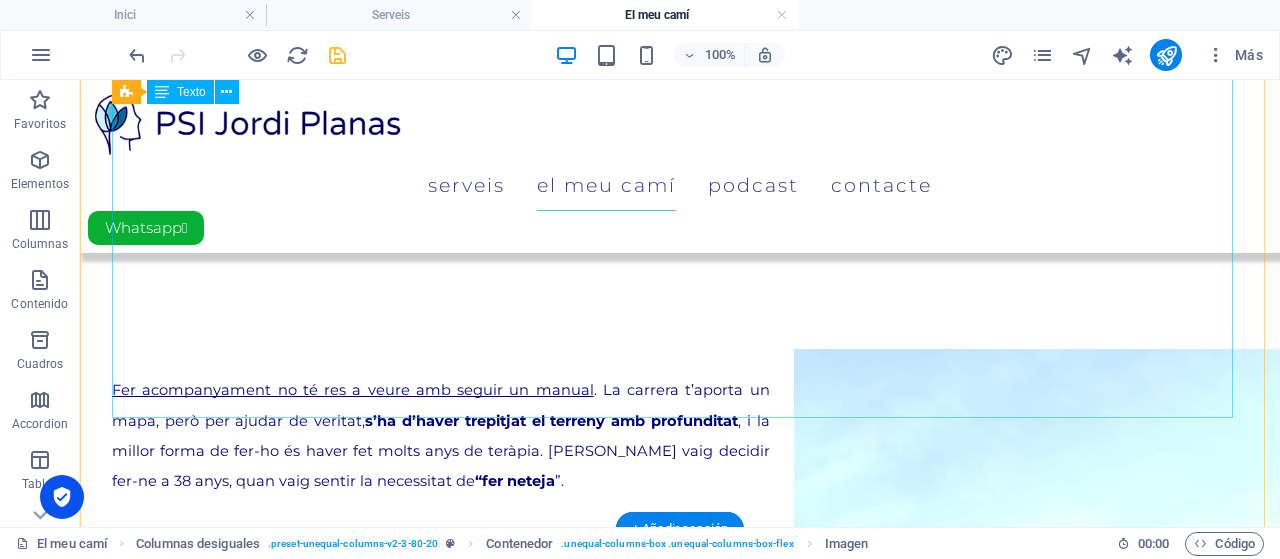 scroll, scrollTop: 1768, scrollLeft: 0, axis: vertical 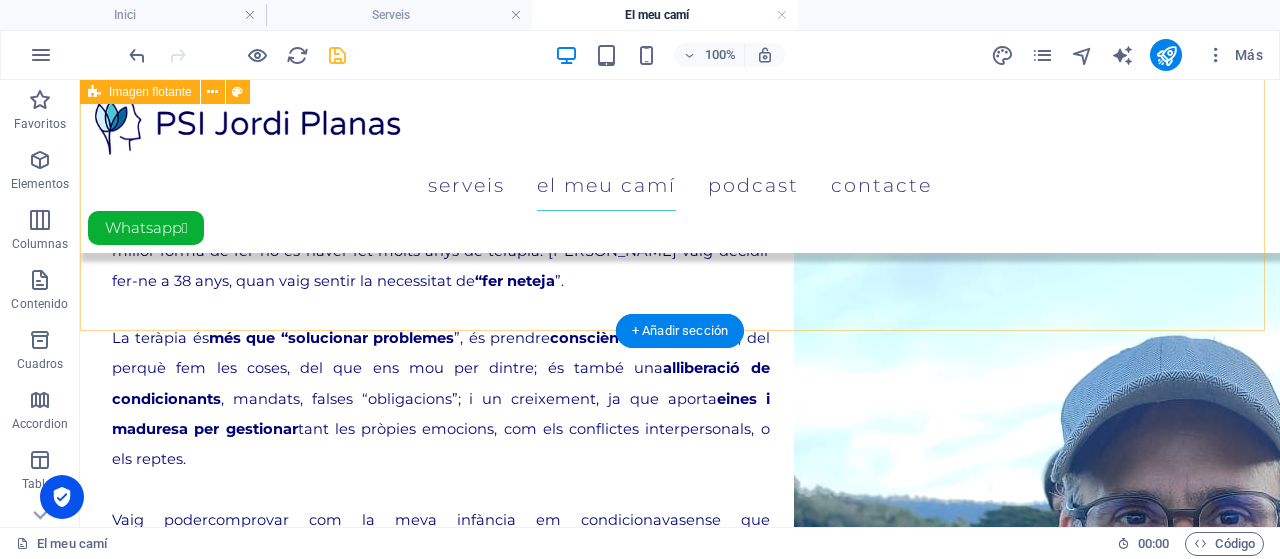 click on "Fer acompanyament no té res a veure amb seguir un manual . La carrera t’aporta un mapa, però per ajudar de veritat,  s’ha d’haver trepitjat el terreny amb profunditat , i la millor forma de fer-ho és haver fet molts anys de teràpia. Jo vaig decidir fer-ne a 38 anys, quan vaig sentir la necessitat de  “fer neteja ”. La teràpia és  més que “solucionar problemes ”, és prendre  consciència d’un mateix , del perquè fem les coses, del que ens mou per dintre; és també una  alliberació de condicionants , mandats, falses “obligacions”; i un creixement, ja que aporta  eines i maduresa per gestionar  tant les pròpies emocions, com els conflictes interpersonals, o els reptes.  Vaig poder  comprovar com la meva infància em condicionava  sense que jo en fos conscient (el    maltractament psicològic a casa; l'exigència; la prohibició de parlar dels problemes; la falta d’intimitat i de suport). Gràcies a la teràpia vaig   ampliar perspectiva, i  al camp de la psicologia" at bounding box center (680, 544) 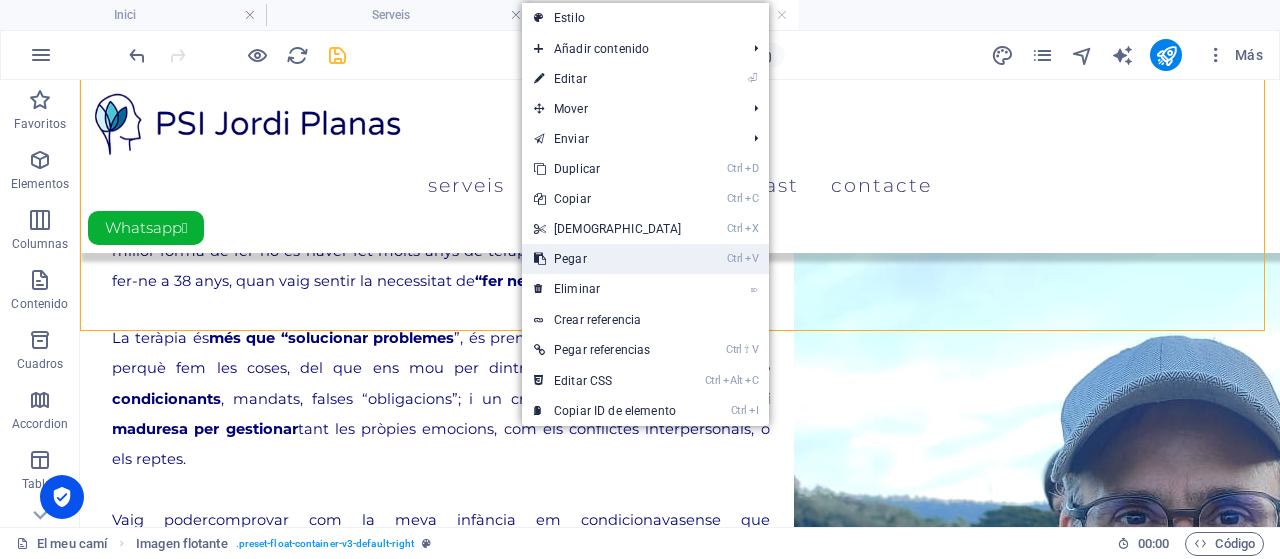 click on "Ctrl V  Pegar" at bounding box center [608, 259] 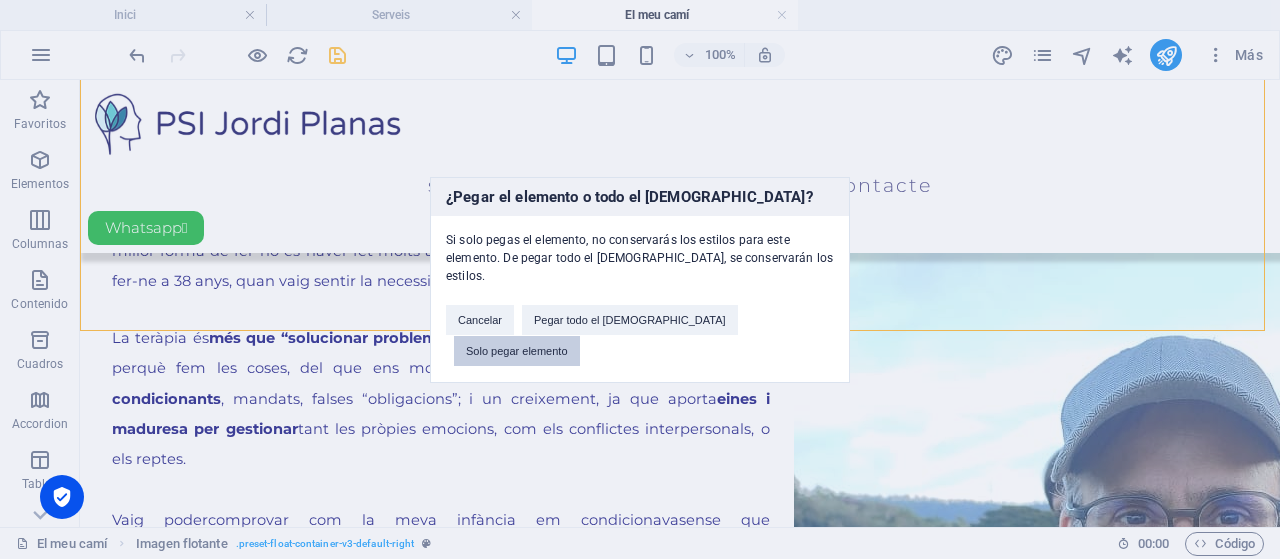 click on "Solo pegar elemento" at bounding box center [517, 351] 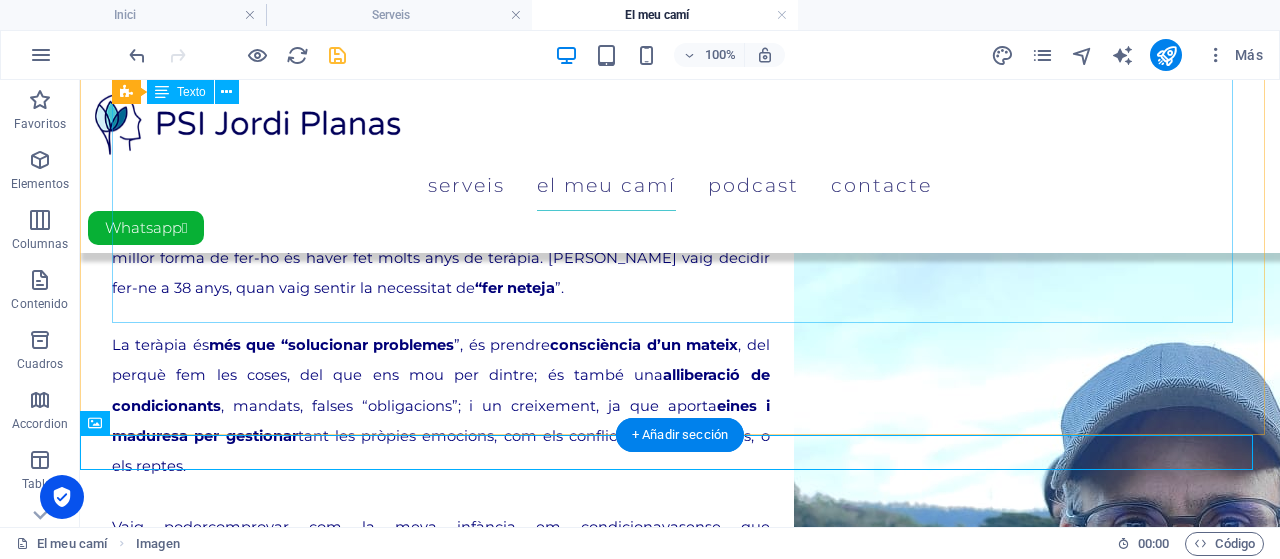 scroll, scrollTop: 1768, scrollLeft: 0, axis: vertical 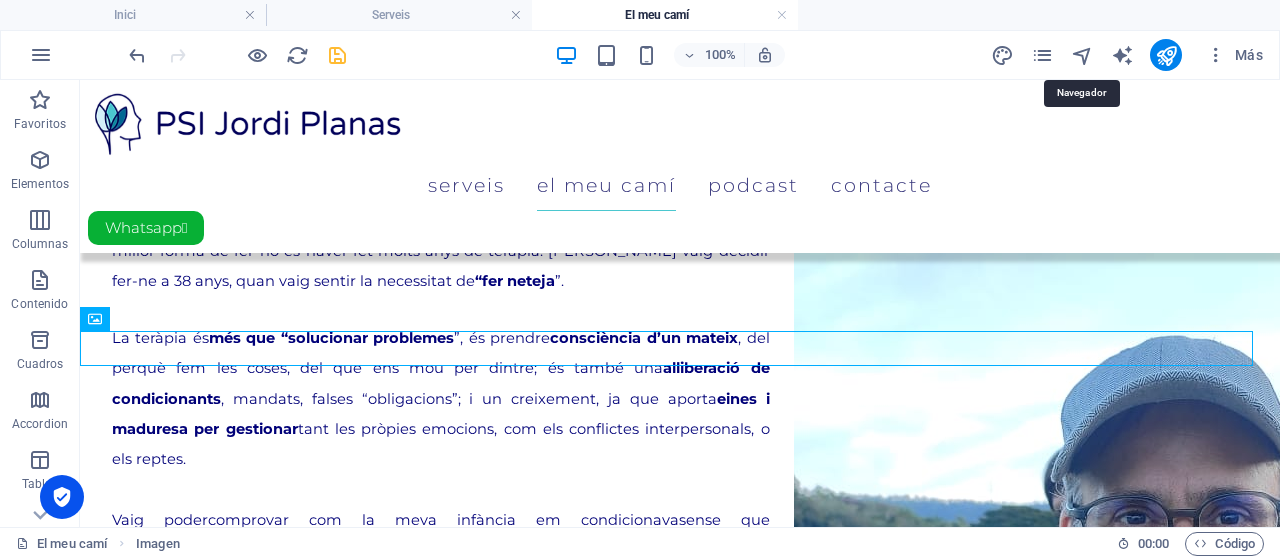 click at bounding box center [1082, 55] 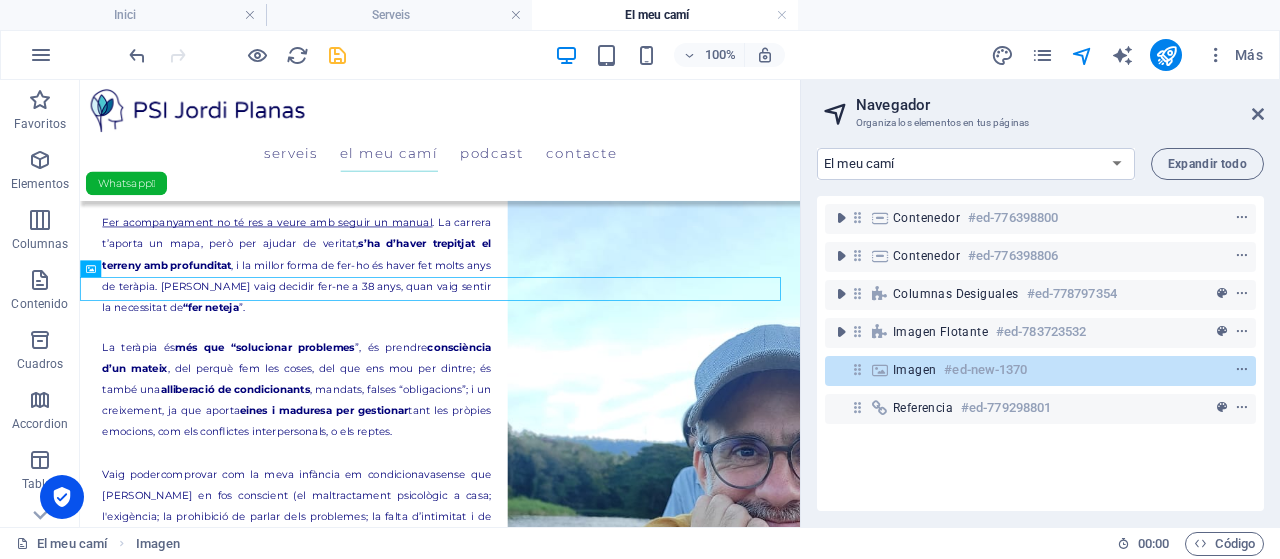 scroll, scrollTop: 1860, scrollLeft: 0, axis: vertical 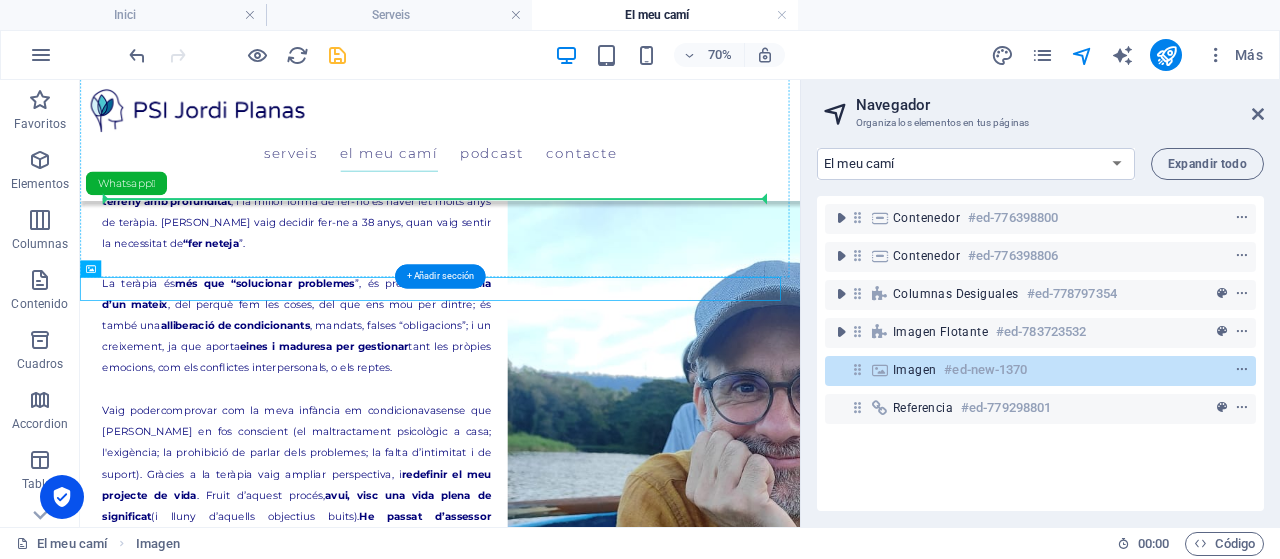drag, startPoint x: 1028, startPoint y: 377, endPoint x: 832, endPoint y: 247, distance: 235.19354 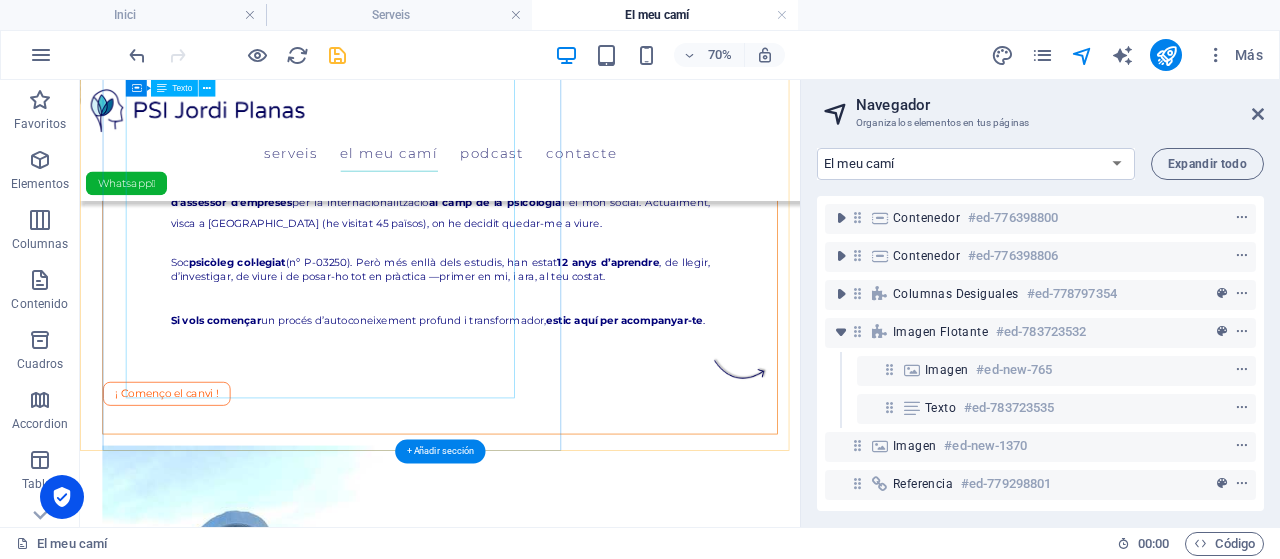 scroll, scrollTop: 760, scrollLeft: 0, axis: vertical 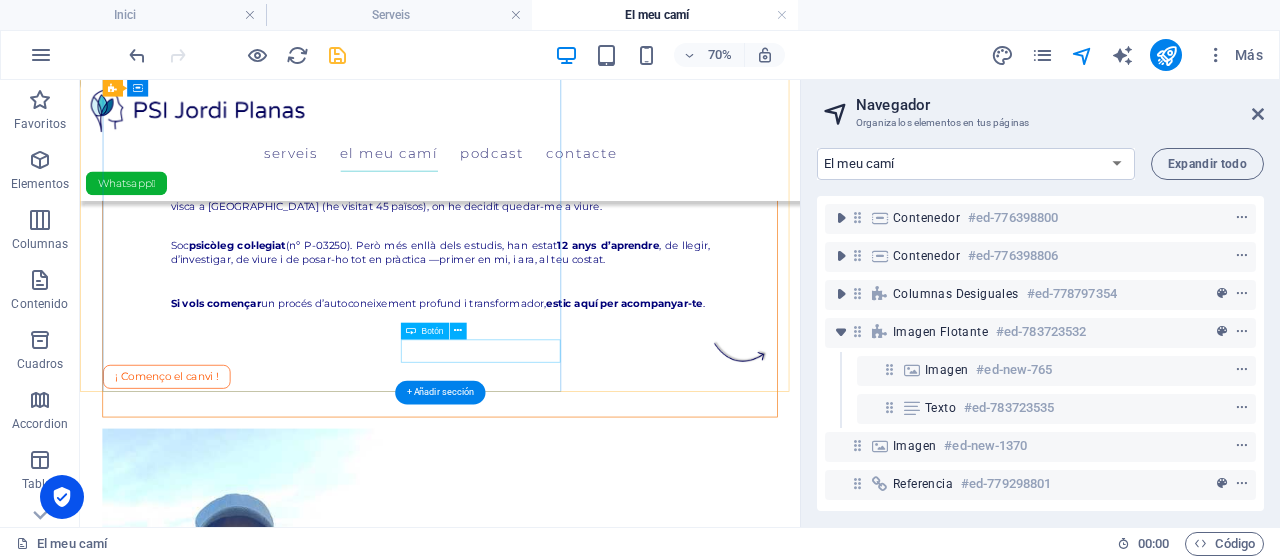 click on "¡ Començo el canvi !" at bounding box center [594, 504] 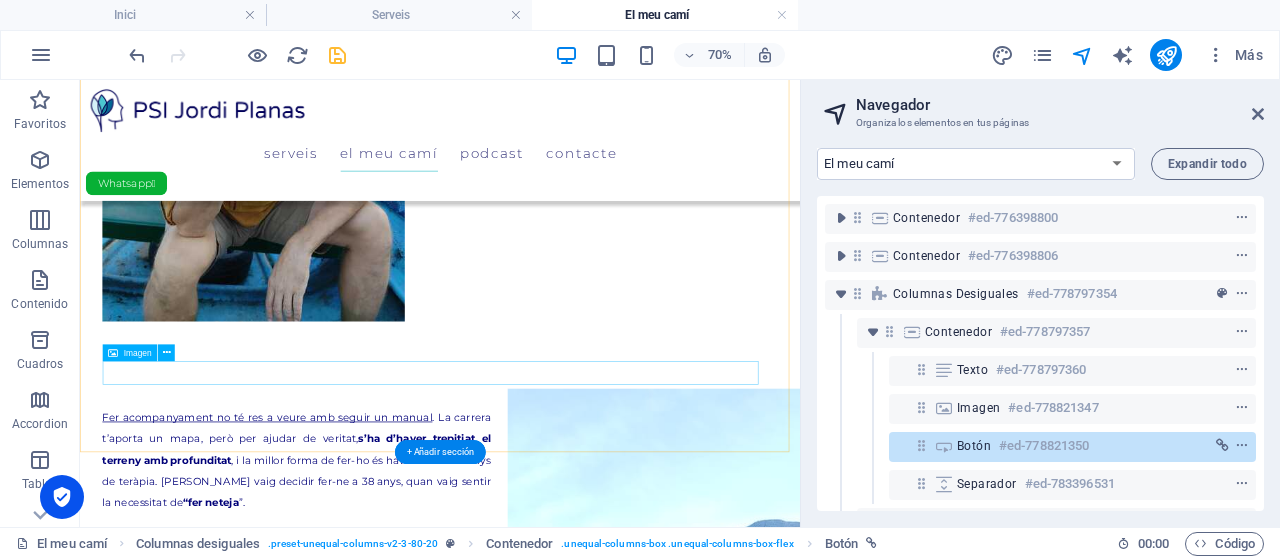 scroll, scrollTop: 1660, scrollLeft: 0, axis: vertical 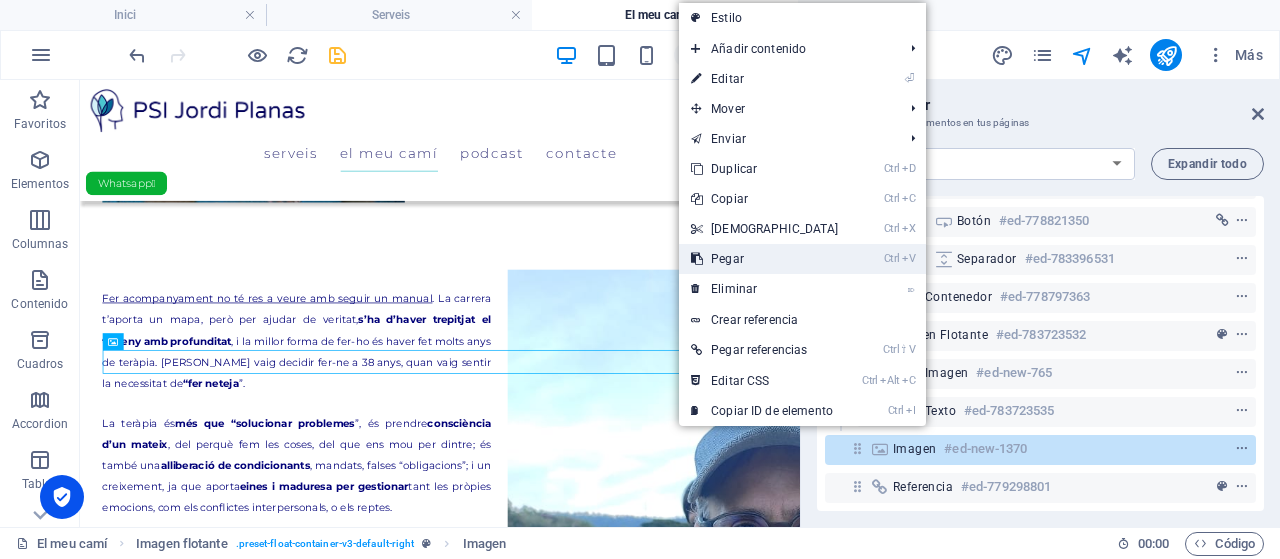 click on "Ctrl V  Pegar" at bounding box center (765, 259) 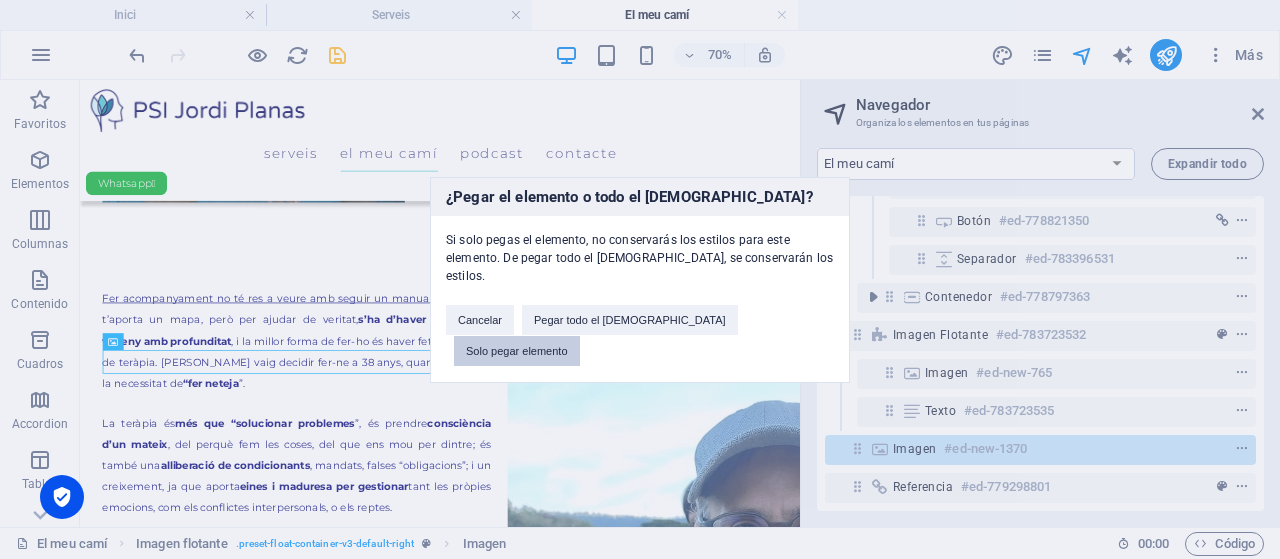drag, startPoint x: 742, startPoint y: 322, endPoint x: 938, endPoint y: 274, distance: 201.79198 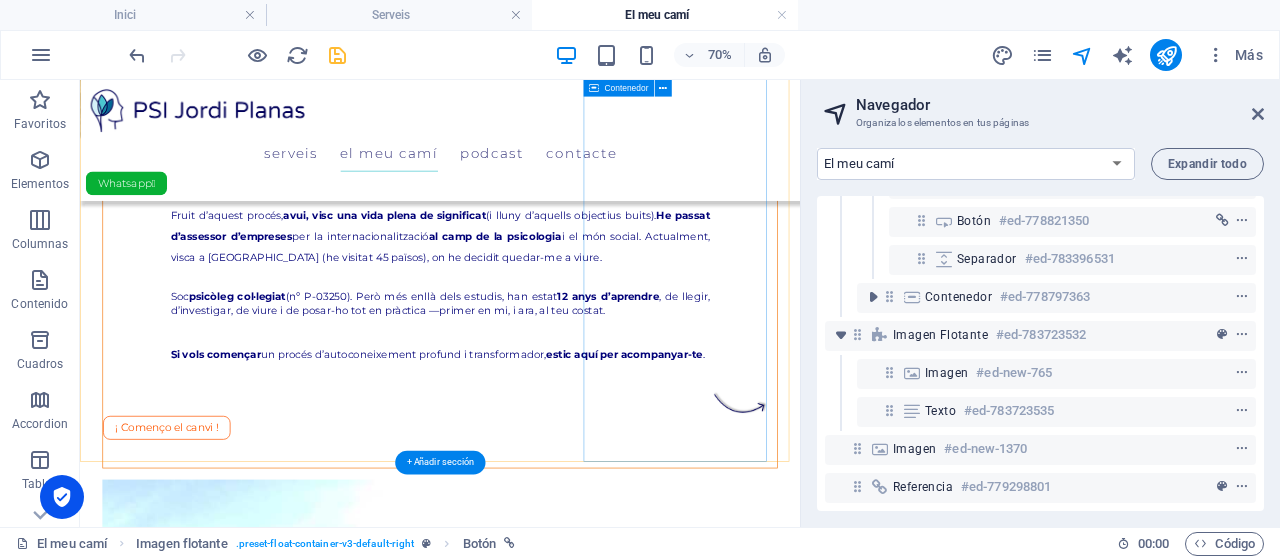 scroll, scrollTop: 660, scrollLeft: 0, axis: vertical 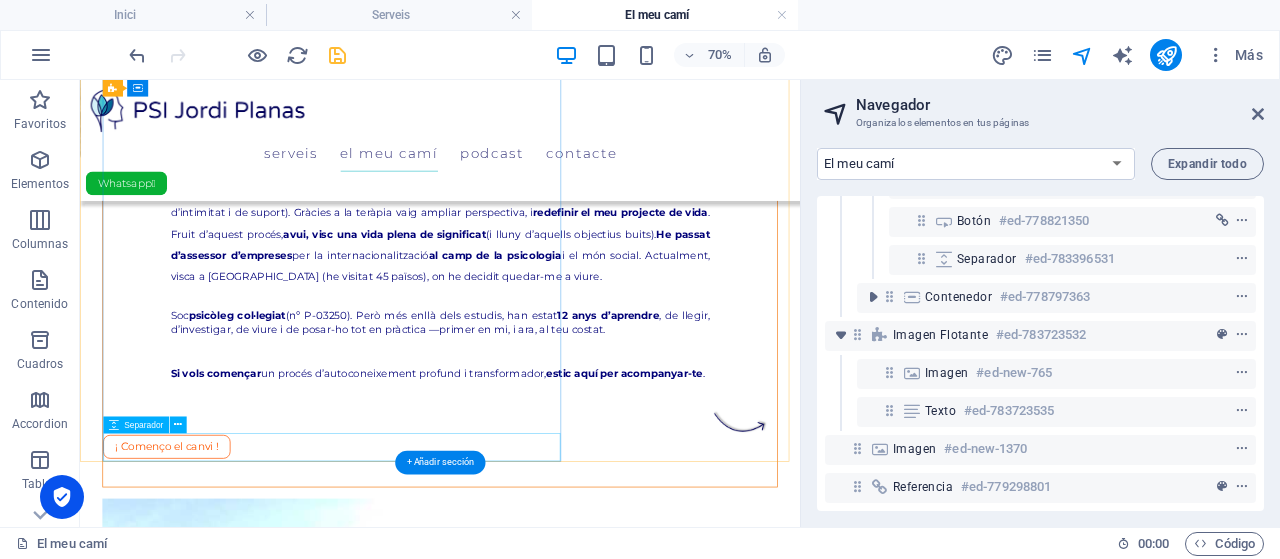 click at bounding box center [594, 641] 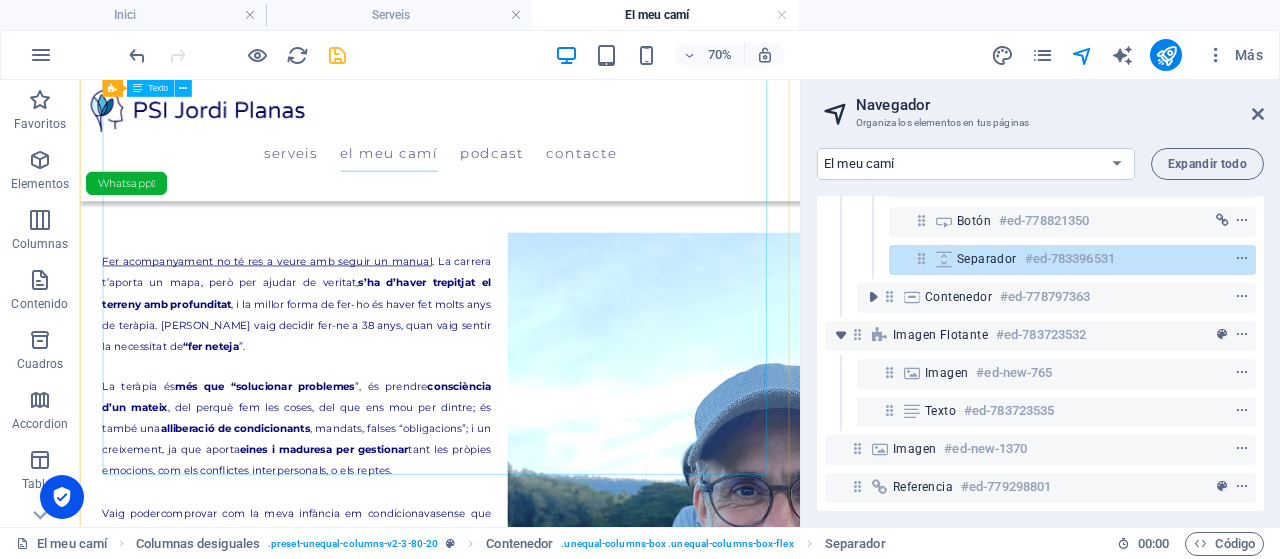 scroll, scrollTop: 1860, scrollLeft: 0, axis: vertical 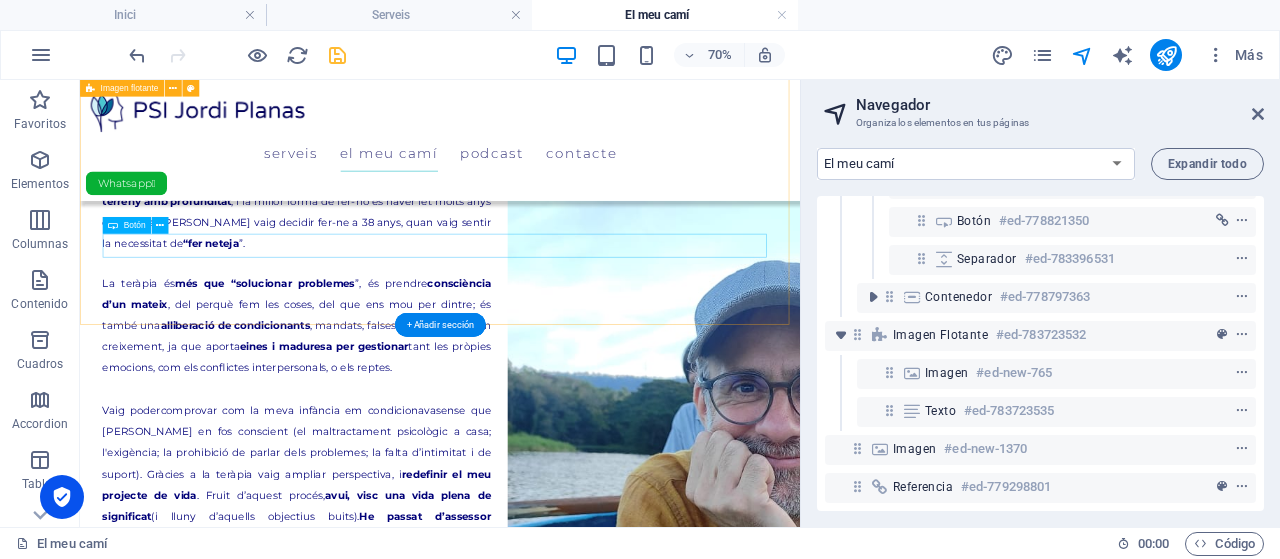 click on "¡ Començo el canvi !" at bounding box center (594, 1053) 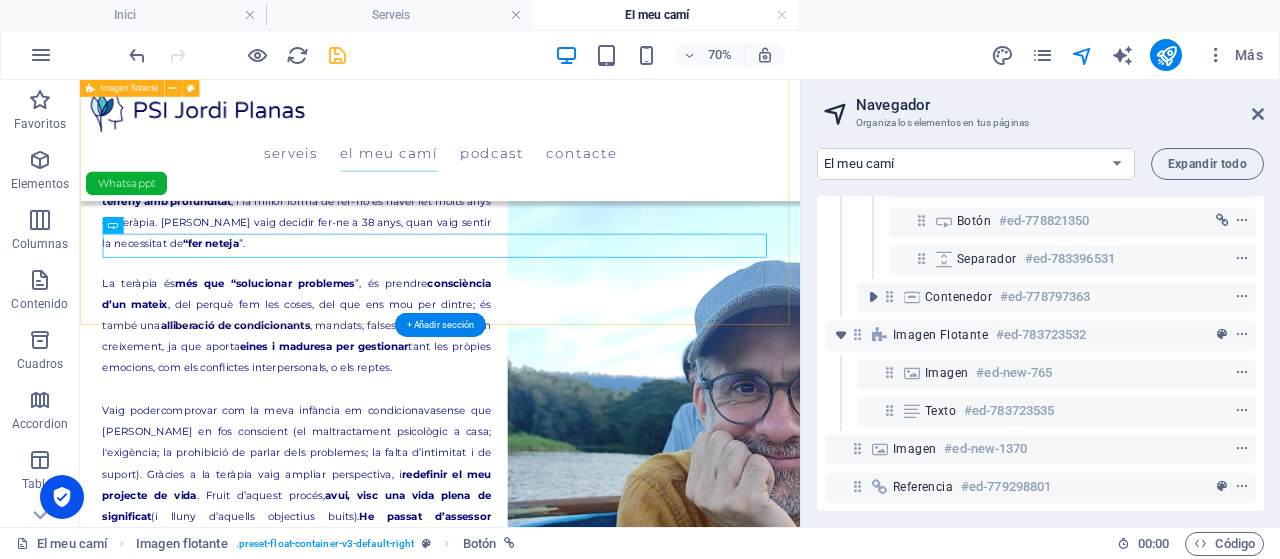click on "Fer acompanyament no té res a veure amb seguir un manual . La carrera t’aporta un mapa, però per ajudar de veritat,  s’ha d’haver trepitjat el terreny amb profunditat , i la millor forma de fer-ho és haver fet molts anys de teràpia. Jo vaig decidir fer-ne a 38 anys, quan vaig sentir la necessitat de  “fer neteja ”. La teràpia és  més que “solucionar problemes ”, és prendre  consciència d’un mateix , del perquè fem les coses, del que ens mou per dintre; és també una  alliberació de condicionants , mandats, falses “obligacions”; i un creixement, ja que aporta  eines i maduresa per gestionar  tant les pròpies emocions, com els conflictes interpersonals, o els reptes.  Vaig poder  comprovar com la meva infància em condicionava  sense que jo en fos conscient (el    maltractament psicològic a casa; l'exigència; la prohibició de parlar dels problemes; la falta d’intimitat i de suport). Gràcies a la teràpia vaig   ampliar perspectiva, i  al camp de la psicologia" at bounding box center (594, 610) 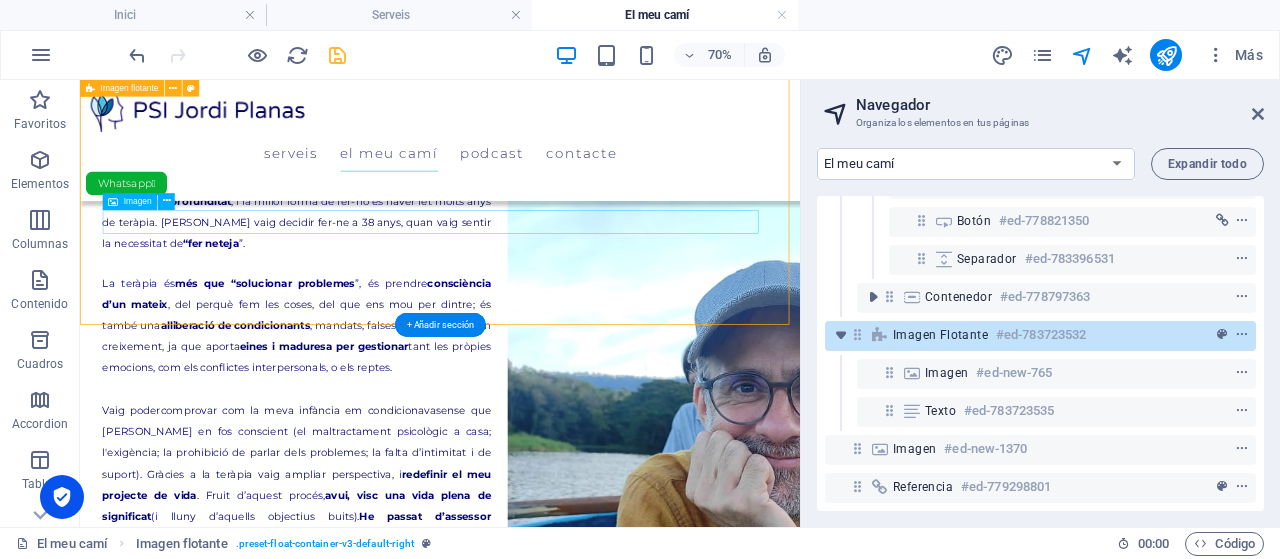 click at bounding box center (588, 1019) 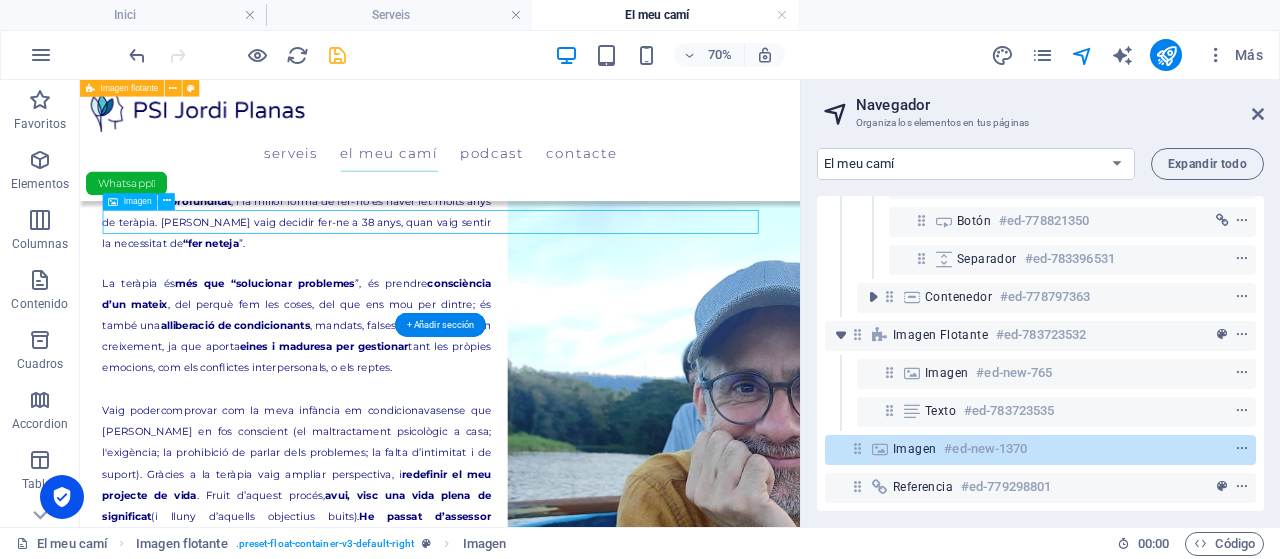 click at bounding box center [588, 1019] 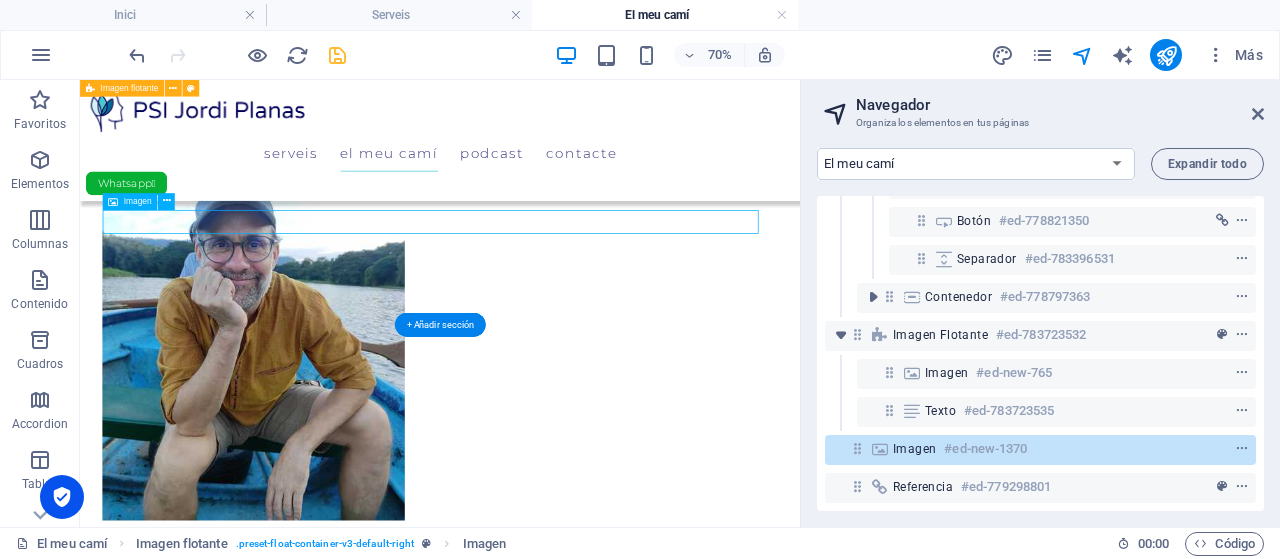 select on "px" 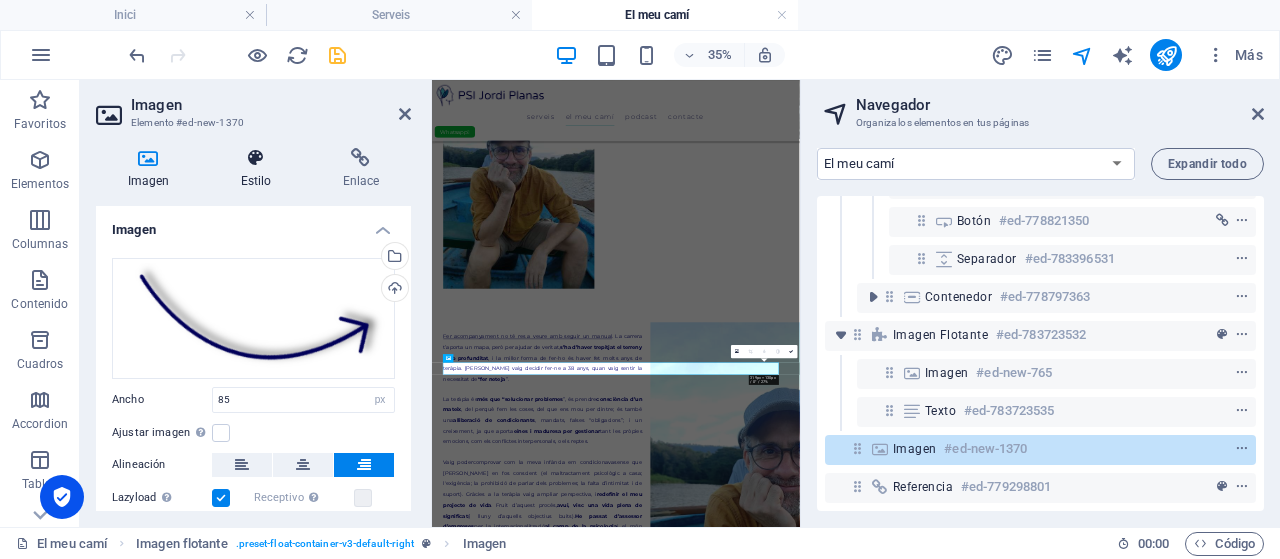 click at bounding box center (256, 158) 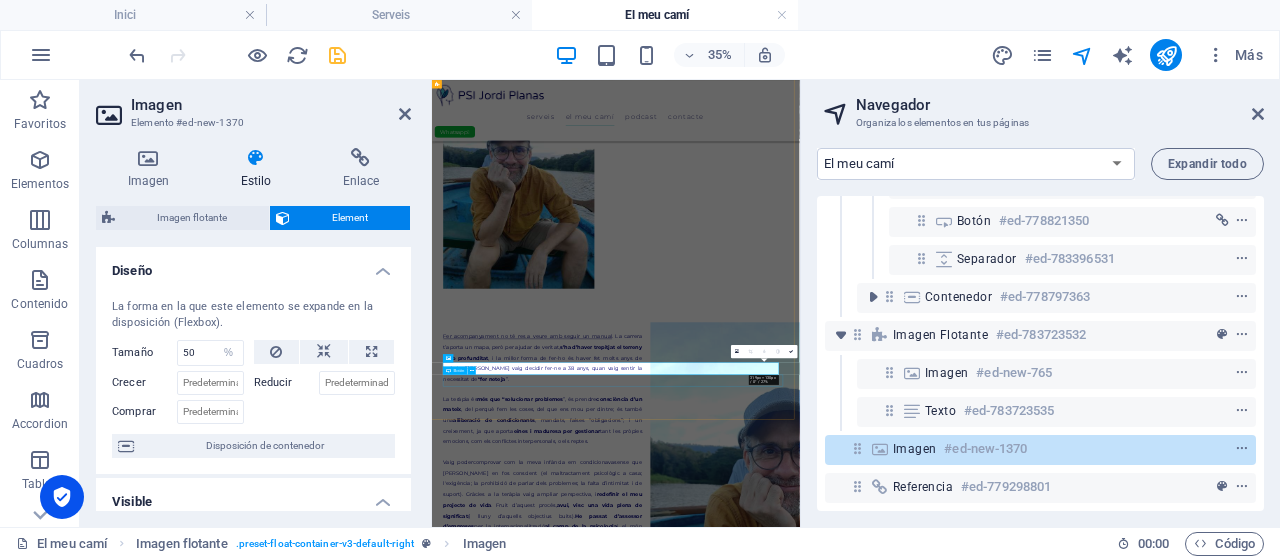 click on "¡ Començo el canvi !" at bounding box center [957, 1674] 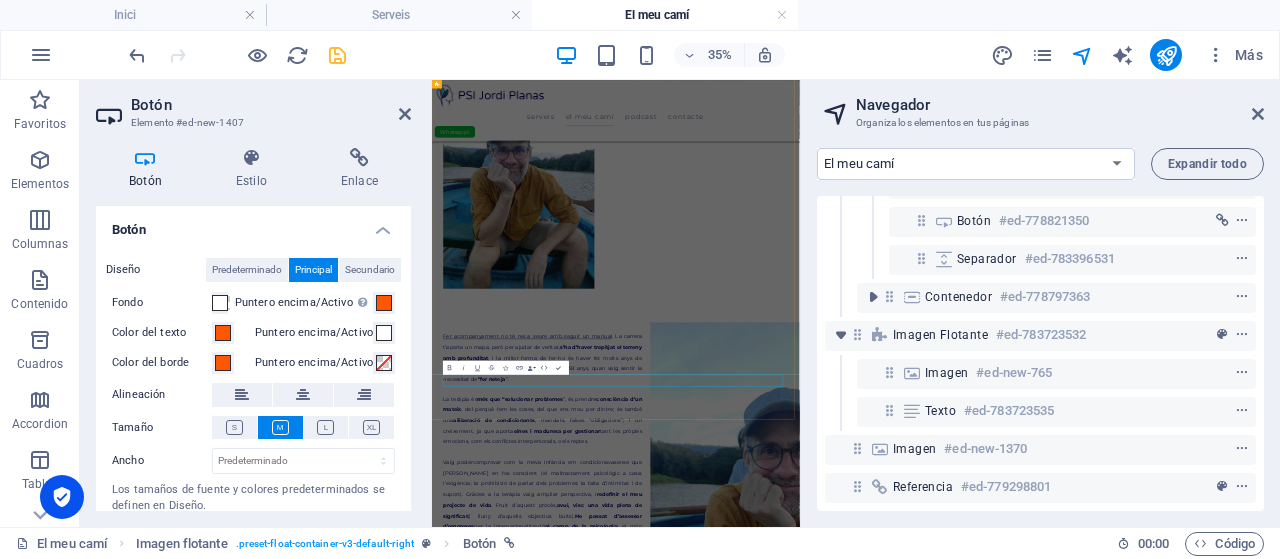select on "%" 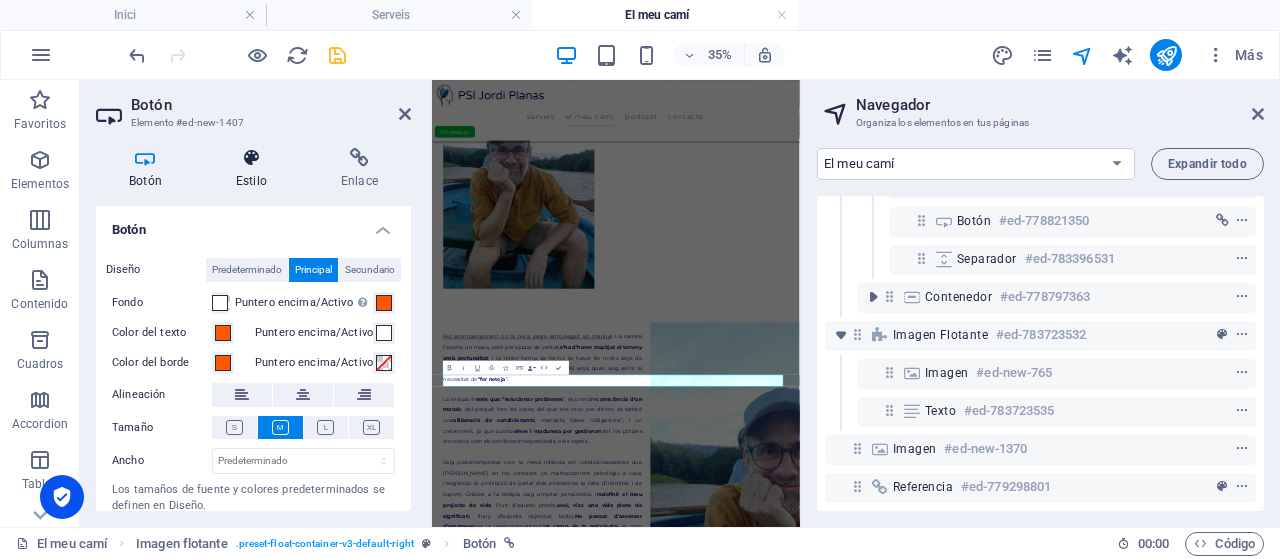 click at bounding box center (251, 158) 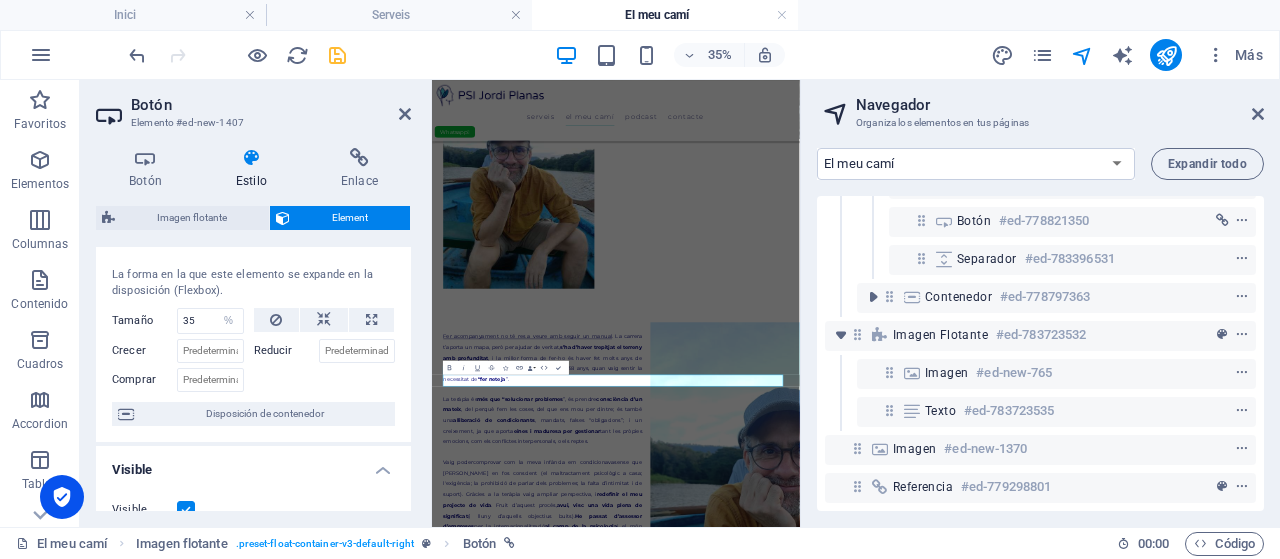 scroll, scrollTop: 0, scrollLeft: 0, axis: both 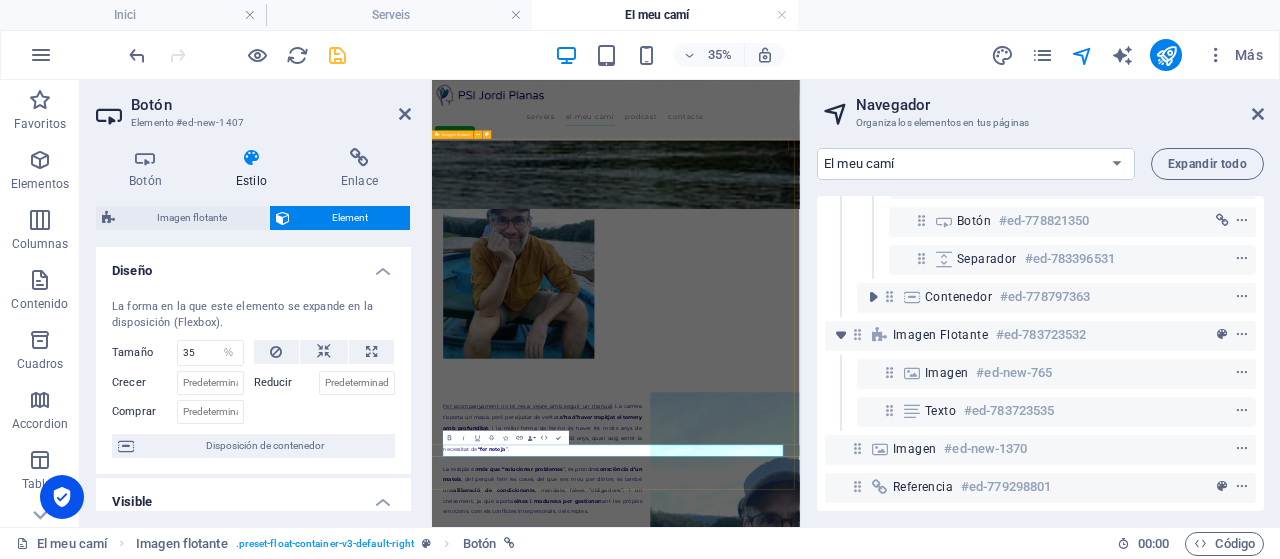 click on "Imagen flotante" at bounding box center (456, 134) 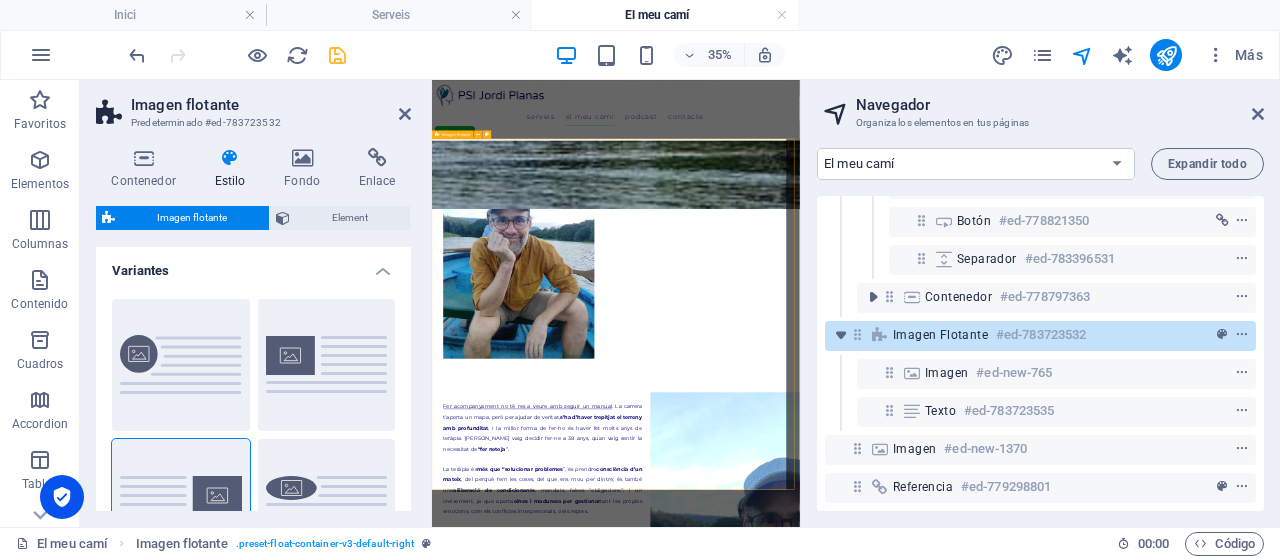 type on "40" 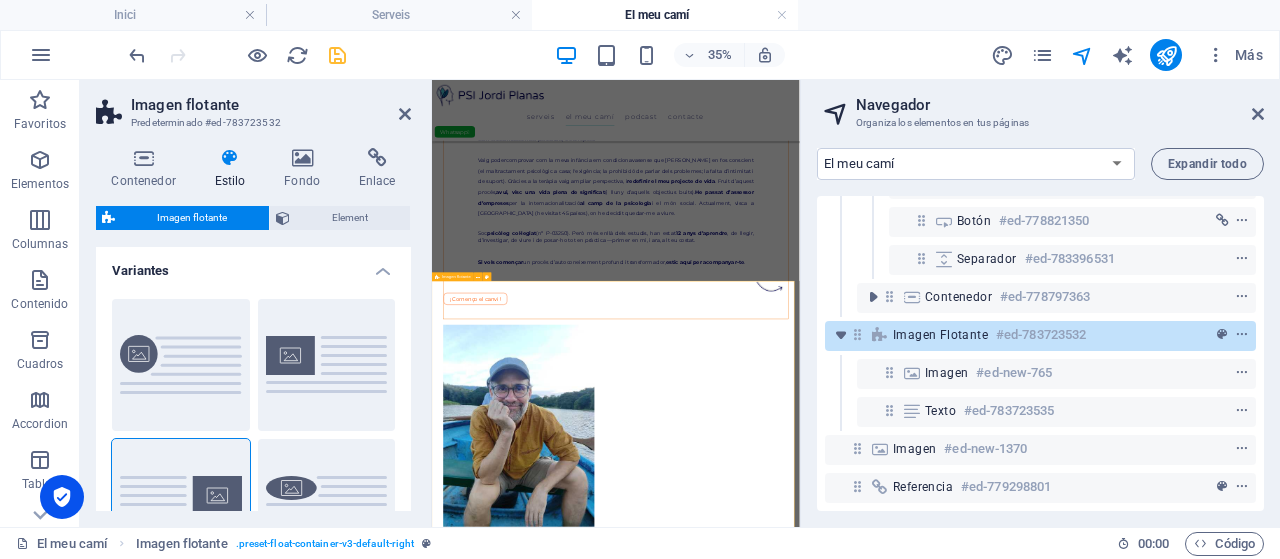 scroll, scrollTop: 599, scrollLeft: 0, axis: vertical 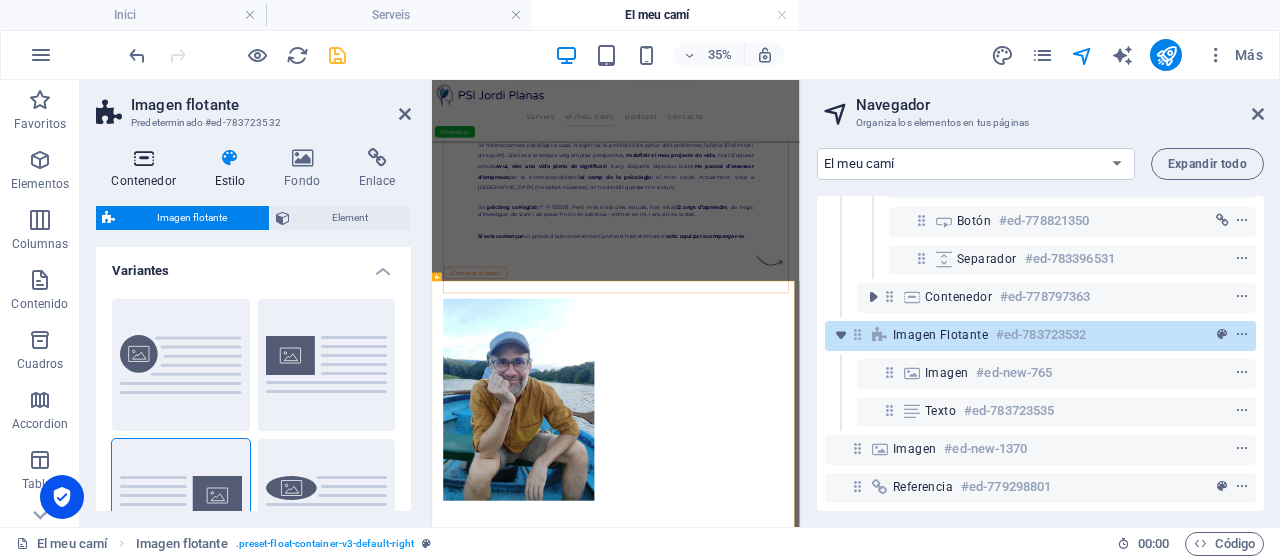 click on "Contenedor" at bounding box center [147, 169] 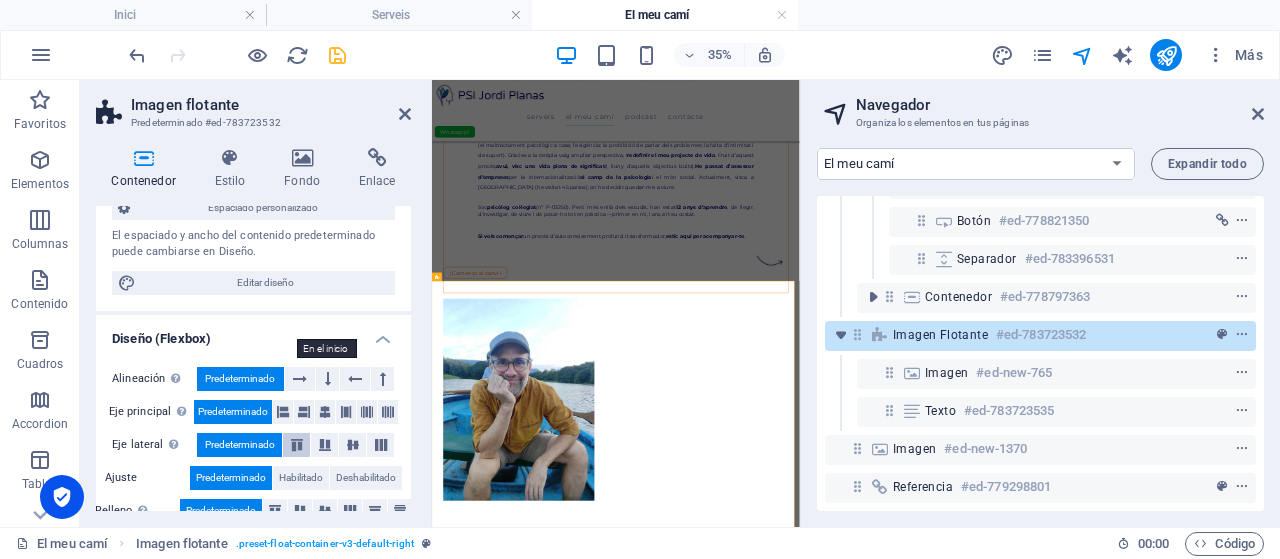 scroll, scrollTop: 100, scrollLeft: 0, axis: vertical 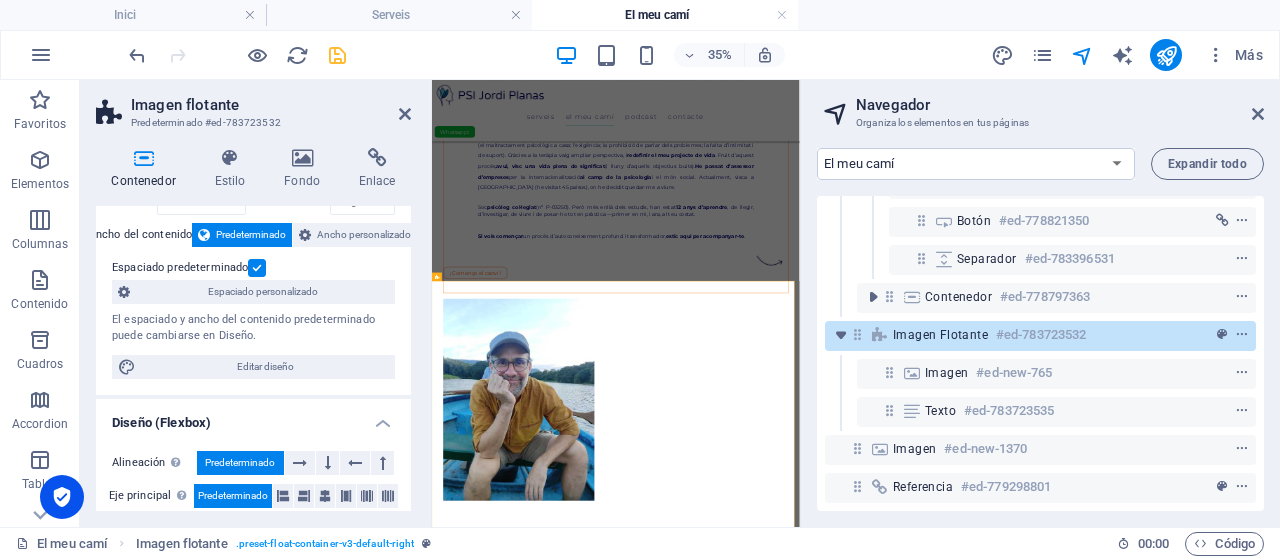 click at bounding box center [257, 268] 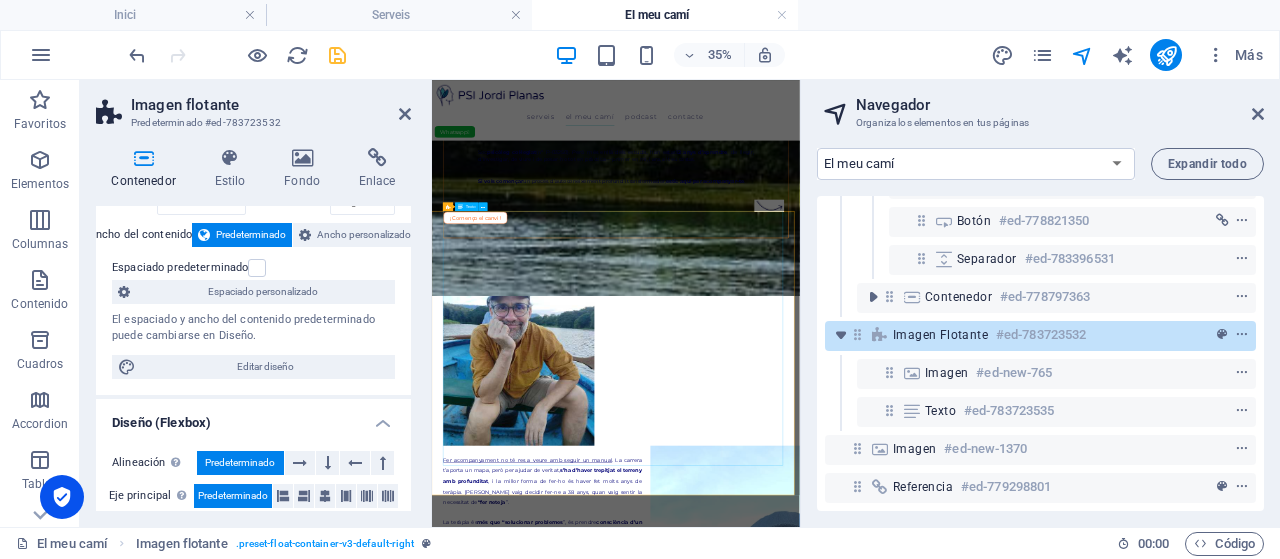 scroll, scrollTop: 799, scrollLeft: 0, axis: vertical 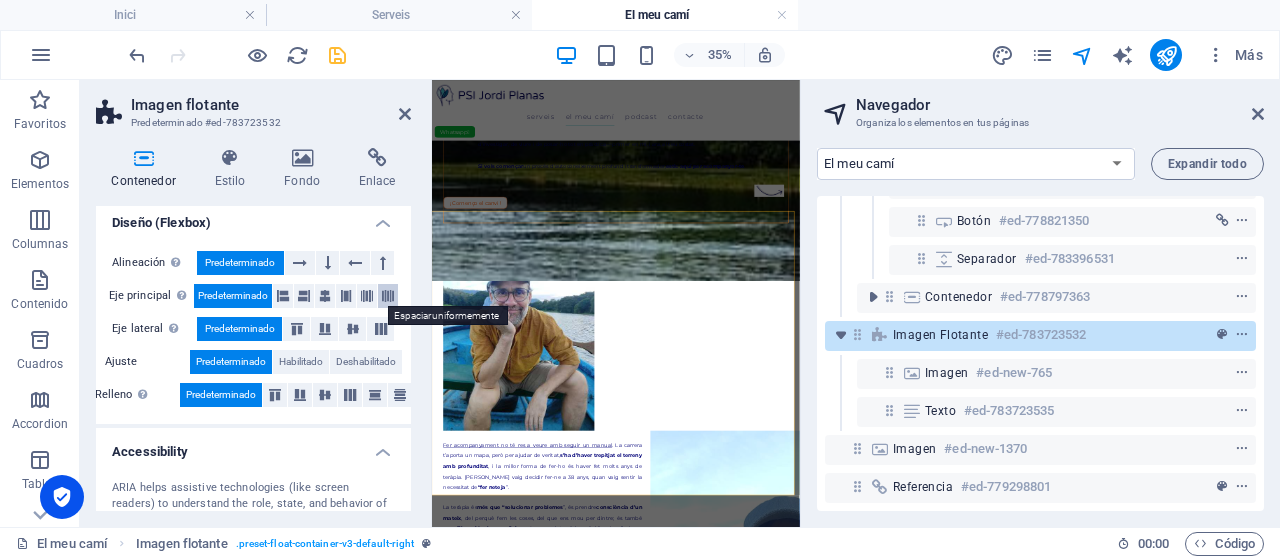 click at bounding box center [388, 296] 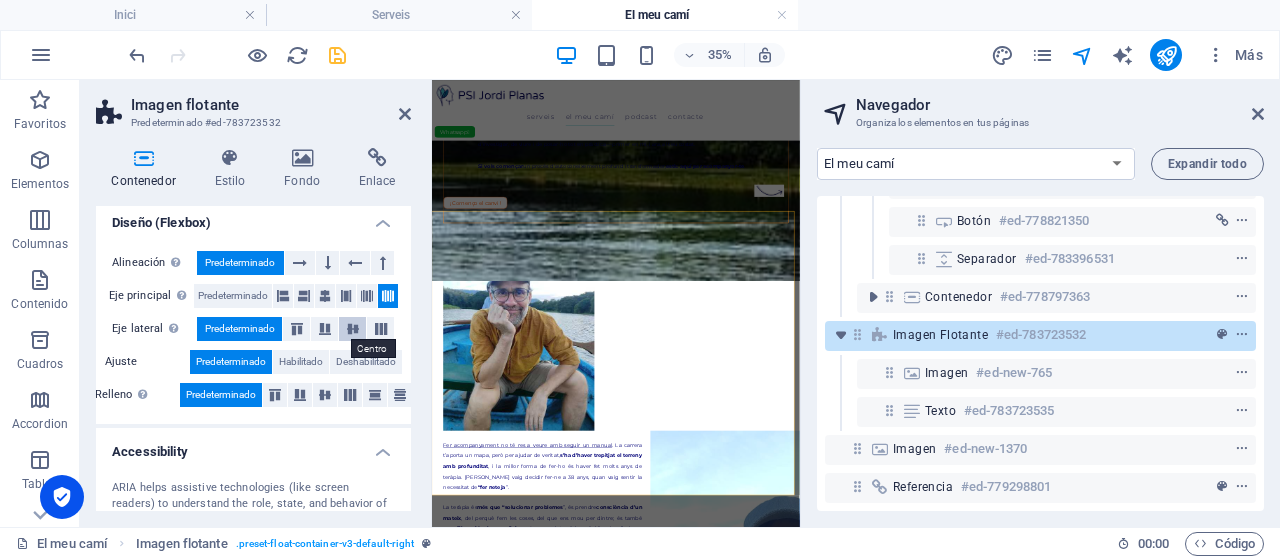click at bounding box center (353, 329) 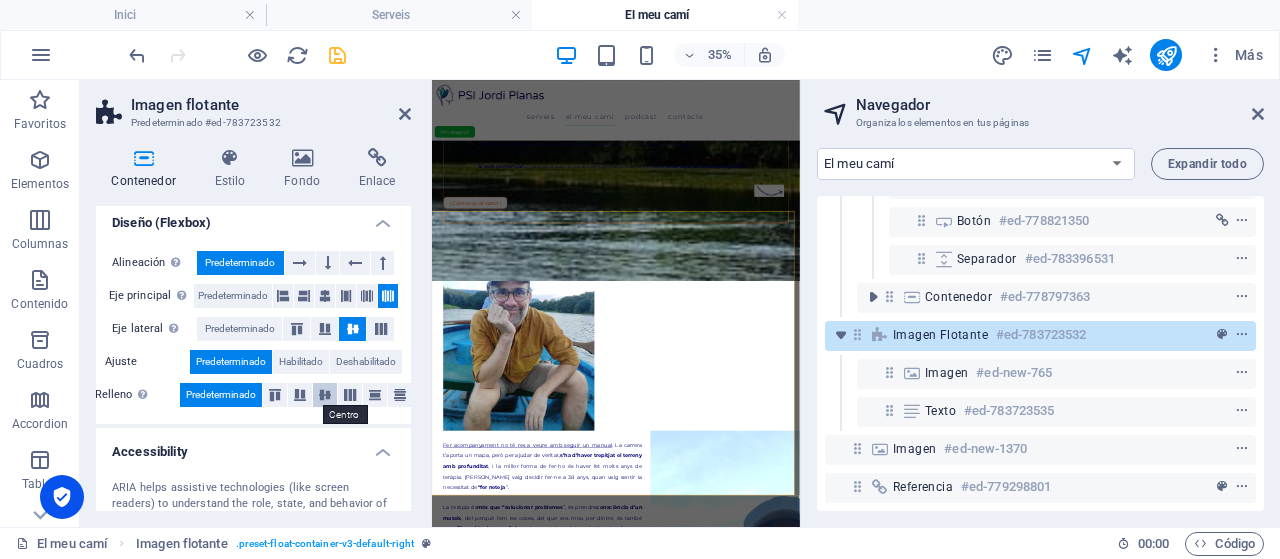 click at bounding box center (325, 395) 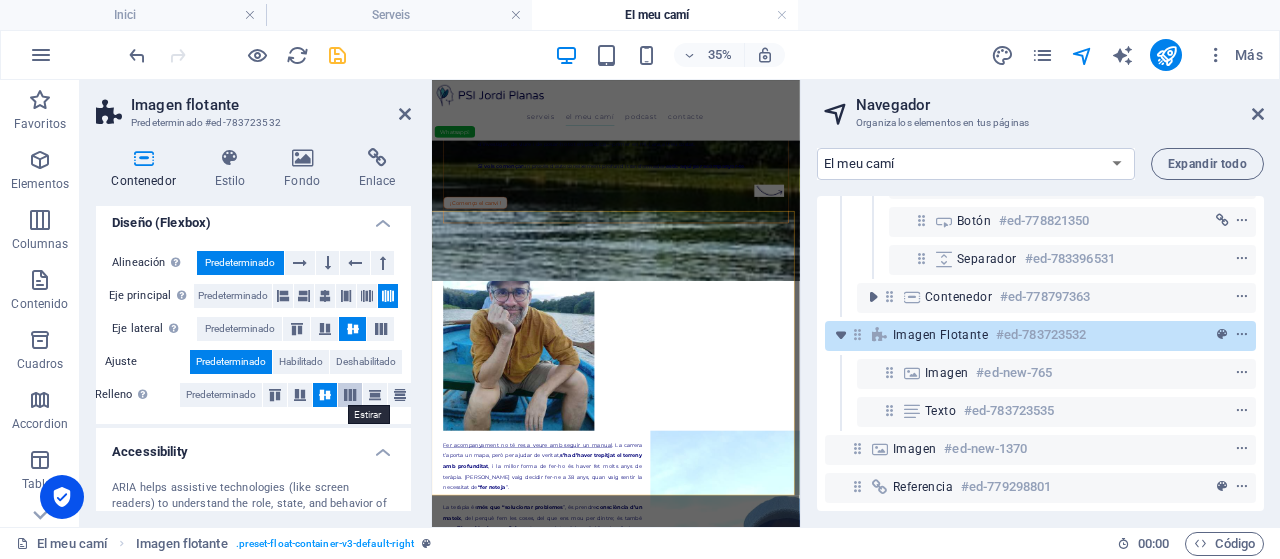 click at bounding box center (350, 395) 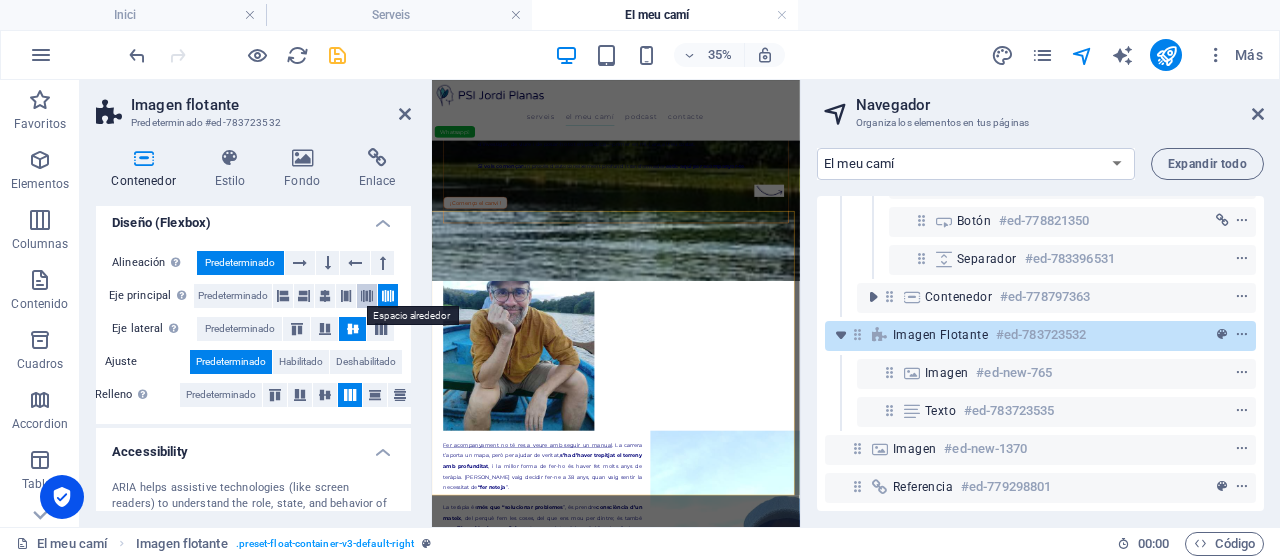 click at bounding box center [367, 296] 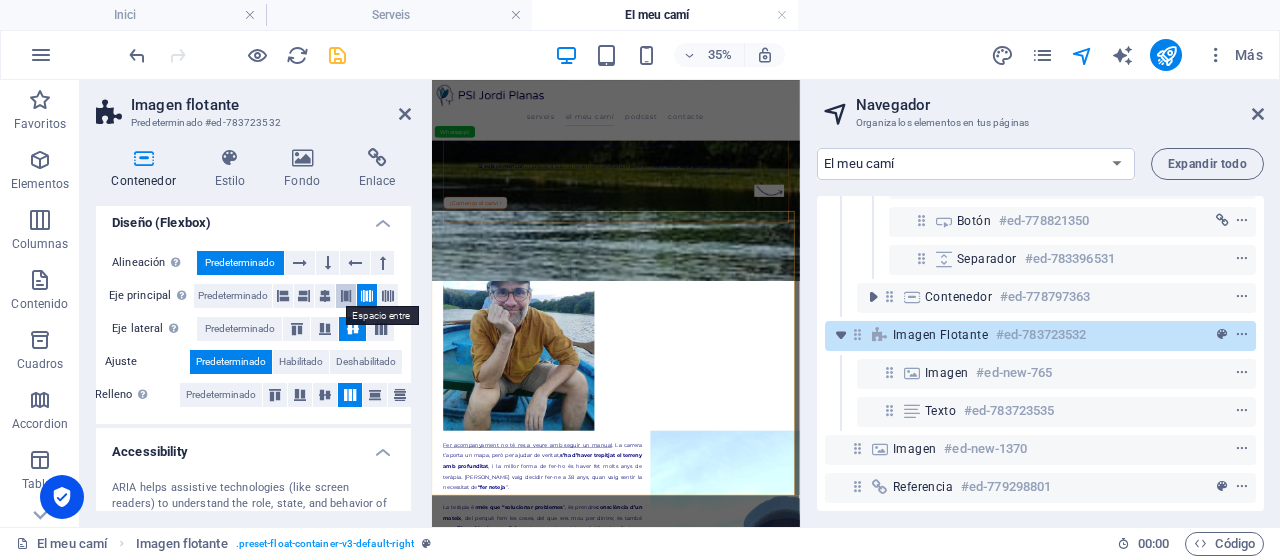 click at bounding box center (346, 296) 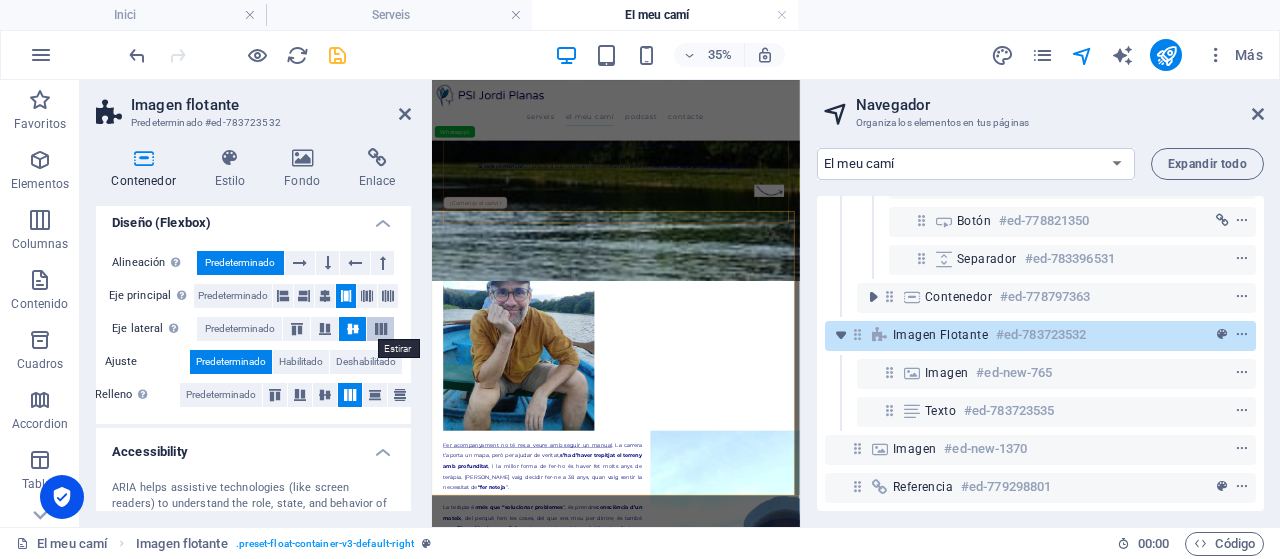 click at bounding box center (381, 329) 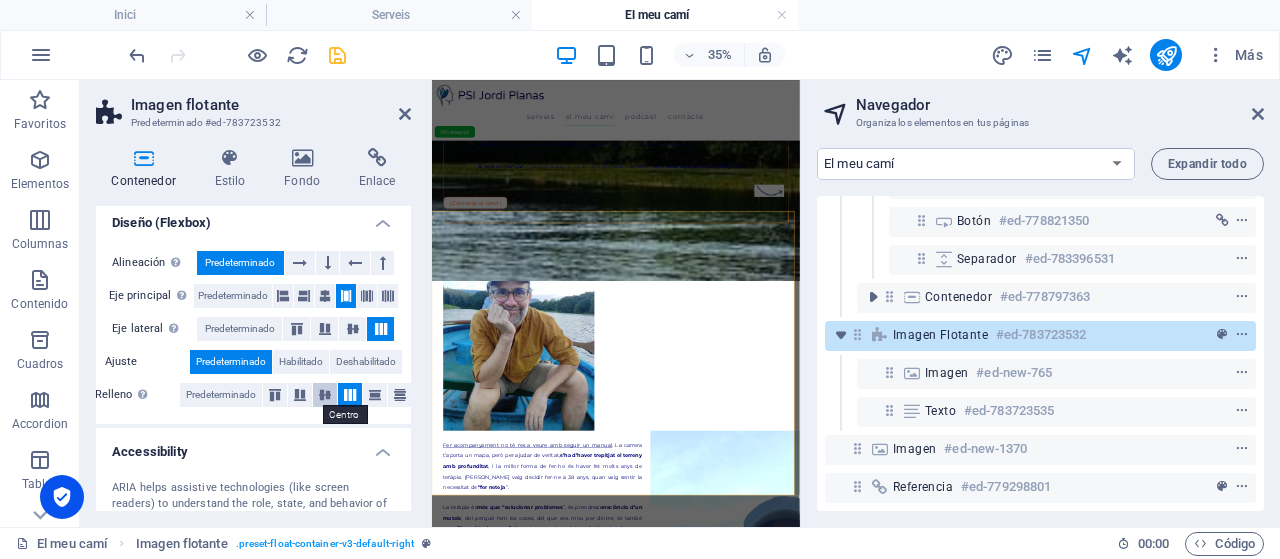 click at bounding box center (325, 395) 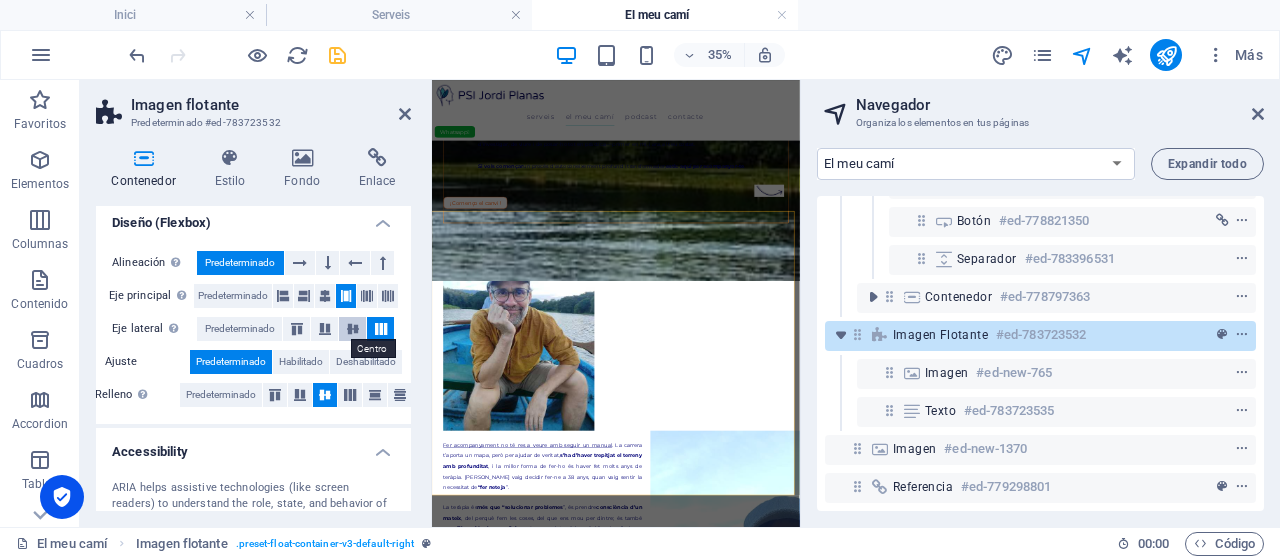 click at bounding box center [353, 329] 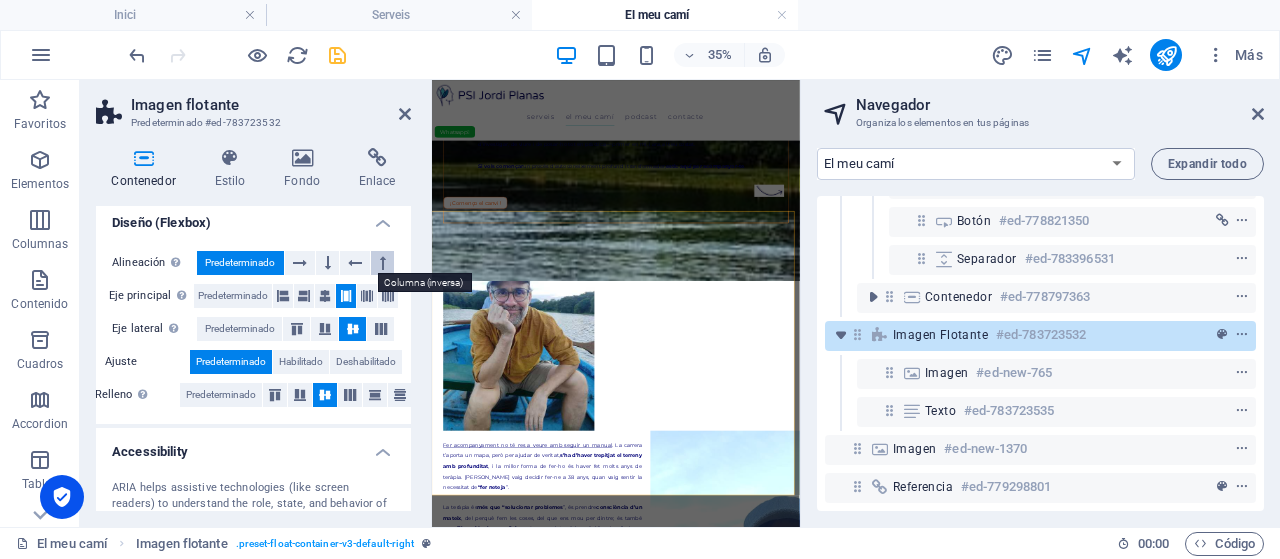 click at bounding box center (383, 263) 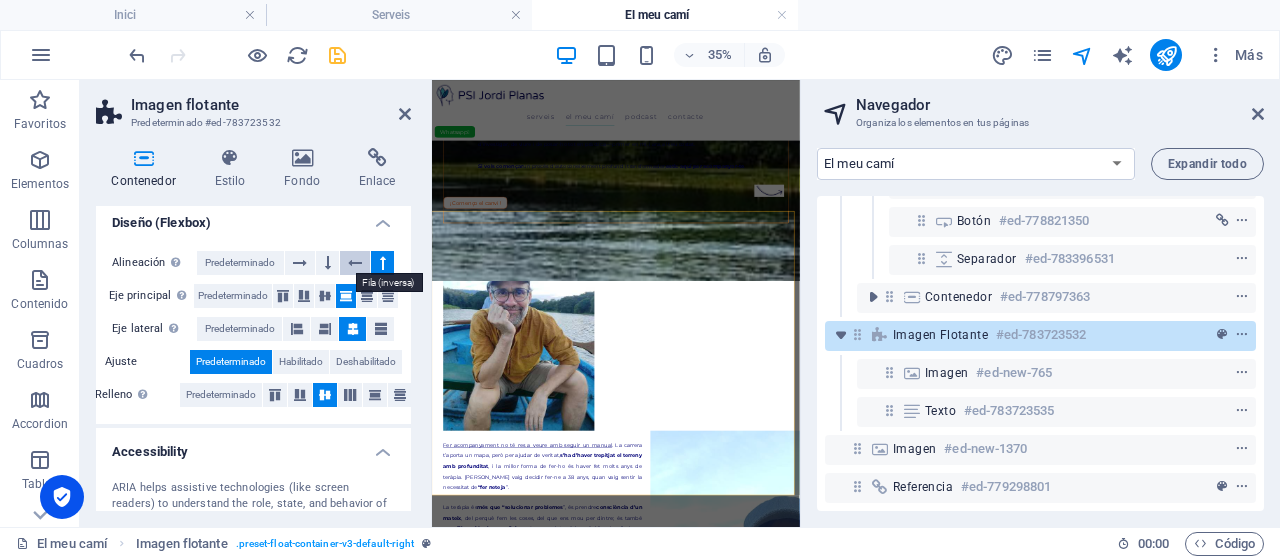 click at bounding box center [355, 263] 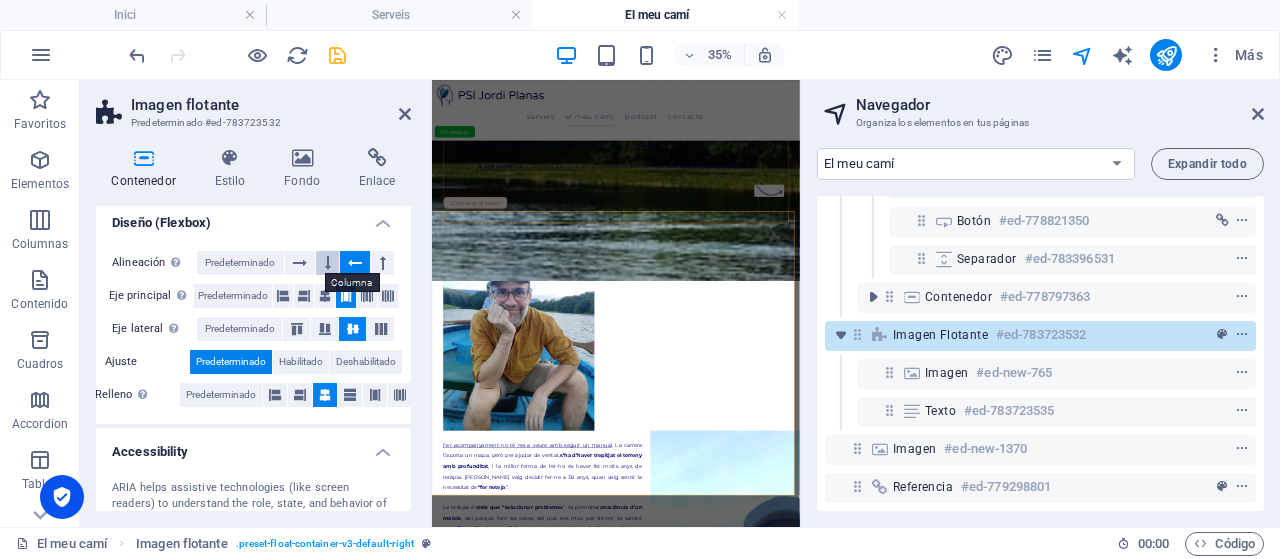 click at bounding box center [328, 263] 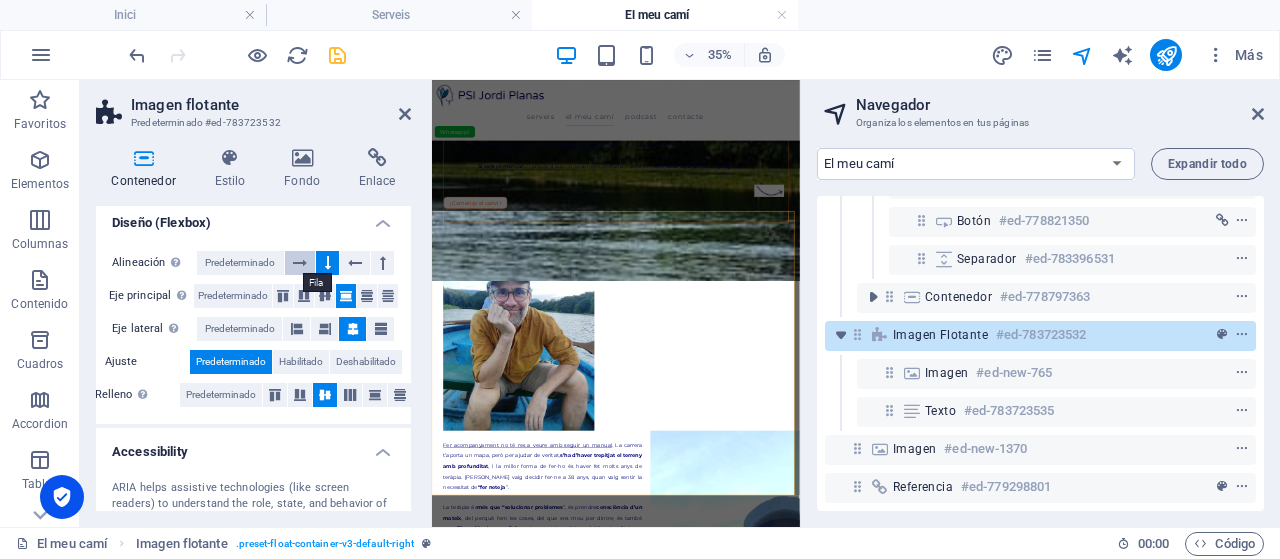 click at bounding box center [300, 263] 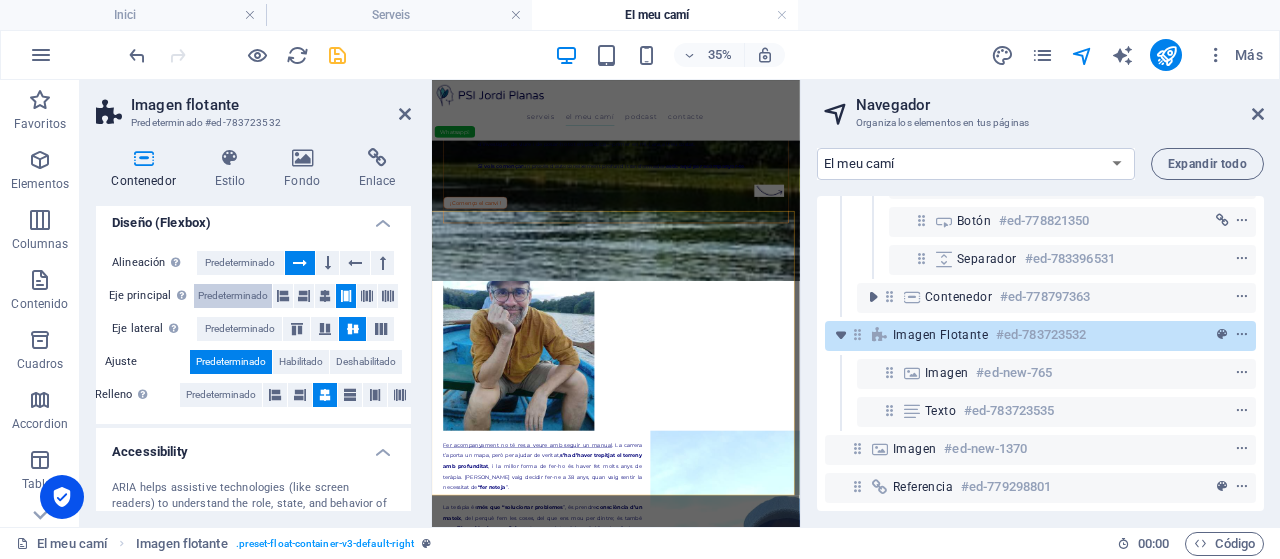 click on "Predeterminado" at bounding box center [233, 296] 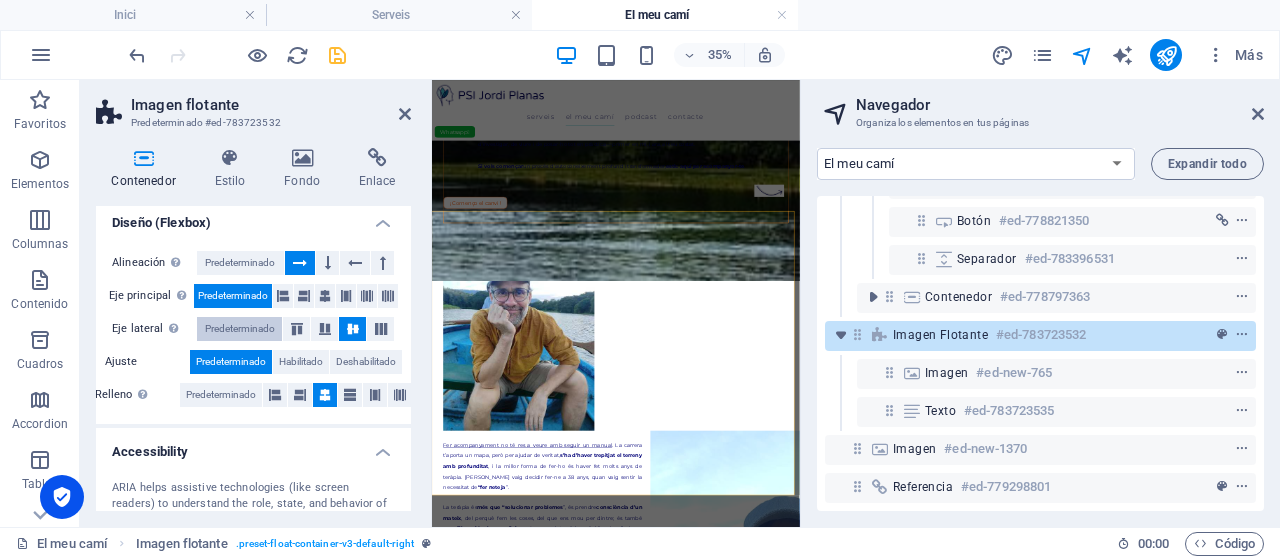click on "Predeterminado" at bounding box center (240, 329) 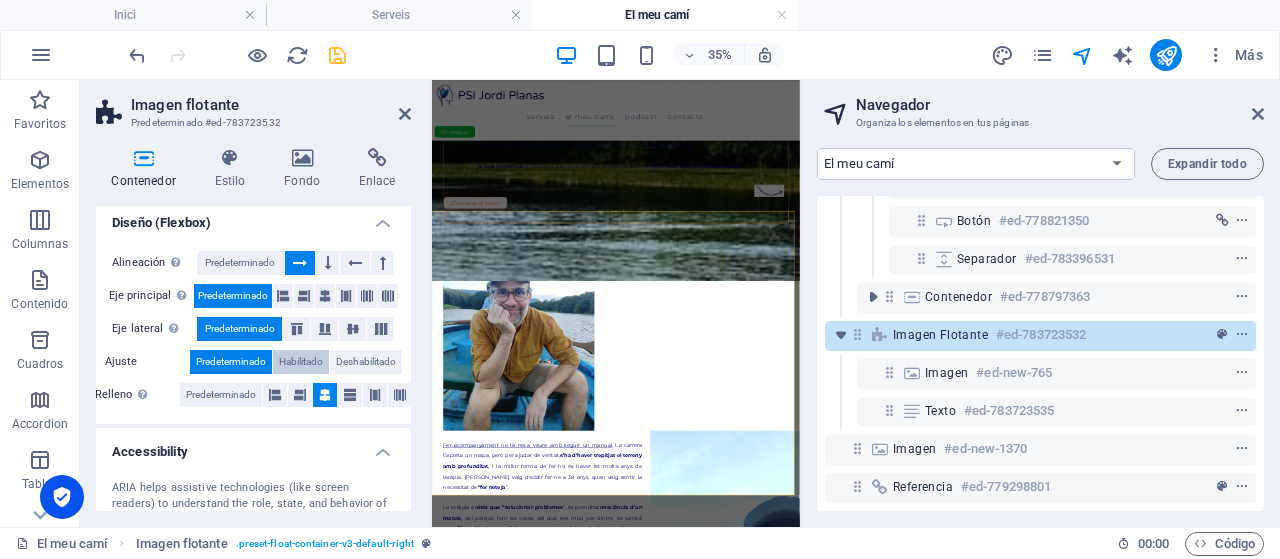 click on "Habilitado" at bounding box center [301, 362] 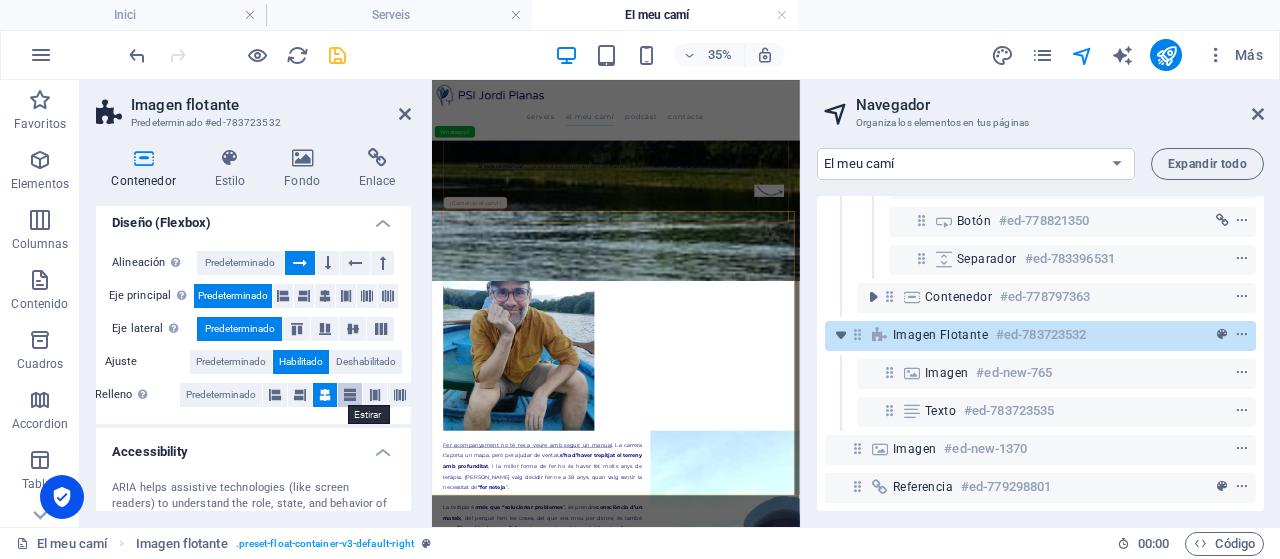 click at bounding box center (350, 395) 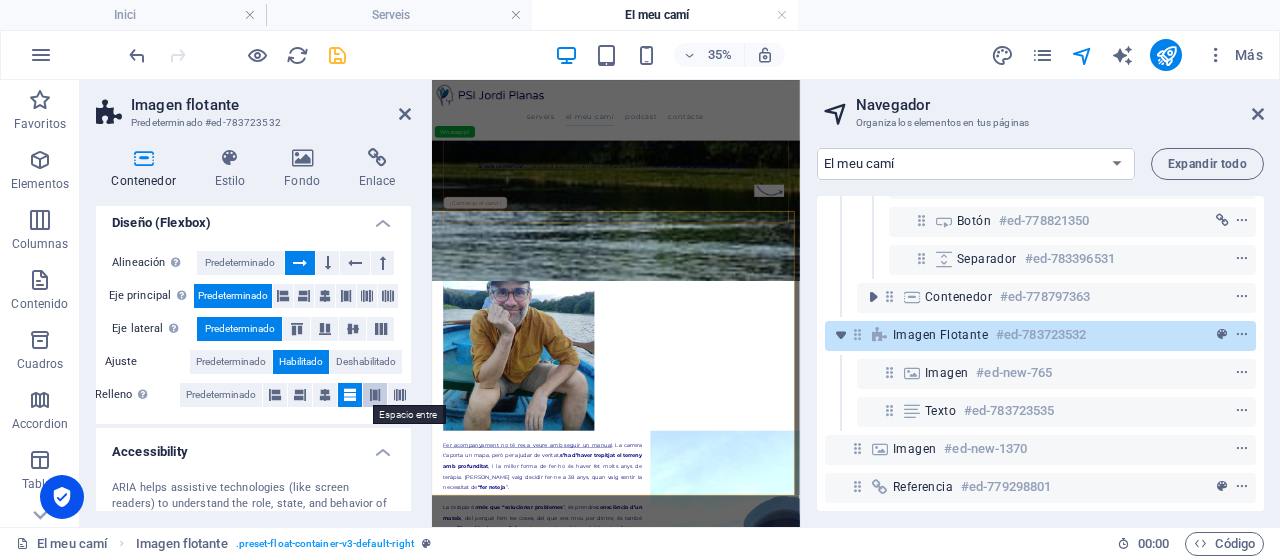 click at bounding box center [375, 395] 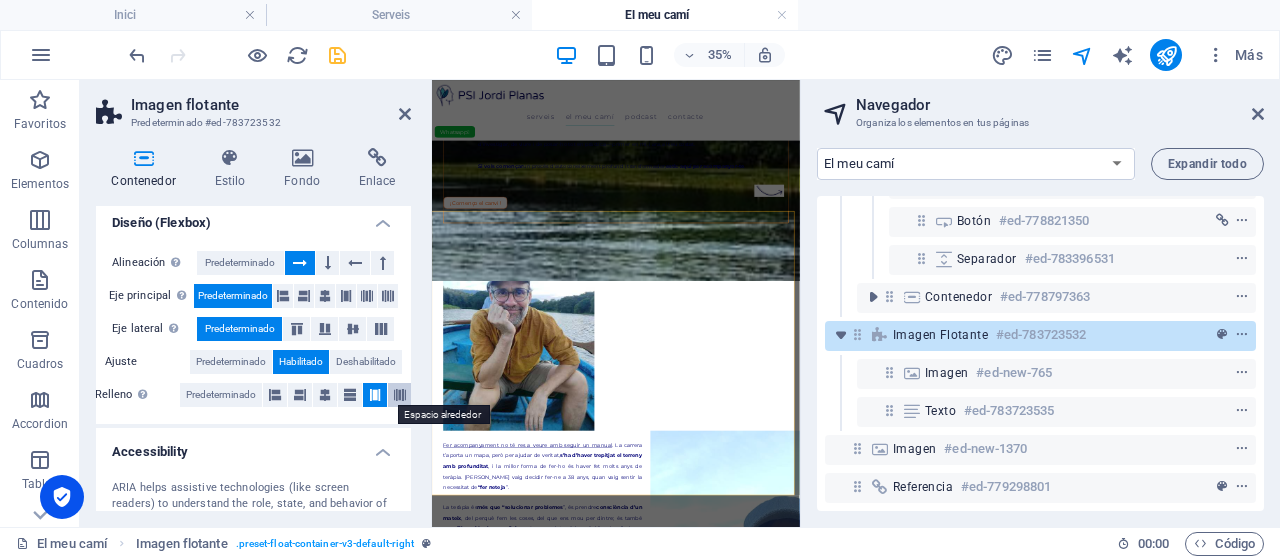click at bounding box center (400, 395) 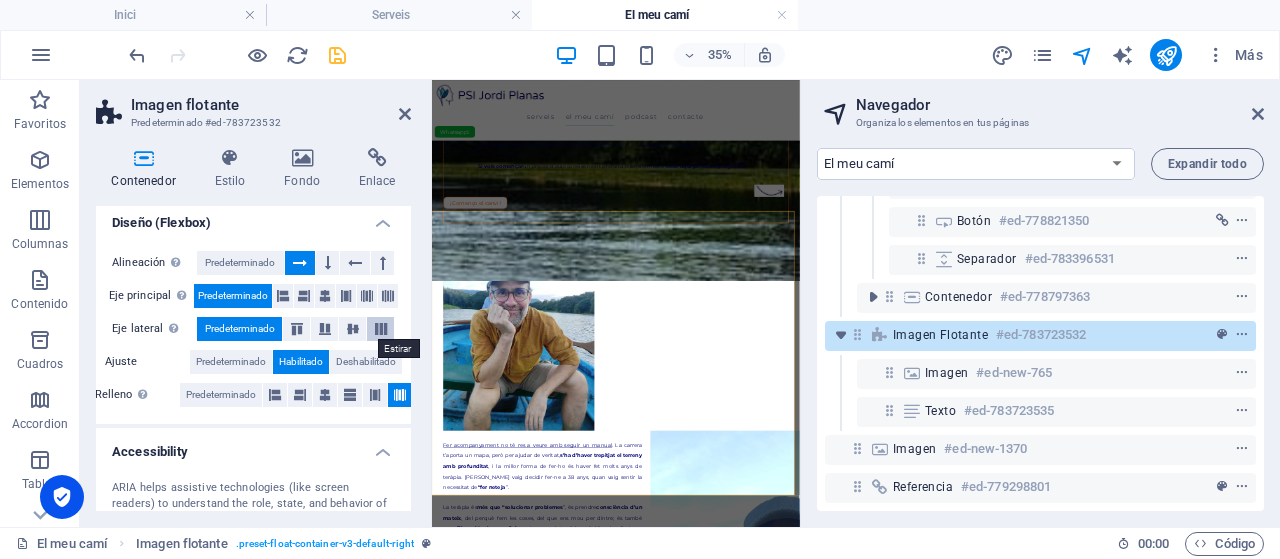 click at bounding box center (380, 329) 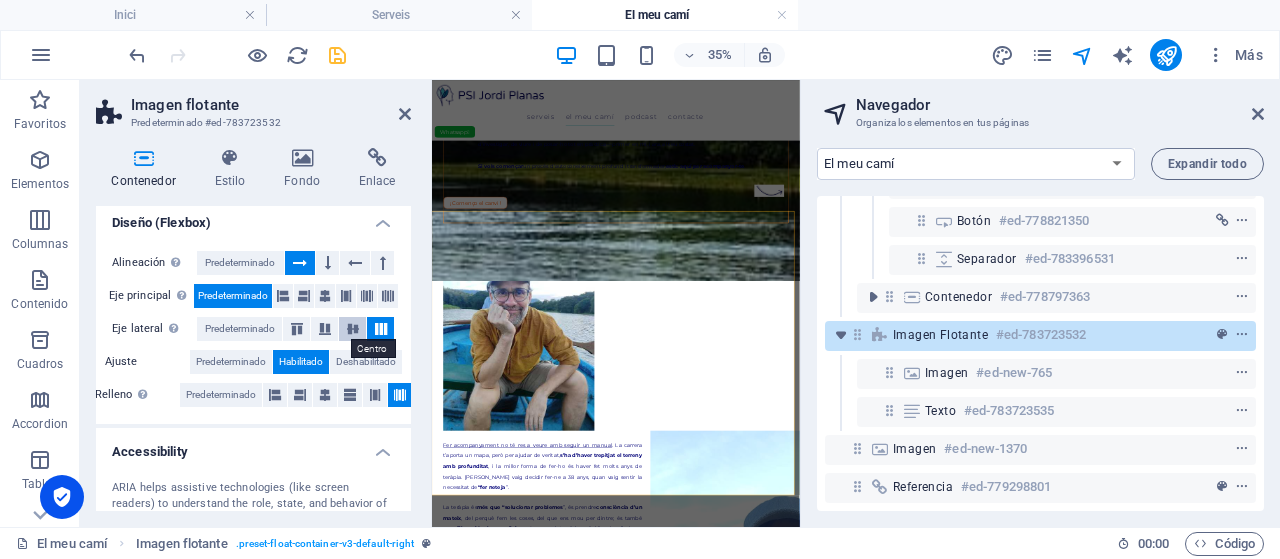 click at bounding box center [353, 329] 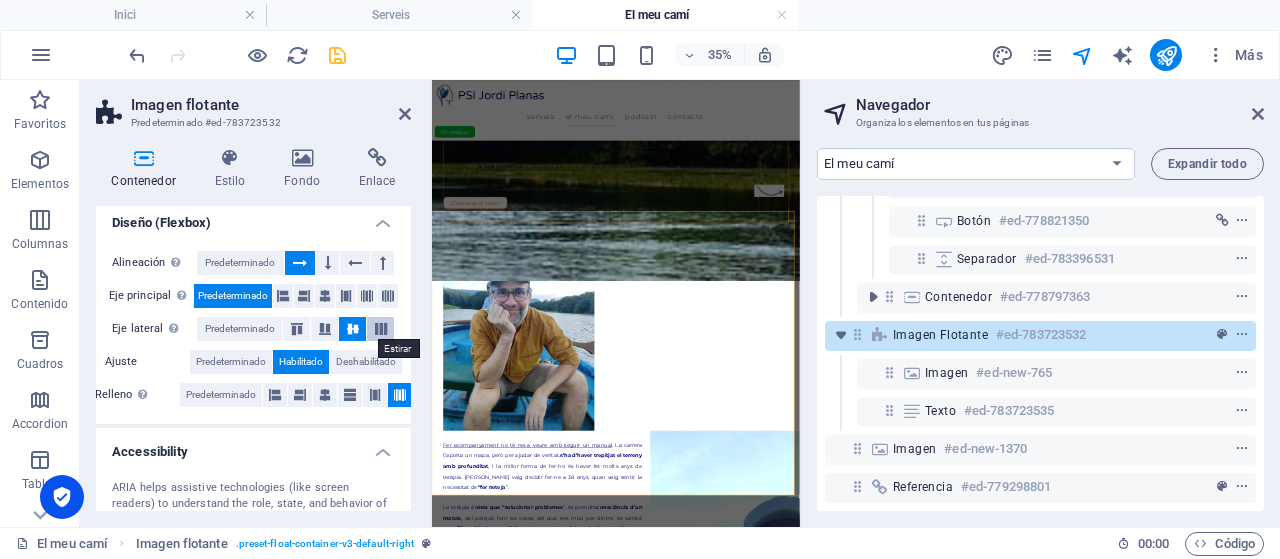 click at bounding box center [381, 329] 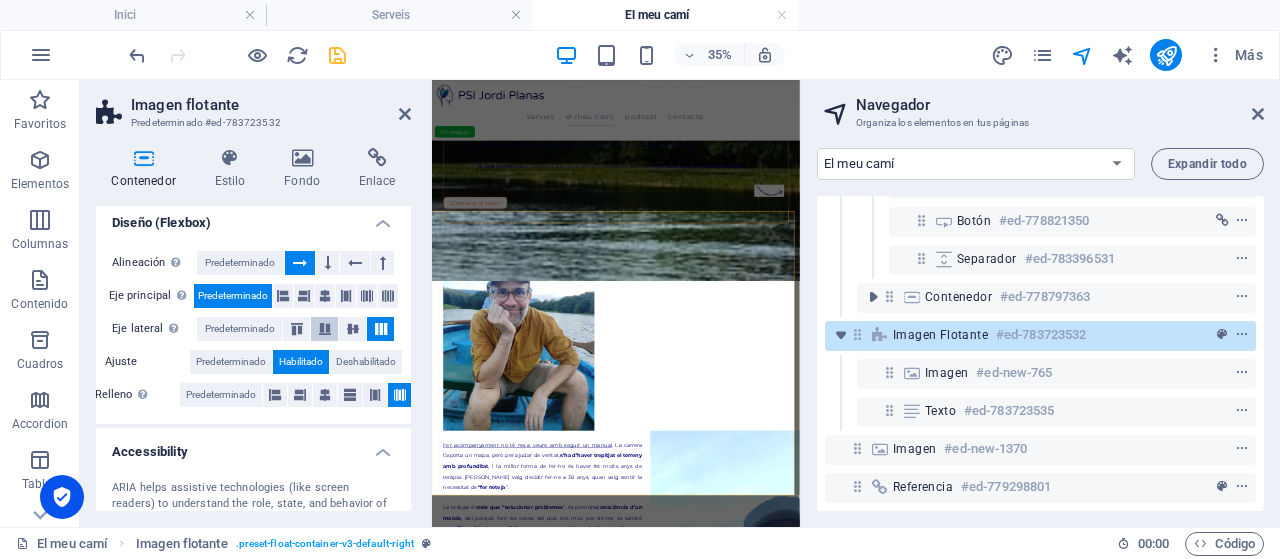 click at bounding box center (325, 329) 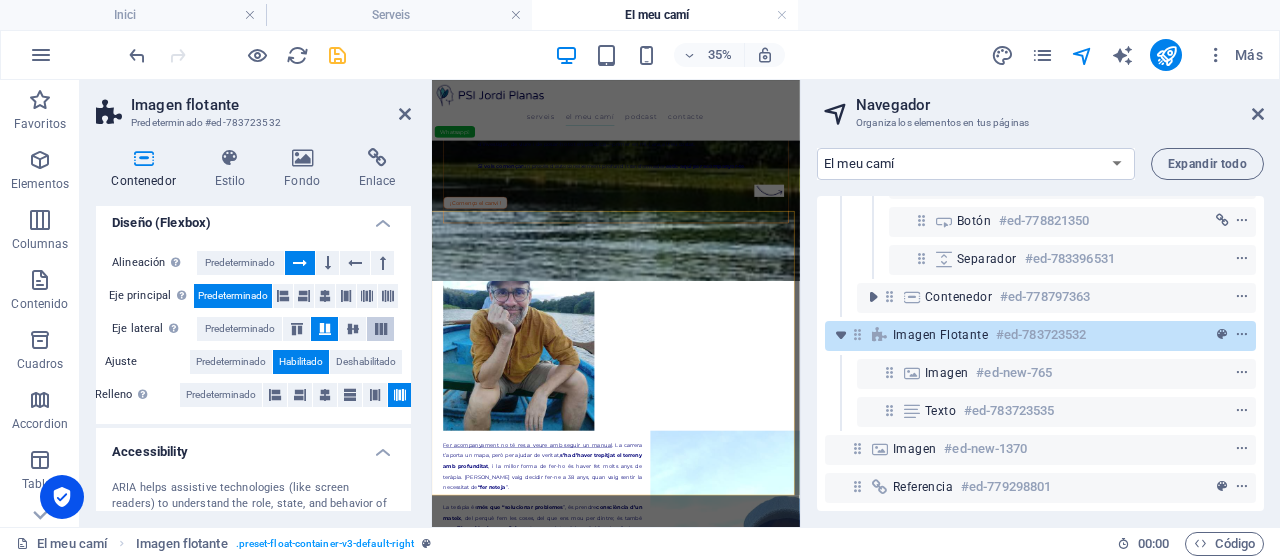 click at bounding box center [381, 329] 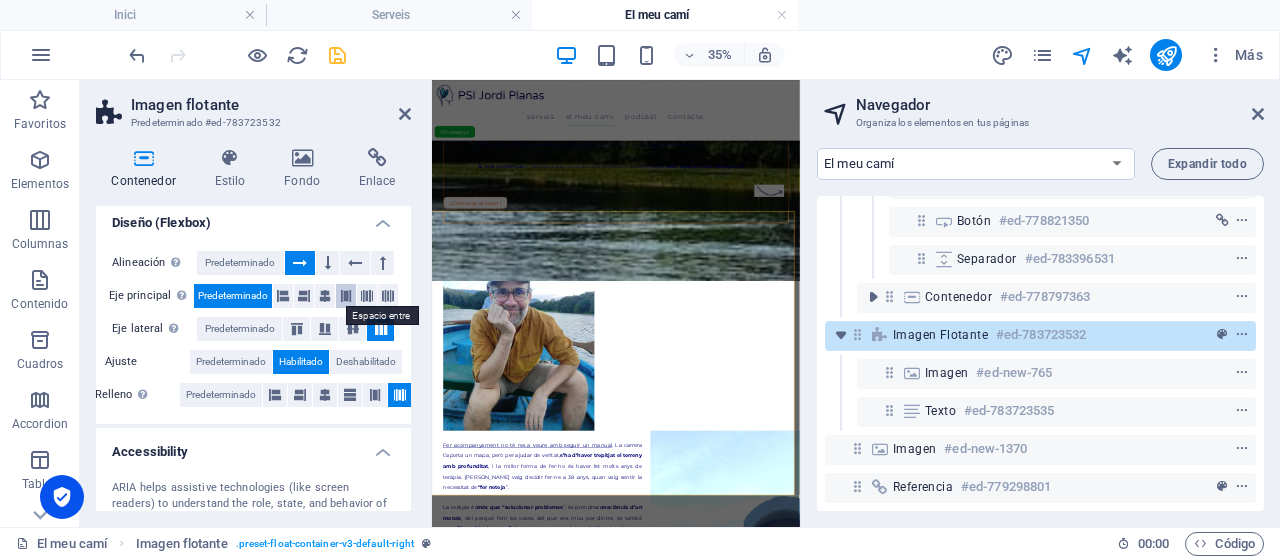 click at bounding box center (346, 296) 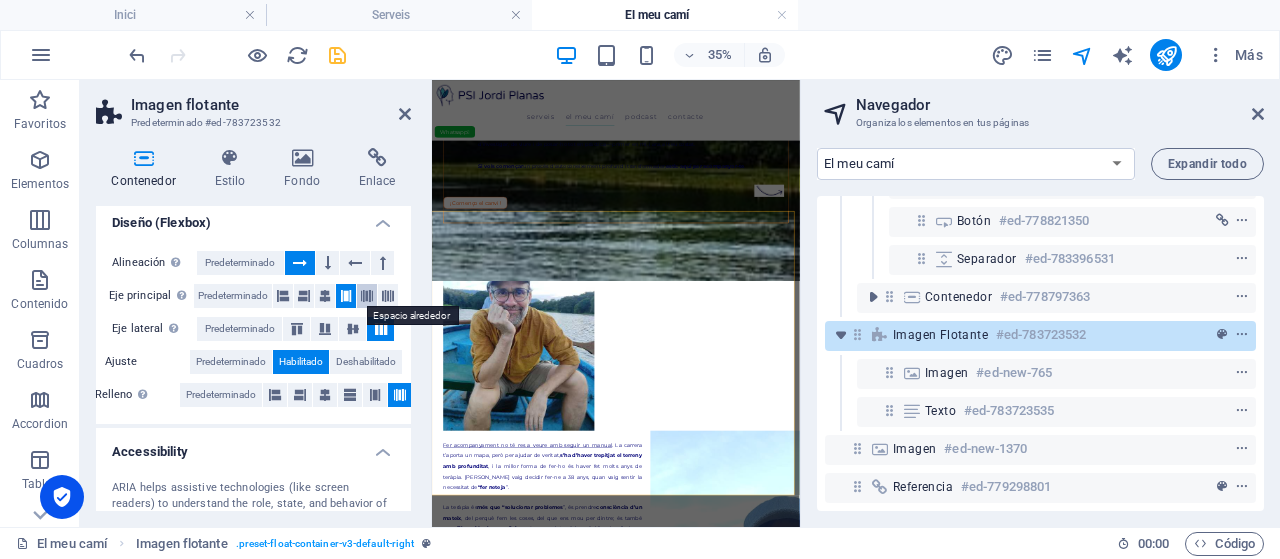 click at bounding box center (367, 296) 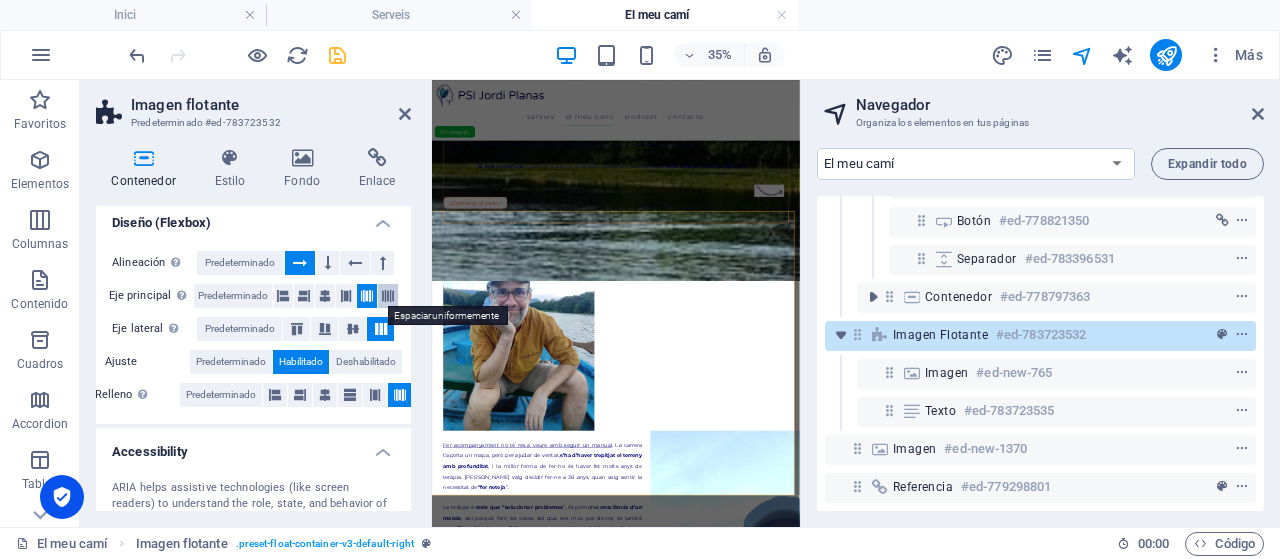 click at bounding box center [388, 296] 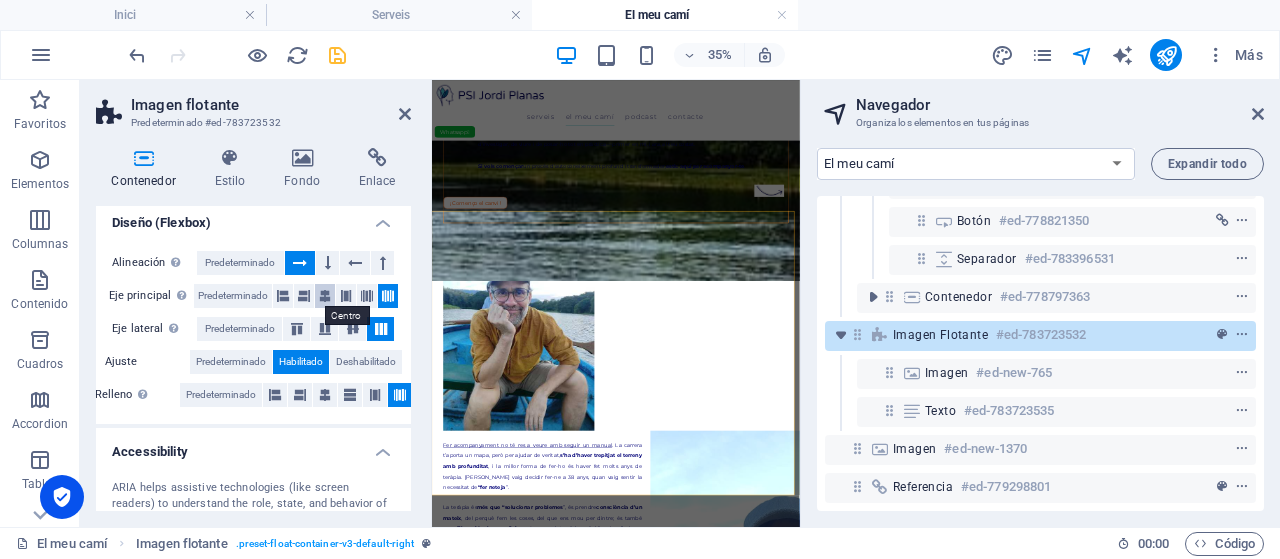 click at bounding box center (325, 296) 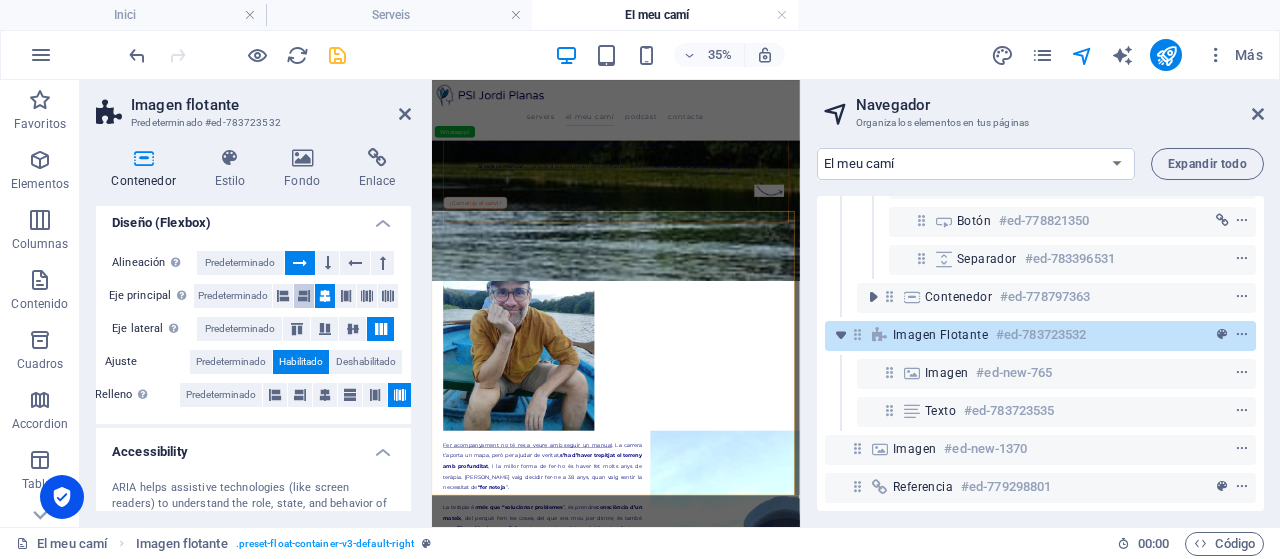 click at bounding box center [304, 296] 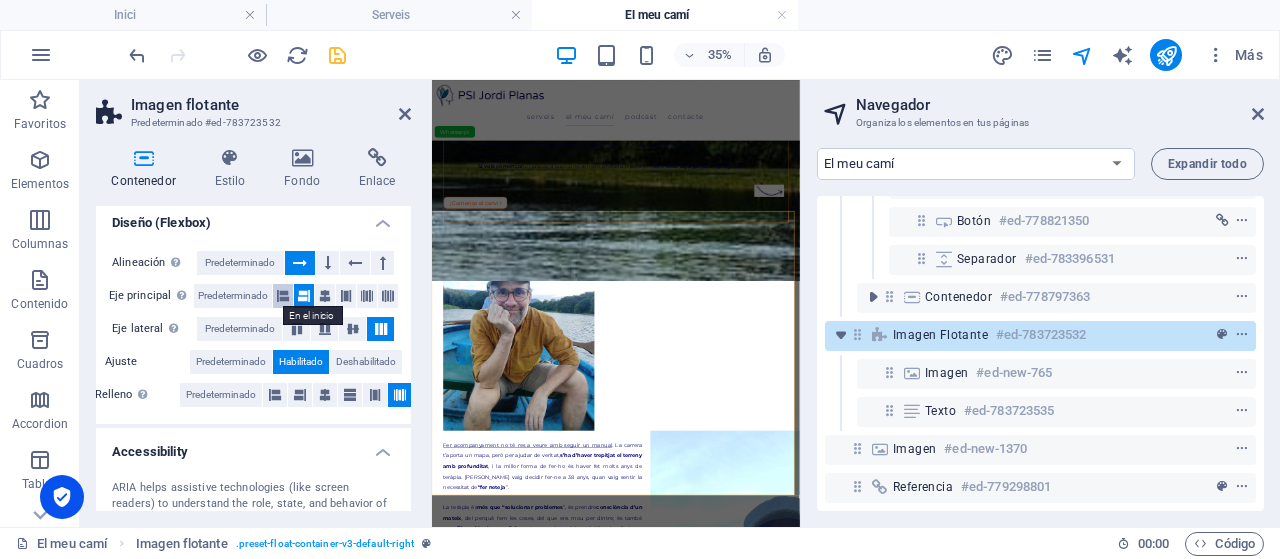 click at bounding box center [283, 296] 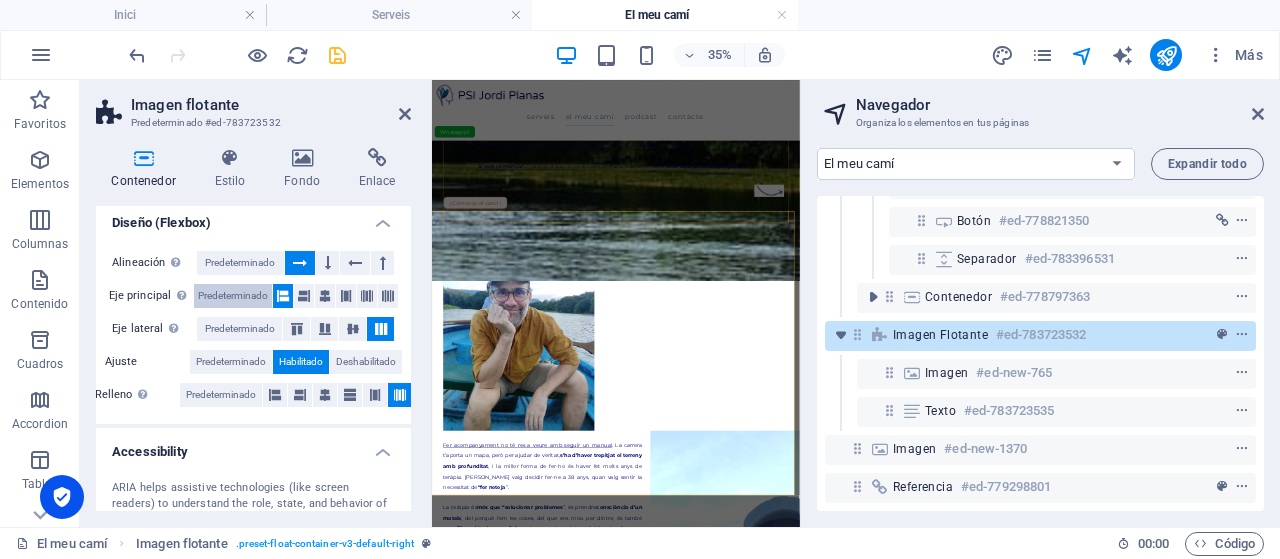 click on "Predeterminado" at bounding box center [233, 296] 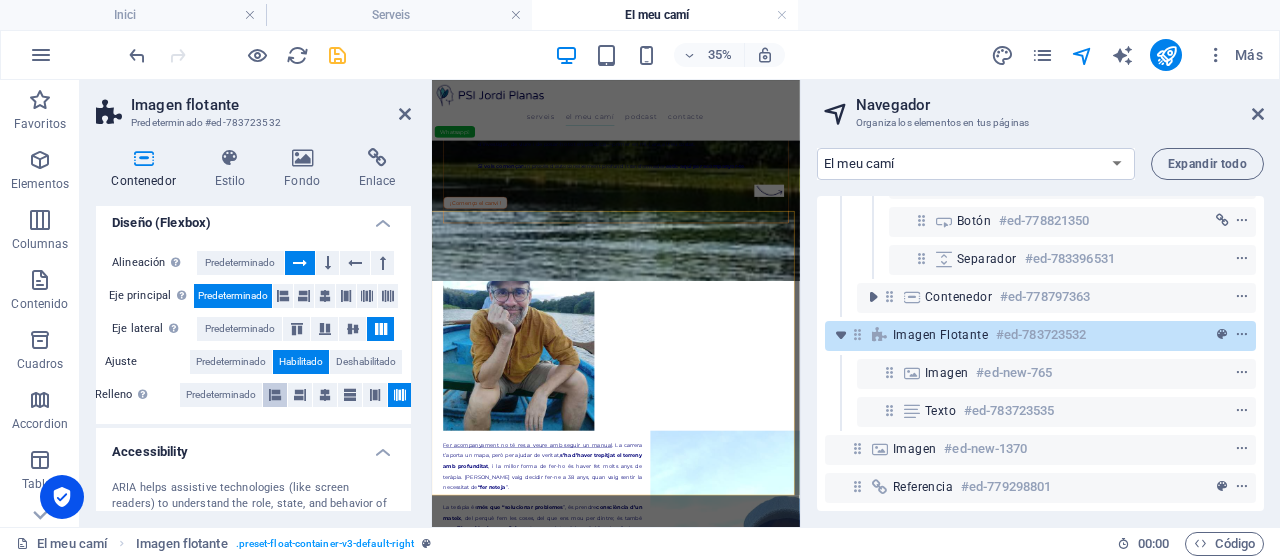 click at bounding box center [275, 395] 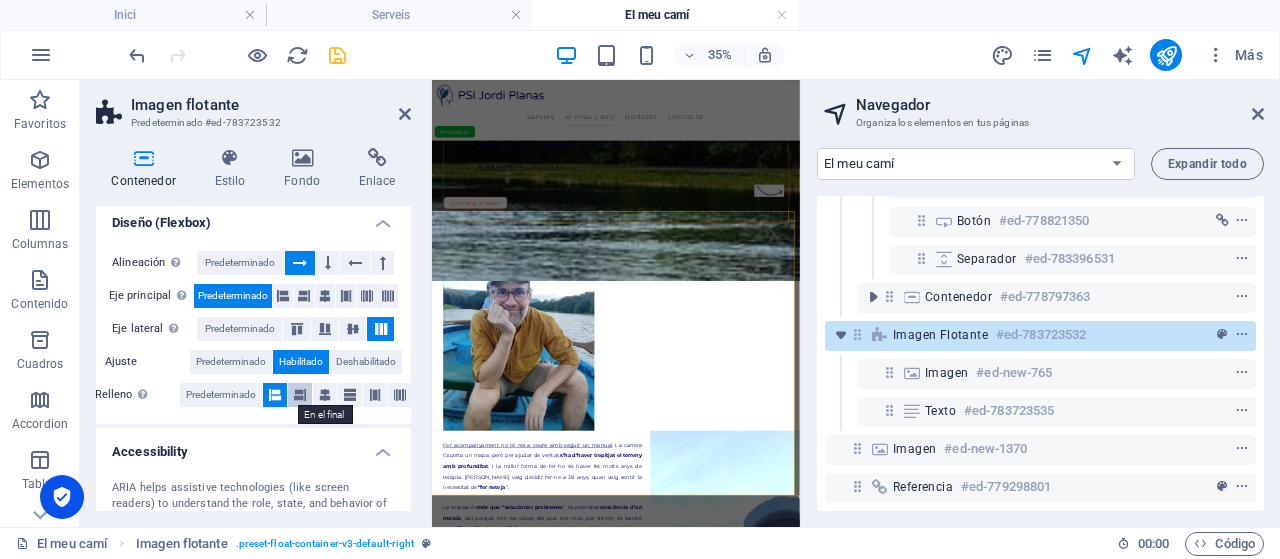 click at bounding box center (300, 395) 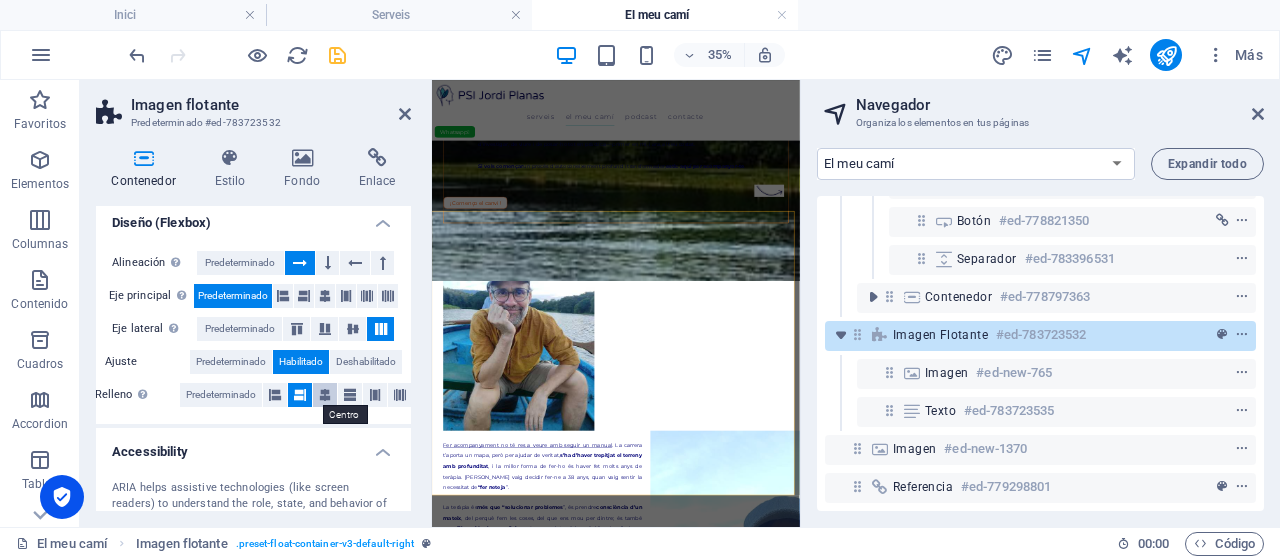 click at bounding box center (325, 395) 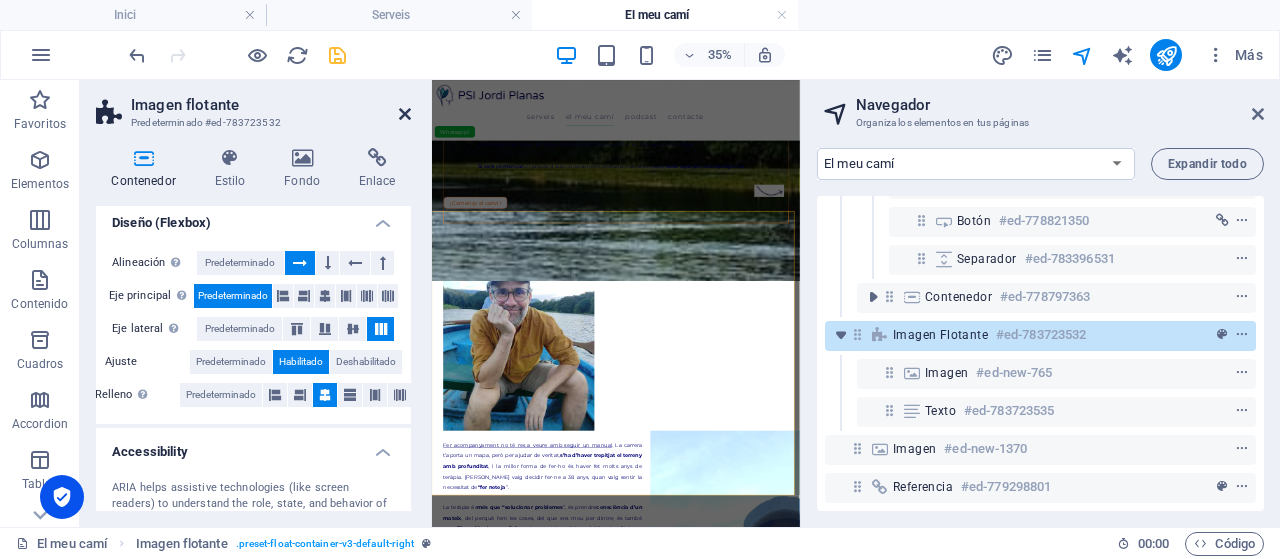 drag, startPoint x: 407, startPoint y: 109, endPoint x: 364, endPoint y: 59, distance: 65.946945 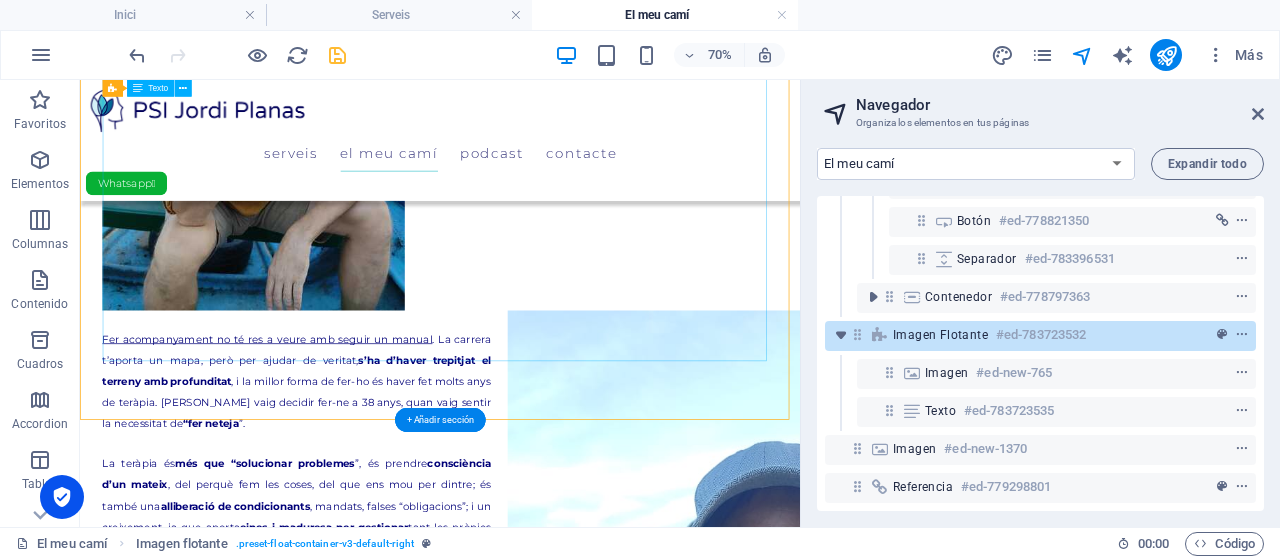 scroll, scrollTop: 1532, scrollLeft: 0, axis: vertical 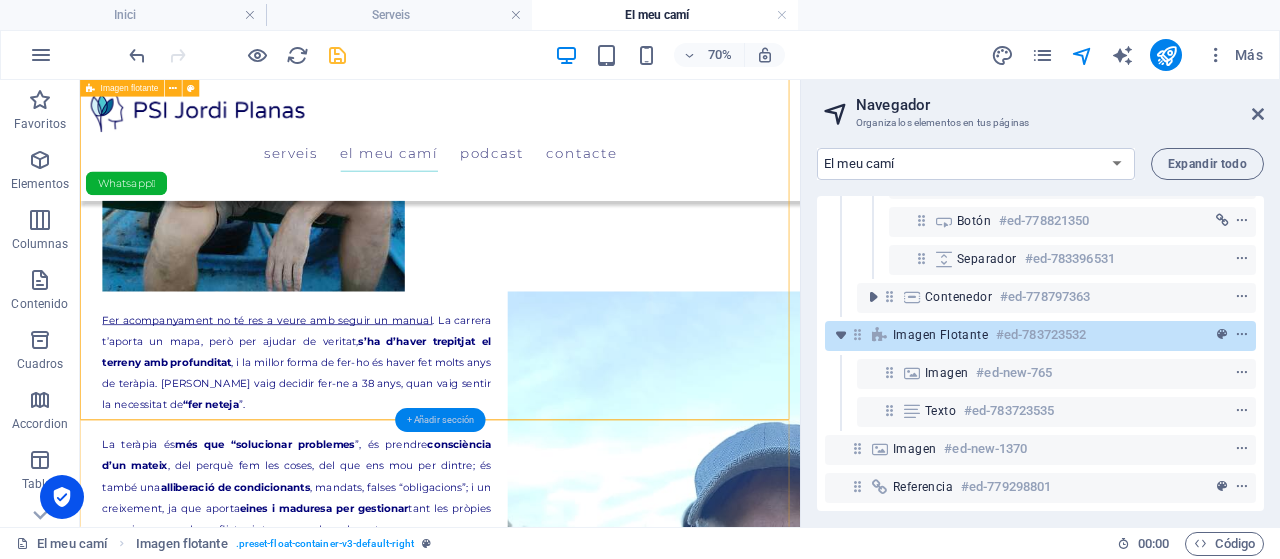 click on "+ Añadir sección" at bounding box center [440, 420] 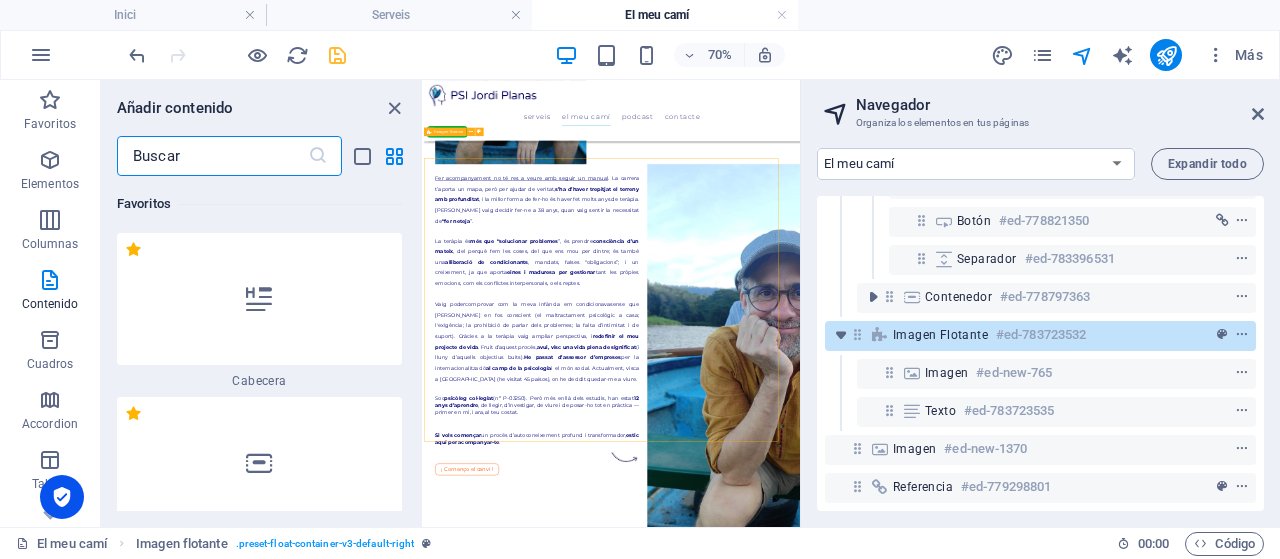 scroll, scrollTop: 984, scrollLeft: 0, axis: vertical 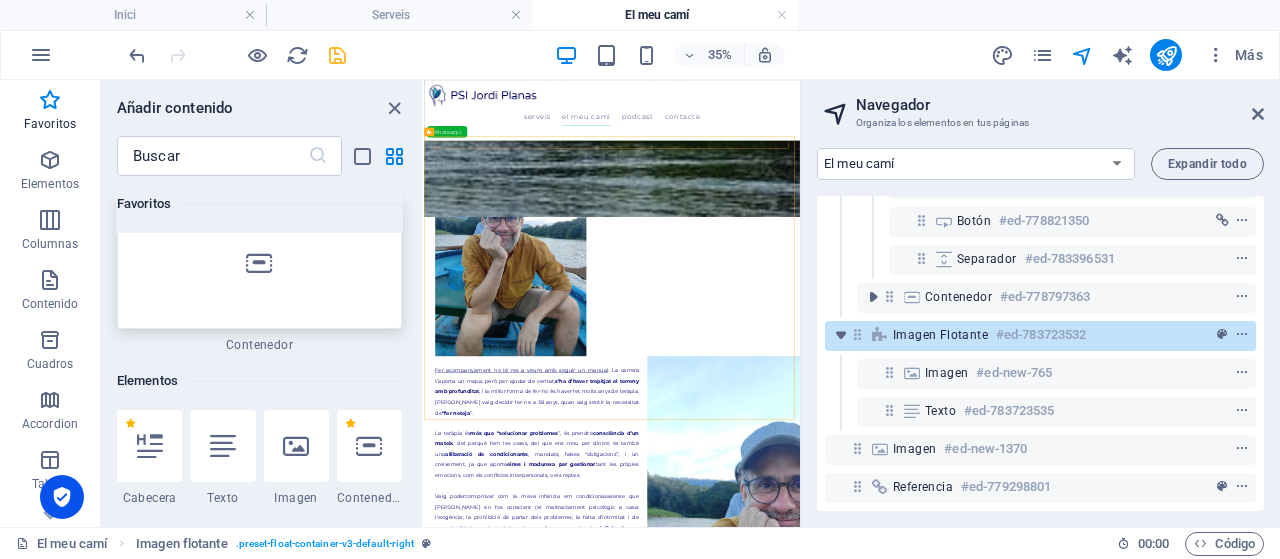 click at bounding box center [259, 263] 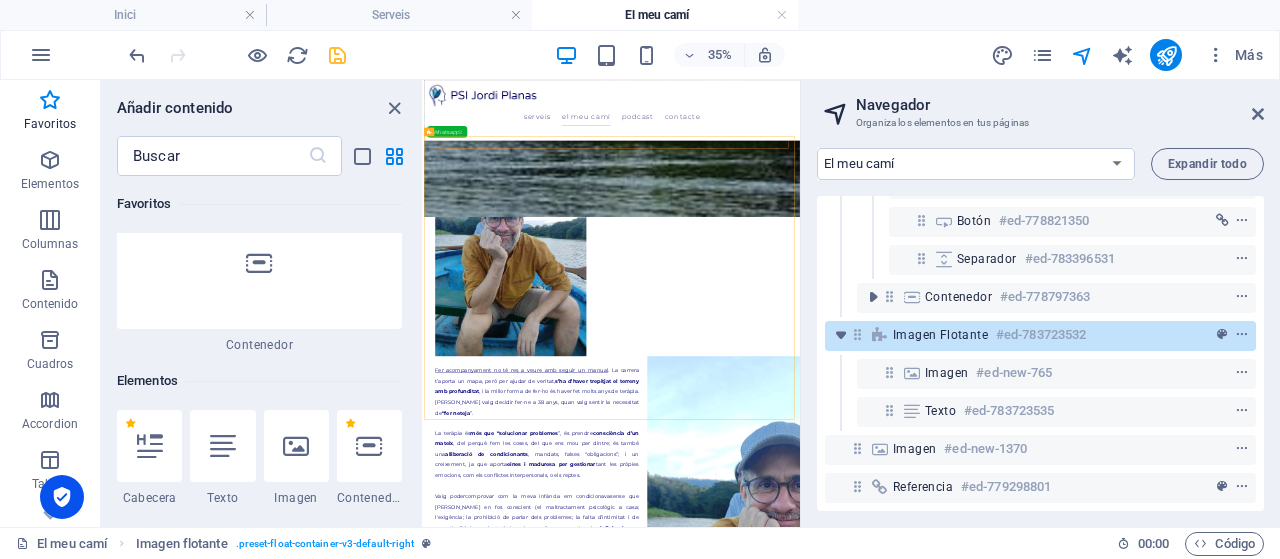 scroll, scrollTop: 1347, scrollLeft: 0, axis: vertical 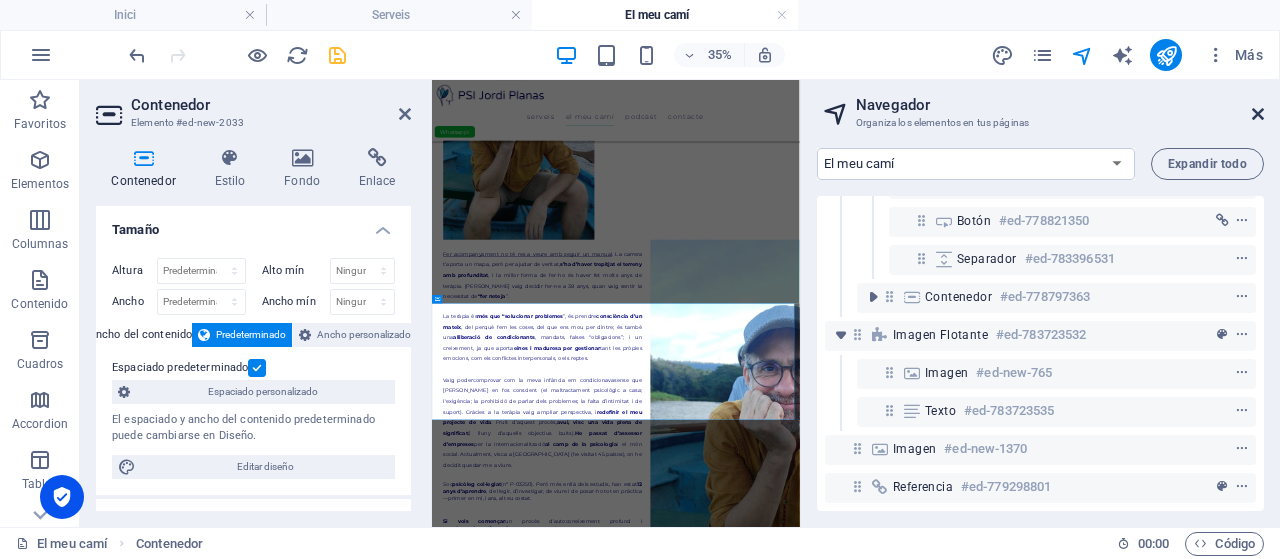 click at bounding box center [1258, 114] 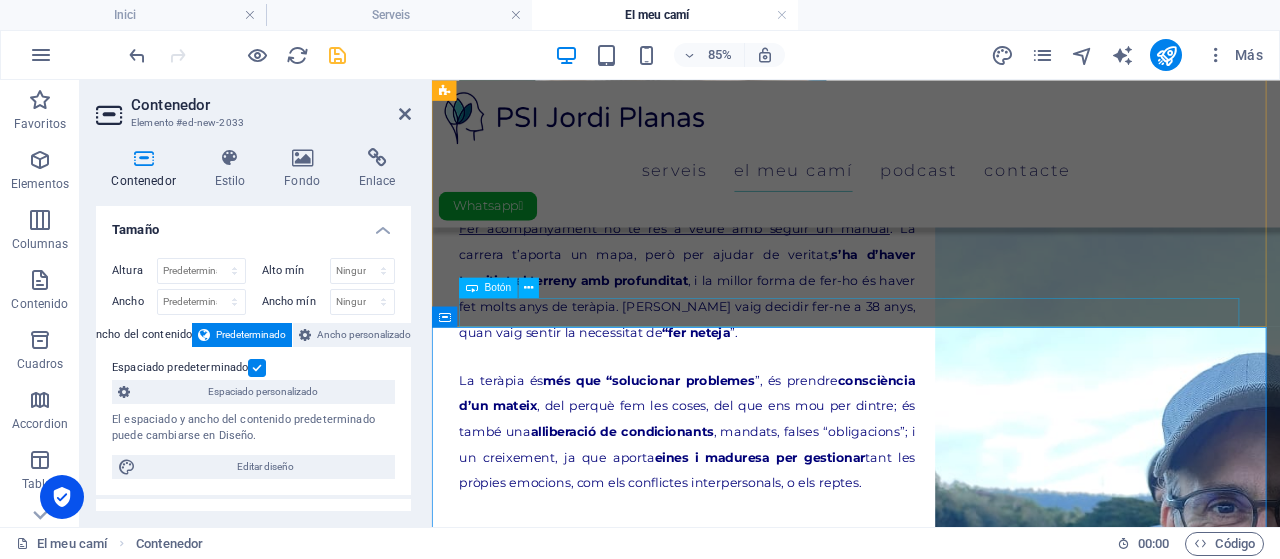 scroll, scrollTop: 1852, scrollLeft: 0, axis: vertical 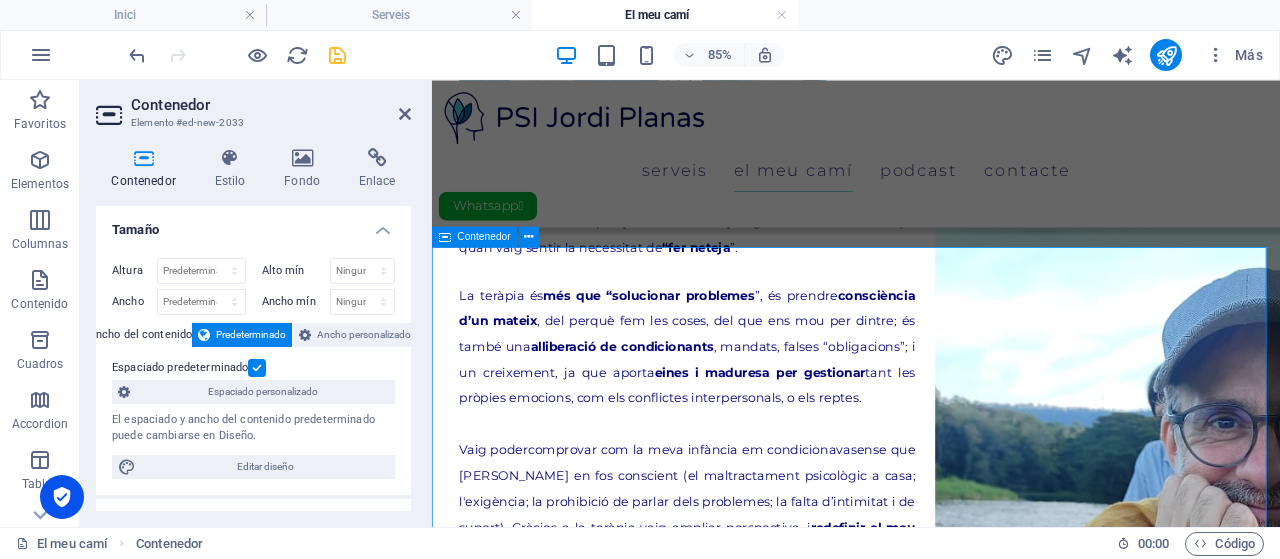 drag, startPoint x: 1308, startPoint y: 226, endPoint x: 780, endPoint y: 407, distance: 558.1622 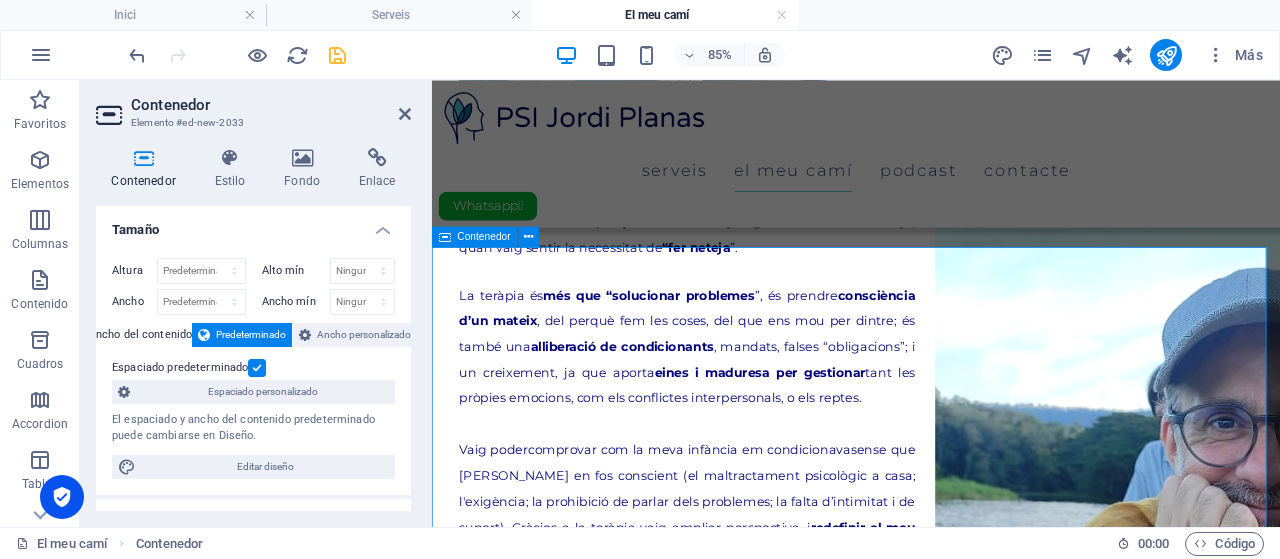 click on "Serveis El meu camí Podcast Contacte Whatsapp    El Meu Camí Fer acompanyament no té res a veure amb seguir un manual . La carrera t’aporta un mapa, però per ajudar de veritat,  s’ha d’haver trepitjat el terreny amb profunditat , i la millor forma de fer-ho és haver fet molts anys de teràpia. Jo vaig decidir fer-ne a 38 anys, quan vaig sentir la necessitat de  “fer neteja ”. La teràpia és  més que “solucionar problemes ”, és prendre  consciència d’un mateix , del perquè fem les coses, del que ens mou per dintre; és també una  alliberació de condicionants , mandats, falses “obligacions”; i un creixement, ja que aporta  eines i maduresa per gestionar  tant les pròpies emocions, com els conflictes interpersonals, o els reptes.  Vaig poder  comprovar com la meva infància em condicionava  sense que jo en fos conscient (el      ampliar perspectiva, i  redefinir el meu projecte de vida . Fruit d’aquest procés,  avui, visc una vida plena de significat Soc" at bounding box center (931, 354) 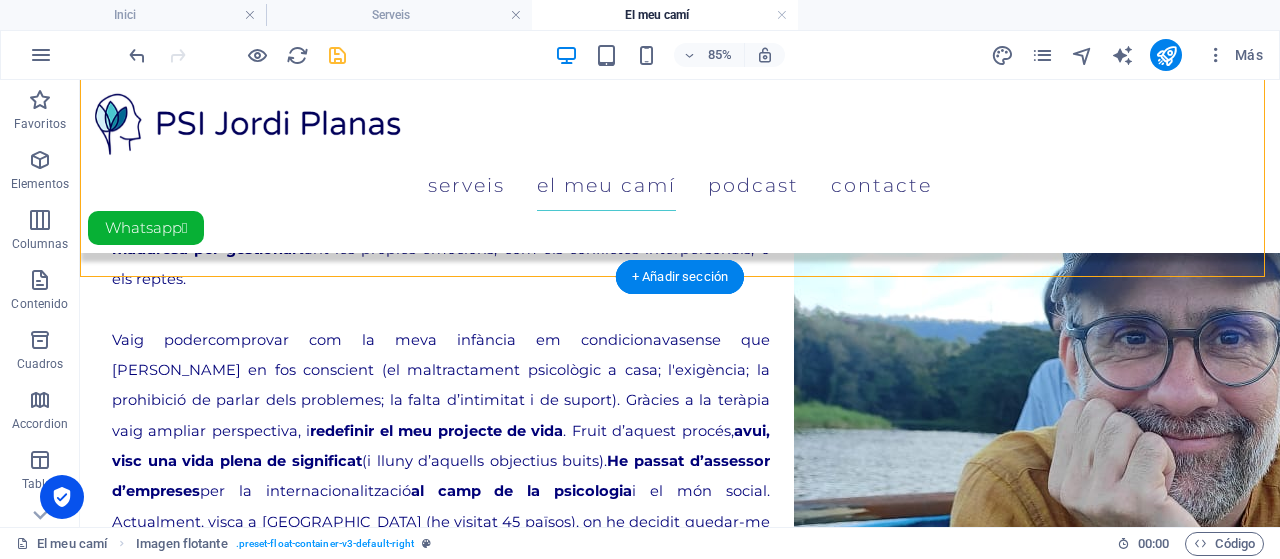scroll, scrollTop: 1698, scrollLeft: 0, axis: vertical 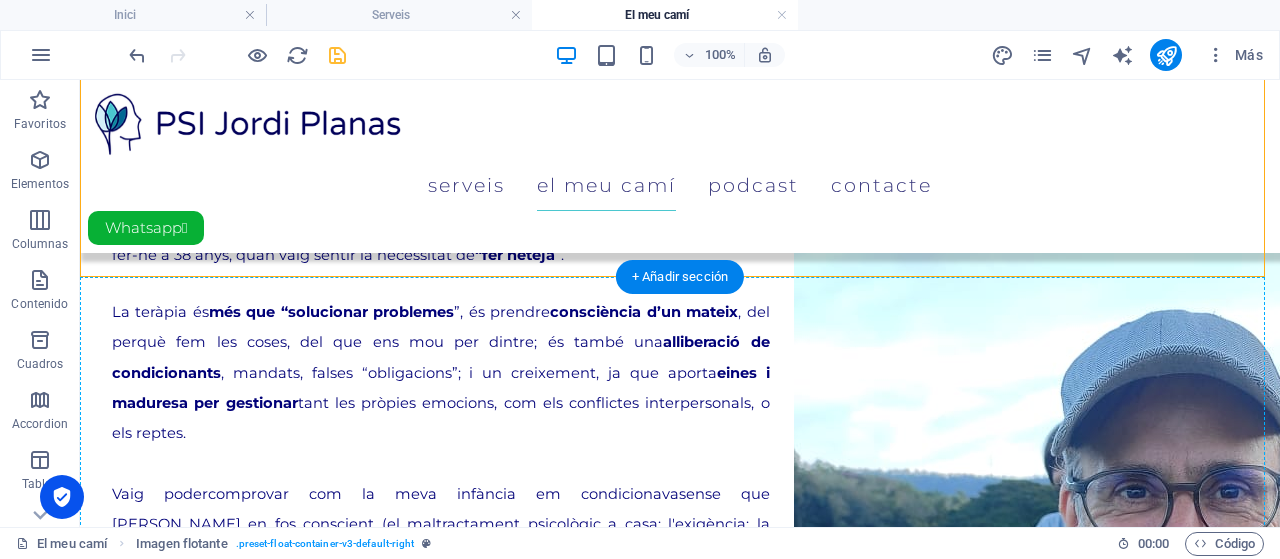 drag, startPoint x: 966, startPoint y: 218, endPoint x: 485, endPoint y: 452, distance: 534.89905 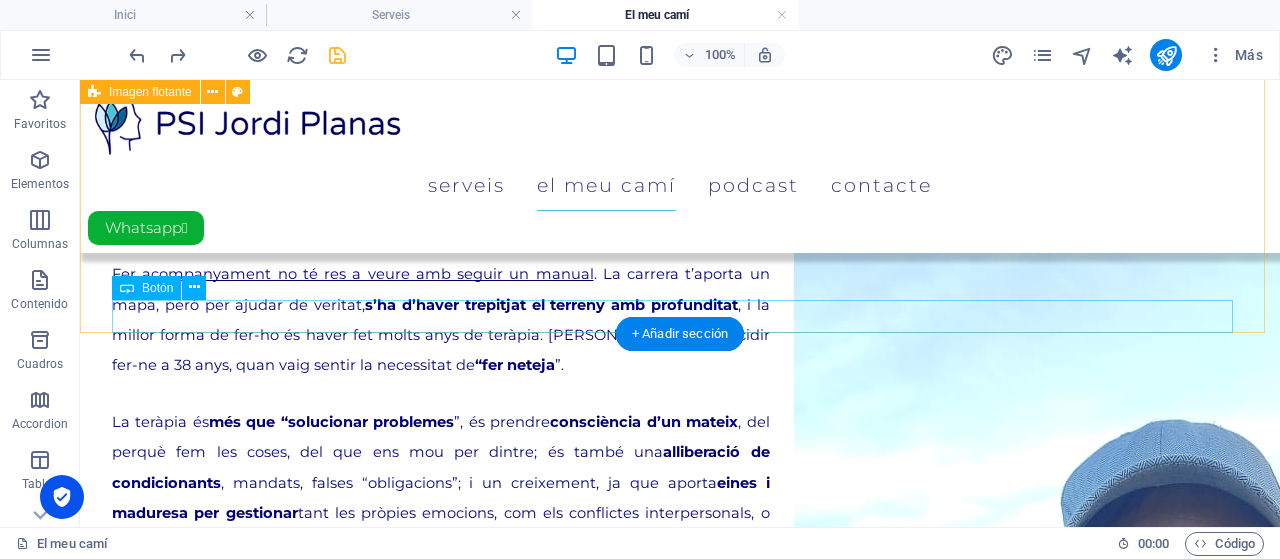 scroll, scrollTop: 1688, scrollLeft: 0, axis: vertical 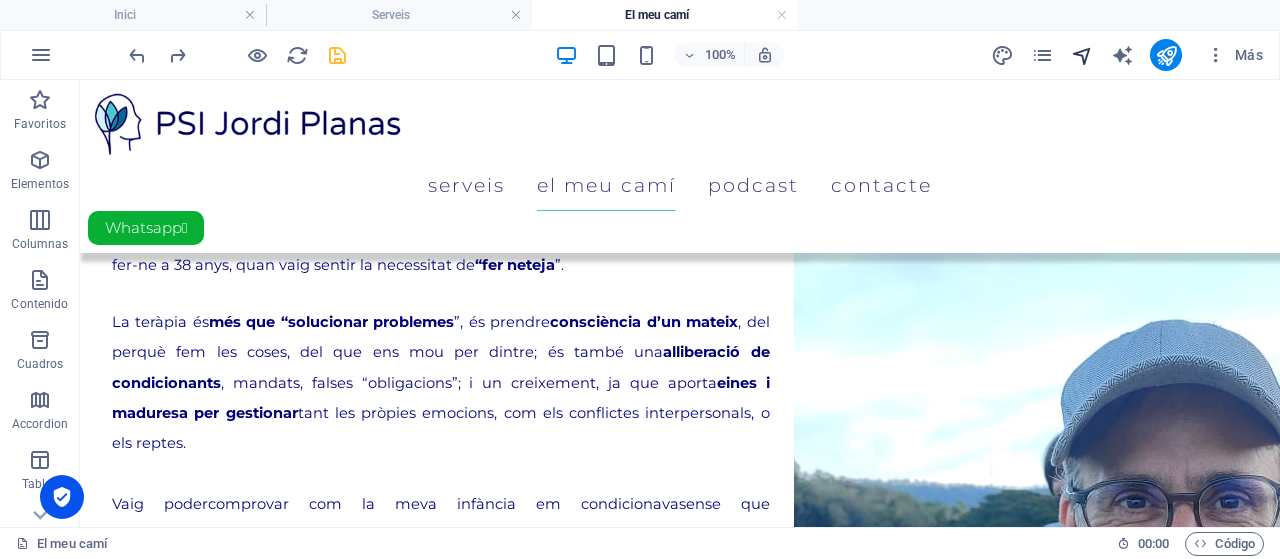click at bounding box center [1082, 55] 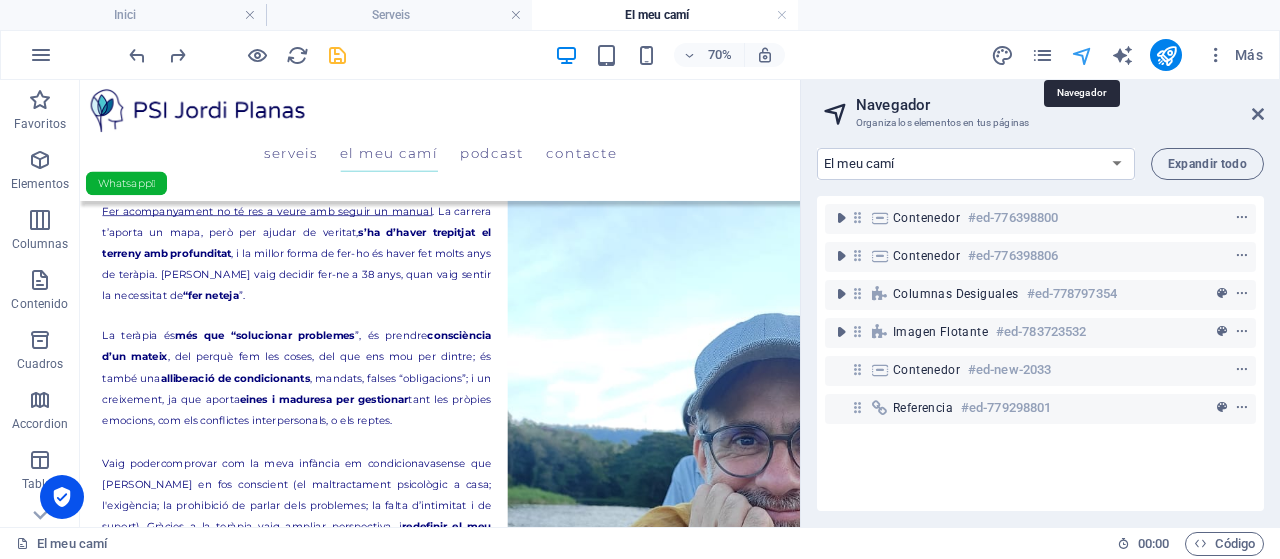 scroll, scrollTop: 1780, scrollLeft: 0, axis: vertical 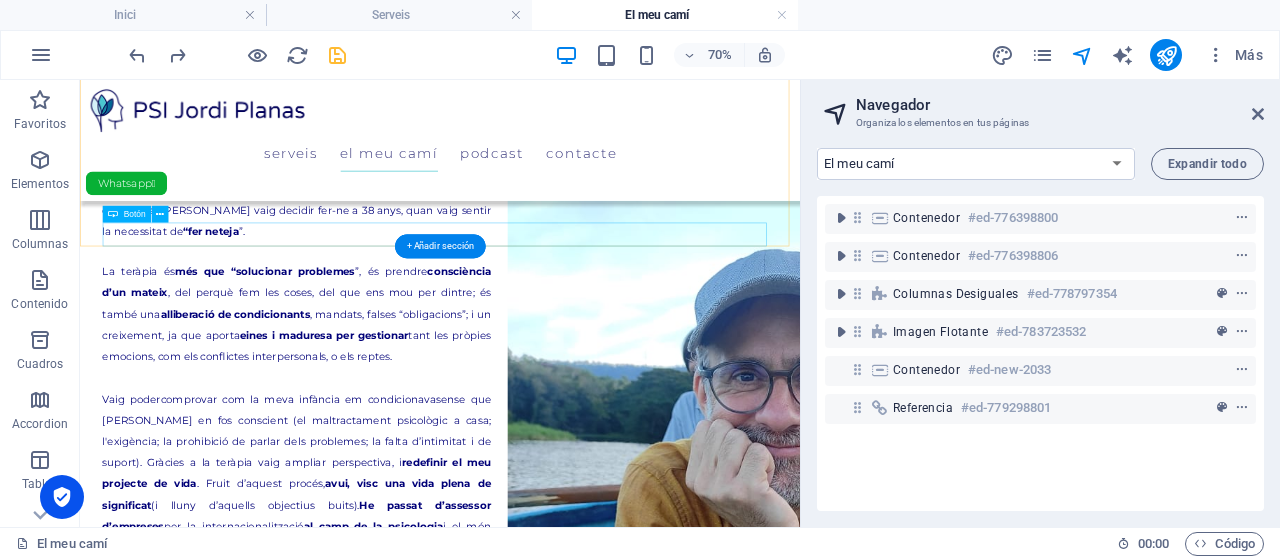 click on "¡ Començo el canvi !" at bounding box center (594, 1037) 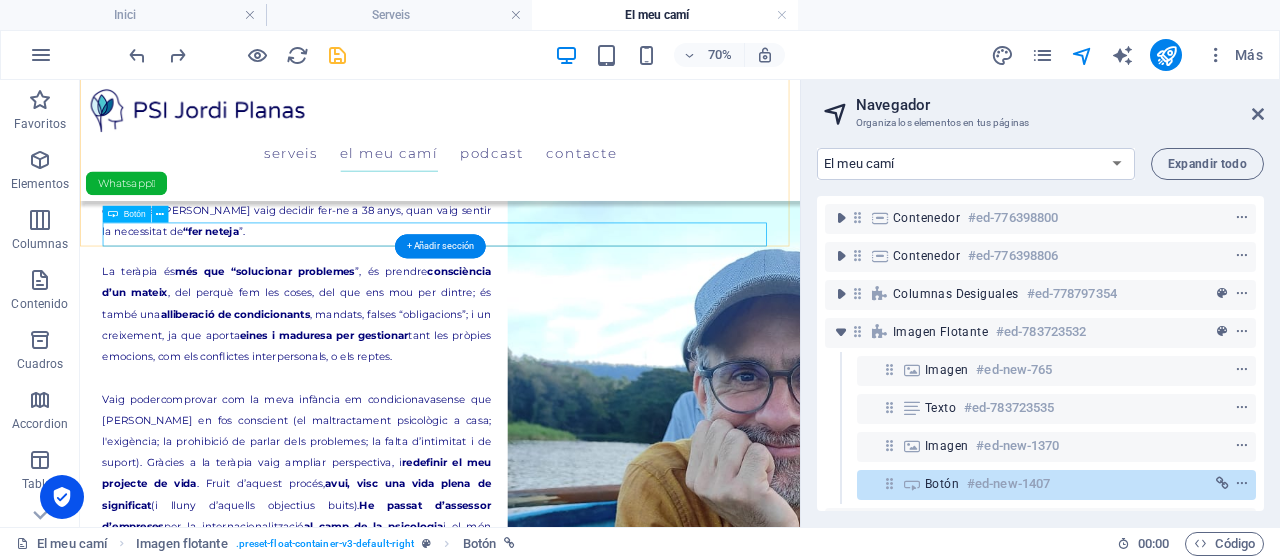 scroll, scrollTop: 88, scrollLeft: 0, axis: vertical 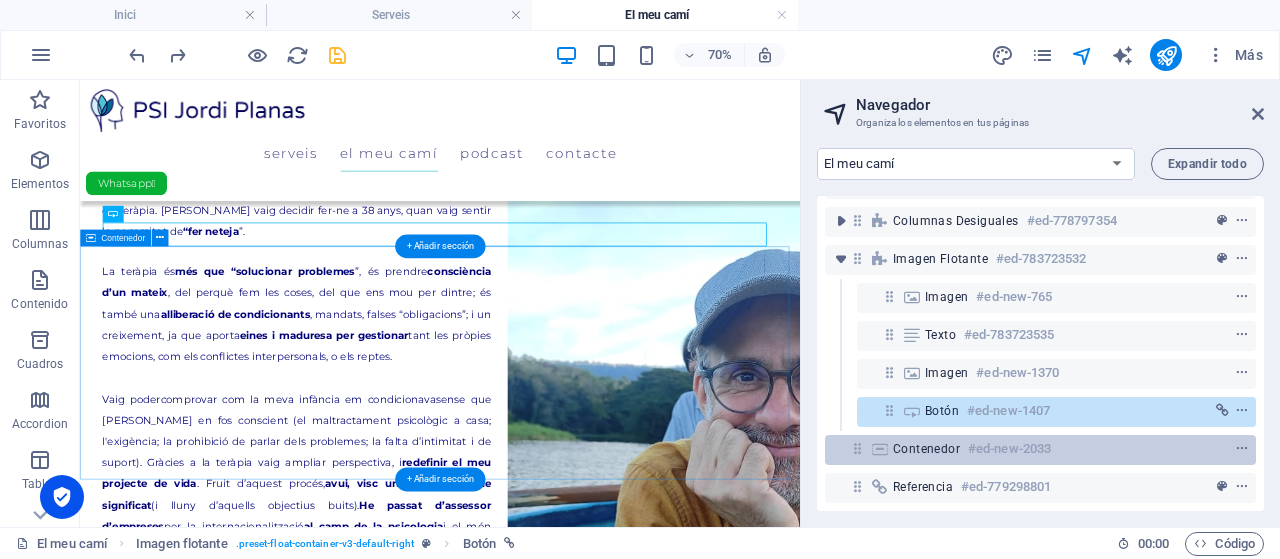 drag, startPoint x: 908, startPoint y: 395, endPoint x: 884, endPoint y: 427, distance: 40 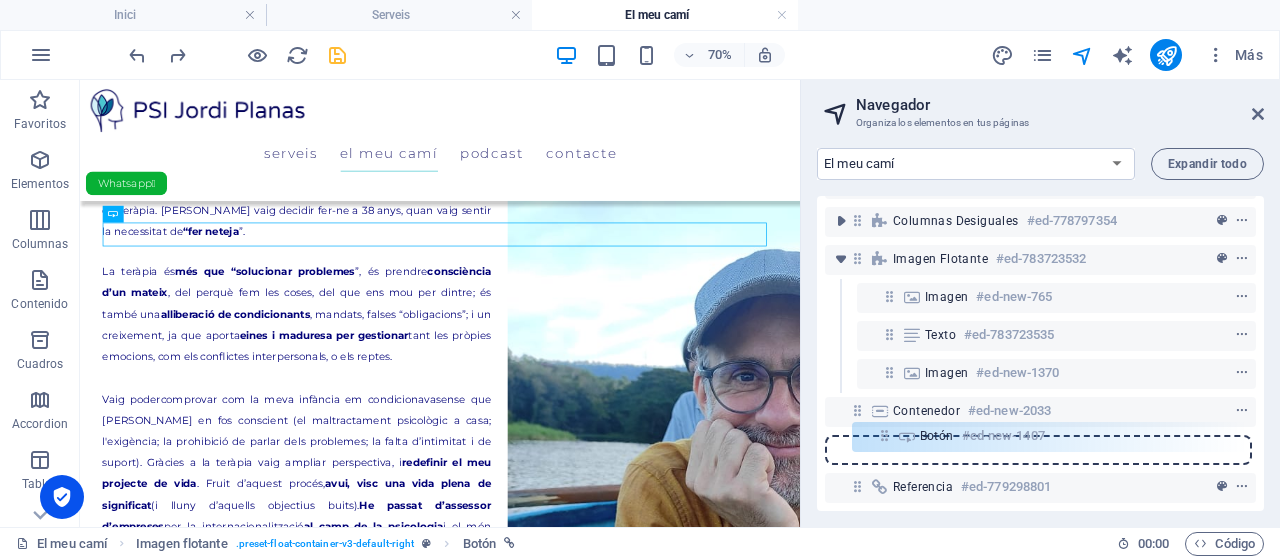 drag, startPoint x: 893, startPoint y: 393, endPoint x: 884, endPoint y: 439, distance: 46.872166 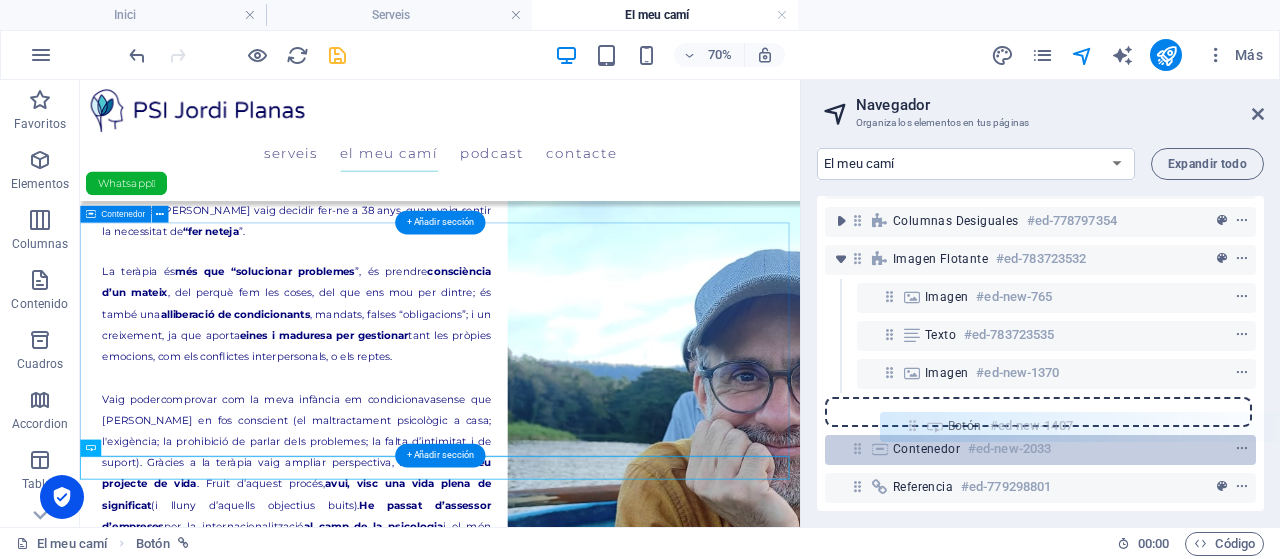 drag, startPoint x: 855, startPoint y: 431, endPoint x: 916, endPoint y: 423, distance: 61.522354 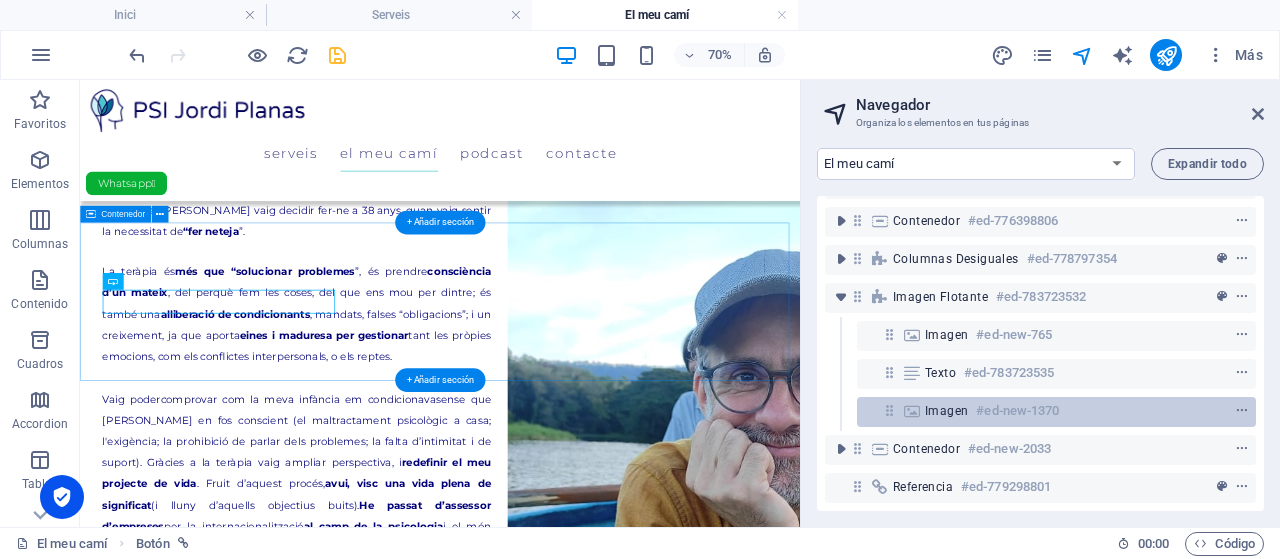 scroll, scrollTop: 50, scrollLeft: 0, axis: vertical 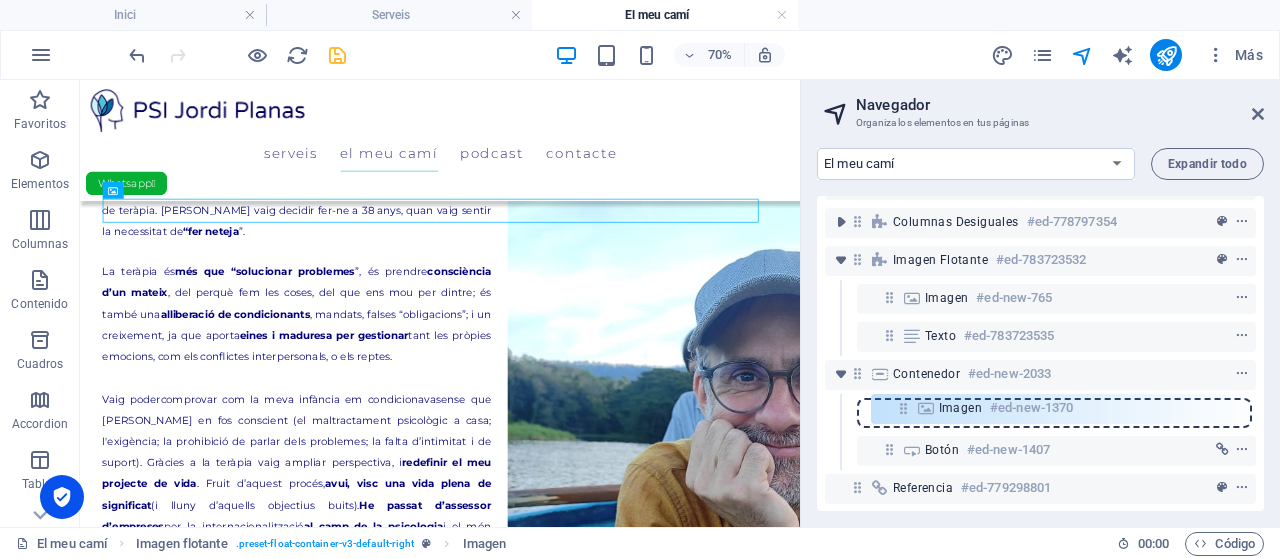 drag, startPoint x: 886, startPoint y: 395, endPoint x: 900, endPoint y: 413, distance: 22.803509 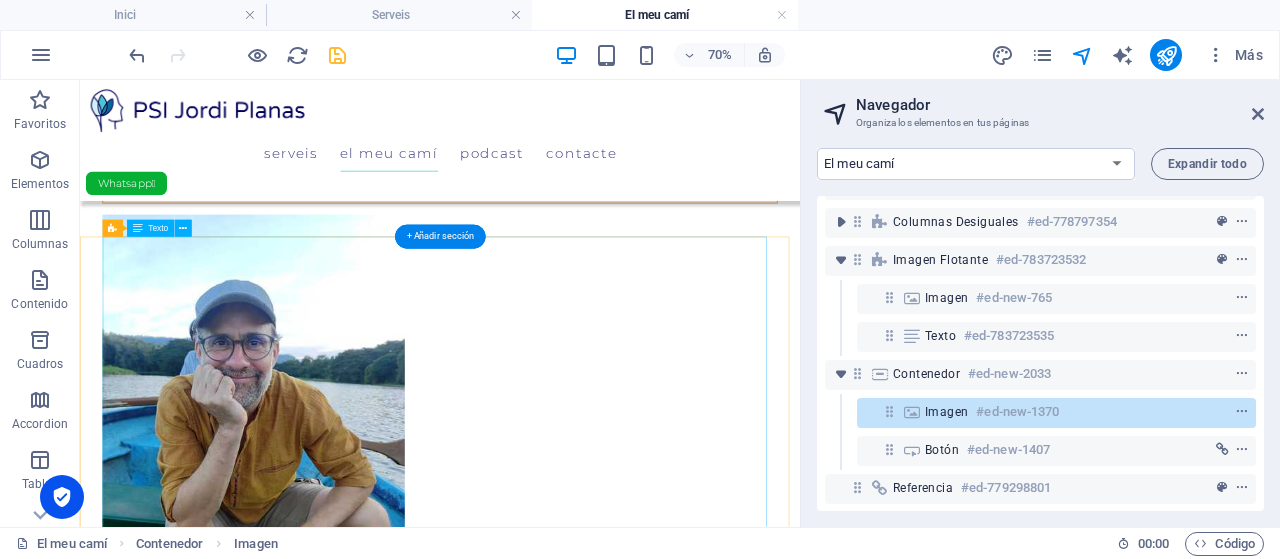 scroll, scrollTop: 980, scrollLeft: 0, axis: vertical 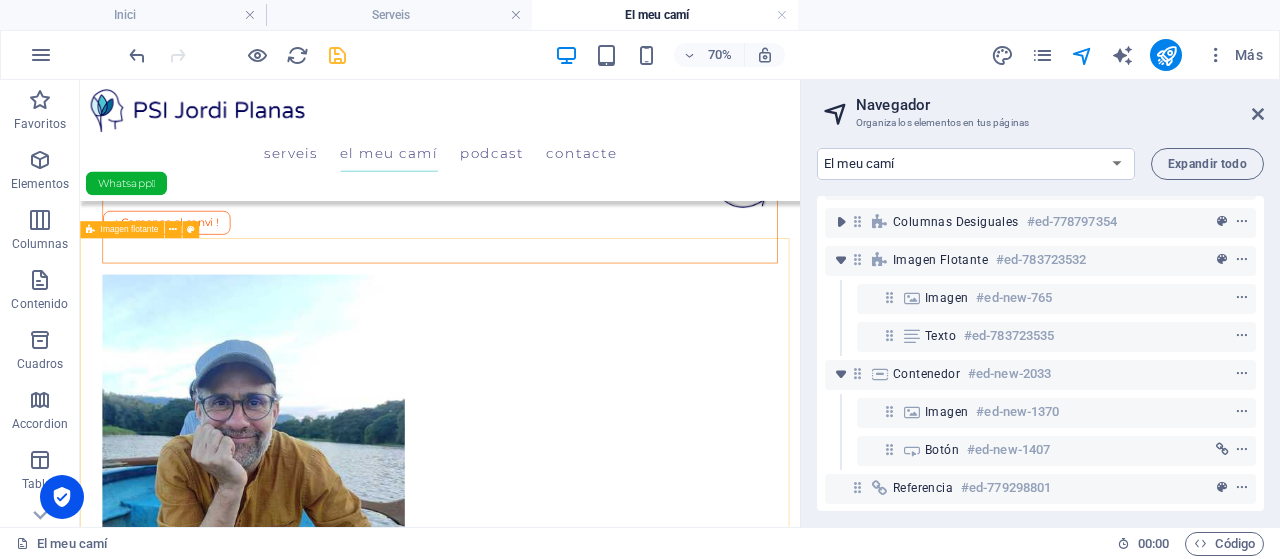 click on "Imagen flotante" at bounding box center [129, 230] 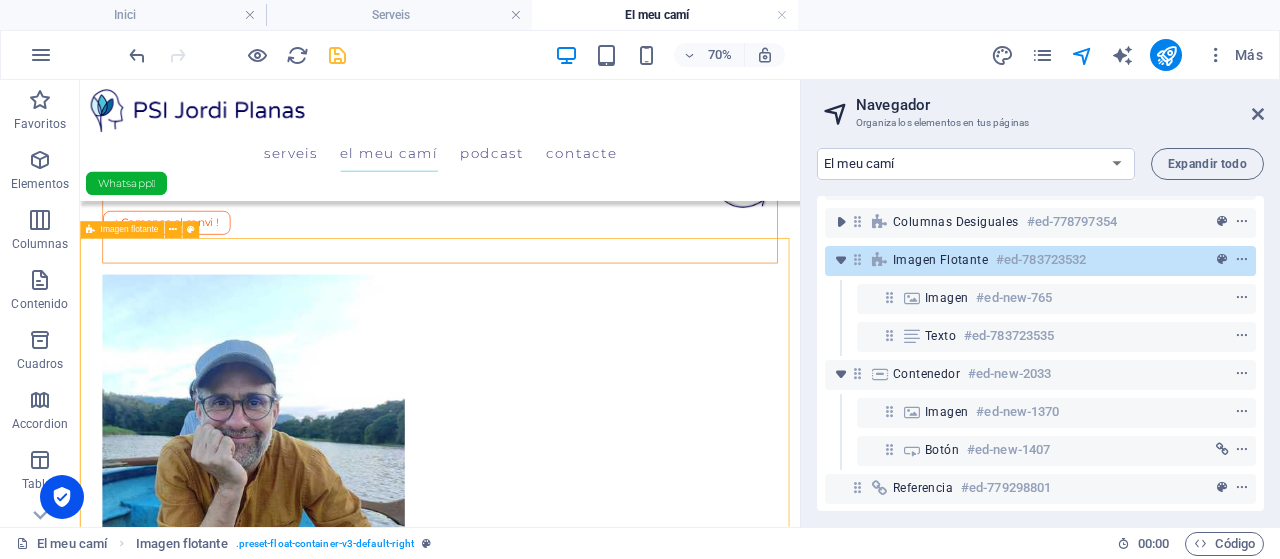 click on "Imagen flotante" at bounding box center (129, 230) 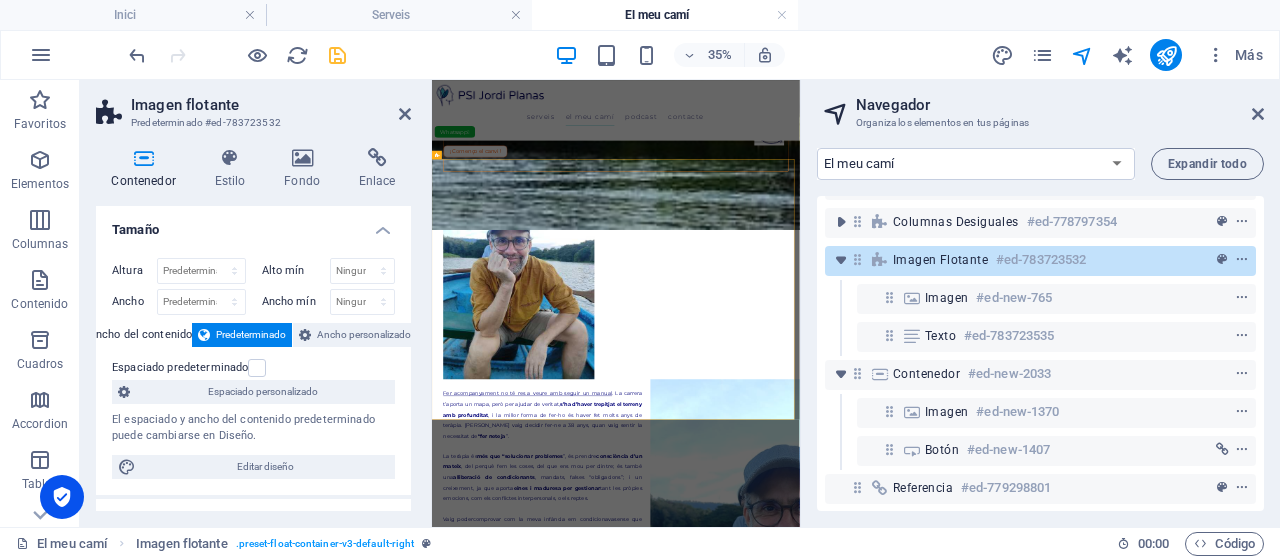 scroll, scrollTop: 947, scrollLeft: 0, axis: vertical 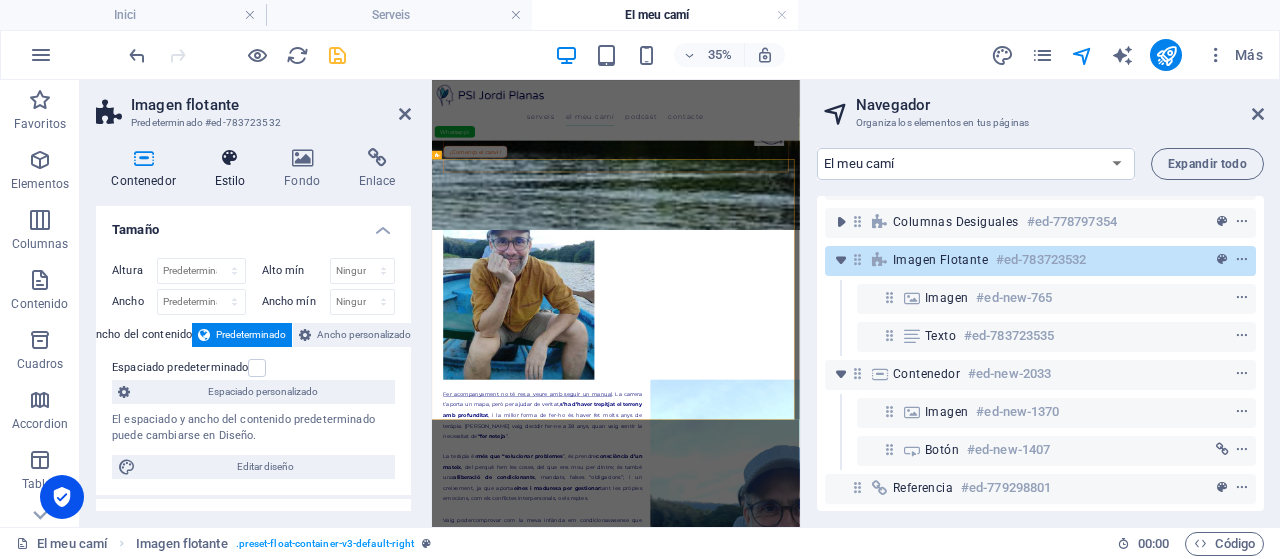 click at bounding box center [230, 158] 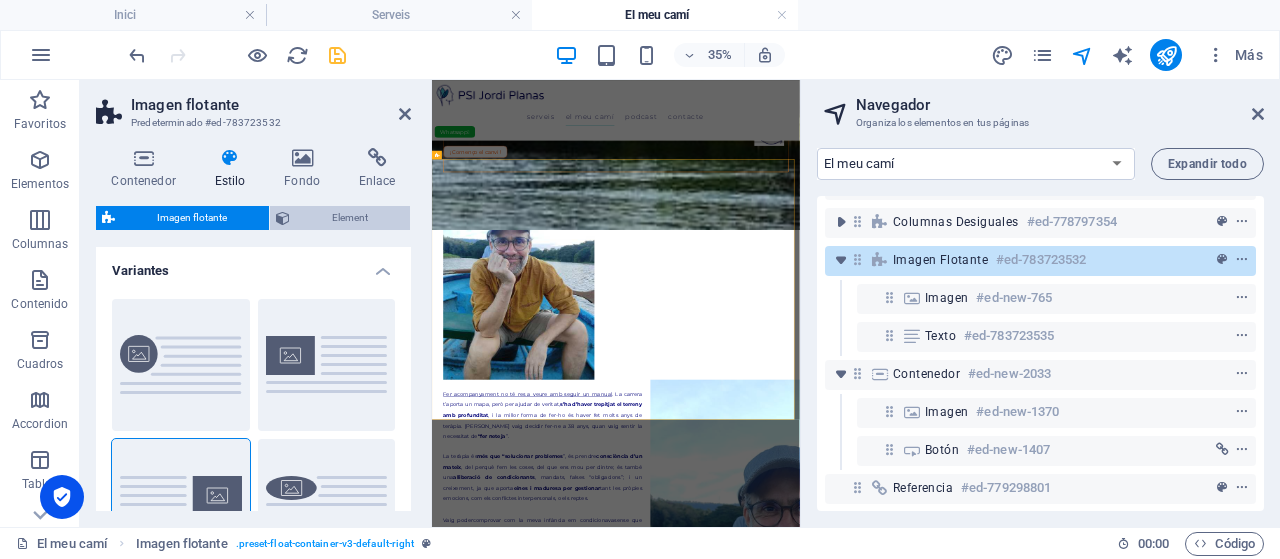 click on "Element" at bounding box center [350, 218] 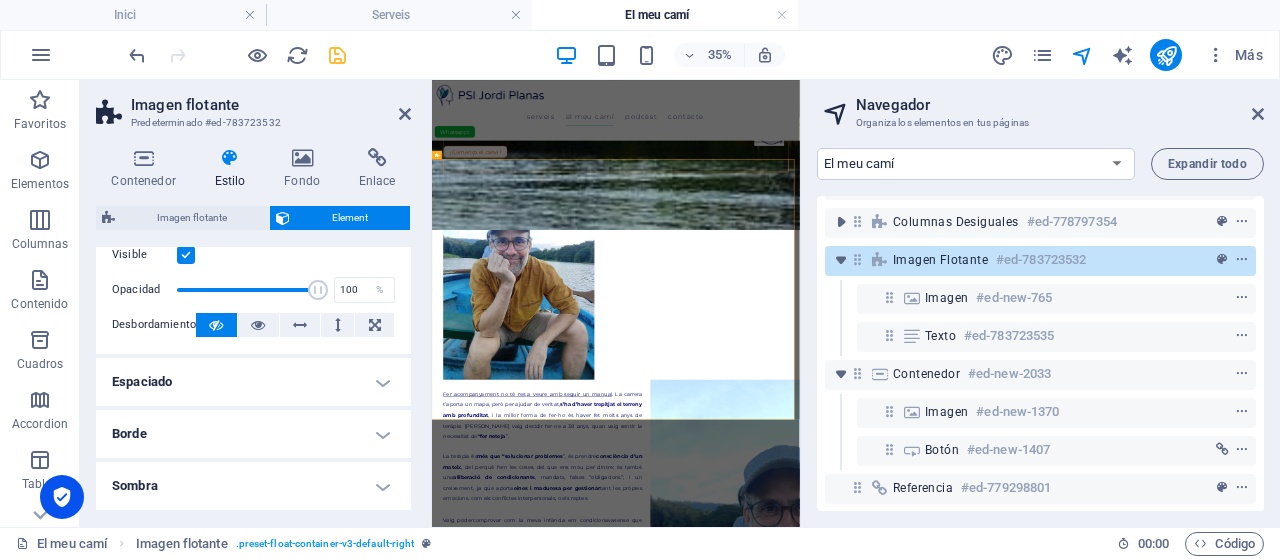 scroll, scrollTop: 0, scrollLeft: 0, axis: both 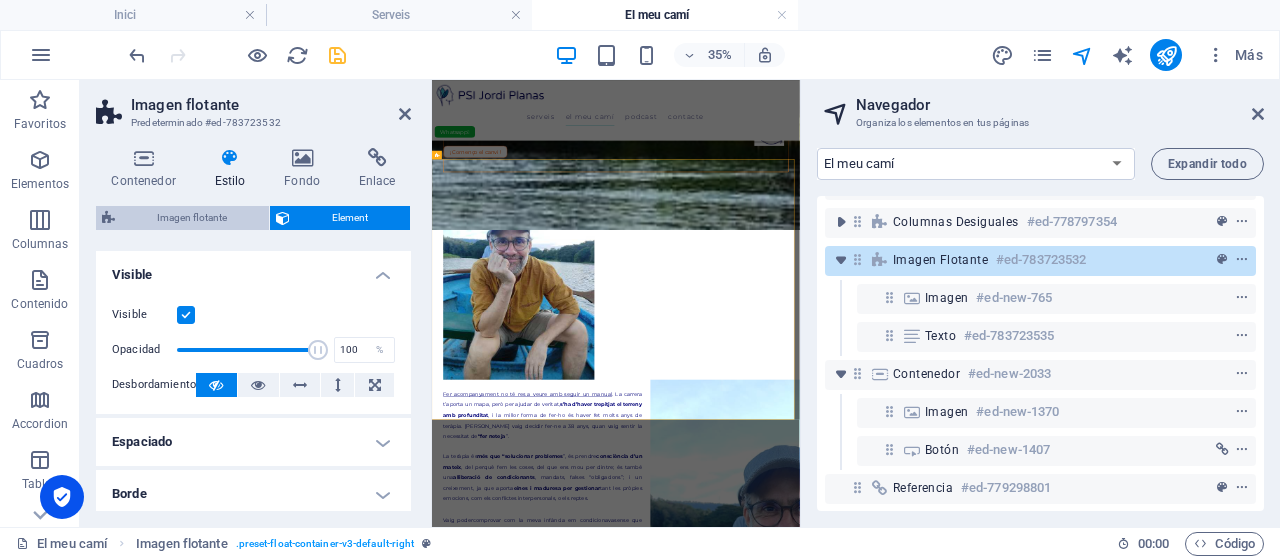 click on "Imagen flotante" at bounding box center [192, 218] 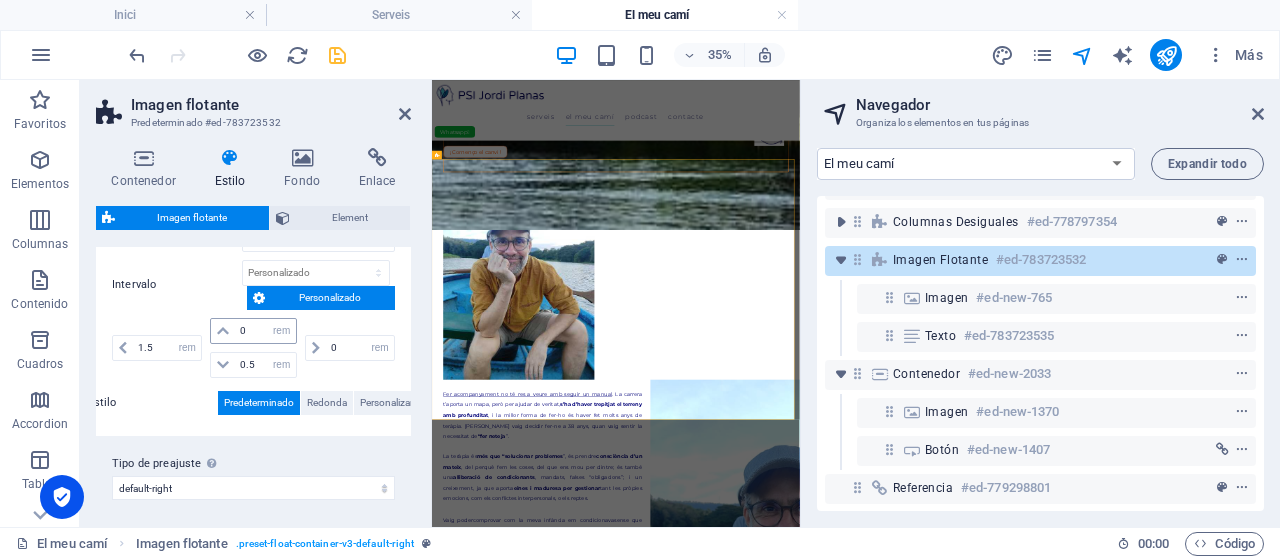scroll, scrollTop: 356, scrollLeft: 0, axis: vertical 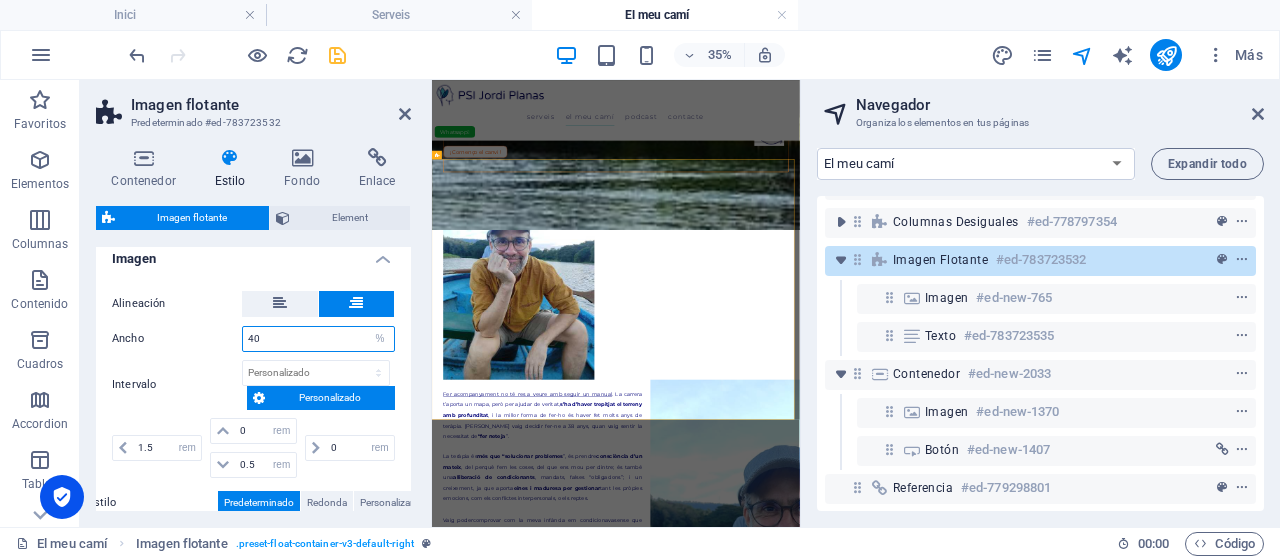 drag, startPoint x: 272, startPoint y: 330, endPoint x: 224, endPoint y: 335, distance: 48.259712 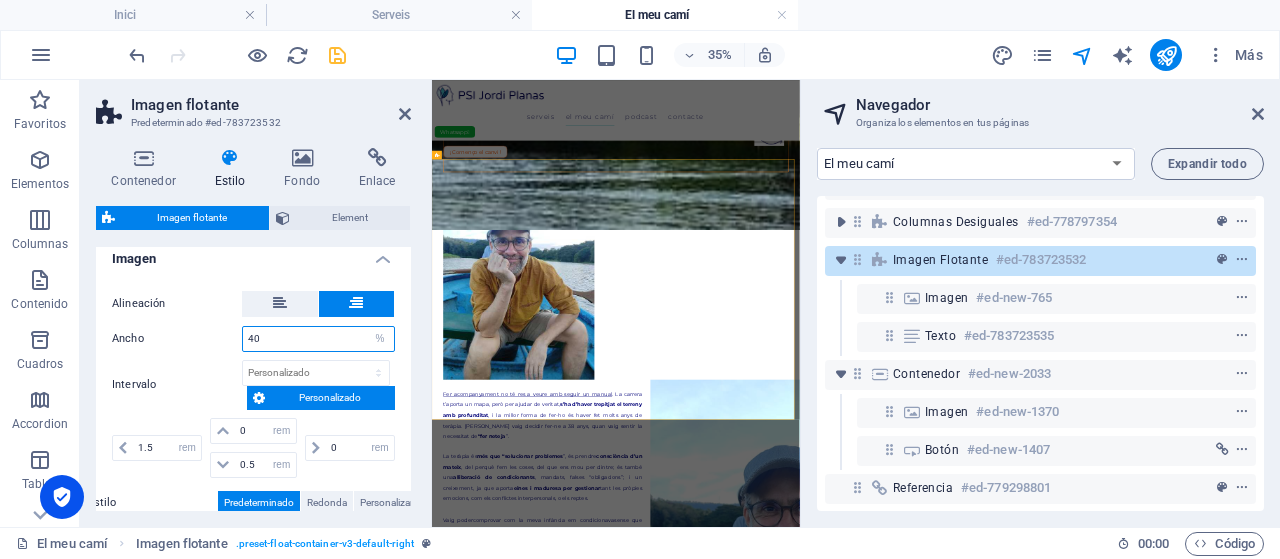 click on "Ancho 40 px rem % vh vw" at bounding box center (253, 339) 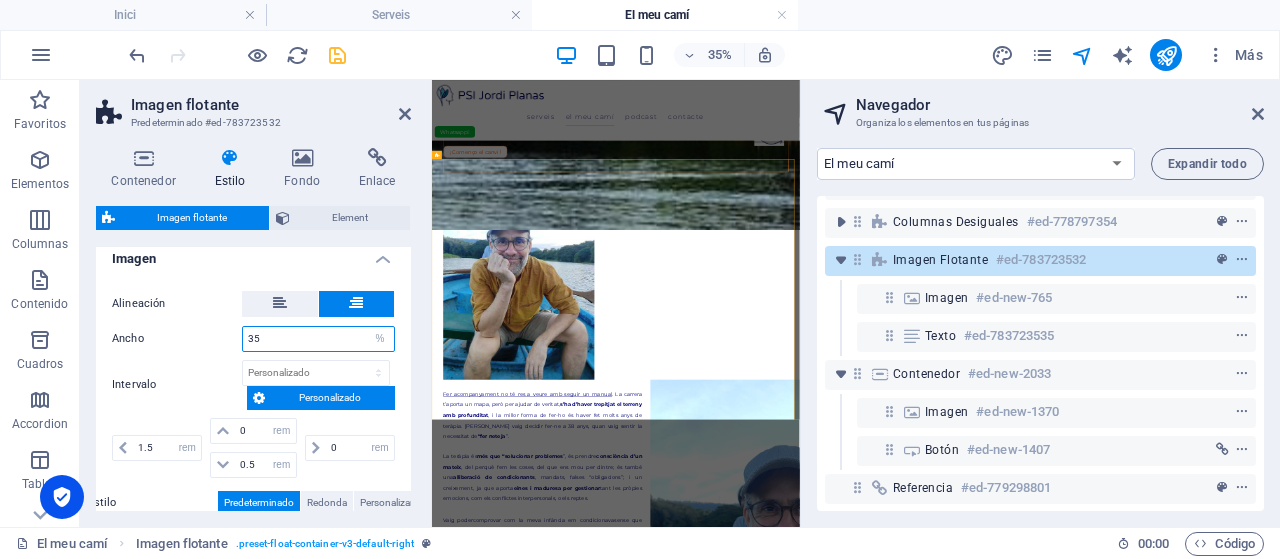 type on "35" 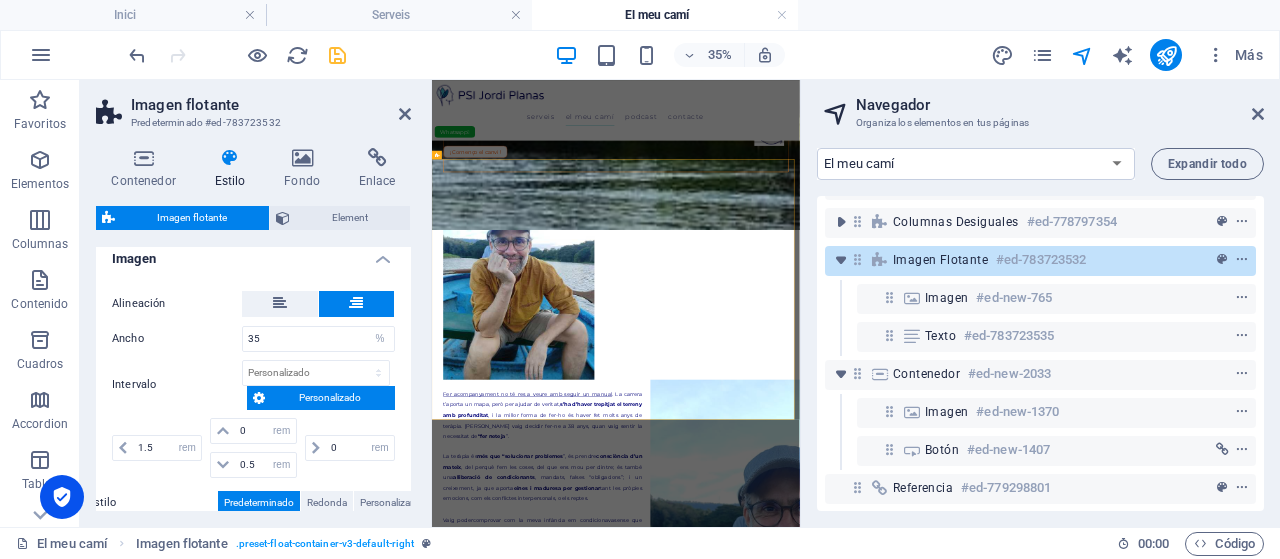 click on "Ancho" at bounding box center [177, 338] 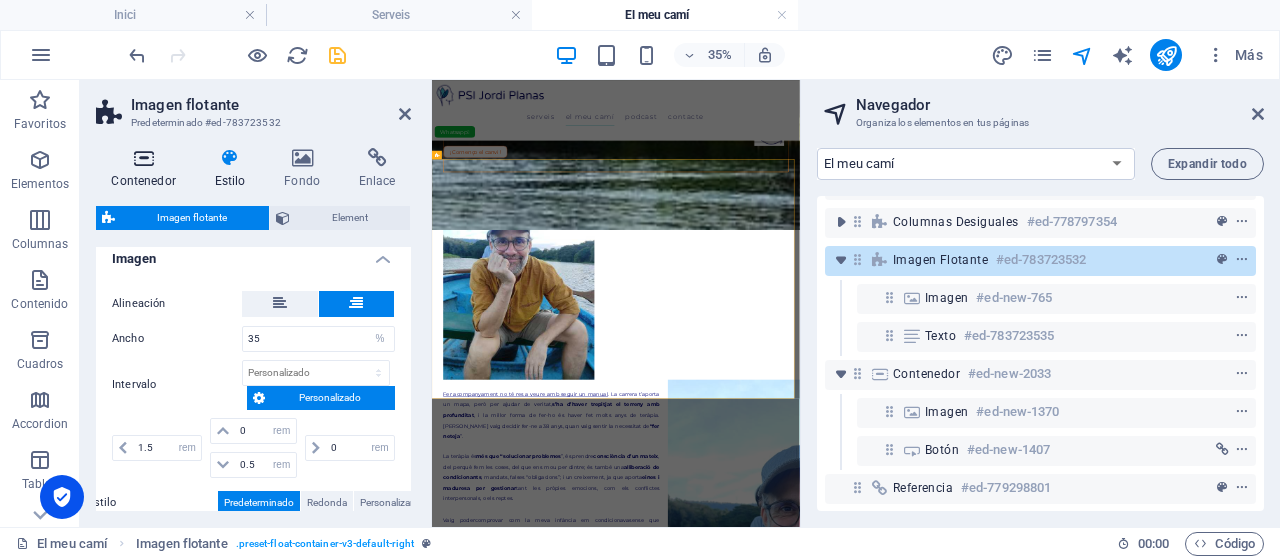 click on "Contenedor" at bounding box center (147, 169) 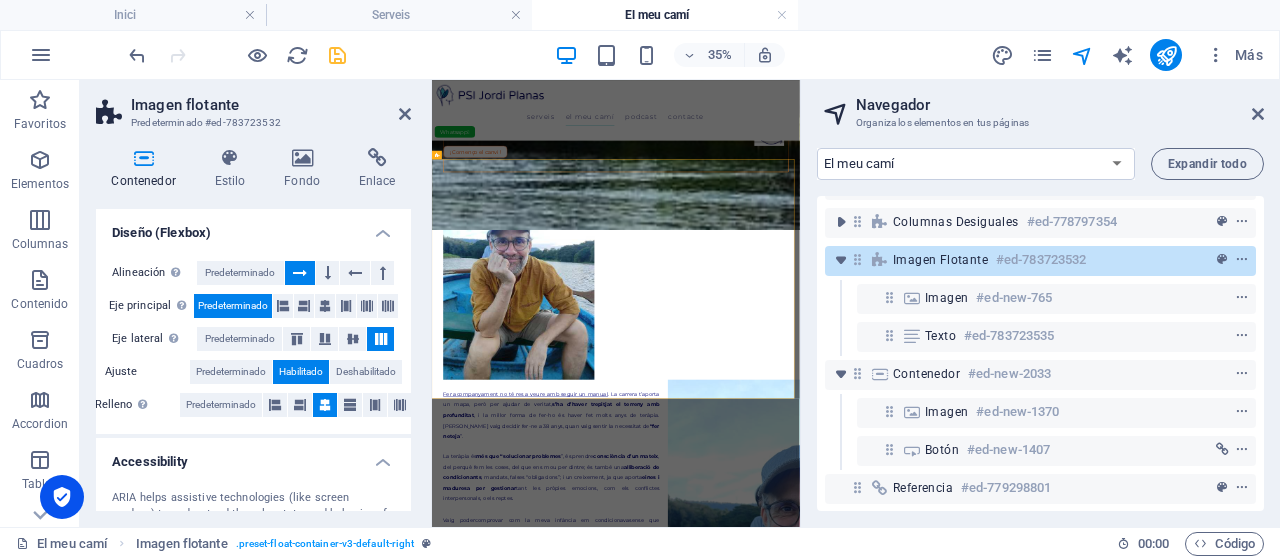 scroll, scrollTop: 300, scrollLeft: 0, axis: vertical 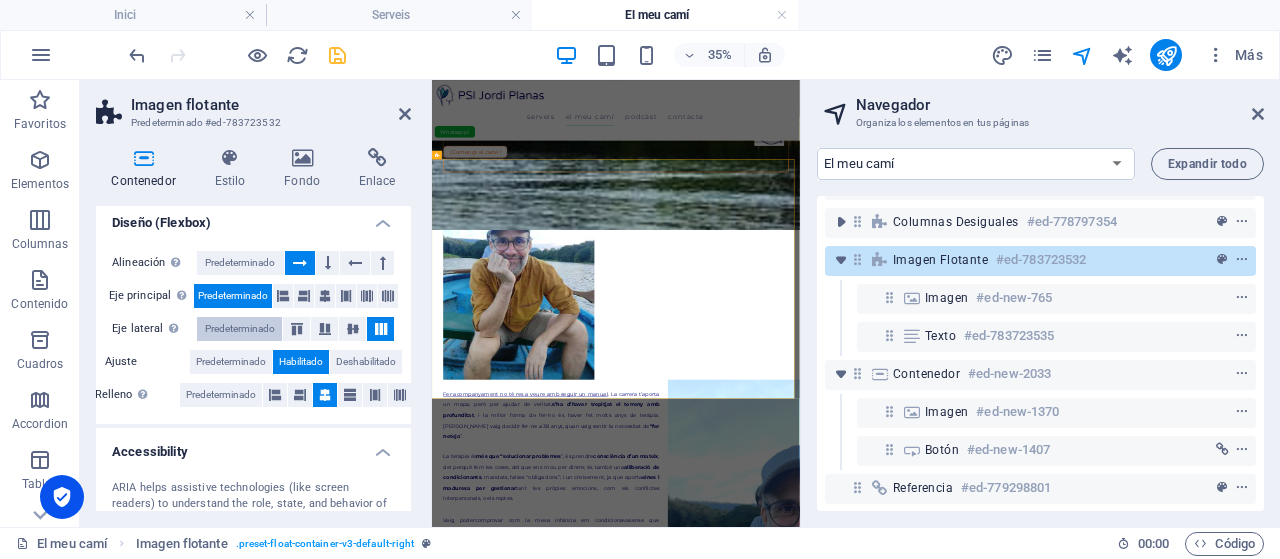 click on "Predeterminado" at bounding box center [240, 329] 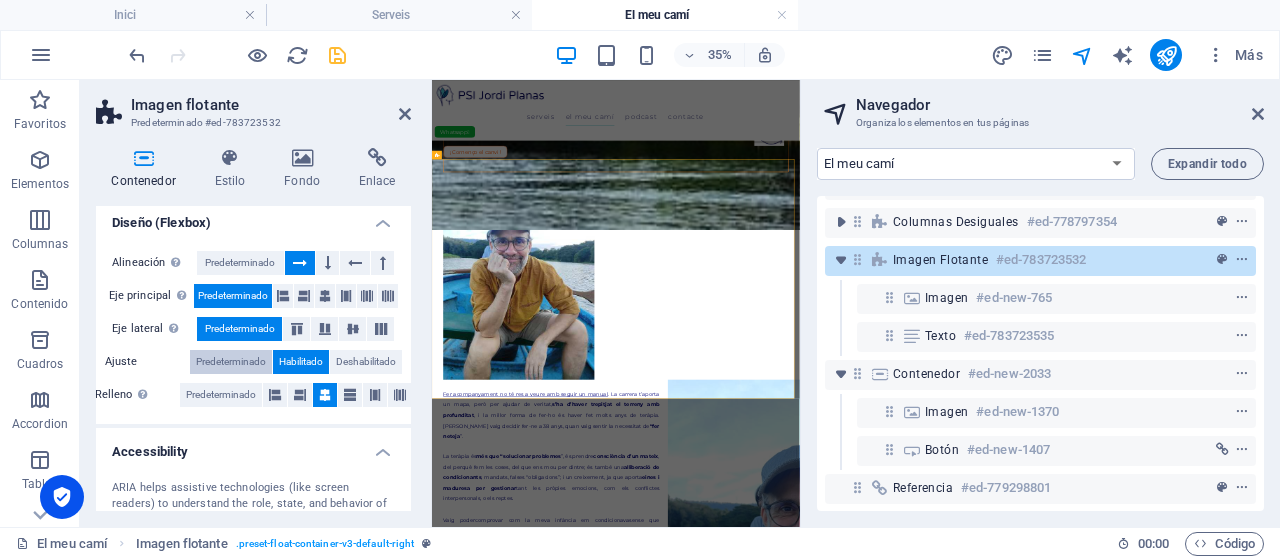 click on "Predeterminado" at bounding box center [231, 362] 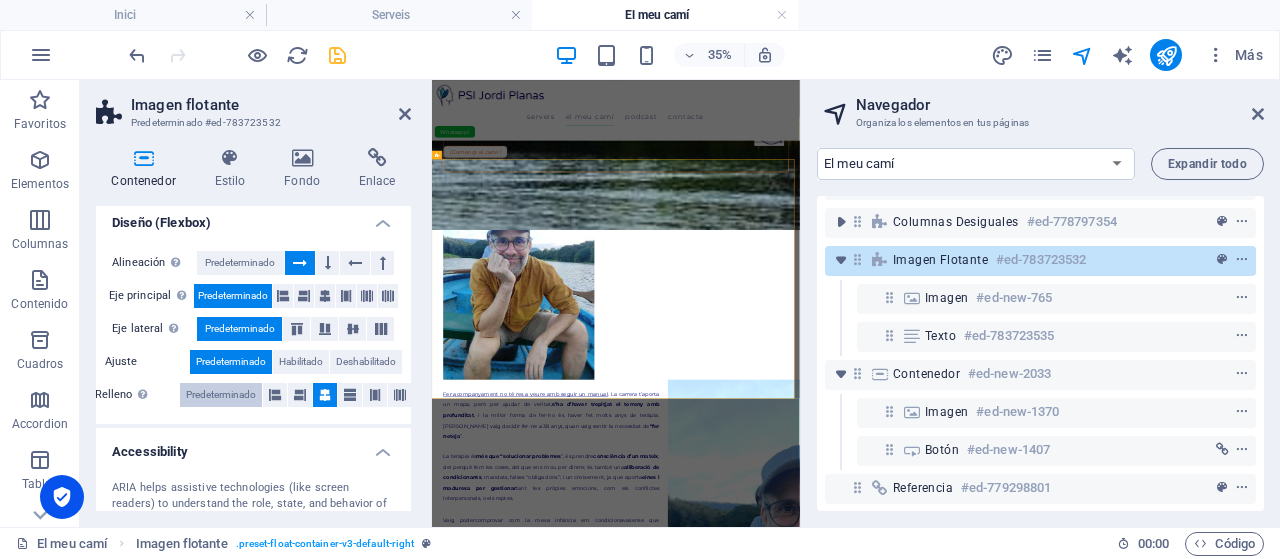 click on "Predeterminado" at bounding box center (221, 395) 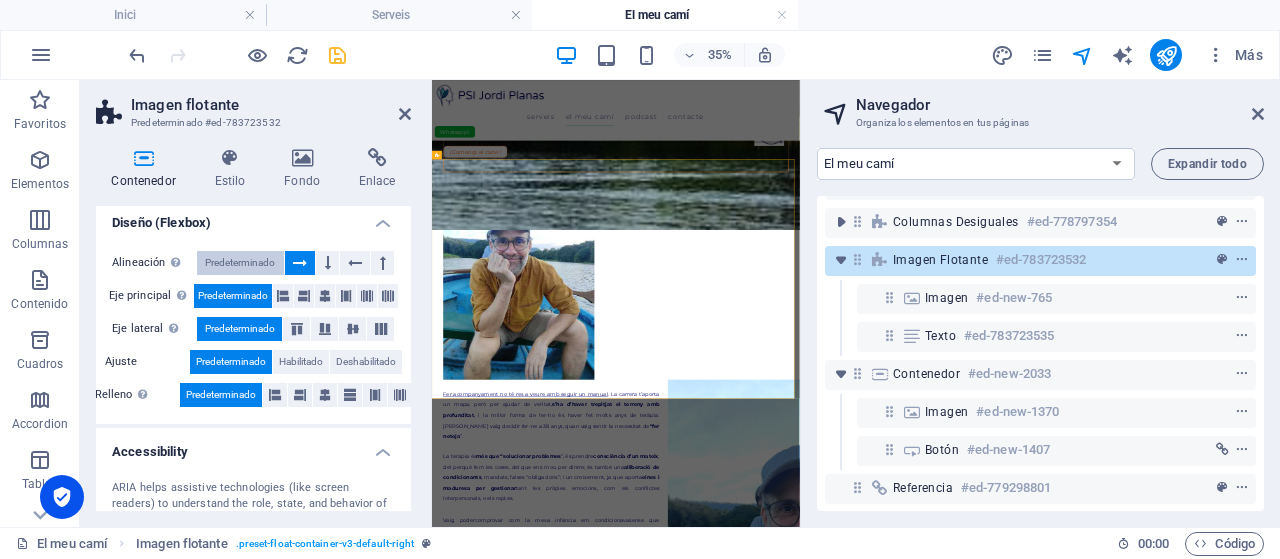 click on "Predeterminado" at bounding box center (240, 263) 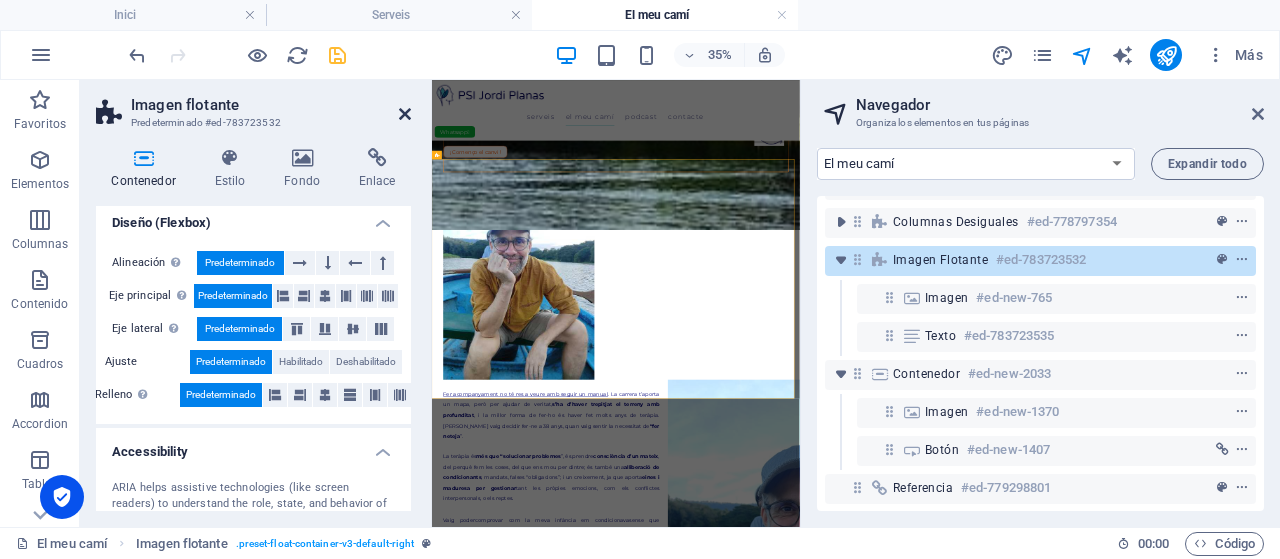 click at bounding box center [405, 114] 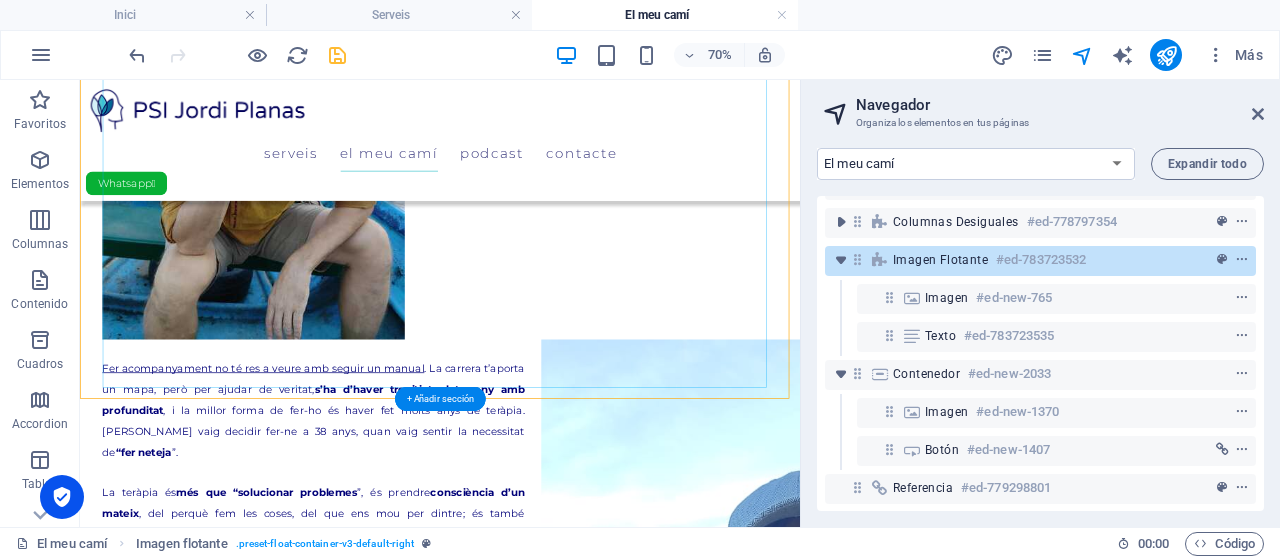 scroll, scrollTop: 1480, scrollLeft: 0, axis: vertical 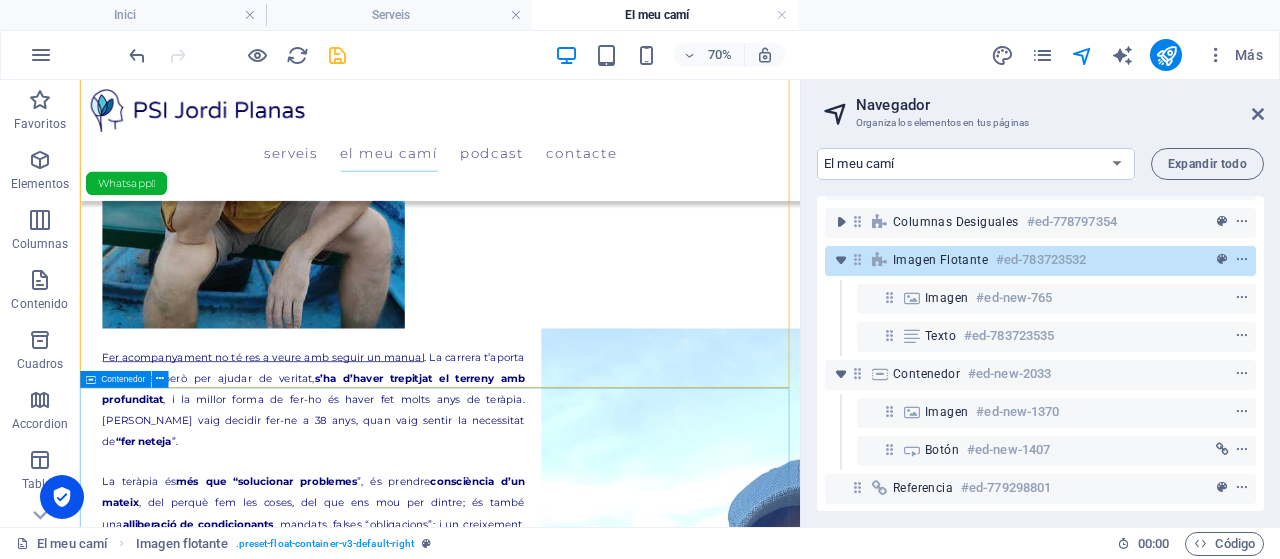 click on "Contenedor" at bounding box center (123, 379) 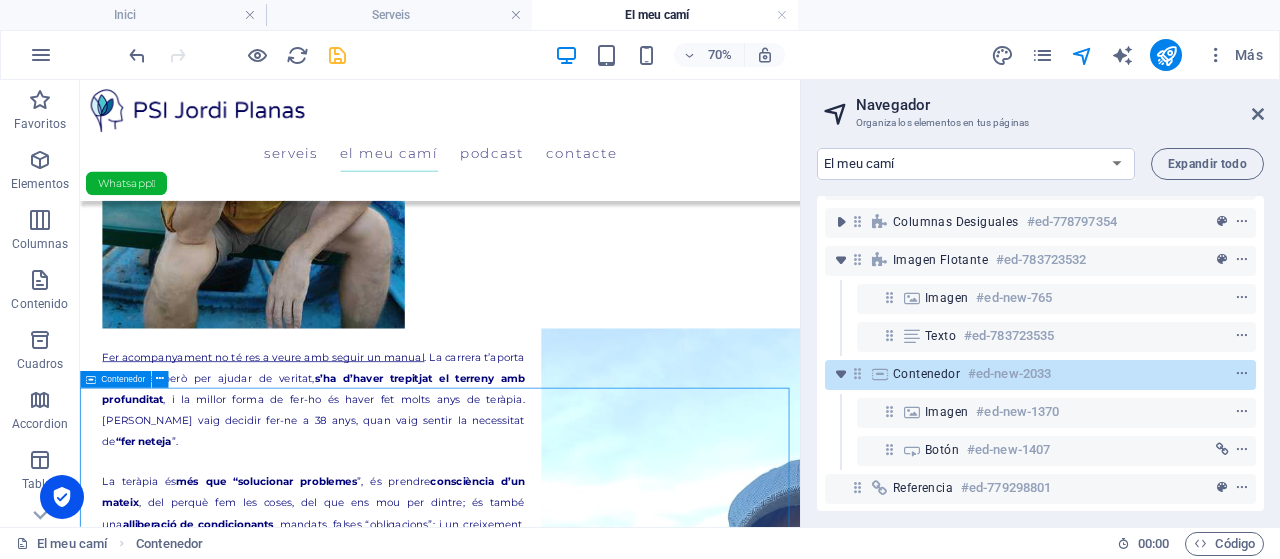 click on "Contenedor" at bounding box center [123, 379] 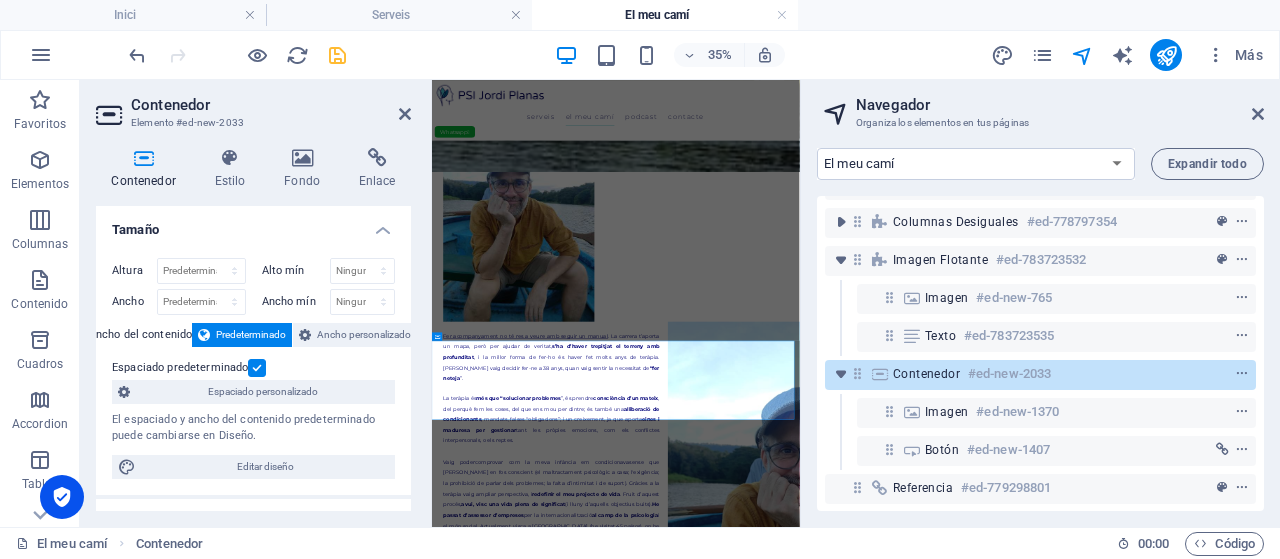 click at bounding box center (257, 368) 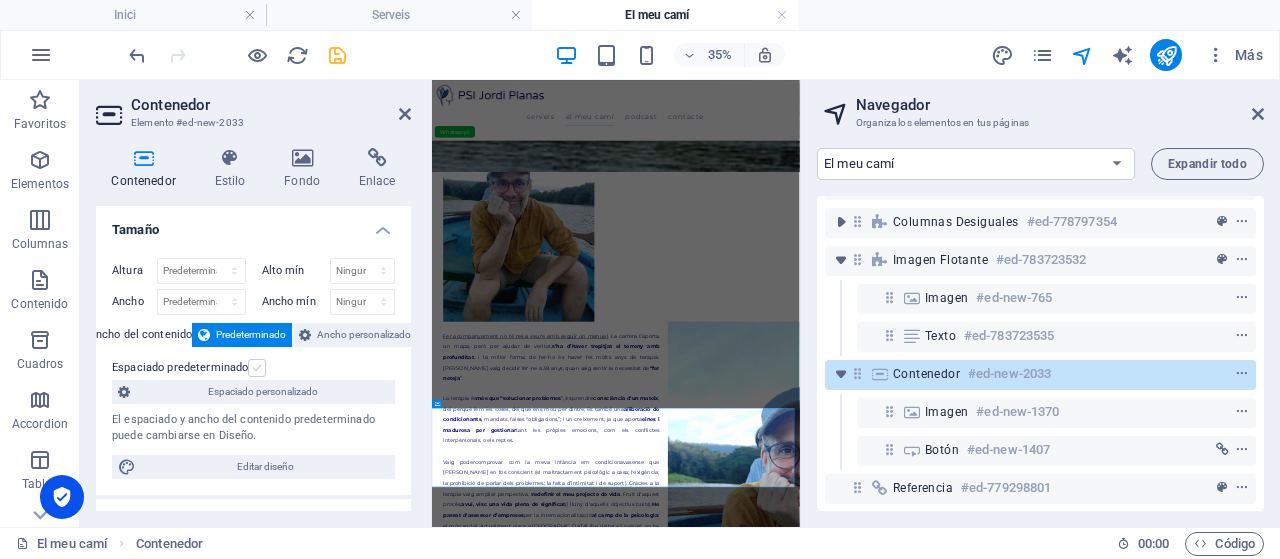 scroll, scrollTop: 920, scrollLeft: 0, axis: vertical 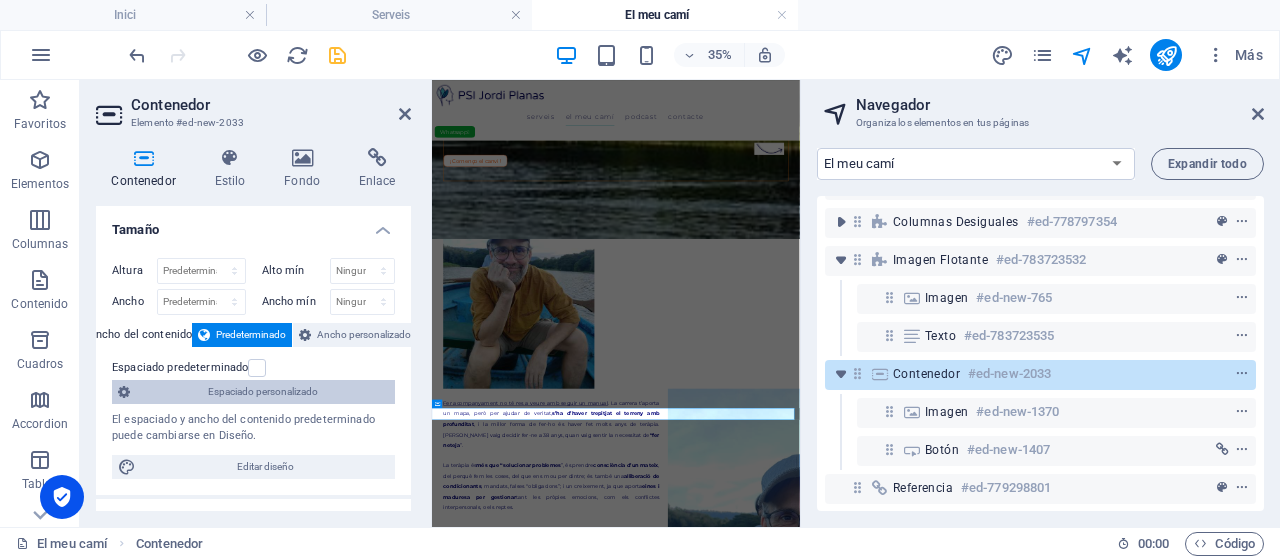 click on "Espaciado personalizado" at bounding box center [262, 392] 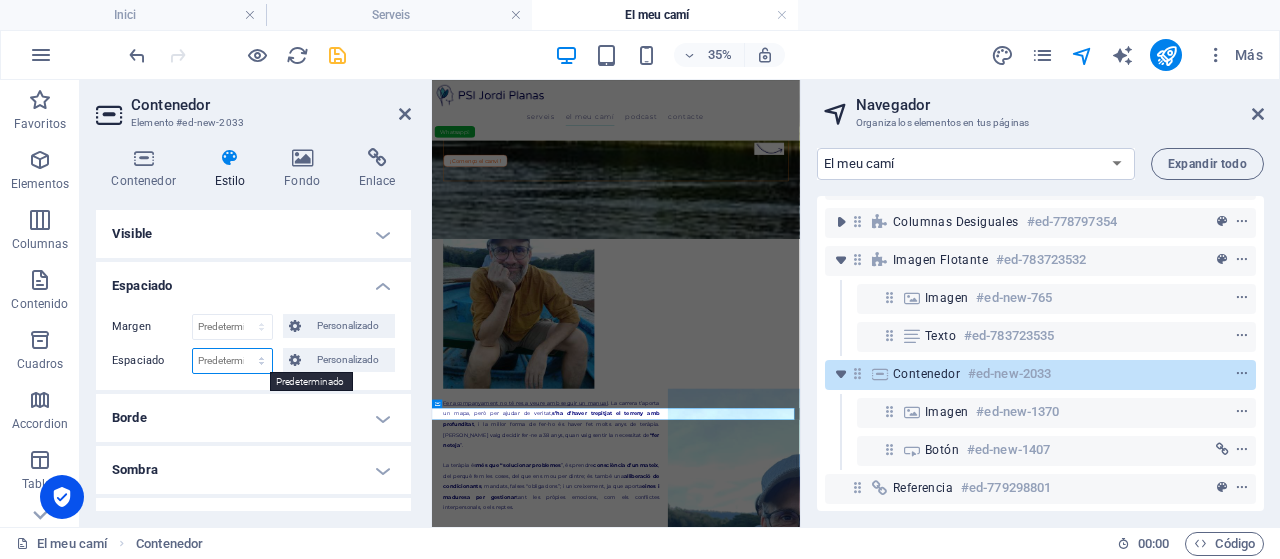 click on "Predeterminado px rem % vh vw Personalizado" at bounding box center (232, 361) 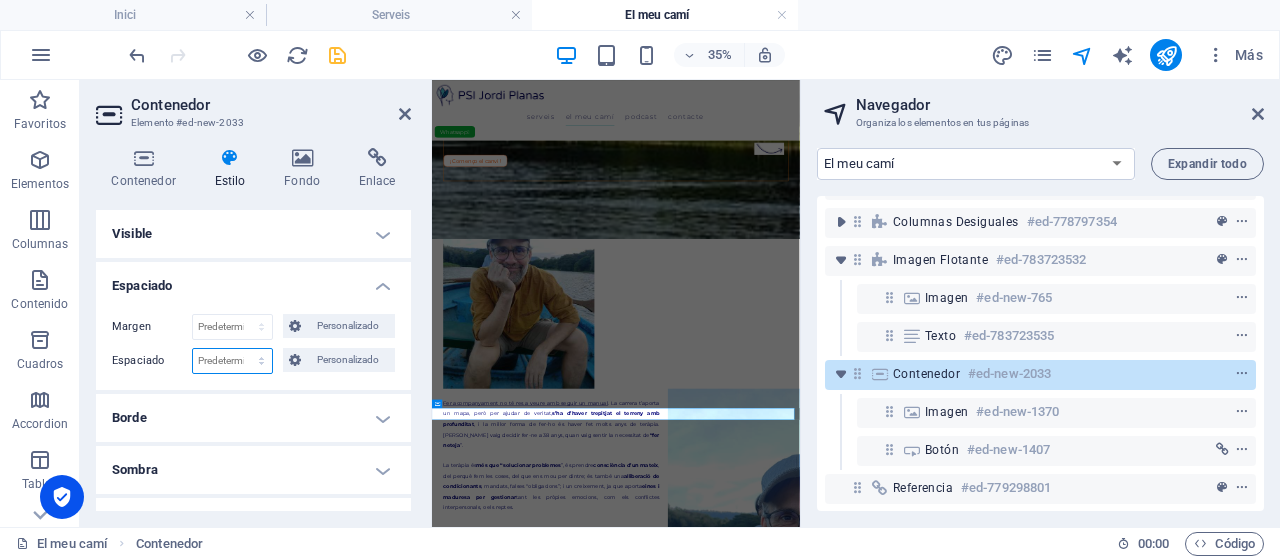 select on "rem" 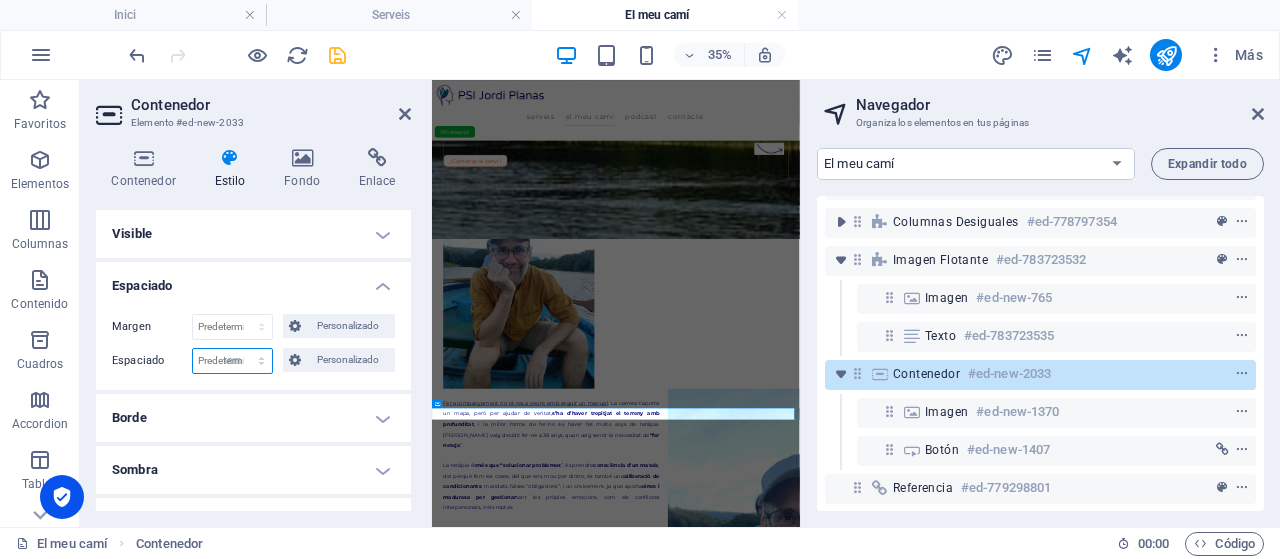 click on "Predeterminado px rem % vh vw Personalizado" at bounding box center [232, 361] 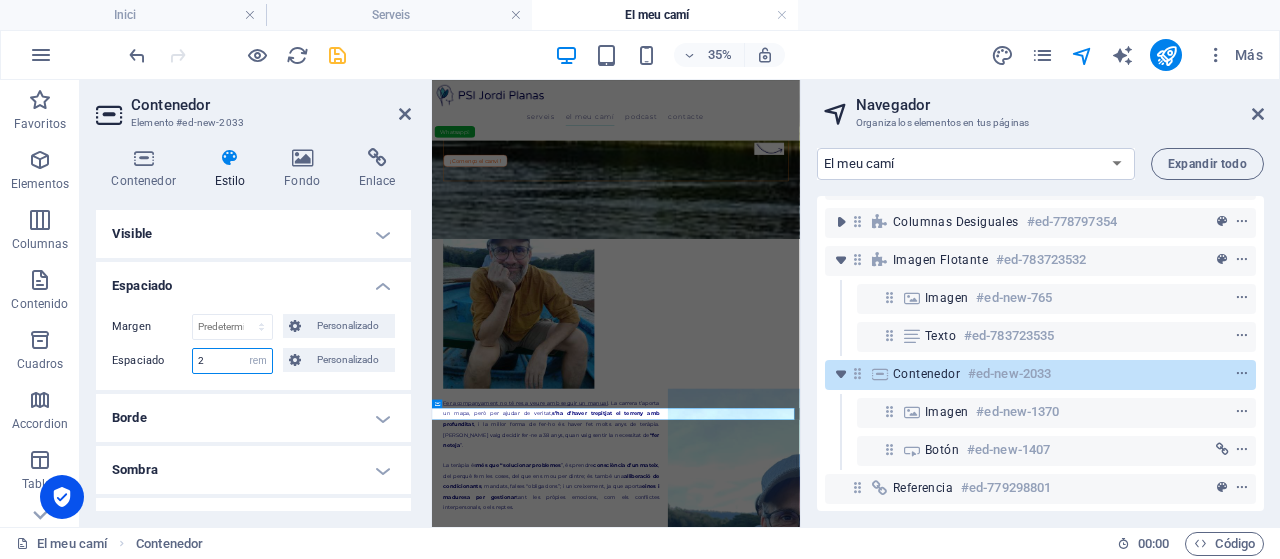 type on "2" 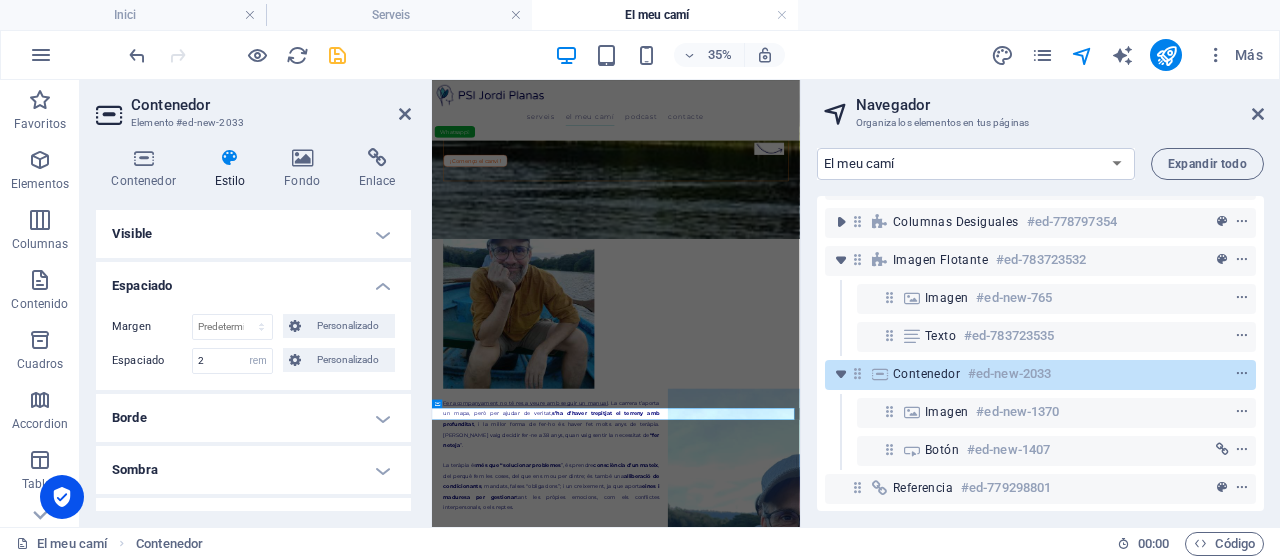click on "Espaciado" at bounding box center (152, 361) 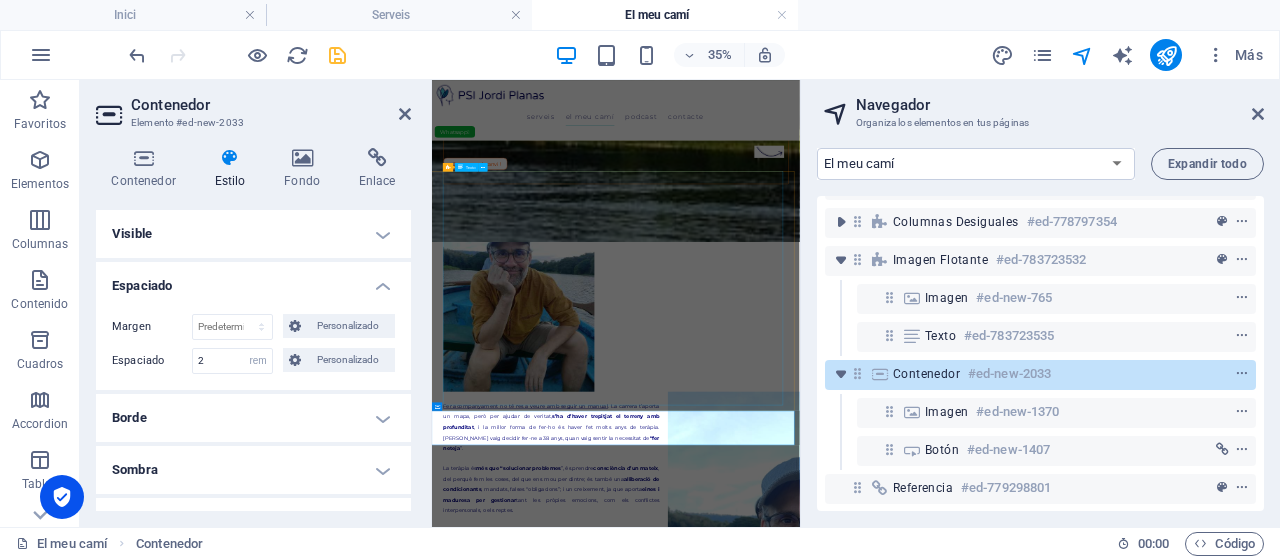 scroll, scrollTop: 884, scrollLeft: 0, axis: vertical 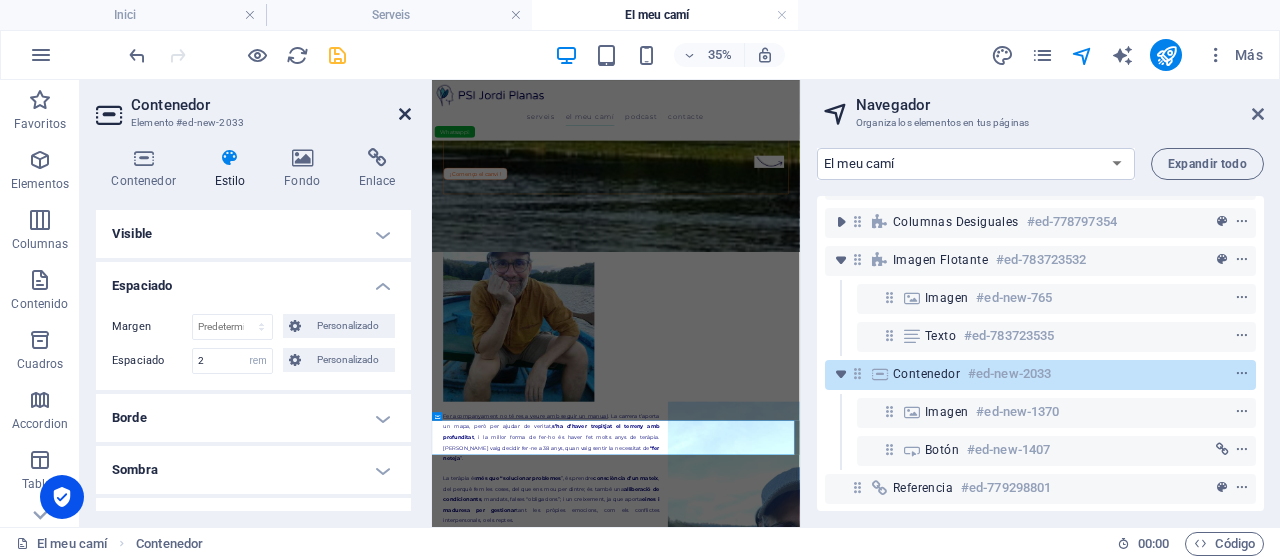 click at bounding box center [405, 114] 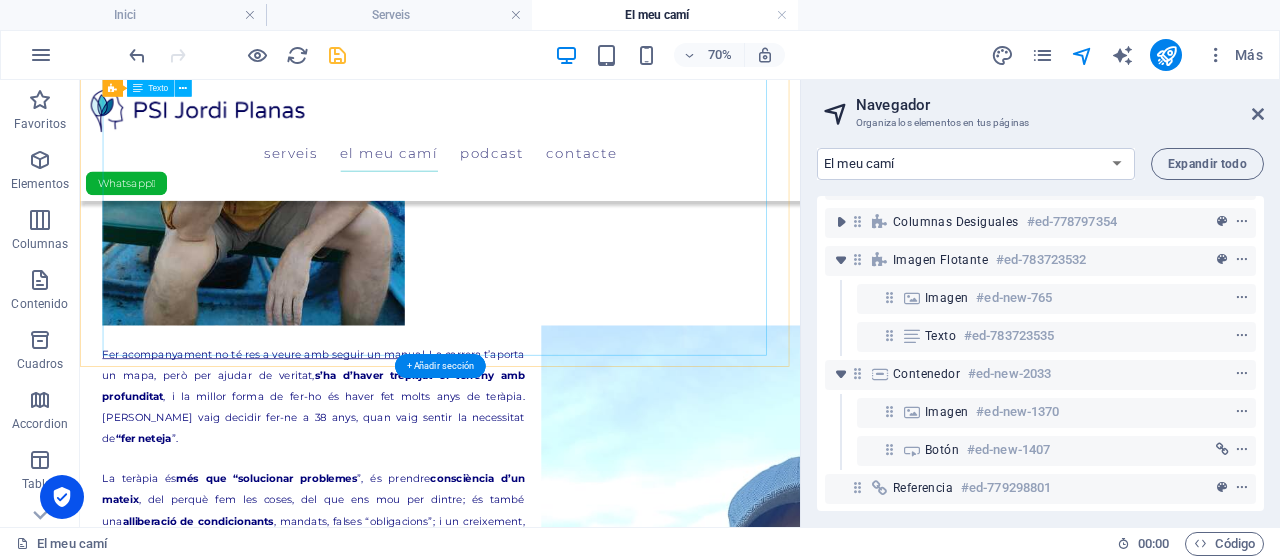 scroll, scrollTop: 1512, scrollLeft: 0, axis: vertical 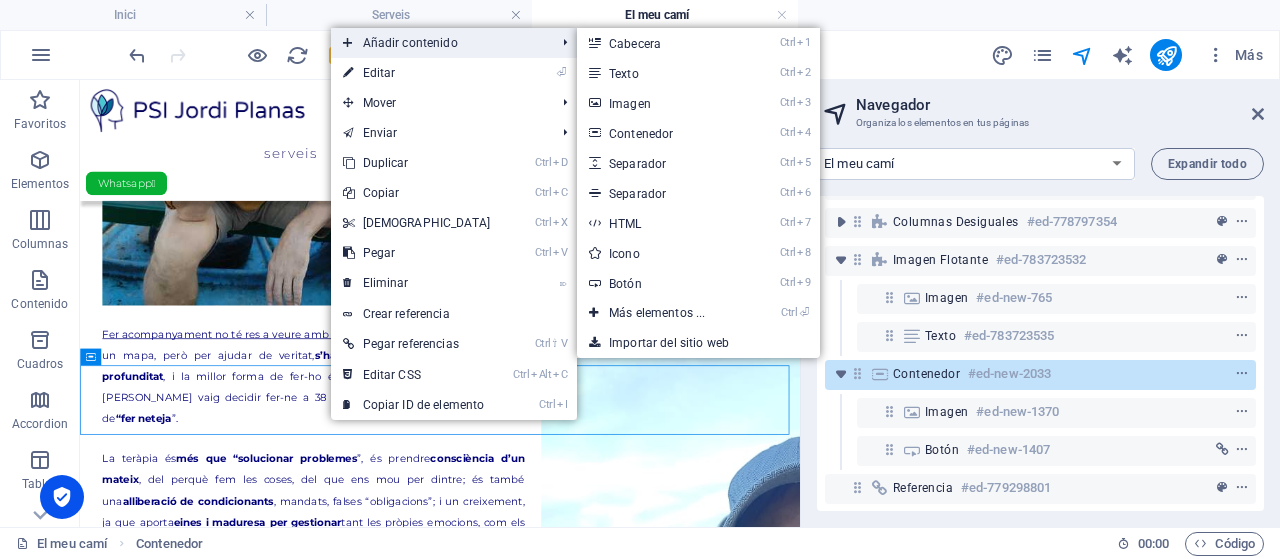 click on "Añadir contenido" at bounding box center [439, 43] 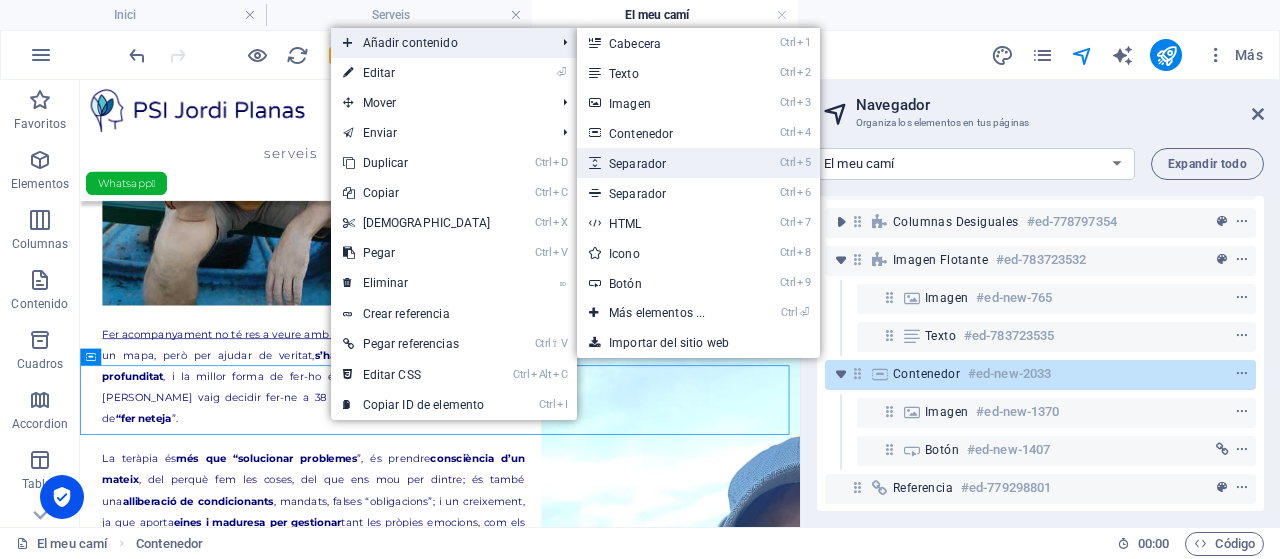 click on "Ctrl 5  Separador" at bounding box center (661, 163) 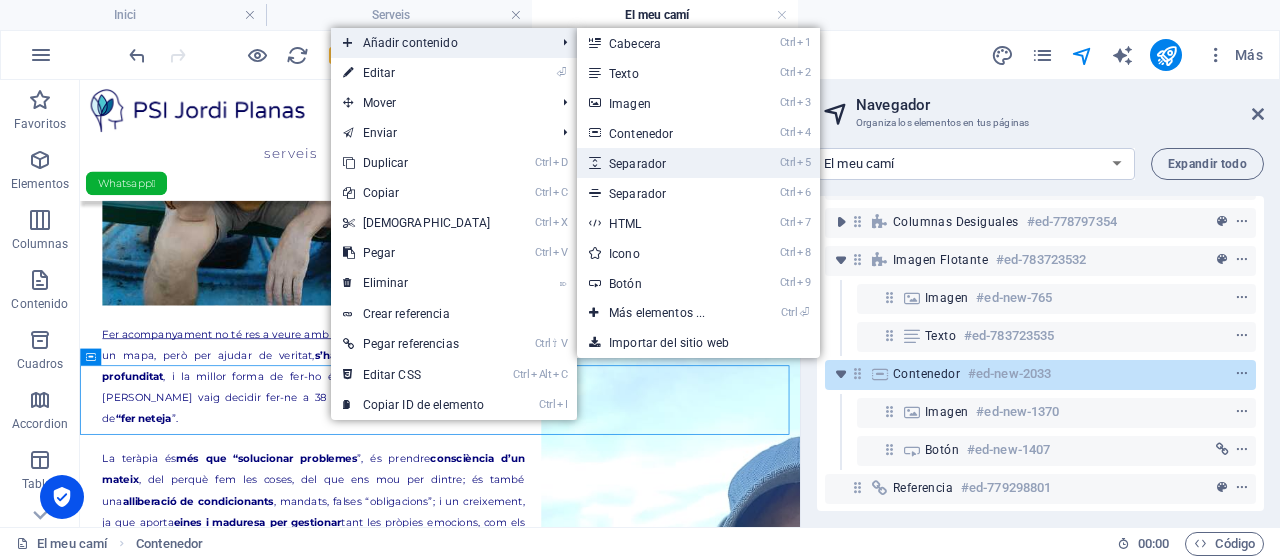 select on "px" 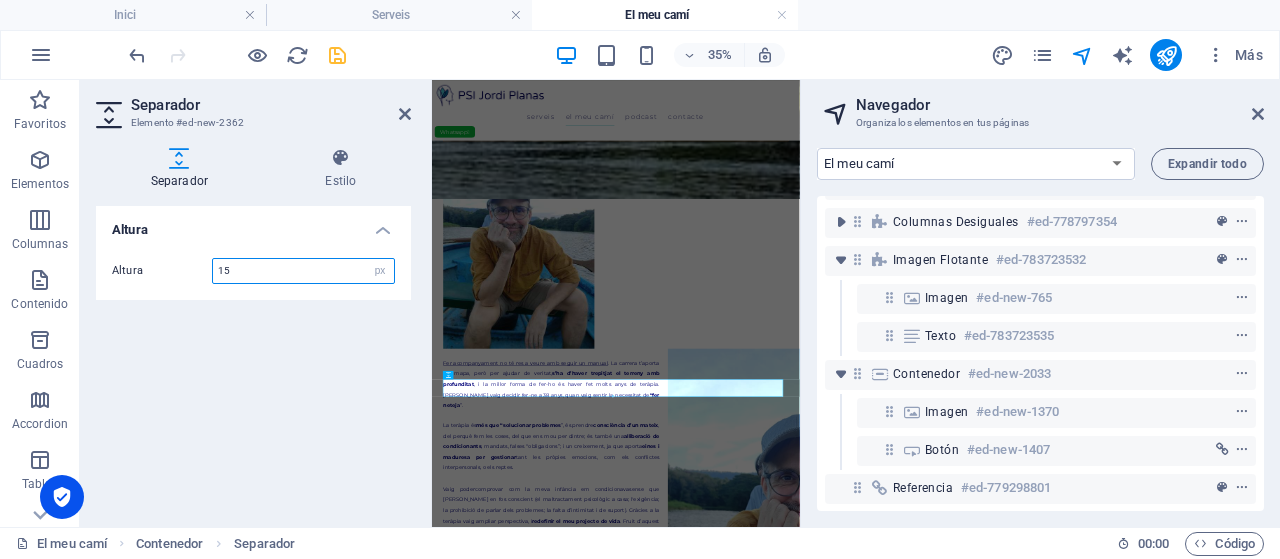scroll, scrollTop: 1000, scrollLeft: 0, axis: vertical 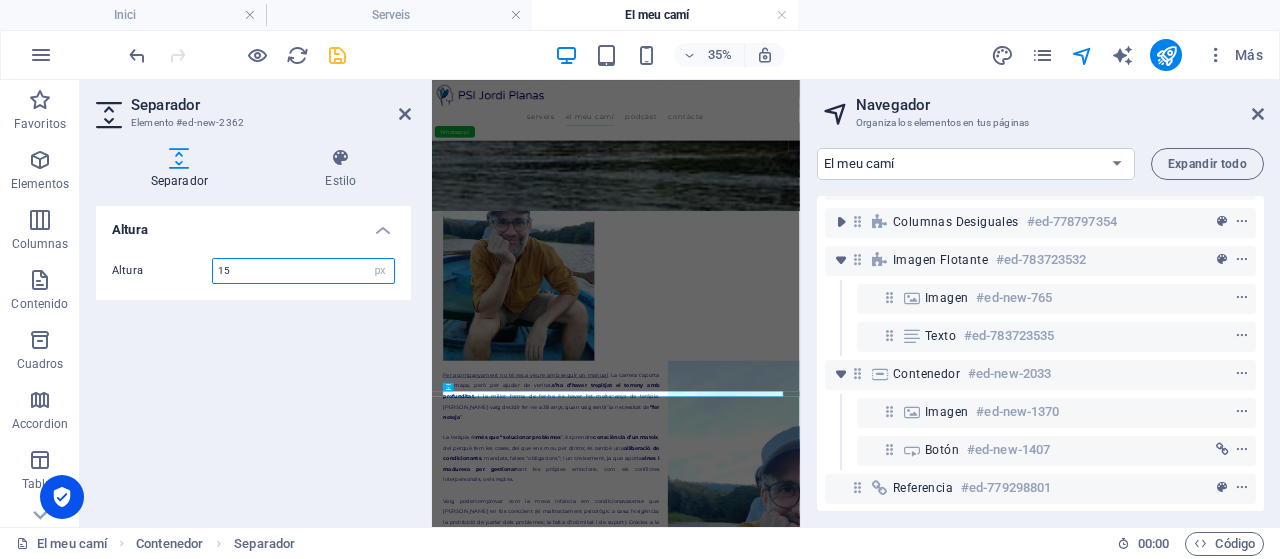type on "15" 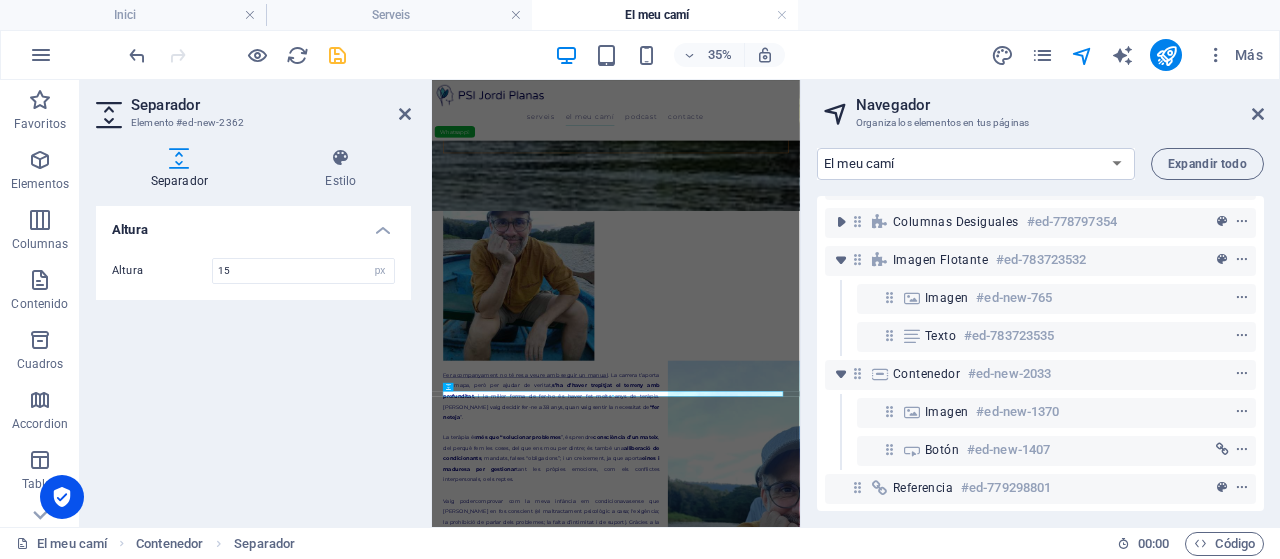 click on "Altura" at bounding box center (162, 270) 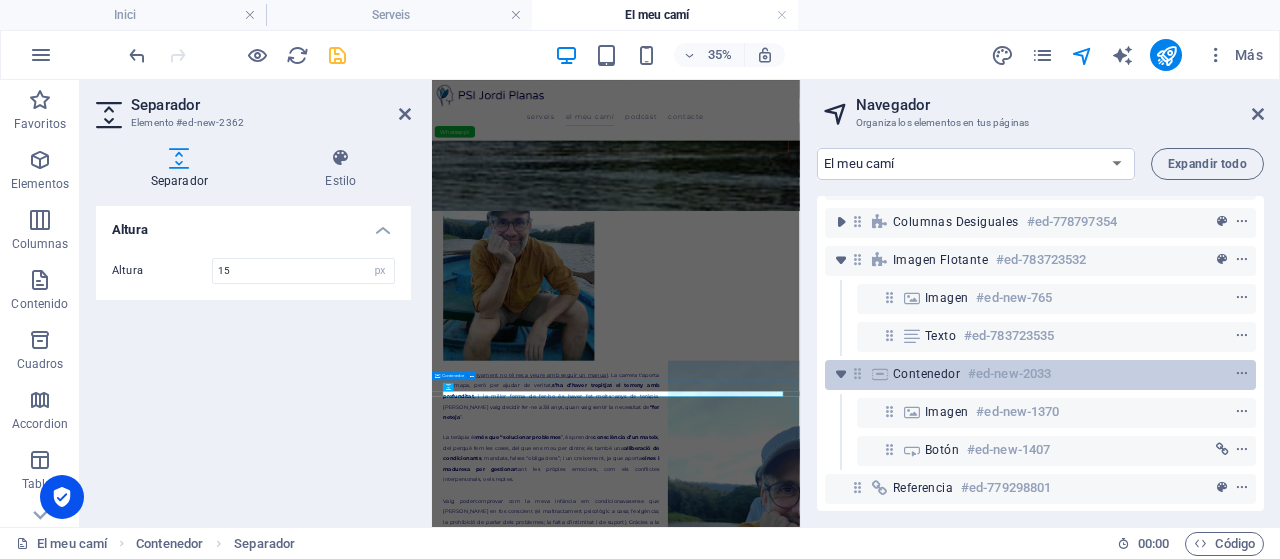 scroll, scrollTop: 88, scrollLeft: 0, axis: vertical 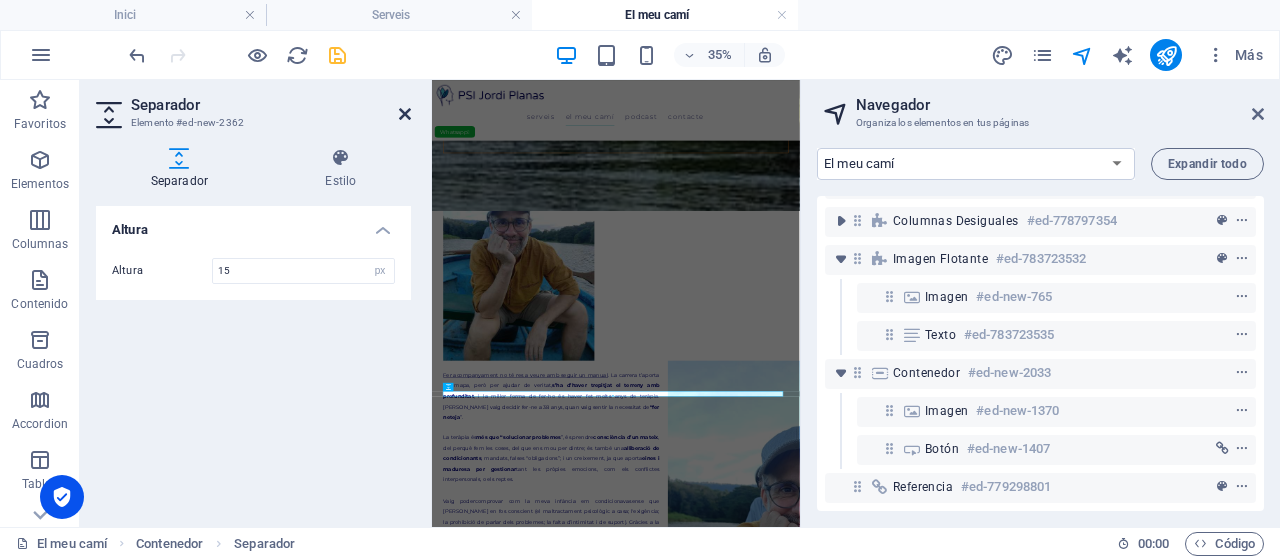click at bounding box center (405, 114) 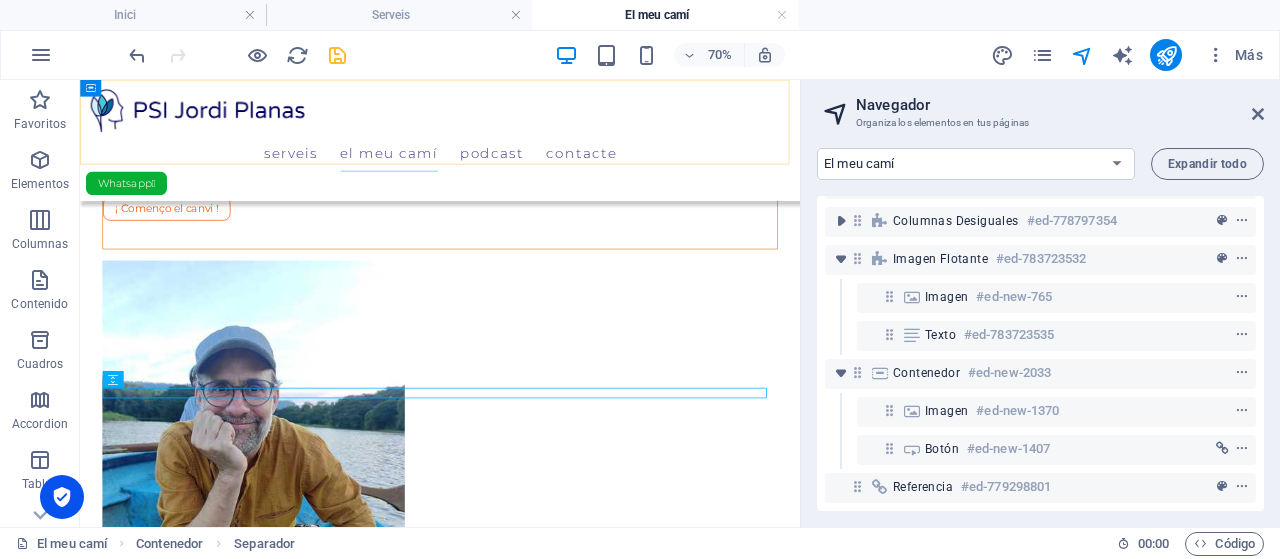 scroll, scrollTop: 1512, scrollLeft: 0, axis: vertical 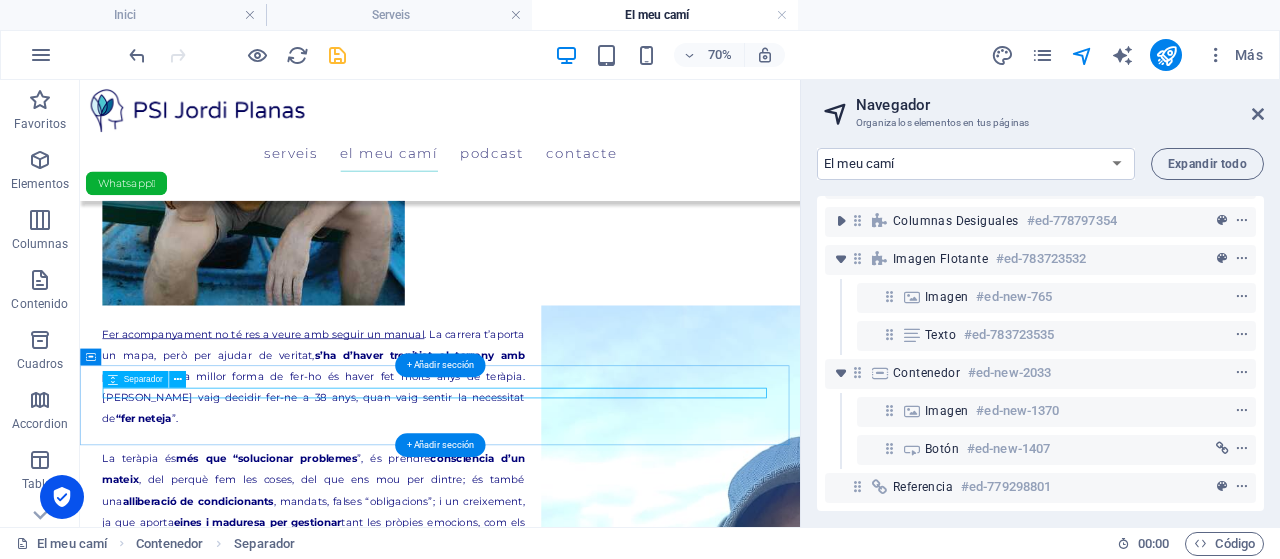 click at bounding box center (594, 1262) 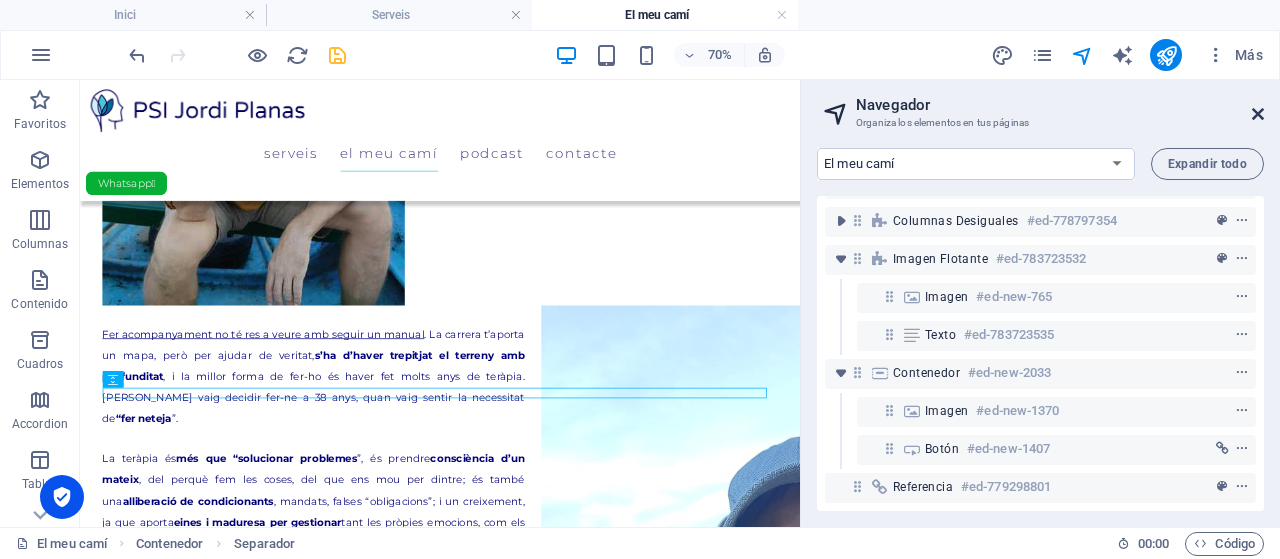 click at bounding box center (1258, 114) 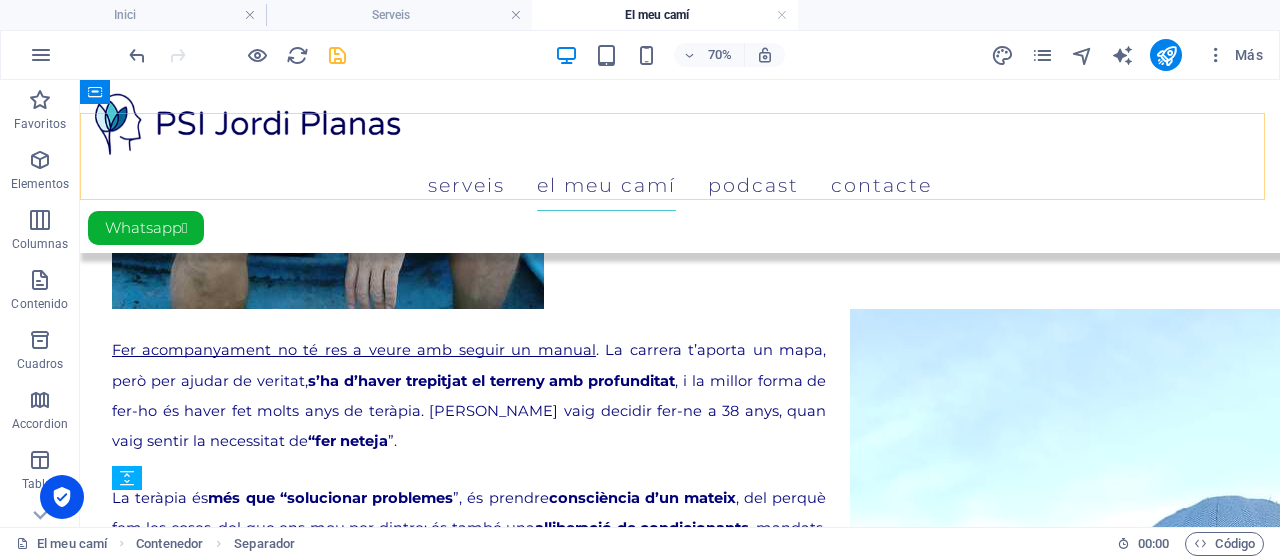 scroll, scrollTop: 1419, scrollLeft: 0, axis: vertical 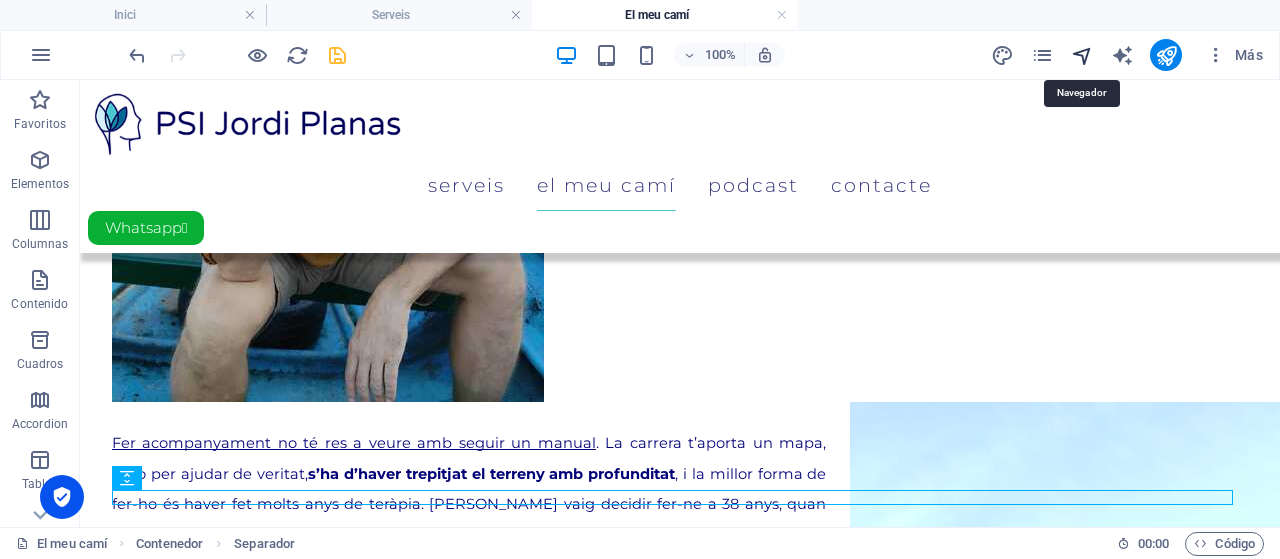 click at bounding box center (1082, 55) 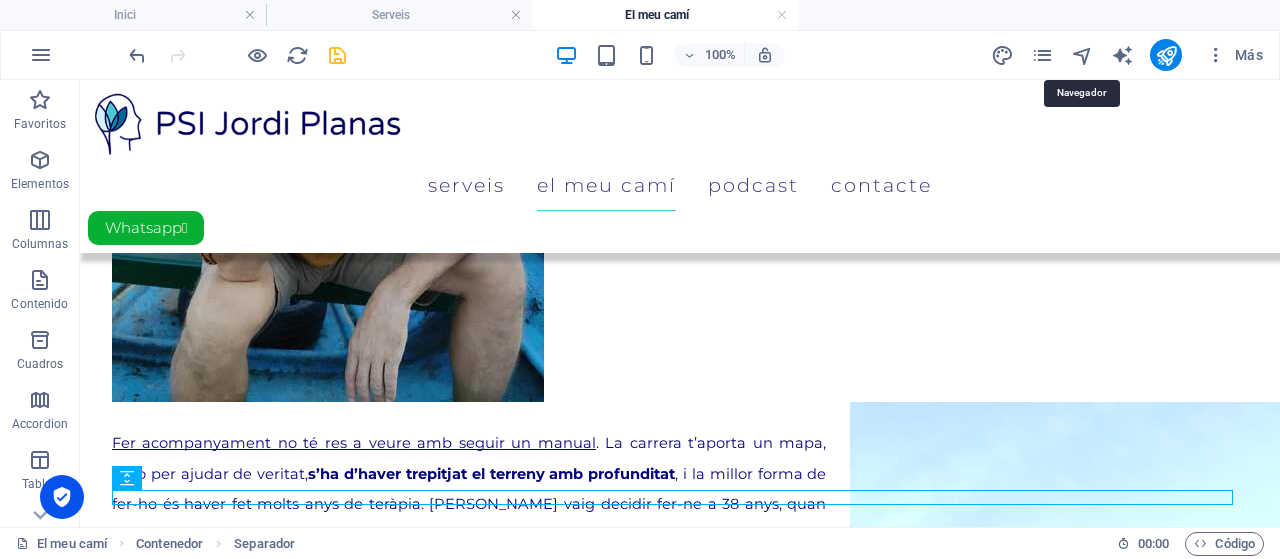 scroll, scrollTop: 1512, scrollLeft: 0, axis: vertical 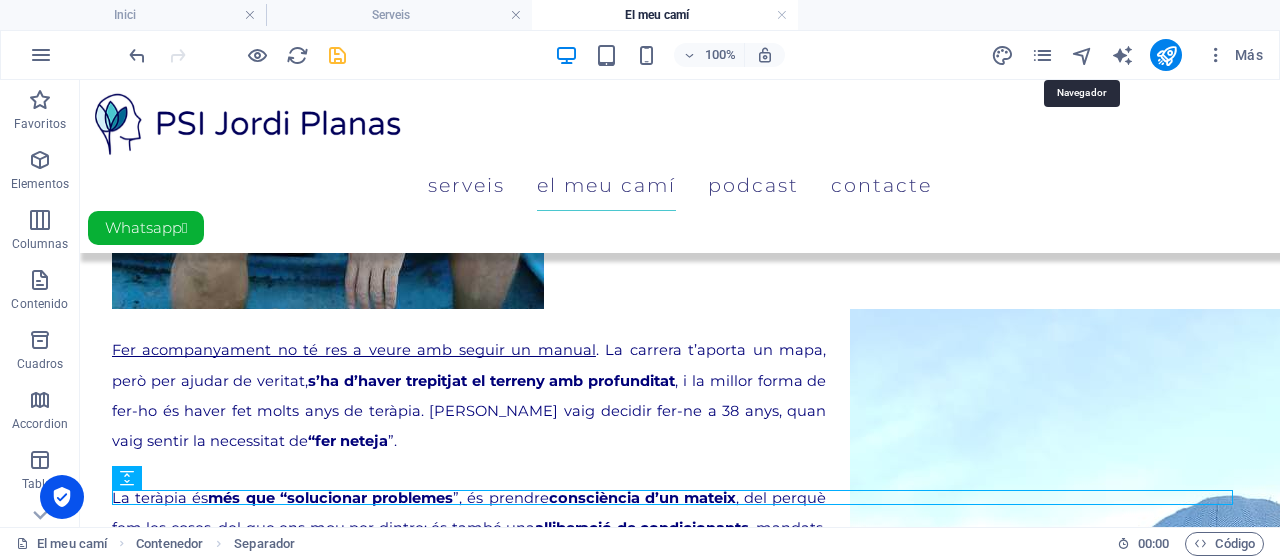 select on "15055797-en" 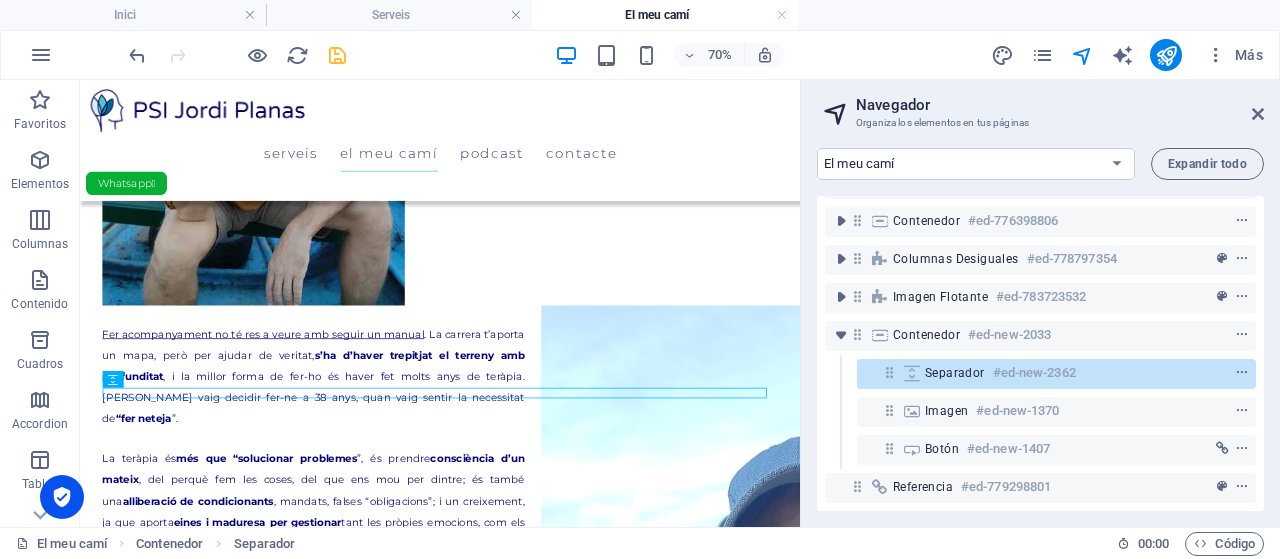 scroll, scrollTop: 50, scrollLeft: 0, axis: vertical 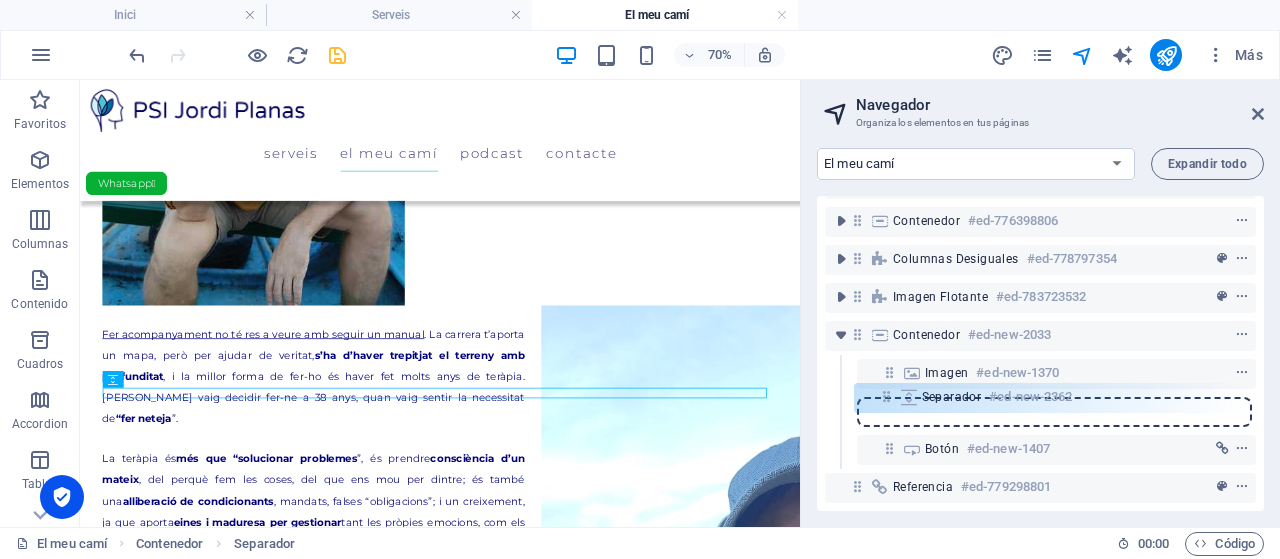 drag, startPoint x: 890, startPoint y: 354, endPoint x: 886, endPoint y: 401, distance: 47.169907 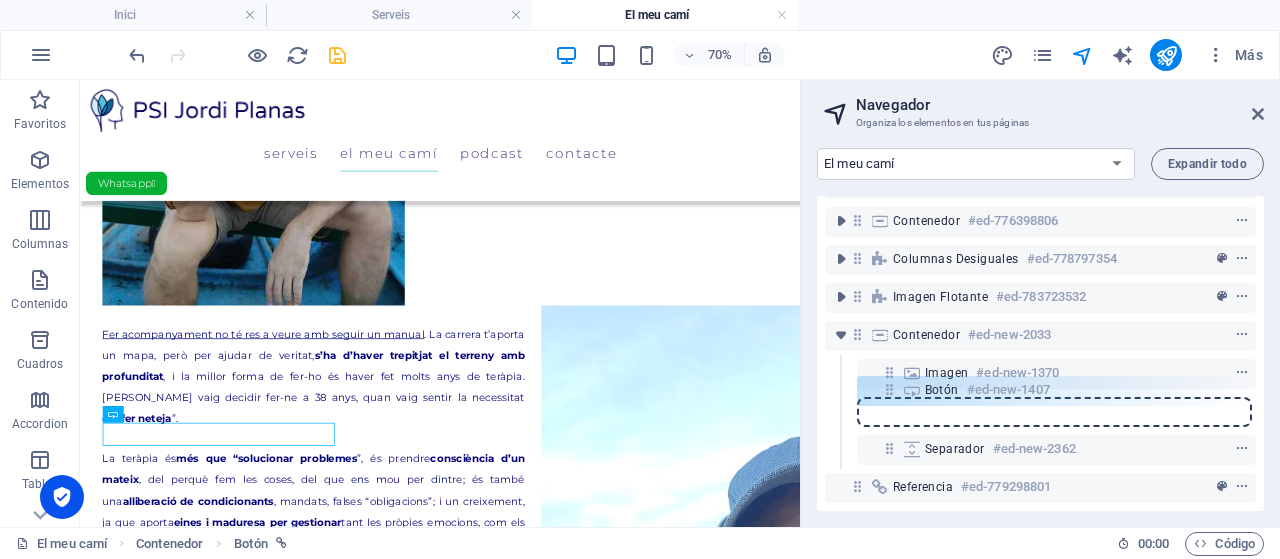 drag, startPoint x: 890, startPoint y: 405, endPoint x: 890, endPoint y: 383, distance: 22 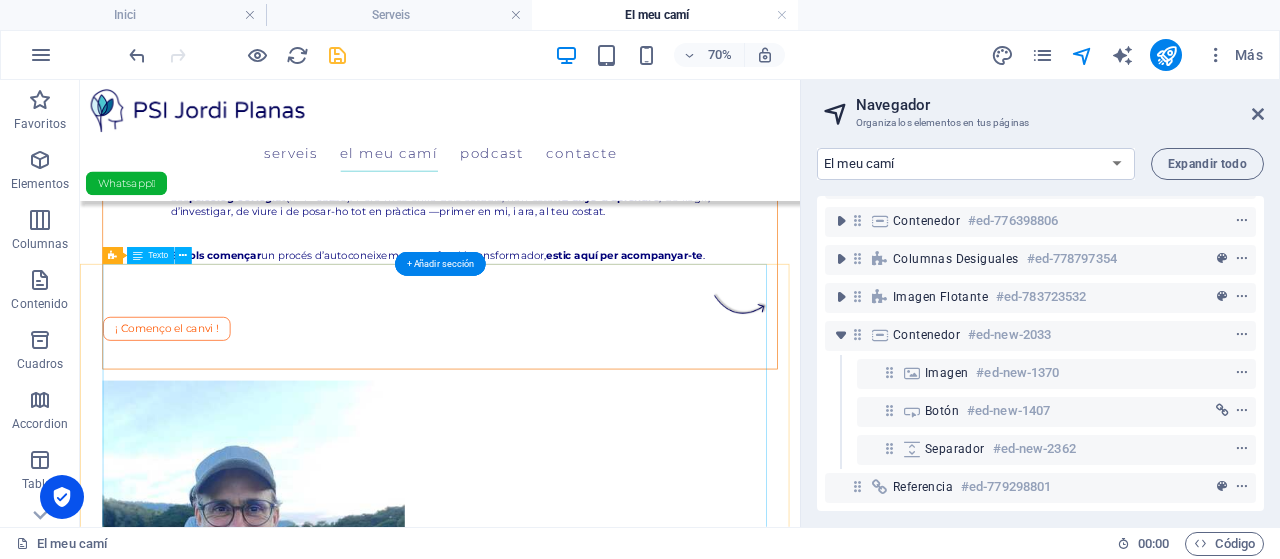 scroll, scrollTop: 812, scrollLeft: 0, axis: vertical 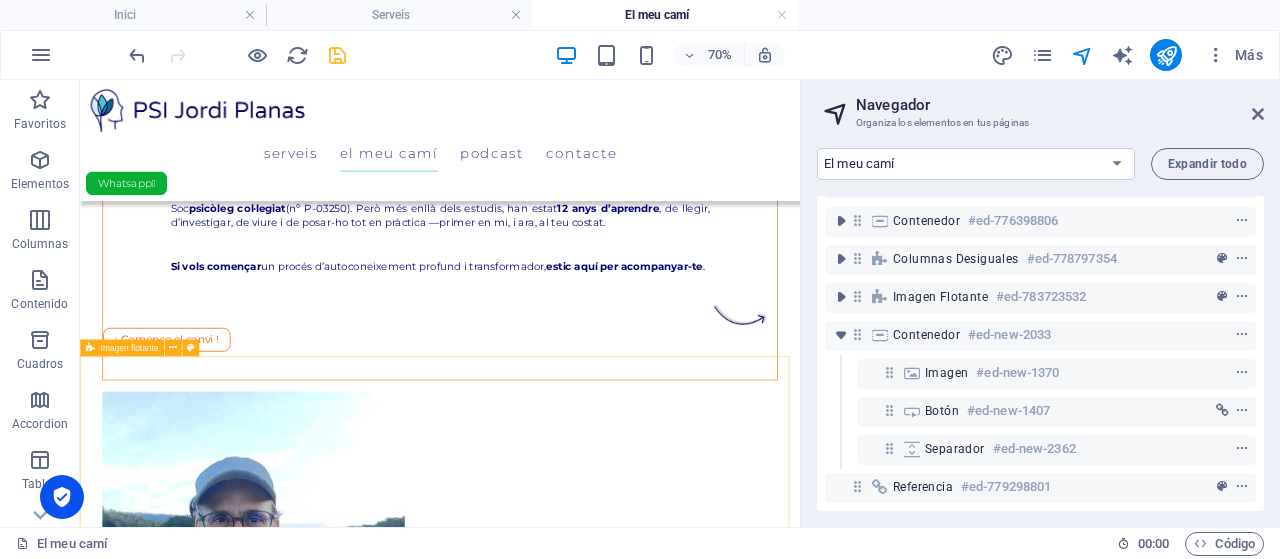 click on "Imagen flotante" at bounding box center [129, 348] 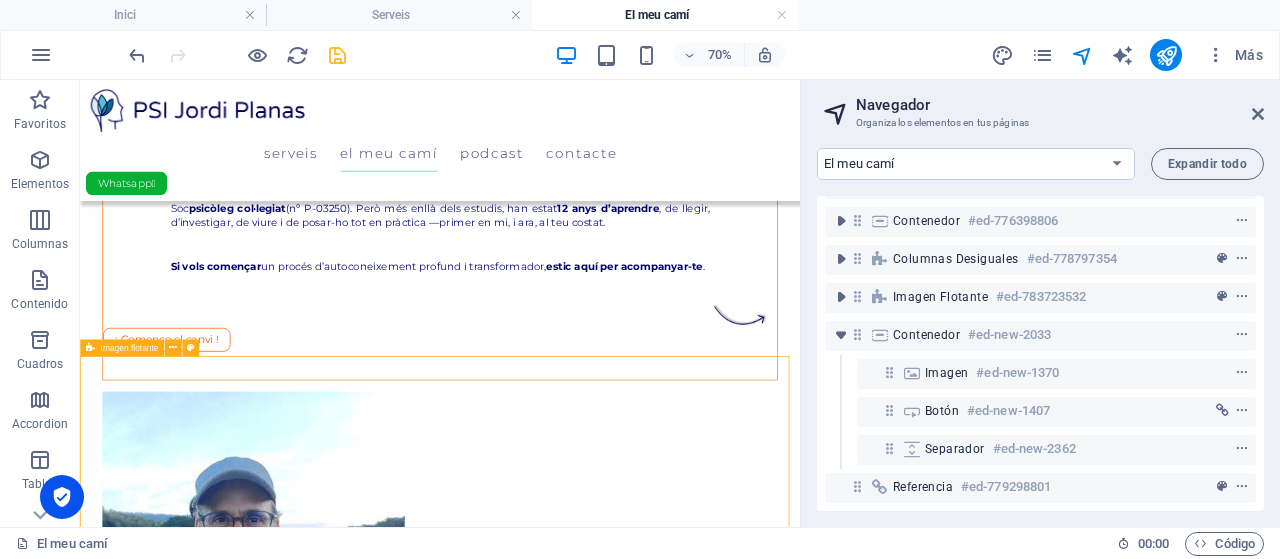 click on "Imagen flotante" at bounding box center (129, 348) 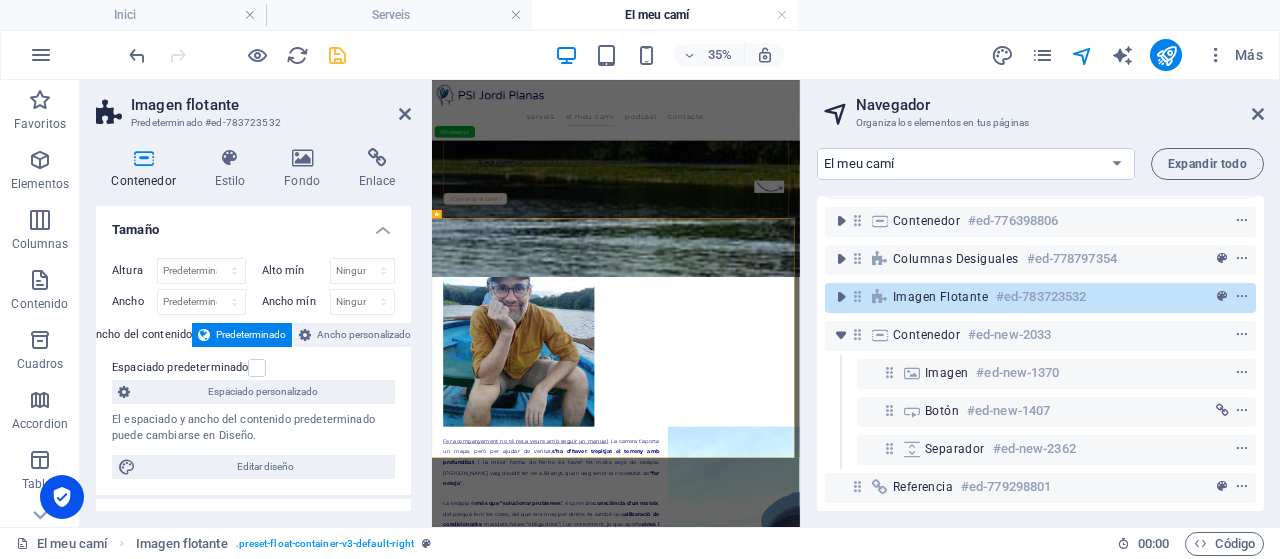 scroll, scrollTop: 778, scrollLeft: 0, axis: vertical 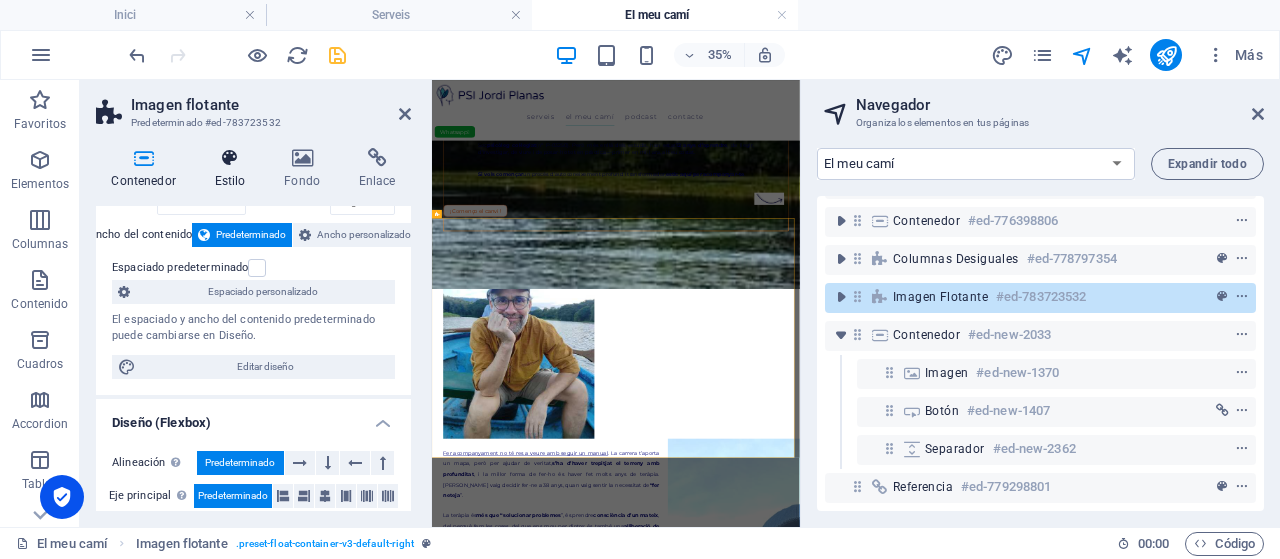 click at bounding box center (230, 158) 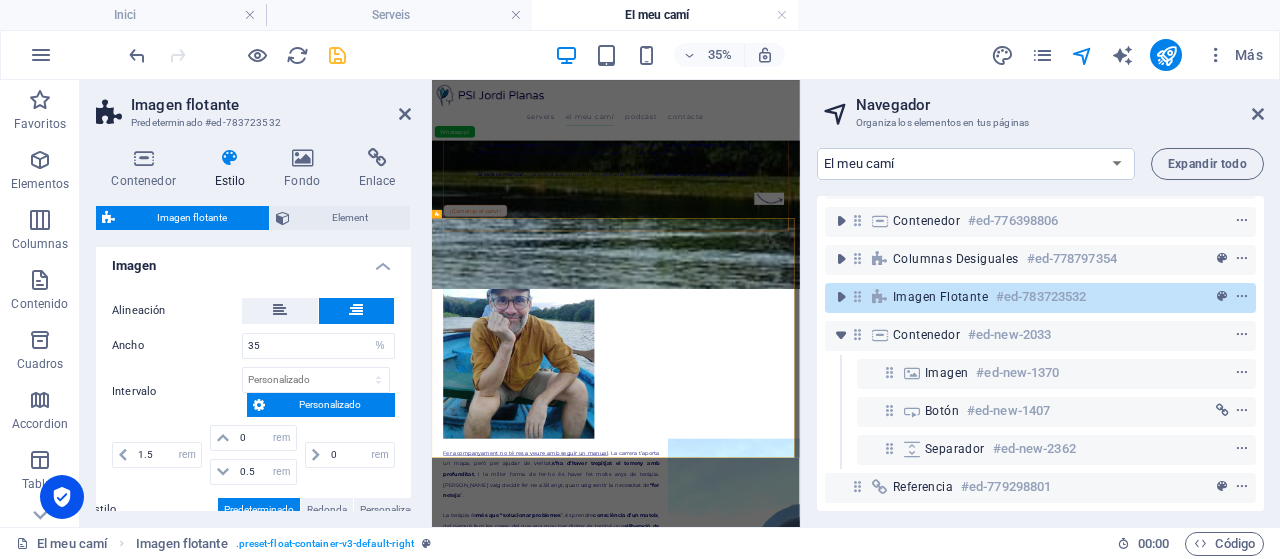 scroll, scrollTop: 456, scrollLeft: 0, axis: vertical 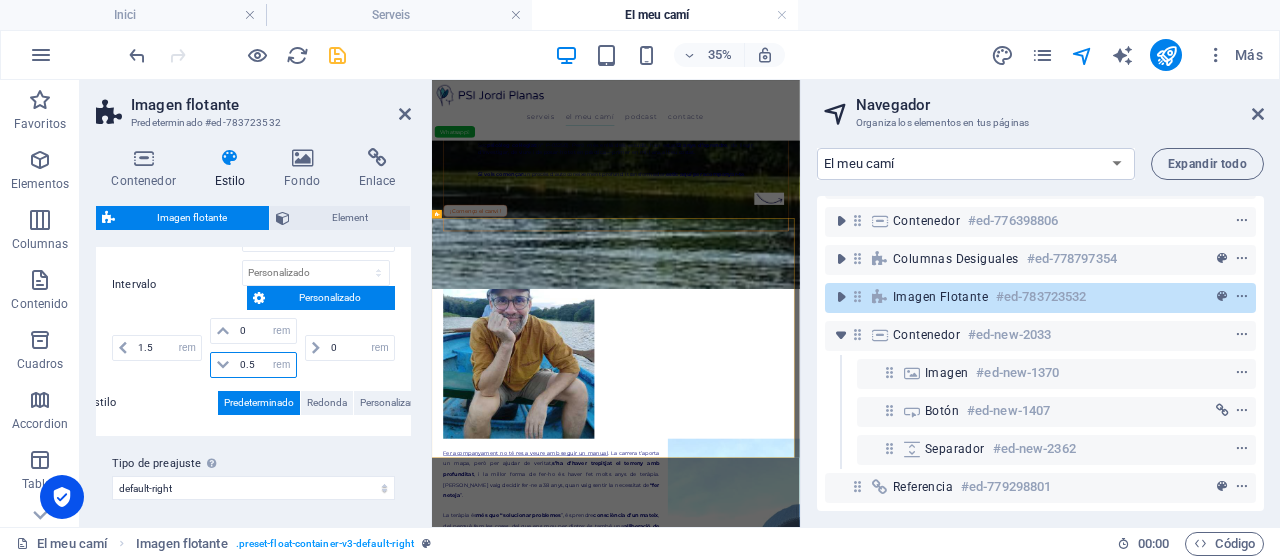 drag, startPoint x: 251, startPoint y: 363, endPoint x: 234, endPoint y: 361, distance: 17.117243 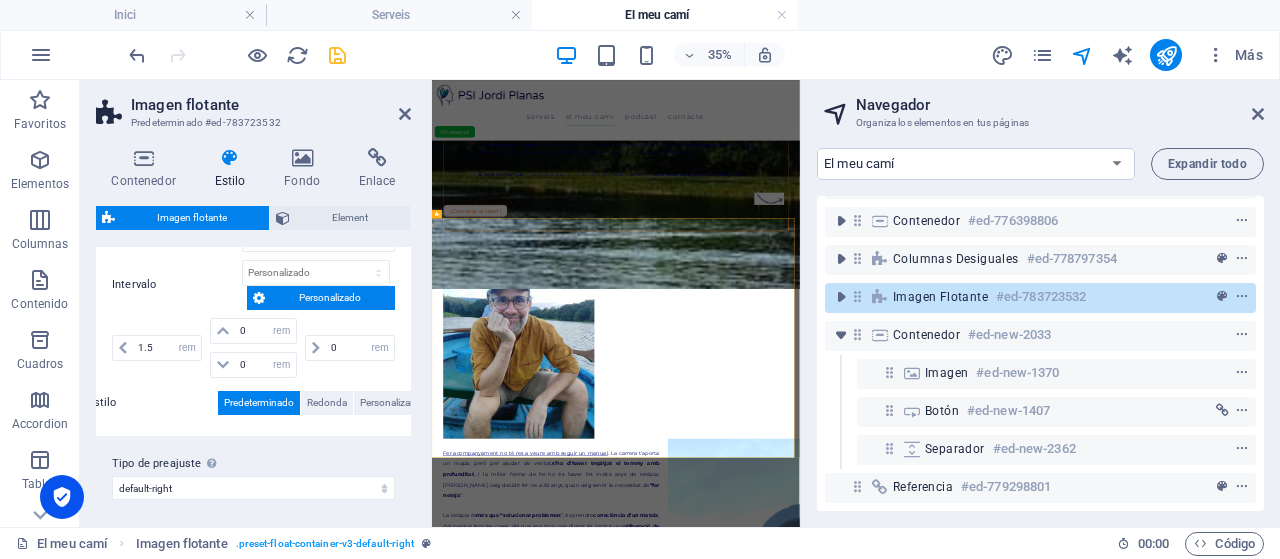 click on "1.5 px rem % vh vw" at bounding box center [159, 348] 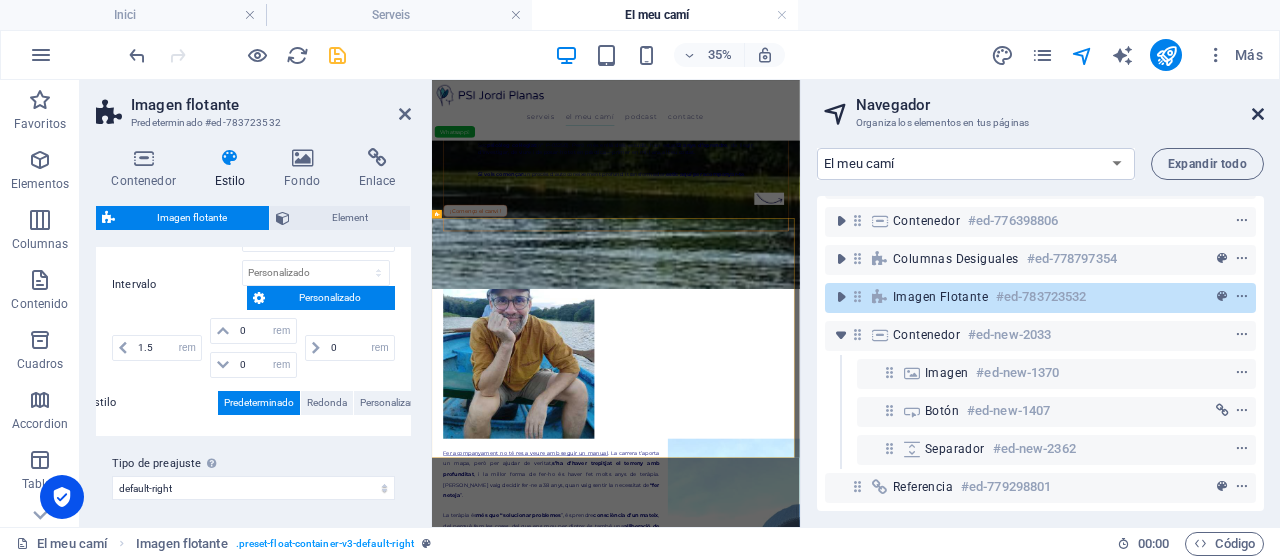 click at bounding box center (1258, 114) 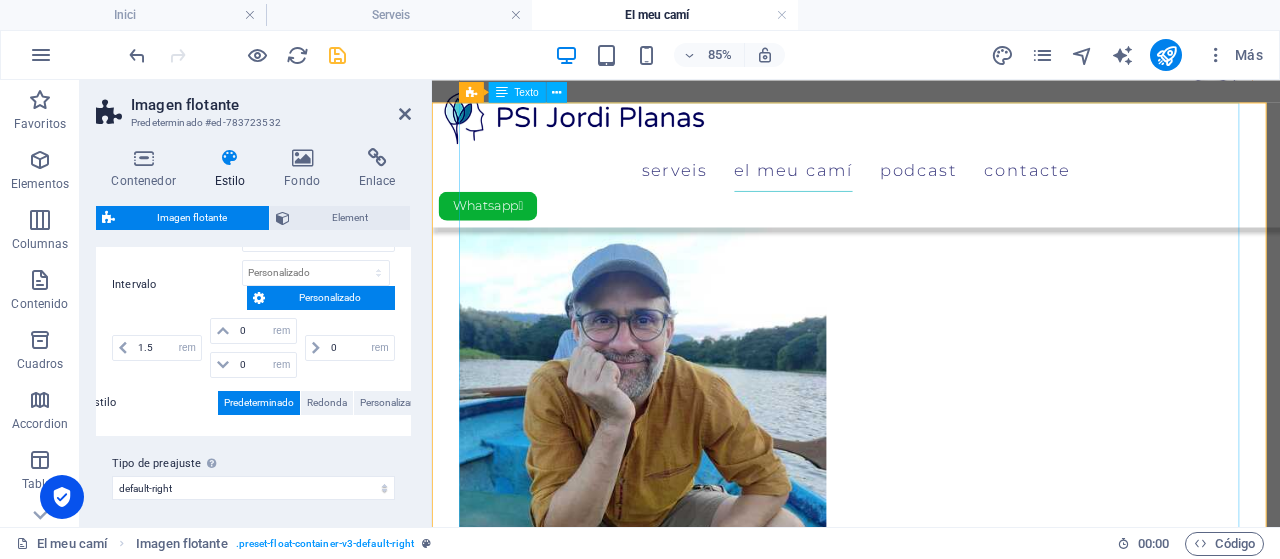 scroll, scrollTop: 1242, scrollLeft: 0, axis: vertical 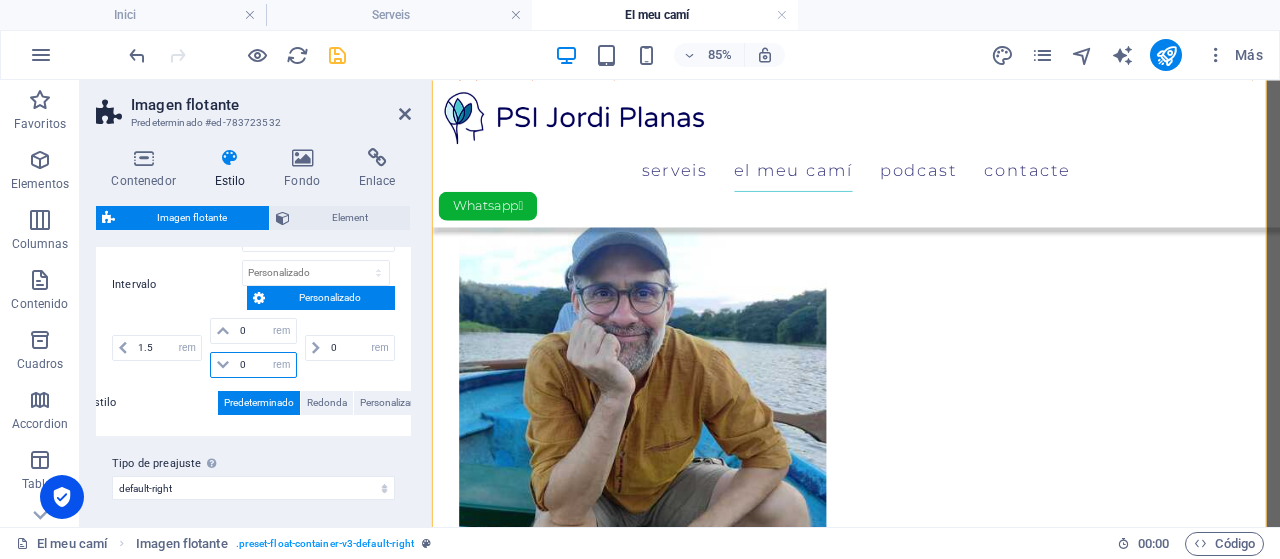 click on "0" at bounding box center (265, 365) 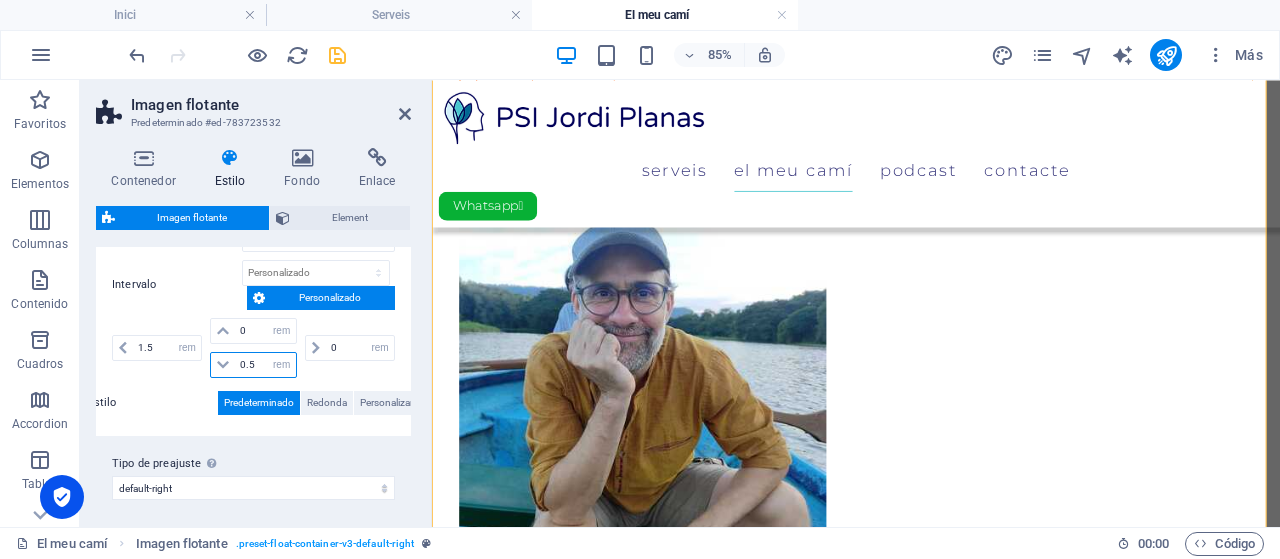 type on "0.5" 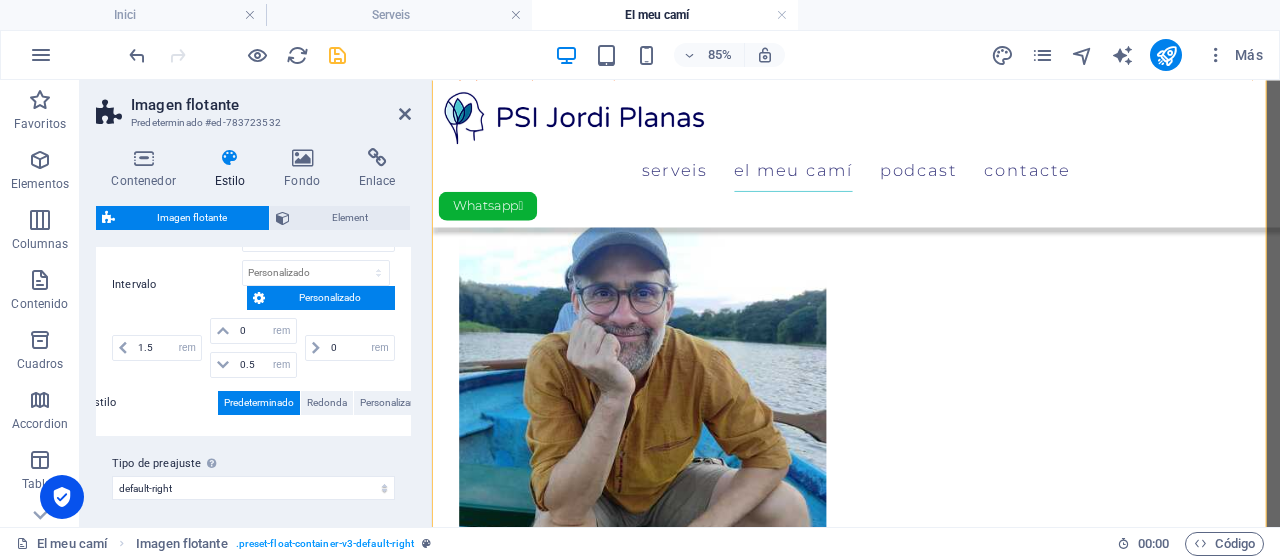 click on "1.5 px rem % vh vw 0 px rem % vh vw 0.5 px rem % vh vw 0 px rem % vh vw" at bounding box center [253, 350] 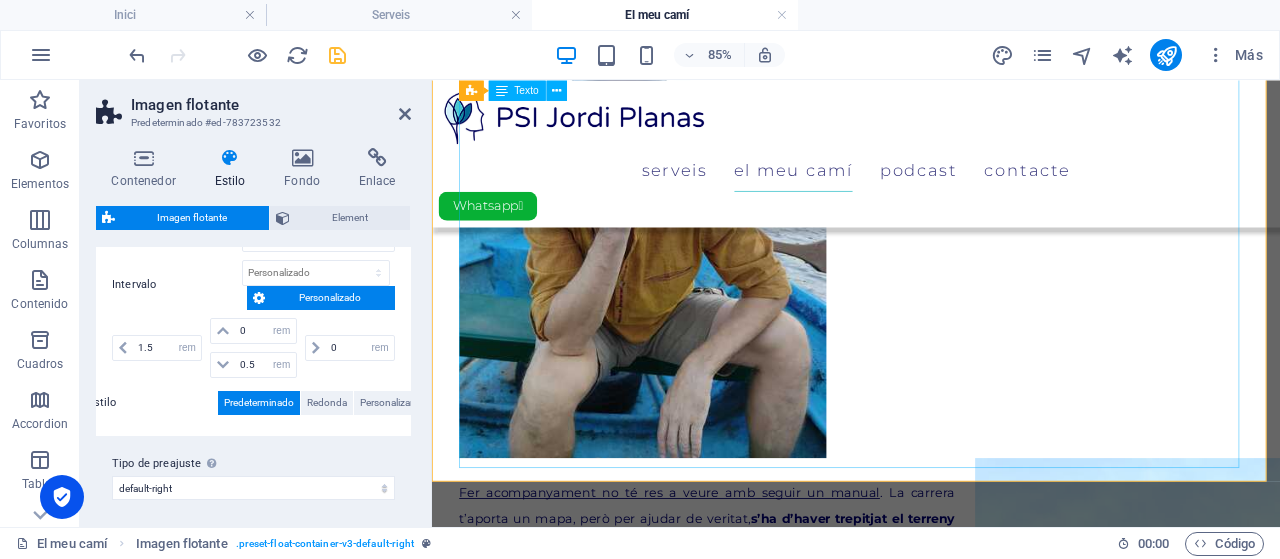 scroll, scrollTop: 1542, scrollLeft: 0, axis: vertical 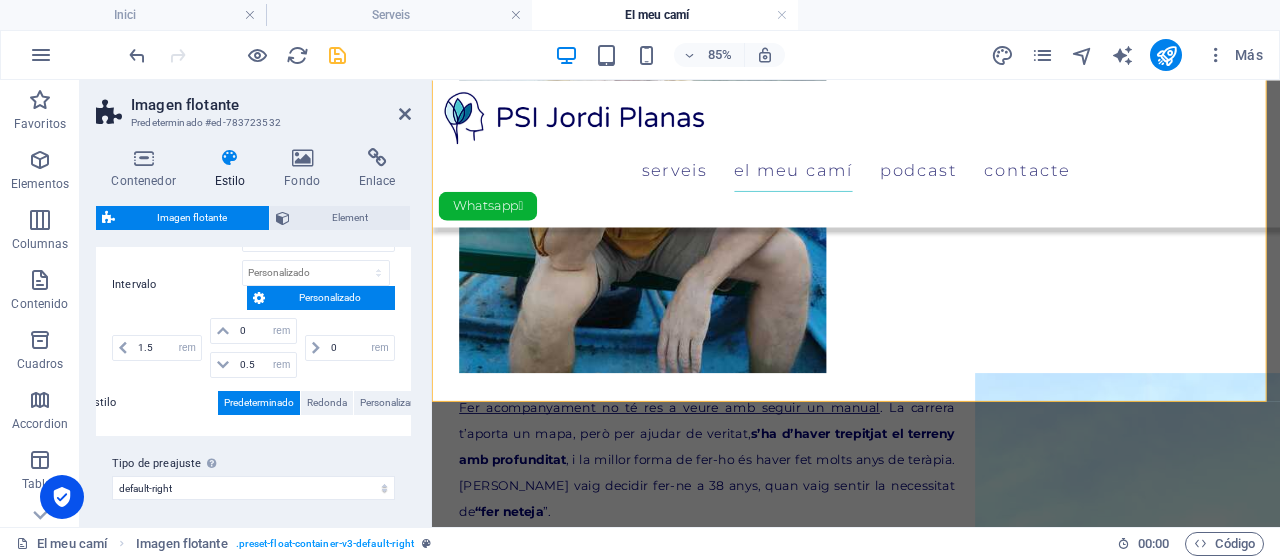 click on "1.5 px rem % vh vw" at bounding box center [159, 348] 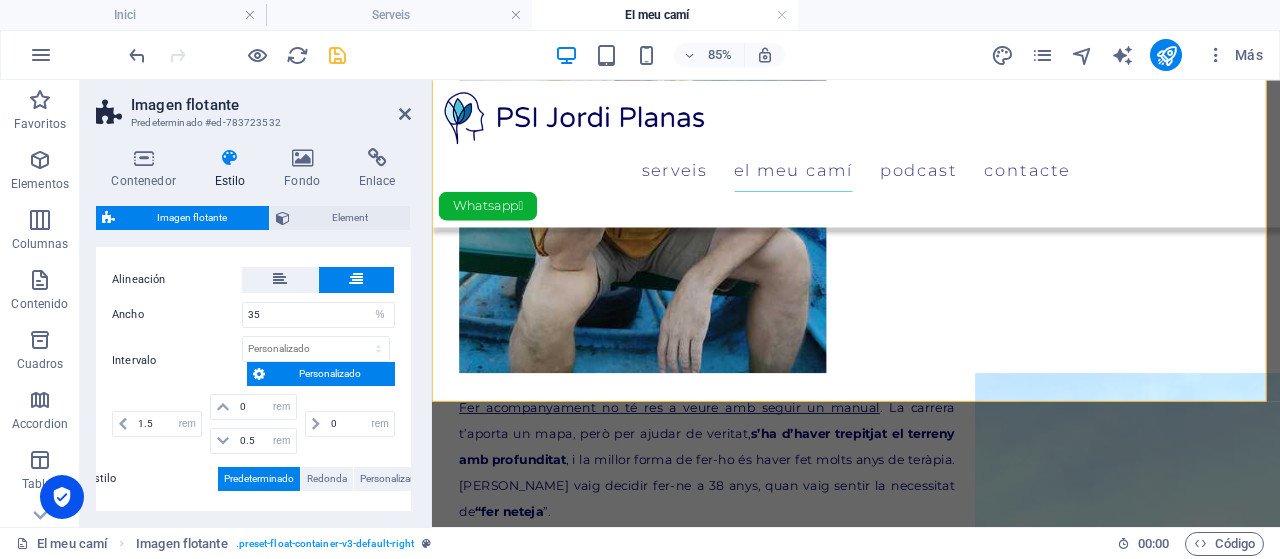 scroll, scrollTop: 356, scrollLeft: 0, axis: vertical 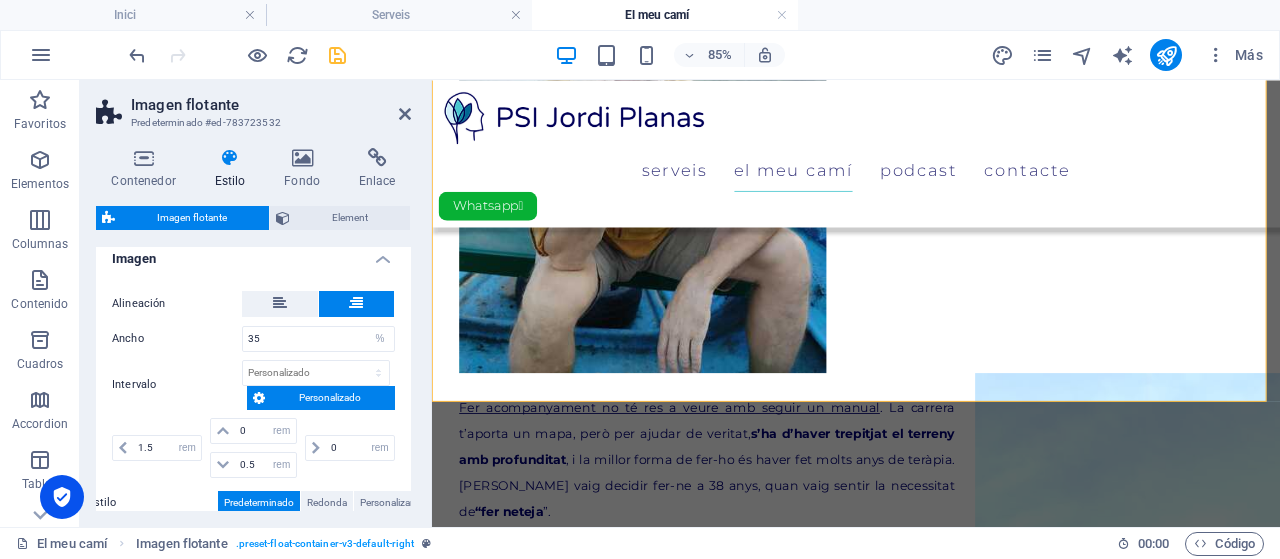 click on "Imagen" at bounding box center (253, 253) 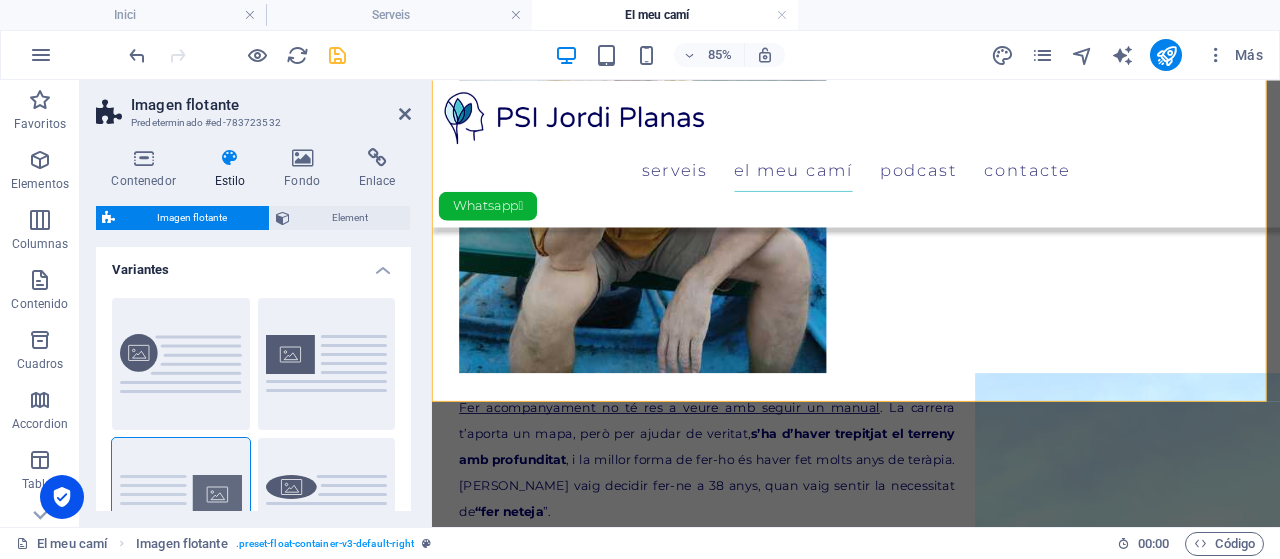 scroll, scrollTop: 0, scrollLeft: 0, axis: both 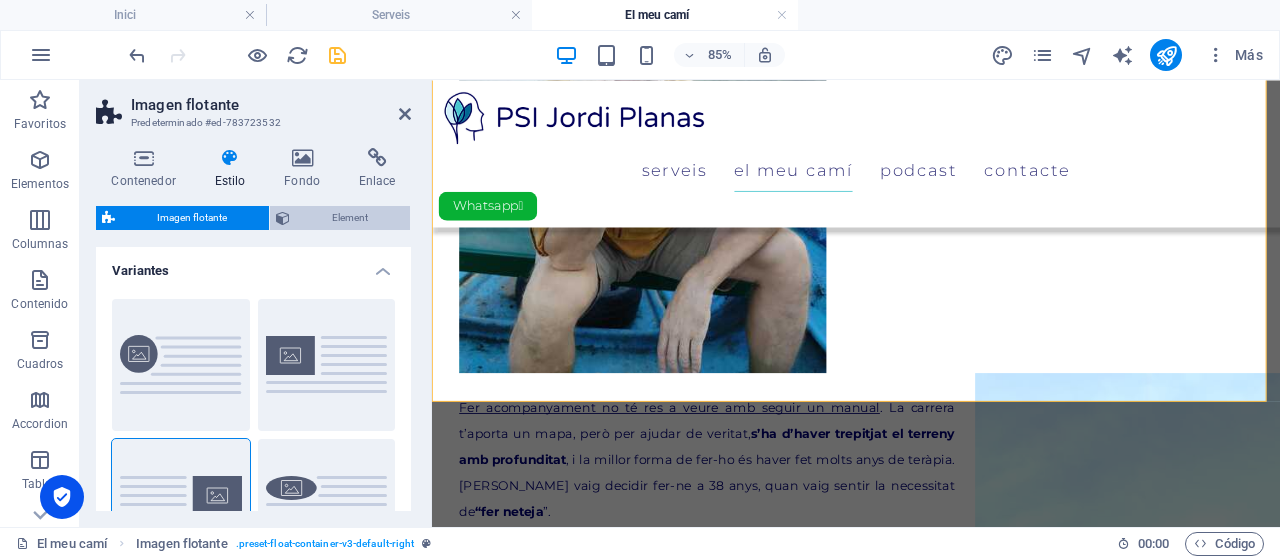 click on "Element" at bounding box center (350, 218) 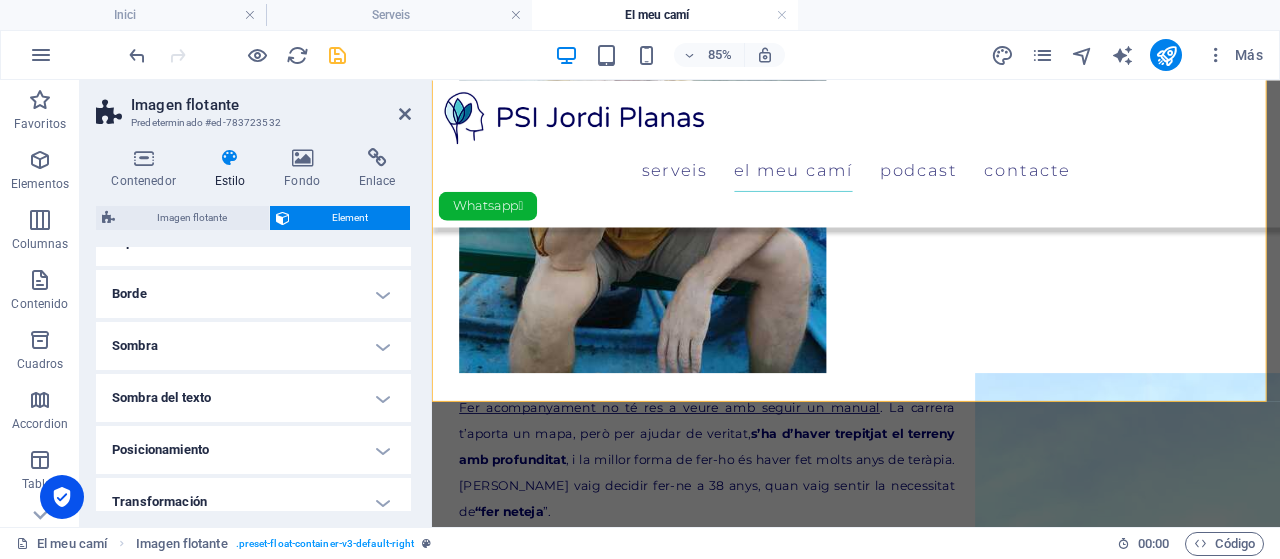 scroll, scrollTop: 100, scrollLeft: 0, axis: vertical 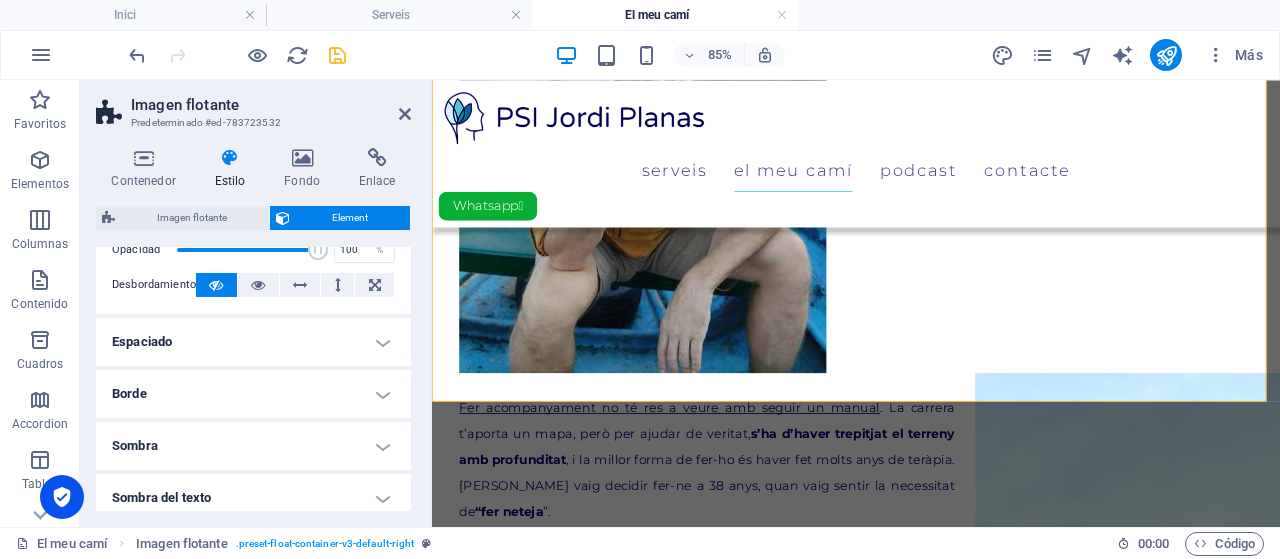 click on "Espaciado" at bounding box center [253, 342] 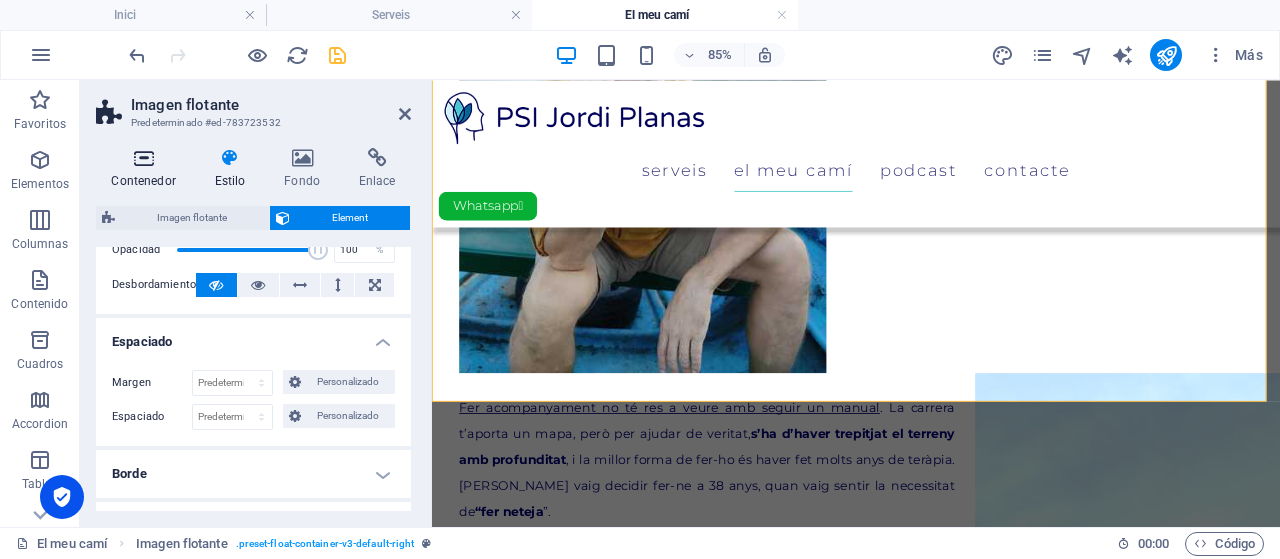 click on "Contenedor" at bounding box center (147, 169) 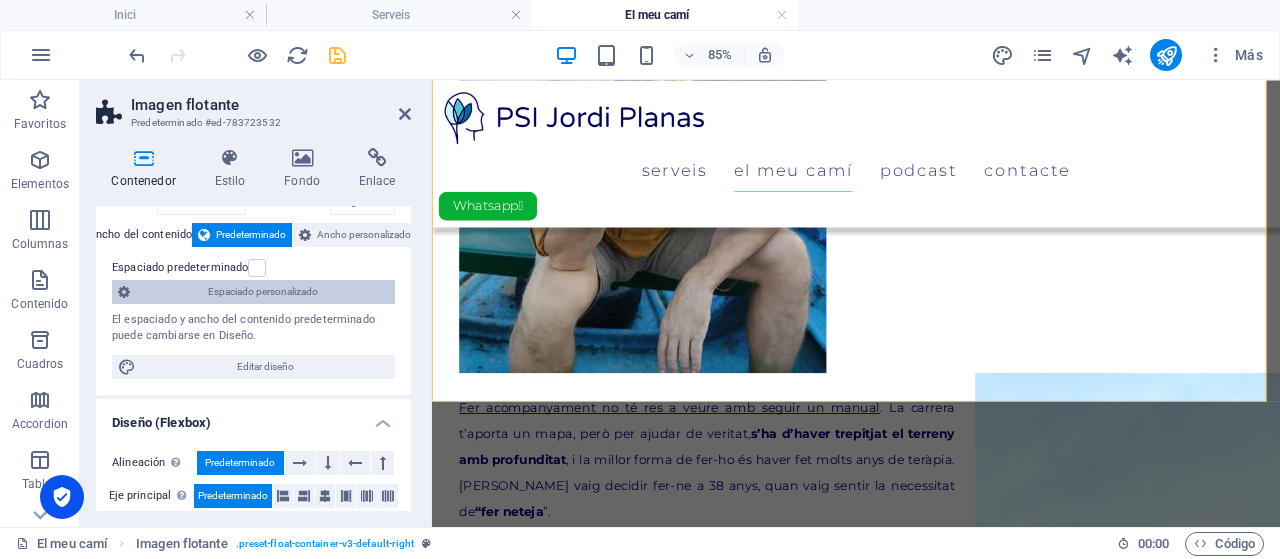 click on "Espaciado personalizado" at bounding box center (262, 292) 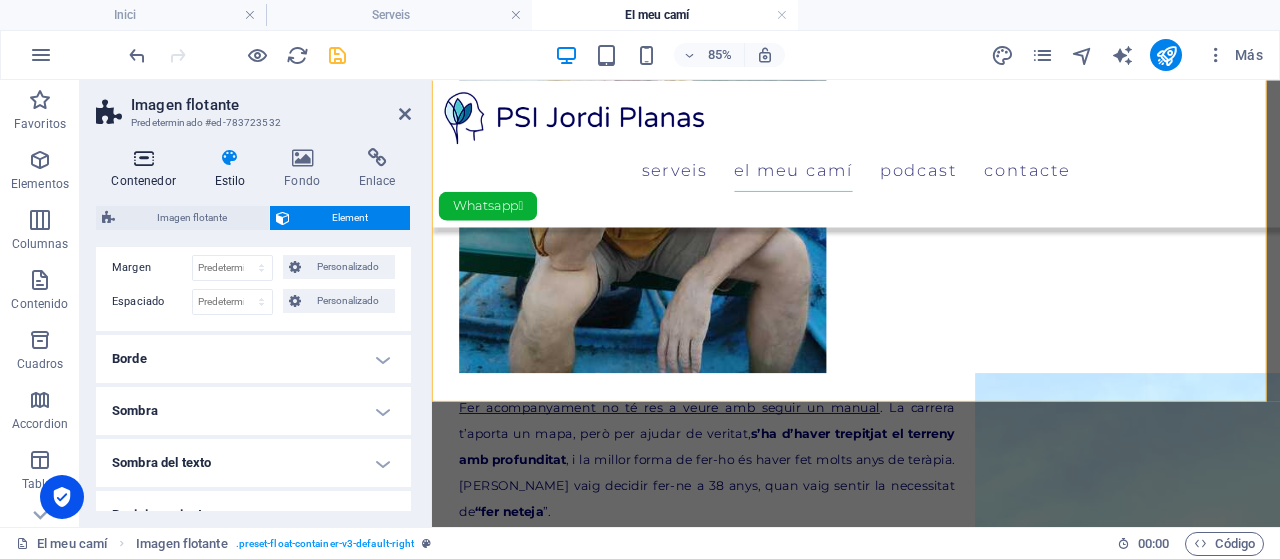 click at bounding box center (143, 158) 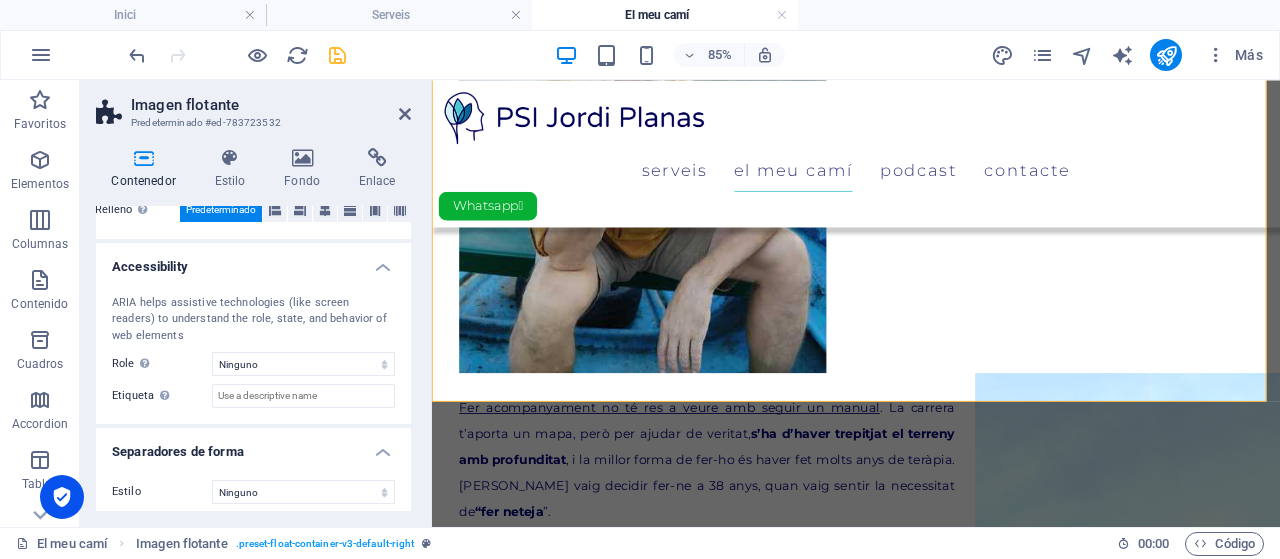 scroll, scrollTop: 492, scrollLeft: 0, axis: vertical 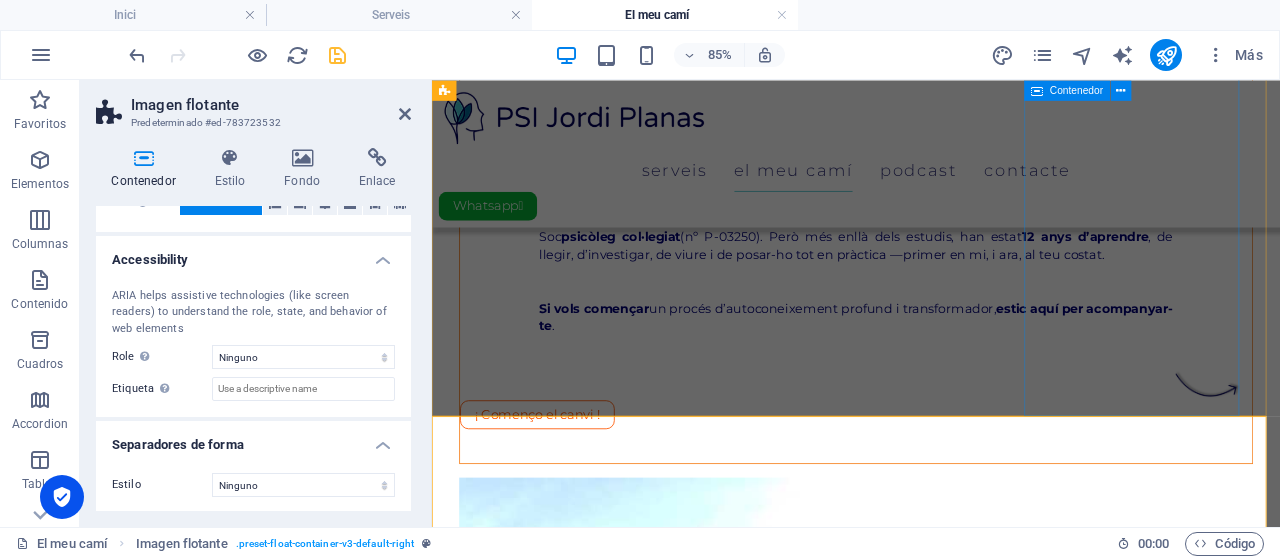 click at bounding box center (931, 835) 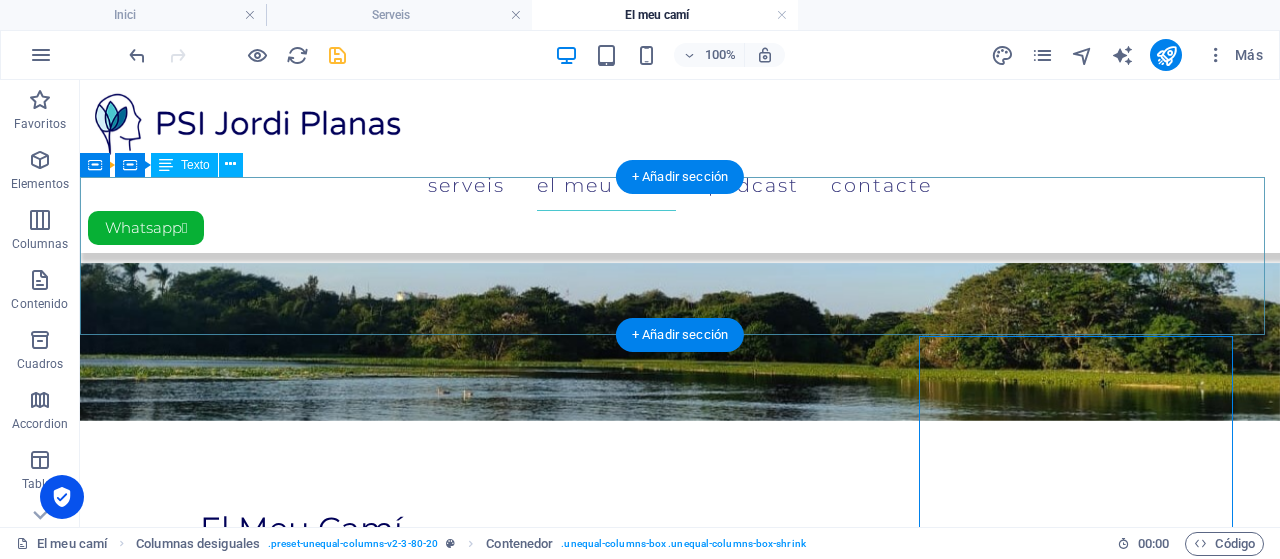 scroll, scrollTop: 0, scrollLeft: 0, axis: both 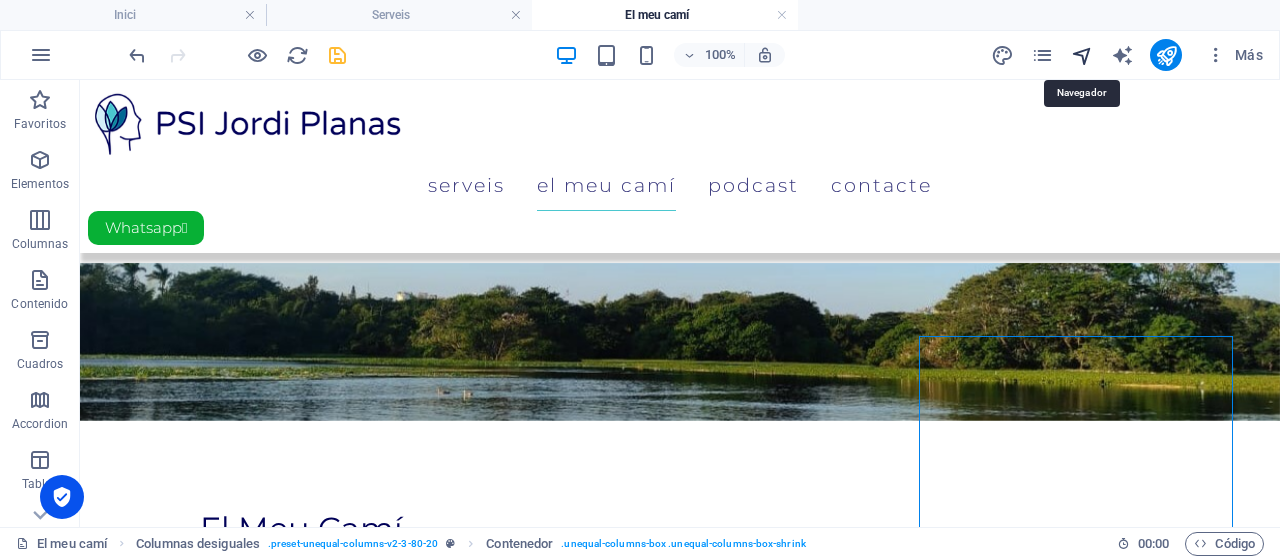 click at bounding box center [1082, 55] 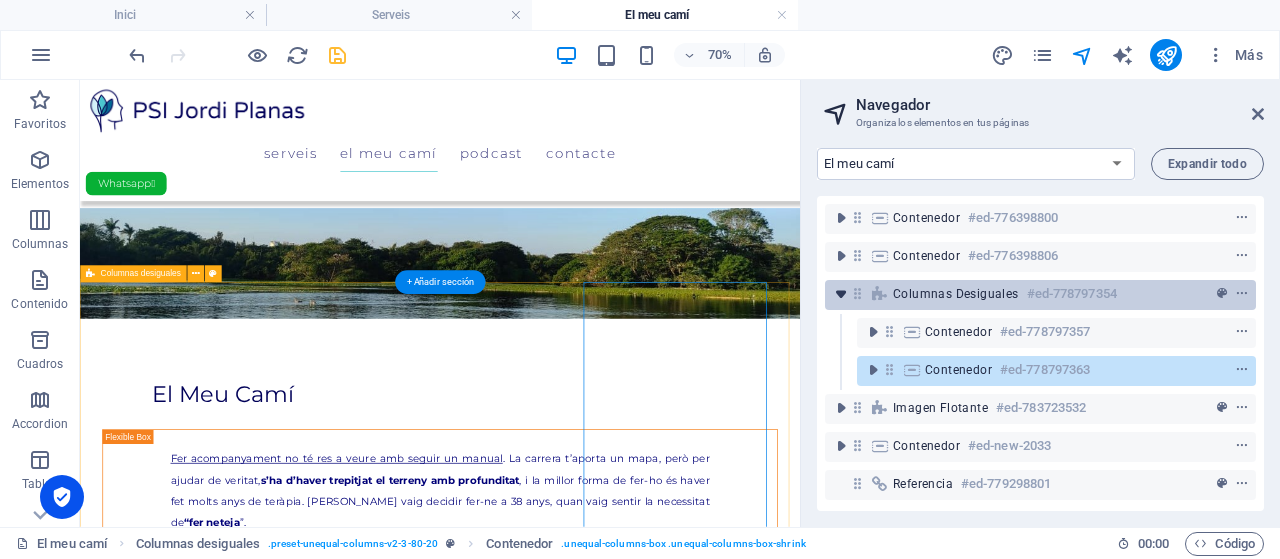 click at bounding box center (841, 294) 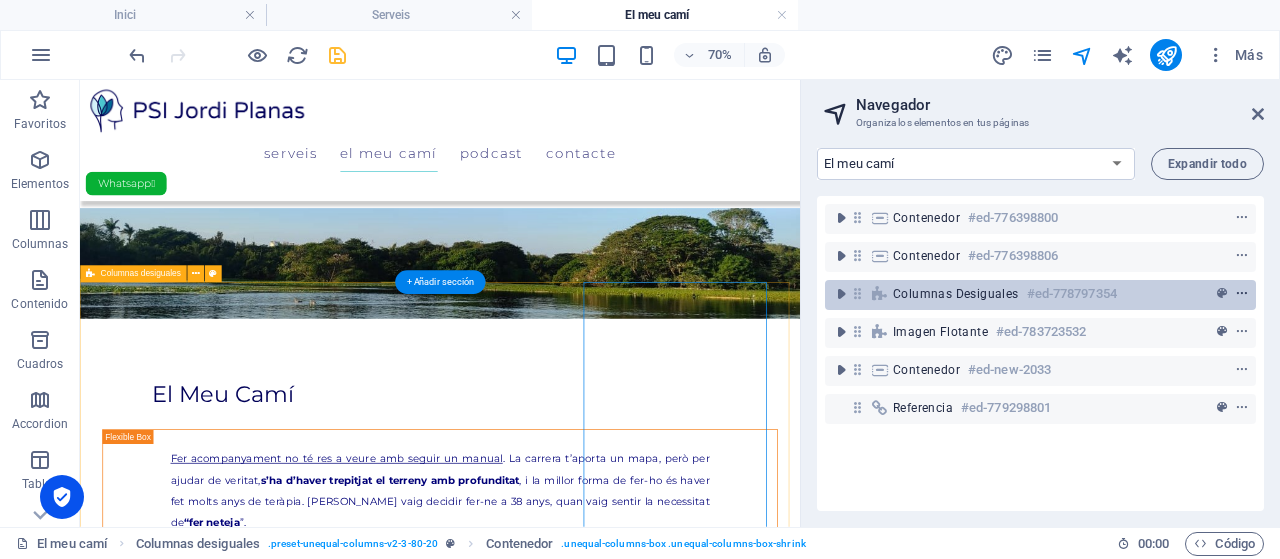 click at bounding box center (1242, 294) 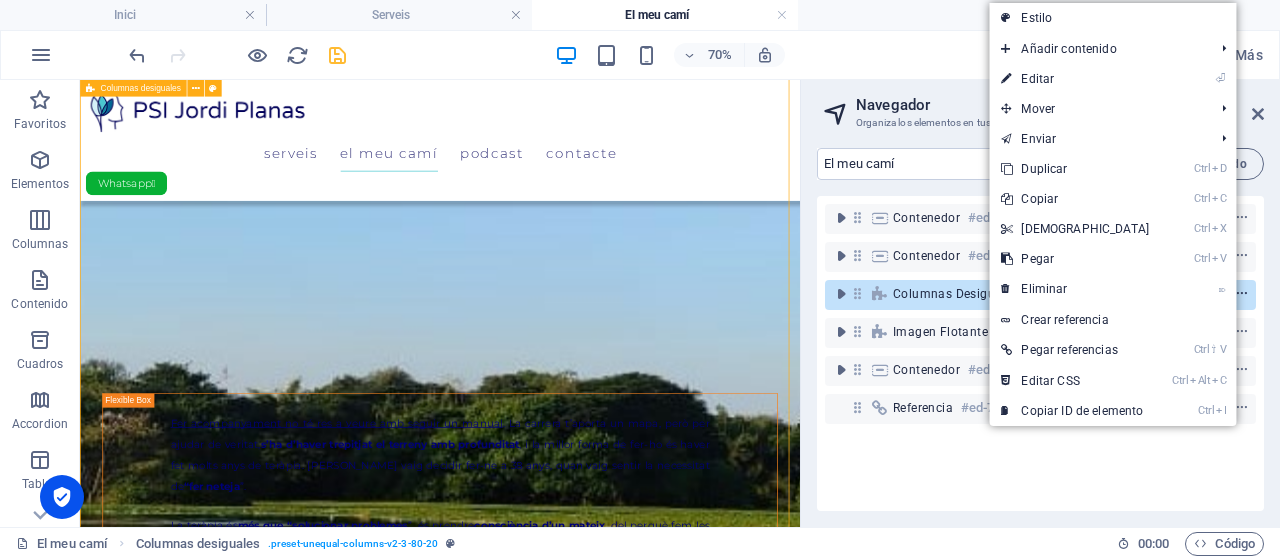 scroll, scrollTop: 428, scrollLeft: 0, axis: vertical 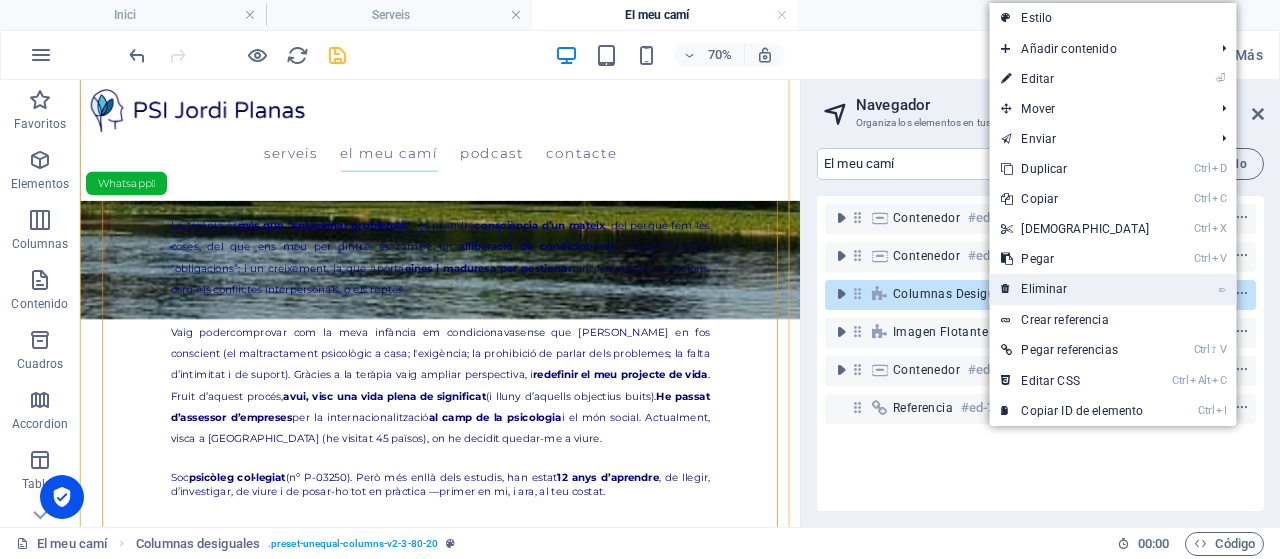 click on "⌦  Eliminar" at bounding box center (1075, 289) 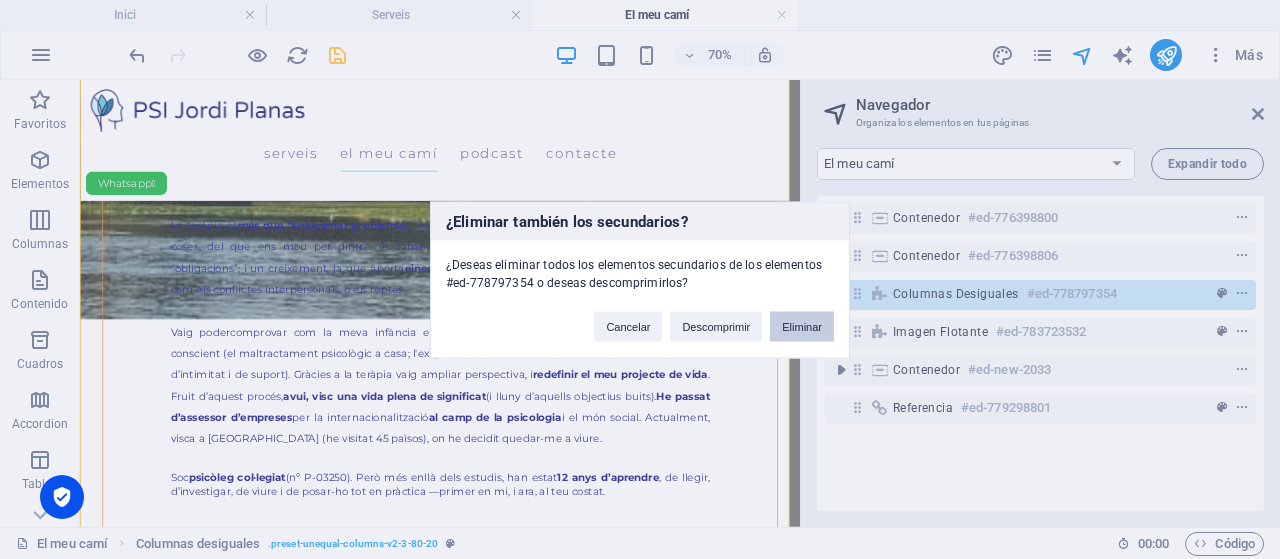 click on "Eliminar" at bounding box center [802, 326] 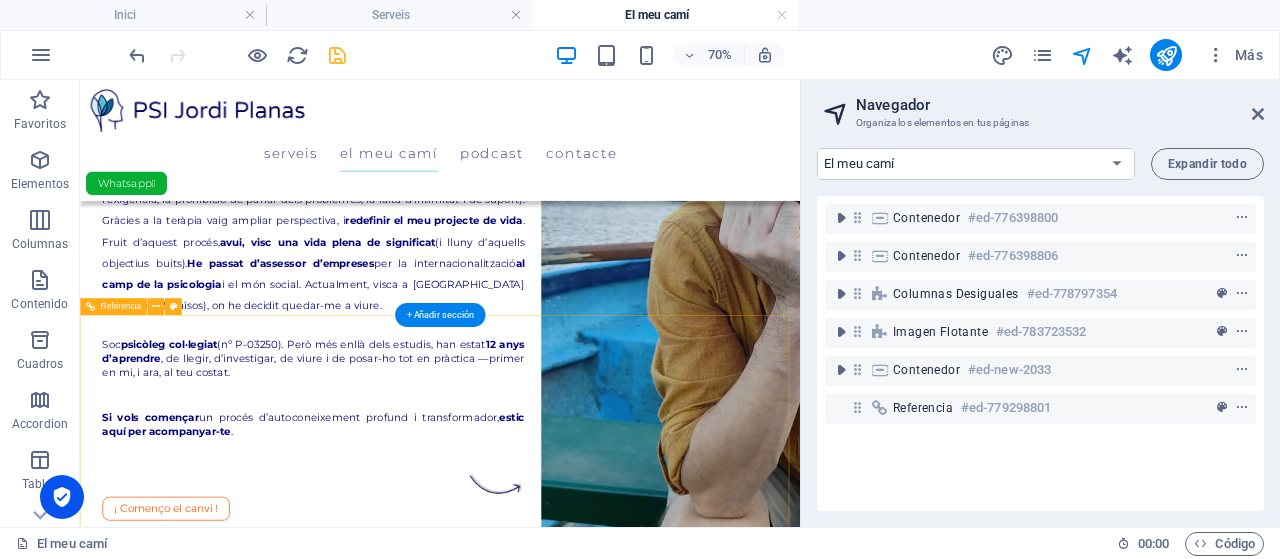 scroll, scrollTop: 809, scrollLeft: 0, axis: vertical 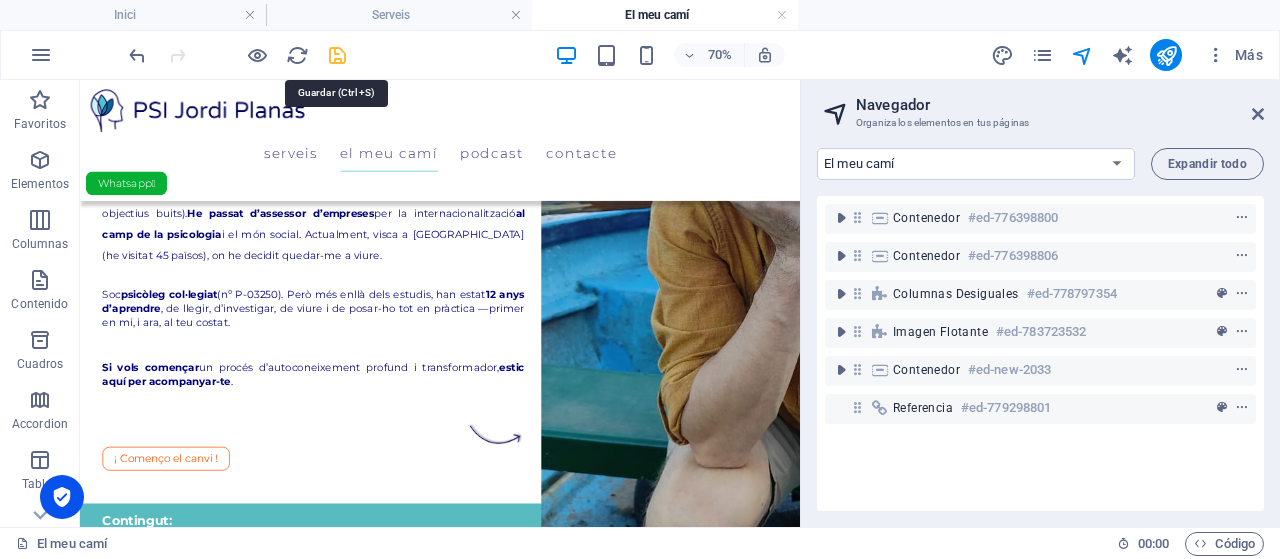click at bounding box center (337, 55) 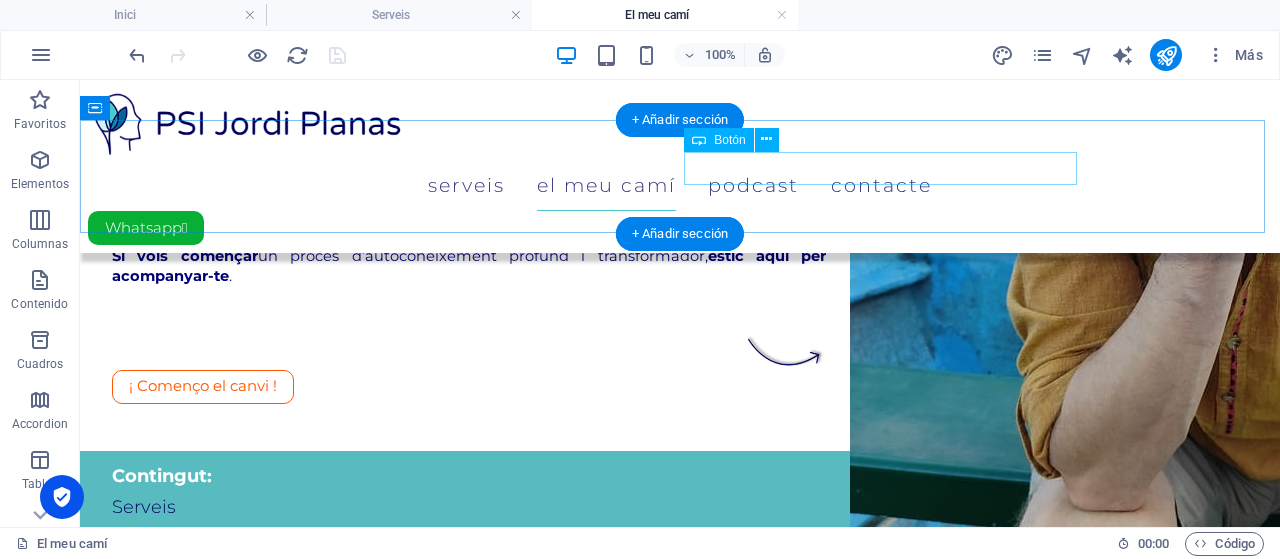 scroll, scrollTop: 800, scrollLeft: 0, axis: vertical 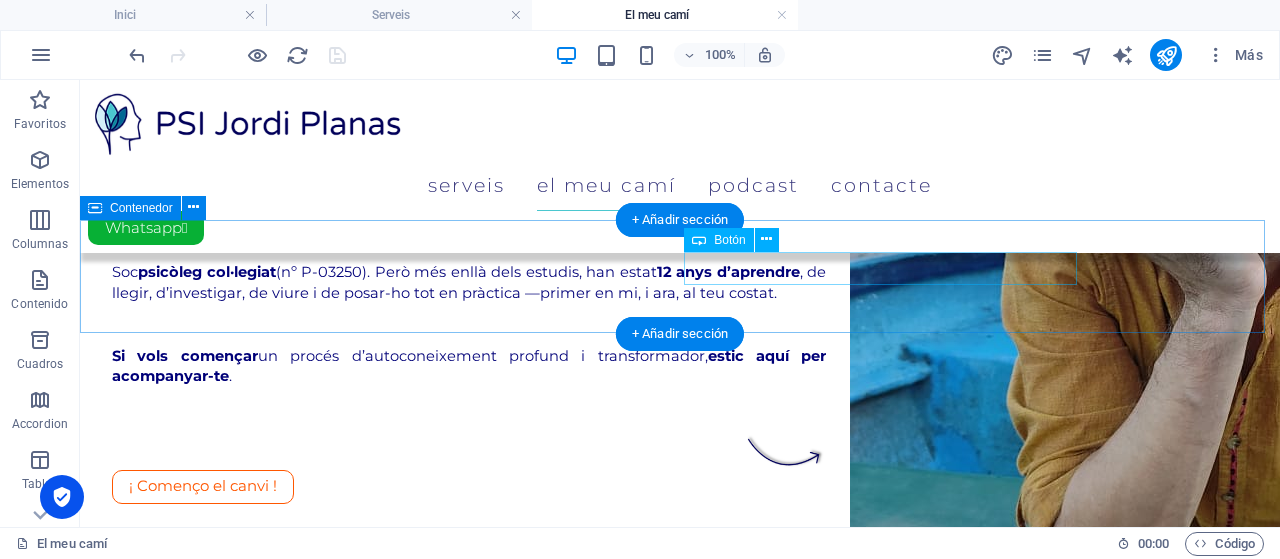 click on "¡ Començo el canvi !" at bounding box center [680, 487] 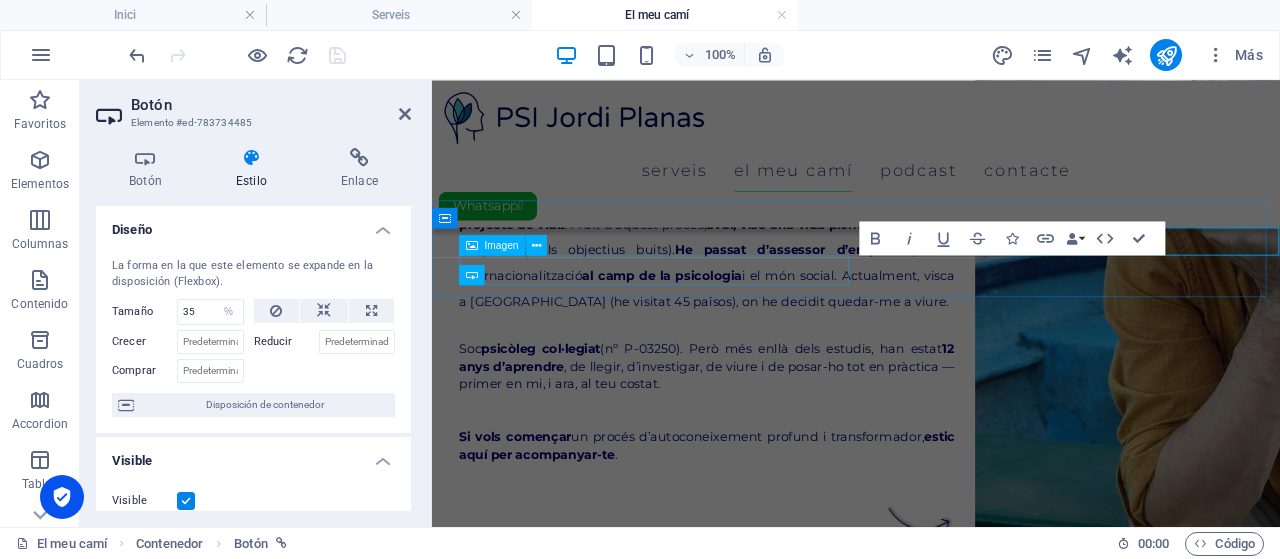 scroll, scrollTop: 798, scrollLeft: 0, axis: vertical 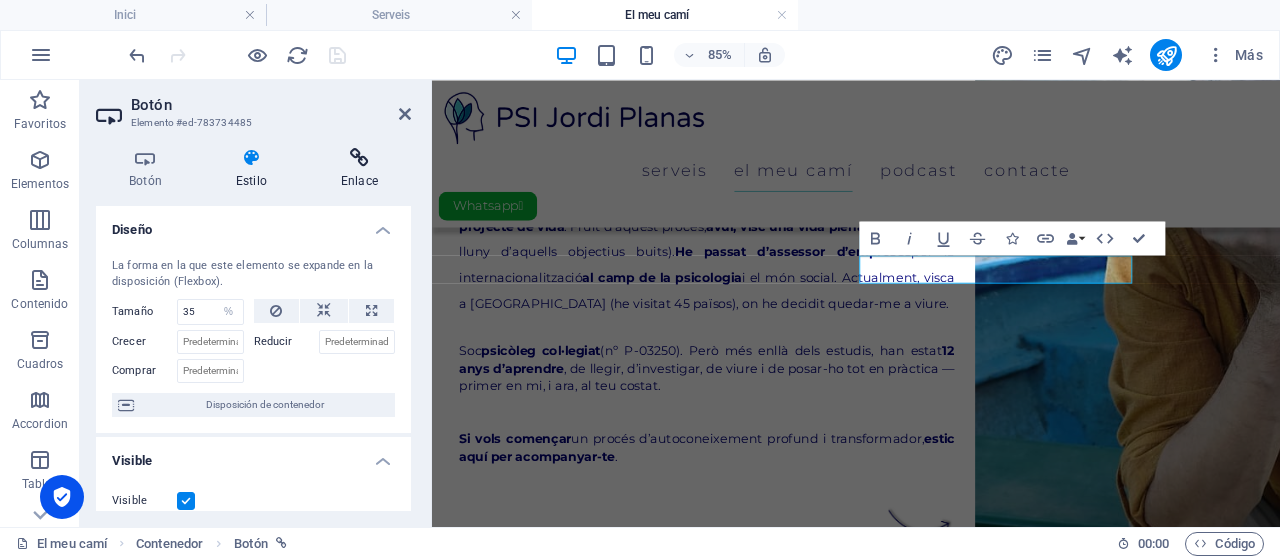 click at bounding box center [359, 158] 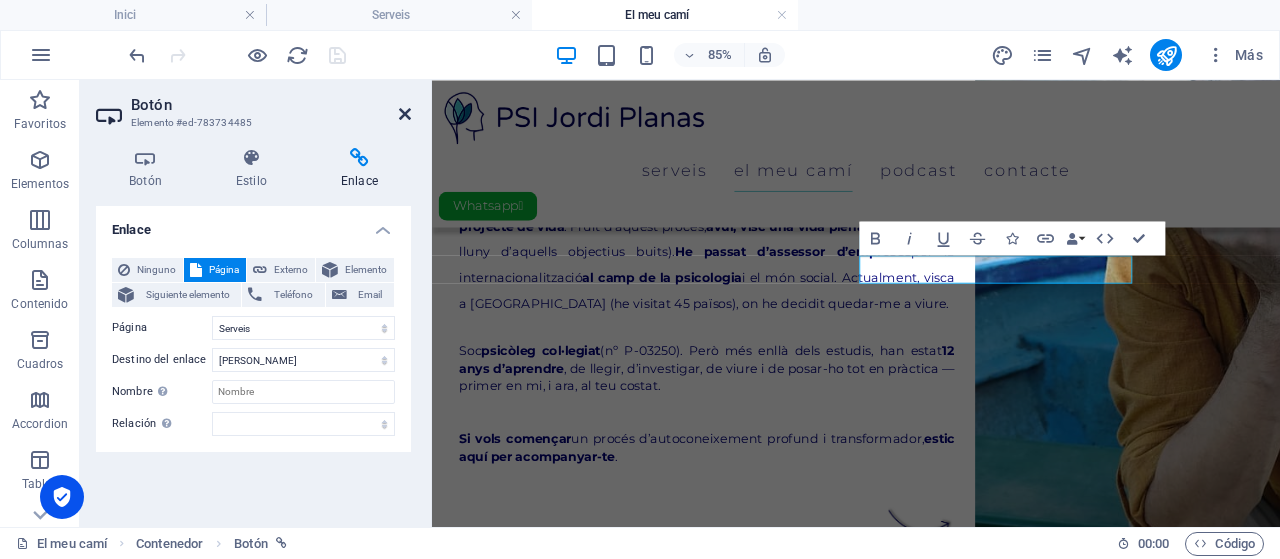 click at bounding box center [405, 114] 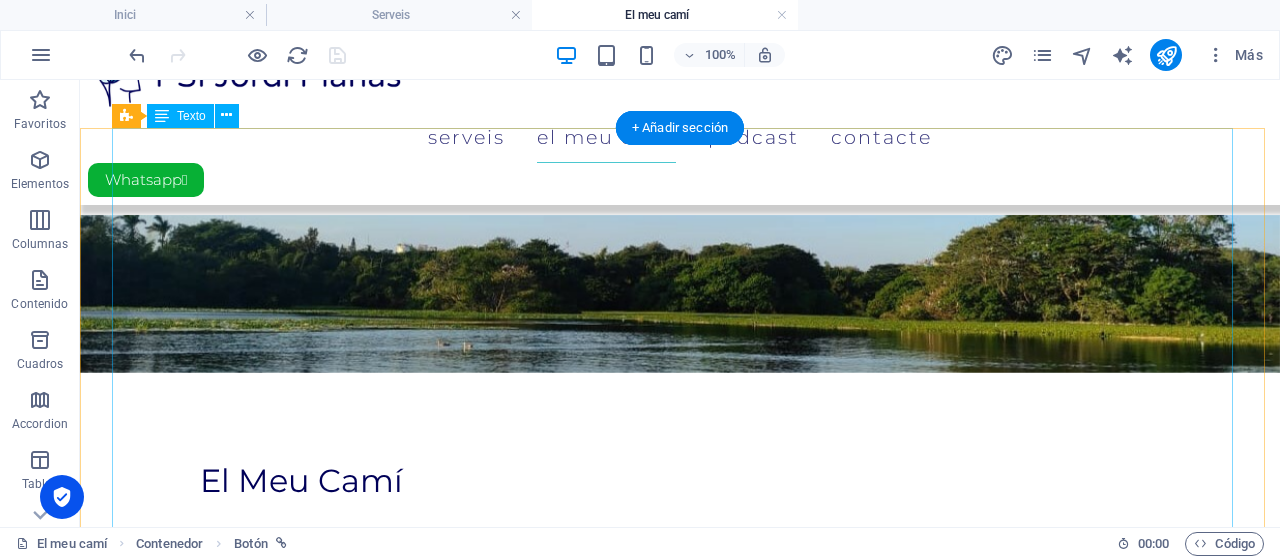 scroll, scrollTop: 0, scrollLeft: 0, axis: both 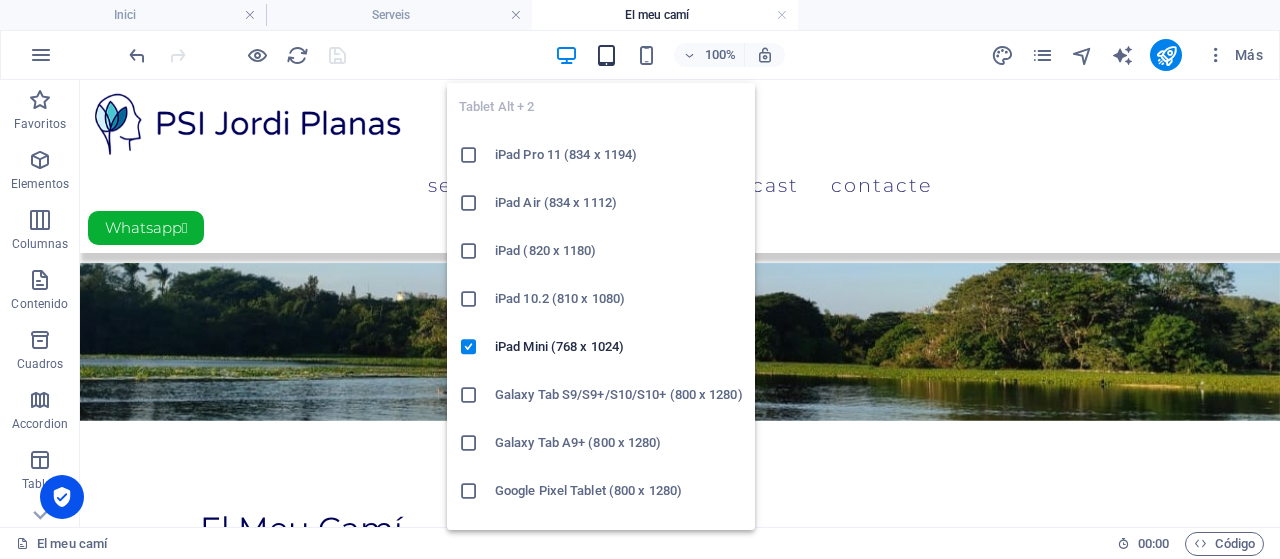 click at bounding box center (606, 55) 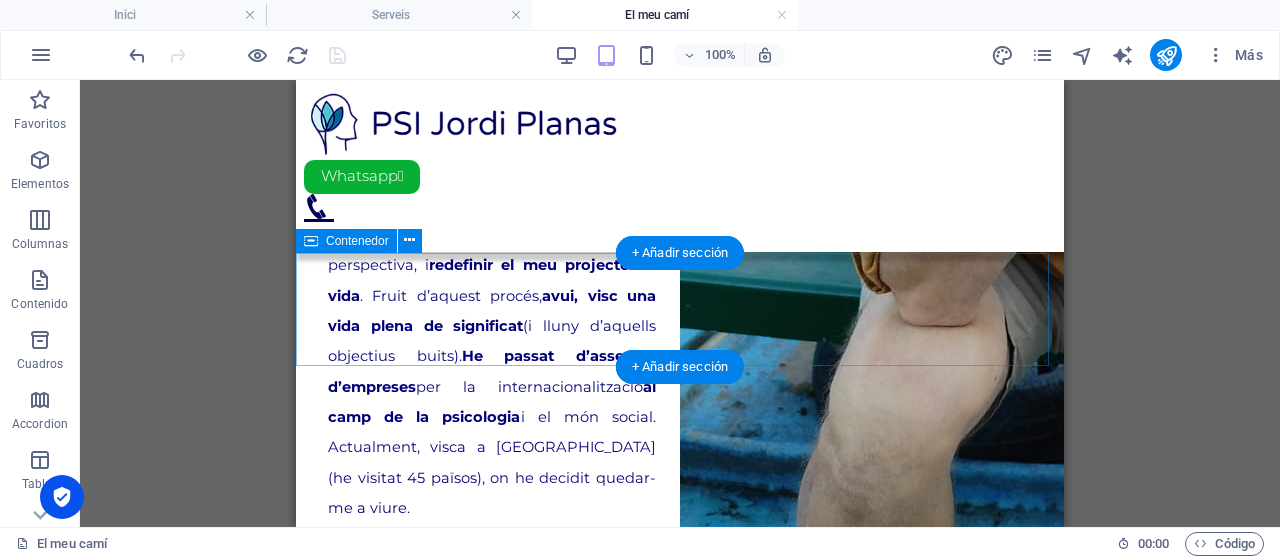 scroll, scrollTop: 1100, scrollLeft: 0, axis: vertical 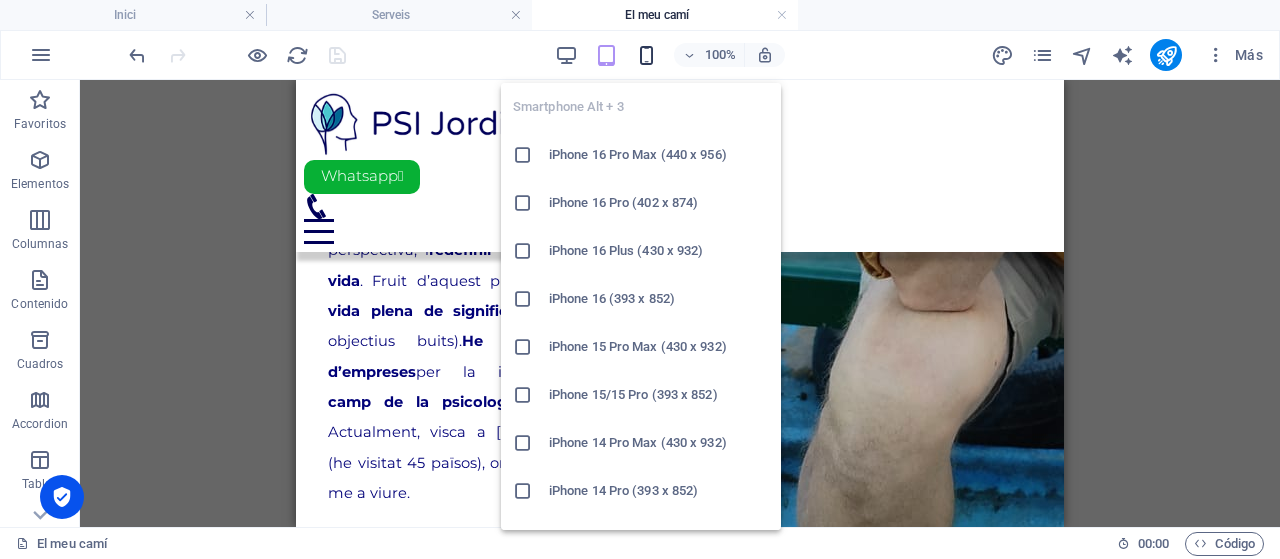 click at bounding box center (646, 55) 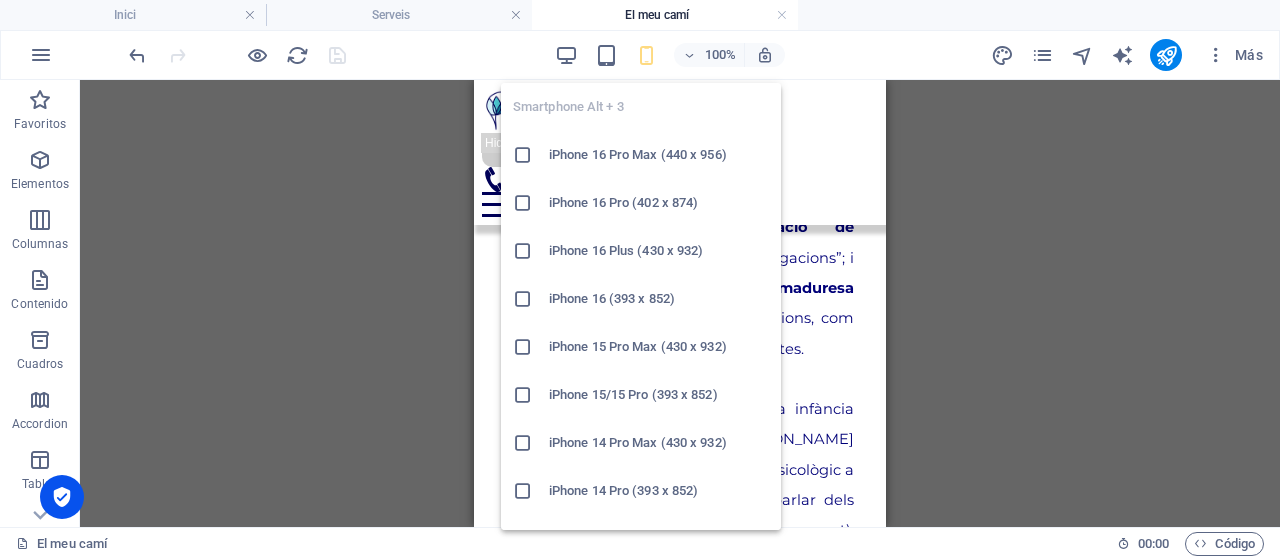 scroll, scrollTop: 1771, scrollLeft: 0, axis: vertical 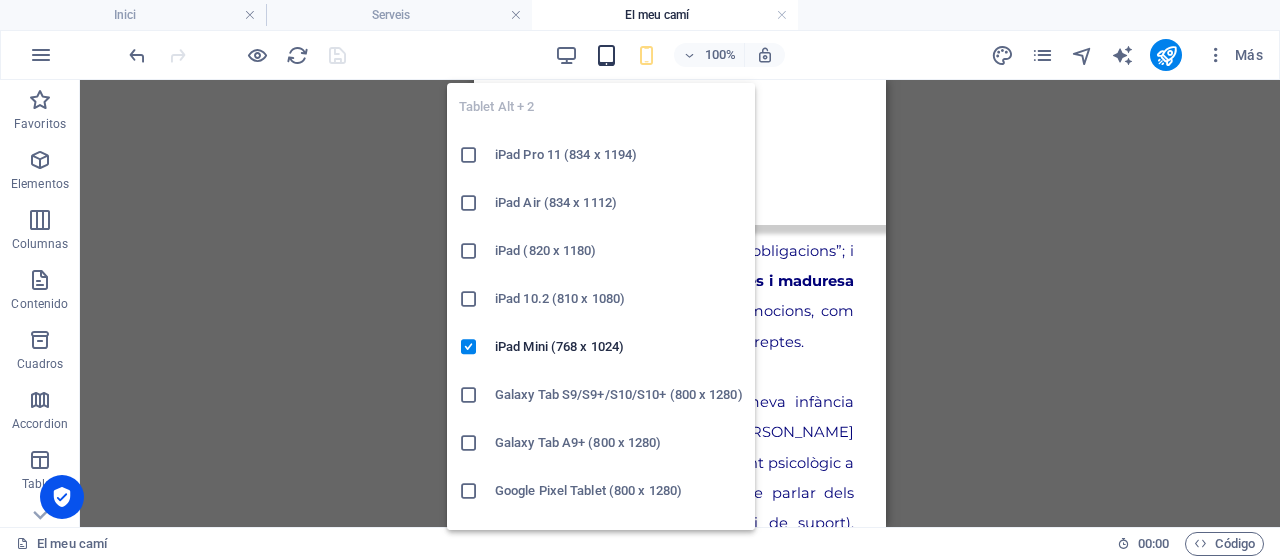 click at bounding box center (606, 55) 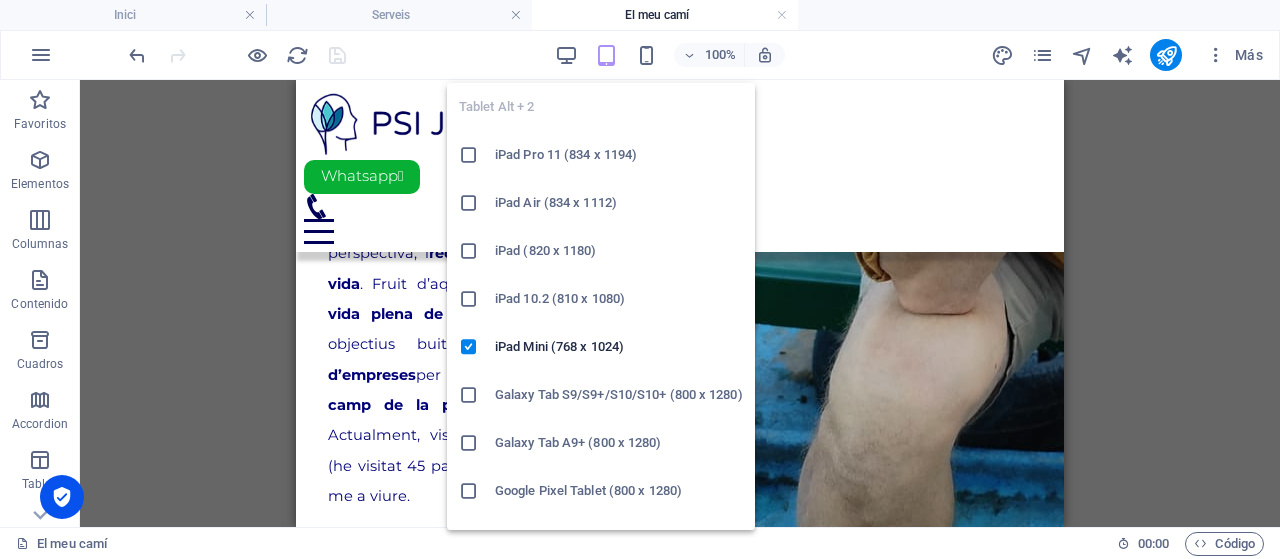scroll, scrollTop: 1100, scrollLeft: 0, axis: vertical 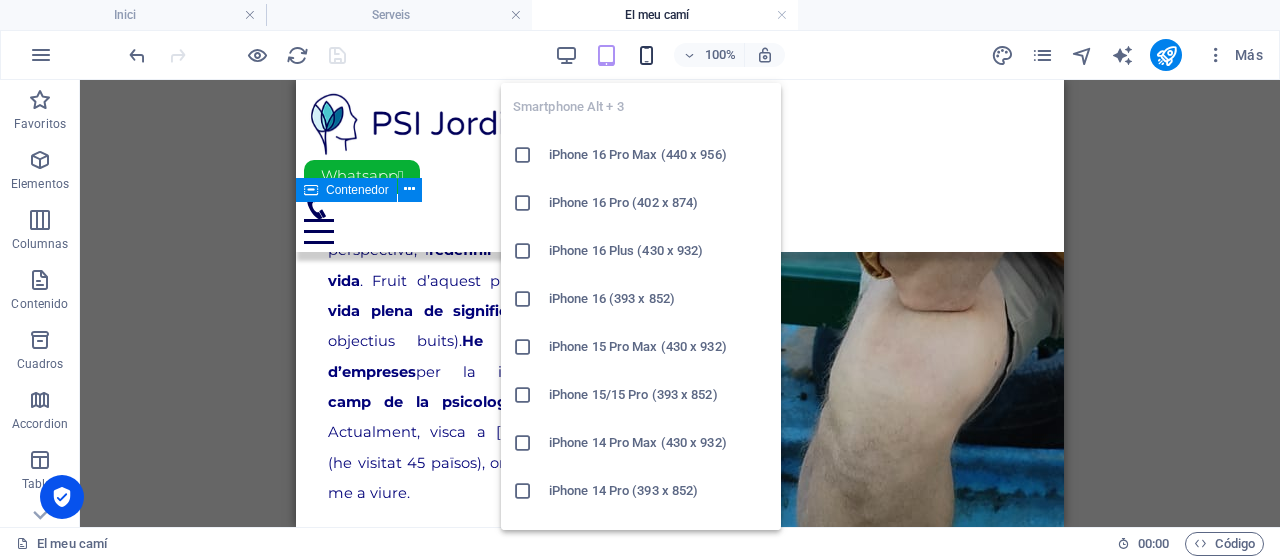 click at bounding box center (646, 55) 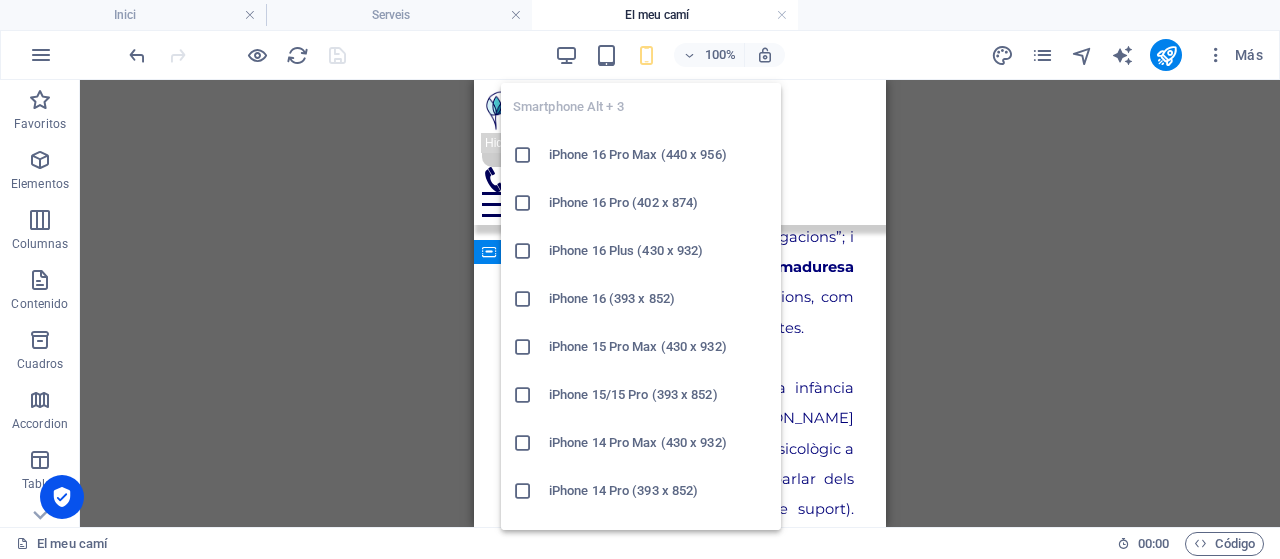 scroll, scrollTop: 1771, scrollLeft: 0, axis: vertical 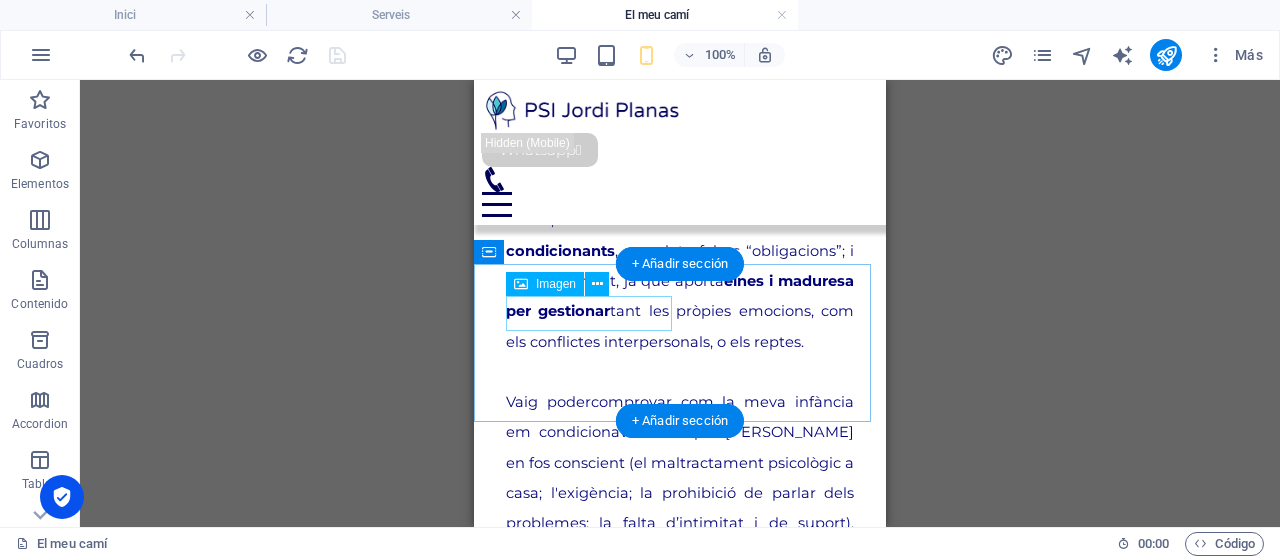 click at bounding box center [674, 1115] 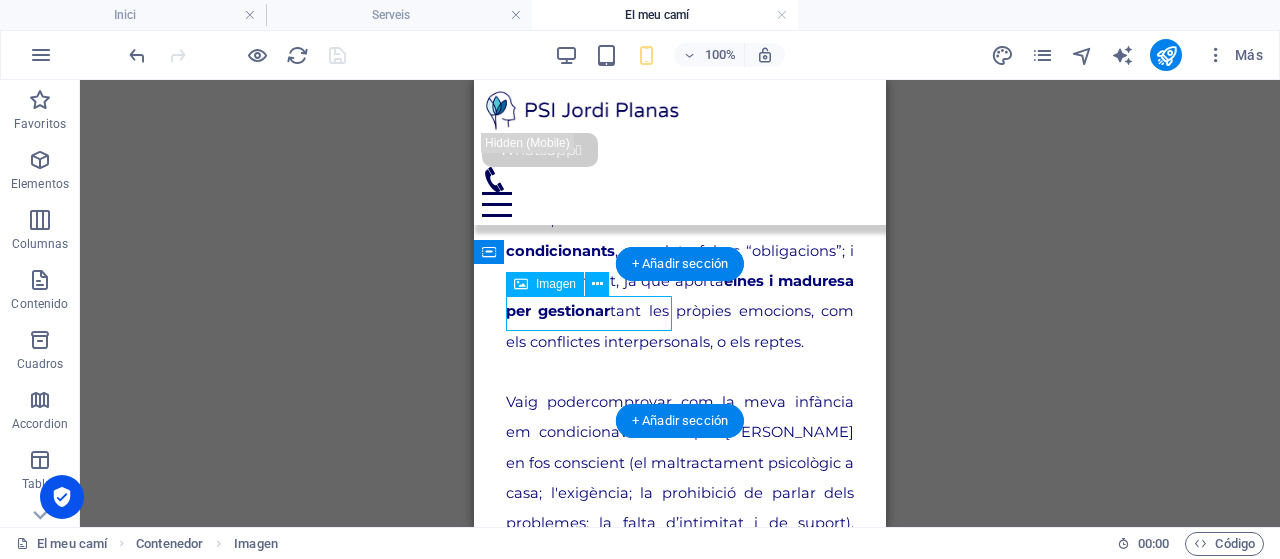 click at bounding box center [674, 1115] 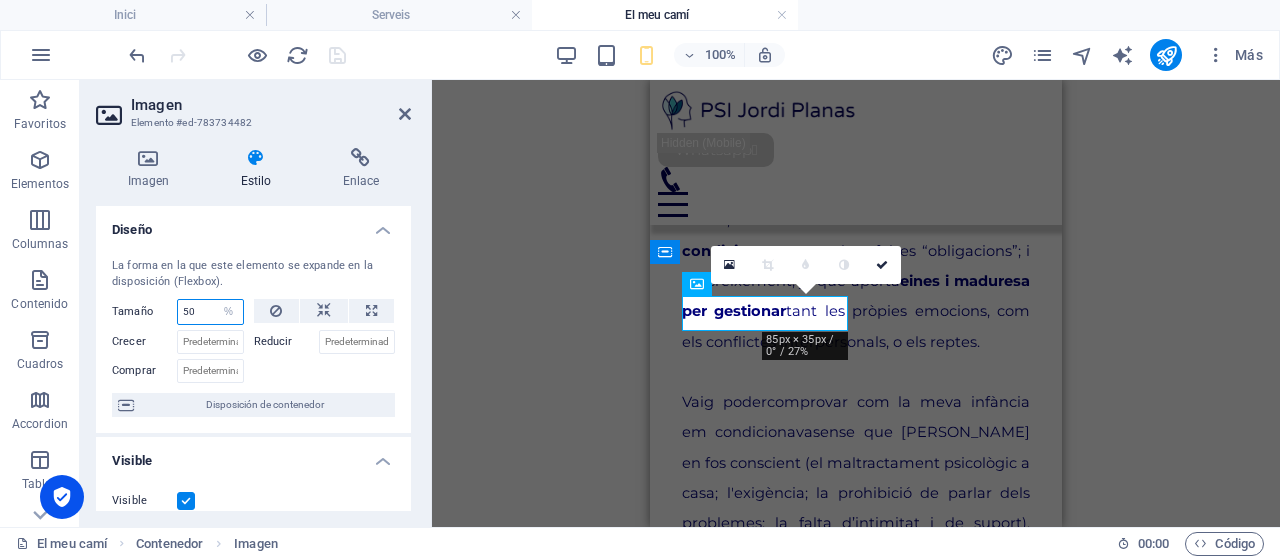 drag, startPoint x: 195, startPoint y: 310, endPoint x: 156, endPoint y: 310, distance: 39 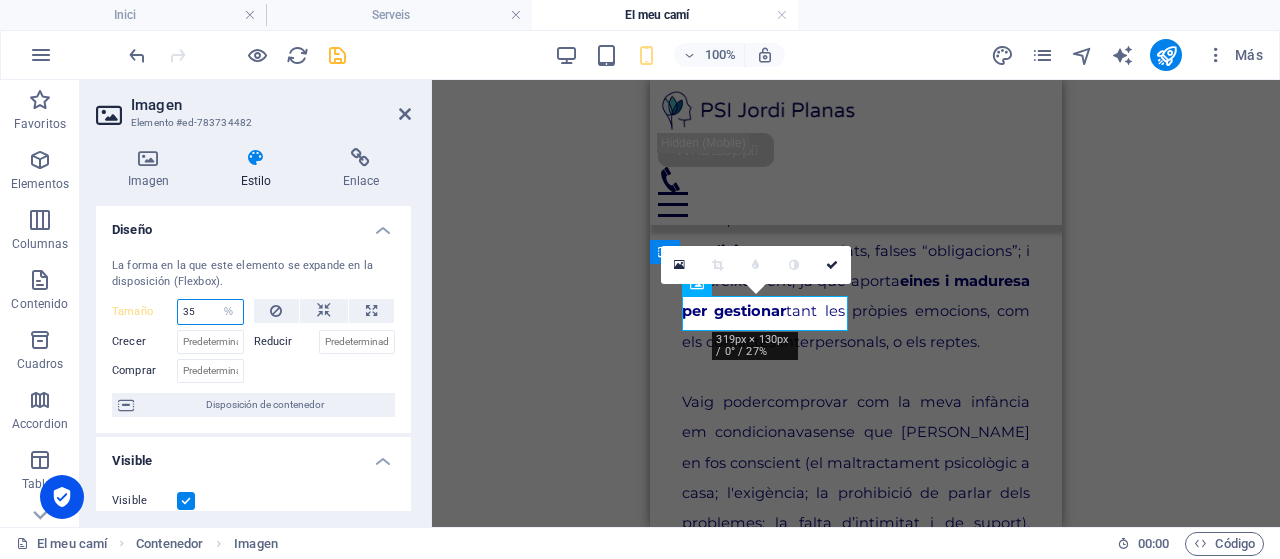type on "35" 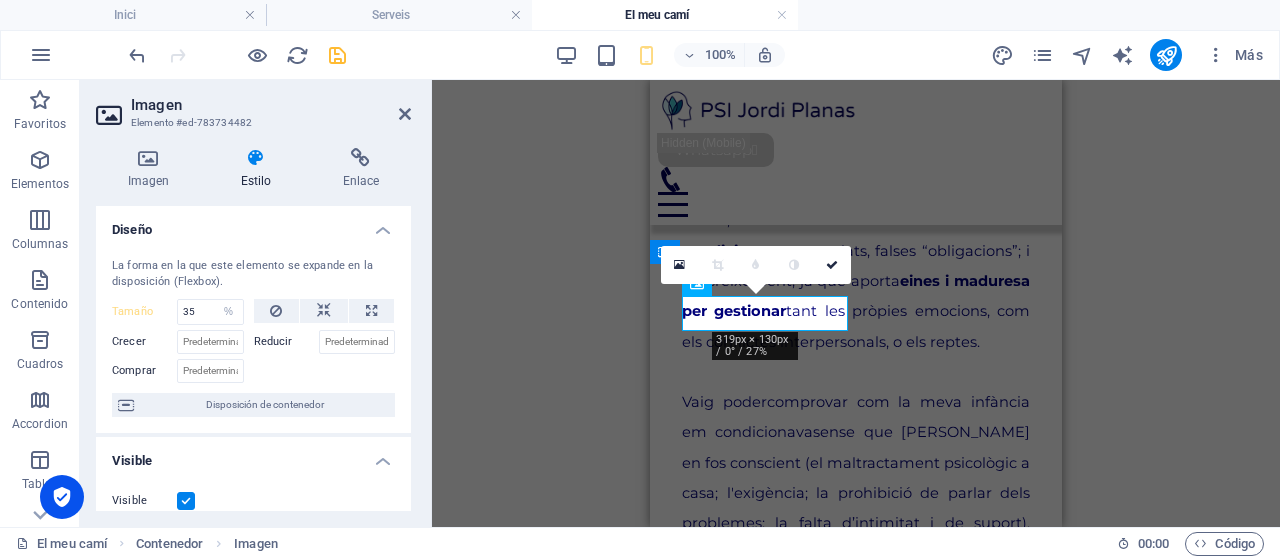 click on "Tamaño 35 Predeterminado automático px % 1/1 1/2 1/3 1/4 1/5 1/6 1/7 1/8 1/9 1/10" at bounding box center (178, 312) 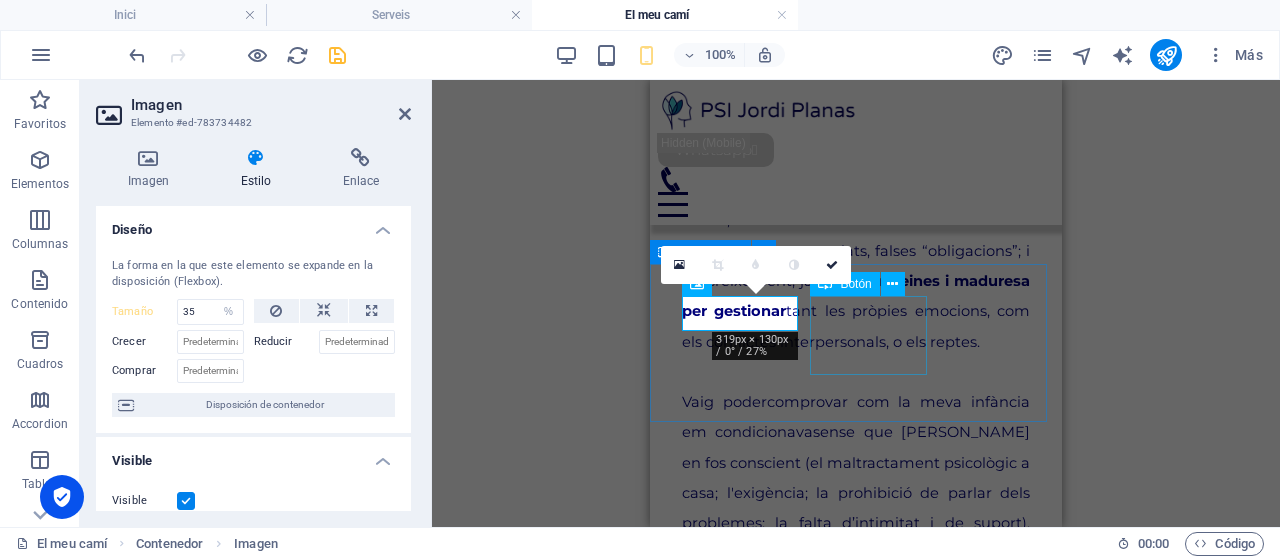 click on "¡ Començo el canvi !" at bounding box center [856, 1149] 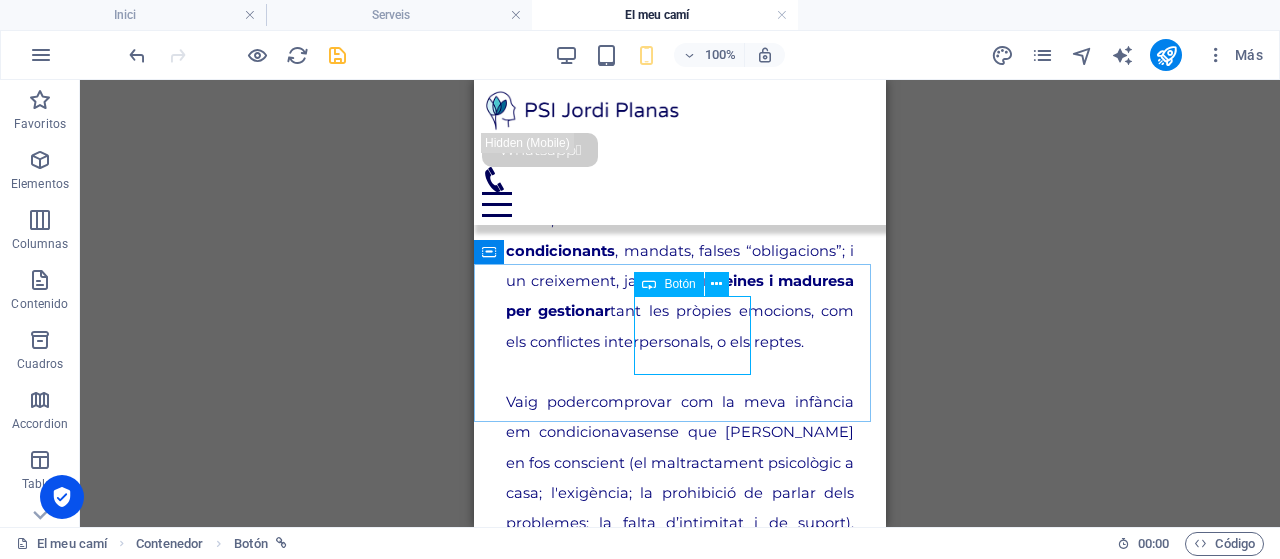 click on "Botón" at bounding box center (679, 284) 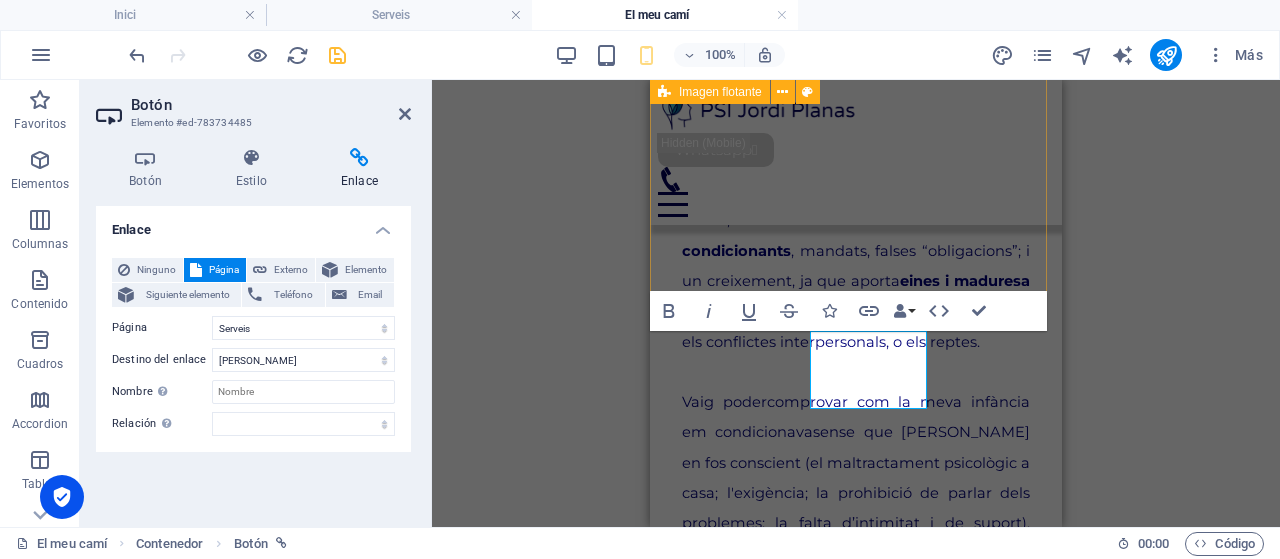 scroll, scrollTop: 1736, scrollLeft: 0, axis: vertical 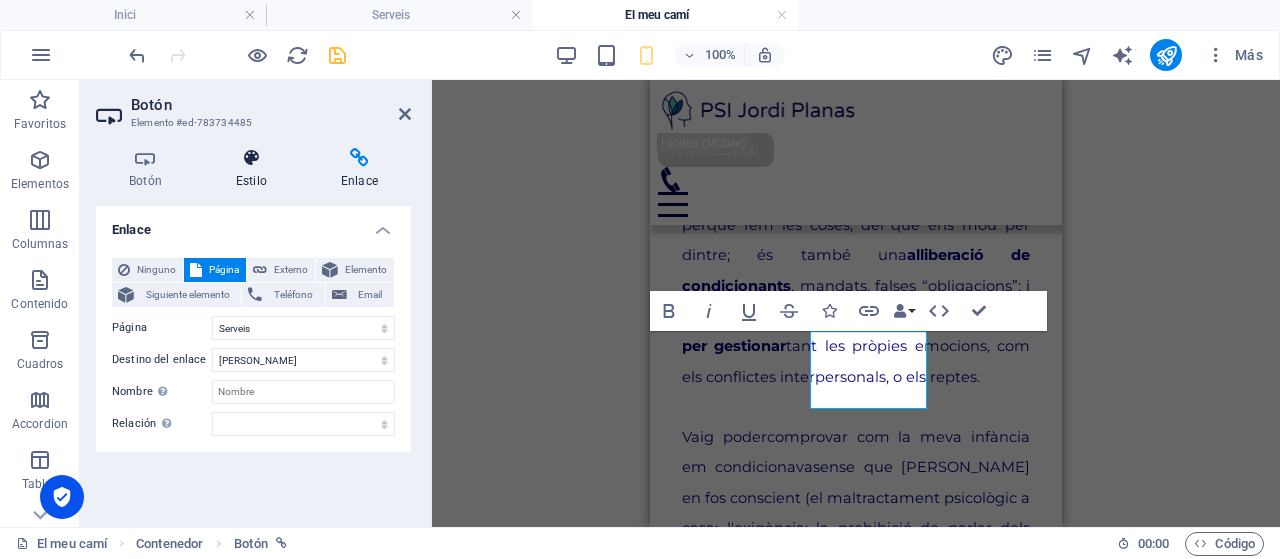 click on "Estilo" at bounding box center [255, 169] 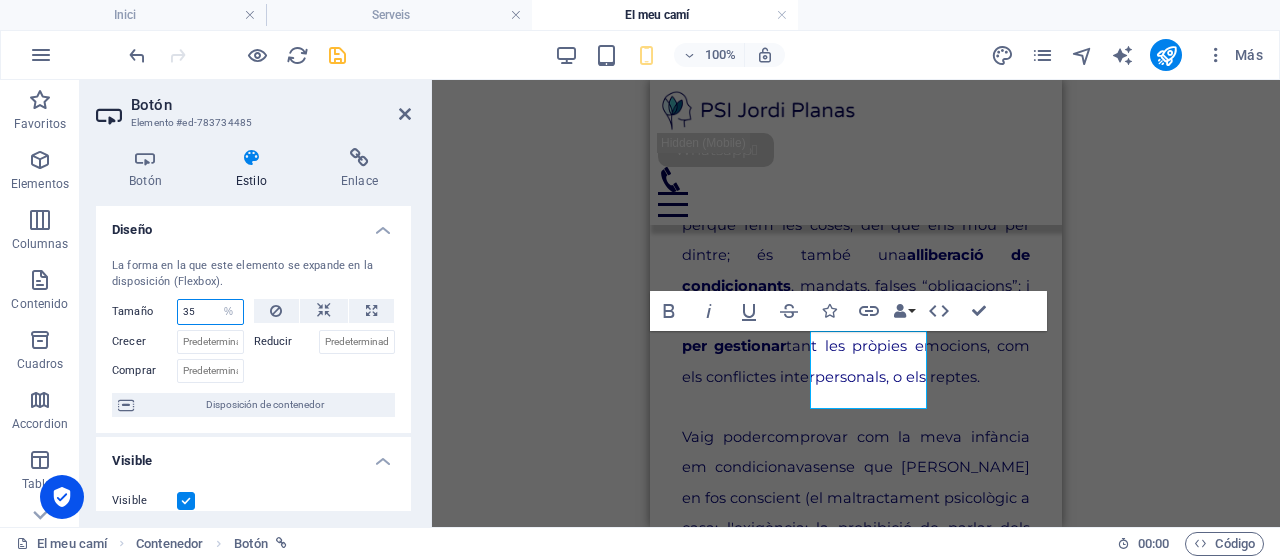 drag, startPoint x: 198, startPoint y: 310, endPoint x: 180, endPoint y: 309, distance: 18.027756 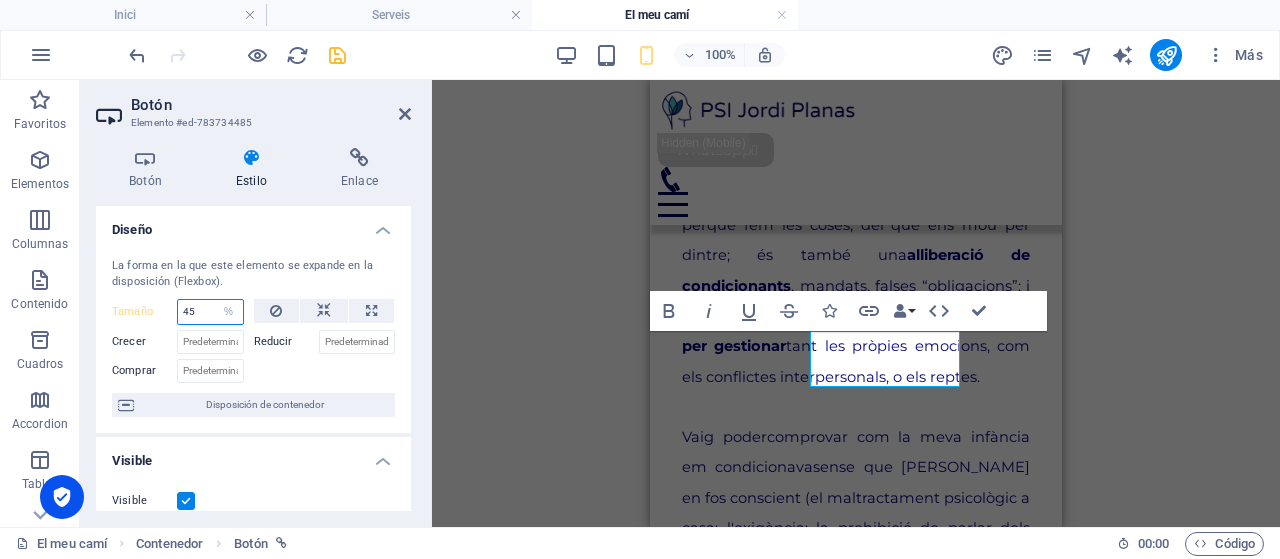 drag, startPoint x: 203, startPoint y: 303, endPoint x: 181, endPoint y: 304, distance: 22.022715 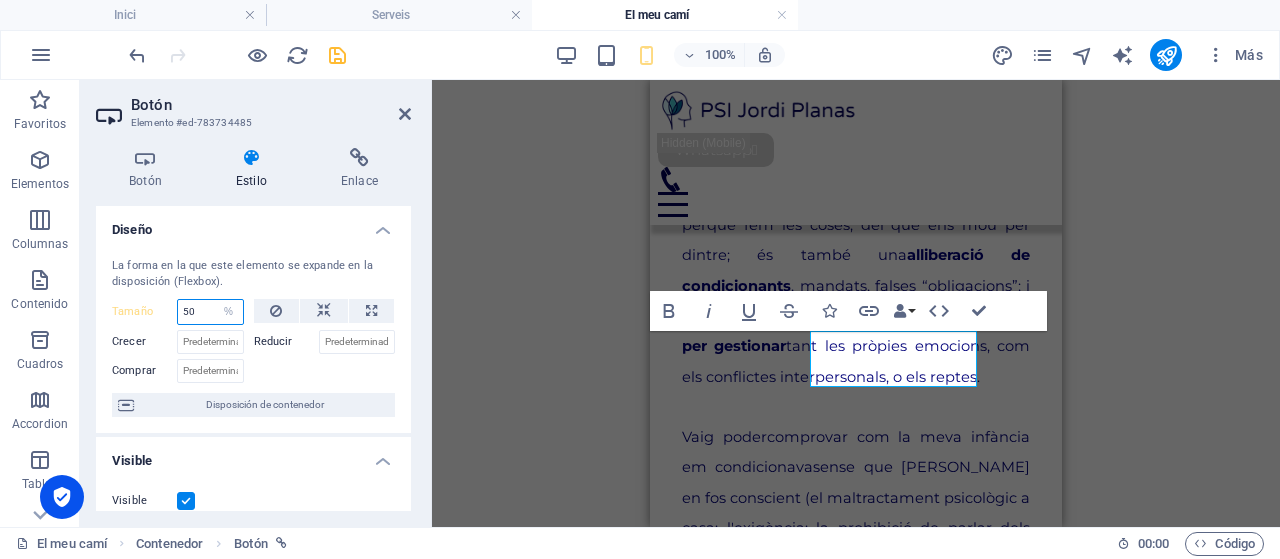 drag, startPoint x: 195, startPoint y: 303, endPoint x: 182, endPoint y: 305, distance: 13.152946 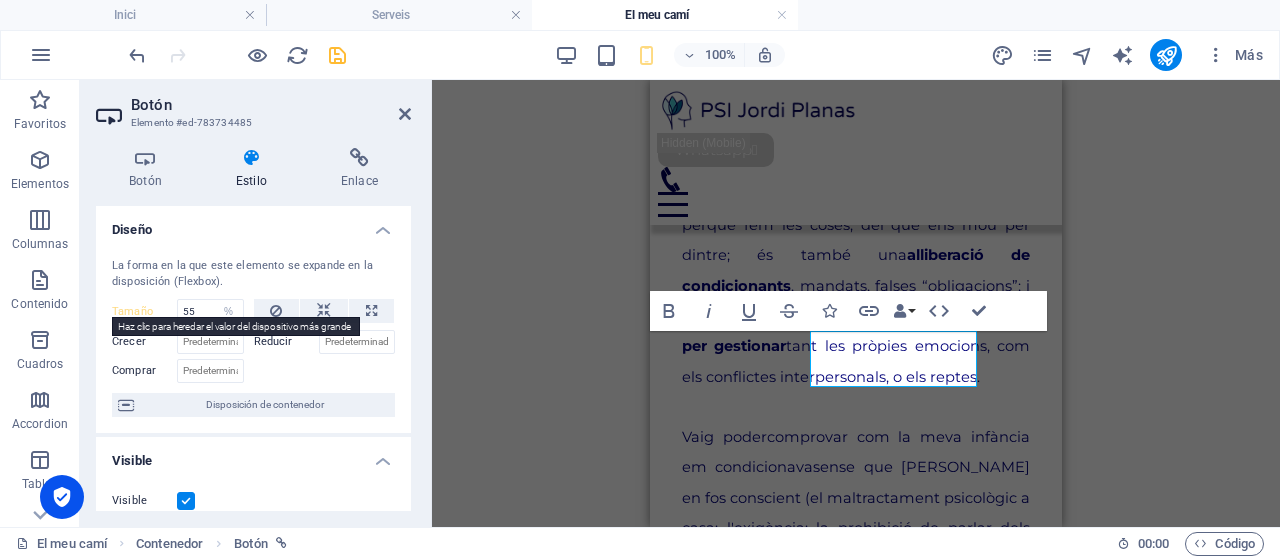 click on "Tamaño" at bounding box center [144, 311] 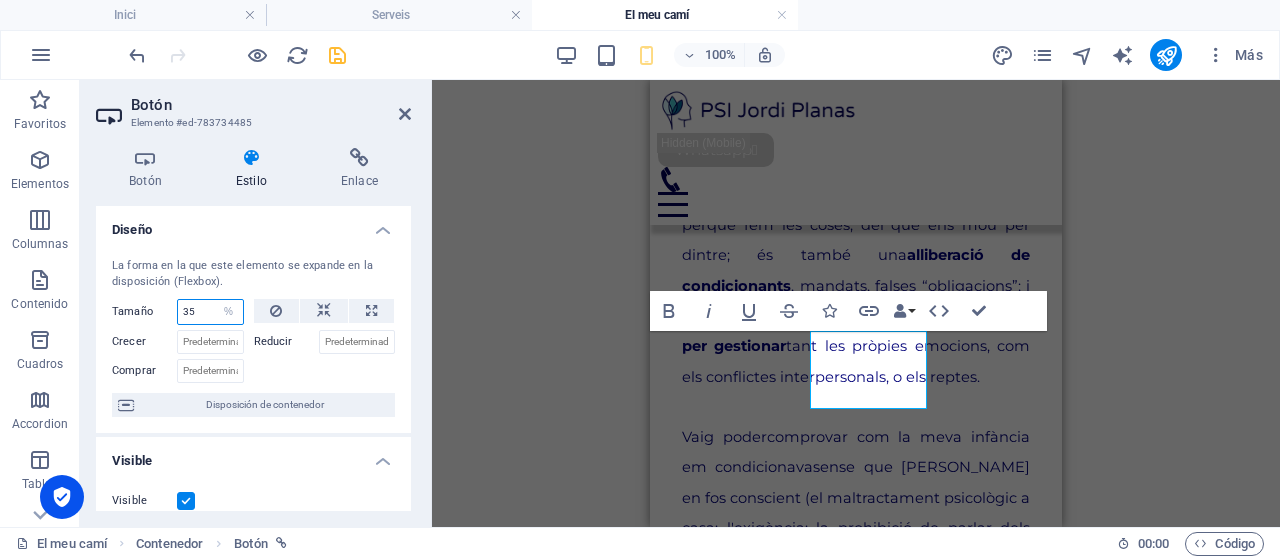 drag, startPoint x: 201, startPoint y: 311, endPoint x: 178, endPoint y: 307, distance: 23.345236 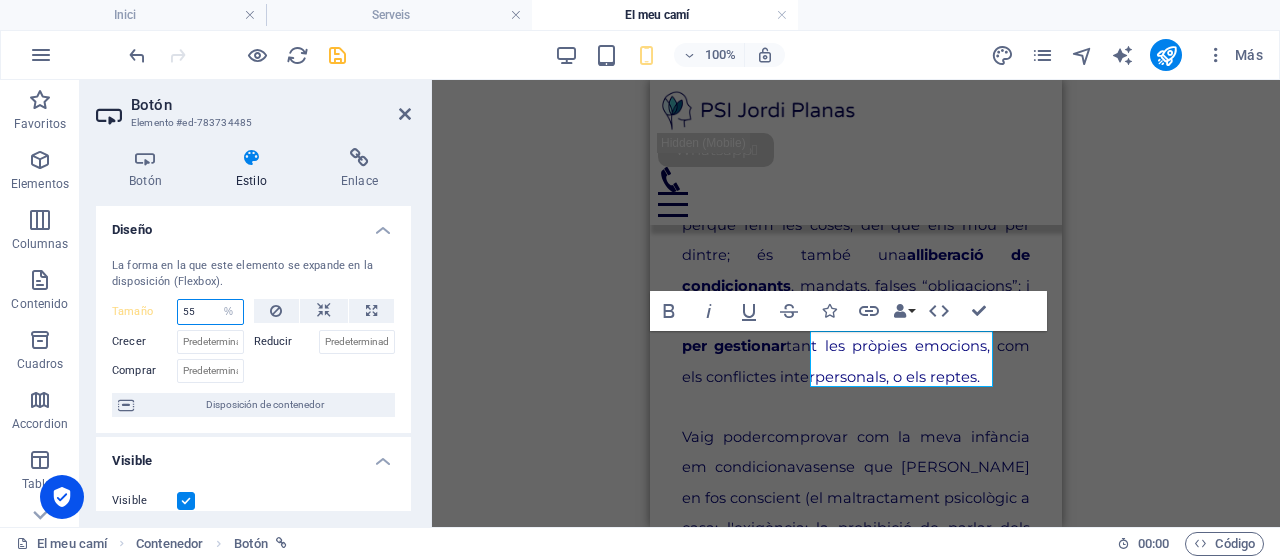 drag, startPoint x: 196, startPoint y: 304, endPoint x: 181, endPoint y: 307, distance: 15.297058 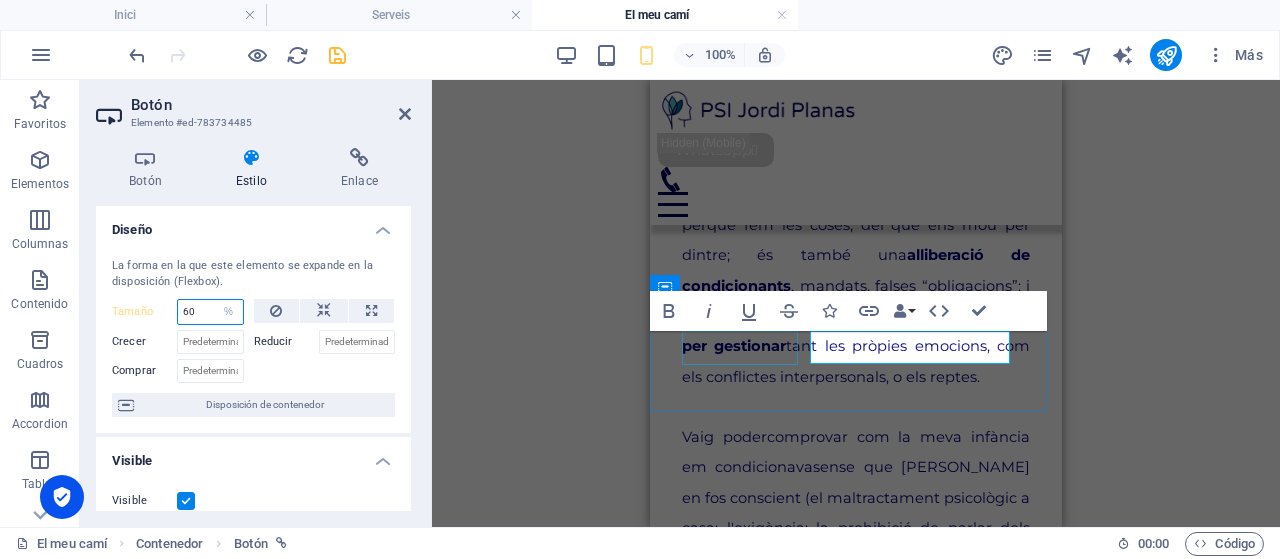 type on "60" 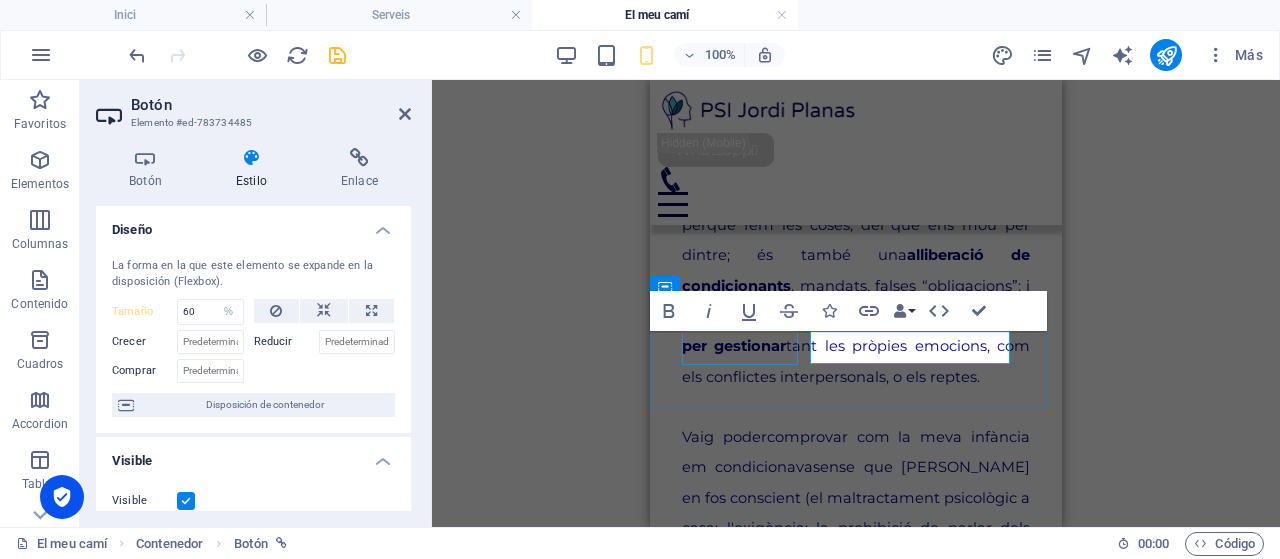 click at bounding box center (850, 1150) 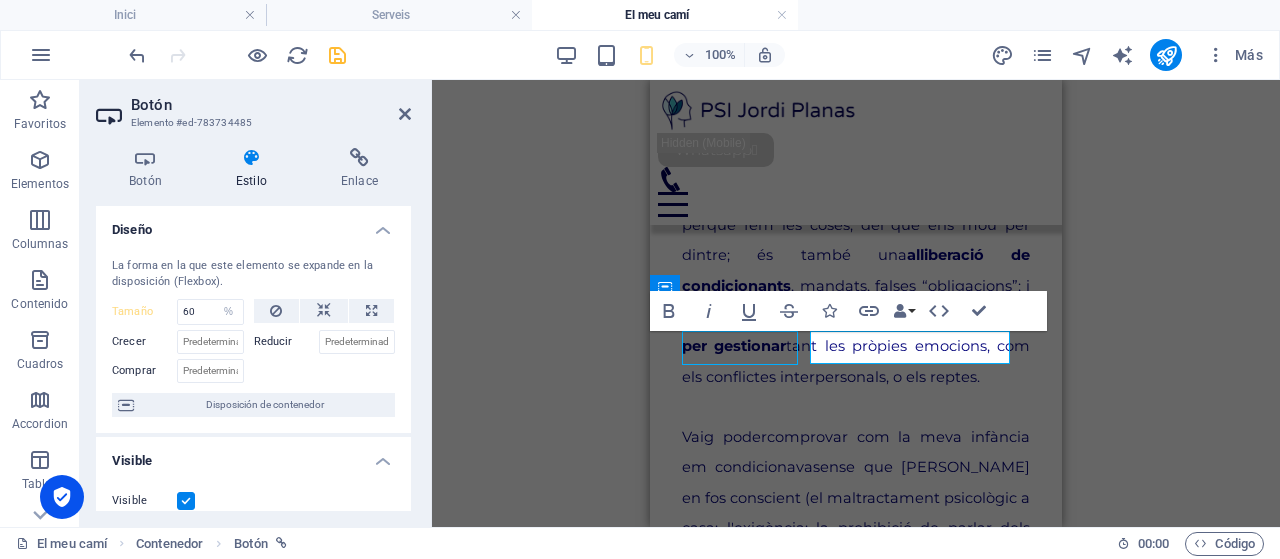 click at bounding box center [850, 1150] 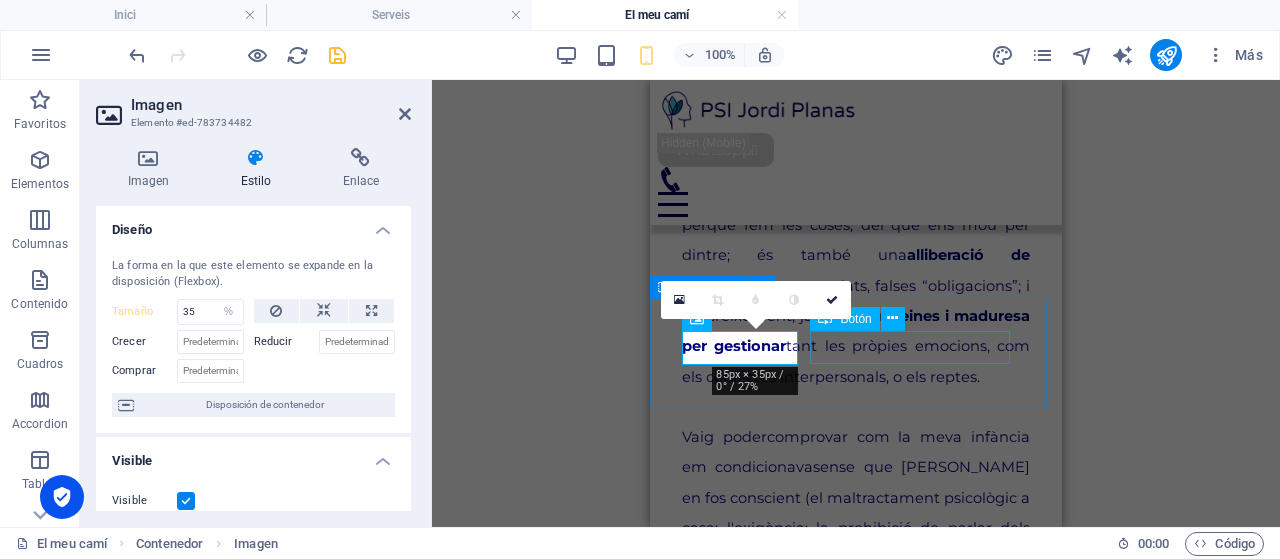 click on "¡ Començo el canvi !" at bounding box center (856, 1184) 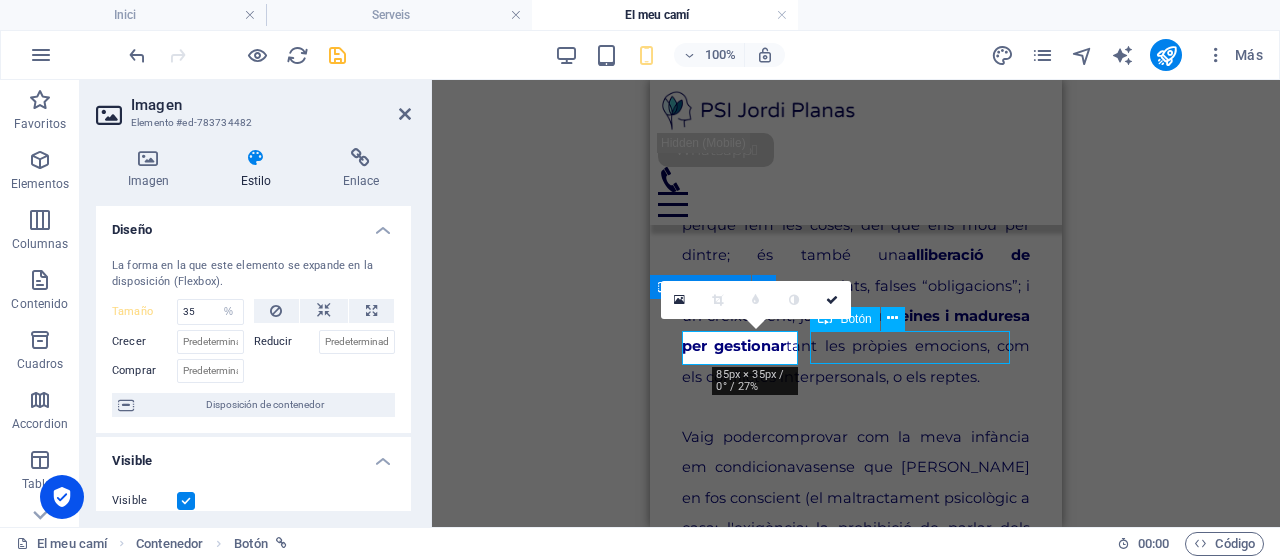 click on "¡ Començo el canvi !" at bounding box center (856, 1184) 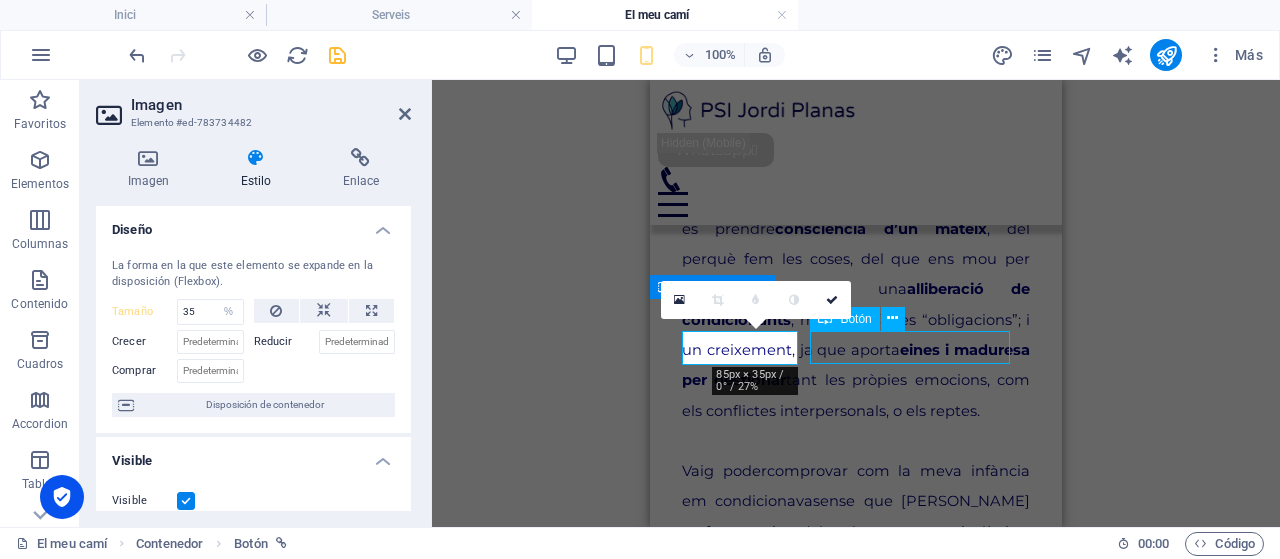 select on "%" 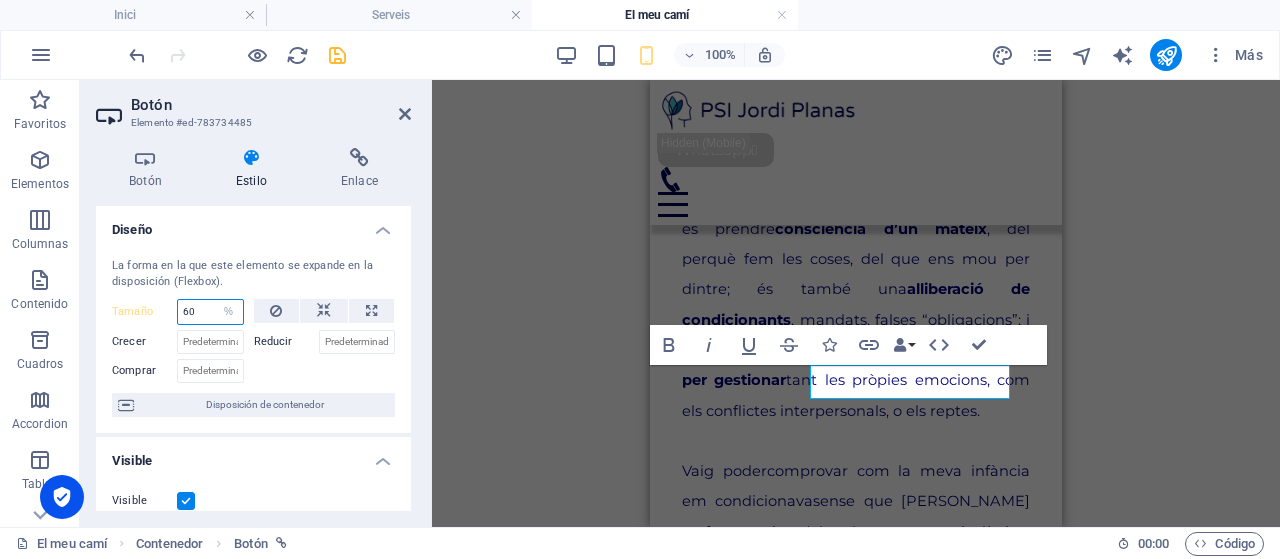 click on "60" at bounding box center [210, 312] 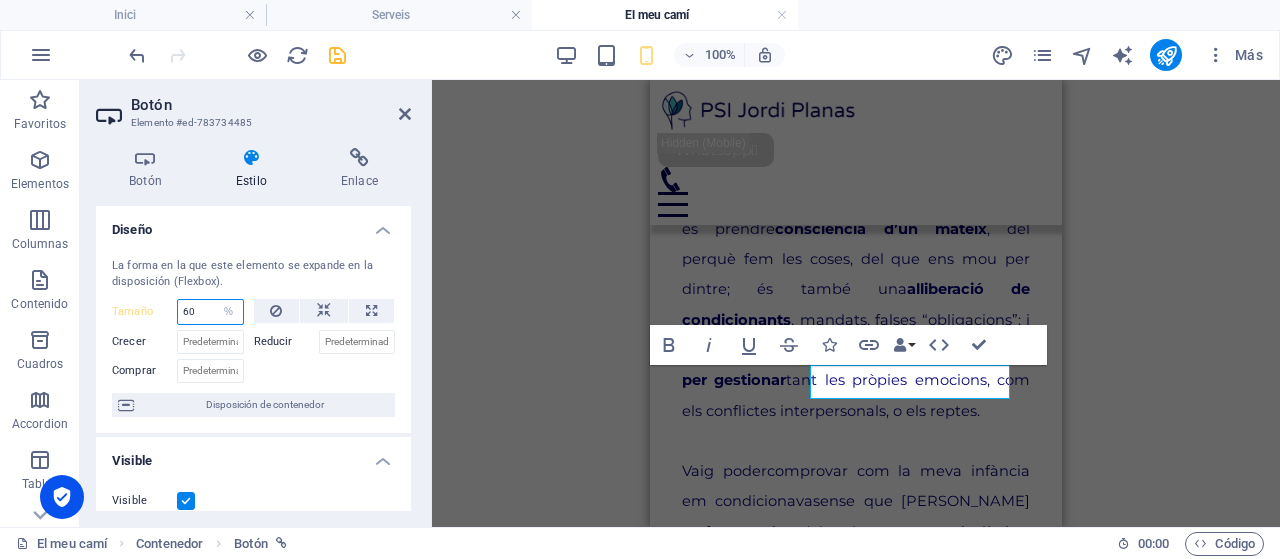 drag, startPoint x: 198, startPoint y: 305, endPoint x: 188, endPoint y: 307, distance: 10.198039 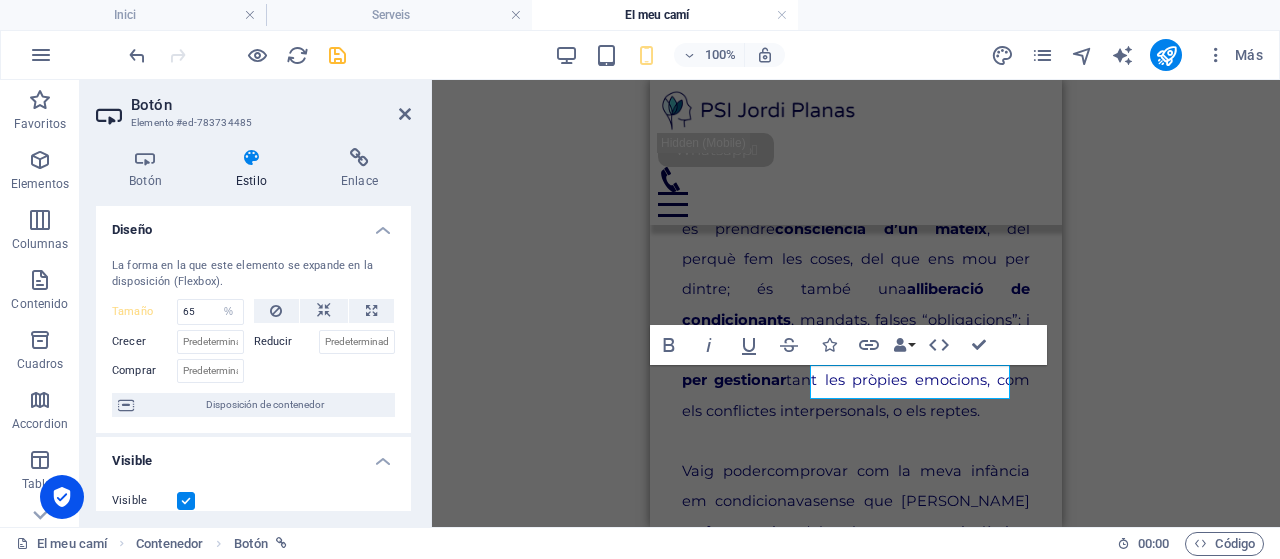 click on "La forma en la que este elemento se expande en la disposición (Flexbox)." at bounding box center (253, 274) 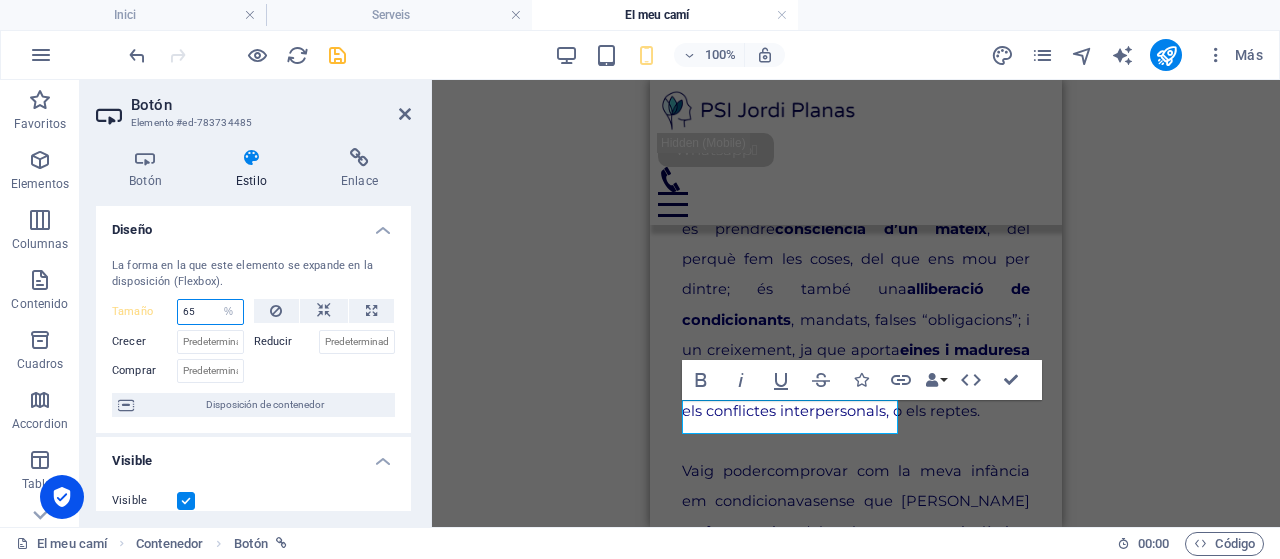 click on "65" at bounding box center (210, 312) 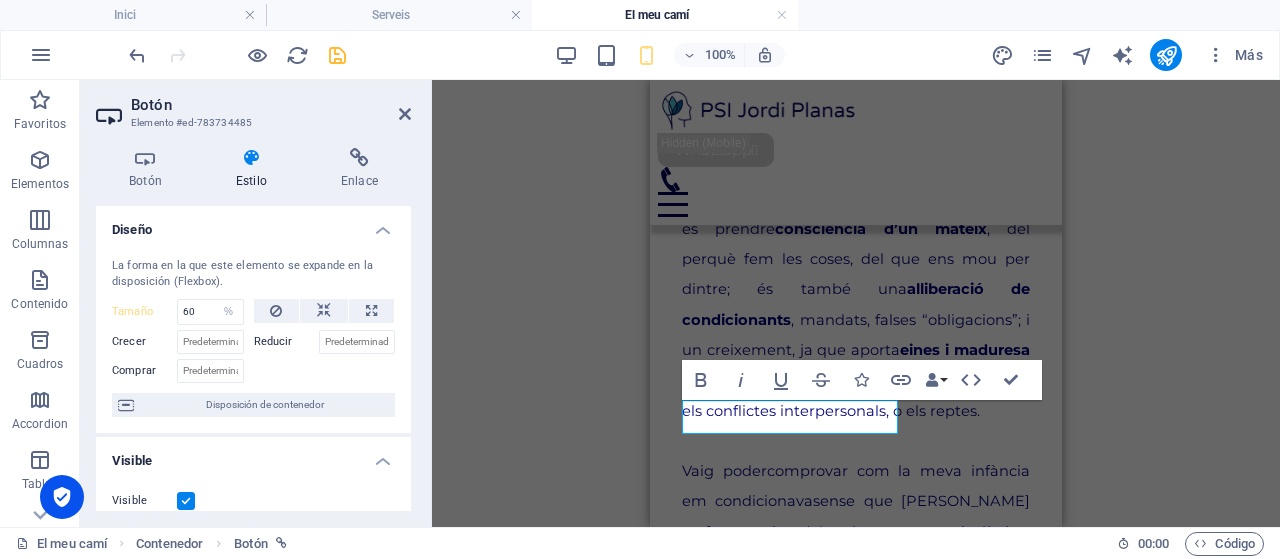 click on "La forma en la que este elemento se expande en la disposición (Flexbox)." at bounding box center [253, 274] 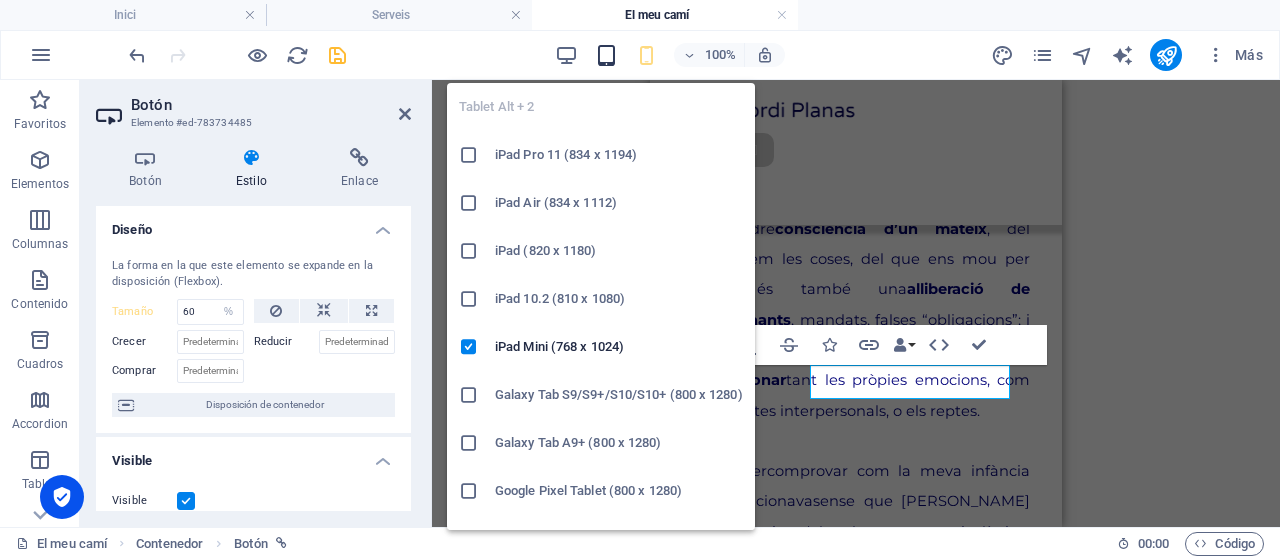 click at bounding box center (606, 55) 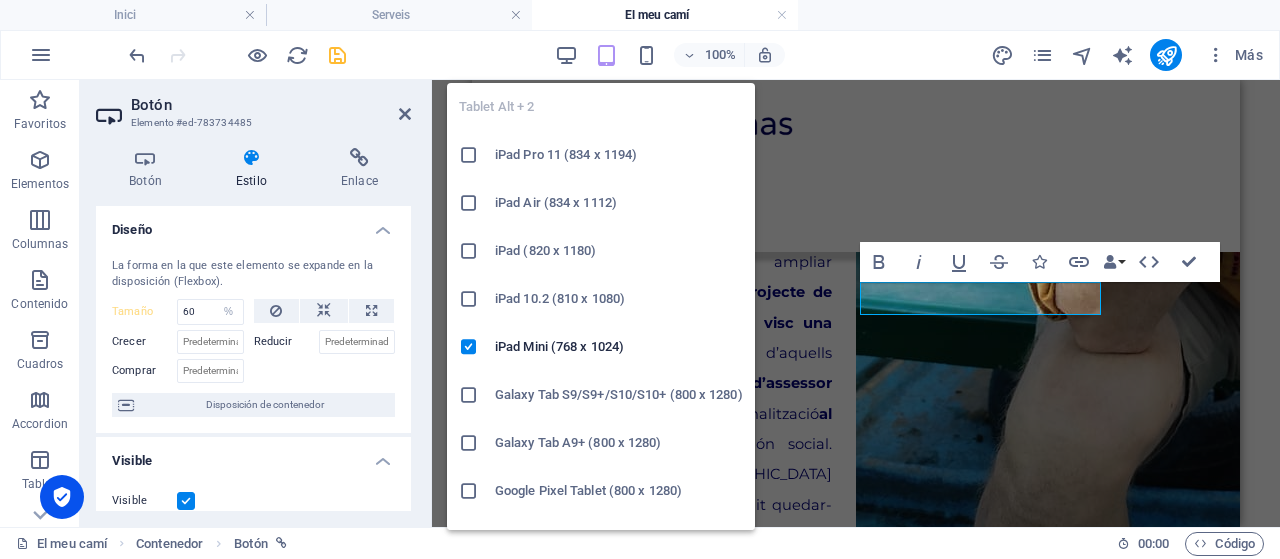 type on "35" 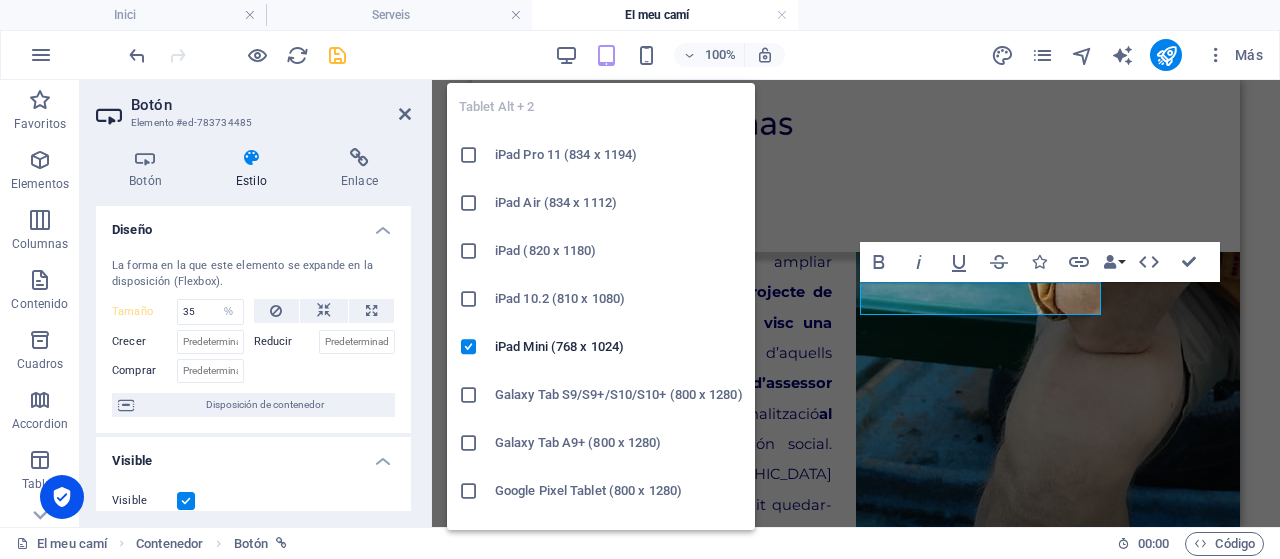 scroll, scrollTop: 1051, scrollLeft: 0, axis: vertical 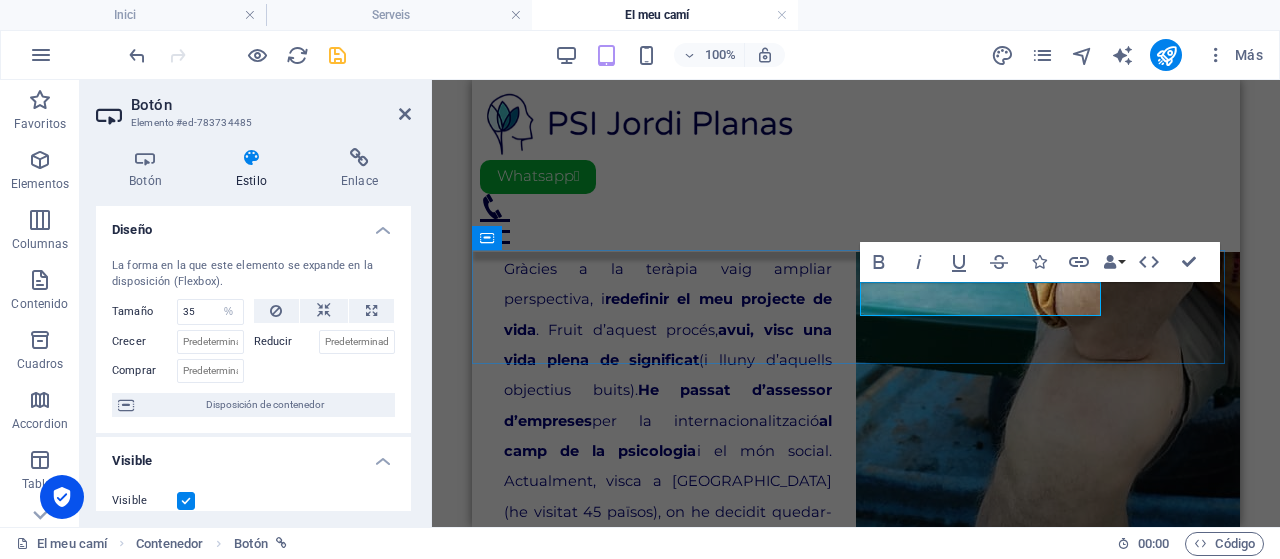 click on "¡ Començo el canvi !" at bounding box center (856, 853) 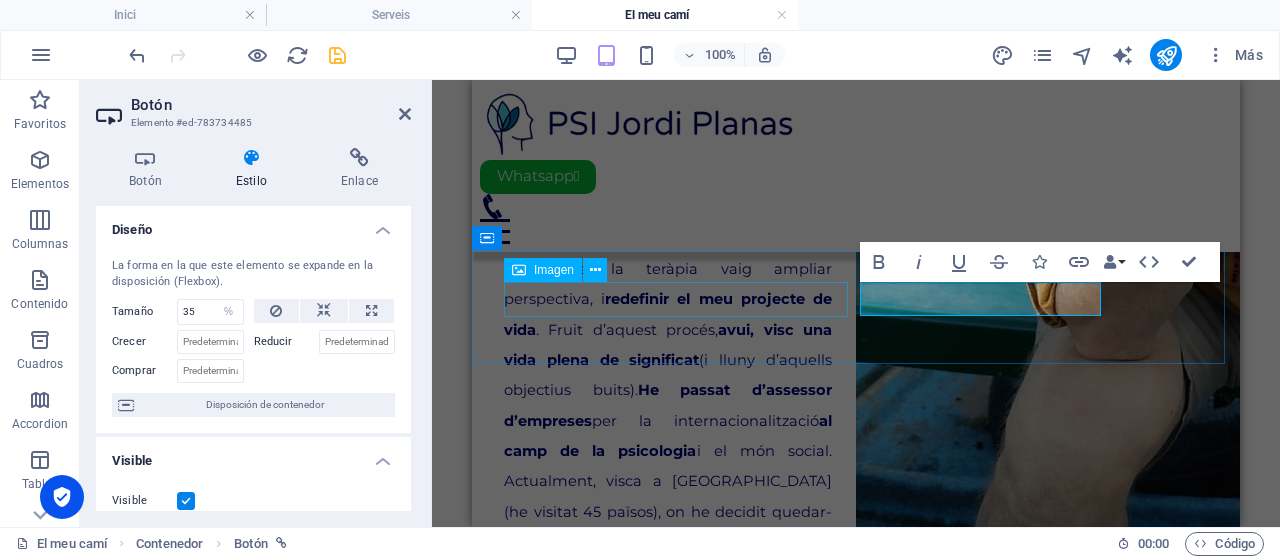 click at bounding box center (850, 819) 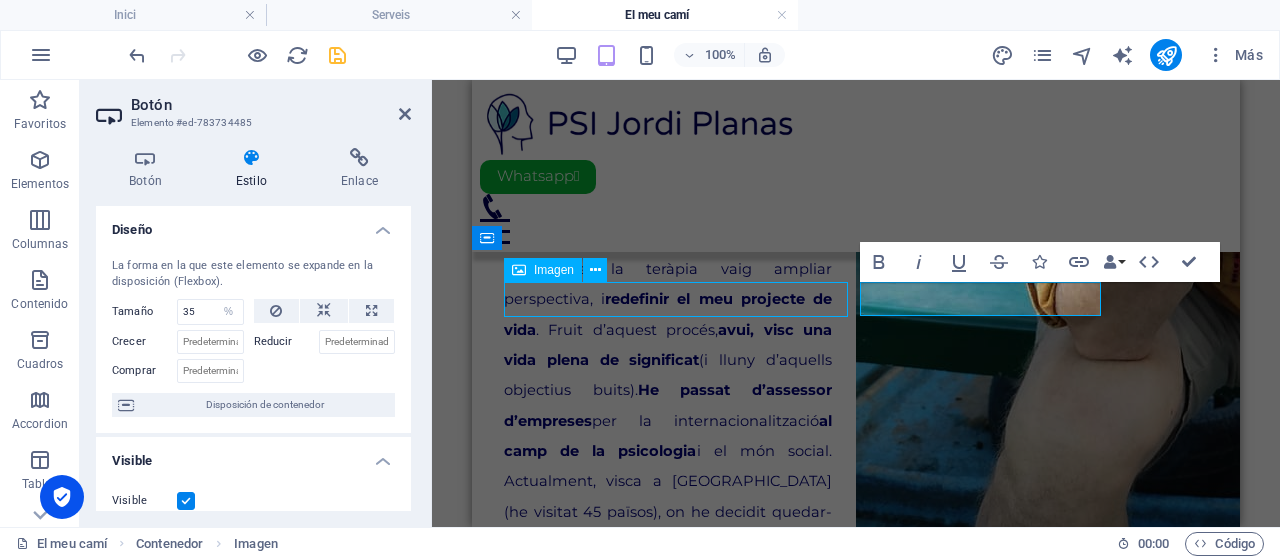 click at bounding box center (850, 819) 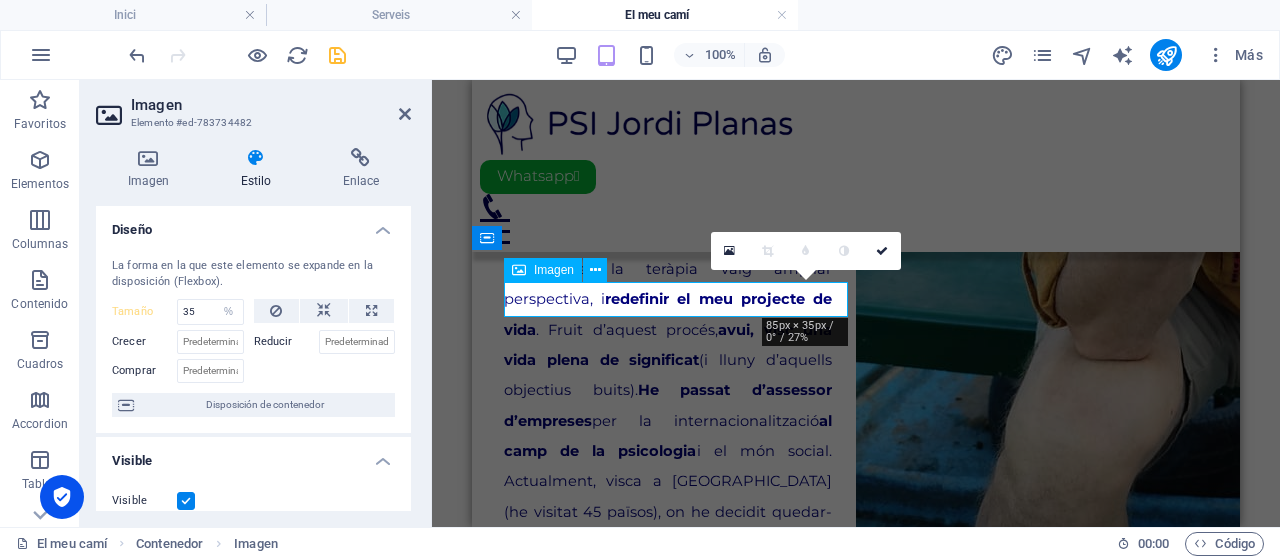 type on "50" 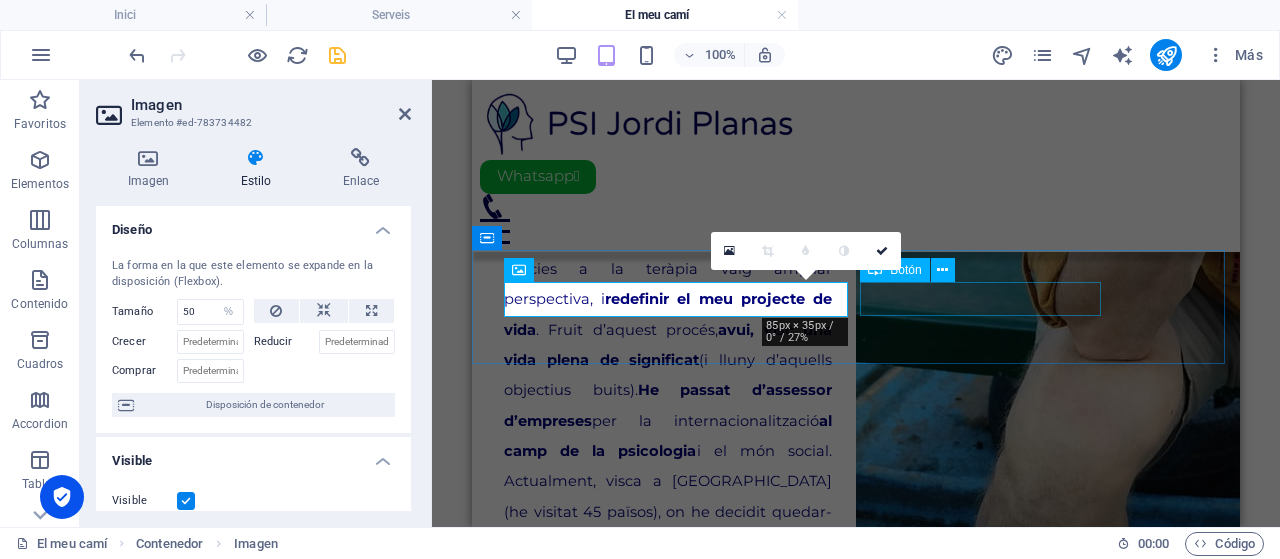 click on "¡ Començo el canvi !" at bounding box center [856, 853] 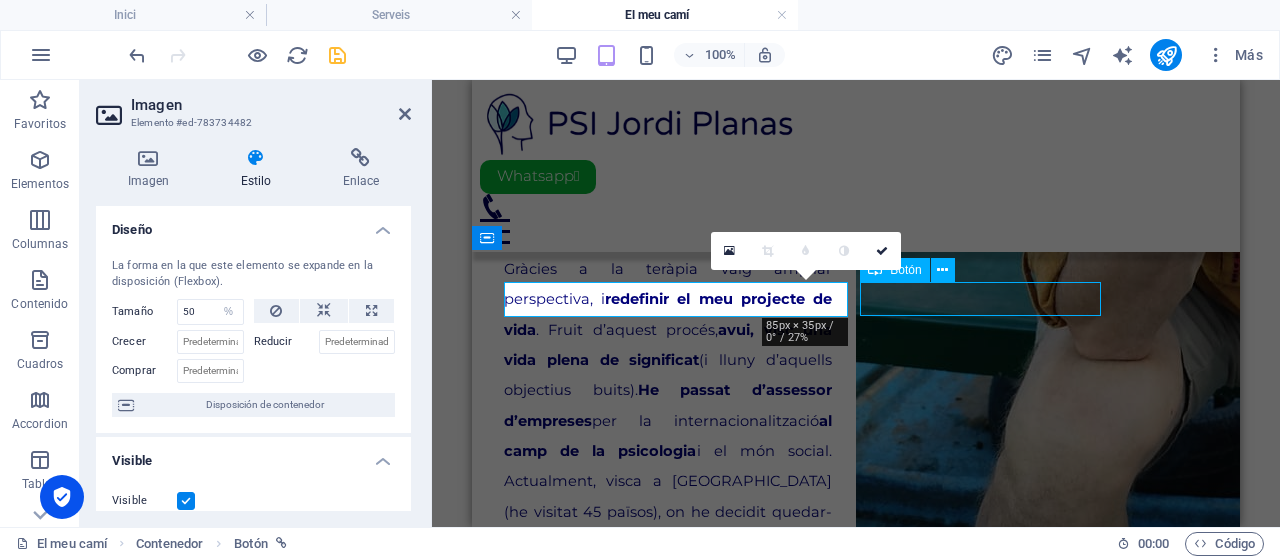 click on "¡ Començo el canvi !" at bounding box center [856, 853] 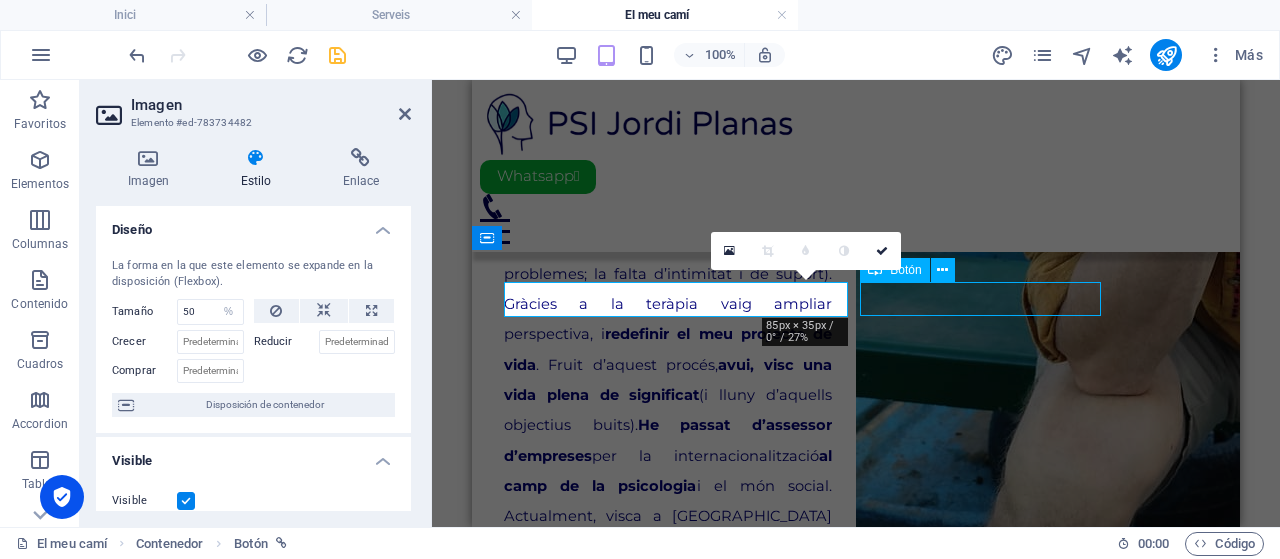 select on "%" 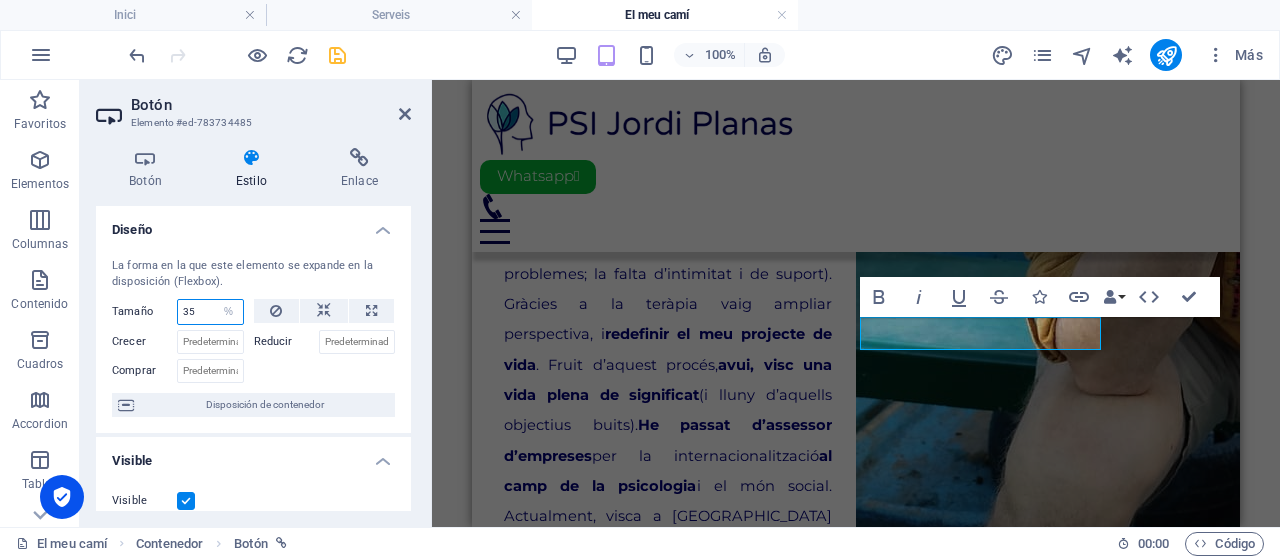 drag, startPoint x: 203, startPoint y: 303, endPoint x: 176, endPoint y: 307, distance: 27.294687 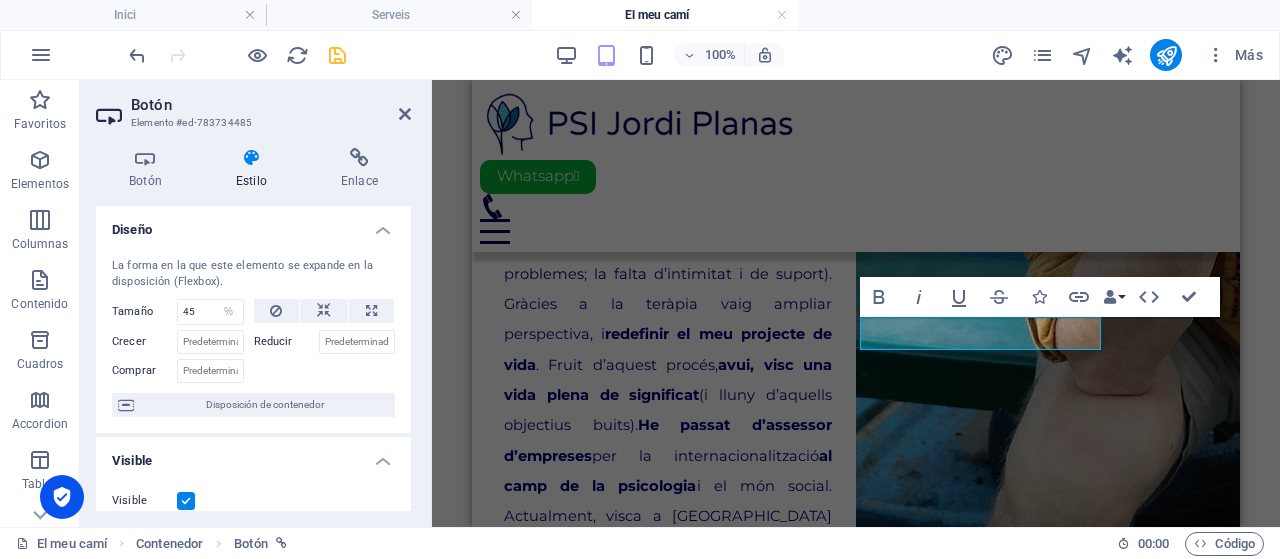 click on "La forma en la que este elemento se expande en la disposición (Flexbox)." at bounding box center (253, 274) 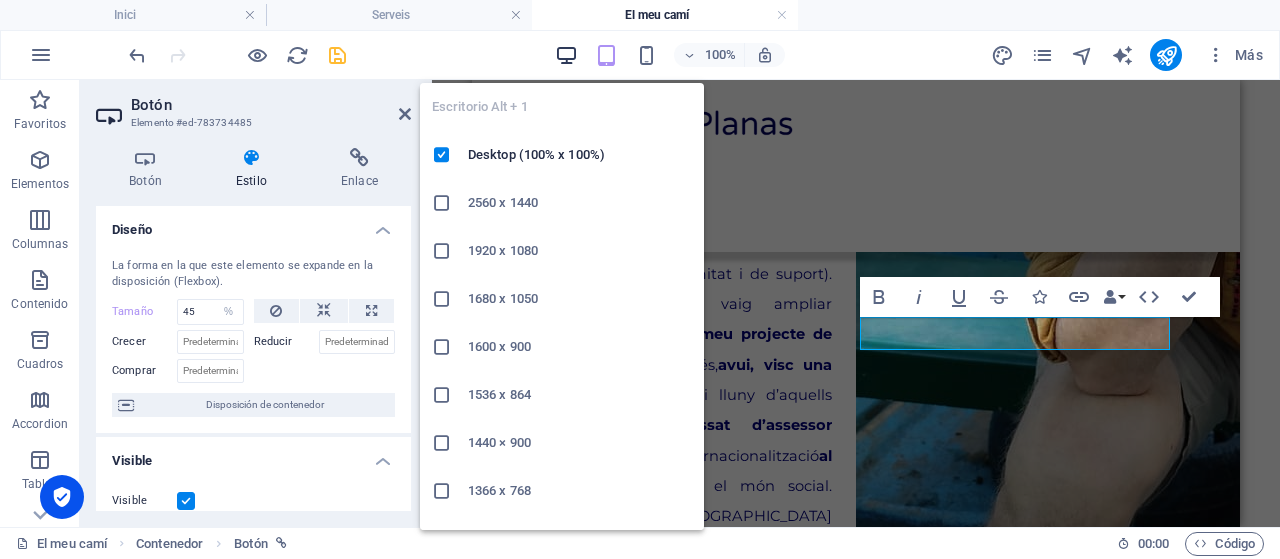 click at bounding box center [566, 55] 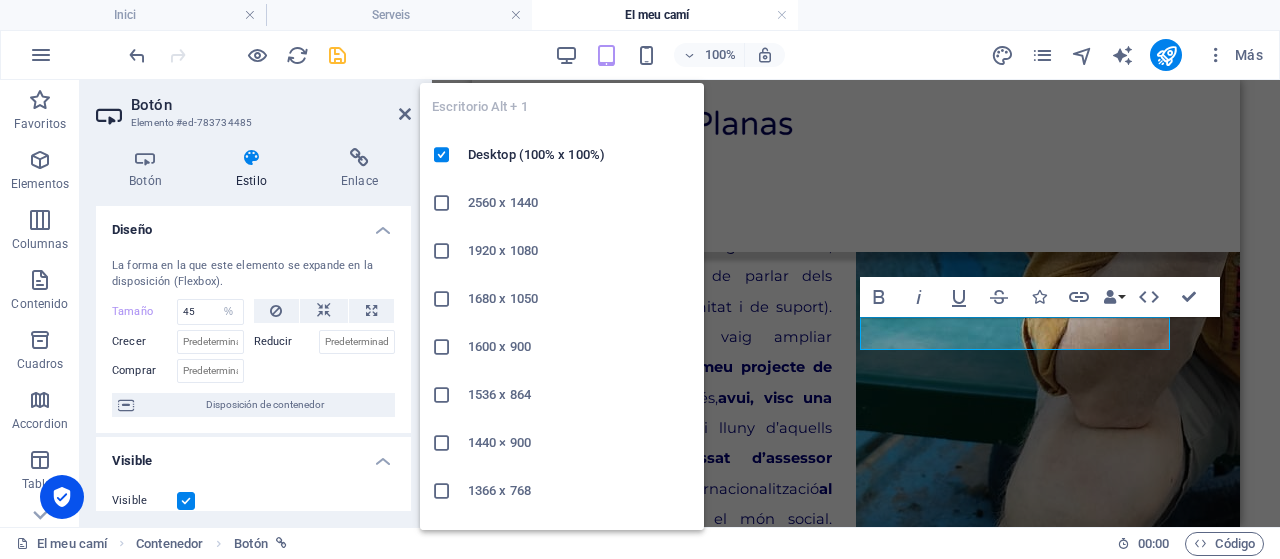 scroll, scrollTop: 810, scrollLeft: 0, axis: vertical 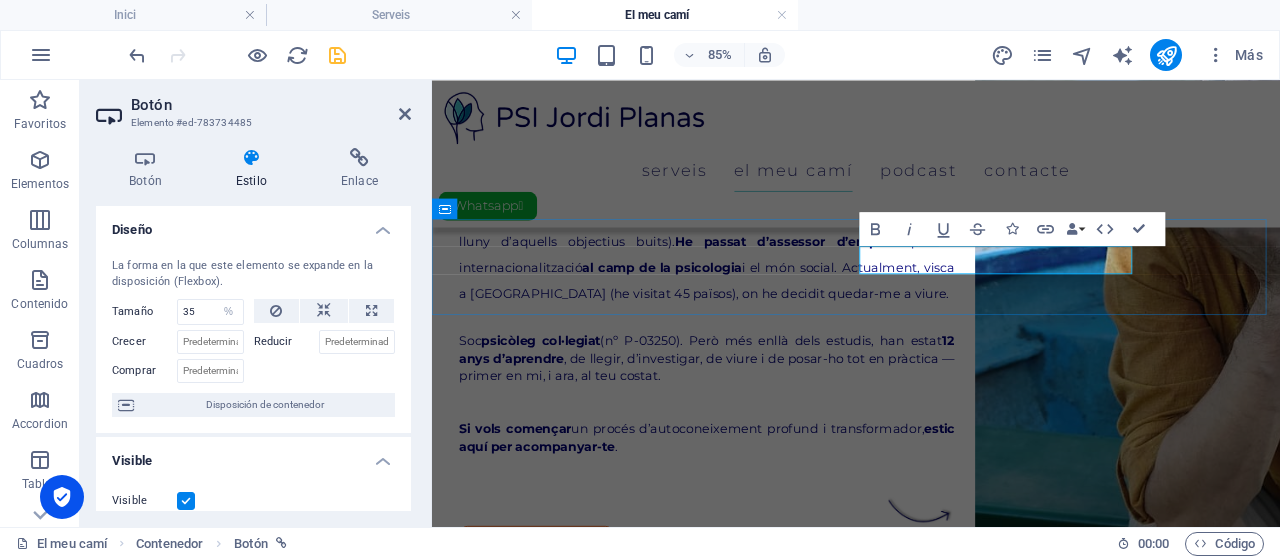 click on "¡ Començo el canvi !" at bounding box center (931, 621) 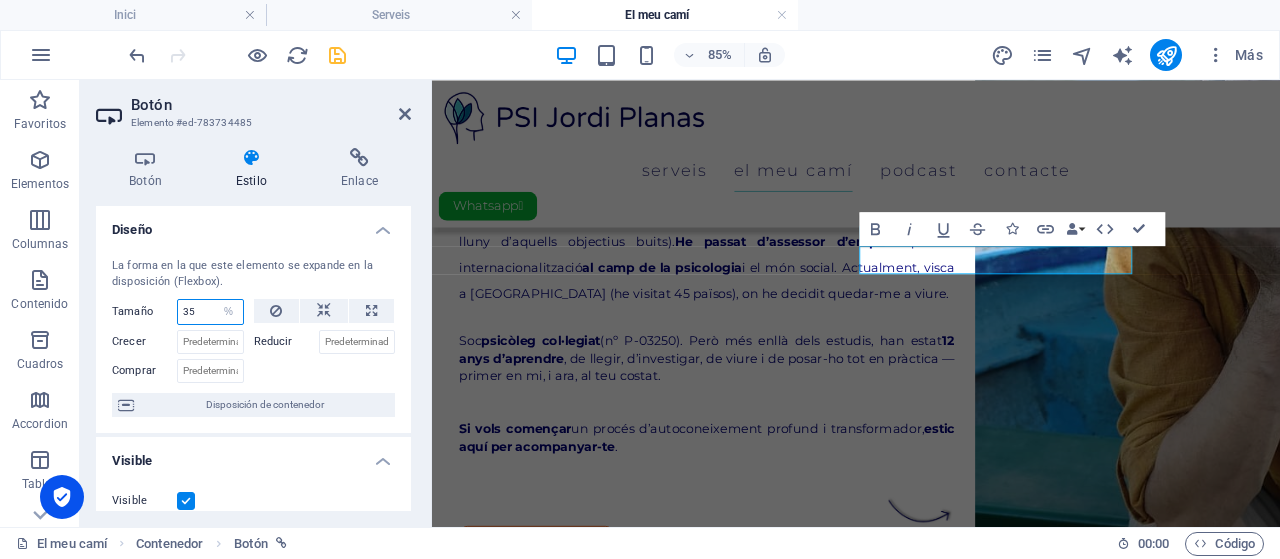 drag, startPoint x: 197, startPoint y: 309, endPoint x: 165, endPoint y: 309, distance: 32 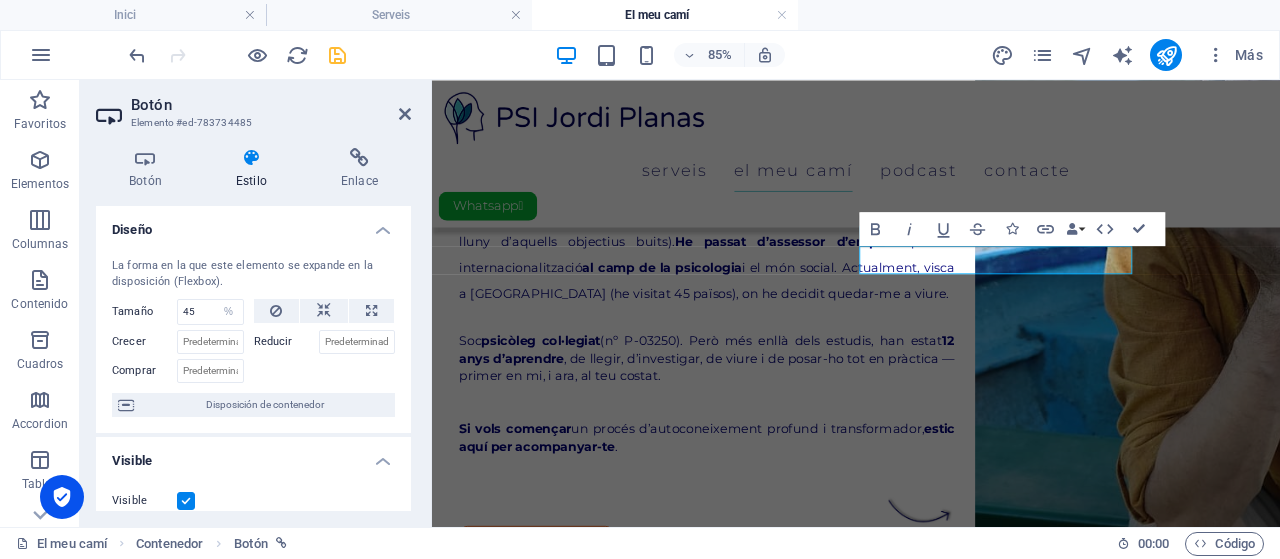 click on "La forma en la que este elemento se expande en la disposición (Flexbox)." at bounding box center [253, 274] 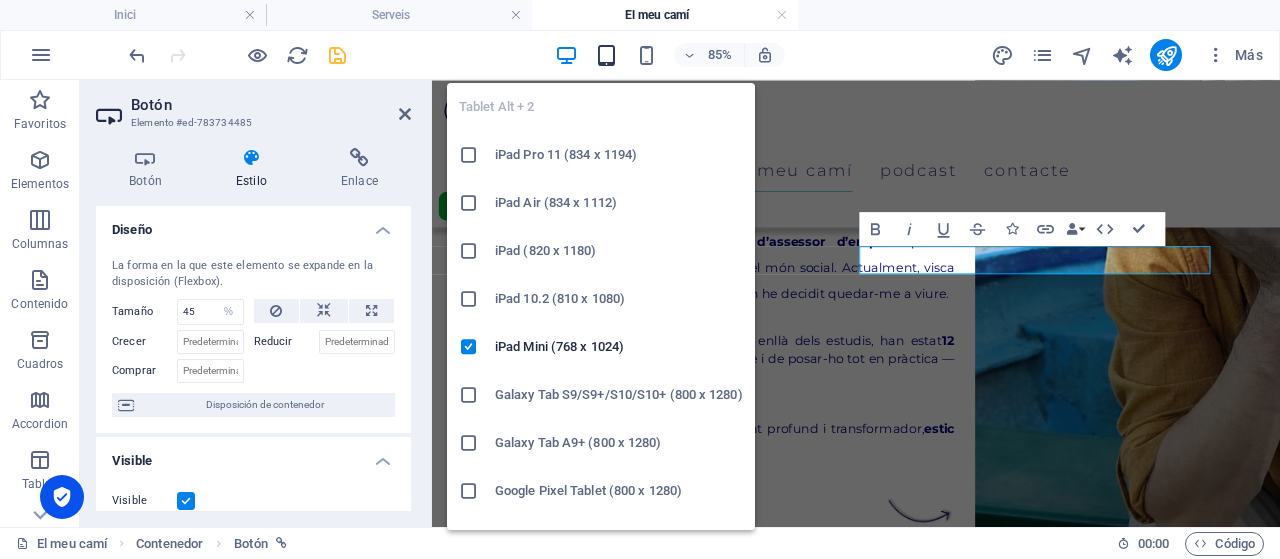 click at bounding box center (606, 55) 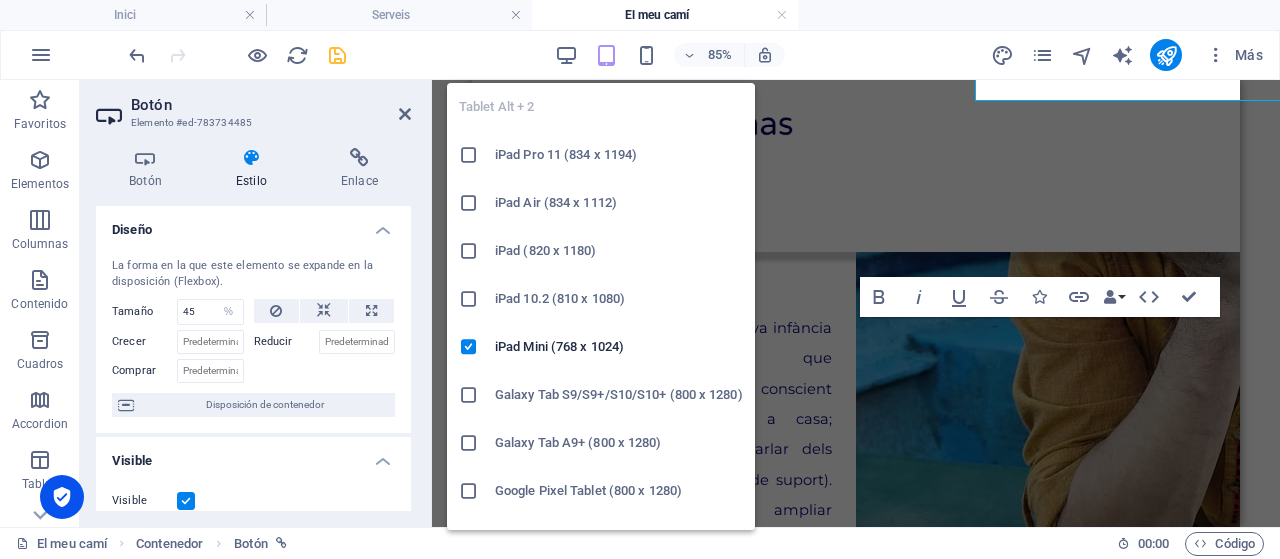scroll, scrollTop: 1016, scrollLeft: 0, axis: vertical 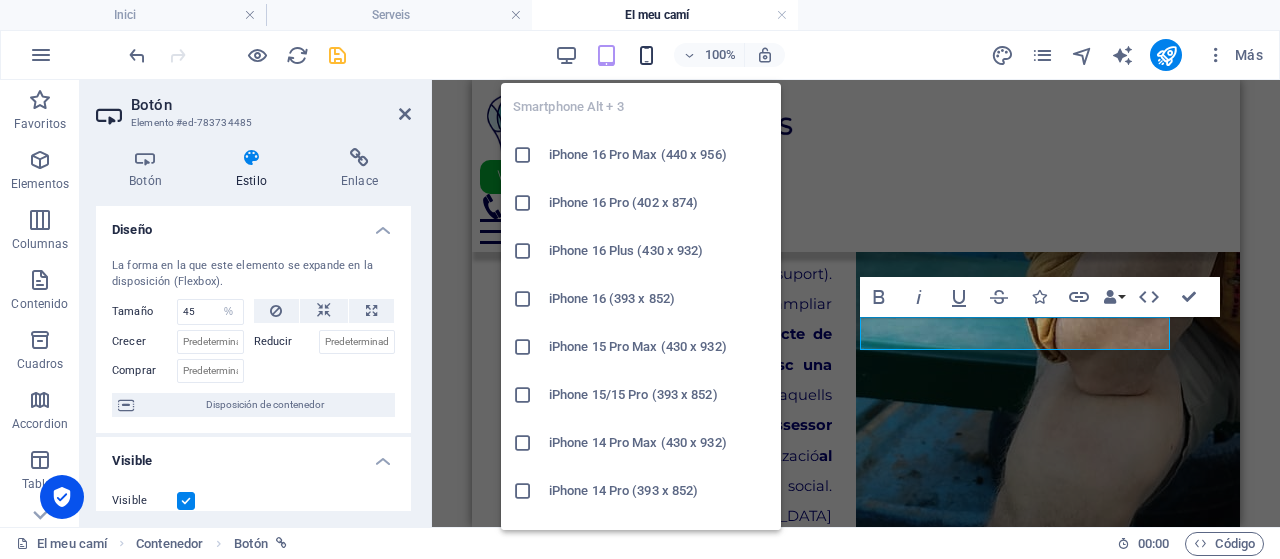 click at bounding box center [646, 55] 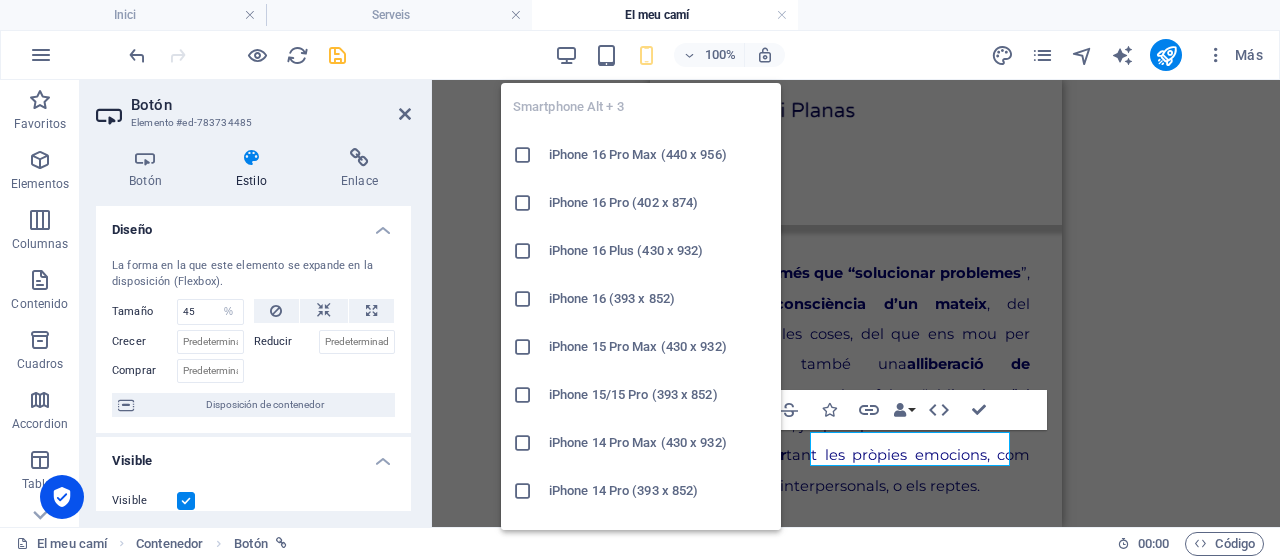 type on "60" 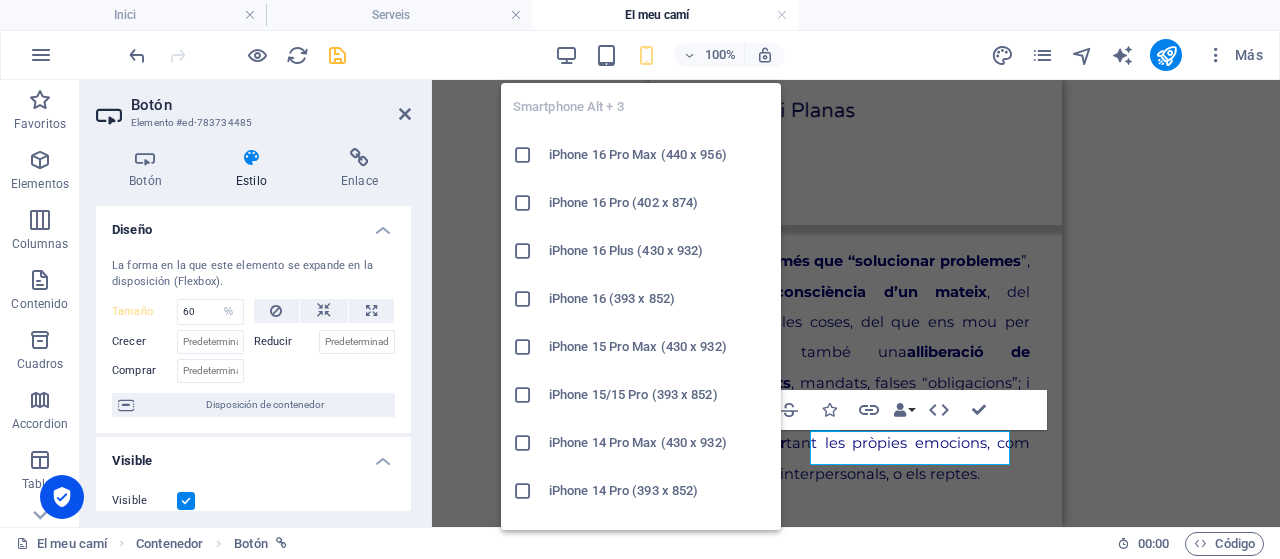 scroll, scrollTop: 1637, scrollLeft: 0, axis: vertical 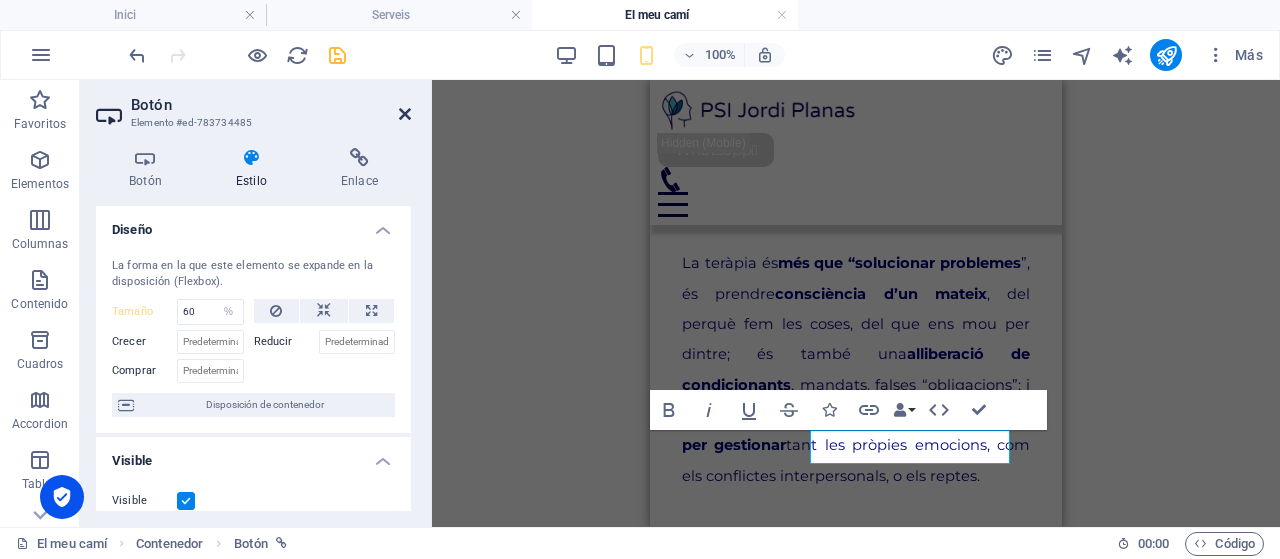 click at bounding box center [405, 114] 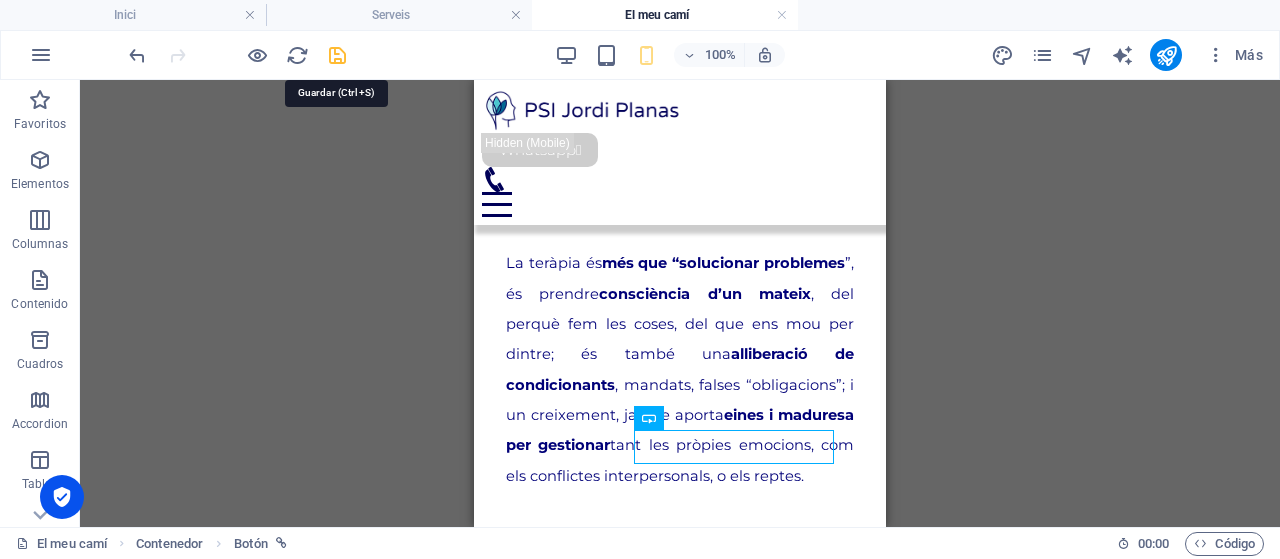 click at bounding box center [337, 55] 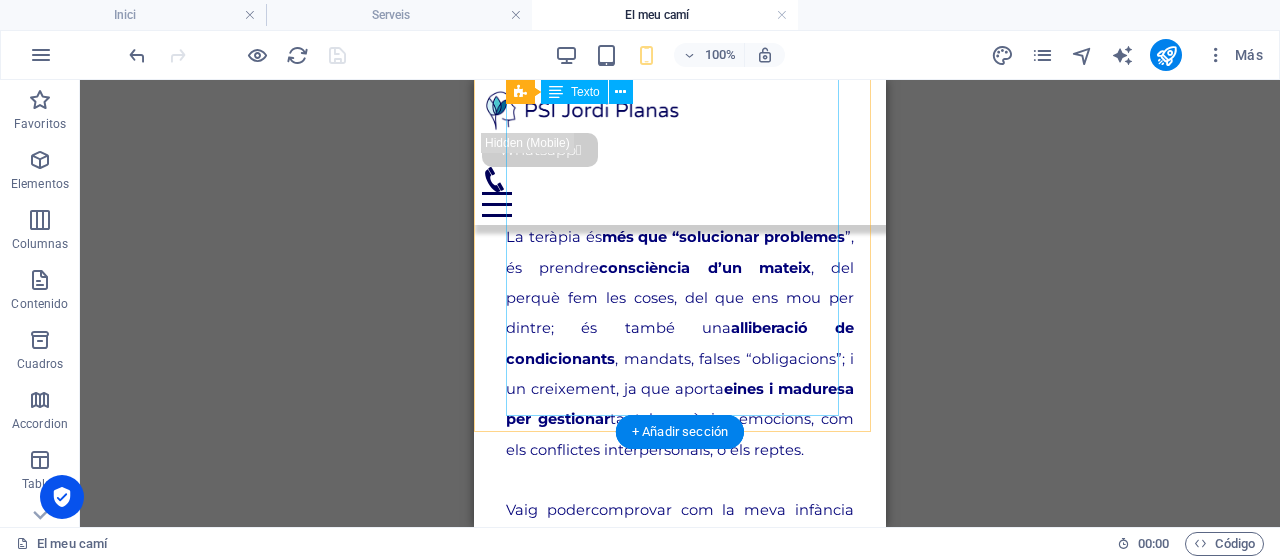 scroll, scrollTop: 1699, scrollLeft: 0, axis: vertical 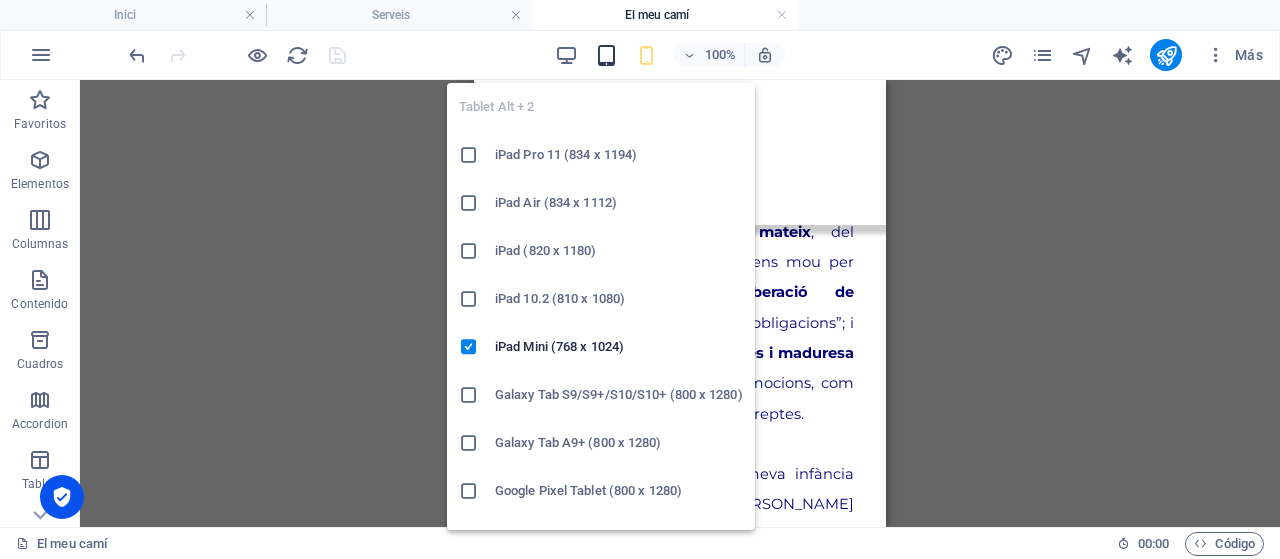 click at bounding box center [606, 55] 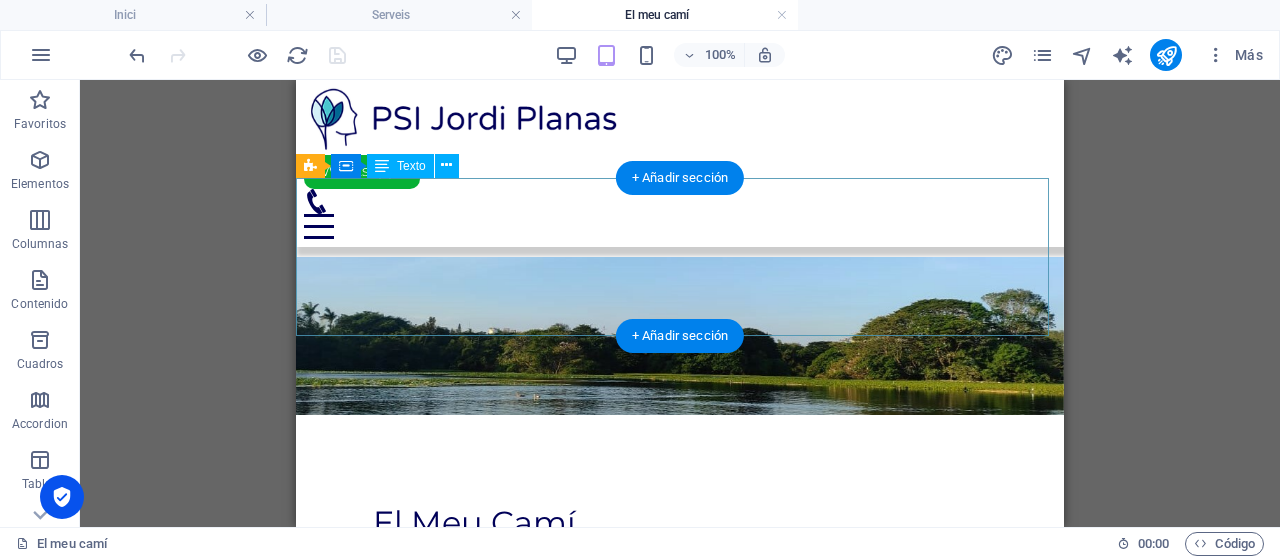 scroll, scrollTop: 0, scrollLeft: 0, axis: both 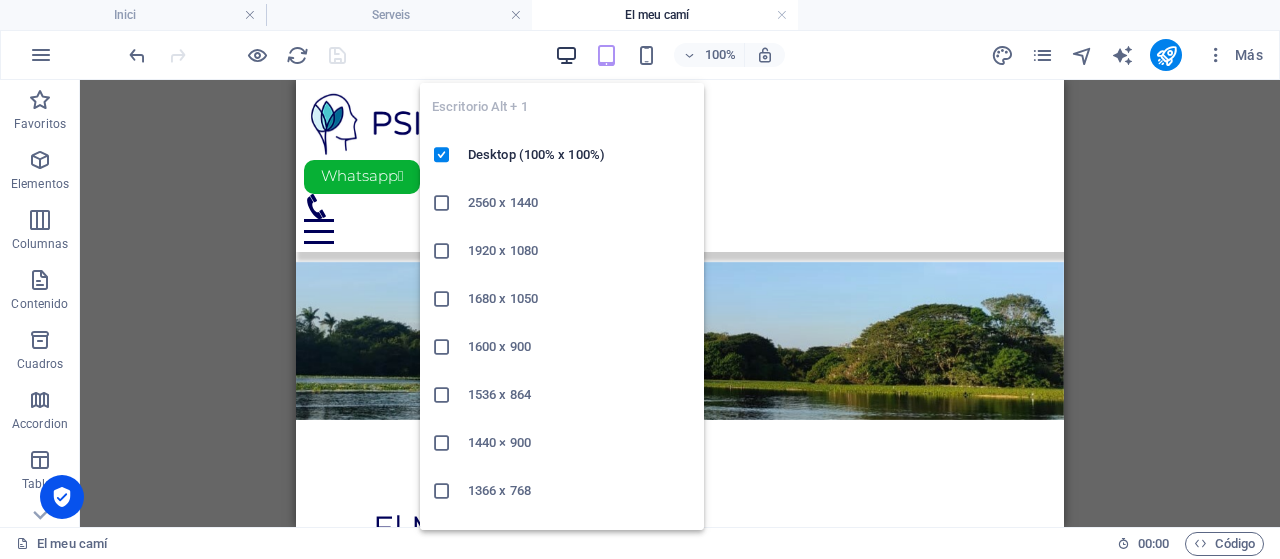 click at bounding box center (566, 55) 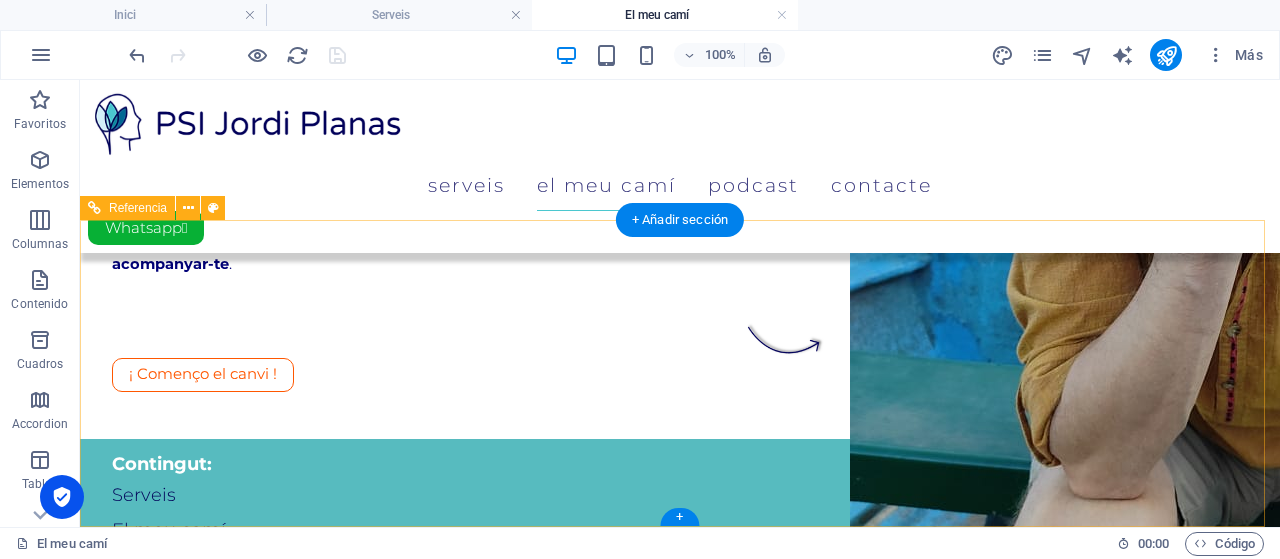 scroll, scrollTop: 913, scrollLeft: 0, axis: vertical 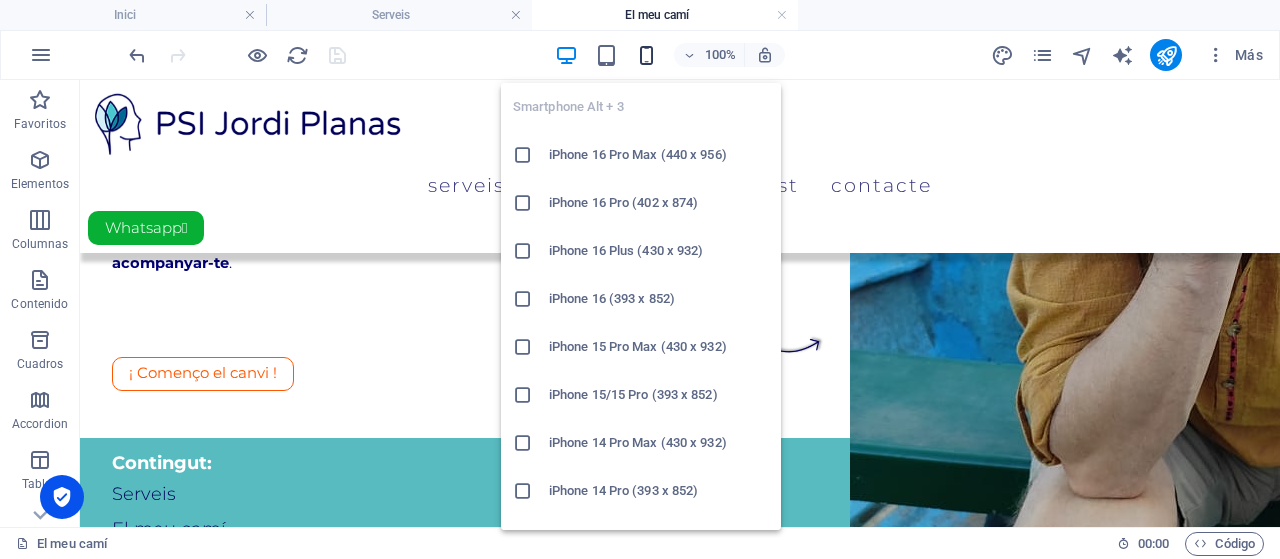 click at bounding box center (646, 55) 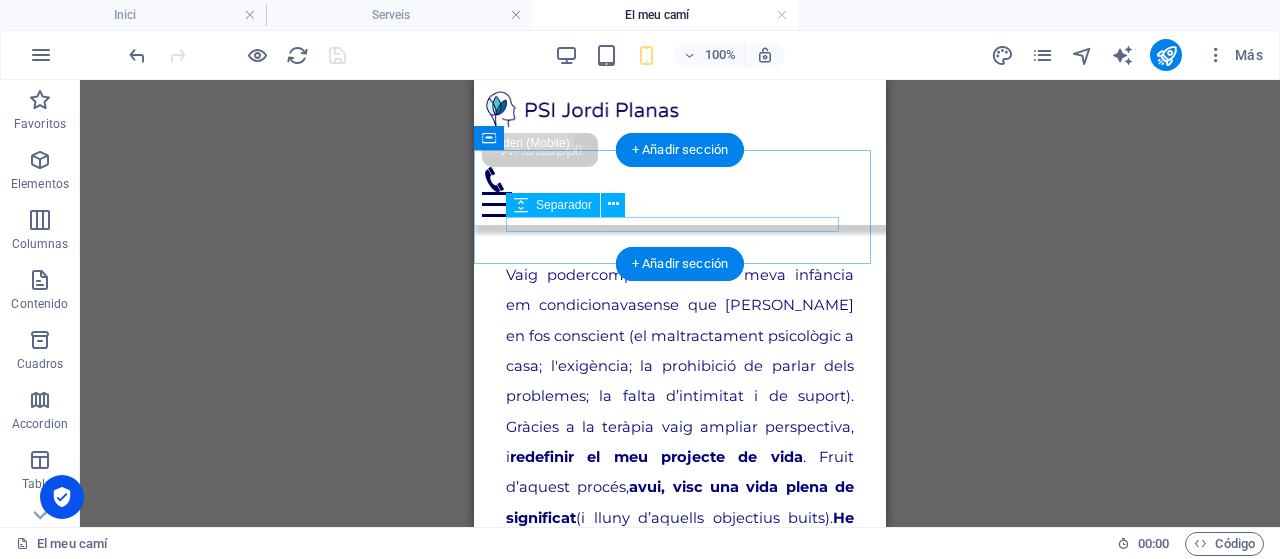 scroll, scrollTop: 1899, scrollLeft: 0, axis: vertical 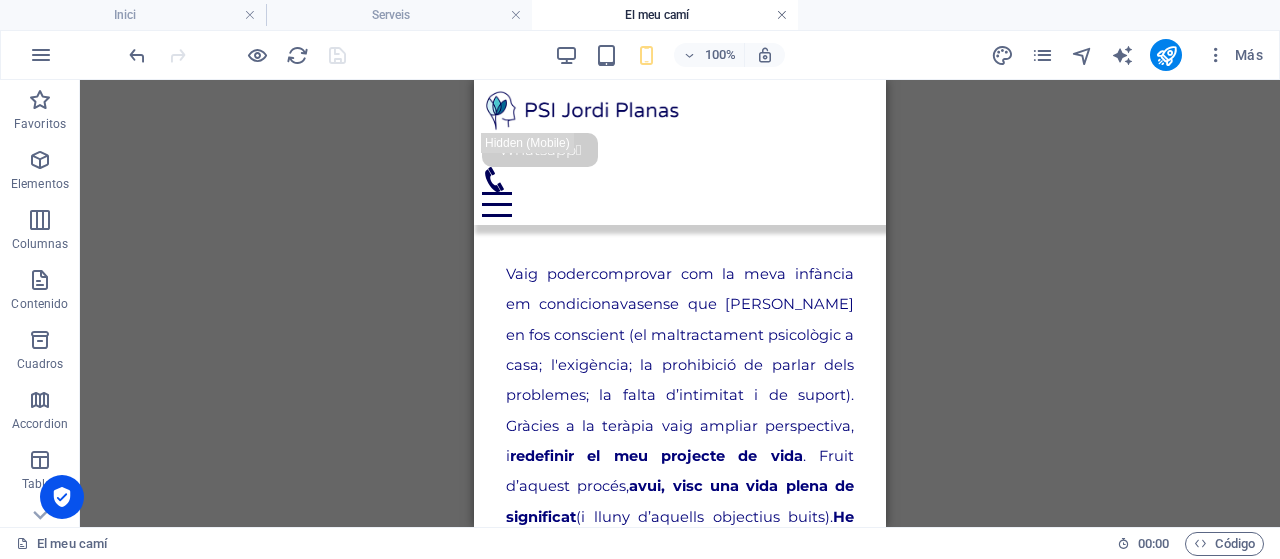 click at bounding box center (782, 15) 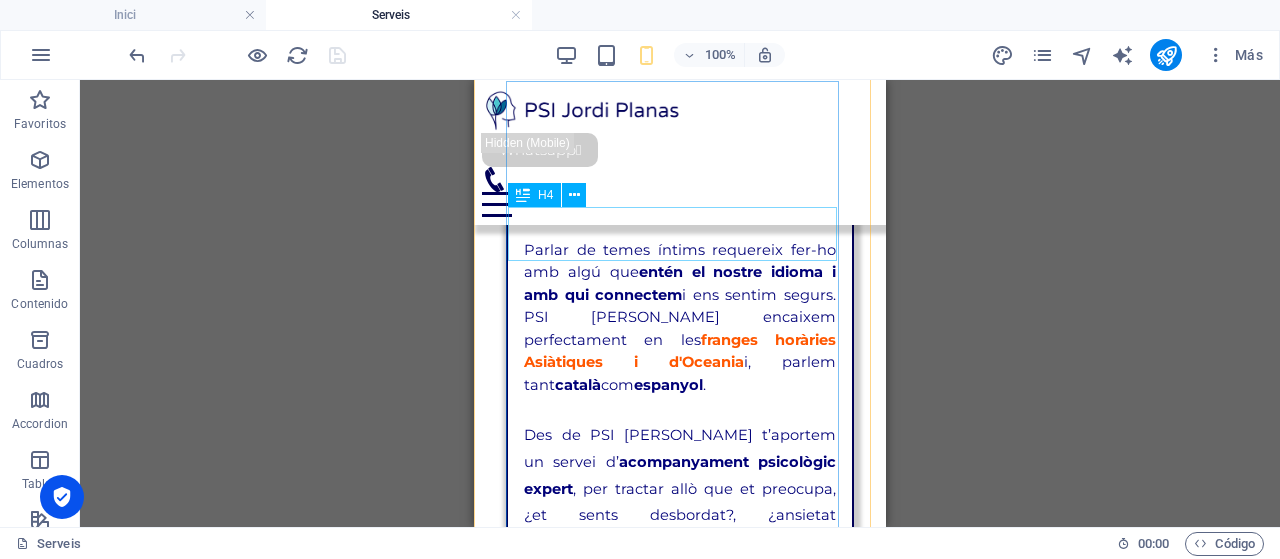 scroll, scrollTop: 898, scrollLeft: 0, axis: vertical 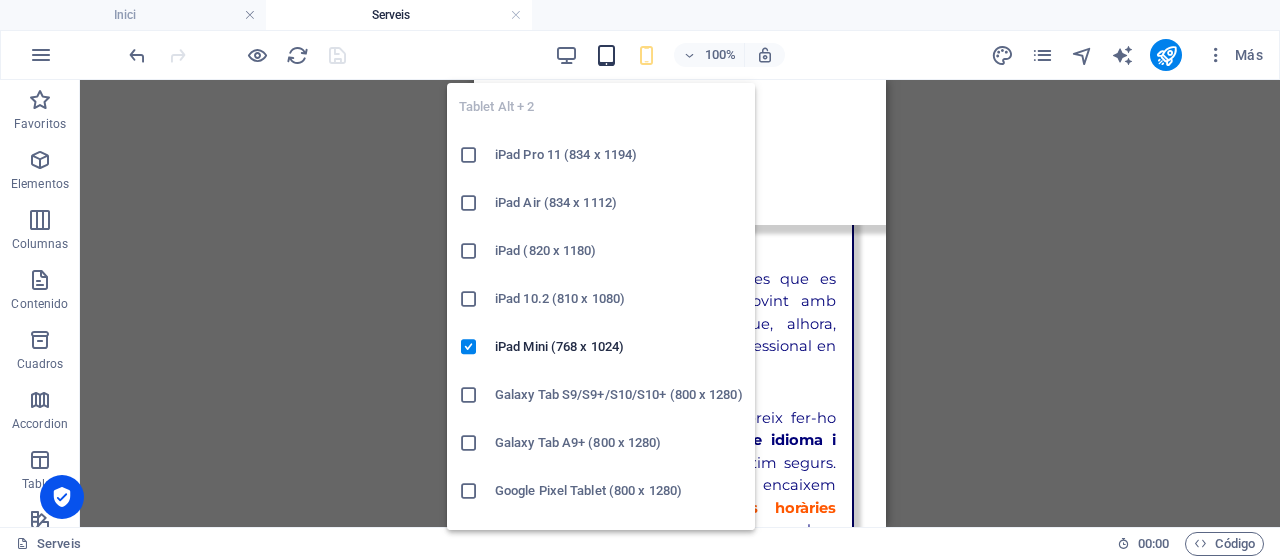 click at bounding box center [606, 55] 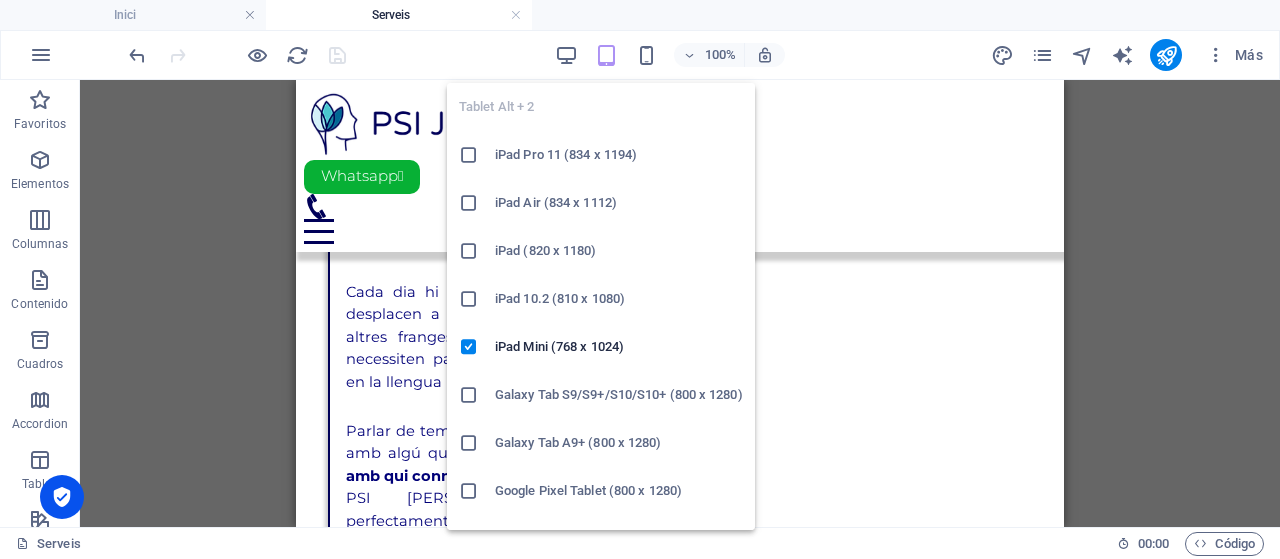scroll, scrollTop: 892, scrollLeft: 0, axis: vertical 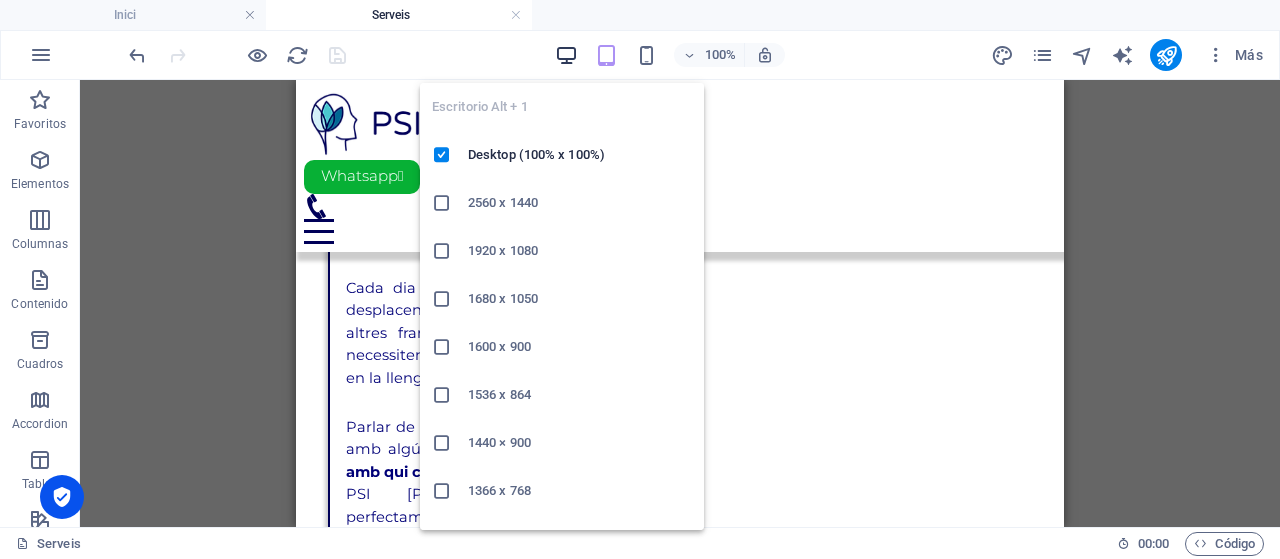 click at bounding box center [566, 55] 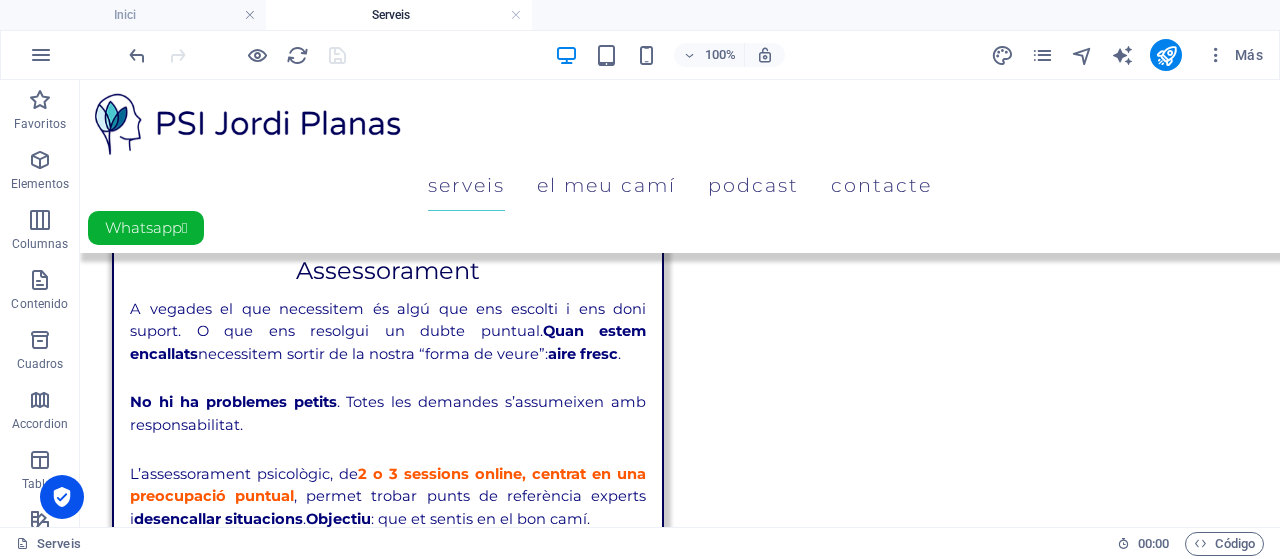 scroll, scrollTop: 2161, scrollLeft: 0, axis: vertical 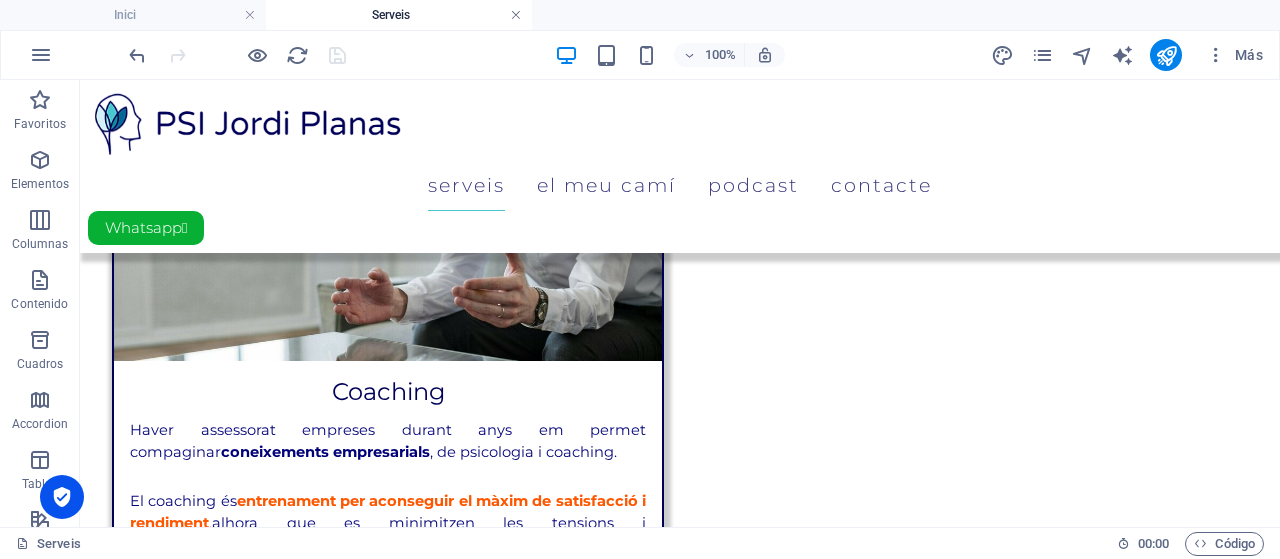 click at bounding box center [516, 15] 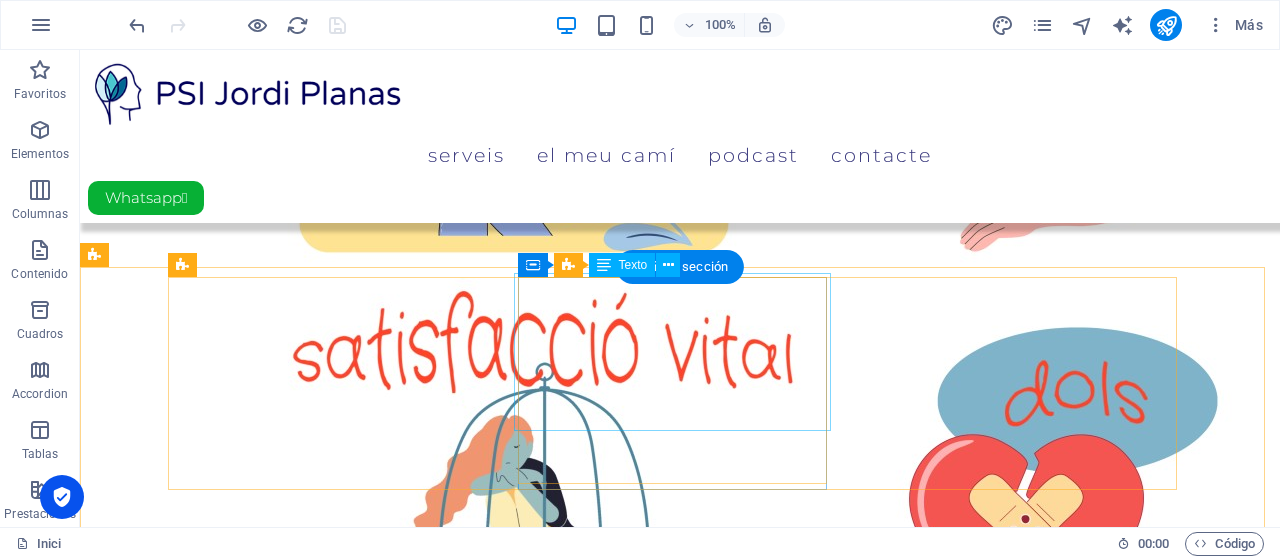 scroll, scrollTop: 1548, scrollLeft: 0, axis: vertical 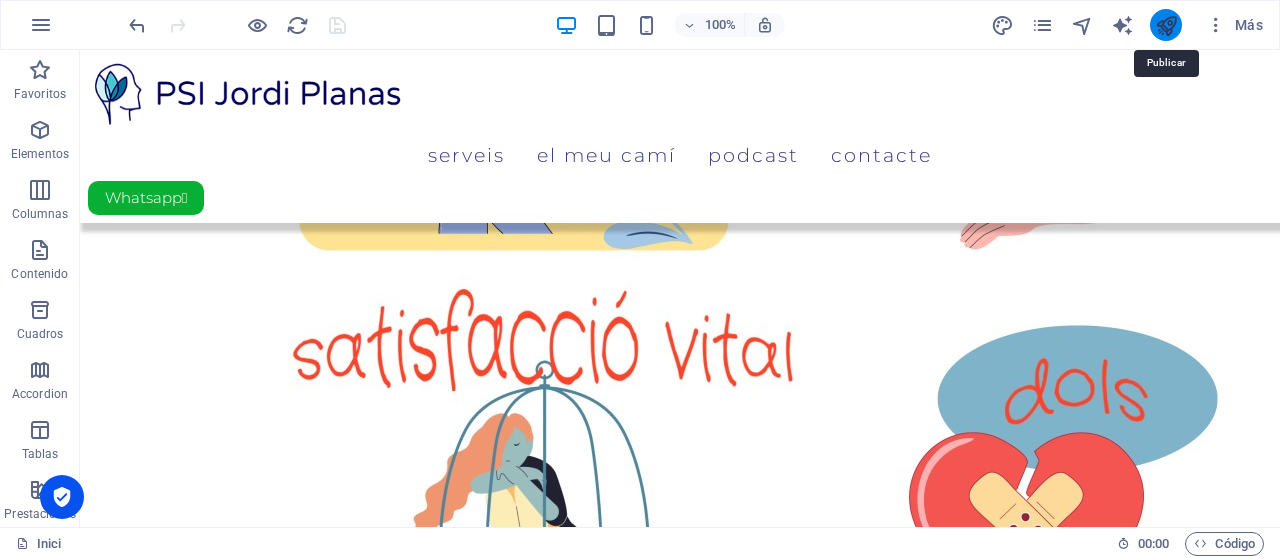 click at bounding box center [1166, 25] 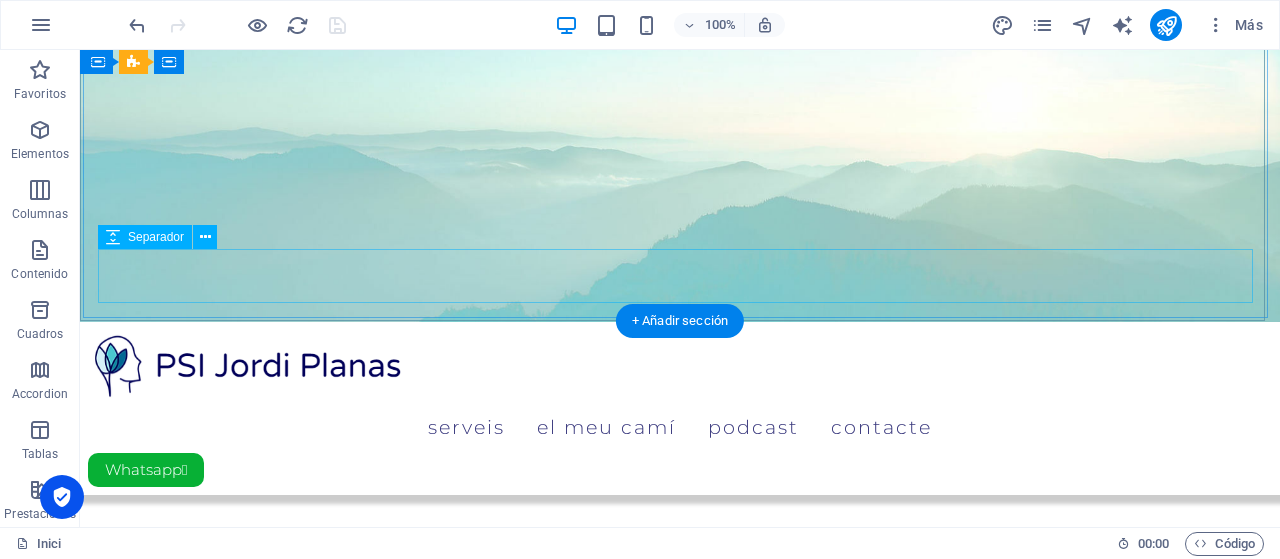 scroll, scrollTop: 0, scrollLeft: 0, axis: both 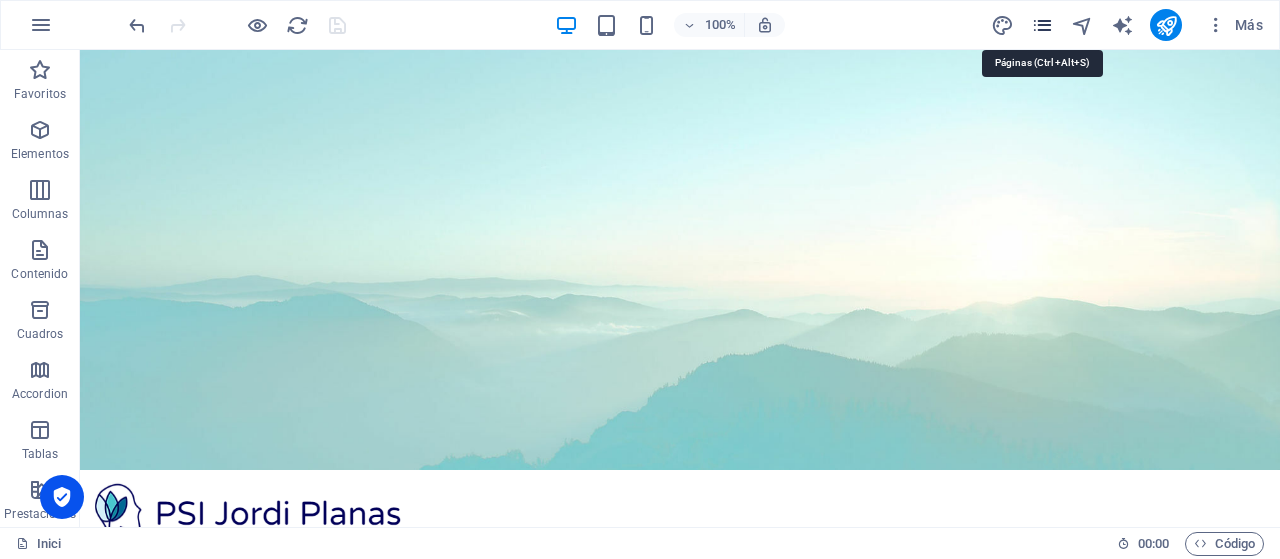 click at bounding box center [1042, 25] 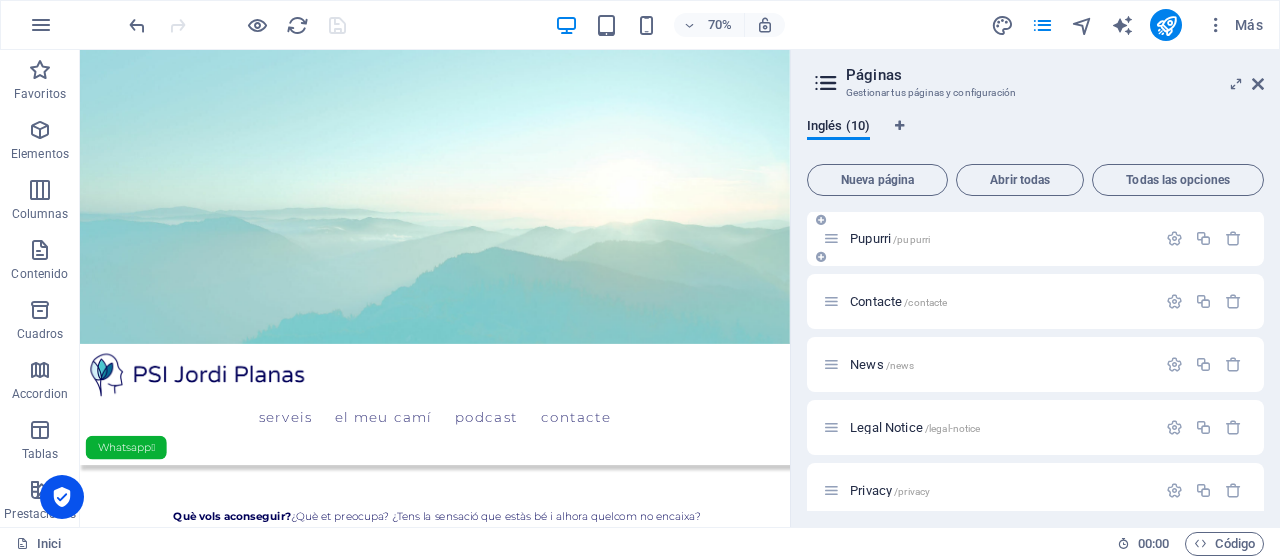 scroll, scrollTop: 200, scrollLeft: 0, axis: vertical 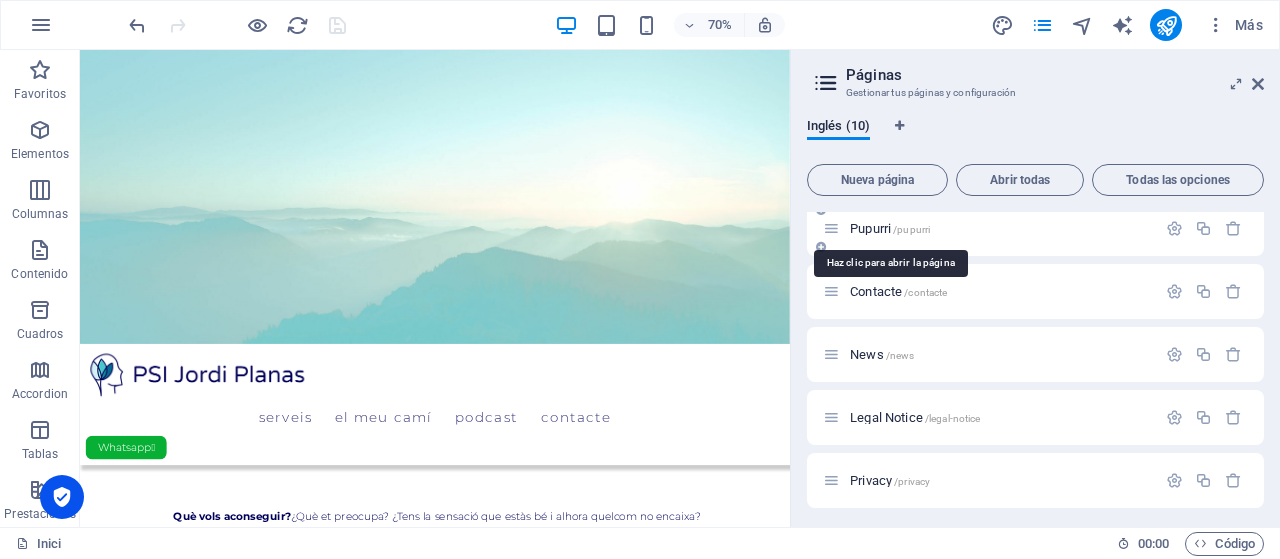 click on "Pupurri /pupurri" at bounding box center (890, 228) 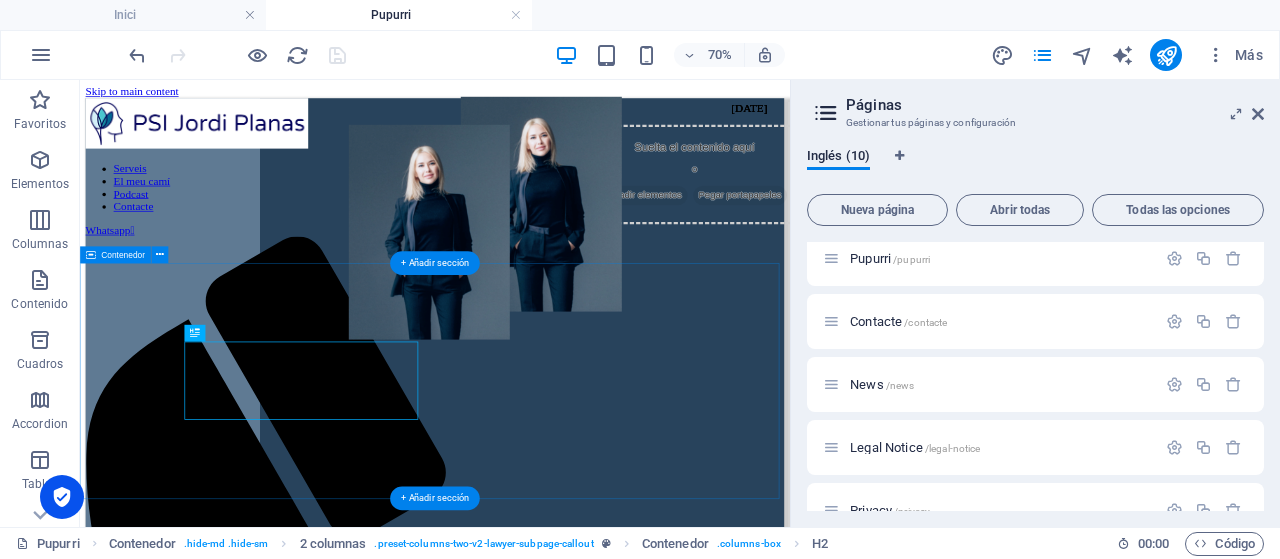 scroll, scrollTop: 0, scrollLeft: 0, axis: both 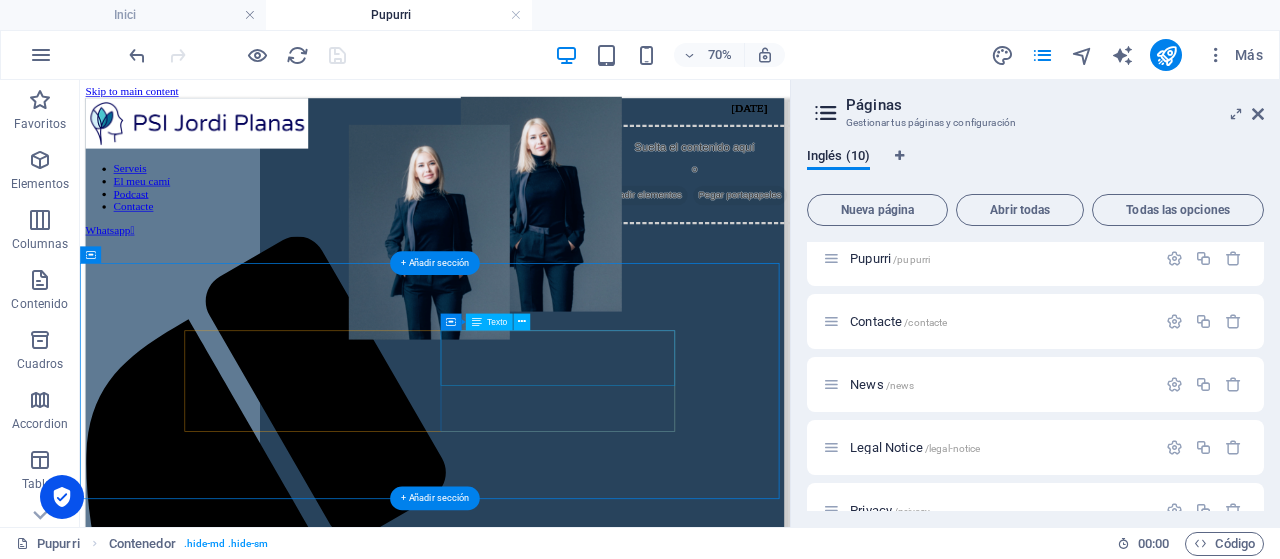 click on "Lorem ipsum dolor sit amet, consectetur adipiscing elit. Nulla porttitor accumsan tincidunt. Cras ultricie." at bounding box center [462, 1874] 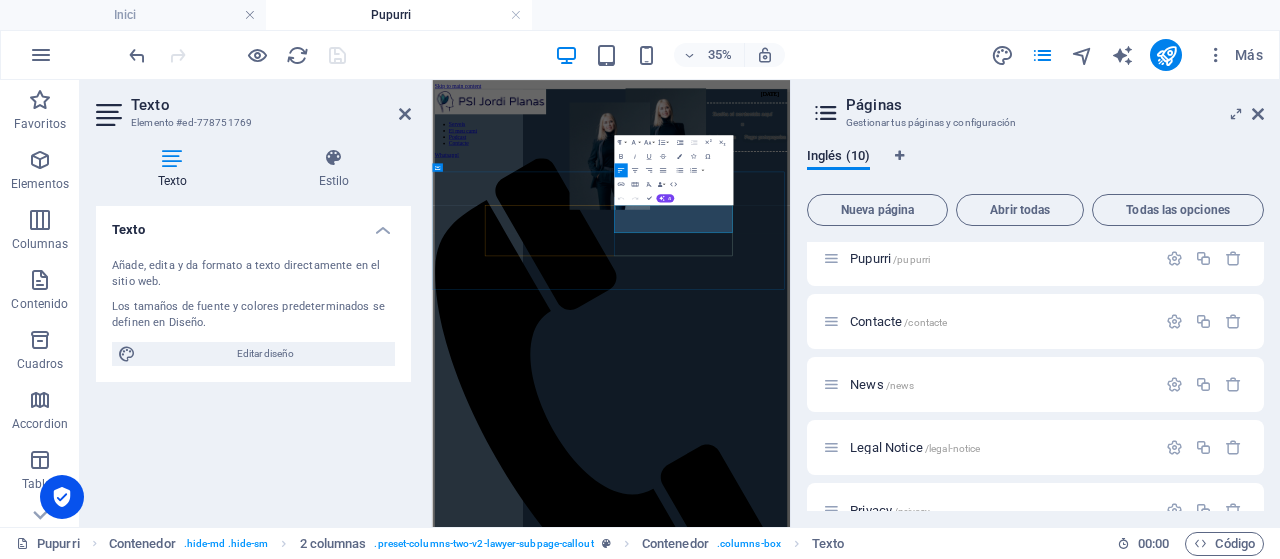 click on "Lorem ipsum dolor sit amet, consectetur adipiscing elit. Nulla porttitor accumsan tincidunt. Cras ultricie." at bounding box center [817, 1886] 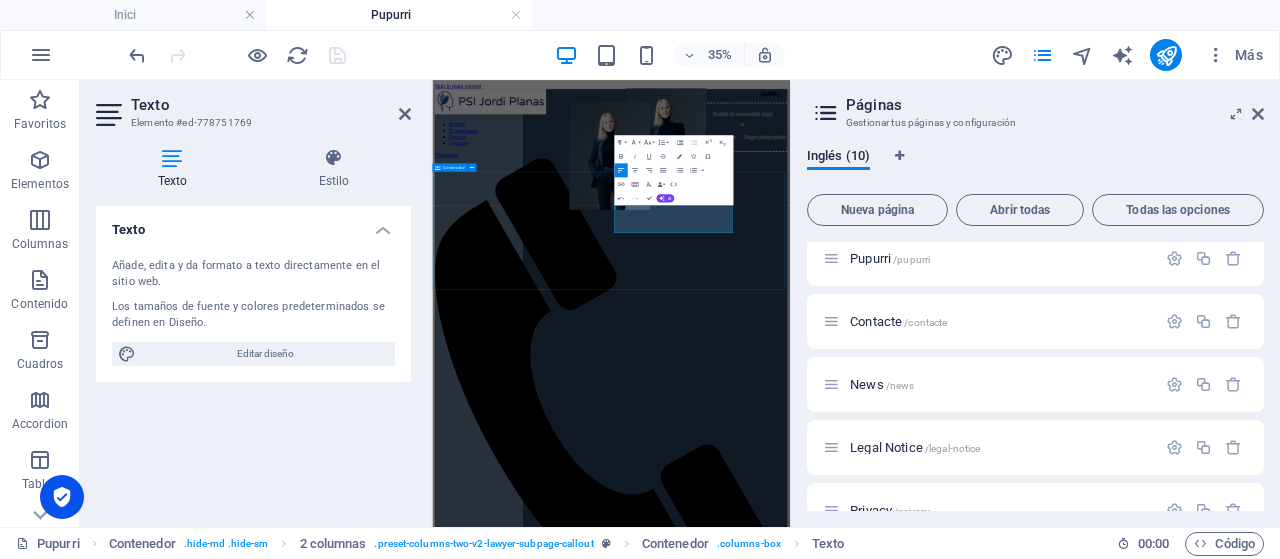 click on "Looking for an attorney? Lorem ipsum dolor sit amet, consectetur adipiscing elit. Nulla porttitor accumsan tincidunt. Cras ultricie.asdf CALL TO ACTION   " at bounding box center [943, 1864] 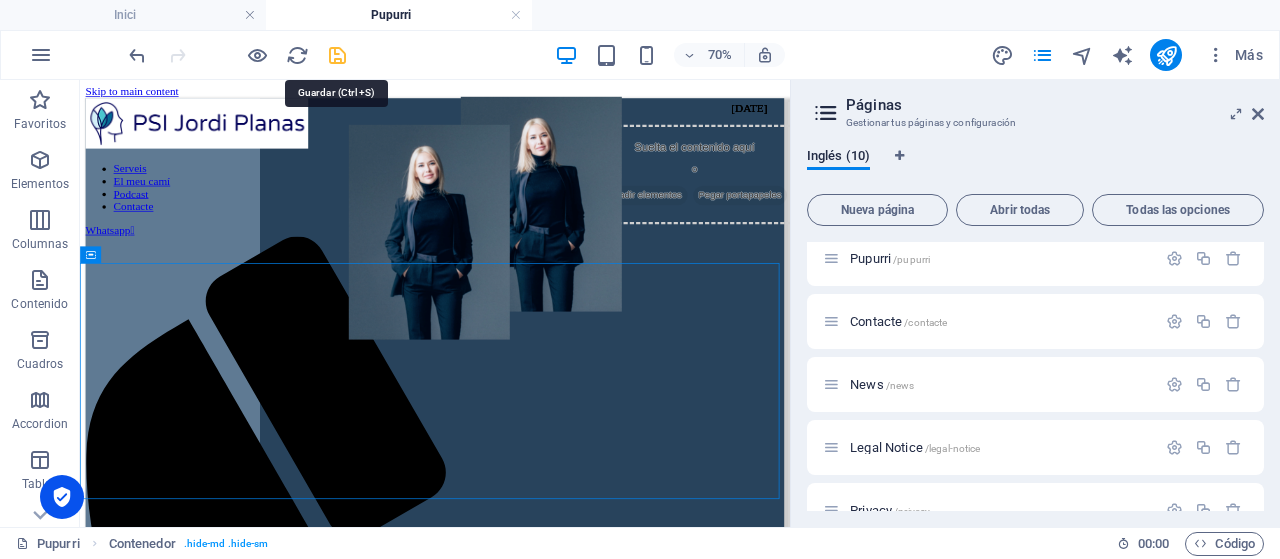 click at bounding box center [337, 55] 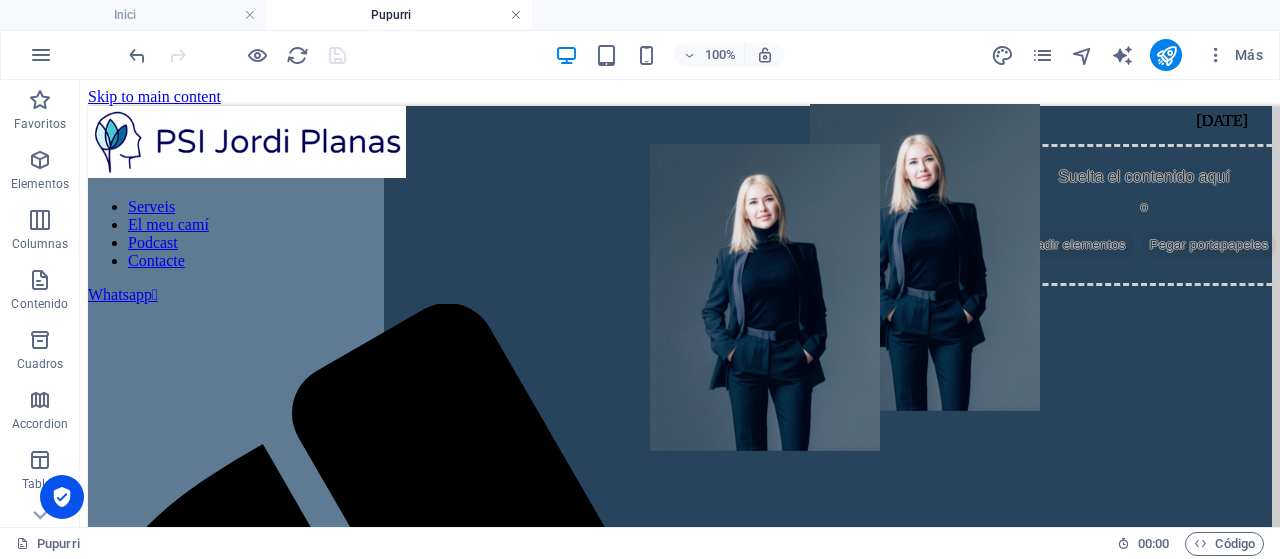 click at bounding box center [516, 15] 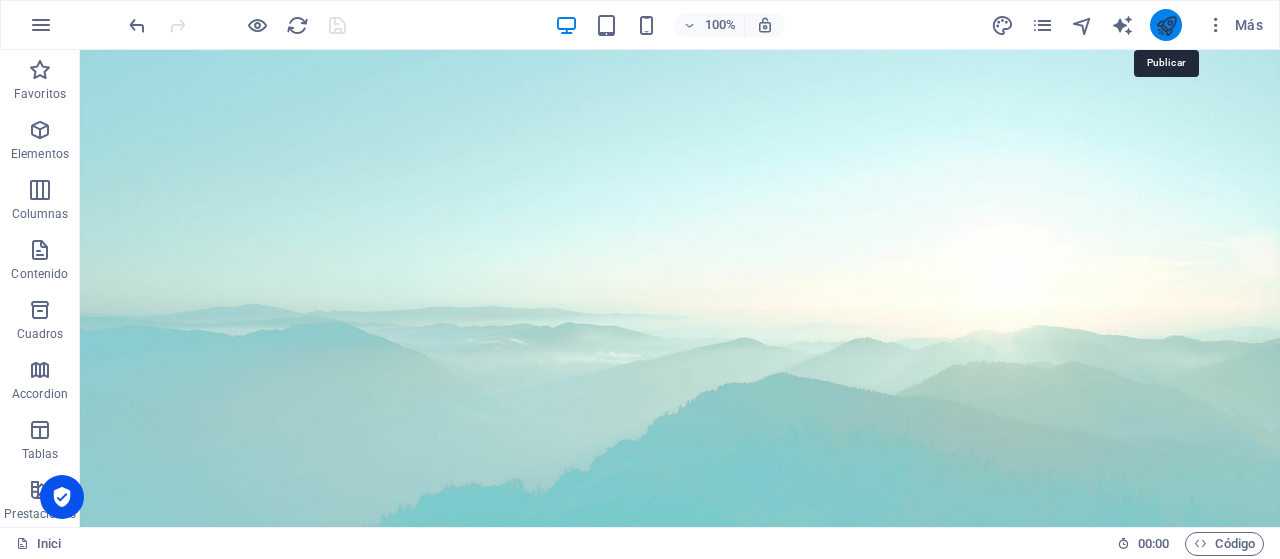 click at bounding box center [1166, 25] 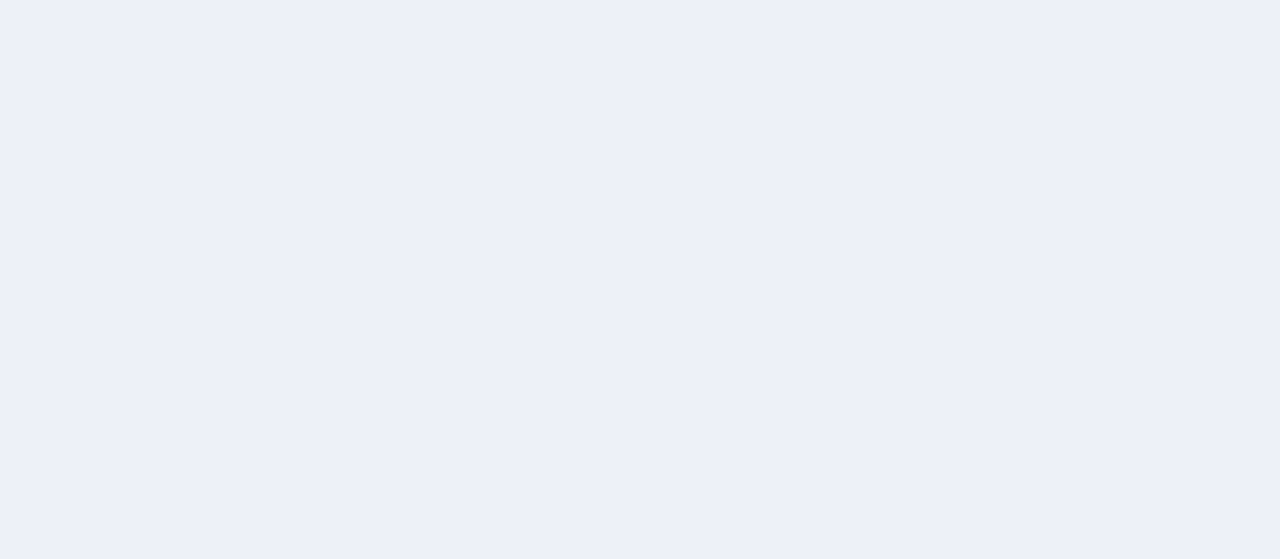 scroll, scrollTop: 0, scrollLeft: 0, axis: both 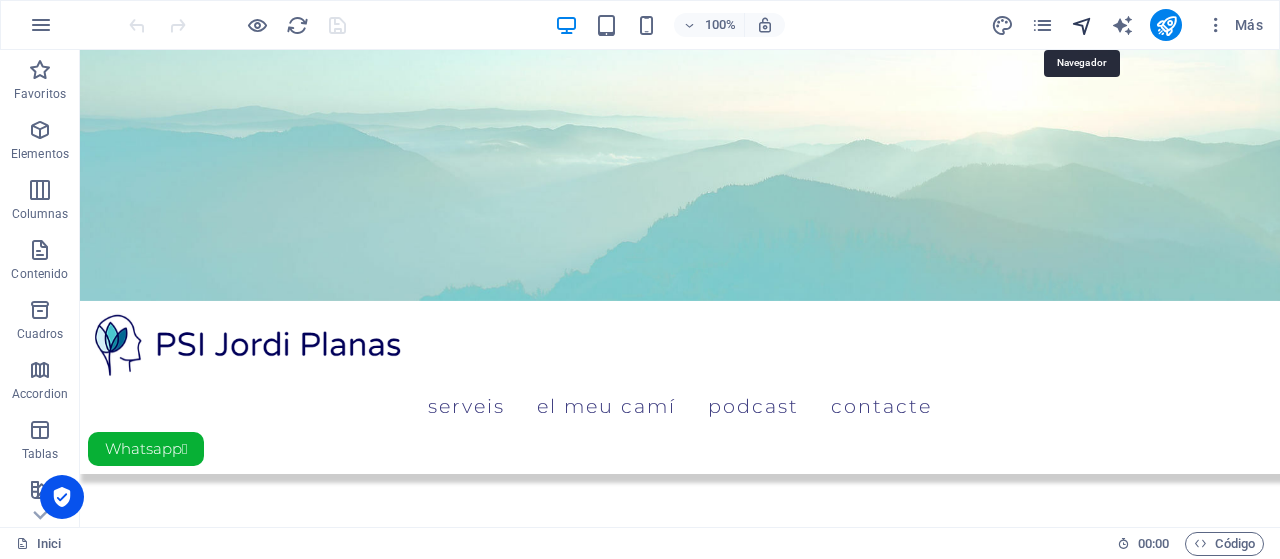 click at bounding box center [1082, 25] 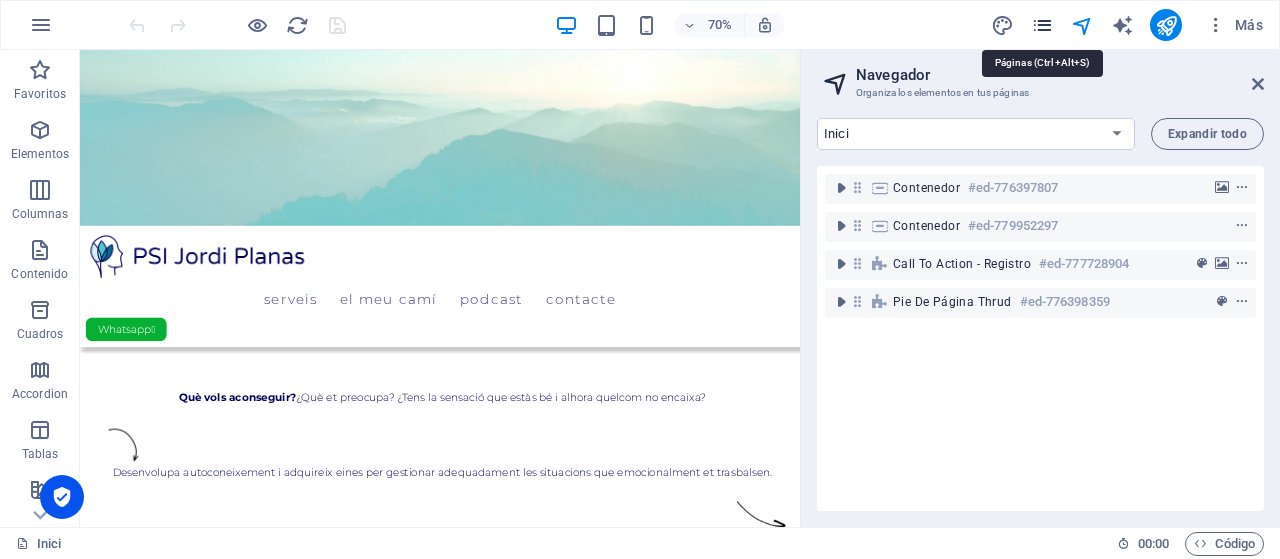 click at bounding box center (1042, 25) 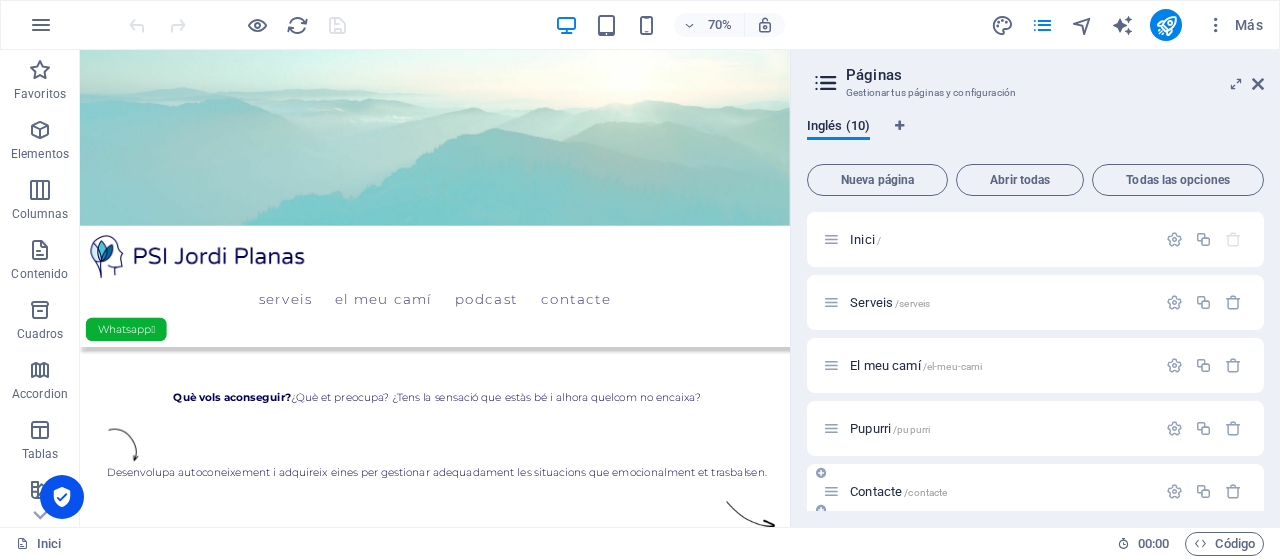 click on "Contacte /contacte" at bounding box center [898, 491] 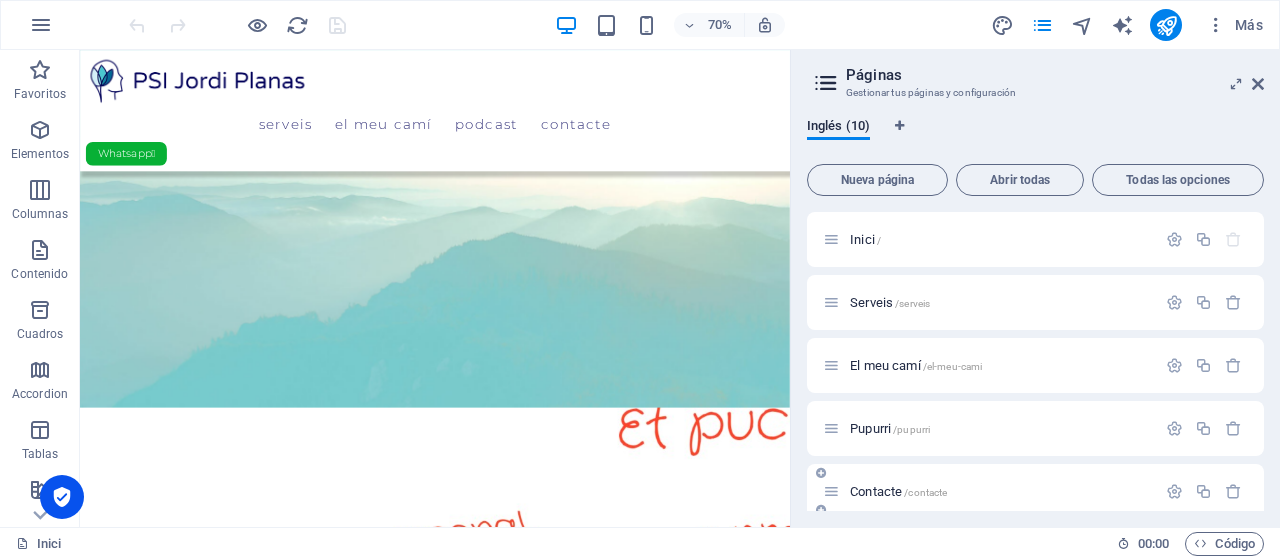 scroll, scrollTop: 0, scrollLeft: 0, axis: both 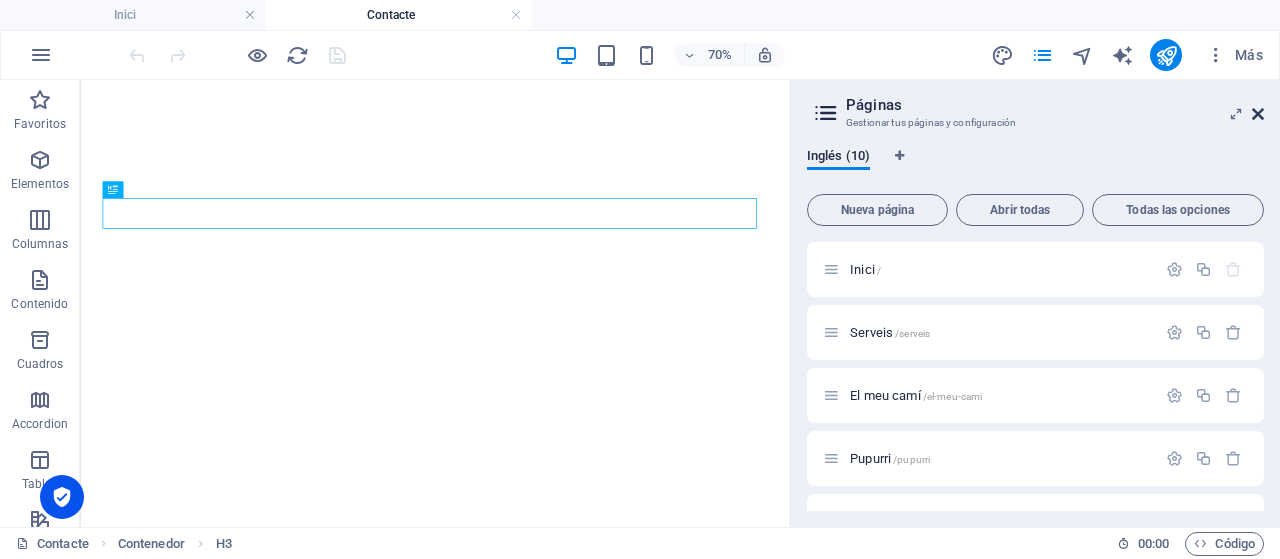 click on "Más" at bounding box center (1234, 55) 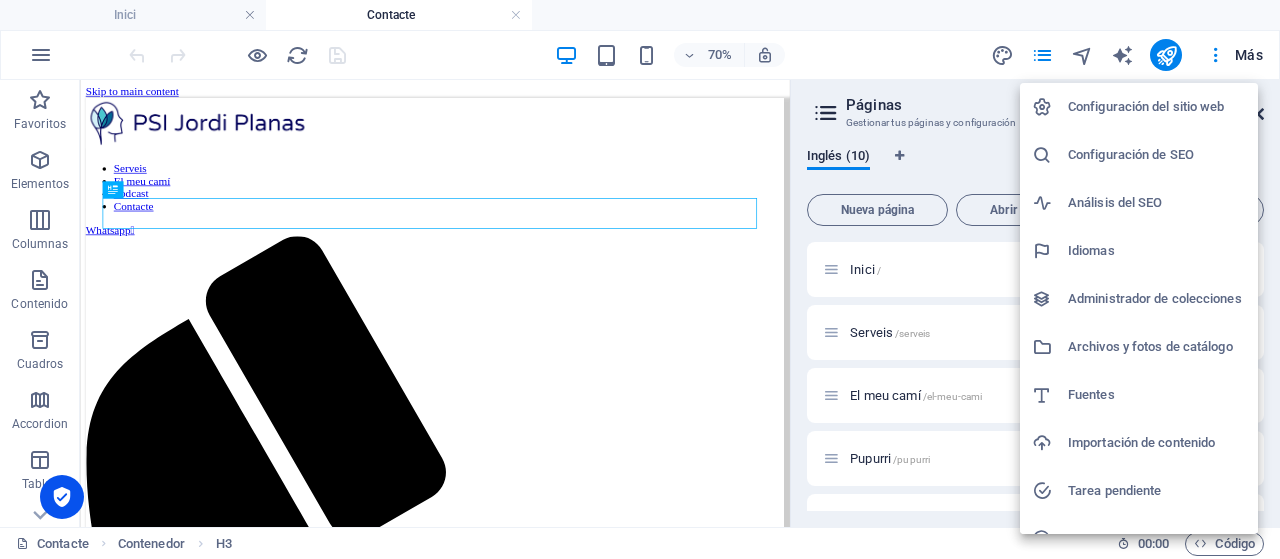 scroll, scrollTop: 0, scrollLeft: 0, axis: both 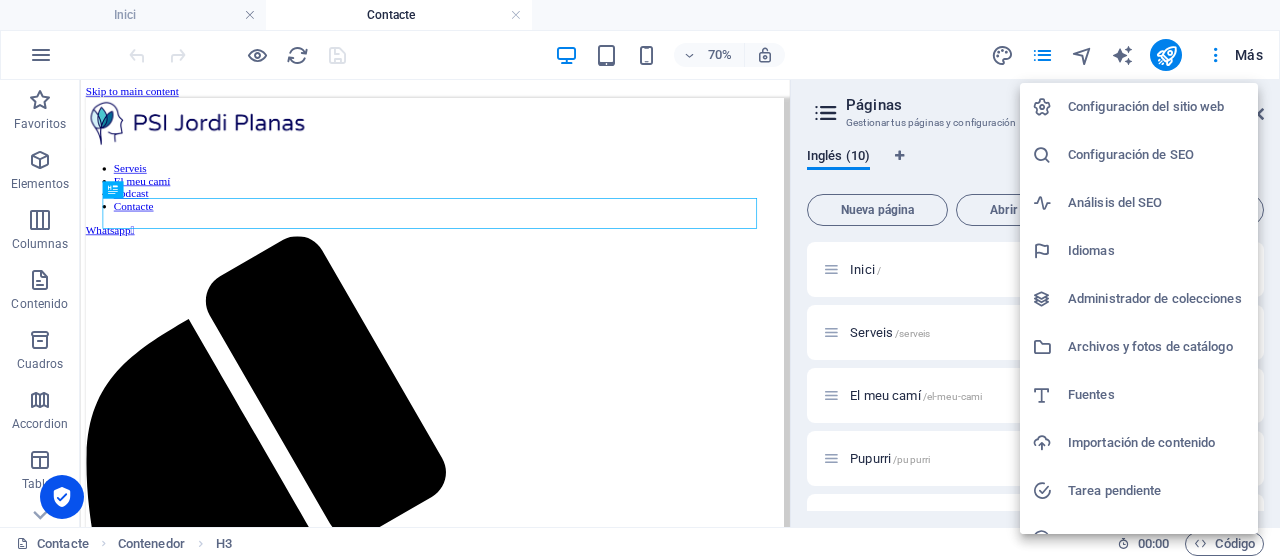 click at bounding box center [640, 279] 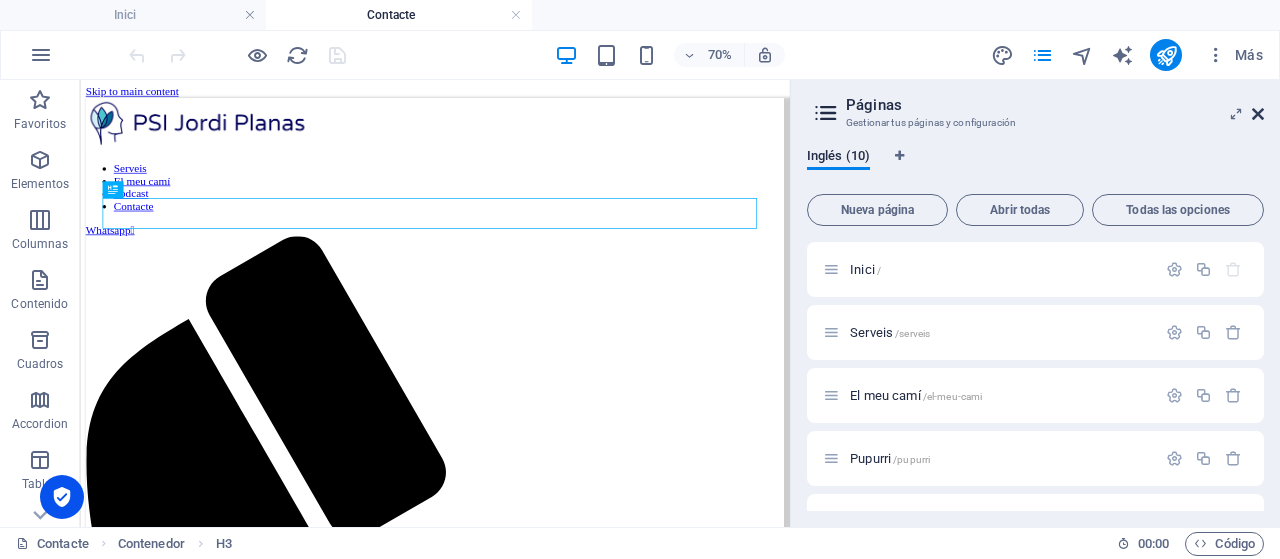 click at bounding box center [1258, 114] 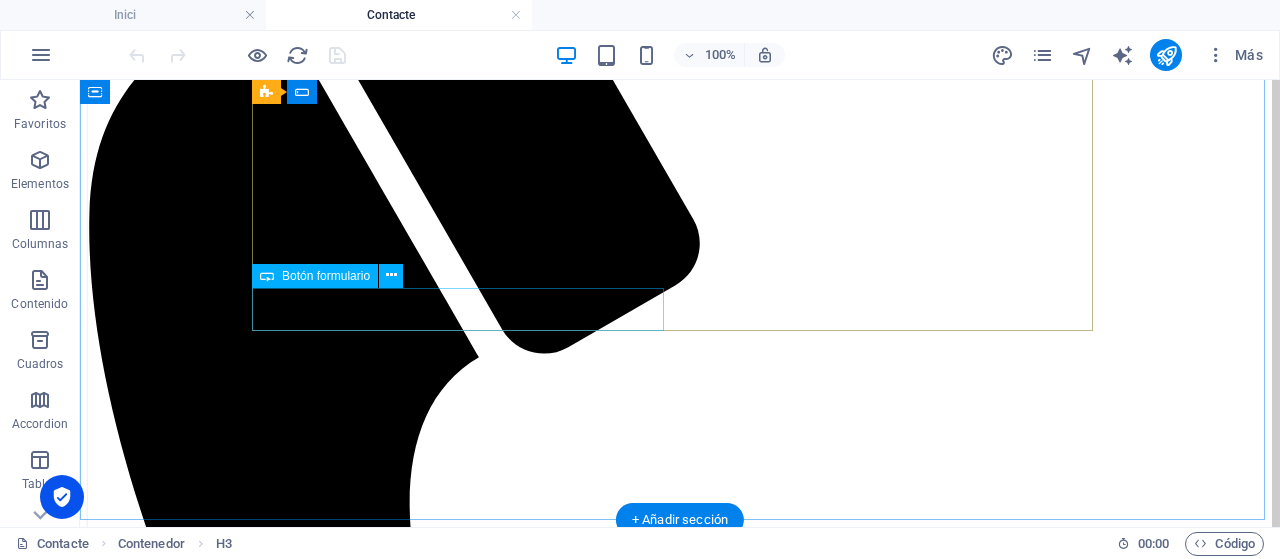 scroll, scrollTop: 500, scrollLeft: 0, axis: vertical 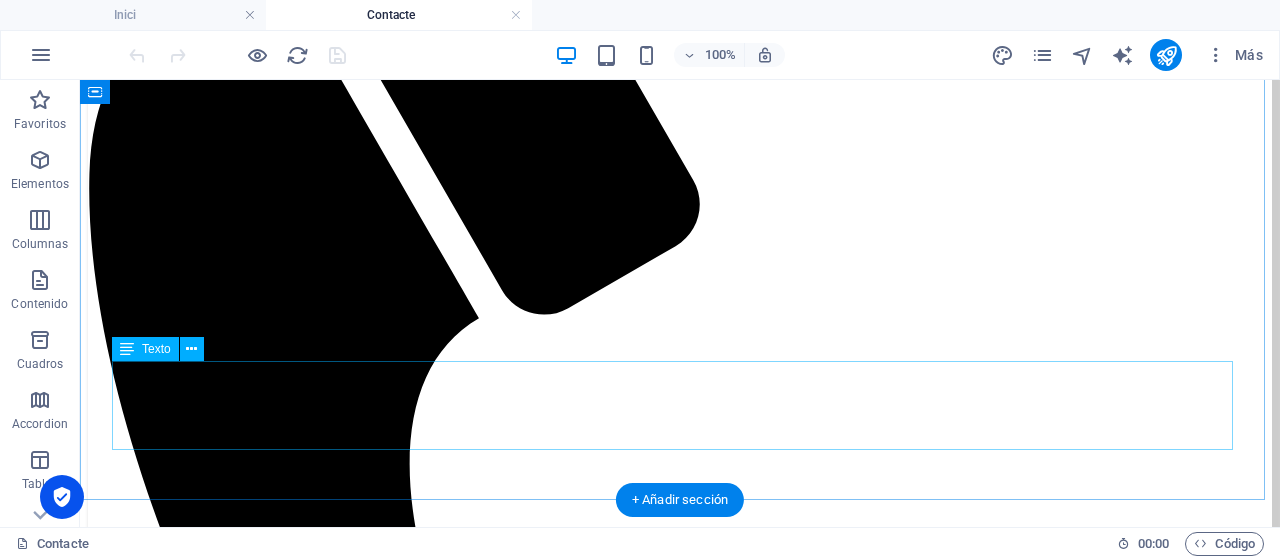 click on "Responsable del tractament de dades : [PERSON_NAME] Finalitat : processar l’enviament de respostes i, si escau, enviament d’informació sol·licitada.  Legitimació : consentiment de l’interessat. Drets de l’interessat : accés a la informació enviada, rectificació i supressió de dades, així com tots els altres drets especificats en la  política de privacitat ." at bounding box center (680, 2360) 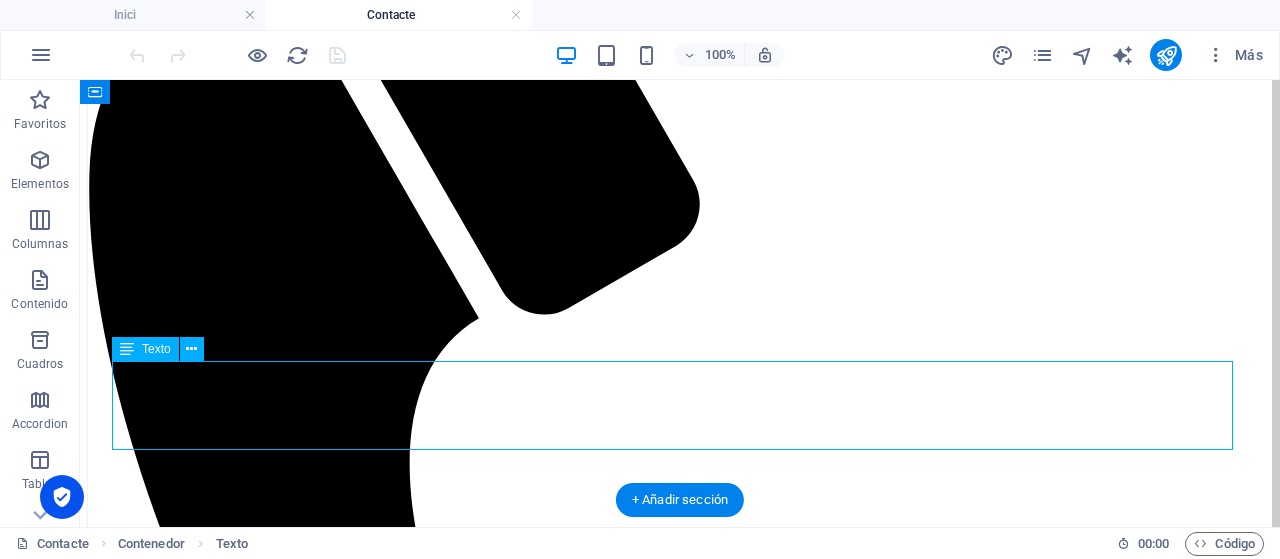 click on "Responsable del tractament de dades : [PERSON_NAME] Finalitat : processar l’enviament de respostes i, si escau, enviament d’informació sol·licitada.  Legitimació : consentiment de l’interessat. Drets de l’interessat : accés a la informació enviada, rectificació i supressió de dades, així com tots els altres drets especificats en la  política de privacitat ." at bounding box center (680, 2360) 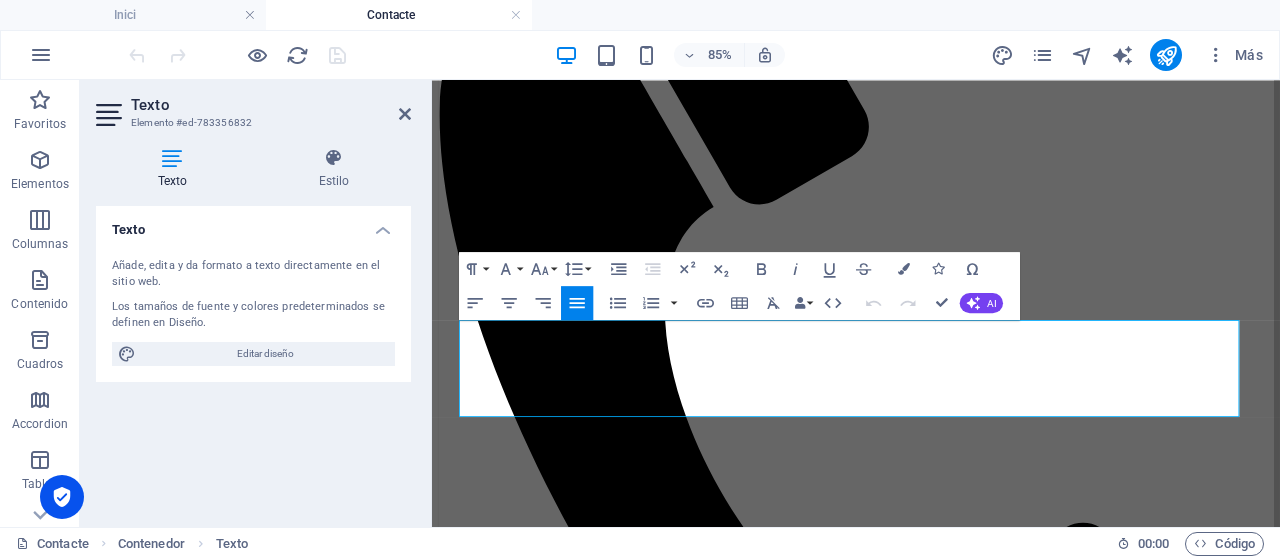 scroll, scrollTop: 533, scrollLeft: 0, axis: vertical 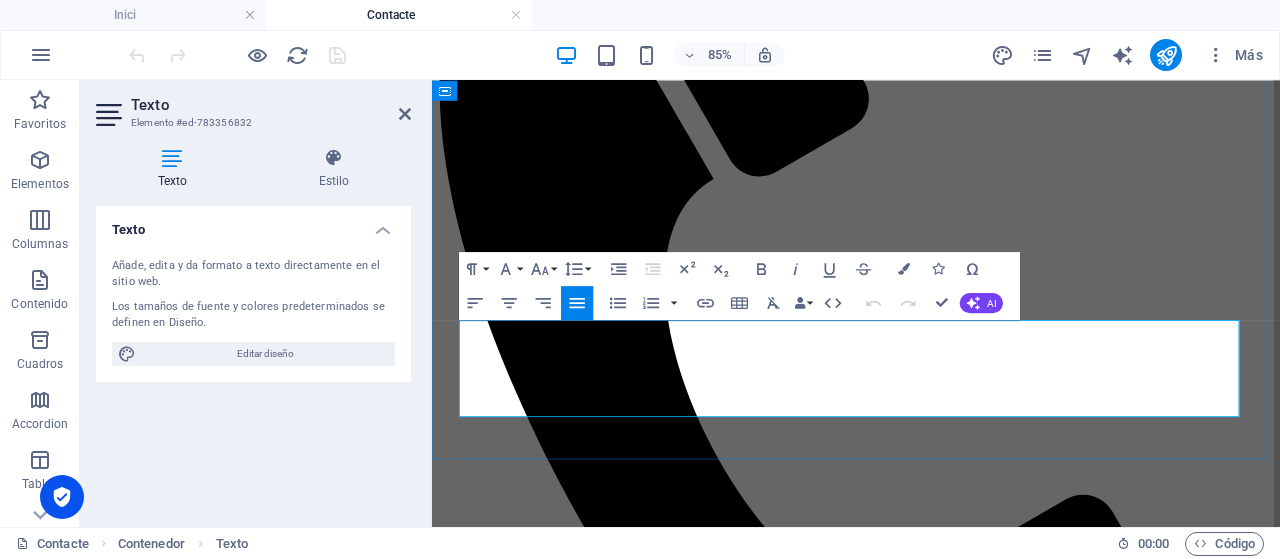 click on "Responsable del tractament de dades : [PERSON_NAME] Finalitat : processar l’enviament de respostes i, si escau, enviament d’informació sol·licitada.  Legitimació : consentiment de l’interessat." at bounding box center [931, 2049] 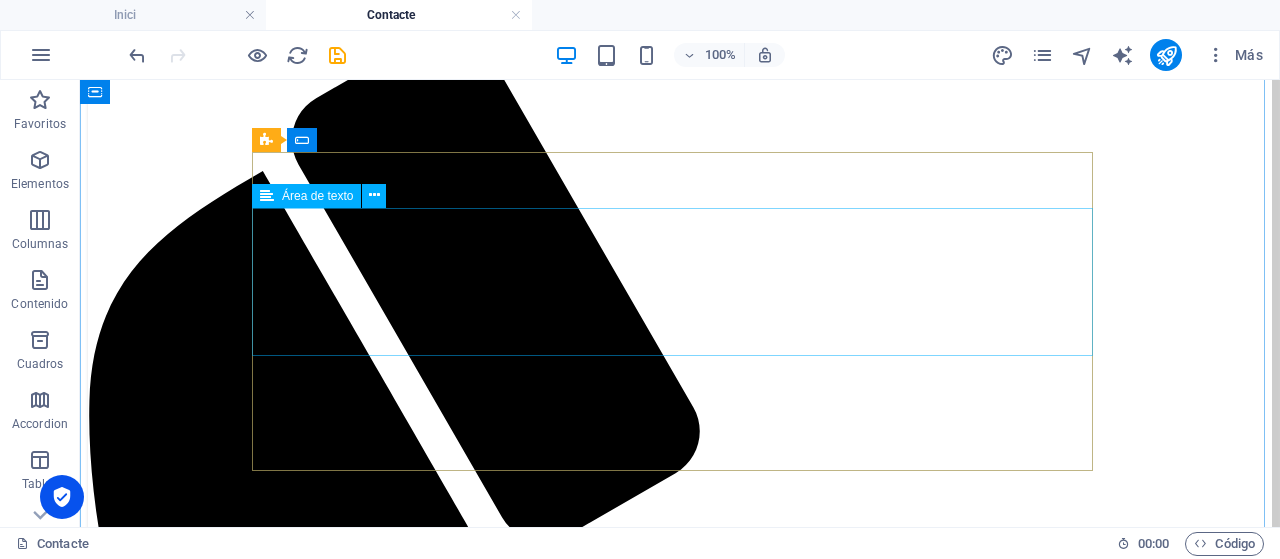 scroll, scrollTop: 400, scrollLeft: 0, axis: vertical 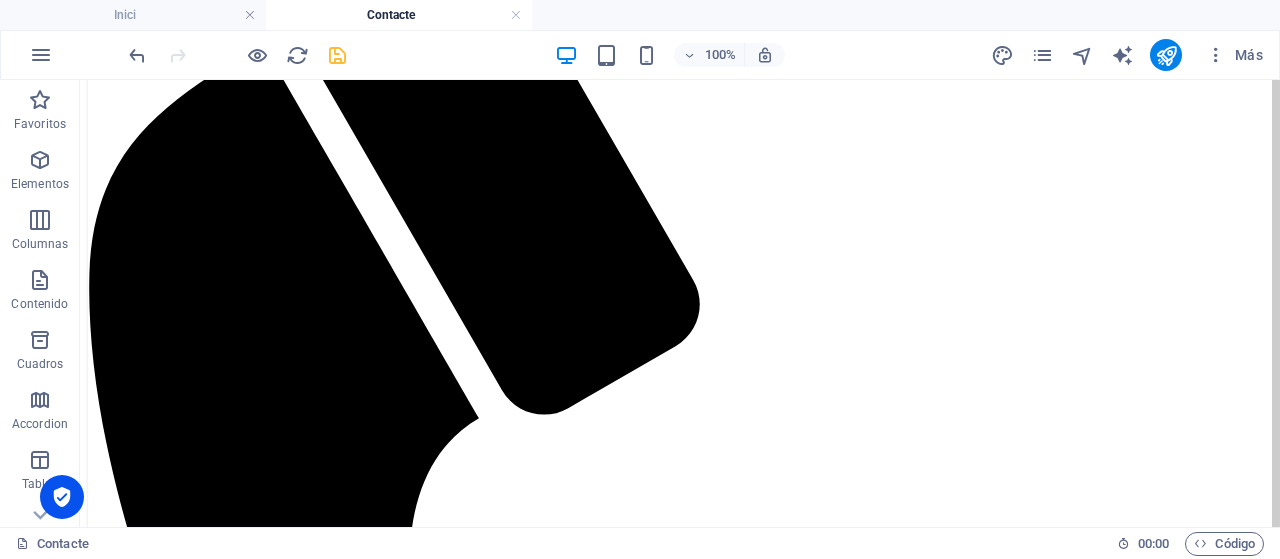 click at bounding box center (337, 55) 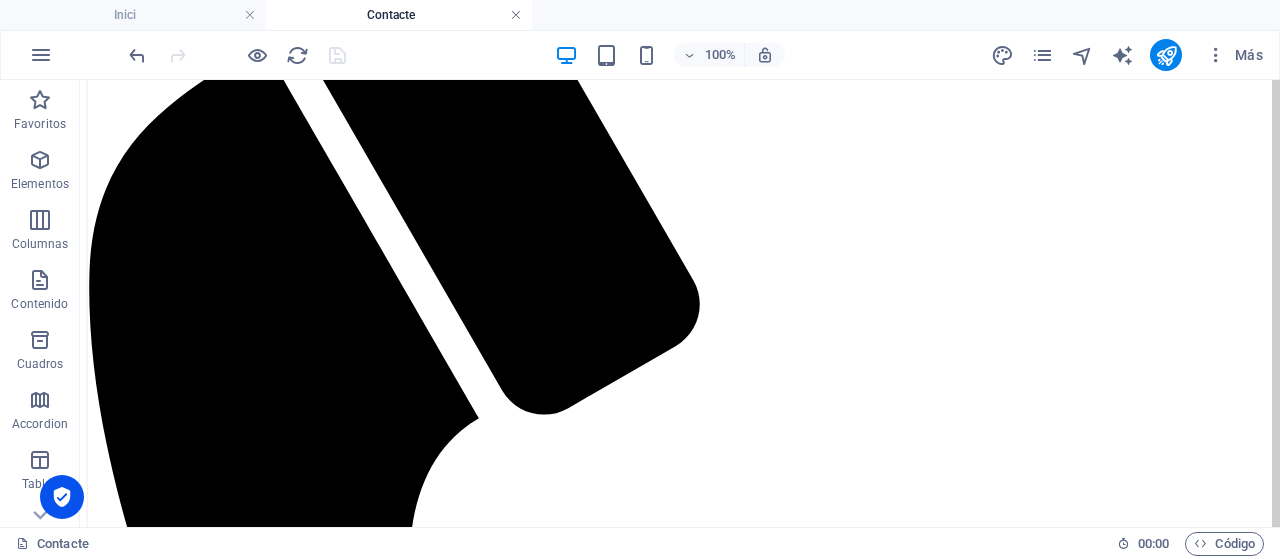 click at bounding box center [516, 15] 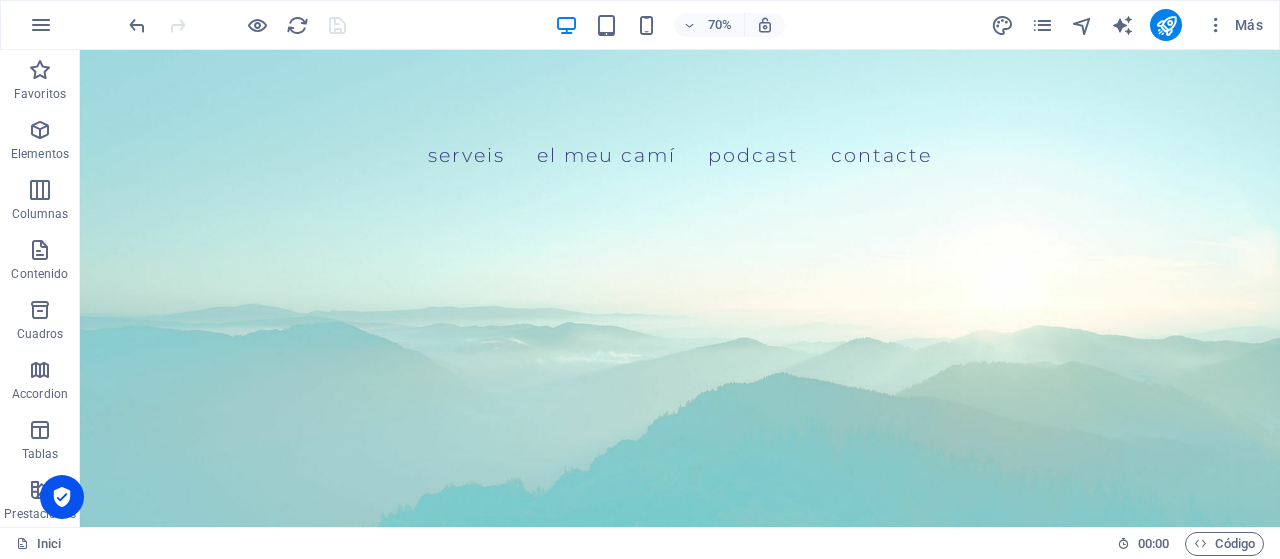 scroll, scrollTop: 170, scrollLeft: 0, axis: vertical 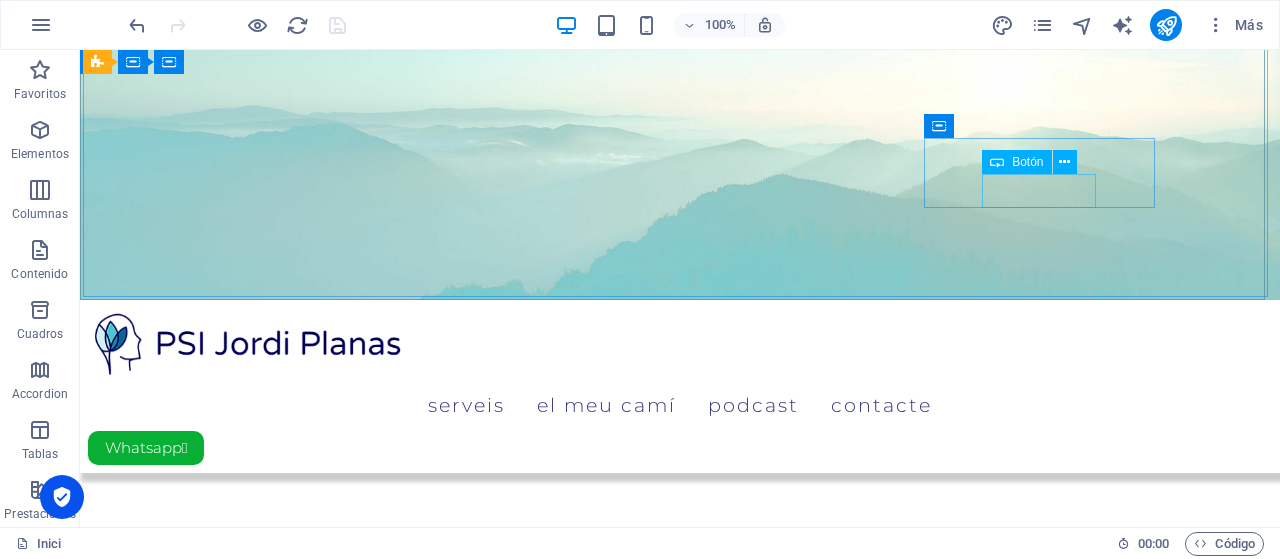 click on "Botón" at bounding box center [1027, 162] 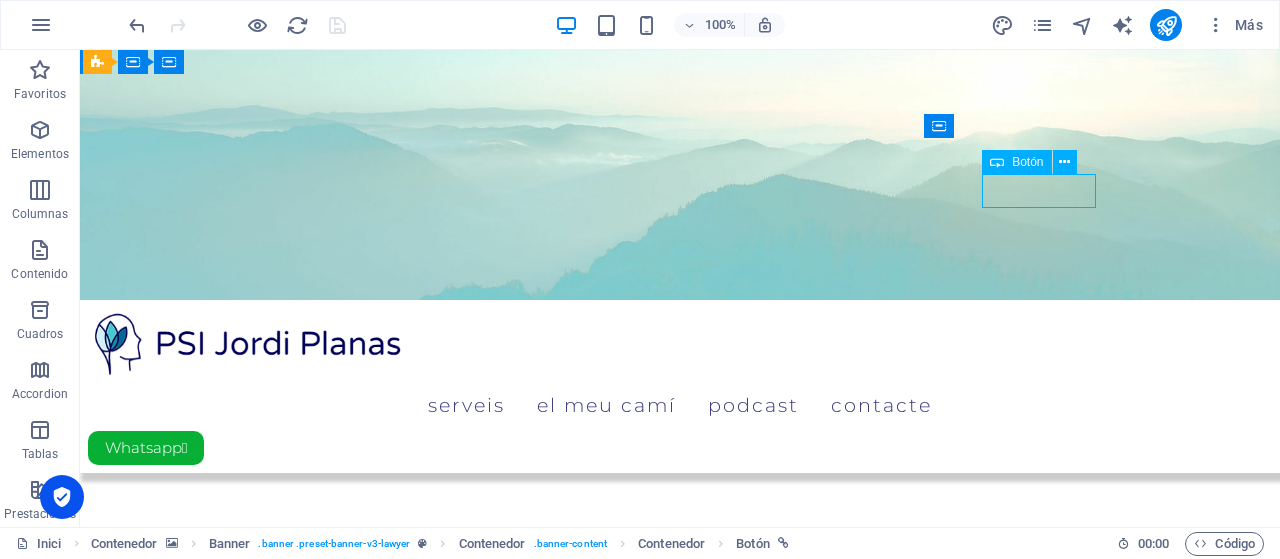 click on "Botón" at bounding box center (1027, 162) 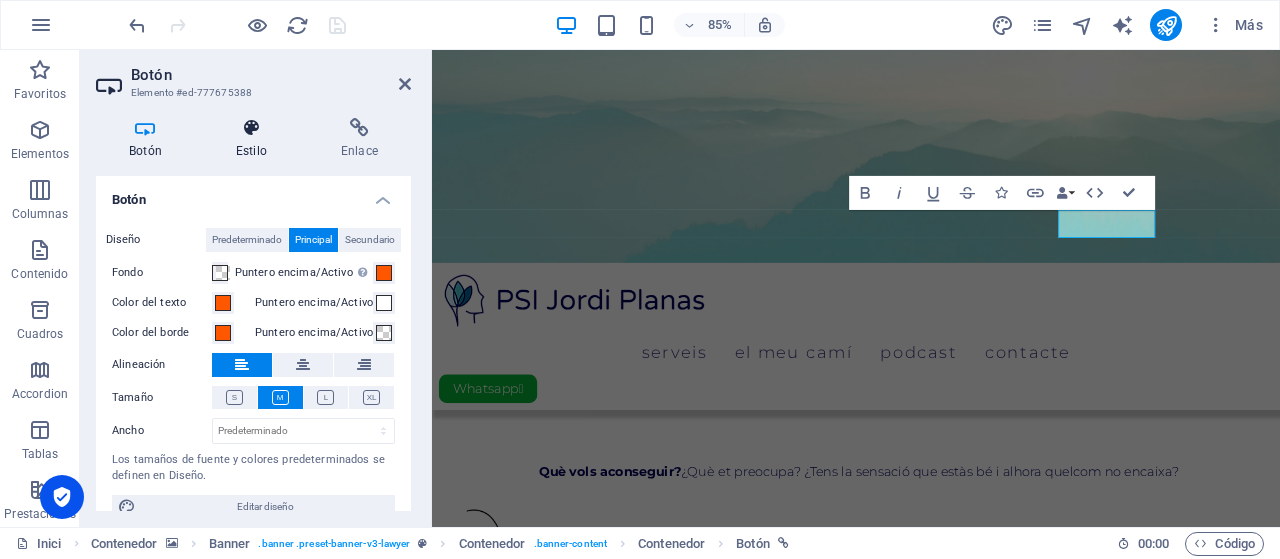 click at bounding box center (251, 128) 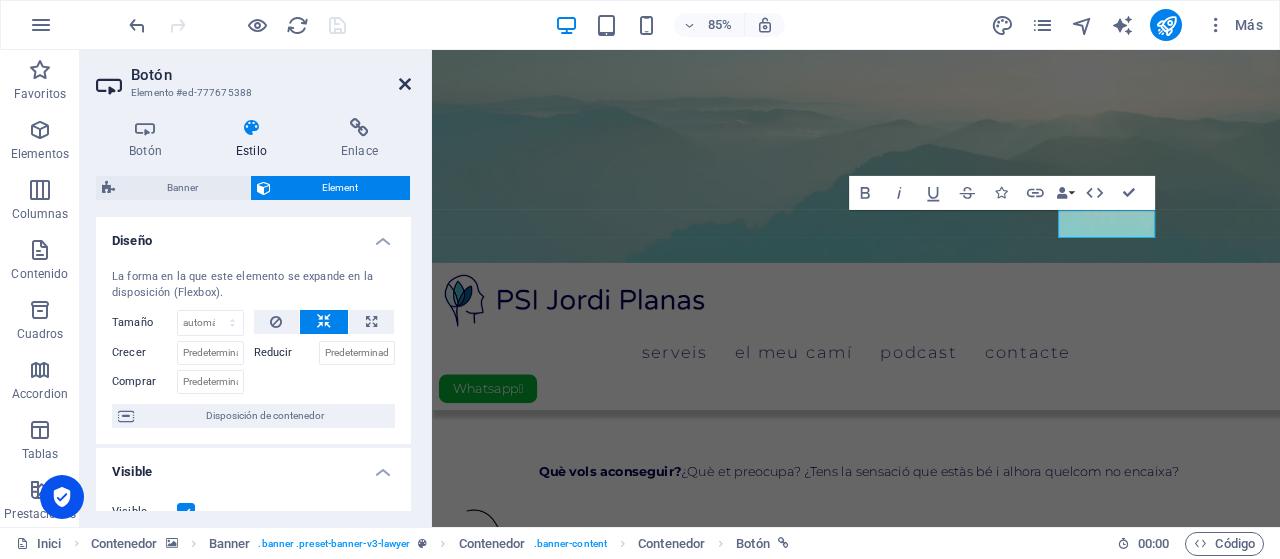 click at bounding box center (405, 84) 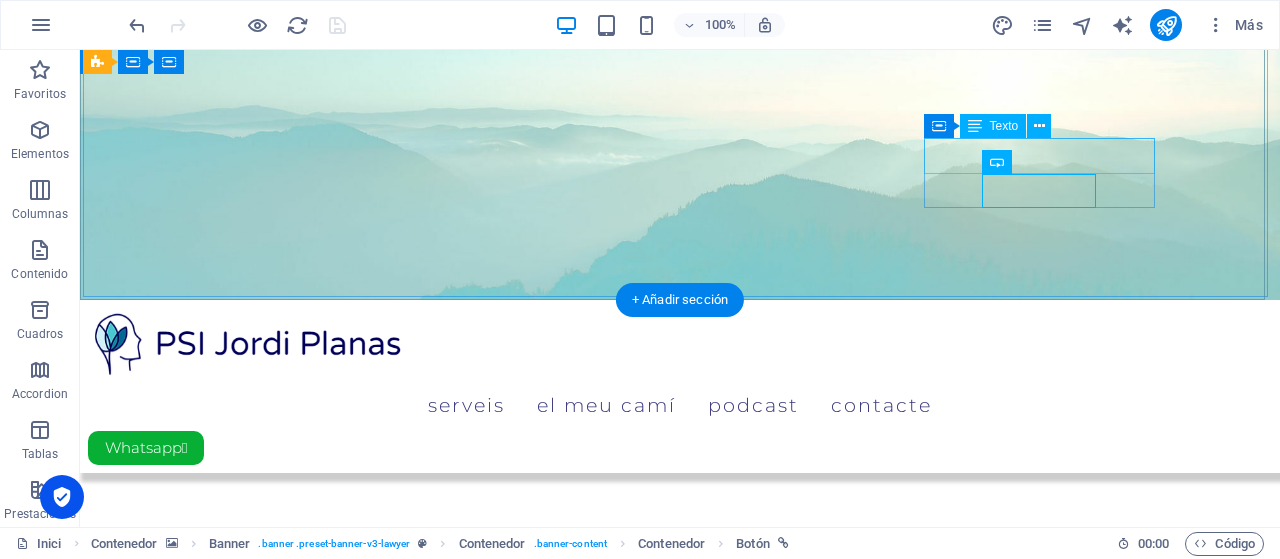 click at bounding box center (215, 823) 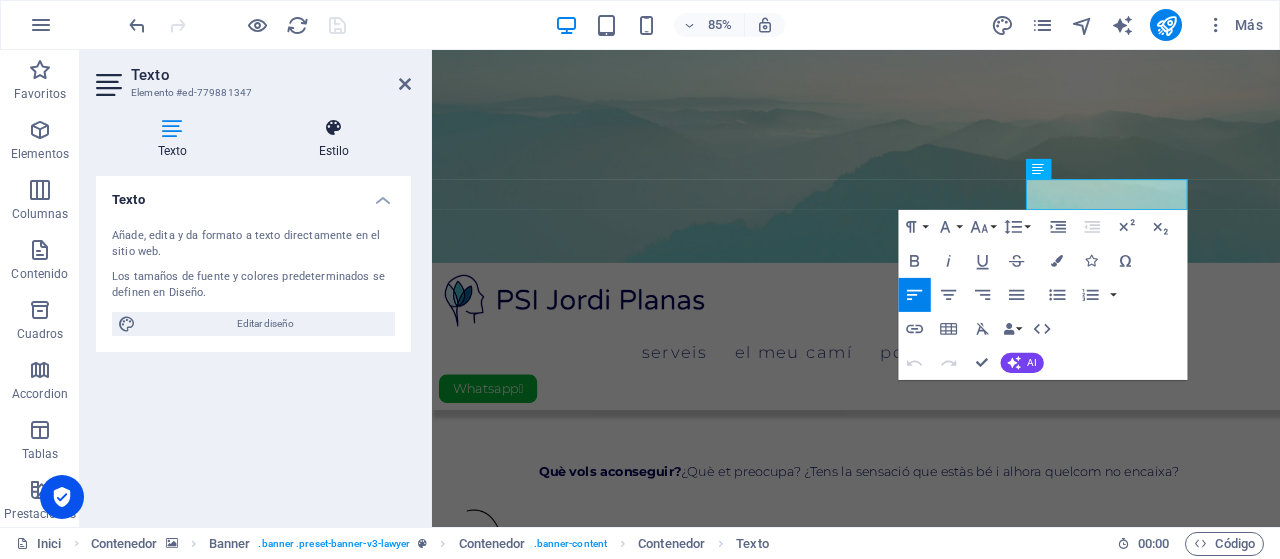 click on "Estilo" at bounding box center [334, 139] 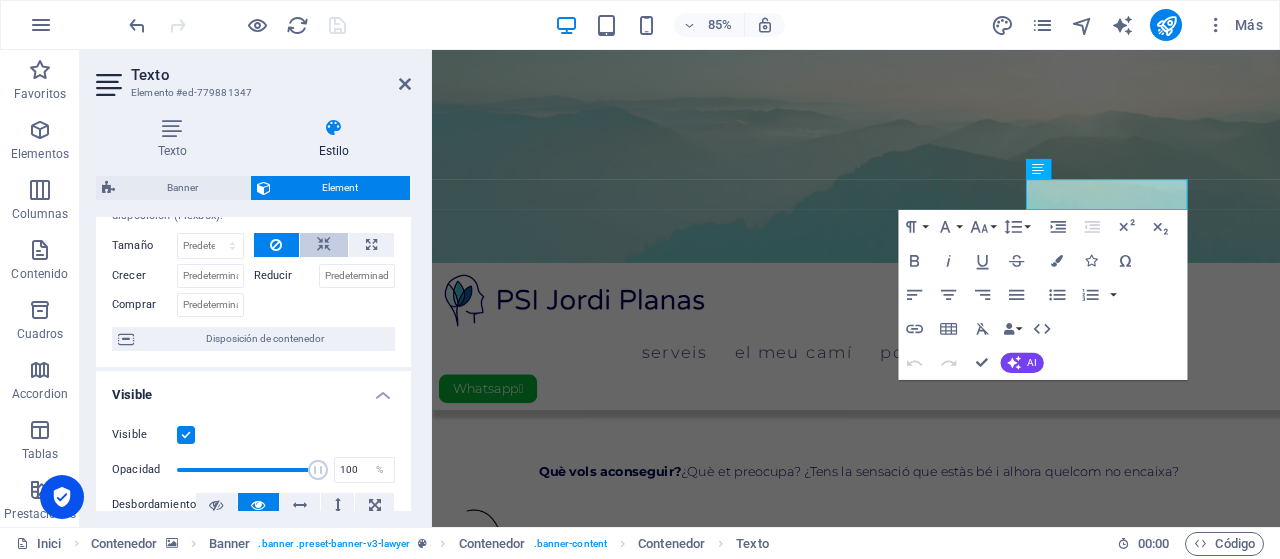 scroll, scrollTop: 100, scrollLeft: 0, axis: vertical 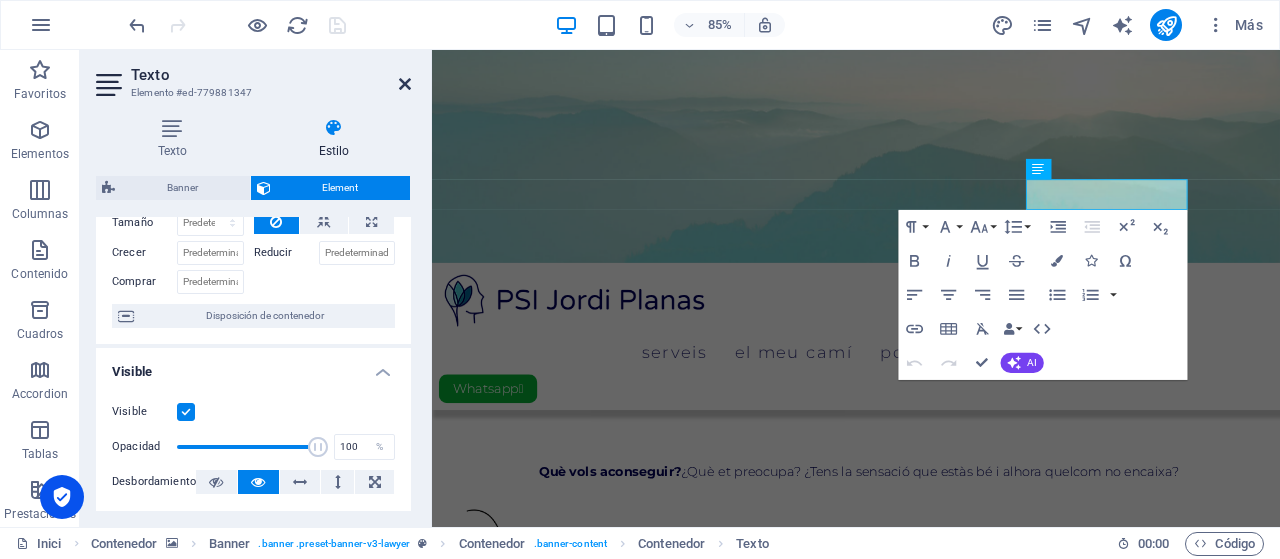 drag, startPoint x: 406, startPoint y: 81, endPoint x: 349, endPoint y: 85, distance: 57.14018 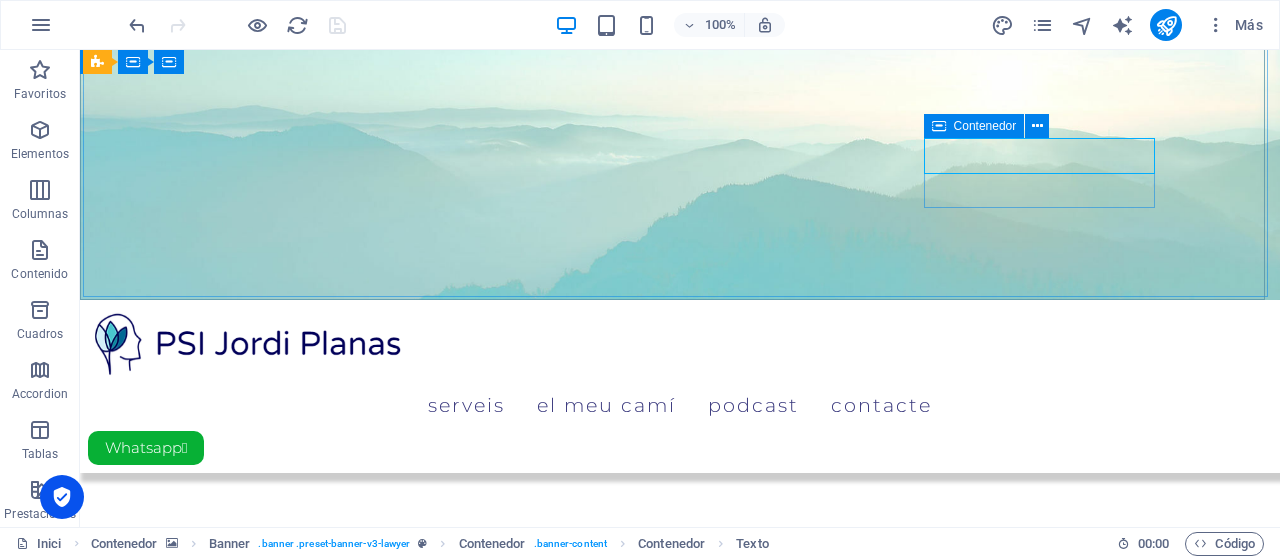 click on "Contenedor" at bounding box center (985, 126) 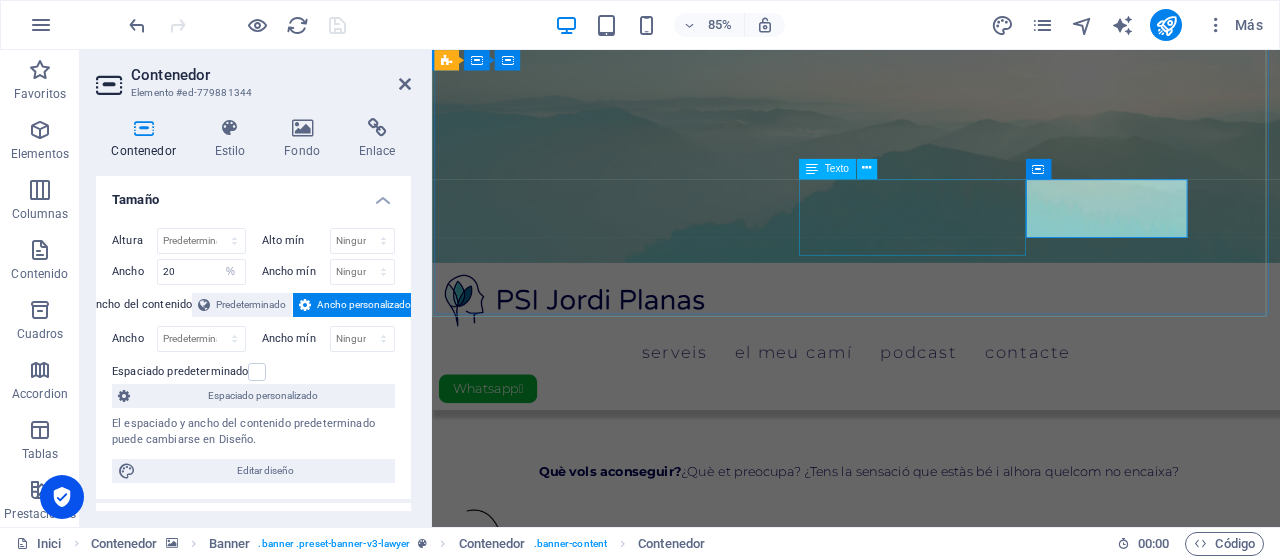 click on "Texto" at bounding box center [827, 168] 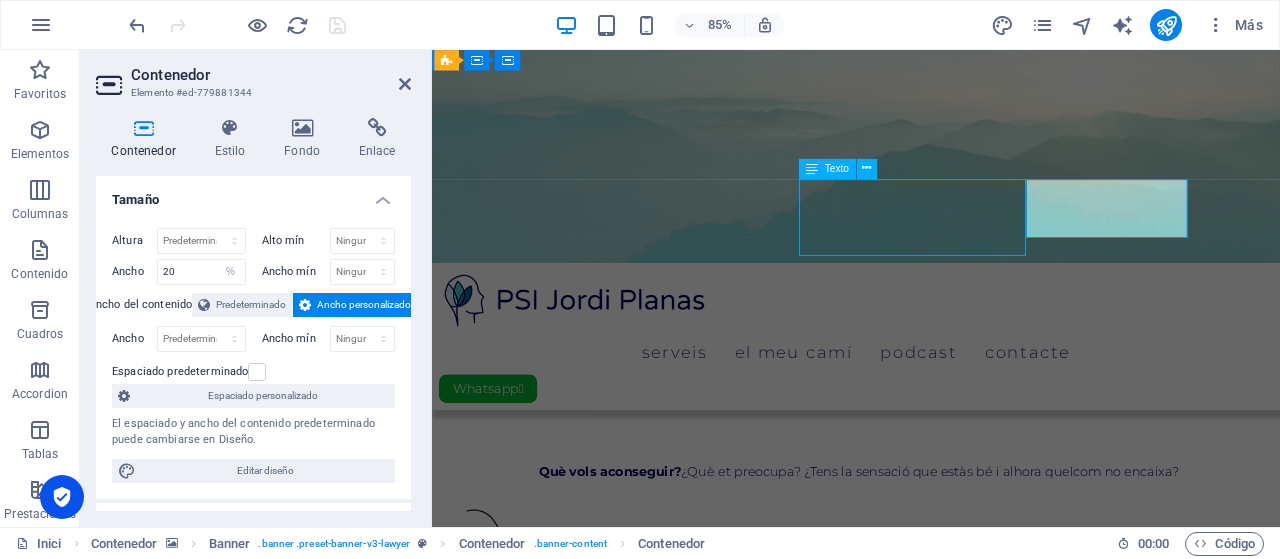 click on "Texto" at bounding box center [827, 168] 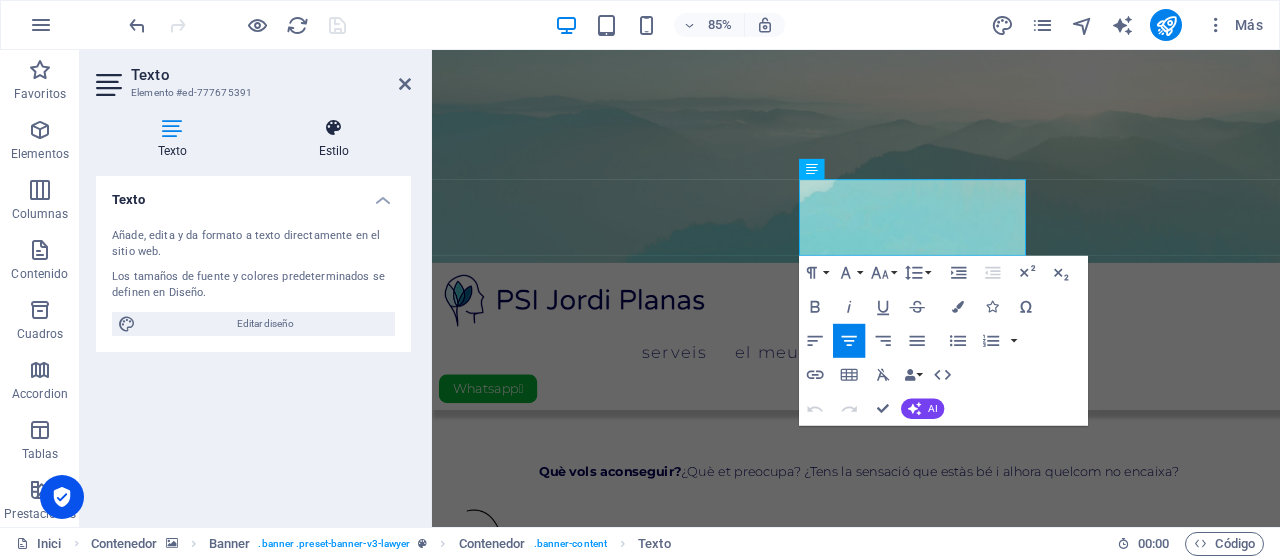click at bounding box center (334, 128) 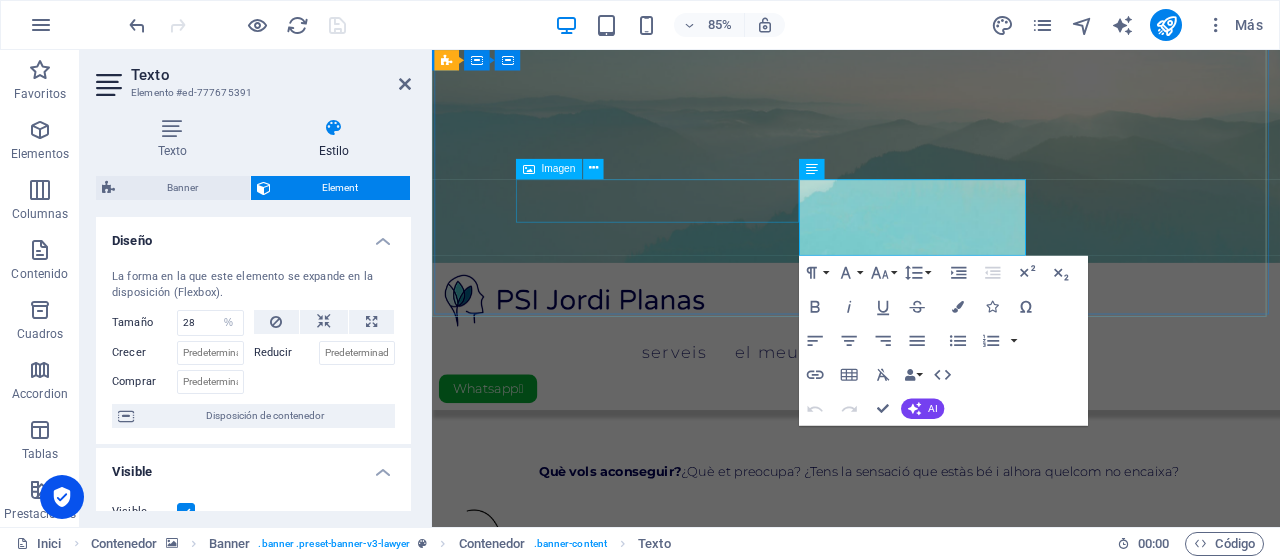 click at bounding box center (934, 719) 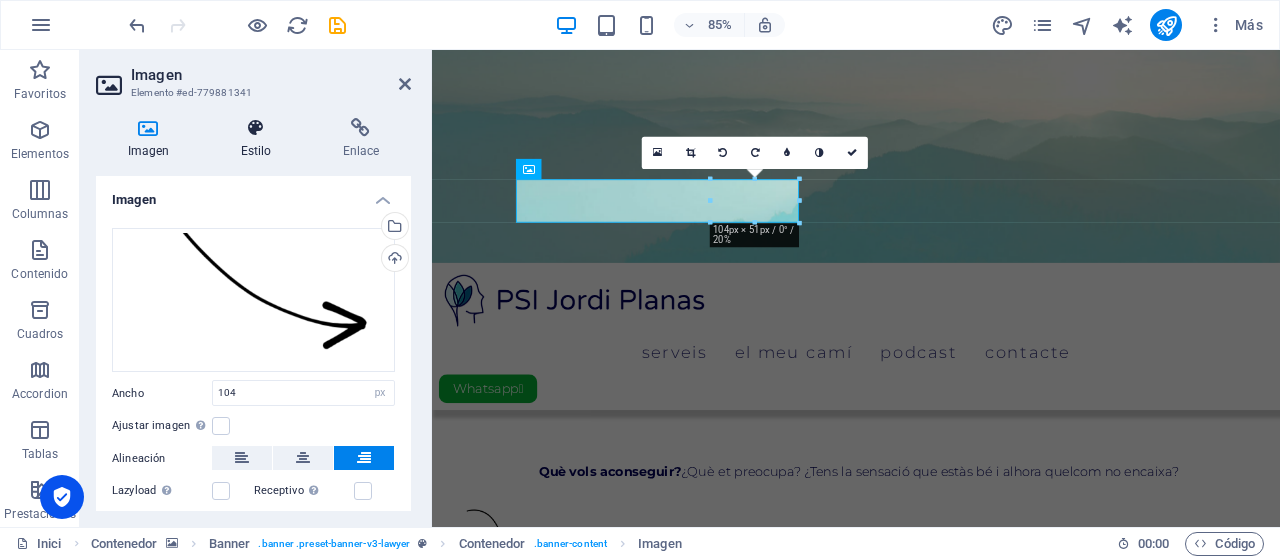 click on "Estilo" at bounding box center [260, 139] 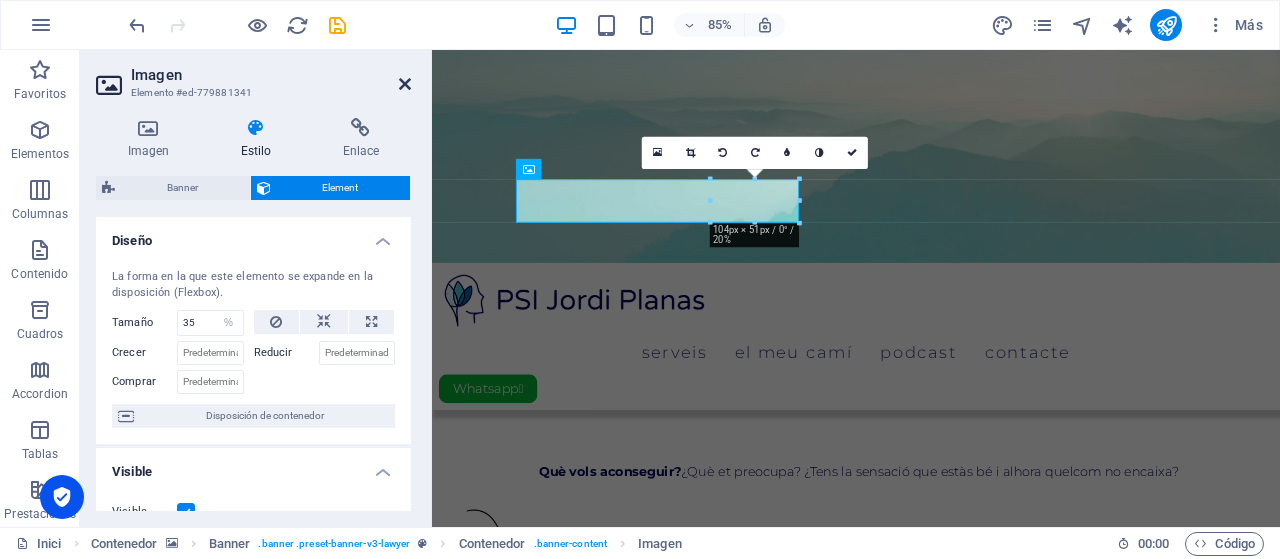 click at bounding box center (405, 84) 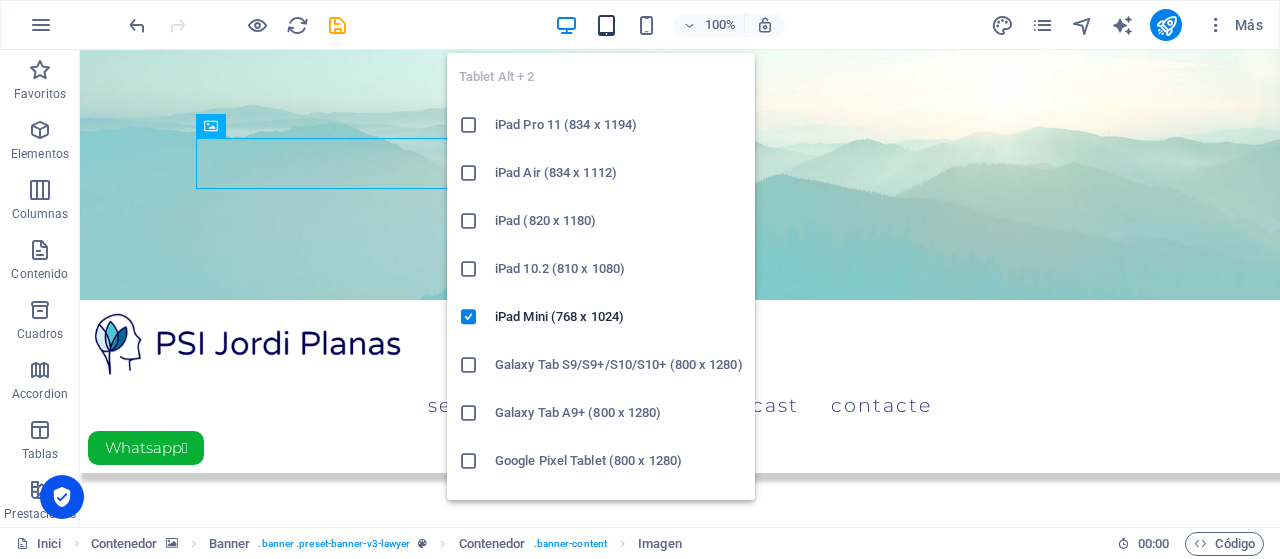 click at bounding box center (606, 25) 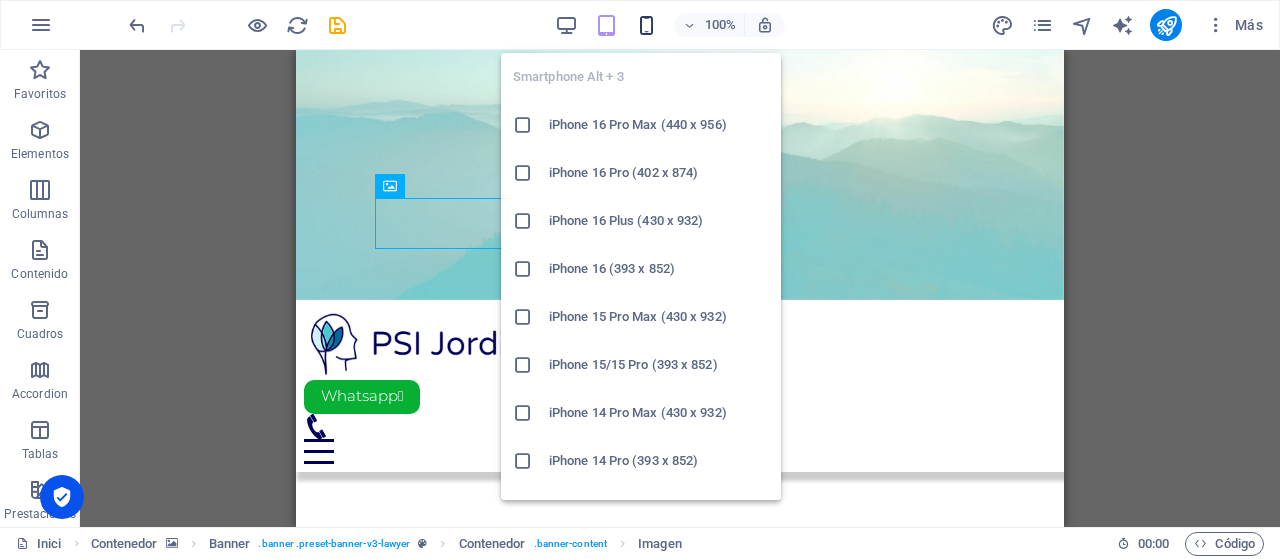 click at bounding box center (646, 25) 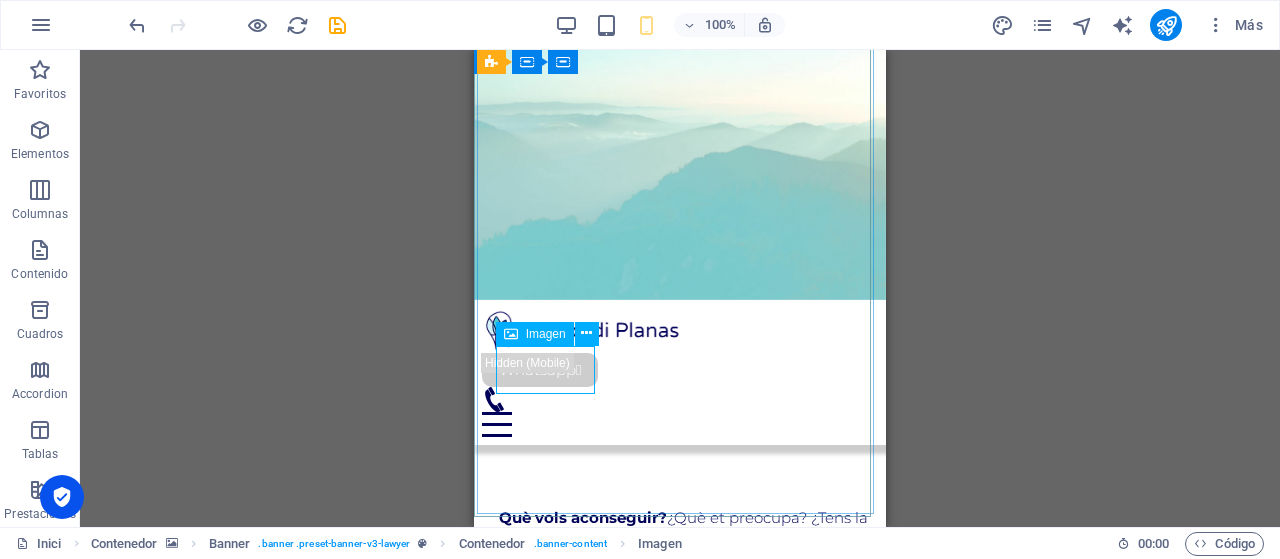 click on "Imagen" at bounding box center [546, 334] 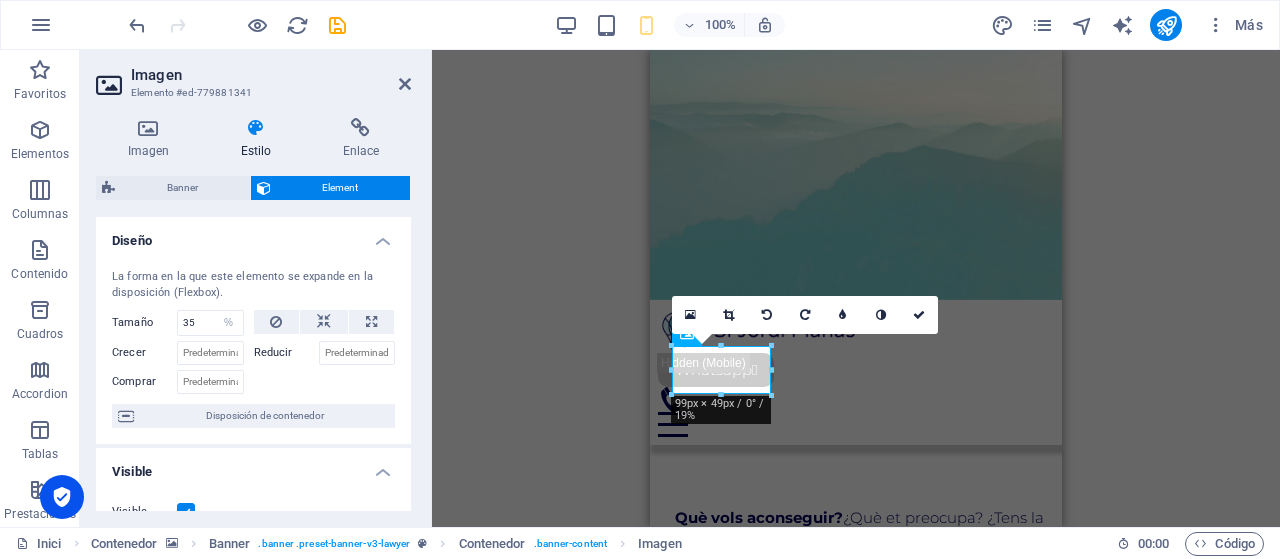 type on "27" 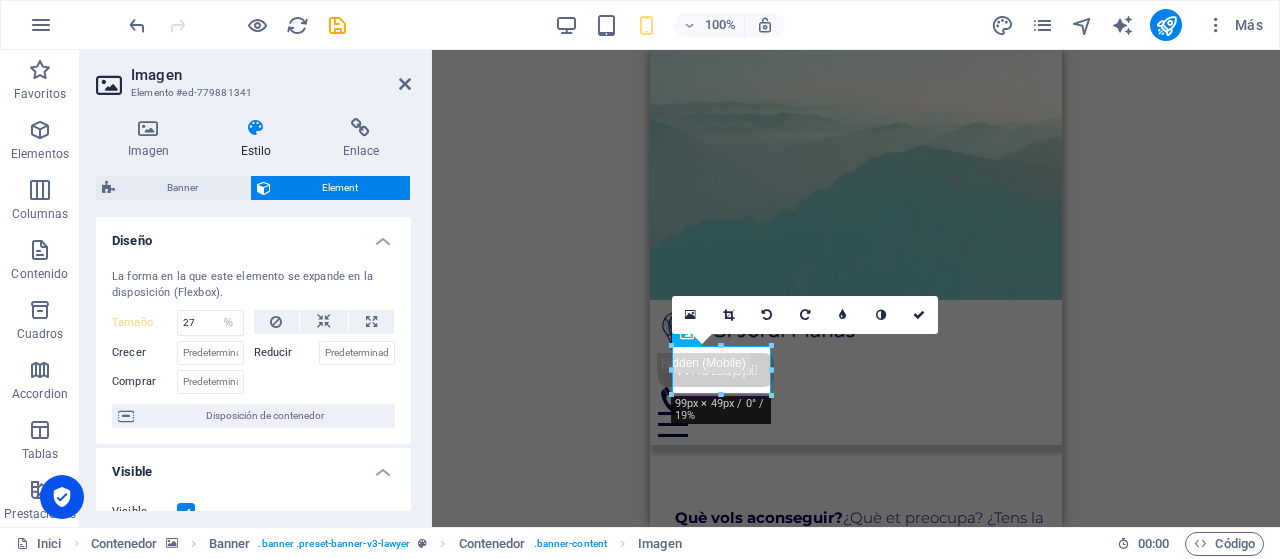 click on "16:10 16:9 4:3 1:1 1:2 0" at bounding box center [805, 315] 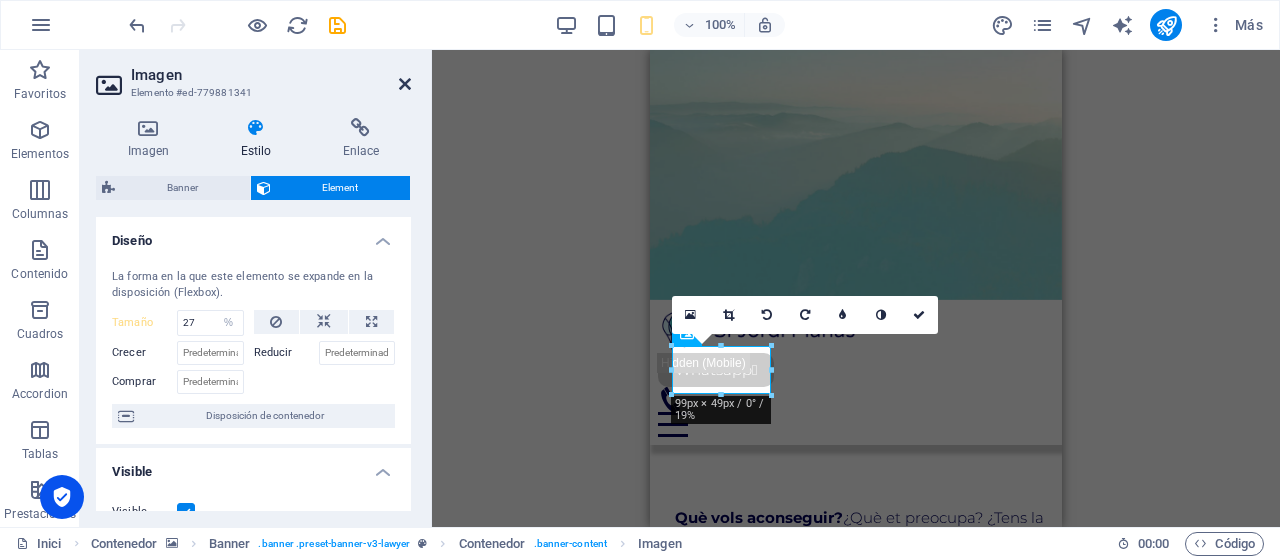 click at bounding box center (405, 84) 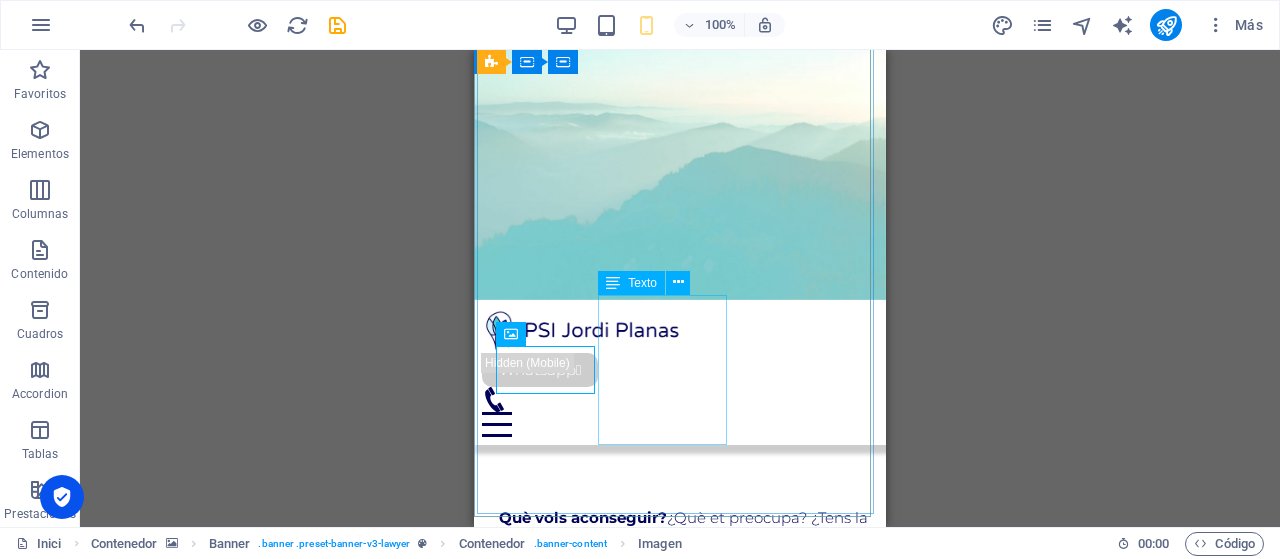 click on "Texto" at bounding box center (642, 283) 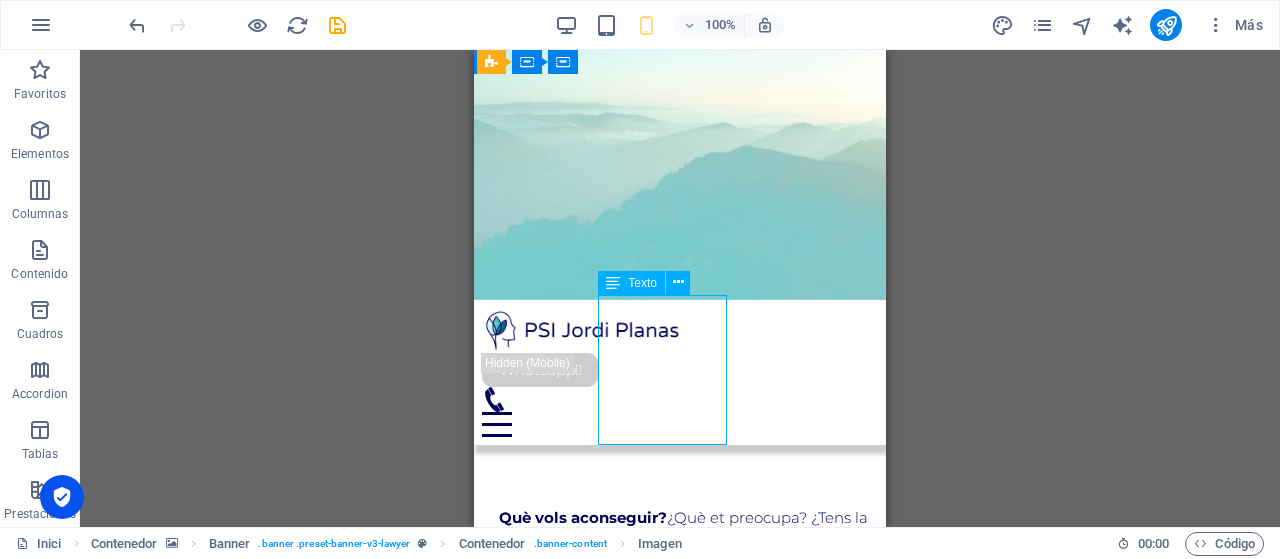 click on "Texto" at bounding box center (642, 283) 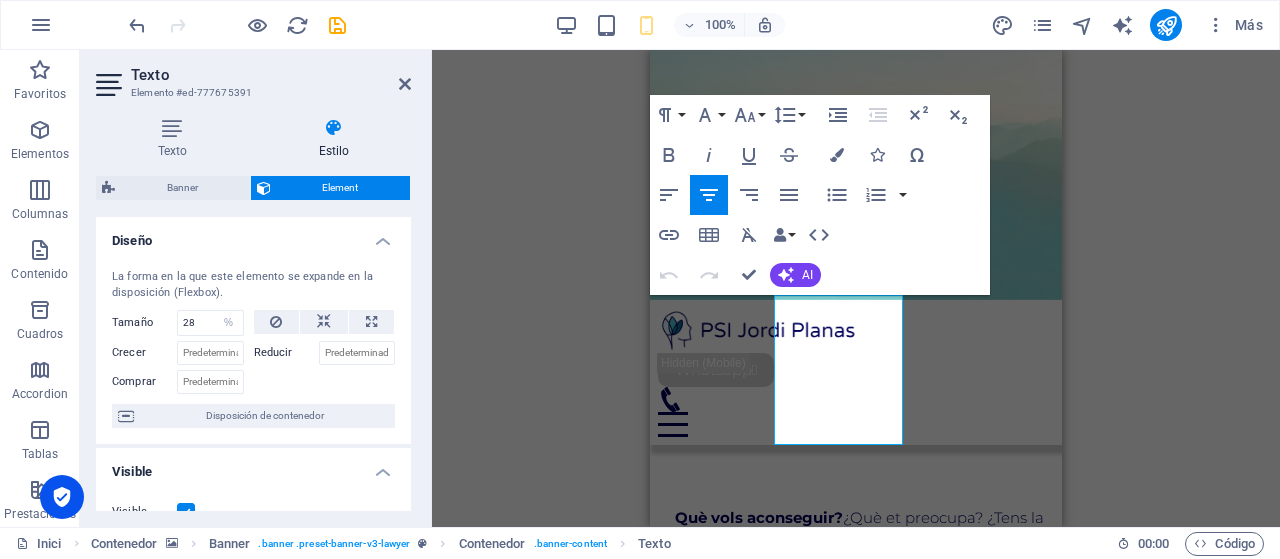 type on "35" 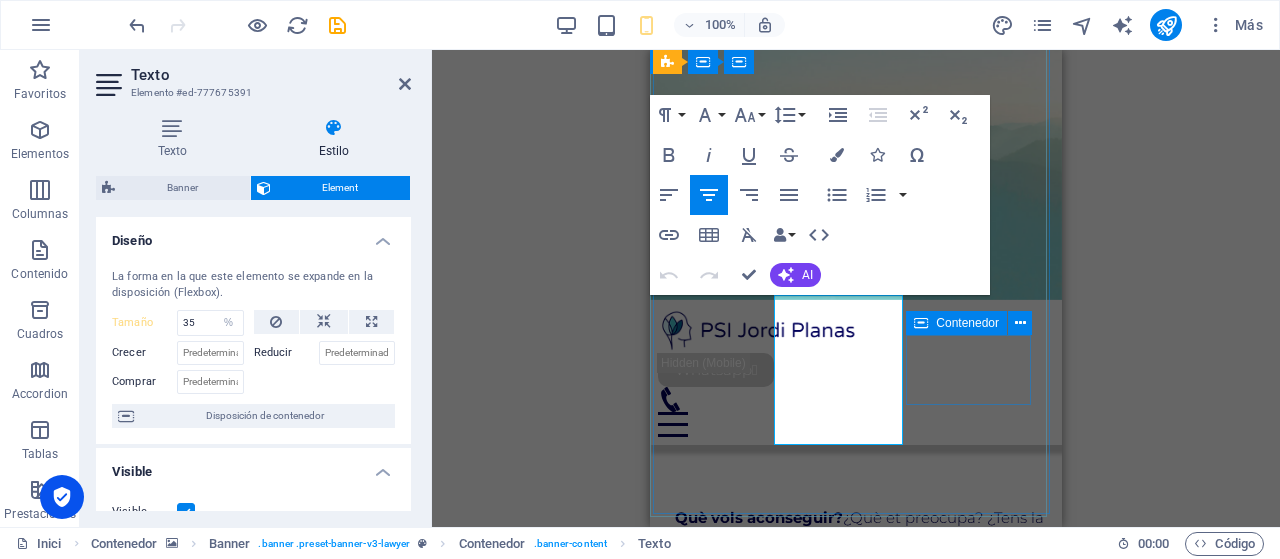 click at bounding box center [921, 323] 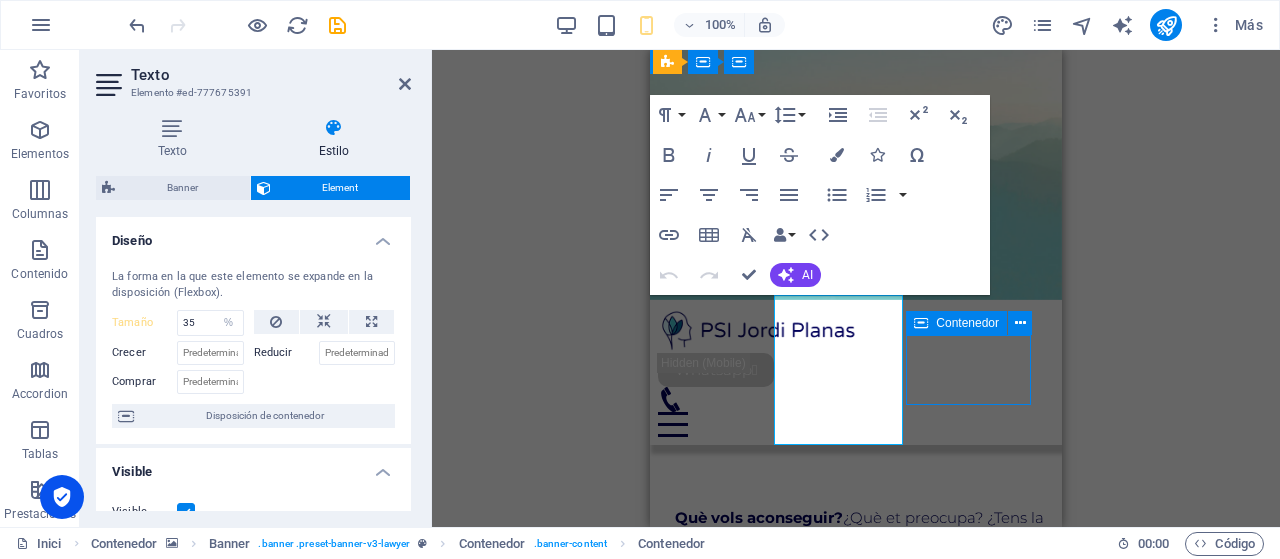 click at bounding box center [921, 323] 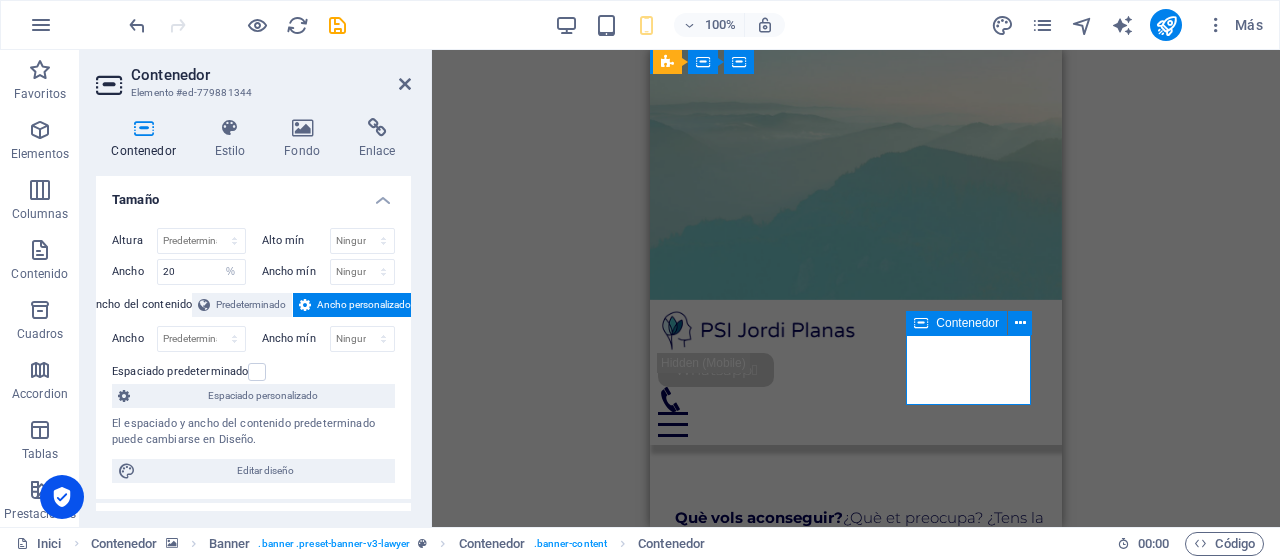 type on "34" 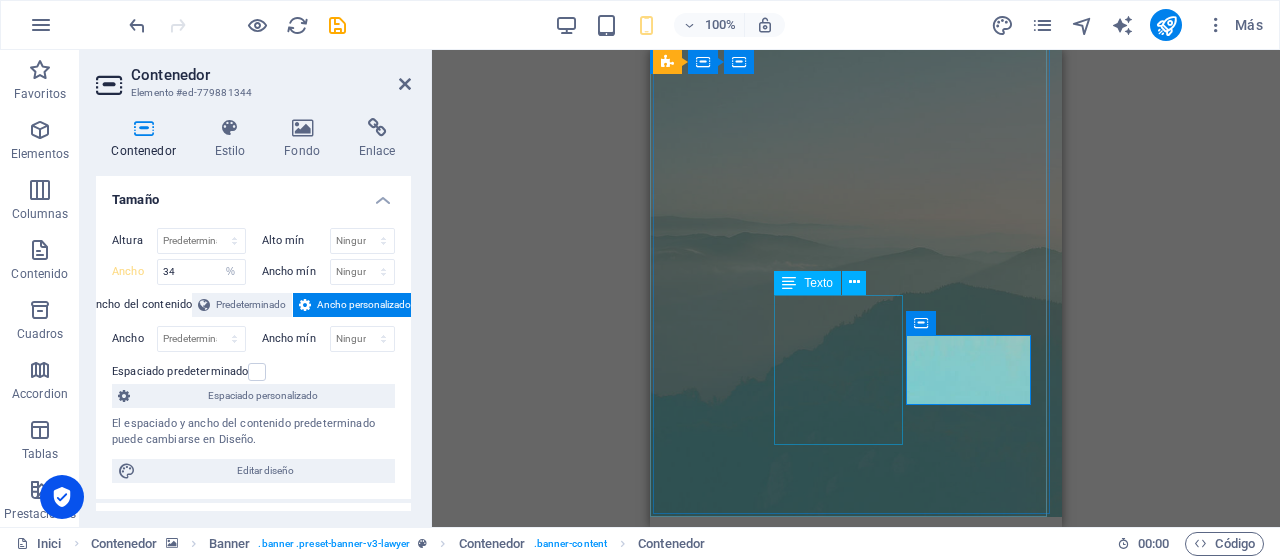 click at bounding box center [789, 283] 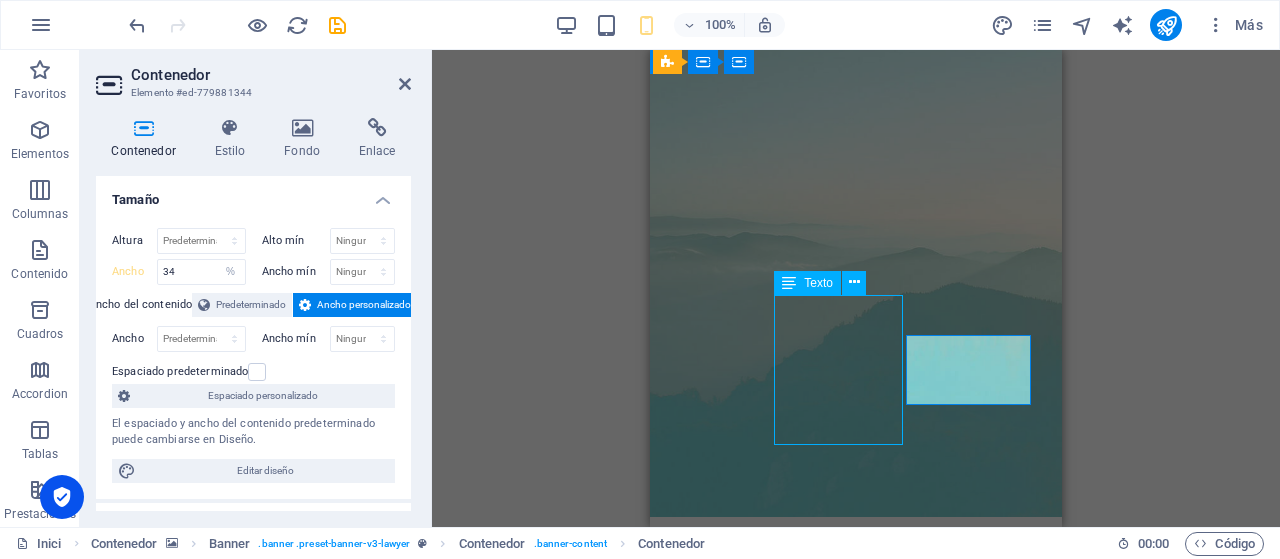 click at bounding box center (789, 283) 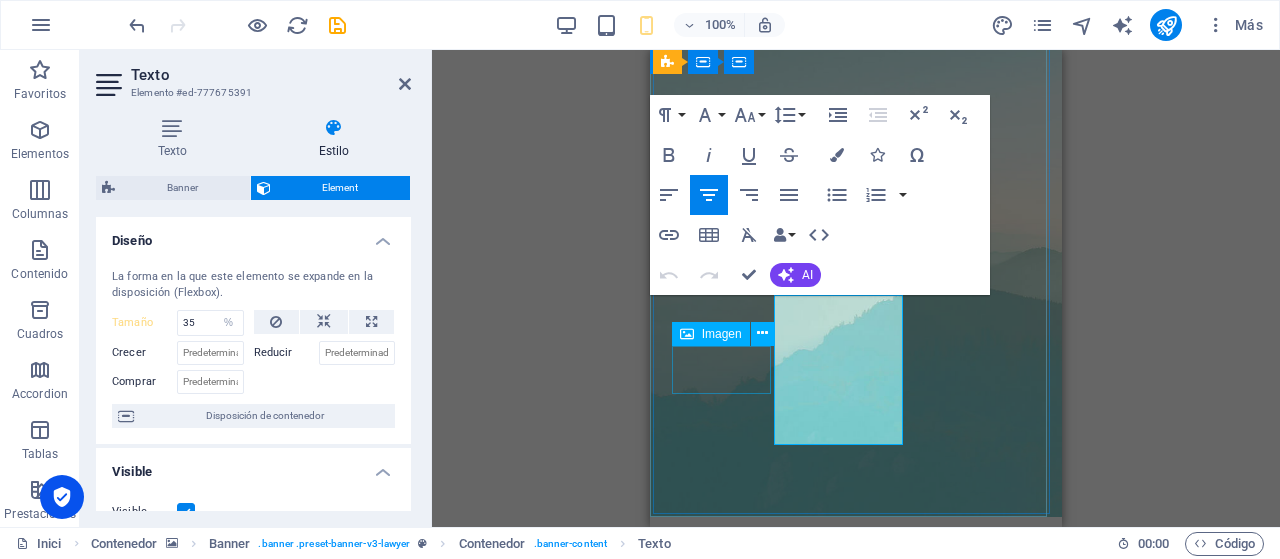 click on "Imagen" at bounding box center (722, 334) 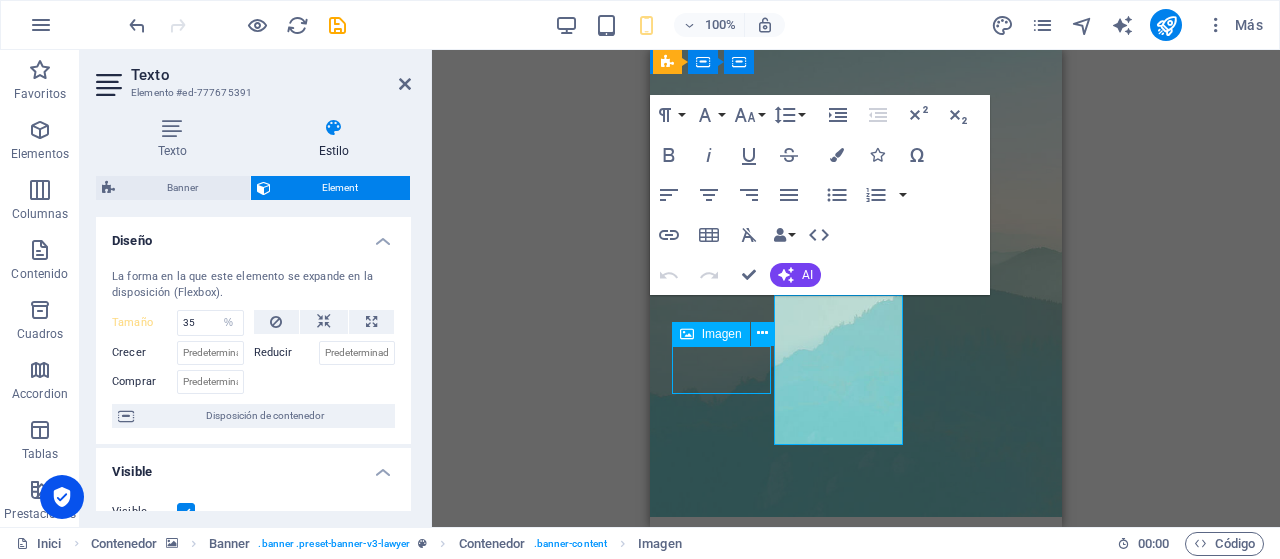 click on "Imagen" at bounding box center [722, 334] 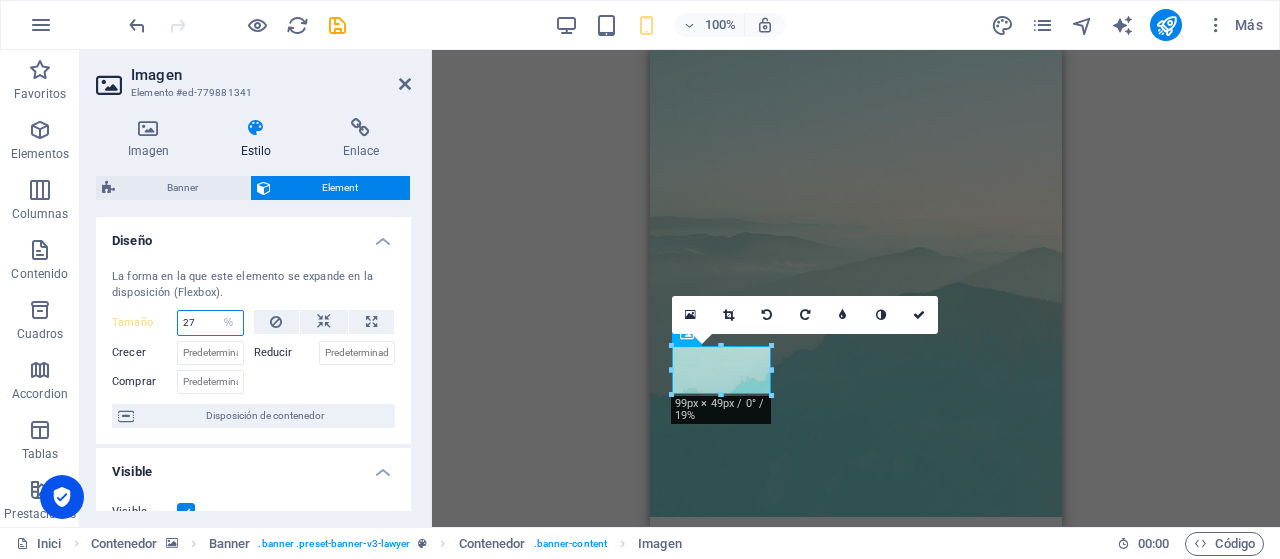 click on "27" at bounding box center [210, 323] 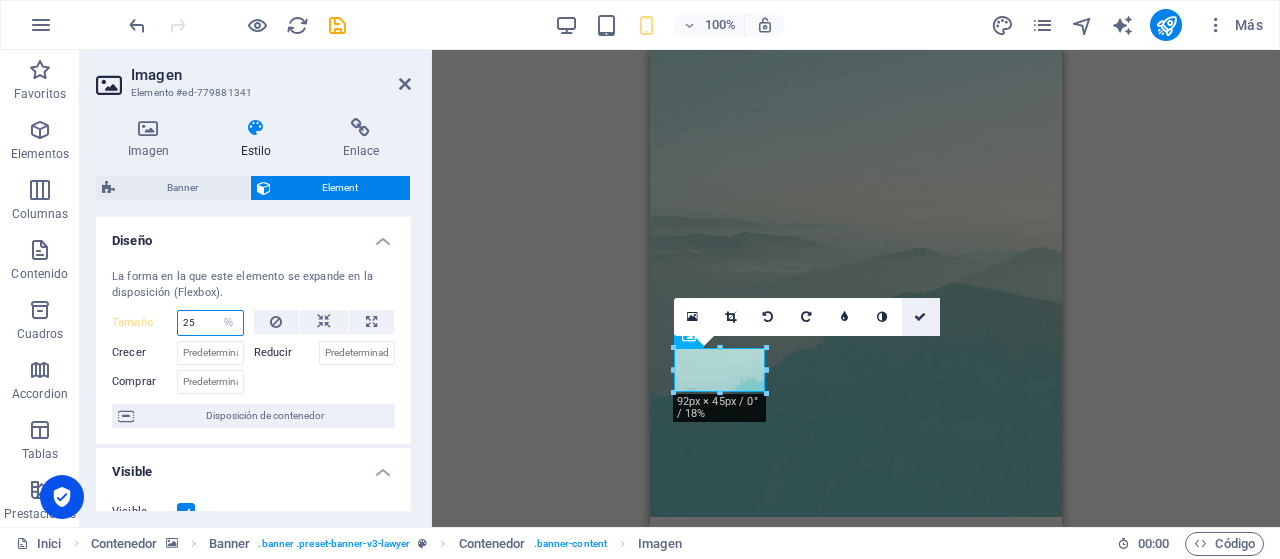type on "25" 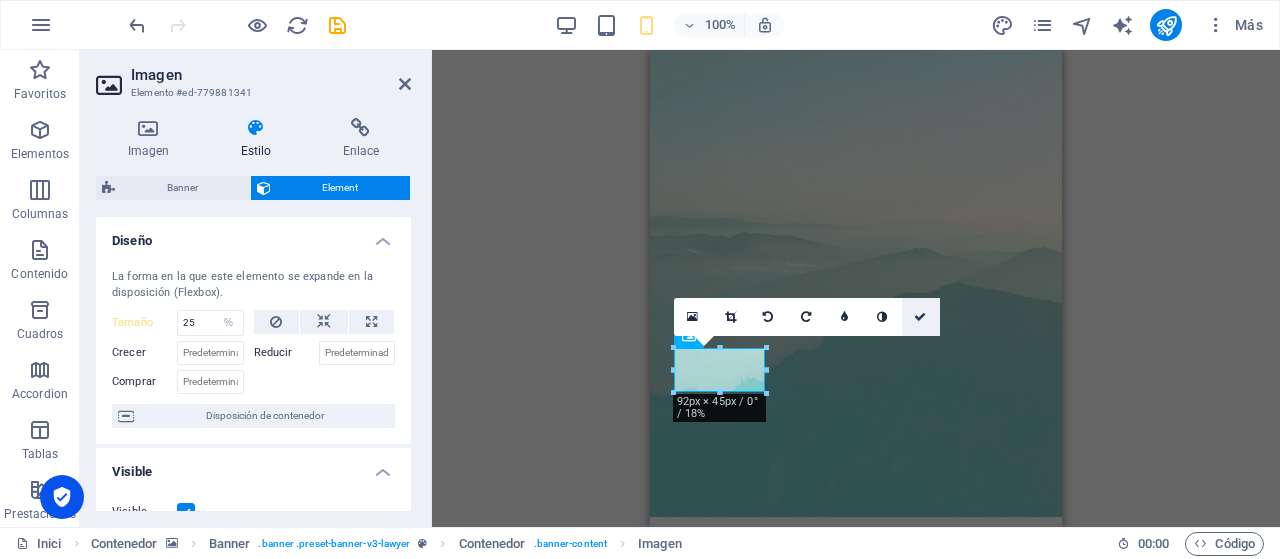 click at bounding box center (920, 317) 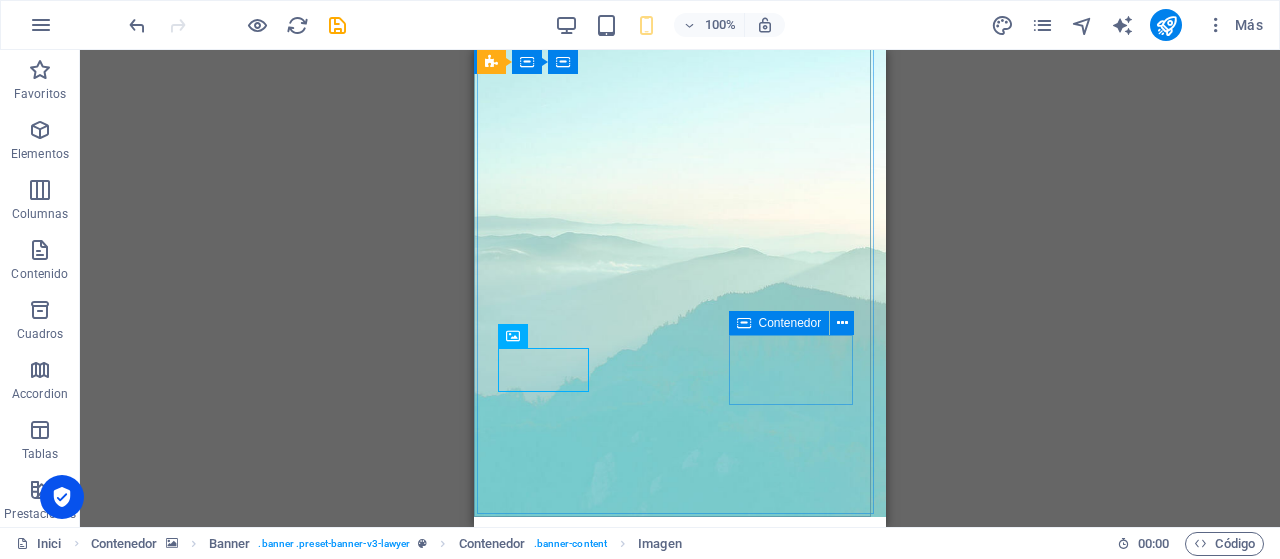 click on "Contenedor" at bounding box center (790, 323) 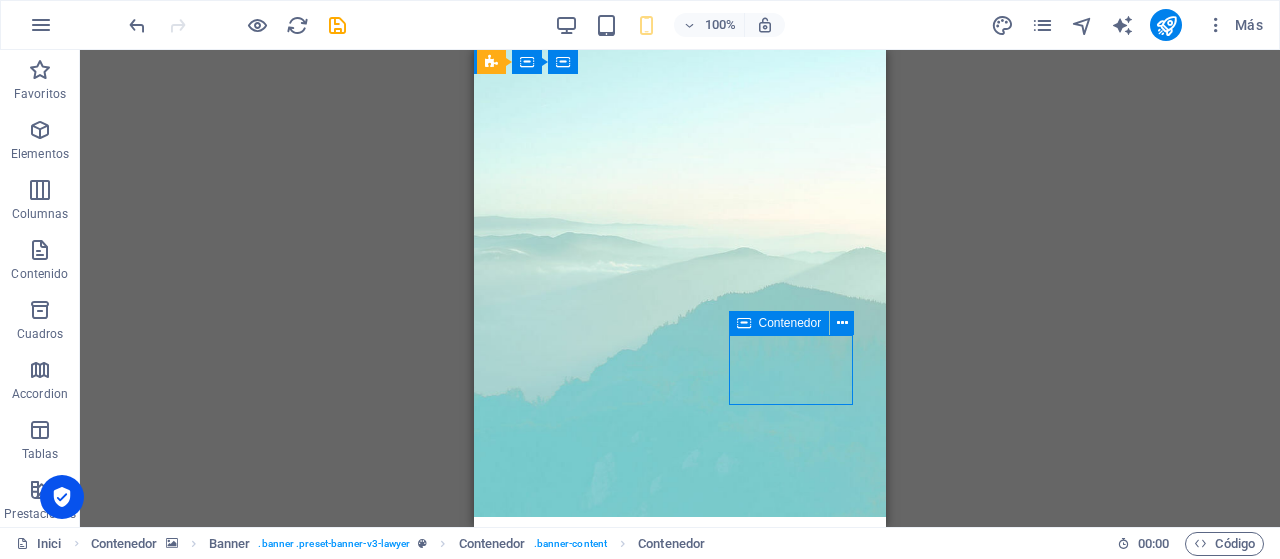 click on "Contenedor" at bounding box center [790, 323] 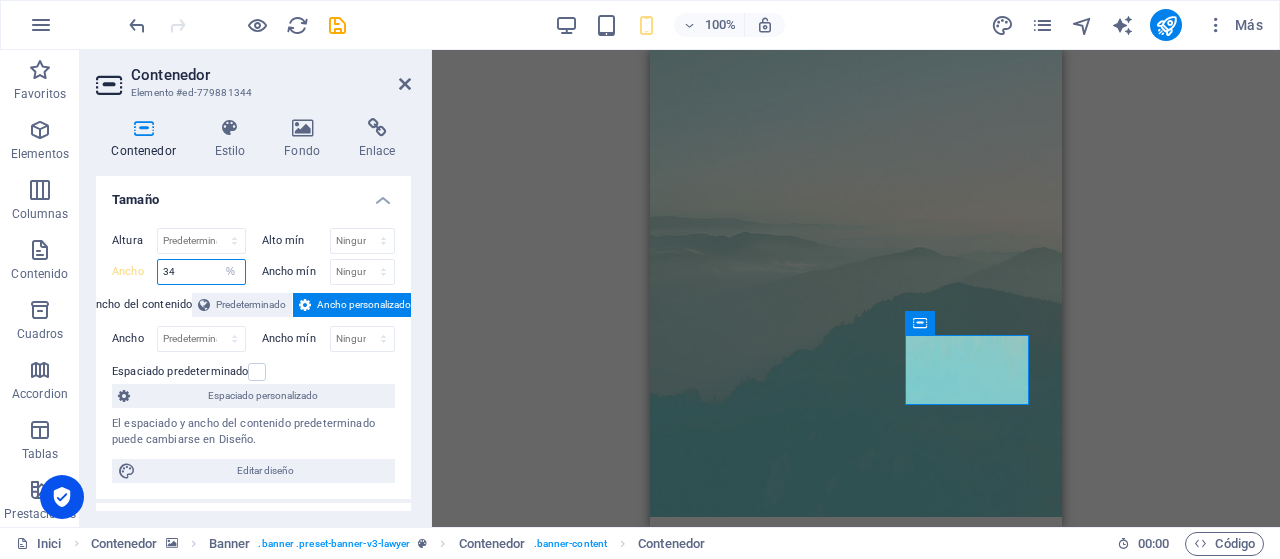 click on "34" at bounding box center [201, 272] 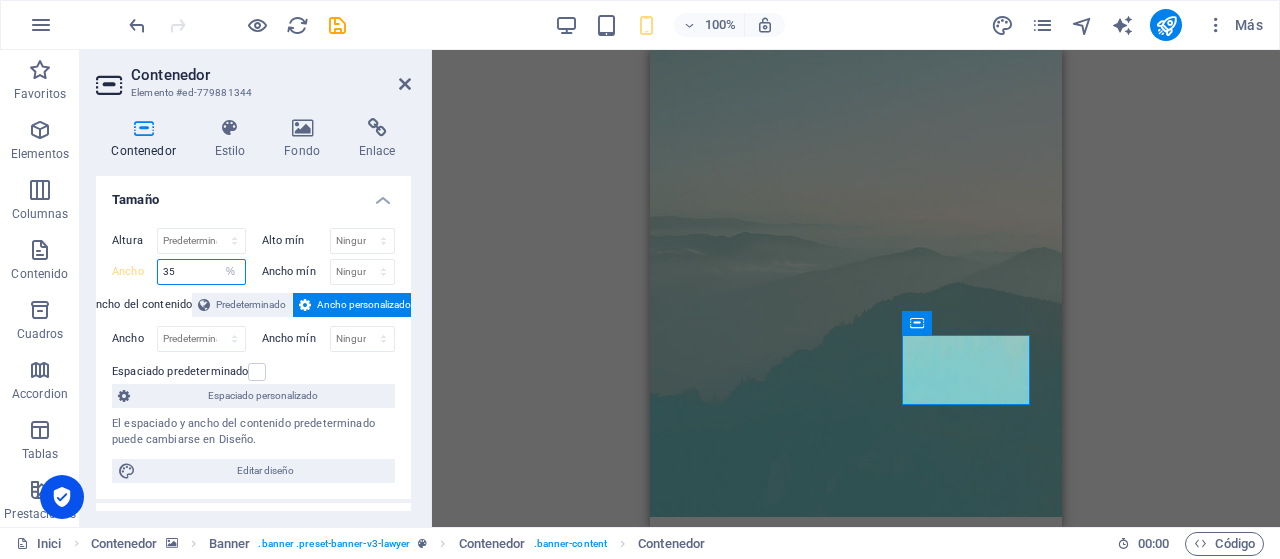 type on "35" 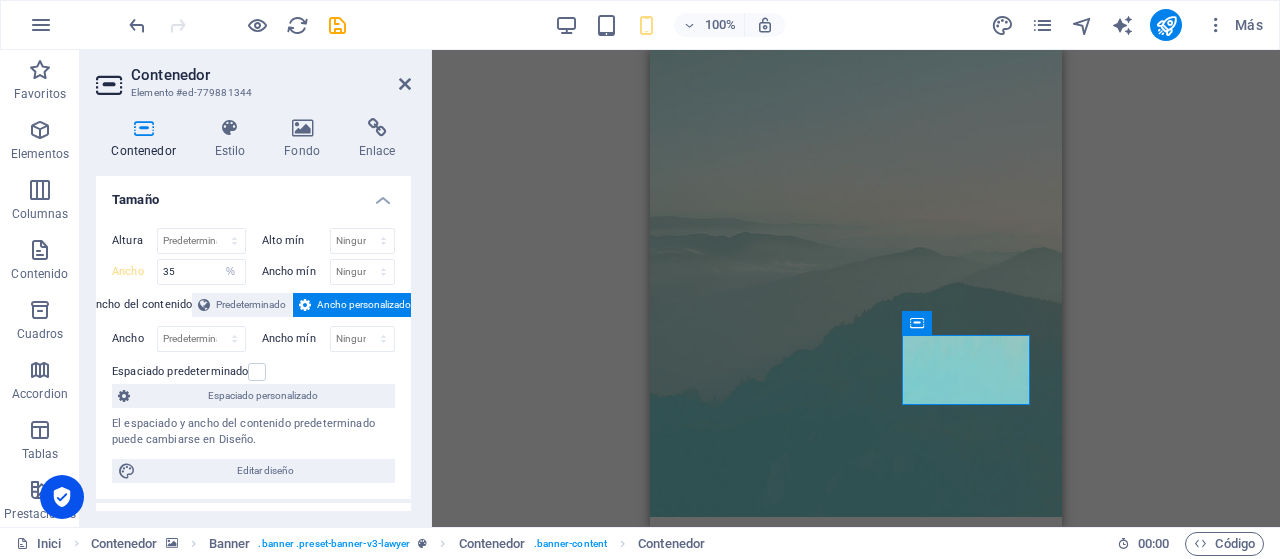 click on "Ancho del contenido Predeterminado Ancho personalizado" at bounding box center (253, 305) 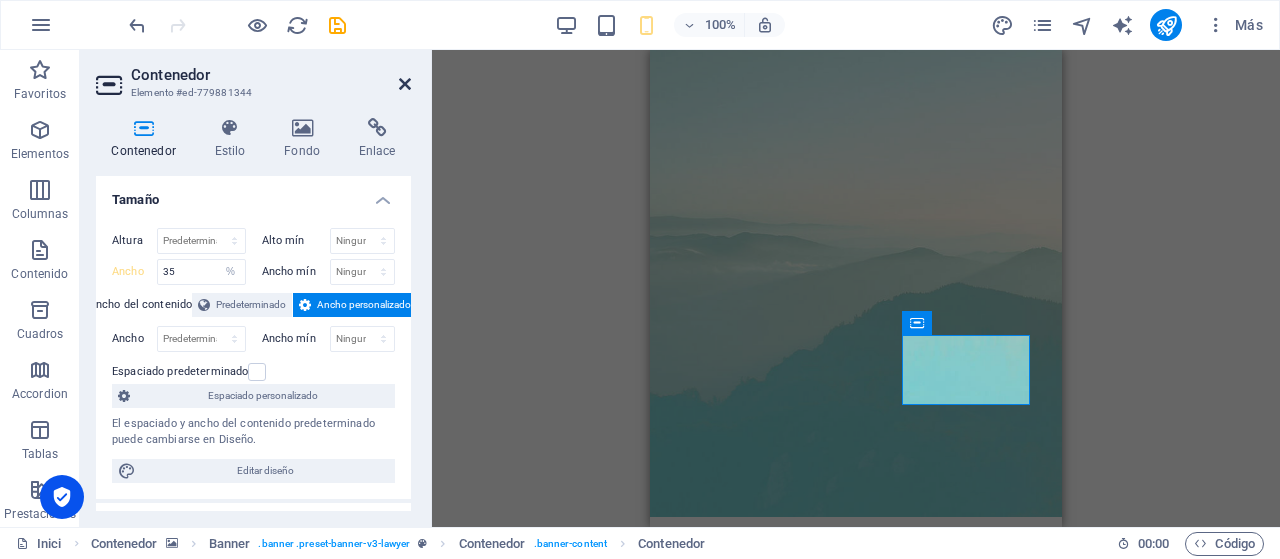 click at bounding box center (405, 84) 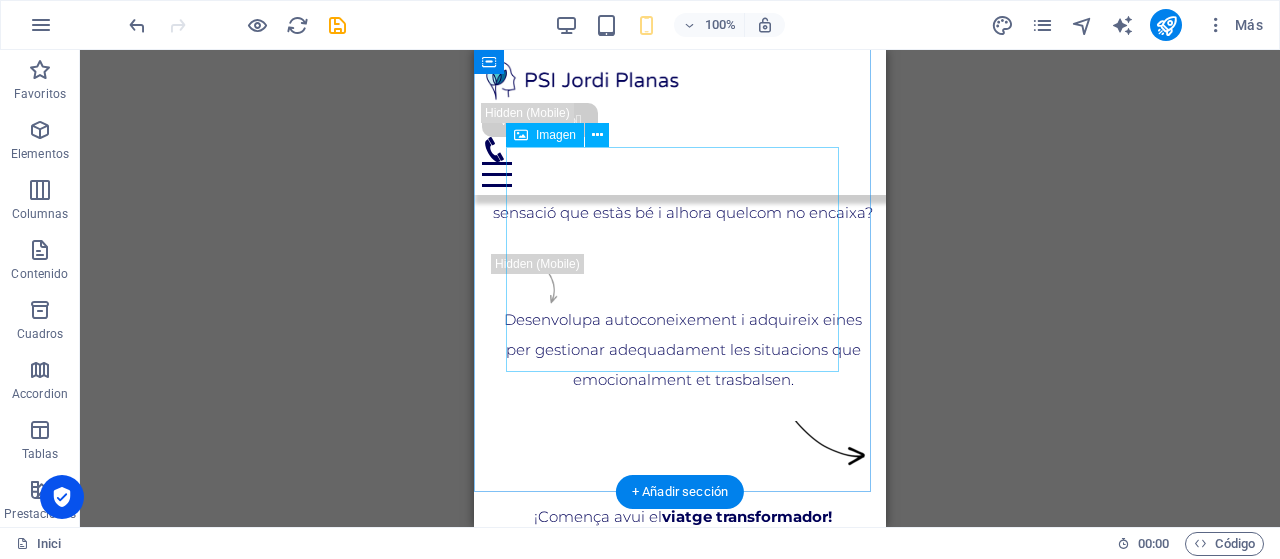 scroll, scrollTop: 670, scrollLeft: 0, axis: vertical 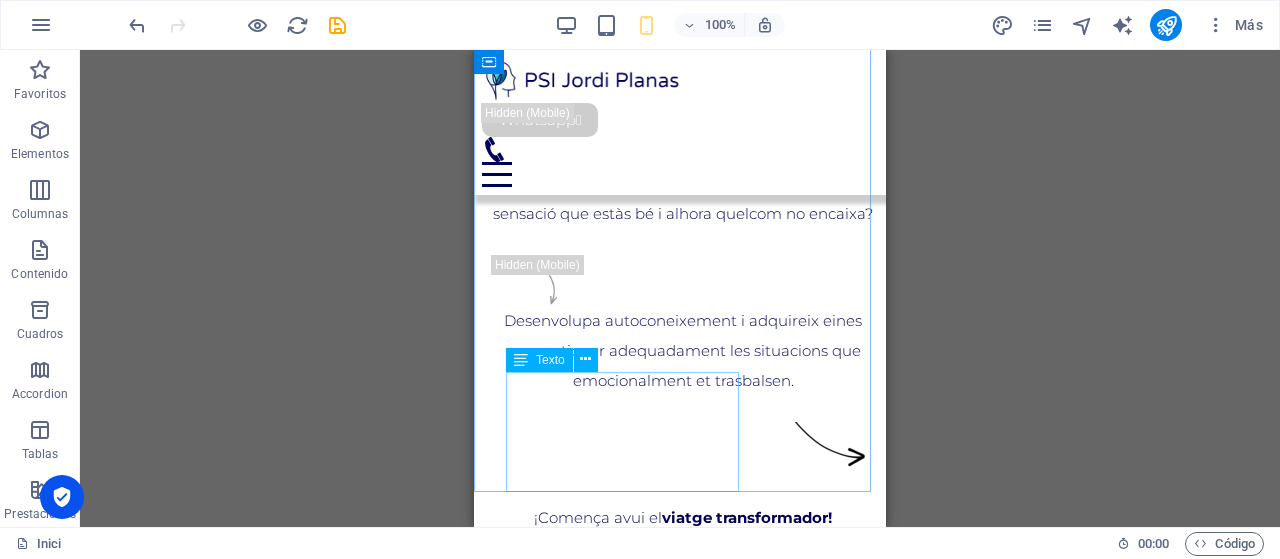 click on "Texto" at bounding box center (550, 360) 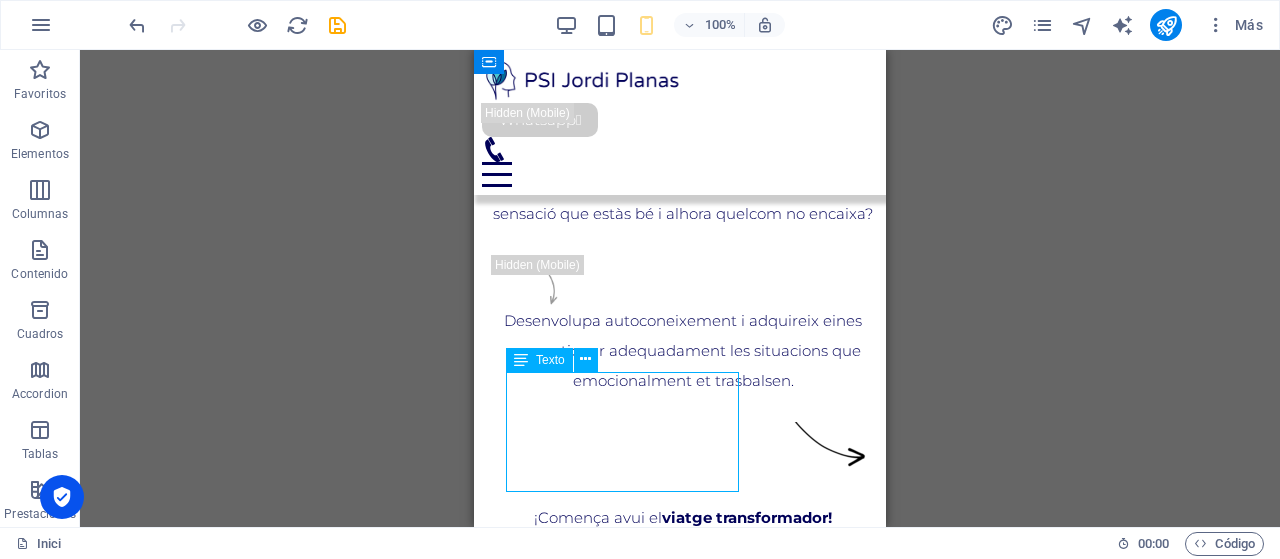 click on "Texto" at bounding box center (550, 360) 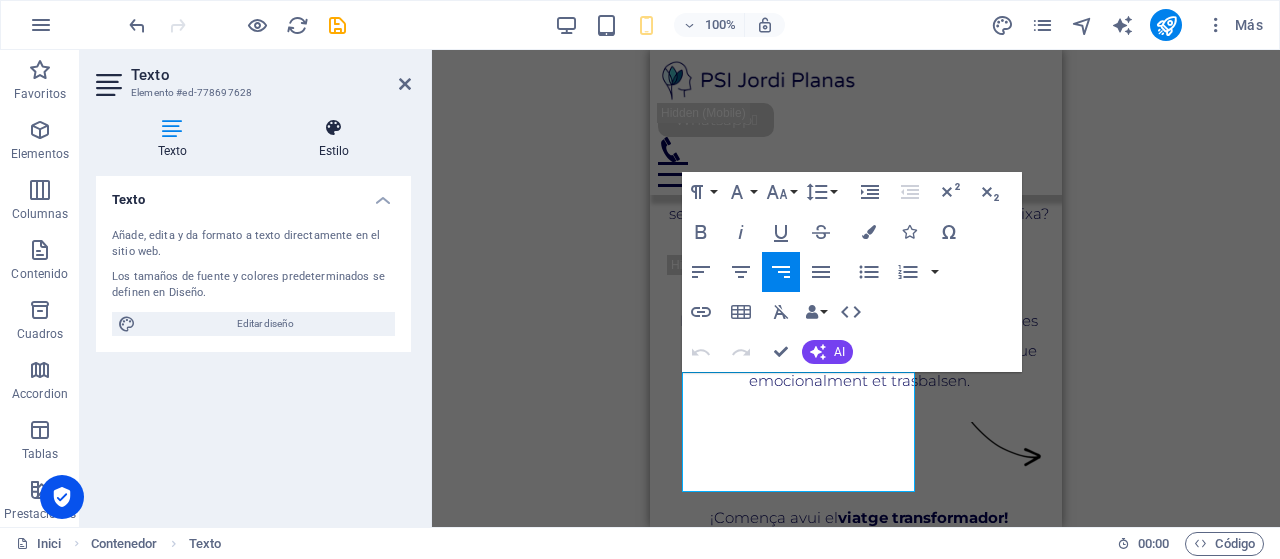 click at bounding box center [334, 128] 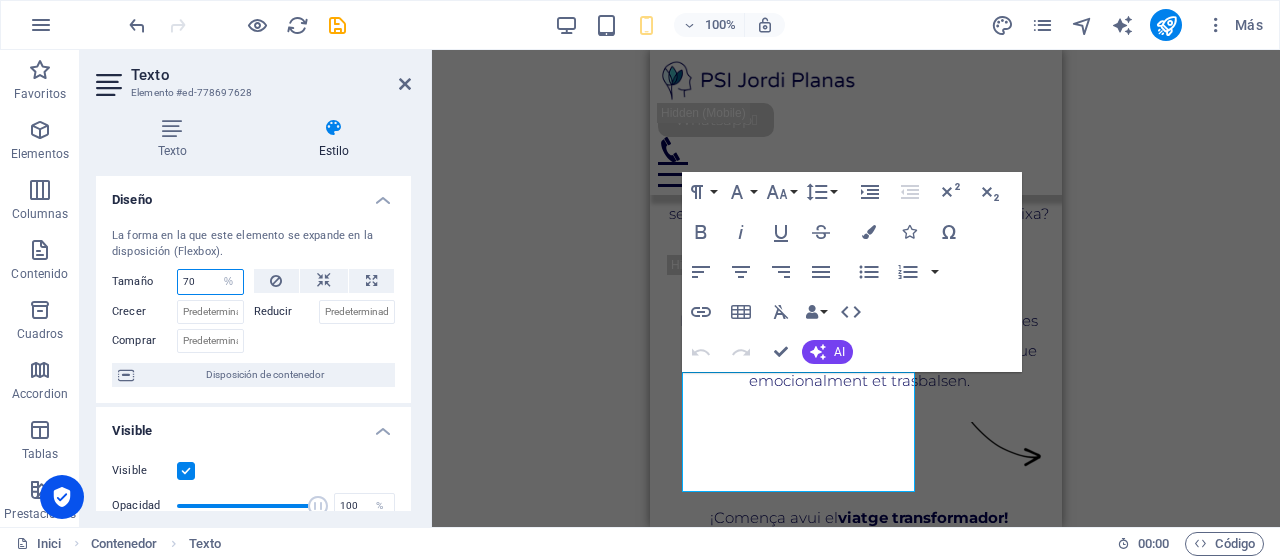 drag, startPoint x: 204, startPoint y: 275, endPoint x: 155, endPoint y: 276, distance: 49.010204 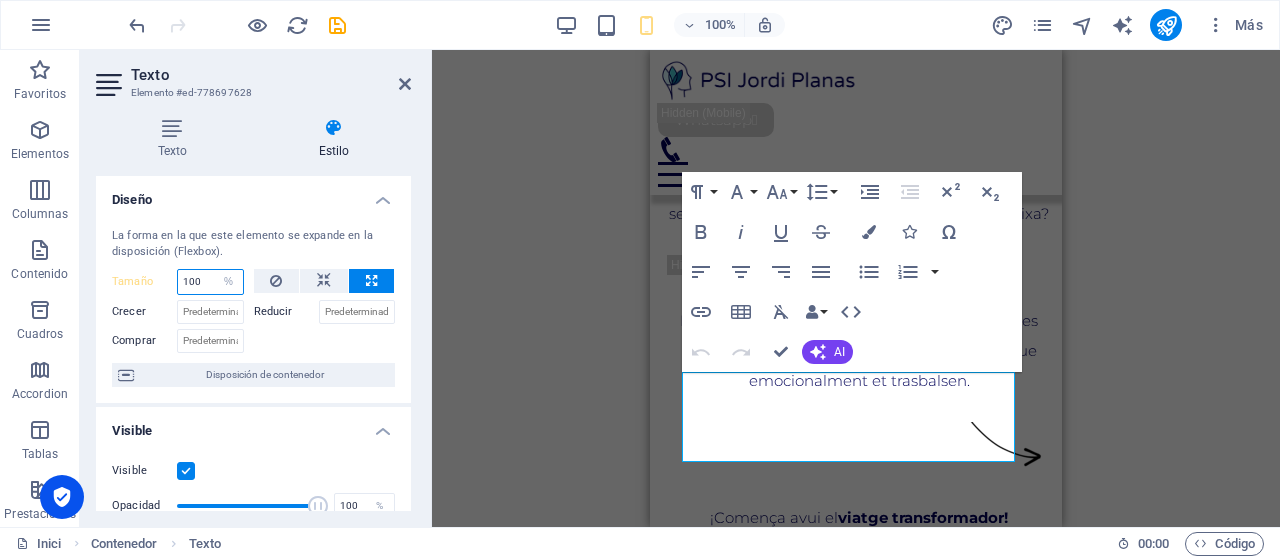 type on "100" 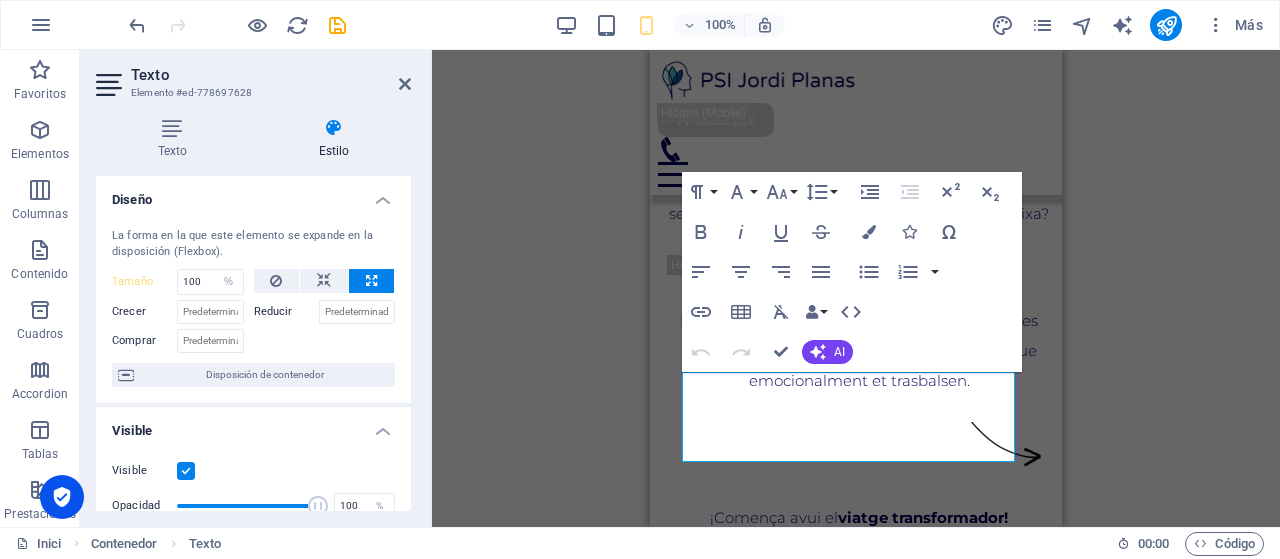 click on "Crecer" at bounding box center (144, 312) 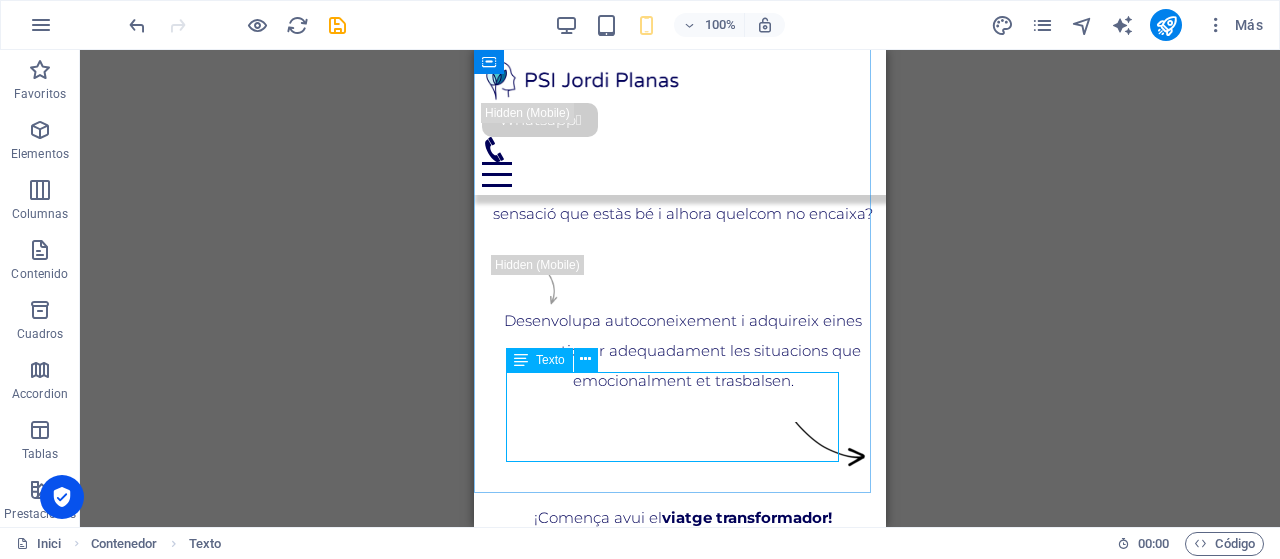 click on "Texto" at bounding box center [550, 360] 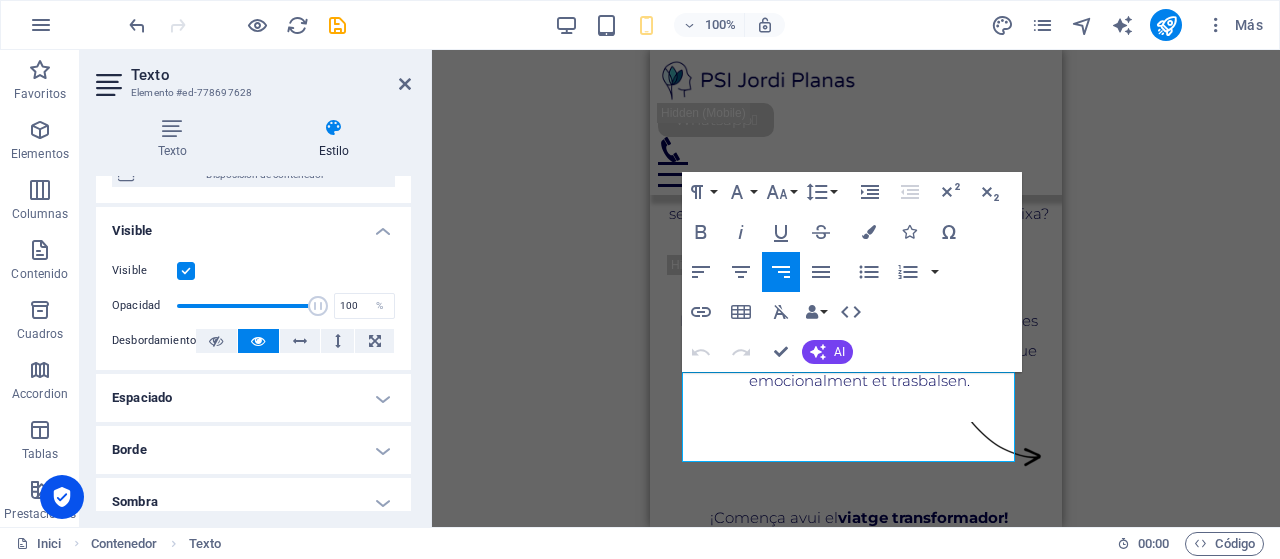 scroll, scrollTop: 300, scrollLeft: 0, axis: vertical 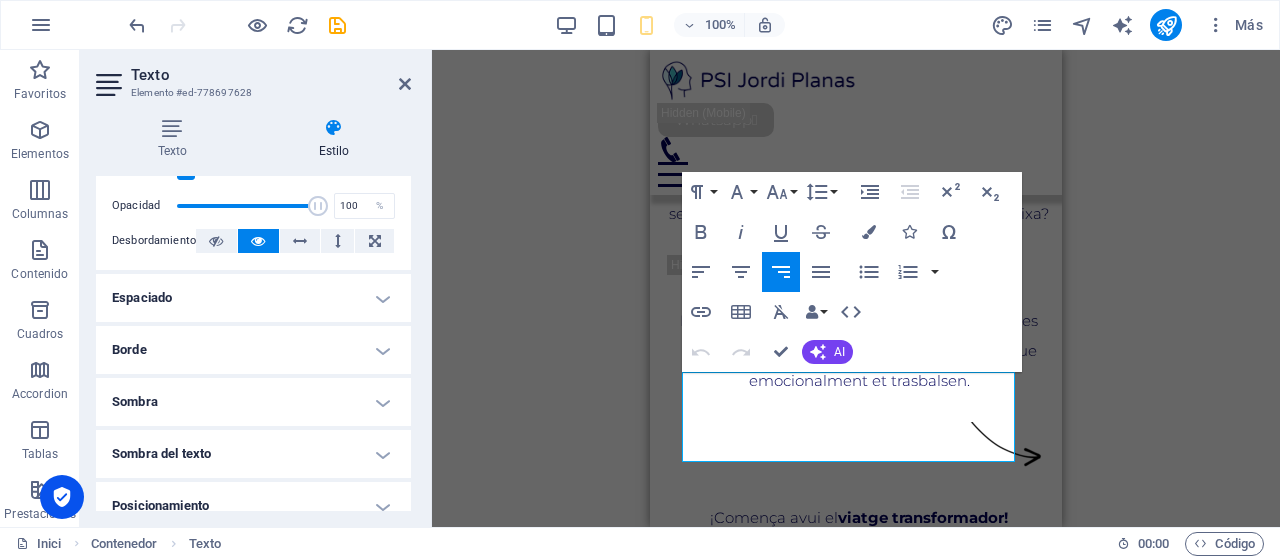 click on "Espaciado" at bounding box center [253, 298] 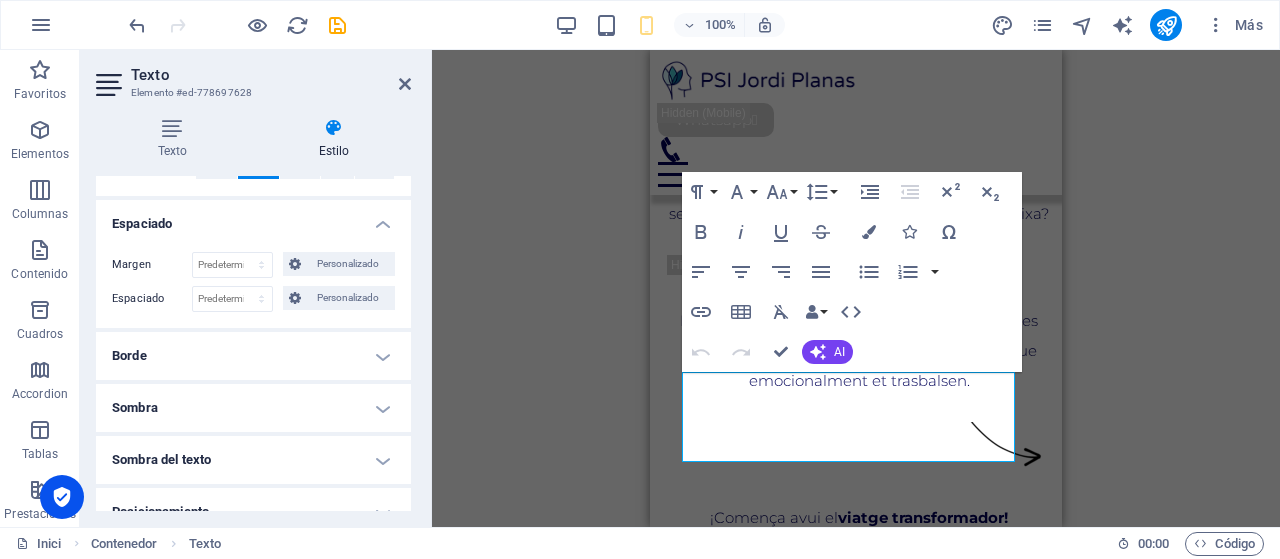 scroll, scrollTop: 400, scrollLeft: 0, axis: vertical 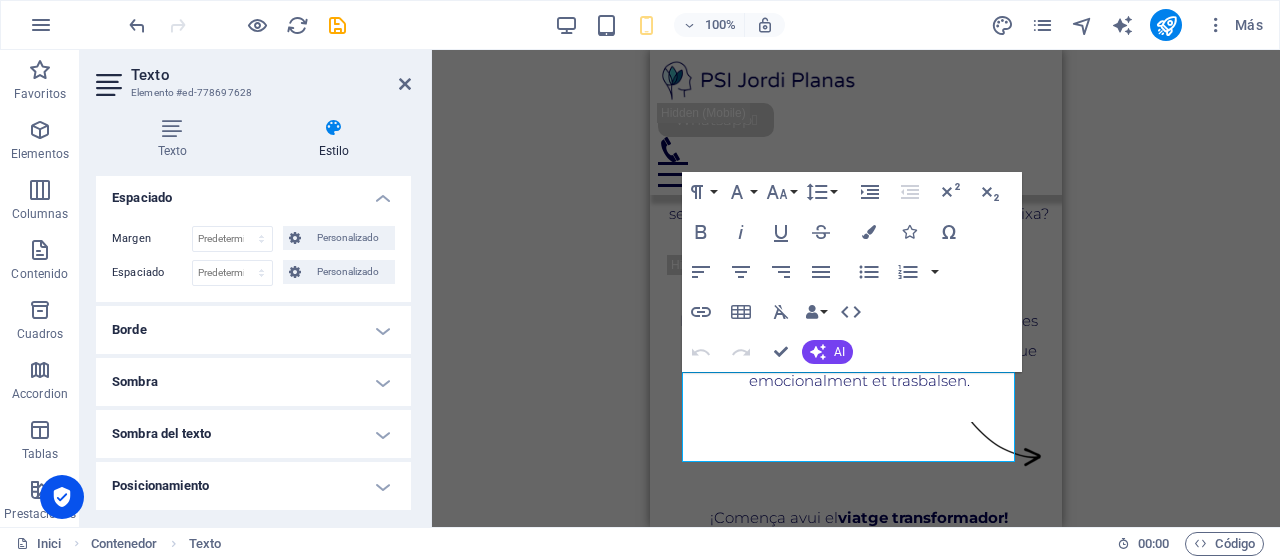 click on "Borde" at bounding box center [253, 330] 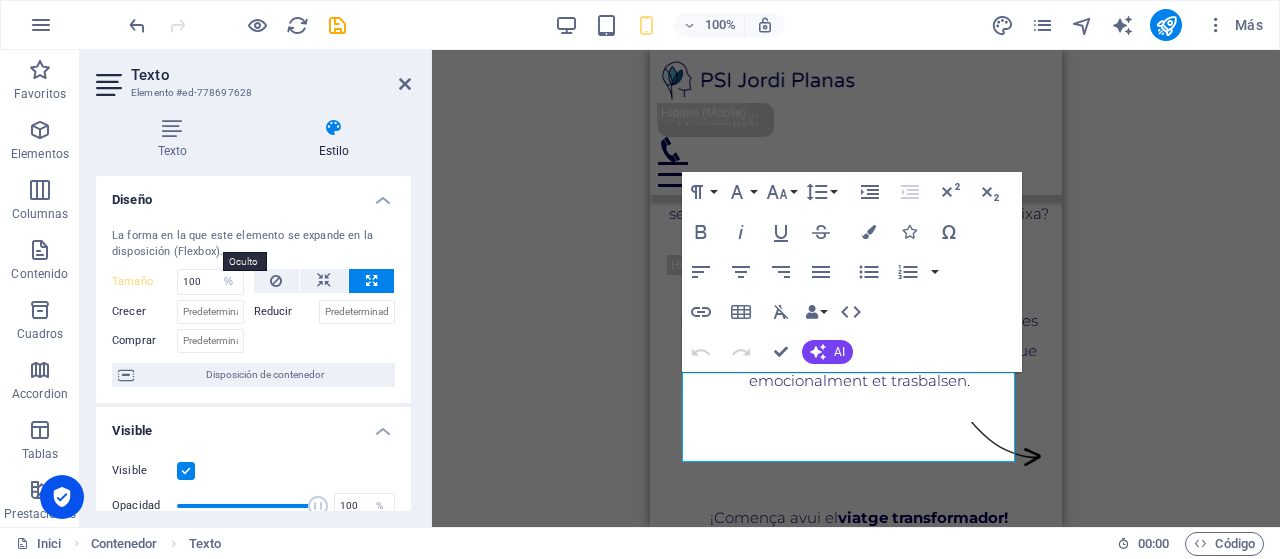 scroll, scrollTop: 0, scrollLeft: 0, axis: both 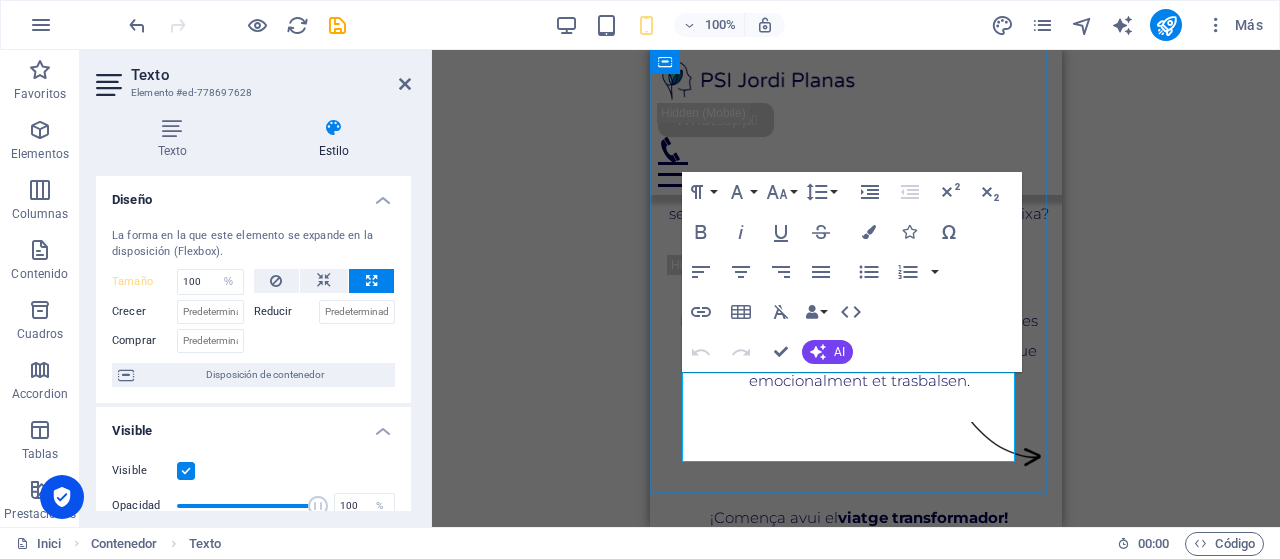 click on "T'invito a  fer   una ullada als serveis  i a explicar-me  quines necessitats tens :" at bounding box center [856, 2456] 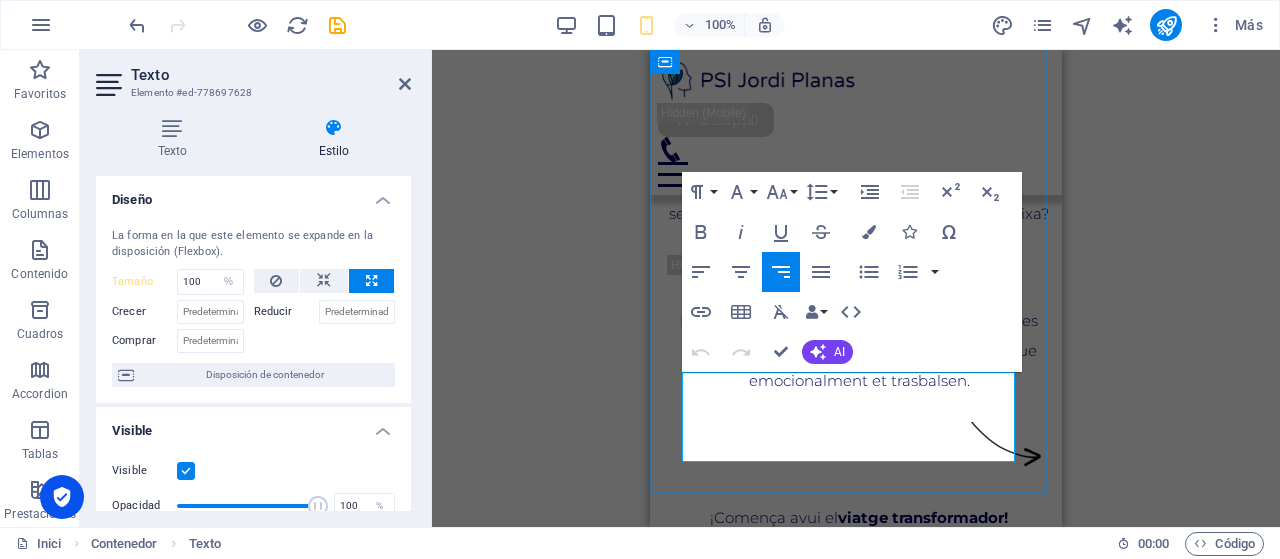 click on "T'invito a  fer   una ullada als serveis  i a explicar-me  quines necessitats tens :" at bounding box center (856, 2456) 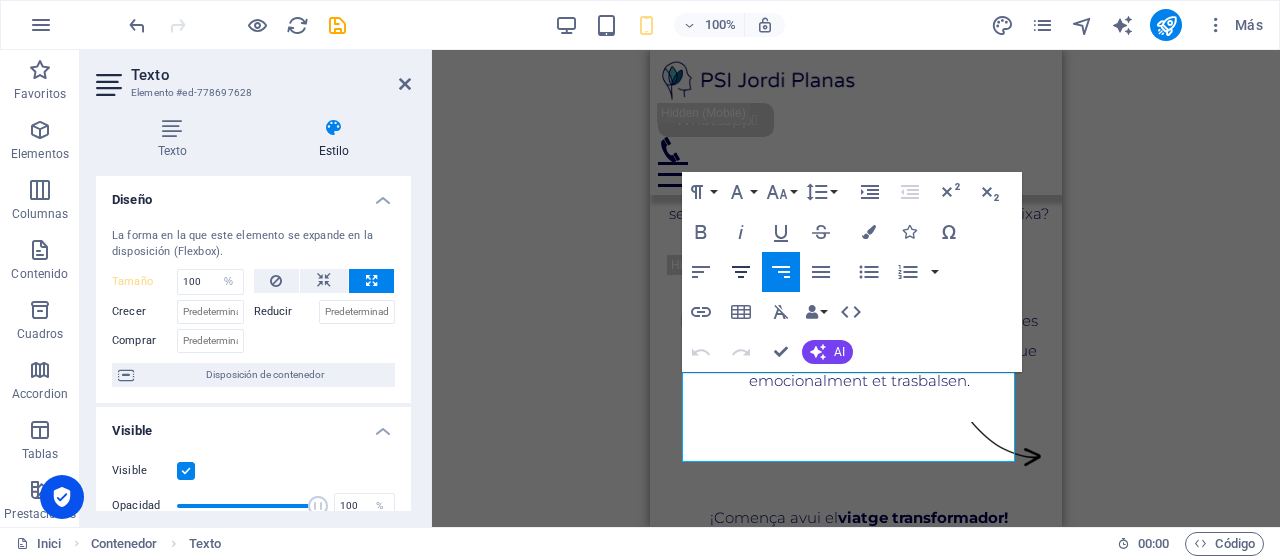 click 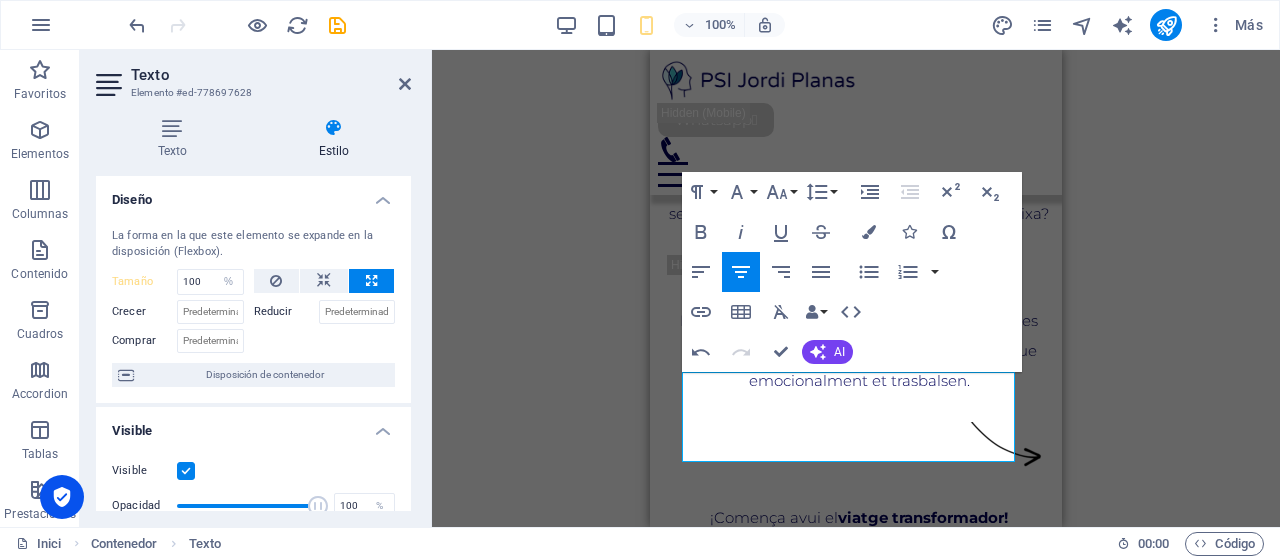 click on "Contenedor   Call to Action - Registro   H5   Call to Action - Registro   Call to Action - Registro   Contenedor   Banner   Separador   Contenedor   Contenedor   Banner   Banner   Contenedor   Contenedor   Imagen   Contenedor   Texto   Contenedor   Formulario   Email   Contenedor   Contenedor   Formulario   Captcha   Contenedor   Texto   Separador   Texto   Texto   Texto   Pie de página Thrud   Imagen   Contenedor   Botón   Texto   Separador   H4   Botón   Botón formulario   3 columnas   Contenedor   Texto   3 columnas   3 columnas   Contenedor   Contenedor   Botón   Contenedor Paragraph Format Normal Heading 1 Heading 2 Heading 3 Heading 4 Heading 5 Heading 6 Code Font Family Arial [US_STATE] Impact Tahoma Times New [PERSON_NAME] Verdana Montserrat Noto Serif Font Size 8 9 10 11 12 14 18 24 30 36 48 60 72 96 Line Height Default Single 1.15 1.5 Double Increase Indent Decrease Indent Superscript Subscript Bold Italic Underline Strikethrough Colors Icons Special Characters Align Left Align Center" at bounding box center (856, 288) 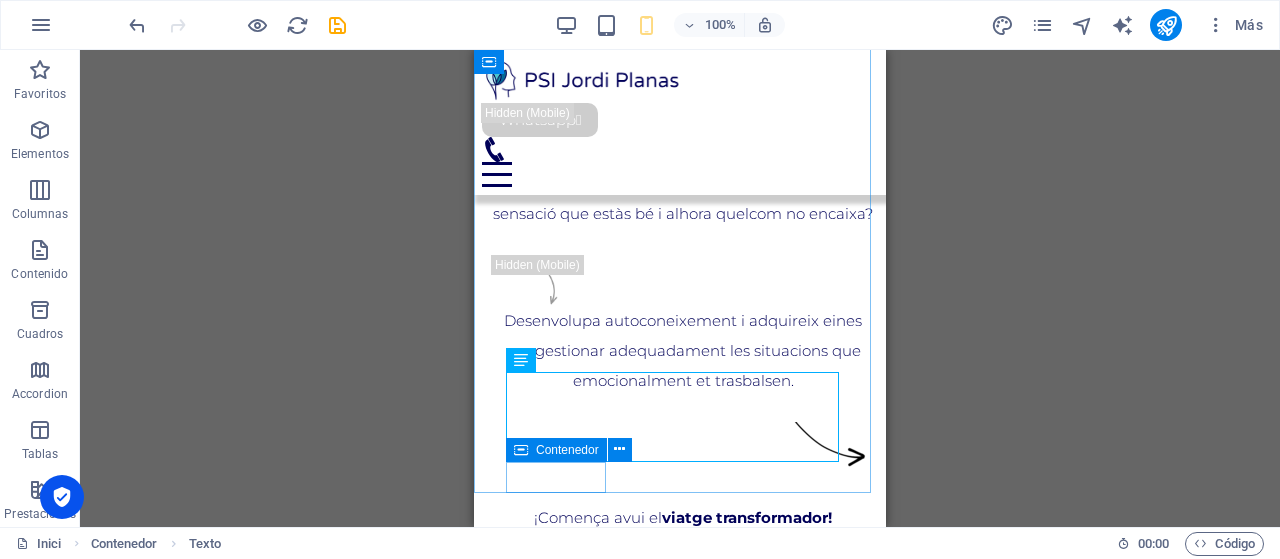 click at bounding box center (521, 450) 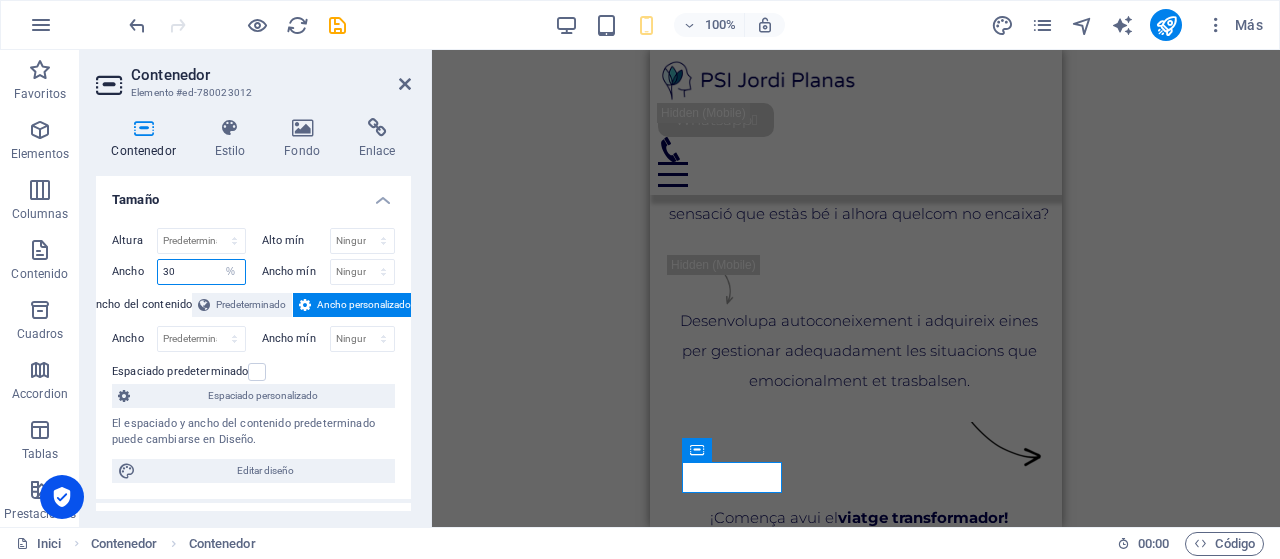 drag, startPoint x: 200, startPoint y: 267, endPoint x: 119, endPoint y: 264, distance: 81.055534 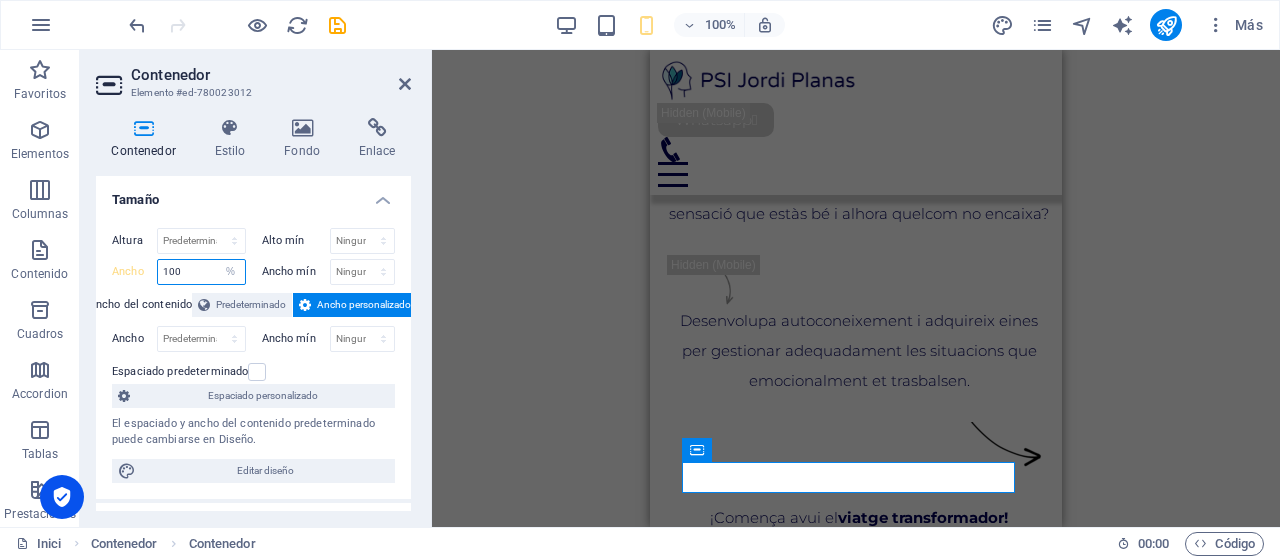 type on "100" 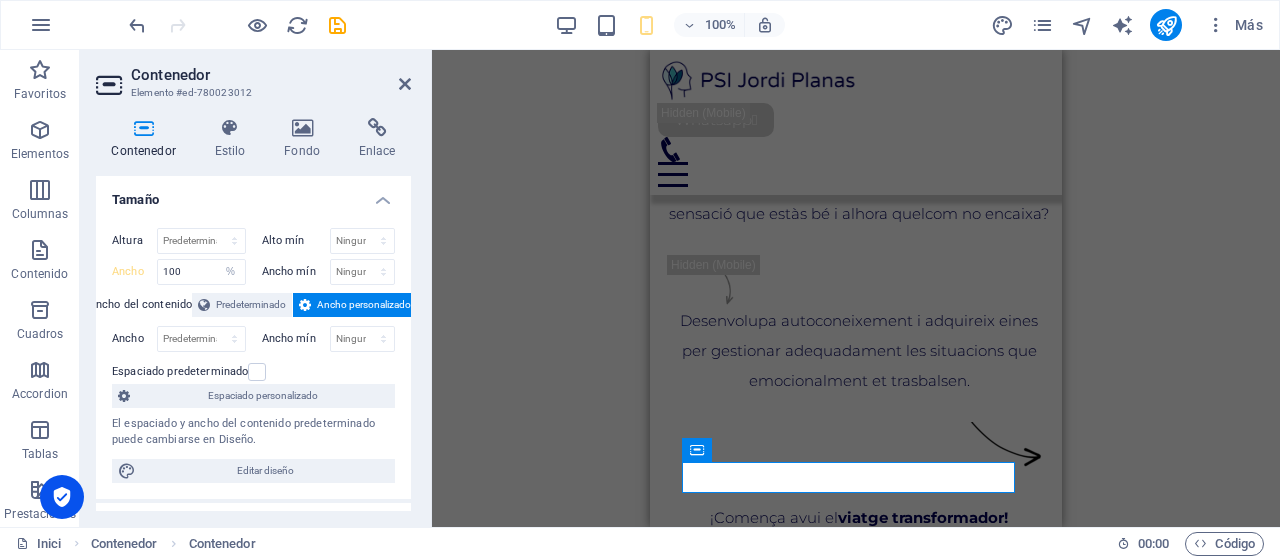 click on "Altura Predeterminado px rem % vh vw Alto mín Ninguno px rem % vh vw Ancho 100 Predeterminado px rem % em vh vw Ancho mín Ninguno px rem % vh vw Ancho del contenido Predeterminado Ancho personalizado Ancho Predeterminado px rem % em vh vw Ancho mín Ninguno px rem % vh vw Espaciado predeterminado Espaciado personalizado El espaciado y ancho del contenido predeterminado puede cambiarse en Diseño. Editar diseño" at bounding box center [253, 355] 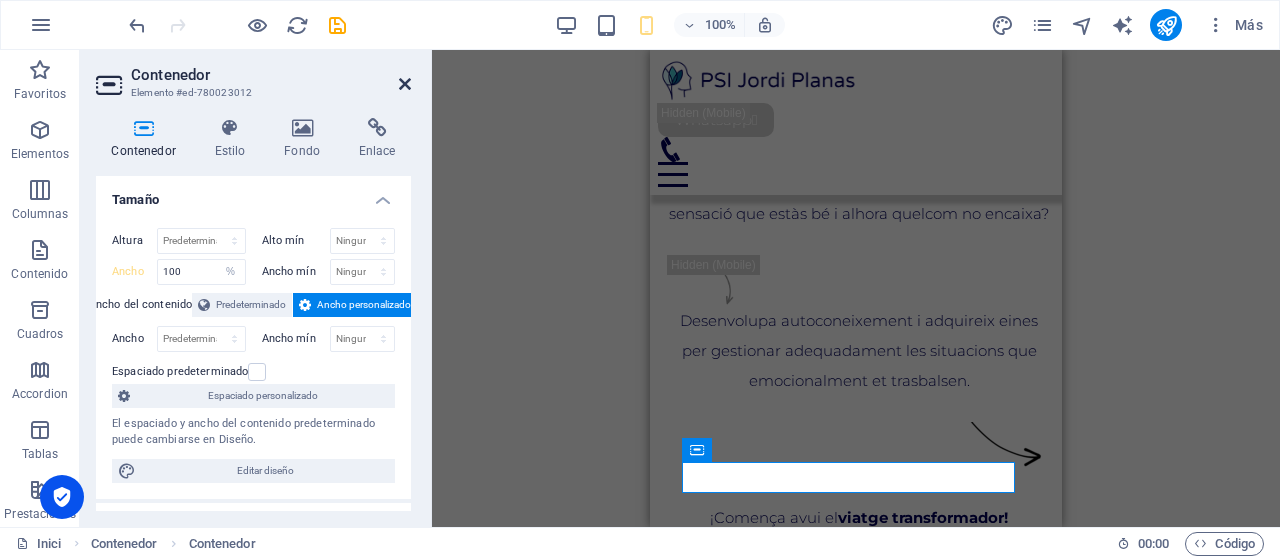 click at bounding box center (405, 84) 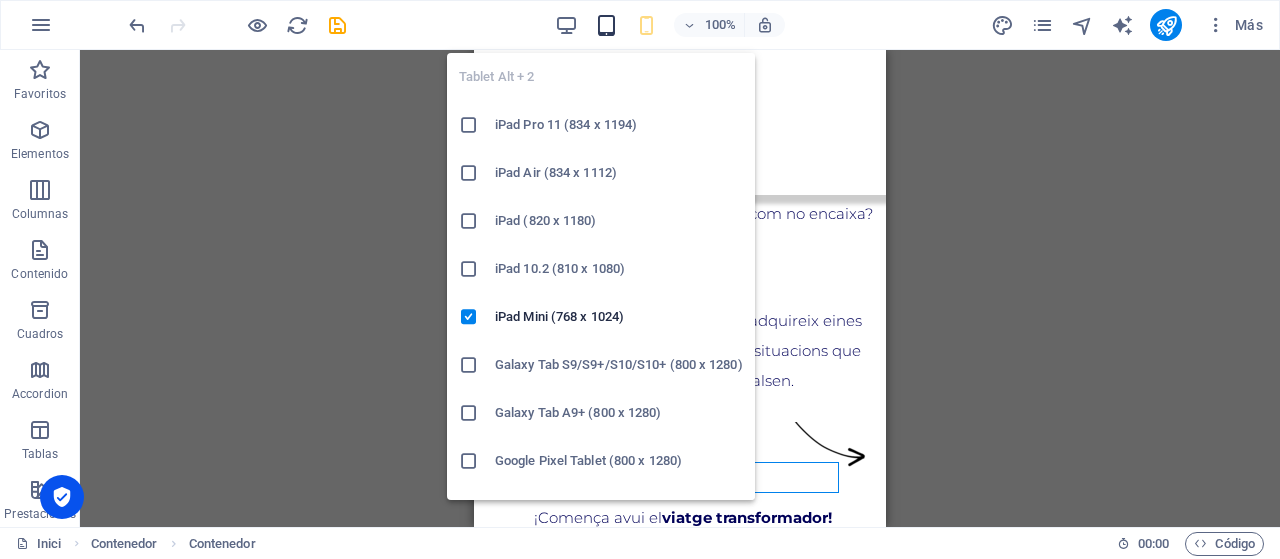 click at bounding box center (606, 25) 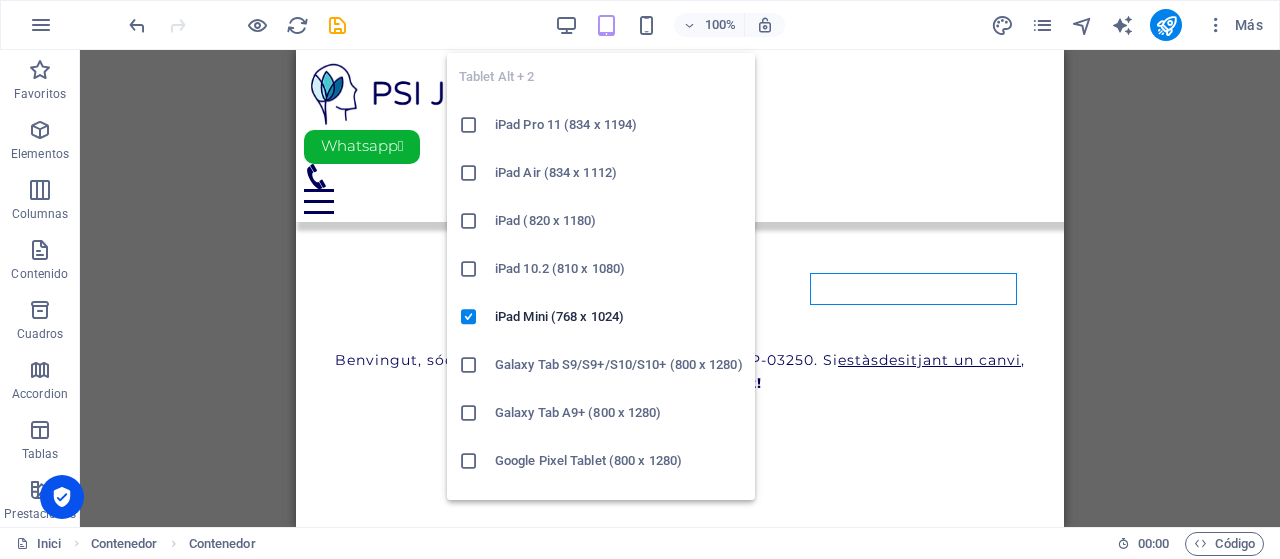scroll, scrollTop: 833, scrollLeft: 0, axis: vertical 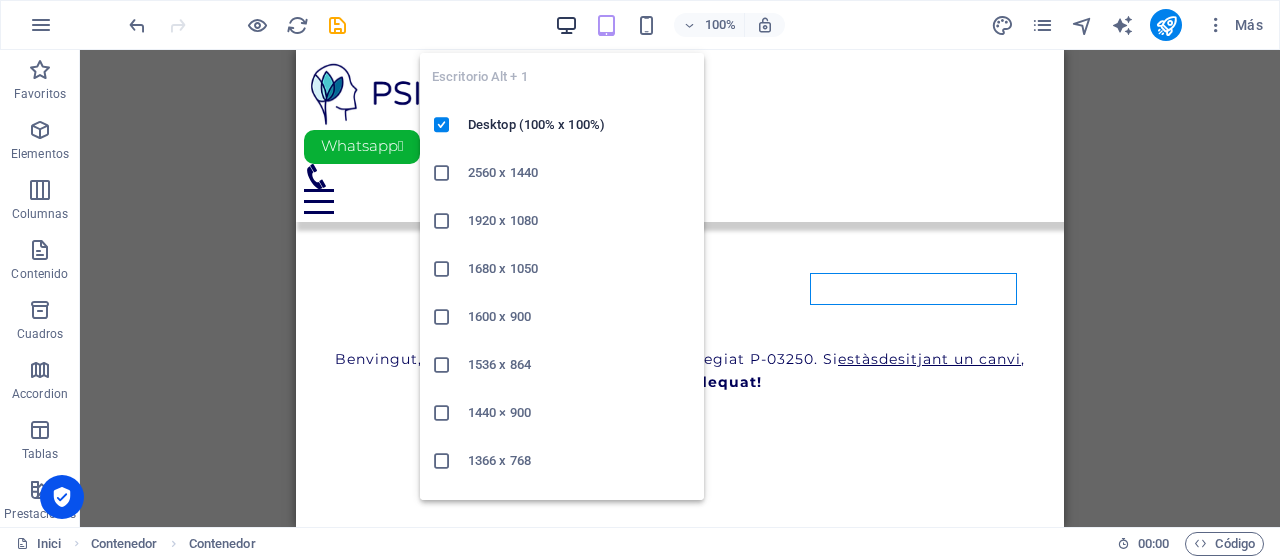 click at bounding box center [566, 25] 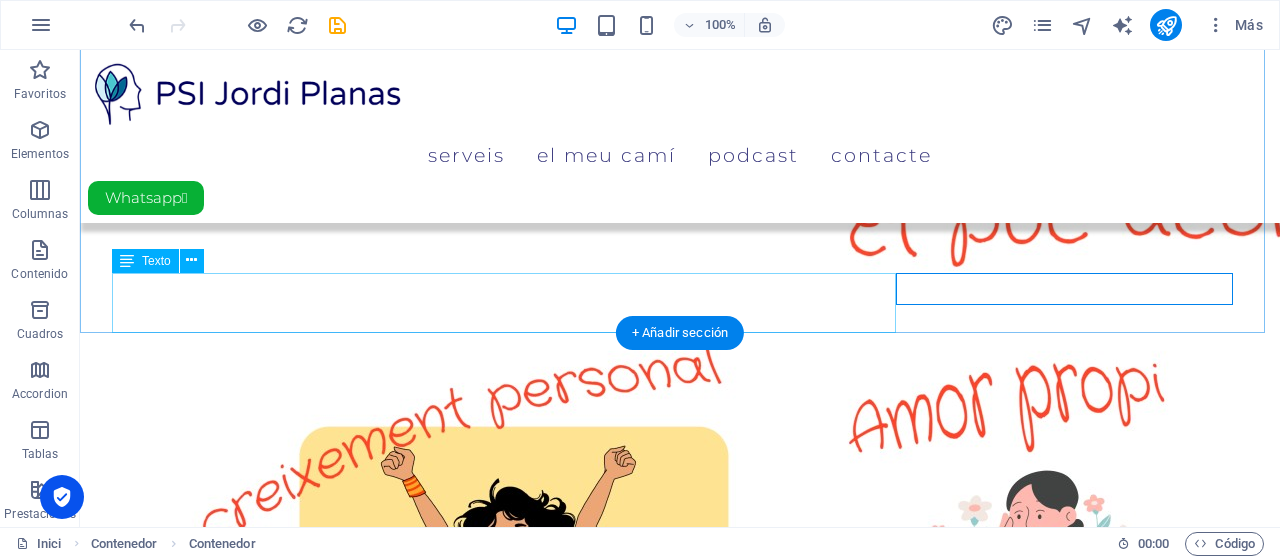 click on "T'invito a  fer   una ullada als serveis  i a explicar-me  quines necessitats tens :" at bounding box center [680, 1729] 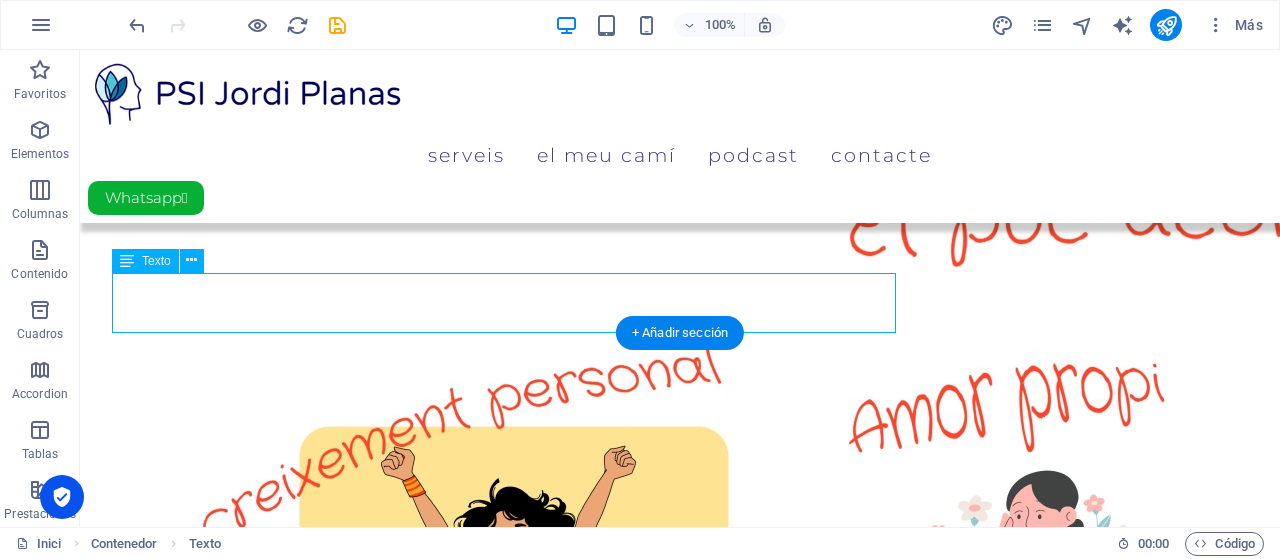 click on "T'invito a  fer   una ullada als serveis  i a explicar-me  quines necessitats tens :" at bounding box center [680, 1729] 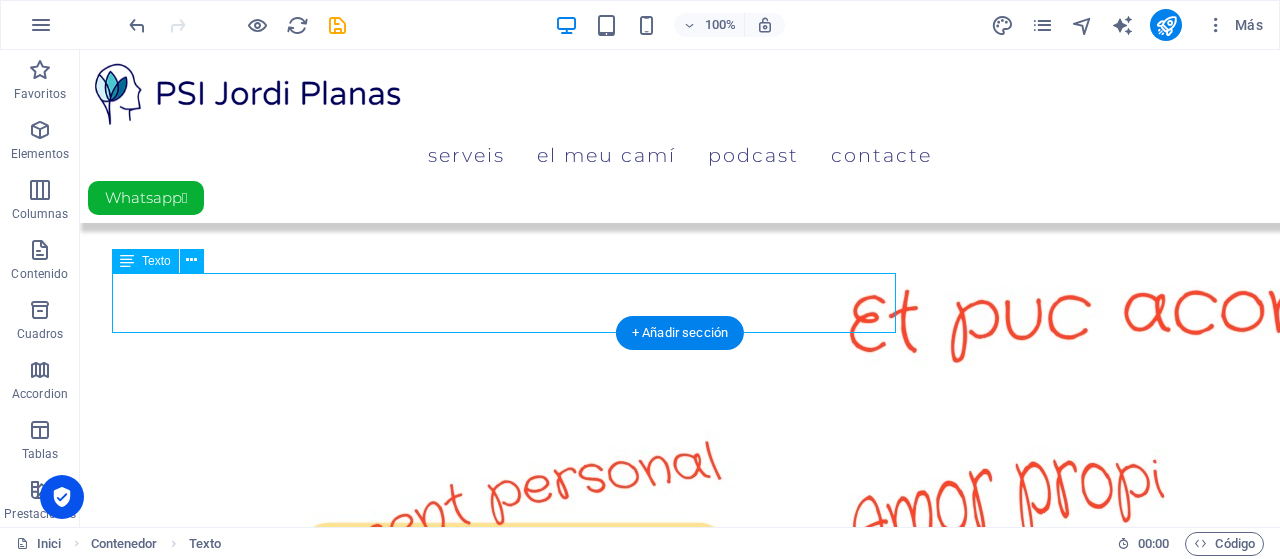 scroll, scrollTop: 1104, scrollLeft: 0, axis: vertical 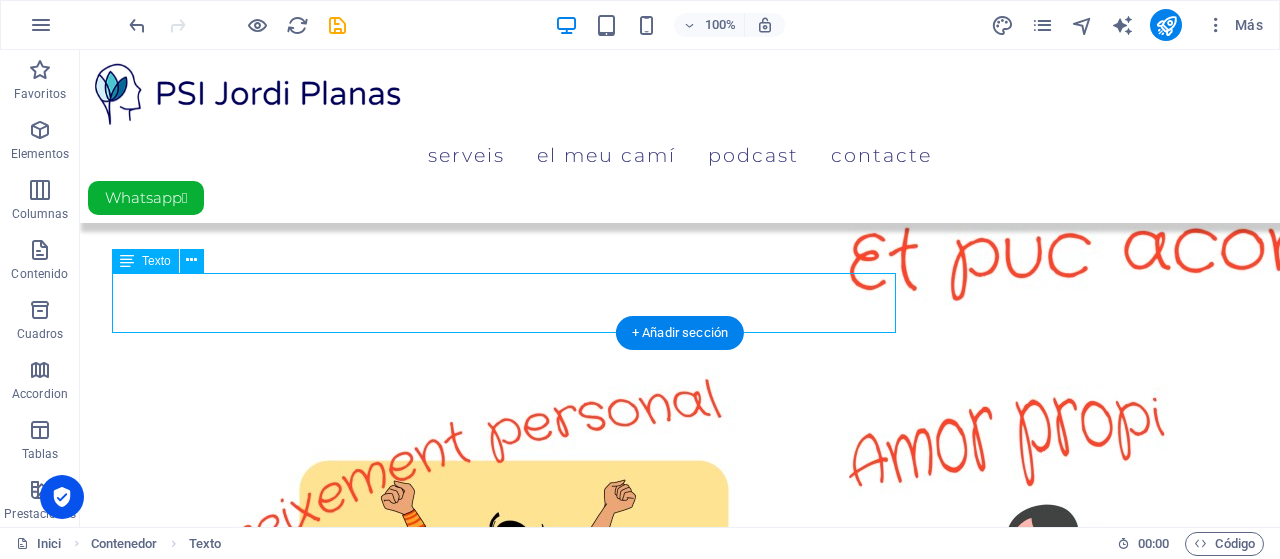 select on "%" 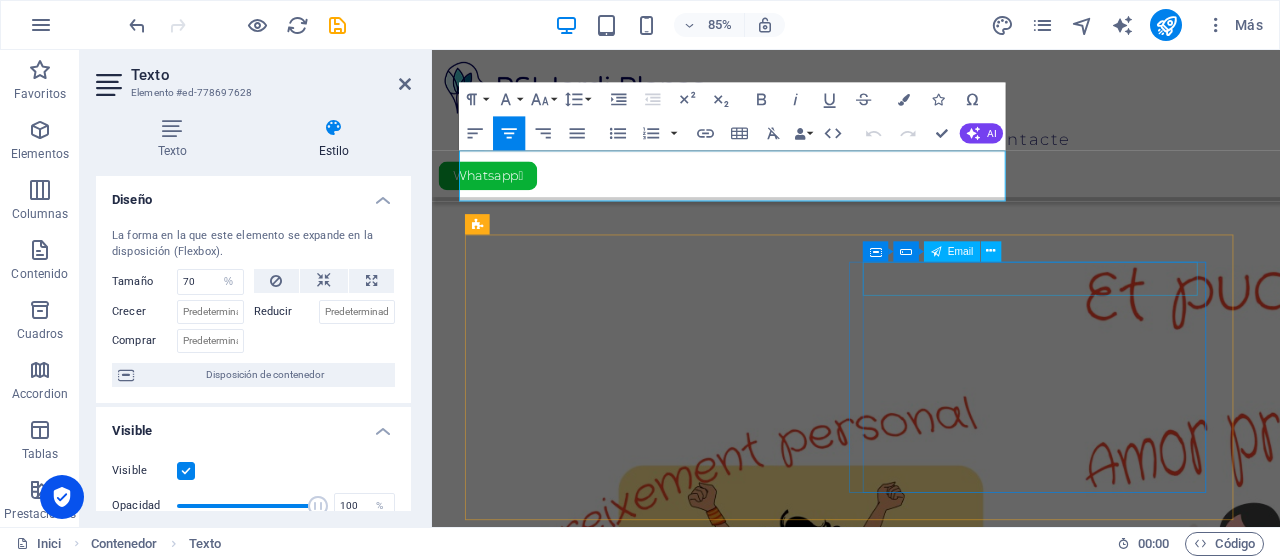 scroll, scrollTop: 1004, scrollLeft: 0, axis: vertical 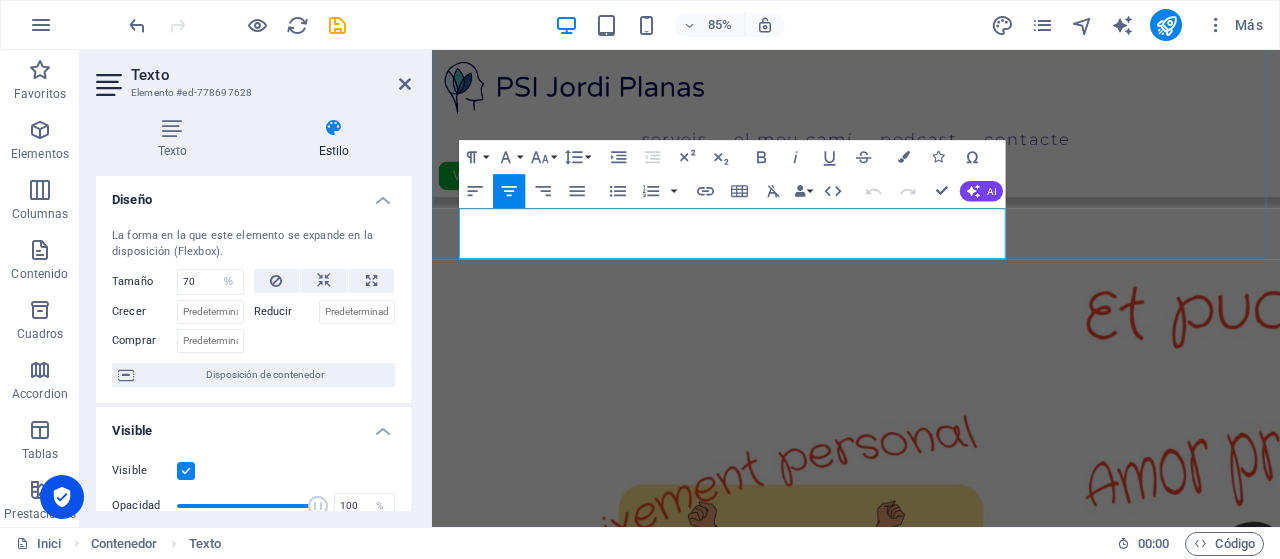click on "T'invito a  fer   una ullada als serveis  i a explicar-me  quines necessitats tens :" at bounding box center (931, 1848) 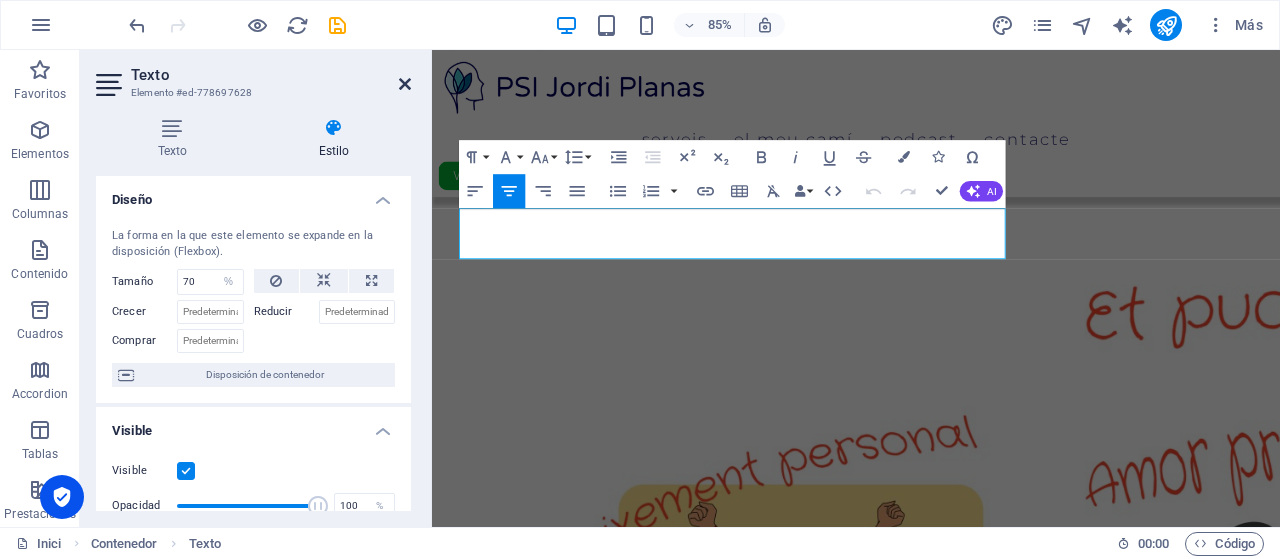 click at bounding box center (405, 84) 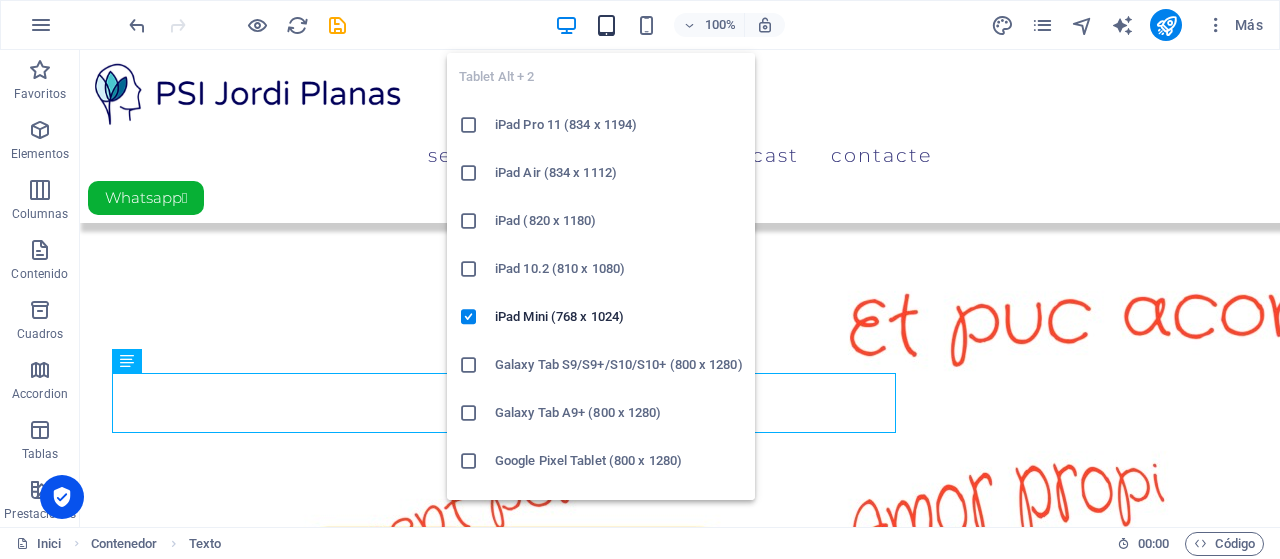 click at bounding box center (606, 25) 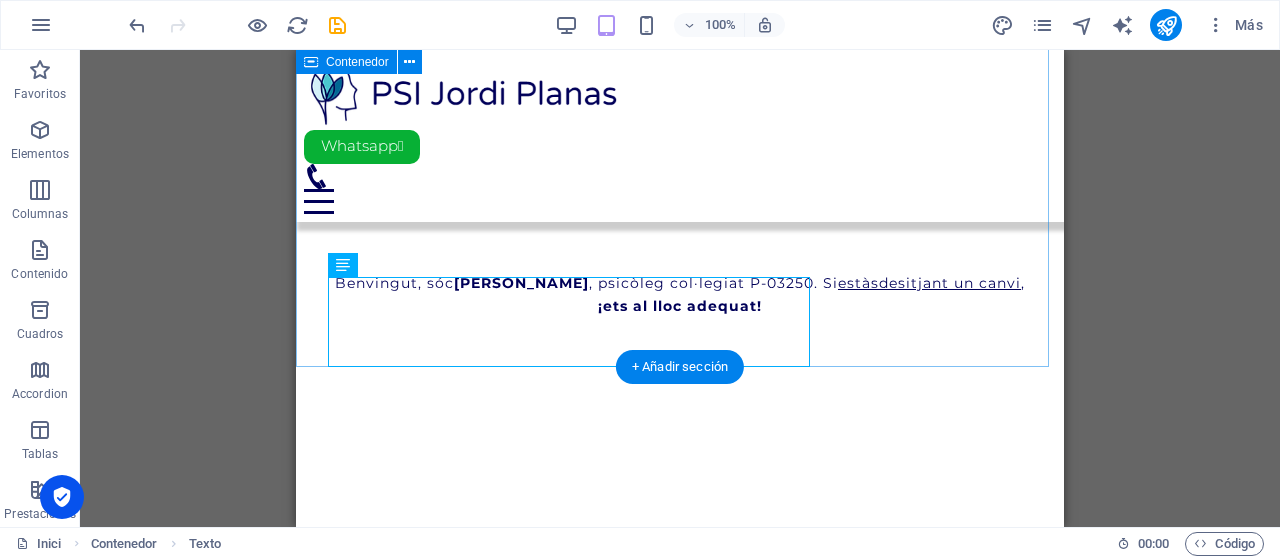 scroll, scrollTop: 824, scrollLeft: 0, axis: vertical 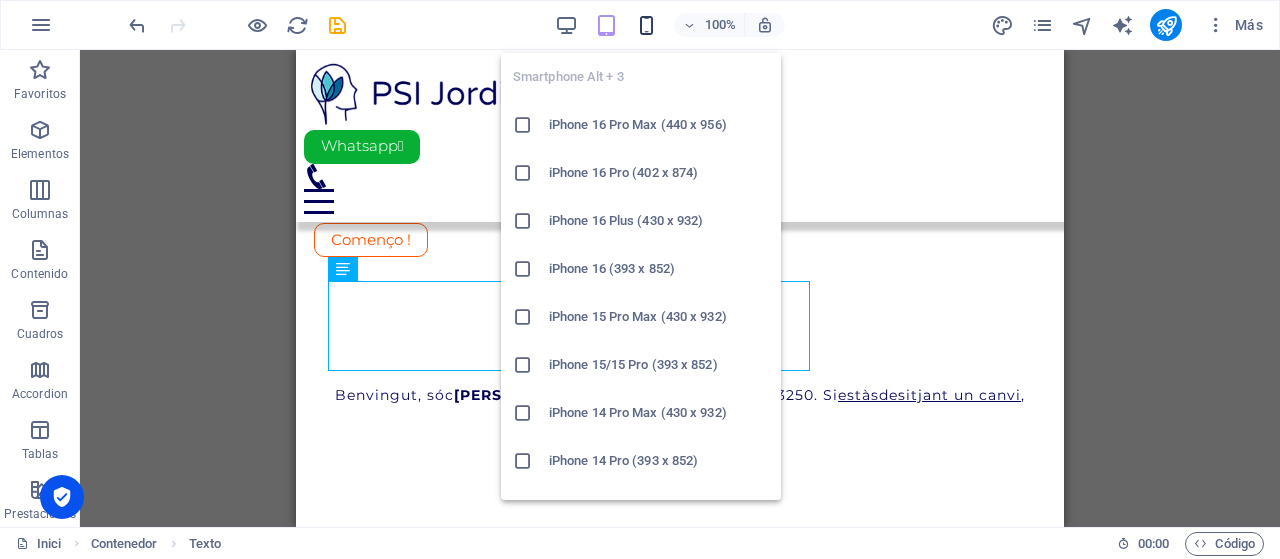 click at bounding box center [646, 25] 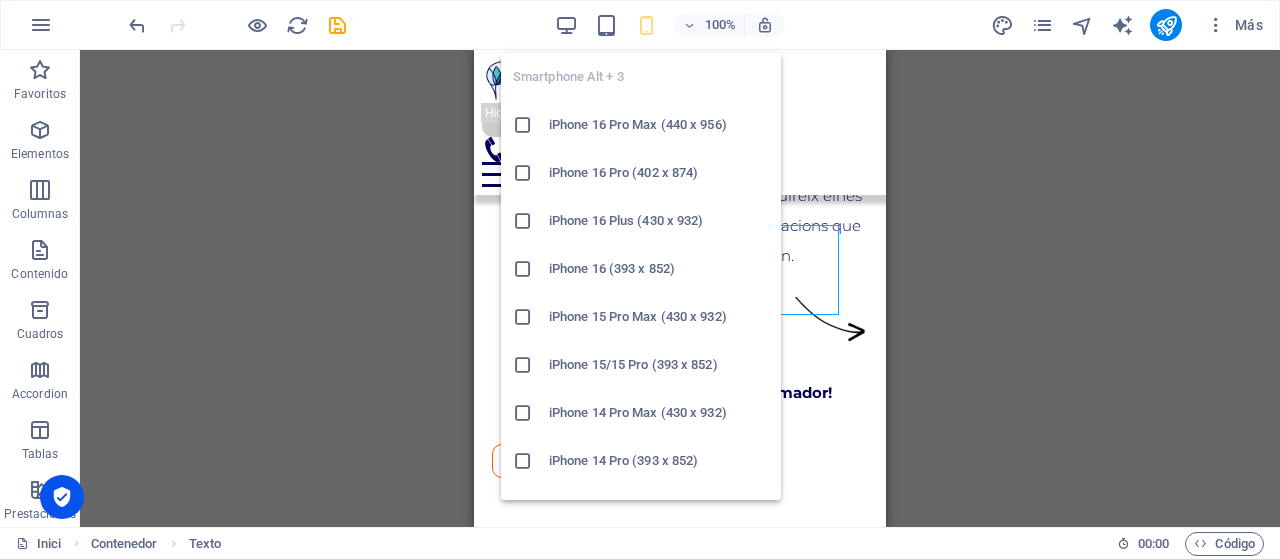 scroll, scrollTop: 830, scrollLeft: 0, axis: vertical 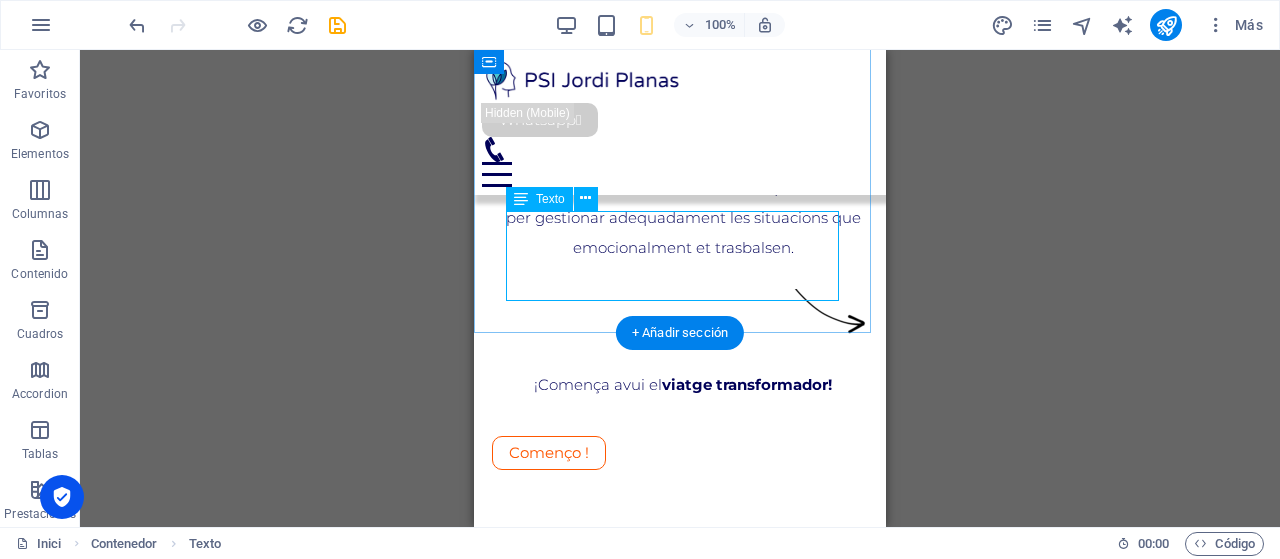 click on "T'invito a  fer   una ullada als serveis  i a explicar-me  quines necessitats tens :" at bounding box center (680, 2338) 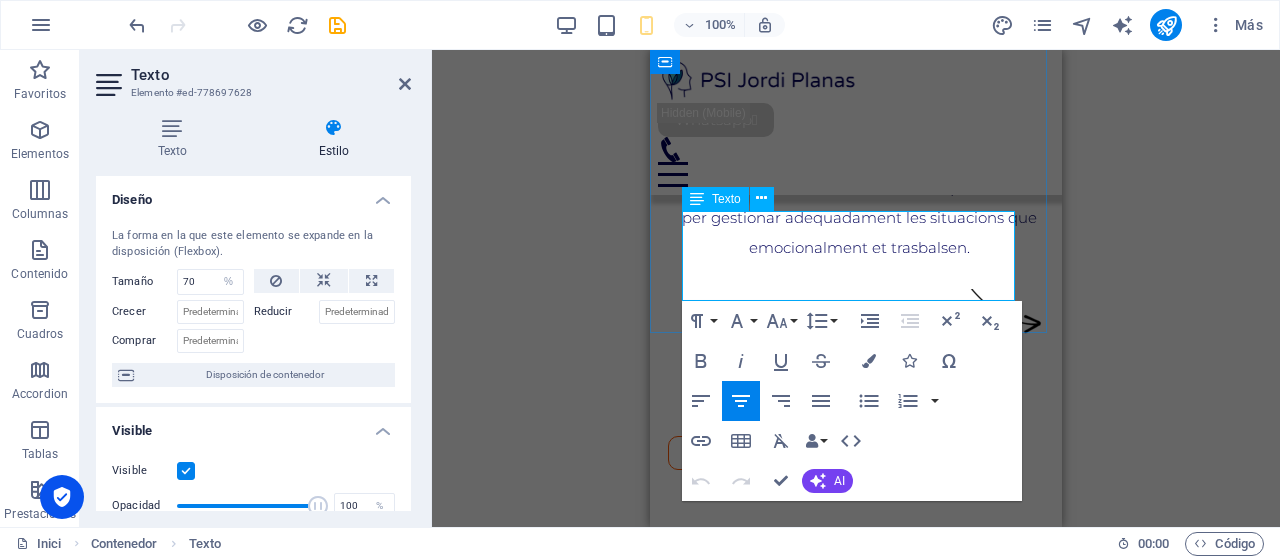 type on "100" 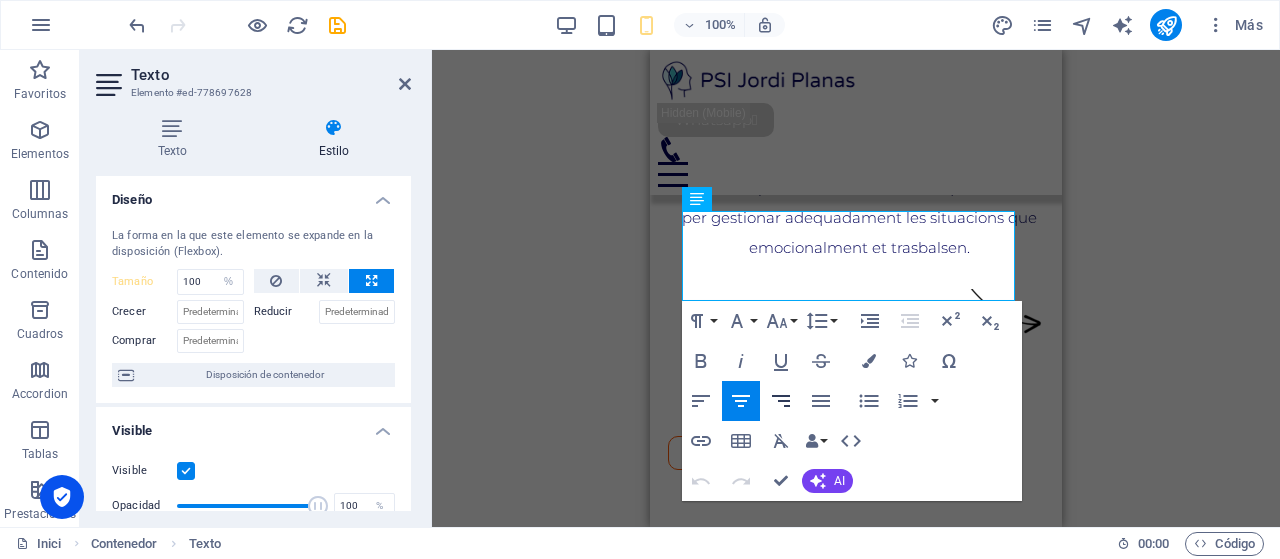 click 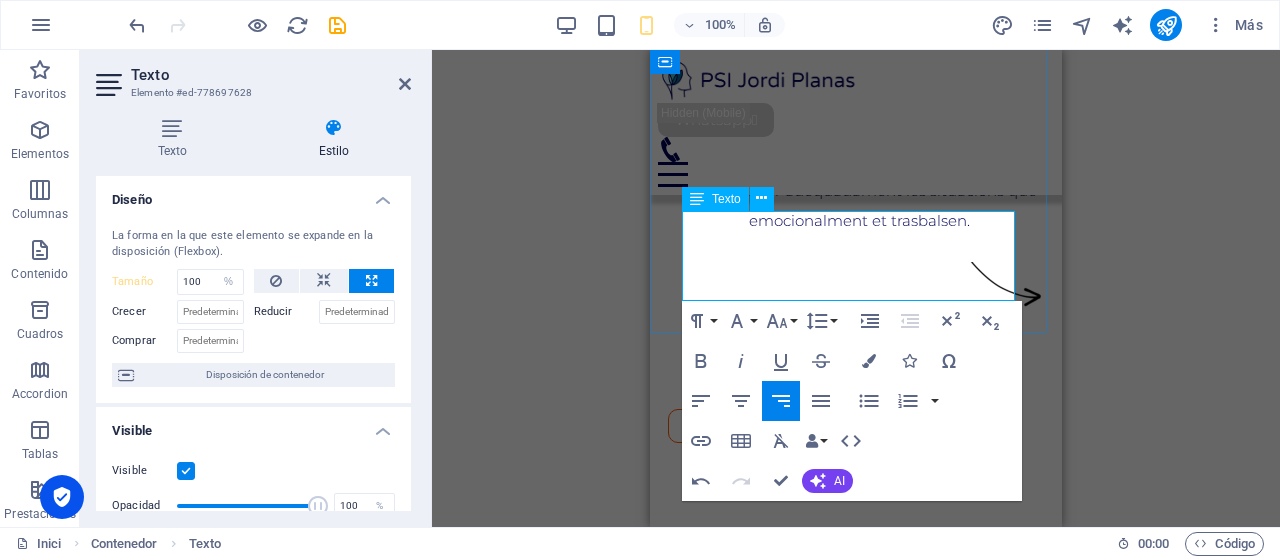 click at bounding box center [856, 2341] 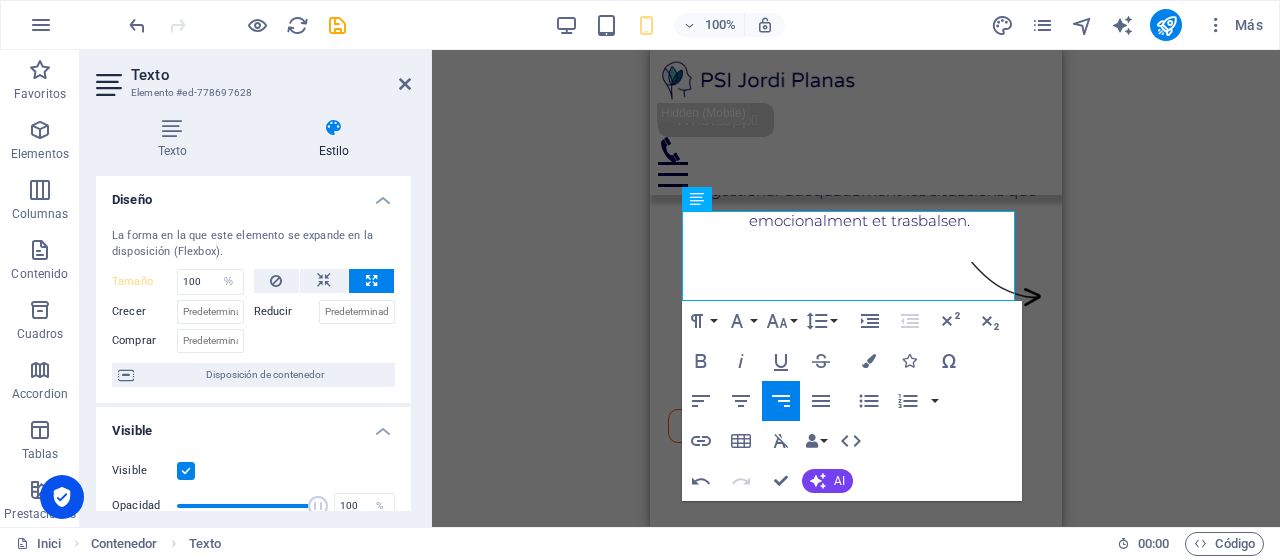 click on "Contenedor   H5   Call to Action - Registro   Contenedor   Banner   Separador   Contenedor   Contenedor   Banner   Banner   Contenedor   Contenedor   Imagen   Contenedor   Texto   Contenedor   Formulario   Email   Contenedor   Contenedor   Formulario   Captcha   Contenedor   Texto   Separador   Texto   Texto   Texto   Pie de página Thrud   Imagen   Contenedor   Botón   Texto   Separador   H4   Botón   Botón formulario   3 columnas   Contenedor   Texto   3 columnas   3 columnas   Contenedor   Contenedor   Botón   Contenedor   Barra de menús   Imagen   Menú Paragraph Format Normal Heading 1 Heading 2 Heading 3 Heading 4 Heading 5 Heading 6 Code Font Family Arial [US_STATE] Impact Tahoma Times New [PERSON_NAME] Verdana Montserrat Noto Serif Font Size 8 9 10 11 12 14 18 24 30 36 48 60 72 96 Line Height Default Single 1.15 1.5 Double Increase Indent Decrease Indent Superscript Subscript Bold Italic Underline Strikethrough Colors Icons Special Characters Align Left Align Center Align Right   Default" at bounding box center [856, 288] 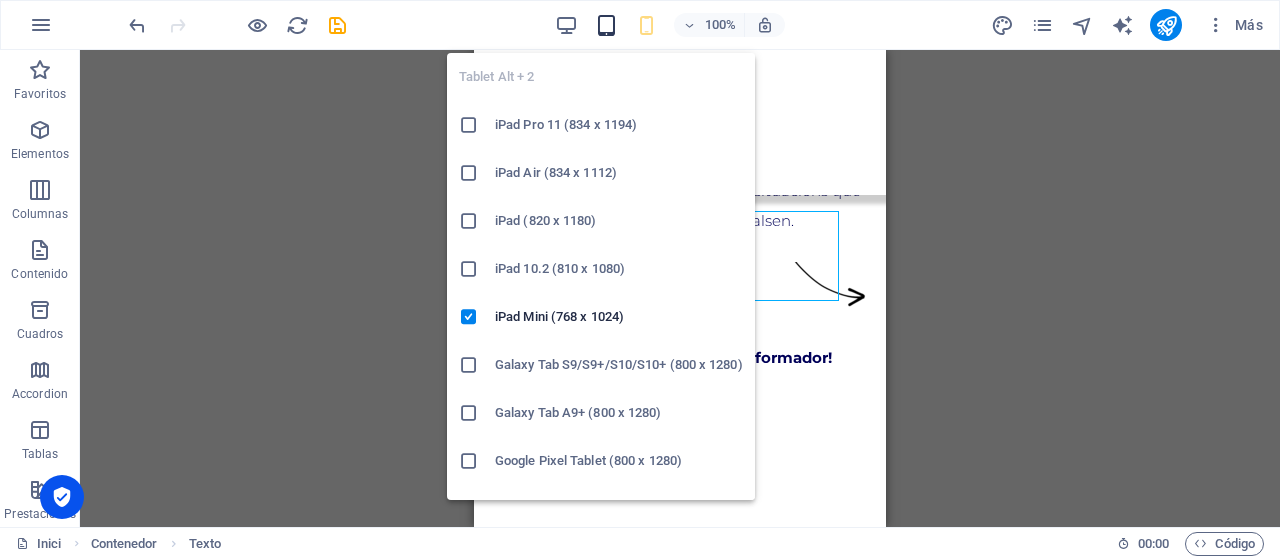 click at bounding box center [606, 25] 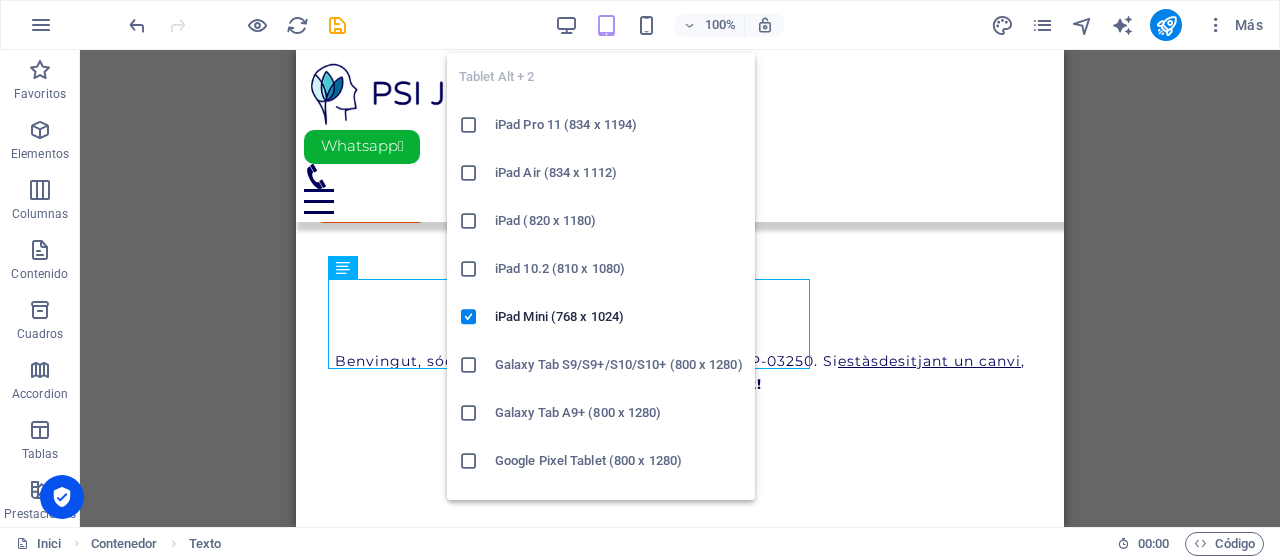 scroll, scrollTop: 824, scrollLeft: 0, axis: vertical 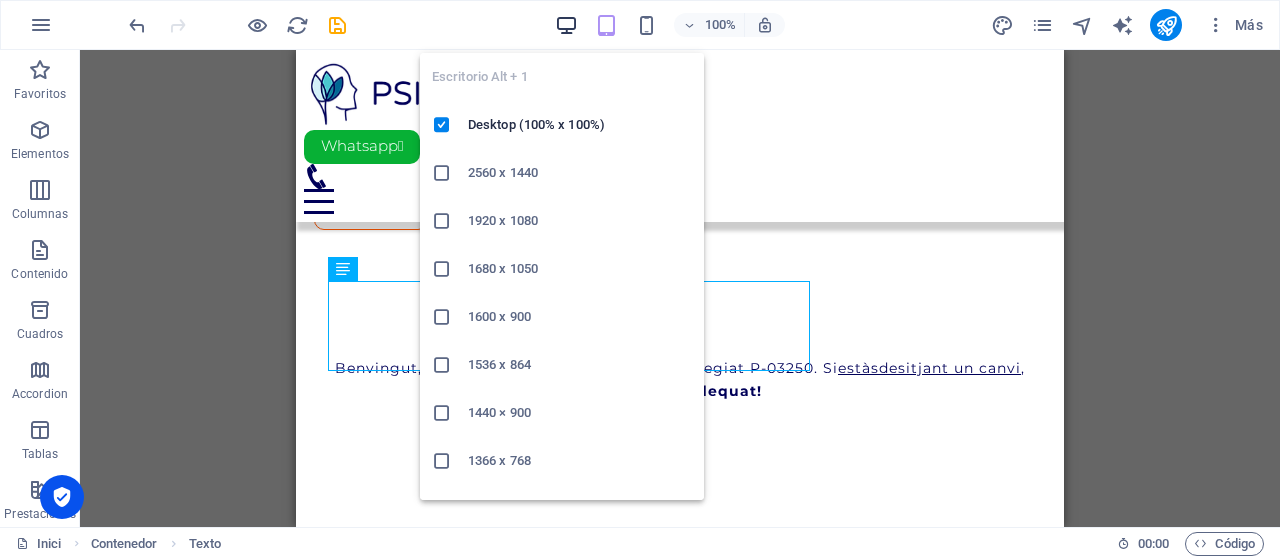 click at bounding box center [566, 25] 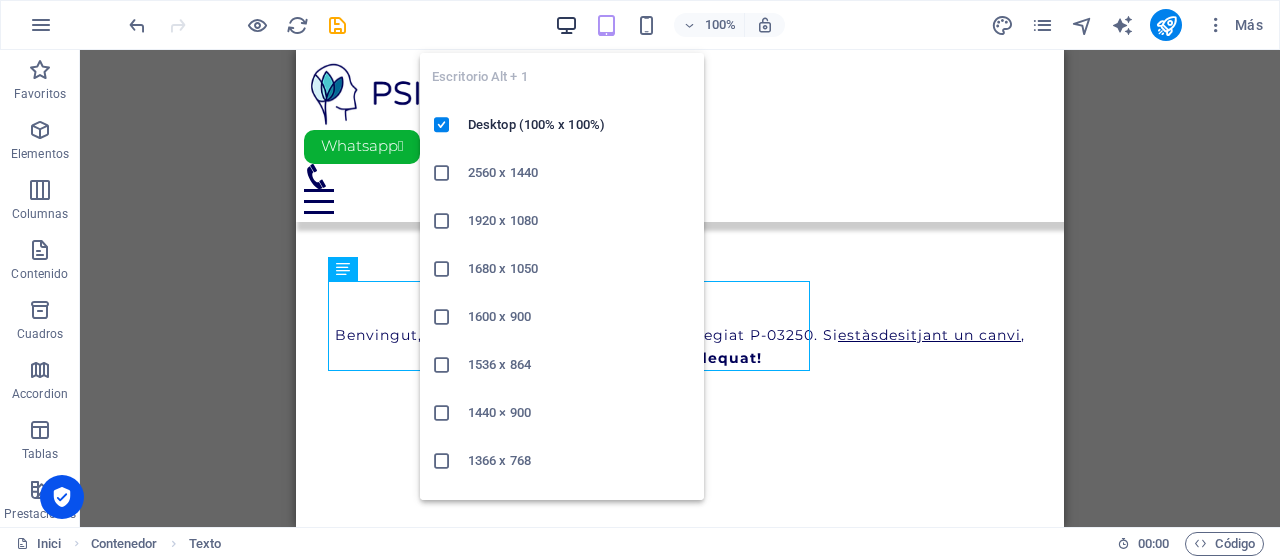 scroll, scrollTop: 1056, scrollLeft: 0, axis: vertical 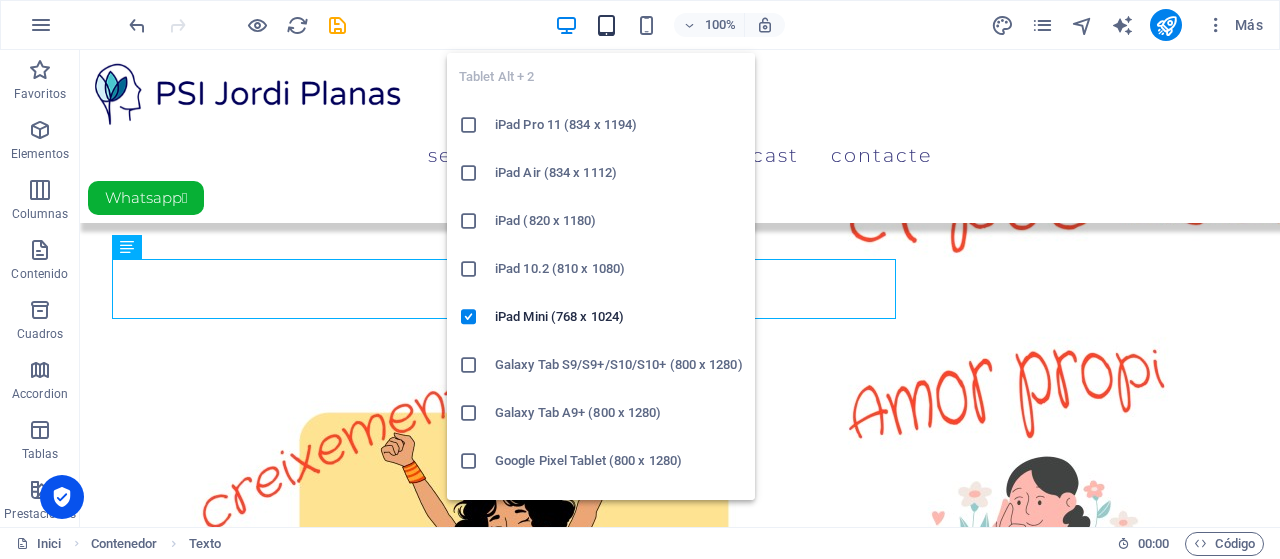 click at bounding box center [606, 25] 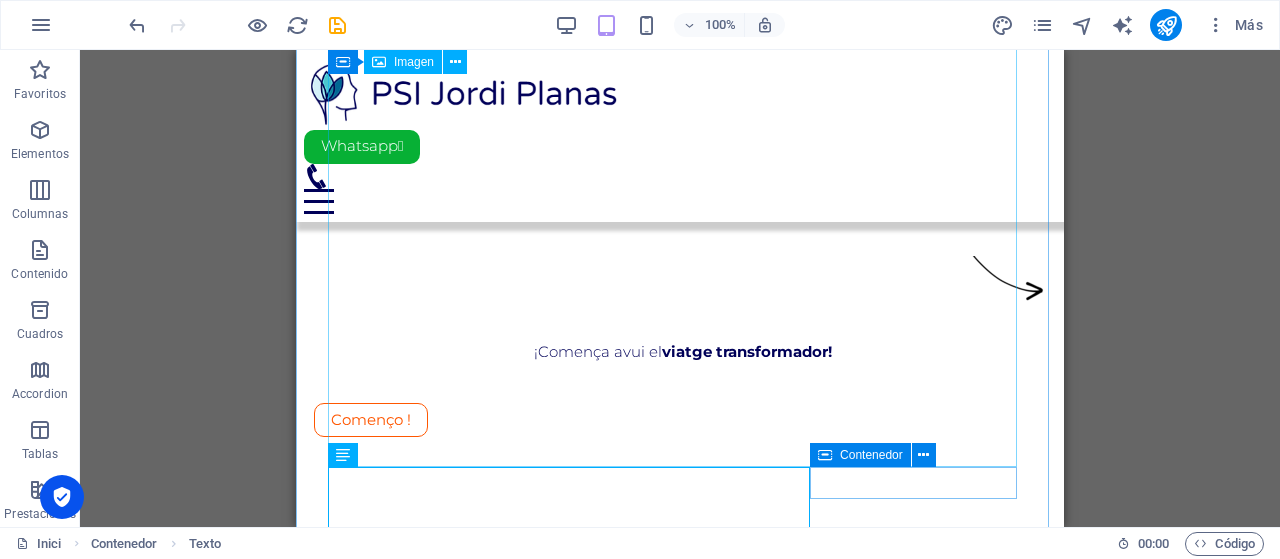 scroll, scrollTop: 638, scrollLeft: 0, axis: vertical 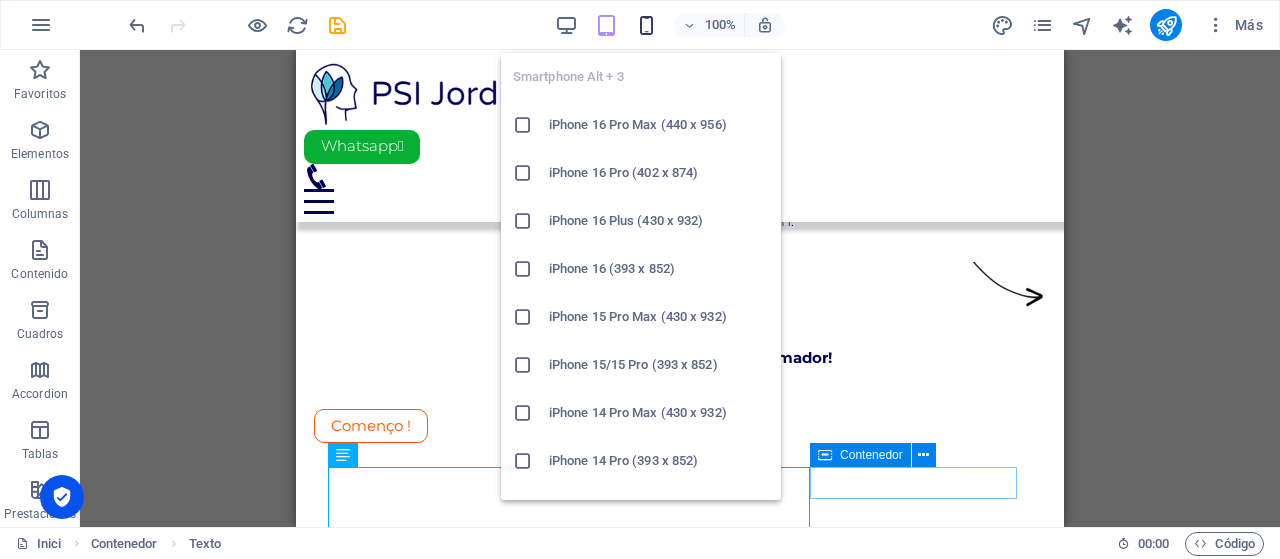 click at bounding box center (646, 25) 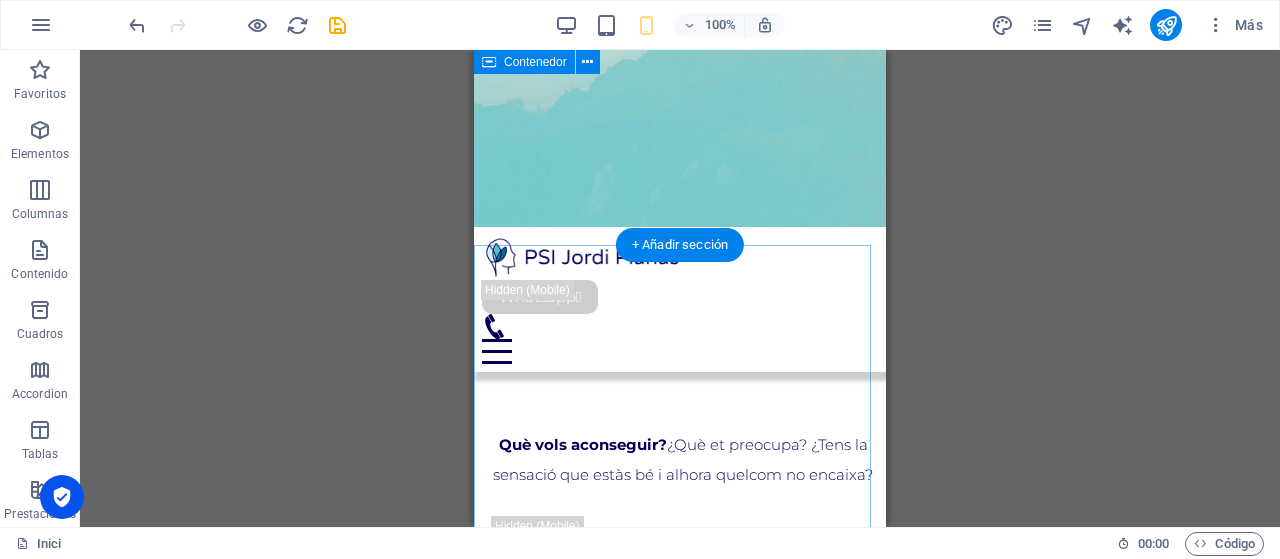scroll, scrollTop: 400, scrollLeft: 0, axis: vertical 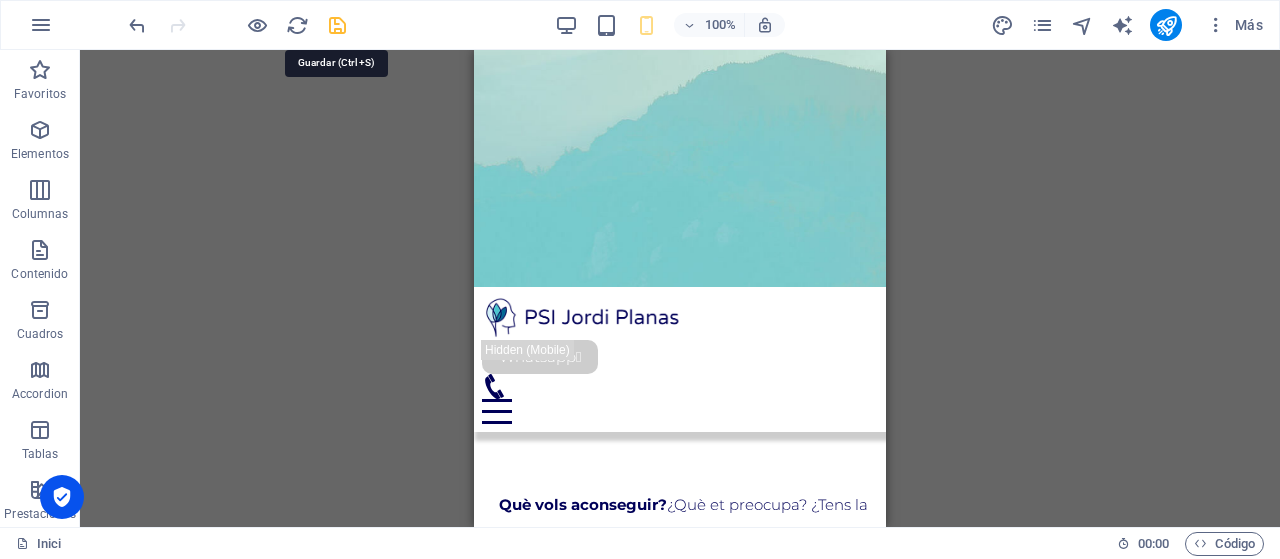 click at bounding box center [337, 25] 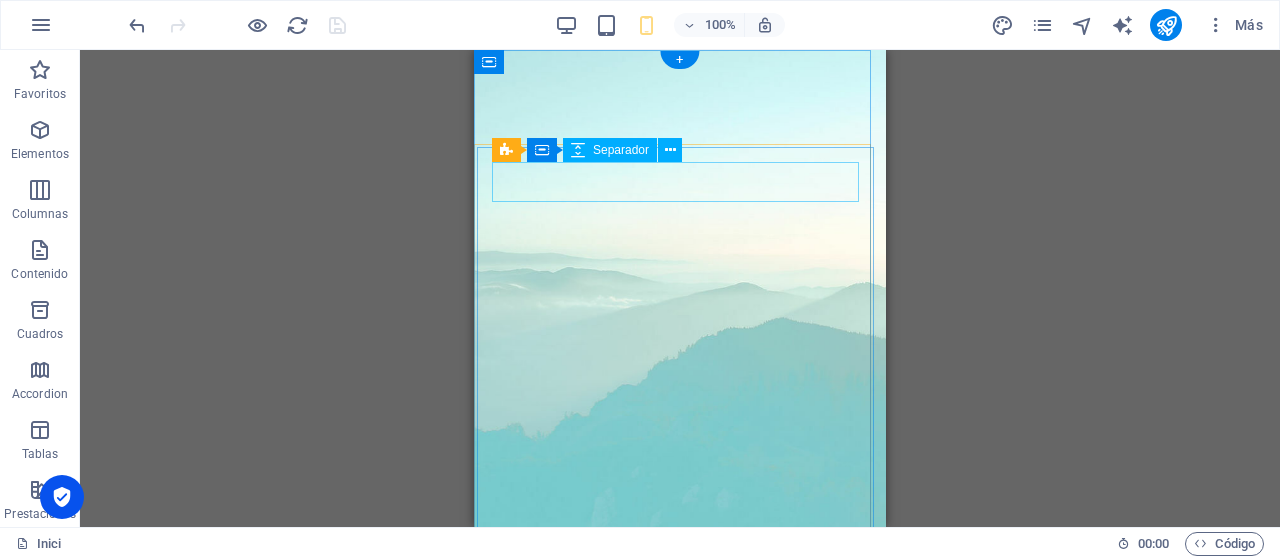 scroll, scrollTop: 0, scrollLeft: 0, axis: both 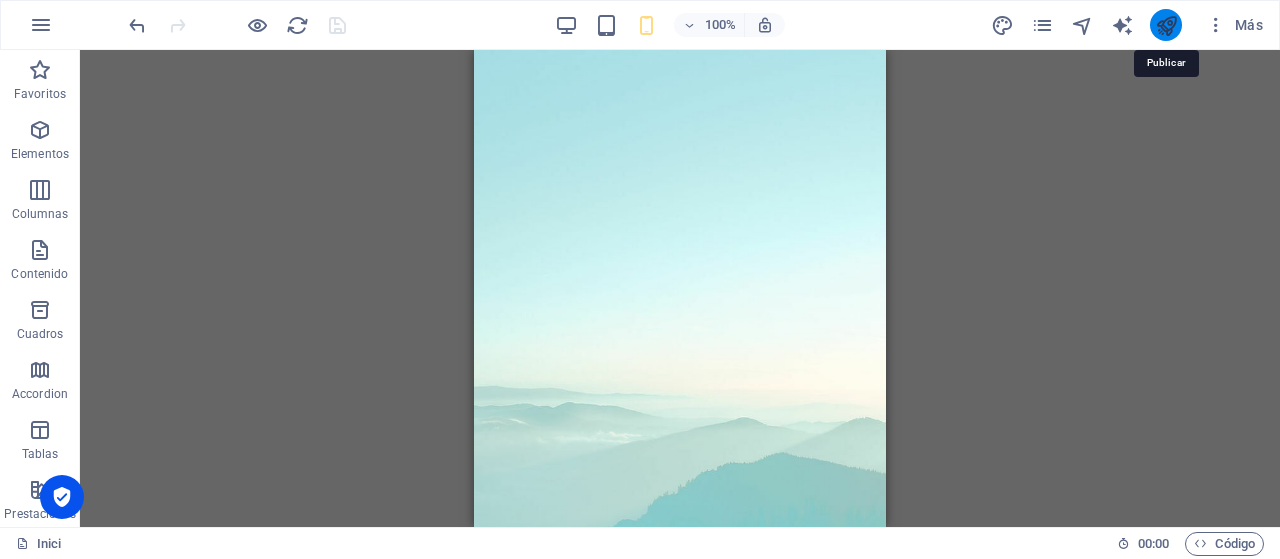 click at bounding box center (1166, 25) 